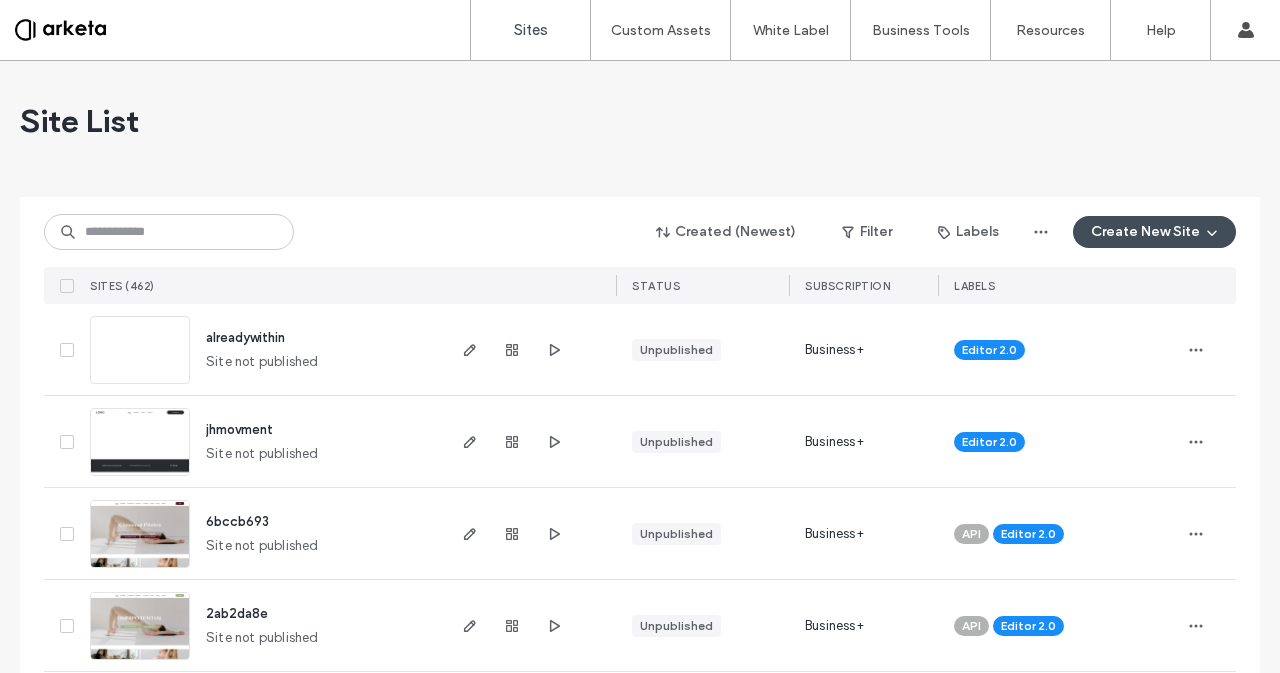 scroll, scrollTop: 0, scrollLeft: 0, axis: both 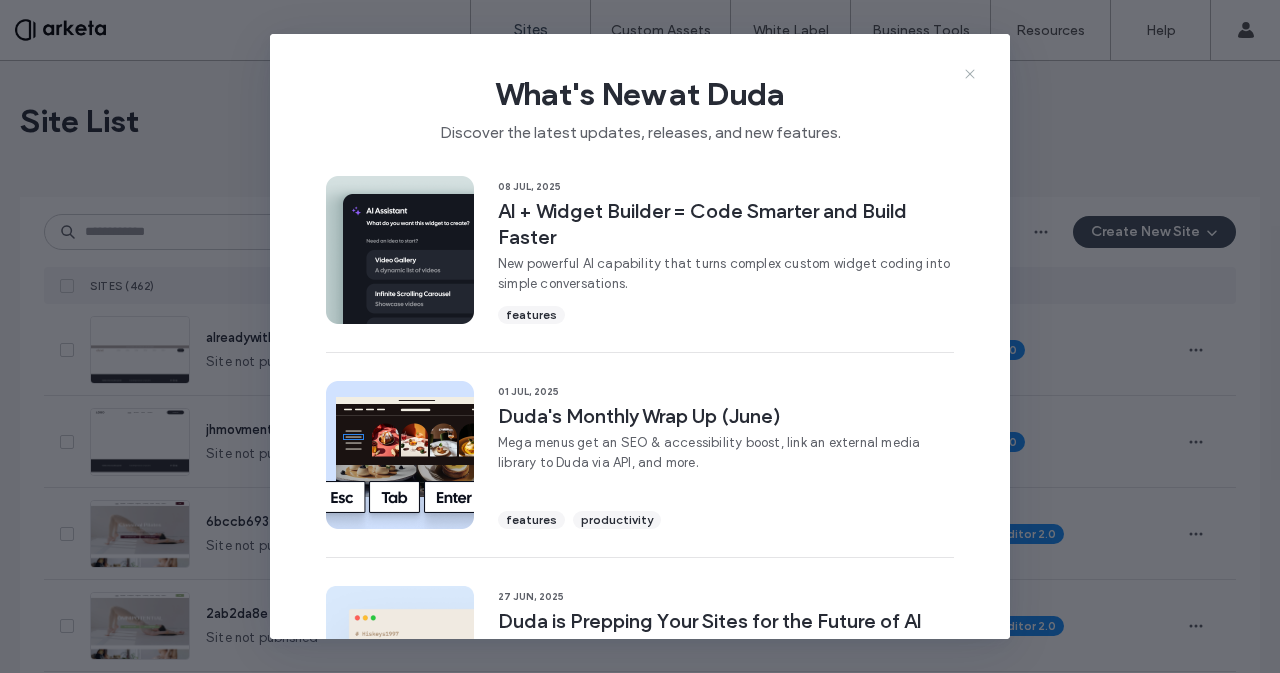 click 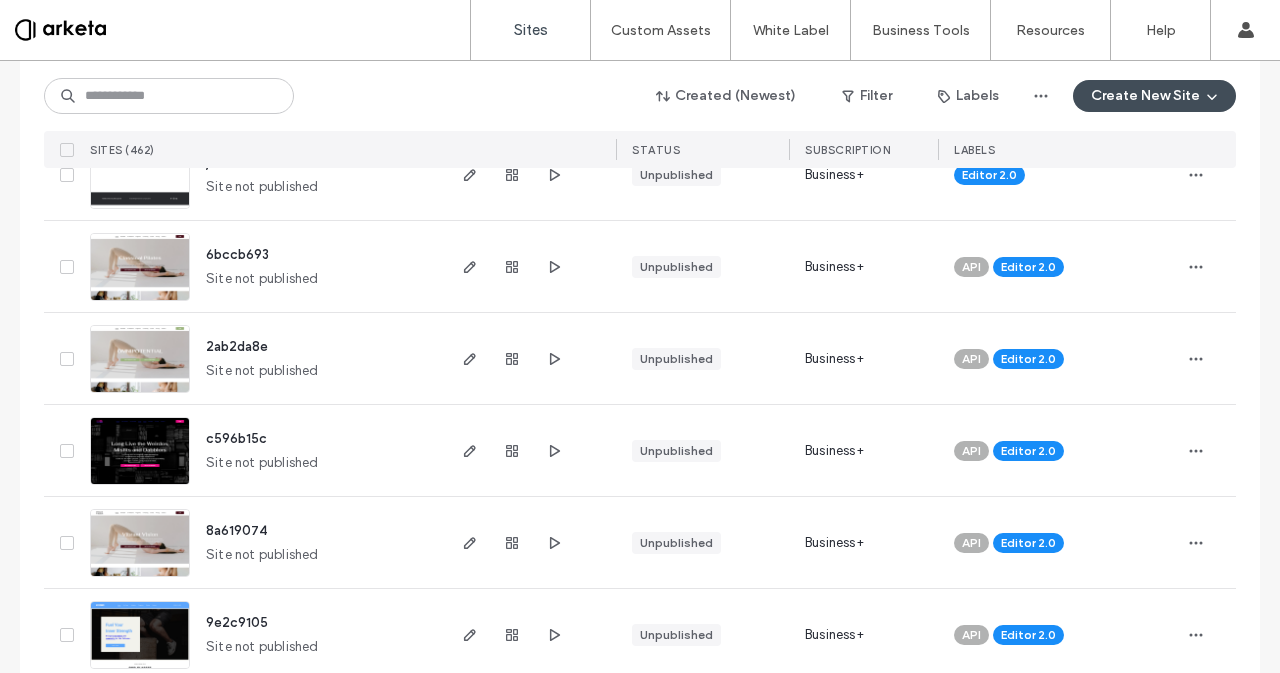scroll, scrollTop: 0, scrollLeft: 0, axis: both 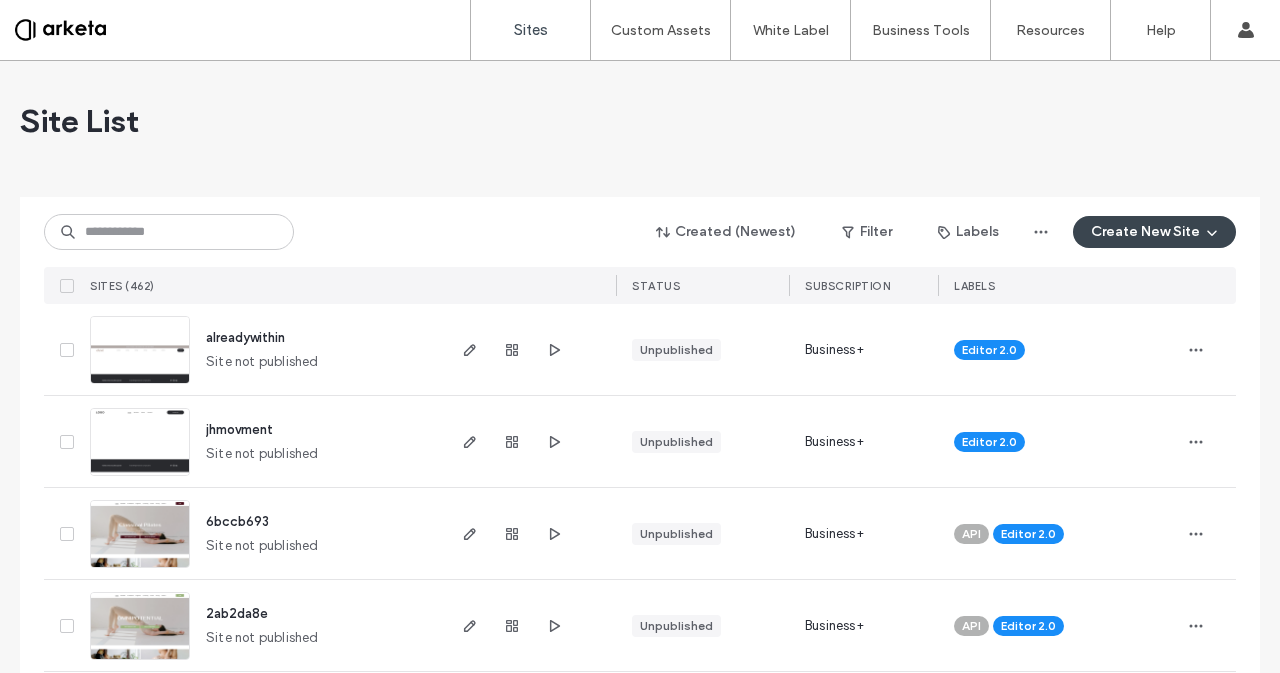 click on "Create New Site" at bounding box center (1154, 232) 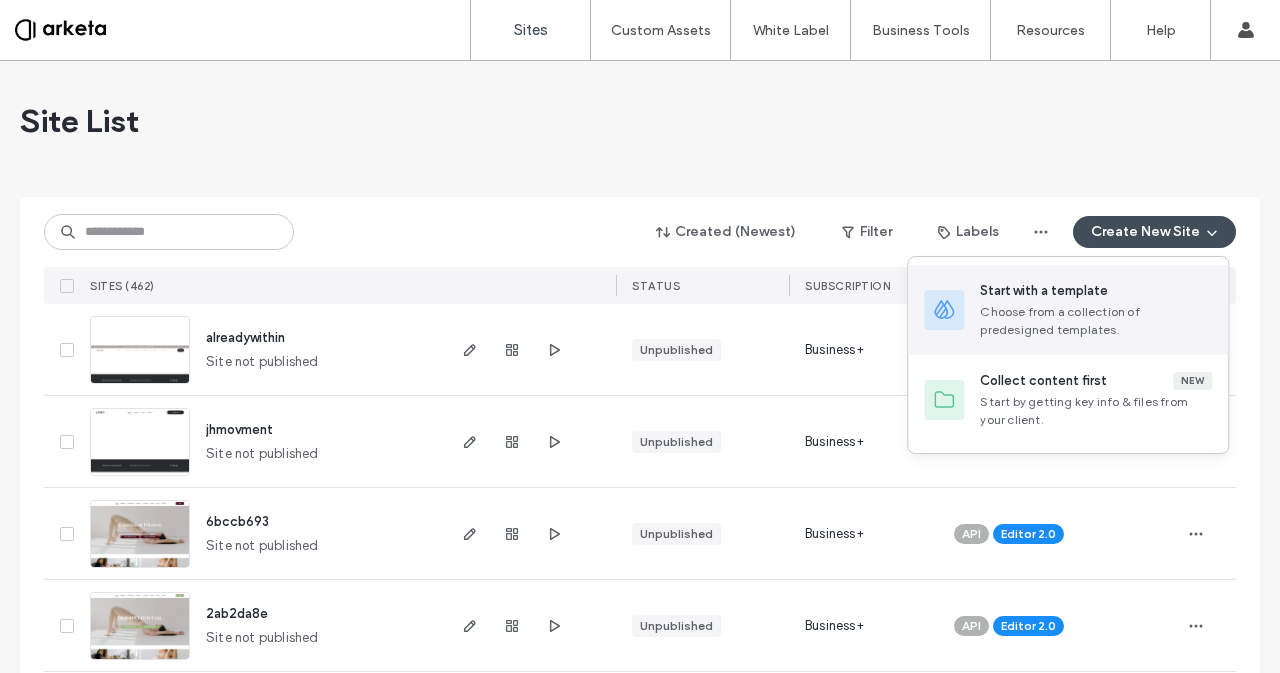 click on "Start with a template" at bounding box center [1044, 291] 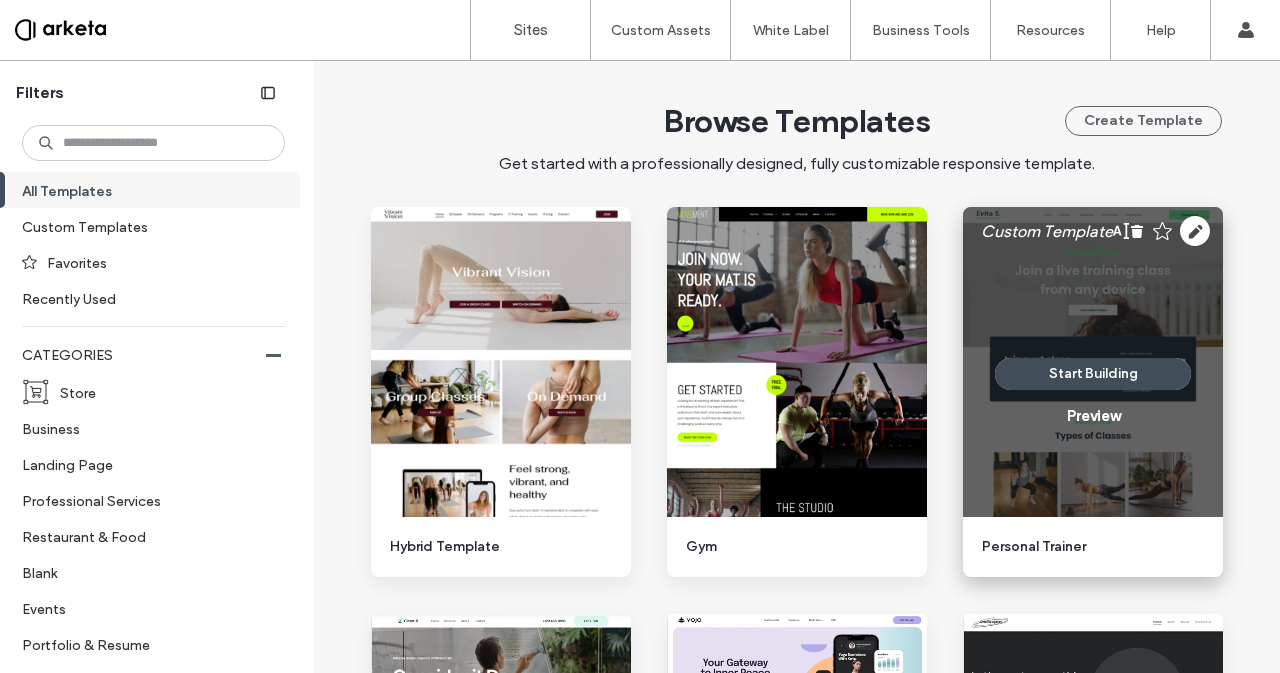 scroll, scrollTop: 0, scrollLeft: 0, axis: both 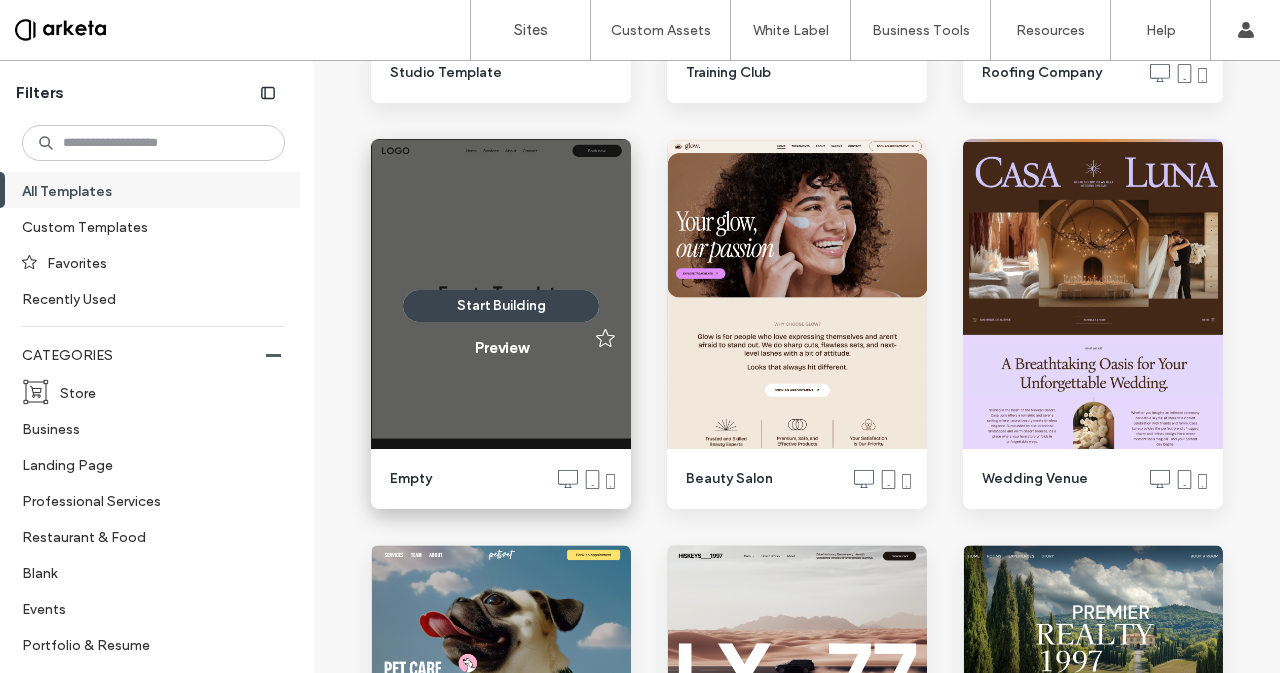 click on "Start Building" at bounding box center (501, 306) 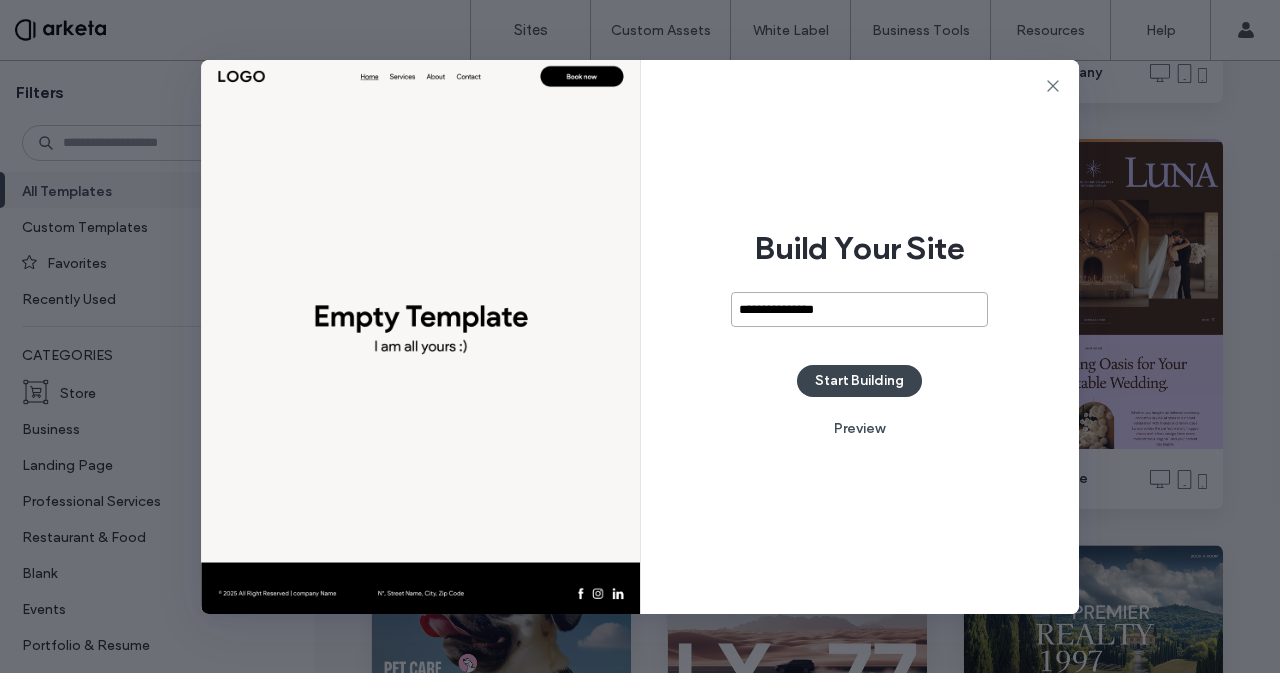 type on "**********" 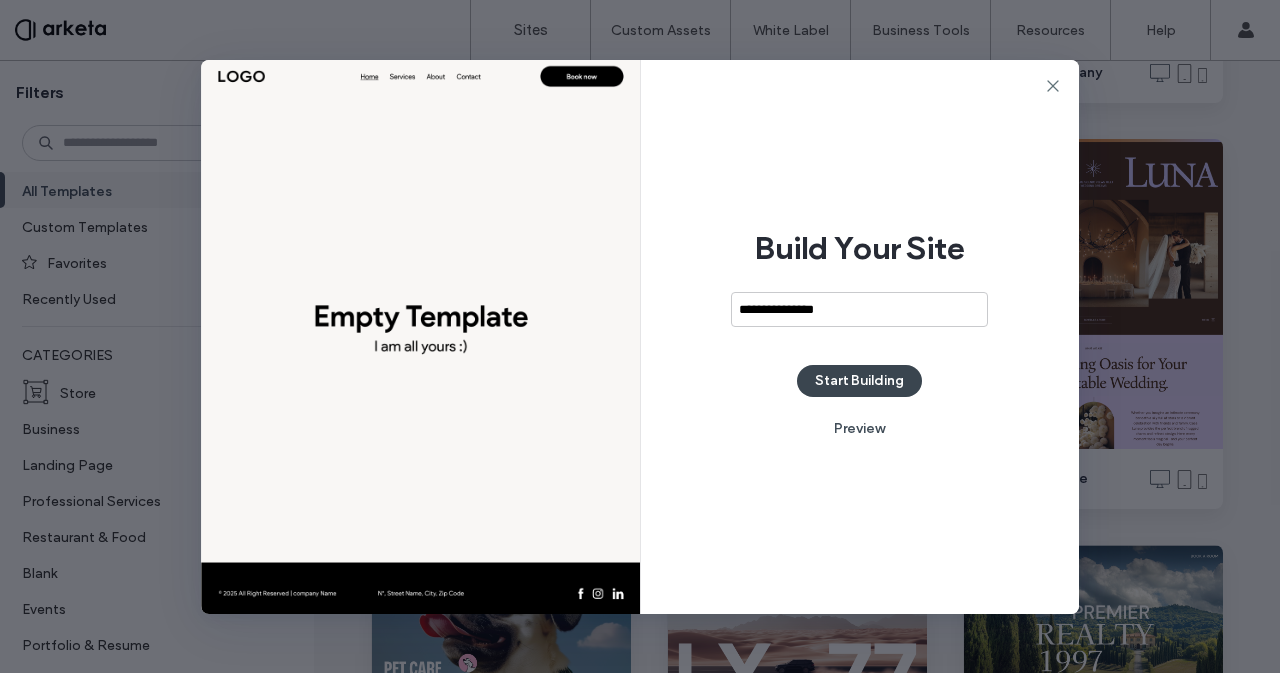click on "Start Building" at bounding box center [859, 381] 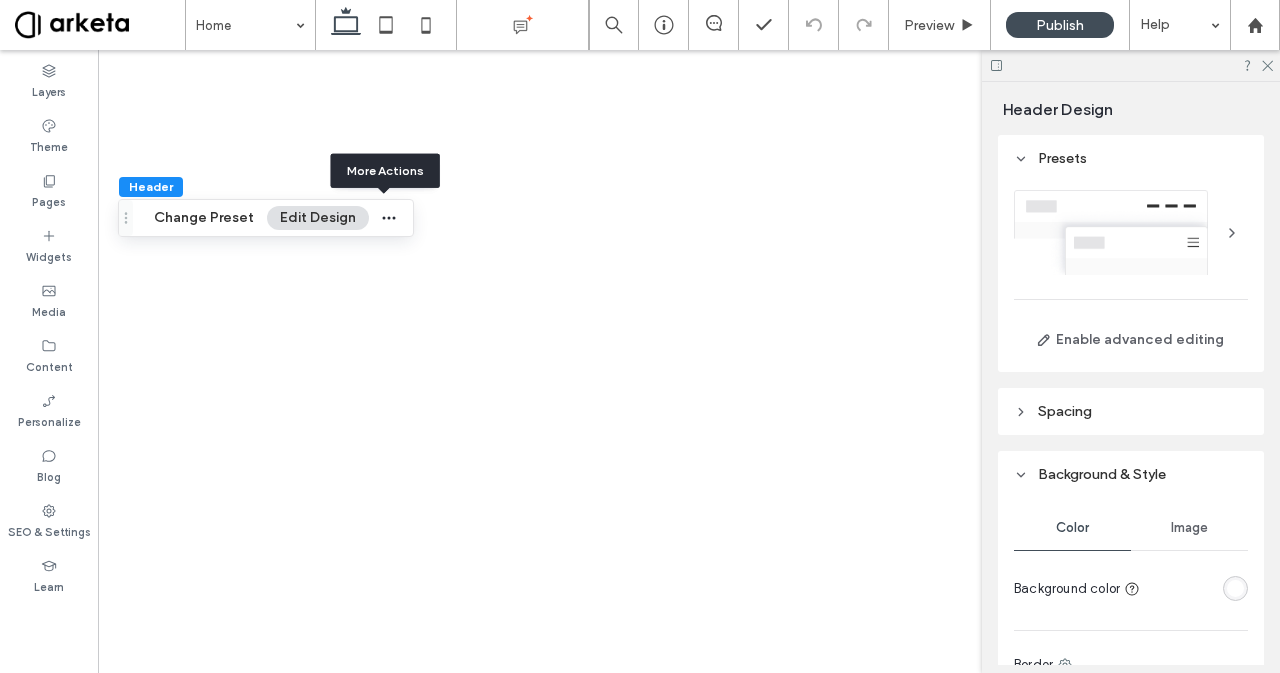 click 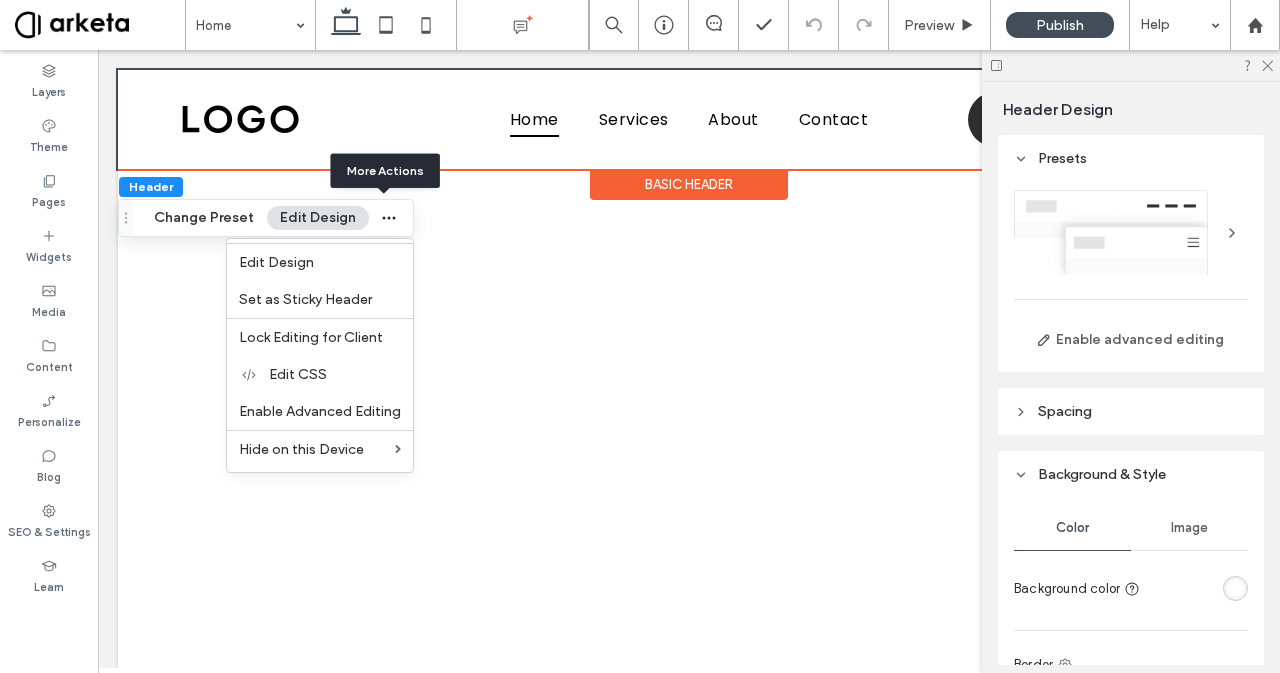 scroll, scrollTop: 0, scrollLeft: 0, axis: both 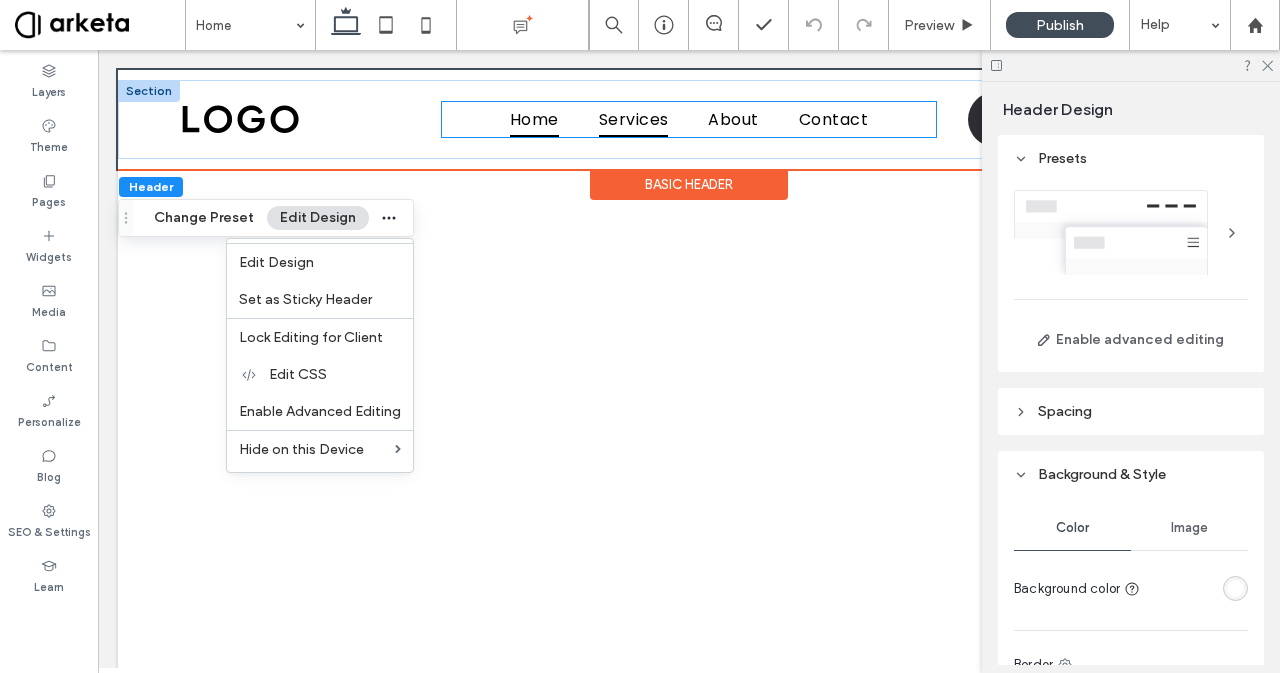 click on "Services" at bounding box center [634, 119] 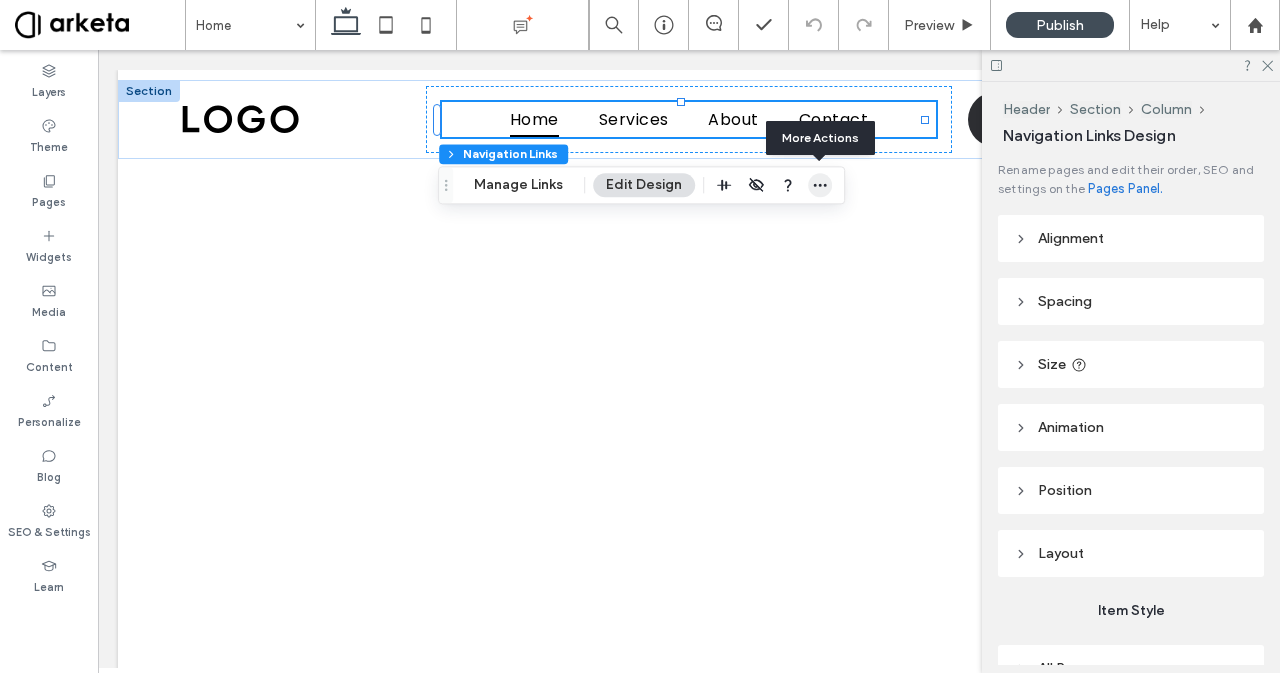 click 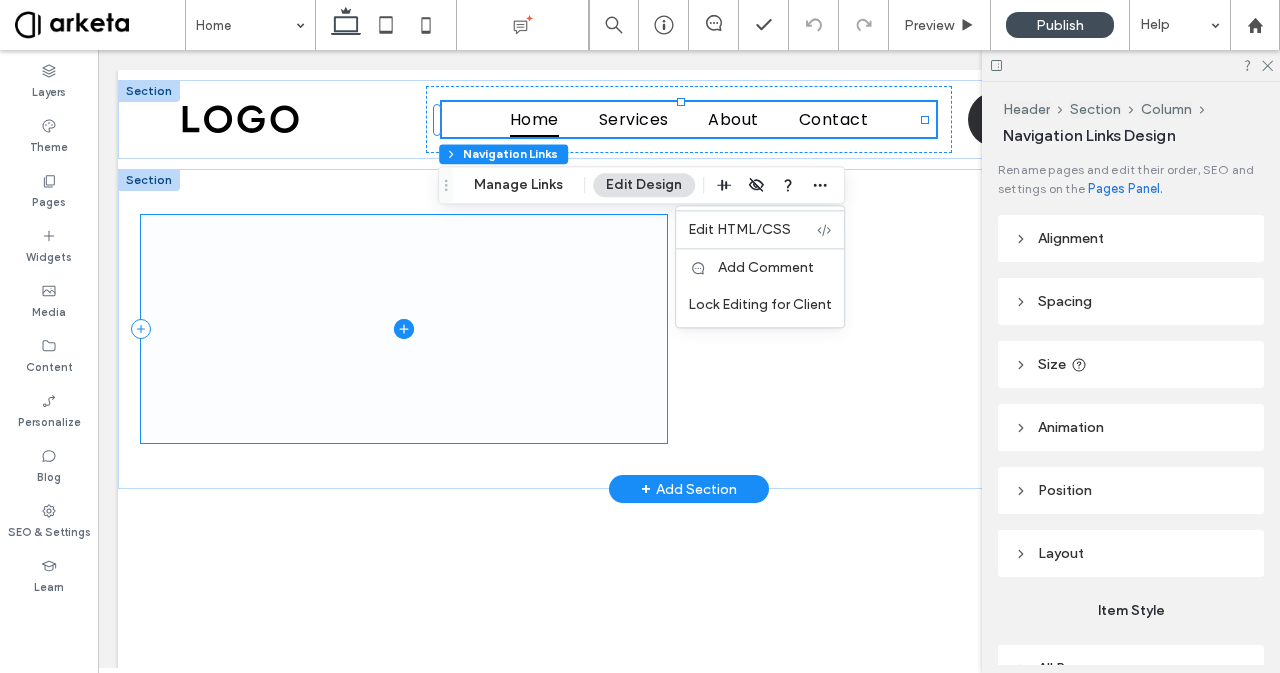 click at bounding box center (404, 329) 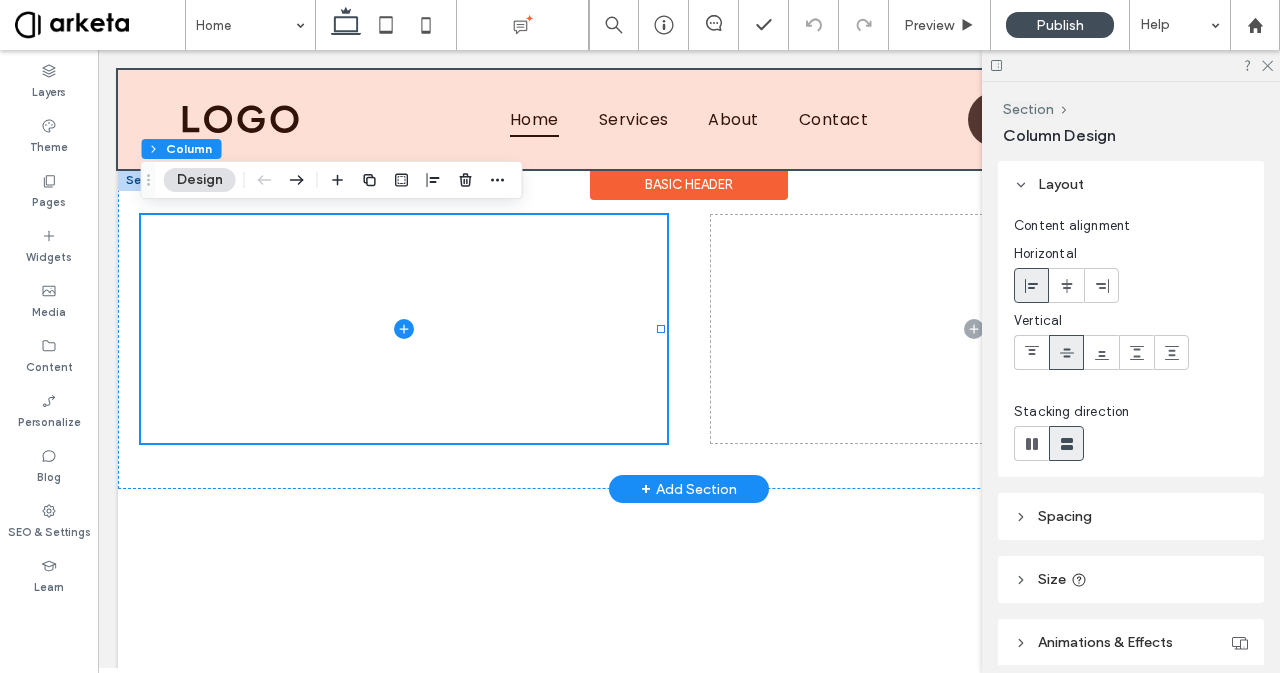 click at bounding box center (689, 119) 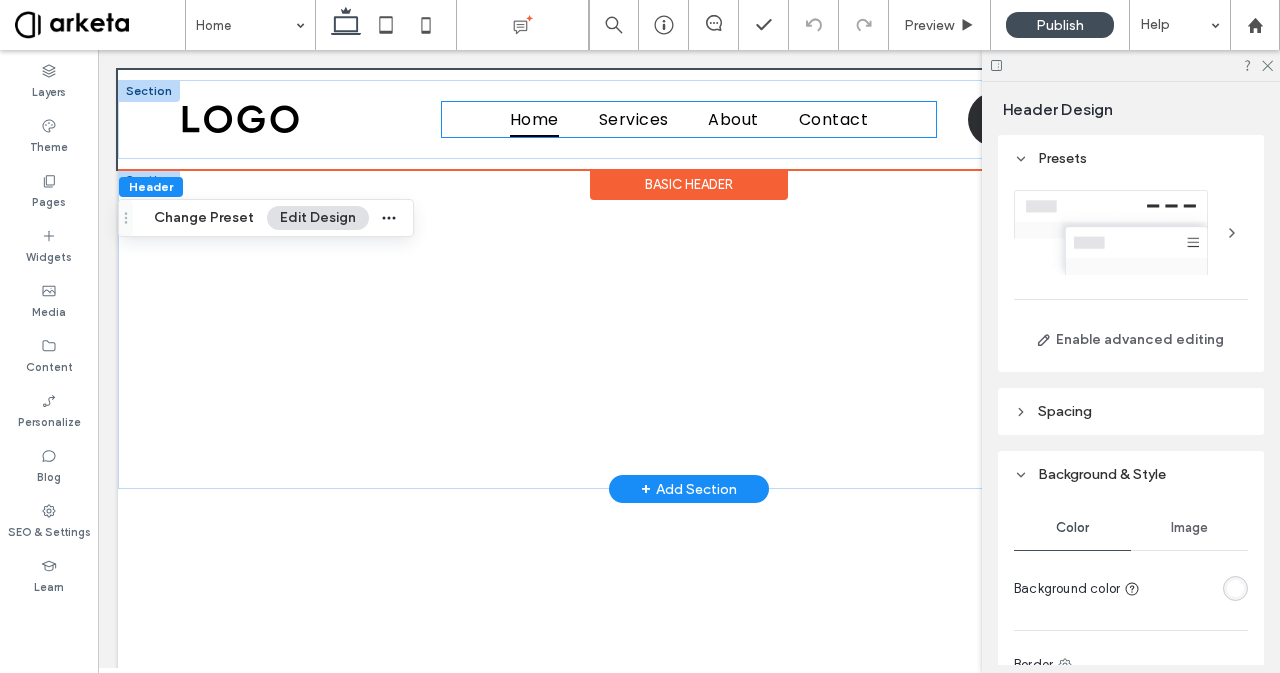 click on "Home
Services
About
Contact" at bounding box center [688, 119] 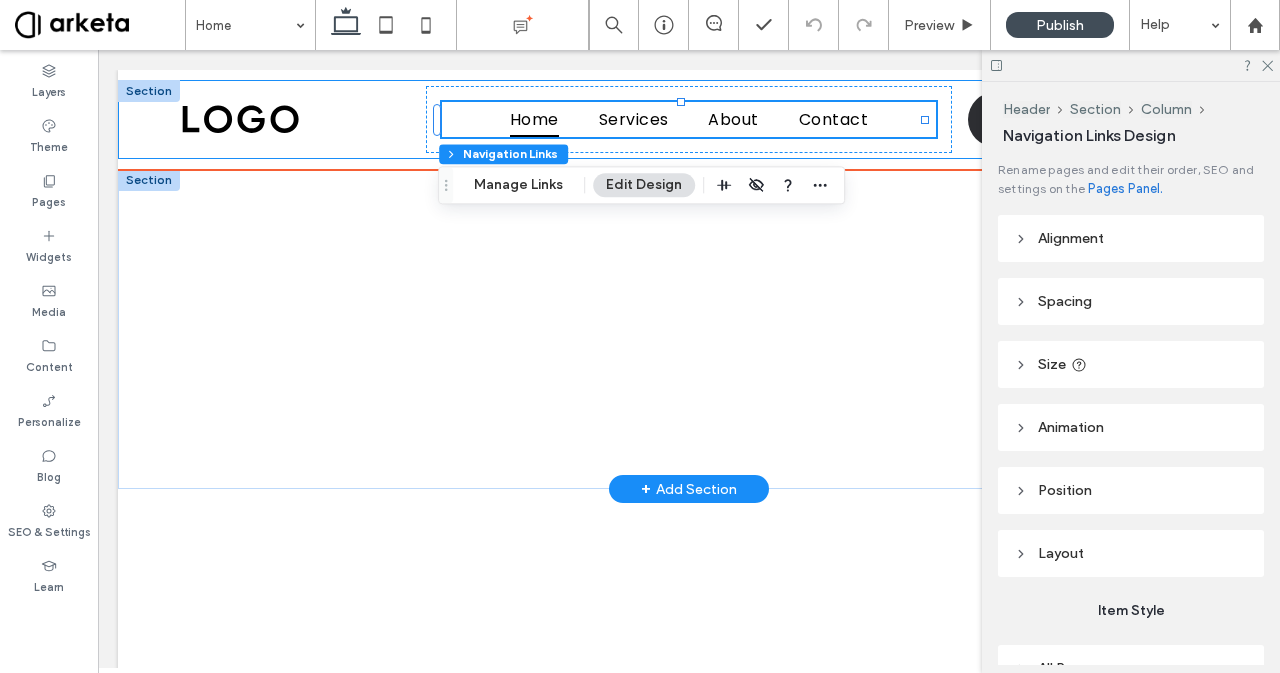 click on "Home
Services
About
Contact
Contact us" at bounding box center (689, 119) 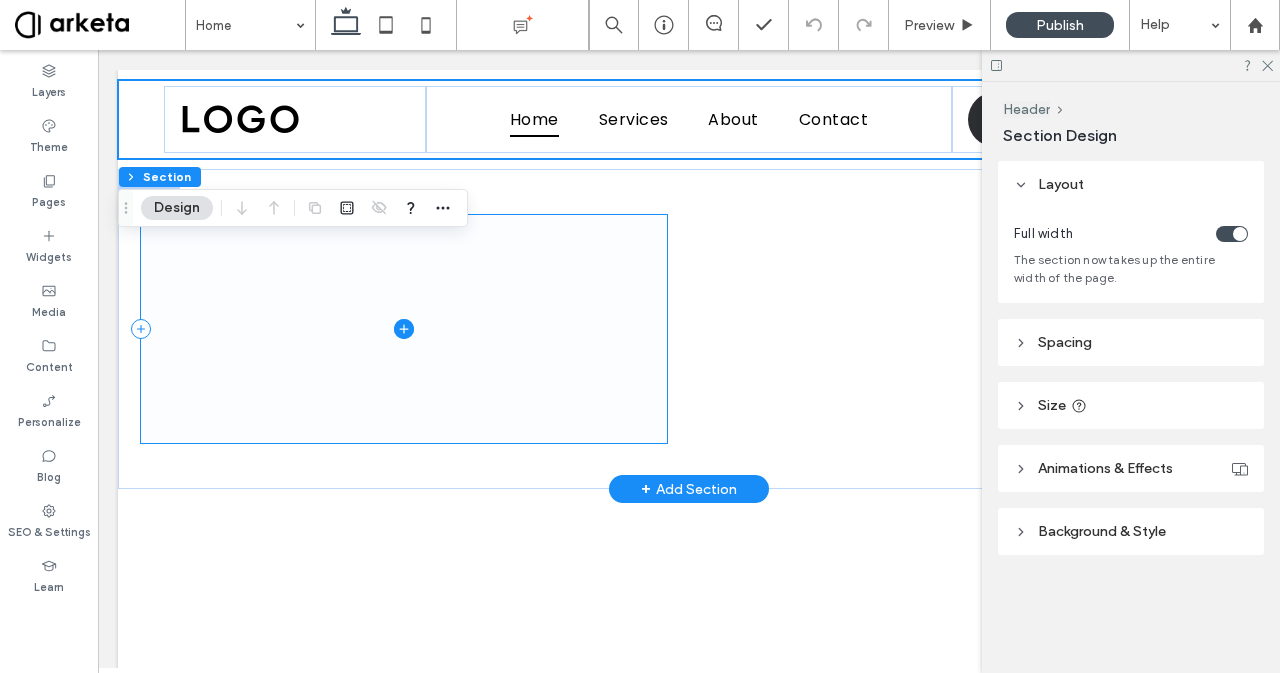 scroll, scrollTop: 0, scrollLeft: 0, axis: both 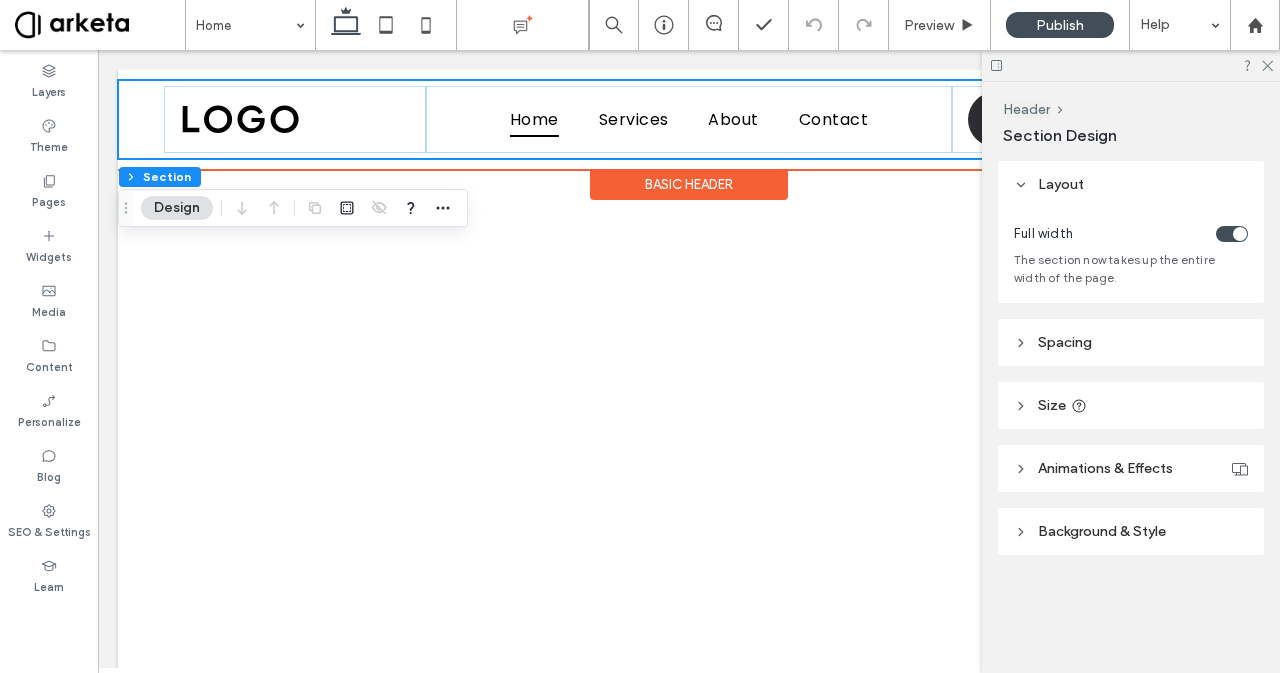 click on "Home
Services
About
Contact
Contact us" at bounding box center (689, 119) 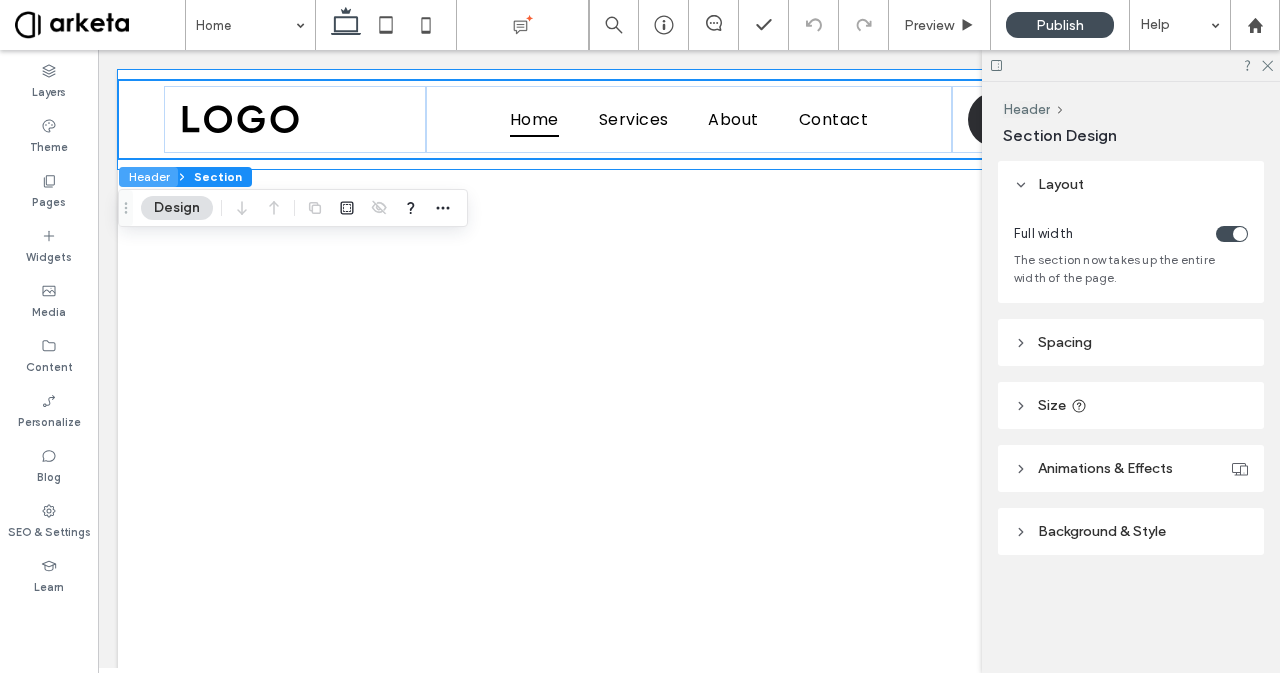click on "Header" at bounding box center (148, 177) 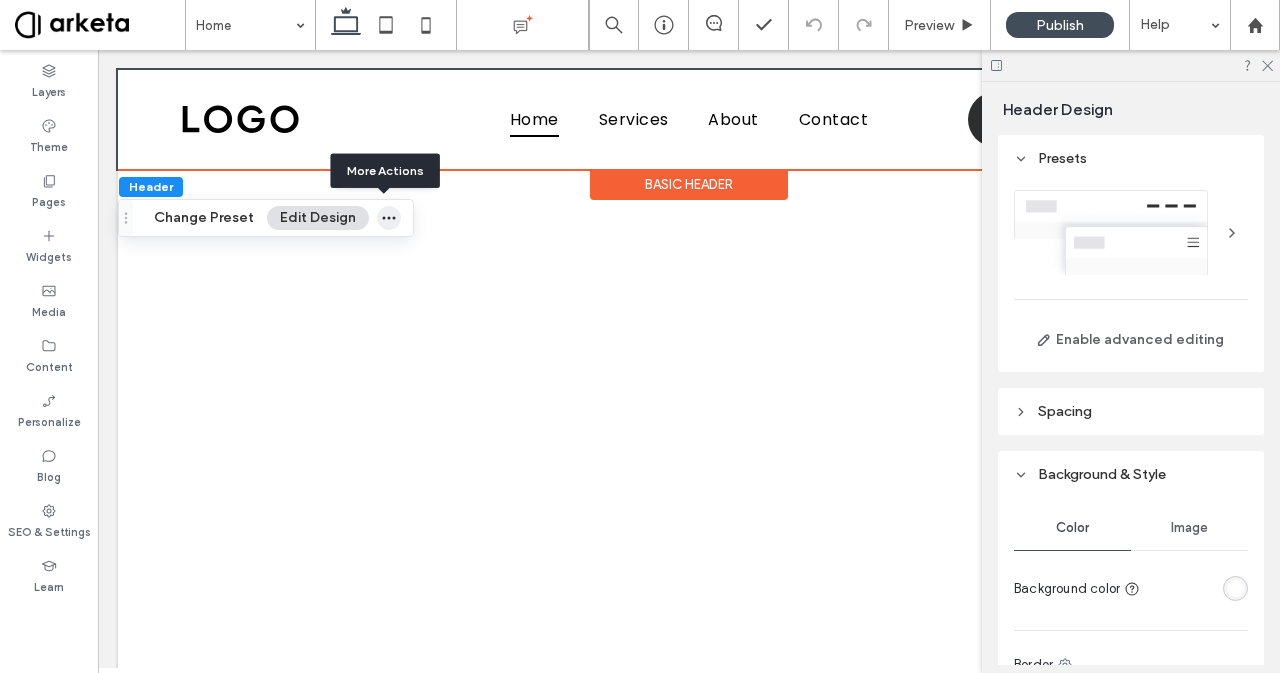 click 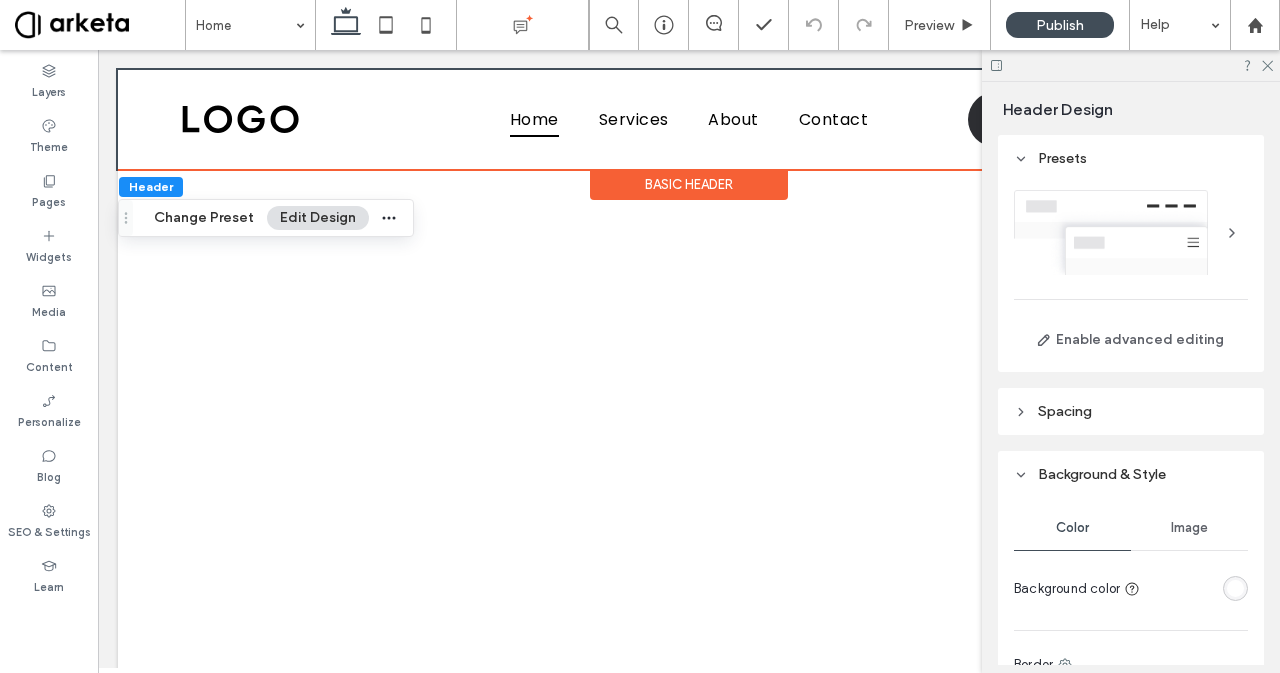 click on "Header Change Preset Edit Design" at bounding box center (266, 218) 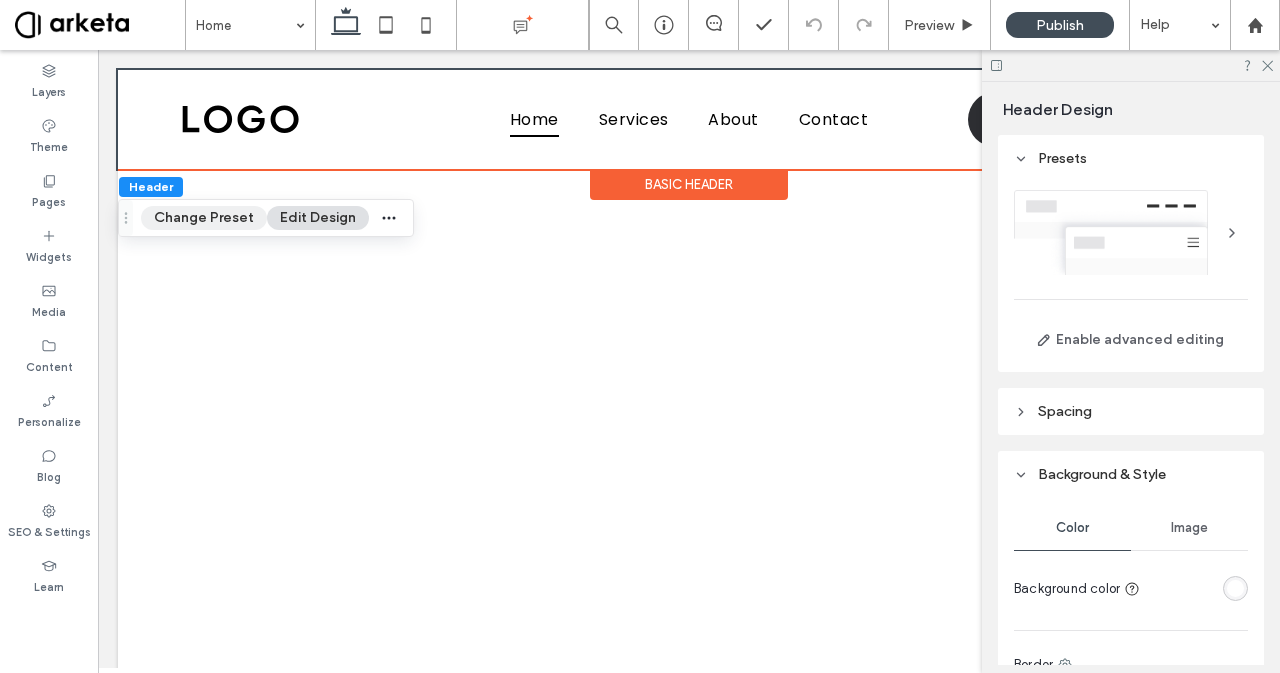click on "Change Preset" at bounding box center [204, 218] 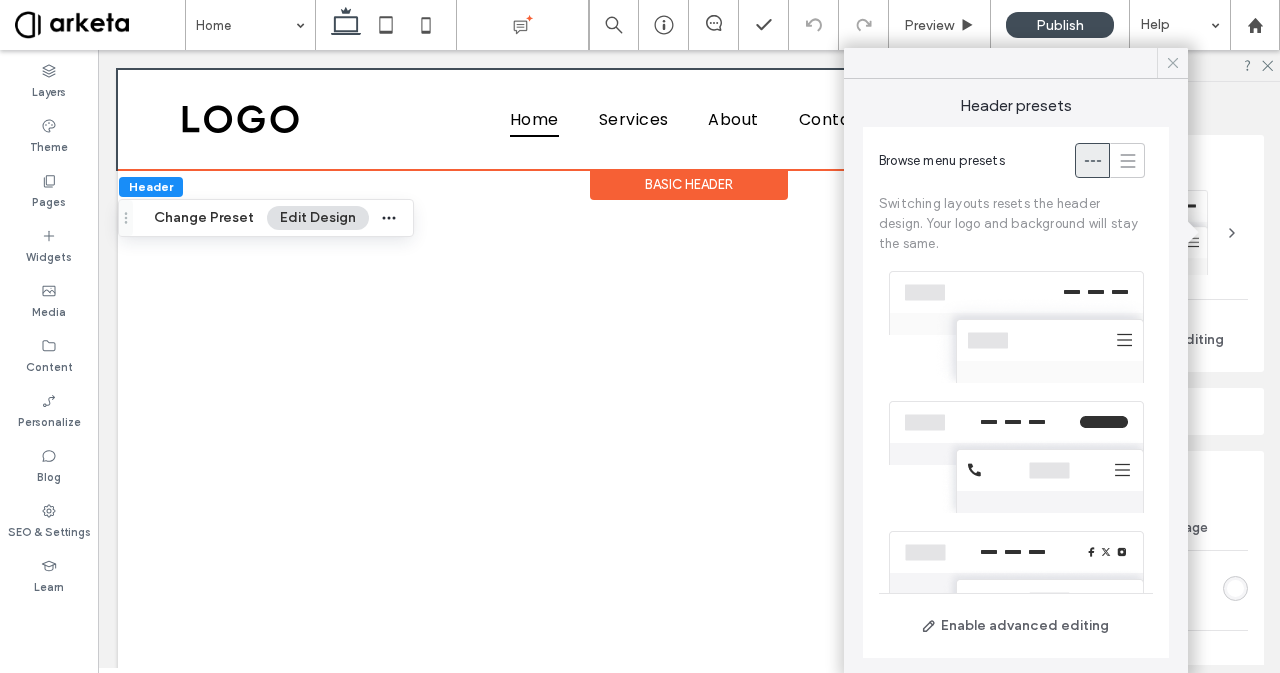 click 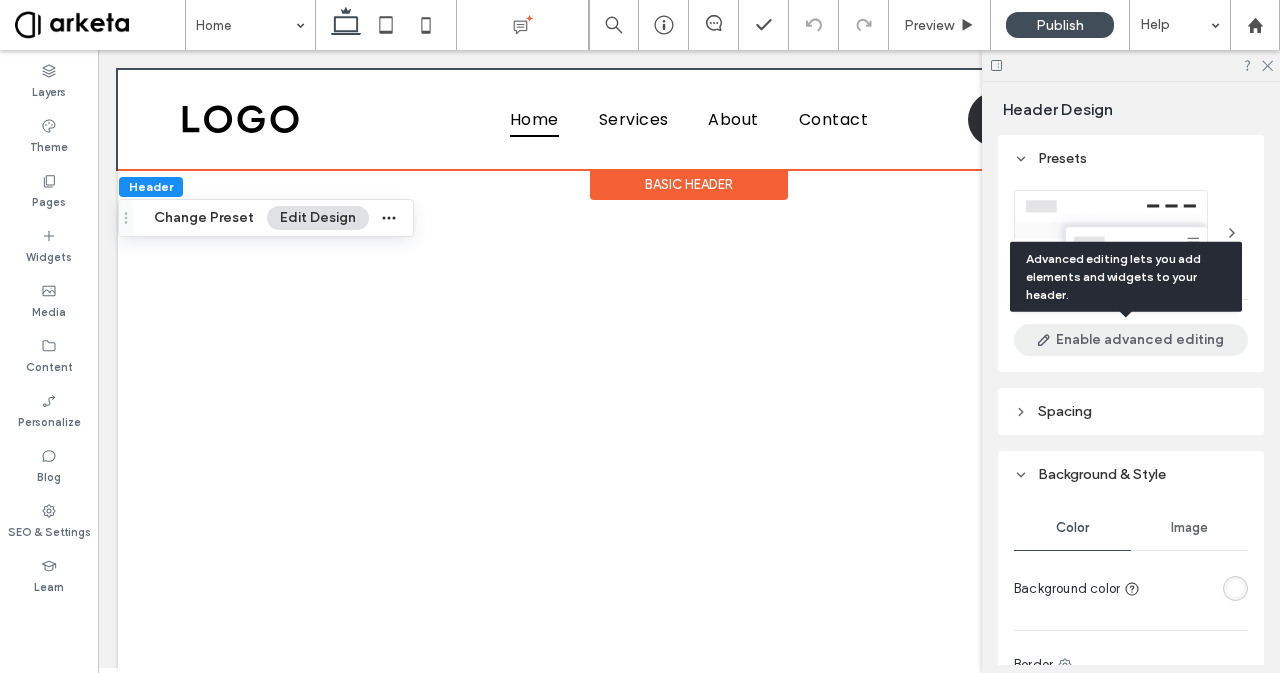 click on "Enable advanced editing" at bounding box center [1131, 340] 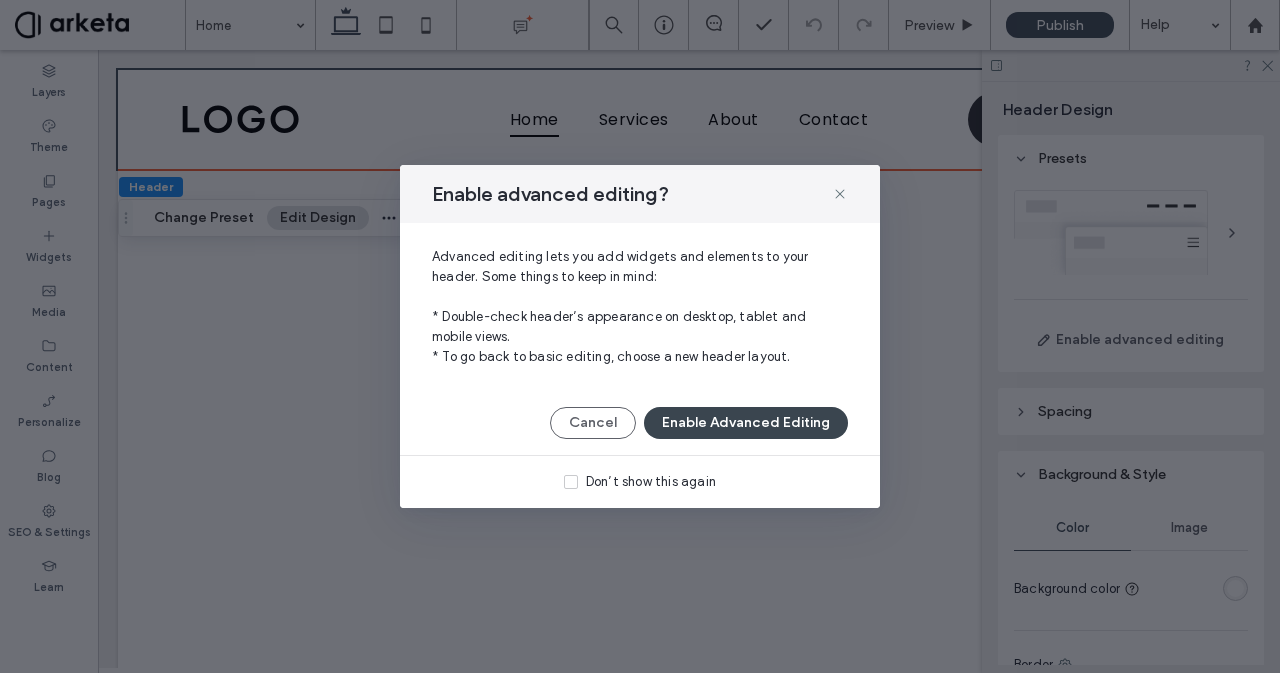 click on "Enable Advanced Editing" at bounding box center [746, 423] 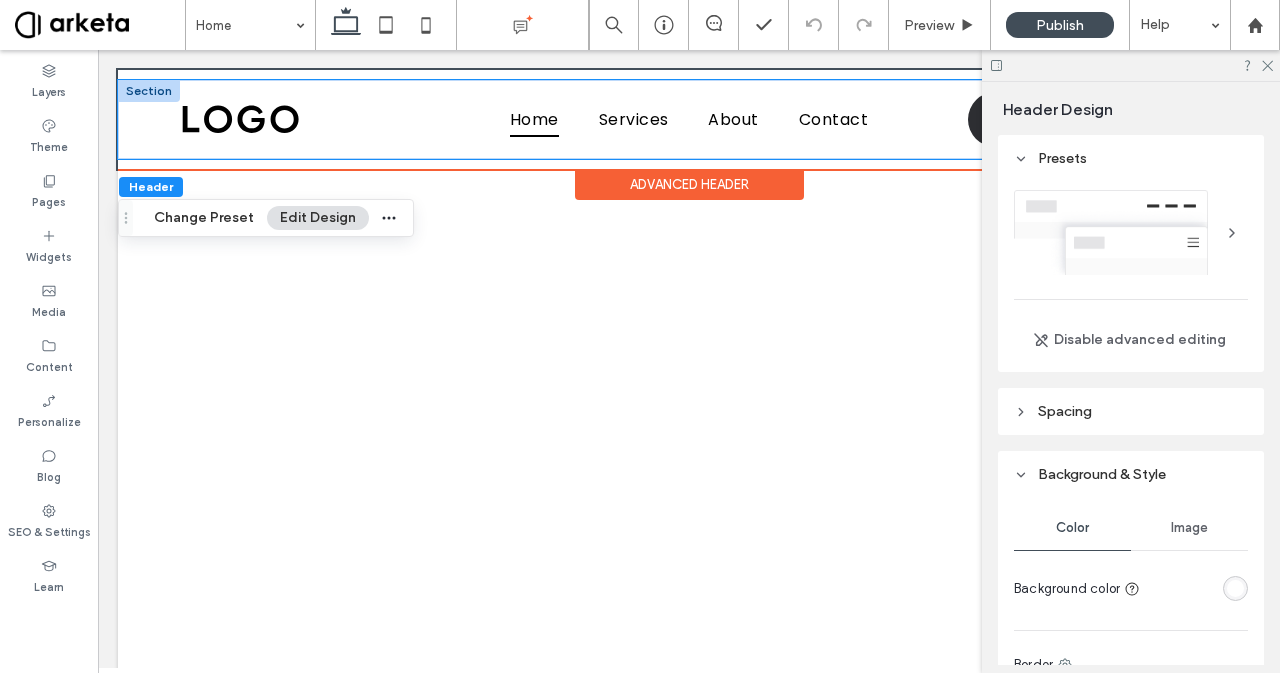 click on "Home
Services
About
Contact
Contact us" at bounding box center (689, 119) 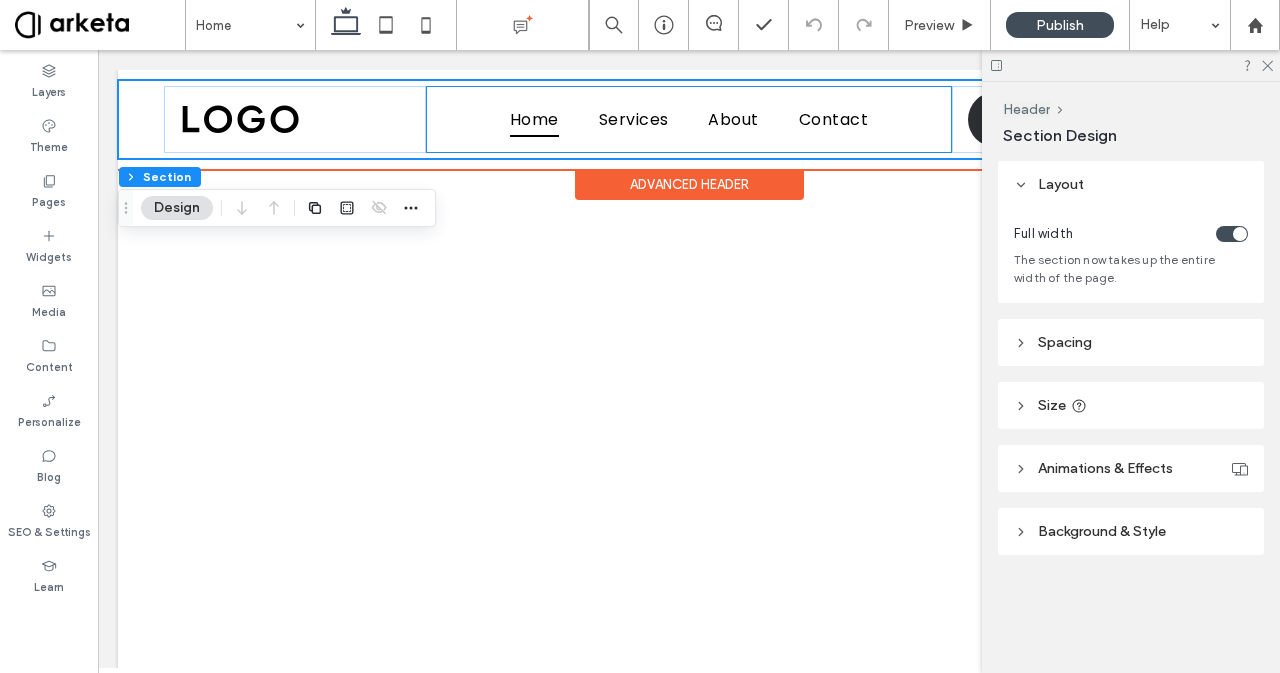 click on "Home
Services
About
Contact" at bounding box center [688, 119] 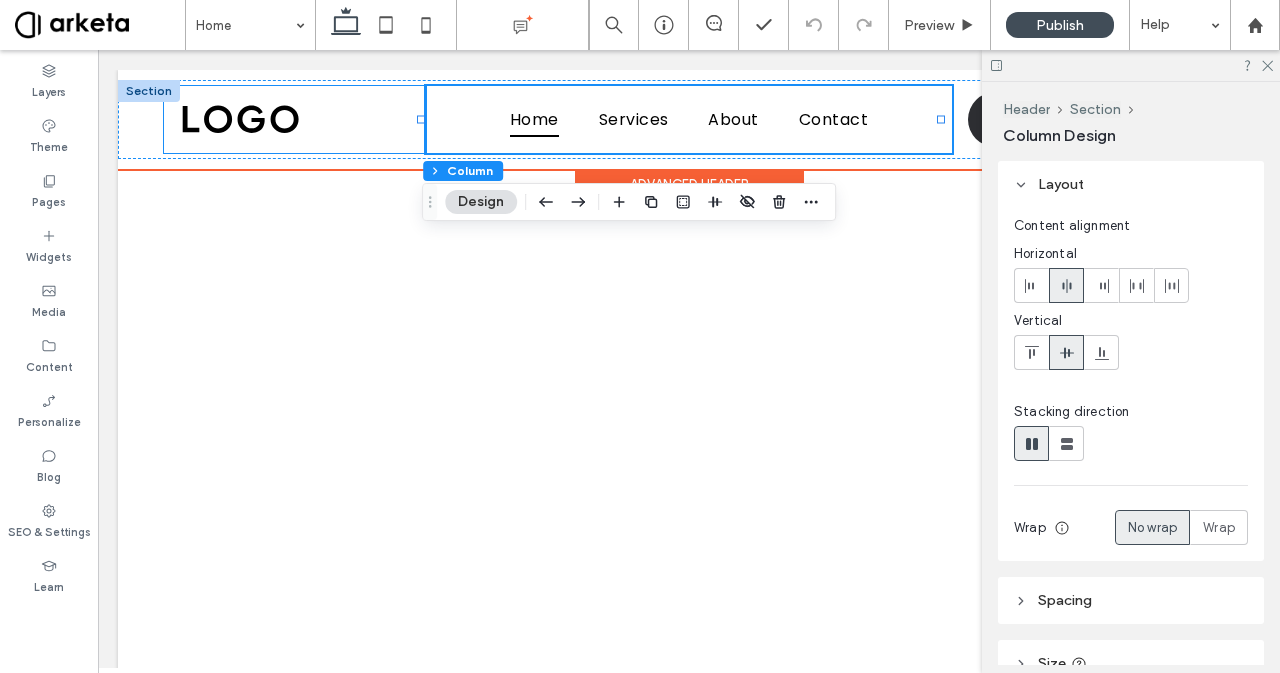 click at bounding box center [295, 119] 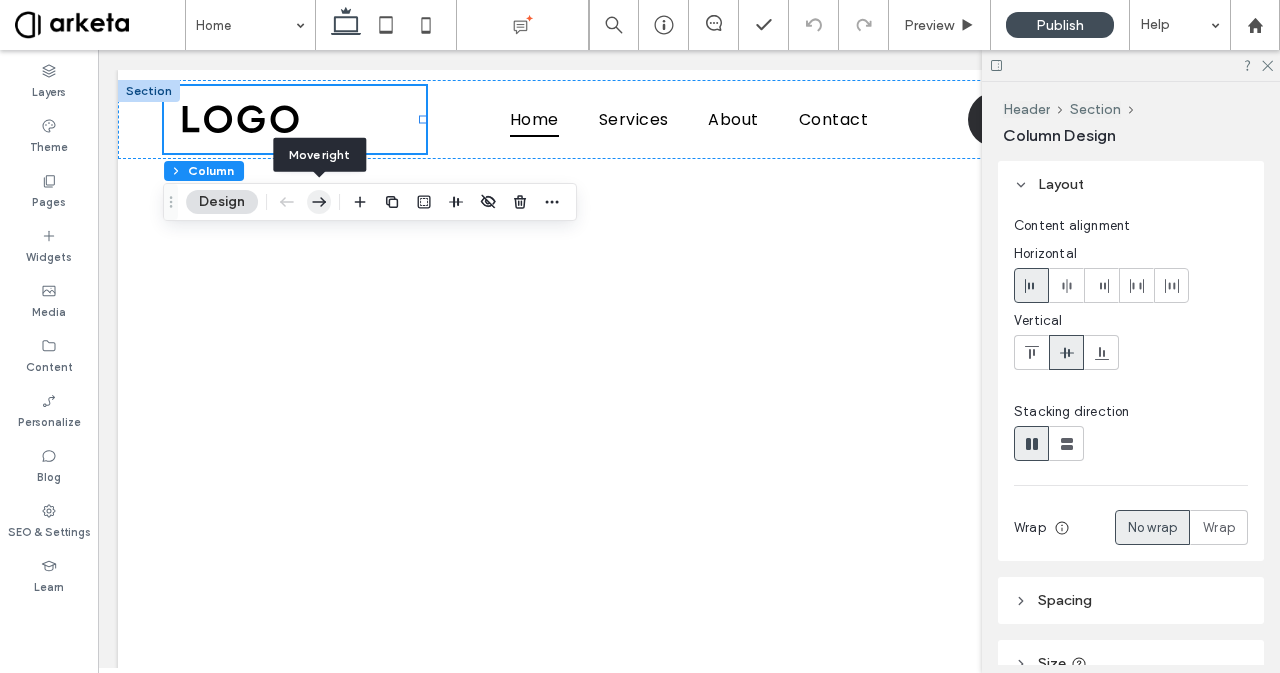 click 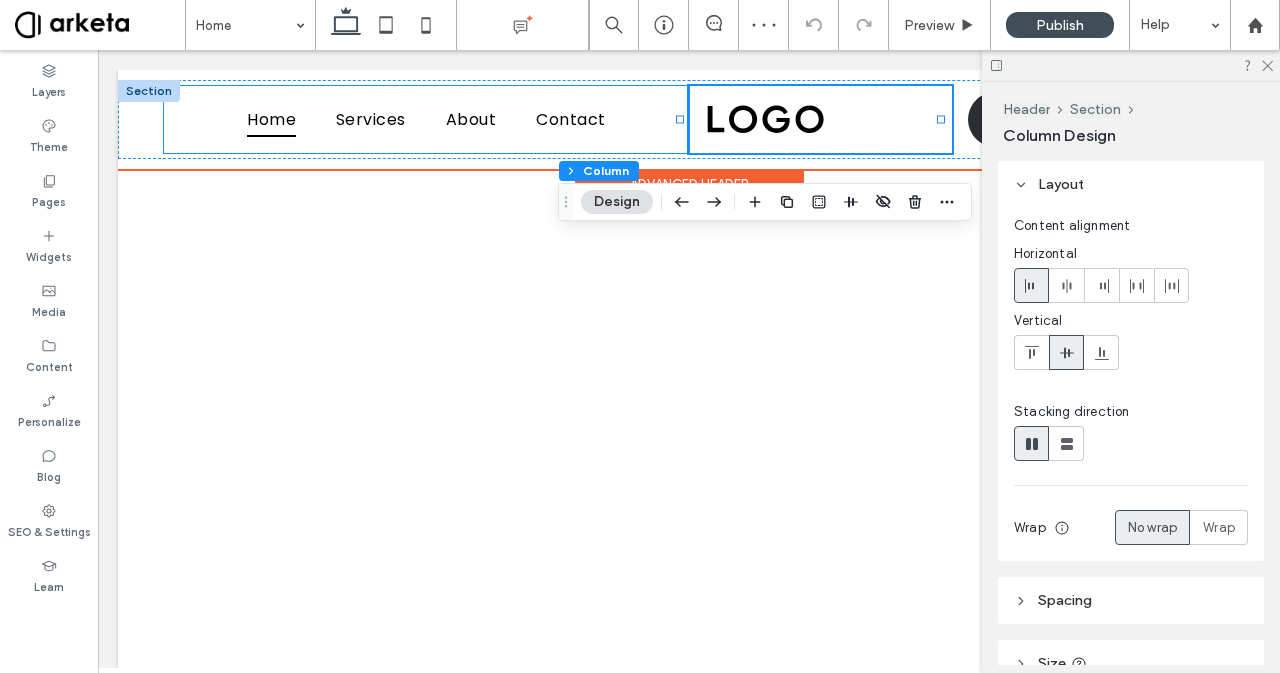 click on "Home
Services
About
Contact" at bounding box center [426, 119] 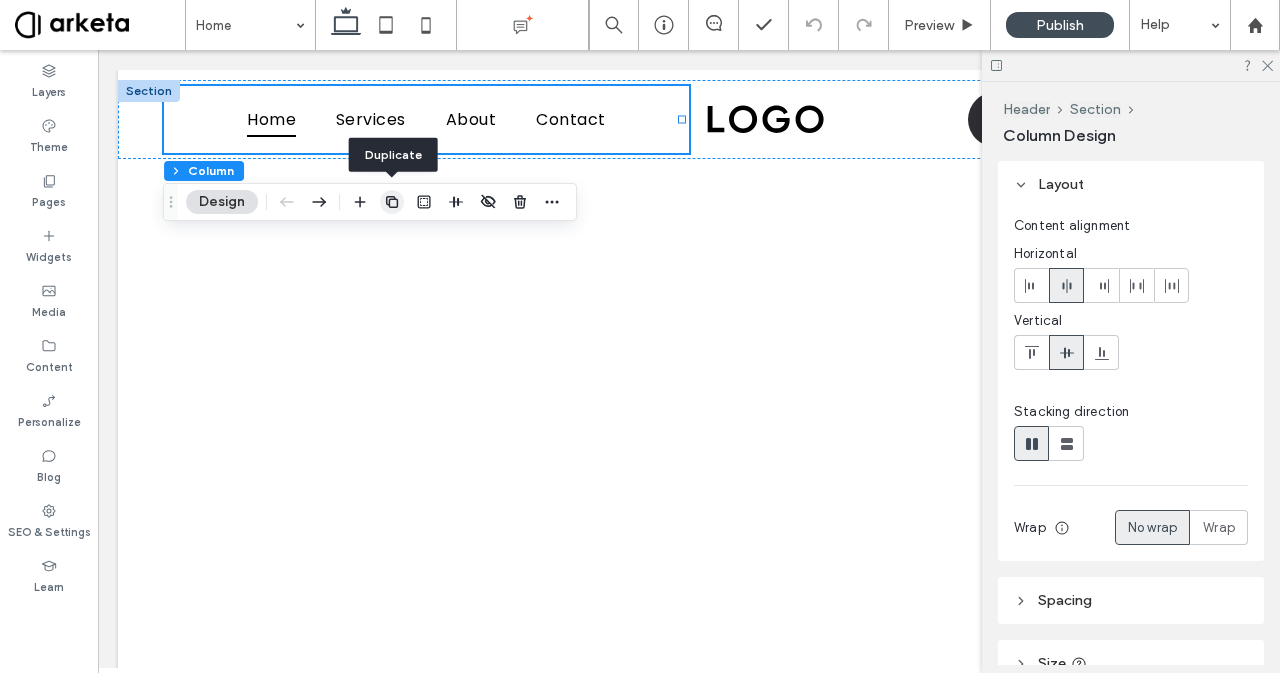 click 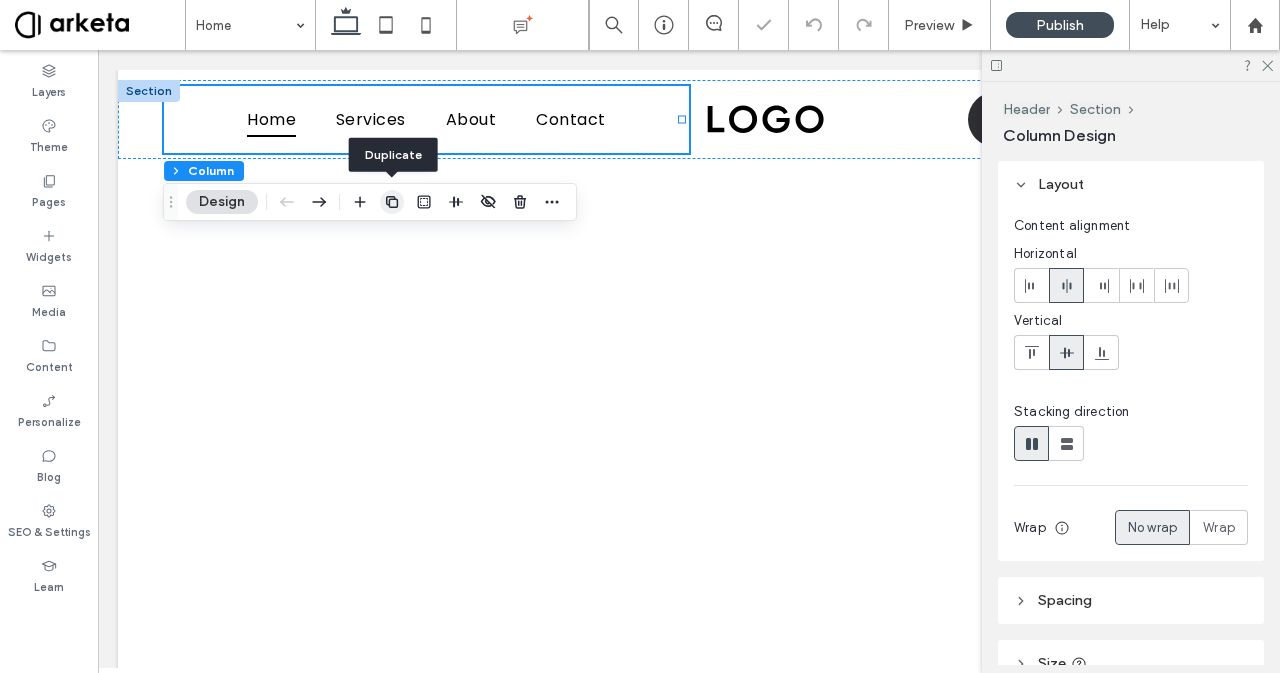 type on "**" 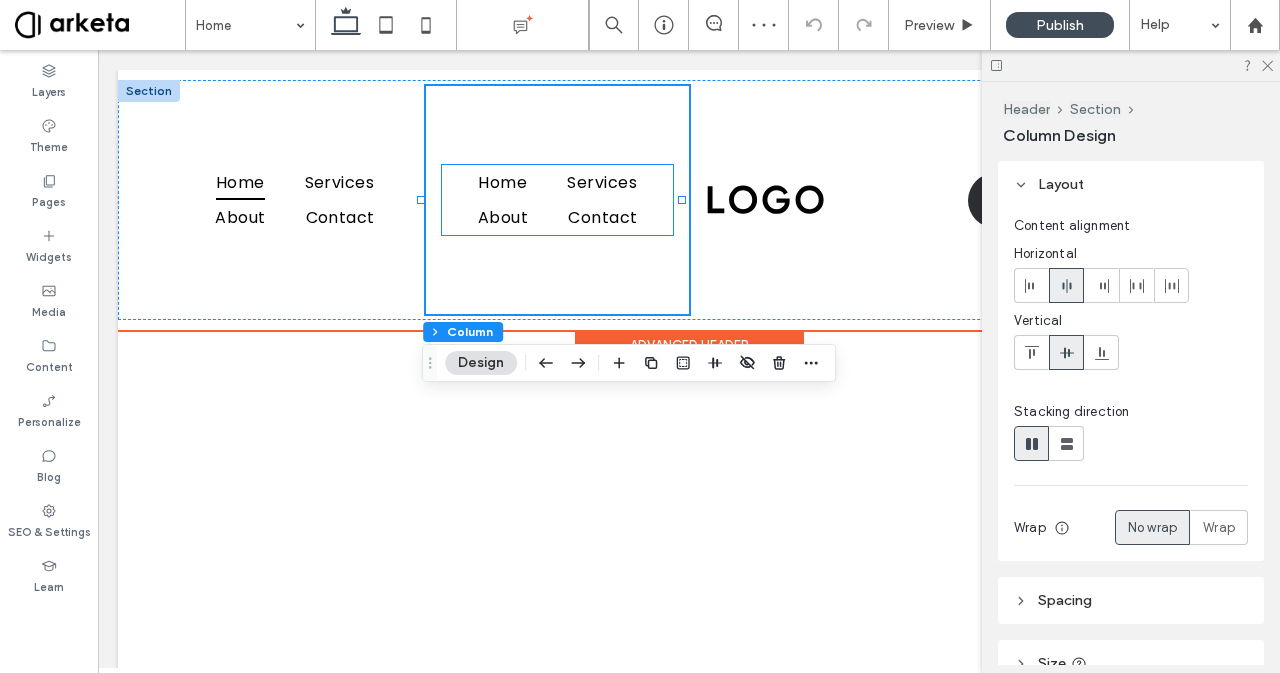 click on "Home
Services
About
Contact" at bounding box center (557, 200) 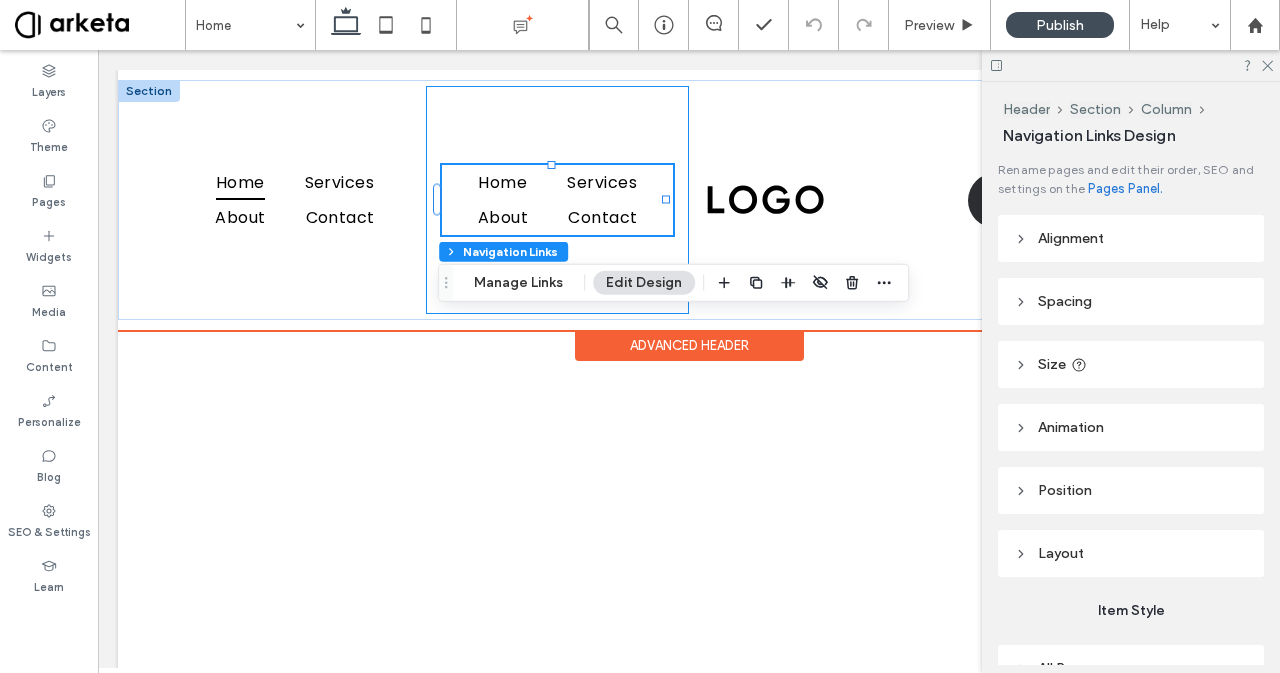 click on "Home
Services
About
Contact" at bounding box center (557, 200) 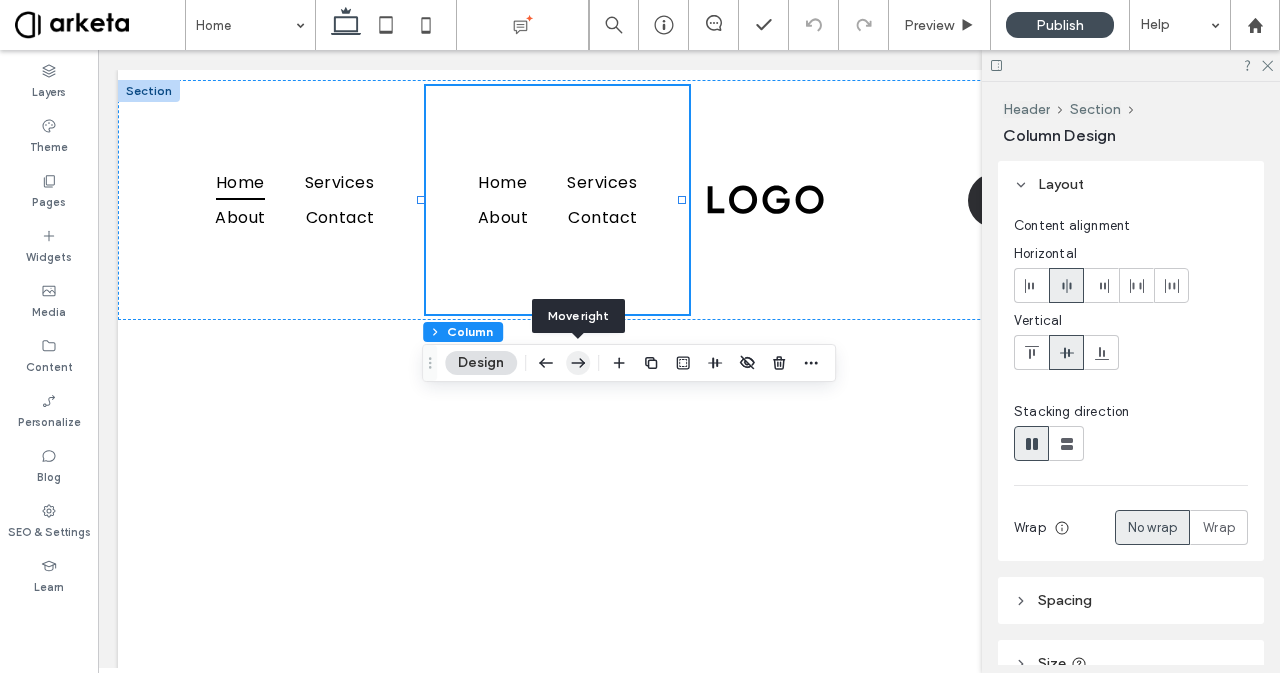 click 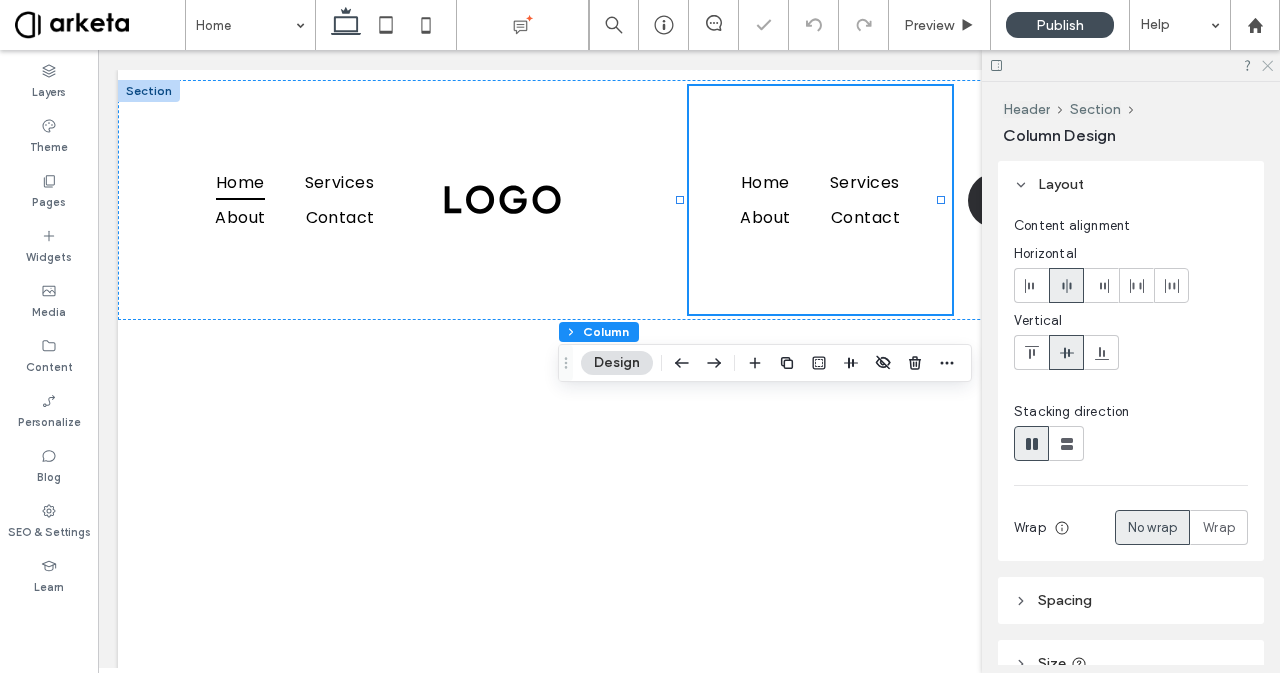 click 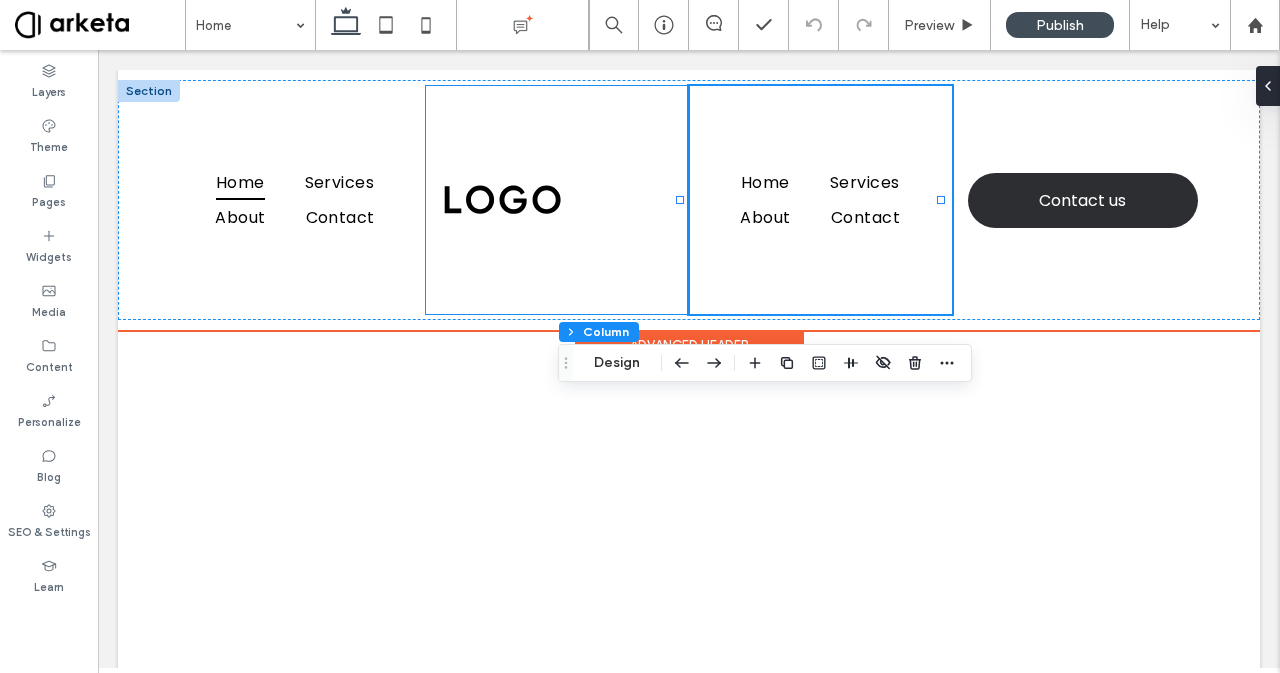 click at bounding box center (557, 200) 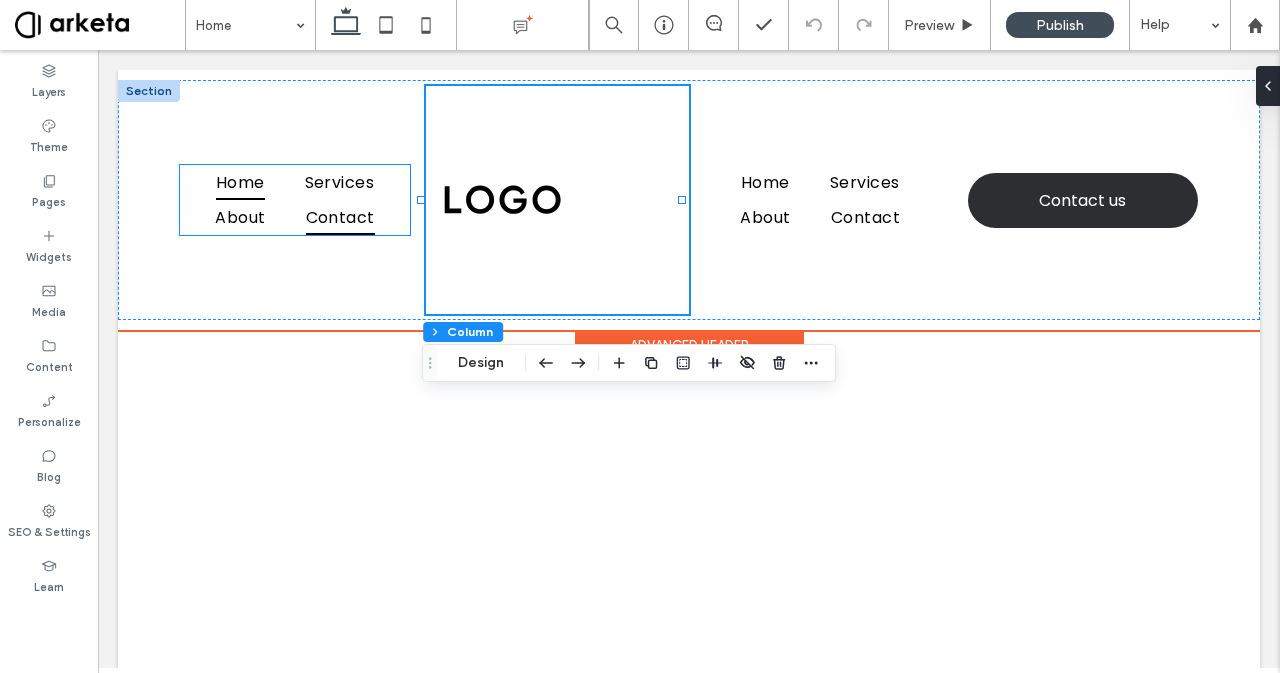 click on "Contact" at bounding box center (340, 217) 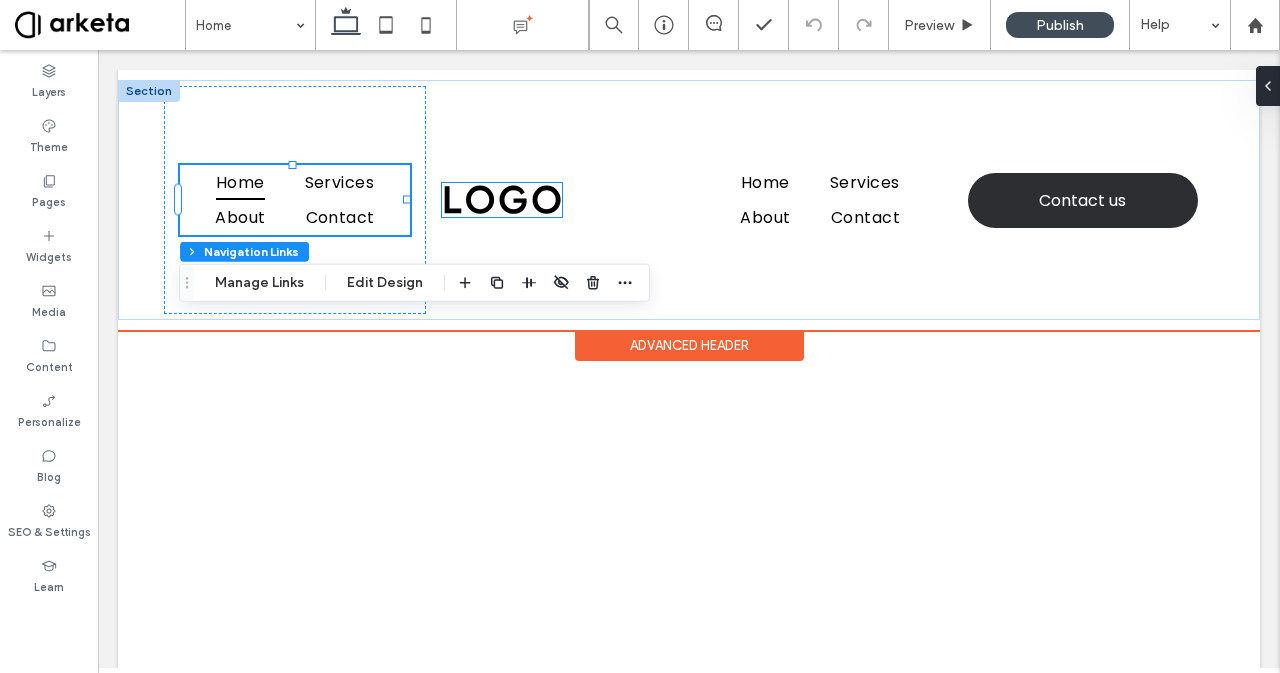 click at bounding box center [502, 200] 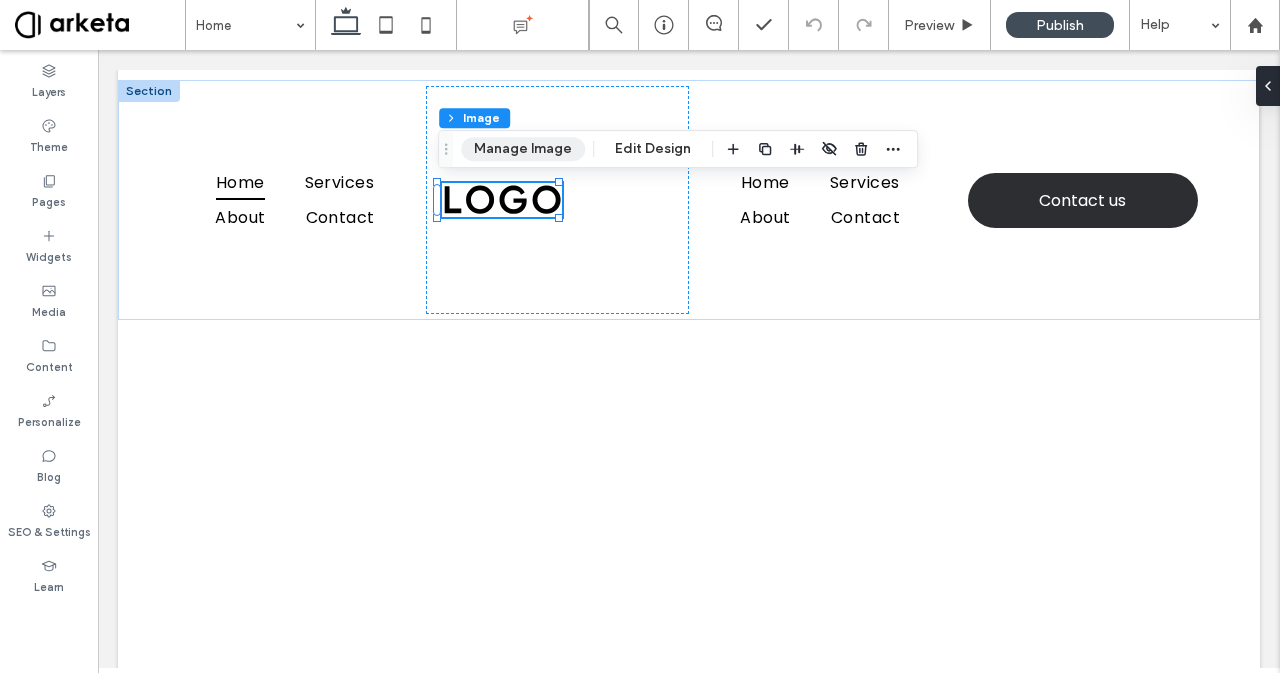 click on "Manage Image" at bounding box center (523, 149) 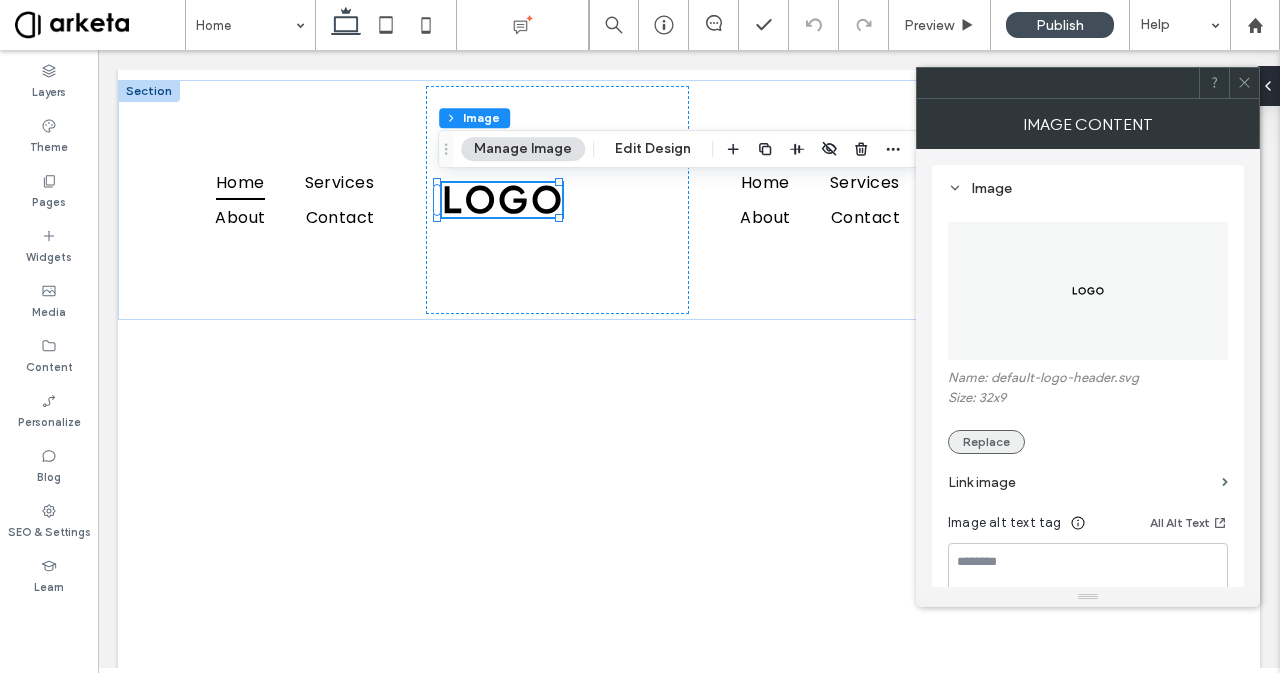 click on "Replace" at bounding box center [986, 442] 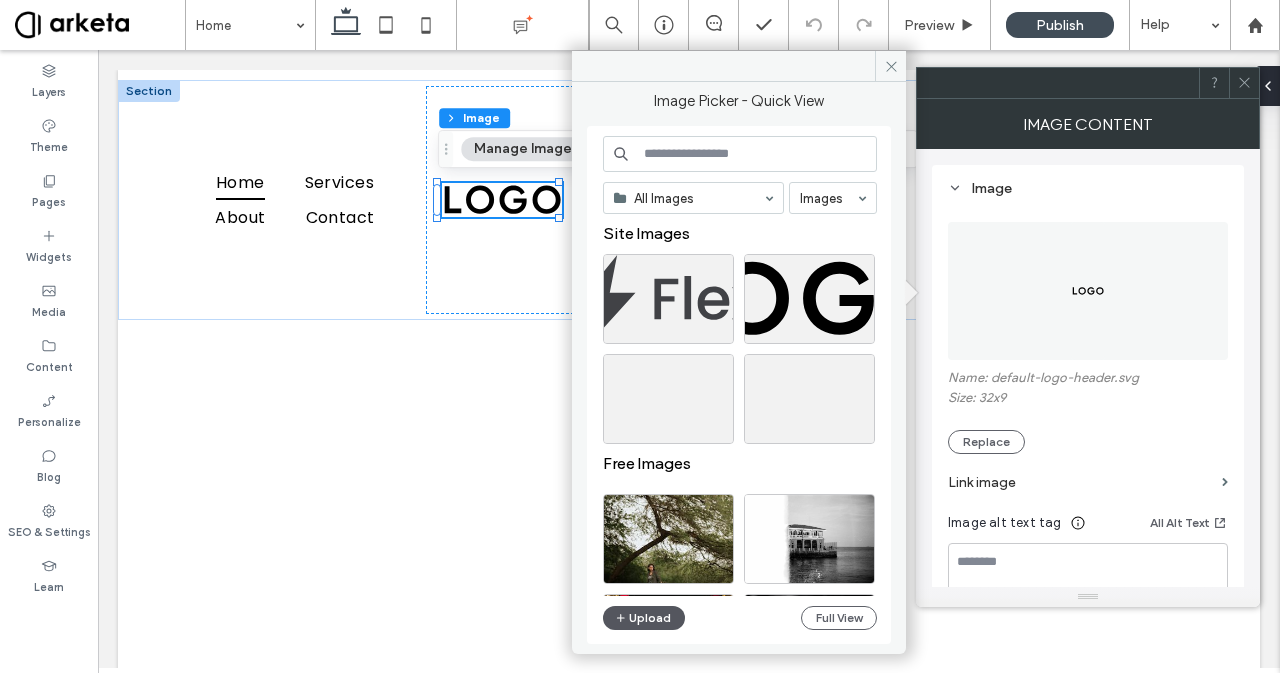 click on "Upload" at bounding box center [644, 618] 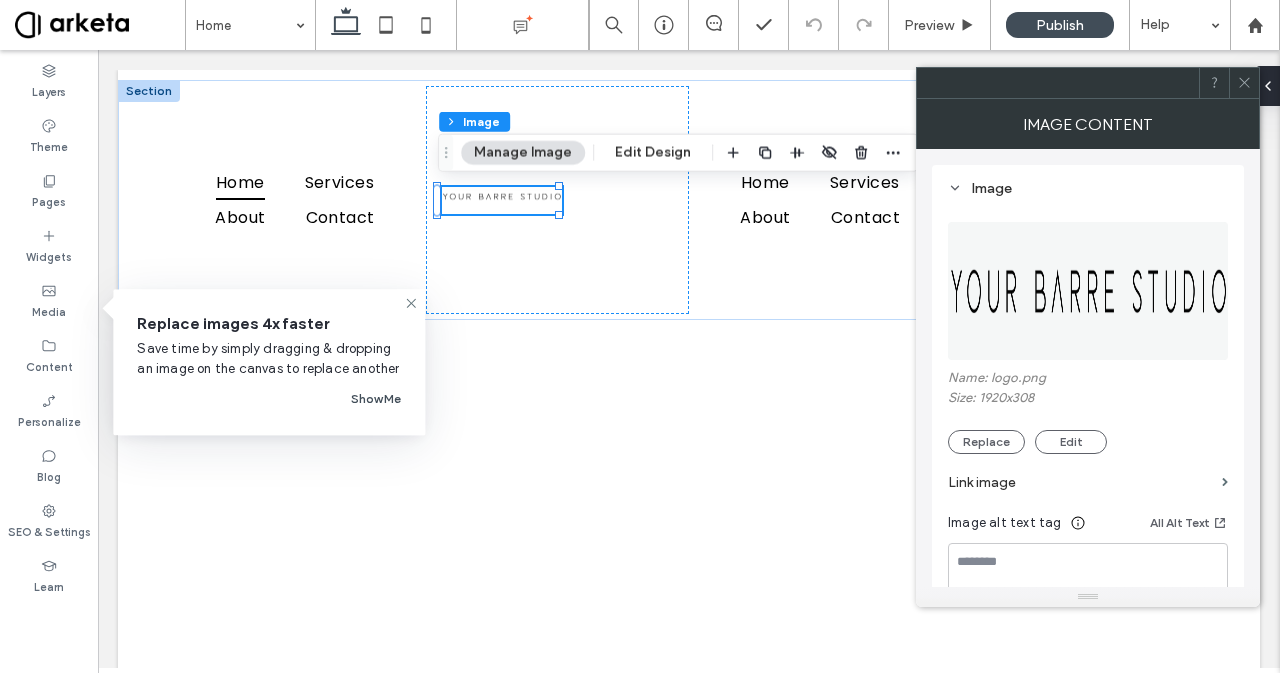 click at bounding box center [1244, 83] 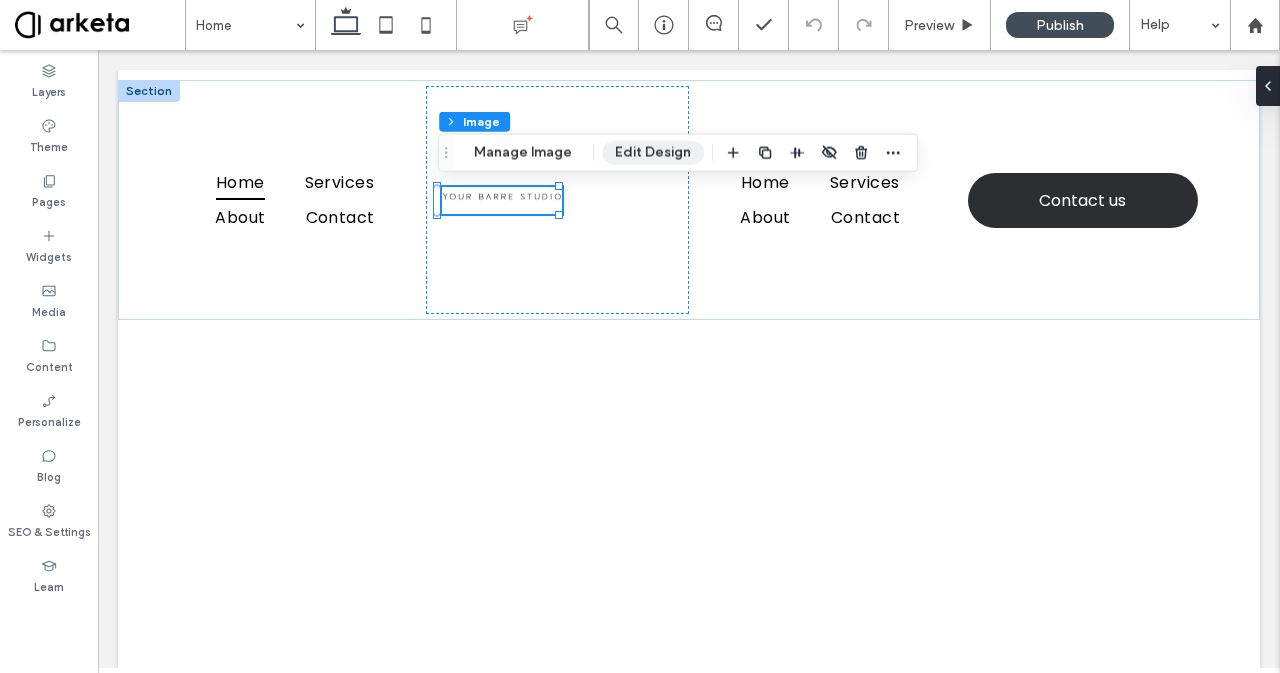 click on "Edit Design" at bounding box center [653, 153] 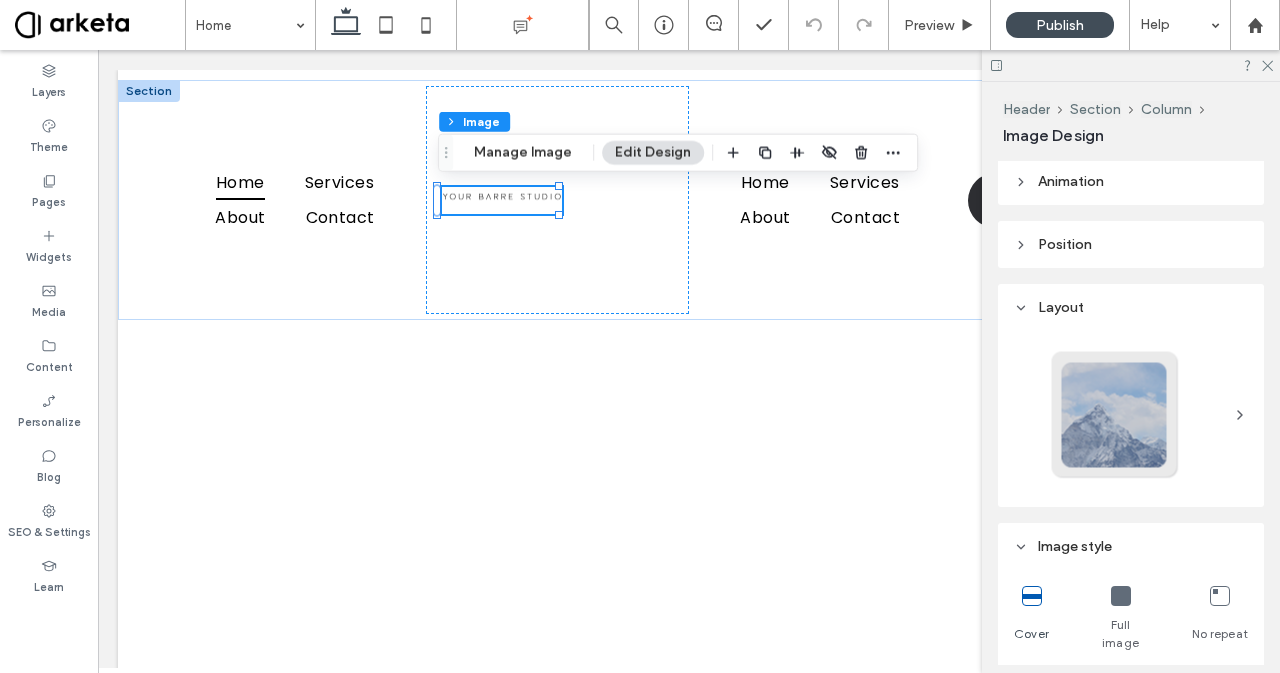 scroll, scrollTop: 96, scrollLeft: 0, axis: vertical 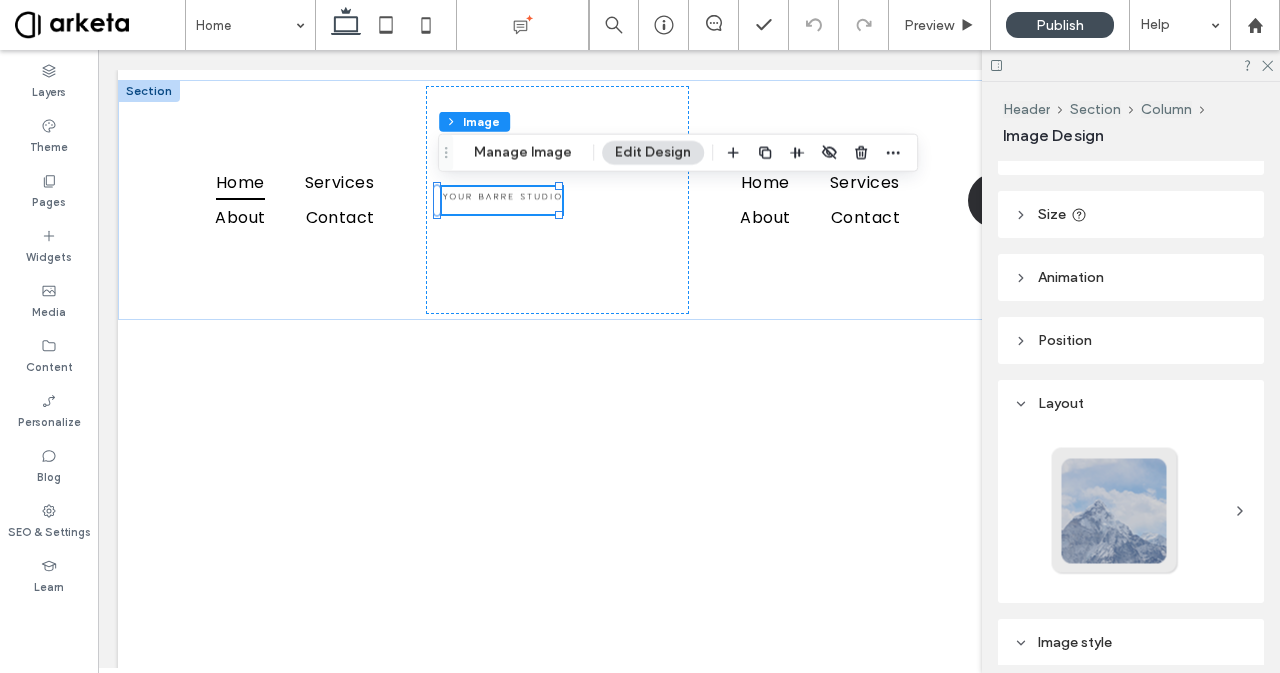 click on "Size" at bounding box center (1131, 214) 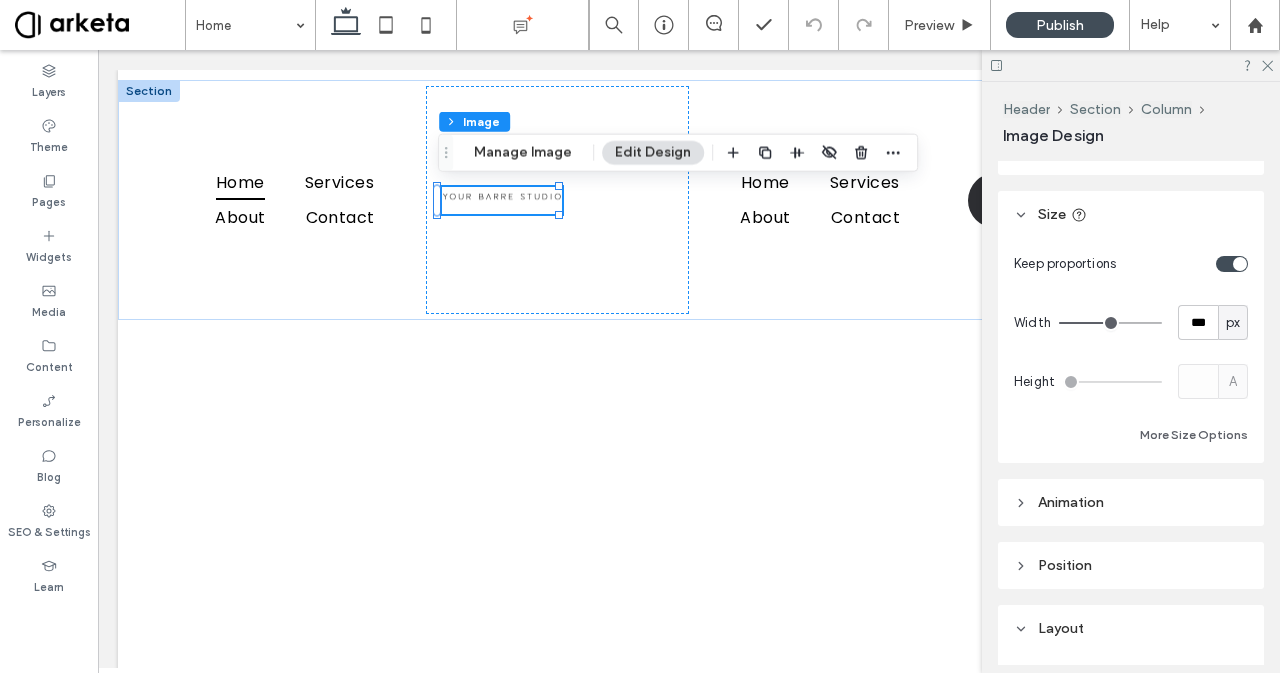 click on "px" at bounding box center (1233, 323) 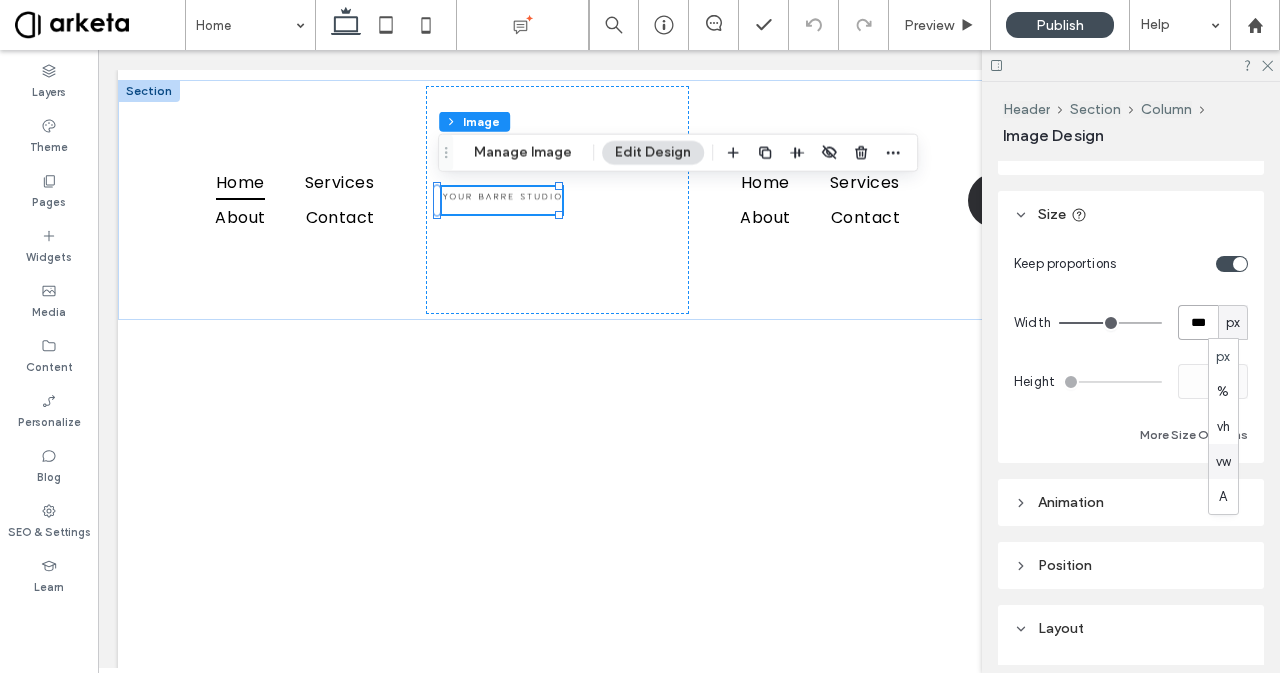 click on "***" at bounding box center (1198, 322) 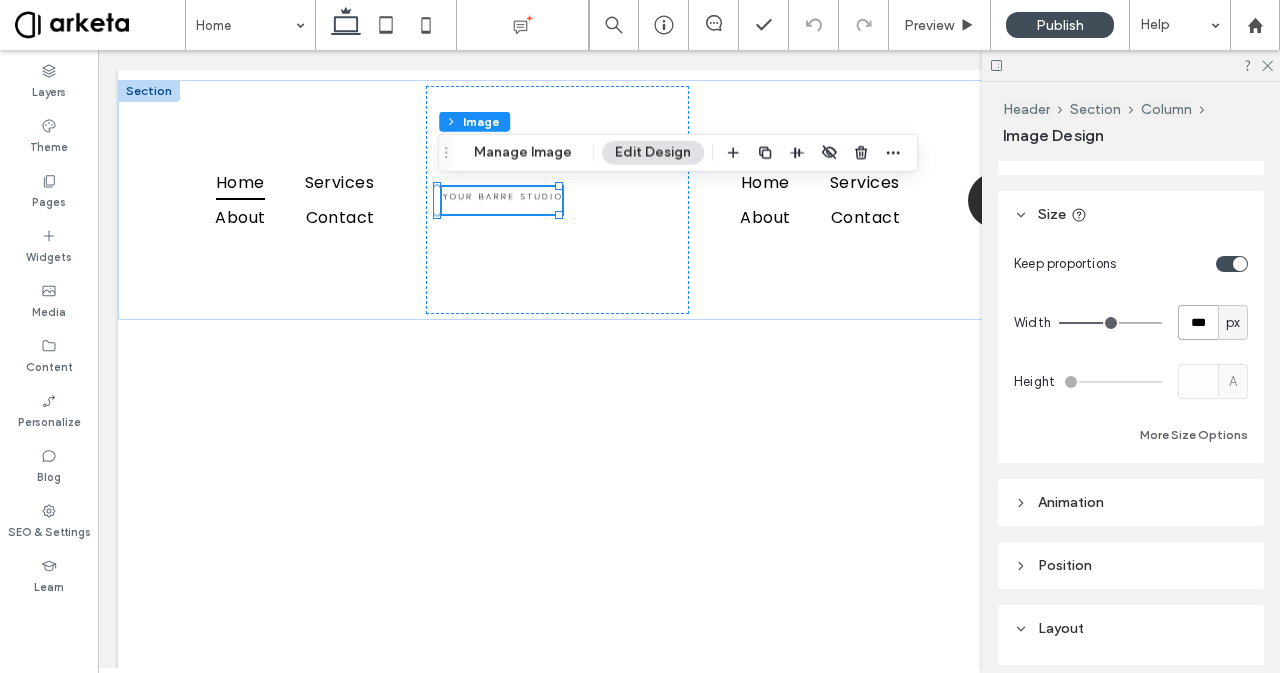 type on "***" 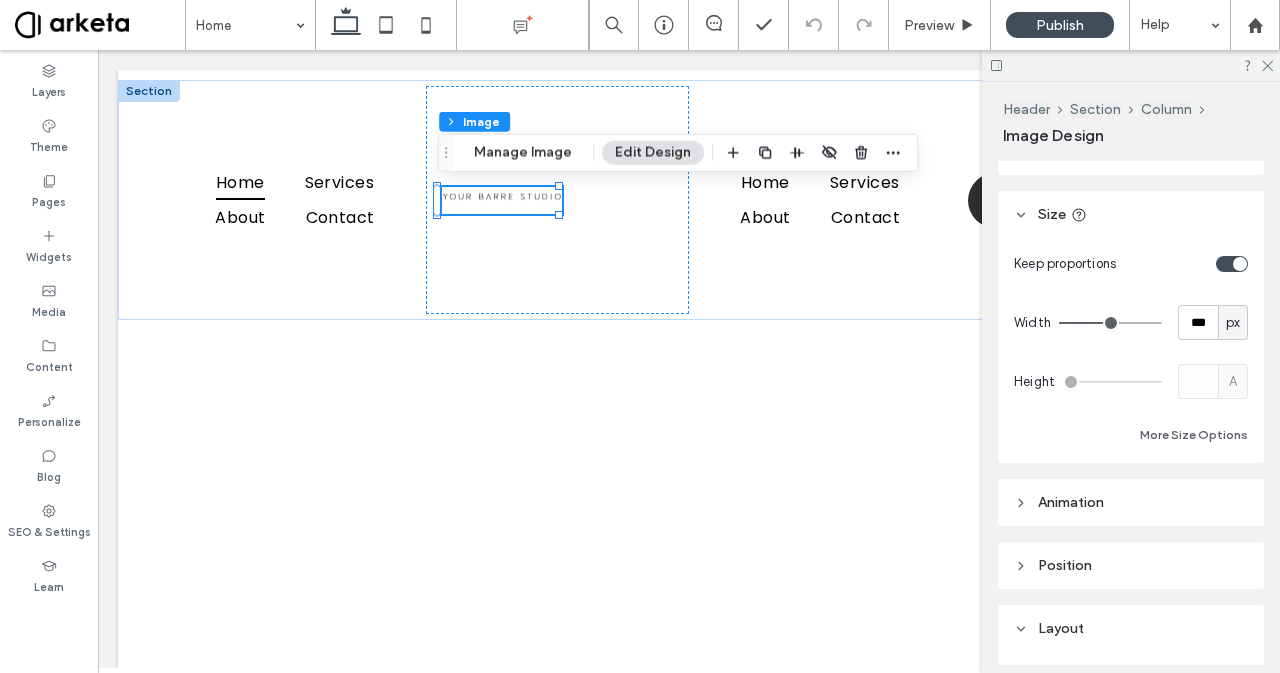 type on "***" 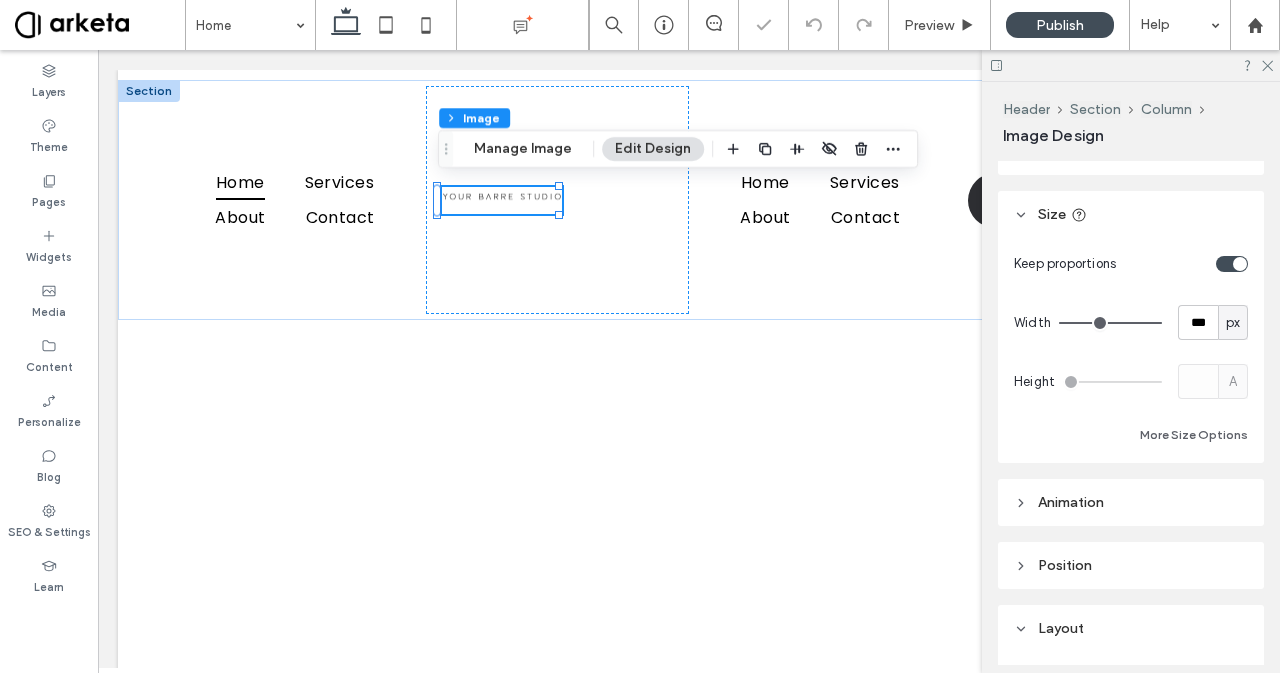 click on "px" at bounding box center [1233, 323] 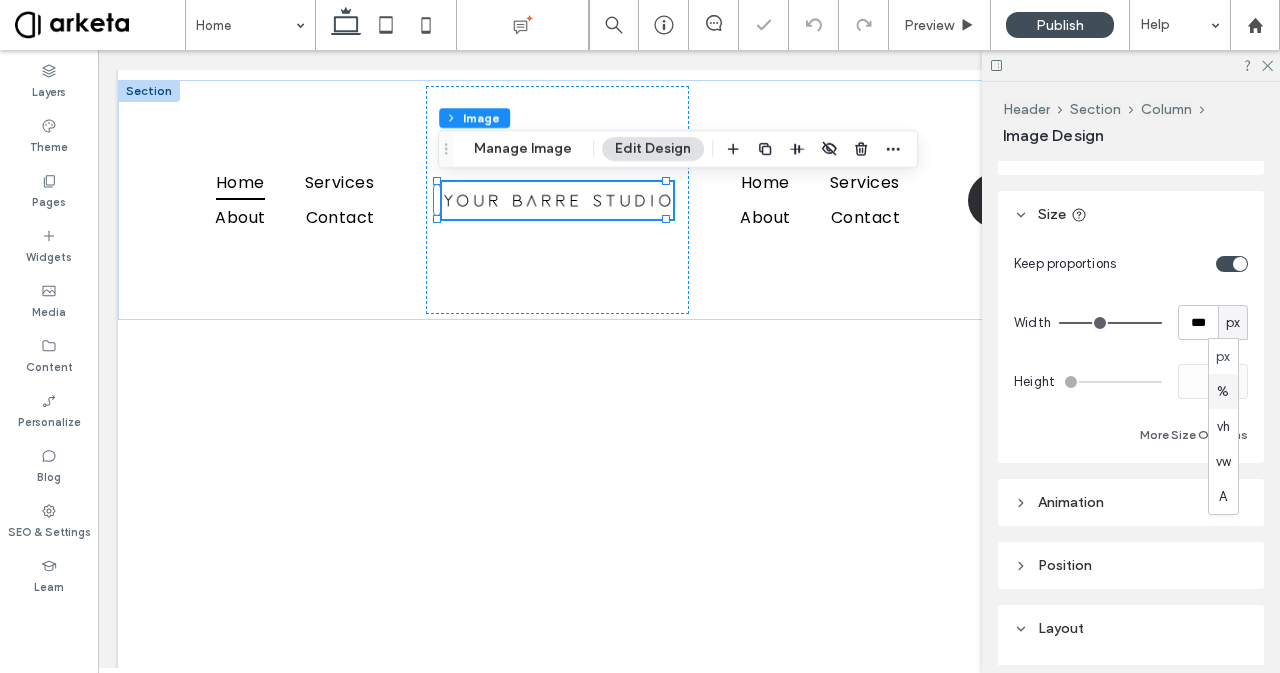 click on "%" at bounding box center [1223, 392] 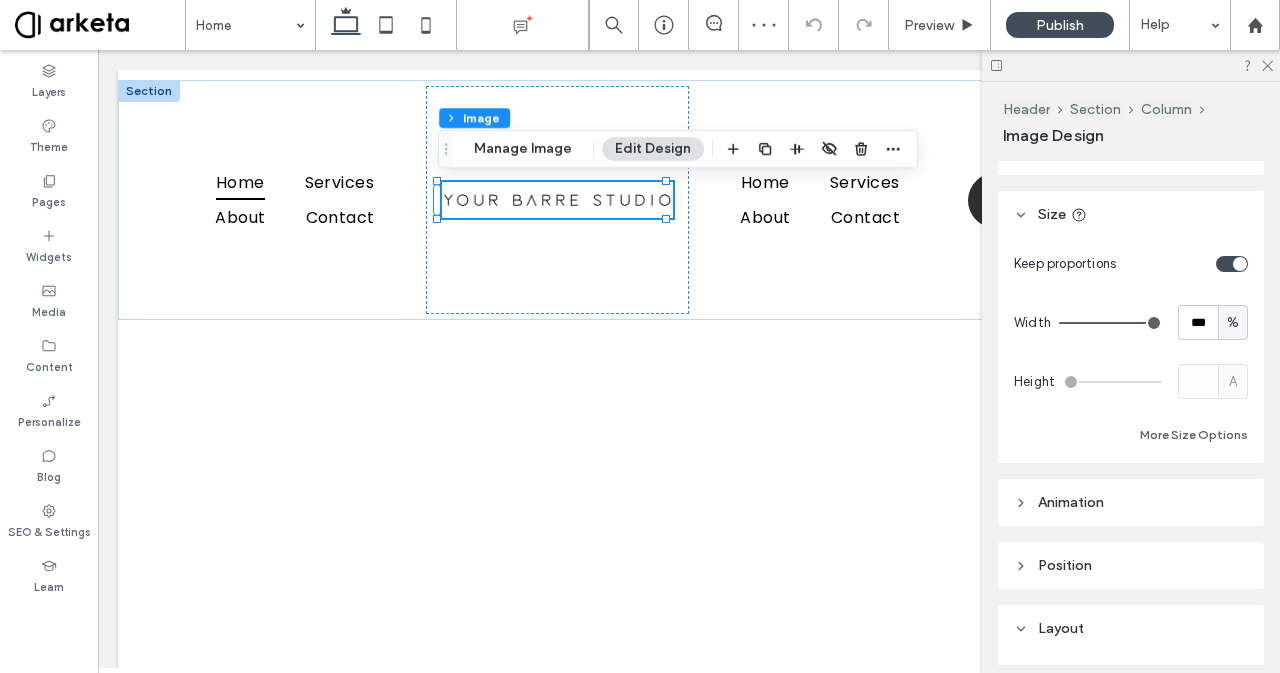 click at bounding box center [1232, 264] 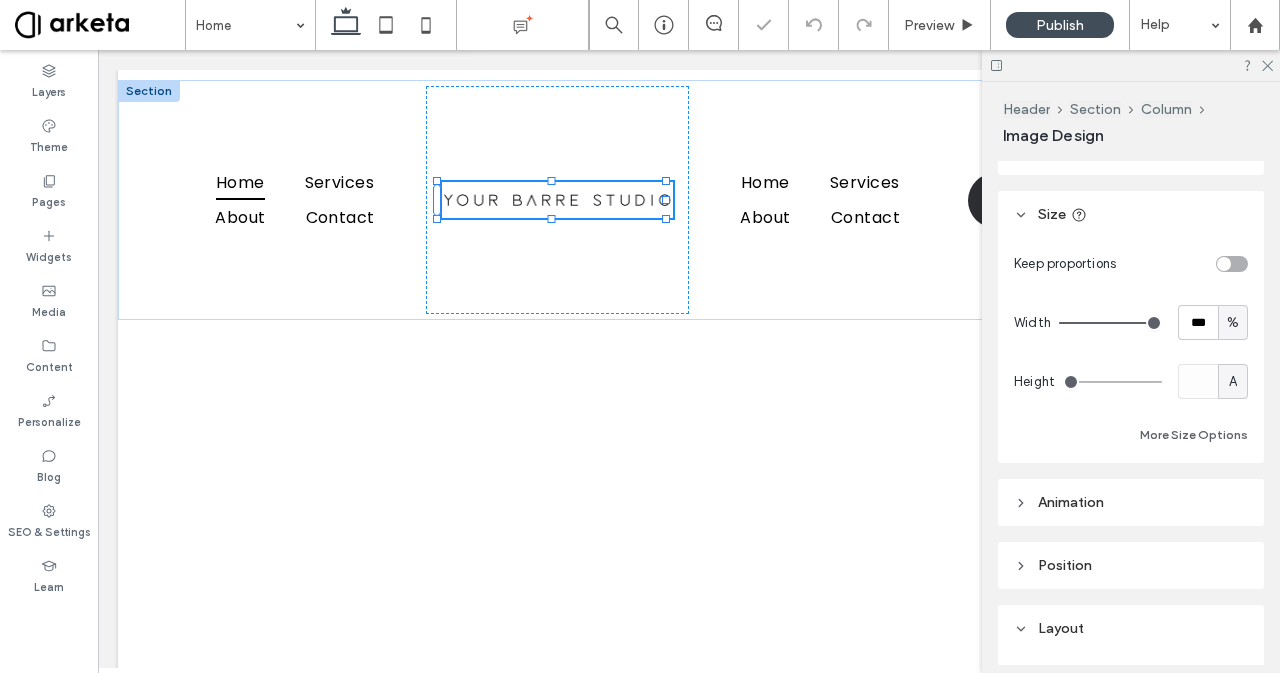 type on "**" 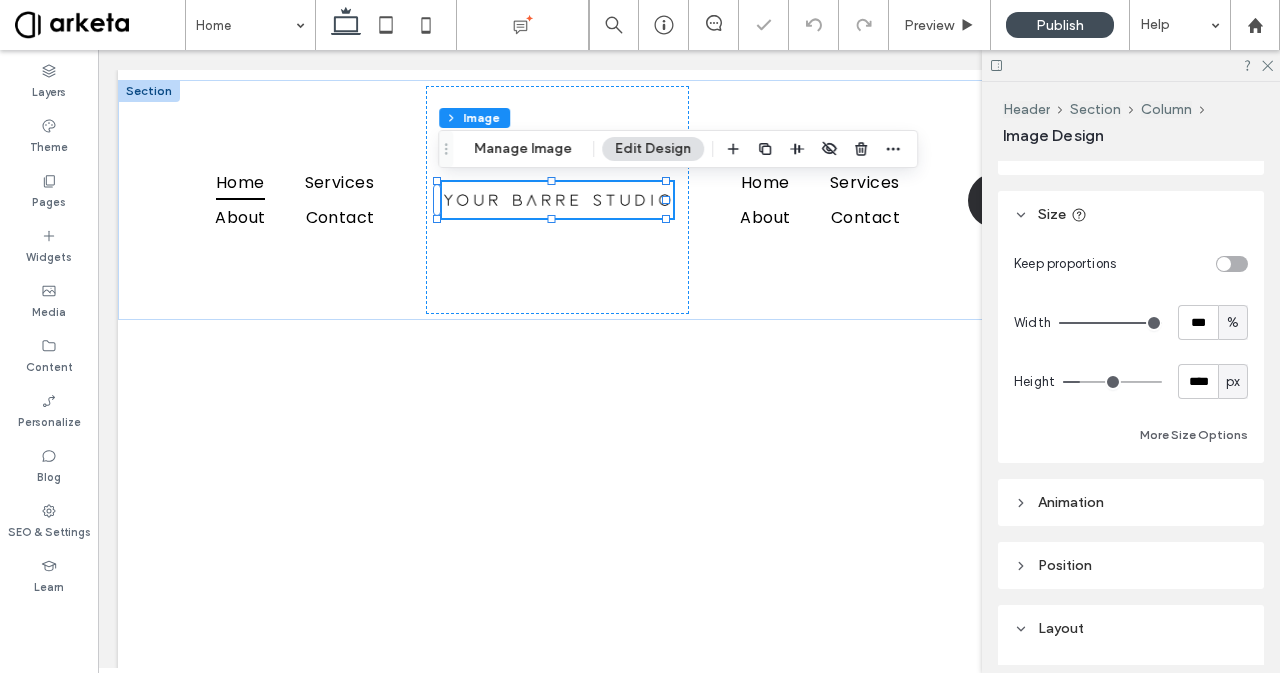 click on "px" at bounding box center [1233, 382] 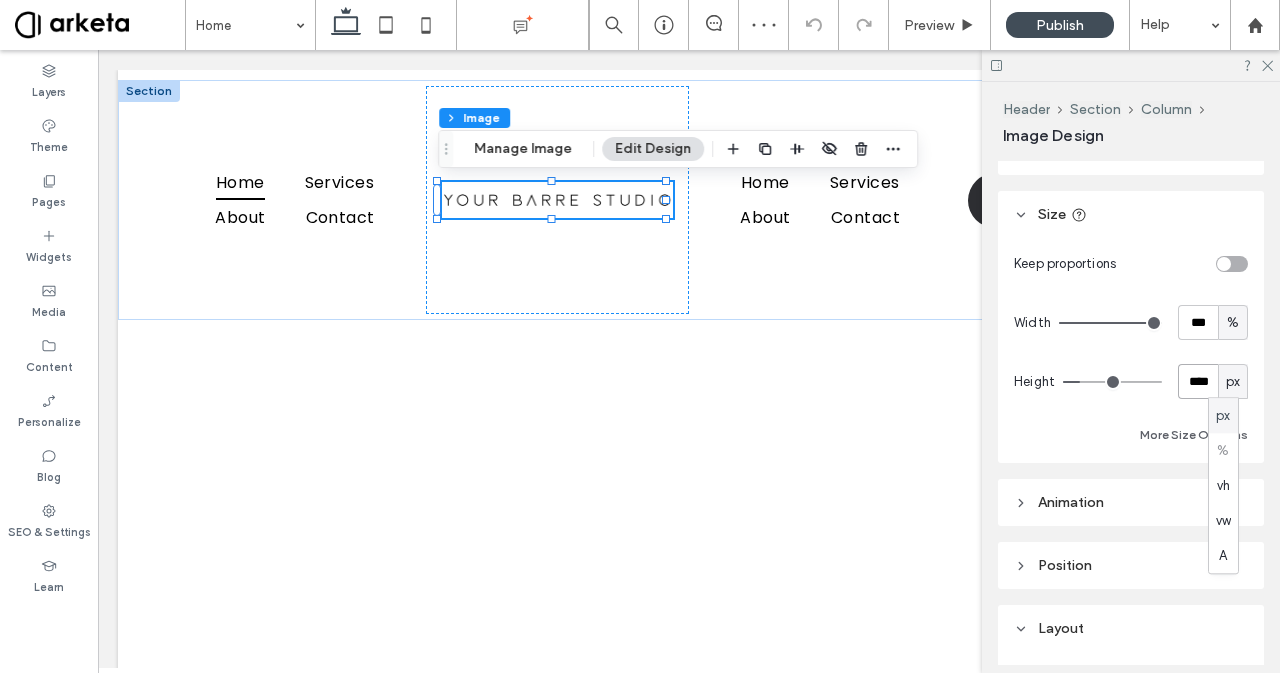 click on "****" at bounding box center (1198, 381) 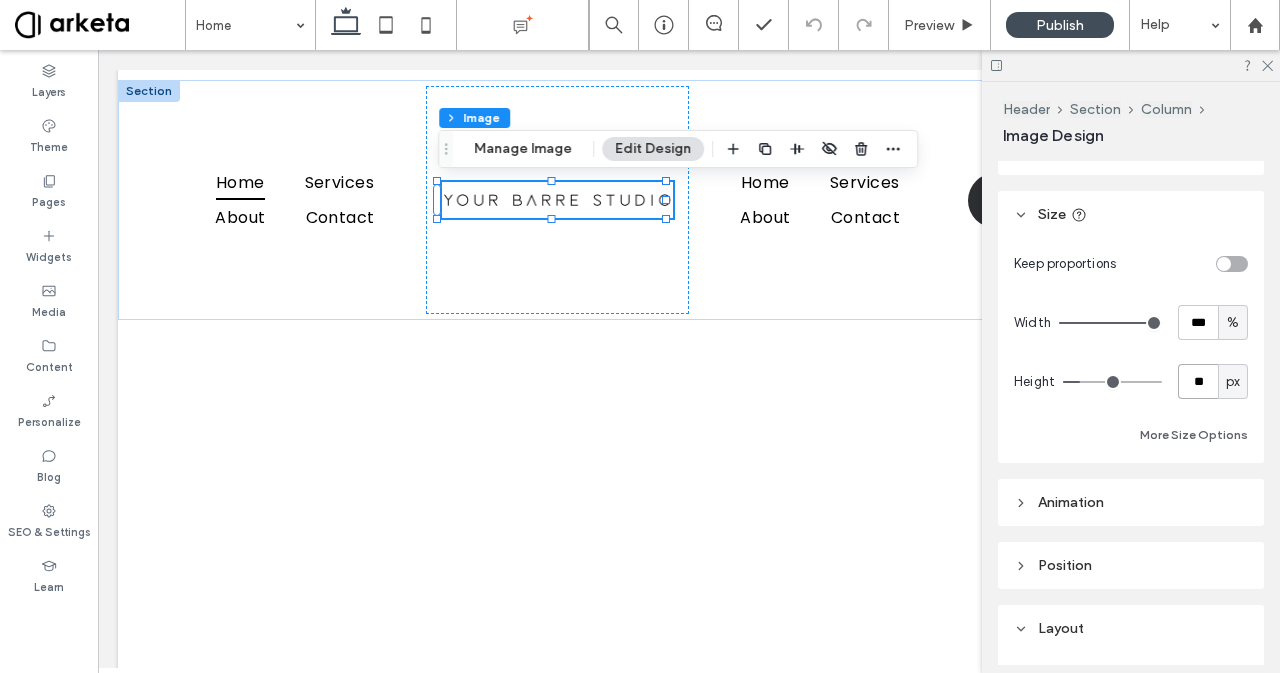 type on "**" 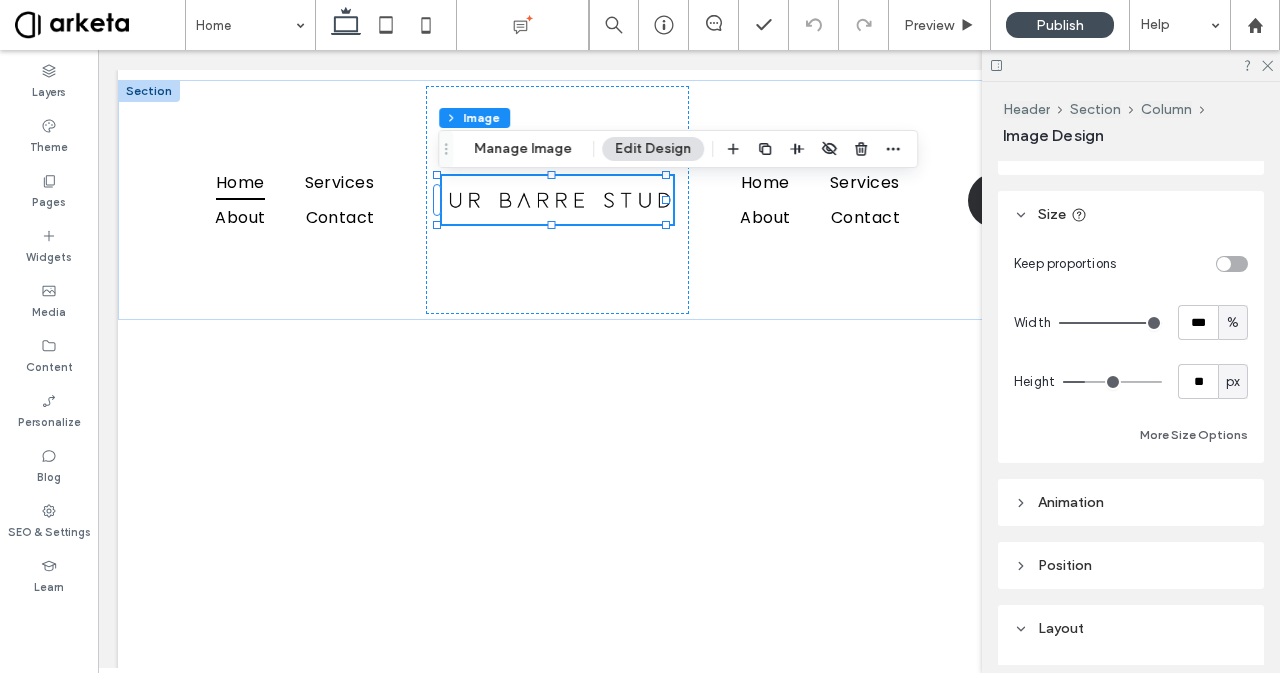 click on "px" at bounding box center [1233, 382] 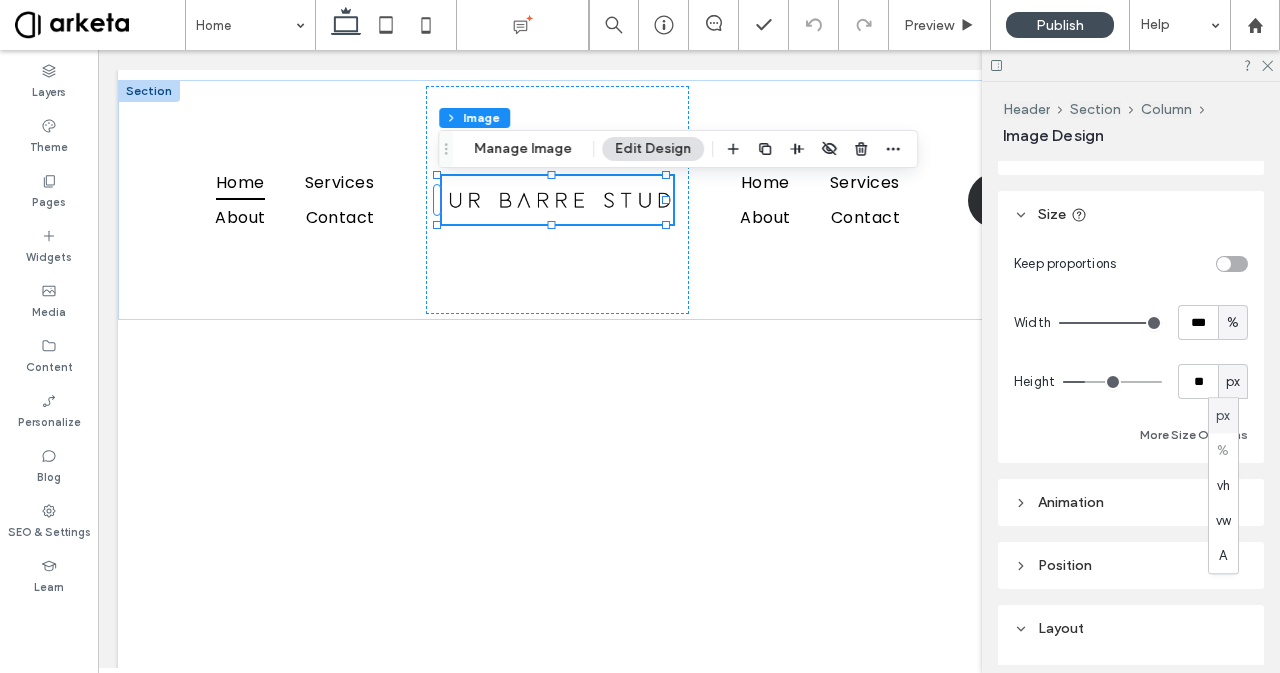 click on "px % vh vw A" at bounding box center (1223, 485) 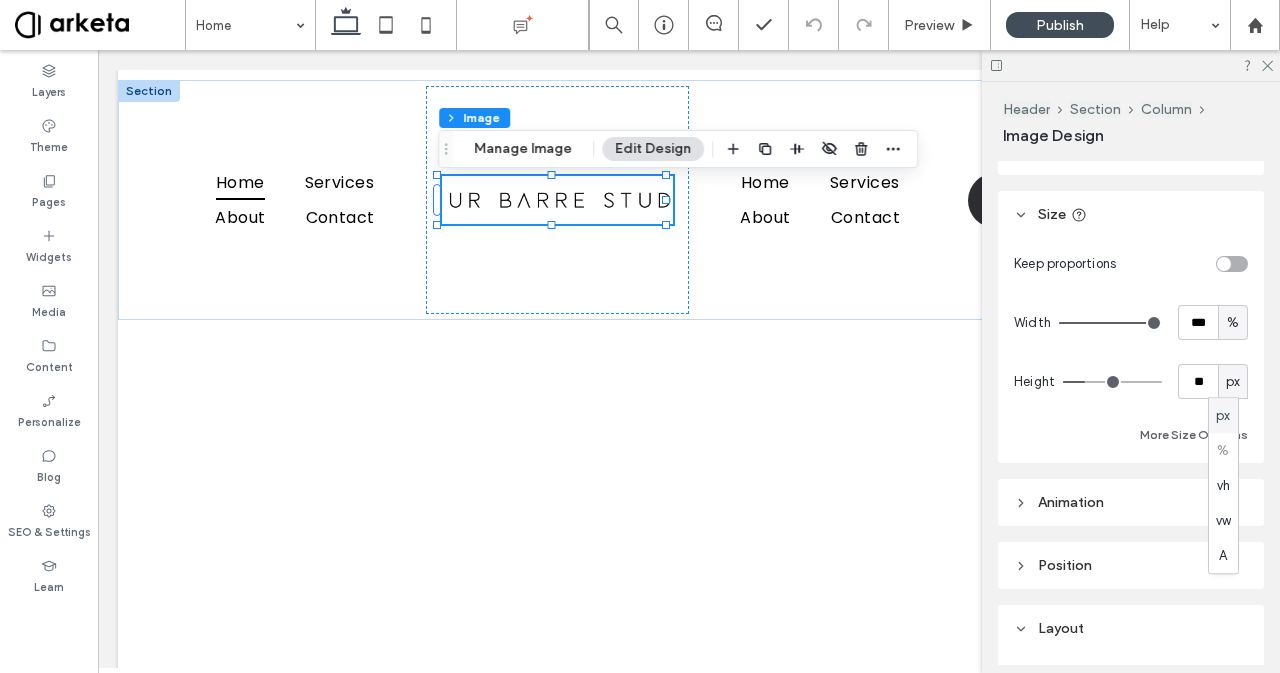 click on "px % vh vw A" at bounding box center (1223, 485) 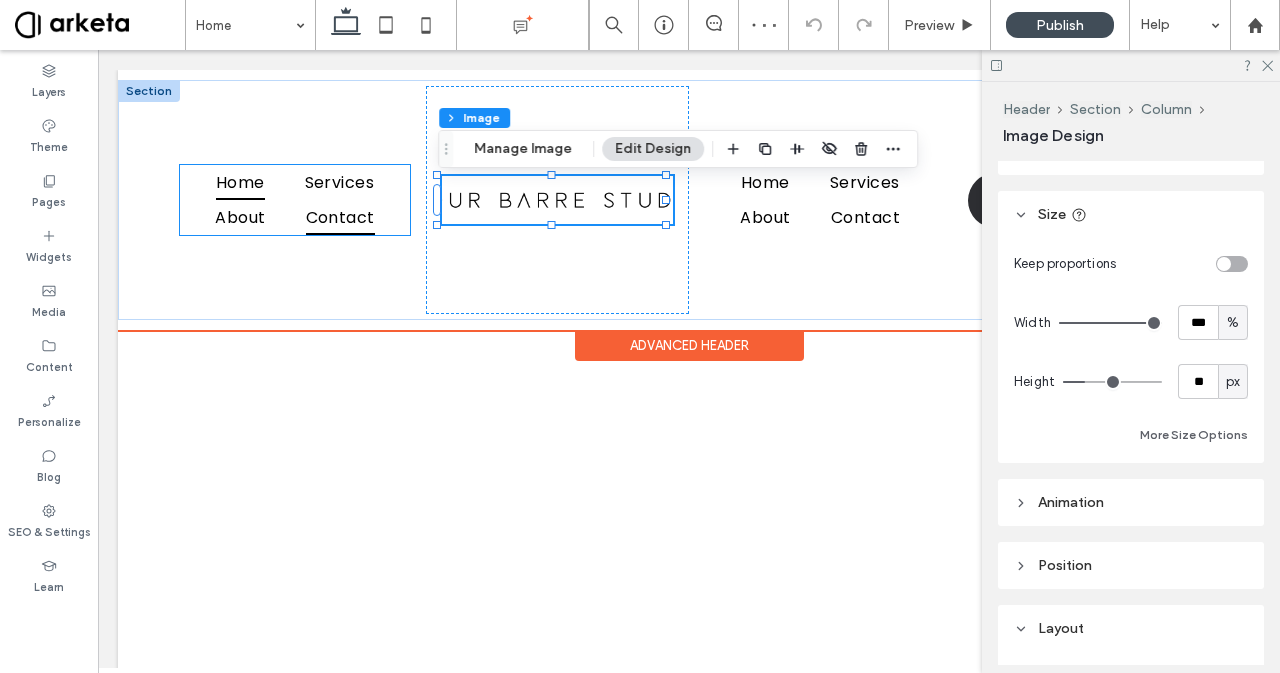 click on "Contact" at bounding box center (340, 217) 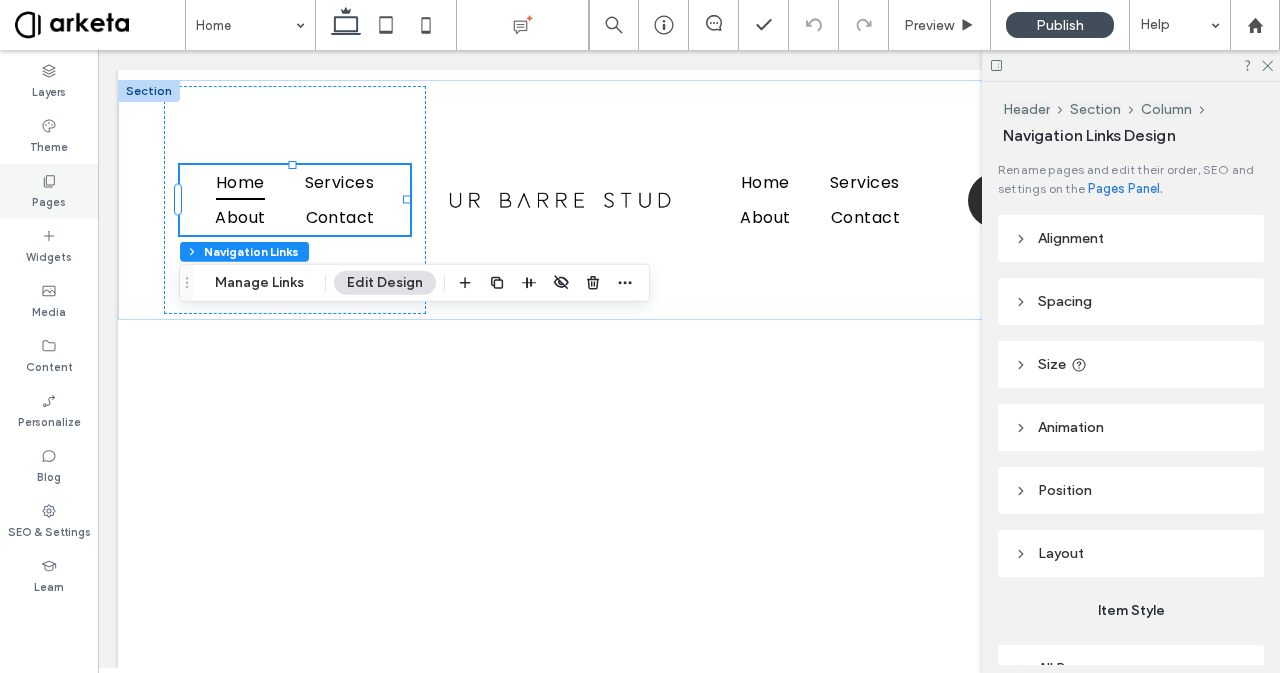 click on "Pages" at bounding box center [49, 191] 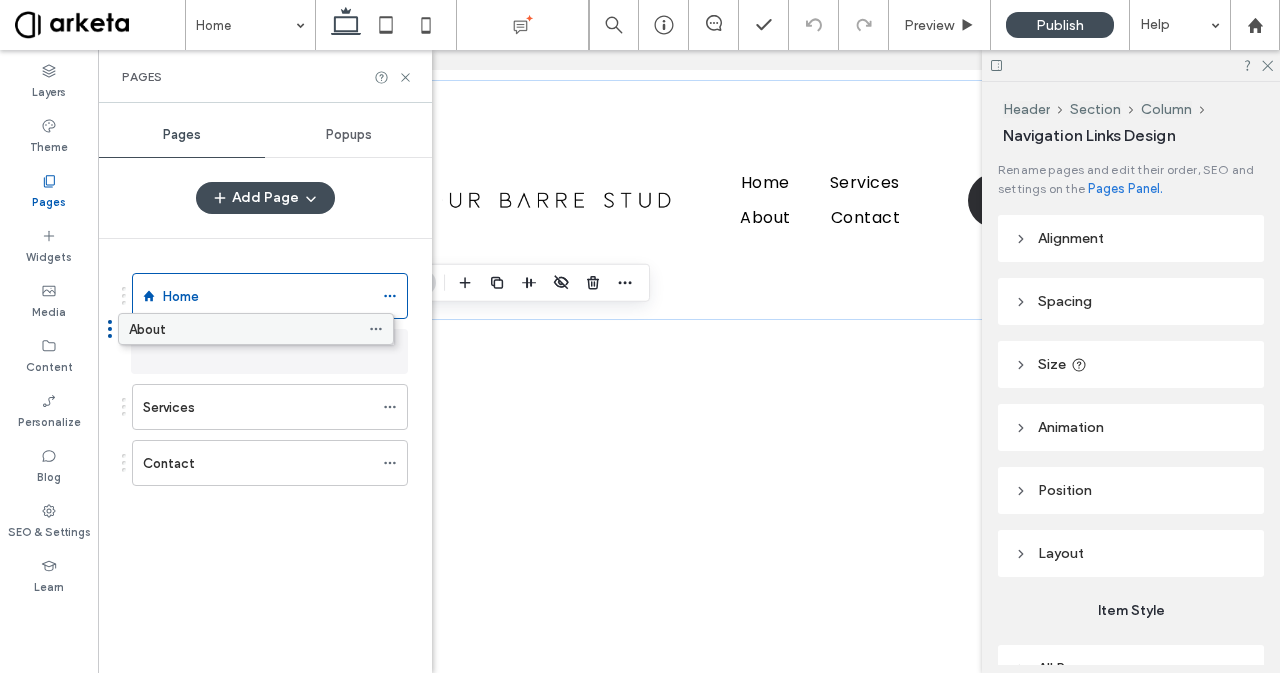 drag, startPoint x: 296, startPoint y: 401, endPoint x: 282, endPoint y: 331, distance: 71.38628 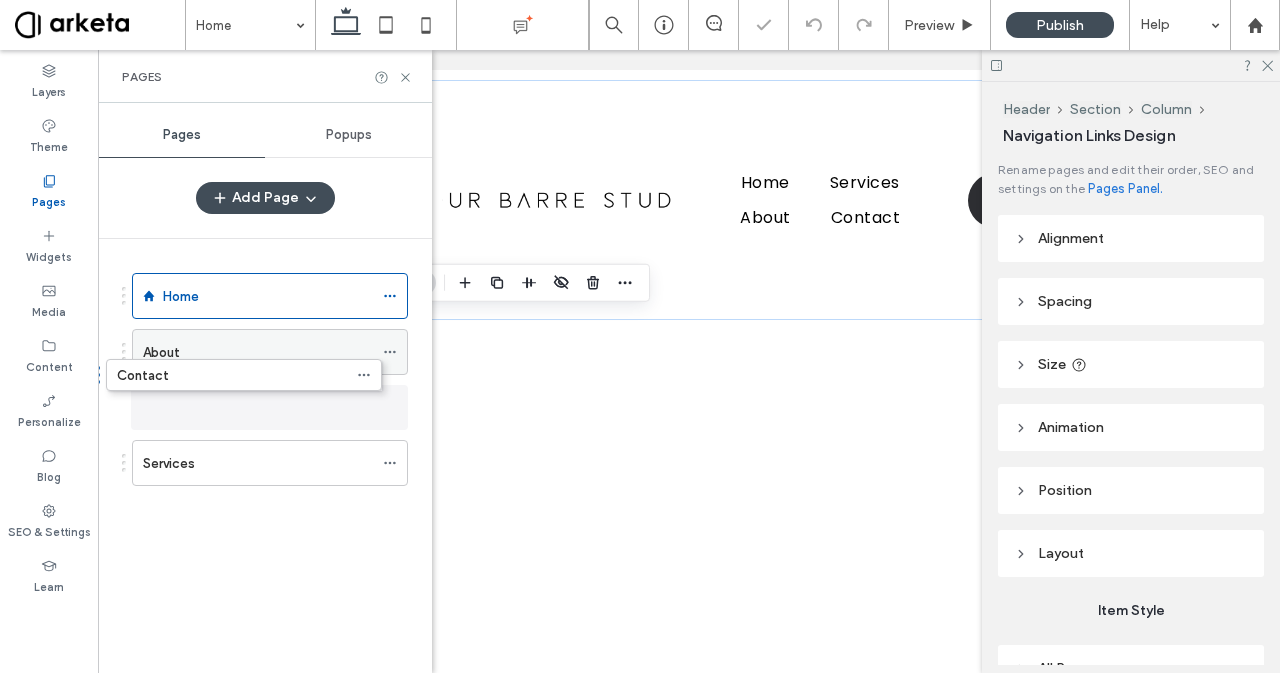 drag, startPoint x: 261, startPoint y: 450, endPoint x: 238, endPoint y: 371, distance: 82.28001 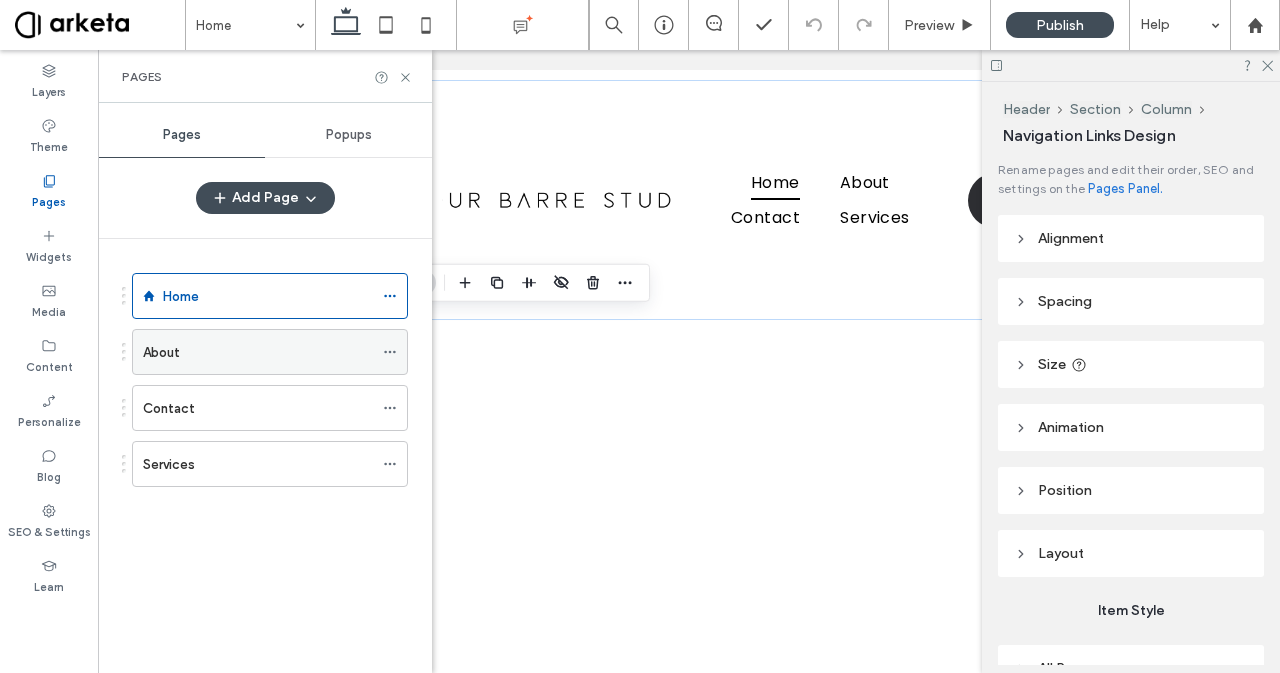 click 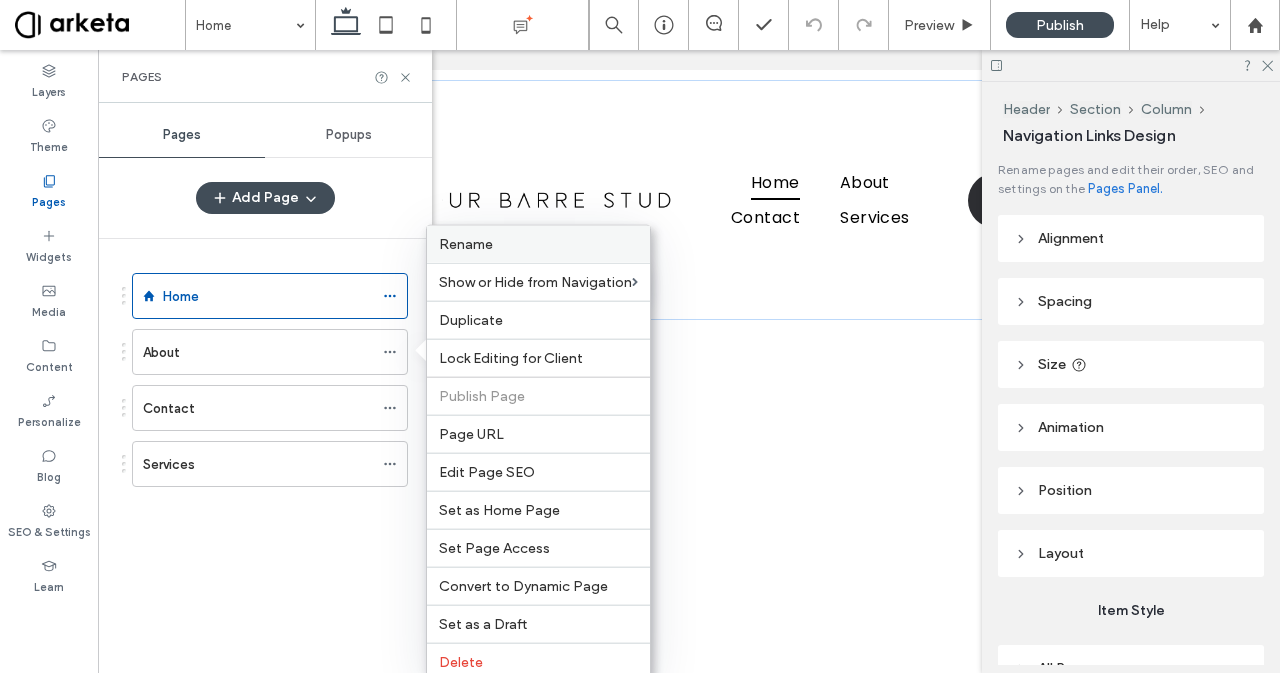 click on "Rename" at bounding box center [538, 244] 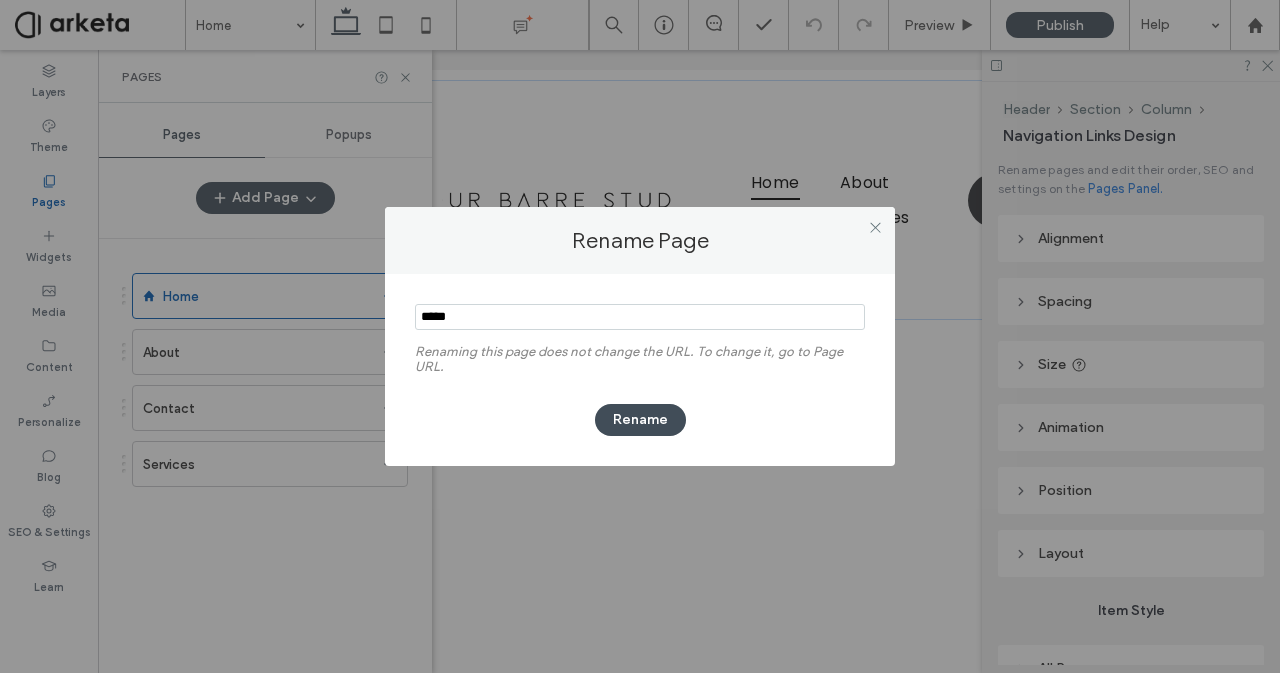 type on "*****" 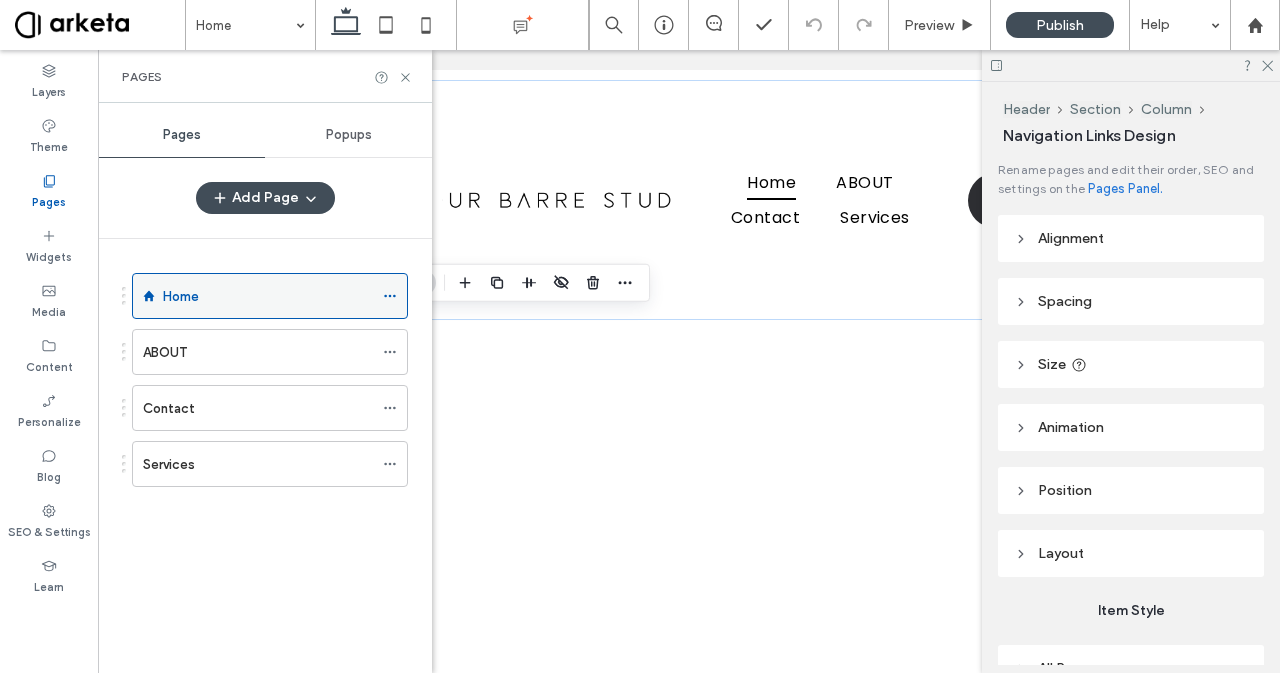 click 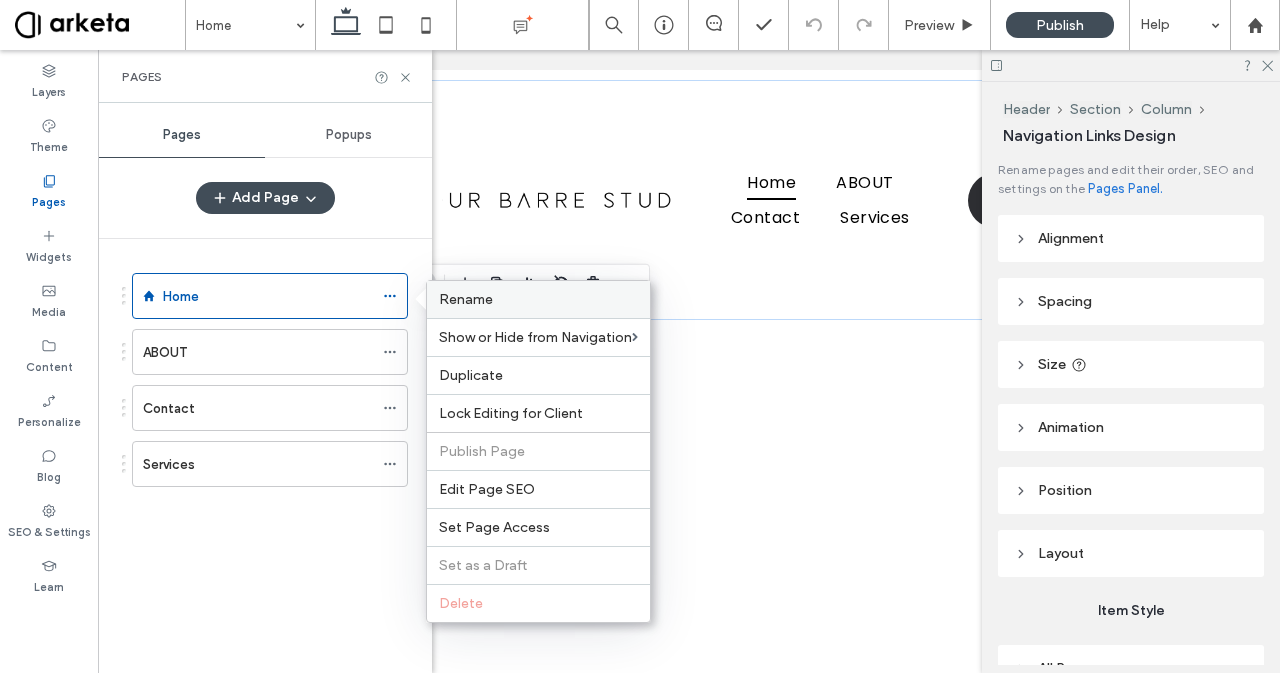 click on "Rename" at bounding box center [466, 299] 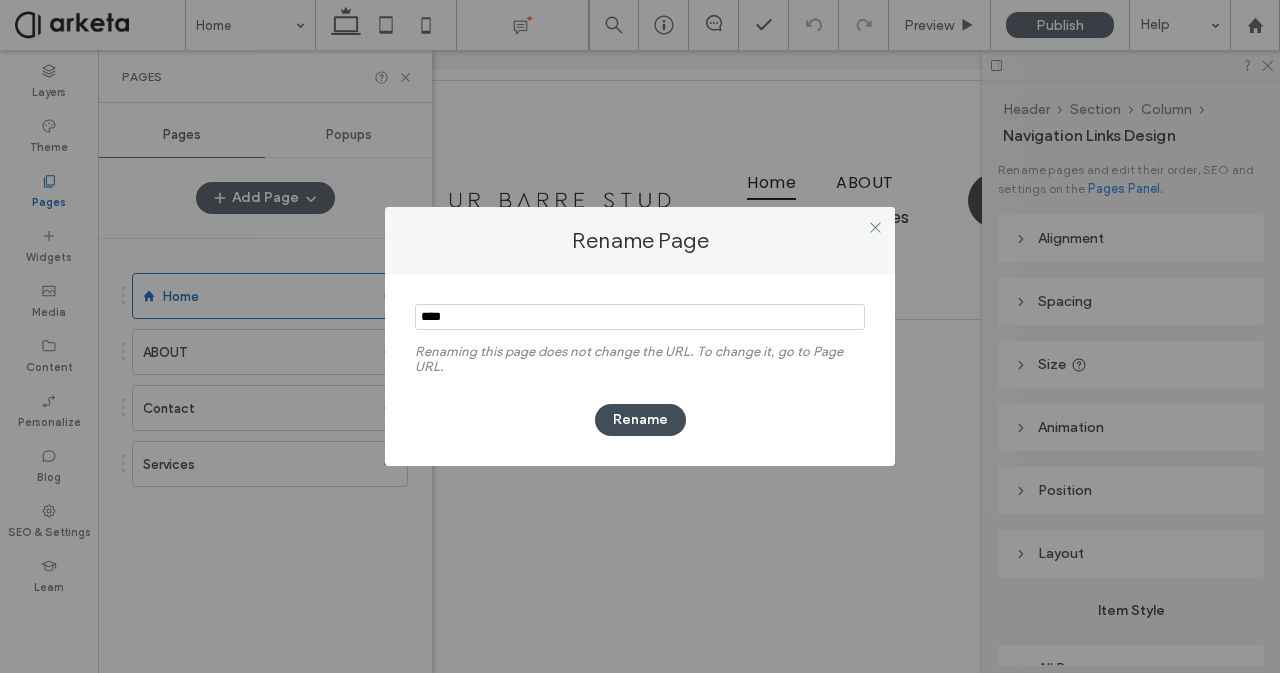 click at bounding box center (640, 317) 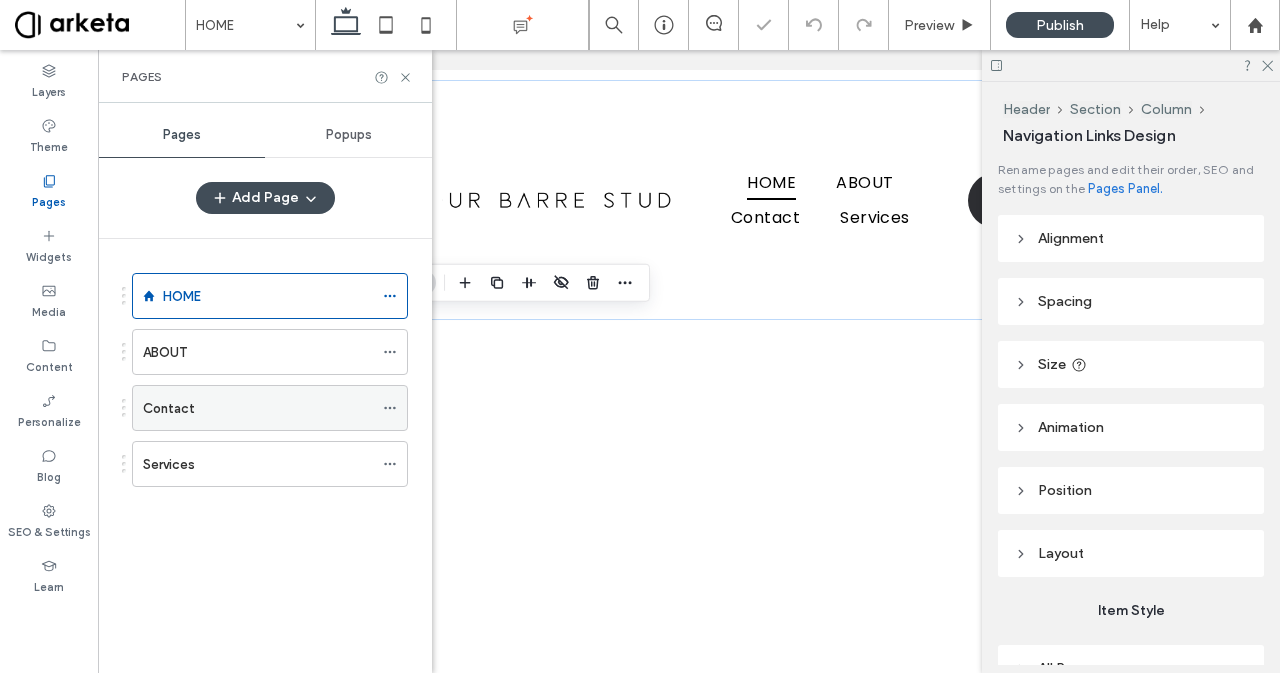 click 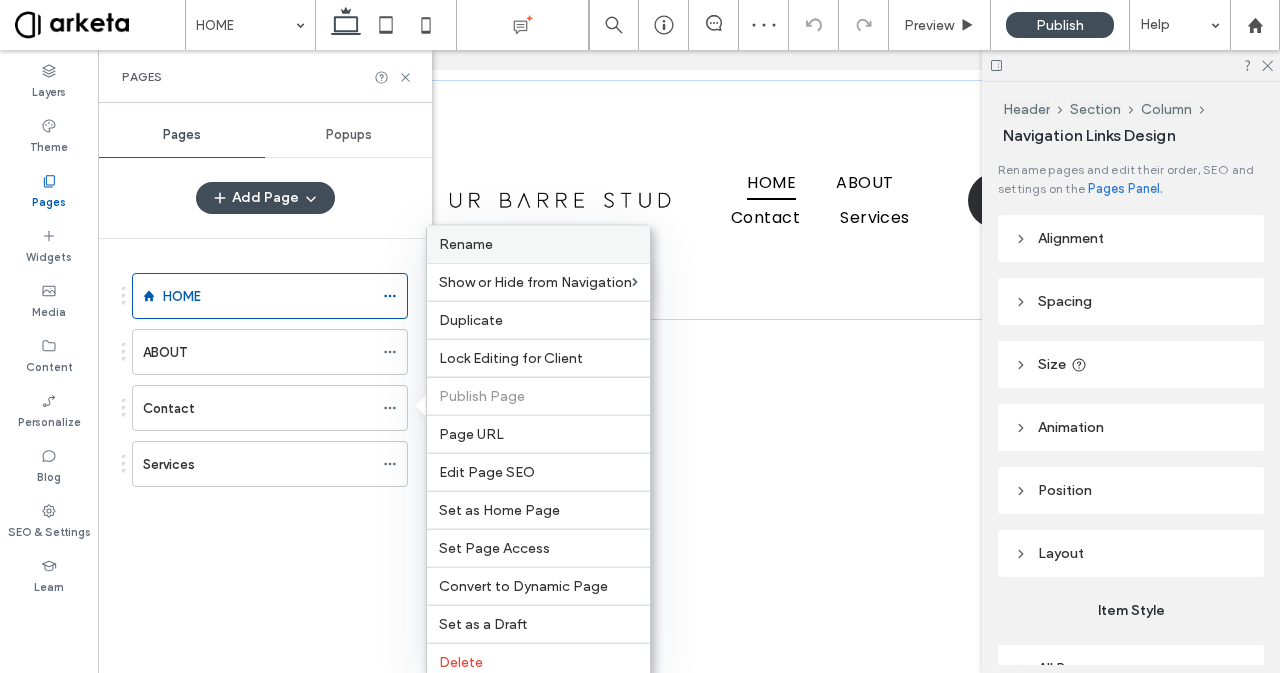 click on "Rename" at bounding box center [538, 244] 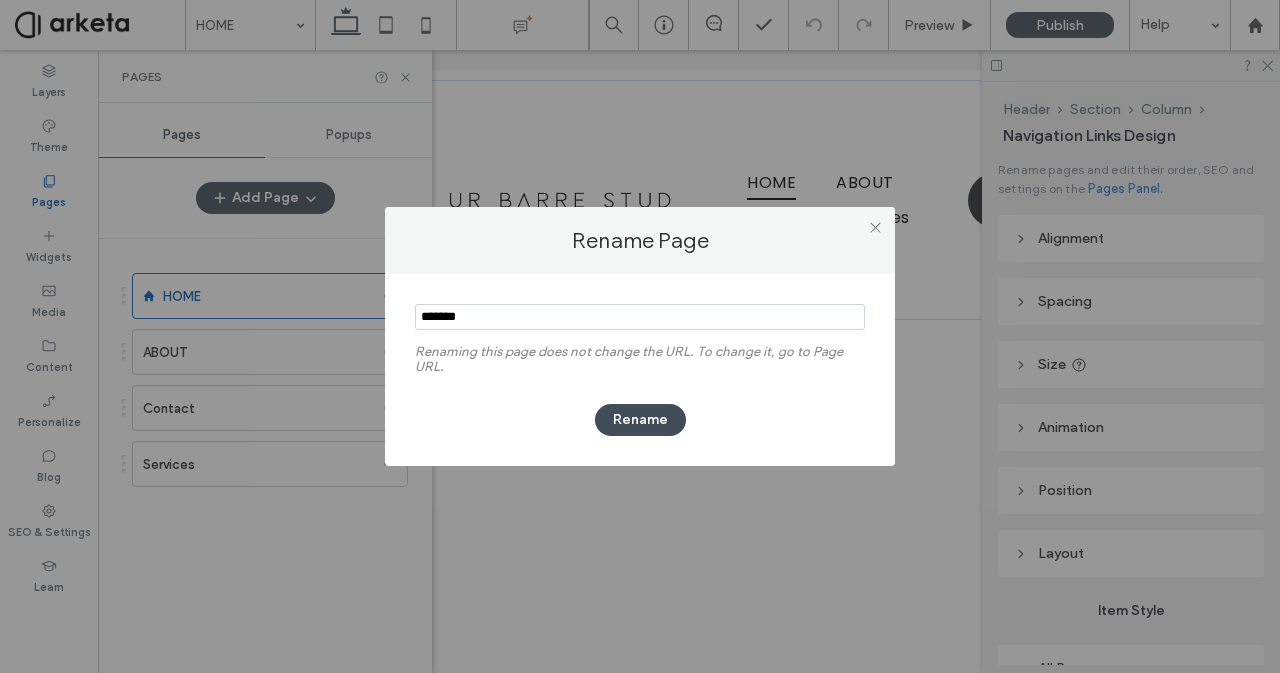 type on "*******" 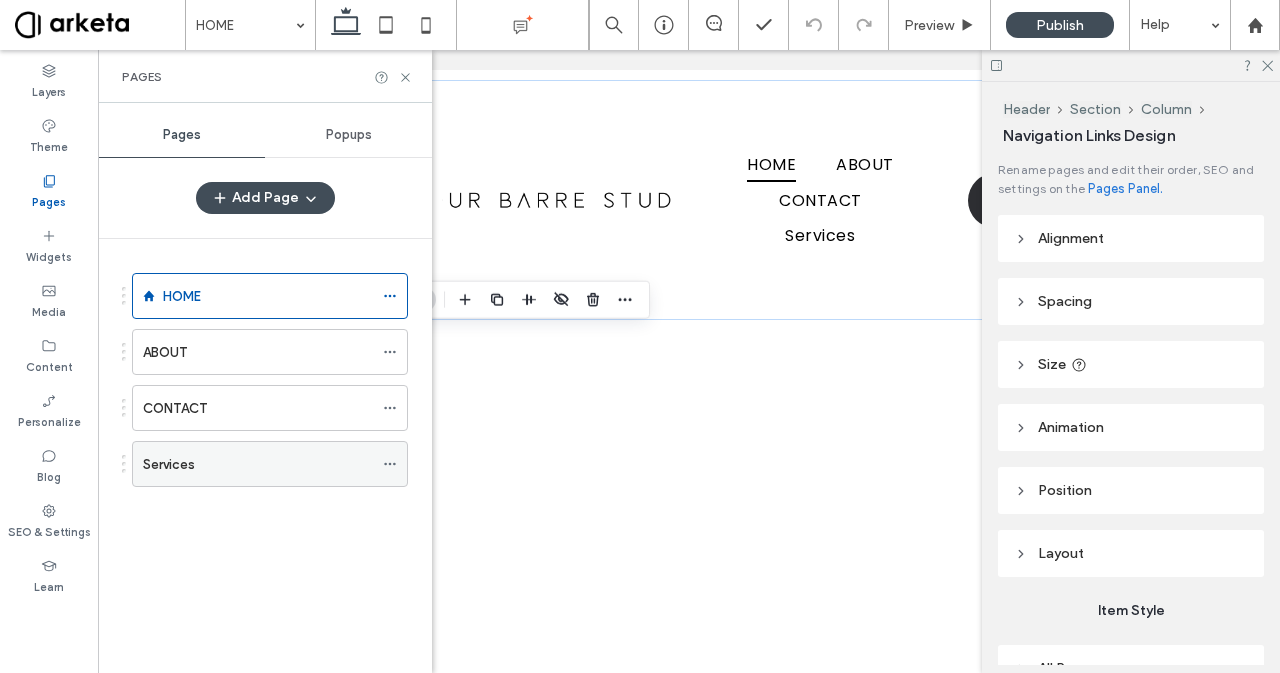 click 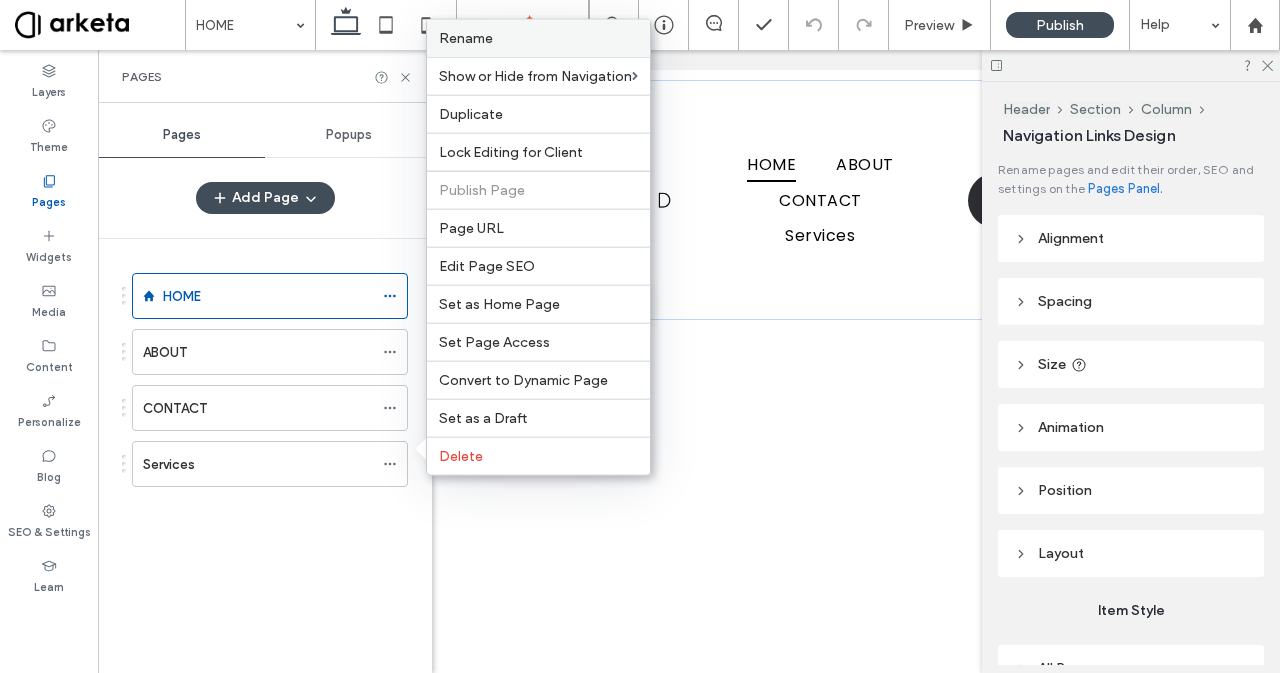 click on "Rename" at bounding box center (466, 38) 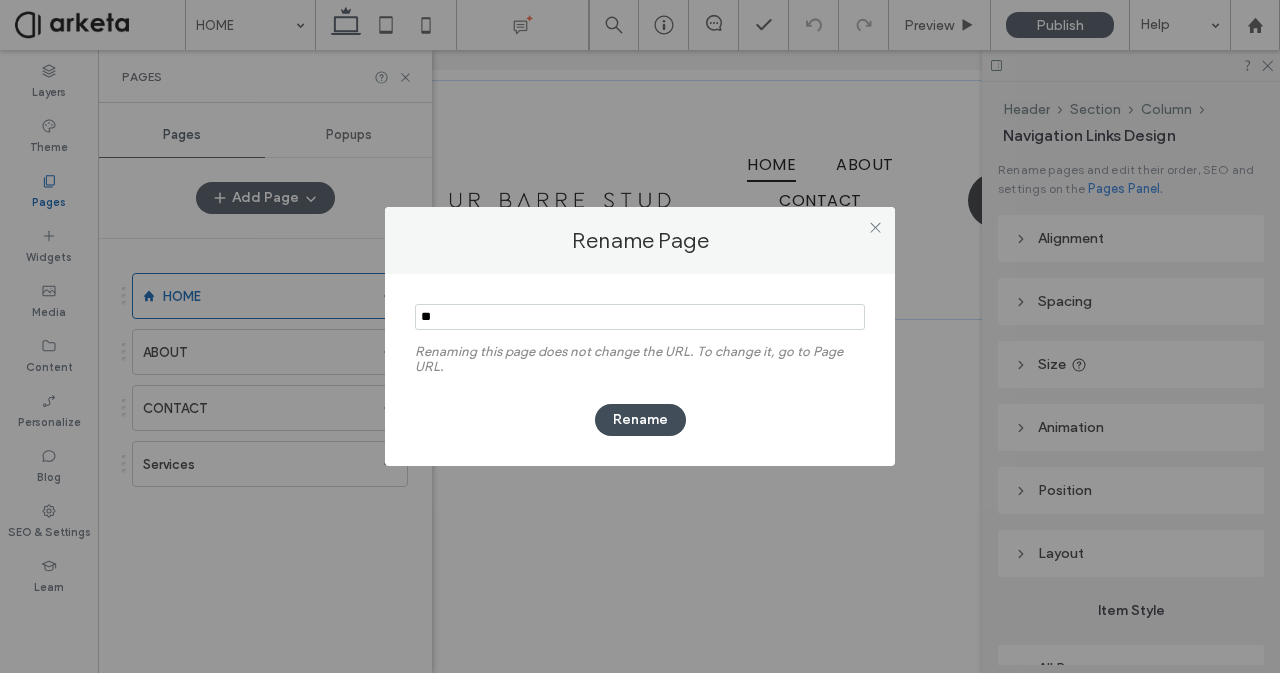 type on "*" 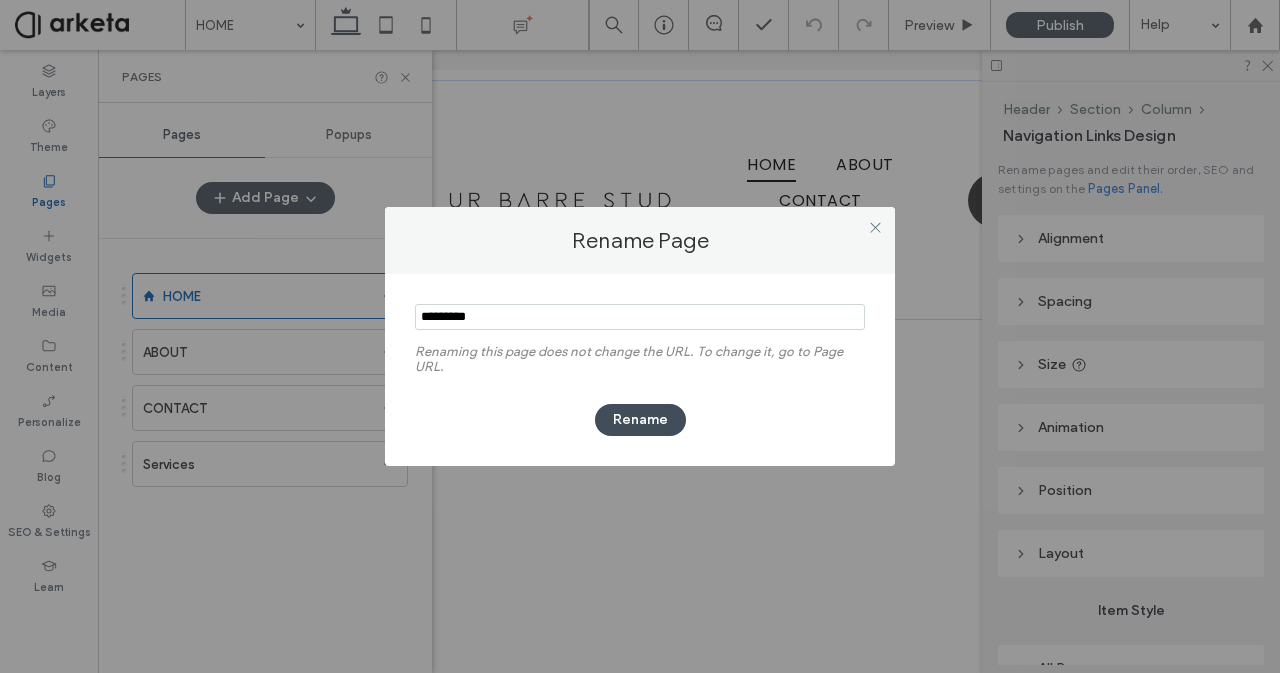 type on "*********" 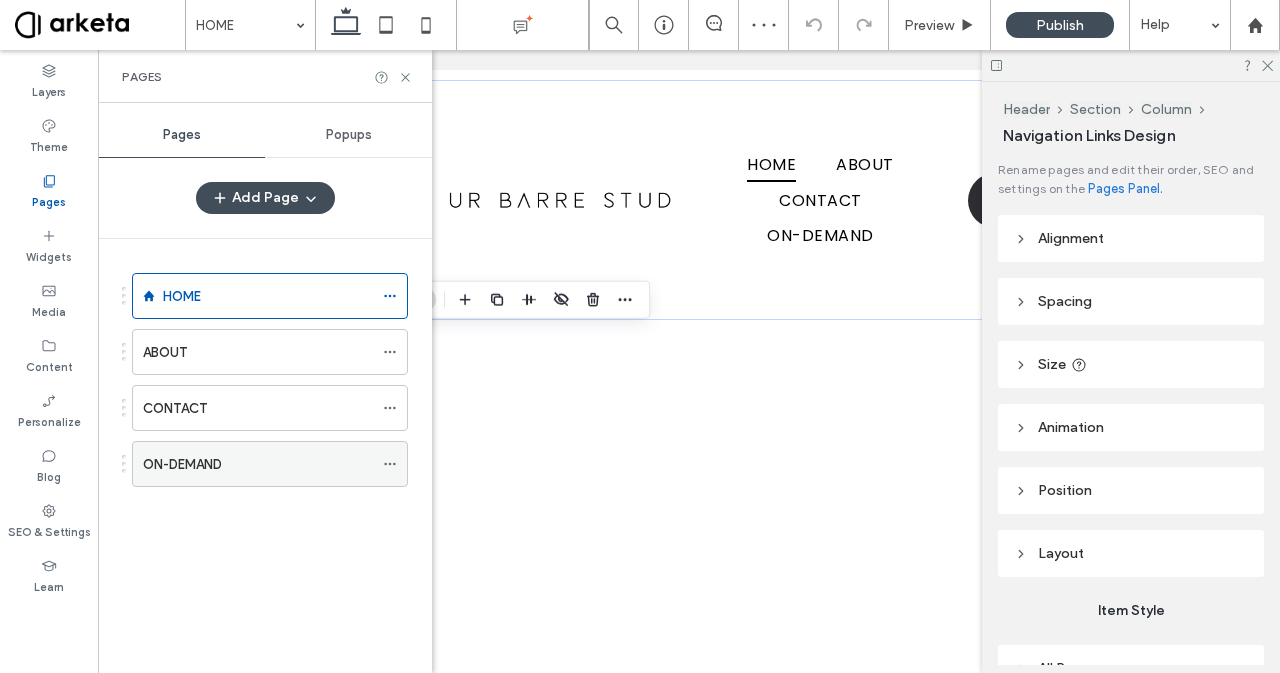 click 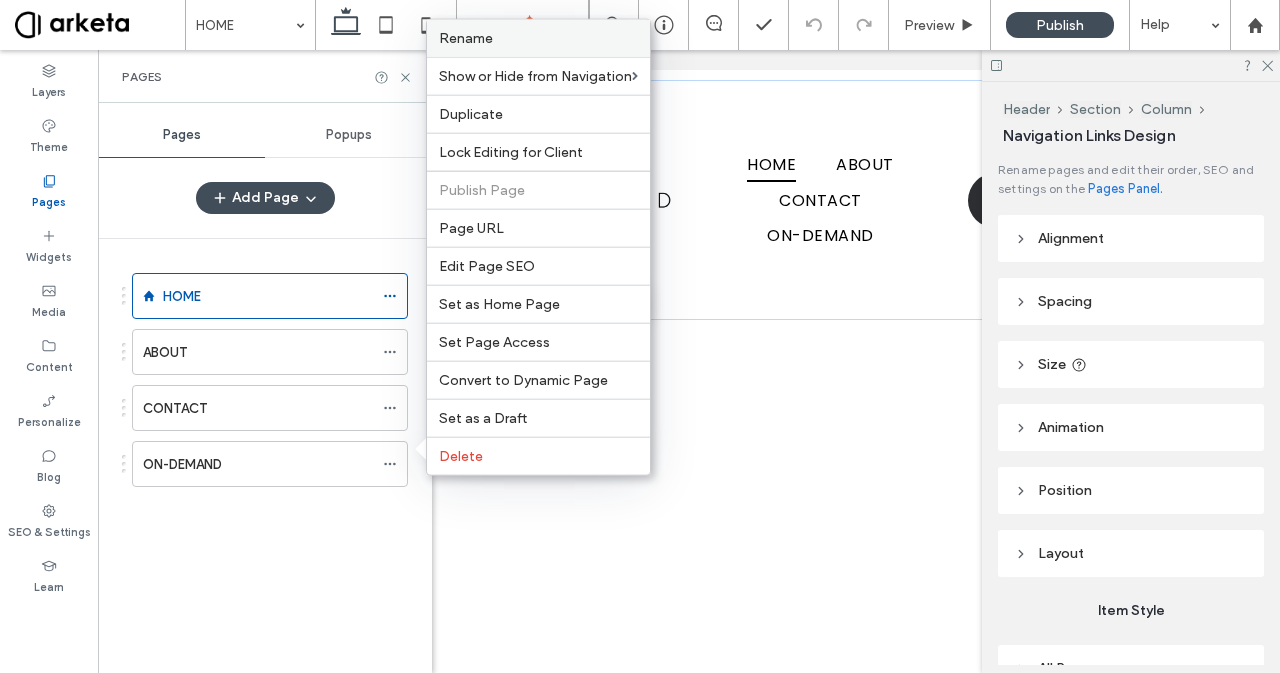click on "Rename" at bounding box center [538, 38] 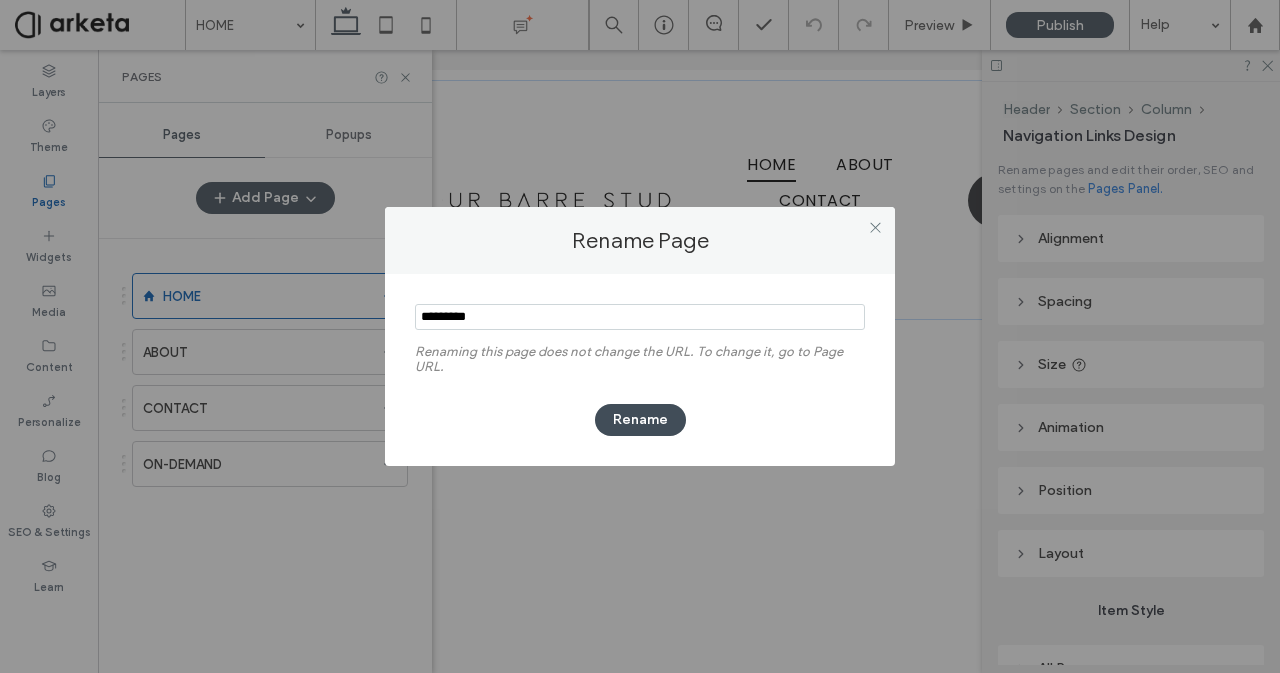 type on "*********" 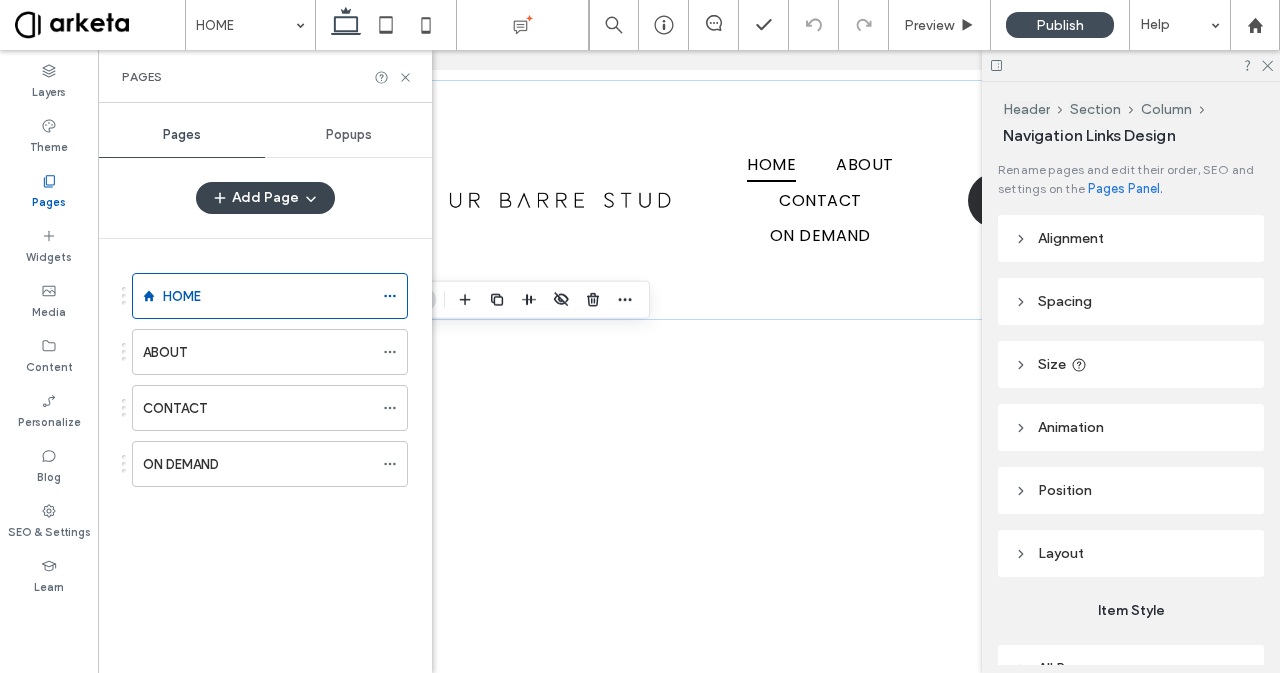 click on "Add Page" at bounding box center [265, 198] 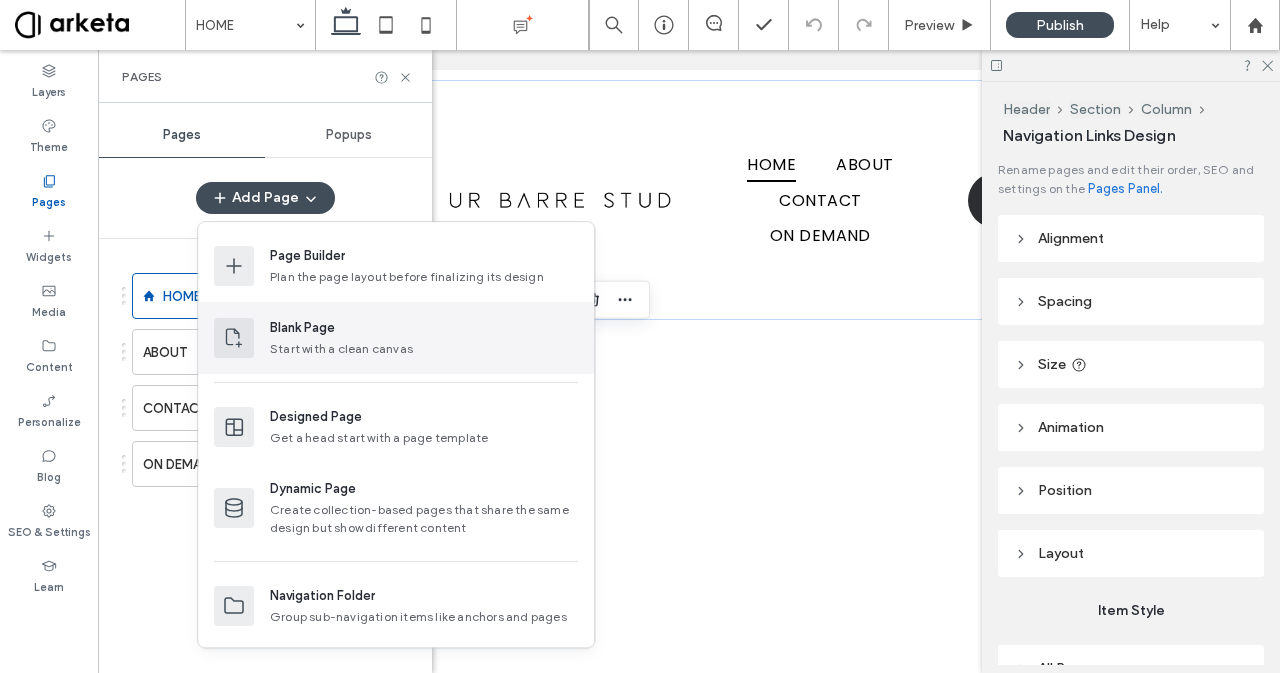 click on "Blank Page" at bounding box center [424, 328] 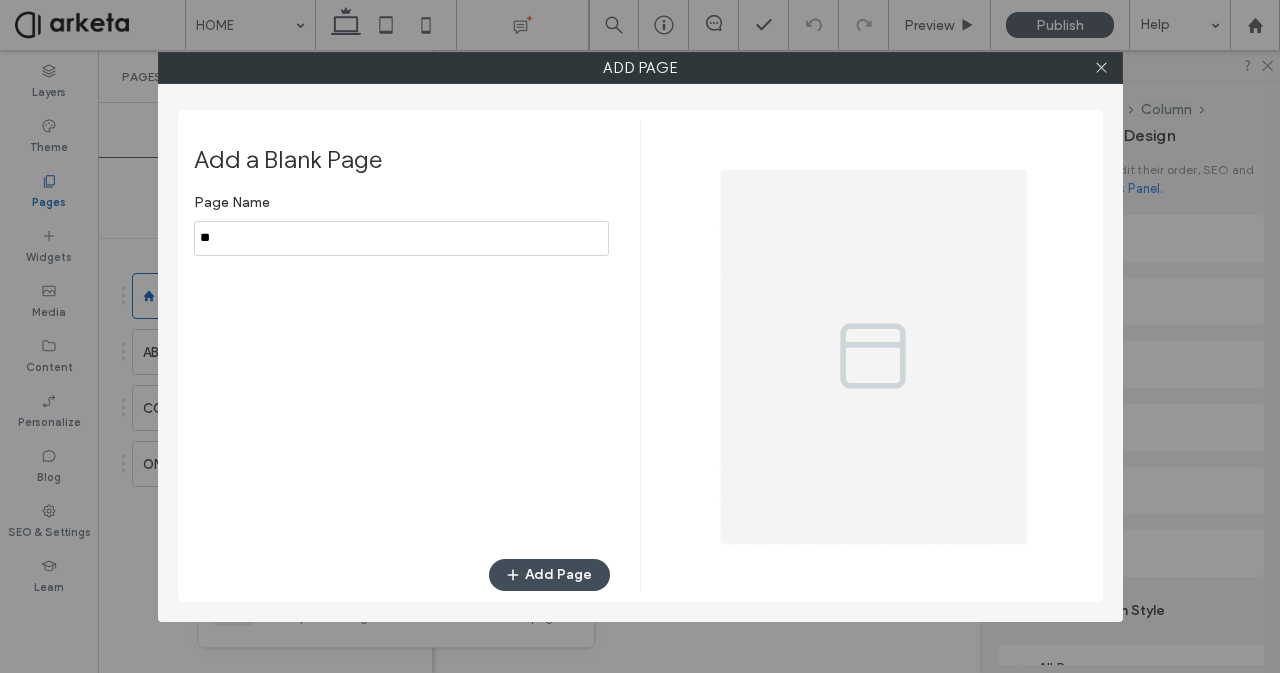 type on "*" 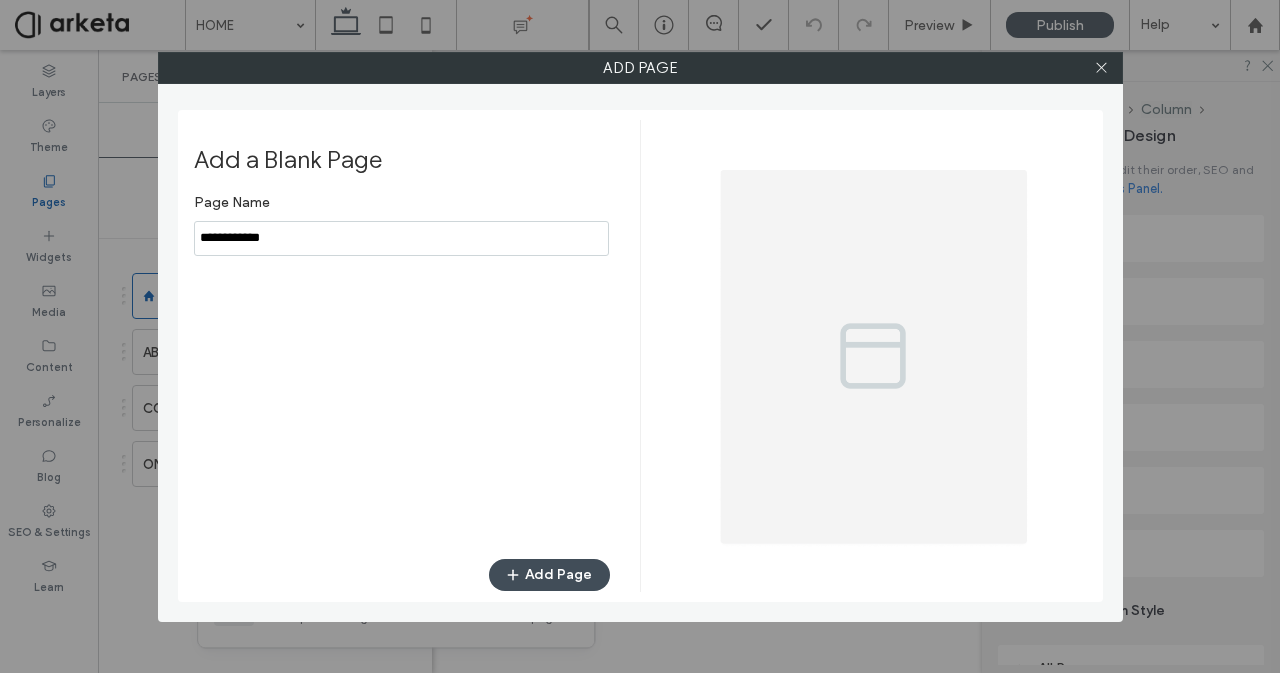 type on "**********" 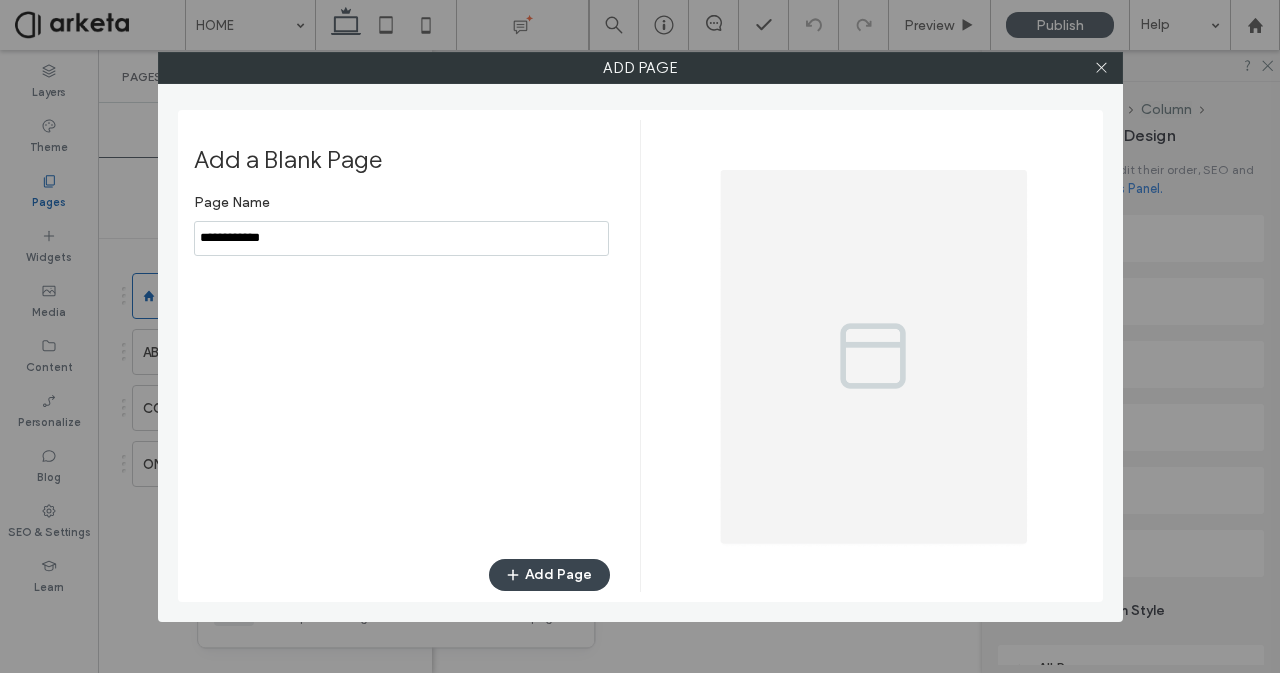 click on "Add Page" at bounding box center (549, 575) 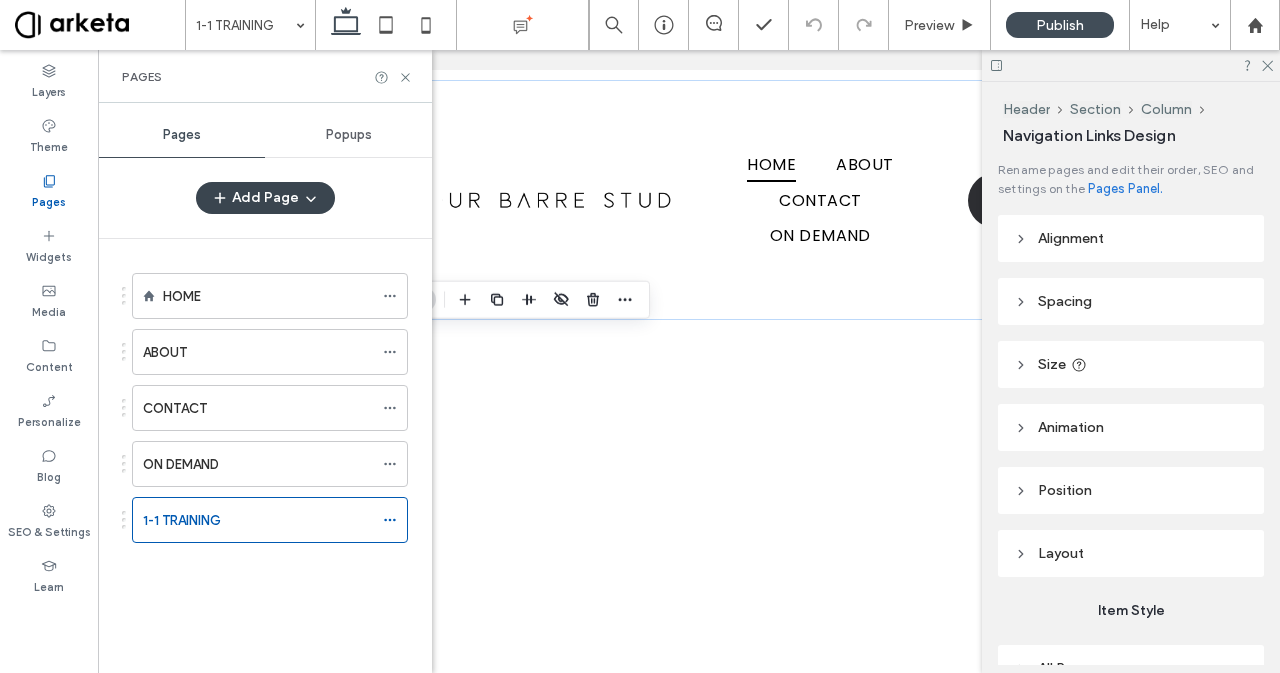 click on "Add Page" at bounding box center [265, 198] 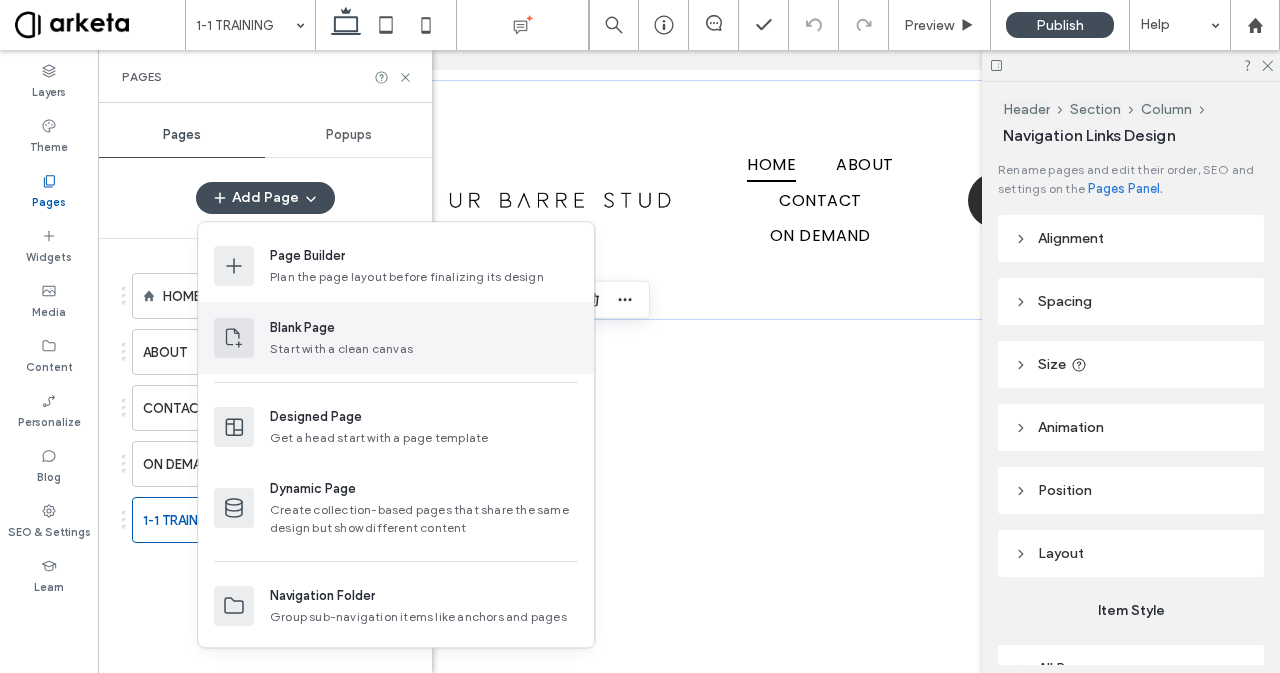 click on "Blank Page" at bounding box center [302, 328] 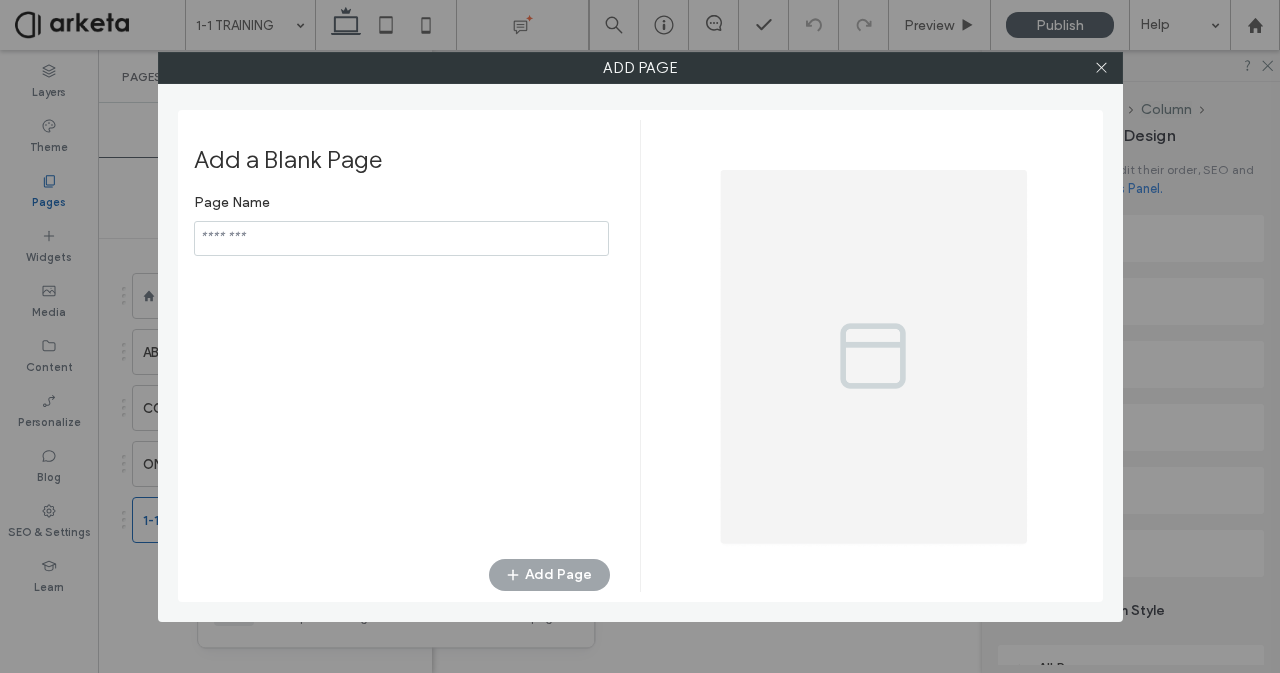 click at bounding box center (401, 238) 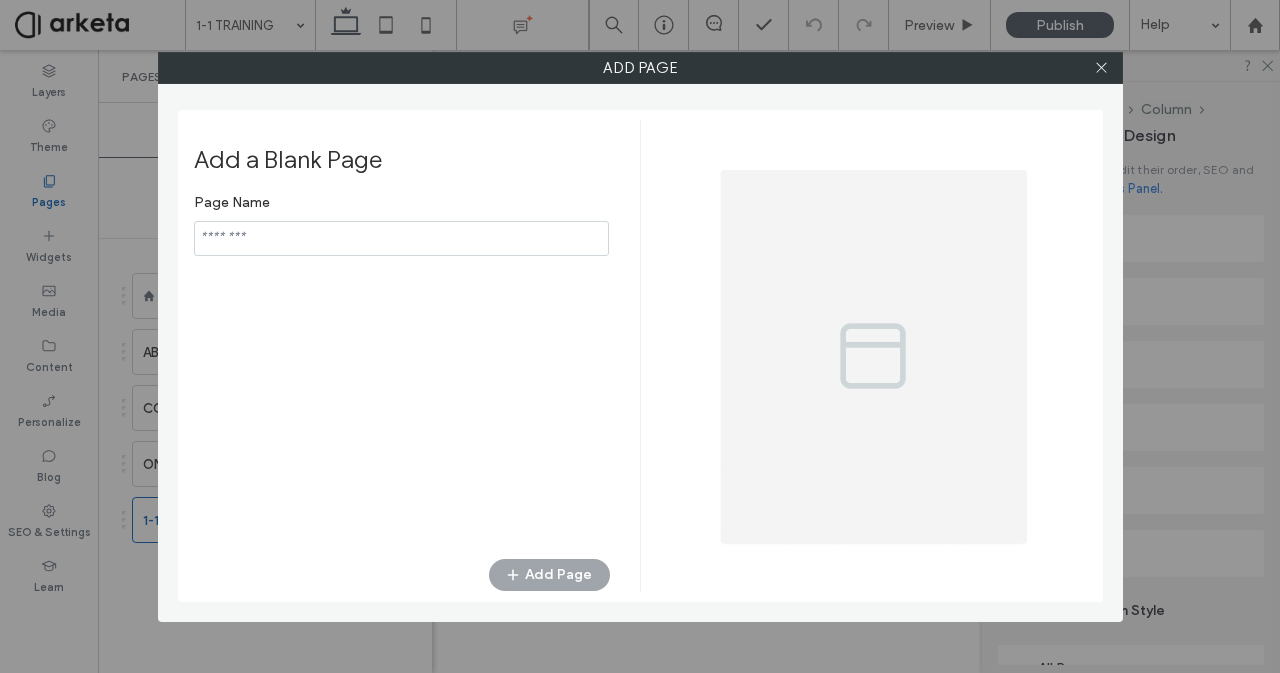 type on "*" 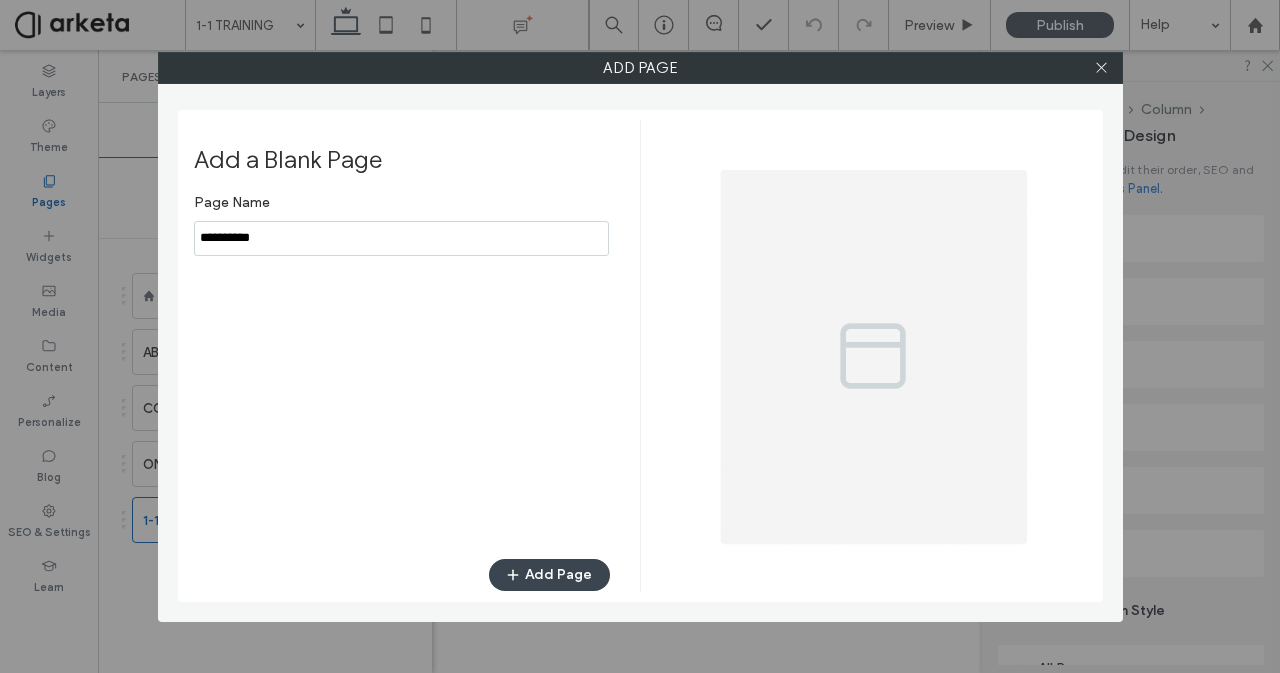 click on "Add Page" at bounding box center (549, 575) 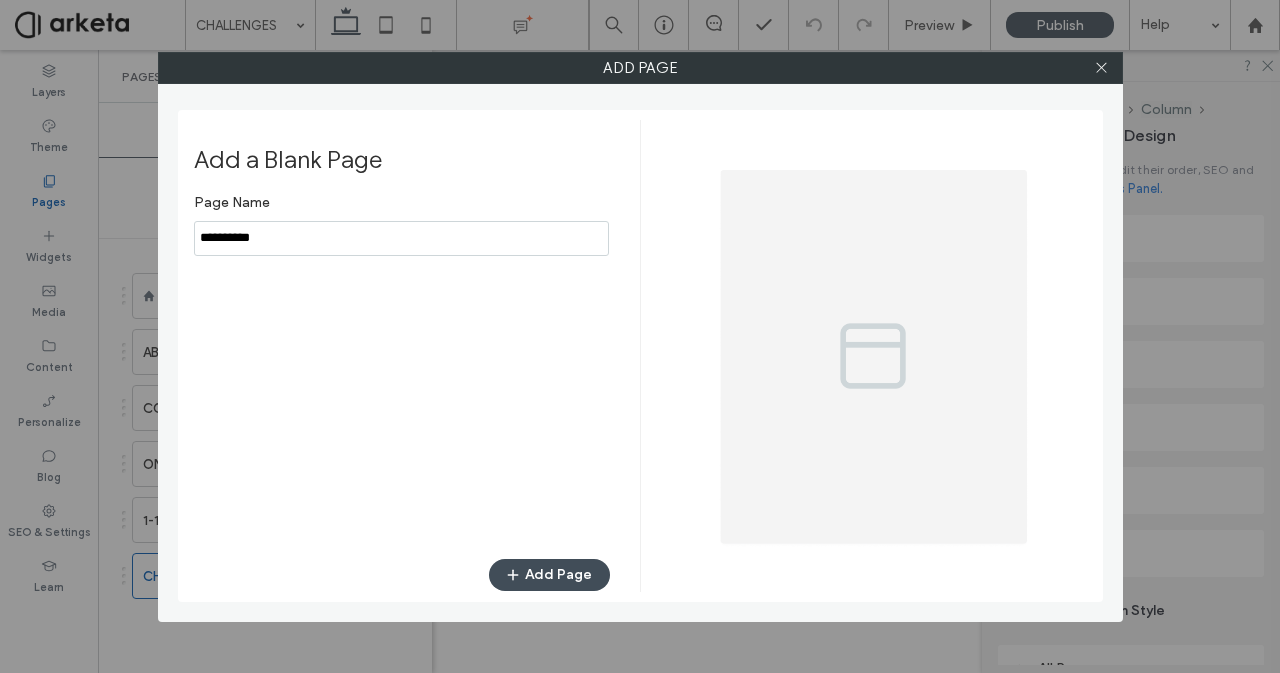 click at bounding box center (640, 336) 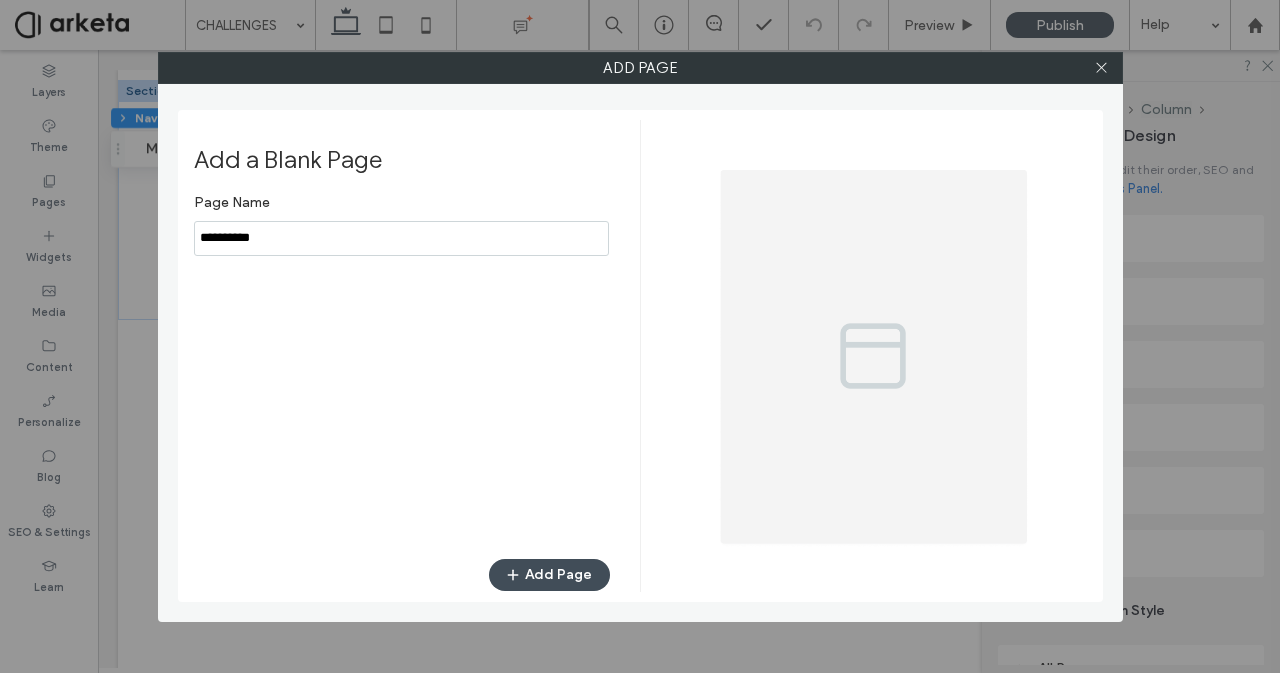 click at bounding box center [640, 336] 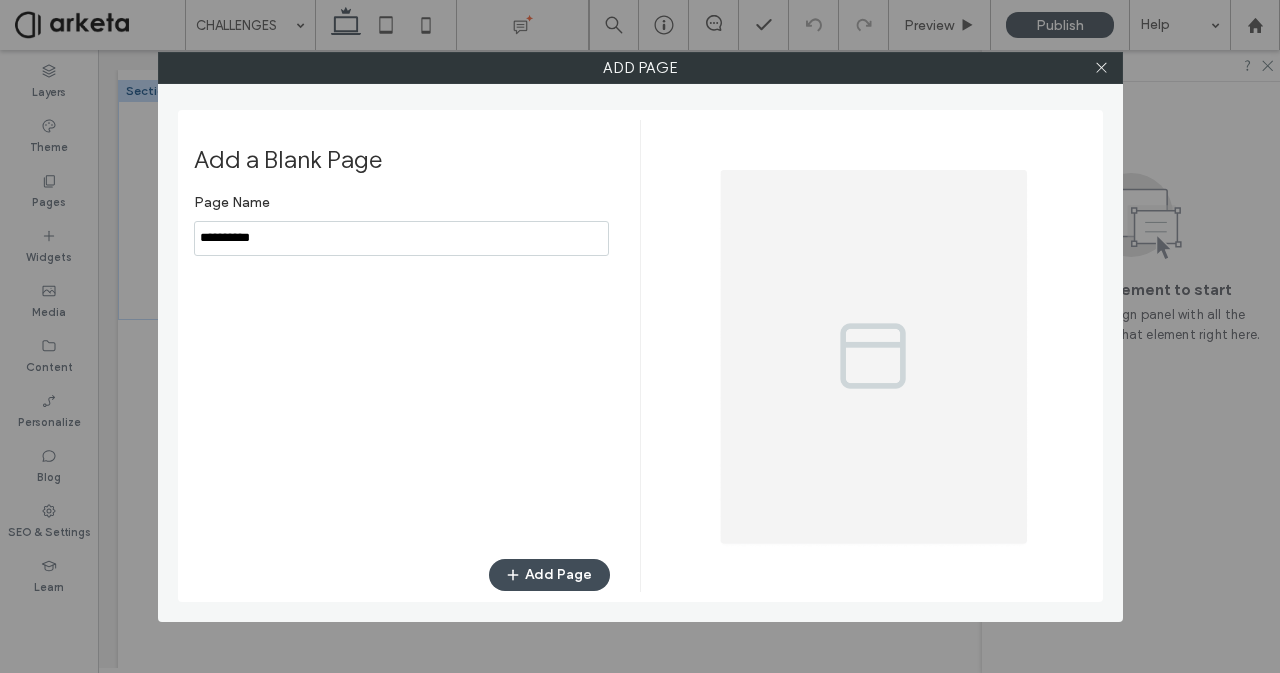 type on "*****" 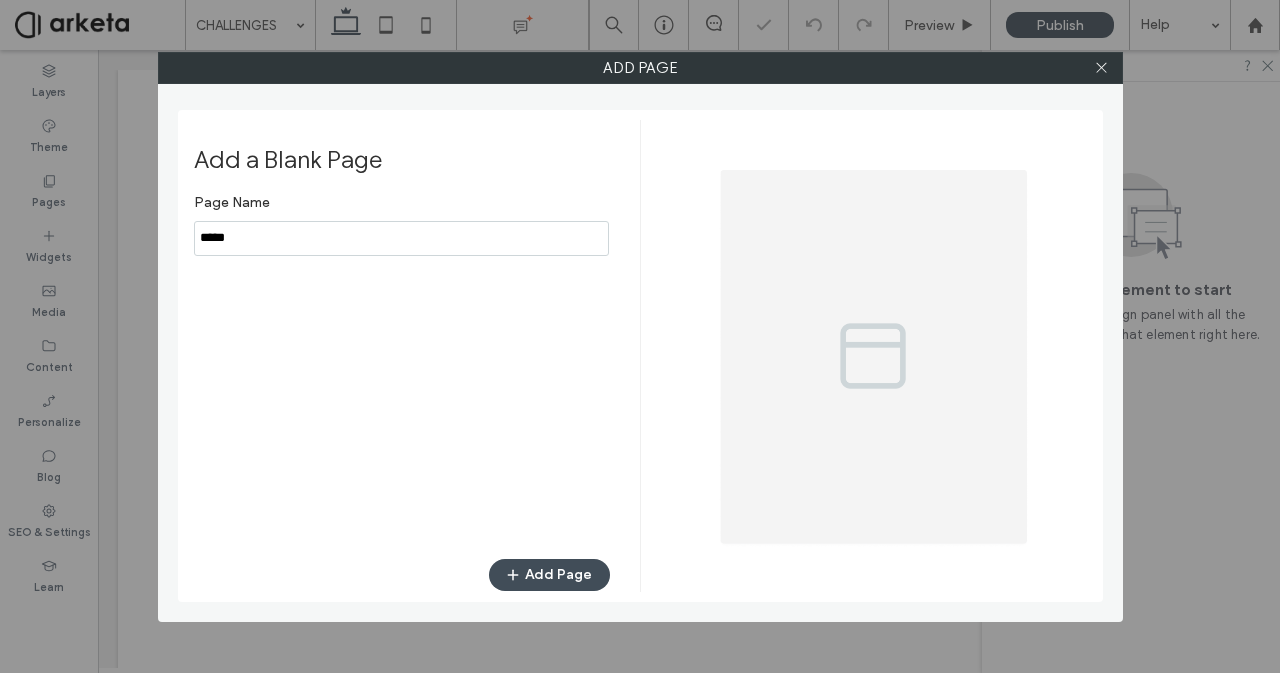 scroll, scrollTop: 0, scrollLeft: 0, axis: both 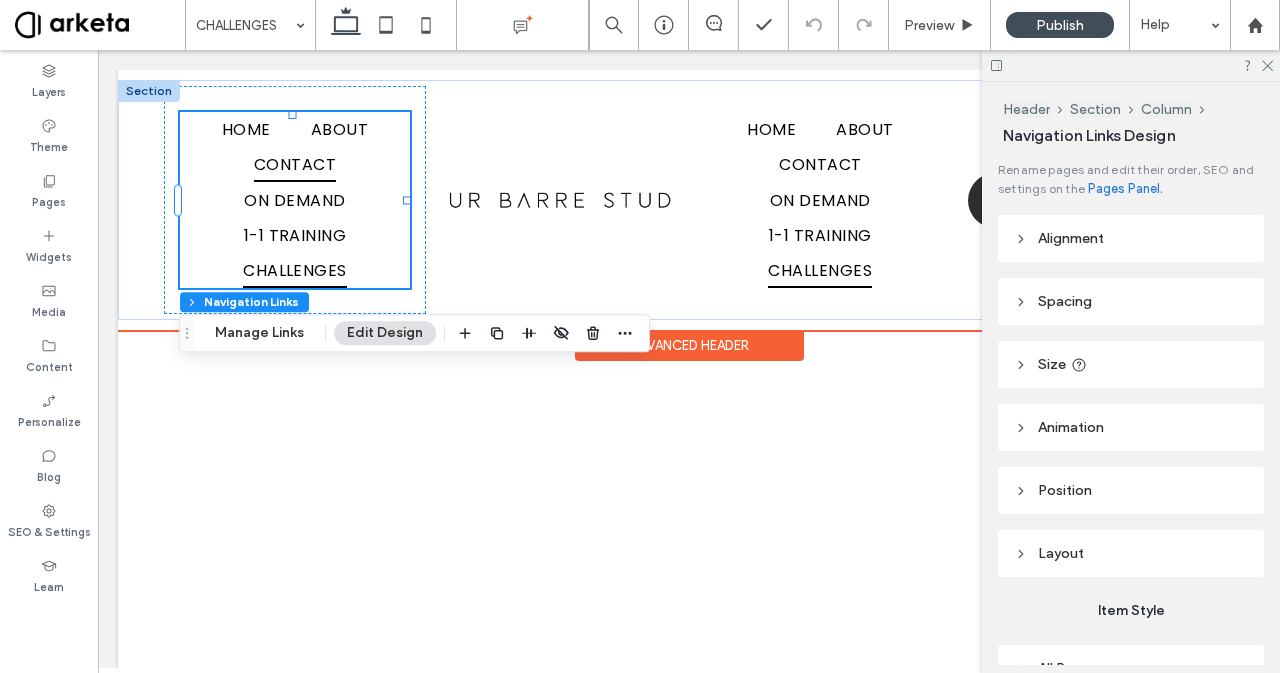 click on "CONTACT" at bounding box center [295, 164] 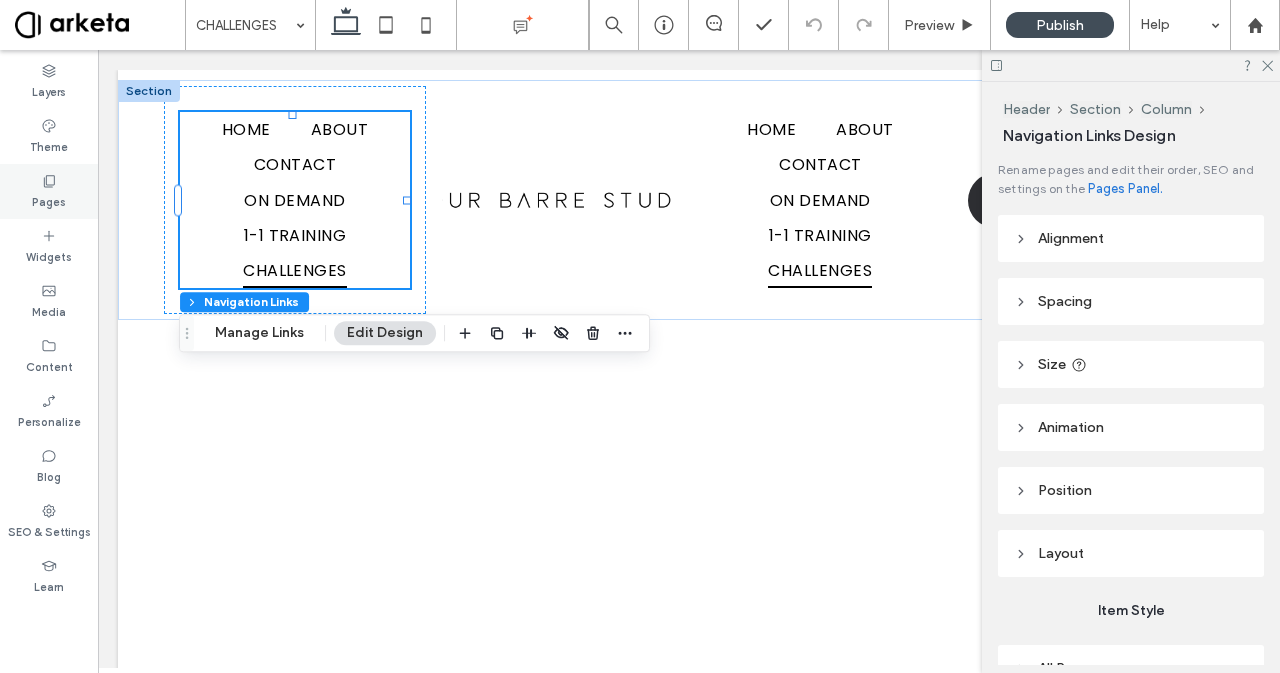 click on "Pages" at bounding box center [49, 191] 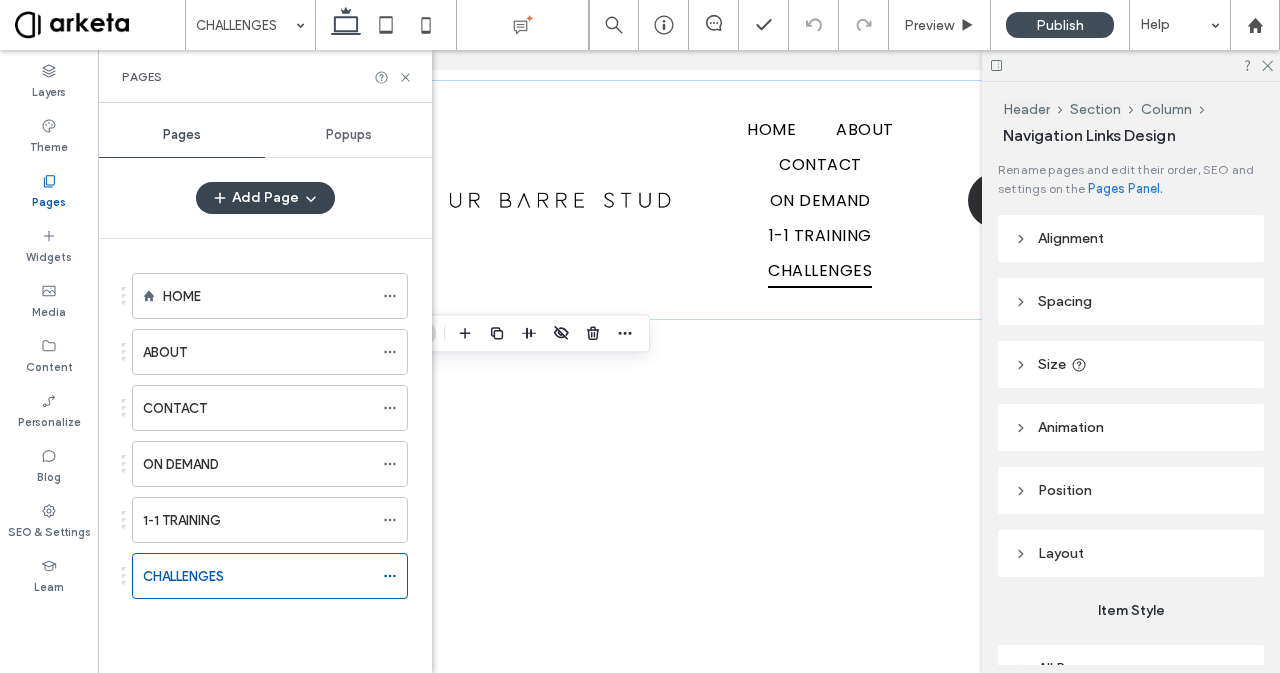 click on "Add Page" at bounding box center (265, 198) 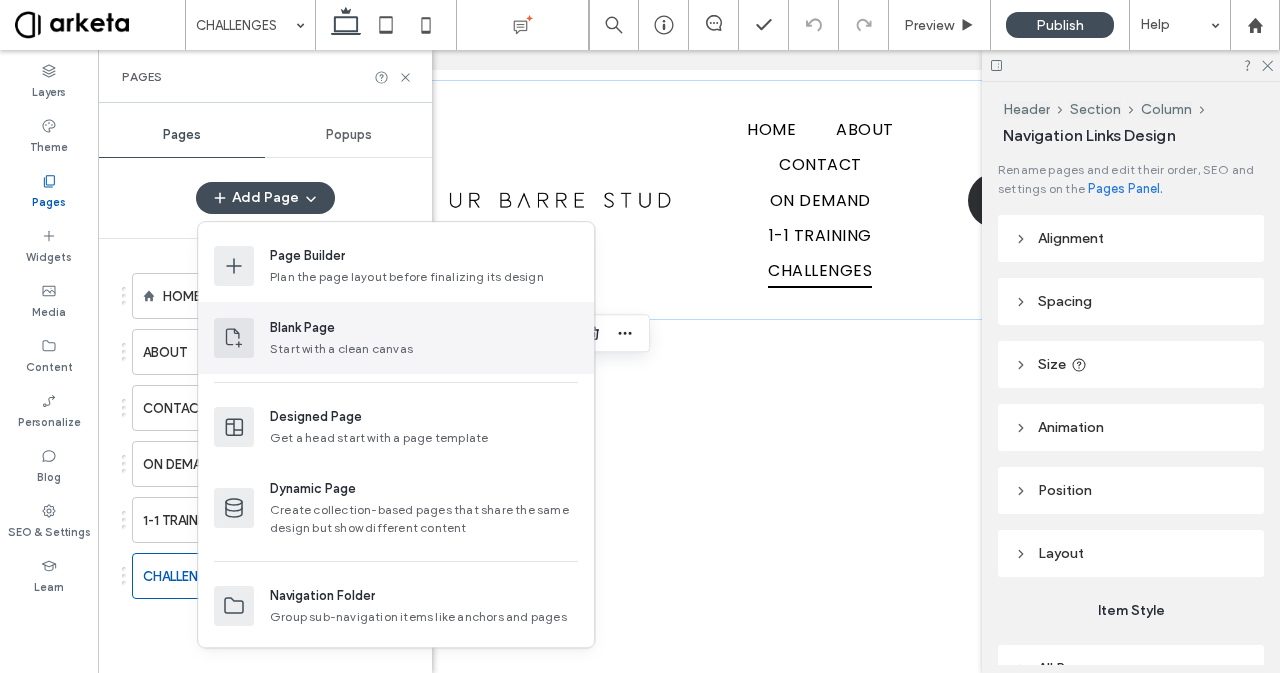 click on "Blank Page" at bounding box center [424, 328] 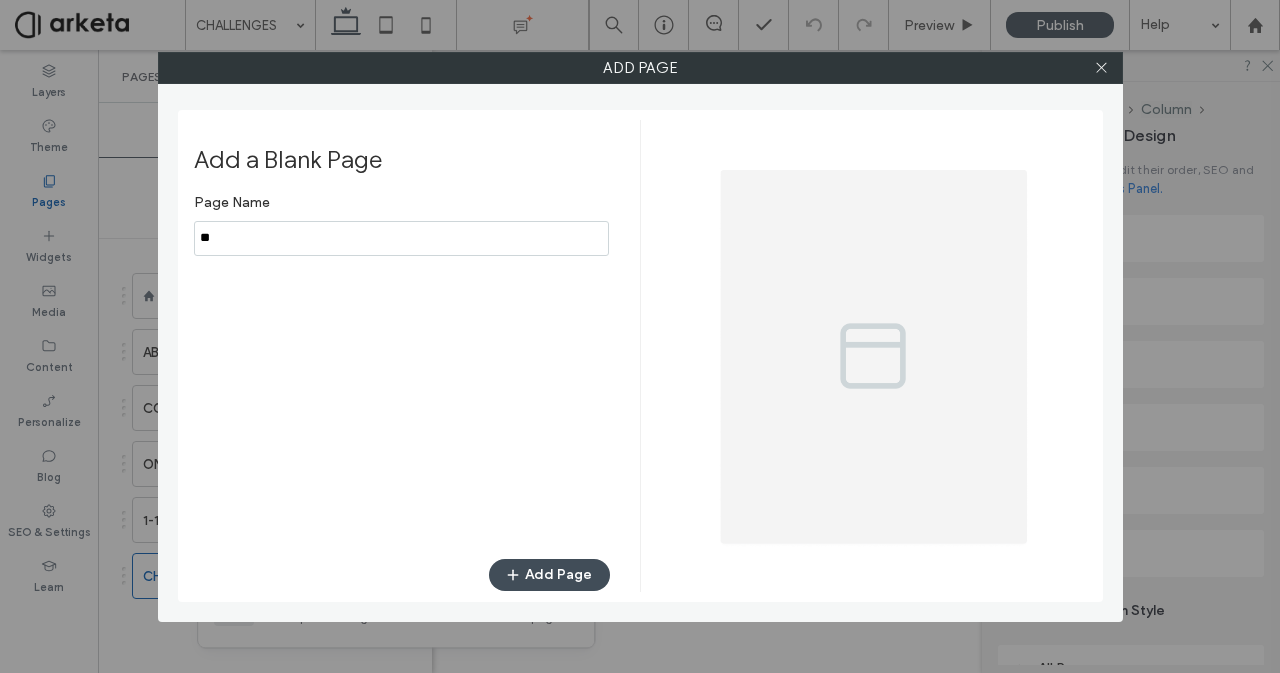 type on "*" 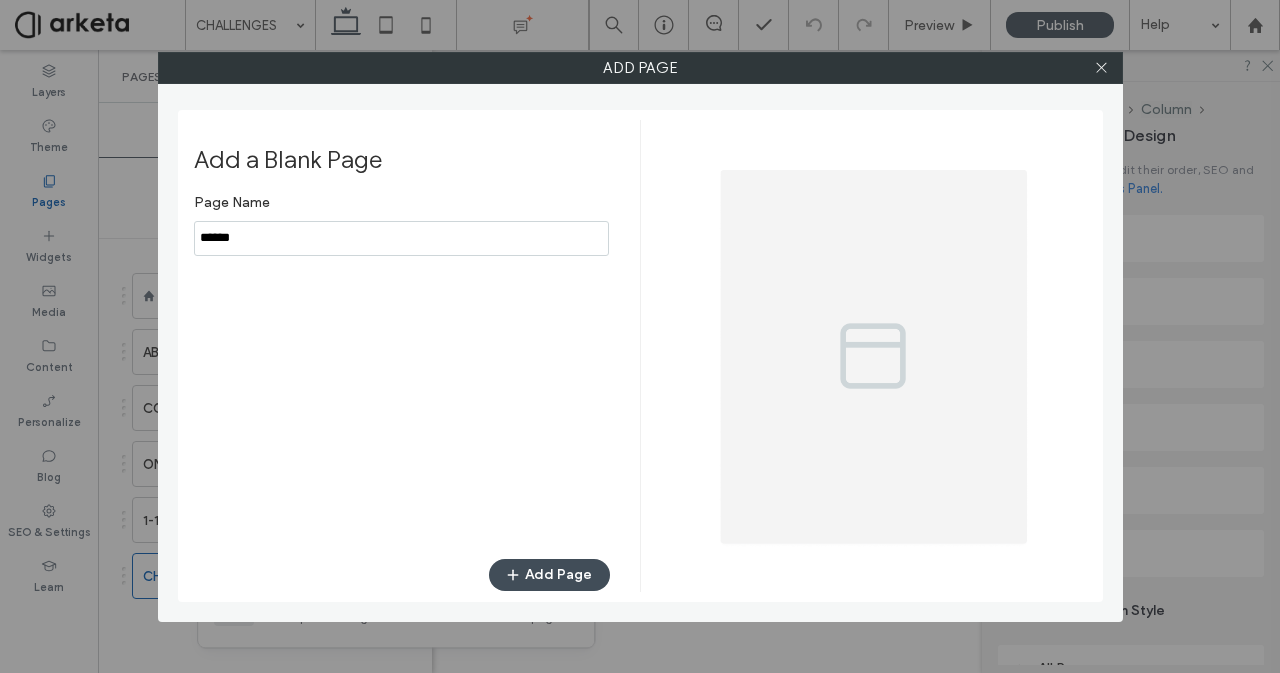 type on "******" 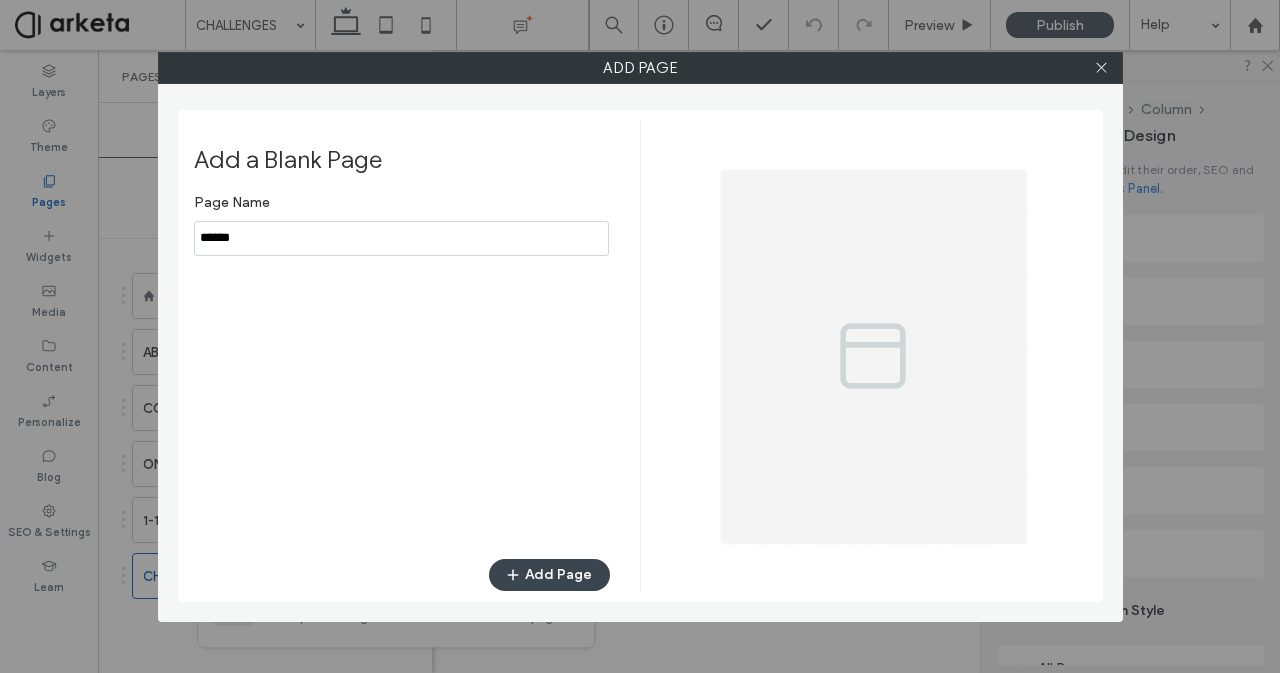click on "Add Page" at bounding box center [549, 575] 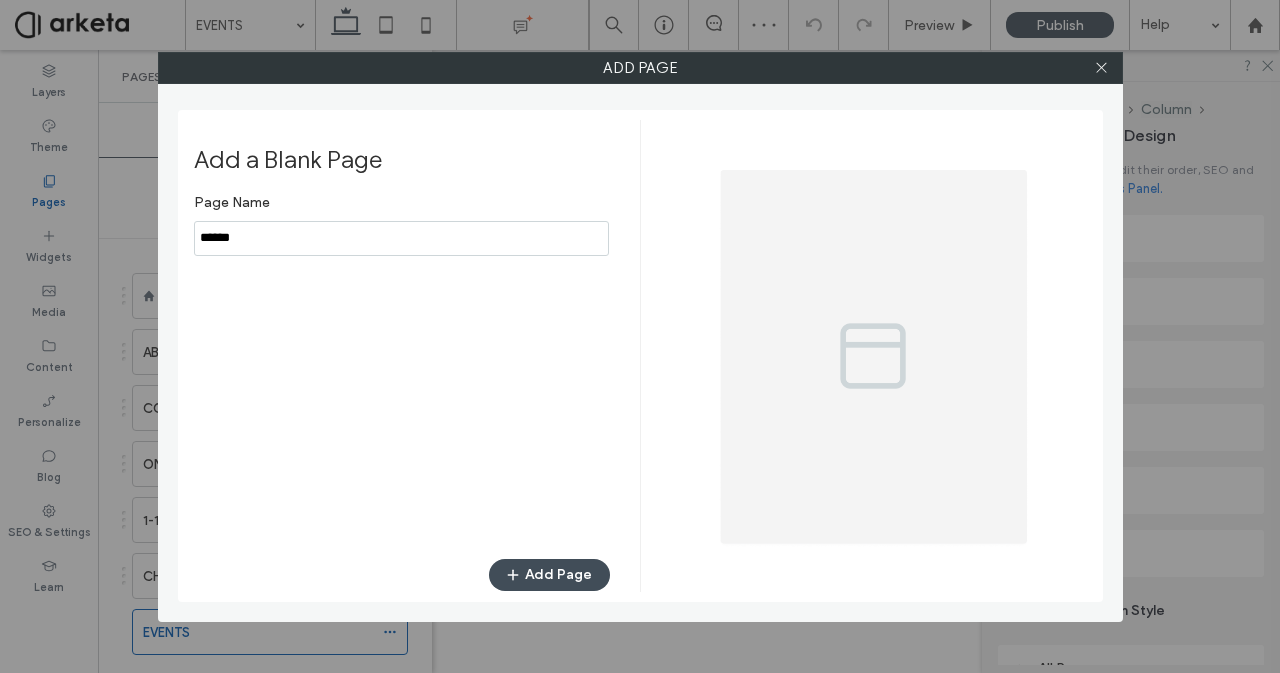 scroll, scrollTop: 0, scrollLeft: 0, axis: both 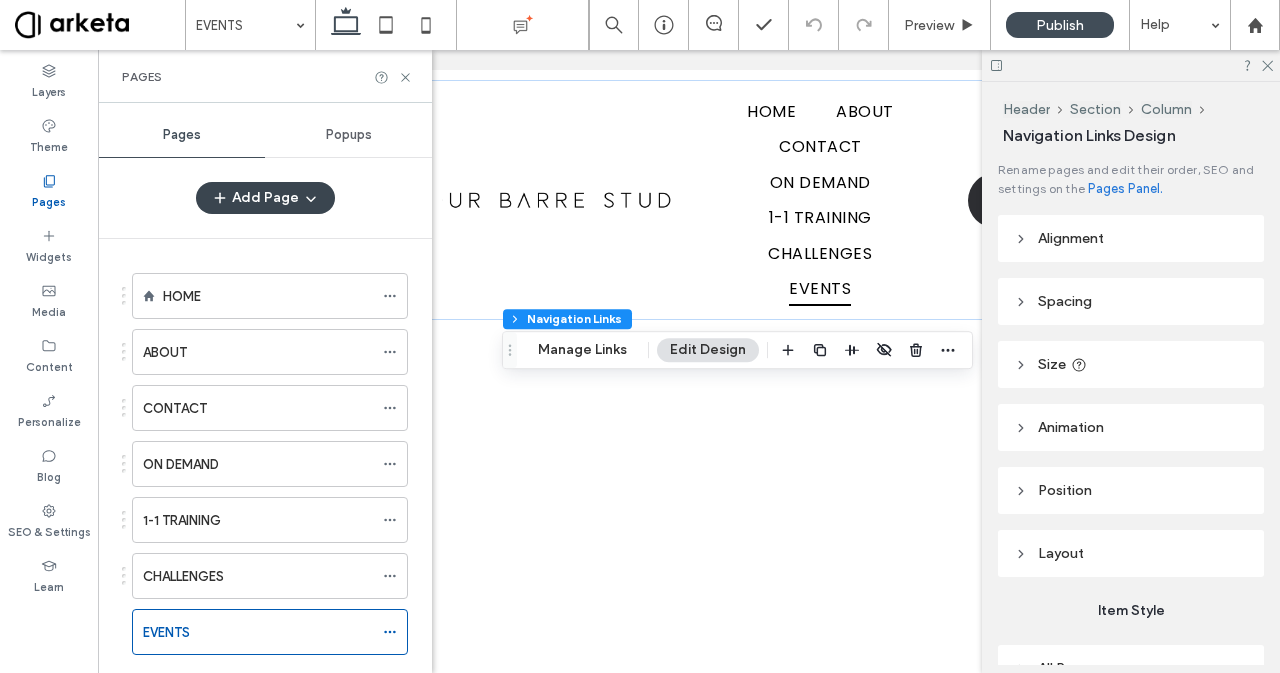 click on "Add Page" at bounding box center (265, 198) 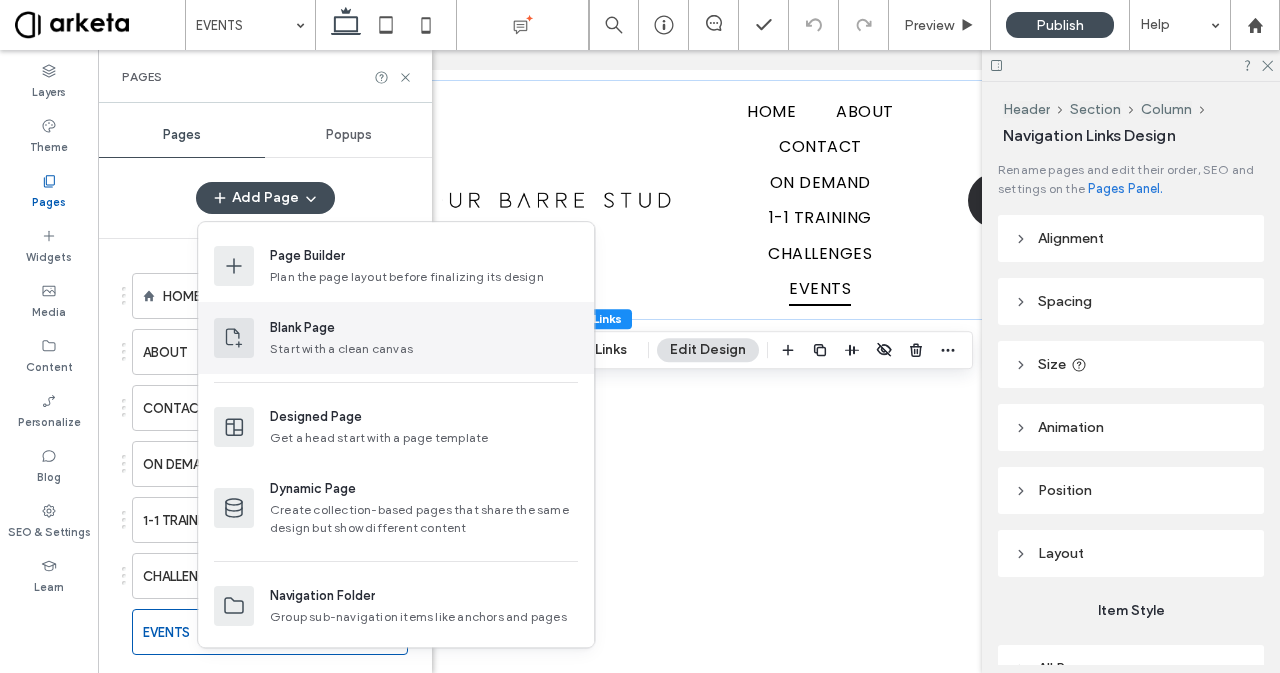 click on "Blank Page" at bounding box center [302, 328] 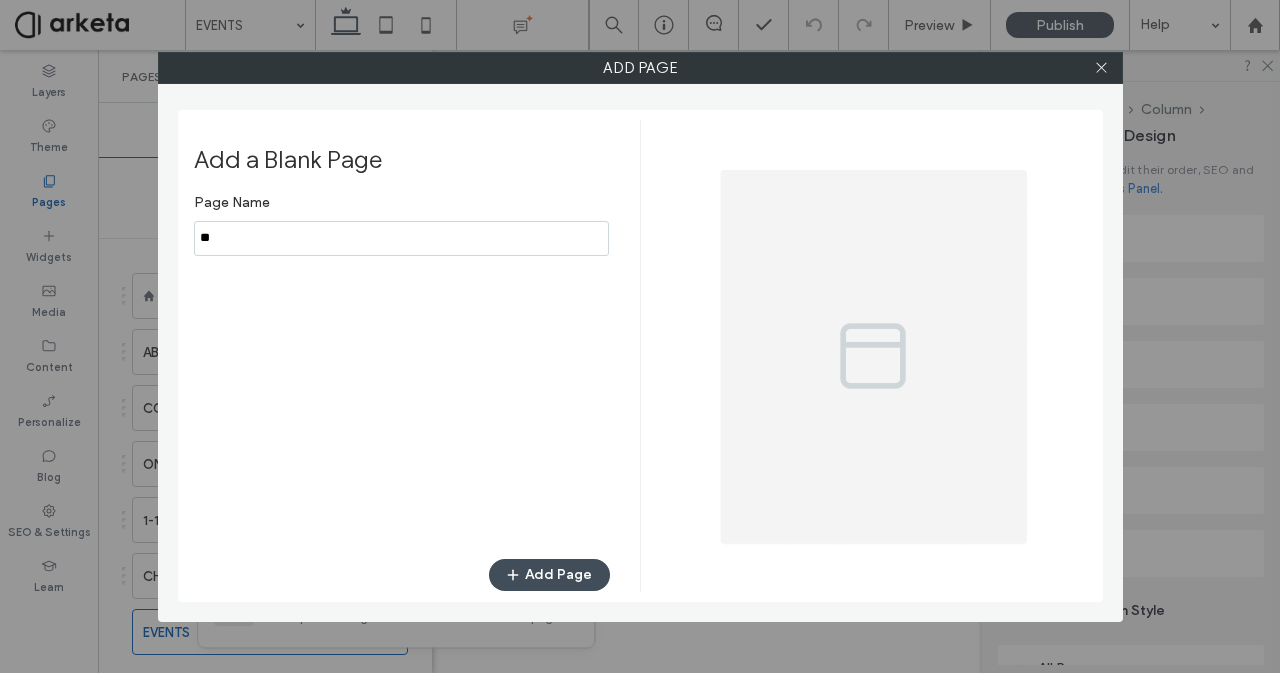 type on "*" 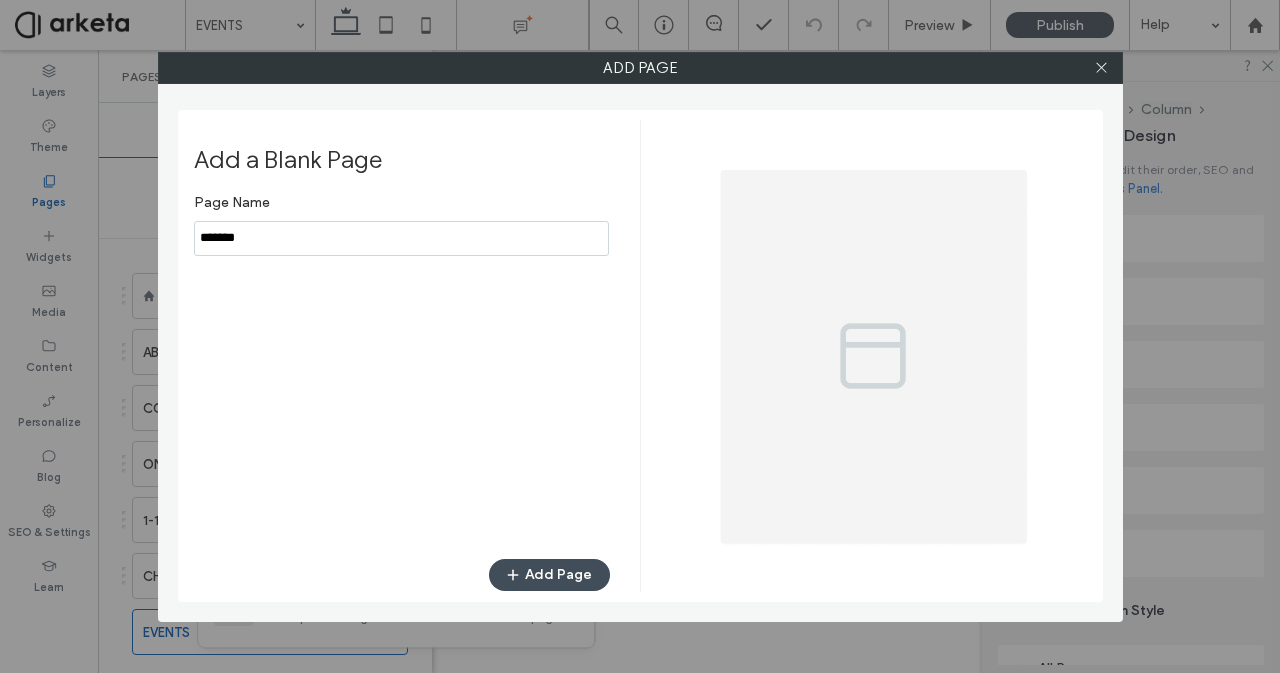 type on "*******" 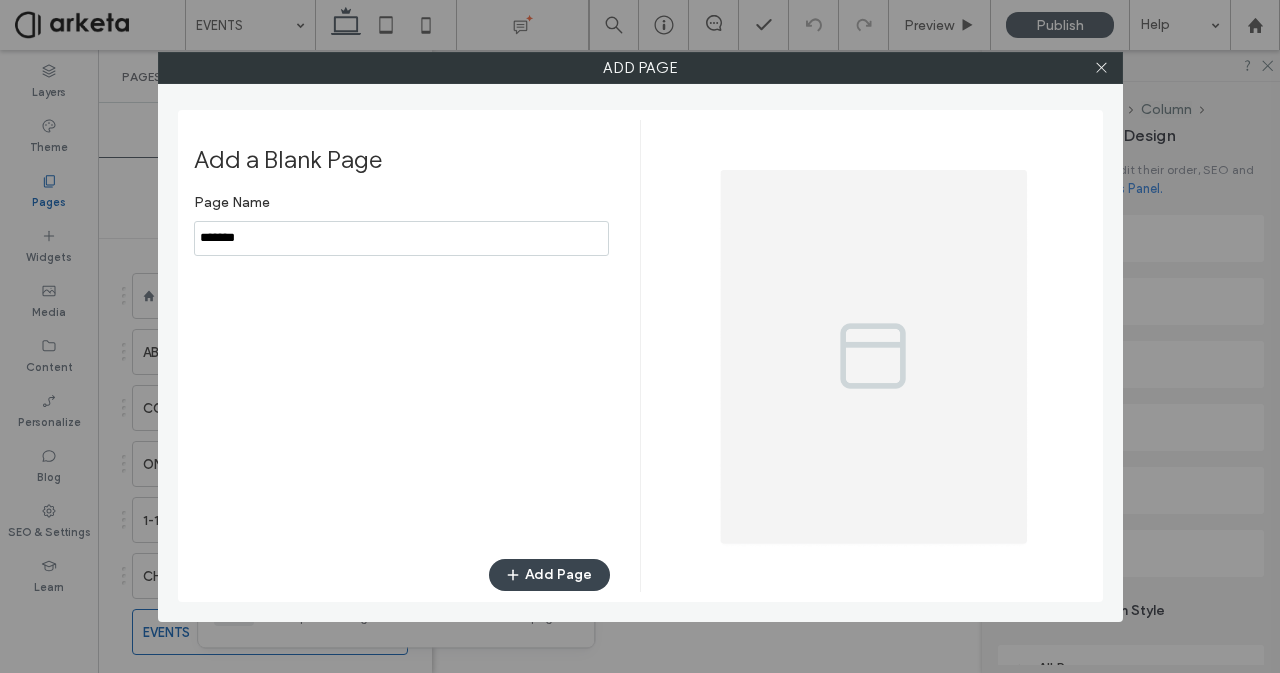 click on "Add Page" at bounding box center (549, 575) 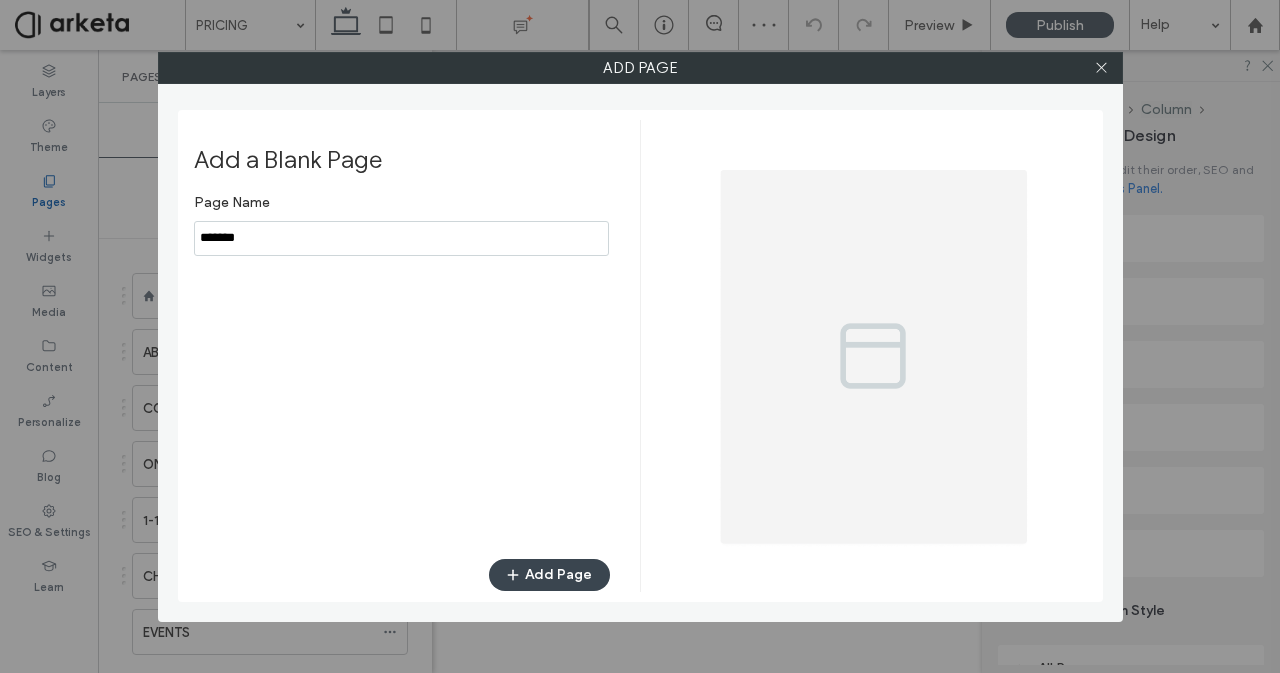 scroll, scrollTop: 0, scrollLeft: 0, axis: both 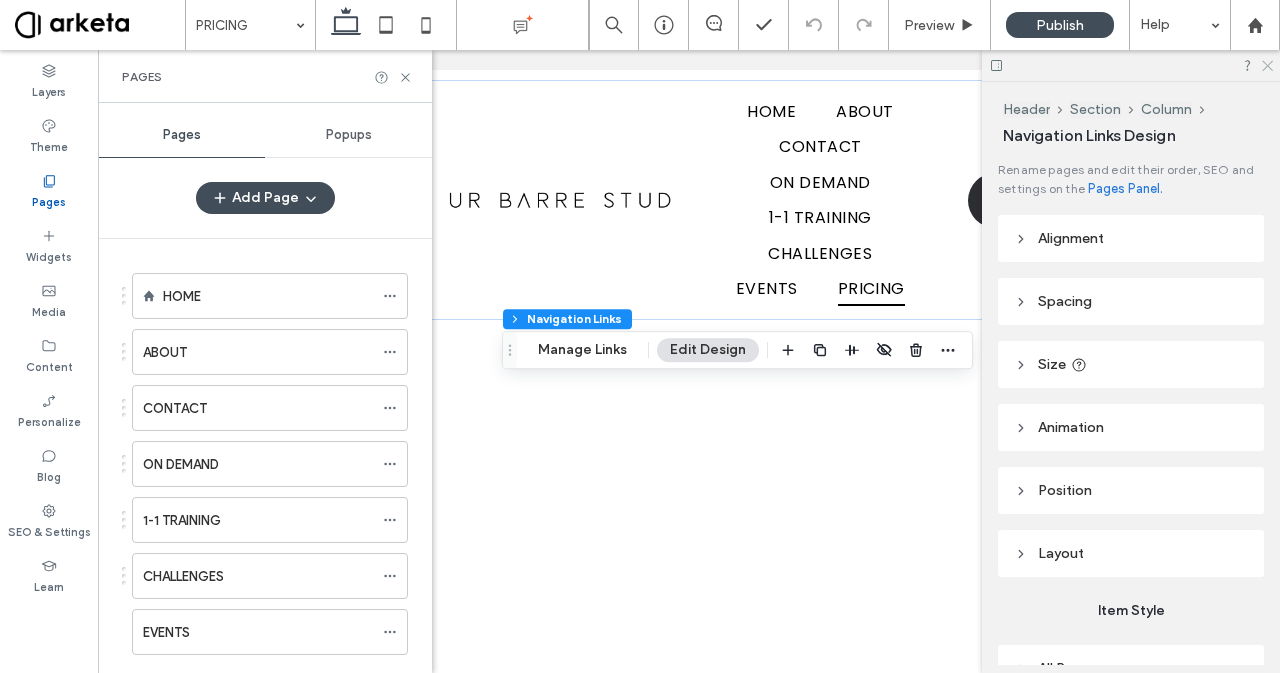 click 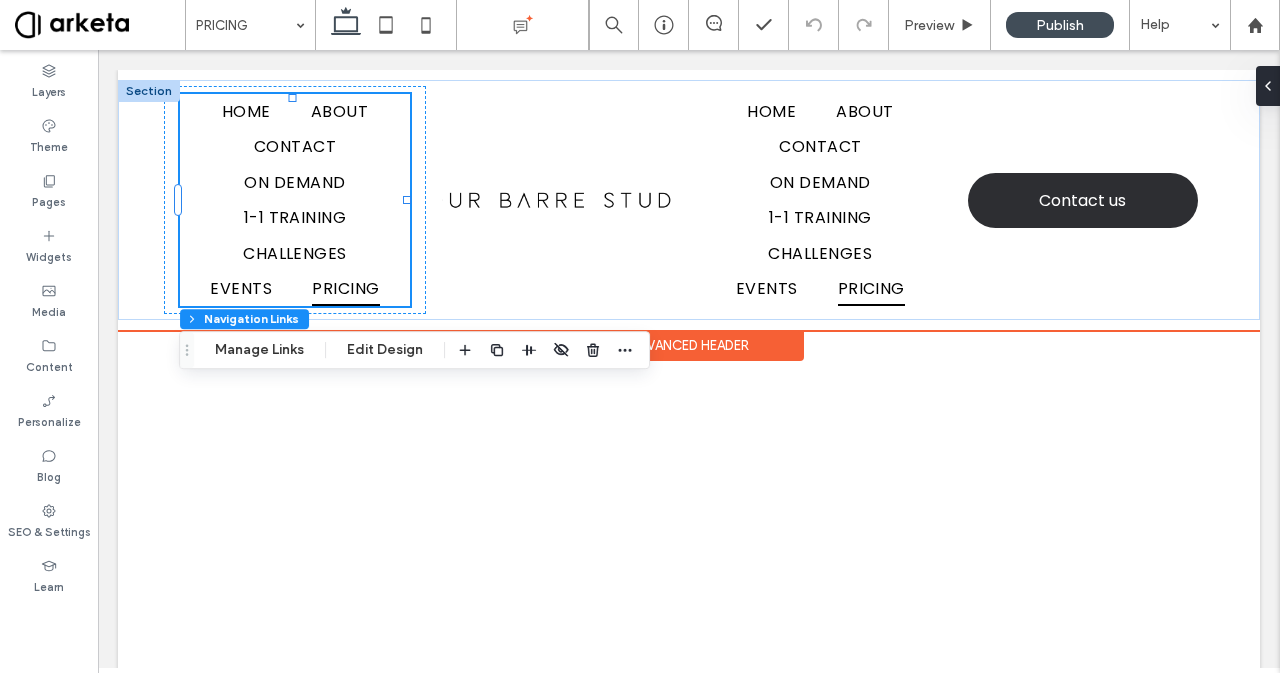 click on "HOME
ABOUT
CONTACT
ON DEMAND
1-1 TRAINING
CHALLENGES
EVENTS
PRICING" at bounding box center [295, 200] 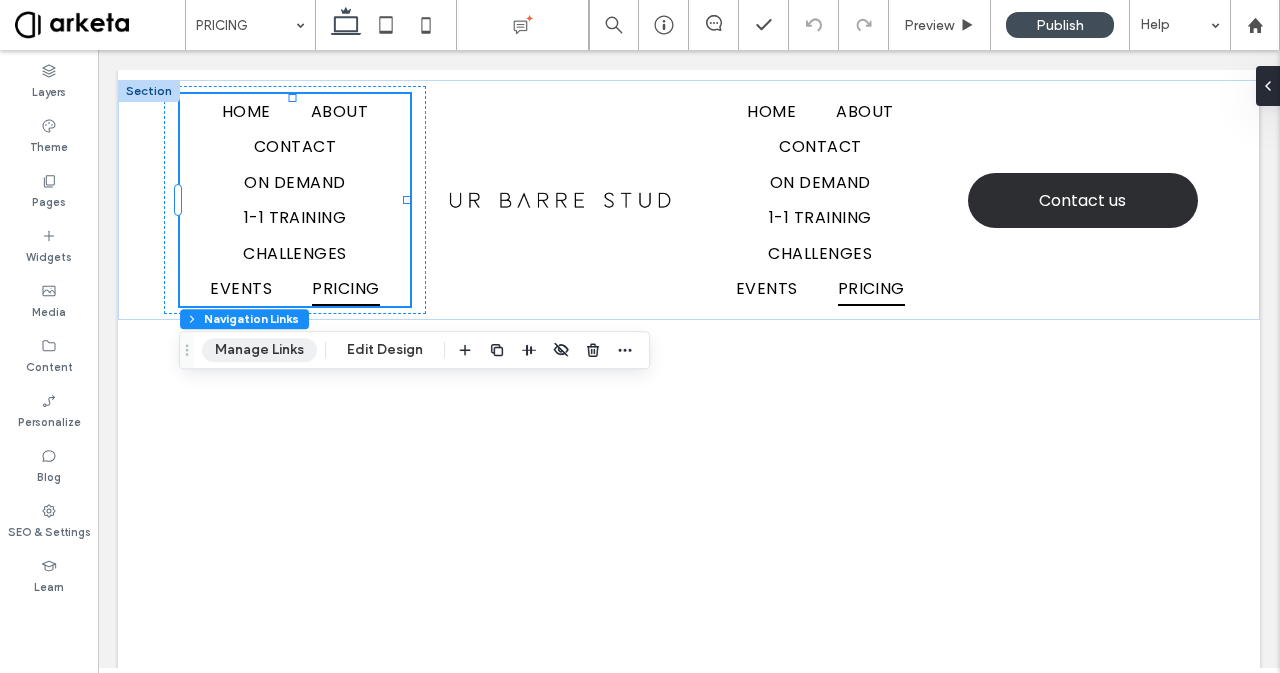 click on "Manage Links" at bounding box center [259, 350] 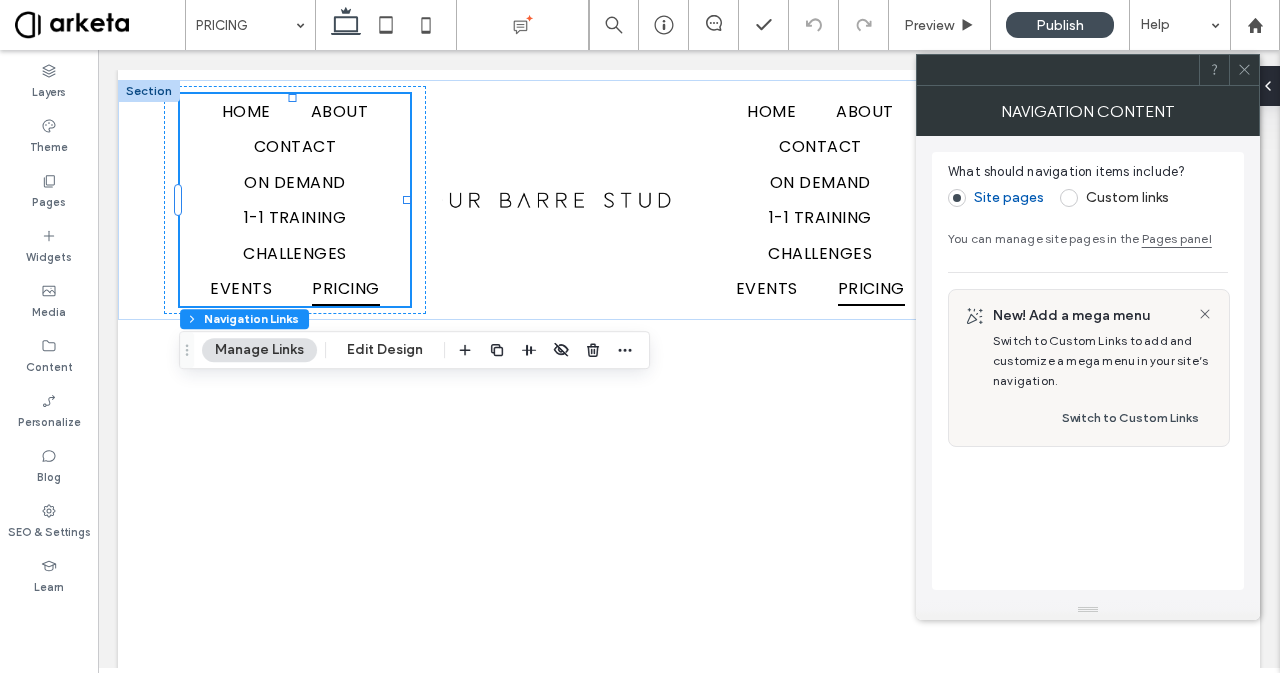 click on "Custom links" at bounding box center [1127, 197] 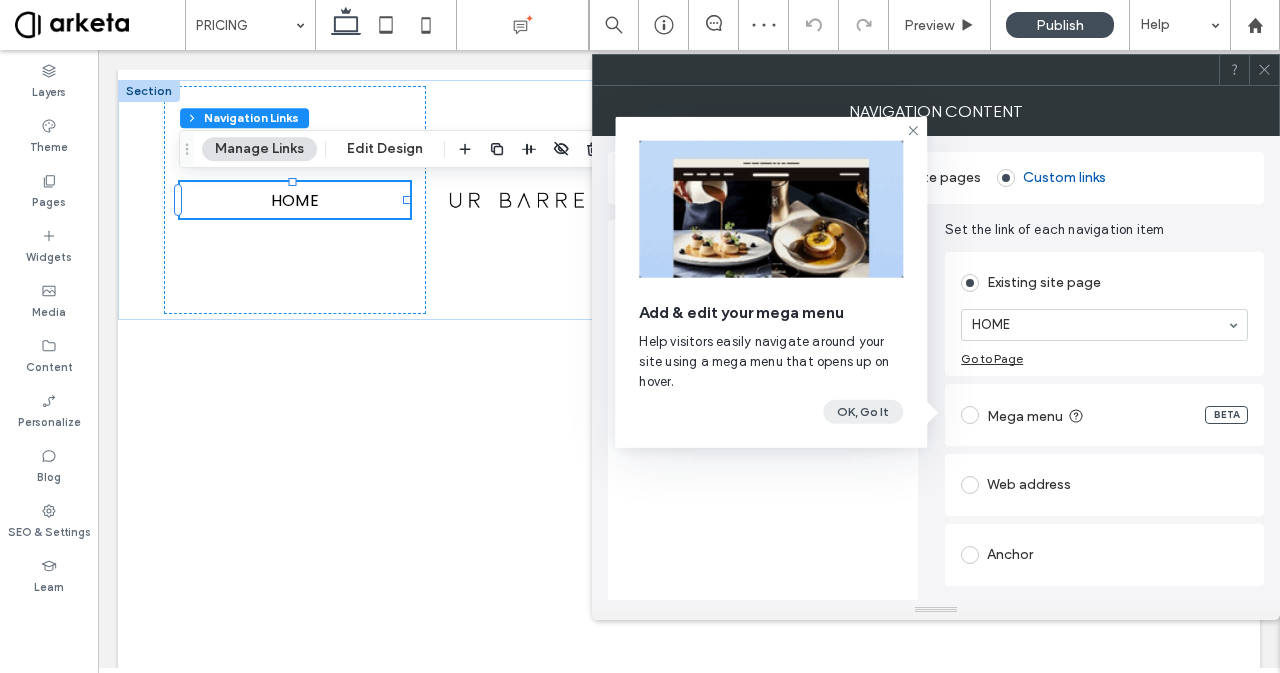 click on "OK, Go It" at bounding box center [863, 412] 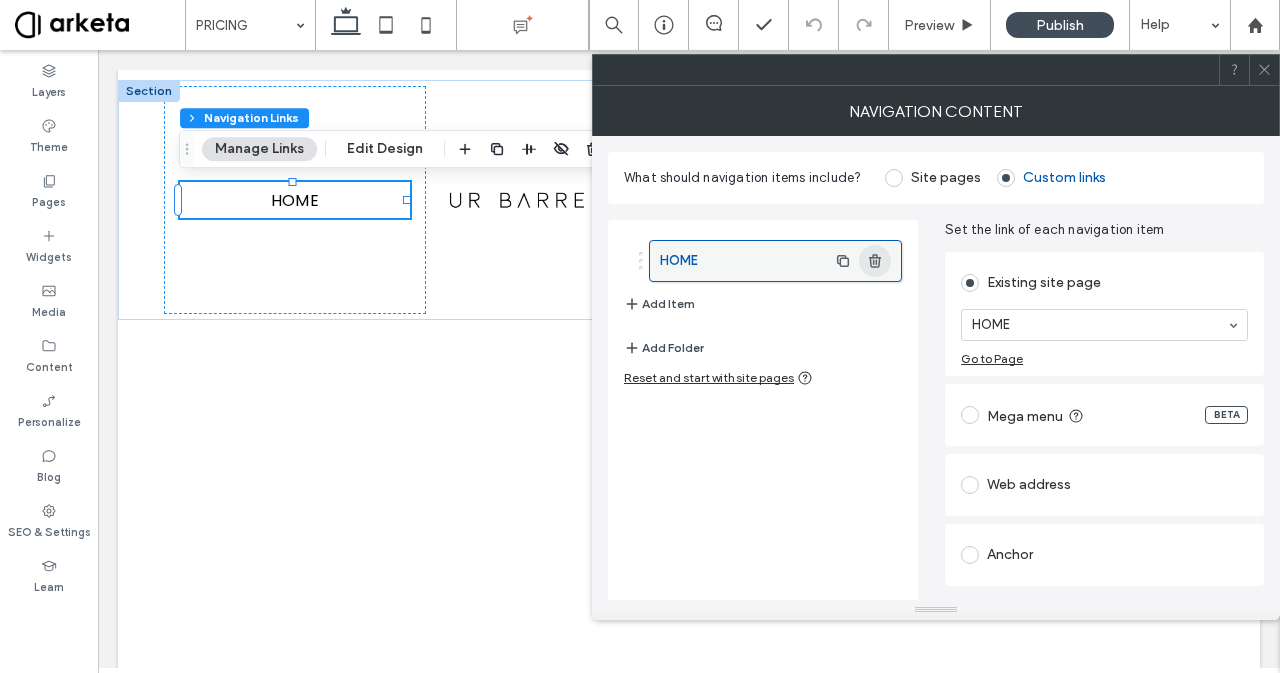 click 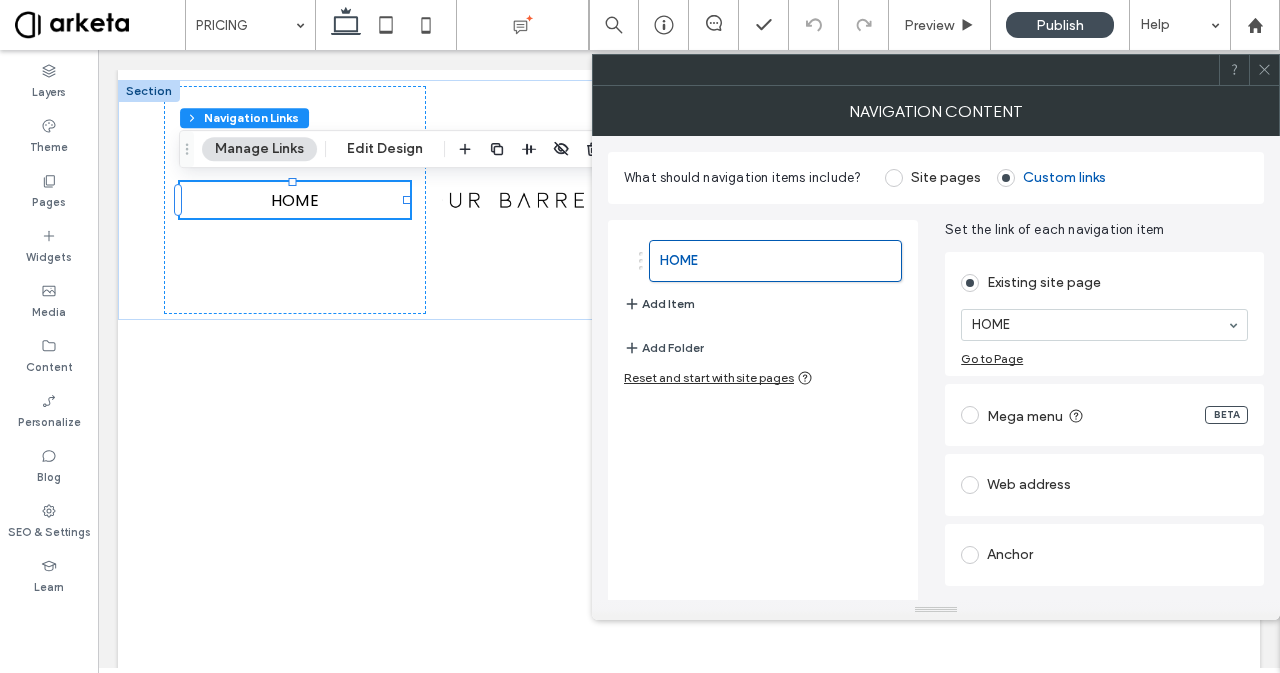 click on "Add Item" at bounding box center (659, 304) 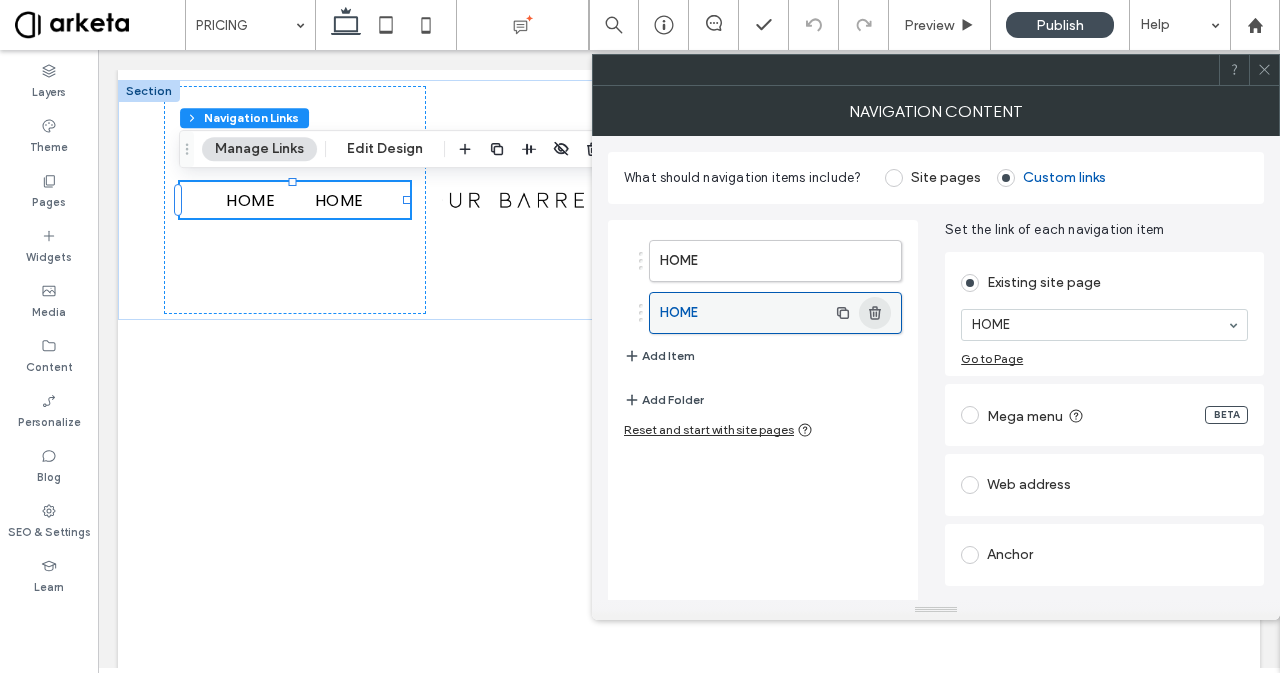 click 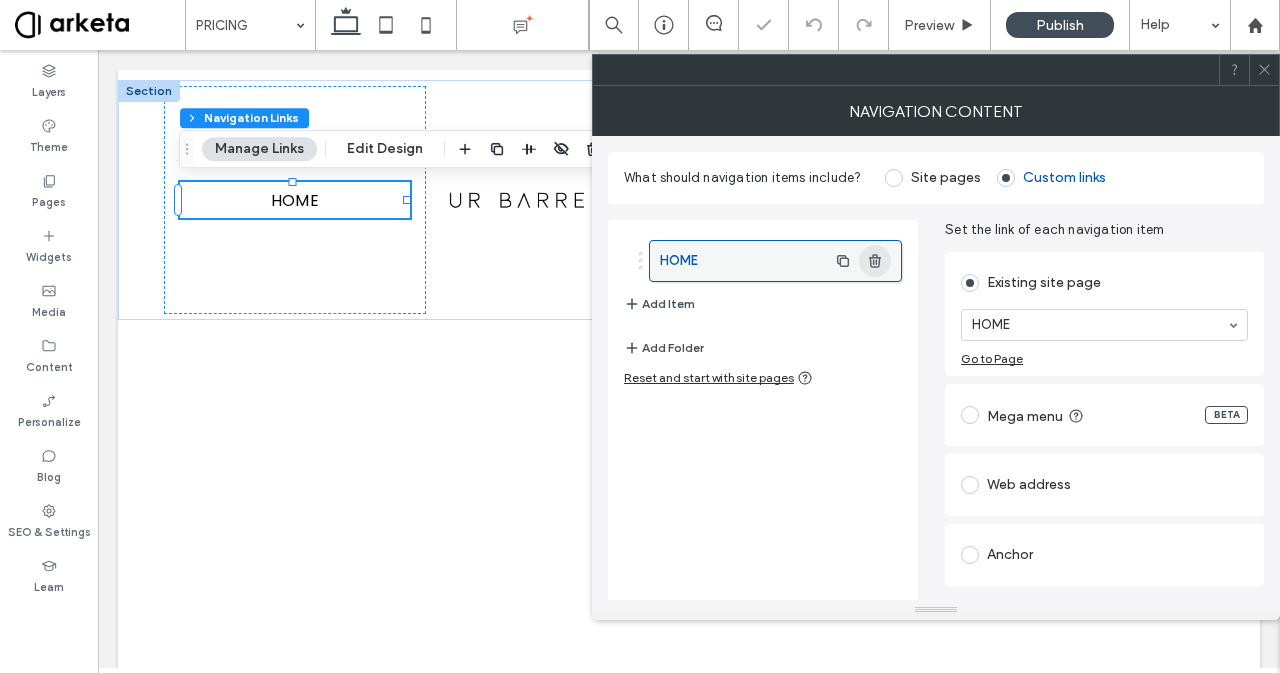 click 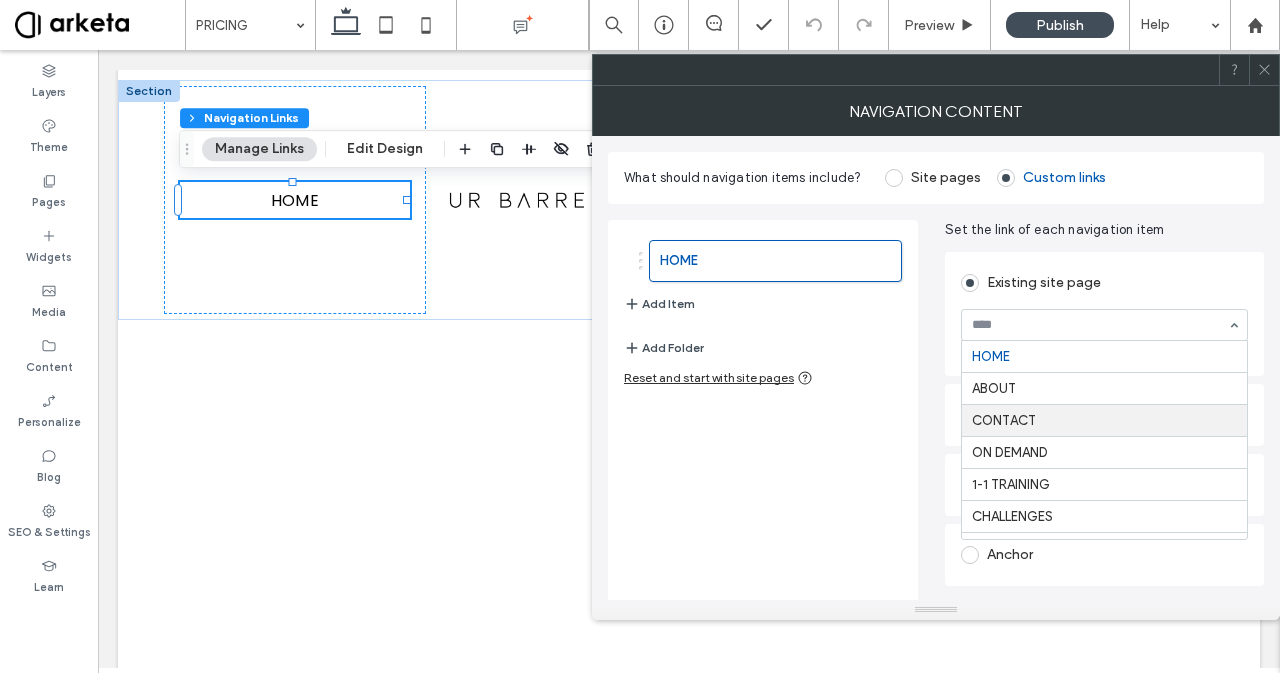 scroll, scrollTop: 62, scrollLeft: 0, axis: vertical 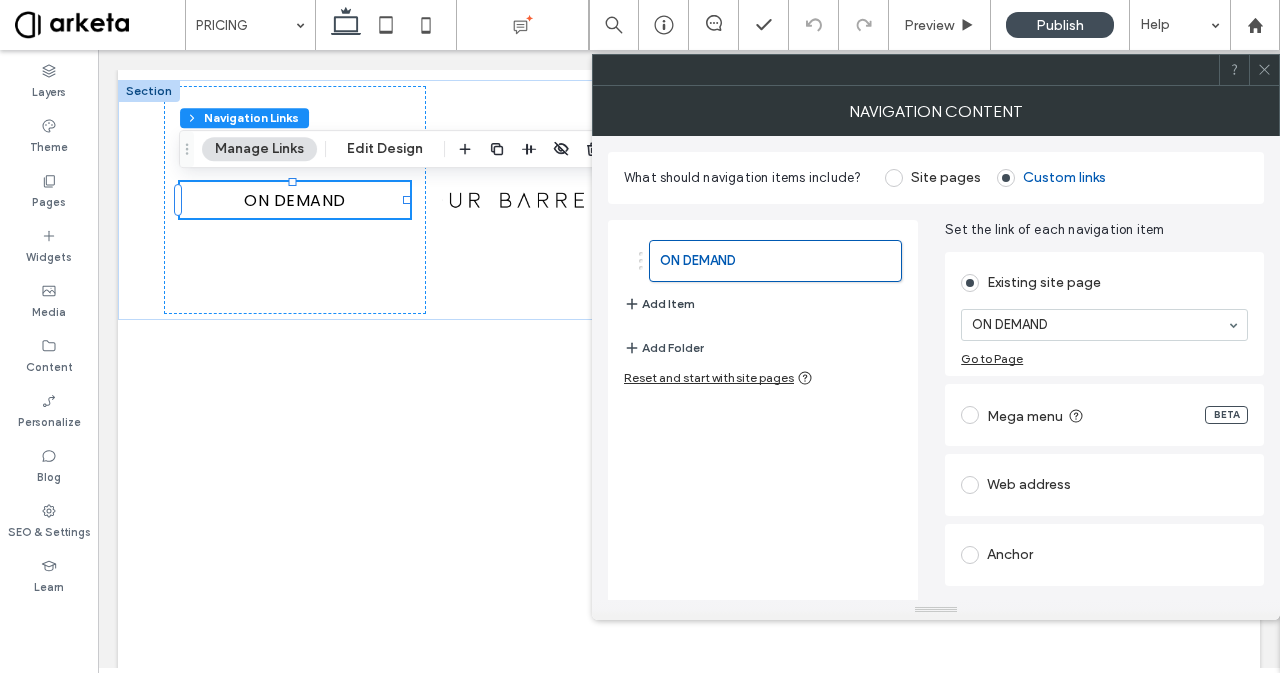 click on "Add Item" at bounding box center (659, 304) 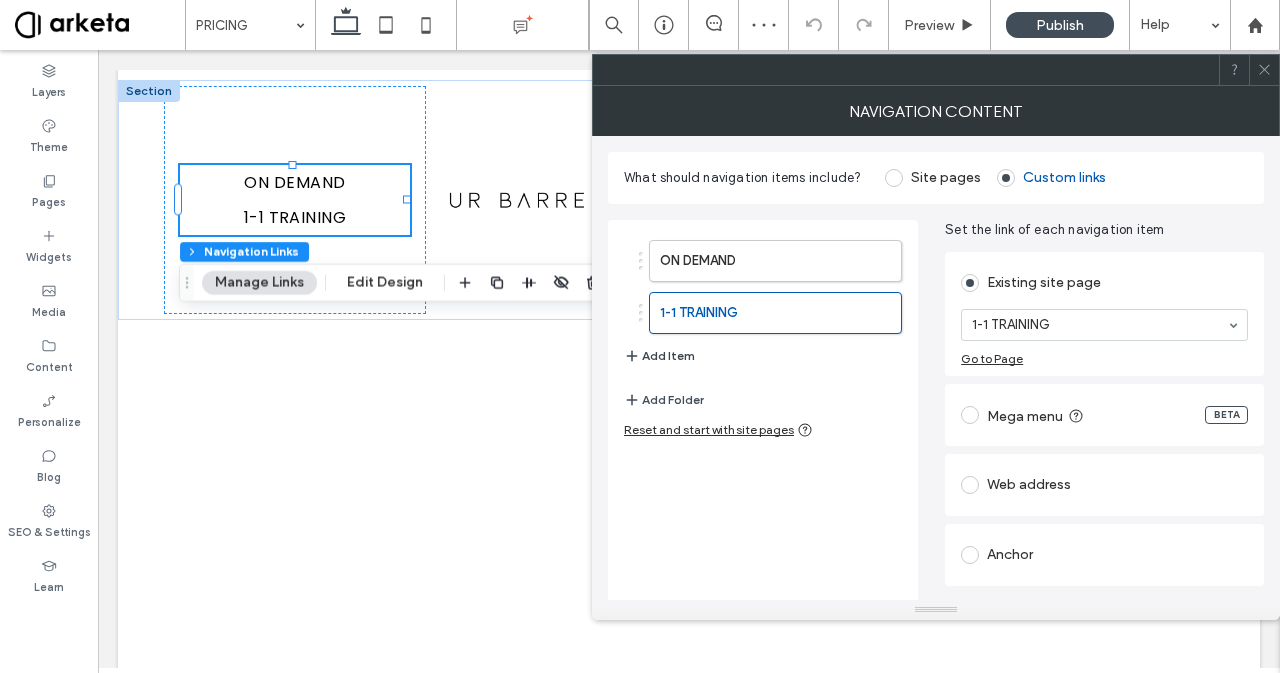 click on "Add Item" at bounding box center (659, 356) 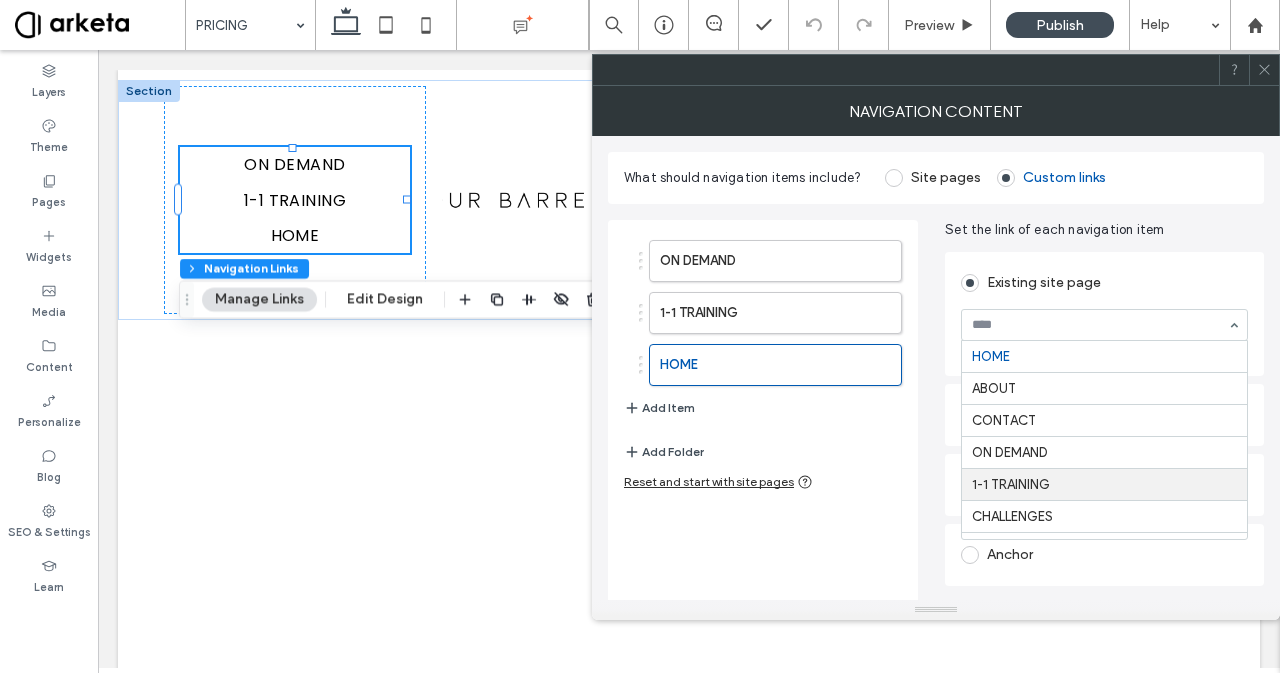 scroll, scrollTop: 62, scrollLeft: 0, axis: vertical 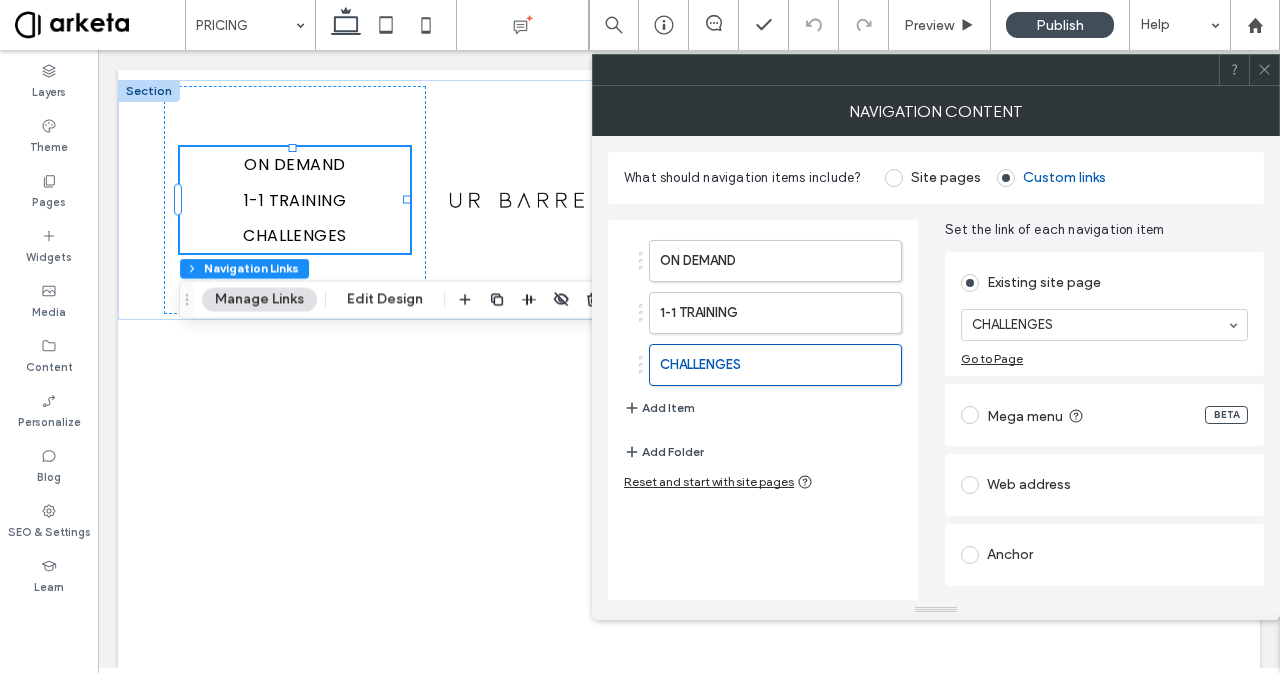 click 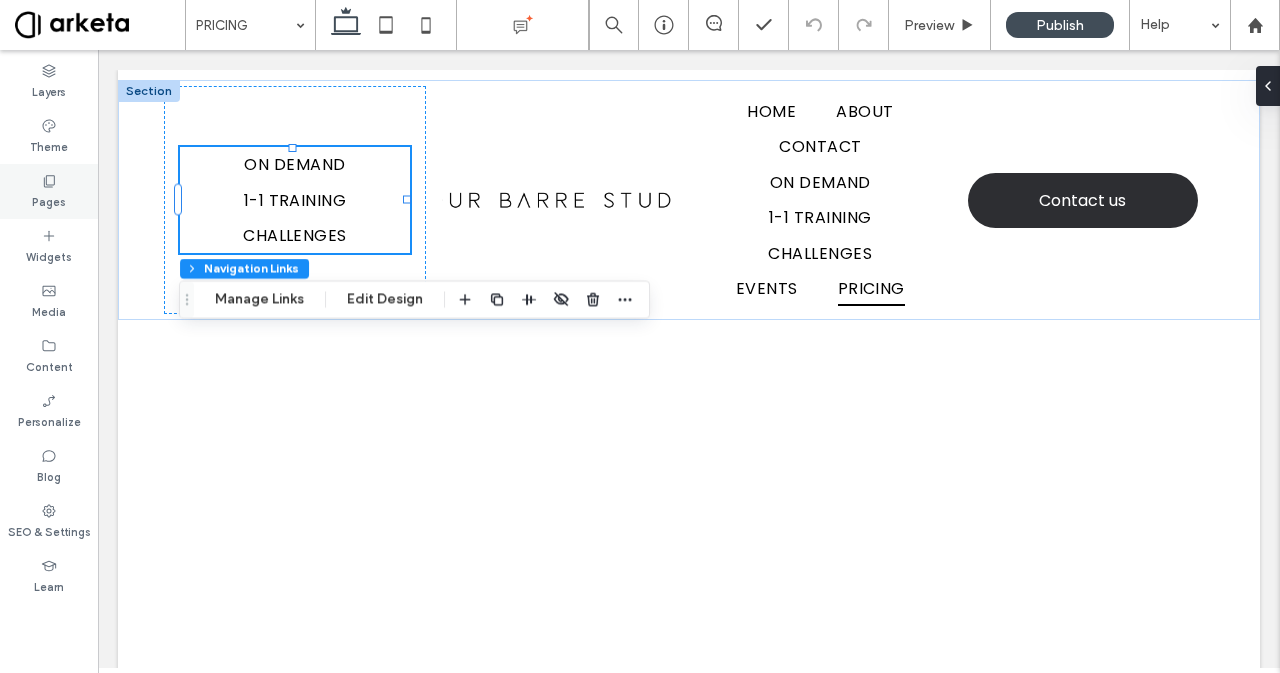 click on "Pages" at bounding box center [49, 200] 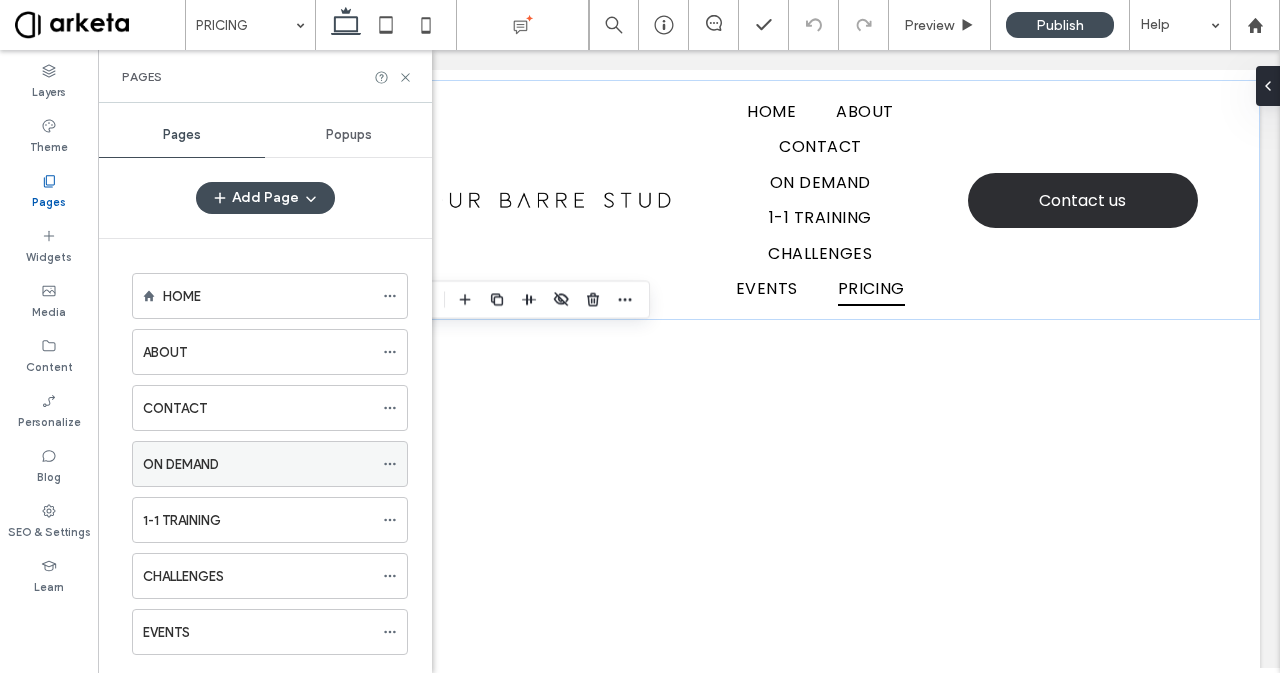 click 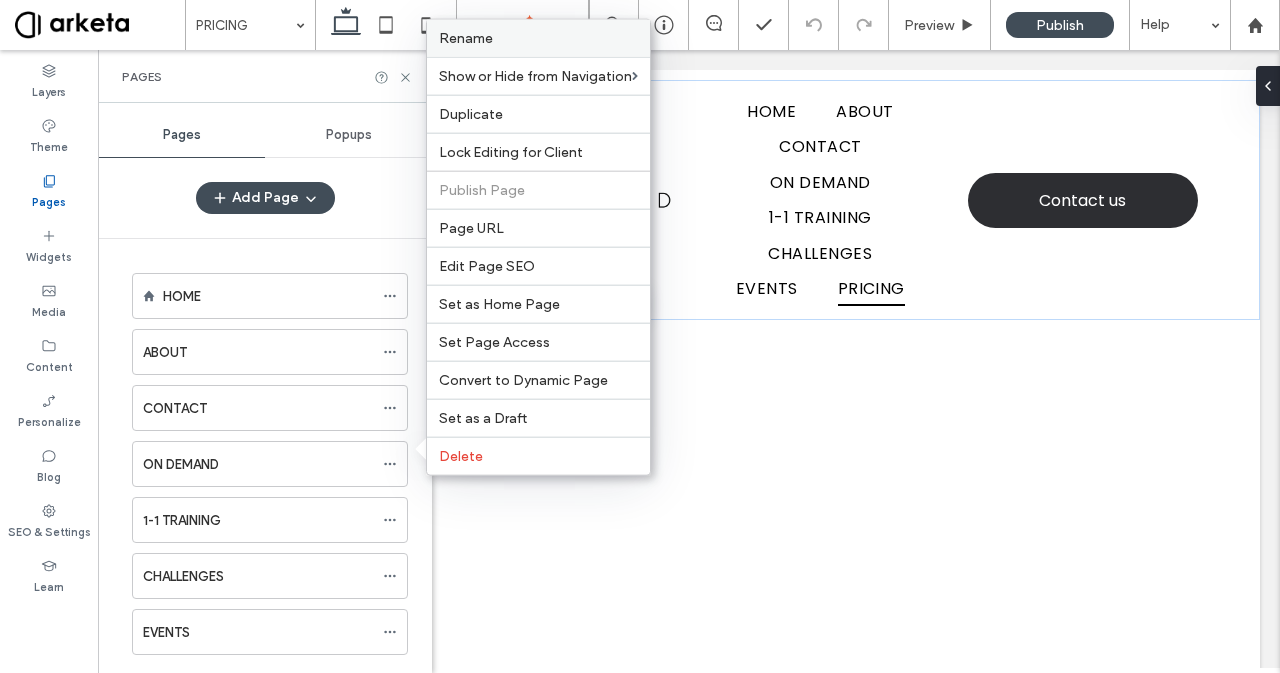 click on "Rename" at bounding box center [466, 38] 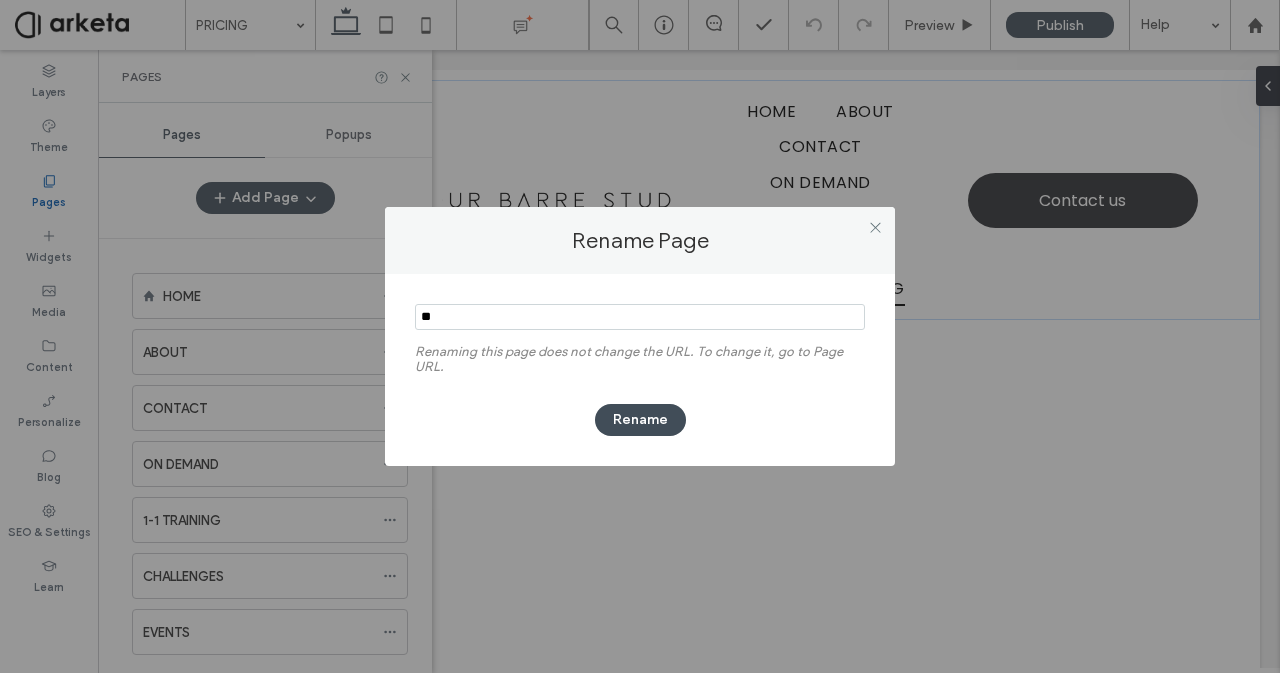 type on "*" 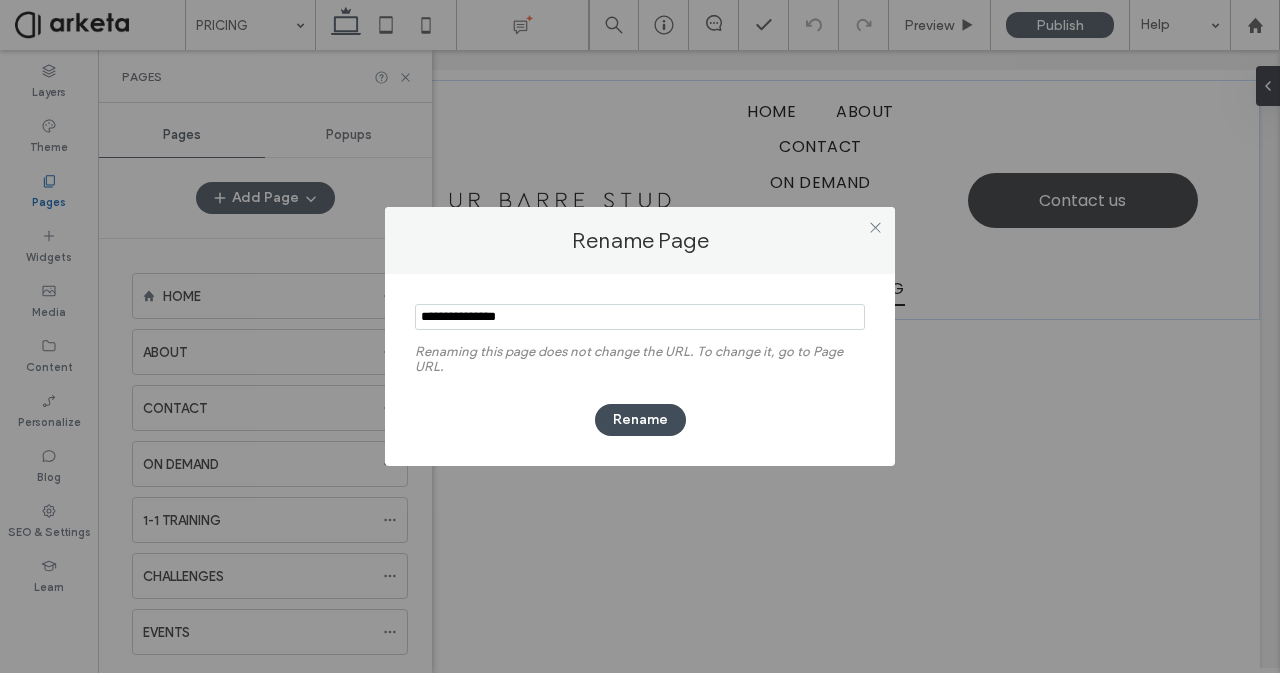 type on "**********" 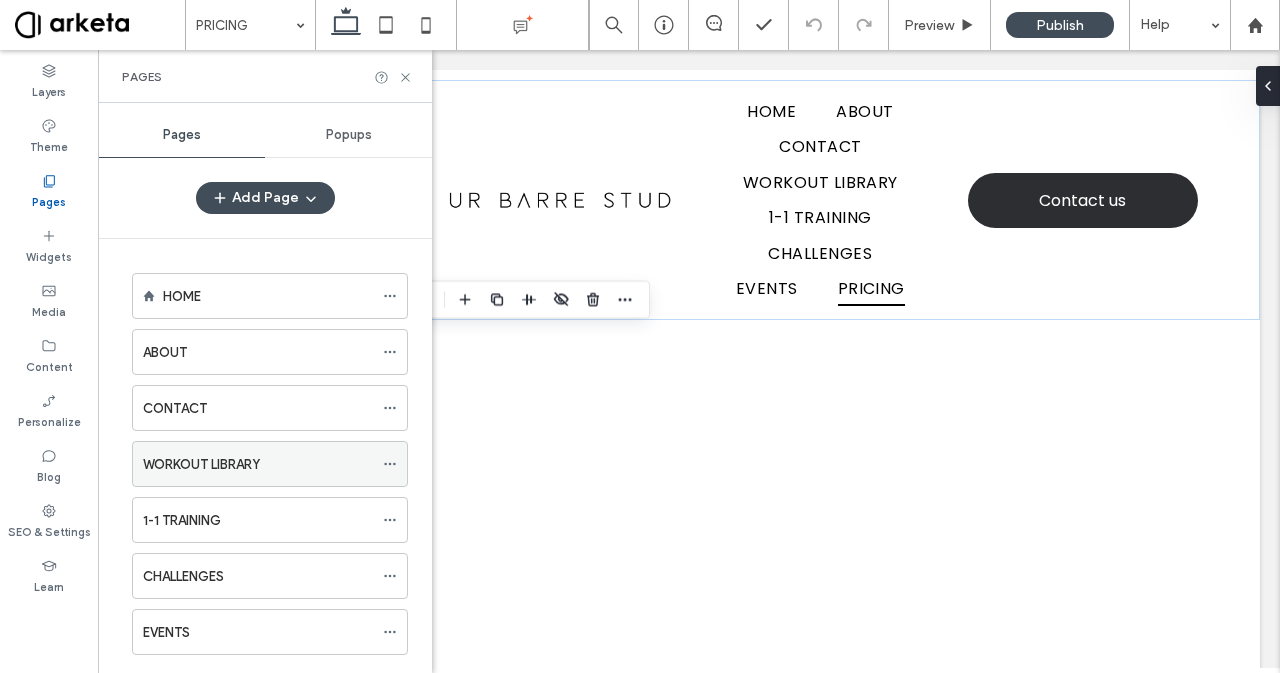 click 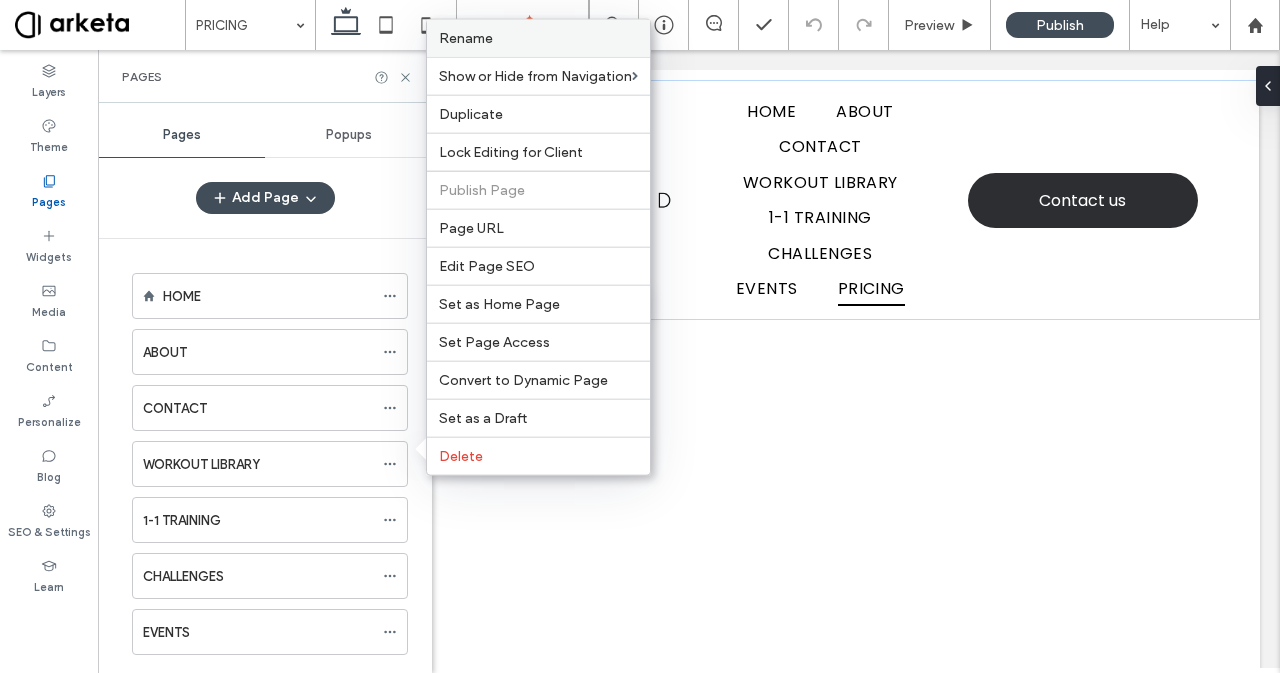 click on "Rename" at bounding box center (538, 38) 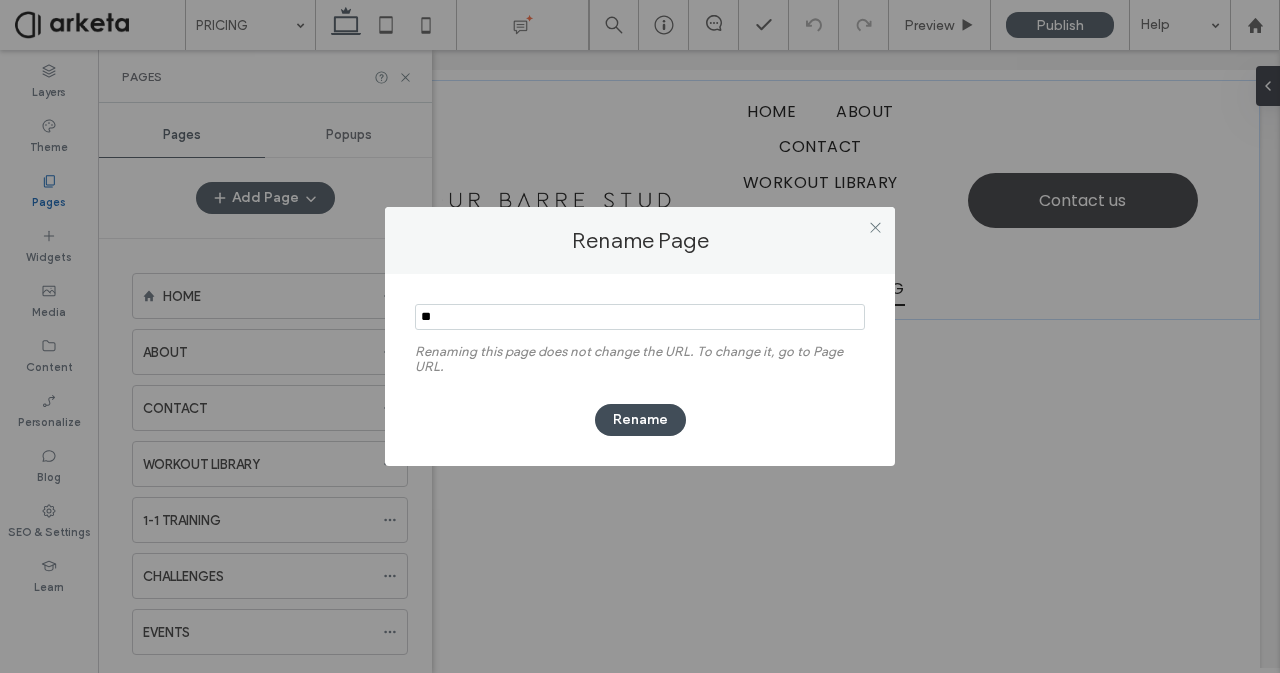 type on "*" 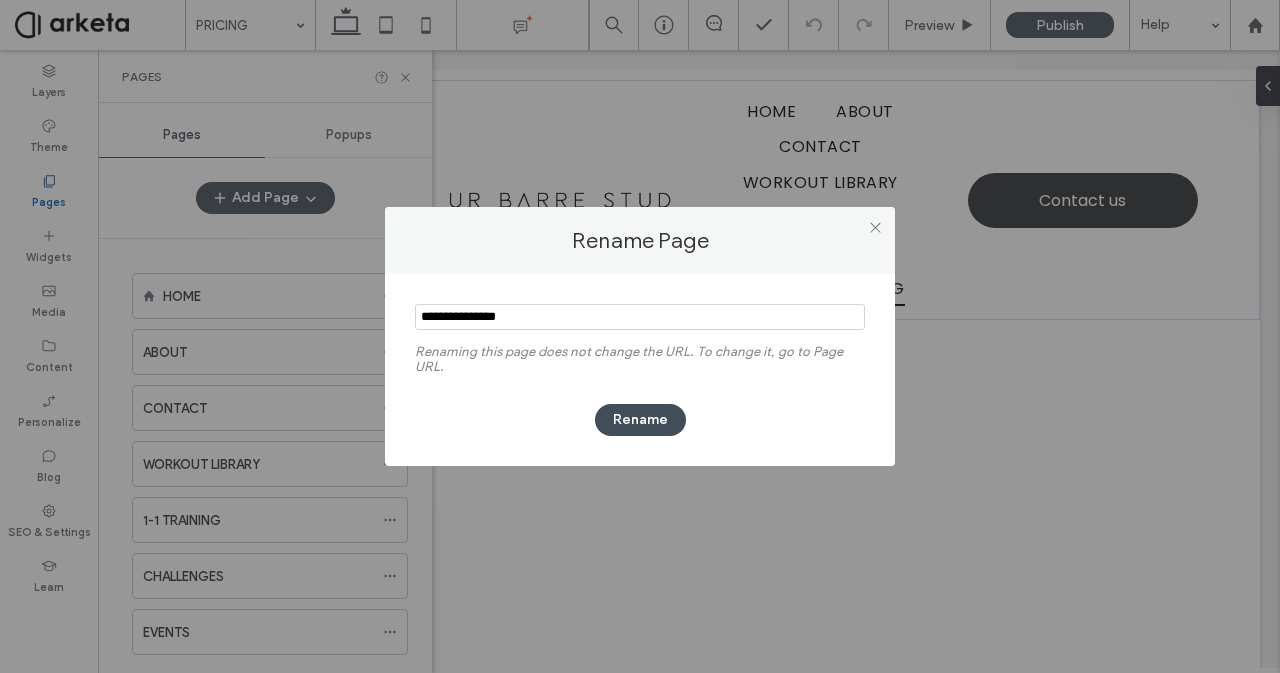type on "**********" 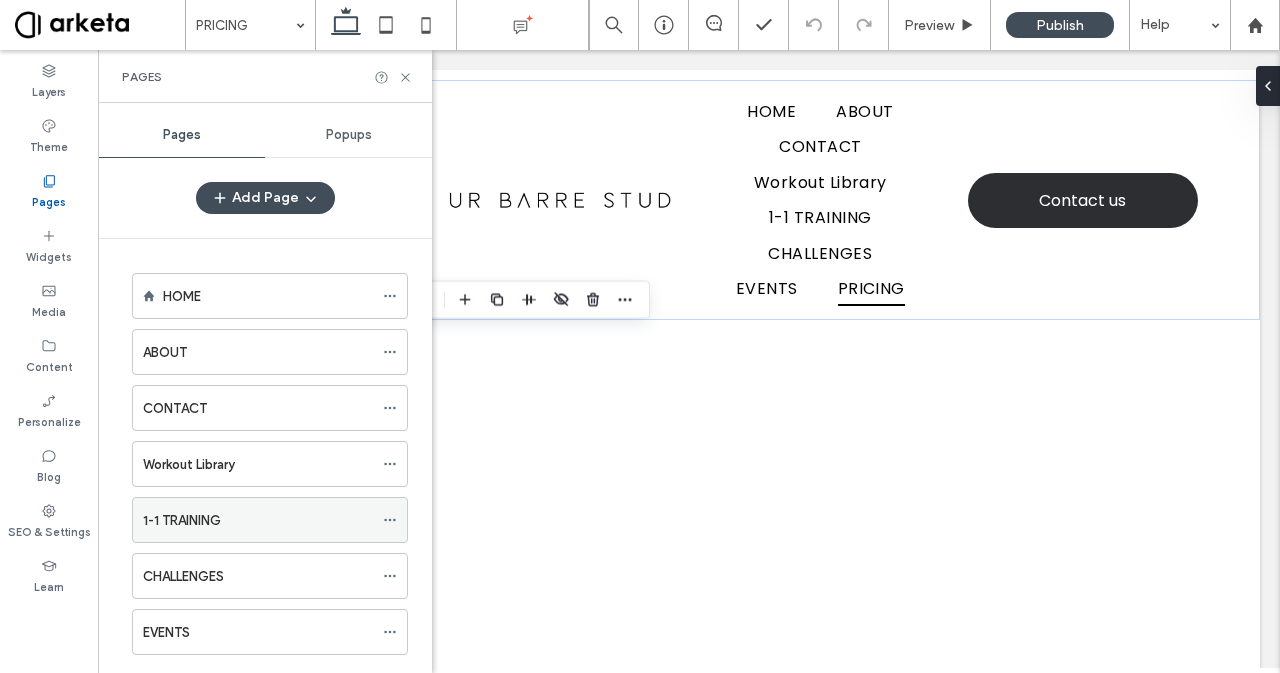 click at bounding box center [390, 520] 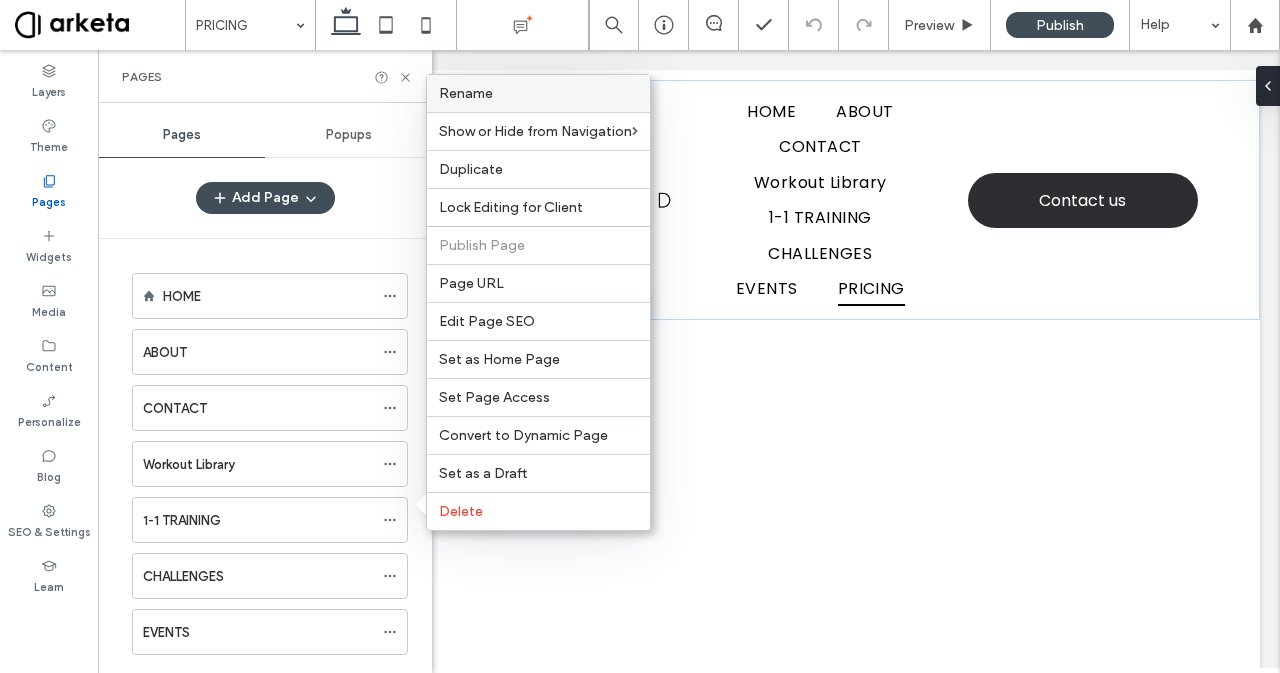 click on "Rename" at bounding box center [538, 93] 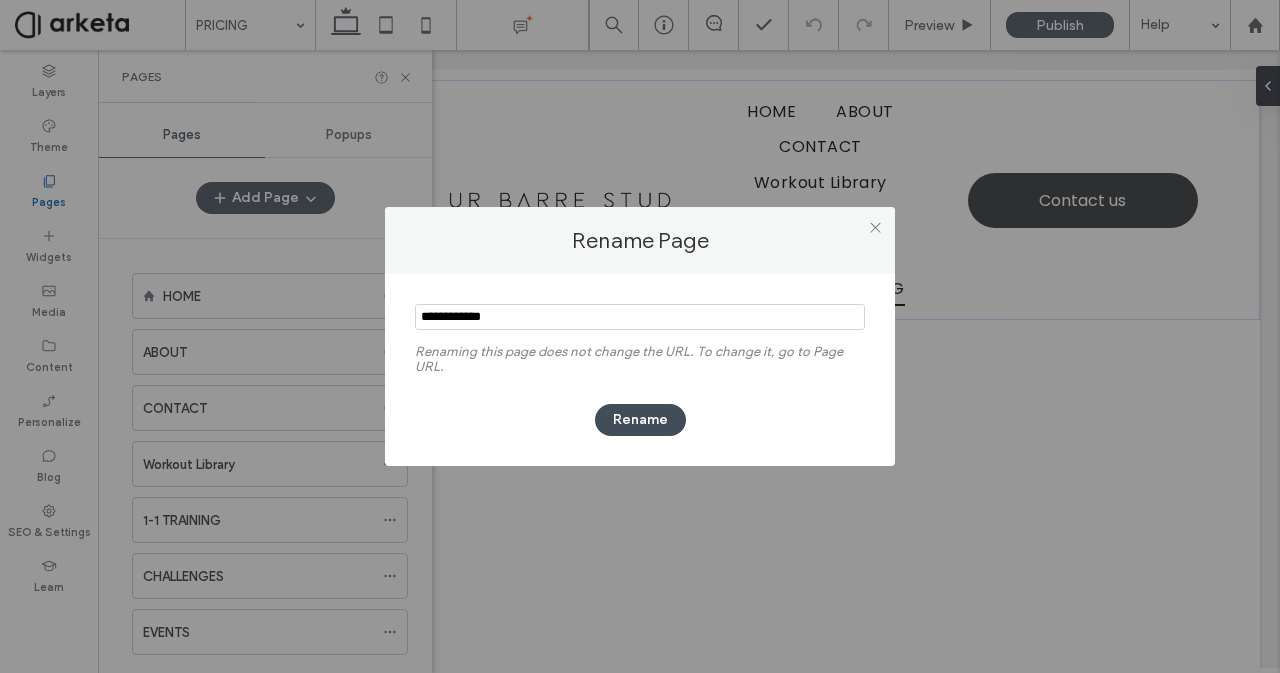 type on "**********" 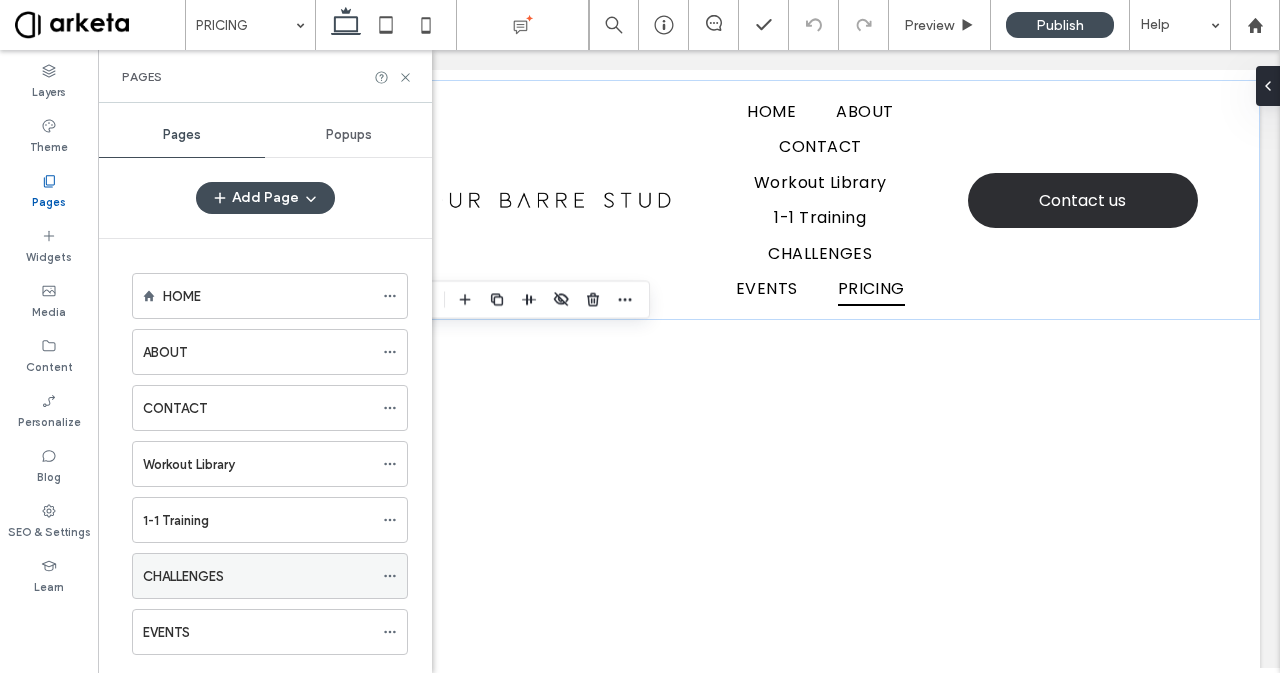 click 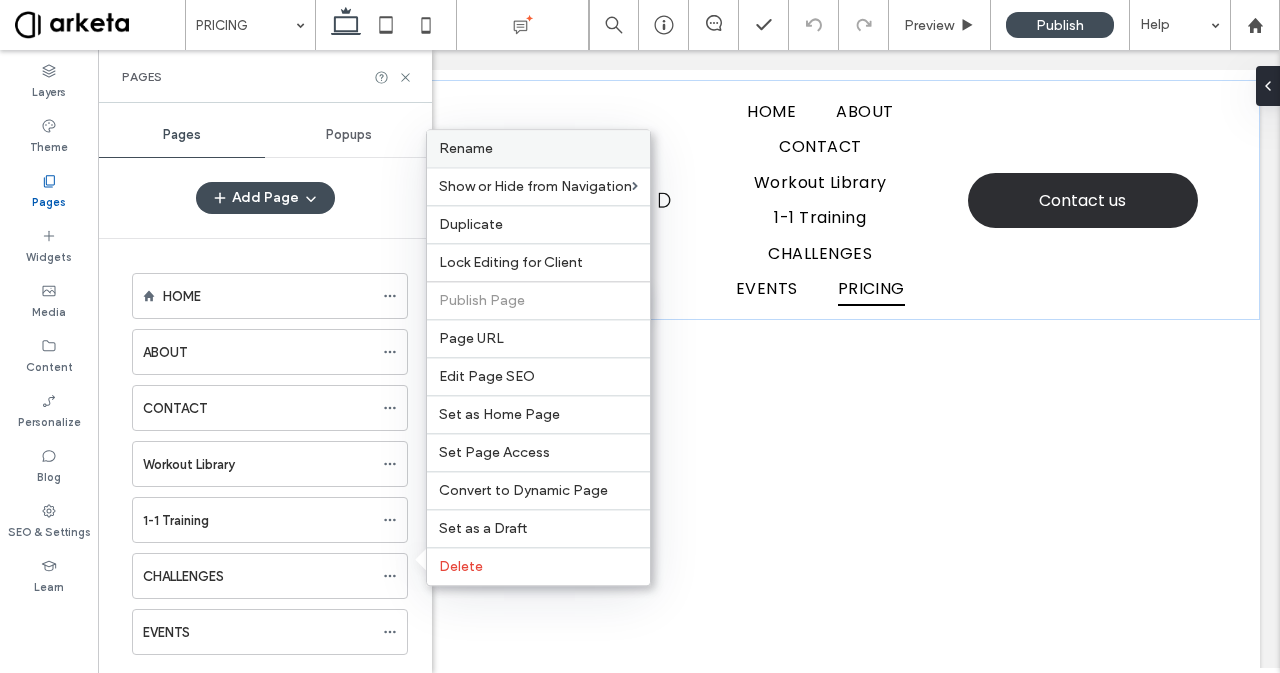 click on "Rename" at bounding box center (538, 148) 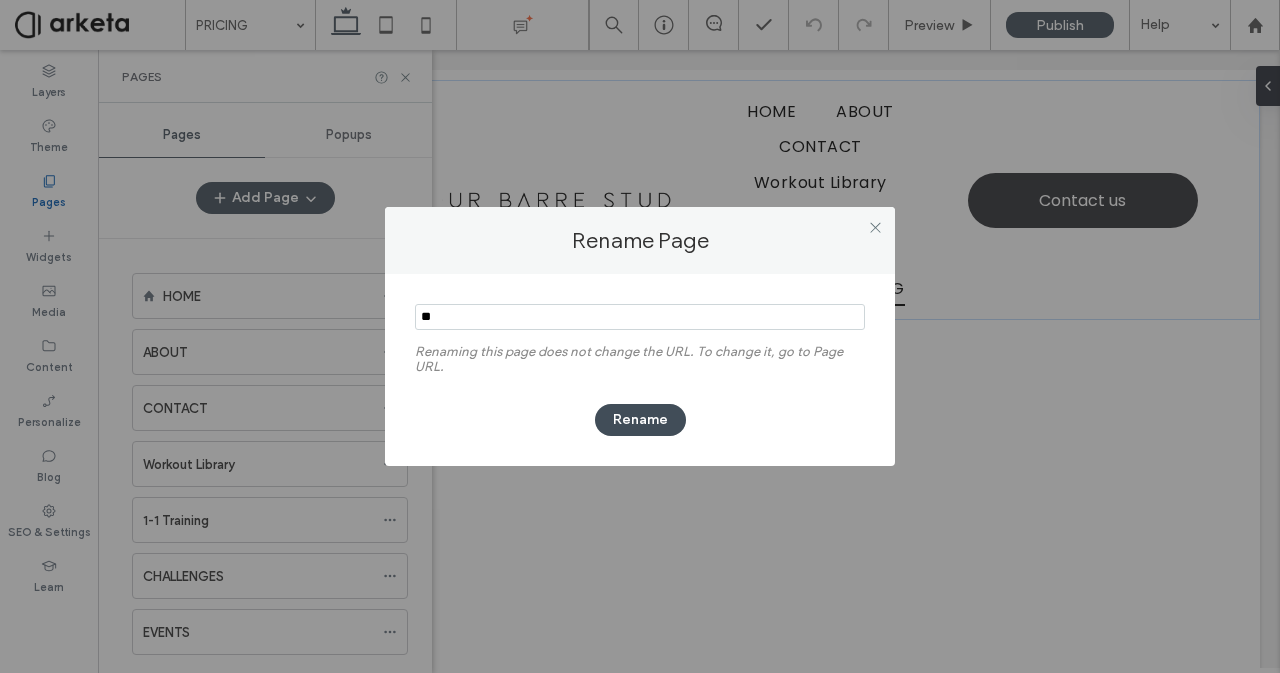 type on "*" 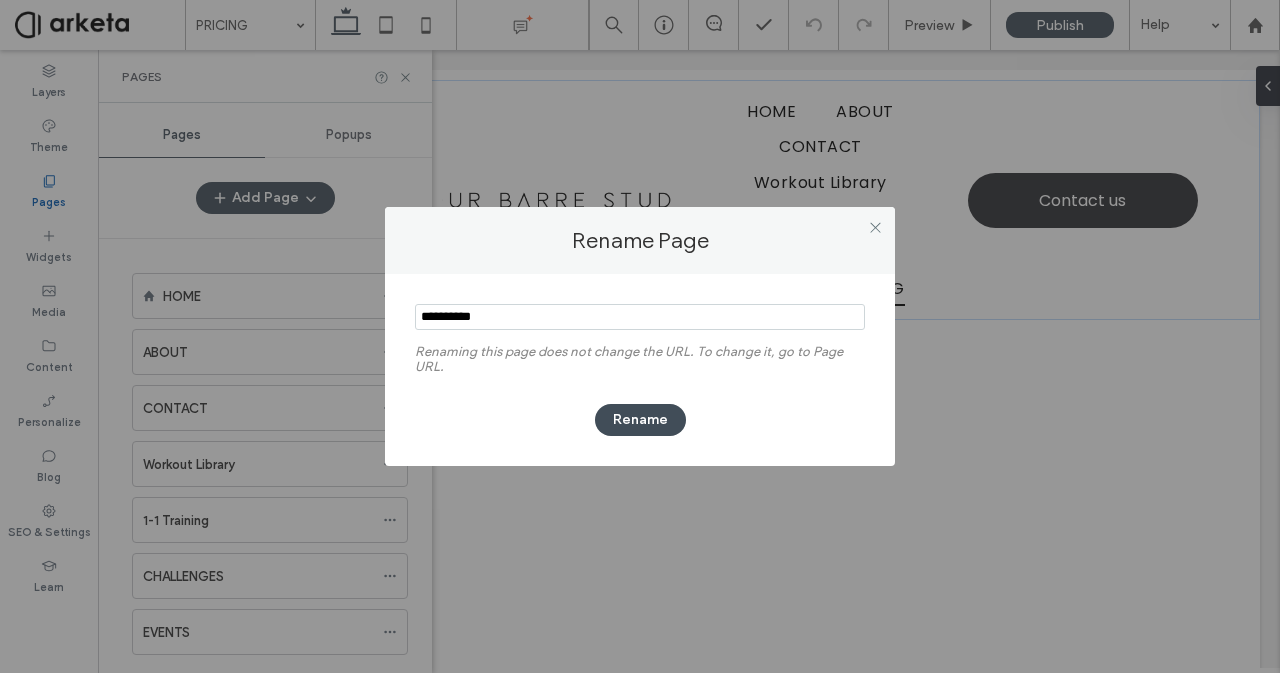 type on "**********" 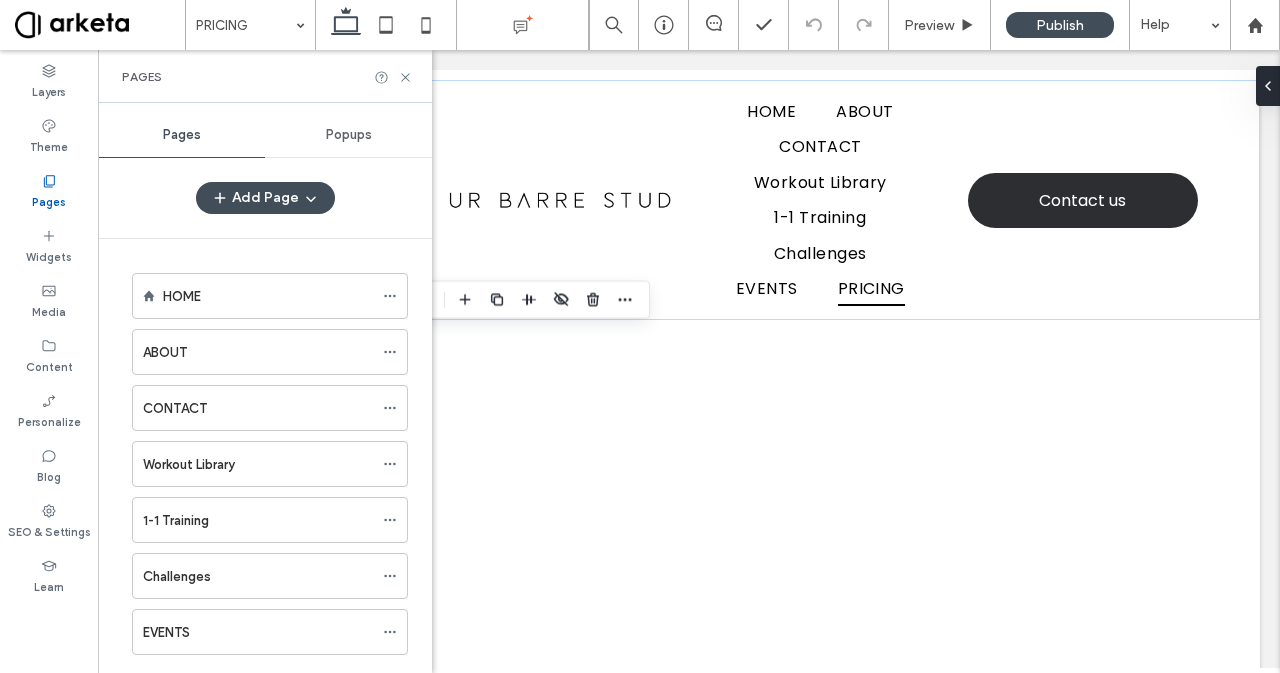 scroll, scrollTop: 91, scrollLeft: 0, axis: vertical 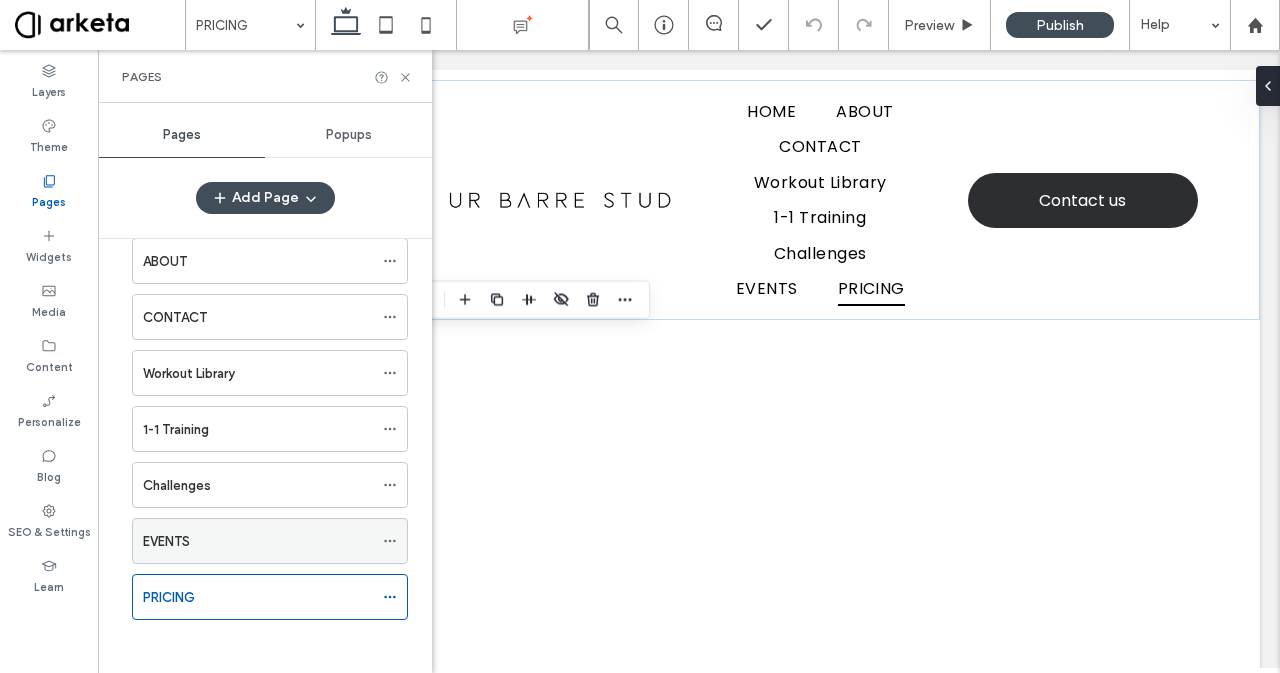 click 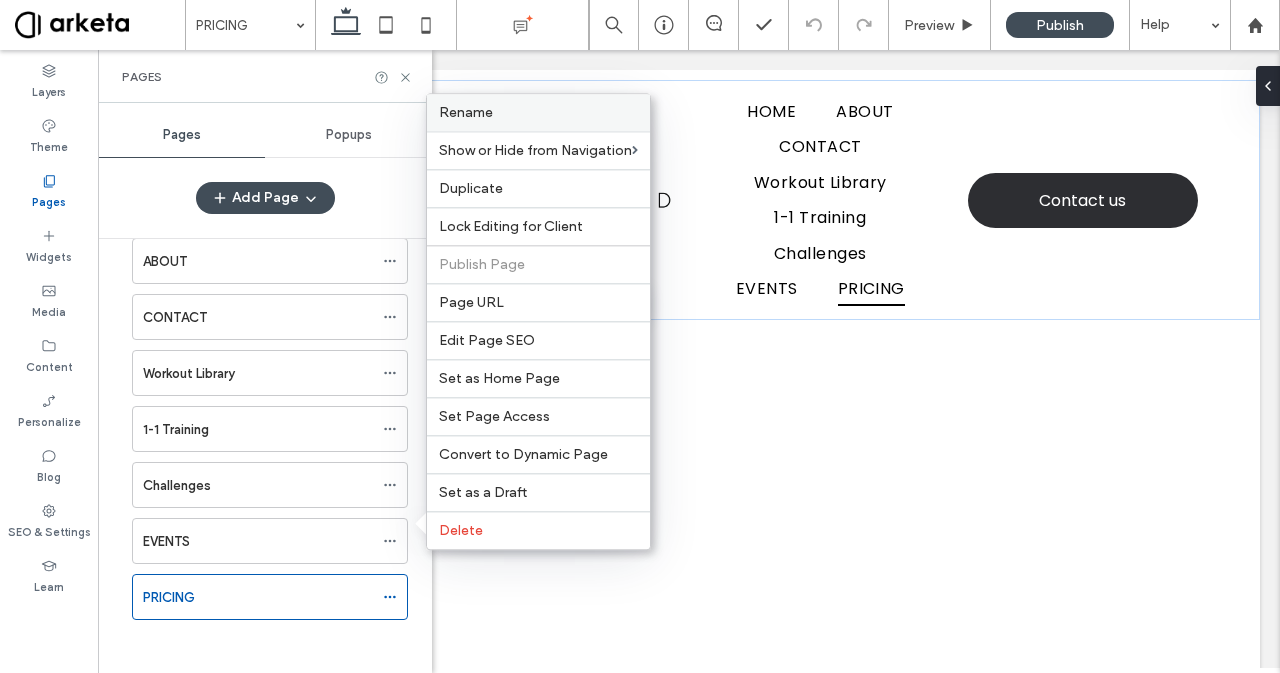 click on "Rename" at bounding box center [466, 112] 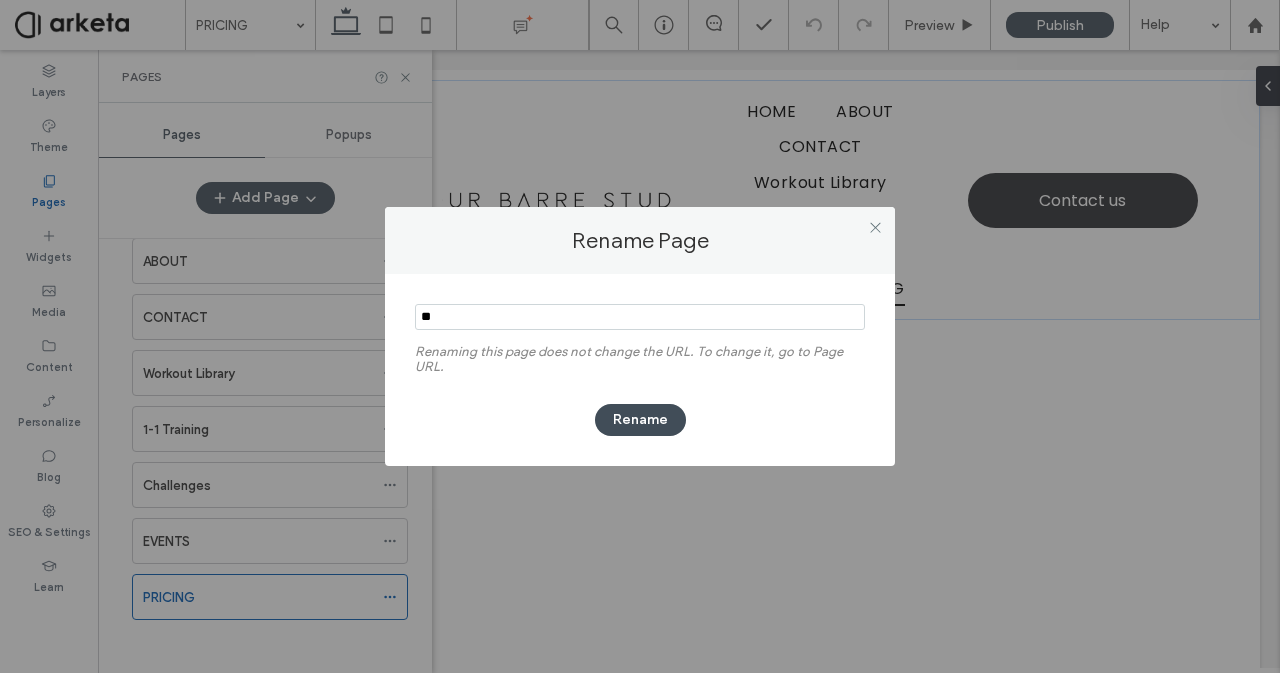 type on "*" 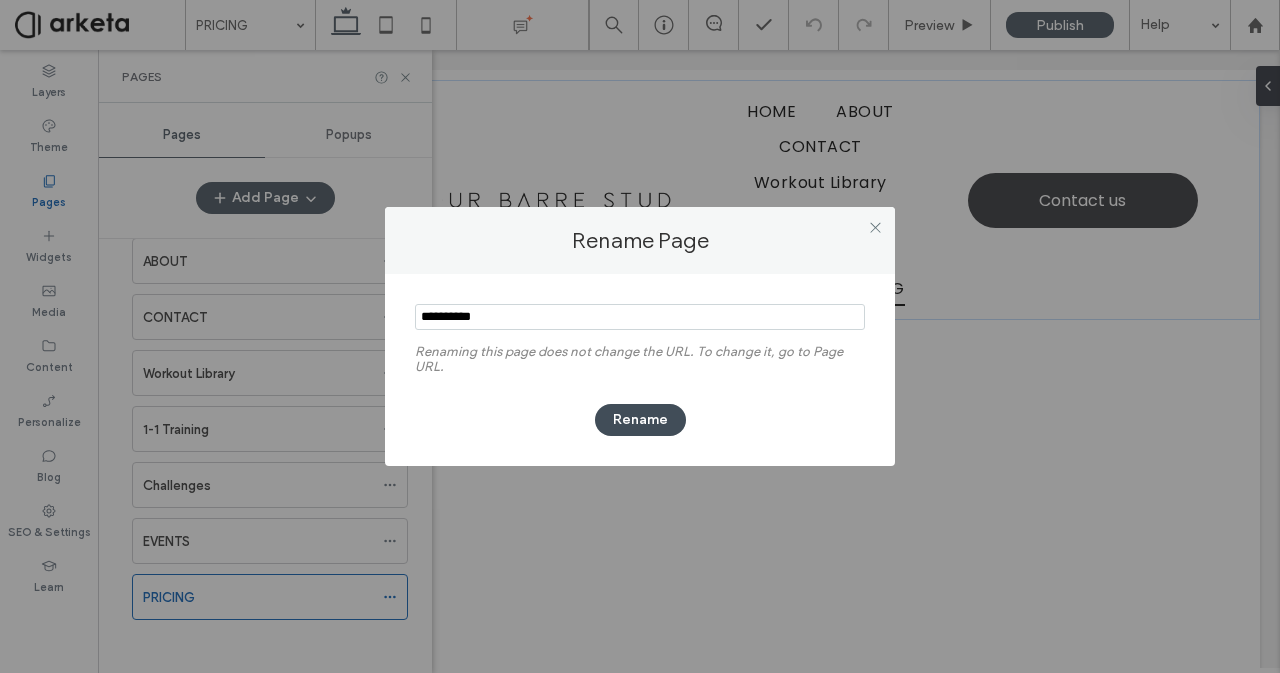 type on "**********" 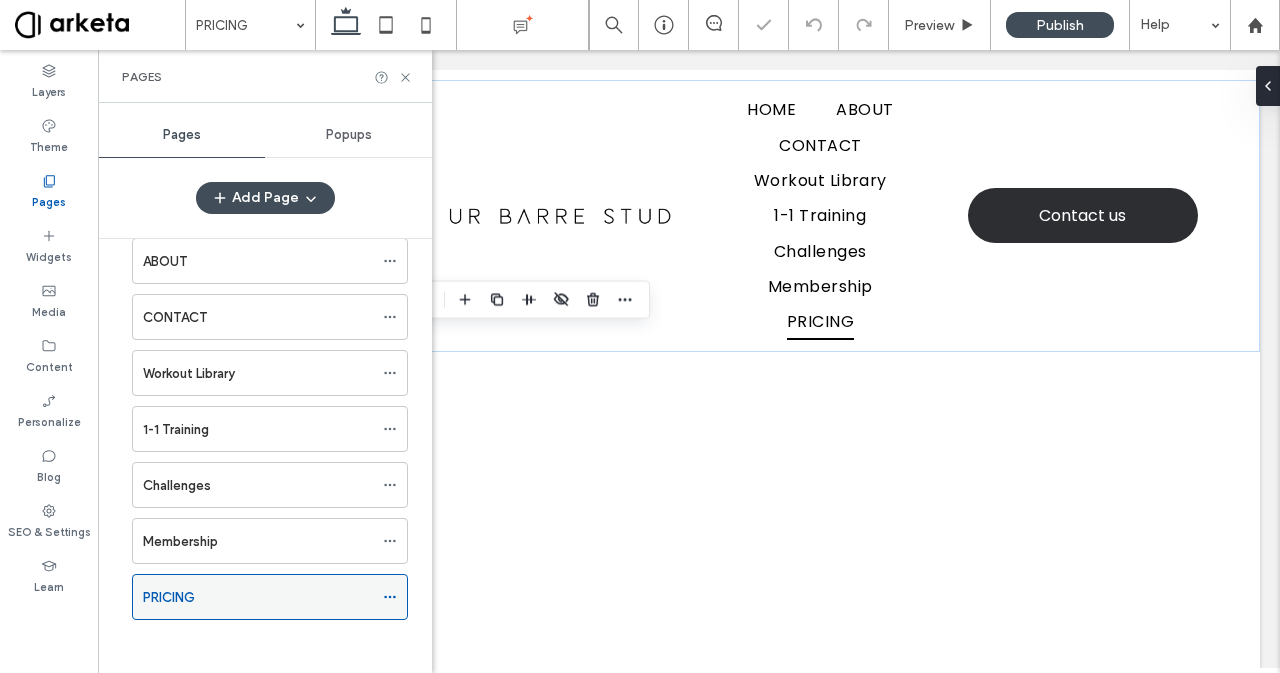 click 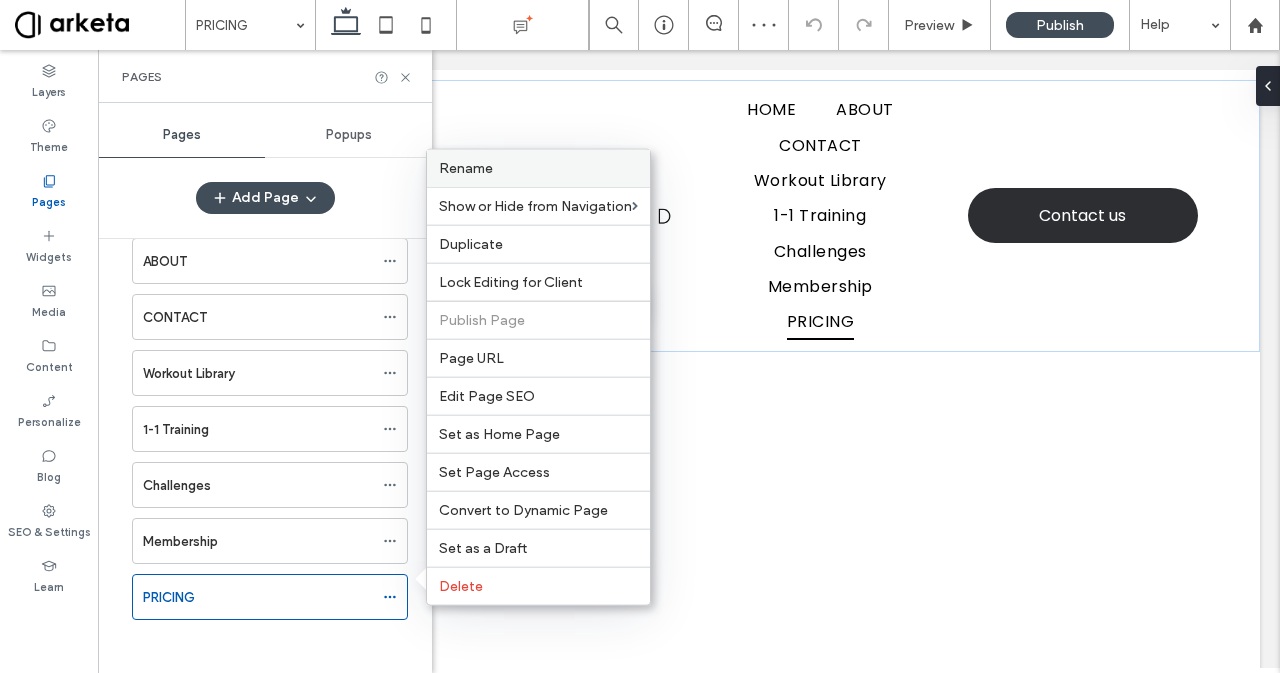 click on "Rename" at bounding box center [466, 168] 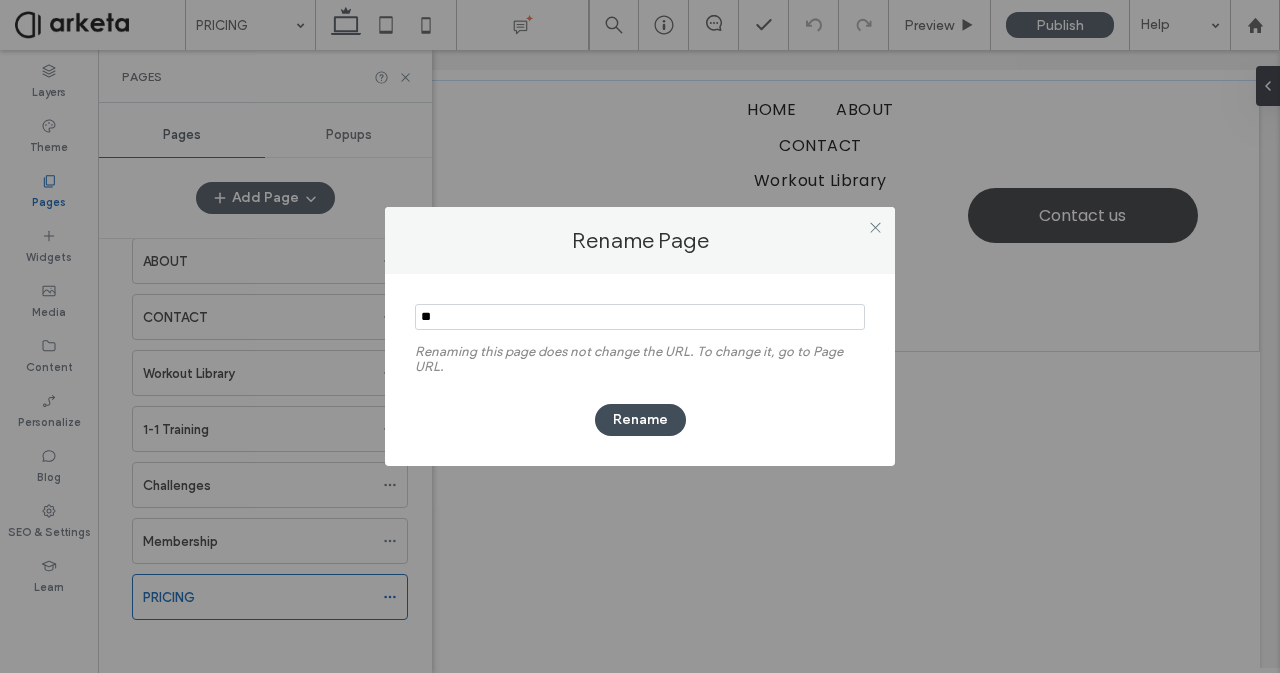 type on "*" 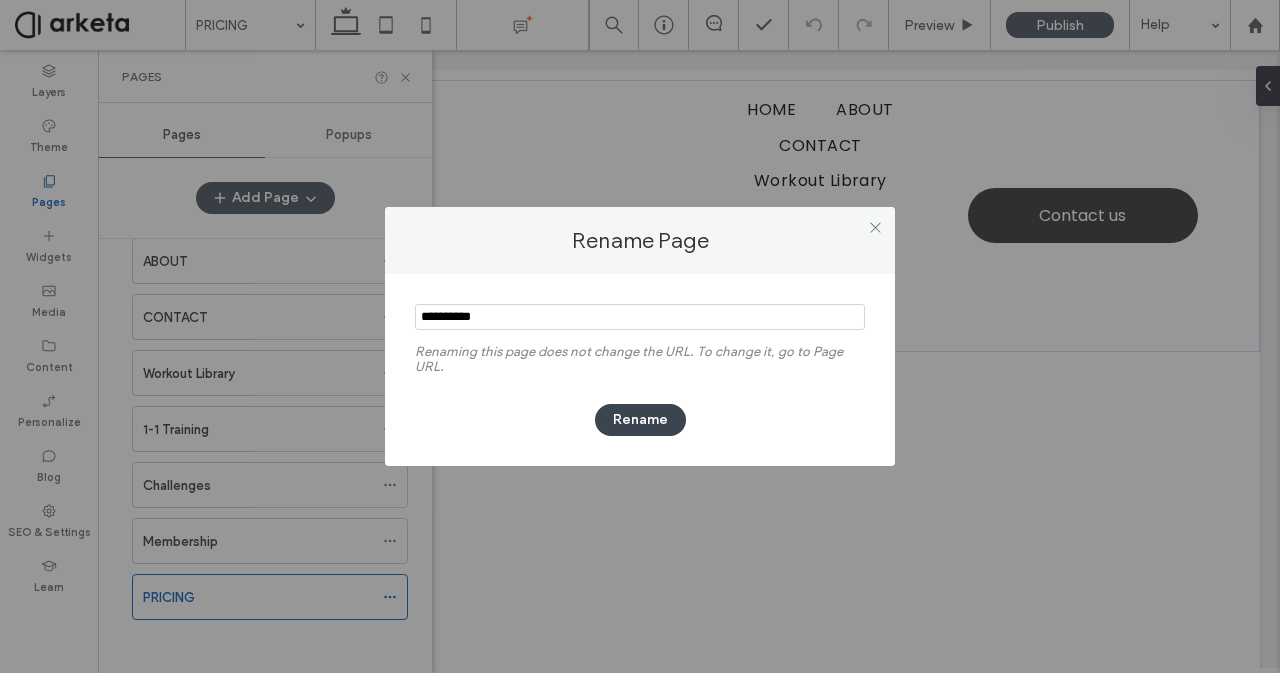 type on "**********" 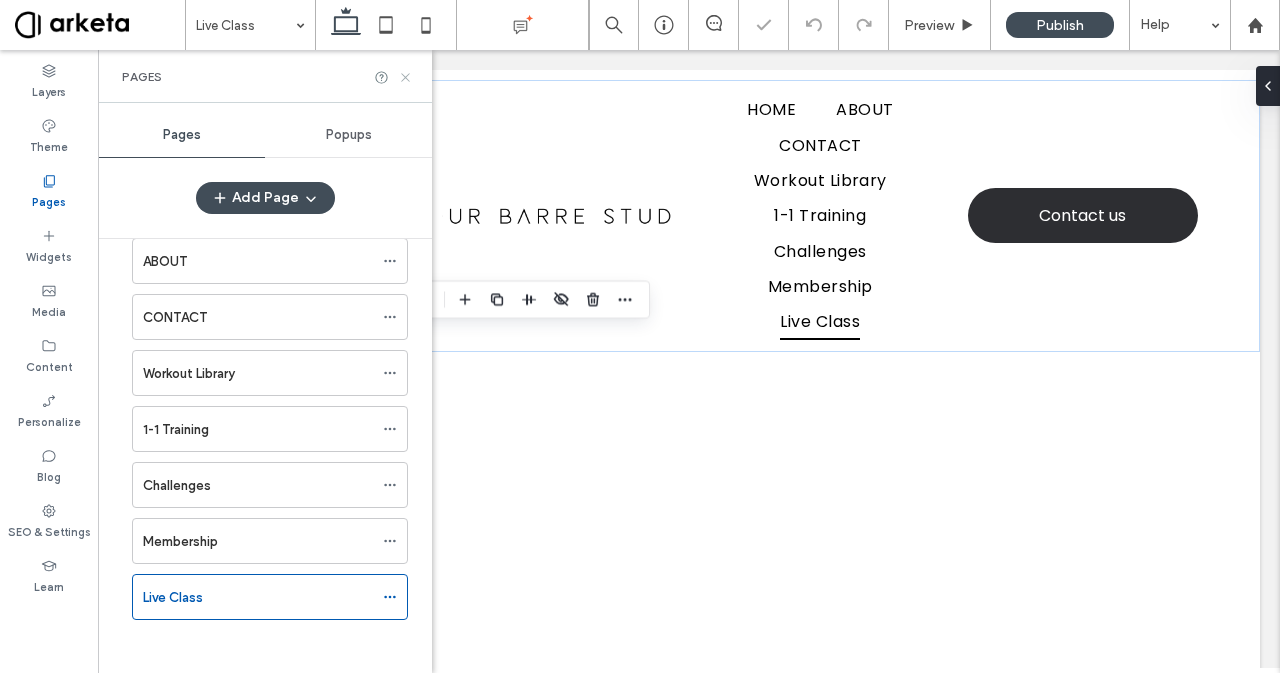click 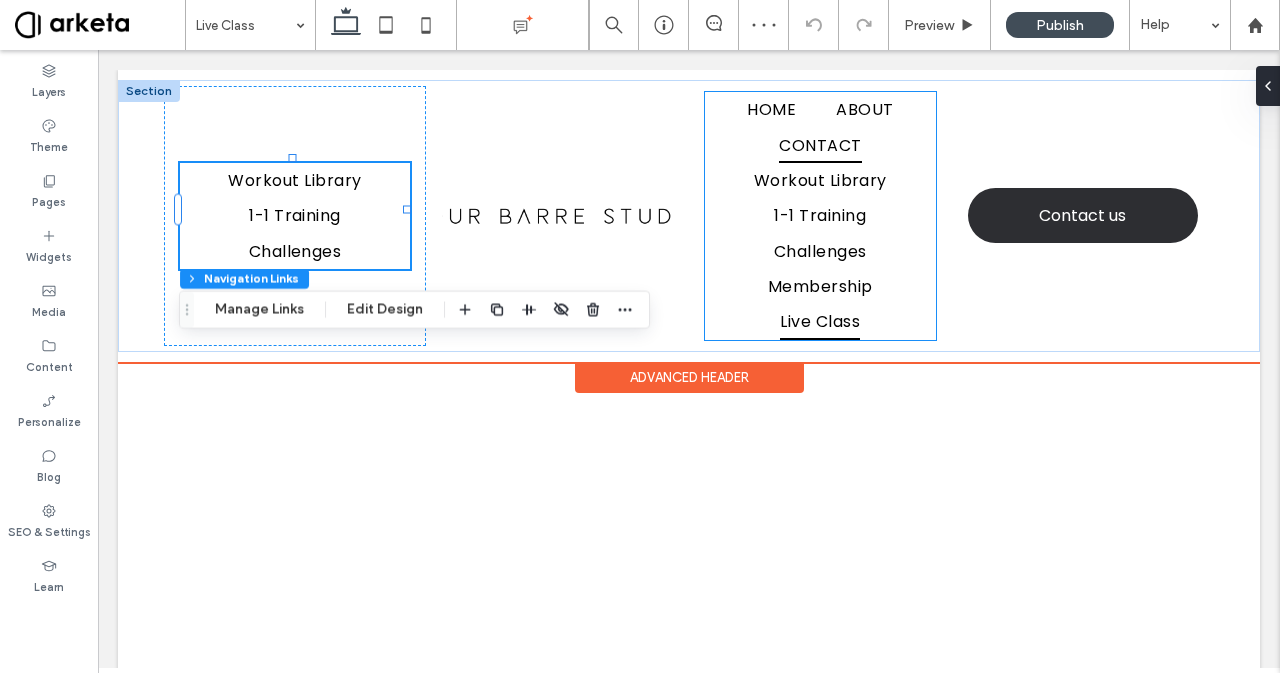 click on "CONTACT" at bounding box center (820, 144) 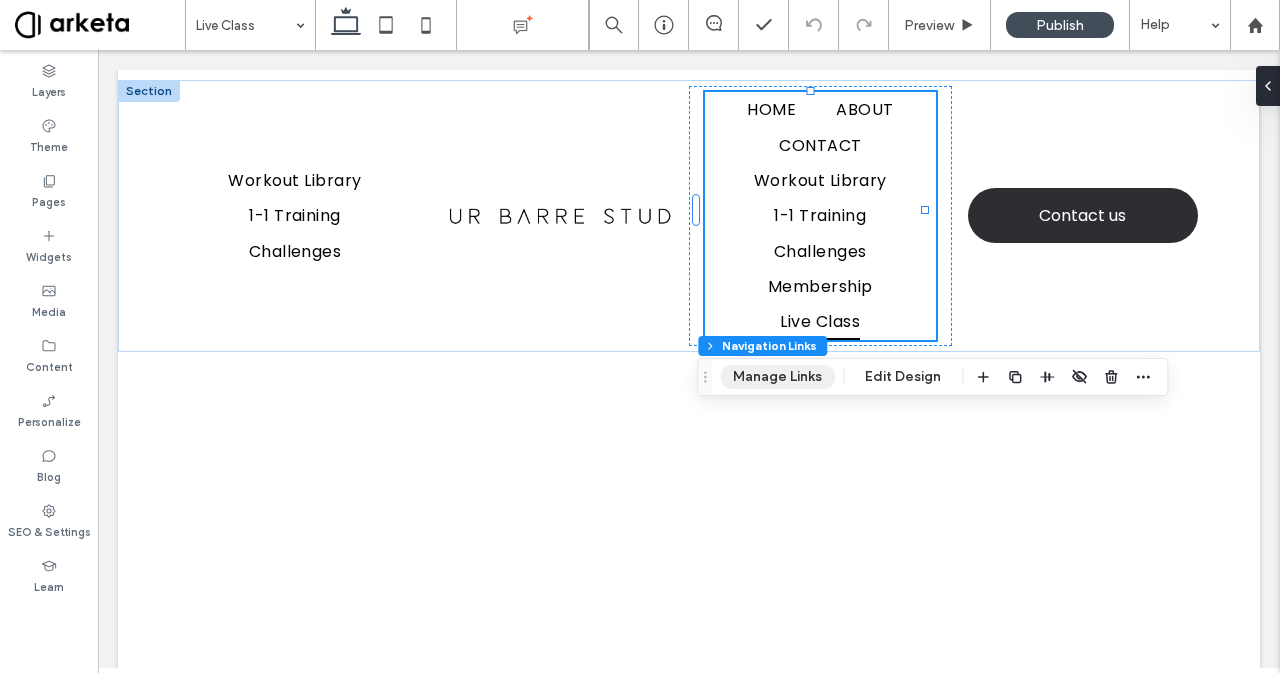 click on "Manage Links" at bounding box center [777, 377] 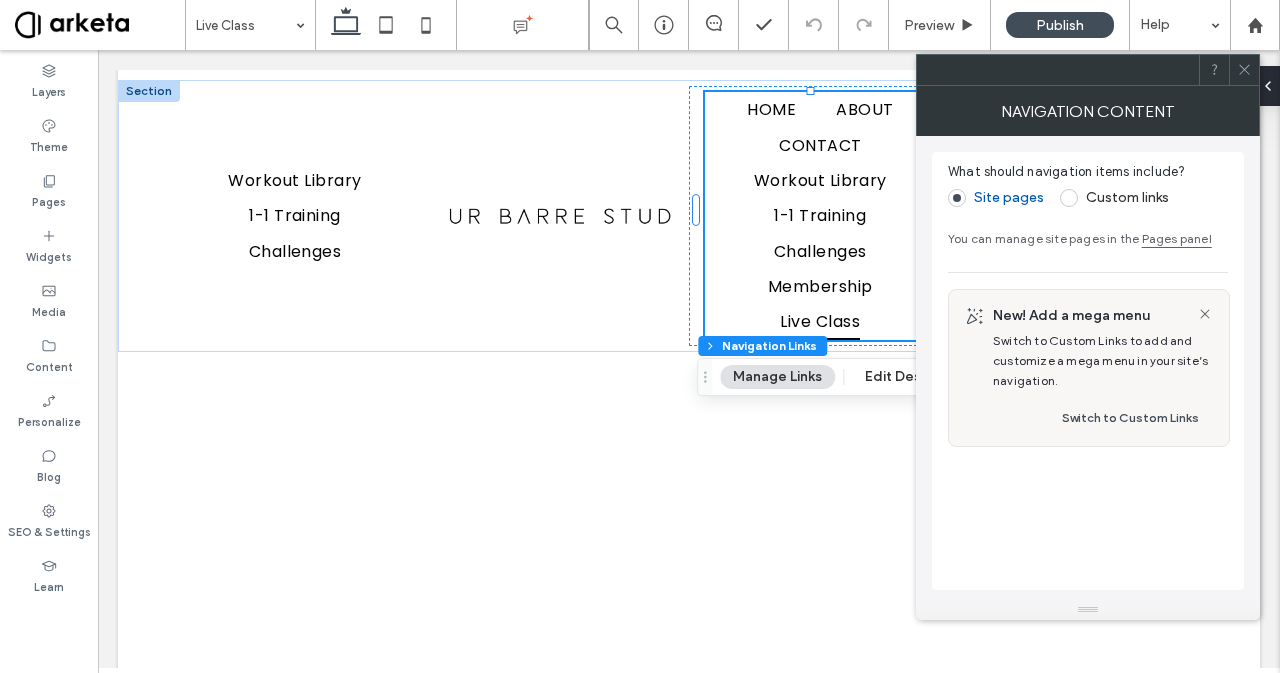 click at bounding box center (1069, 198) 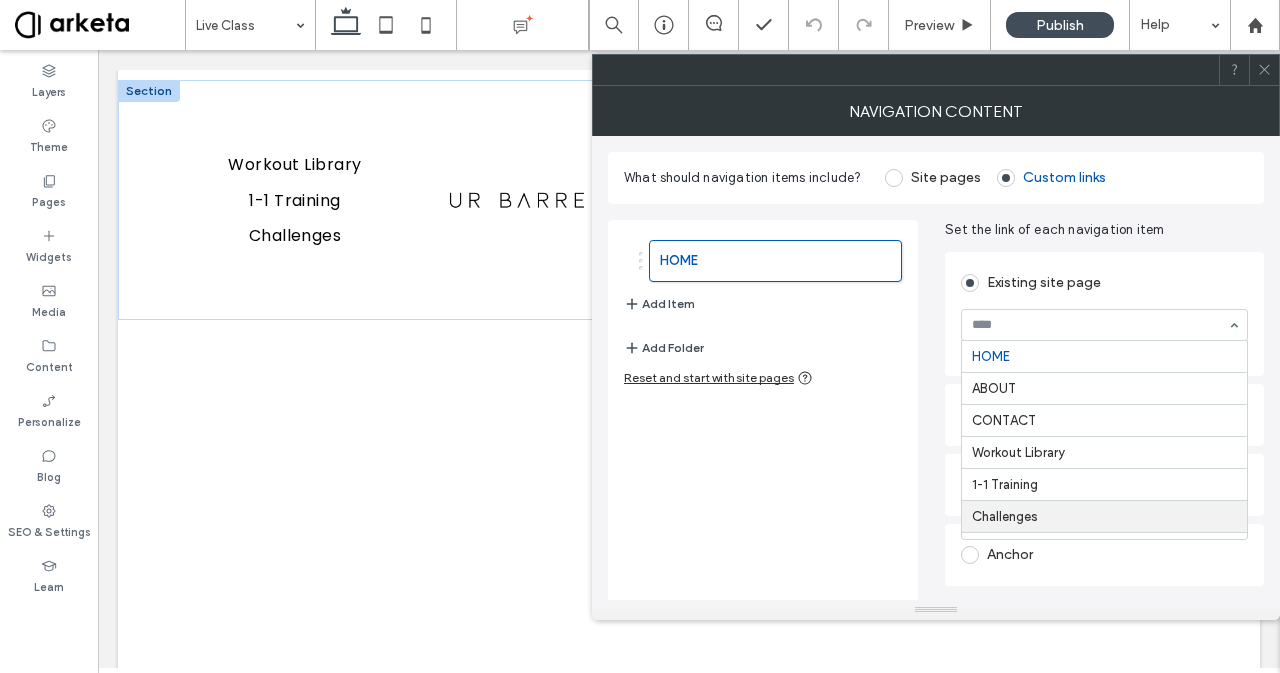 scroll, scrollTop: 62, scrollLeft: 0, axis: vertical 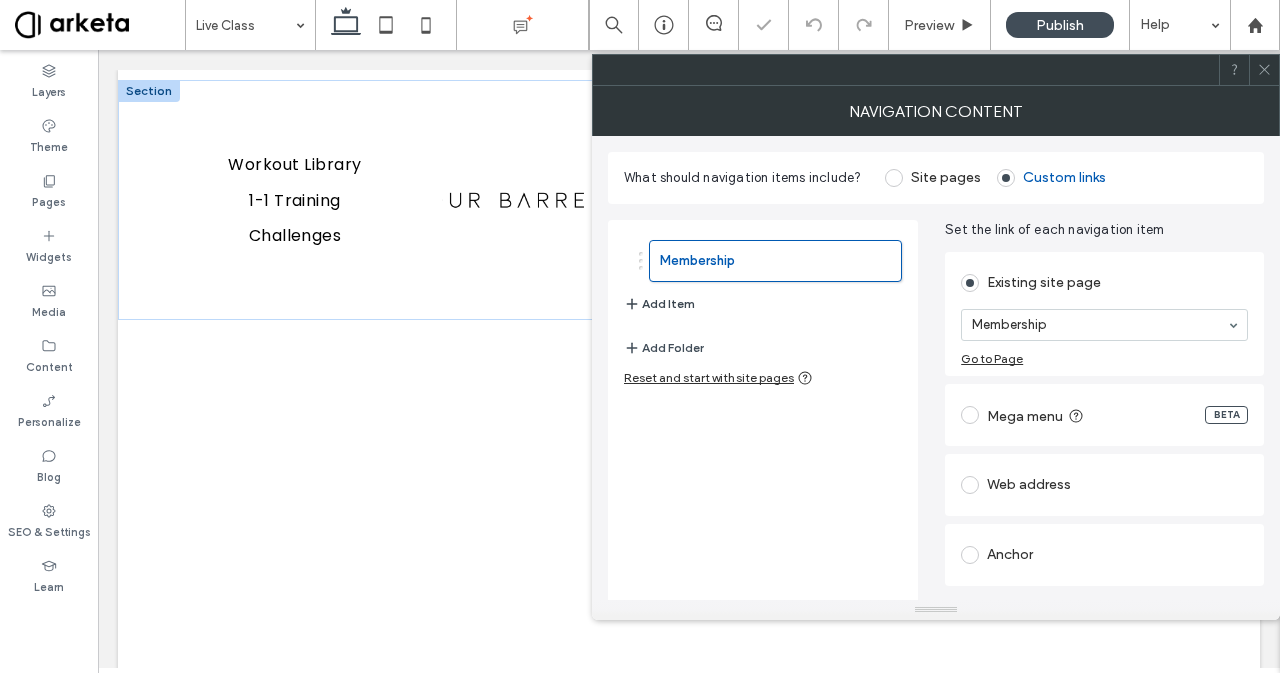 click on "Add Item" at bounding box center (659, 304) 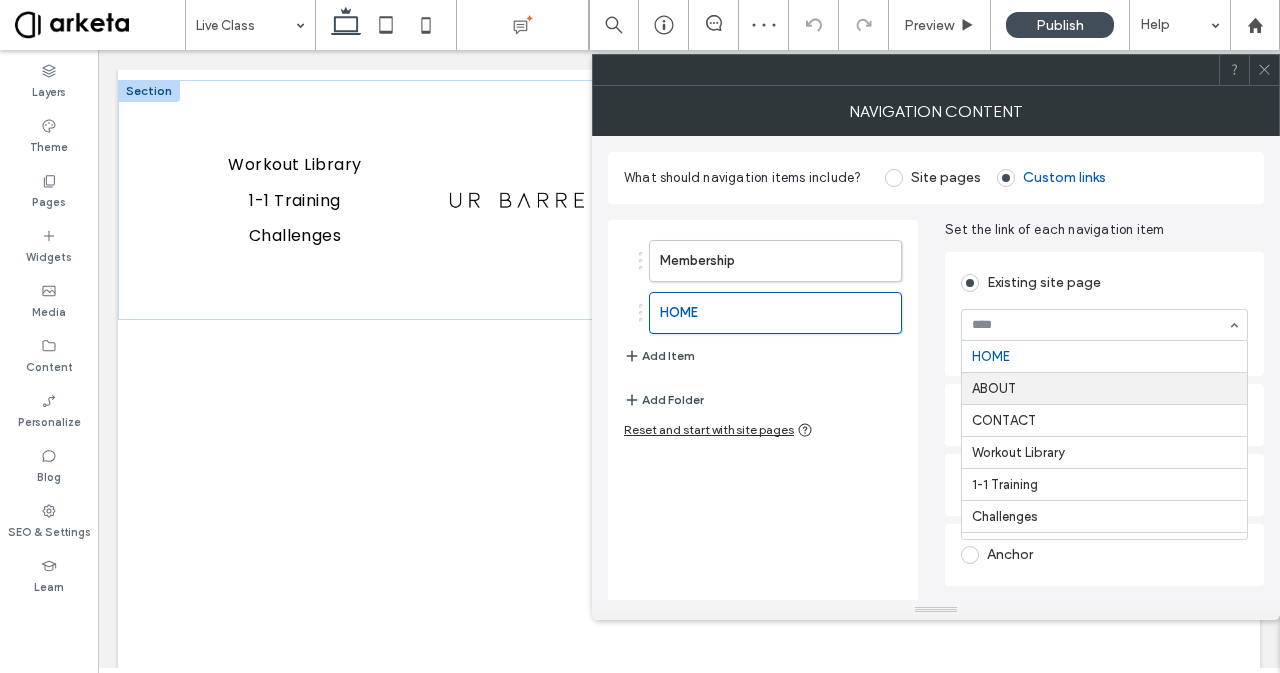 scroll, scrollTop: 62, scrollLeft: 0, axis: vertical 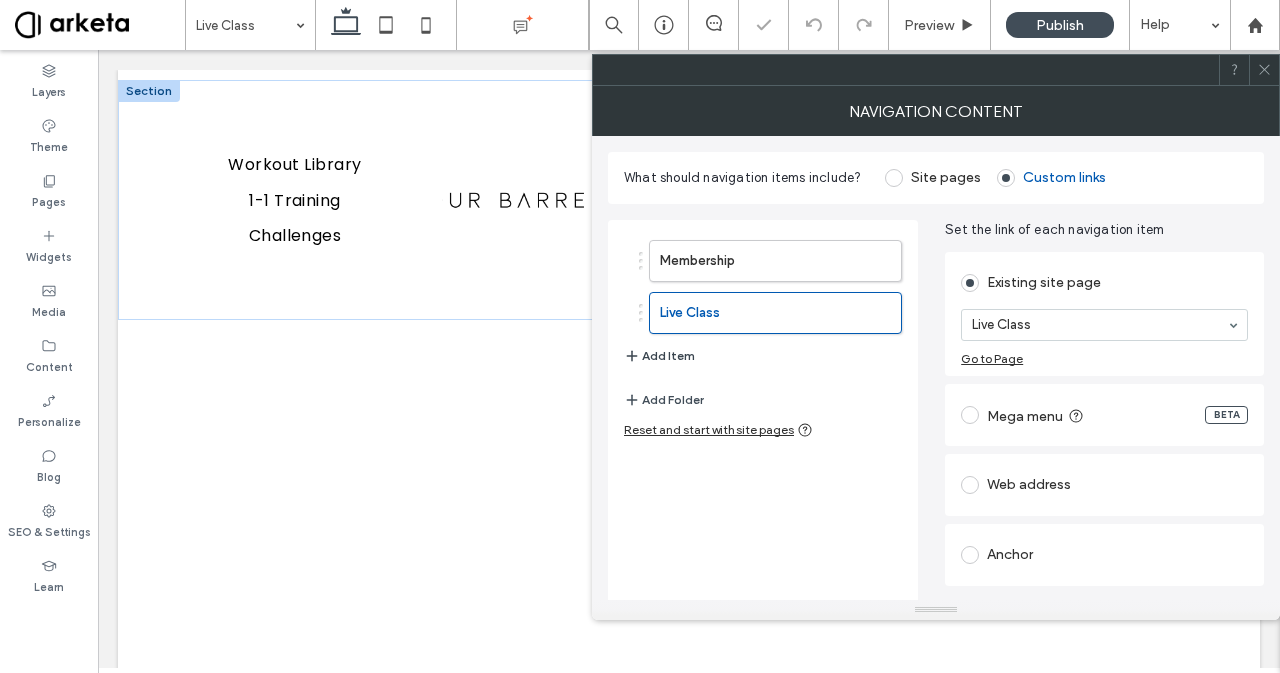 click on "Add Item" at bounding box center [659, 356] 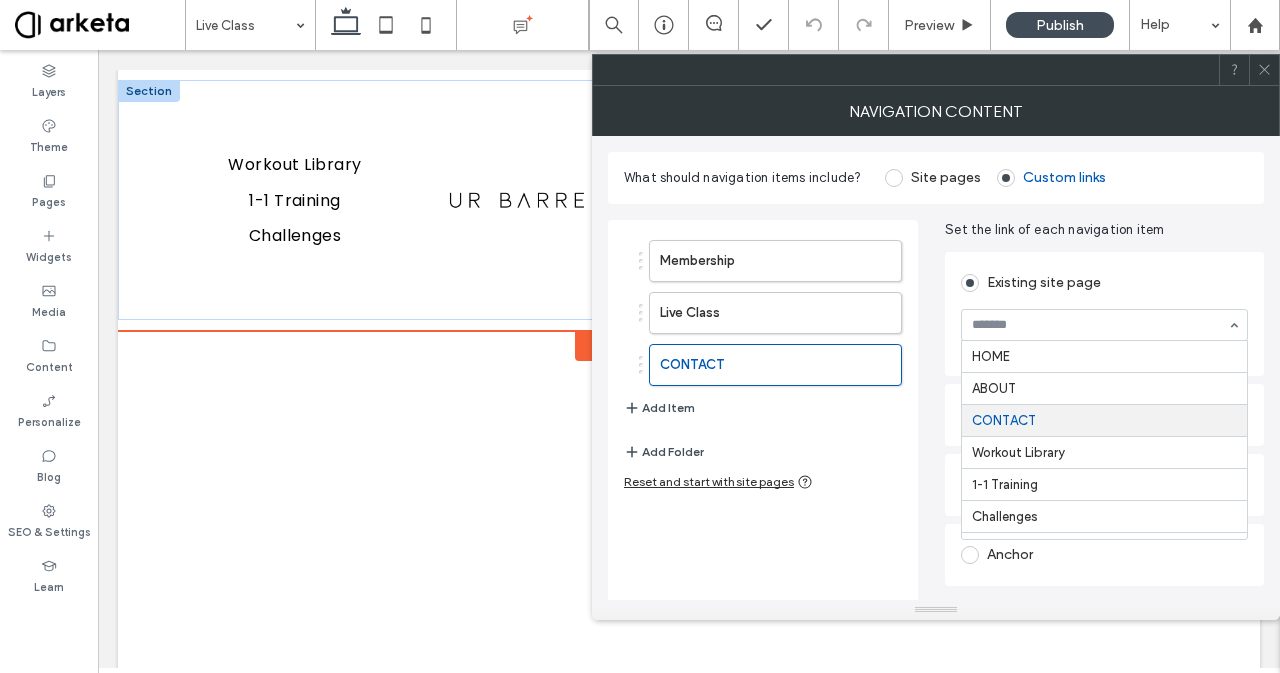scroll, scrollTop: 62, scrollLeft: 0, axis: vertical 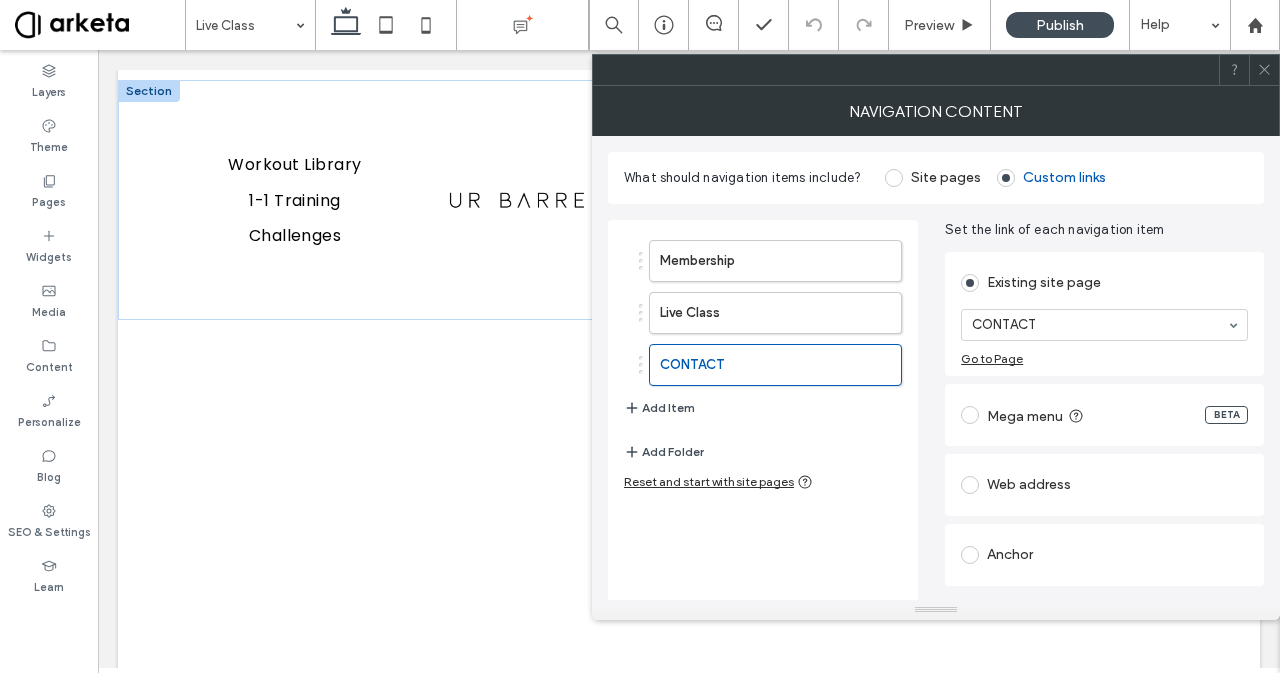 click at bounding box center (1264, 70) 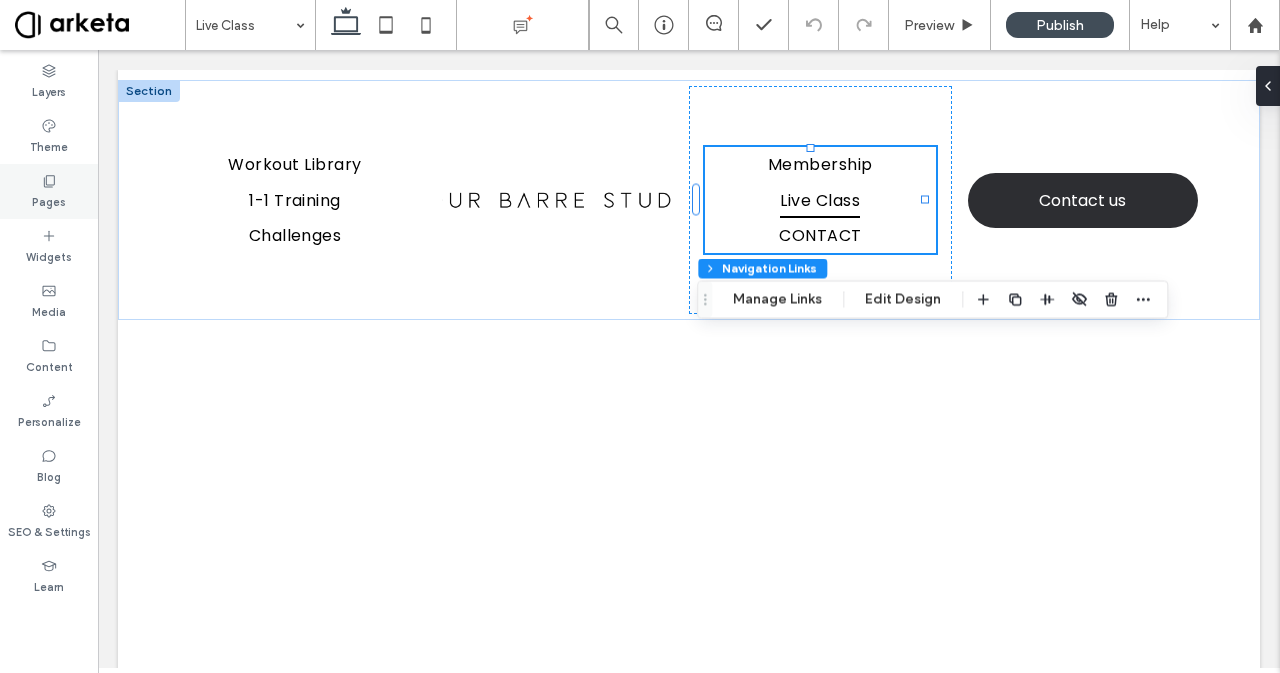 click 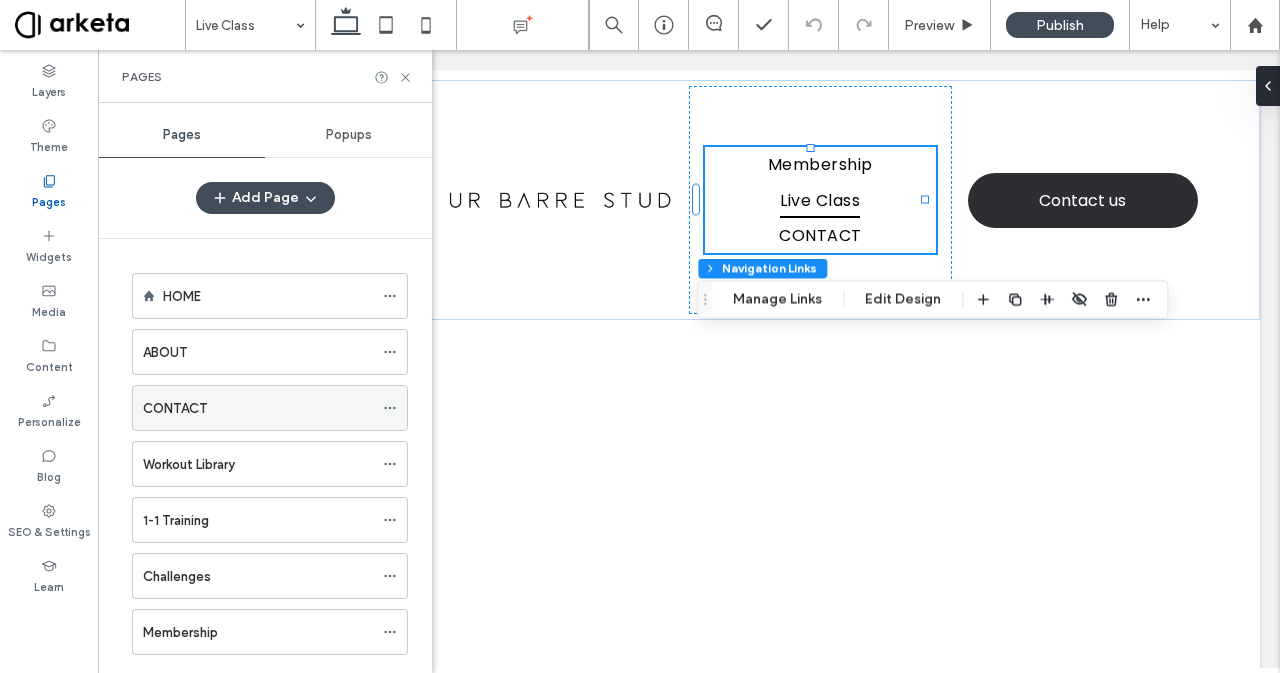 click 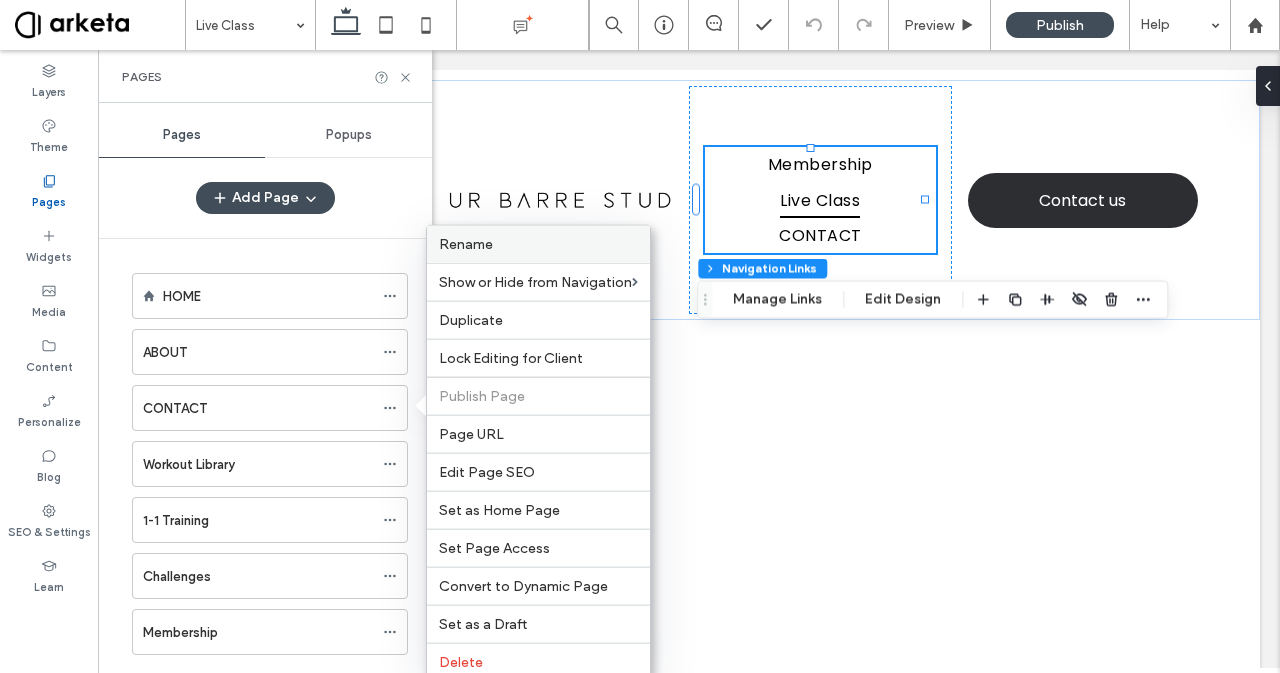click on "Rename" at bounding box center (466, 244) 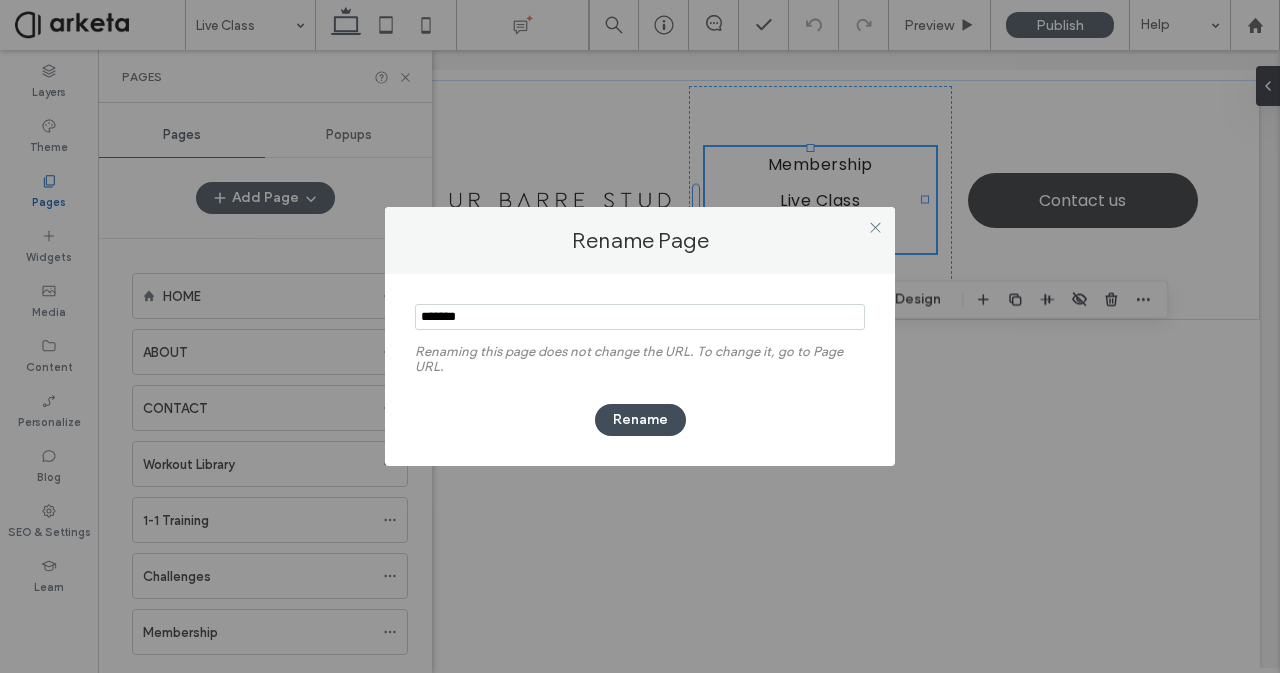 type on "*******" 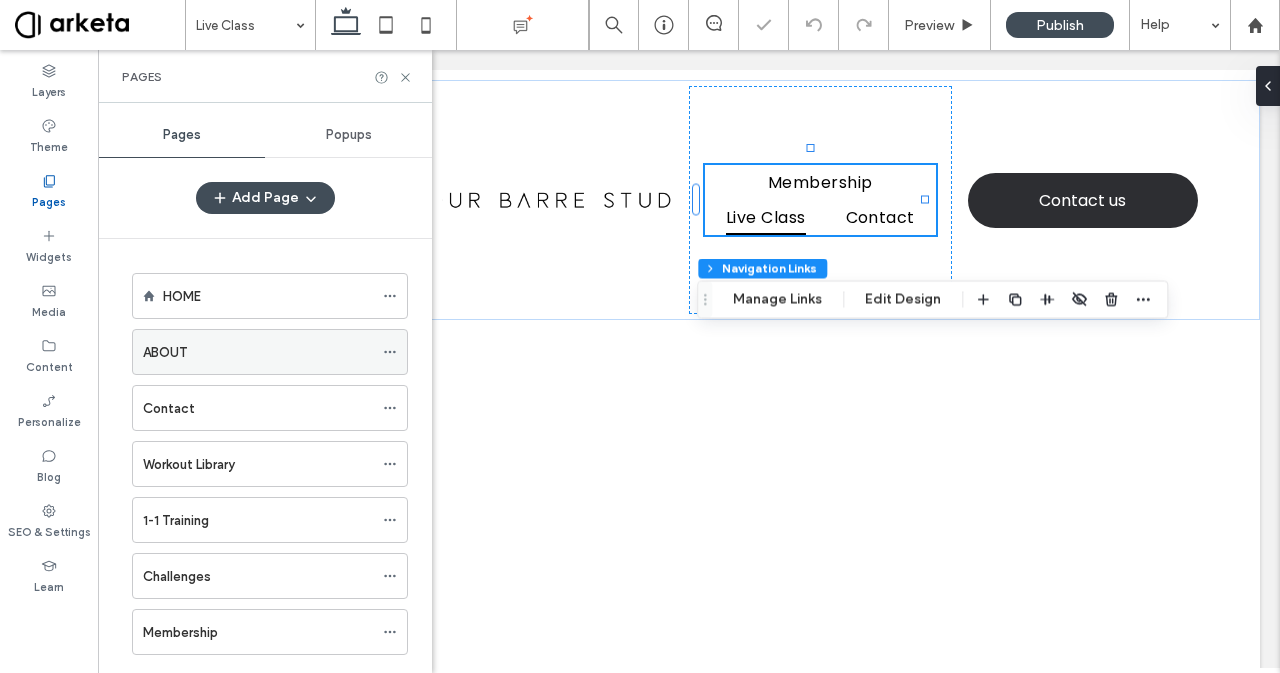 click 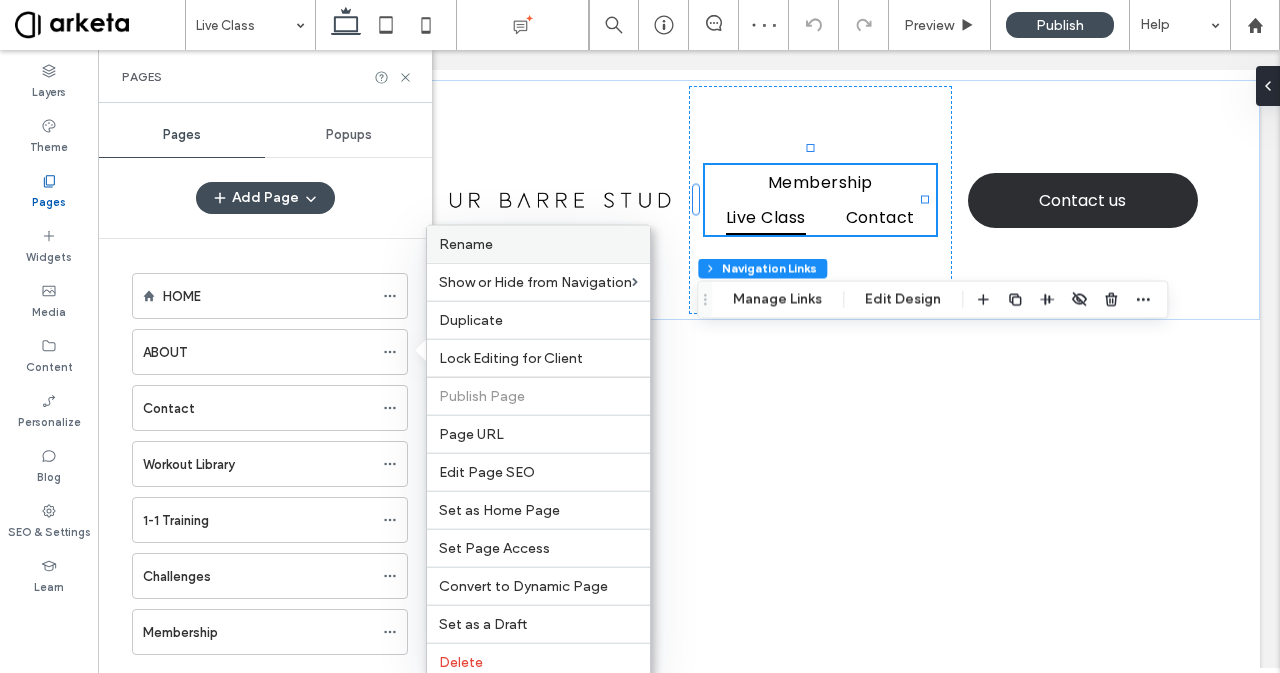 click on "Rename" at bounding box center (538, 244) 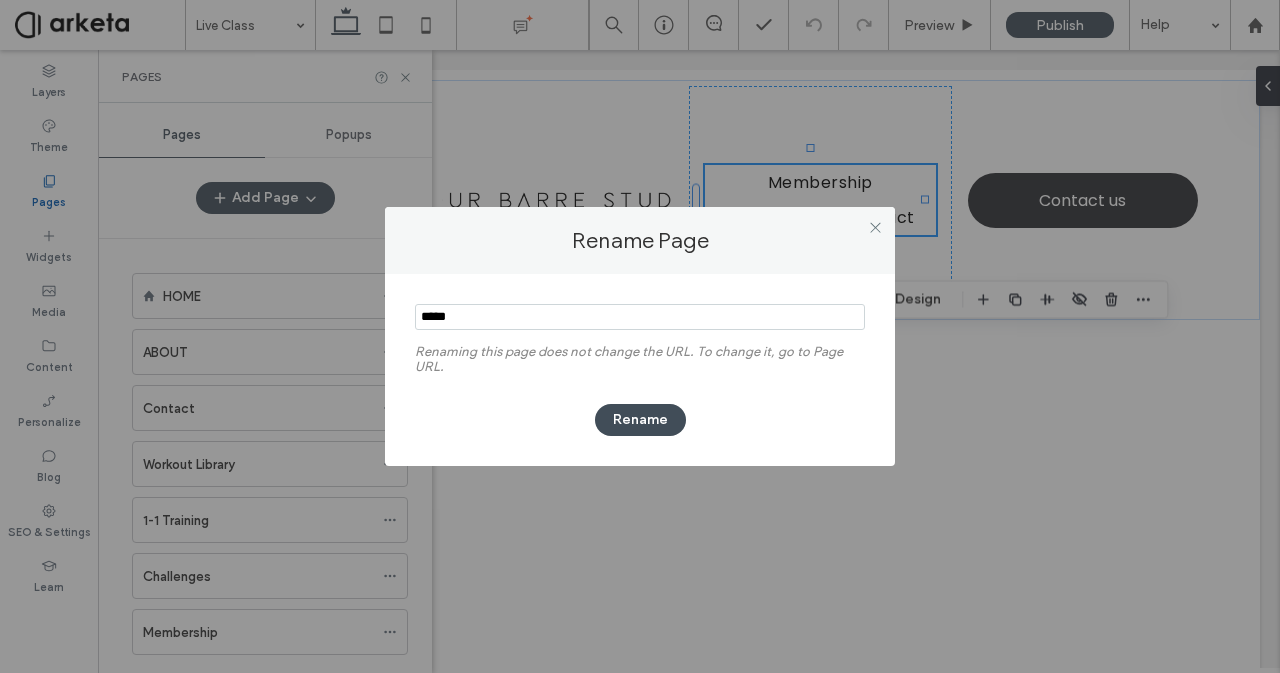 type on "*****" 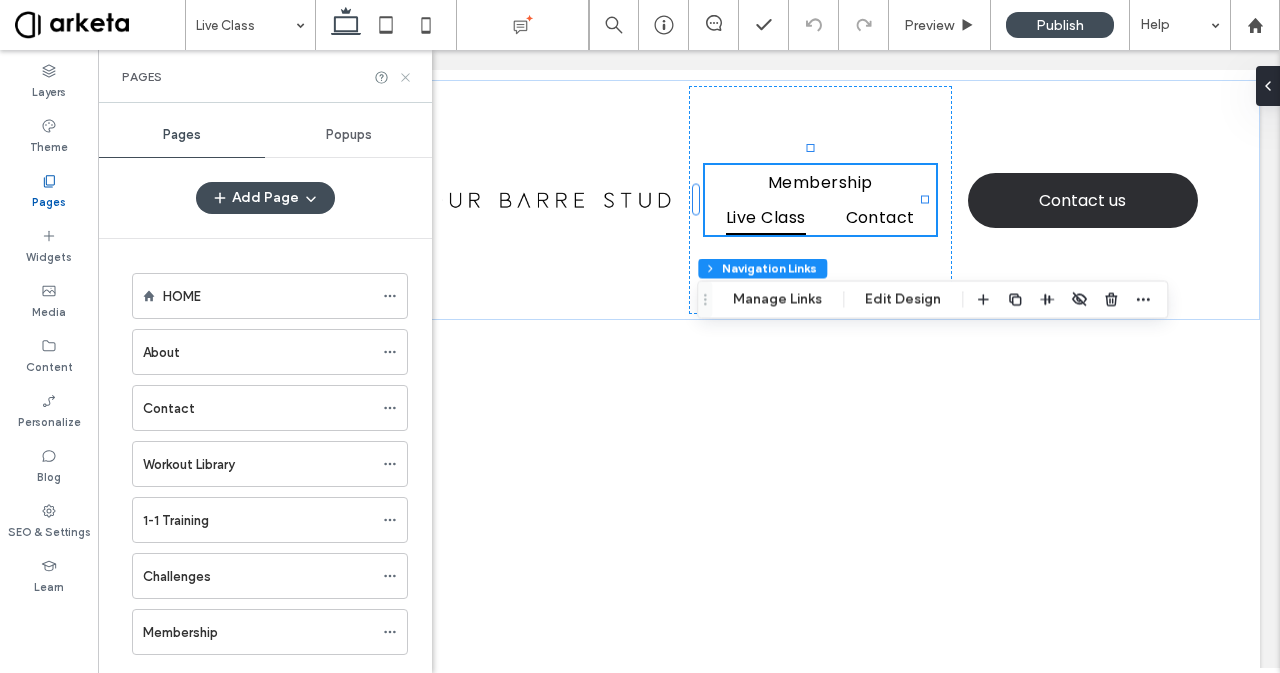 click 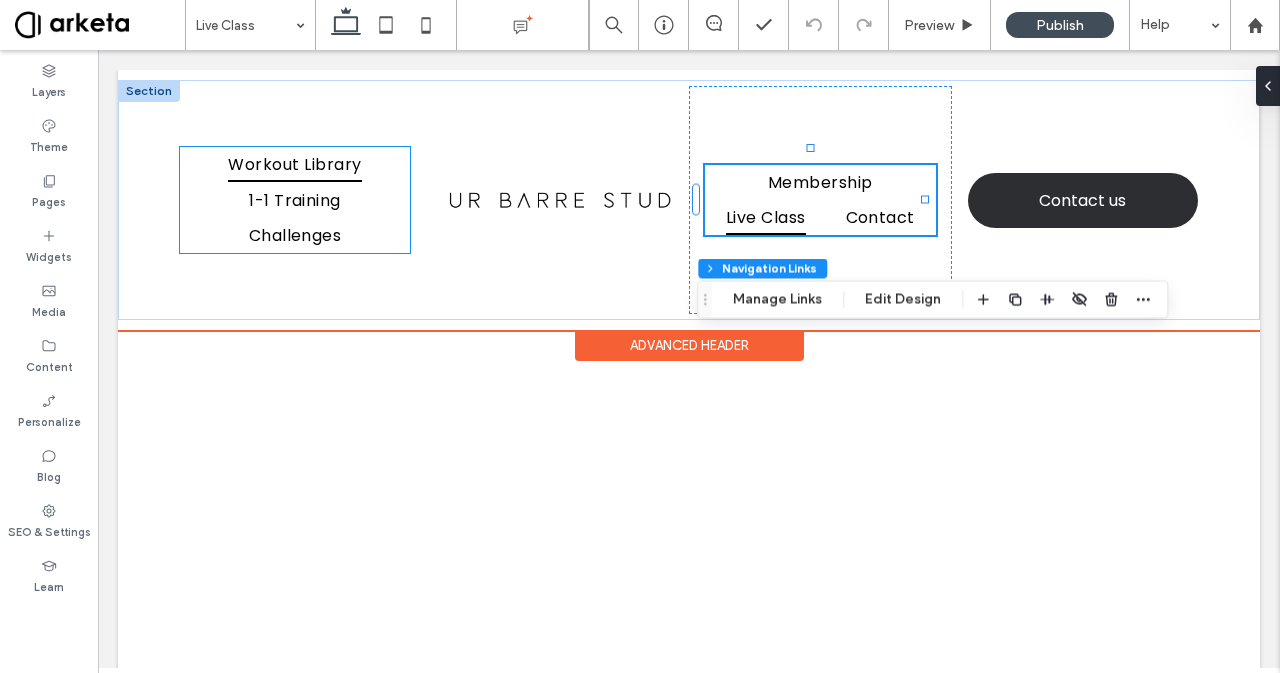 click on "Workout Library" at bounding box center (294, 164) 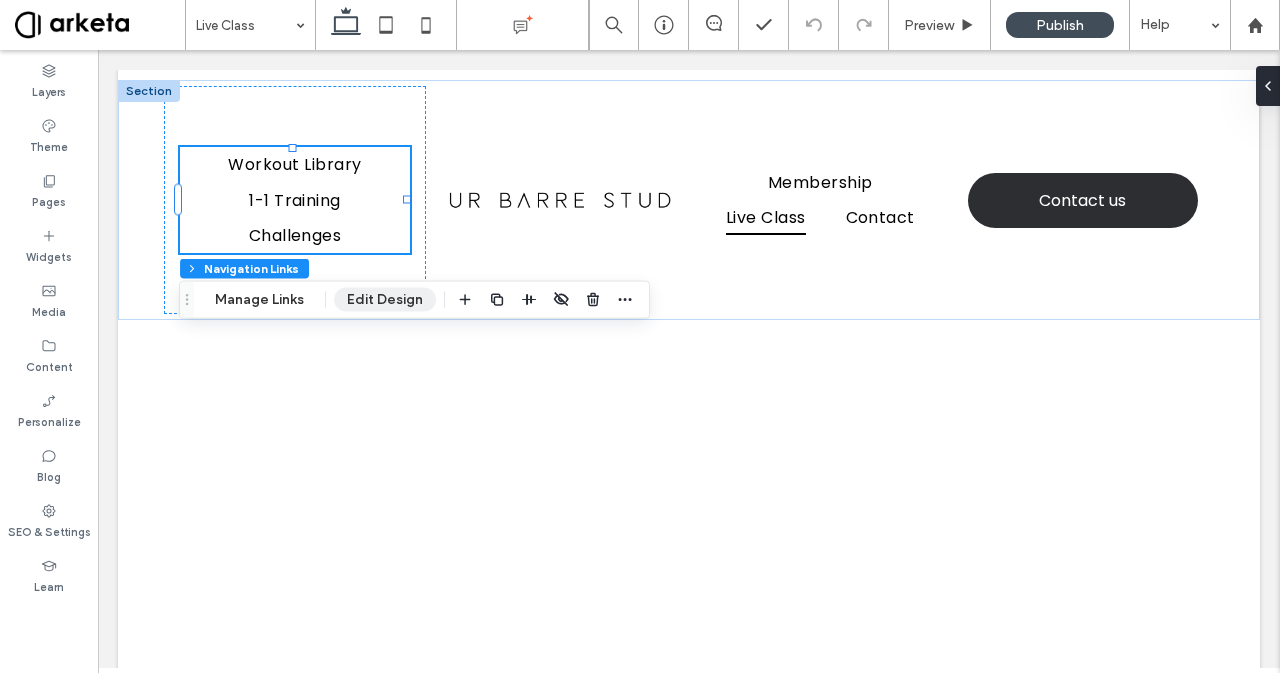 click on "Edit Design" at bounding box center (385, 300) 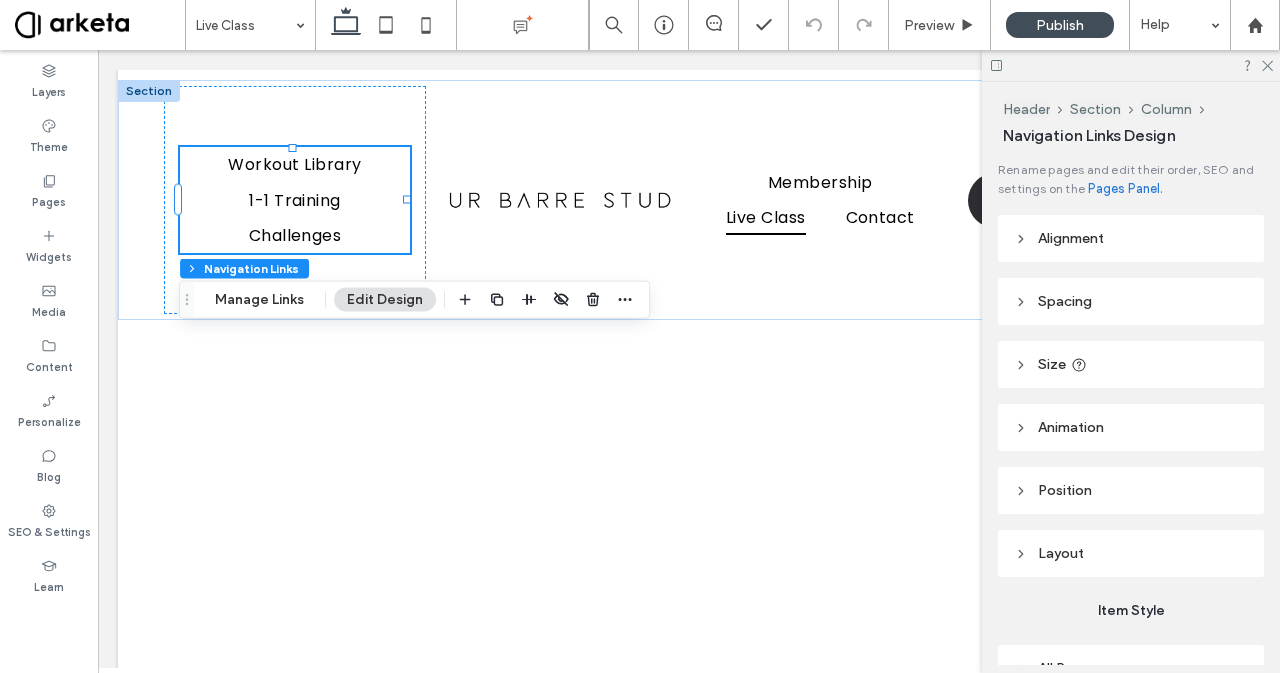 click on "Size" at bounding box center (1131, 364) 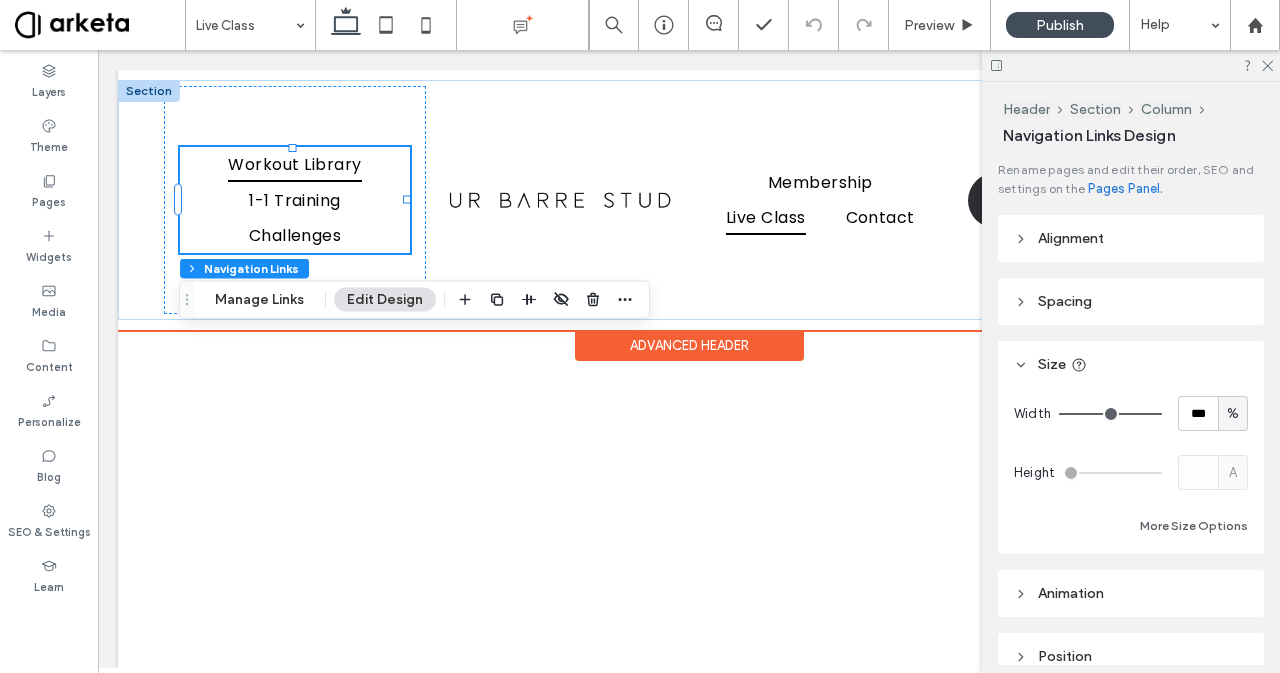 click on "Workout Library" at bounding box center [294, 164] 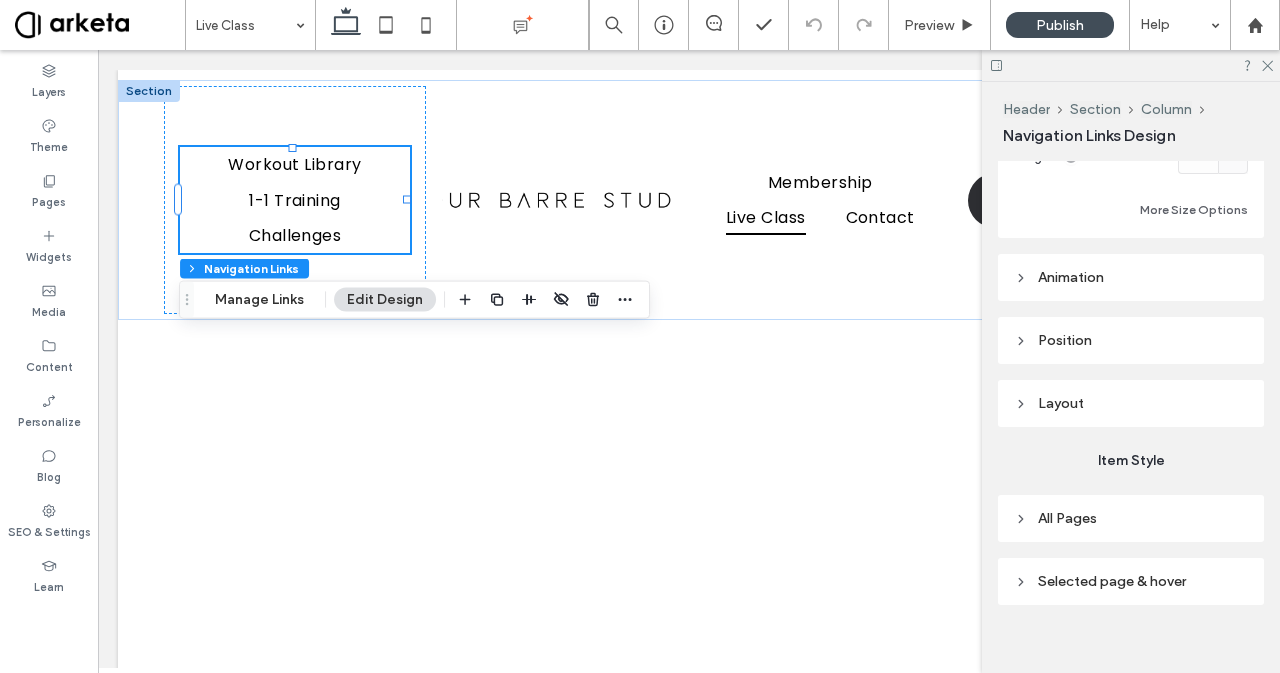 scroll, scrollTop: 333, scrollLeft: 0, axis: vertical 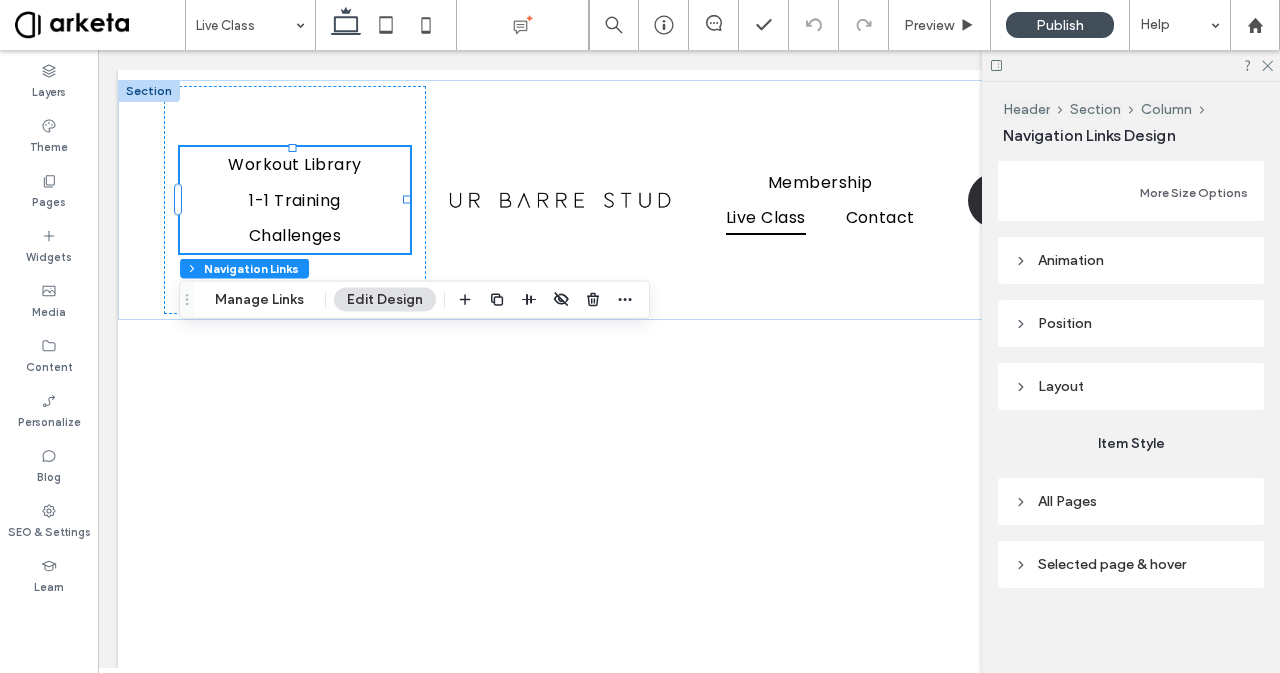 click on "All Pages" at bounding box center (1131, 501) 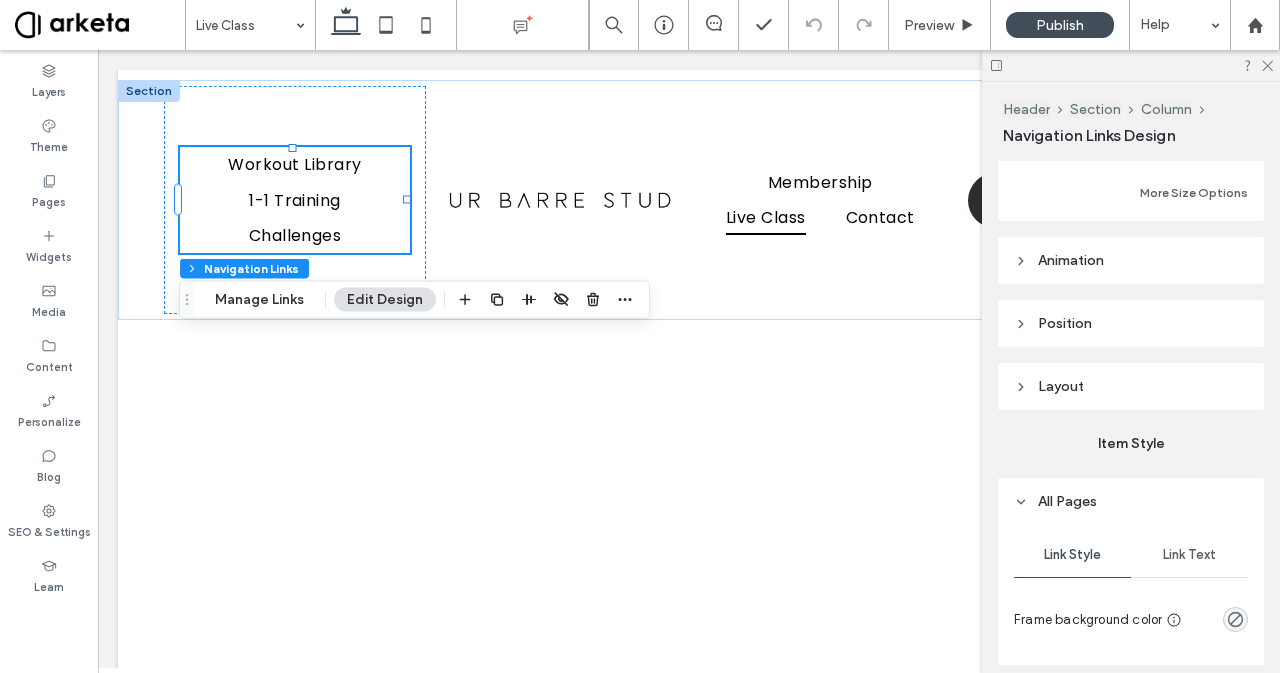 click on "Link Text" at bounding box center (1189, 555) 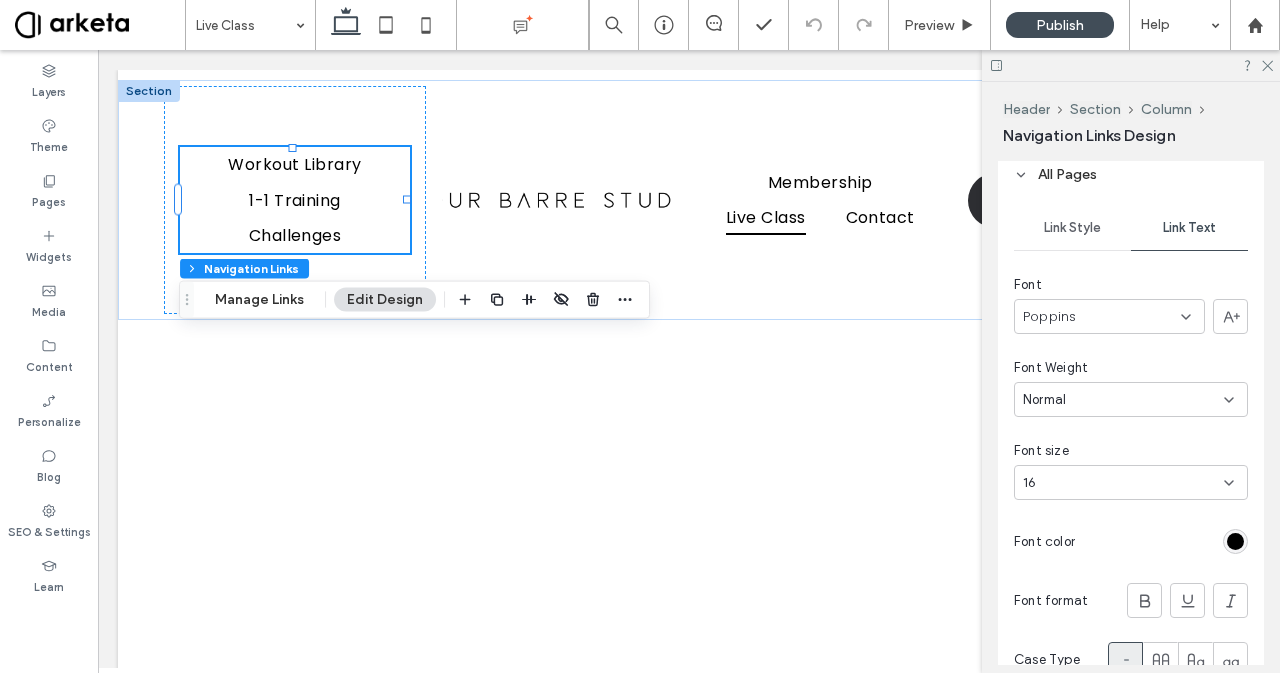 scroll, scrollTop: 688, scrollLeft: 0, axis: vertical 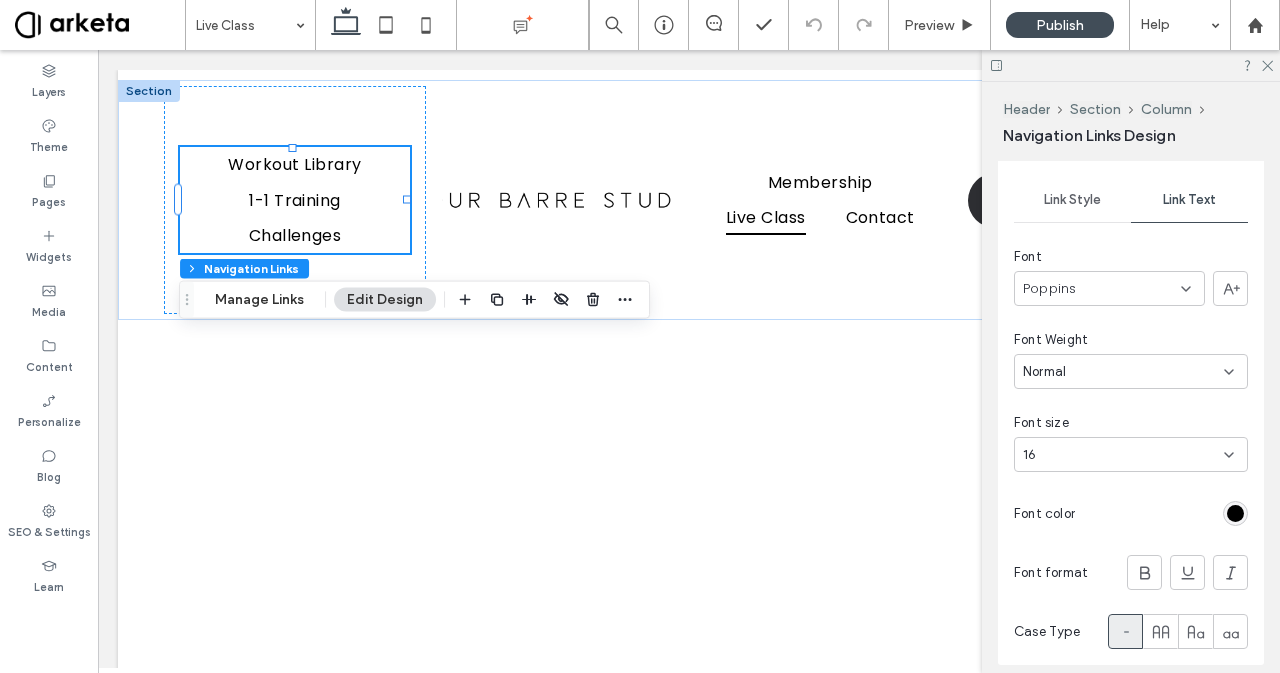 click 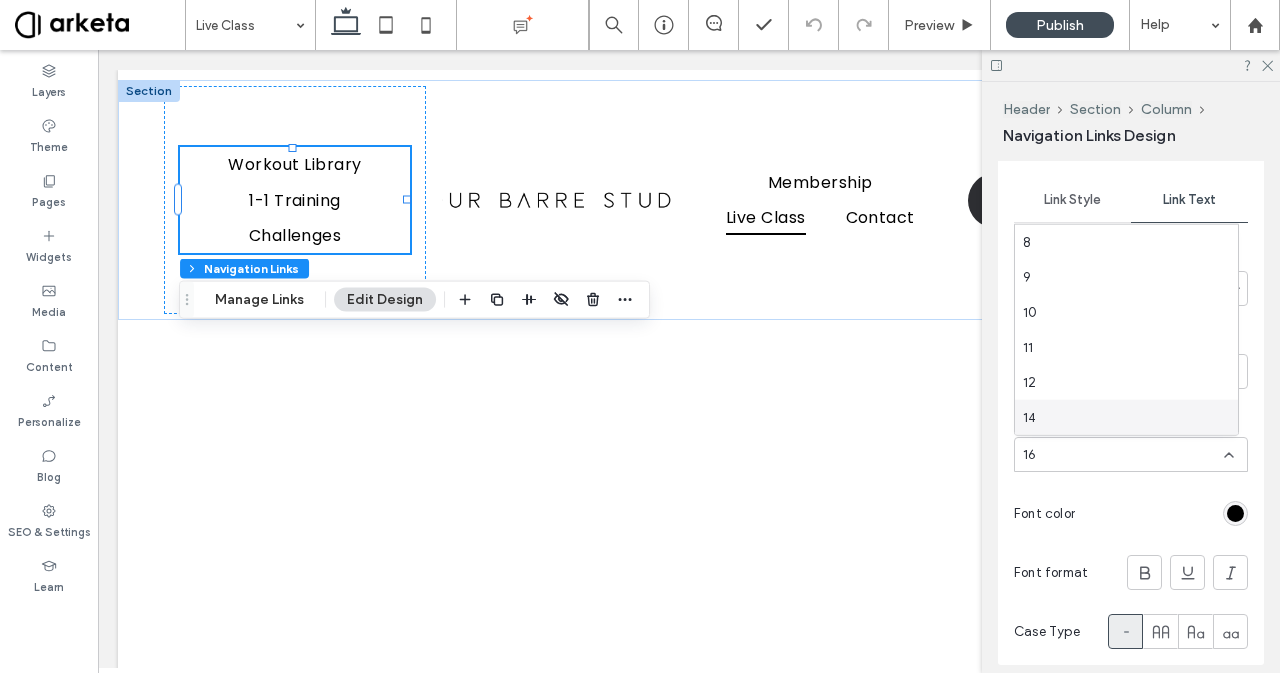 scroll, scrollTop: 40, scrollLeft: 0, axis: vertical 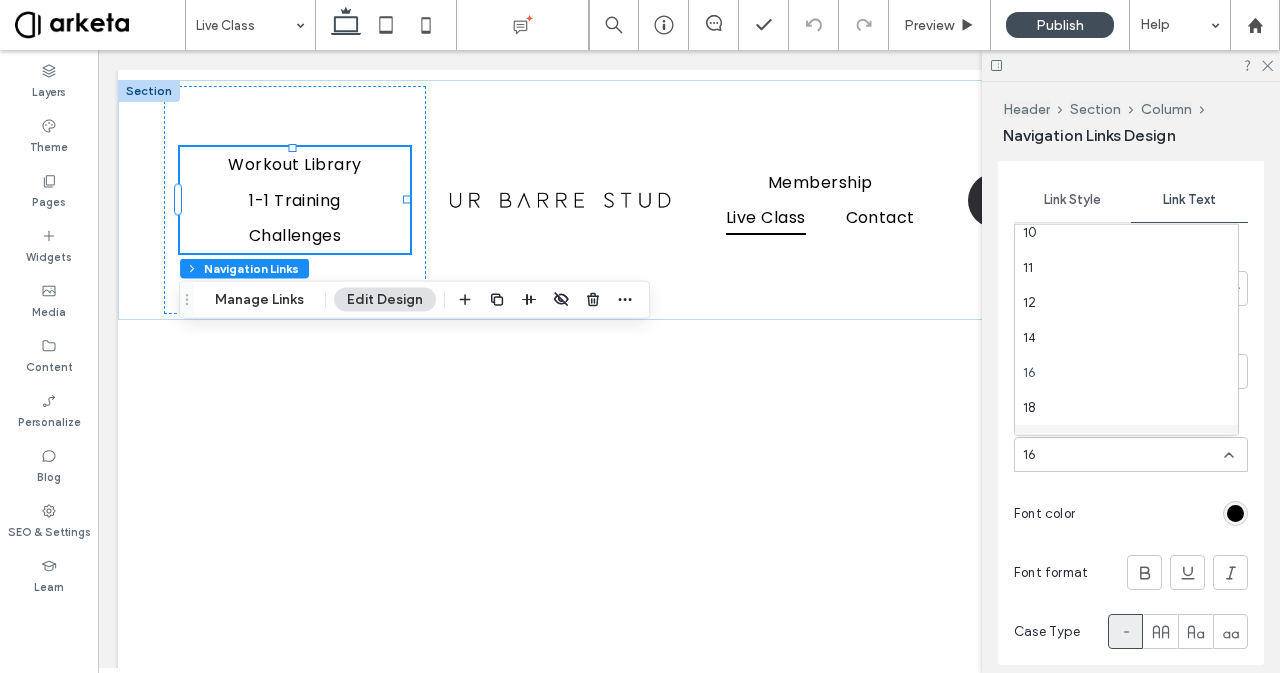 click on "16" at bounding box center [1131, 454] 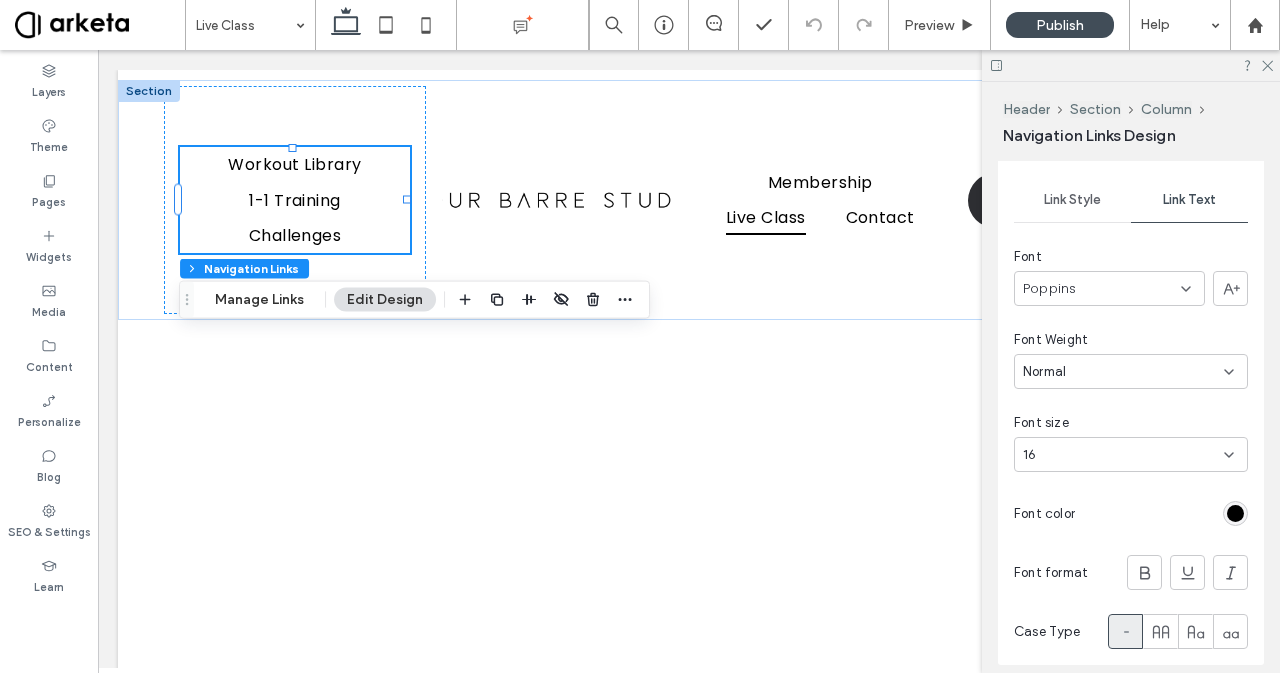 click on "16" at bounding box center [1123, 455] 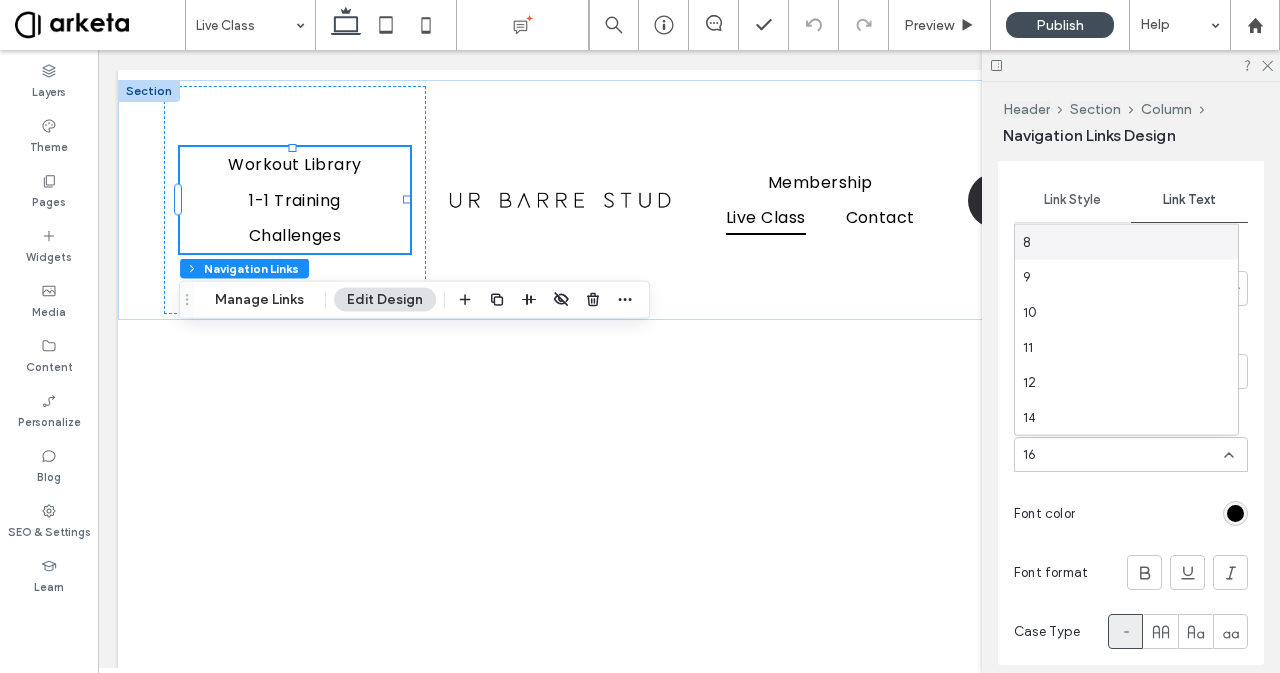 click on "16" at bounding box center [1123, 455] 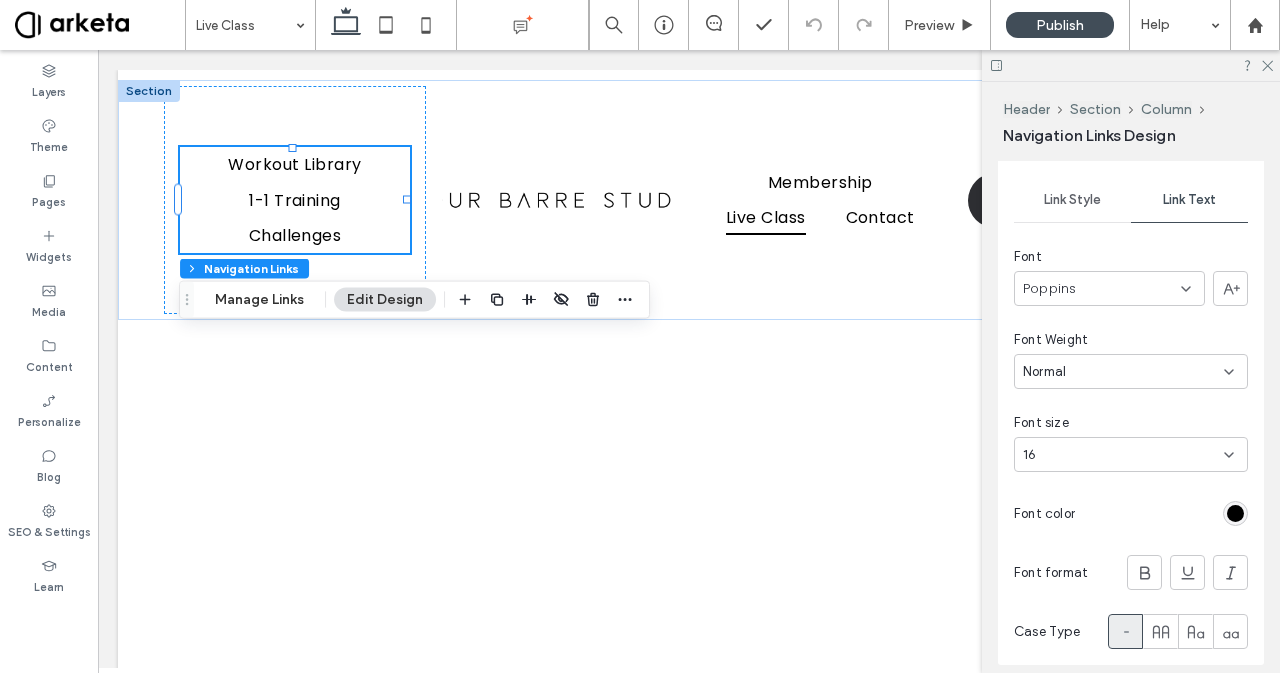 click on "16" at bounding box center (1123, 455) 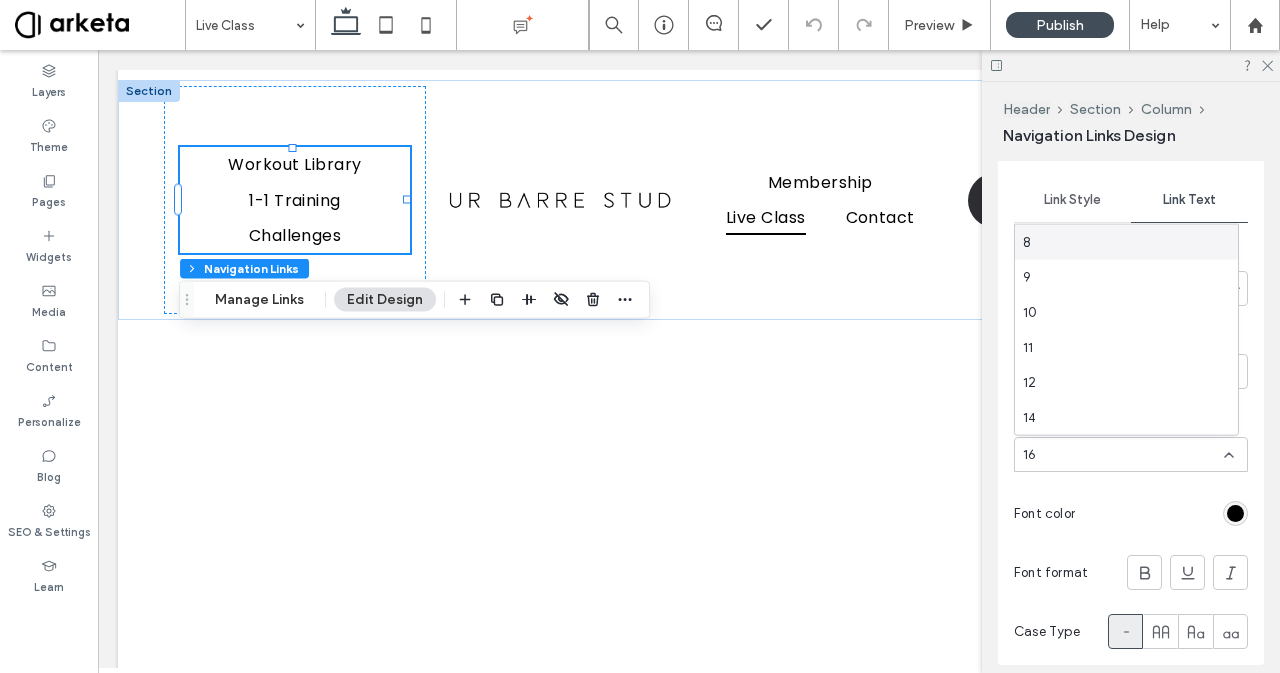 click on "16" at bounding box center [1029, 455] 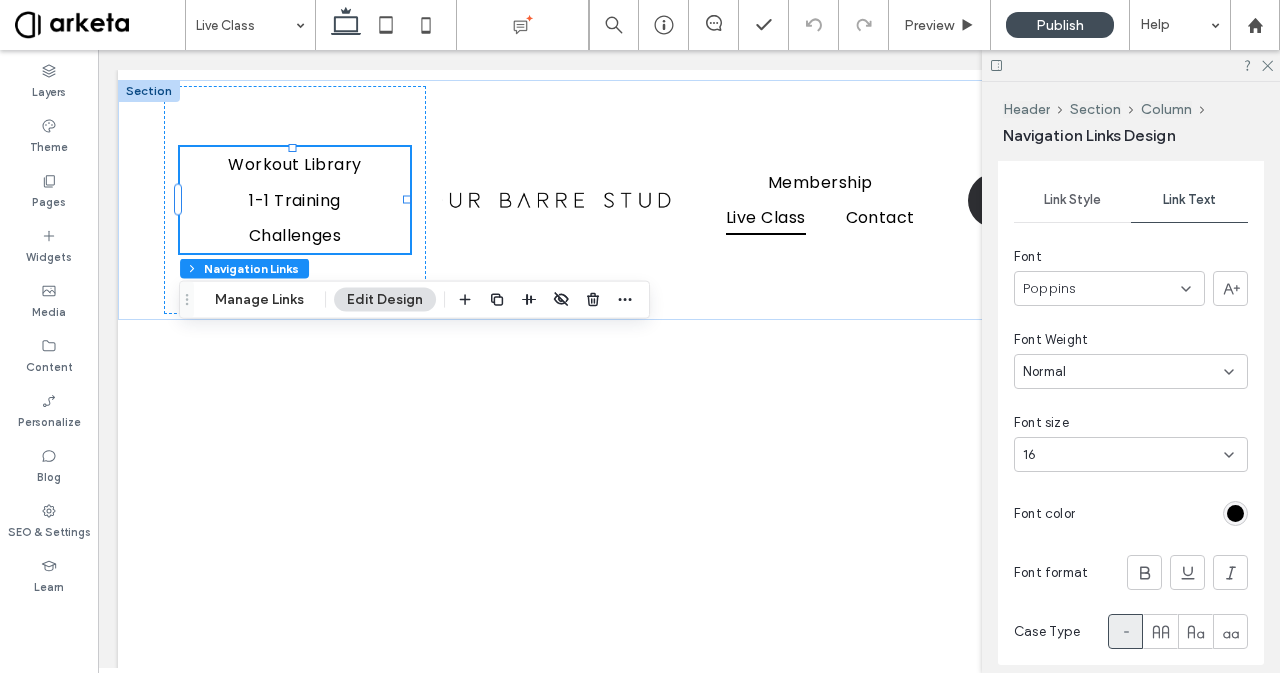 click on "Normal" at bounding box center (1131, 371) 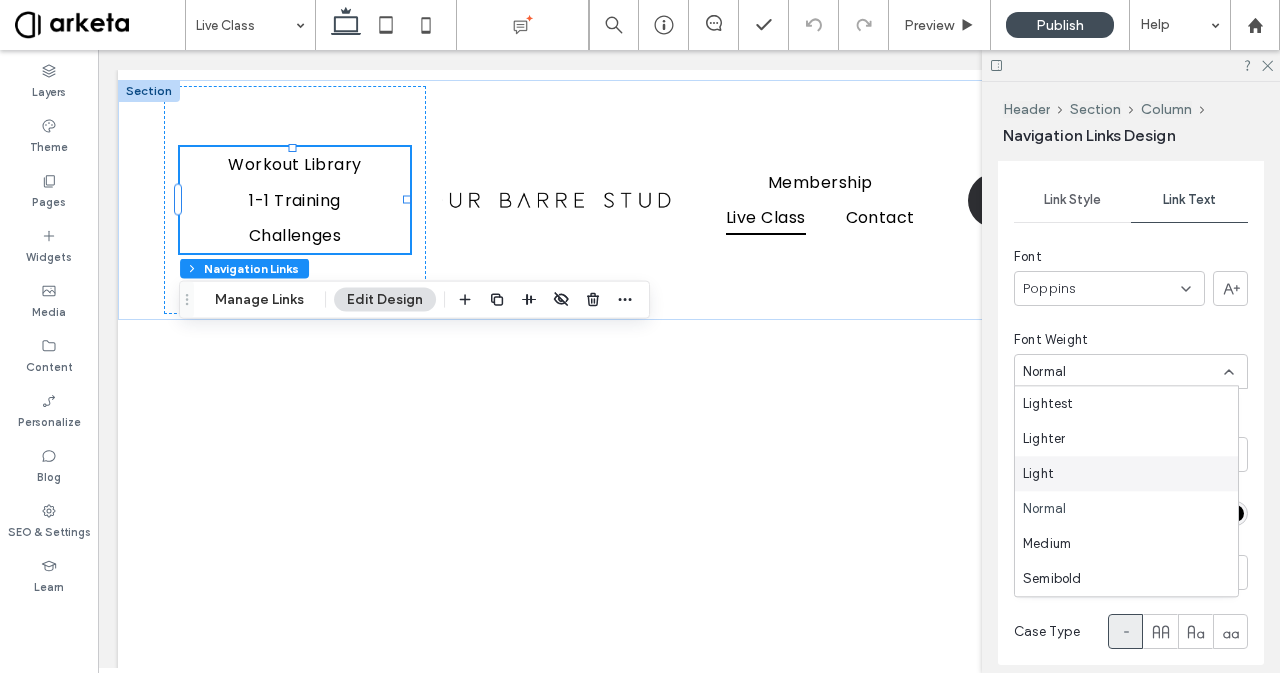 click on "Light" at bounding box center (1126, 473) 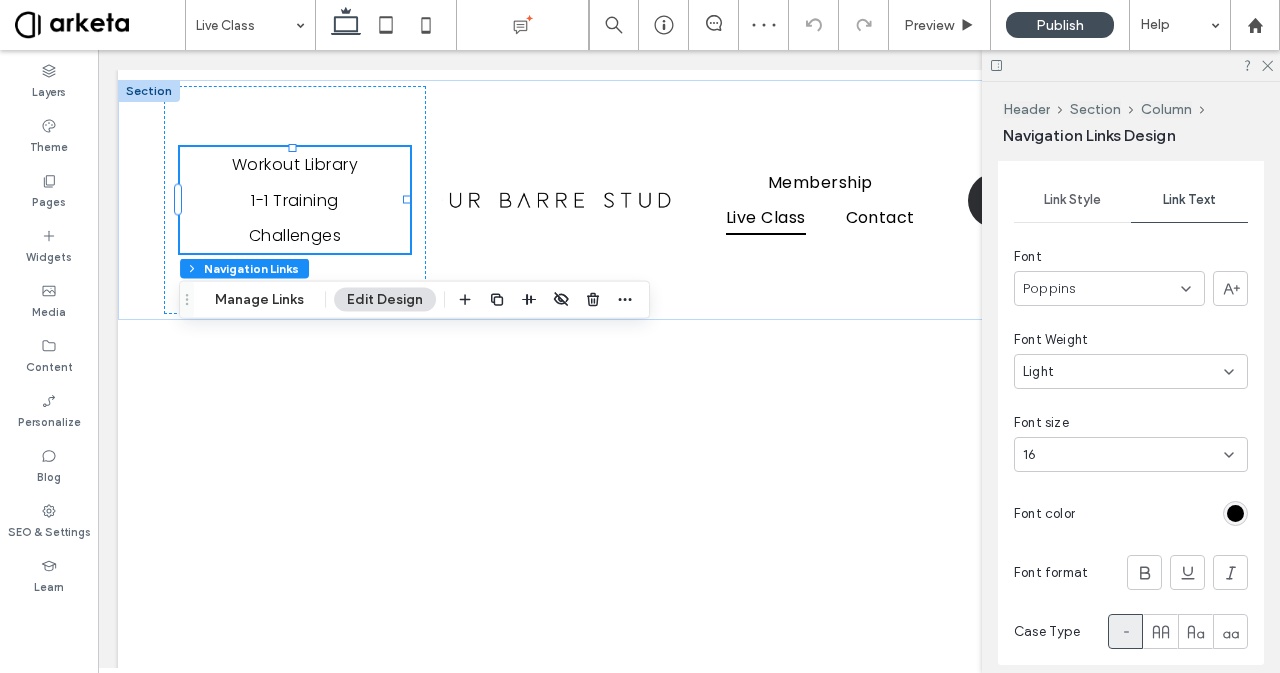 click at bounding box center [1235, 513] 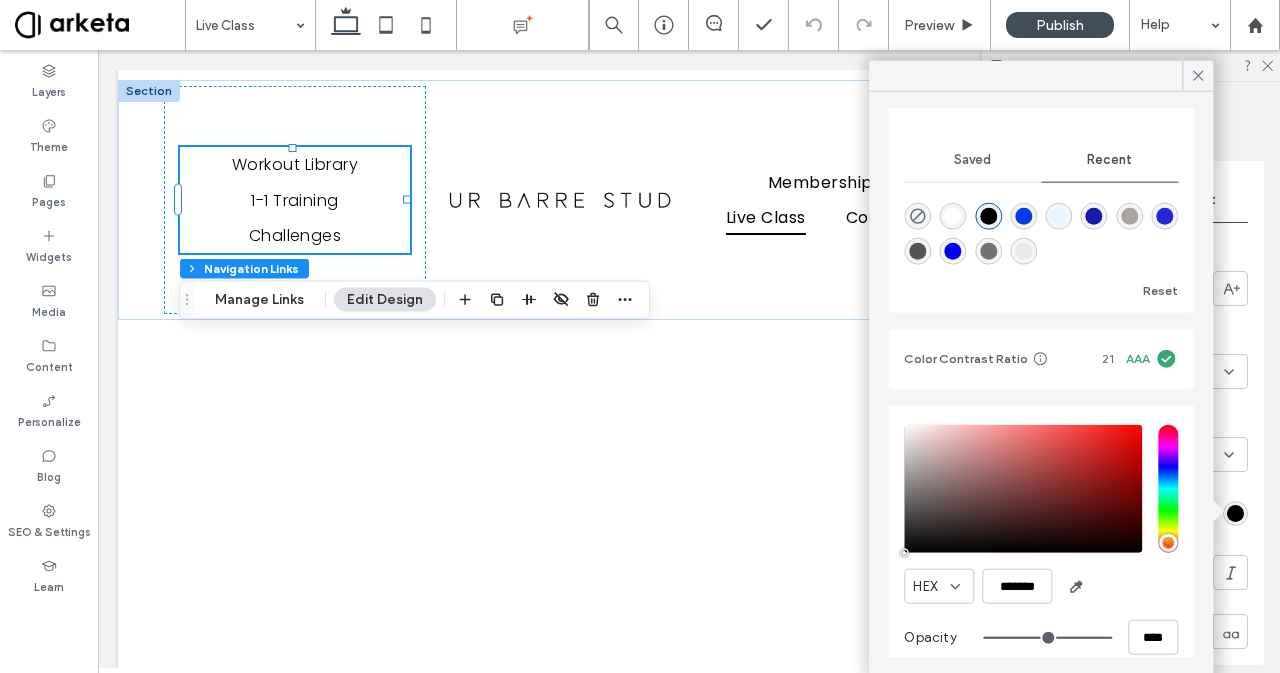 scroll, scrollTop: 172, scrollLeft: 0, axis: vertical 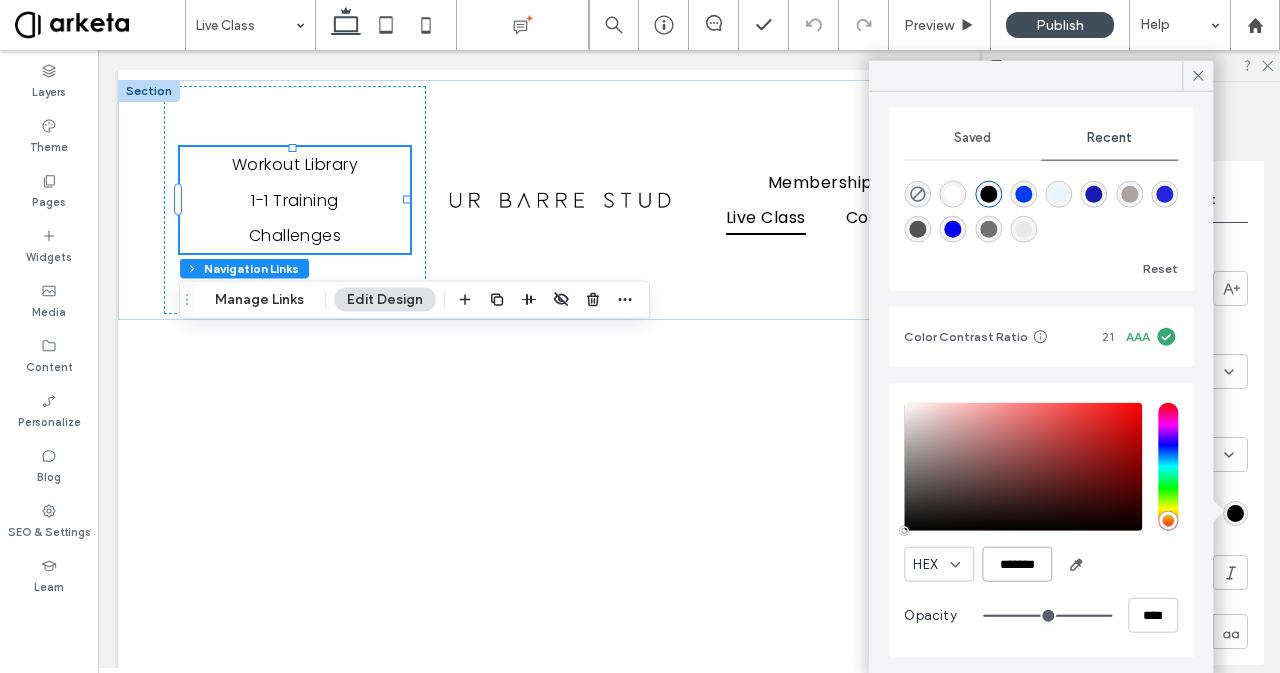 click on "*******" at bounding box center [1017, 564] 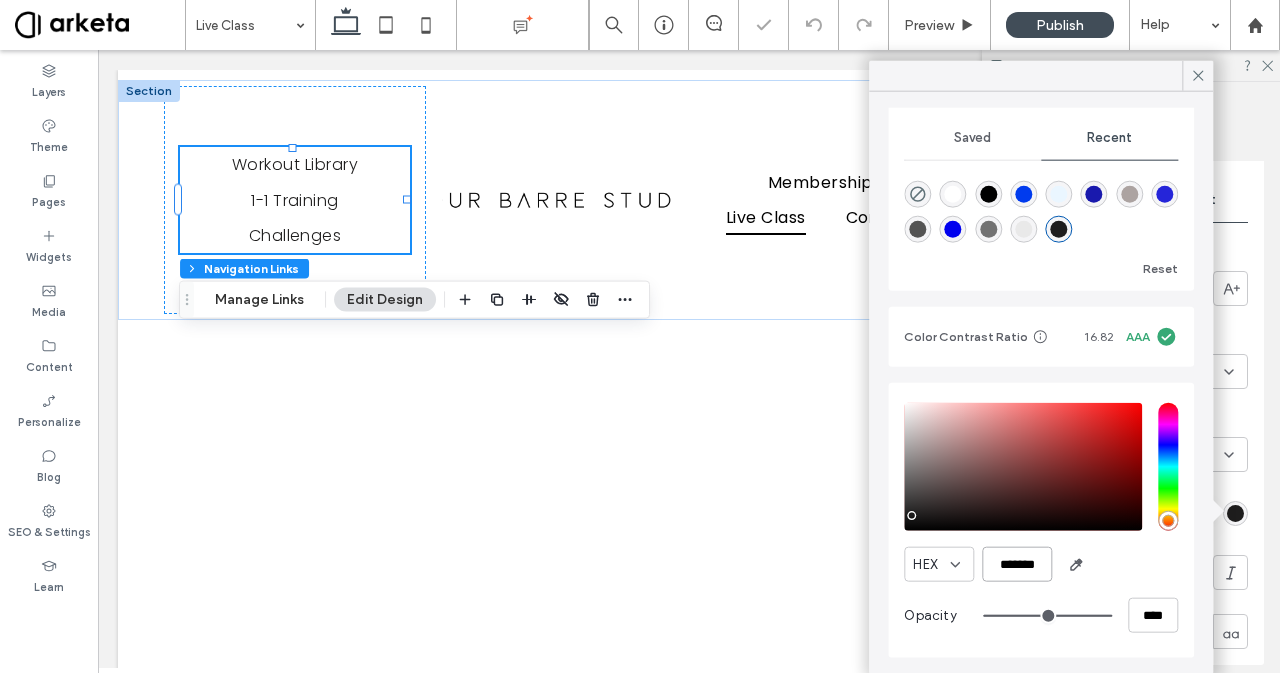 type on "*******" 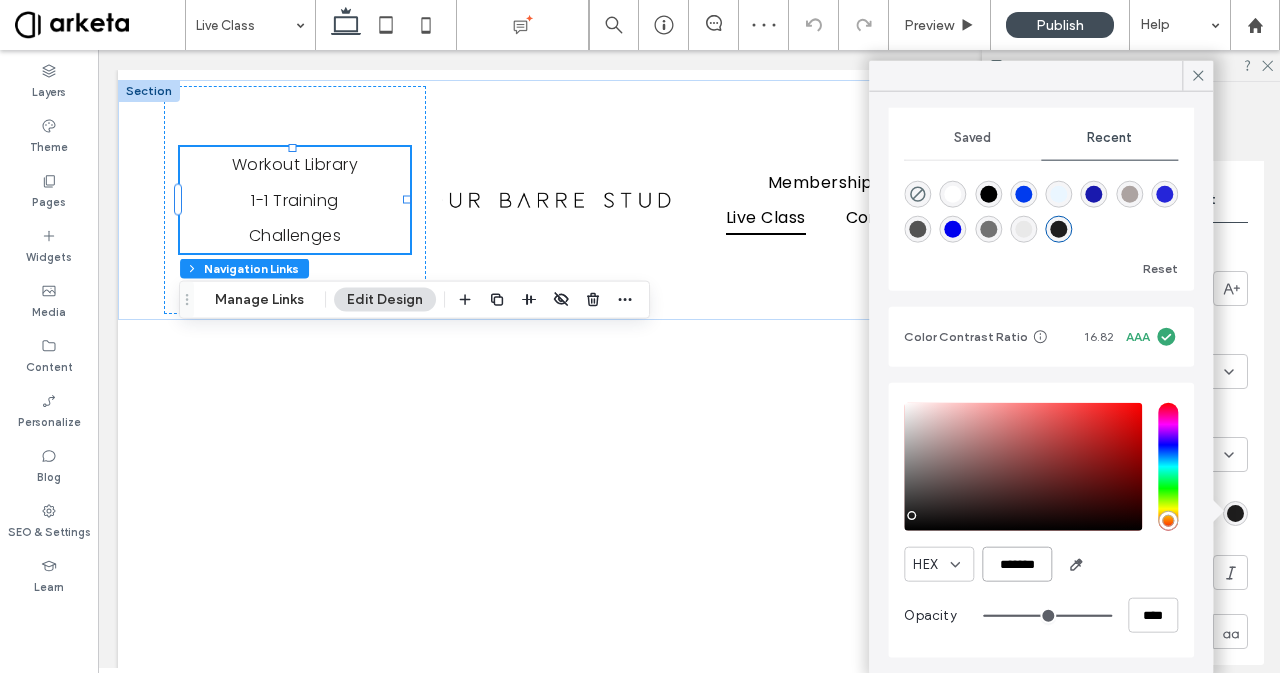 click on "*******" at bounding box center (1017, 564) 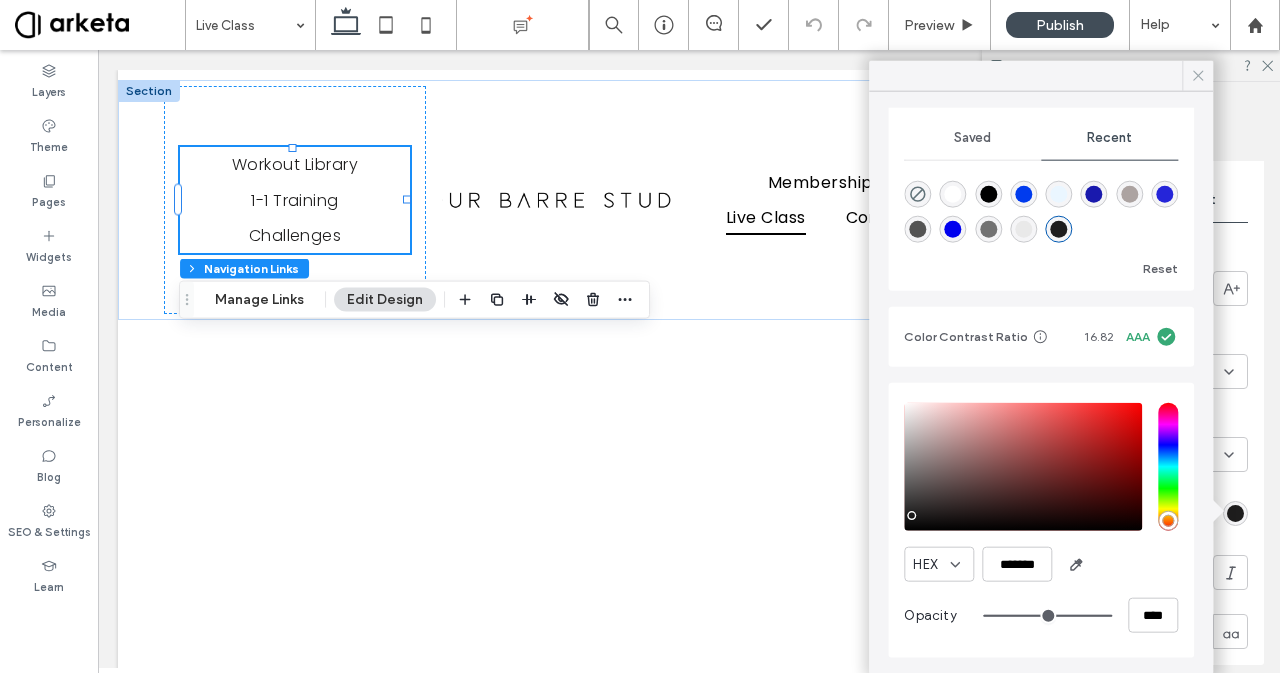 click 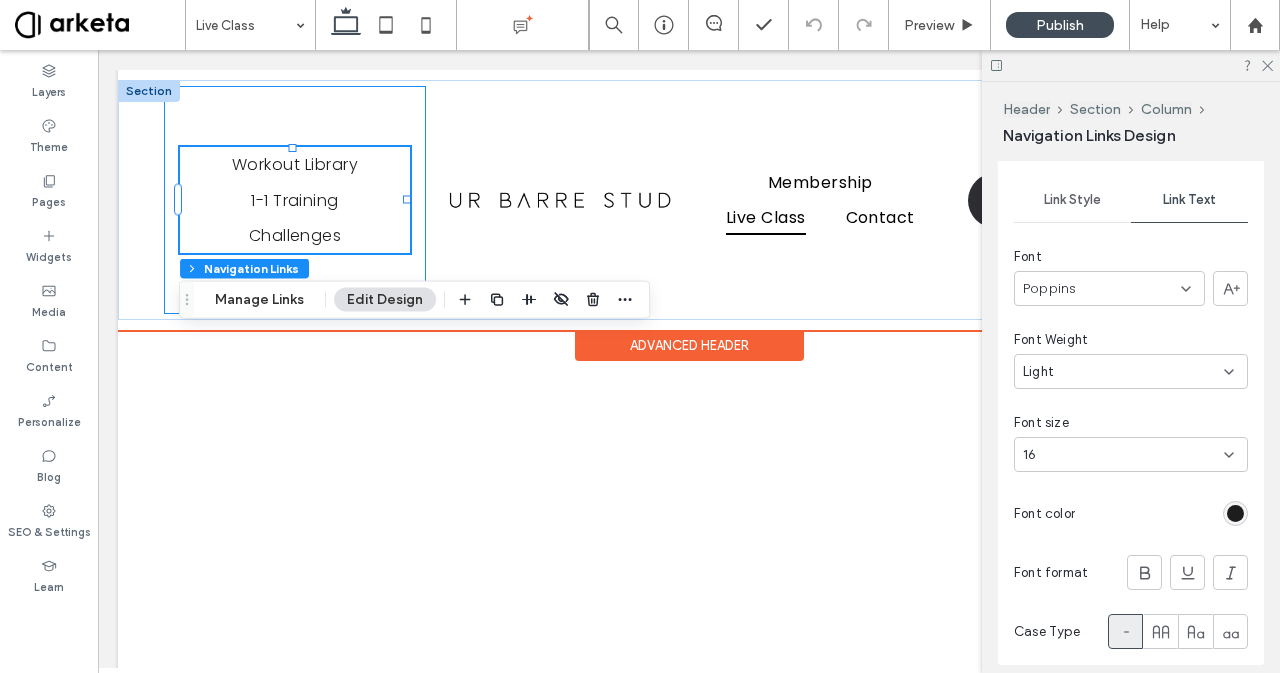 click on "Workout Library
1-1 Training
Challenges" at bounding box center (295, 200) 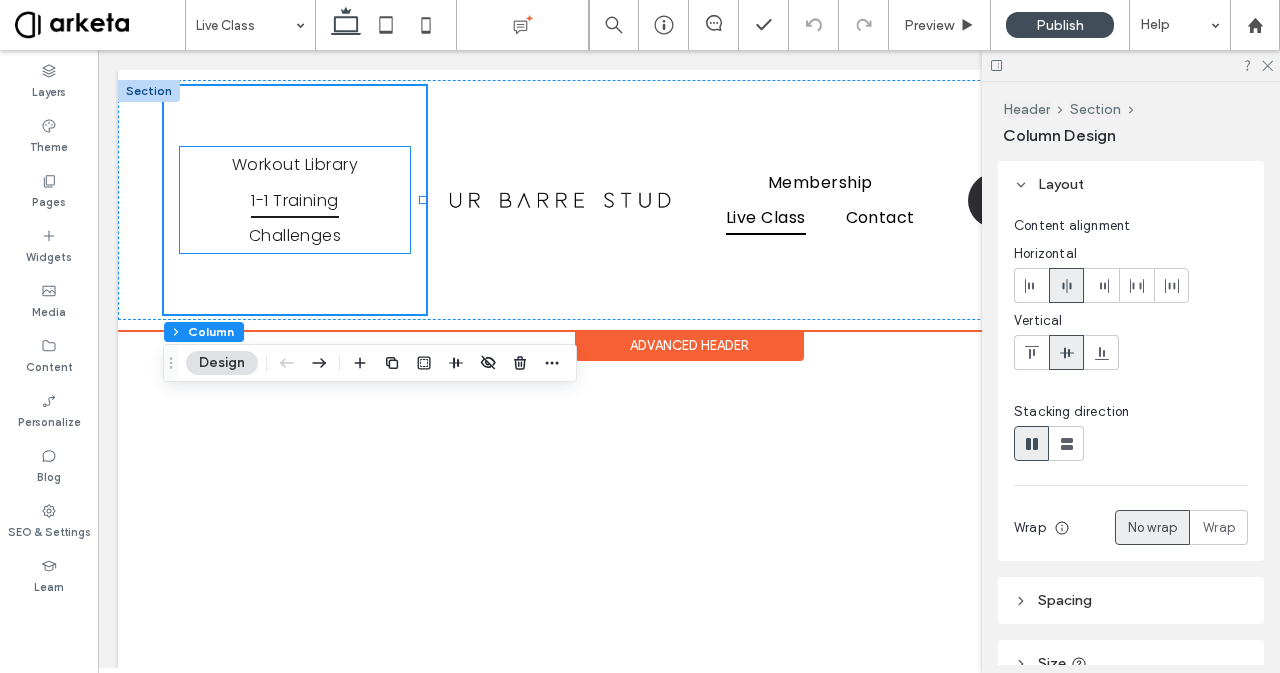 click on "1-1 Training" at bounding box center [295, 199] 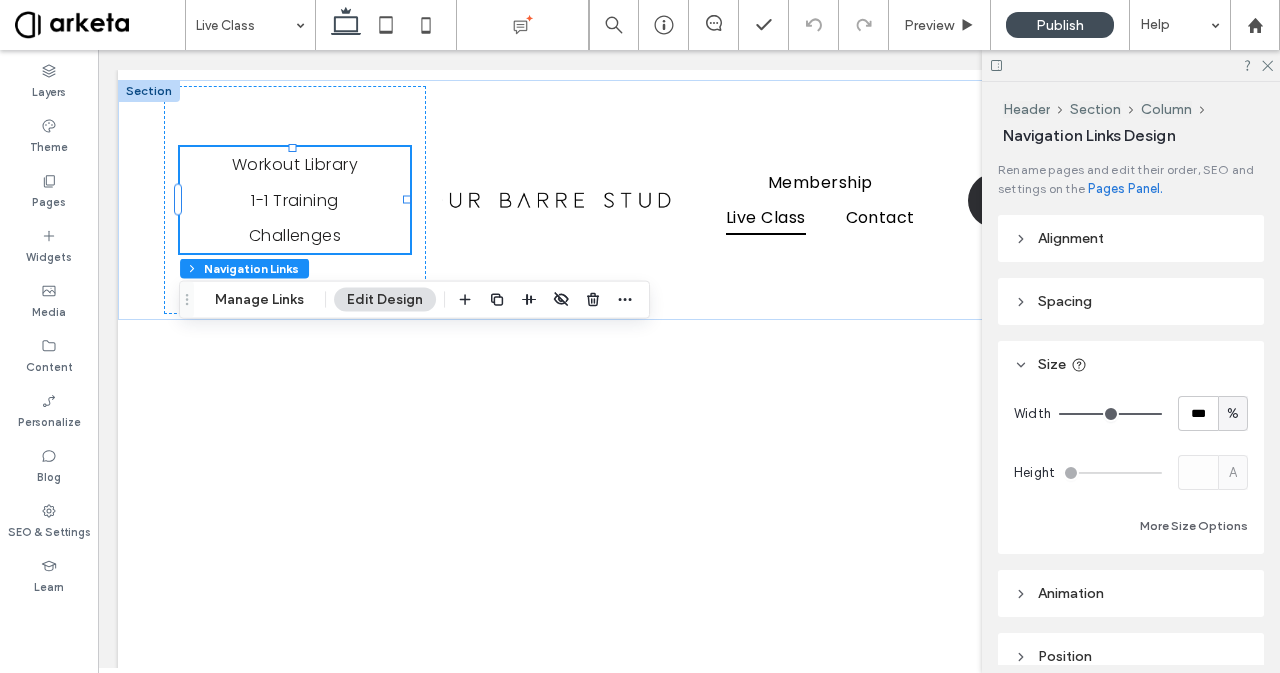 click on "Alignment" at bounding box center (1071, 238) 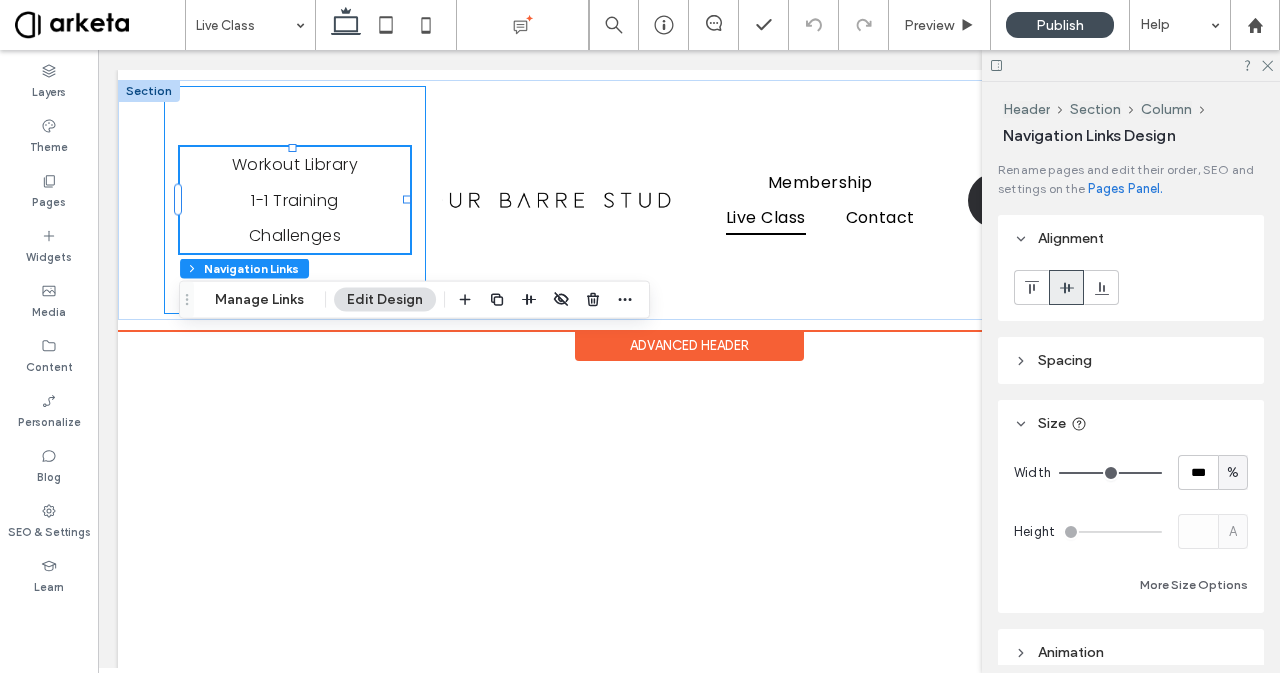 click on "Workout Library
1-1 Training
Challenges" at bounding box center (295, 200) 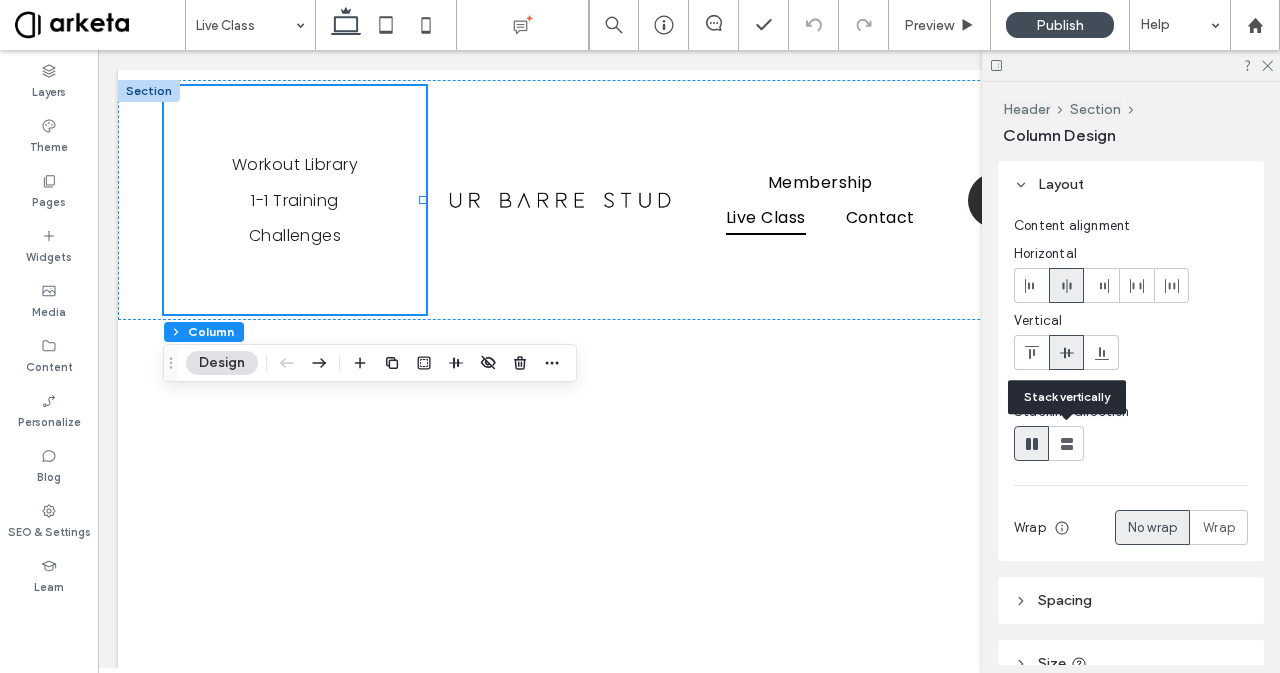 click 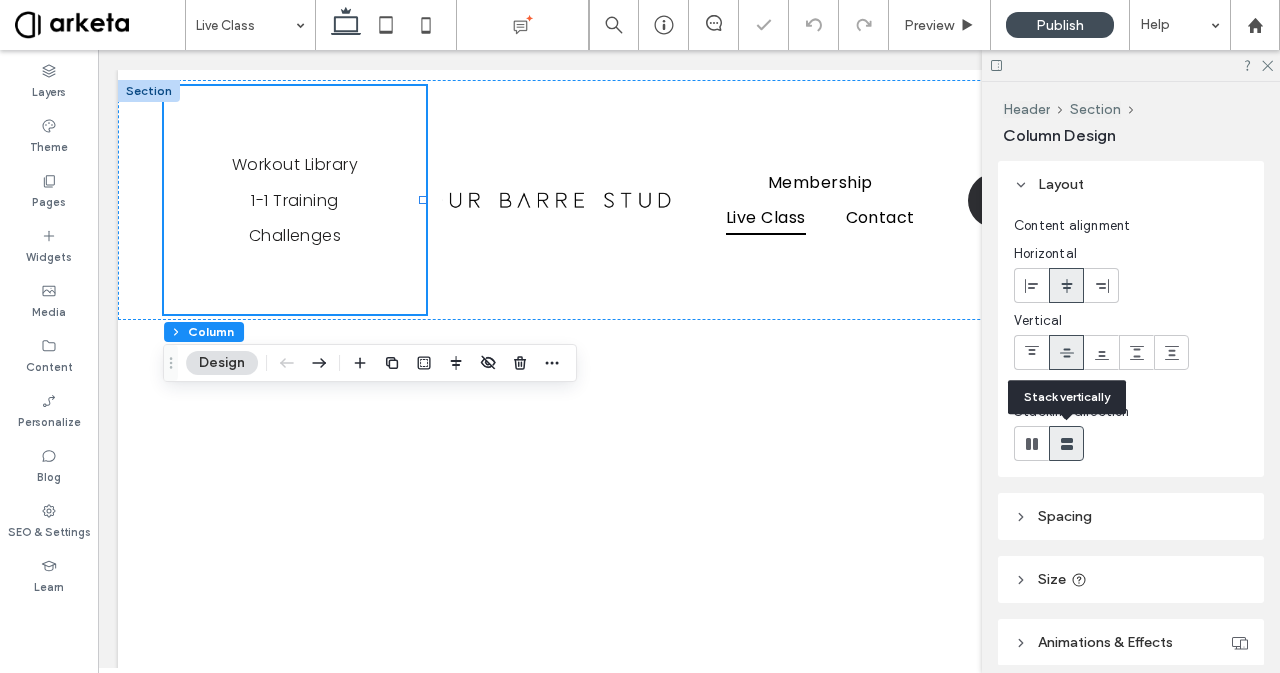 type on "**" 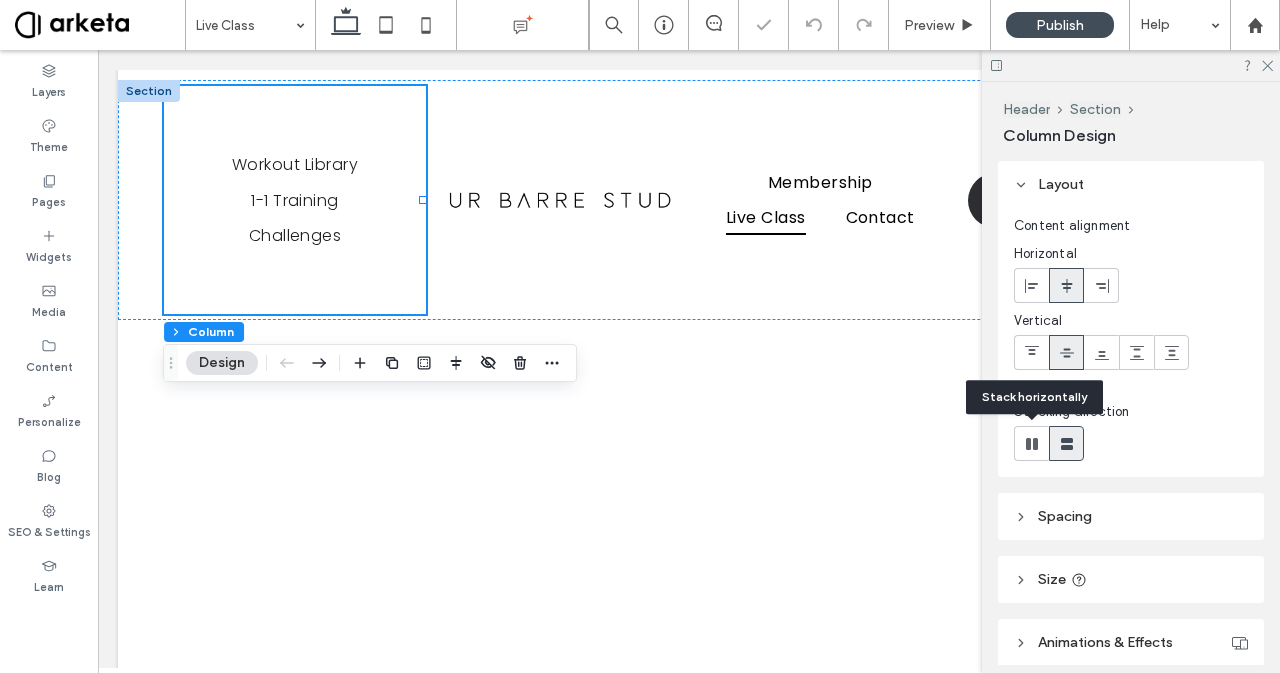 click at bounding box center (1031, 443) 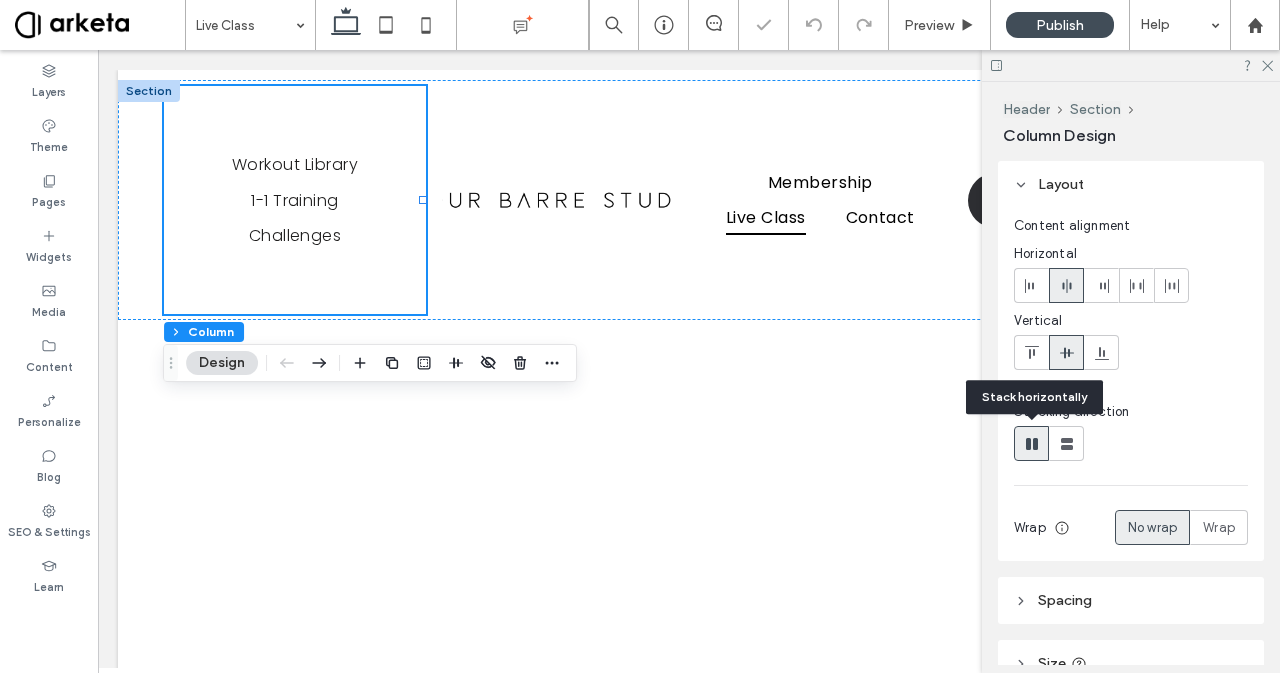 type on "*" 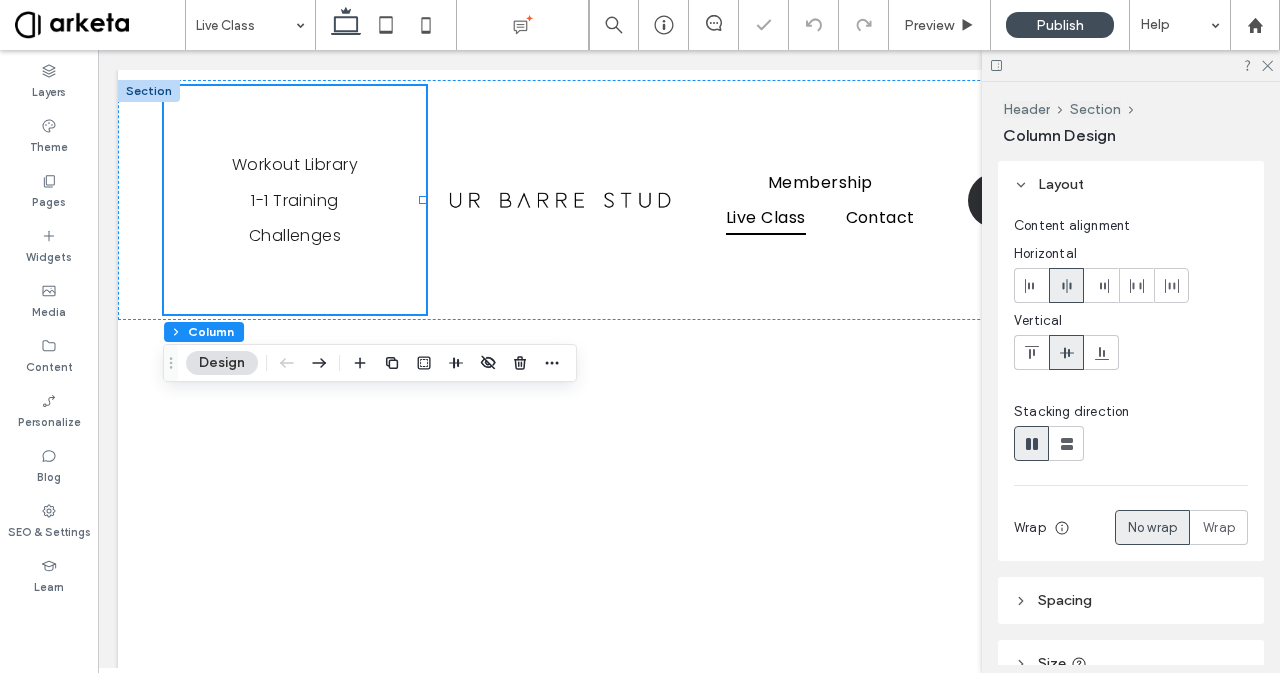 click on "Spacing" at bounding box center [1131, 600] 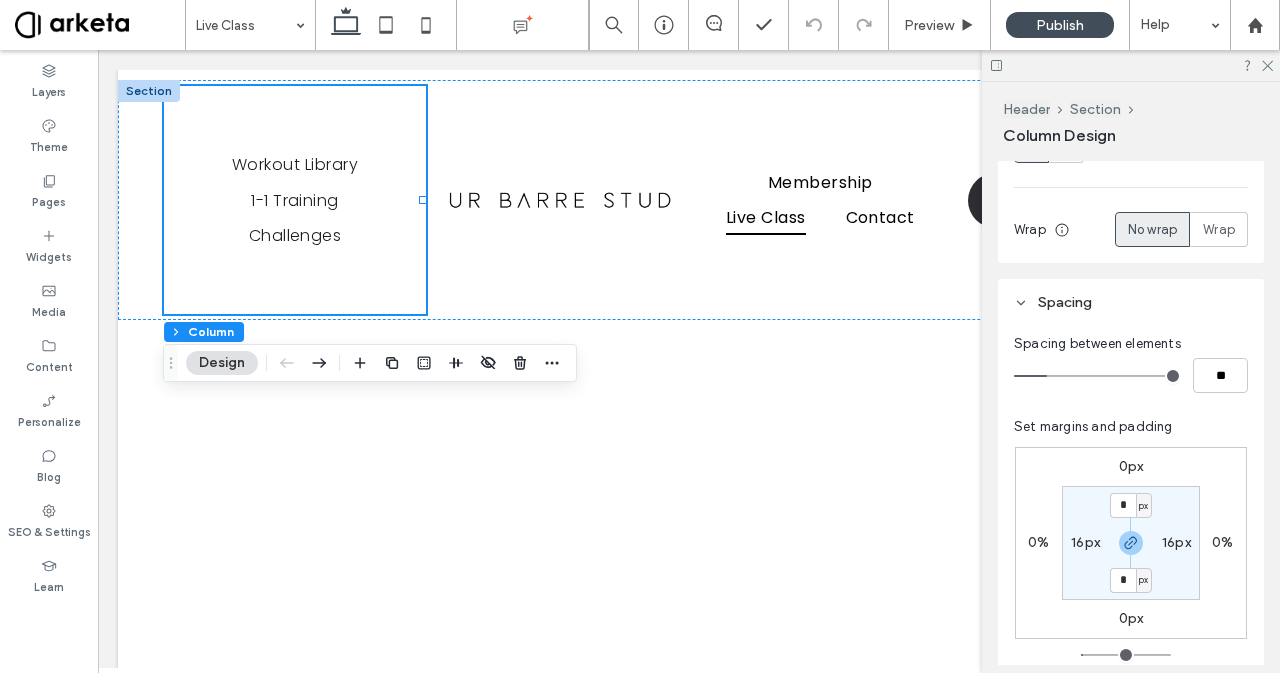 scroll, scrollTop: 309, scrollLeft: 0, axis: vertical 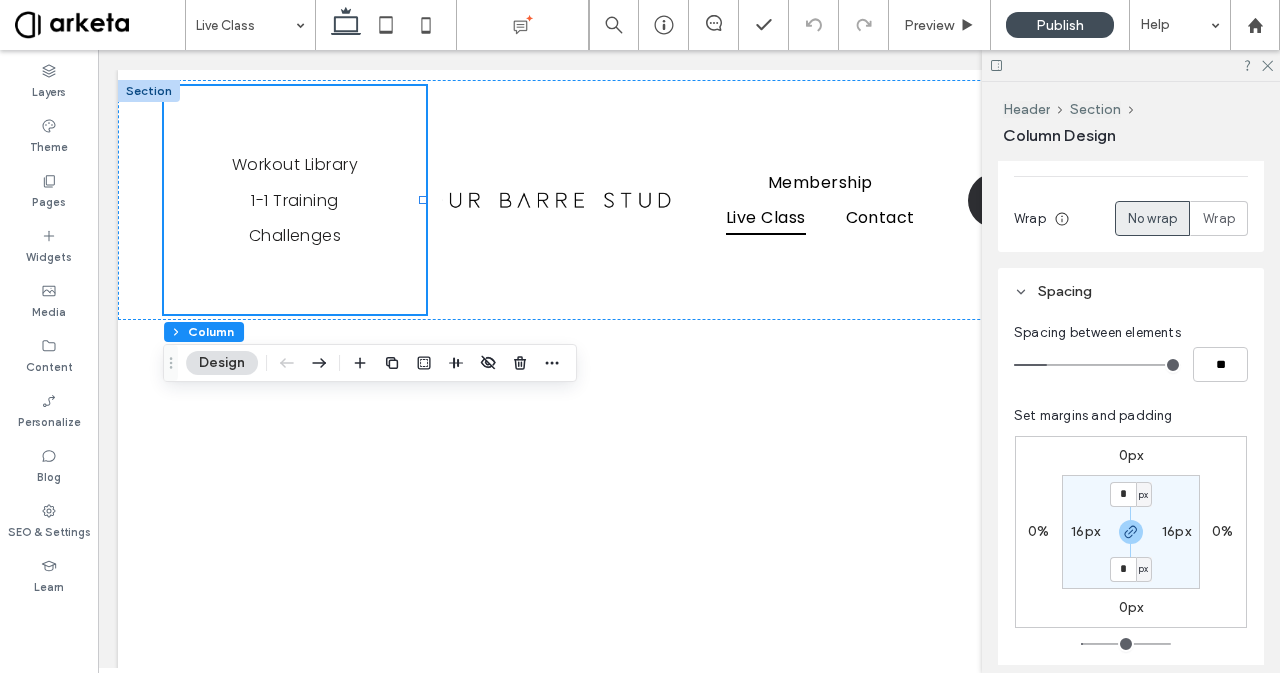 click on "16px" at bounding box center [1085, 531] 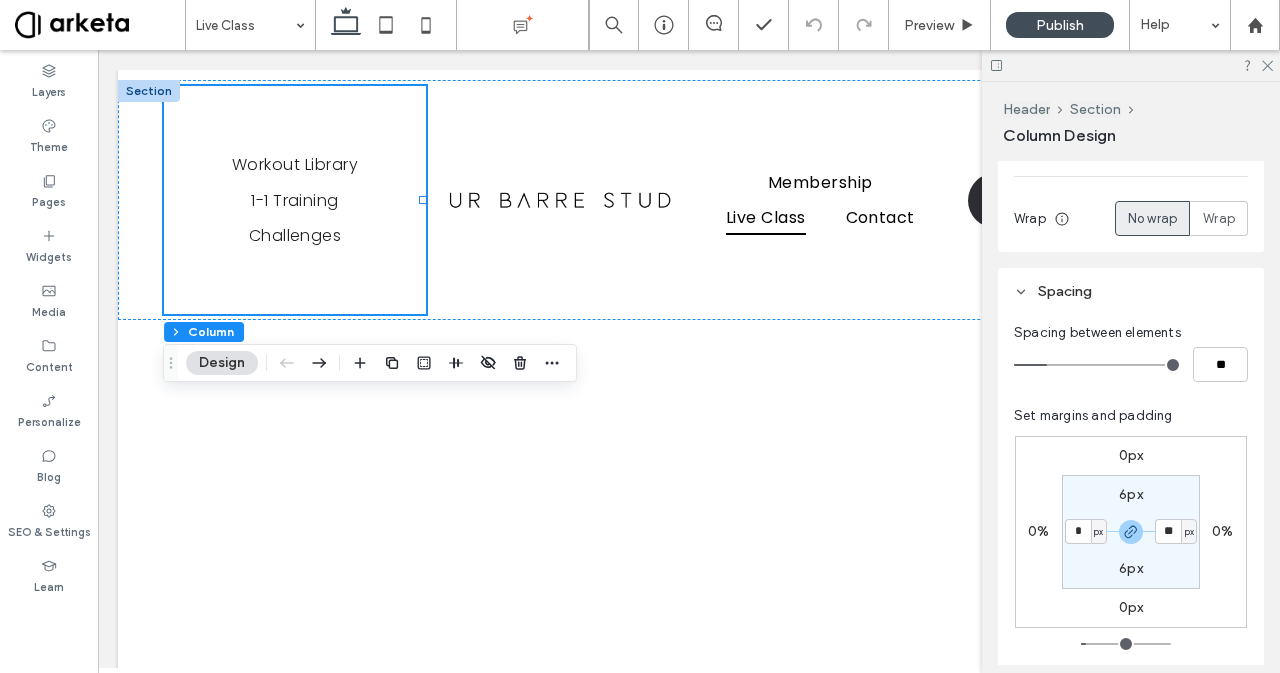 type on "*" 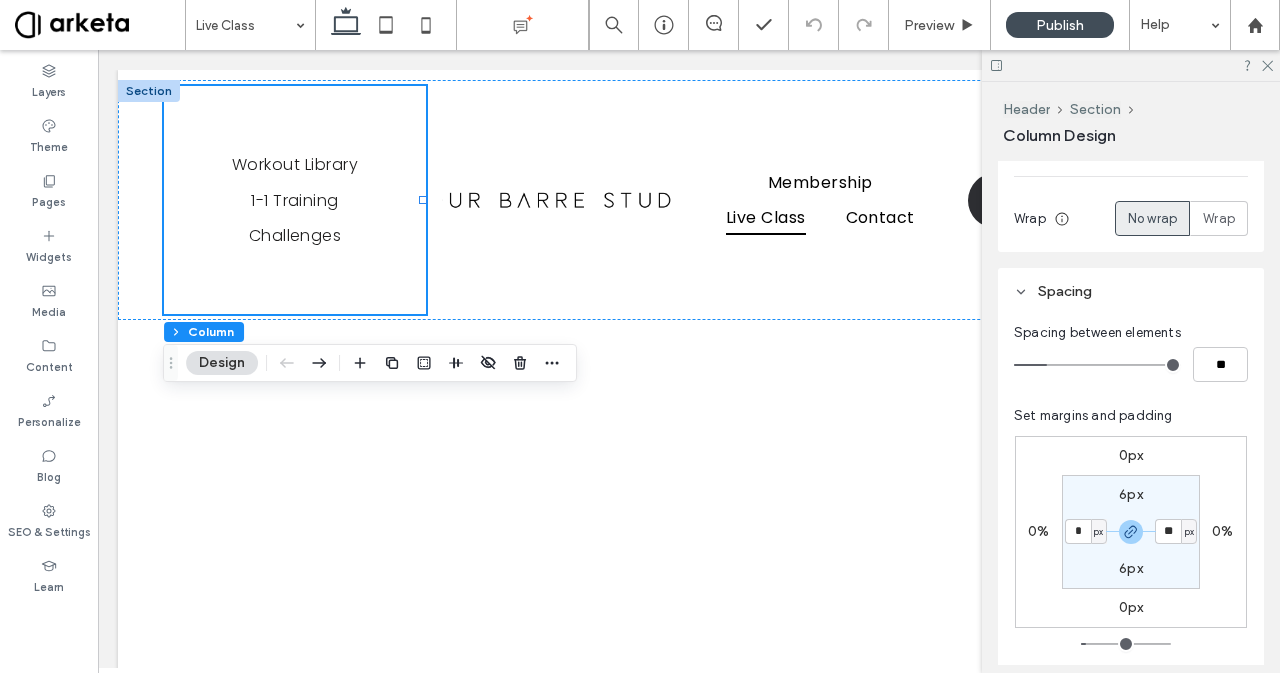 type on "*" 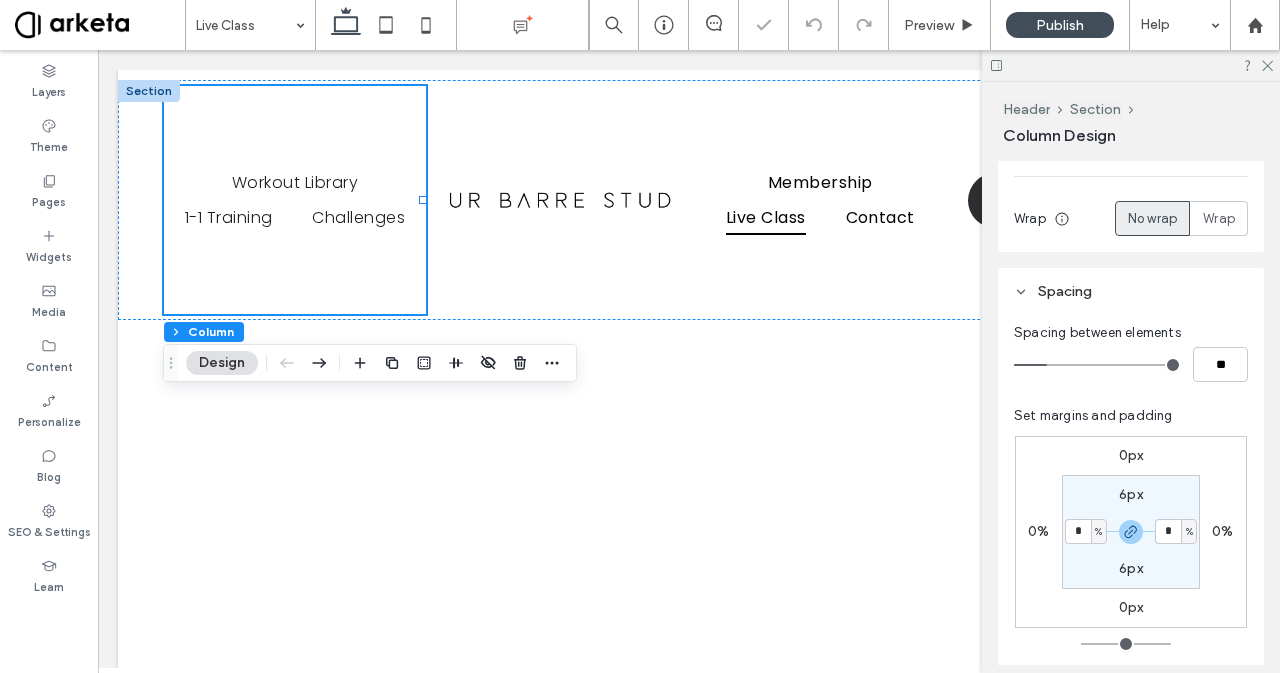 click on "0px 0% 0px 0% 6px * % 6px * %" at bounding box center (1131, 532) 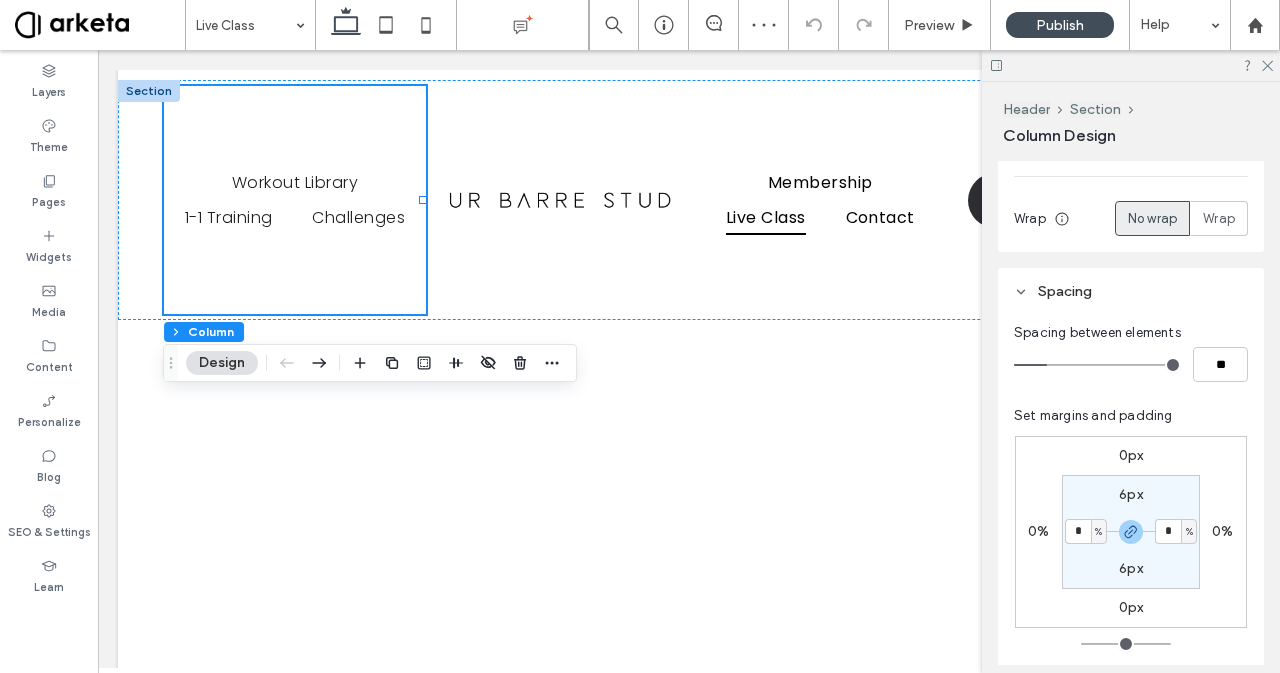 click on "0px 0% 0px 0% 6px * % 6px * %" at bounding box center (1131, 532) 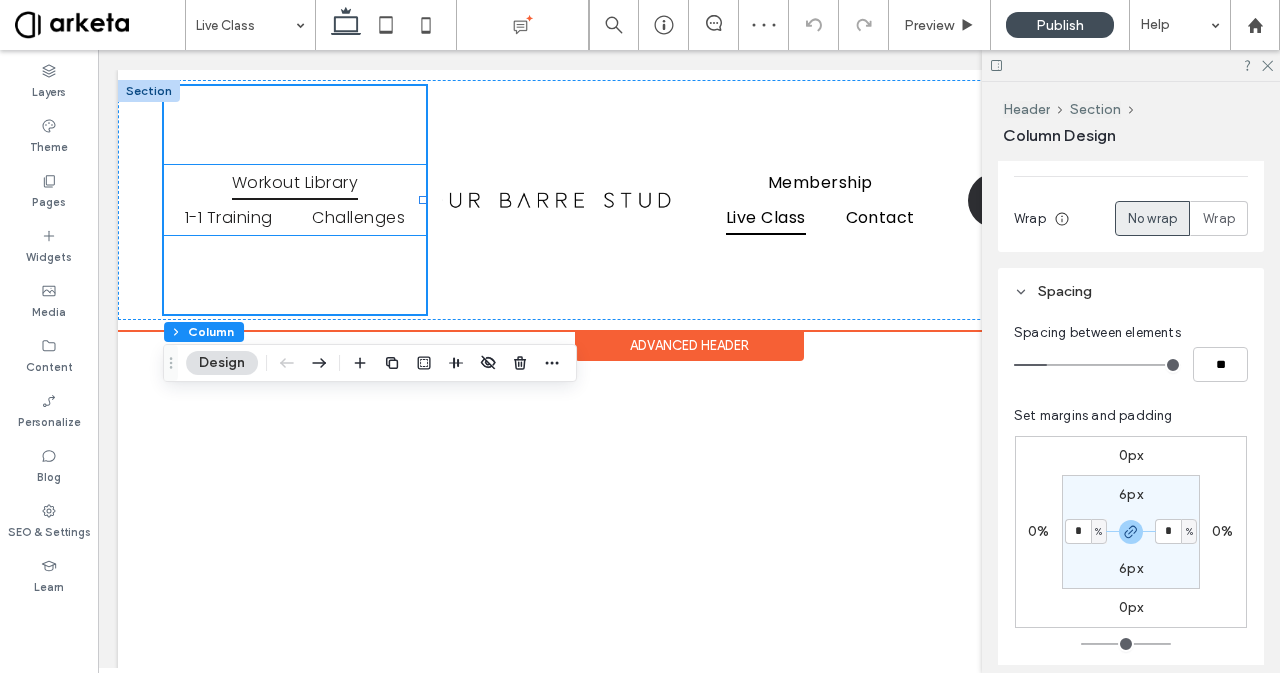 click on "Workout Library" at bounding box center [295, 182] 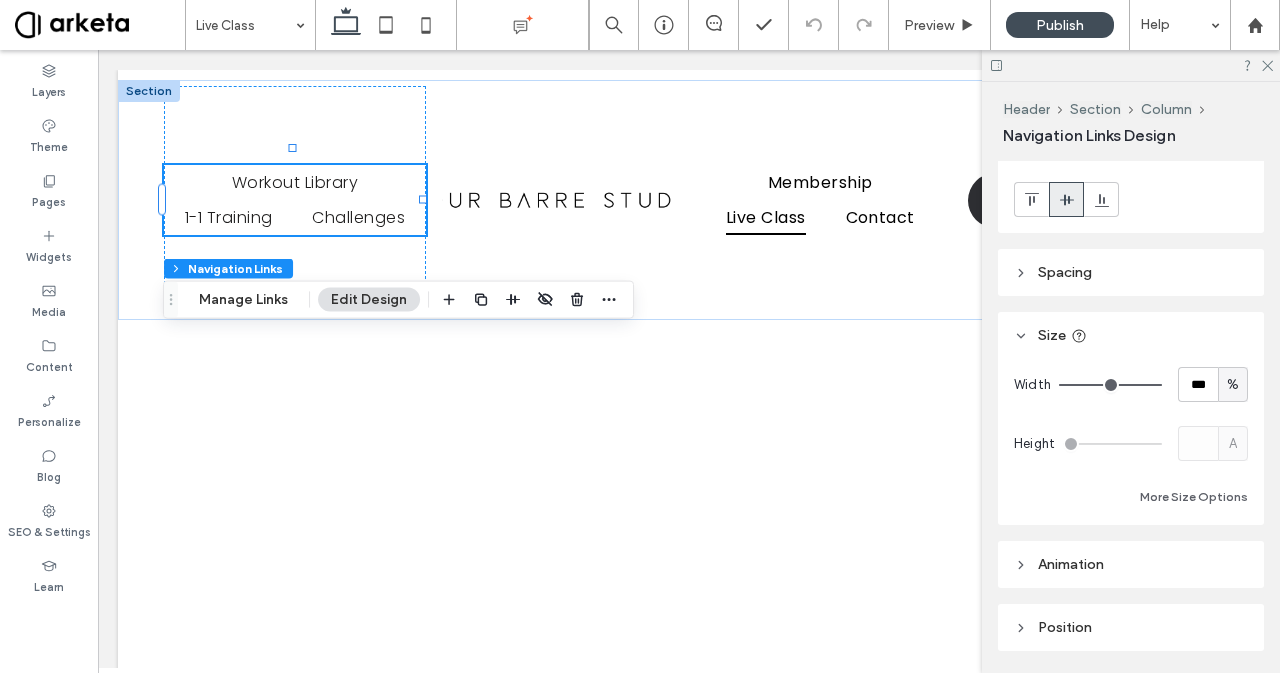 scroll, scrollTop: 0, scrollLeft: 0, axis: both 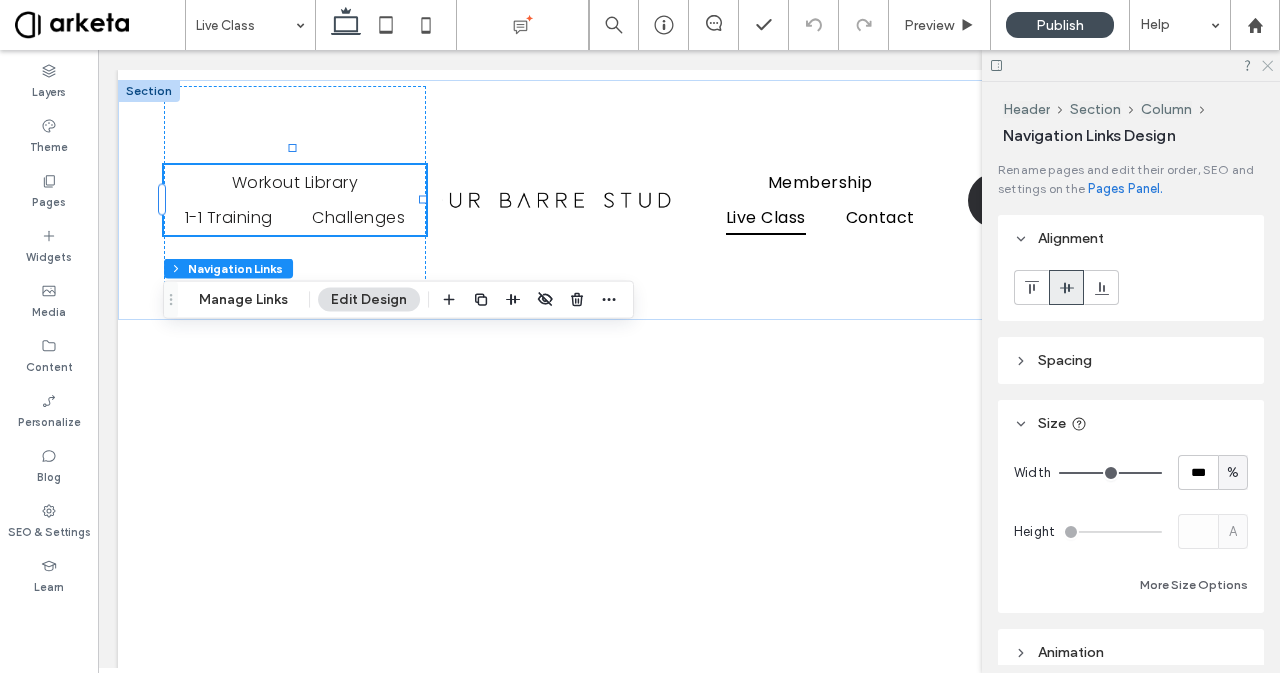 click 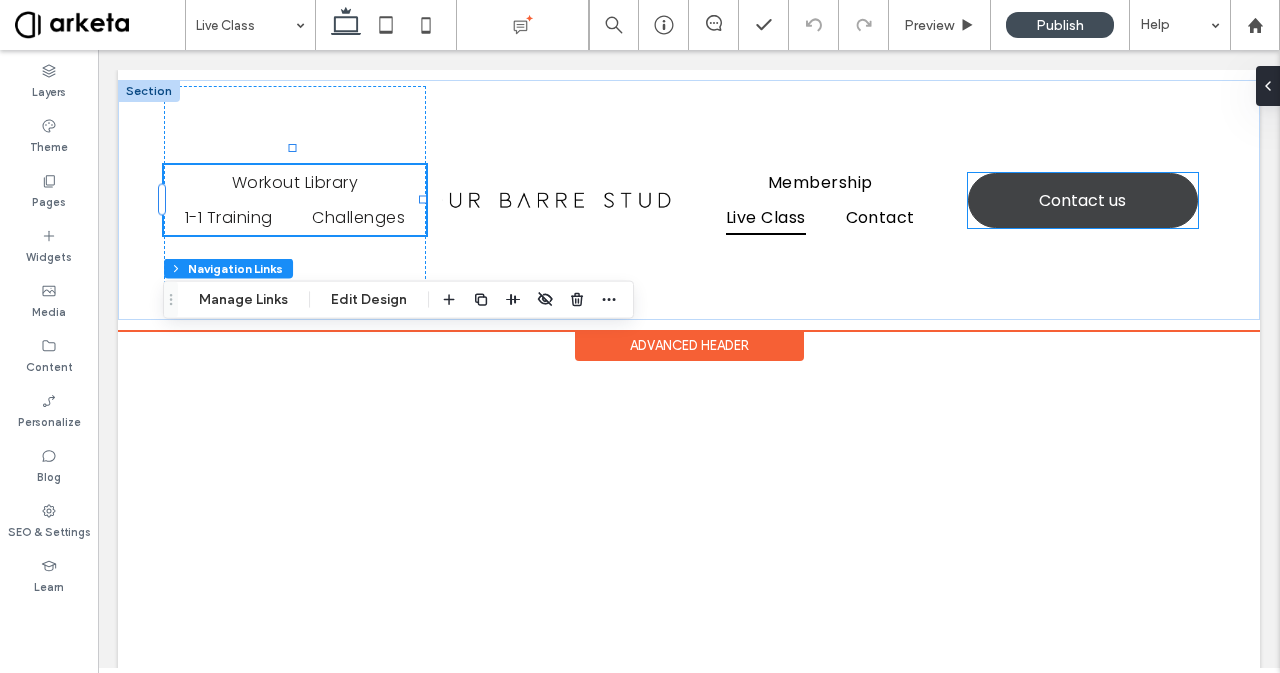 click on "Contact us" at bounding box center [1083, 200] 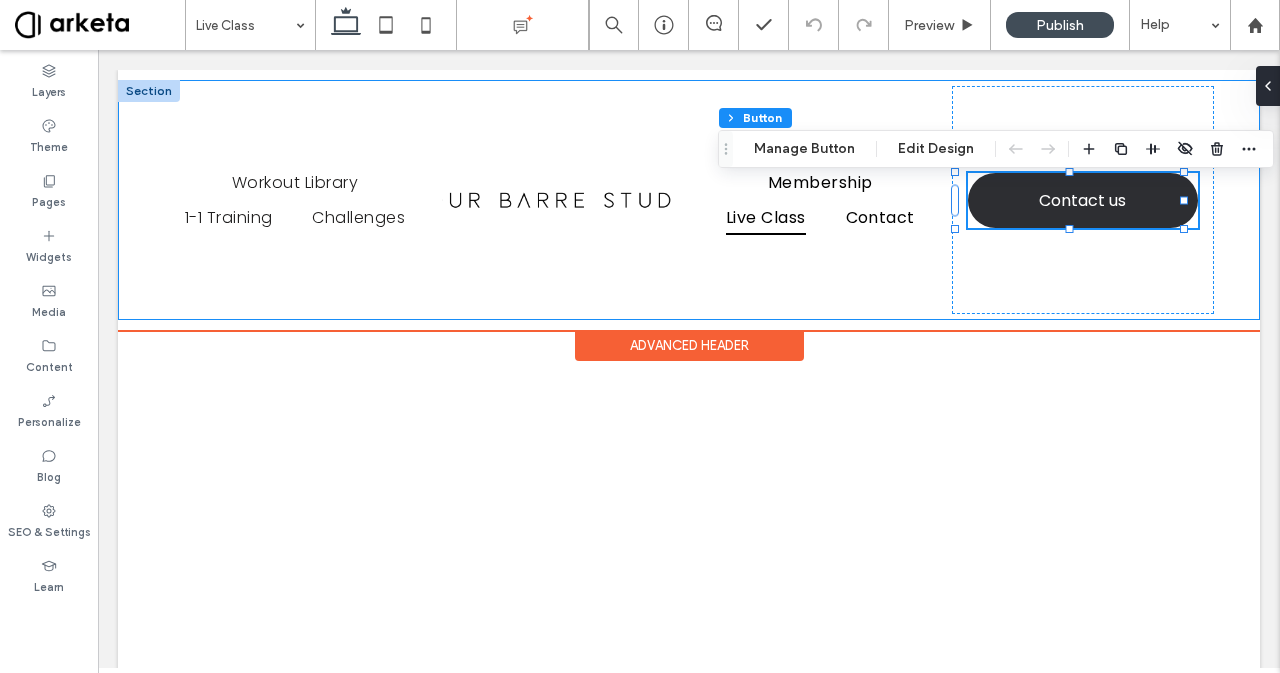 click on "Workout Library
1-1 Training
Challenges
Membership
Live Class
Contact
Contact us" at bounding box center [689, 200] 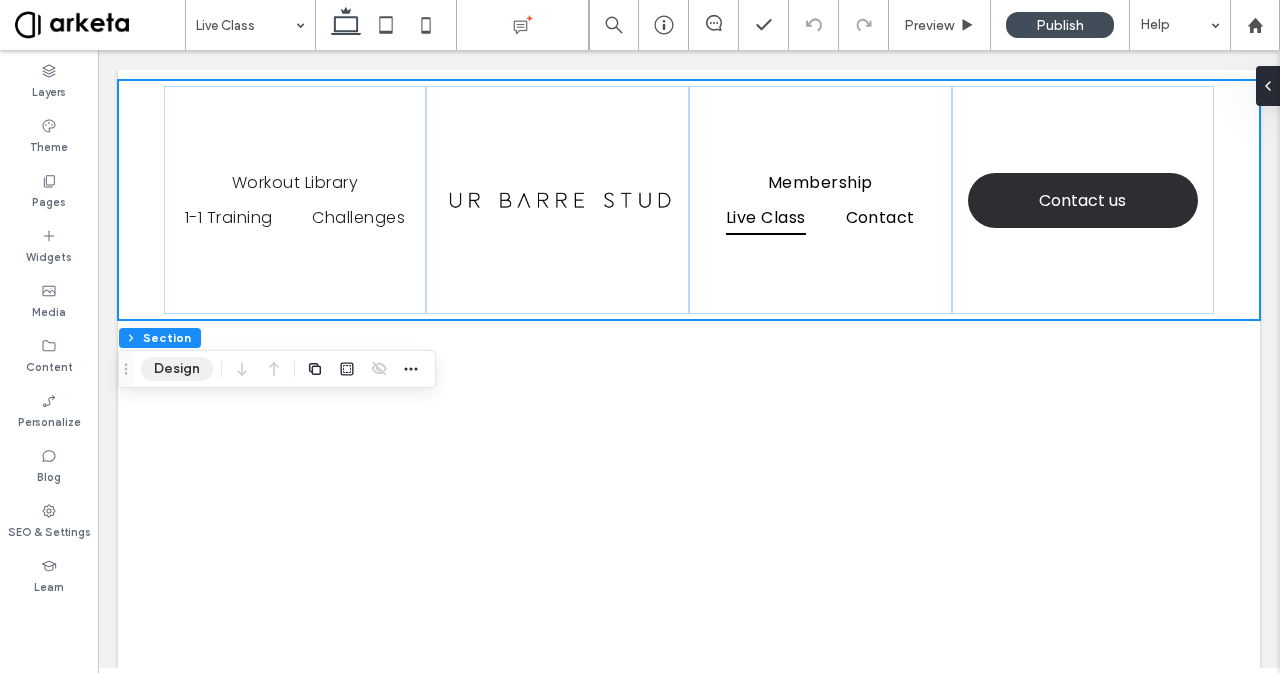 click on "Design" at bounding box center [177, 369] 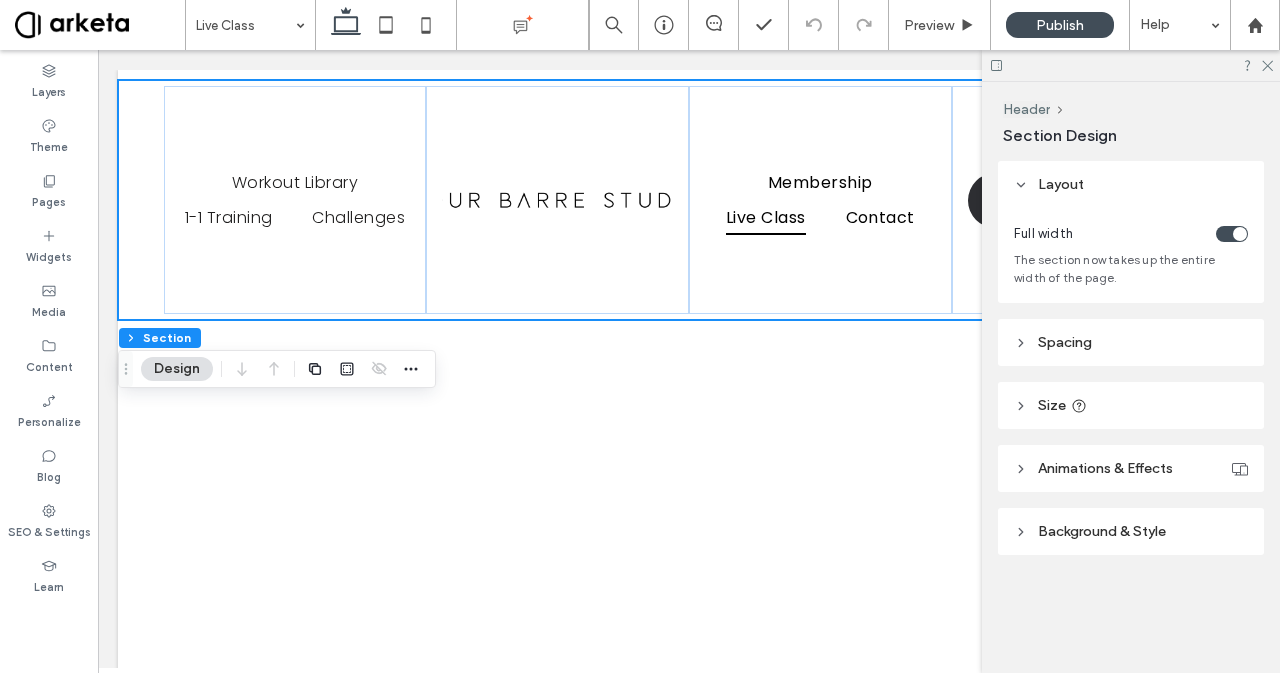 click on "Spacing" at bounding box center [1131, 342] 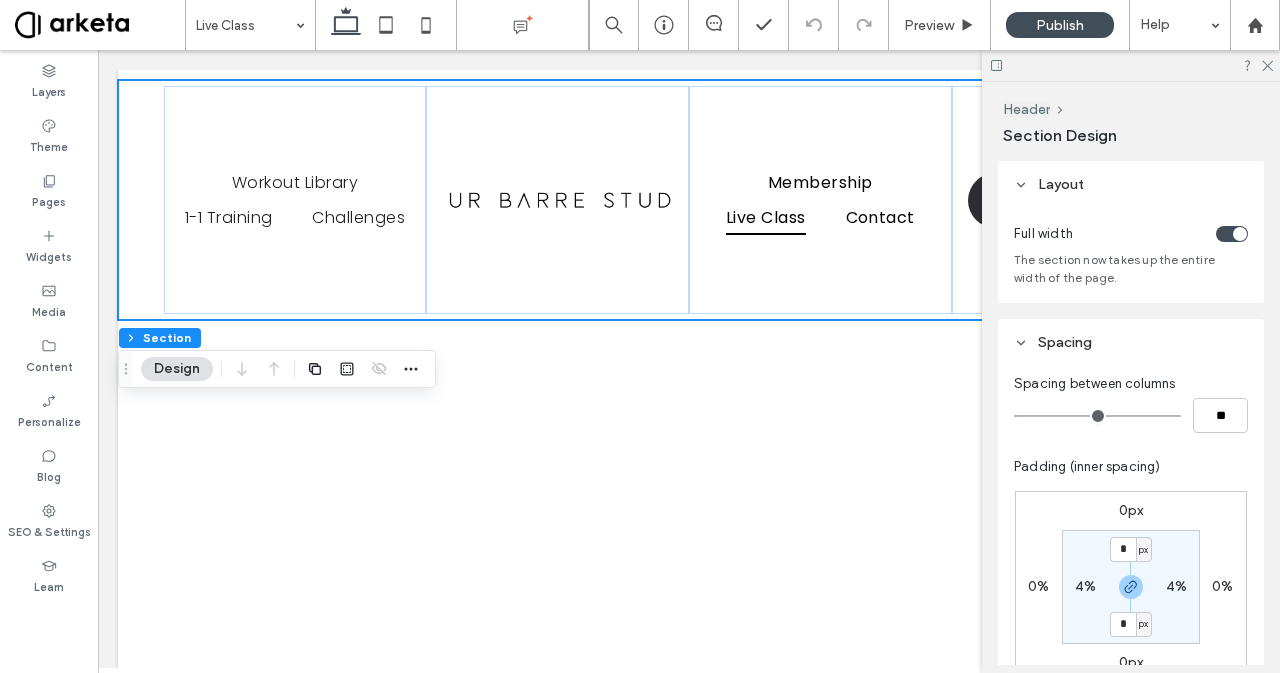 click on "4%" at bounding box center [1085, 586] 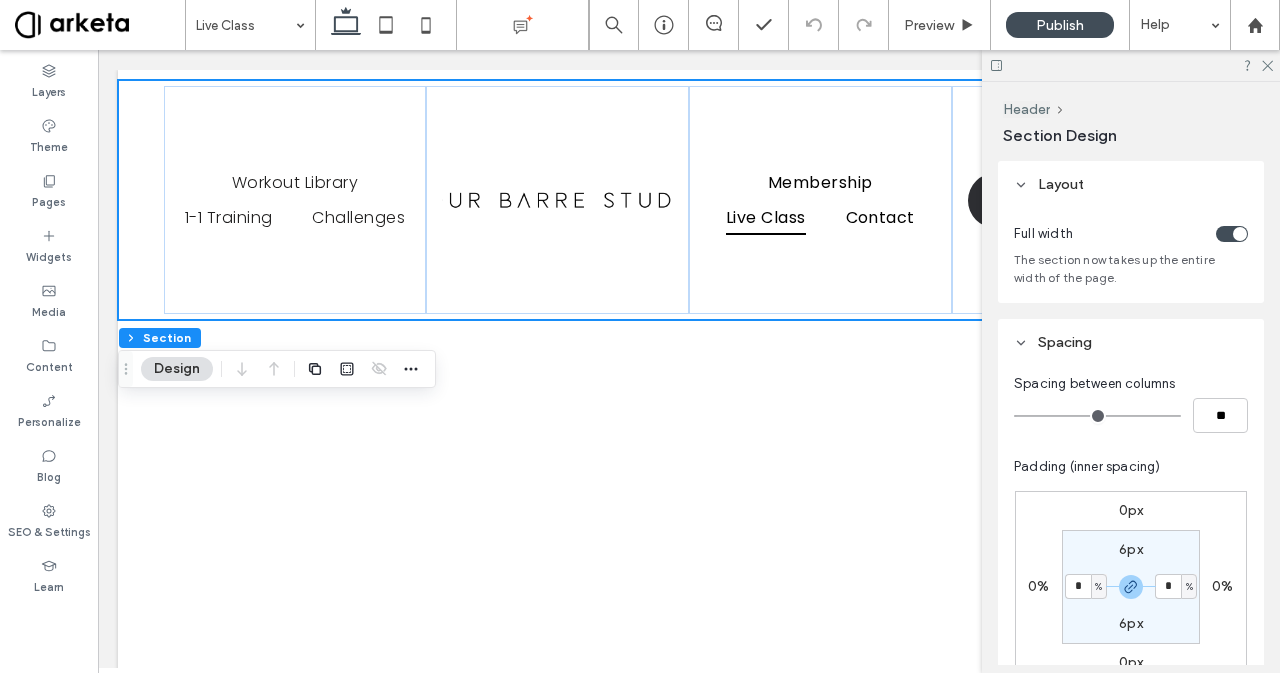 type on "*" 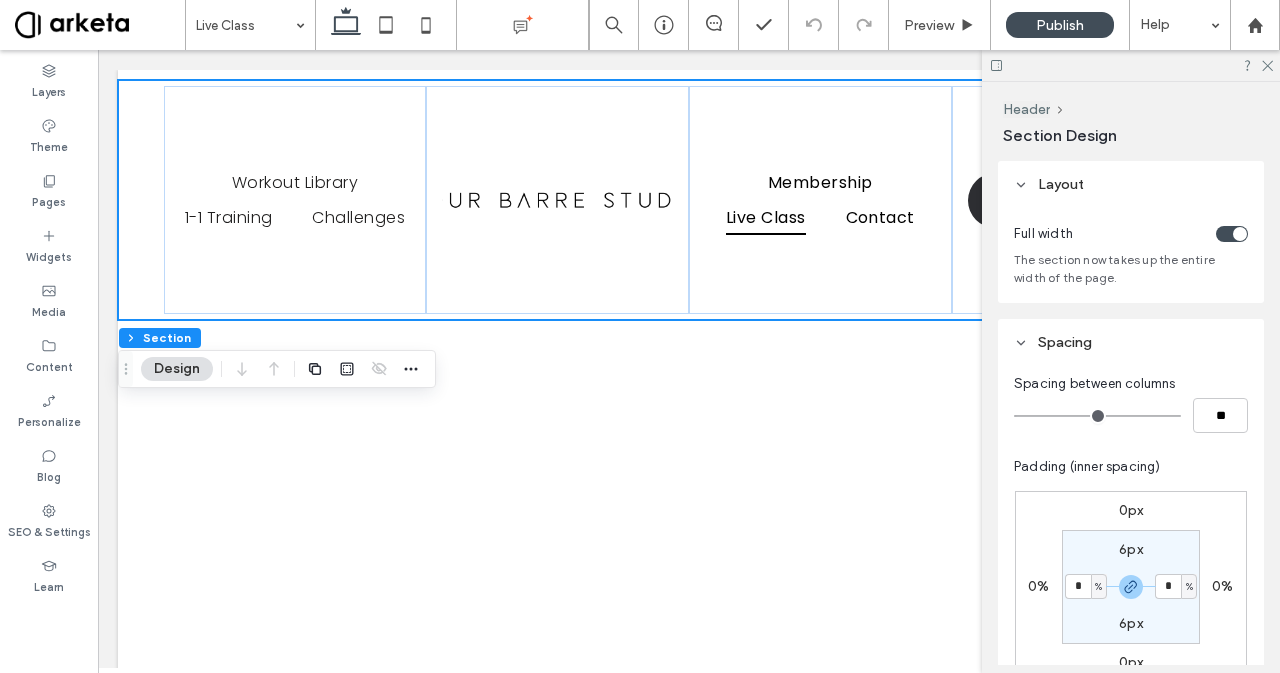 type on "*" 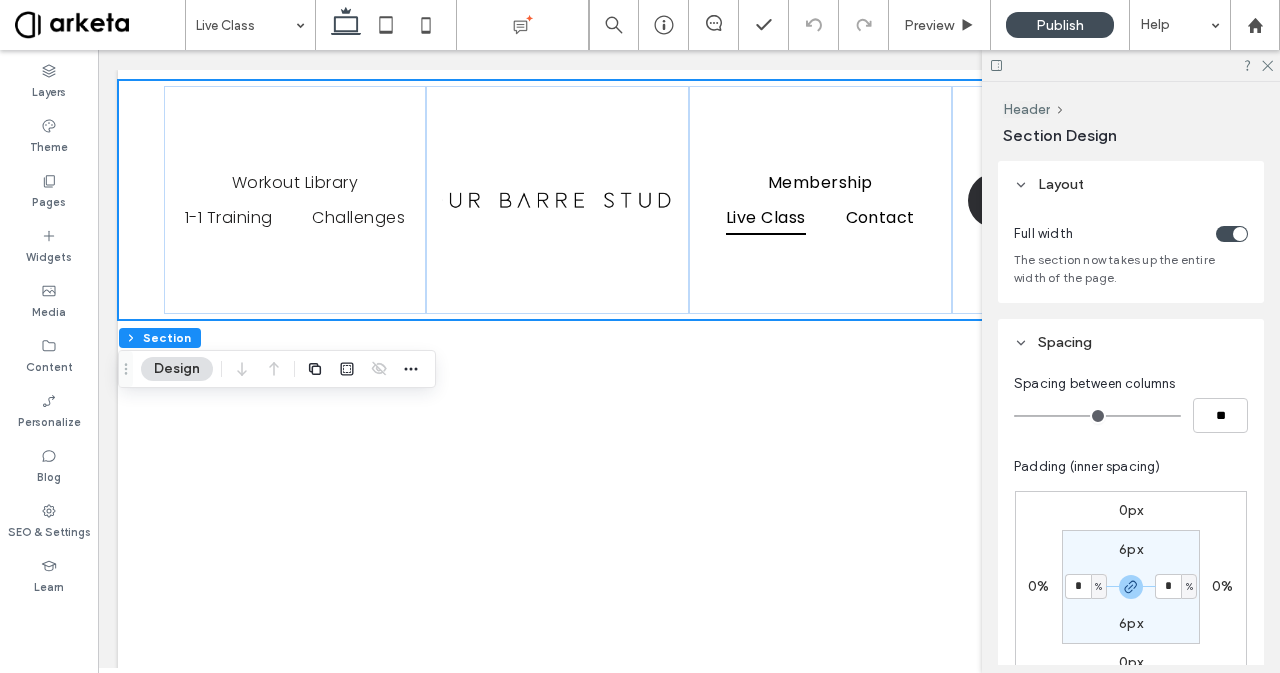 type on "*" 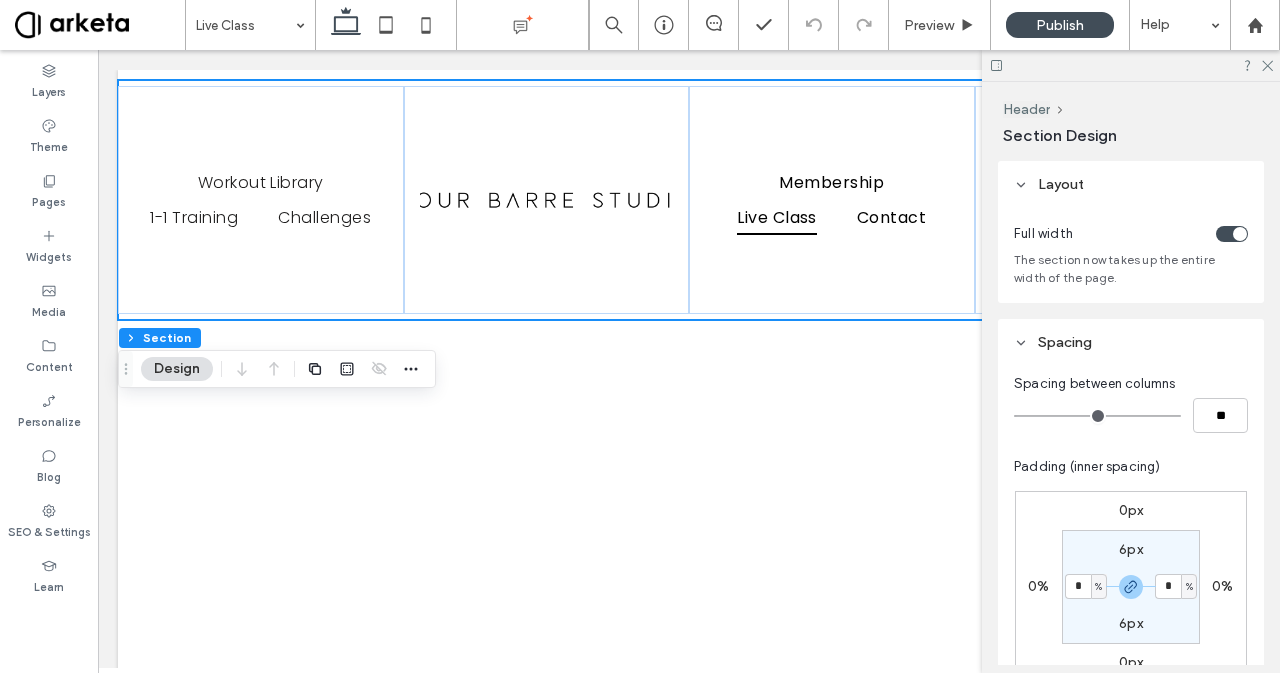 click on "6px" at bounding box center [1131, 623] 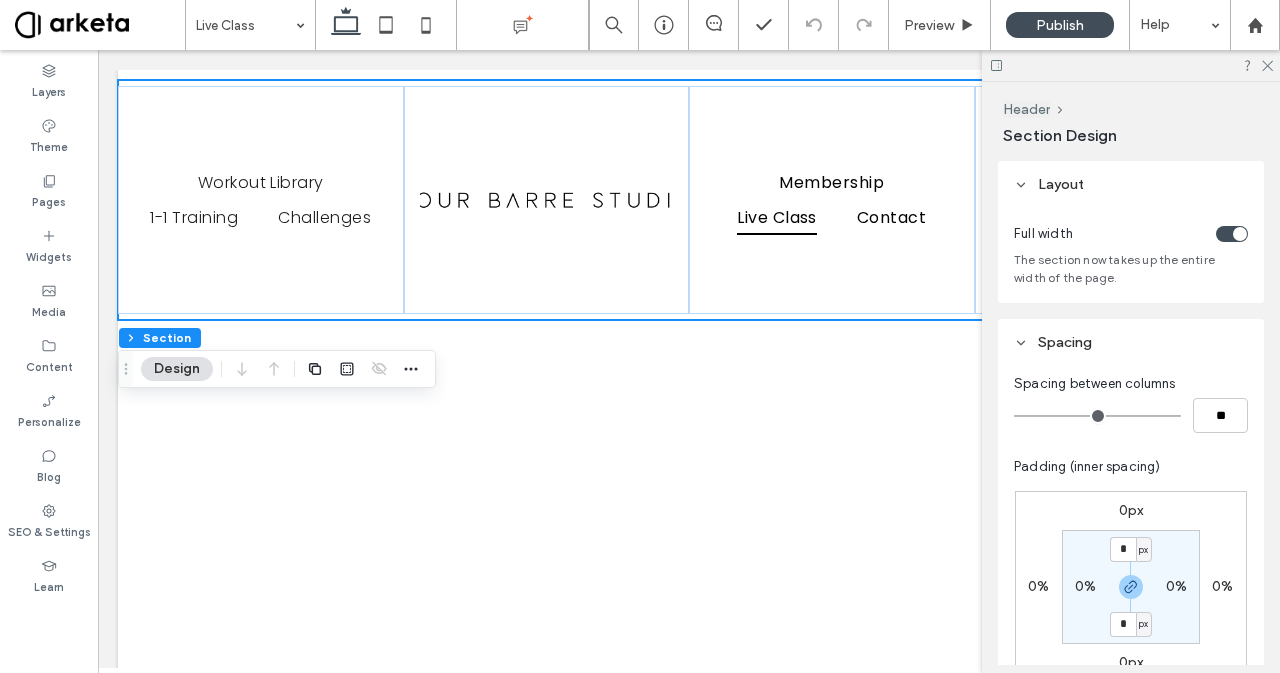 type on "*" 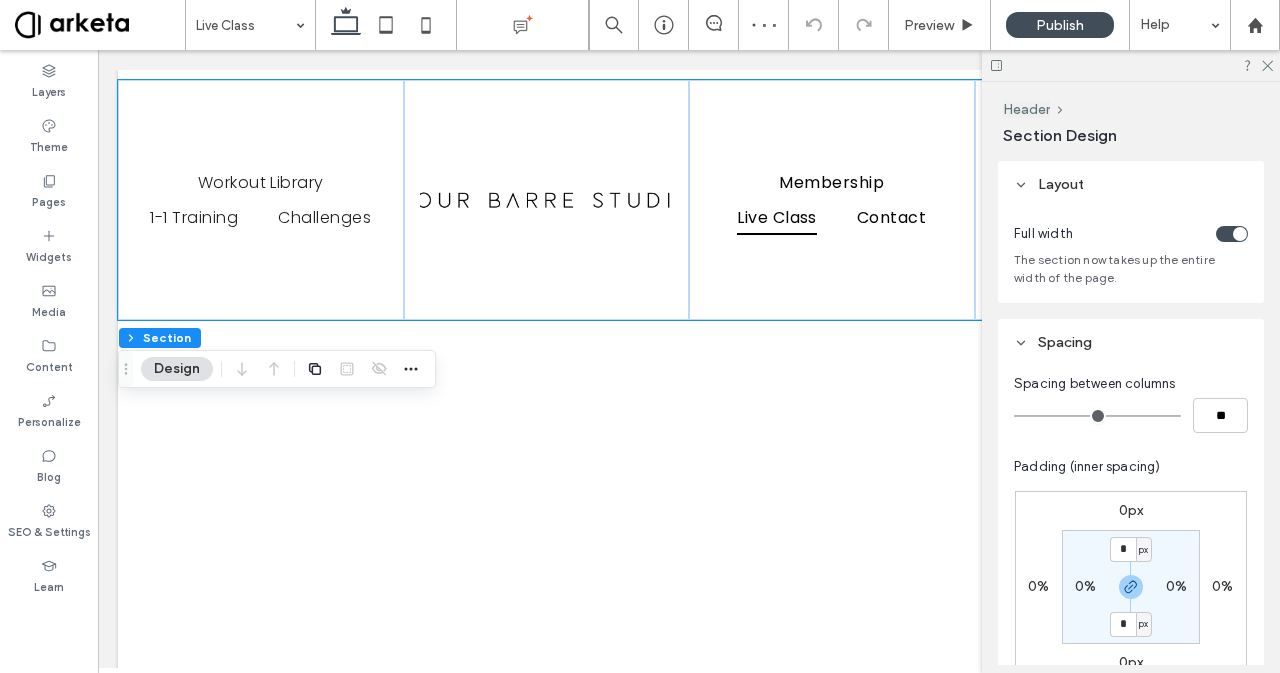 click on "0px 0% 0px 0% * px 0% * px 0%" at bounding box center [1131, 587] 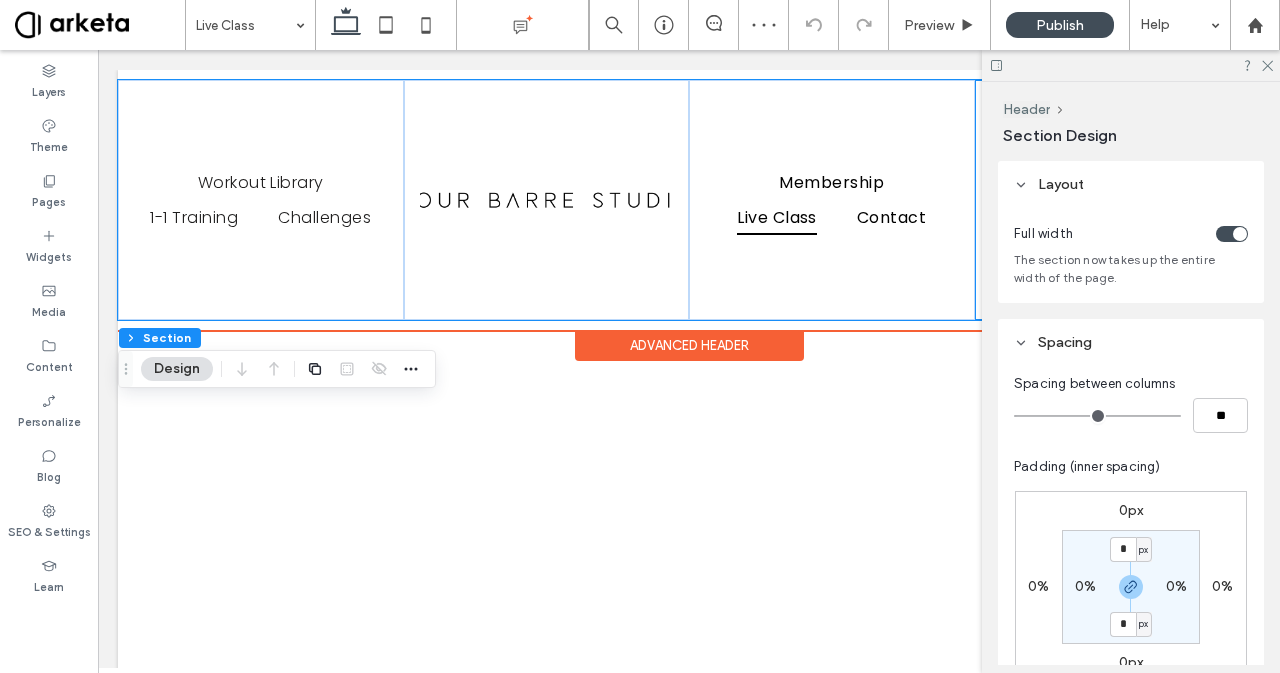 click on "Contact us" at bounding box center [1118, 200] 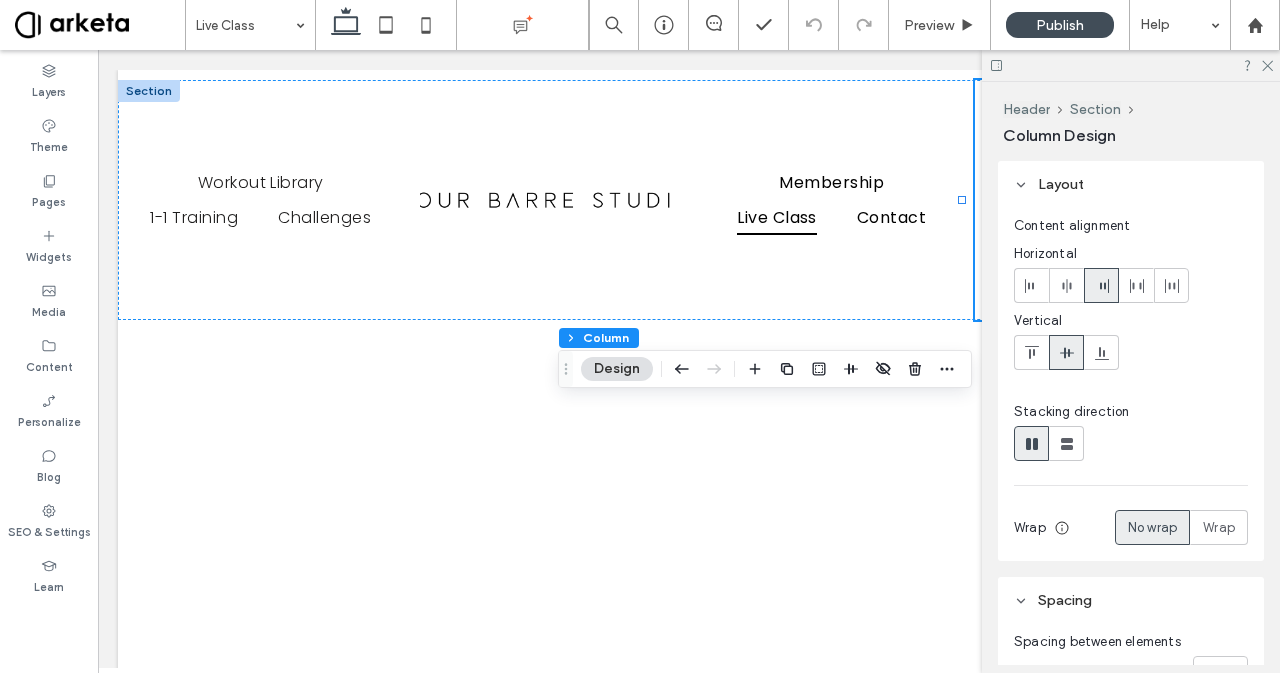 drag, startPoint x: 1276, startPoint y: 345, endPoint x: 1270, endPoint y: 379, distance: 34.525352 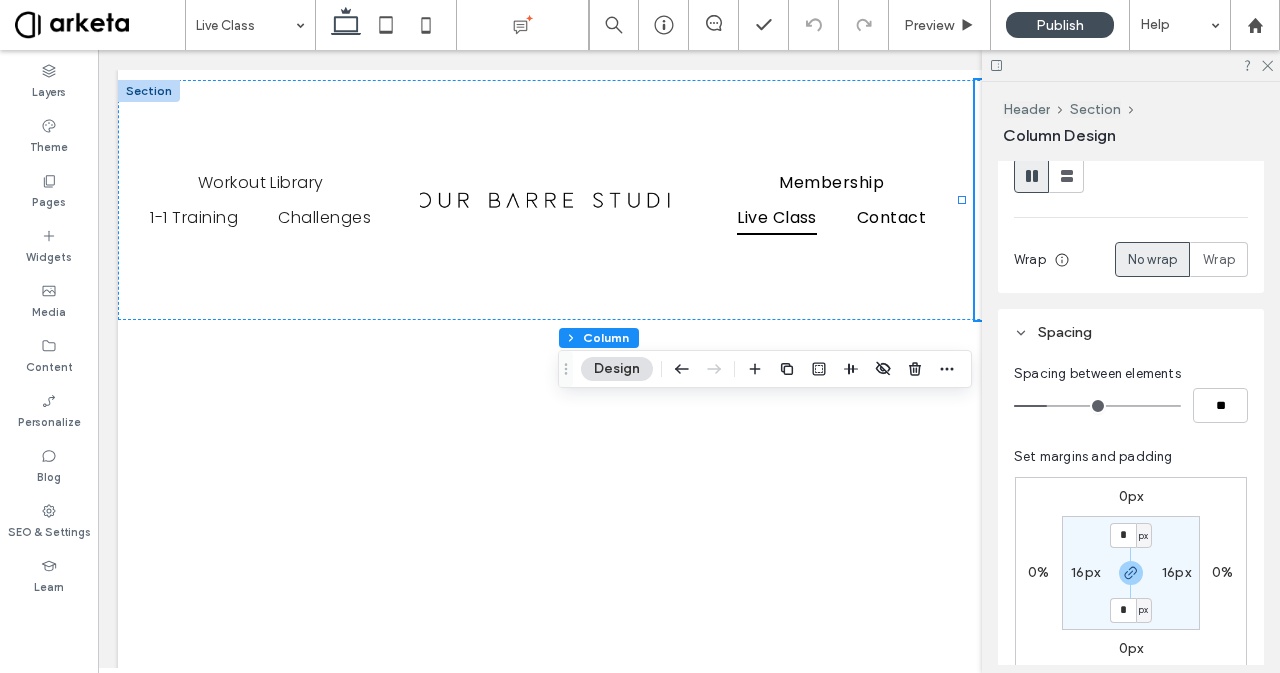 scroll, scrollTop: 292, scrollLeft: 0, axis: vertical 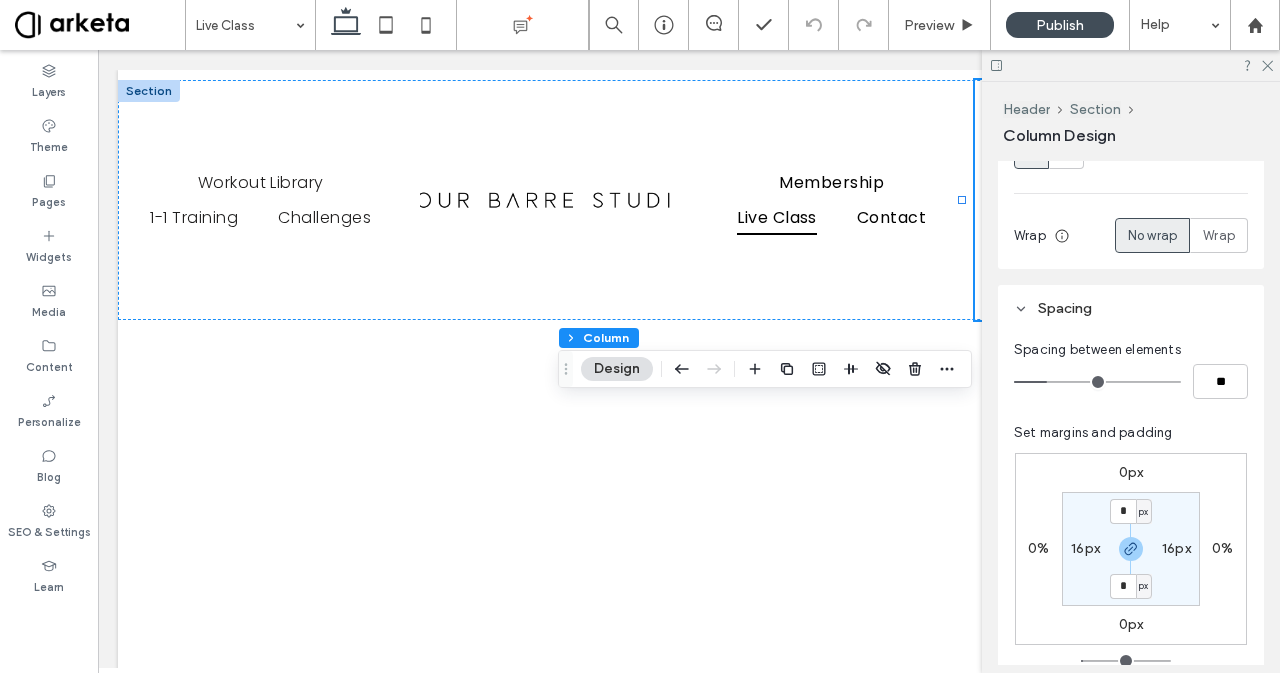 click on "16px" at bounding box center [1085, 548] 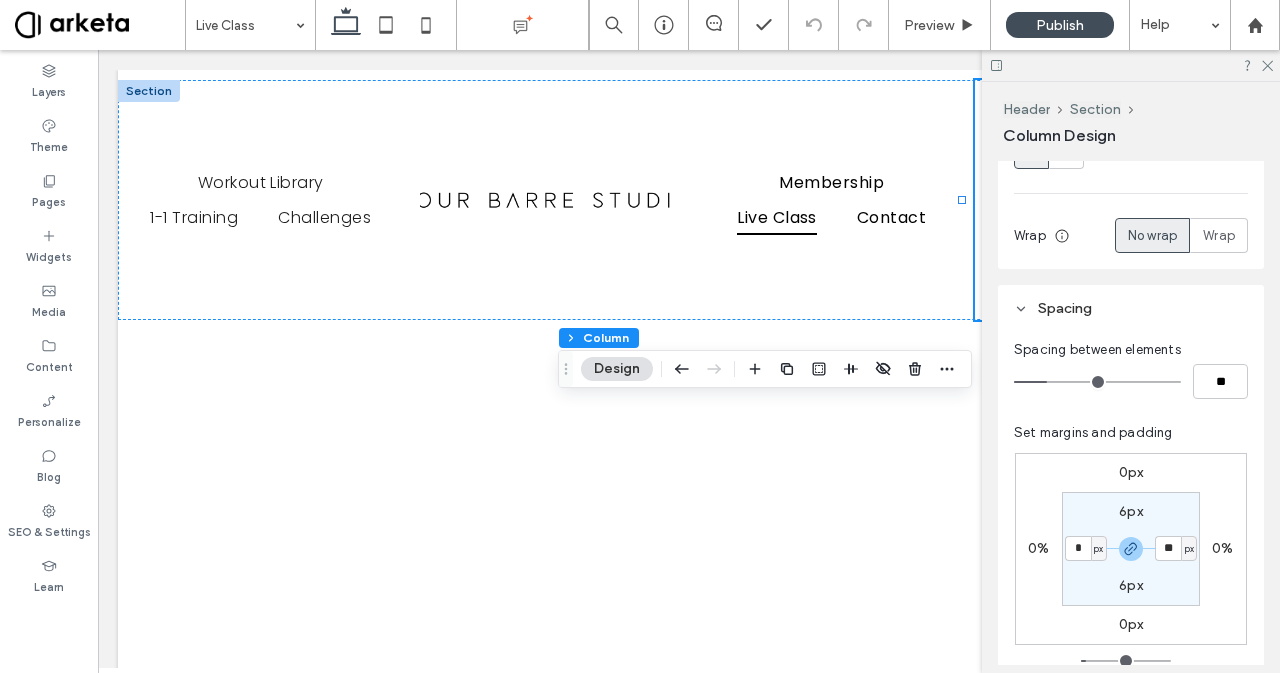 type on "*" 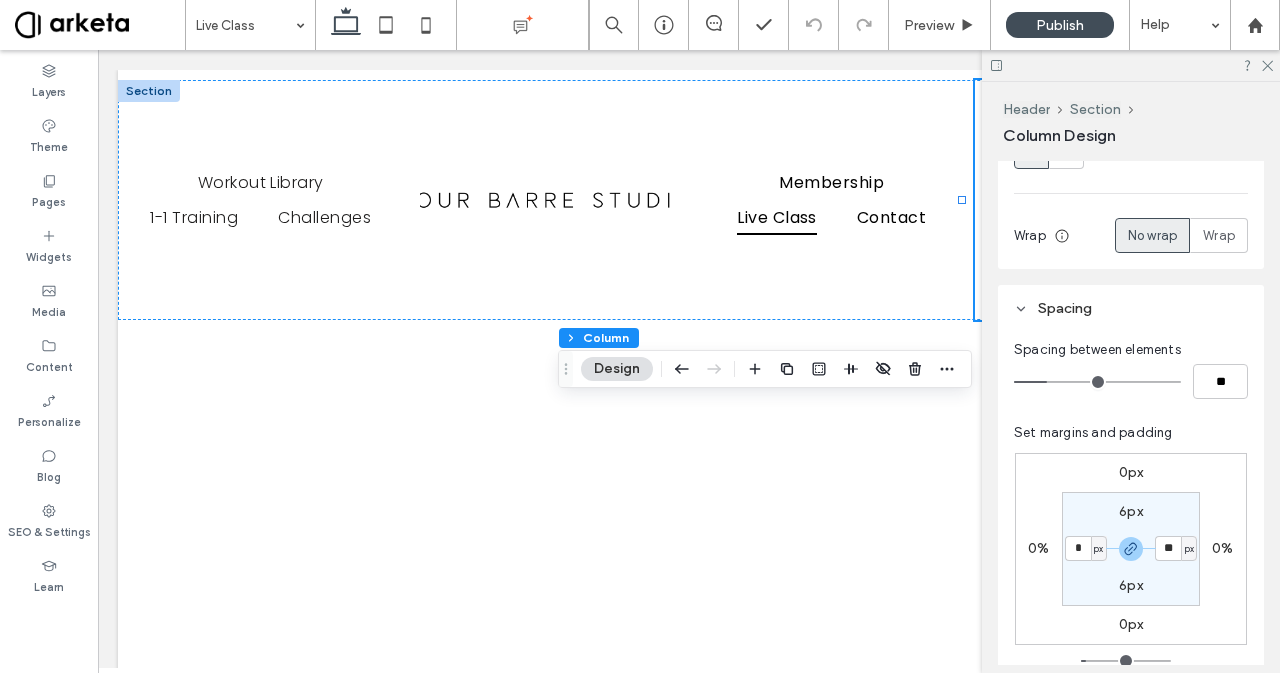 type on "*" 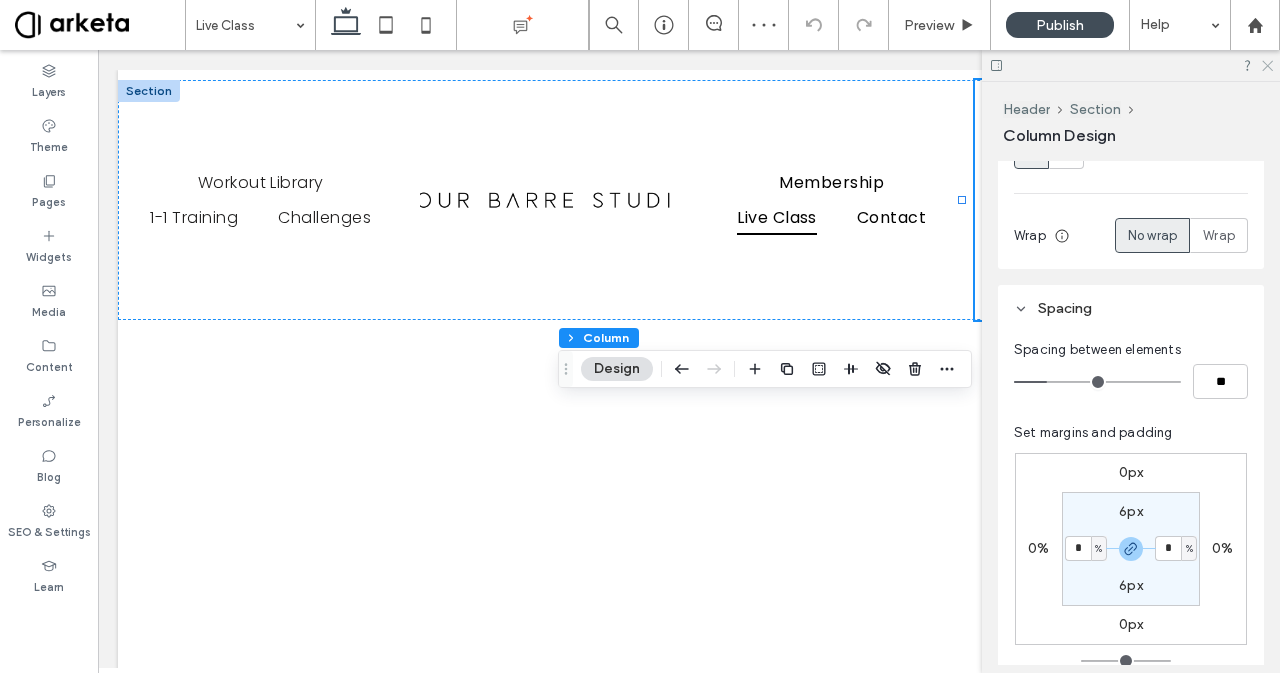 click 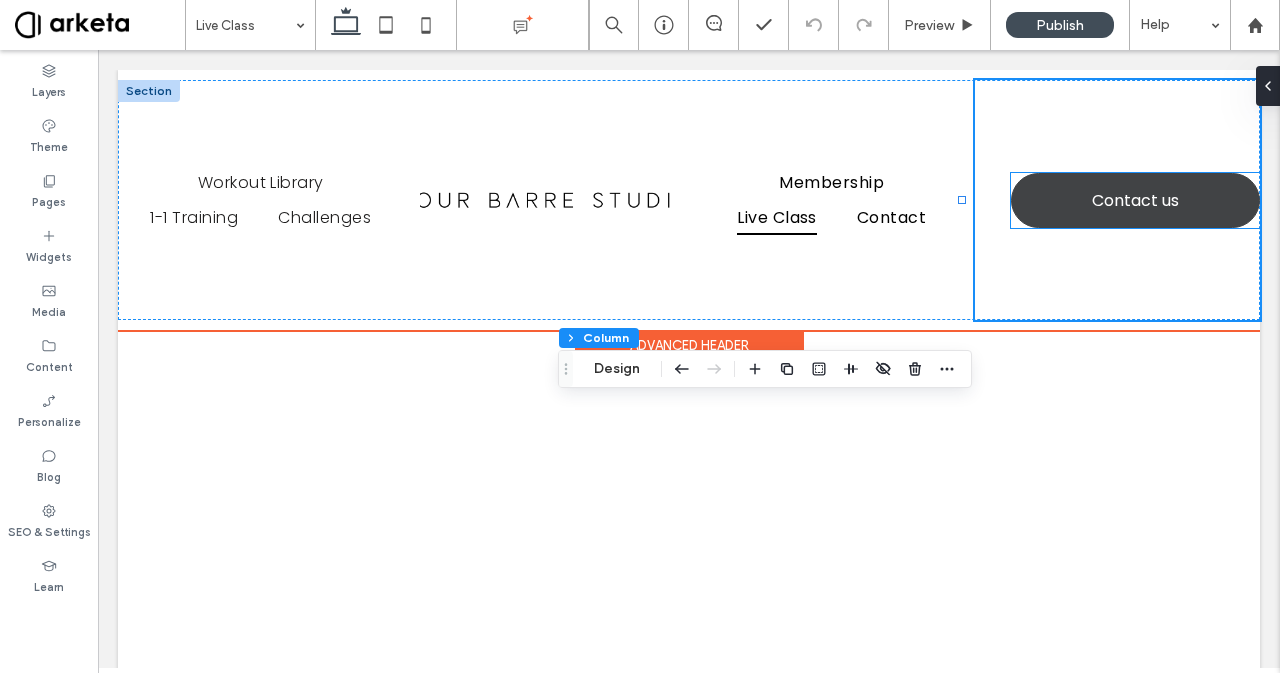 click on "Contact us" at bounding box center [1135, 200] 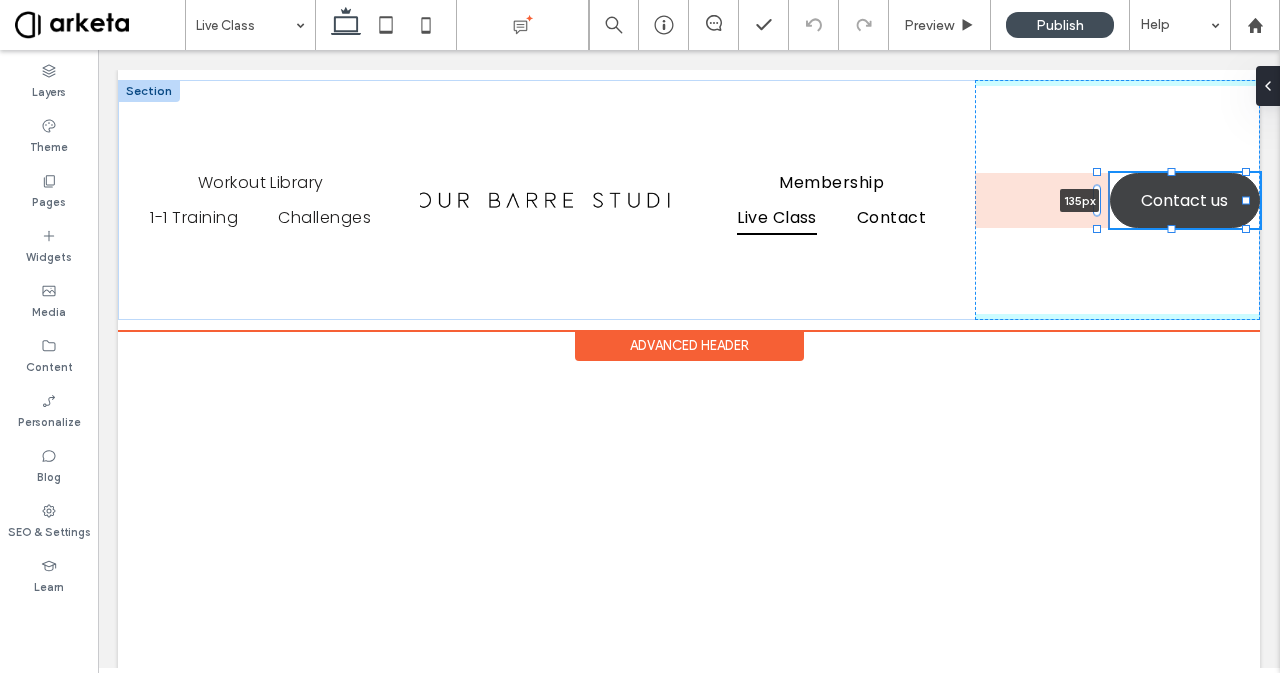 drag, startPoint x: 997, startPoint y: 203, endPoint x: 1132, endPoint y: 214, distance: 135.4474 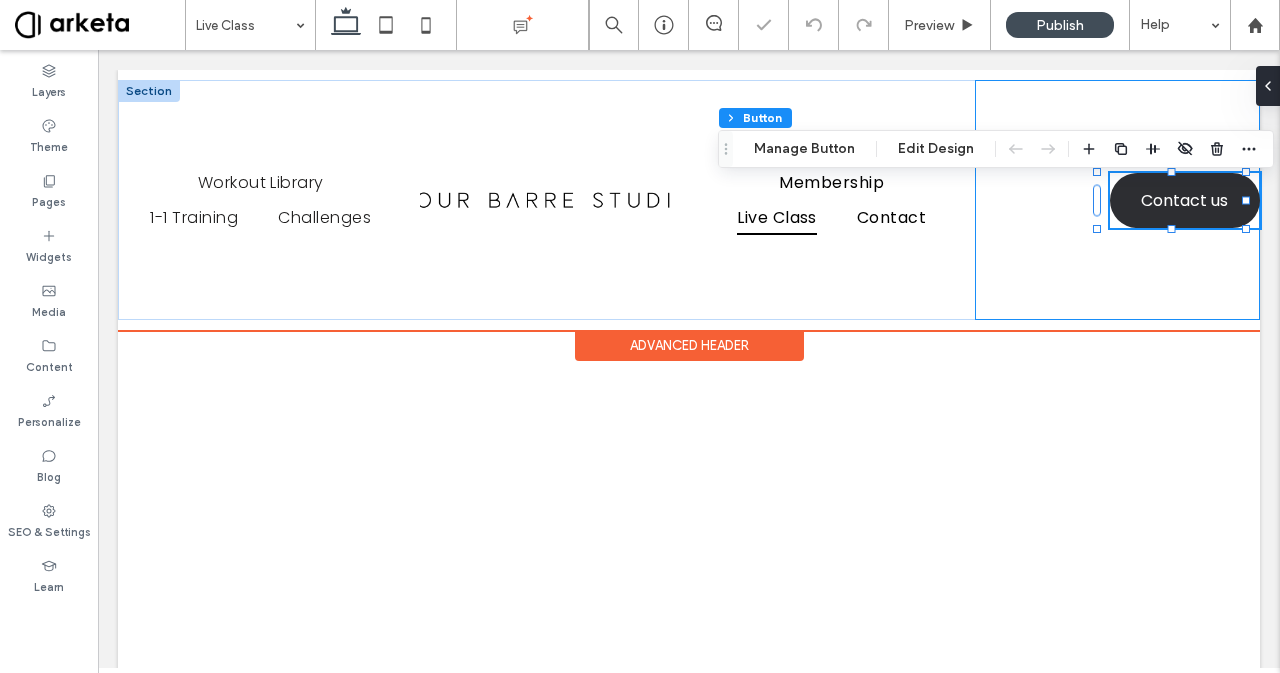 click on "Contact us
135px" at bounding box center (1118, 200) 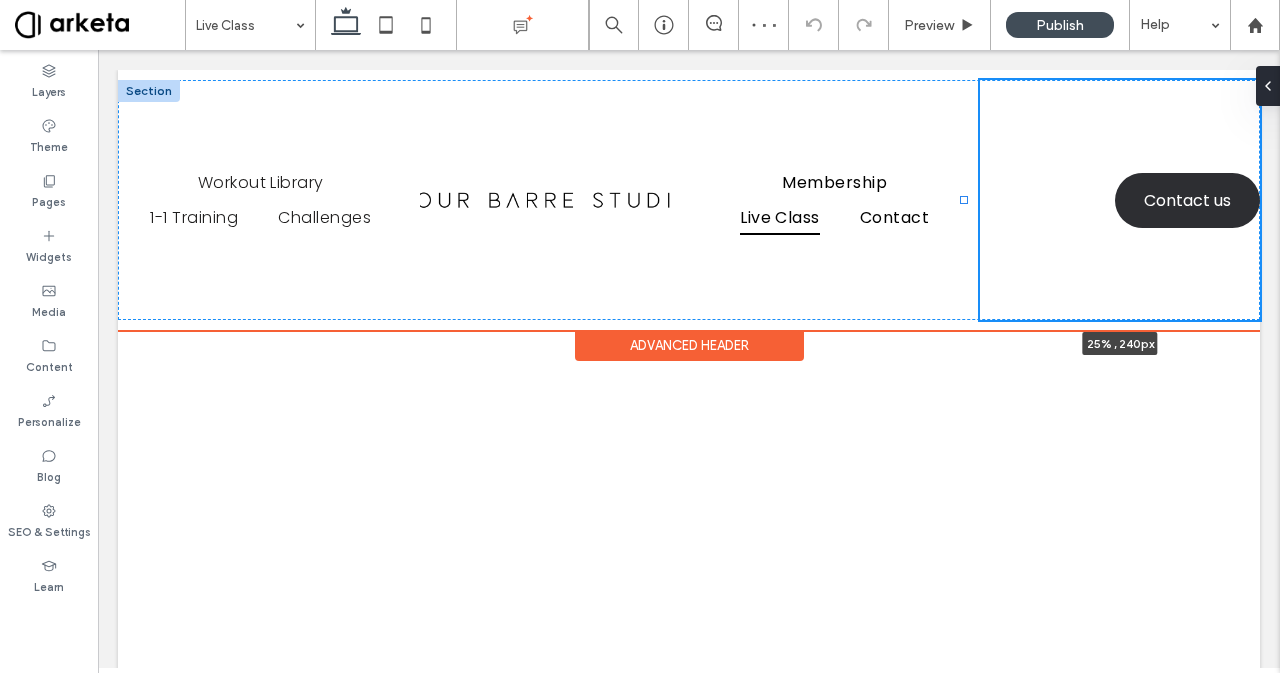 drag, startPoint x: 962, startPoint y: 198, endPoint x: 964, endPoint y: 223, distance: 25.079872 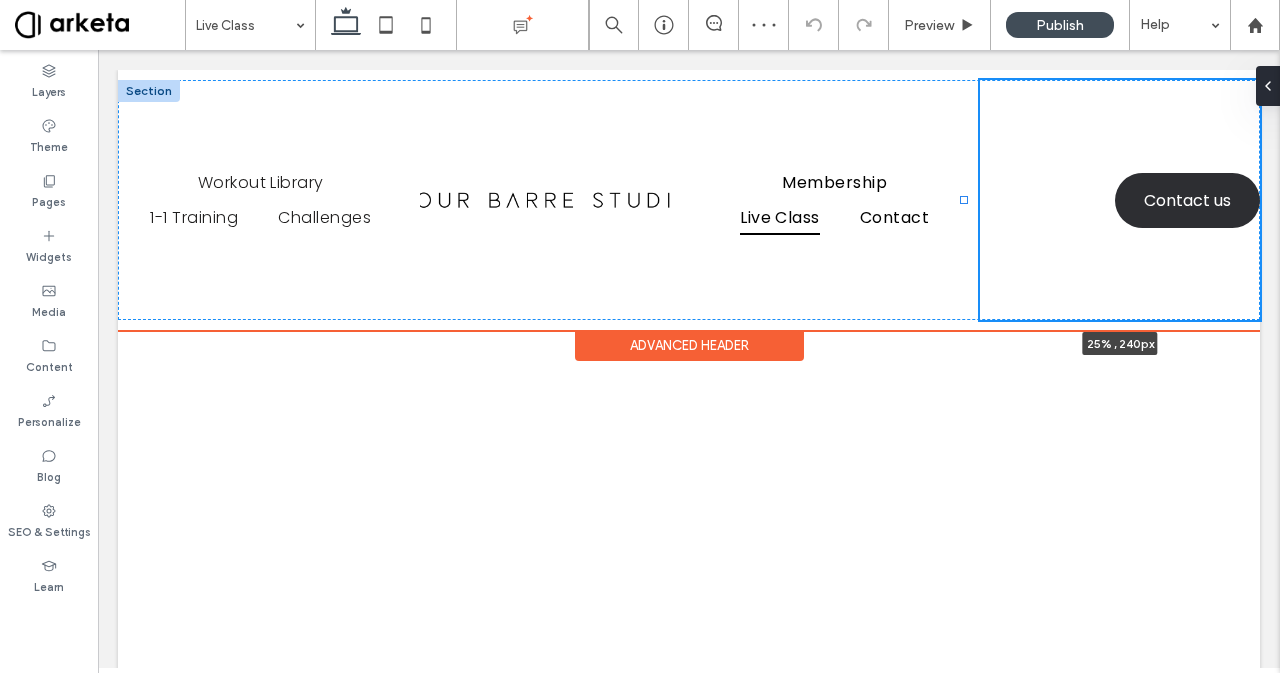 click at bounding box center [965, 80] 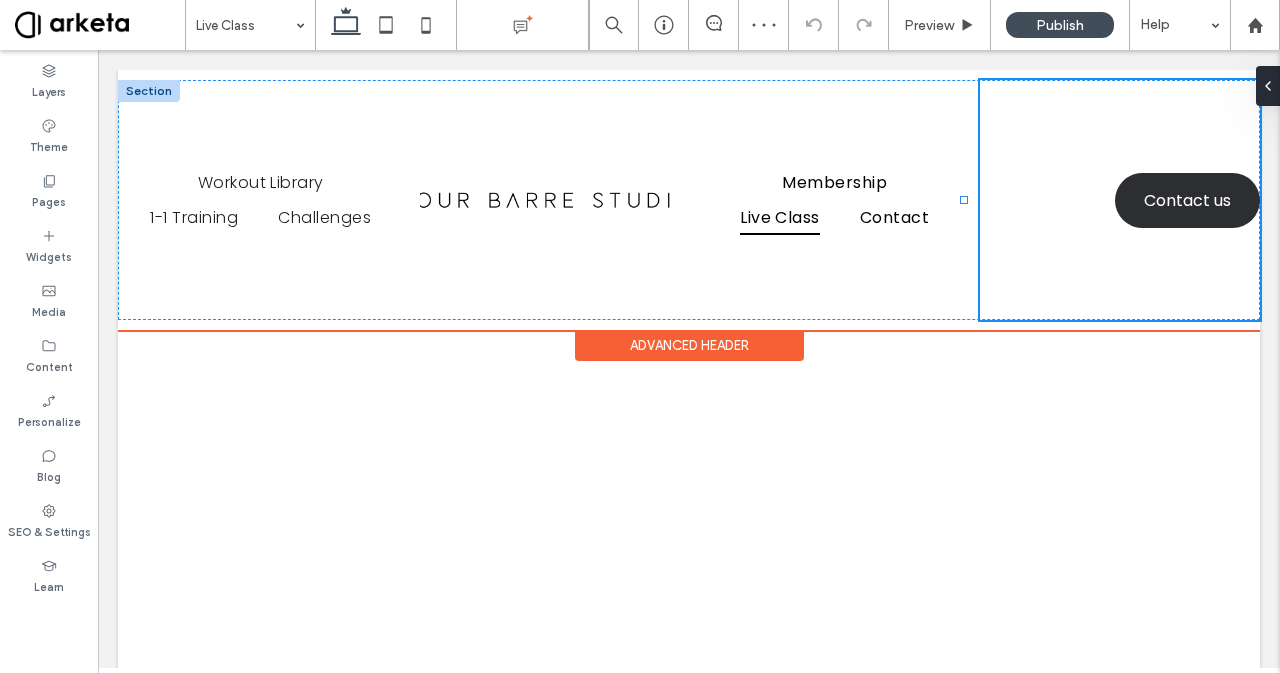 type on "*****" 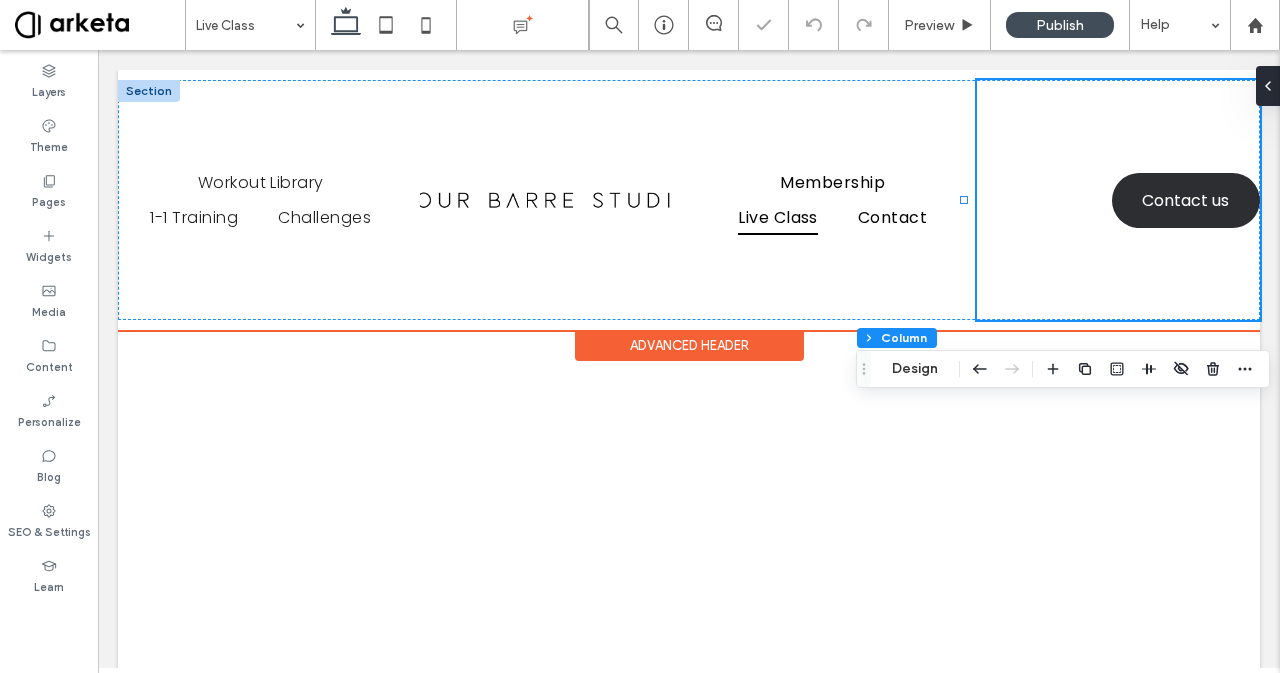 click on "Contact us
25% , 240px" at bounding box center [1118, 200] 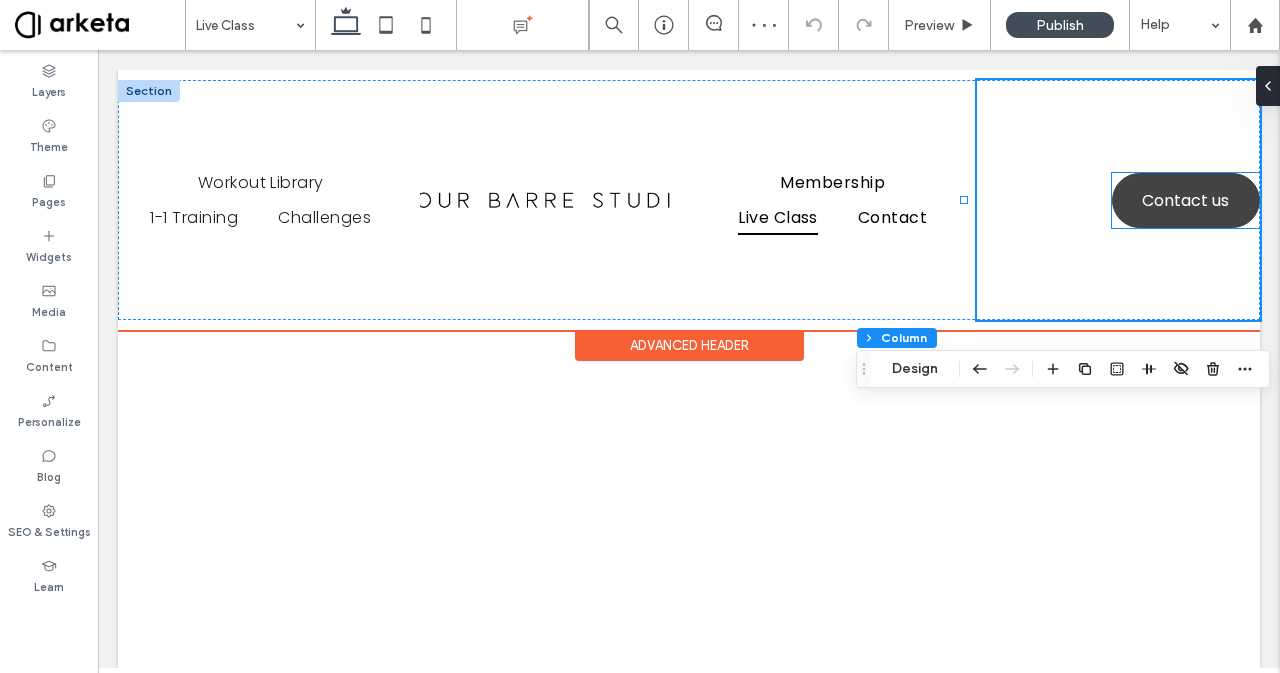 click on "Contact us" at bounding box center (1185, 200) 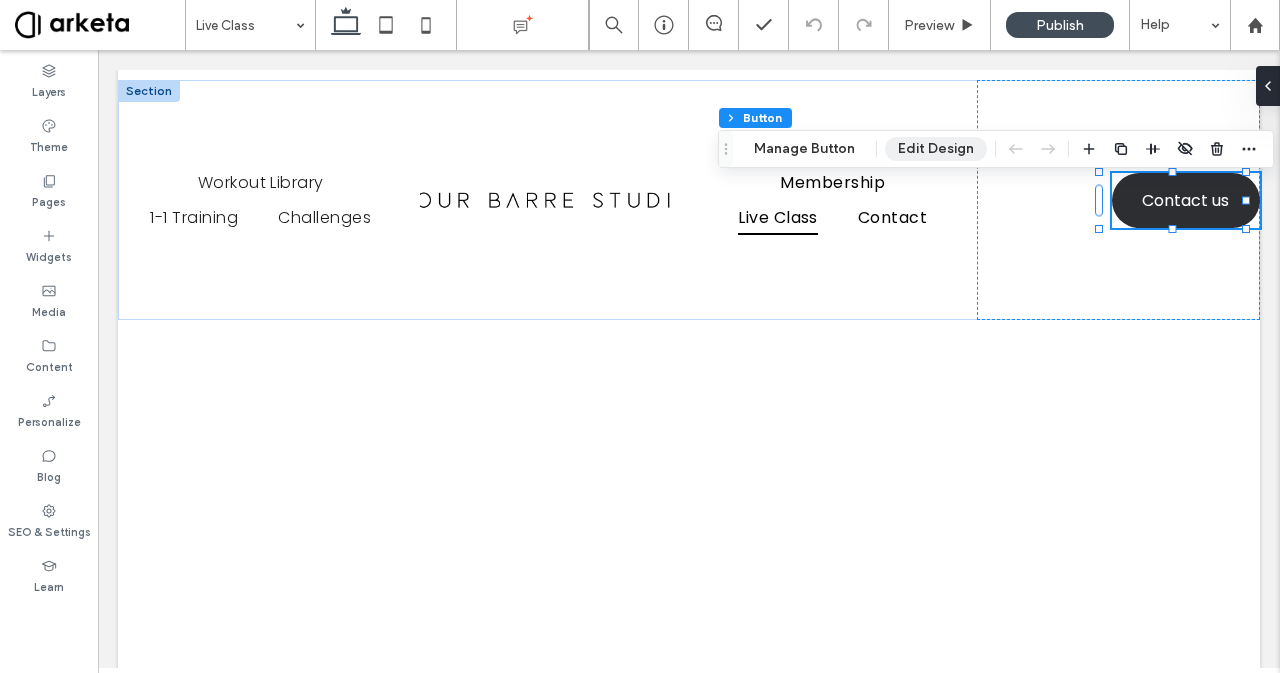 click on "Edit Design" at bounding box center [936, 149] 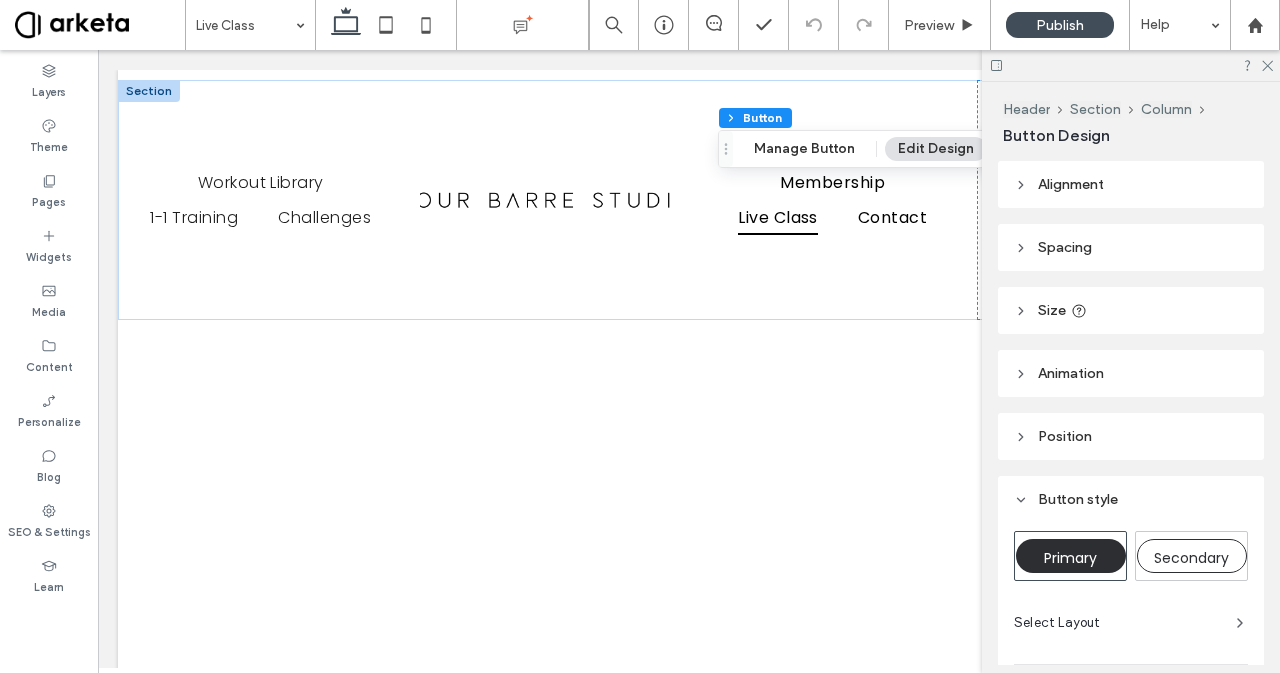 click on "Alignment" at bounding box center [1071, 184] 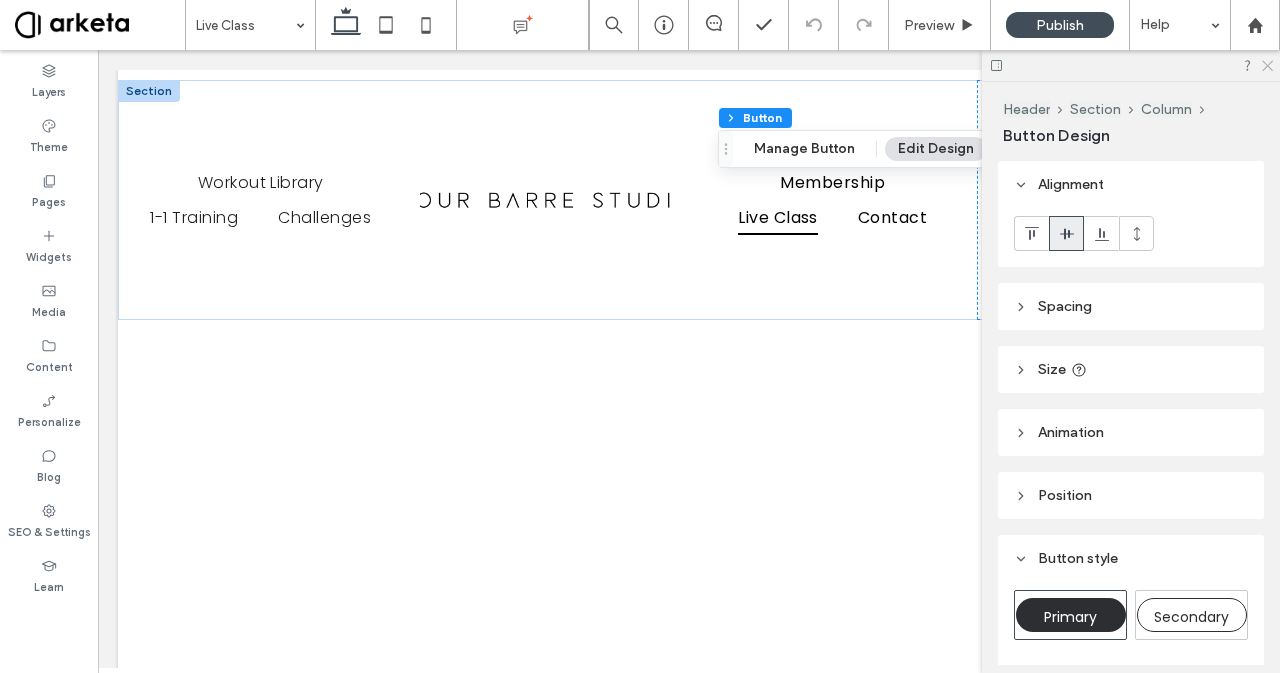 click 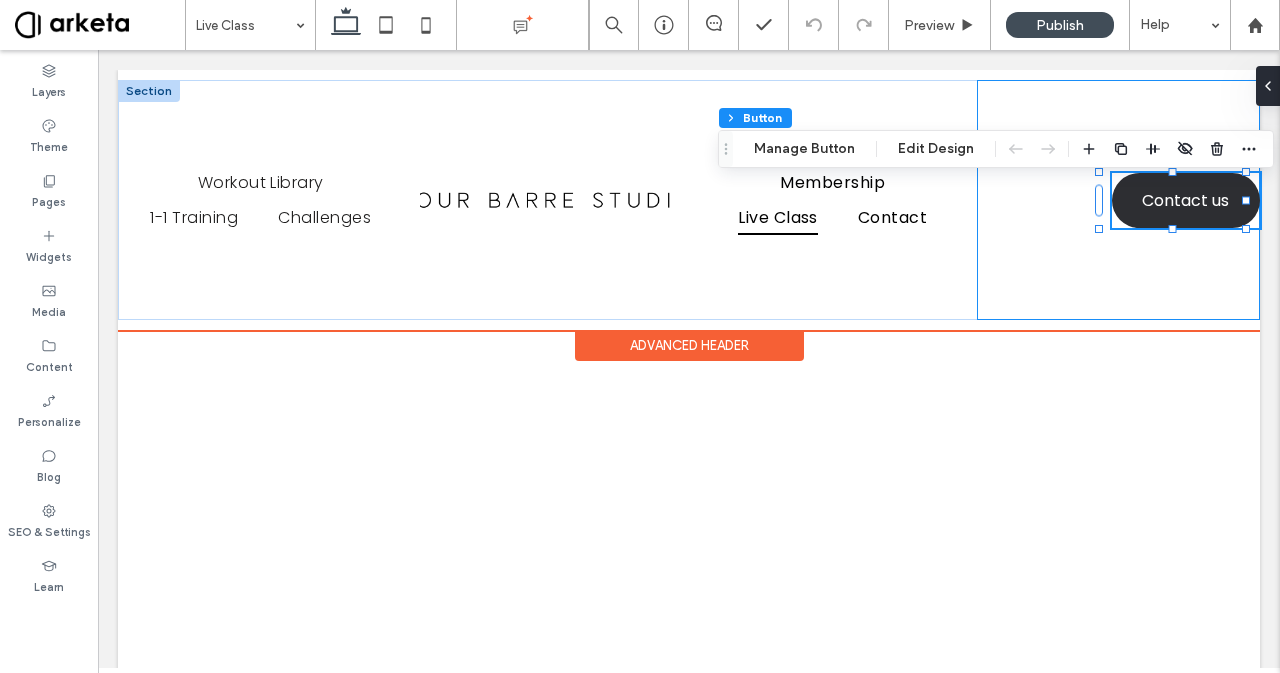 click on "Contact us" at bounding box center [1118, 200] 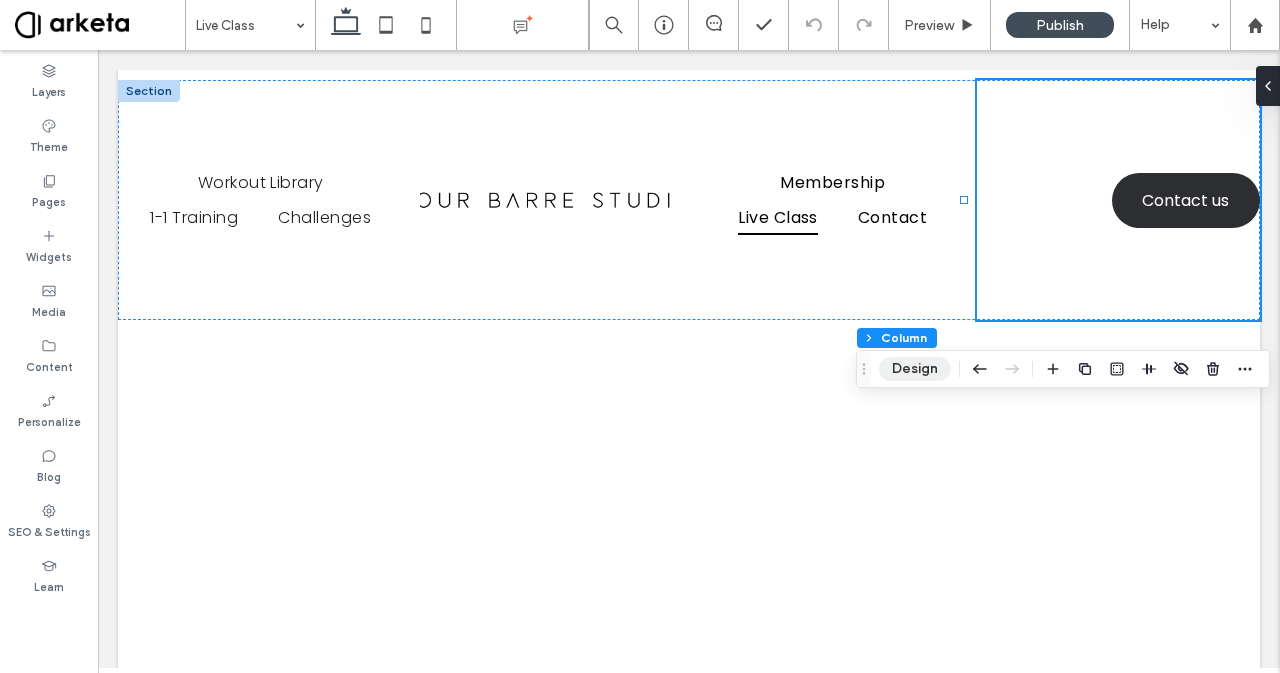 click on "Design" at bounding box center (915, 369) 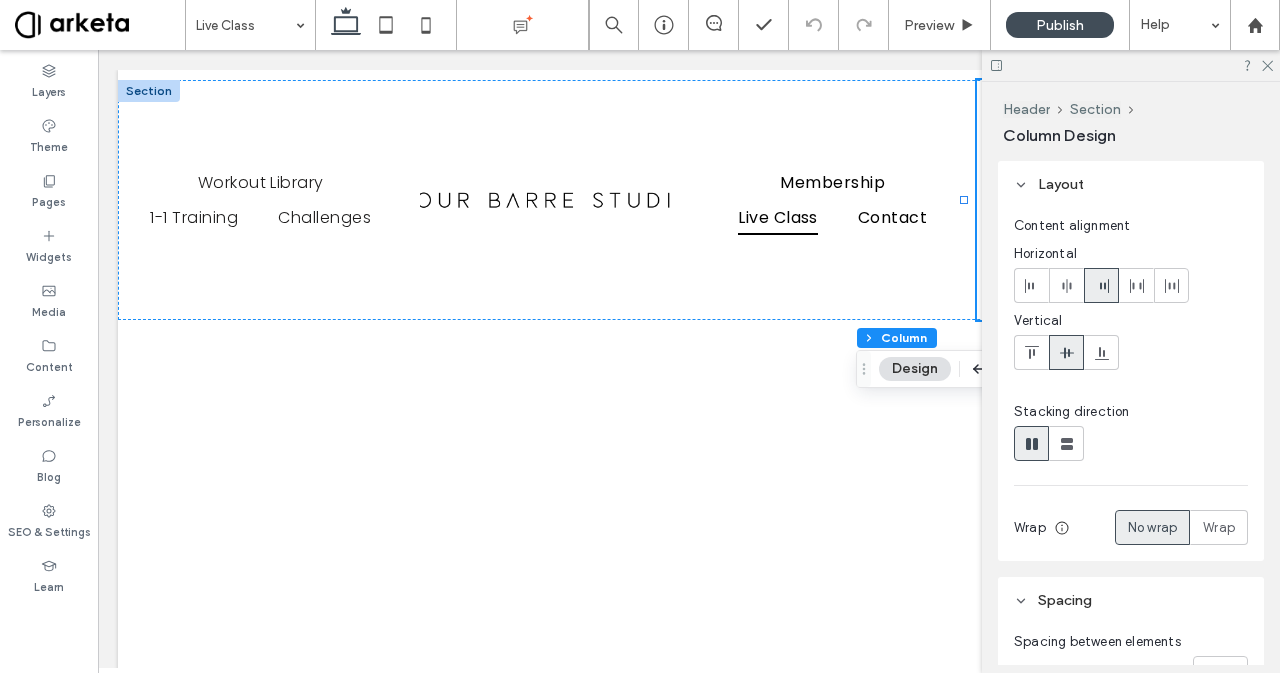 scroll, scrollTop: 42, scrollLeft: 0, axis: vertical 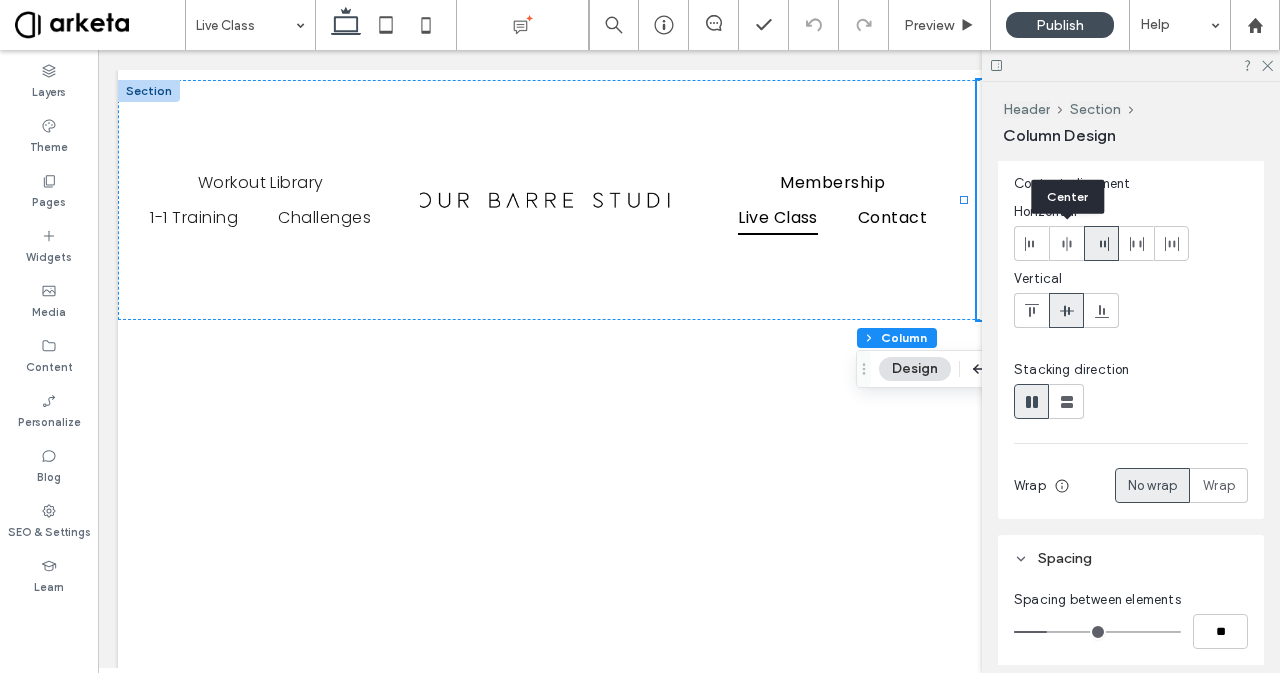 click 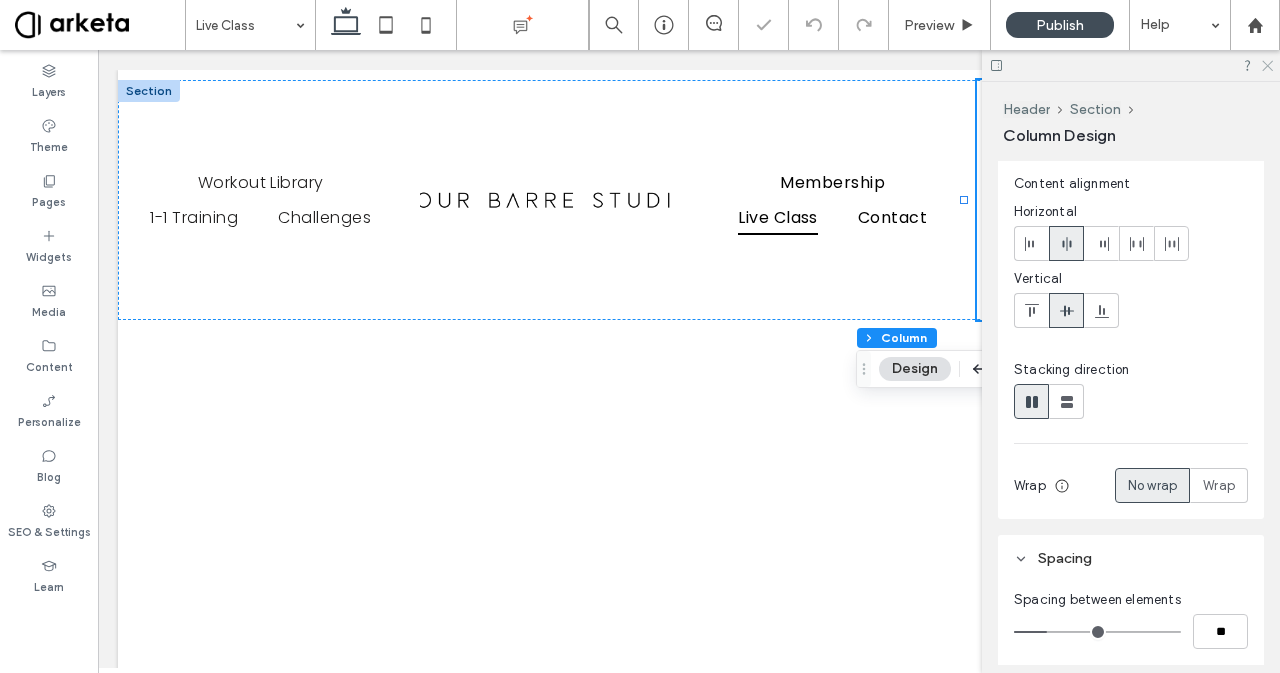 click 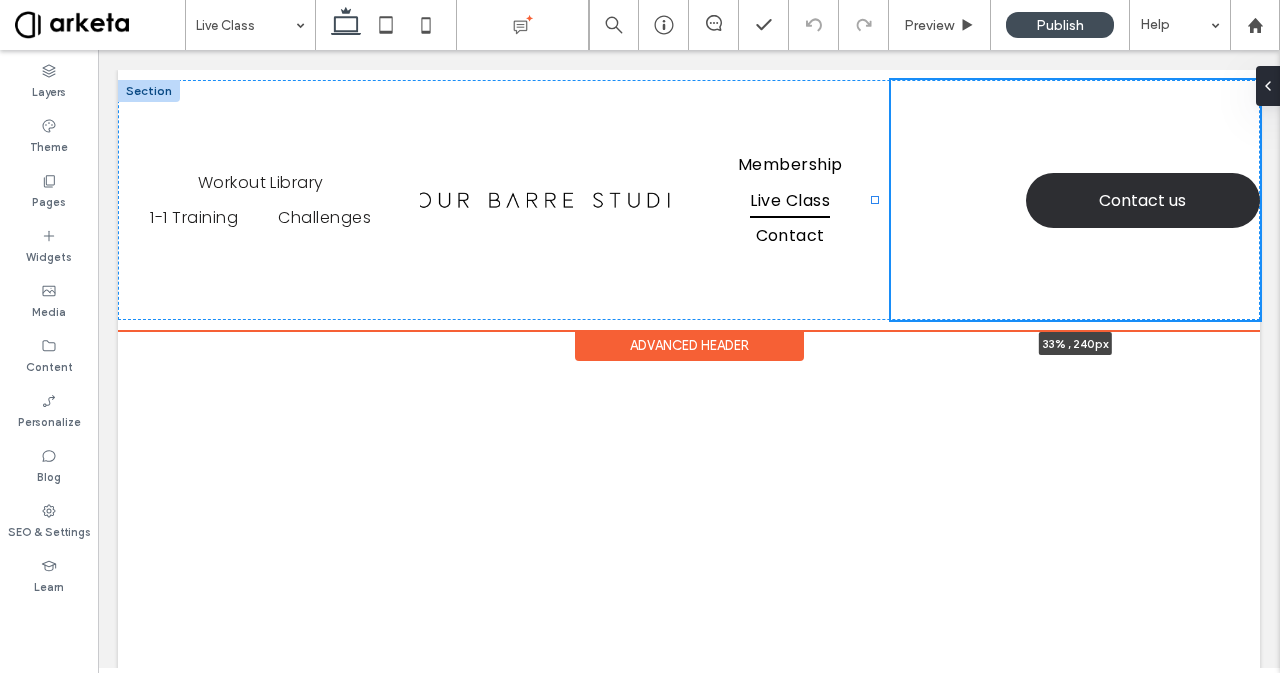drag, startPoint x: 961, startPoint y: 199, endPoint x: 872, endPoint y: 239, distance: 97.575615 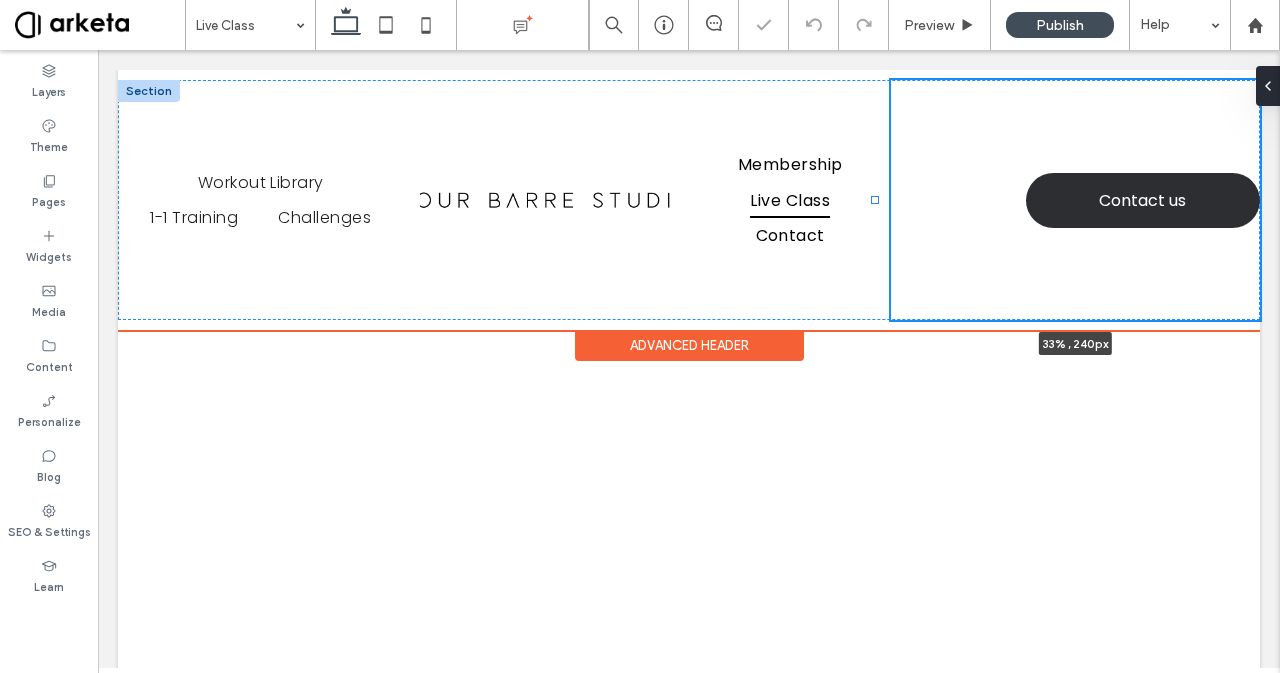 type on "**" 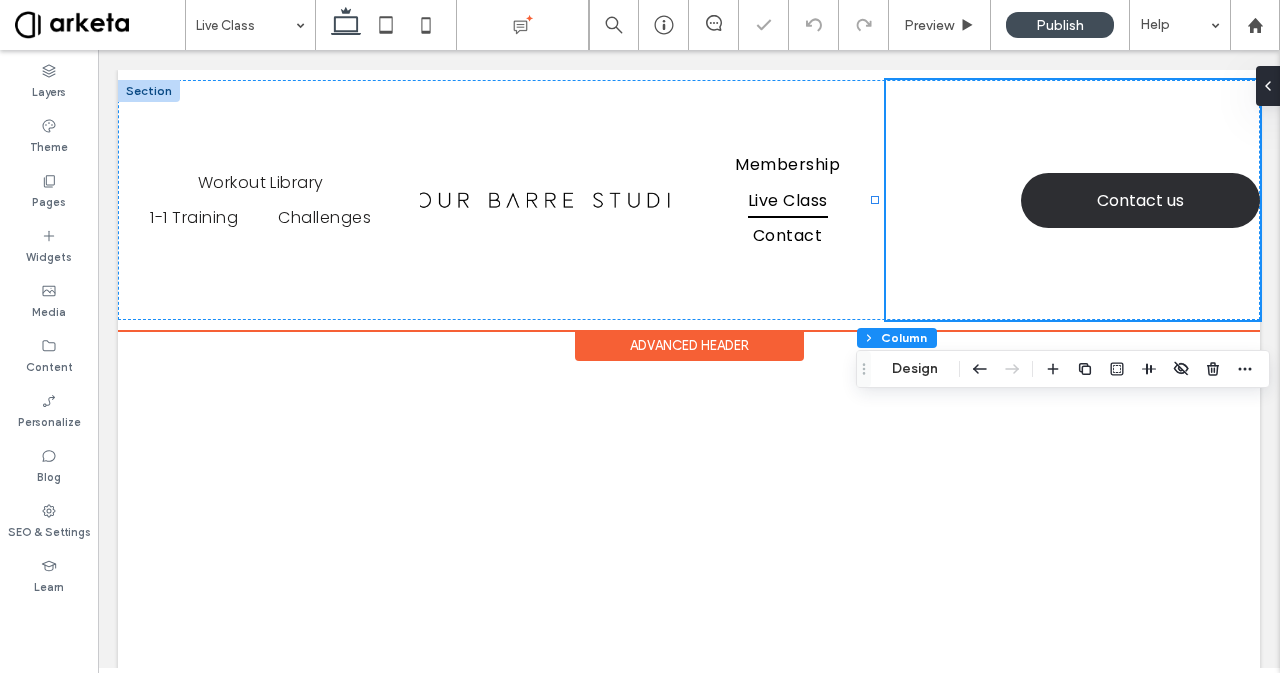 click on "Contact us
33% , 240px" at bounding box center (1073, 200) 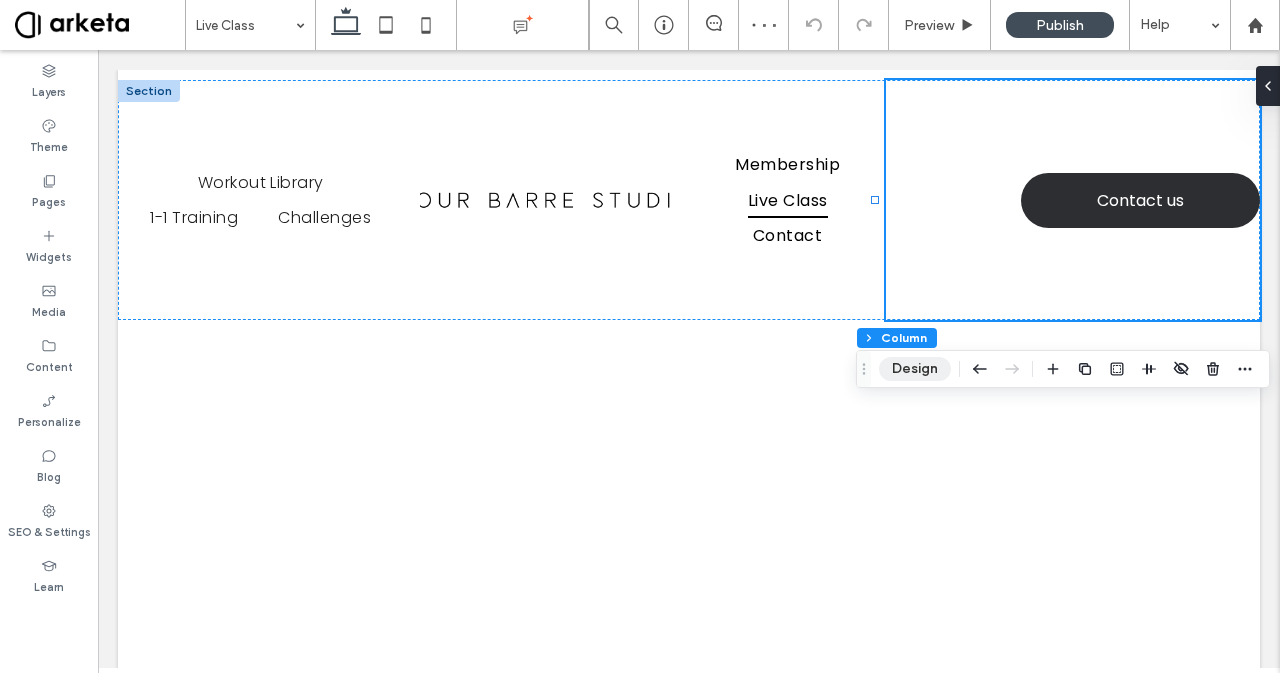 click on "Design" at bounding box center (915, 369) 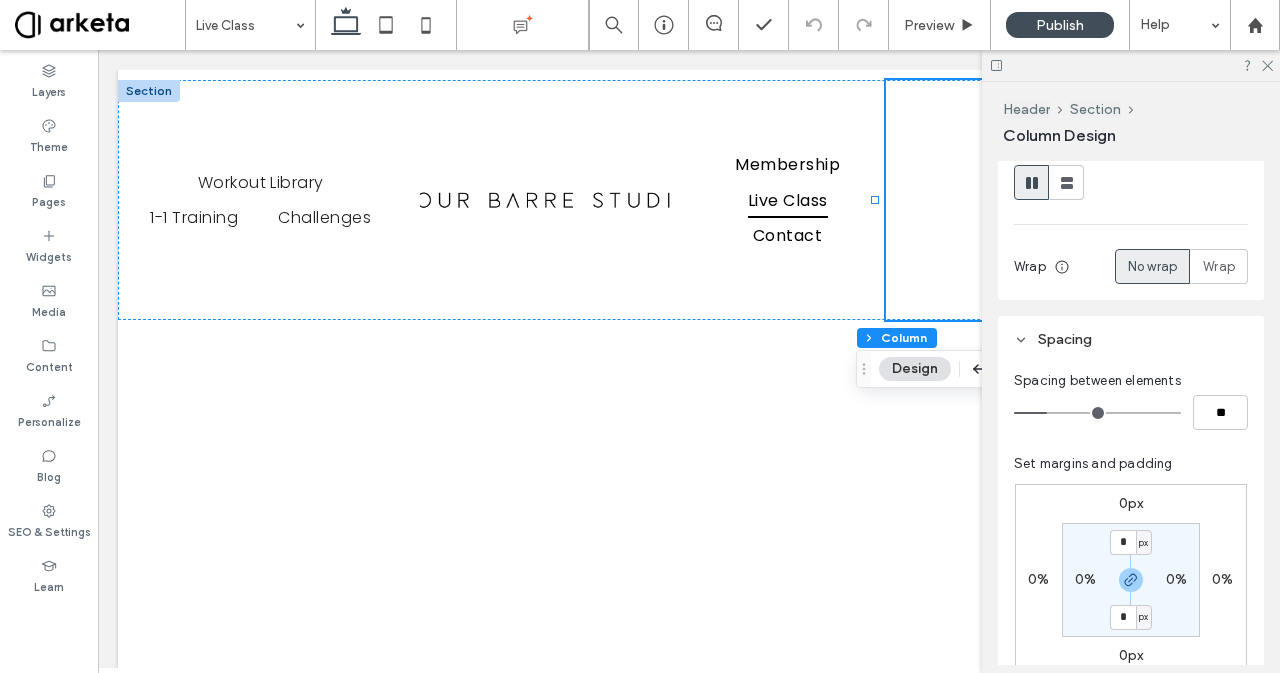 scroll, scrollTop: 266, scrollLeft: 0, axis: vertical 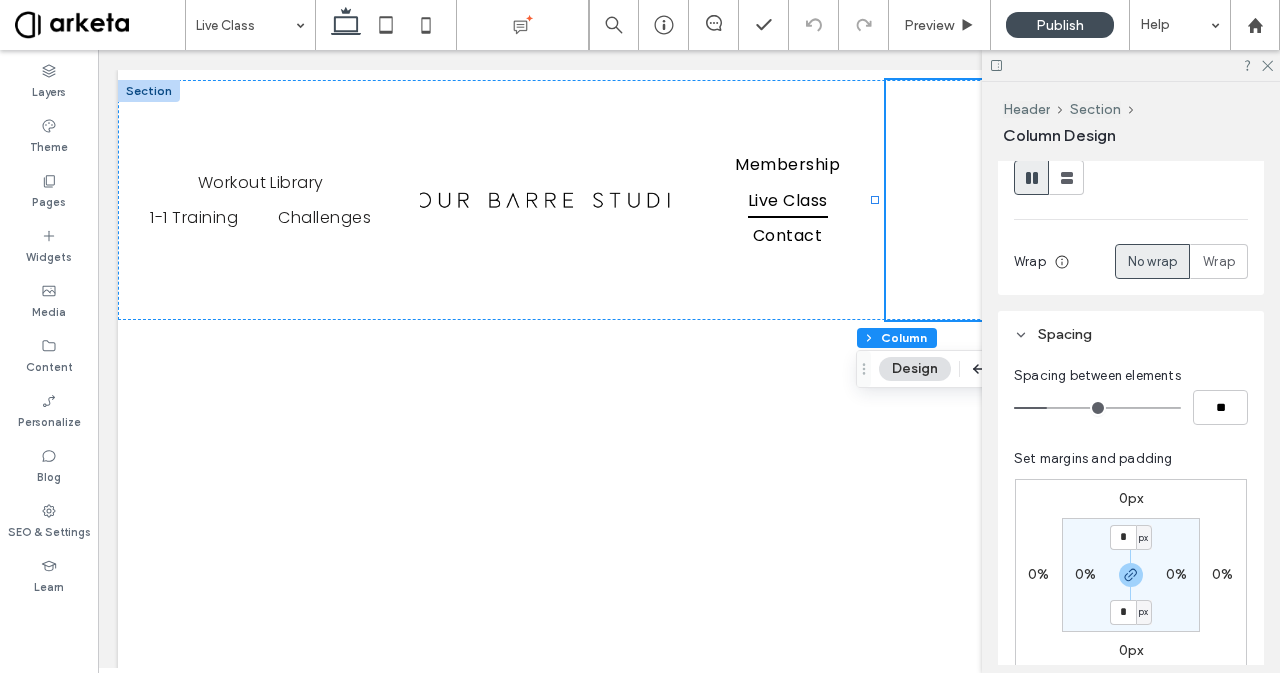 type on "*" 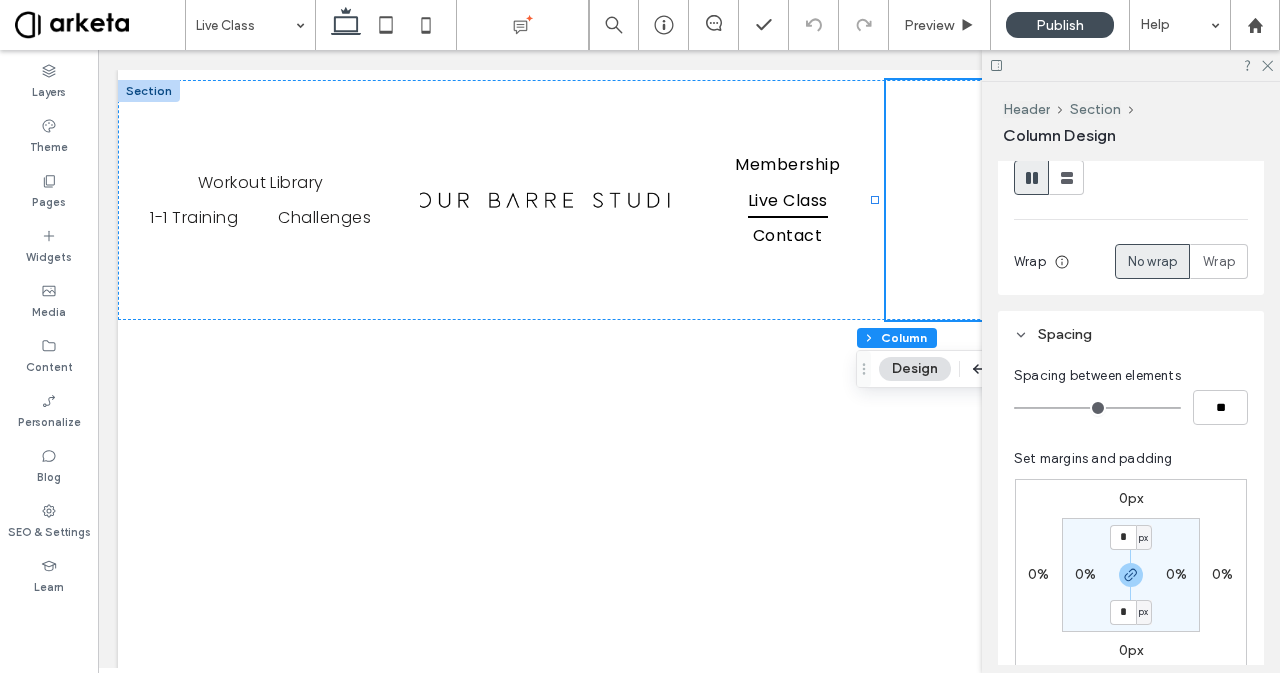drag, startPoint x: 1056, startPoint y: 409, endPoint x: 988, endPoint y: 400, distance: 68.593 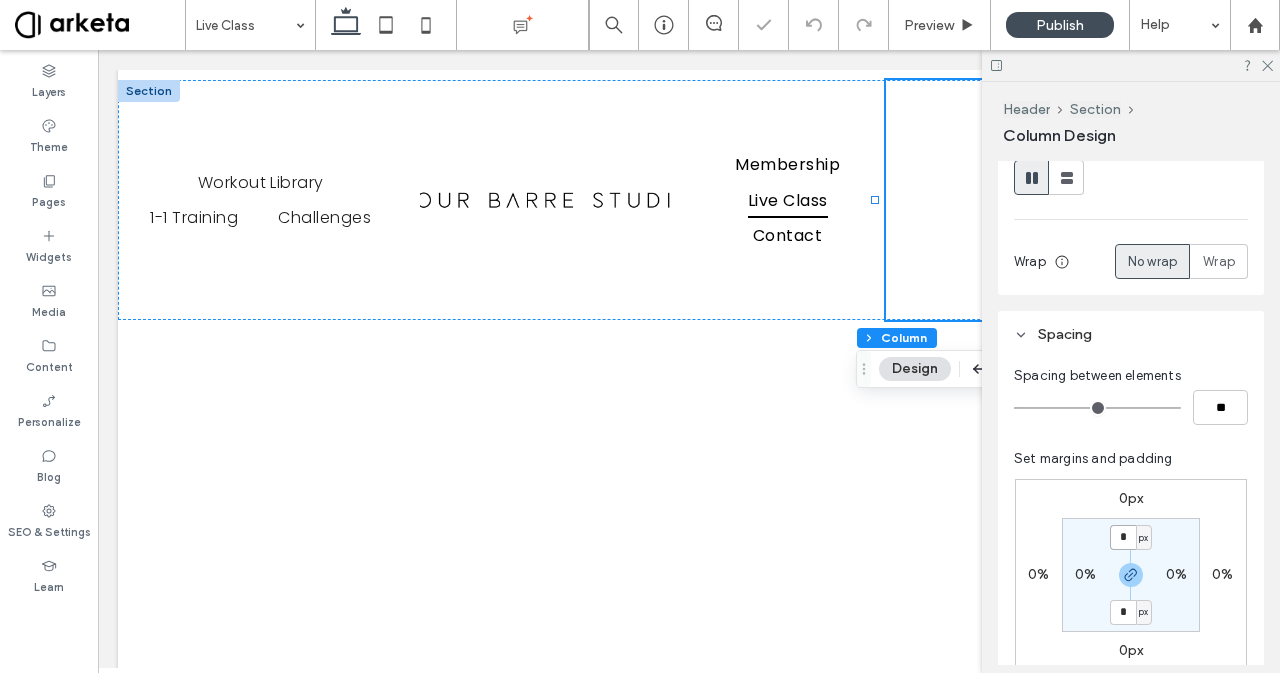 click on "*" at bounding box center [1123, 537] 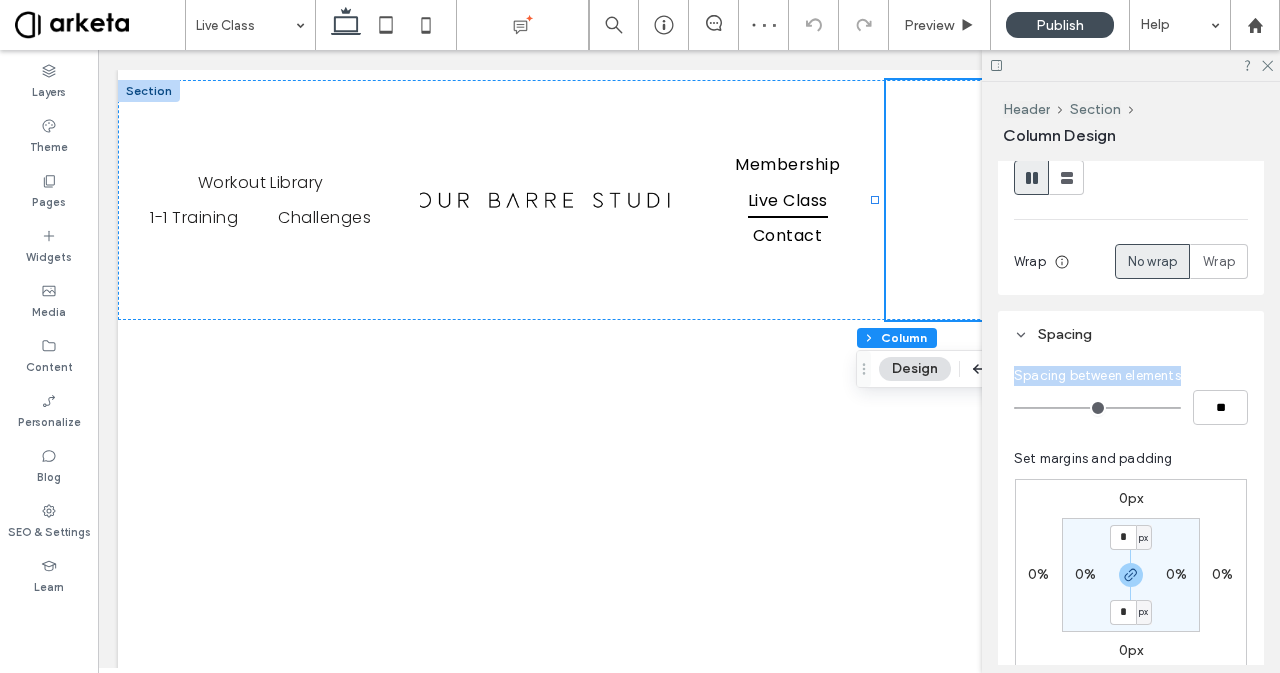 drag, startPoint x: 1276, startPoint y: 306, endPoint x: 1277, endPoint y: 384, distance: 78.00641 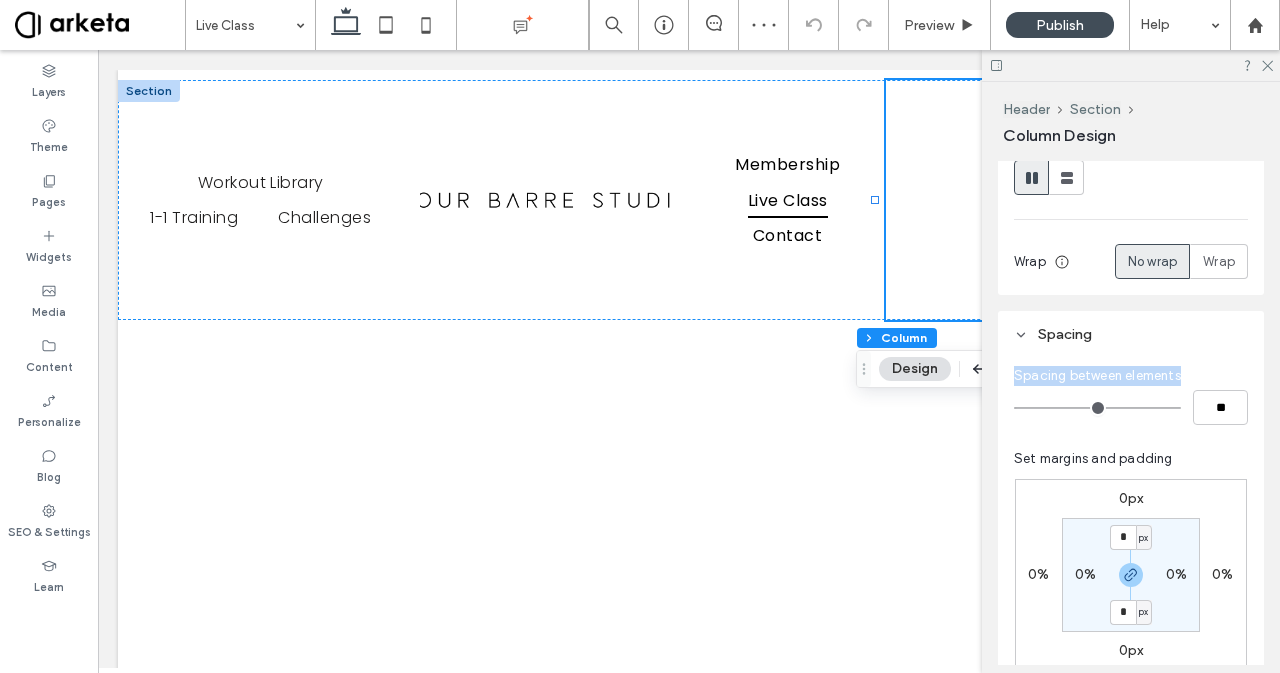 click on "Header Section Column Design Layout Content alignment Horizontal Vertical Stacking direction Wrap No wrap Wrap Align rows Spacing Spacing between elements ** Set margins and padding 0px 0% 0px 0% * px 0% * px 0% Reset padding Size Width ***** Animations & Effects Choose a trigger None Background & Style Color Image Video Background color Corner radius * px Border *** Shadow" at bounding box center (1131, 377) 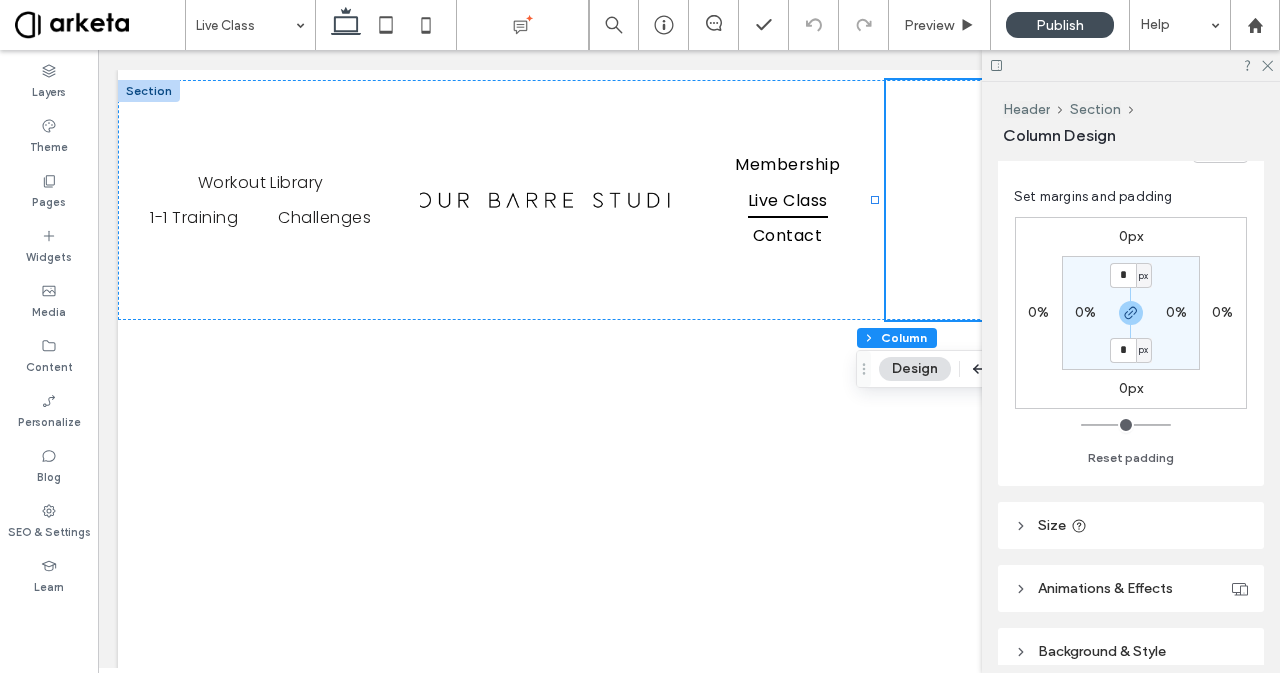 scroll, scrollTop: 530, scrollLeft: 0, axis: vertical 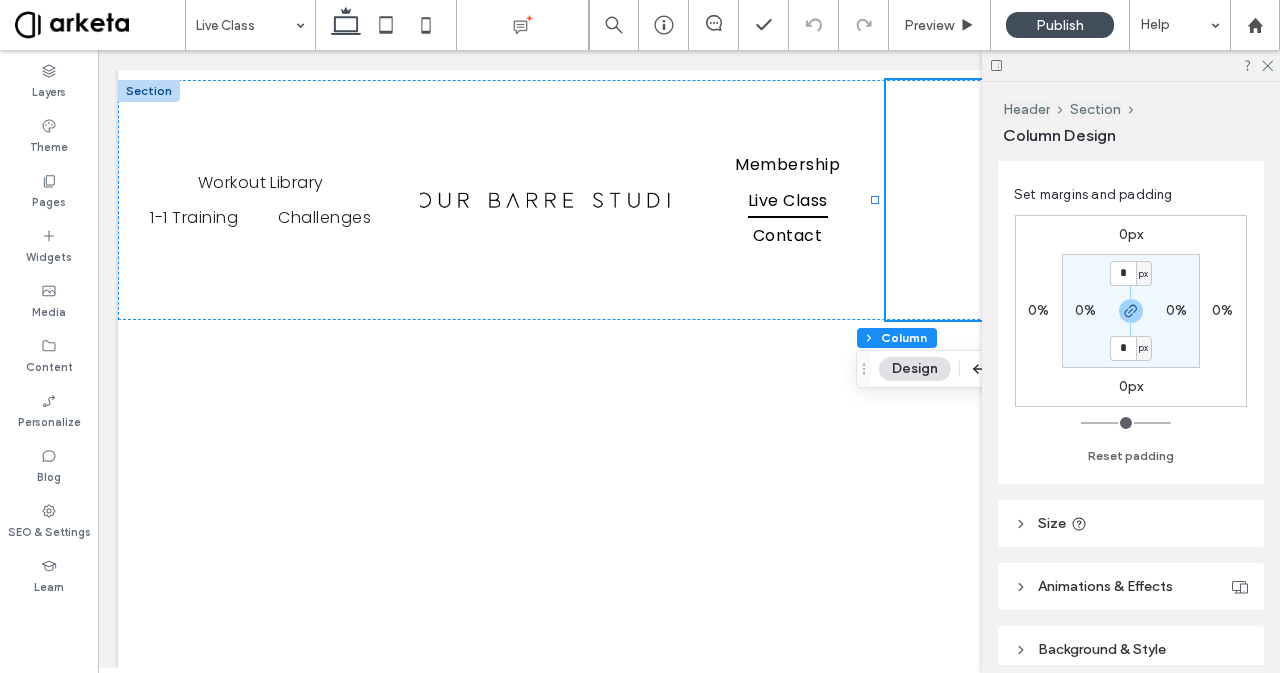 click on "Size" at bounding box center [1131, 523] 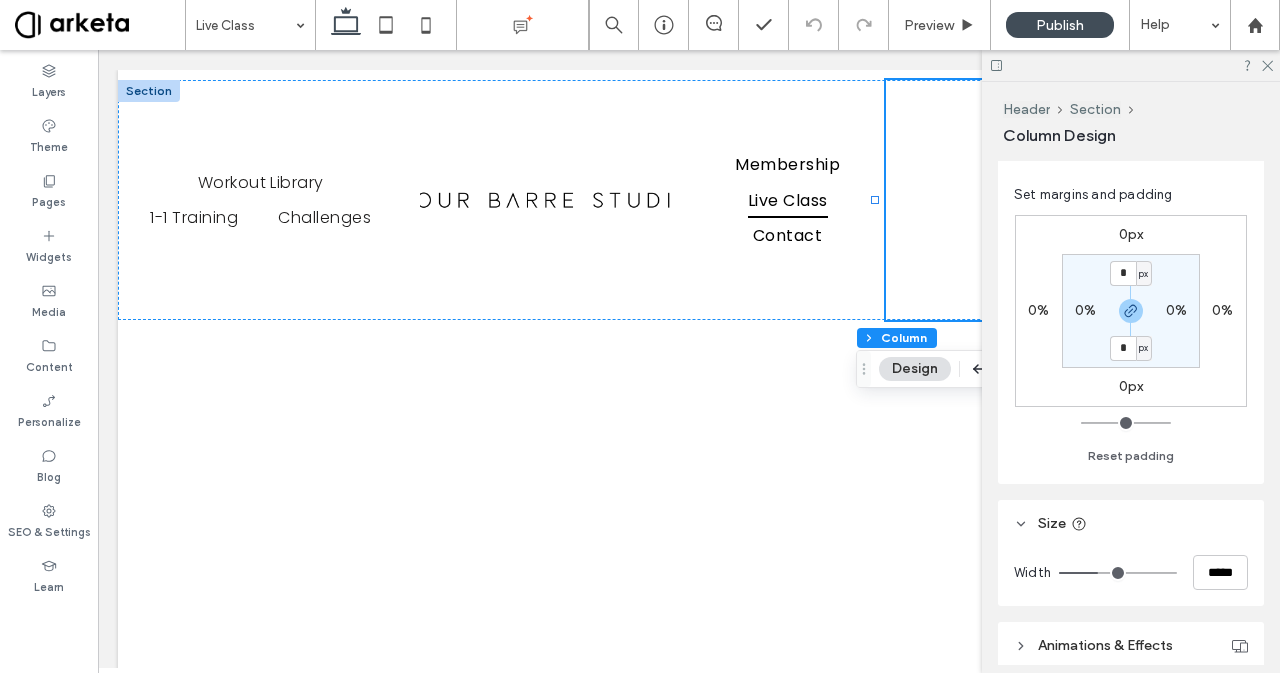type on "**" 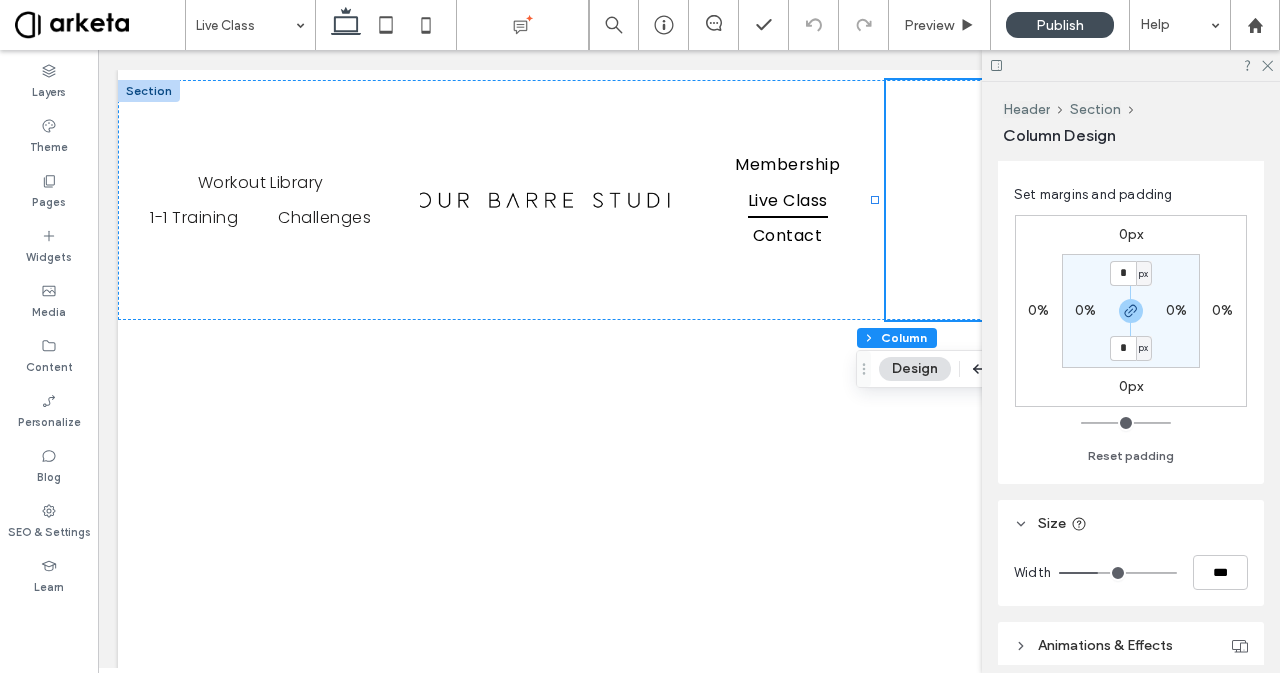 type on "**" 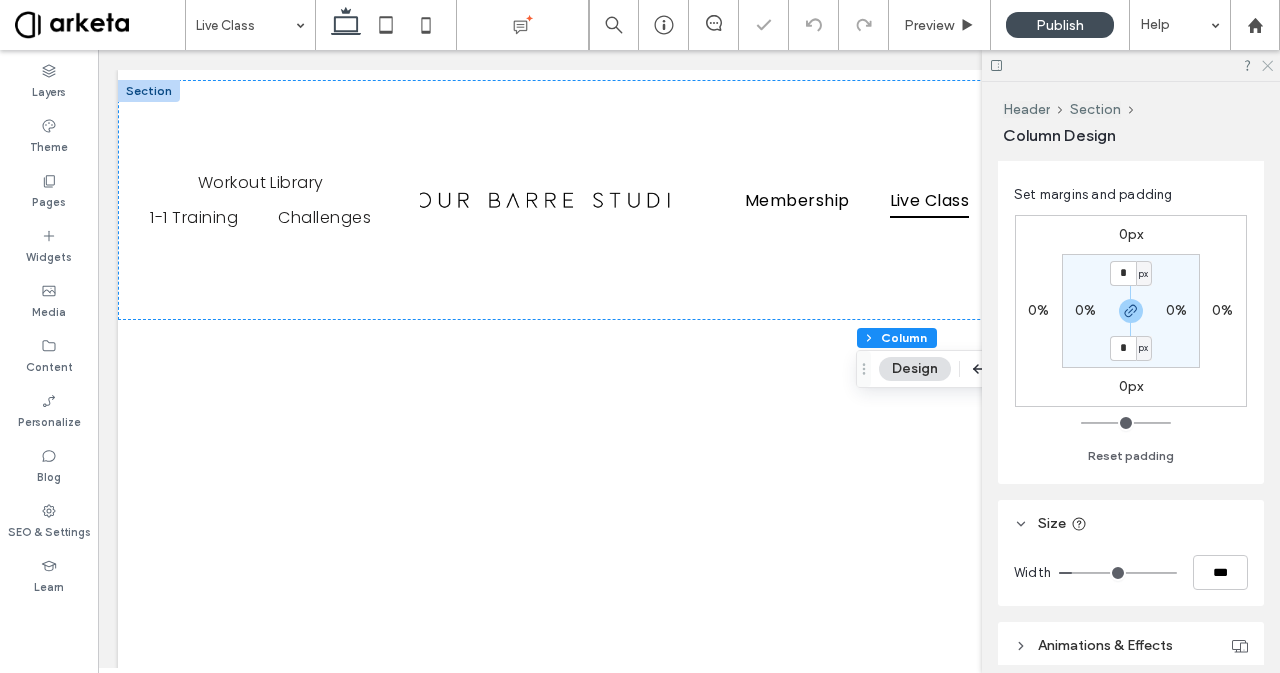 click 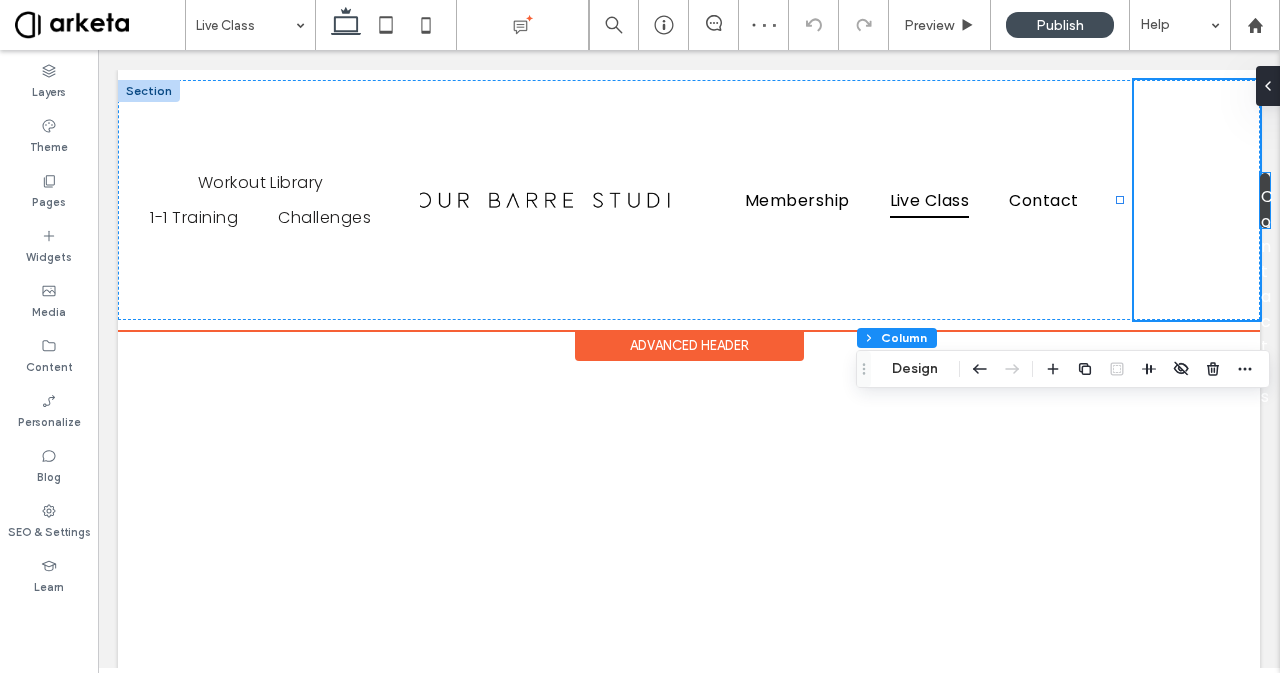 click on "Contact us" at bounding box center [1265, 296] 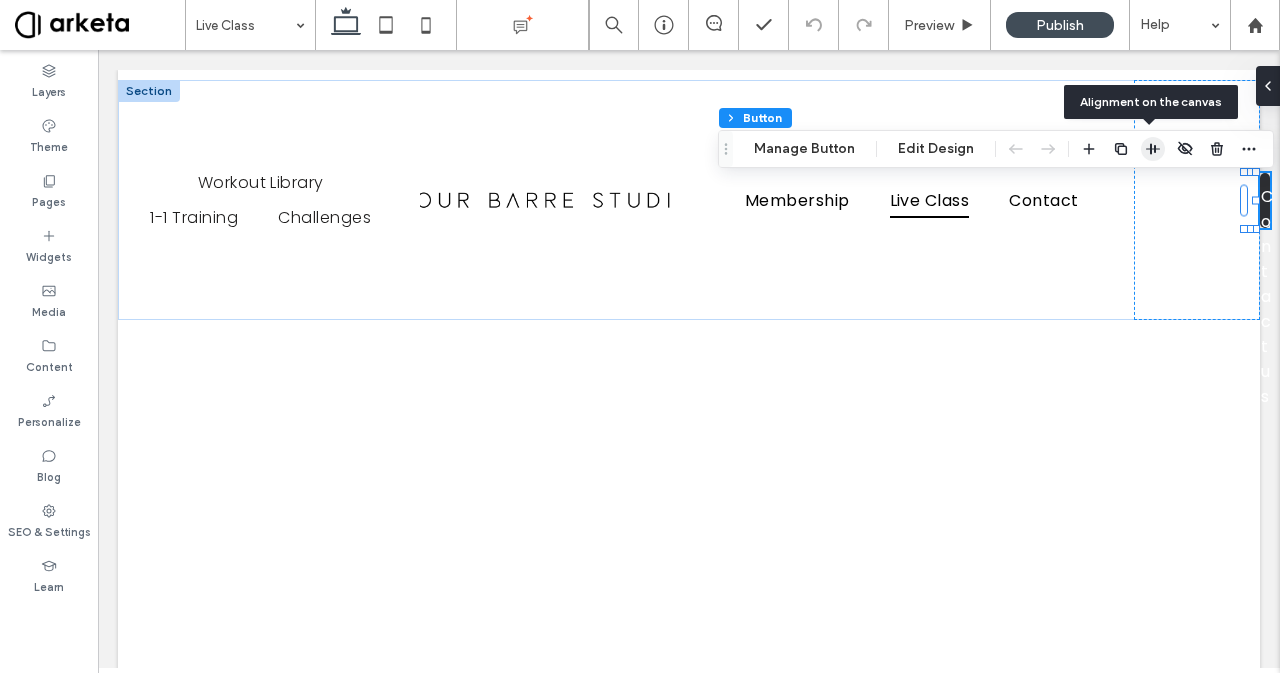 click 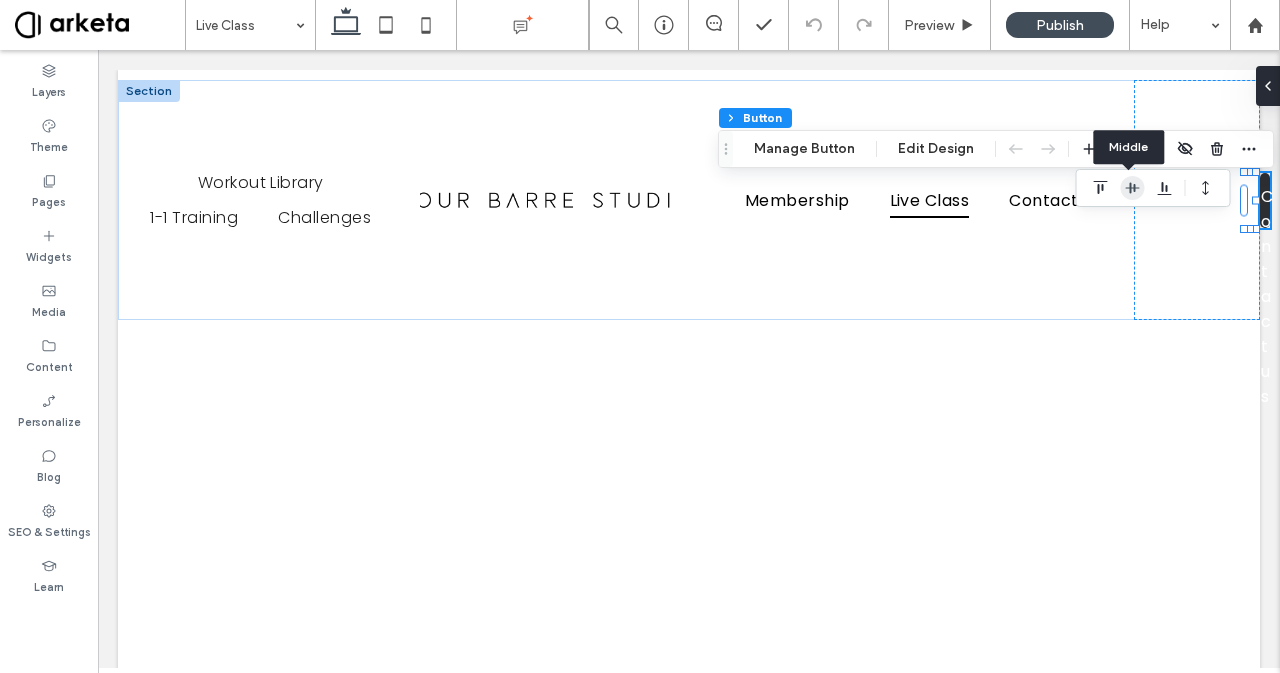 click 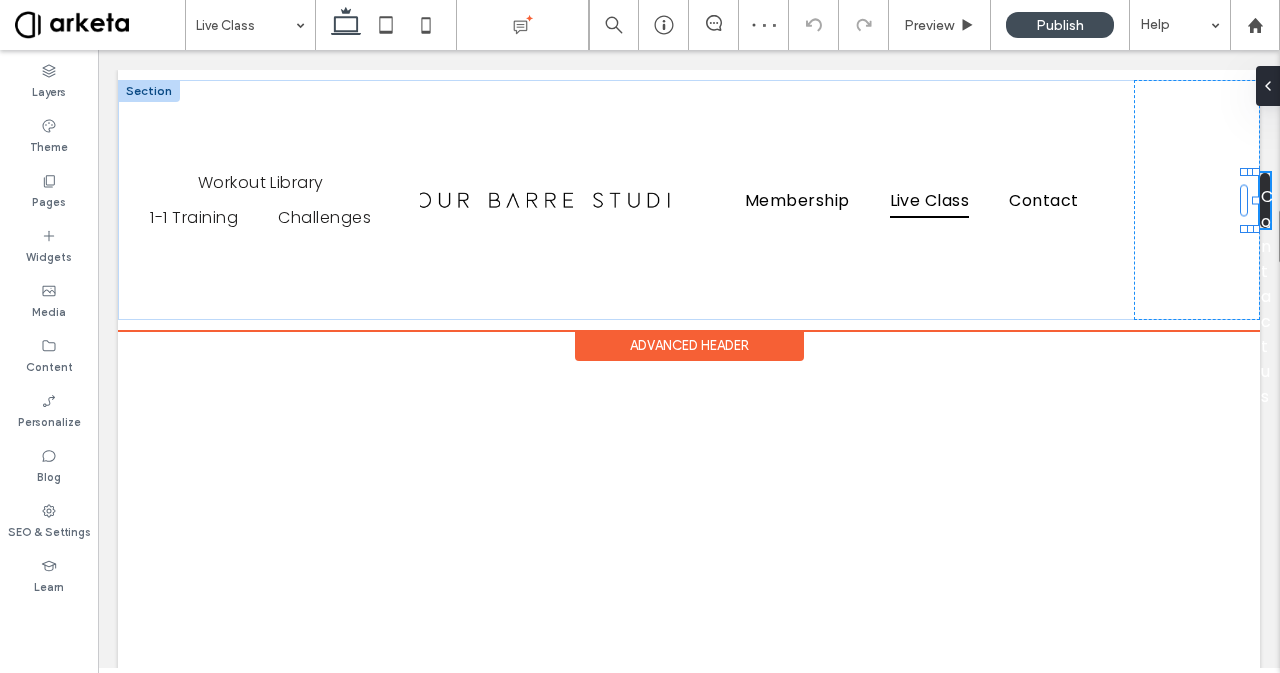 drag, startPoint x: 1254, startPoint y: 201, endPoint x: 1189, endPoint y: 201, distance: 65 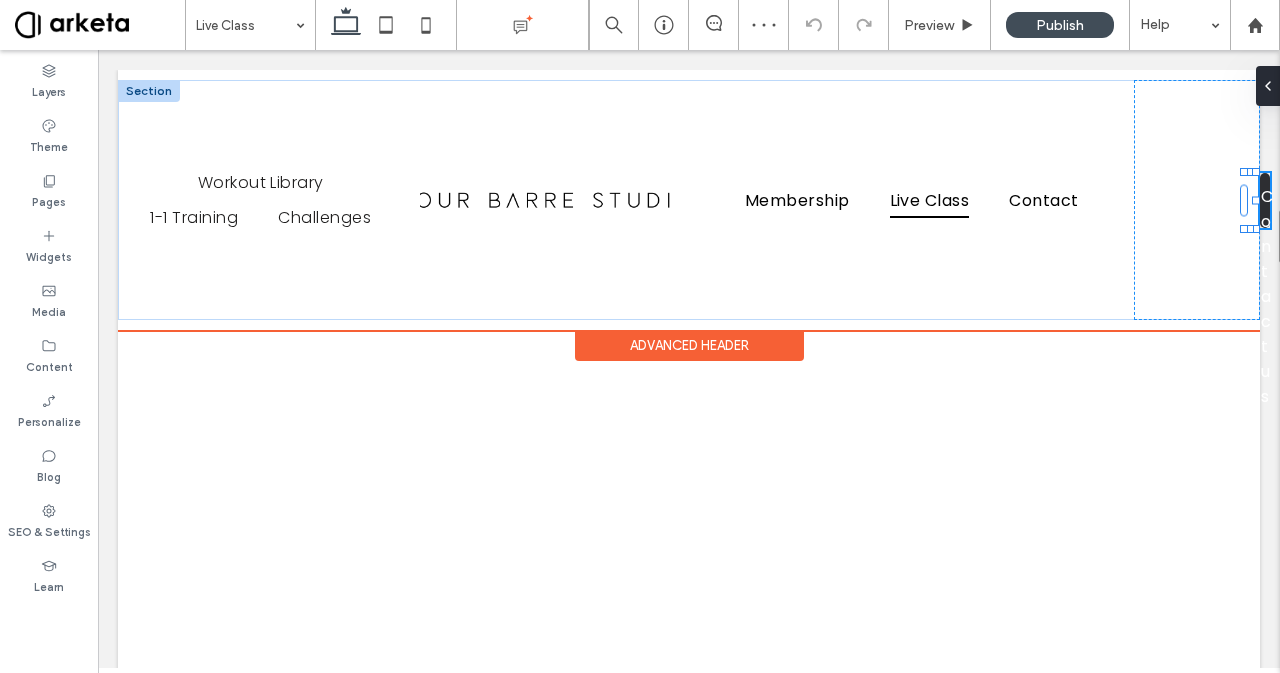 click on "Workout Library
1-1 Training
Challenges
Membership
Live Class
Contact
Contact us
74px , 55px" at bounding box center [689, 200] 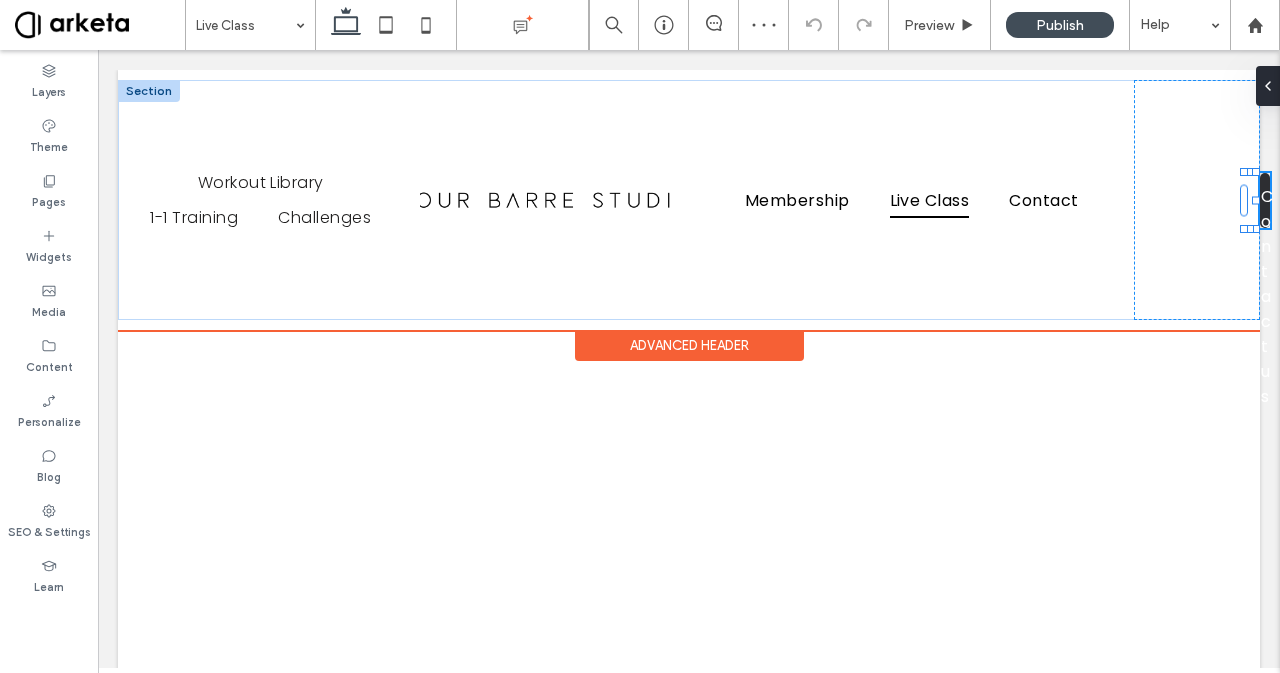 type on "**" 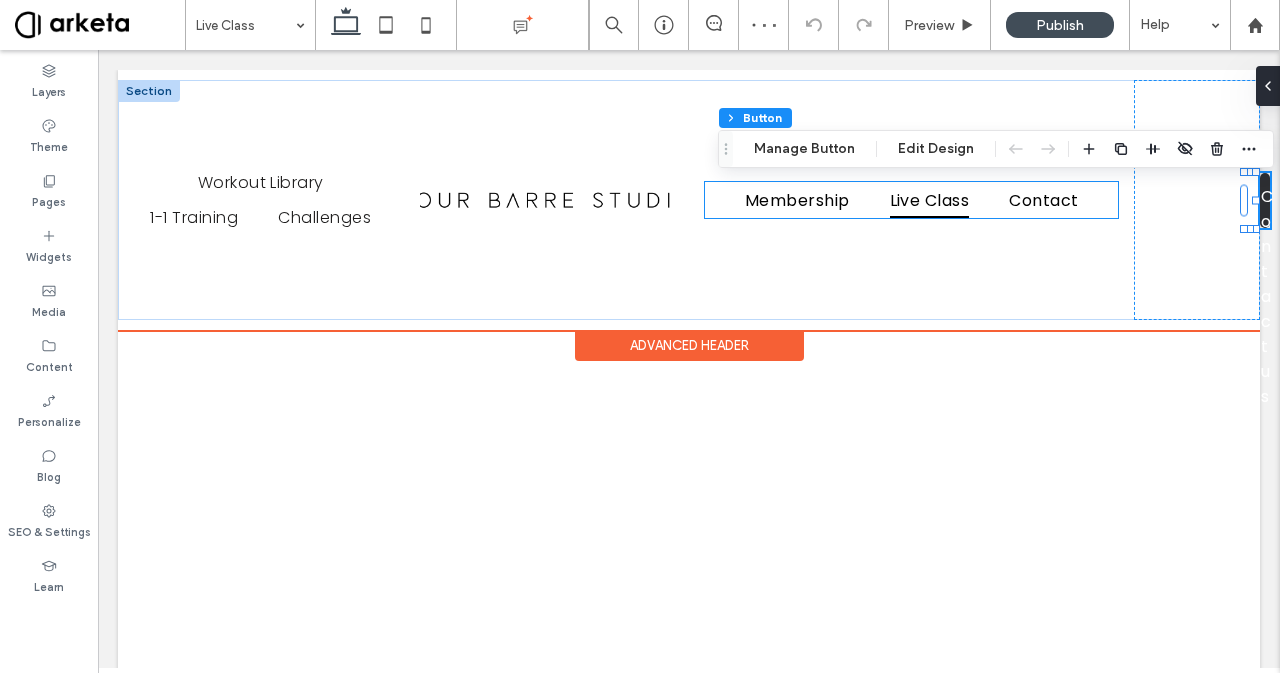 click on "Live Class" at bounding box center [930, 199] 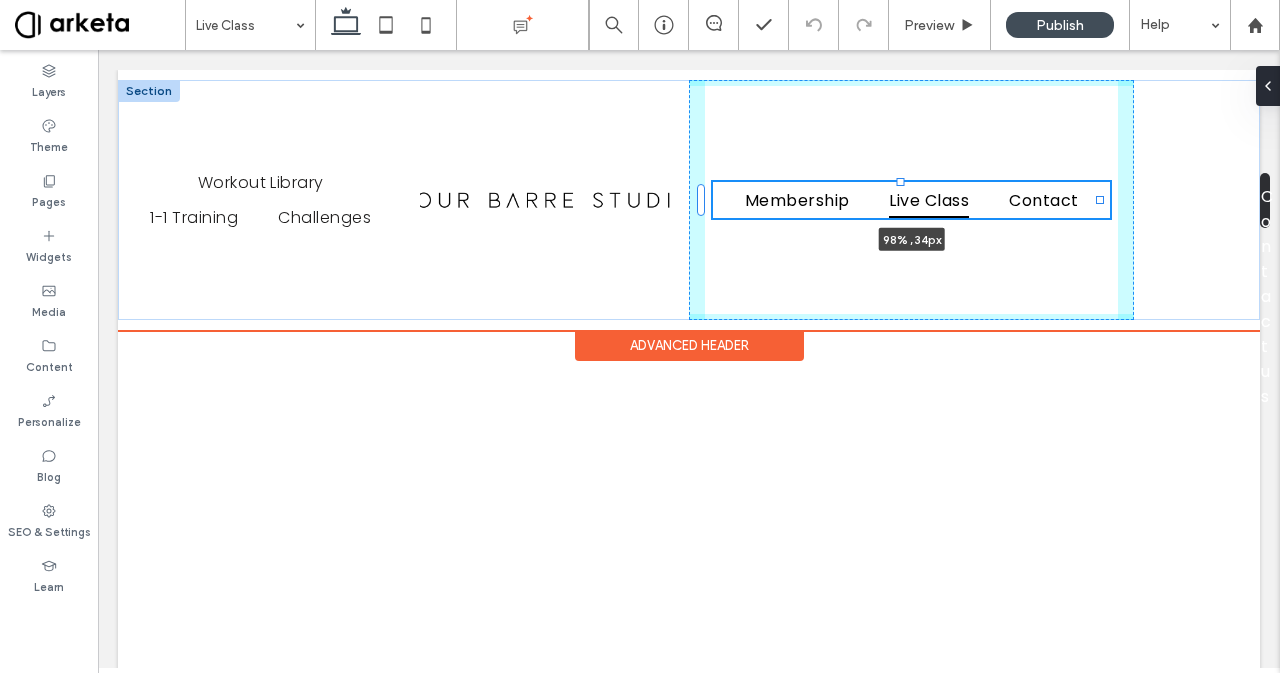 click at bounding box center [1100, 200] 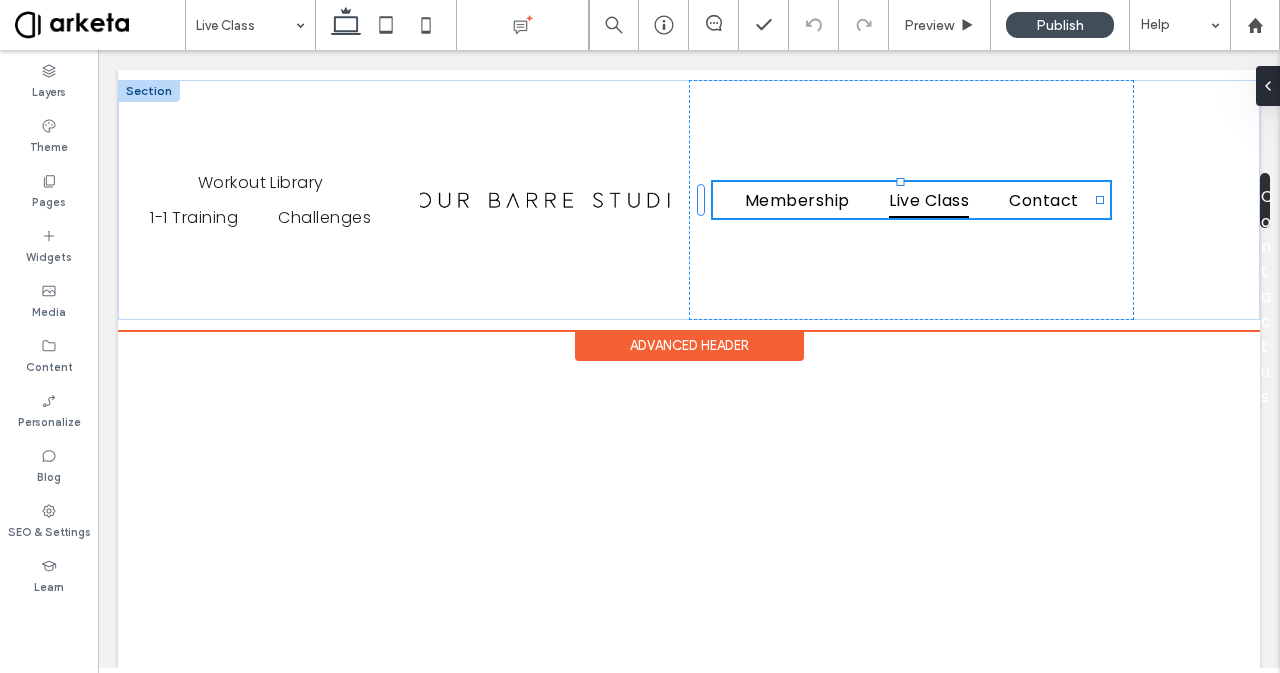 type on "**" 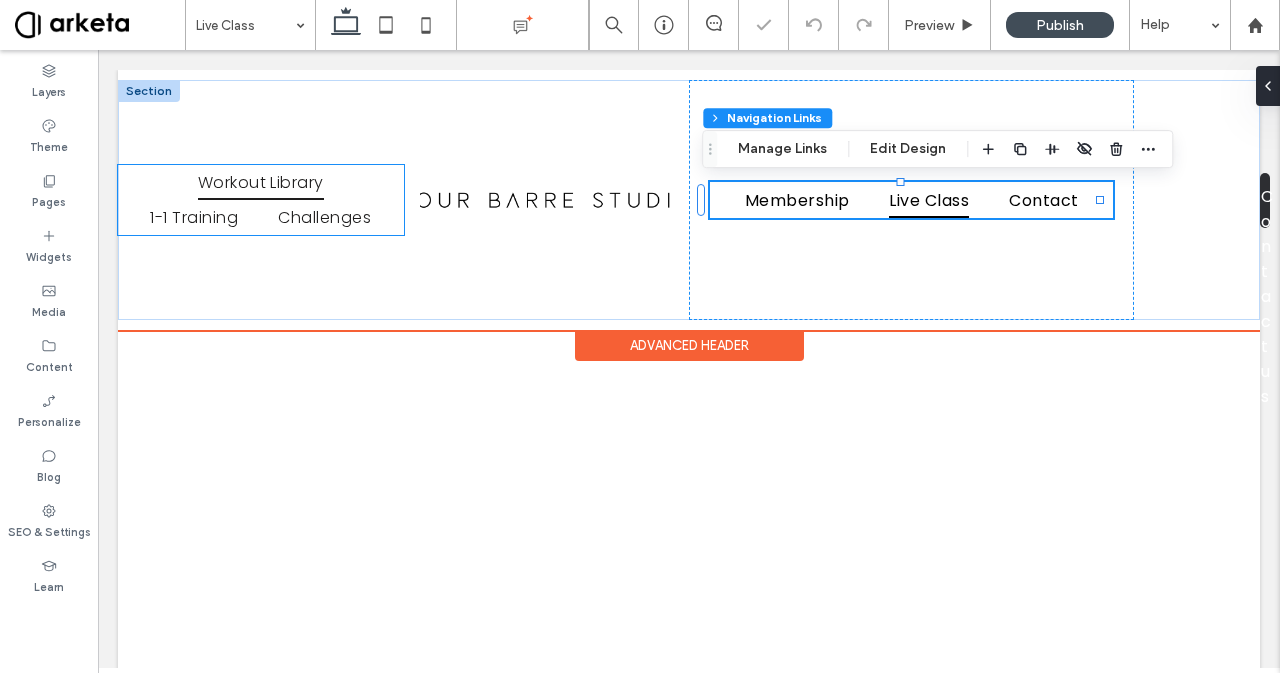 click on "Workout Library" at bounding box center (261, 182) 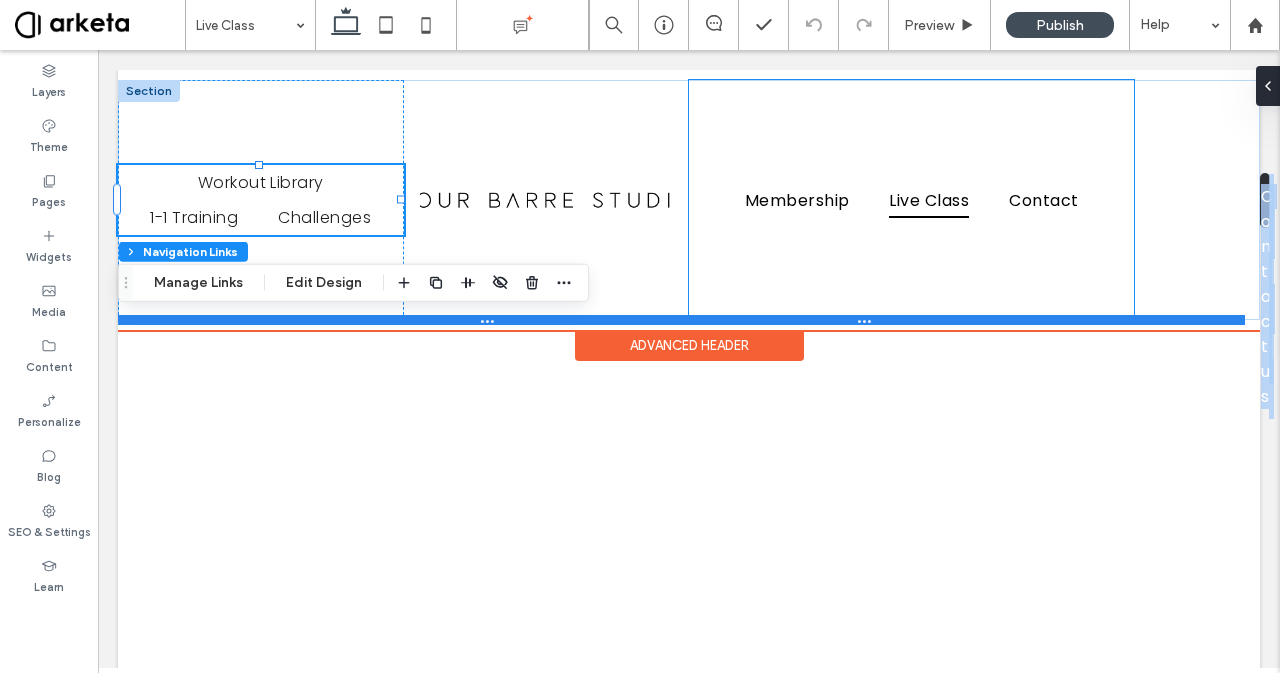 drag, startPoint x: 872, startPoint y: 325, endPoint x: 873, endPoint y: 315, distance: 10.049875 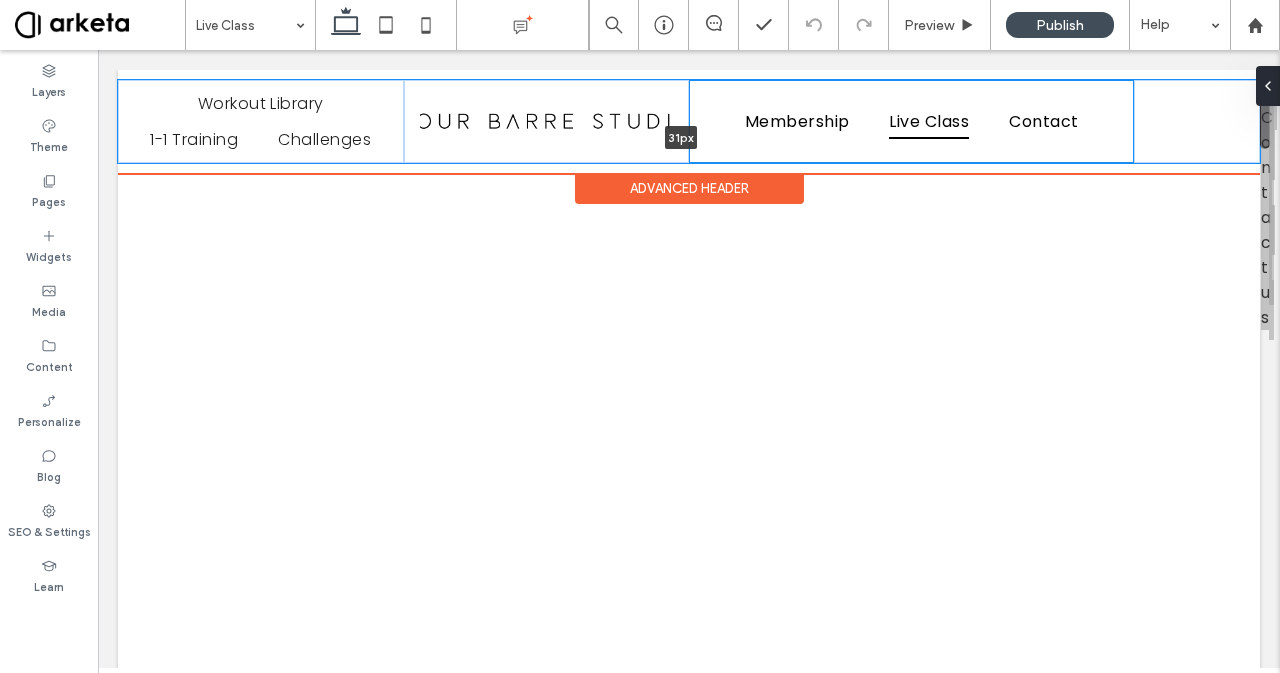 drag, startPoint x: 873, startPoint y: 315, endPoint x: 861, endPoint y: 105, distance: 210.34258 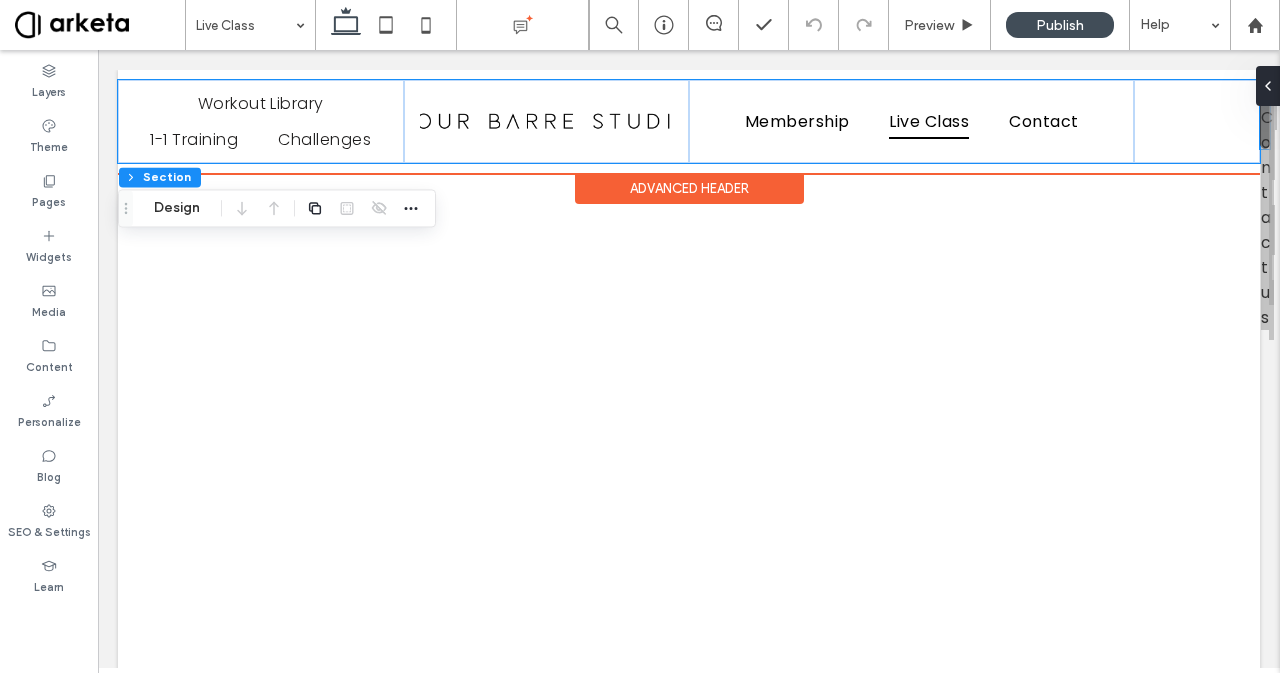 click on "Contact us" at bounding box center (1265, 121) 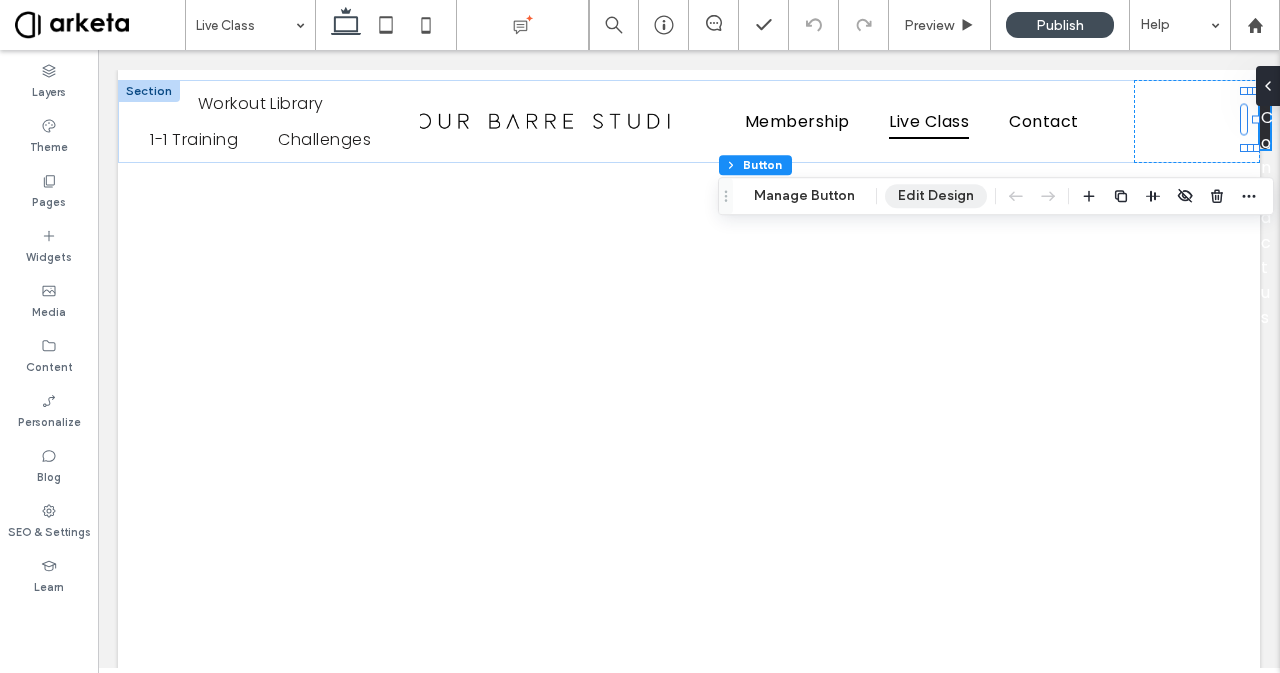 scroll, scrollTop: 0, scrollLeft: 0, axis: both 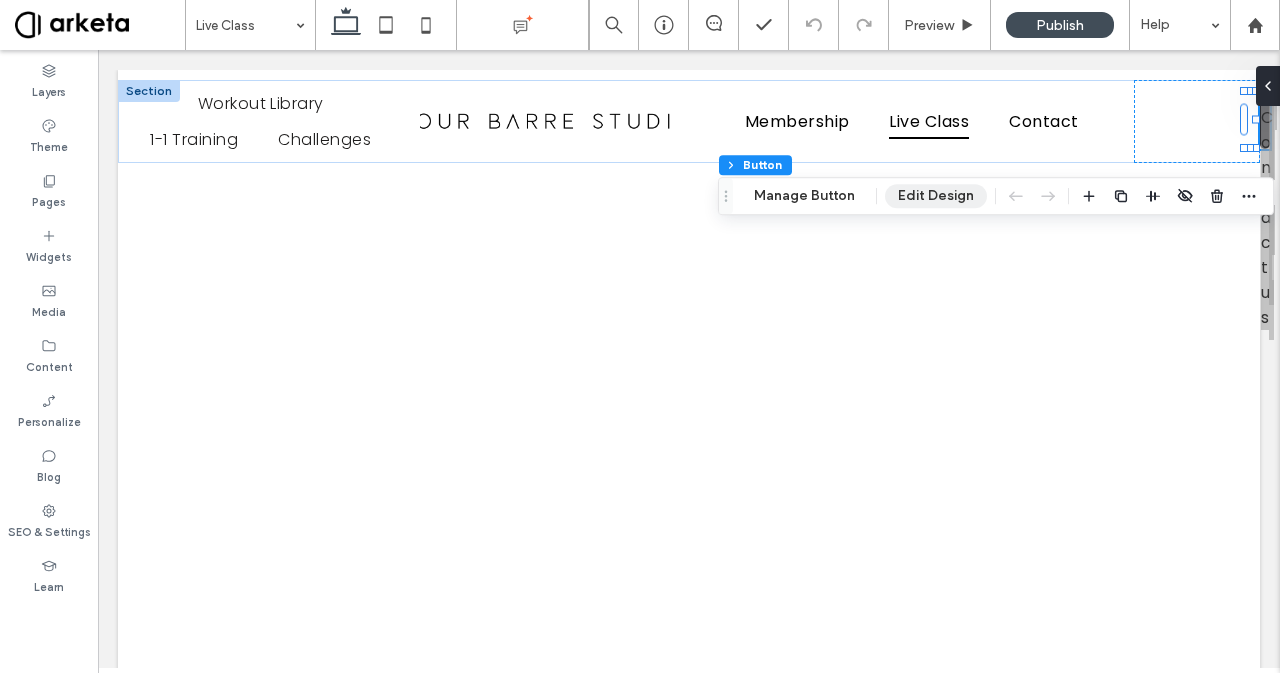 click on "Edit Design" at bounding box center [936, 196] 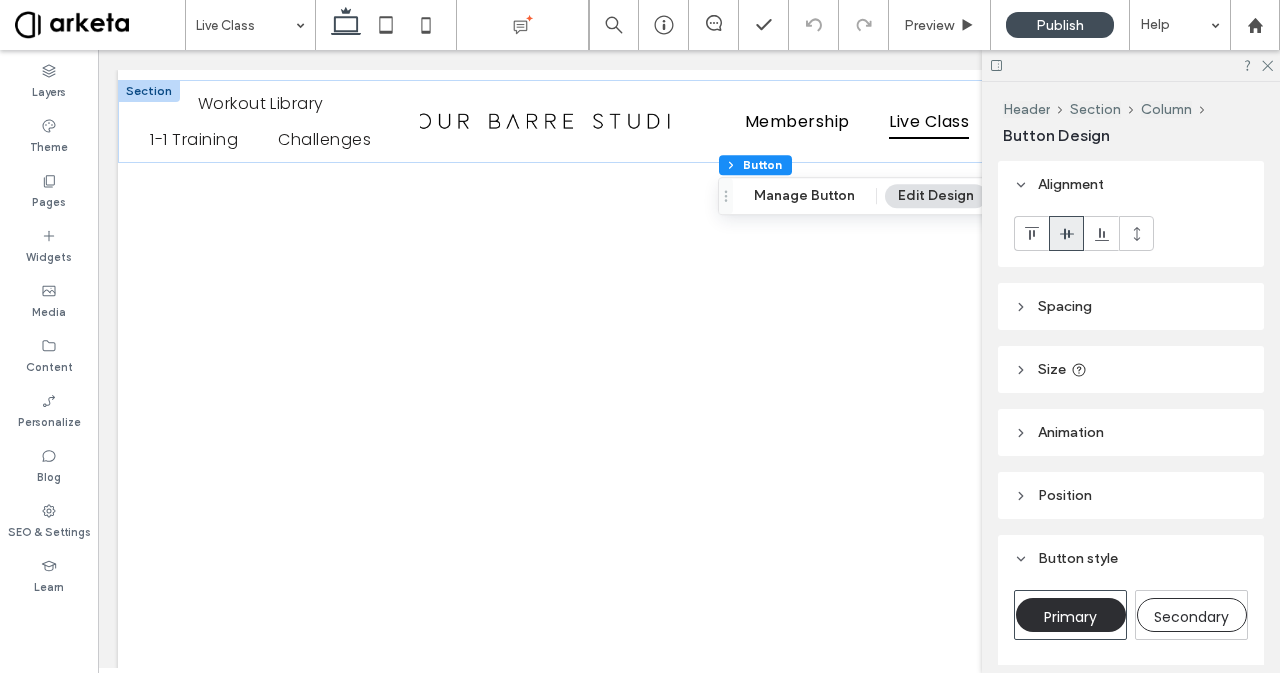 click on "Spacing" at bounding box center (1065, 306) 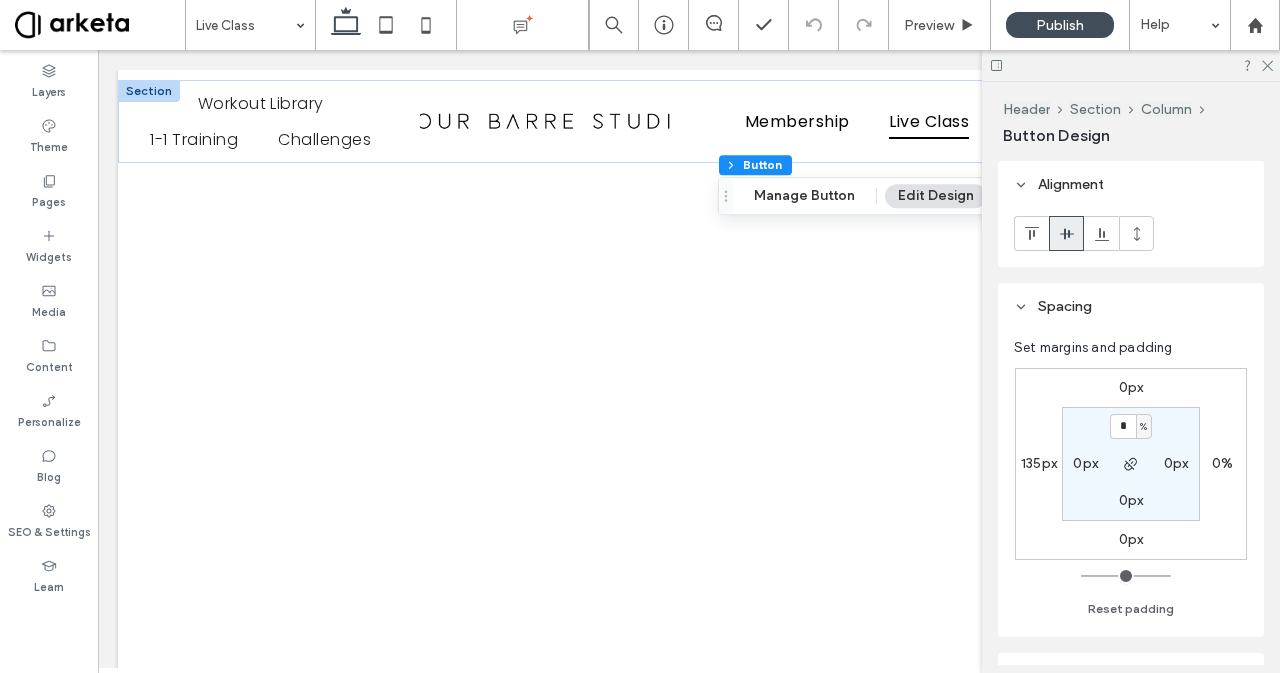 click on "135px" at bounding box center [1039, 463] 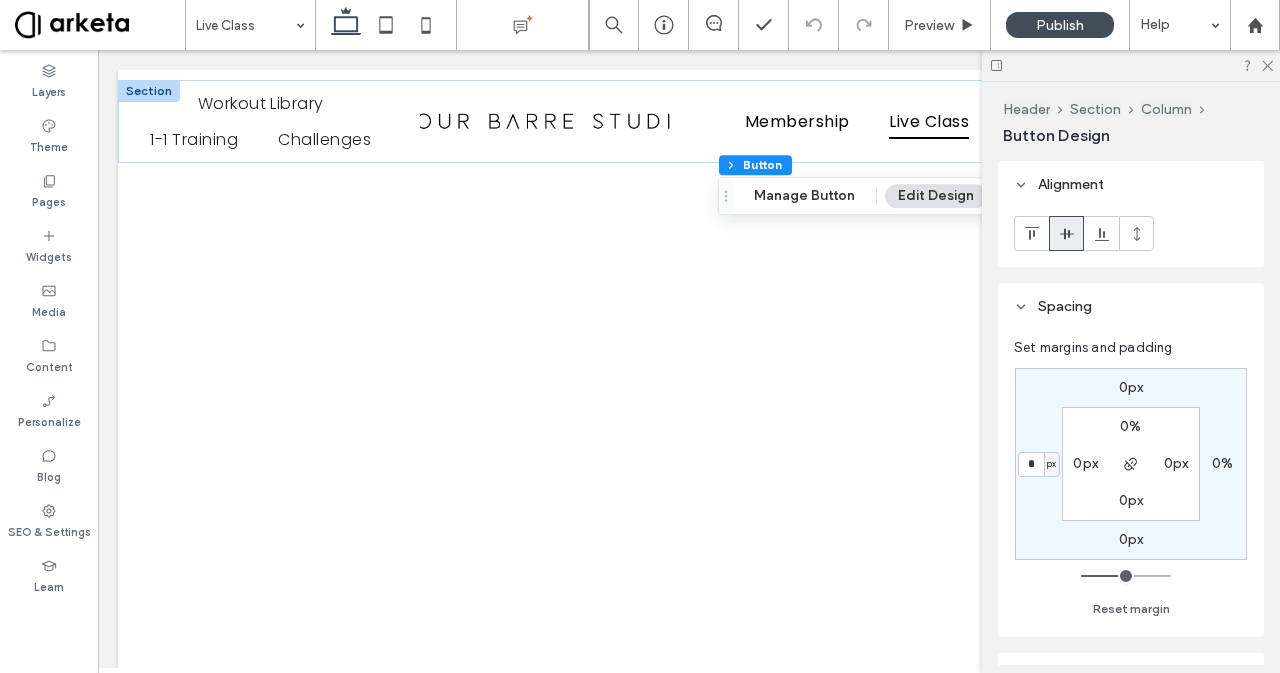 type on "*" 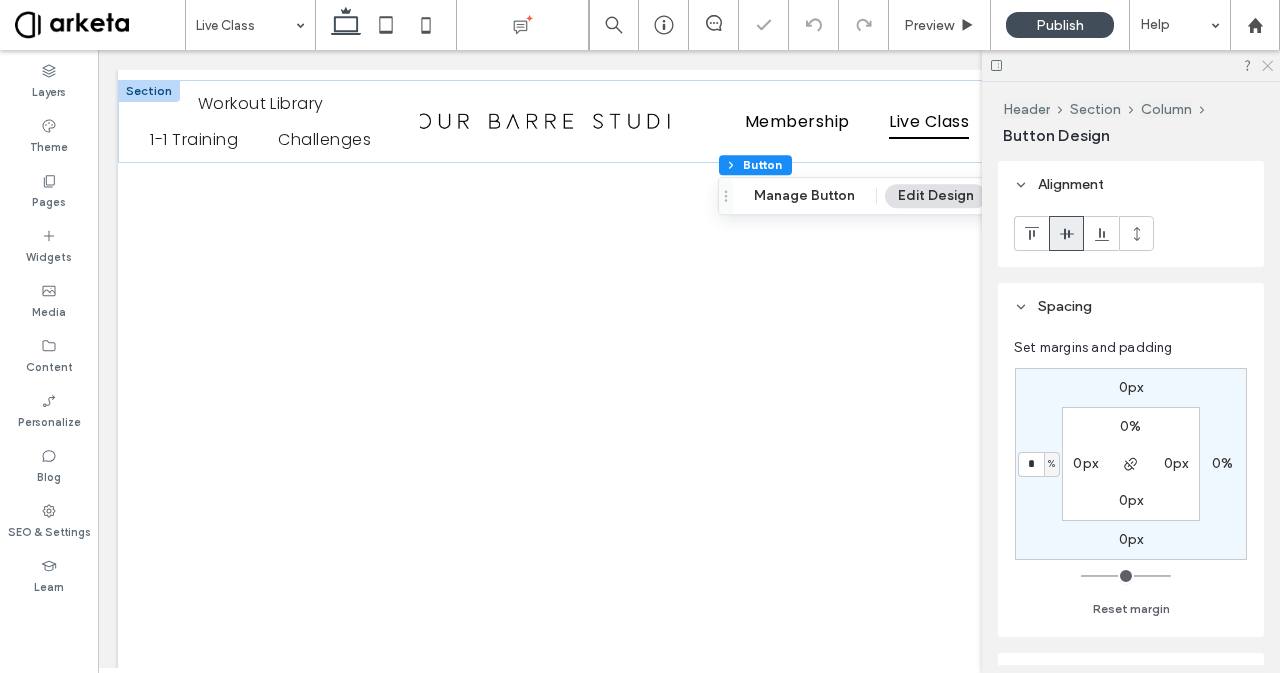 click 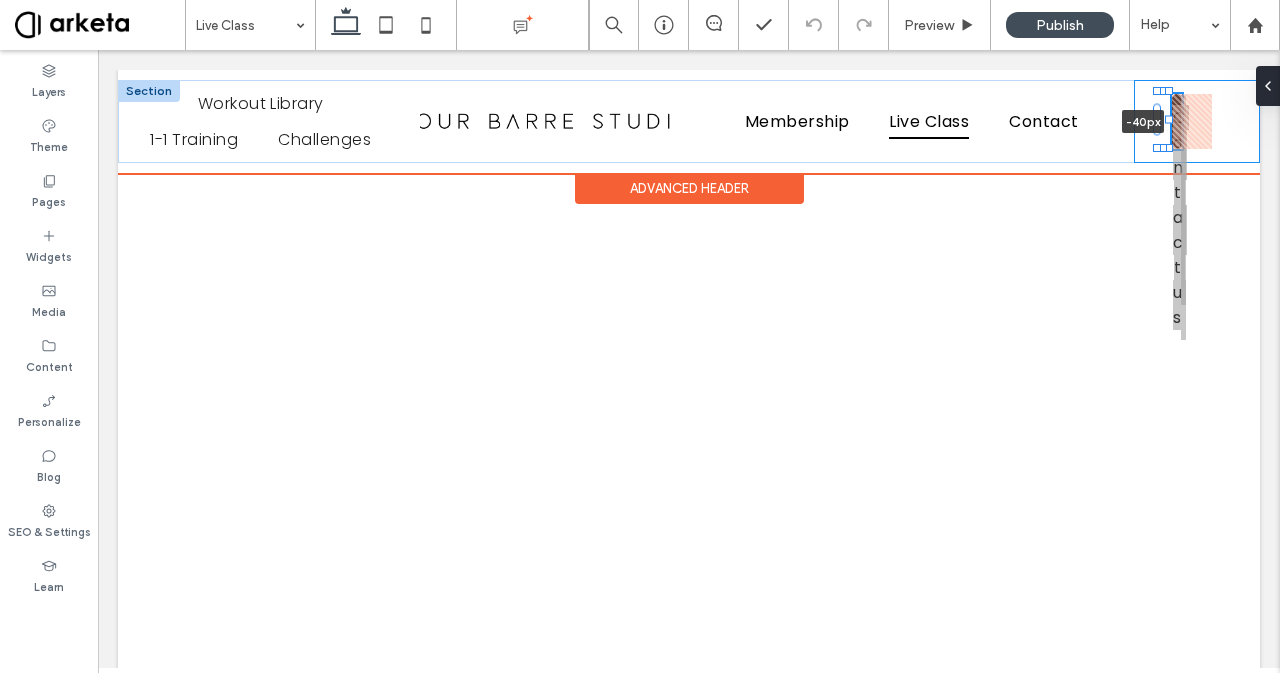 drag, startPoint x: 1179, startPoint y: 115, endPoint x: 1139, endPoint y: 125, distance: 41.231056 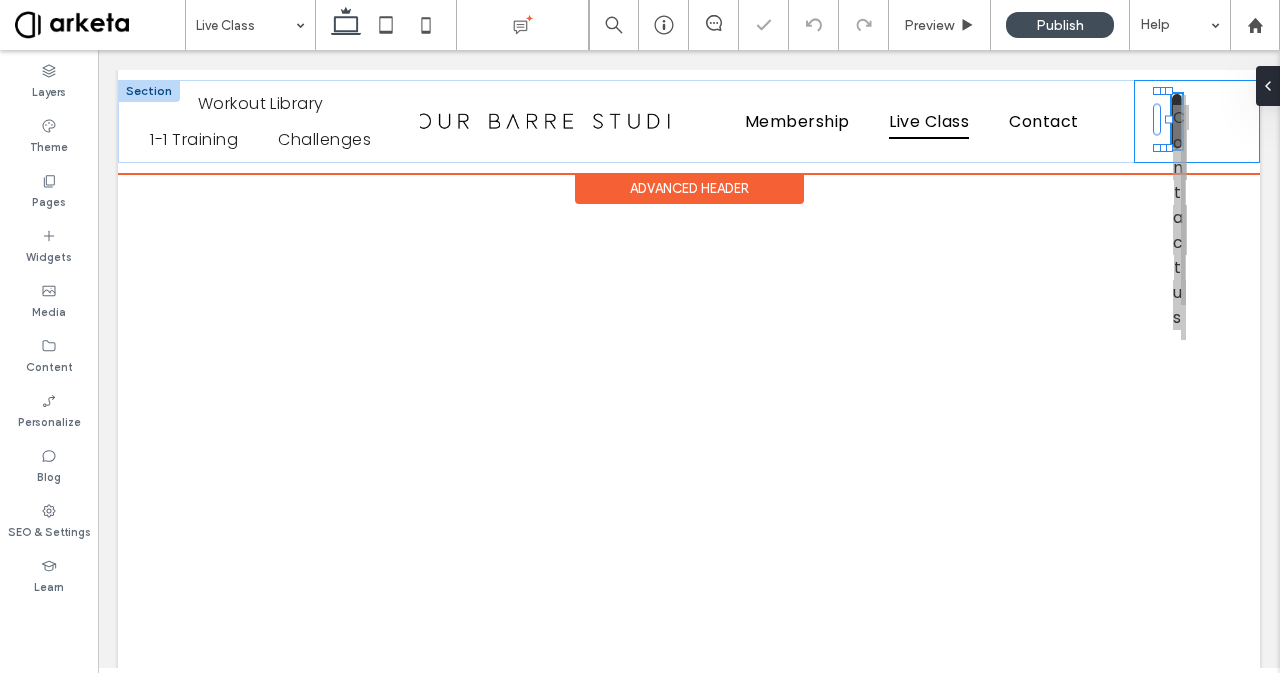 type on "*" 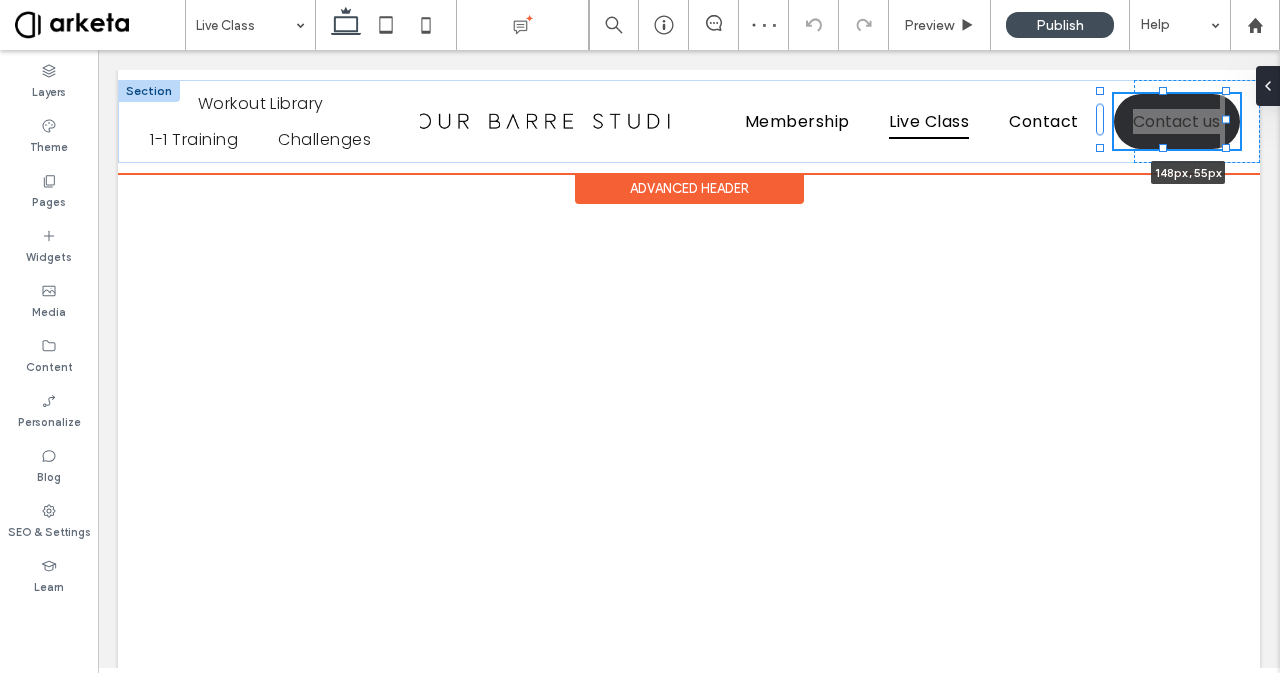 drag, startPoint x: 1168, startPoint y: 119, endPoint x: 1237, endPoint y: 108, distance: 69.87131 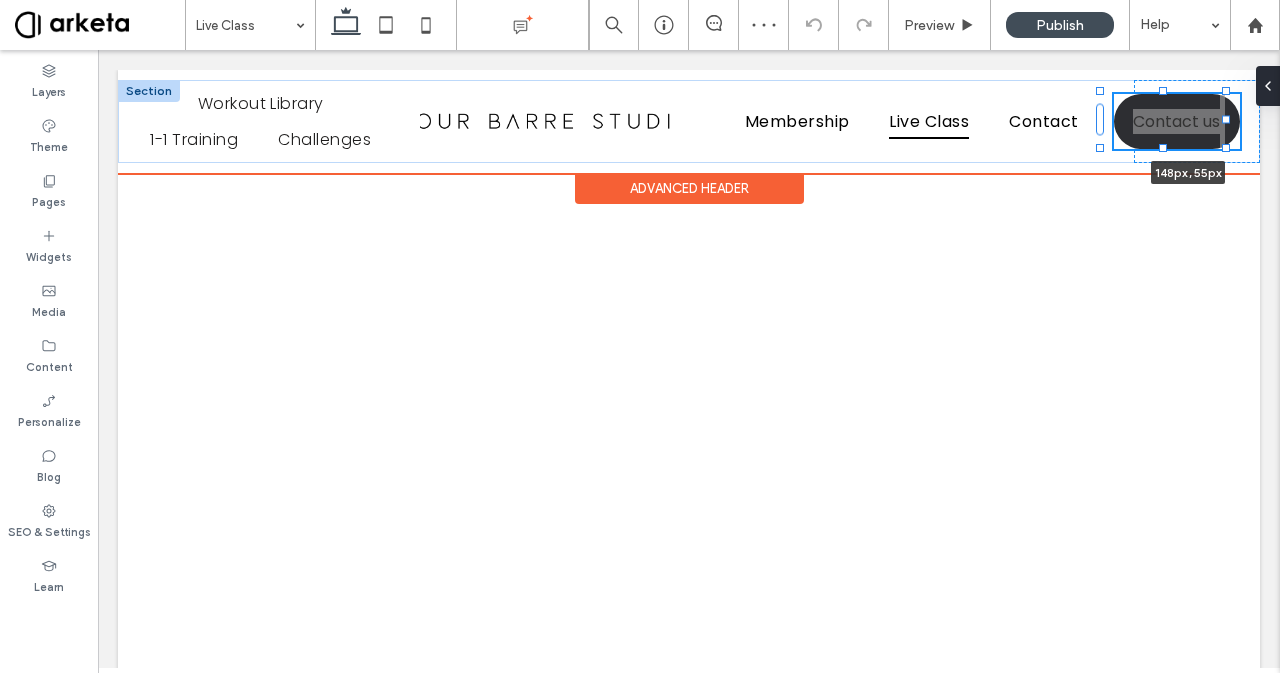 click on "Workout Library
1-1 Training
Challenges
Membership
Live Class
Contact
Contact us
148px , 55px" at bounding box center (689, 121) 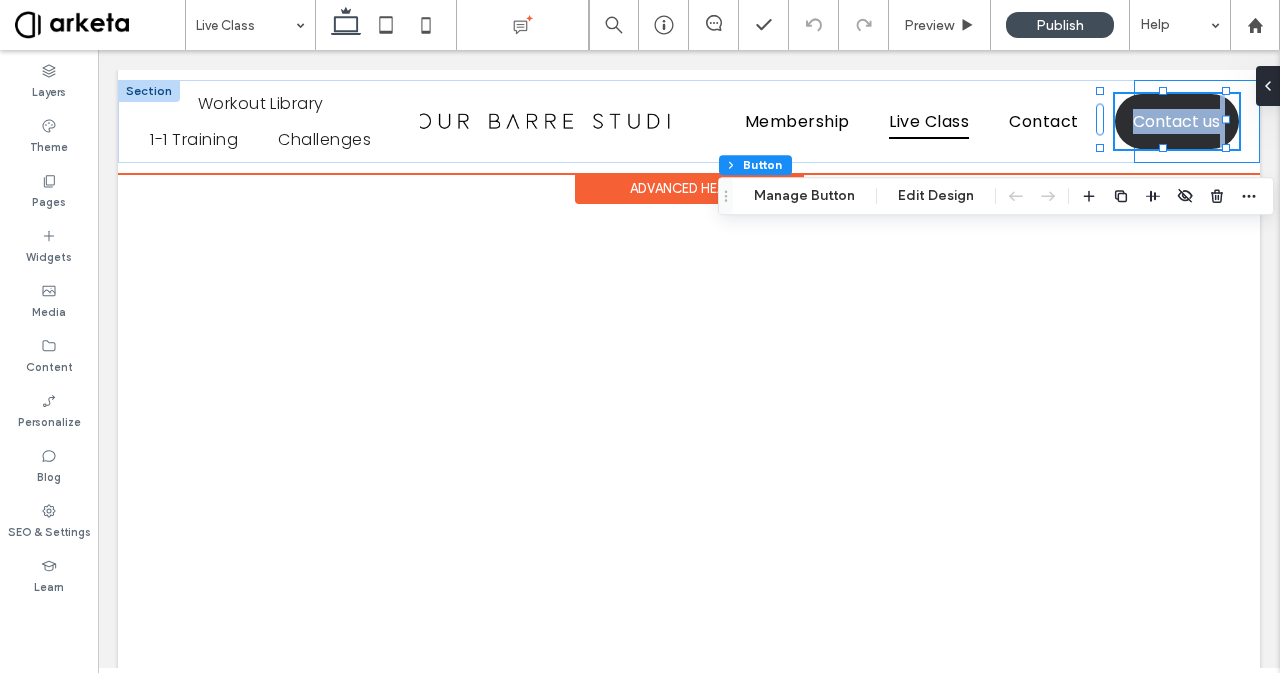 click on "Contact us
148px , 55px" at bounding box center [1197, 121] 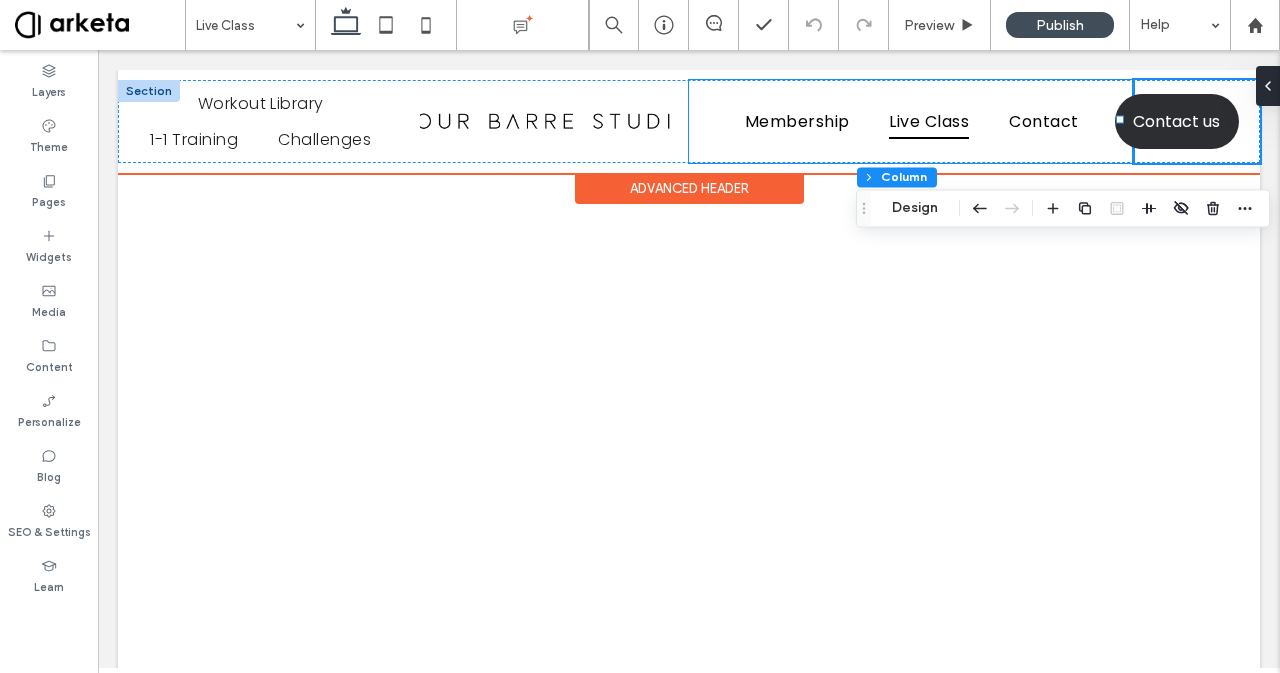 click on "Membership
Live Class
Contact" at bounding box center [911, 121] 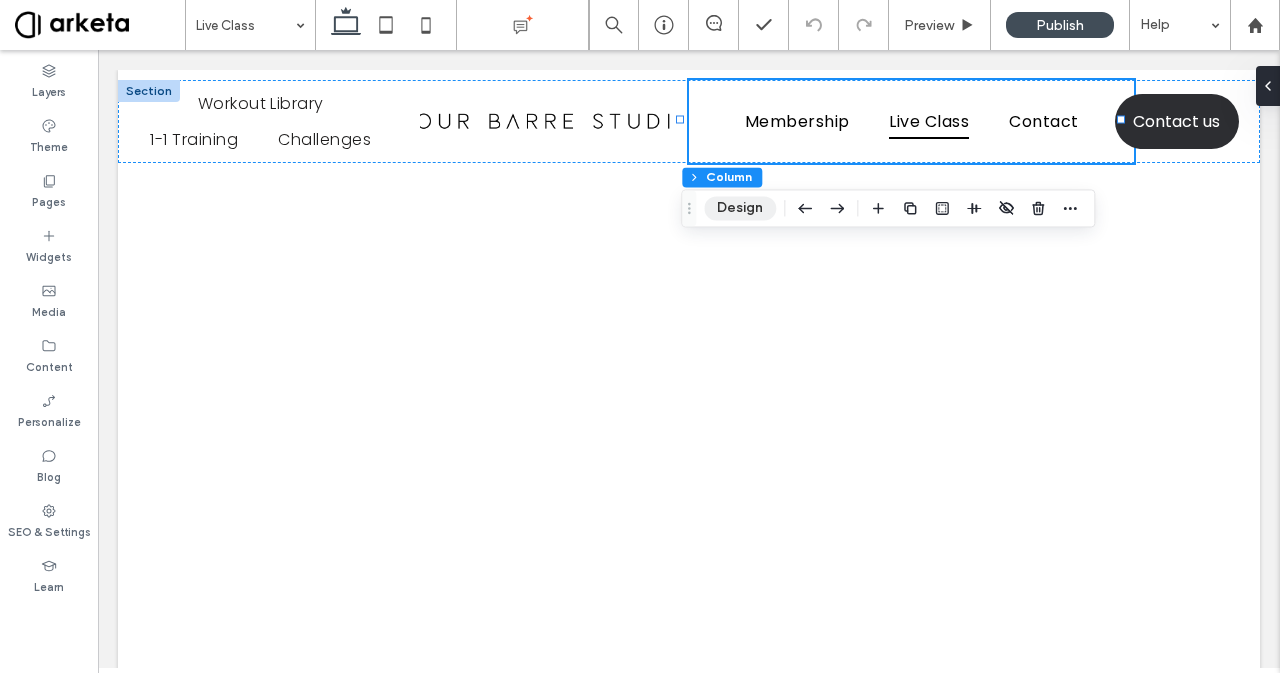 click on "Design" at bounding box center [740, 208] 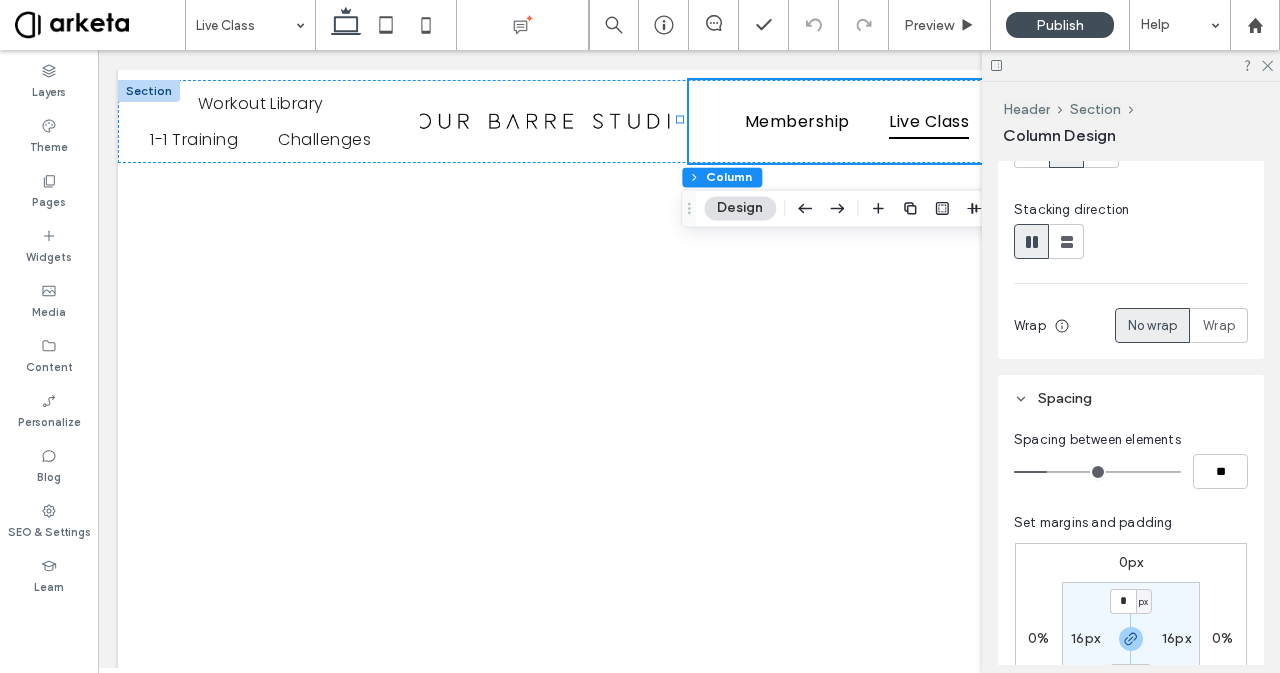 scroll, scrollTop: 197, scrollLeft: 0, axis: vertical 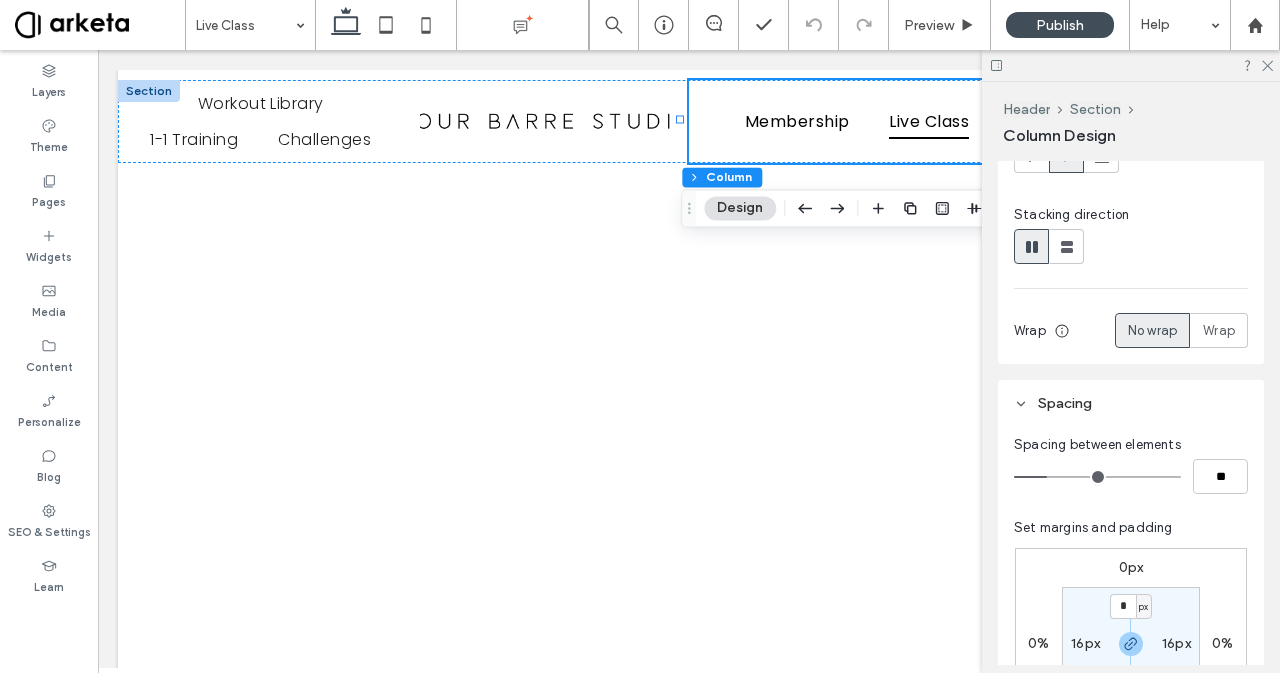 click on "16px" at bounding box center [1085, 643] 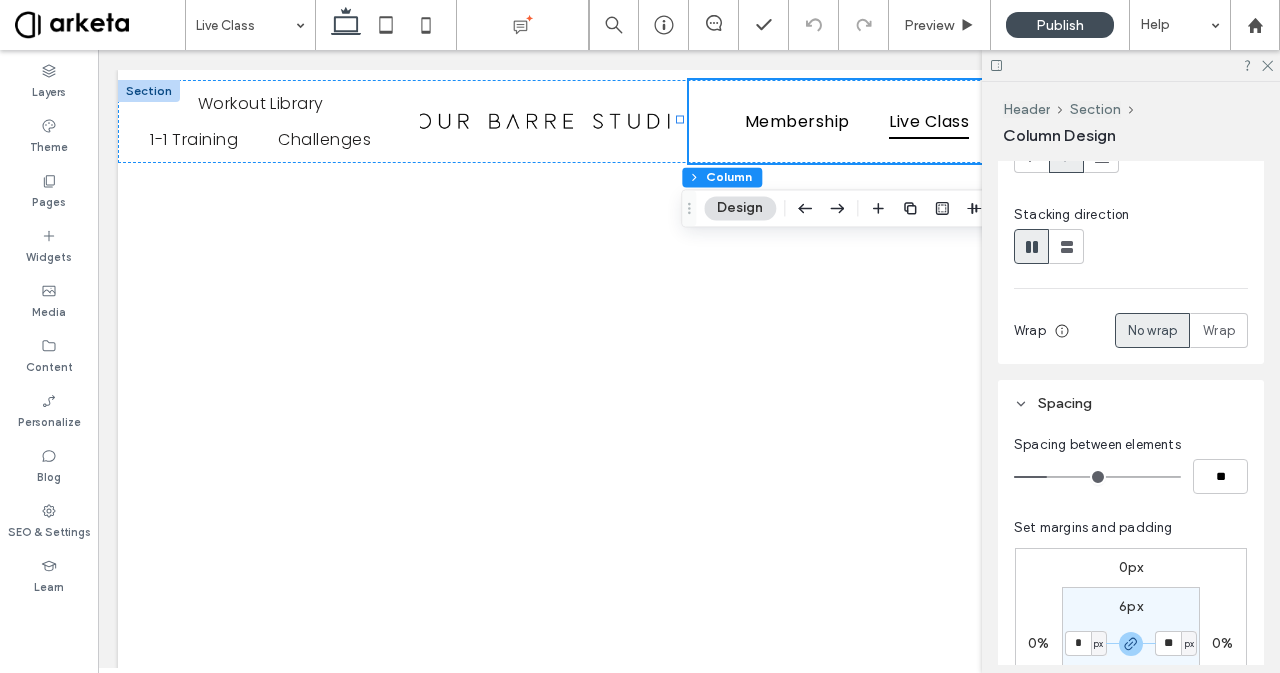 type on "*" 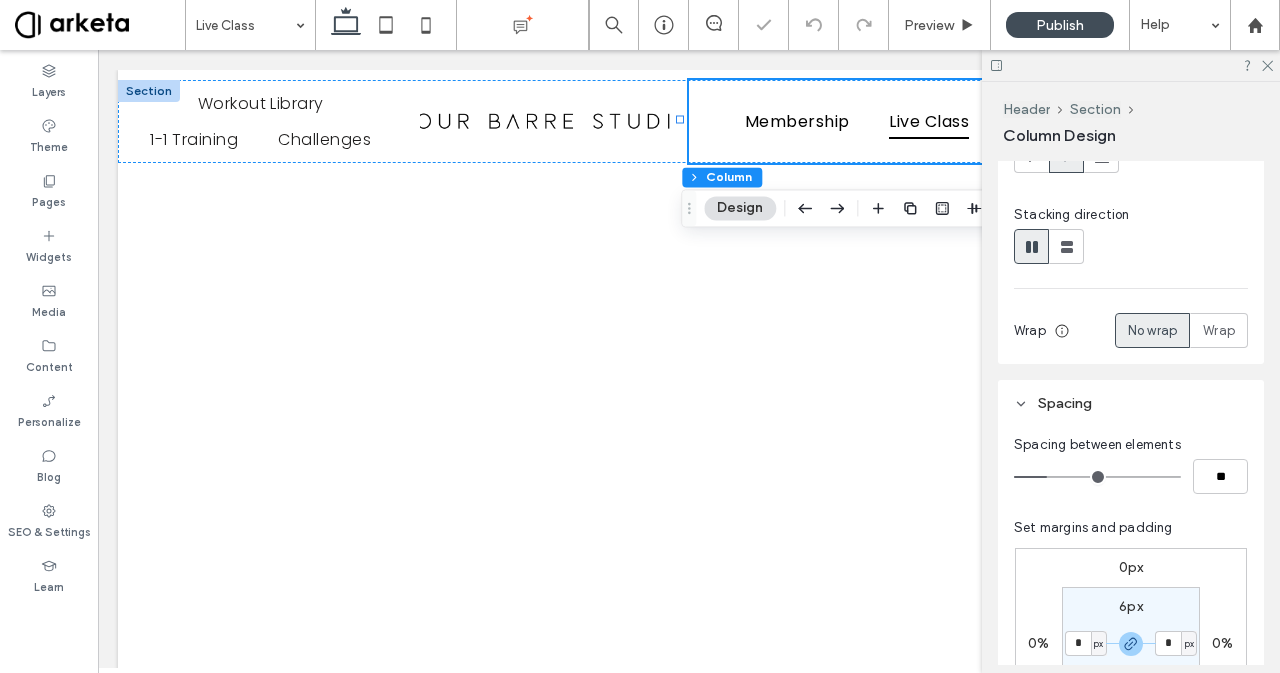 type on "*" 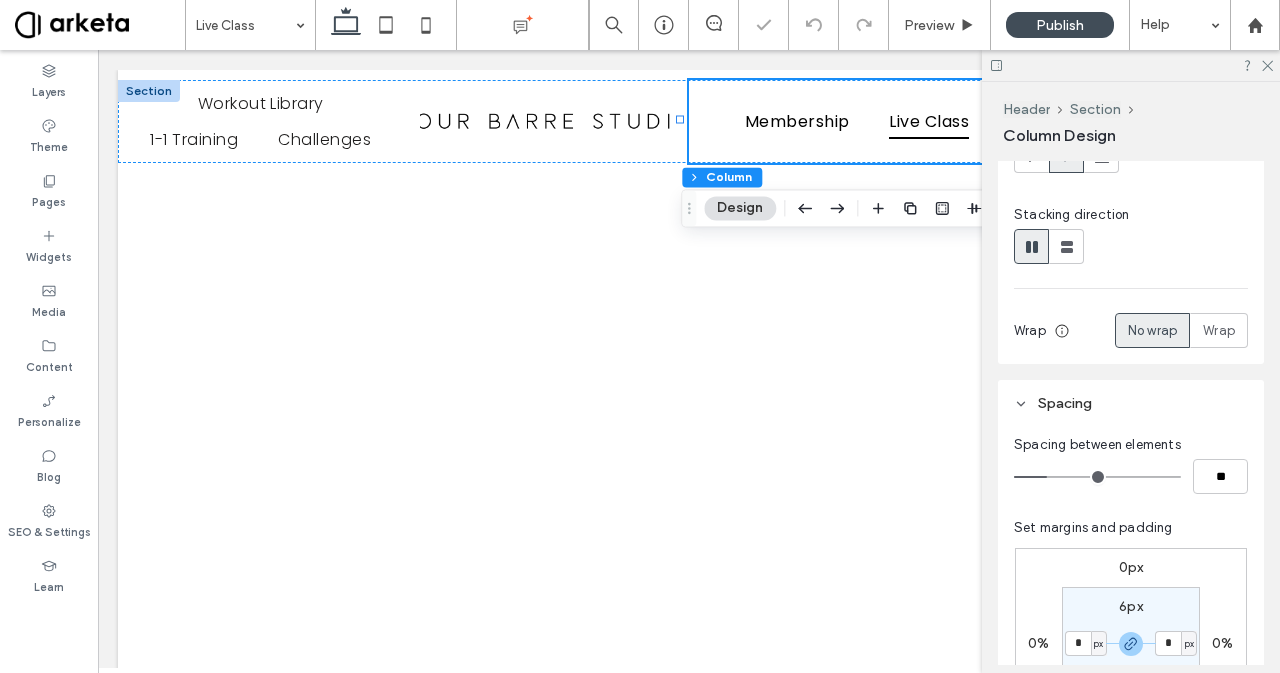 type on "*" 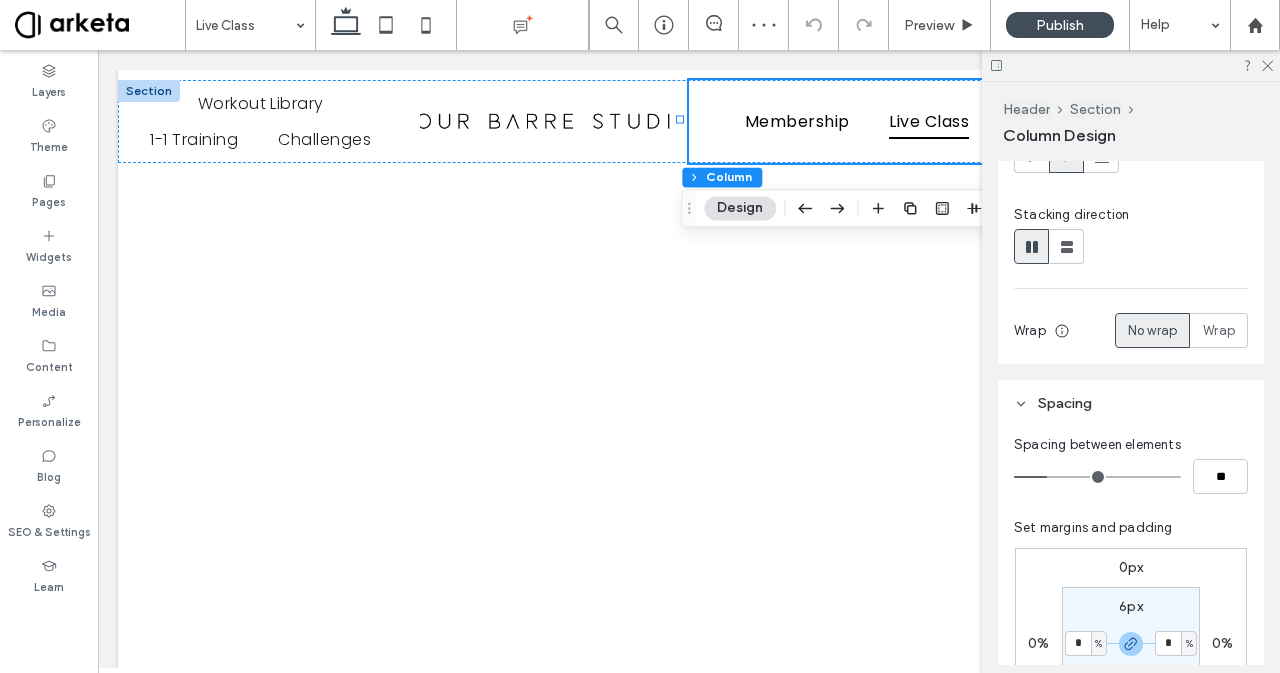 type on "*" 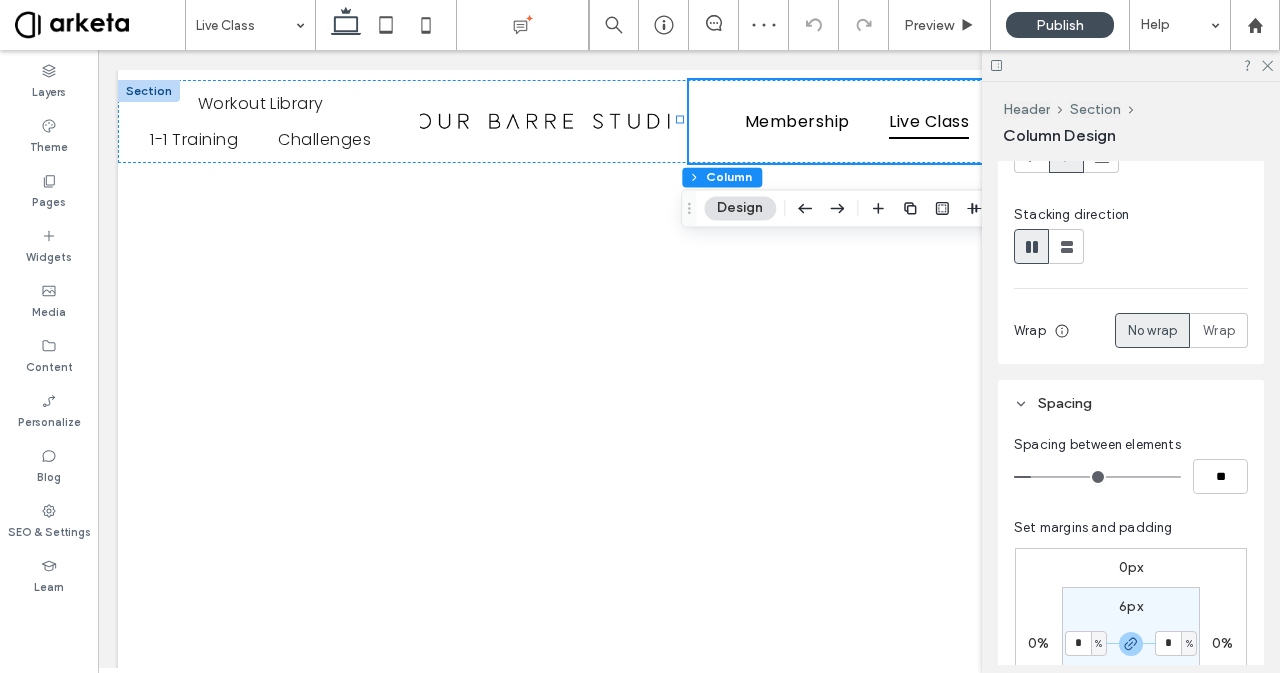 click at bounding box center (1097, 477) 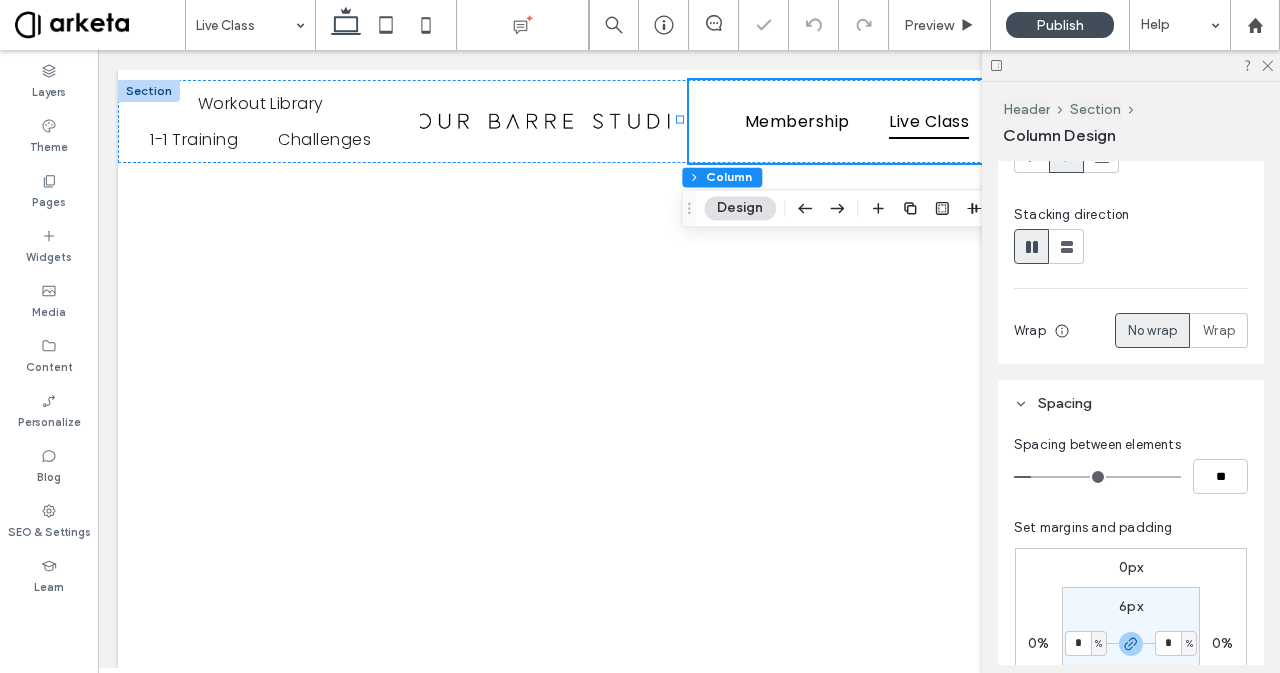 type on "*" 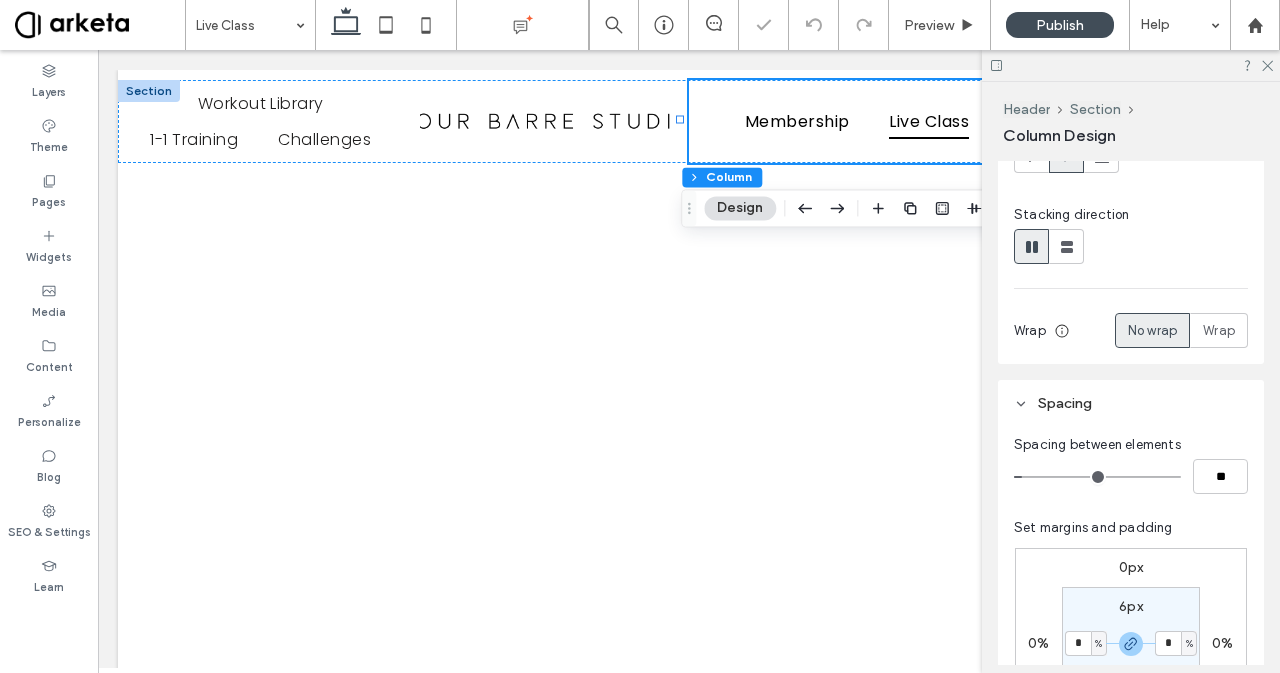 type on "*" 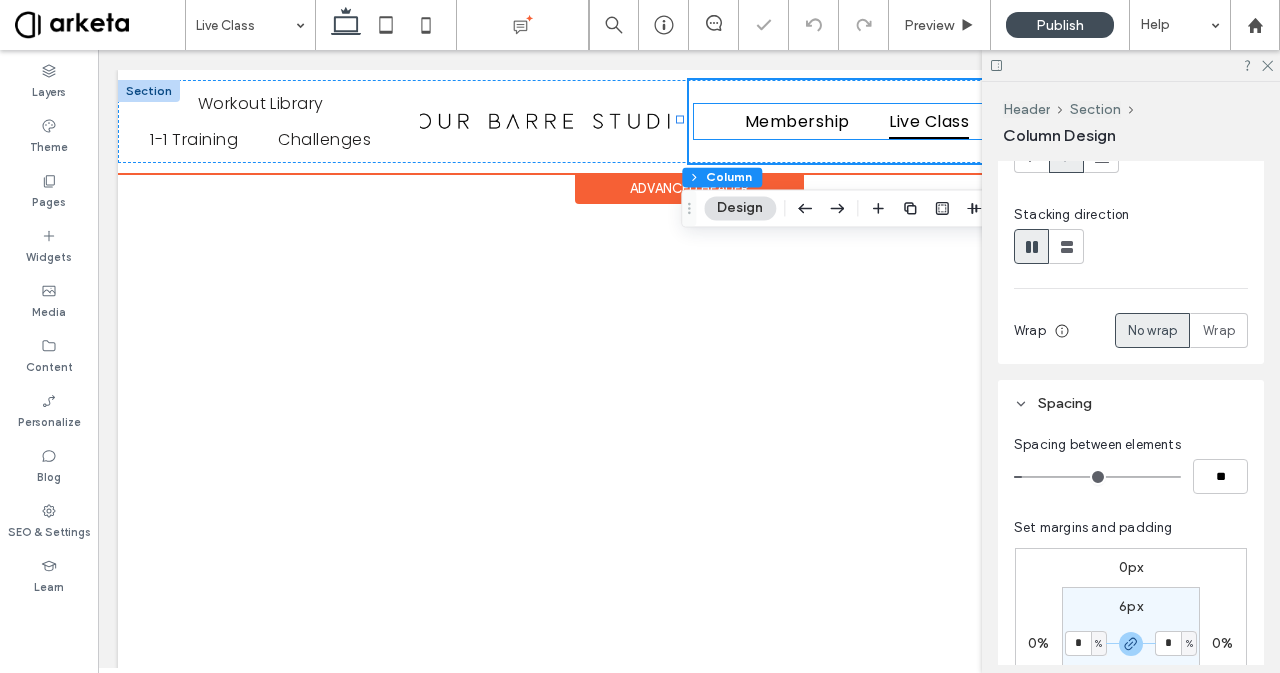click on "Membership
Live Class
Contact" at bounding box center [911, 121] 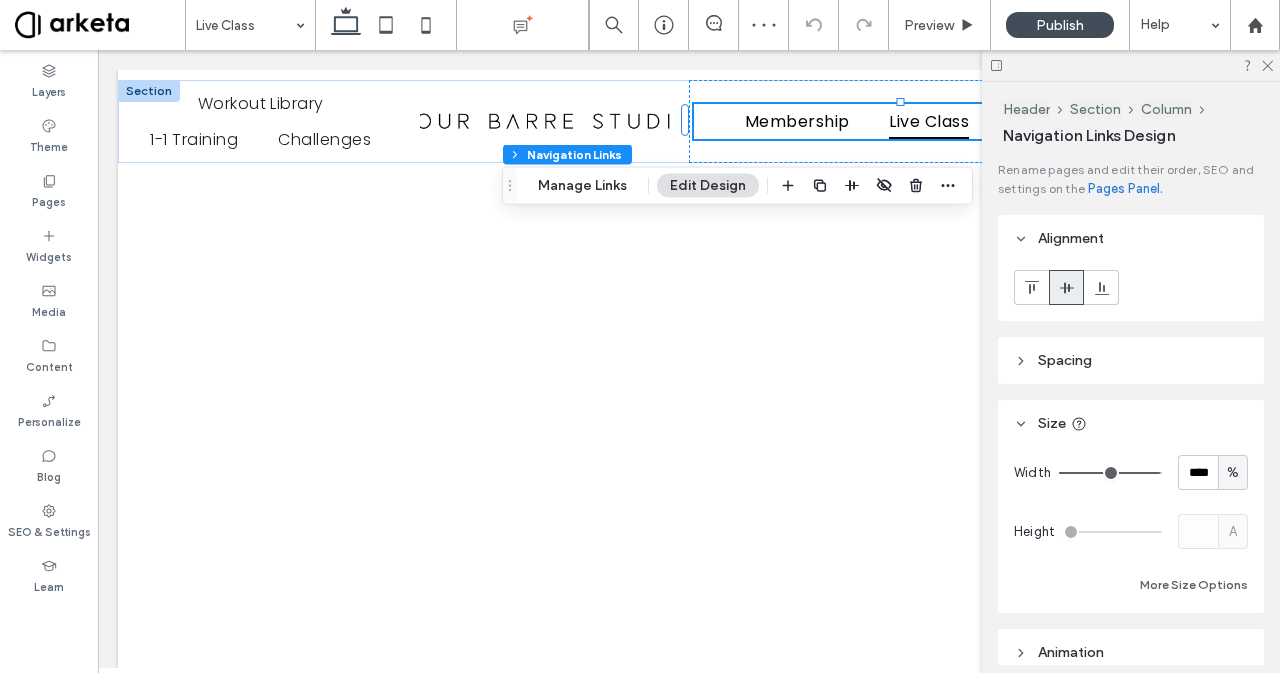 type on "**" 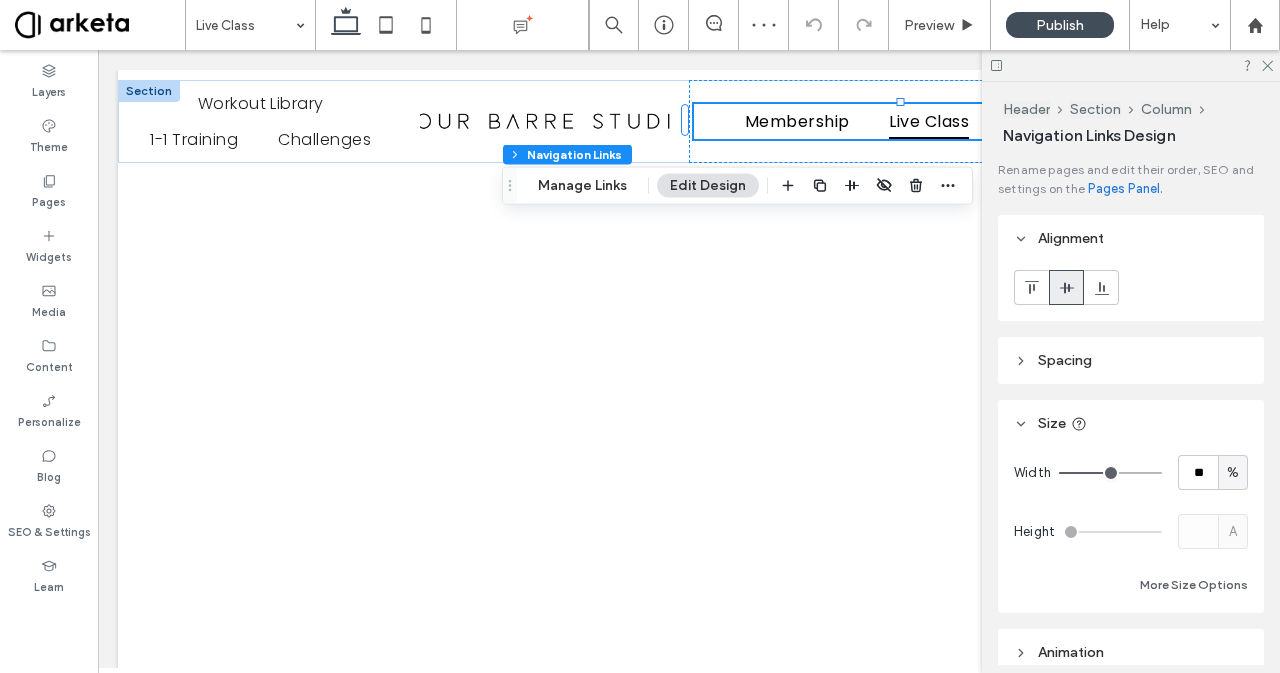 click at bounding box center [1110, 473] 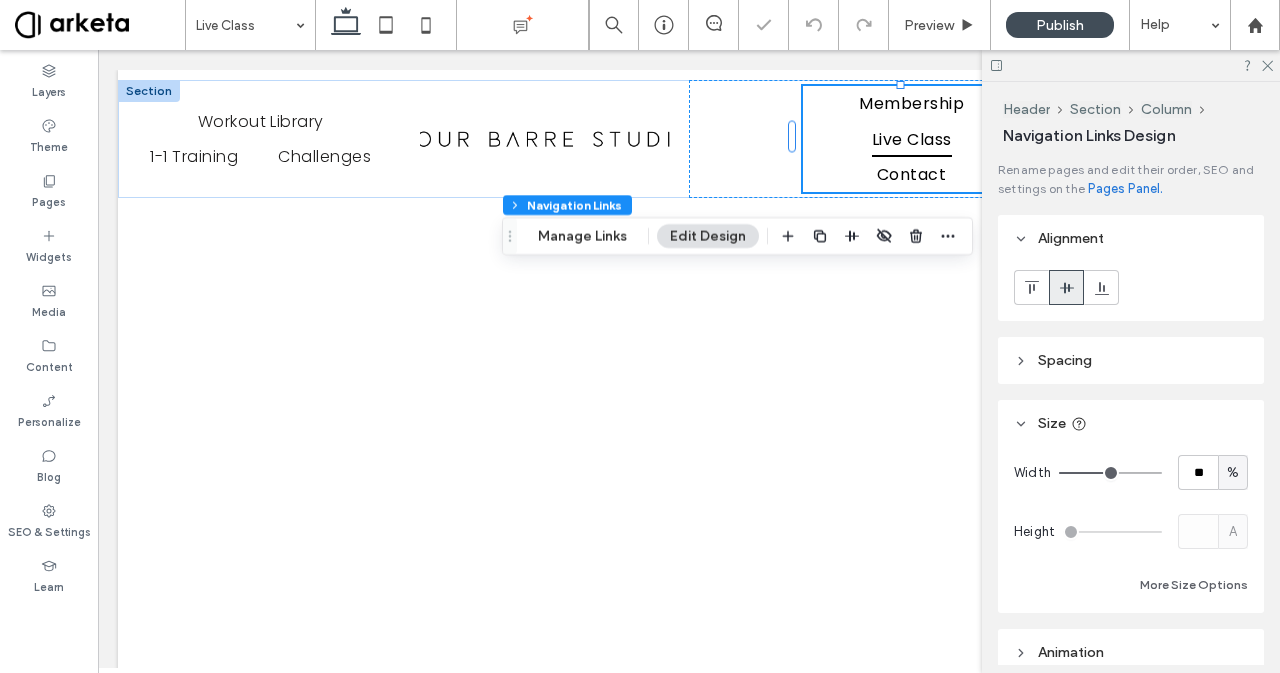 type on "**" 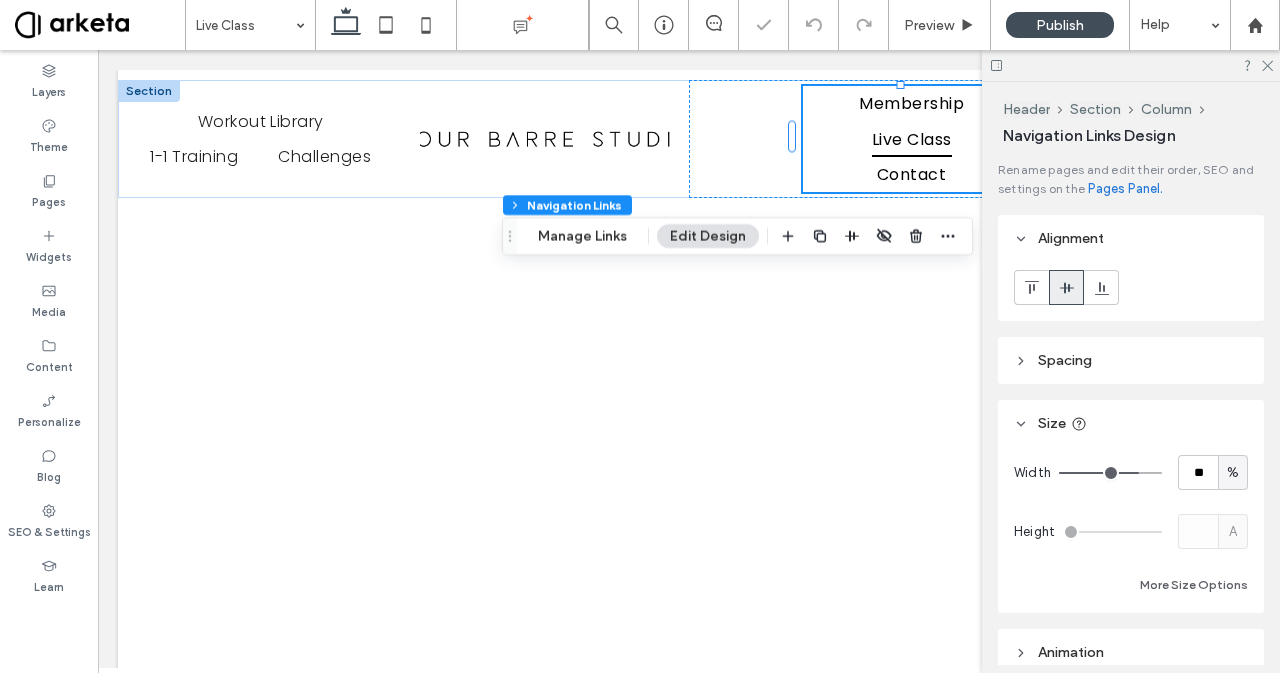click at bounding box center [1110, 473] 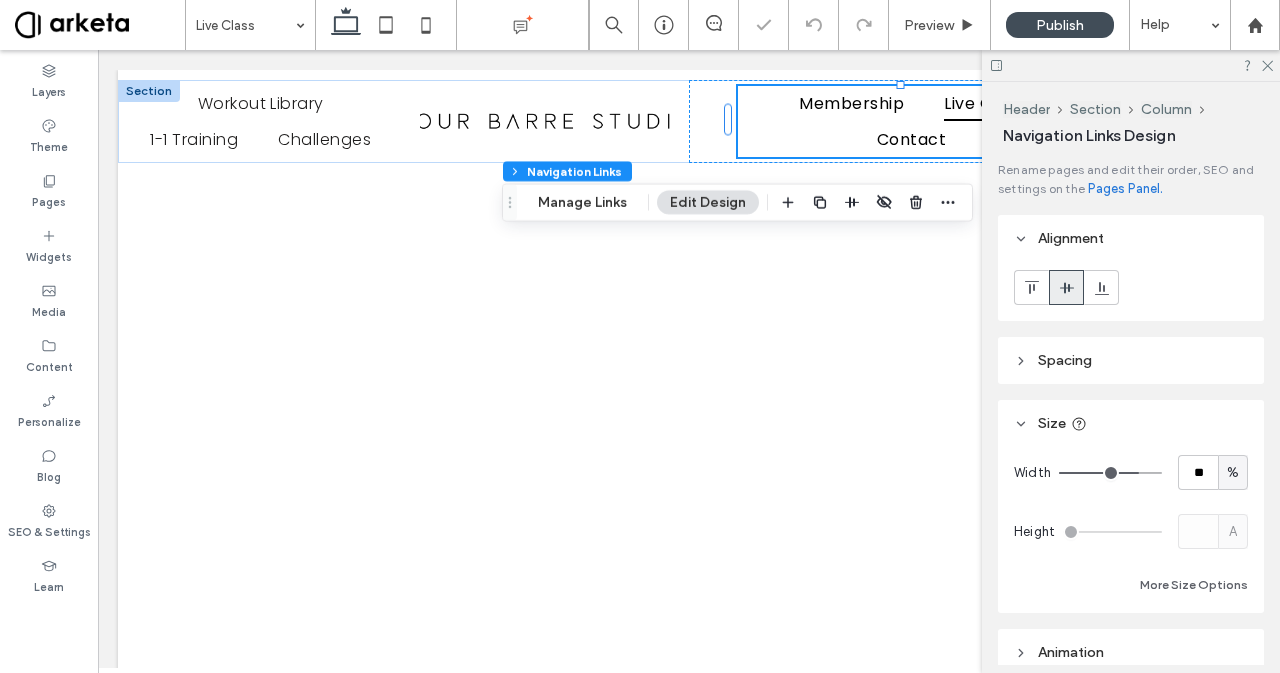 type on "***" 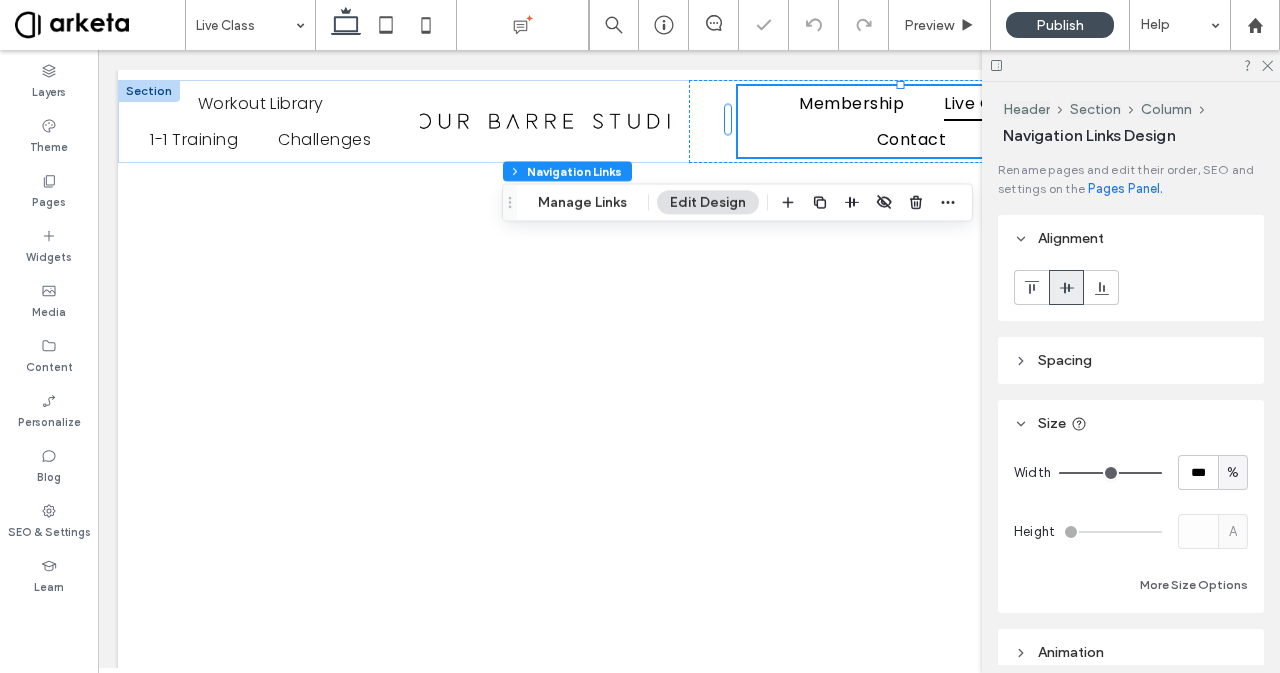 click at bounding box center [1110, 473] 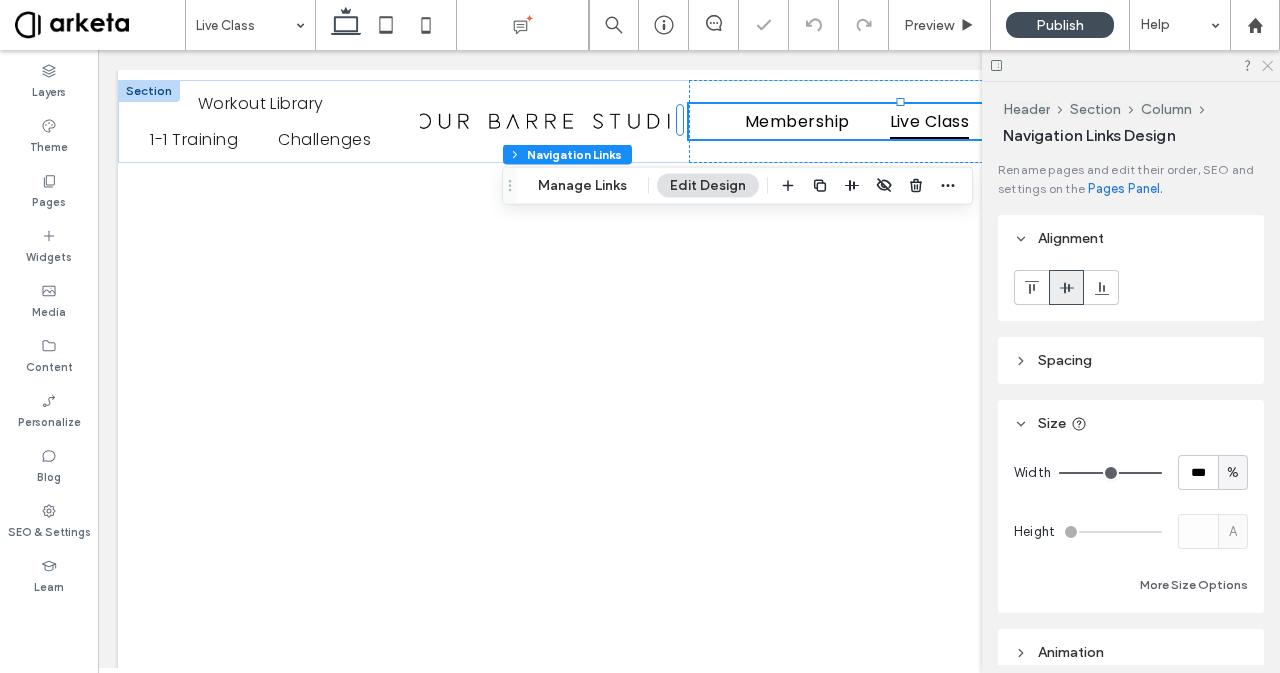 click 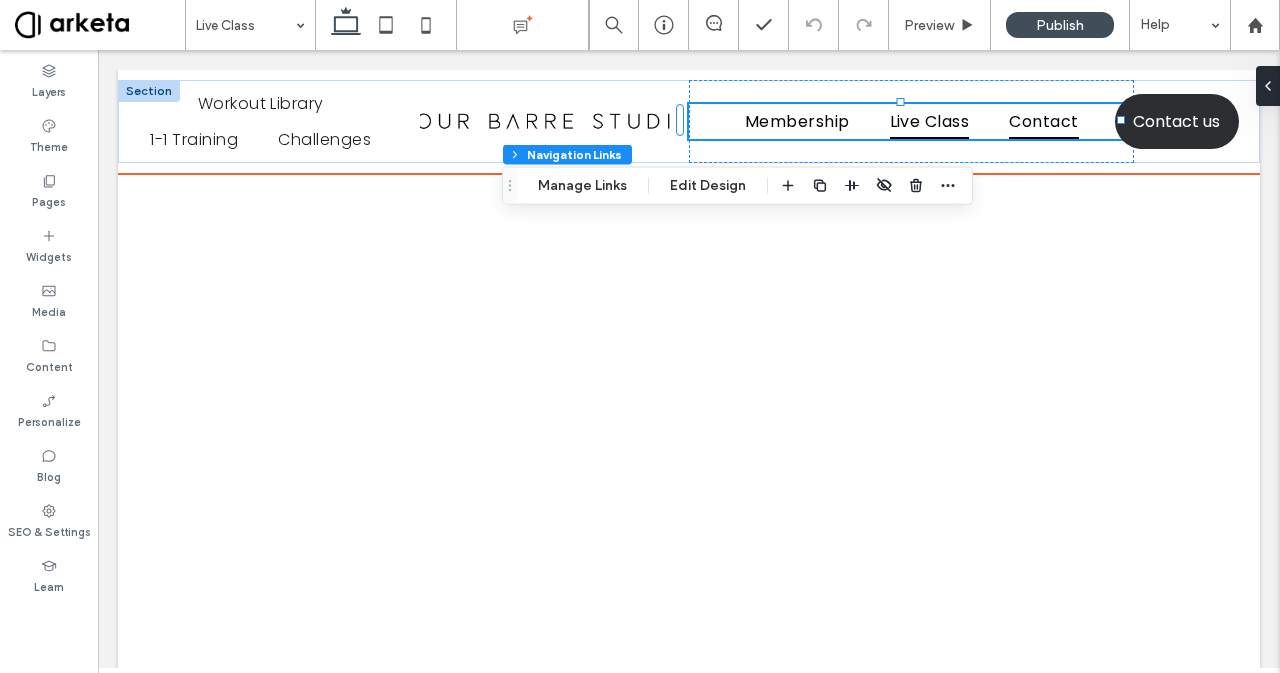 click on "Contact" at bounding box center [1043, 121] 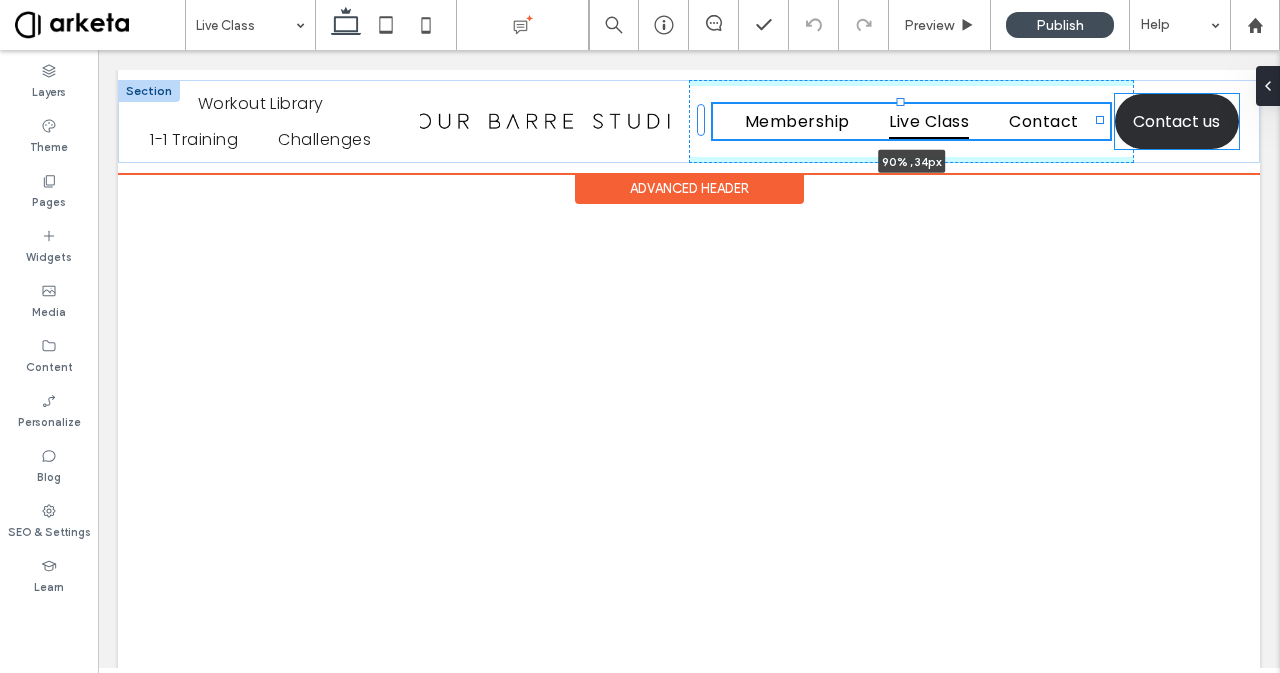 drag, startPoint x: 1122, startPoint y: 118, endPoint x: 1102, endPoint y: 121, distance: 20.22375 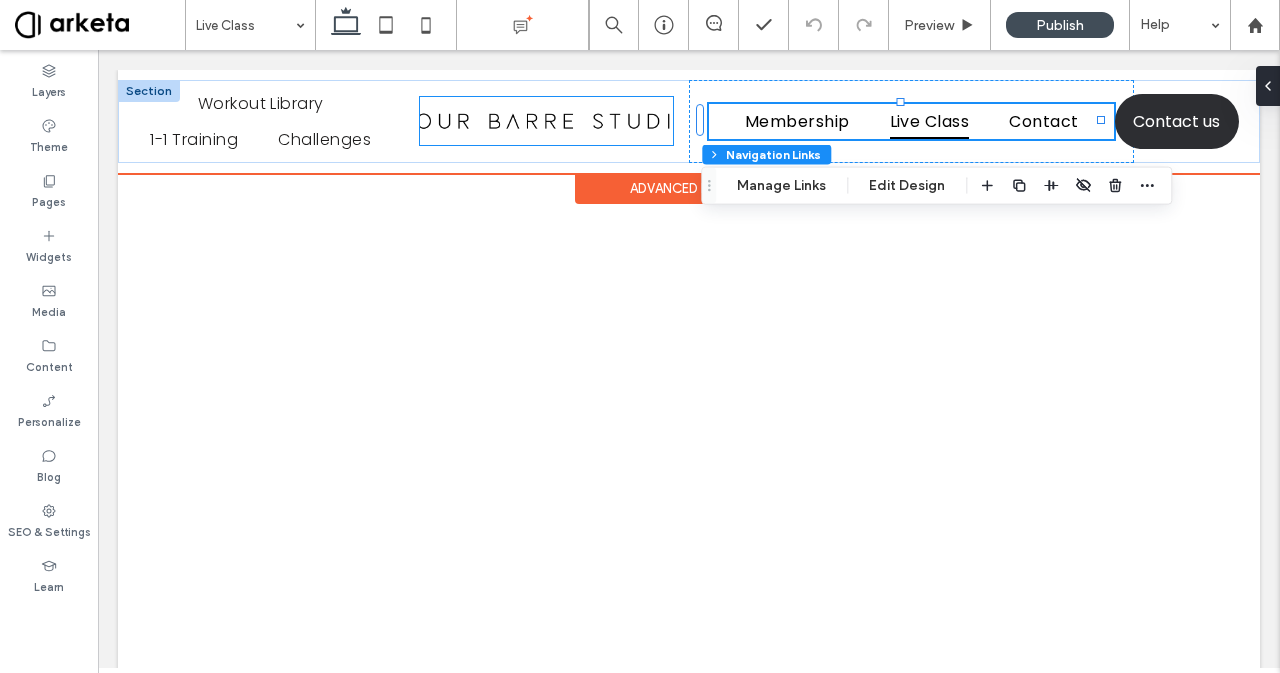 click at bounding box center [546, 121] 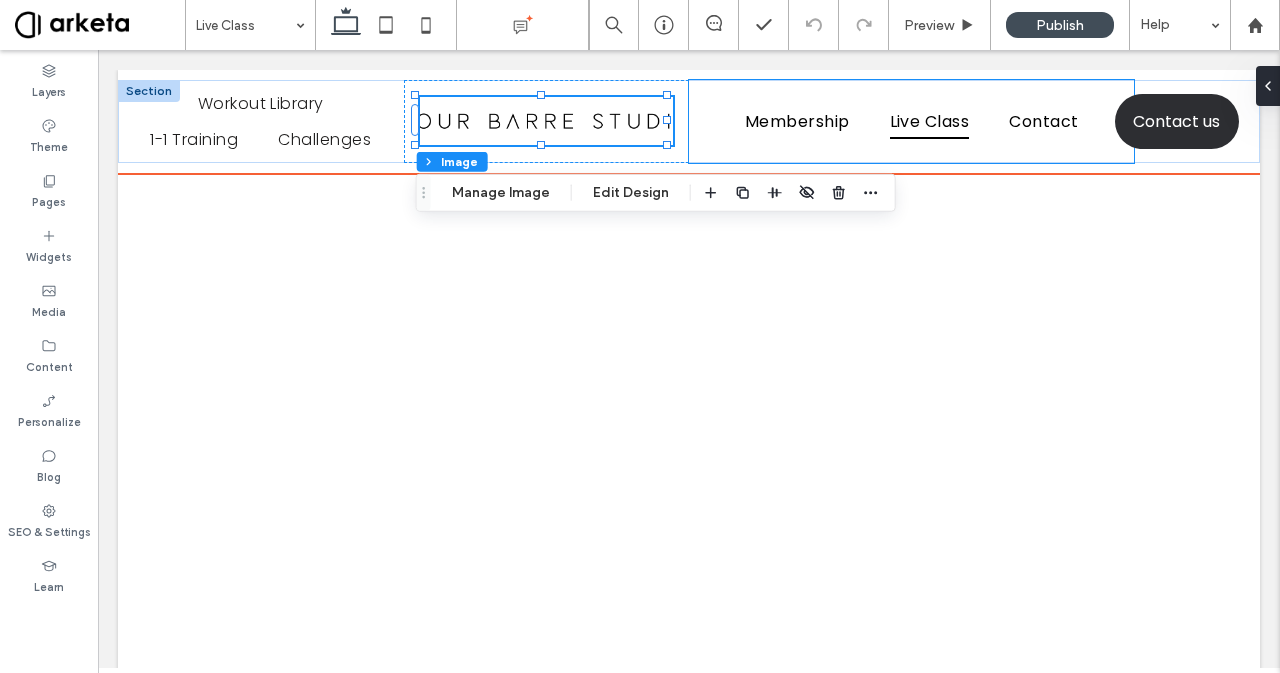 click on "Membership
Live Class
Contact" at bounding box center (911, 121) 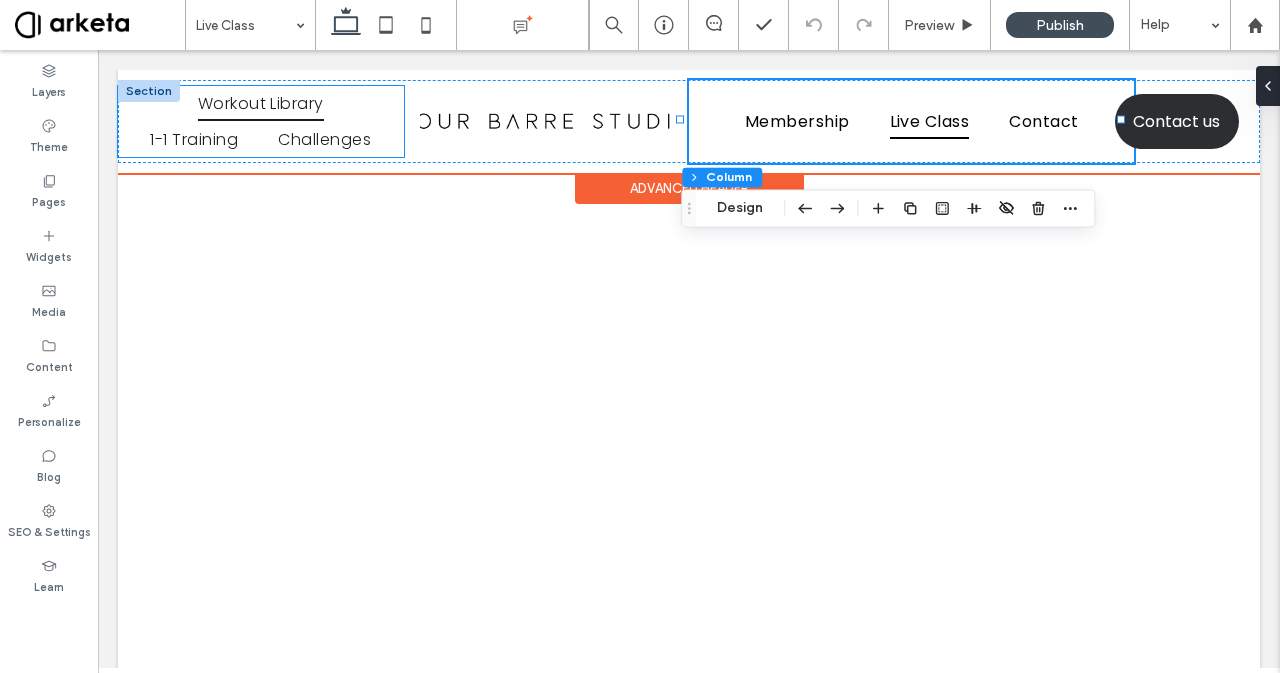click on "Workout Library" at bounding box center (261, 103) 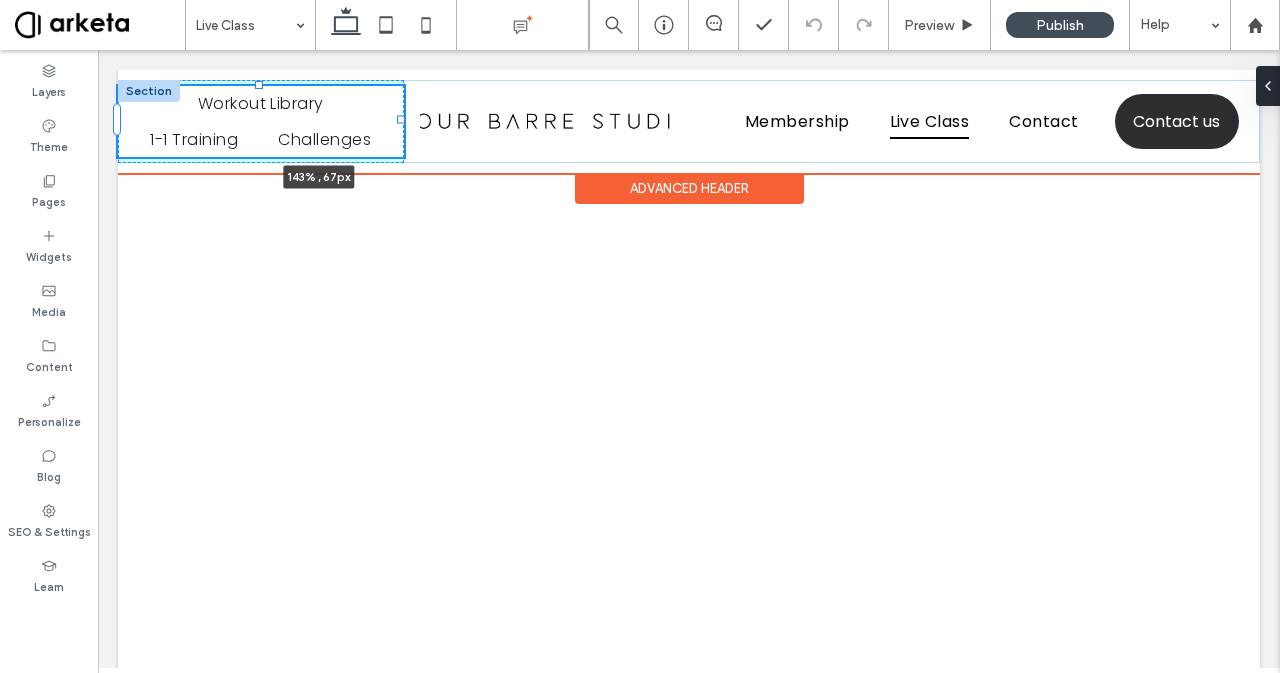 drag, startPoint x: 404, startPoint y: 119, endPoint x: 462, endPoint y: 113, distance: 58.30952 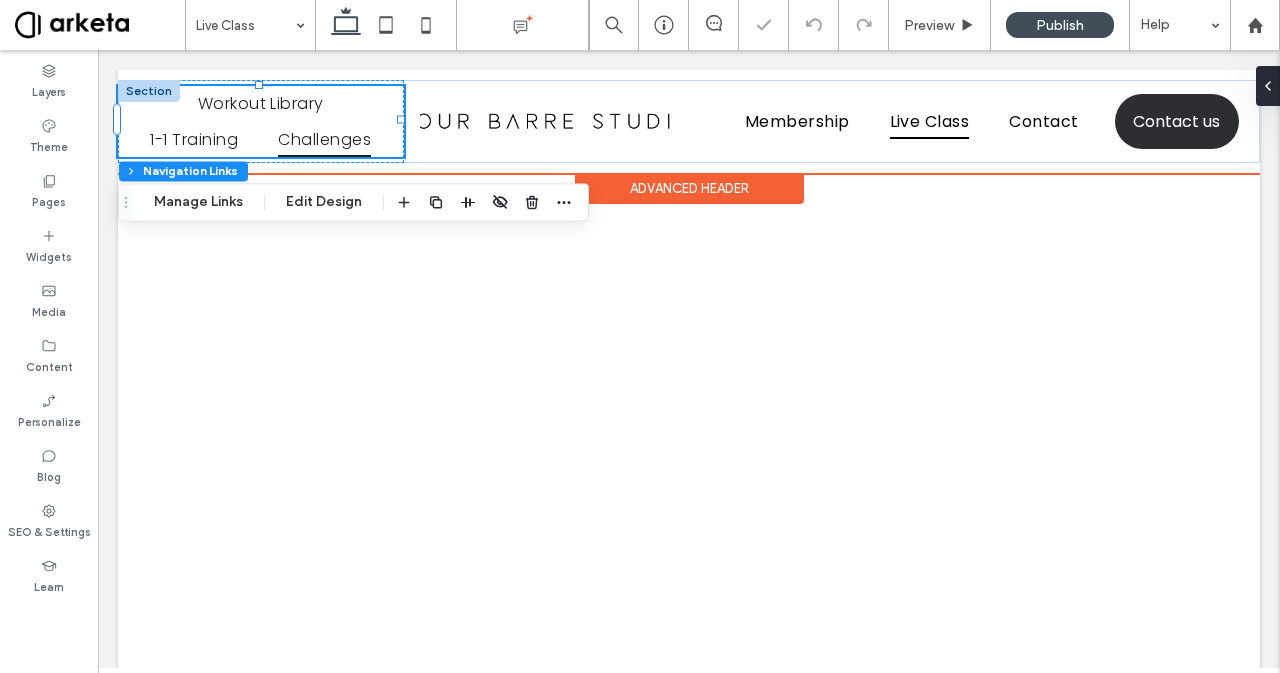 click on "Challenges" at bounding box center (324, 138) 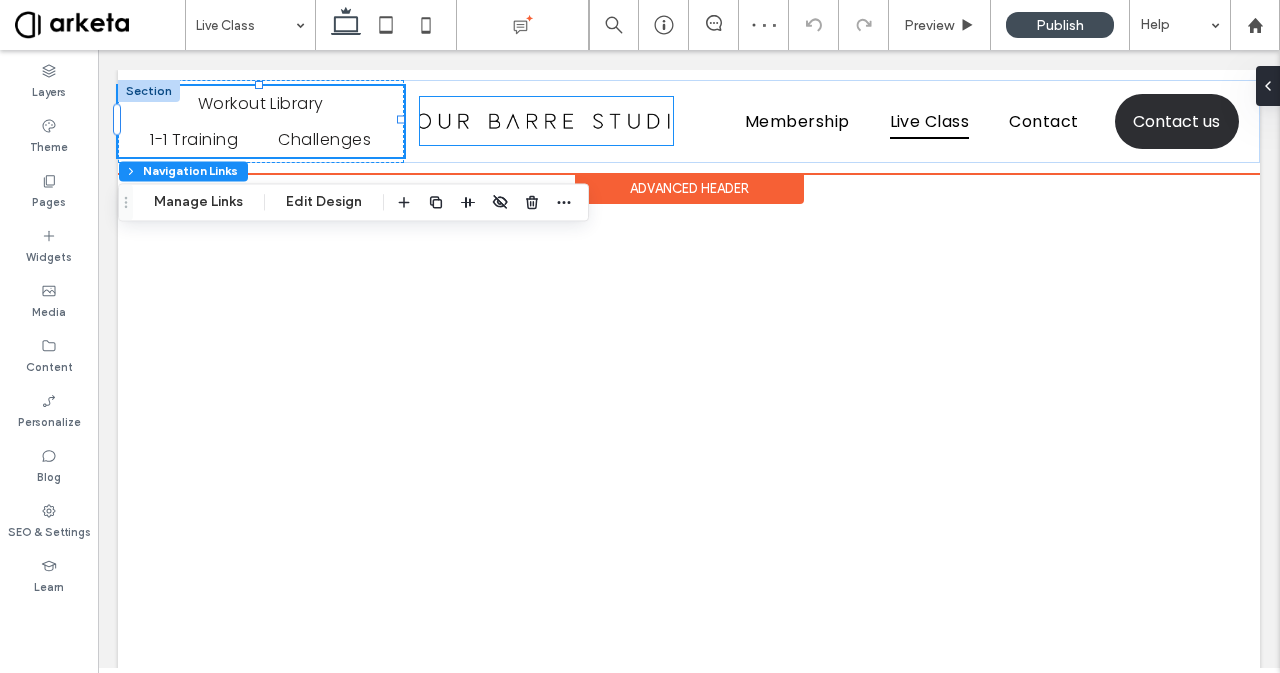 click at bounding box center (546, 121) 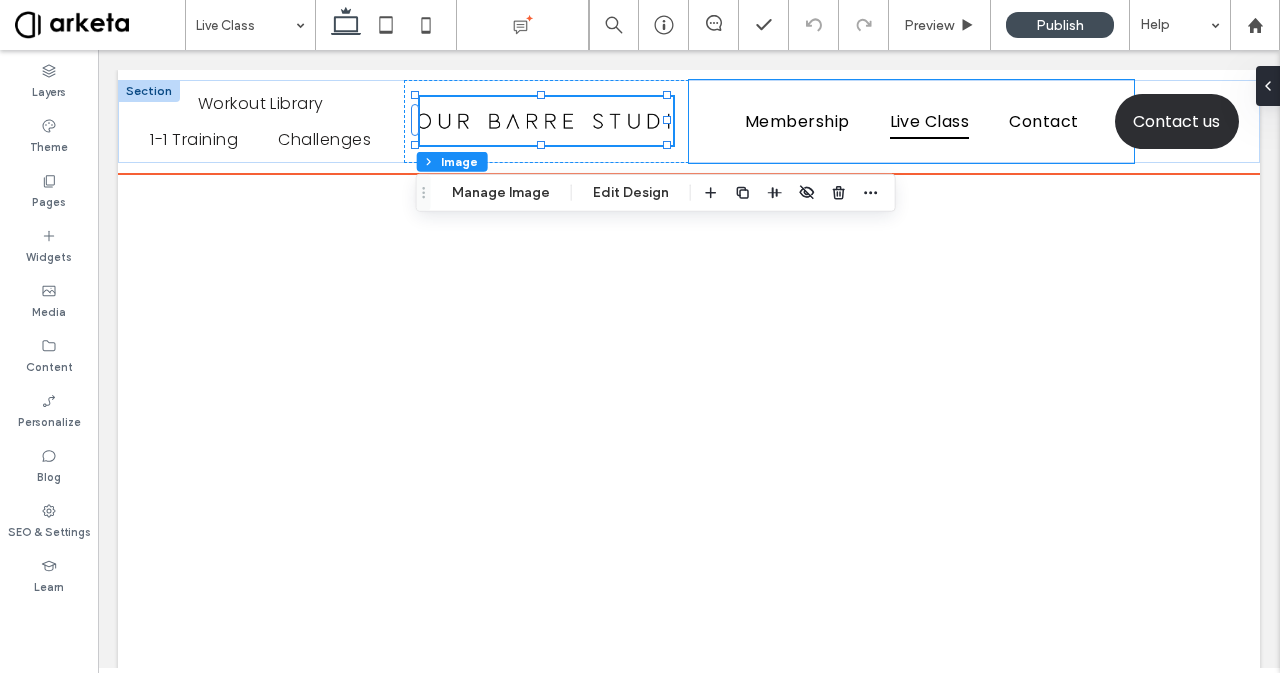 click on "Membership
Live Class
Contact" at bounding box center (911, 121) 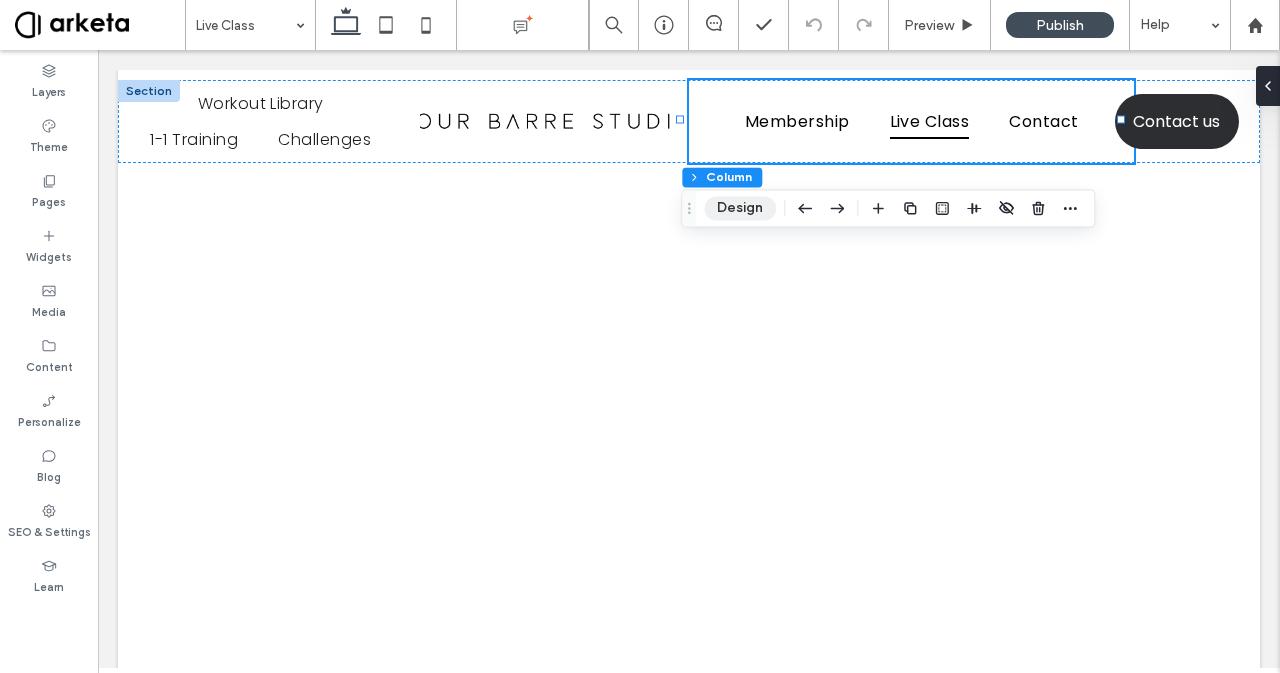 click on "Design" at bounding box center (740, 208) 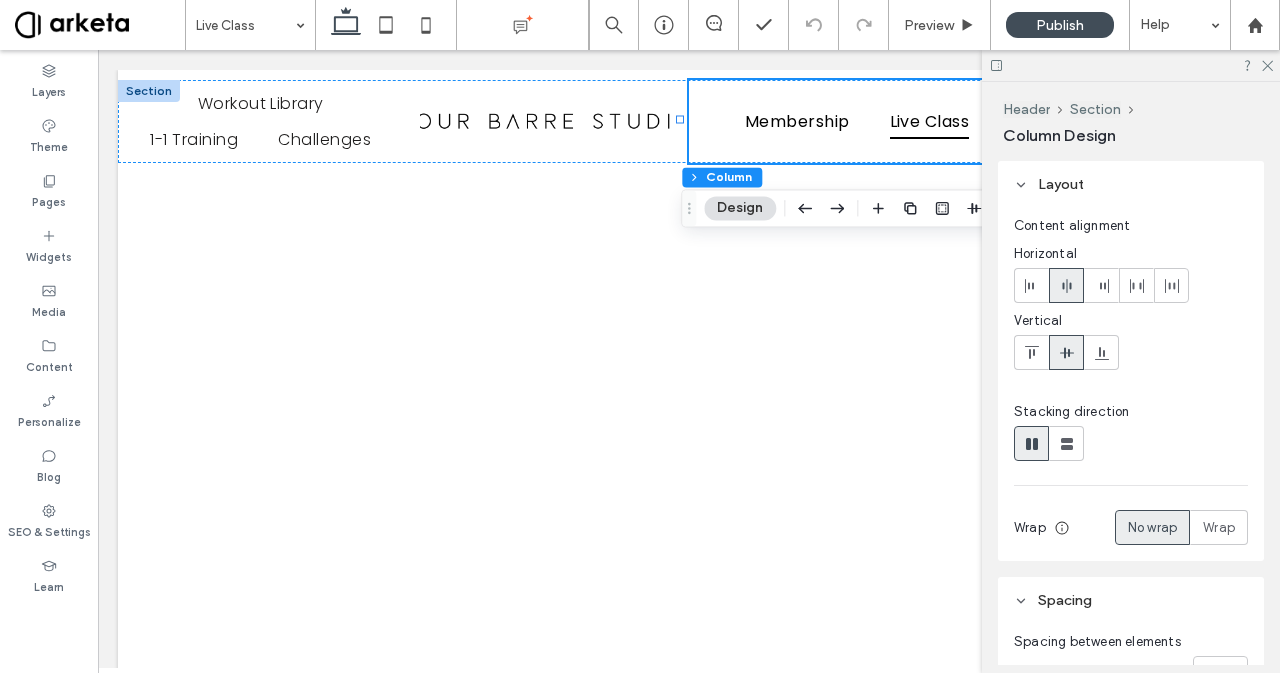 drag, startPoint x: 1277, startPoint y: 351, endPoint x: 1269, endPoint y: 379, distance: 29.12044 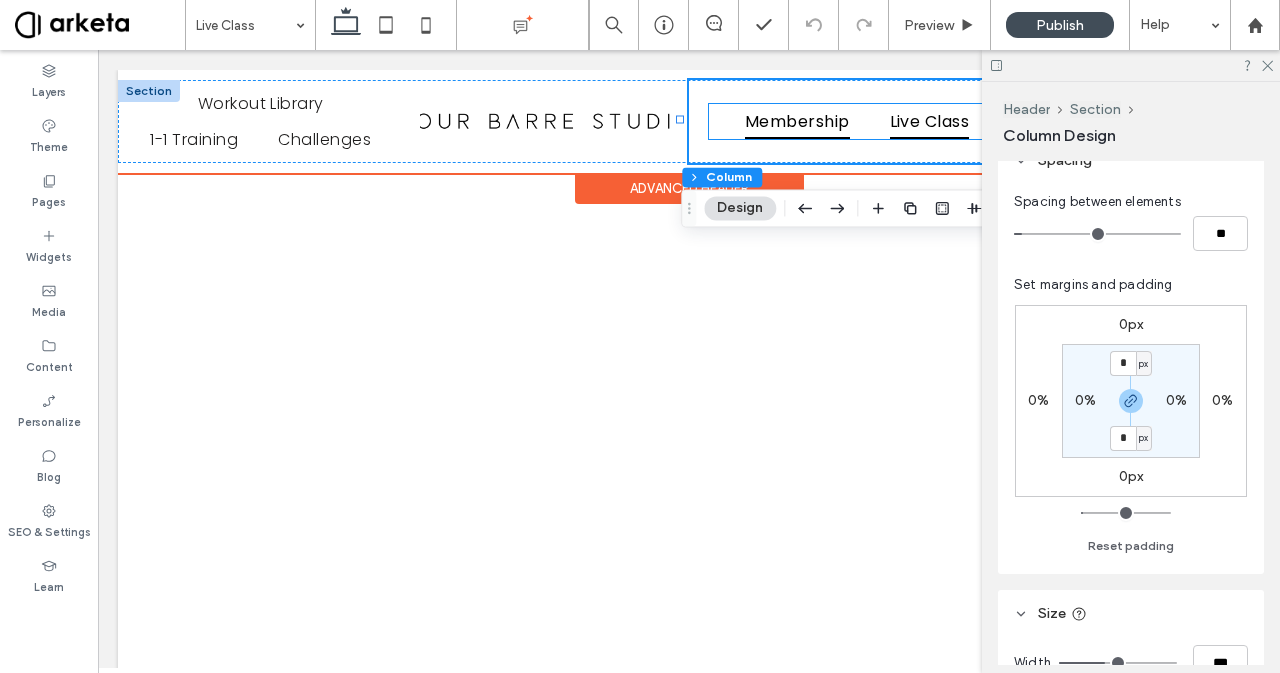 click on "Membership" at bounding box center [797, 121] 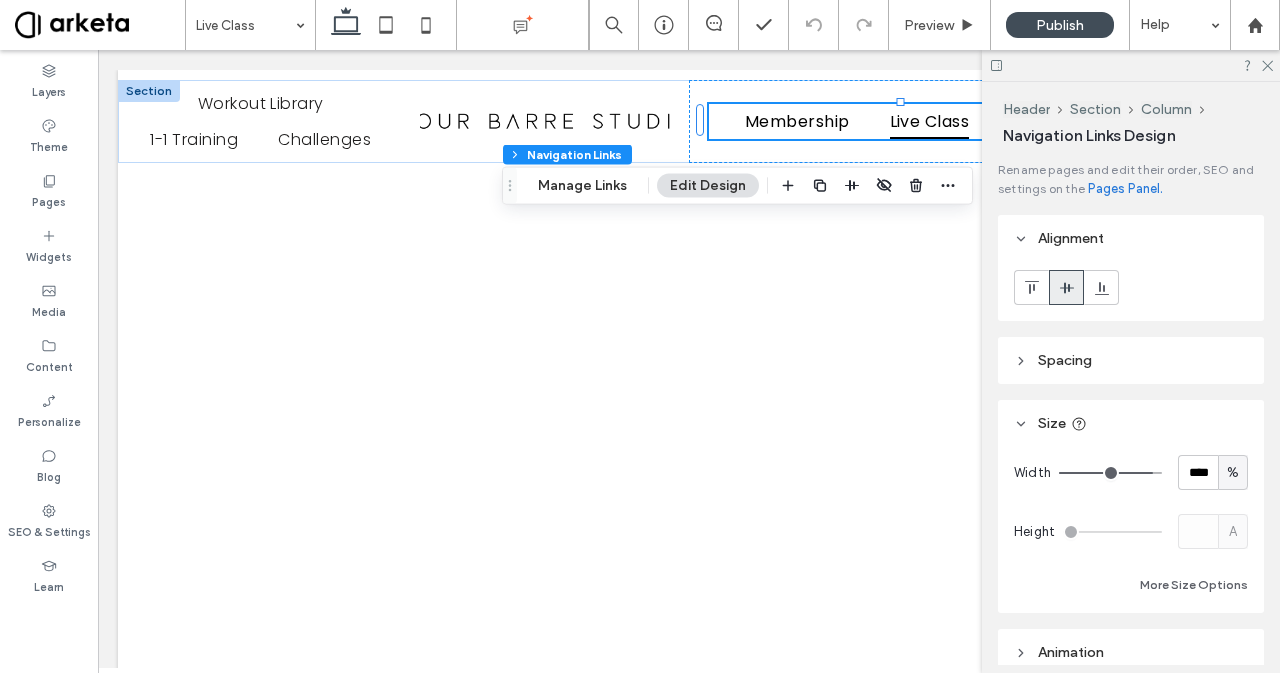 click on "Spacing" at bounding box center [1131, 360] 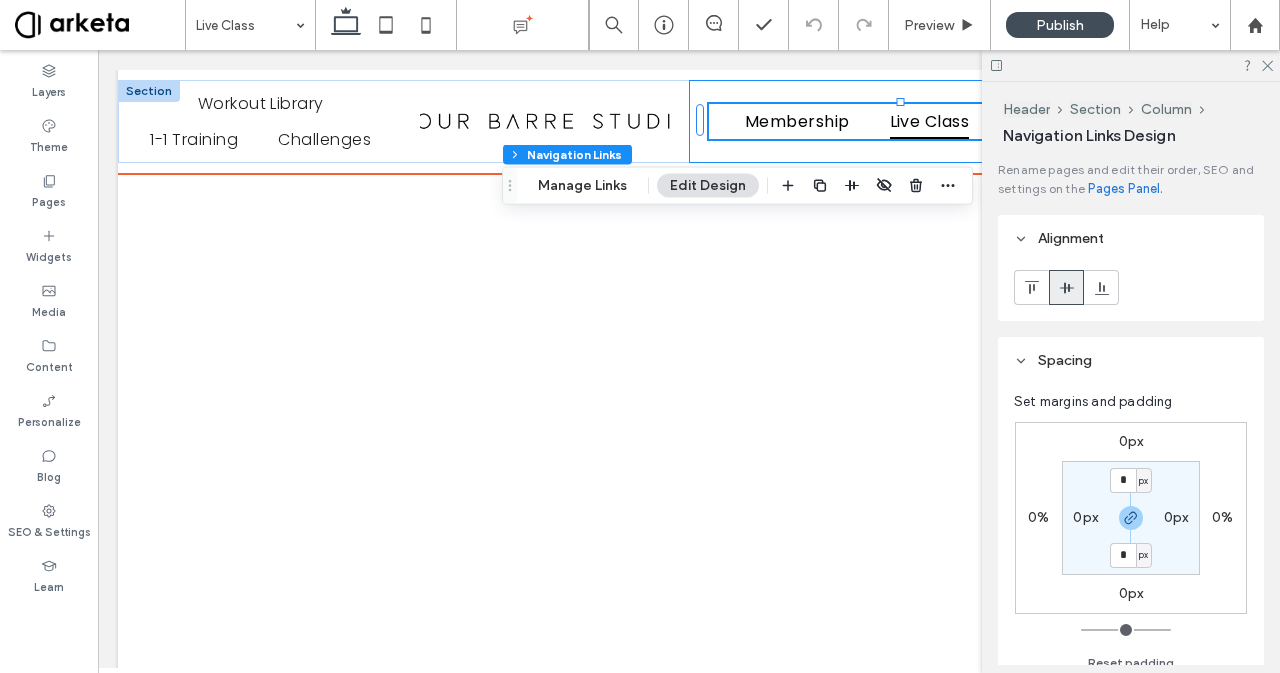 click on "Membership
Live Class
Contact" at bounding box center [911, 121] 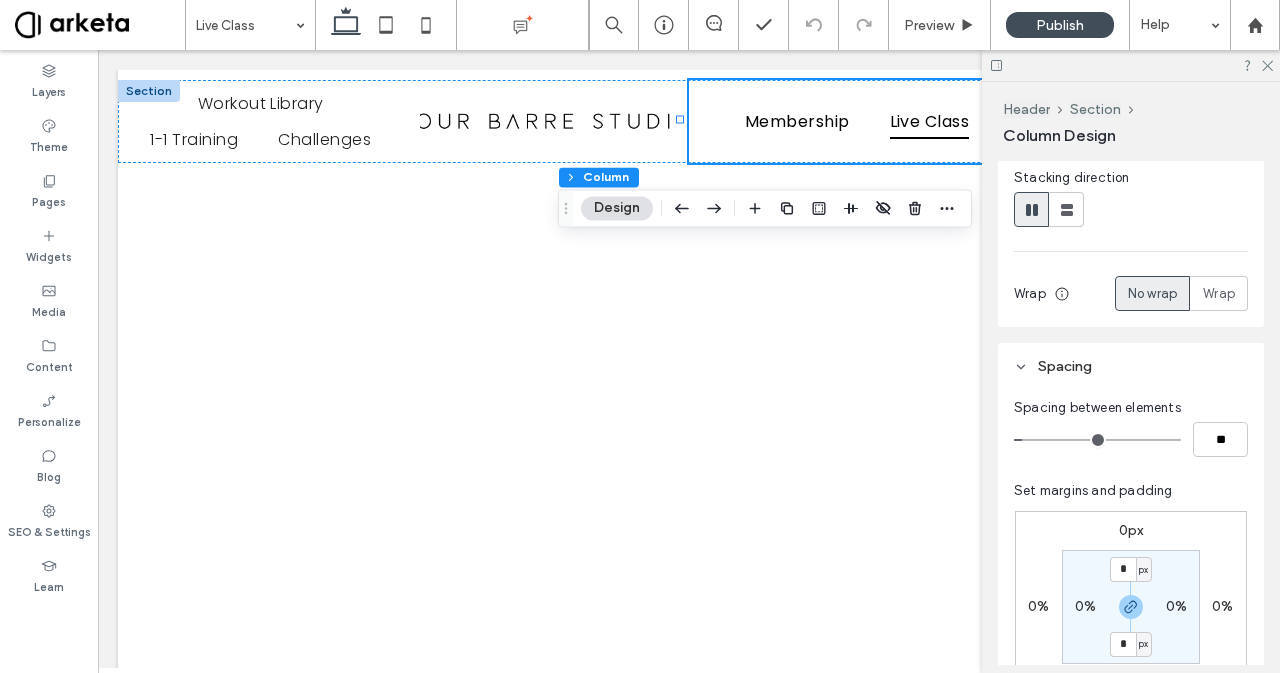 scroll, scrollTop: 210, scrollLeft: 0, axis: vertical 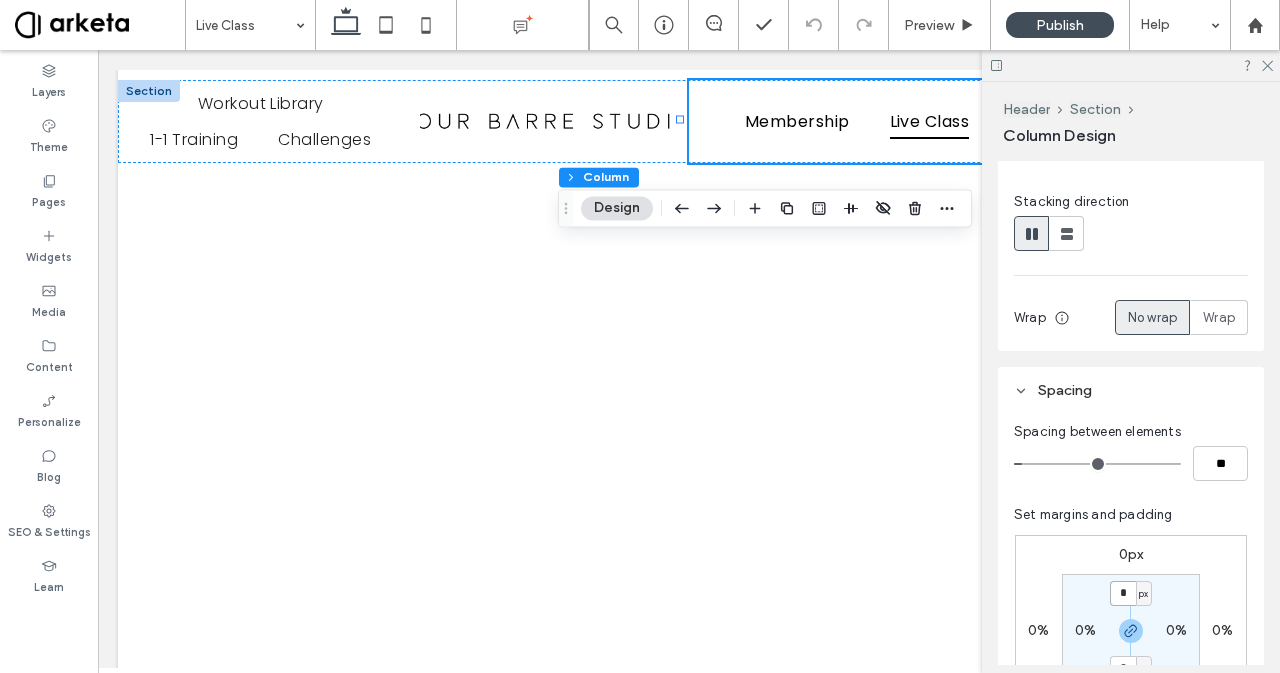 click on "*" at bounding box center (1123, 593) 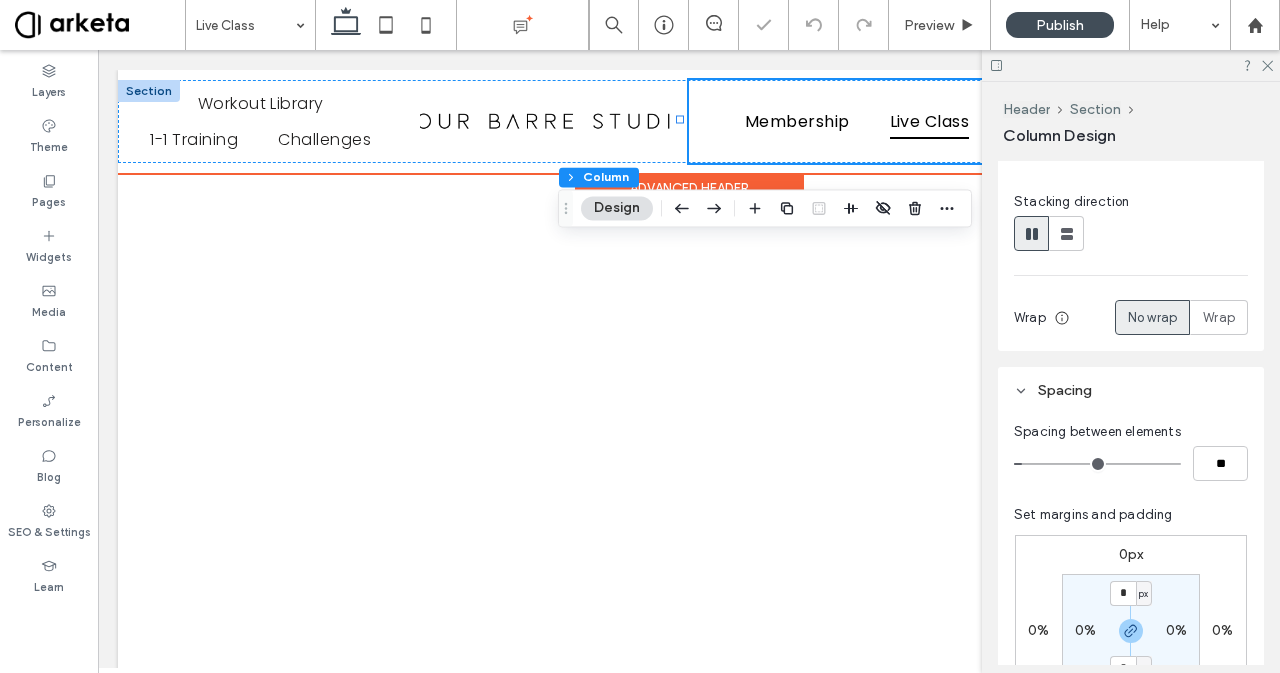 click on "Membership
Live Class
Contact" at bounding box center (911, 121) 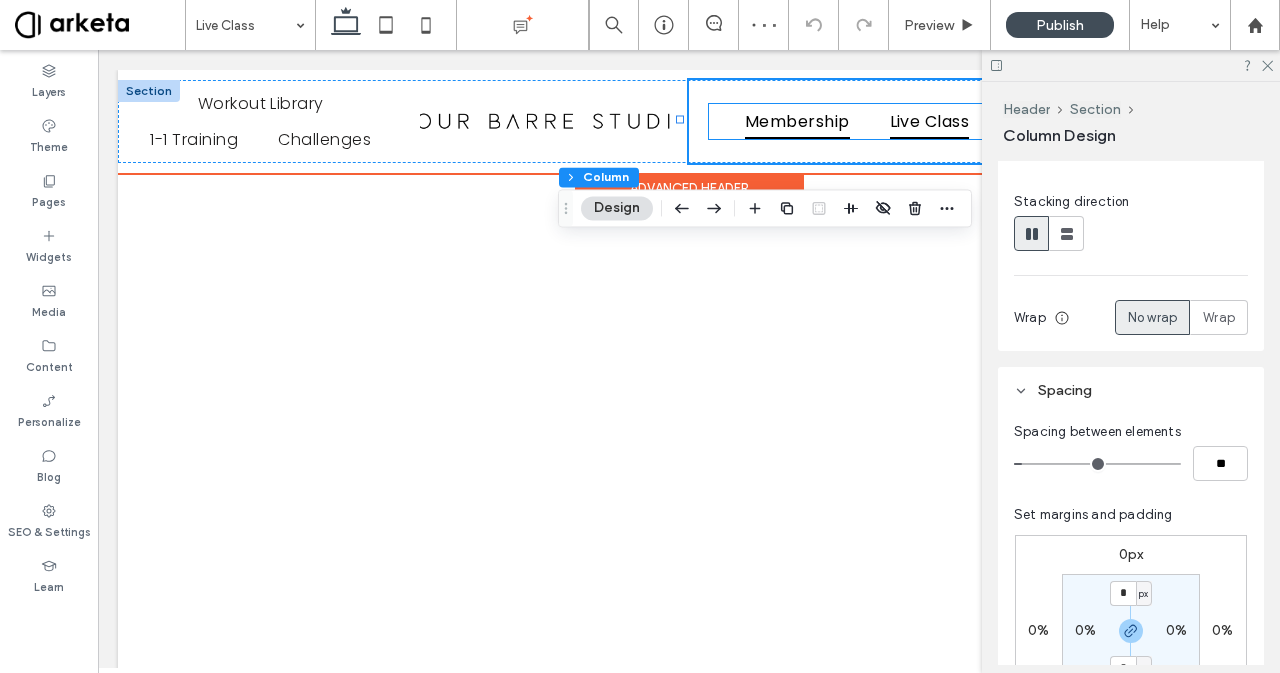 click on "Membership" at bounding box center (797, 121) 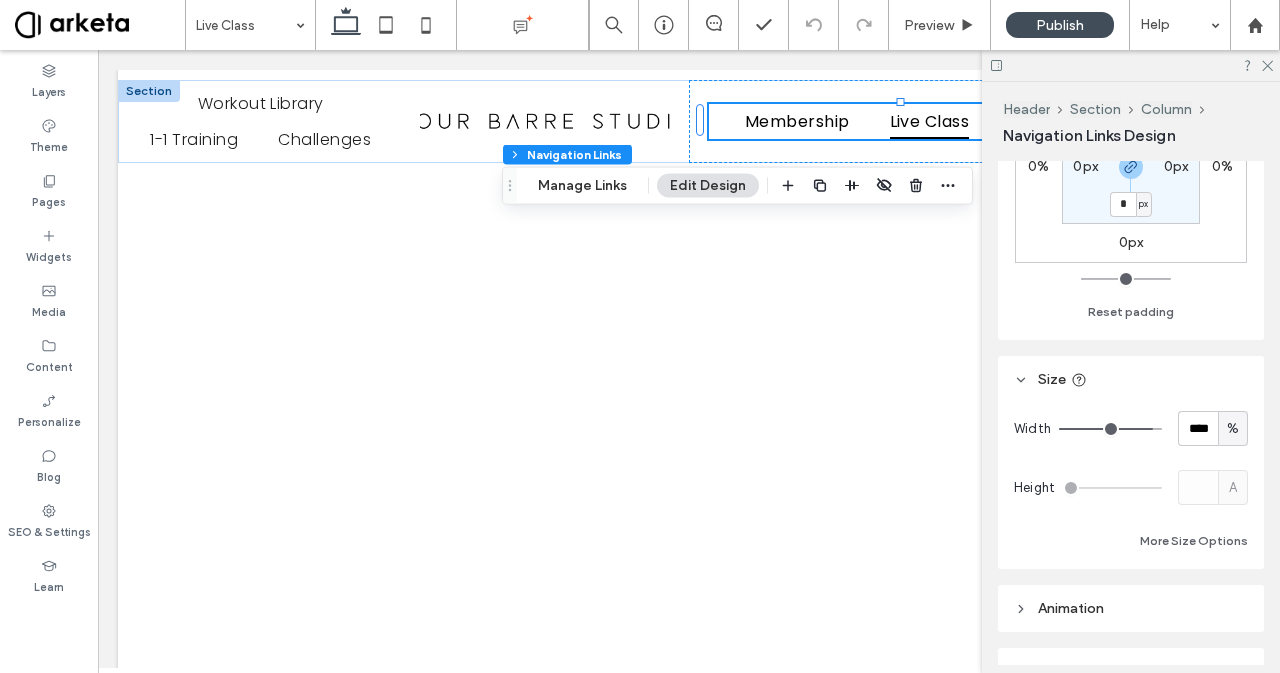 scroll, scrollTop: 339, scrollLeft: 0, axis: vertical 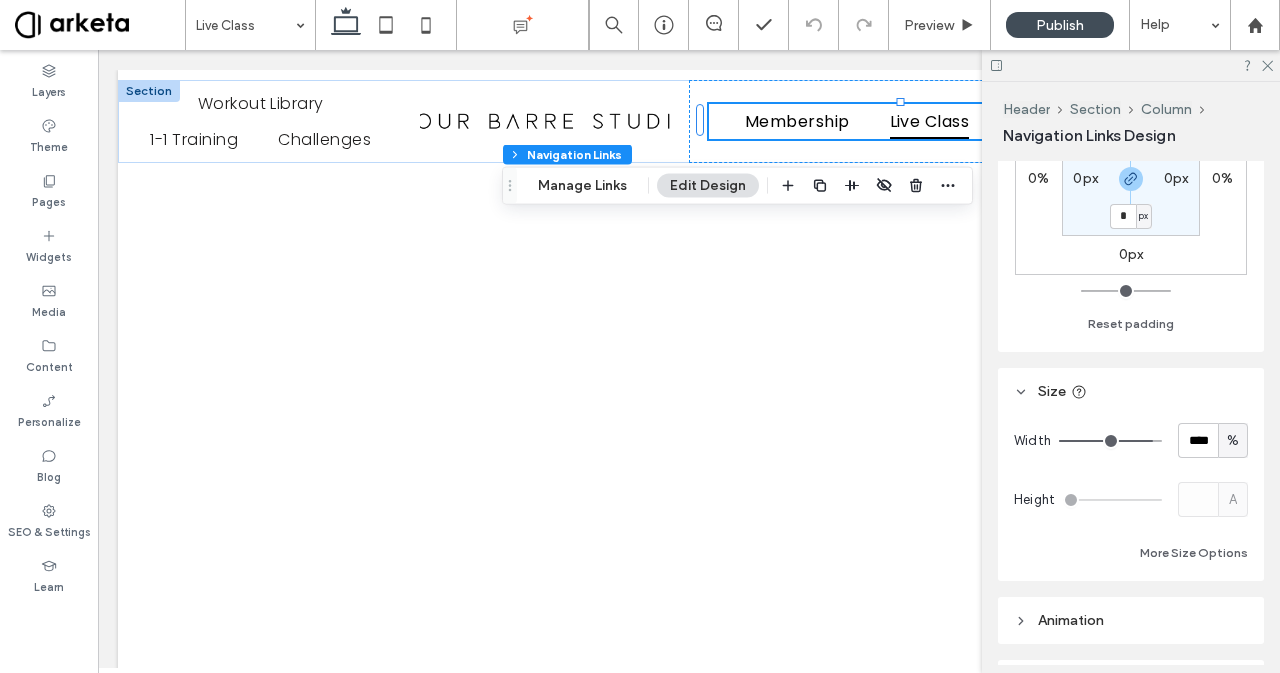 type on "**" 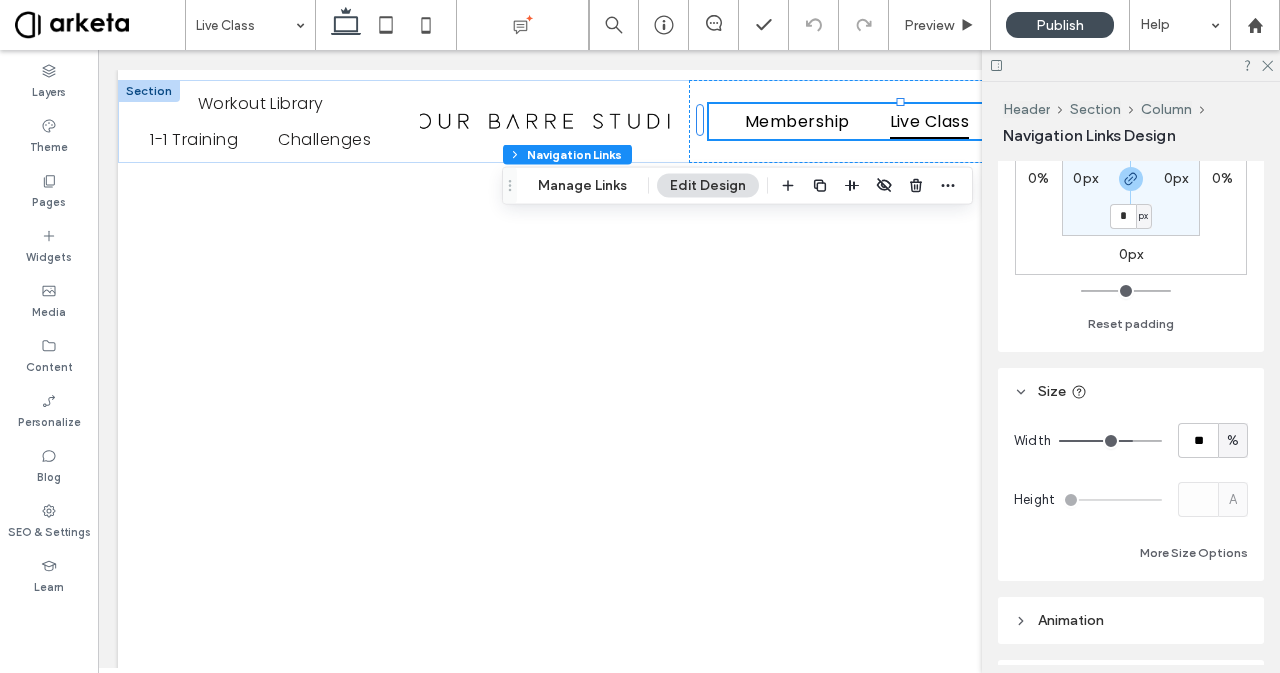 click at bounding box center (1110, 441) 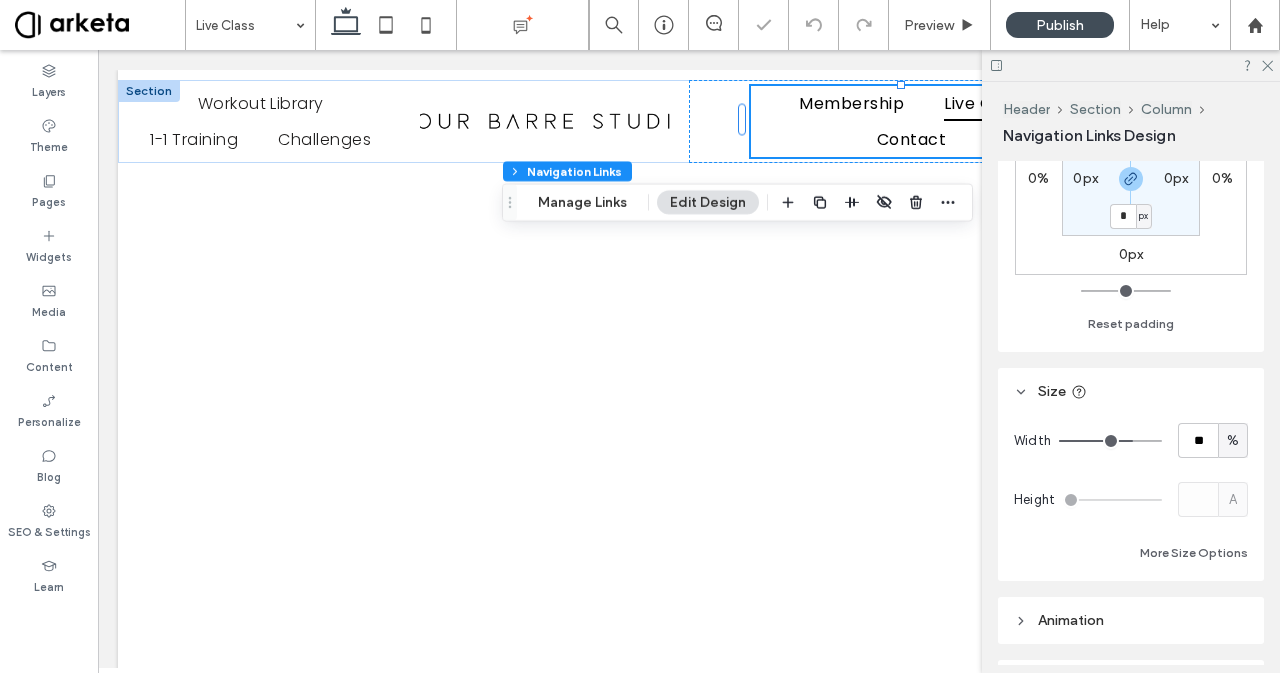 type on "**" 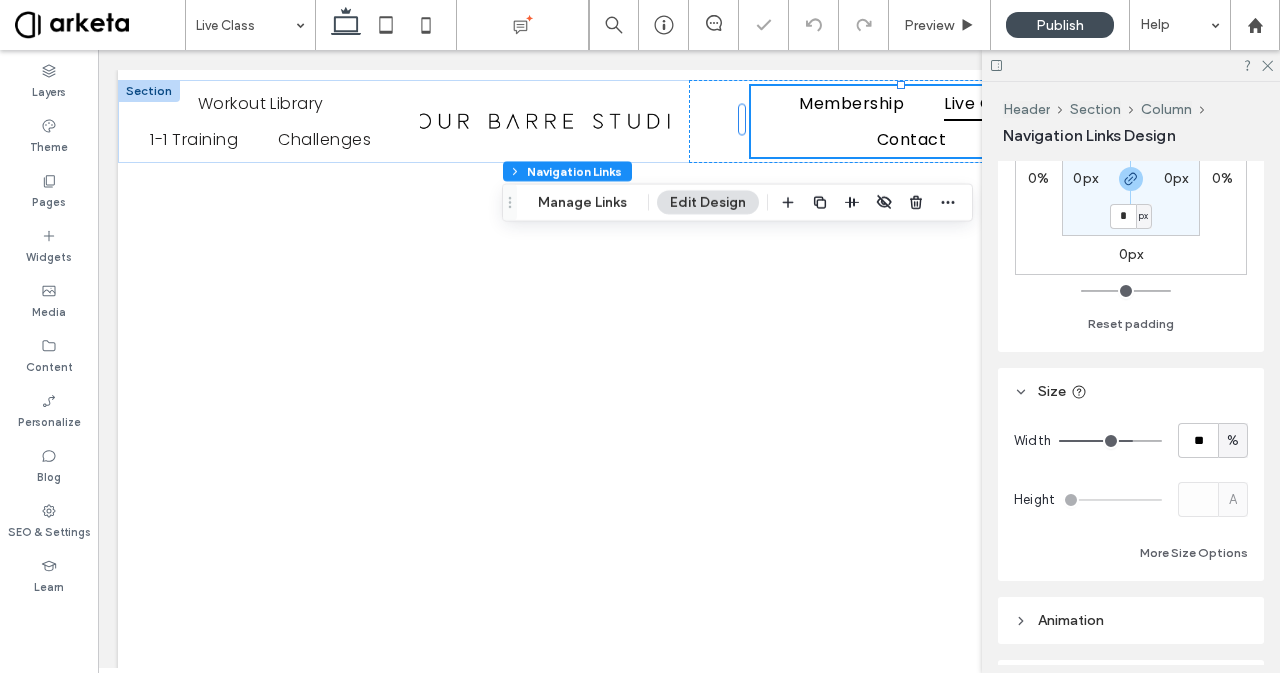 type on "**" 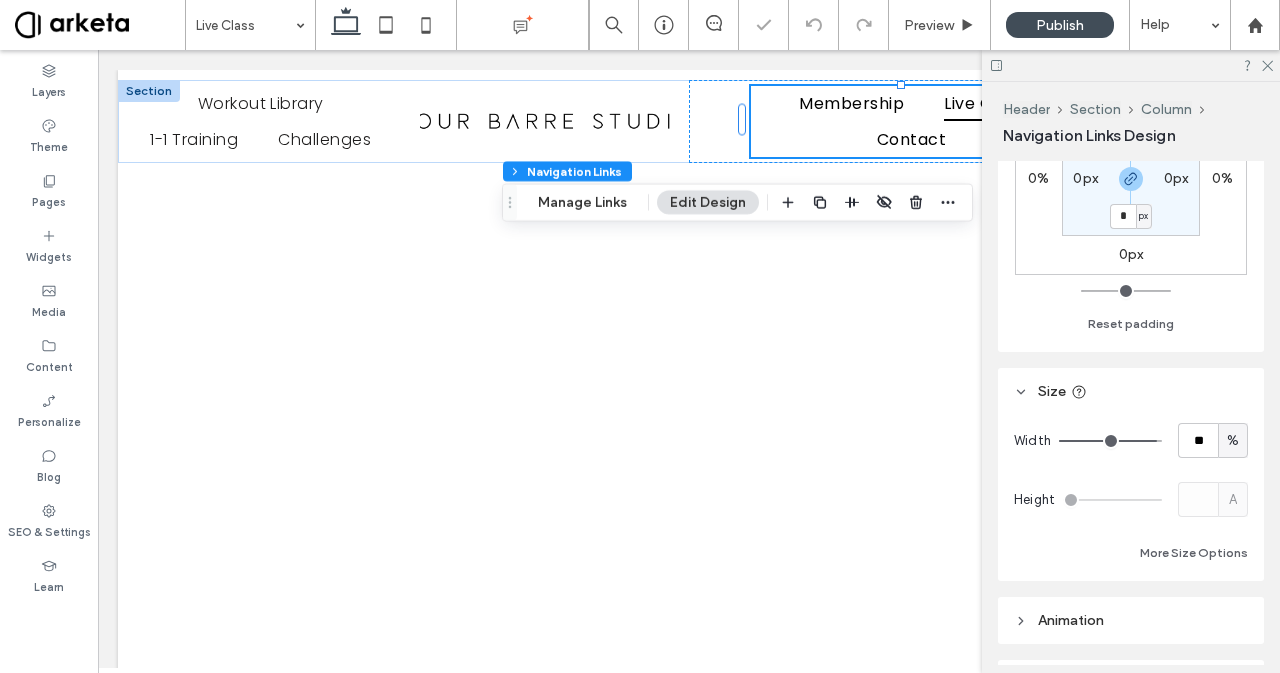 type on "**" 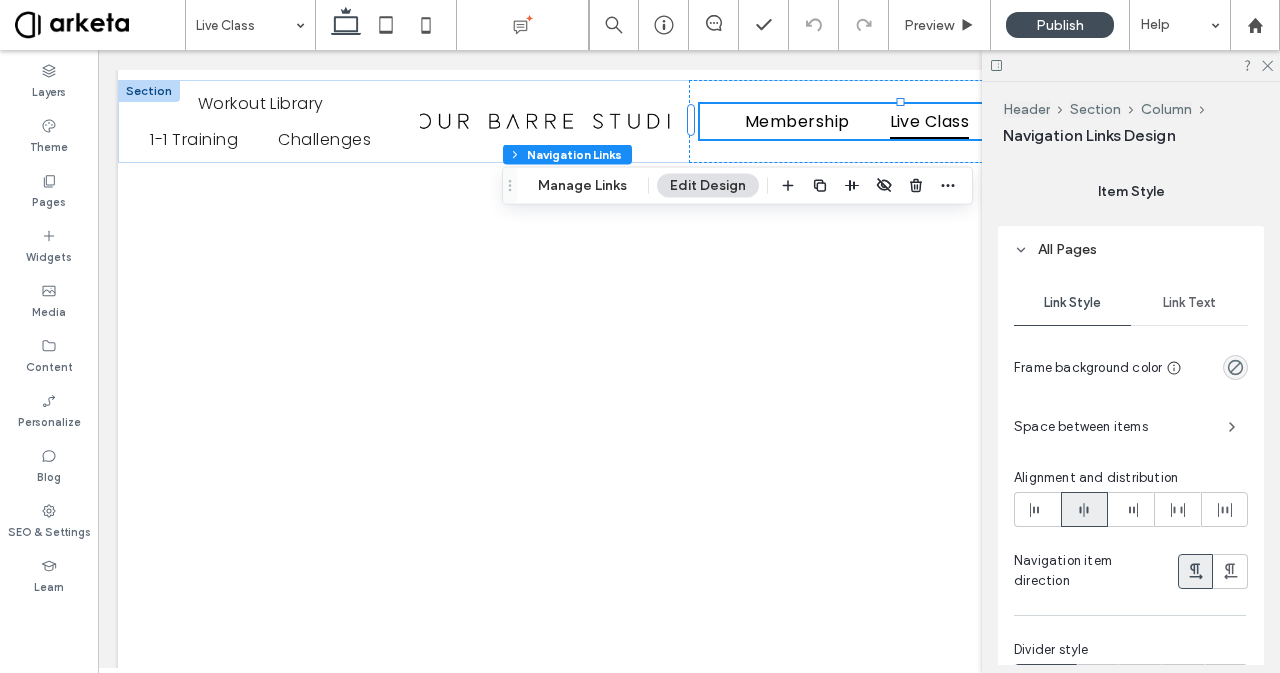 scroll, scrollTop: 944, scrollLeft: 0, axis: vertical 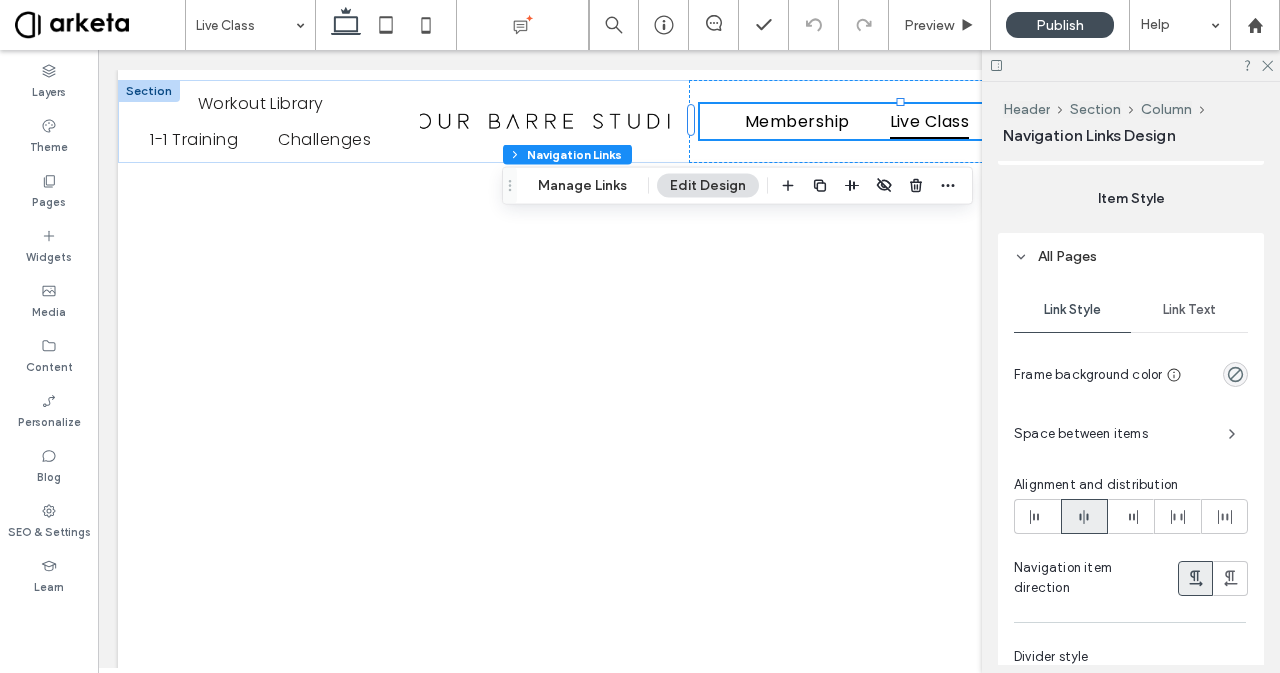 click on "Link Text" at bounding box center (1189, 310) 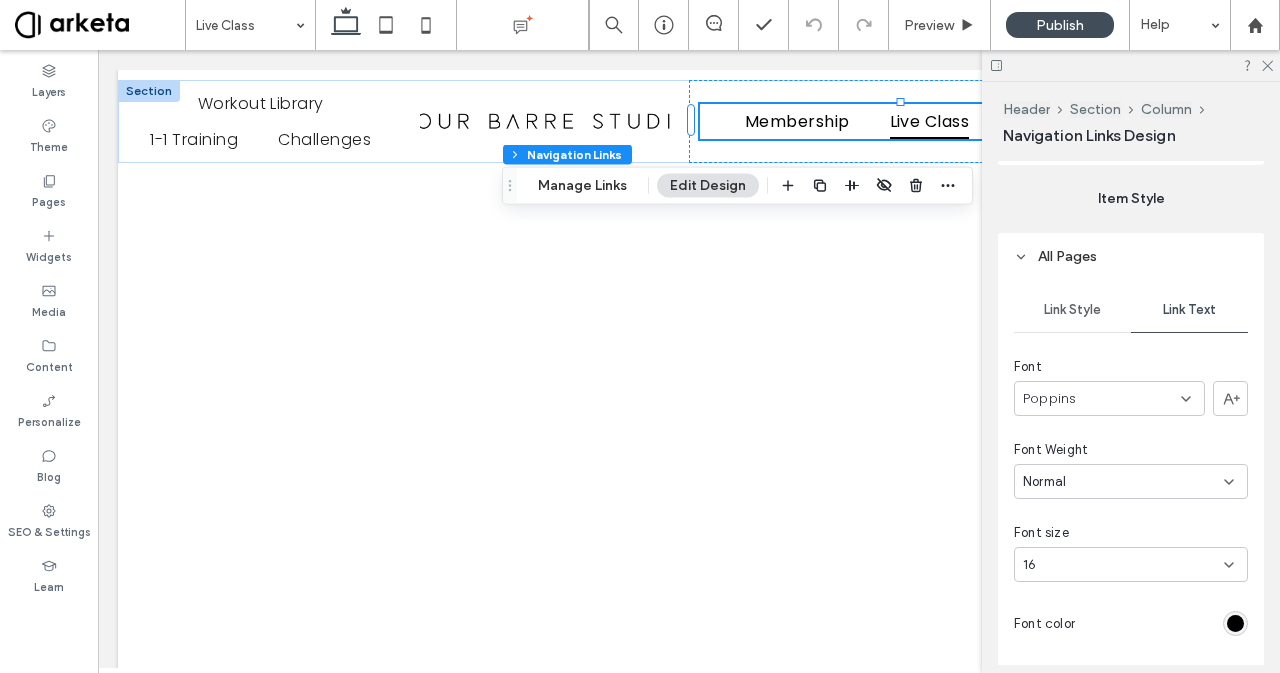 click on "Normal" at bounding box center (1123, 482) 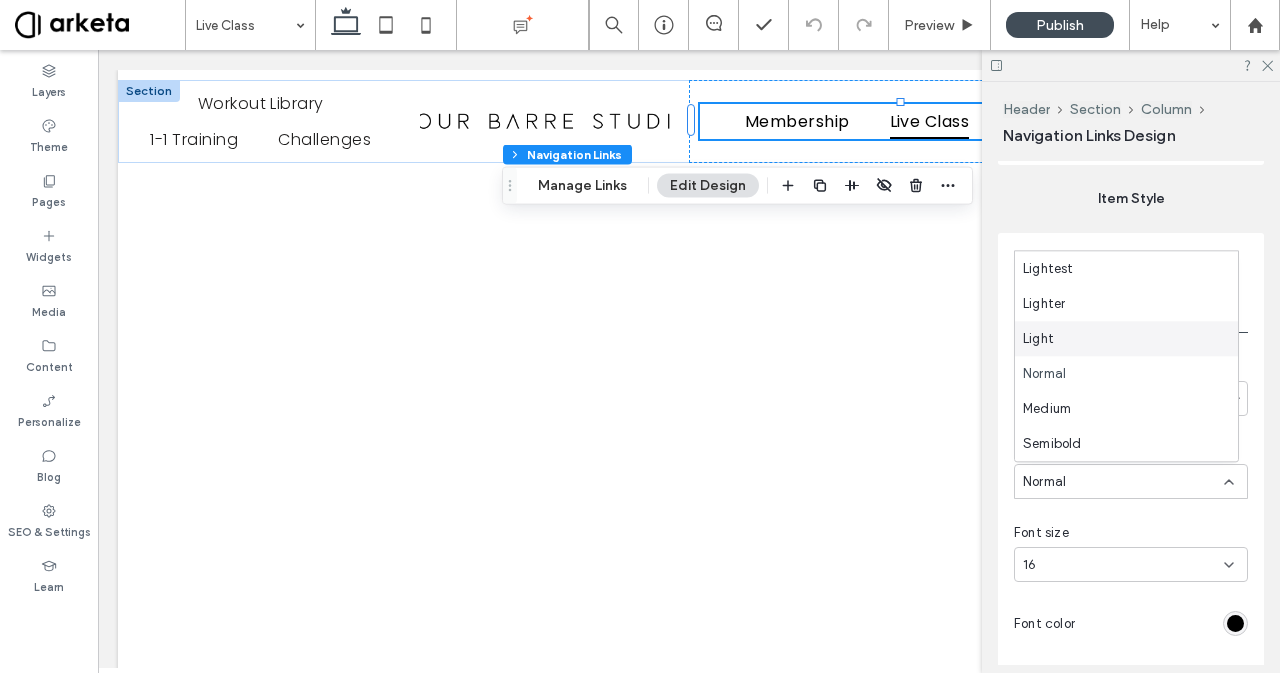click on "Light" at bounding box center [1126, 338] 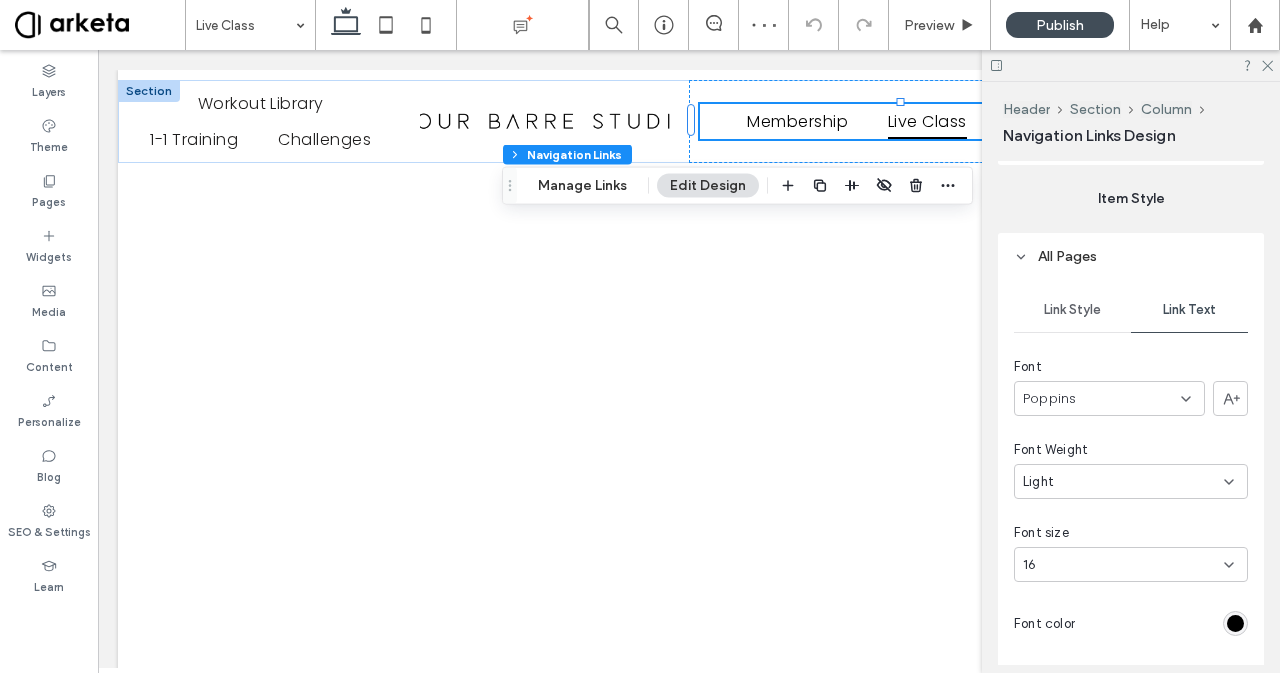 click at bounding box center [1235, 623] 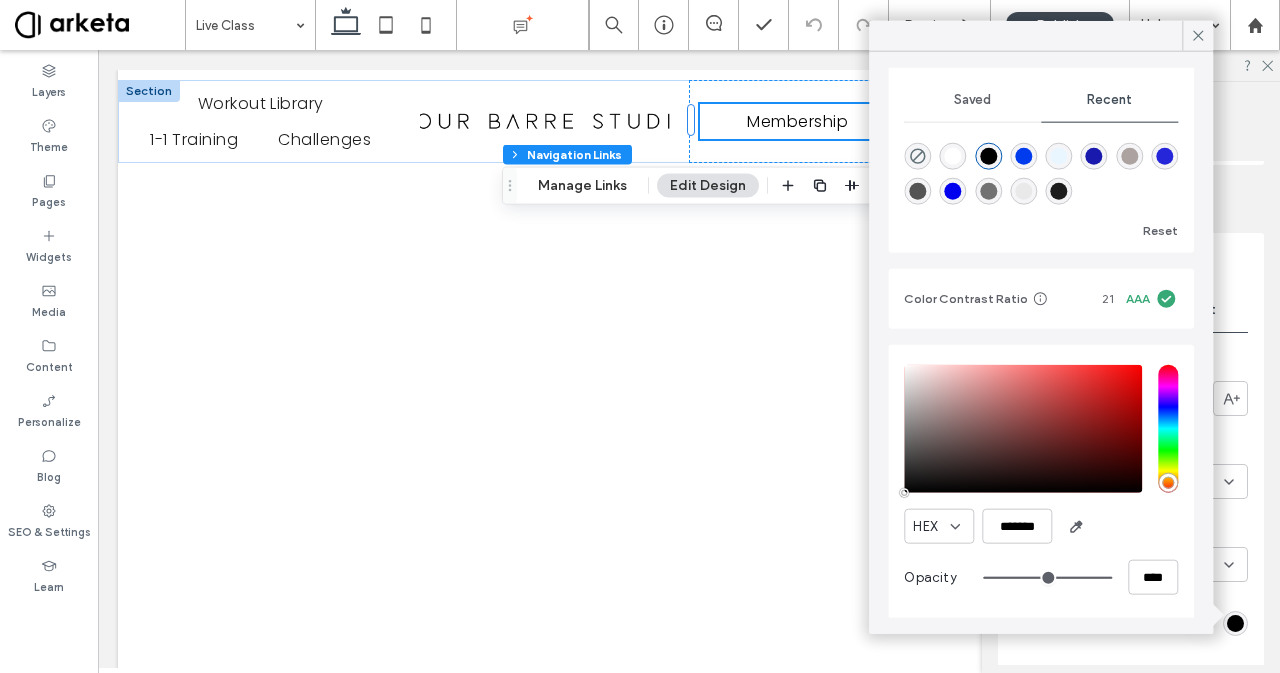 scroll, scrollTop: 172, scrollLeft: 0, axis: vertical 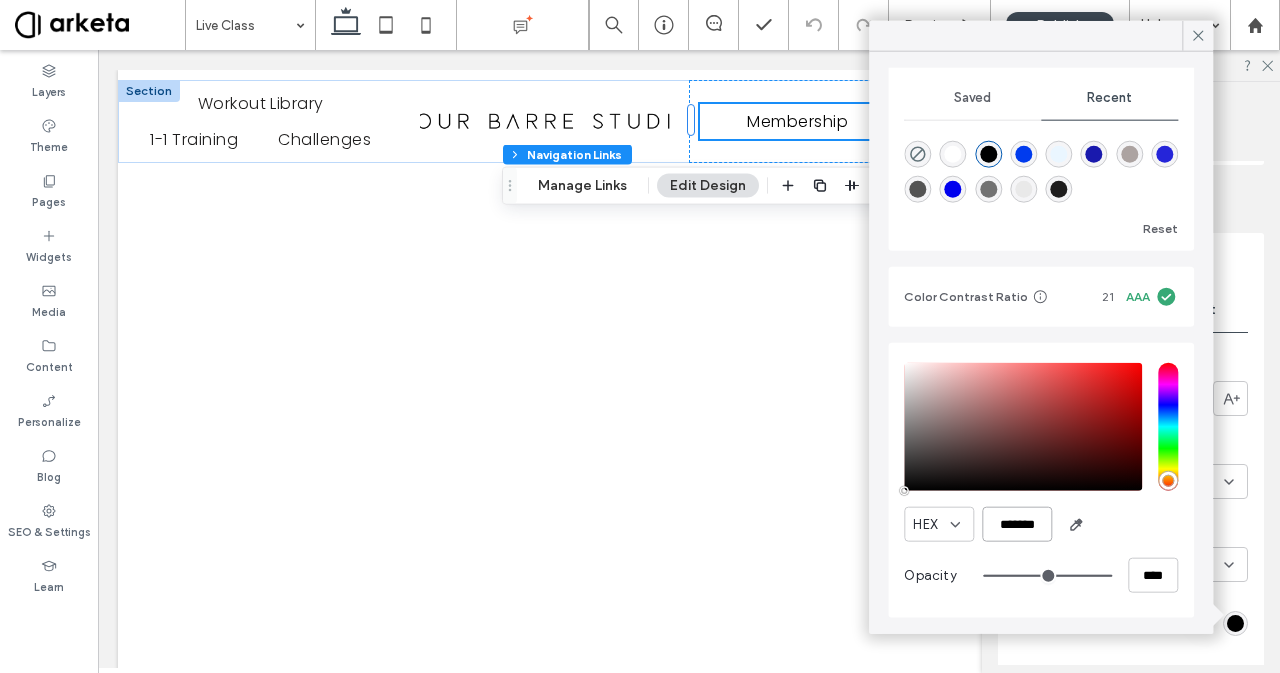 click on "*******" at bounding box center (1017, 524) 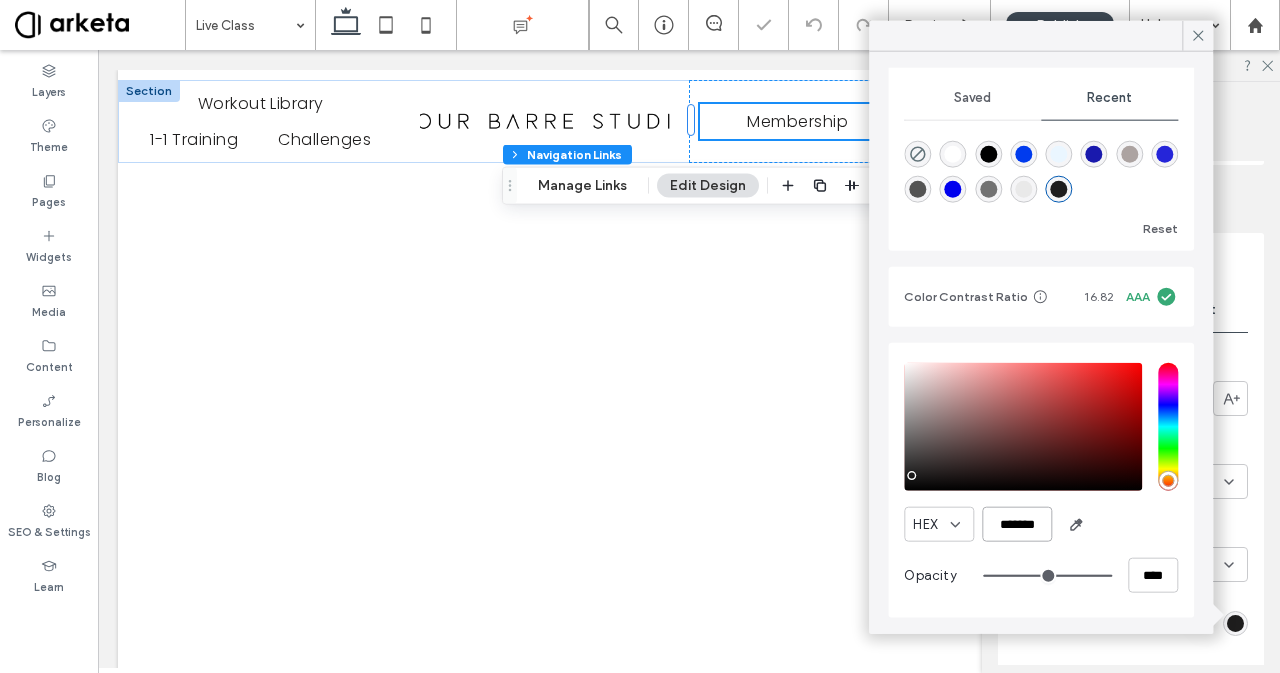type on "*******" 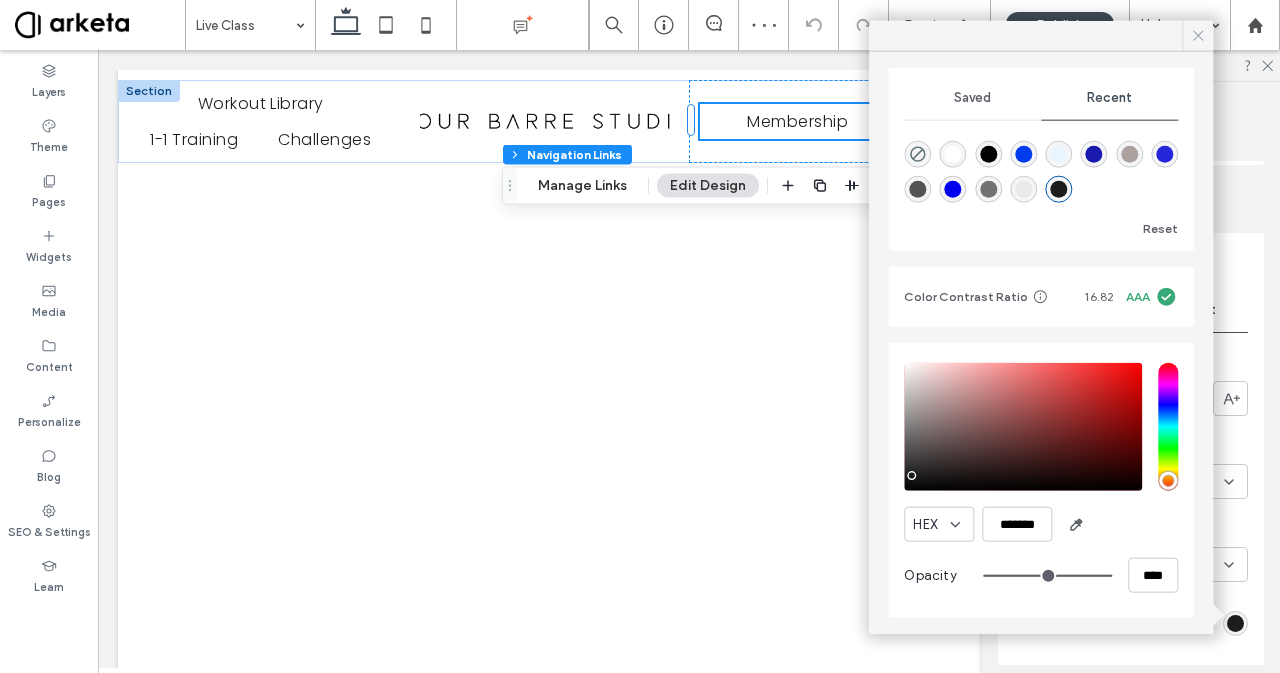 click 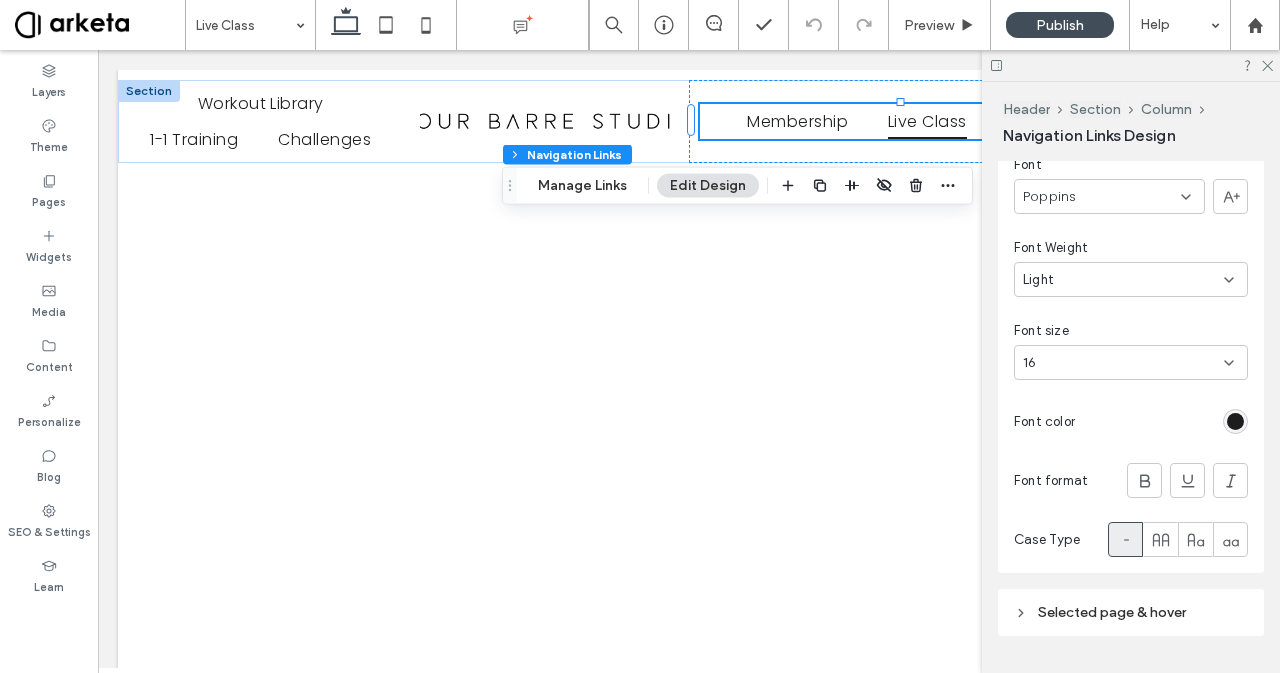 scroll, scrollTop: 1194, scrollLeft: 0, axis: vertical 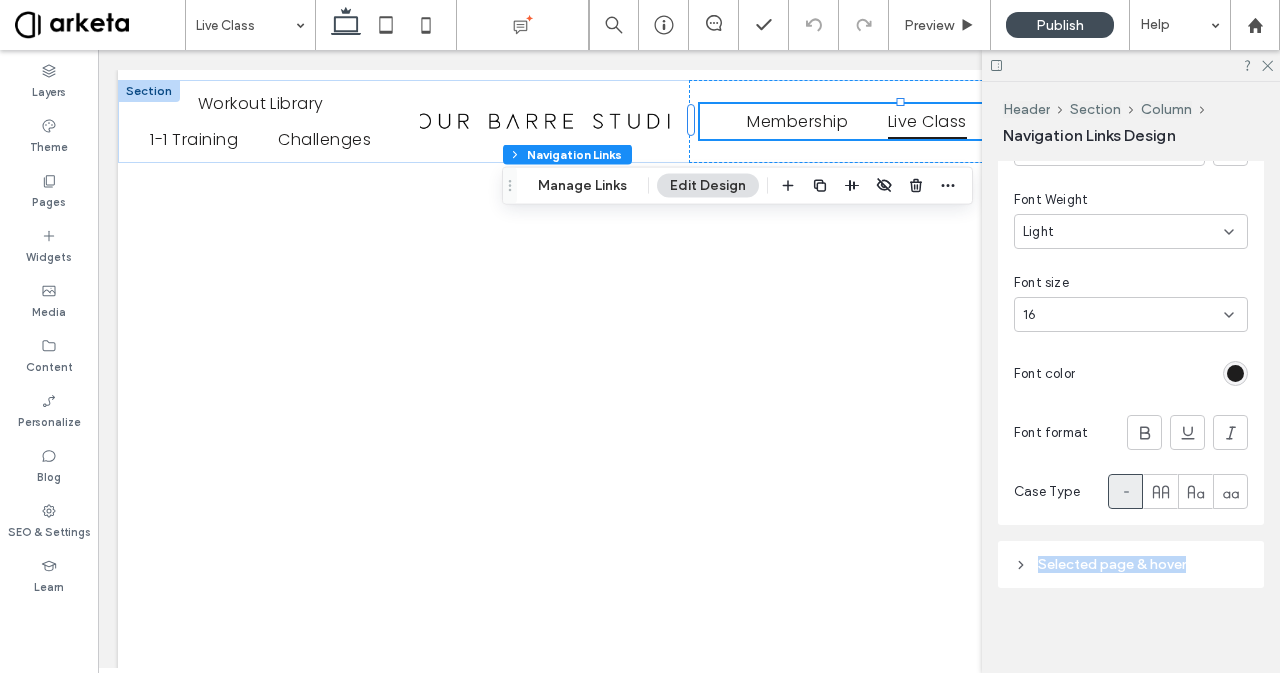 drag, startPoint x: 1276, startPoint y: 531, endPoint x: 1270, endPoint y: 520, distance: 12.529964 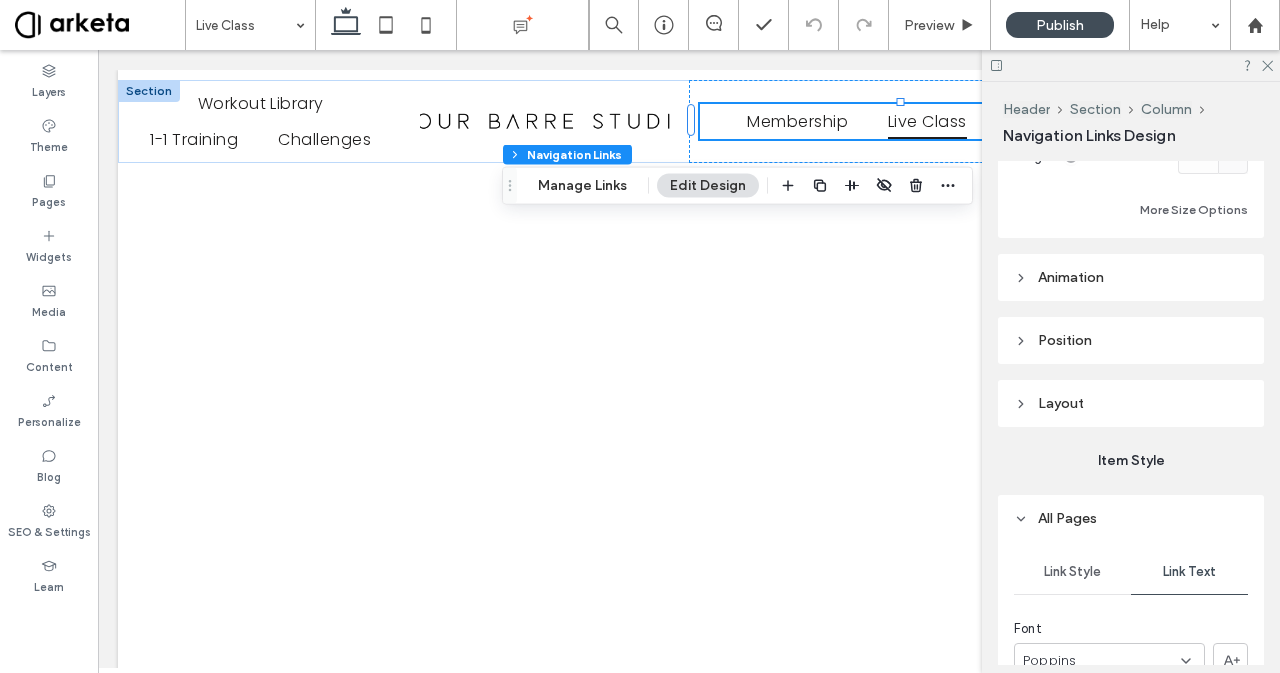 scroll, scrollTop: 656, scrollLeft: 0, axis: vertical 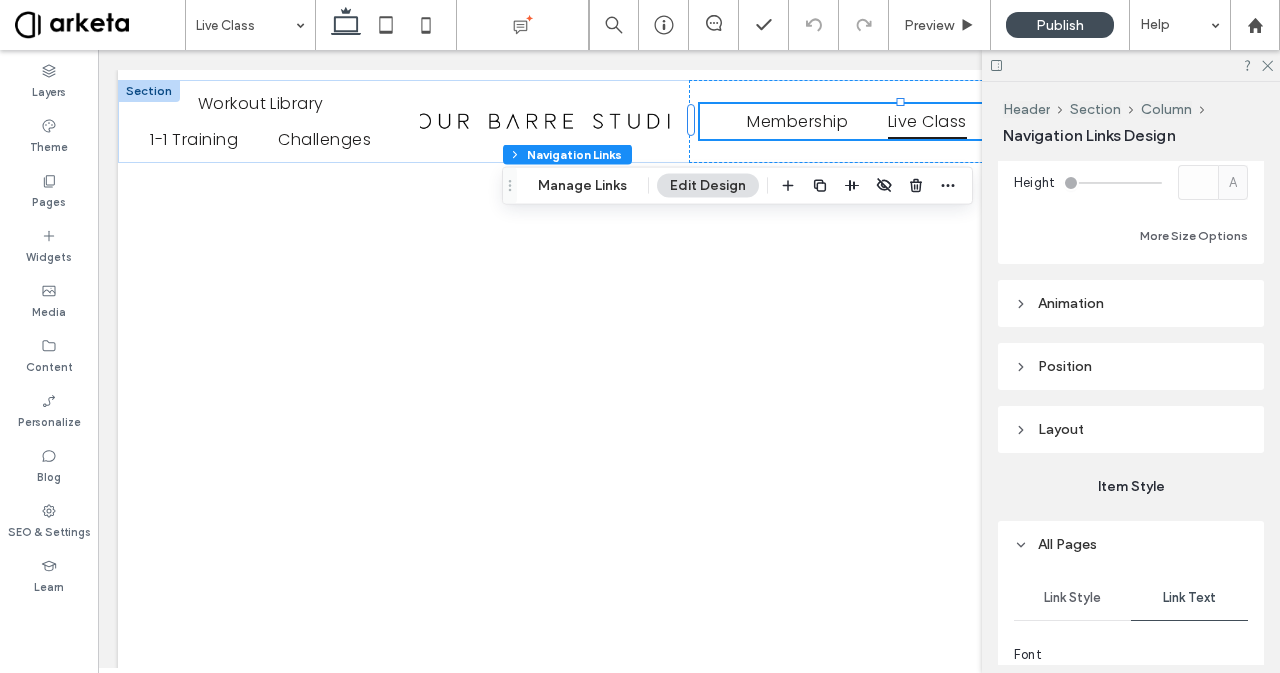 click on "Link Style" at bounding box center [1072, 598] 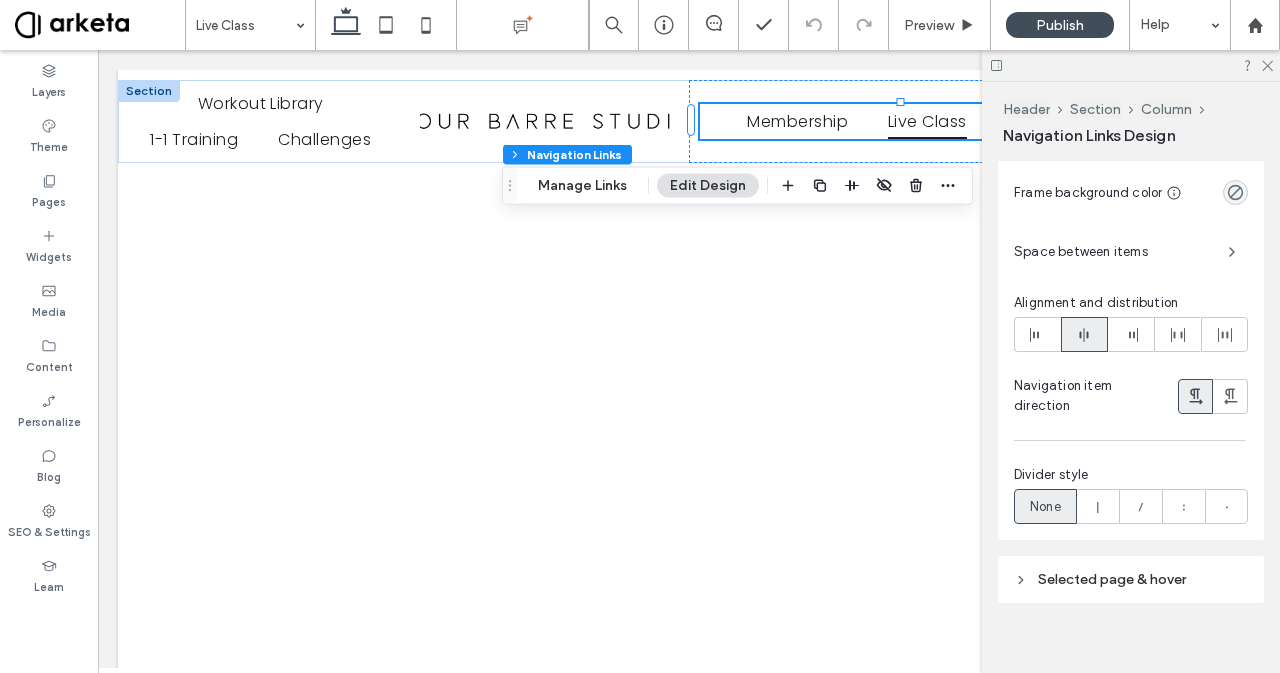 scroll, scrollTop: 1140, scrollLeft: 0, axis: vertical 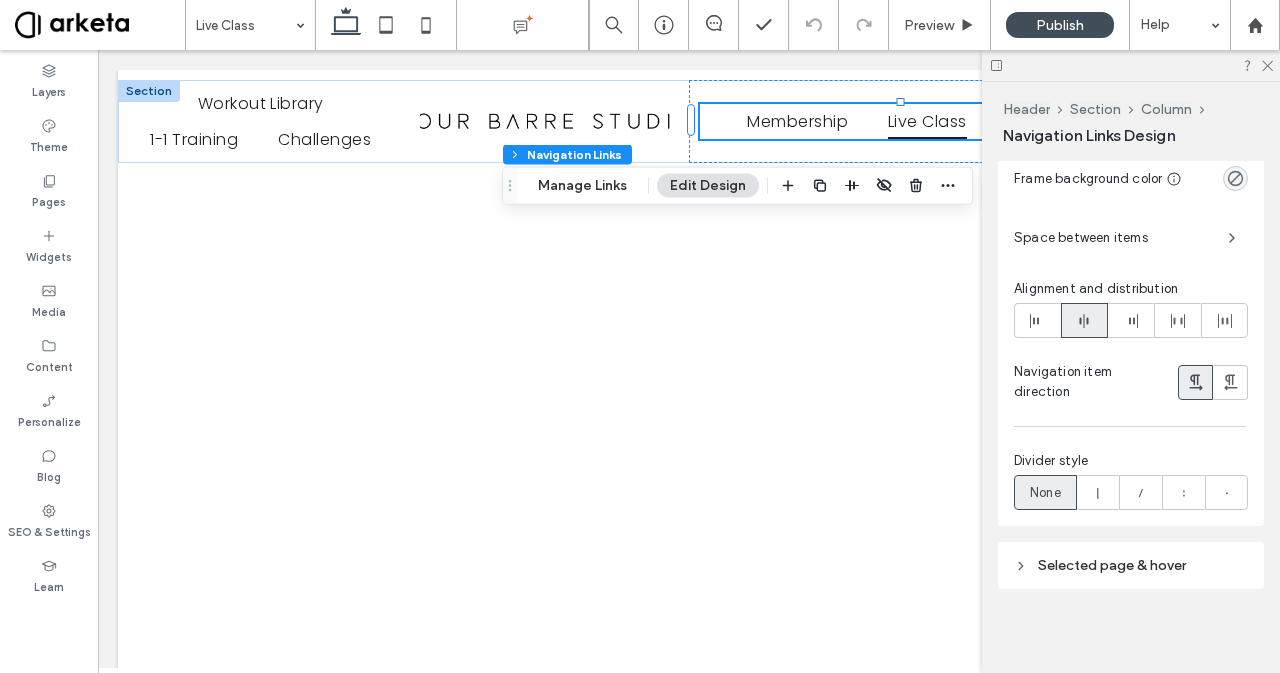 click on "Space between items" at bounding box center (1113, 238) 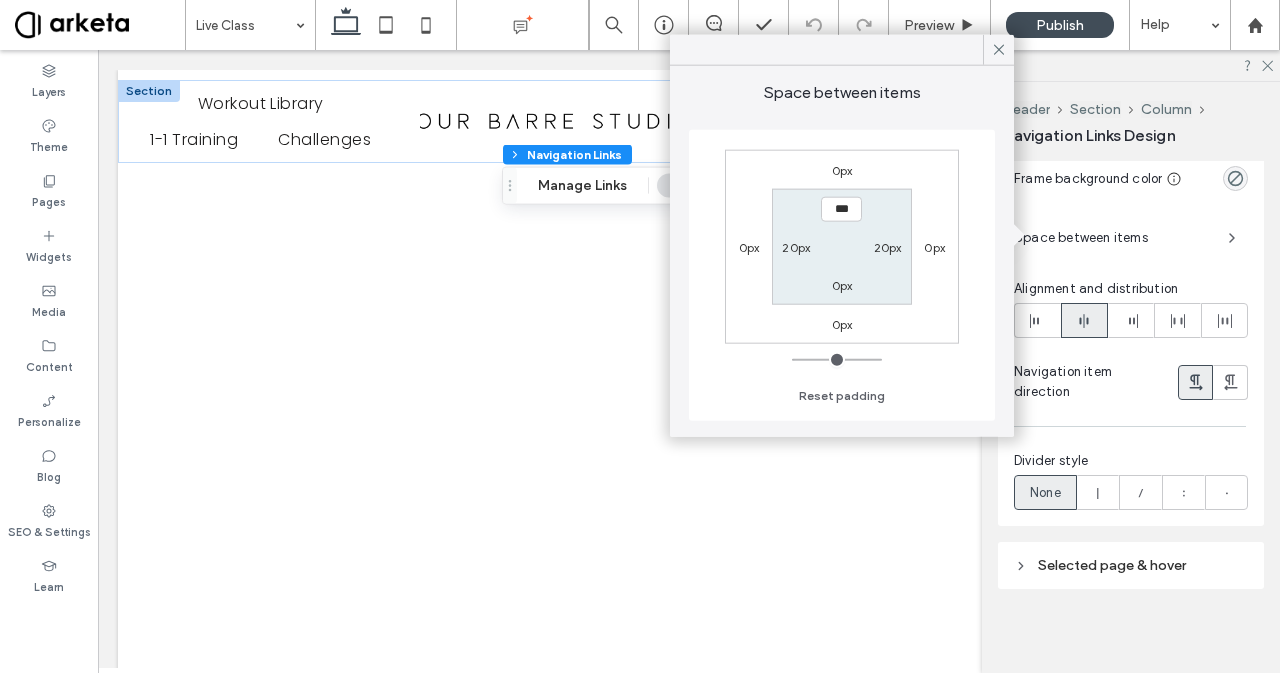 click on "20px" at bounding box center [796, 247] 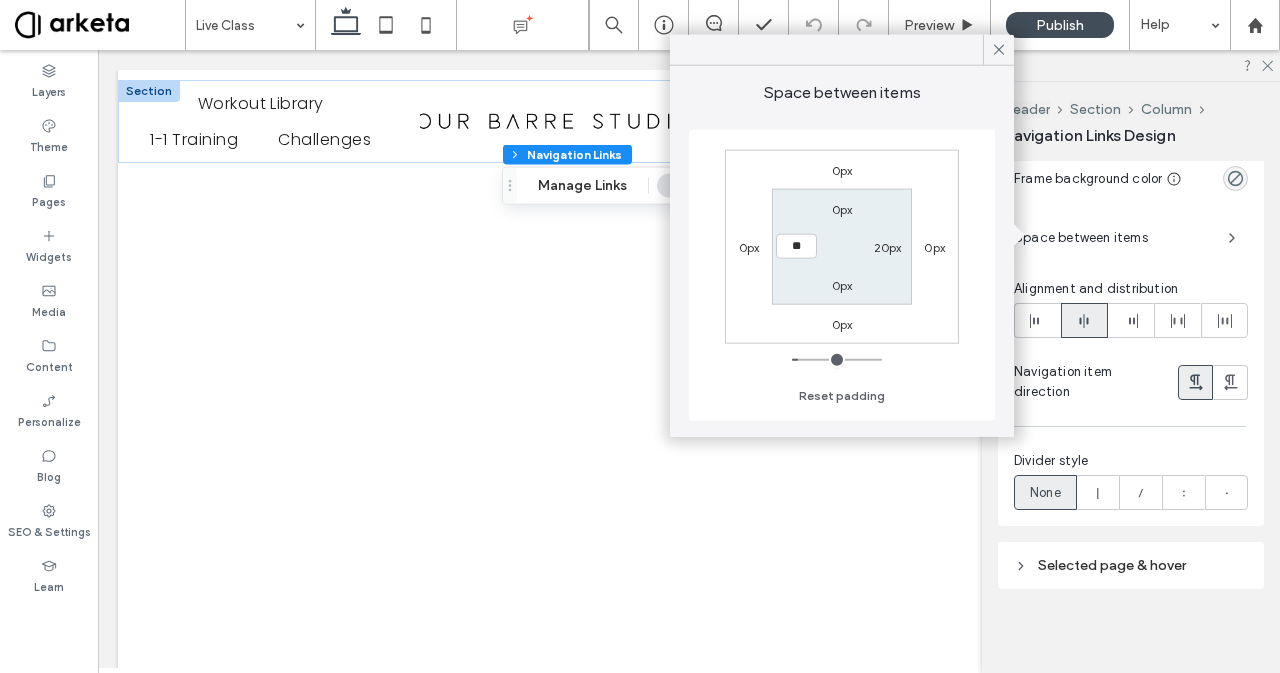 type on "**" 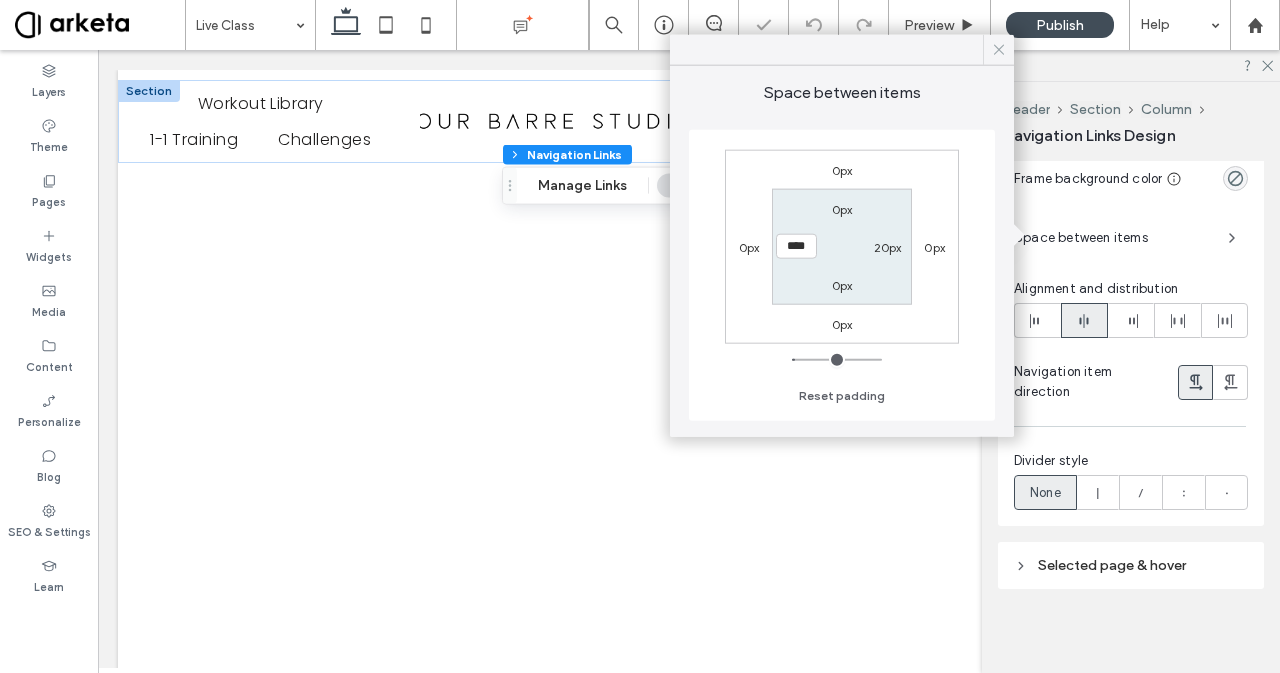 click 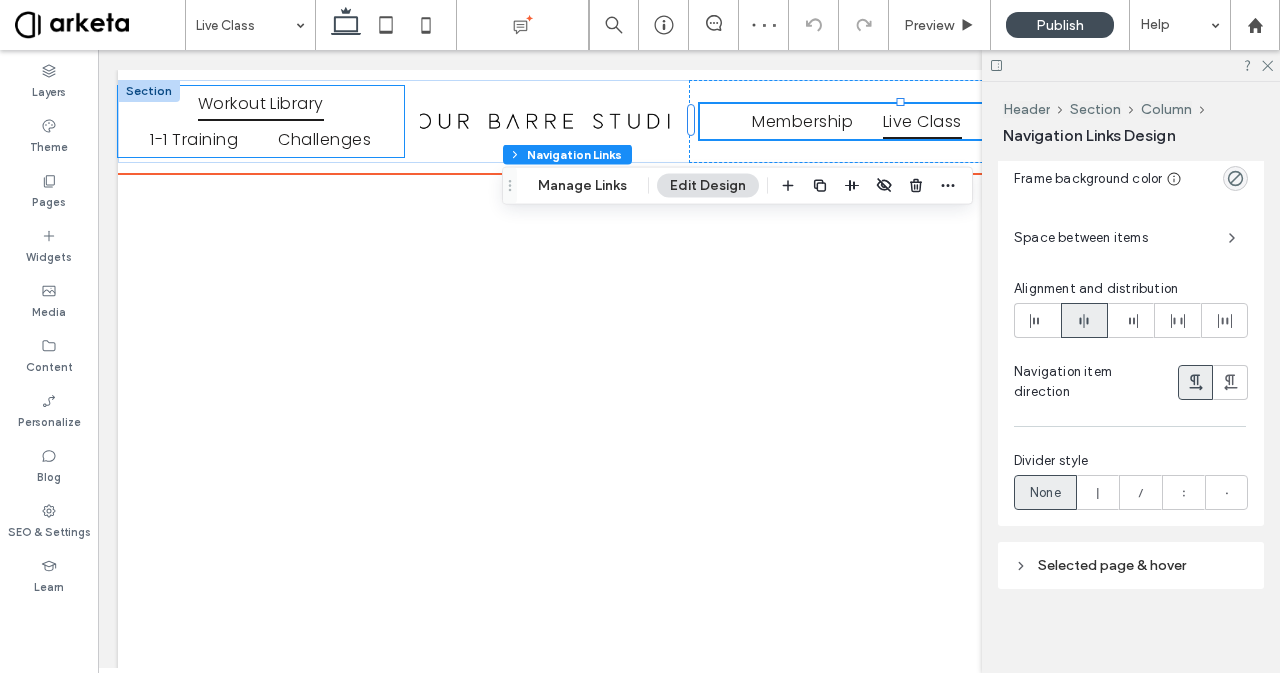 click on "Workout Library" at bounding box center (261, 103) 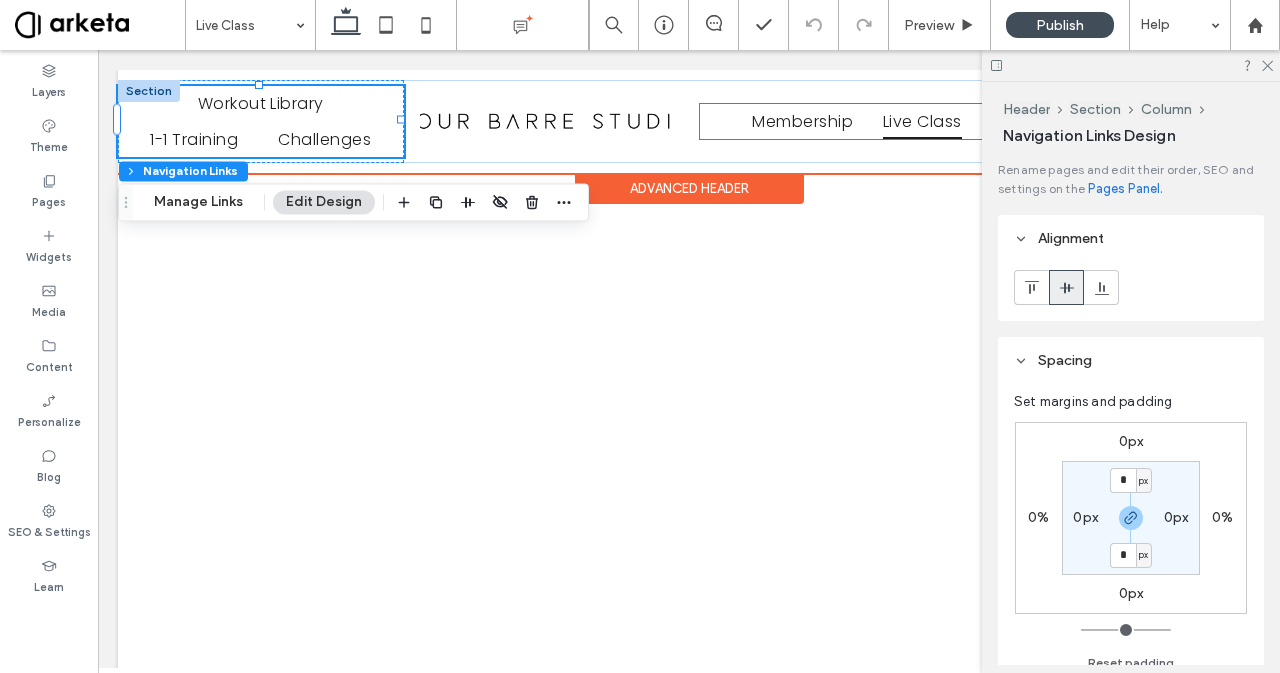 click on "Membership
Live Class
Contact" at bounding box center (911, 121) 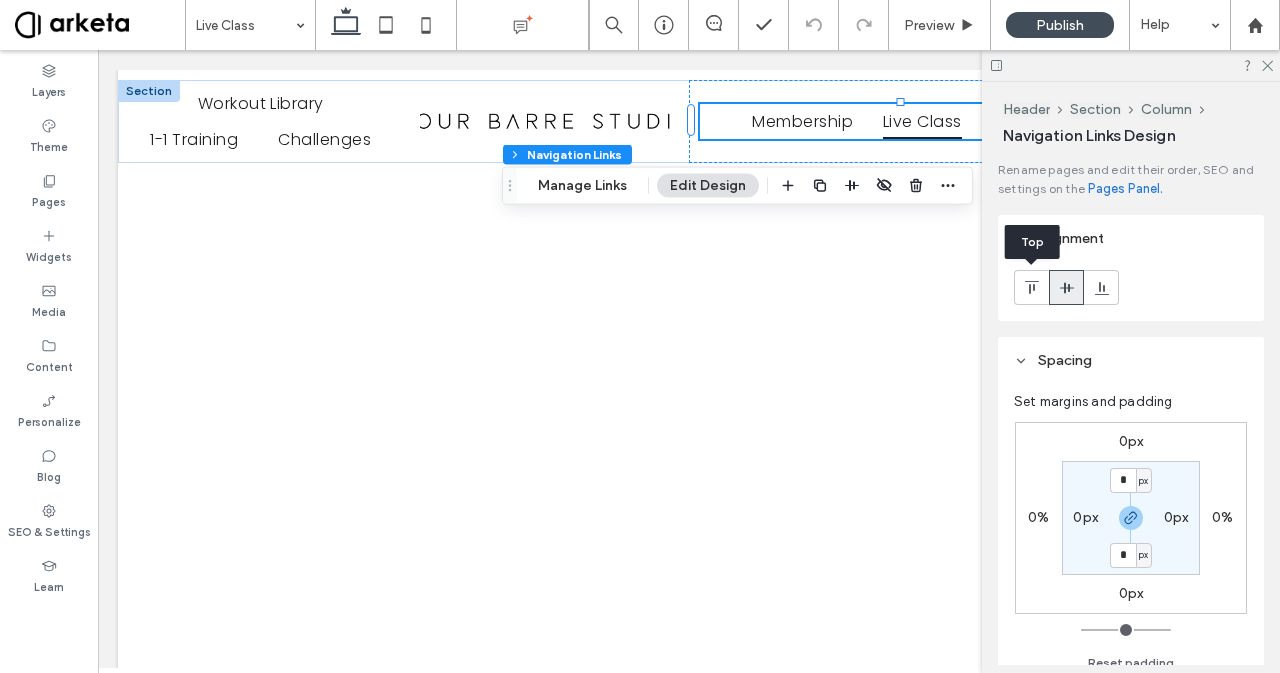 click 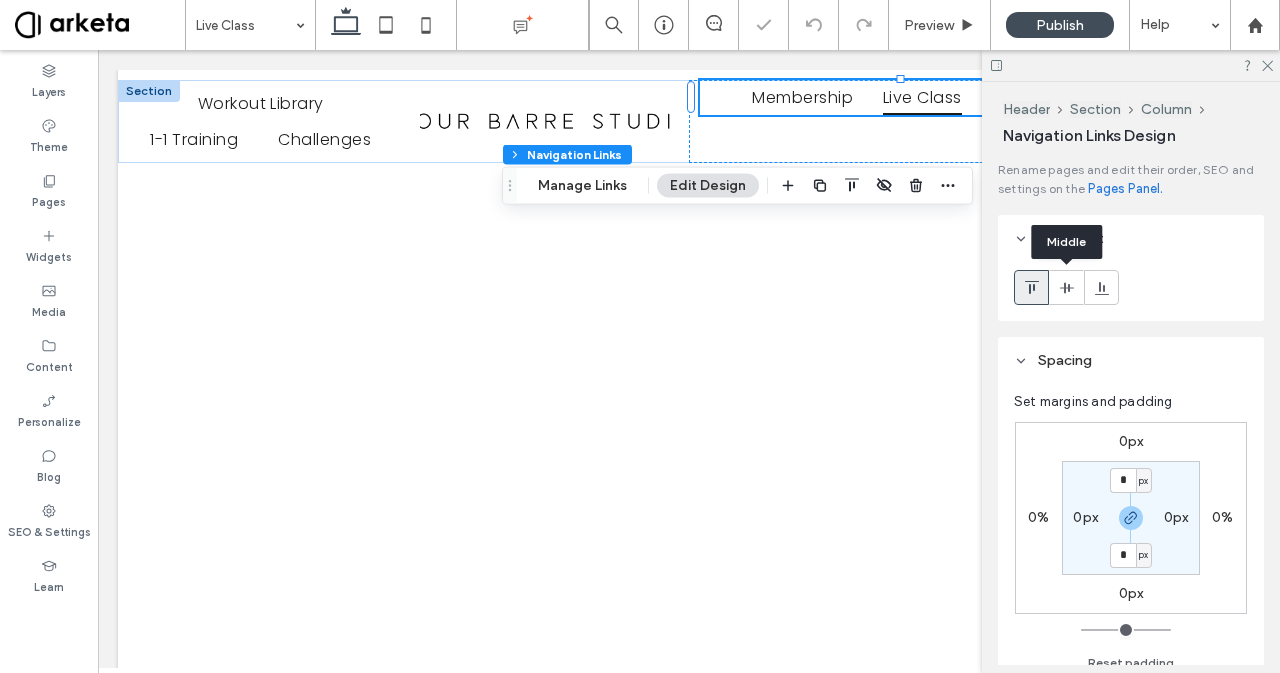 click at bounding box center (1066, 287) 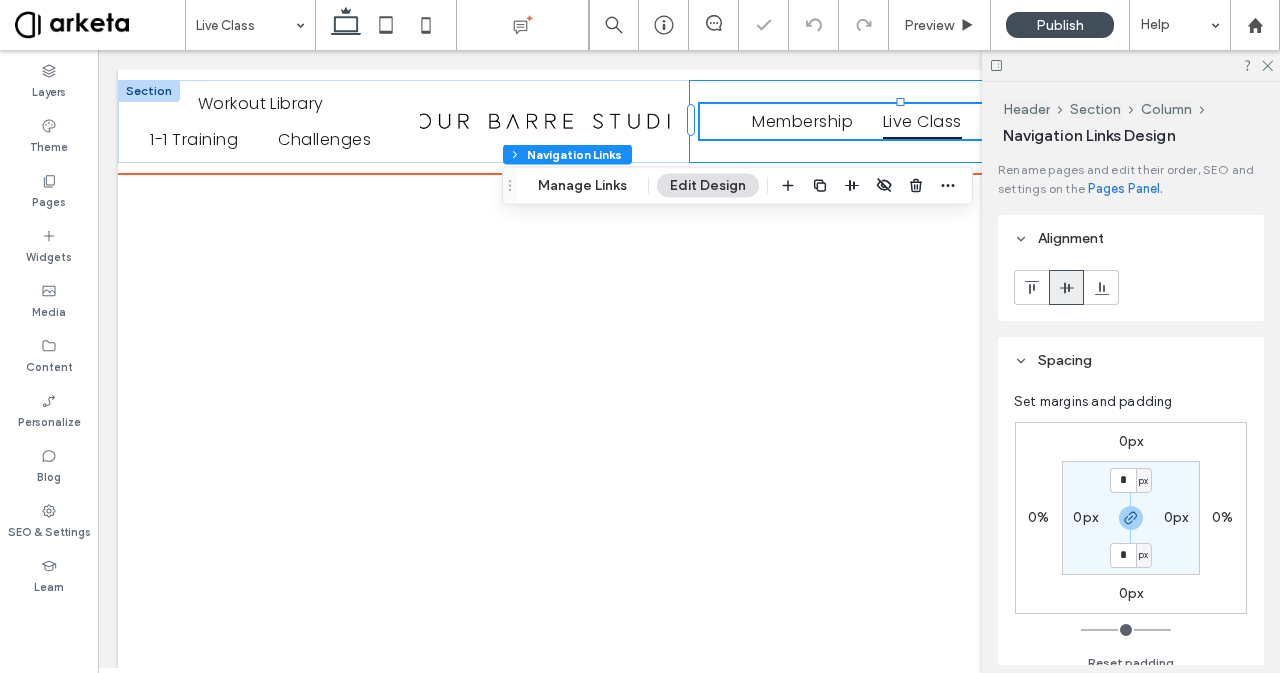 click on "Membership
Live Class
Contact" at bounding box center (911, 121) 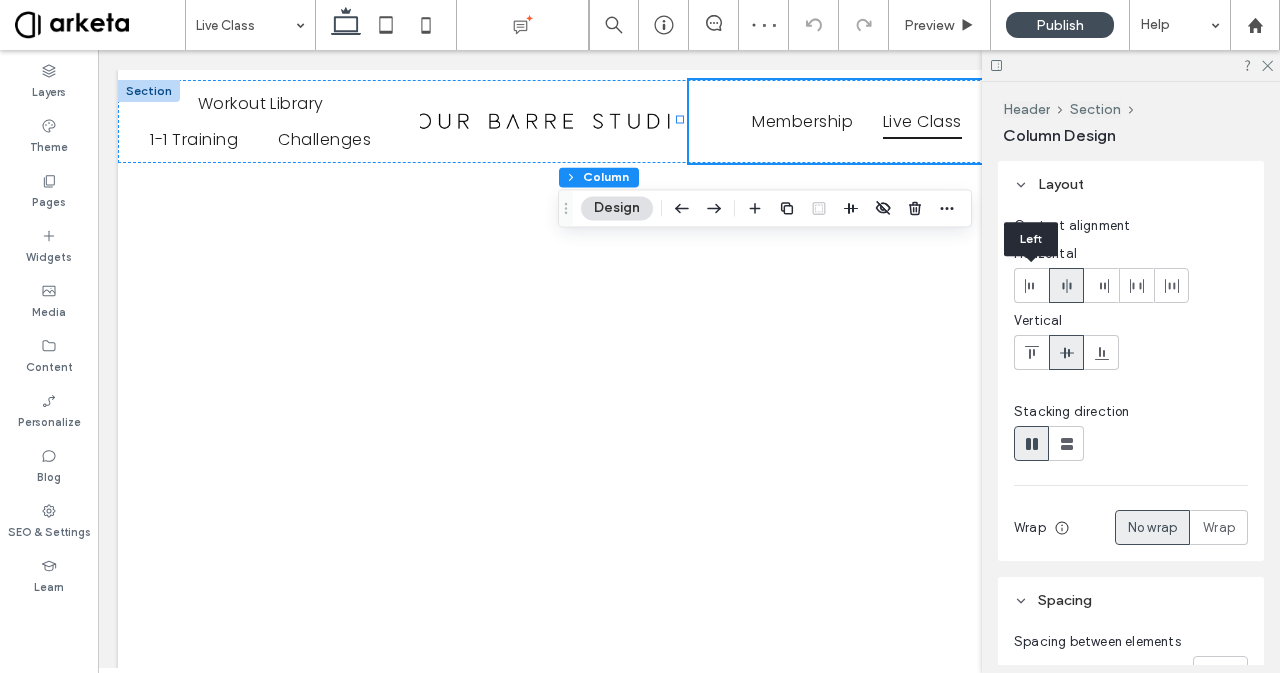 click 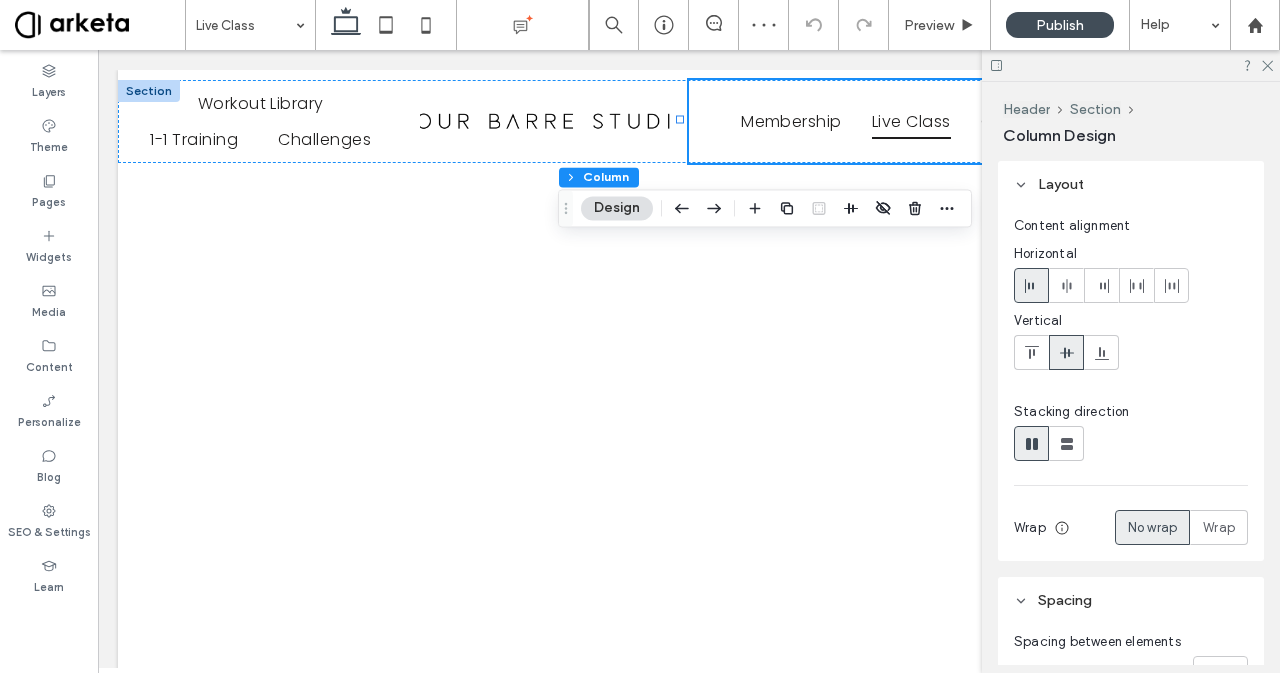 click at bounding box center [1131, 65] 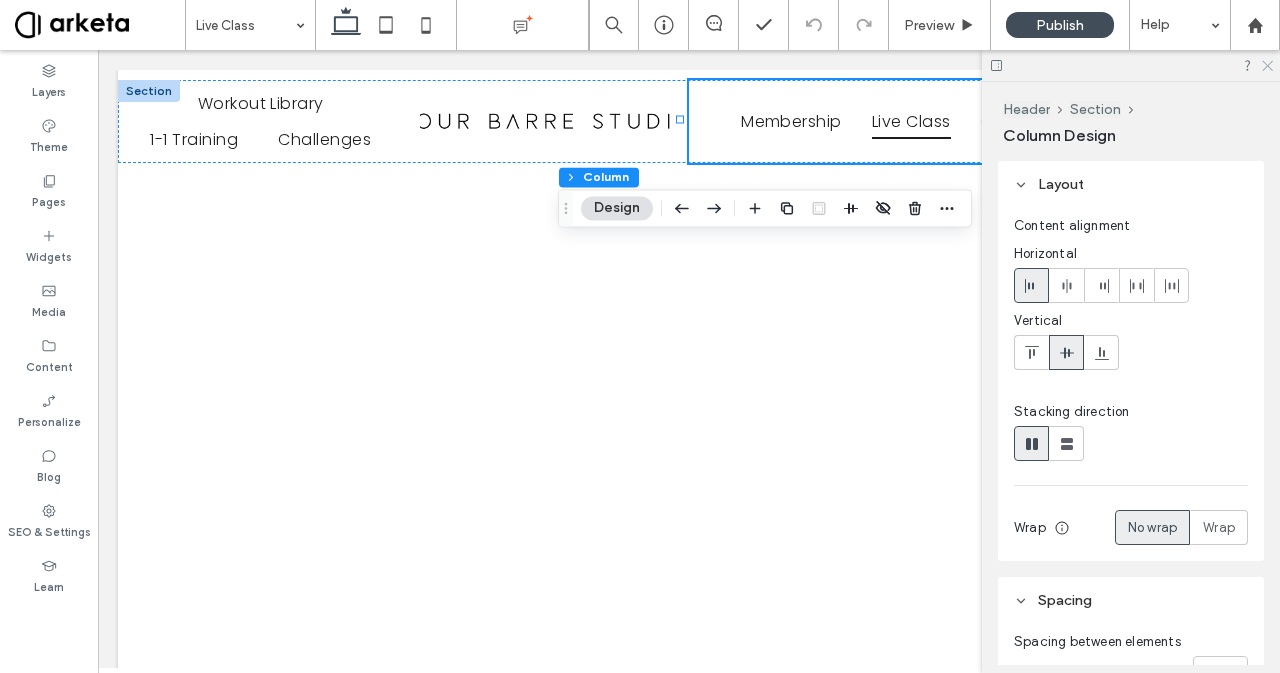 click 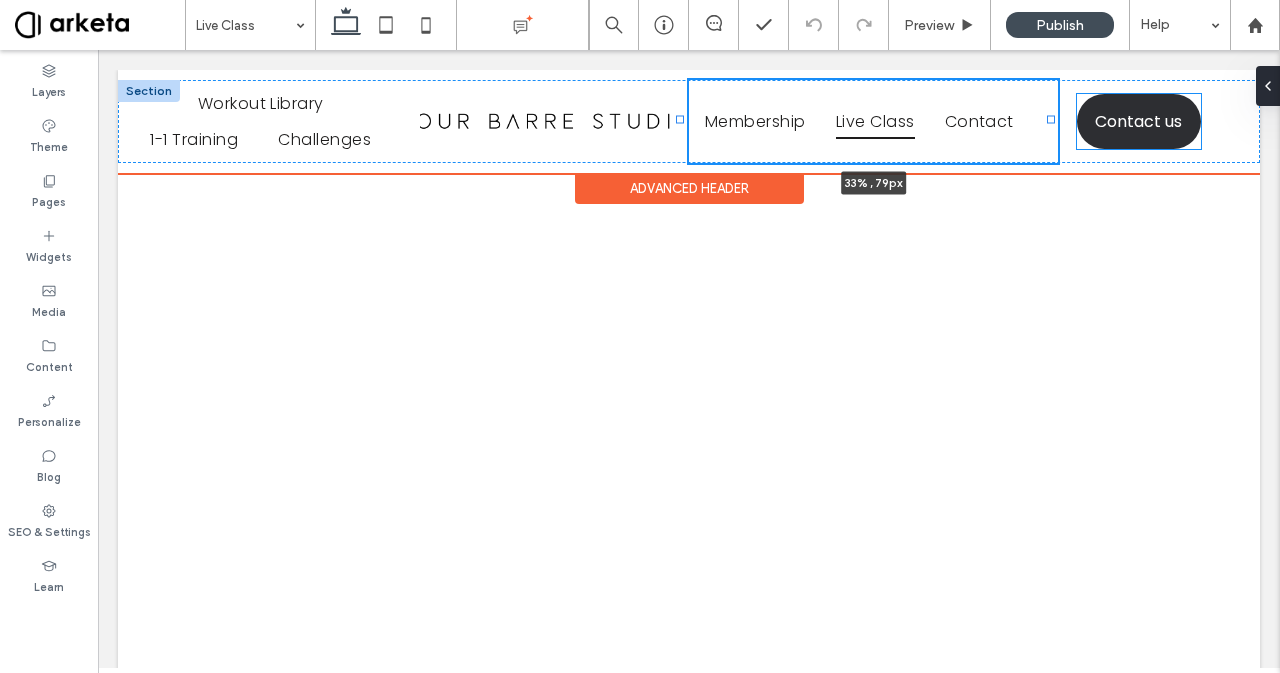 drag, startPoint x: 1118, startPoint y: 117, endPoint x: 1048, endPoint y: 131, distance: 71.38628 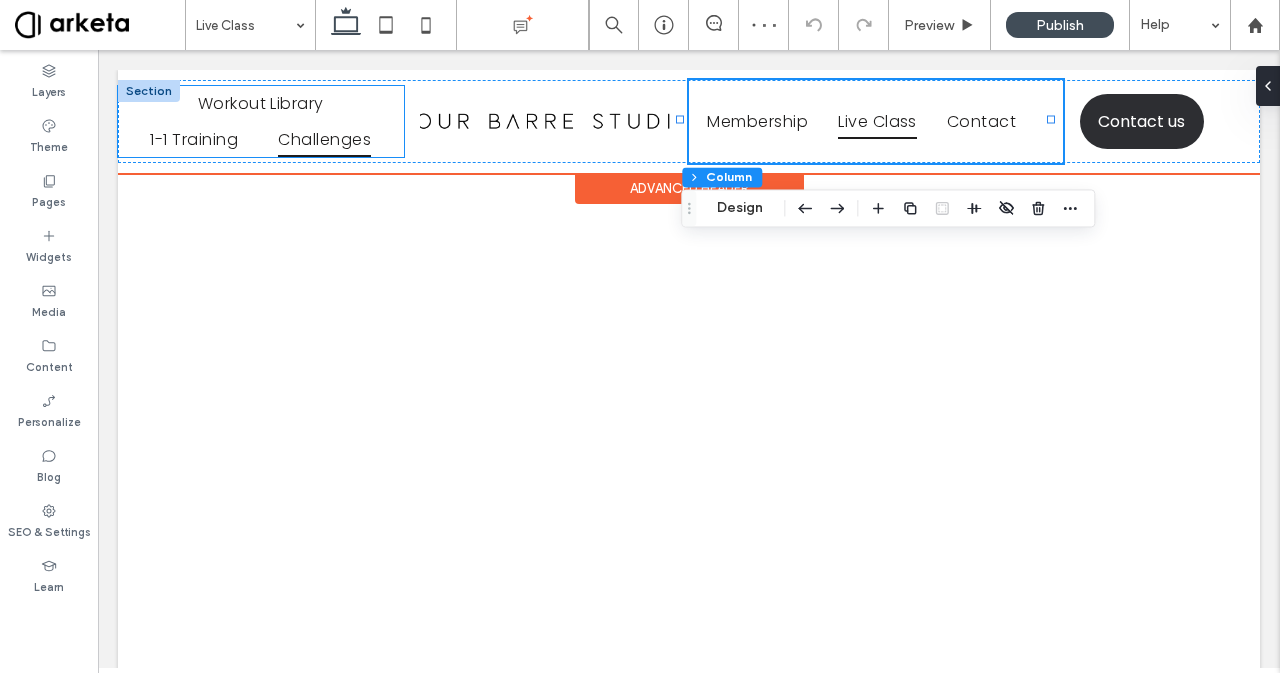 click on "Challenges" at bounding box center (324, 138) 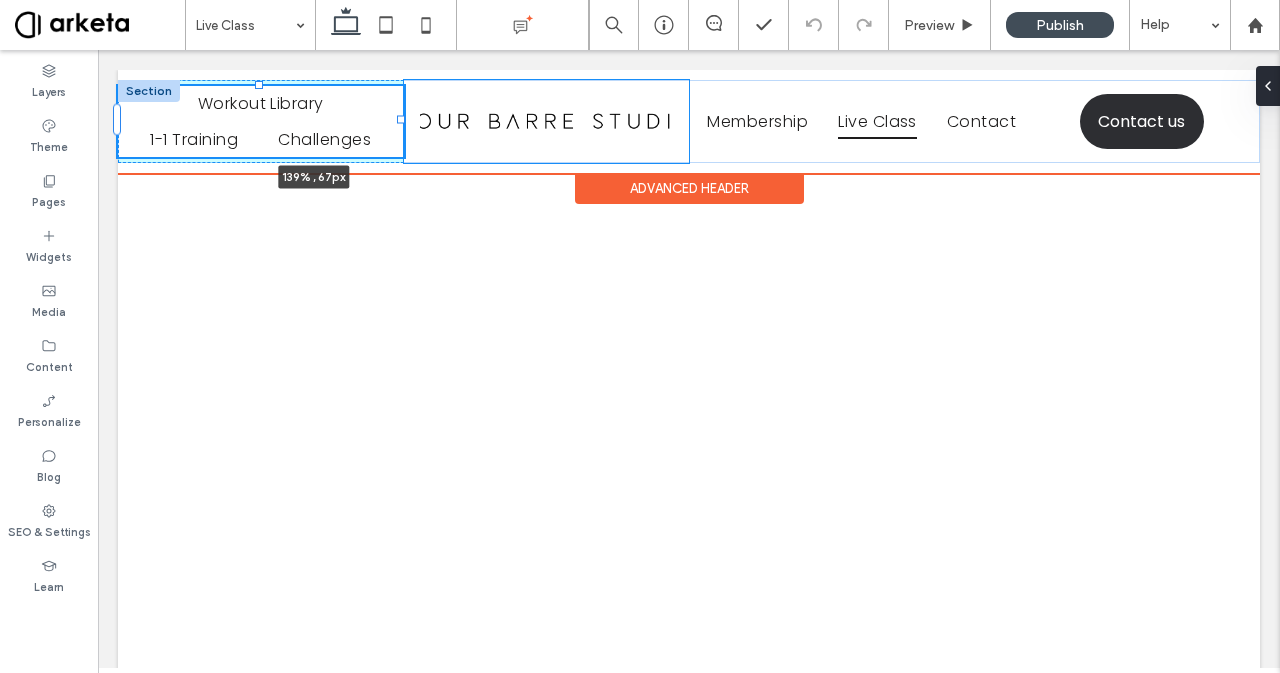 drag, startPoint x: 400, startPoint y: 119, endPoint x: 460, endPoint y: 113, distance: 60.299255 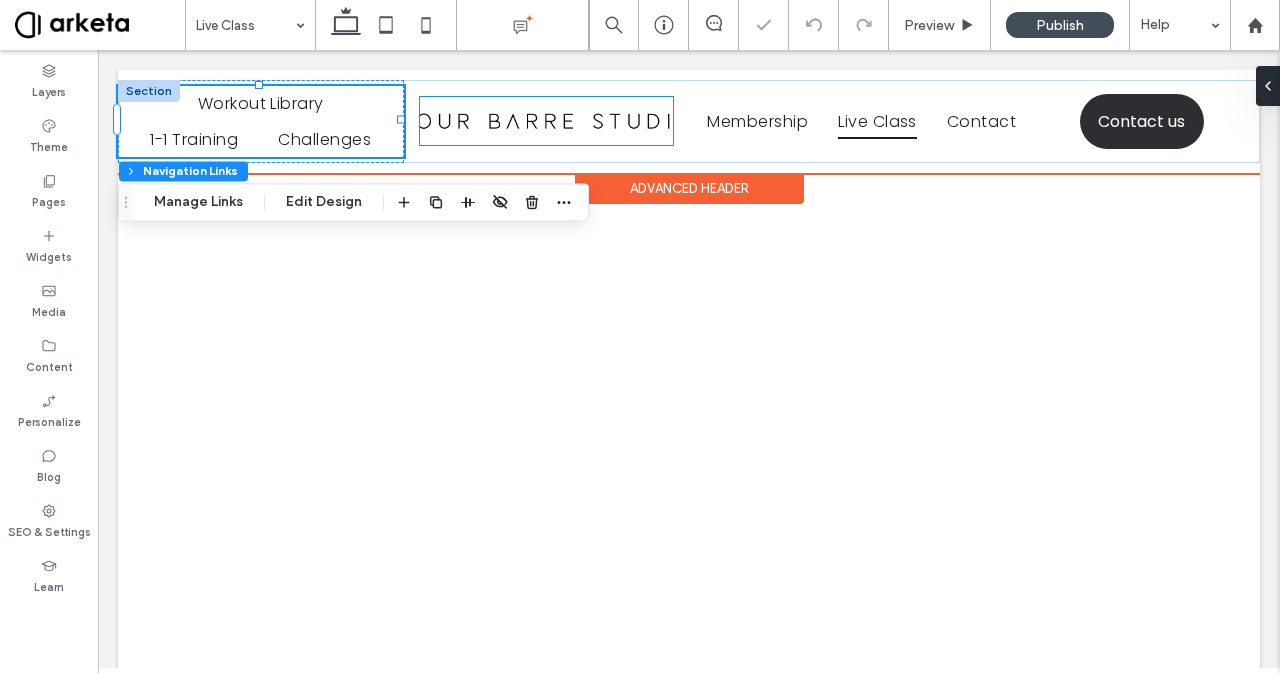 click at bounding box center (546, 121) 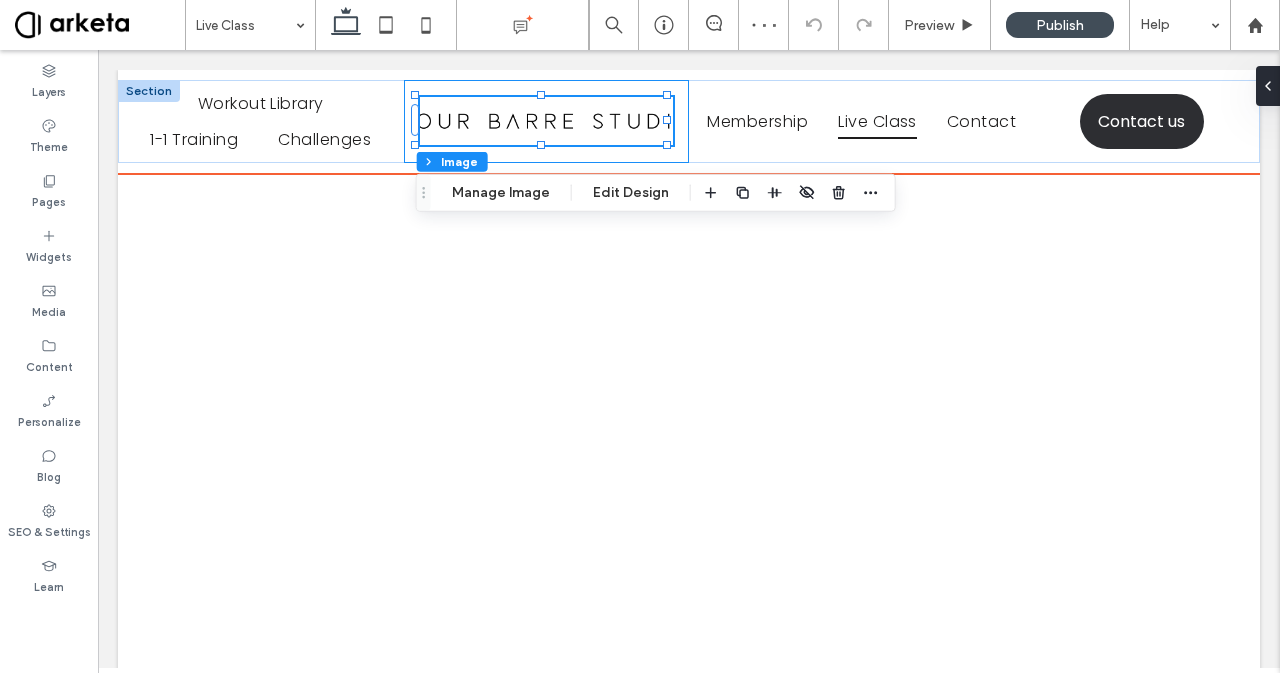 click at bounding box center [547, 121] 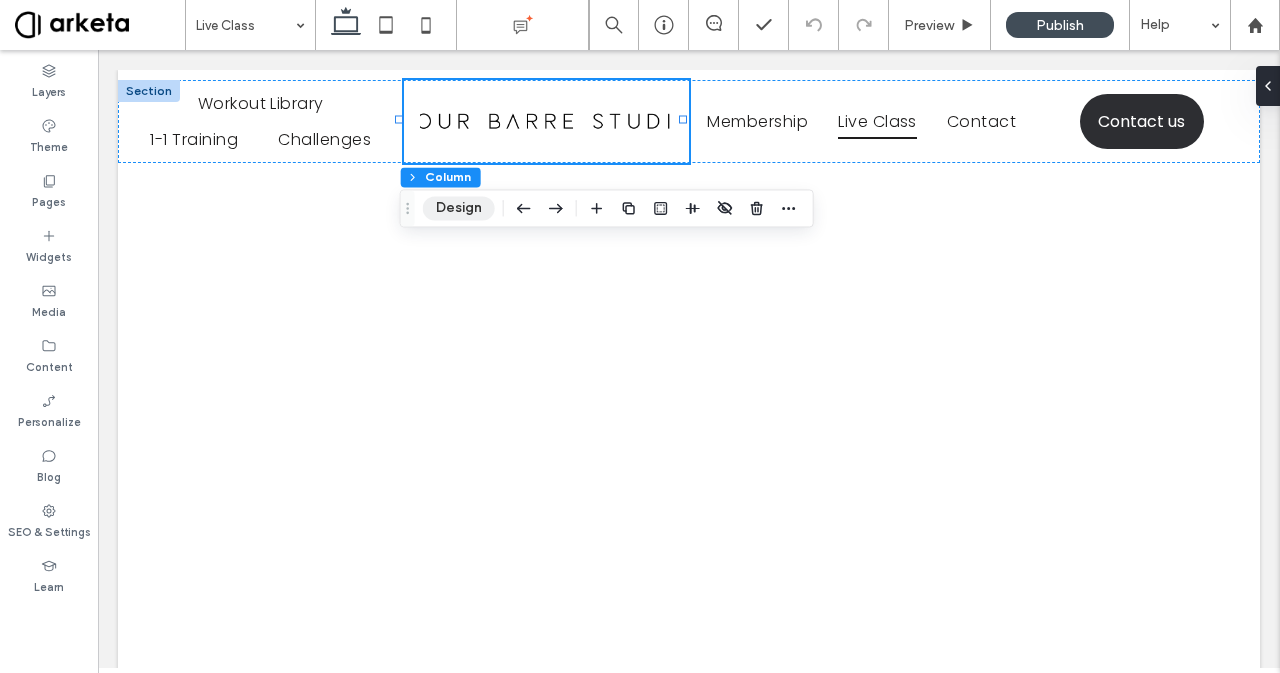 click on "Design" at bounding box center [459, 208] 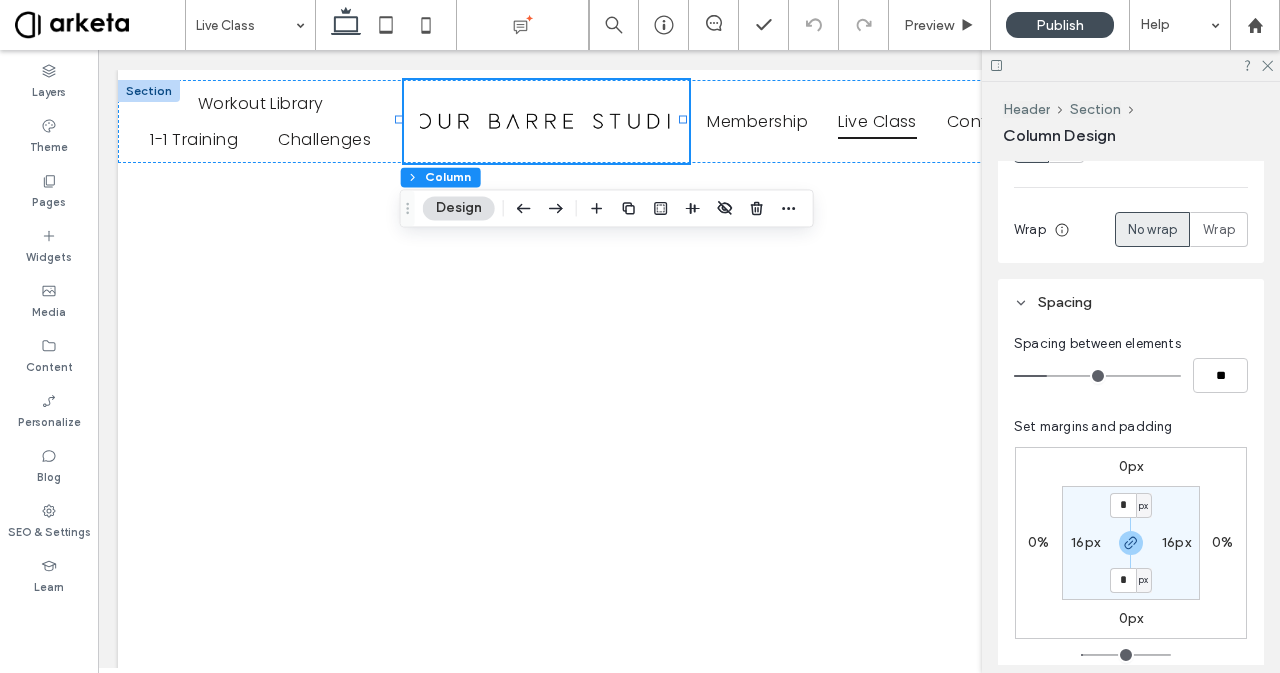 scroll, scrollTop: 340, scrollLeft: 0, axis: vertical 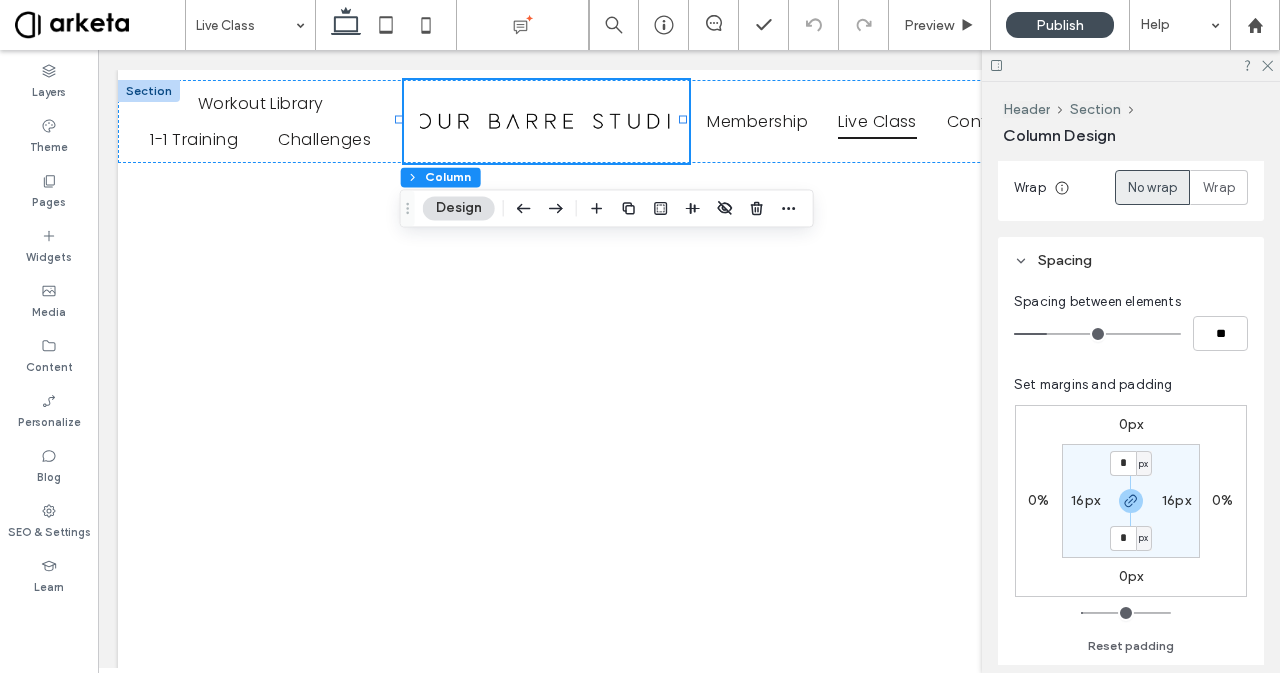 click on "16px" at bounding box center [1085, 500] 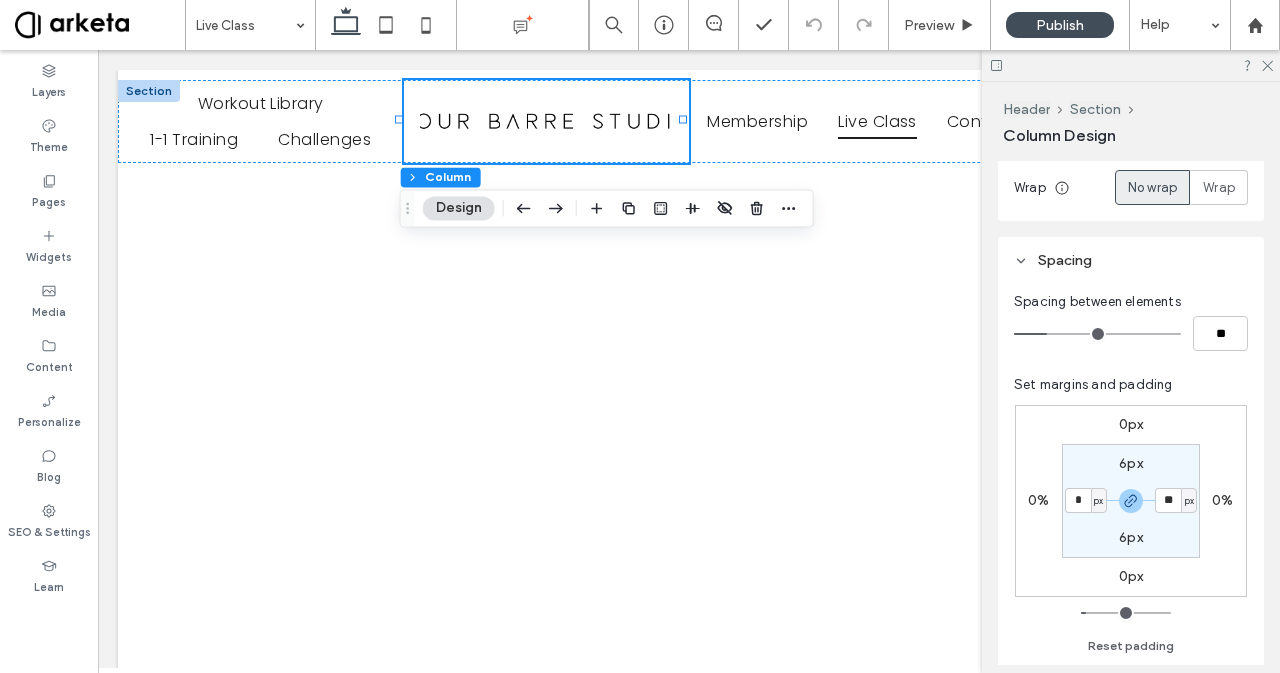 type on "*" 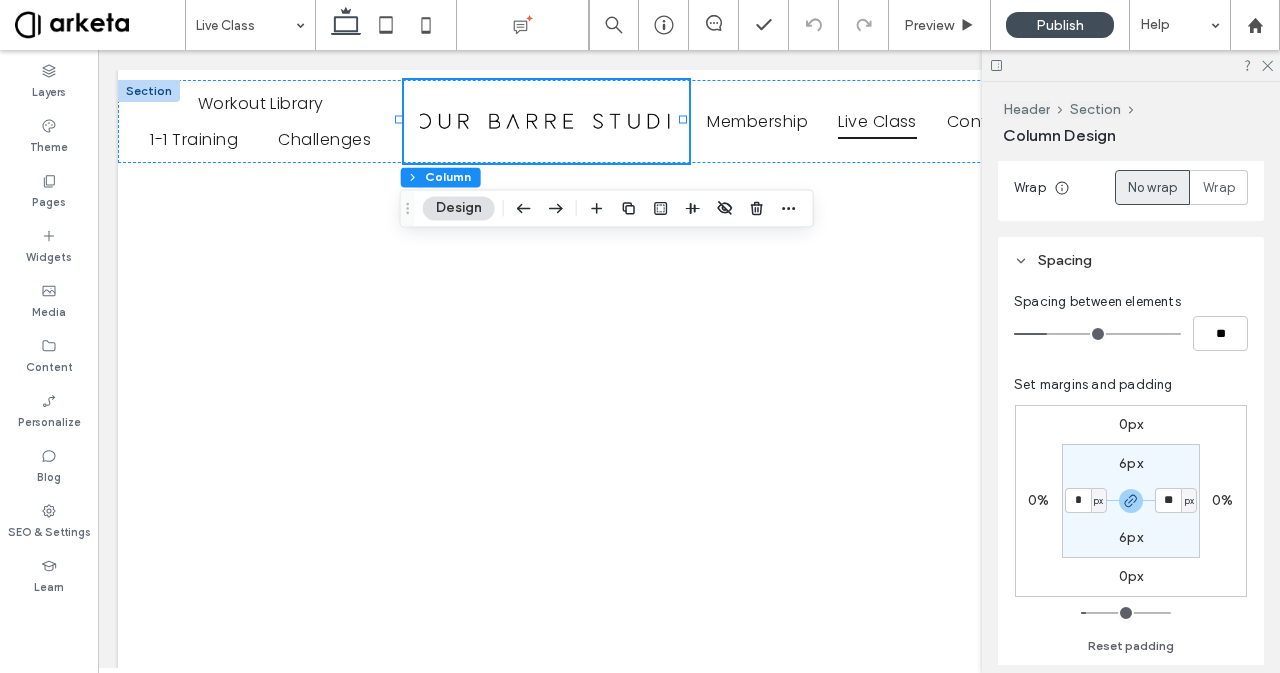 type on "*" 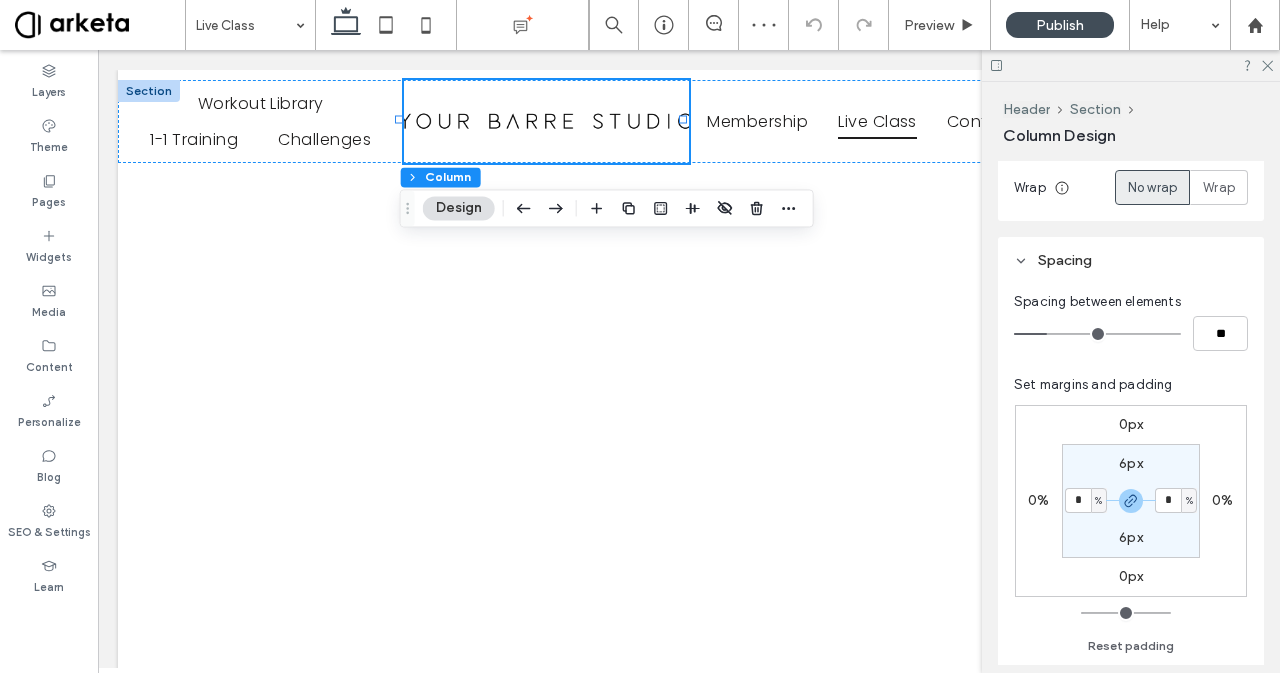 type on "*" 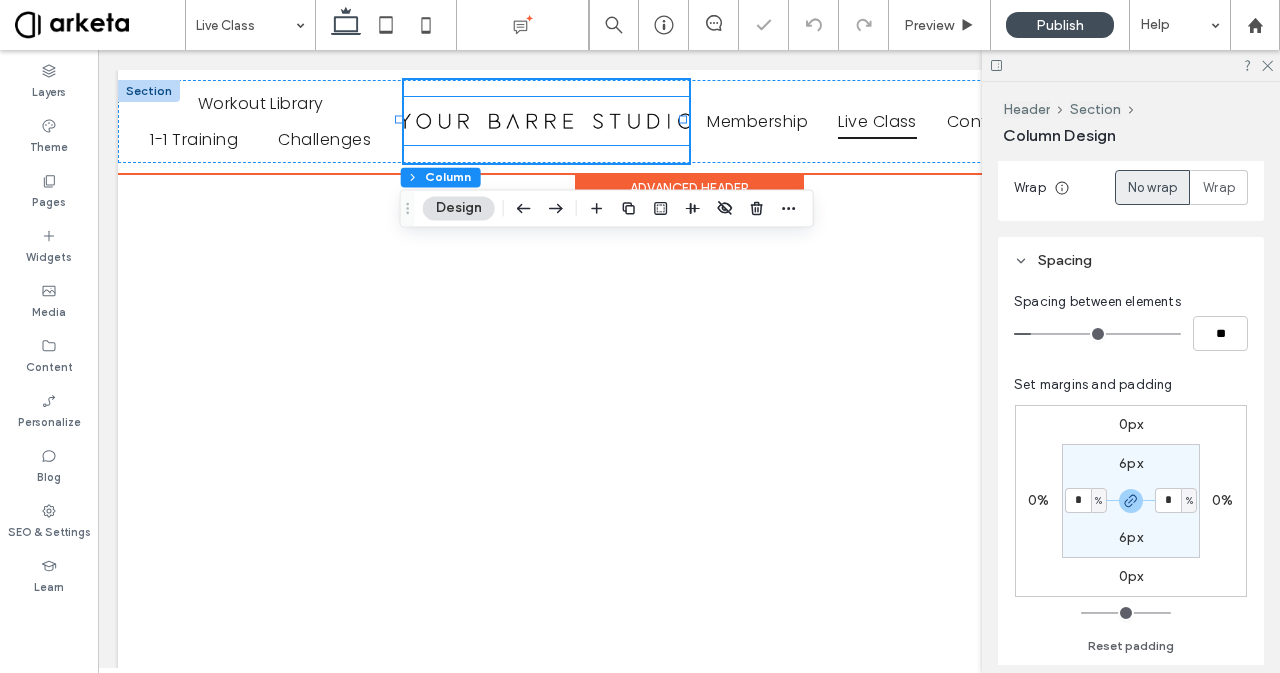 click at bounding box center (546, 121) 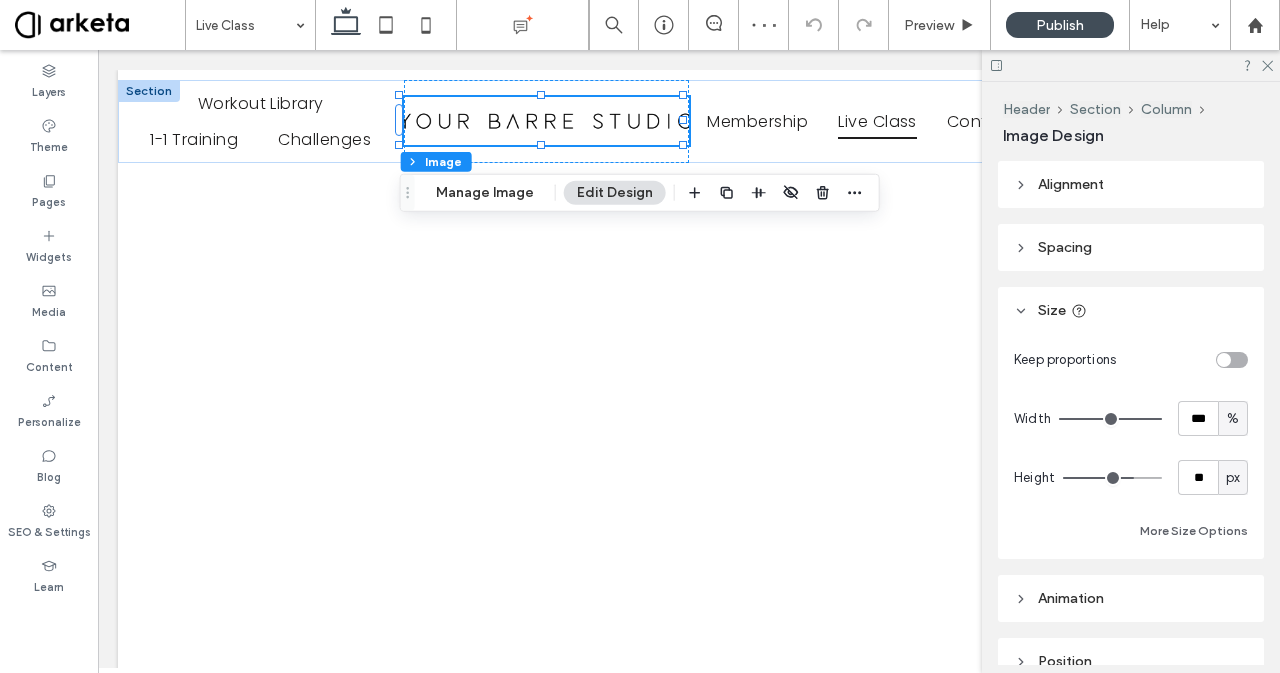 click on "Spacing" at bounding box center [1131, 247] 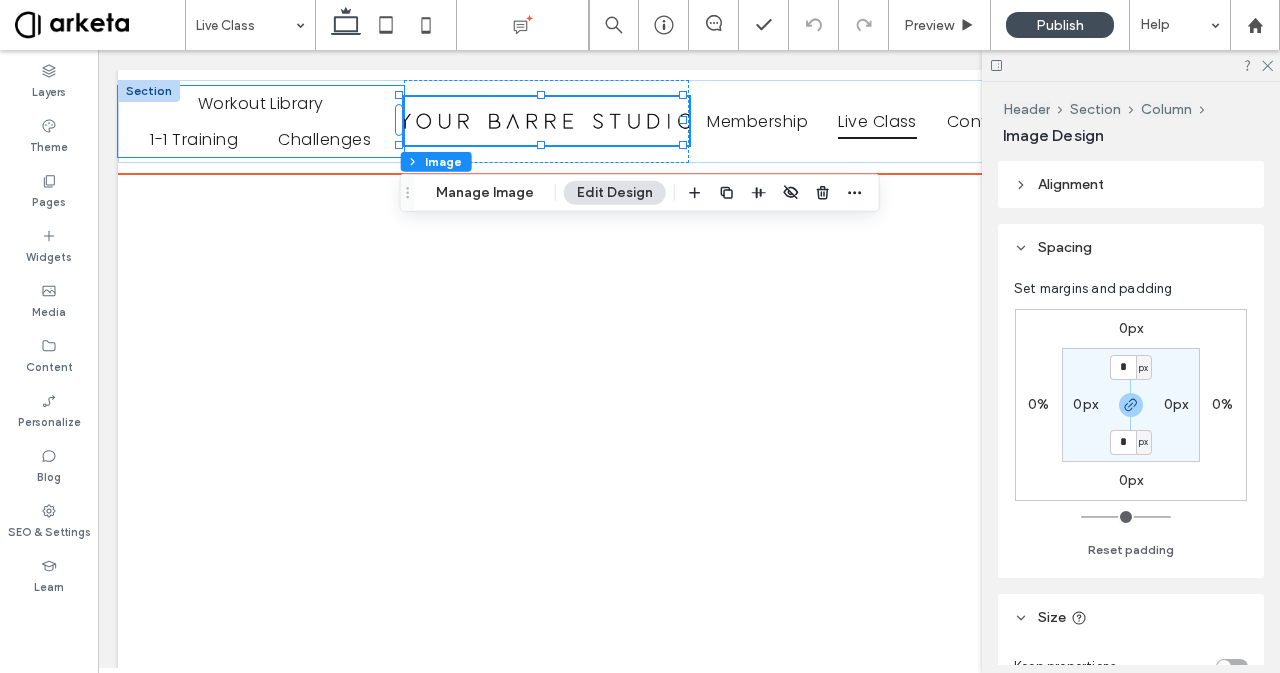 click on "Workout Library
1-1 Training
Challenges" at bounding box center [261, 121] 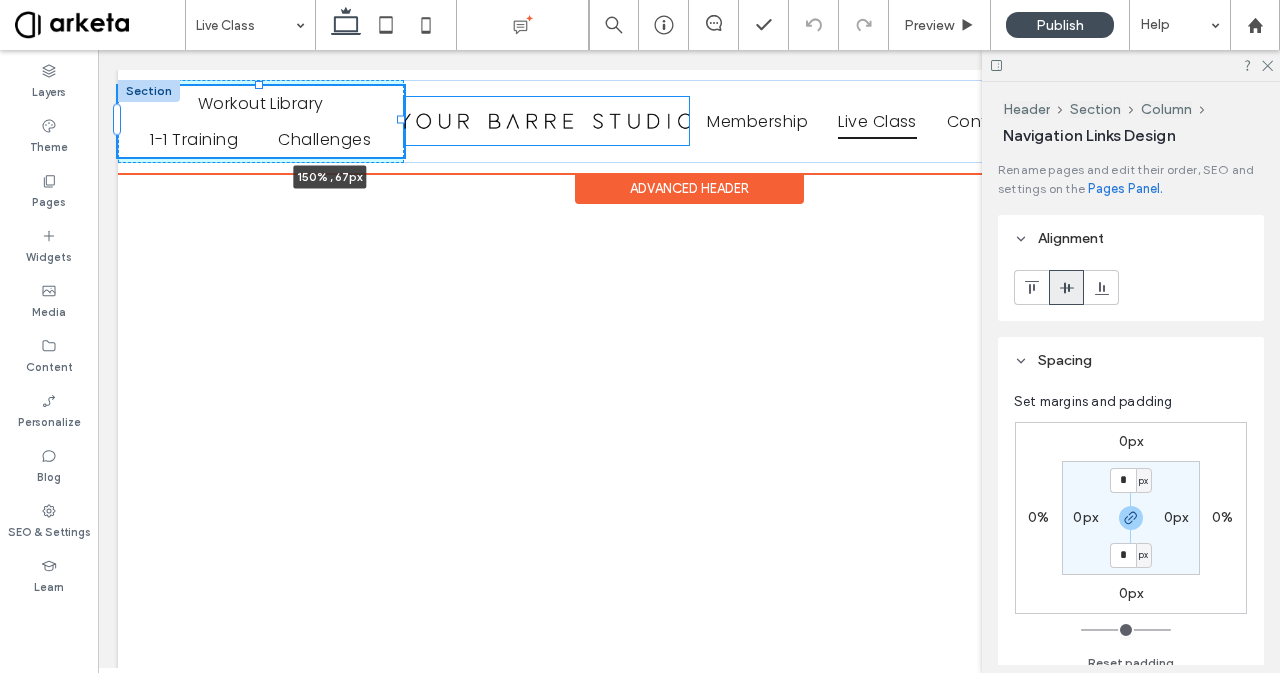 drag, startPoint x: 397, startPoint y: 120, endPoint x: 468, endPoint y: 122, distance: 71.02816 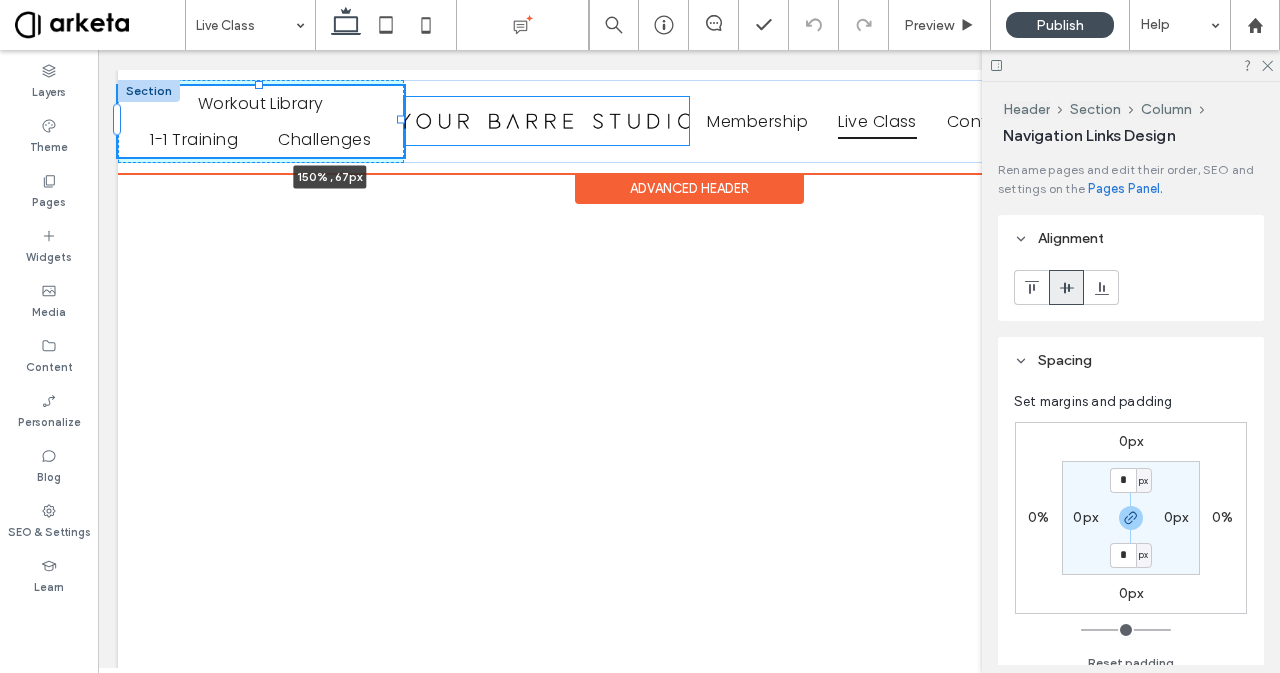 click on "Workout Library
1-1 Training
Challenges
150% , 67px
Membership
Live Class
Contact
Contact us" at bounding box center [689, 121] 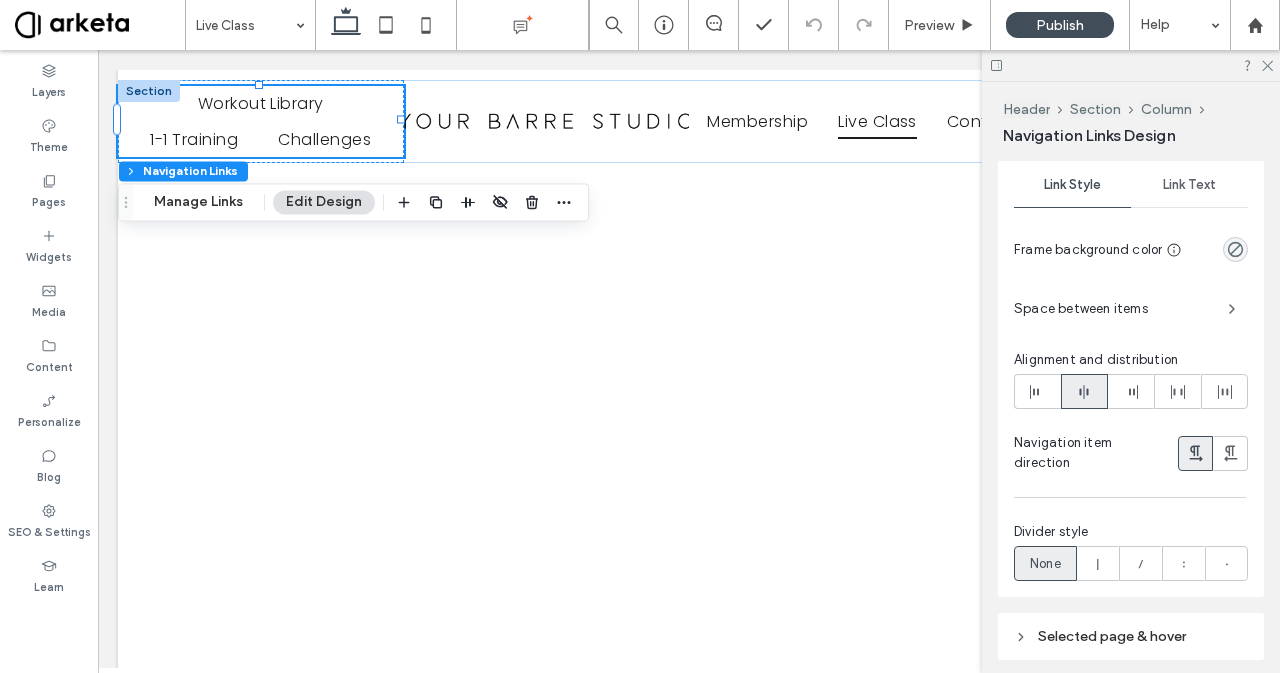scroll, scrollTop: 1140, scrollLeft: 0, axis: vertical 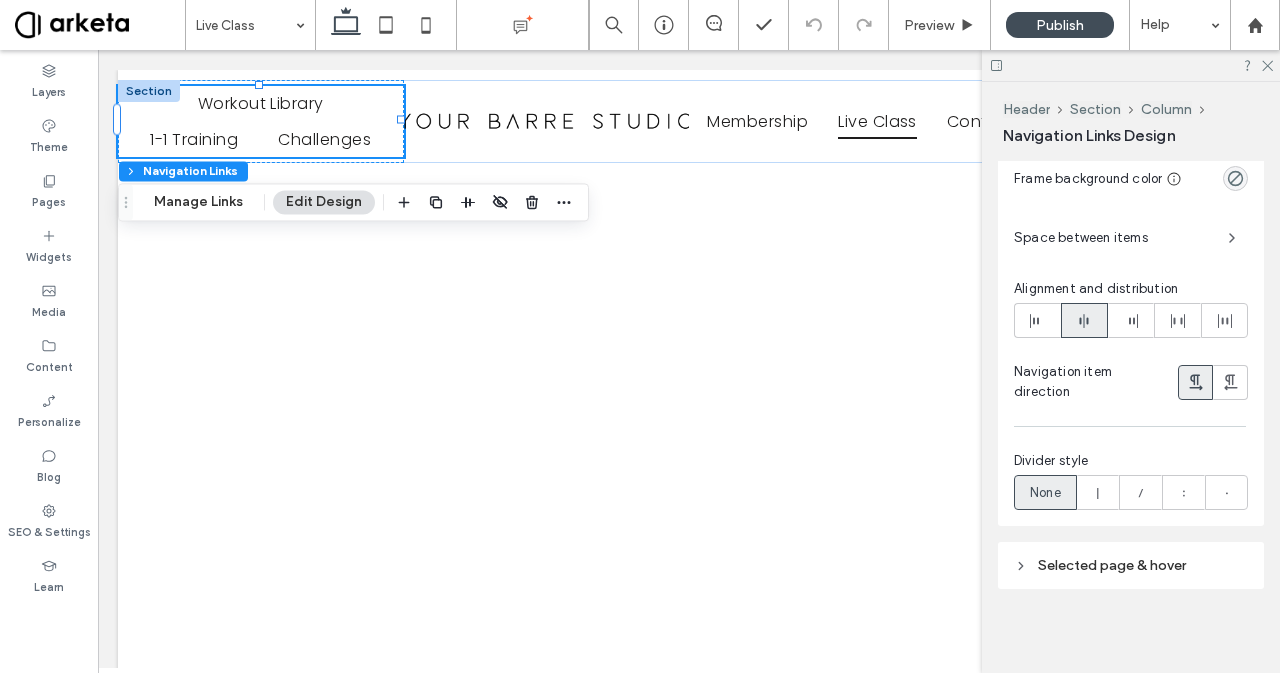 click on "Space between items" at bounding box center (1113, 238) 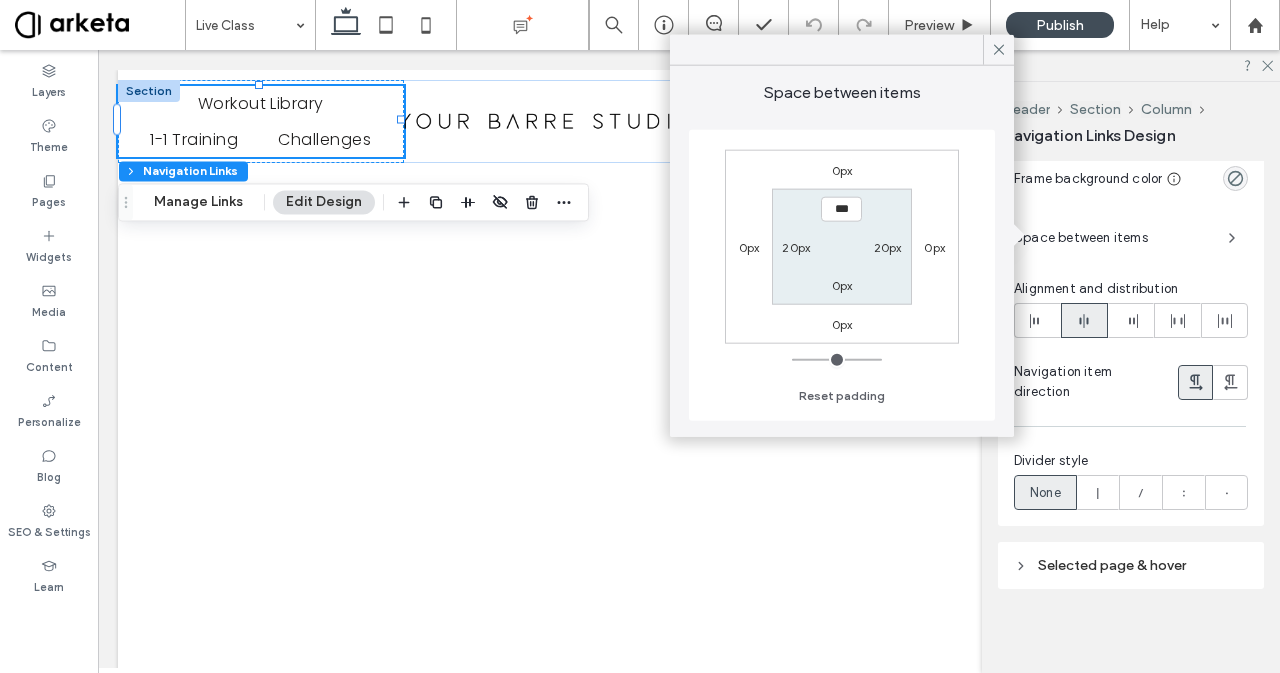 click on "20px" at bounding box center (796, 247) 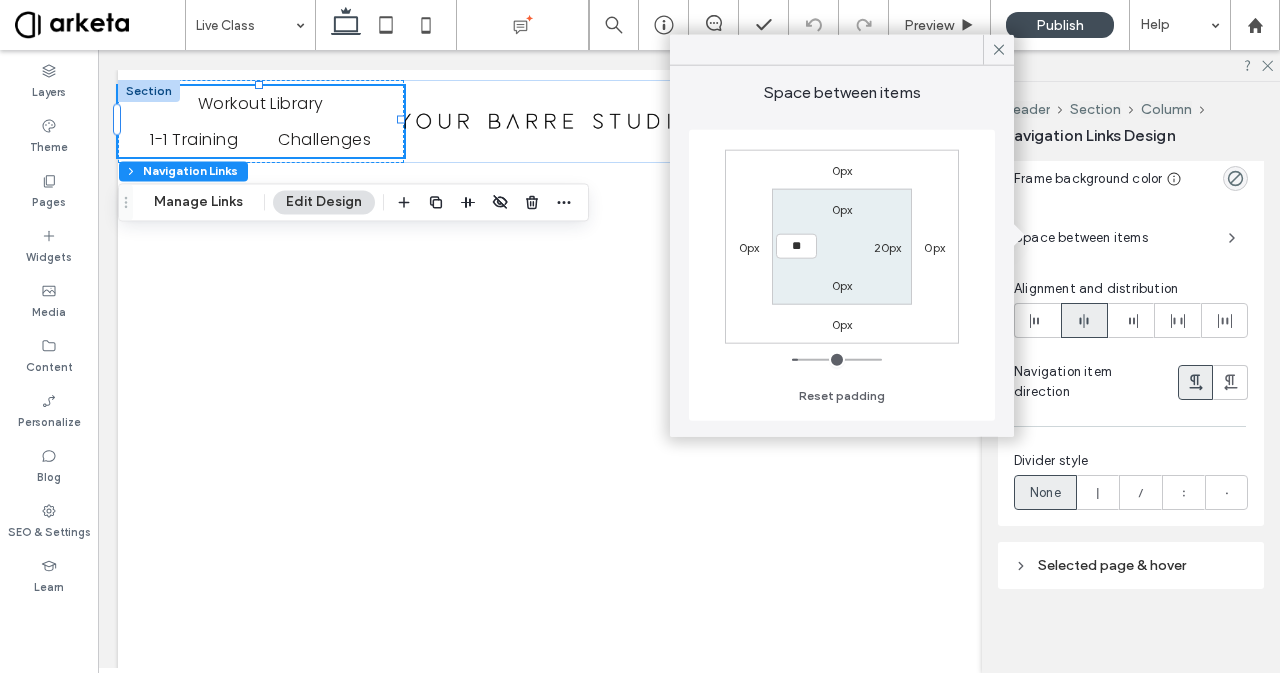 type on "**" 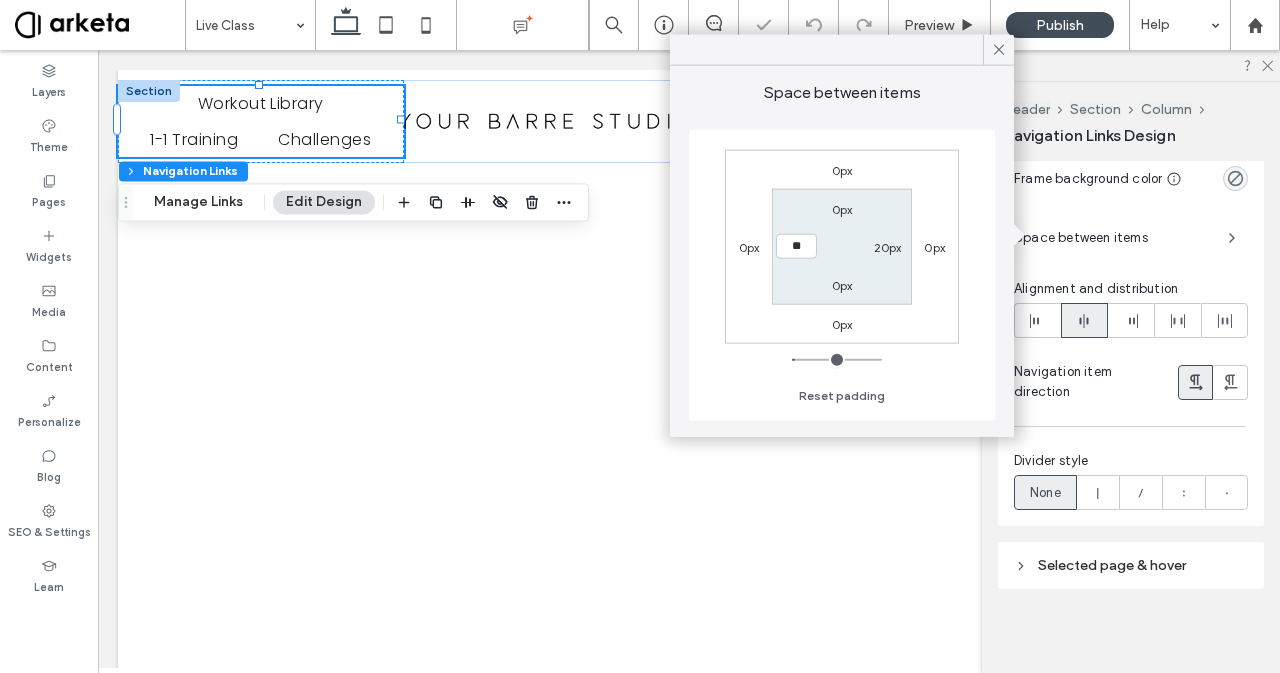 type on "**" 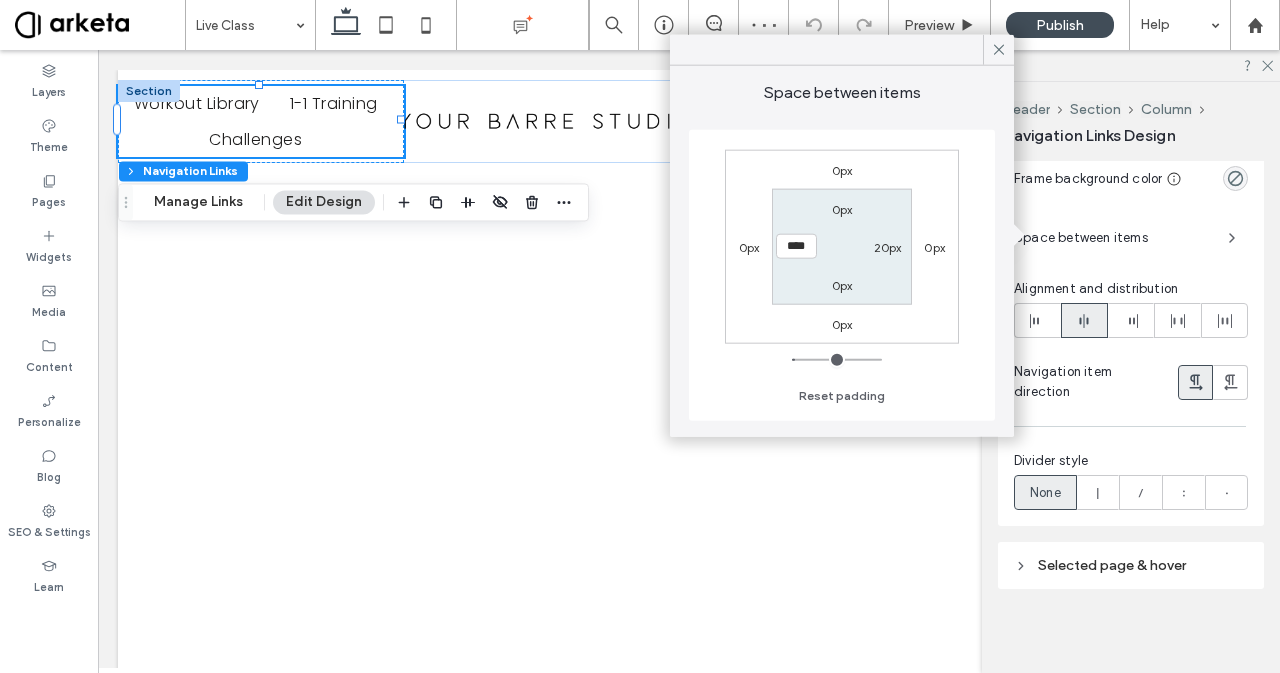 click on "20px" at bounding box center [888, 247] 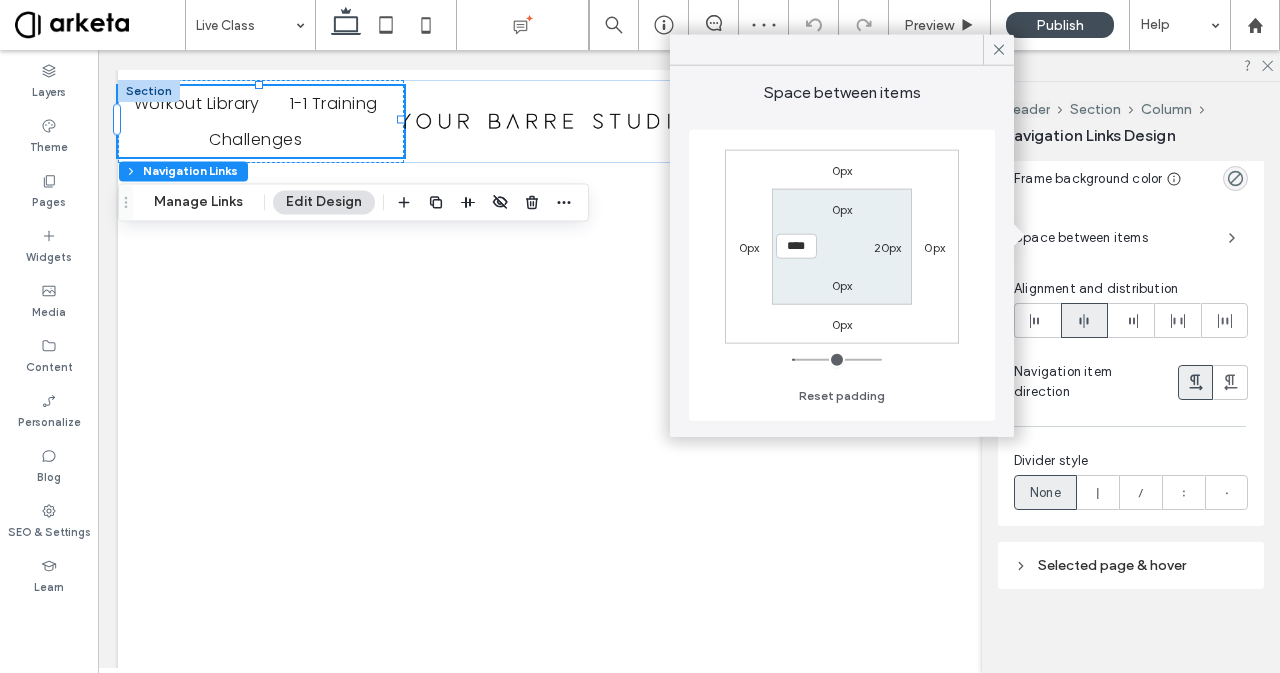type on "**" 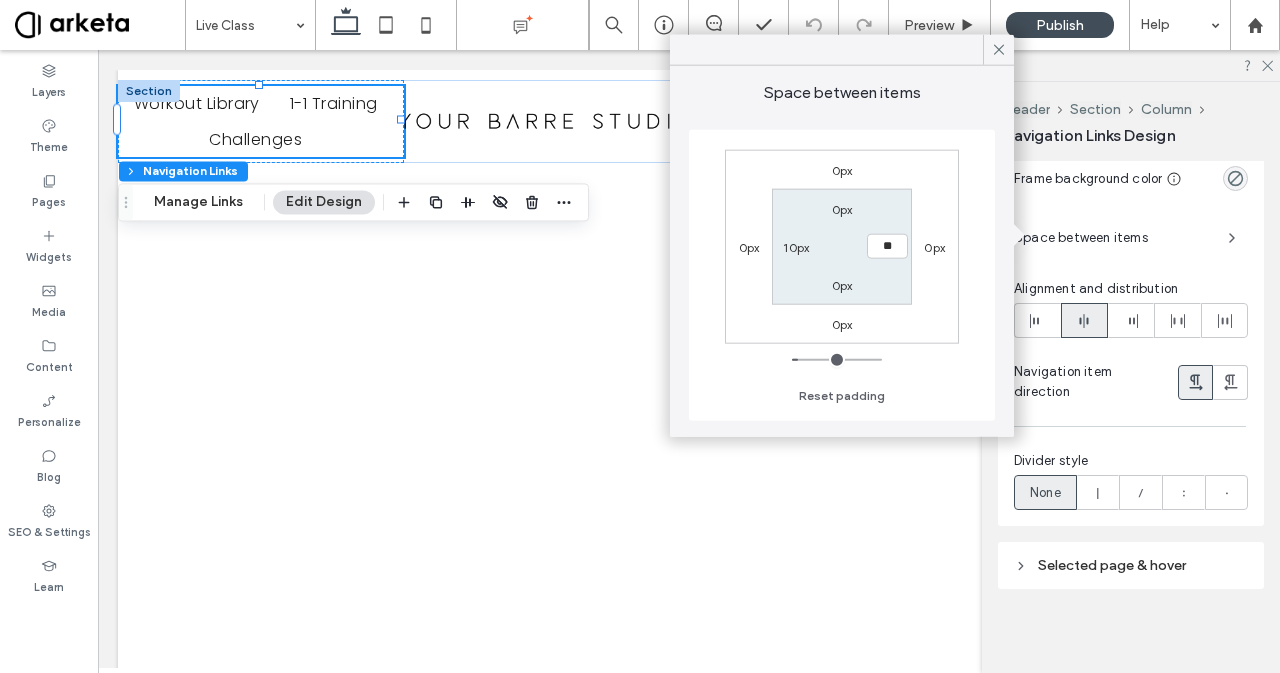 type on "**" 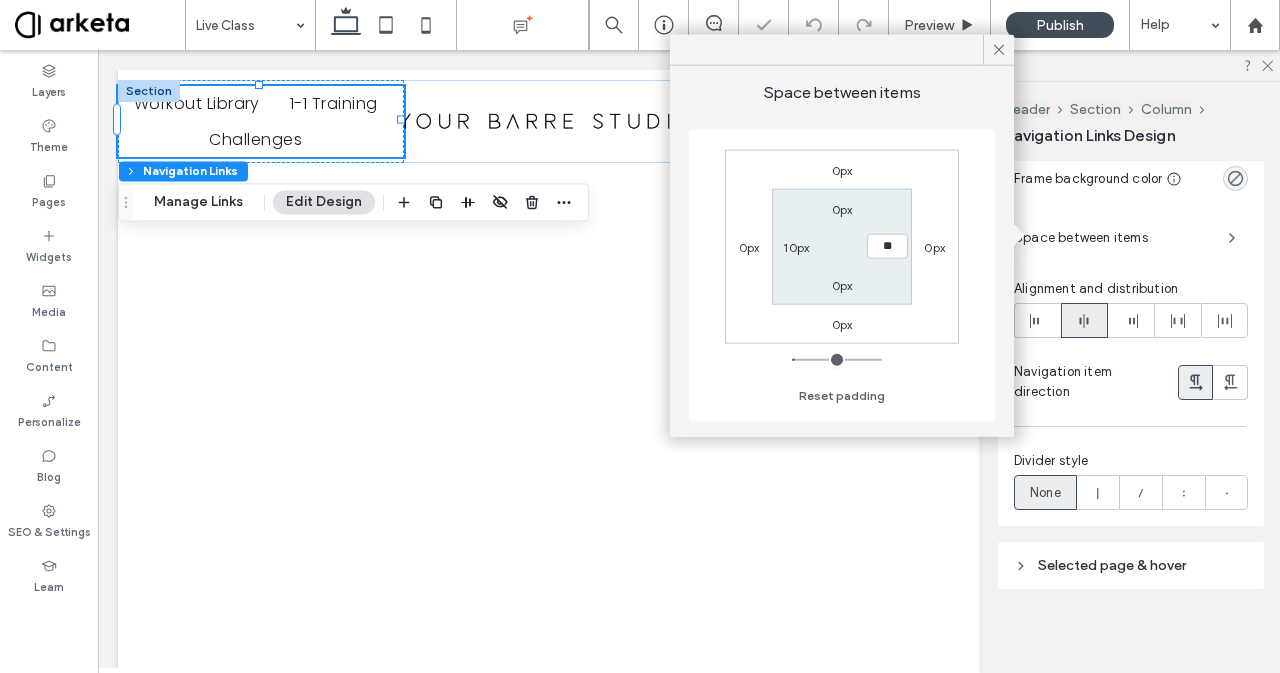 type on "**" 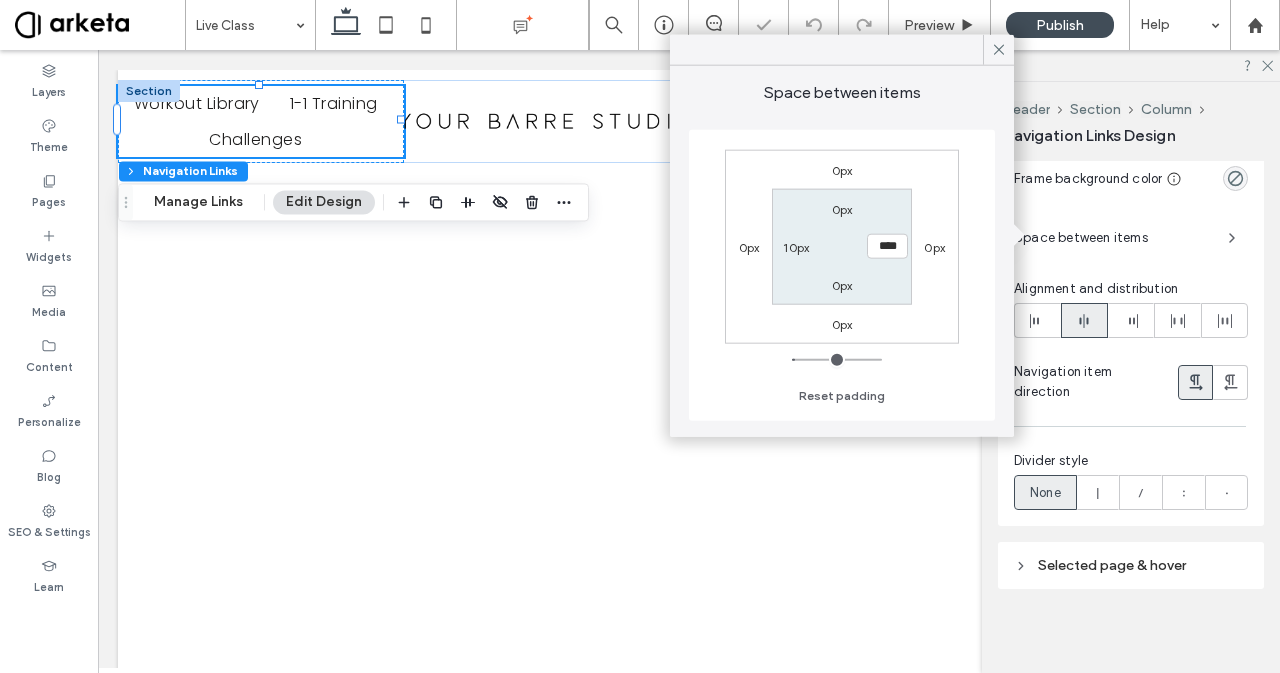 type on "**" 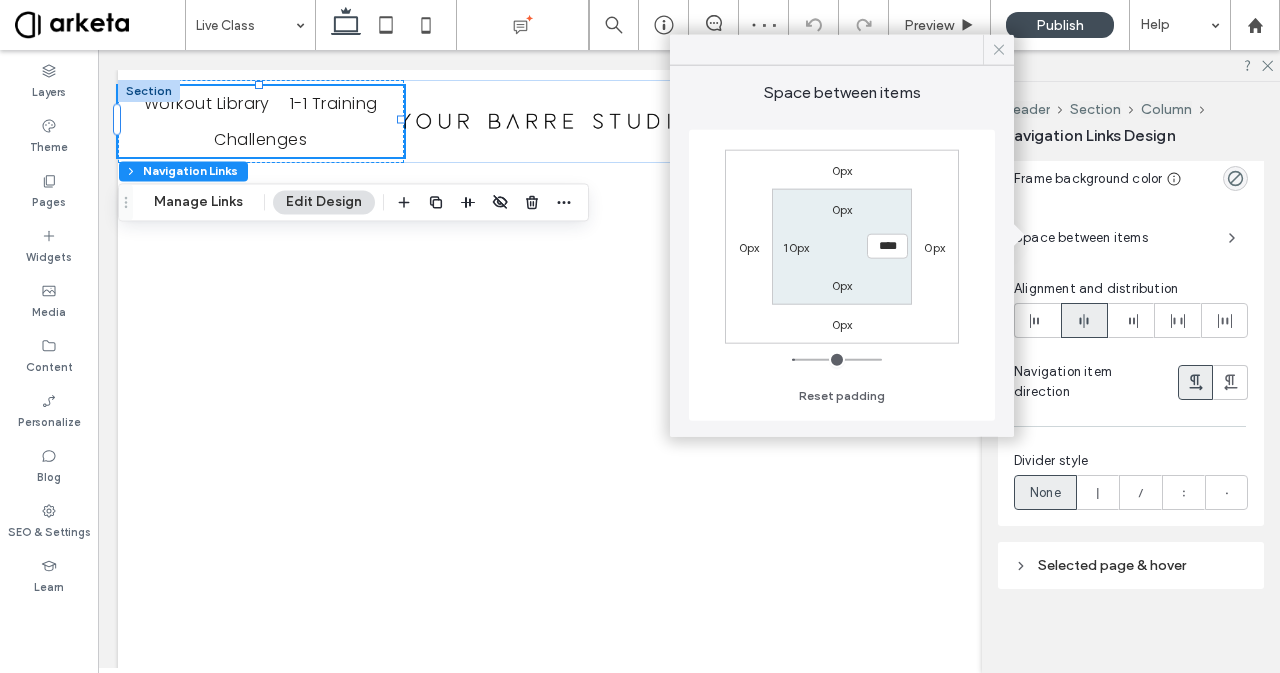 click 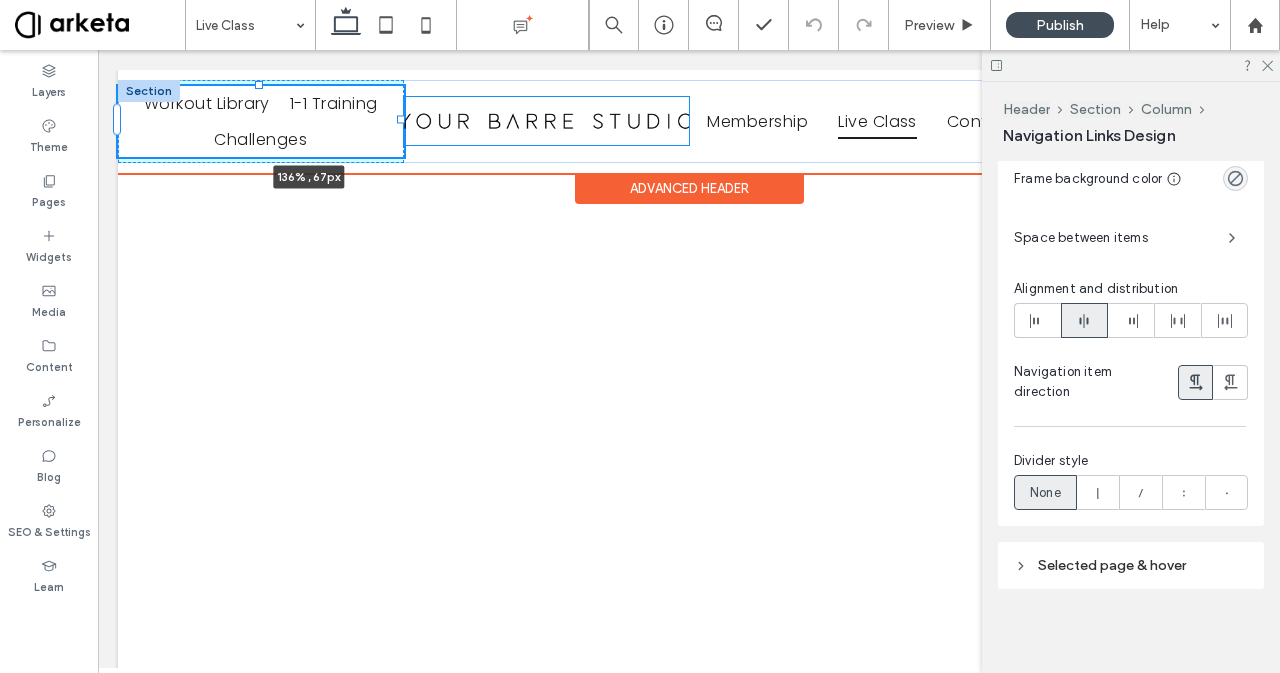 drag, startPoint x: 402, startPoint y: 120, endPoint x: 452, endPoint y: 117, distance: 50.08992 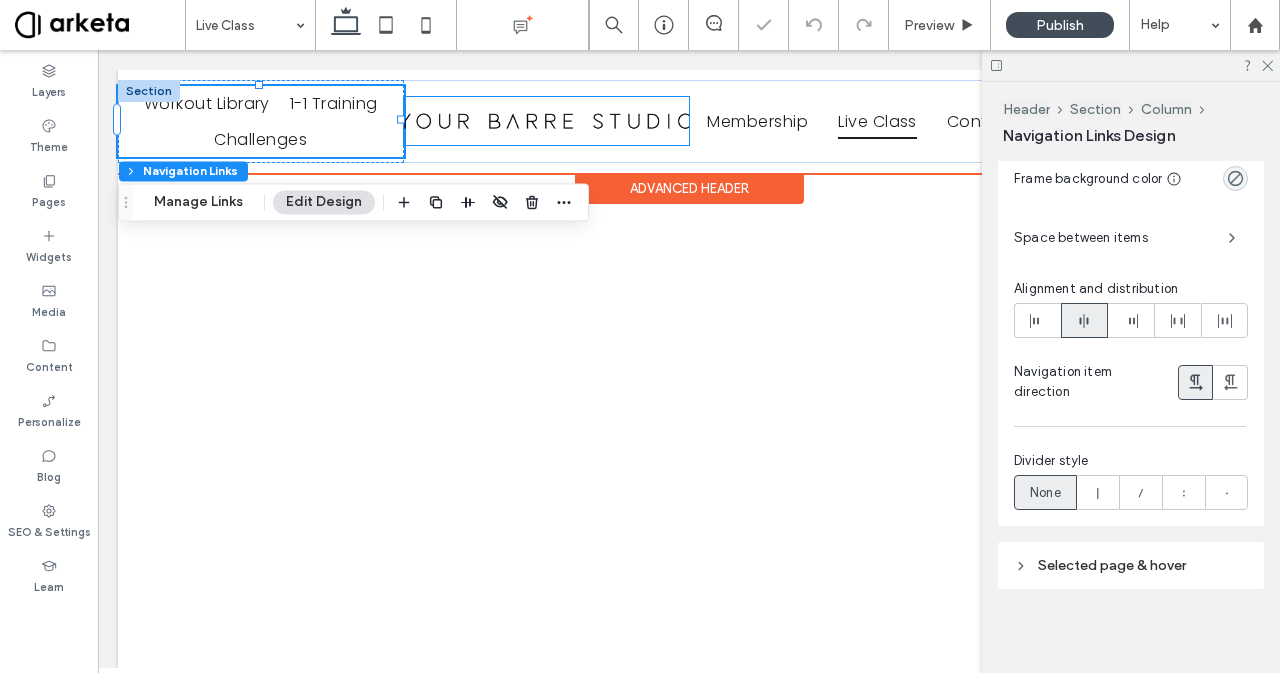 click at bounding box center [546, 121] 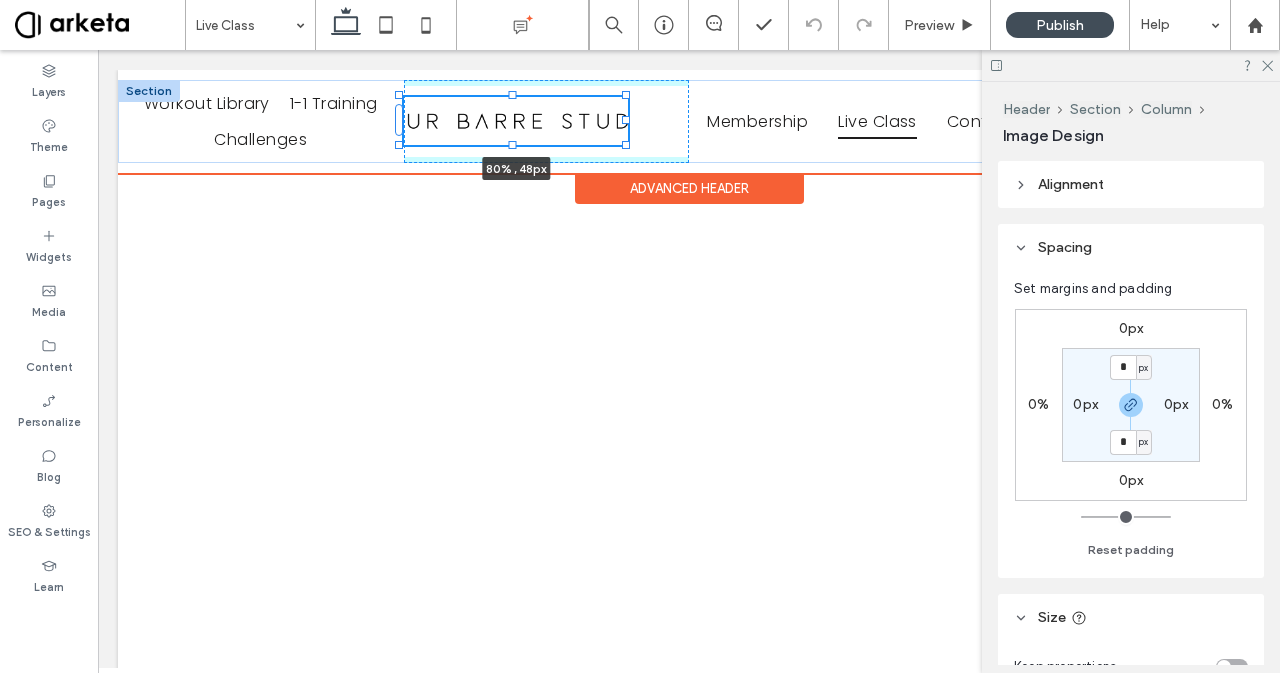 drag, startPoint x: 681, startPoint y: 119, endPoint x: 623, endPoint y: 129, distance: 58.855755 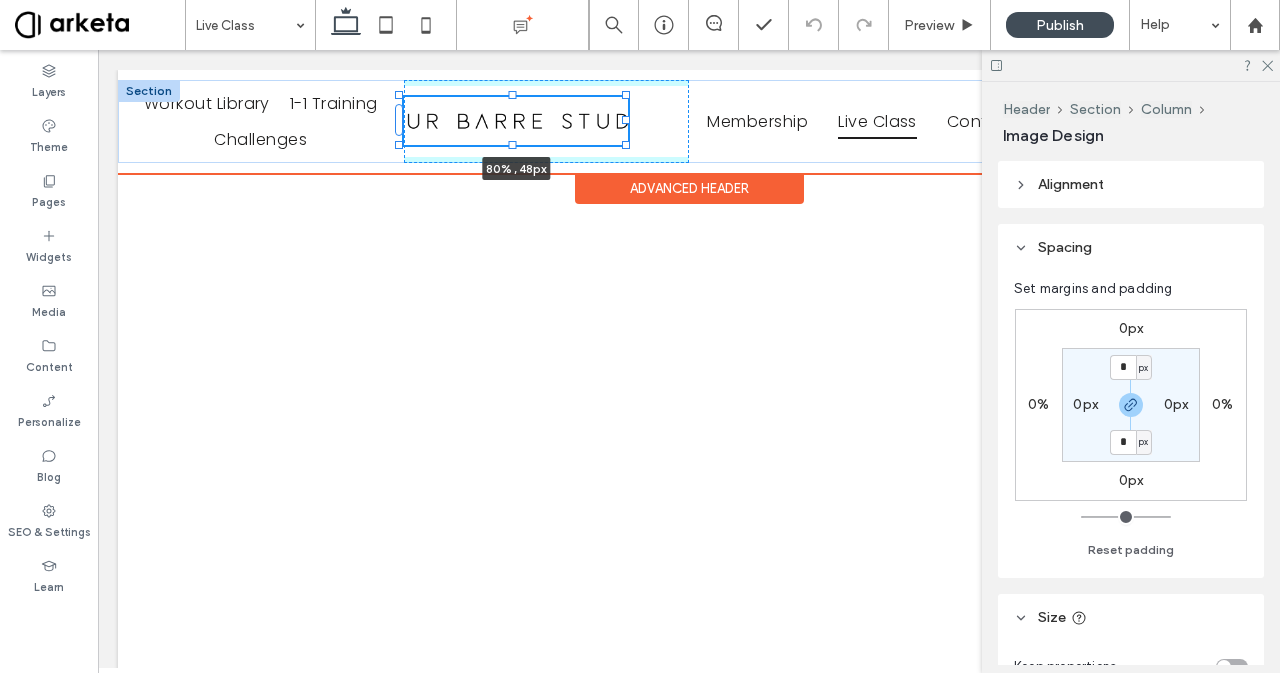 click at bounding box center (400, 96) 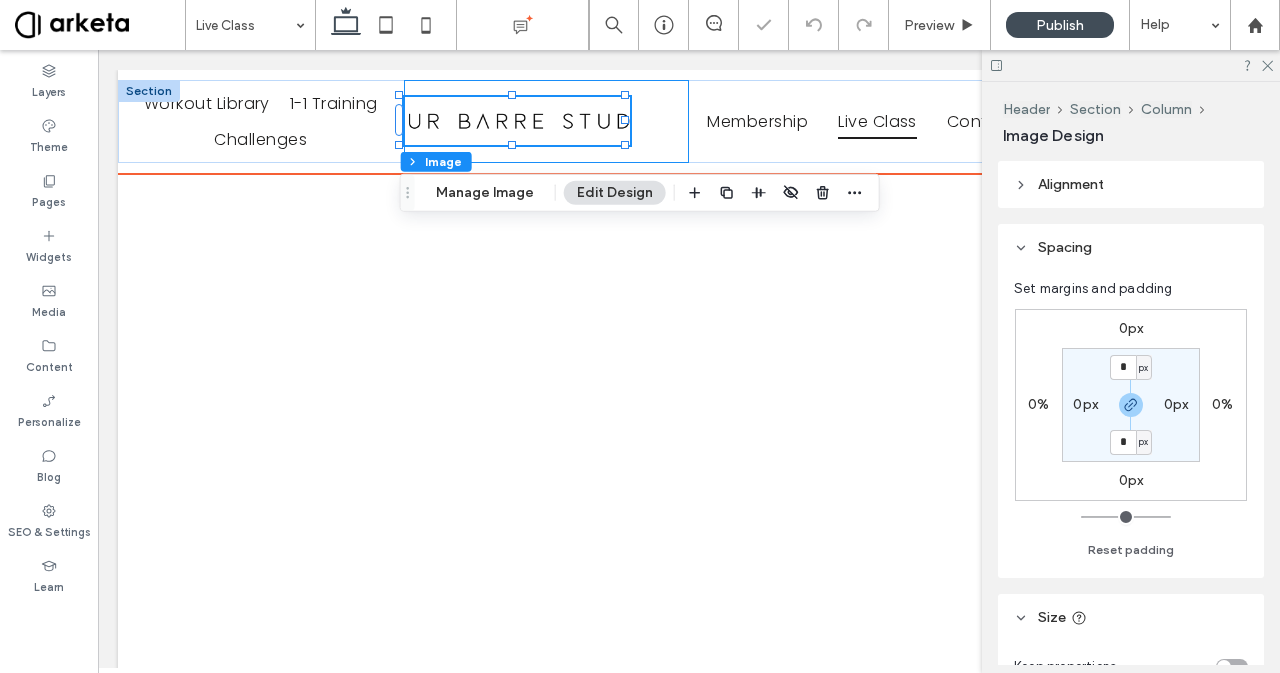 click on "79% , 48px" at bounding box center (547, 121) 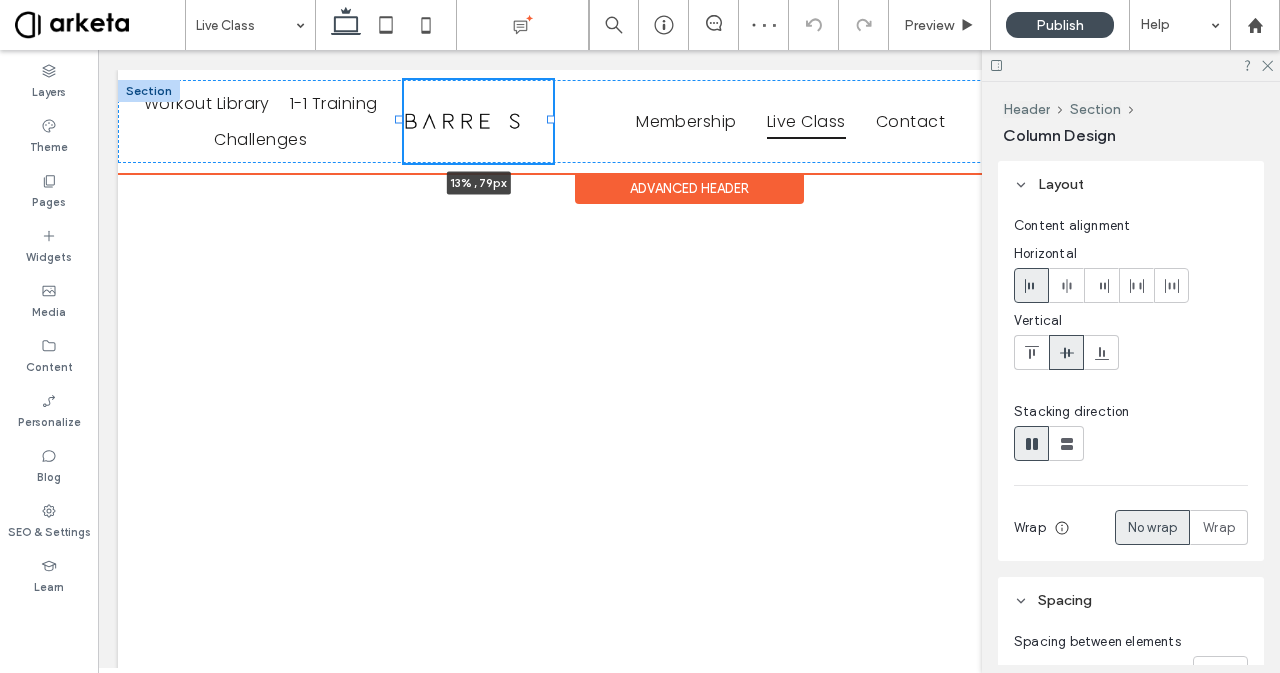 drag, startPoint x: 682, startPoint y: 118, endPoint x: 528, endPoint y: 130, distance: 154.46683 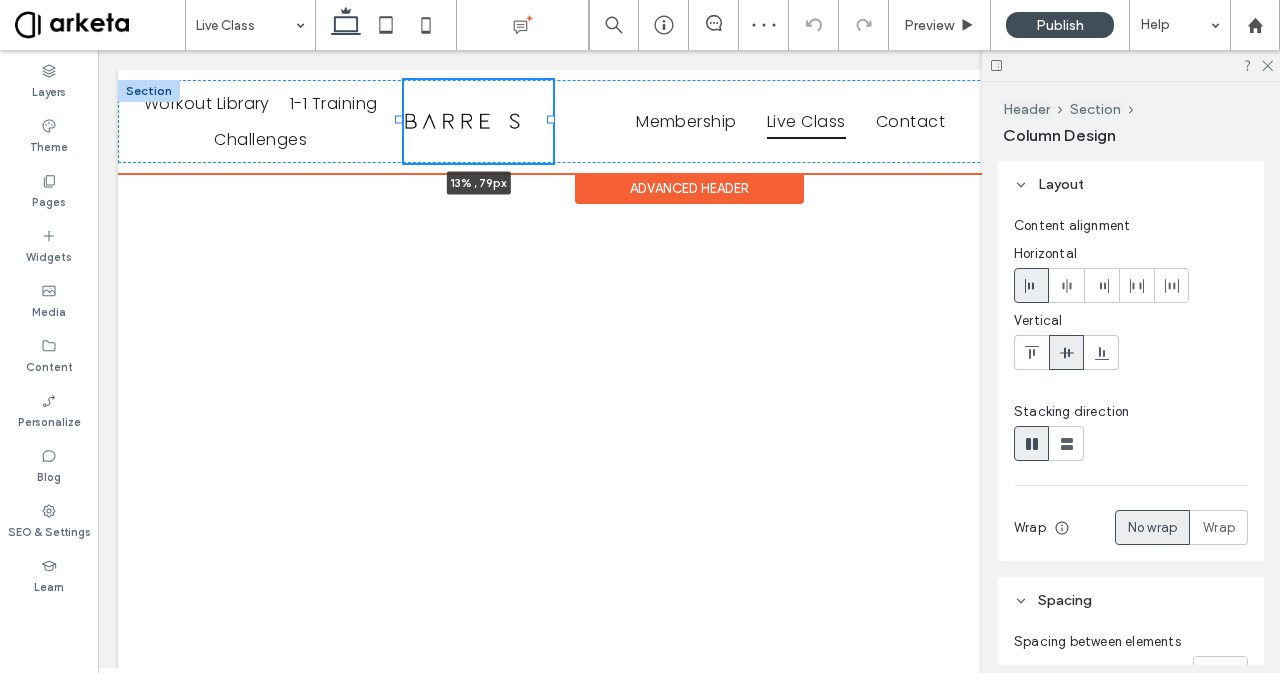 click on "Workout Library
1-1 Training
Challenges
13% , 79px
Membership
Live Class
Contact
Contact us" at bounding box center (689, 121) 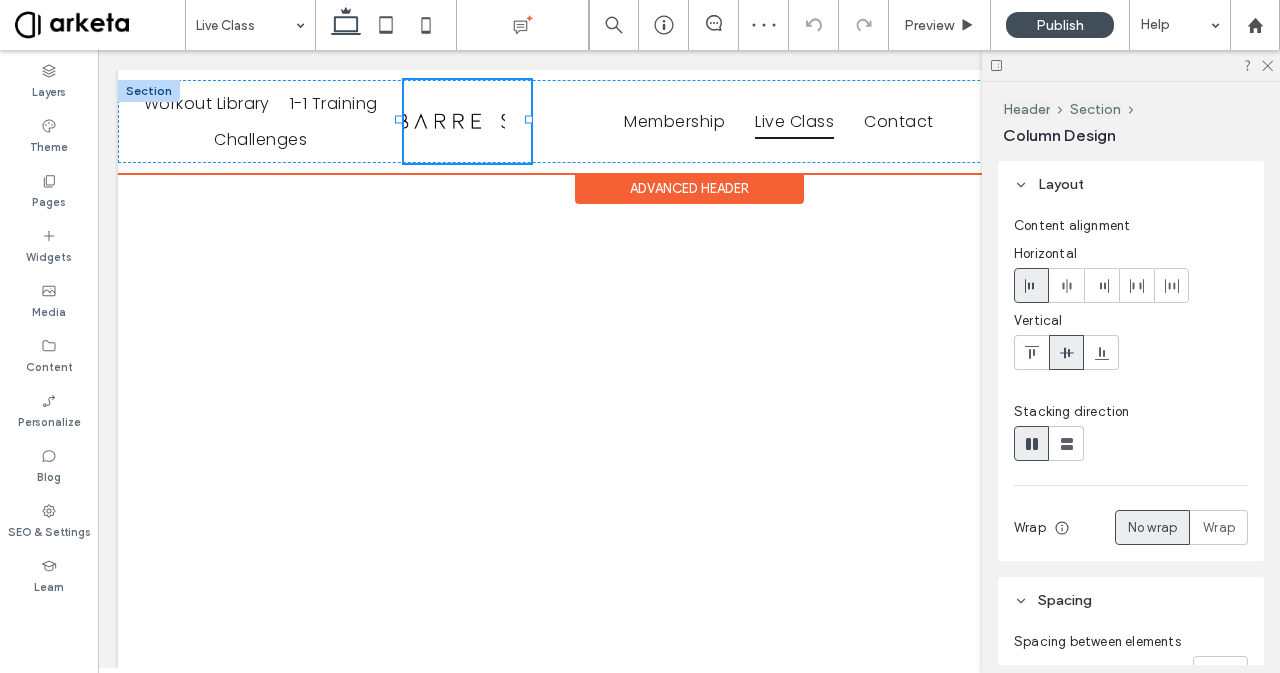 type on "**" 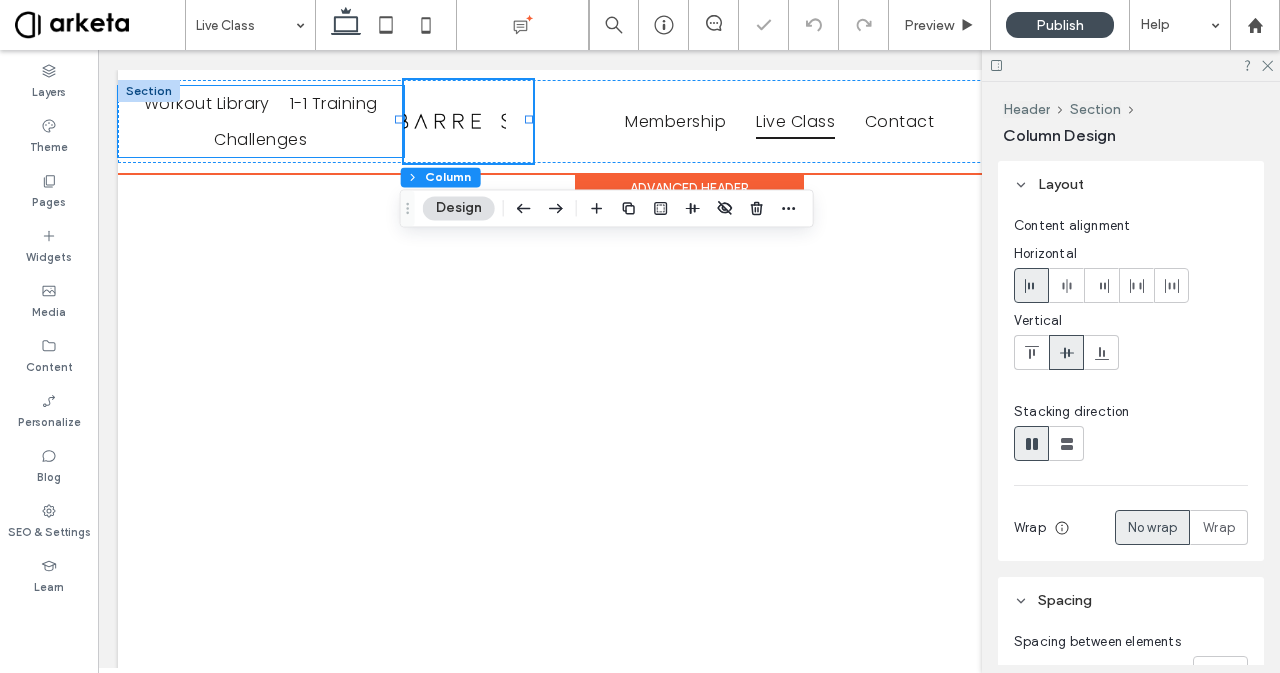 click on "Workout Library
1-1 Training
Challenges" at bounding box center (261, 121) 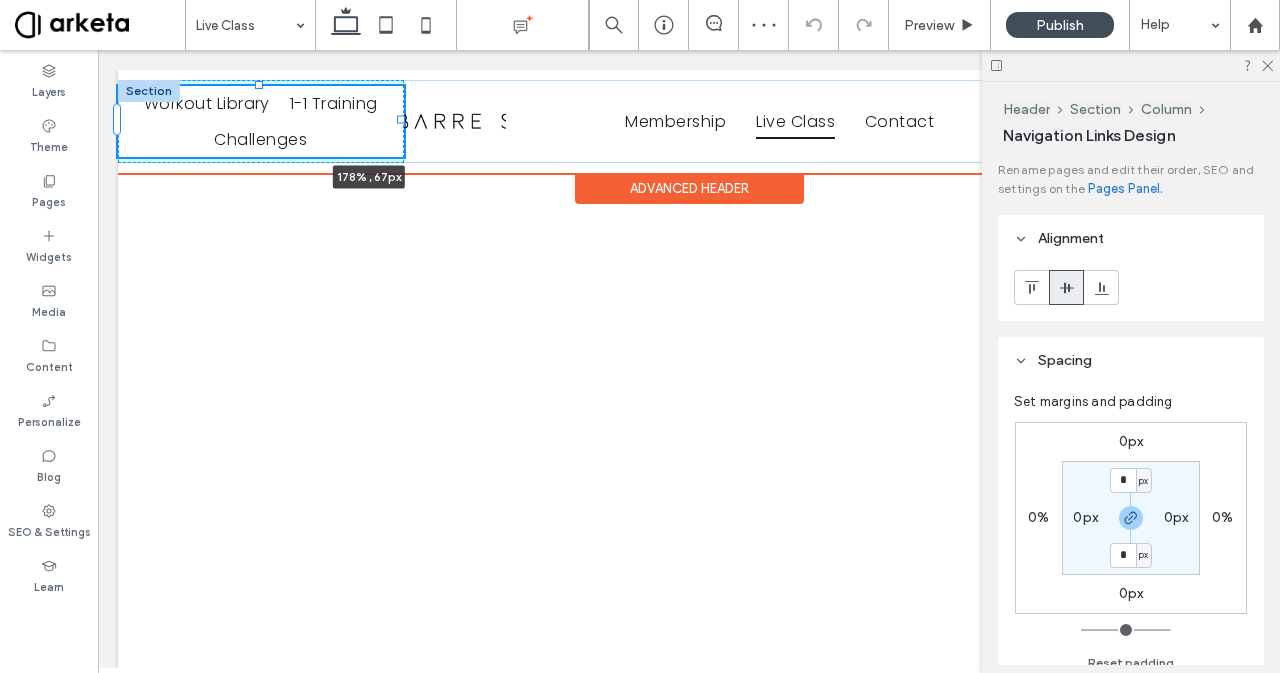 drag, startPoint x: 402, startPoint y: 120, endPoint x: 516, endPoint y: 115, distance: 114.1096 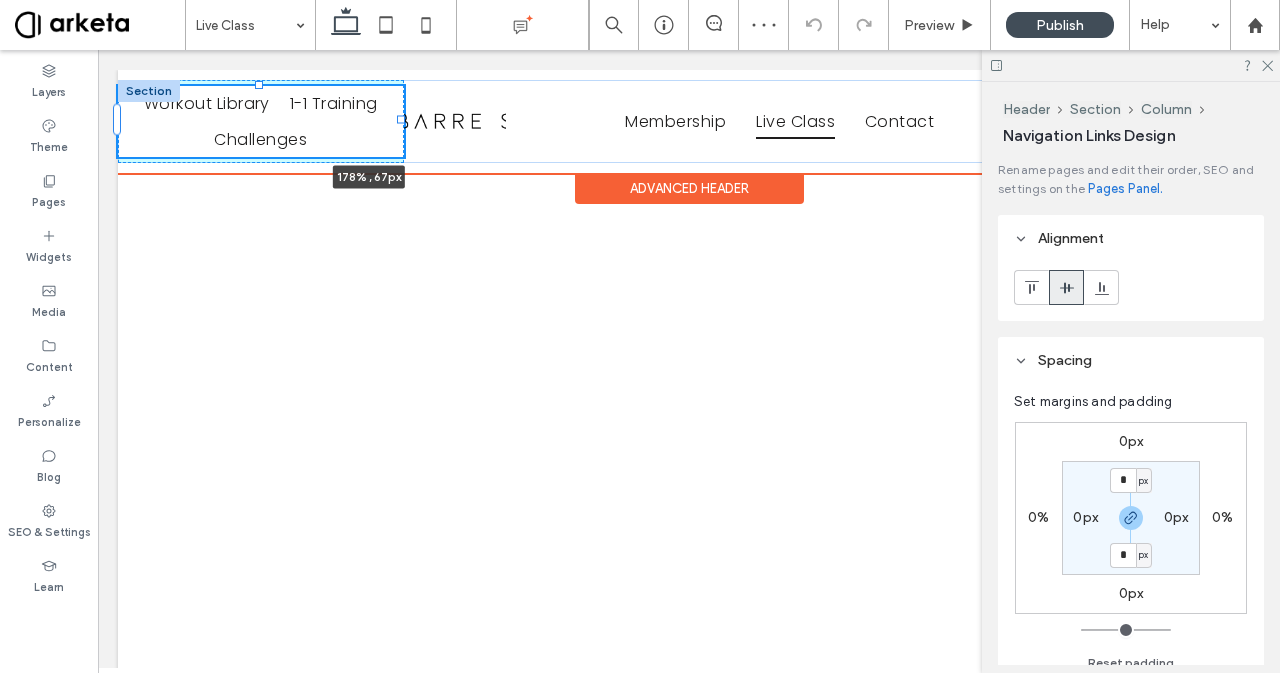 click on "Workout Library
1-1 Training
Challenges
178% , 67px
Membership
Live Class
Contact
Contact us" at bounding box center [689, 121] 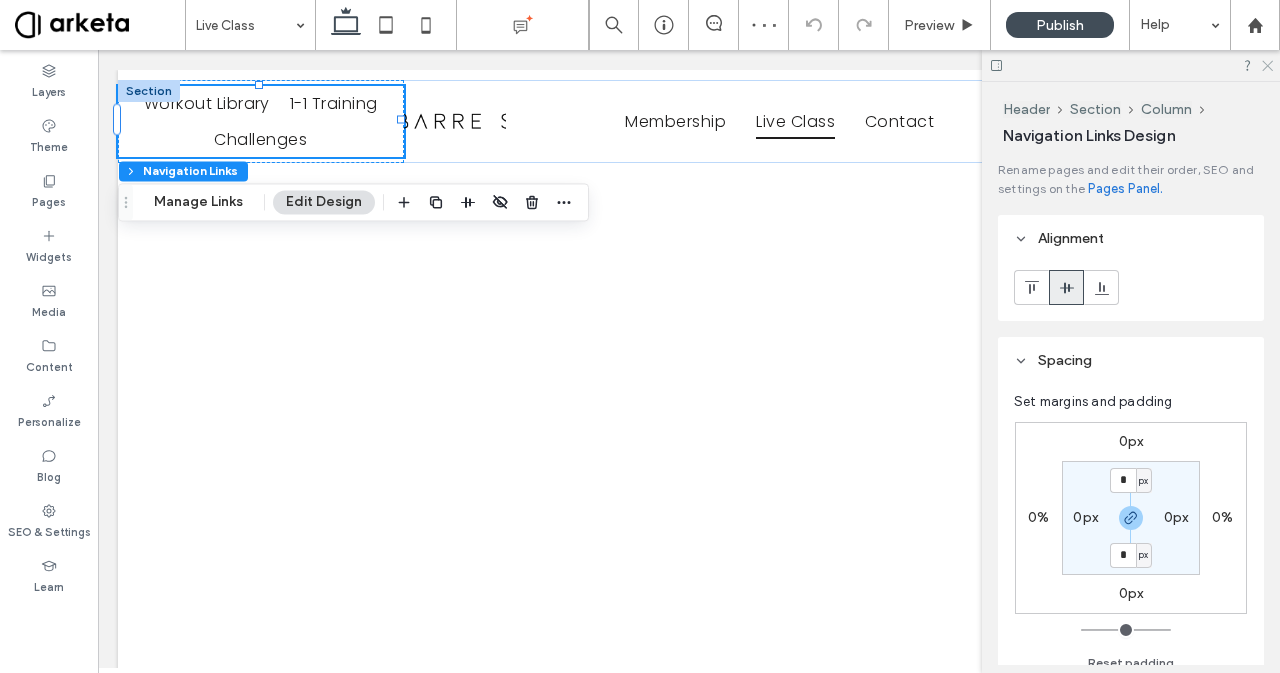 click 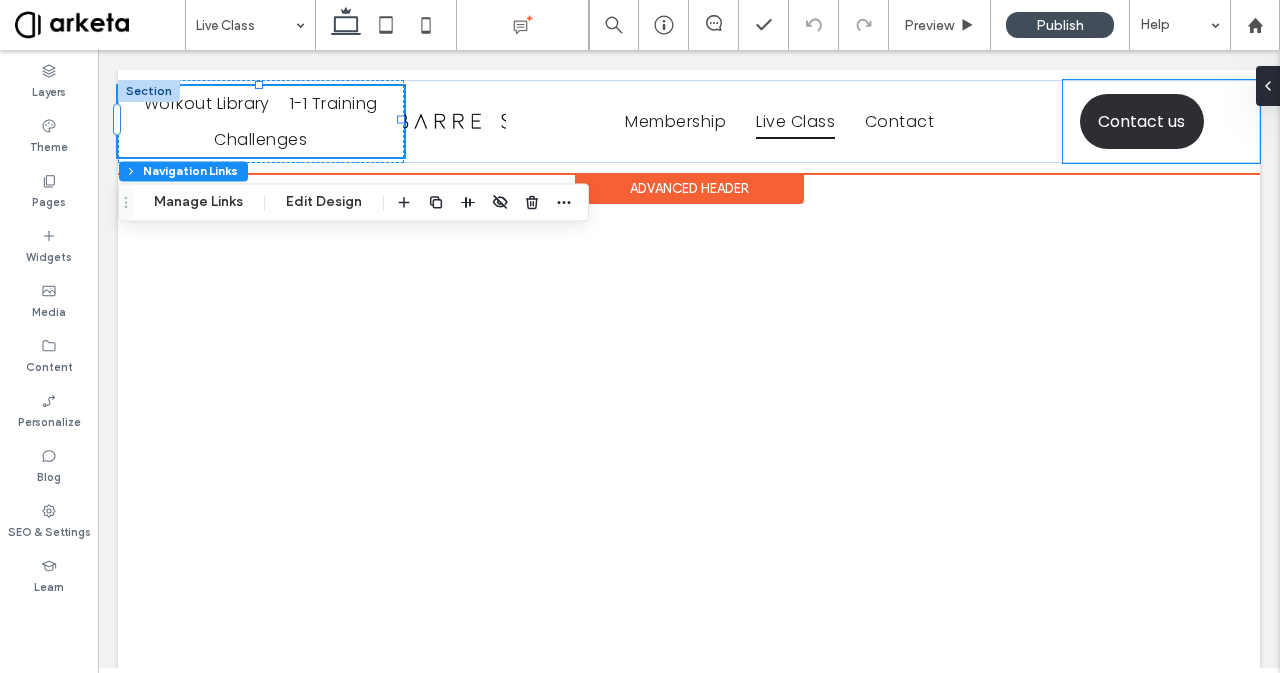 click on "Contact us" at bounding box center (1161, 121) 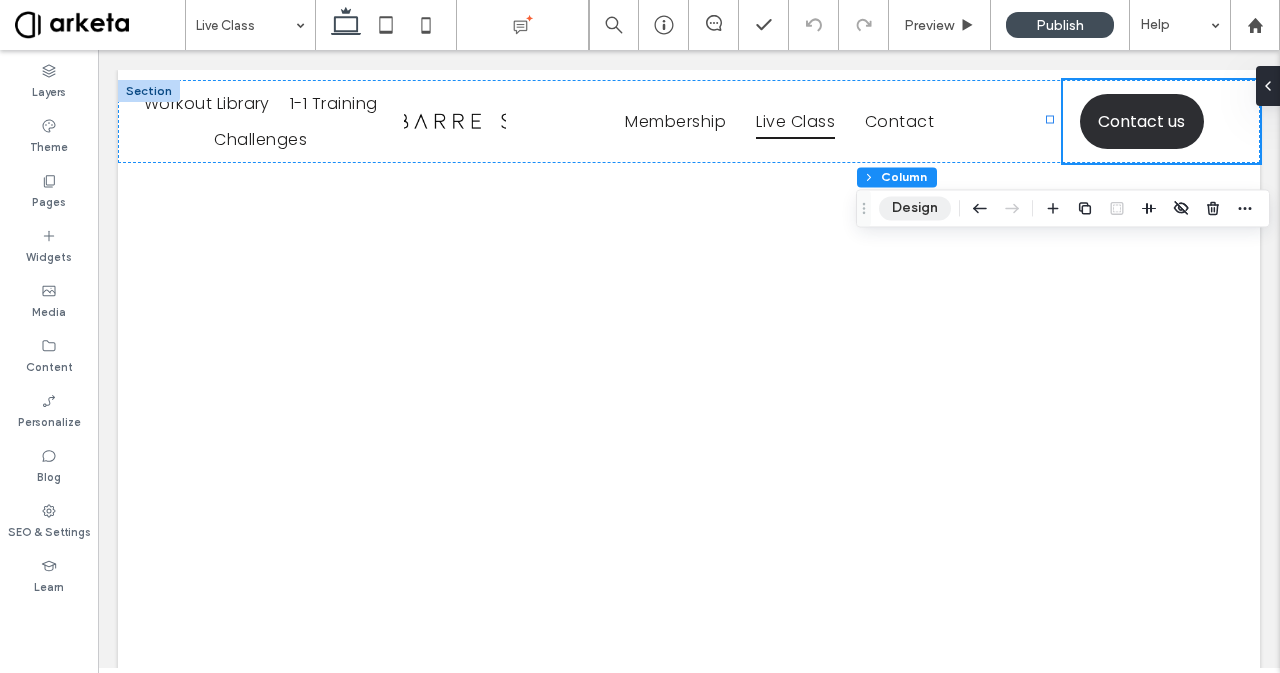 click on "Design" at bounding box center [915, 208] 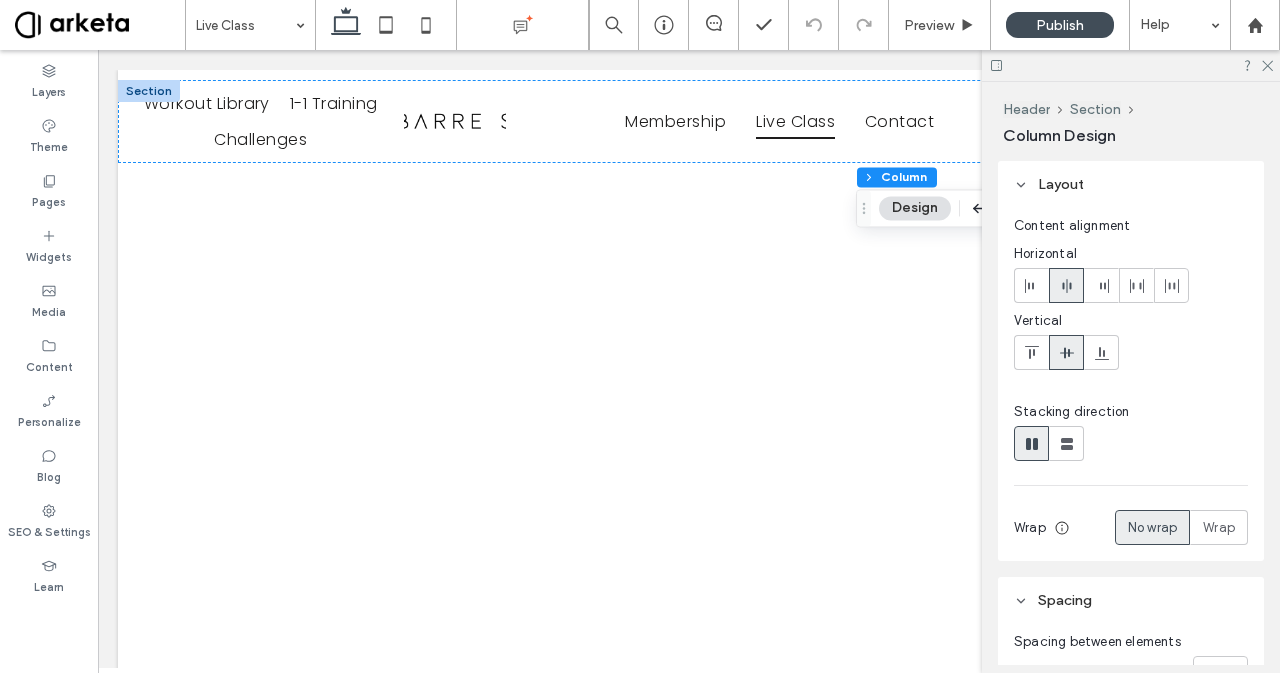 drag, startPoint x: 1279, startPoint y: 344, endPoint x: 1269, endPoint y: 355, distance: 14.866069 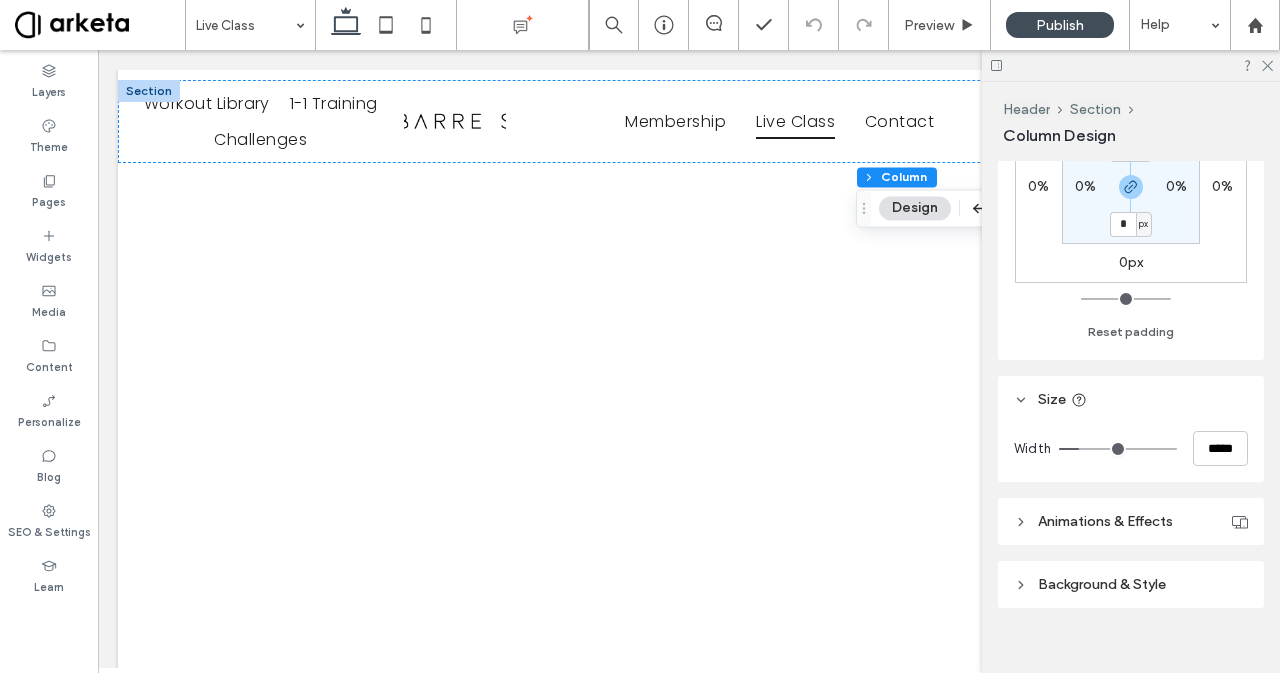 scroll, scrollTop: 646, scrollLeft: 0, axis: vertical 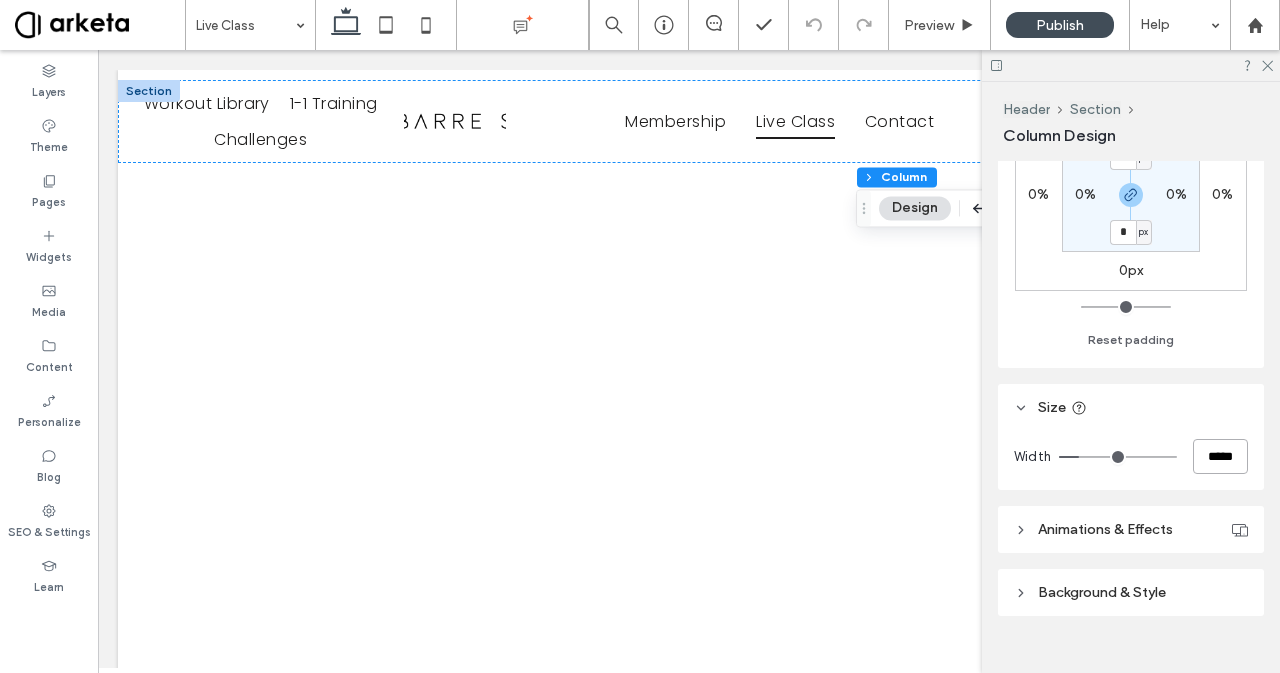 click on "*****" at bounding box center [1220, 456] 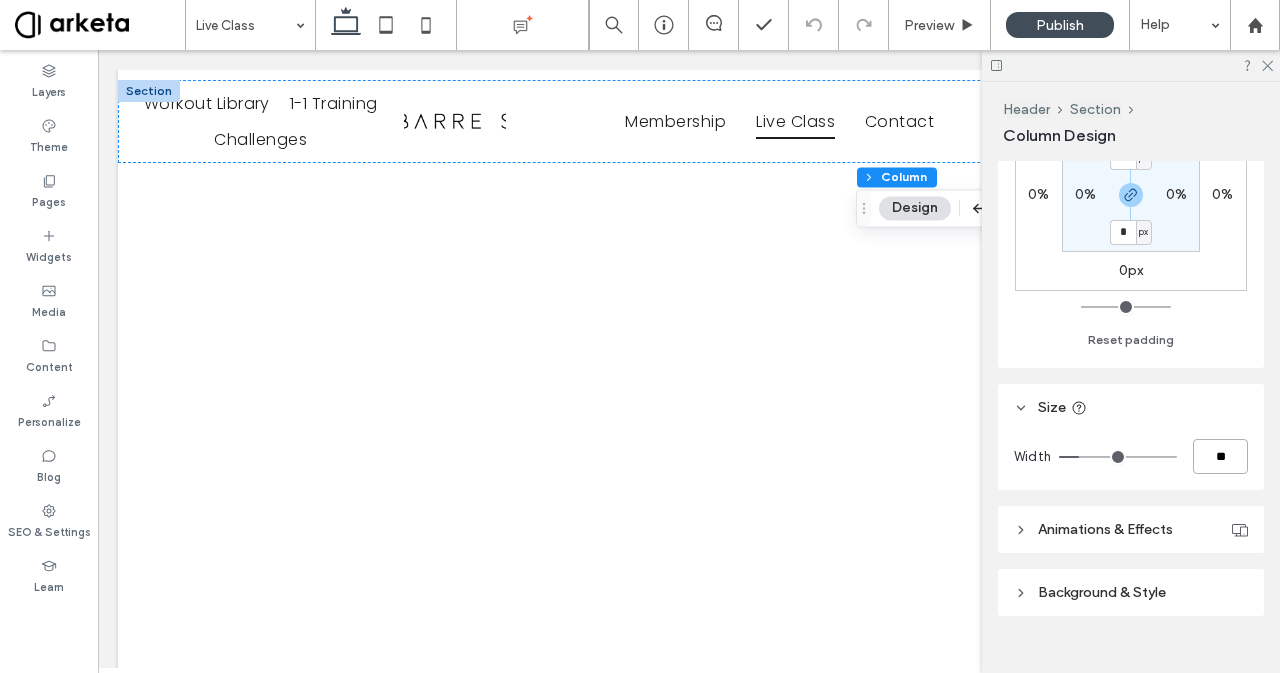type on "**" 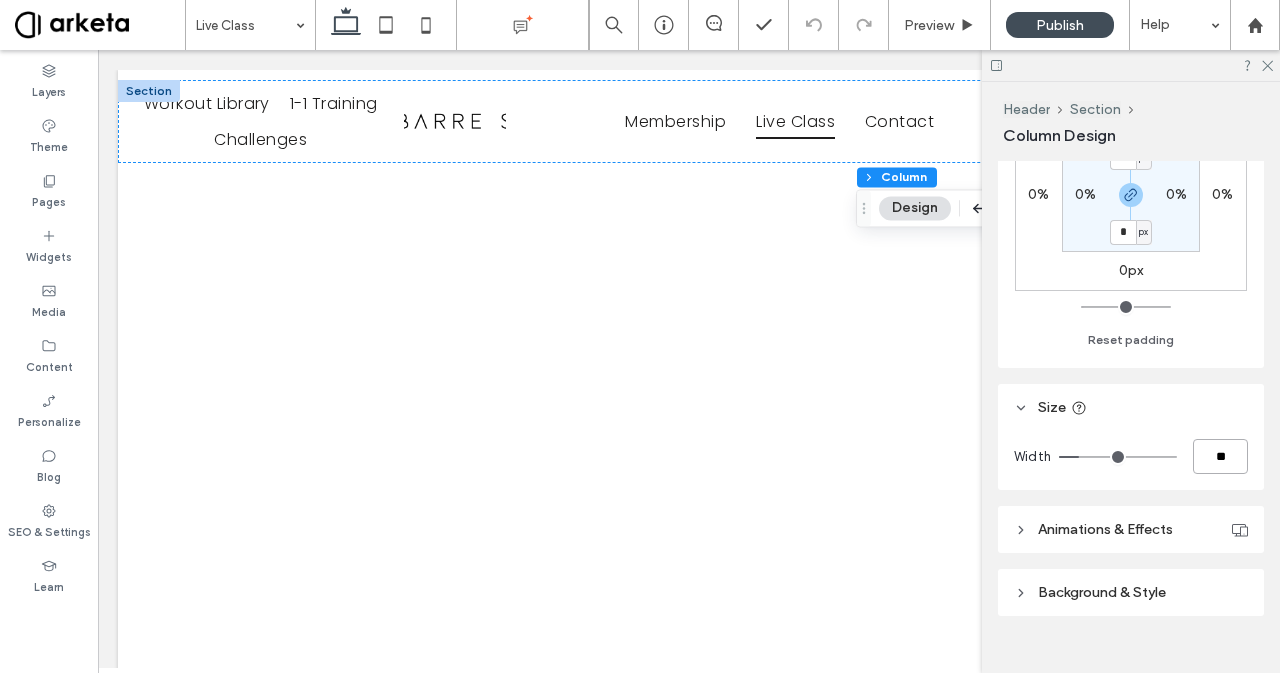 type on "**" 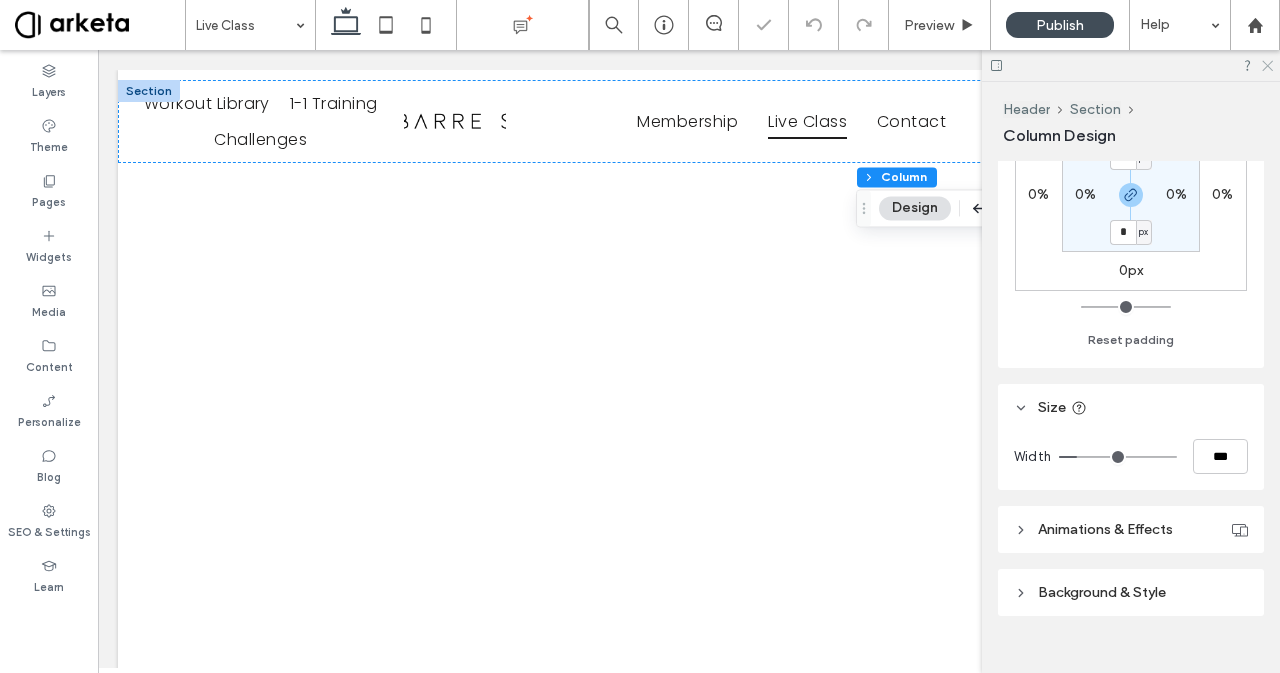click 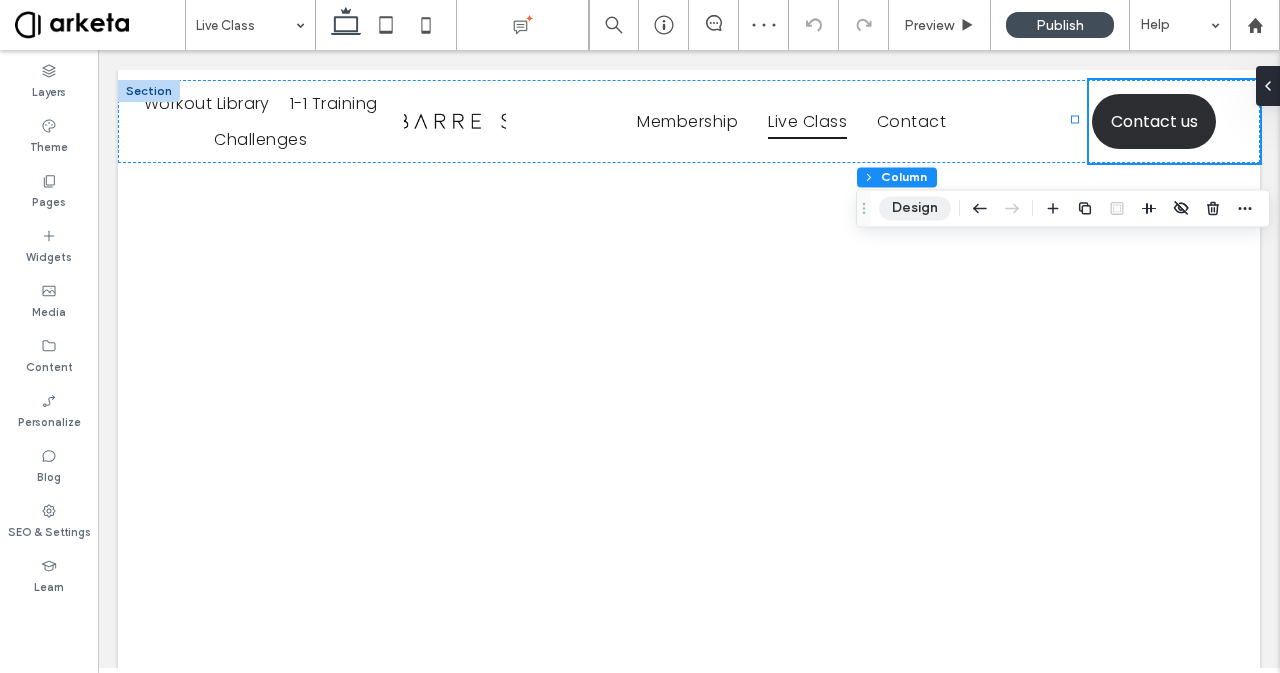 click on "Design" at bounding box center [915, 208] 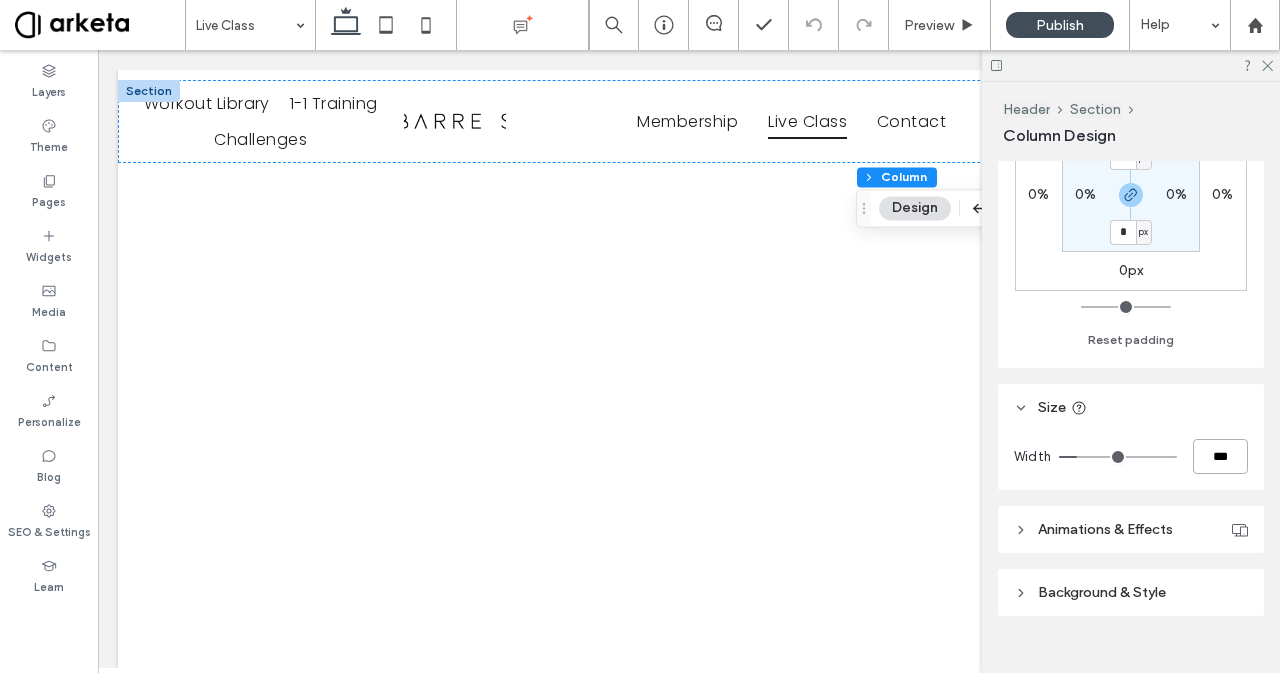 click on "***" at bounding box center (1220, 456) 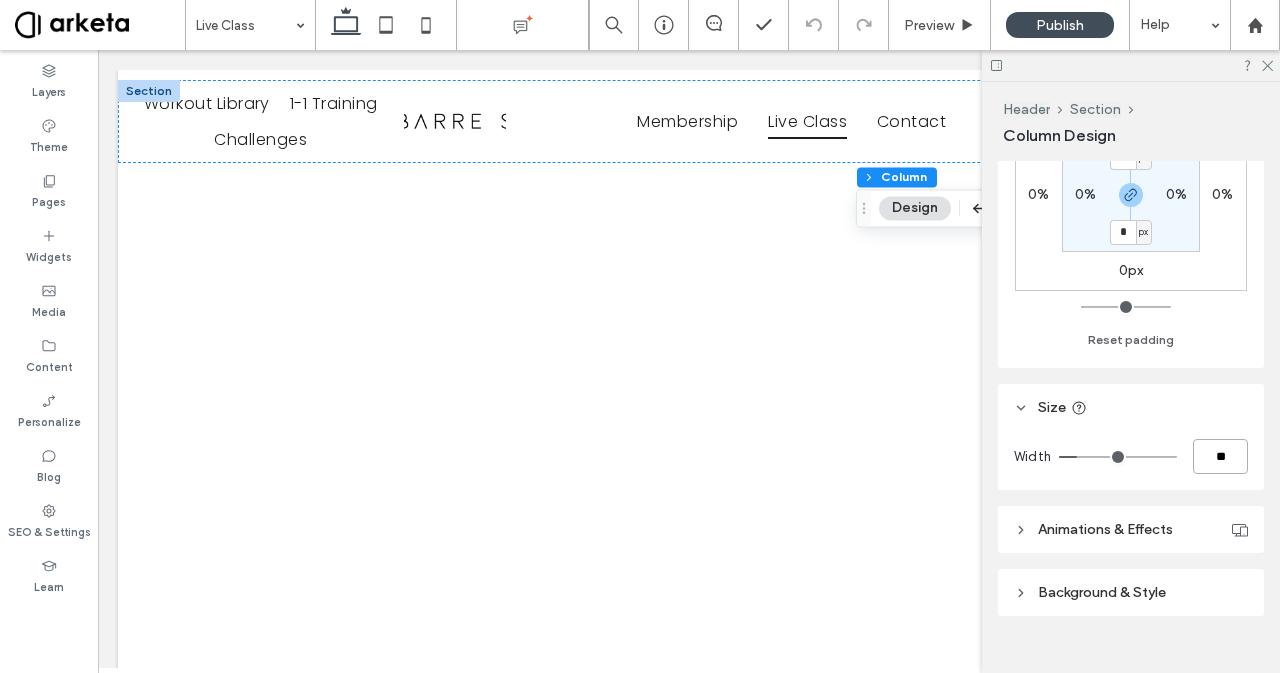 type on "**" 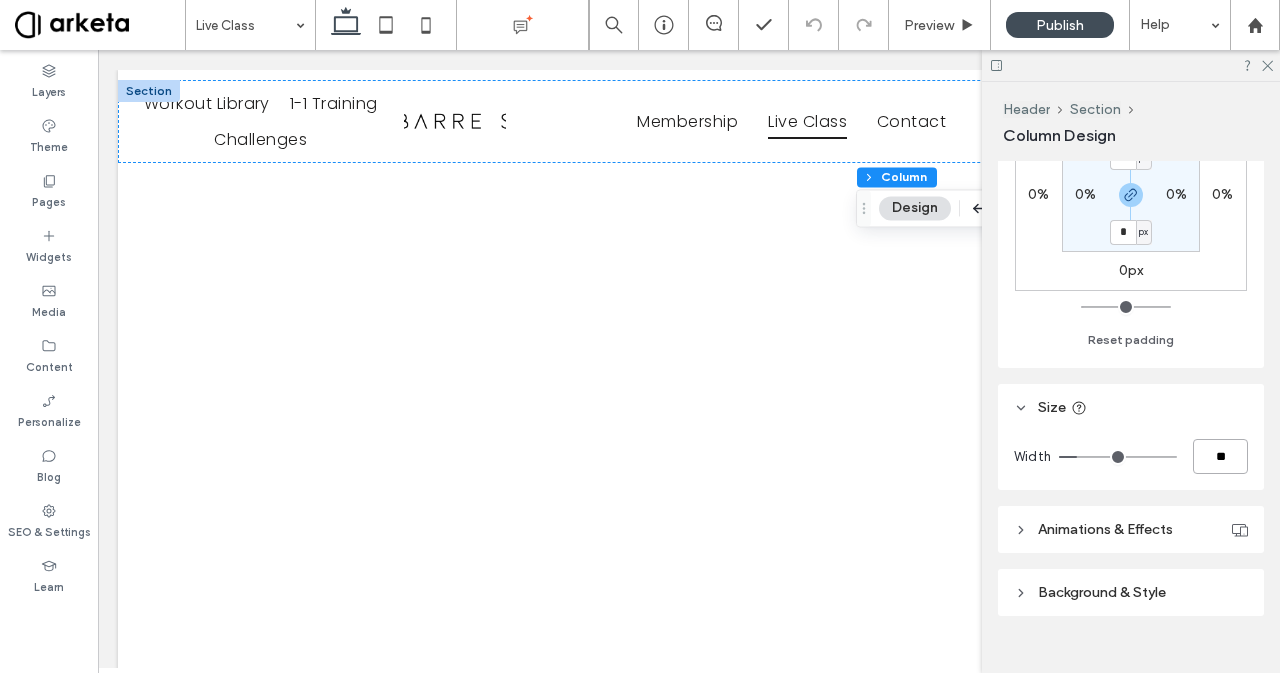 type on "**" 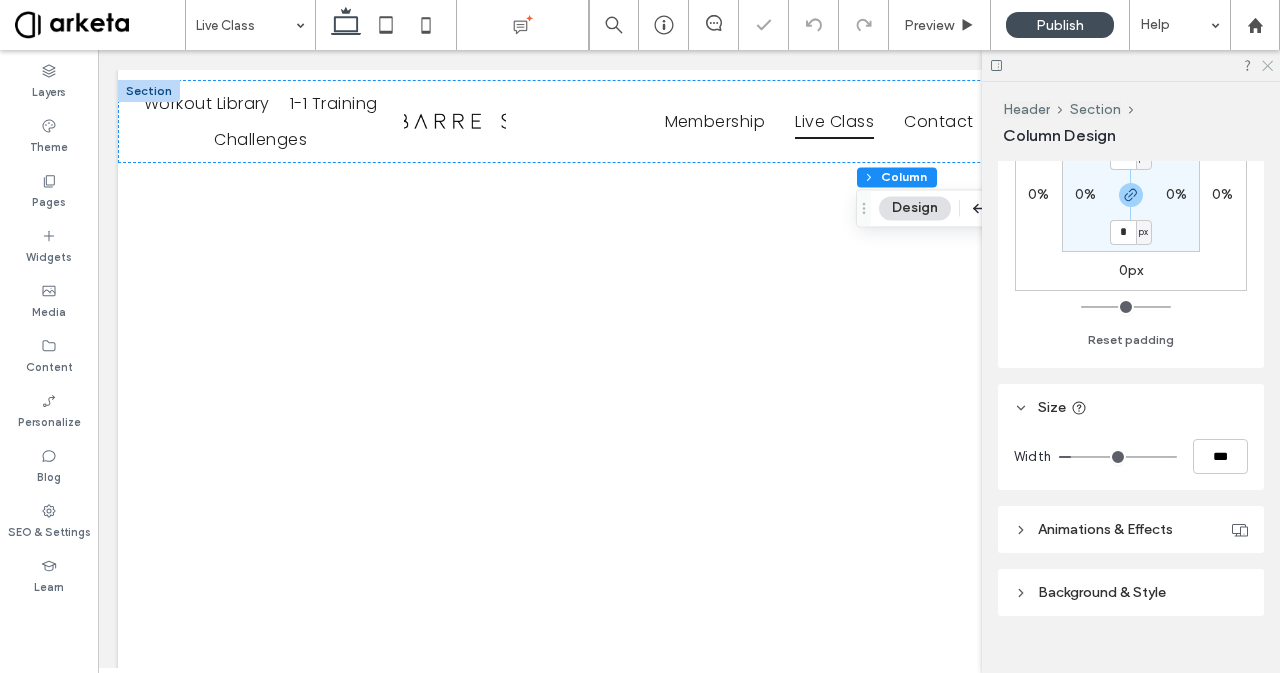 click 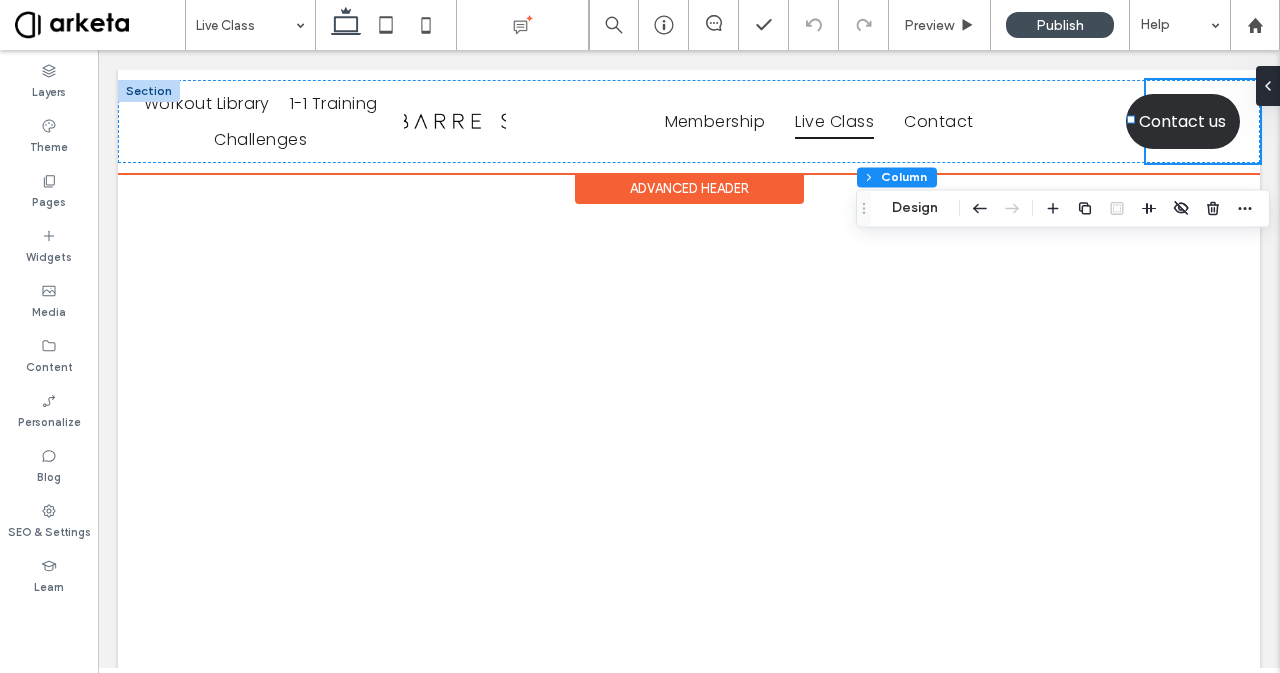 click on "Contact us" at bounding box center [1203, 121] 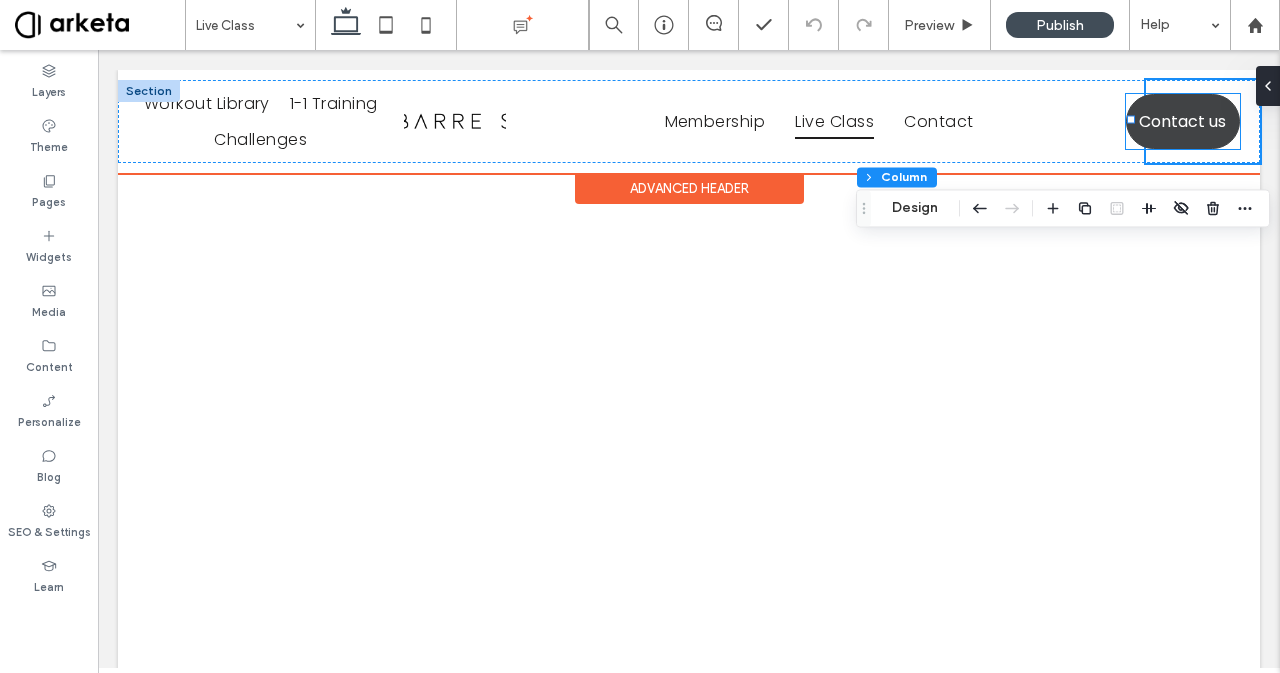 click on "Contact us" at bounding box center (1182, 121) 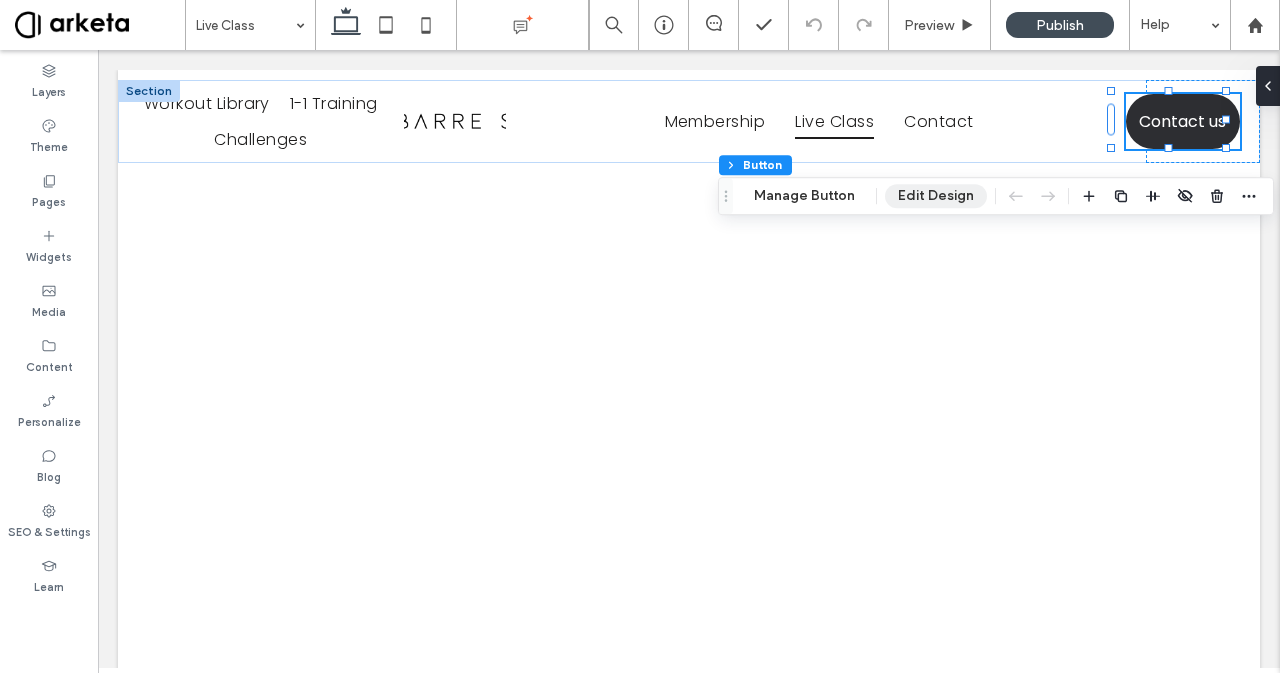 click on "Edit Design" at bounding box center (936, 196) 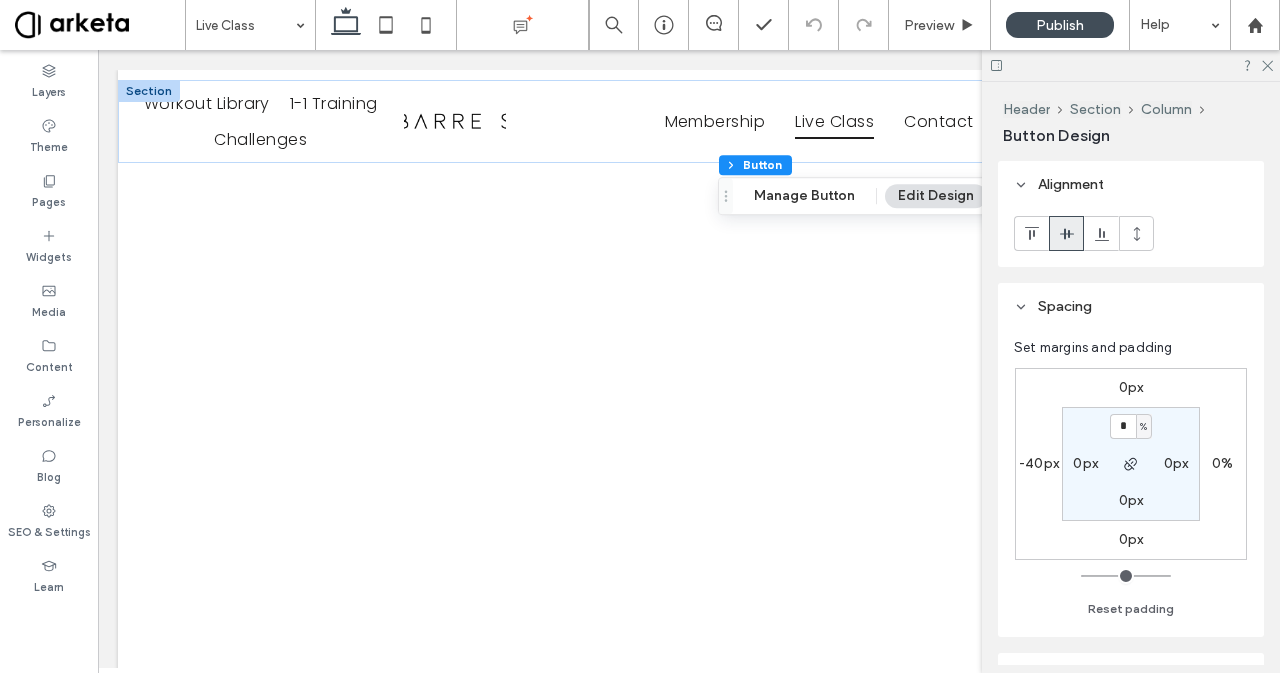click on "-40px" at bounding box center (1039, 463) 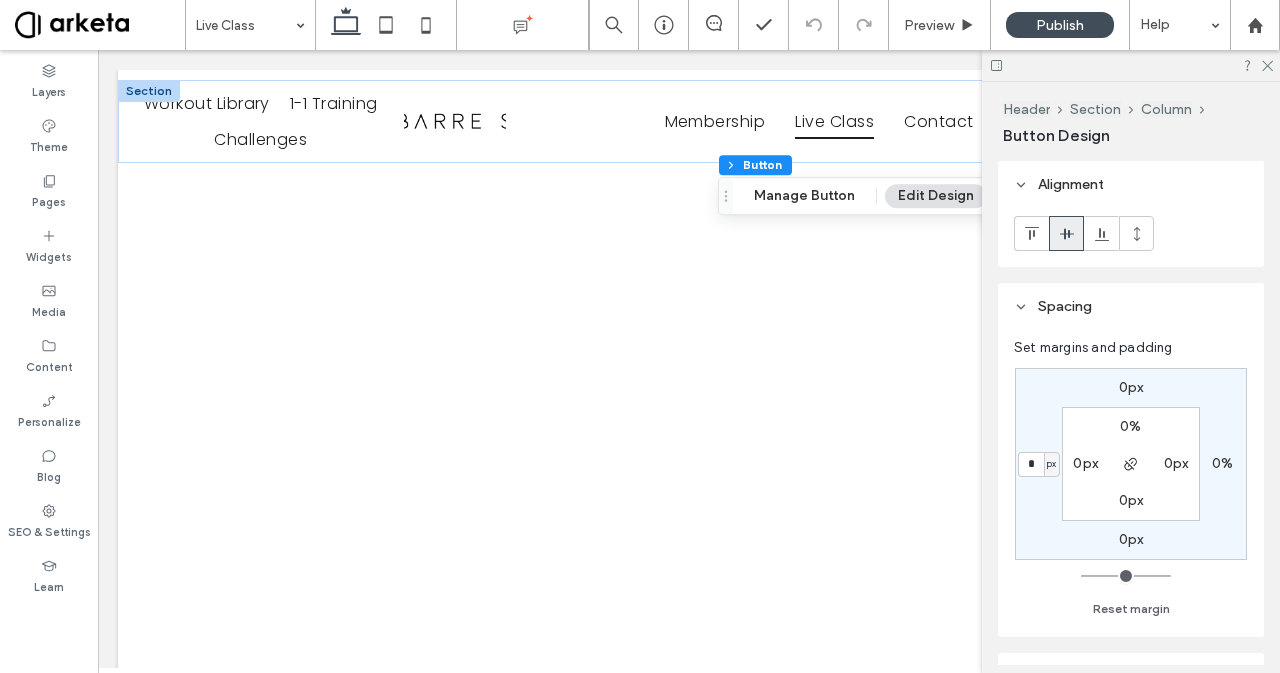 type on "*" 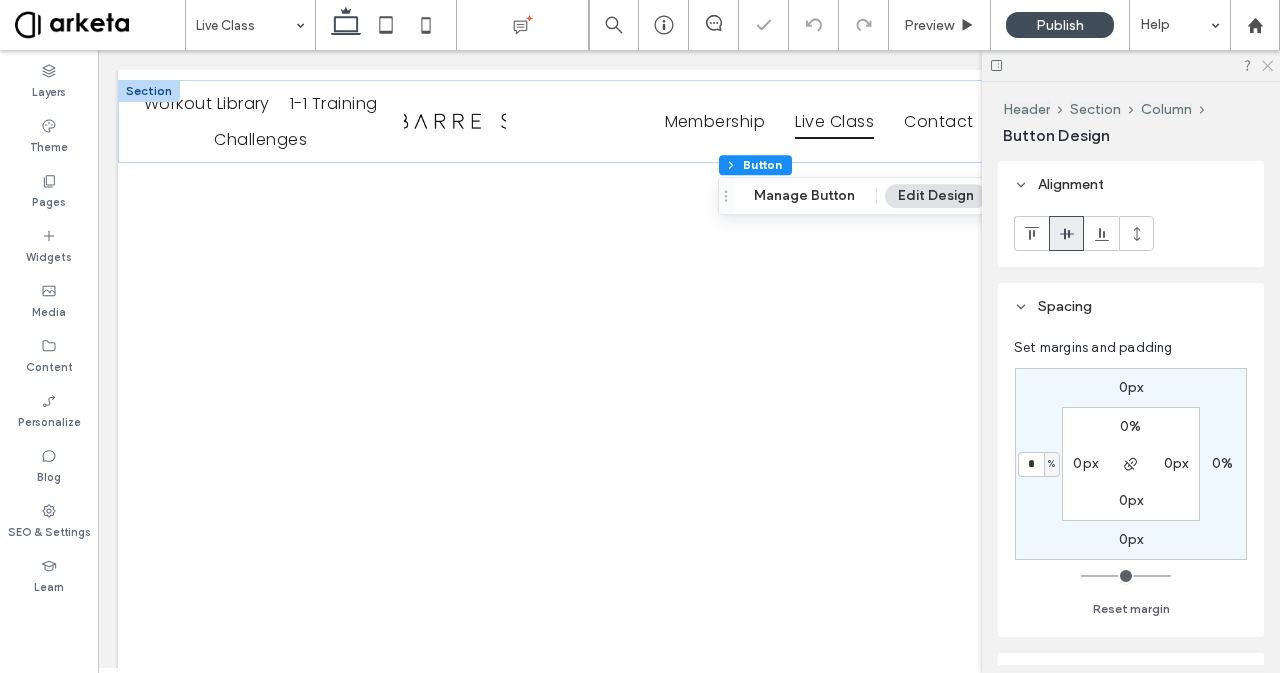 click 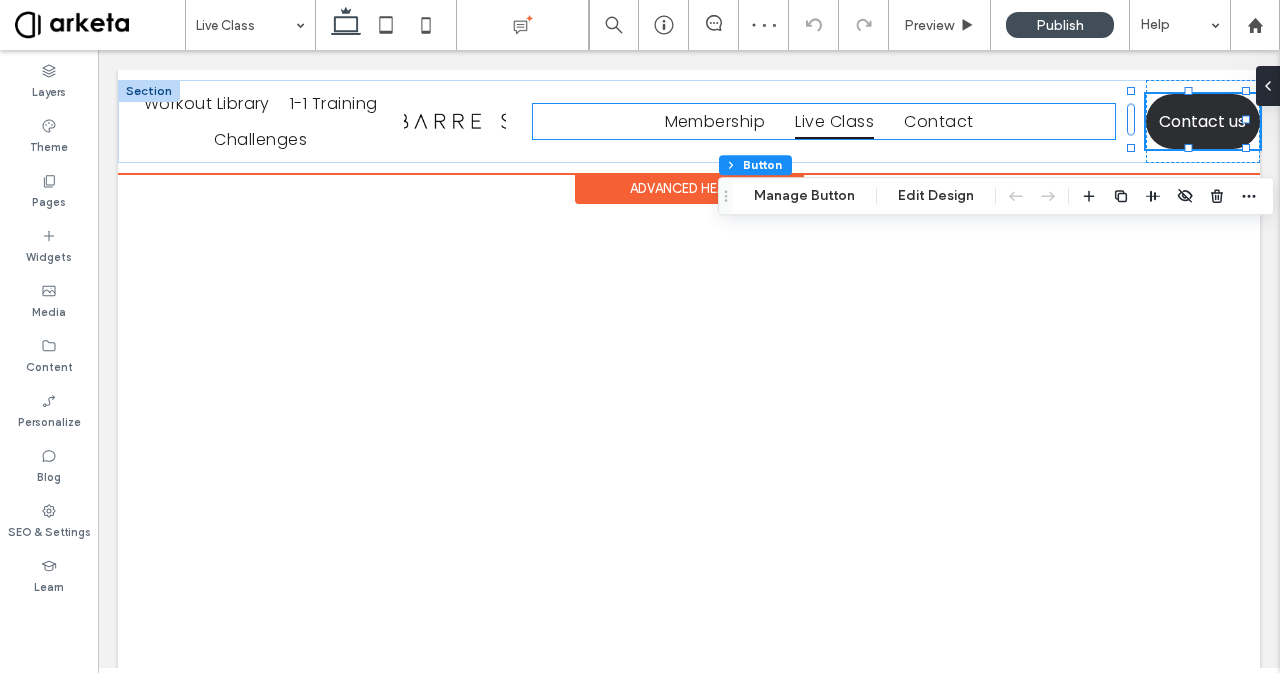 click on "Membership
Live Class
Contact" at bounding box center (824, 121) 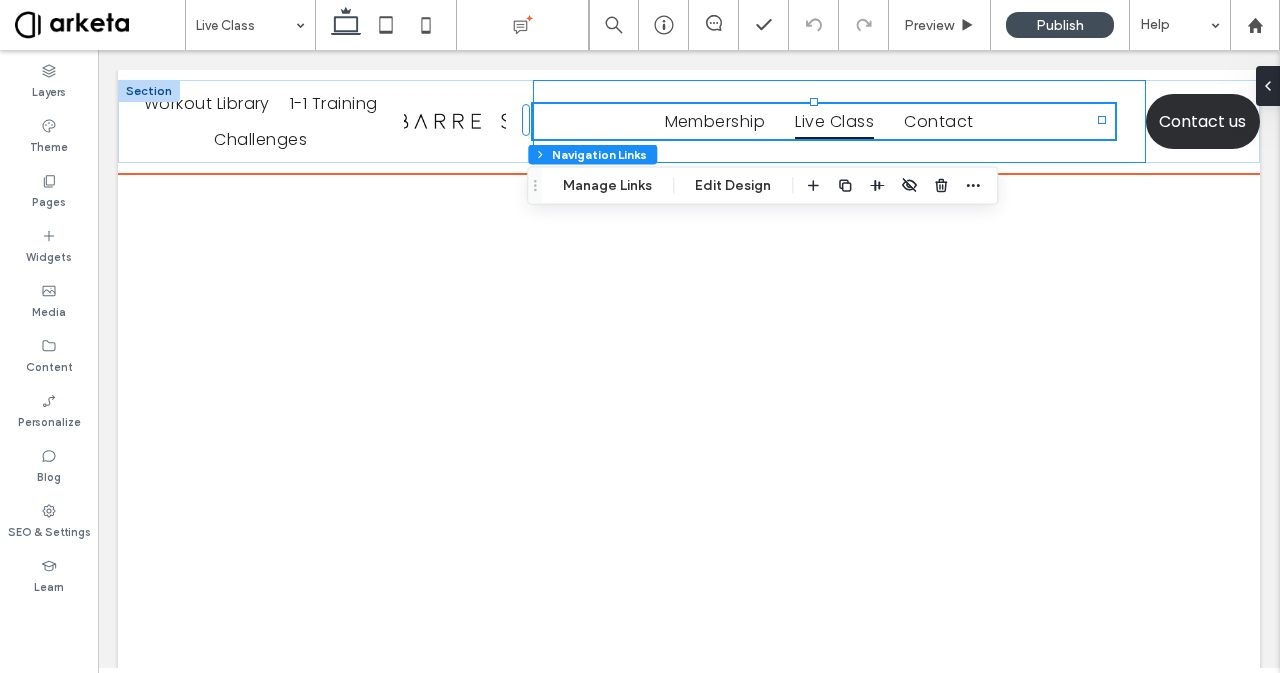 click on "Membership
Live Class
Contact" at bounding box center [839, 121] 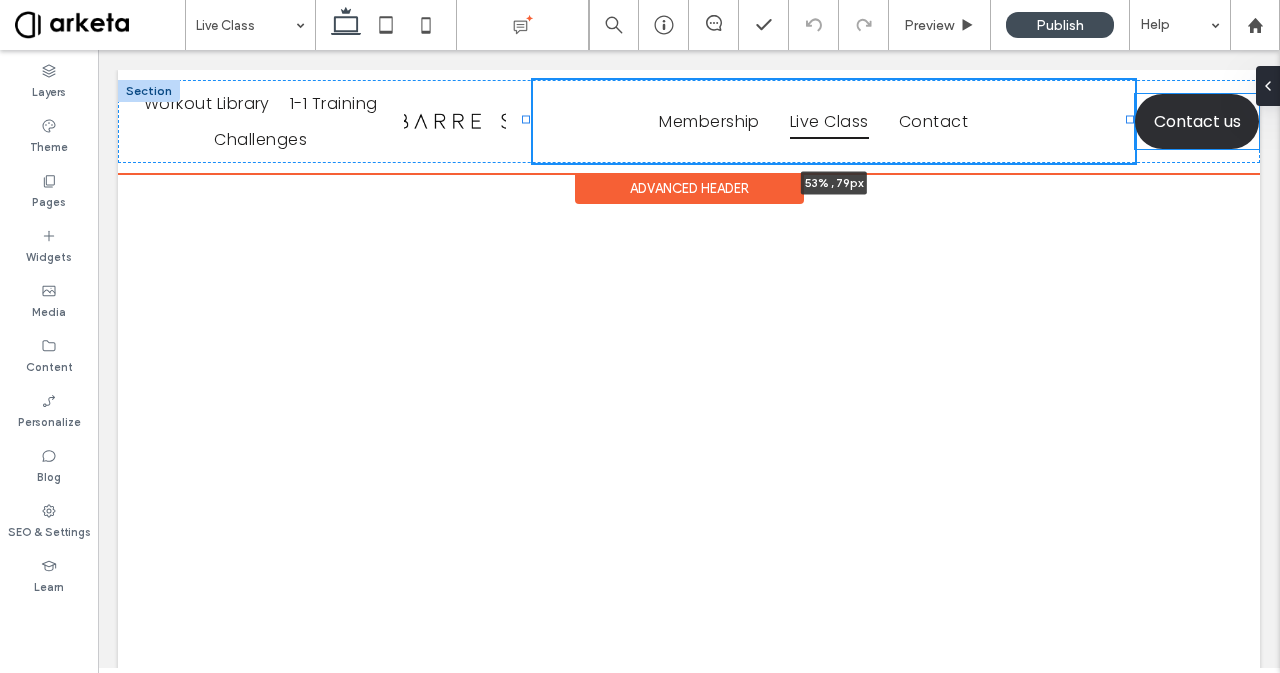 click at bounding box center (1130, 120) 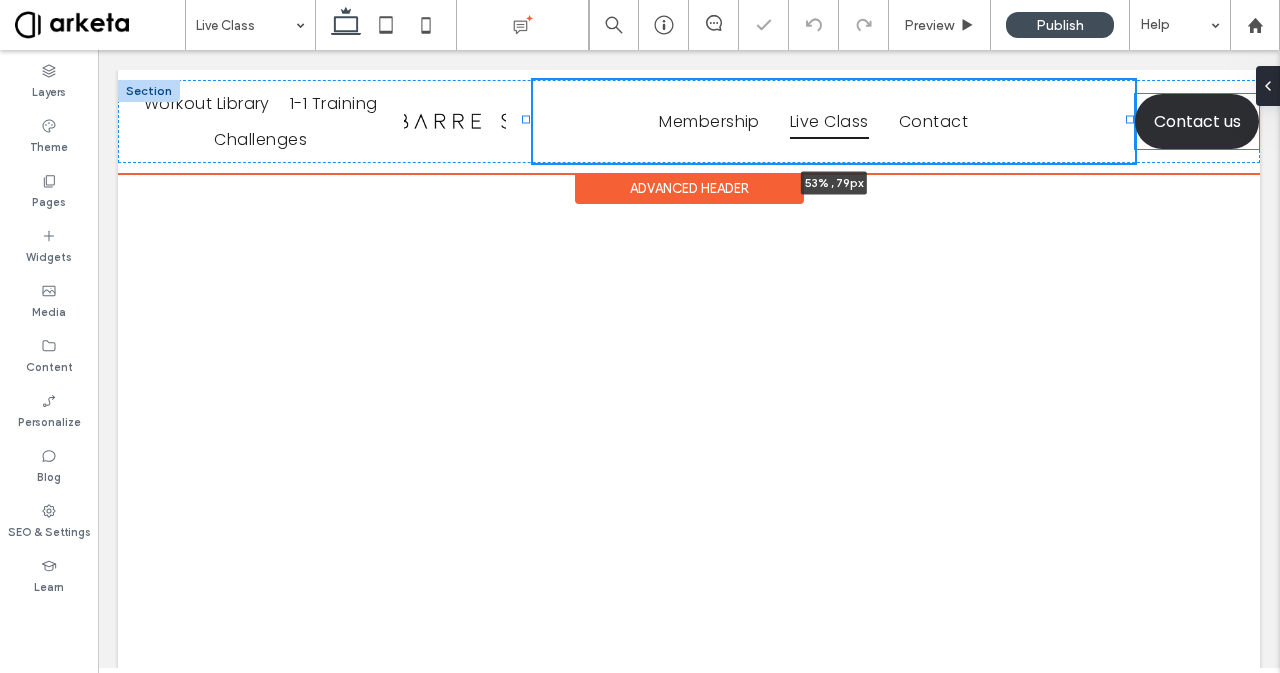type on "**" 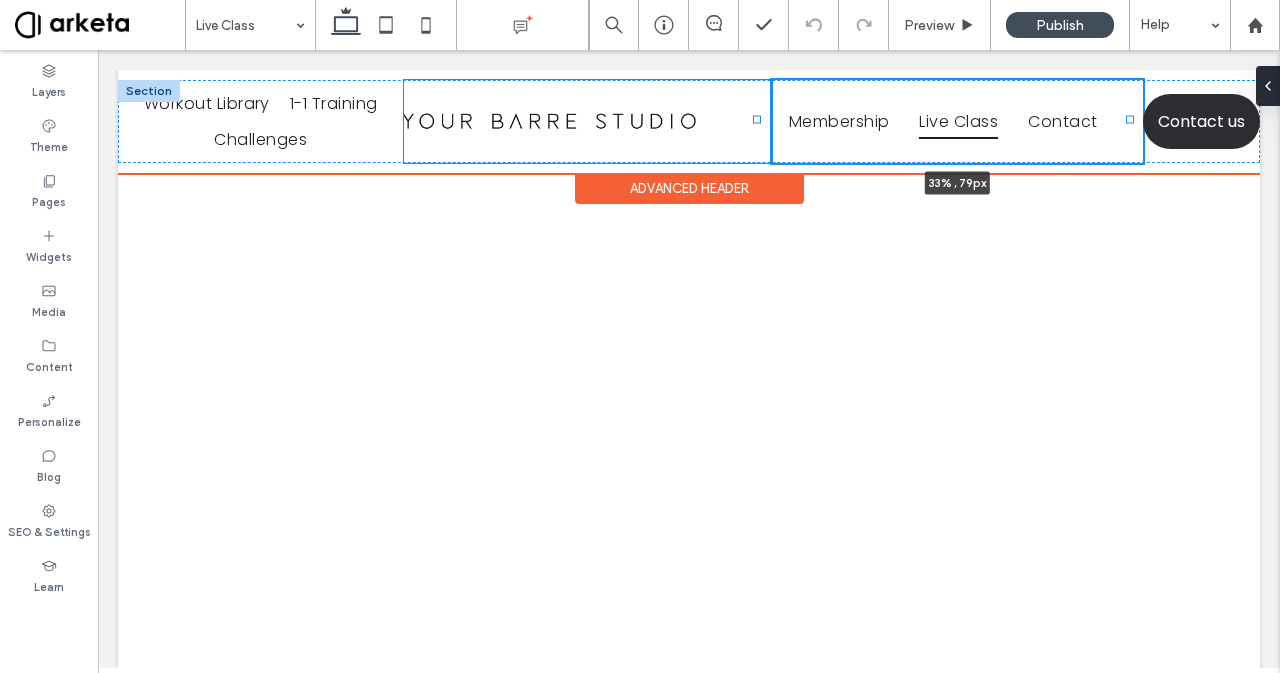 drag, startPoint x: 525, startPoint y: 120, endPoint x: 756, endPoint y: 131, distance: 231.26175 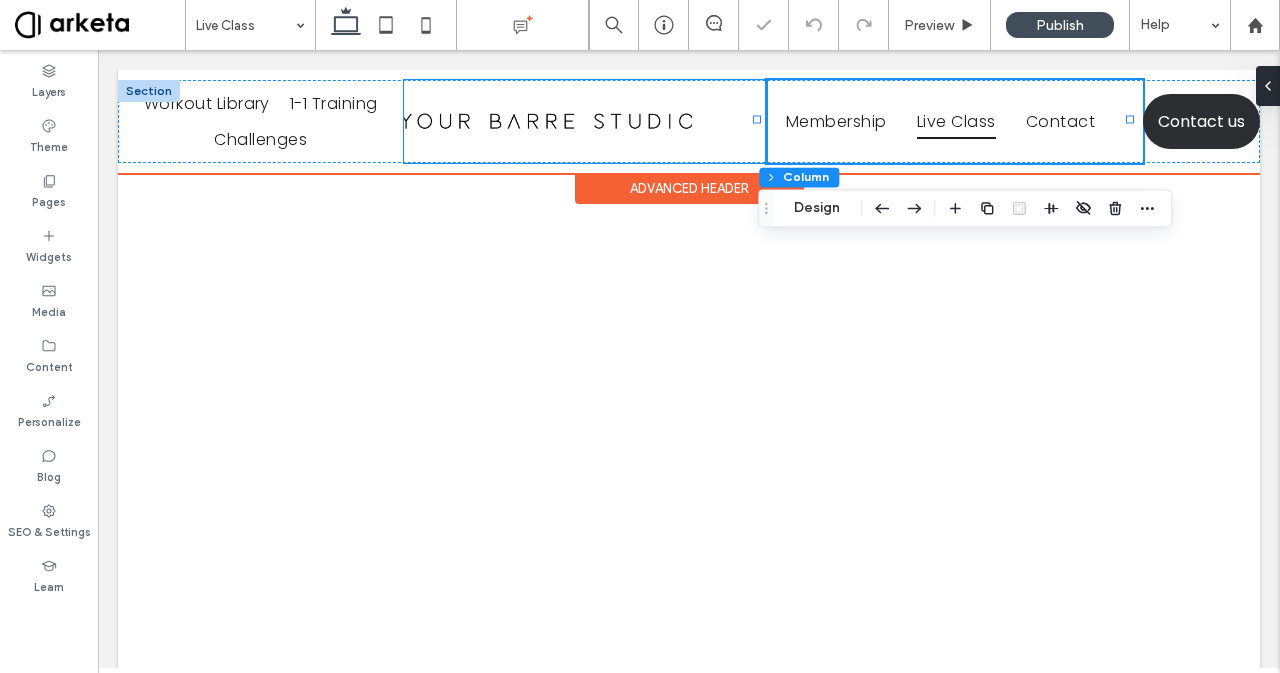 click at bounding box center (586, 121) 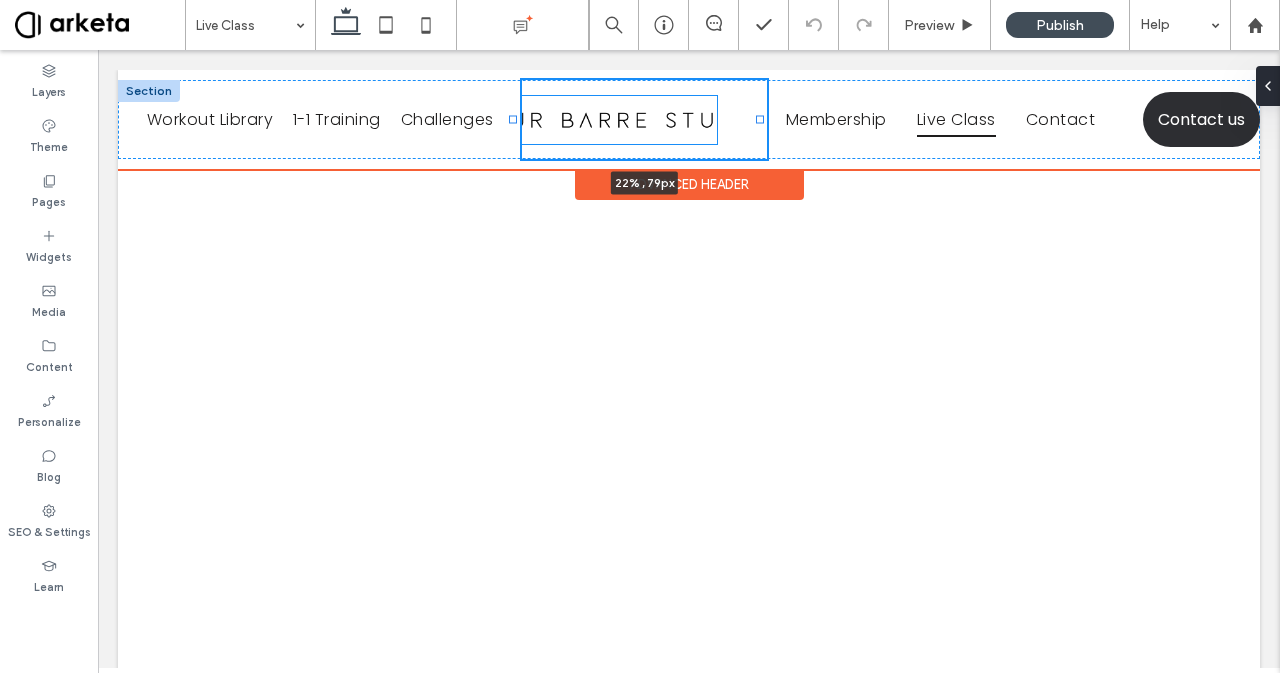 drag, startPoint x: 398, startPoint y: 119, endPoint x: 512, endPoint y: 119, distance: 114 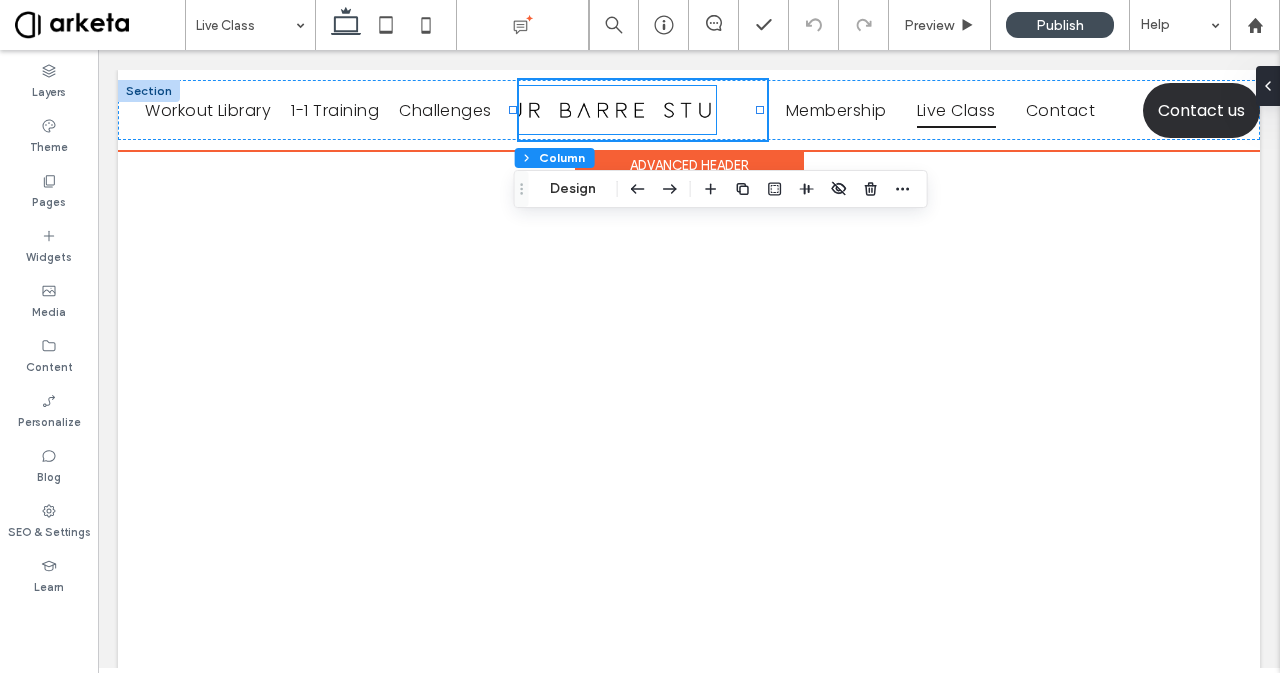click at bounding box center [617, 110] 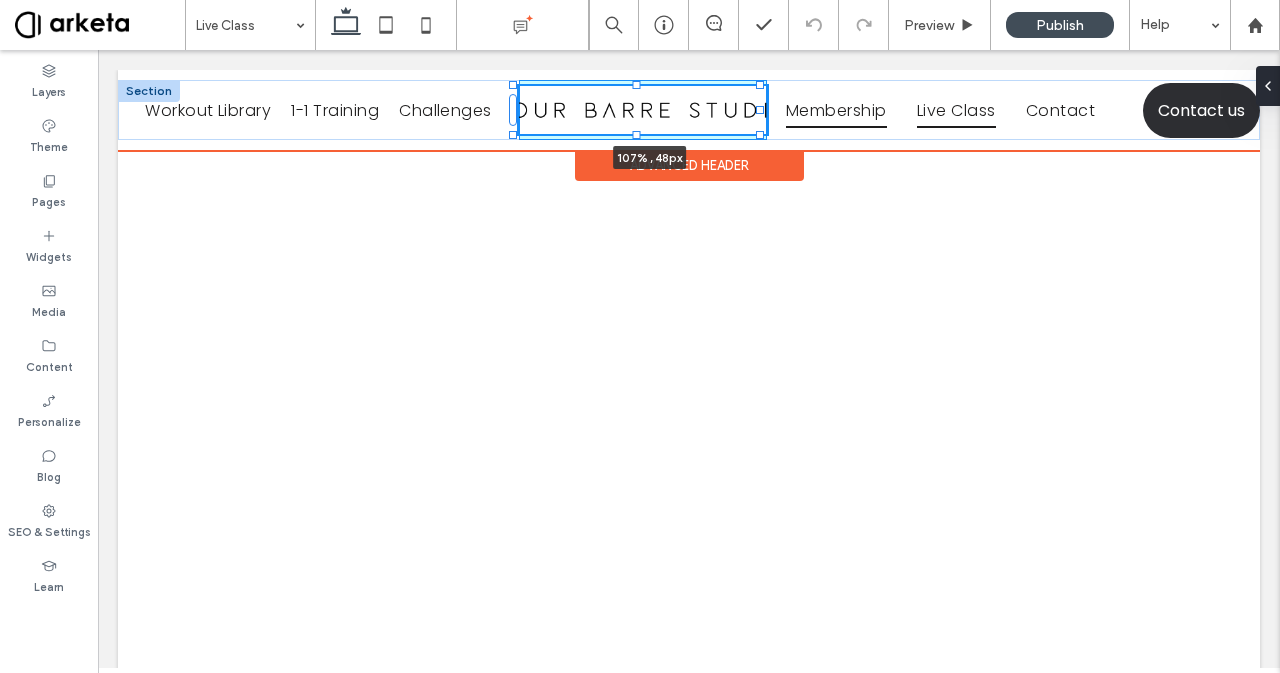 drag, startPoint x: 706, startPoint y: 112, endPoint x: 773, endPoint y: 109, distance: 67.06713 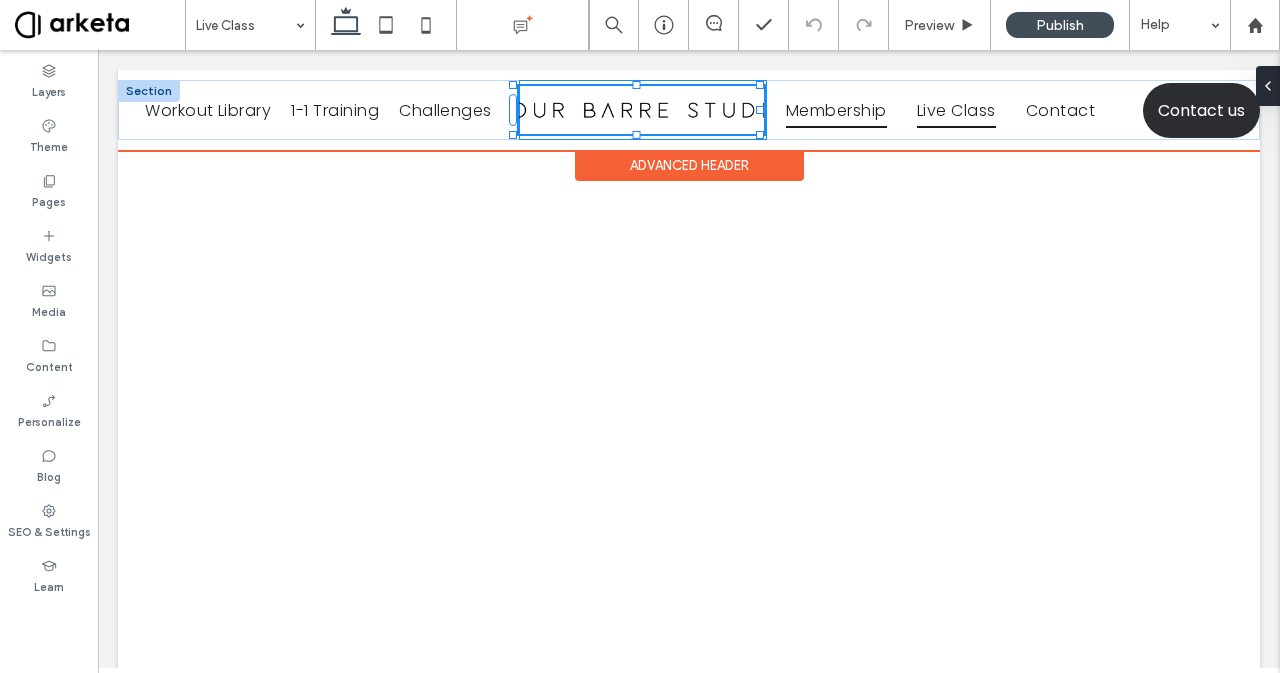 type on "***" 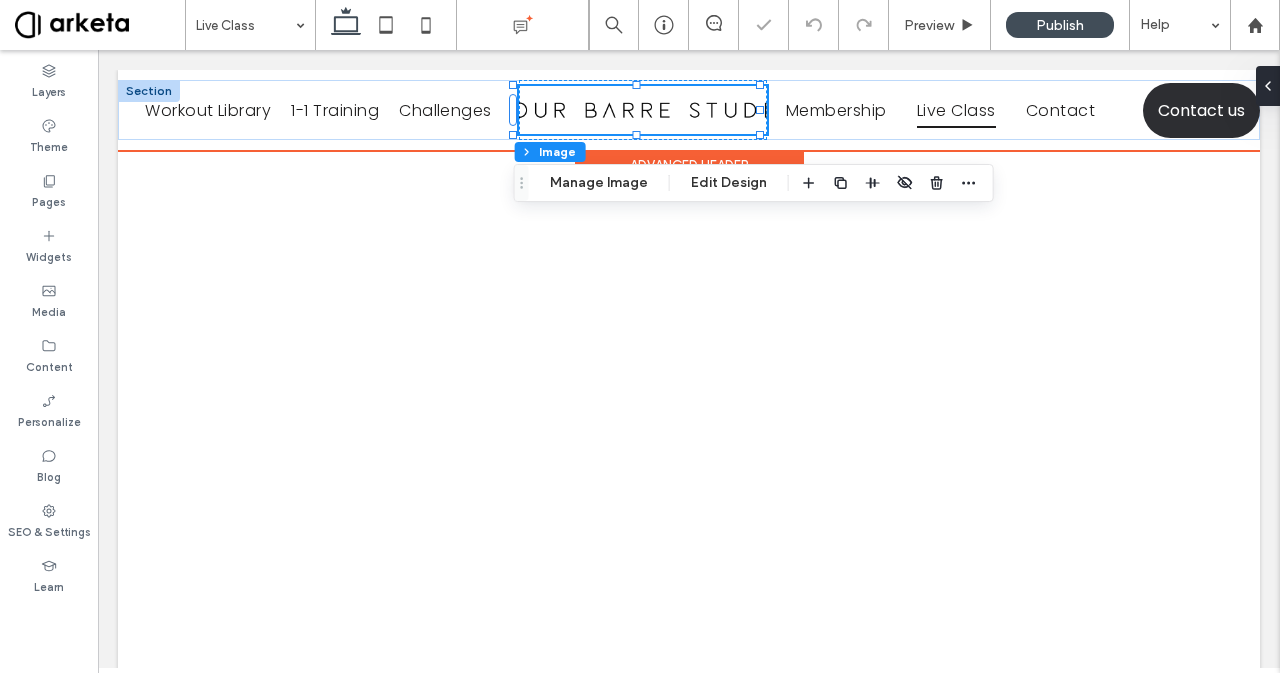 click at bounding box center (643, 110) 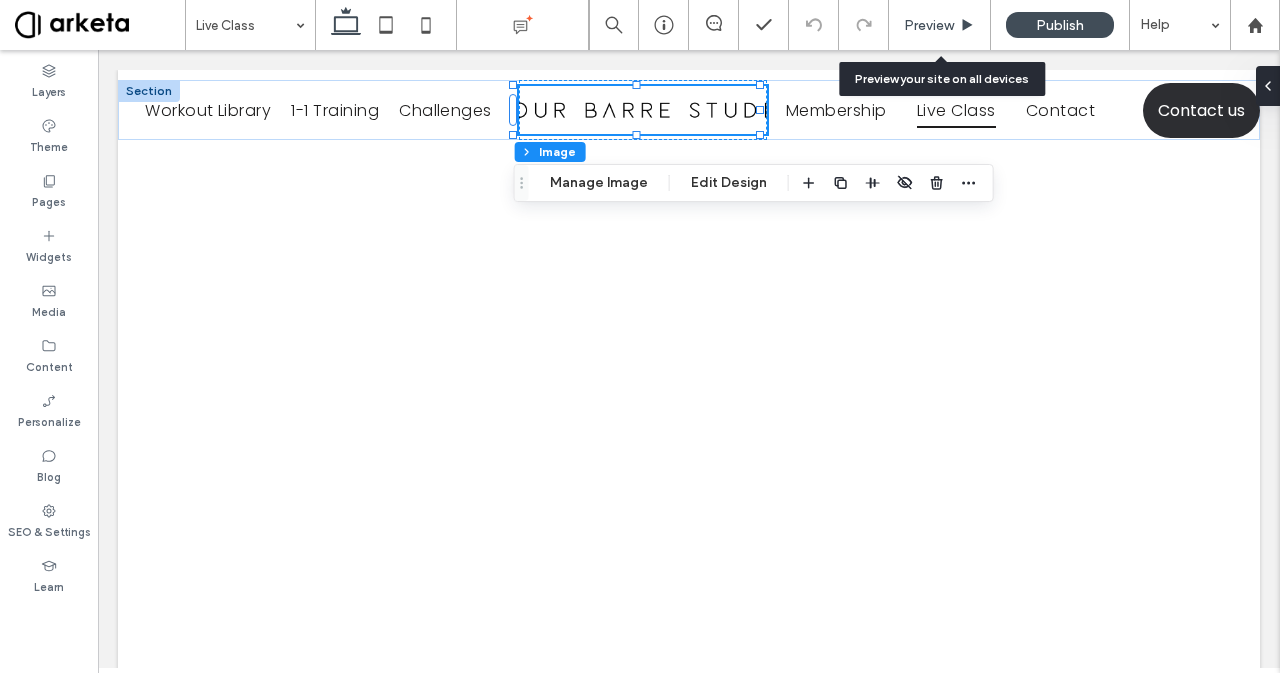 click on "Preview" at bounding box center [929, 25] 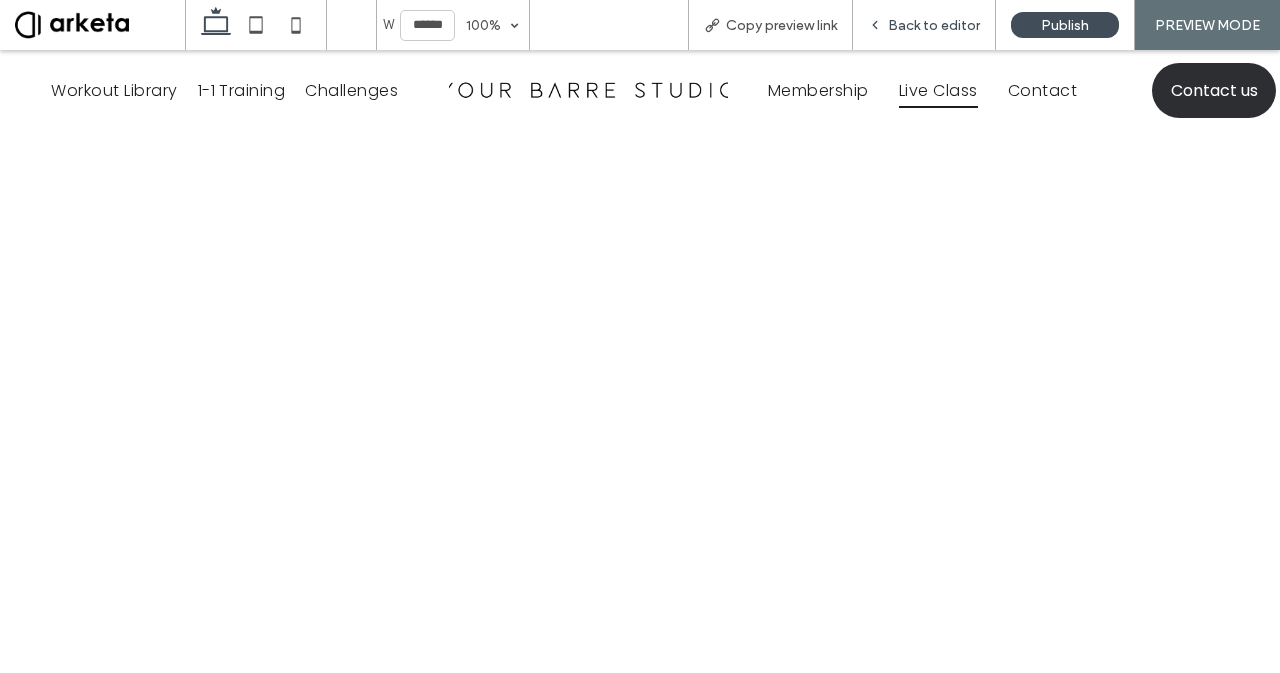 click on "Back to editor" at bounding box center (934, 25) 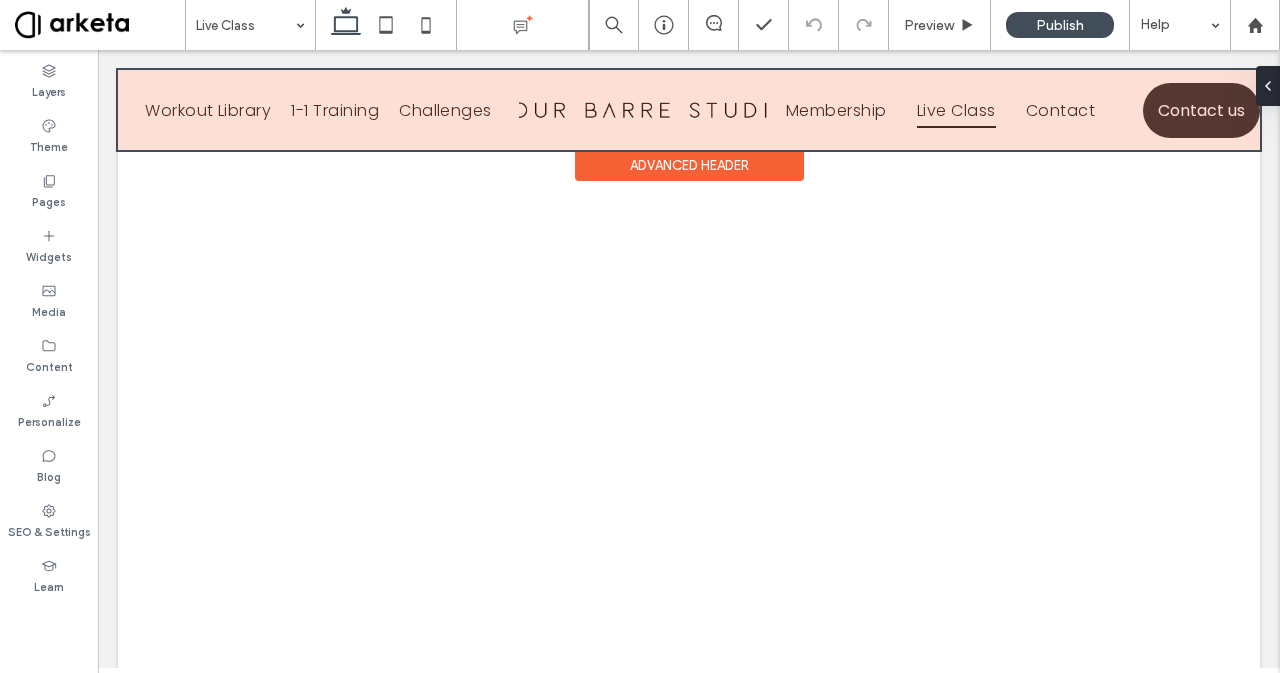 click at bounding box center (689, 110) 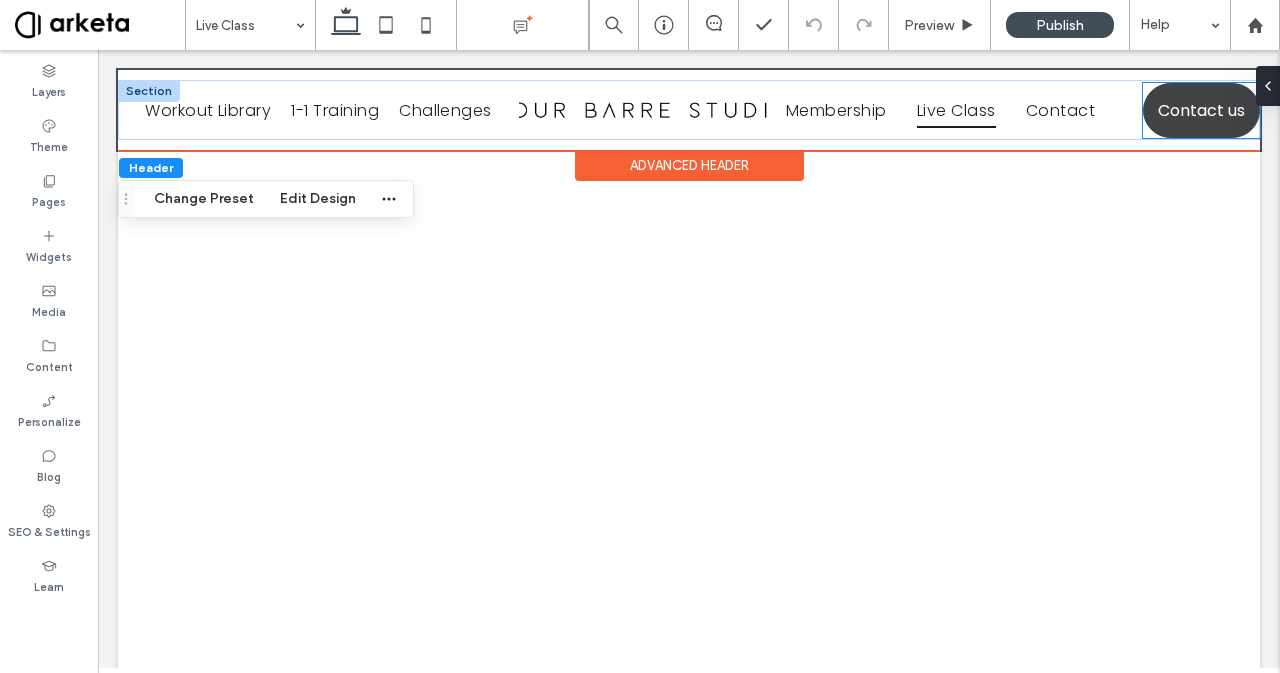 click on "Contact us" at bounding box center (1201, 110) 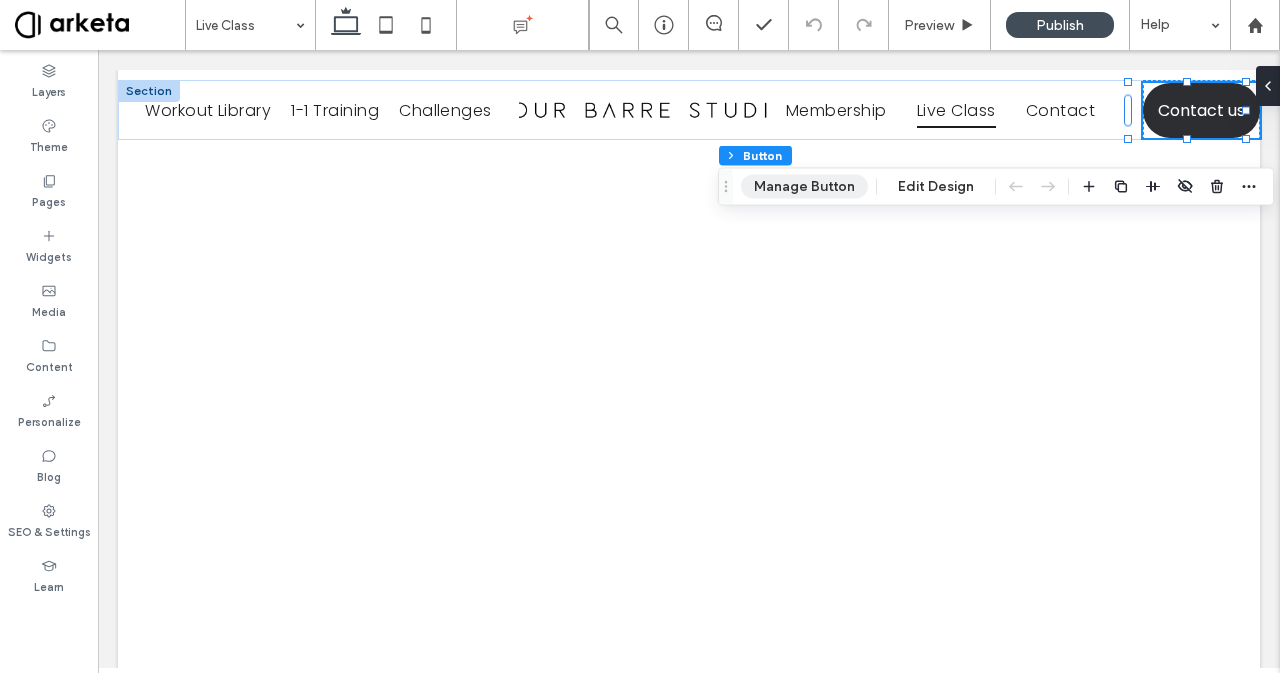 click on "Manage Button" at bounding box center [804, 187] 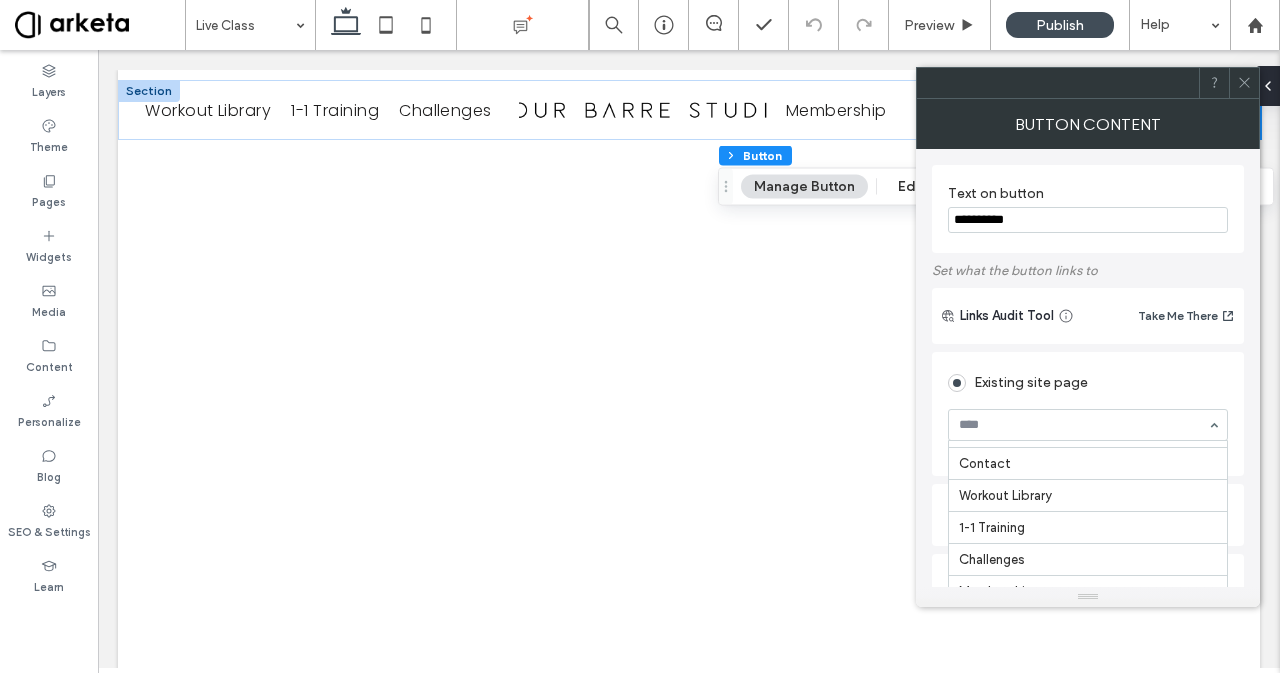scroll, scrollTop: 62, scrollLeft: 0, axis: vertical 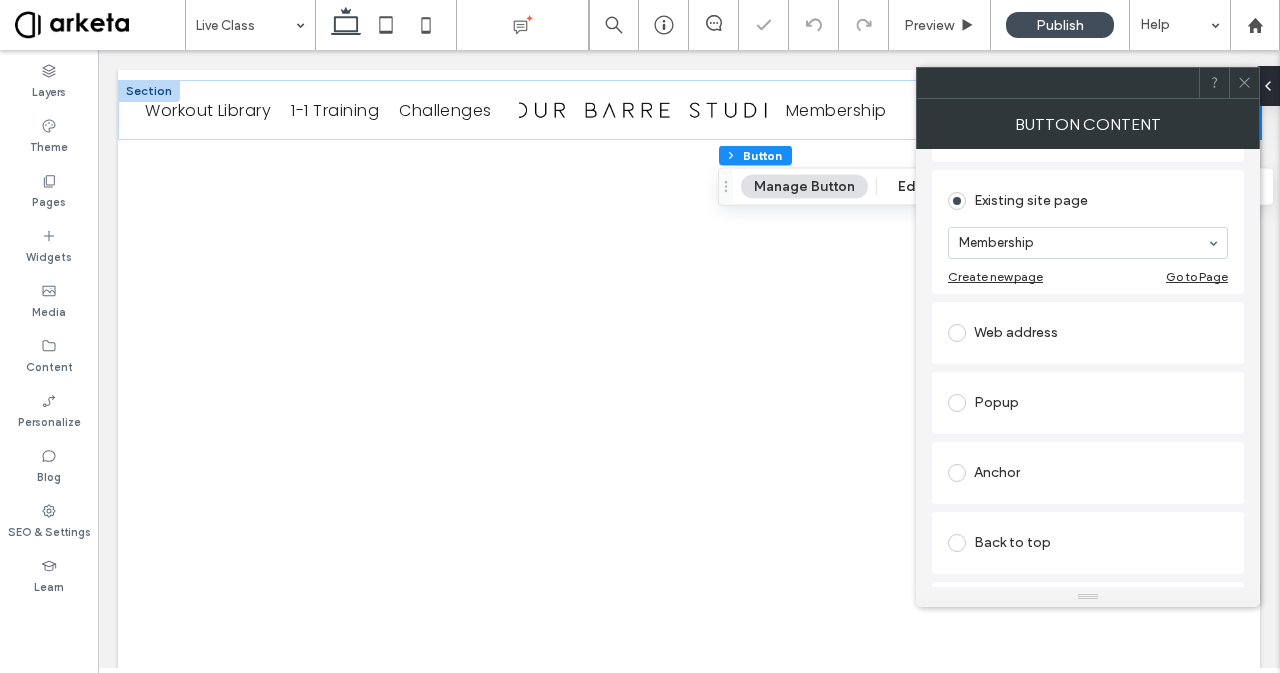 click 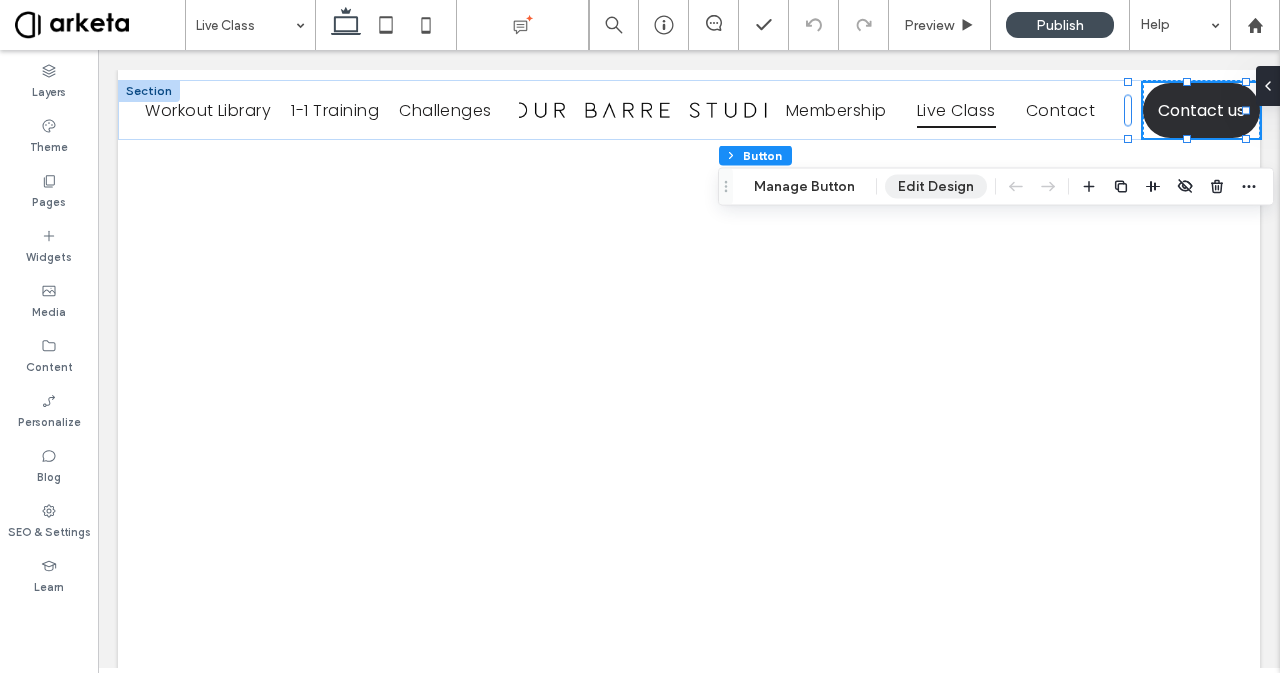 click on "Edit Design" at bounding box center [936, 187] 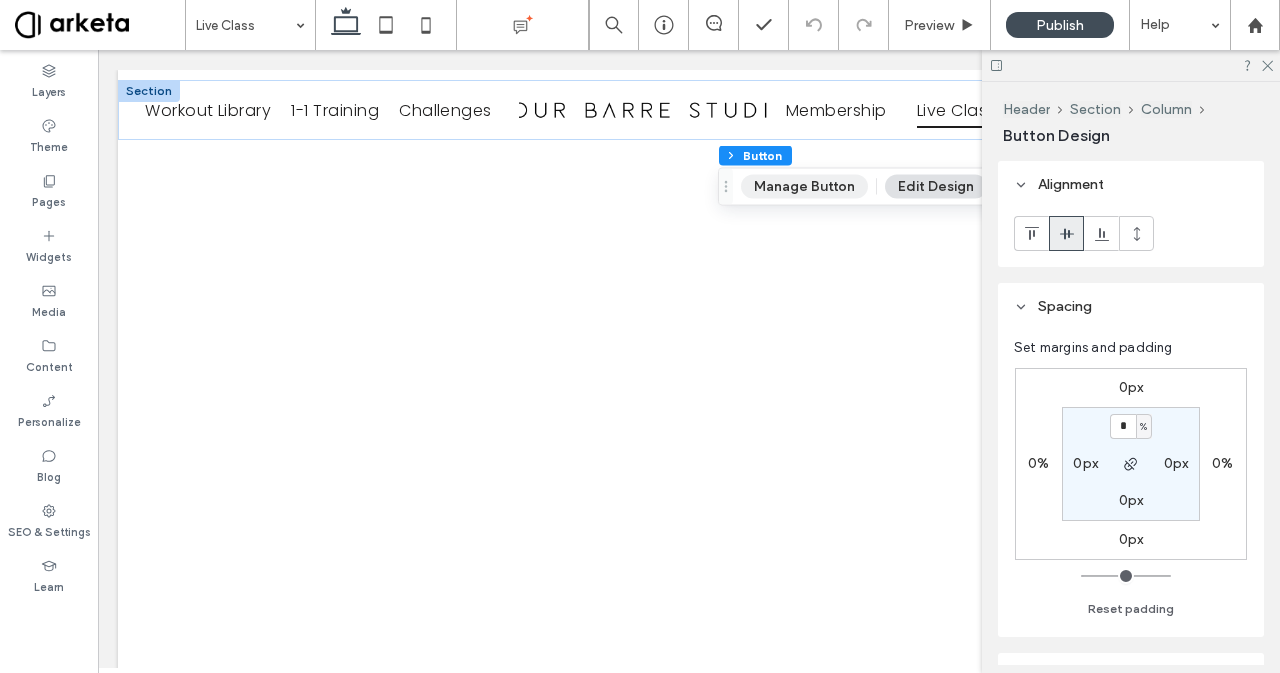 click on "Manage Button" at bounding box center (804, 187) 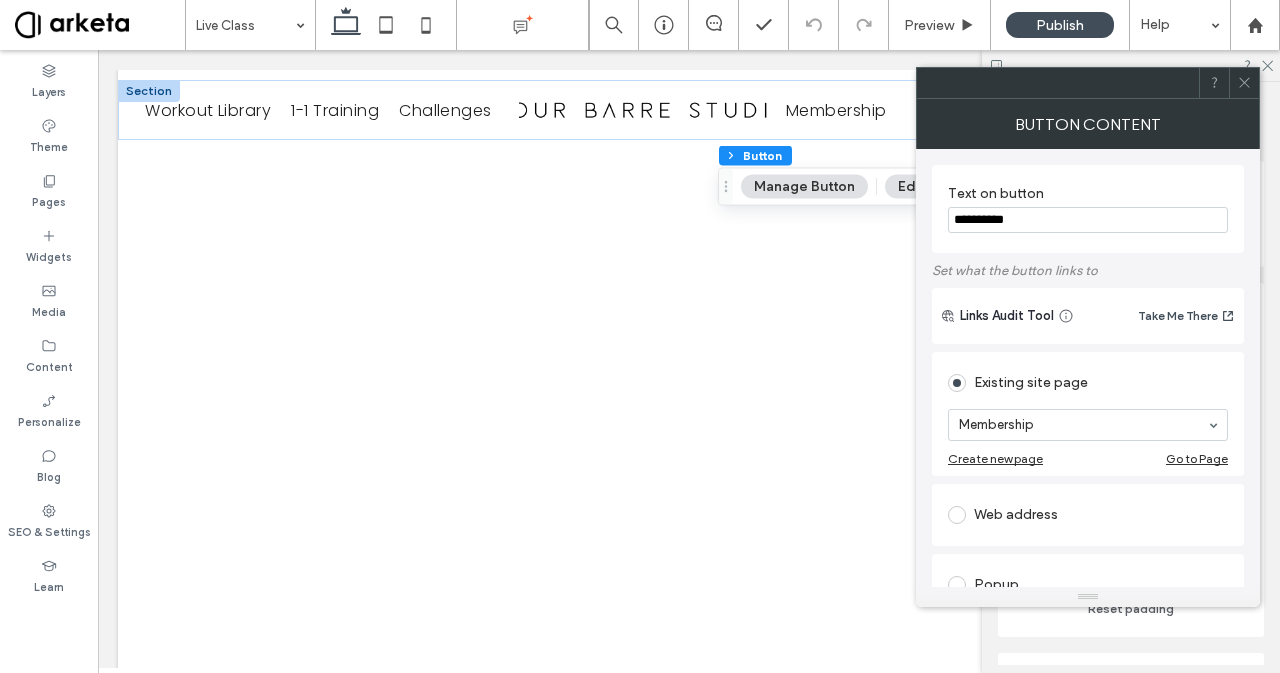 click on "**********" at bounding box center (1088, 220) 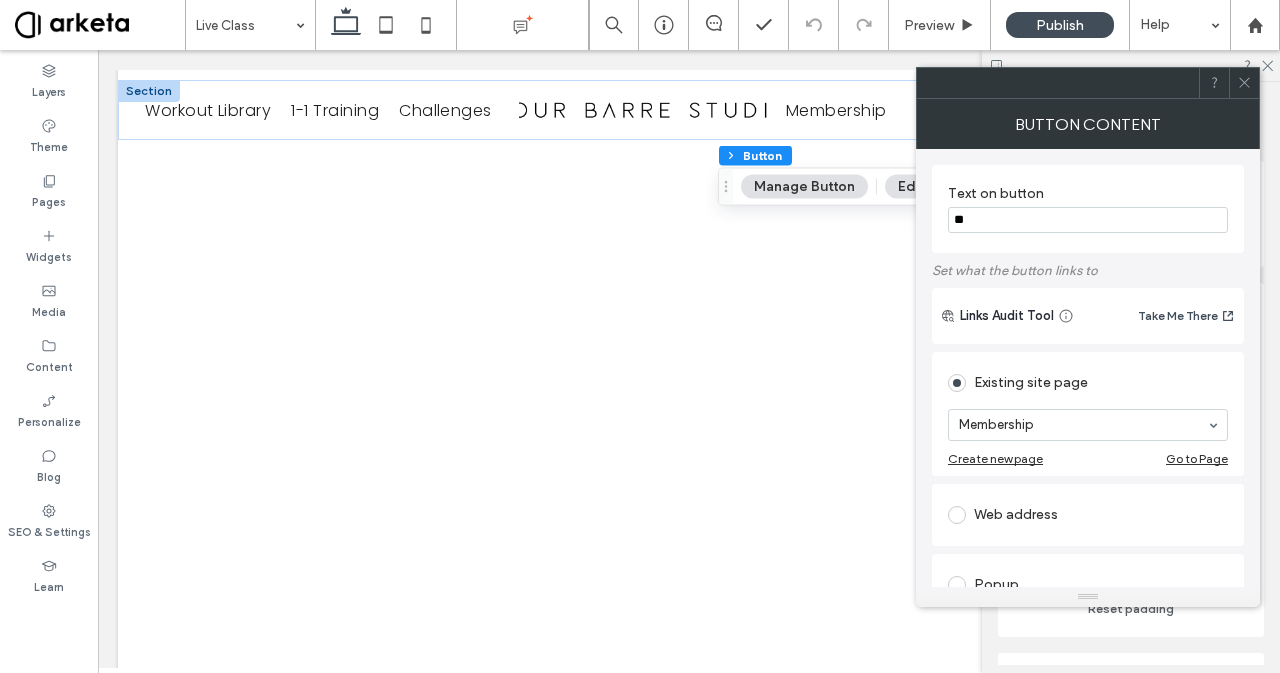 type on "*" 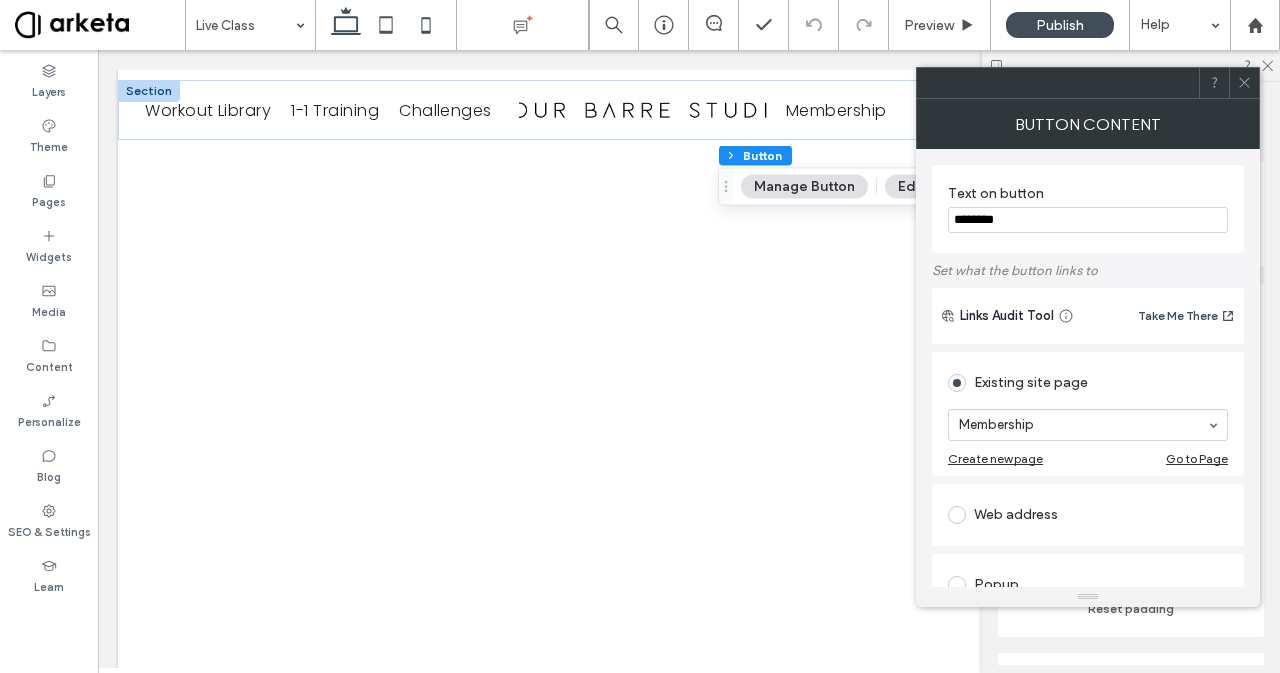 type on "********" 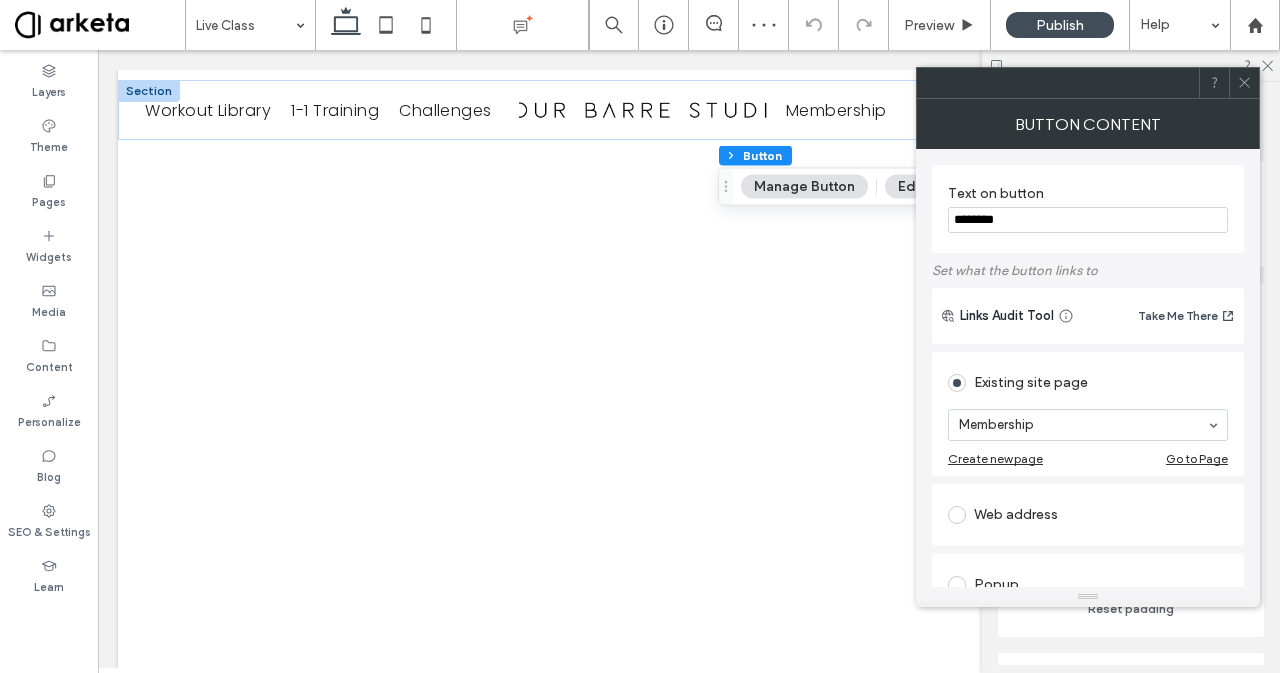click 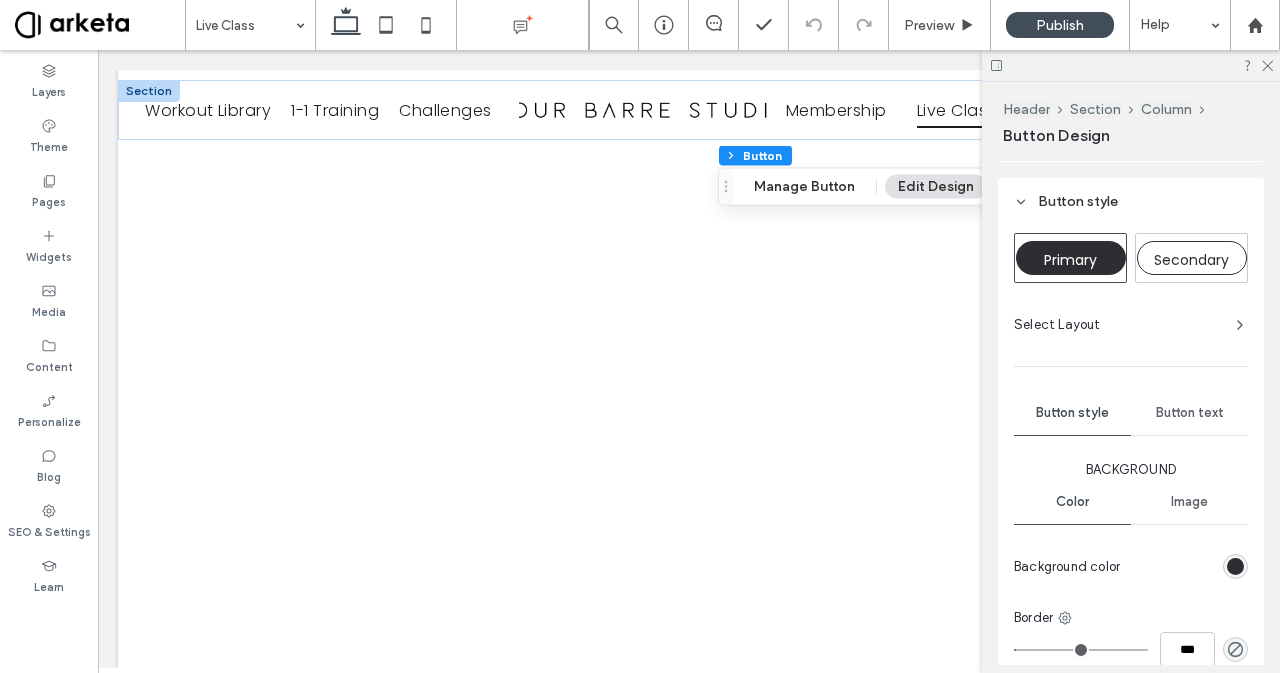 scroll, scrollTop: 662, scrollLeft: 0, axis: vertical 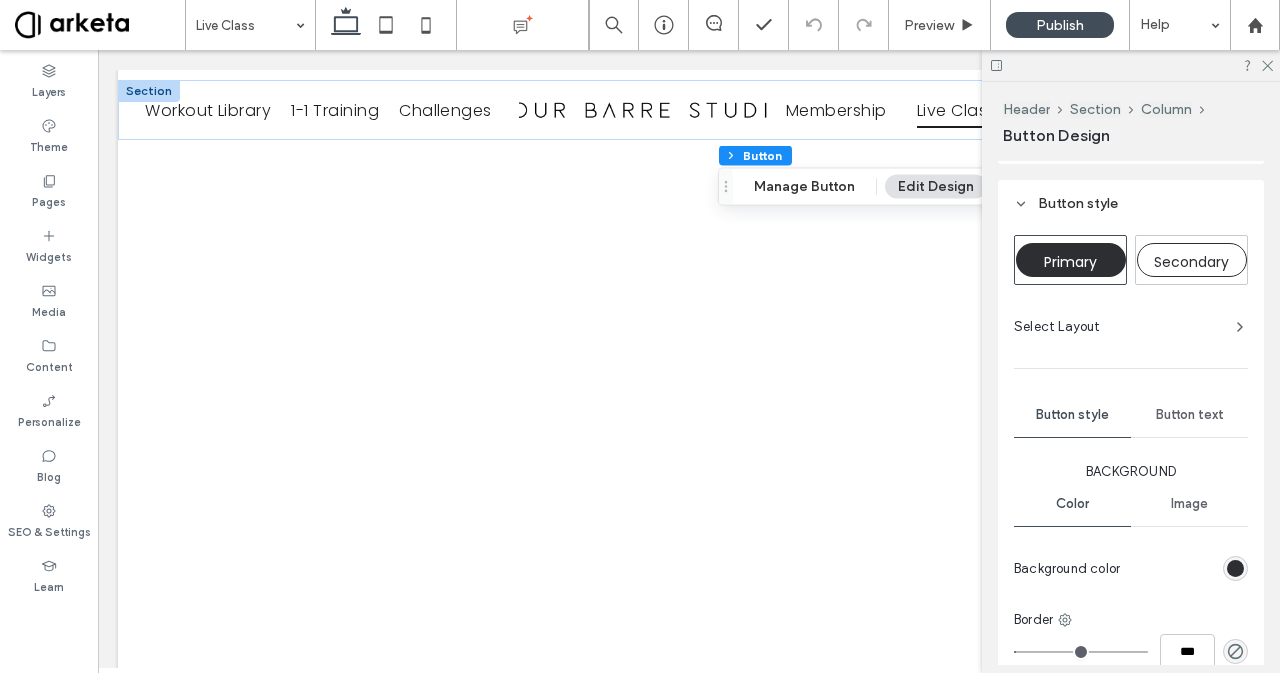 click on "Secondary" at bounding box center [1191, 262] 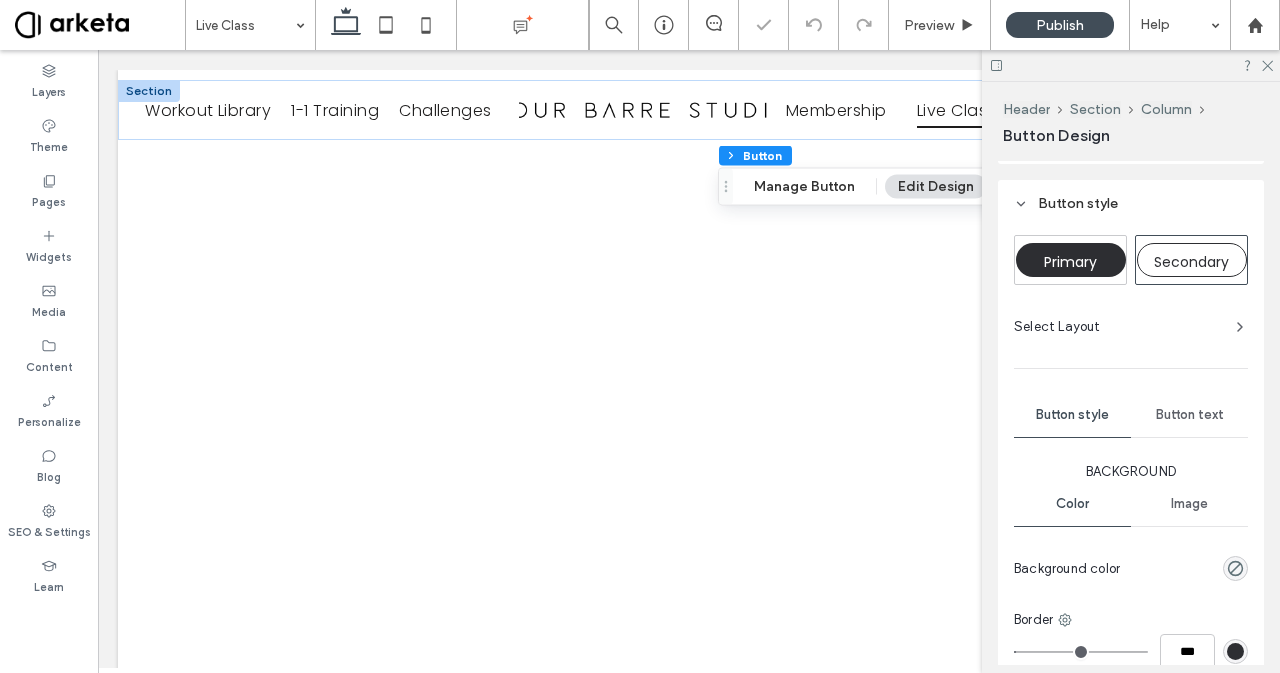 type on "*" 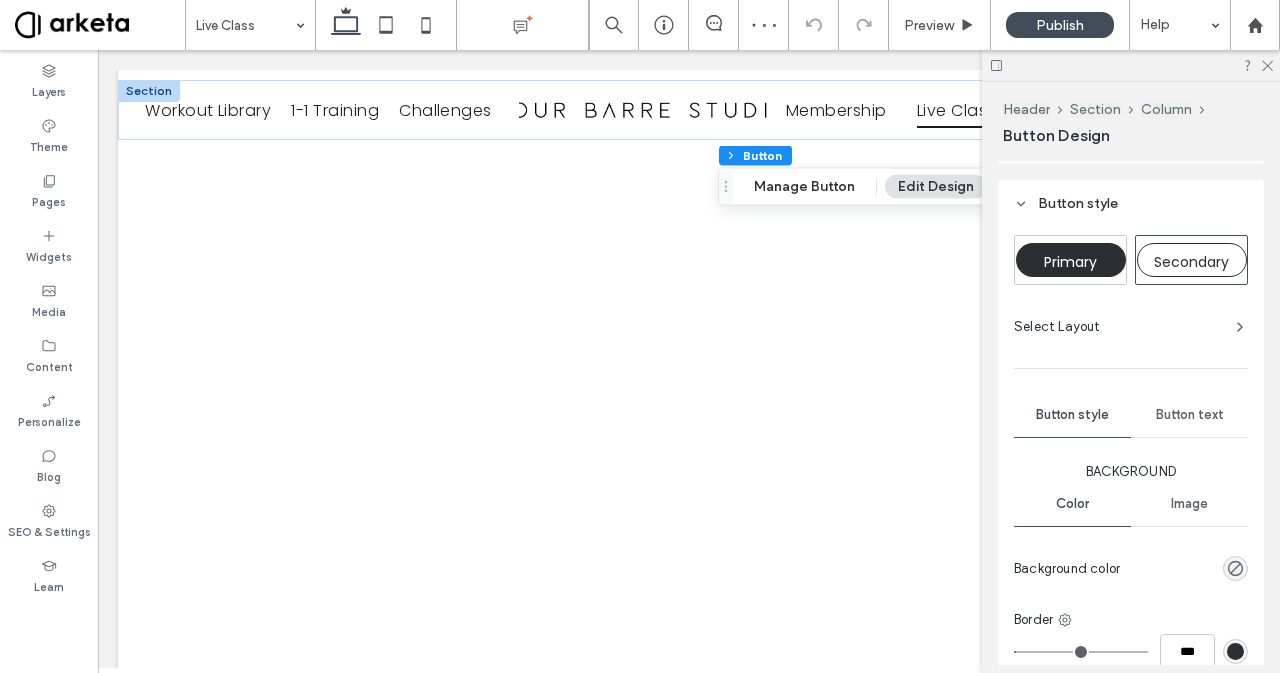 drag, startPoint x: 1278, startPoint y: 495, endPoint x: 1268, endPoint y: 493, distance: 10.198039 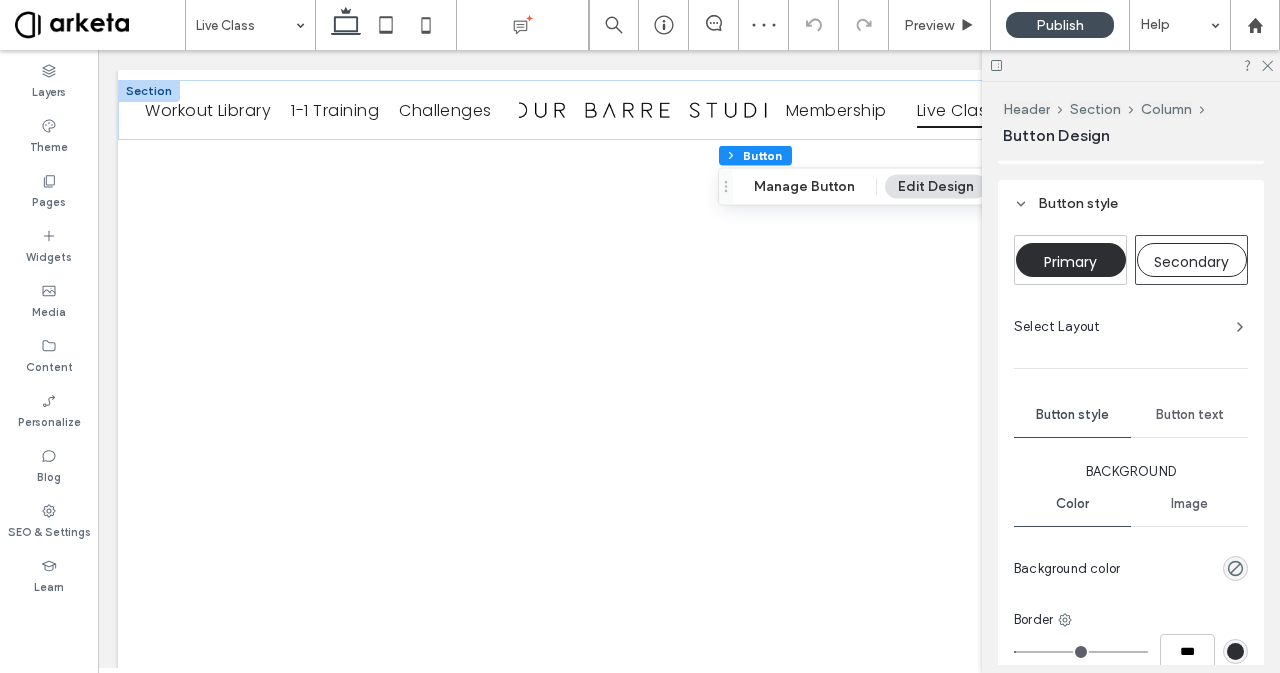 click on "Header Section Column Button Design Alignment Spacing Set margins and padding 0px 0% 0px 0% * % 0px 0px 0px Reset padding Size Width *** px Height ** px More Size Options Animation Trigger None Position Position type Default Button style Primary Secondary Select Layout Button style Button text Background Color Image Background color Border *** Show icon More design options Reset to Site Theme style" at bounding box center [1131, 377] 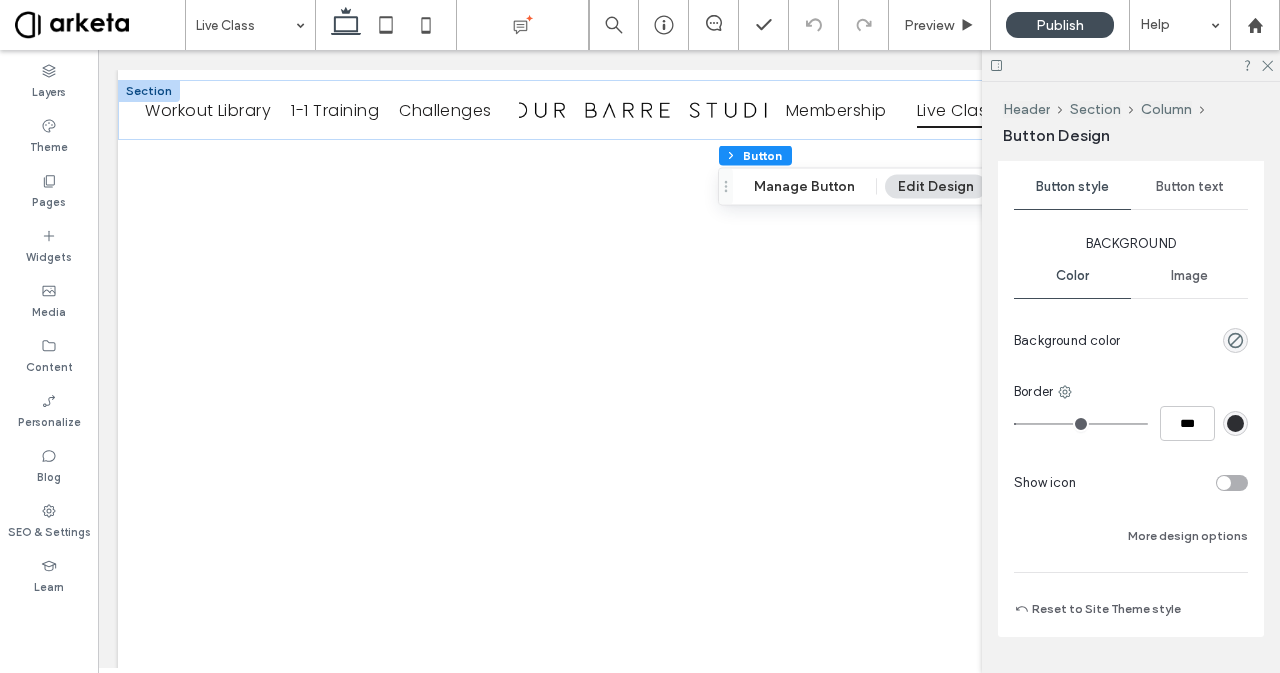 scroll, scrollTop: 890, scrollLeft: 0, axis: vertical 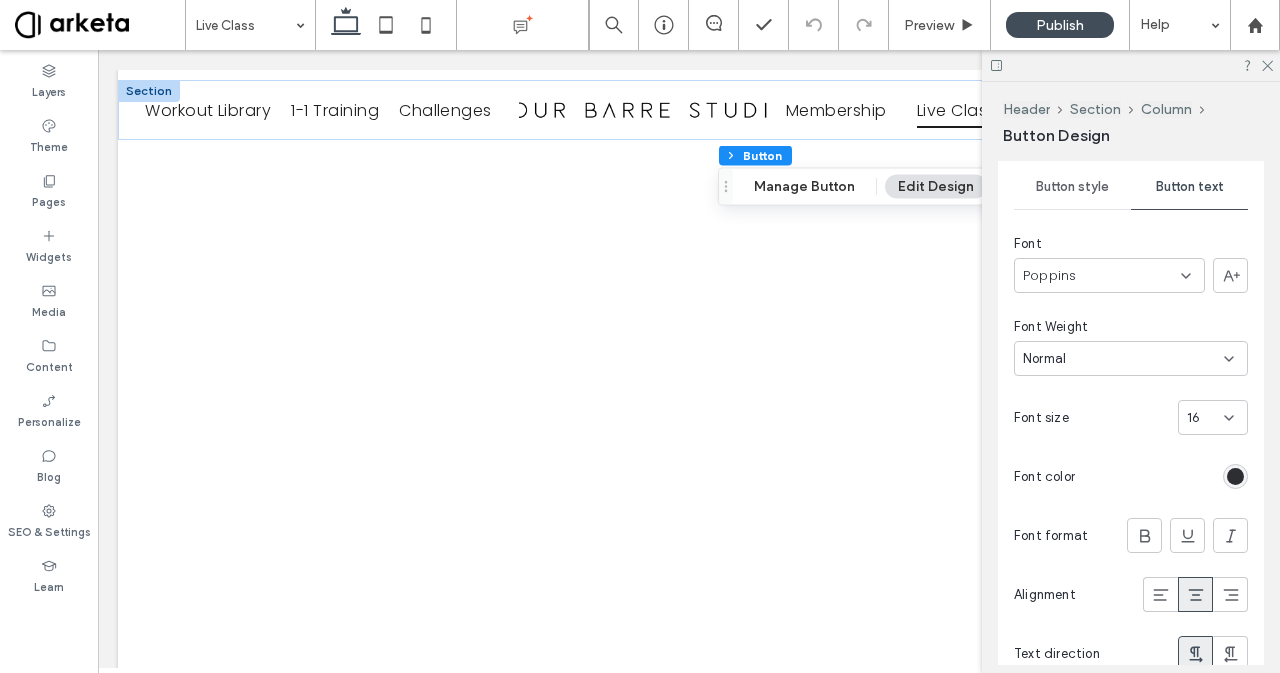 click on "Normal" at bounding box center [1131, 358] 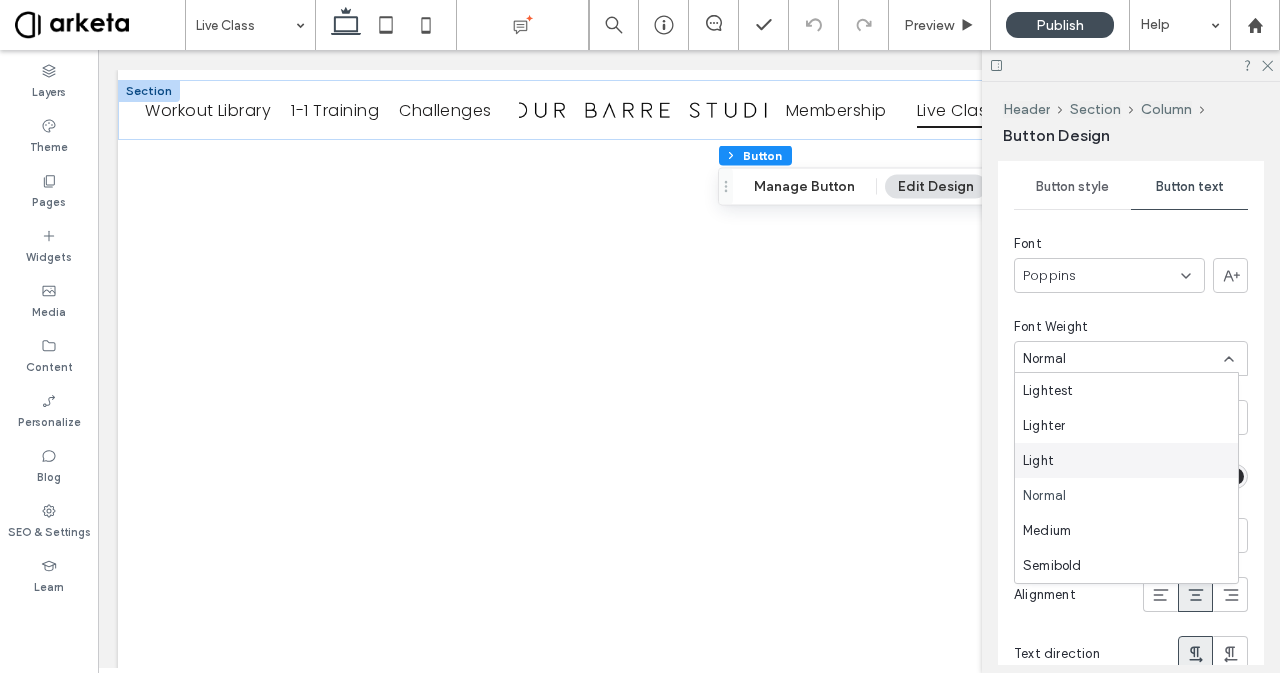 click on "Light" at bounding box center (1038, 461) 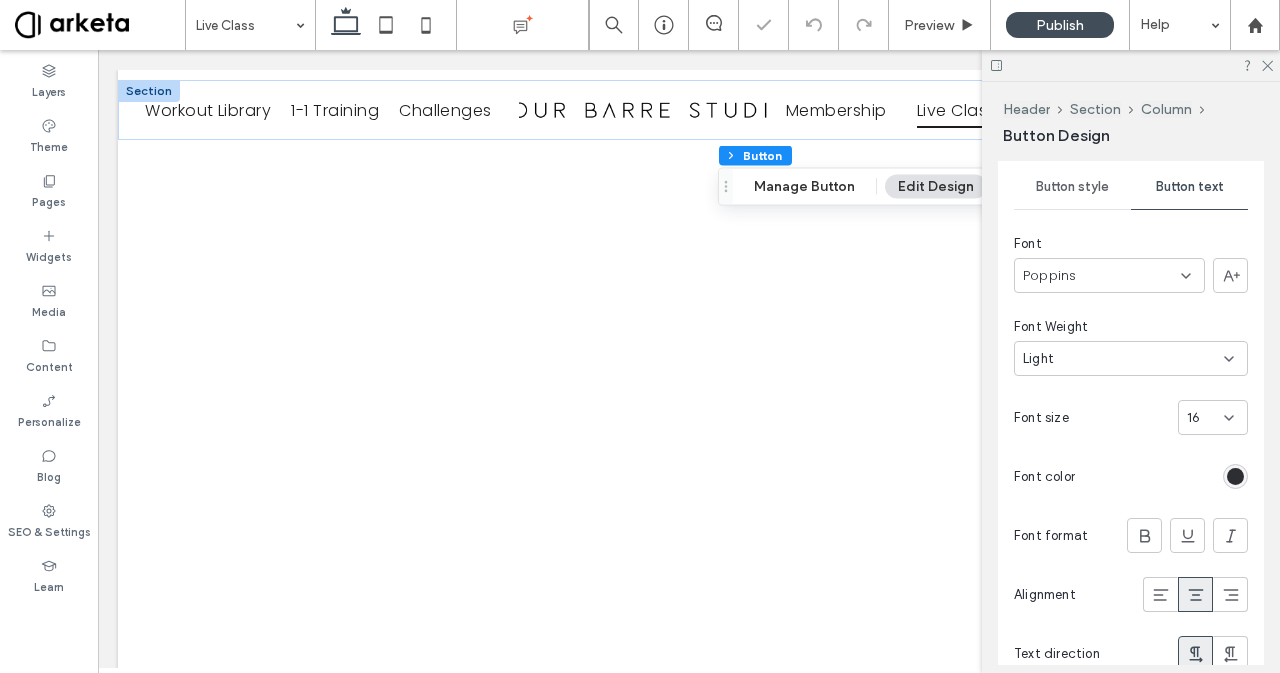click on "Button style" at bounding box center [1072, 187] 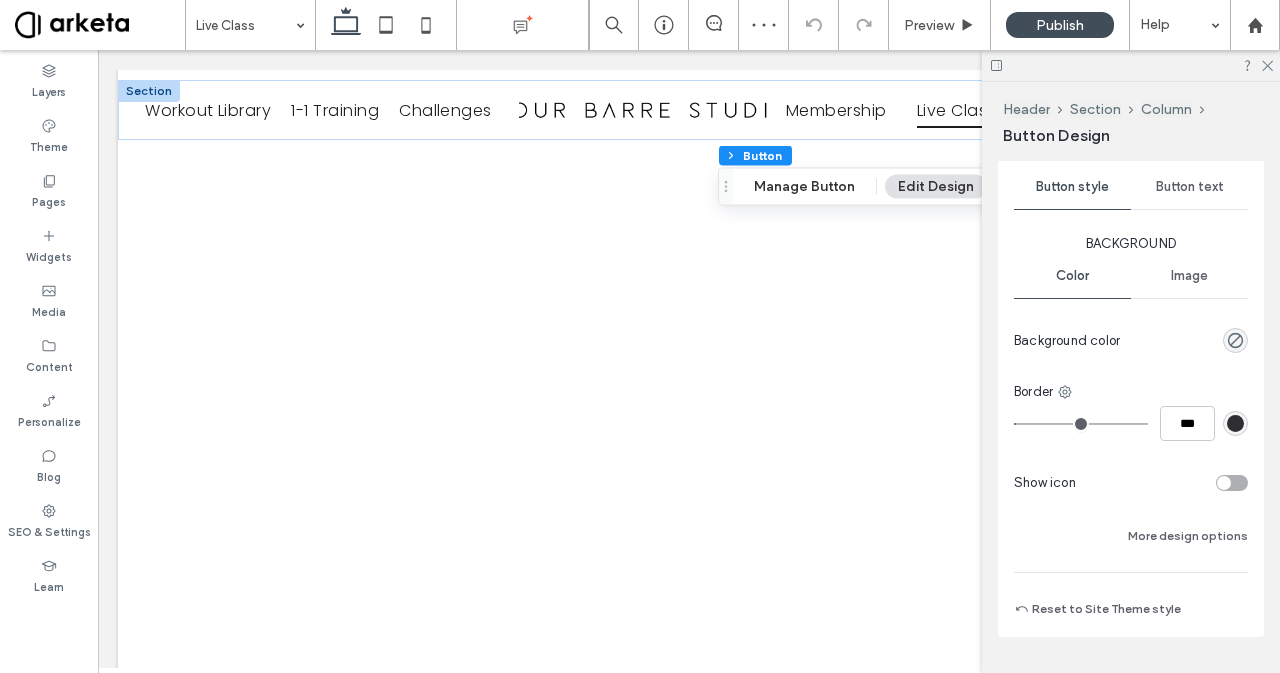 click on "Button text" at bounding box center [1190, 187] 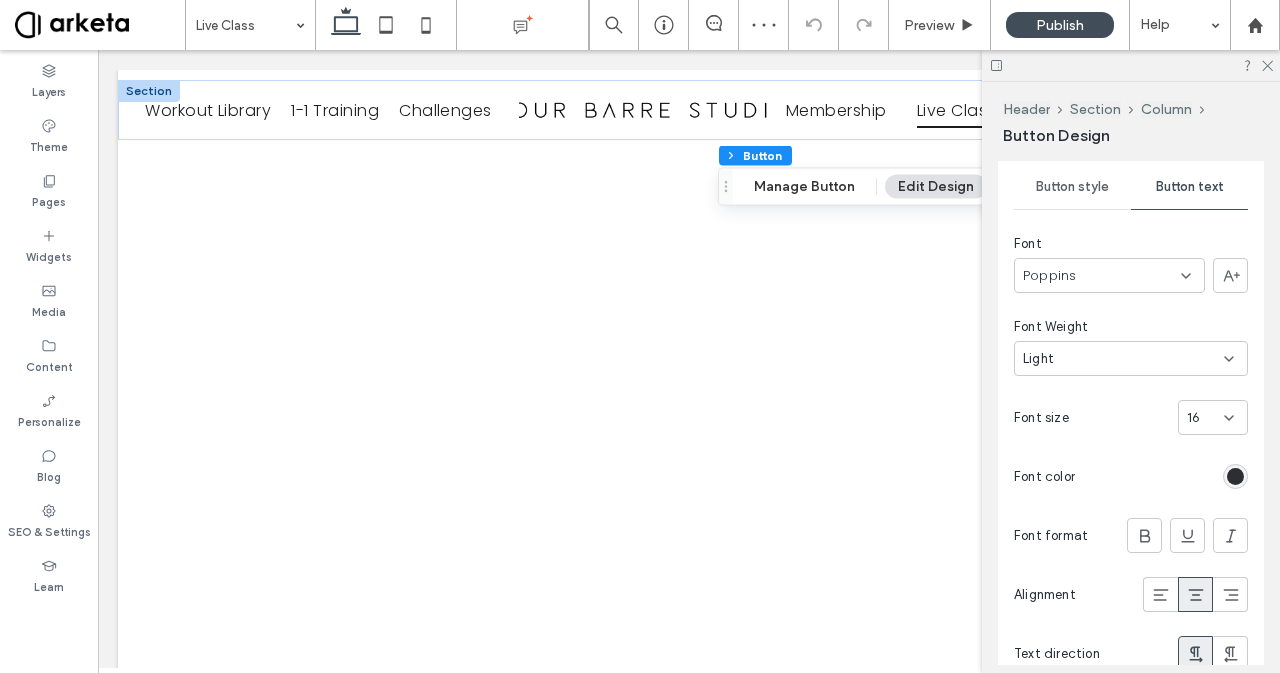 click at bounding box center [1235, 476] 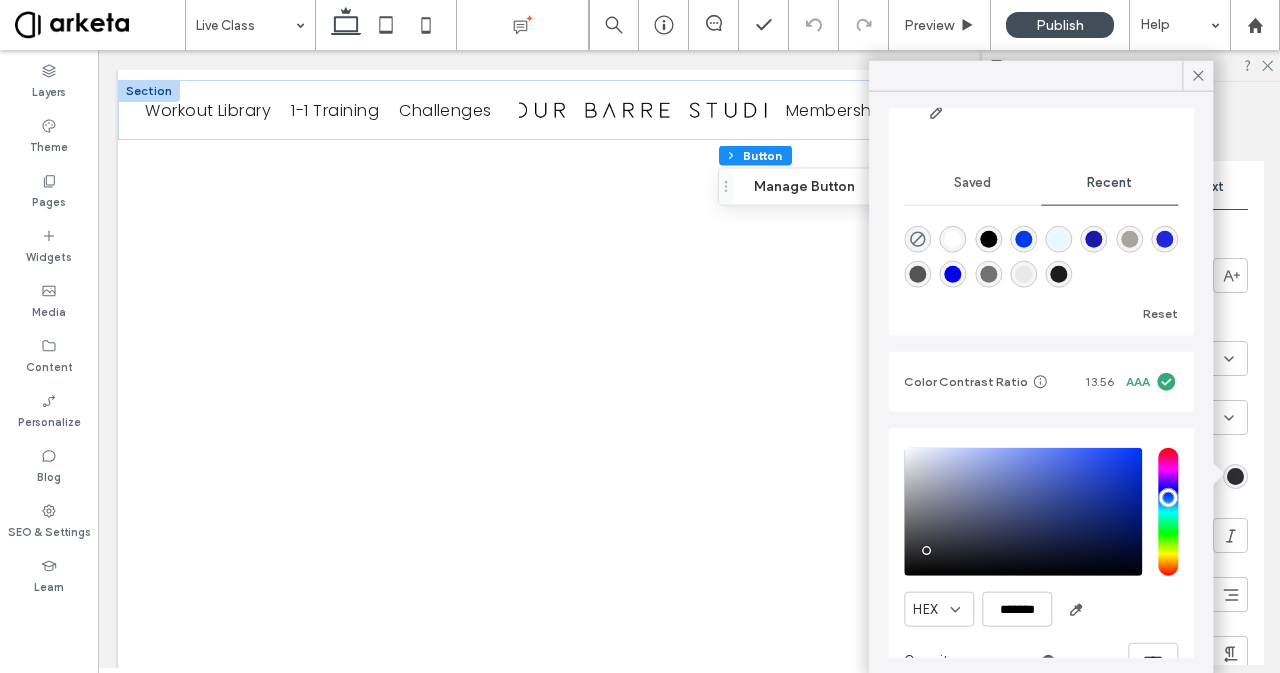 scroll, scrollTop: 174, scrollLeft: 0, axis: vertical 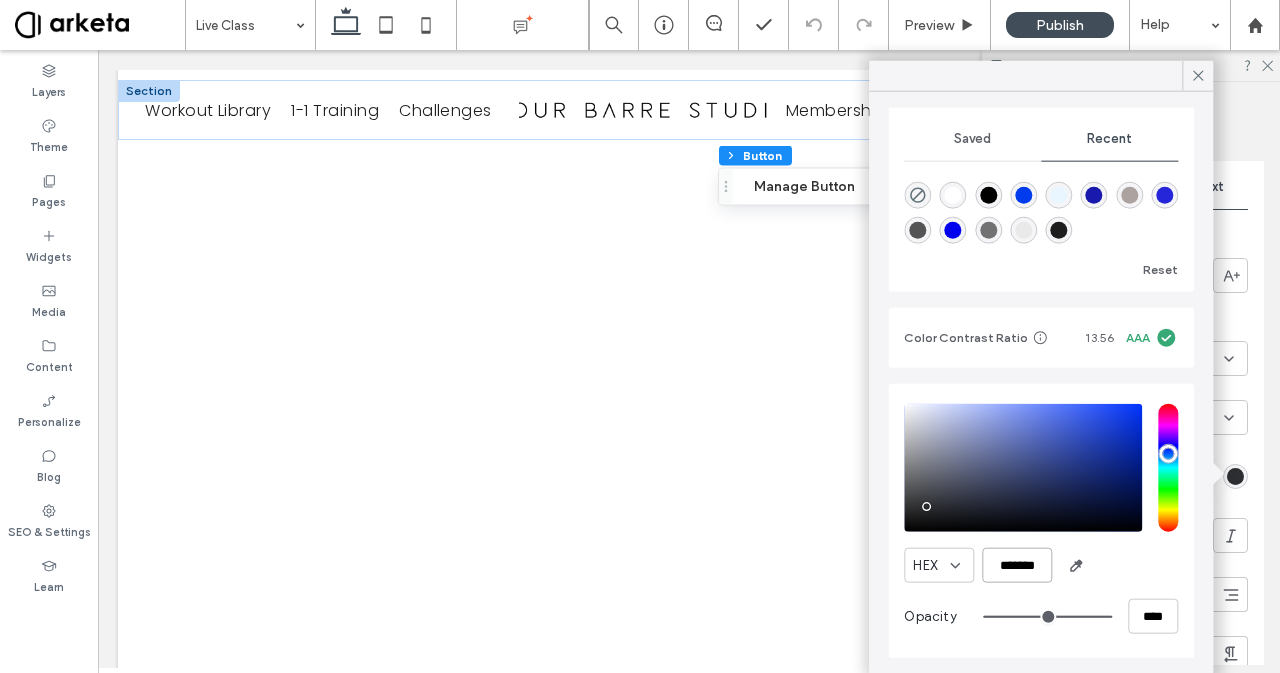 click on "*******" at bounding box center [1017, 565] 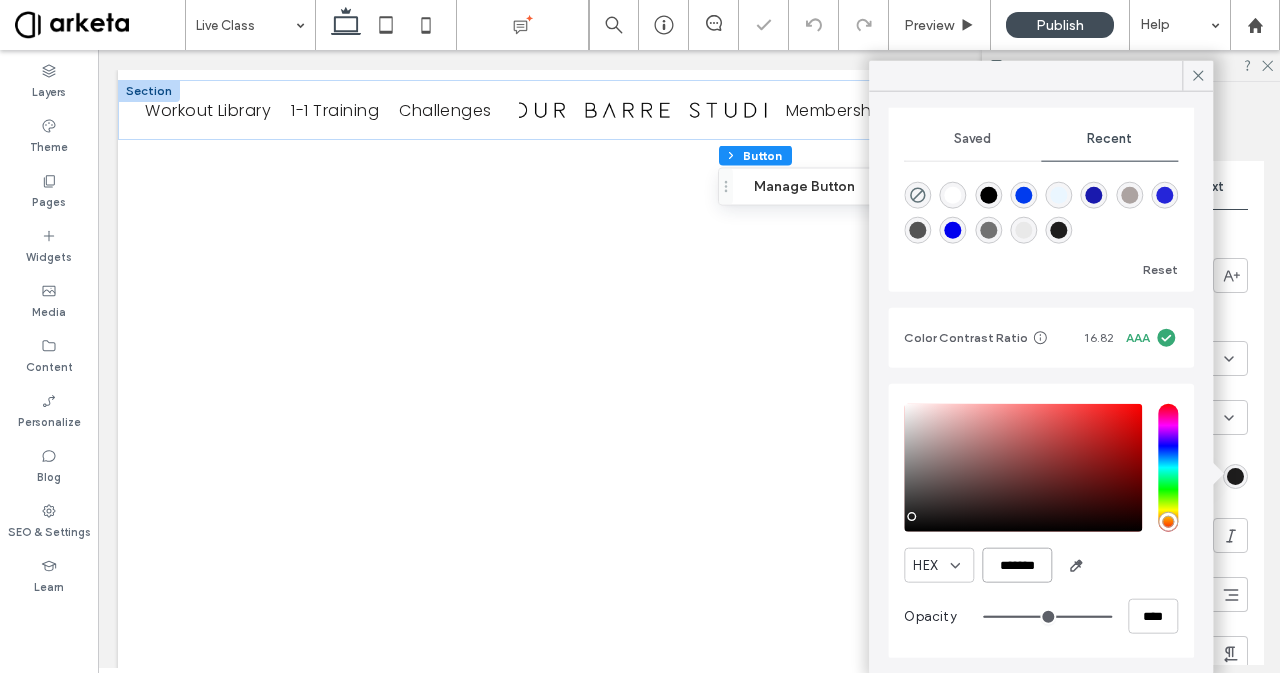 type on "*******" 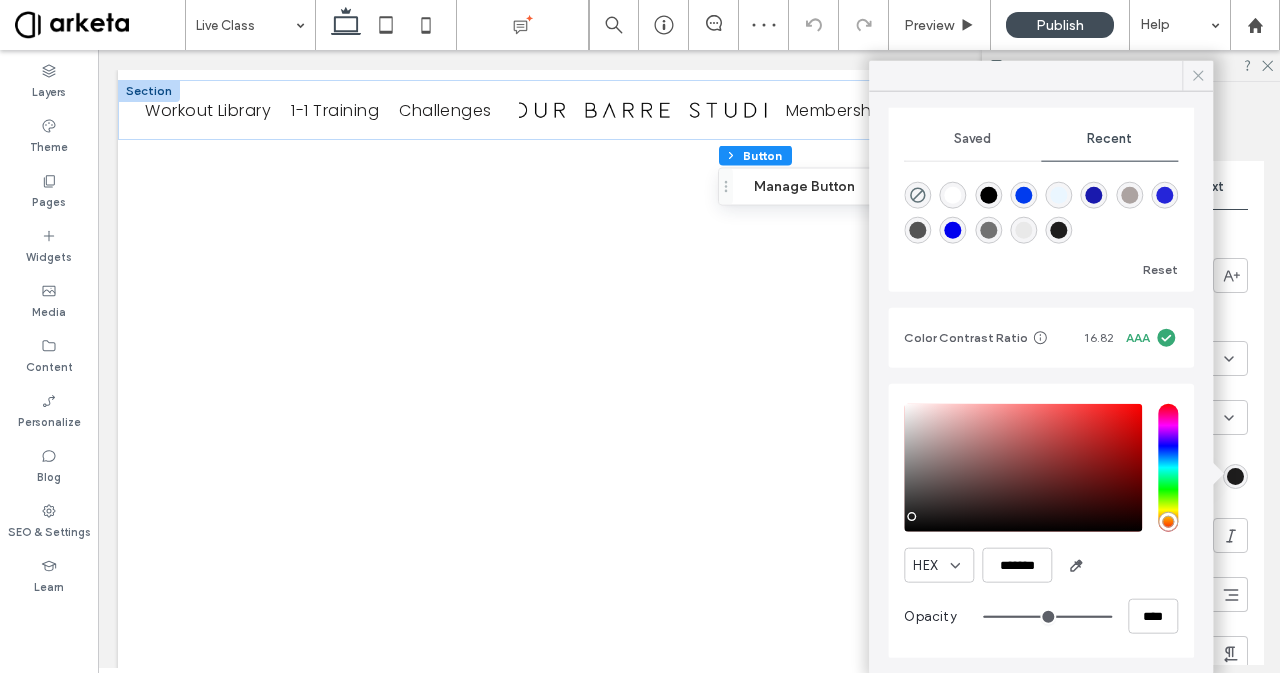 click 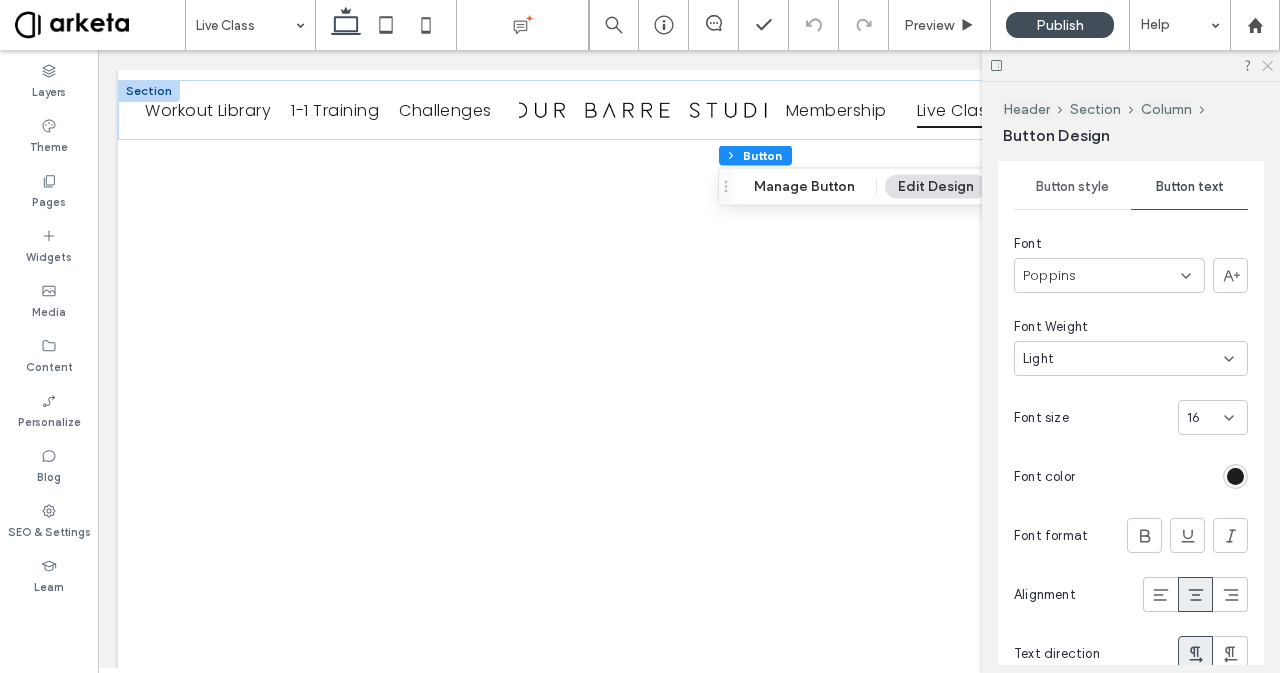 click 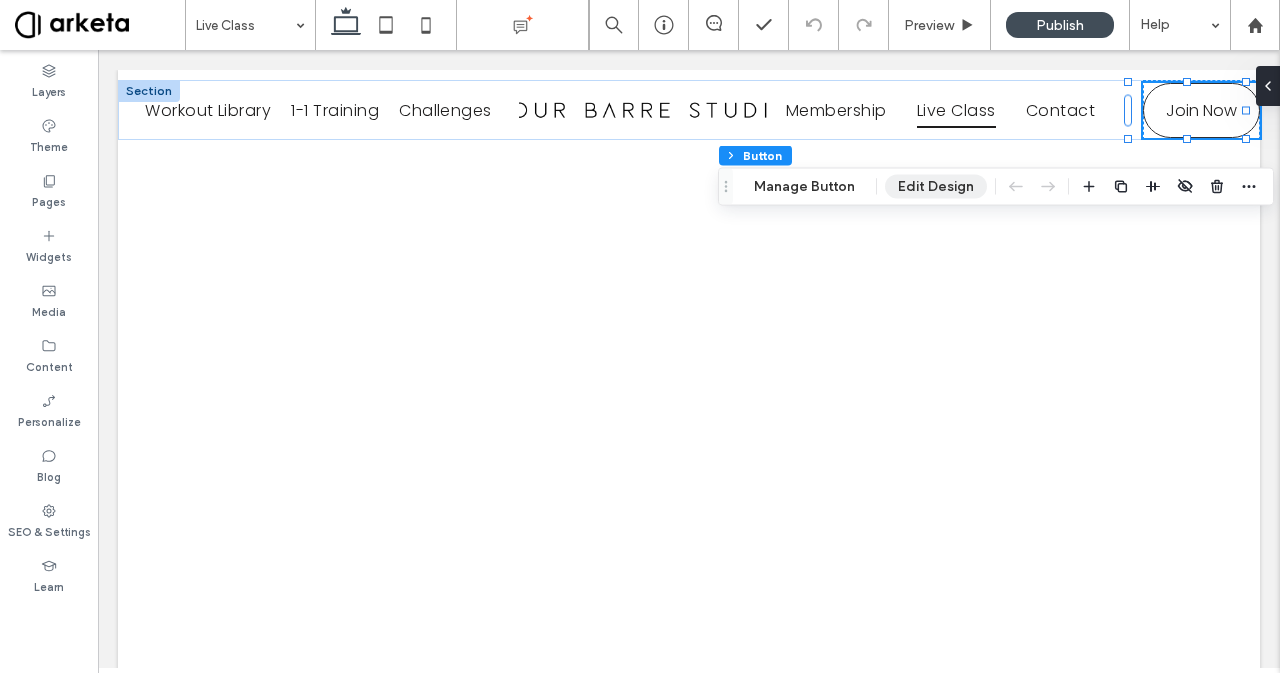 click on "Edit Design" at bounding box center (936, 187) 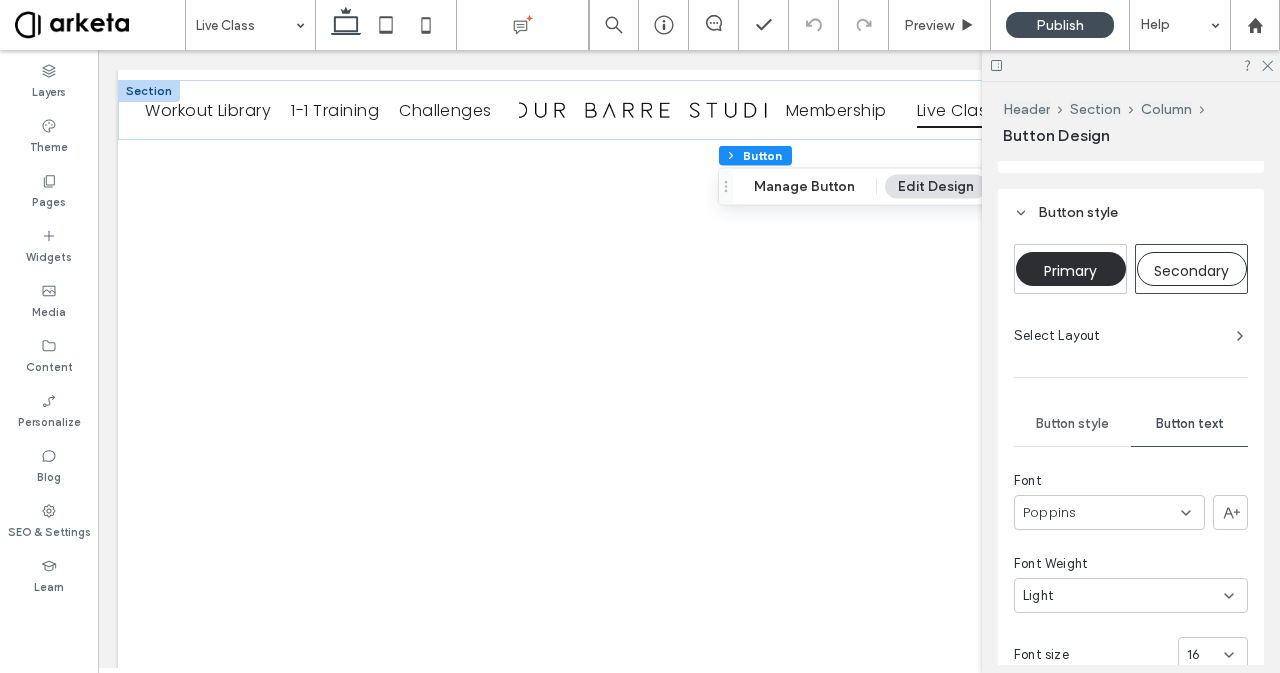 scroll, scrollTop: 646, scrollLeft: 0, axis: vertical 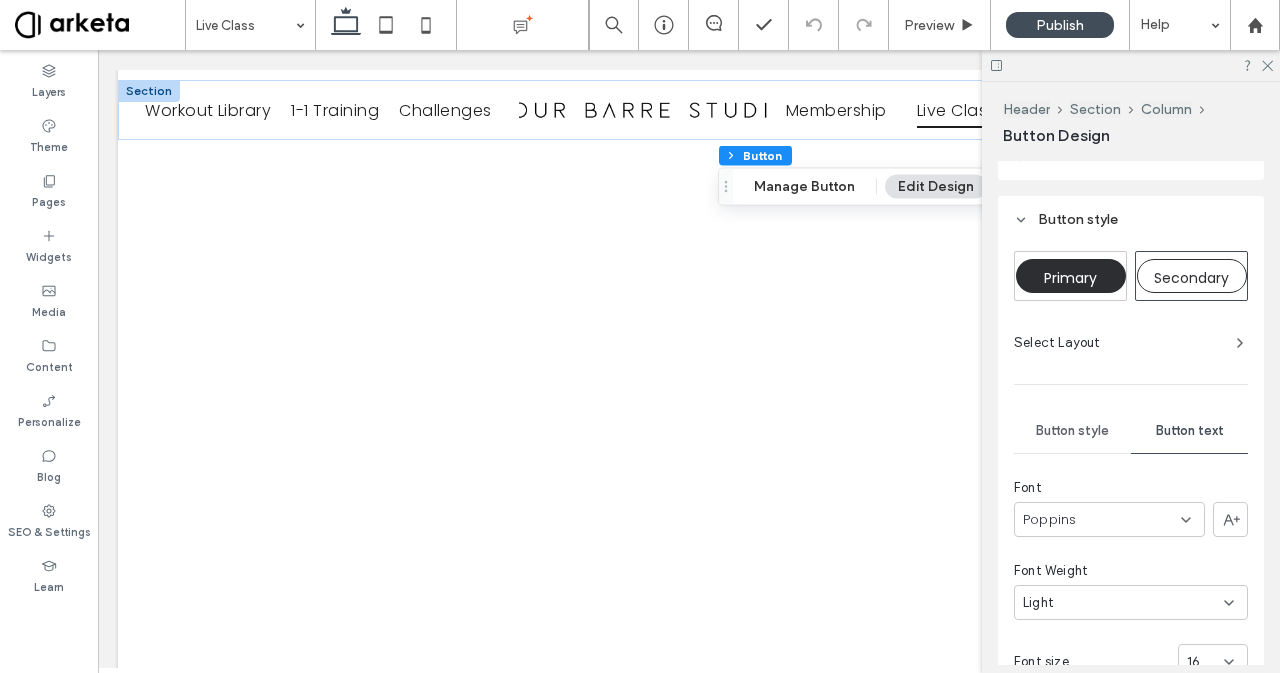 click on "Select Layout" at bounding box center (1131, 343) 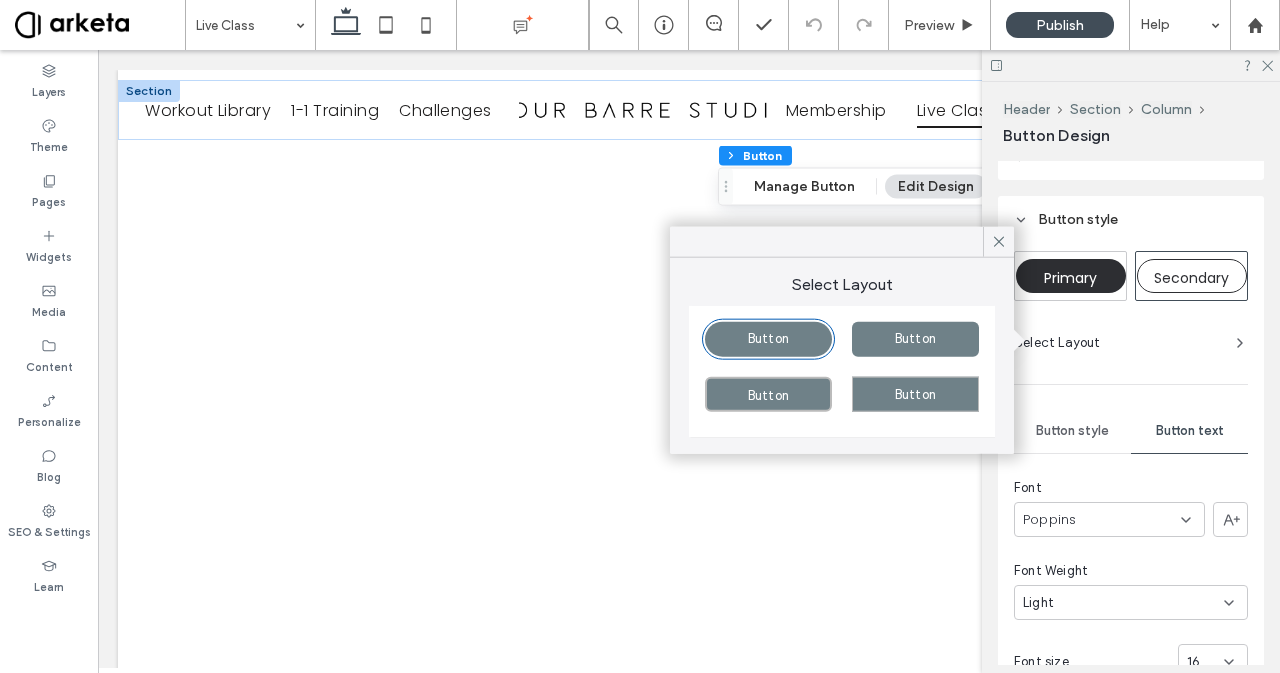 click on "Button" at bounding box center [915, 394] 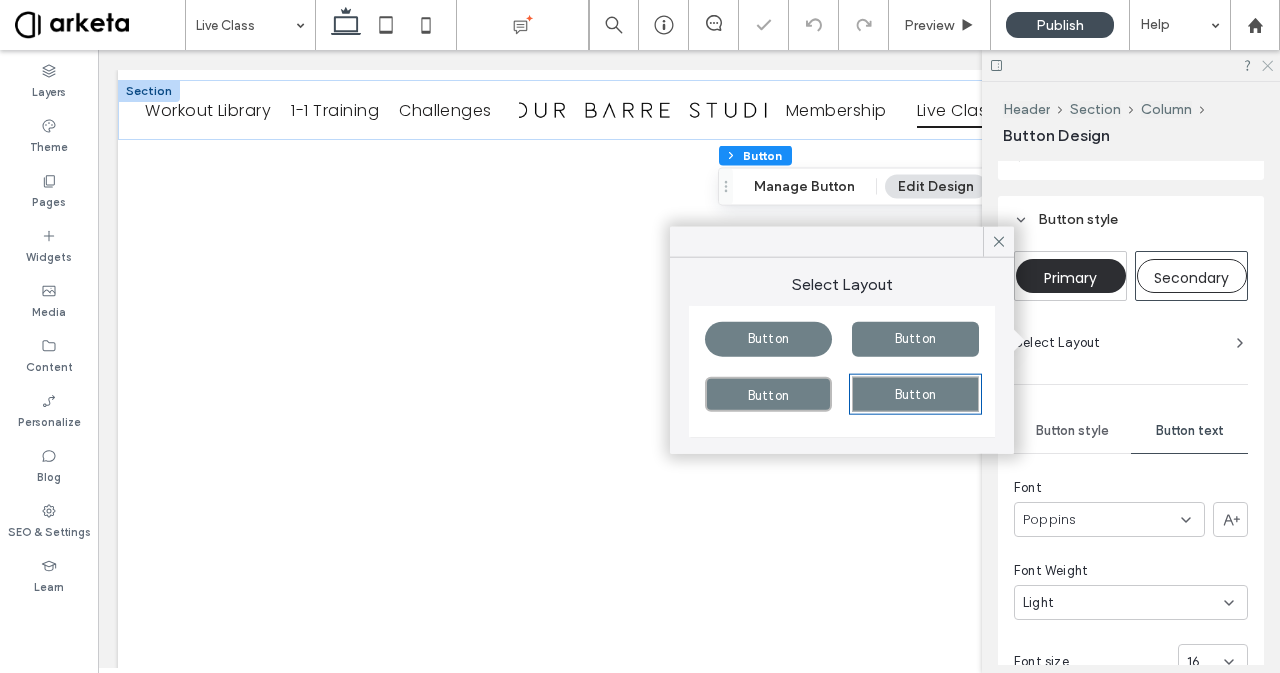 click 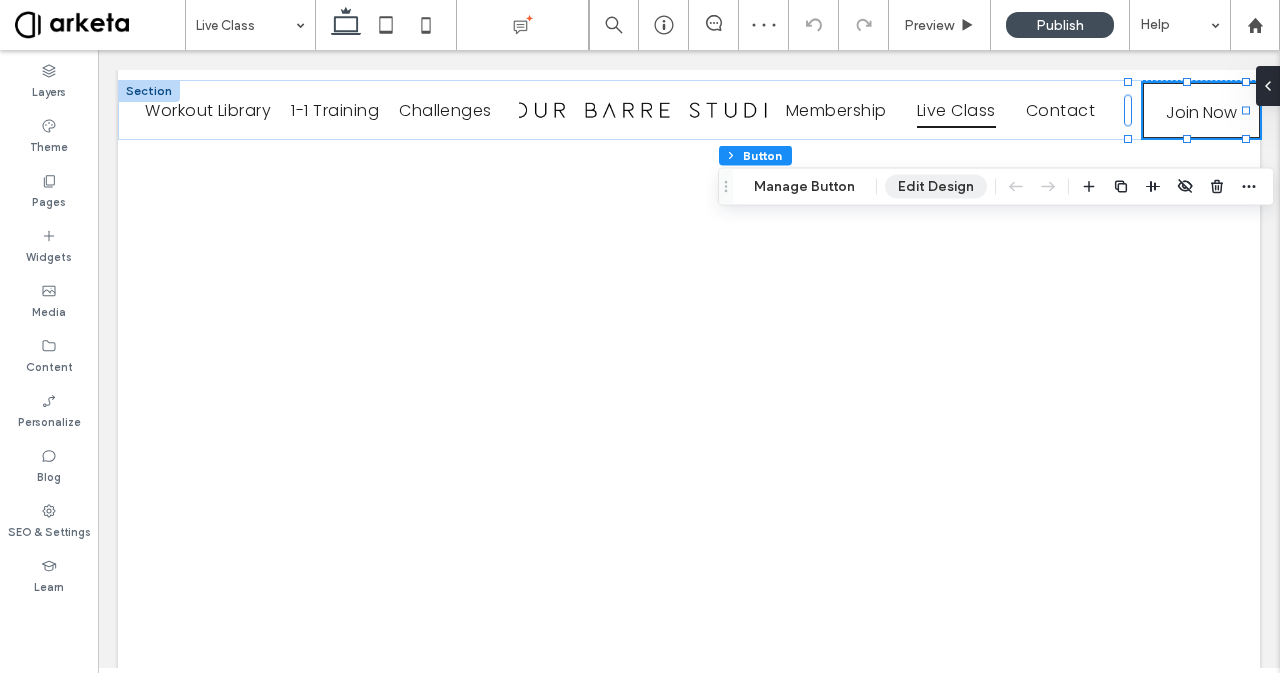 click on "Edit Design" at bounding box center [936, 187] 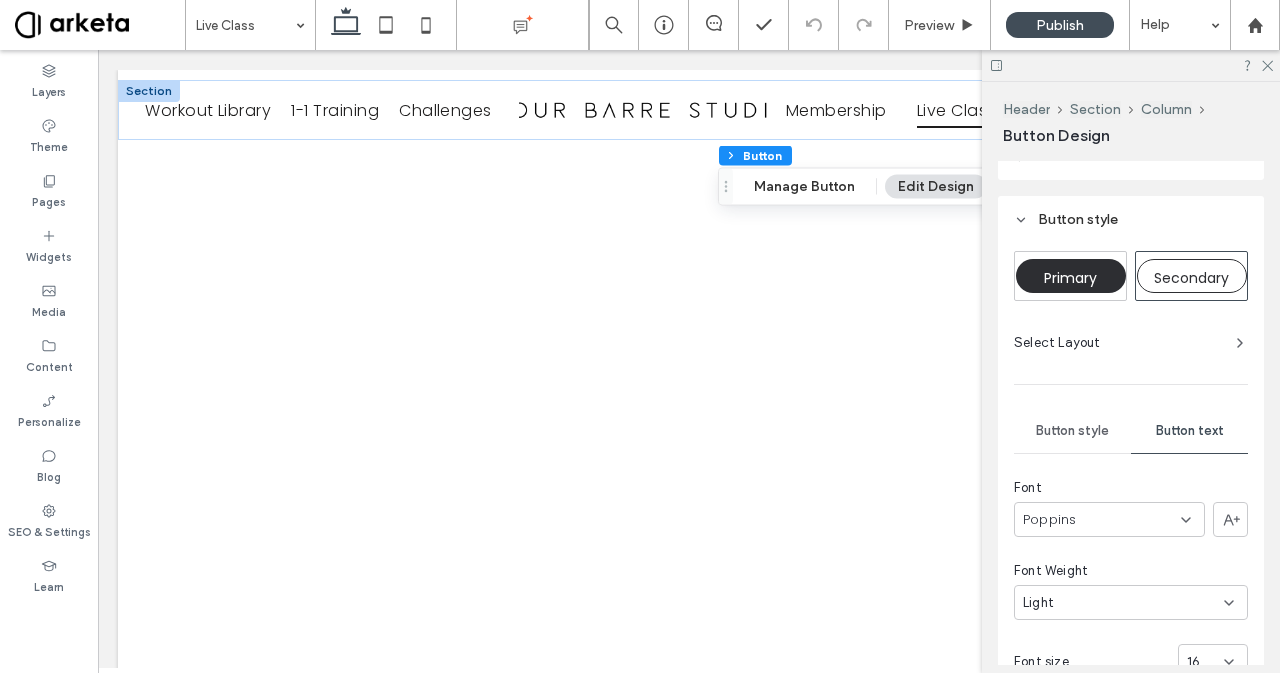 scroll, scrollTop: 698, scrollLeft: 0, axis: vertical 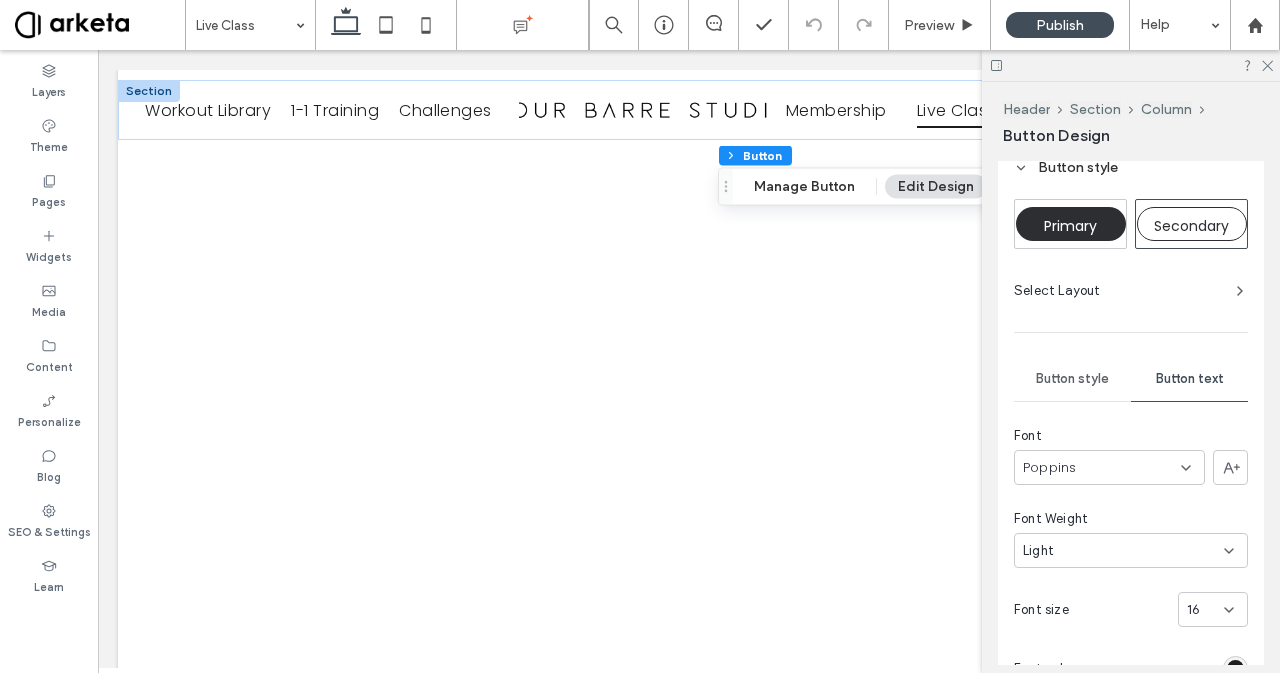 click on "Button style" at bounding box center [1072, 379] 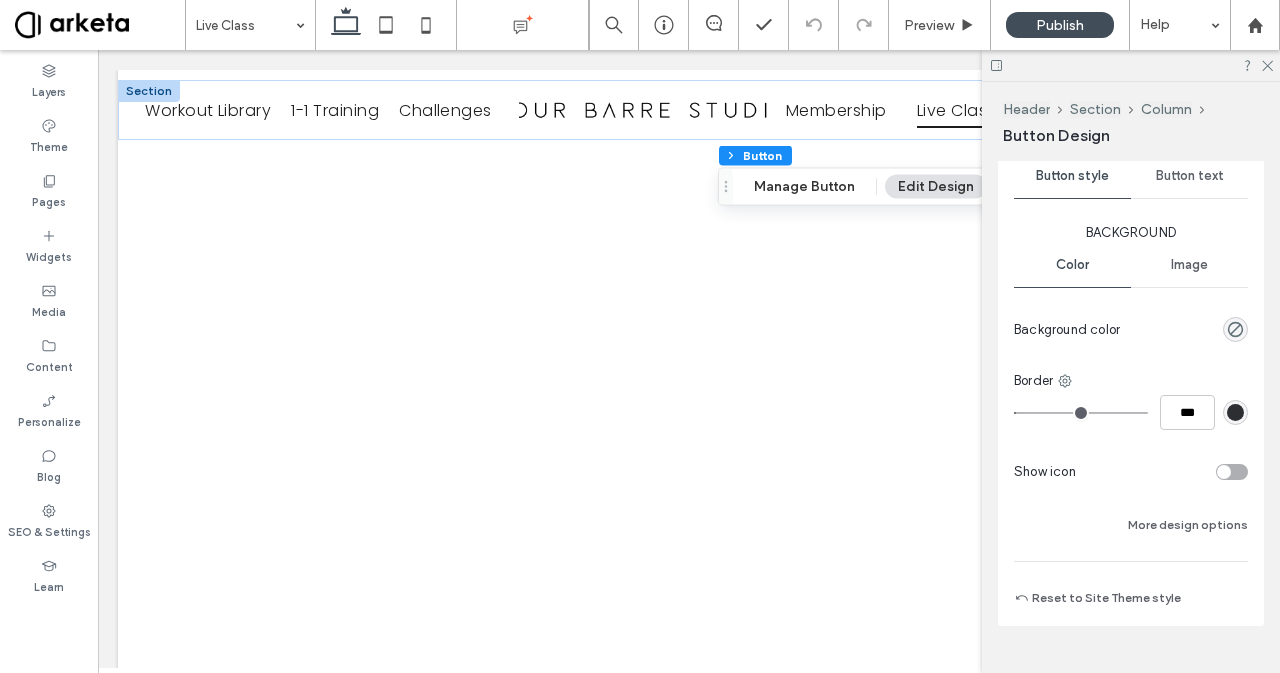 scroll, scrollTop: 909, scrollLeft: 0, axis: vertical 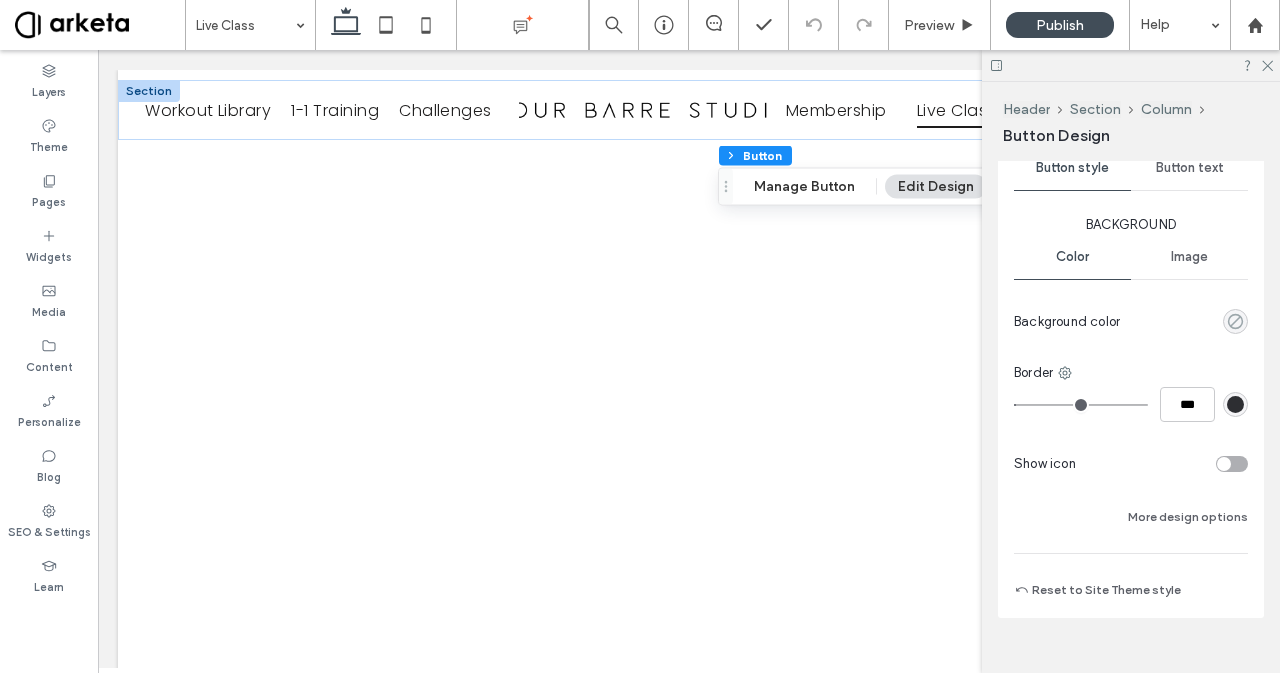 click 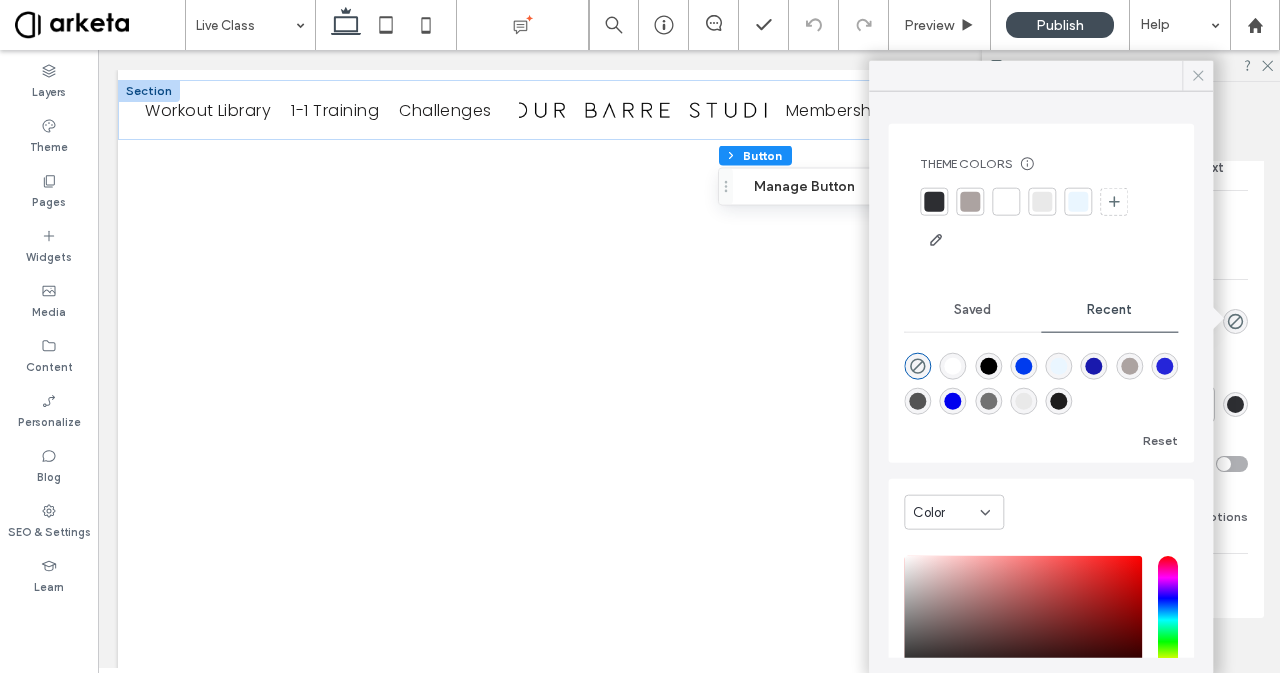 click 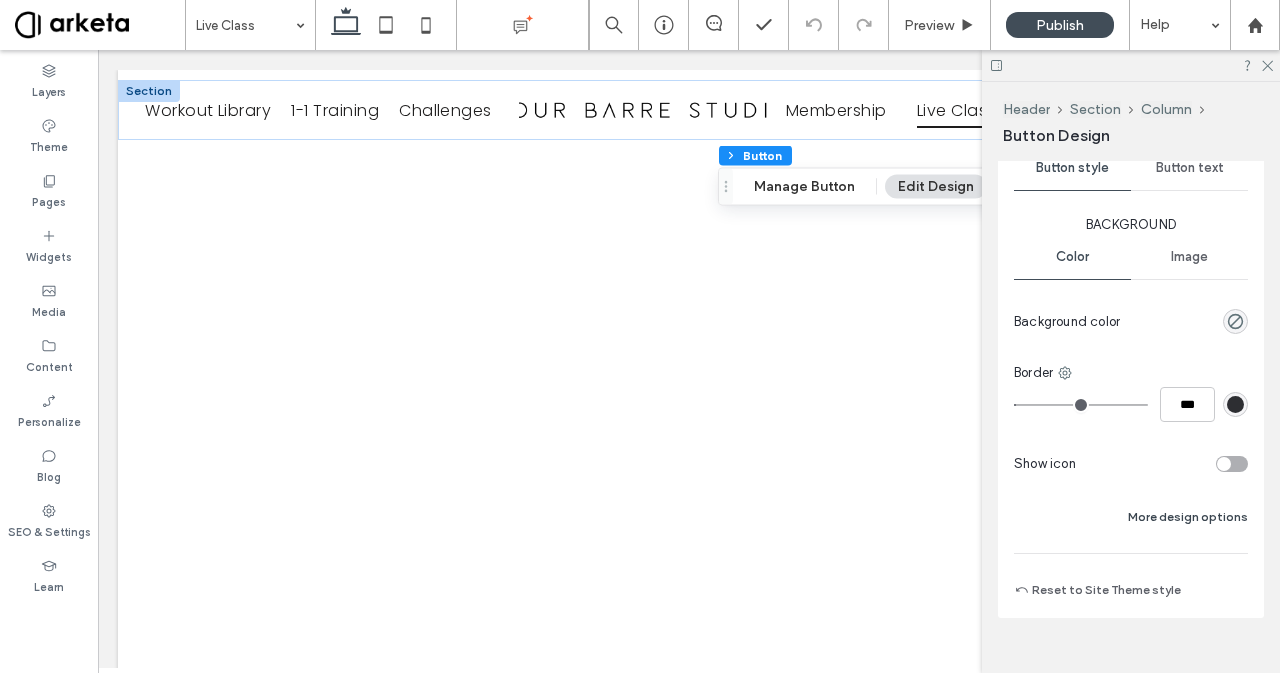 click on "More design options" at bounding box center (1188, 517) 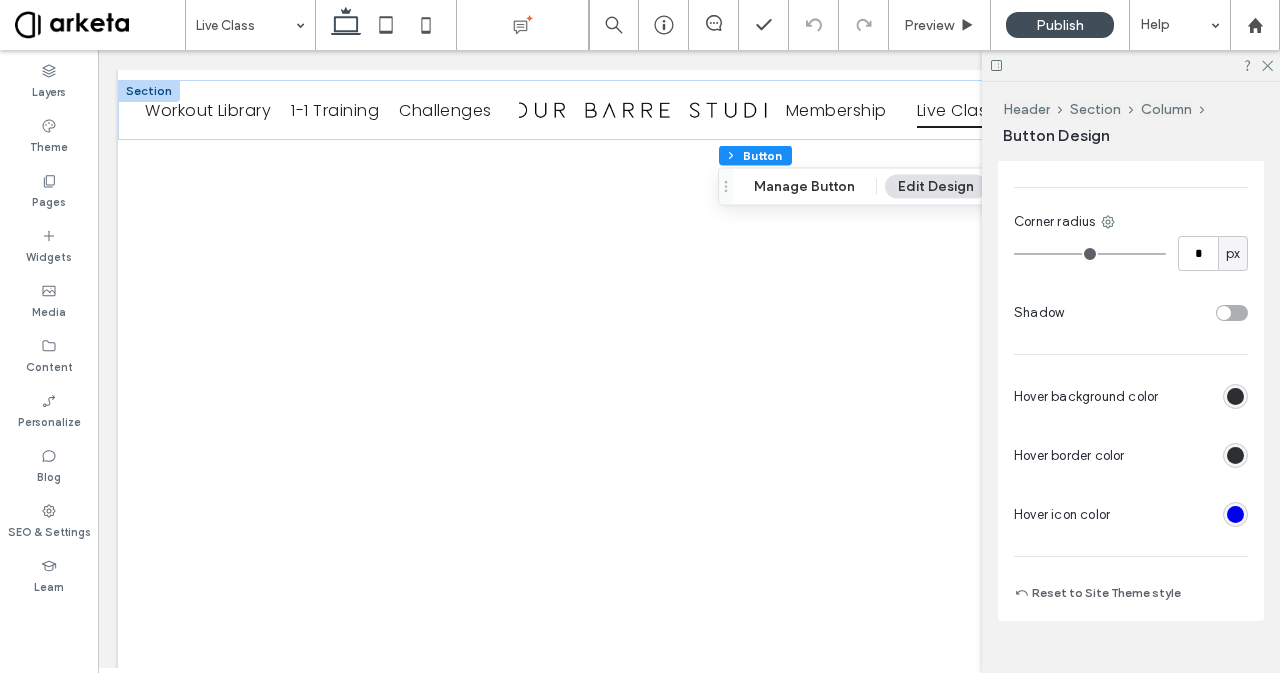 scroll, scrollTop: 1278, scrollLeft: 0, axis: vertical 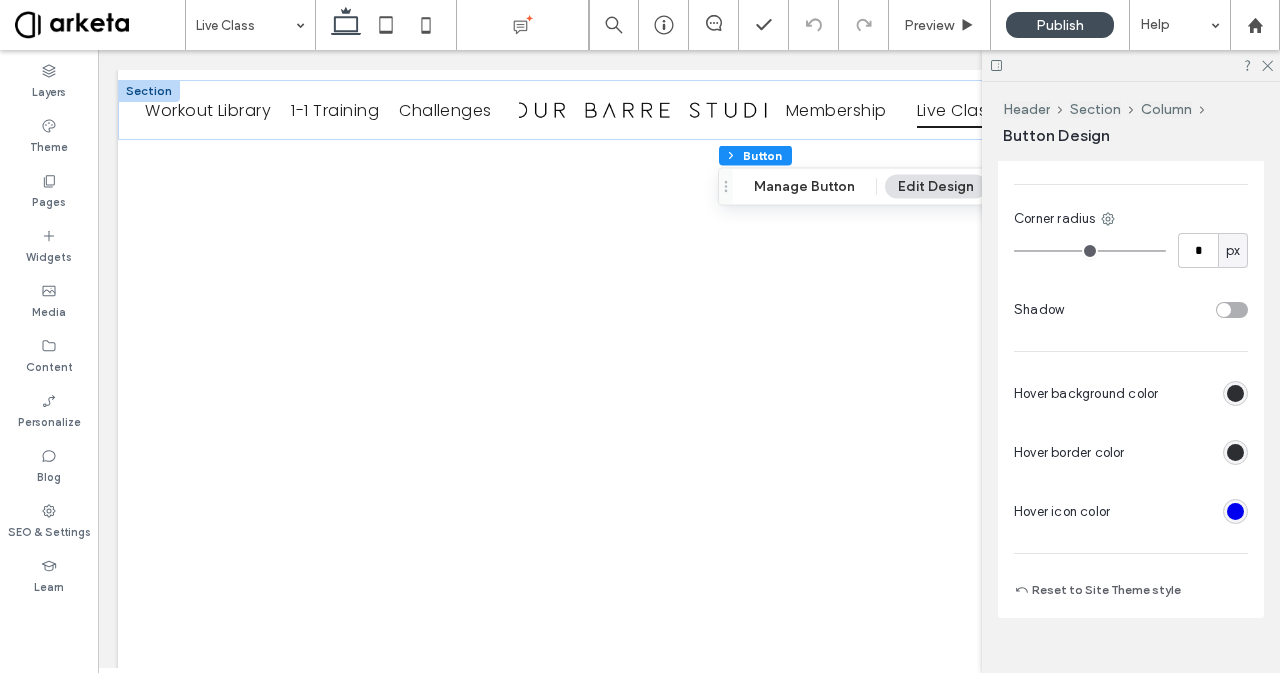 click at bounding box center (1235, 452) 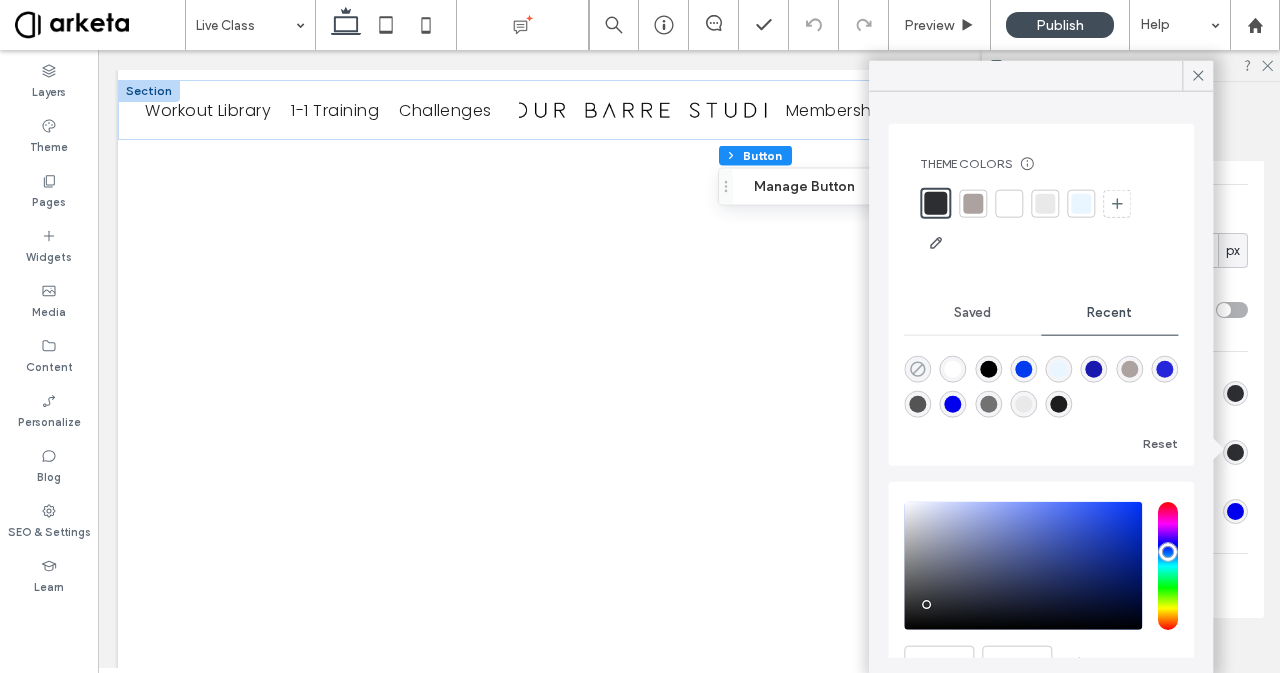 click 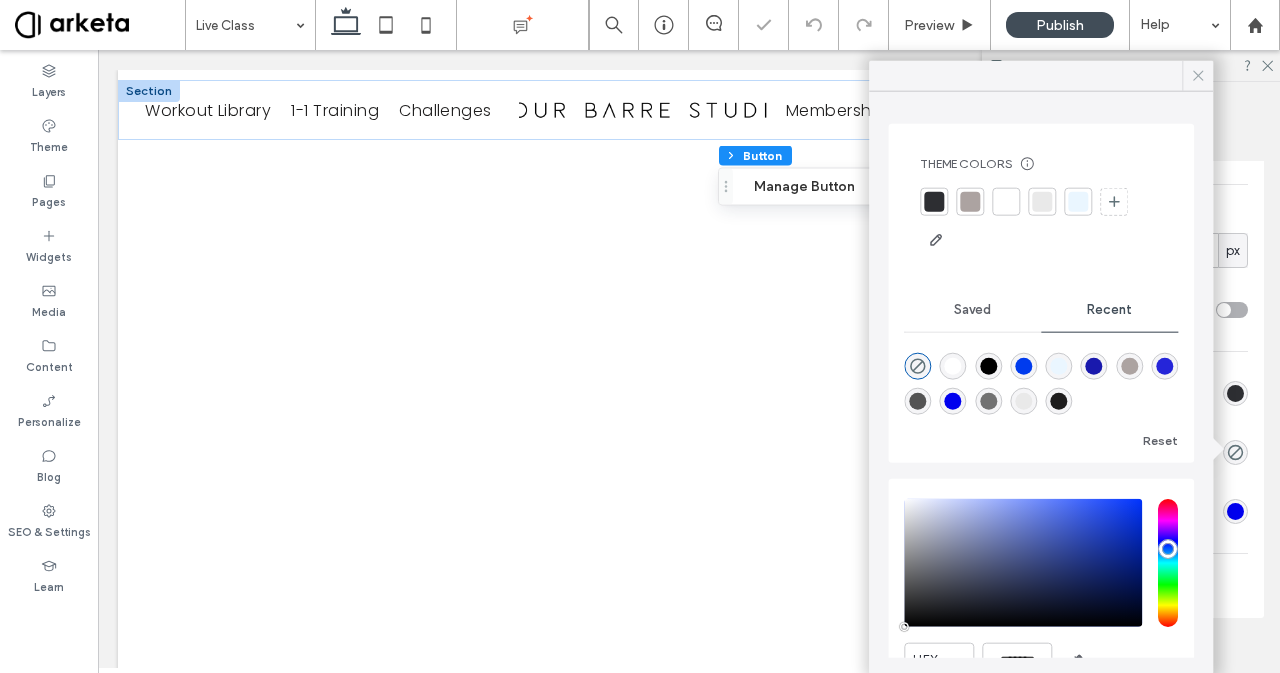 click 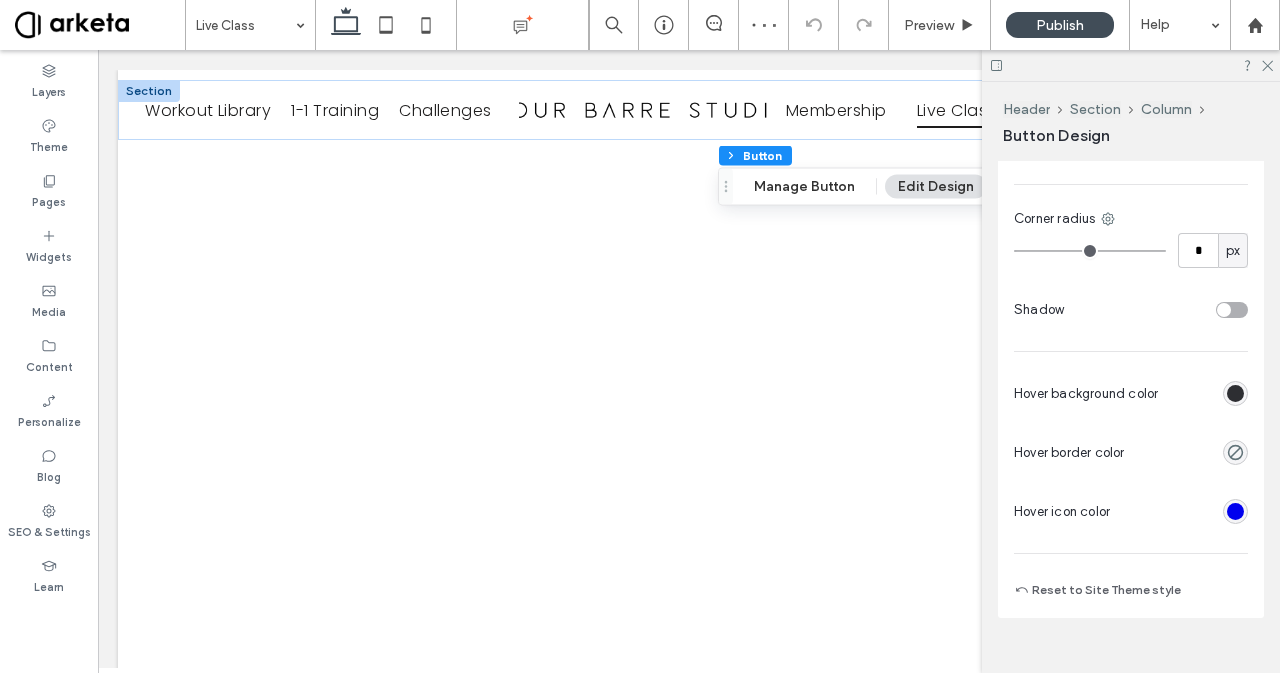 click at bounding box center (1235, 393) 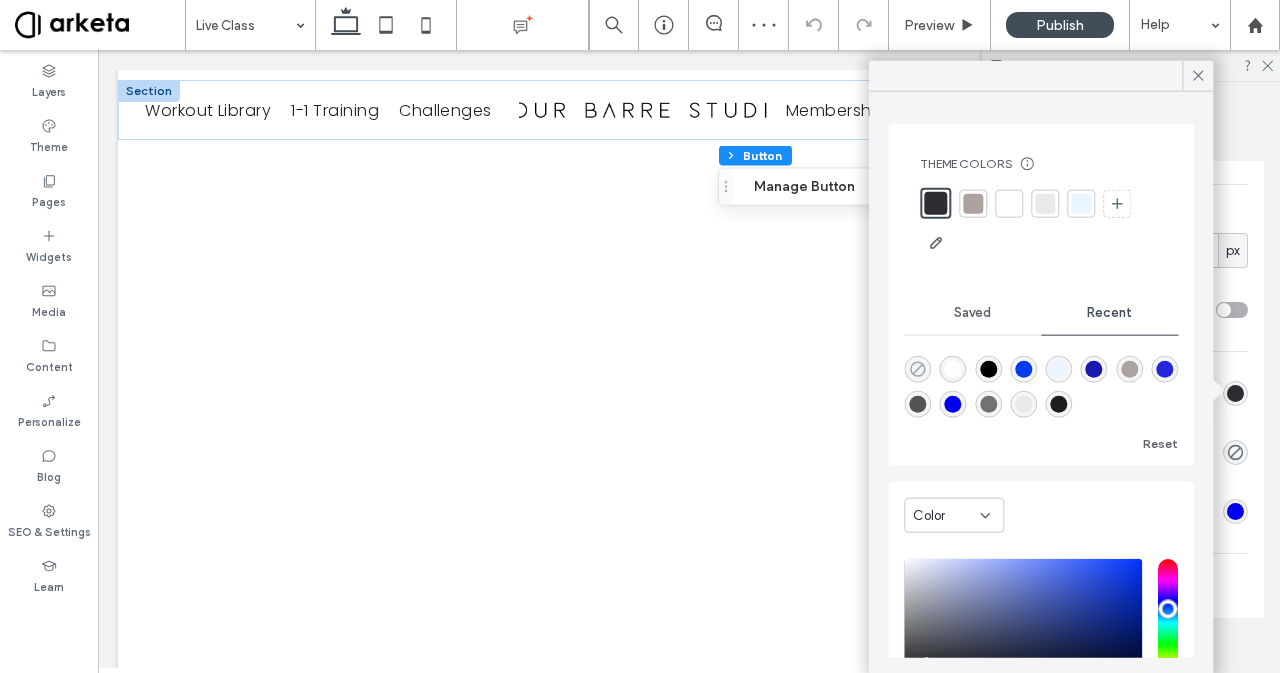 click 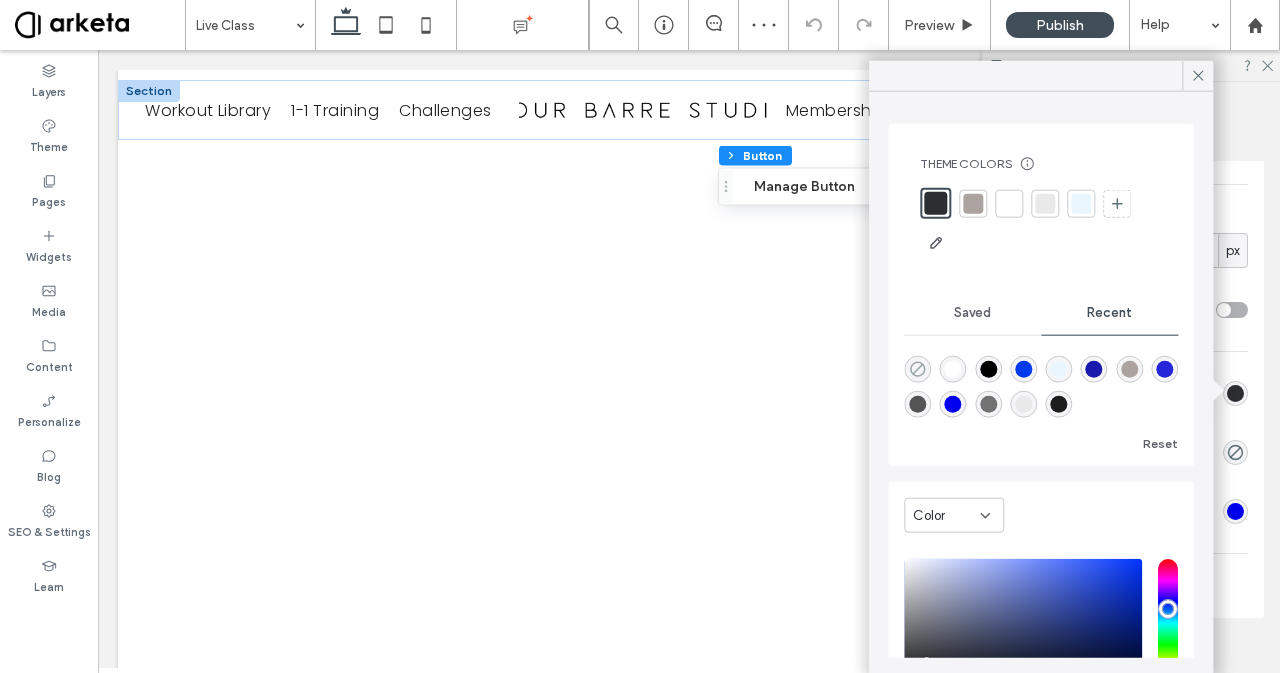 type on "*" 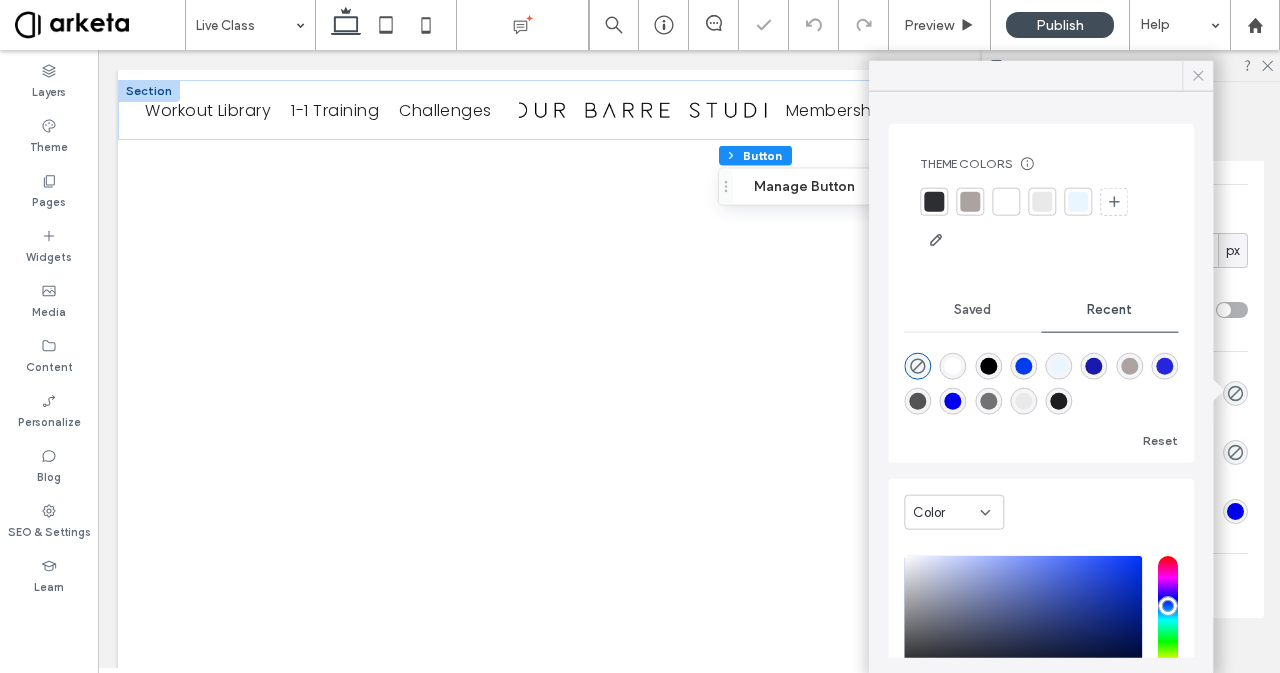 type on "*" 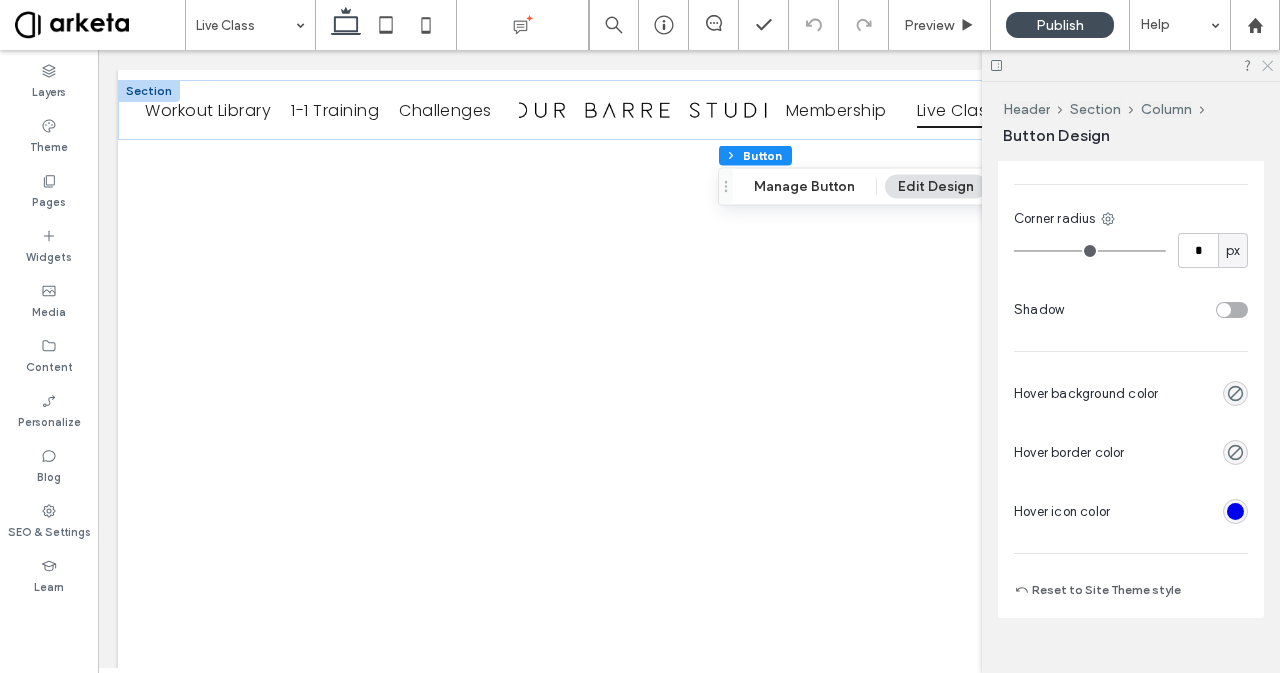 click 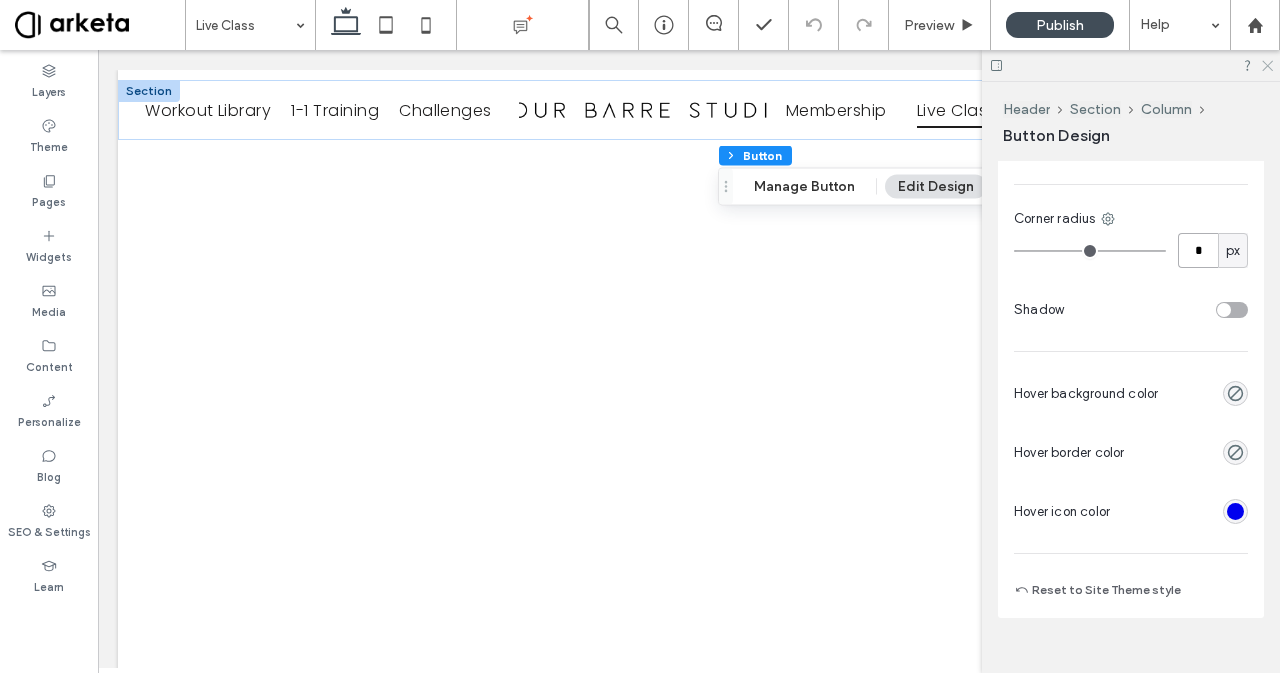 click on "*" at bounding box center (1198, 250) 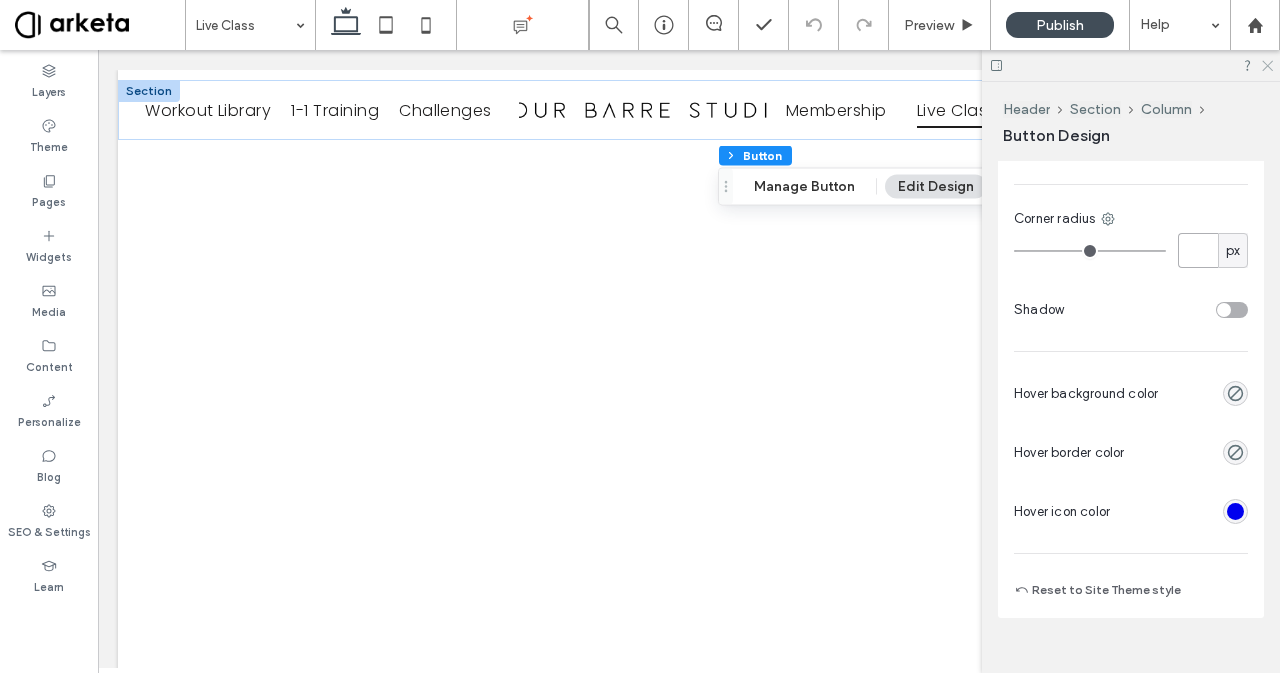 click at bounding box center (1198, 250) 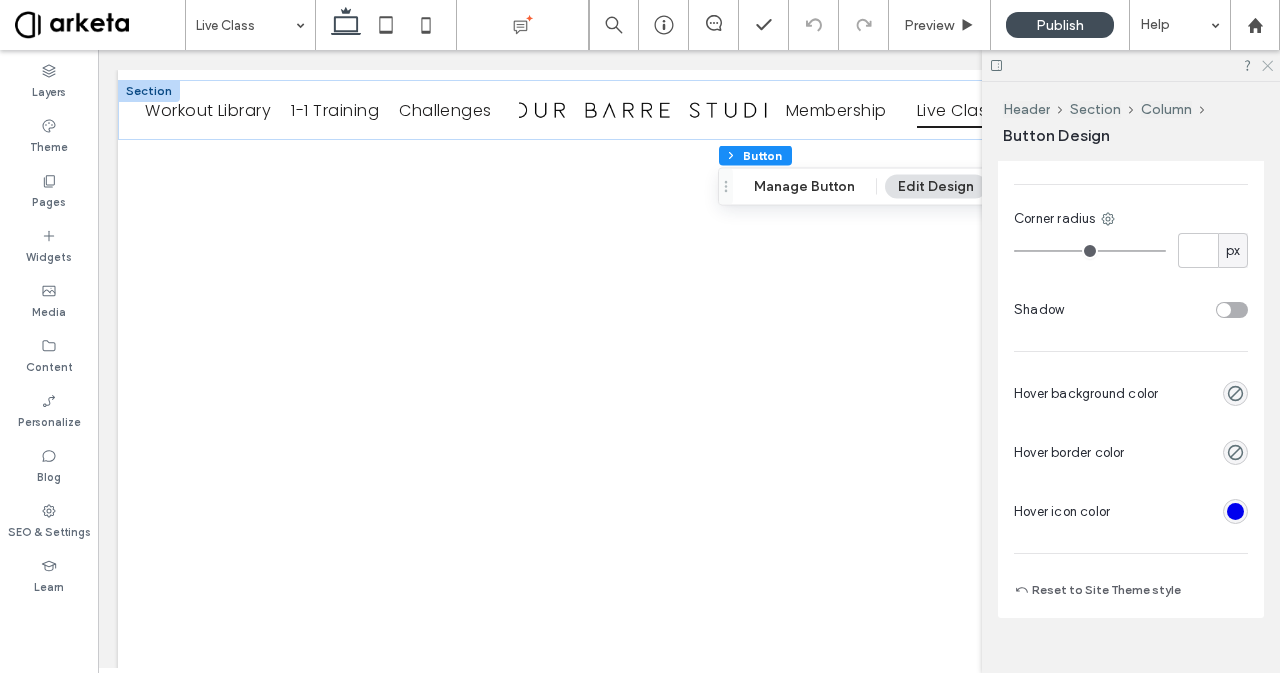 type on "**" 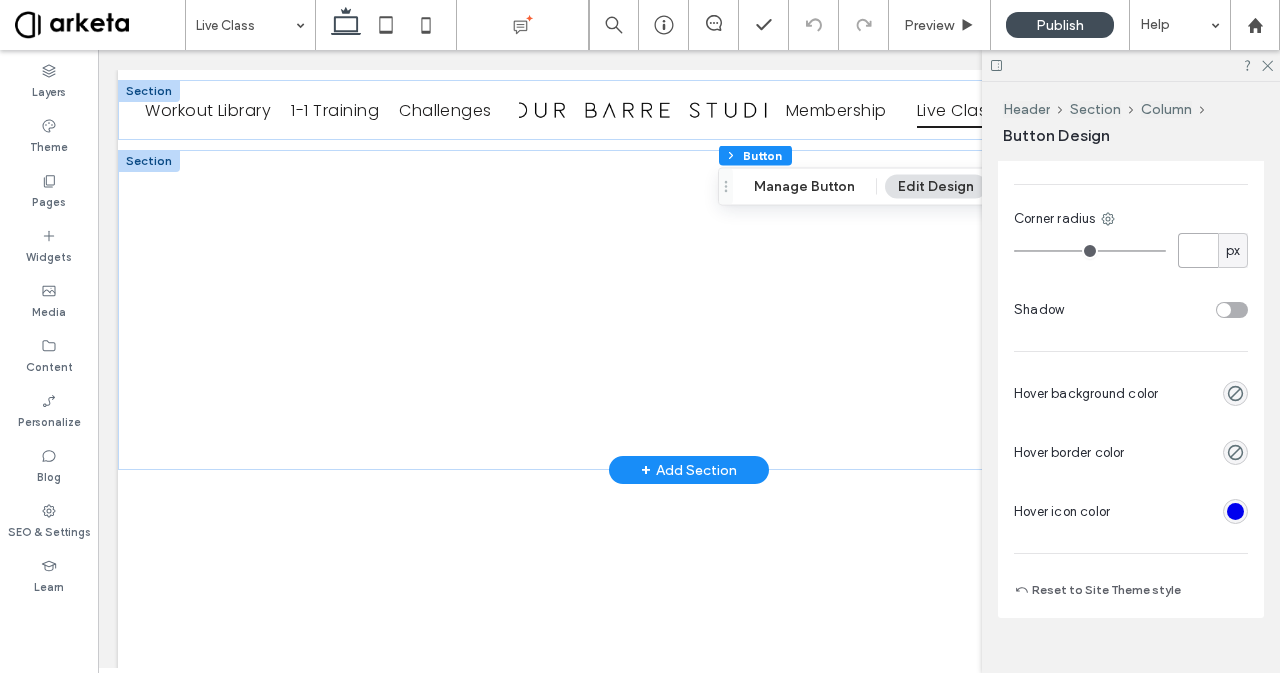 click at bounding box center (1198, 250) 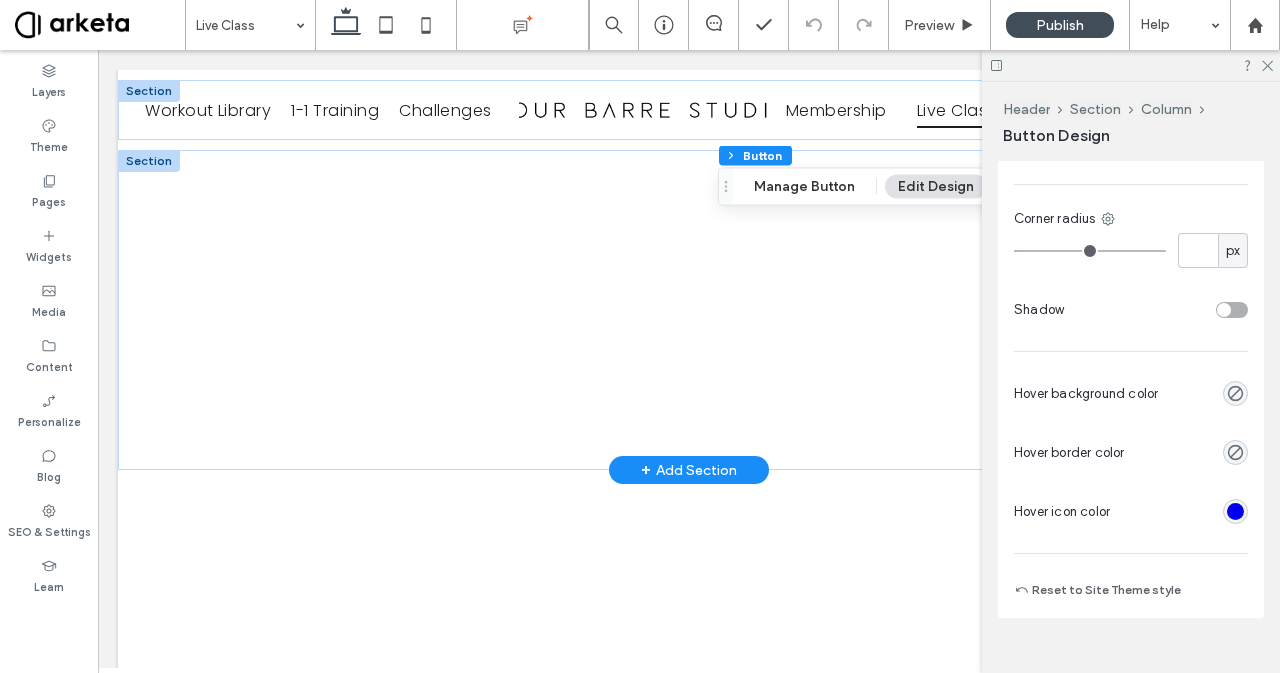 click 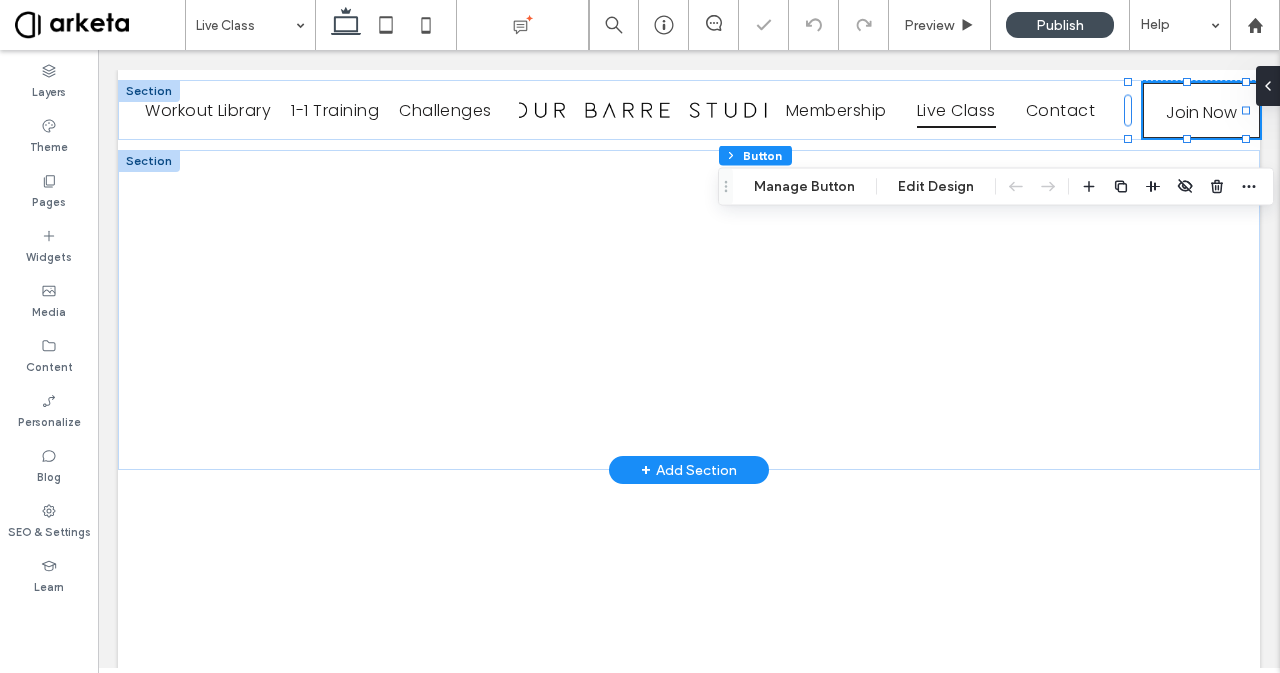 type on "*" 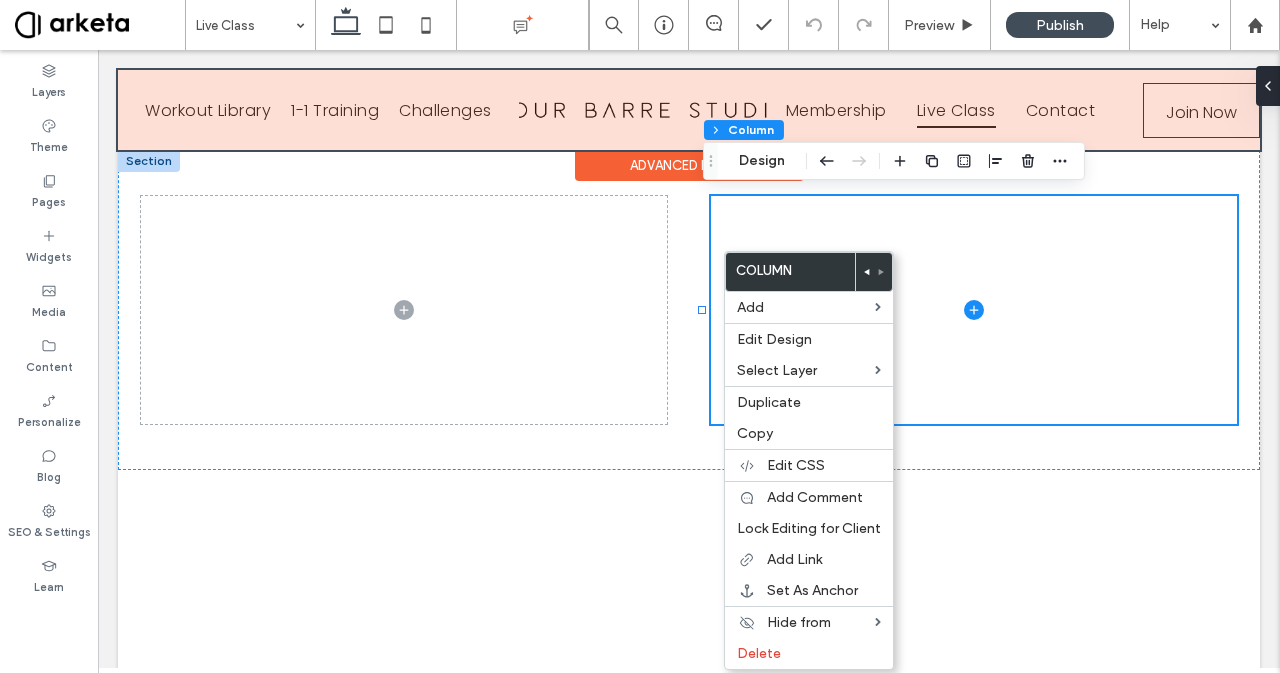 click at bounding box center (689, 110) 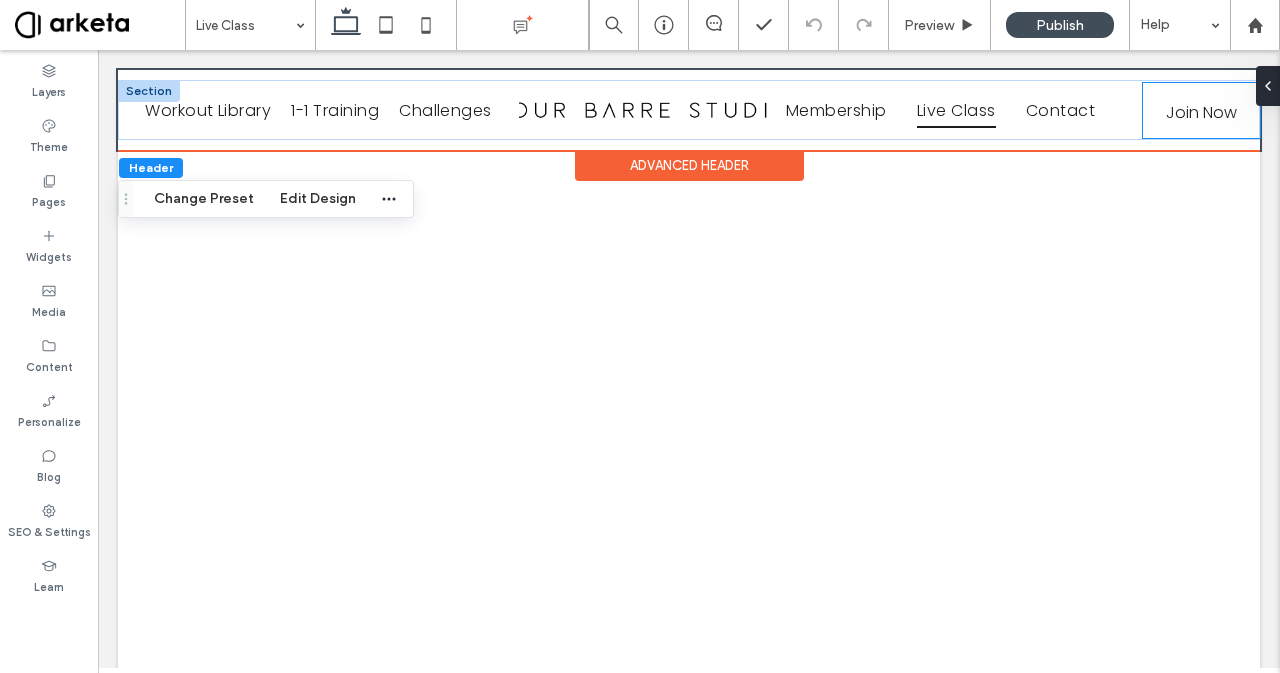 click on "Join Now" at bounding box center [1201, 112] 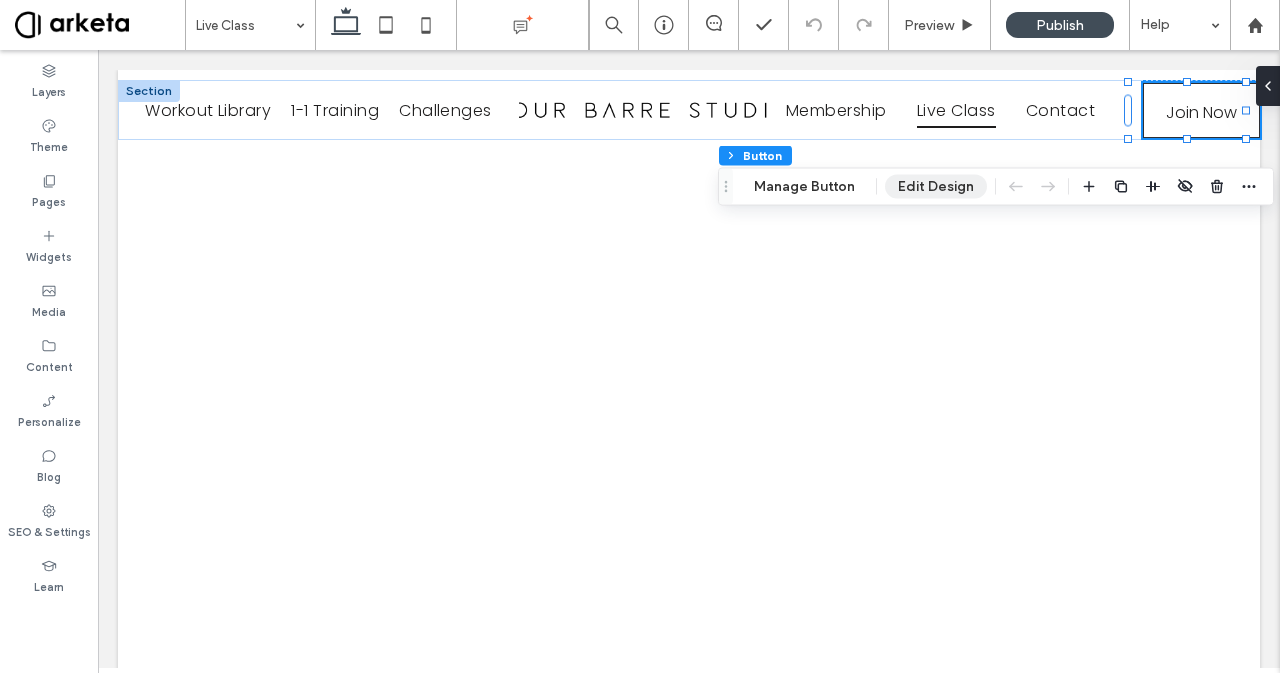 click on "Edit Design" at bounding box center (936, 187) 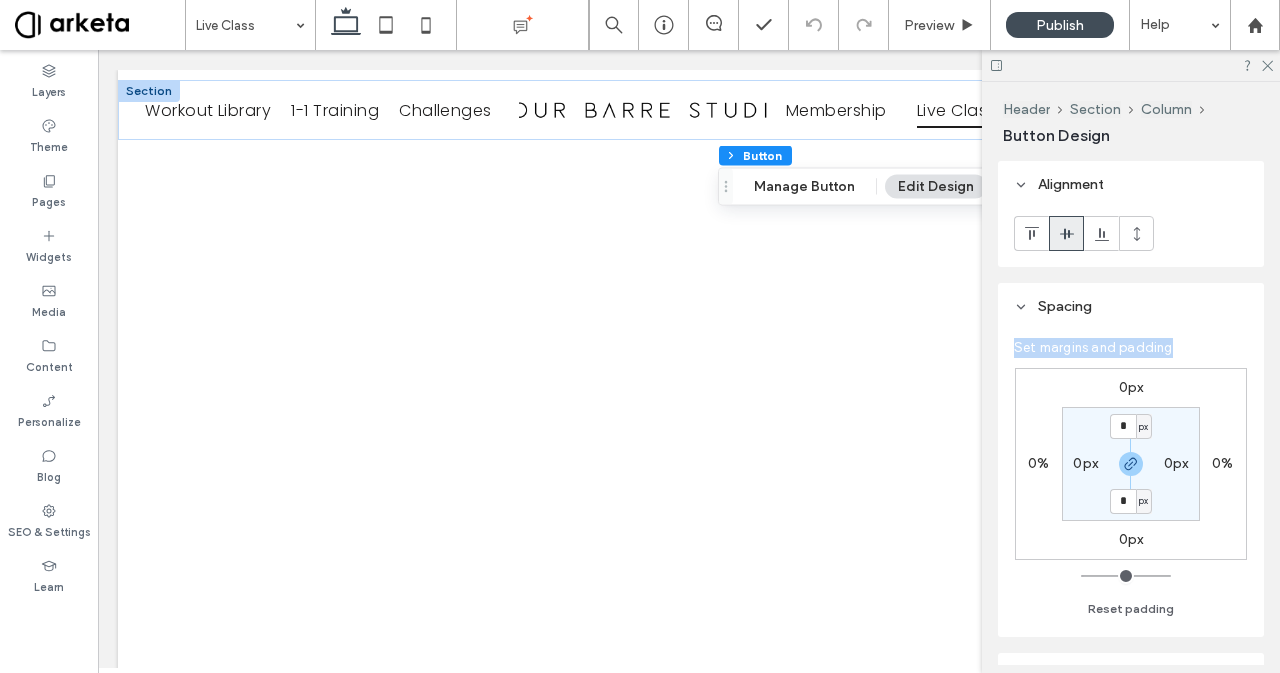 drag, startPoint x: 1279, startPoint y: 291, endPoint x: 1273, endPoint y: 326, distance: 35.510563 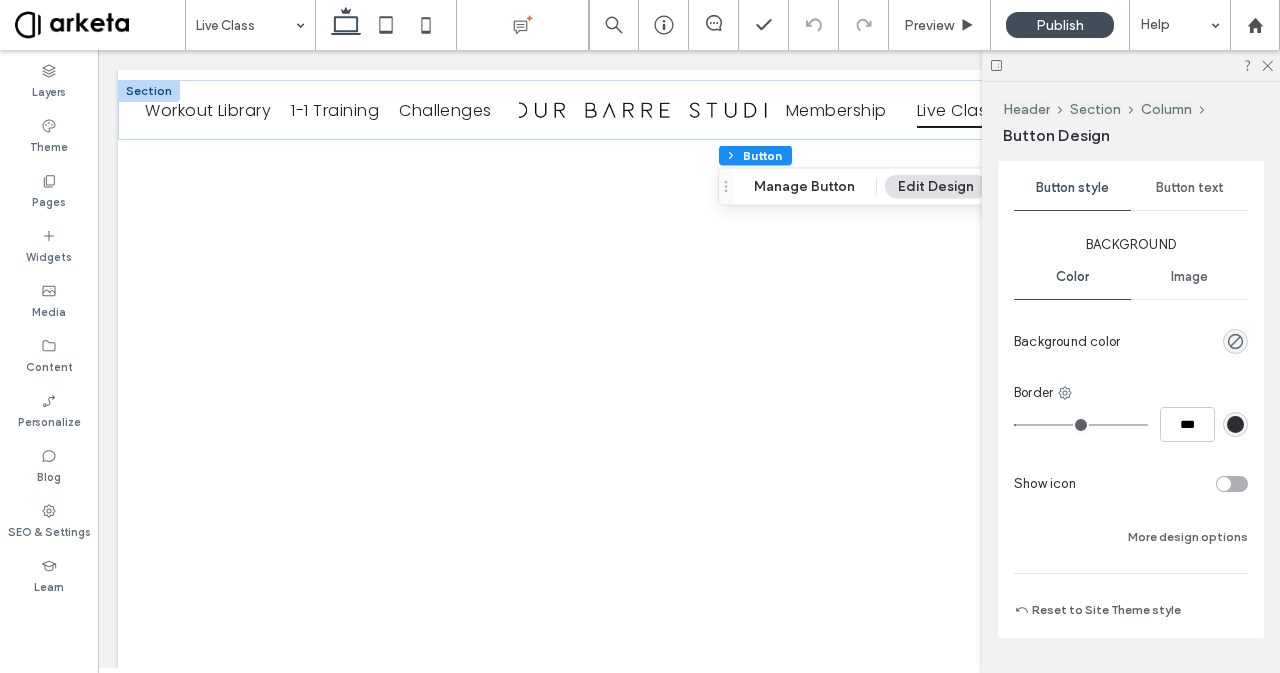 scroll, scrollTop: 931, scrollLeft: 0, axis: vertical 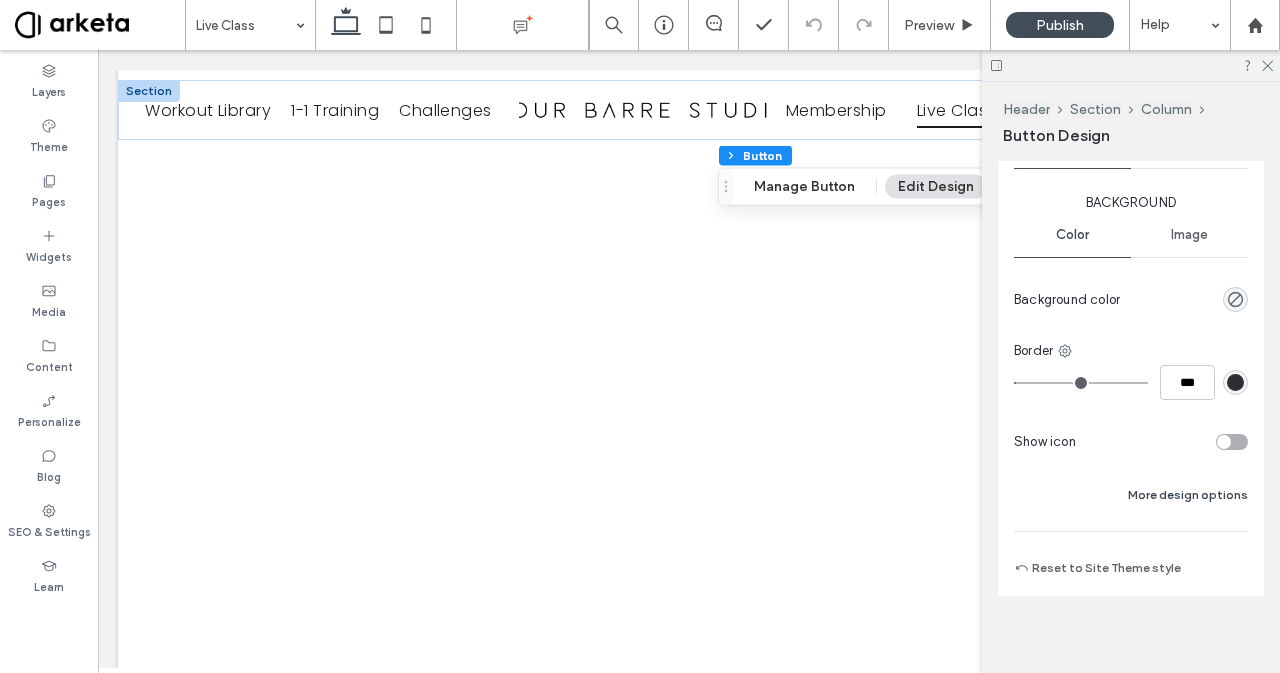 click on "More design options" at bounding box center (1188, 495) 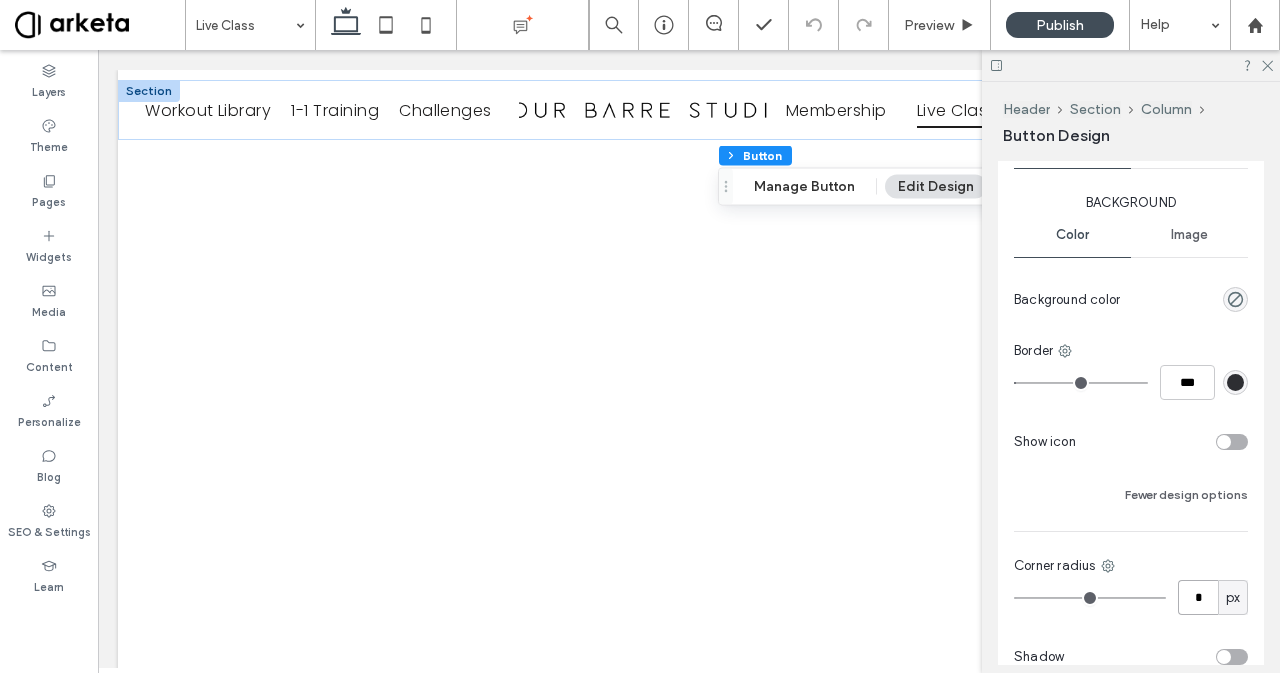 click on "*" at bounding box center [1198, 597] 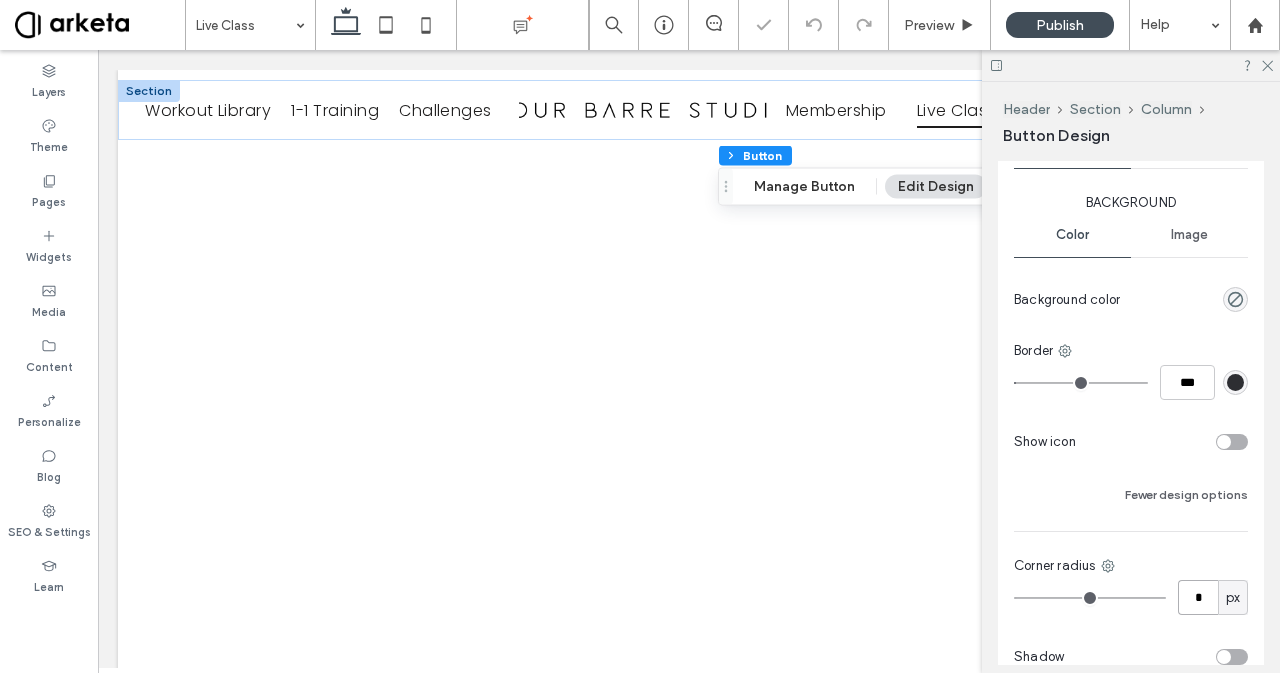 type on "*" 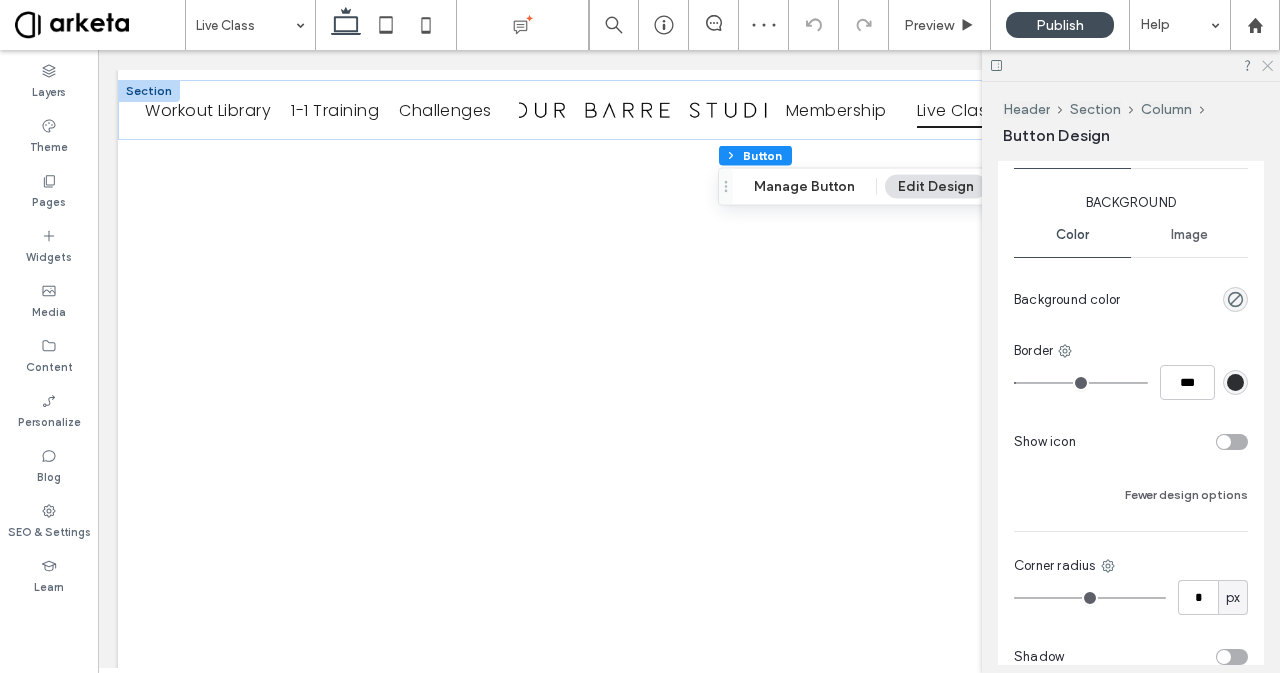 click 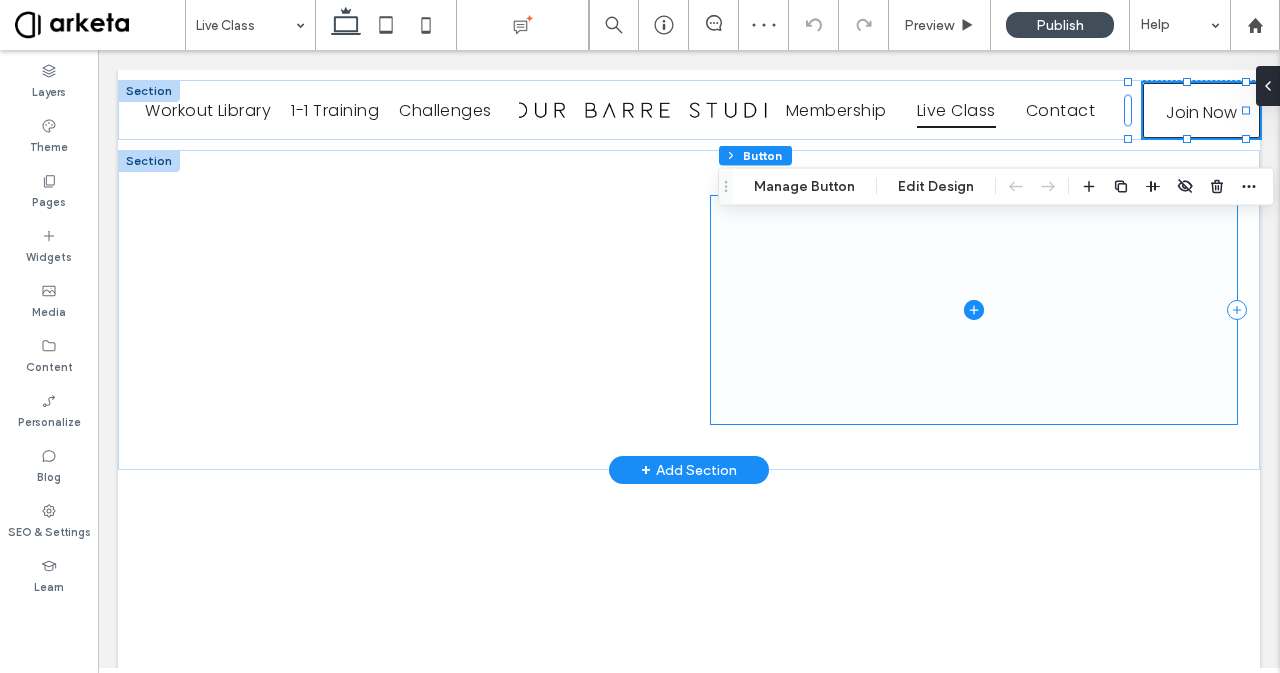 click at bounding box center [974, 310] 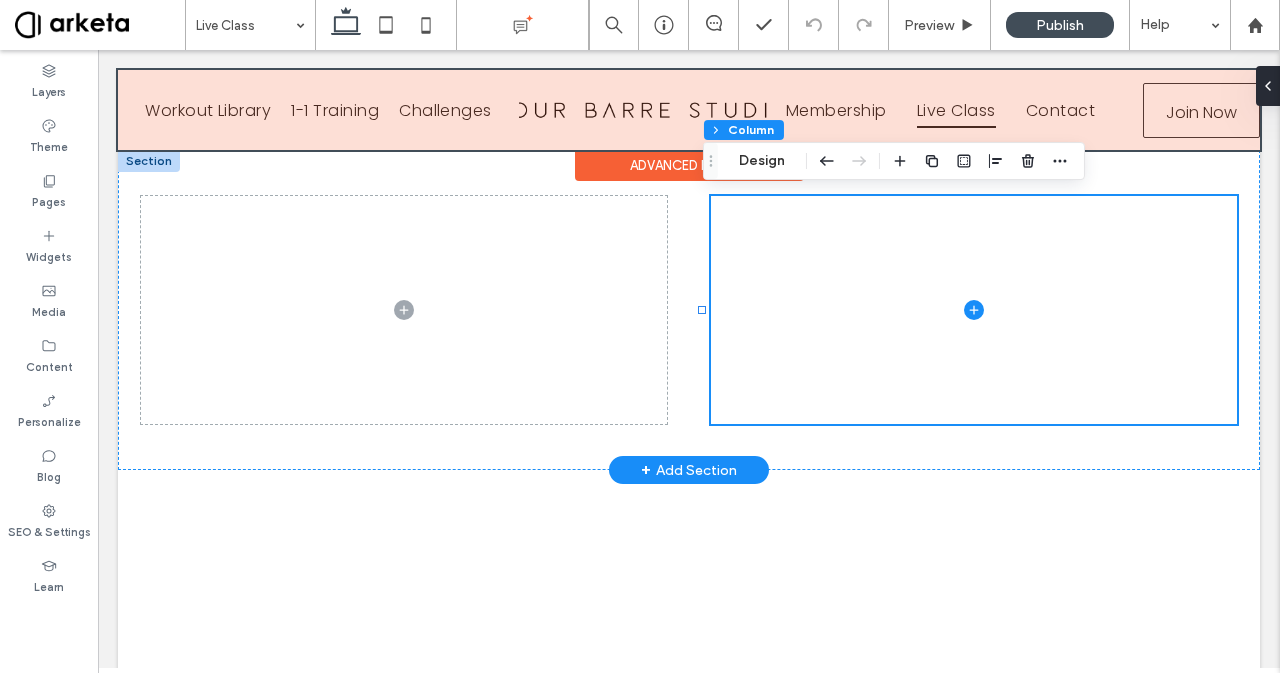 click at bounding box center (689, 110) 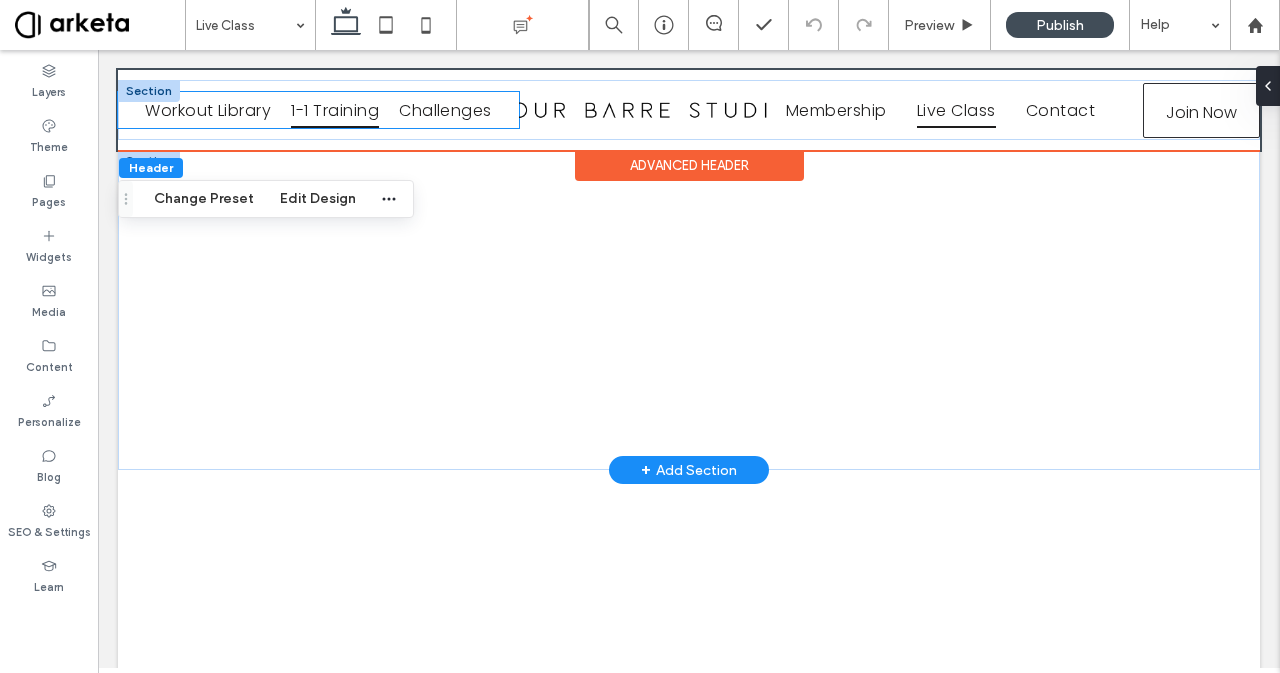 click on "1-1 Training" at bounding box center (335, 109) 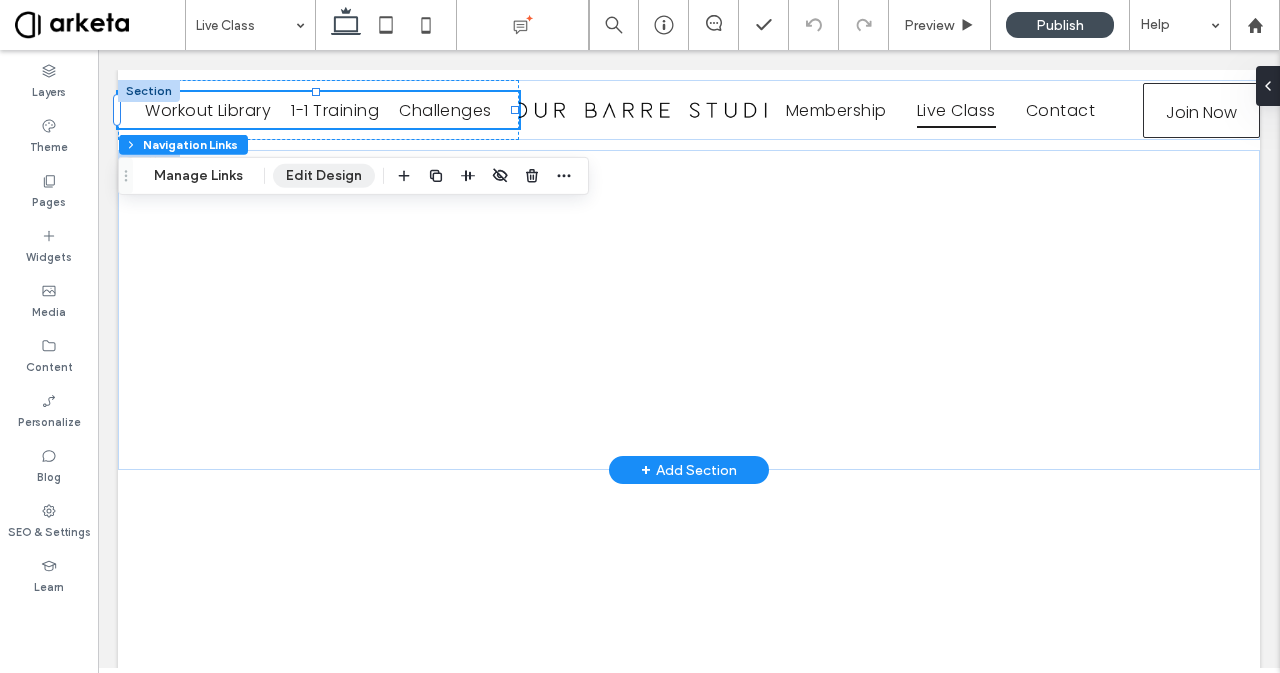 click on "Edit Design" at bounding box center (324, 176) 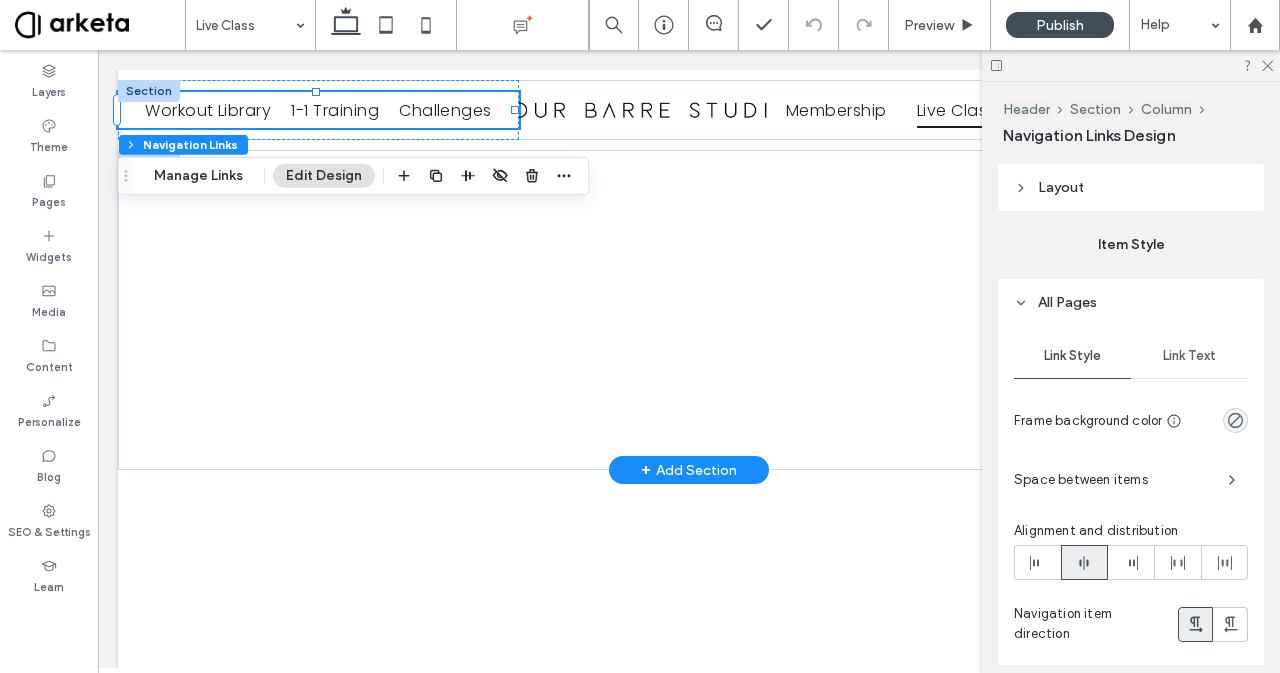 scroll, scrollTop: 898, scrollLeft: 0, axis: vertical 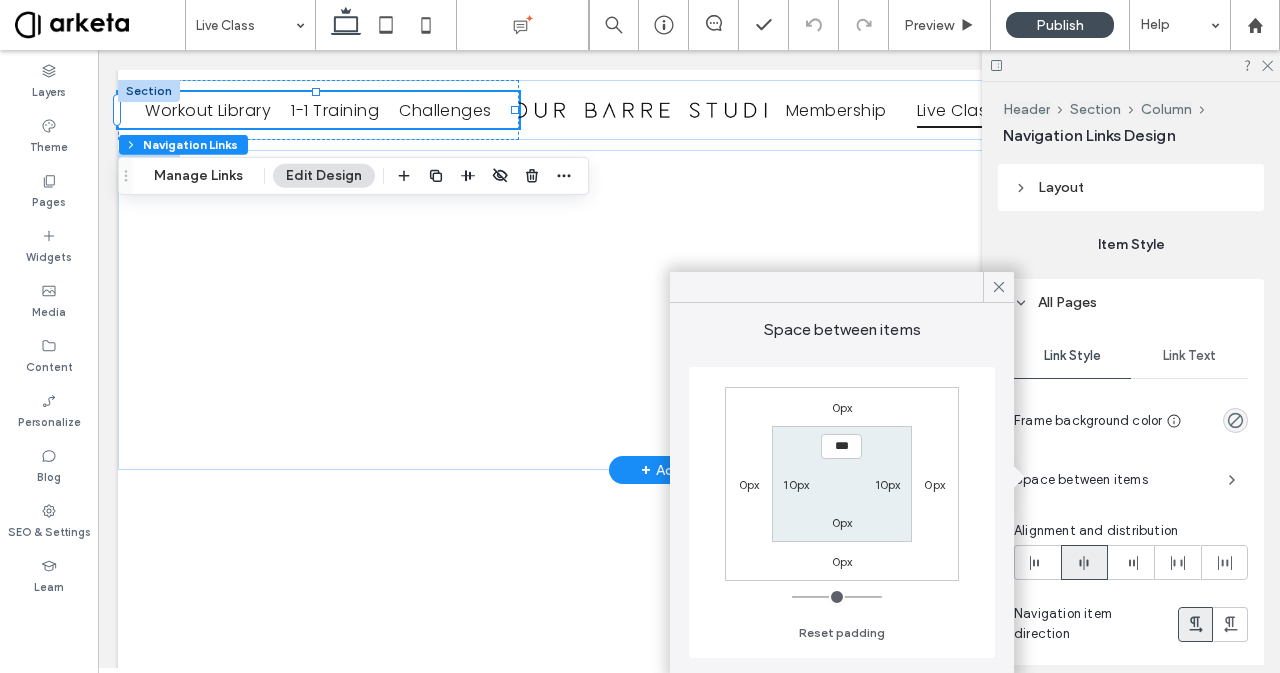 click on "10px" at bounding box center [796, 484] 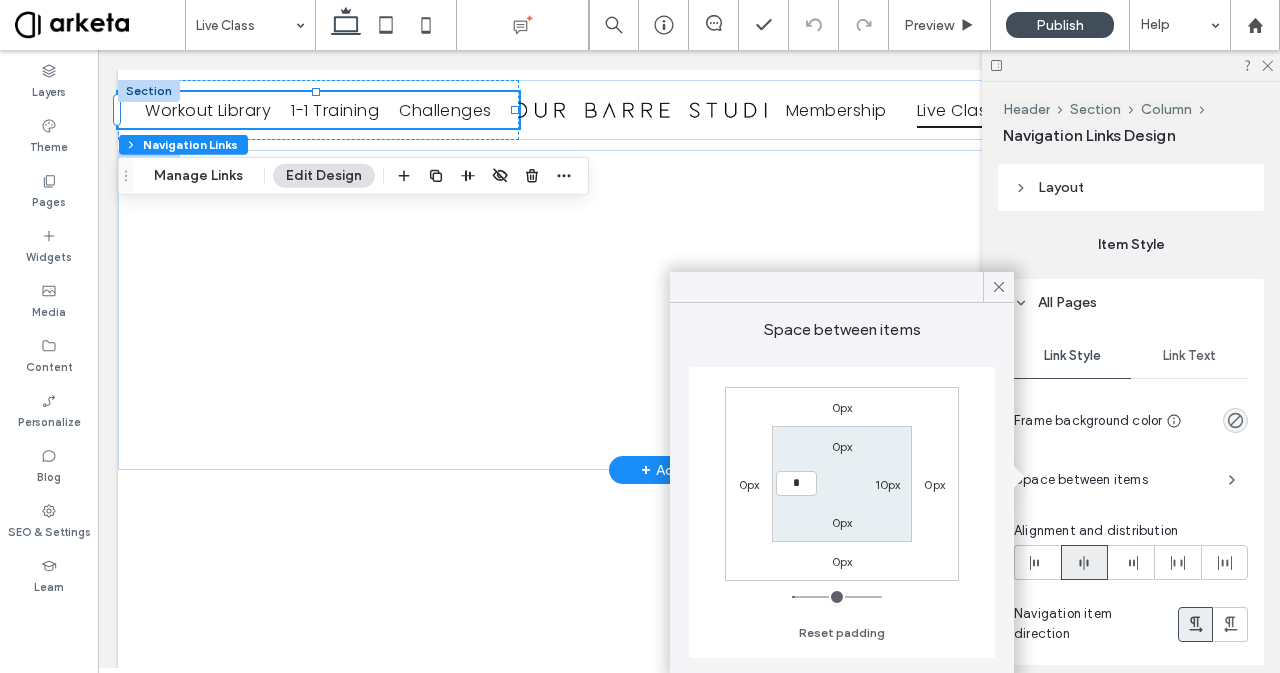 type on "*" 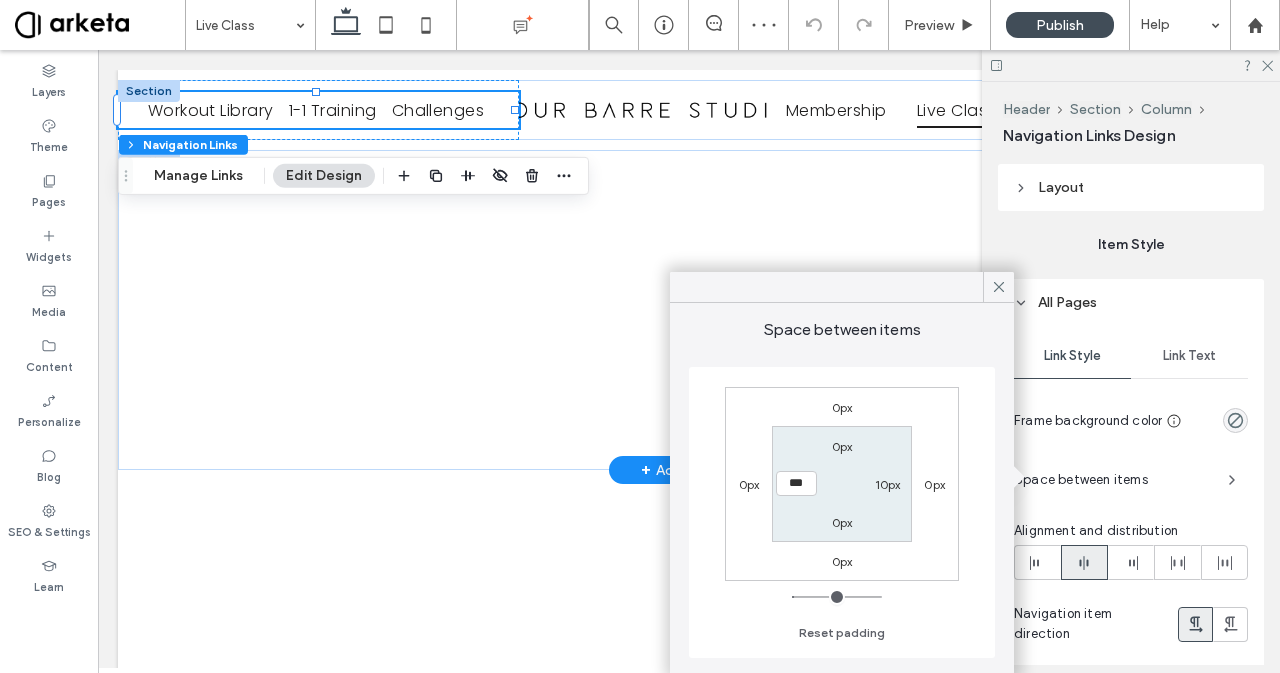 click on "10px" at bounding box center (888, 484) 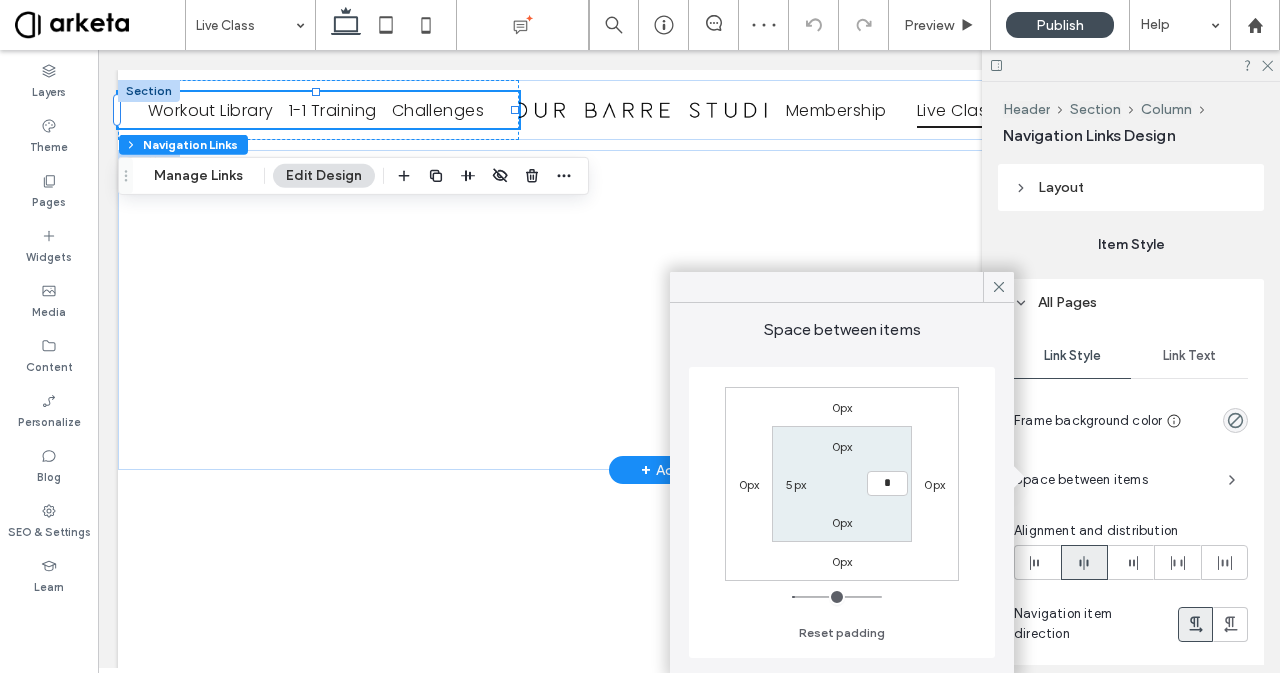 type on "*" 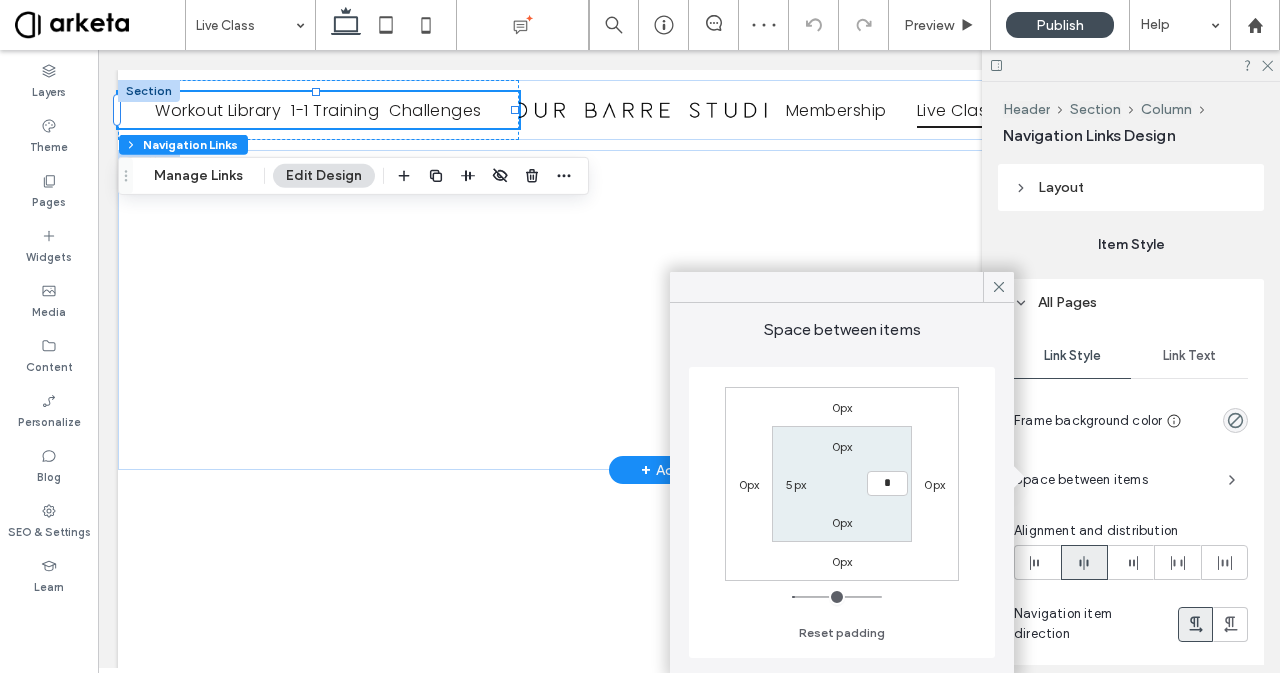 type on "*" 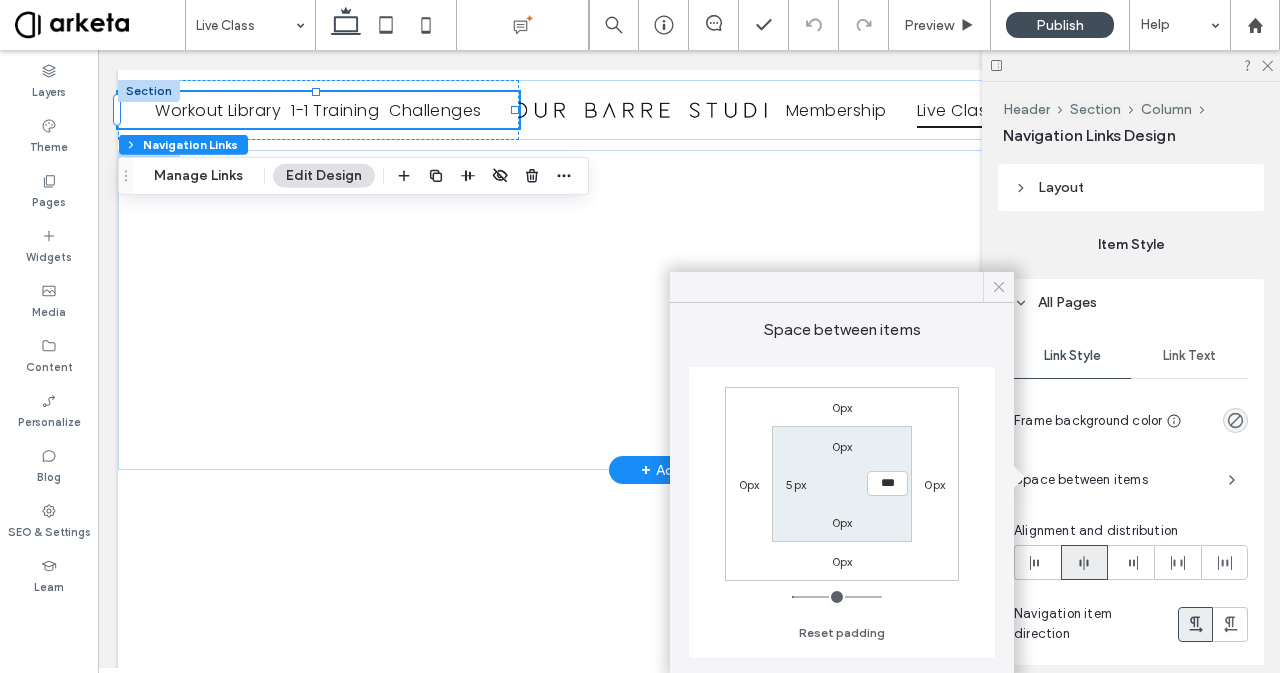 click 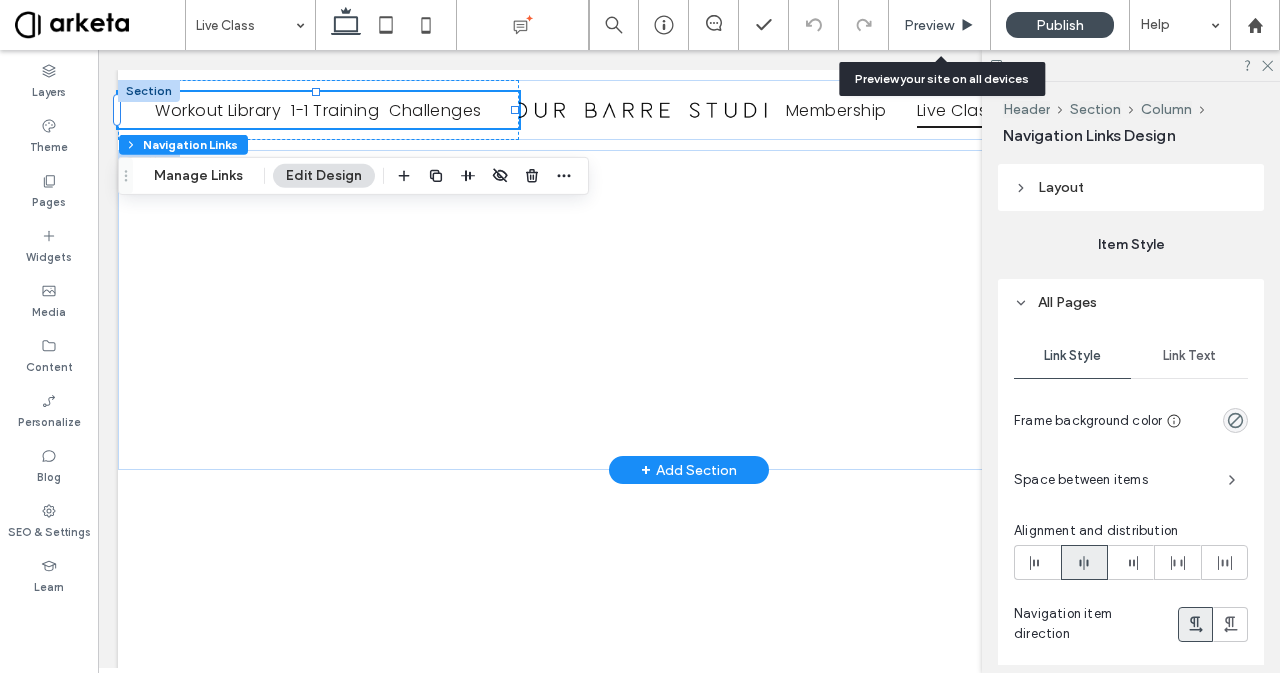 click on "Preview" at bounding box center (929, 25) 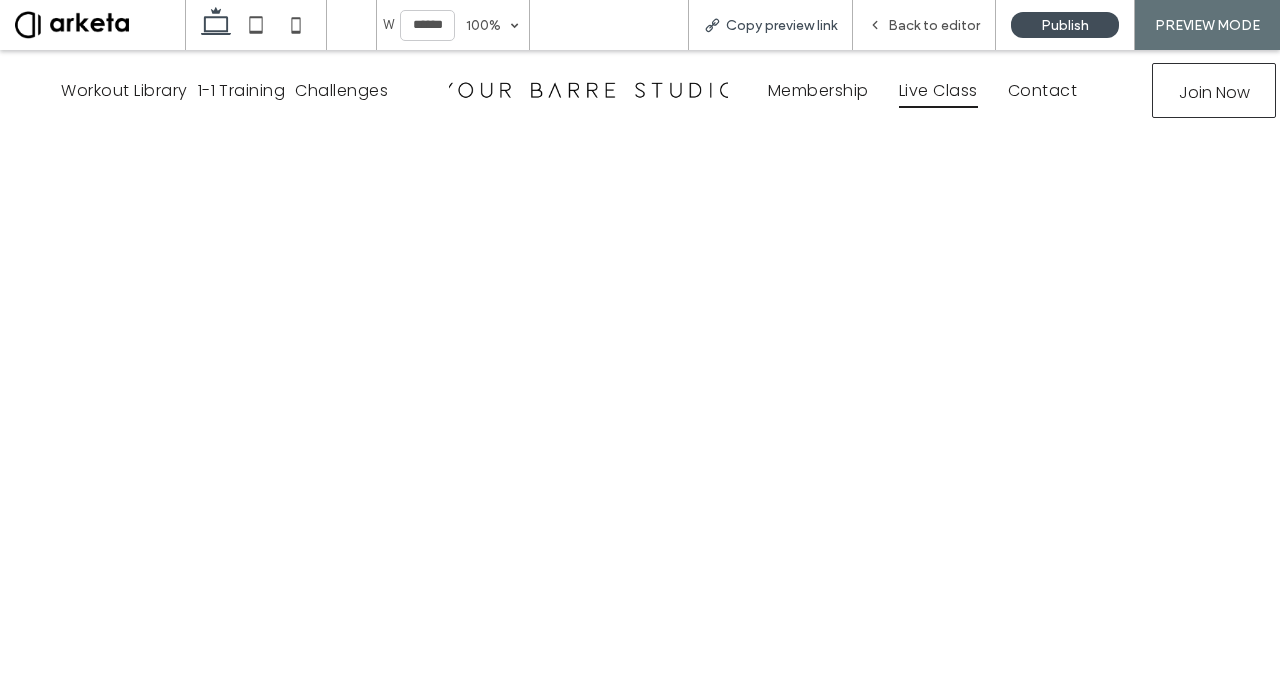 click on "Copy preview link" at bounding box center (770, 25) 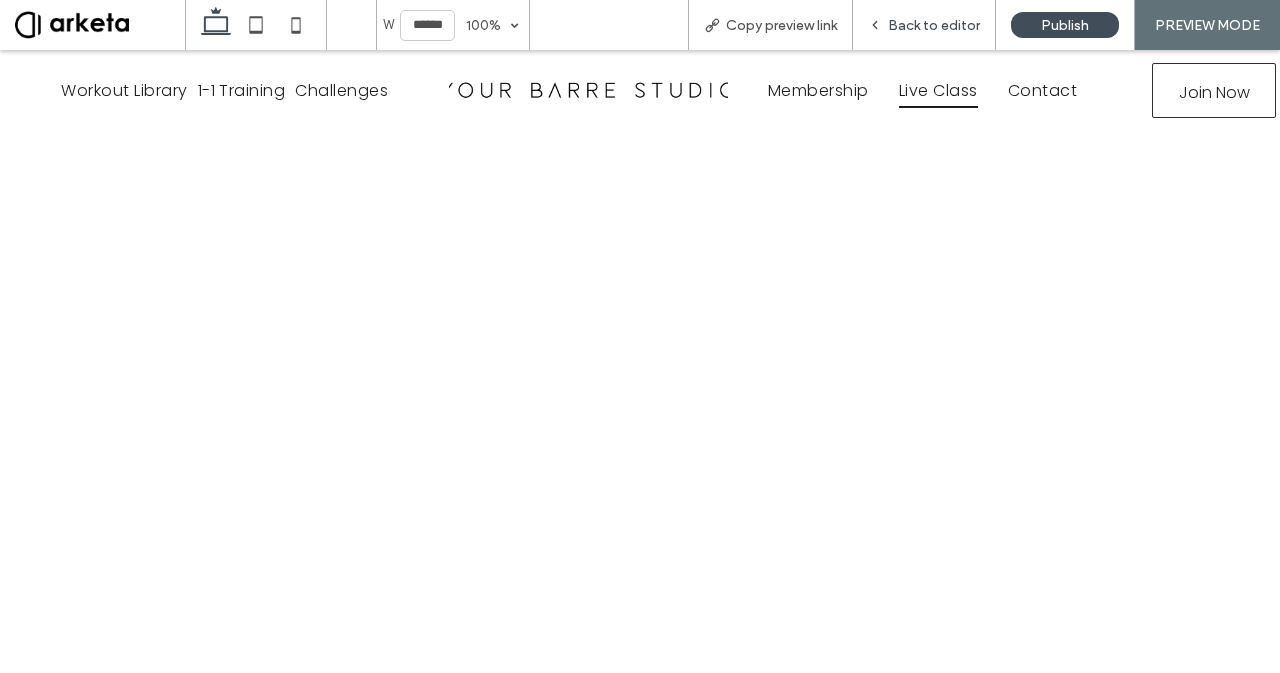 click on "Back to editor" at bounding box center [924, 25] 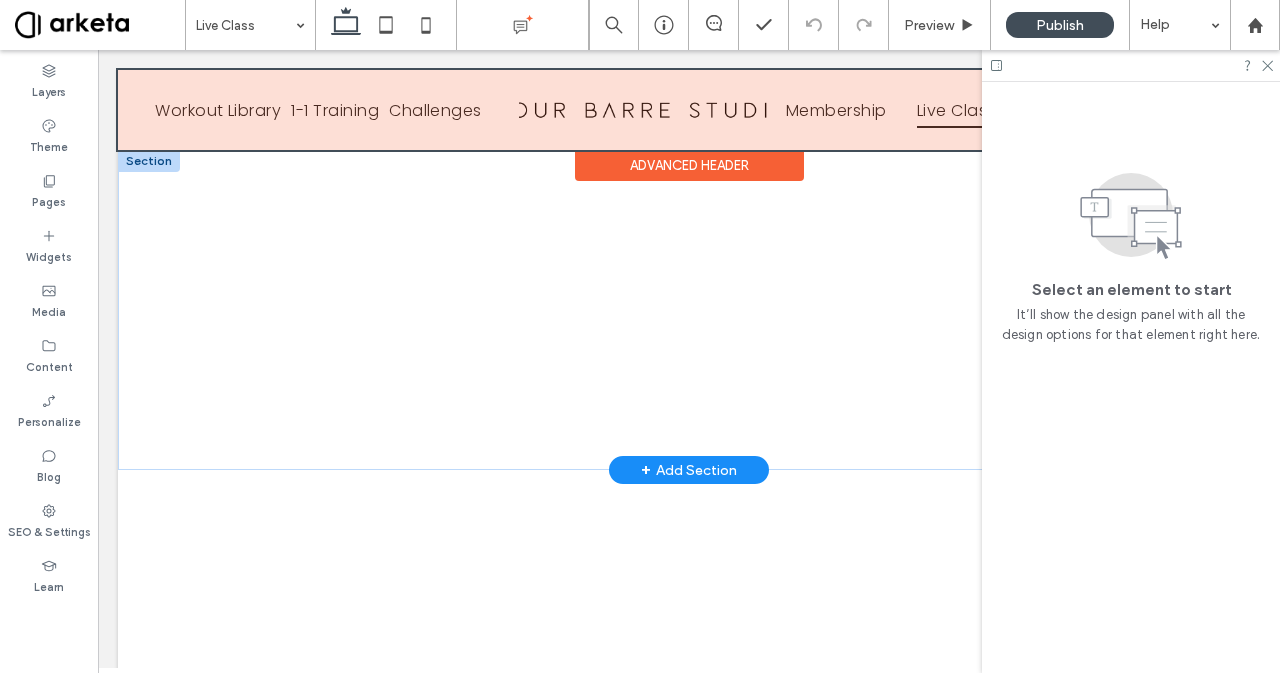 click at bounding box center [689, 110] 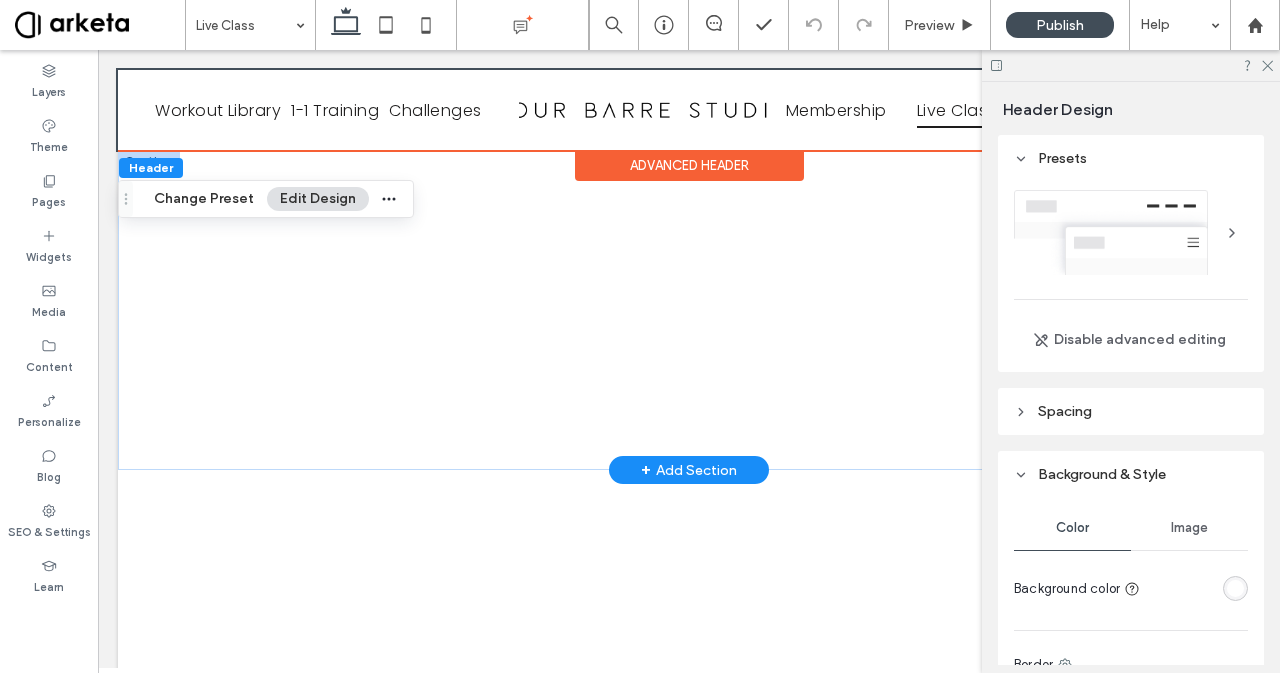 drag, startPoint x: 1279, startPoint y: 316, endPoint x: 1270, endPoint y: 347, distance: 32.280025 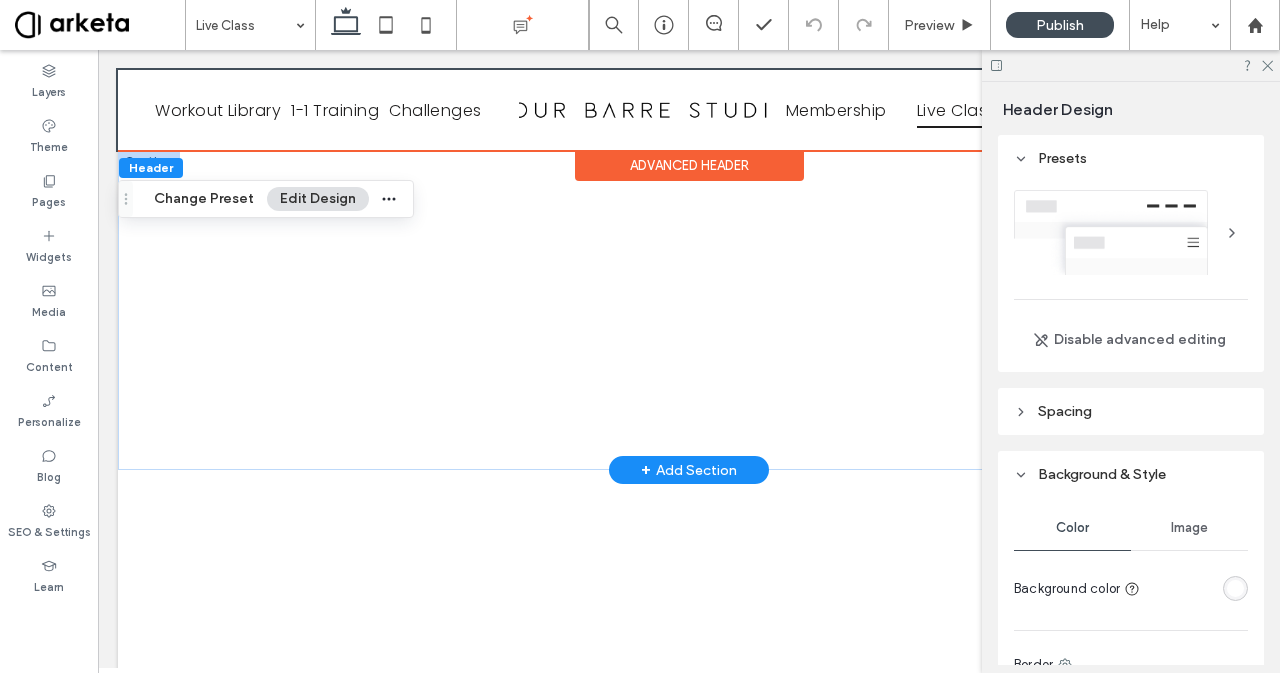 click on "Header Design Presets Disable advanced editing Spacing Set margins and padding 0px 0% 0px 0% ** px 0% ** px 0% Reset padding Background & Style Color Image Background color Border *** Shadow Position Overlap 1st section on page SCROLL BEHAVIOR Set as sticky header" at bounding box center (1131, 377) 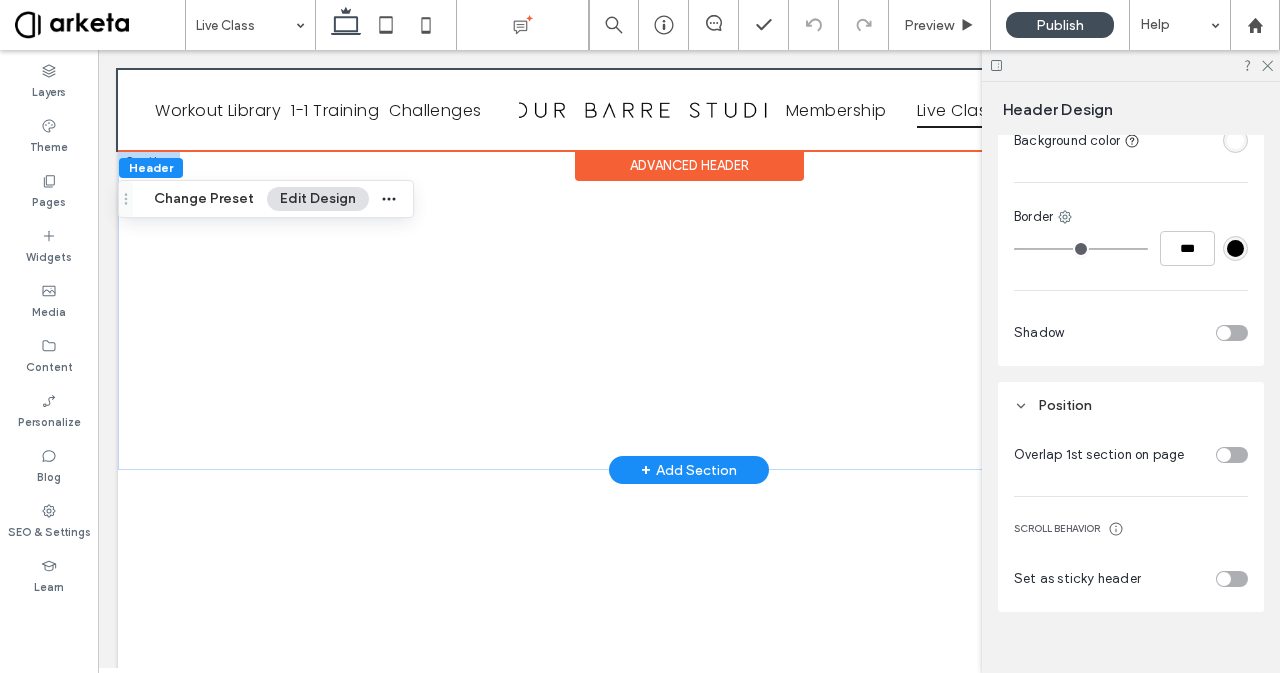 scroll, scrollTop: 471, scrollLeft: 0, axis: vertical 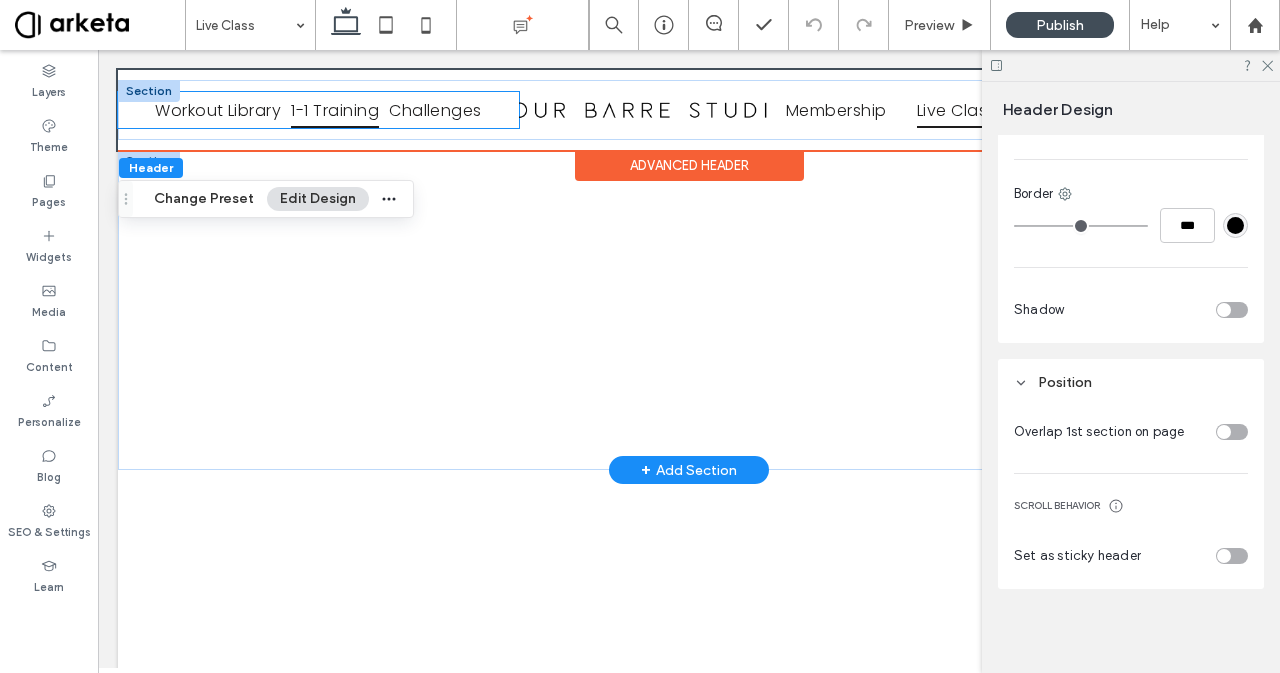 click on "1-1 Training" at bounding box center (335, 109) 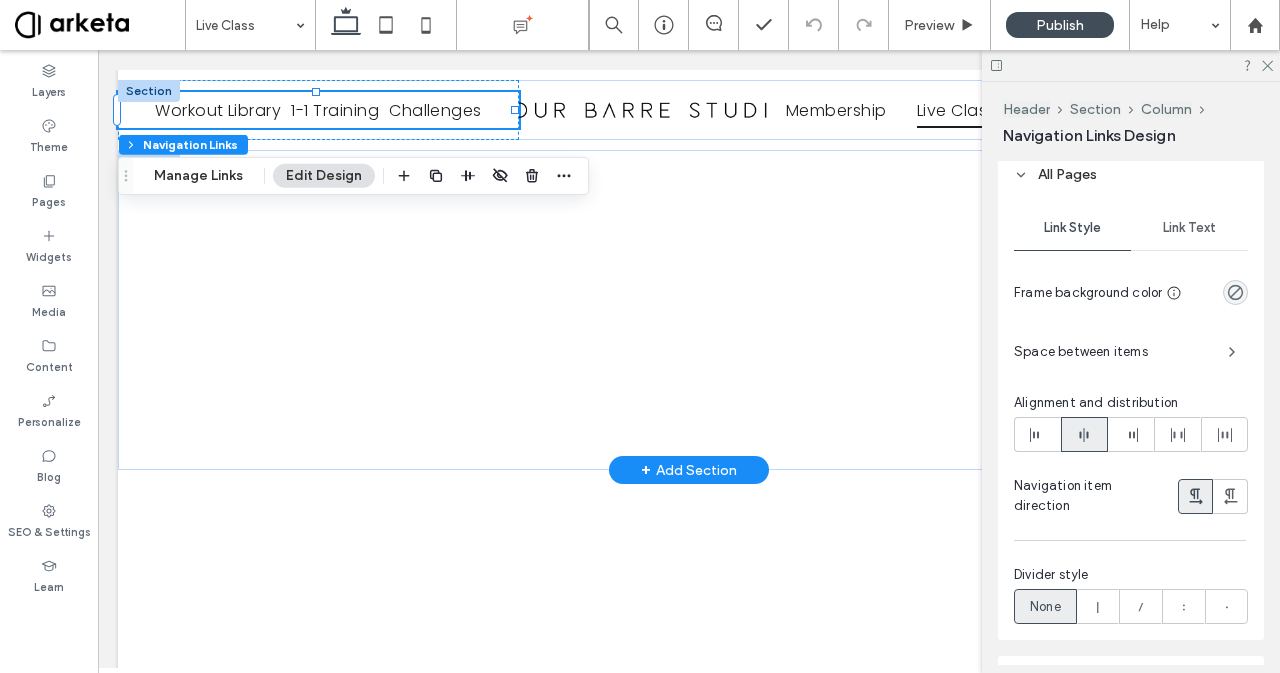 scroll, scrollTop: 1046, scrollLeft: 0, axis: vertical 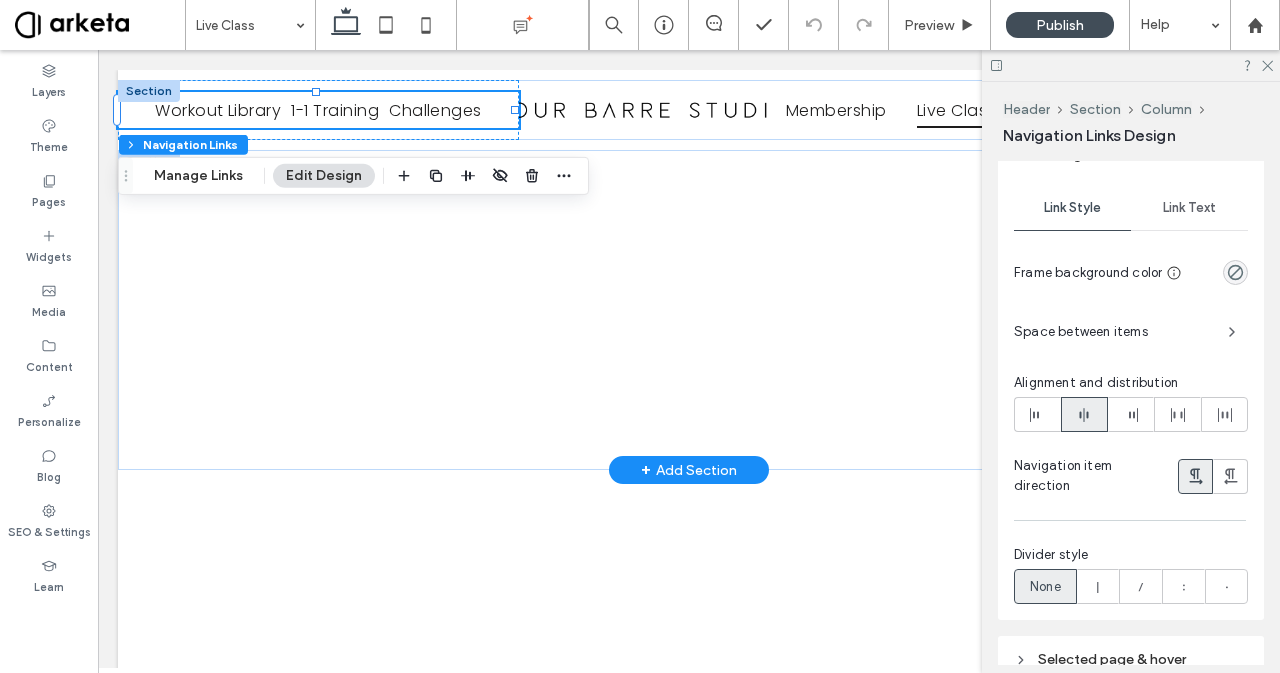 click on "Space between items" at bounding box center [1113, 332] 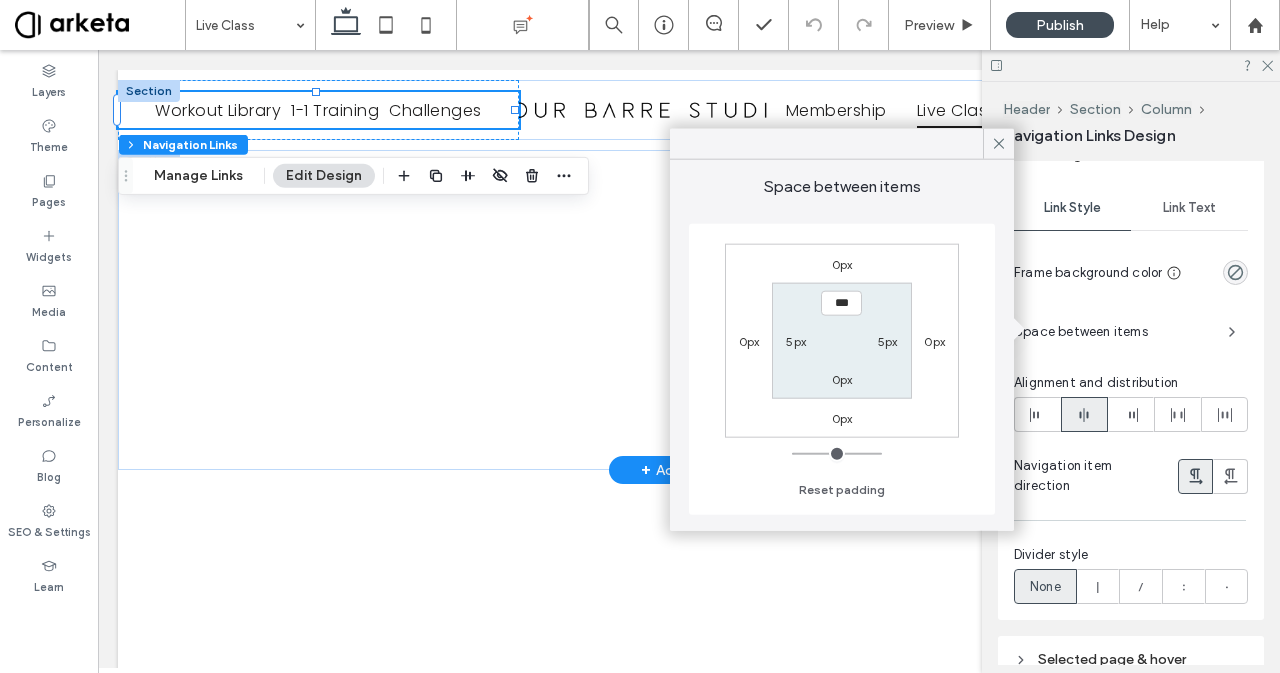 click on "5px" at bounding box center (796, 341) 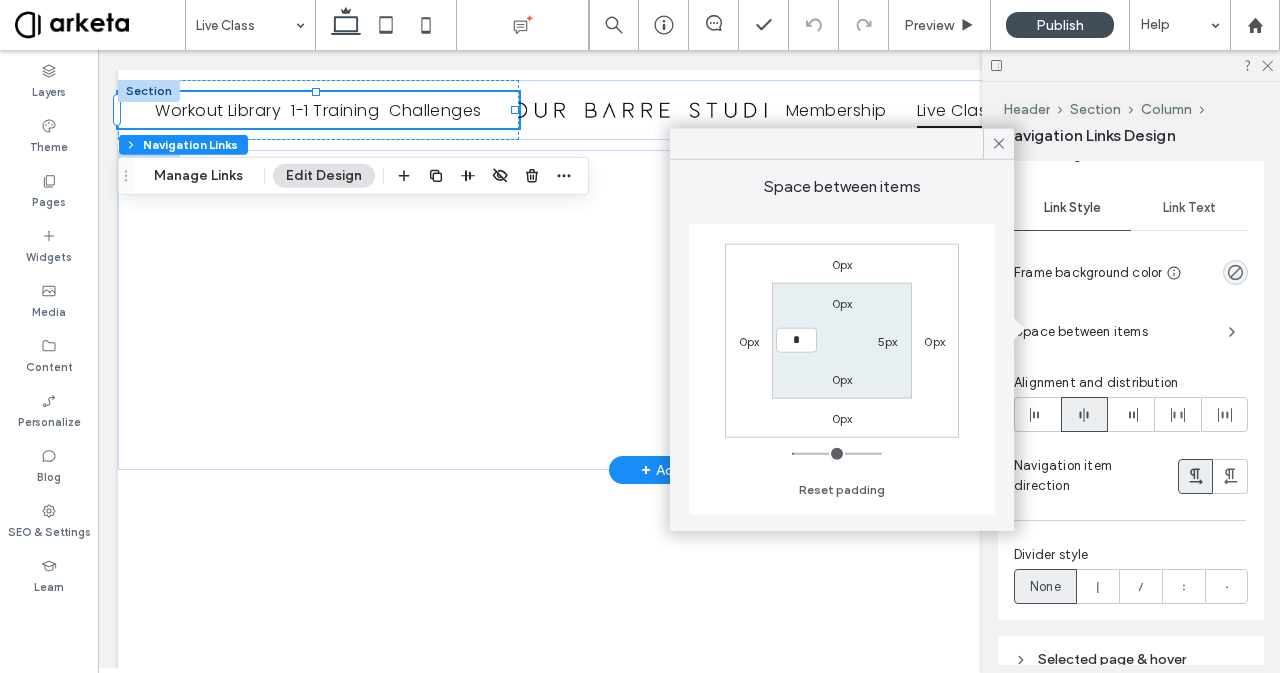 type on "*" 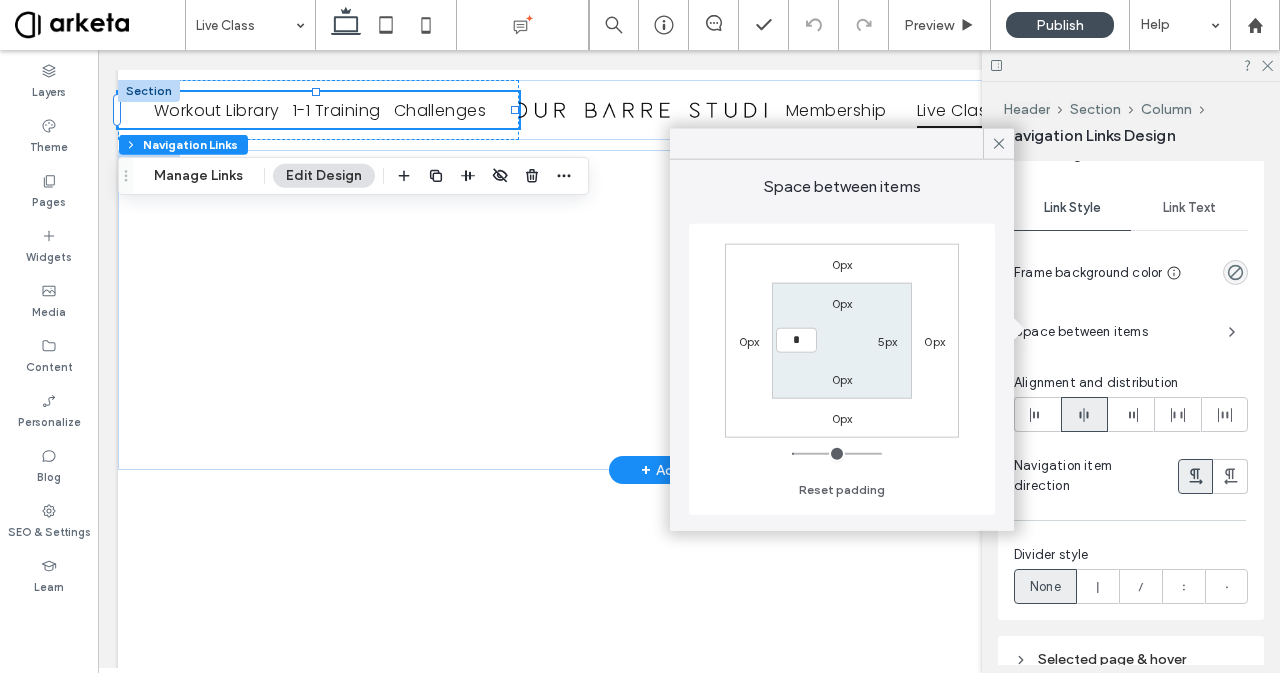 type on "*" 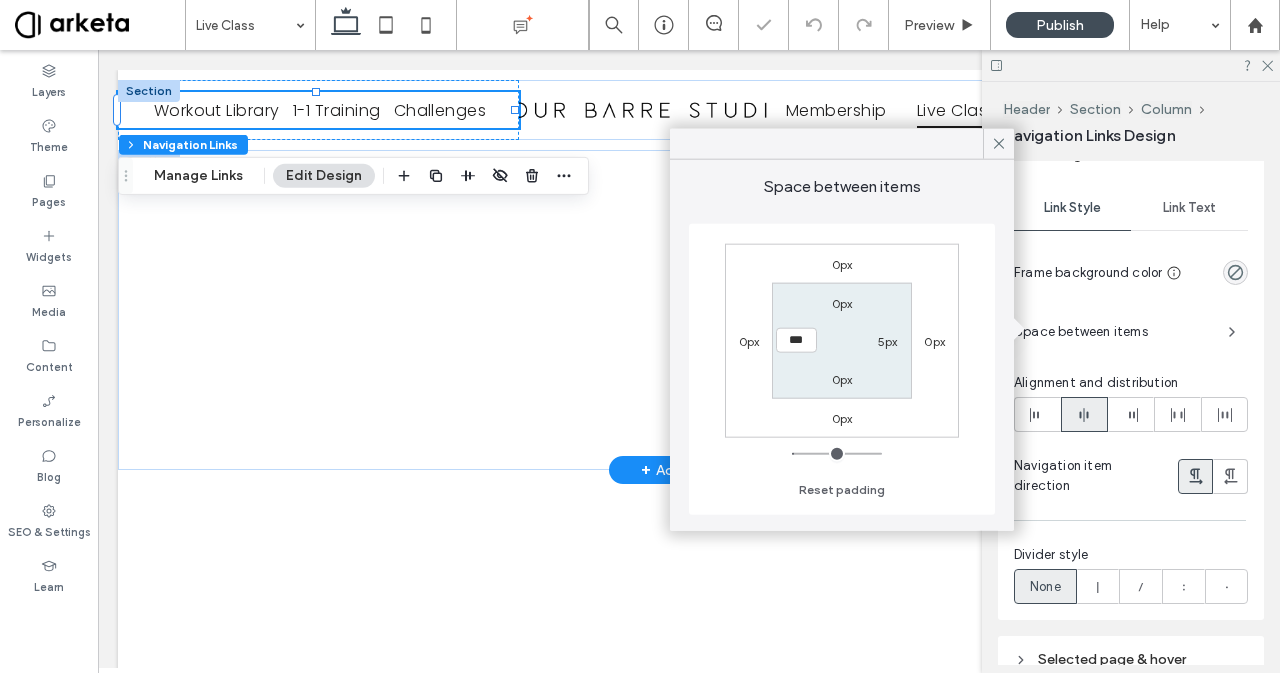click on "5px" at bounding box center [888, 341] 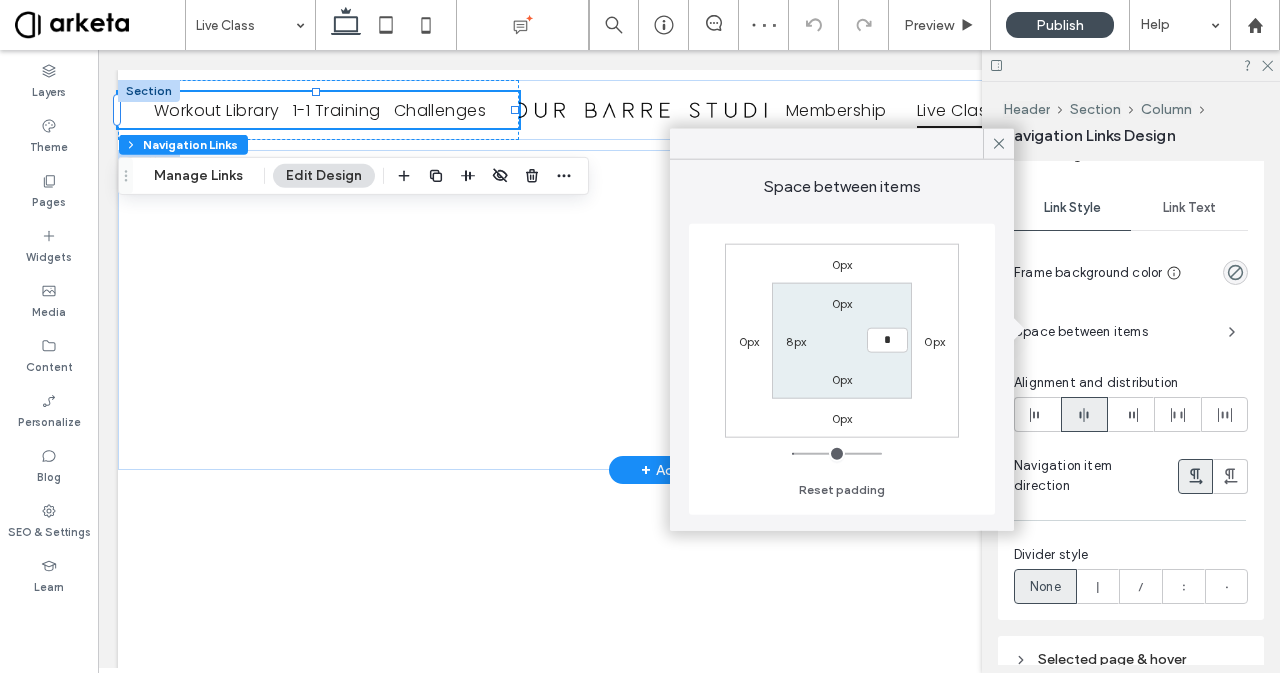 type on "*" 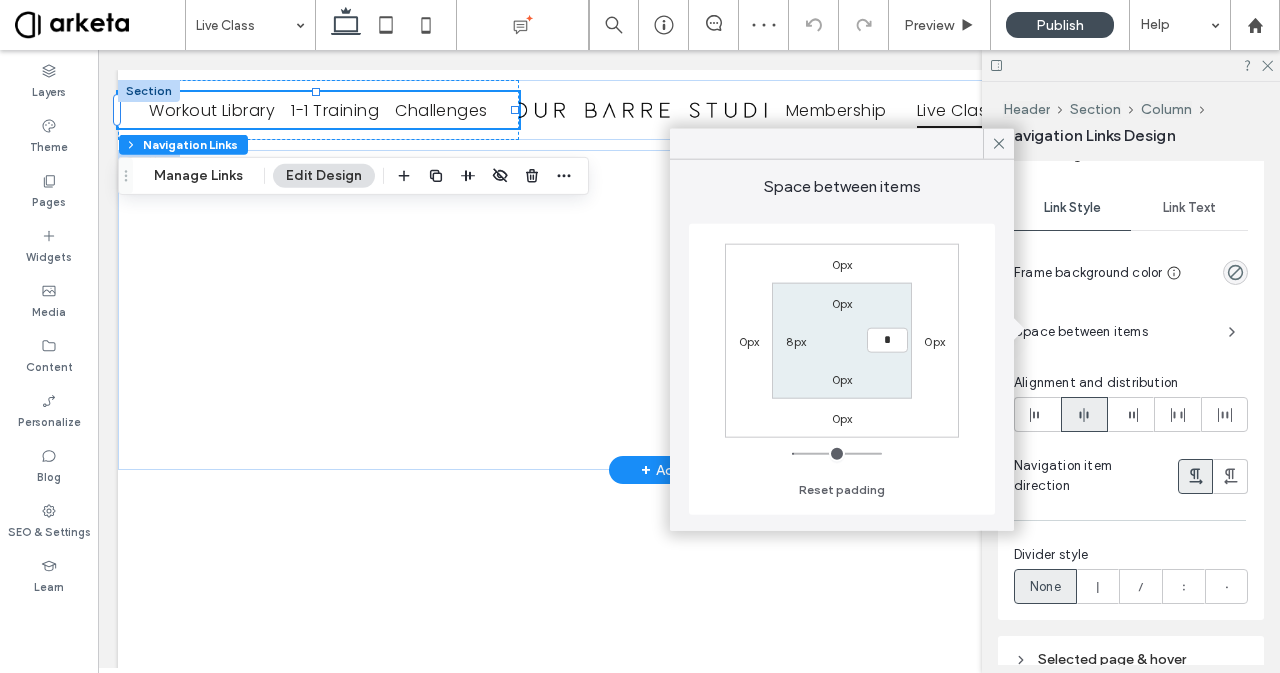type on "*" 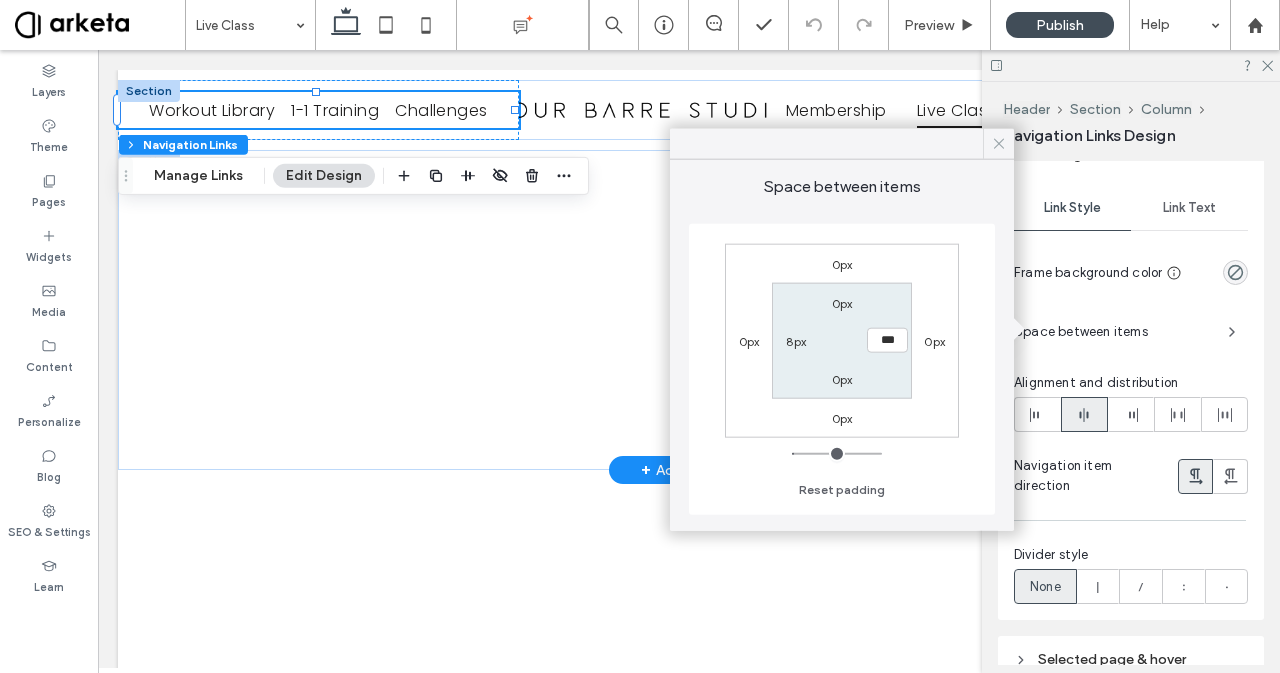 click 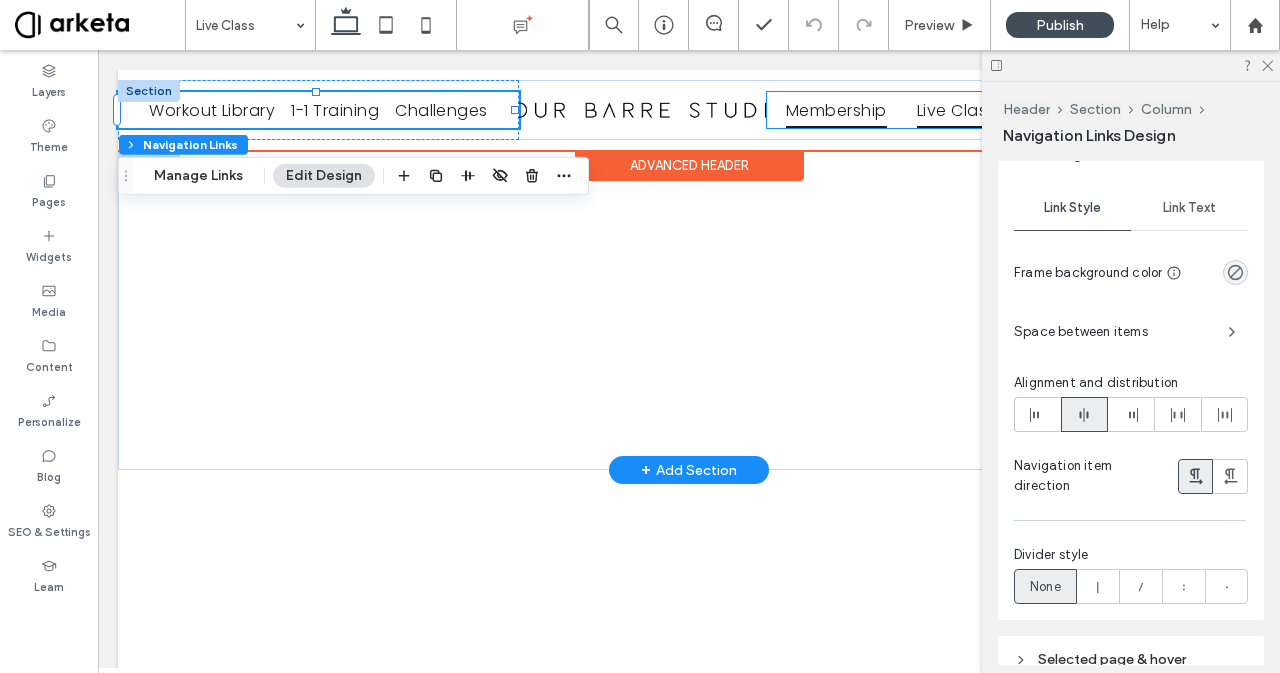 click on "Membership" at bounding box center (836, 109) 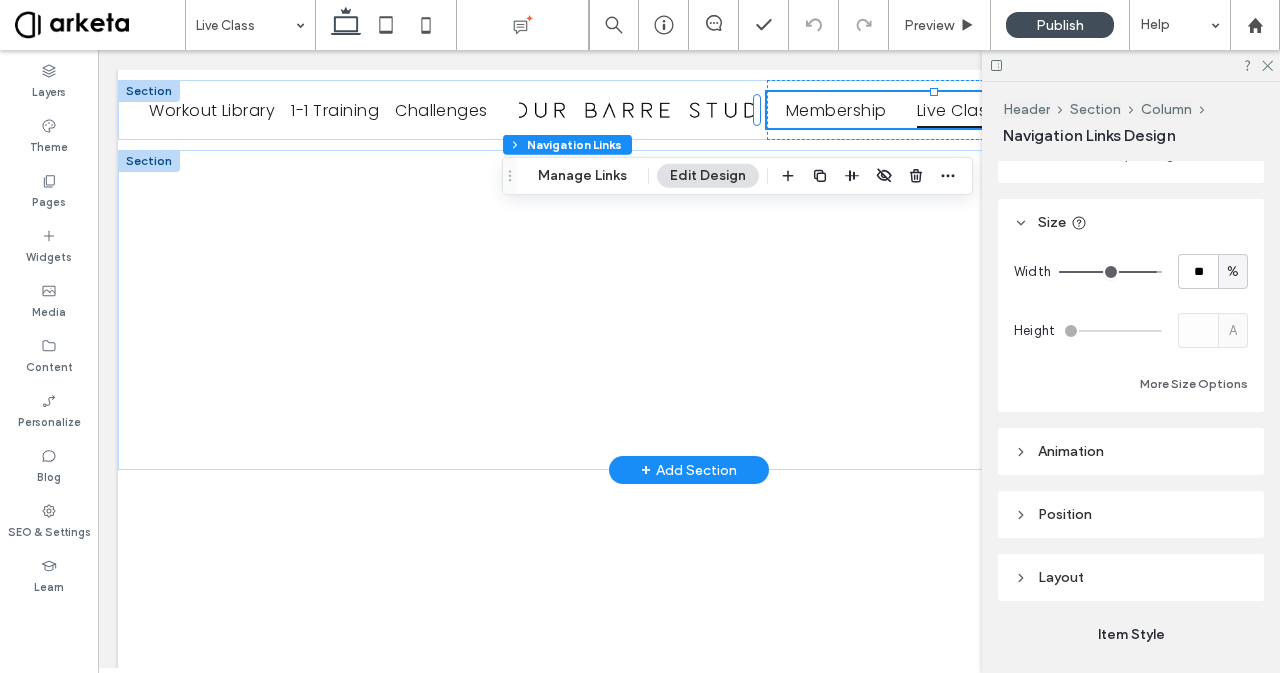scroll, scrollTop: 505, scrollLeft: 0, axis: vertical 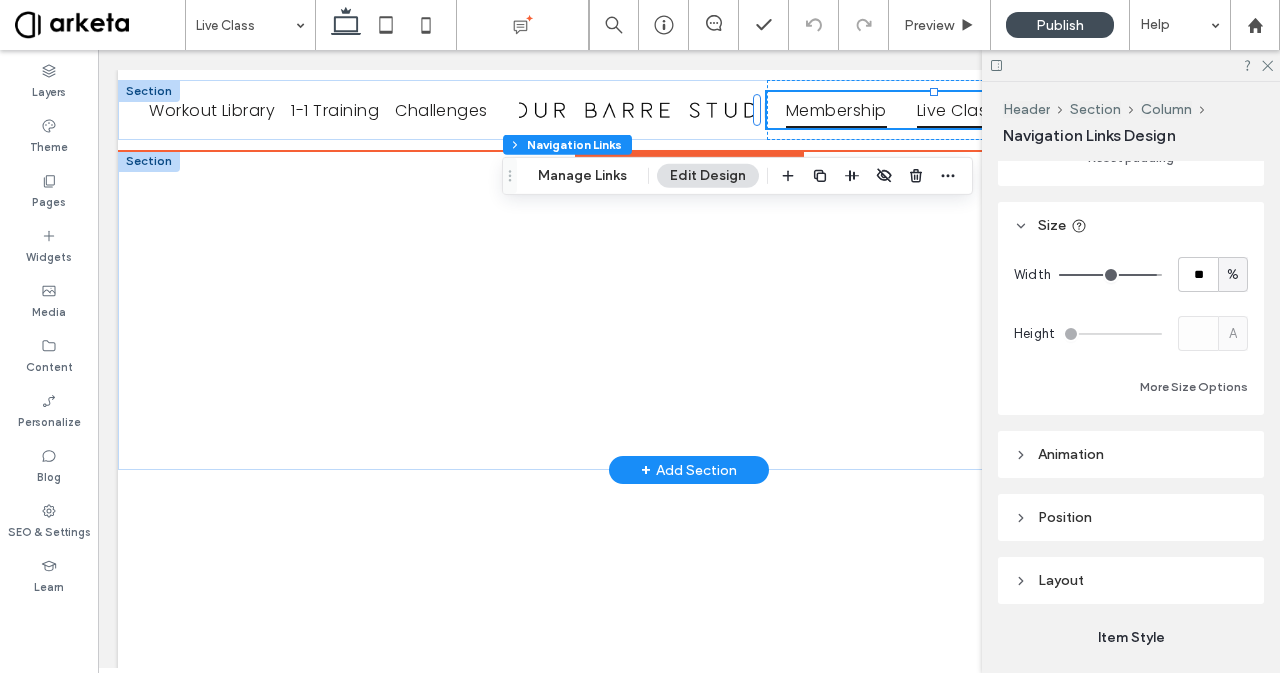 click on "Membership" at bounding box center (836, 109) 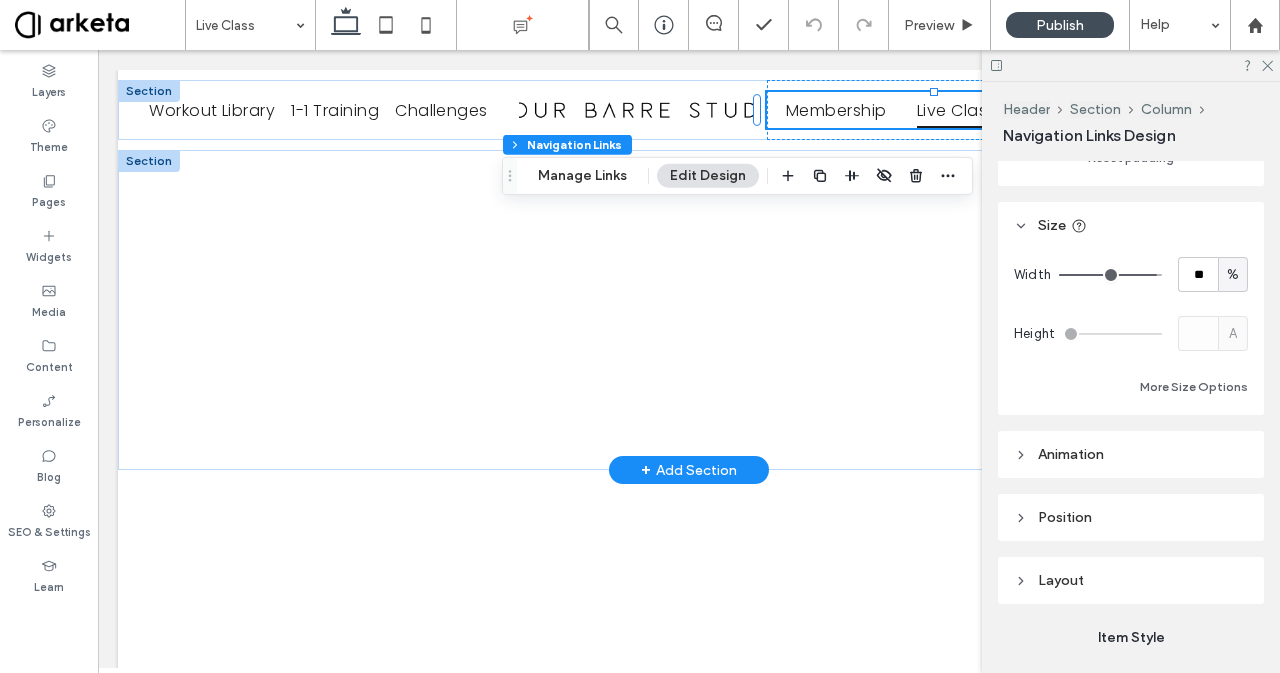 click on "Width ** %" at bounding box center [1131, 274] 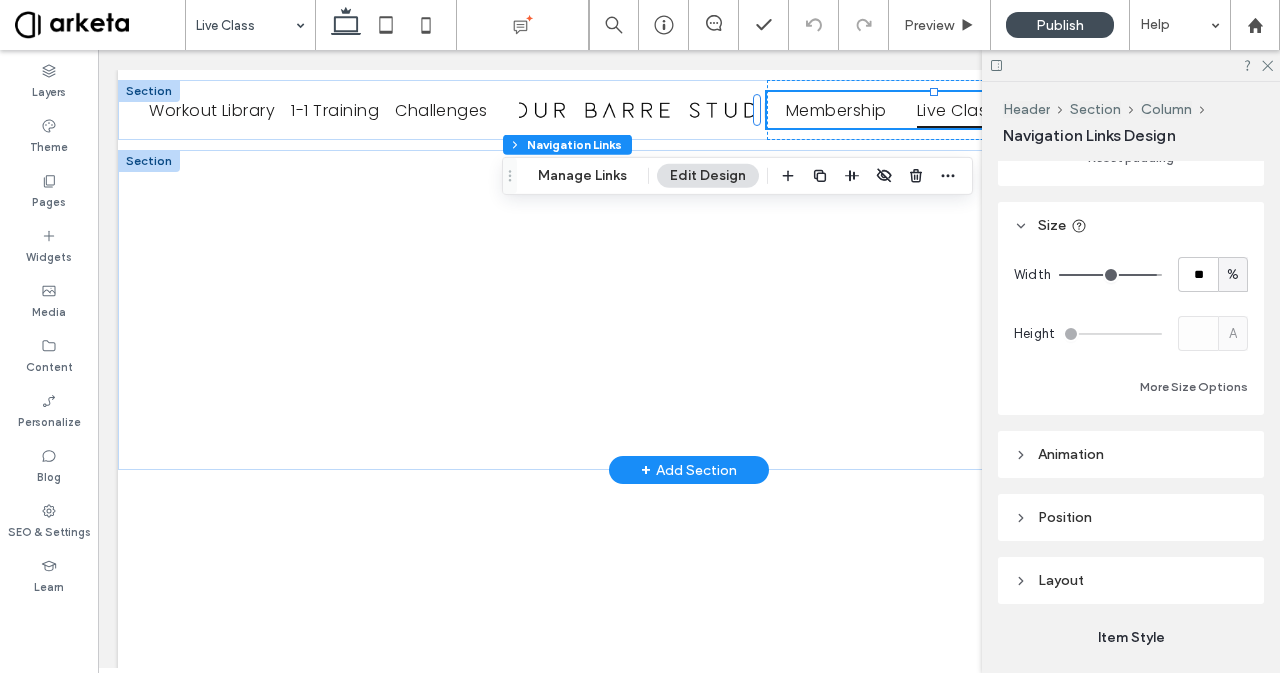 scroll, scrollTop: 1119, scrollLeft: 0, axis: vertical 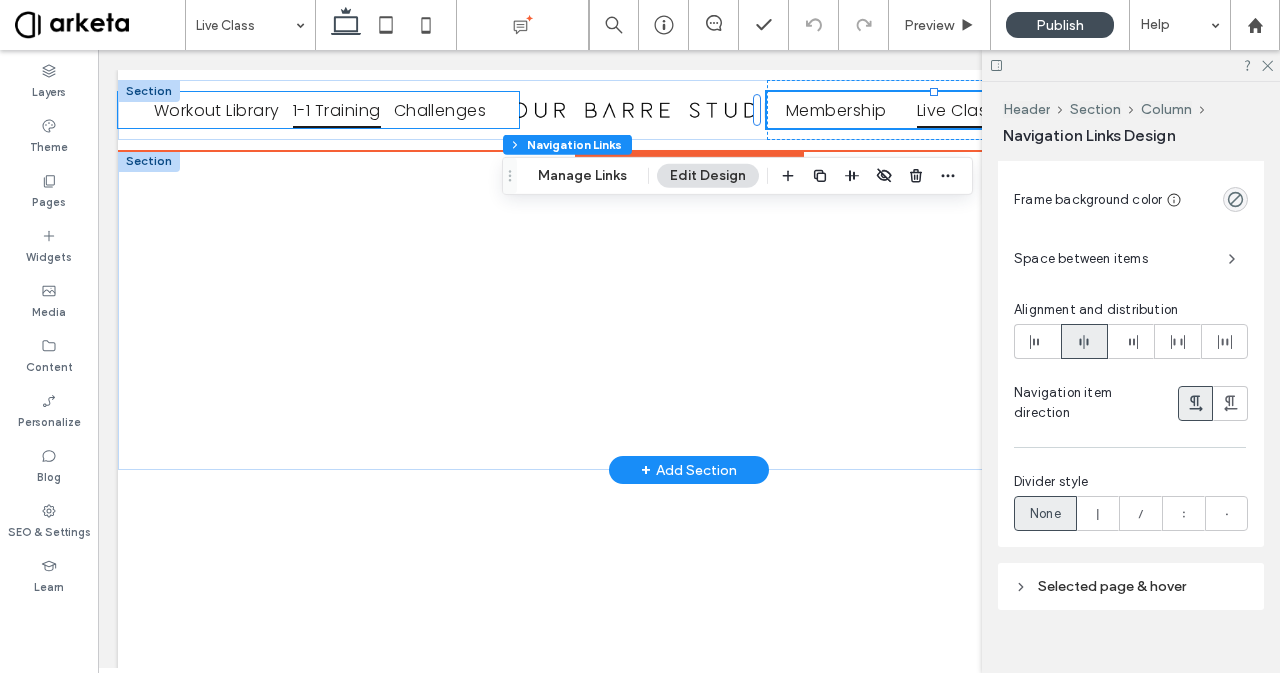 click on "1-1 Training" at bounding box center [337, 109] 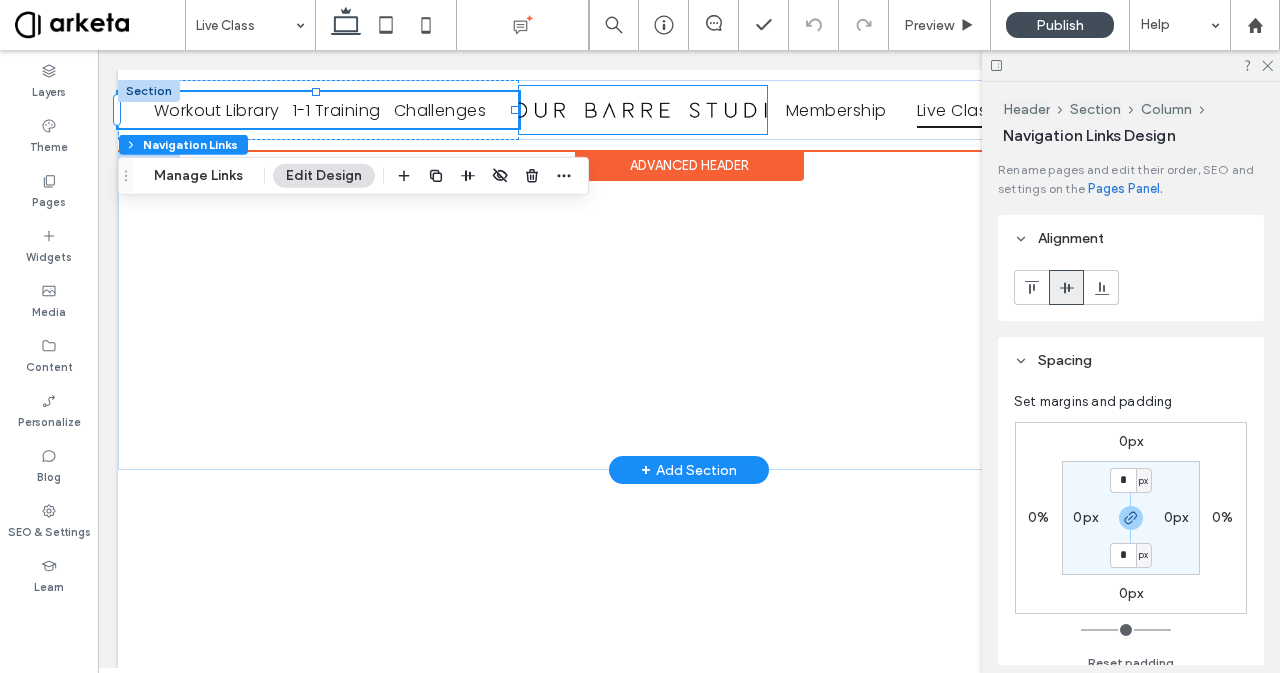 click at bounding box center [643, 110] 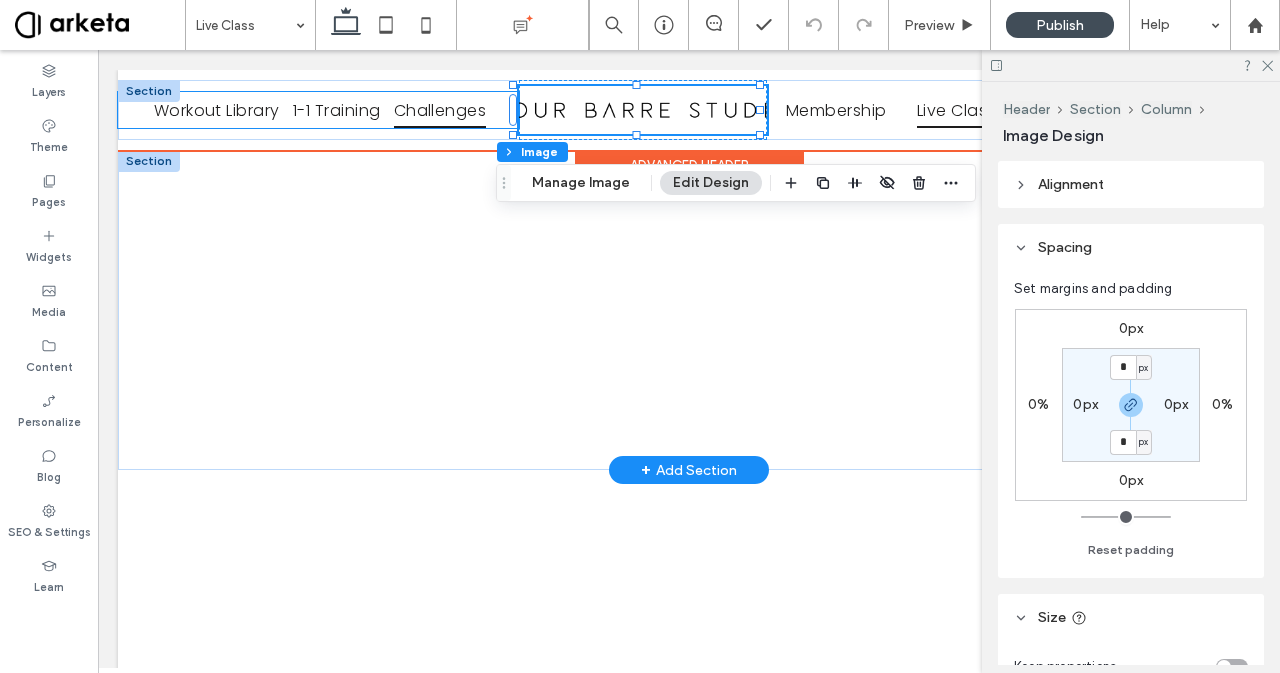 click on "Challenges" at bounding box center [440, 109] 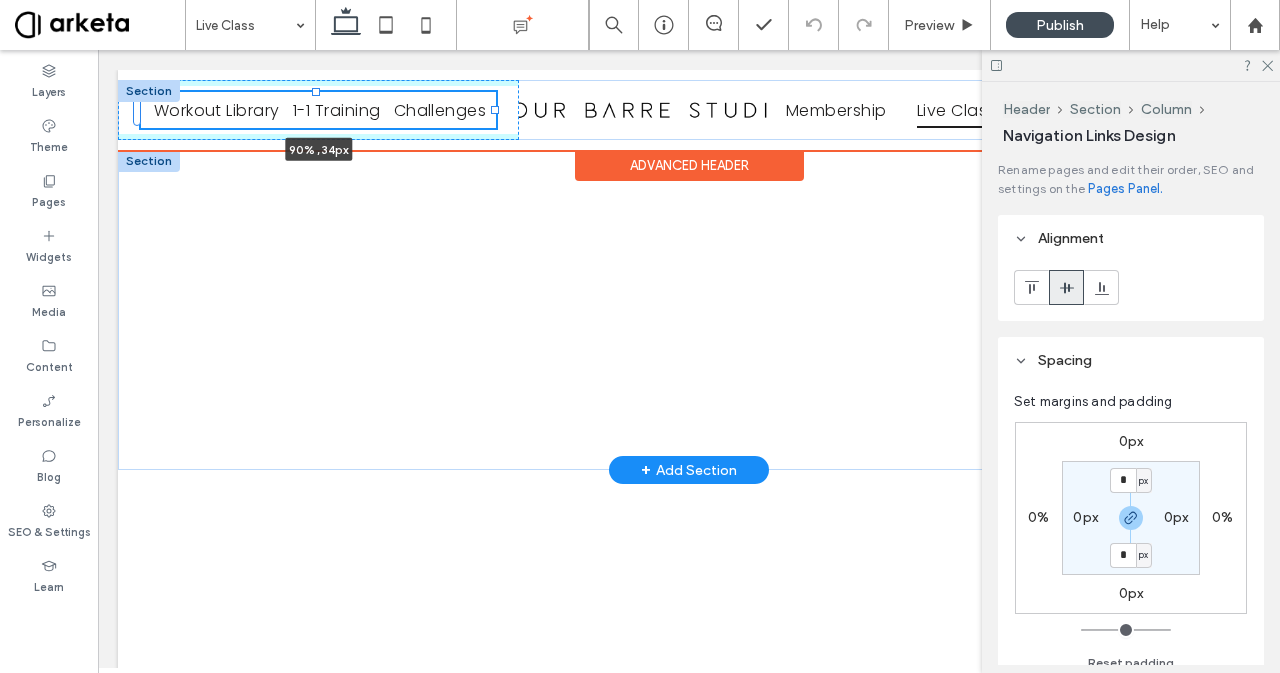 drag, startPoint x: 517, startPoint y: 113, endPoint x: 497, endPoint y: 113, distance: 20 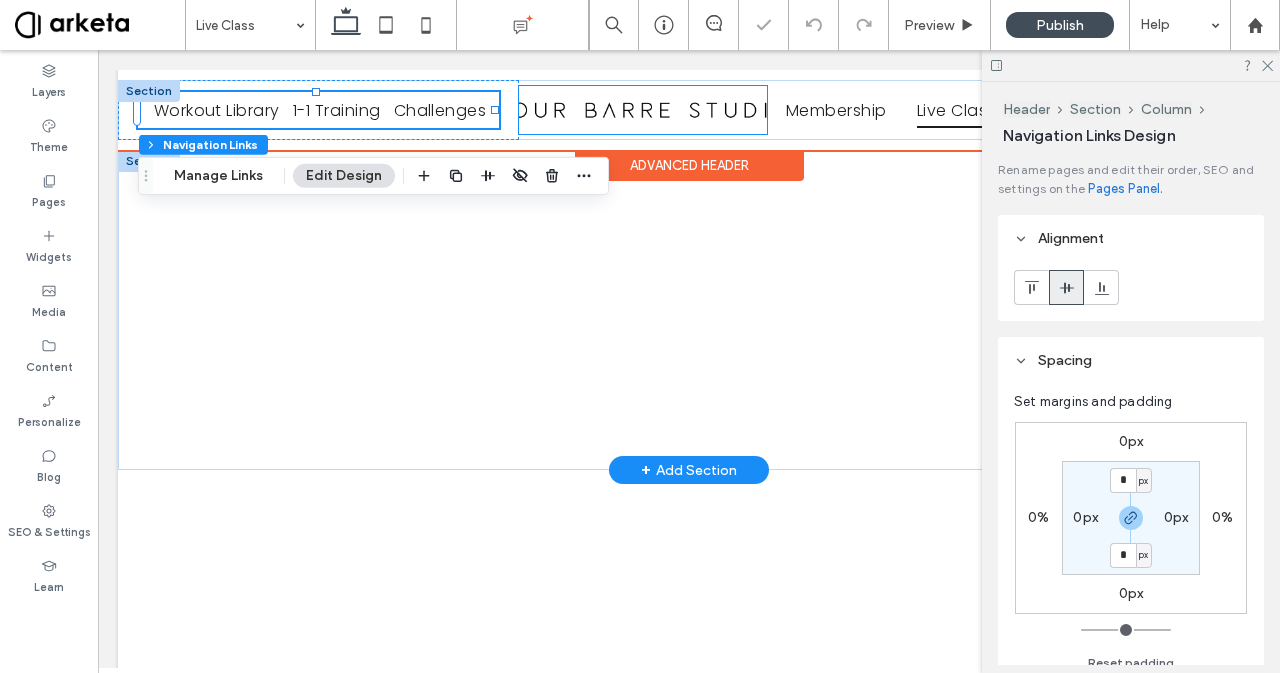 click at bounding box center [643, 110] 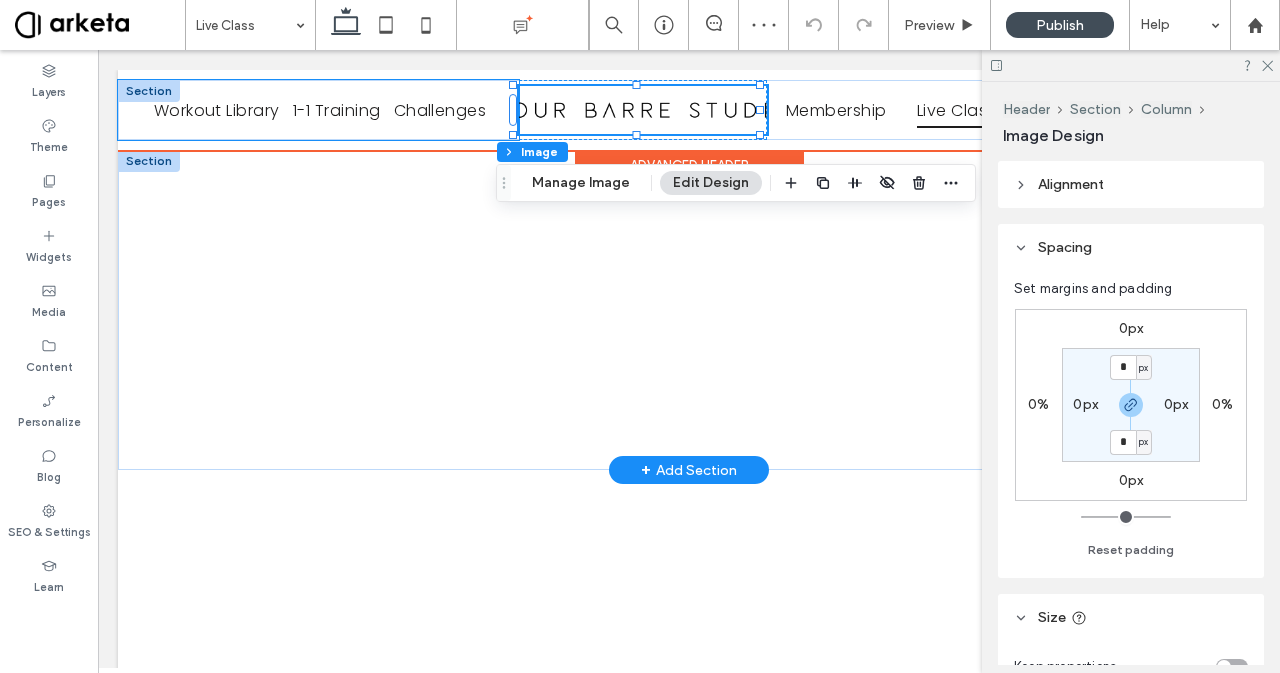 click on "Workout Library
1-1 Training
Challenges" at bounding box center (318, 110) 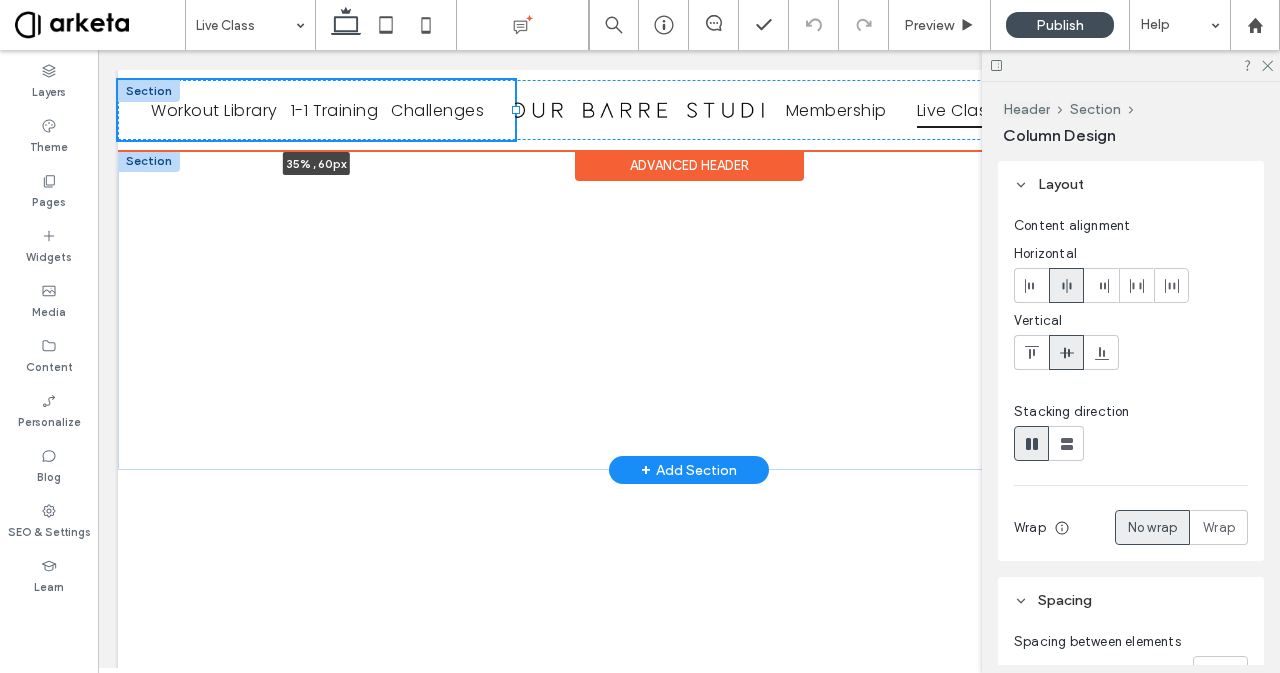 click at bounding box center [516, 110] 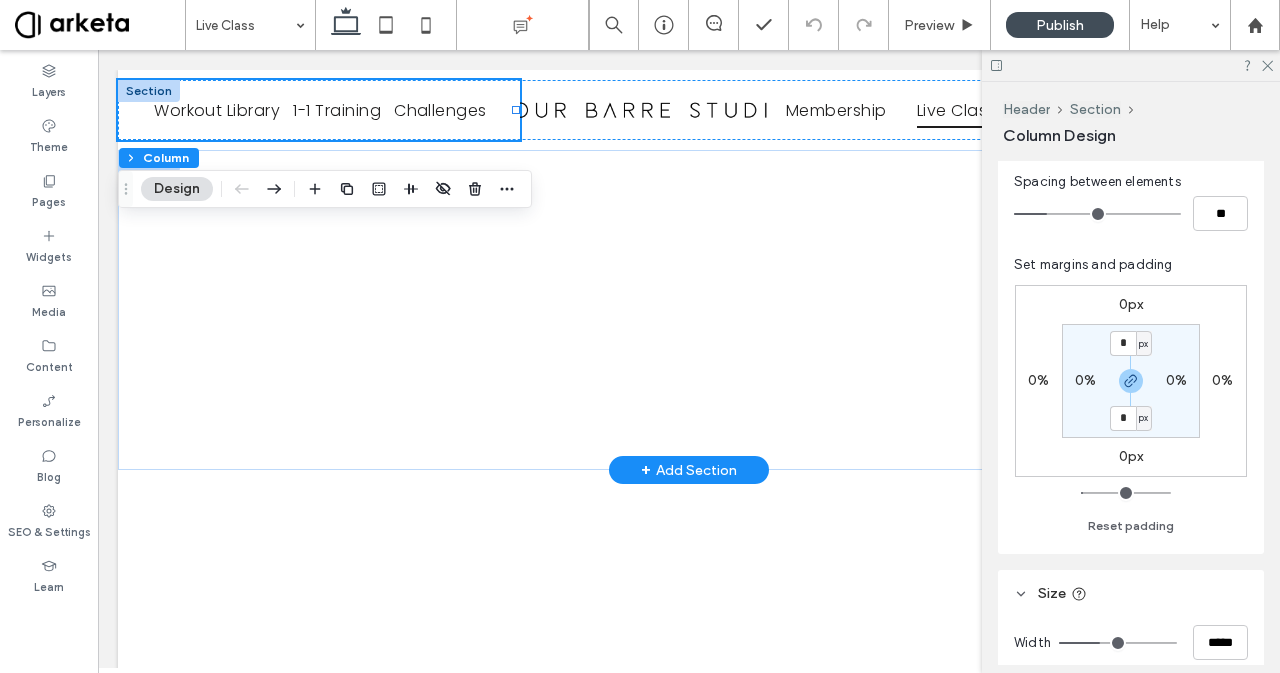 scroll, scrollTop: 448, scrollLeft: 0, axis: vertical 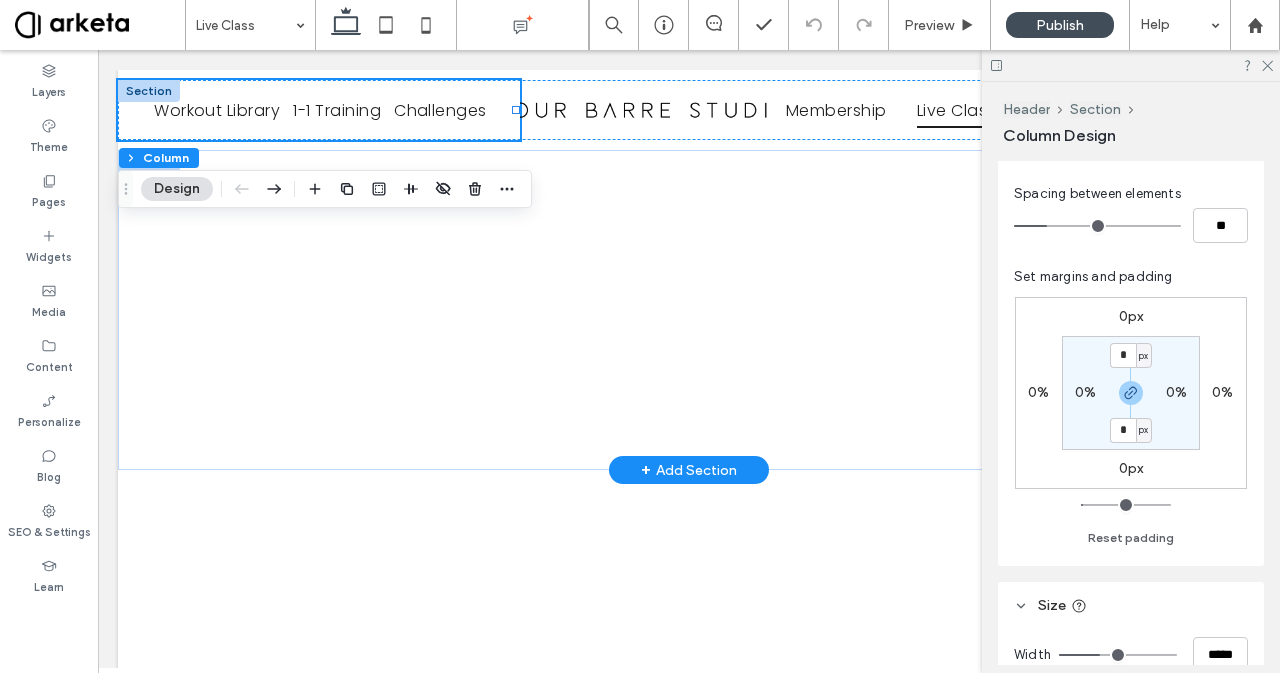 click at bounding box center [523, 25] 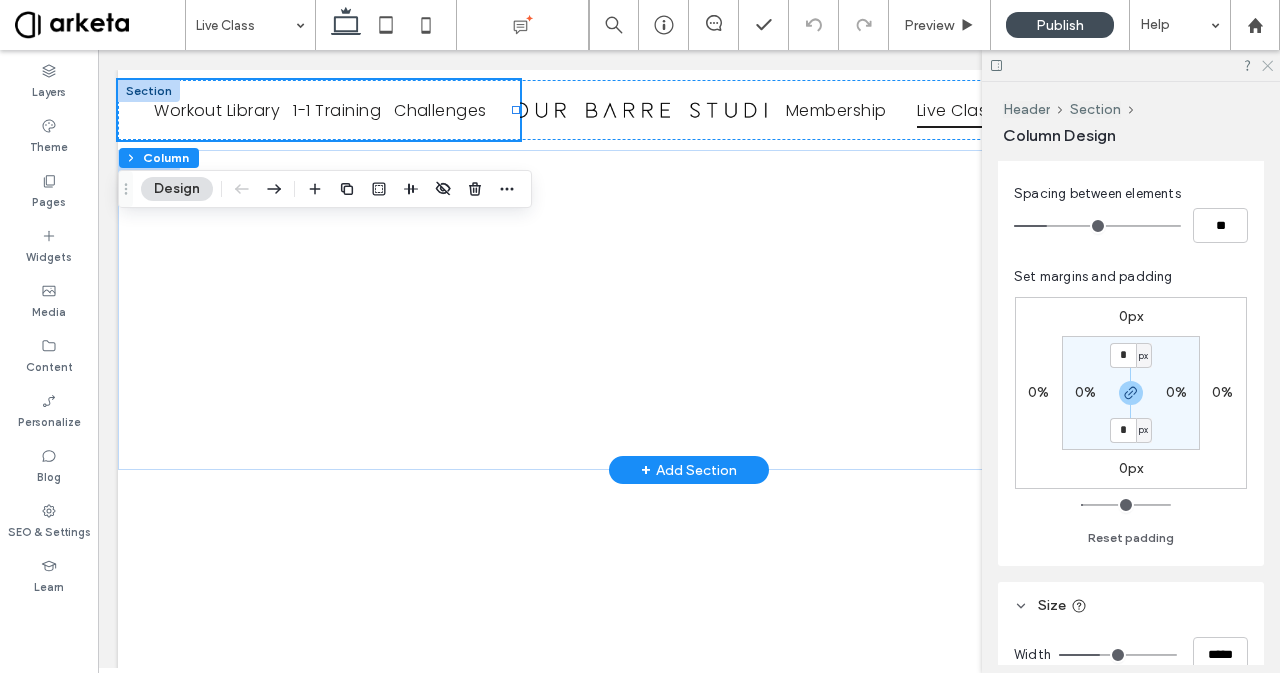 click 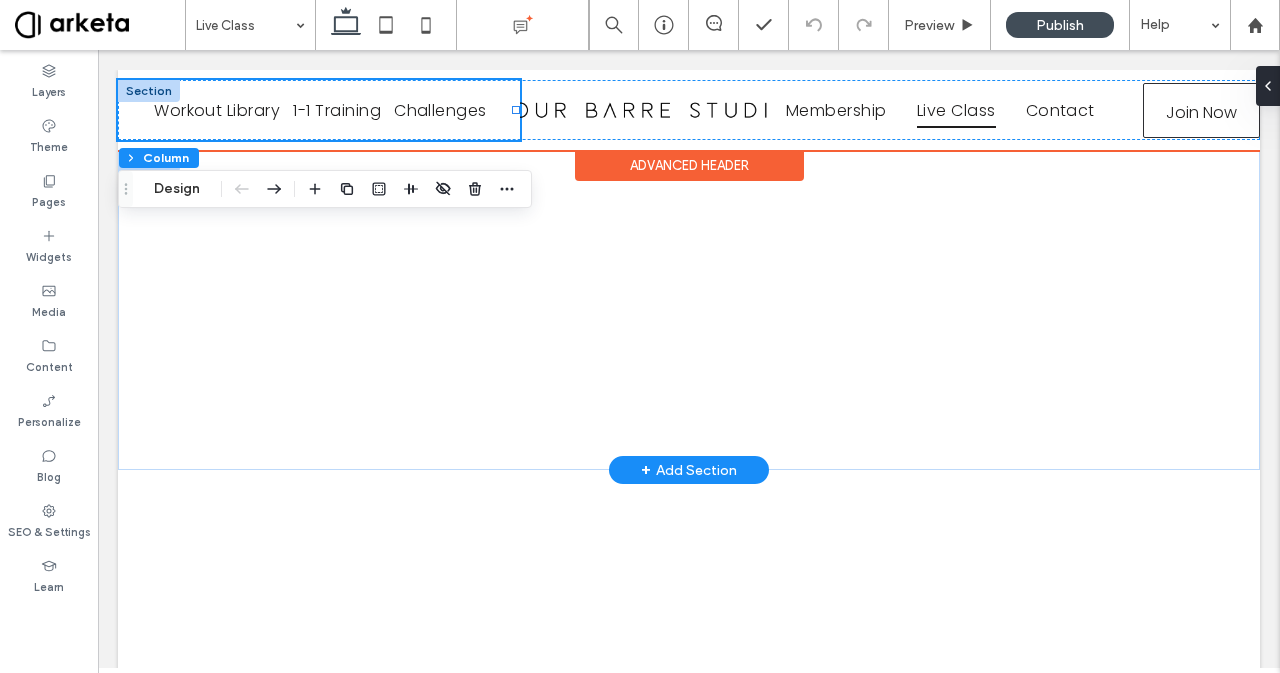 click on "Workout Library
1-1 Training
Challenges
35% , 60px" at bounding box center [319, 110] 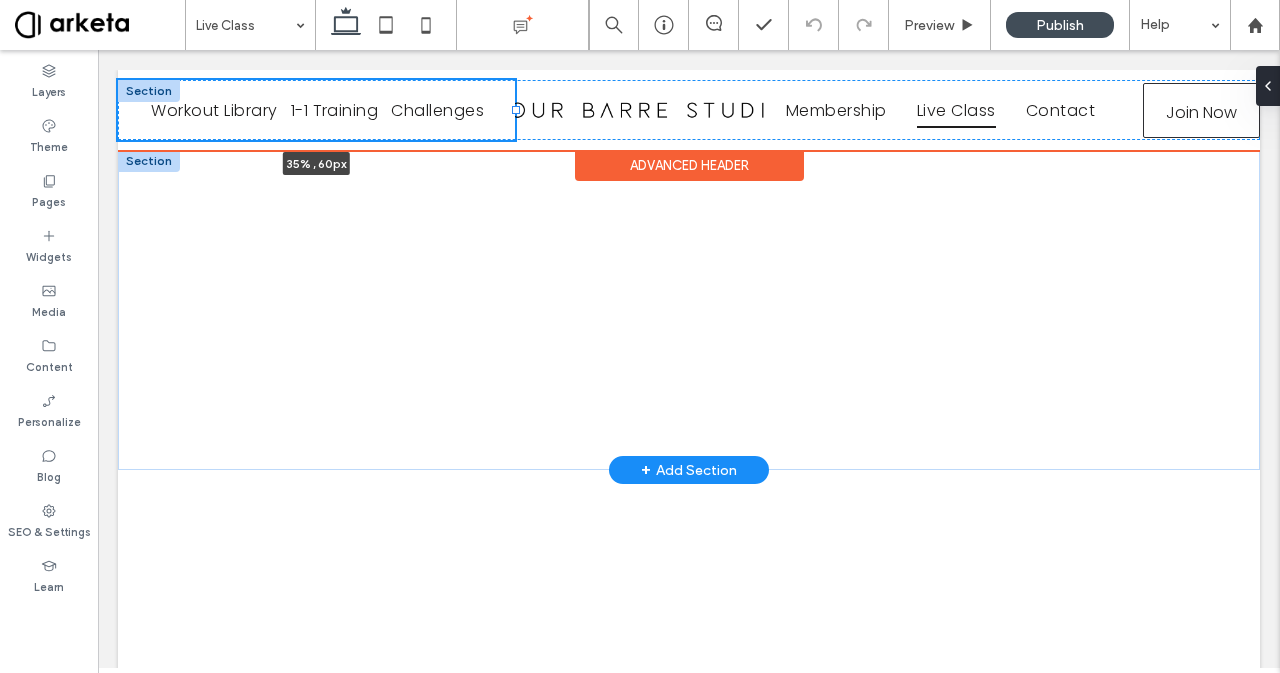click on "Workout Library
1-1 Training
Challenges
35% , 60px
Membership
Live Class
Contact
Join Now" at bounding box center [689, 110] 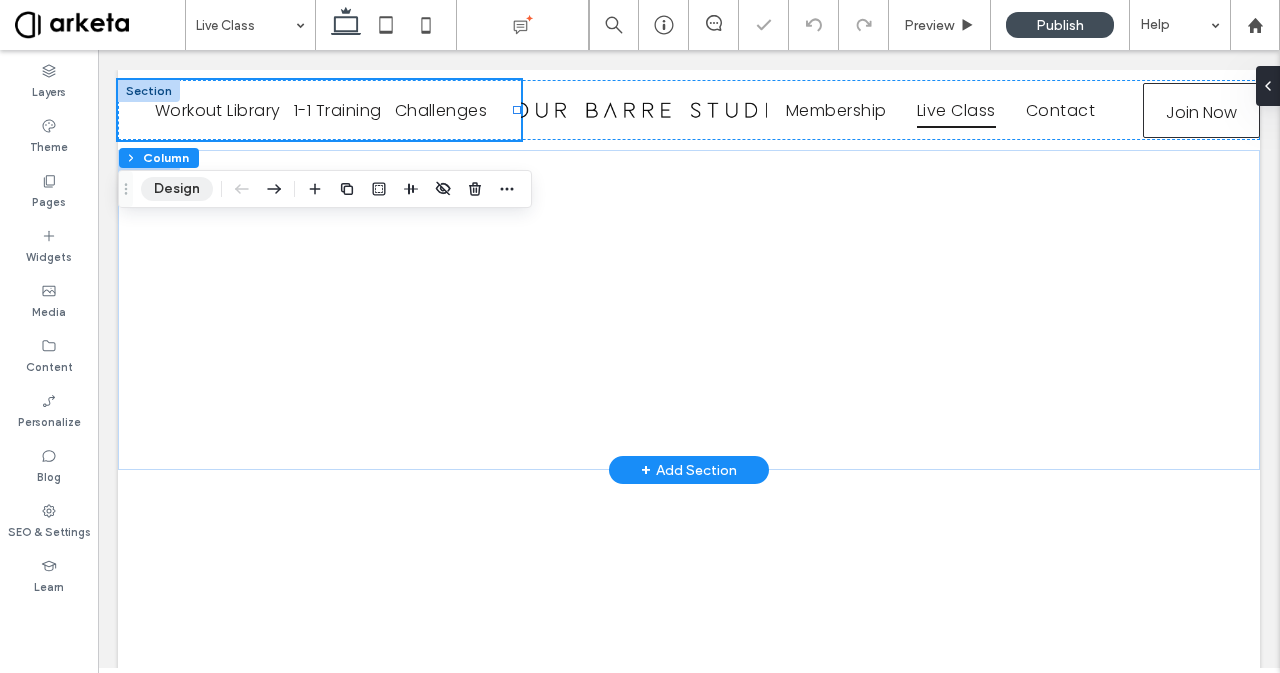 click on "Design" at bounding box center [177, 189] 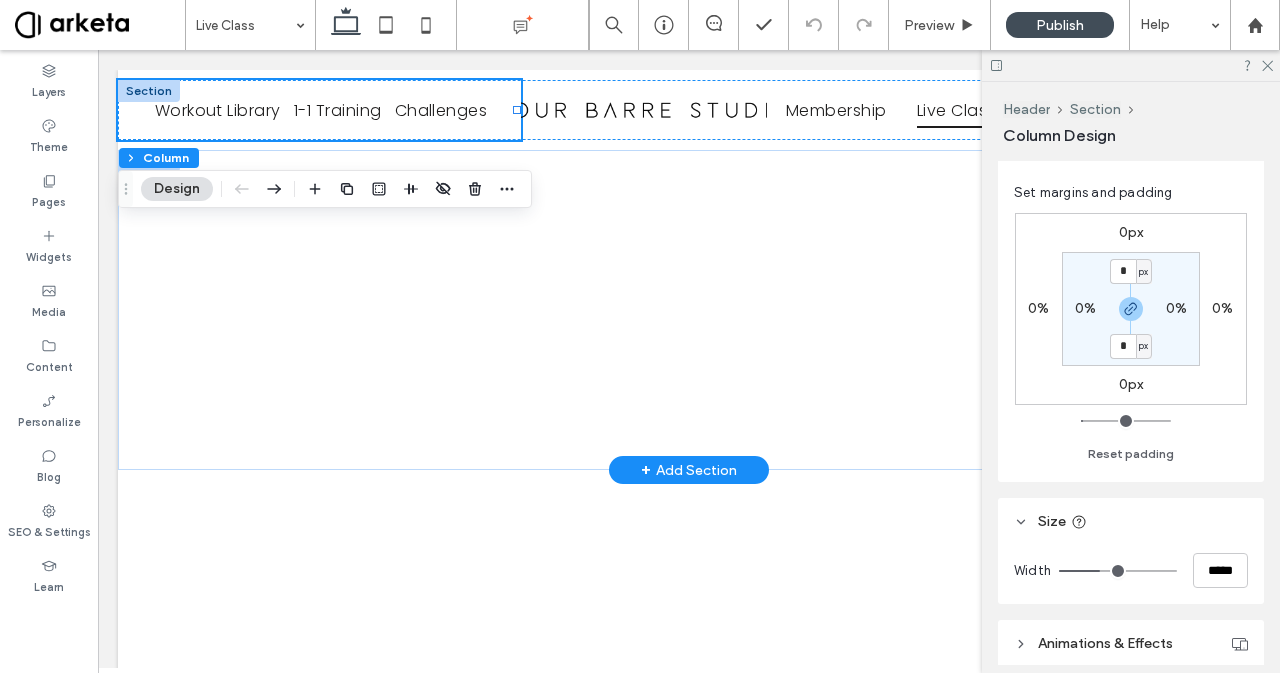 scroll, scrollTop: 532, scrollLeft: 0, axis: vertical 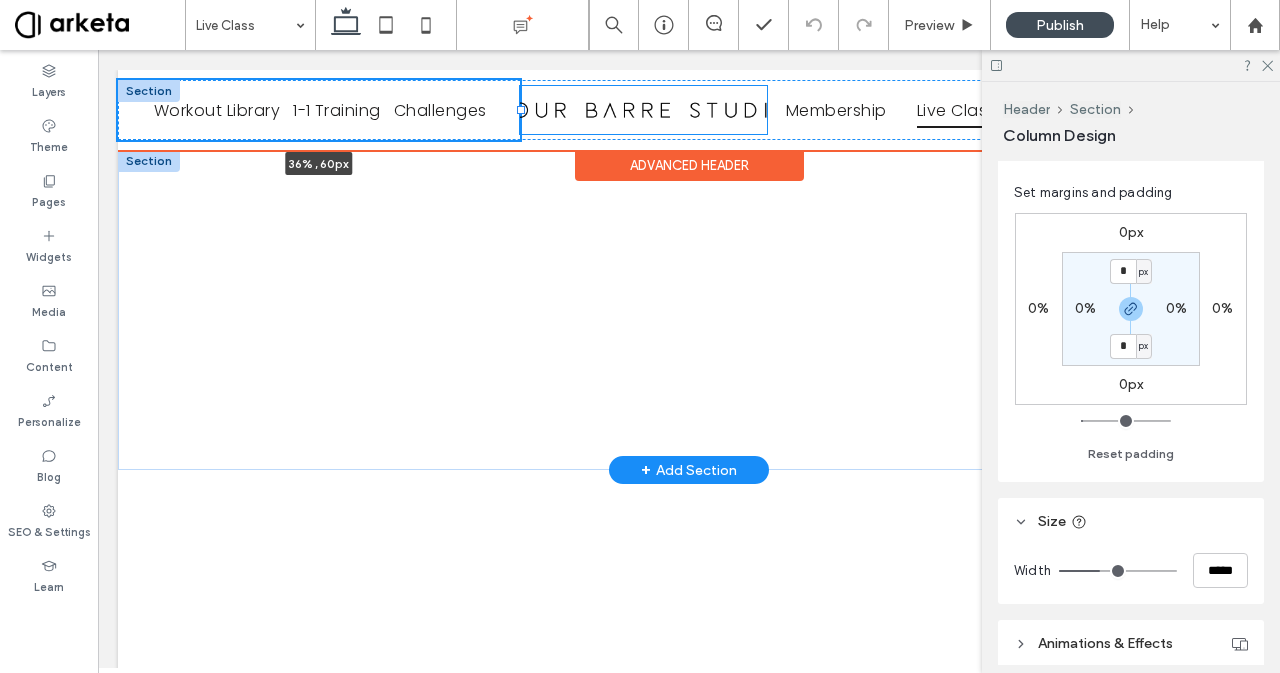 click at bounding box center (521, 110) 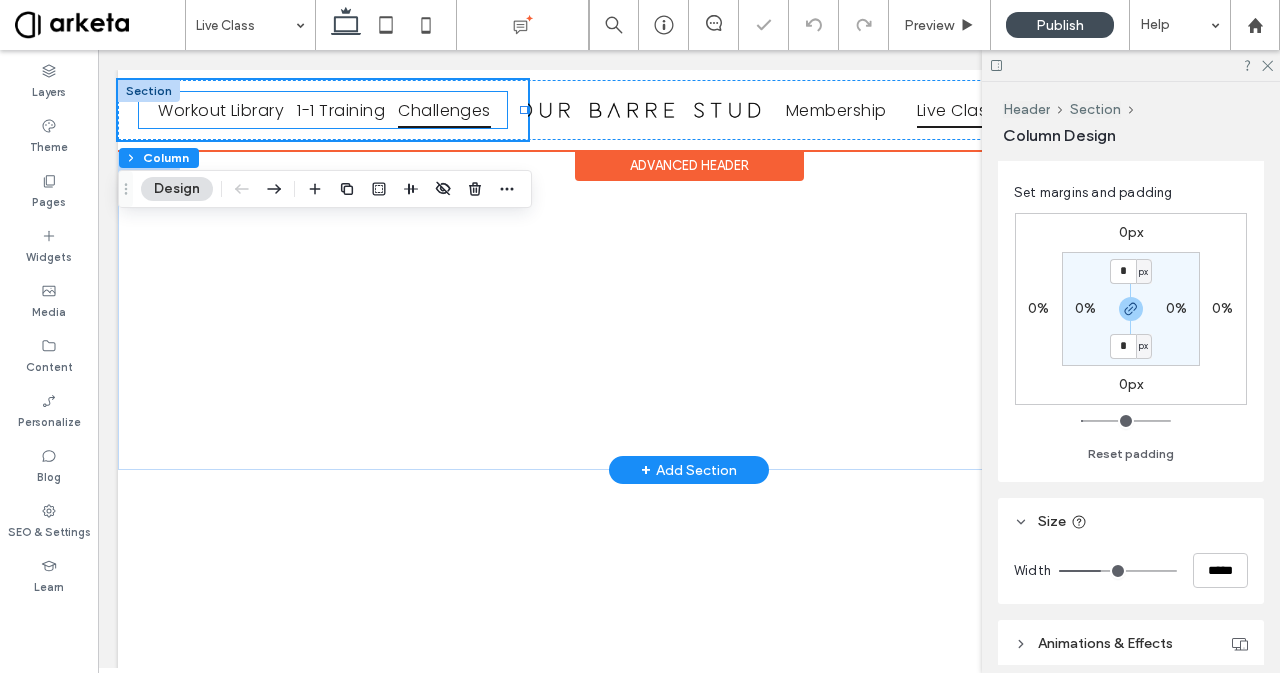 click on "Challenges" at bounding box center [444, 109] 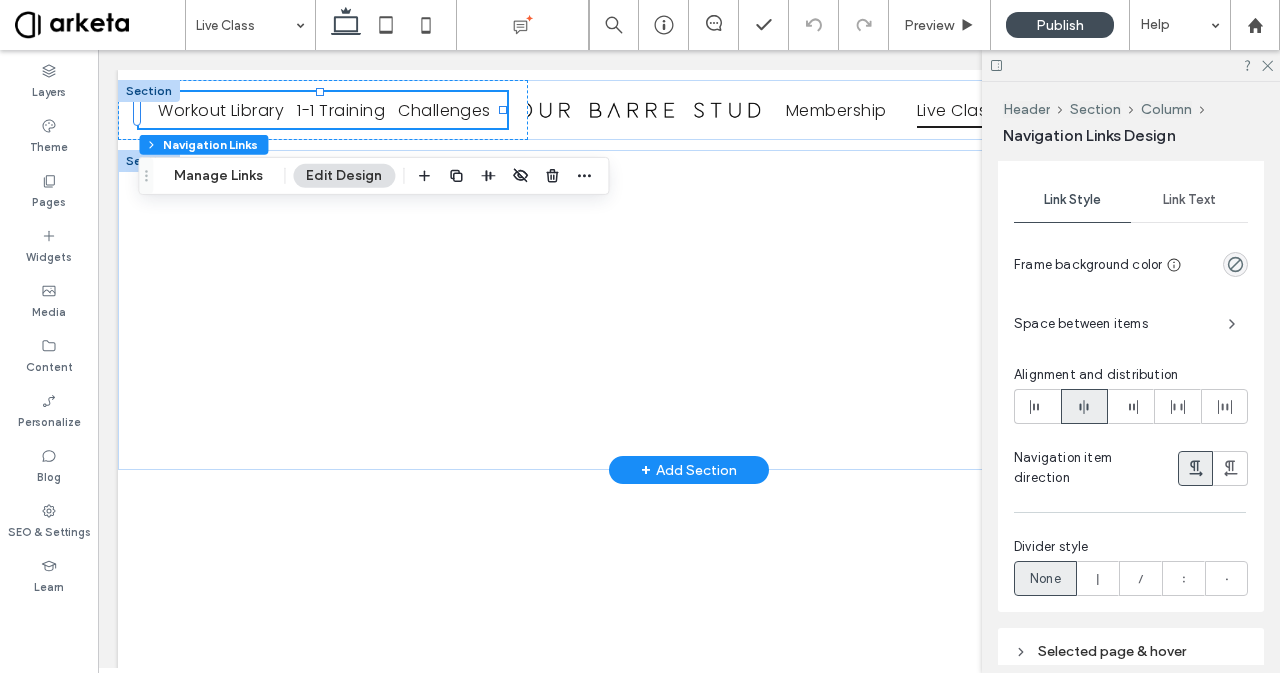 scroll, scrollTop: 1034, scrollLeft: 0, axis: vertical 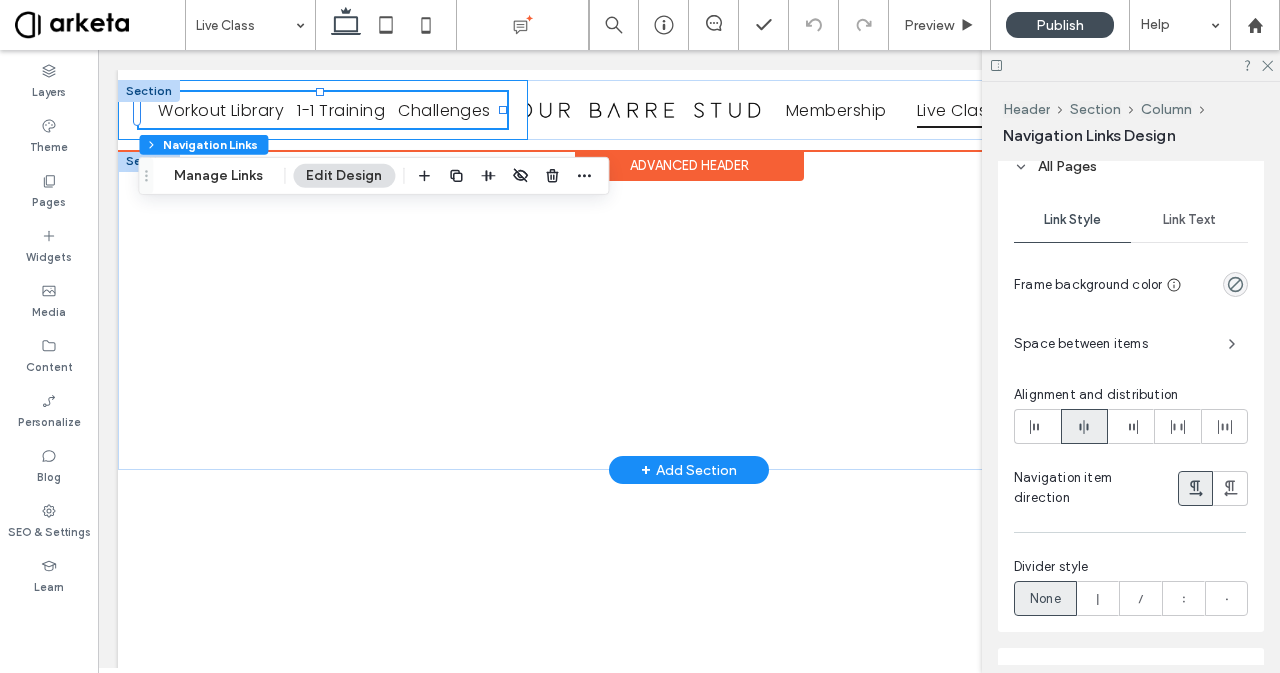 click on "Workout Library
1-1 Training
Challenges" at bounding box center (323, 110) 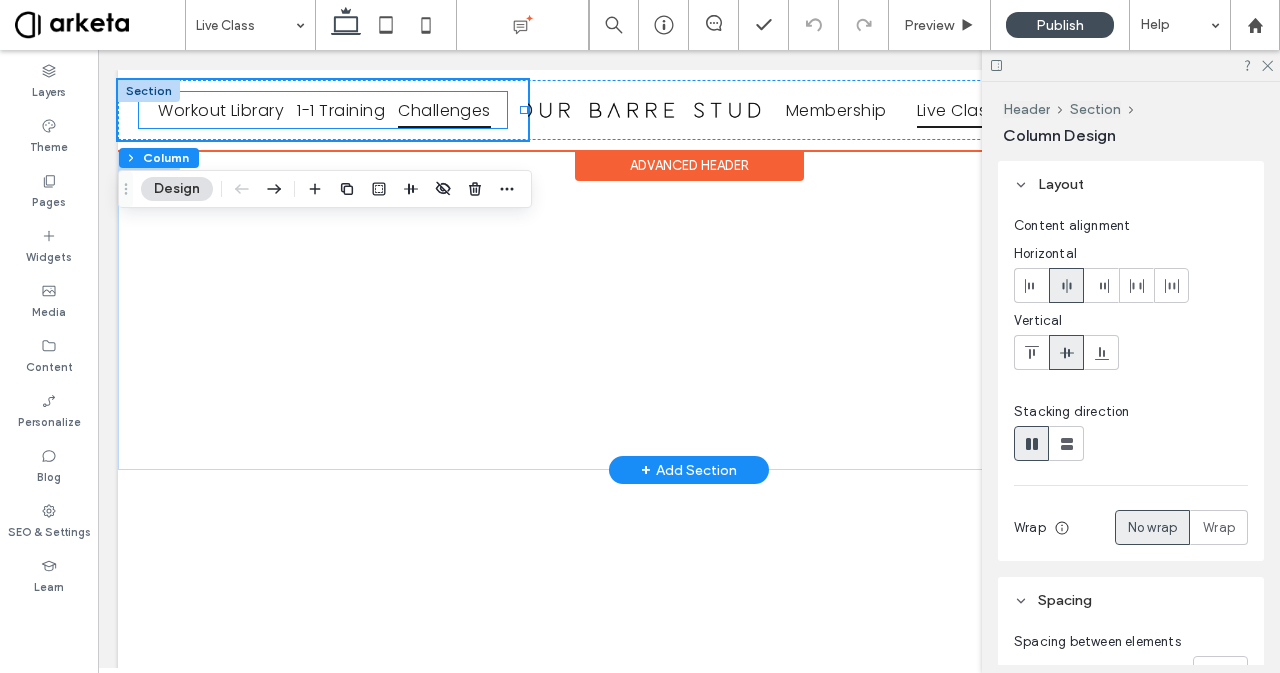 click on "Challenges" at bounding box center [444, 109] 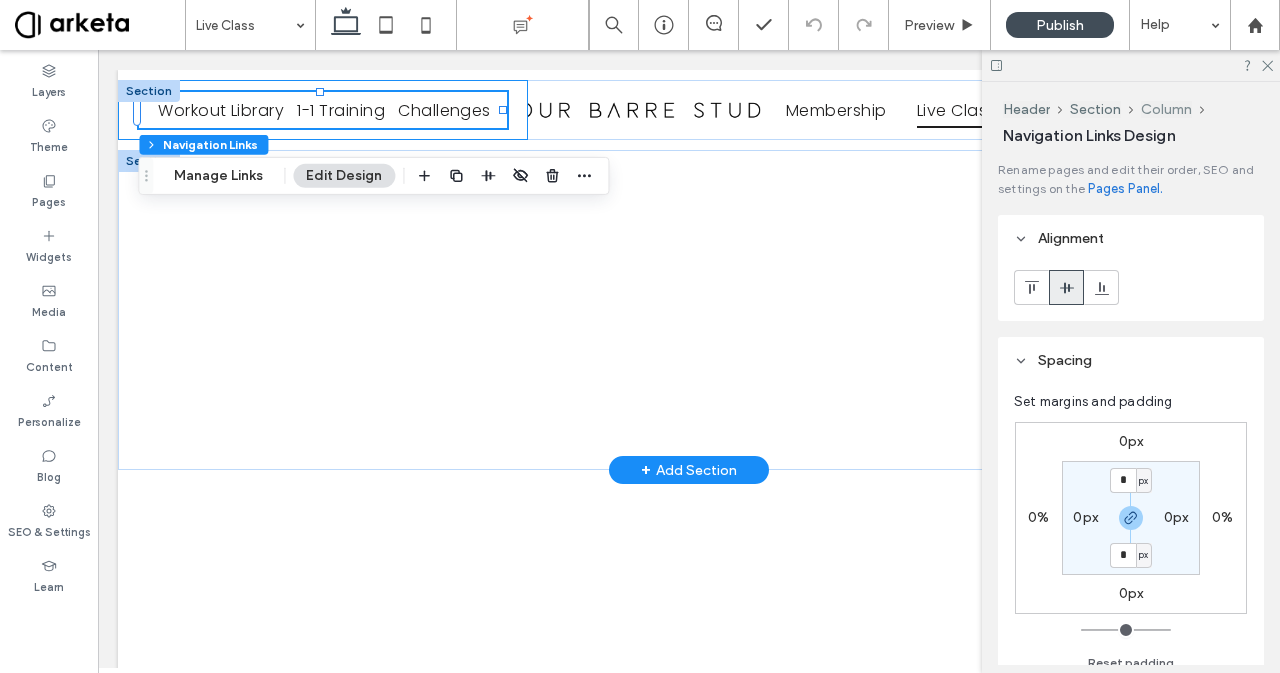 click on "Column" at bounding box center [1166, 109] 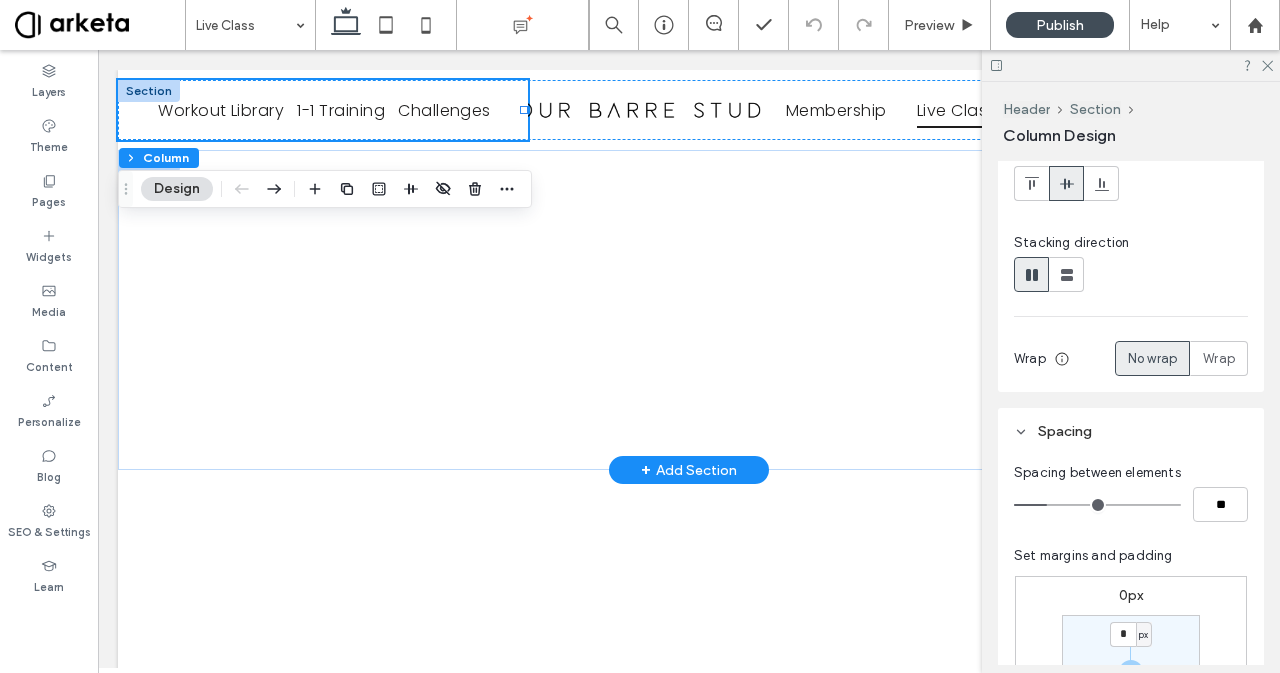 scroll, scrollTop: 0, scrollLeft: 0, axis: both 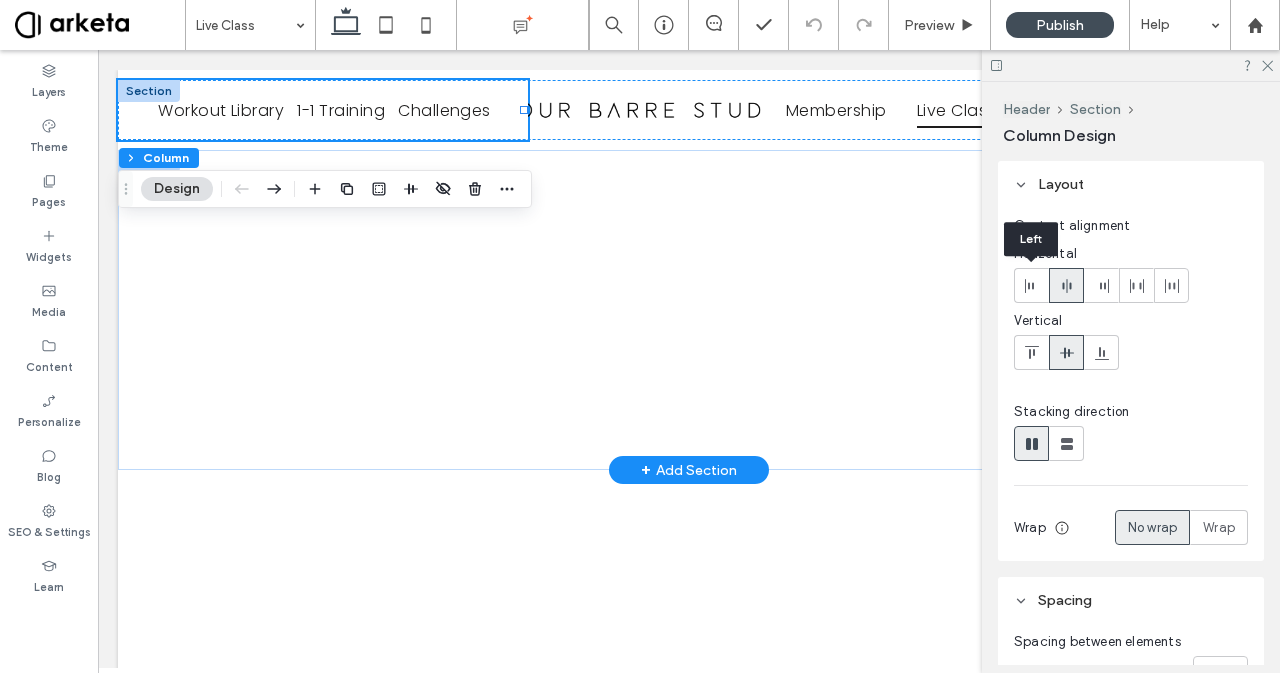 click 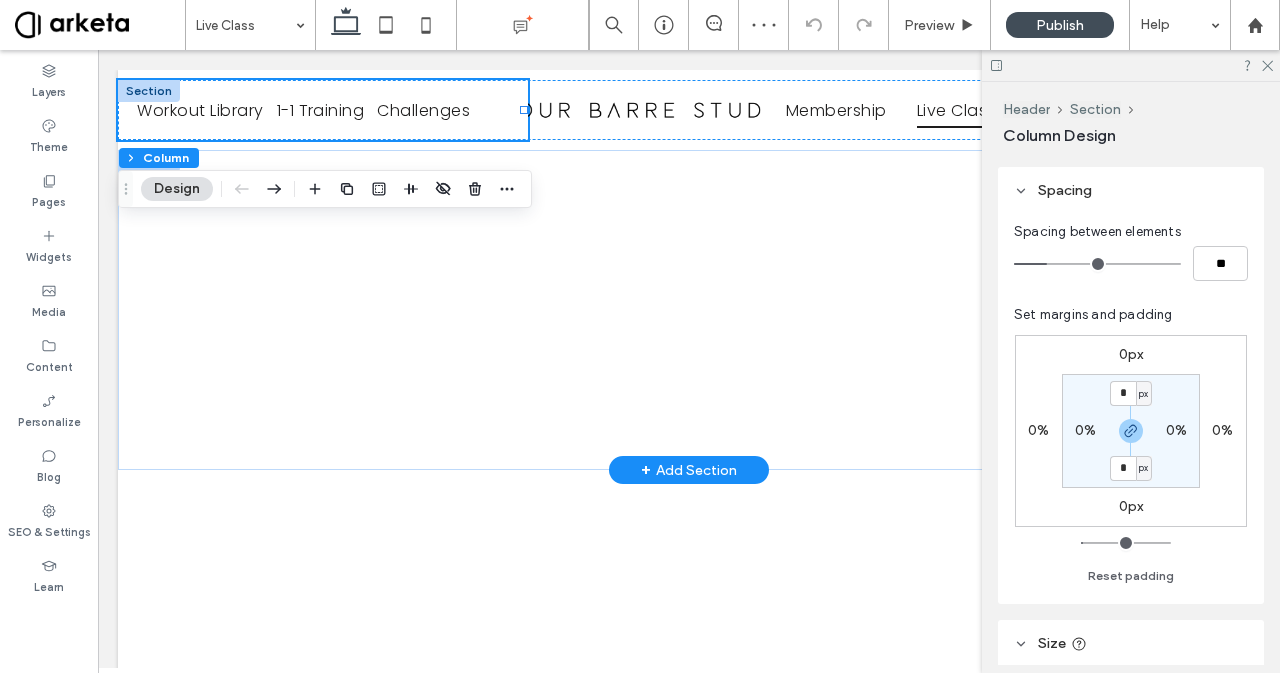 scroll, scrollTop: 412, scrollLeft: 0, axis: vertical 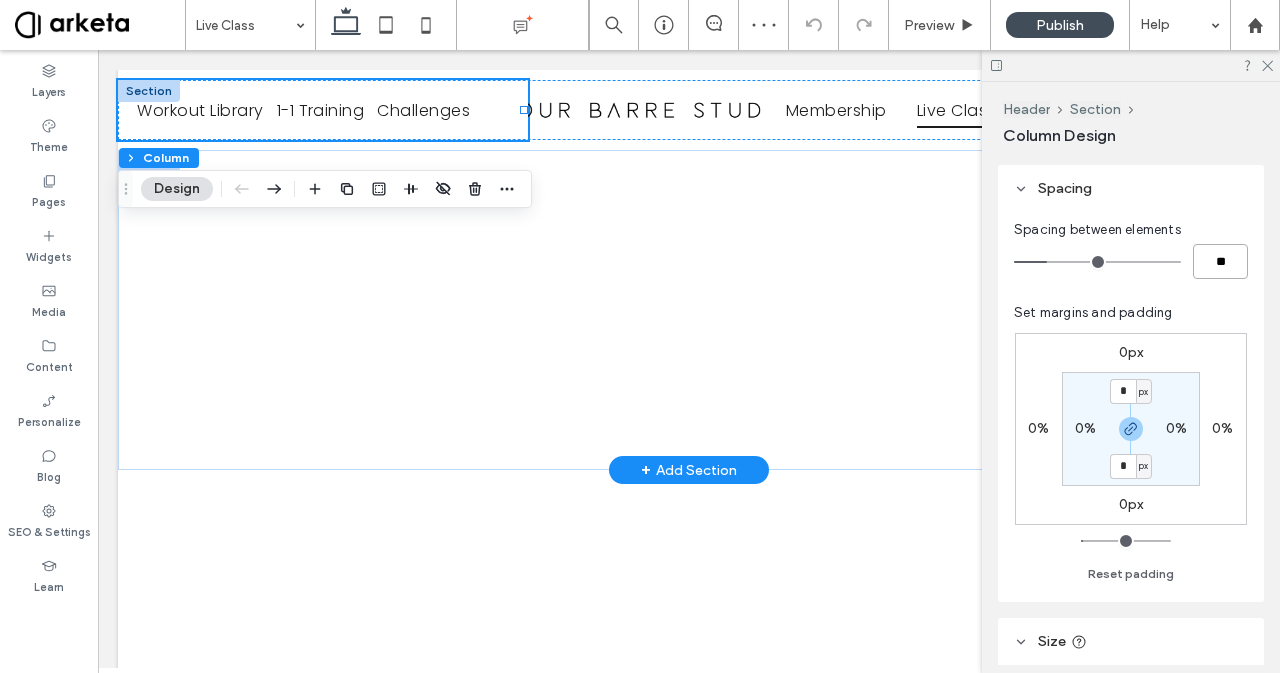 click on "**" at bounding box center [1220, 261] 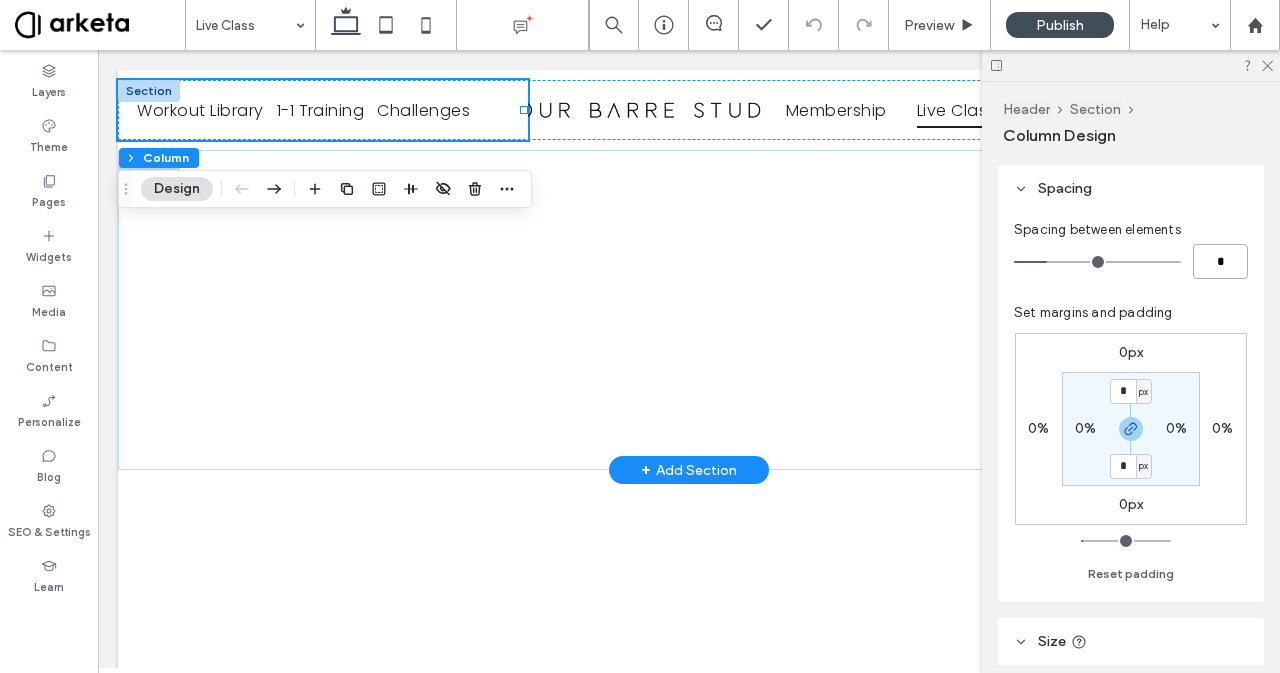 type on "*" 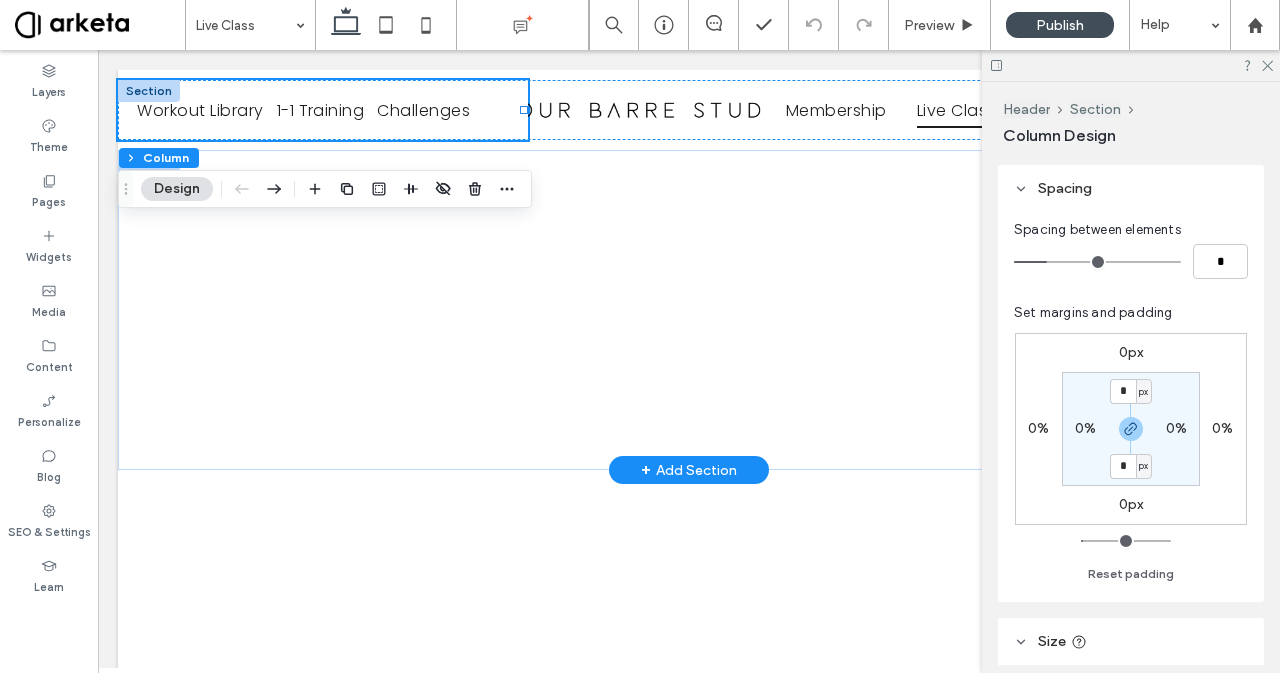 type on "*" 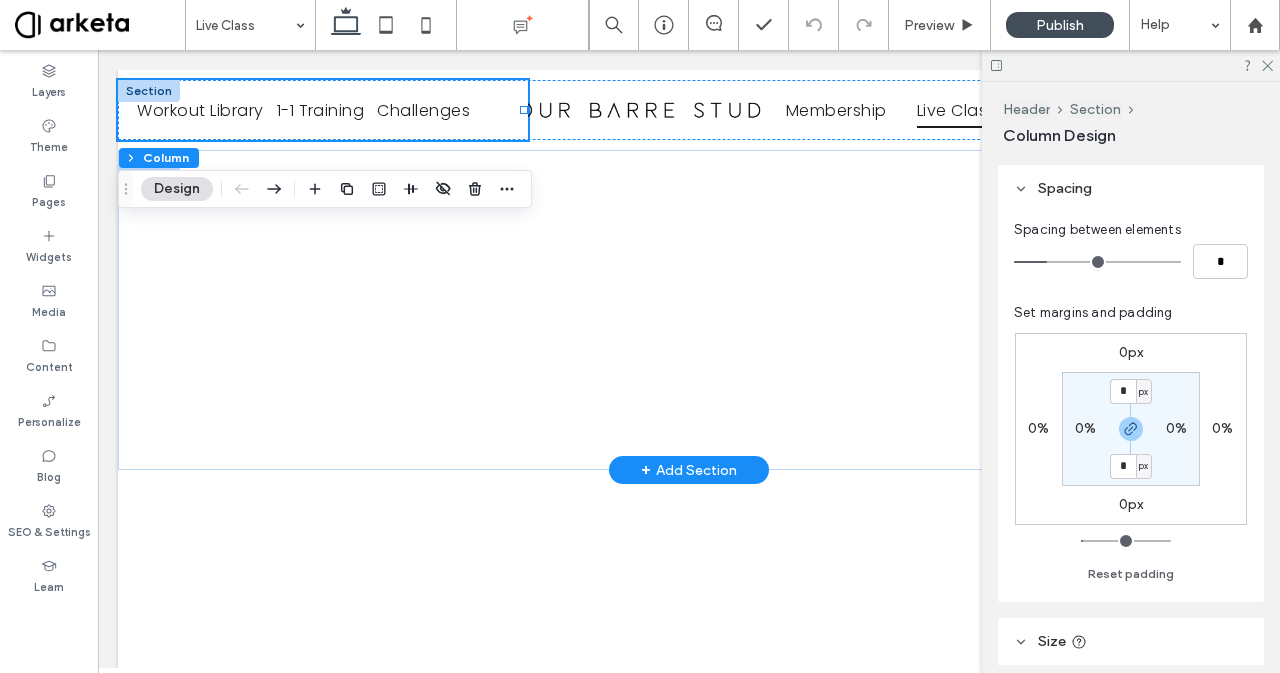 type on "**" 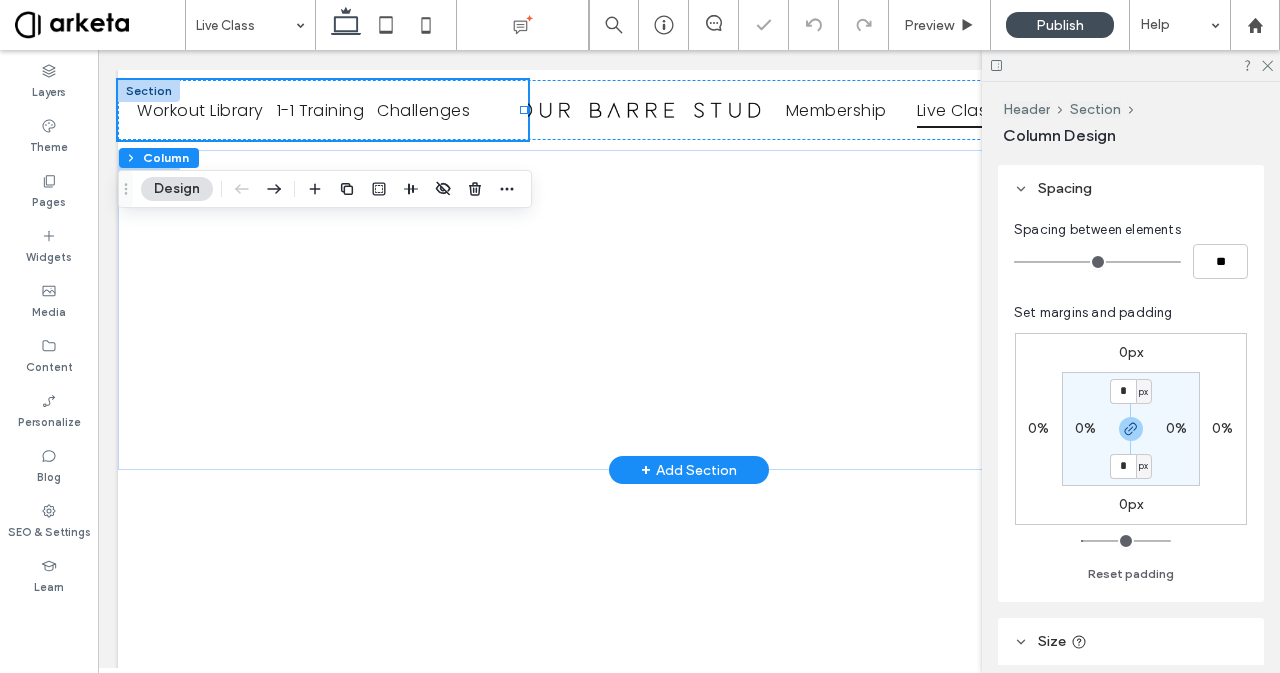click on "Spacing between elements" at bounding box center [1131, 230] 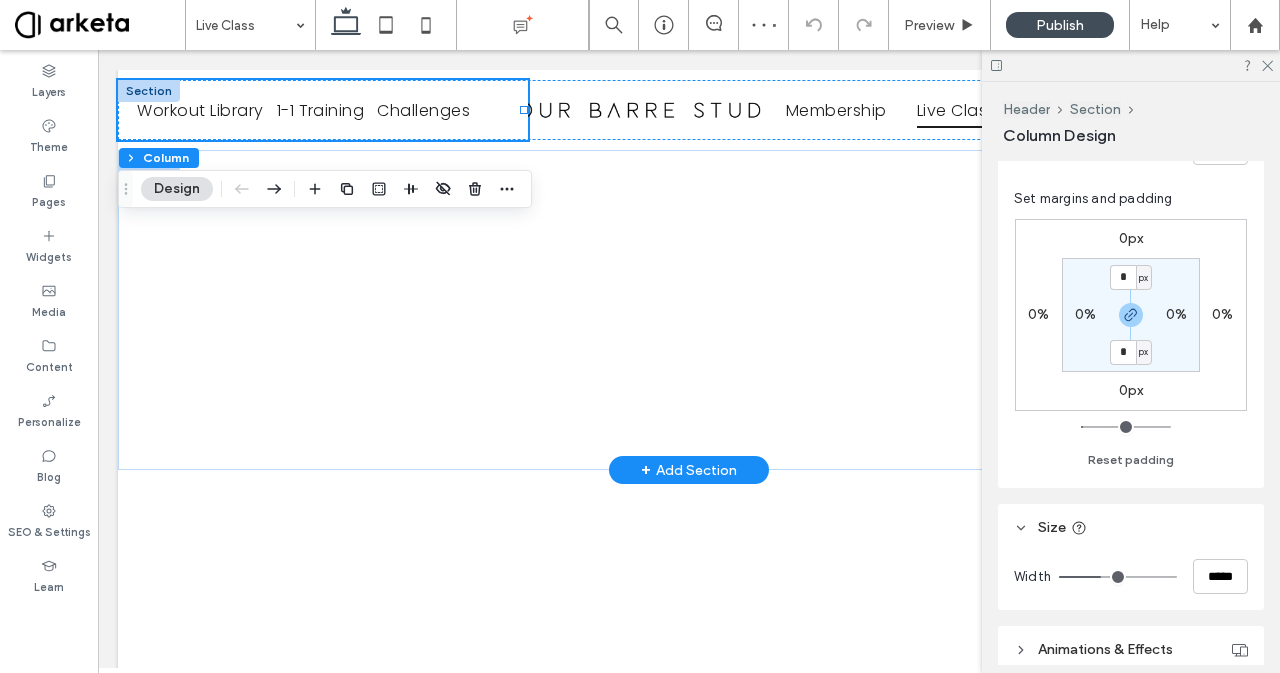 scroll, scrollTop: 674, scrollLeft: 0, axis: vertical 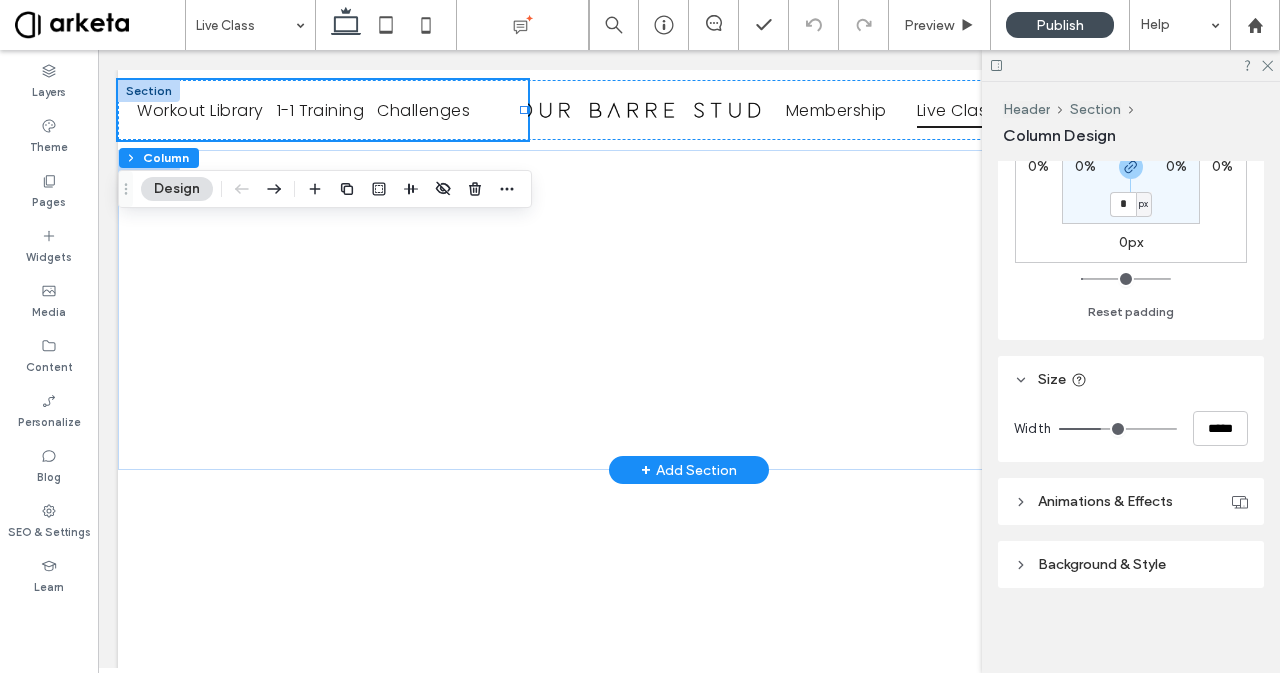 type on "**" 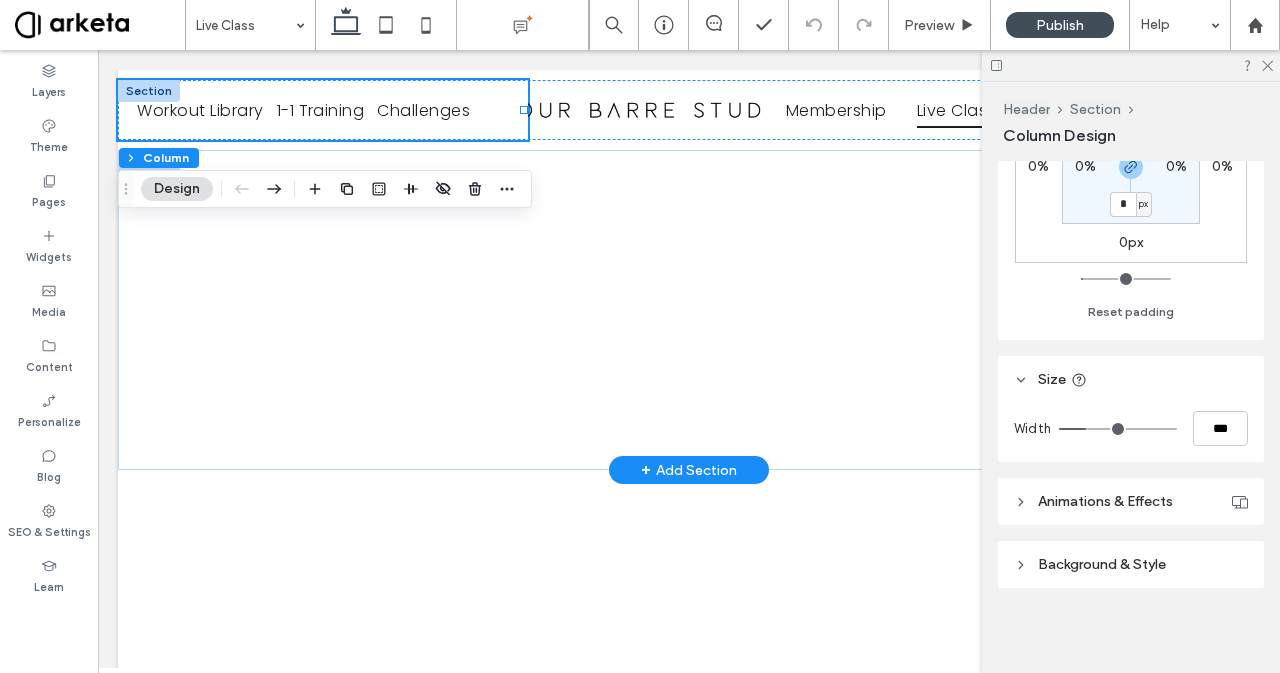 click at bounding box center (1118, 429) 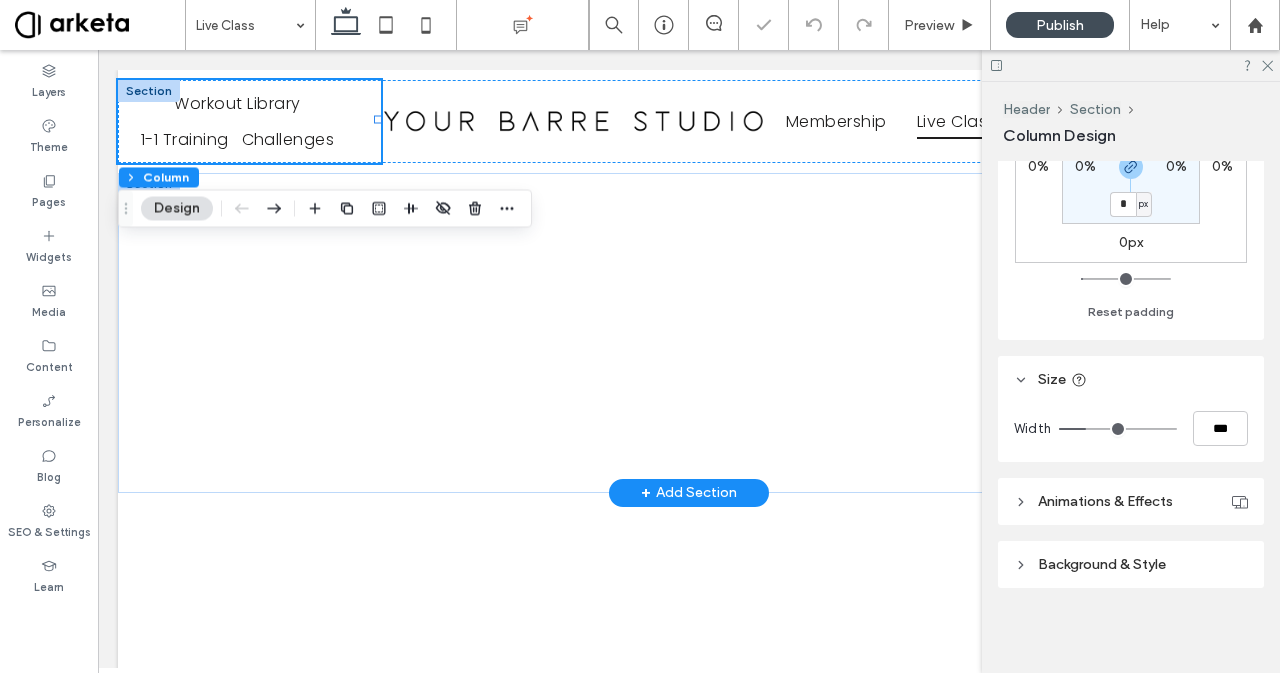 type on "**" 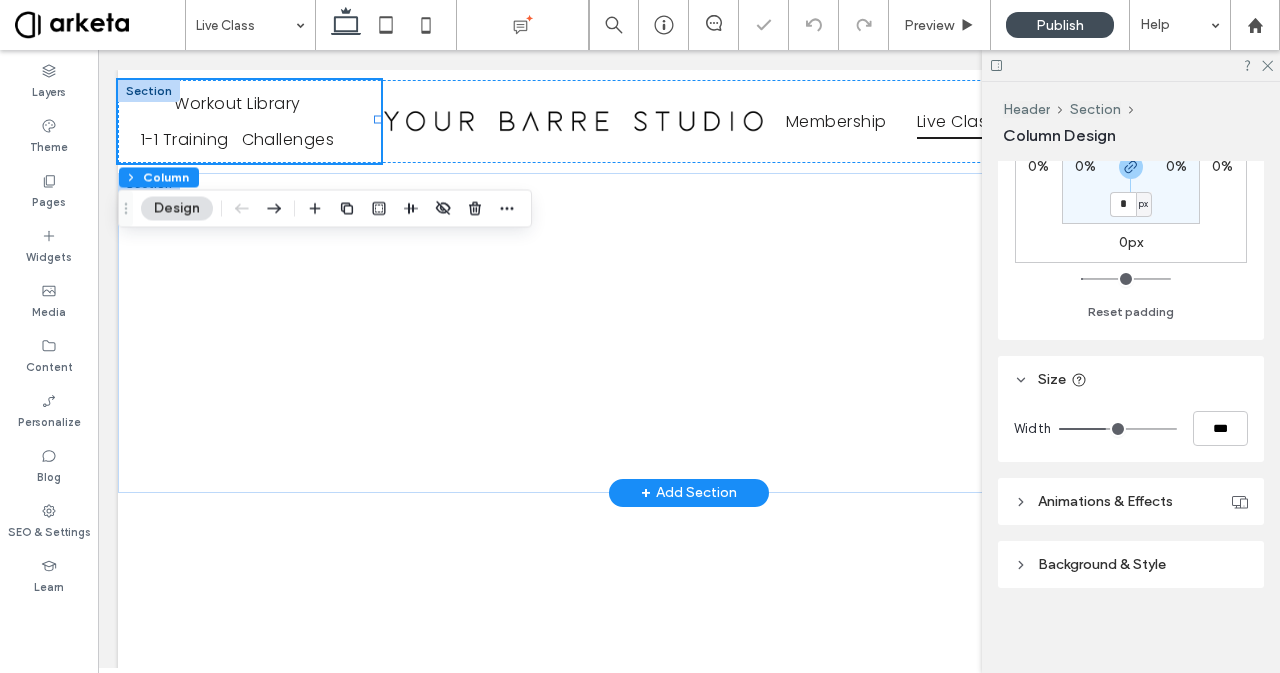 click at bounding box center [1118, 429] 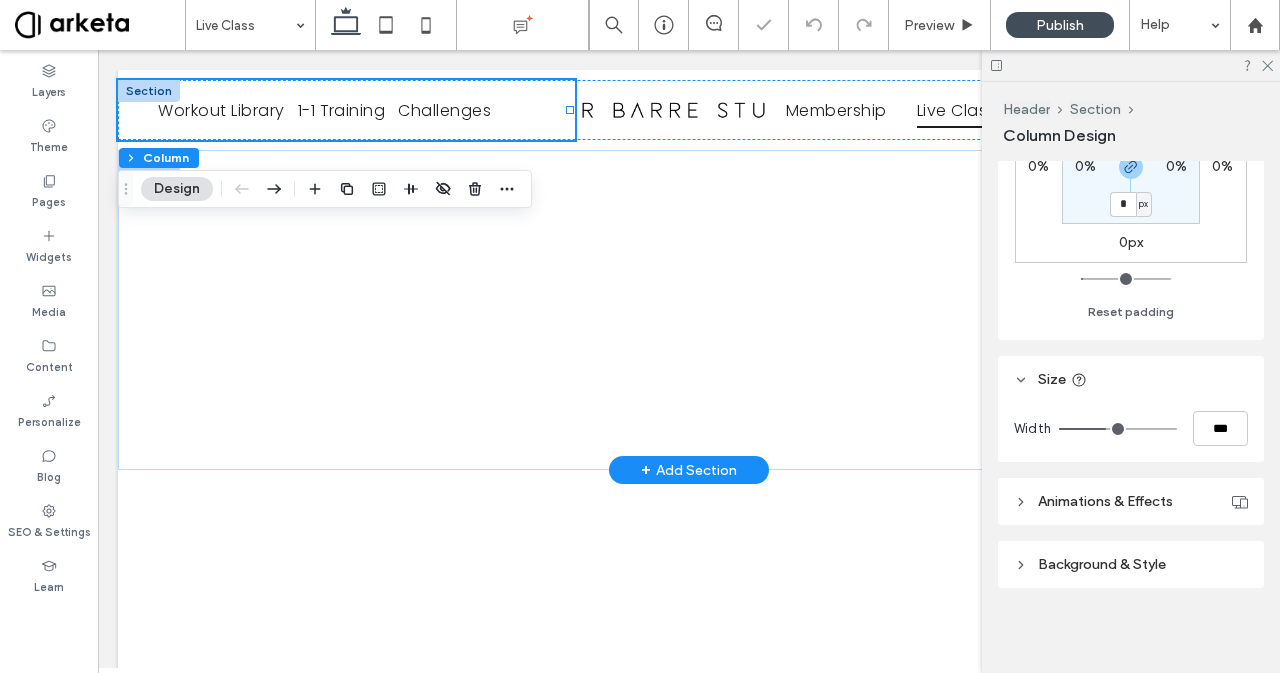click at bounding box center (1118, 429) 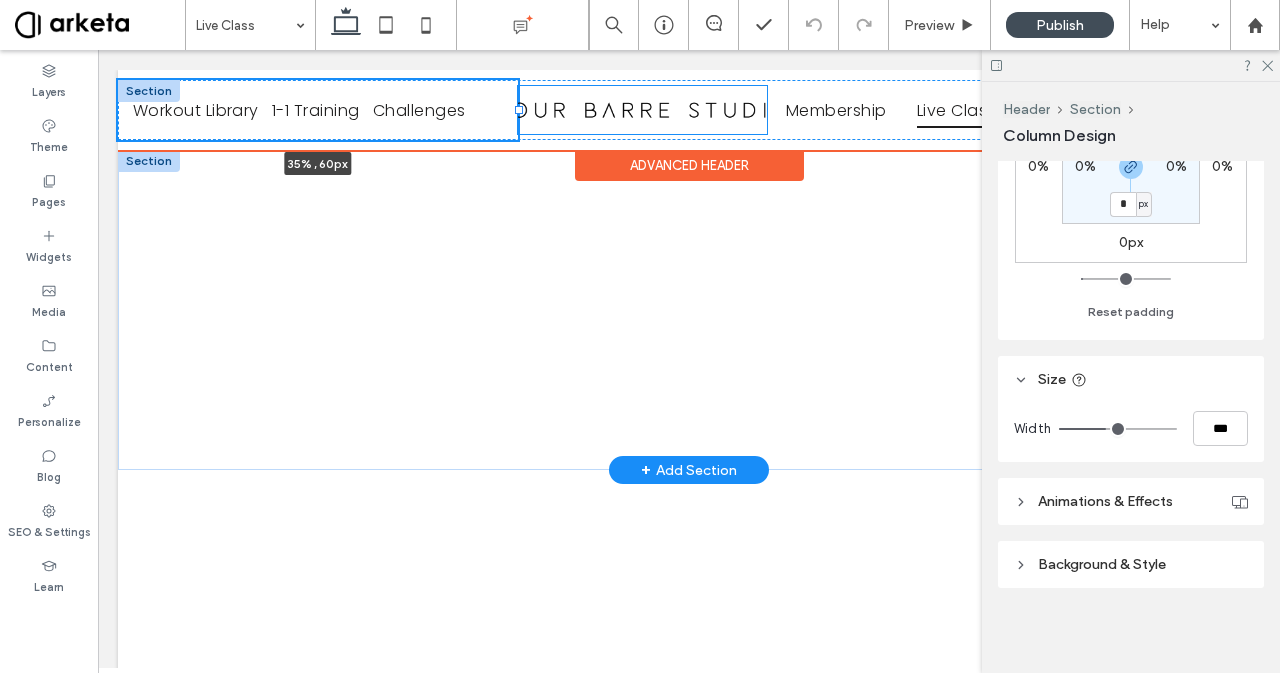 drag, startPoint x: 572, startPoint y: 111, endPoint x: 520, endPoint y: 115, distance: 52.153618 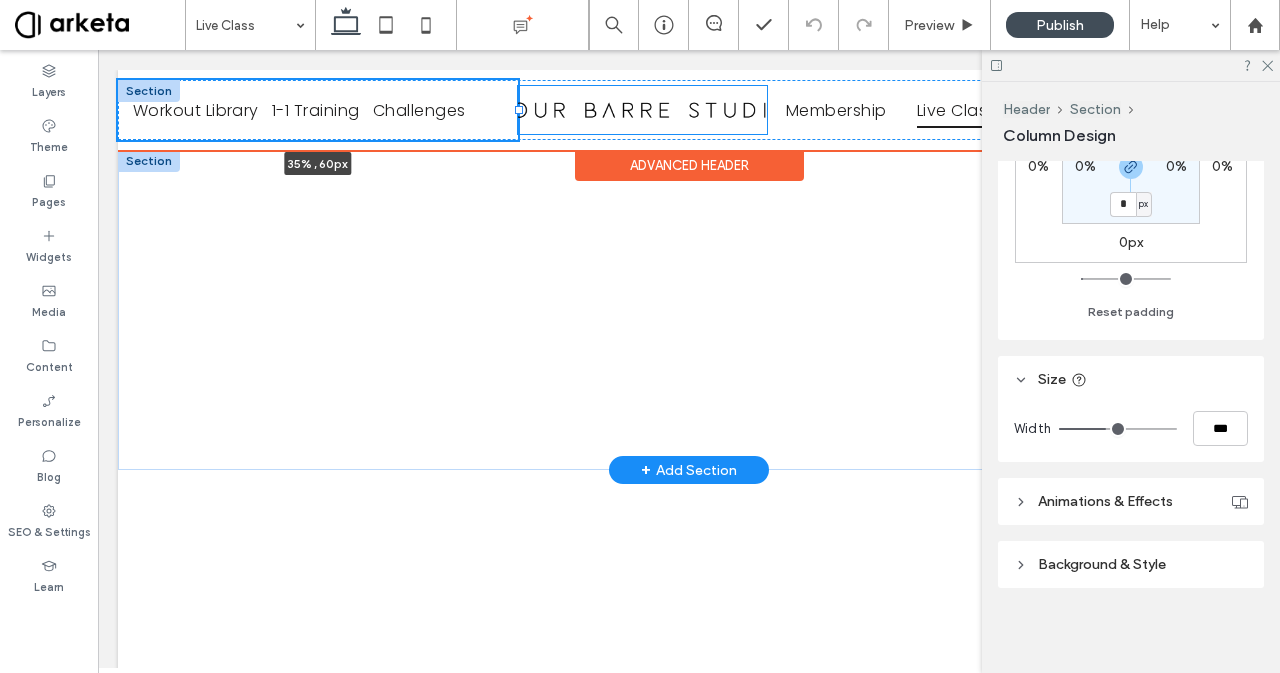 click on "Workout Library
1-1 Training
Challenges
35% , 60px
Membership
Live Class
Contact
Join Now" at bounding box center [689, 110] 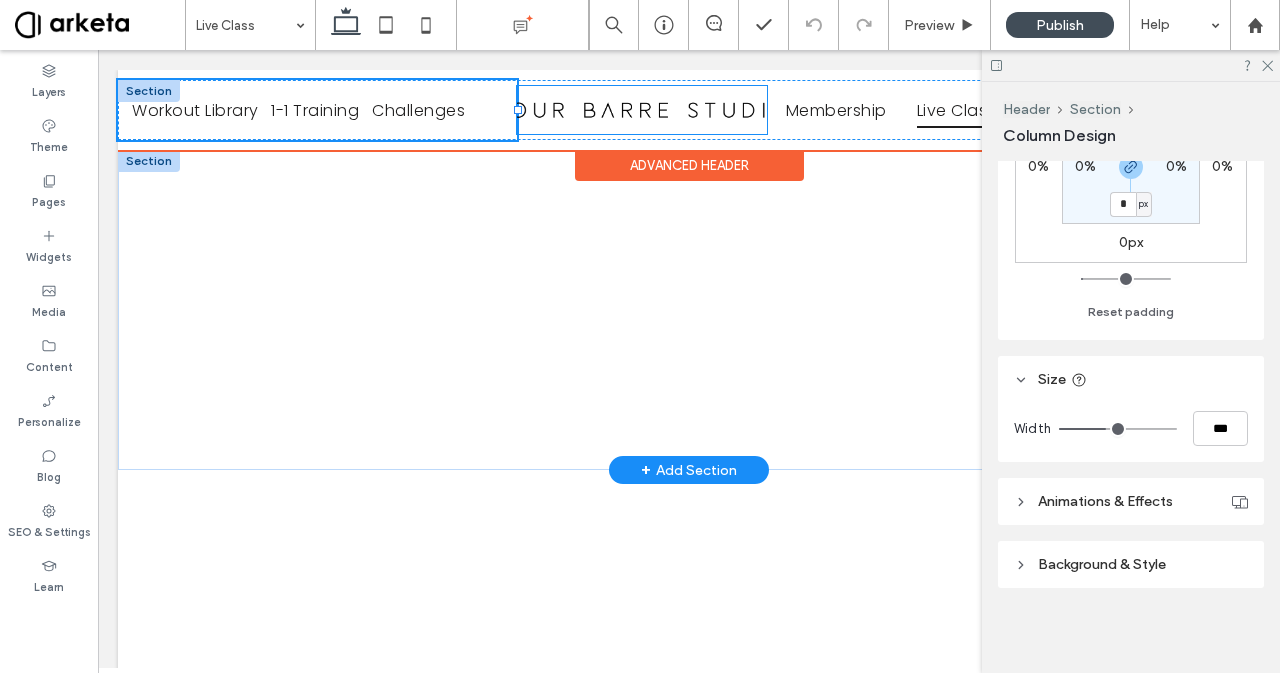 type on "**" 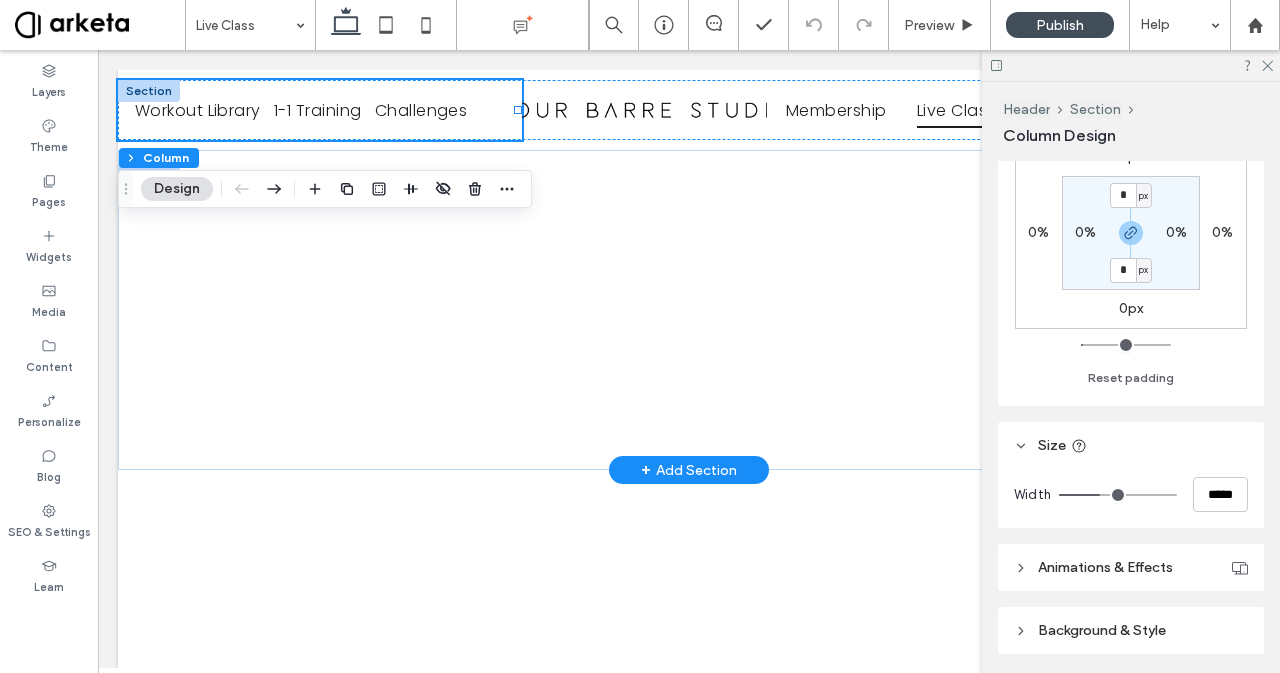 scroll, scrollTop: 674, scrollLeft: 0, axis: vertical 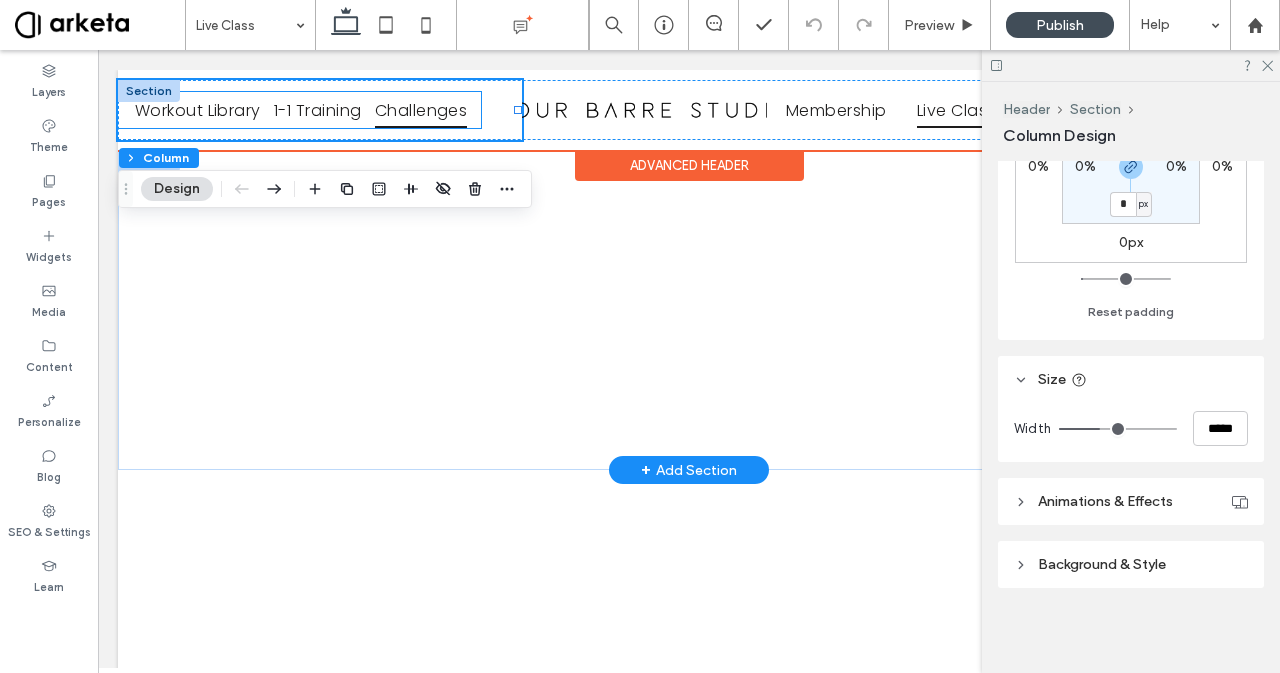 click on "Challenges" at bounding box center (421, 109) 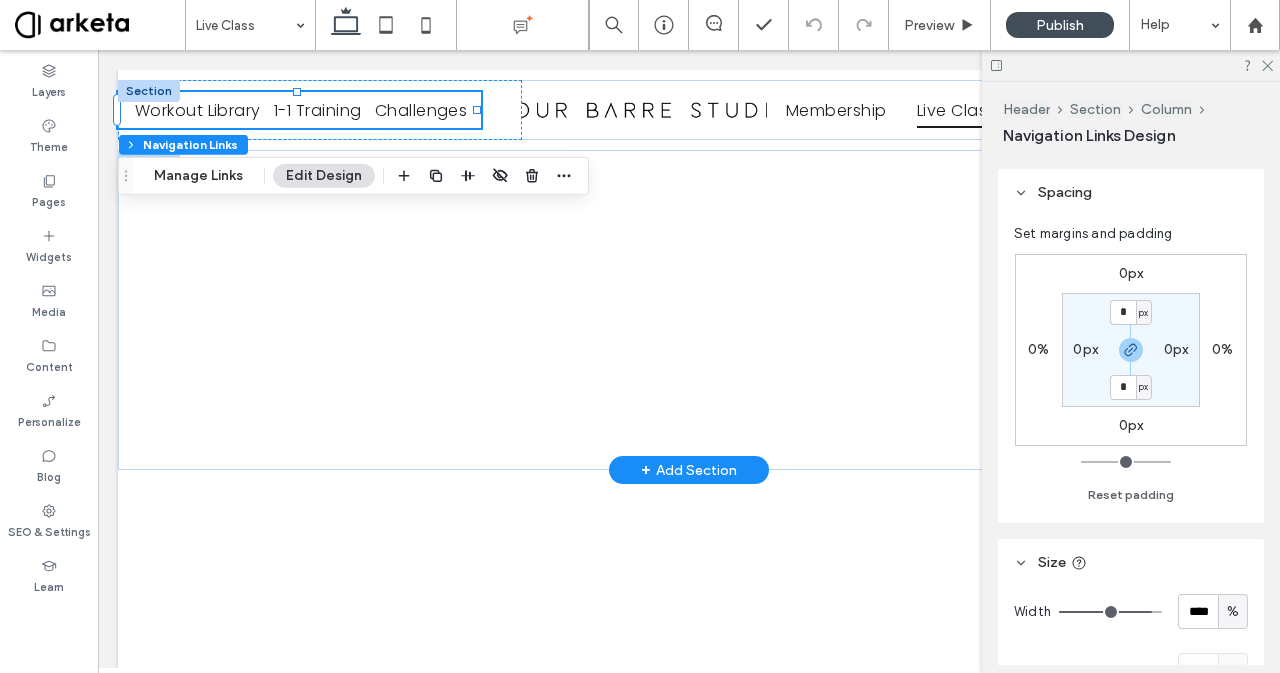 scroll, scrollTop: 0, scrollLeft: 0, axis: both 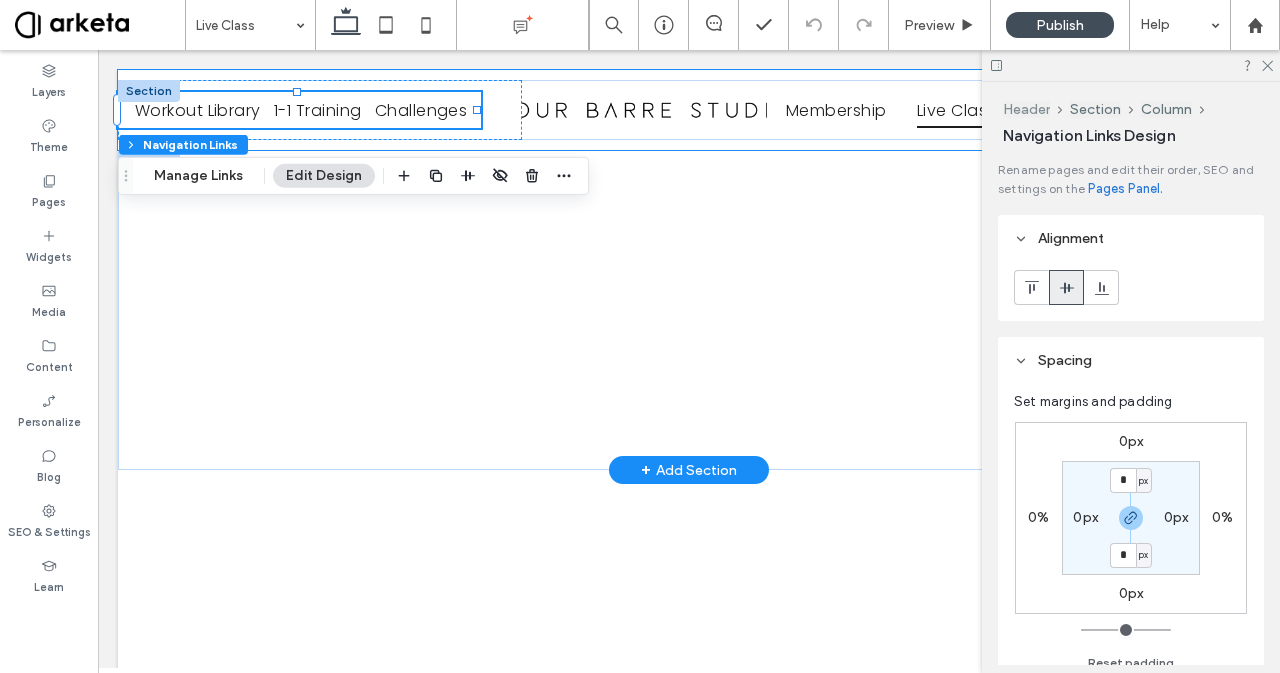 click on "Header" at bounding box center (1026, 109) 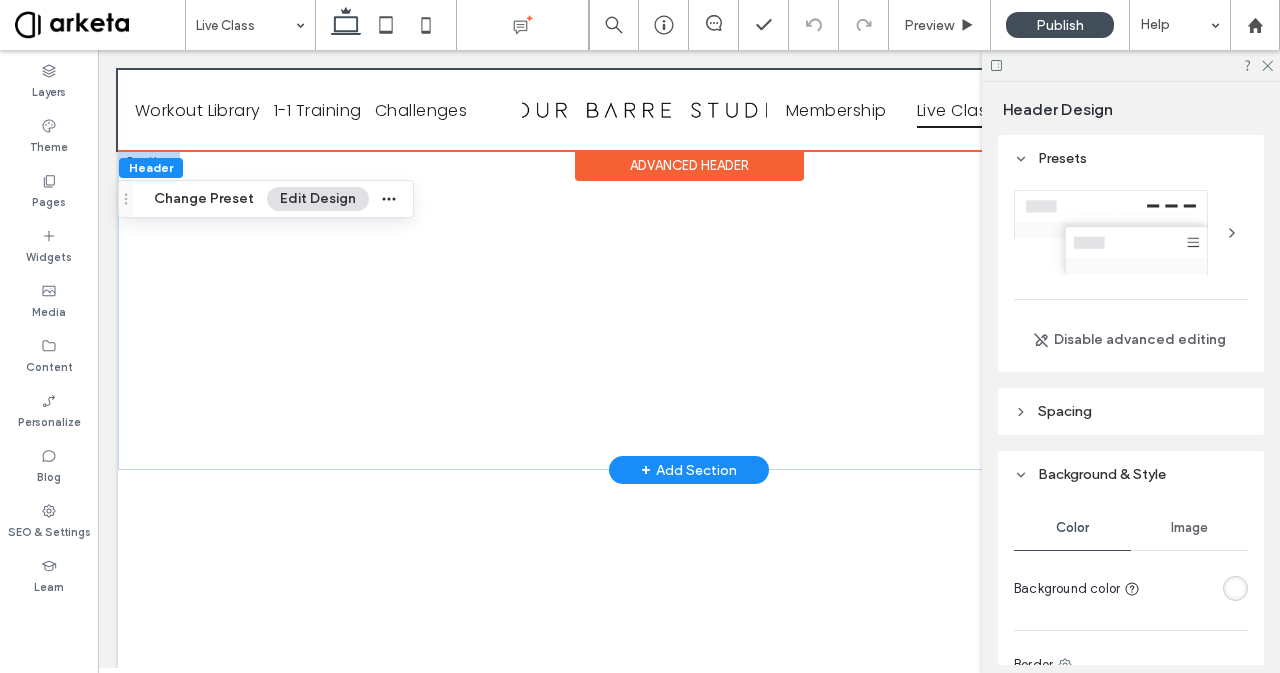 click at bounding box center (1232, 233) 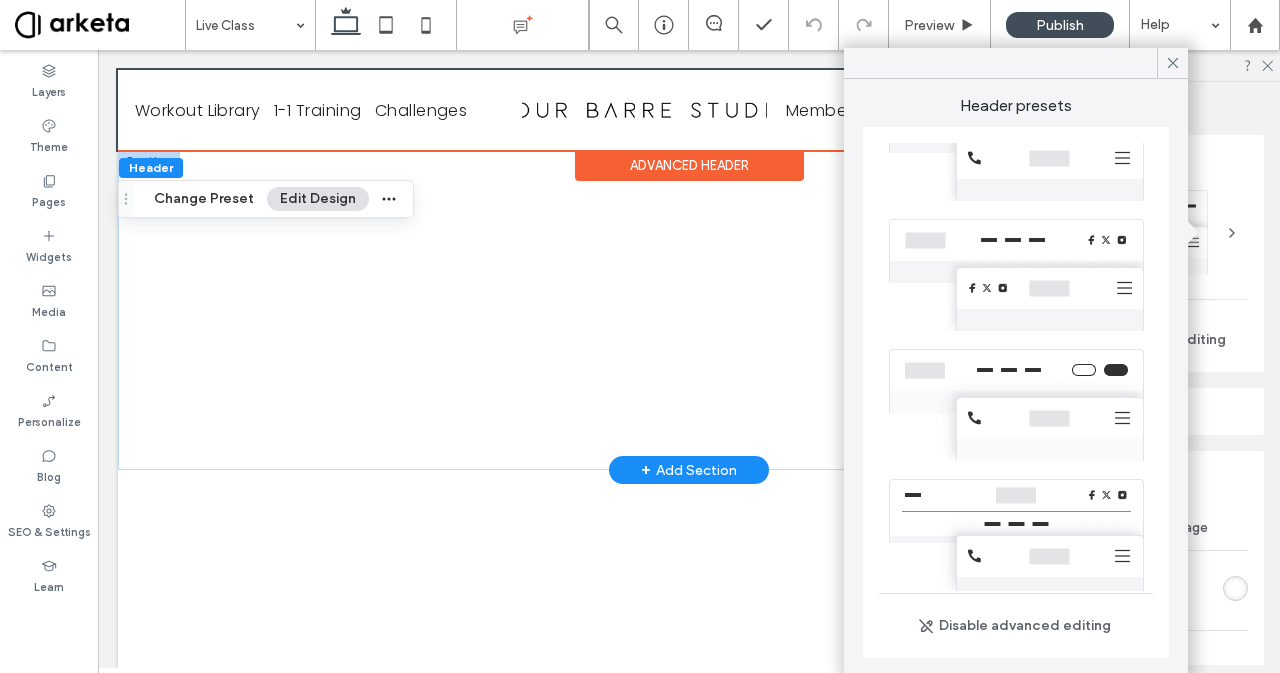 scroll, scrollTop: 324, scrollLeft: 0, axis: vertical 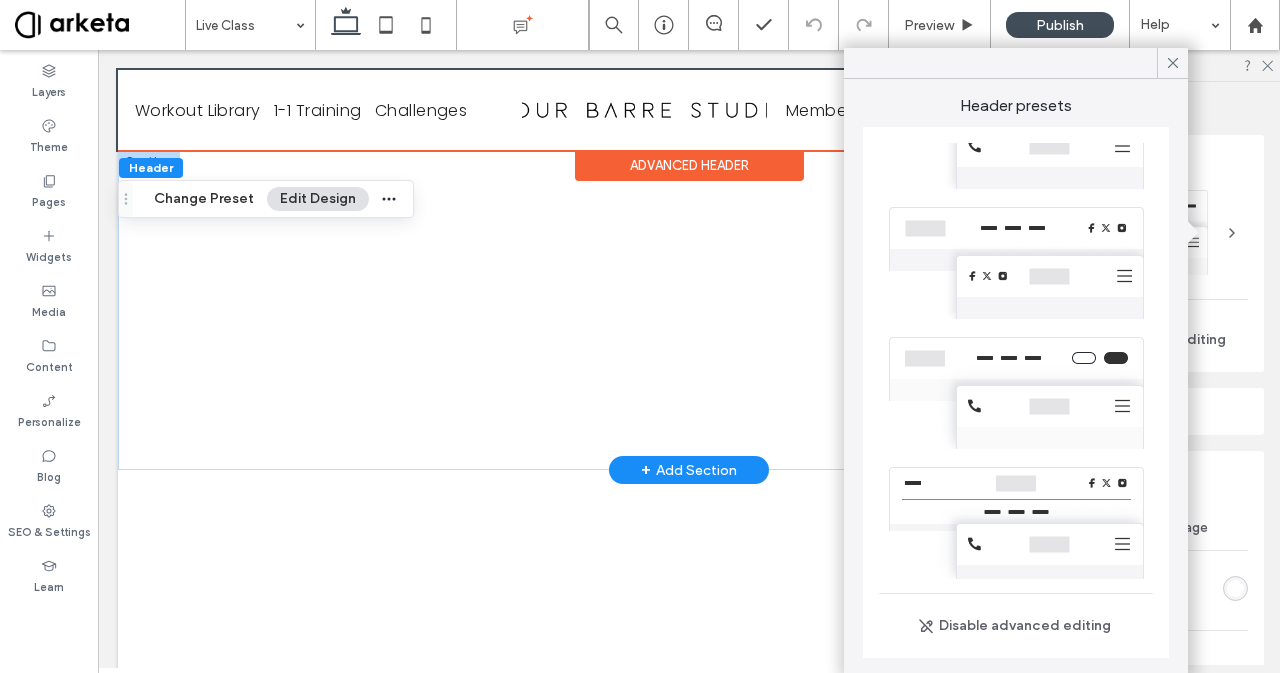 click on "Presets" at bounding box center (1131, 158) 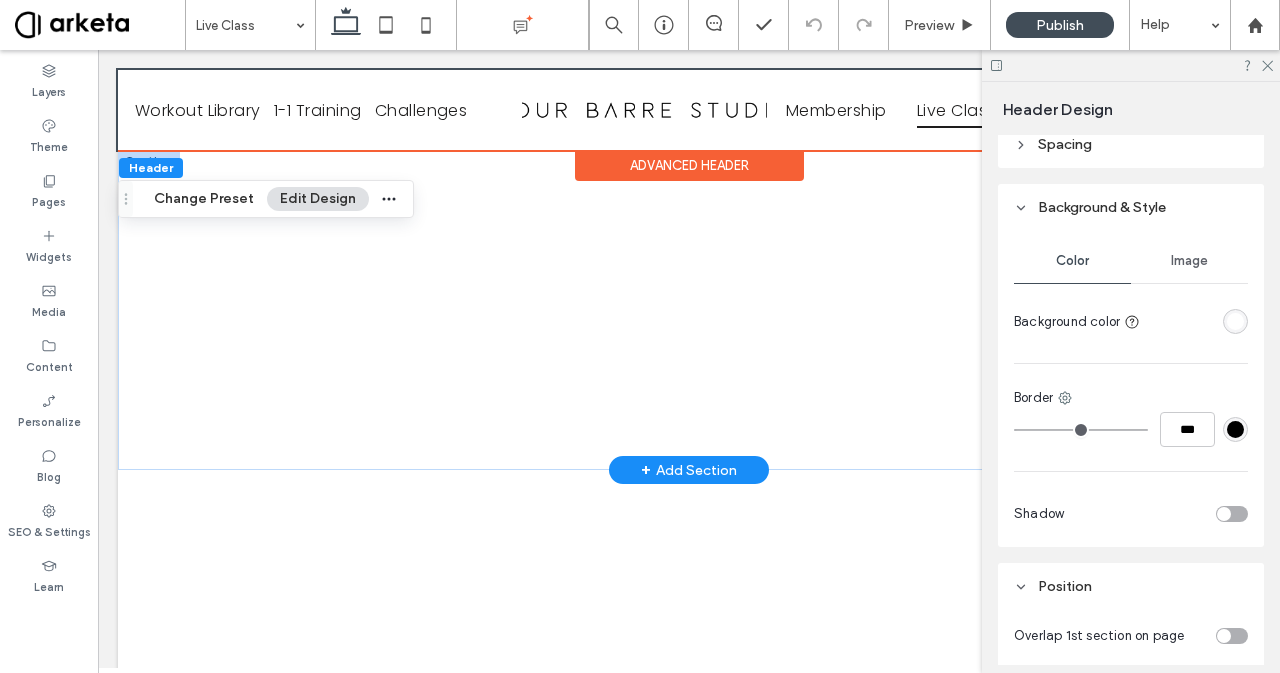 scroll, scrollTop: 0, scrollLeft: 0, axis: both 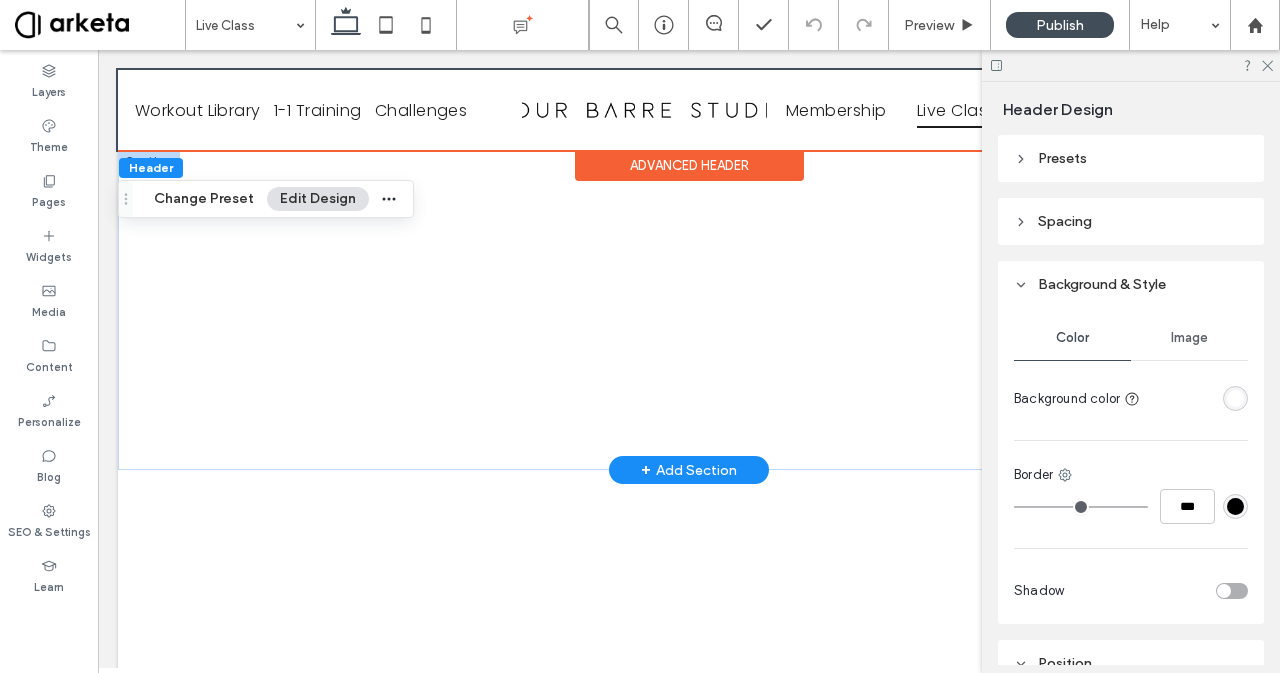 click on "Presets" at bounding box center (1131, 158) 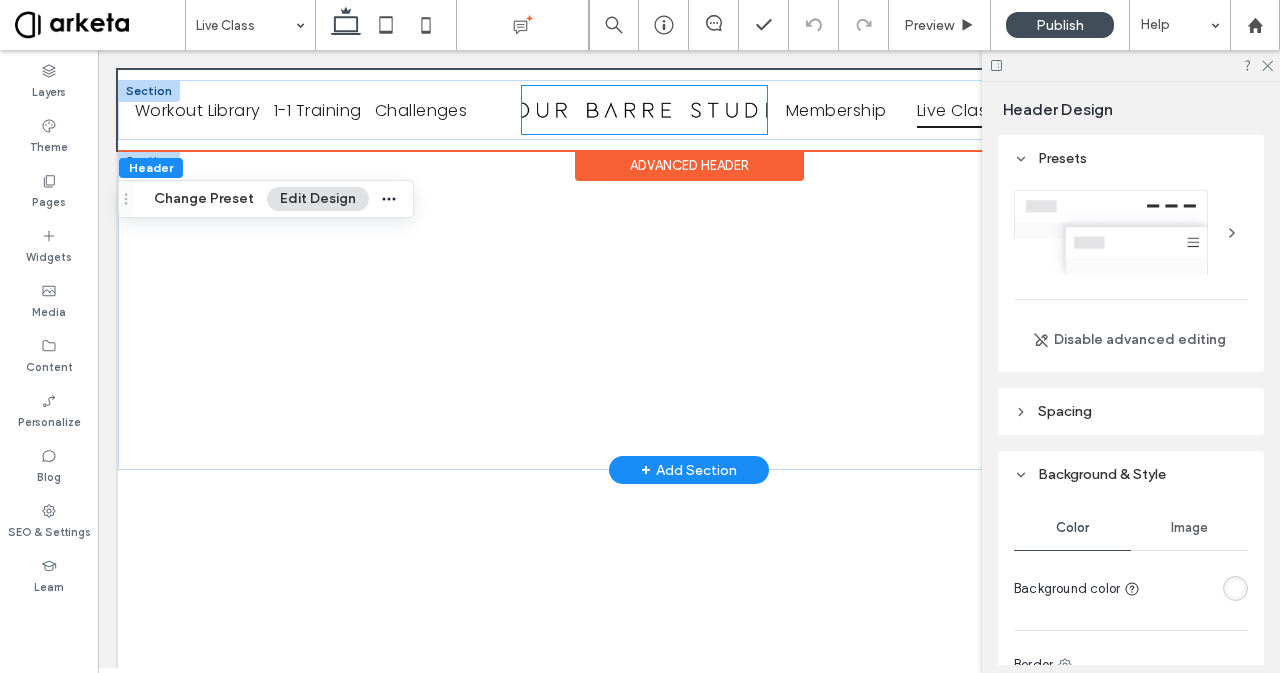 click at bounding box center [644, 110] 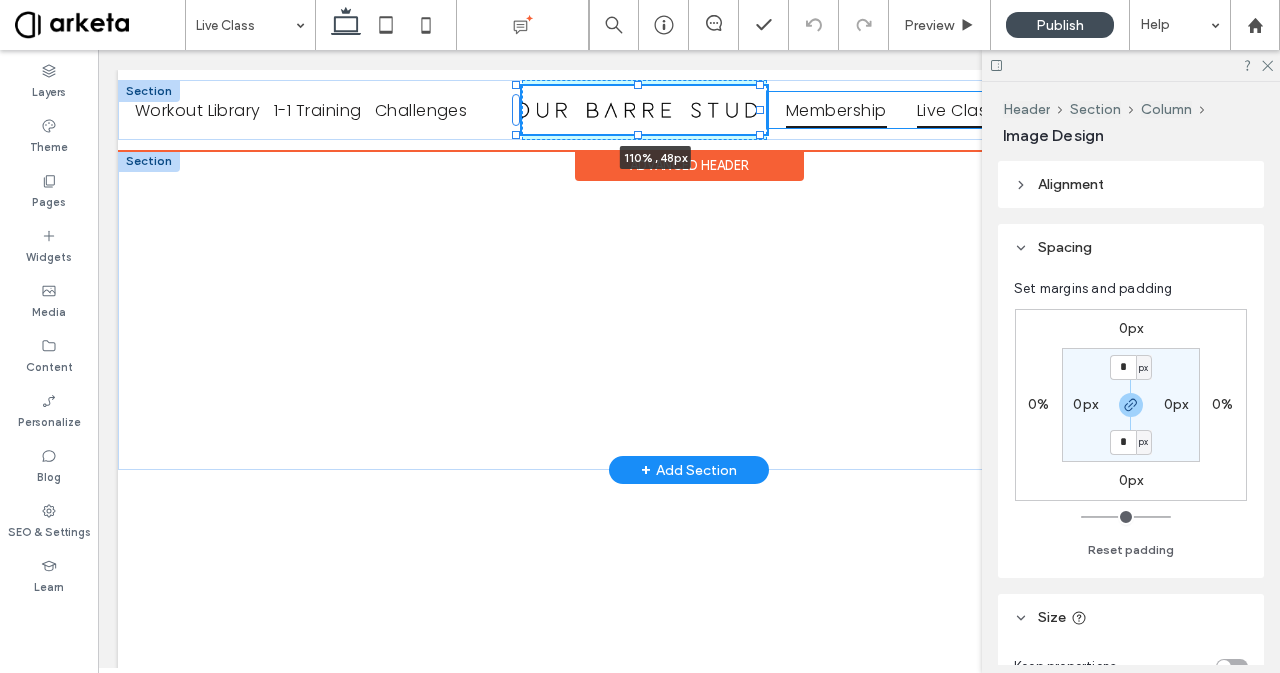 drag, startPoint x: 758, startPoint y: 111, endPoint x: 784, endPoint y: 110, distance: 26.019224 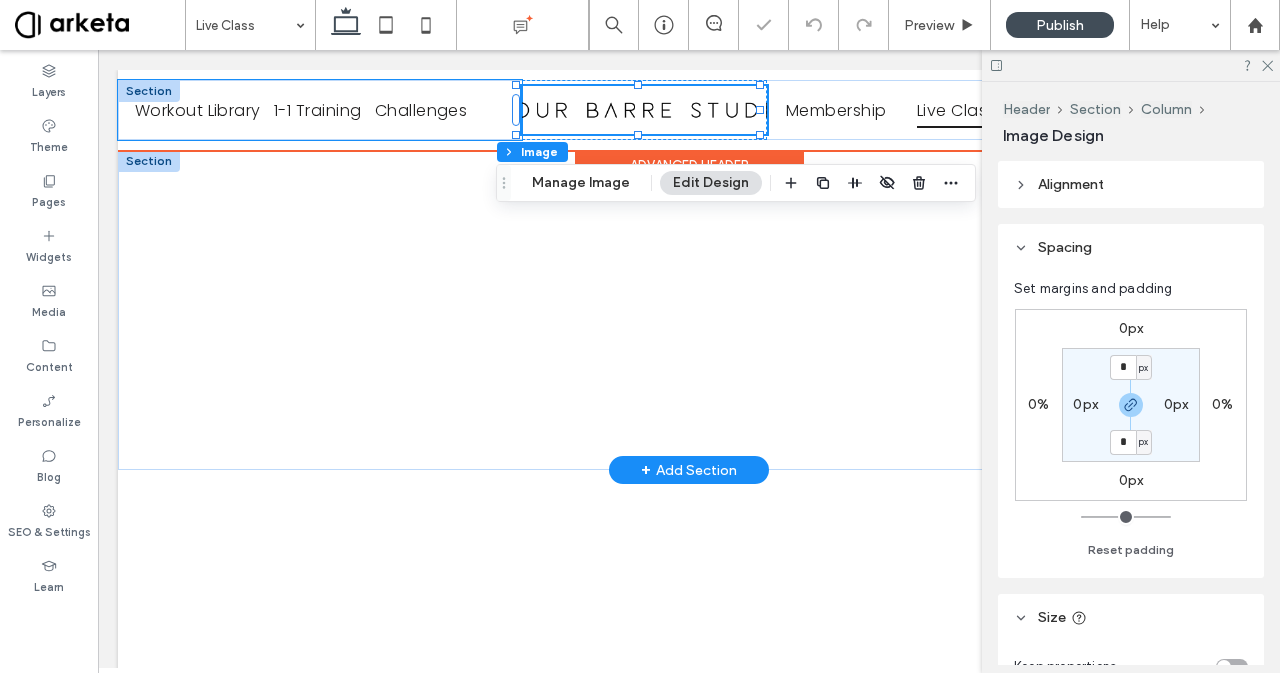 click on "Workout Library
1-1 Training
Challenges" at bounding box center [320, 110] 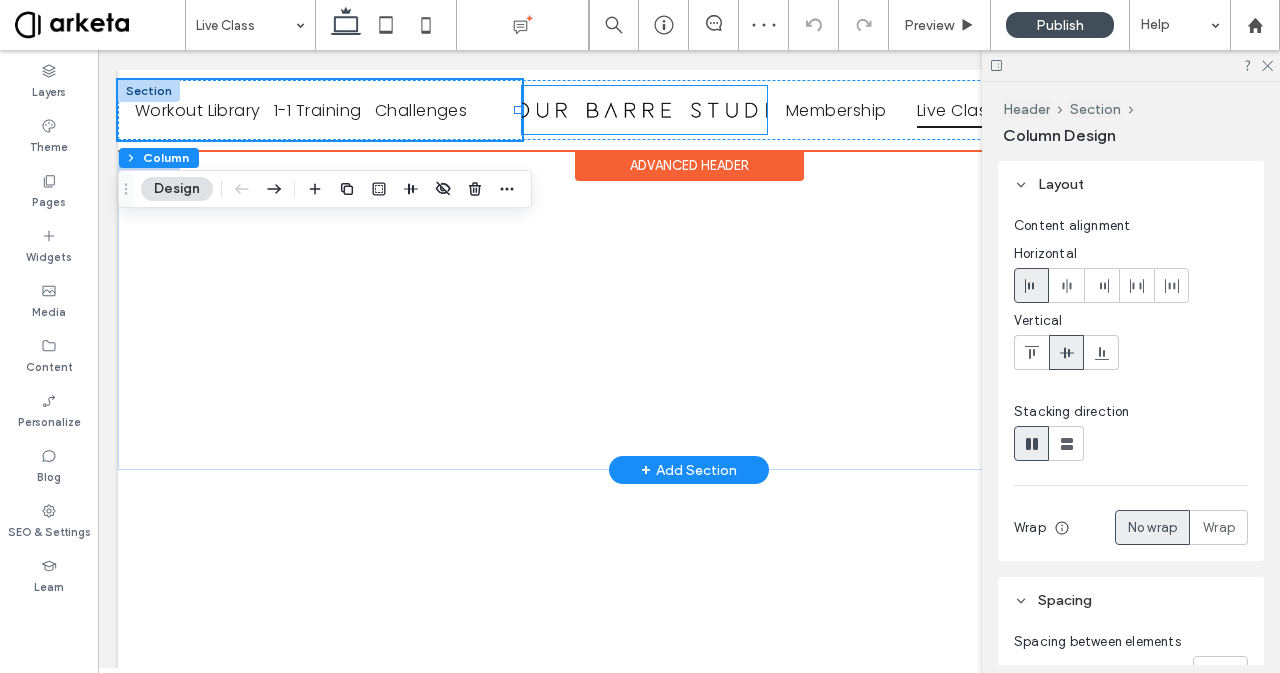 click at bounding box center [644, 110] 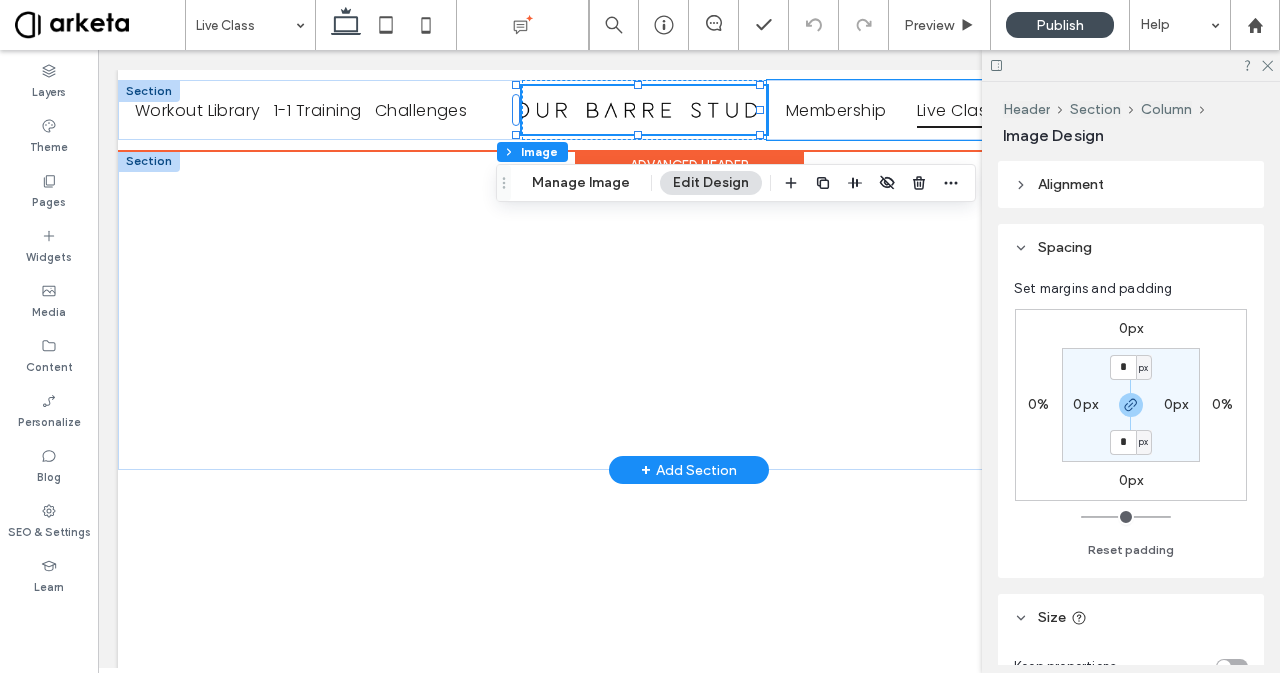 click on "Membership
Live Class
Contact" at bounding box center (955, 110) 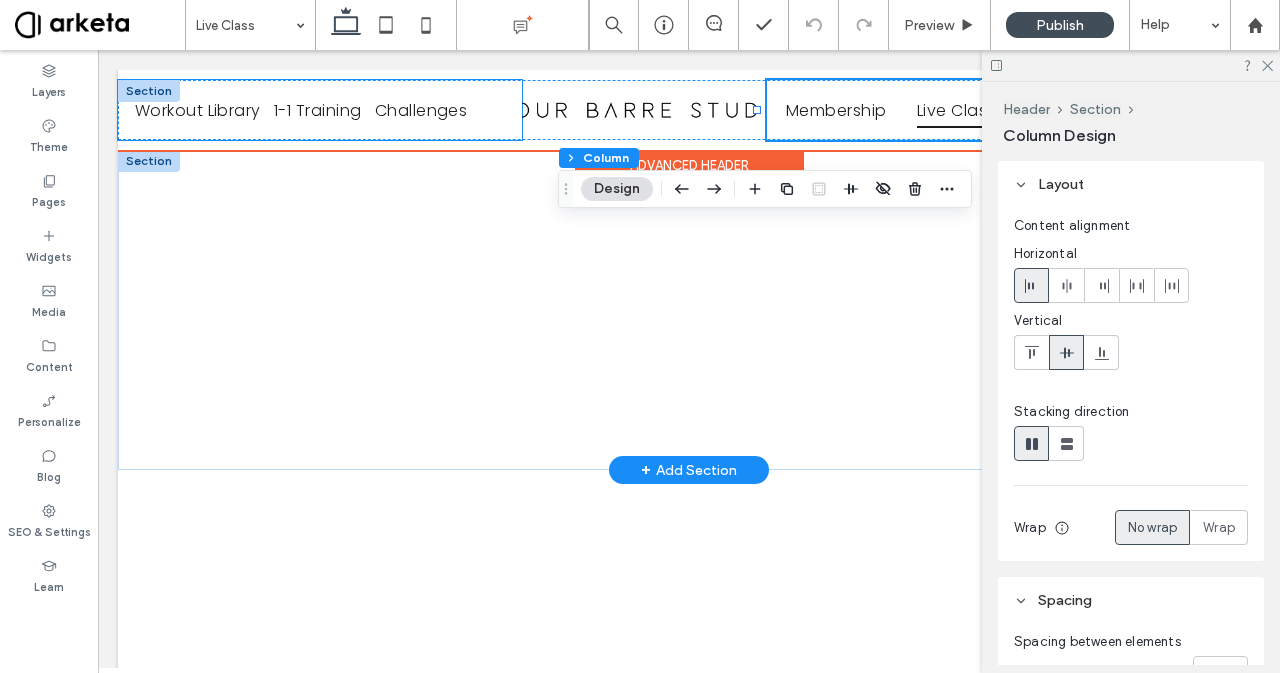 click on "Workout Library
1-1 Training
Challenges" at bounding box center (320, 110) 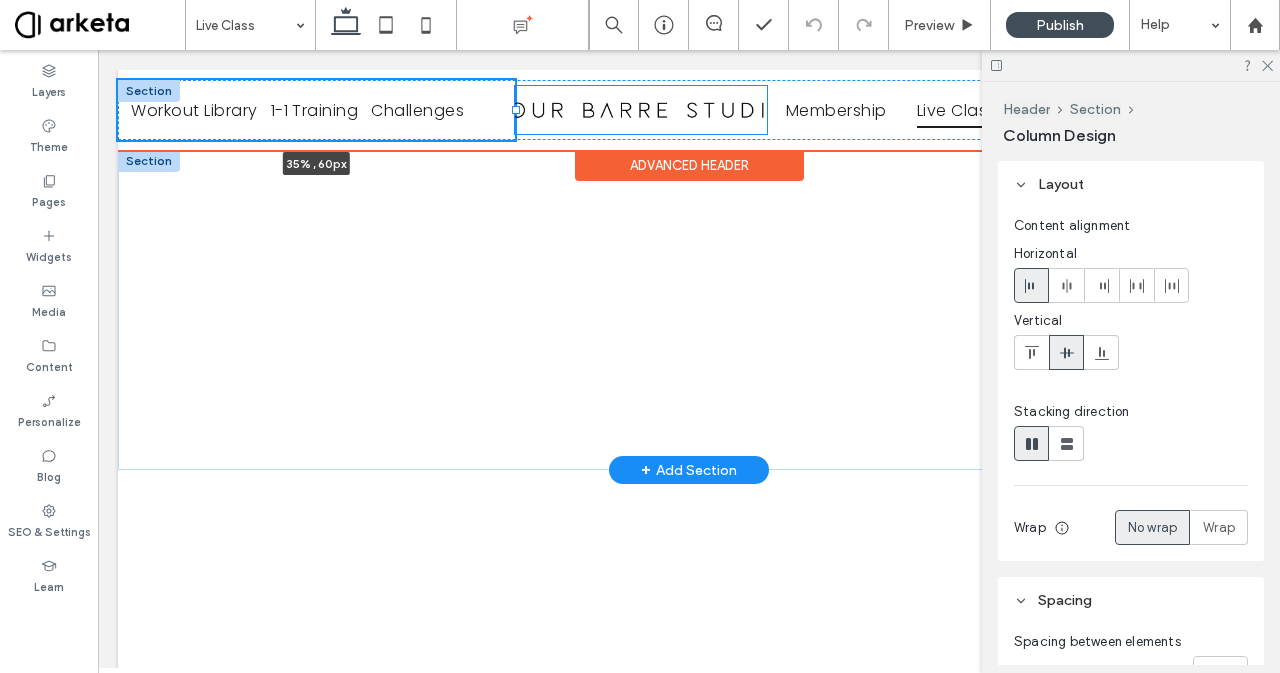 drag, startPoint x: 517, startPoint y: 106, endPoint x: 516, endPoint y: 95, distance: 11.045361 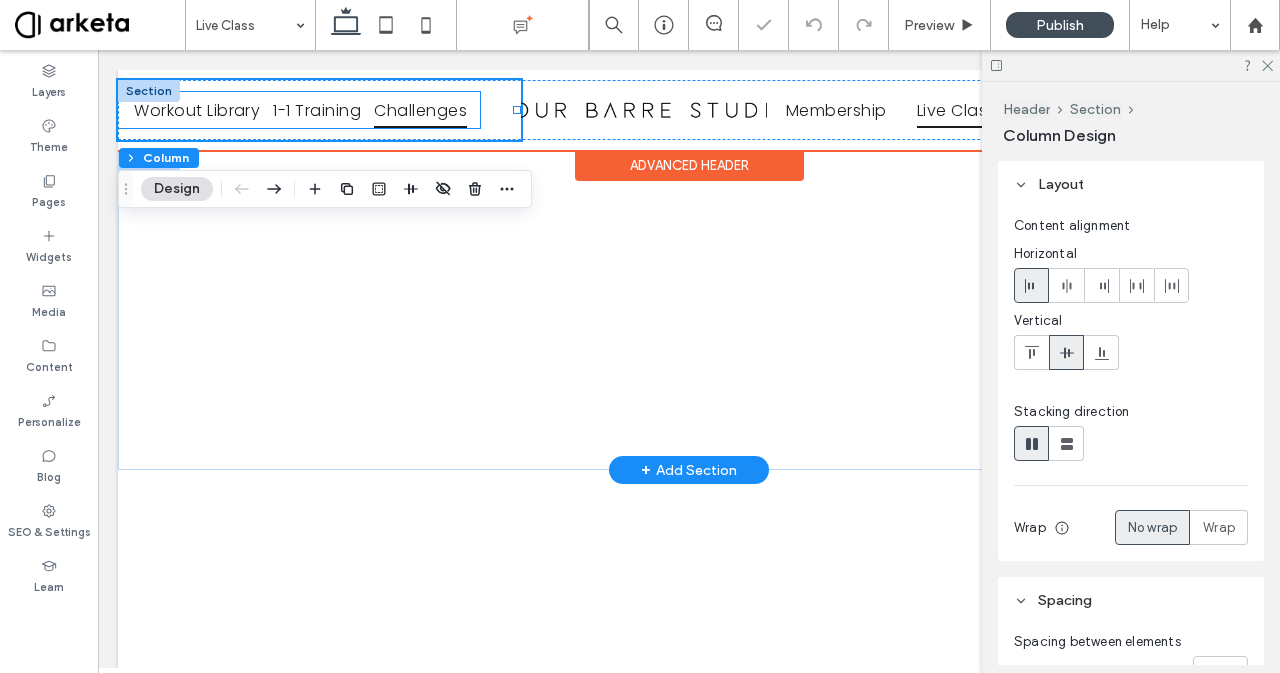 click on "Challenges" at bounding box center (420, 109) 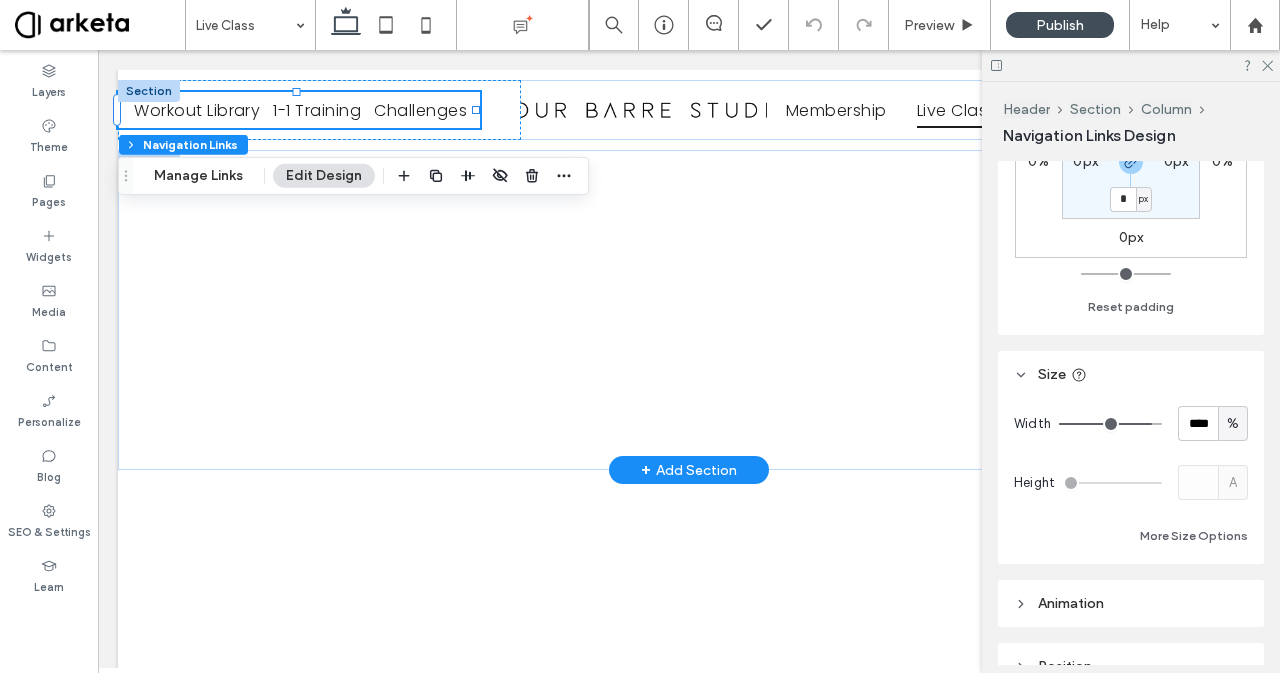 scroll, scrollTop: 375, scrollLeft: 0, axis: vertical 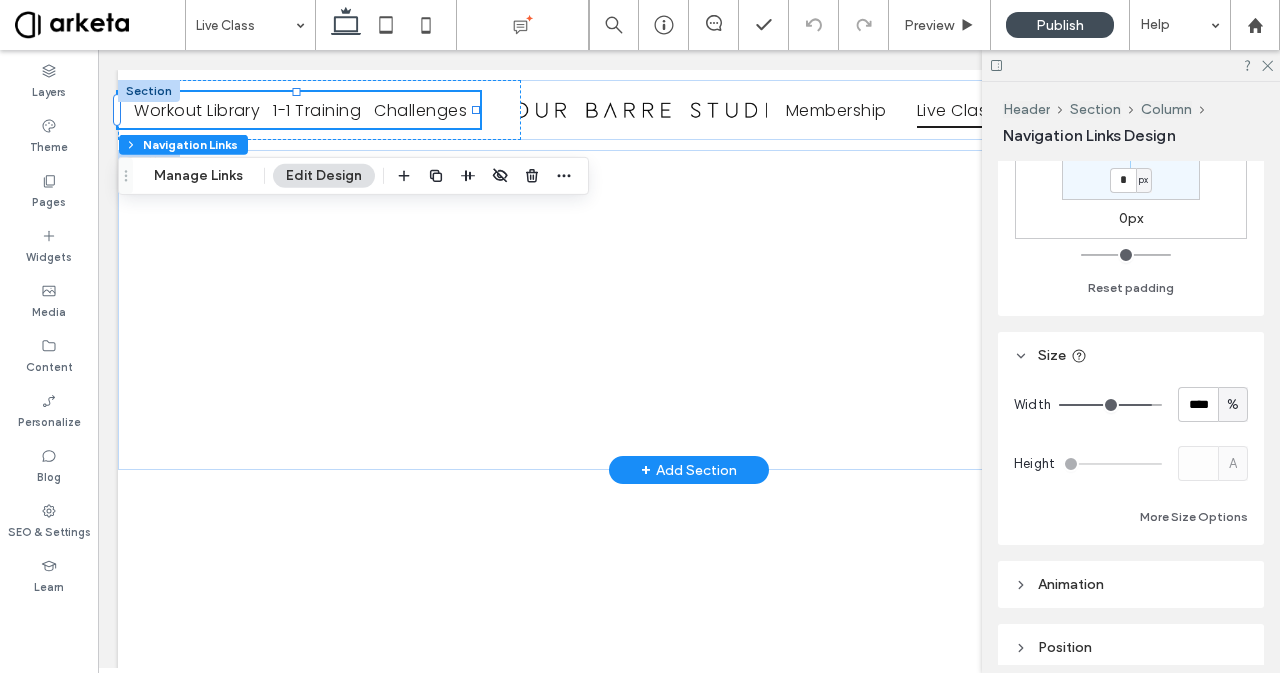 type on "***" 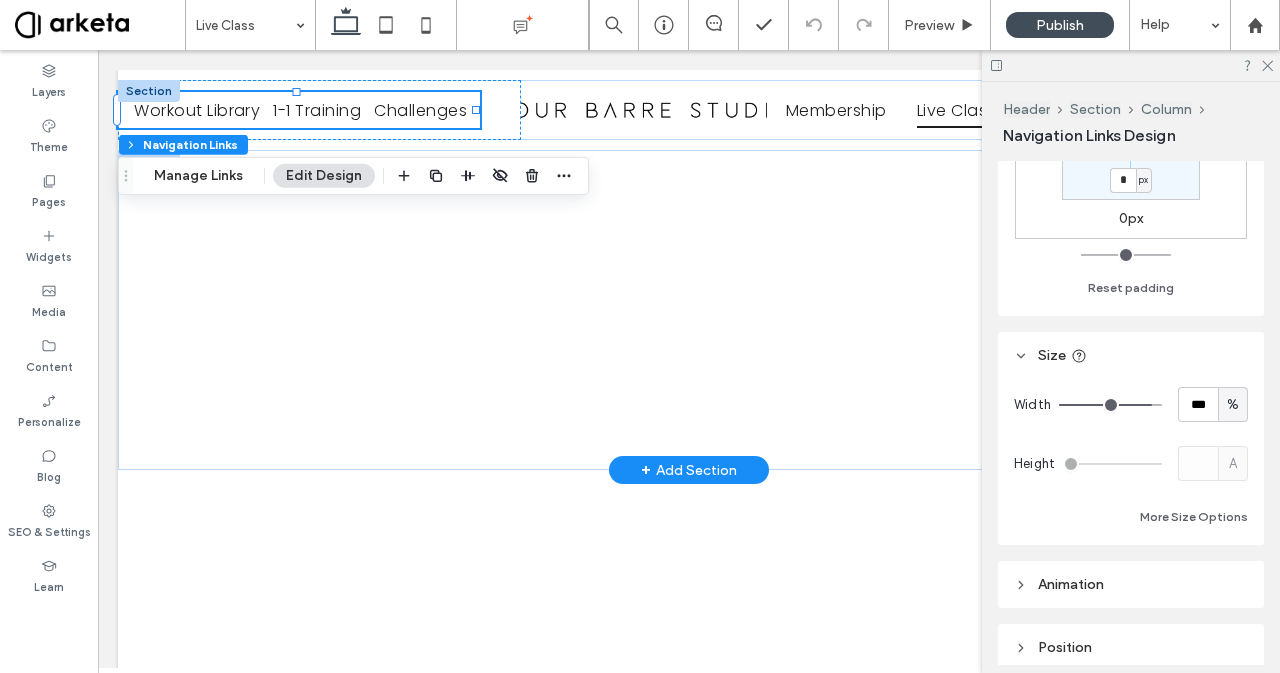 drag, startPoint x: 1134, startPoint y: 401, endPoint x: 1188, endPoint y: 399, distance: 54.037025 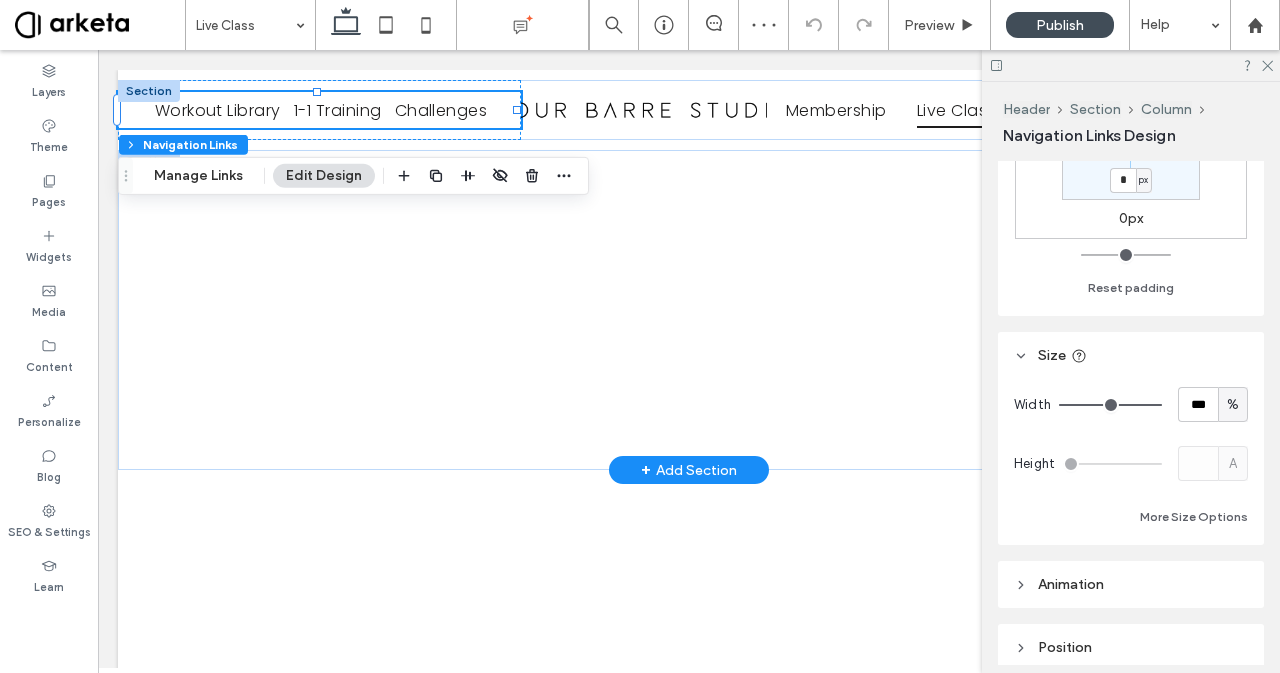 type on "**" 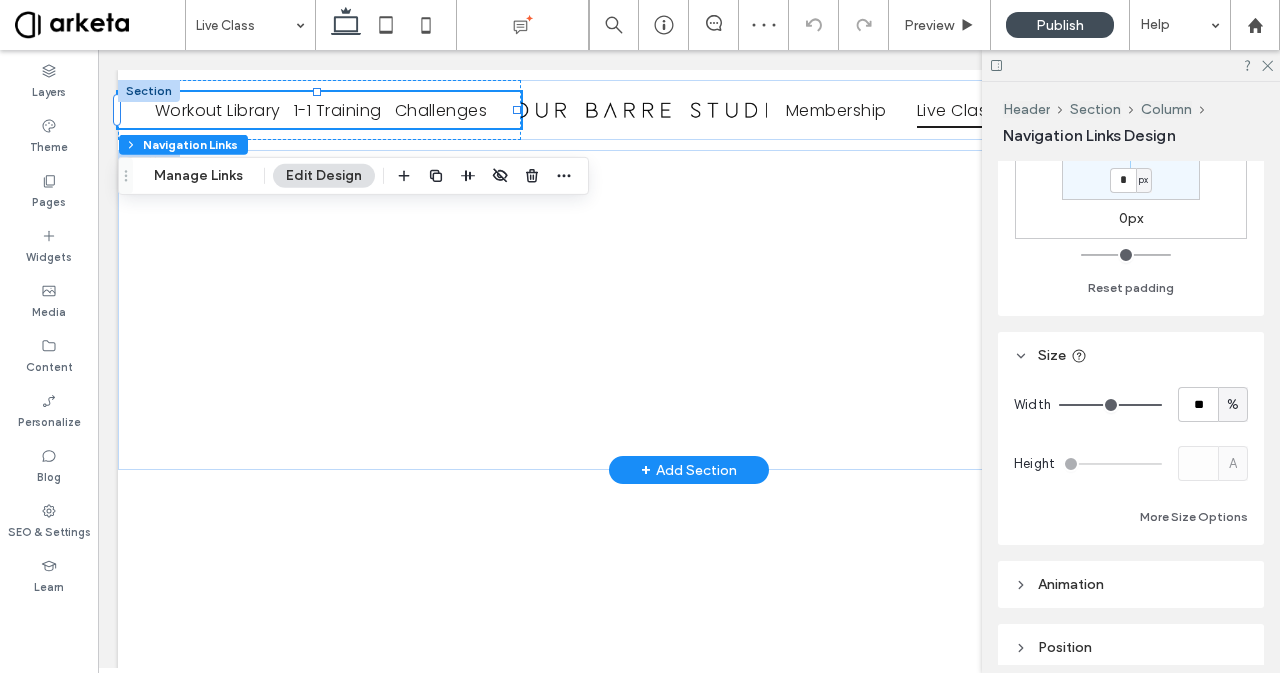 type on "*" 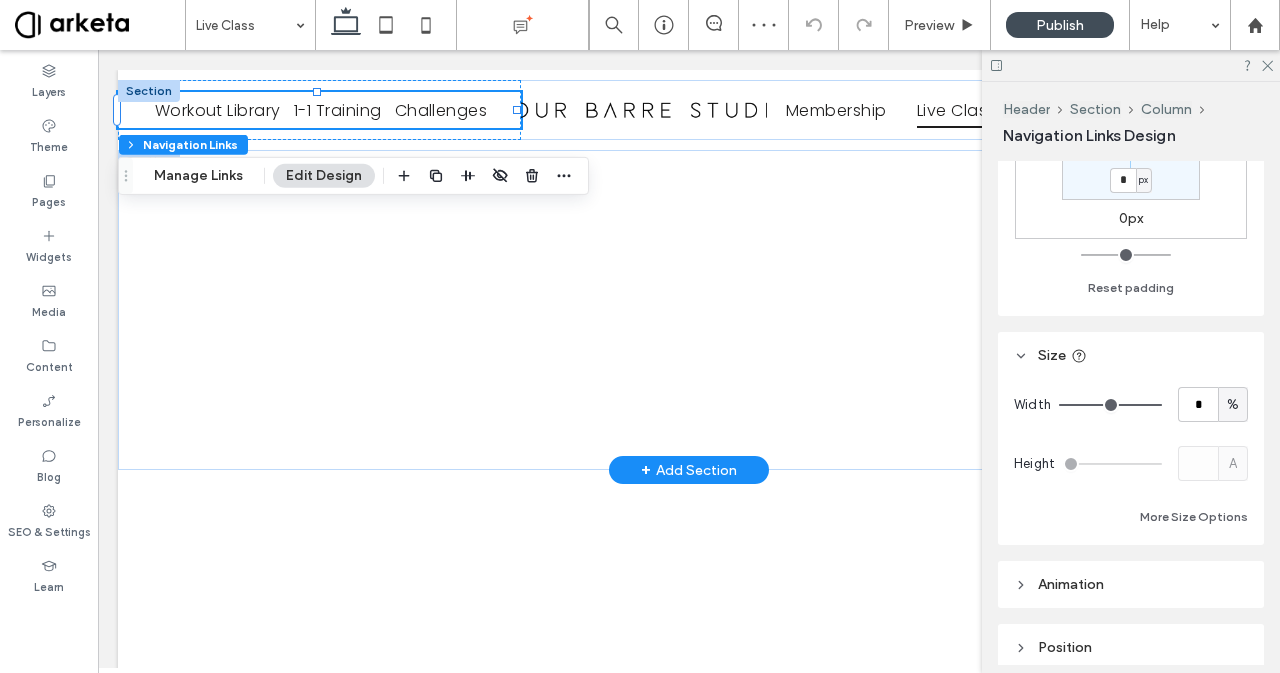 drag, startPoint x: 1142, startPoint y: 407, endPoint x: 978, endPoint y: 431, distance: 165.7468 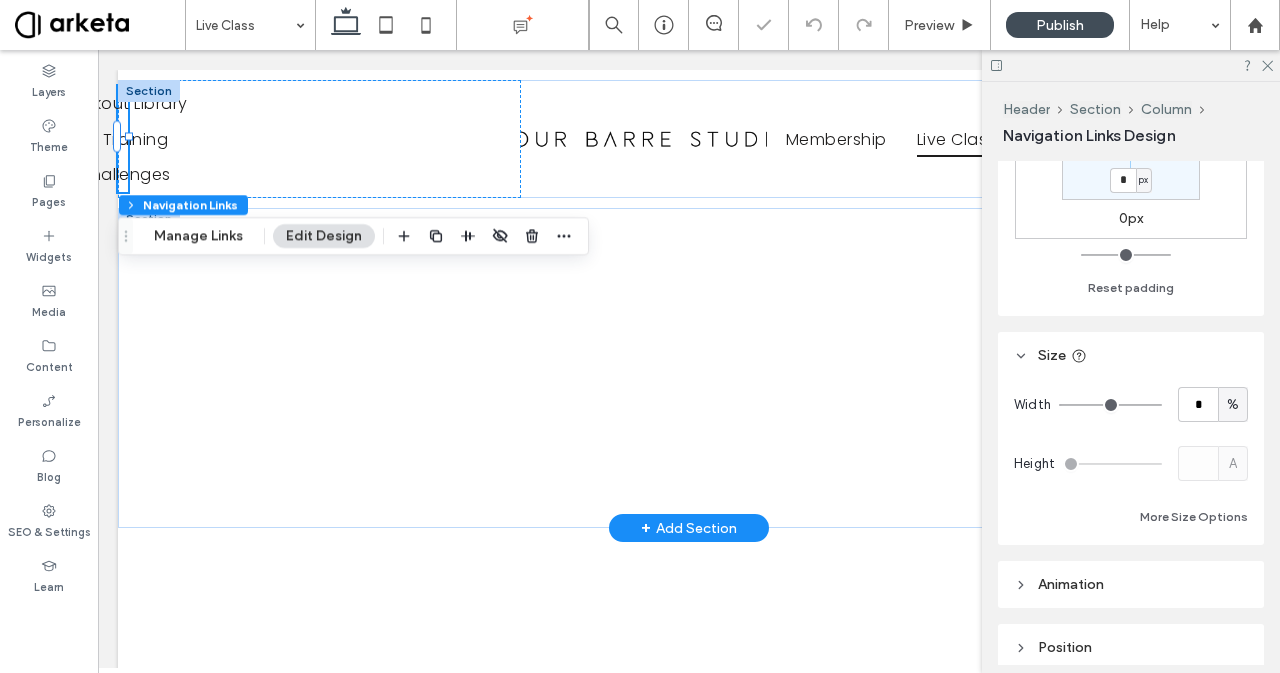type on "**" 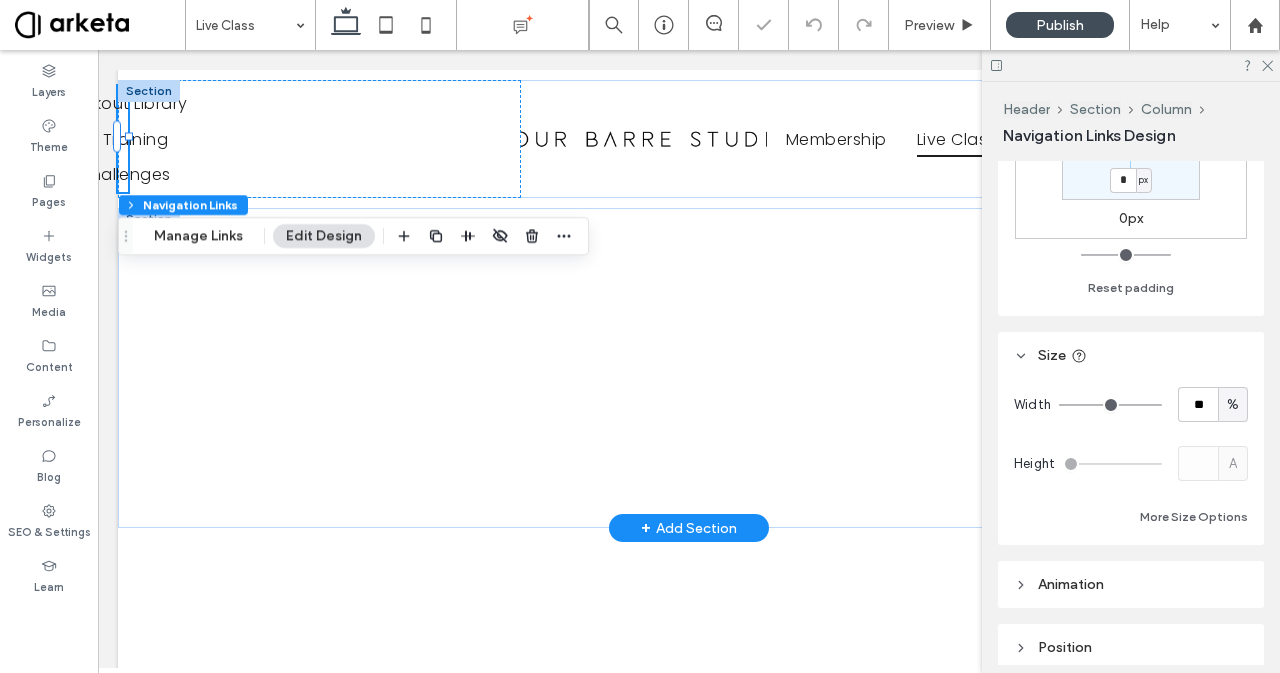 click at bounding box center (1110, 405) 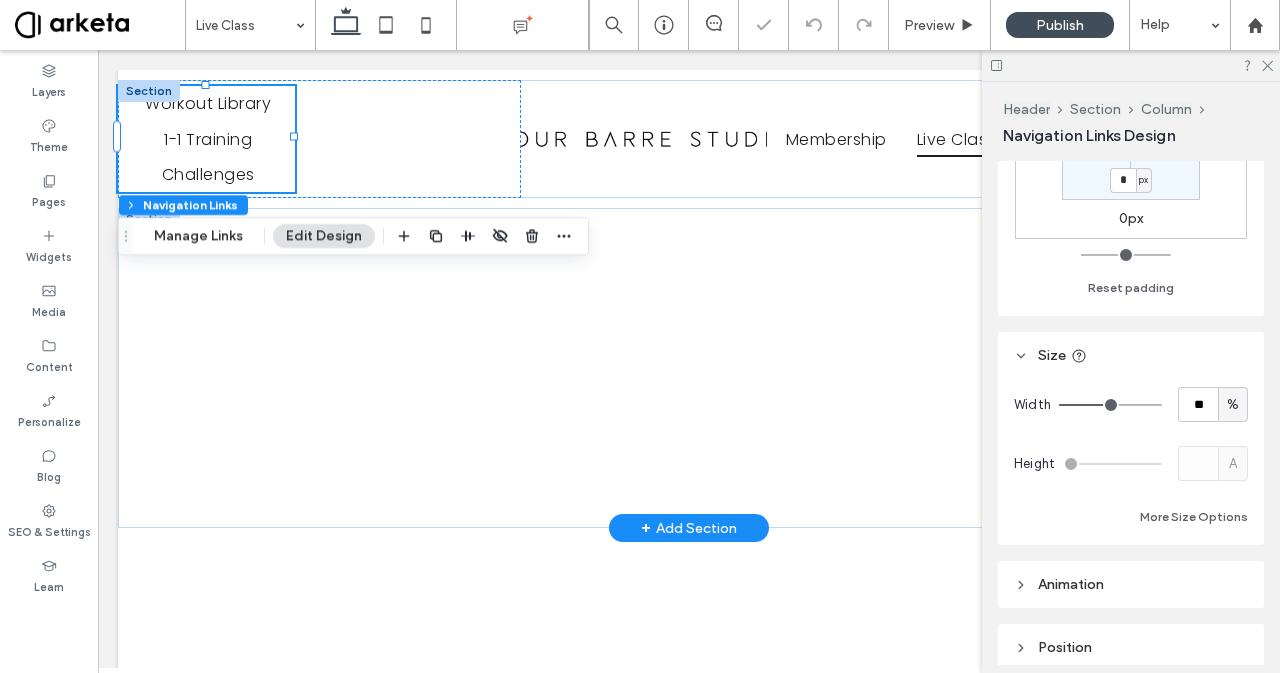 type on "**" 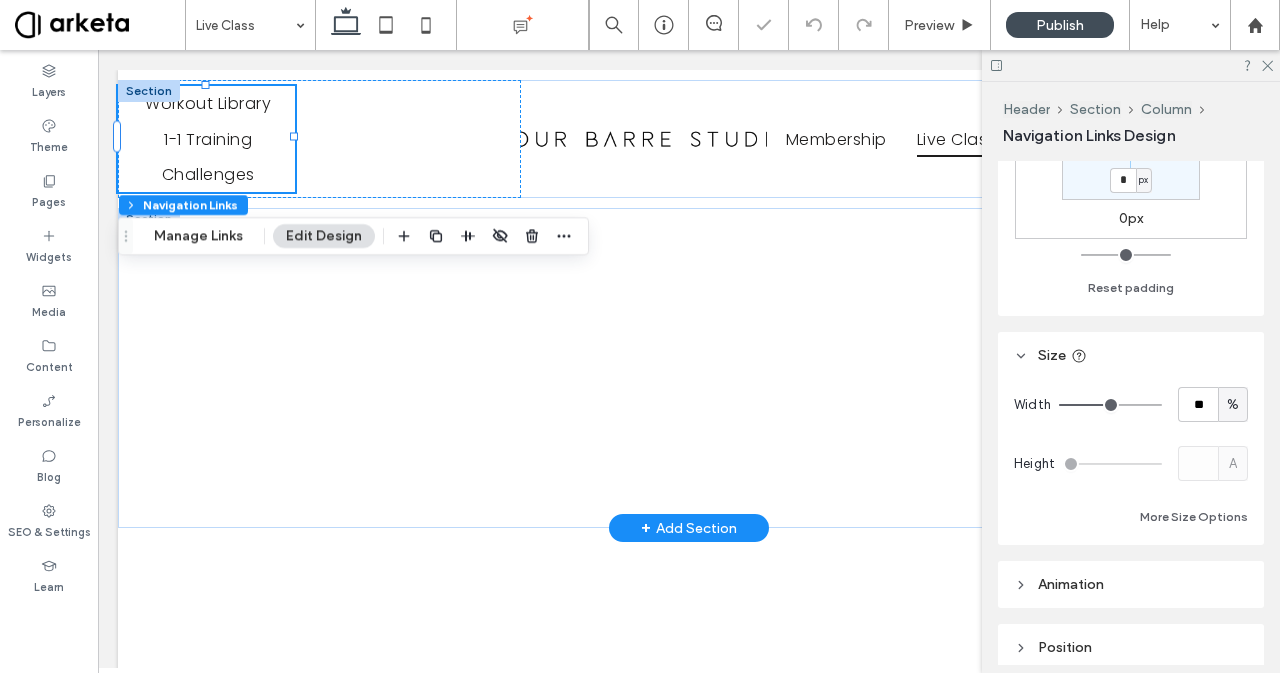 type on "**" 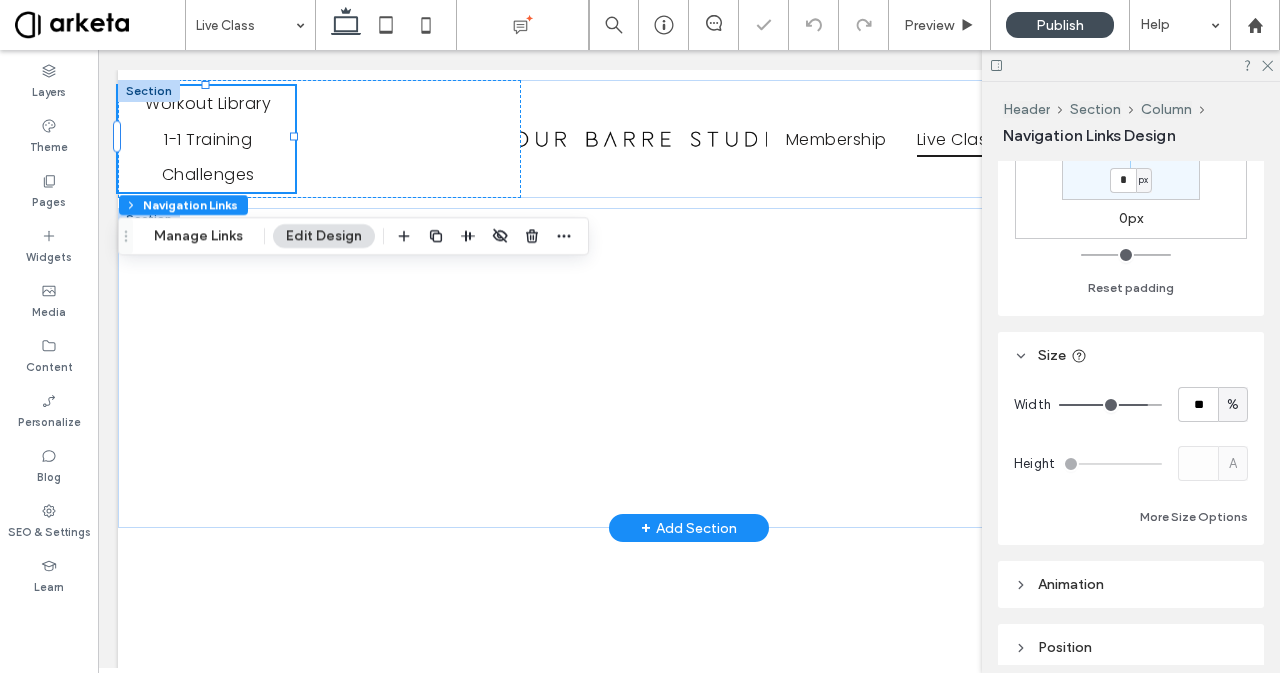 type on "**" 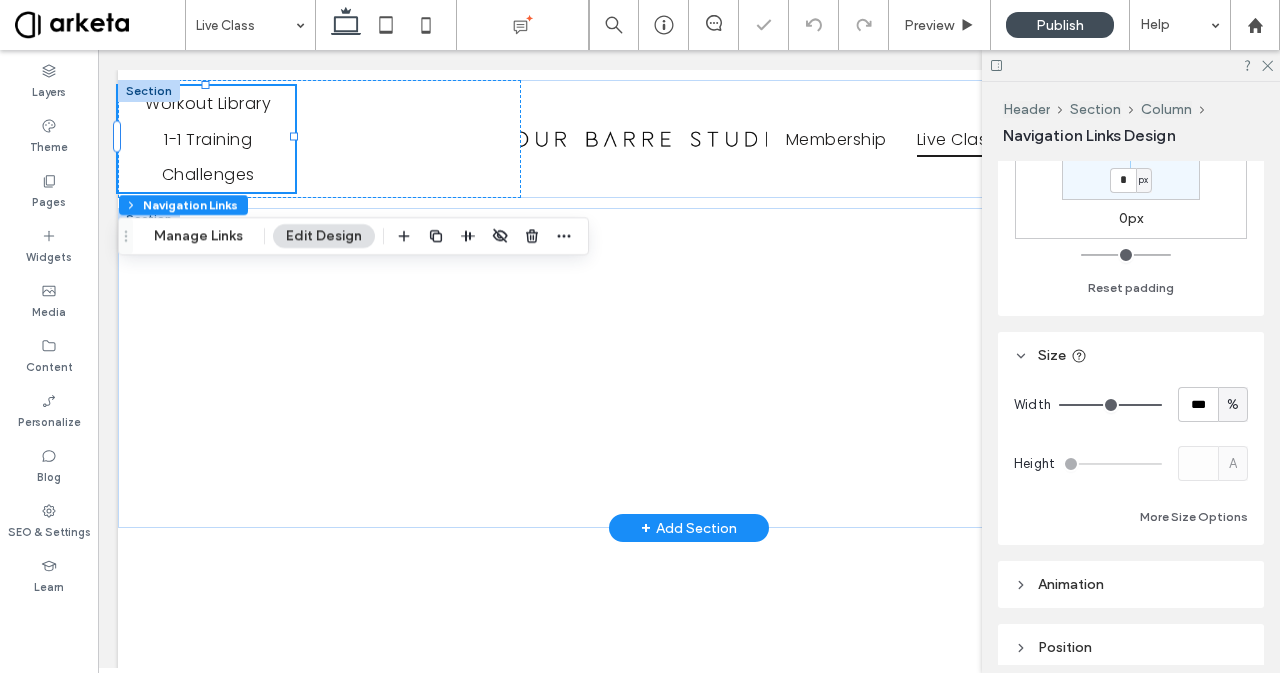 drag, startPoint x: 1108, startPoint y: 402, endPoint x: 1217, endPoint y: 404, distance: 109.01835 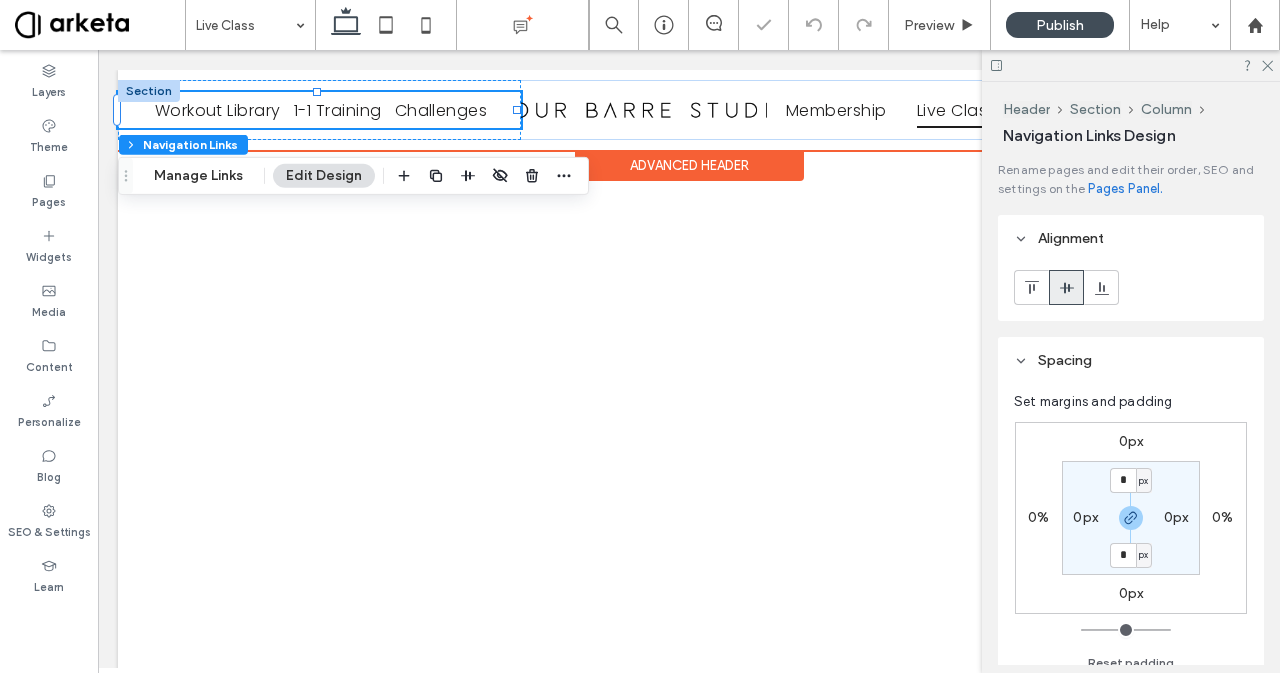 scroll, scrollTop: 0, scrollLeft: 0, axis: both 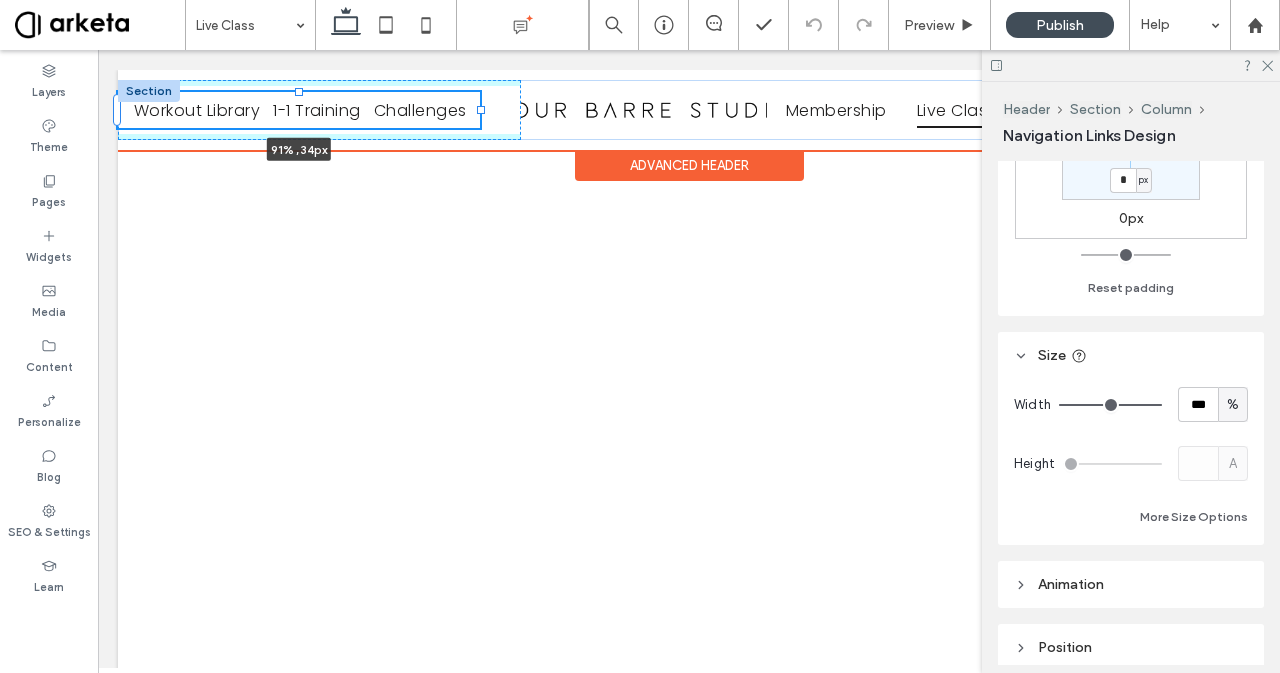 drag, startPoint x: 515, startPoint y: 108, endPoint x: 479, endPoint y: 111, distance: 36.124783 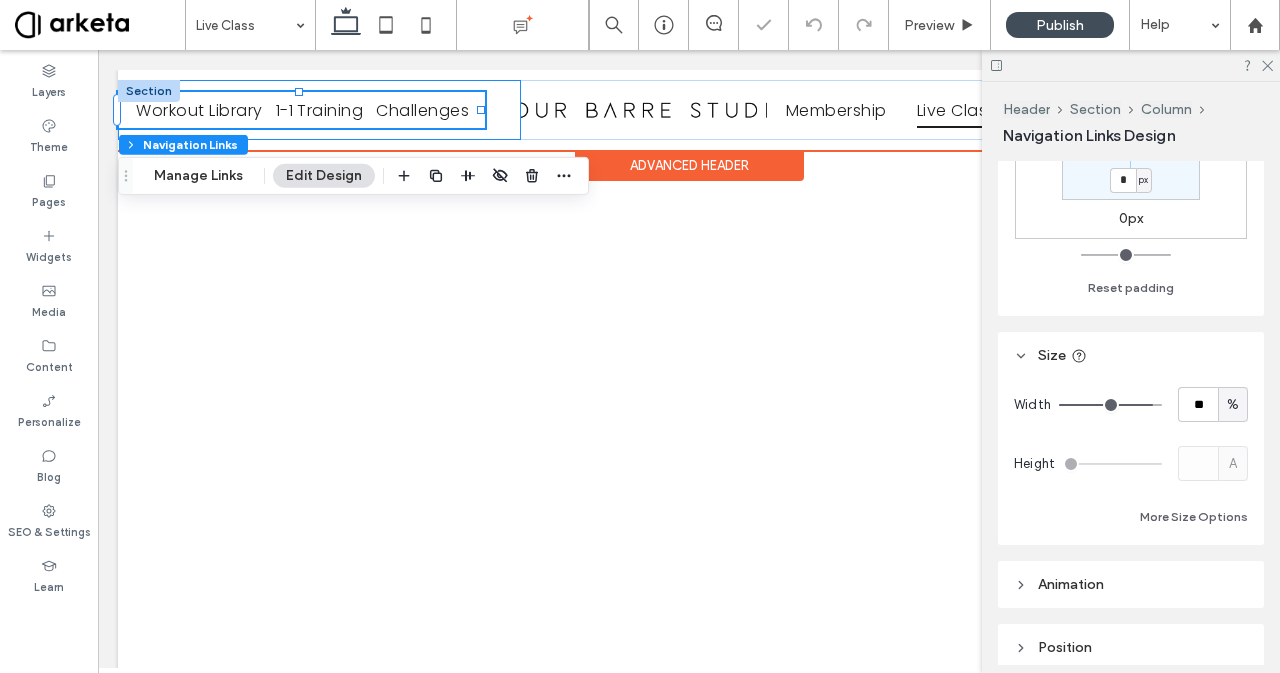 click on "Workout Library
1-1 Training
Challenges
91% , 34px" at bounding box center [319, 110] 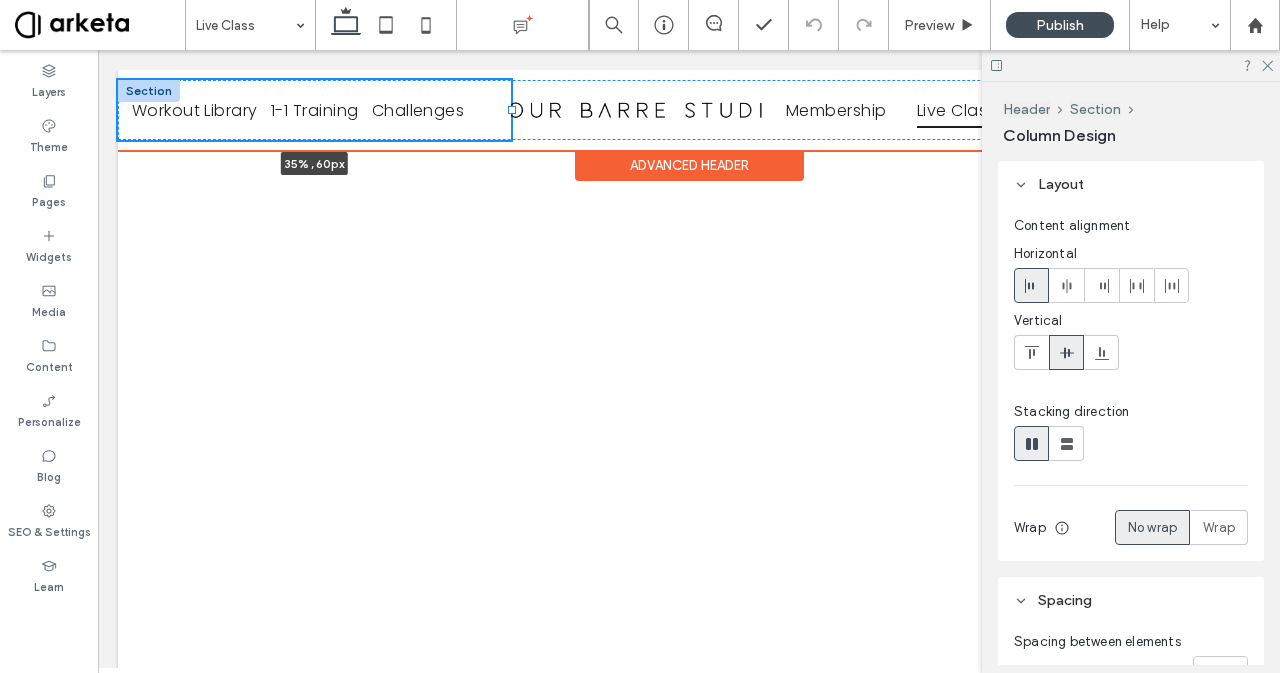 click on "Workout Library
1-1 Training
Challenges
35% , 60px
Membership
Live Class
Contact
Join Now" at bounding box center [689, 110] 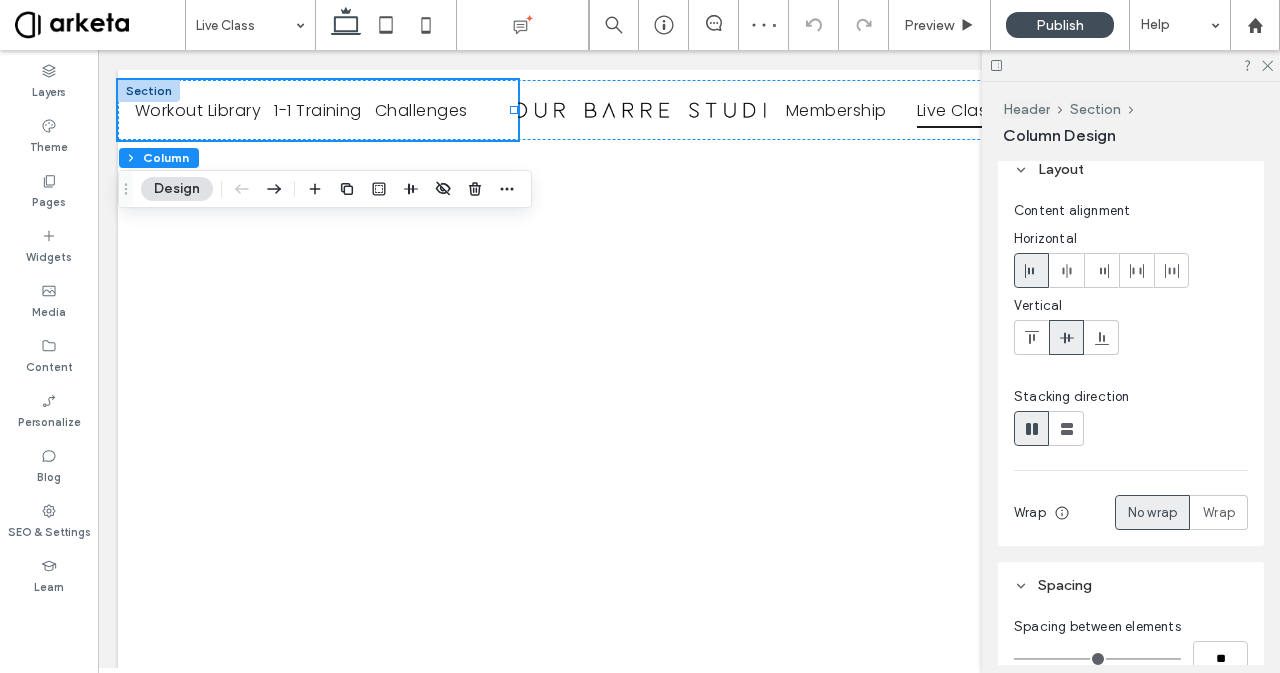 scroll, scrollTop: 0, scrollLeft: 0, axis: both 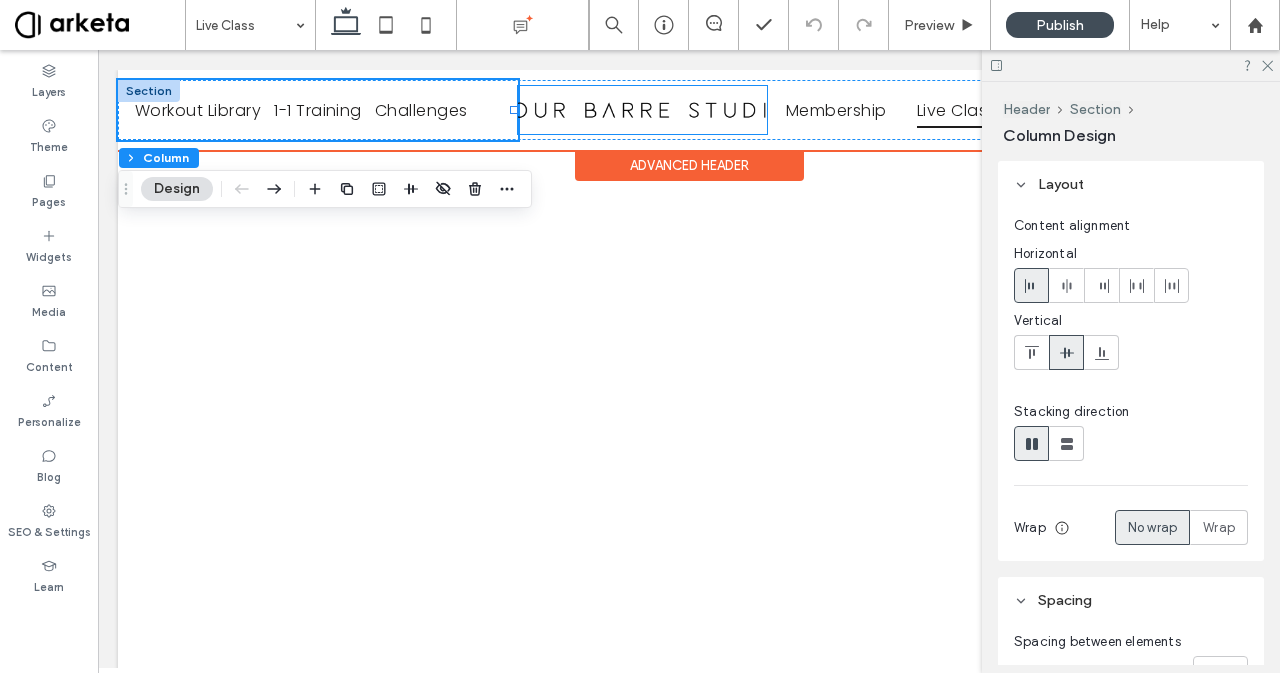 click at bounding box center [642, 110] 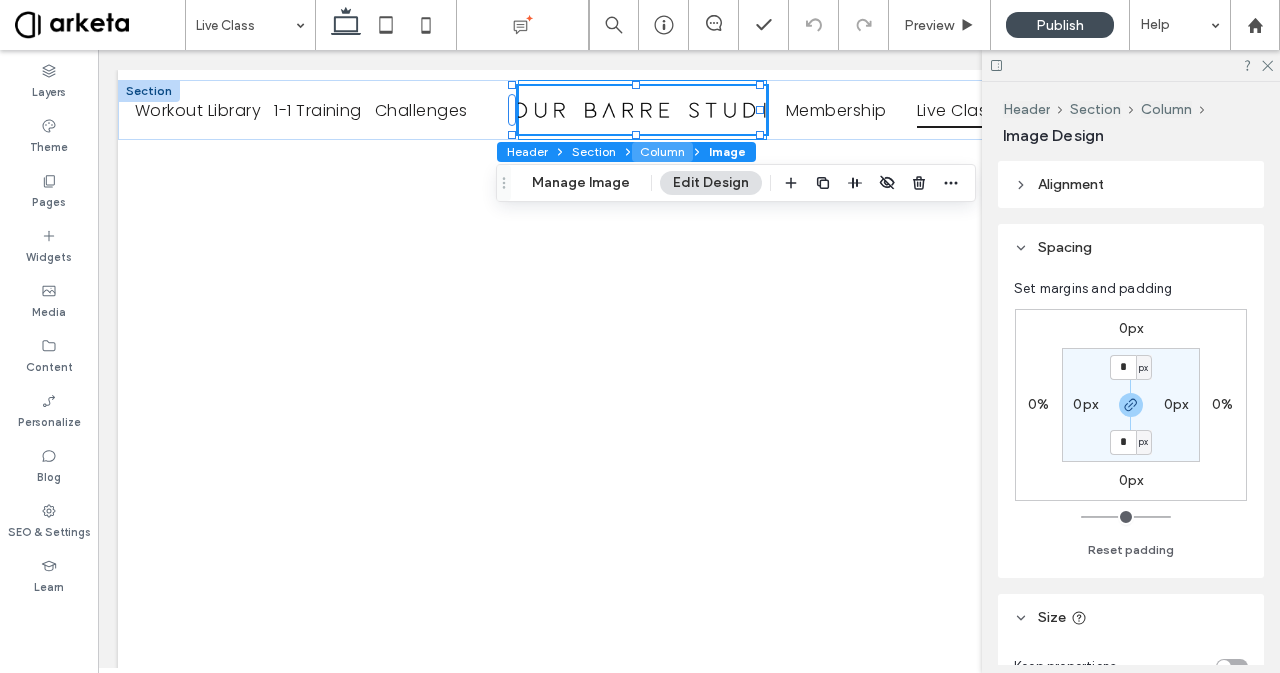 click on "Column" at bounding box center (662, 152) 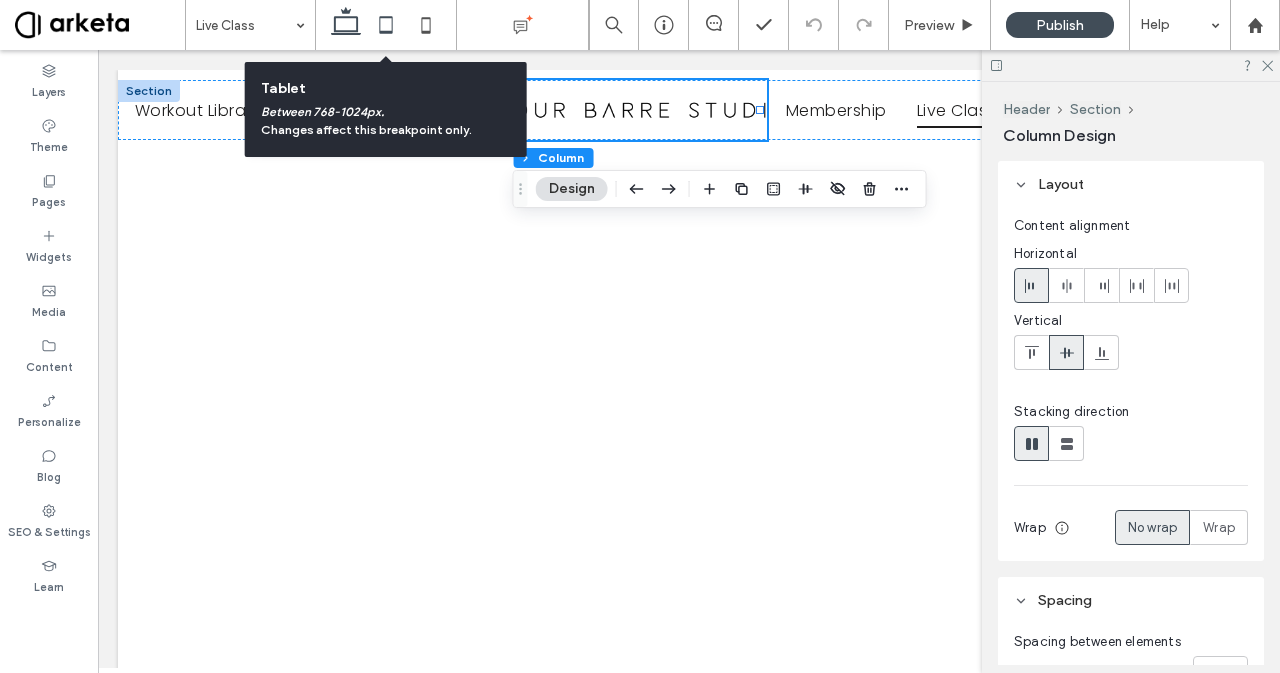 click 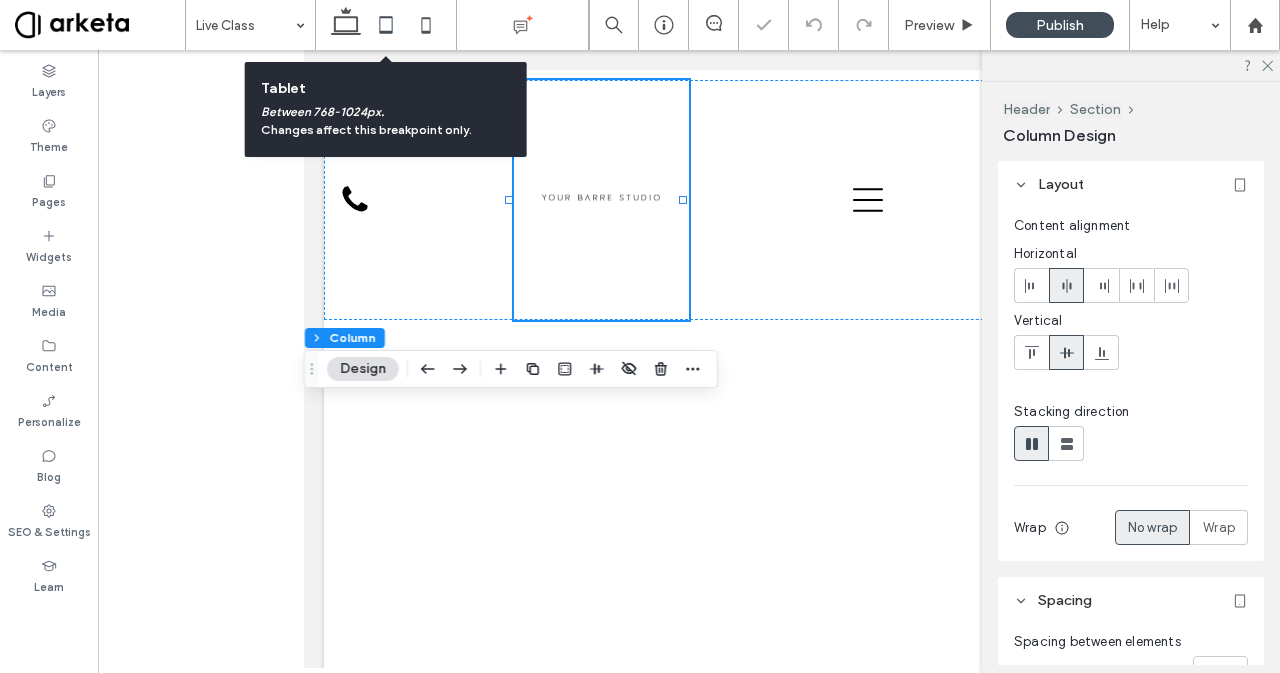 type on "**" 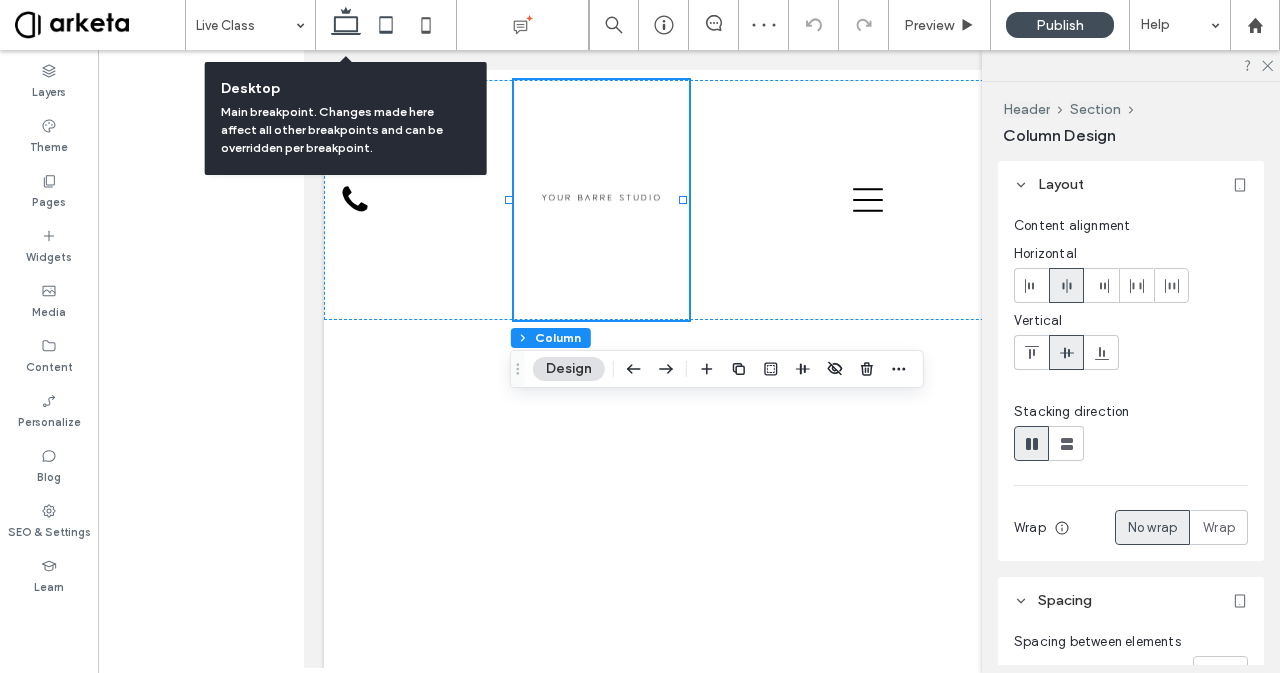 click 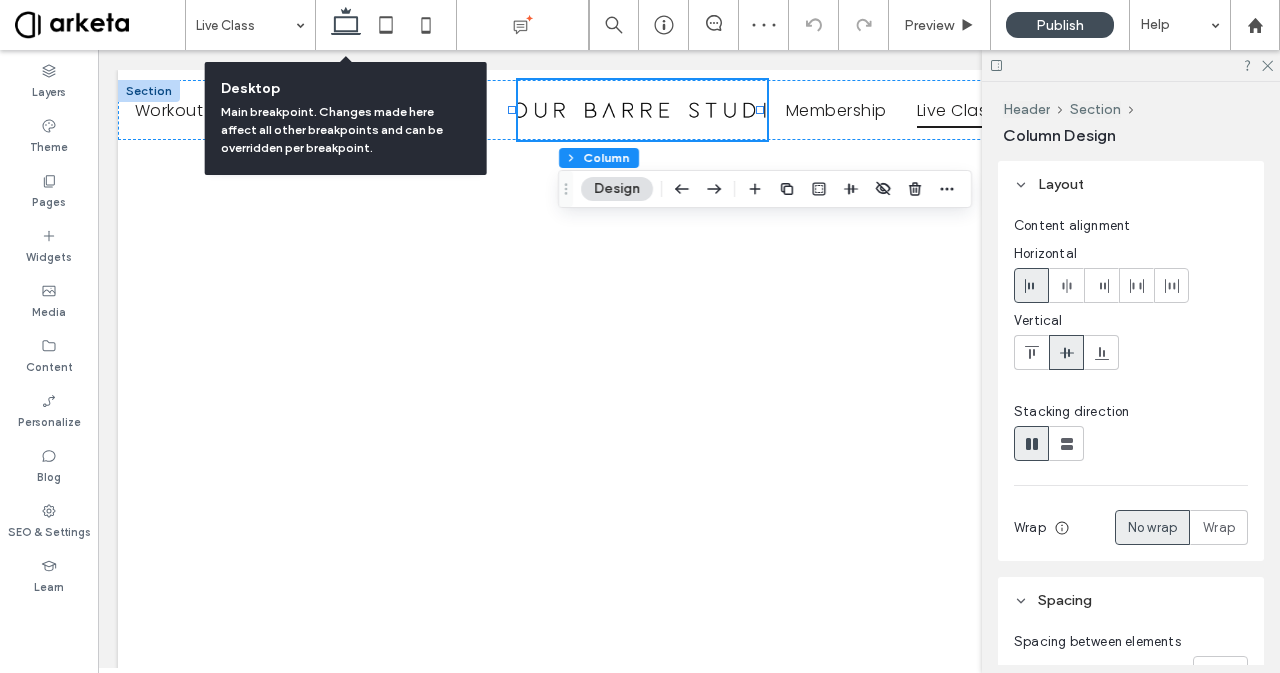 type on "**" 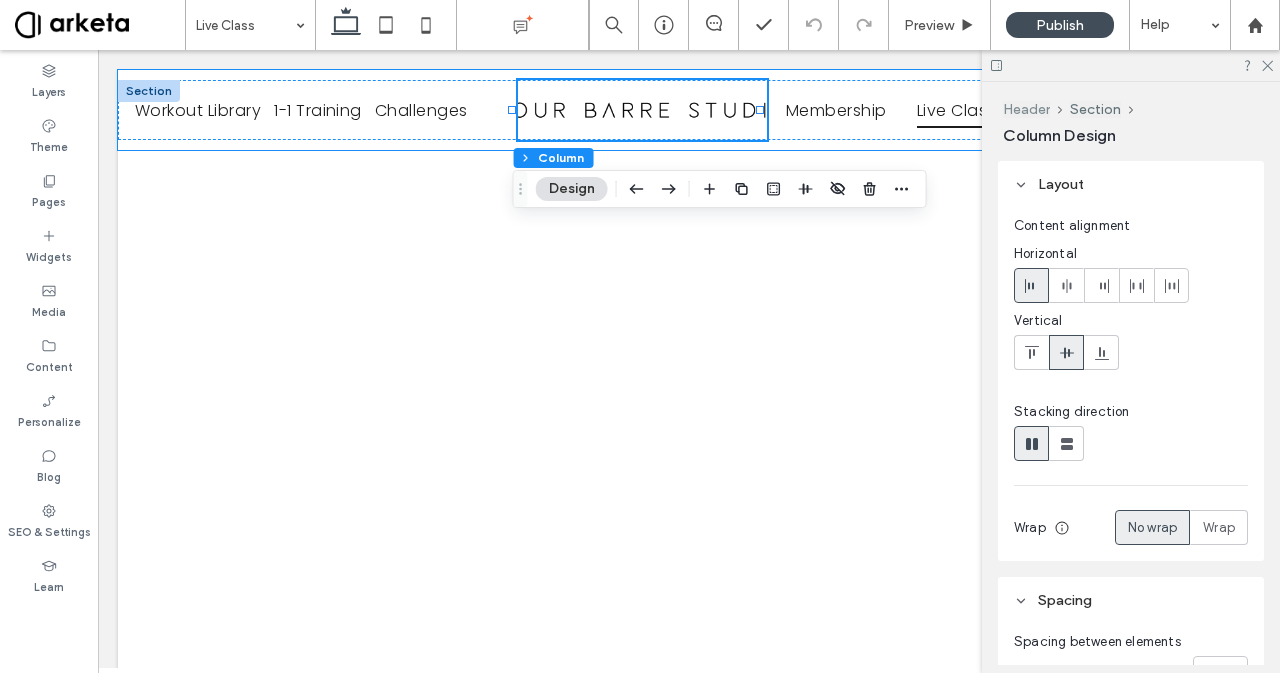 click on "Header" at bounding box center [1026, 109] 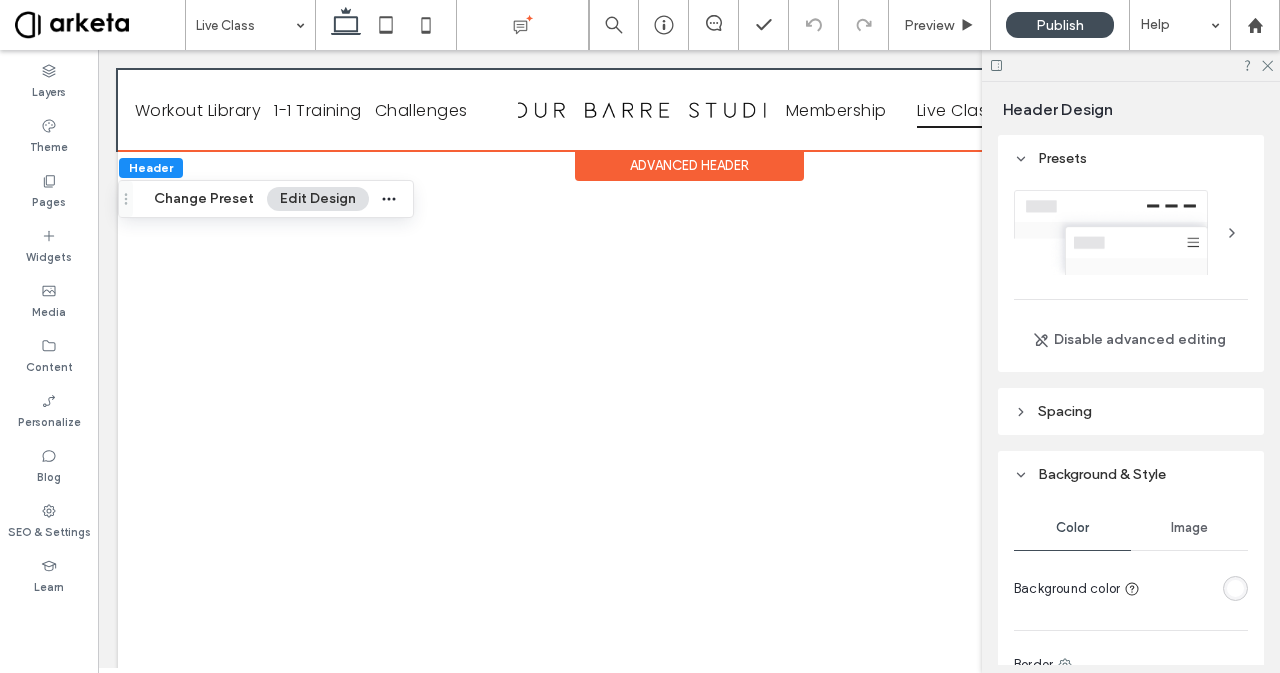 click at bounding box center [1232, 233] 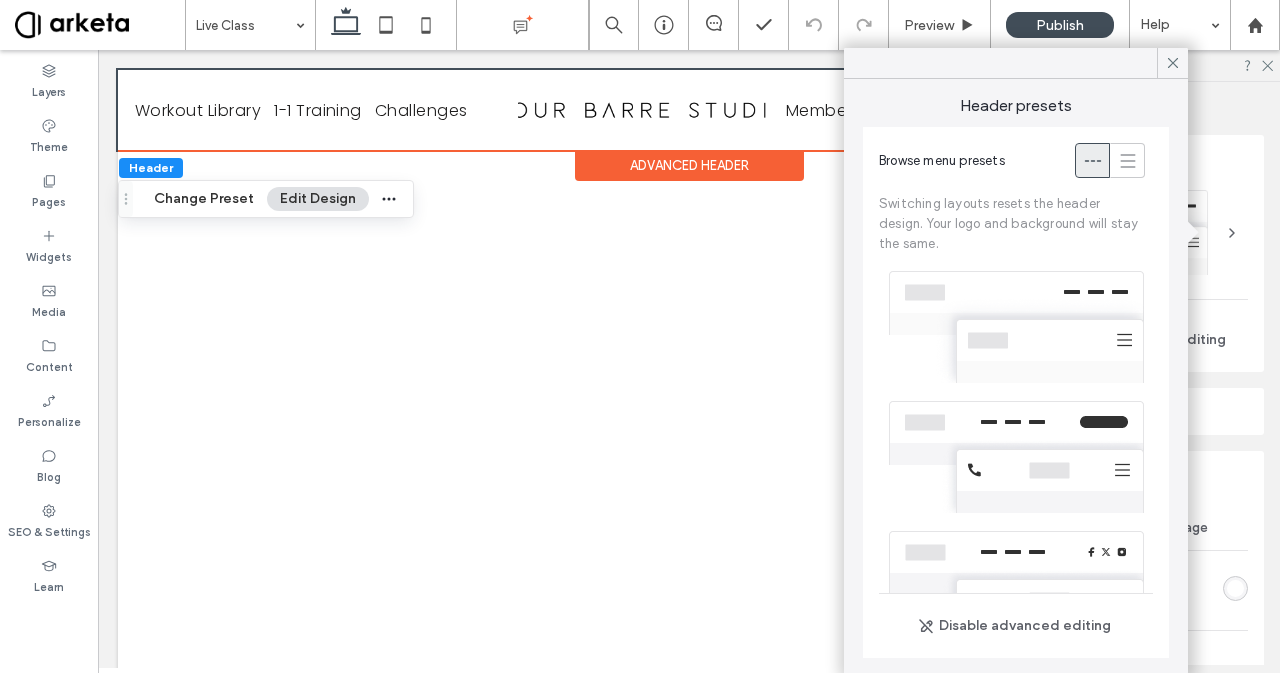 click at bounding box center [1016, 327] 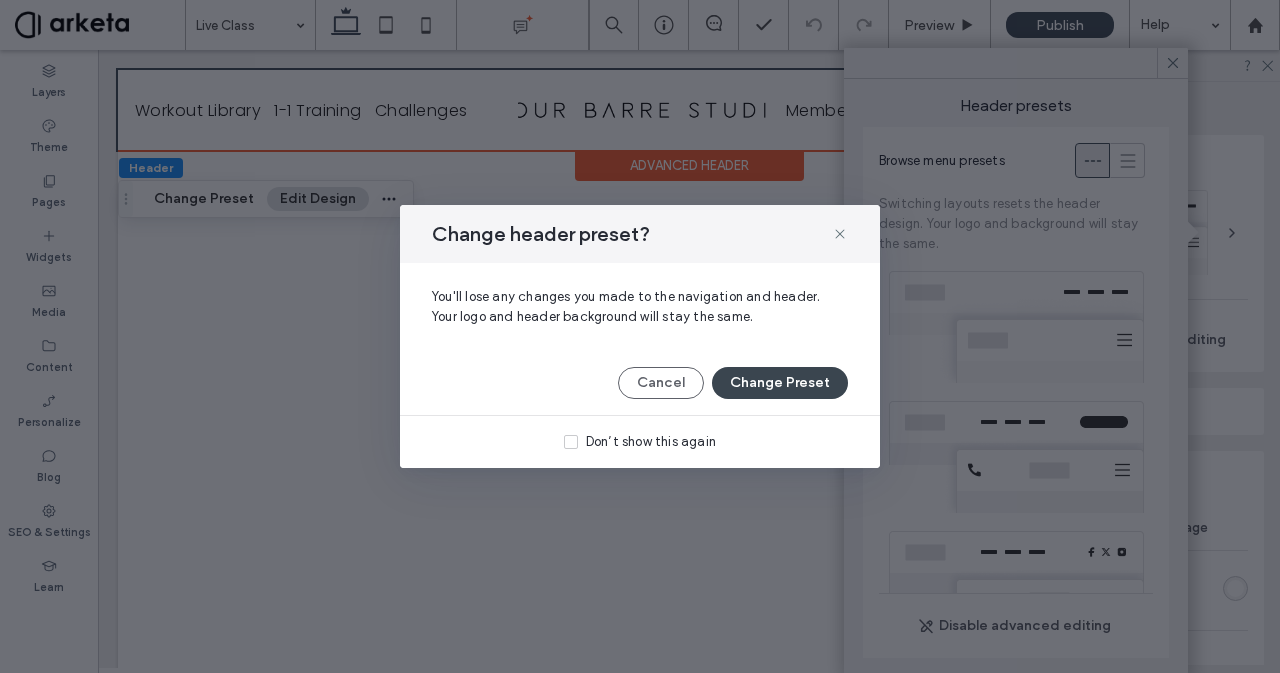 click on "Change Preset" at bounding box center (780, 383) 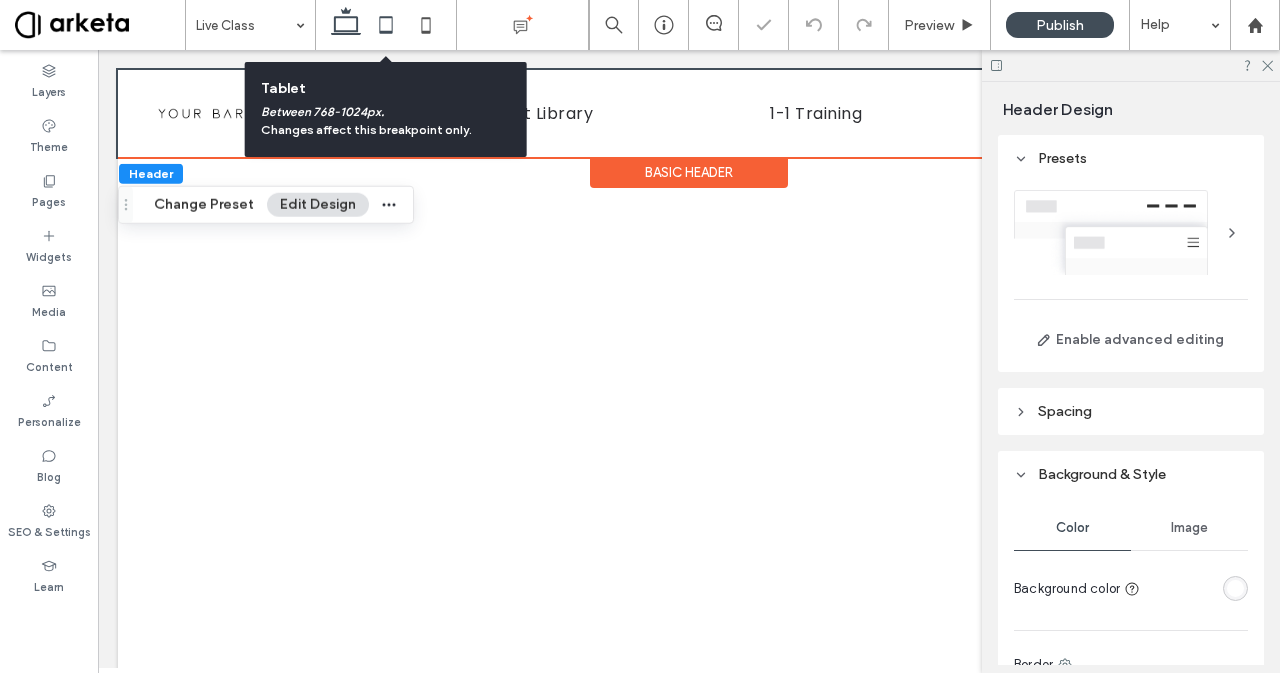 click 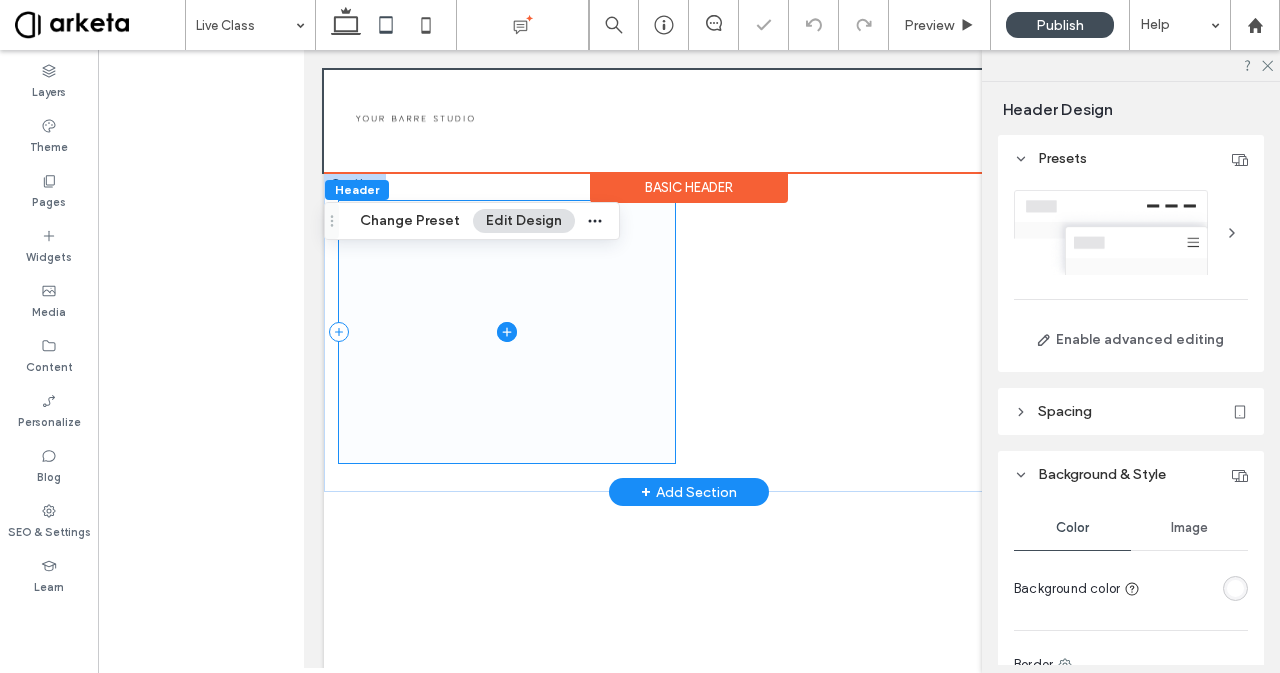click at bounding box center [507, 332] 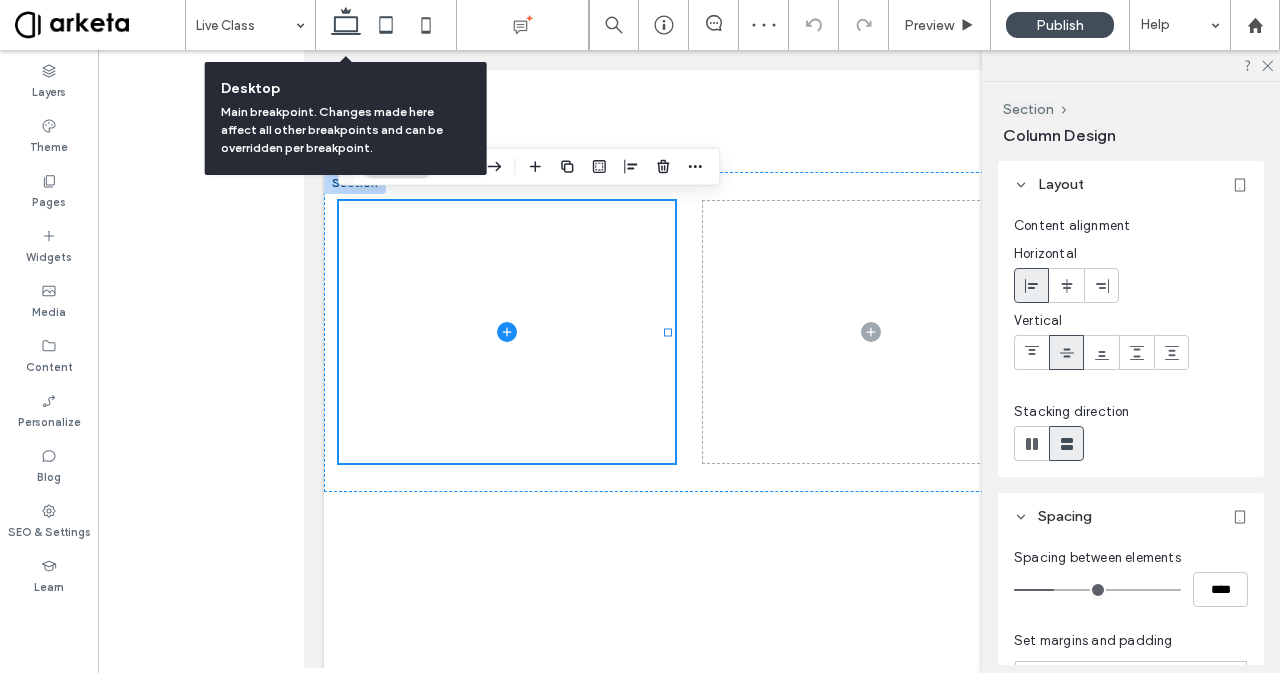 click 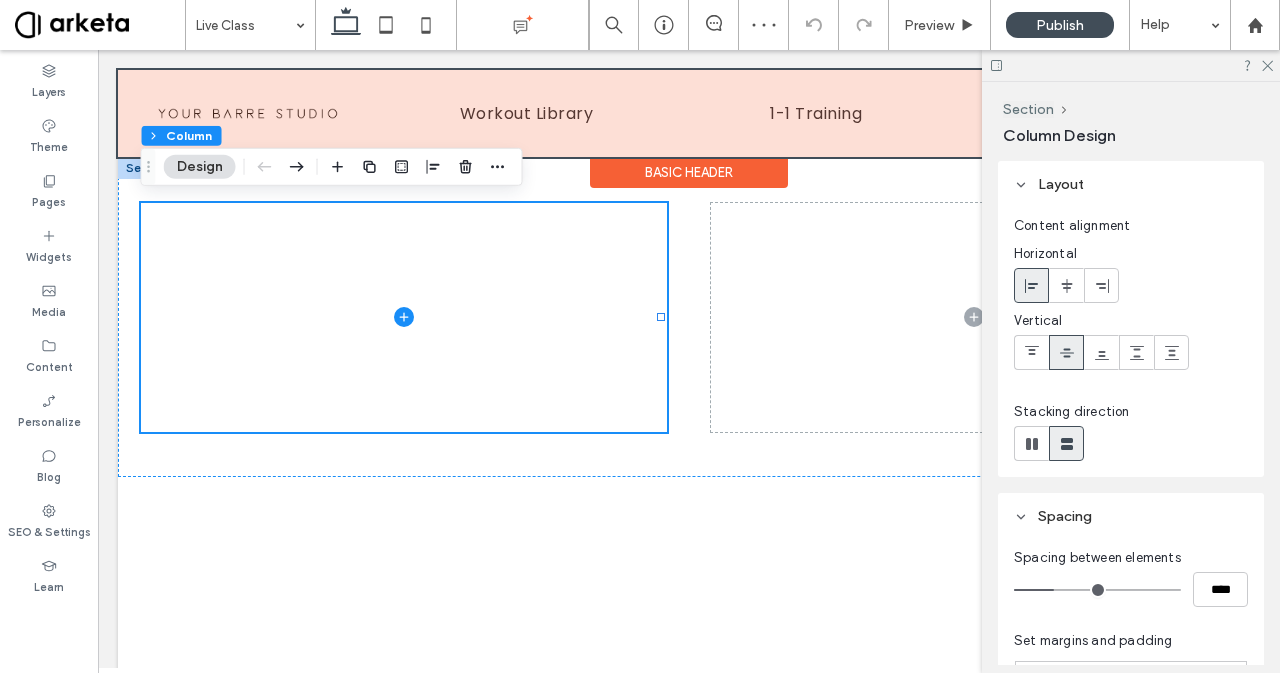 click at bounding box center [689, 113] 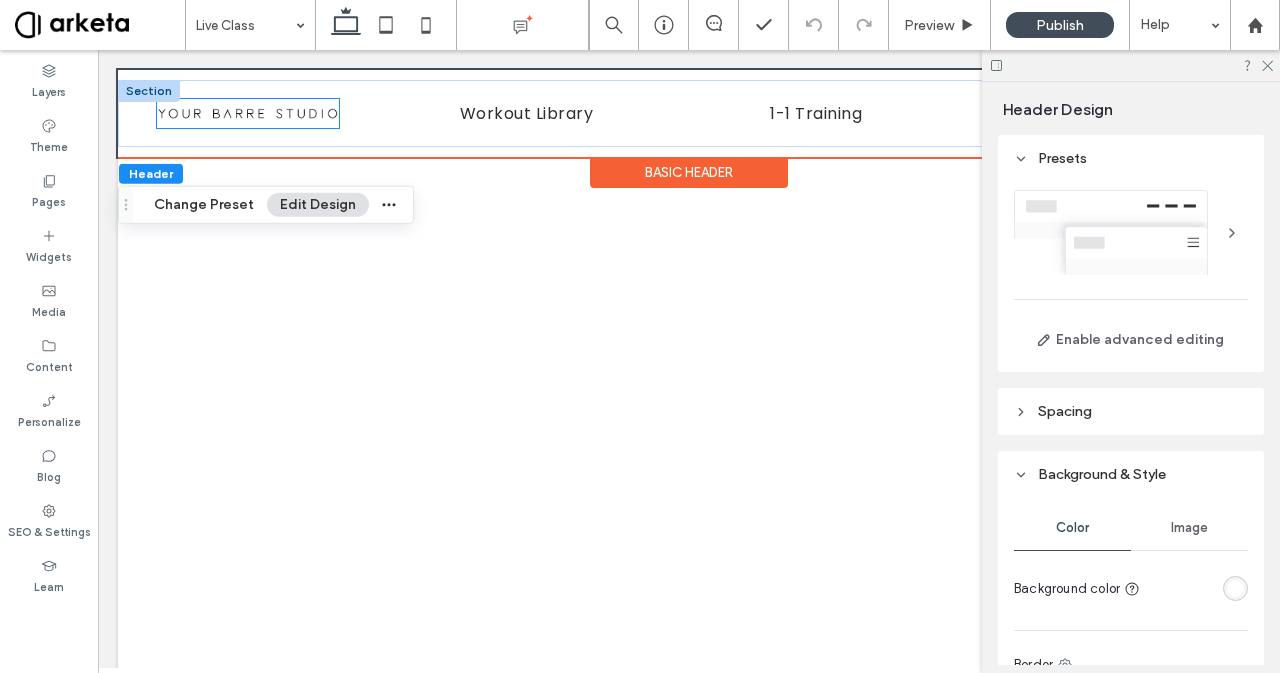 click at bounding box center (248, 113) 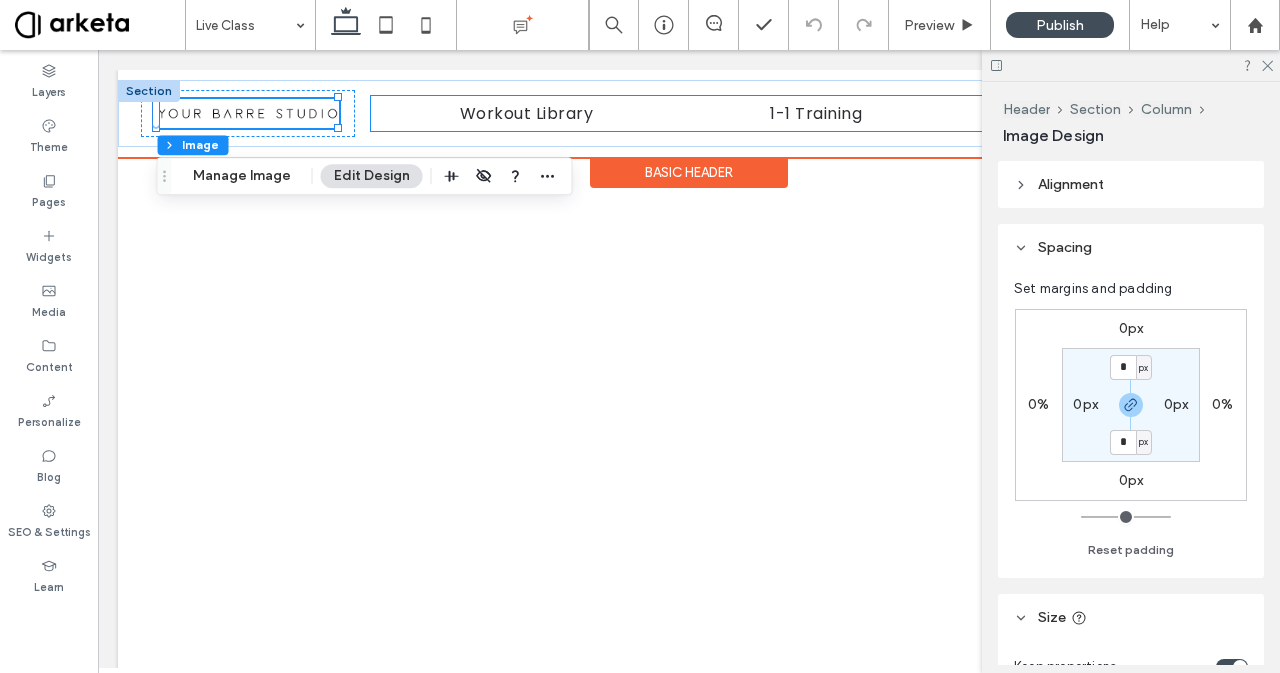 click on "Workout Library
1-1 Training
Challenges" at bounding box center [795, 113] 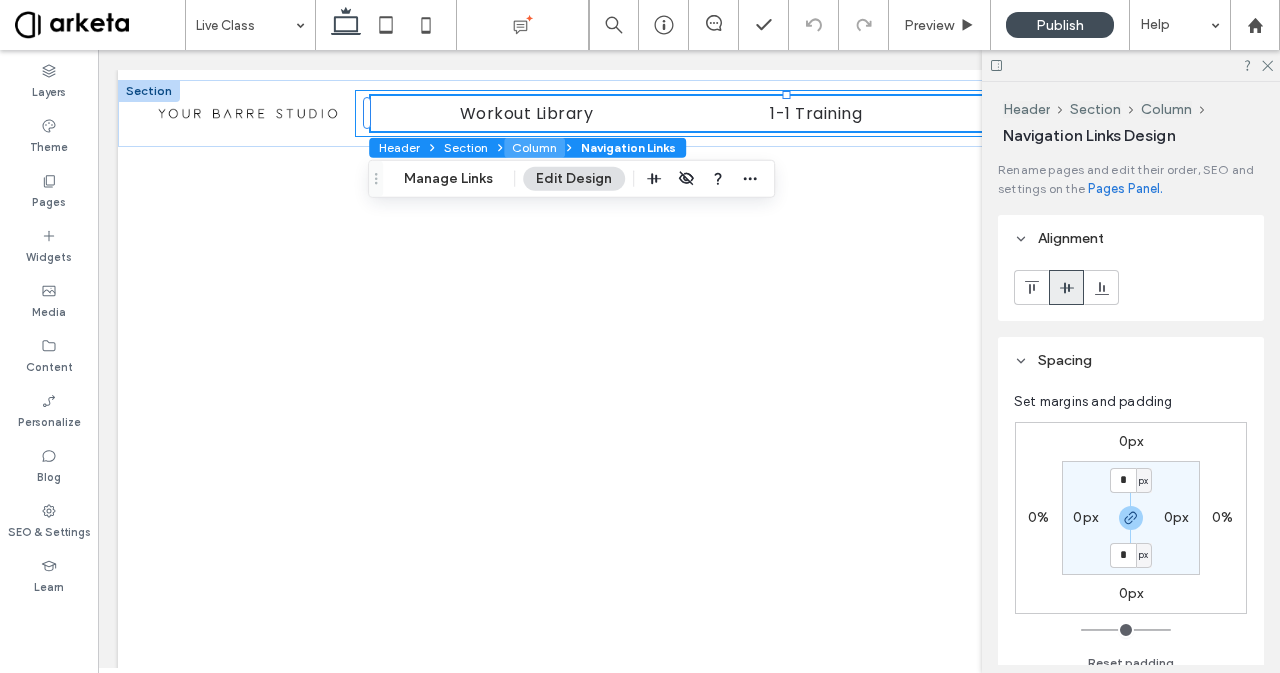 click on "Column" at bounding box center [534, 148] 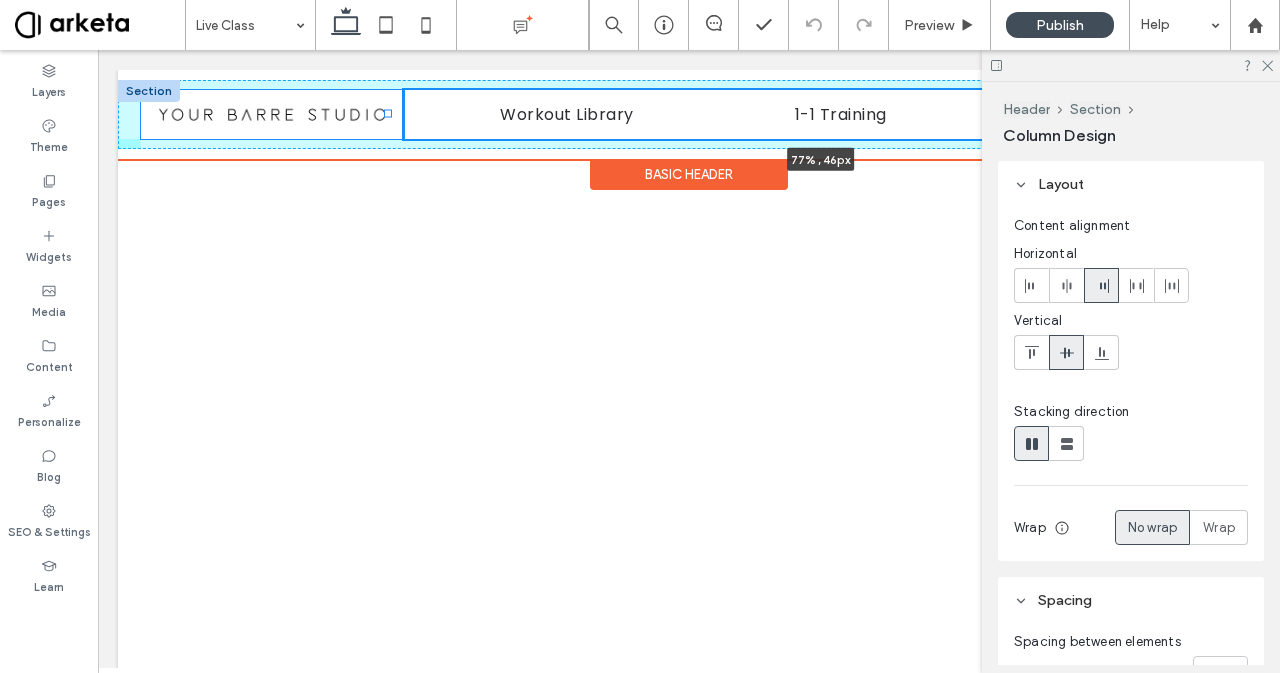 drag, startPoint x: 348, startPoint y: 112, endPoint x: 384, endPoint y: 130, distance: 40.24922 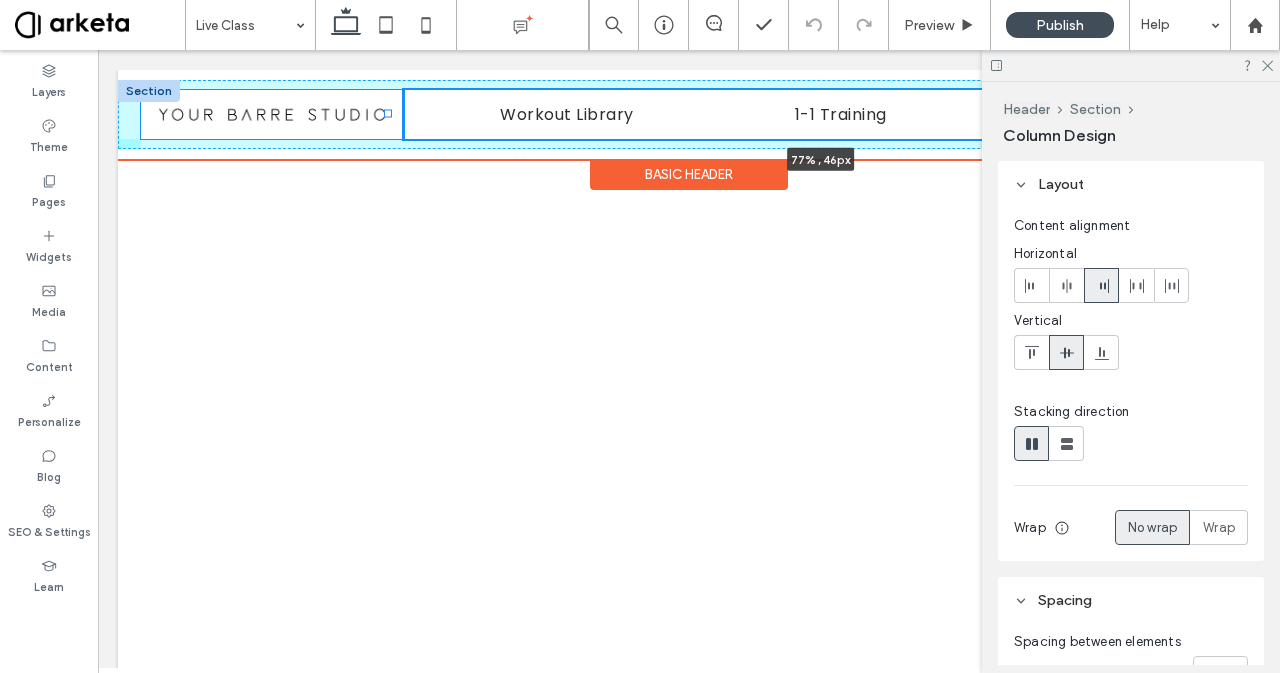 click on "Workout Library
1-1 Training
Challenges
77% , 46px" at bounding box center [689, 114] 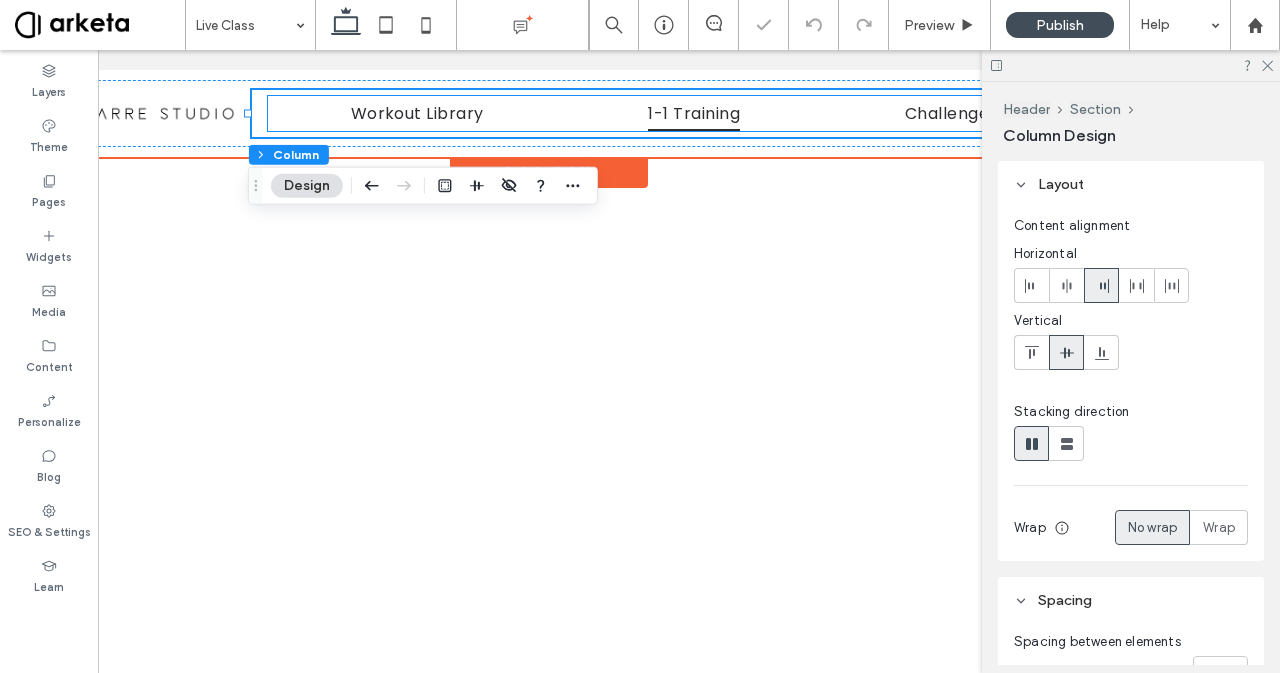 scroll, scrollTop: 0, scrollLeft: 298, axis: horizontal 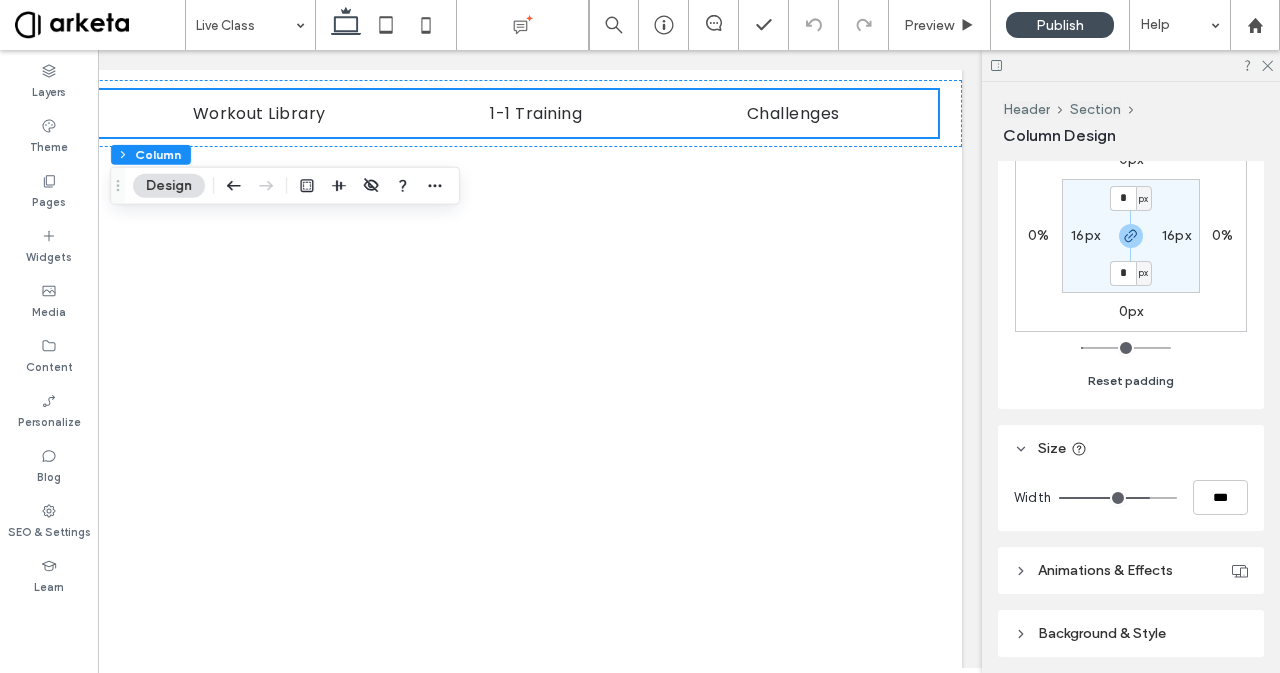 click on "Reset padding" at bounding box center (1131, 381) 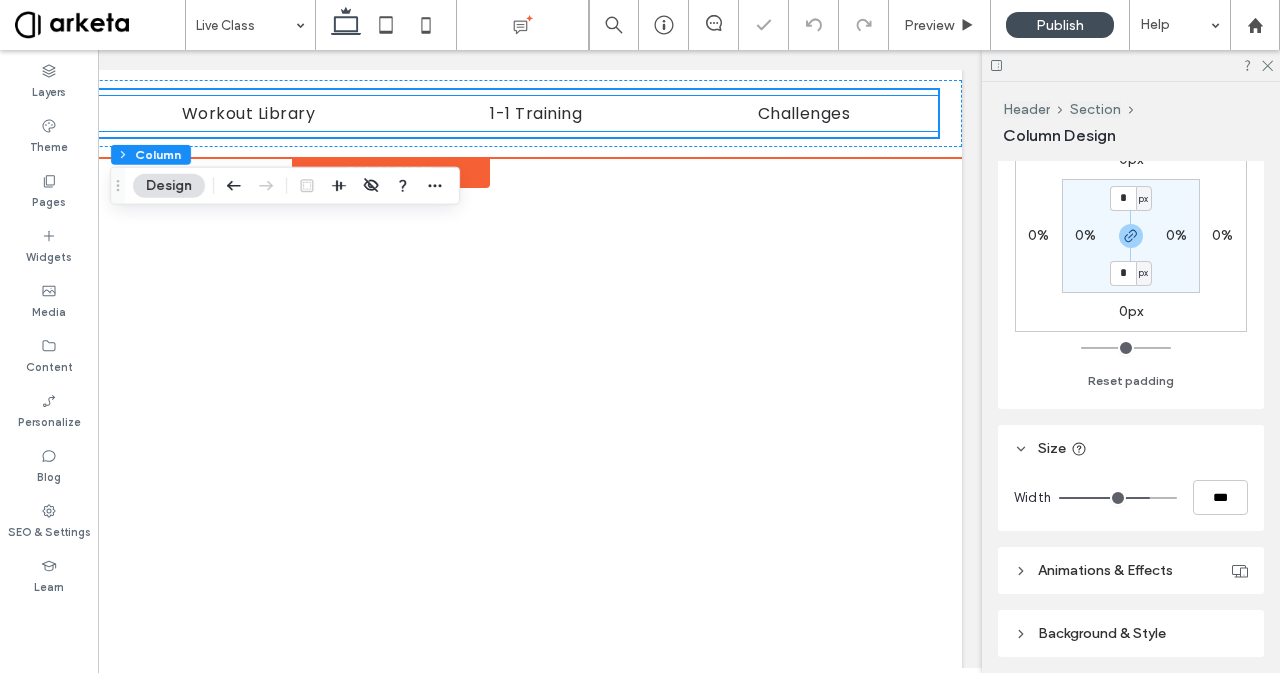 click on "Workout Library
1-1 Training
Challenges" at bounding box center [516, 113] 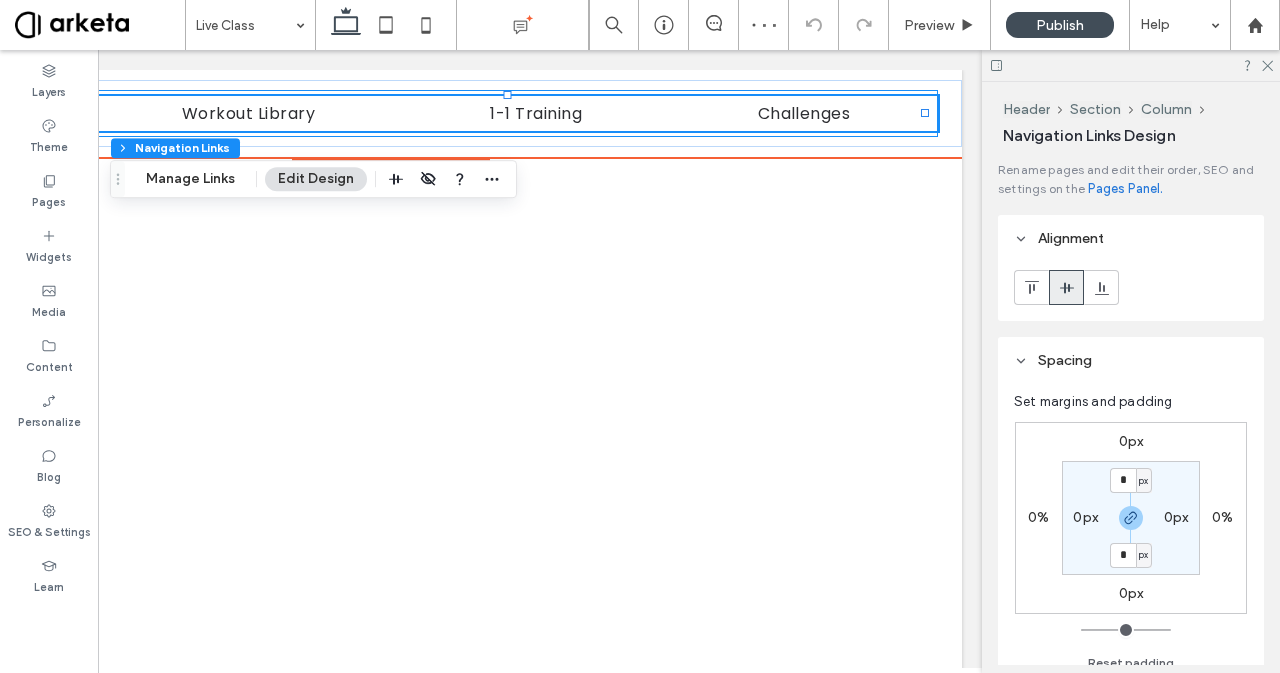 click on "Workout Library
1-1 Training
Challenges" at bounding box center [516, 113] 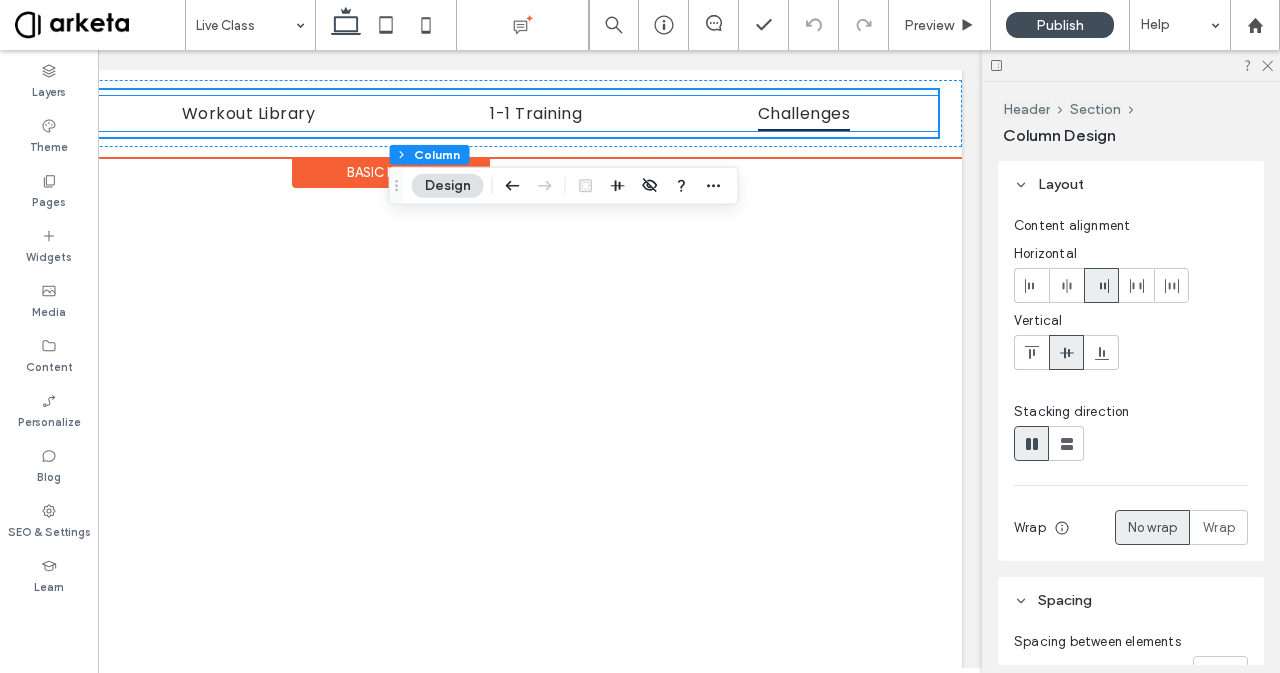 scroll, scrollTop: 0, scrollLeft: 0, axis: both 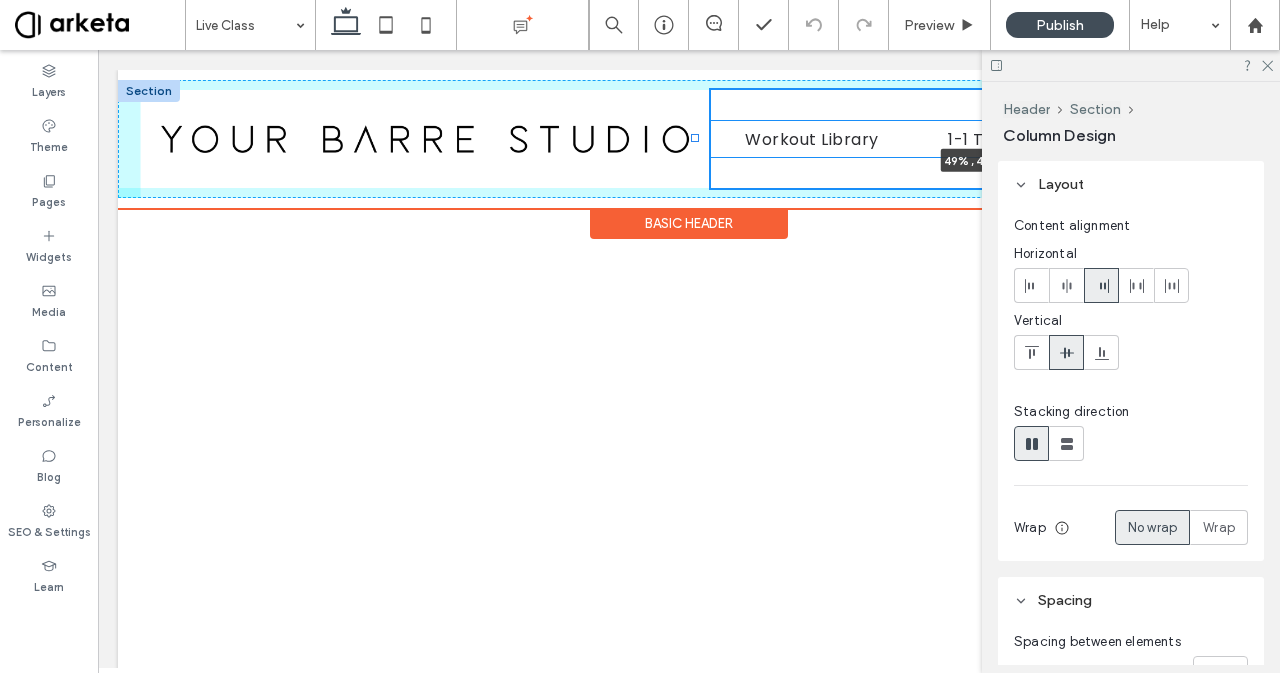 drag, startPoint x: 388, startPoint y: 111, endPoint x: 694, endPoint y: 126, distance: 306.36743 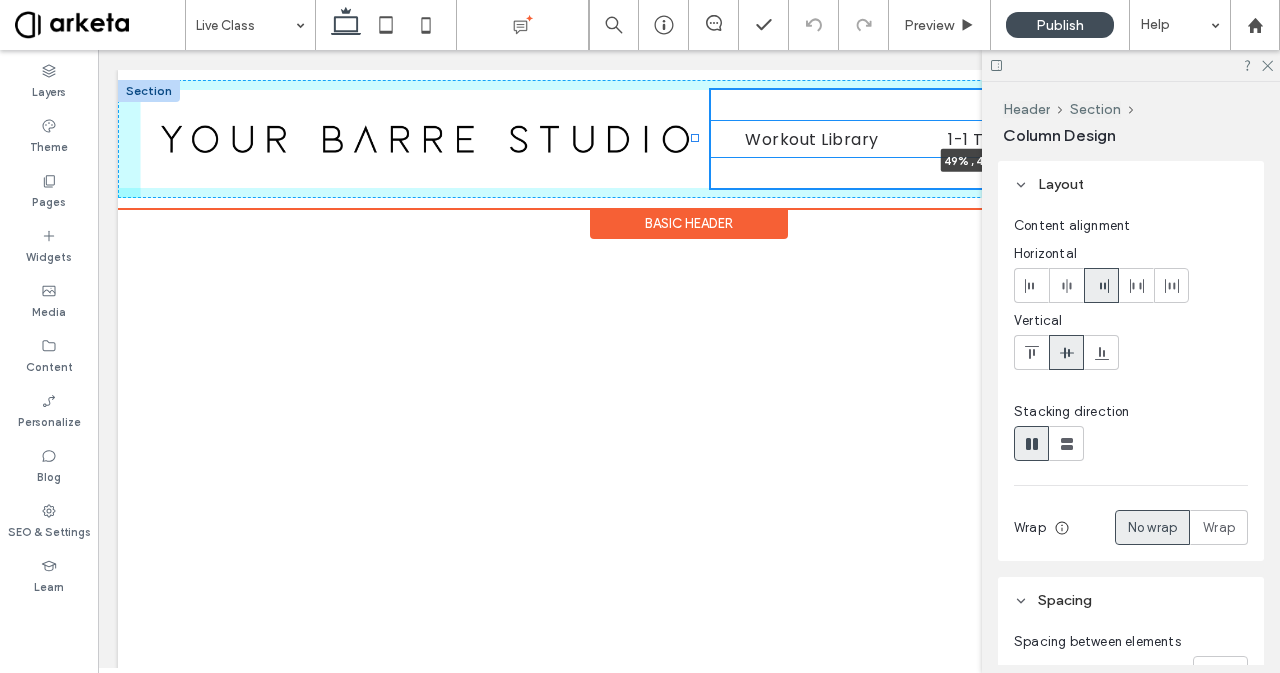 click on "Workout Library
1-1 Training
Challenges
49% , 47px" at bounding box center [689, 139] 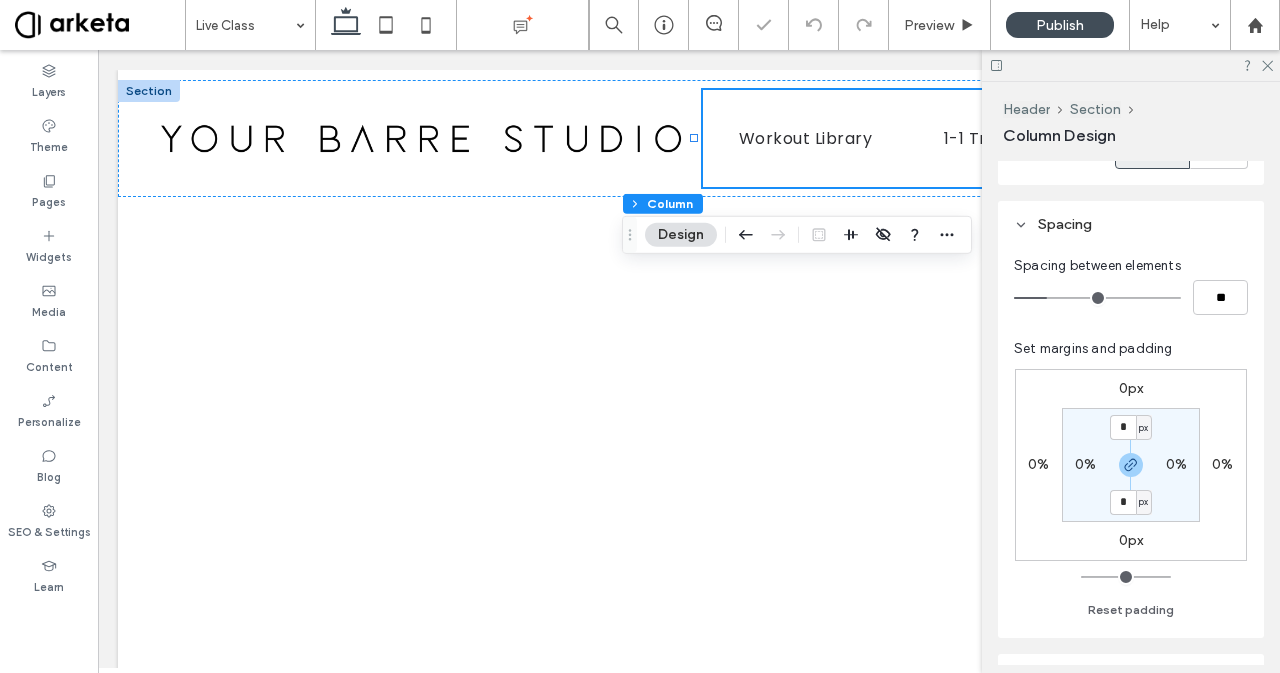 scroll, scrollTop: 371, scrollLeft: 0, axis: vertical 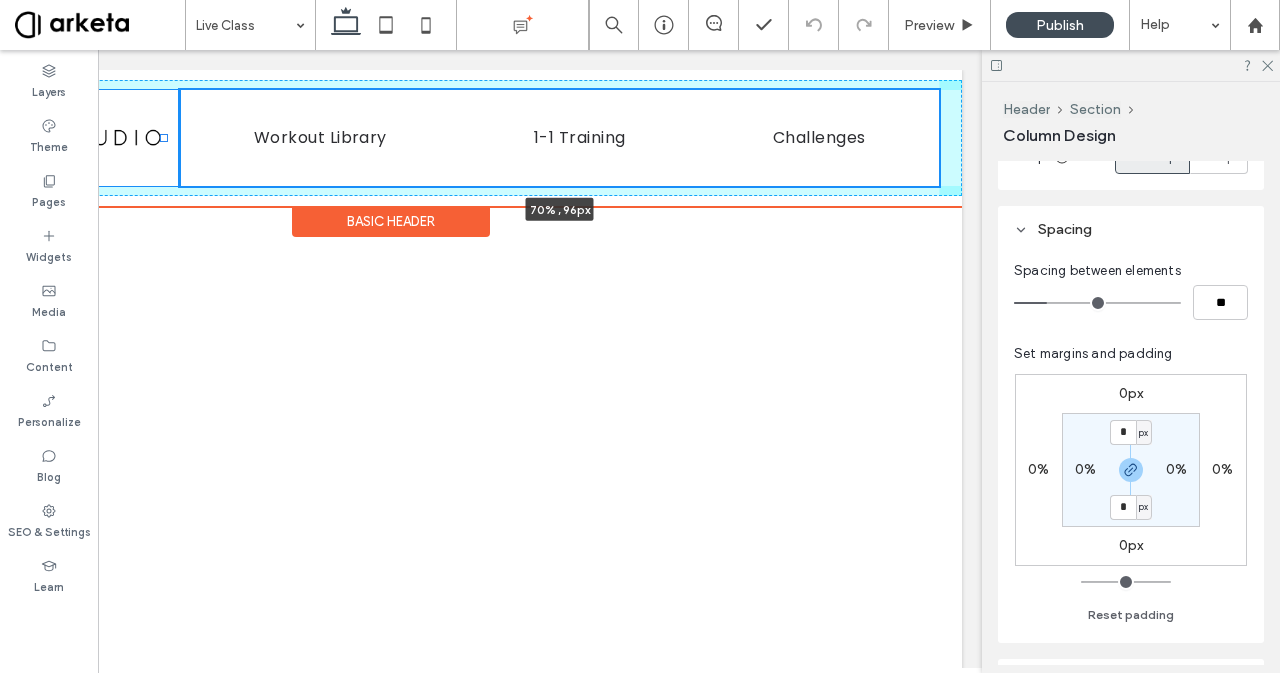drag, startPoint x: 396, startPoint y: 136, endPoint x: 167, endPoint y: 128, distance: 229.1397 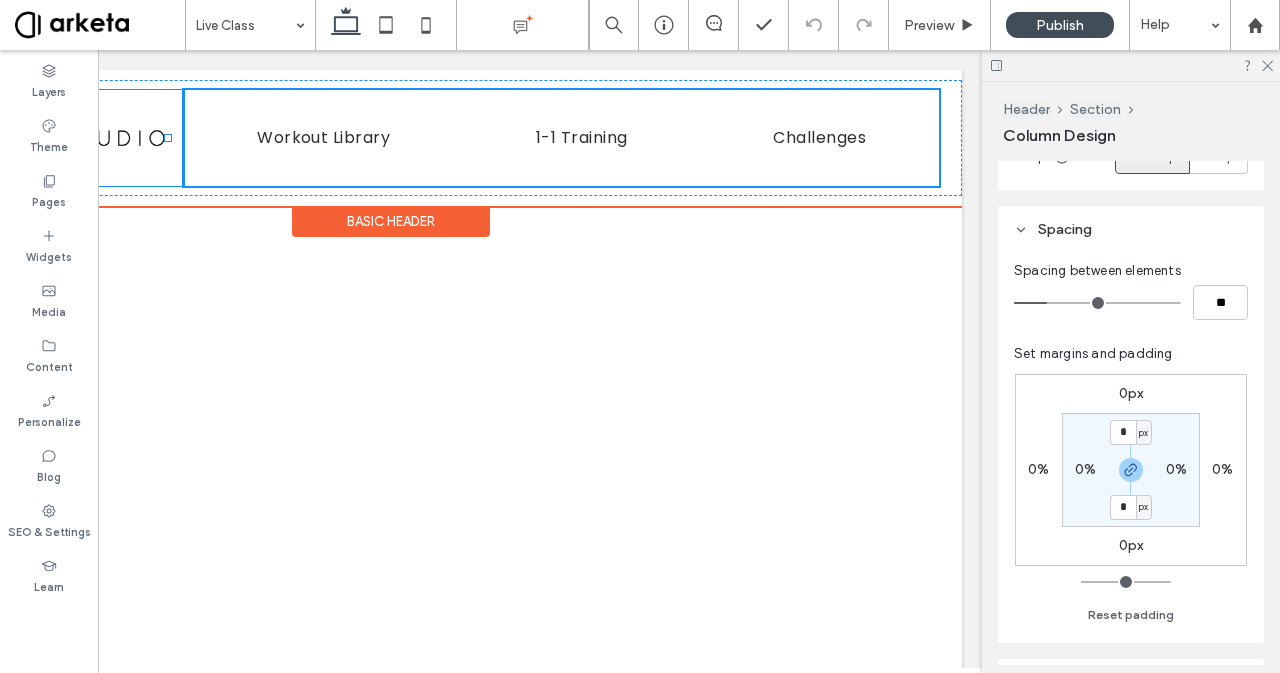 type on "**" 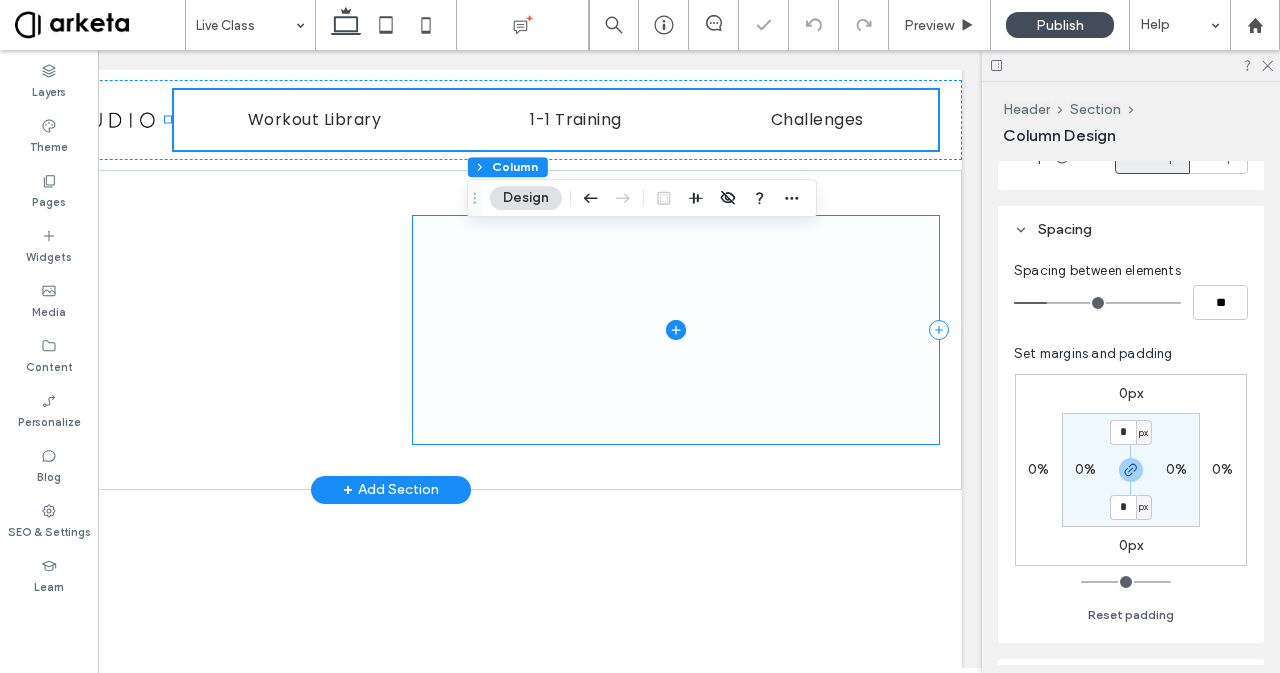 scroll, scrollTop: 0, scrollLeft: 0, axis: both 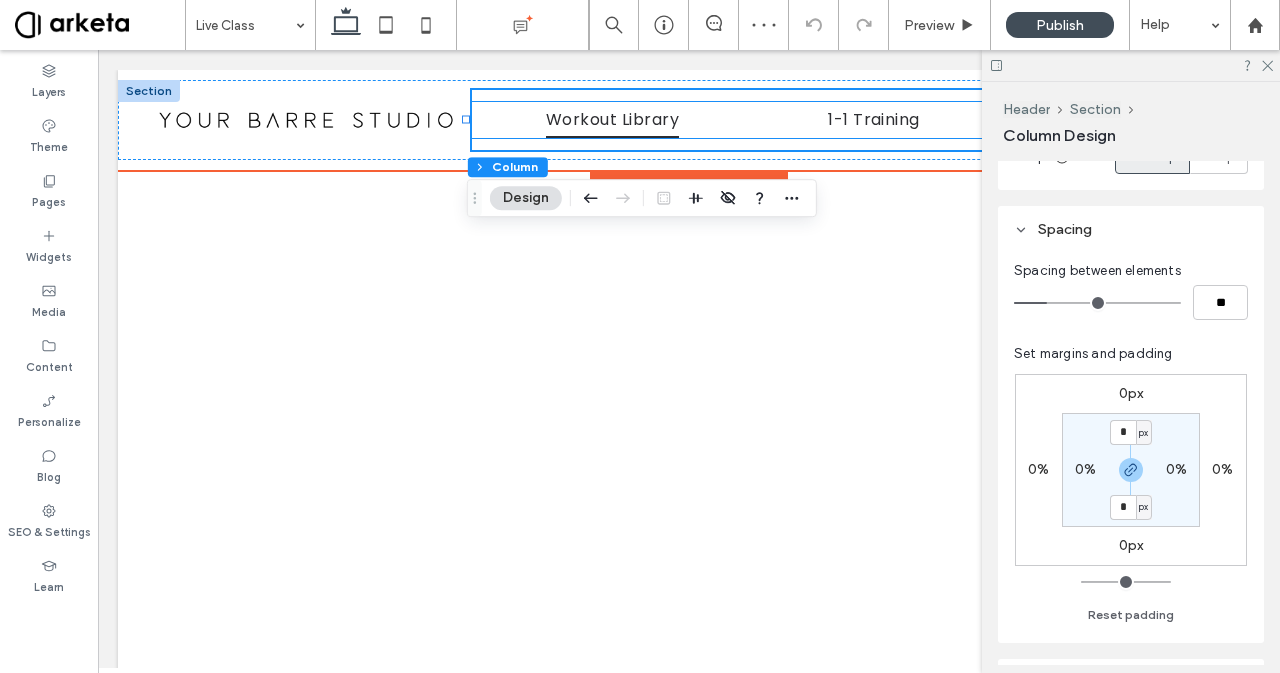click on "Workout Library" at bounding box center (612, 119) 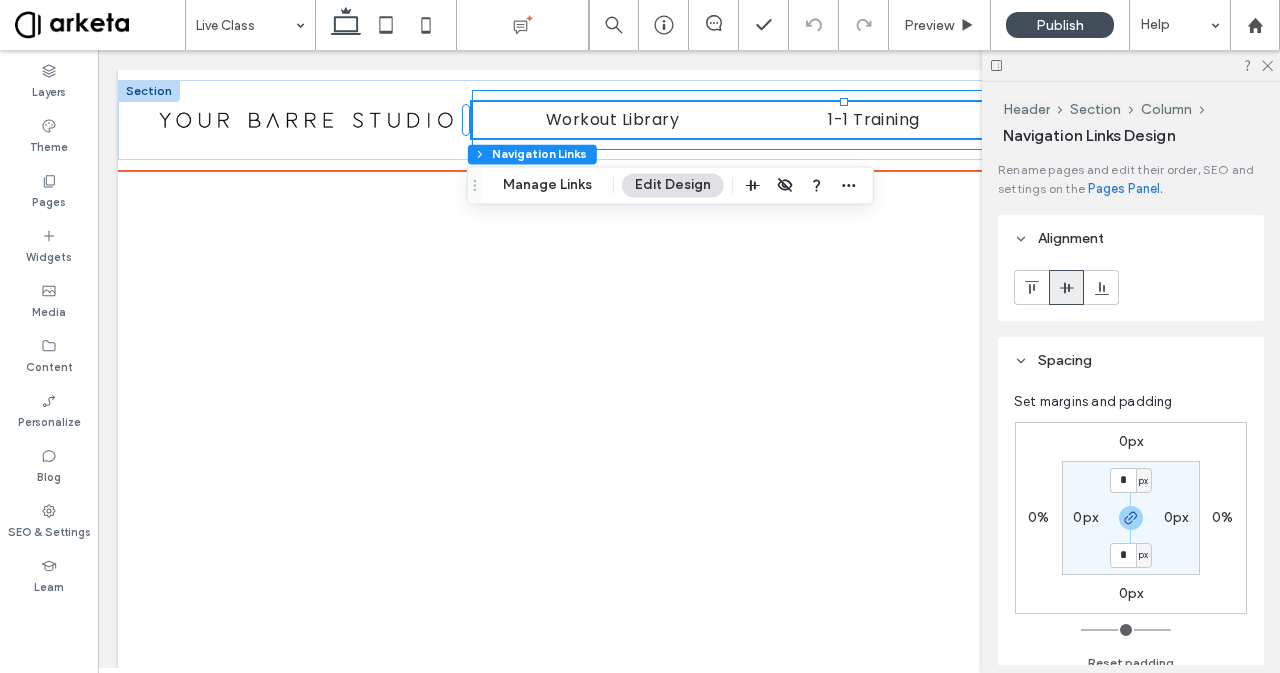 click on "Workout Library
1-1 Training
Challenges" at bounding box center (854, 120) 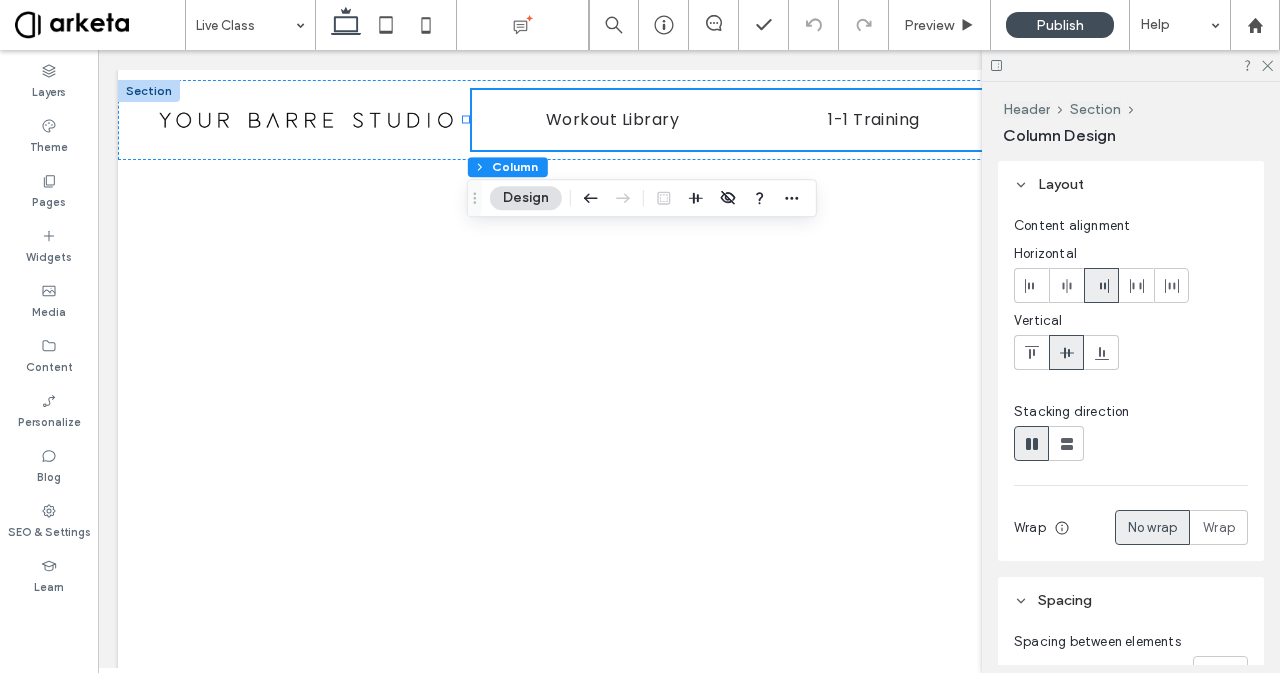 scroll, scrollTop: 165, scrollLeft: 0, axis: vertical 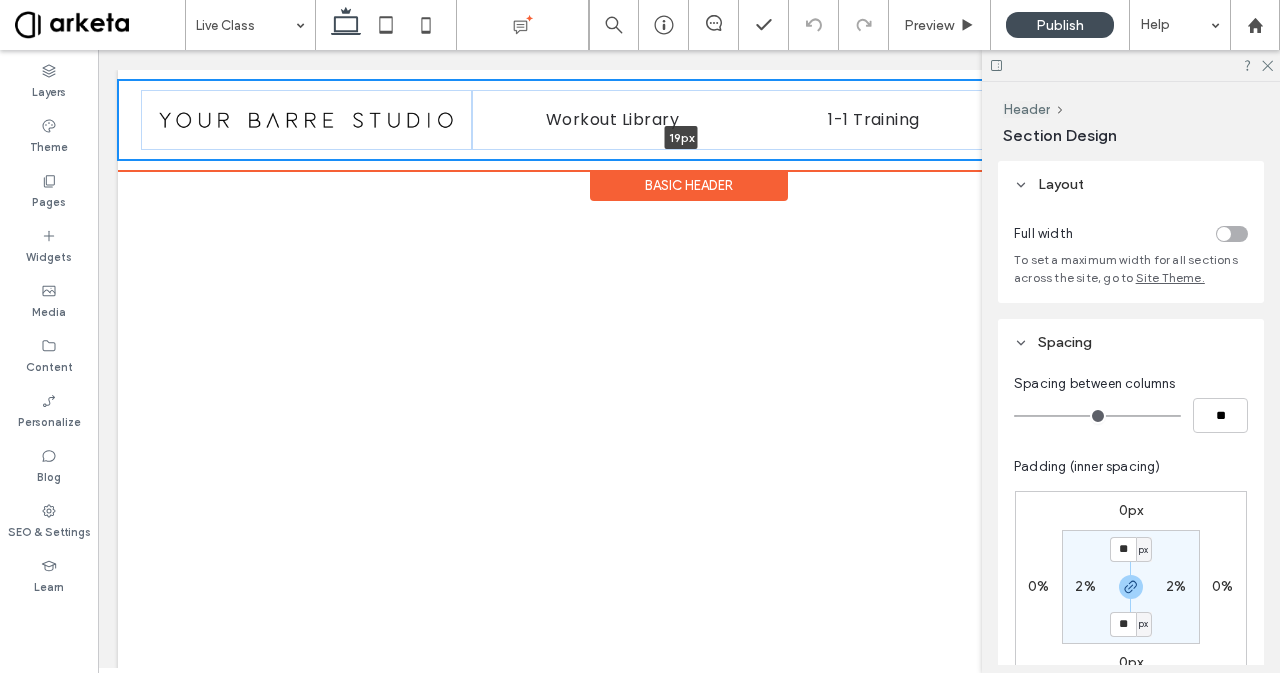 drag, startPoint x: 733, startPoint y: 159, endPoint x: 728, endPoint y: 83, distance: 76.1643 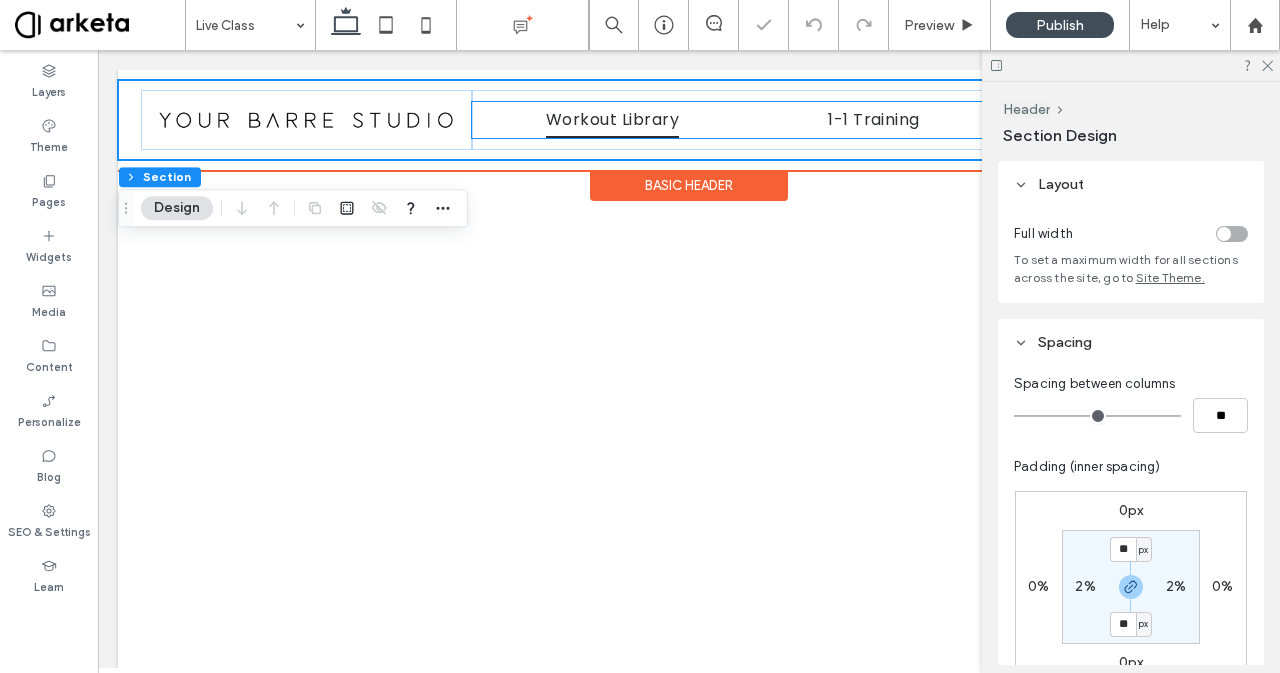 click on "Workout Library" at bounding box center [612, 119] 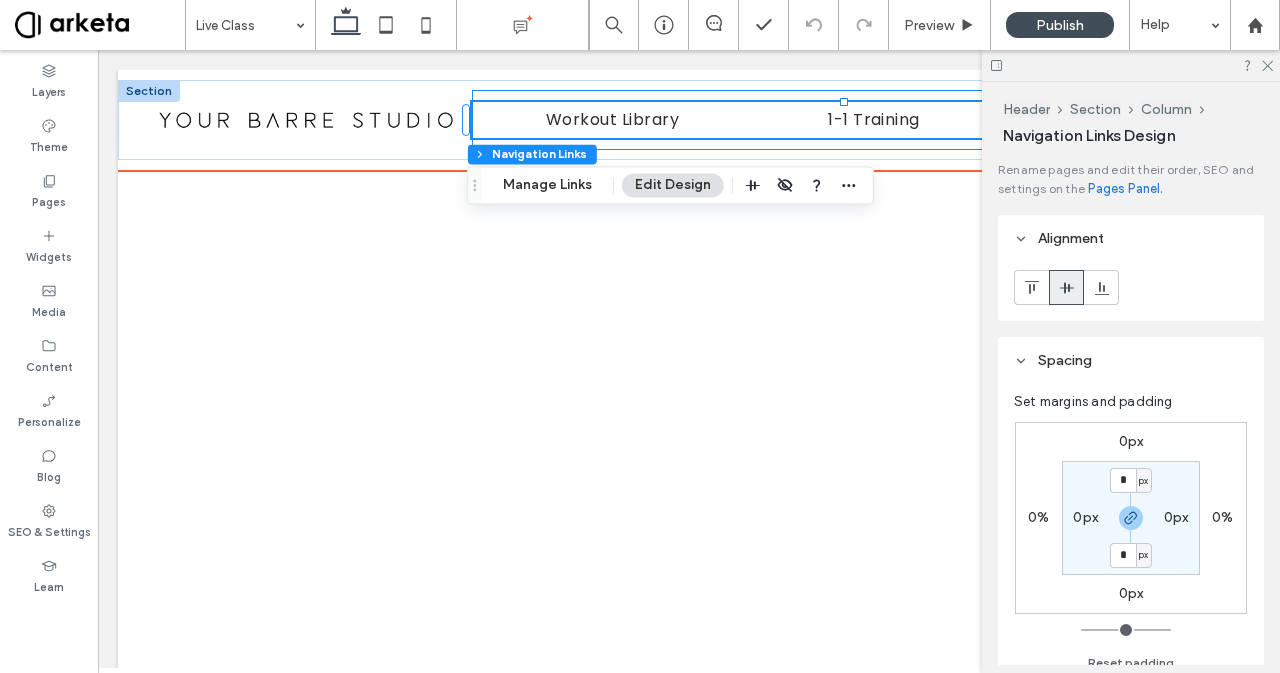 click on "Workout Library
1-1 Training
Challenges" at bounding box center [854, 120] 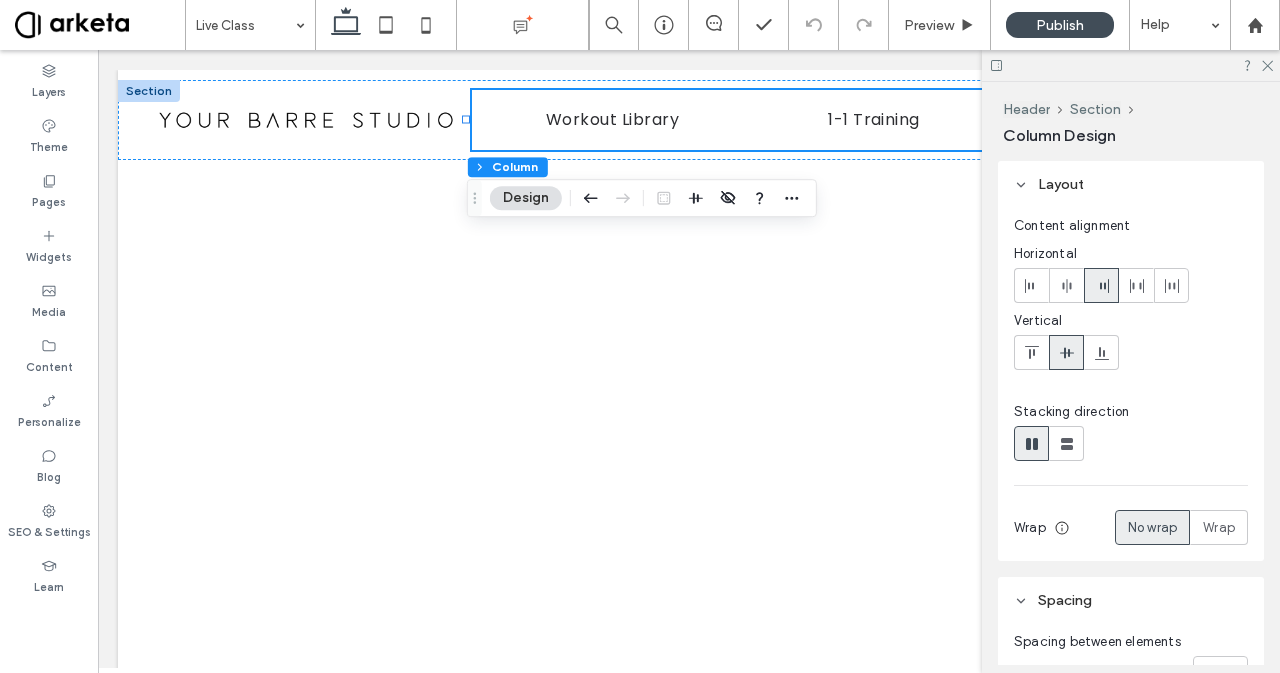 click 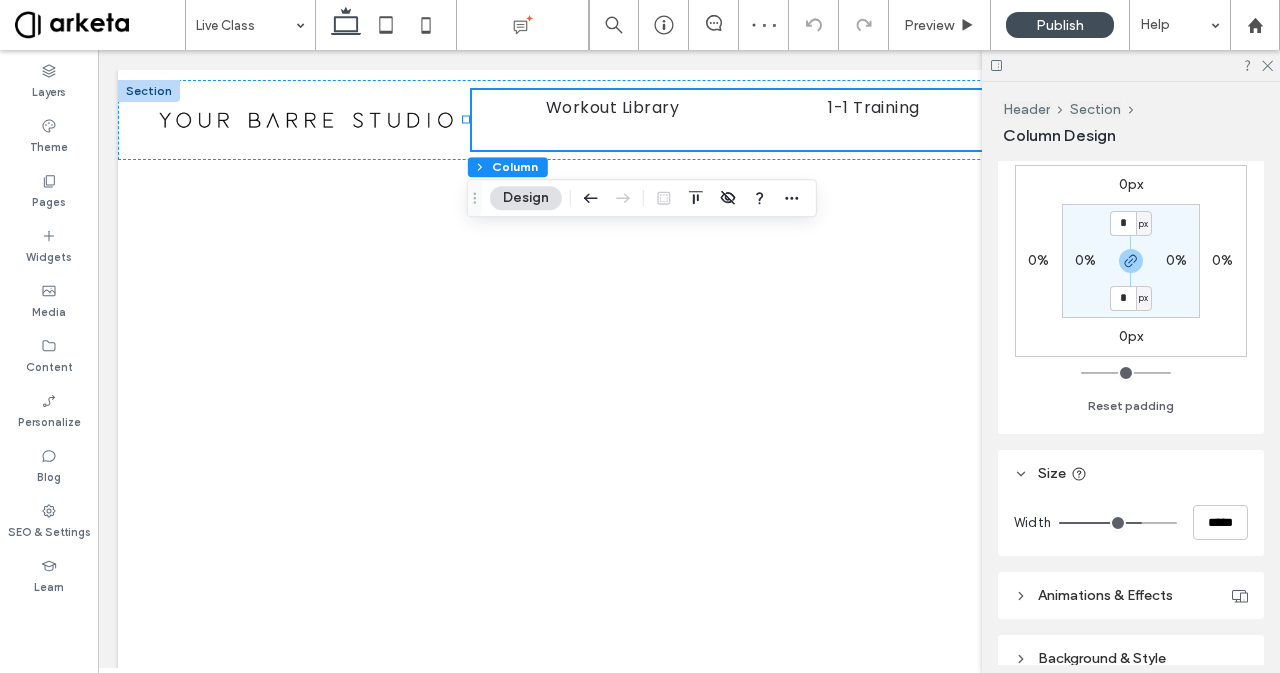 scroll, scrollTop: 638, scrollLeft: 0, axis: vertical 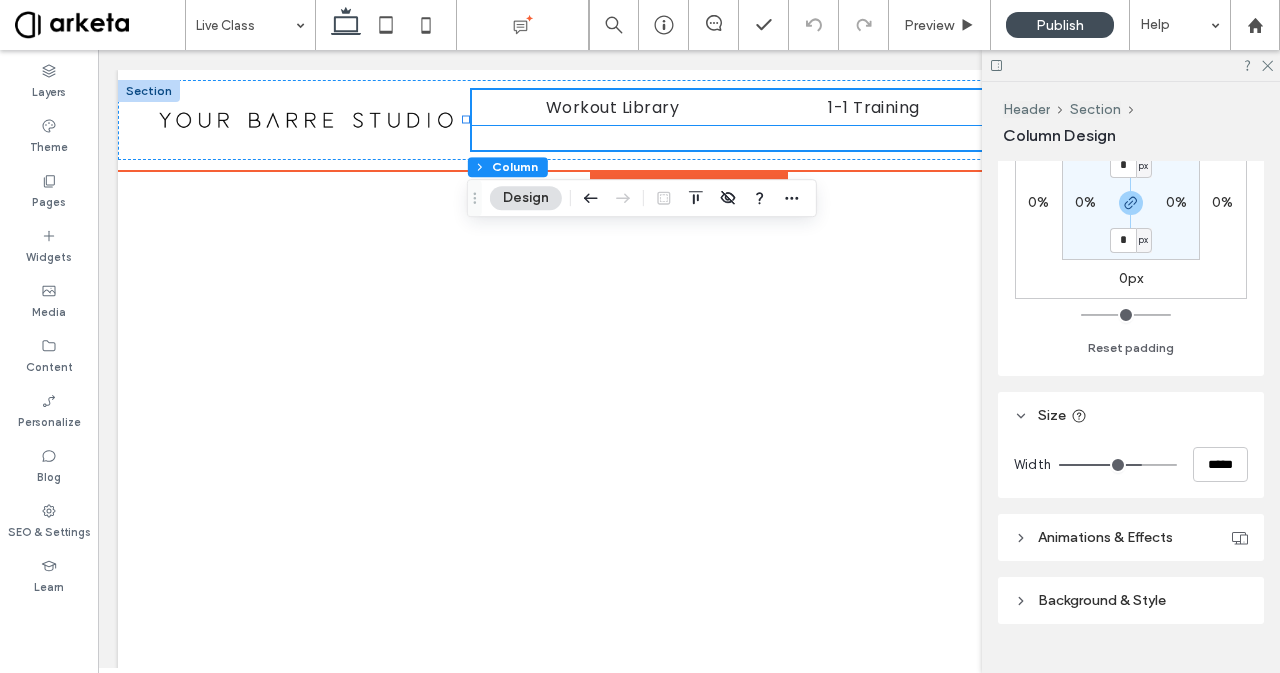 click on "Workout Library
1-1 Training
Challenges" at bounding box center [854, 107] 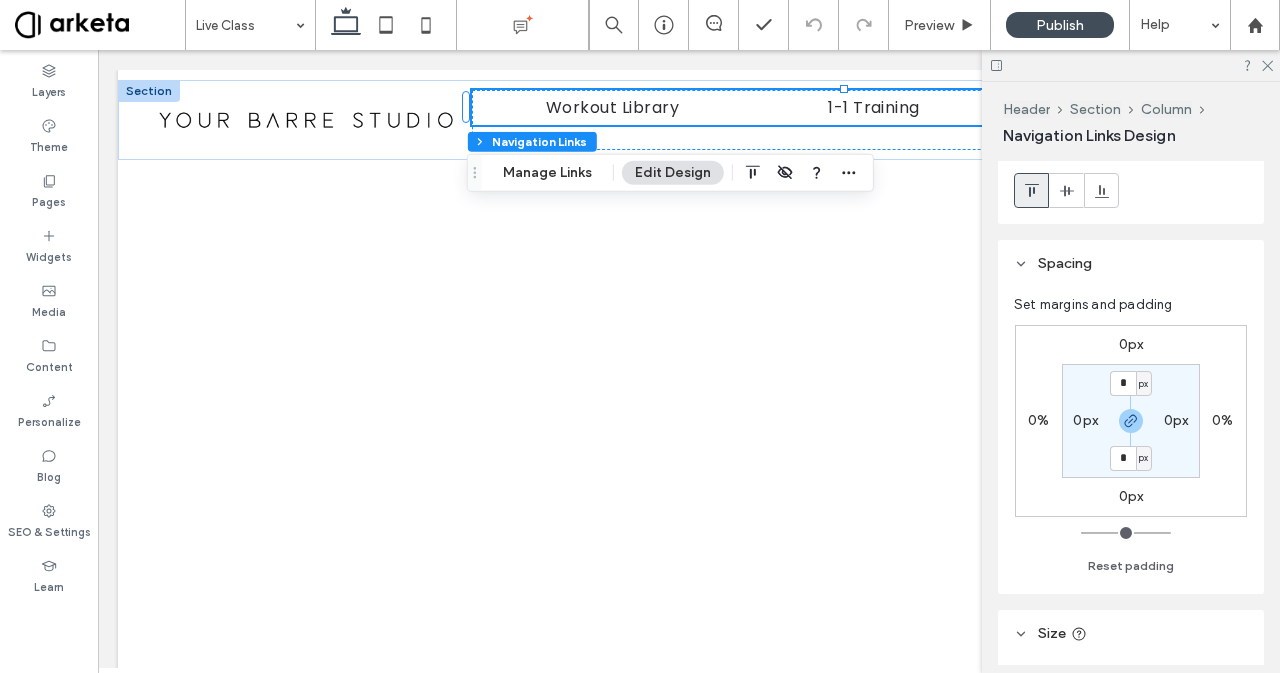 scroll, scrollTop: 28, scrollLeft: 0, axis: vertical 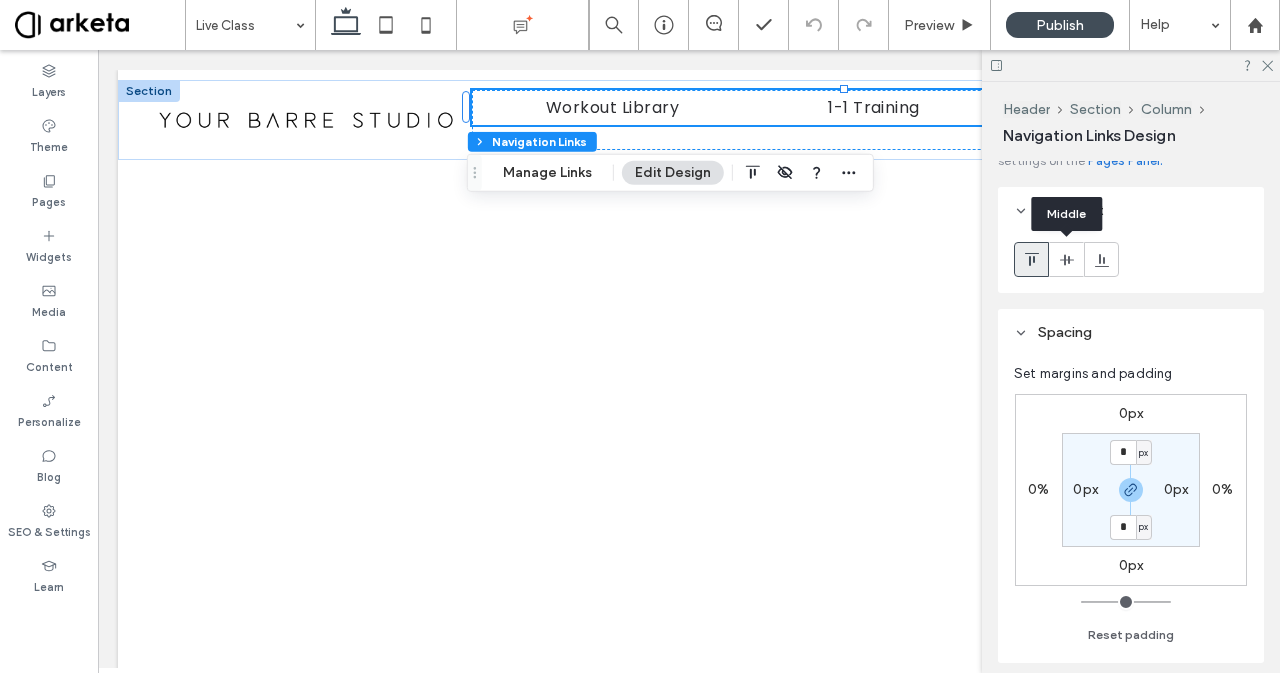 click at bounding box center (1067, 259) 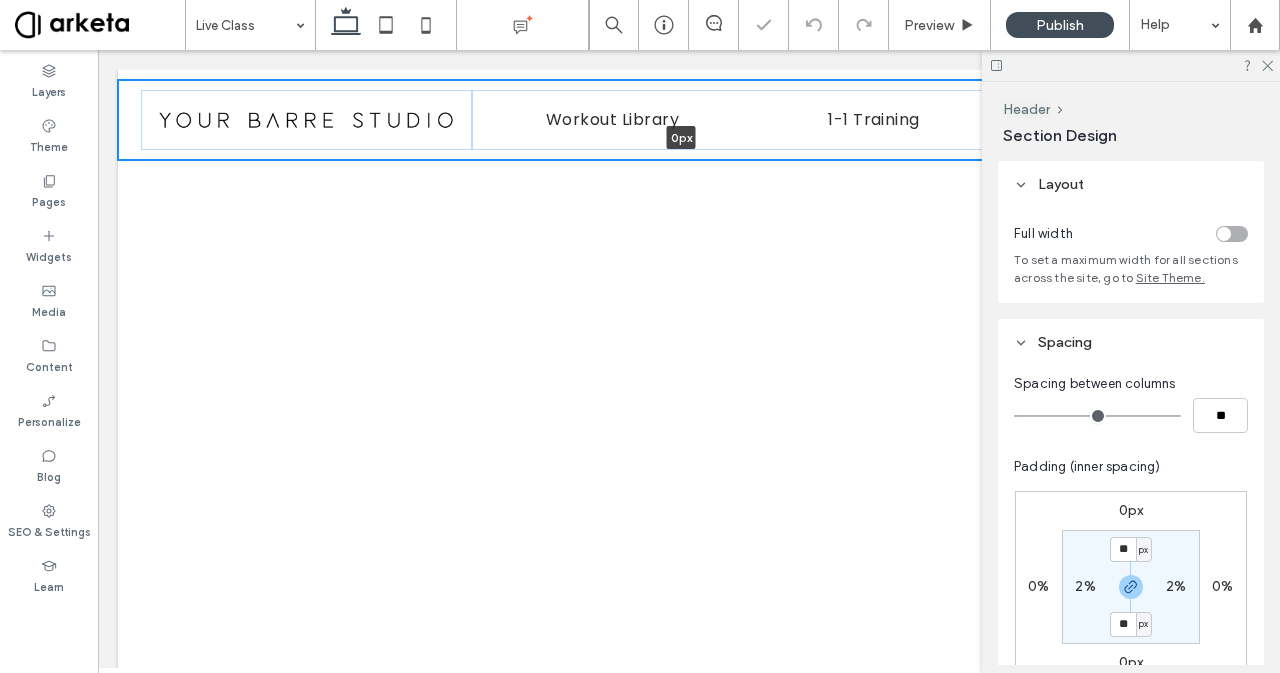 drag, startPoint x: 368, startPoint y: 159, endPoint x: 386, endPoint y: 36, distance: 124.3101 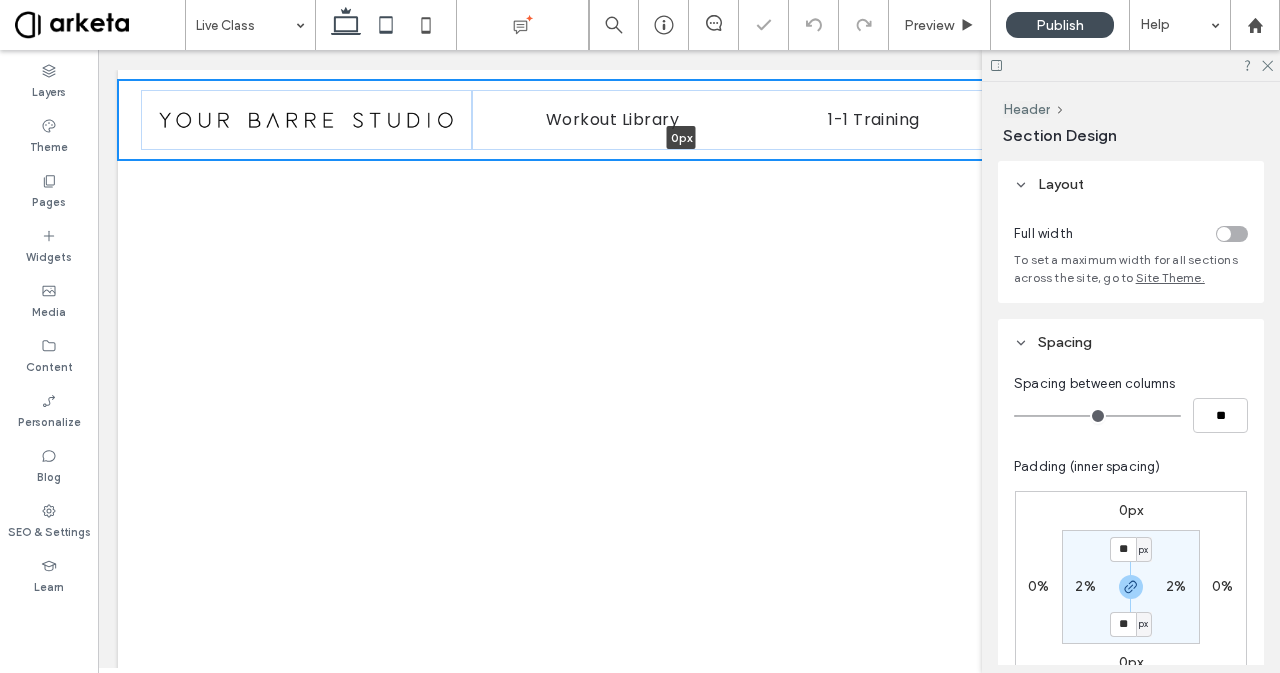 type on "*" 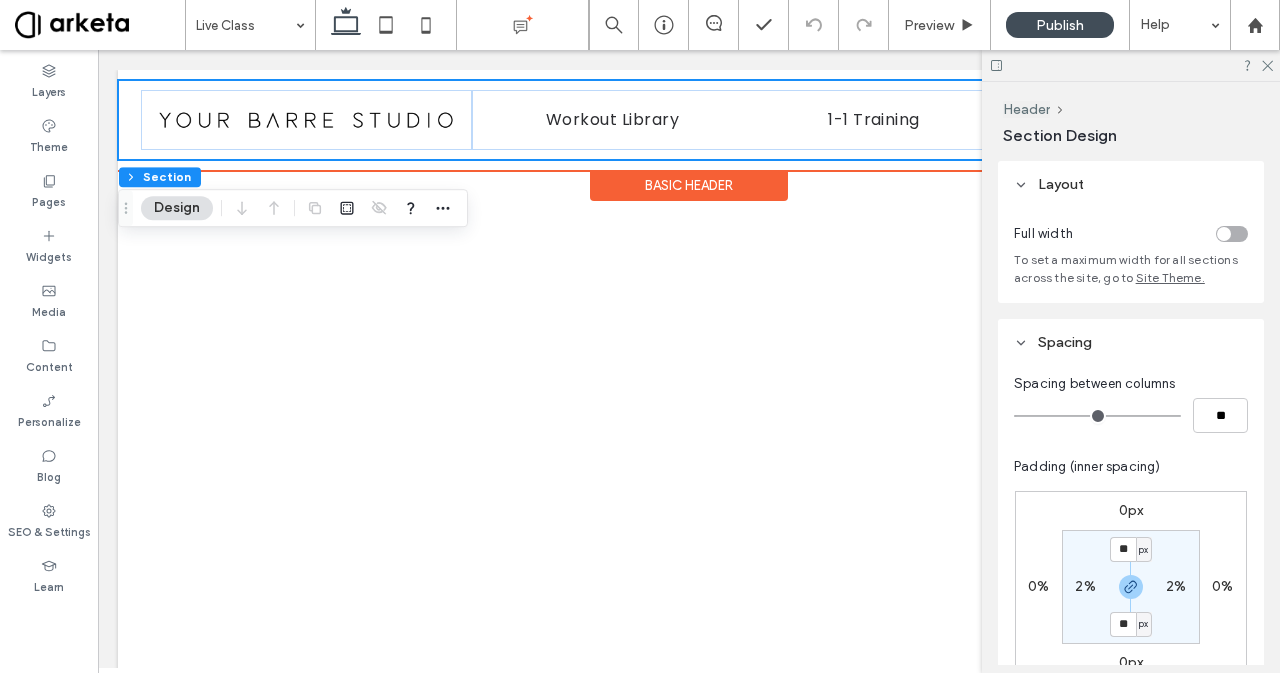 click on "Workout Library
1-1 Training
Challenges" at bounding box center [689, 120] 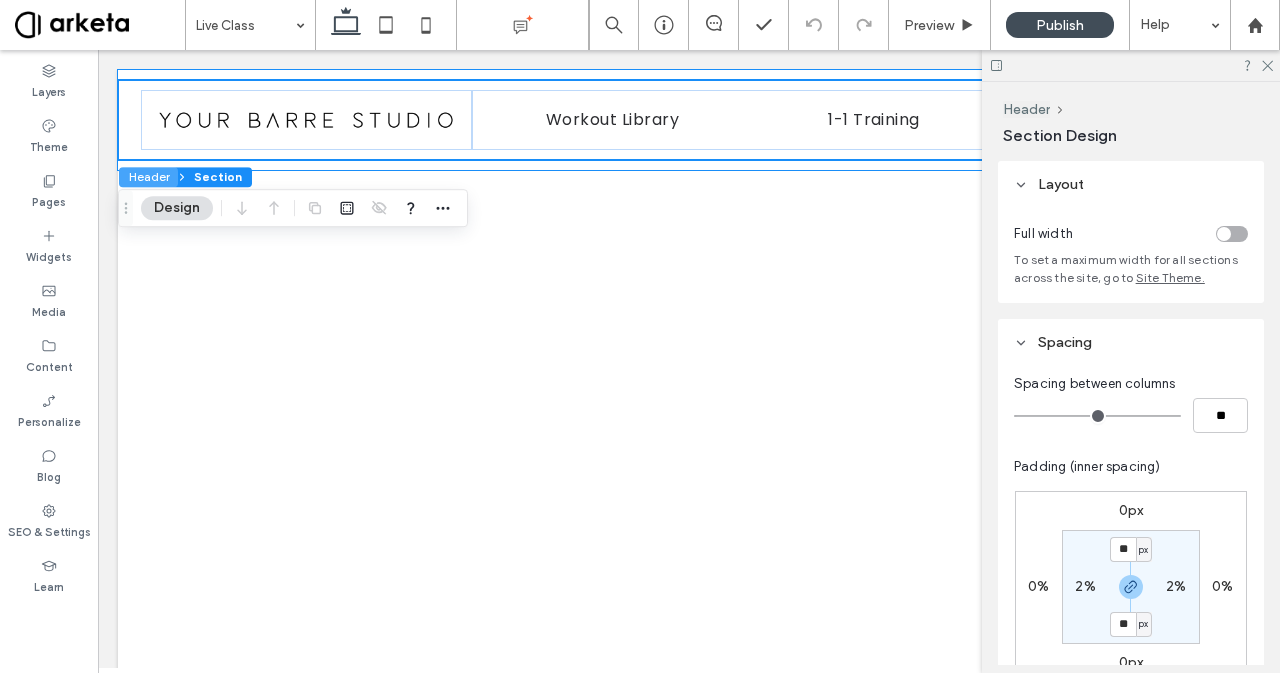 click on "Header" at bounding box center (148, 177) 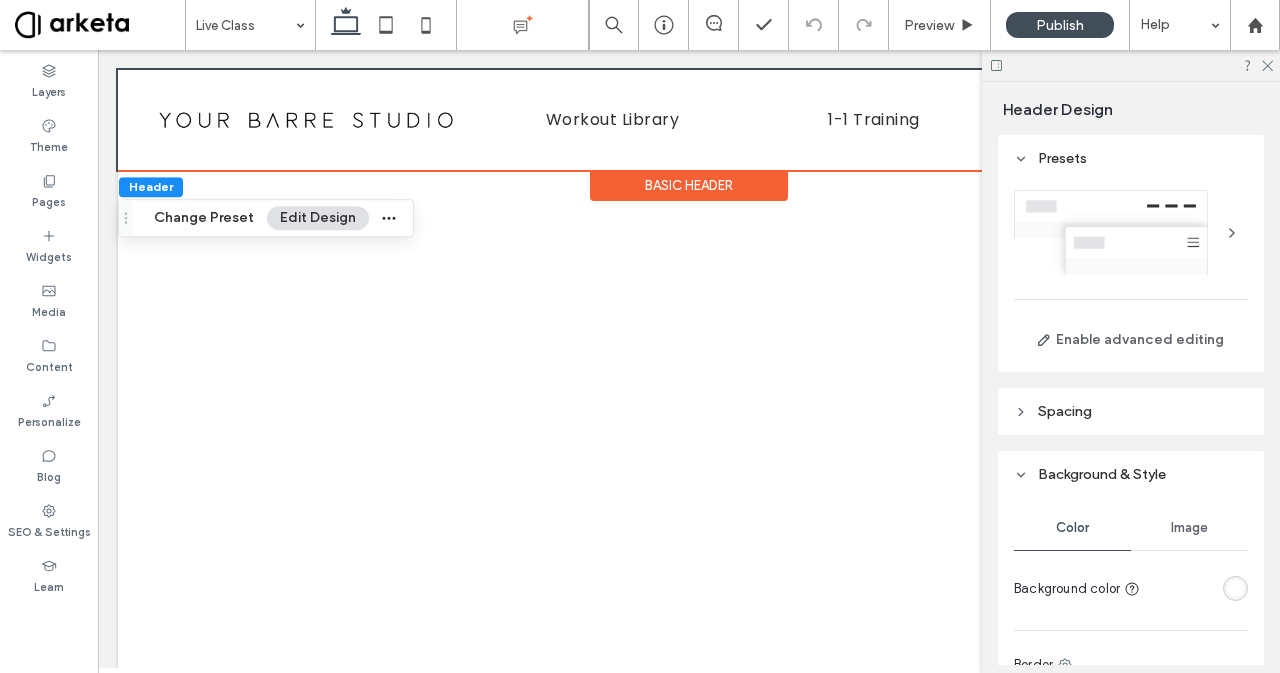 click at bounding box center [1232, 233] 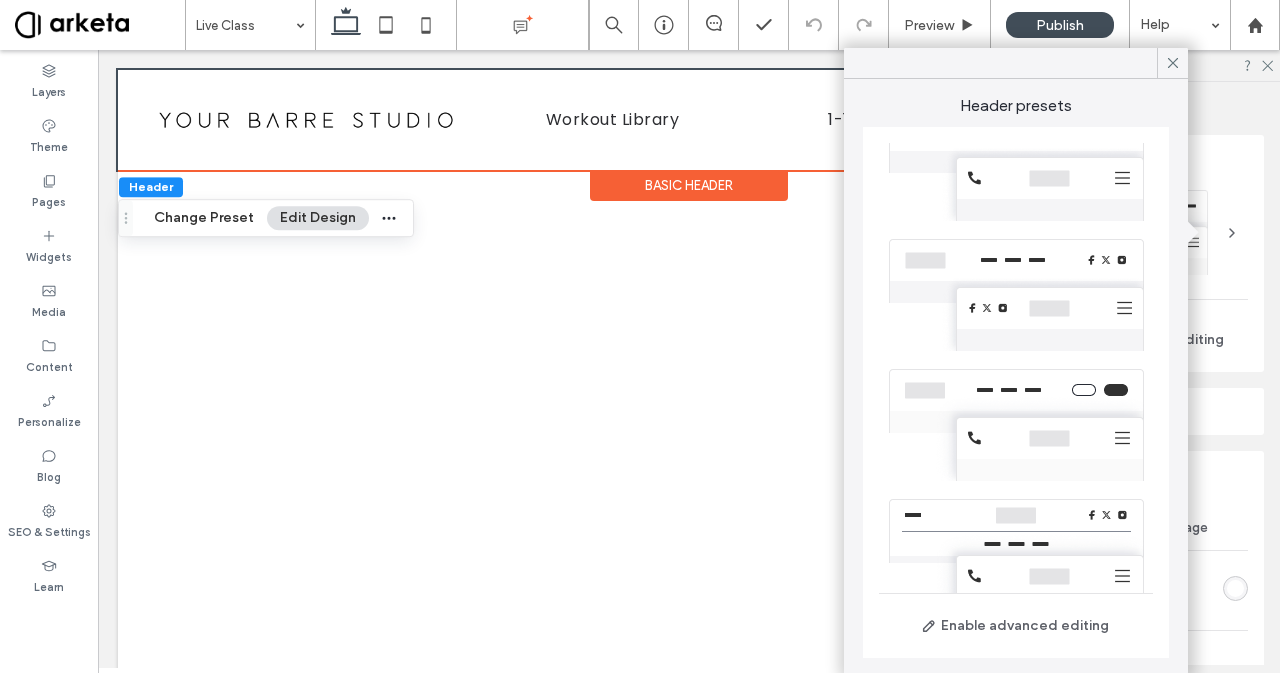 scroll, scrollTop: 293, scrollLeft: 0, axis: vertical 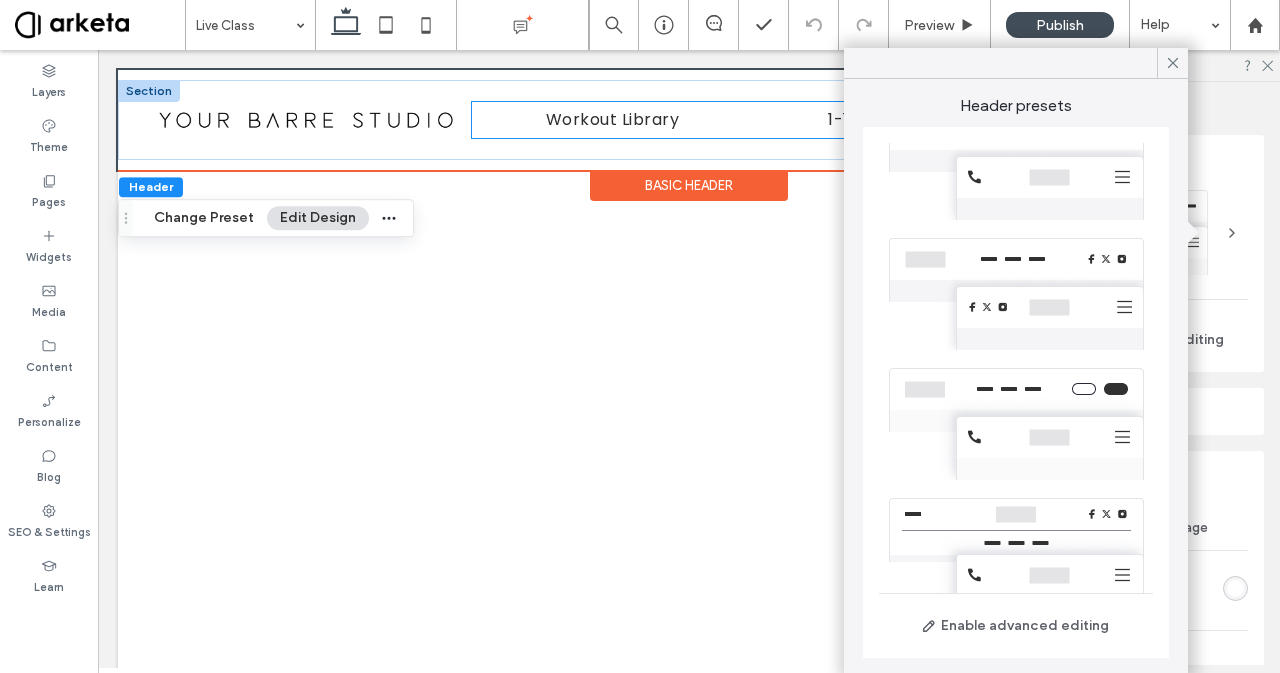 click on "Workout Library
1-1 Training
Challenges" at bounding box center (854, 119) 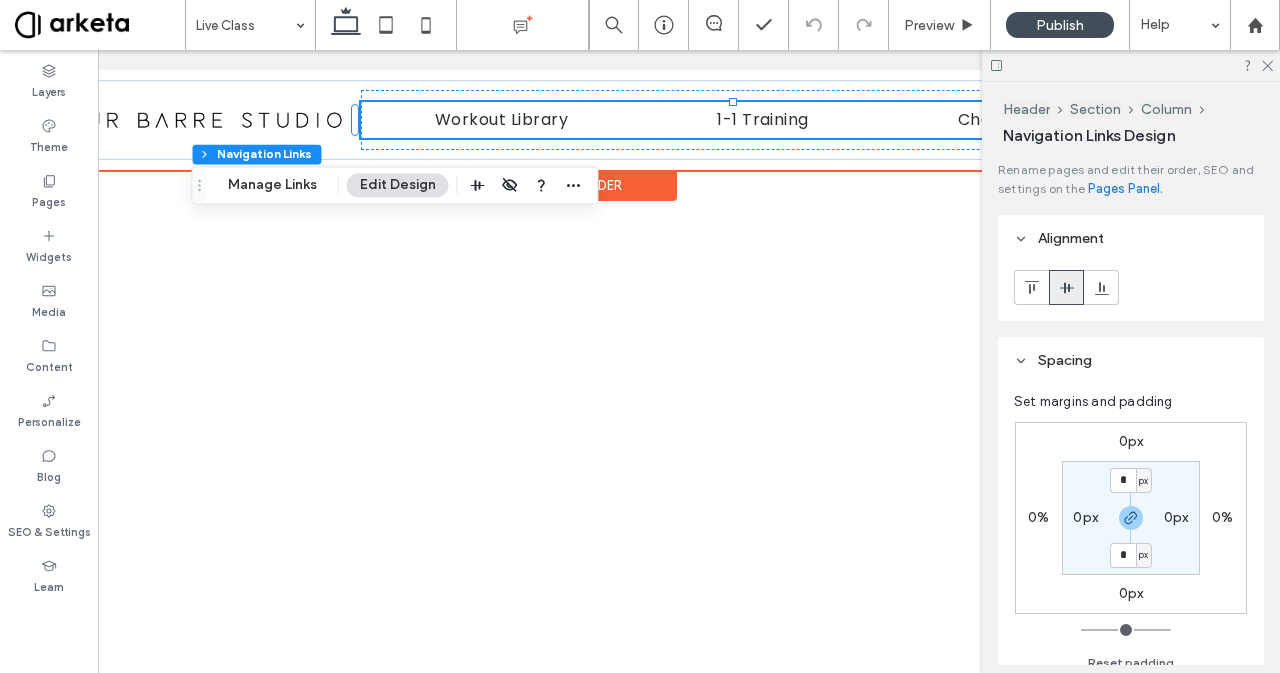 scroll, scrollTop: 0, scrollLeft: 0, axis: both 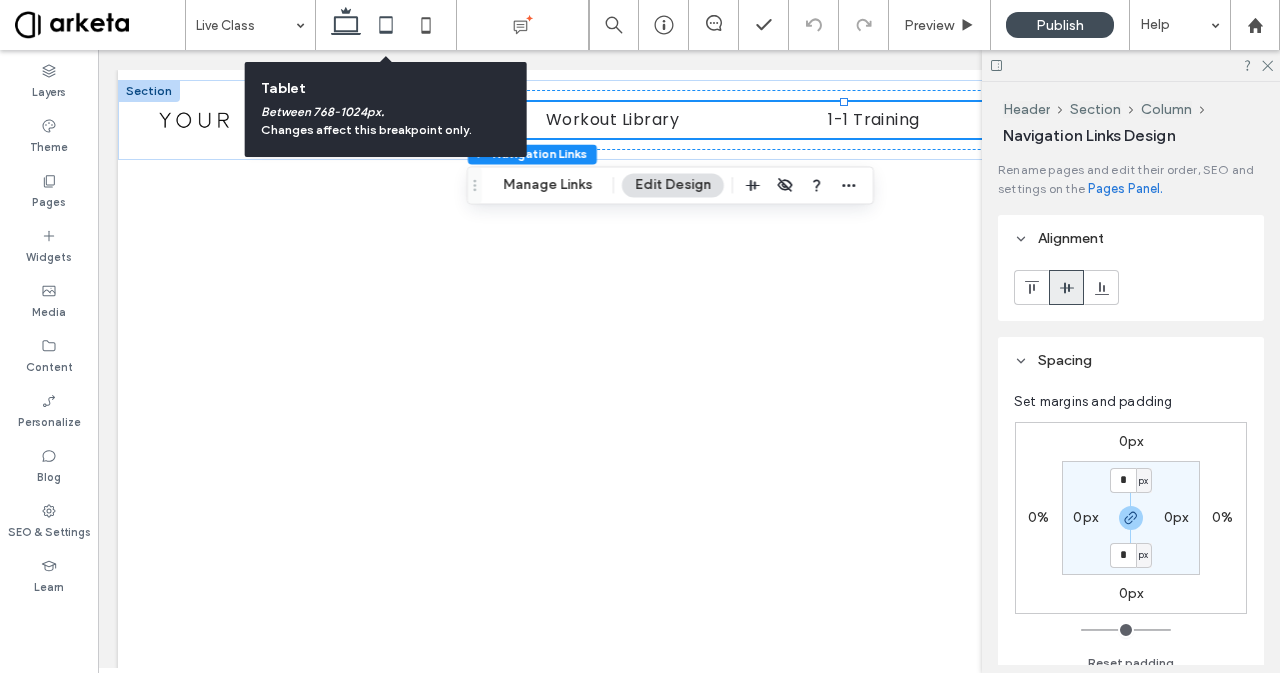 click 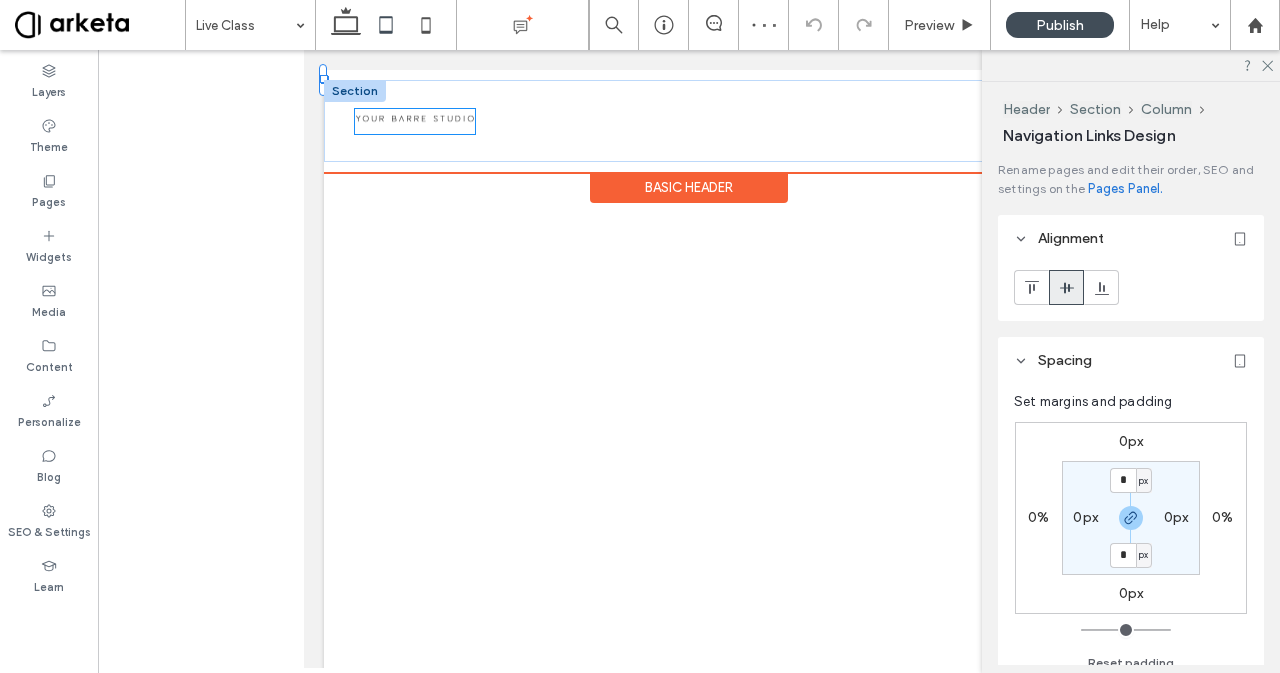 click at bounding box center [415, 118] 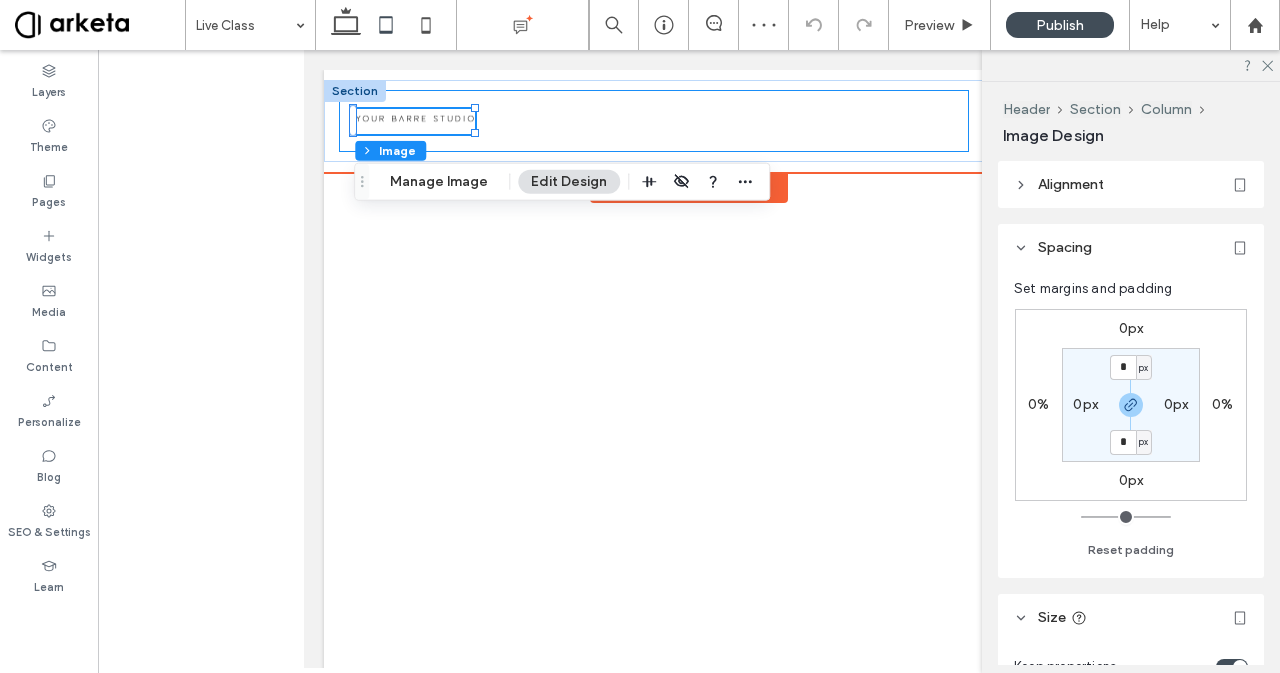 click at bounding box center (654, 121) 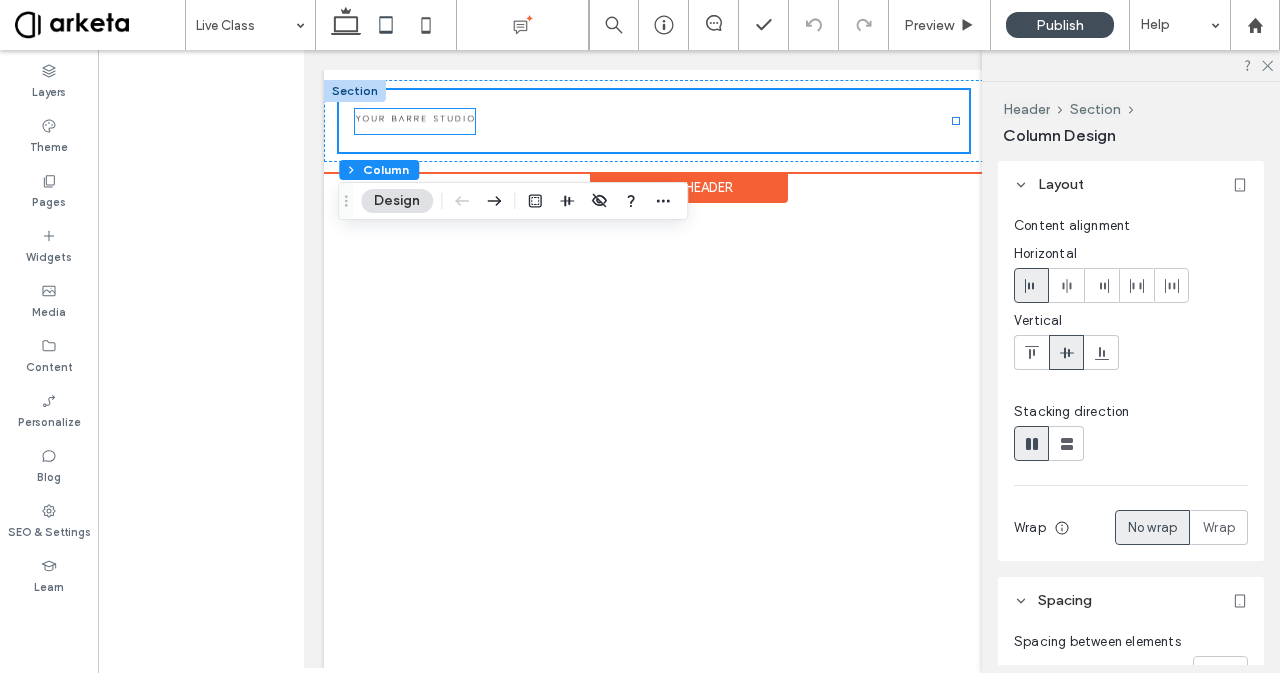 click at bounding box center [415, 118] 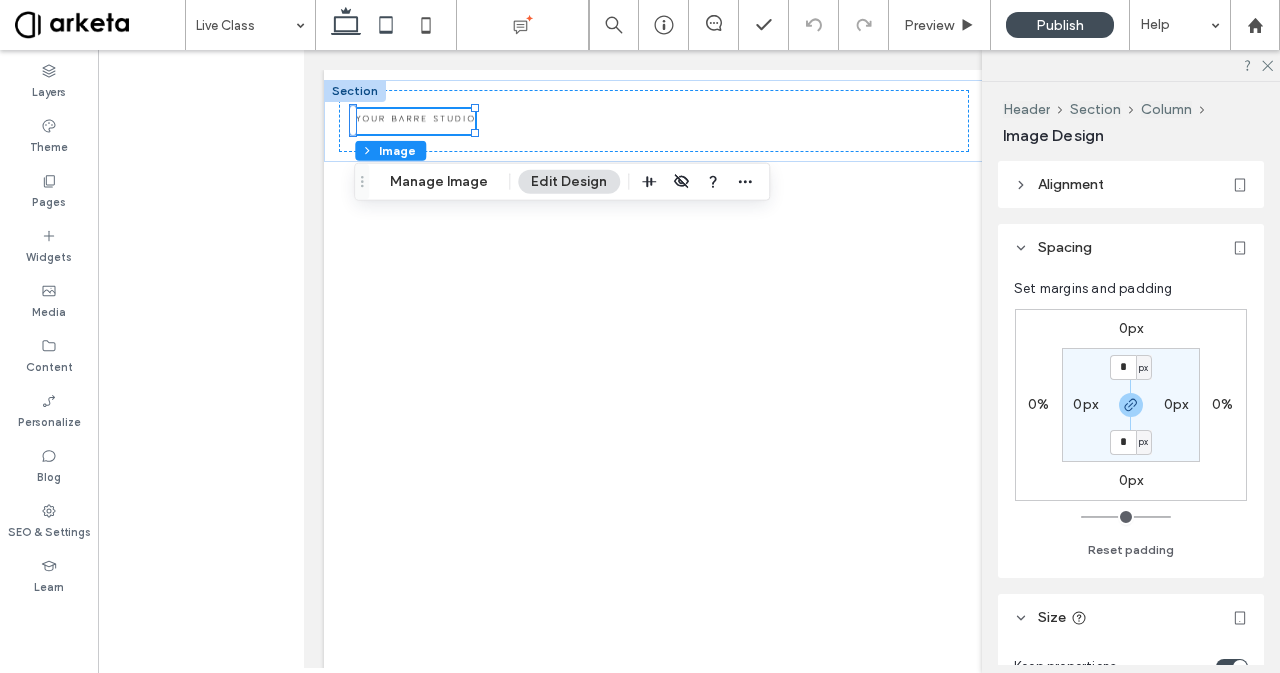 click 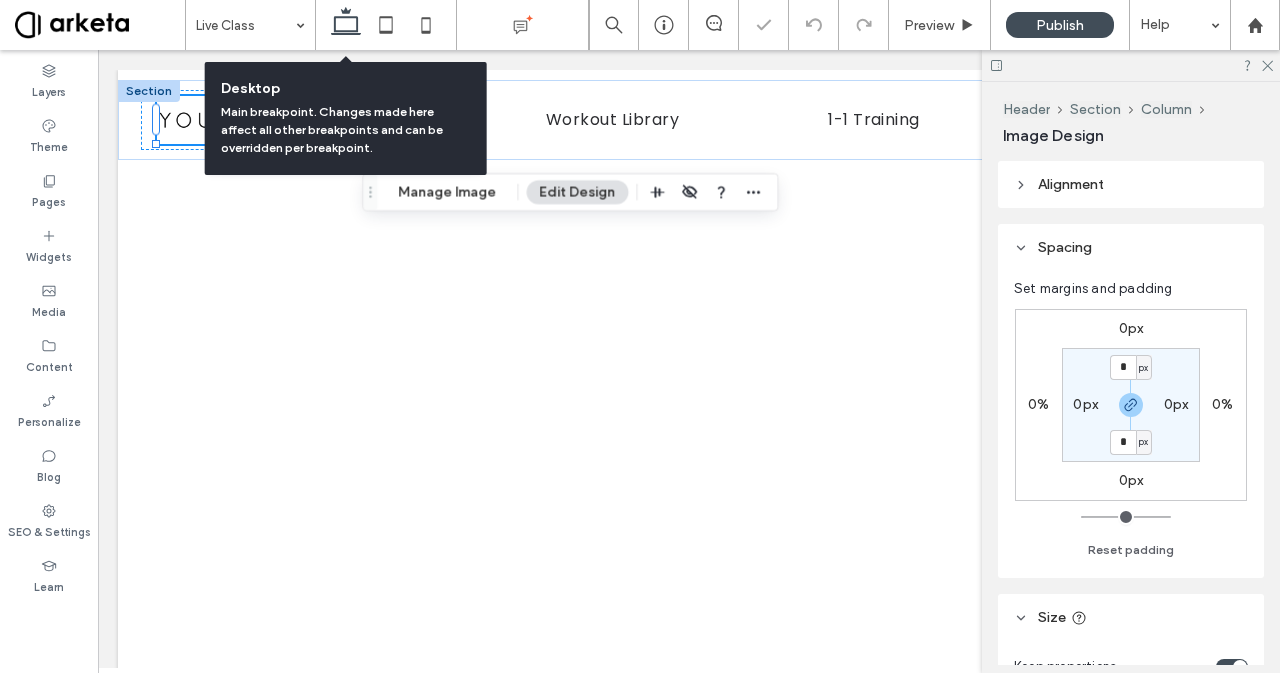 type on "***" 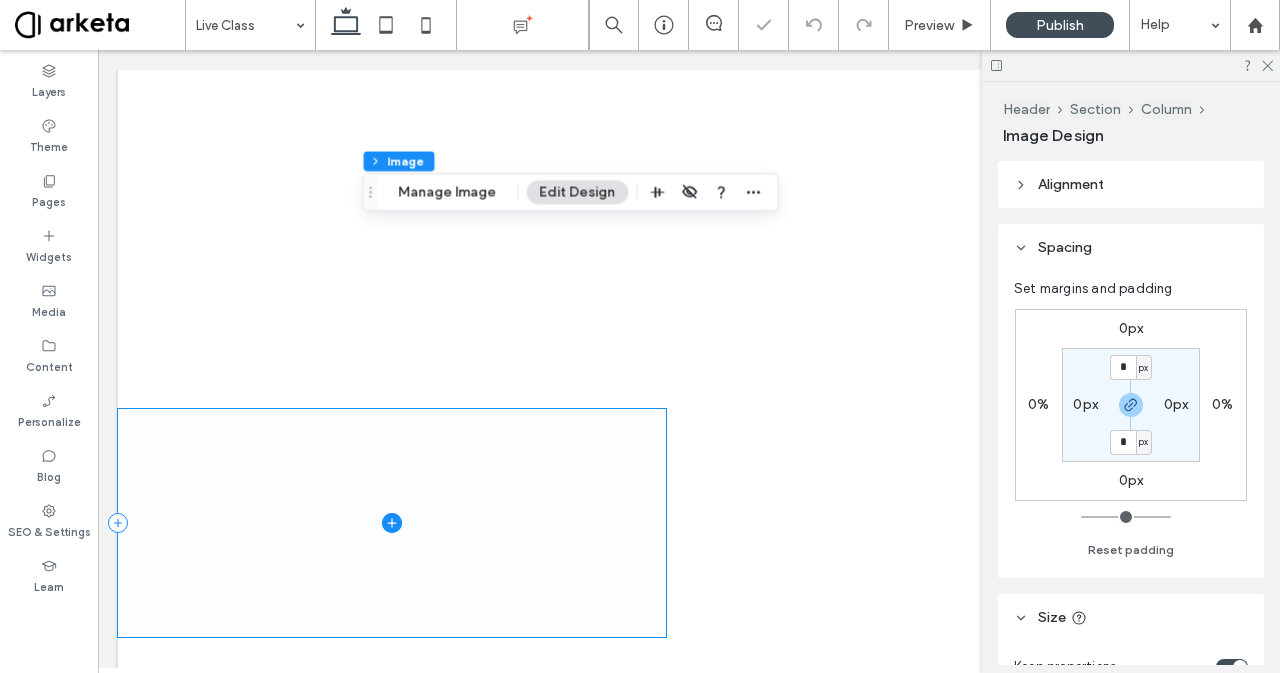 scroll, scrollTop: 0, scrollLeft: 0, axis: both 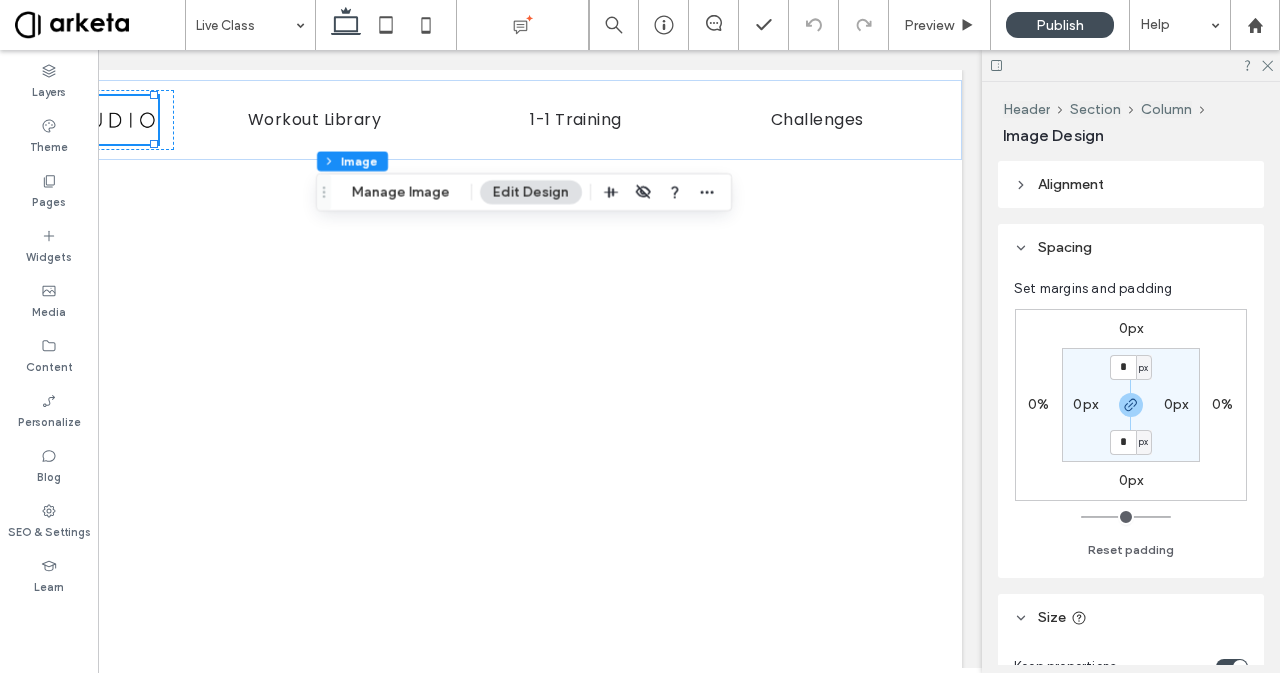 click on "Alignment Spacing Set margins and padding 0px 0% 0px 0% * px 0px * px 0px Reset padding Size Keep proportions Width *** % Height A More Size Options Animation Trigger None Position Position type Default Layout Image style Cover Full image No repeat Position Do not optimize this image Border *** Corner radius * px Shadow Hover effect for desktop None Zoom out Opacity Float Forward Grayscale Reverse grayscale Blur Blur and Grayscale" at bounding box center [1137, 413] 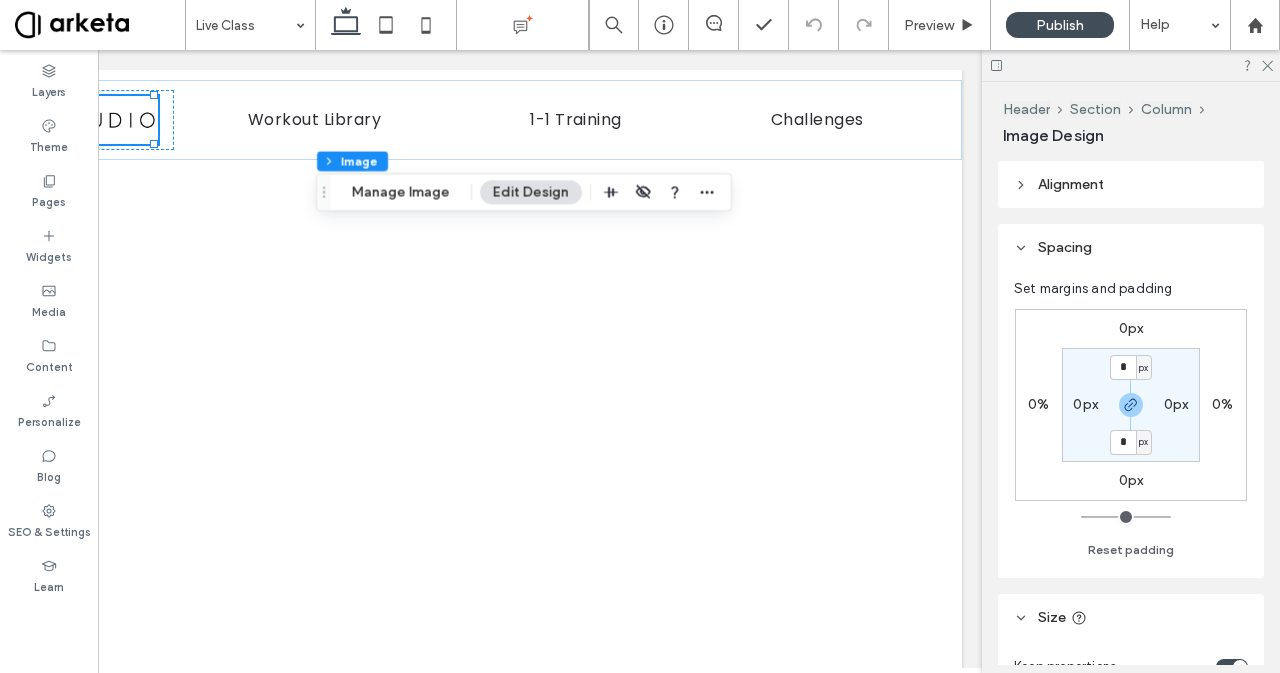 click on "Alignment" at bounding box center [1131, 184] 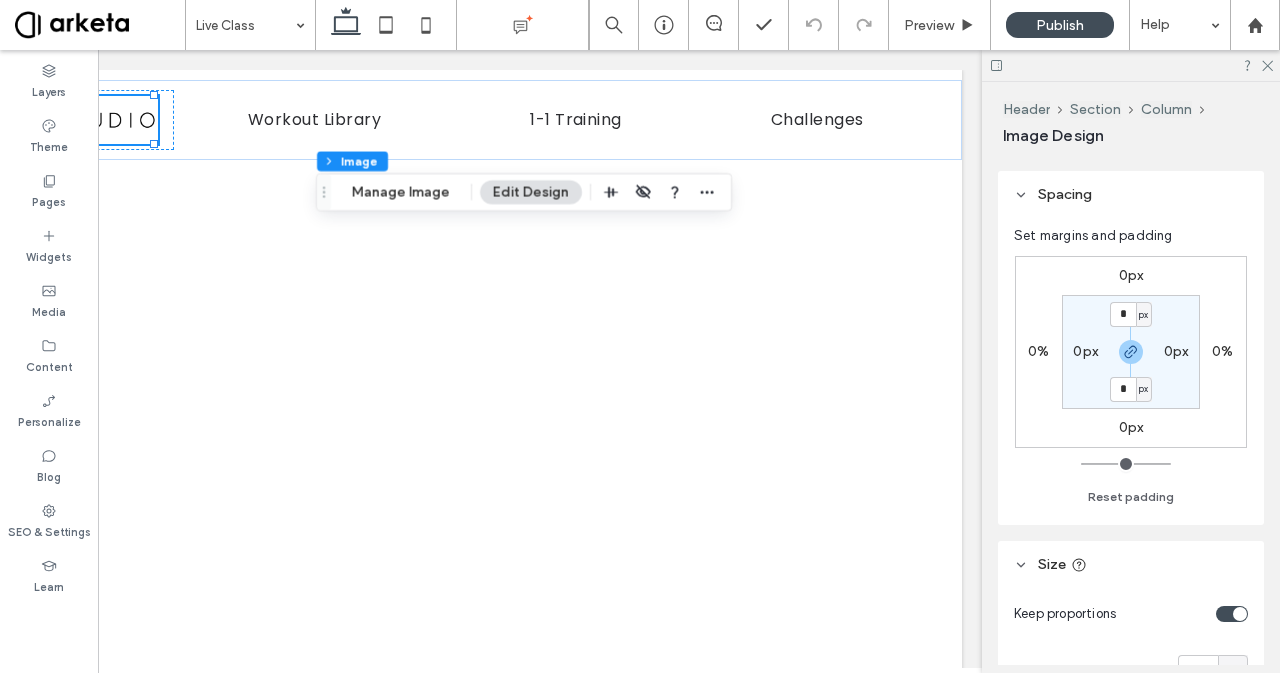 scroll, scrollTop: 240, scrollLeft: 0, axis: vertical 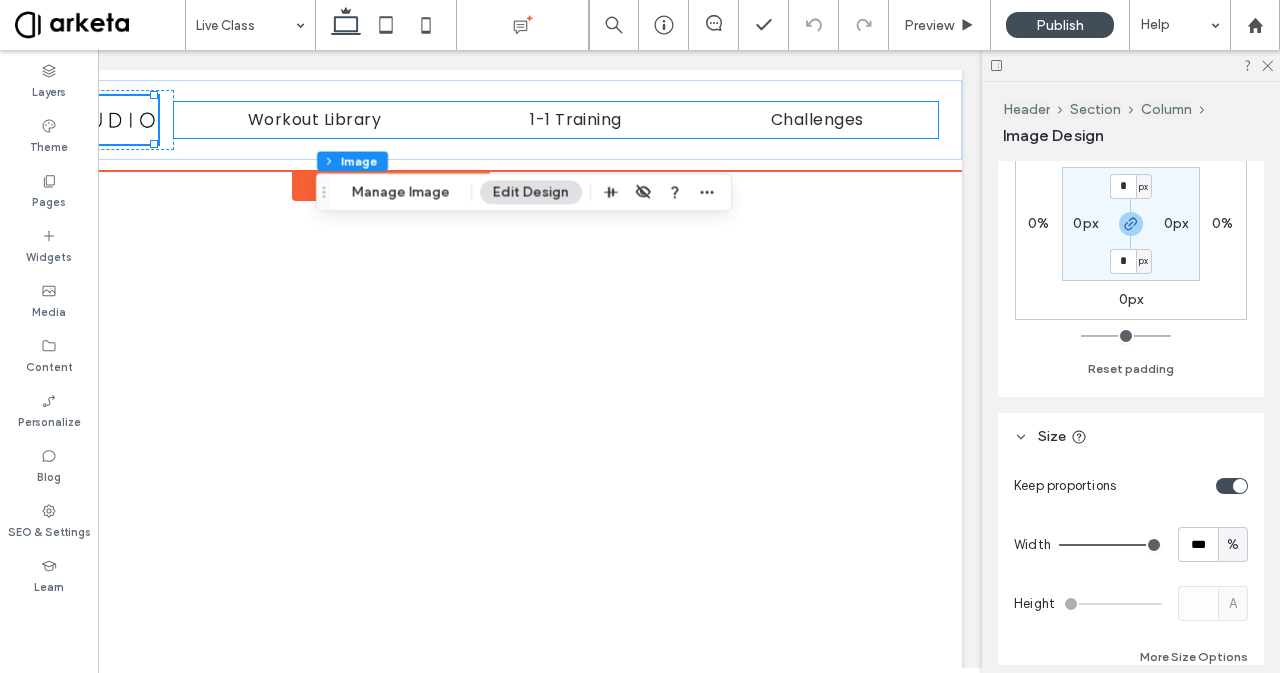 click on "Workout Library
1-1 Training
Challenges" at bounding box center [556, 119] 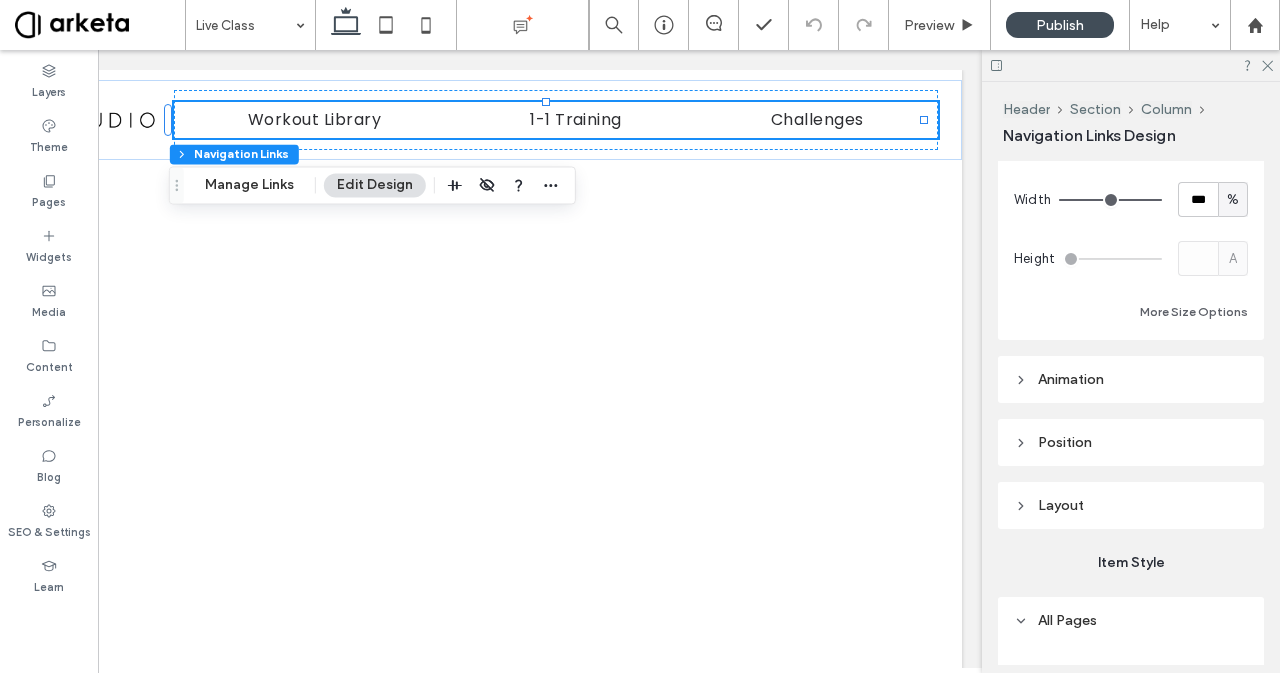 scroll, scrollTop: 317, scrollLeft: 0, axis: vertical 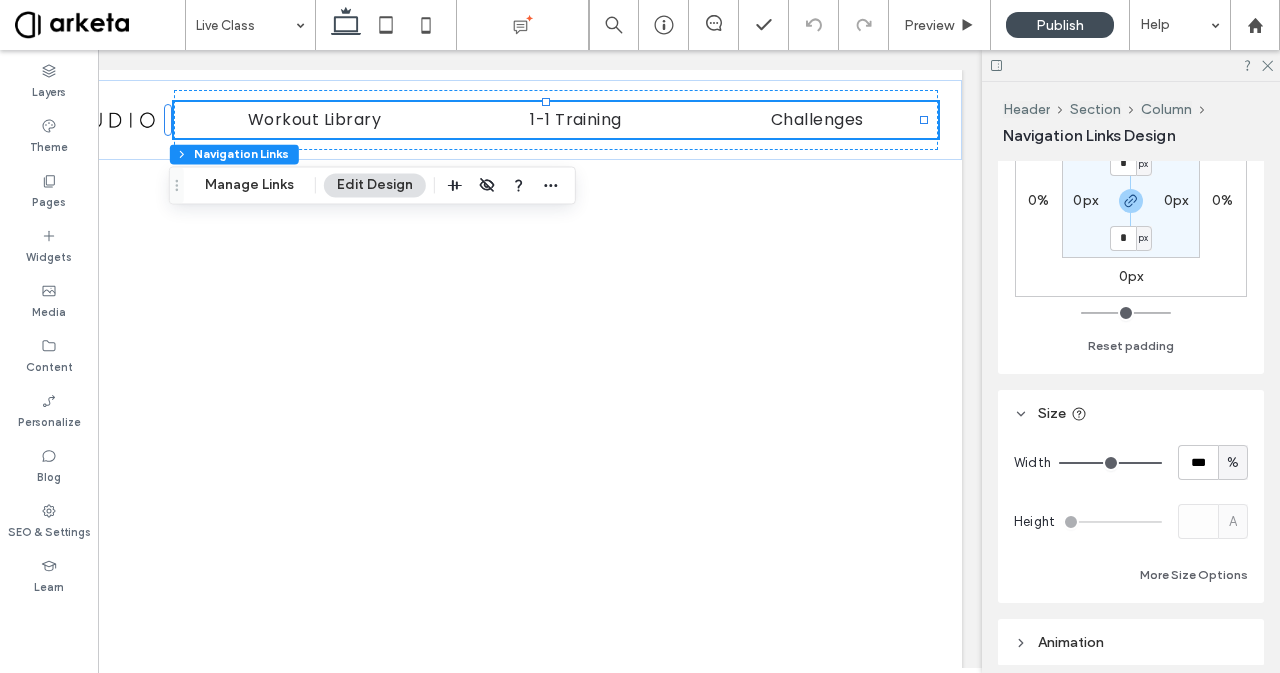 type on "**" 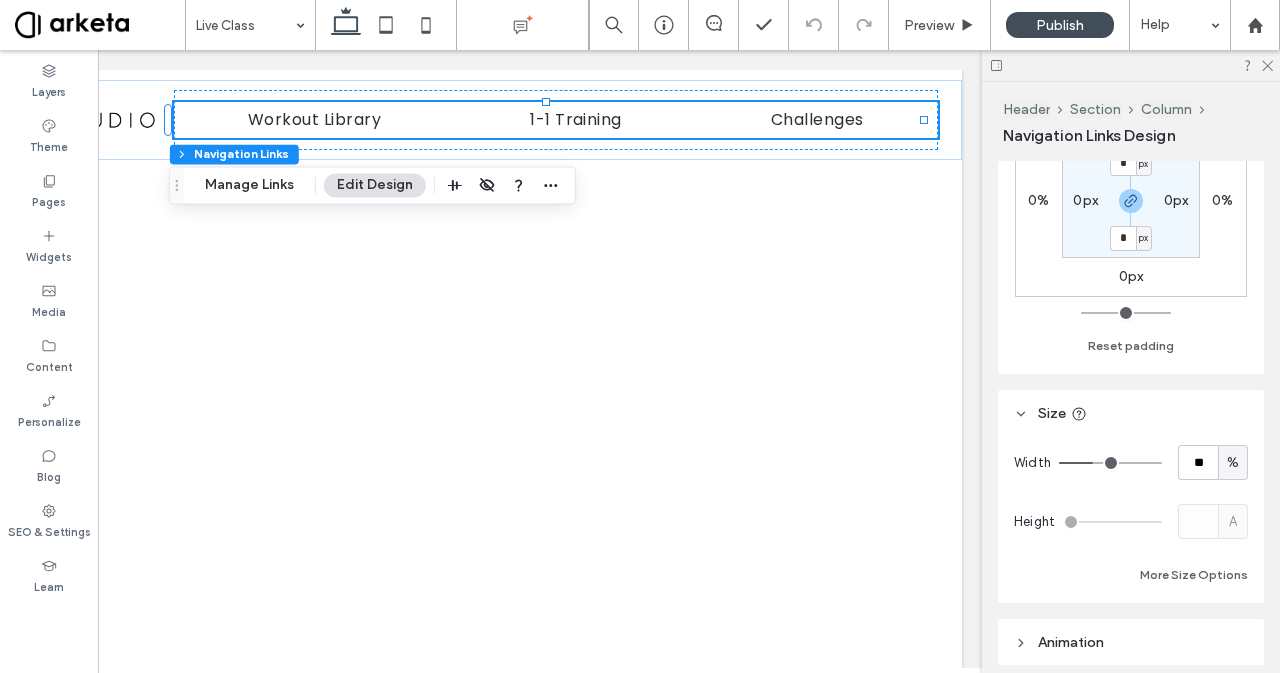 click at bounding box center [1110, 463] 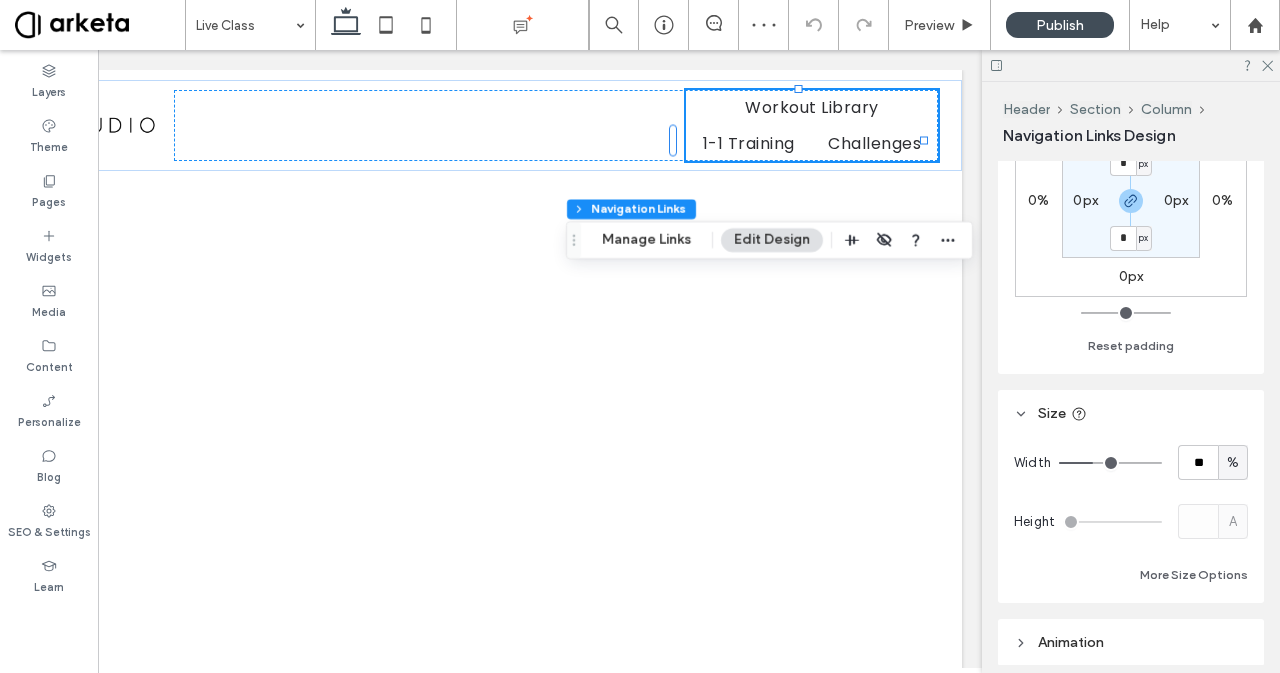 type on "**" 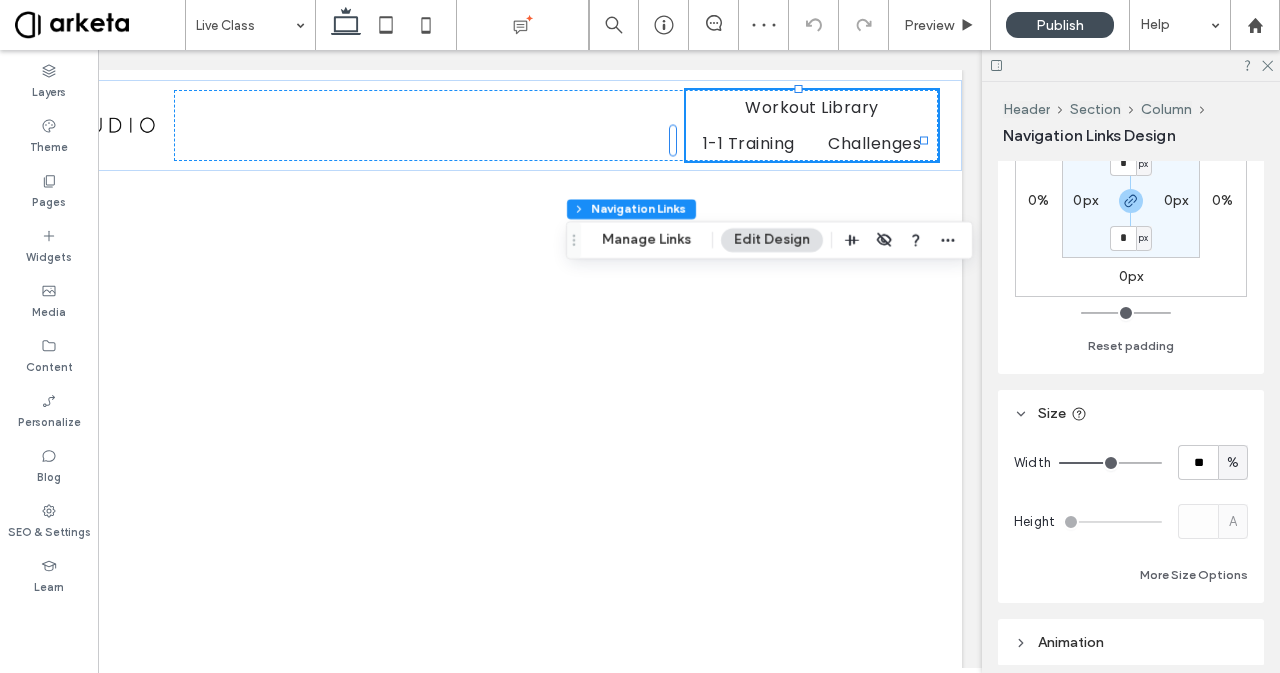 click at bounding box center [1110, 463] 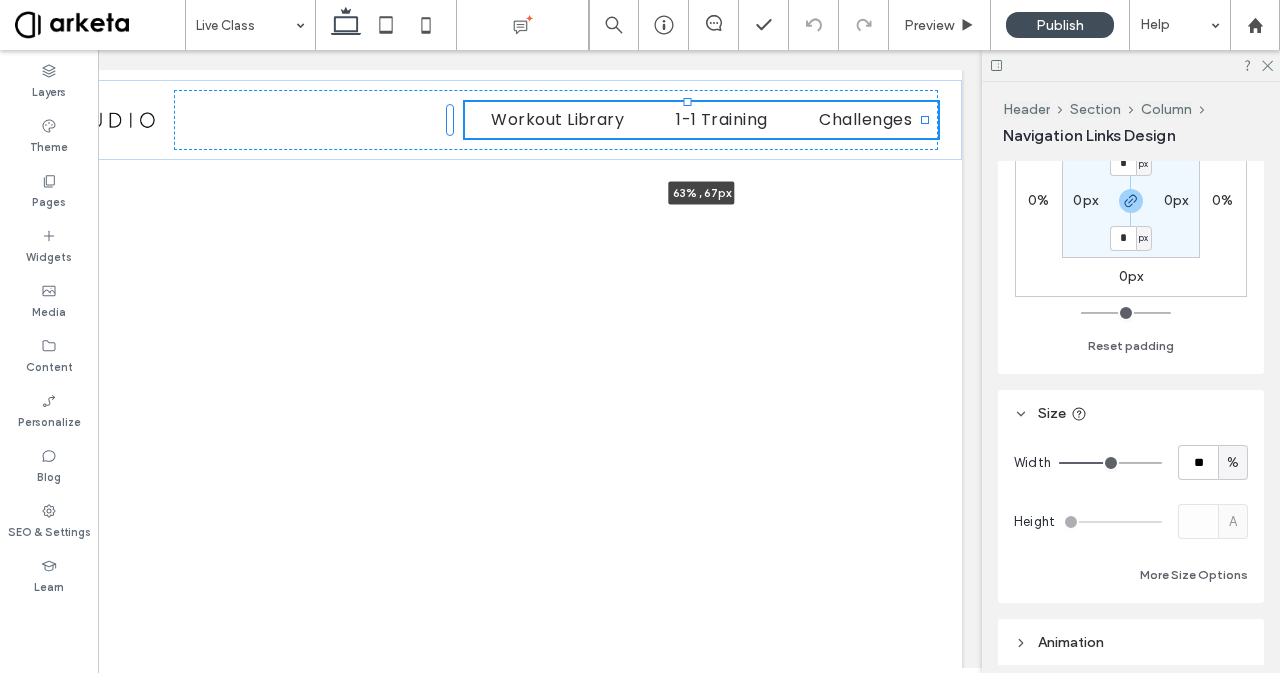 drag, startPoint x: 922, startPoint y: 121, endPoint x: 810, endPoint y: 175, distance: 124.33825 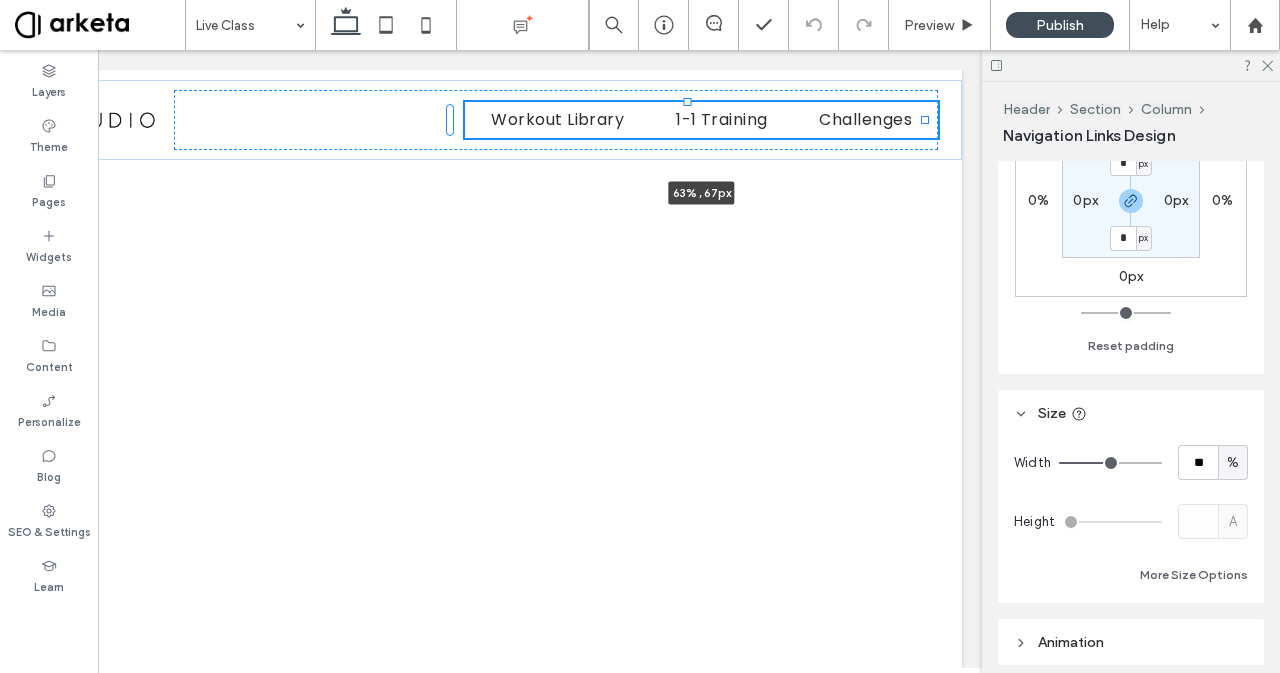 click on "Workout Library
1-1 Training
Challenges
63% , 67px
Section
Basic Header
Section
HOME
About
Contact
Workout Library
1-1 Training
Challenges
Membership
Live Class
Section
Get in touch
555-555-5555 mymail@mailservice.com
Section
Menu" at bounding box center (391, 514) 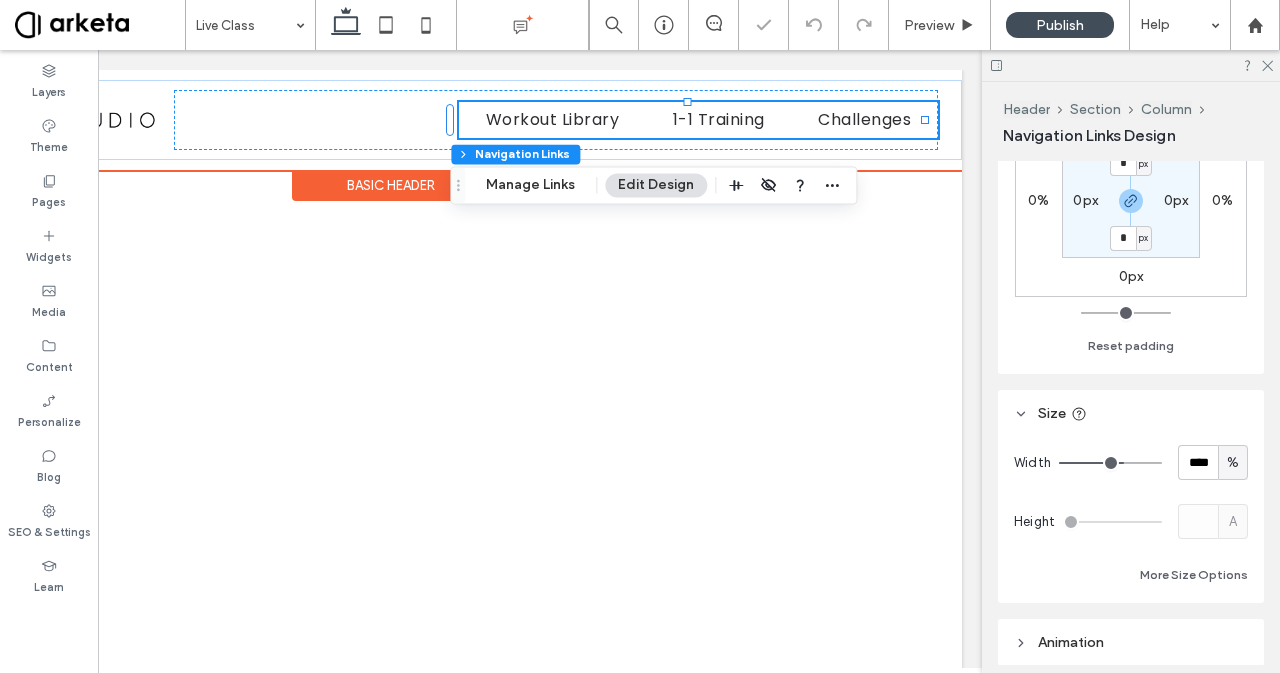 click at bounding box center (687, 137) 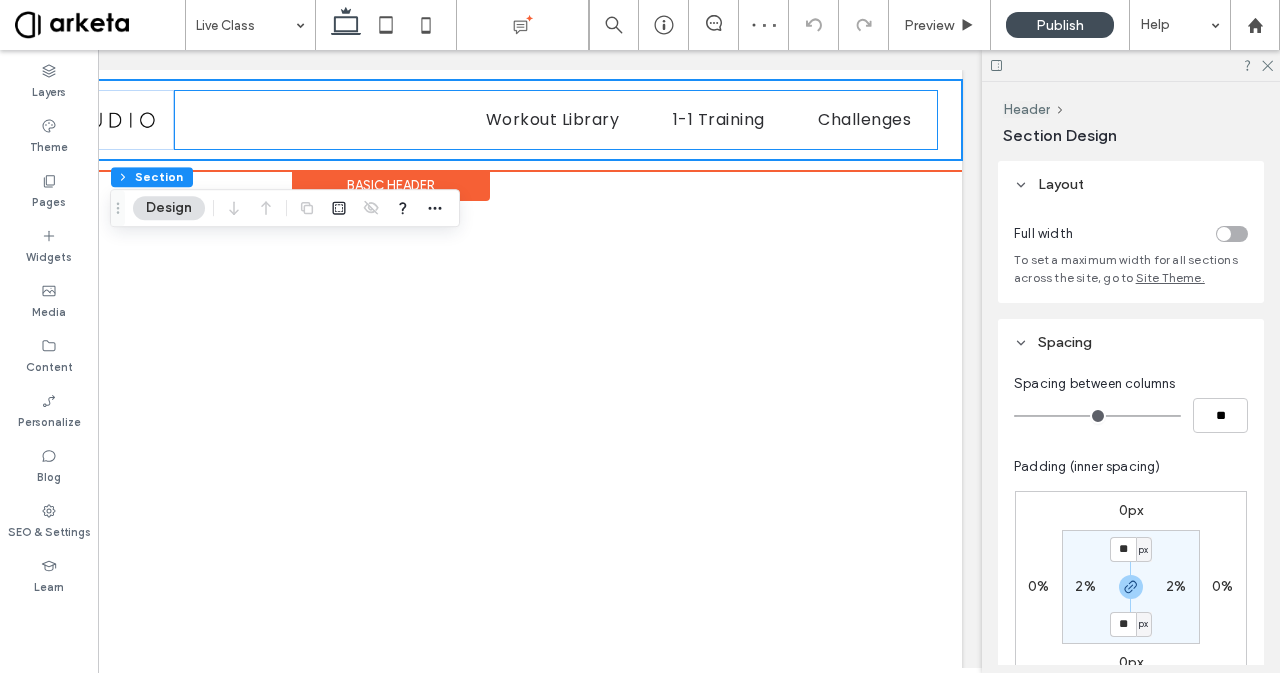 click on "Workout Library
1-1 Training
Challenges" at bounding box center [556, 120] 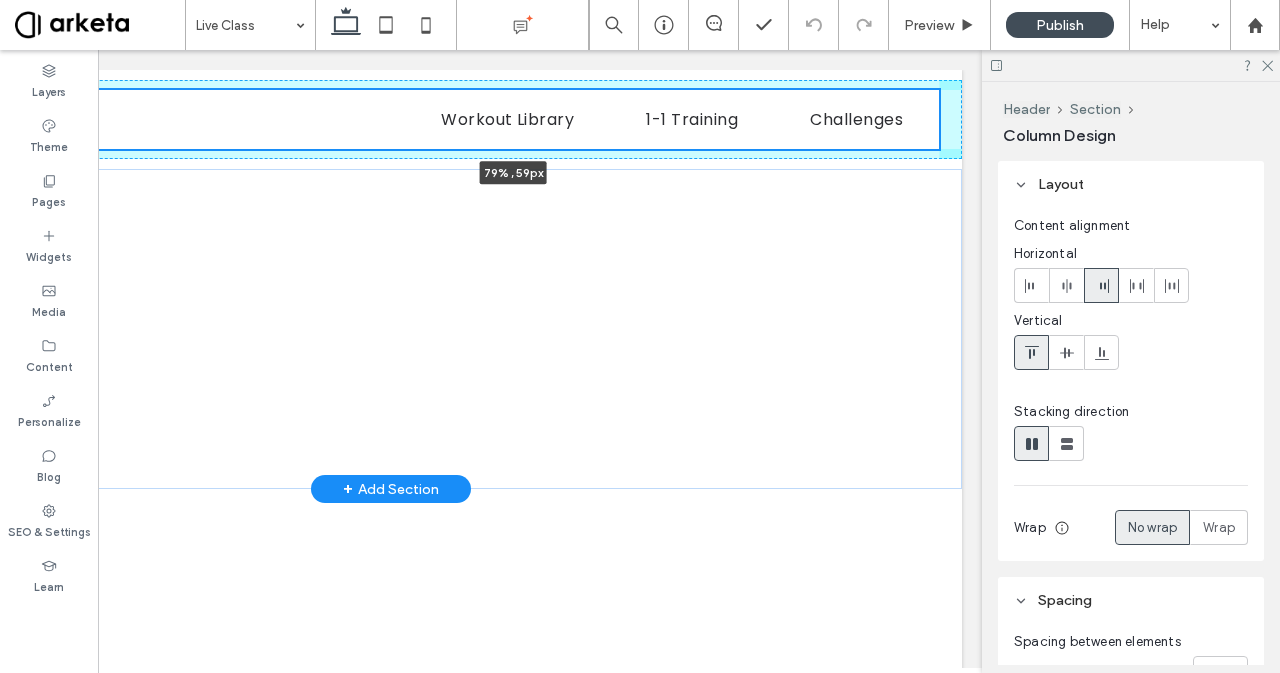drag, startPoint x: 169, startPoint y: 121, endPoint x: 75, endPoint y: 204, distance: 125.39936 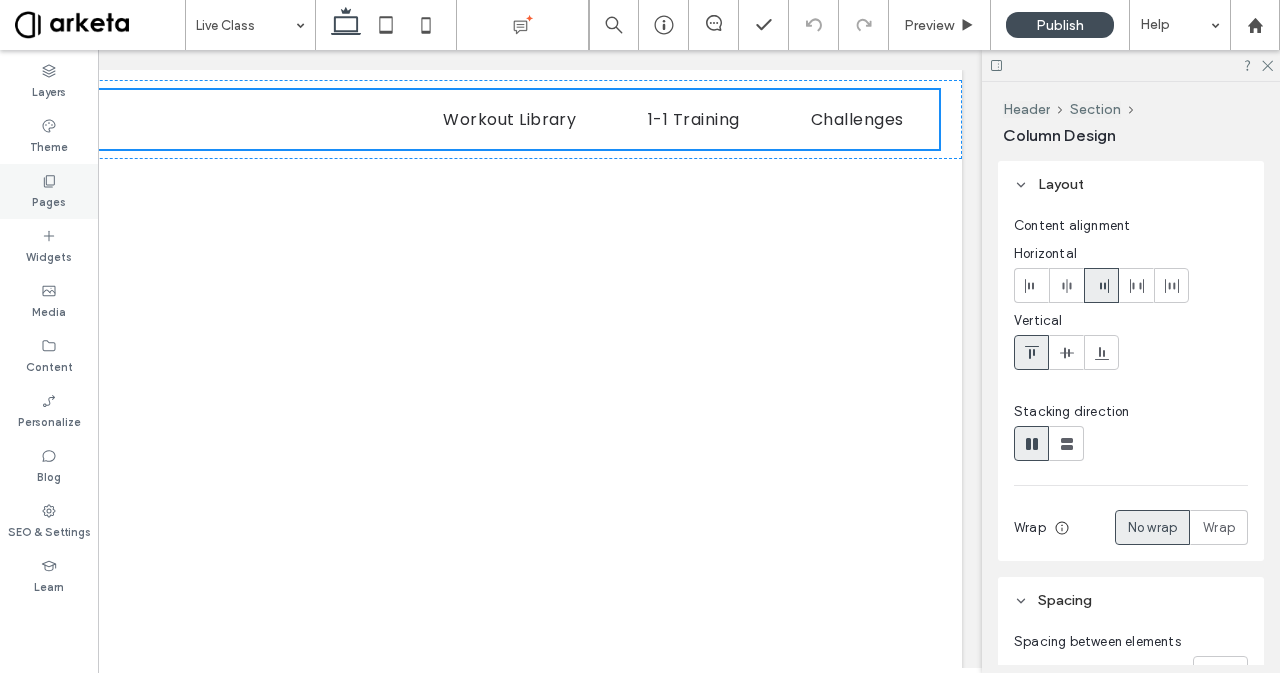 type on "**" 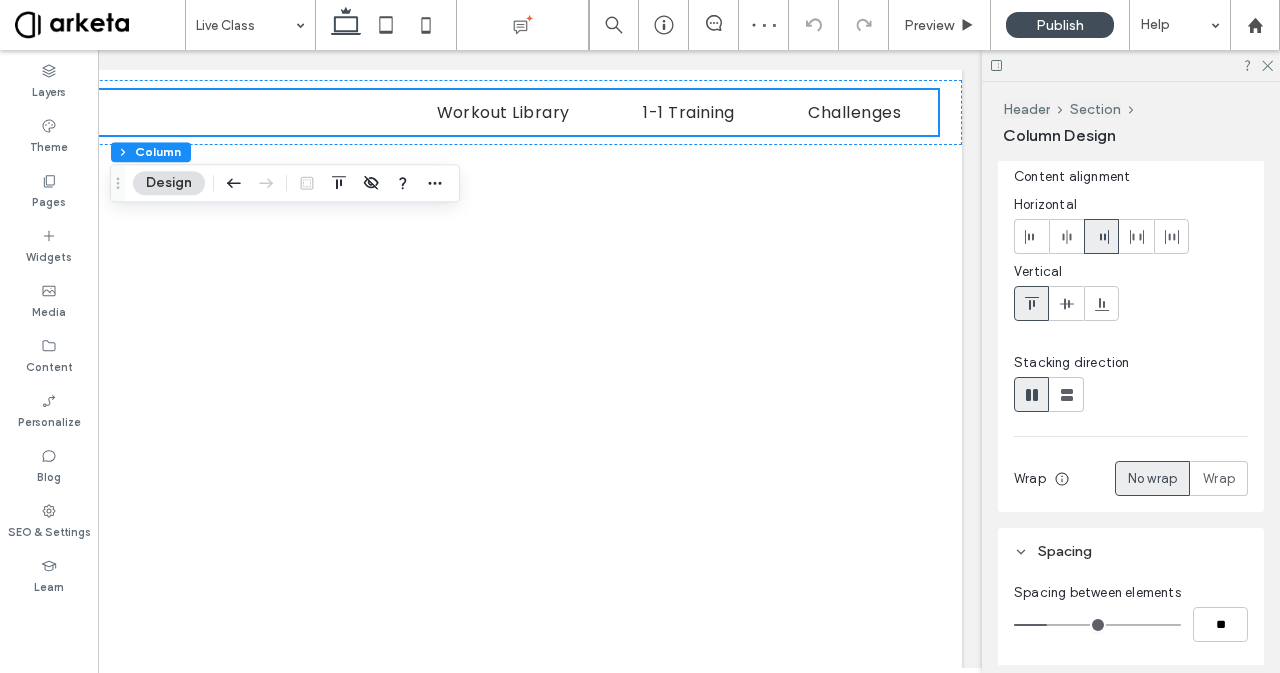 scroll, scrollTop: 0, scrollLeft: 0, axis: both 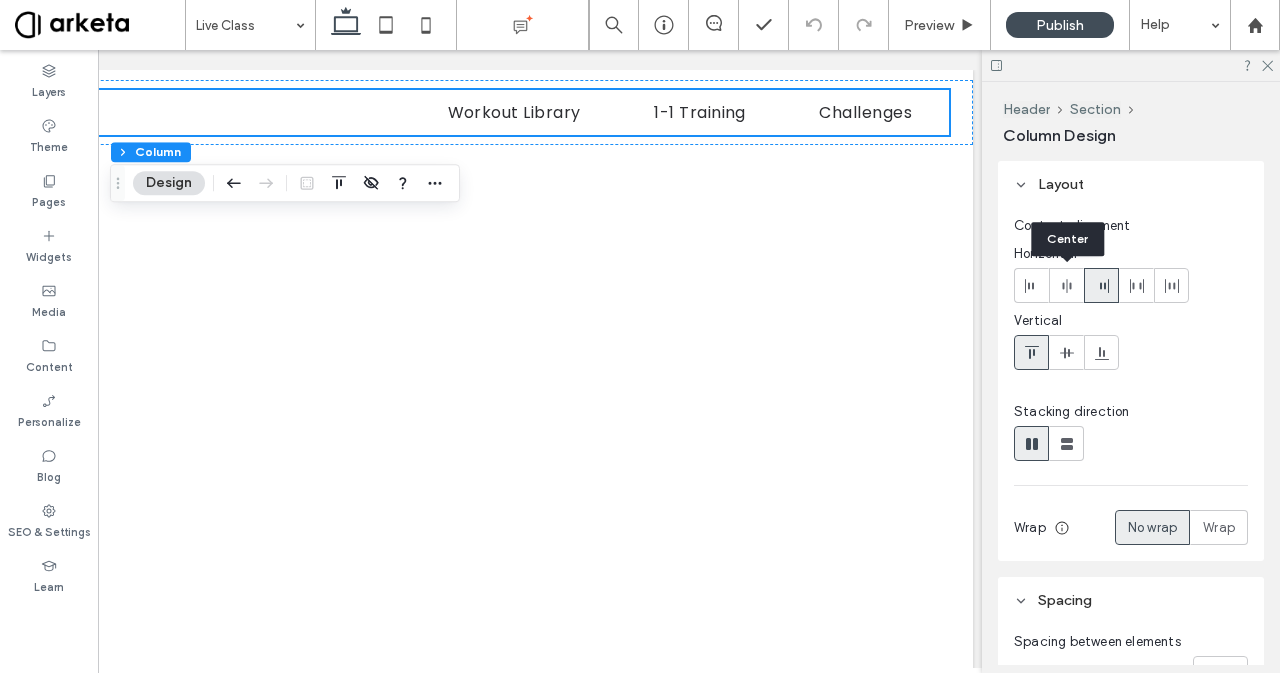 click 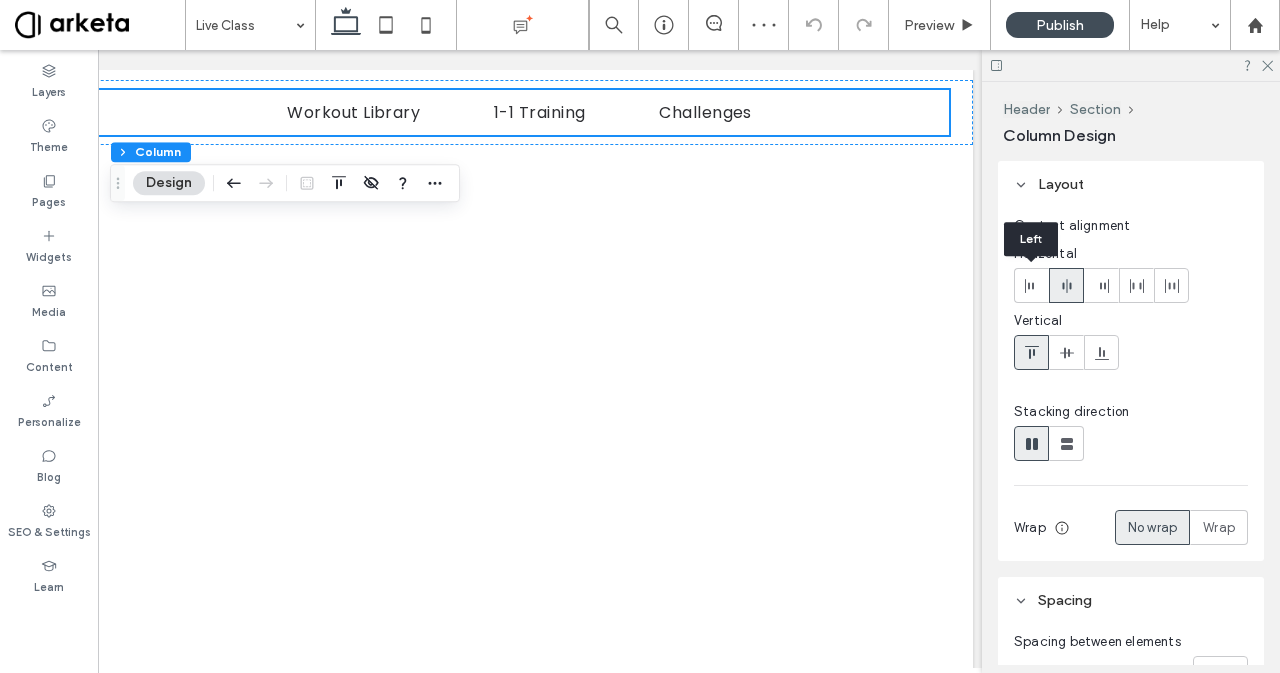click 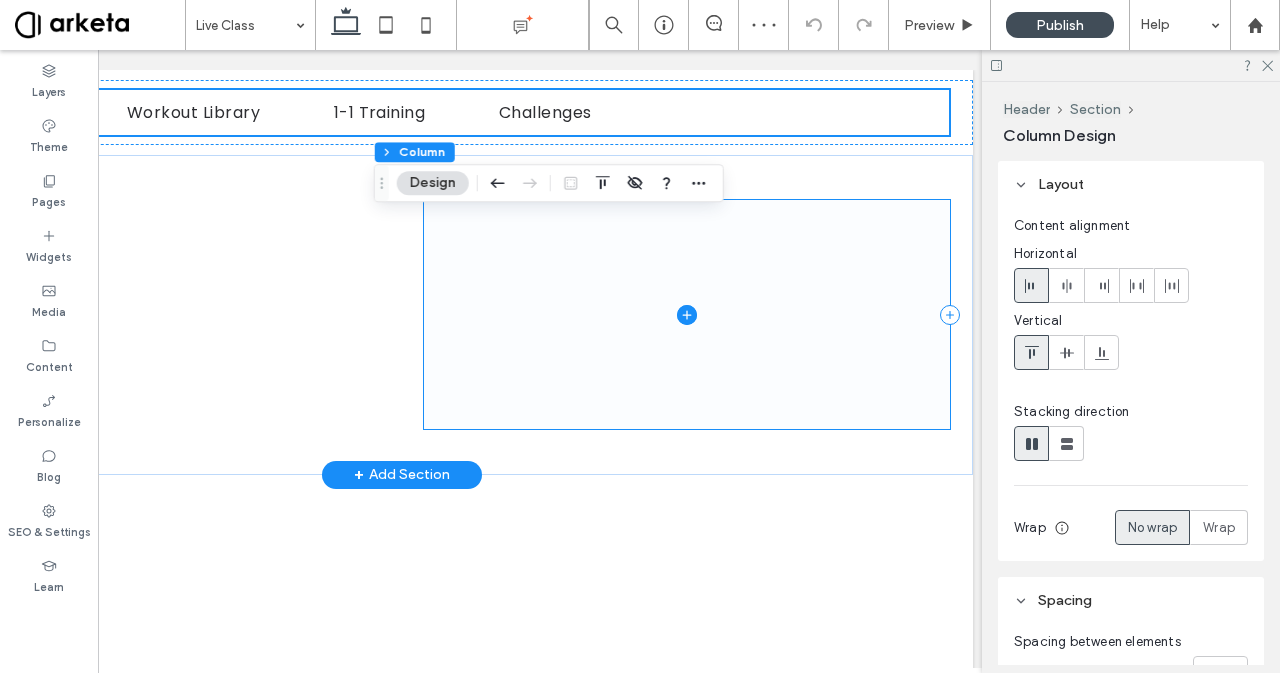 scroll, scrollTop: 0, scrollLeft: 0, axis: both 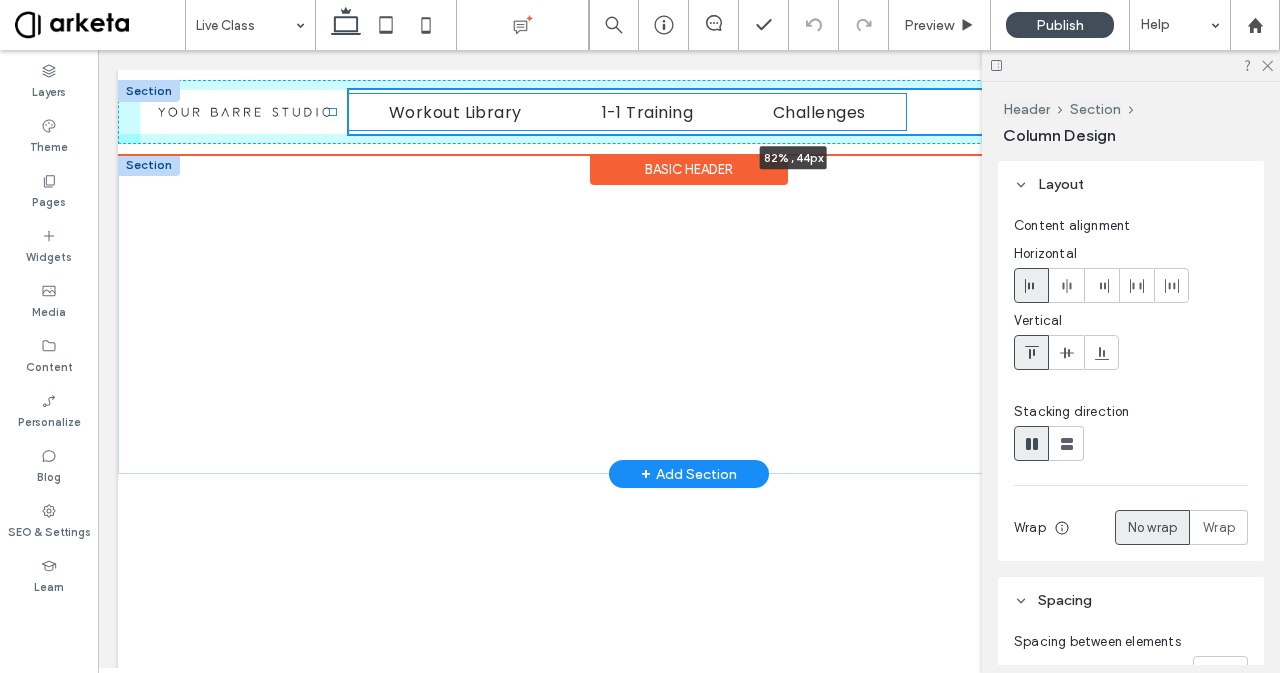 drag, startPoint x: 375, startPoint y: 111, endPoint x: 336, endPoint y: 112, distance: 39.012817 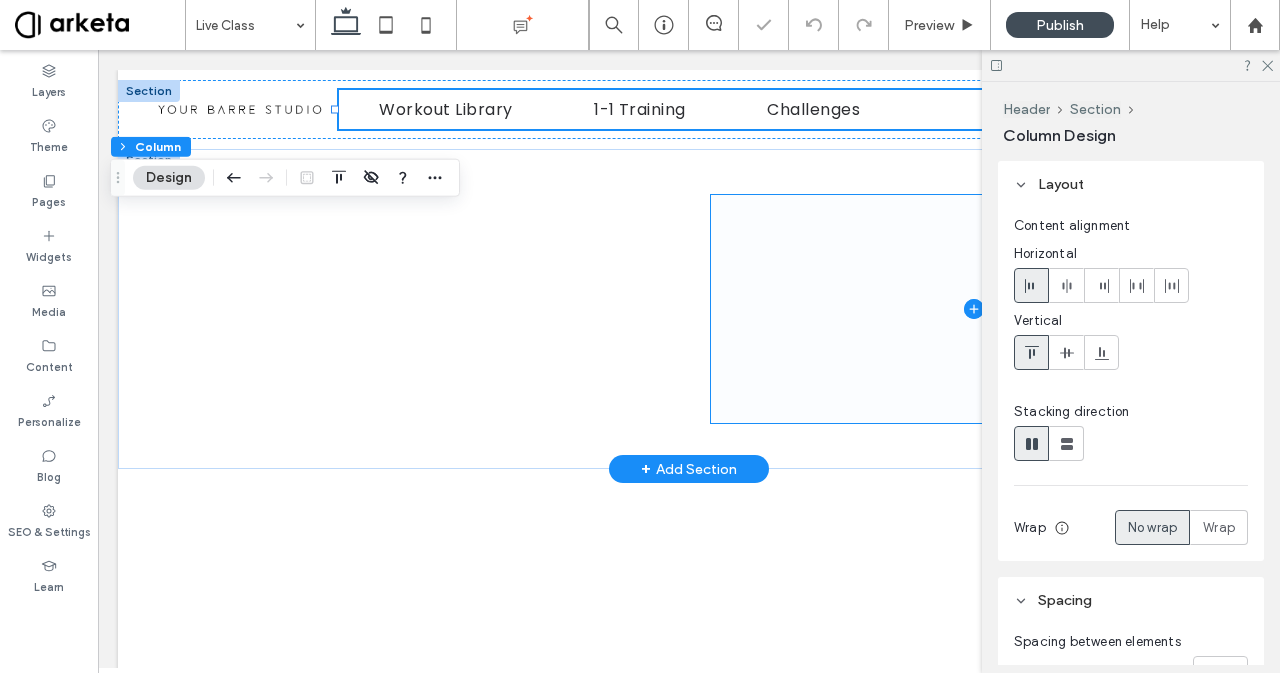 scroll, scrollTop: 0, scrollLeft: 298, axis: horizontal 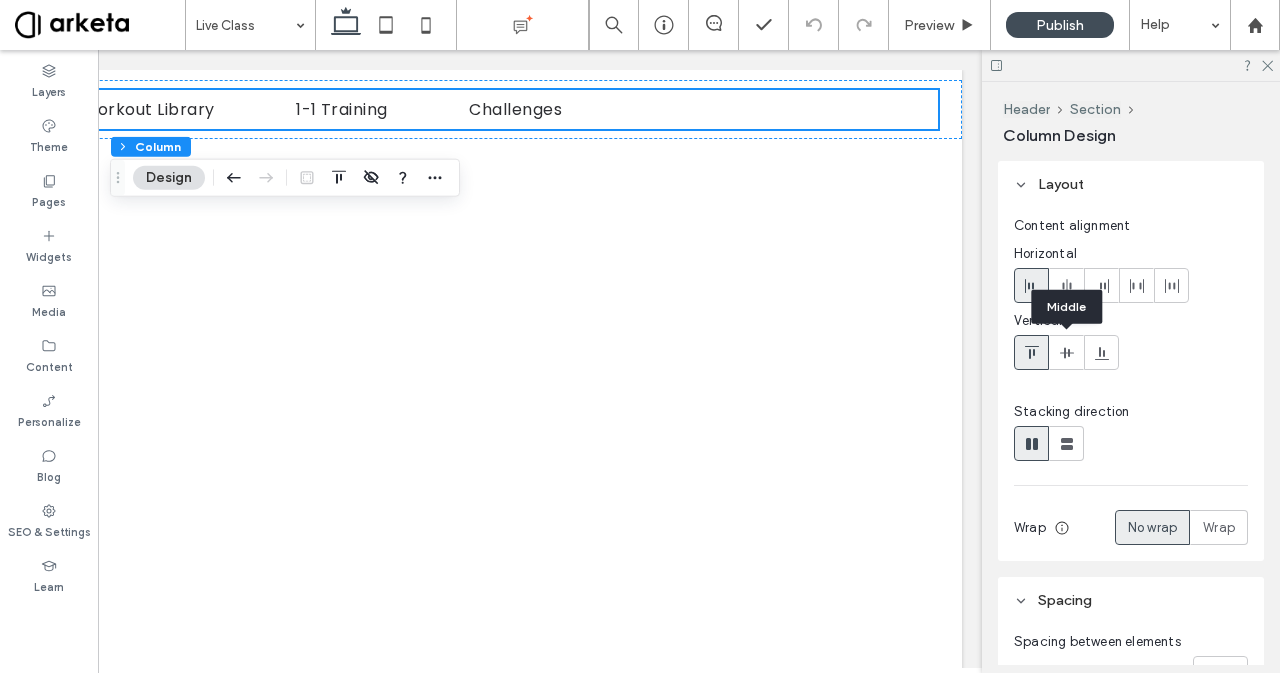 click at bounding box center [1067, 352] 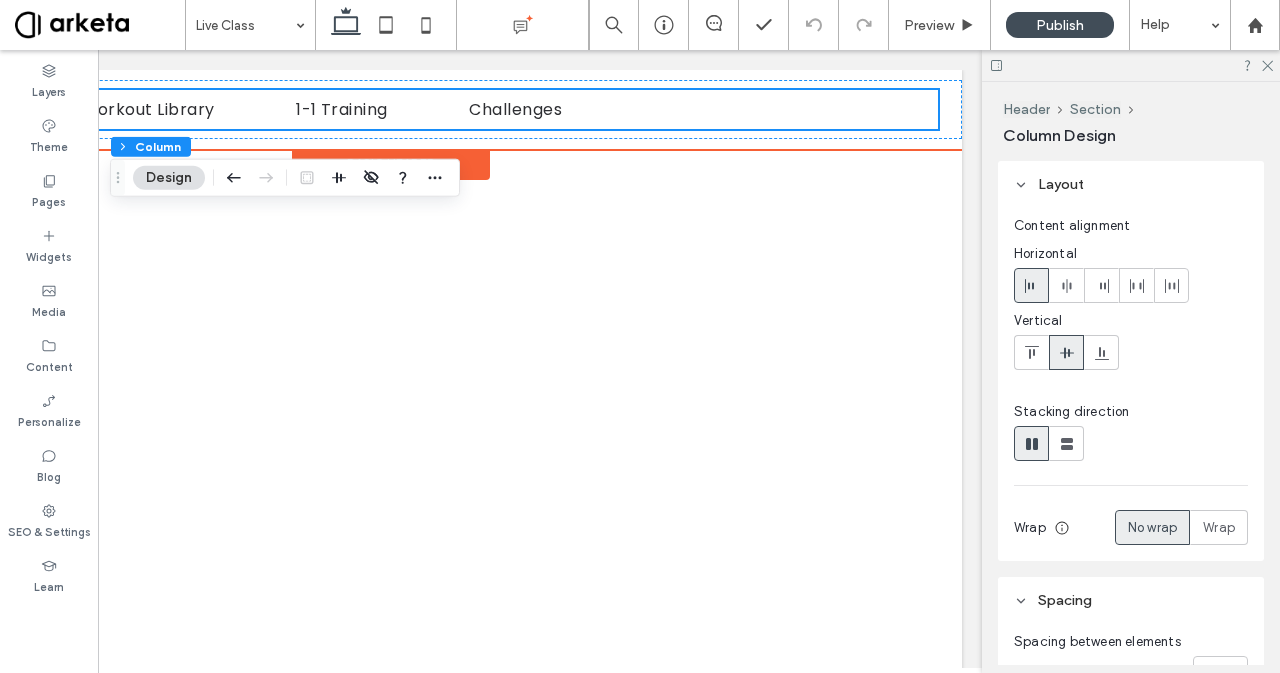 click on "Basic Header" at bounding box center (391, 150) 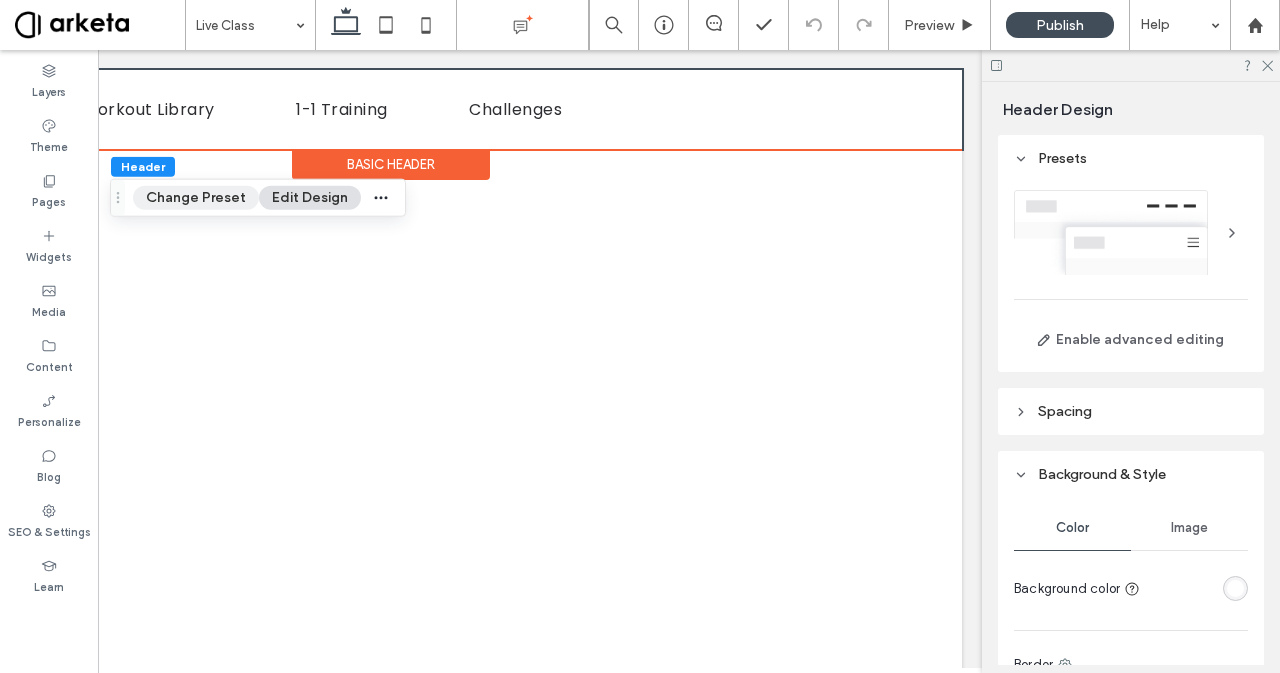 click on "Change Preset" at bounding box center [196, 198] 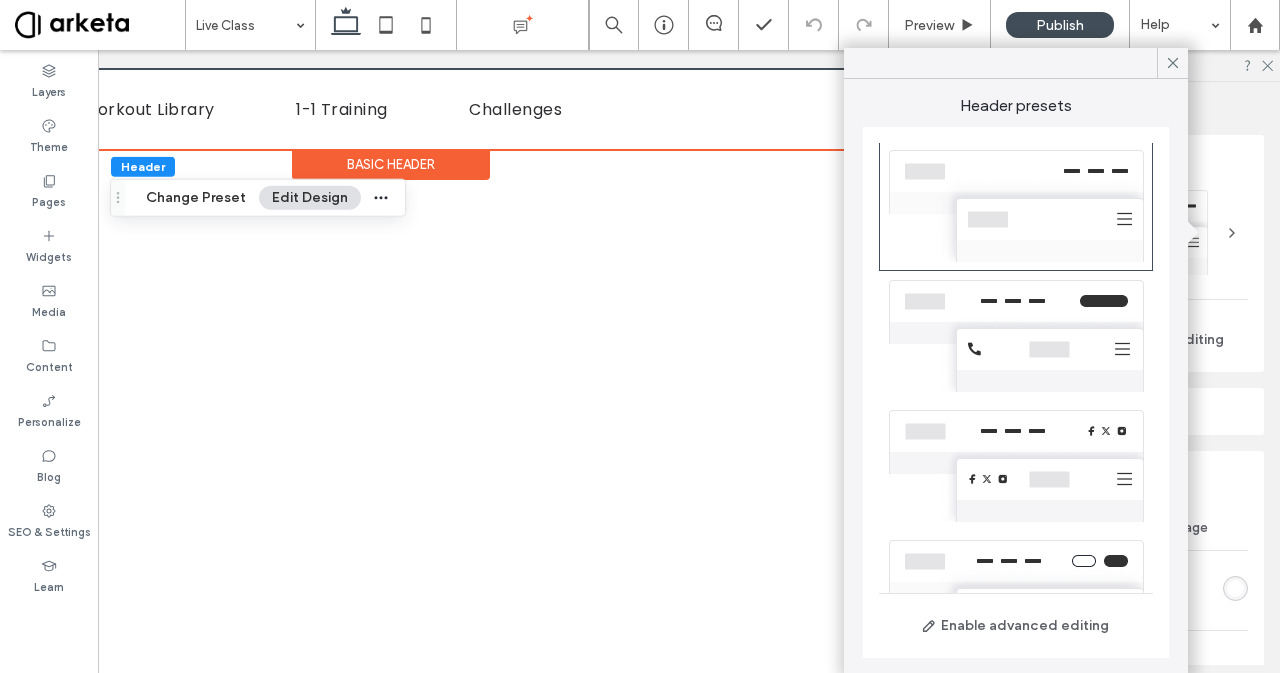 scroll, scrollTop: 118, scrollLeft: 0, axis: vertical 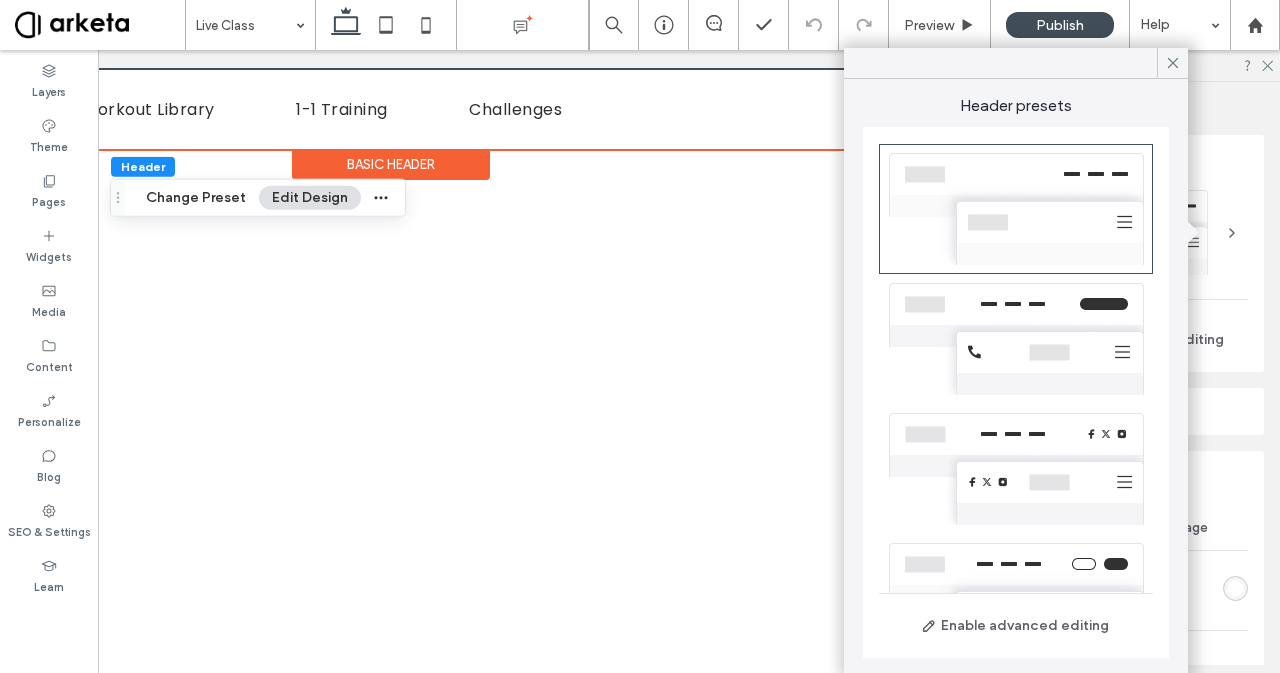 click at bounding box center [1016, 339] 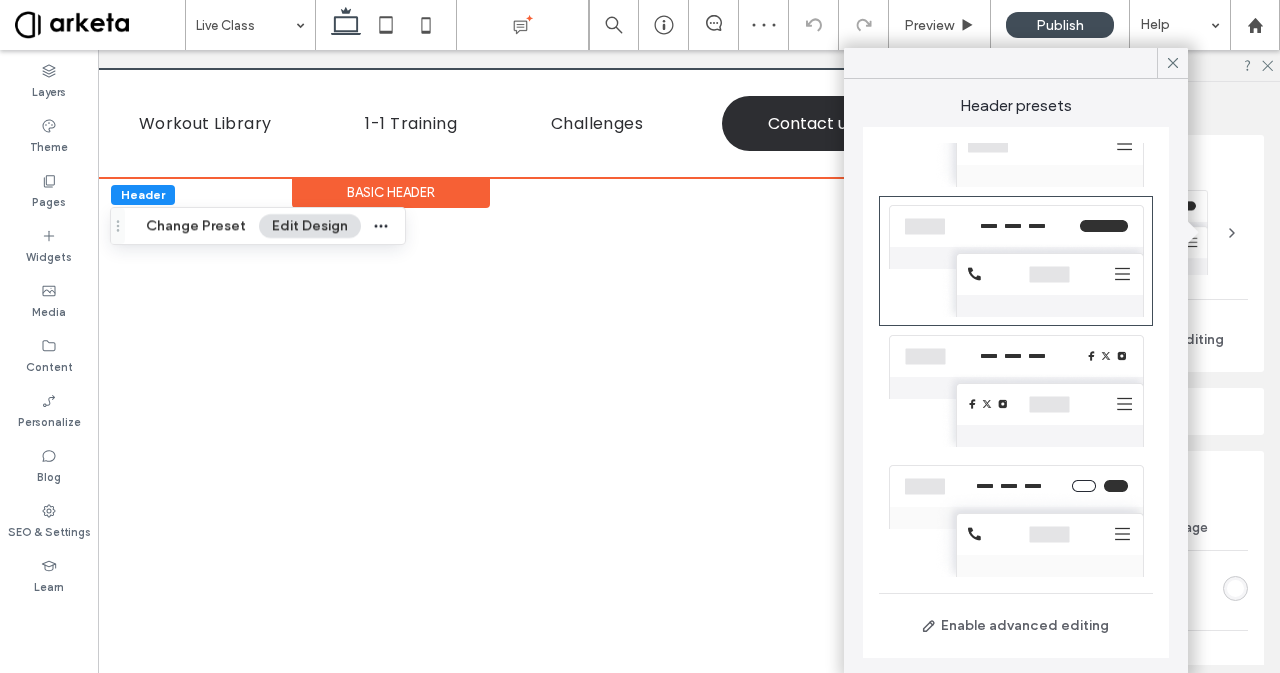 scroll, scrollTop: 324, scrollLeft: 0, axis: vertical 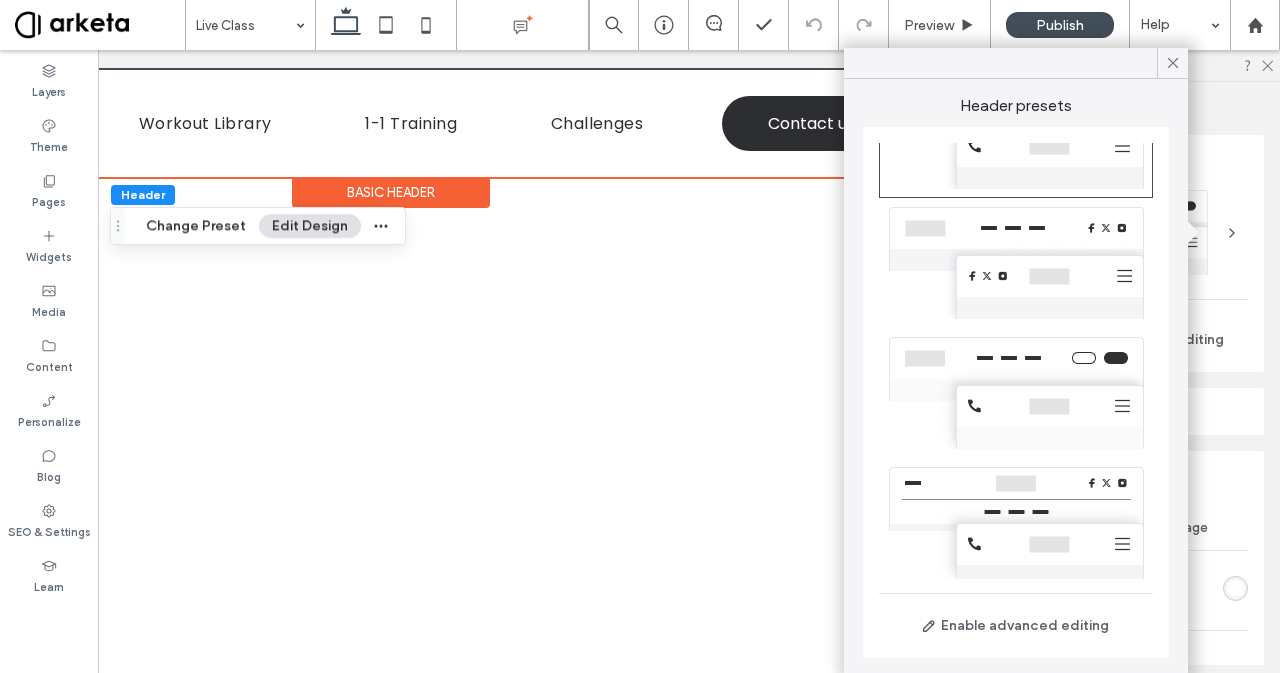 click at bounding box center [1016, 523] 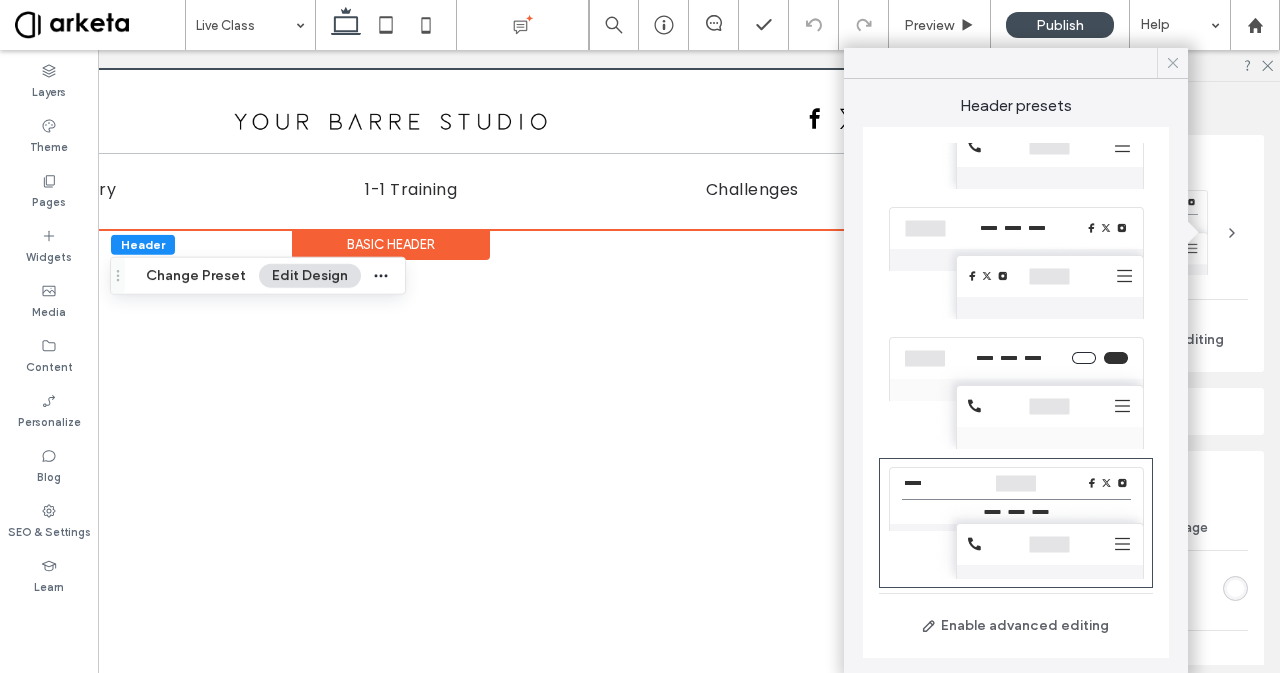 click 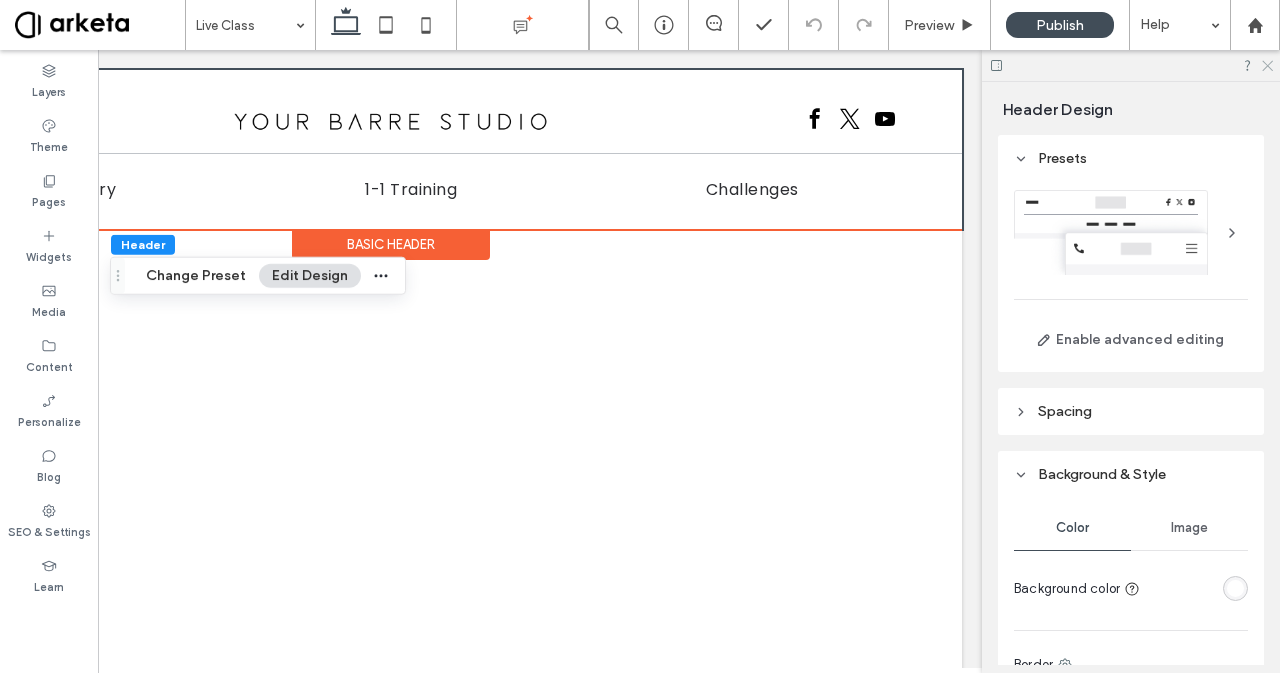 click 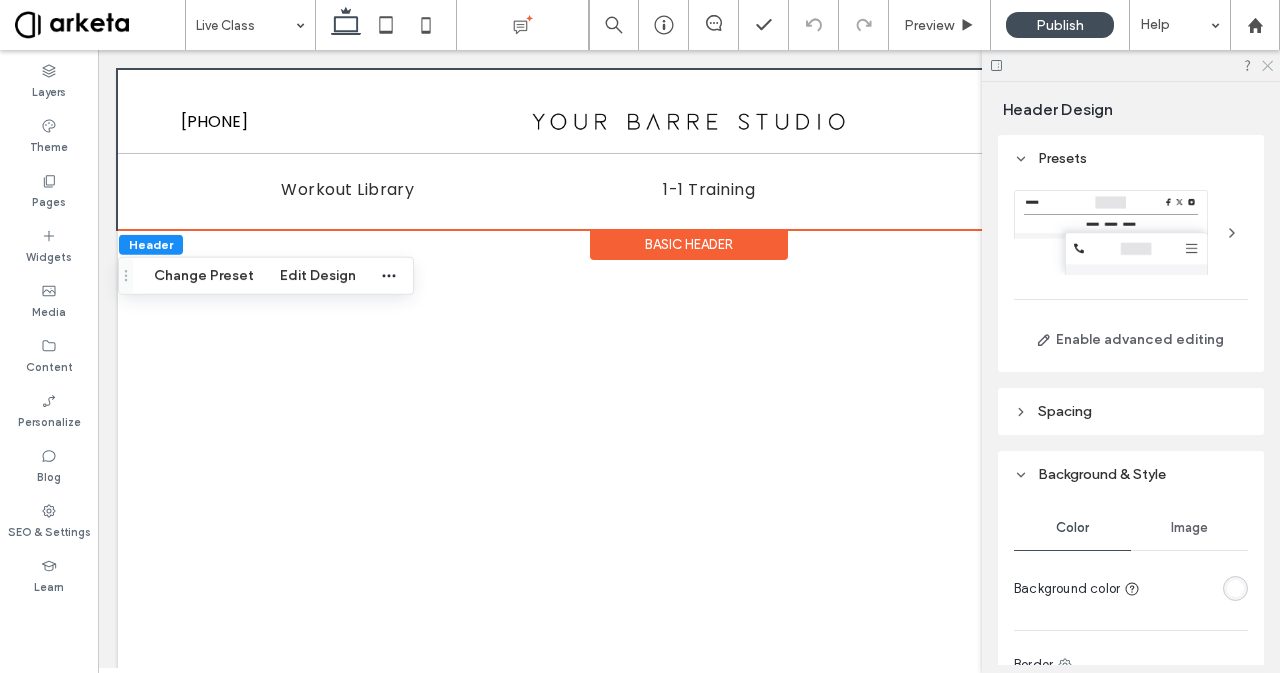 scroll, scrollTop: 0, scrollLeft: 0, axis: both 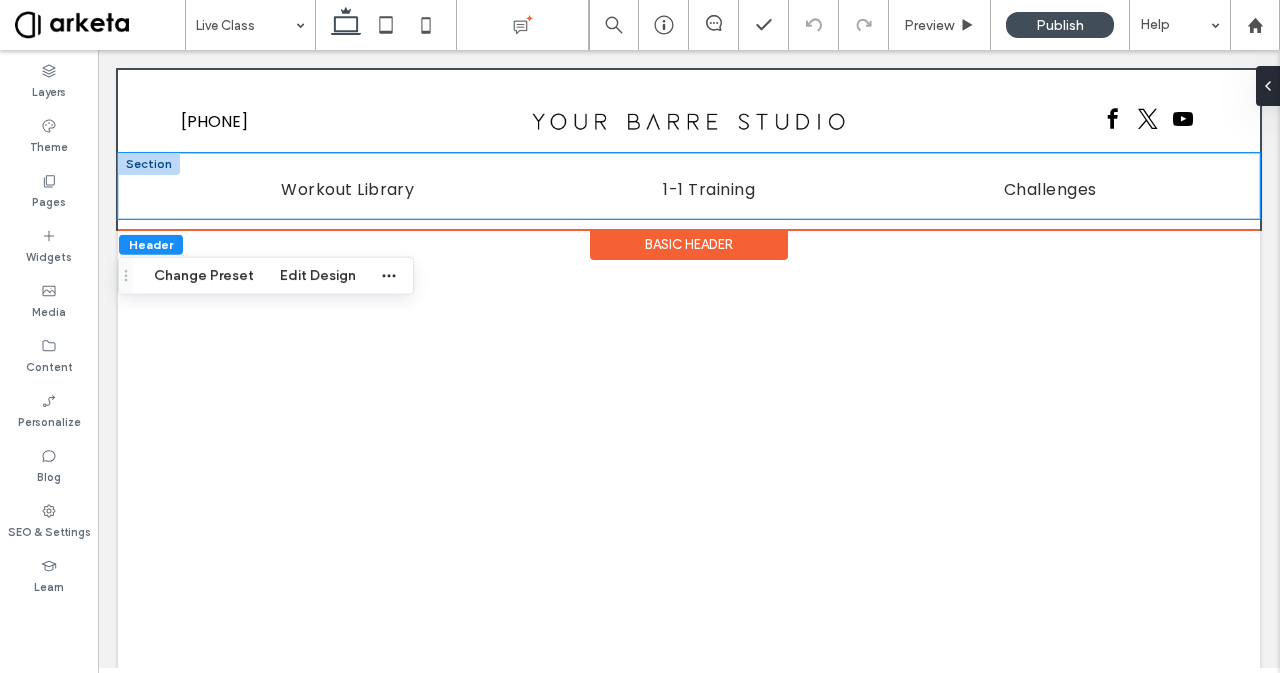 click on "Workout Library
1-1 Training
Challenges" at bounding box center [689, 186] 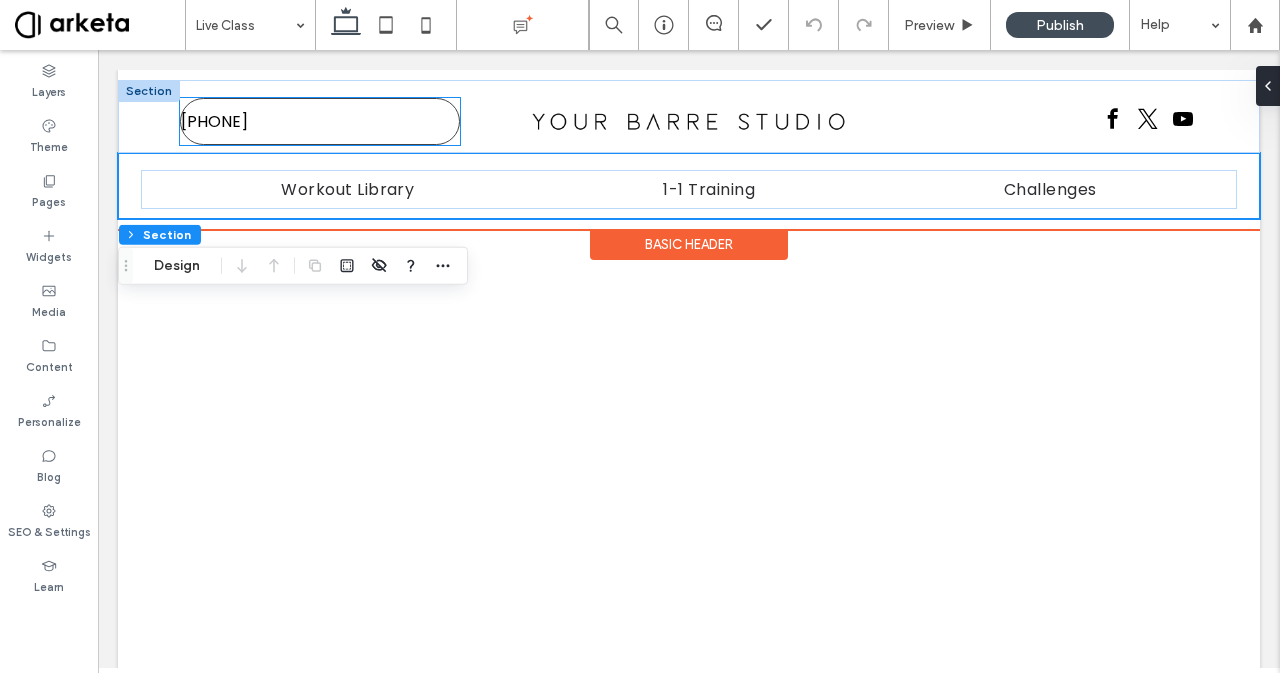 click on "555-555-555" at bounding box center (320, 121) 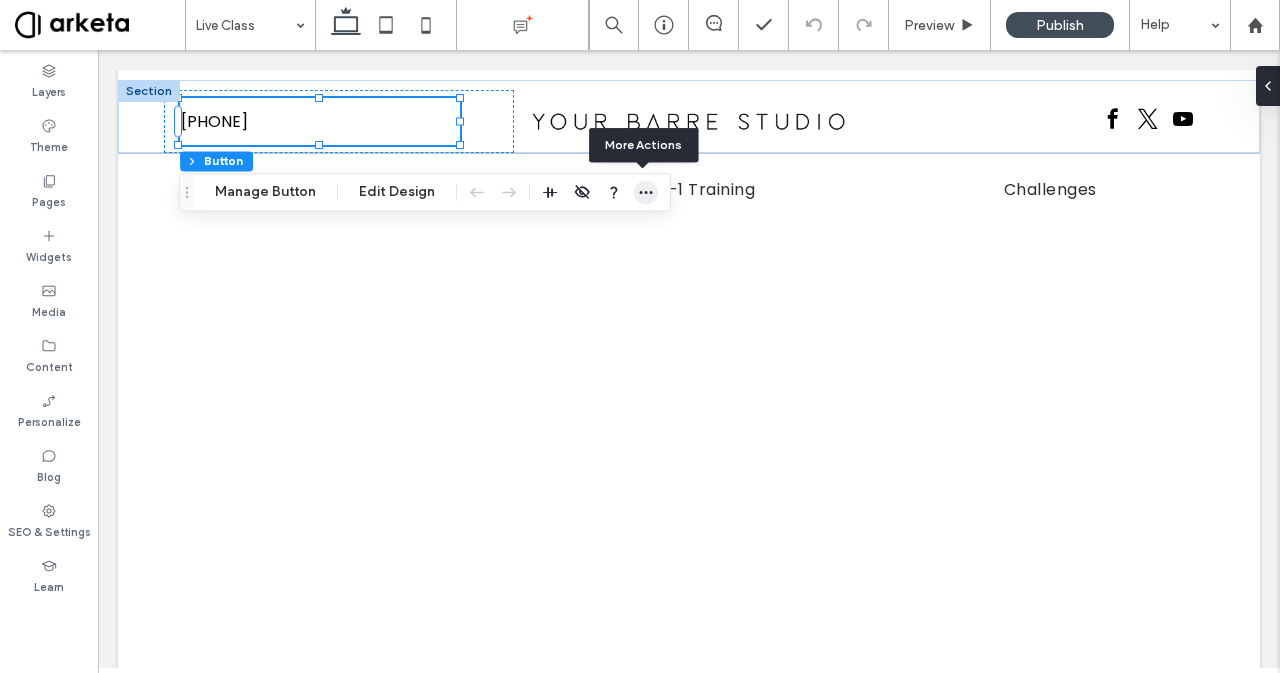 click 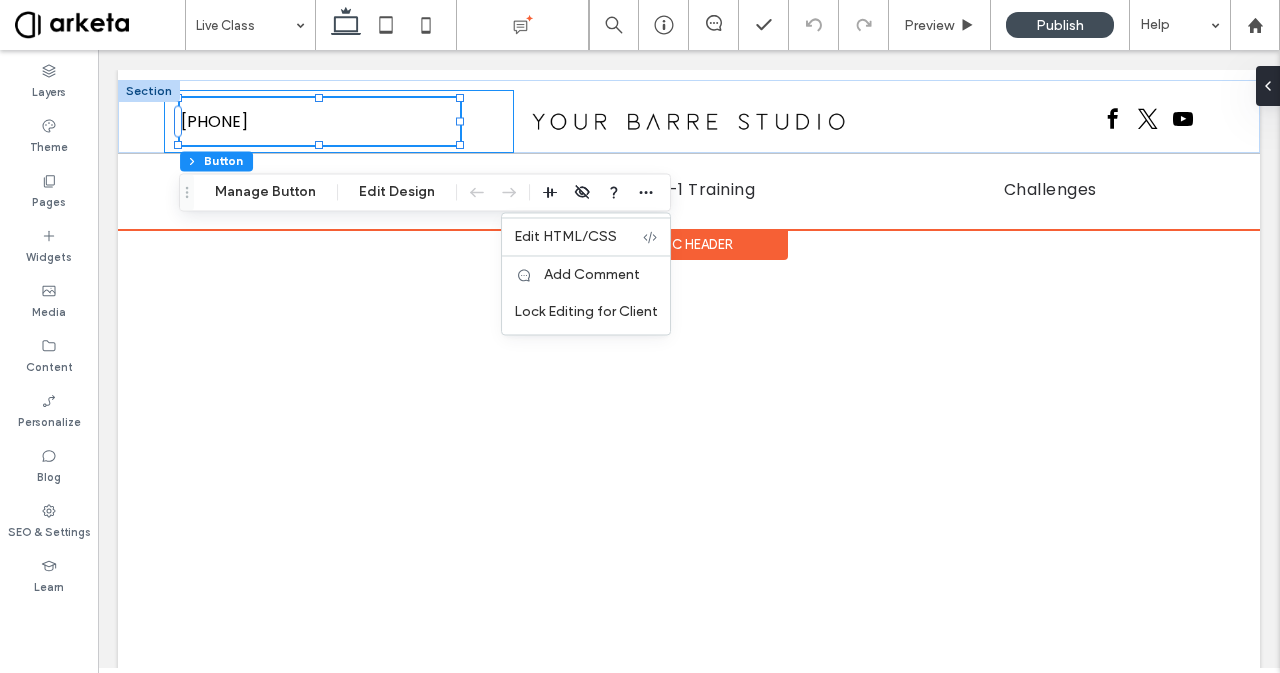 click on "555-555-555" at bounding box center [339, 121] 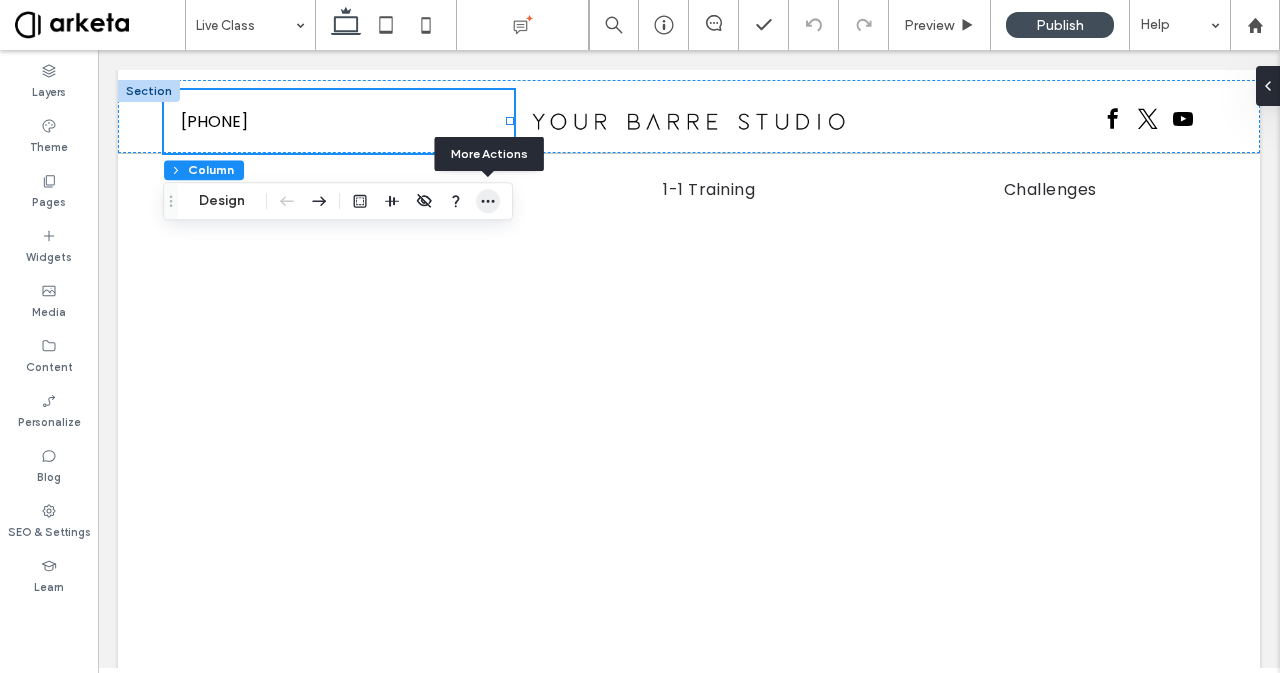 click 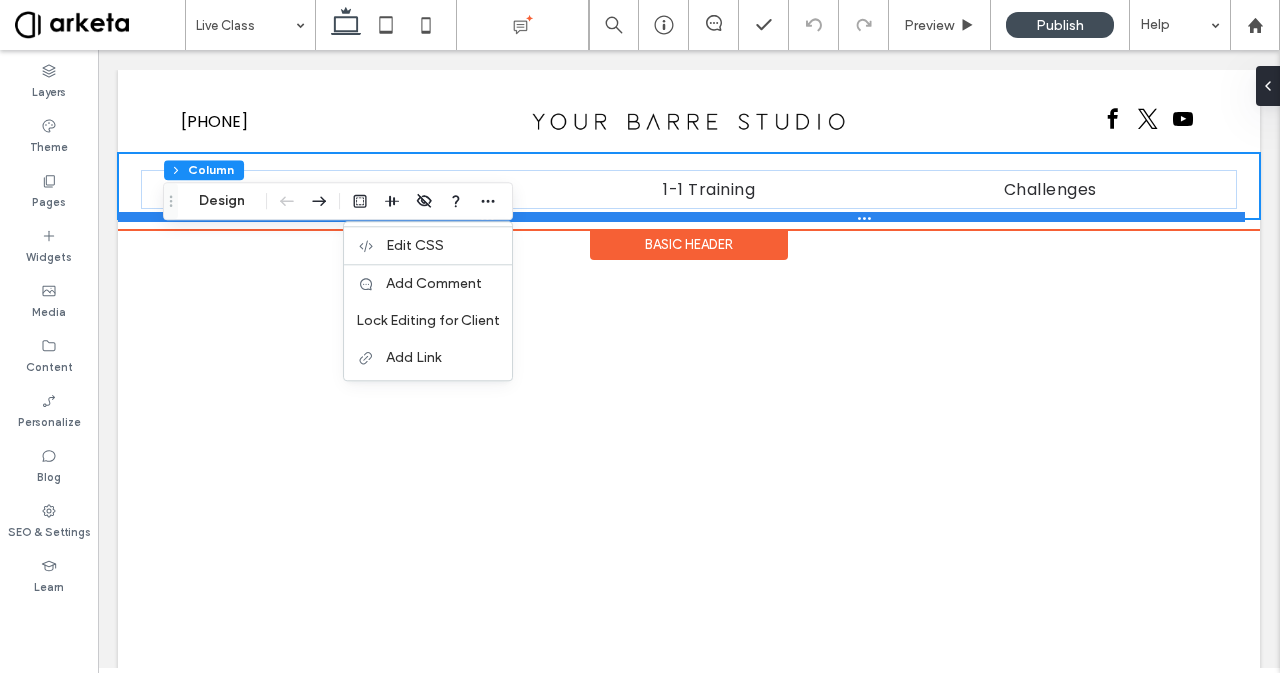 click at bounding box center [681, 217] 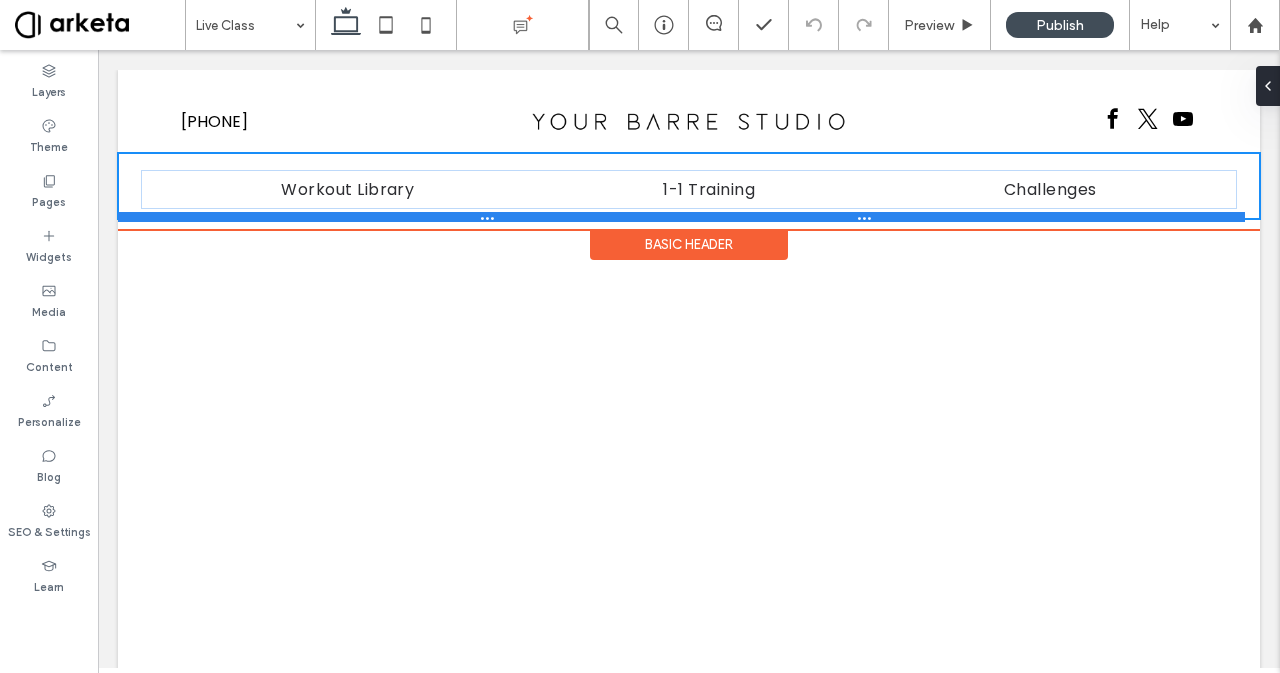 type on "**" 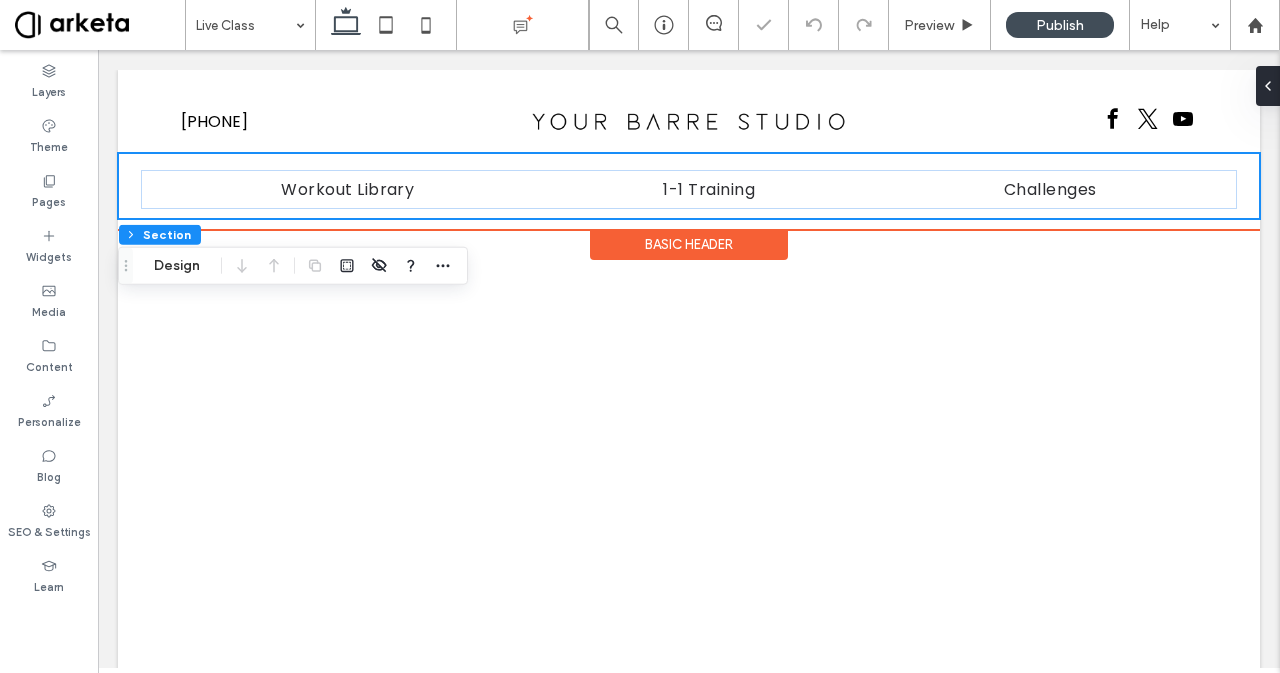 click on "555-555-555
Section
Workout Library
1-1 Training
Challenges
Section
Basic Header" at bounding box center (689, 149) 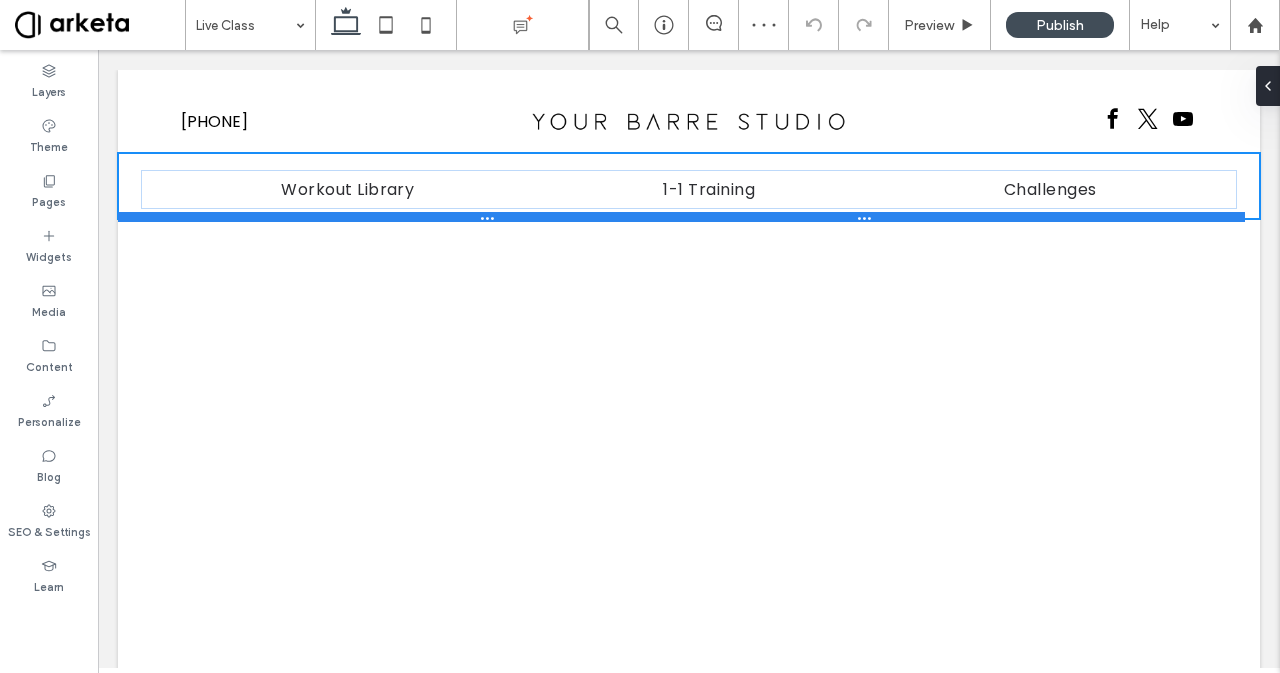 click at bounding box center (681, 217) 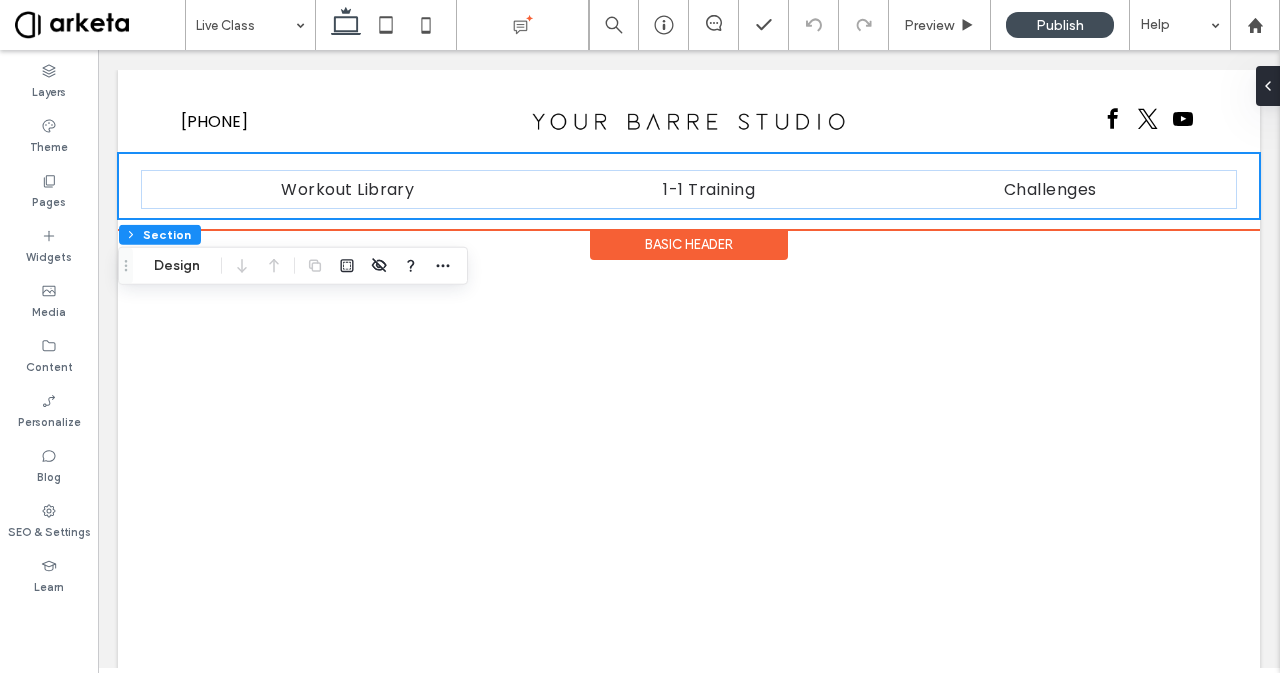 click on "555-555-555
Section
Workout Library
1-1 Training
Challenges
Section
Basic Header" at bounding box center [689, 149] 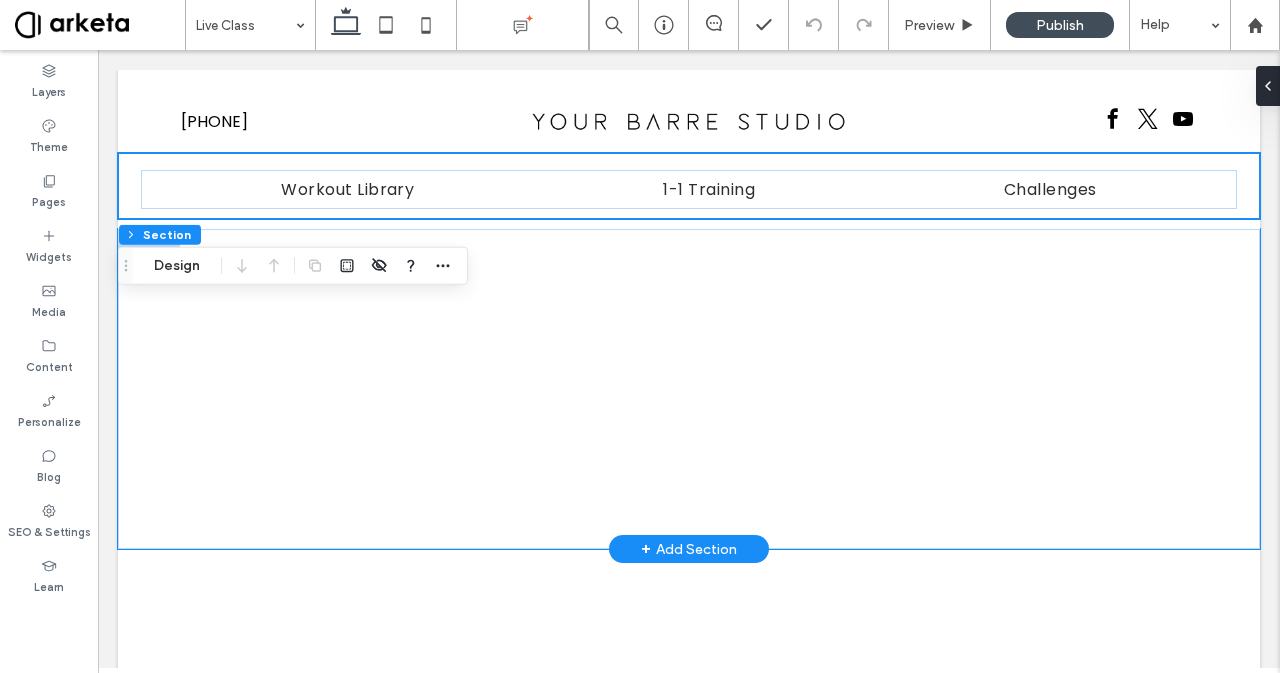 click at bounding box center (689, 389) 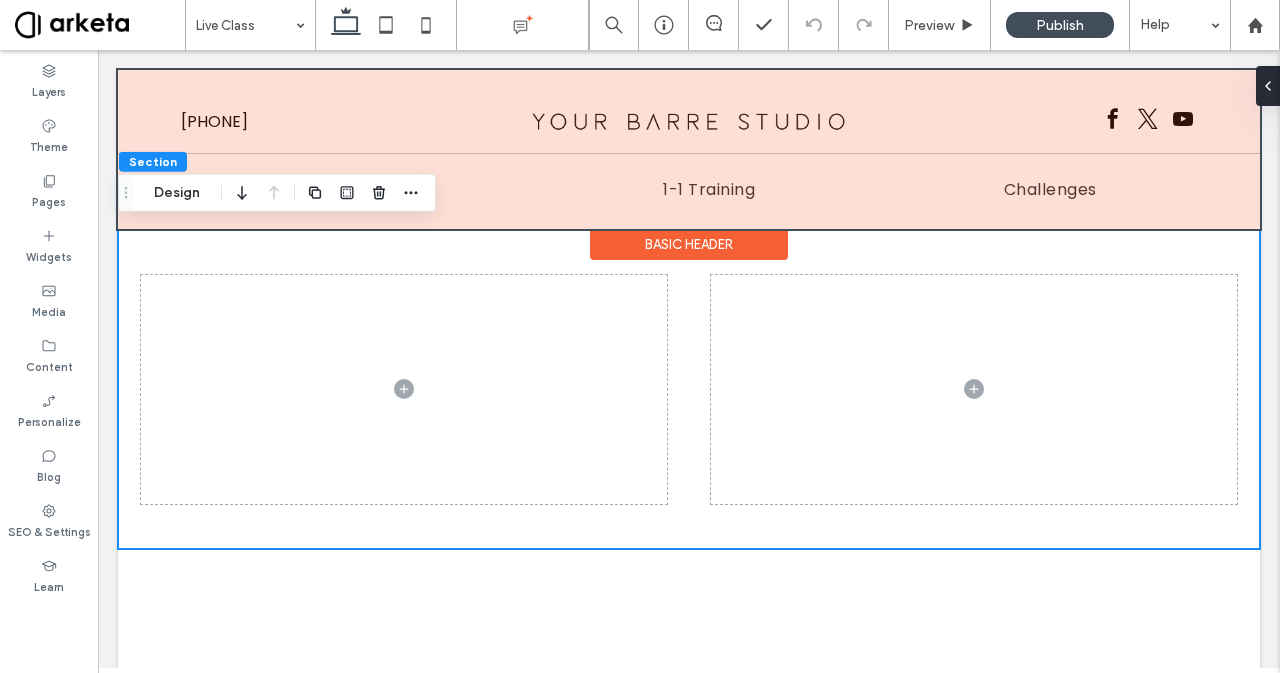 click on "Basic Header" at bounding box center [689, 244] 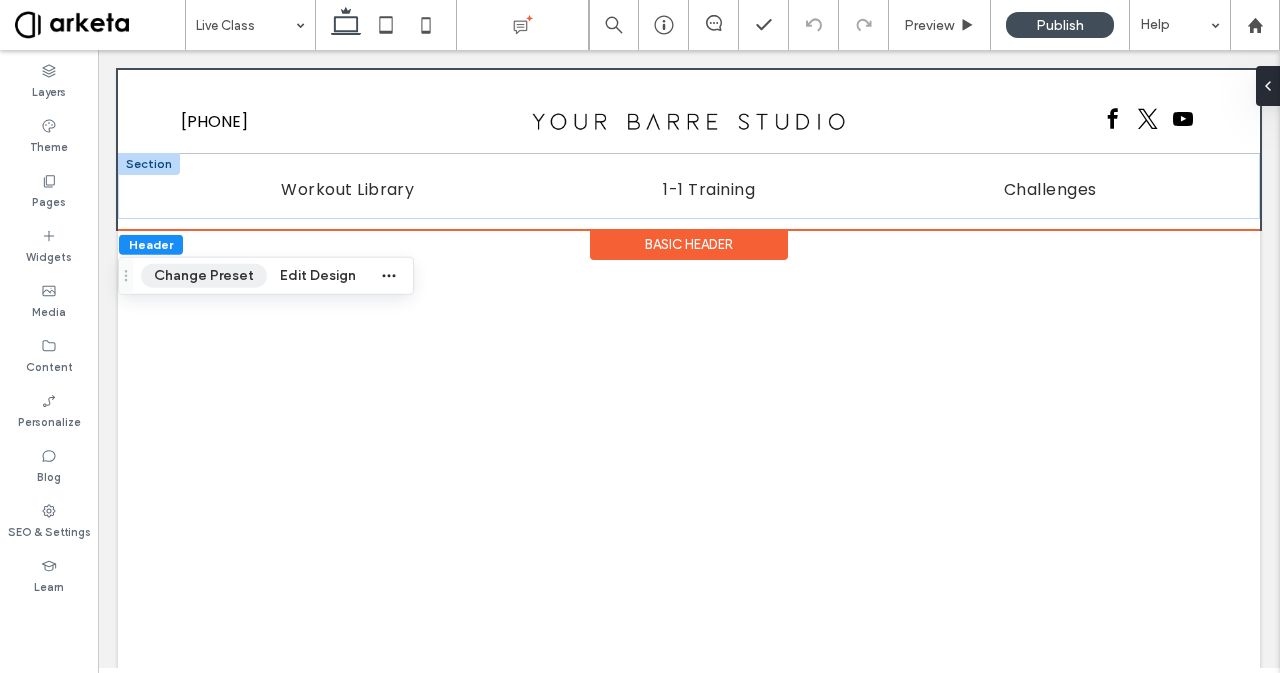click on "Change Preset" at bounding box center [204, 276] 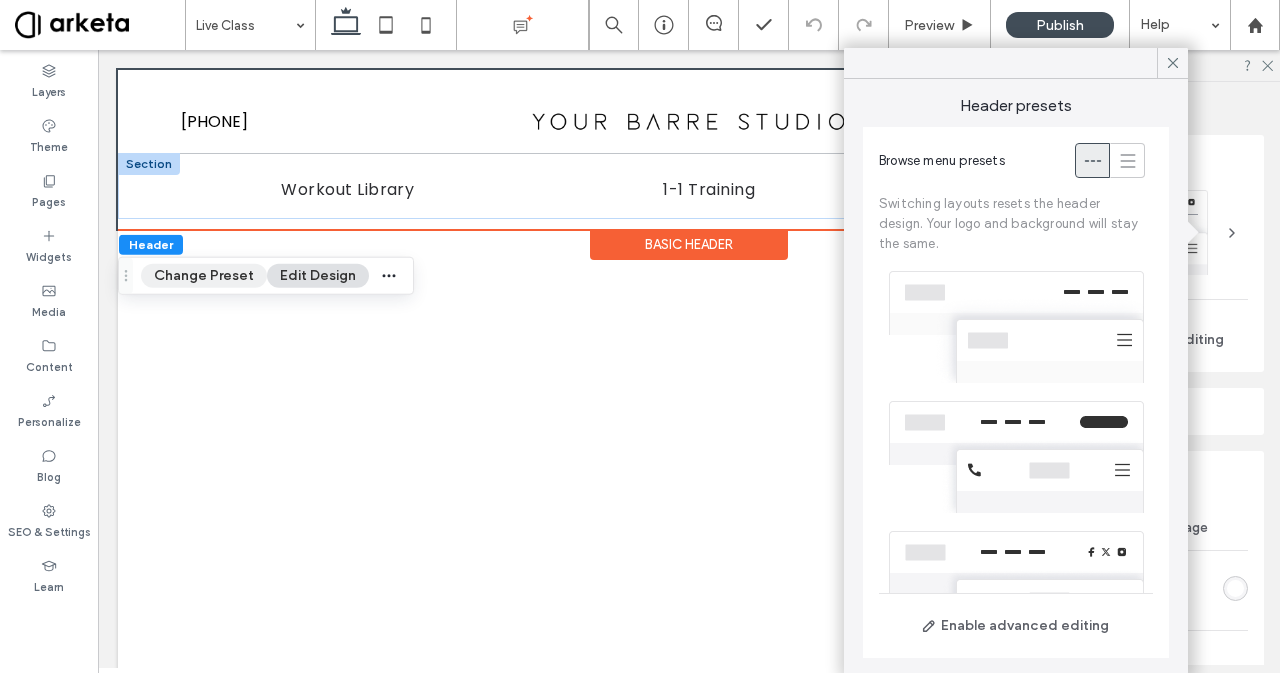 scroll, scrollTop: 324, scrollLeft: 0, axis: vertical 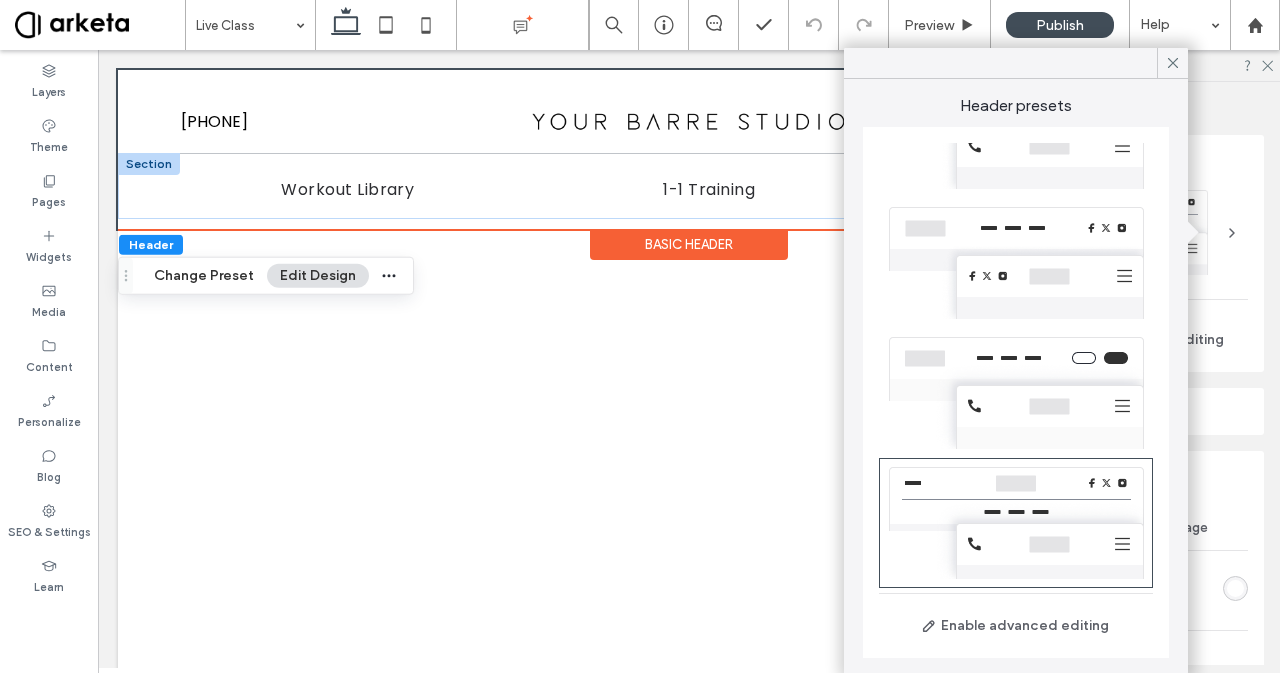 click at bounding box center (1016, 263) 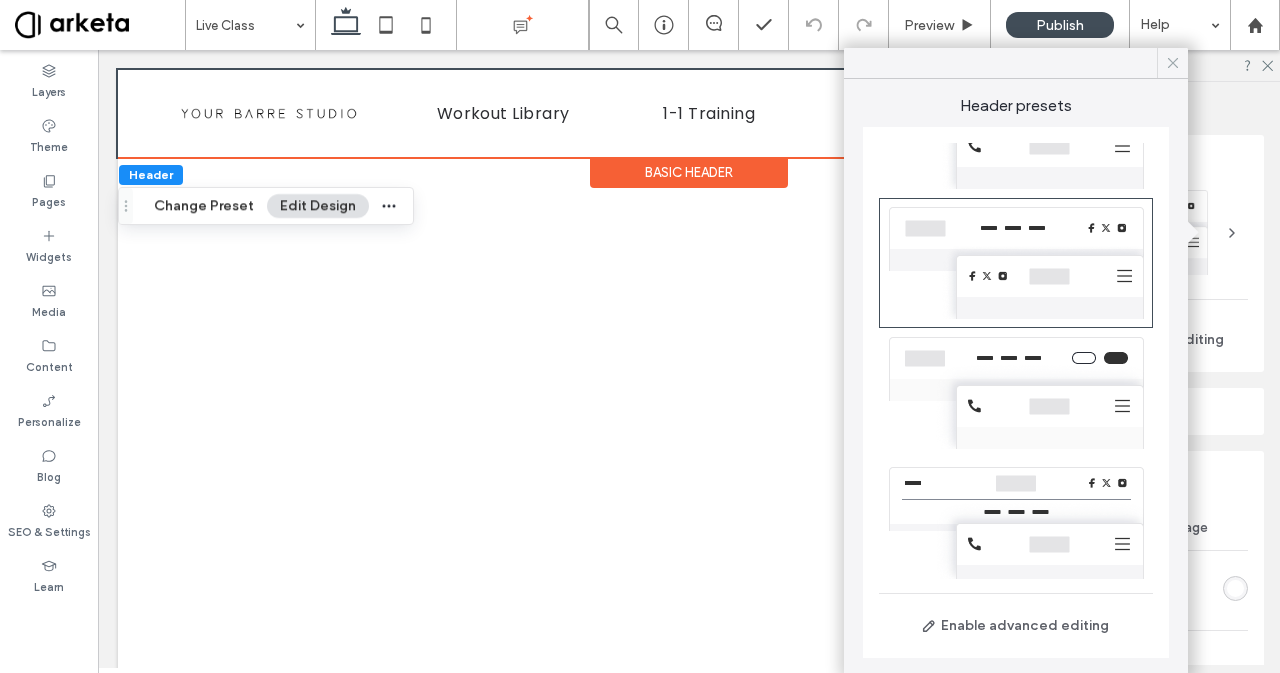 click 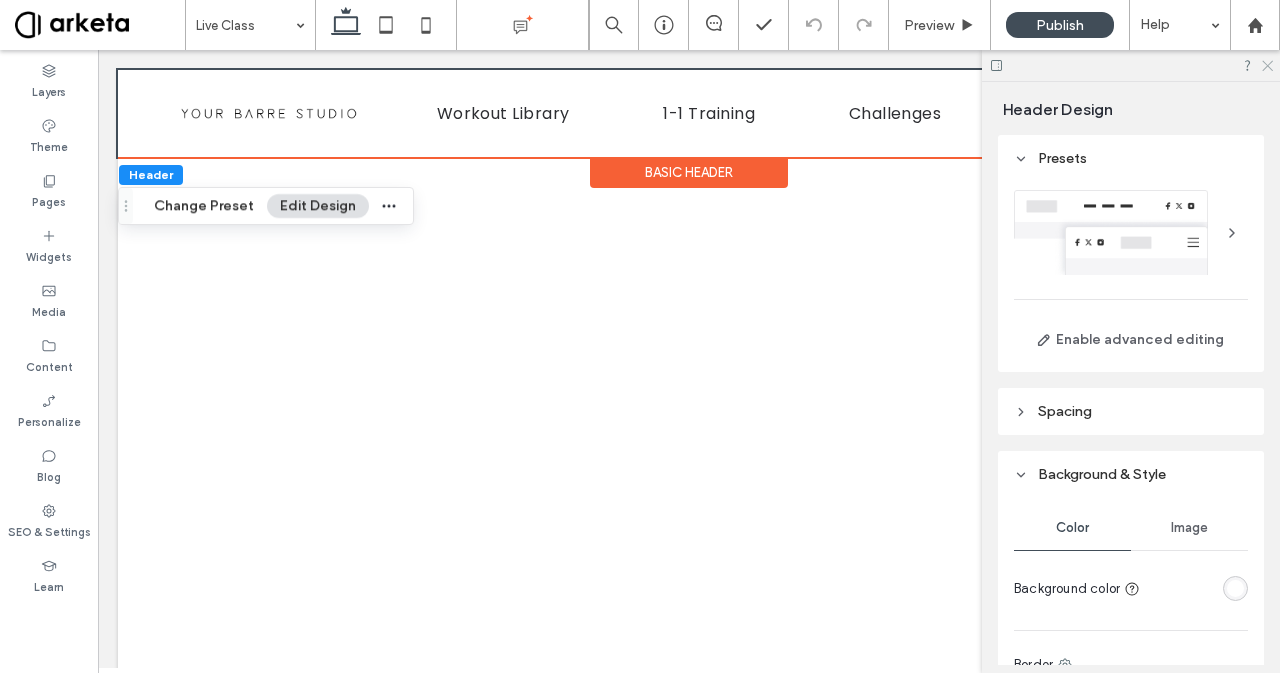 click 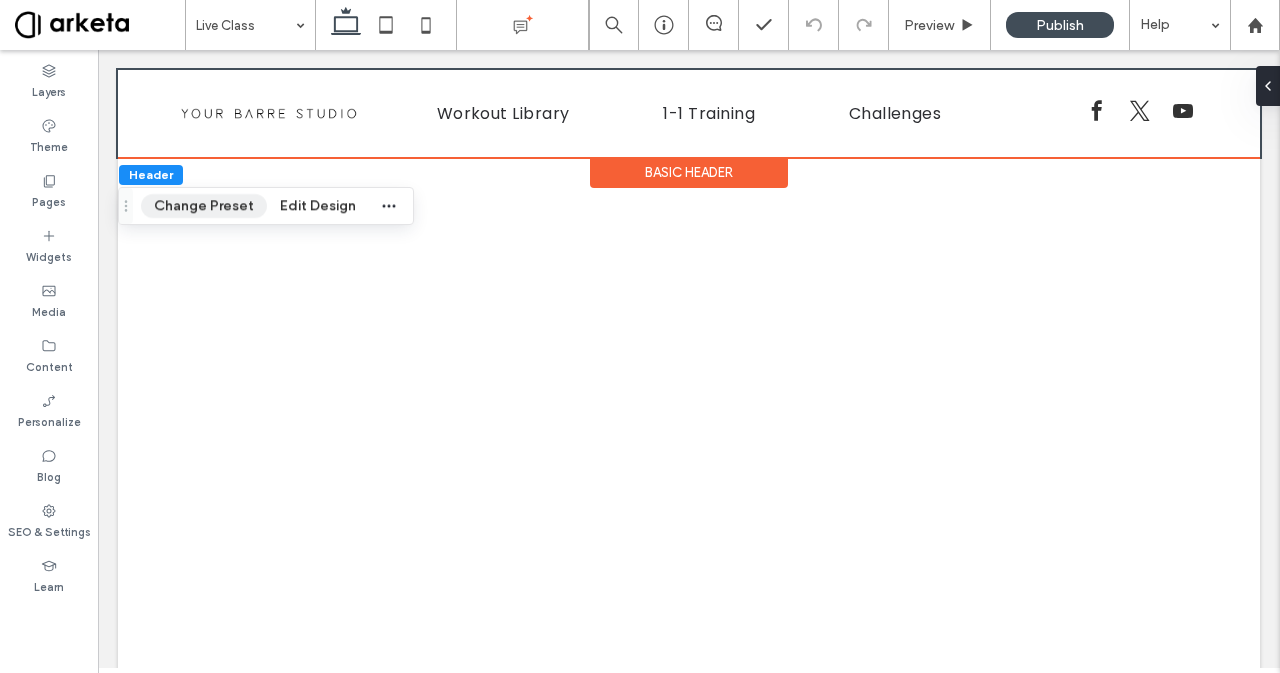 click on "Change Preset" at bounding box center (204, 206) 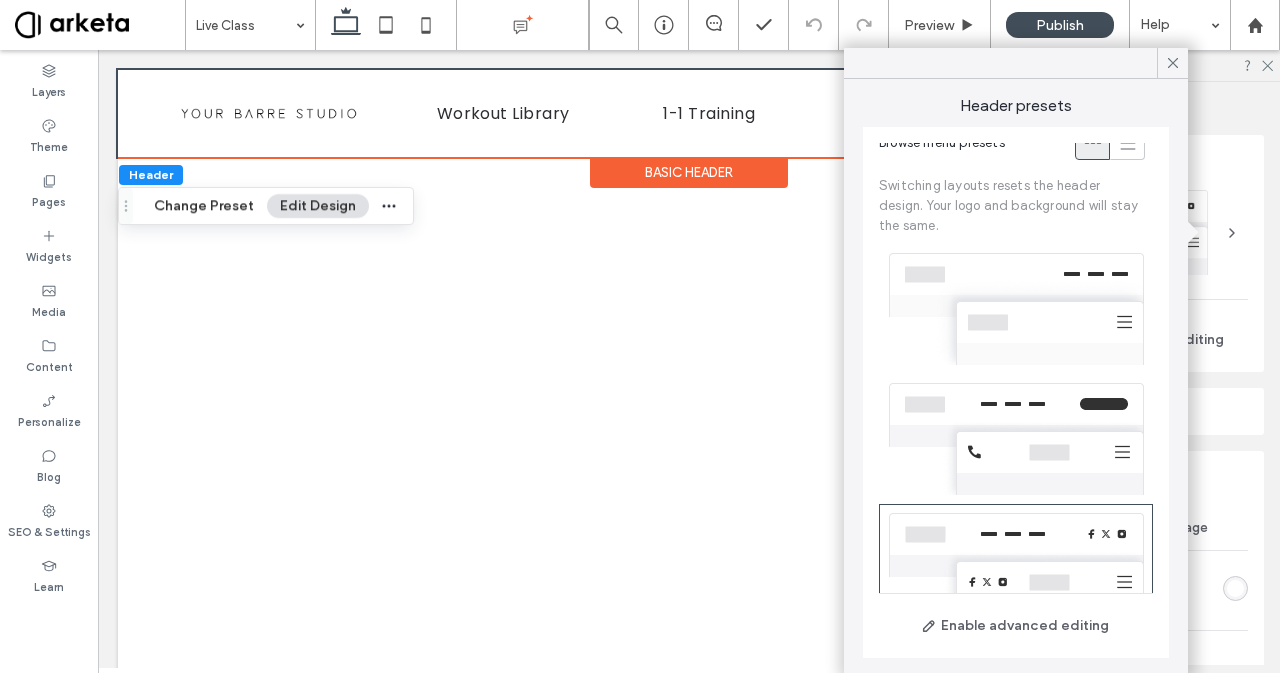 scroll, scrollTop: 0, scrollLeft: 0, axis: both 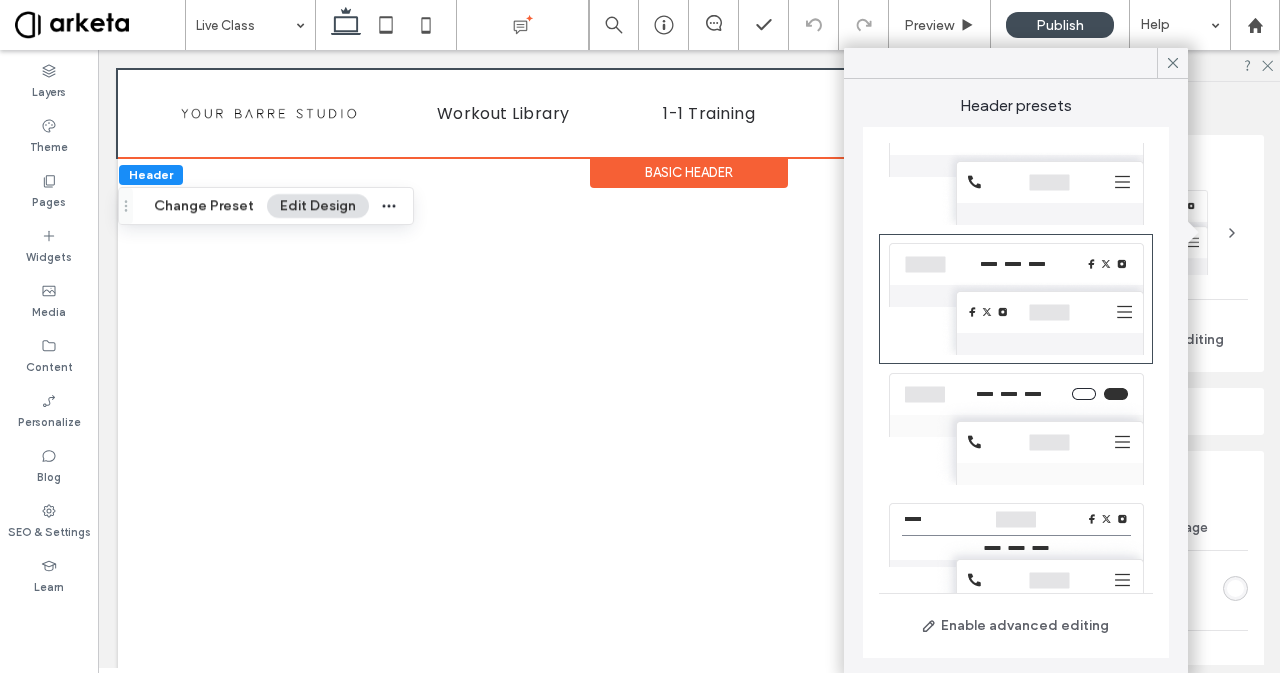 click at bounding box center [1016, 429] 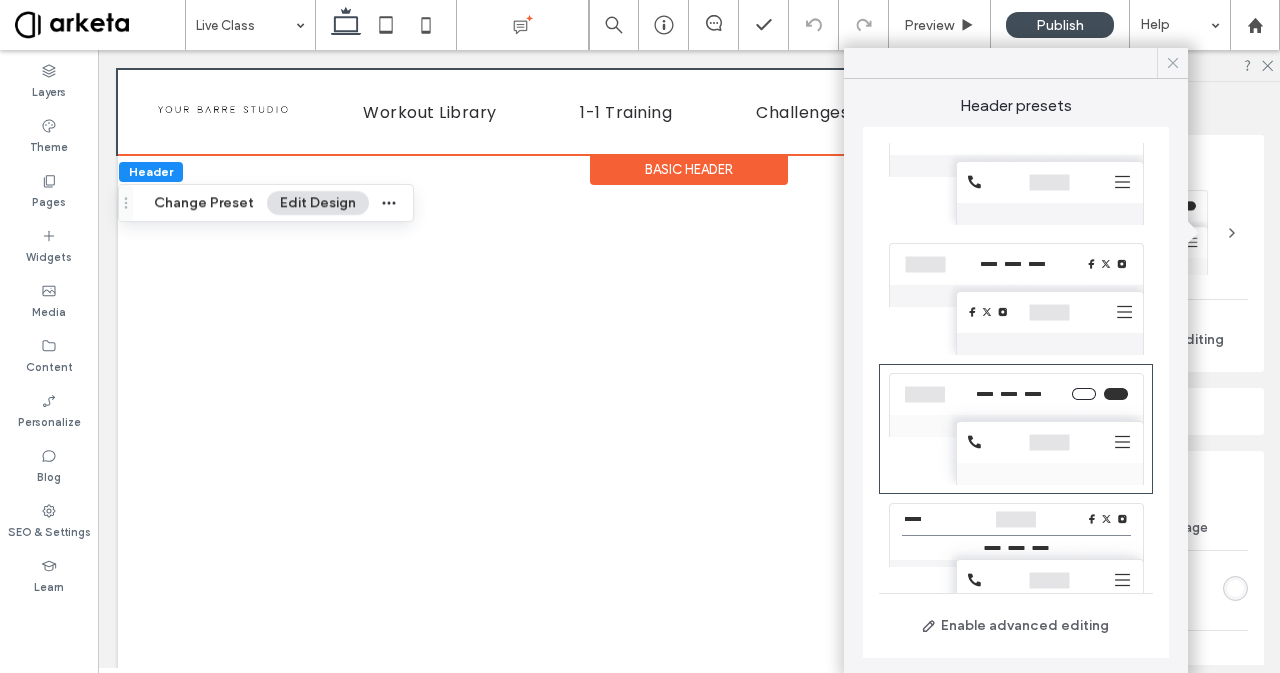 click at bounding box center [1172, 63] 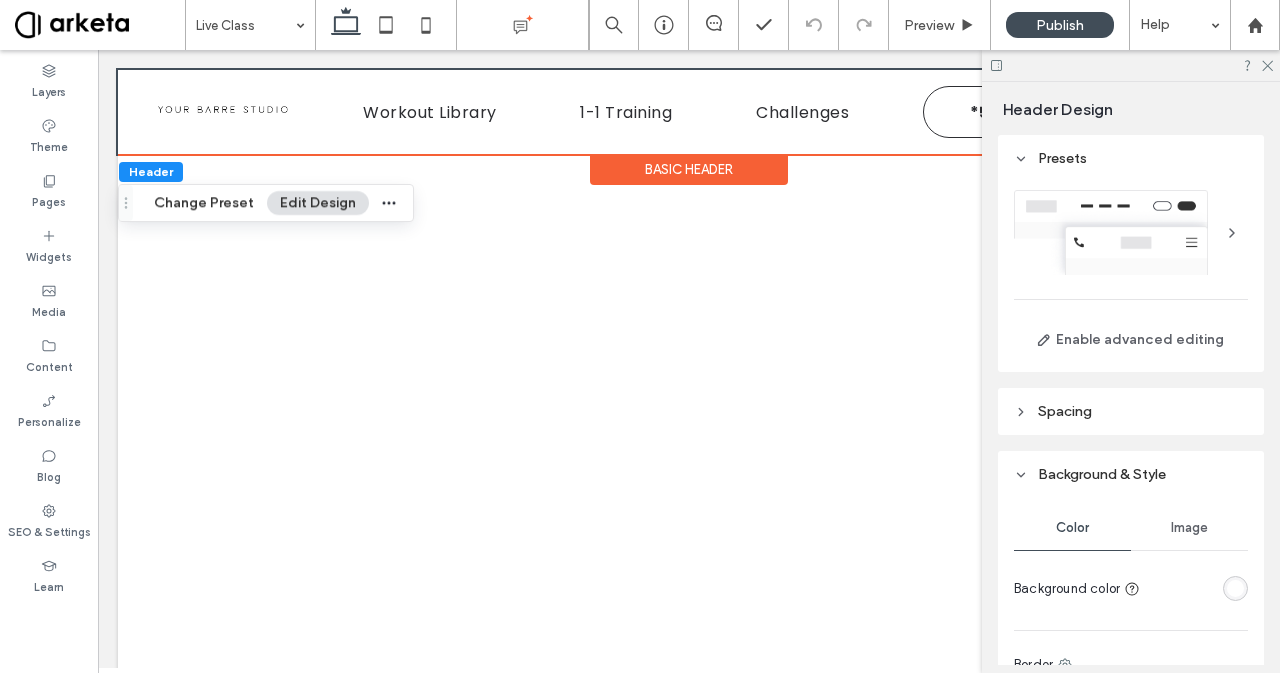 click at bounding box center [1131, 65] 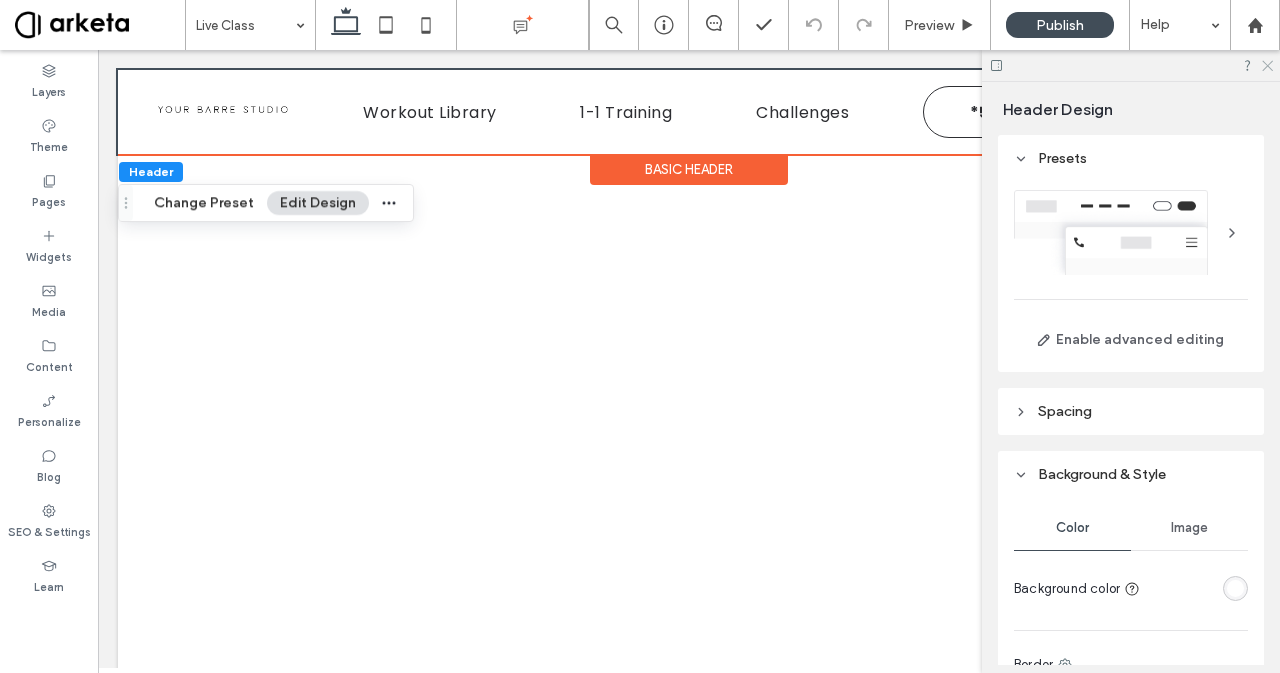 click 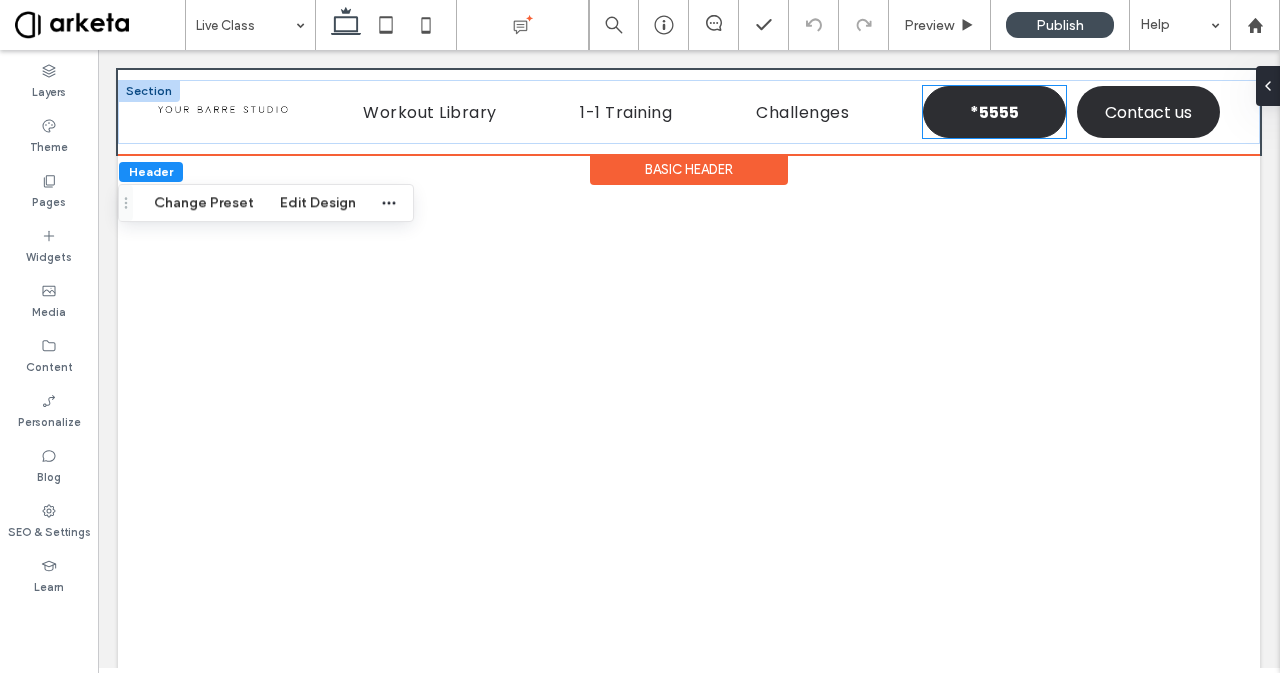 click on "*5555" at bounding box center (994, 112) 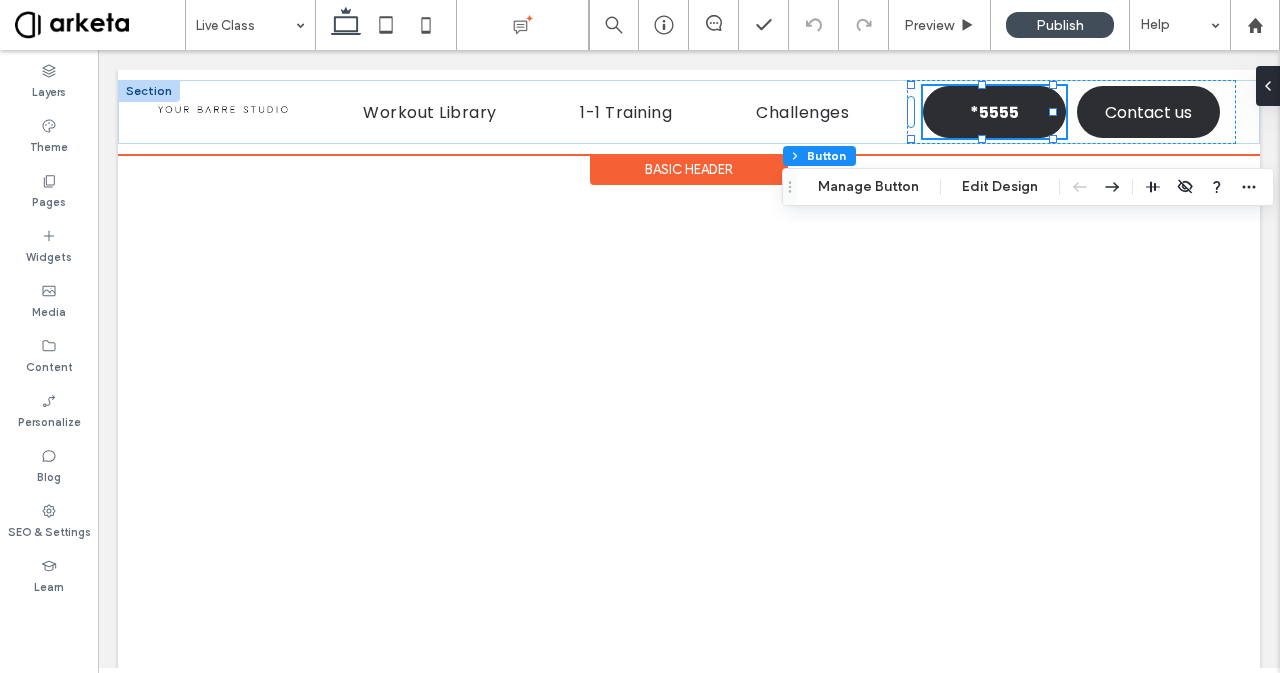 type on "**" 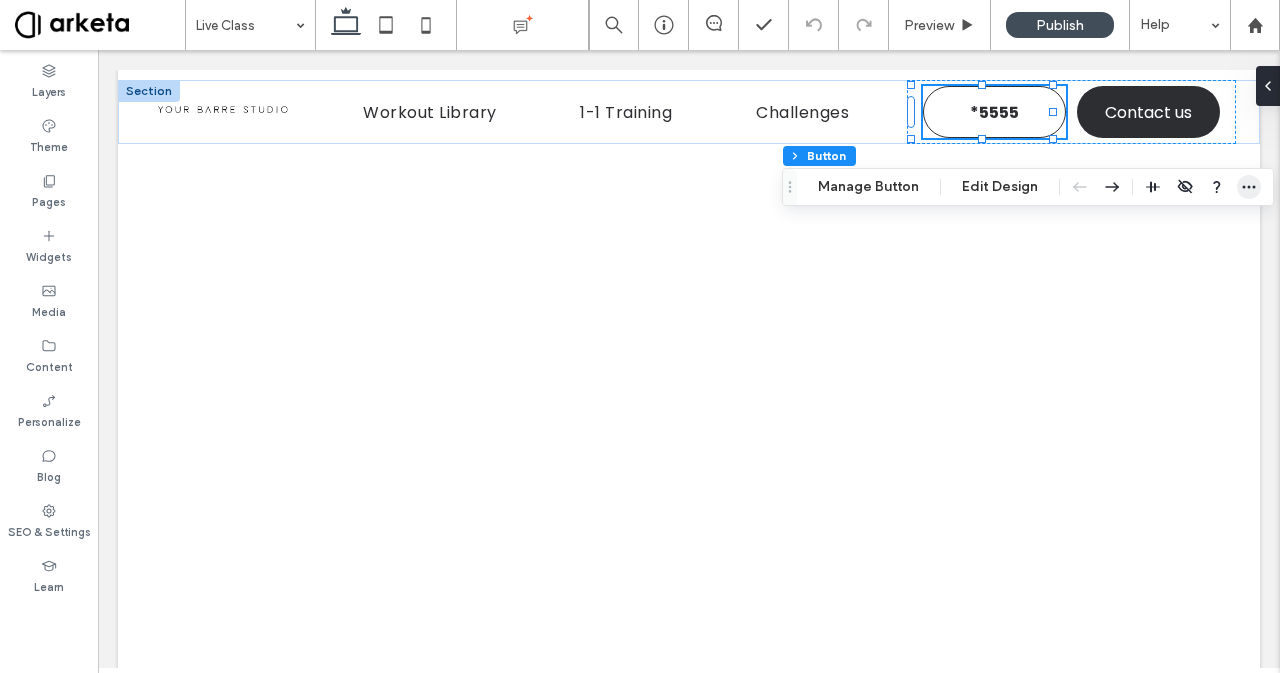 click at bounding box center (1249, 187) 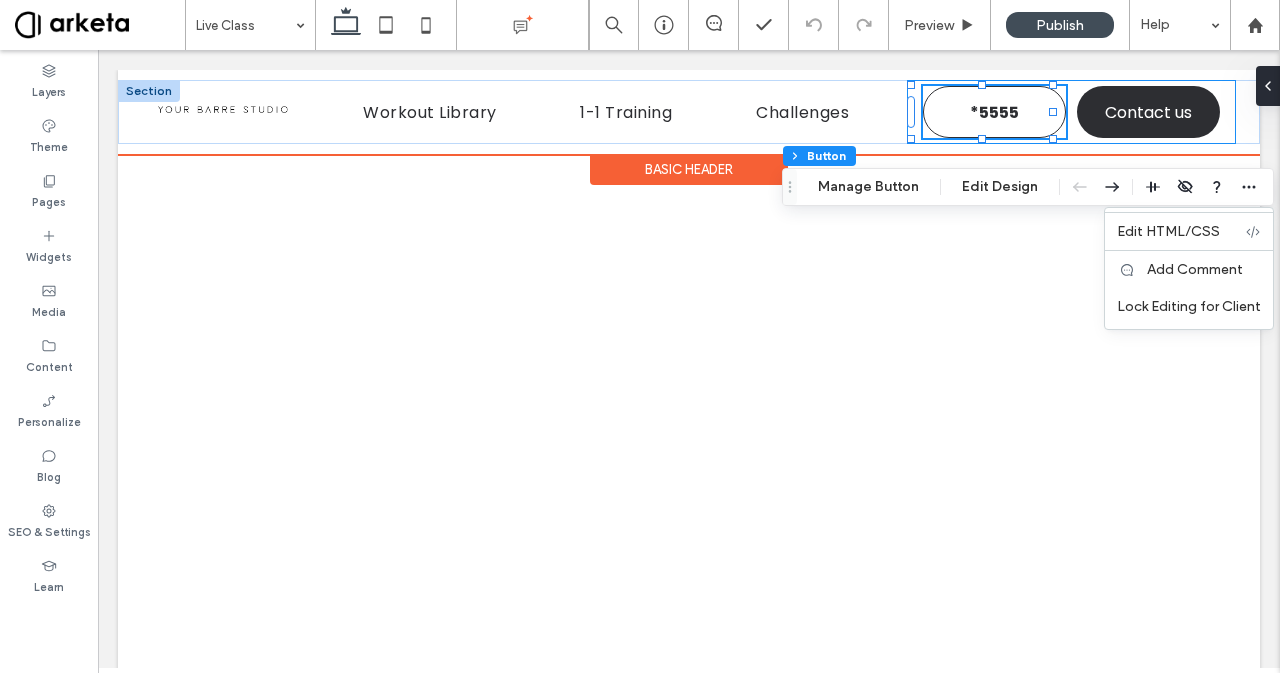 click on "*5555
Contact us" at bounding box center [1071, 112] 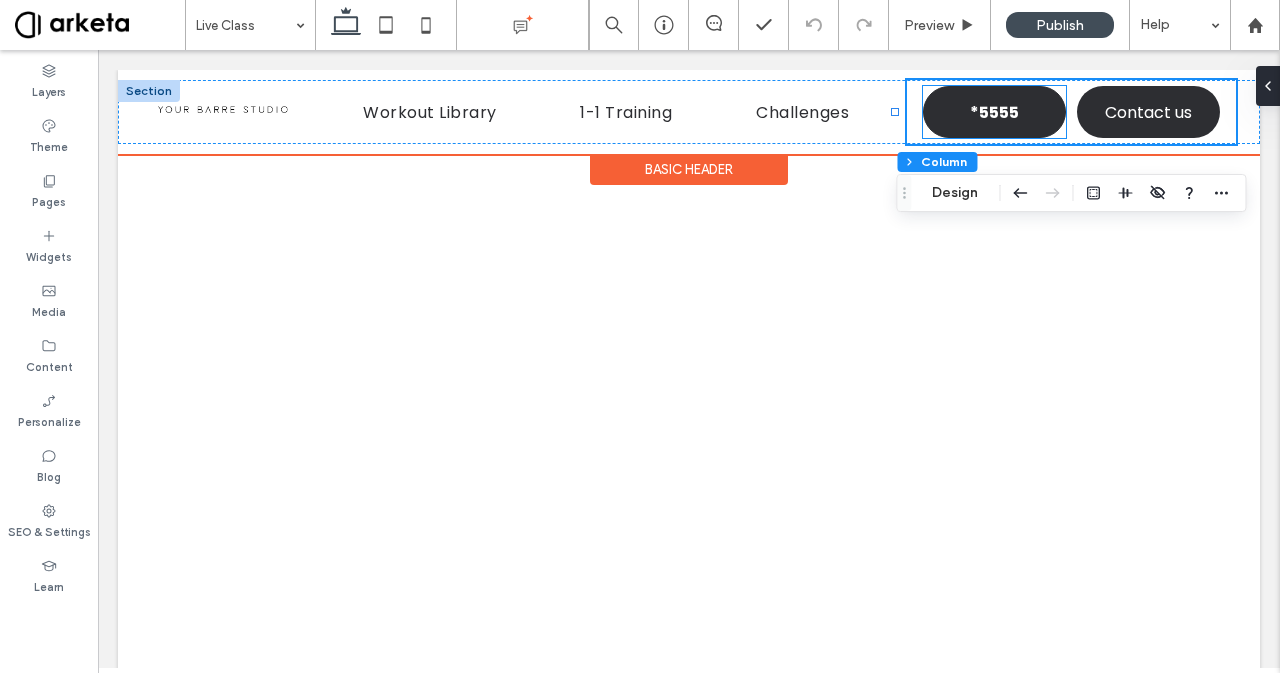 click on "*5555" at bounding box center (994, 112) 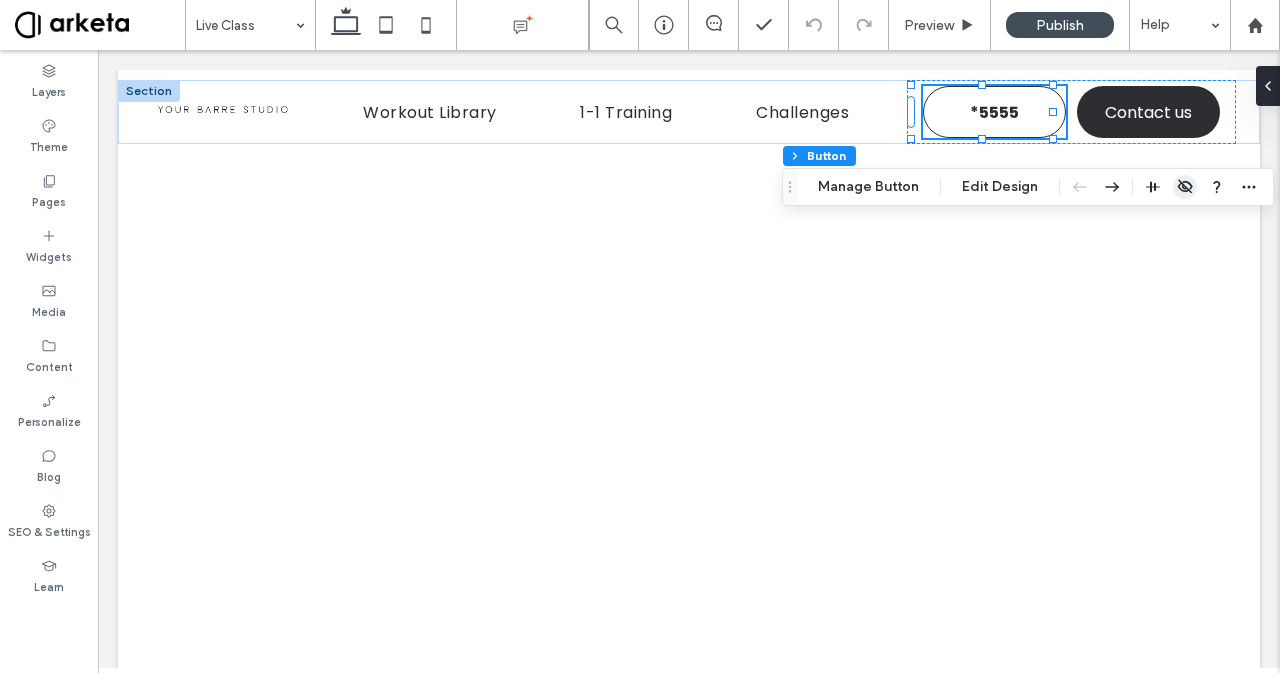 click 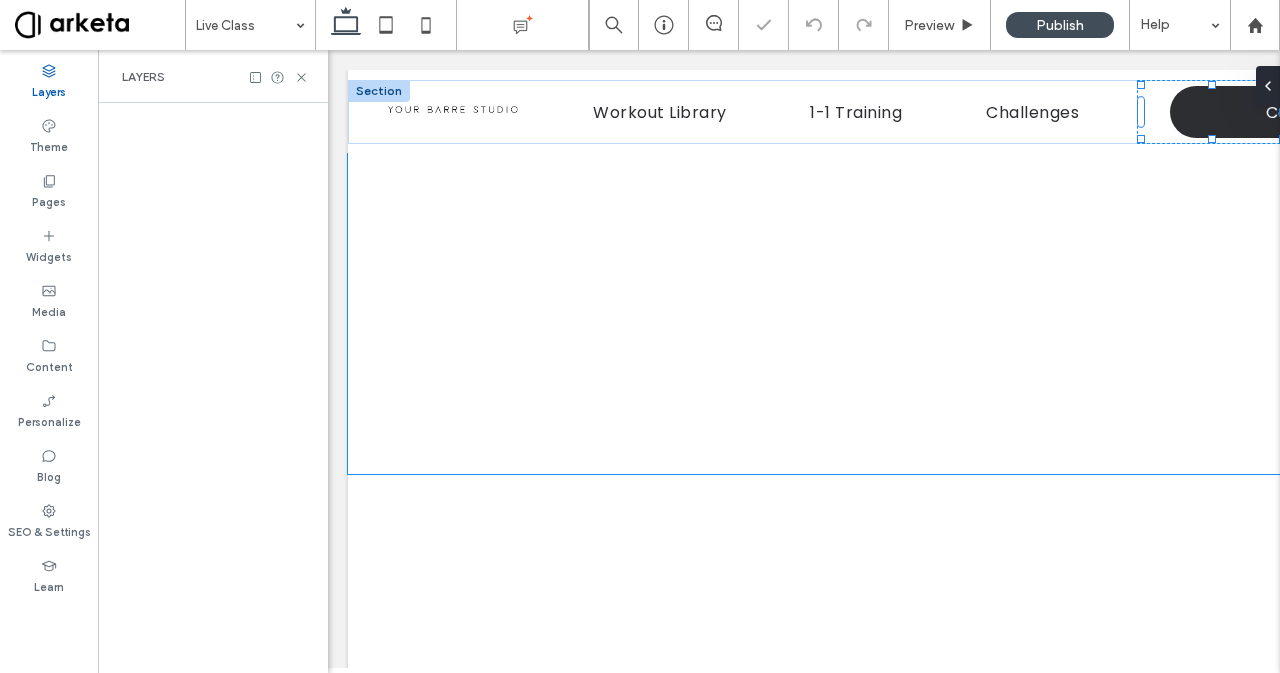 scroll, scrollTop: 0, scrollLeft: 230, axis: horizontal 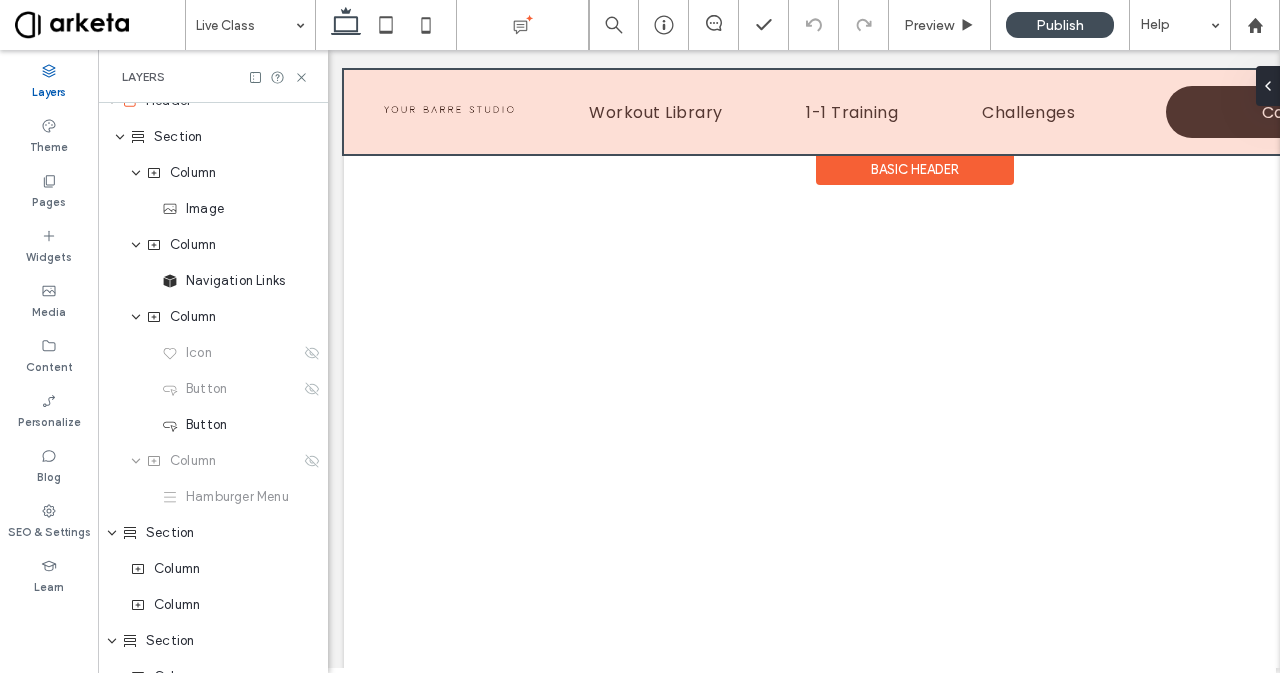 click at bounding box center (915, 112) 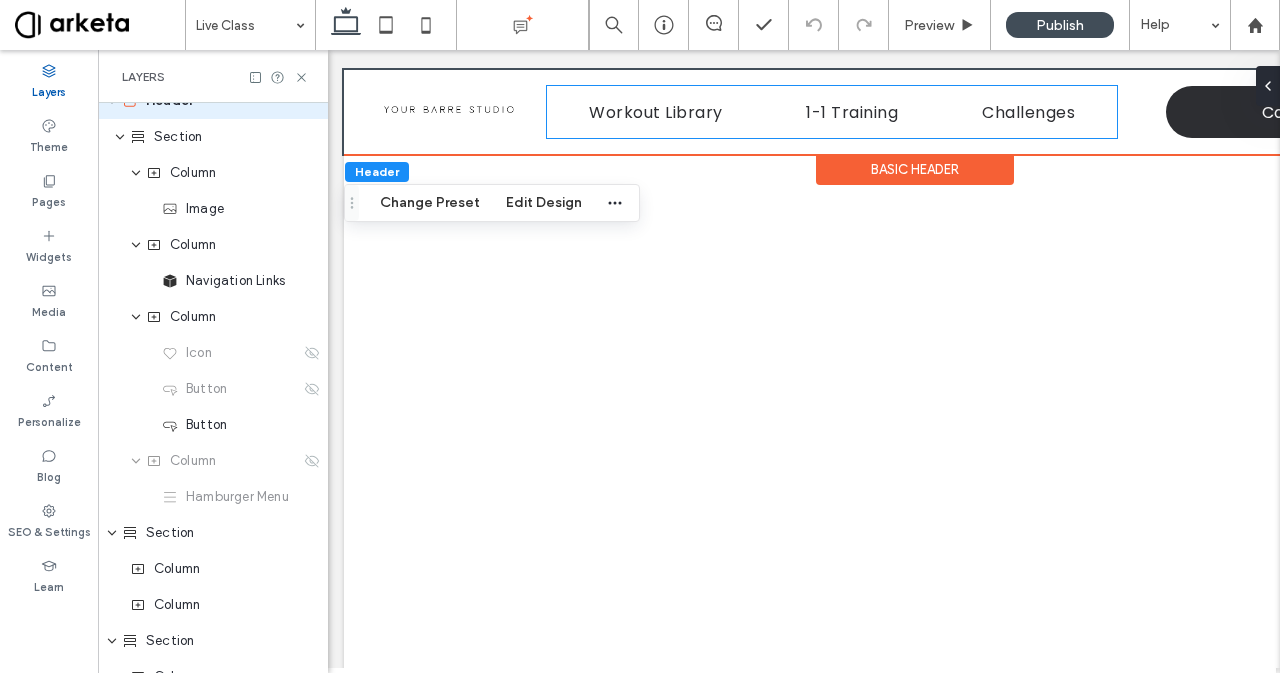 scroll, scrollTop: 0, scrollLeft: 0, axis: both 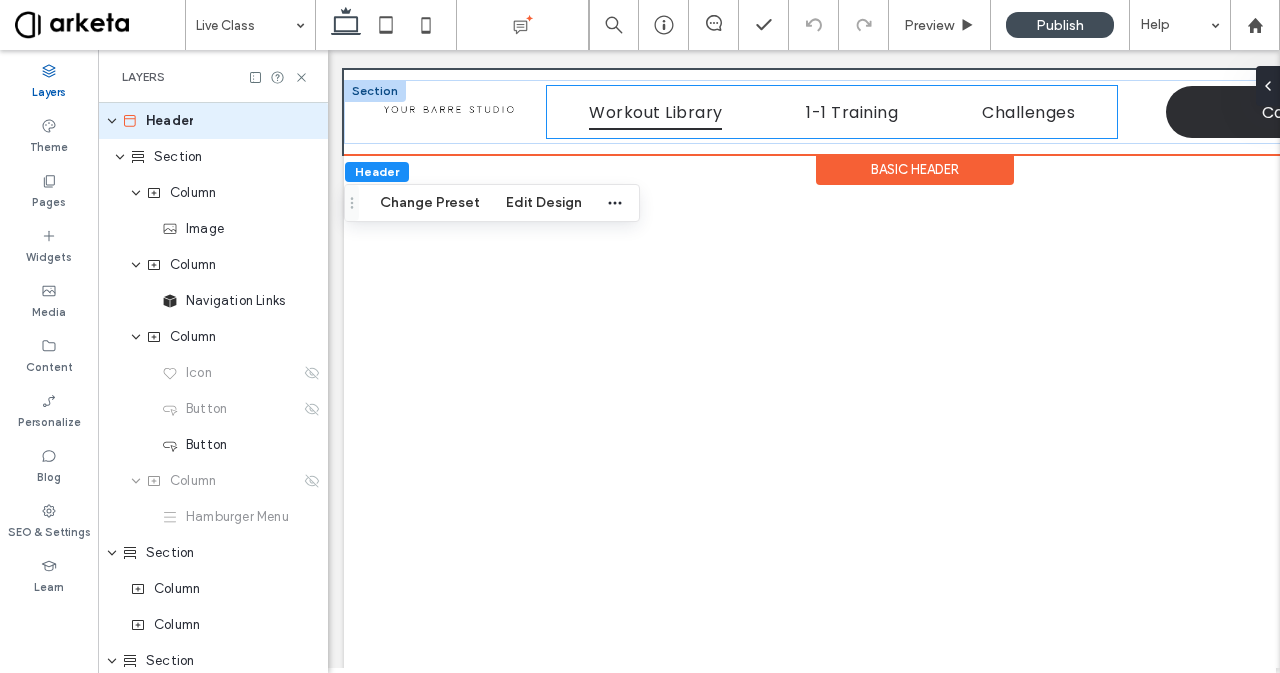 click on "Workout Library" at bounding box center [655, 111] 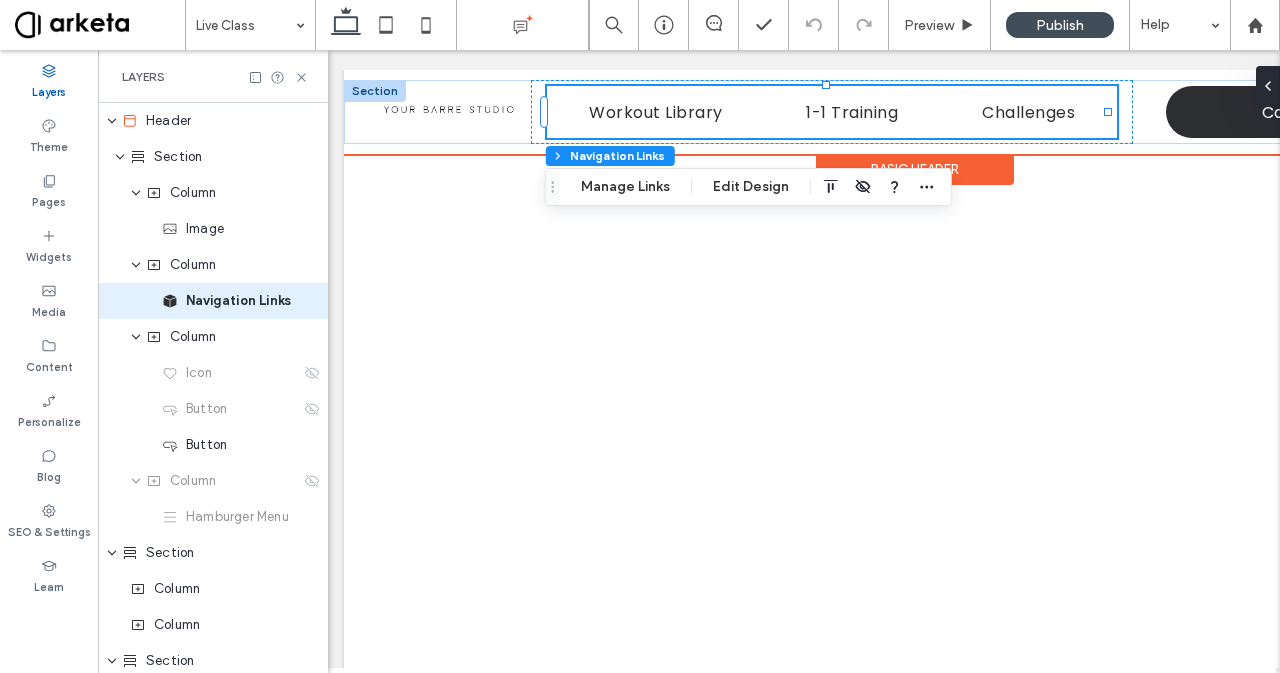 click on "Workout Library
1-1 Training
Challenges" at bounding box center [832, 112] 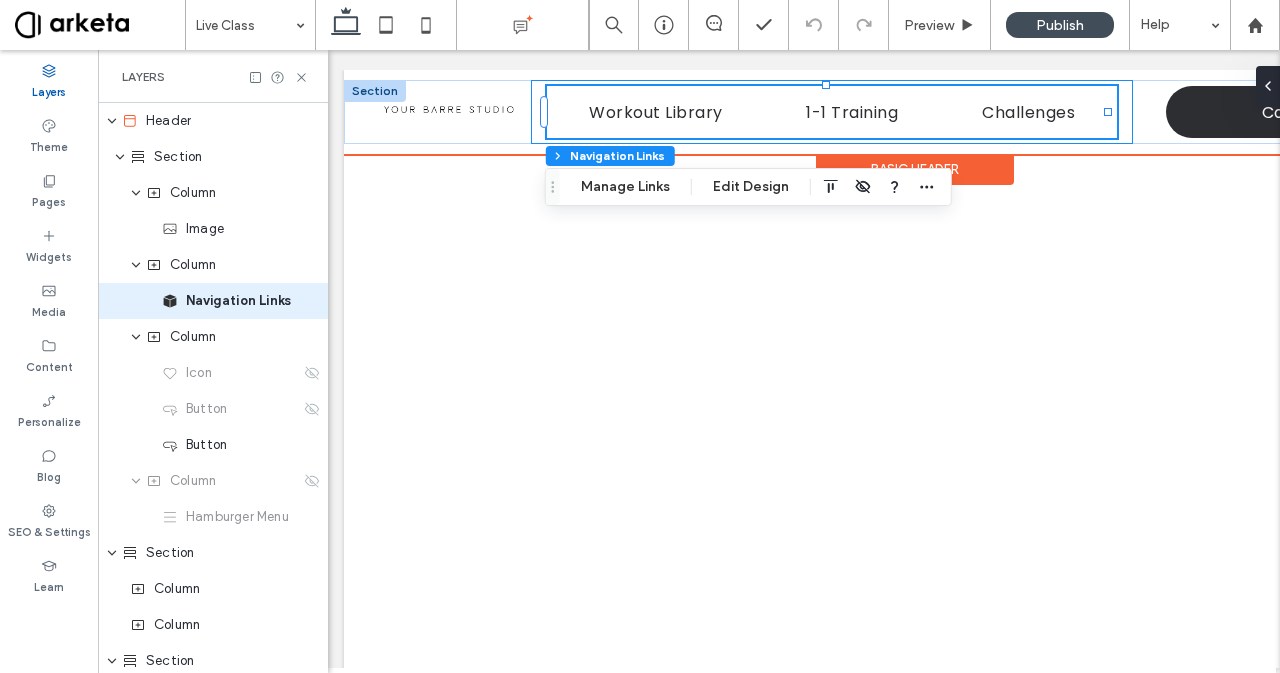 click on "Workout Library
1-1 Training
Challenges" at bounding box center [832, 112] 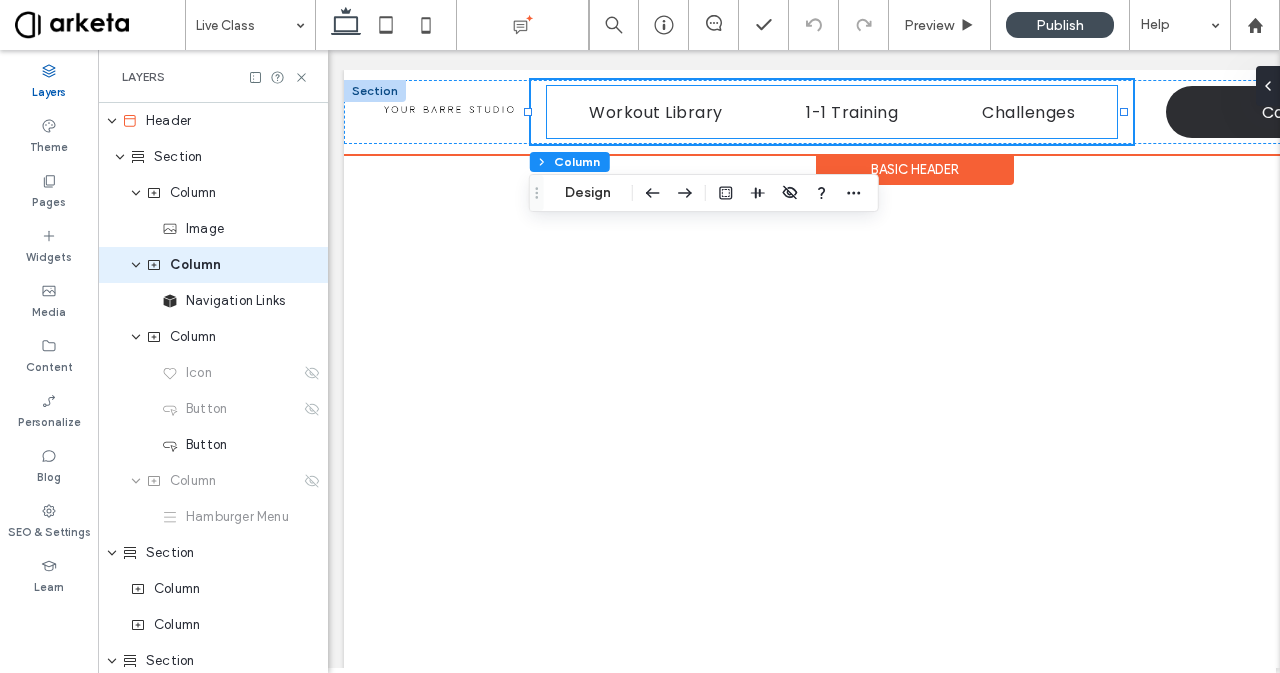 click on "Workout Library
1-1 Training
Challenges" at bounding box center (832, 112) 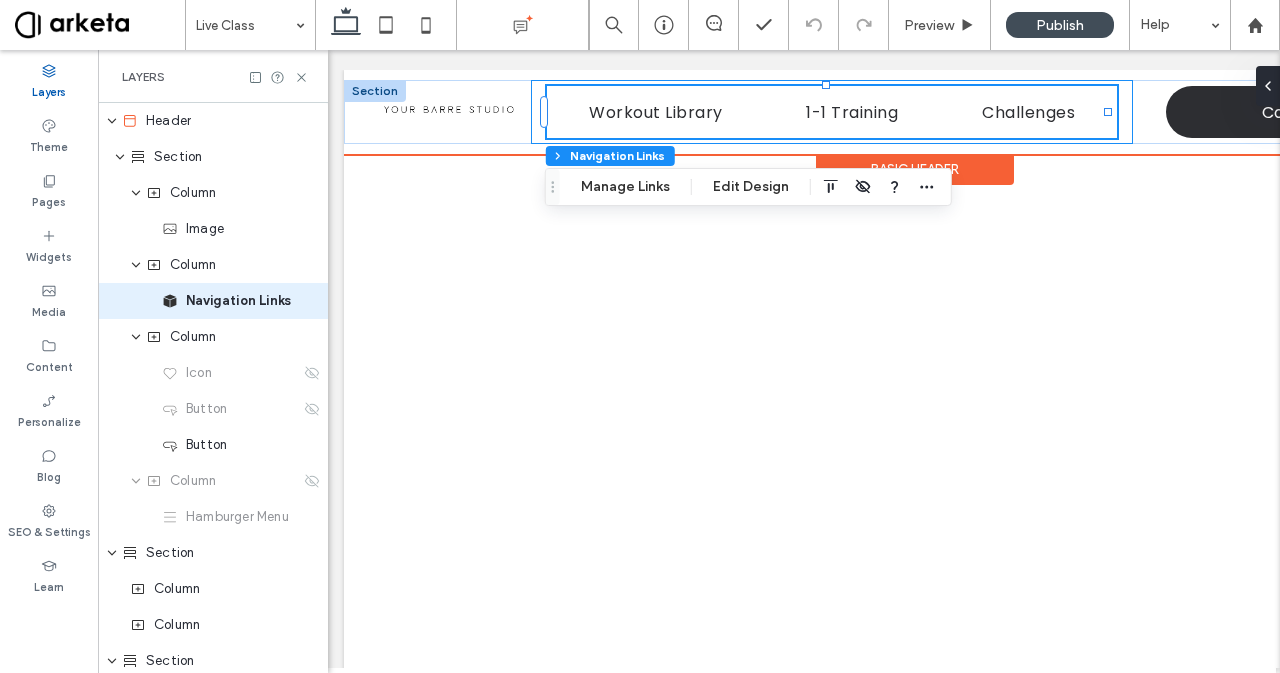 click on "Workout Library
1-1 Training
Challenges" at bounding box center (832, 112) 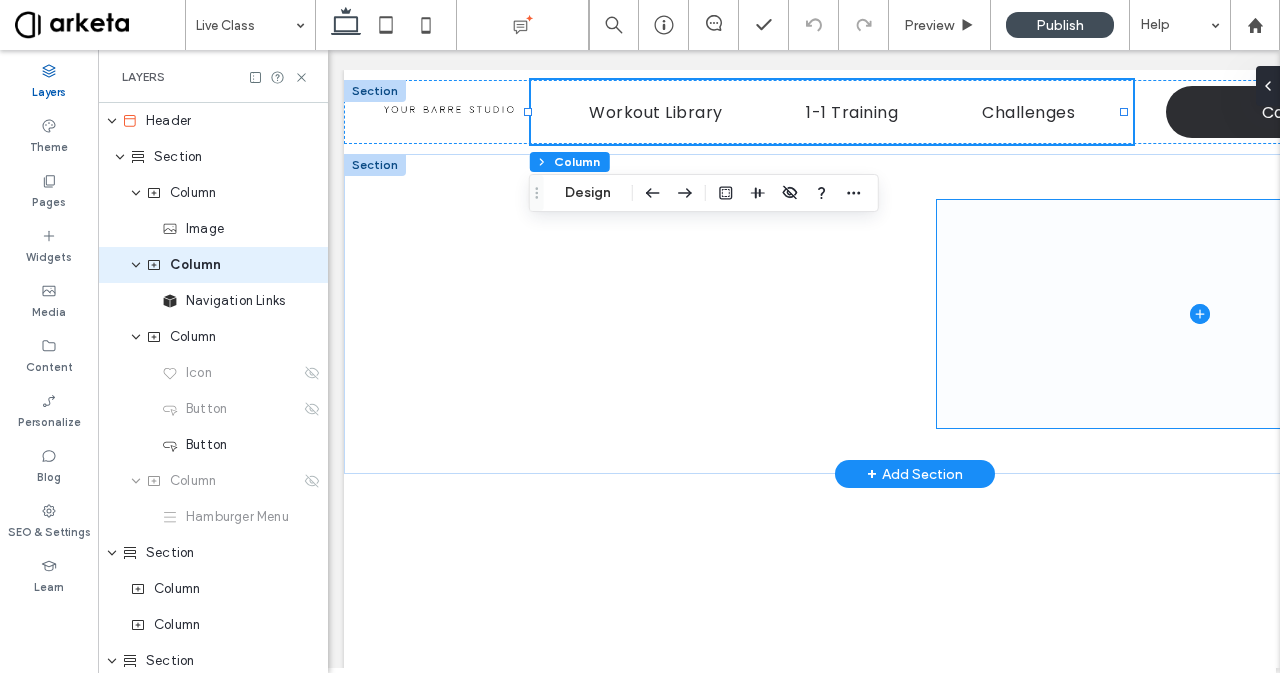 click at bounding box center (1200, 314) 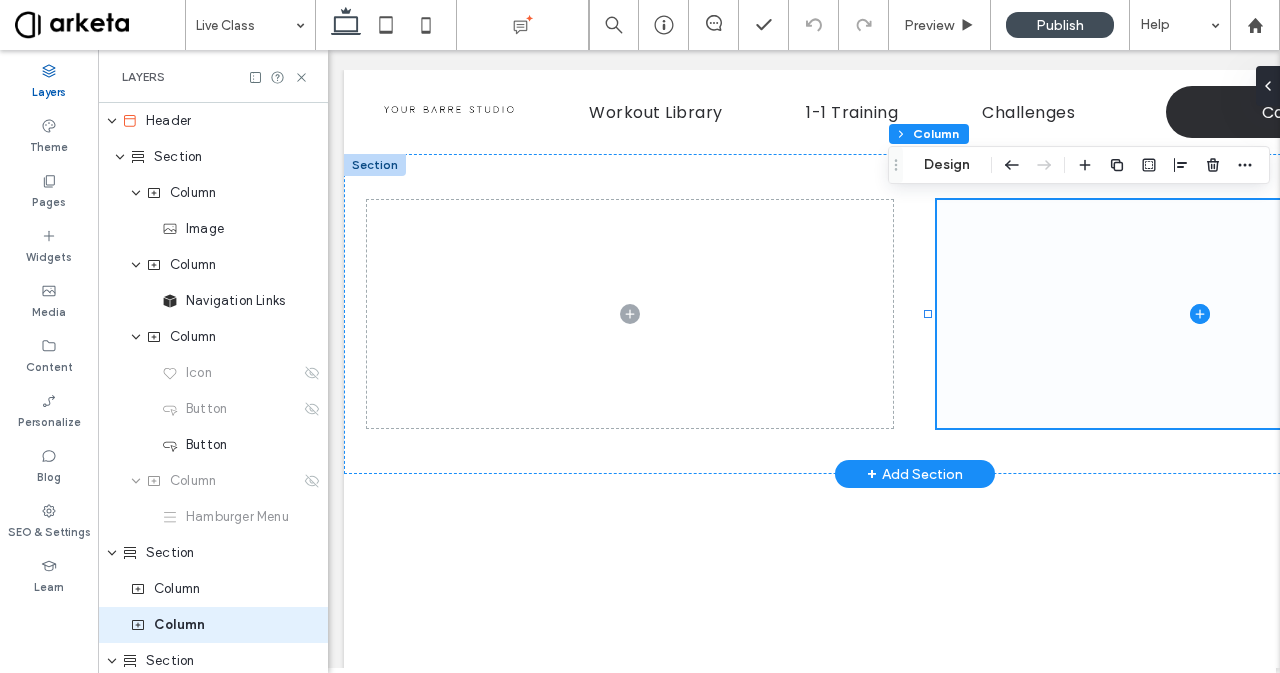 scroll, scrollTop: 236, scrollLeft: 0, axis: vertical 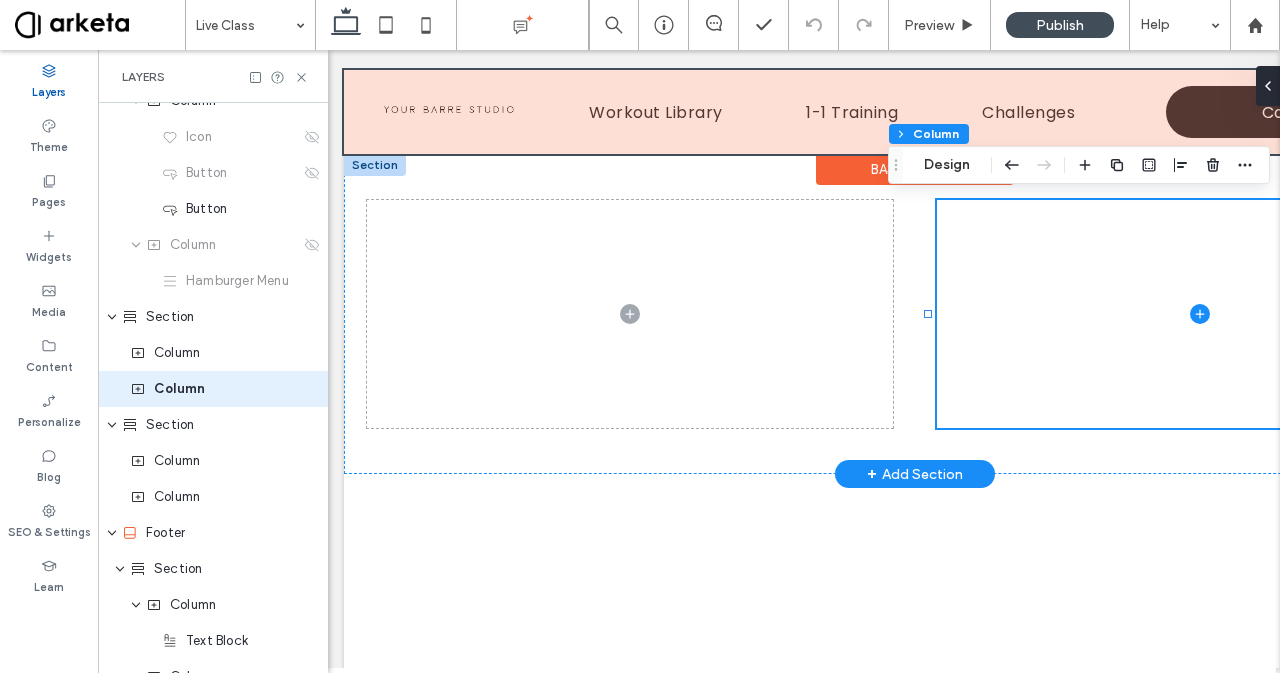 click at bounding box center [915, 112] 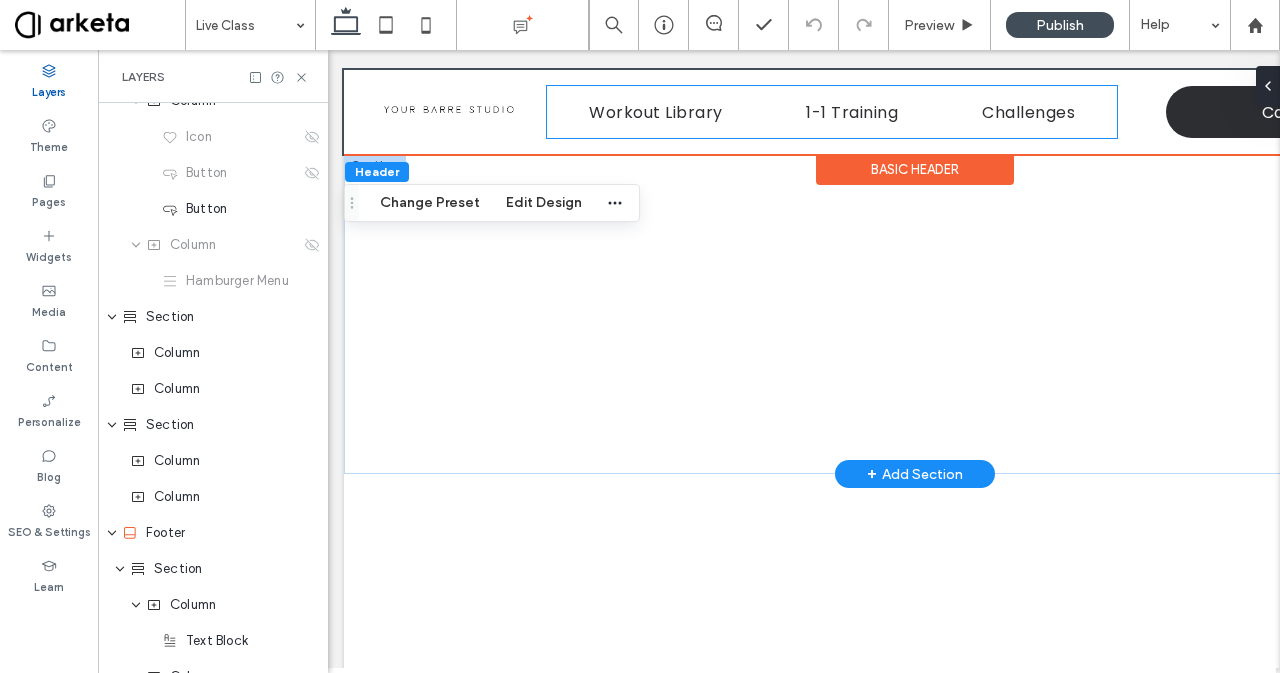 scroll, scrollTop: 0, scrollLeft: 0, axis: both 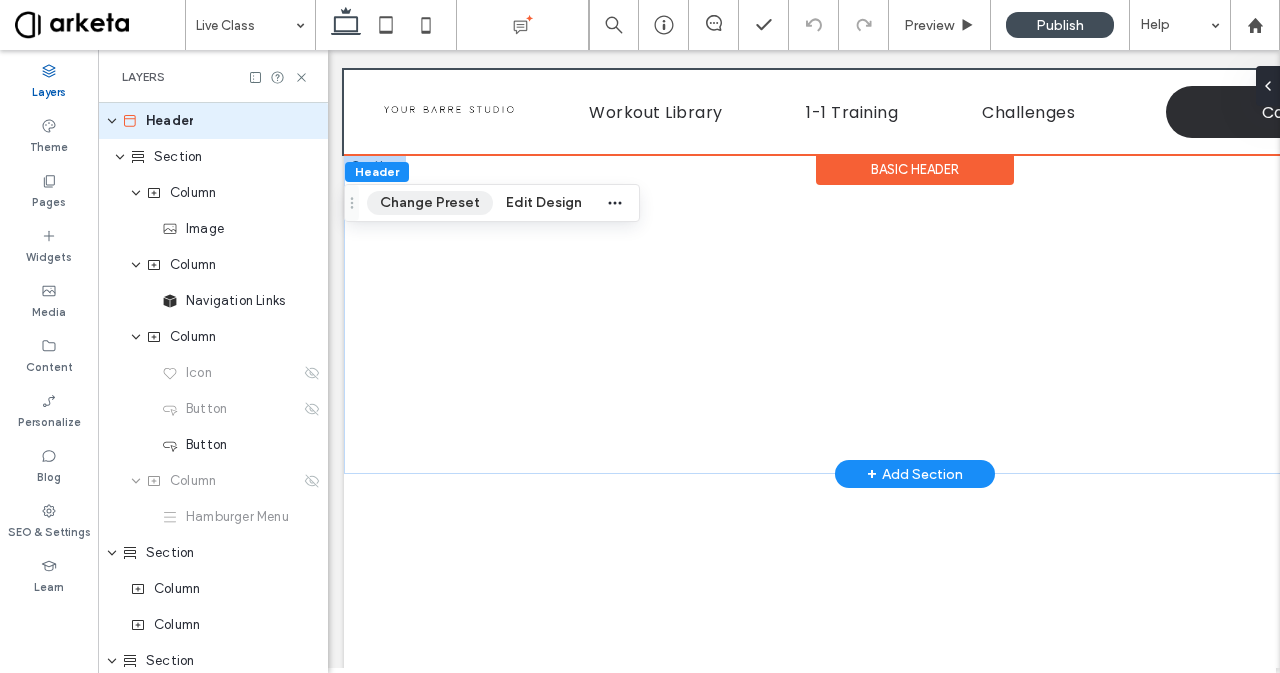 click on "Change Preset" at bounding box center (430, 203) 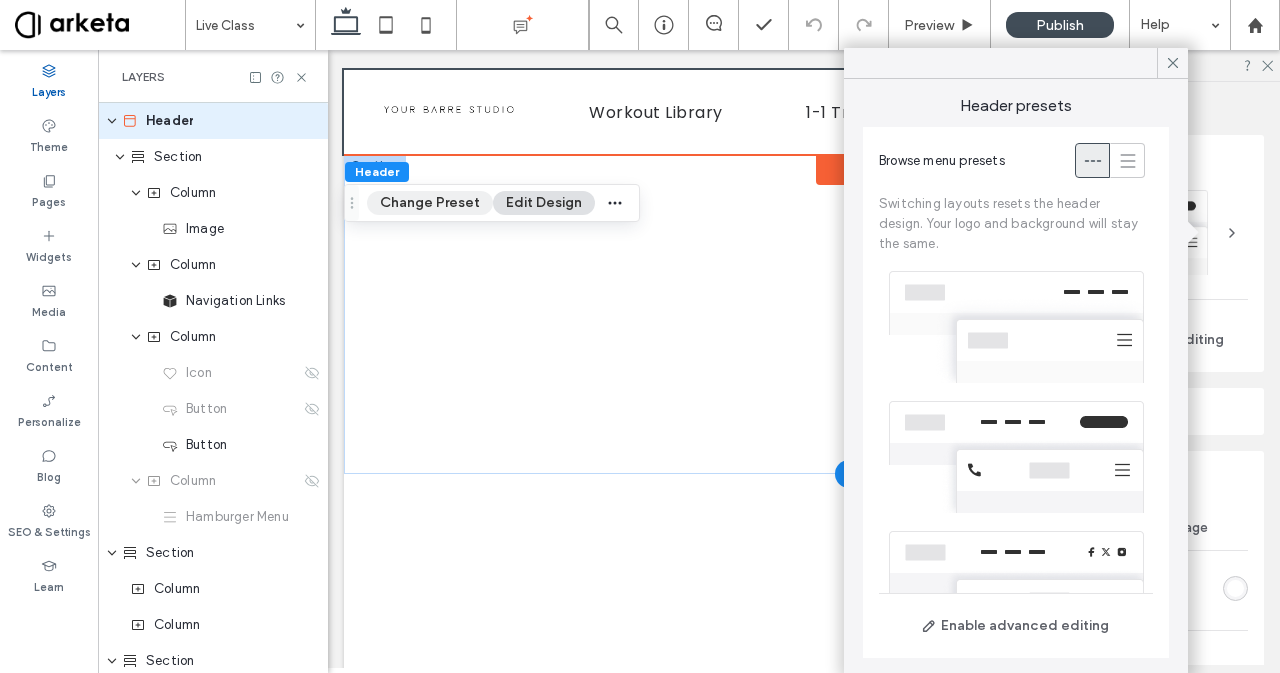 scroll, scrollTop: 324, scrollLeft: 0, axis: vertical 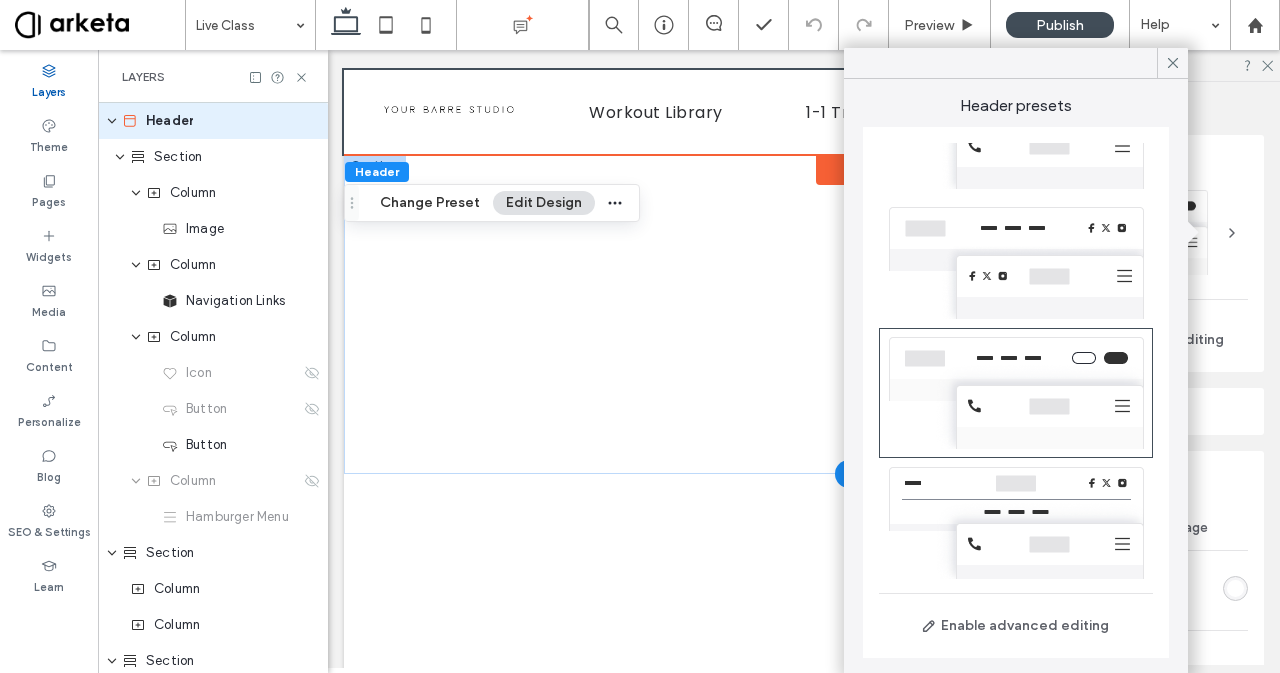 click on "Header" at bounding box center (377, 171) 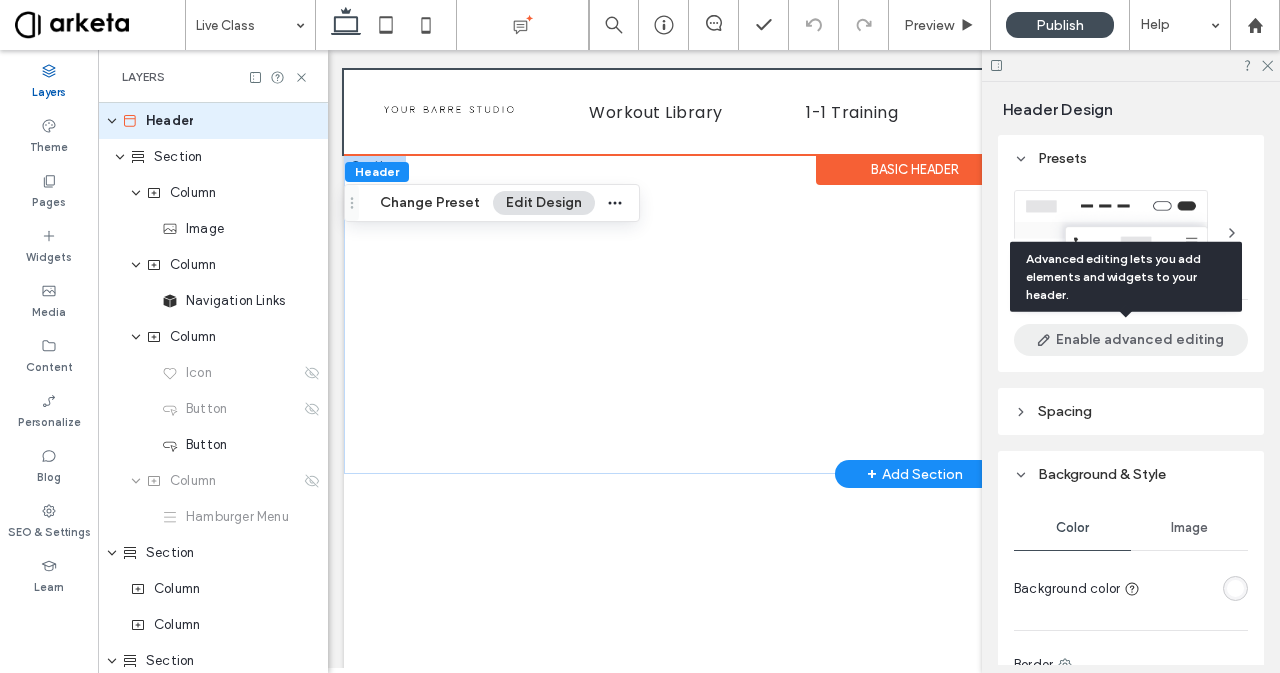 click on "Enable advanced editing" at bounding box center (1131, 340) 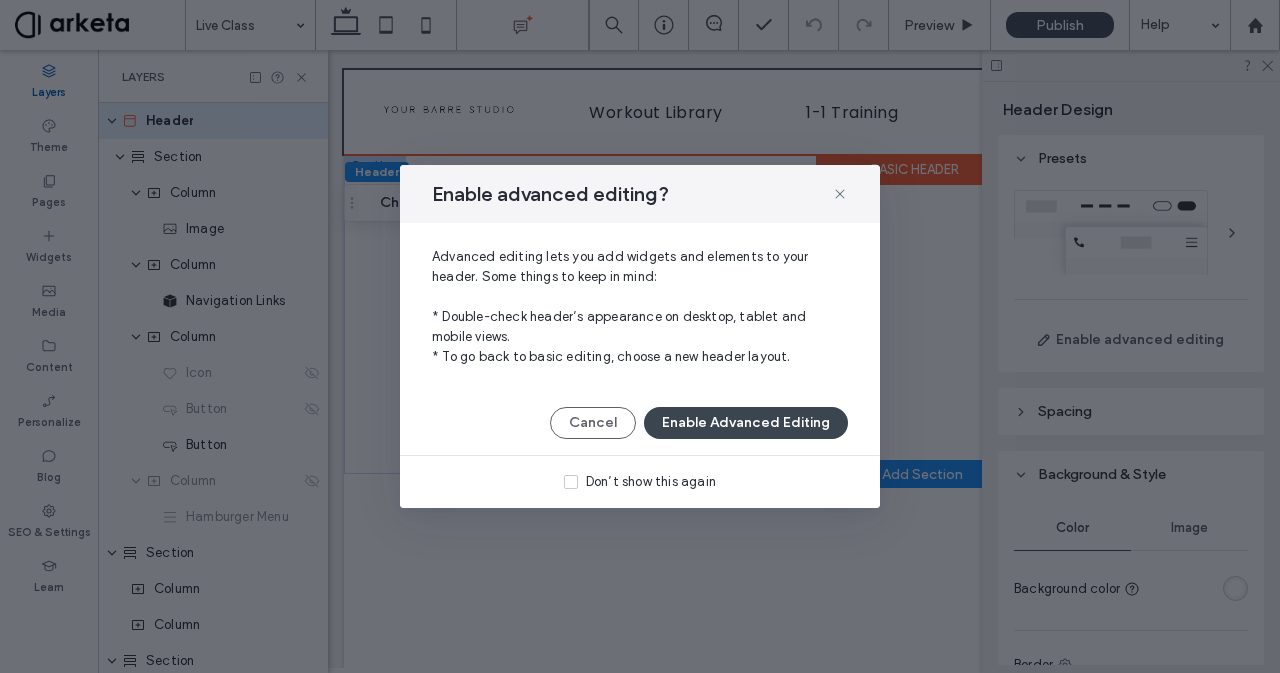 click on "Enable Advanced Editing" at bounding box center [746, 423] 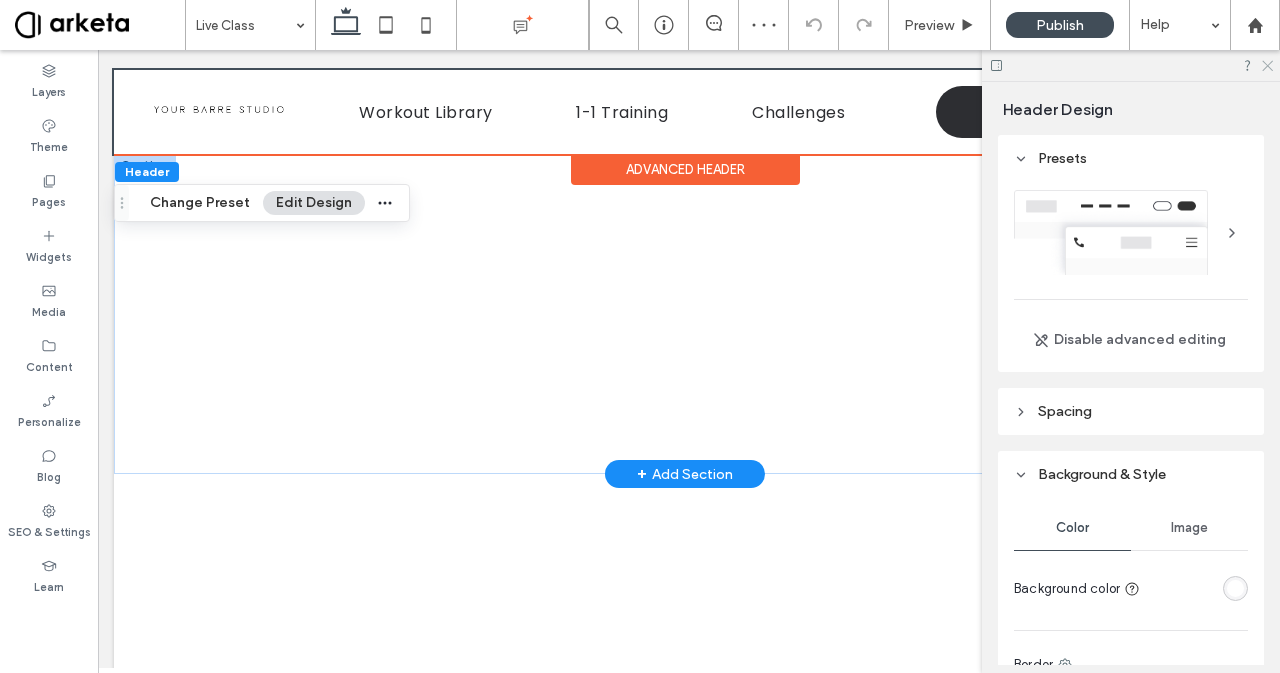 click 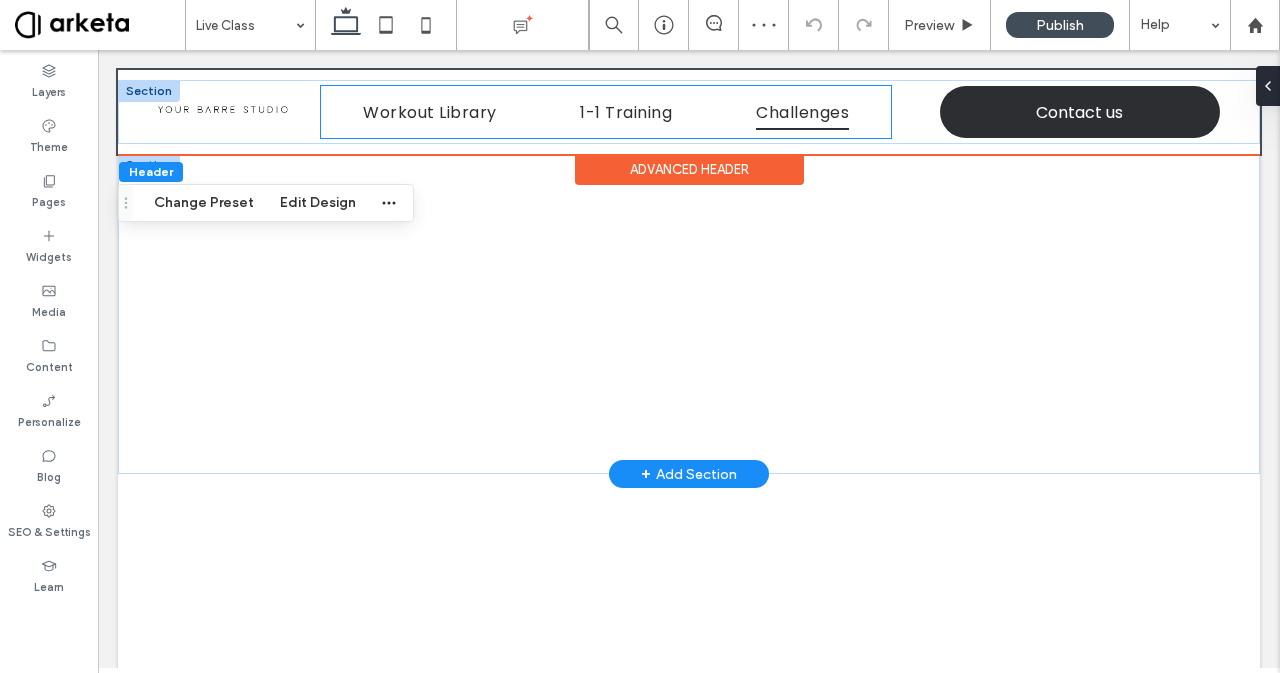 click on "Challenges" at bounding box center [802, 112] 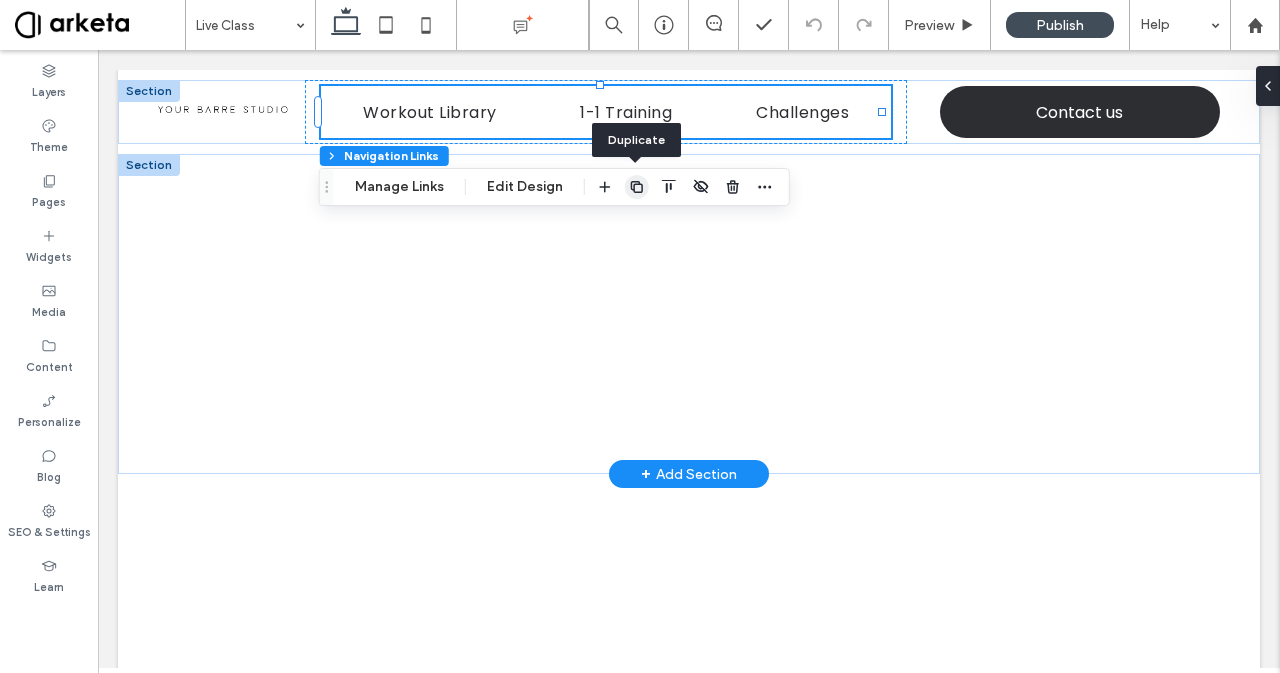 click 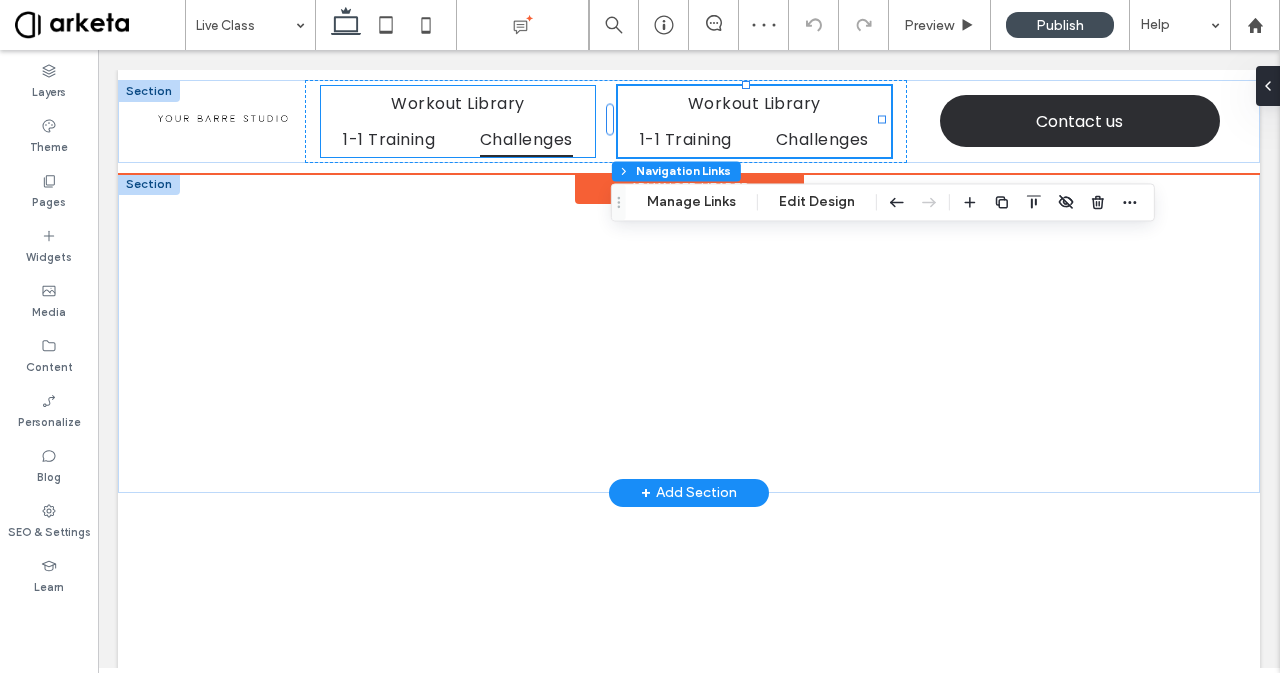click on "Challenges" at bounding box center (526, 138) 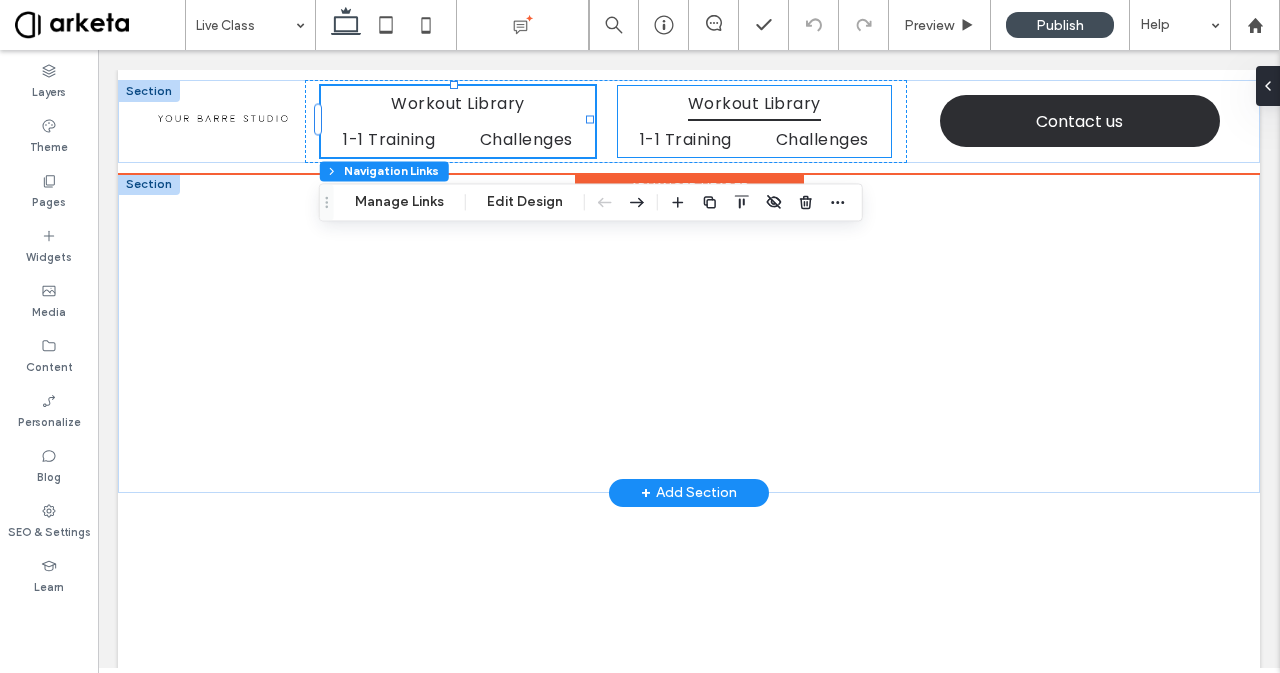 click on "Workout Library" at bounding box center (754, 103) 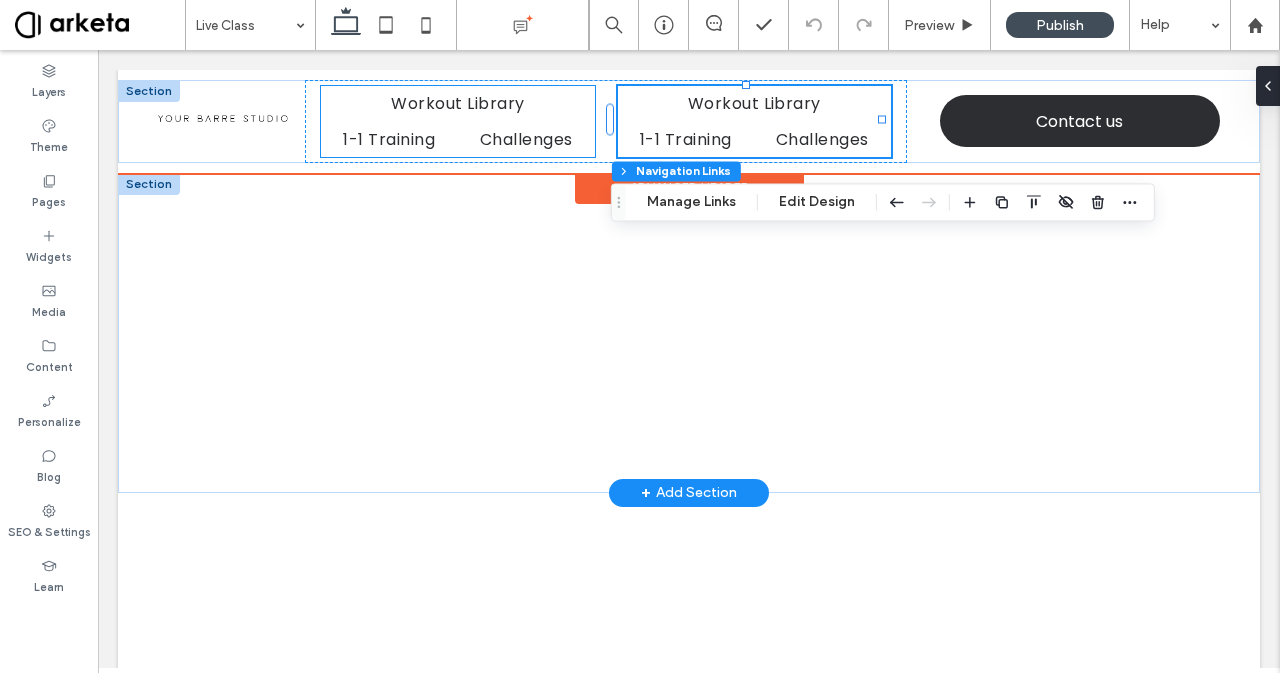 click on "Workout Library
1-1 Training
Challenges" at bounding box center (458, 121) 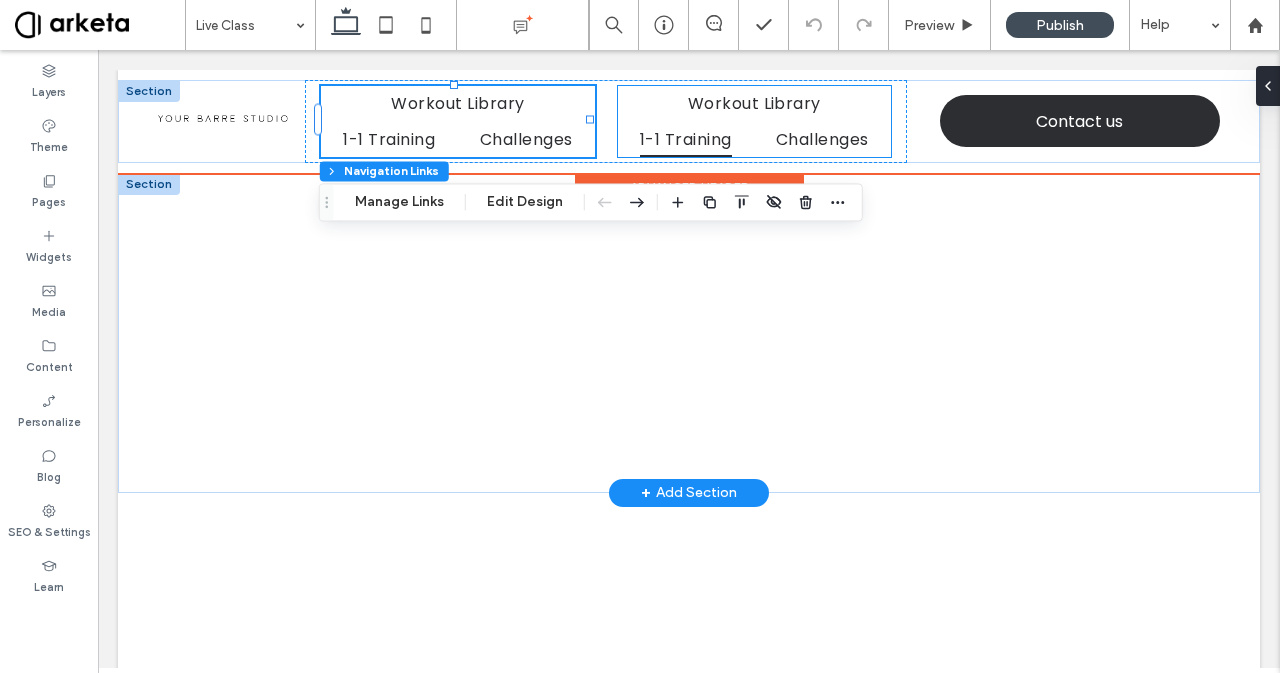 click on "1-1 Training" at bounding box center [686, 138] 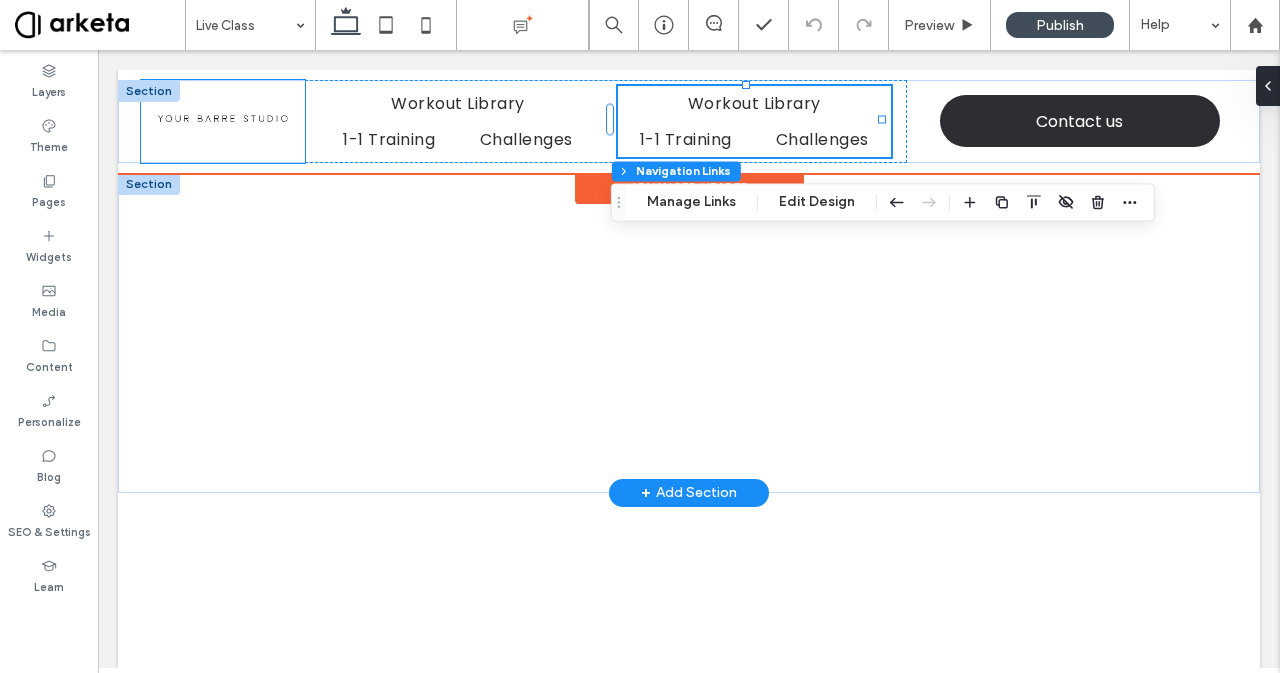 click at bounding box center (223, 121) 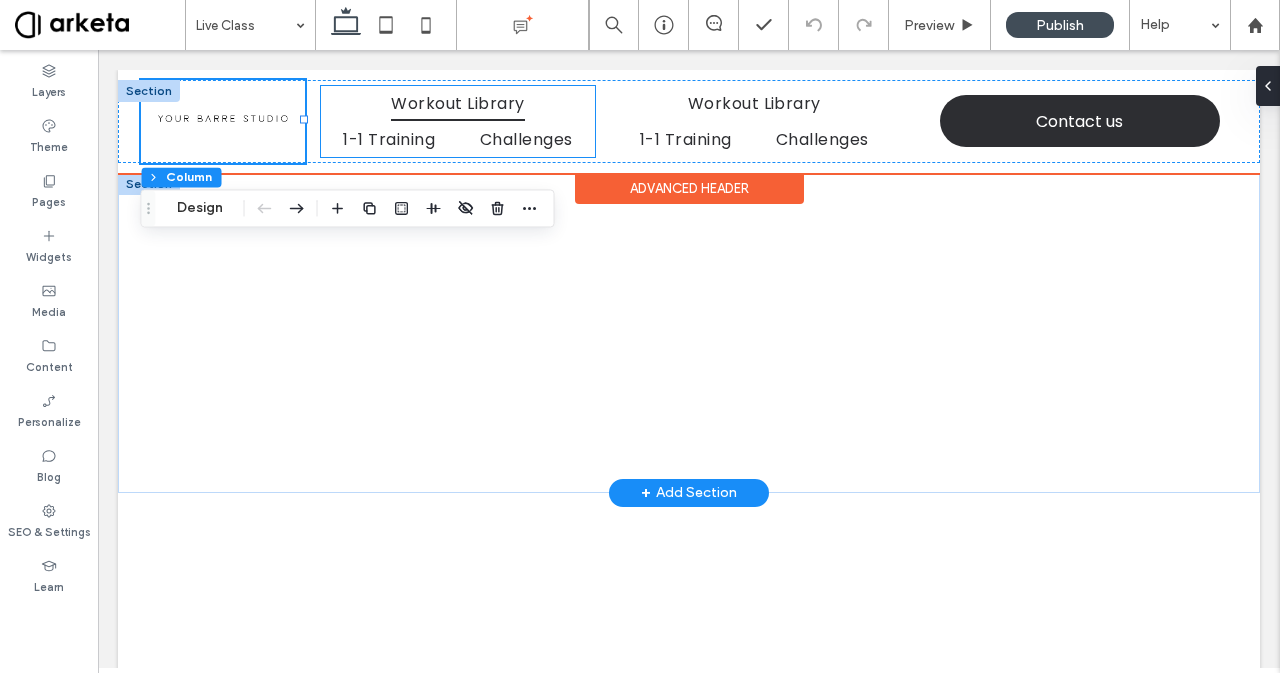 click on "Workout Library" at bounding box center [457, 103] 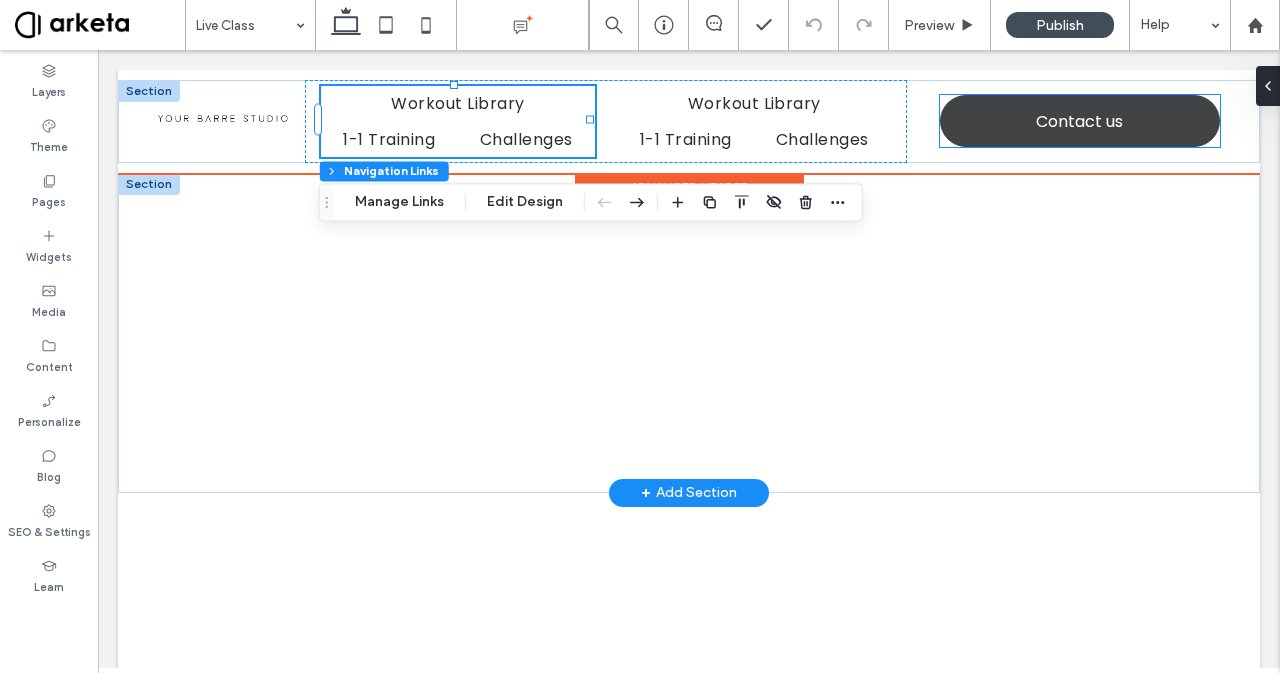 click on "Contact us" at bounding box center (1080, 121) 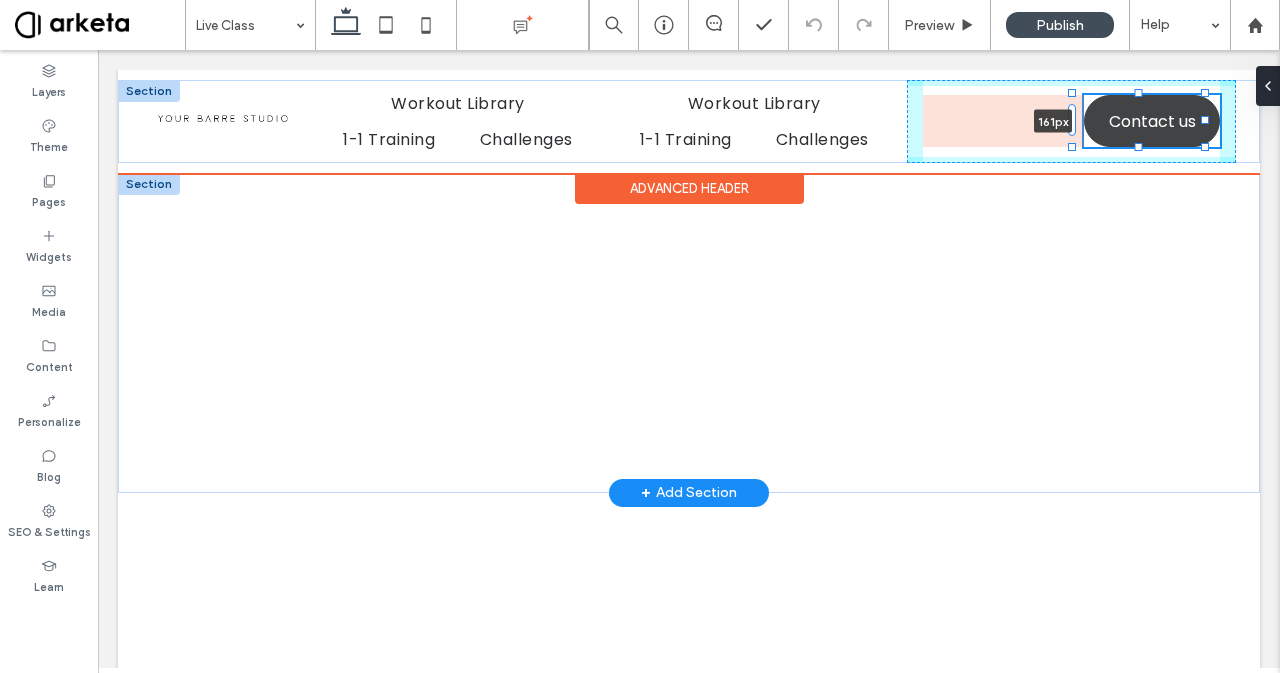 drag, startPoint x: 925, startPoint y: 120, endPoint x: 1086, endPoint y: 119, distance: 161.00311 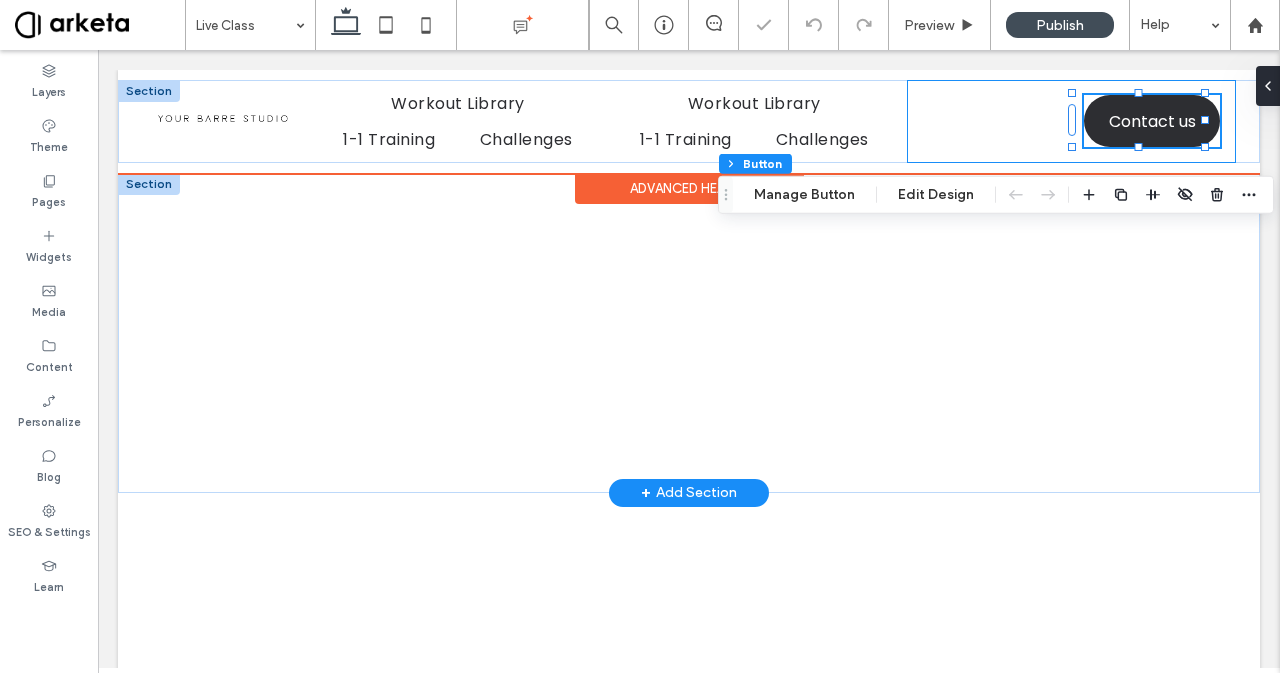 click on "*5555
Contact us
161px" at bounding box center (1071, 121) 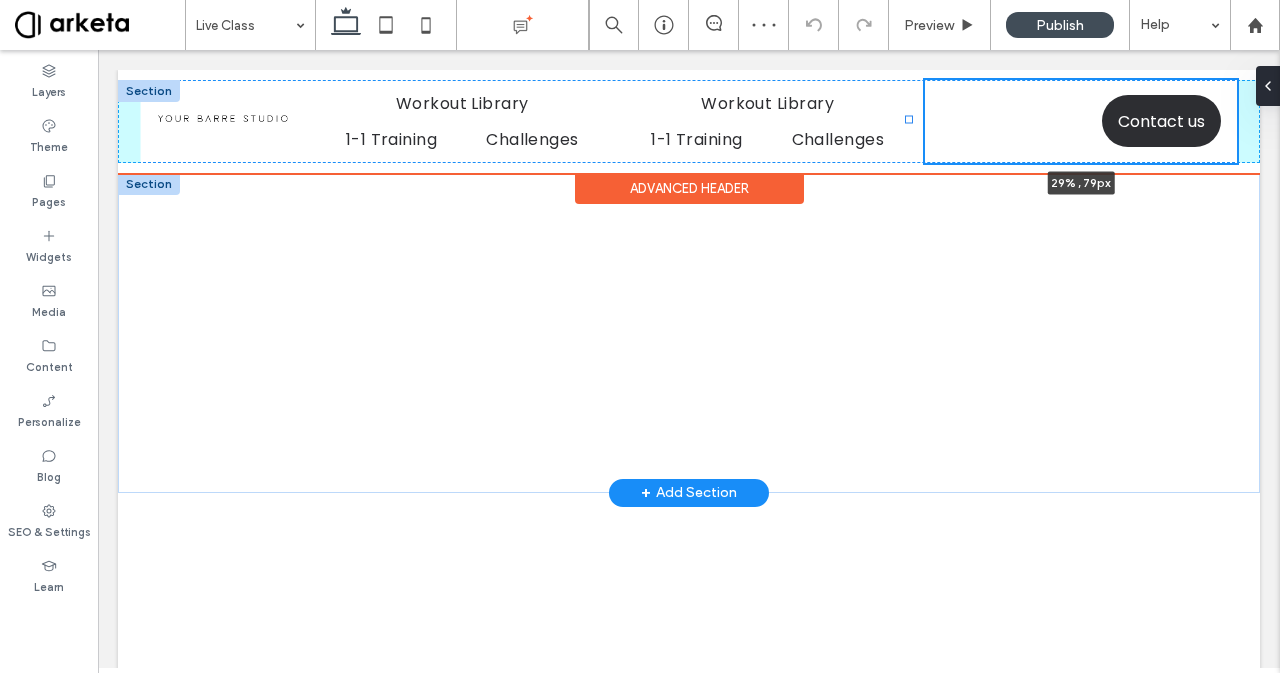 drag, startPoint x: 895, startPoint y: 119, endPoint x: 907, endPoint y: 121, distance: 12.165525 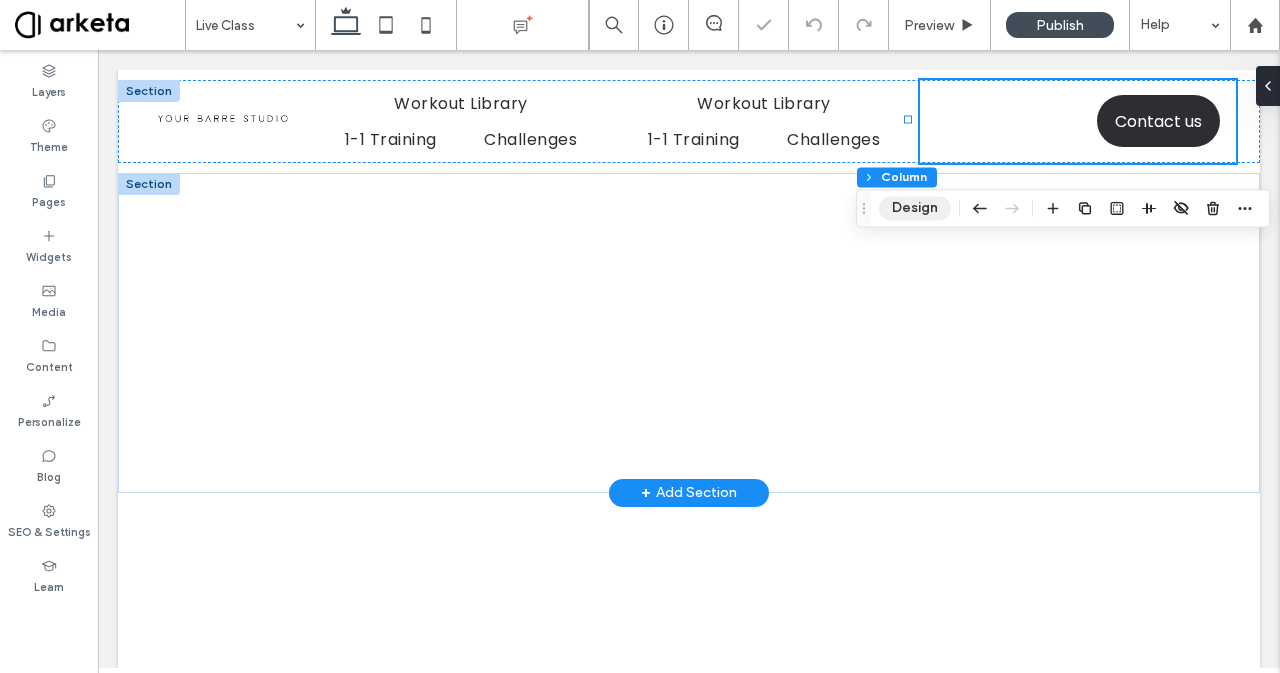click on "Design" at bounding box center [915, 208] 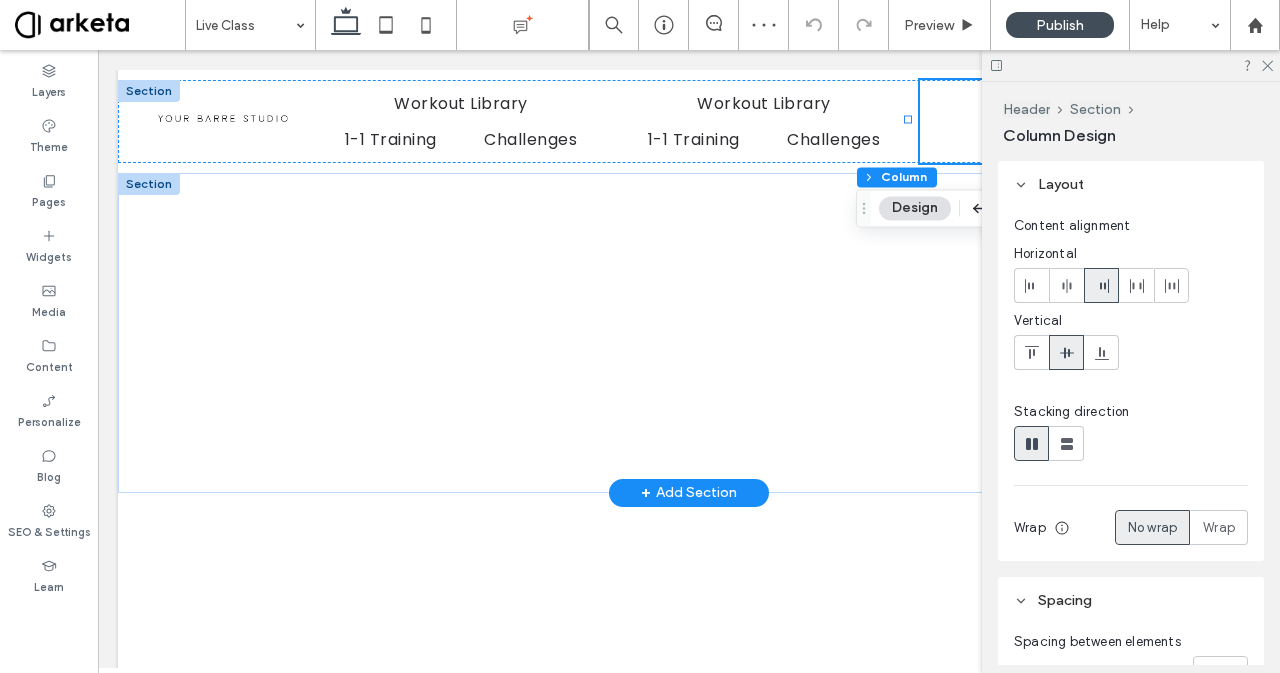 drag, startPoint x: 1277, startPoint y: 357, endPoint x: 1270, endPoint y: 382, distance: 25.96151 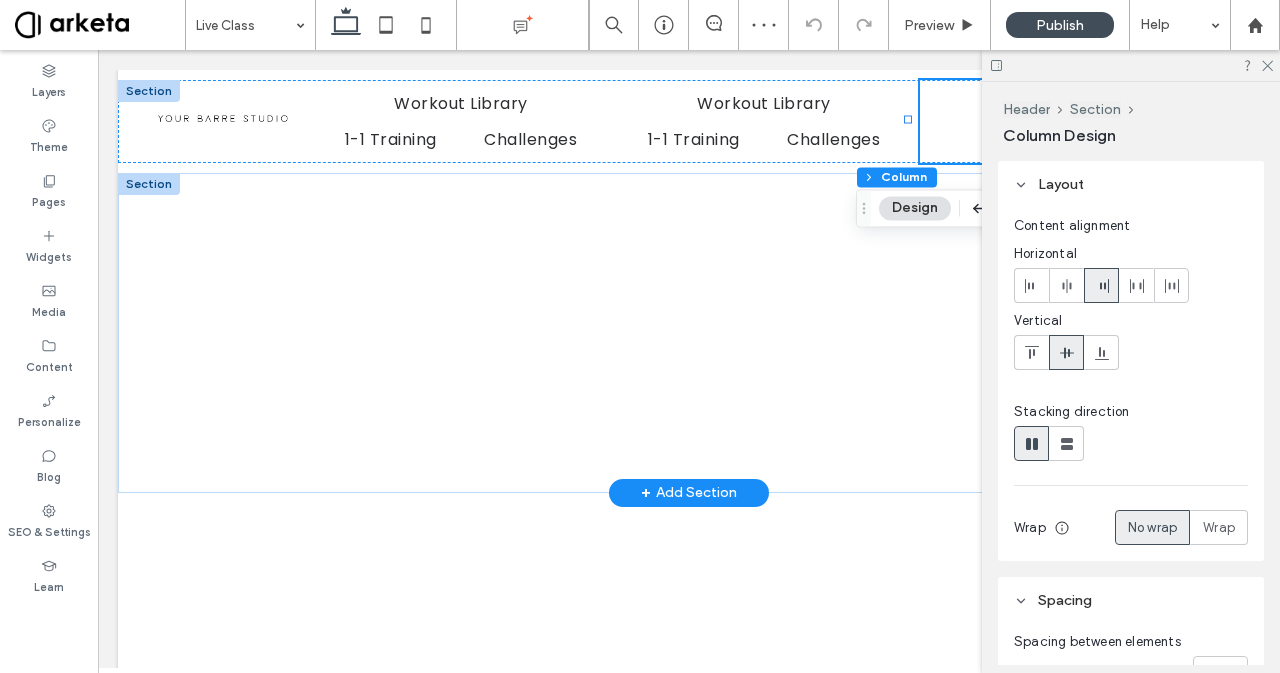 click on "Header Section Column Design Layout Content alignment Horizontal Vertical Stacking direction Wrap No wrap Wrap Align rows Spacing Spacing between elements ** Set margins and padding 0px 0% 0px 0% * px 16px * px 16px Reset padding Size Width ***** Animations & Effects Choose a trigger None Background & Style Color Image Video Background color Corner radius * px Border *** Shadow" at bounding box center [1131, 377] 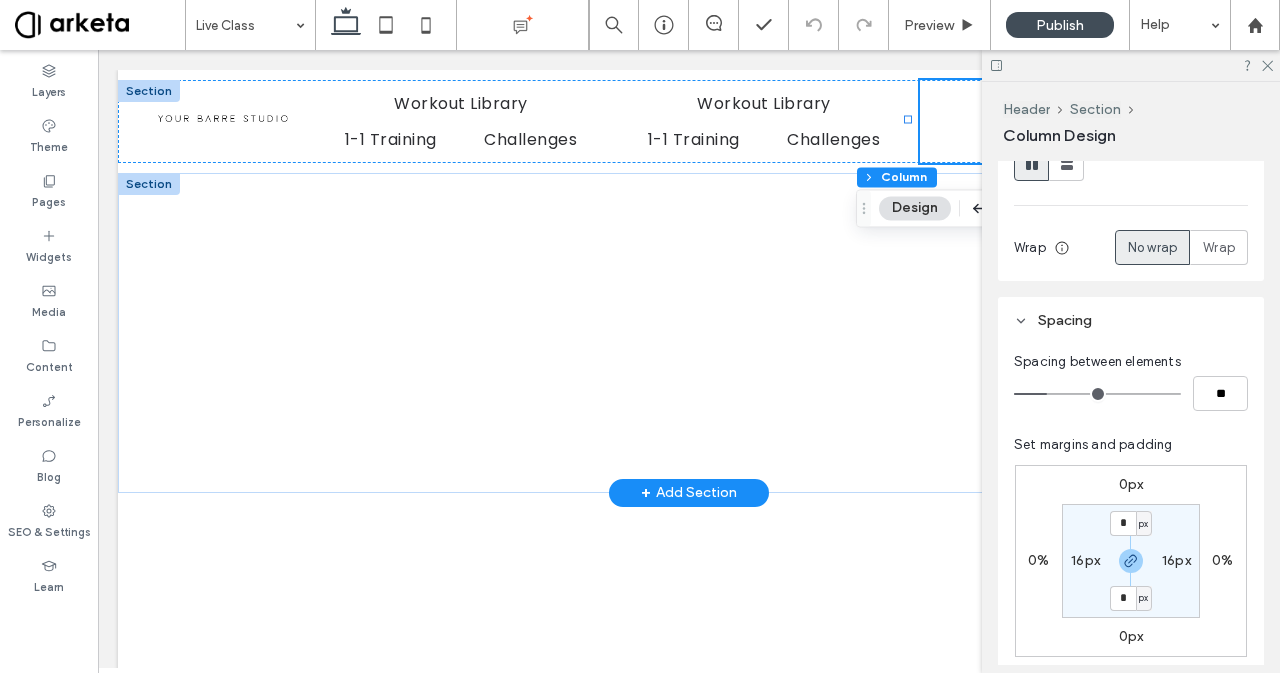 scroll, scrollTop: 286, scrollLeft: 0, axis: vertical 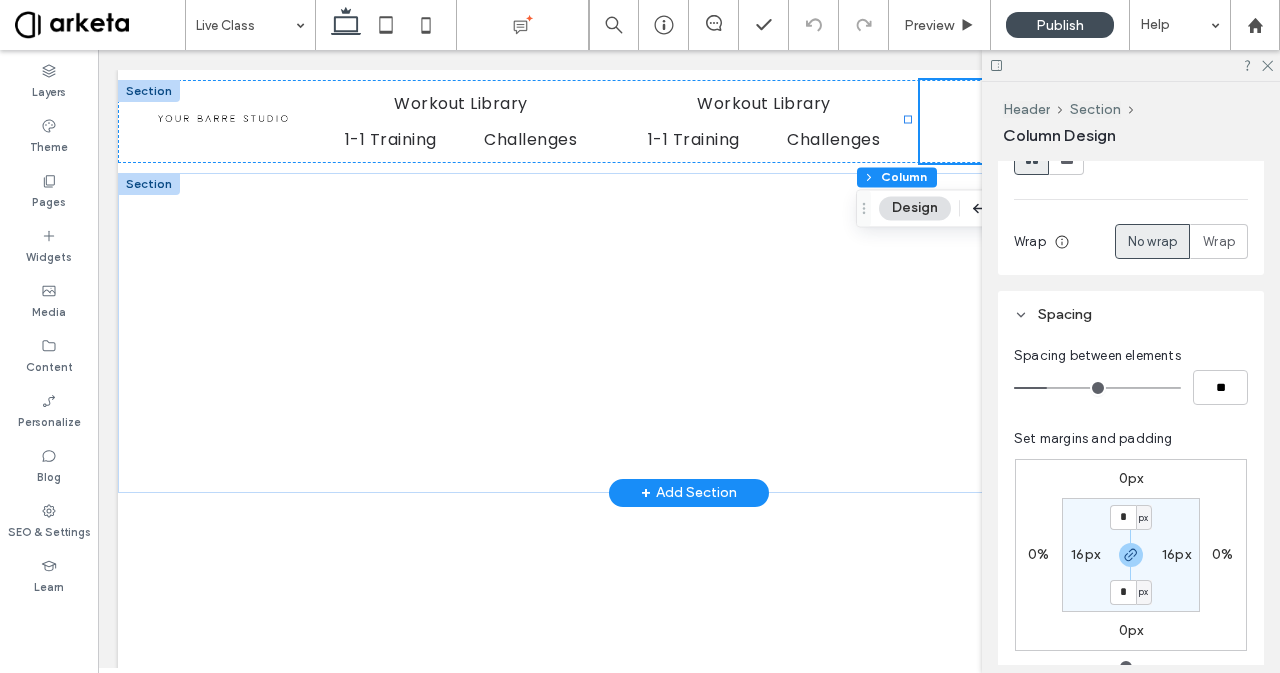 click on "16px" at bounding box center [1085, 554] 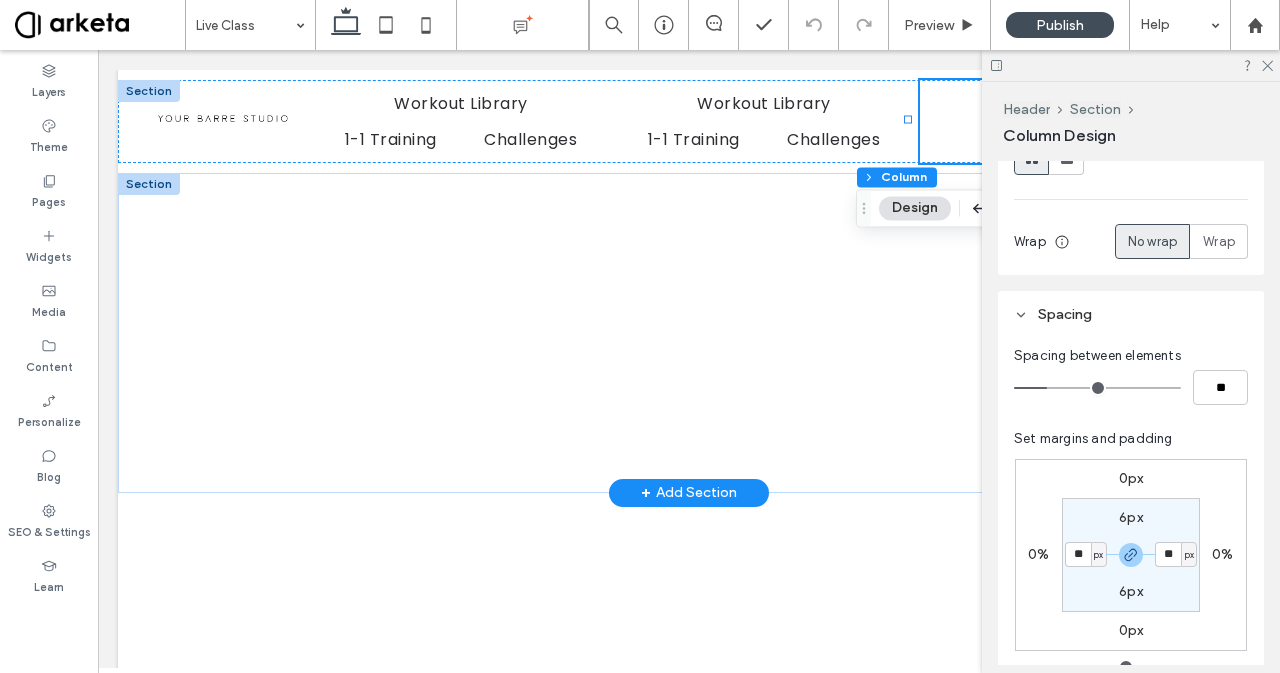 type on "**" 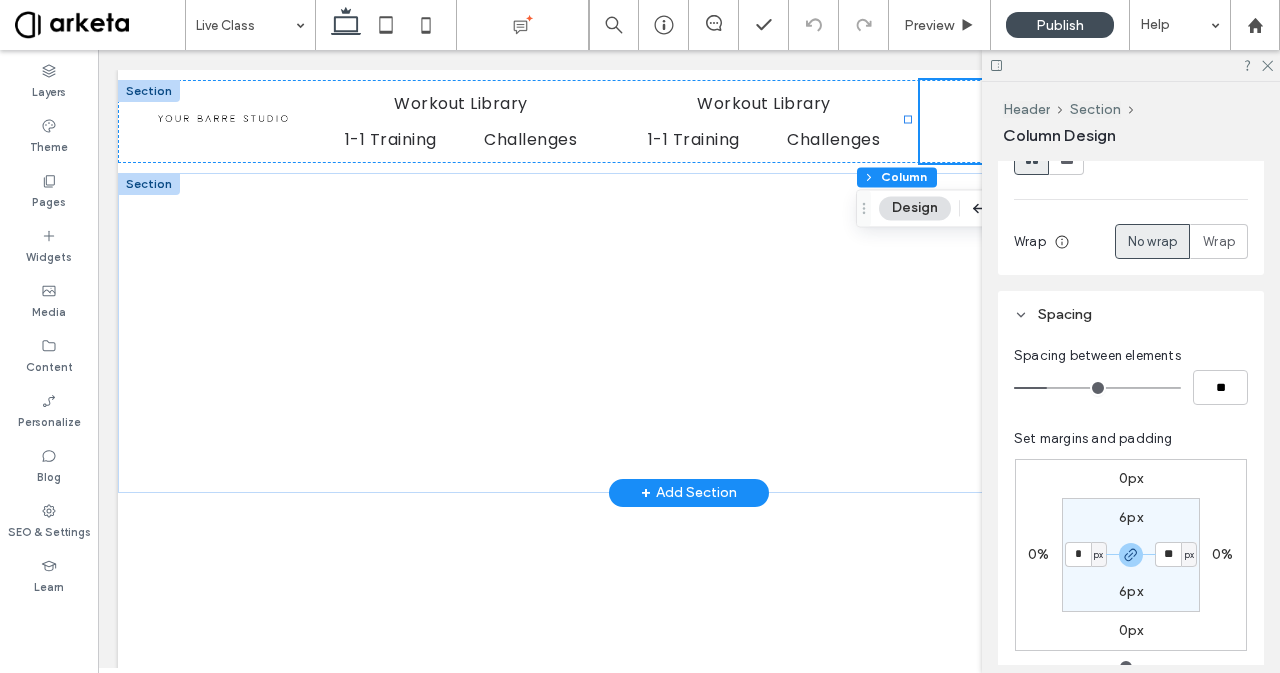 type on "*" 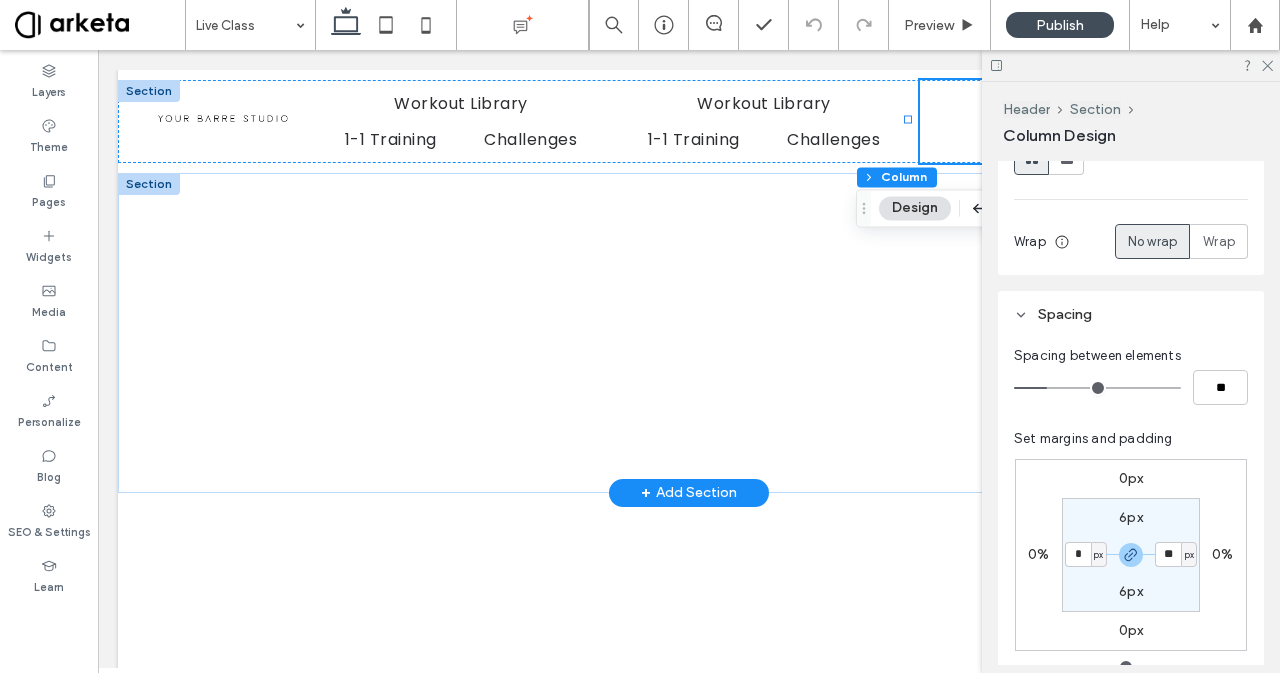 type on "*" 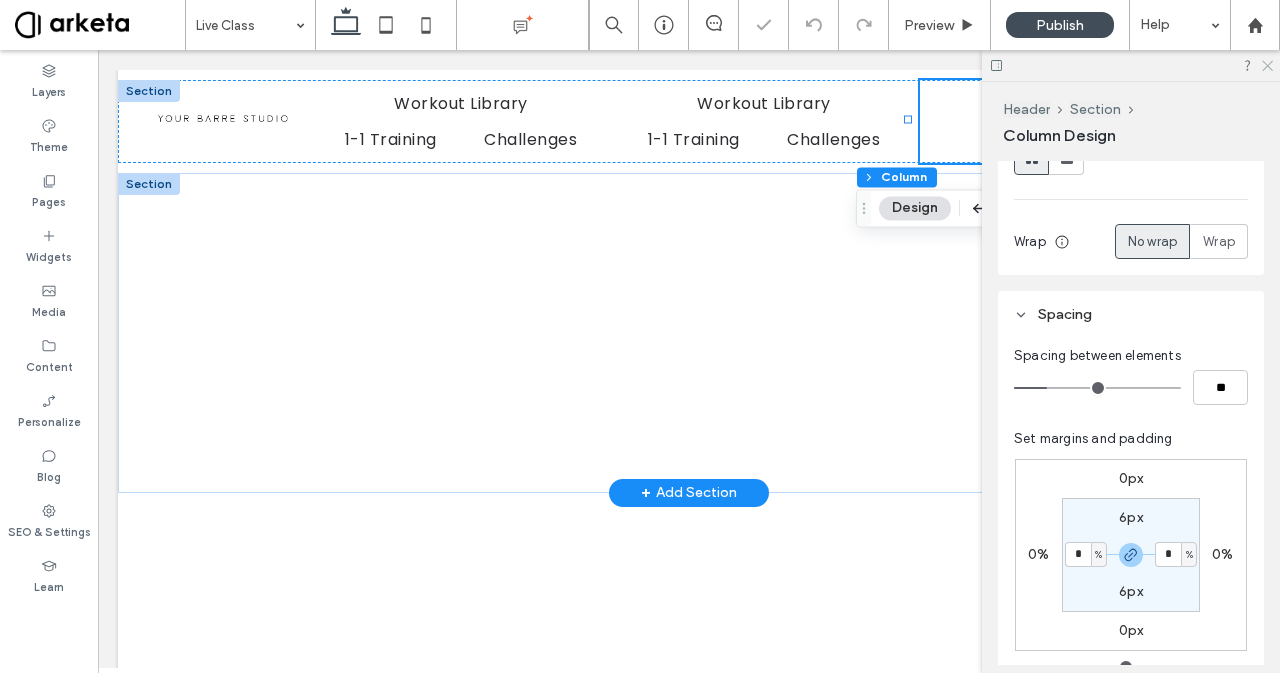 click 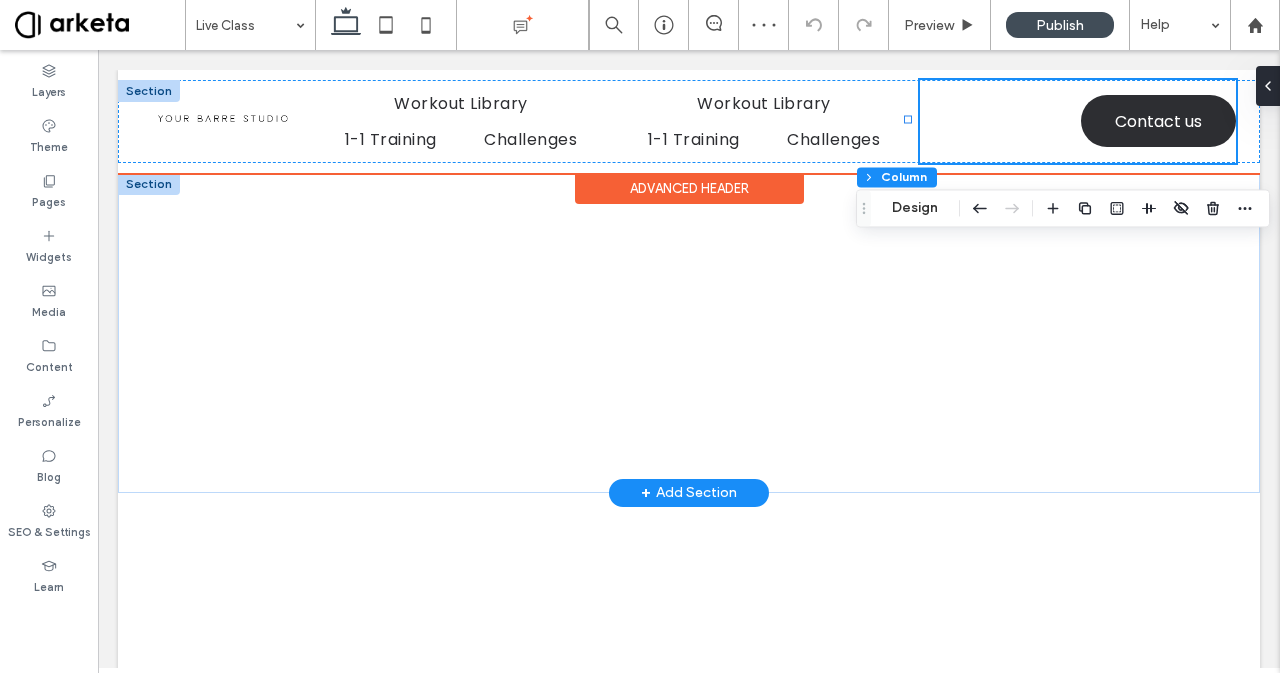 click on "*5555
Contact us
29% , 79px" at bounding box center [1078, 121] 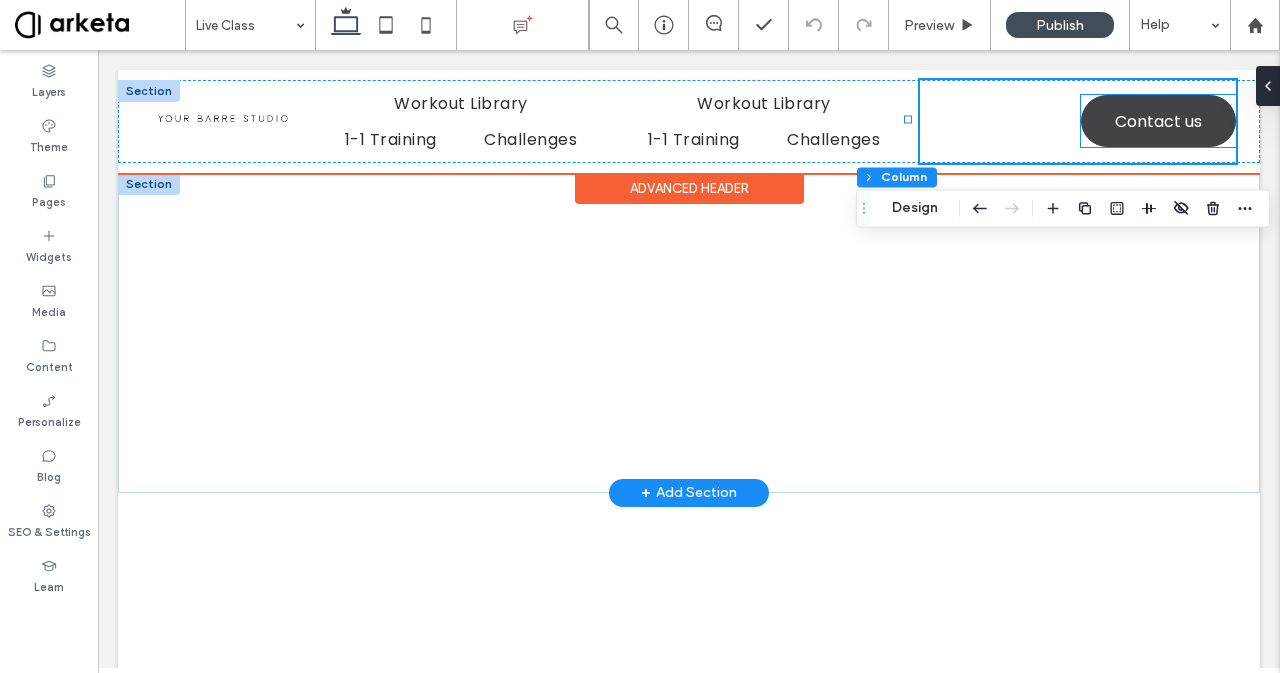 click on "Contact us" at bounding box center [1158, 121] 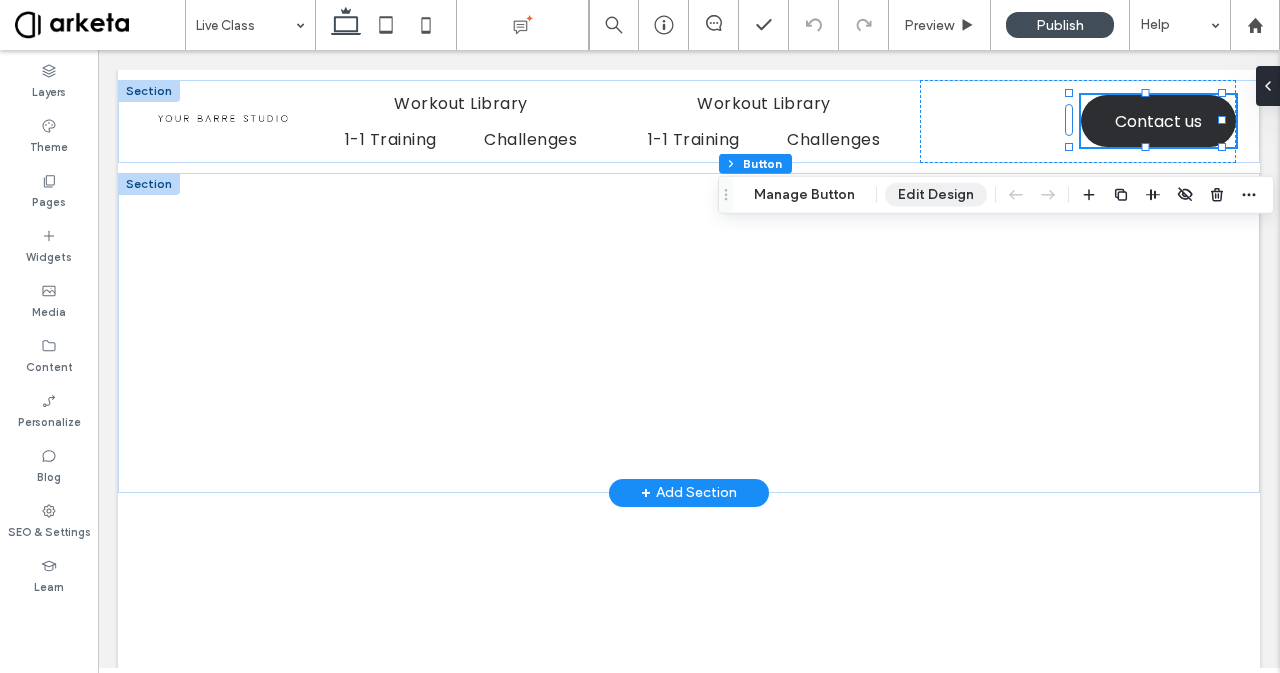 click on "Edit Design" at bounding box center (936, 195) 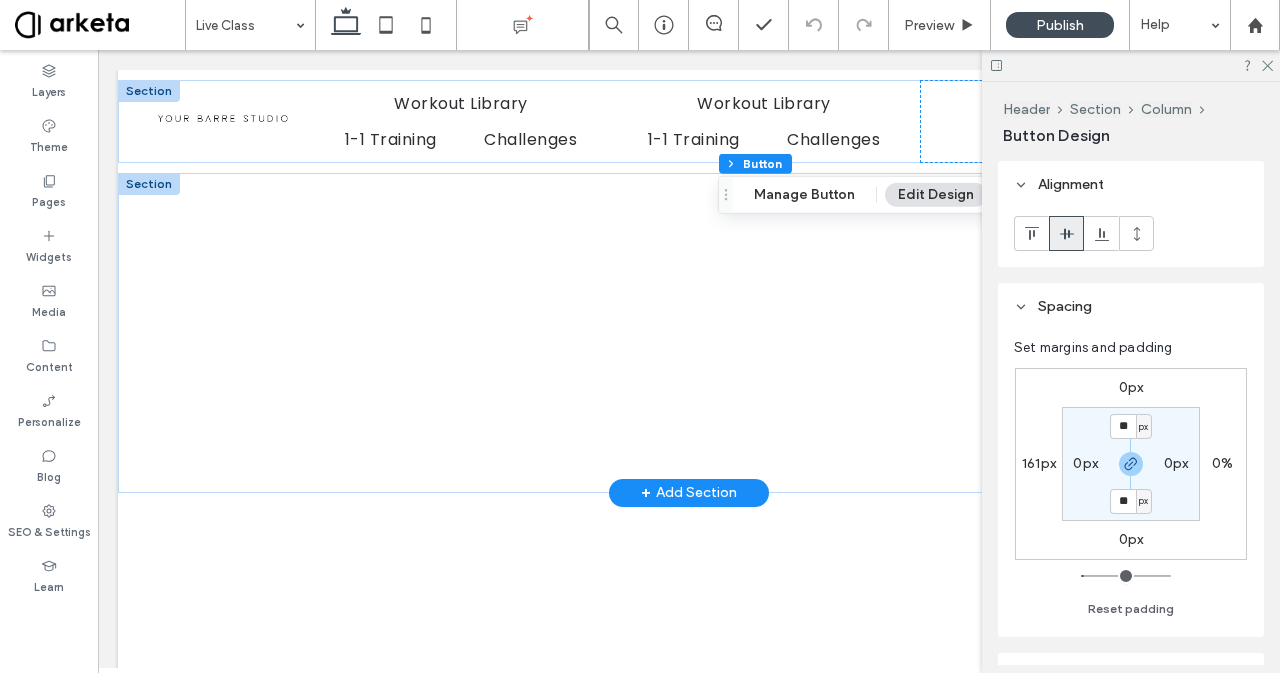 click on "161px" at bounding box center (1039, 463) 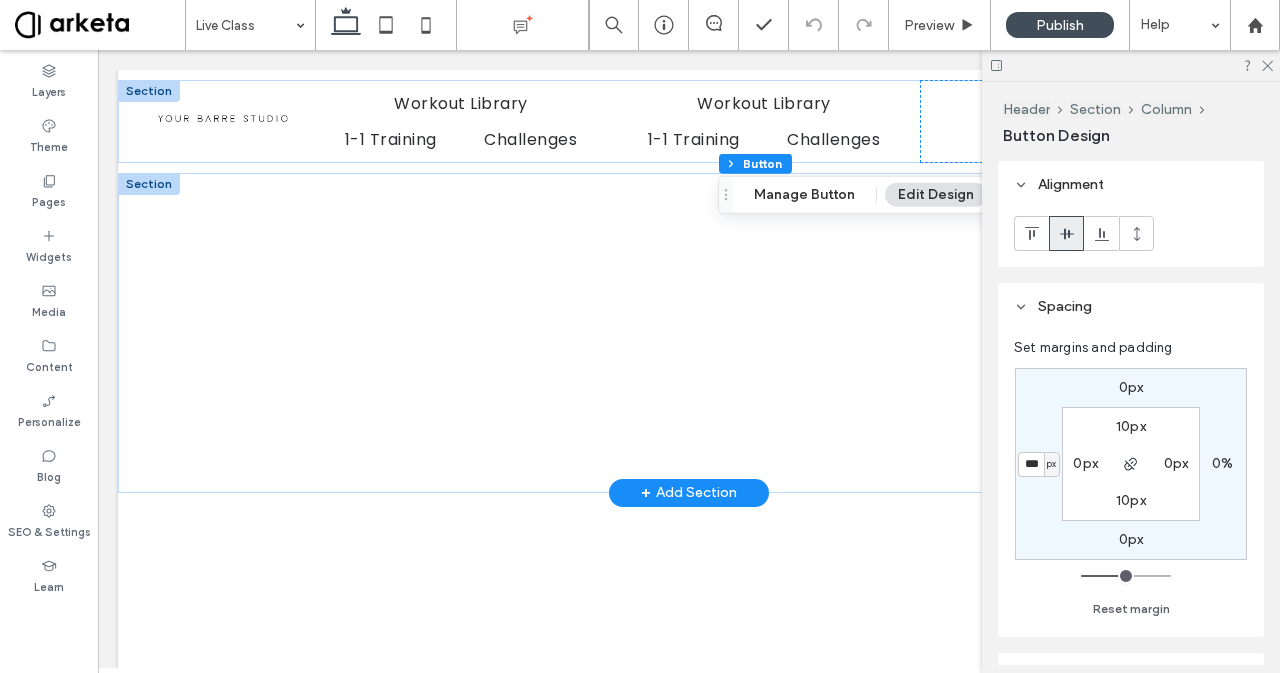 type on "***" 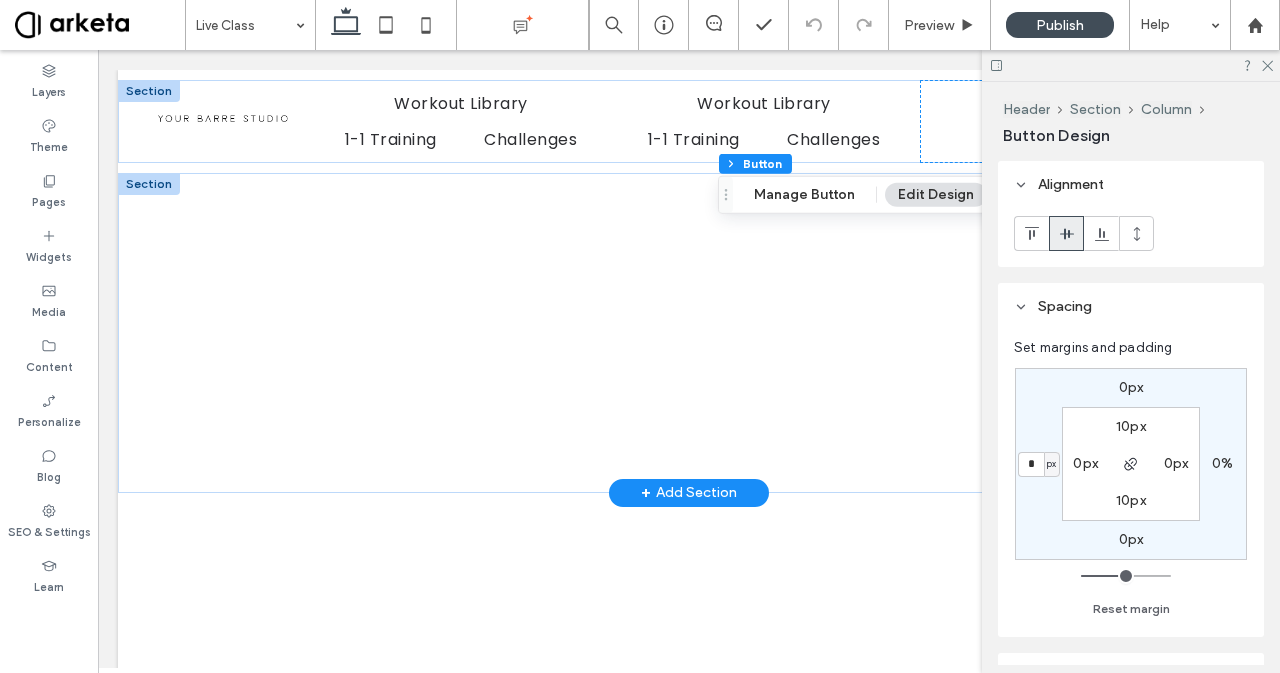 type on "*" 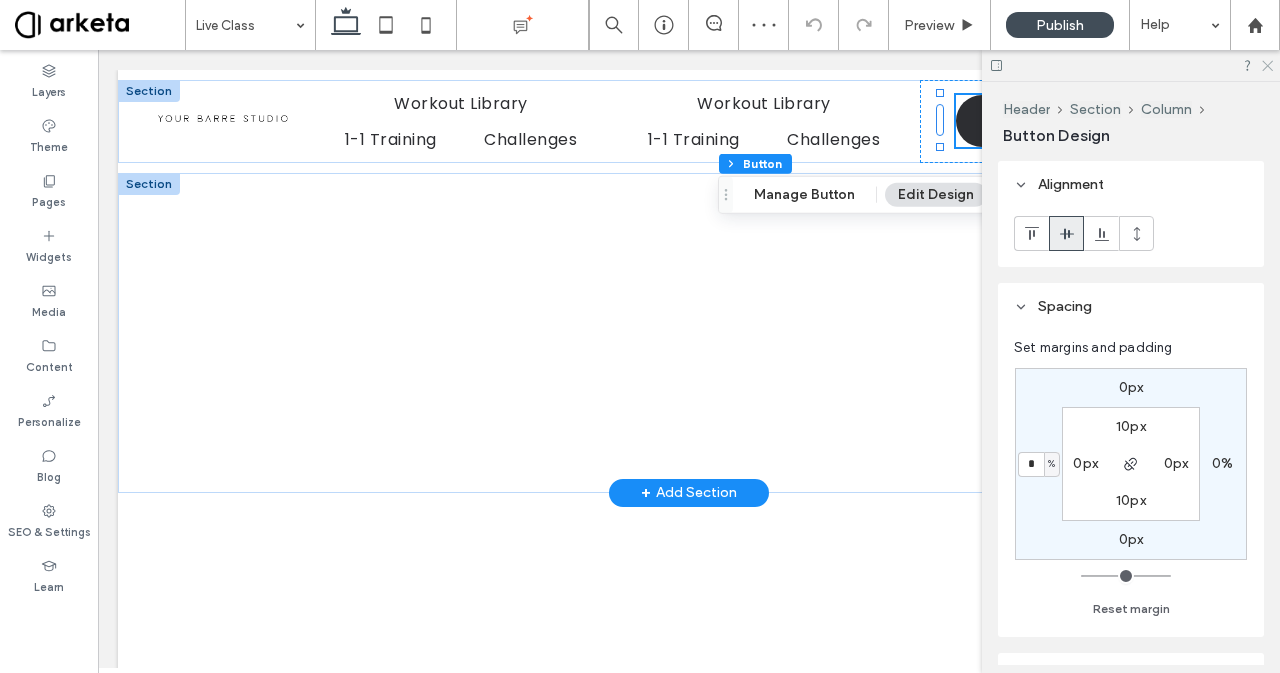 click 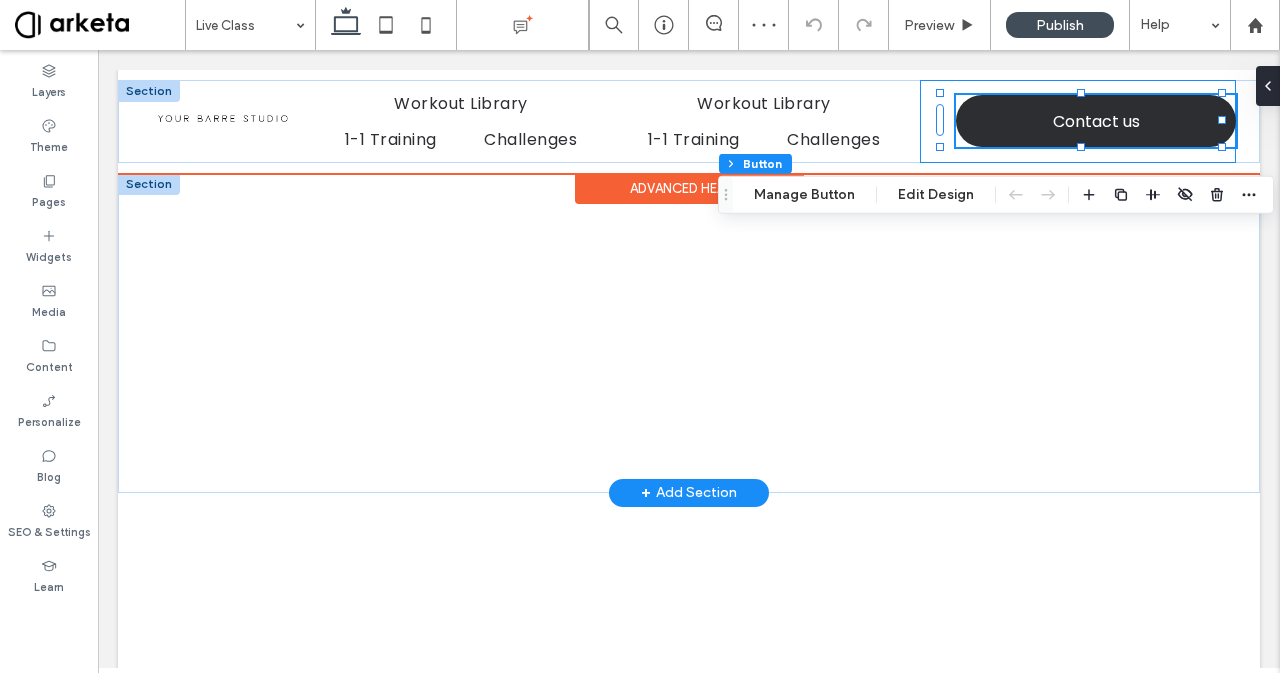 click on "*5555
Contact us" at bounding box center [1078, 121] 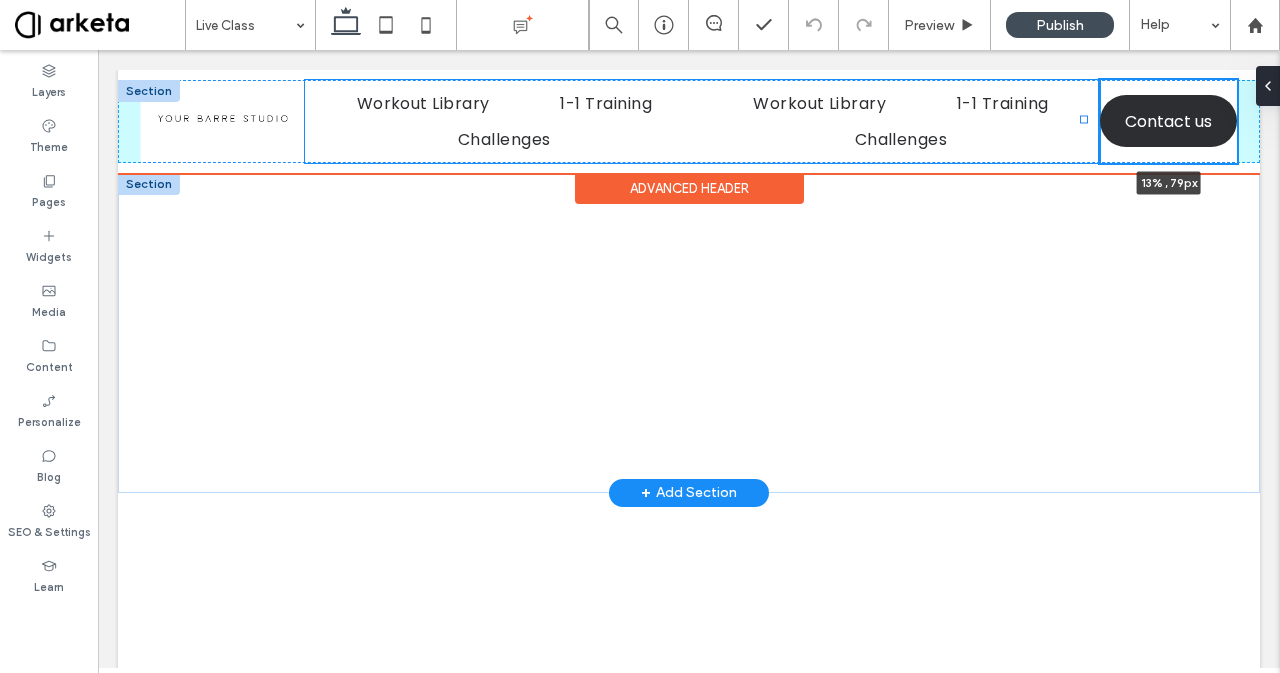 drag, startPoint x: 909, startPoint y: 120, endPoint x: 1083, endPoint y: 170, distance: 181.04143 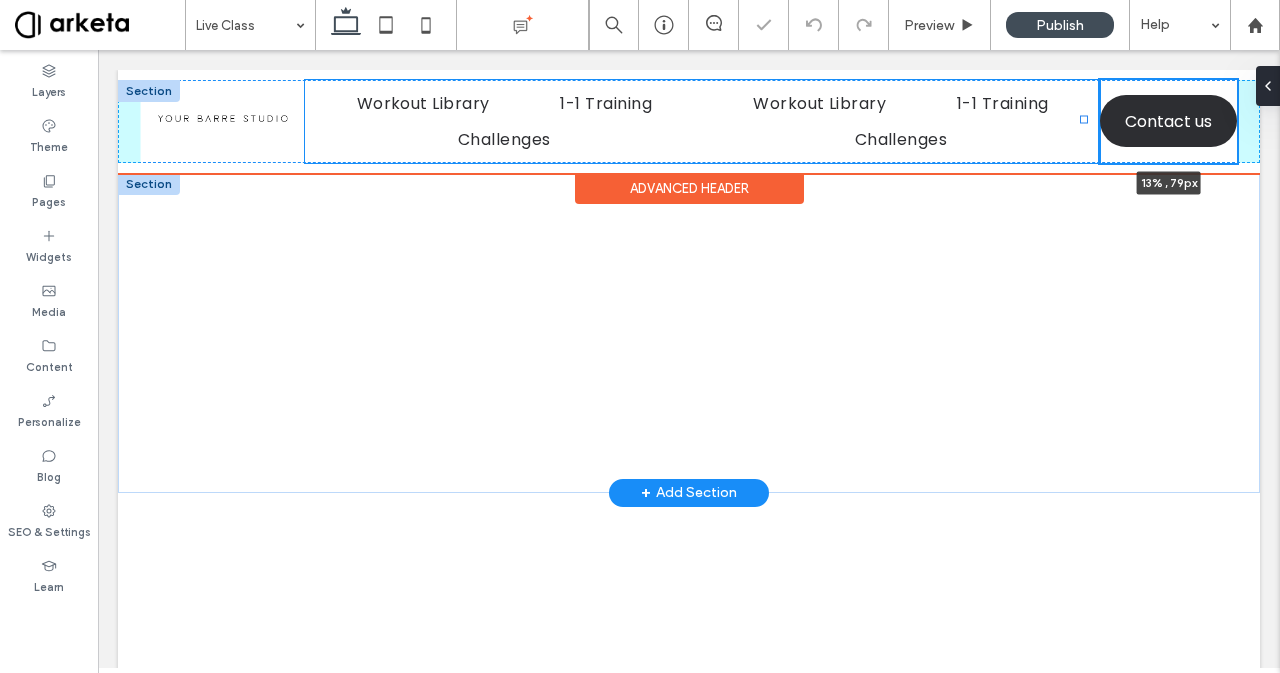 type on "**" 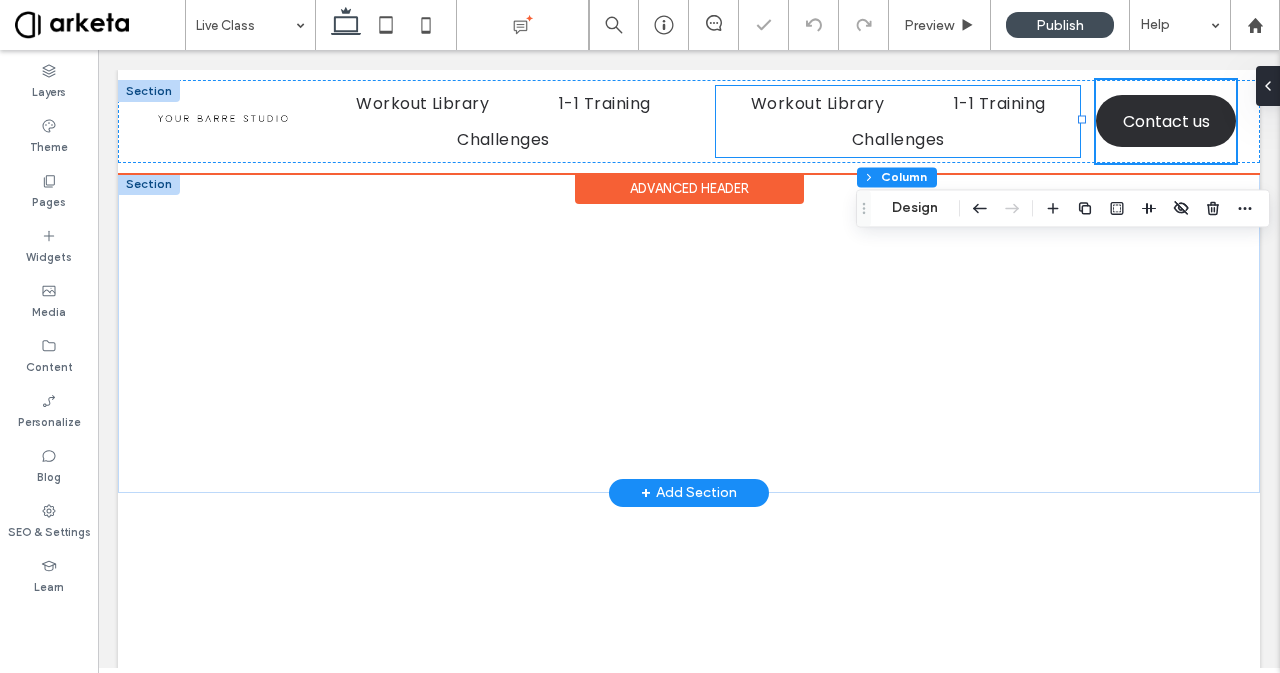 click on "Workout Library
1-1 Training
Challenges" at bounding box center (898, 121) 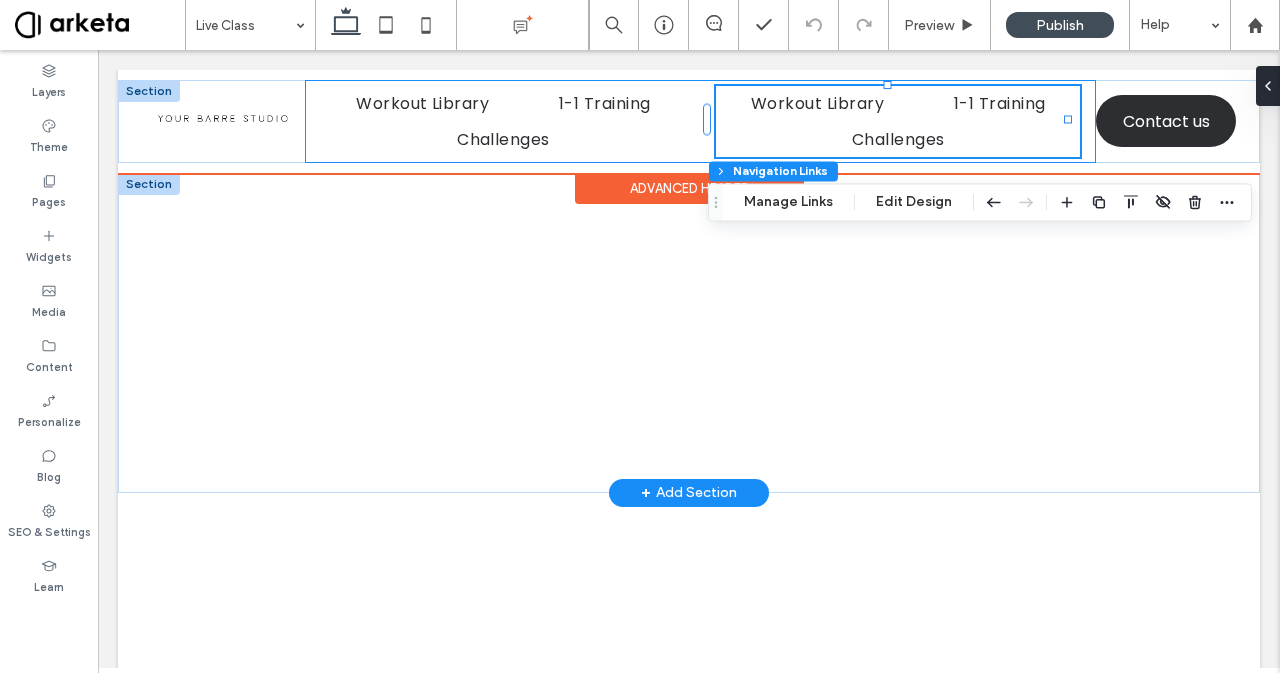 click on "Workout Library
1-1 Training
Challenges
Workout Library
1-1 Training
Challenges" at bounding box center [700, 121] 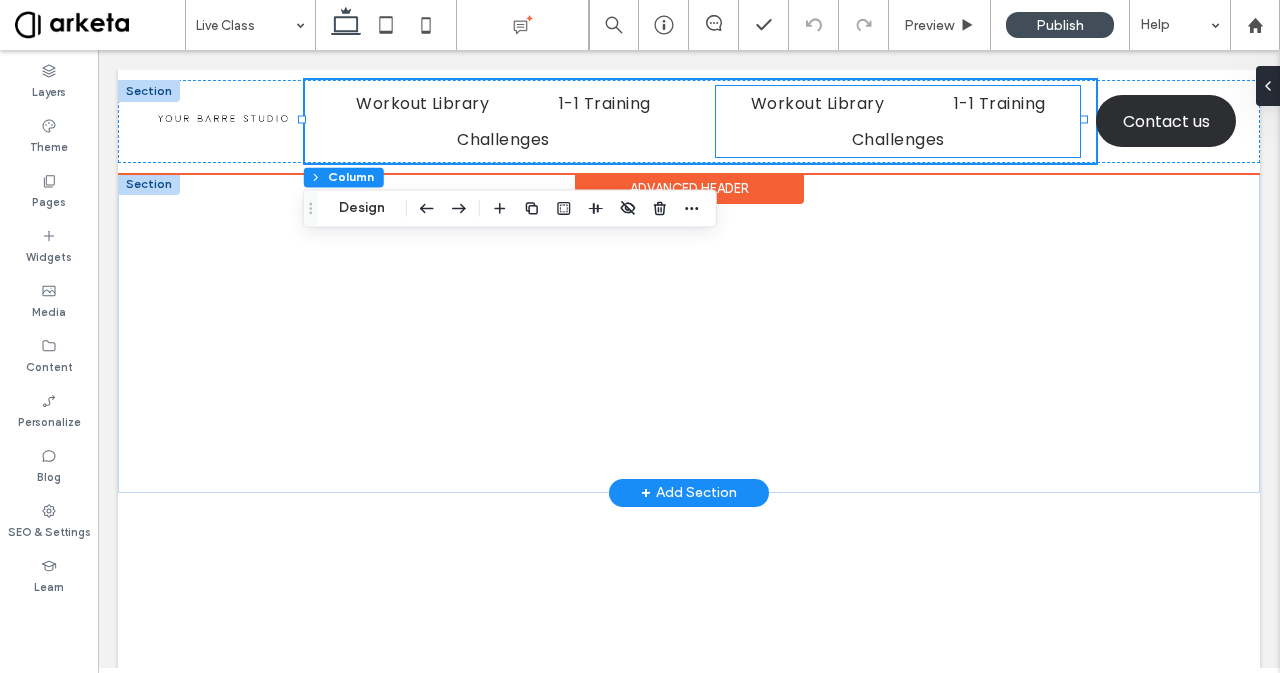 click on "Workout Library
1-1 Training
Challenges" at bounding box center [898, 121] 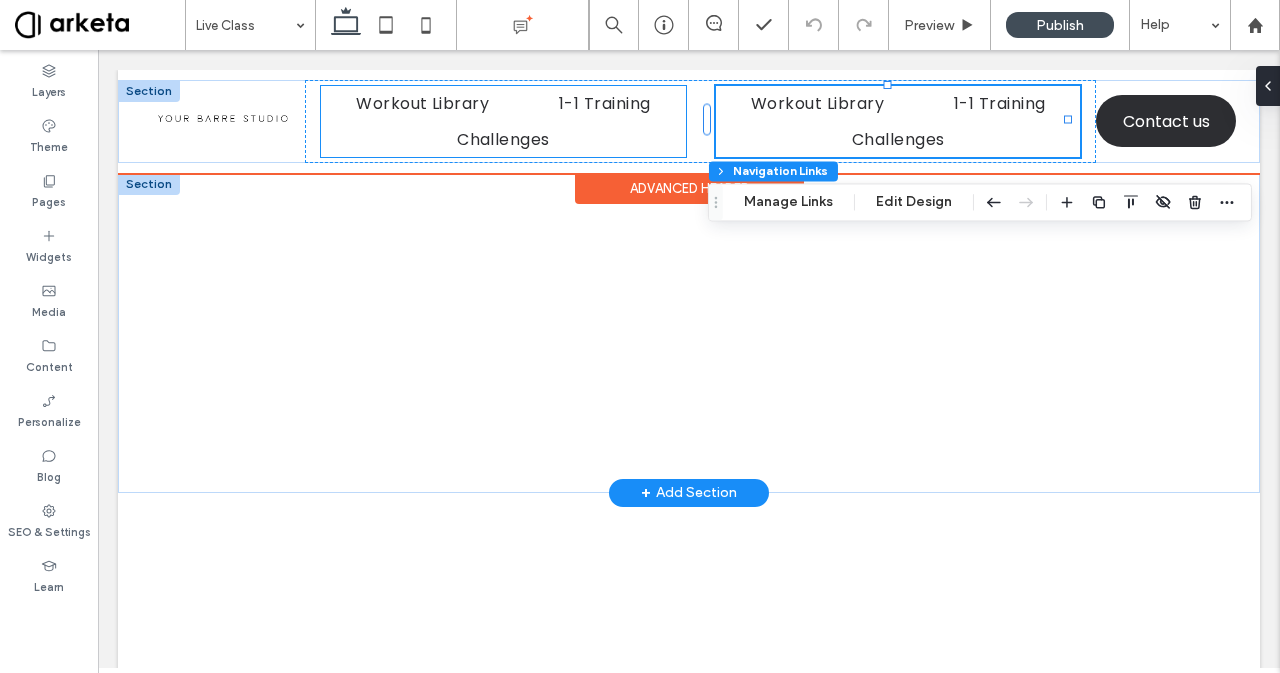 click on "Workout Library
1-1 Training
Challenges" at bounding box center [503, 121] 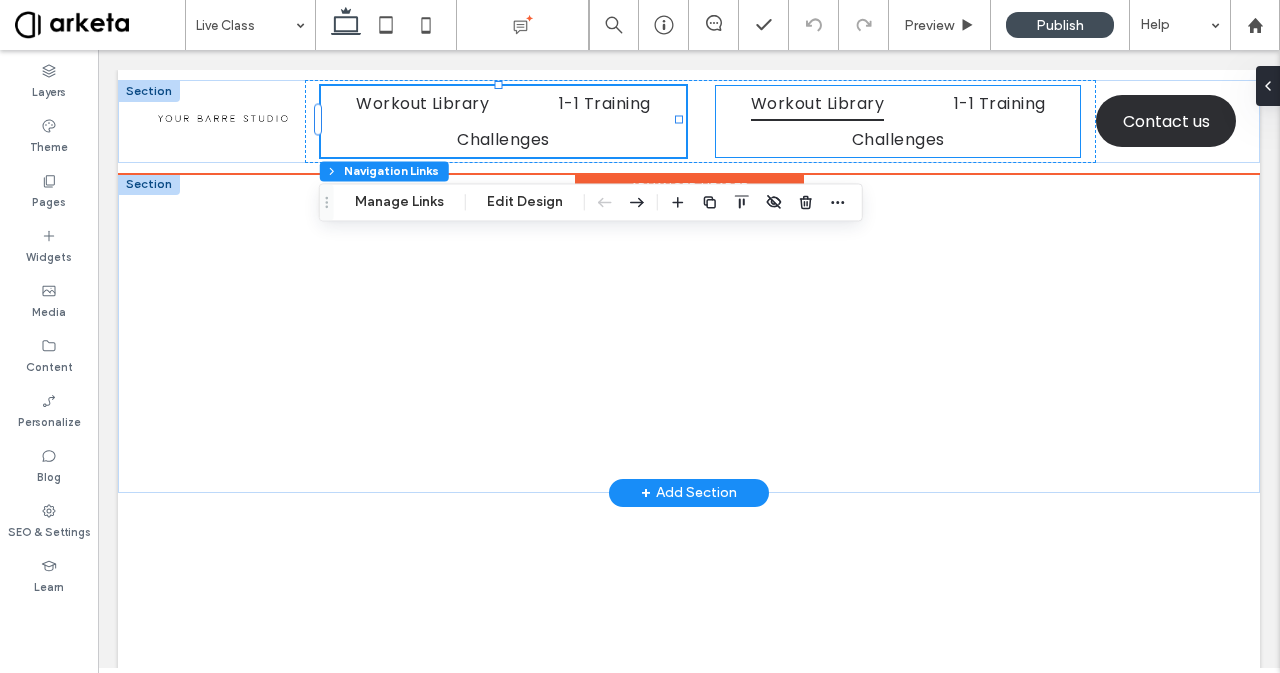 click on "Workout Library" at bounding box center [817, 103] 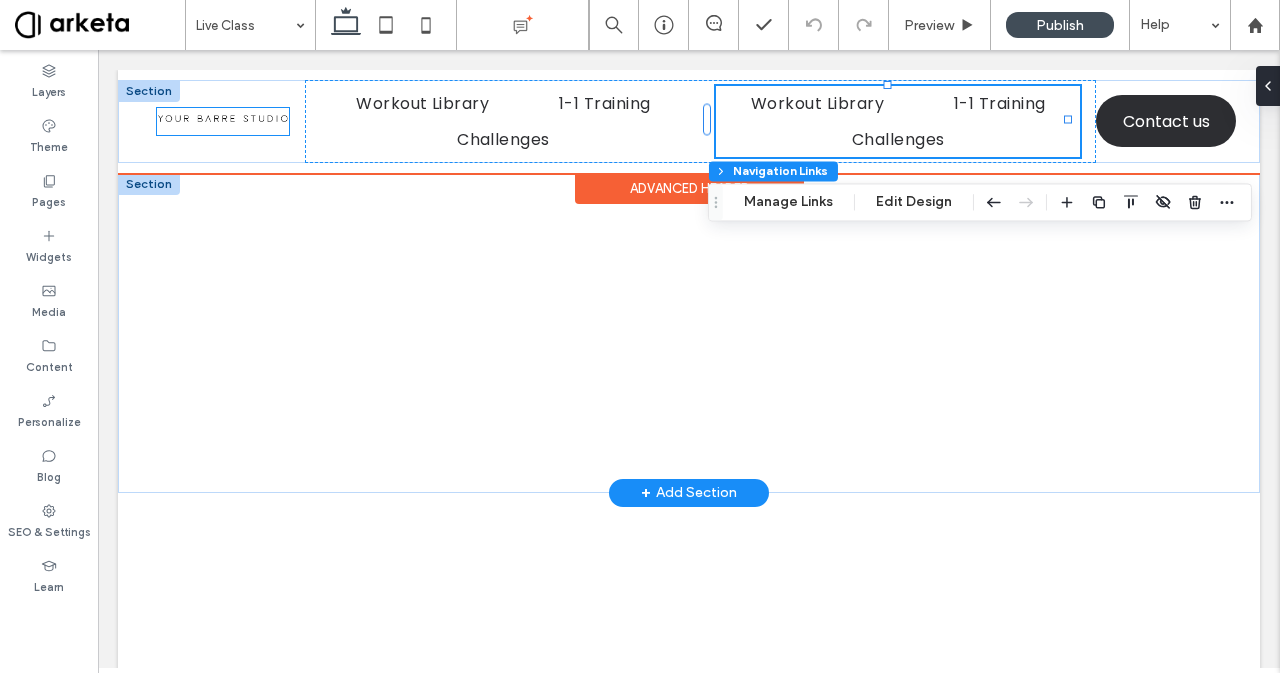 click at bounding box center [223, 118] 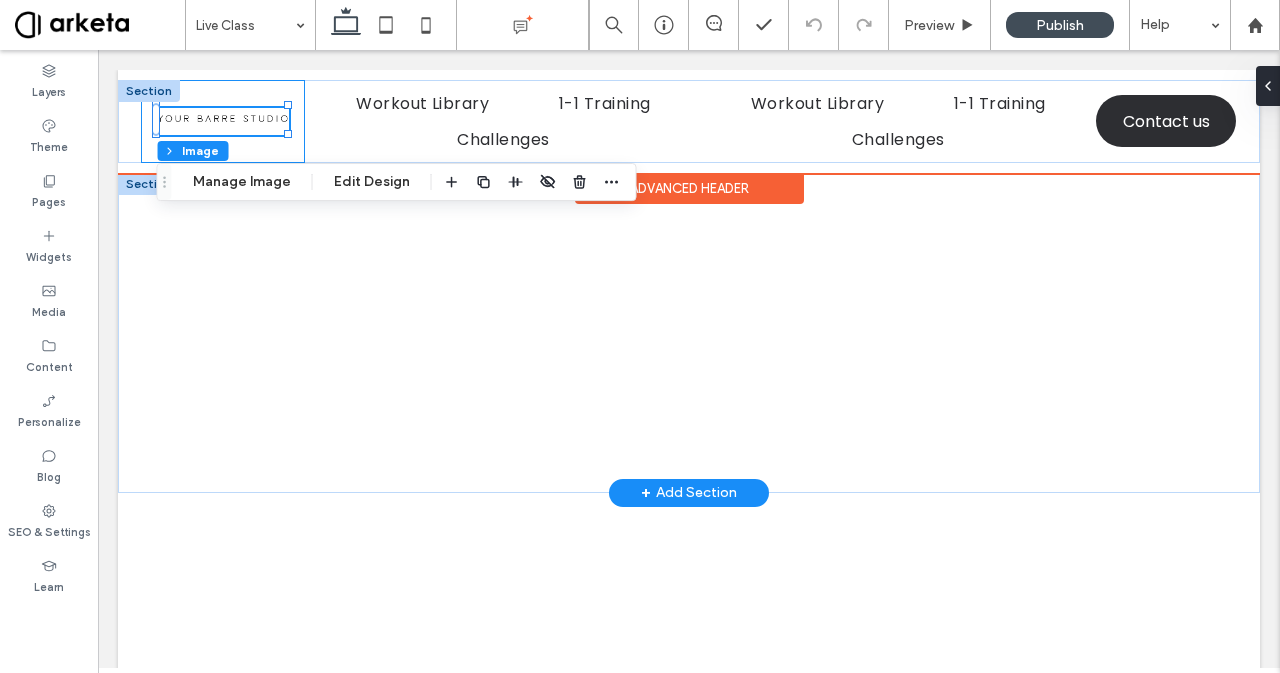 click at bounding box center [223, 121] 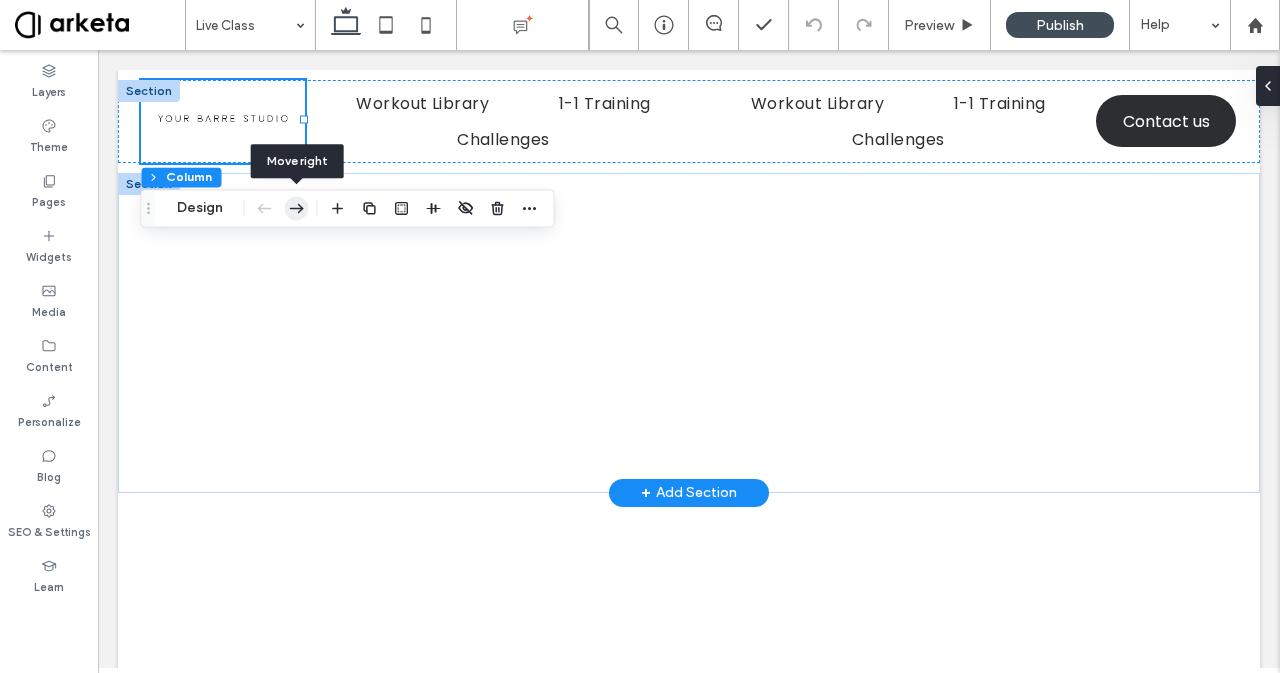 click 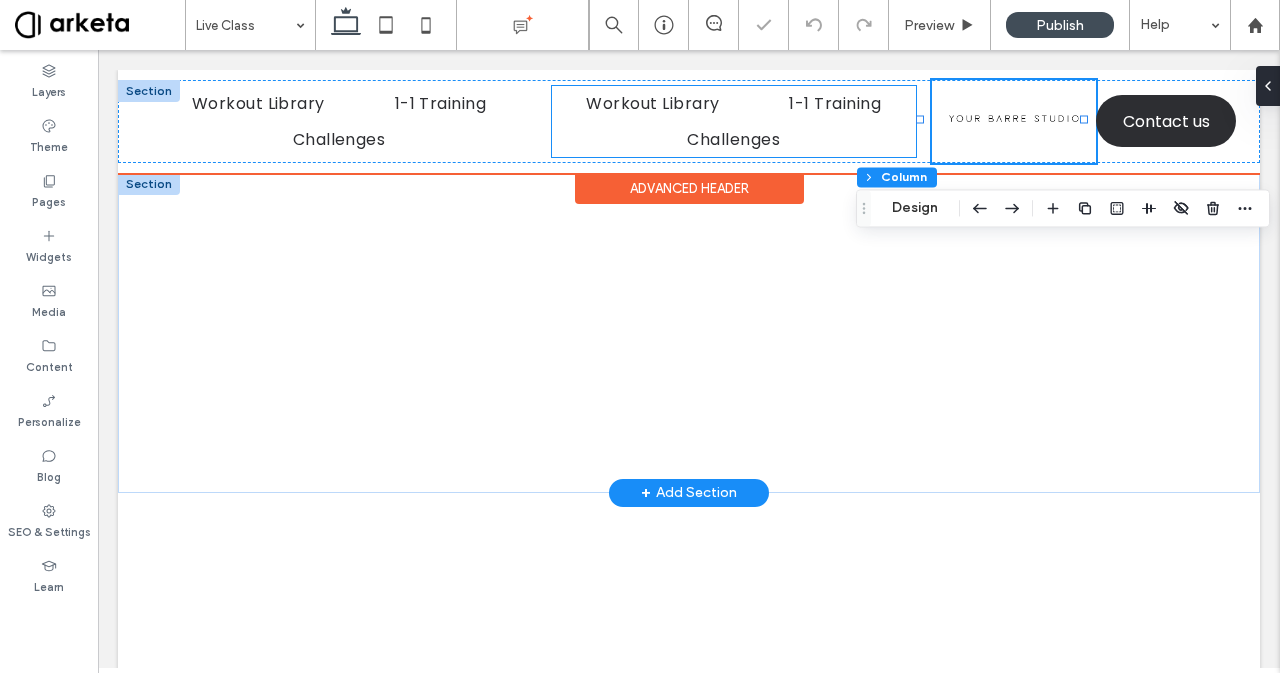 click on "Workout Library
1-1 Training
Challenges" at bounding box center [734, 121] 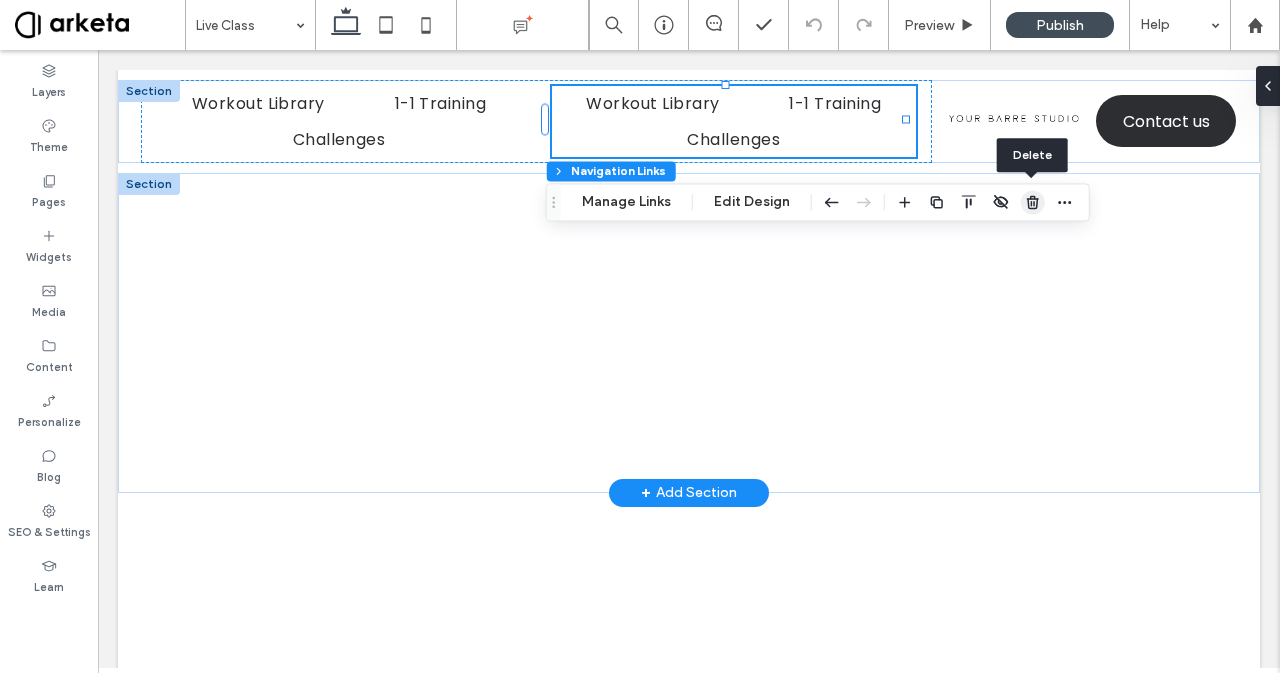 click 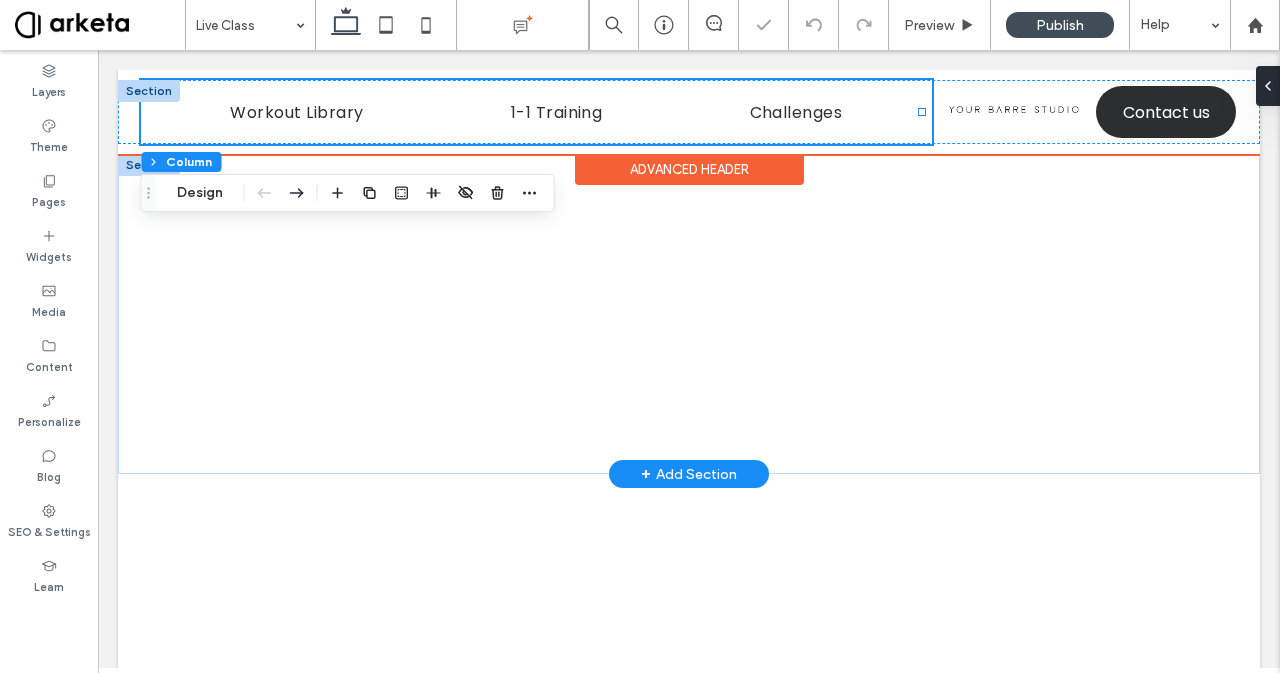 click on "Workout Library
1-1 Training
Challenges" at bounding box center [536, 112] 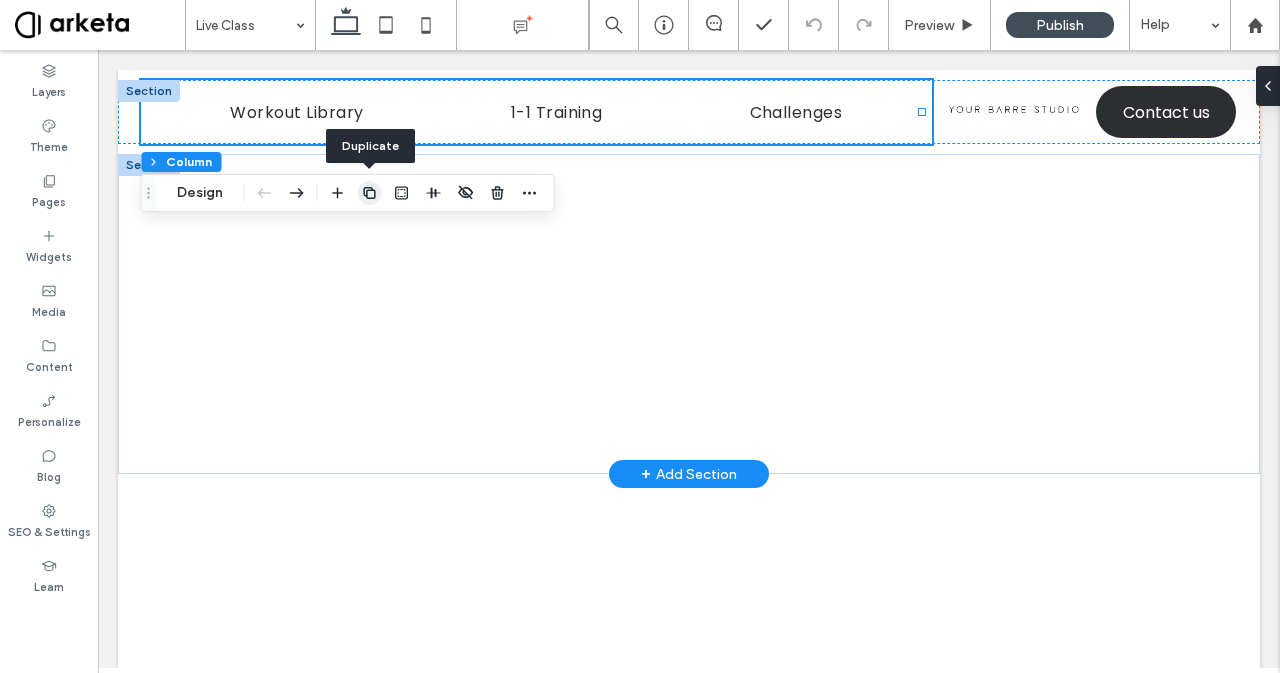 click 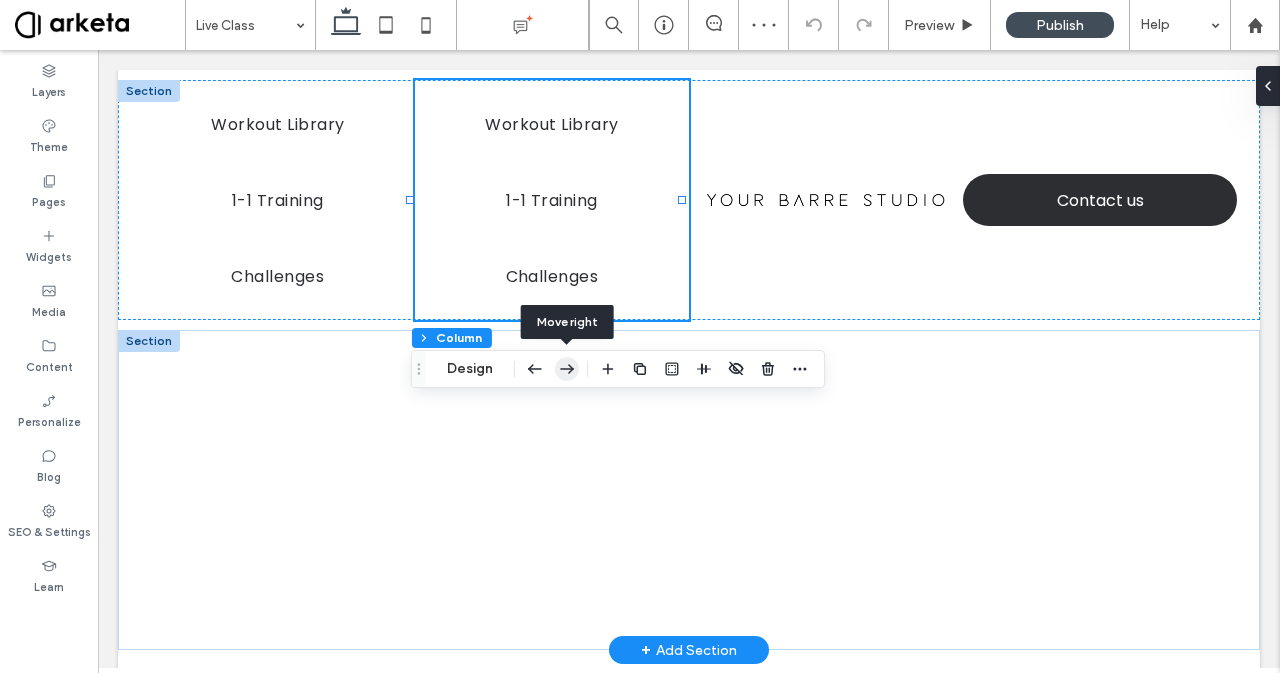 click 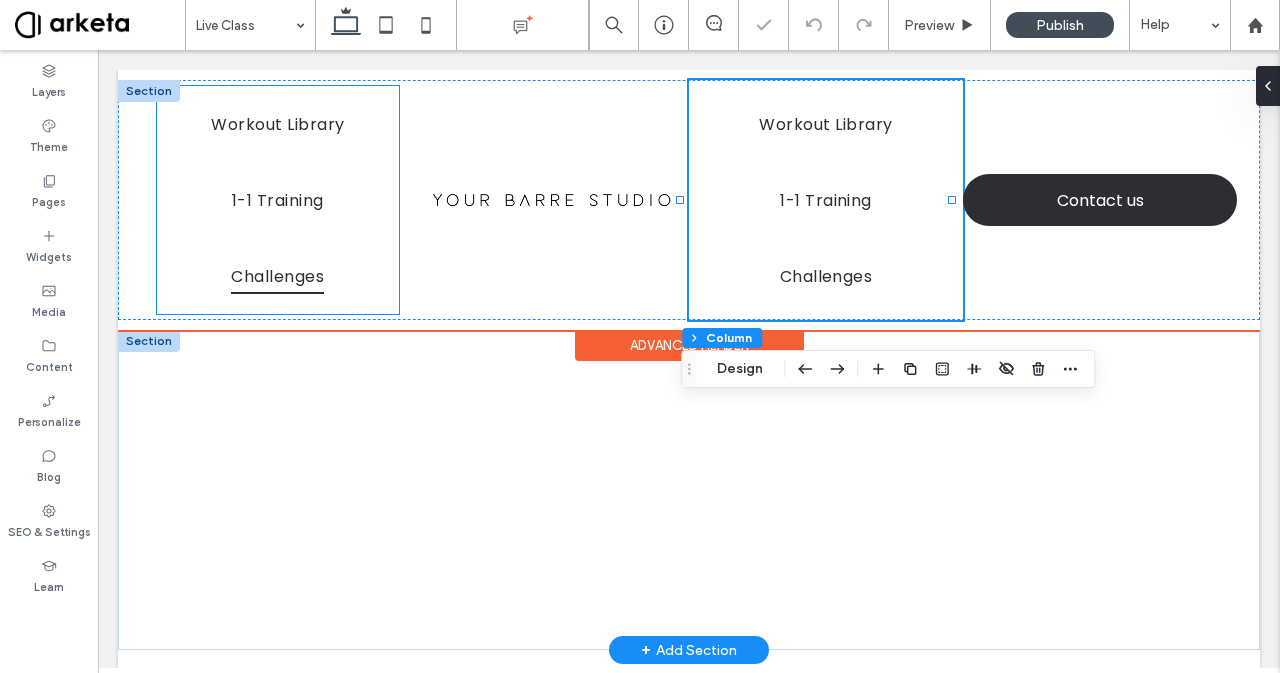 click on "Challenges" at bounding box center [277, 276] 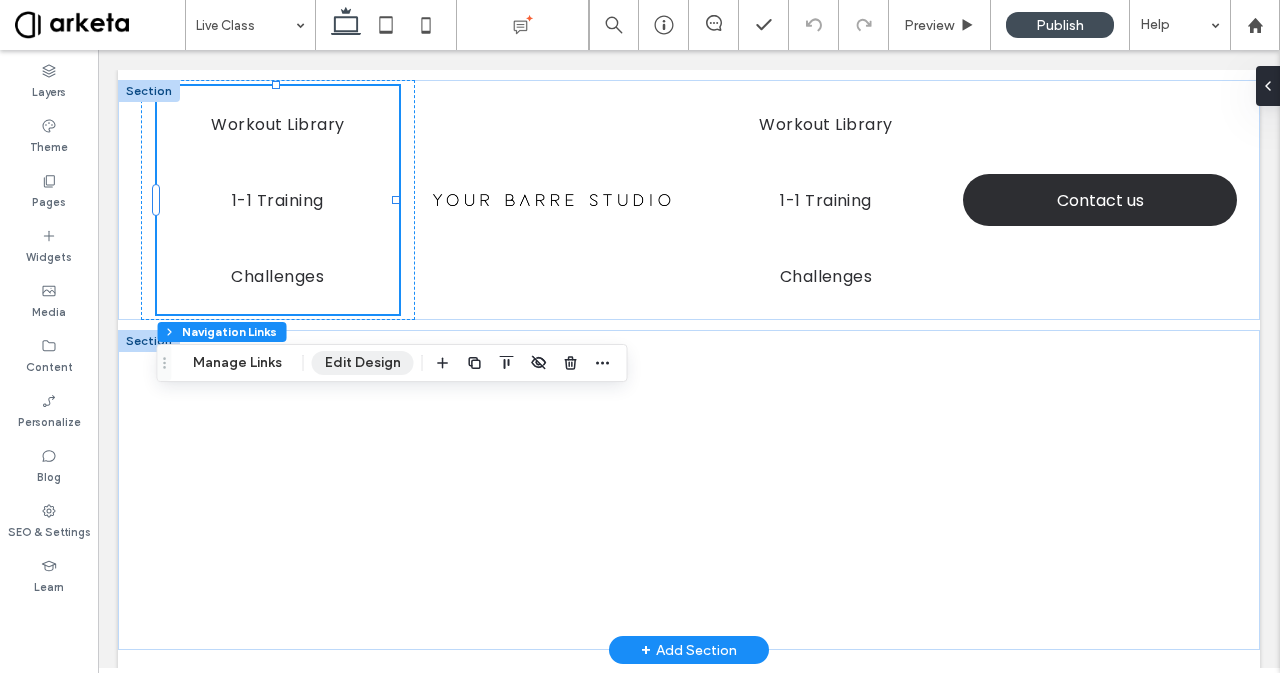 click on "Edit Design" at bounding box center (363, 363) 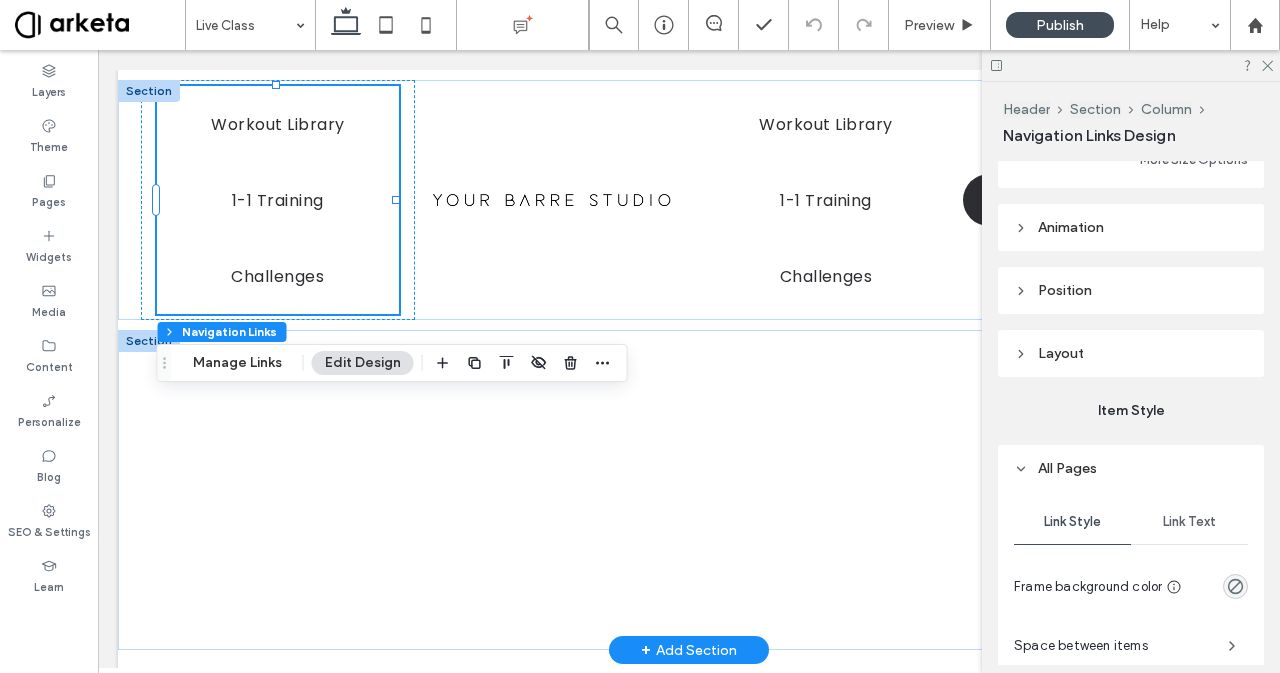 scroll, scrollTop: 800, scrollLeft: 0, axis: vertical 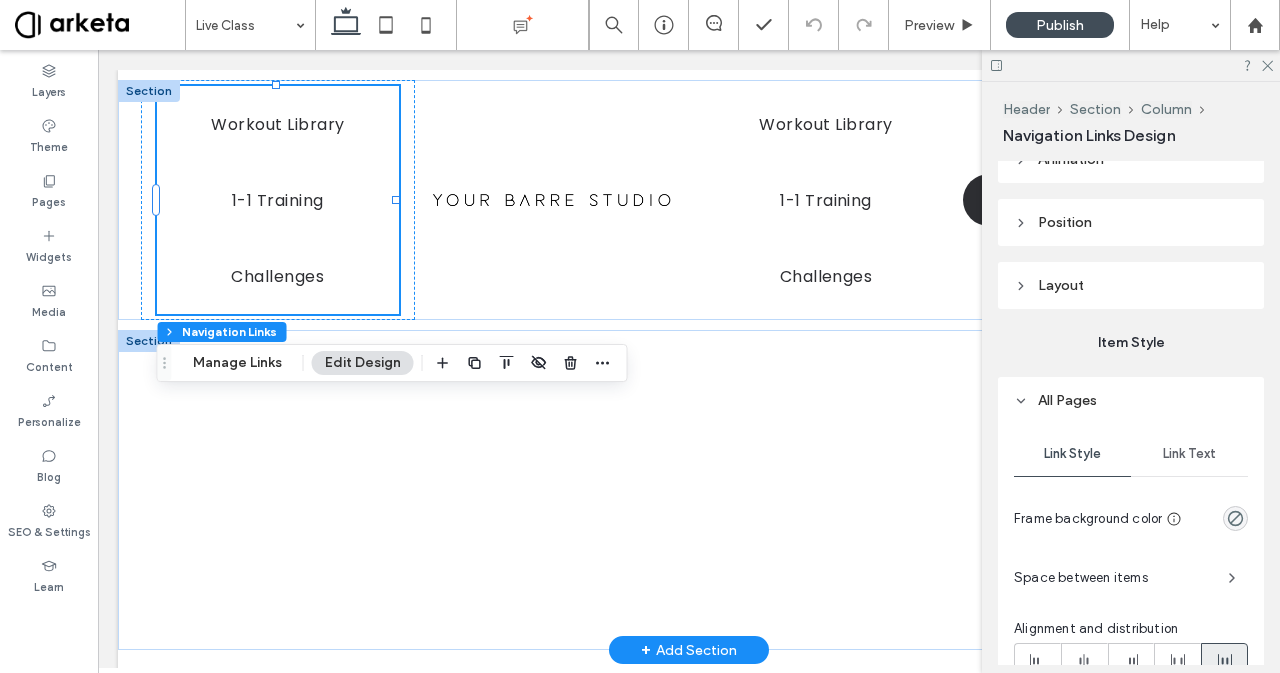 click on "Link Text" at bounding box center [1189, 454] 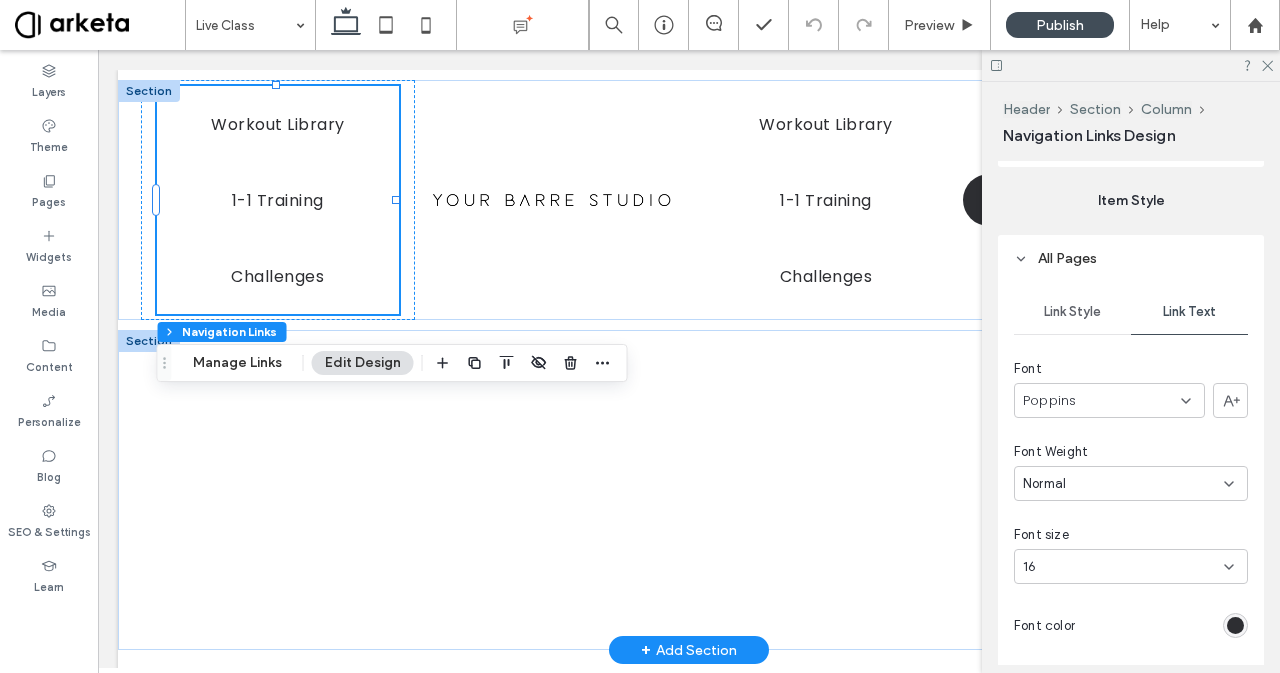 scroll, scrollTop: 942, scrollLeft: 0, axis: vertical 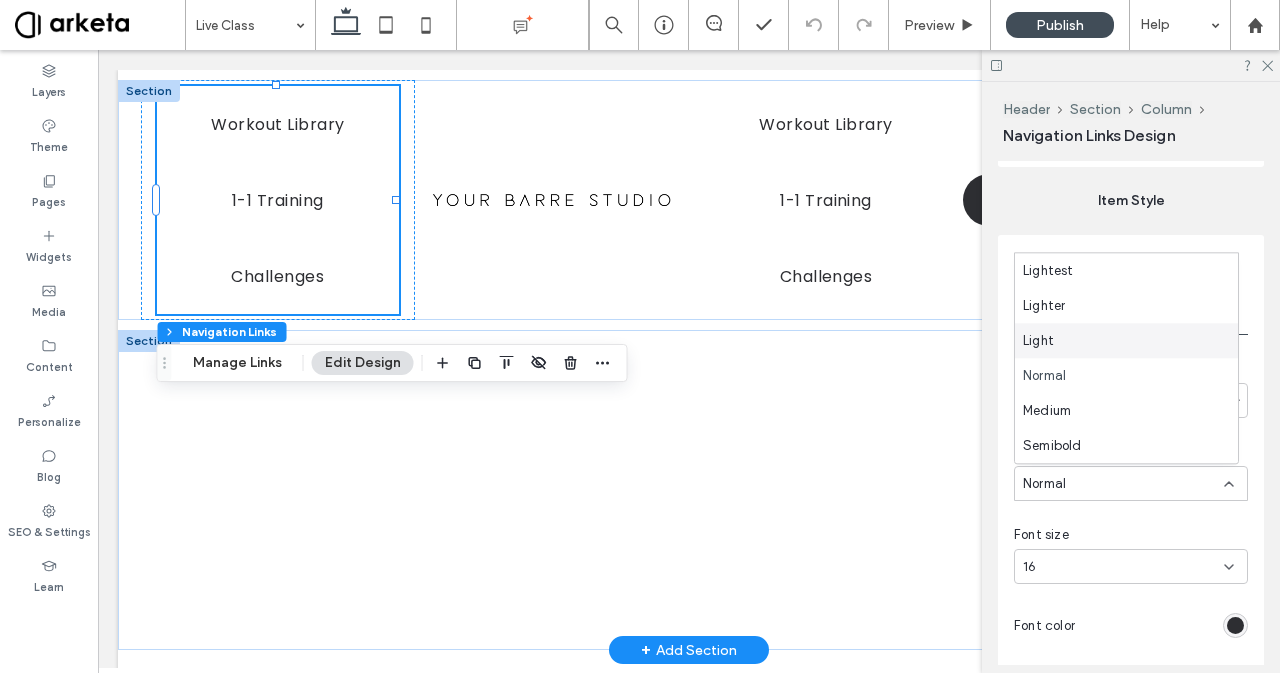 click on "Light" at bounding box center (1126, 340) 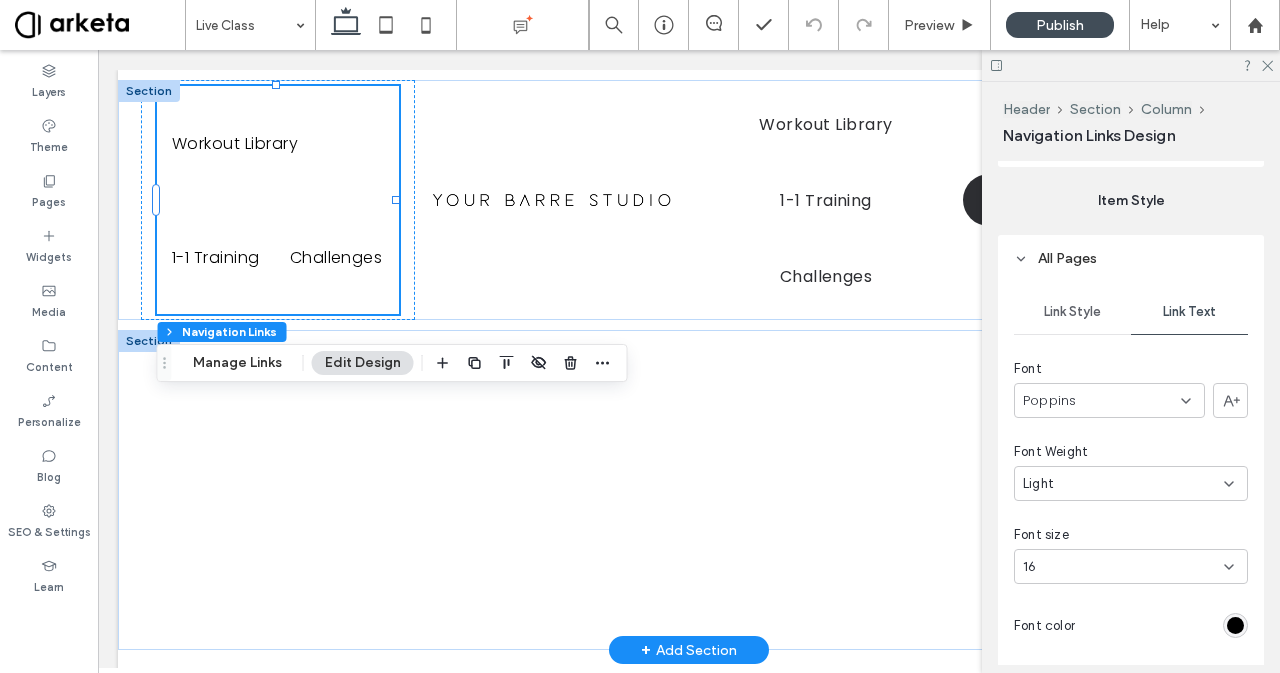 click on "Light" at bounding box center [1123, 484] 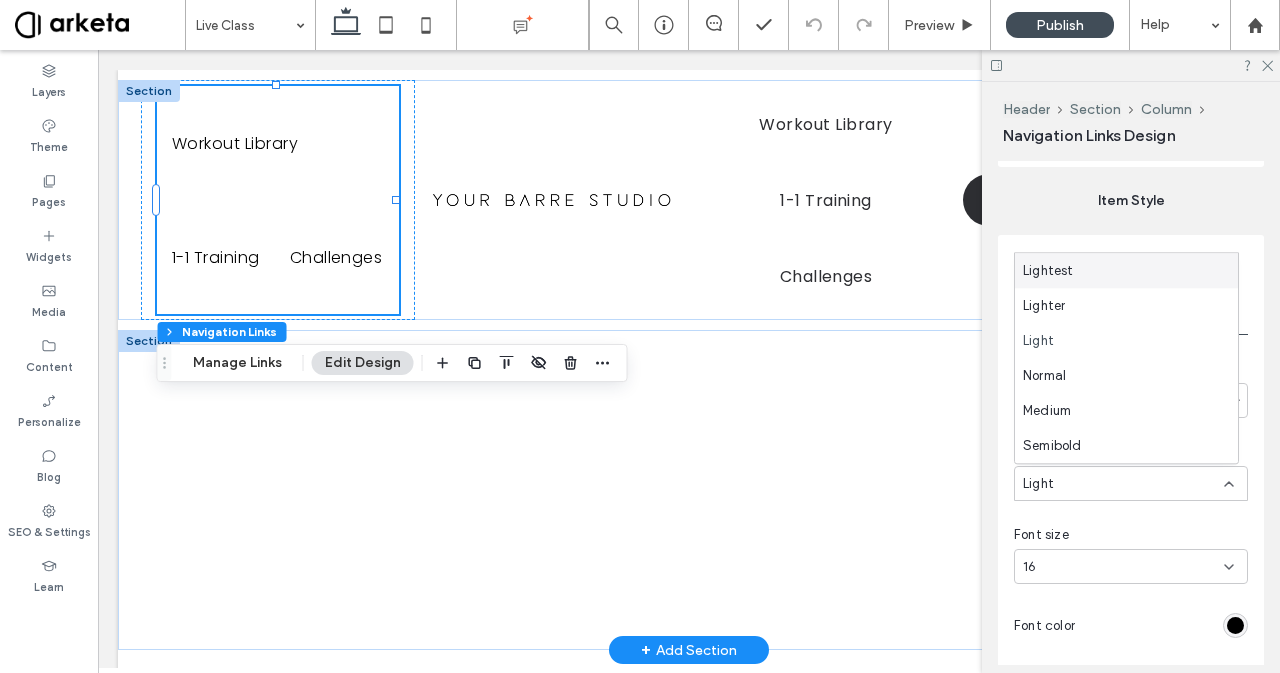 click on "Lightest" at bounding box center [1126, 270] 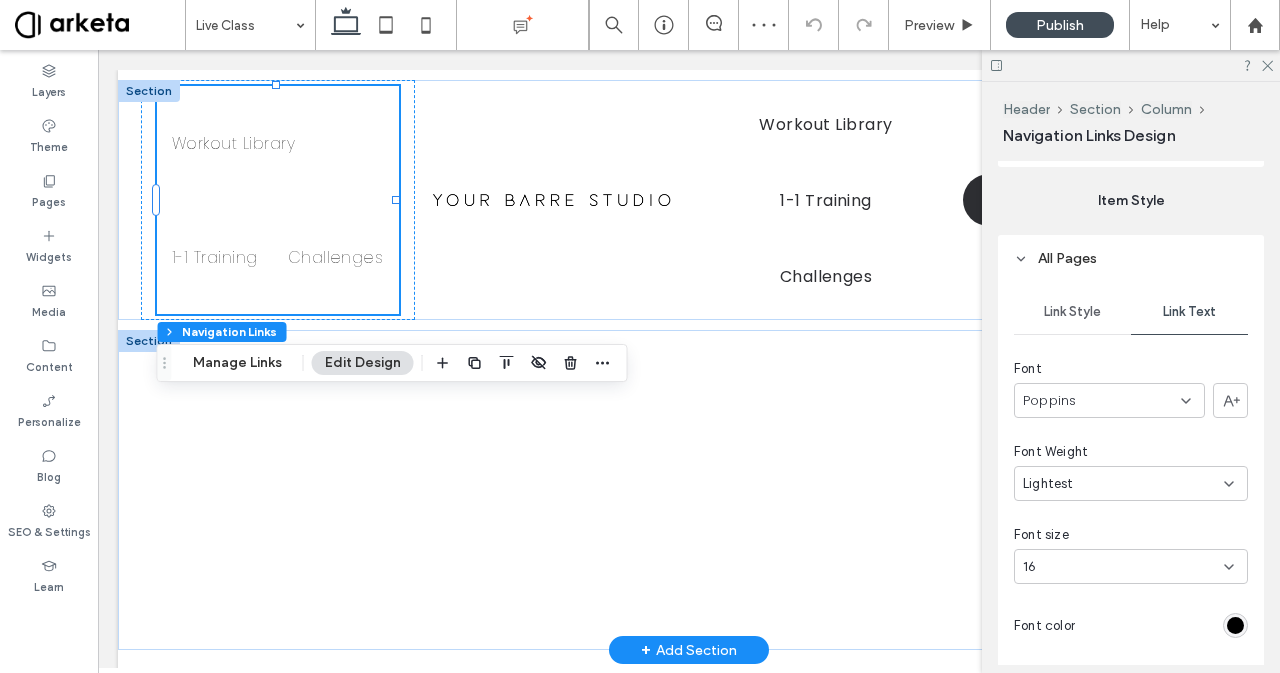 click on "Lightest" at bounding box center [1123, 484] 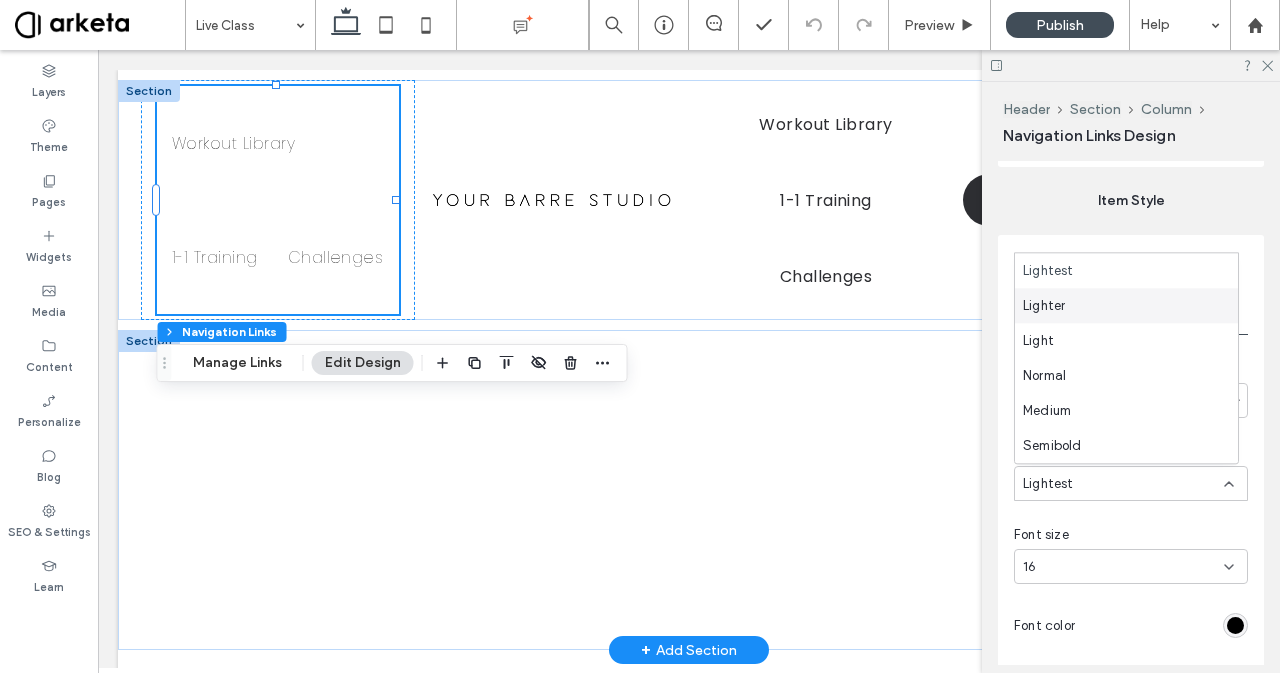 click on "Lighter" at bounding box center [1126, 305] 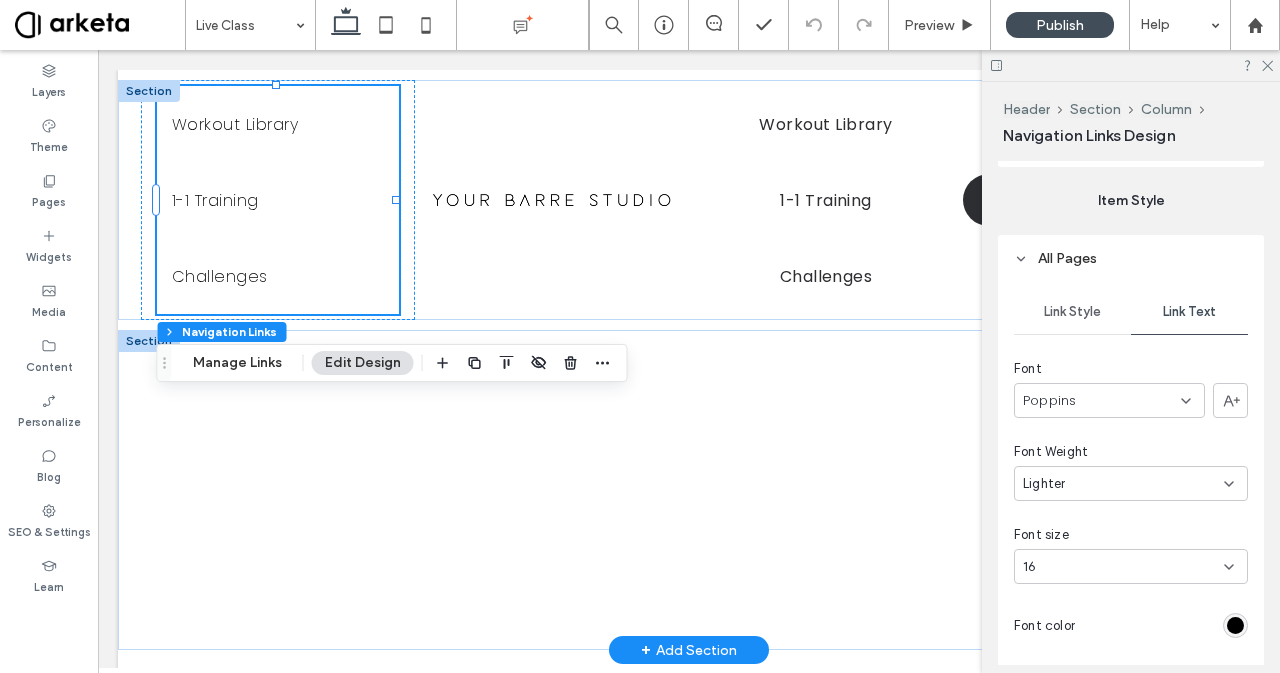 click at bounding box center [1235, 625] 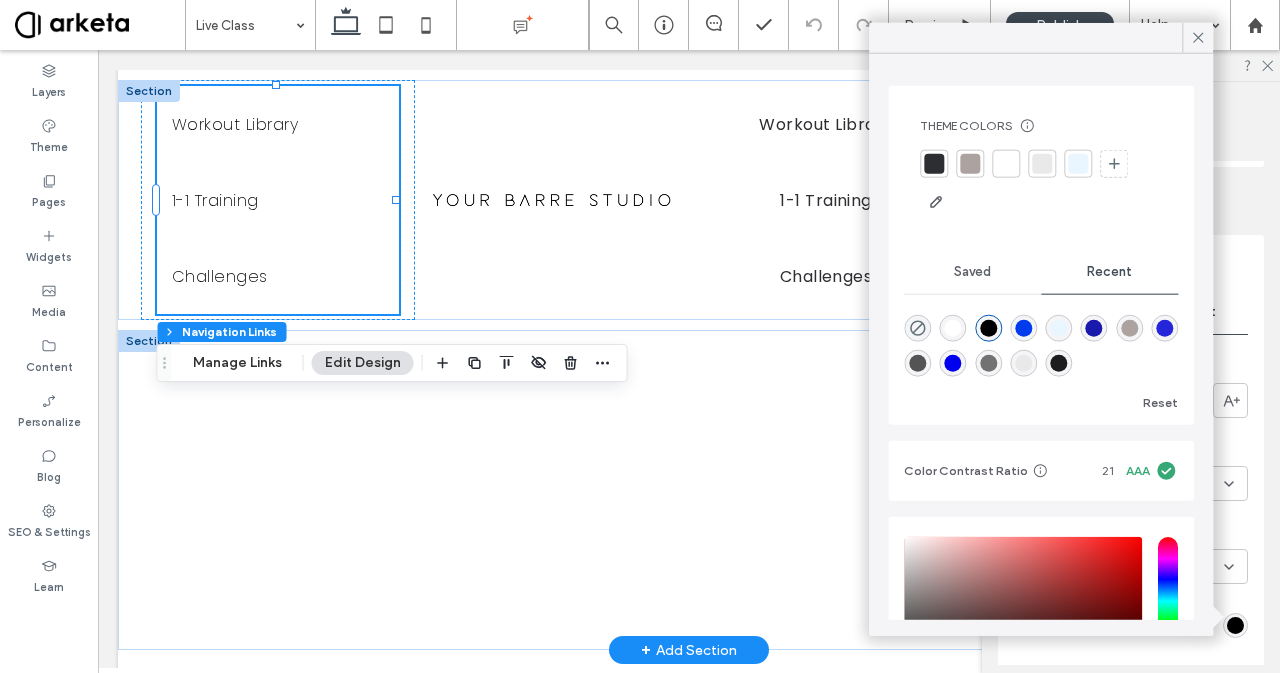 scroll, scrollTop: 172, scrollLeft: 0, axis: vertical 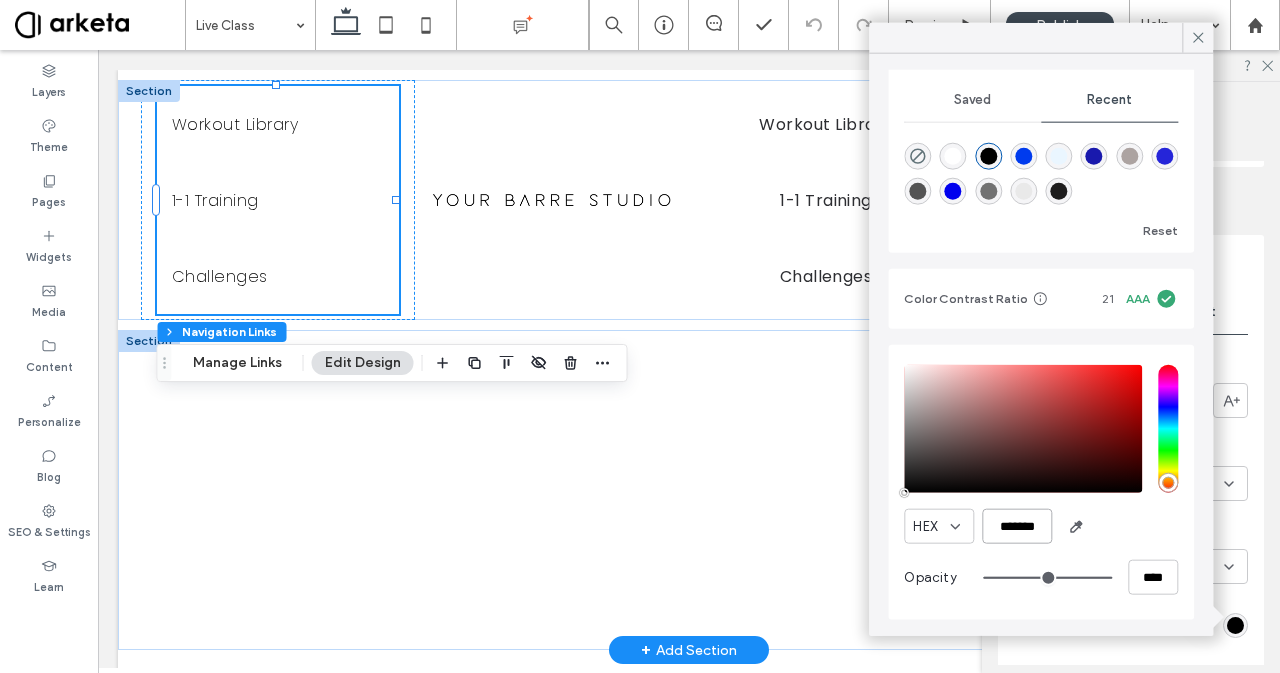 click on "*******" at bounding box center (1017, 526) 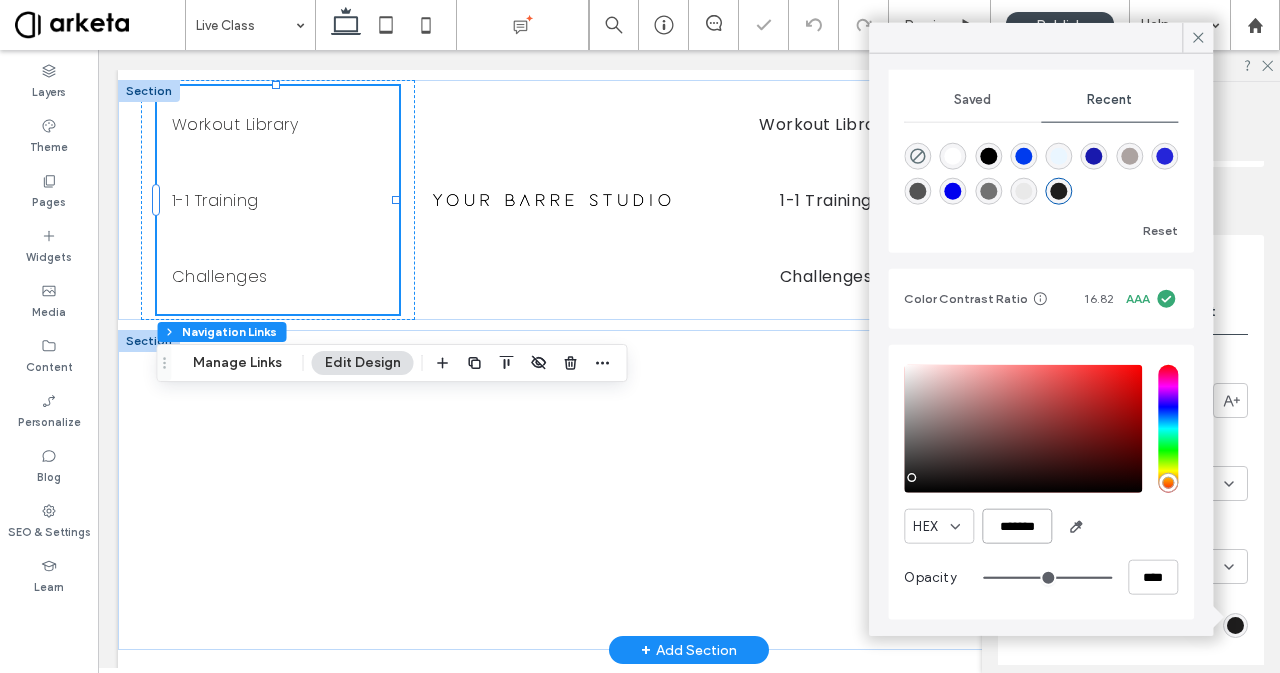 type on "*******" 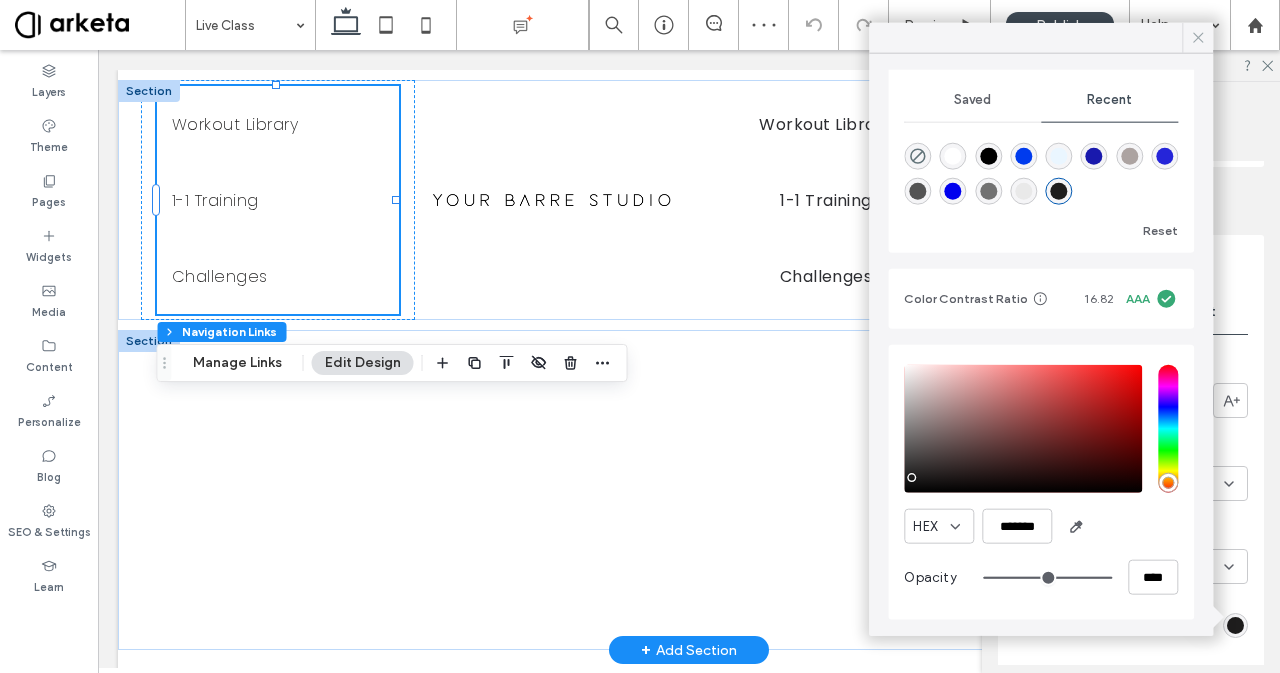 click 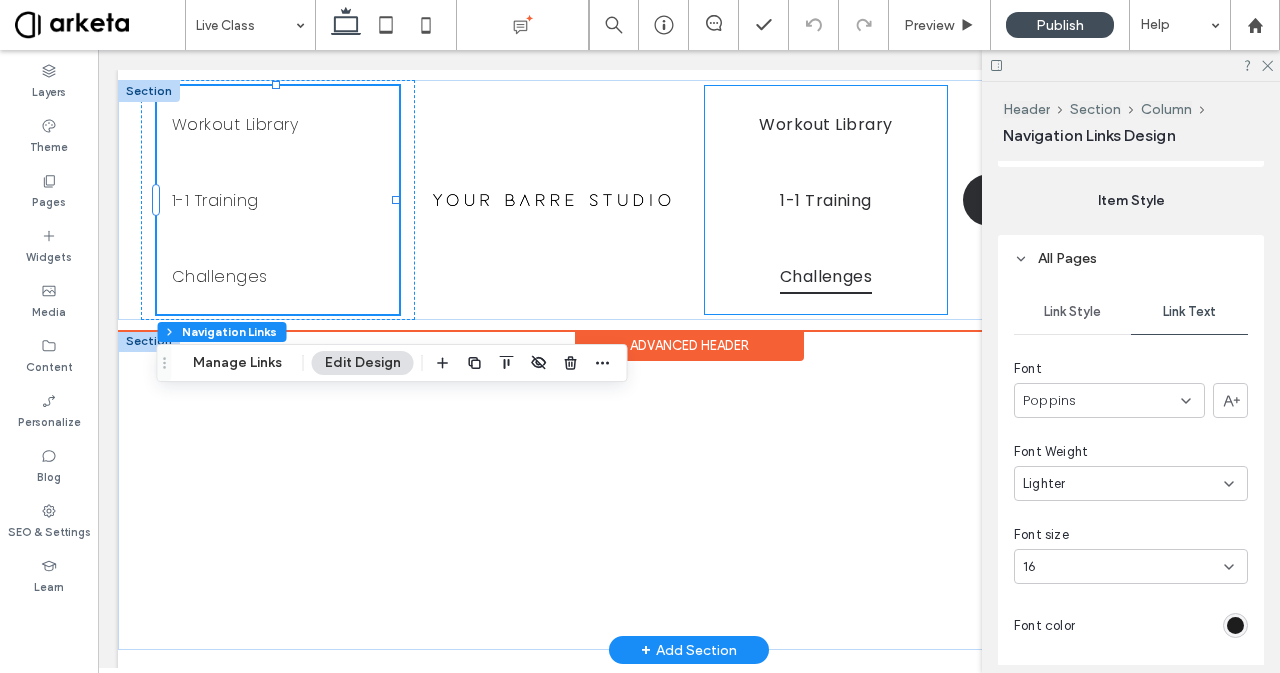 click on "Challenges" at bounding box center [826, 276] 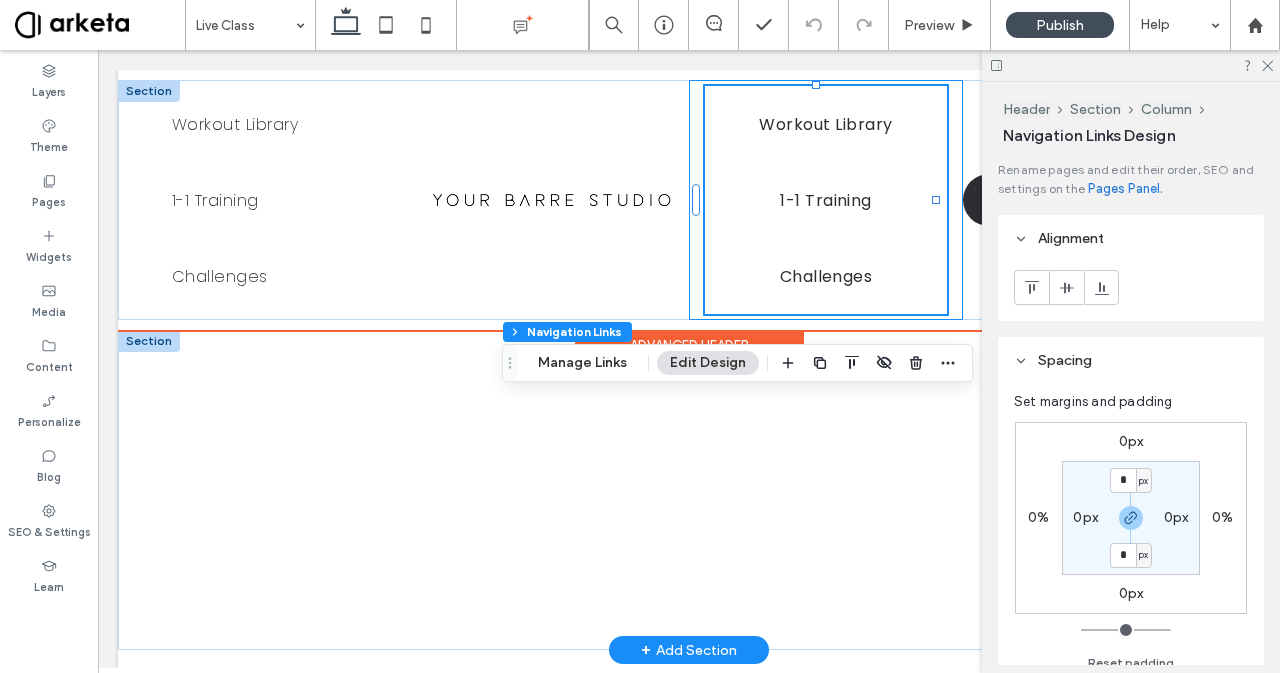 click on "Workout Library
1-1 Training
Challenges" at bounding box center [826, 200] 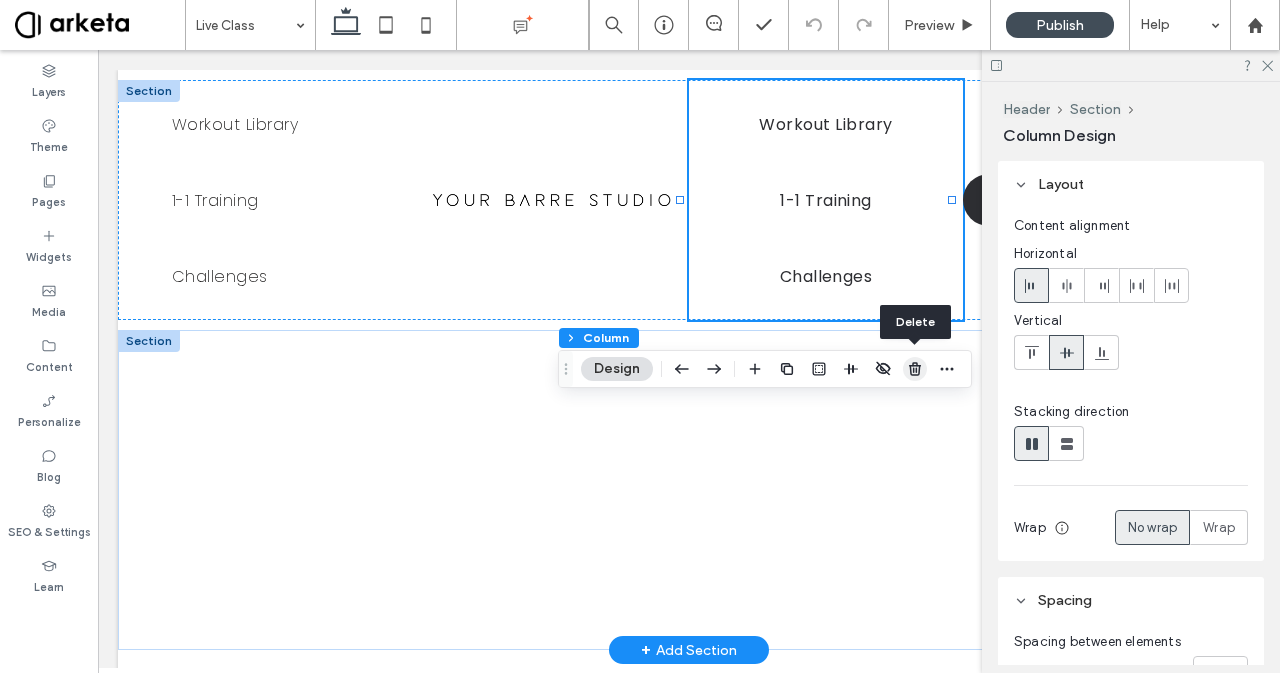 click 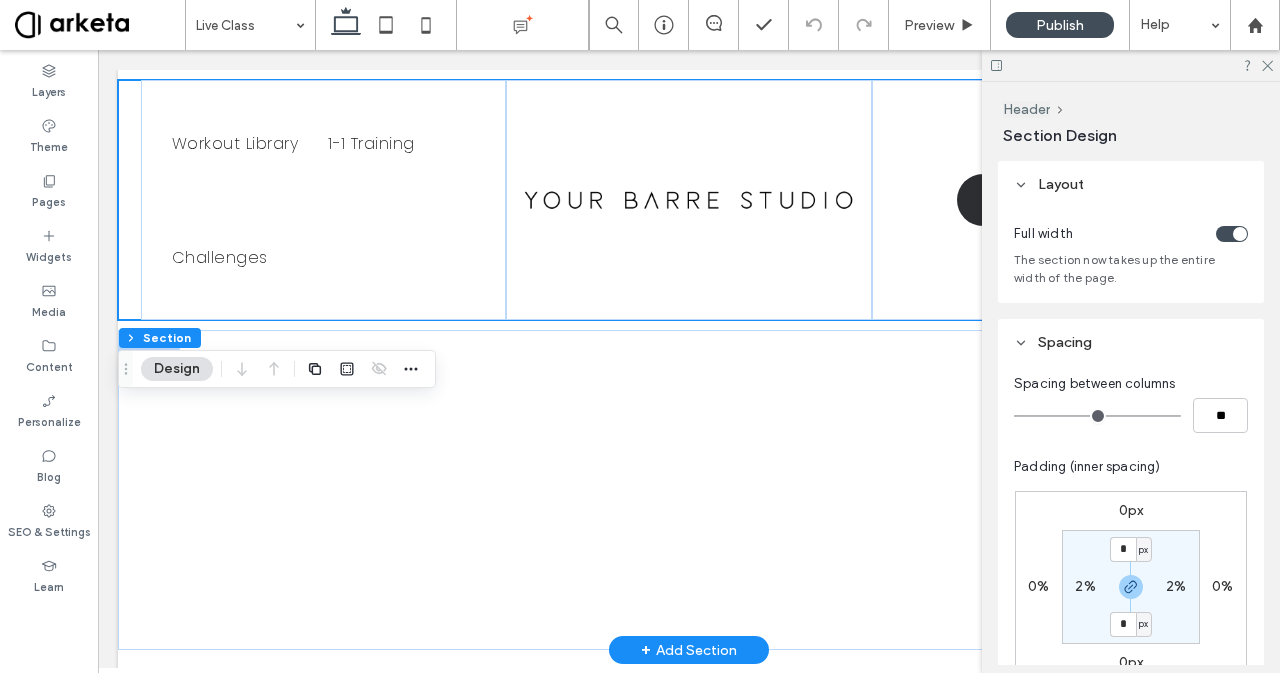 scroll, scrollTop: 353, scrollLeft: 0, axis: vertical 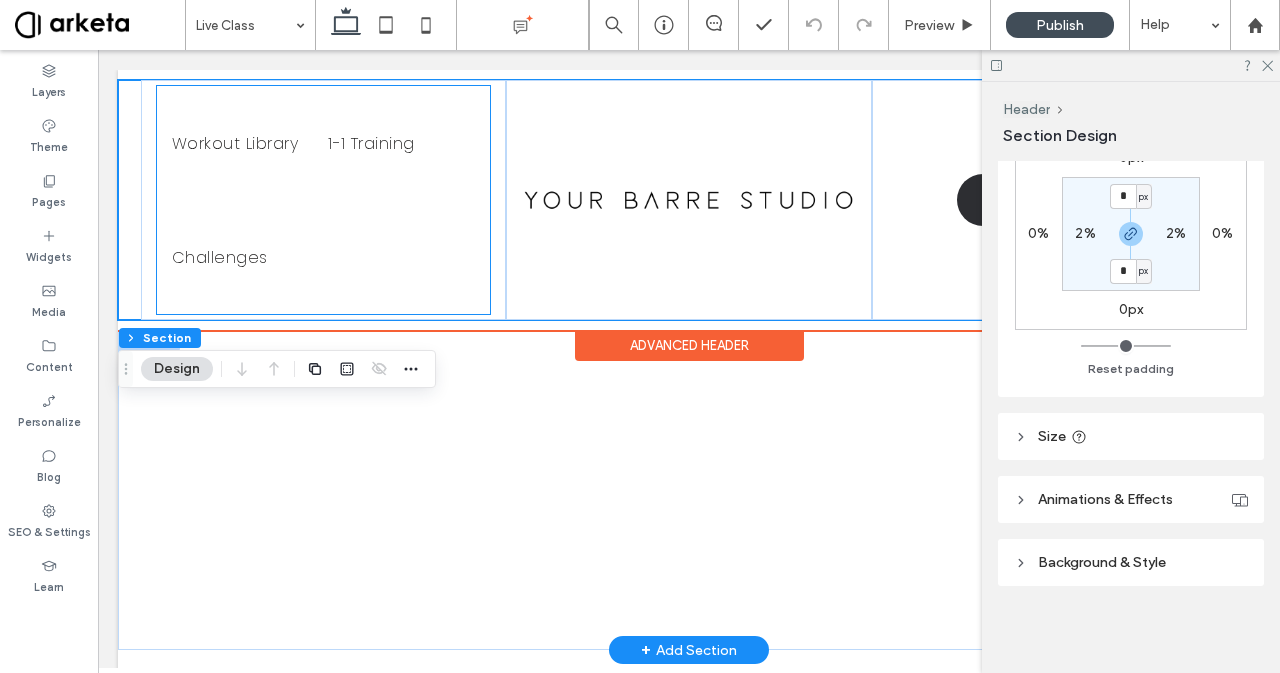 click on "Workout Library
1-1 Training
Challenges" at bounding box center (323, 200) 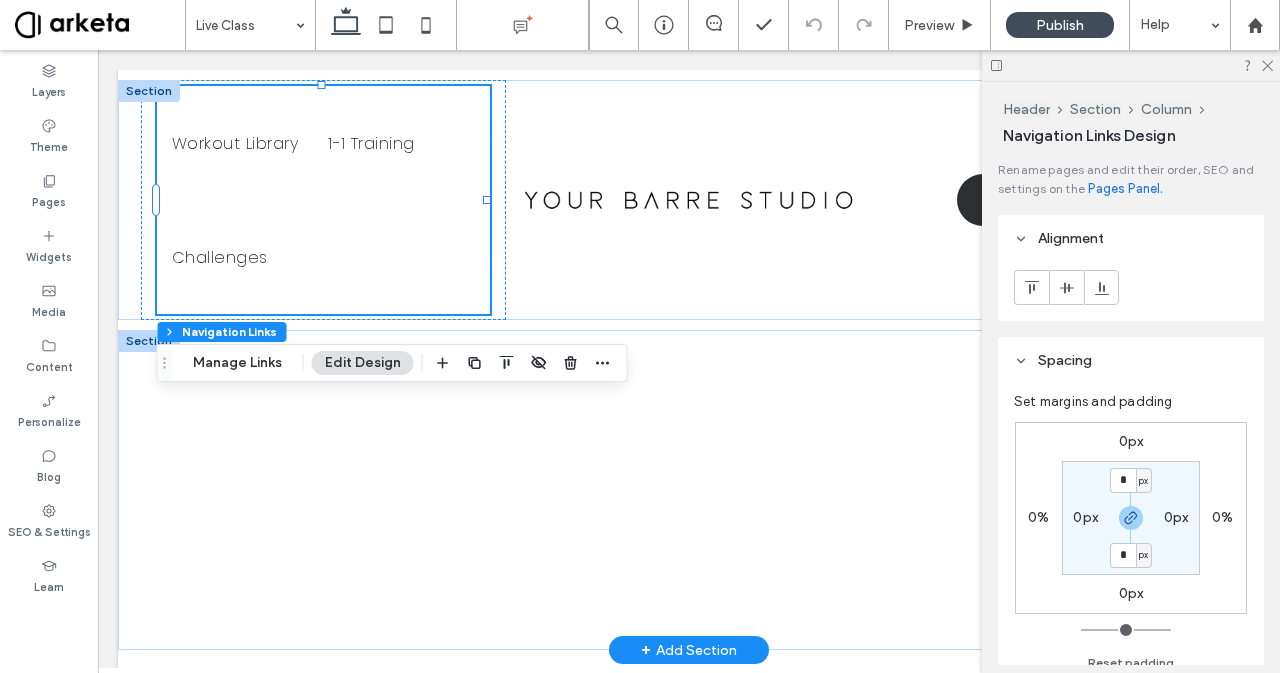 scroll, scrollTop: 1140, scrollLeft: 0, axis: vertical 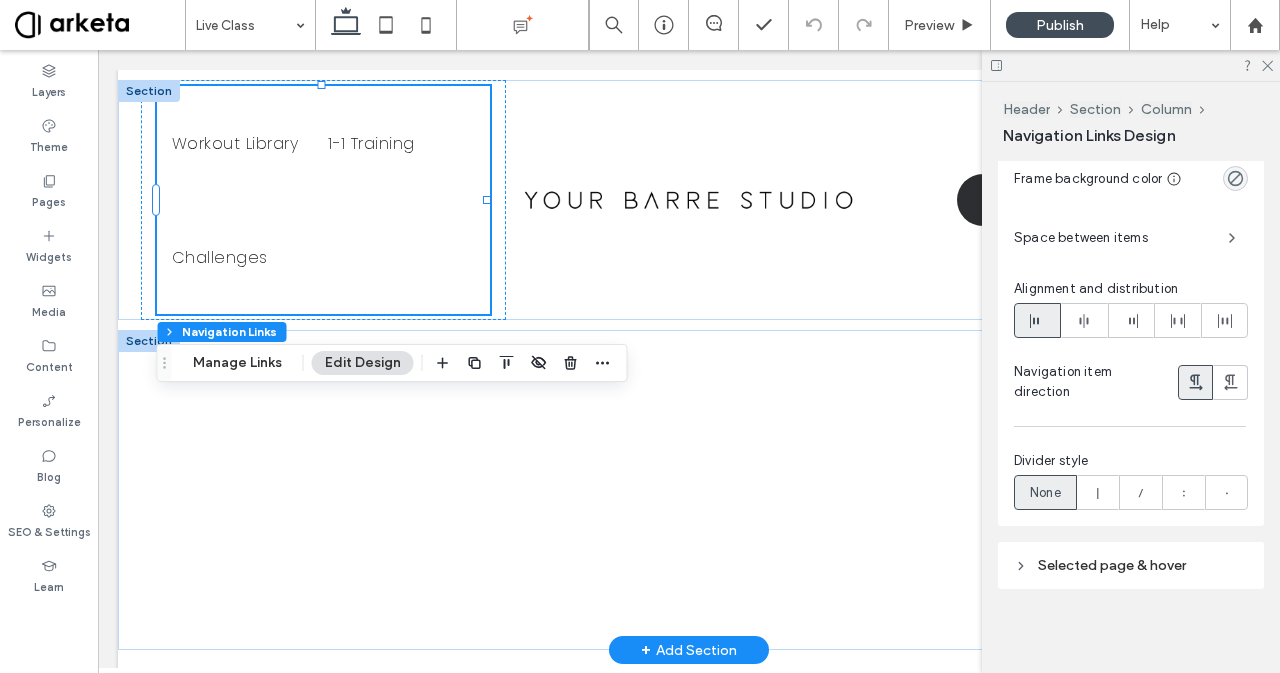 click on "Selected page & hover" at bounding box center [1131, 565] 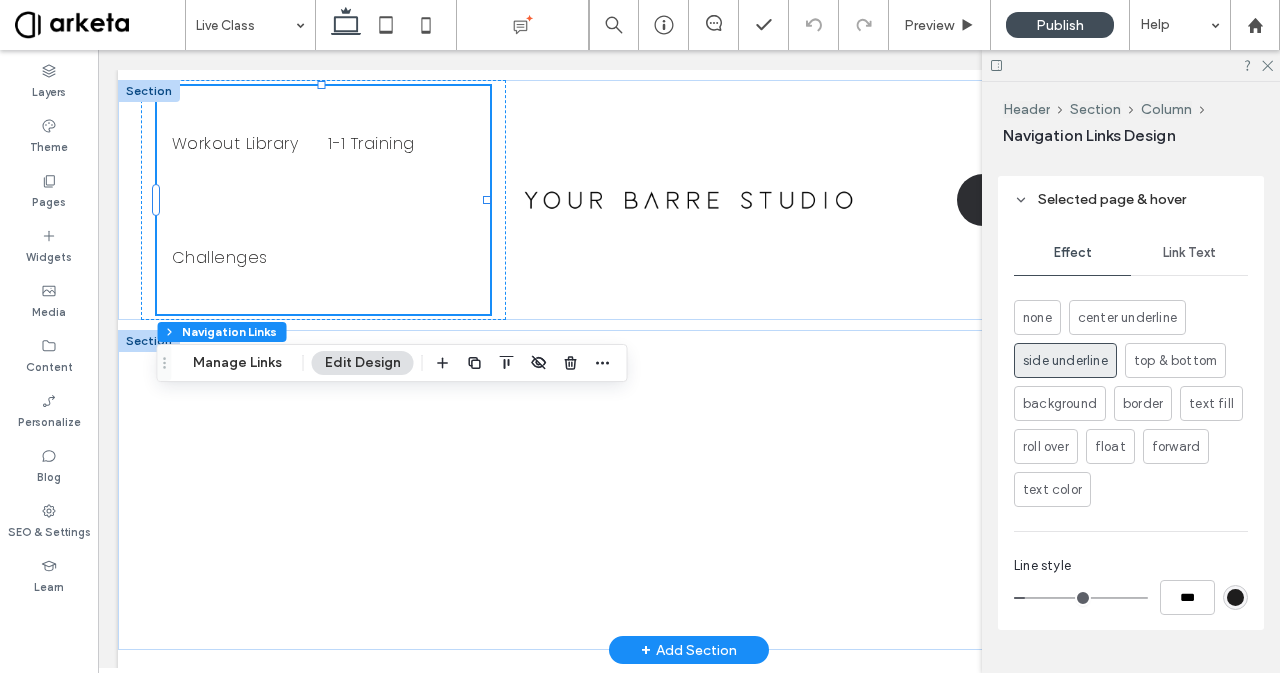 scroll, scrollTop: 1548, scrollLeft: 0, axis: vertical 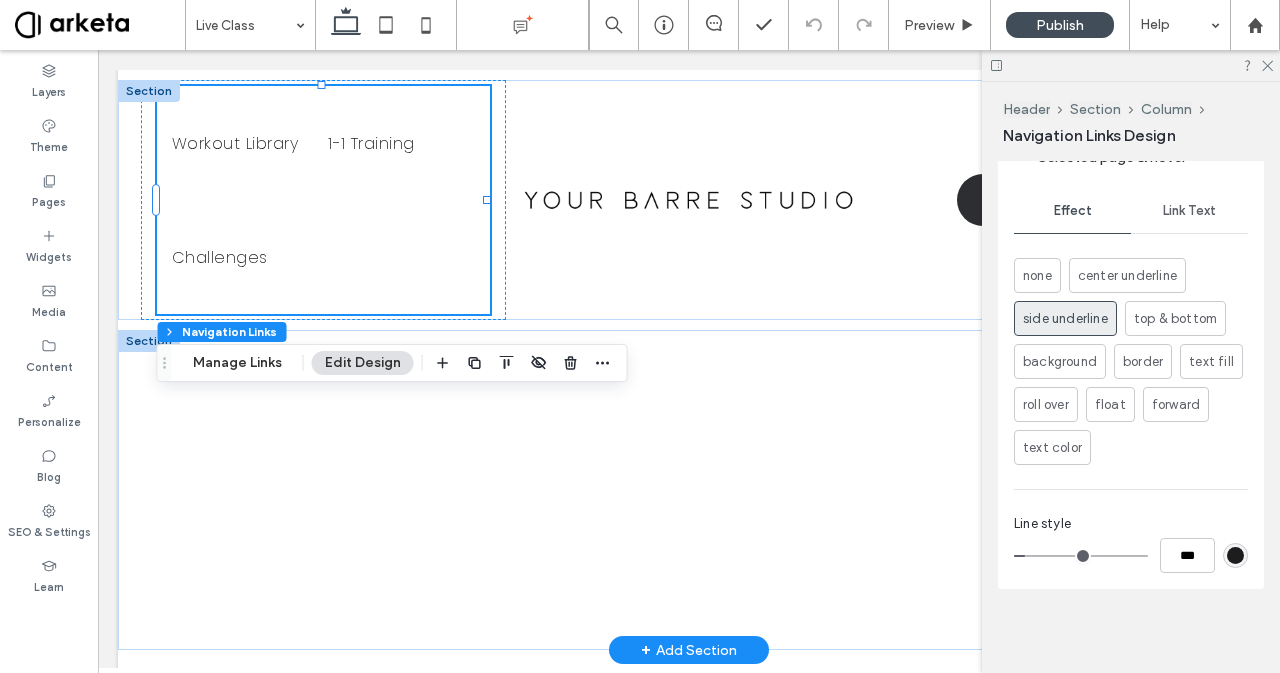 click on "none" at bounding box center [1037, 276] 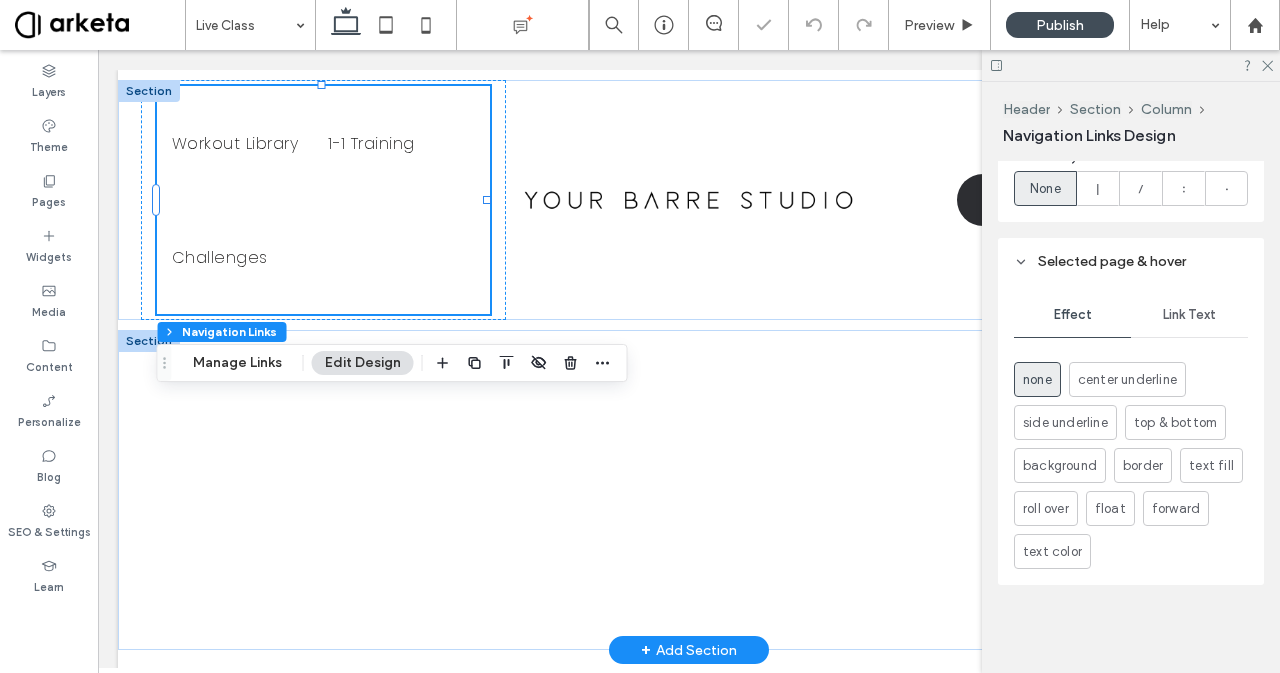 scroll, scrollTop: 1440, scrollLeft: 0, axis: vertical 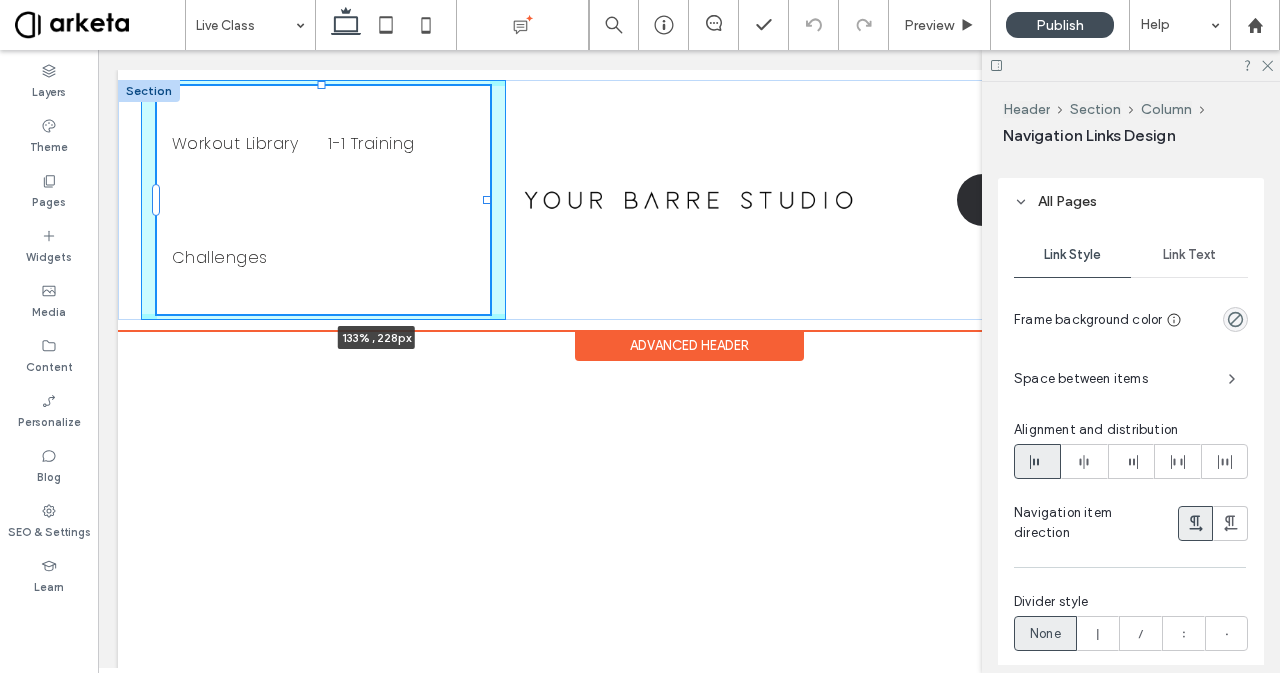 drag, startPoint x: 487, startPoint y: 200, endPoint x: 600, endPoint y: 193, distance: 113.216606 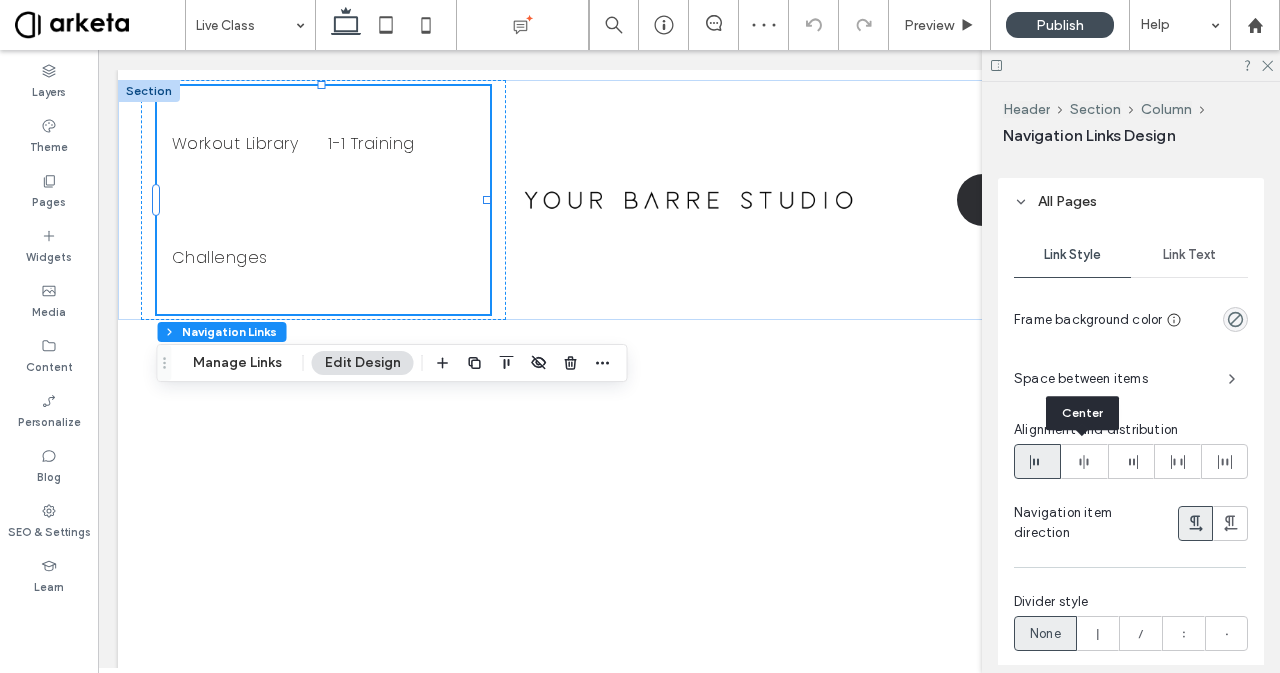 click 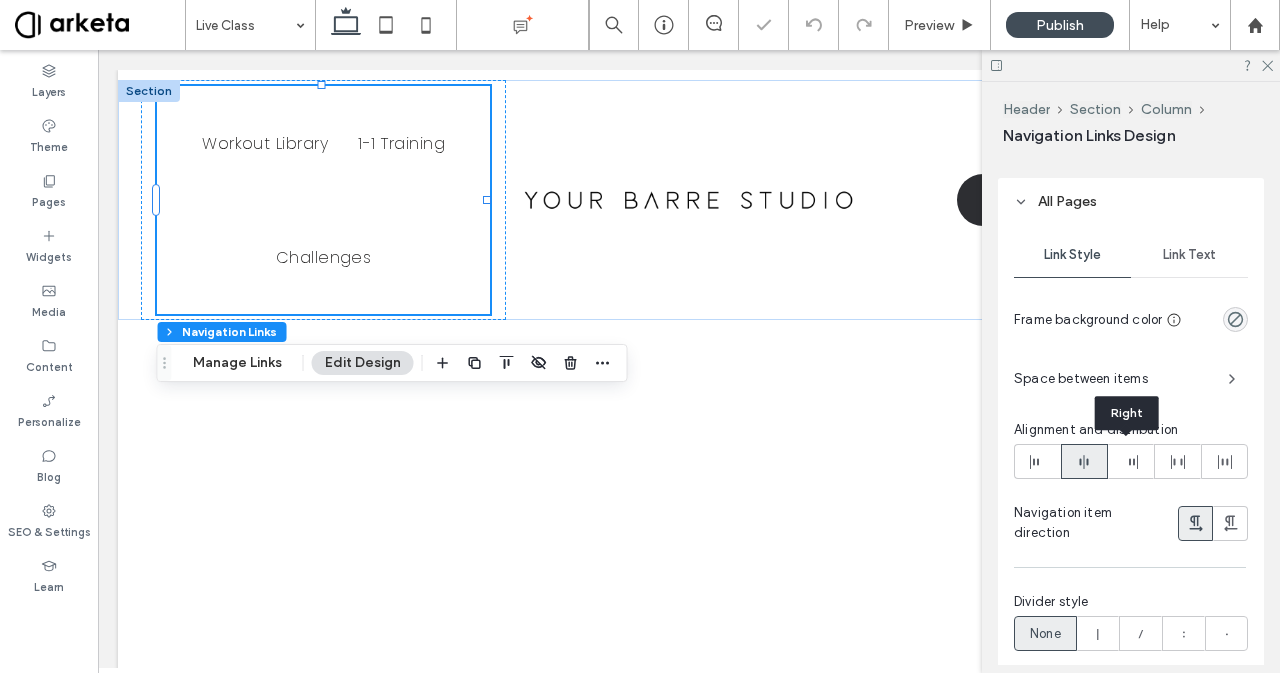 click 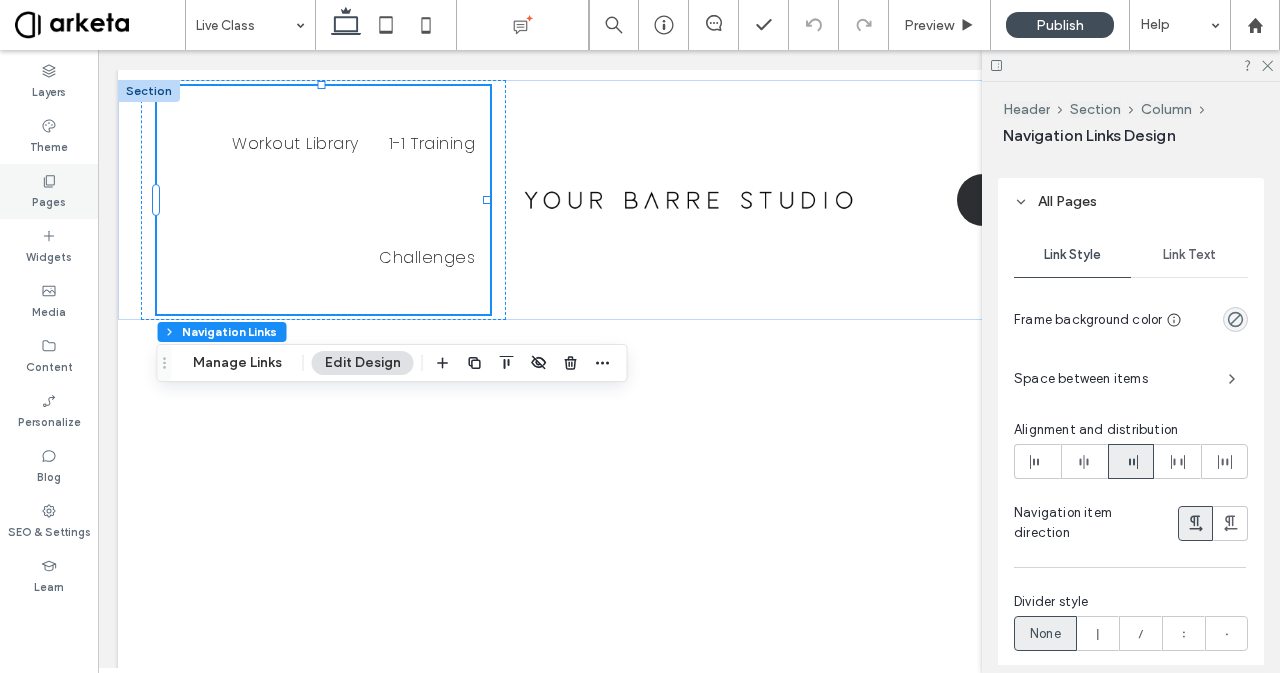 click on "Pages" at bounding box center [49, 191] 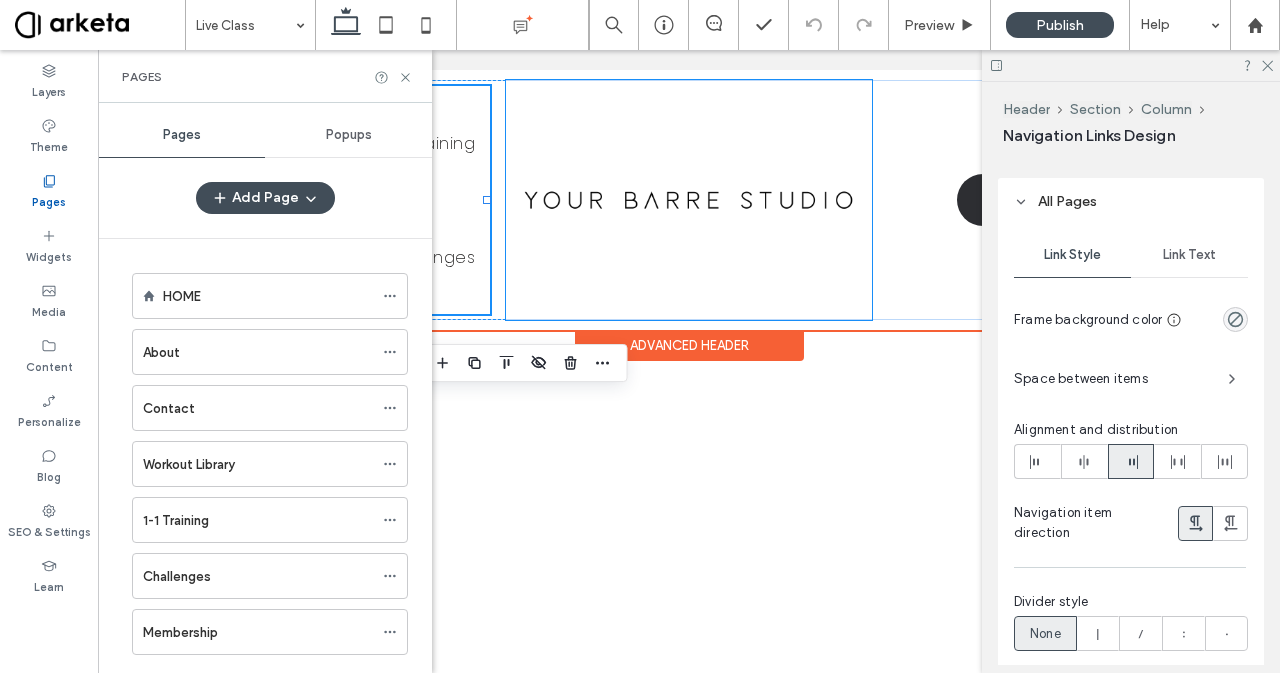 click at bounding box center (688, 200) 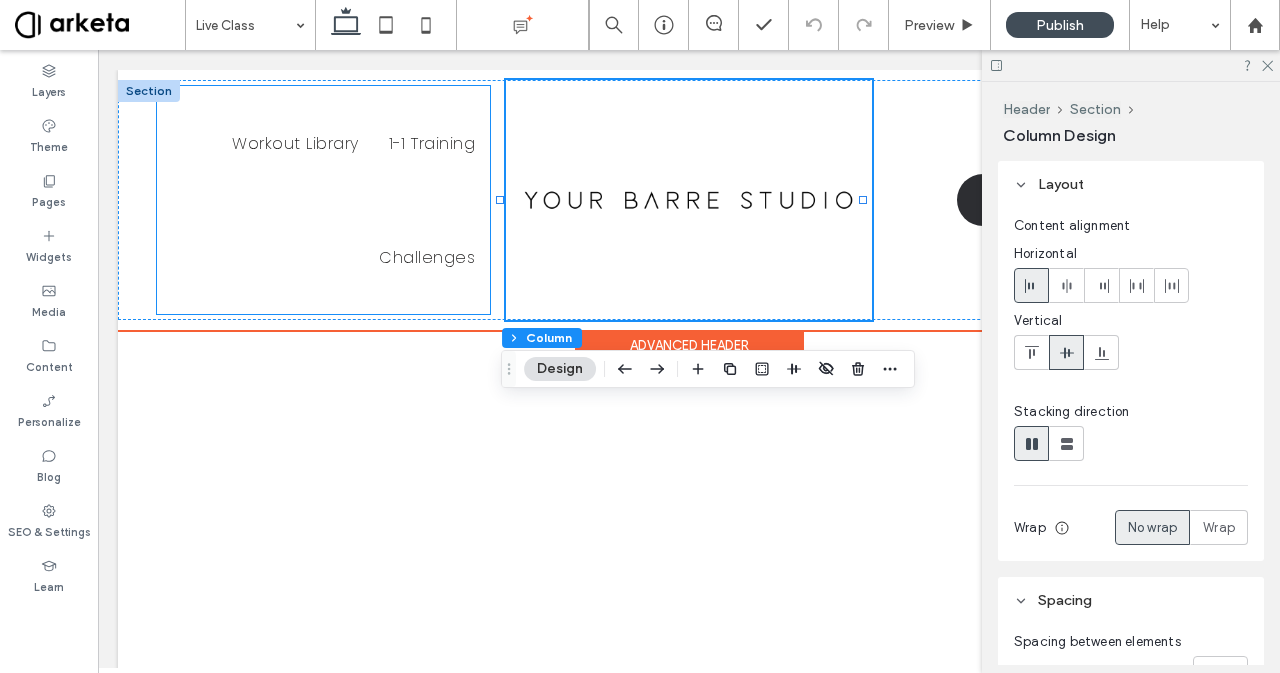click on "Challenges" at bounding box center [427, 257] 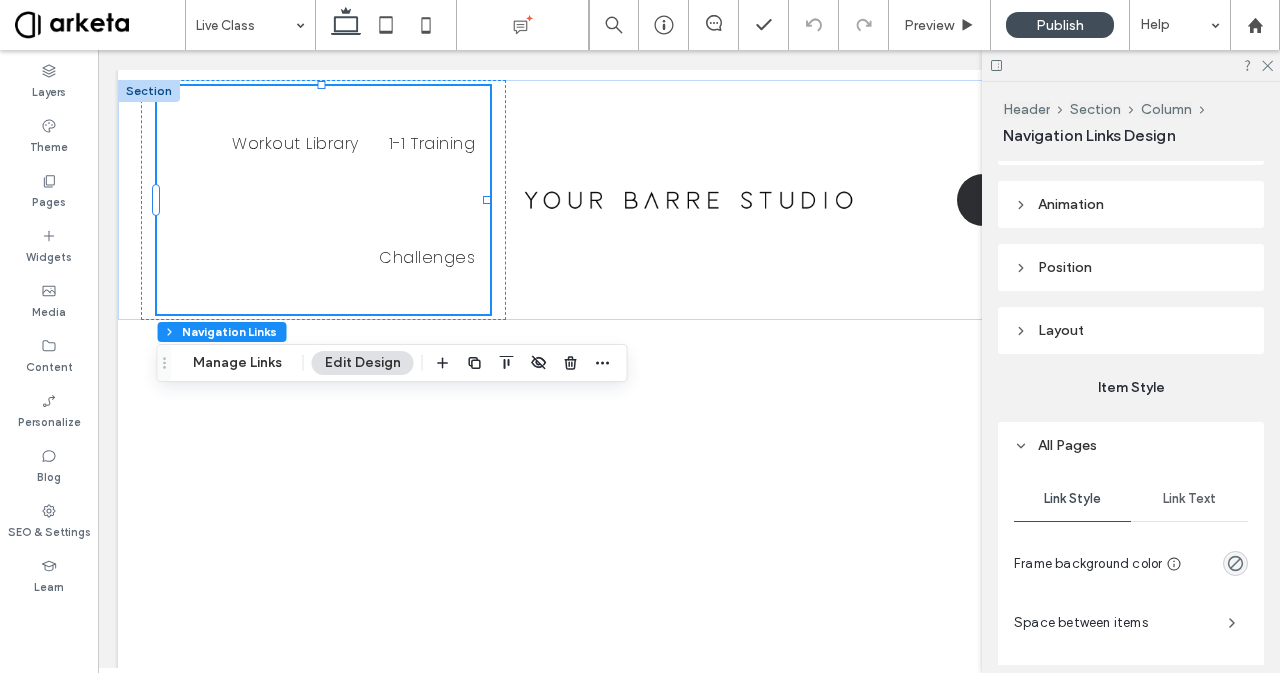 scroll, scrollTop: 770, scrollLeft: 0, axis: vertical 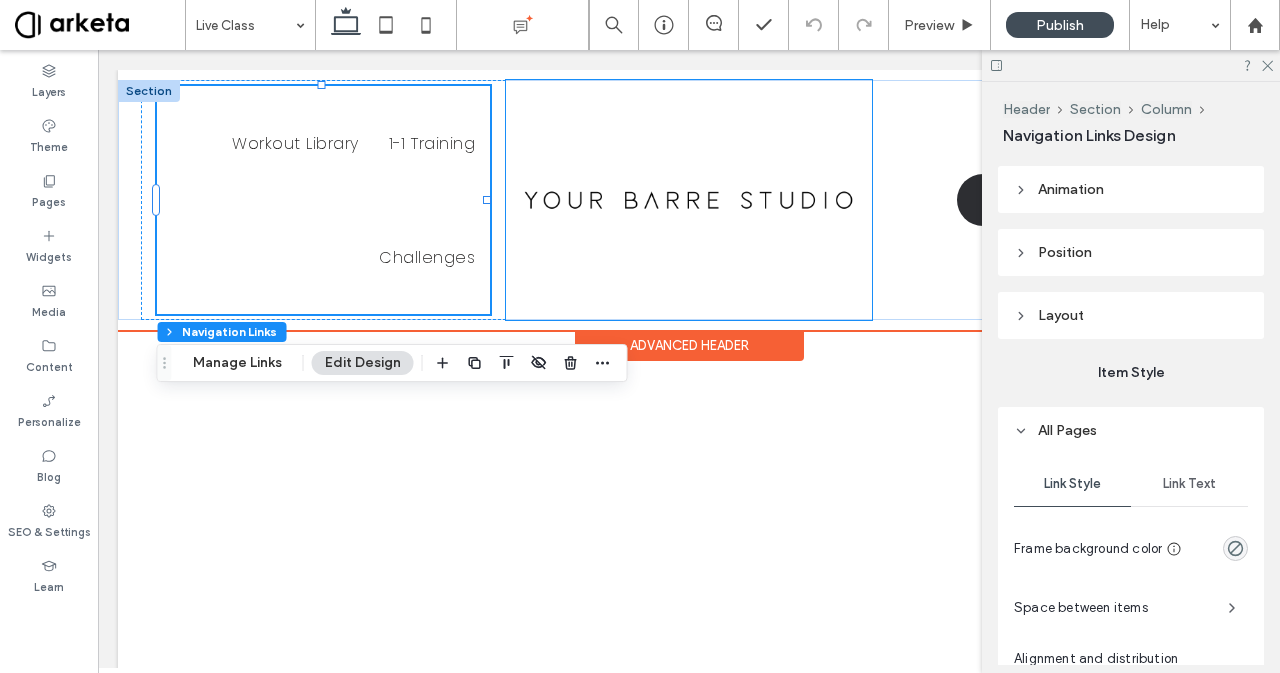 click at bounding box center [688, 200] 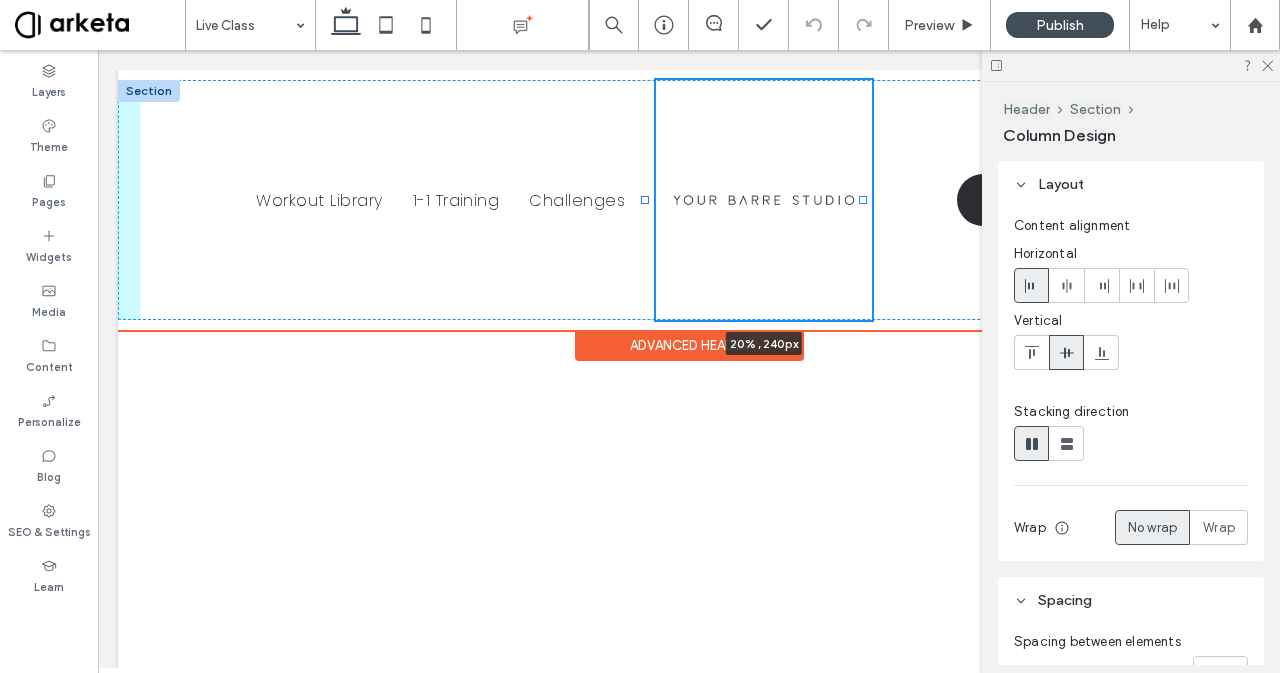 drag, startPoint x: 498, startPoint y: 201, endPoint x: 643, endPoint y: 247, distance: 152.12166 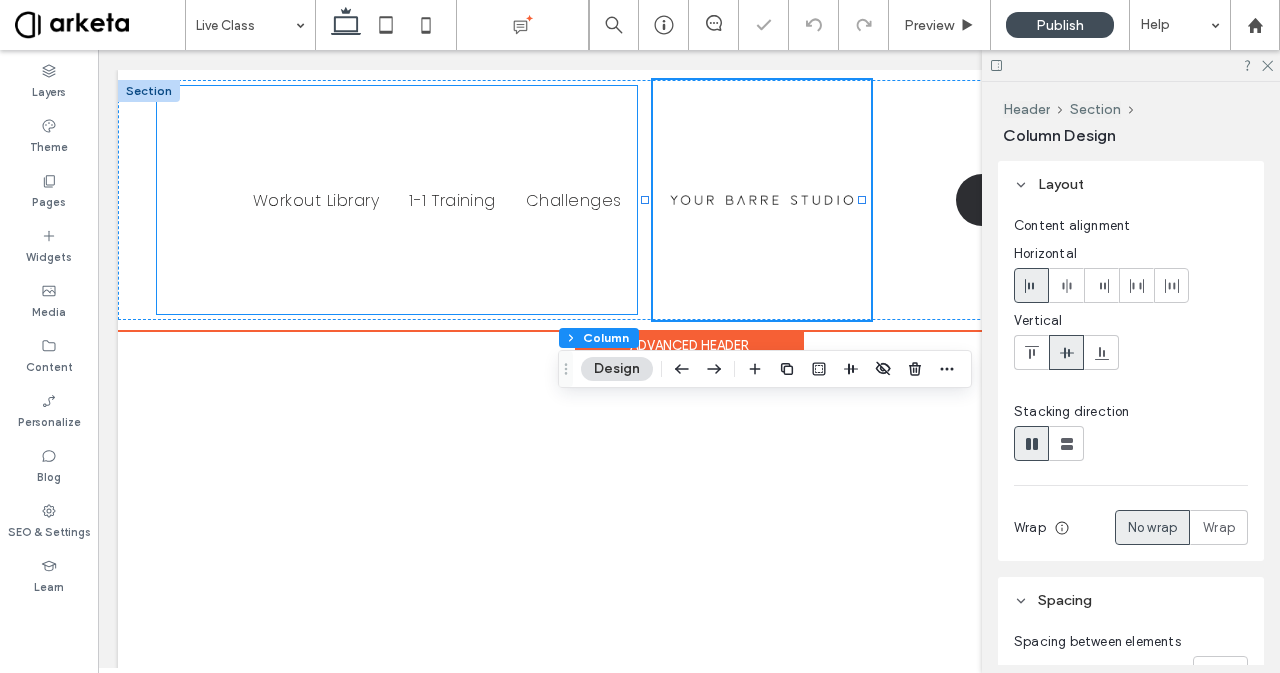click on "Challenges" at bounding box center (574, 200) 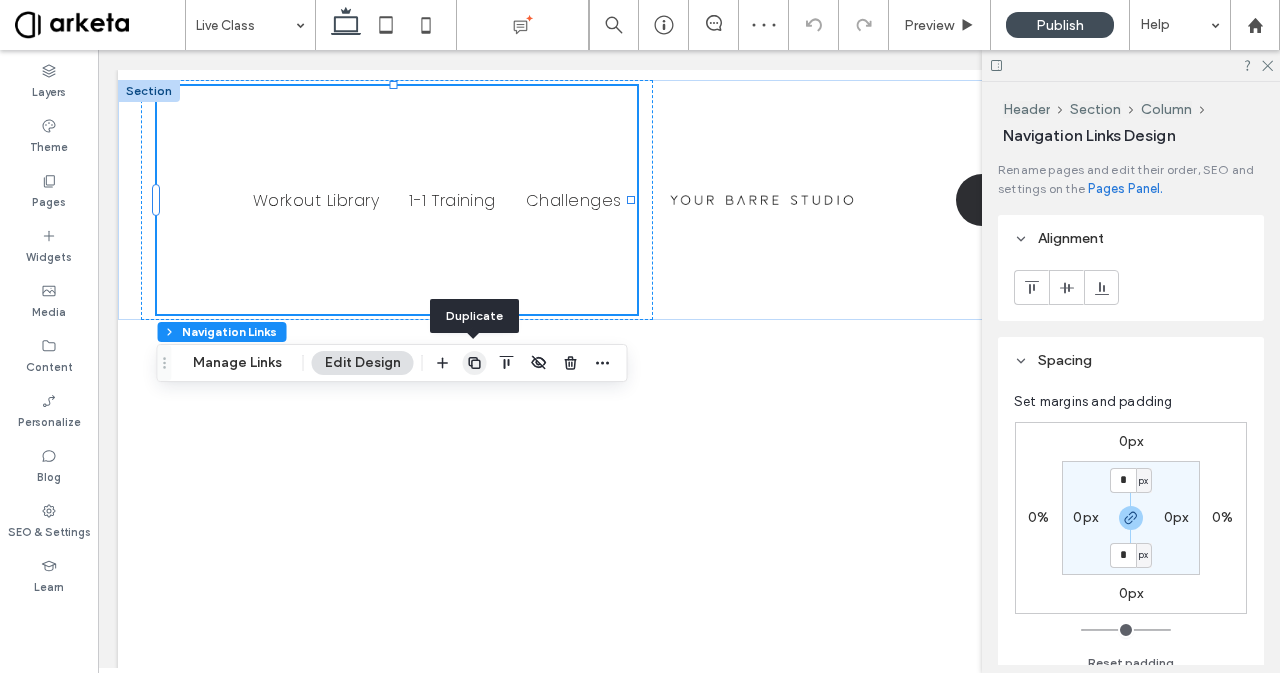 click 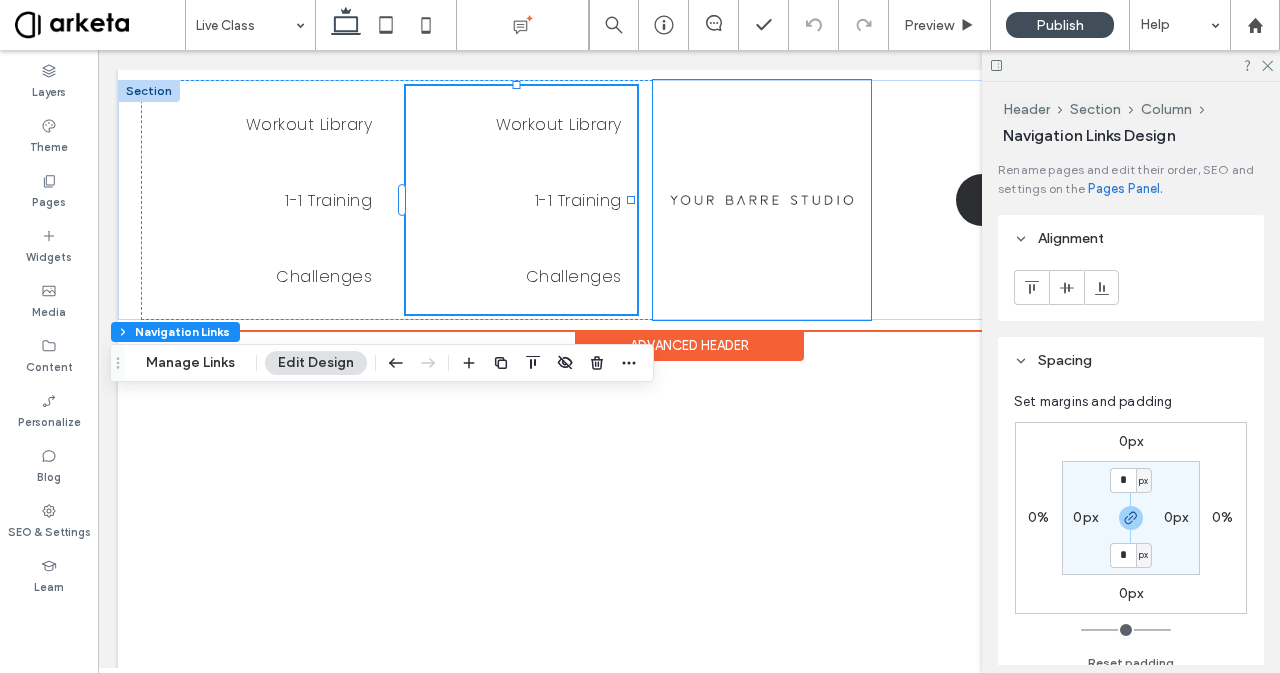 scroll, scrollTop: 0, scrollLeft: 298, axis: horizontal 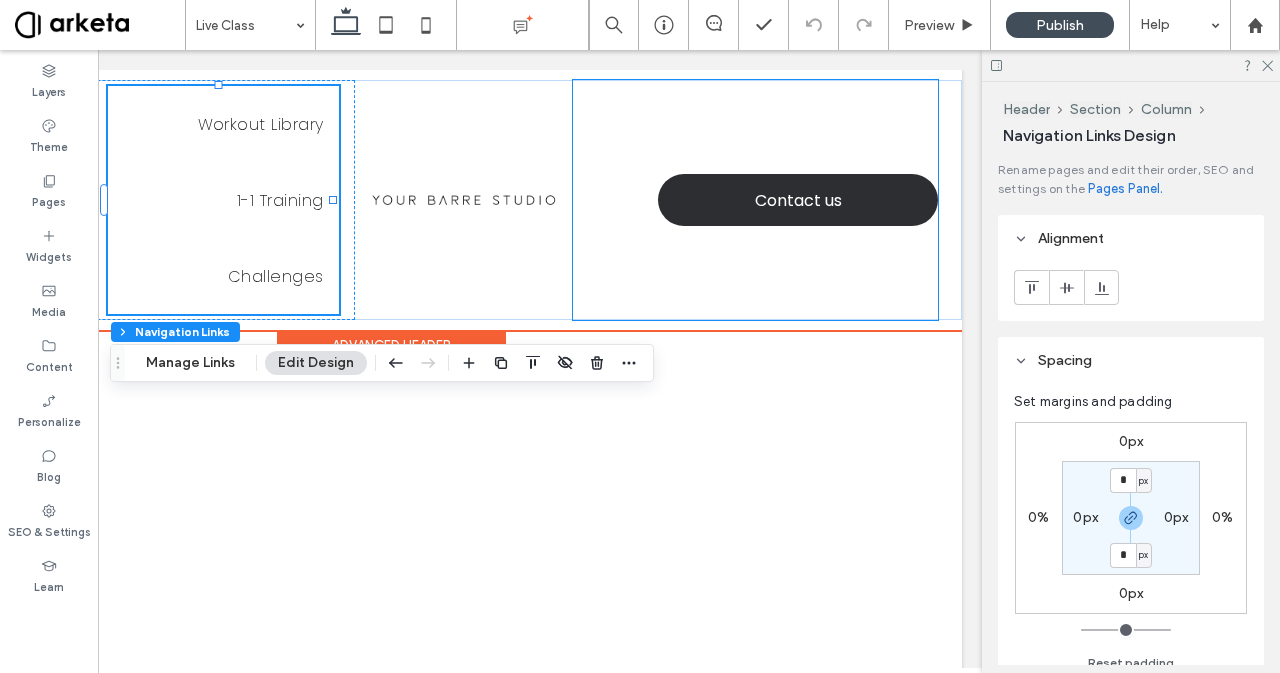 click on "*5555
Contact us" at bounding box center [755, 200] 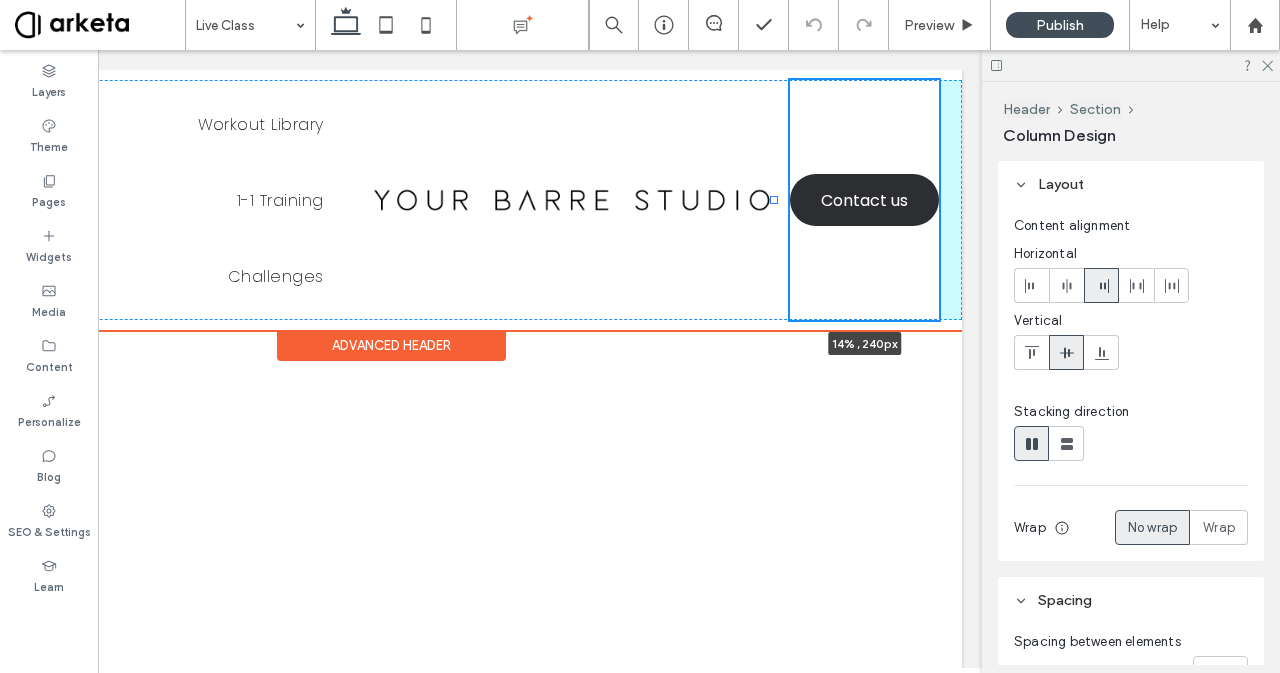 drag, startPoint x: 561, startPoint y: 201, endPoint x: 772, endPoint y: 228, distance: 212.72047 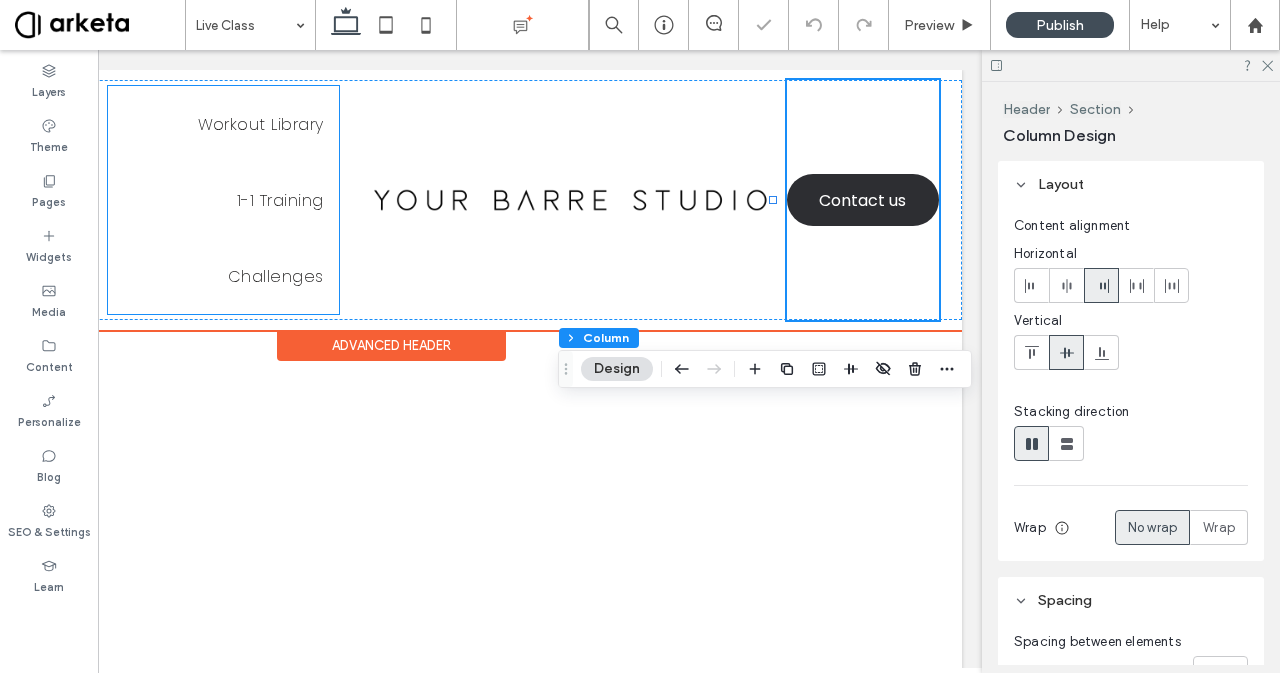 click on "Challenges" at bounding box center [276, 276] 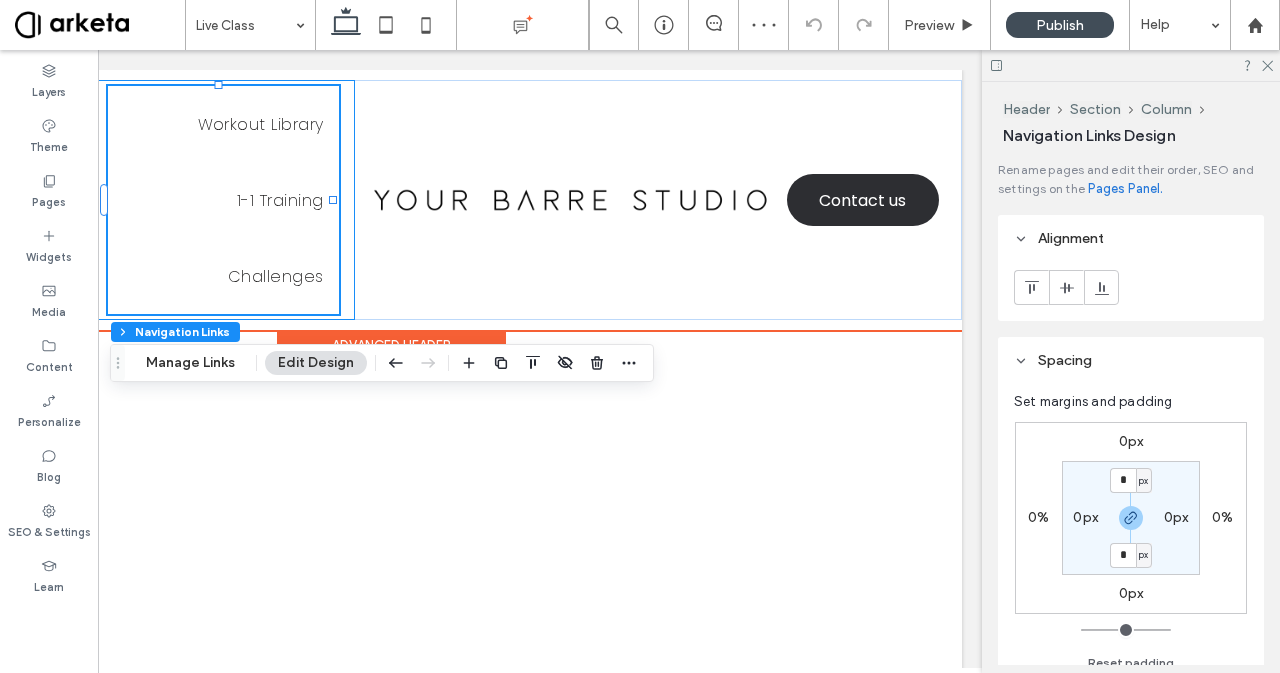 click on "Workout Library
1-1 Training
Challenges
Workout Library
1-1 Training
Challenges" at bounding box center [99, 200] 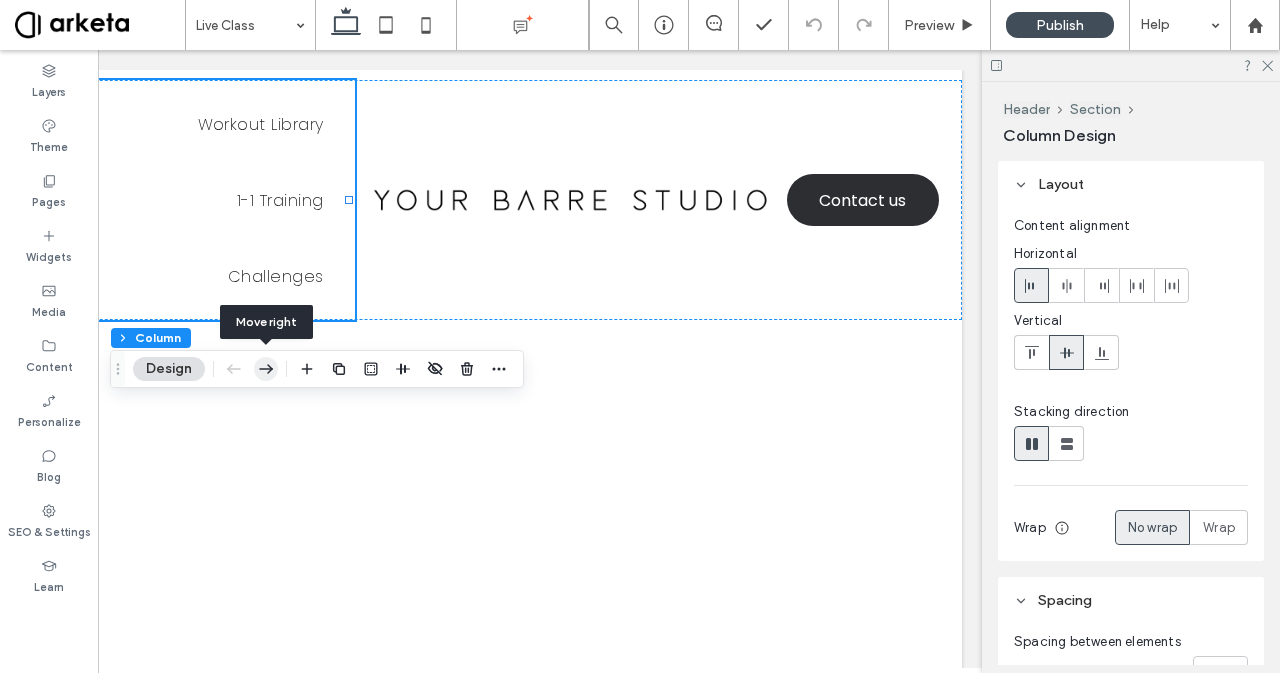 click 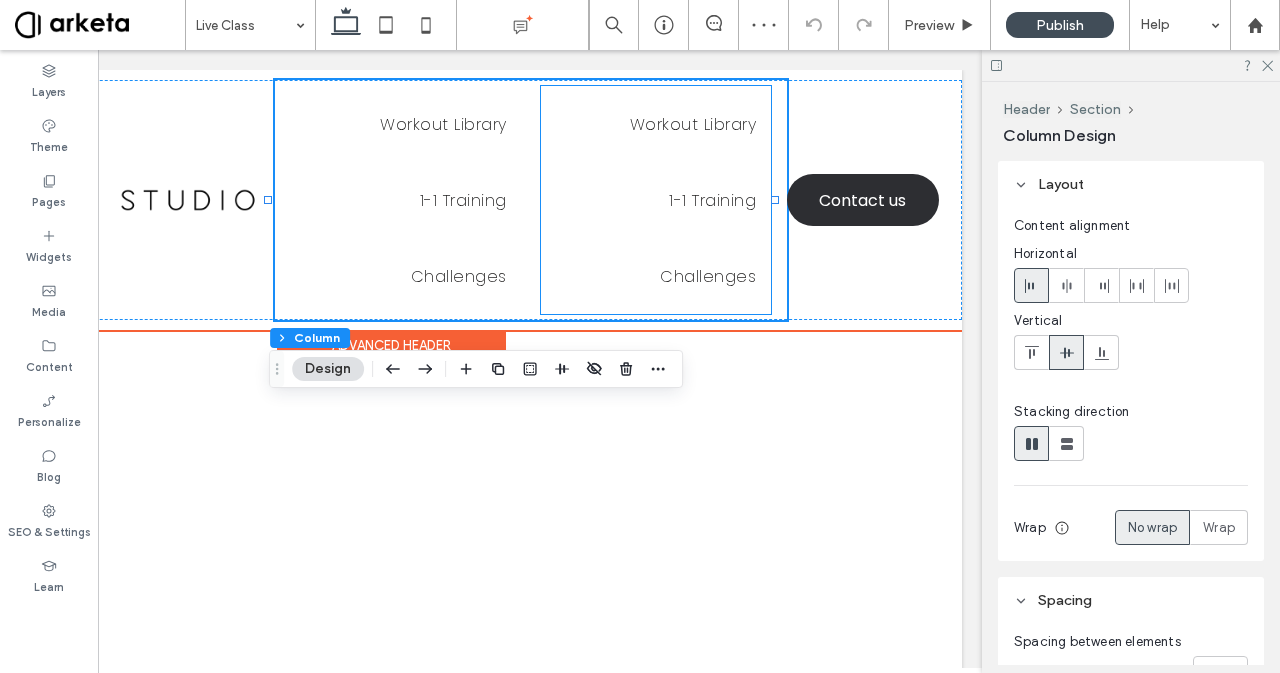 click on "1-1 Training" at bounding box center [712, 200] 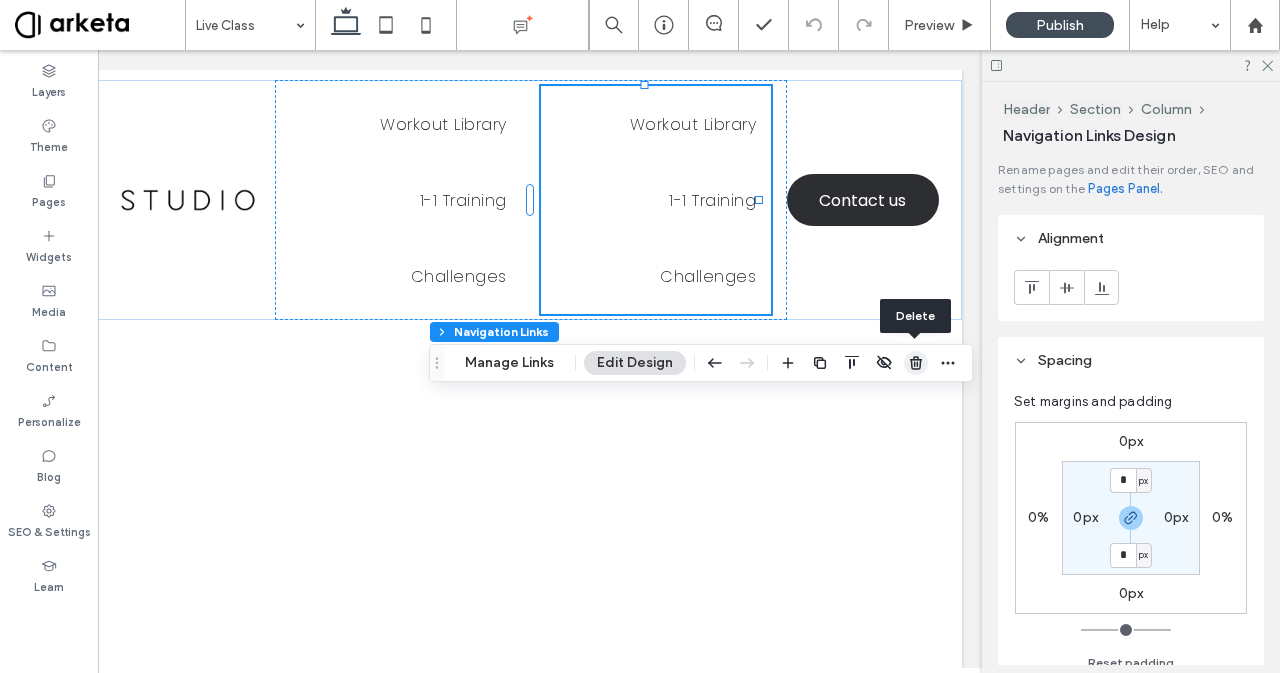click 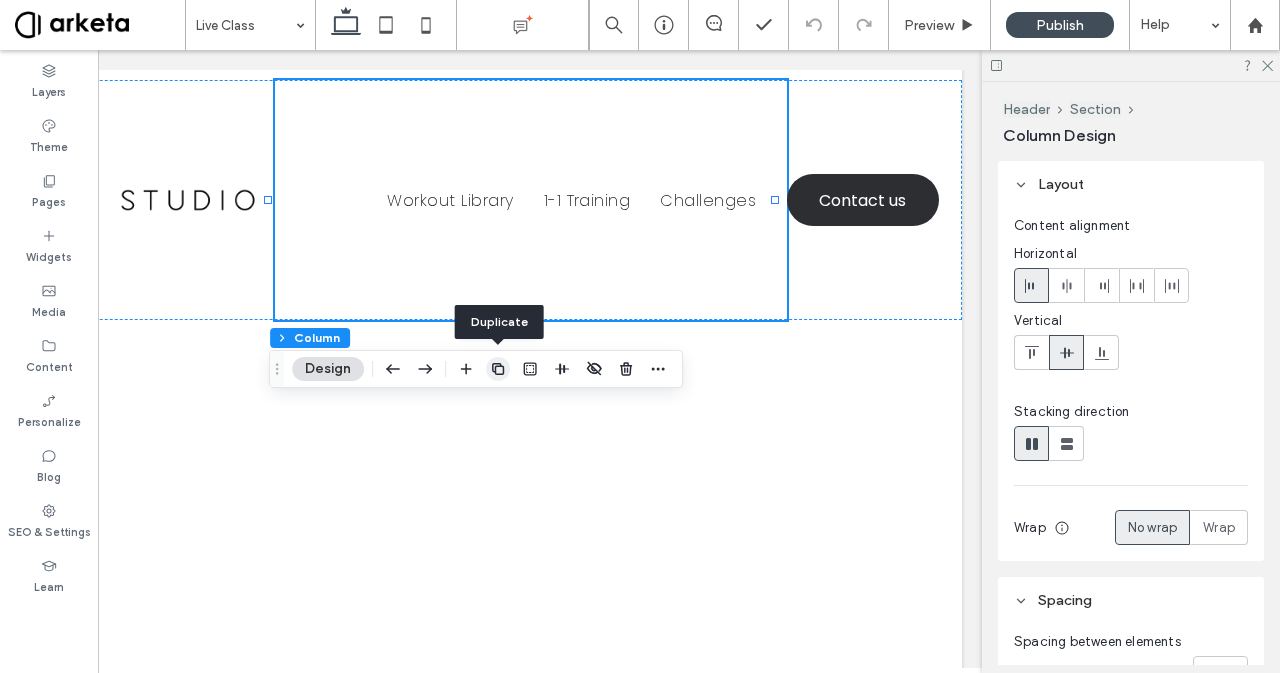 click 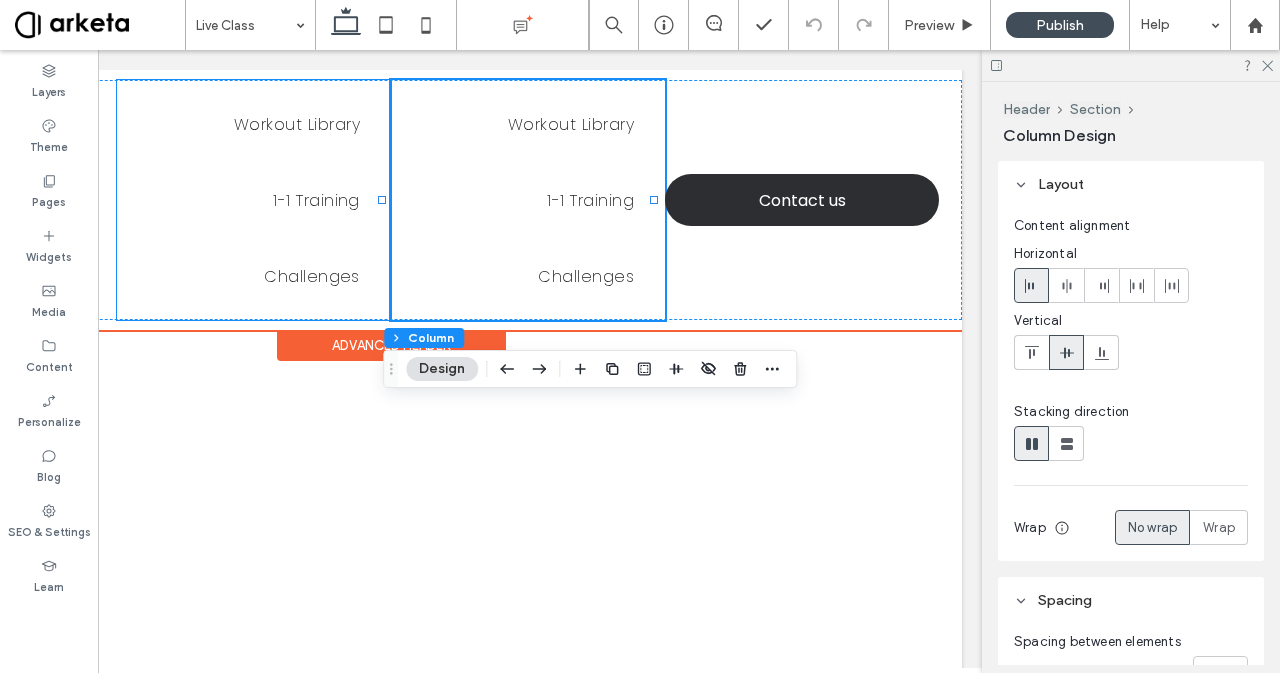 click on "Workout Library
1-1 Training
Challenges" at bounding box center (254, 200) 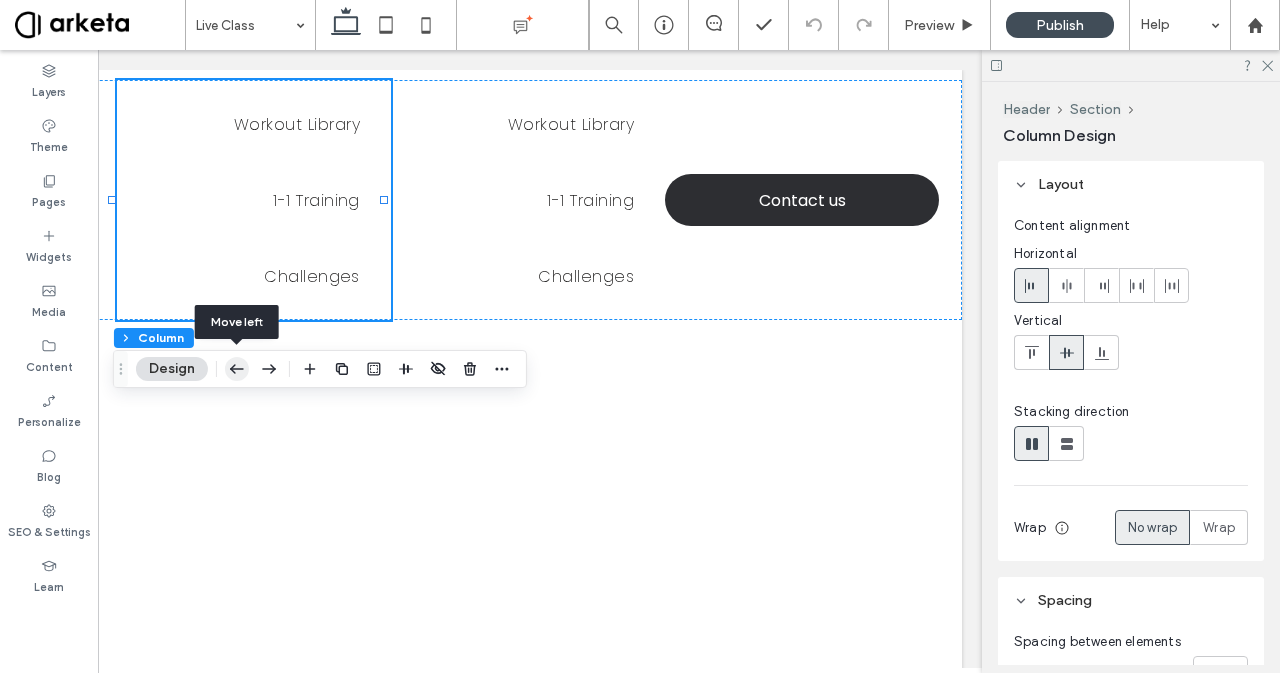 click 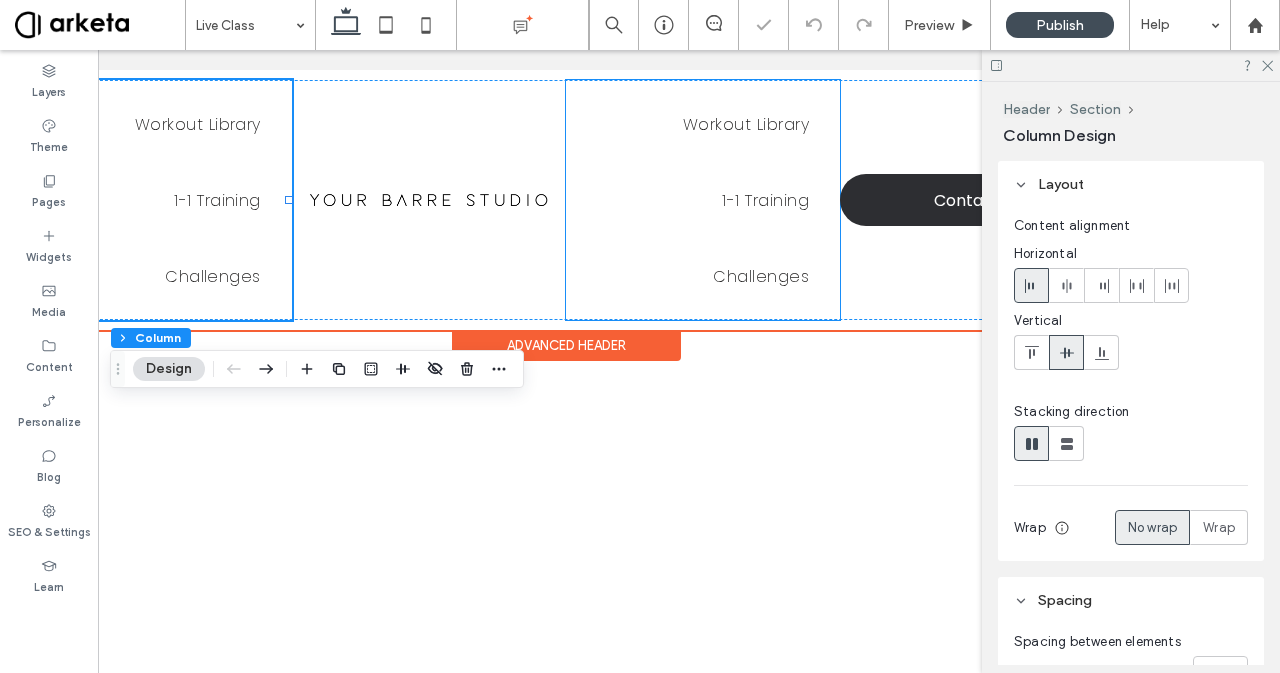 scroll, scrollTop: 0, scrollLeft: 104, axis: horizontal 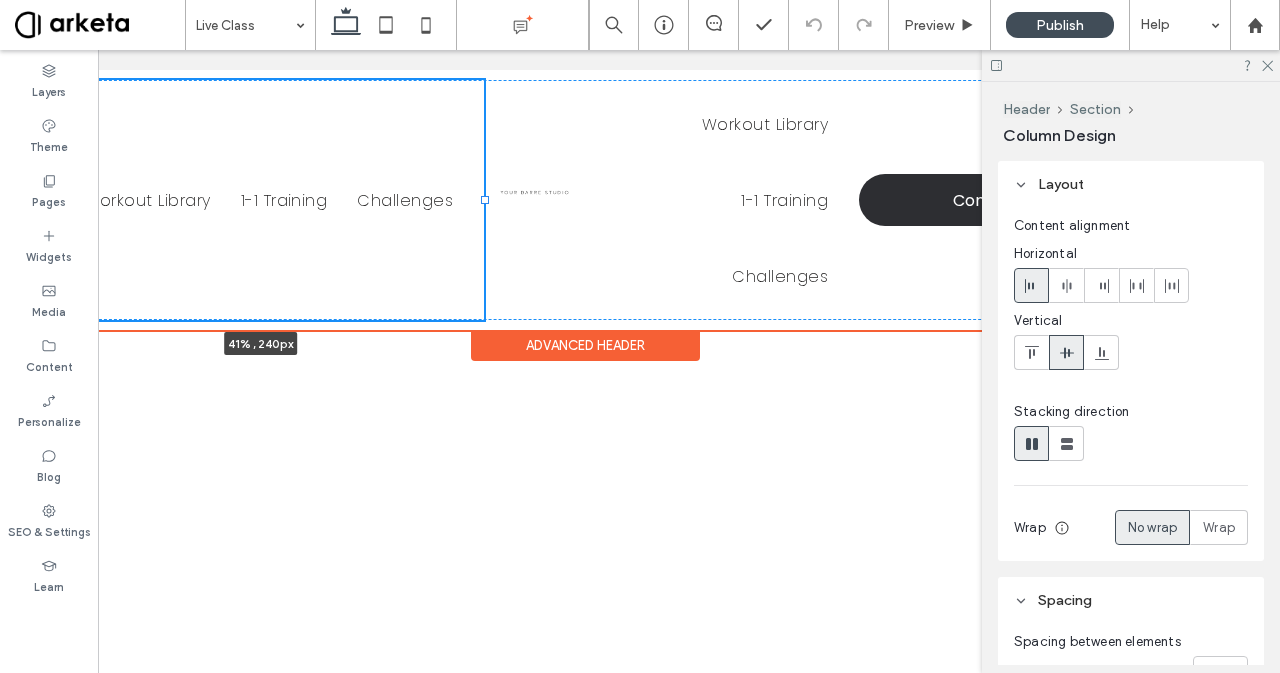 drag, startPoint x: 308, startPoint y: 200, endPoint x: 485, endPoint y: 210, distance: 177.28226 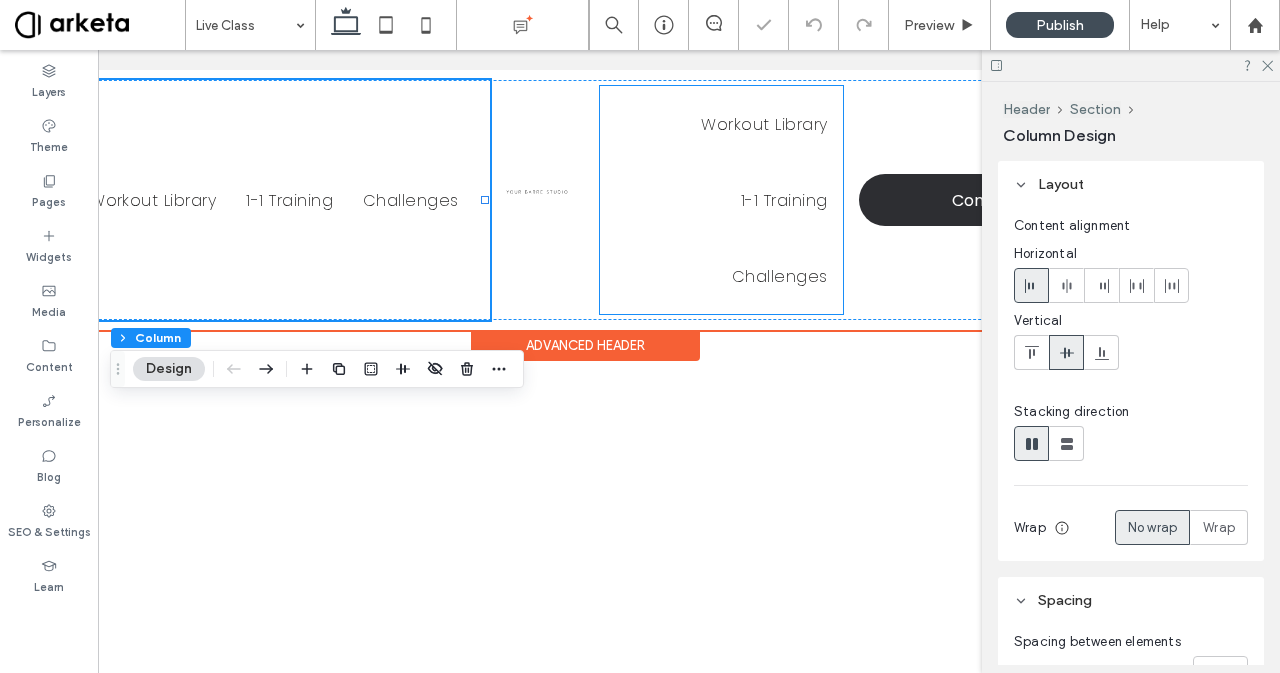 click on "1-1 Training" at bounding box center [784, 200] 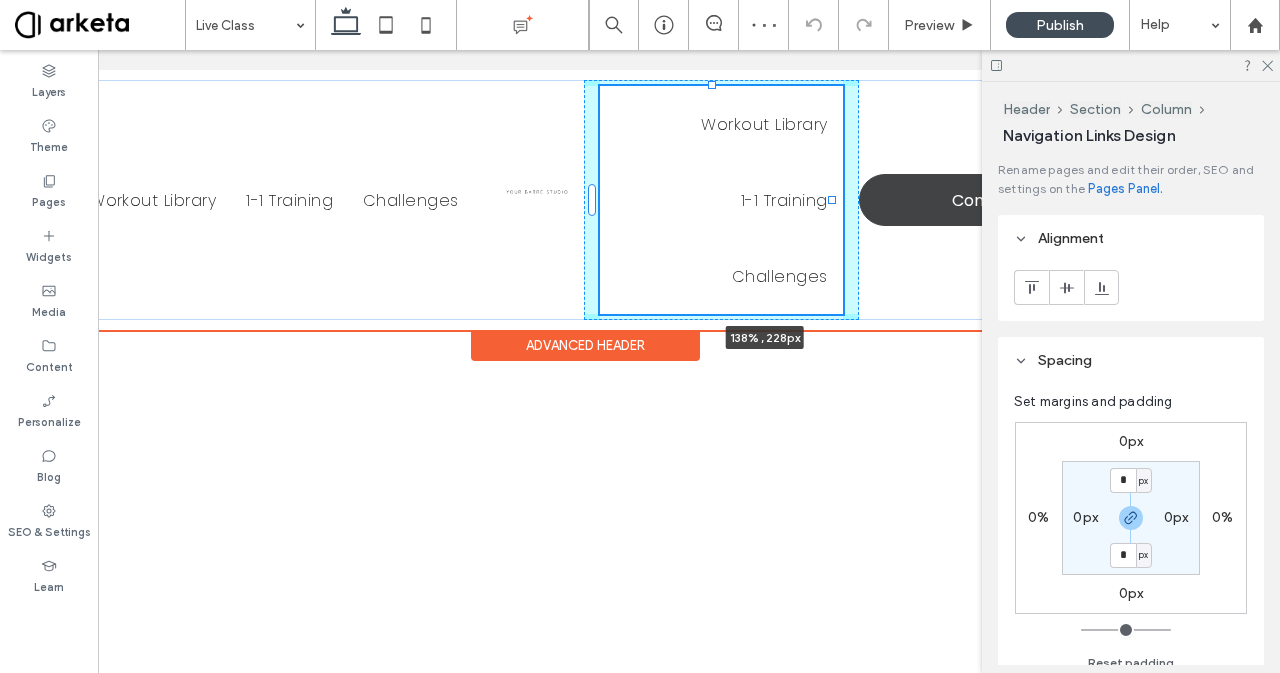 drag, startPoint x: 830, startPoint y: 200, endPoint x: 947, endPoint y: 195, distance: 117.10679 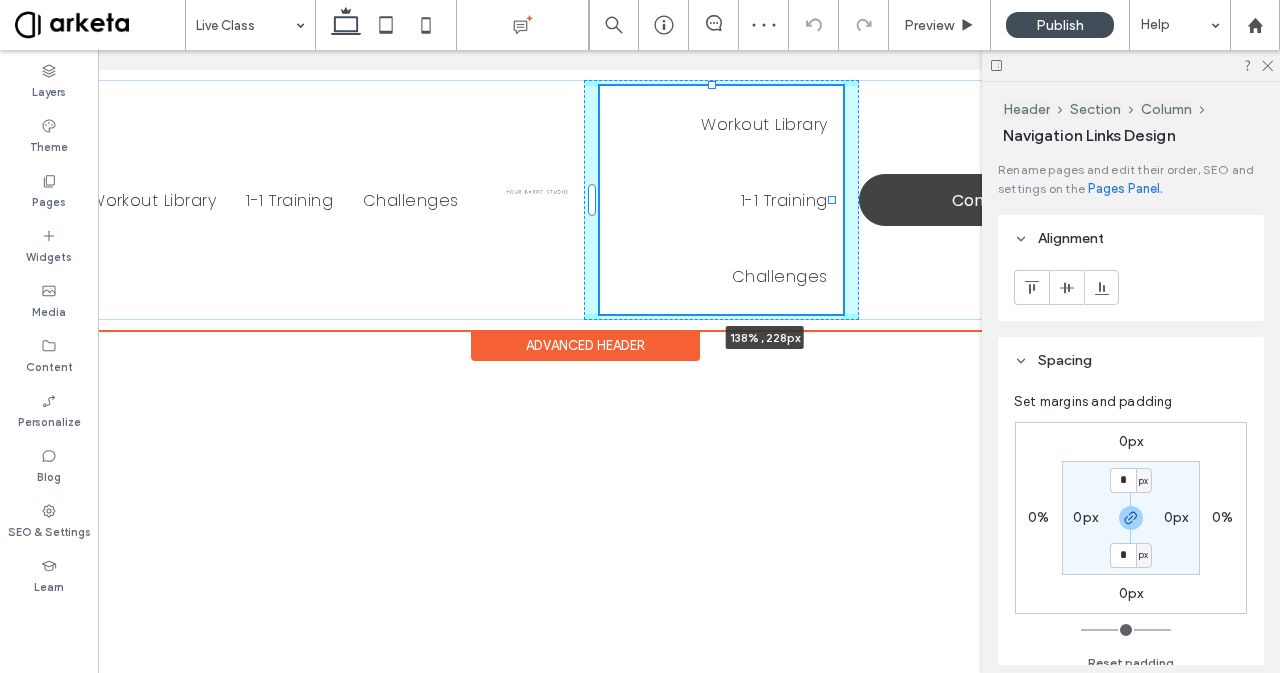 click on "Workout Library
1-1 Training
Challenges
Workout Library
1-1 Training
Challenges
138% , 228px
*[PHONE]
Contact us" at bounding box center (585, 200) 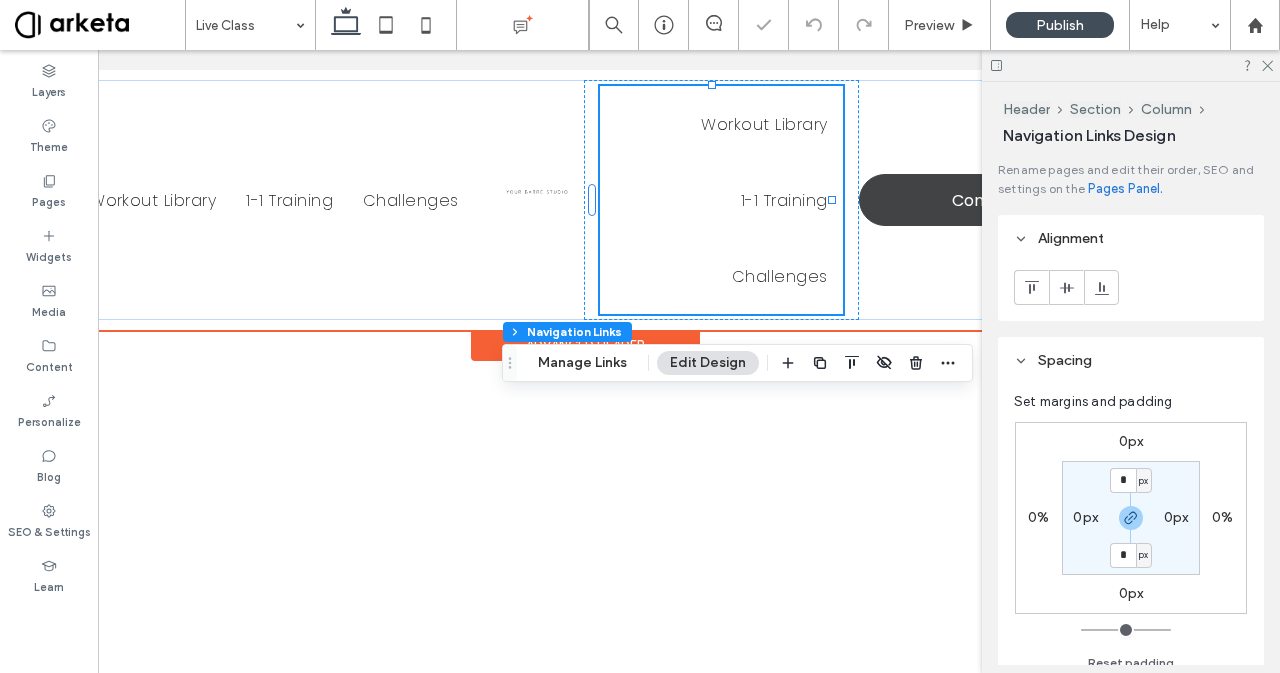 scroll, scrollTop: 0, scrollLeft: 298, axis: horizontal 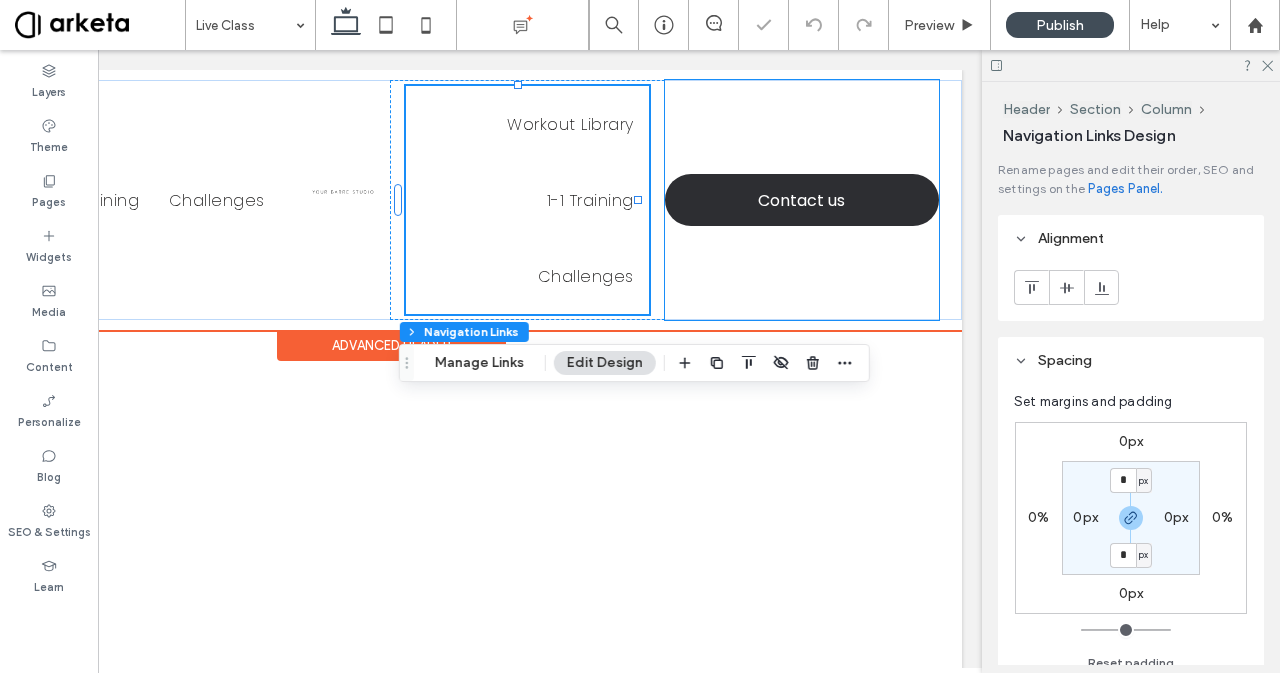 click on "*5555
Contact us" at bounding box center [802, 200] 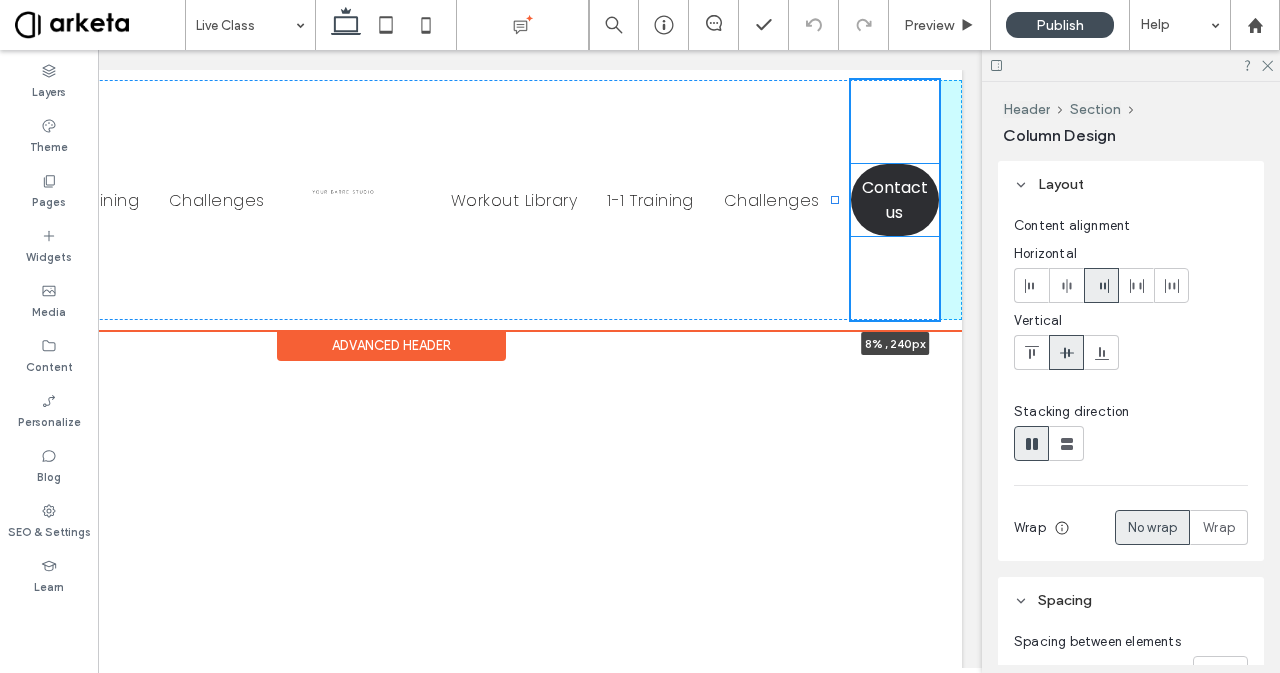 drag, startPoint x: 654, startPoint y: 202, endPoint x: 836, endPoint y: 212, distance: 182.27452 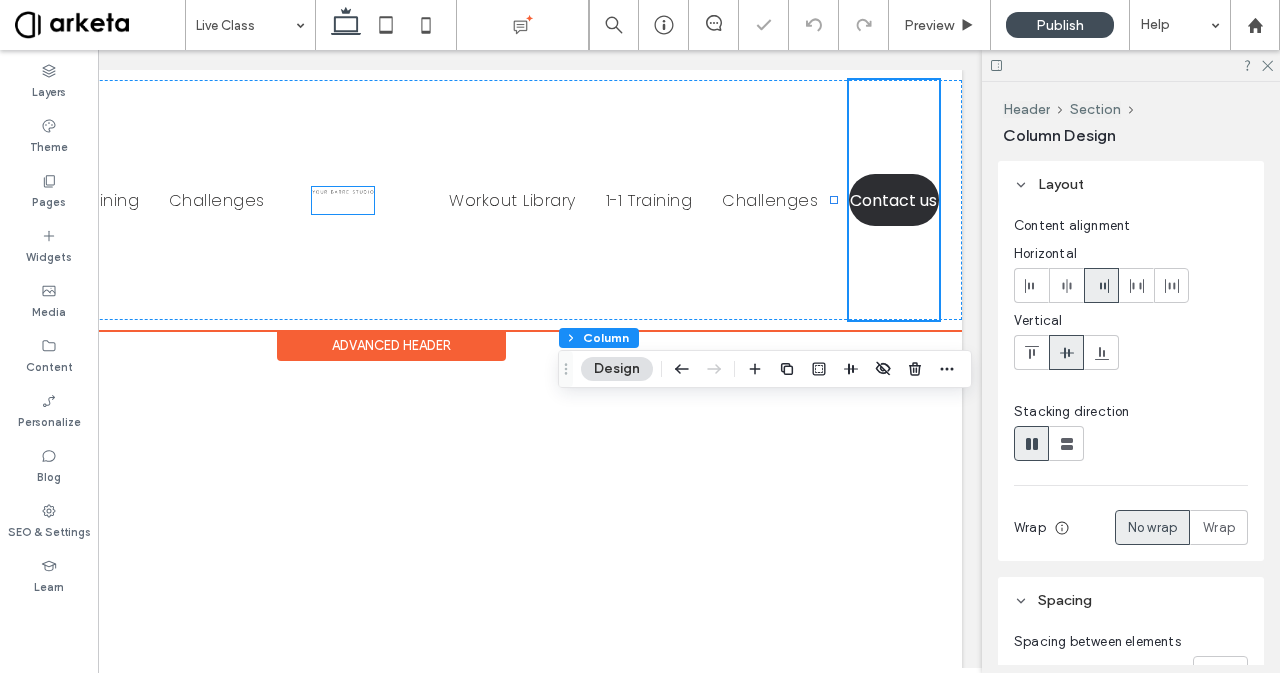 click at bounding box center (343, 200) 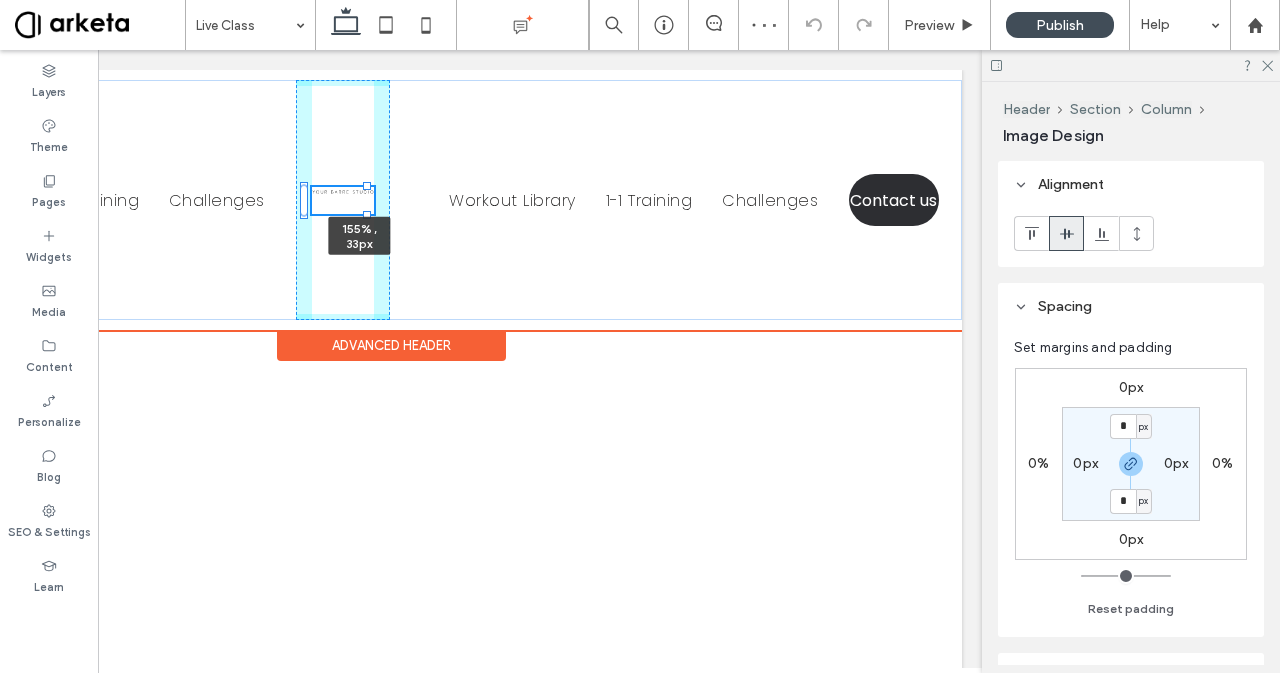 drag, startPoint x: 370, startPoint y: 217, endPoint x: 410, endPoint y: 247, distance: 50 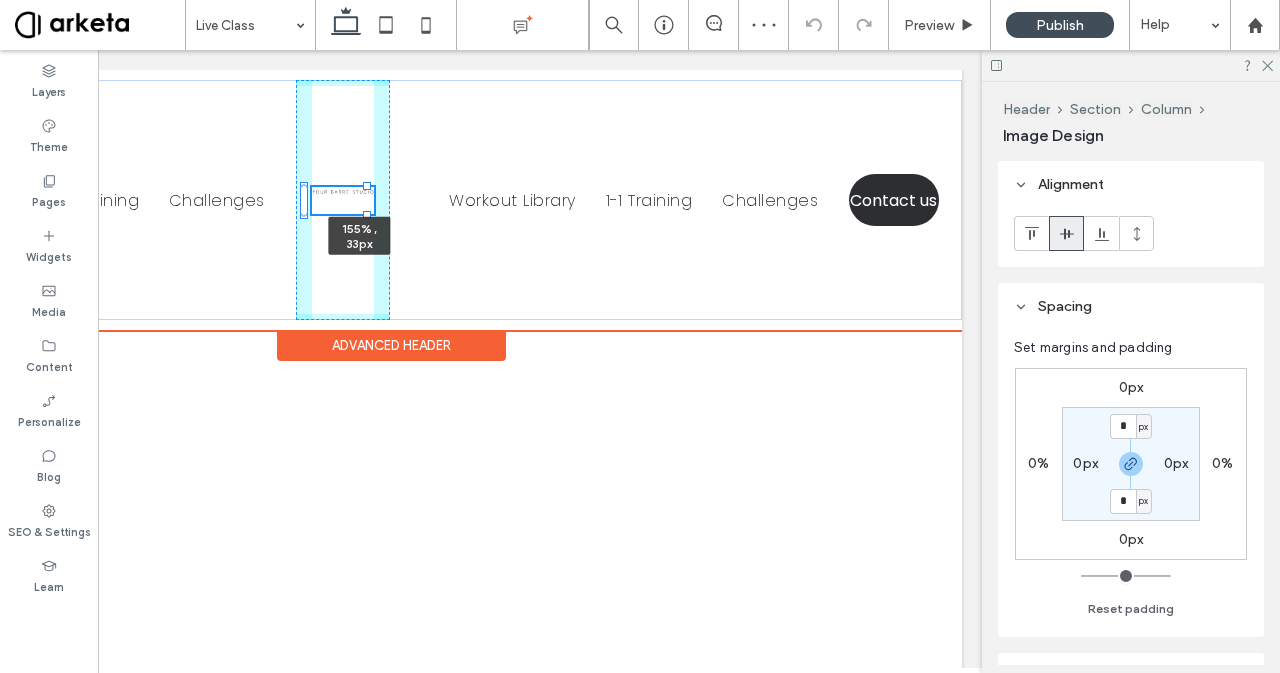 click on "Workout Library
1-1 Training
Challenges
155% , 33px
Workout Library
1-1 Training
Challenges
*[PHONE]
Contact us" at bounding box center (391, 200) 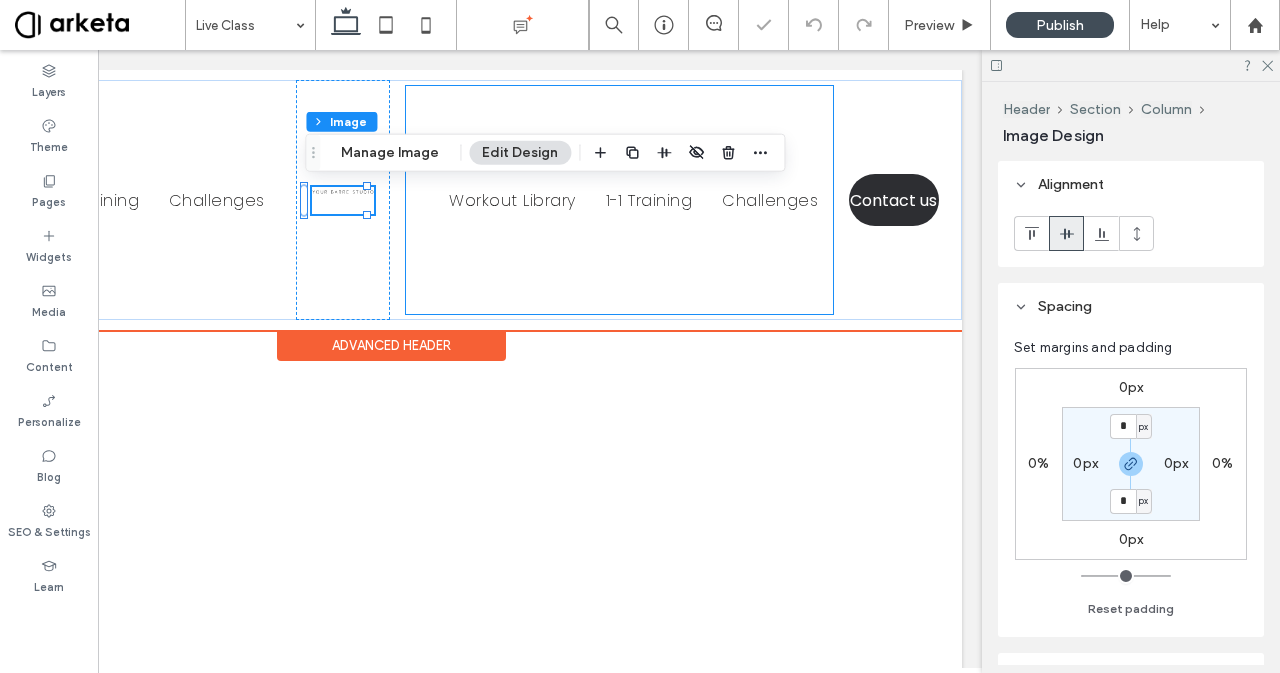 click on "Workout Library" at bounding box center (512, 200) 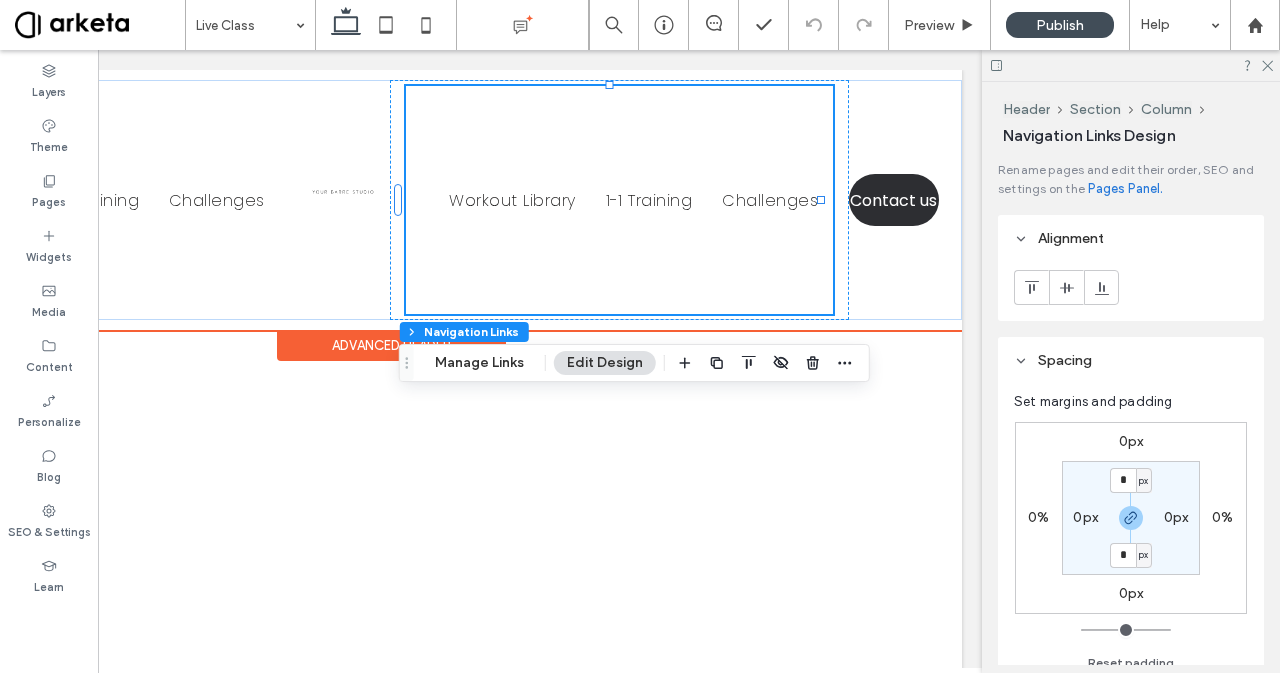 click on "Workout Library
1-1 Training
Challenges
Workout Library
1-1 Training
Challenges
*[PHONE]
Contact us
Section
Advanced Header" at bounding box center [391, 200] 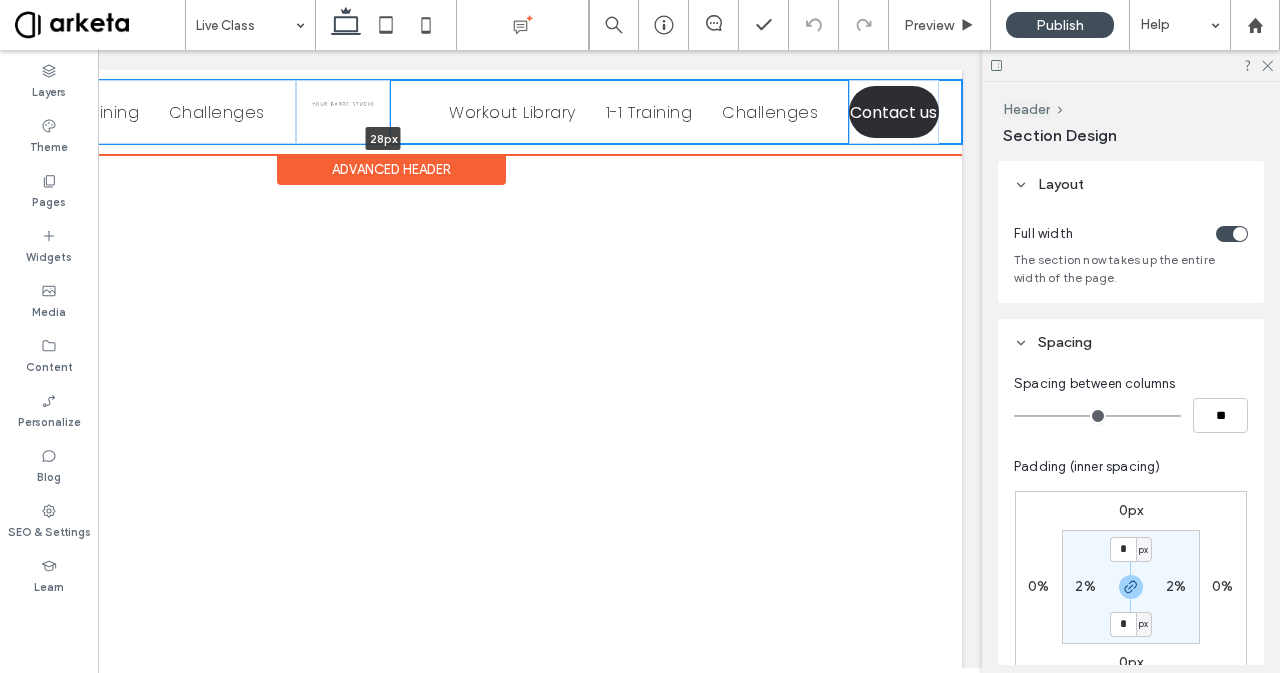 drag, startPoint x: 576, startPoint y: 317, endPoint x: 570, endPoint y: 105, distance: 212.08488 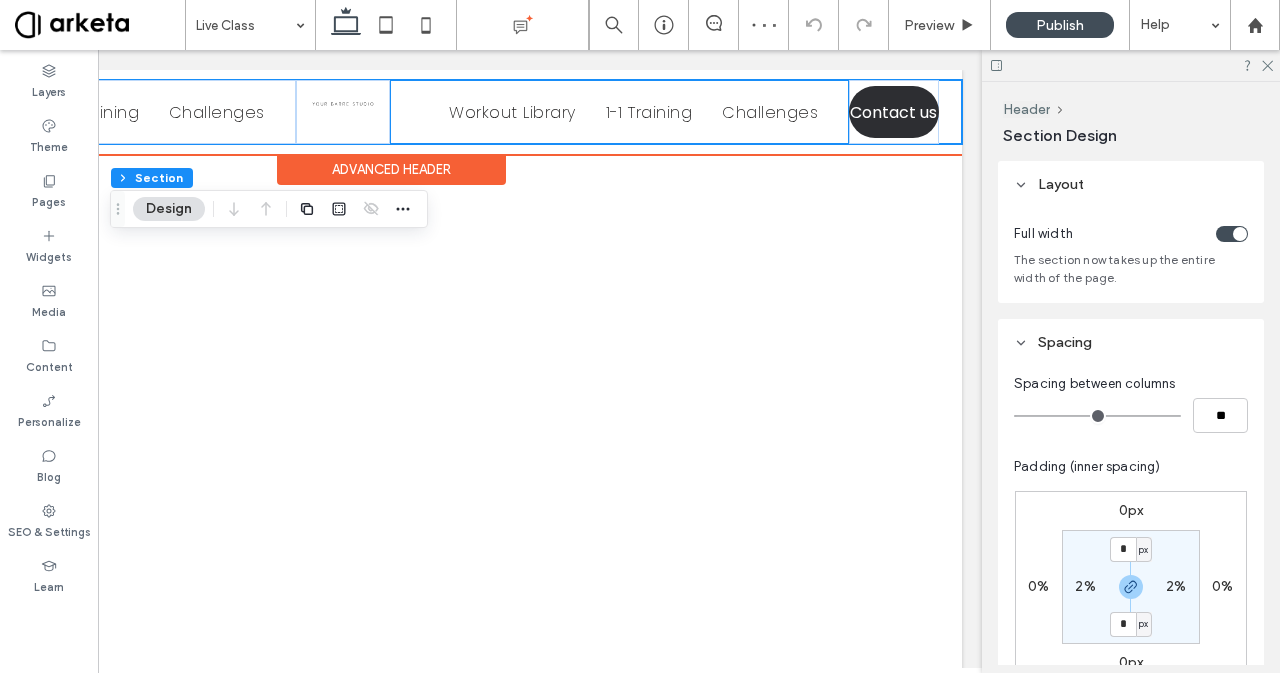 click on "Workout Library
1-1 Training
Challenges" at bounding box center (619, 112) 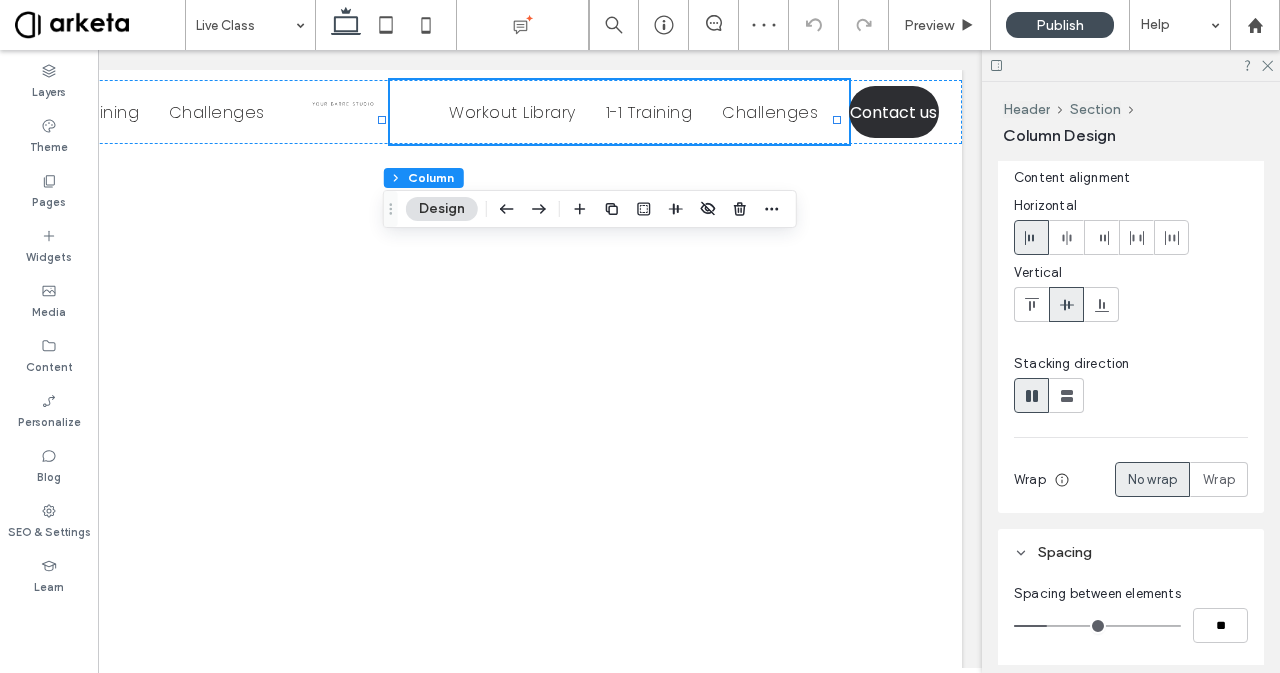 scroll, scrollTop: 50, scrollLeft: 0, axis: vertical 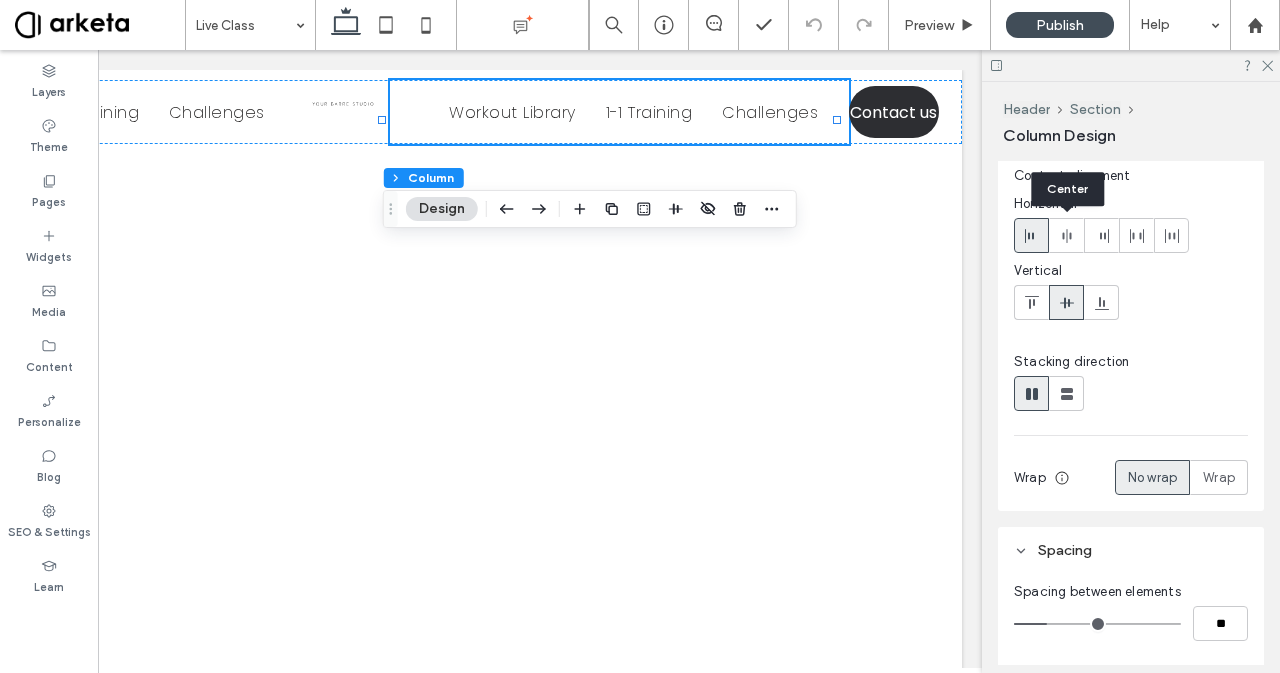 click 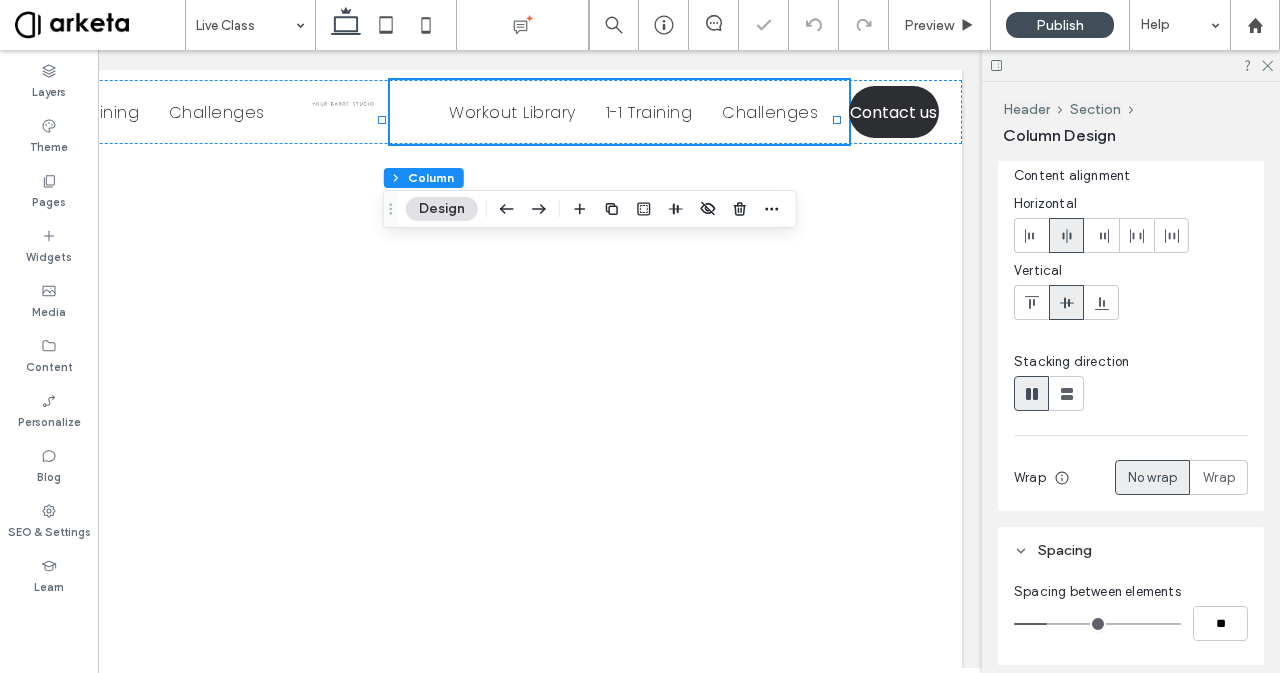 click 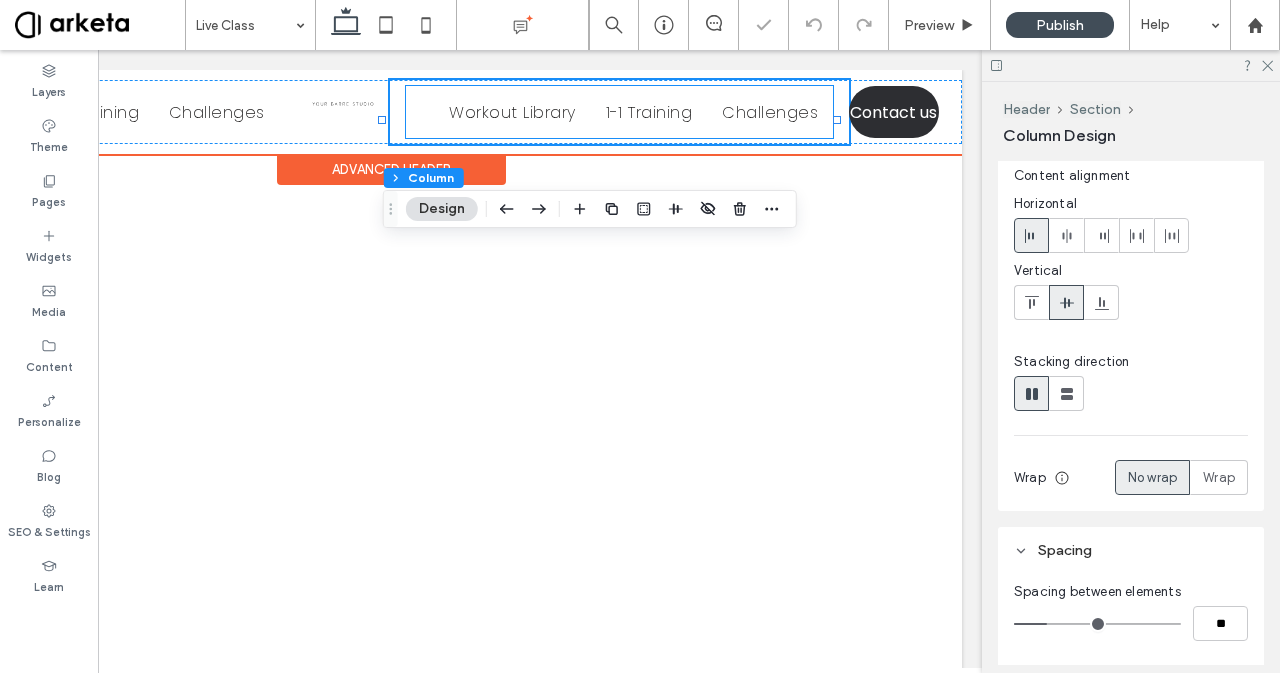 click on "Challenges" at bounding box center [770, 112] 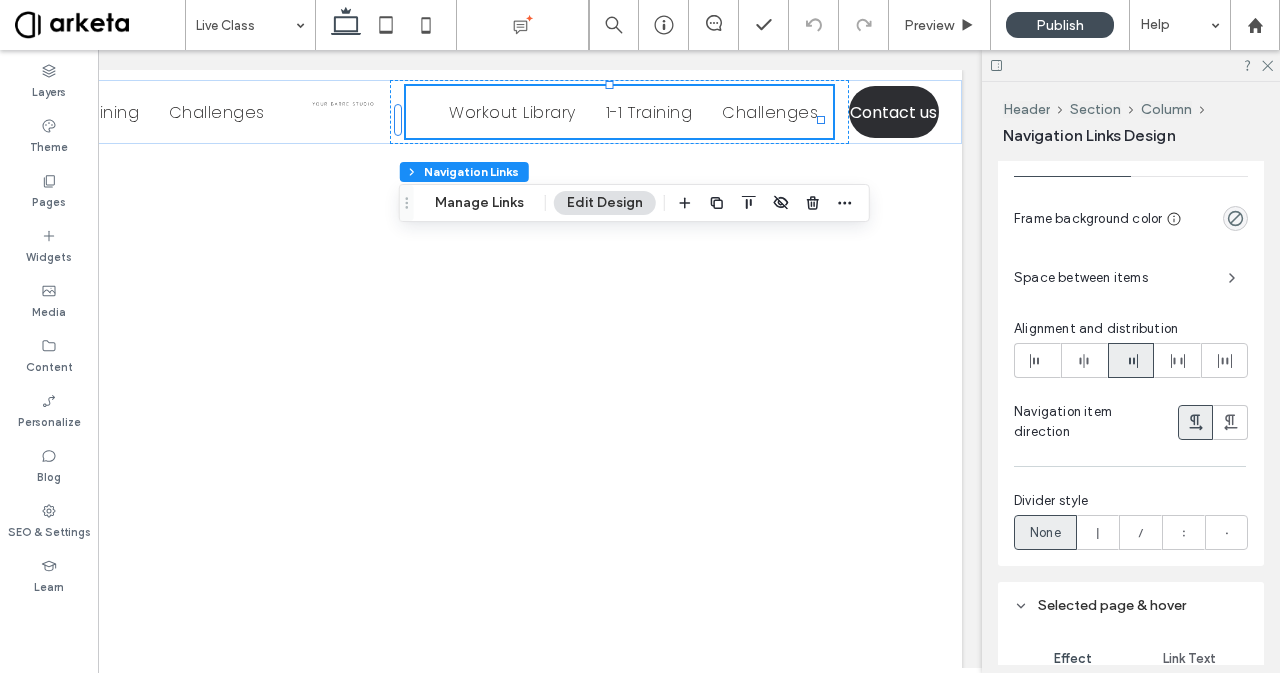 scroll, scrollTop: 1100, scrollLeft: 0, axis: vertical 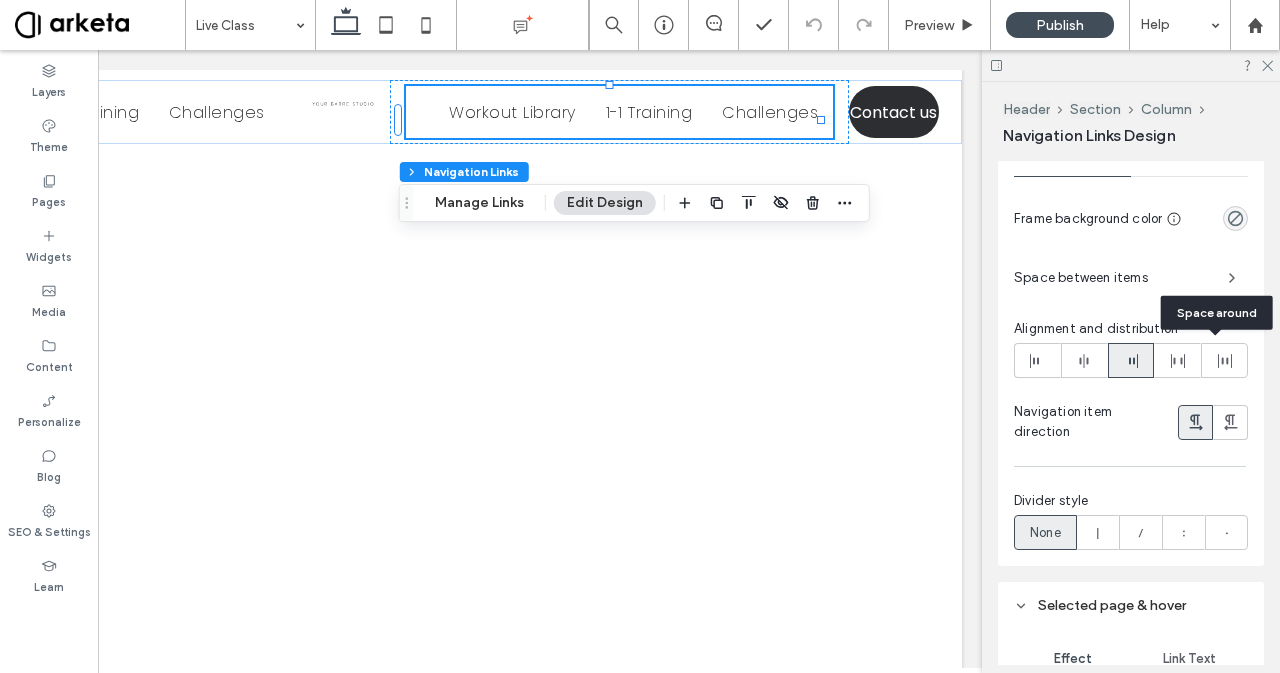click 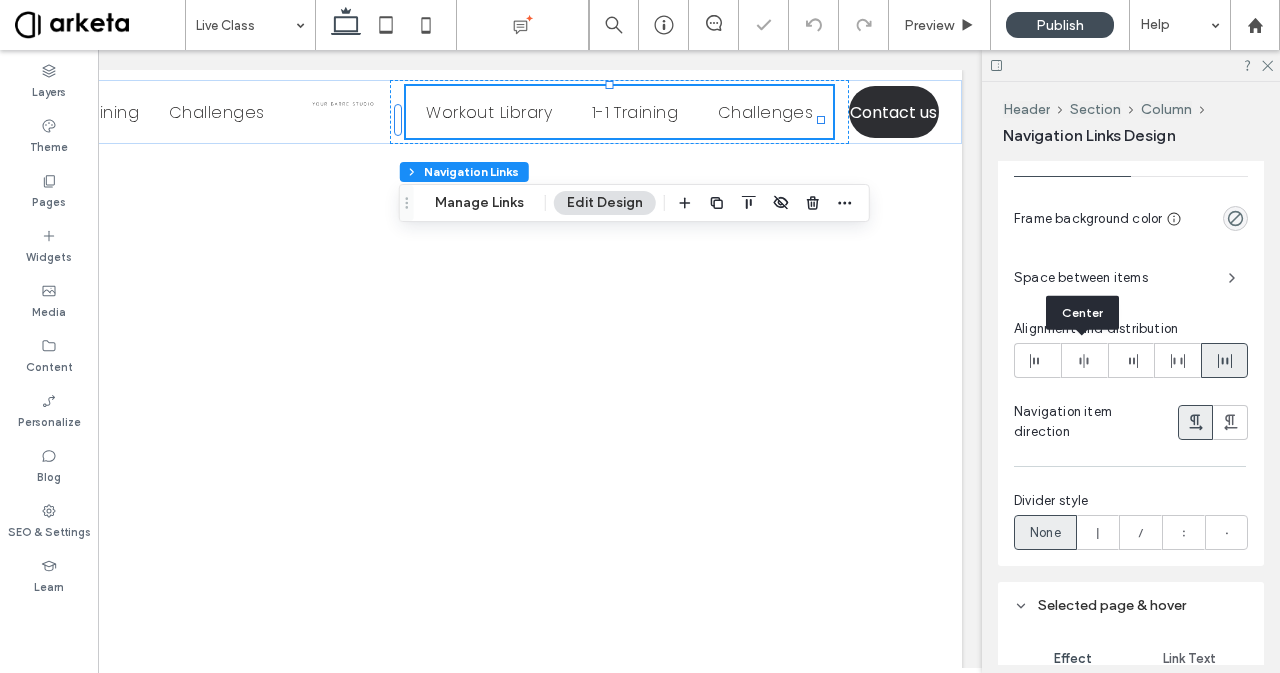 click at bounding box center [1084, 360] 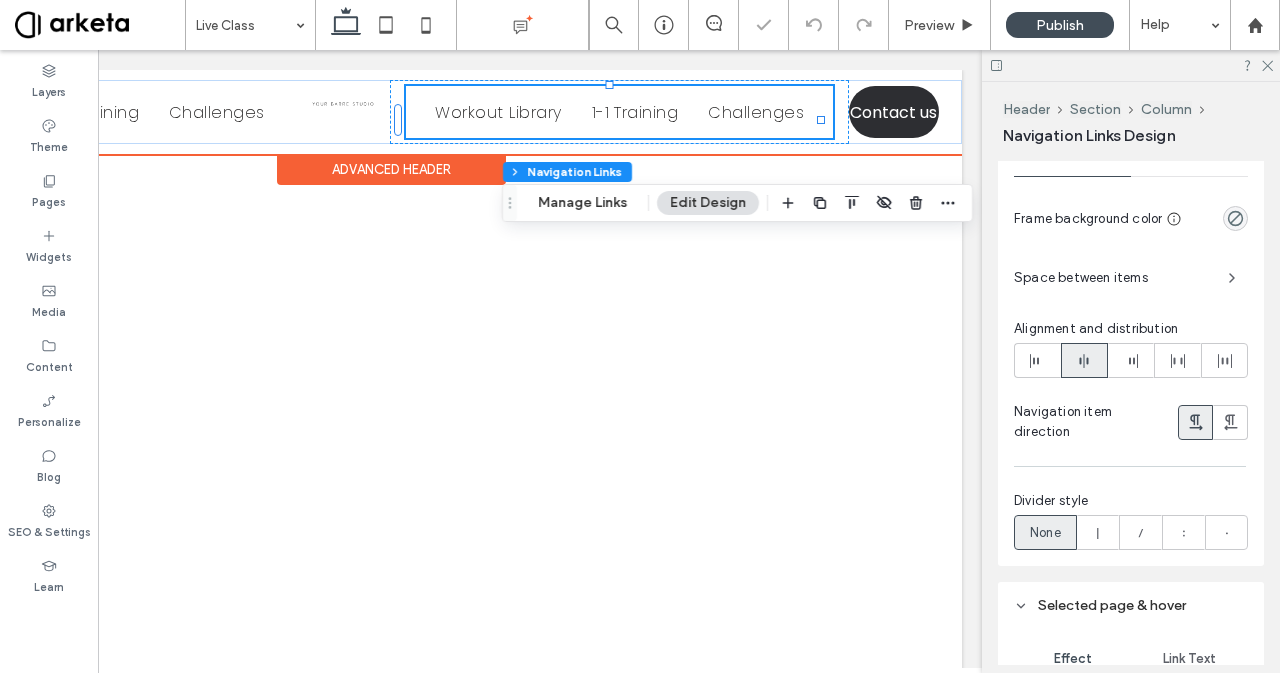 scroll, scrollTop: 0, scrollLeft: 0, axis: both 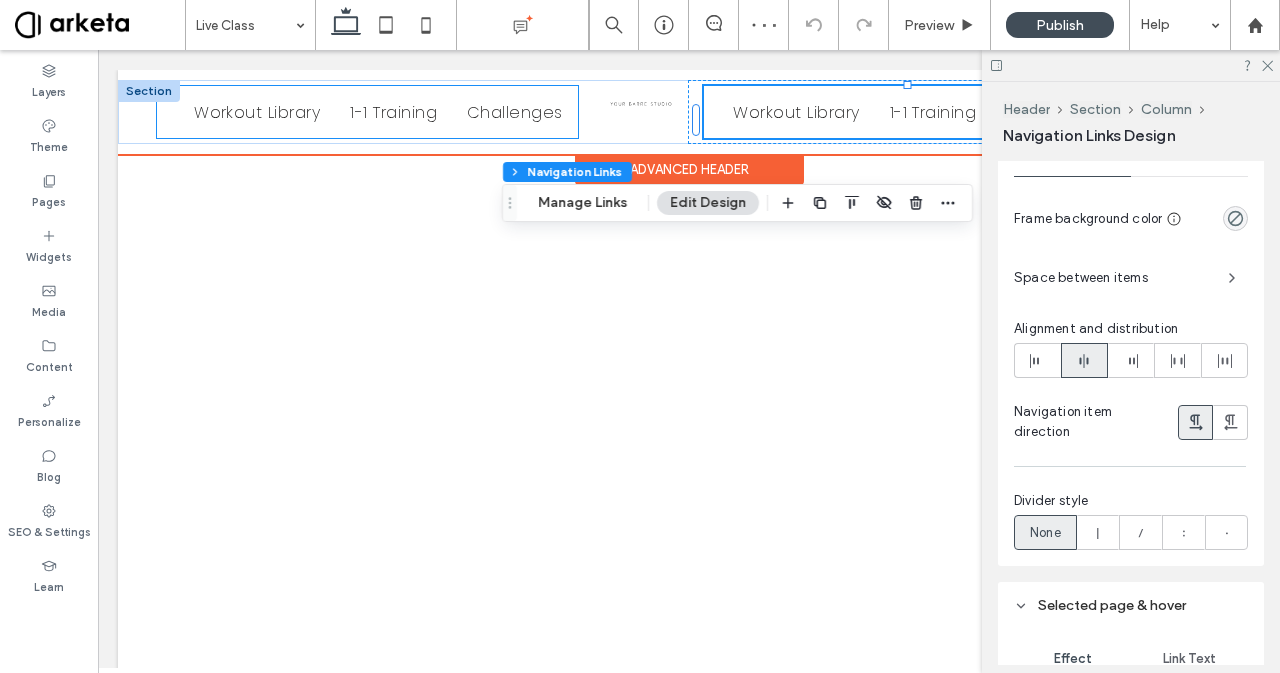 click on "1-1 Training" at bounding box center (393, 112) 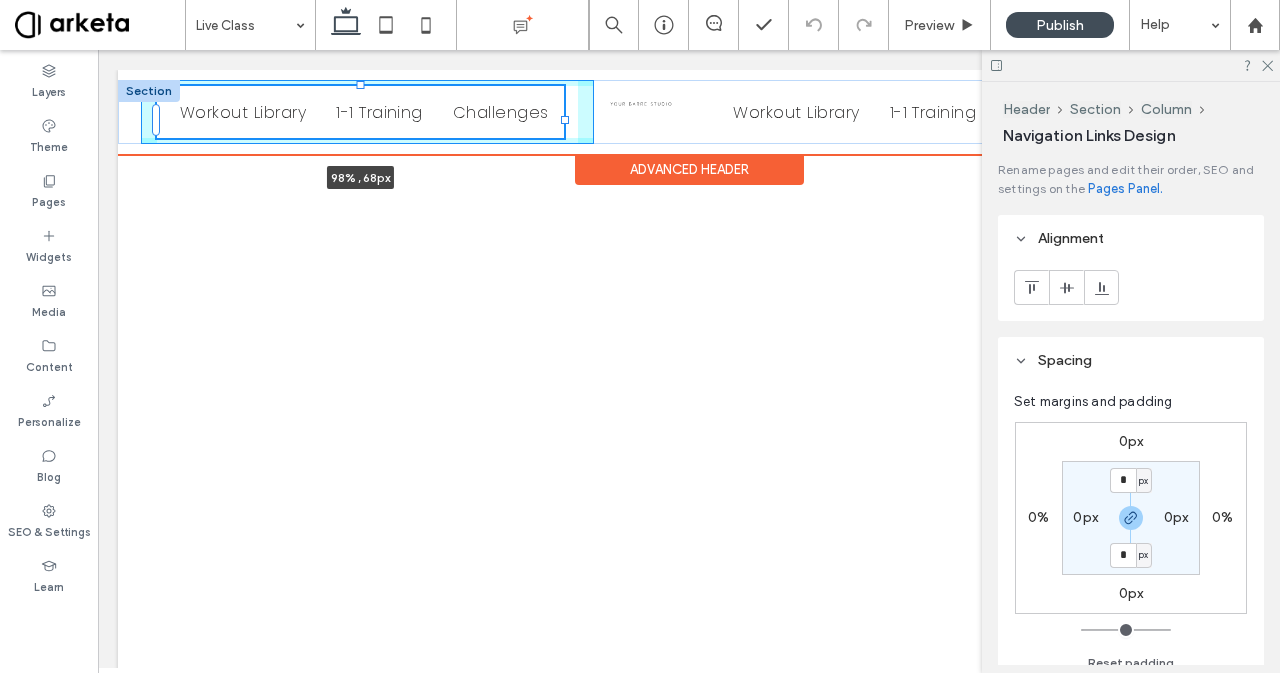 click at bounding box center [565, 120] 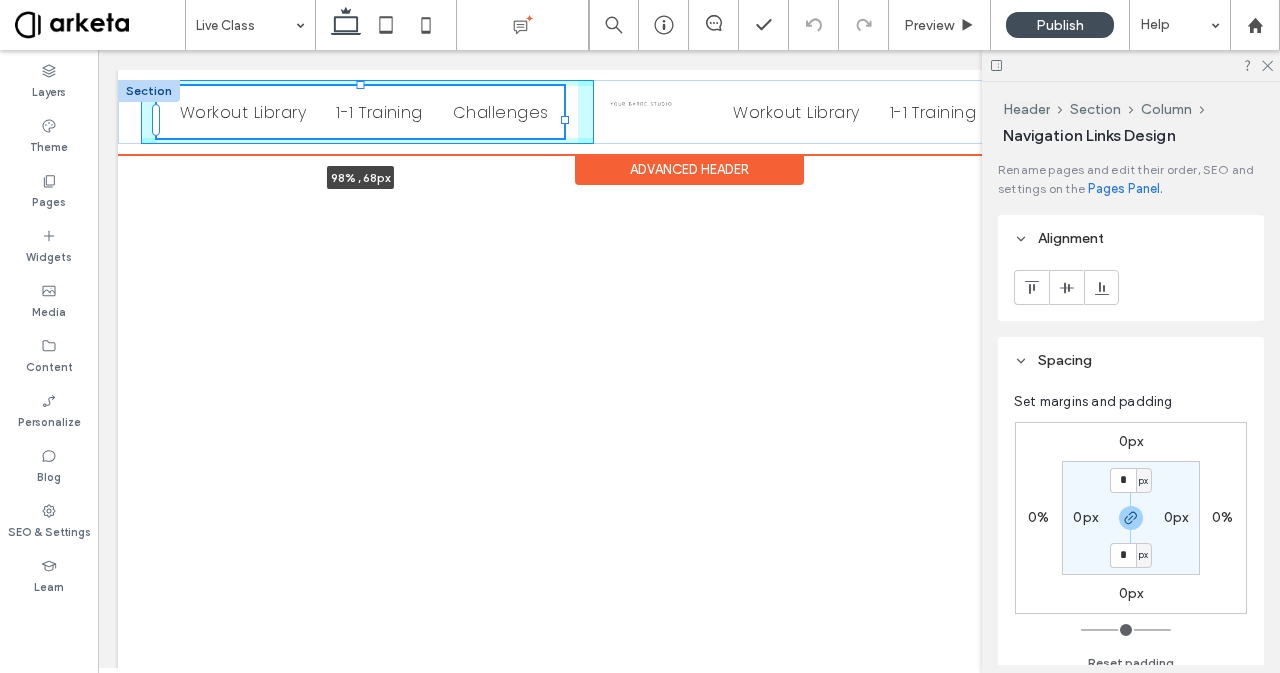 type on "**" 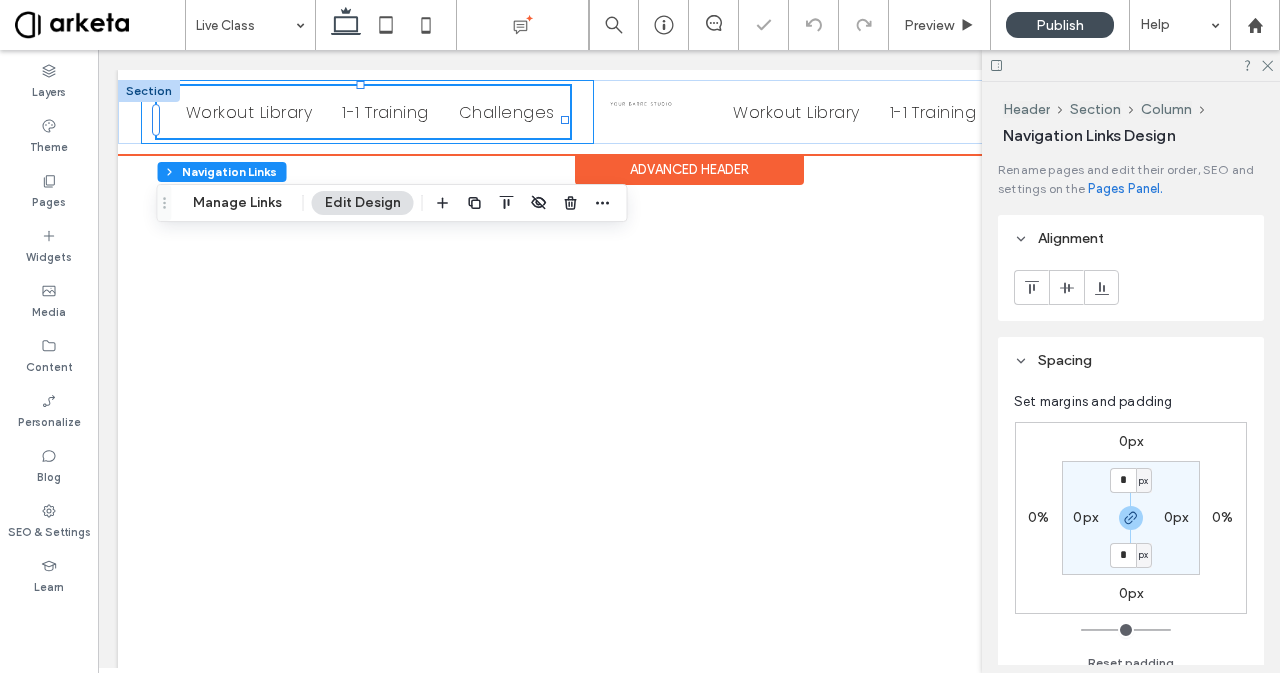 click on "Workout Library
1-1 Training
Challenges
98% , 68px" at bounding box center (367, 112) 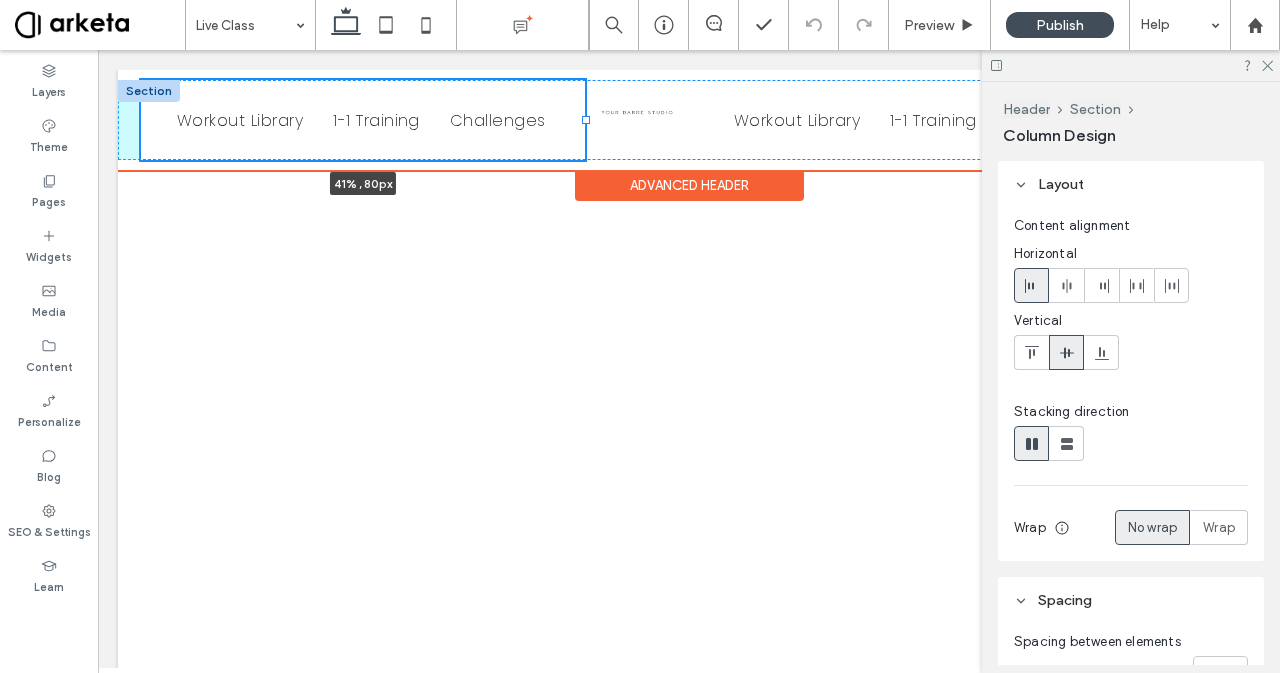 click on "Workout Library
1-1 Training
Challenges
41% , 80px
Workout Library
1-1 Training
Challenges
*[PHONE]
Contact us" at bounding box center (689, 120) 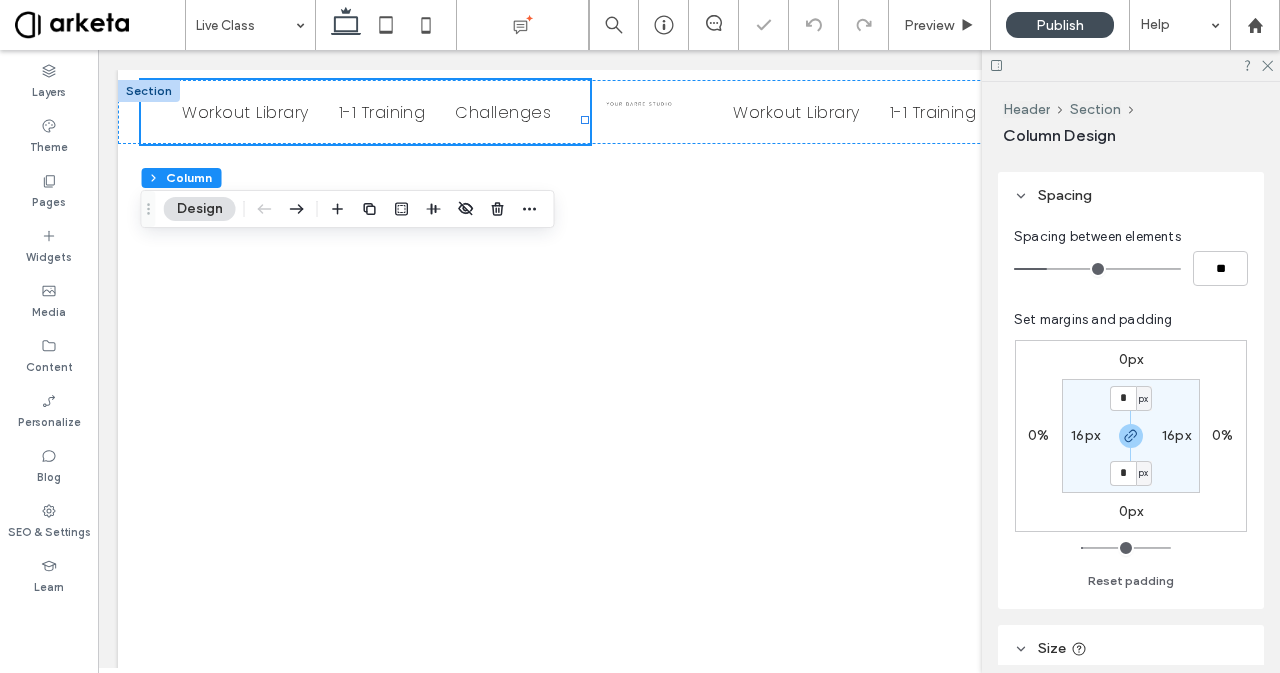 scroll, scrollTop: 466, scrollLeft: 0, axis: vertical 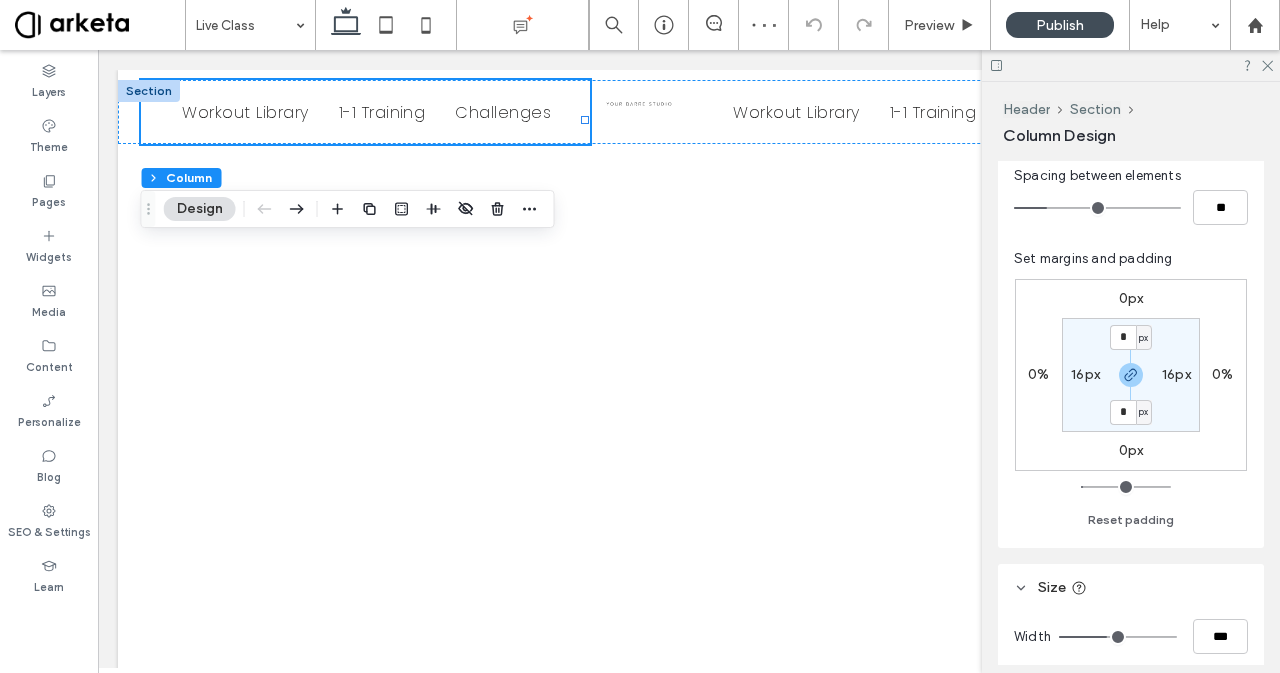 click on "16px" at bounding box center (1085, 374) 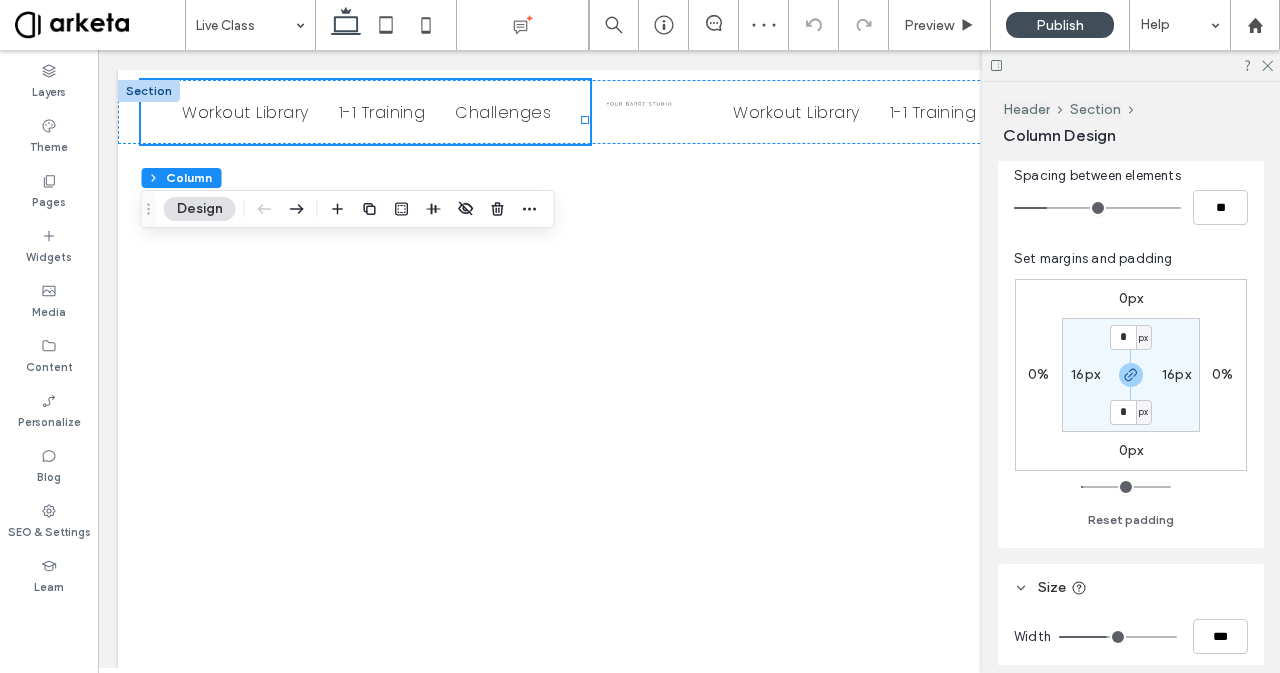 type on "**" 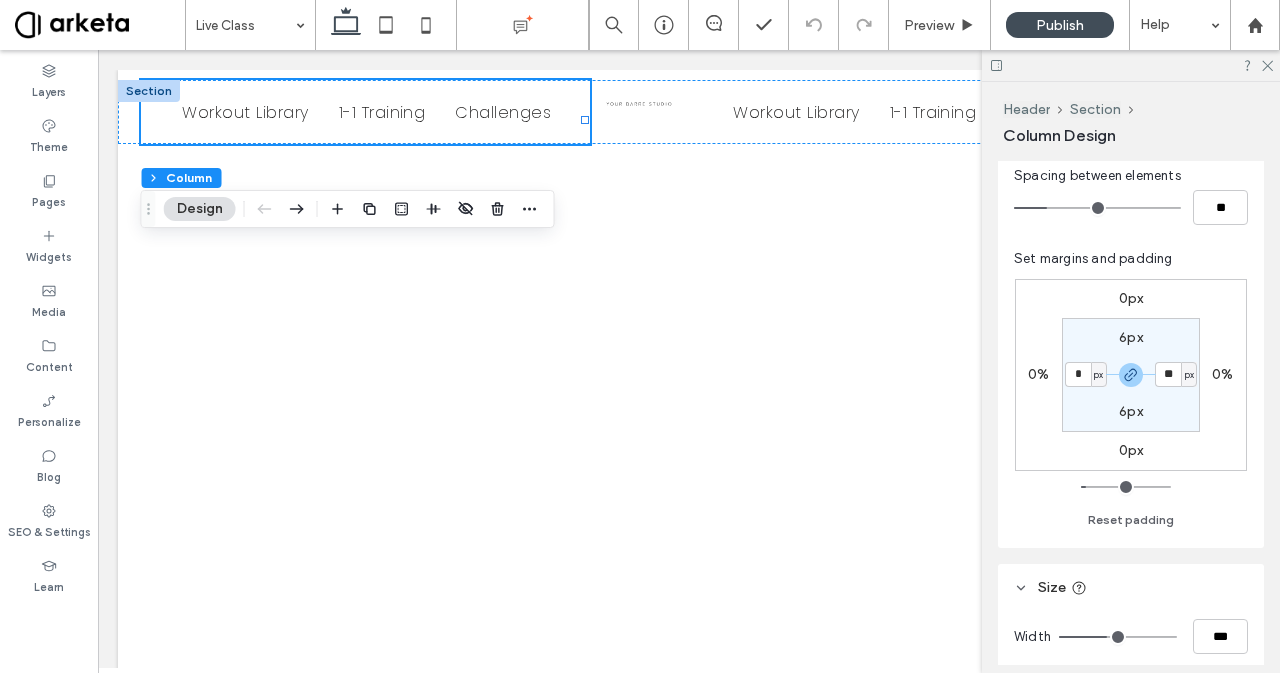 type on "*" 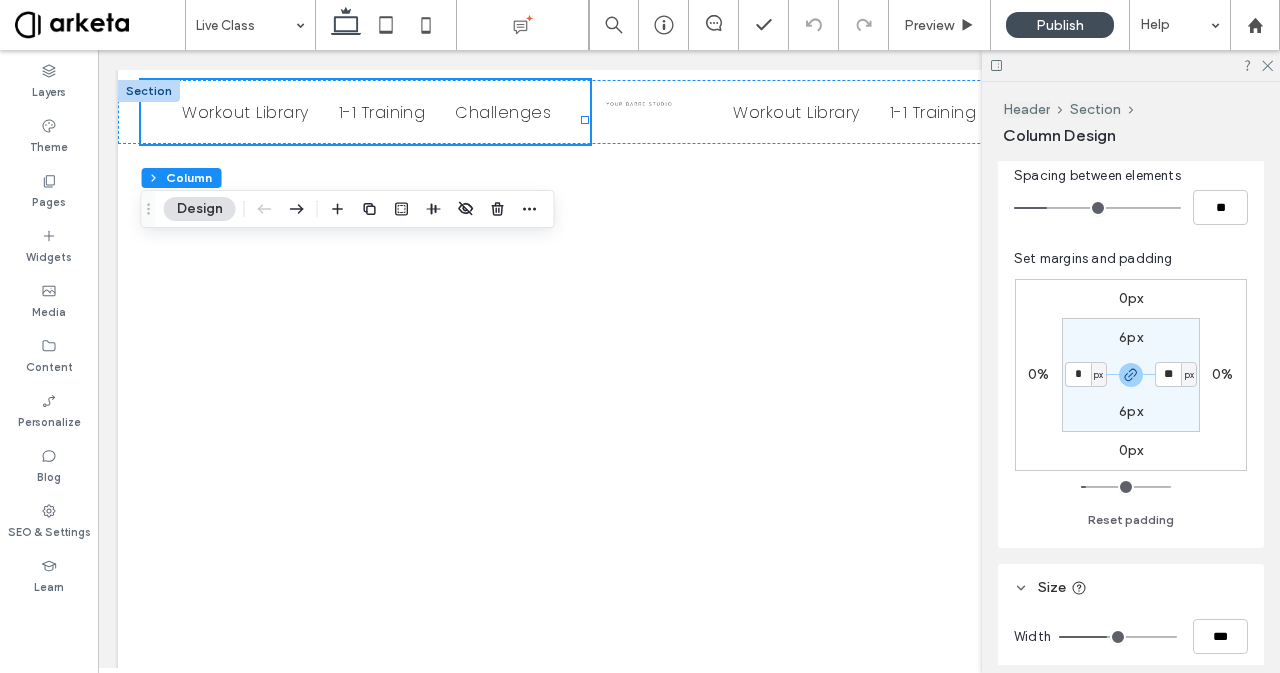 type on "*" 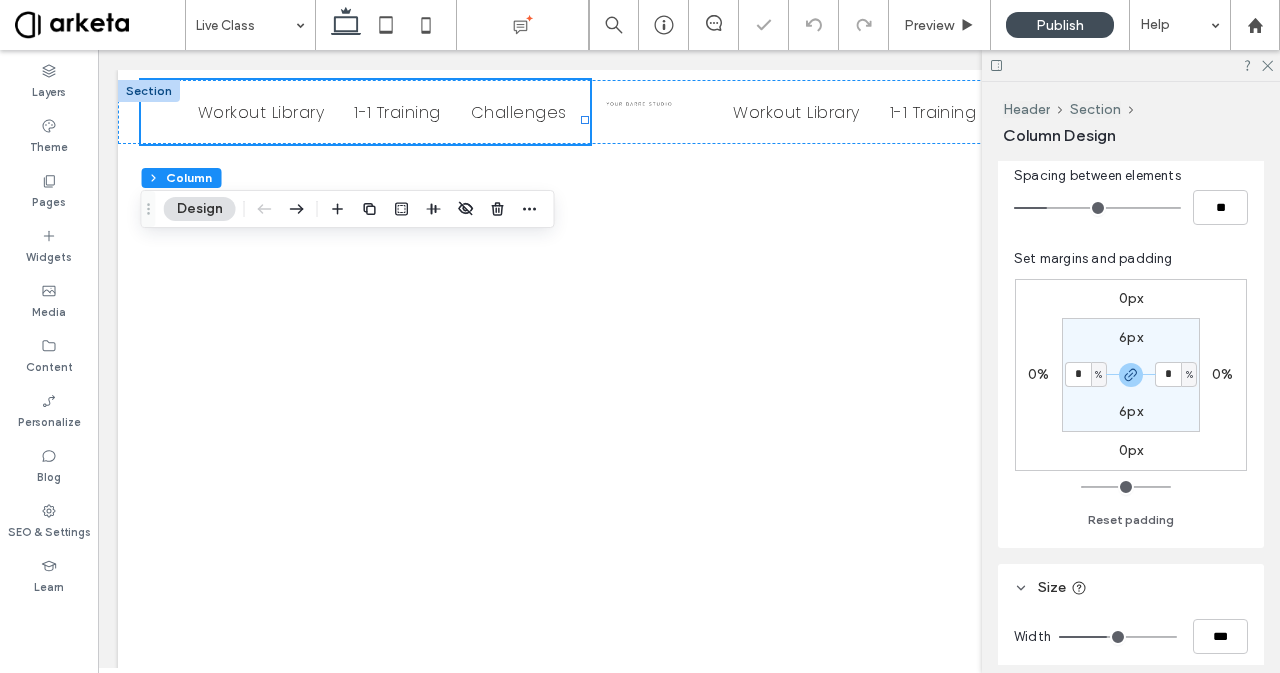 click on "6px" at bounding box center [1131, 337] 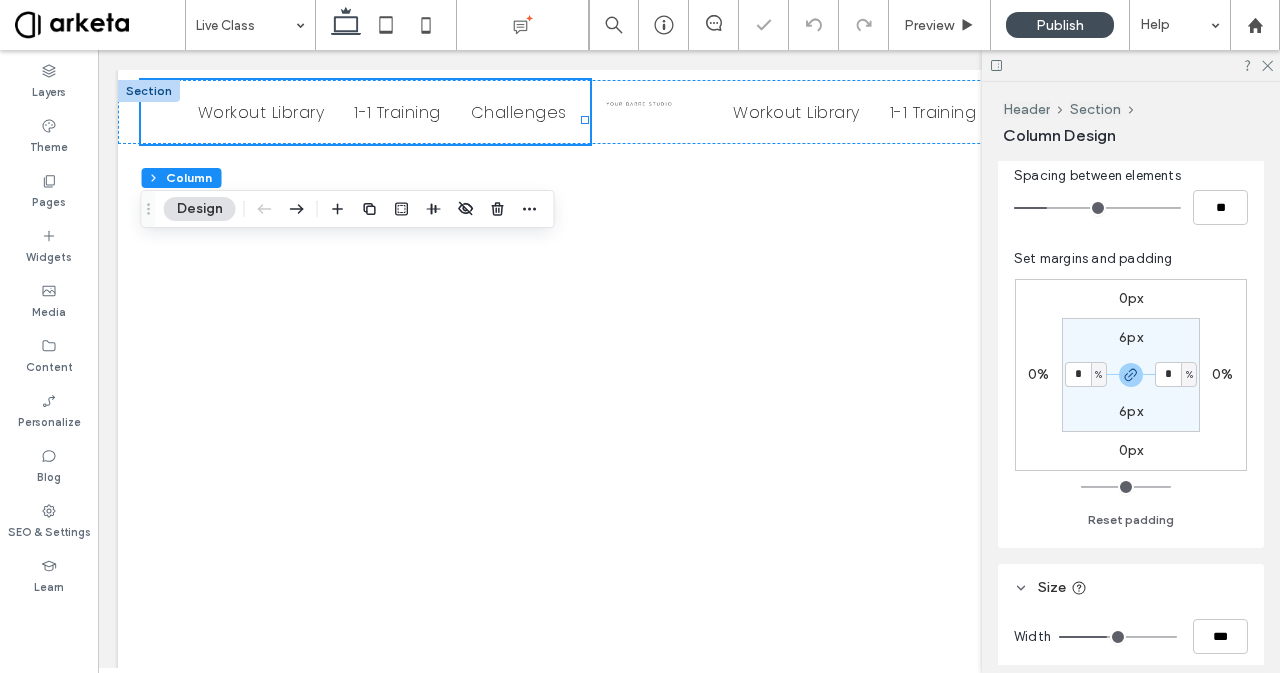 type on "*" 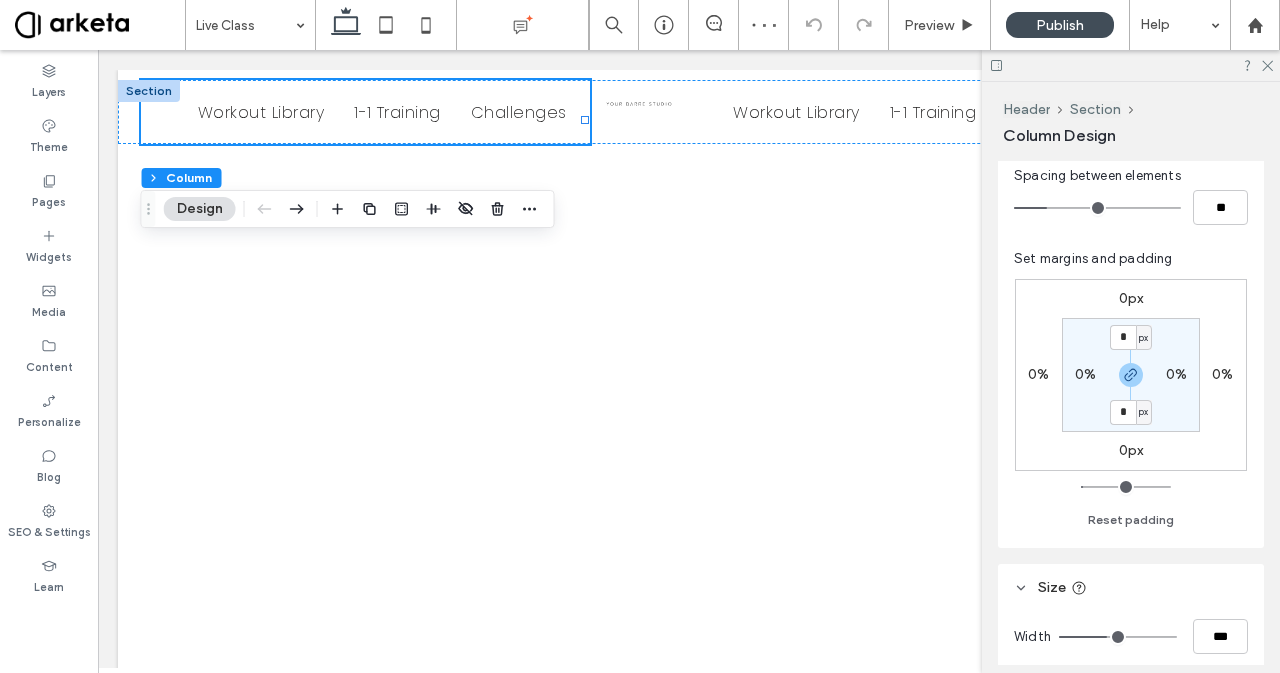 type on "*" 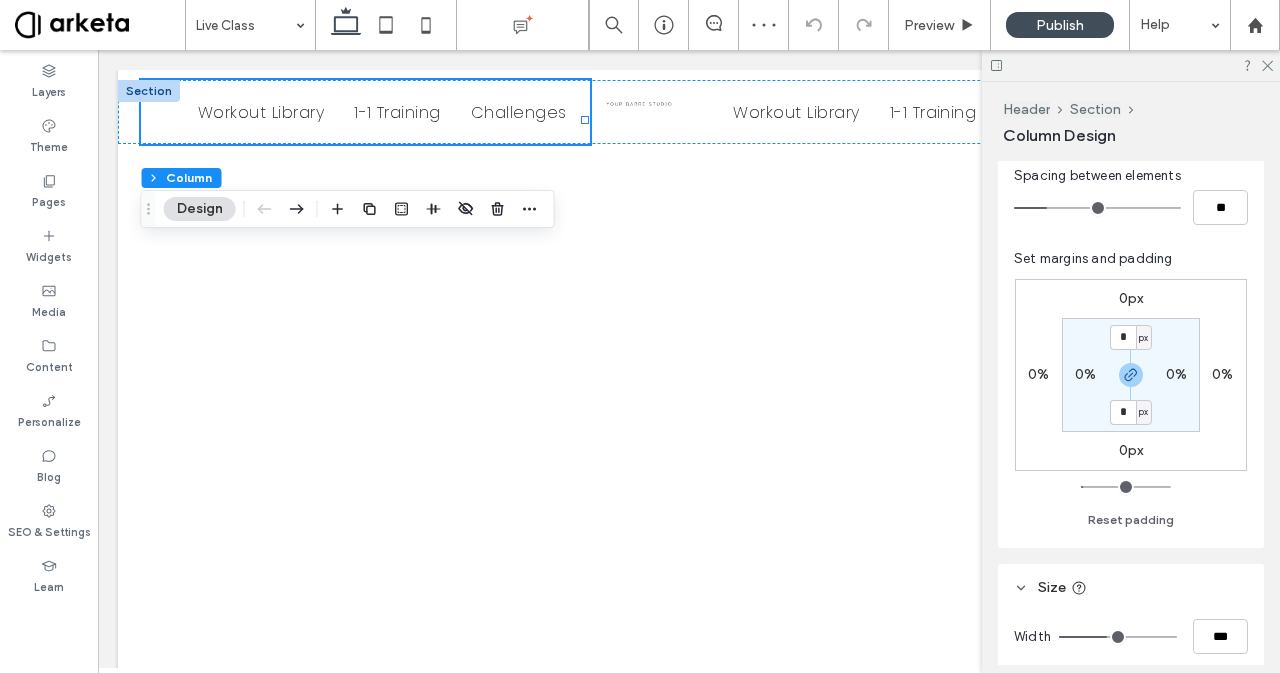 type on "*" 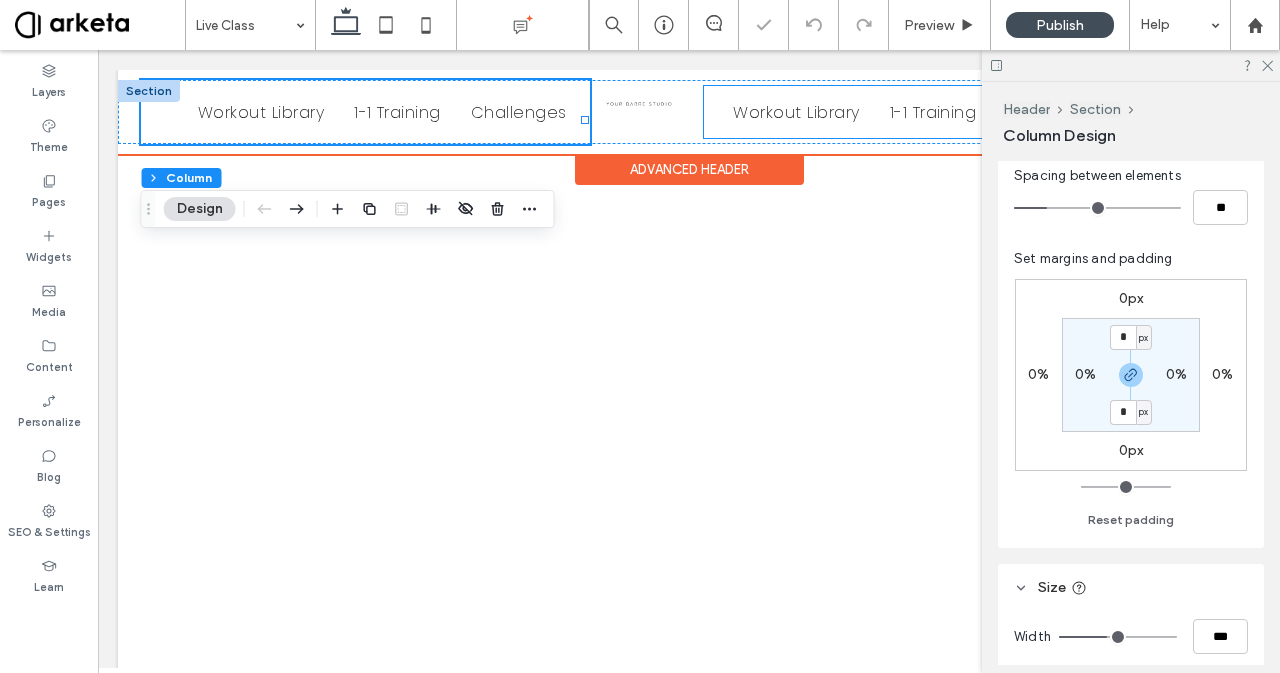 click on "Workout Library" at bounding box center [796, 112] 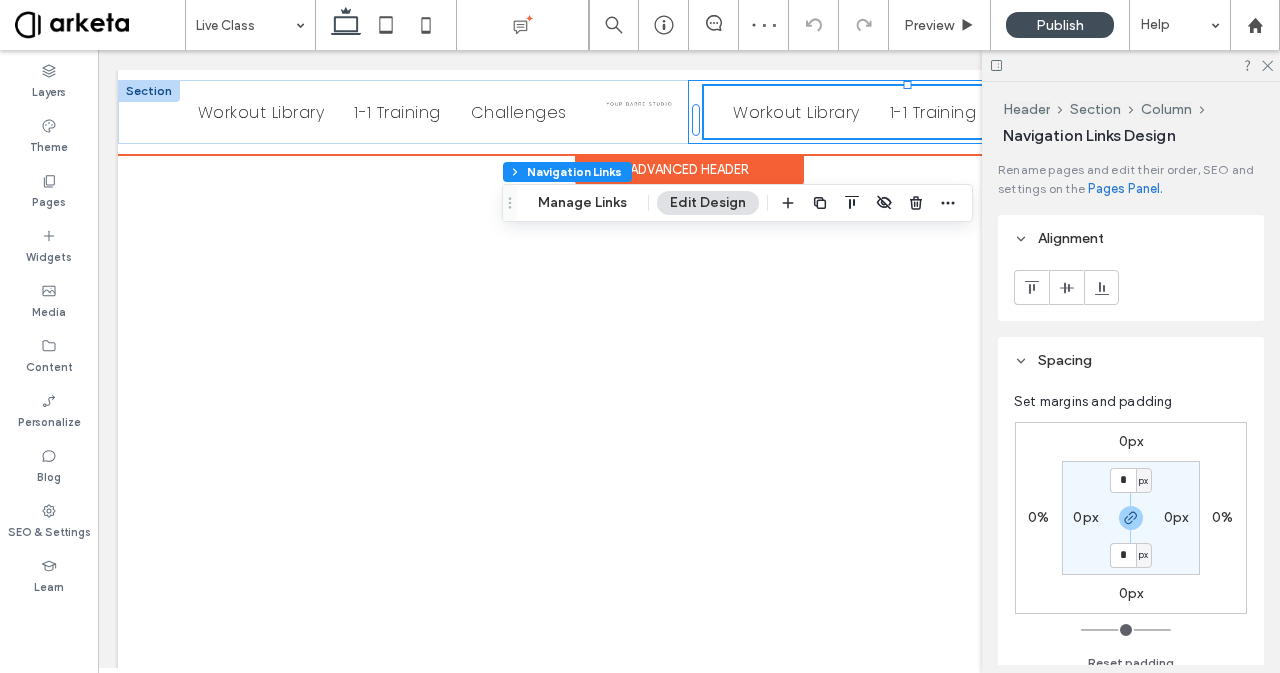 click on "Workout Library
1-1 Training
Challenges" at bounding box center [917, 112] 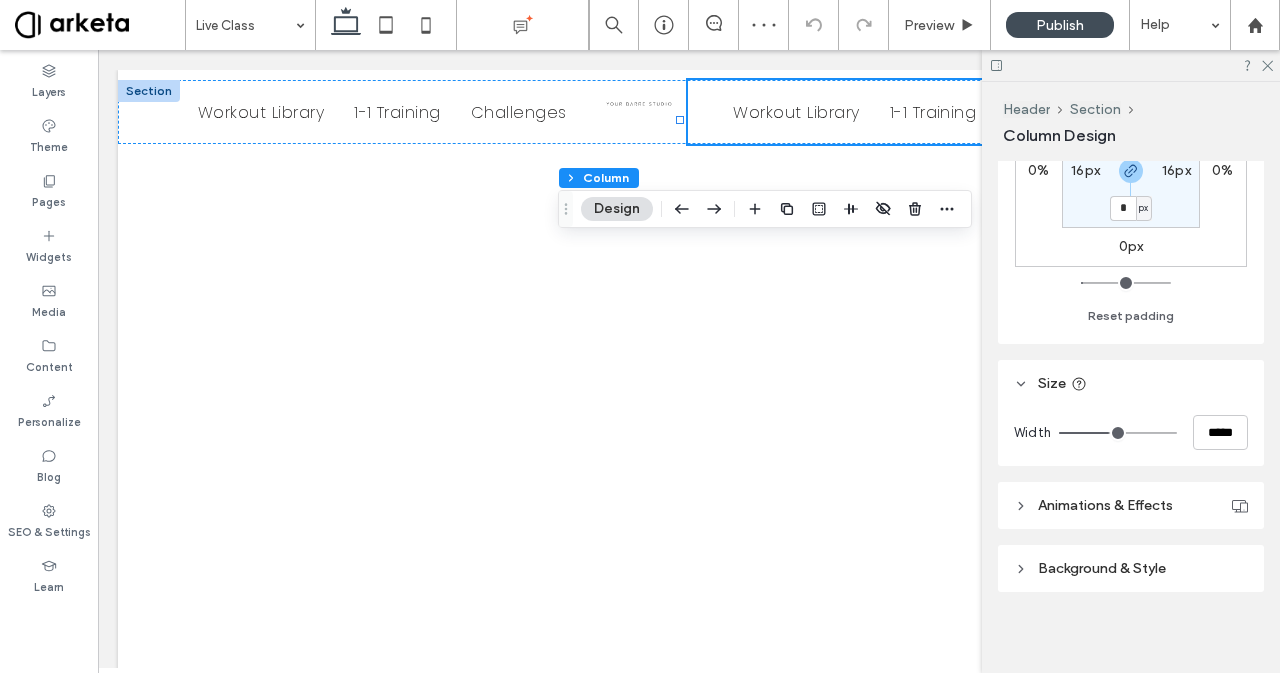 scroll, scrollTop: 577, scrollLeft: 0, axis: vertical 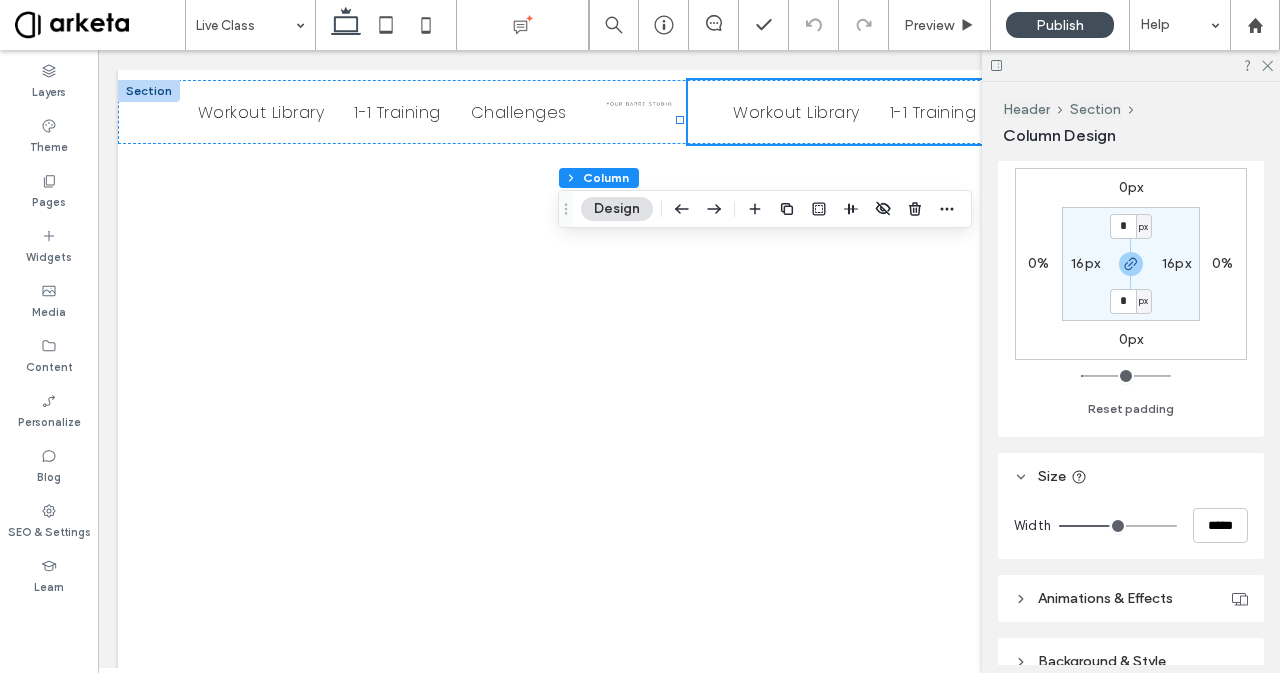 click on "16px" at bounding box center (1085, 263) 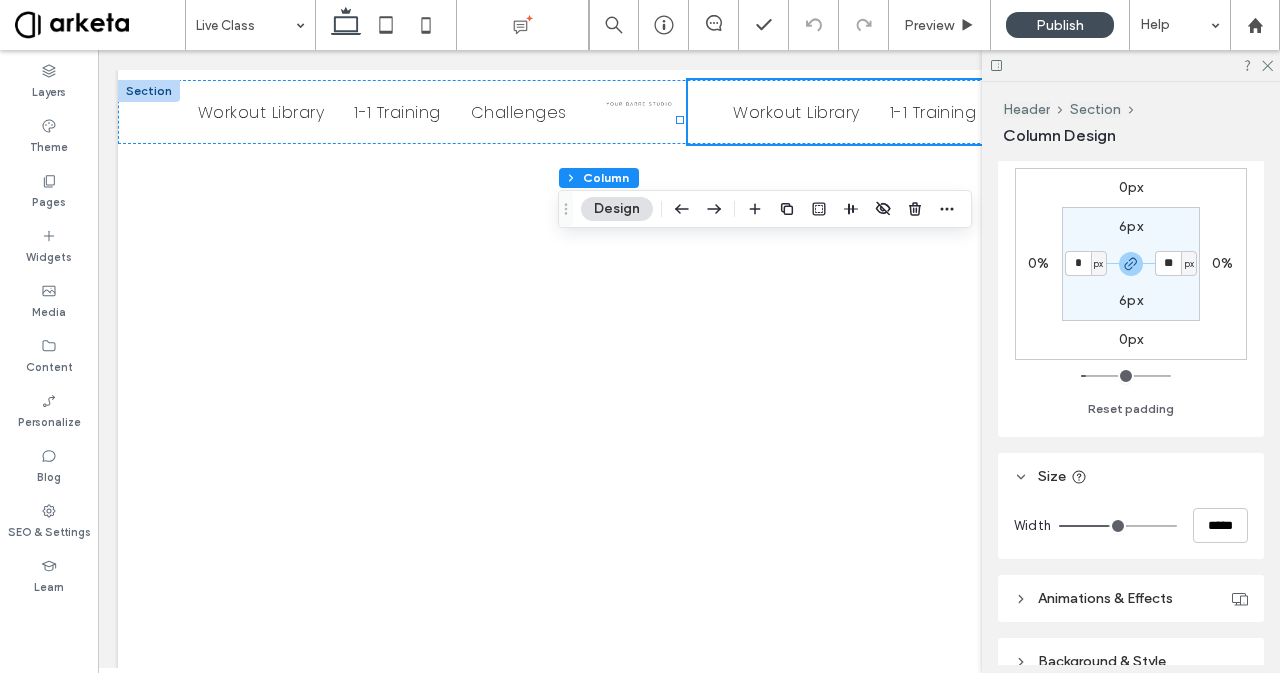type on "*" 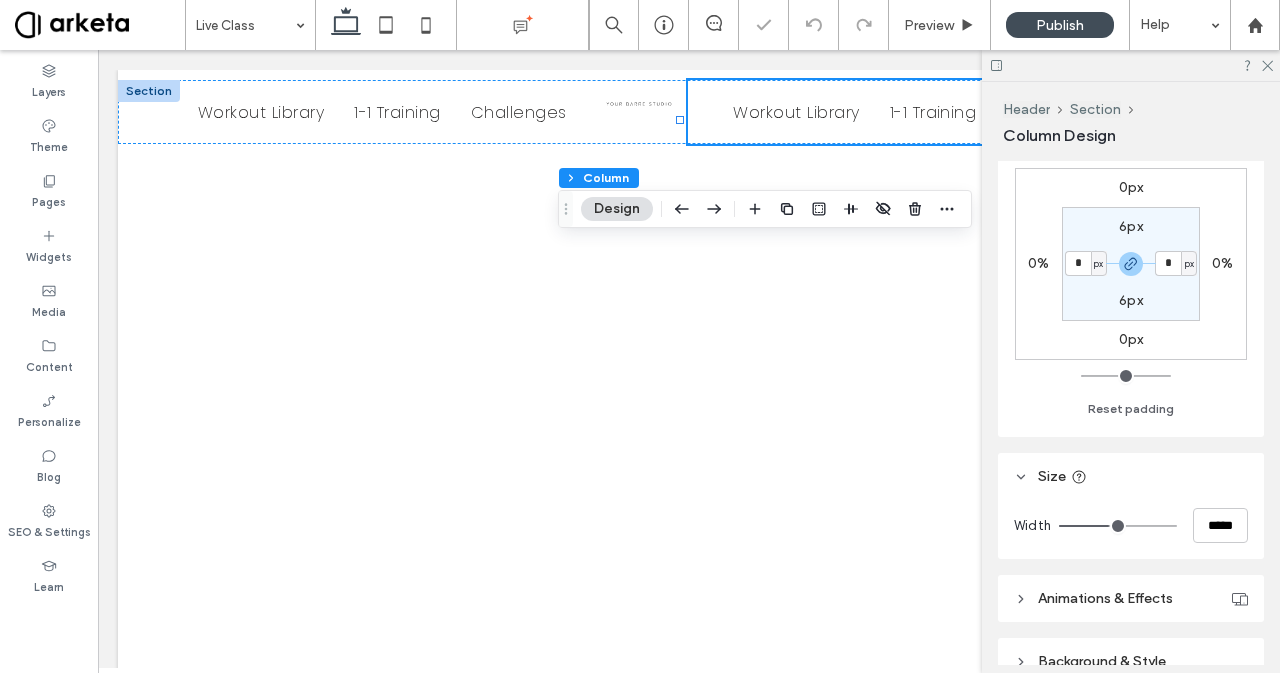 type on "*" 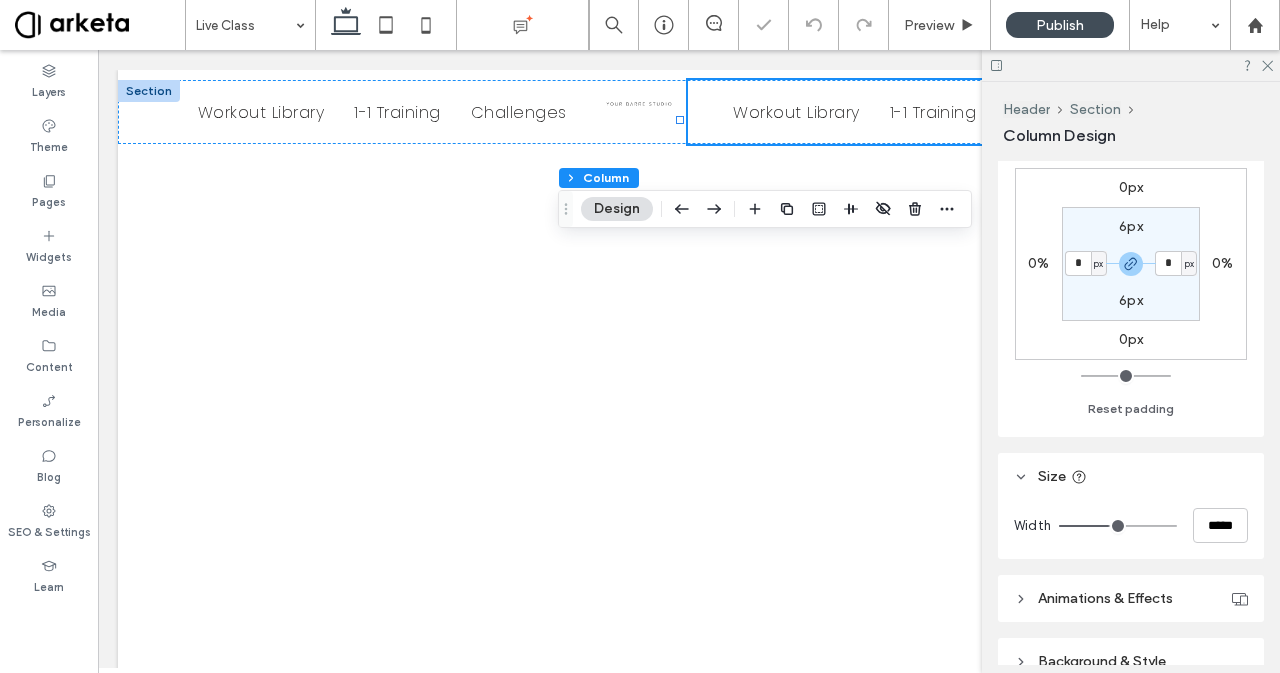 type on "*" 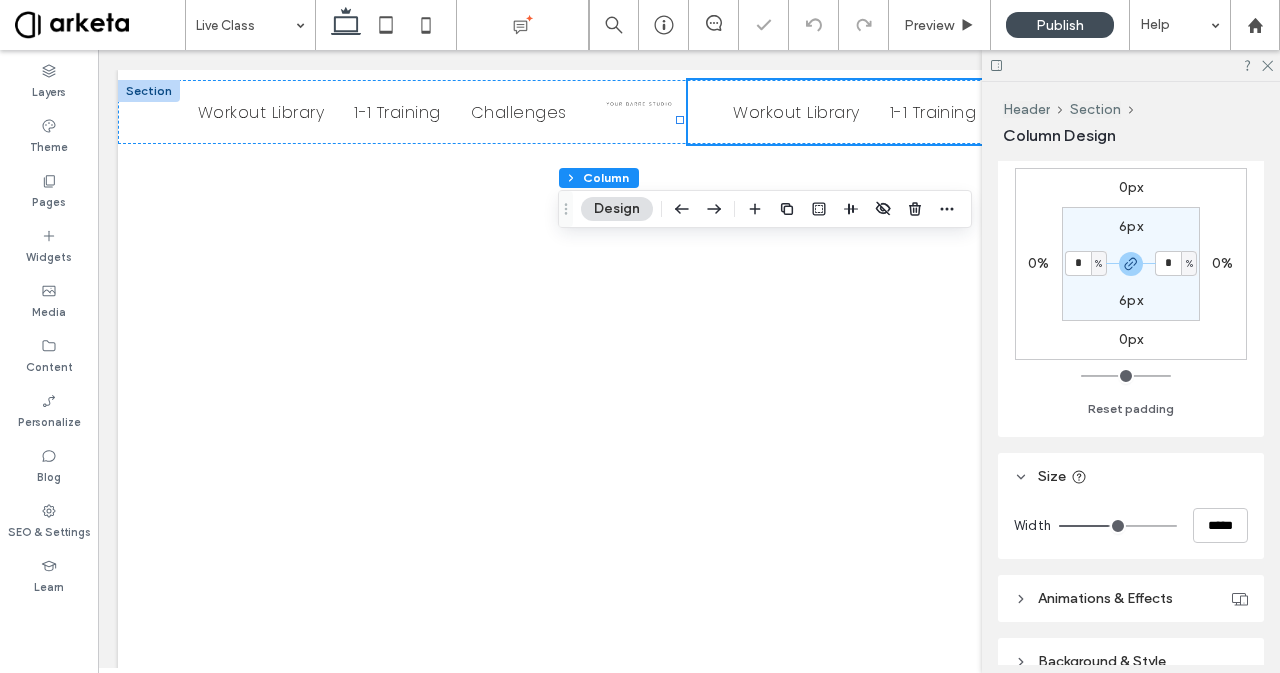 click on "6px" at bounding box center (1131, 226) 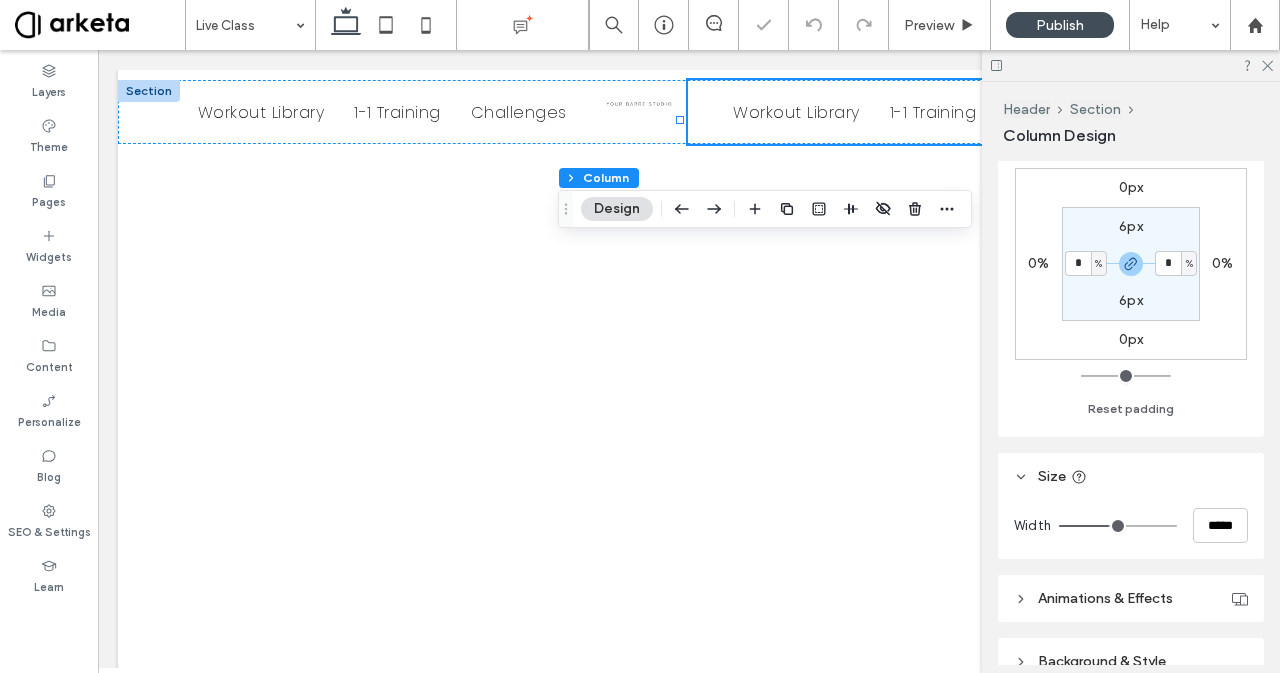 type on "*" 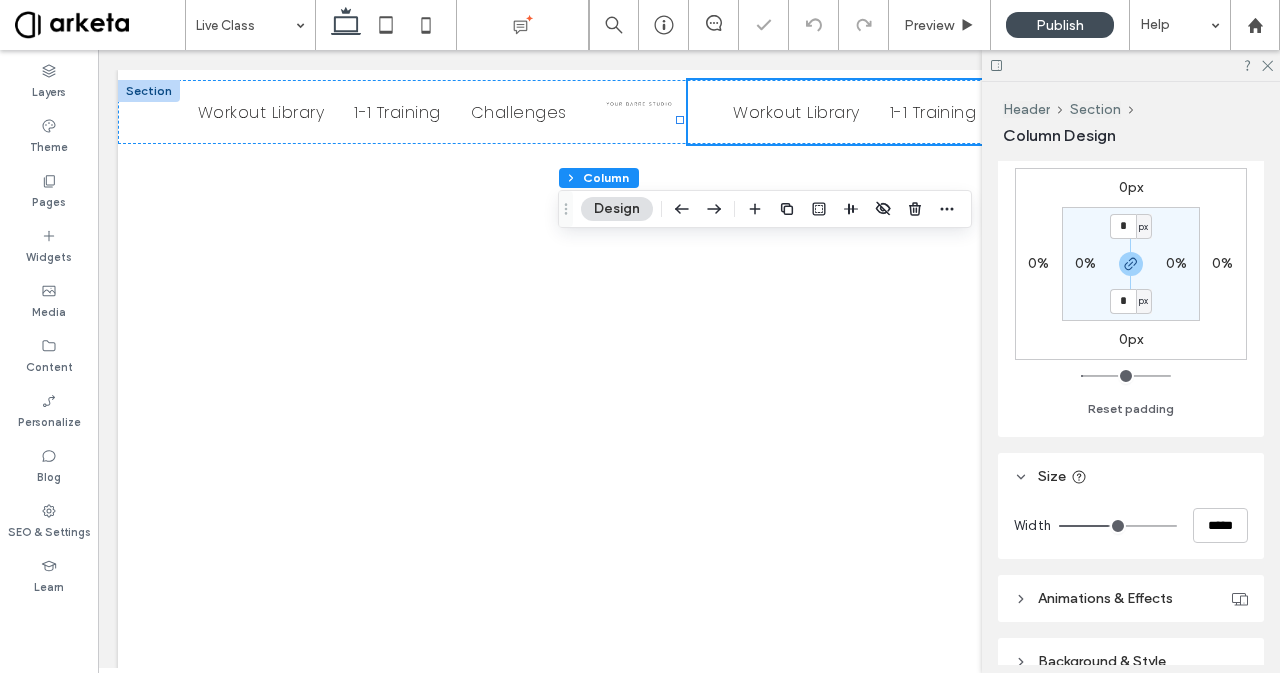 type on "*" 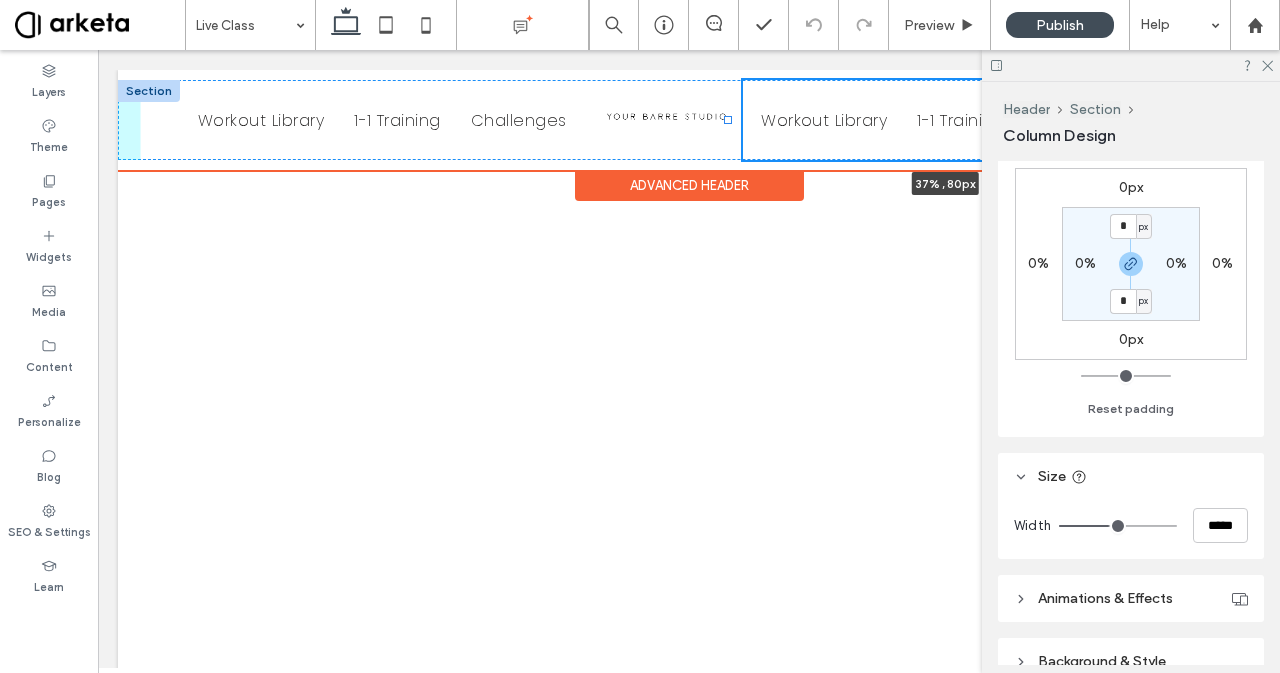 drag, startPoint x: 681, startPoint y: 120, endPoint x: 730, endPoint y: 115, distance: 49.25444 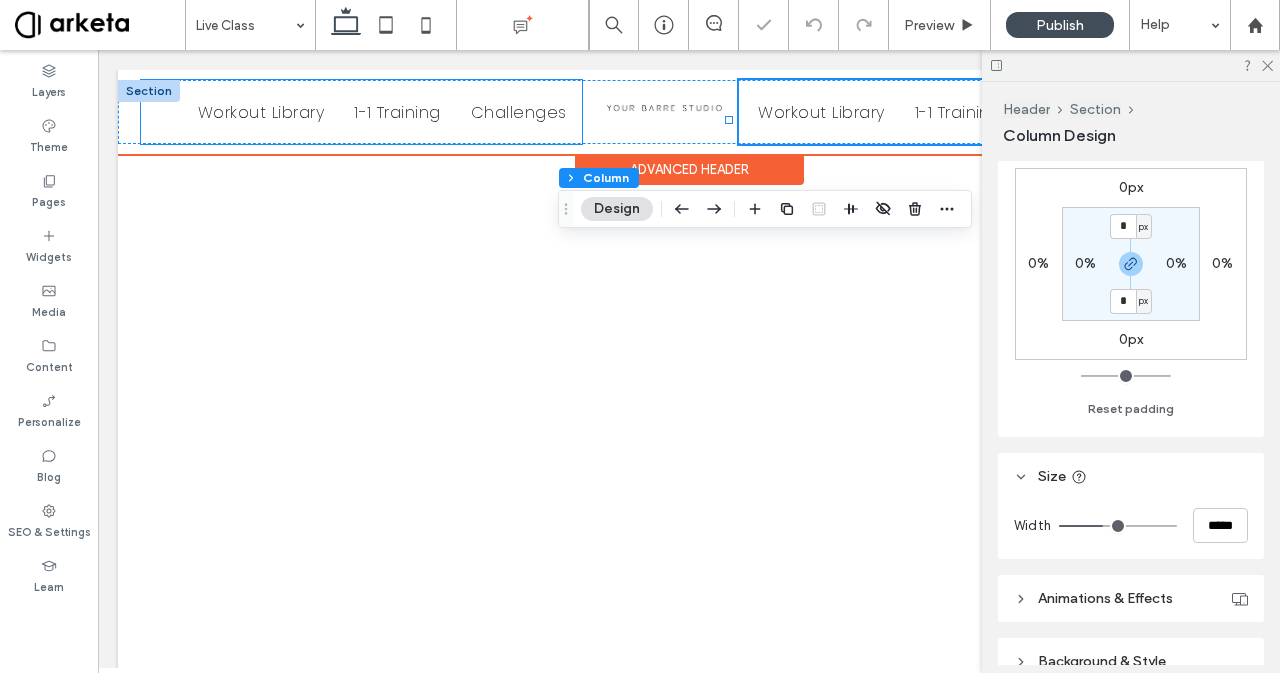 click on "Challenges" at bounding box center (519, 112) 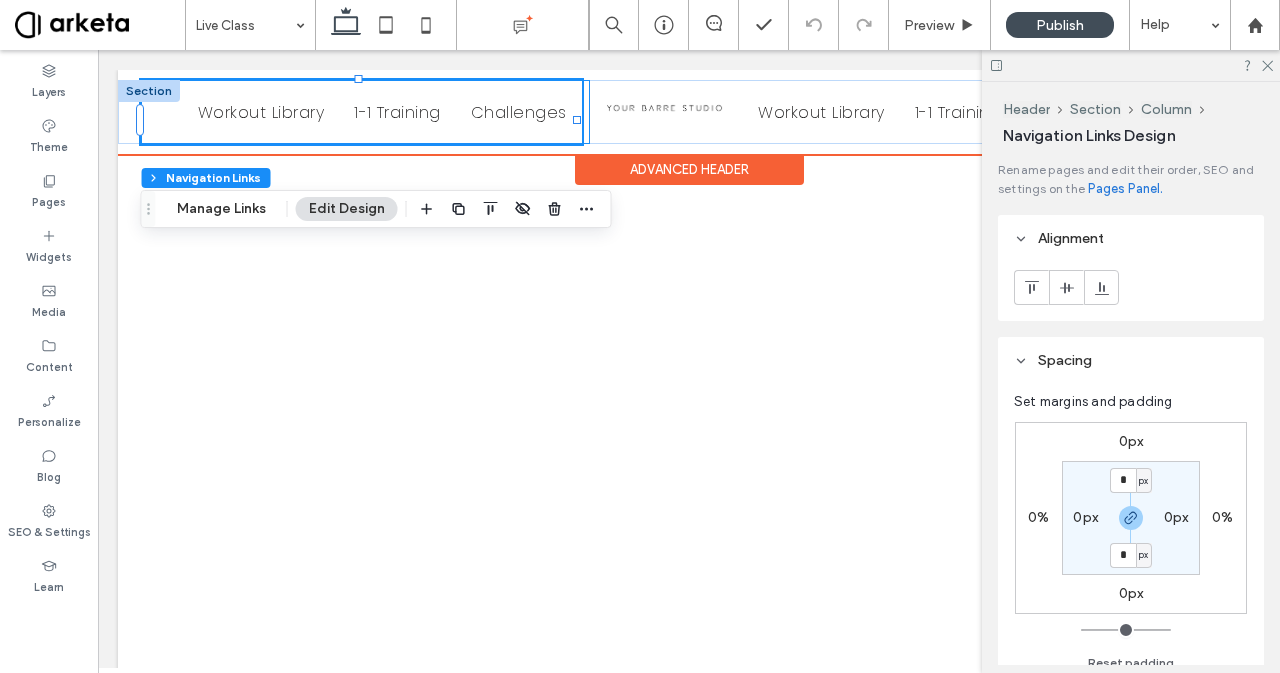 click on "Workout Library
1-1 Training
Challenges" at bounding box center [366, 112] 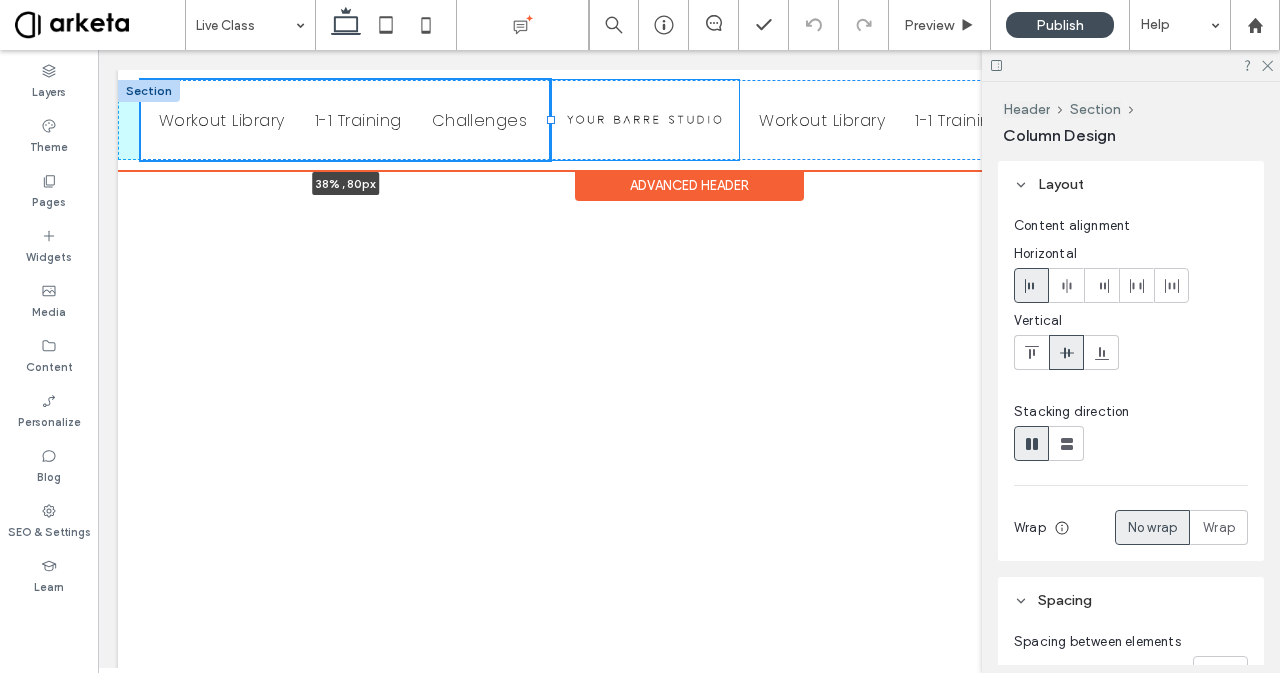 drag, startPoint x: 584, startPoint y: 119, endPoint x: 552, endPoint y: 122, distance: 32.140316 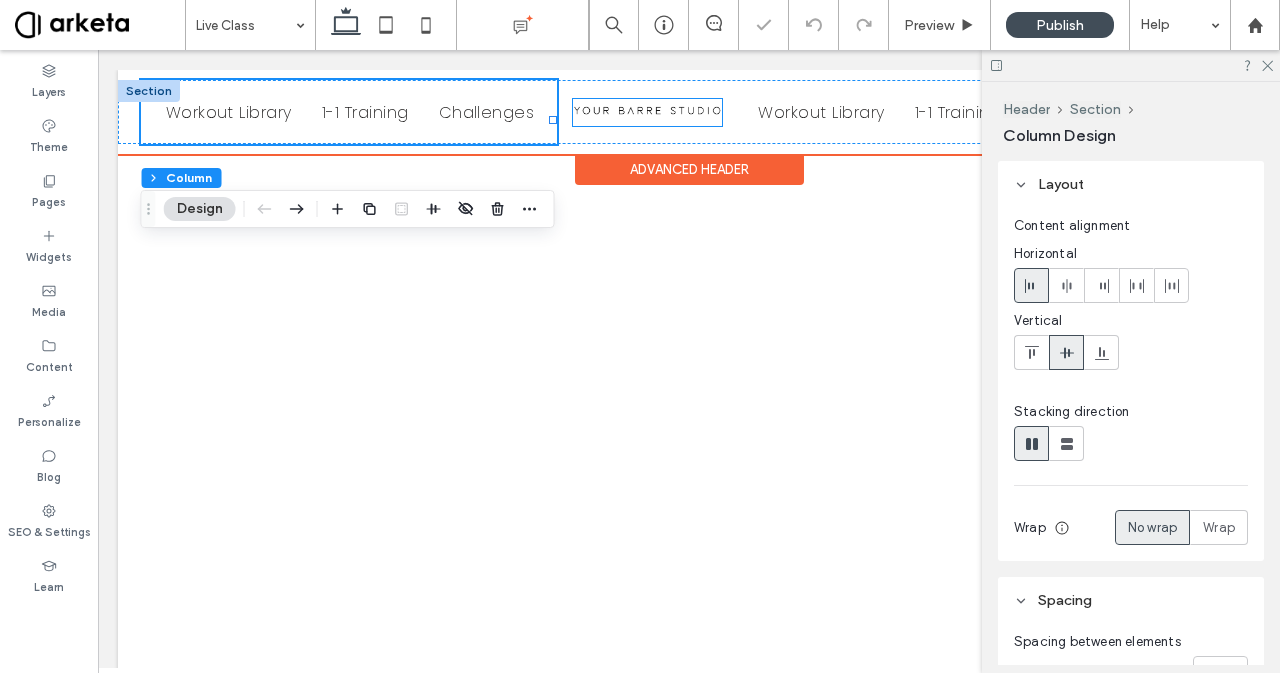 click at bounding box center [647, 111] 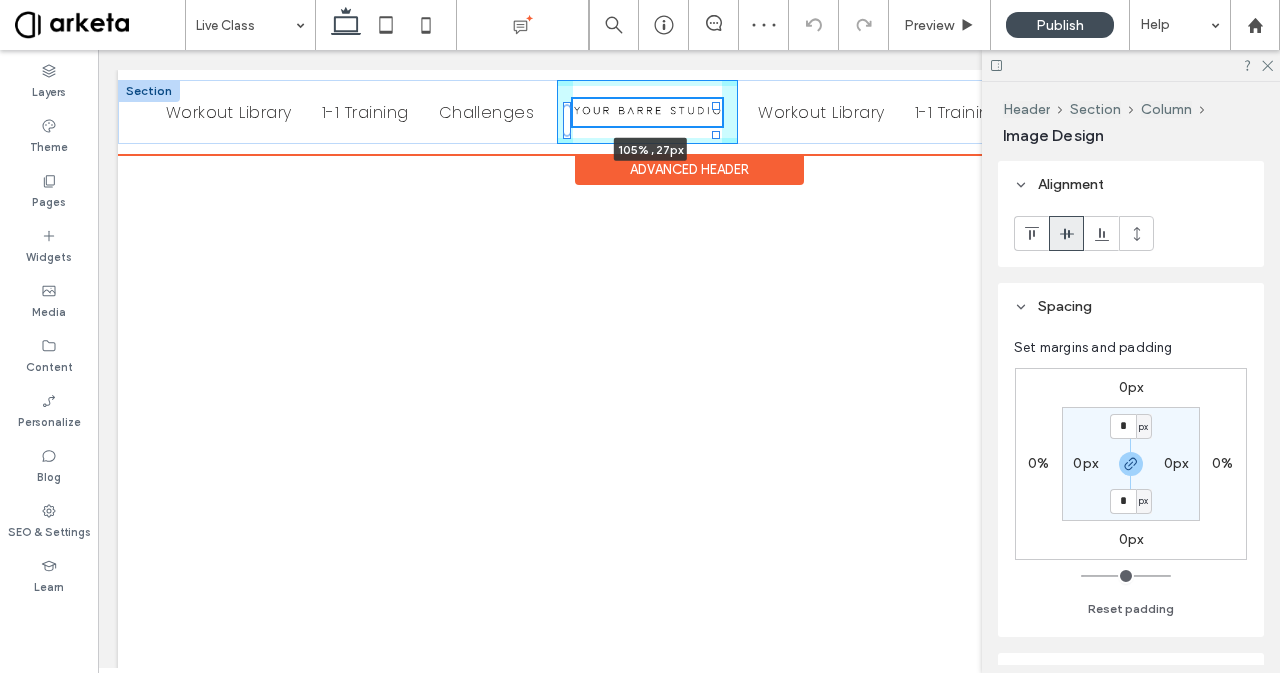 click on "Workout Library
1-1 Training
Challenges
105% , 27px
Workout Library
1-1 Training
Challenges
*[PHONE]
Contact us" at bounding box center [689, 112] 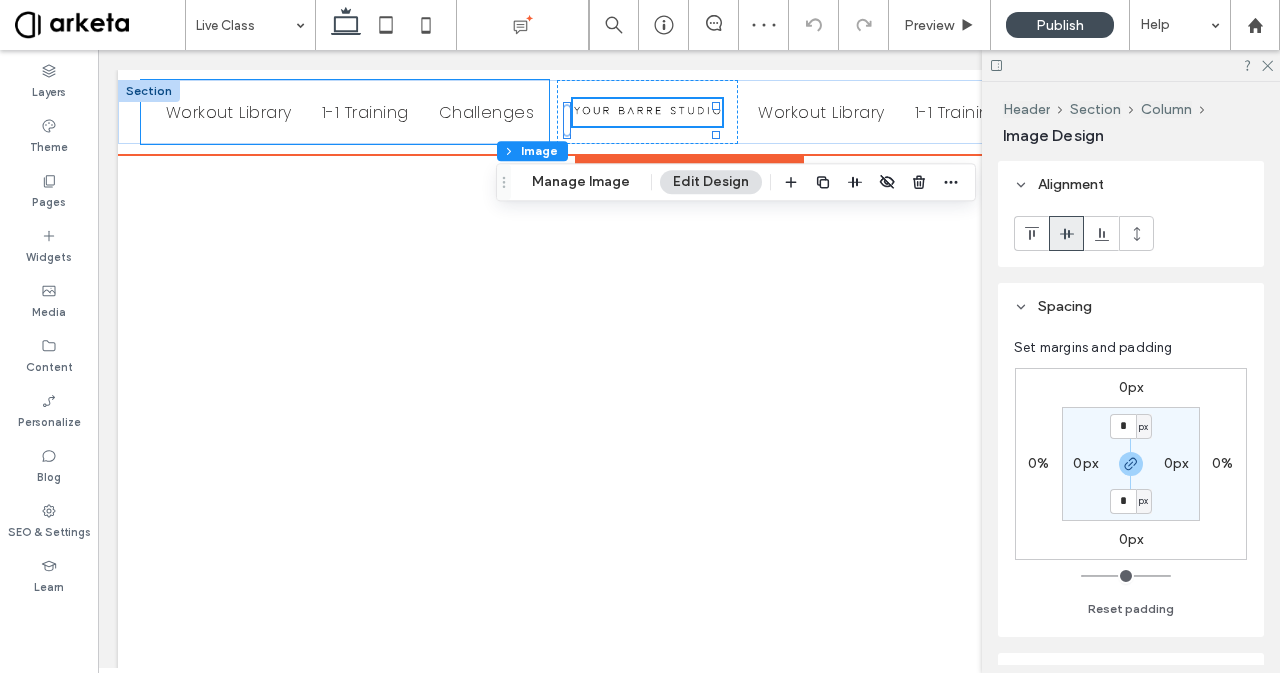 click on "1-1 Training" at bounding box center [365, 112] 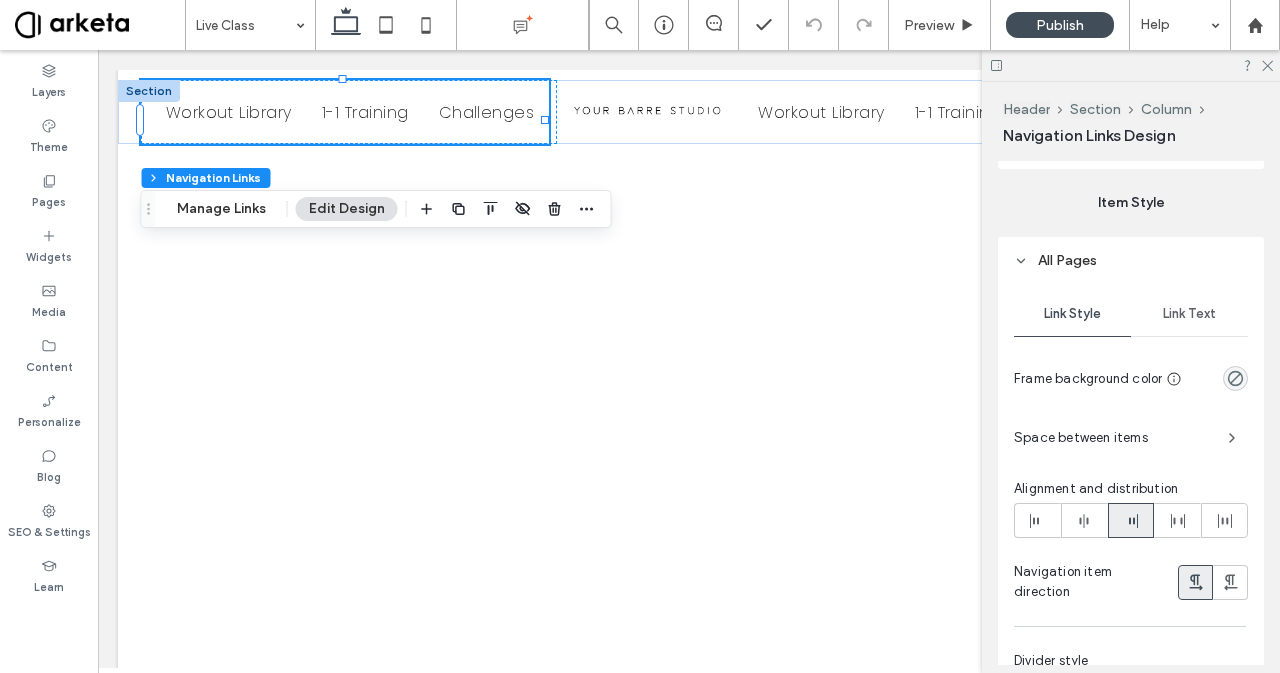 scroll, scrollTop: 966, scrollLeft: 0, axis: vertical 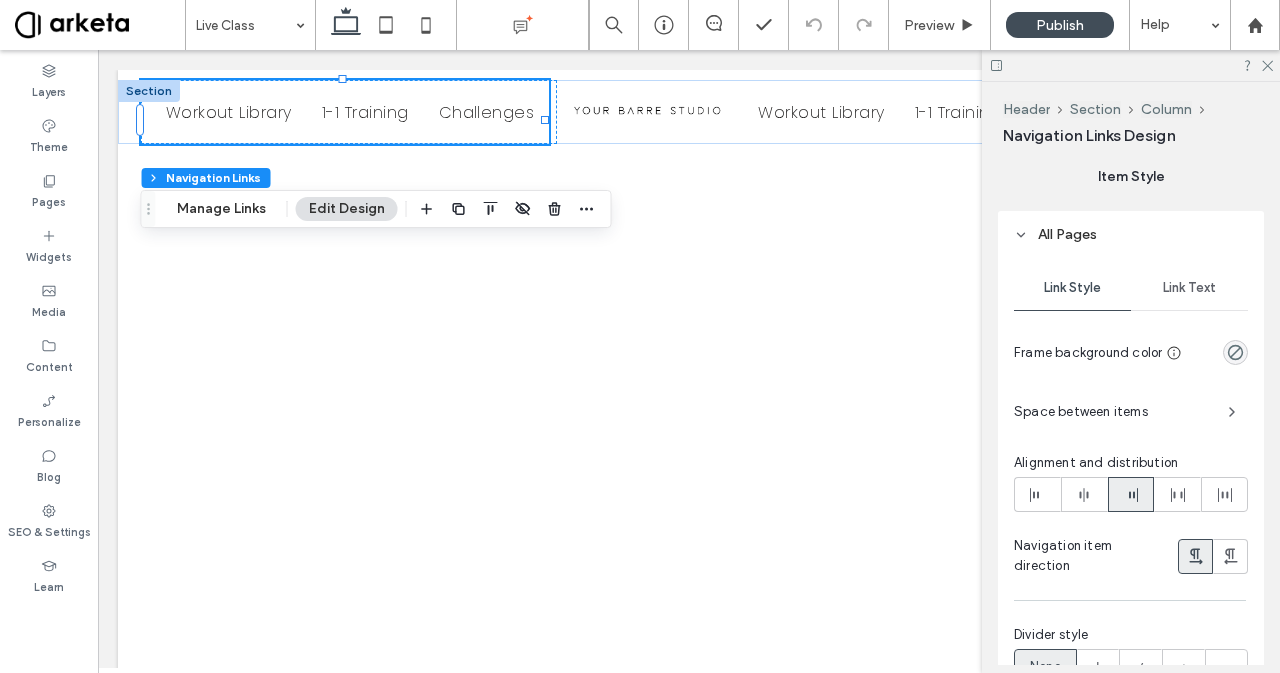 click on "Space between items" at bounding box center (1113, 412) 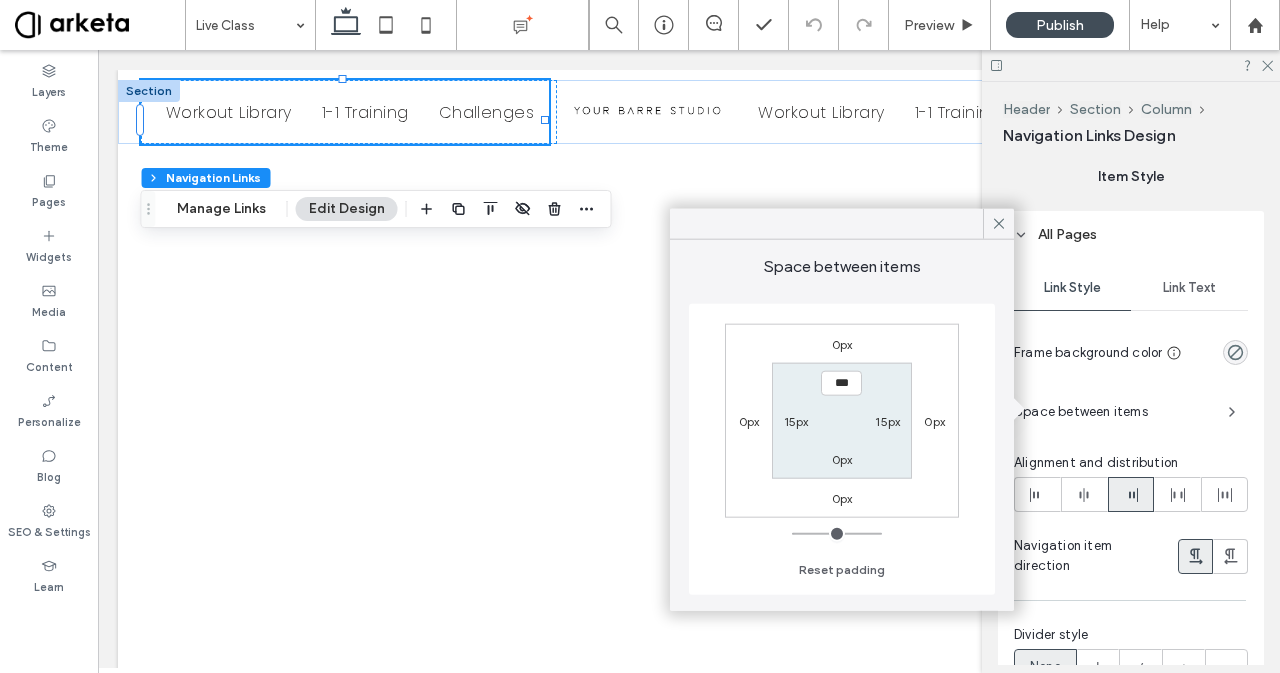 click on "15px" at bounding box center (796, 421) 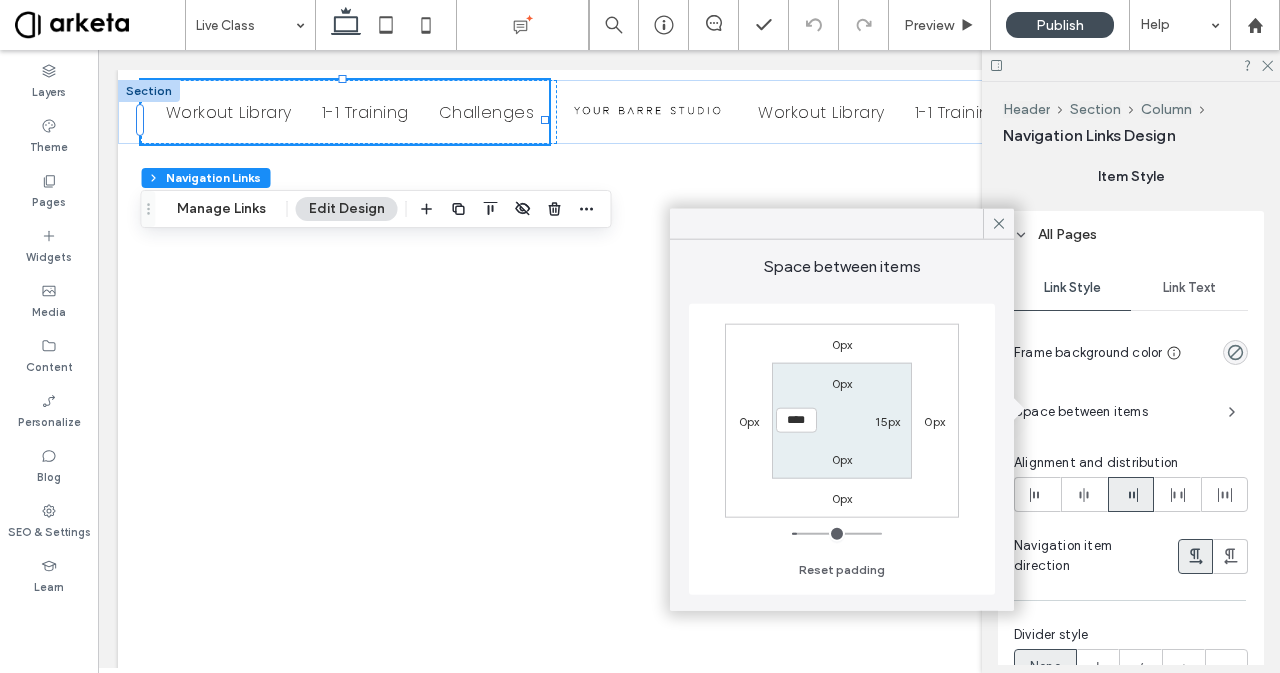 type on "**" 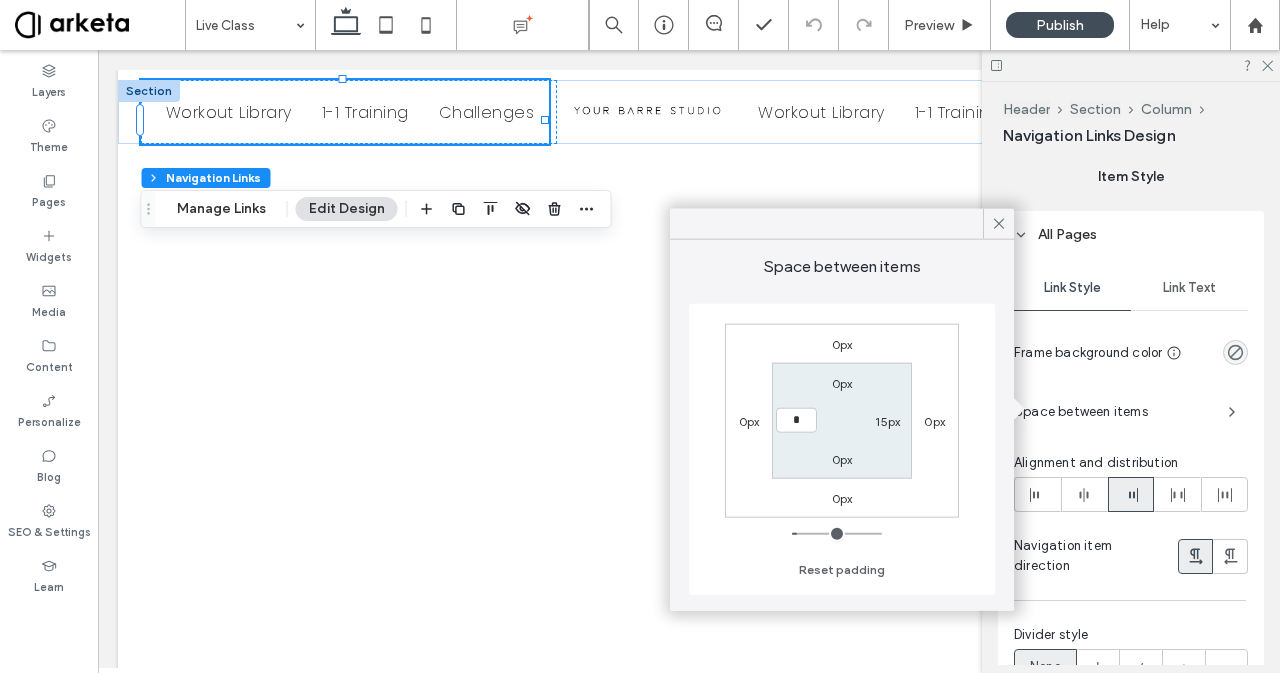 type on "*" 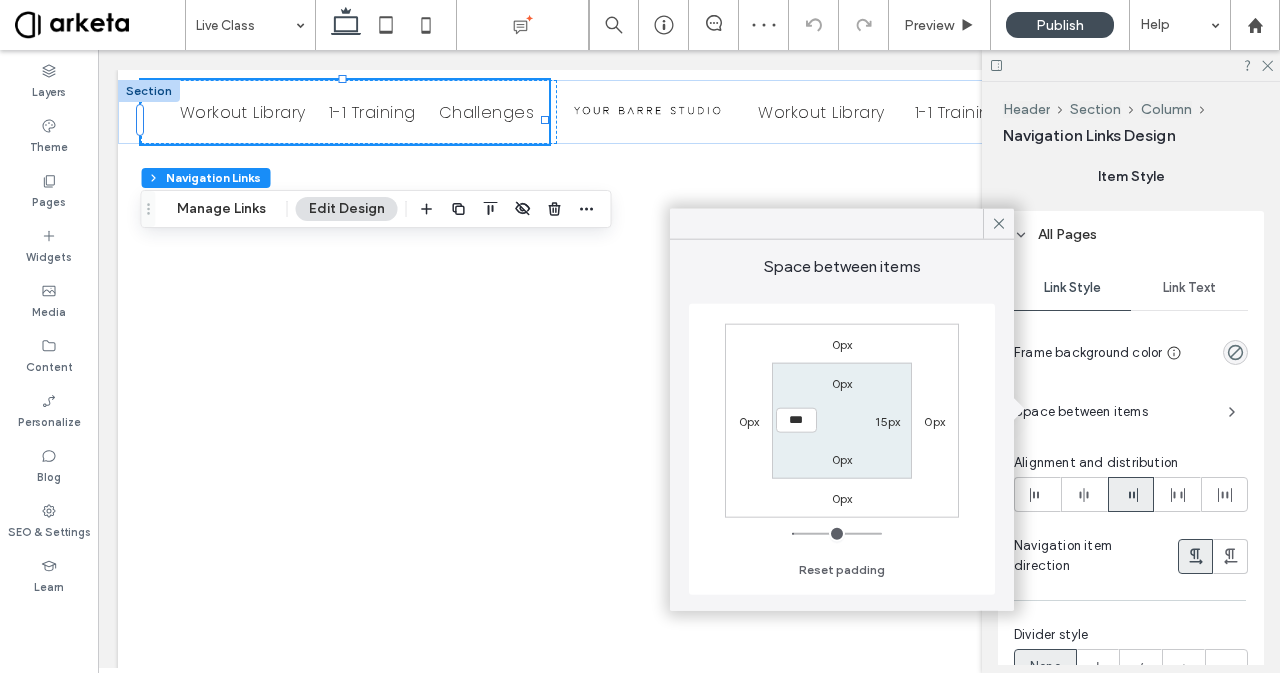 click on "15px" at bounding box center (887, 421) 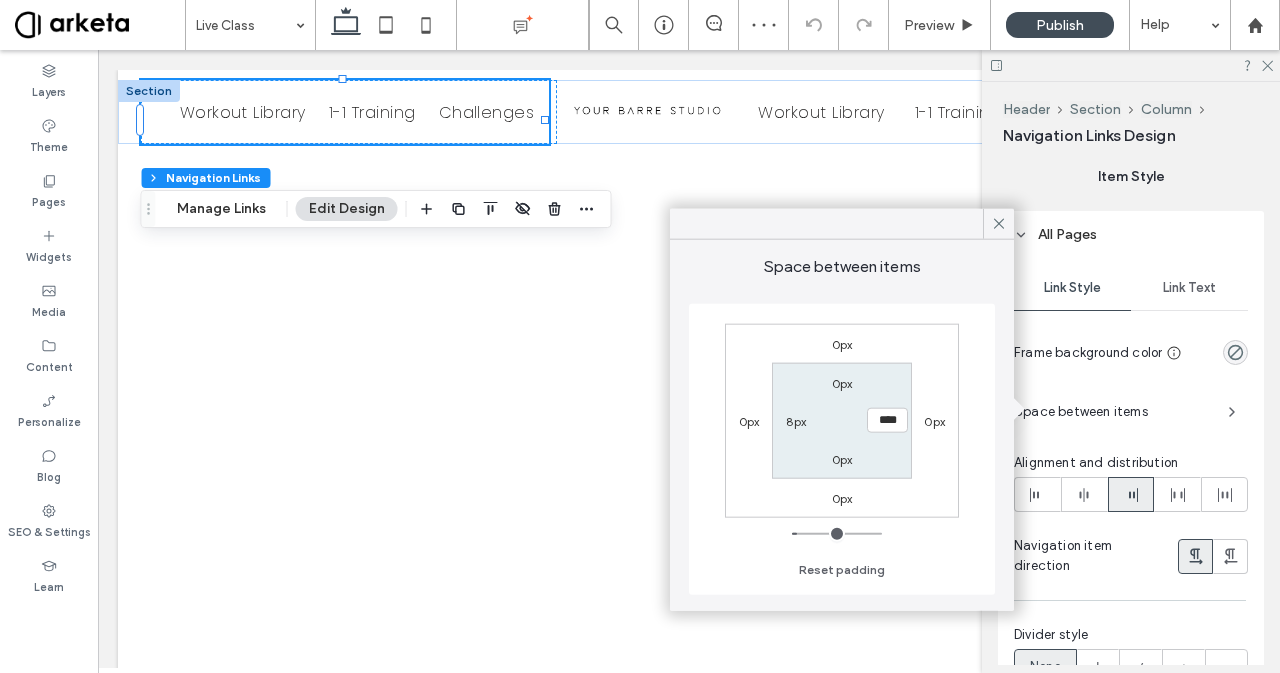 type on "**" 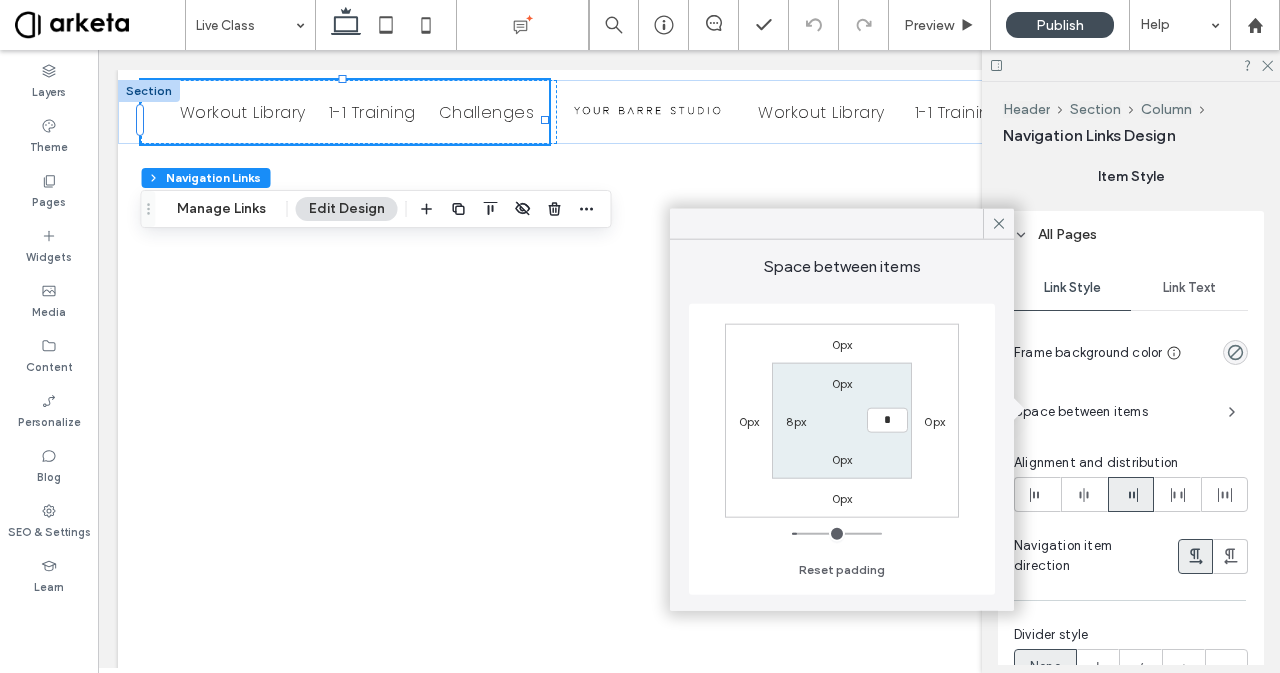 type on "*" 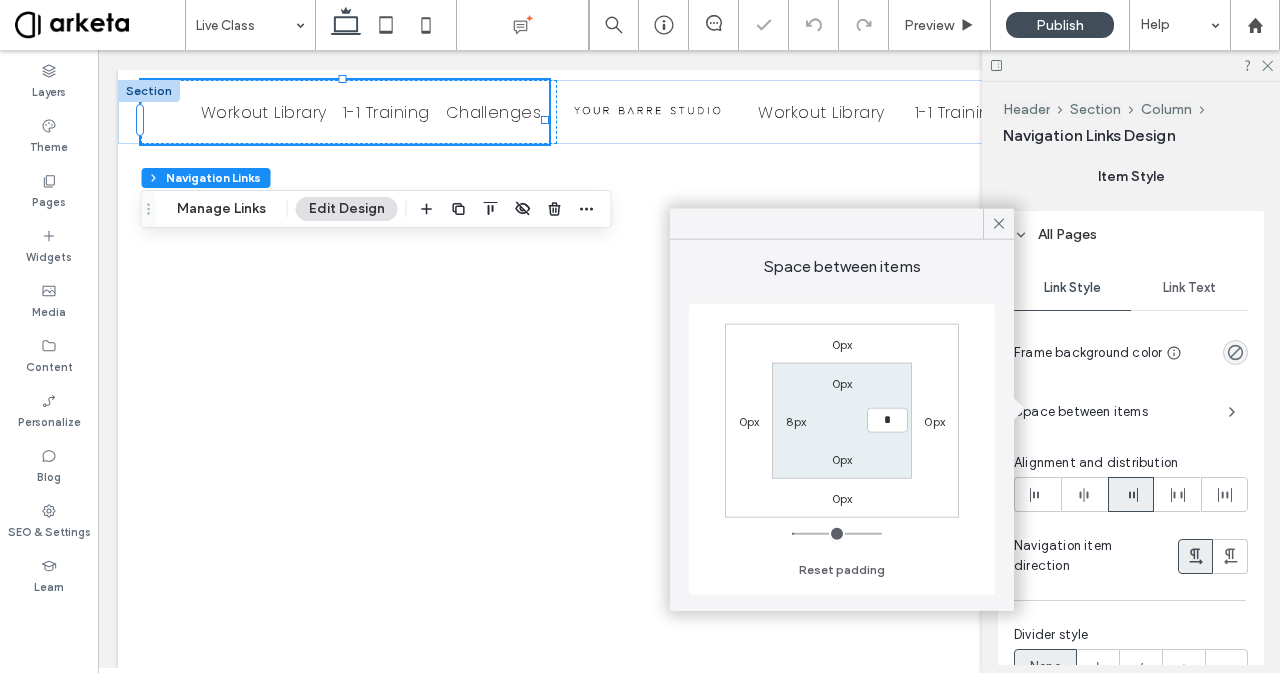 type on "*" 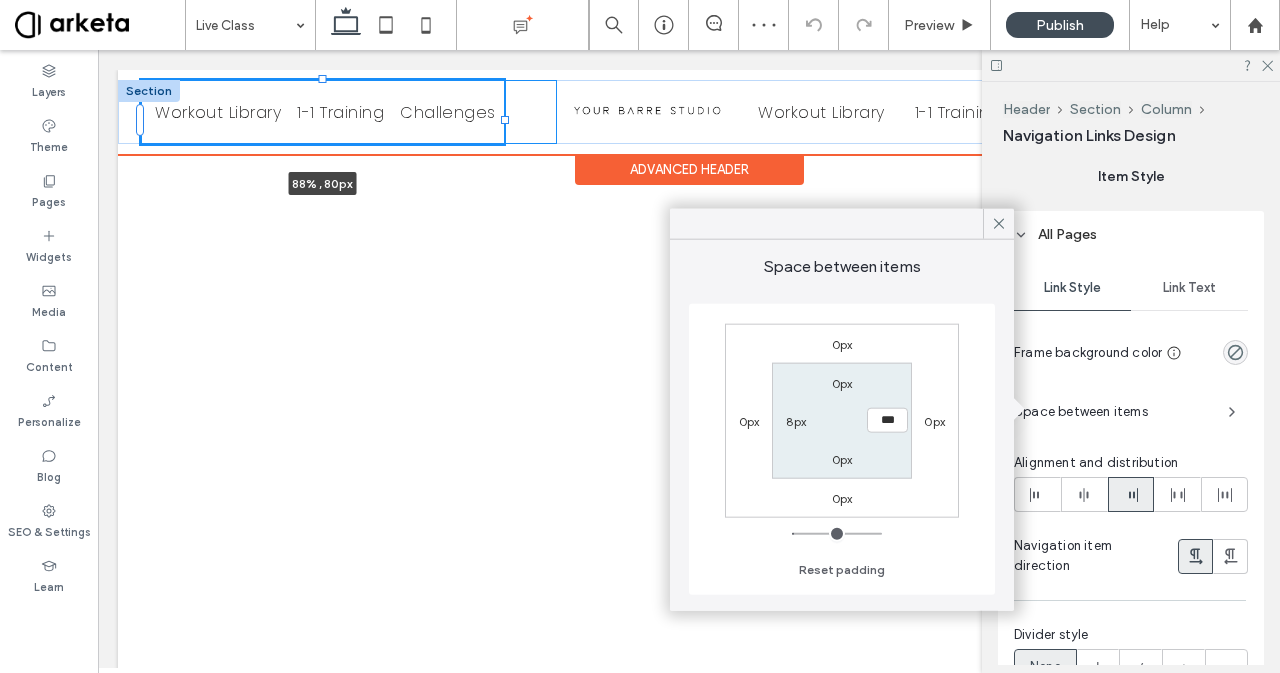 drag, startPoint x: 542, startPoint y: 118, endPoint x: 502, endPoint y: 128, distance: 41.231056 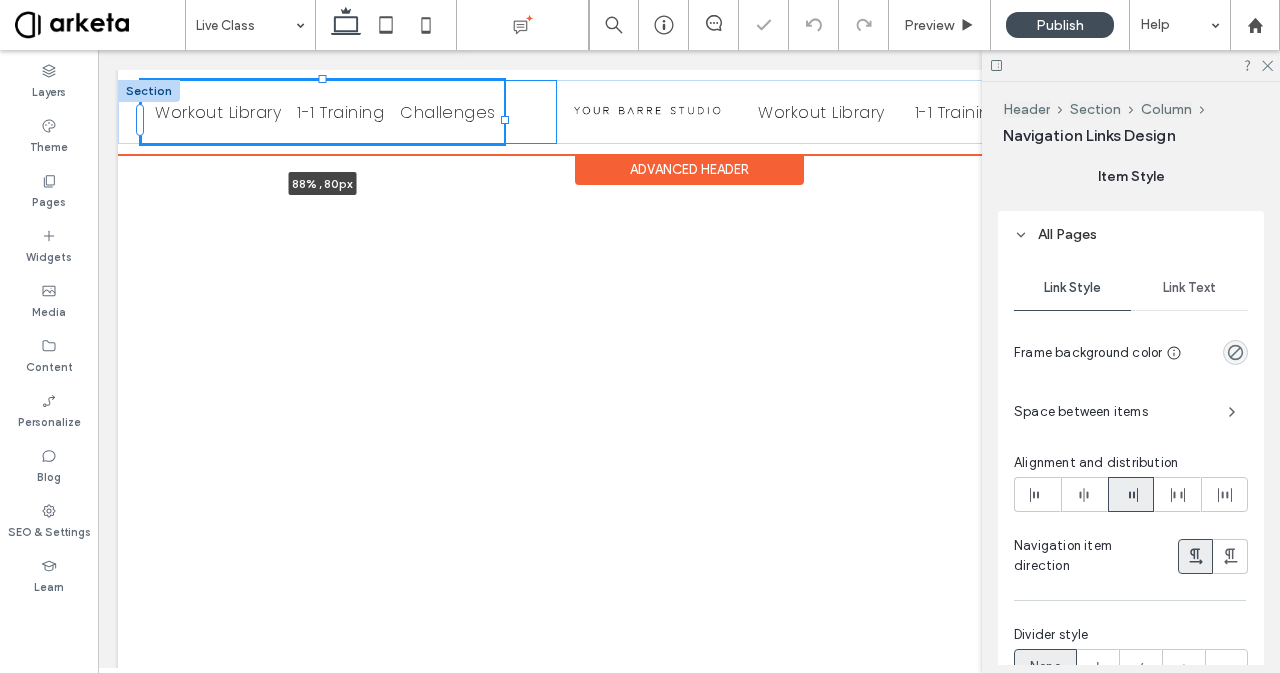 type on "**" 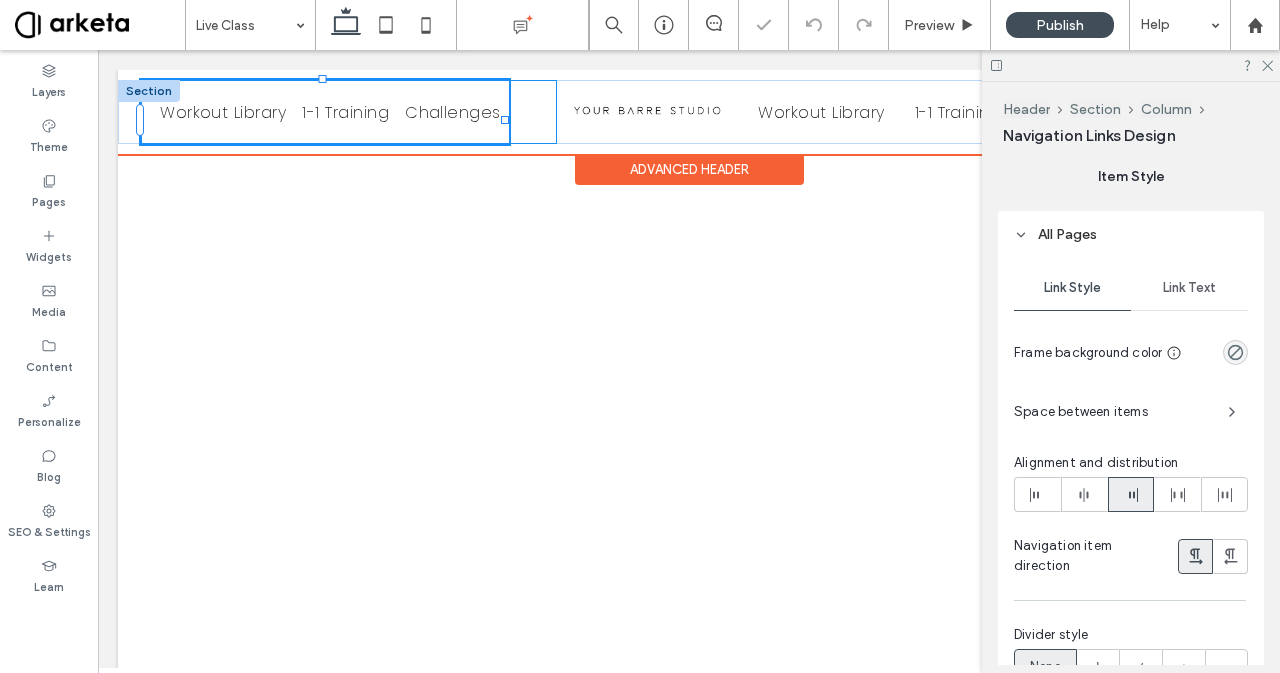 type on "****" 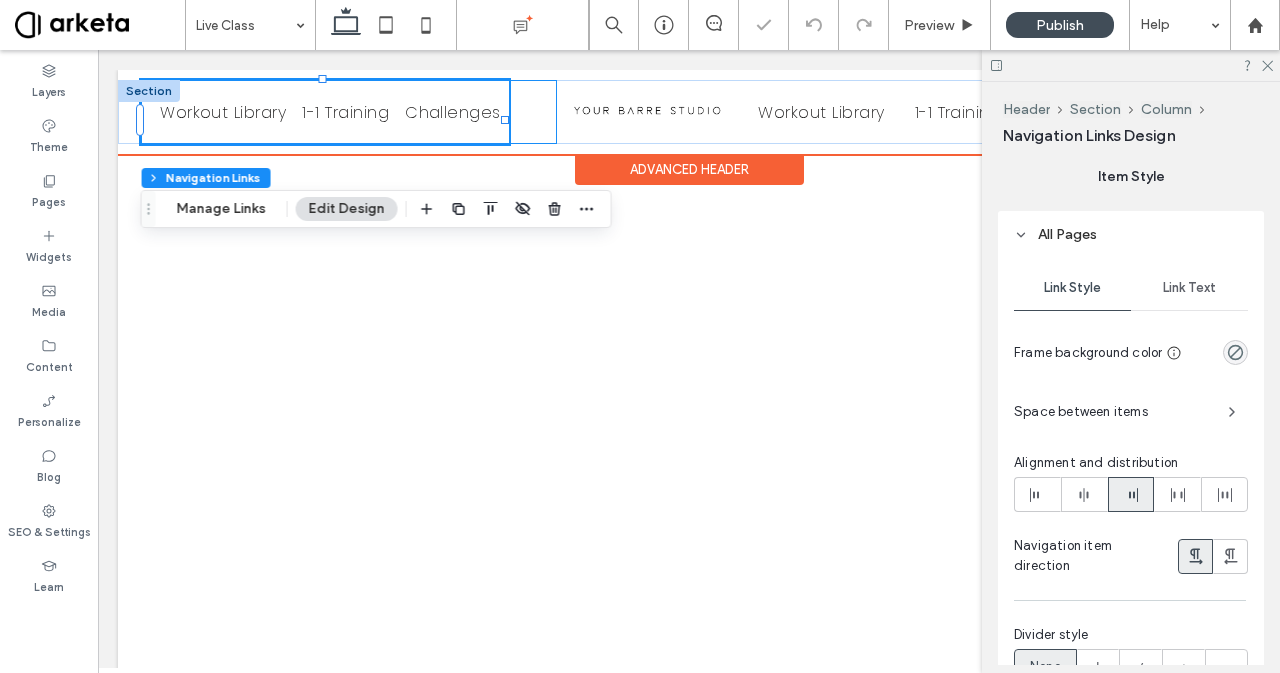 click on "Workout Library
1-1 Training
Challenges
88% , 80px" at bounding box center (349, 112) 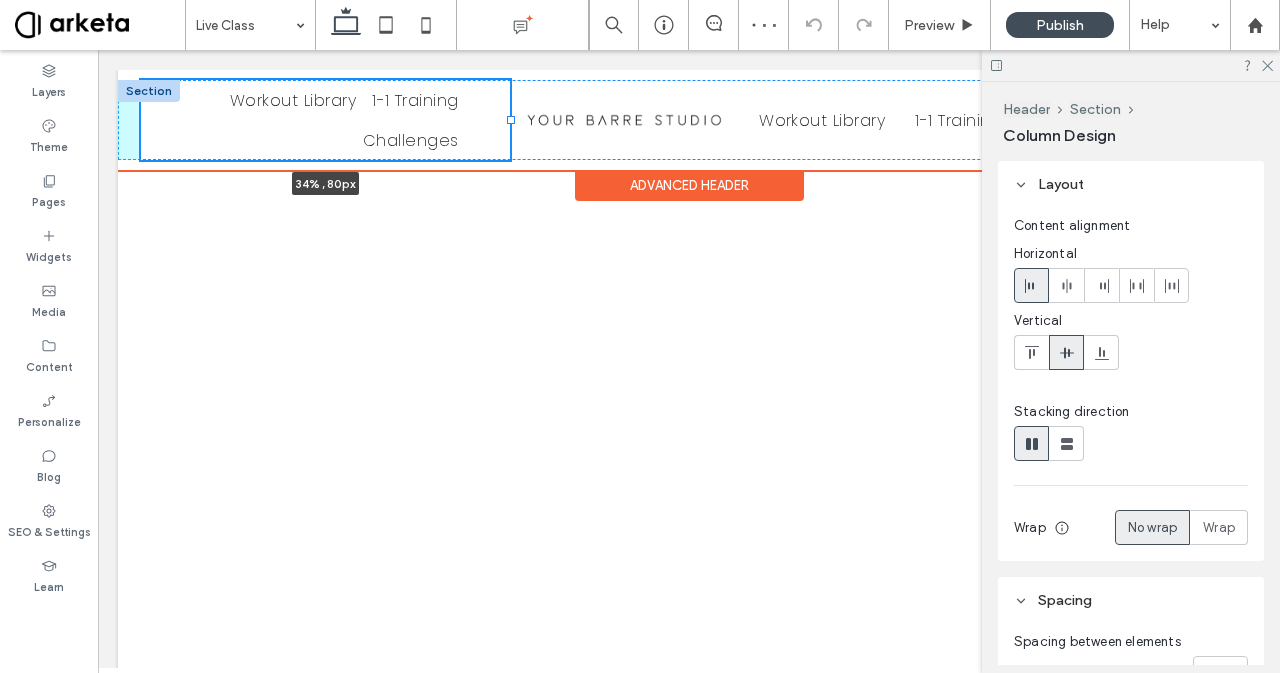 drag, startPoint x: 552, startPoint y: 115, endPoint x: 510, endPoint y: 119, distance: 42.190044 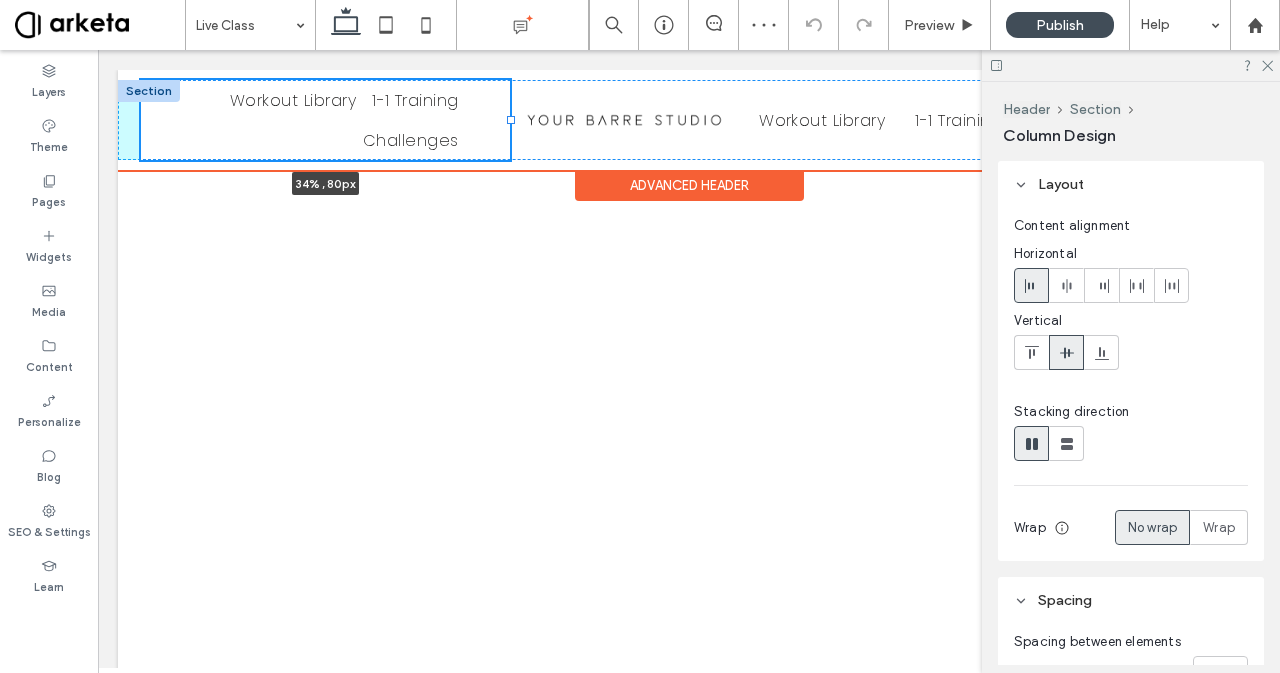 click at bounding box center (511, 120) 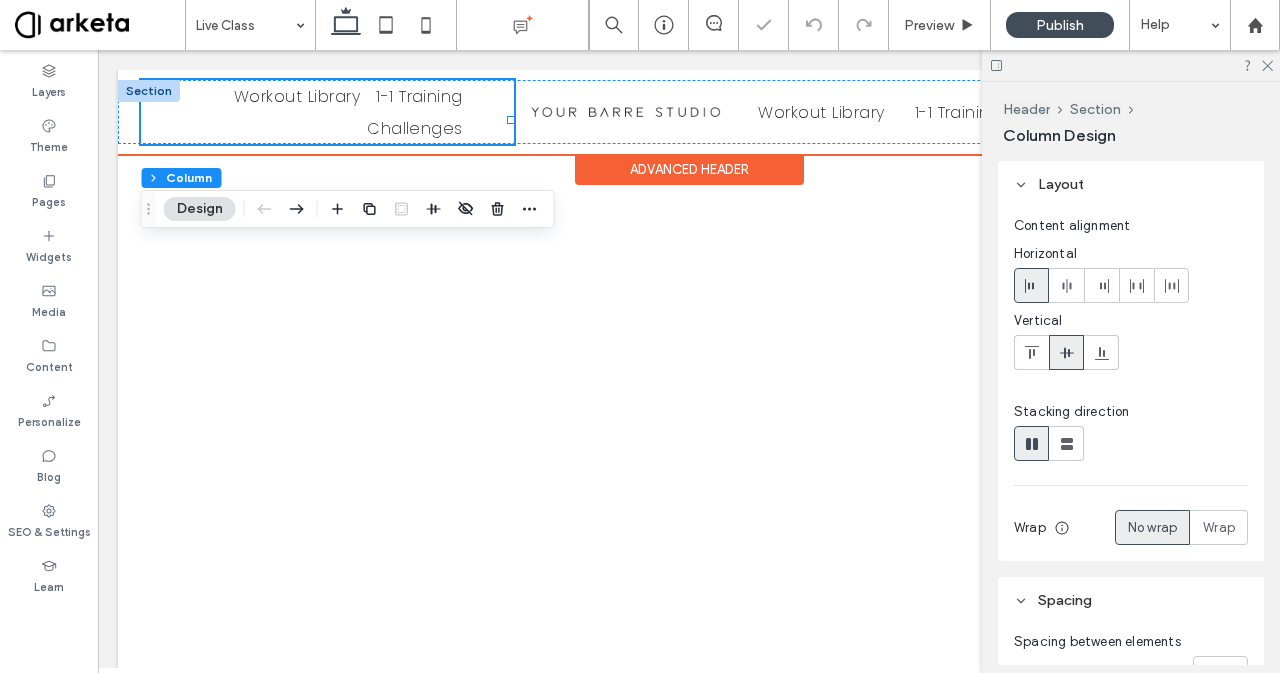 click on "Workout Library
1-1 Training
Challenges
34% , 80px" at bounding box center (328, 112) 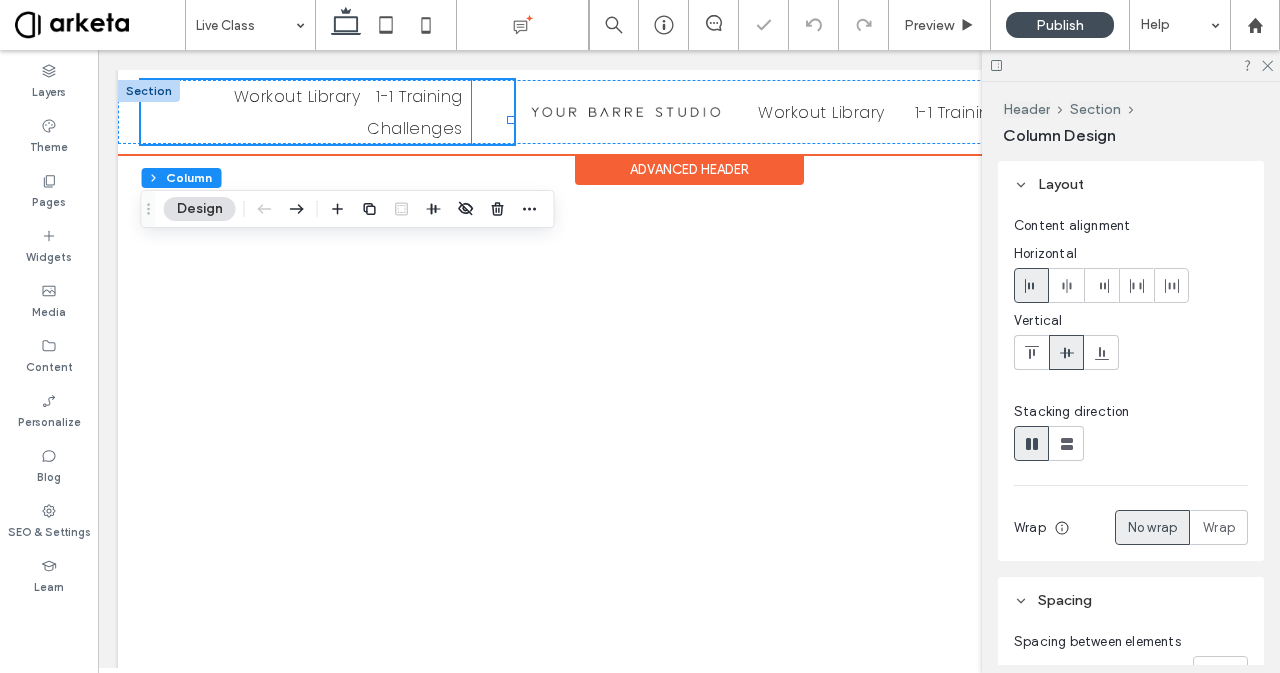 click on "1-1 Training" at bounding box center [419, 96] 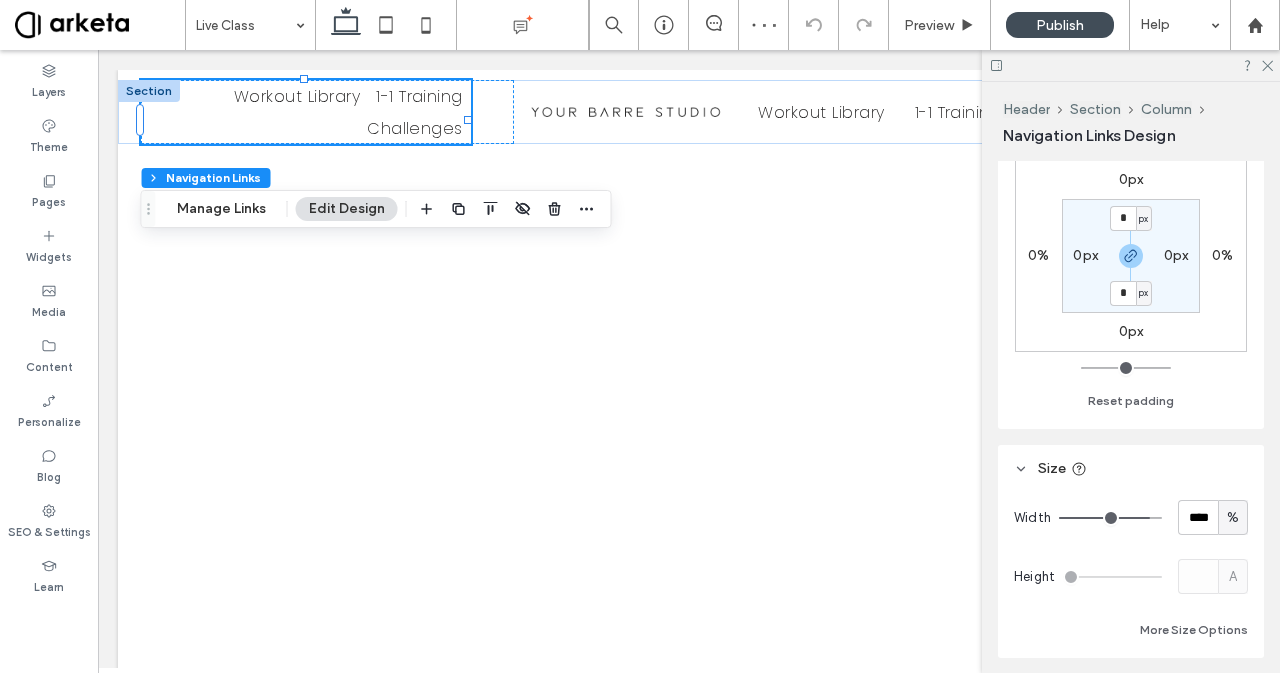 scroll, scrollTop: 272, scrollLeft: 0, axis: vertical 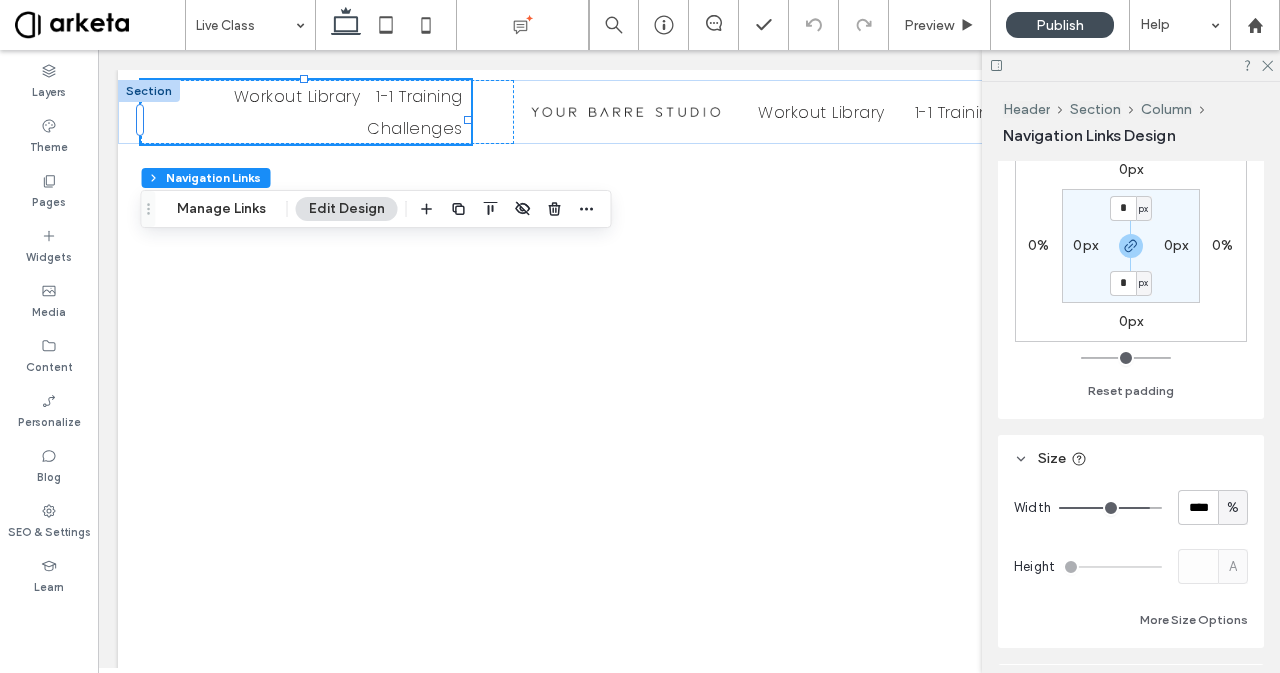 type on "***" 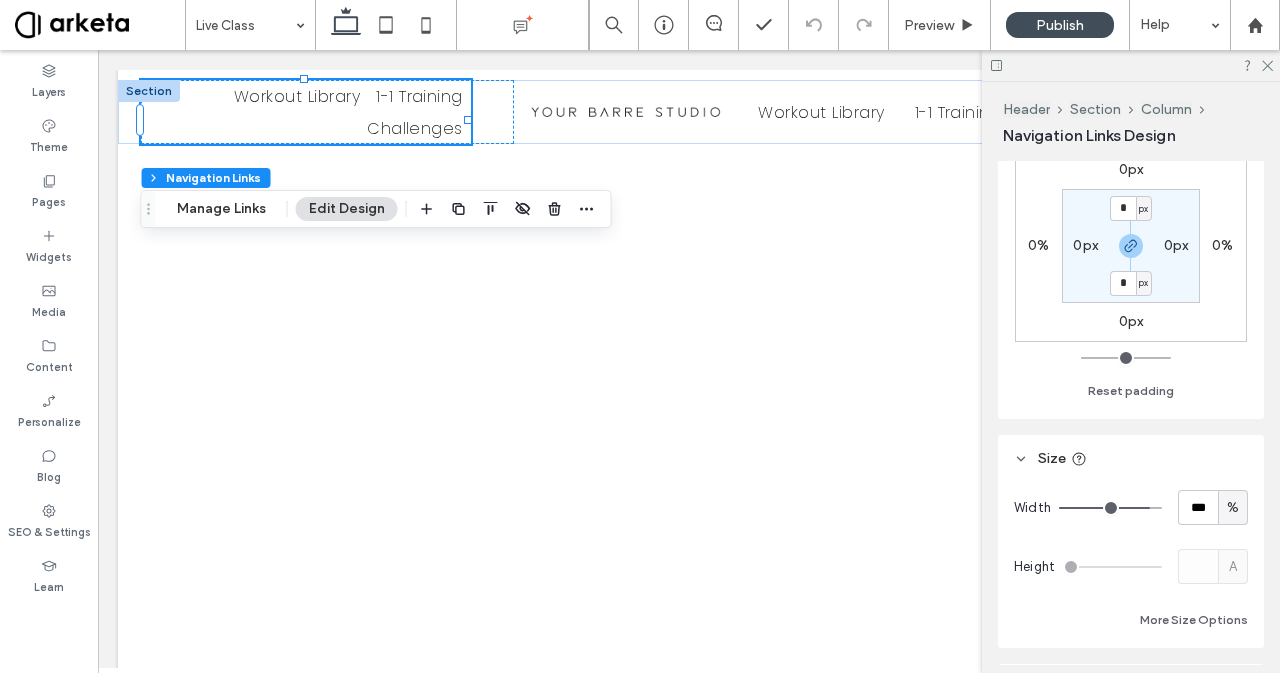 drag, startPoint x: 1134, startPoint y: 509, endPoint x: 1175, endPoint y: 498, distance: 42.44997 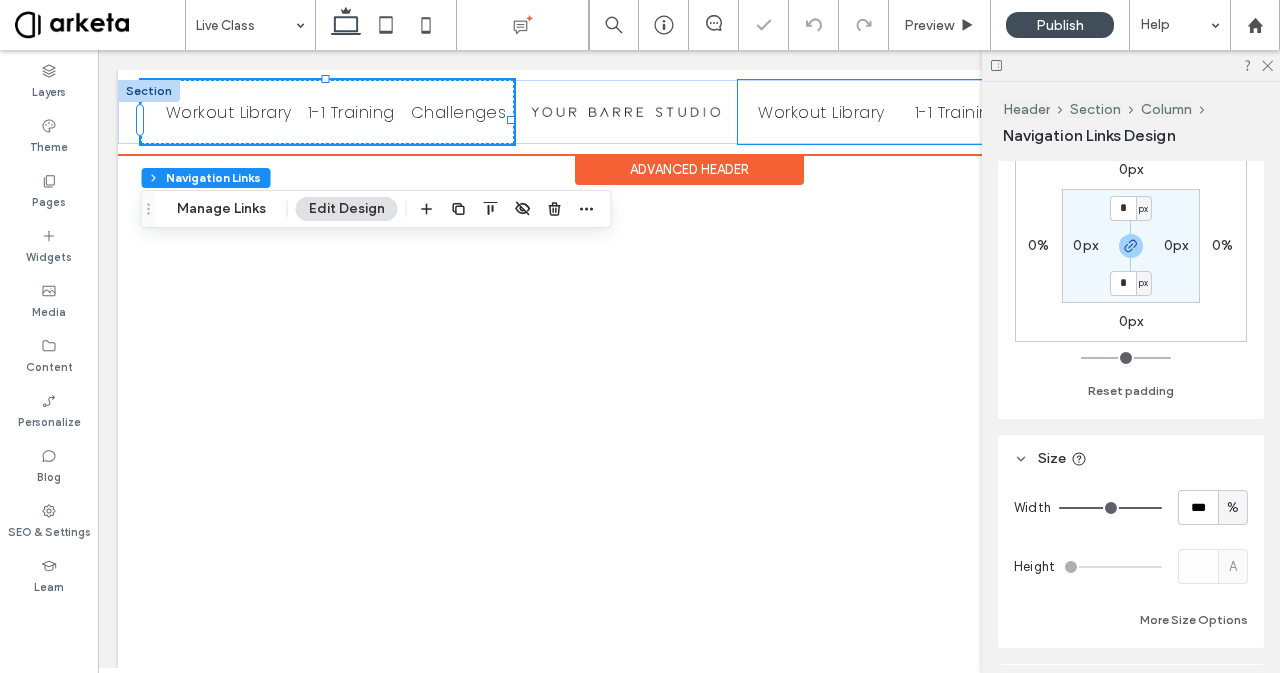 click on "Workout Library" at bounding box center (821, 112) 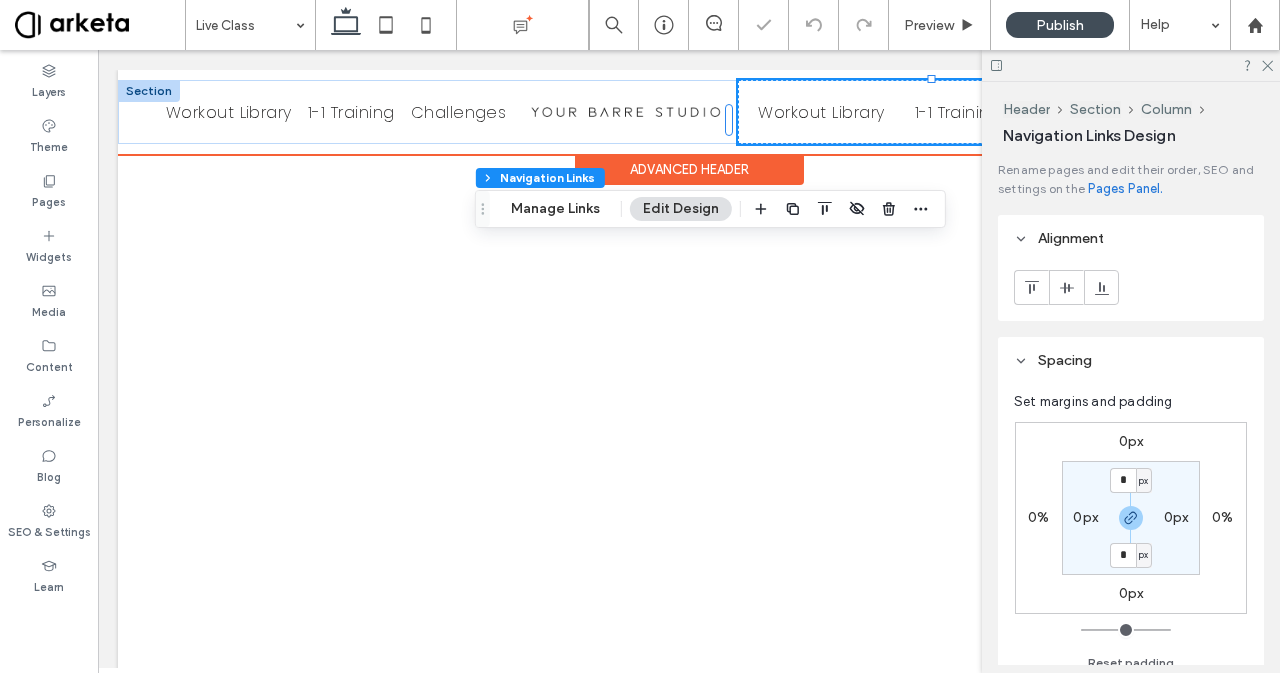 scroll, scrollTop: 0, scrollLeft: 298, axis: horizontal 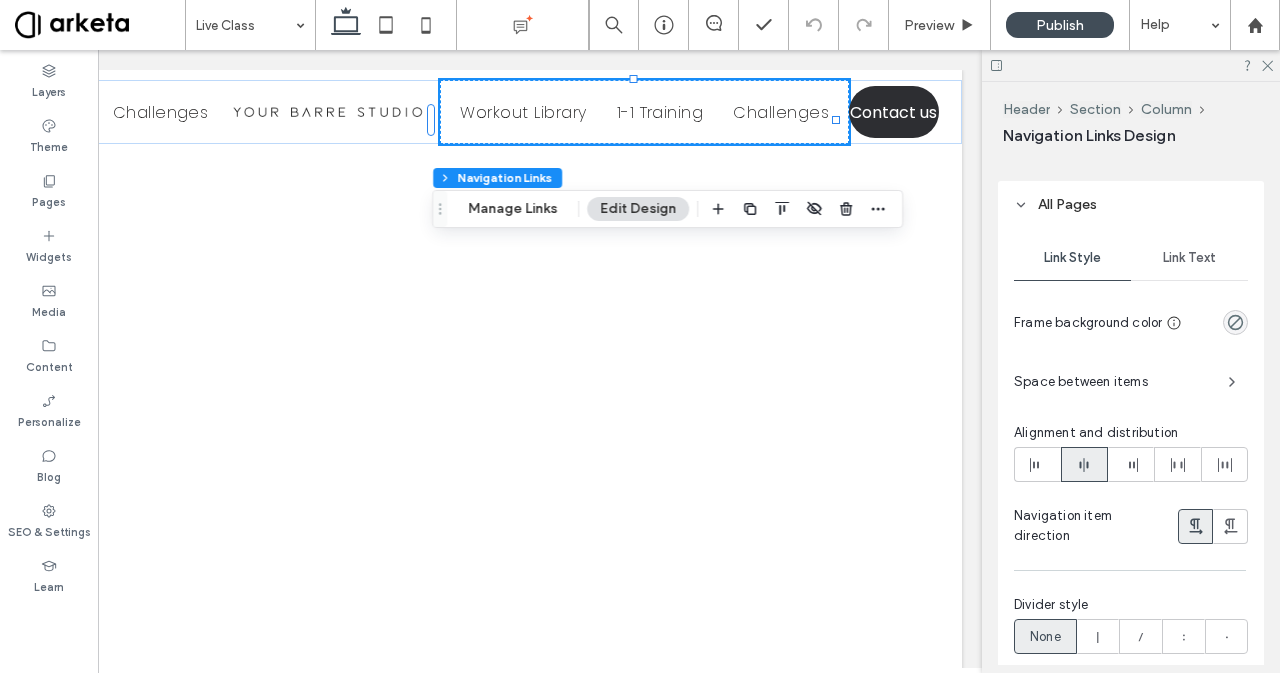 click on "Space between items" at bounding box center [1113, 382] 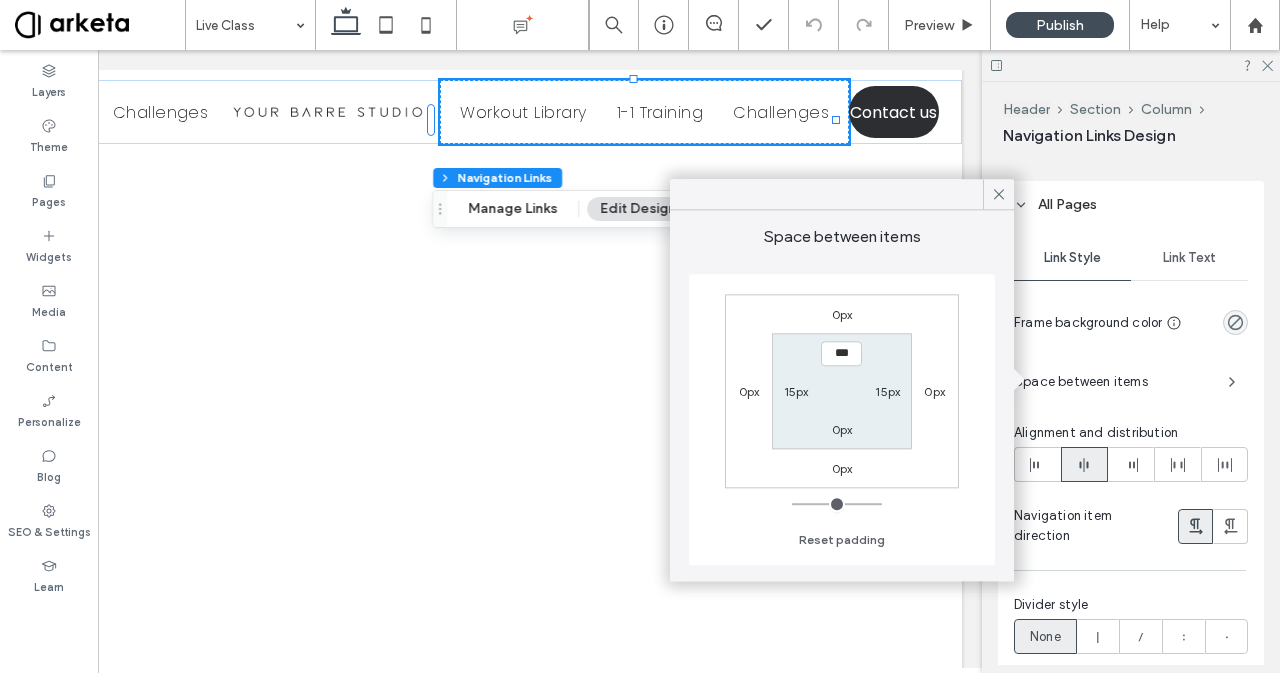 click on "15px" at bounding box center (887, 391) 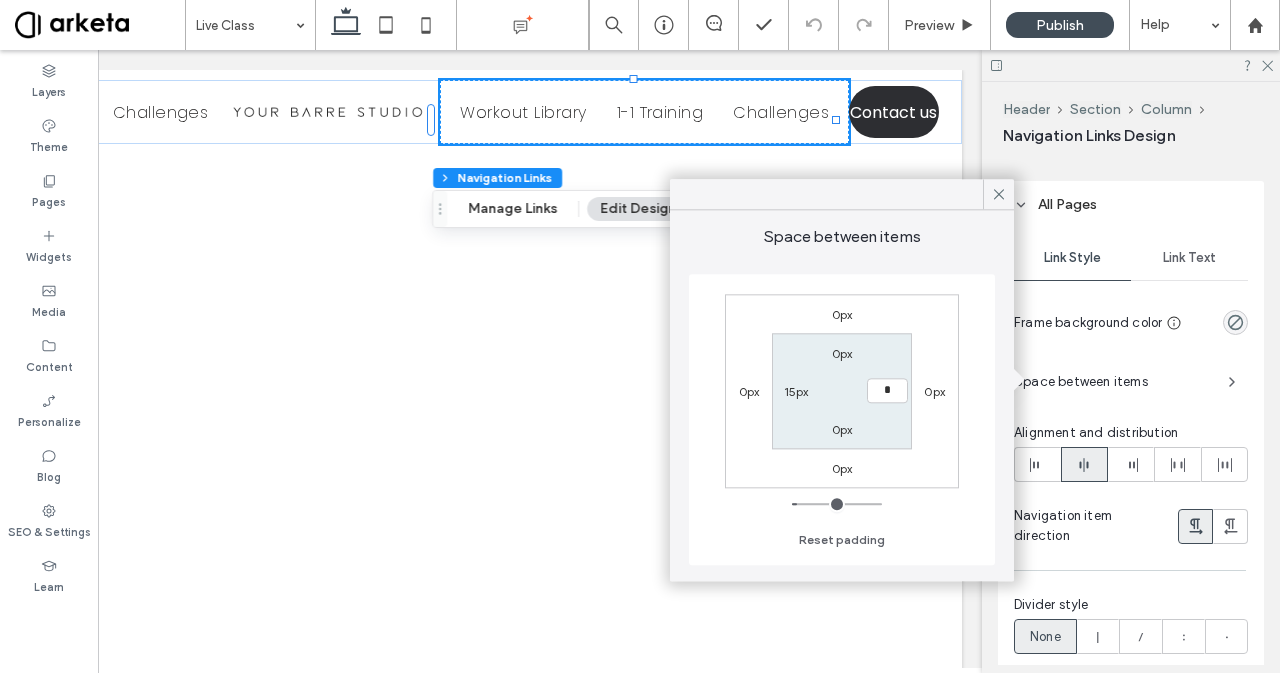type on "*" 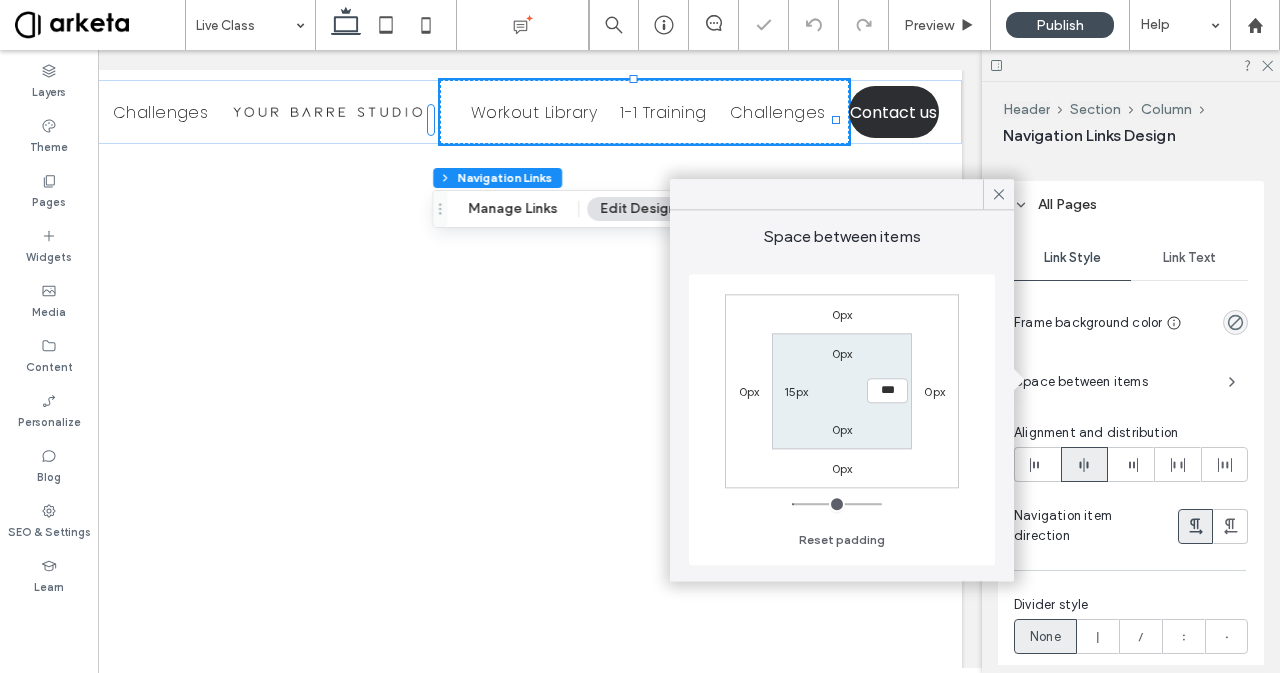 click on "15px" at bounding box center (796, 391) 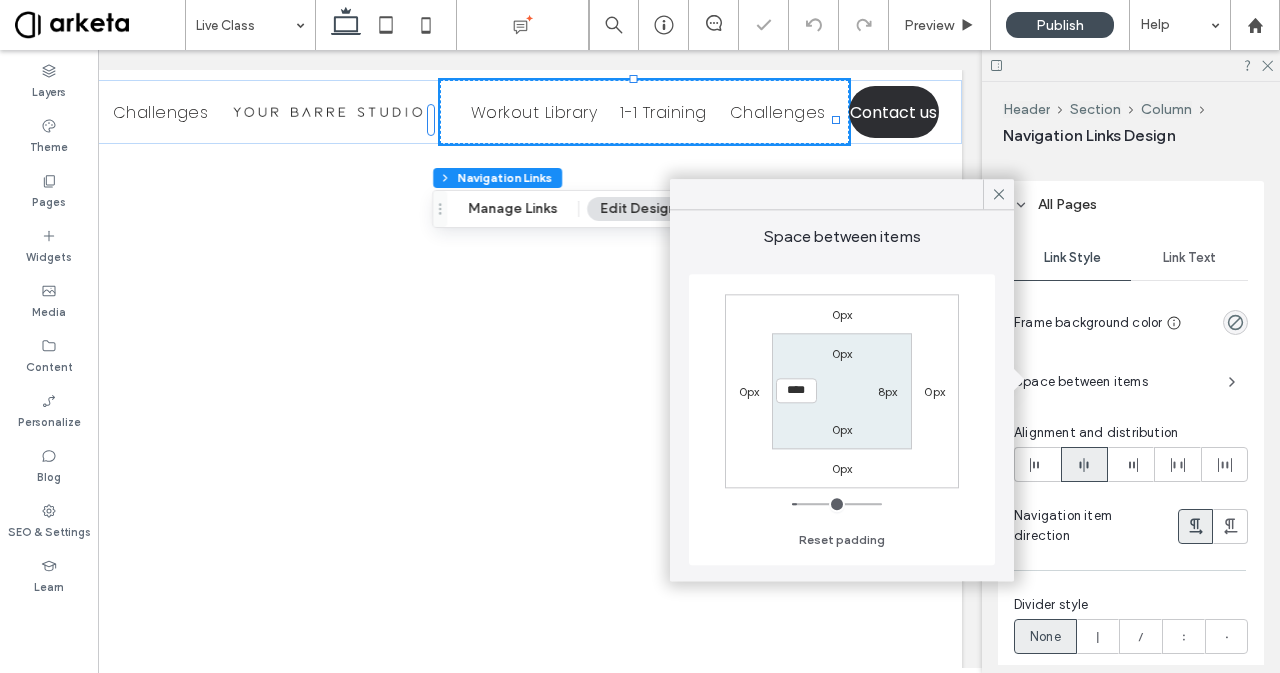 type on "**" 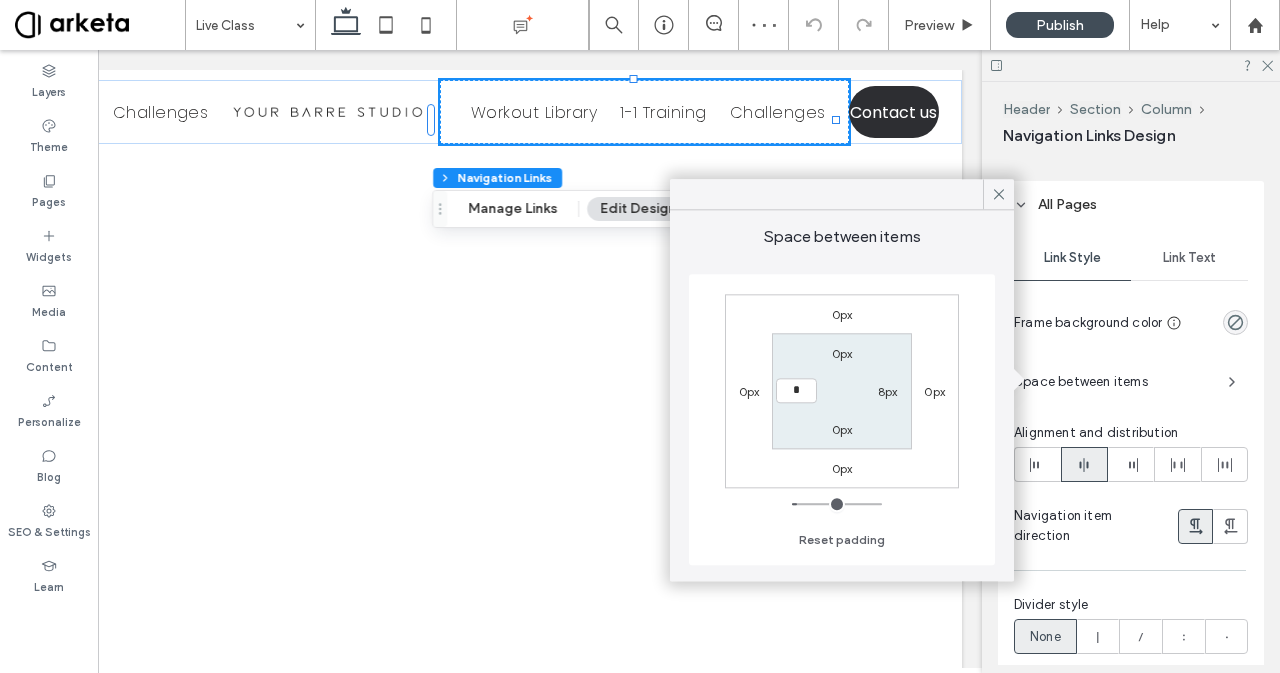 type on "*" 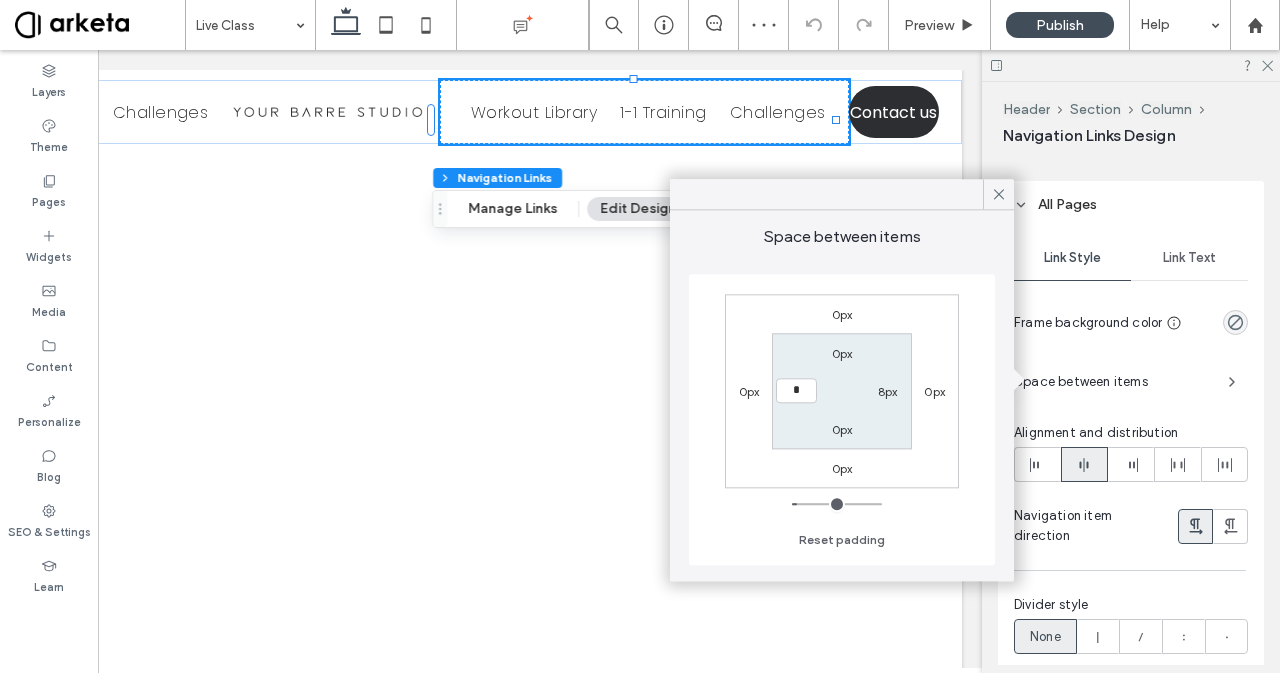 type on "*" 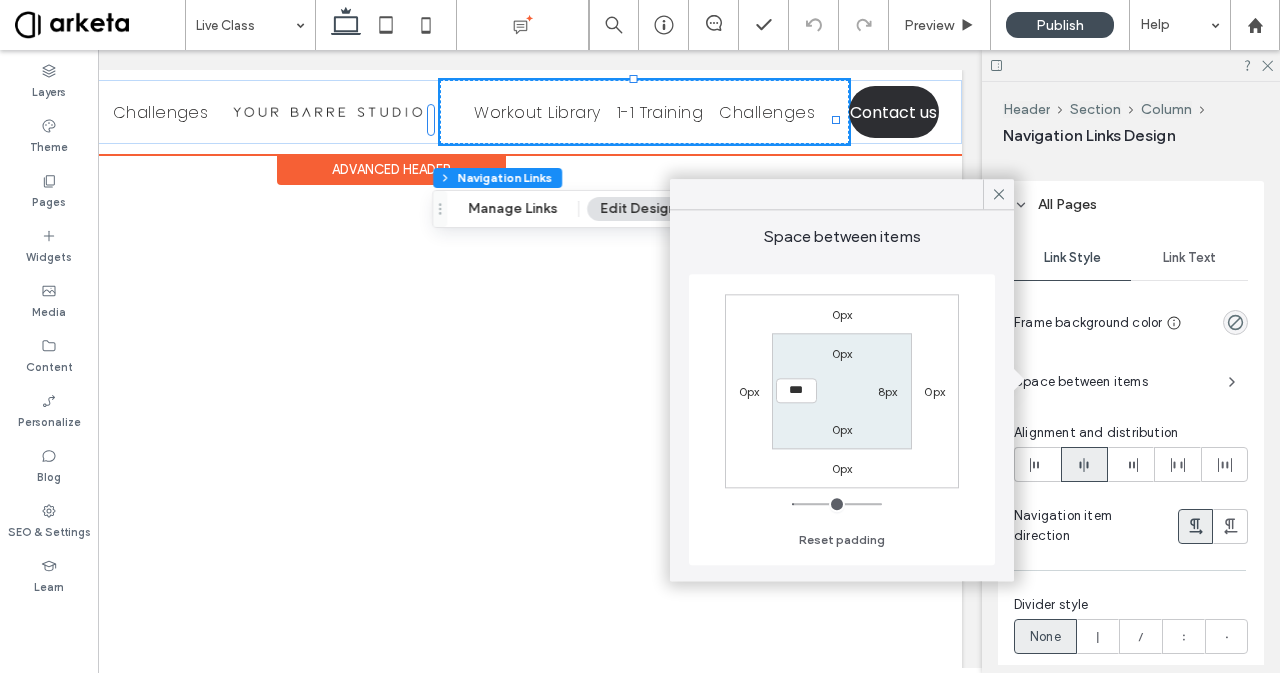 click on "Workout Library
1-1 Training
Challenges" at bounding box center (644, 112) 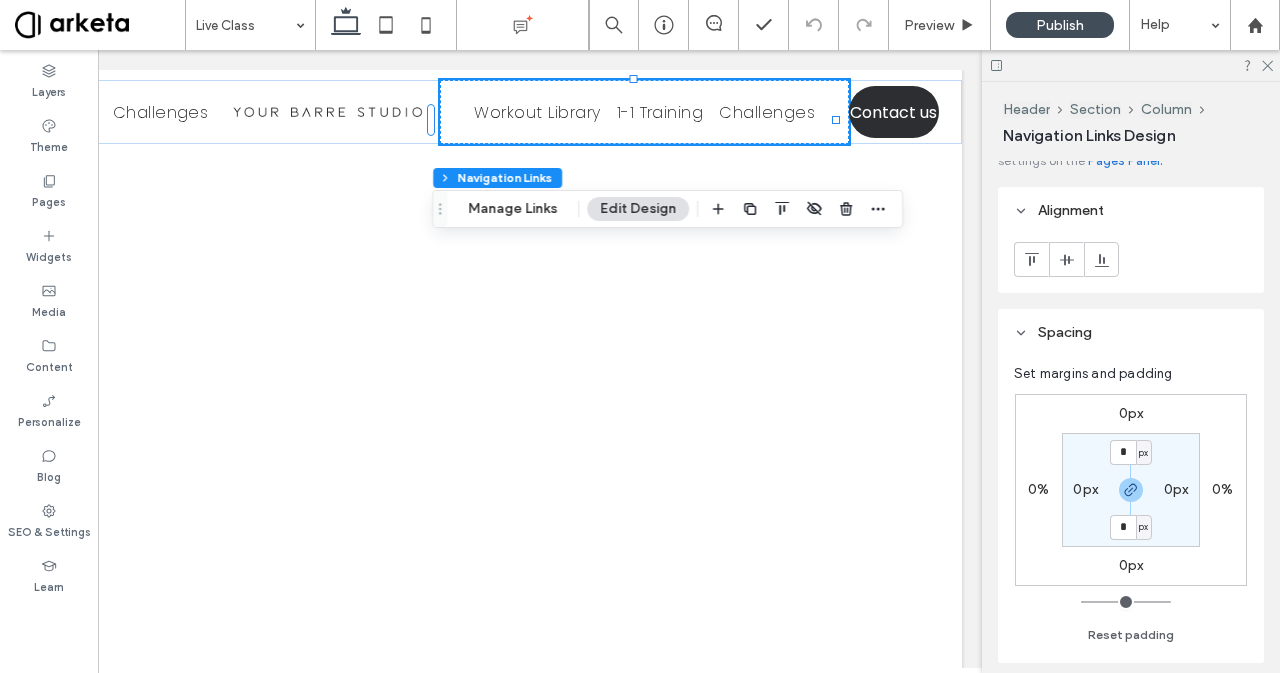 scroll, scrollTop: 0, scrollLeft: 0, axis: both 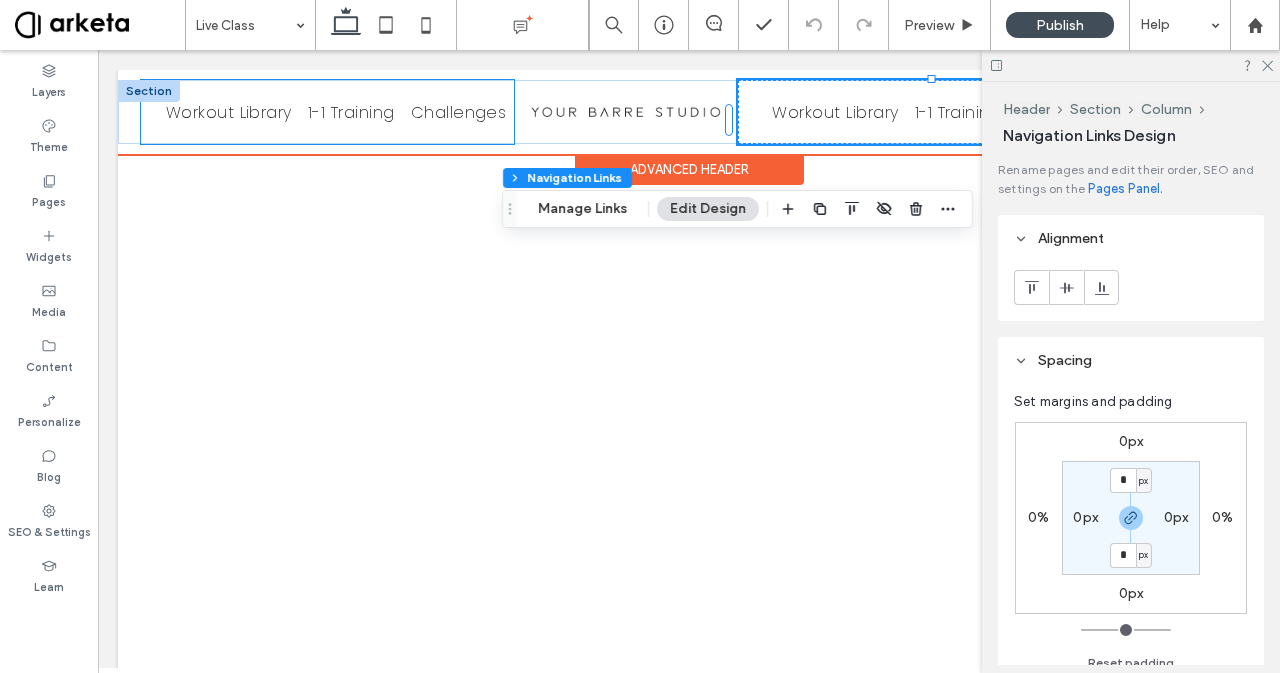 click on "Challenges" at bounding box center [459, 112] 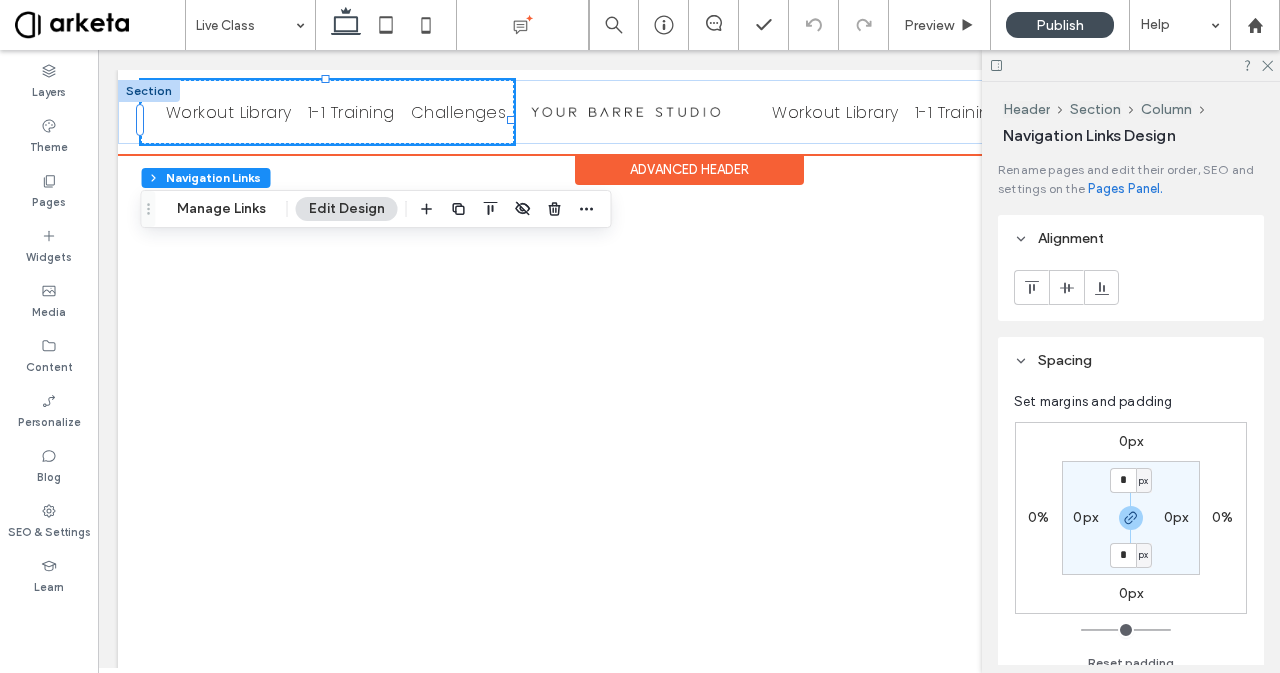 click on "Challenges" at bounding box center [459, 112] 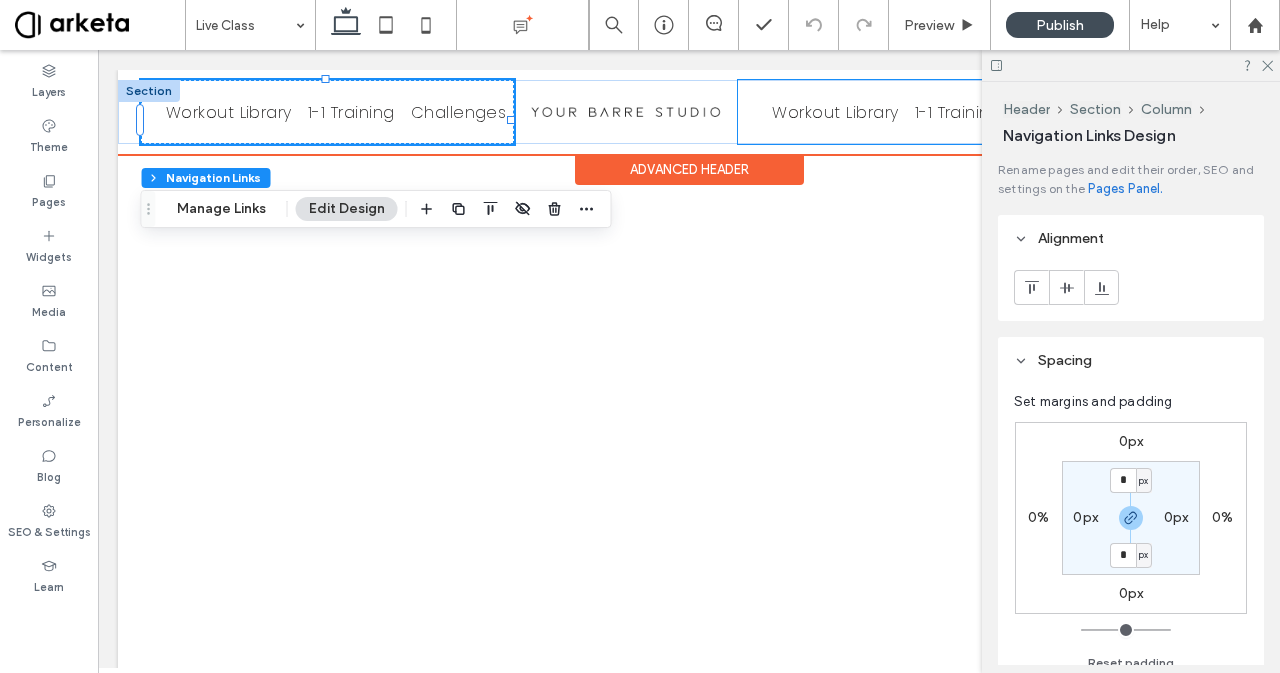 click on "Workout Library" at bounding box center [835, 112] 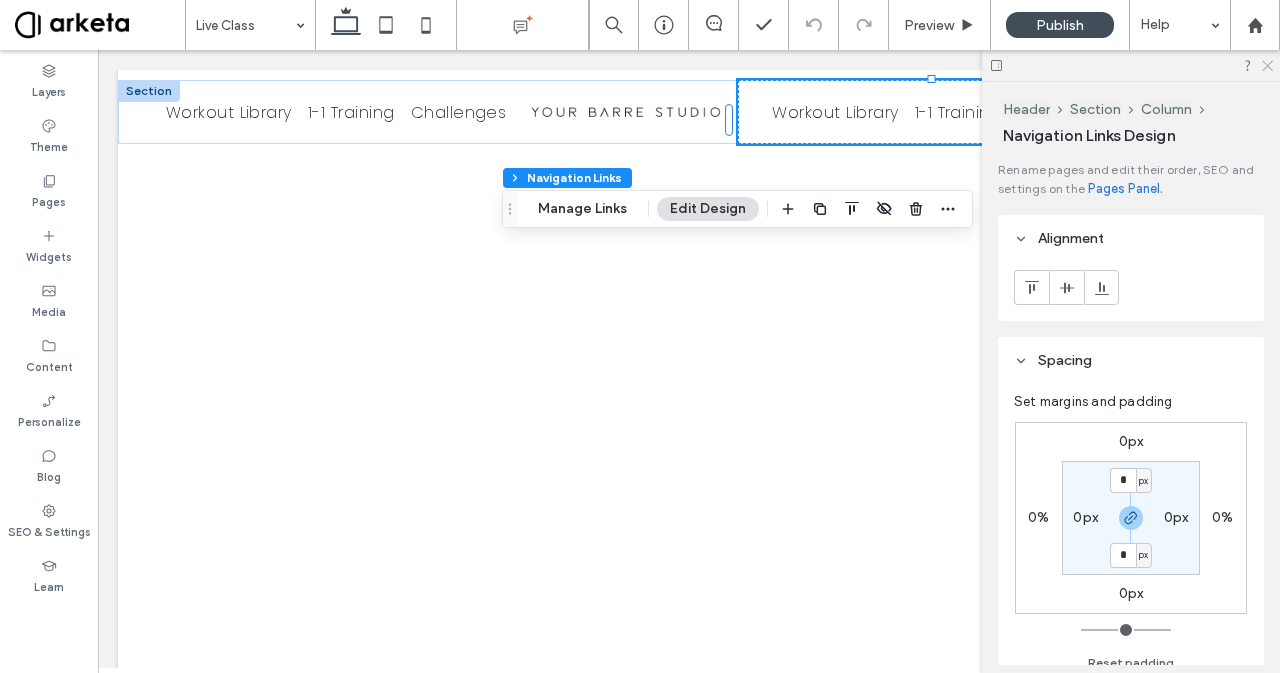 click 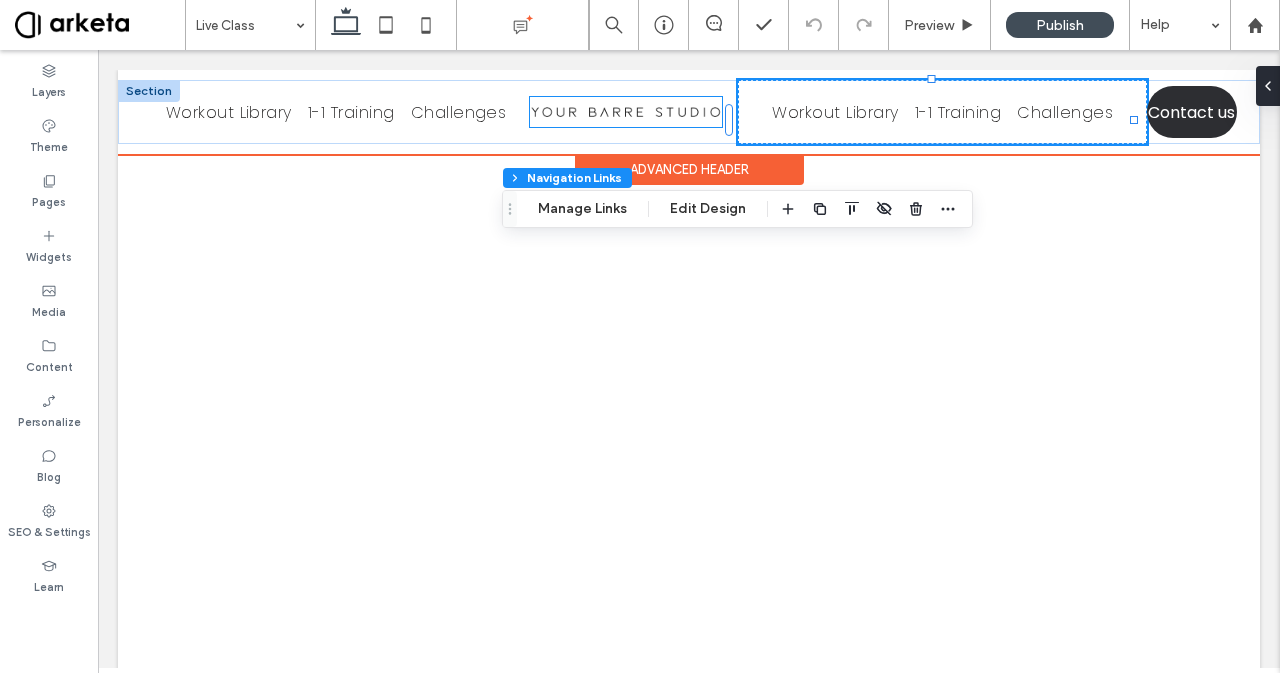 click at bounding box center [626, 112] 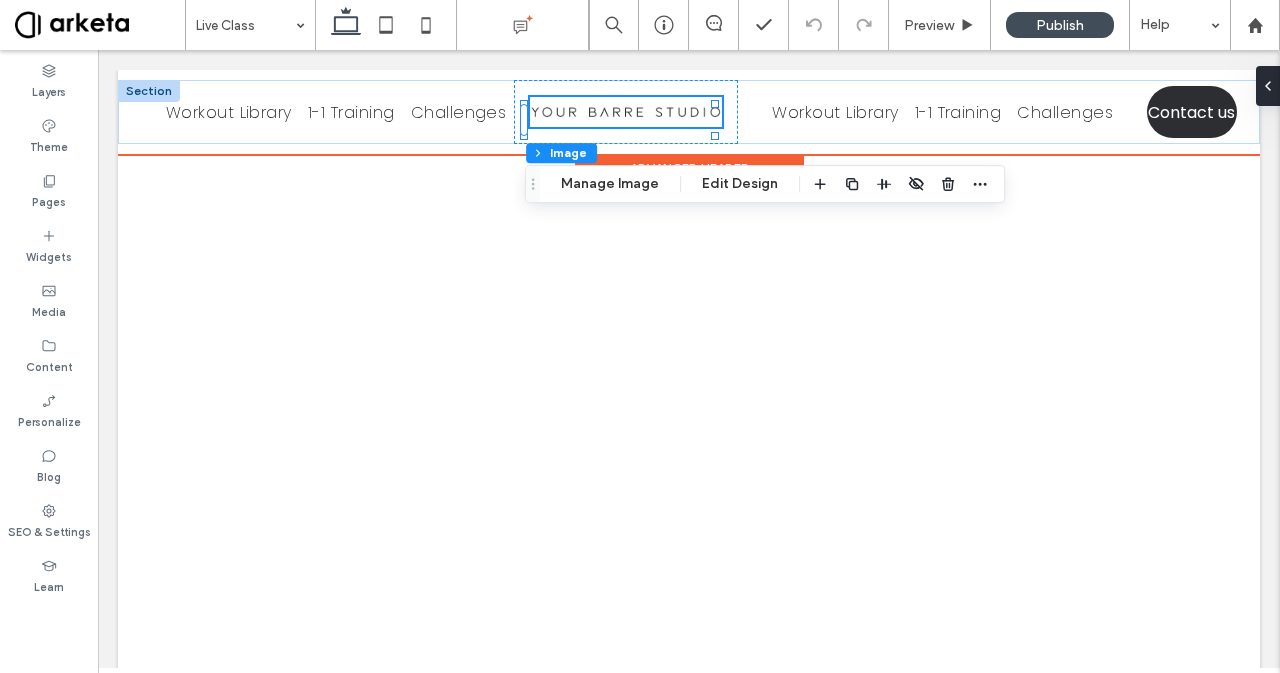 click at bounding box center (626, 112) 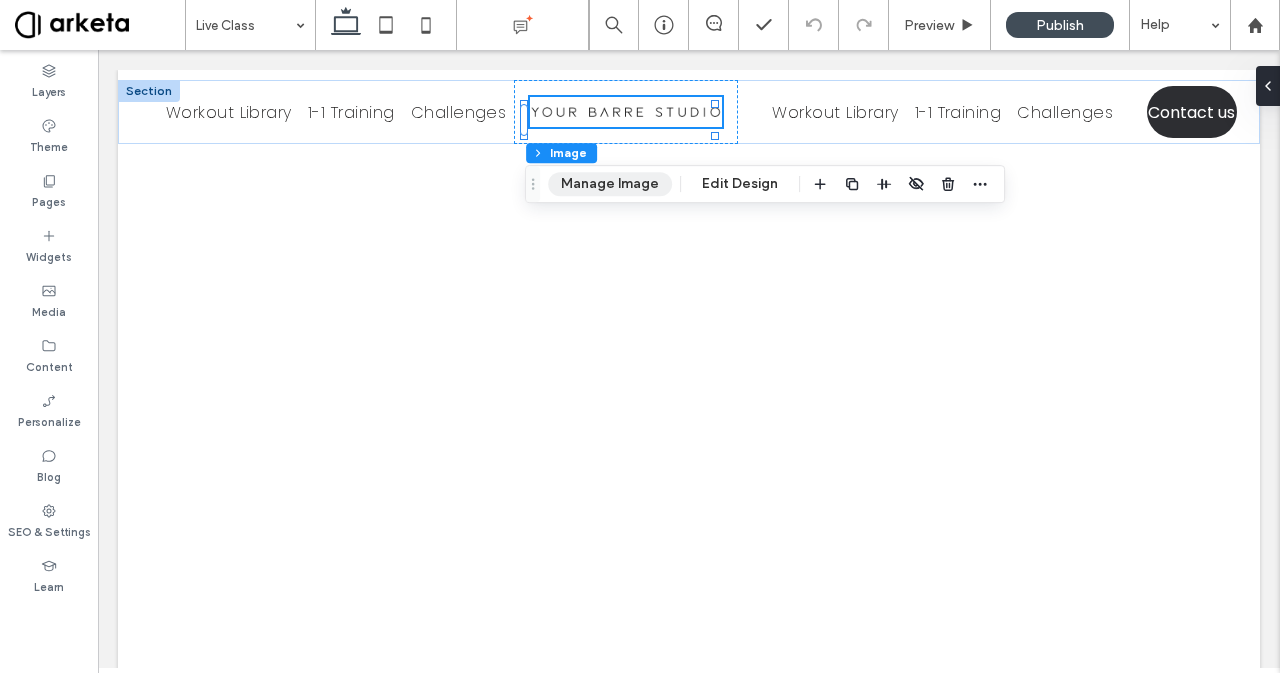 click on "Manage Image" at bounding box center (610, 184) 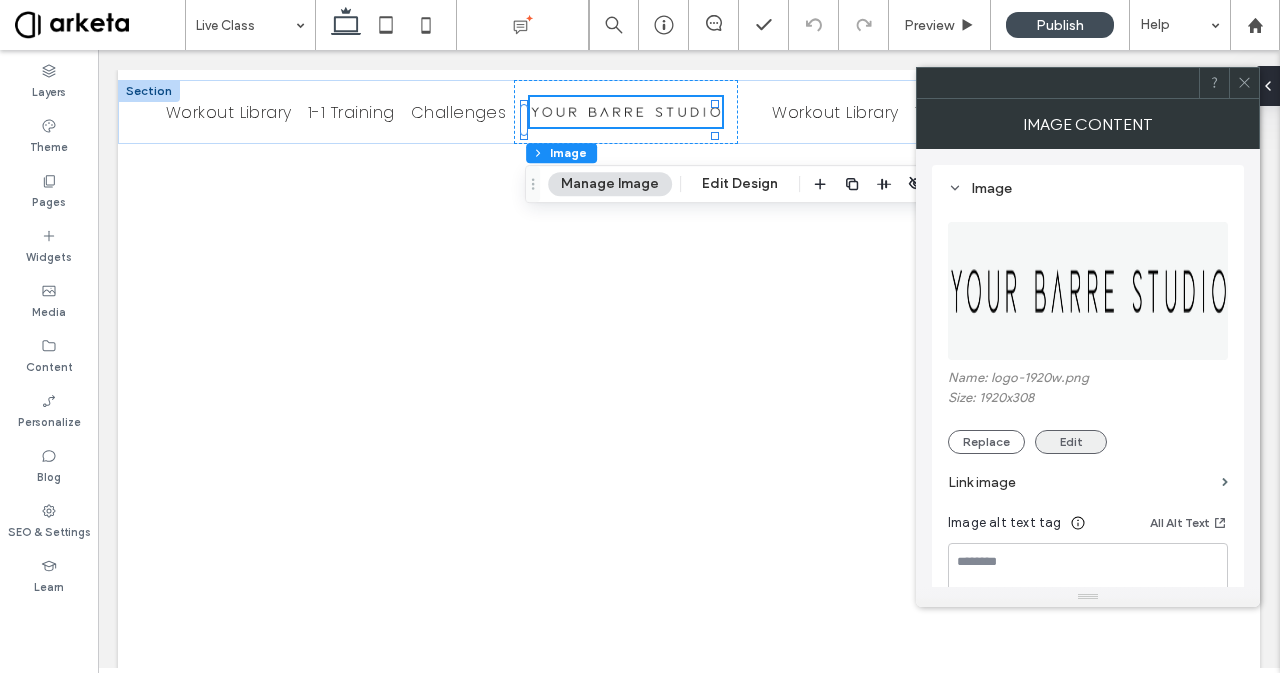 click on "Edit" at bounding box center (1071, 442) 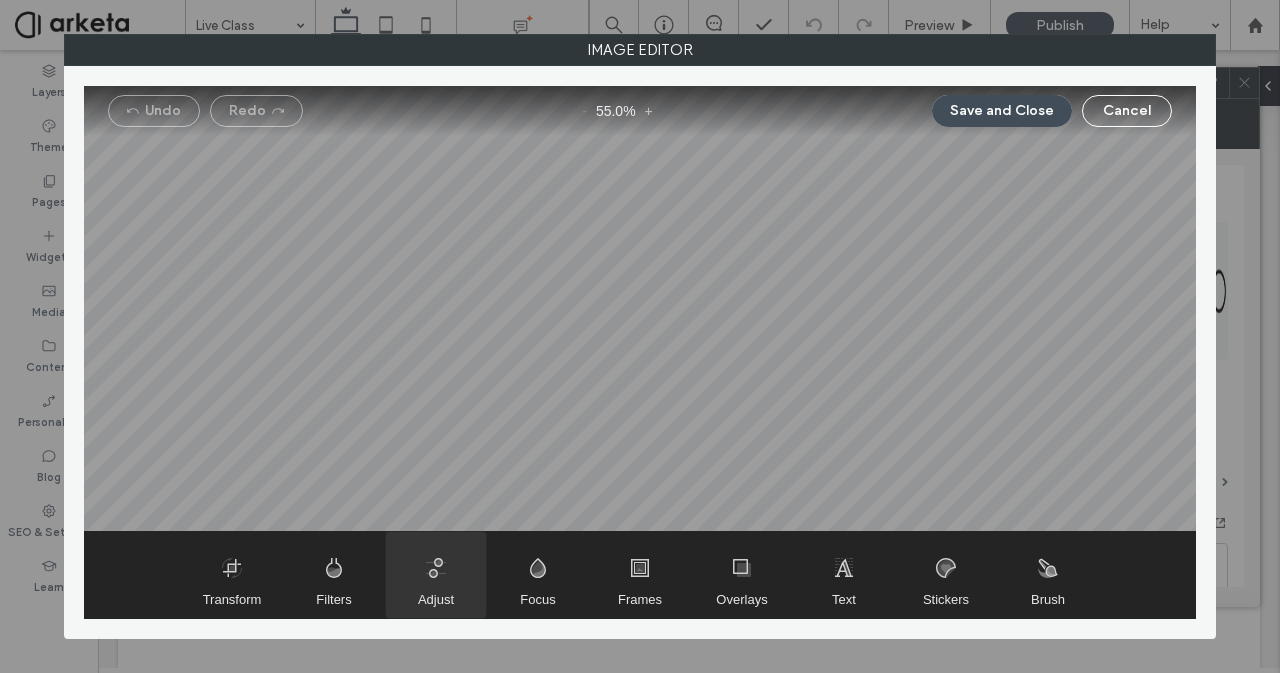 click at bounding box center [436, 575] 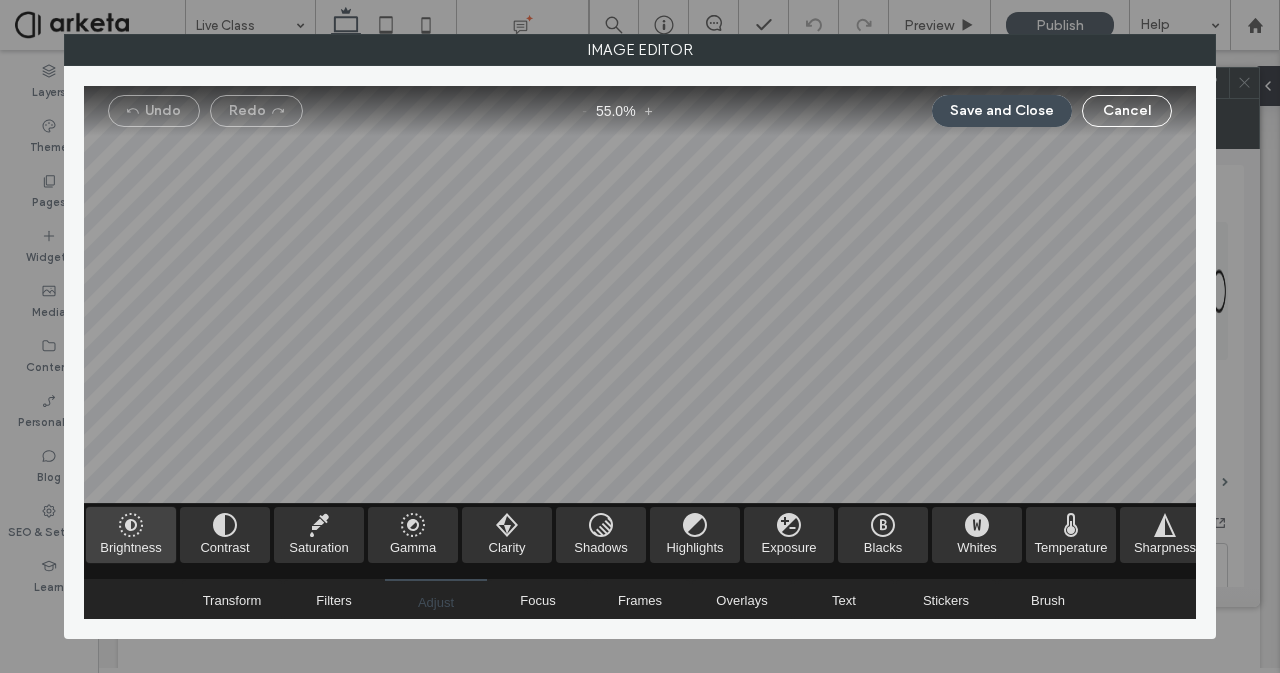 click at bounding box center (131, 535) 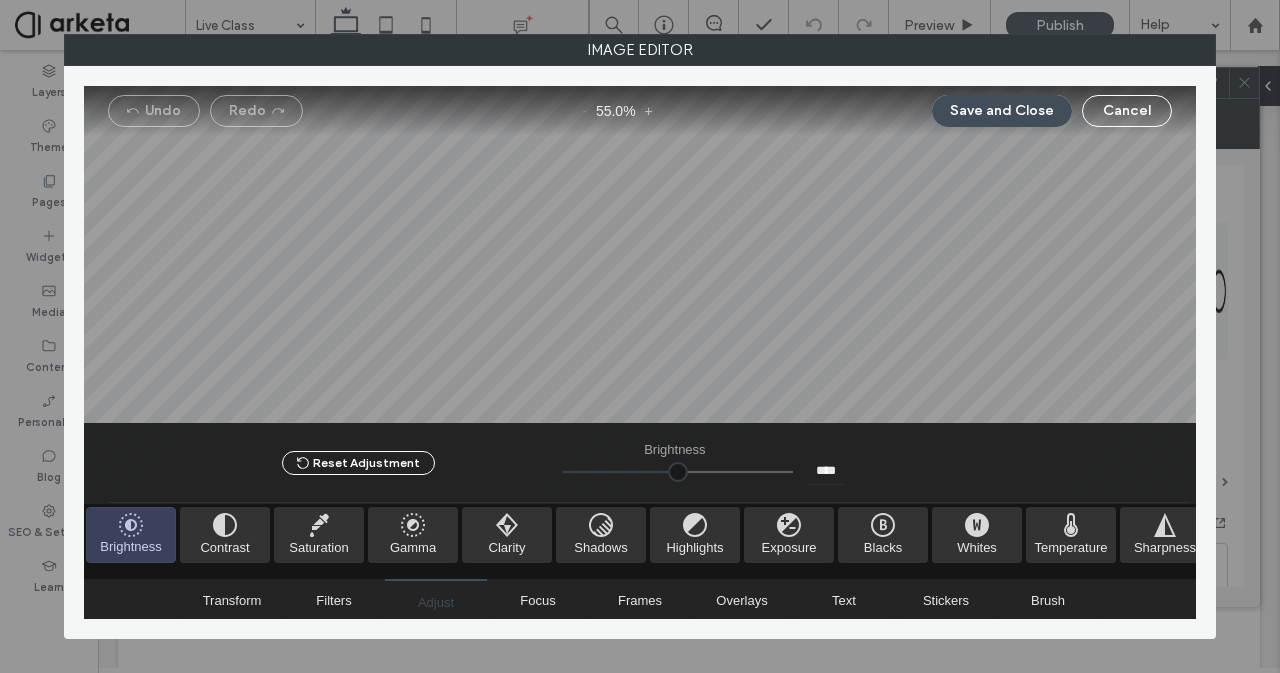 type on "**" 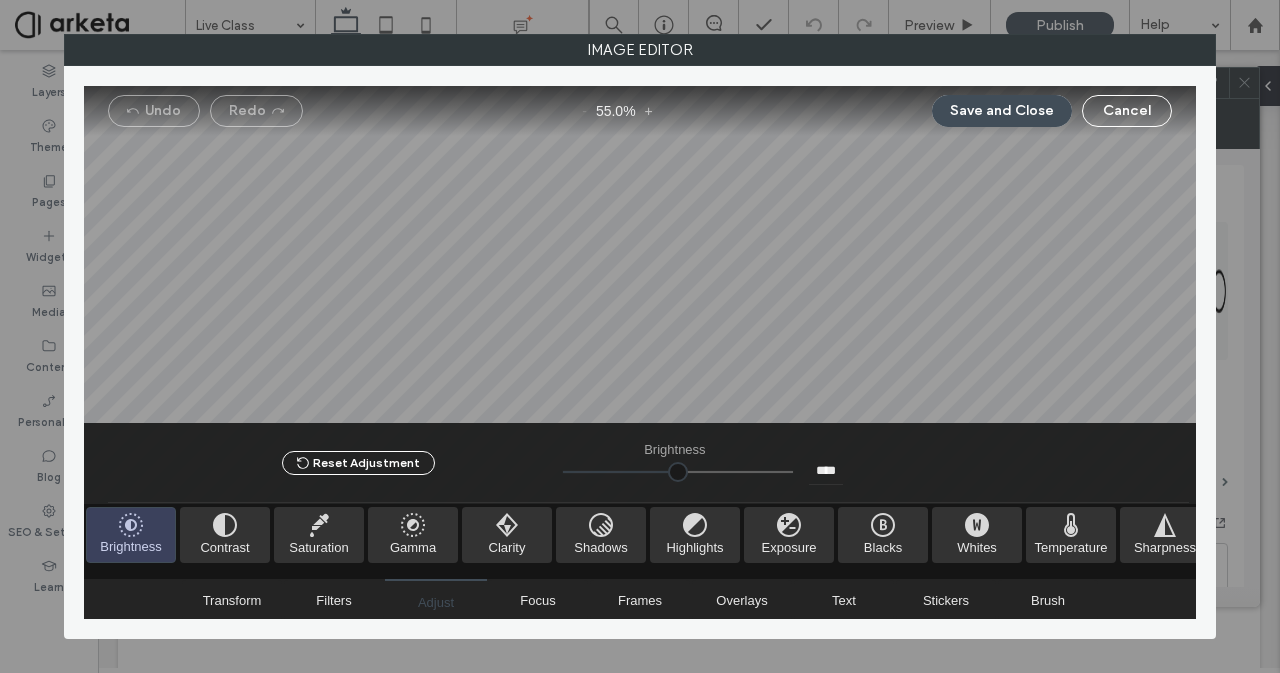 type on "****" 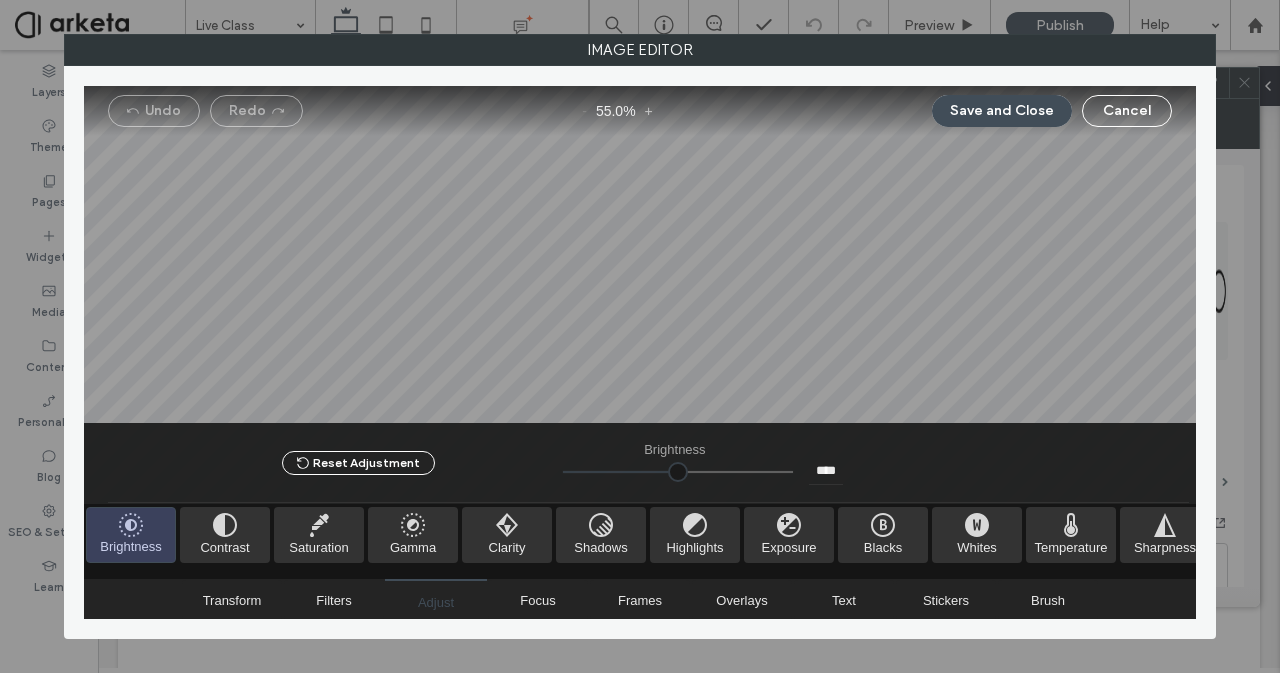 drag, startPoint x: 671, startPoint y: 475, endPoint x: 545, endPoint y: 473, distance: 126.01587 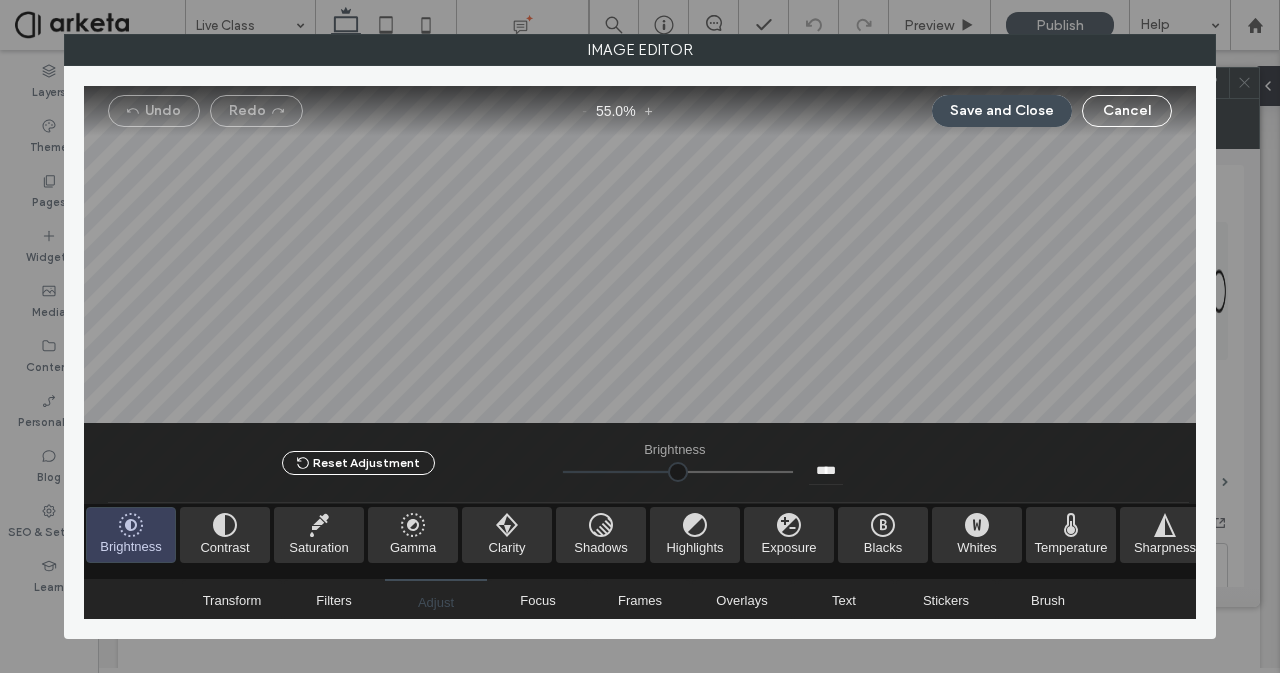 click at bounding box center (678, 472) 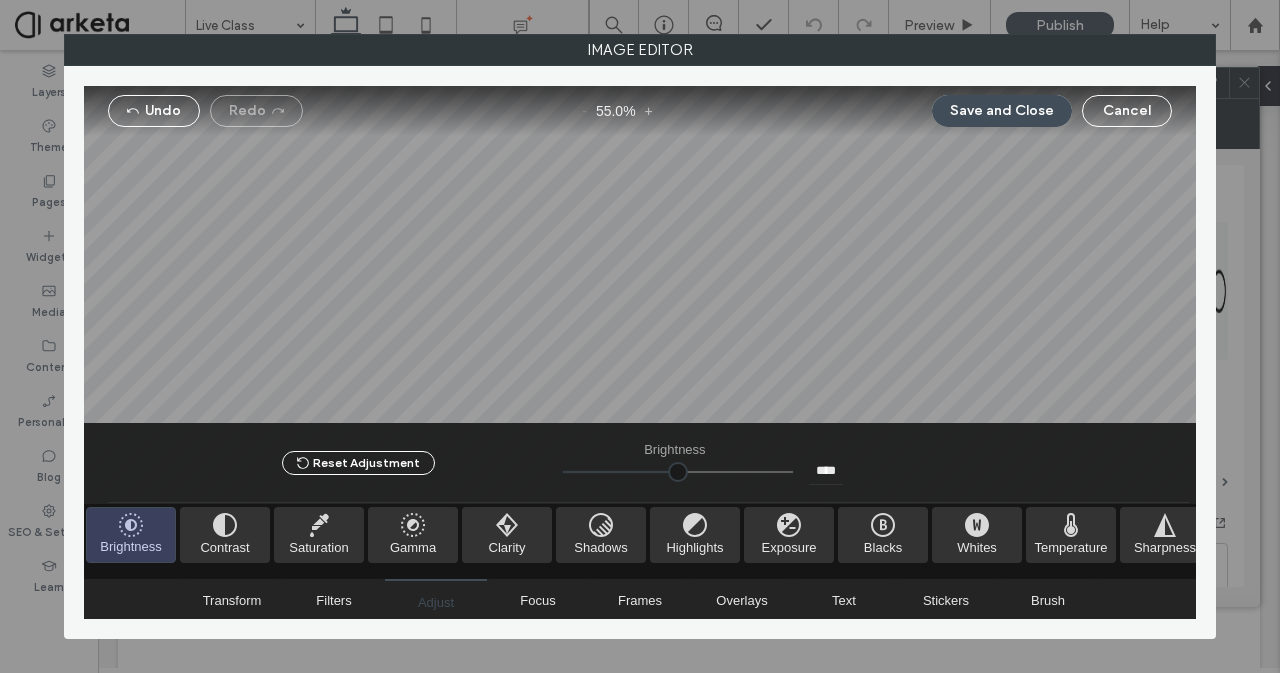 type on "*" 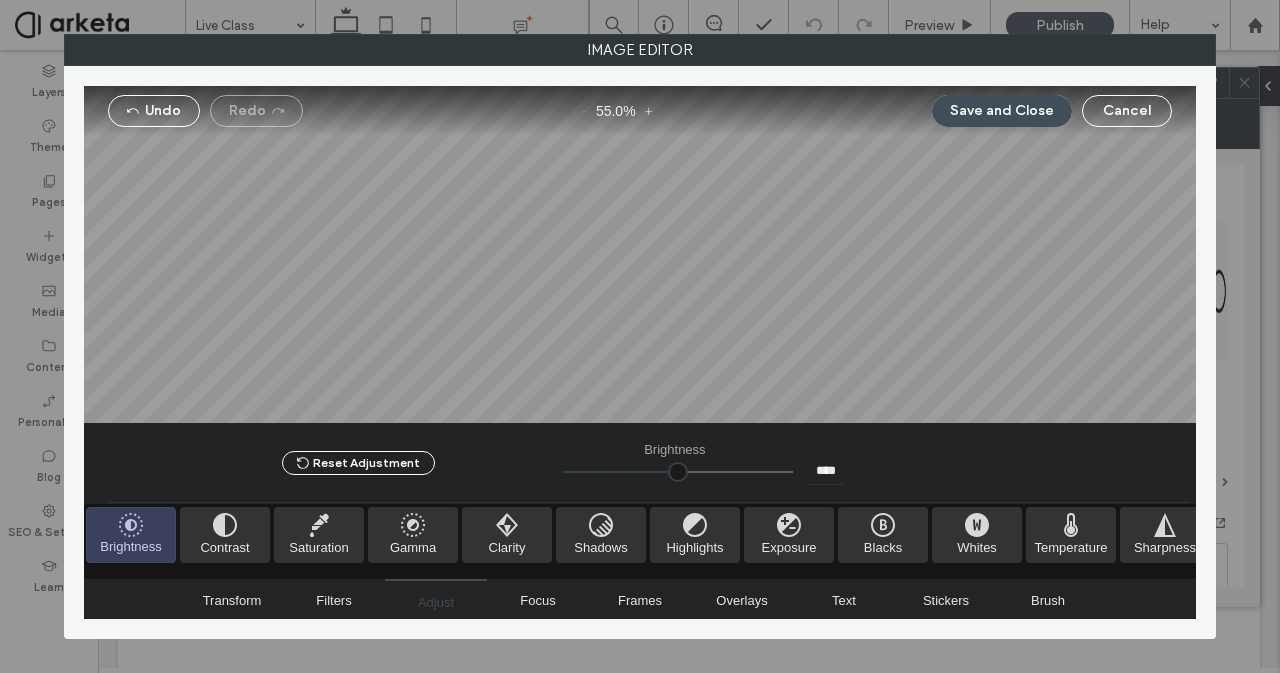 type on "***" 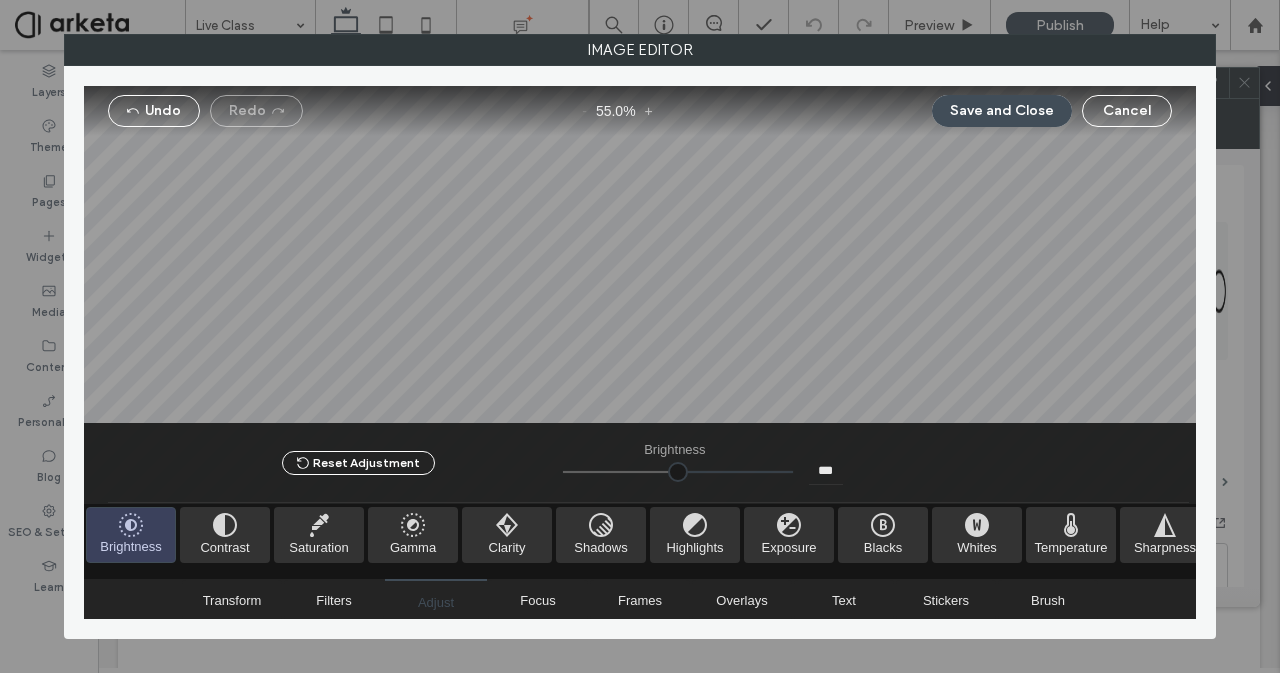 type on "**" 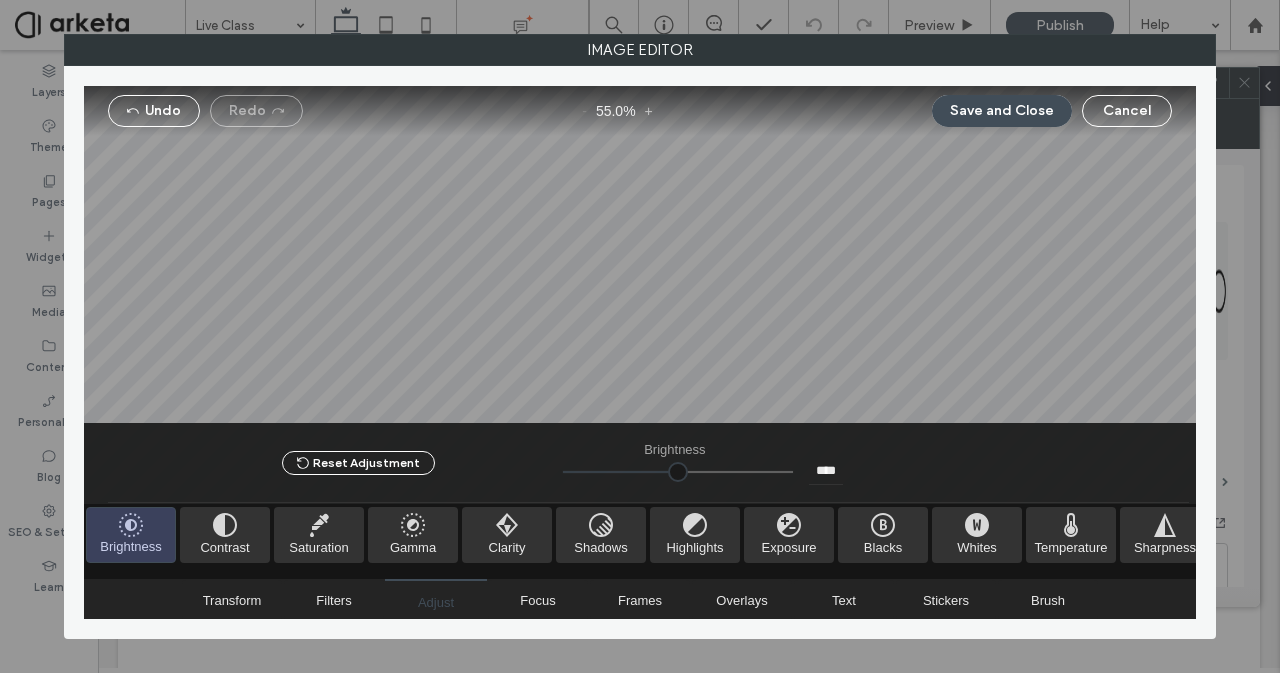 drag, startPoint x: 574, startPoint y: 465, endPoint x: 380, endPoint y: 543, distance: 209.09328 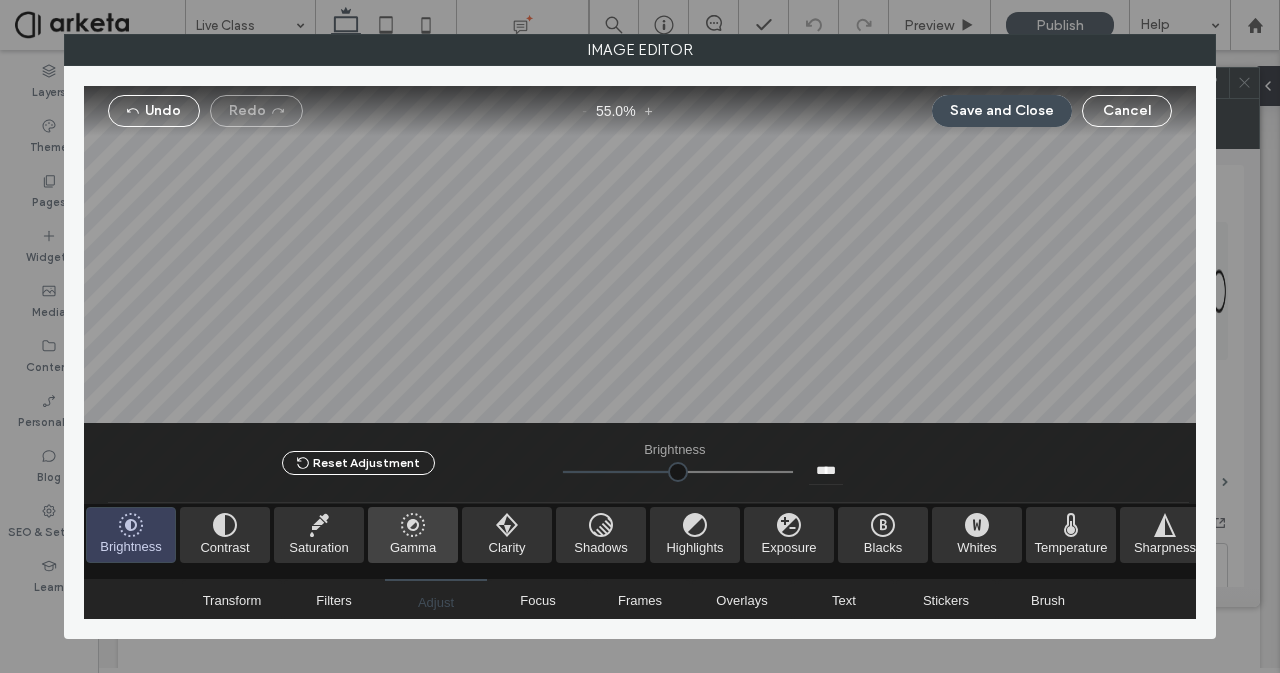 click at bounding box center [678, 472] 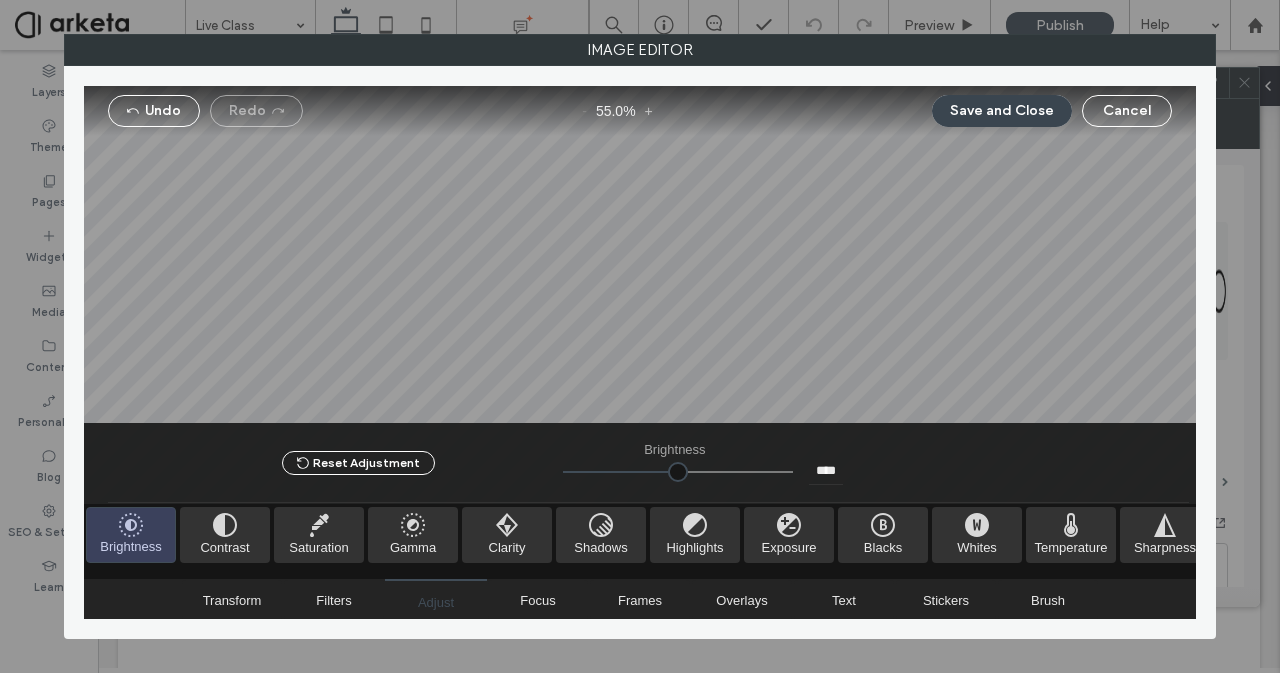 click on "Save and Close" at bounding box center [1002, 111] 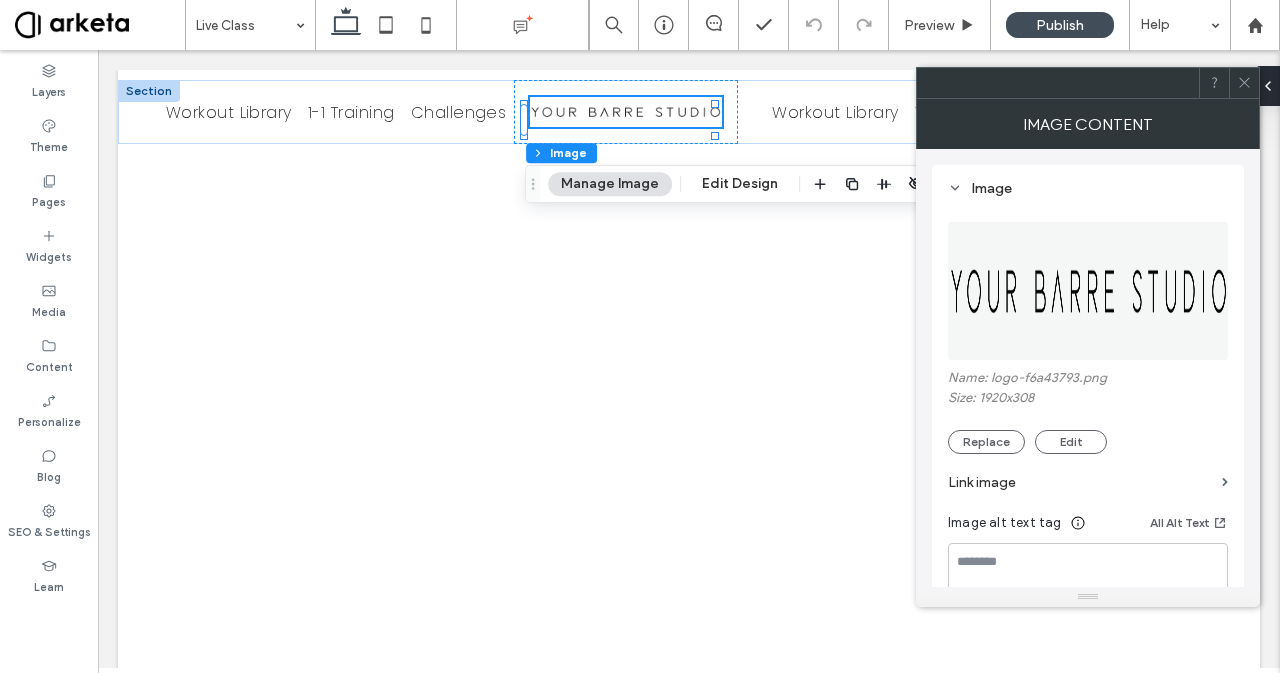 click at bounding box center (1244, 83) 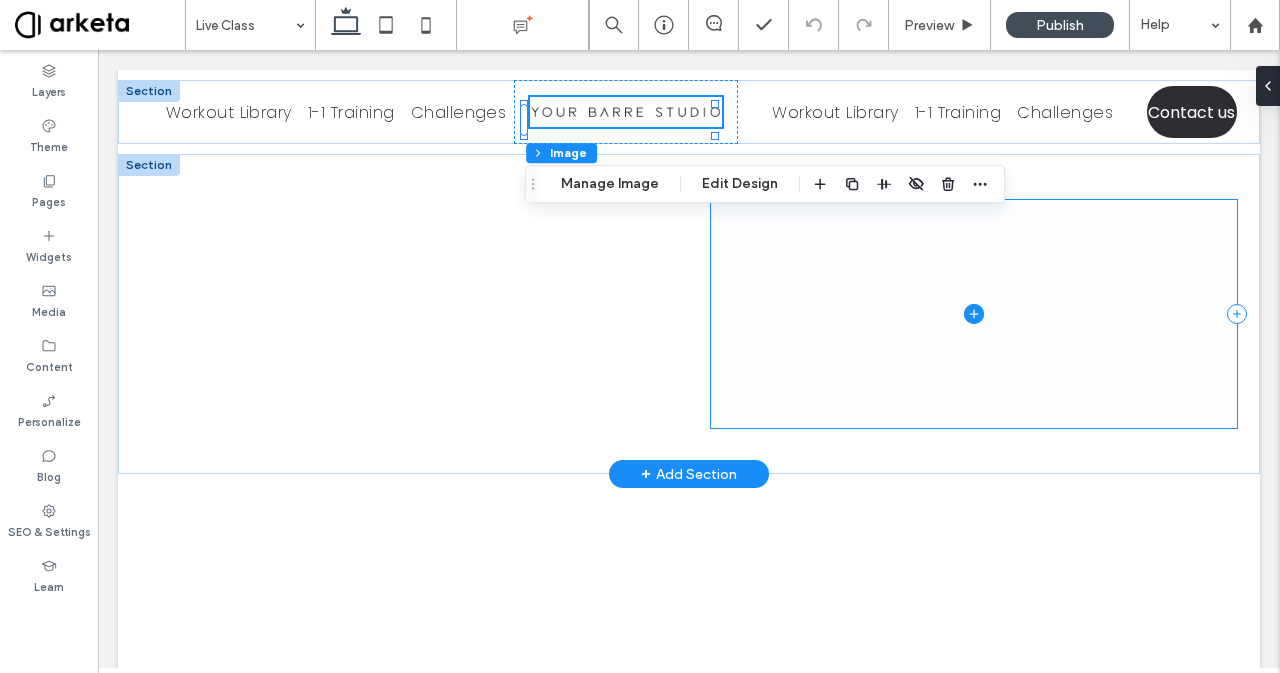 click at bounding box center [974, 314] 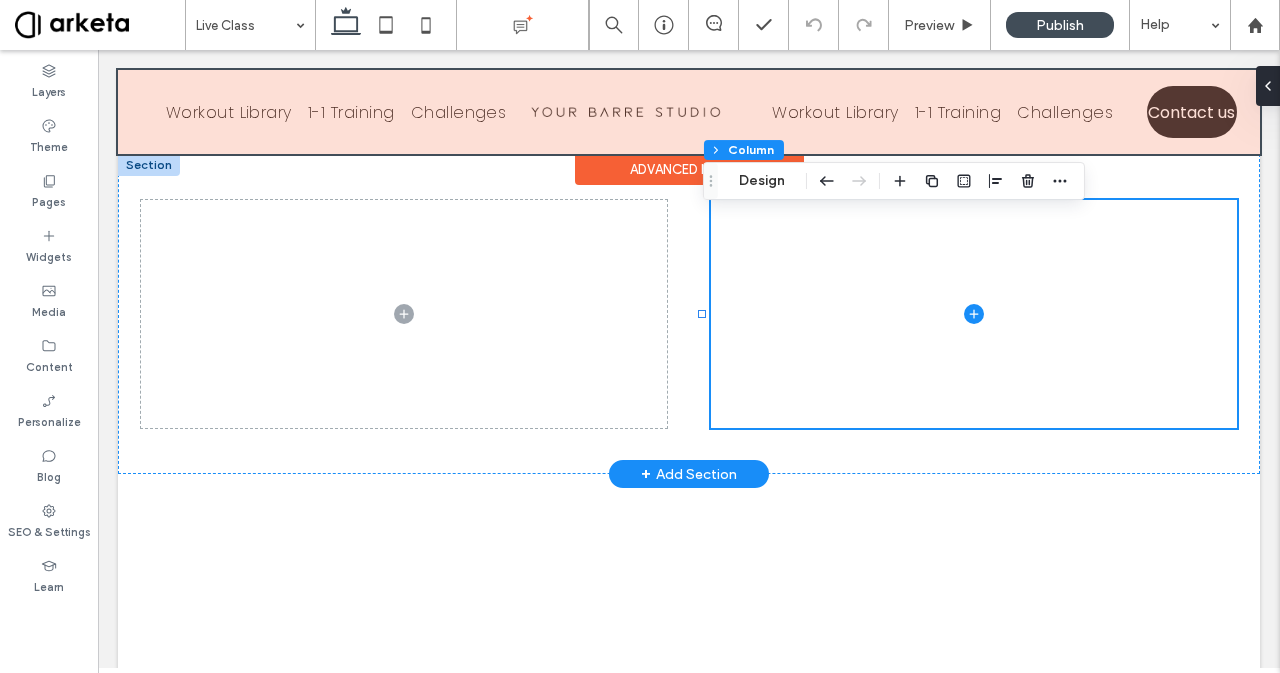 click at bounding box center [689, 112] 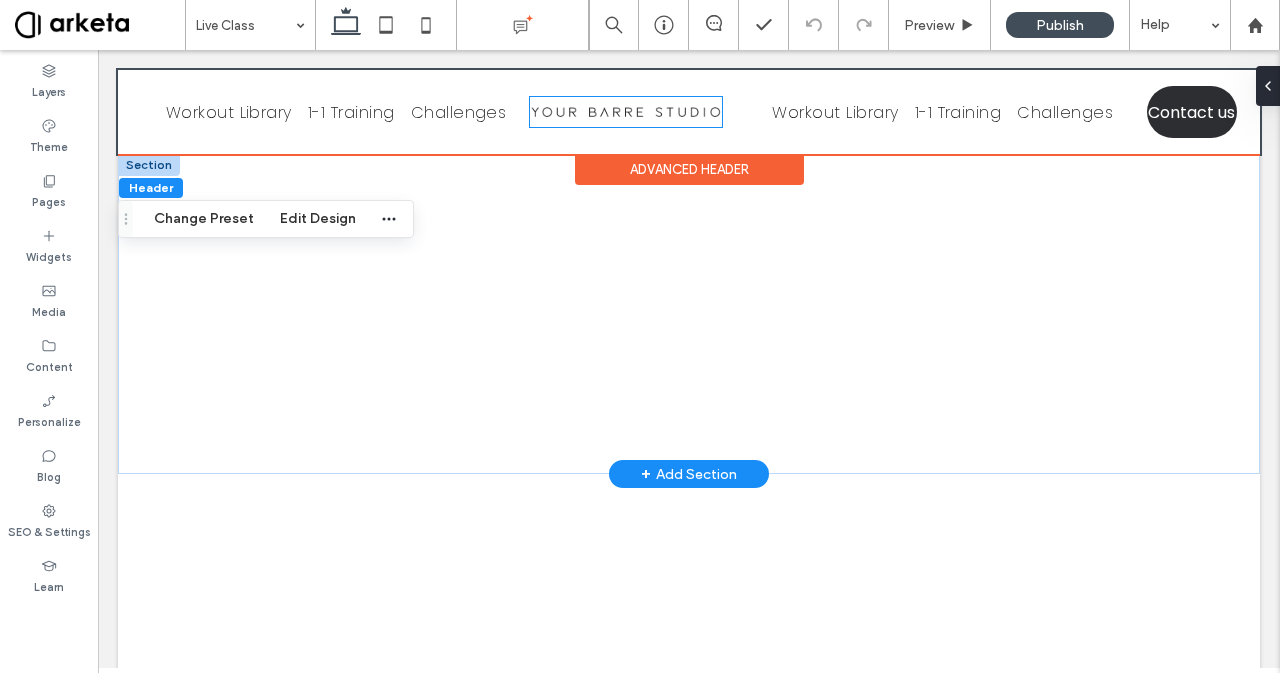 click at bounding box center (626, 112) 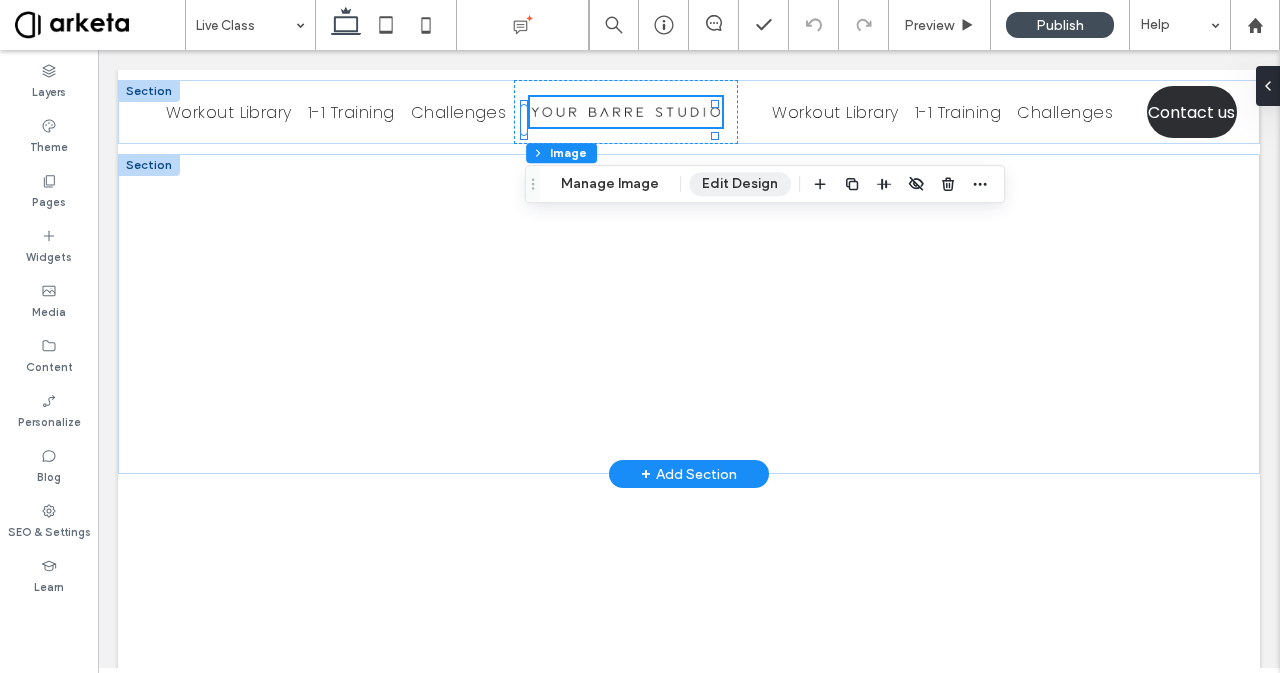 click on "Edit Design" at bounding box center [740, 184] 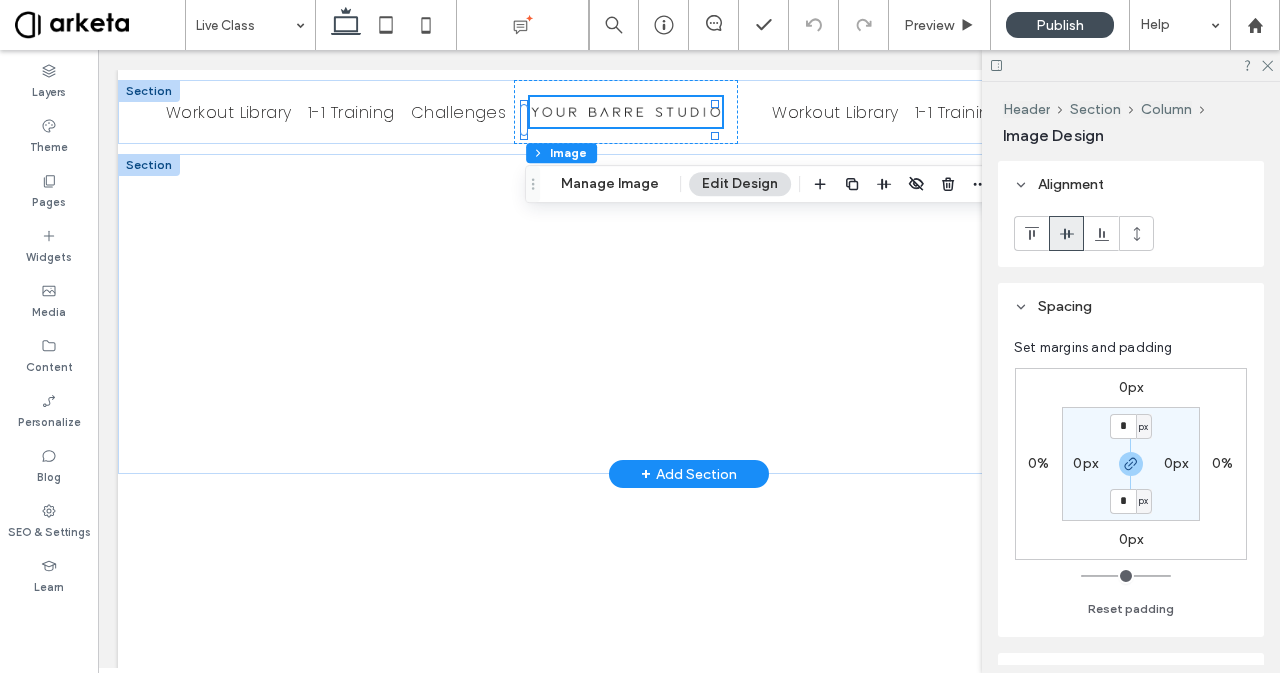 scroll, scrollTop: 277, scrollLeft: 0, axis: vertical 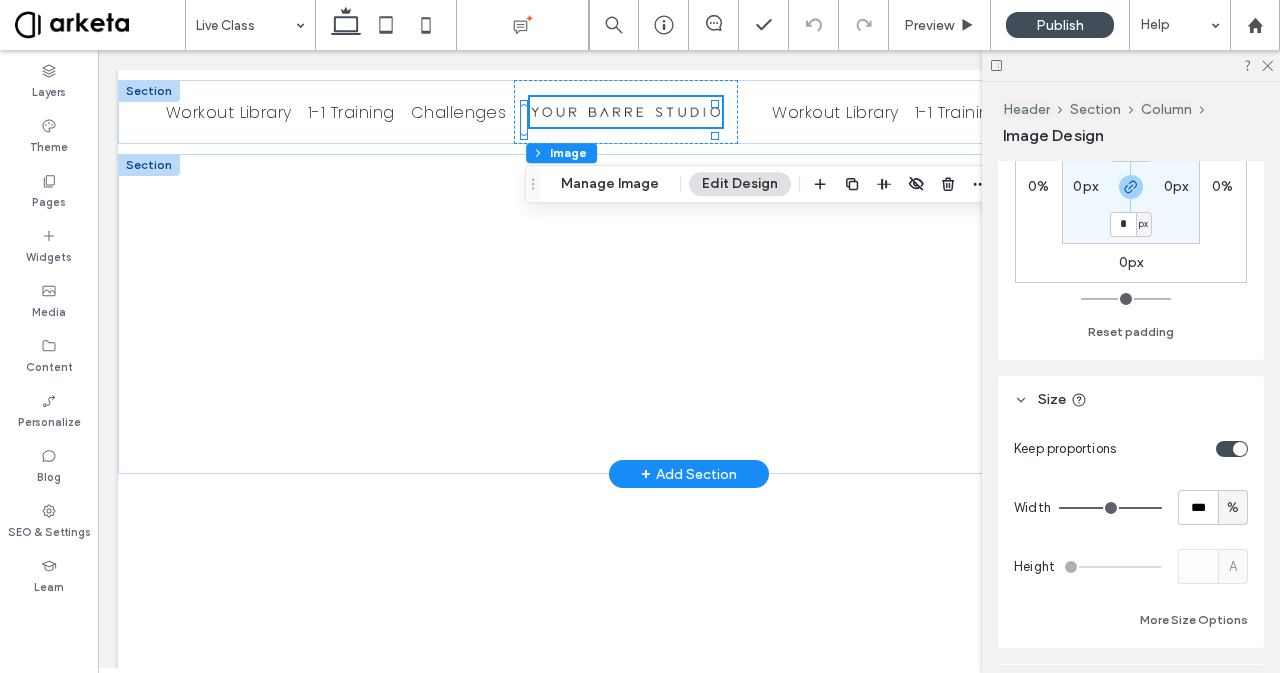 click at bounding box center (1232, 449) 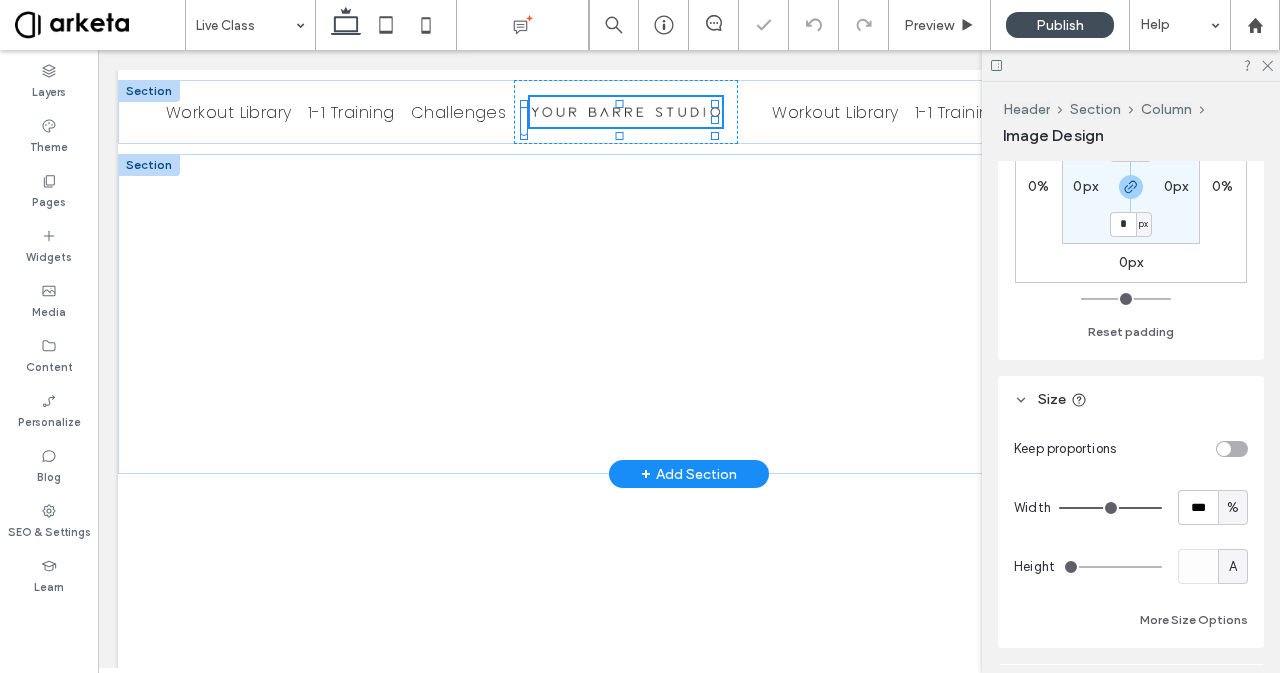 type on "**" 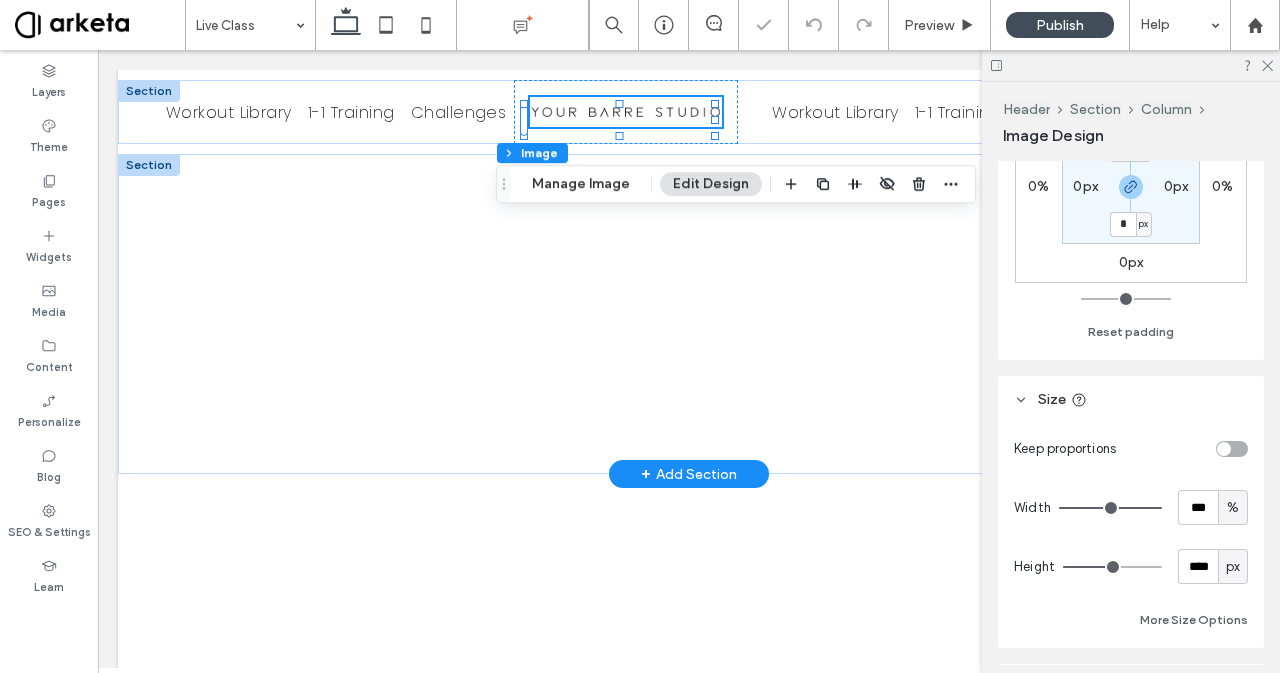 type on "****" 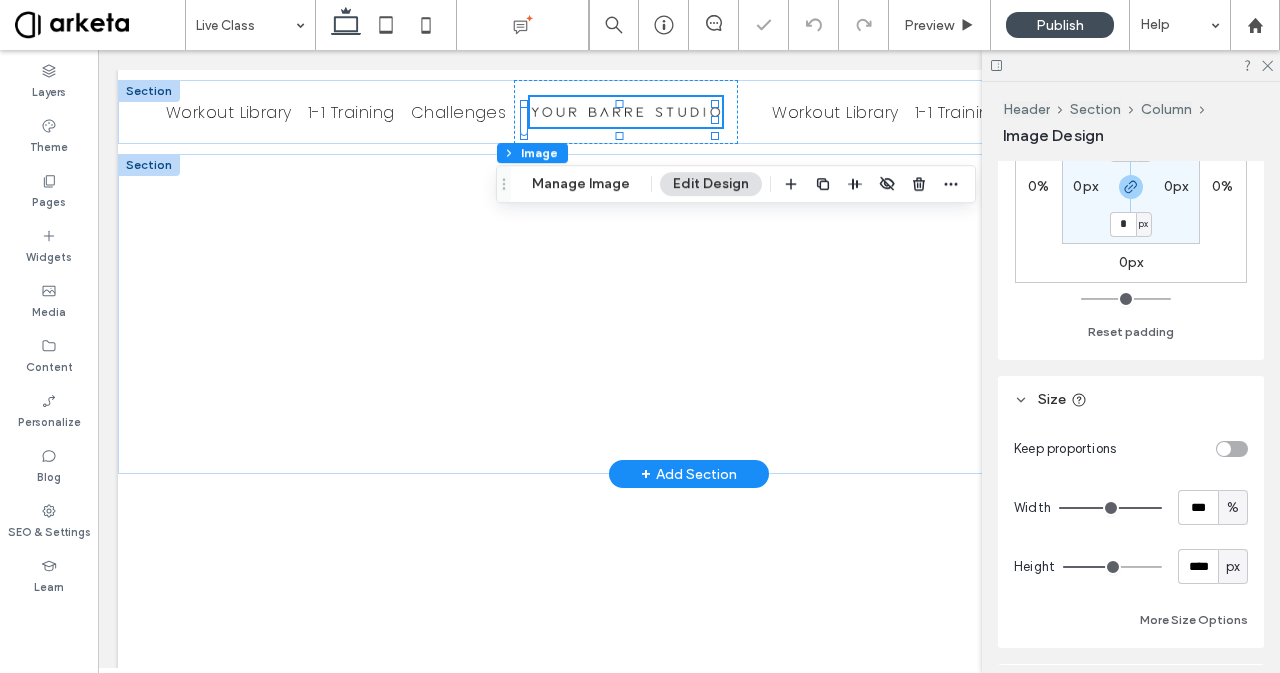 click on "%" at bounding box center [1233, 508] 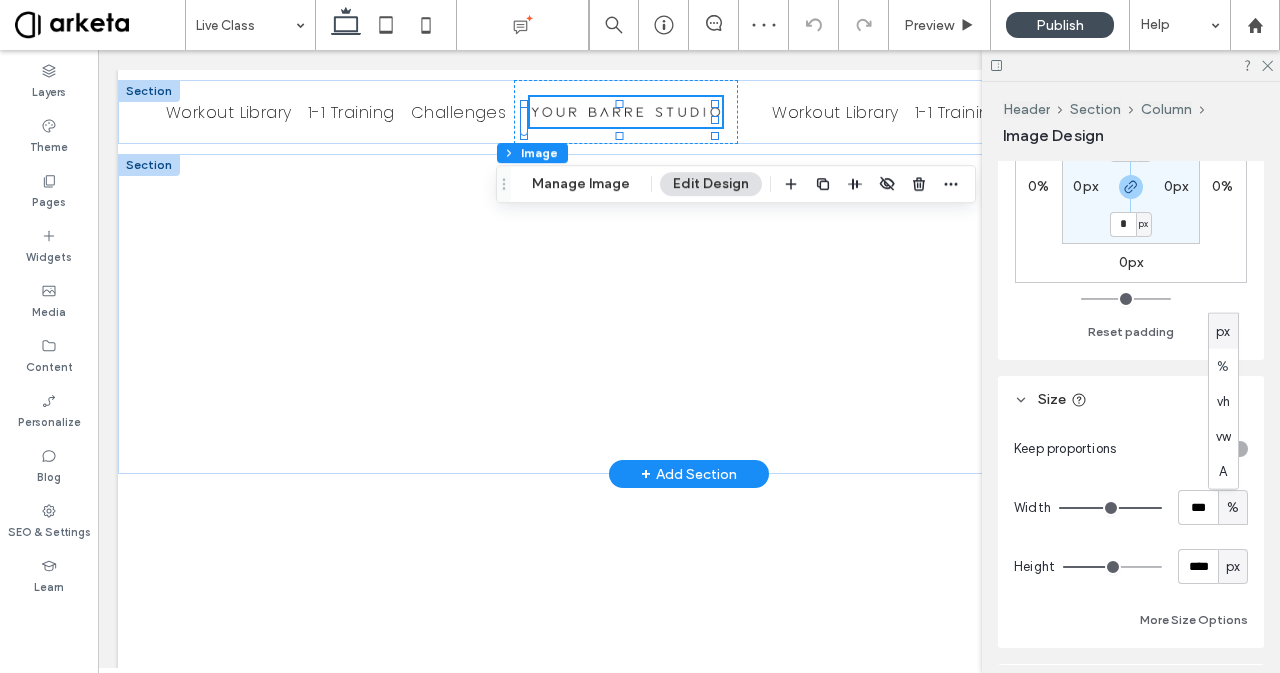 click on "px" at bounding box center (1223, 331) 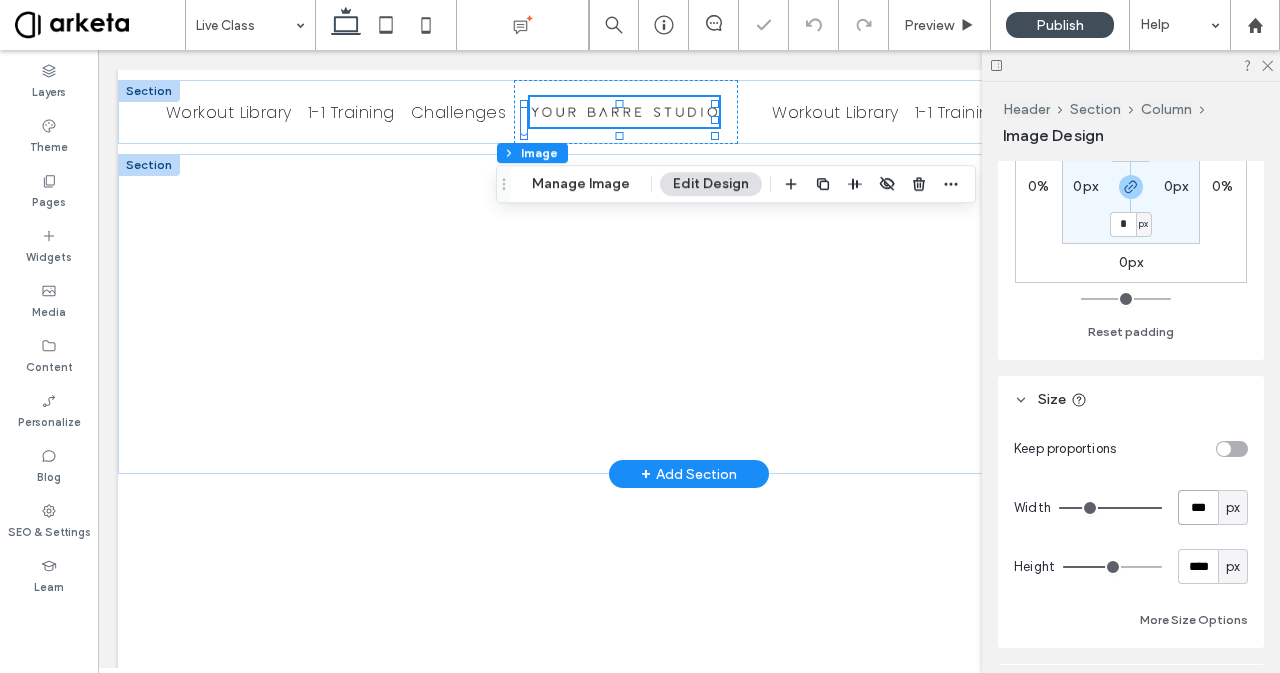 click on "***" at bounding box center (1198, 507) 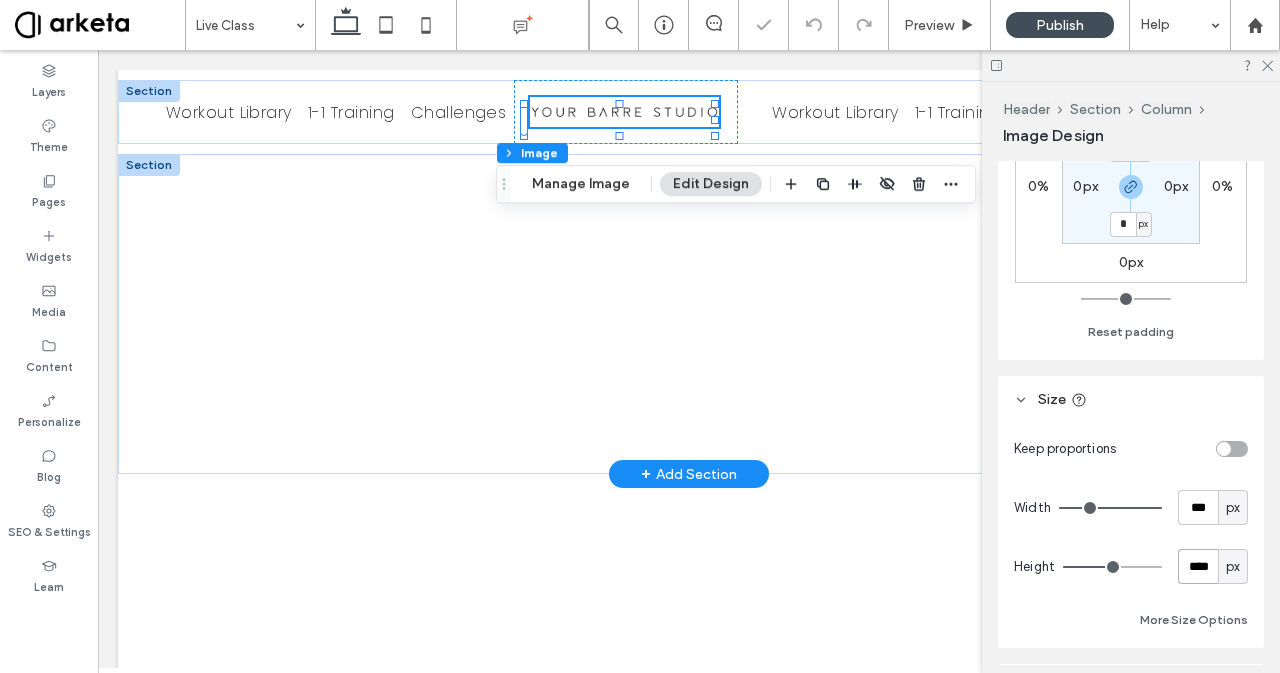click on "****" at bounding box center (1198, 566) 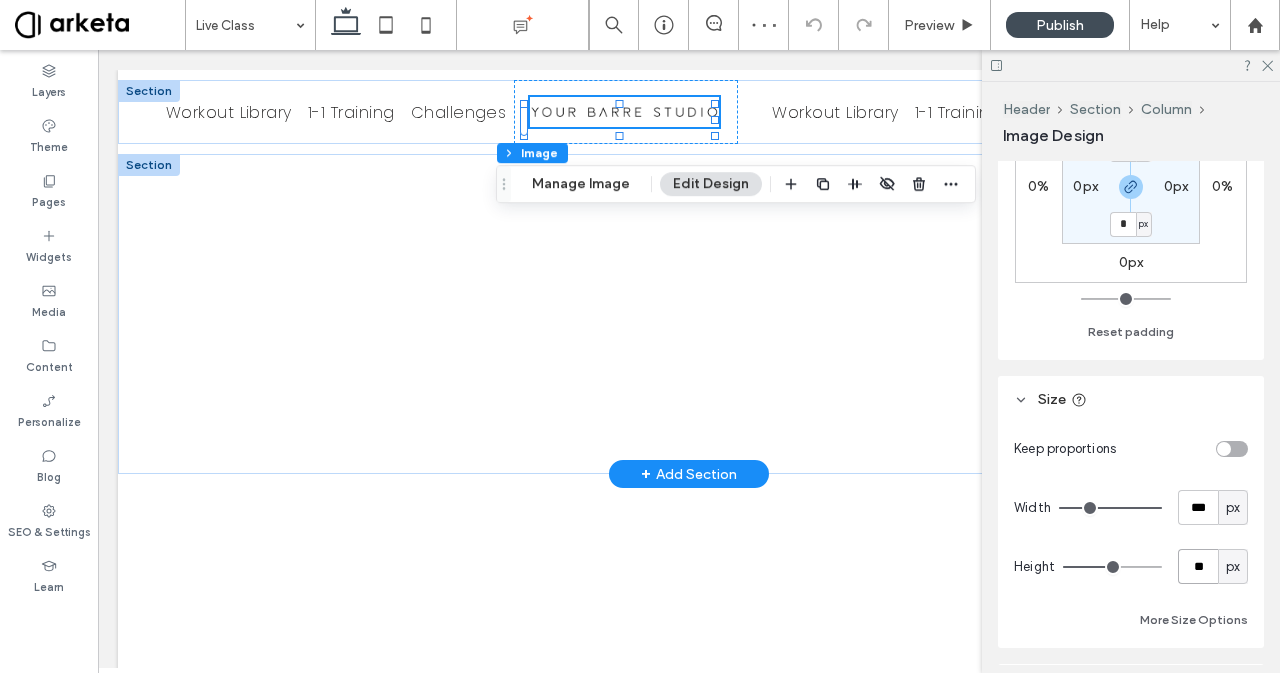 type on "**" 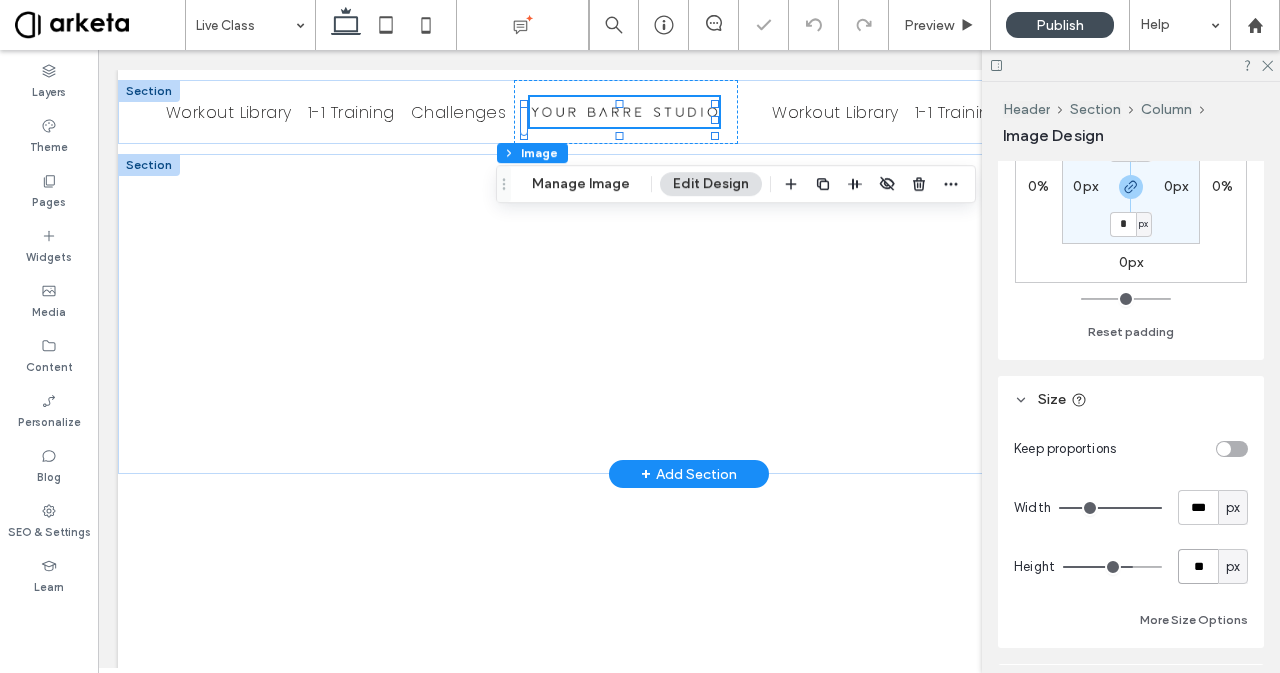 type on "**" 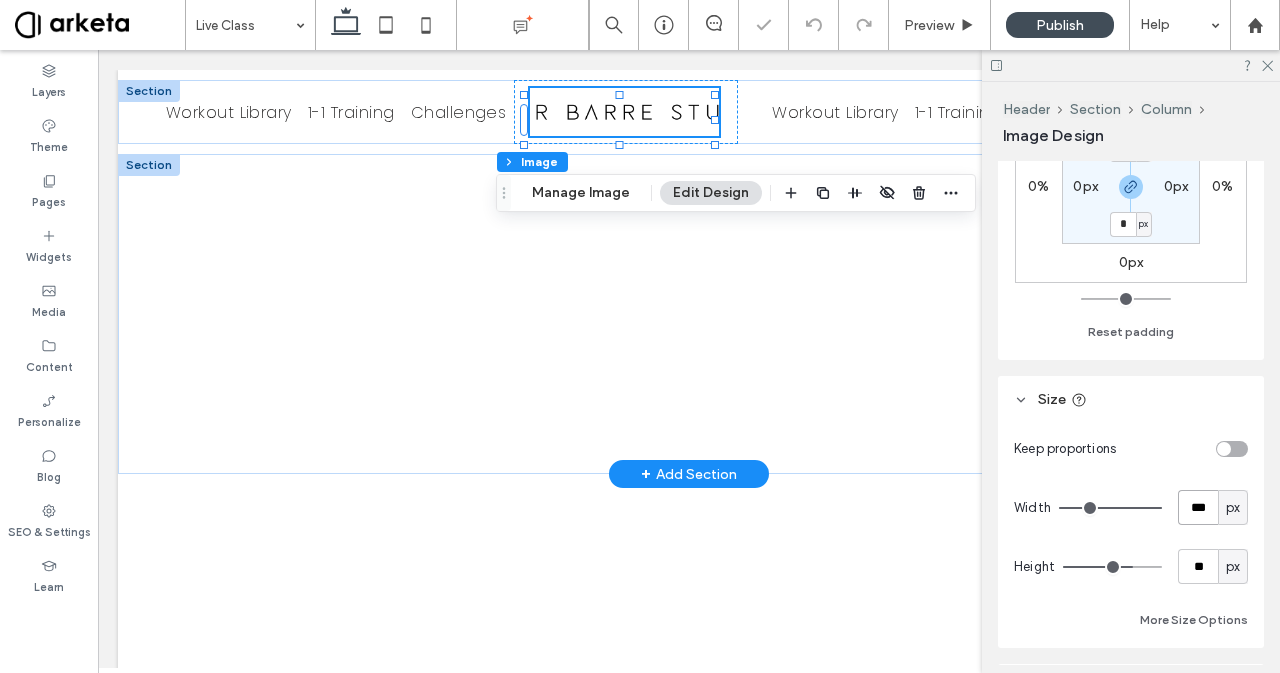 click on "***" at bounding box center [1198, 507] 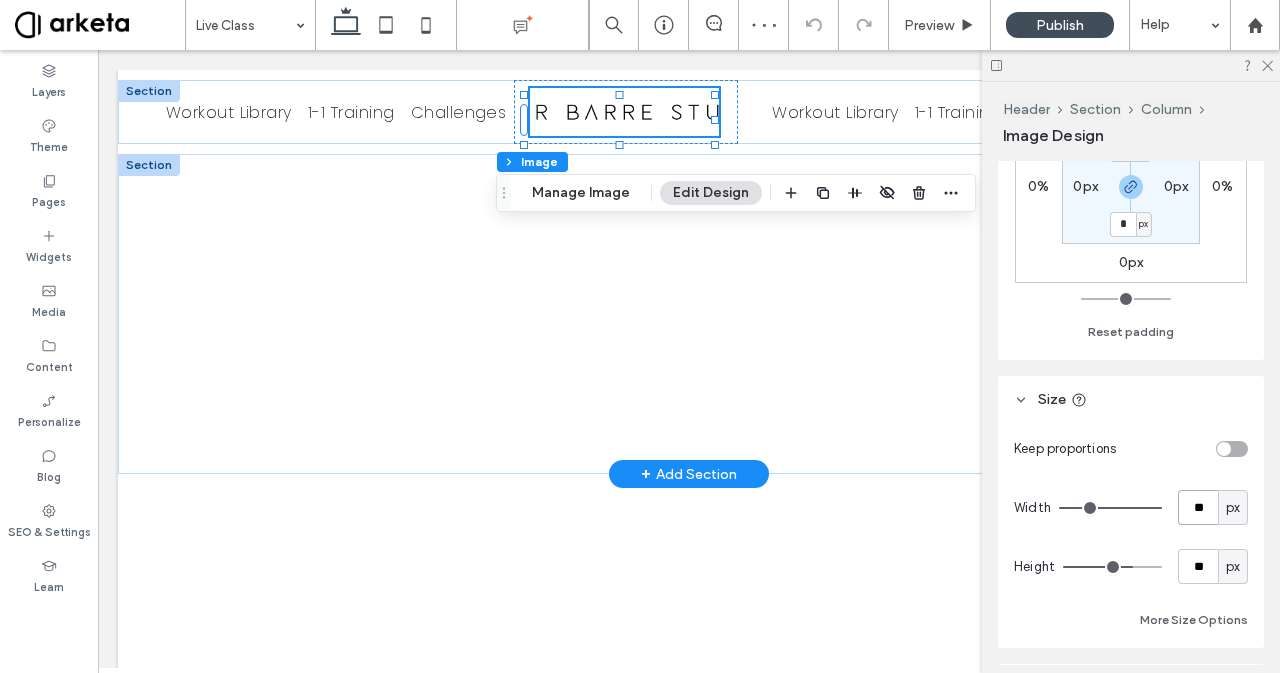 type on "**" 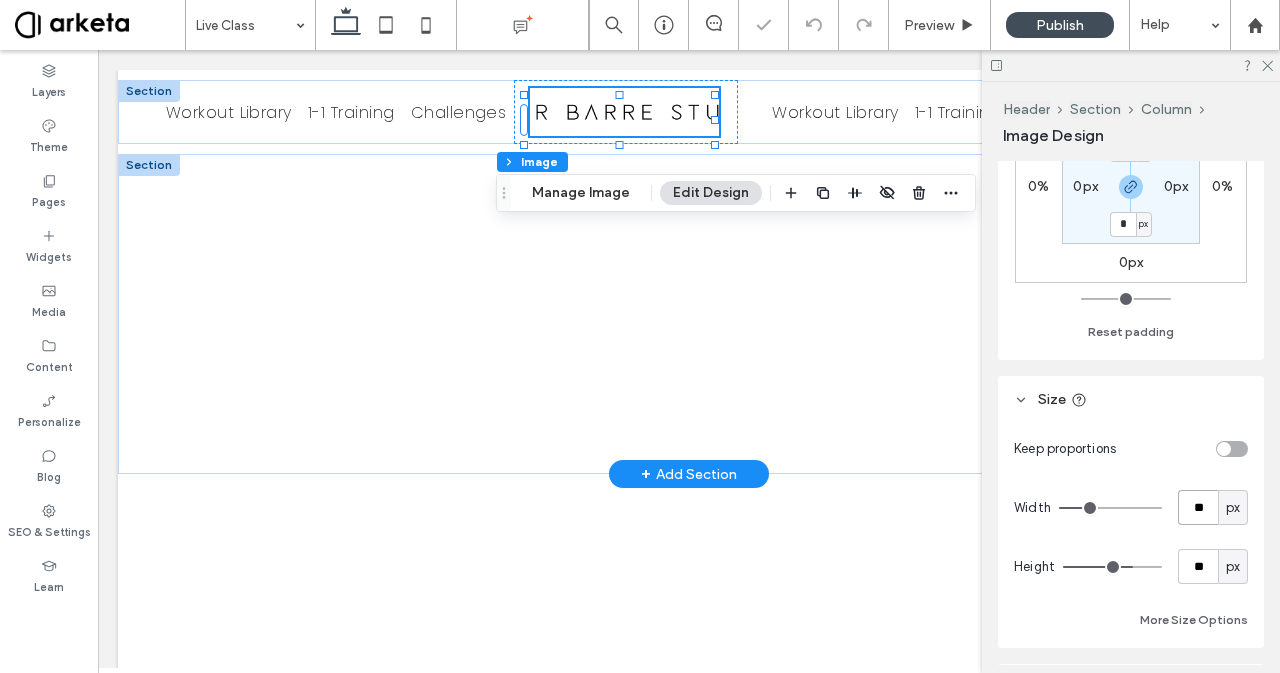 type on "**" 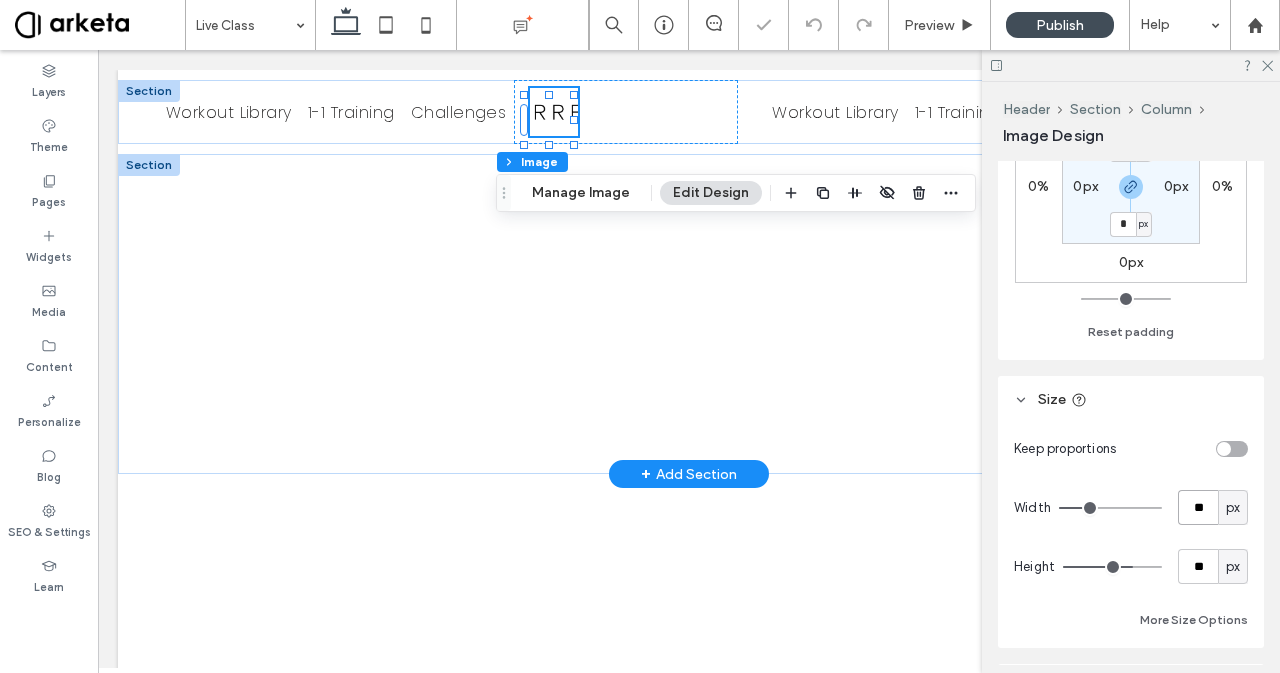 type on "*" 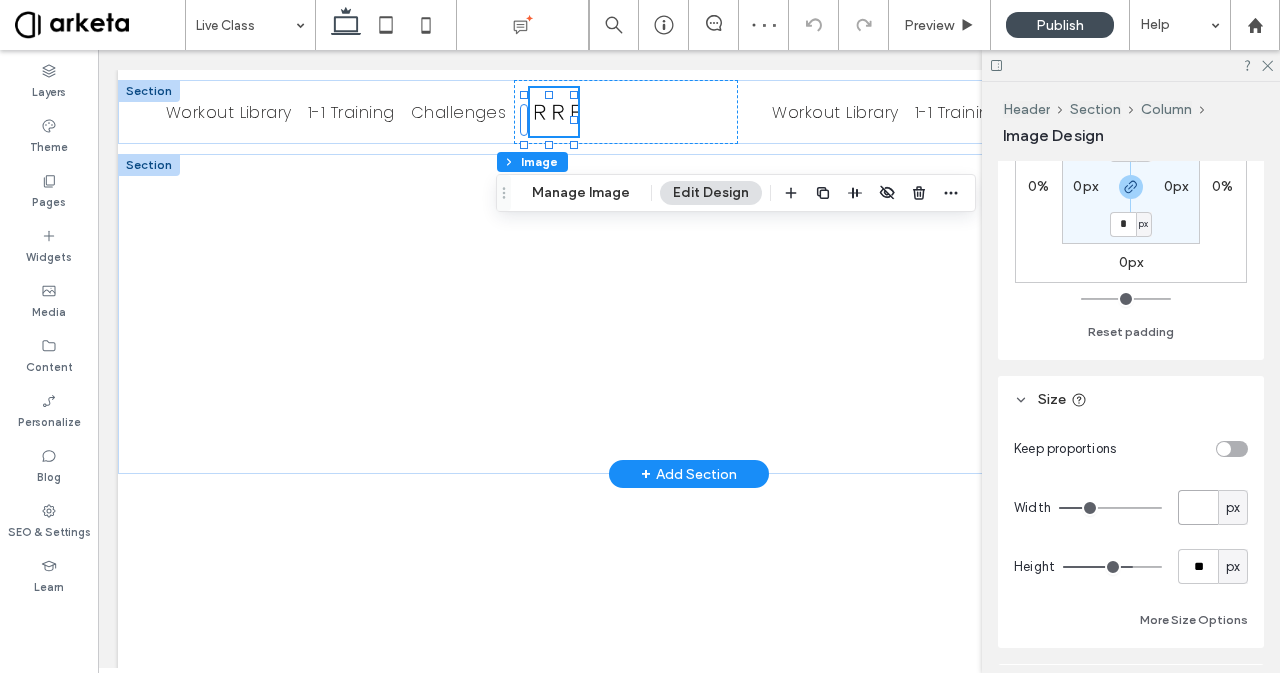 type 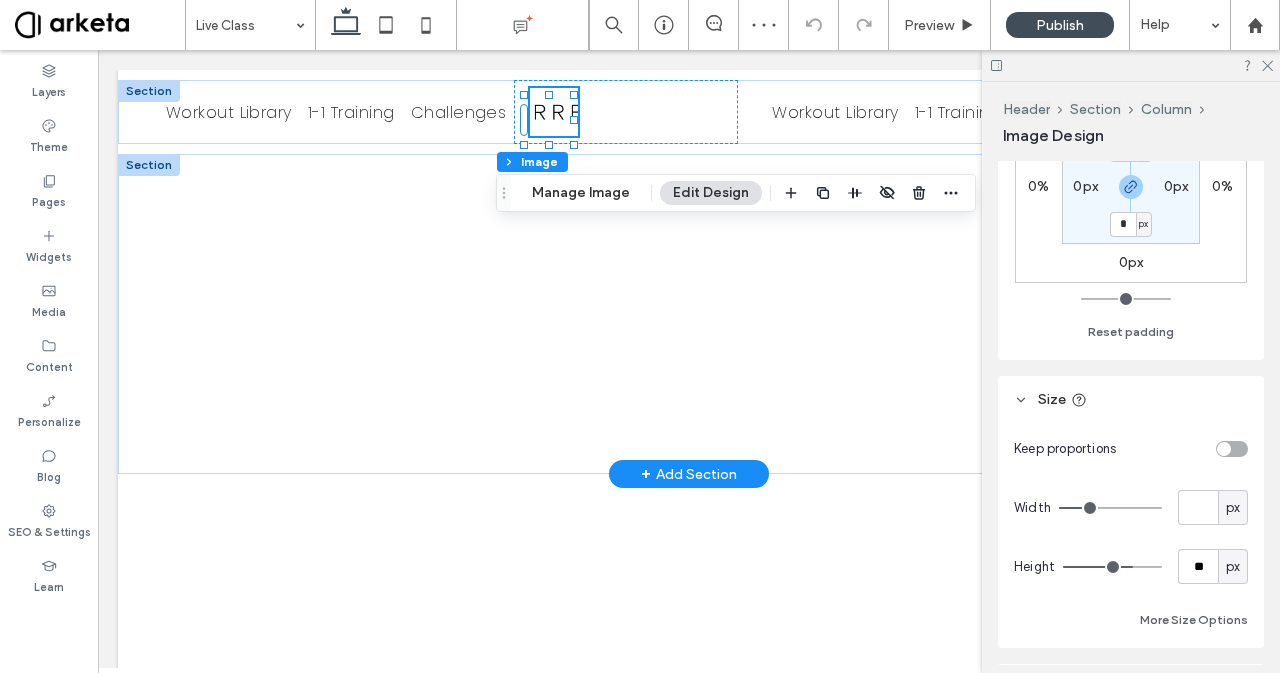 type on "*" 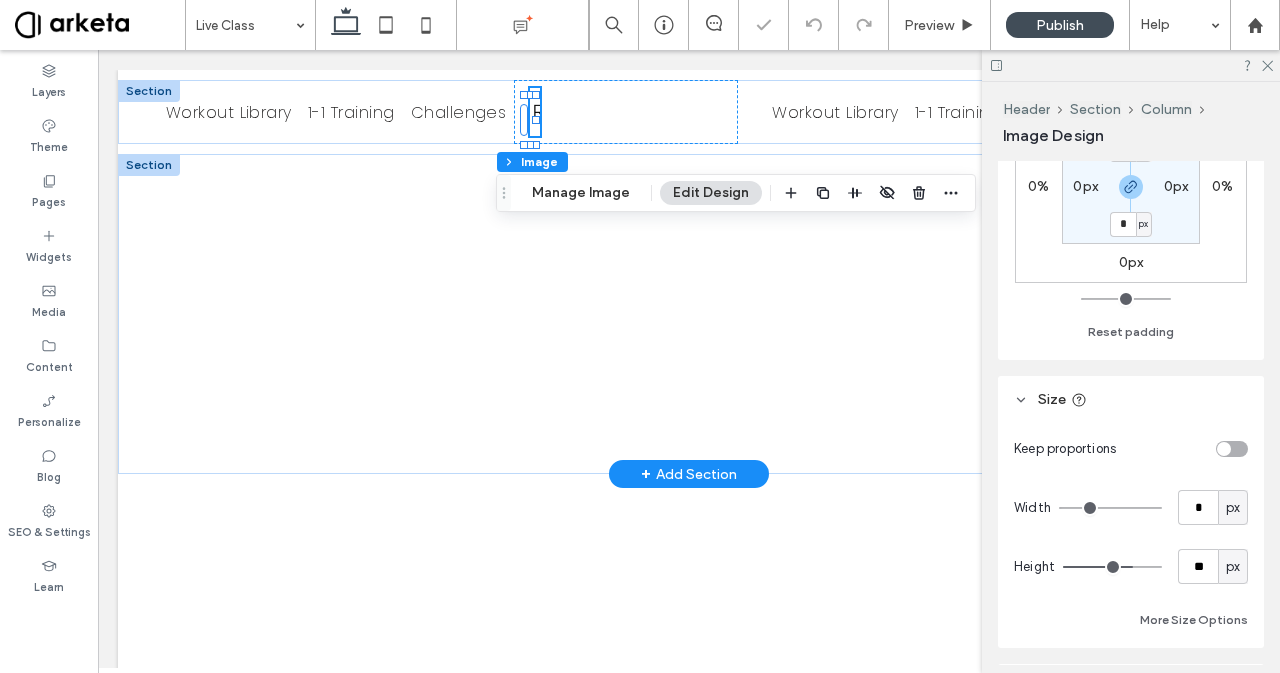 type on "***" 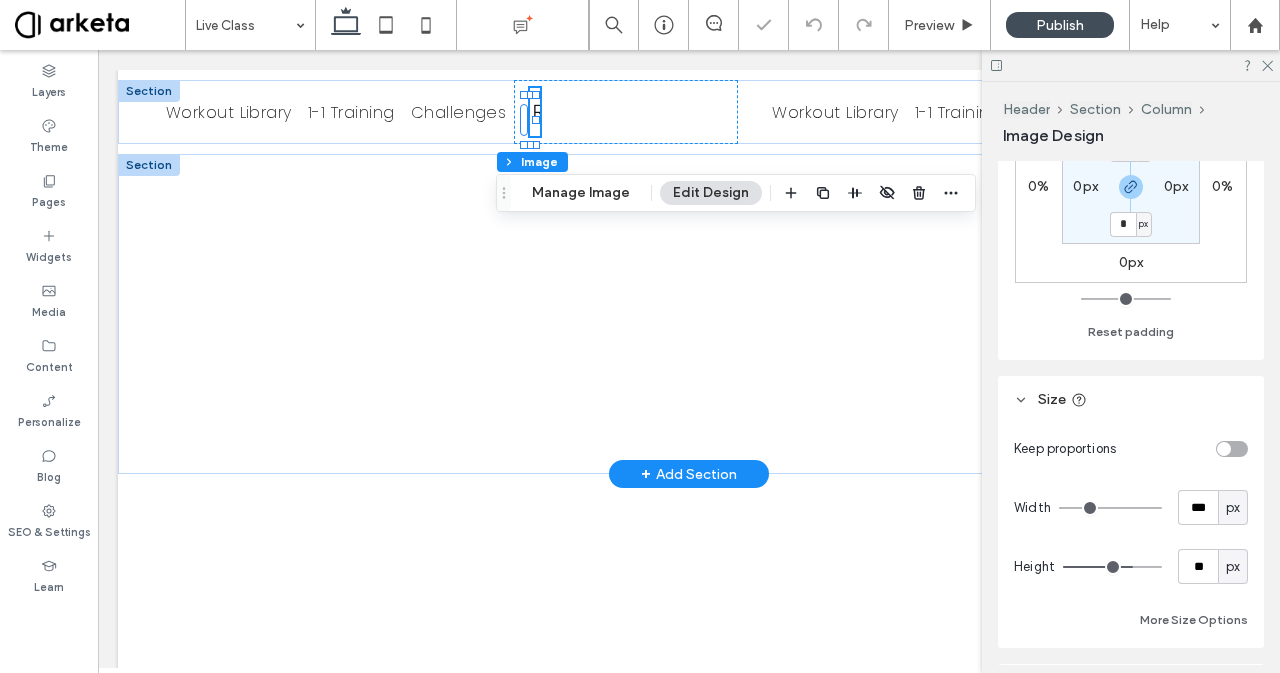 type on "***" 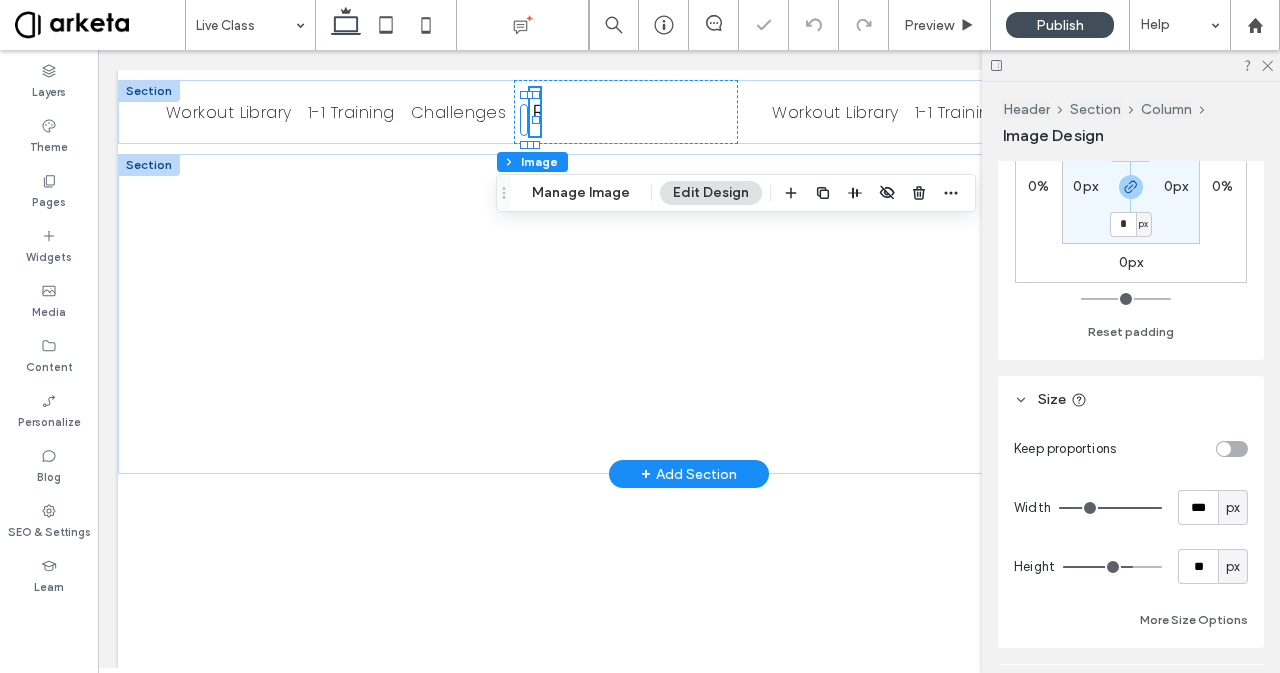 drag, startPoint x: 1082, startPoint y: 505, endPoint x: 1182, endPoint y: 497, distance: 100.31949 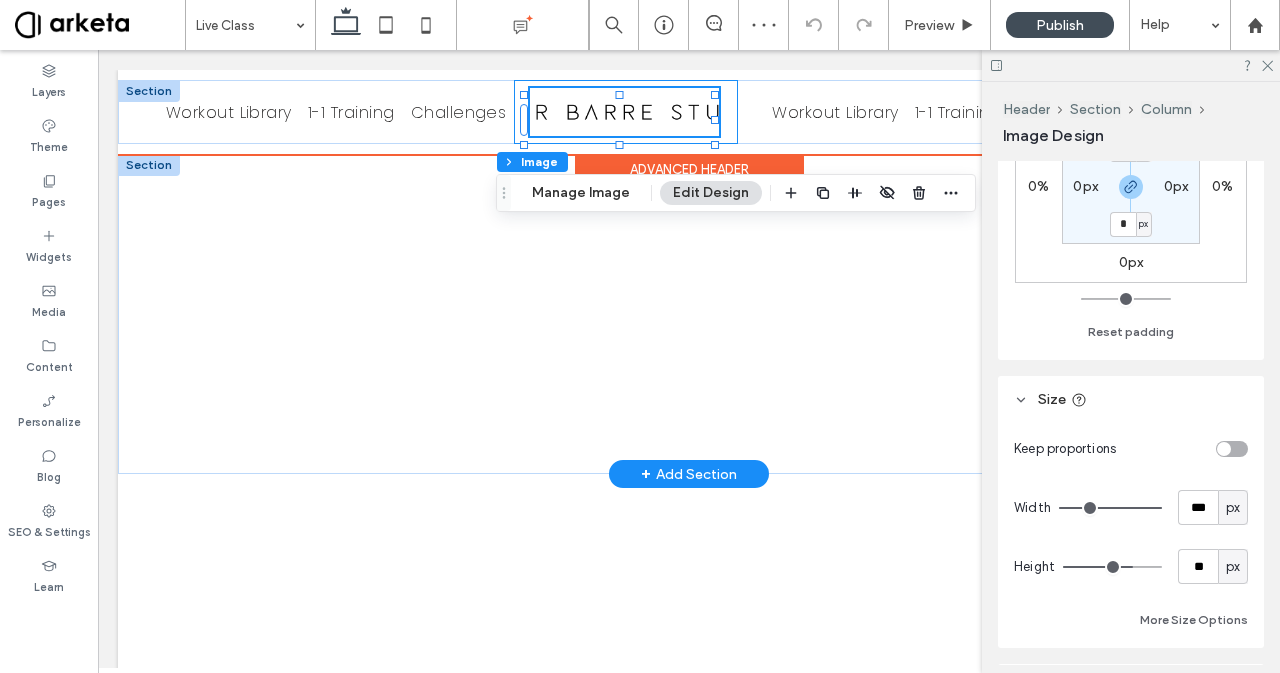 click at bounding box center [626, 112] 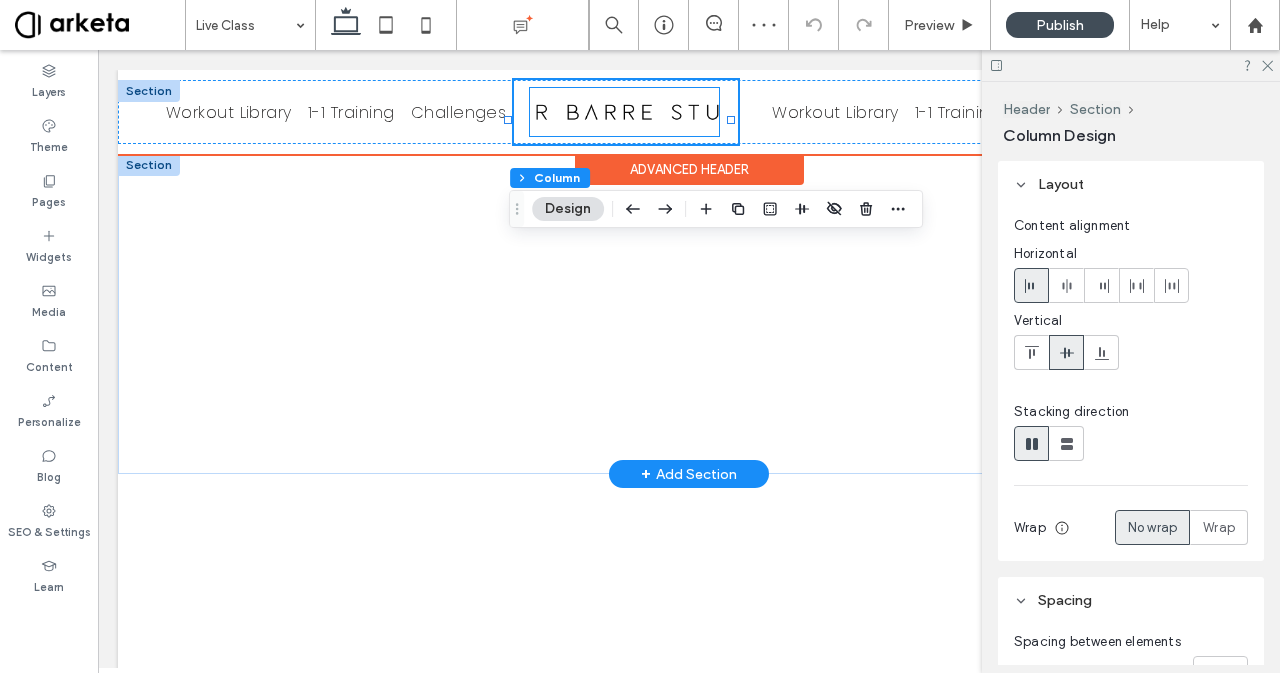 click at bounding box center (624, 112) 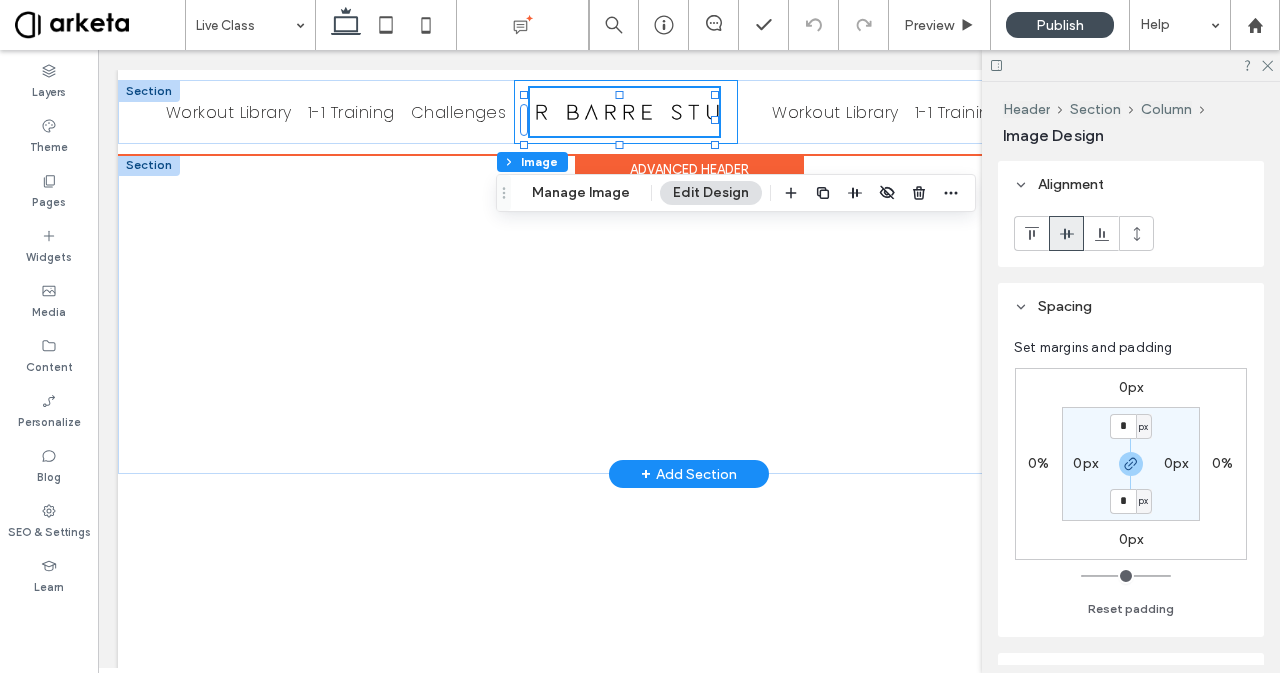 click at bounding box center [626, 112] 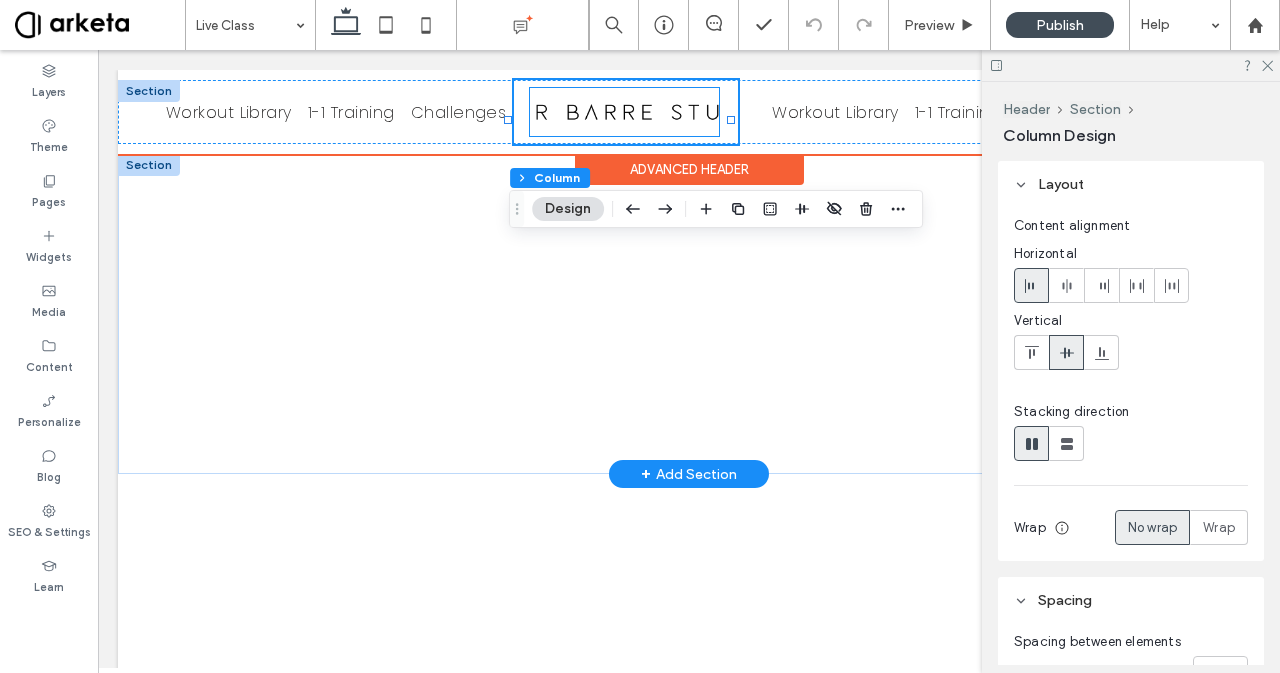 click at bounding box center [624, 112] 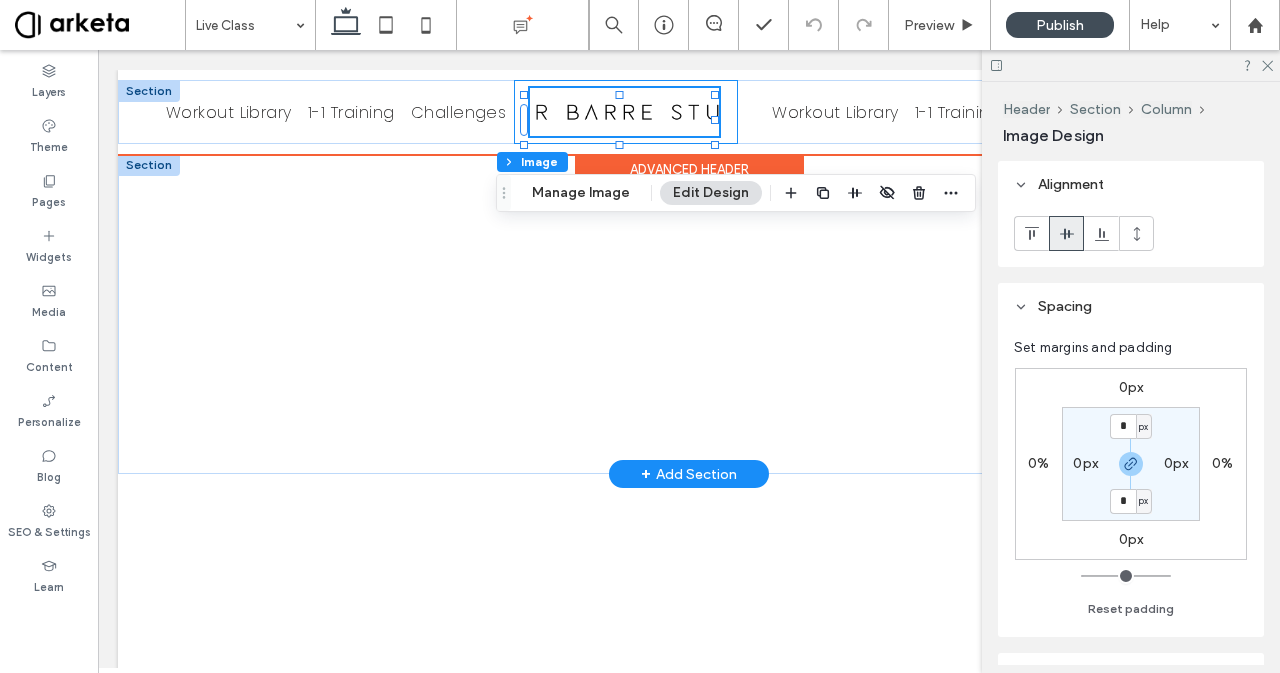 click at bounding box center (626, 112) 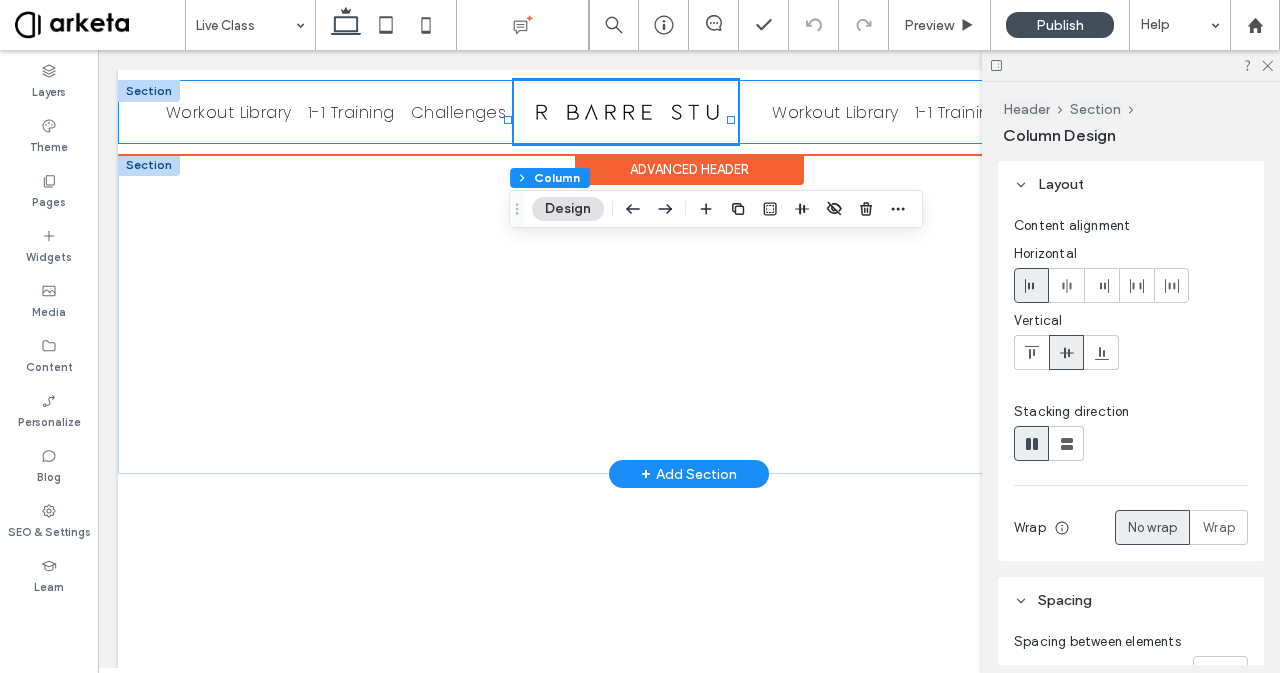 click on "Workout Library
1-1 Training
Challenges
Workout Library
1-1 Training
Challenges
*[PHONE]
Contact us" at bounding box center (689, 112) 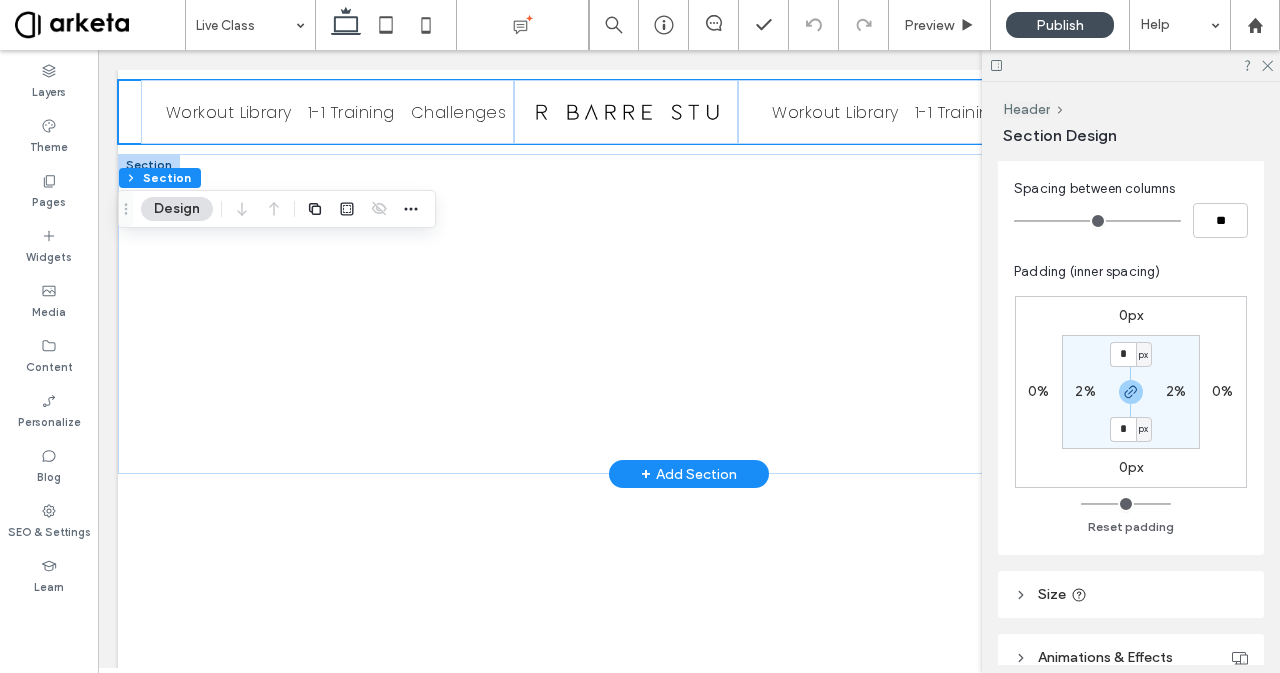 scroll, scrollTop: 249, scrollLeft: 0, axis: vertical 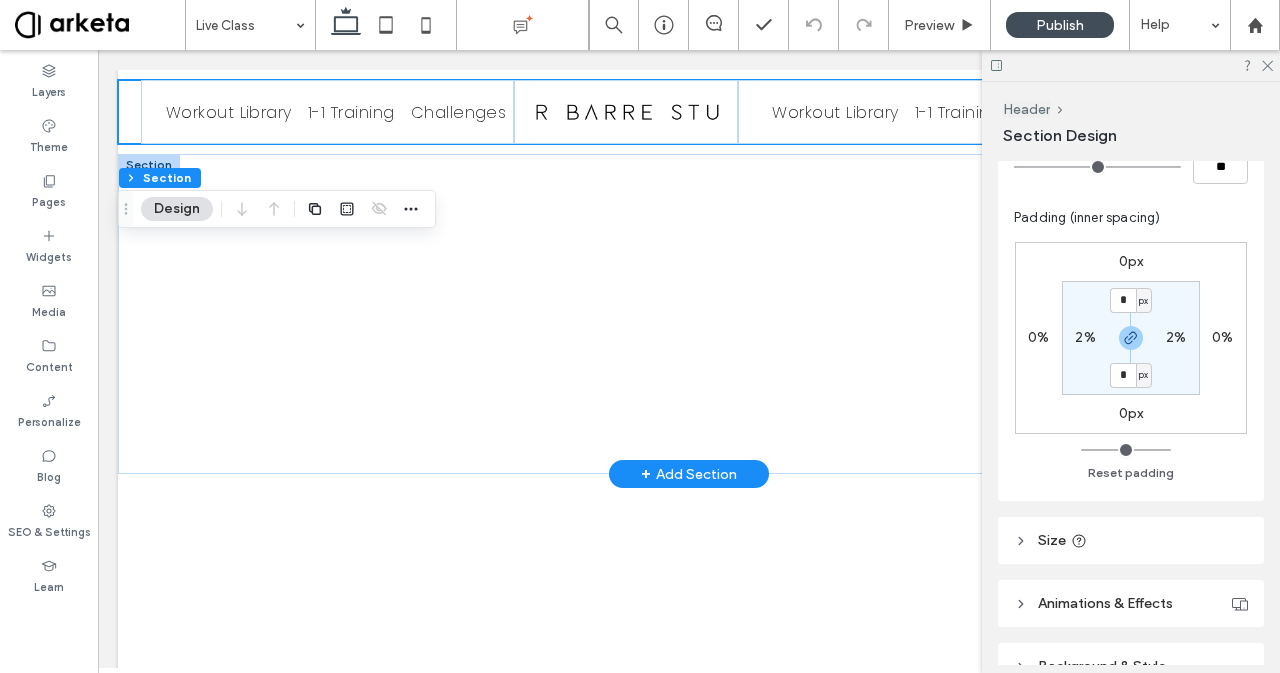 click on "2%" at bounding box center (1085, 337) 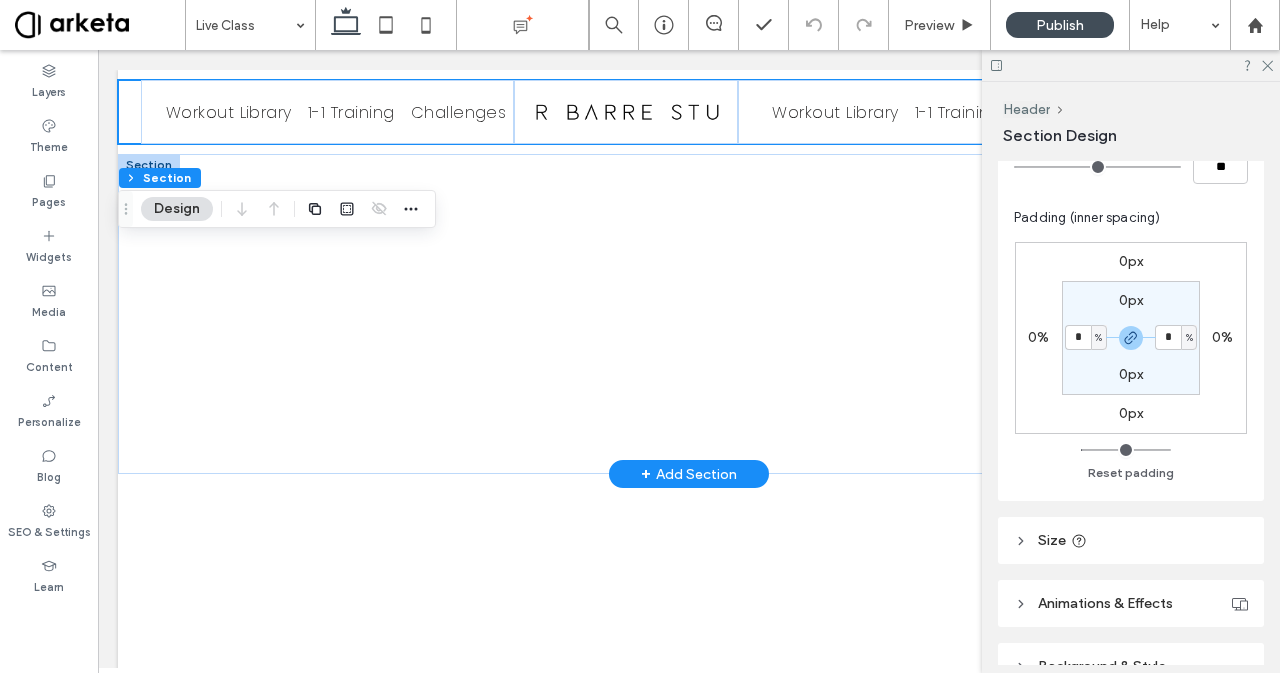 type on "*" 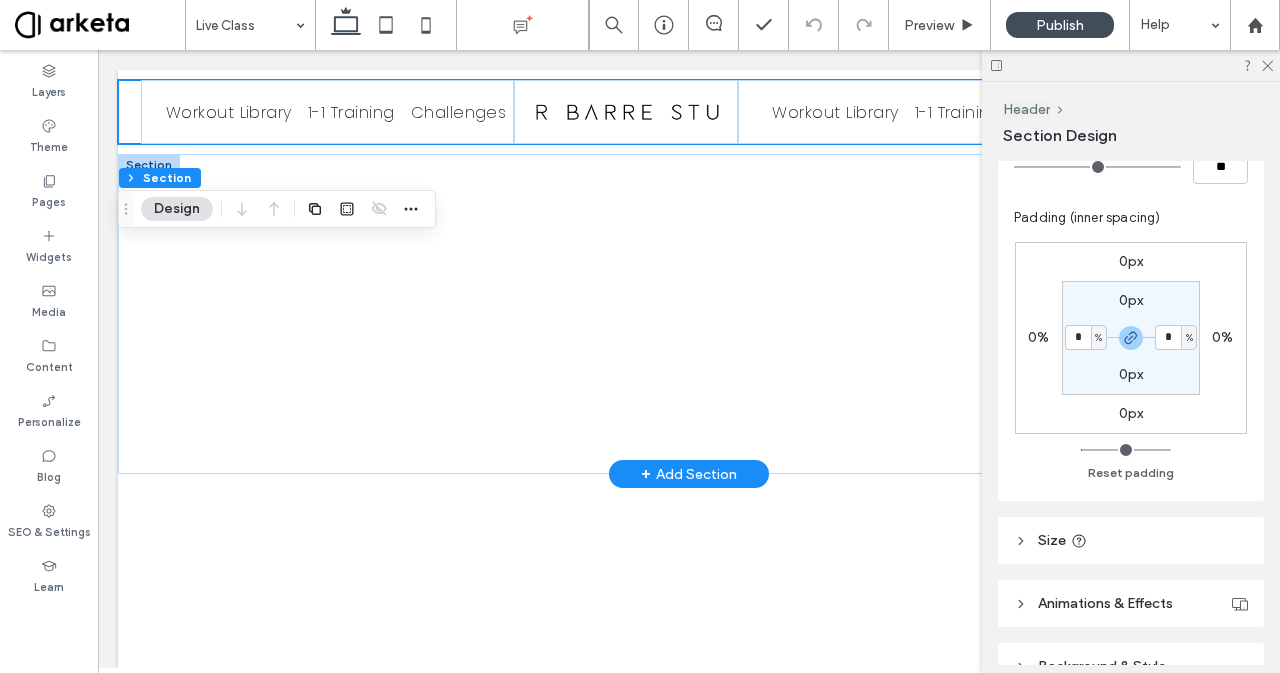 type on "*" 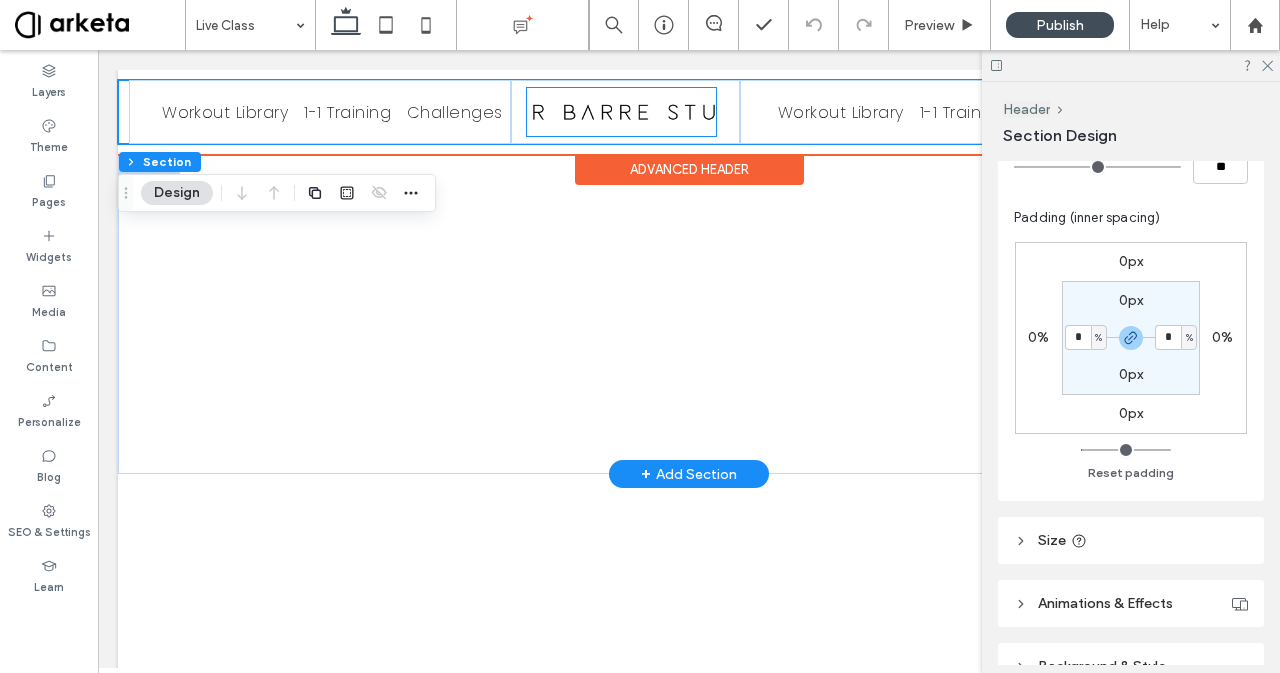 click at bounding box center [621, 112] 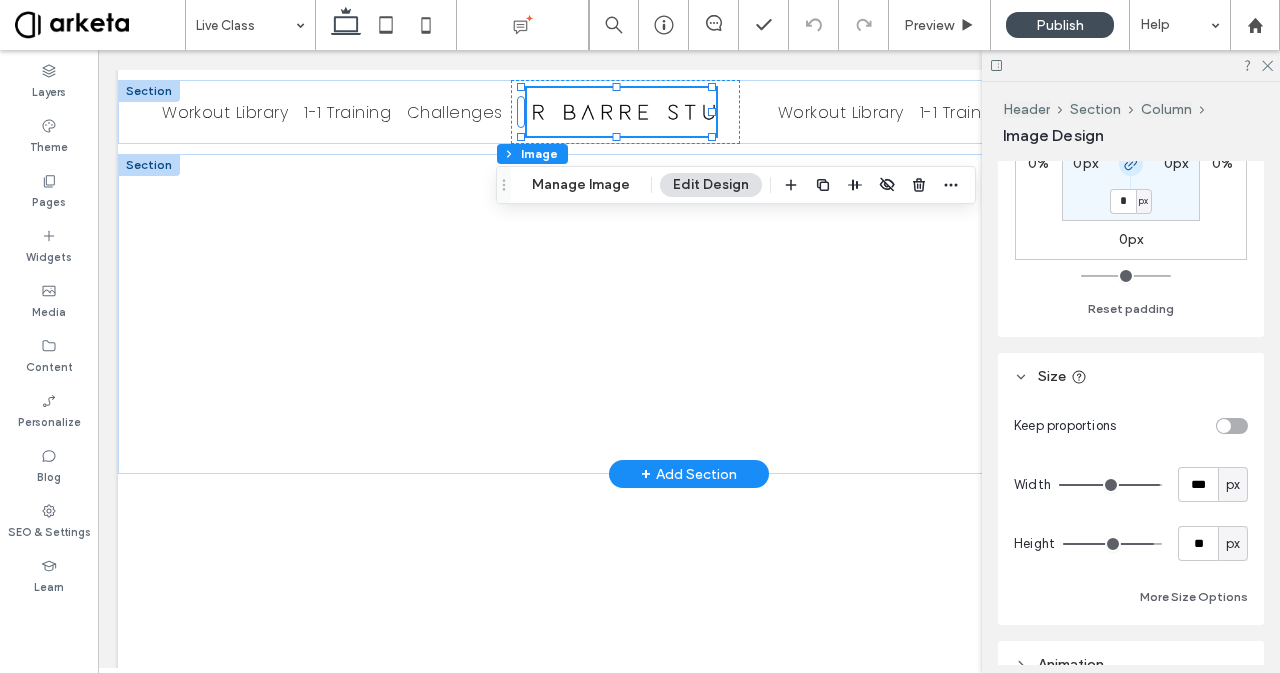 scroll, scrollTop: 414, scrollLeft: 0, axis: vertical 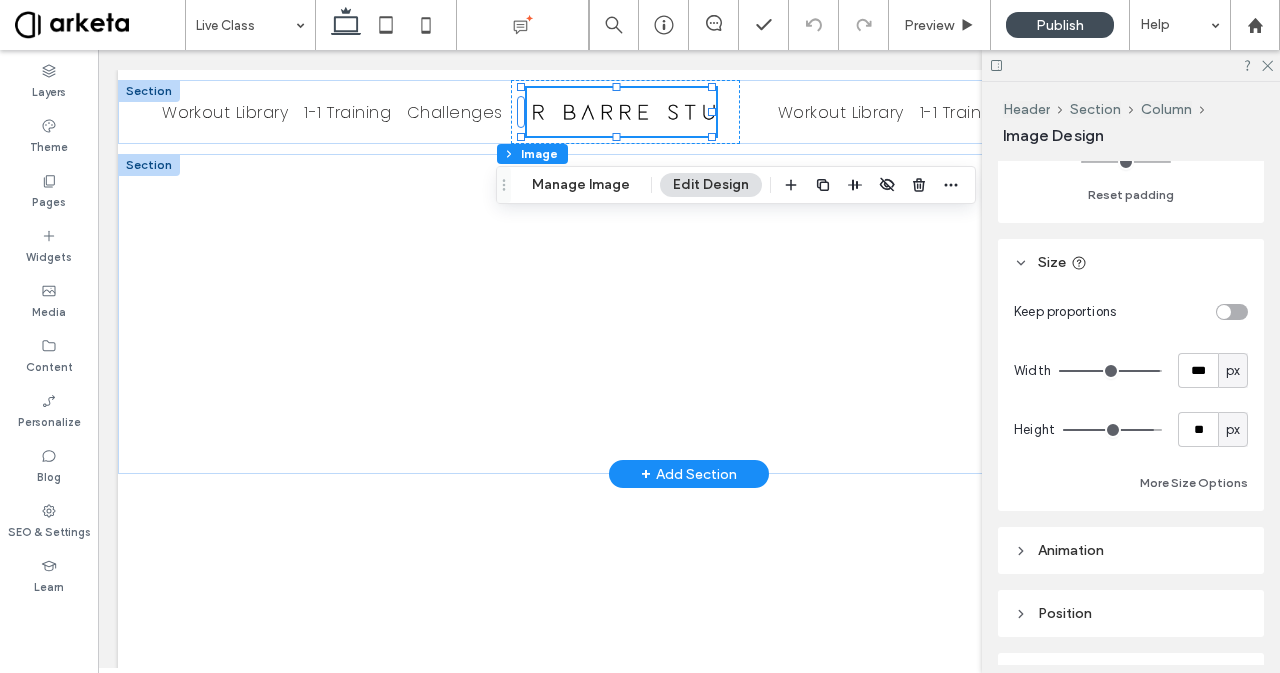 click at bounding box center [1232, 312] 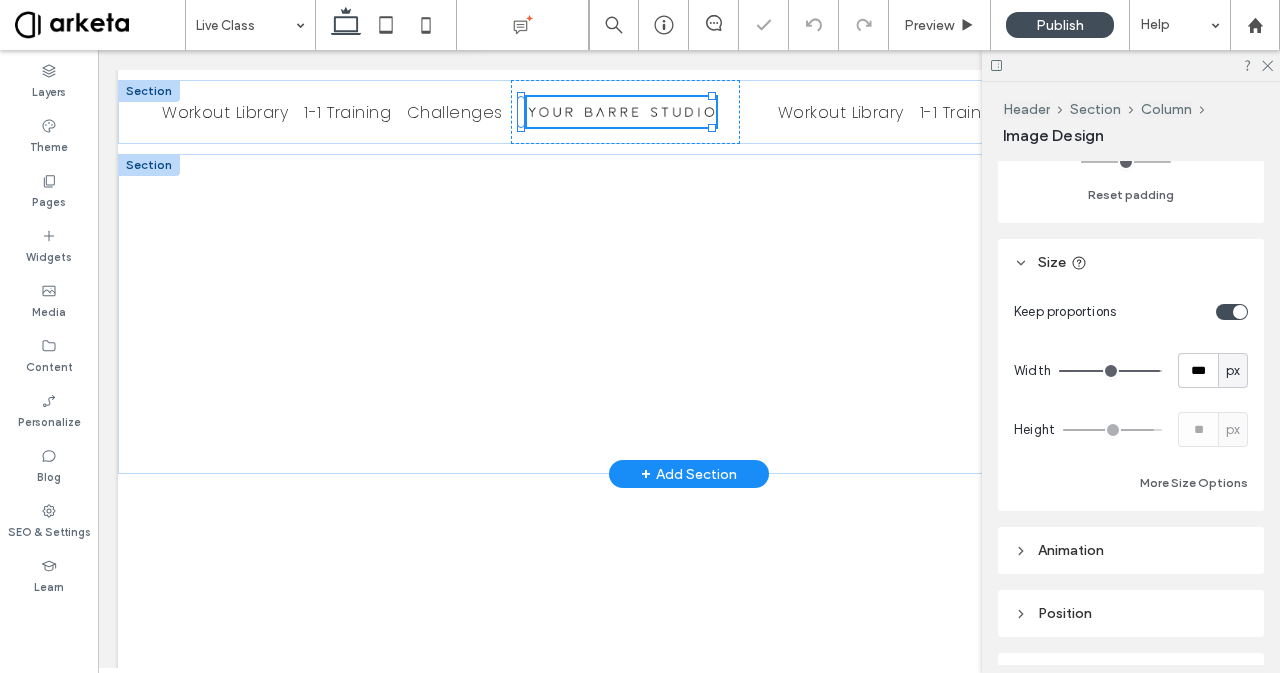 type on "*" 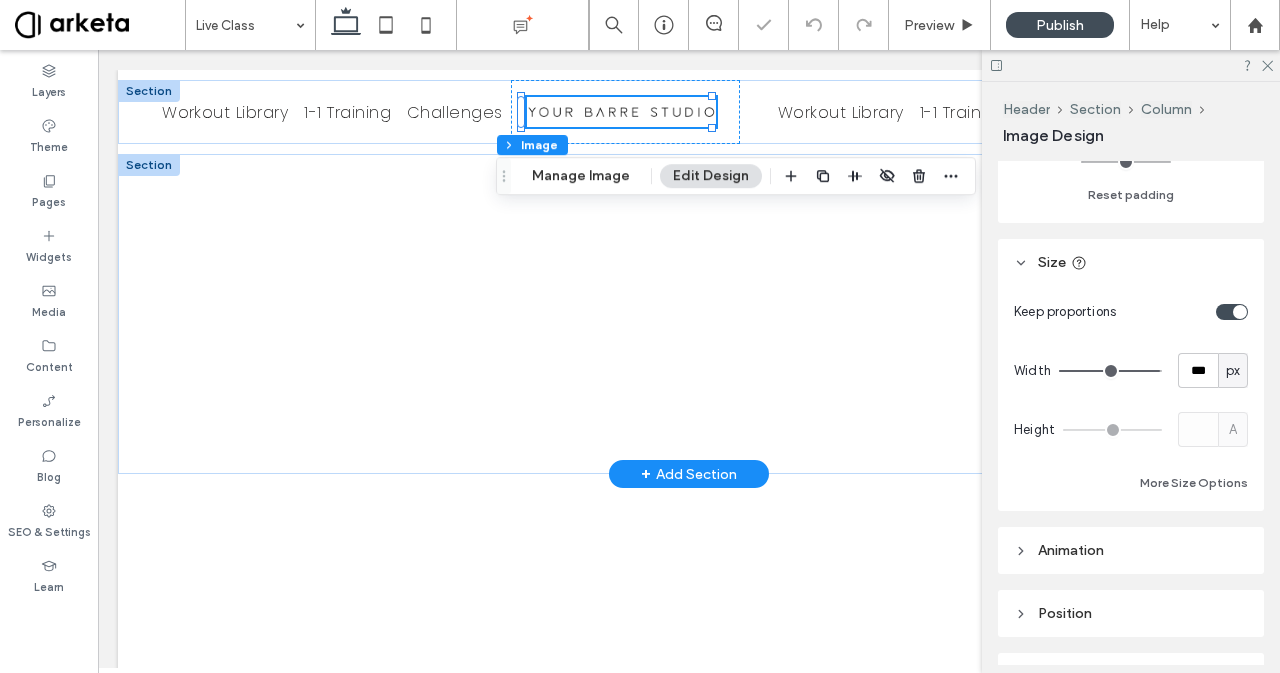 type 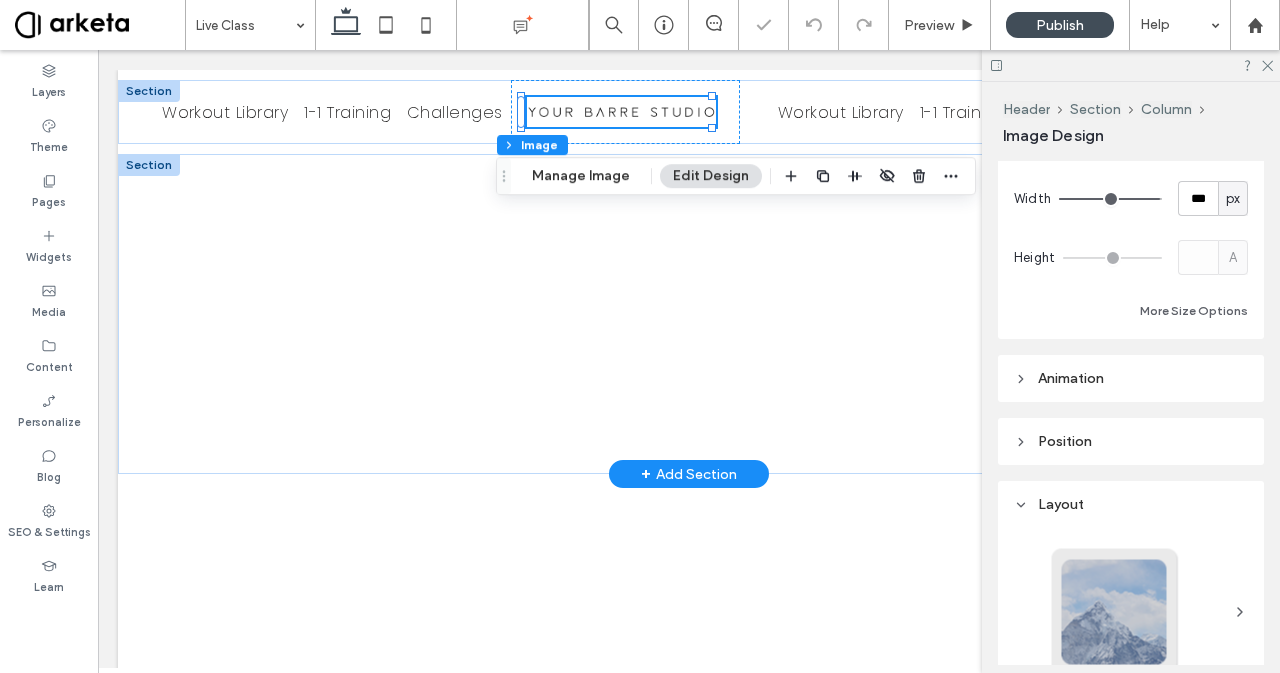 scroll, scrollTop: 620, scrollLeft: 0, axis: vertical 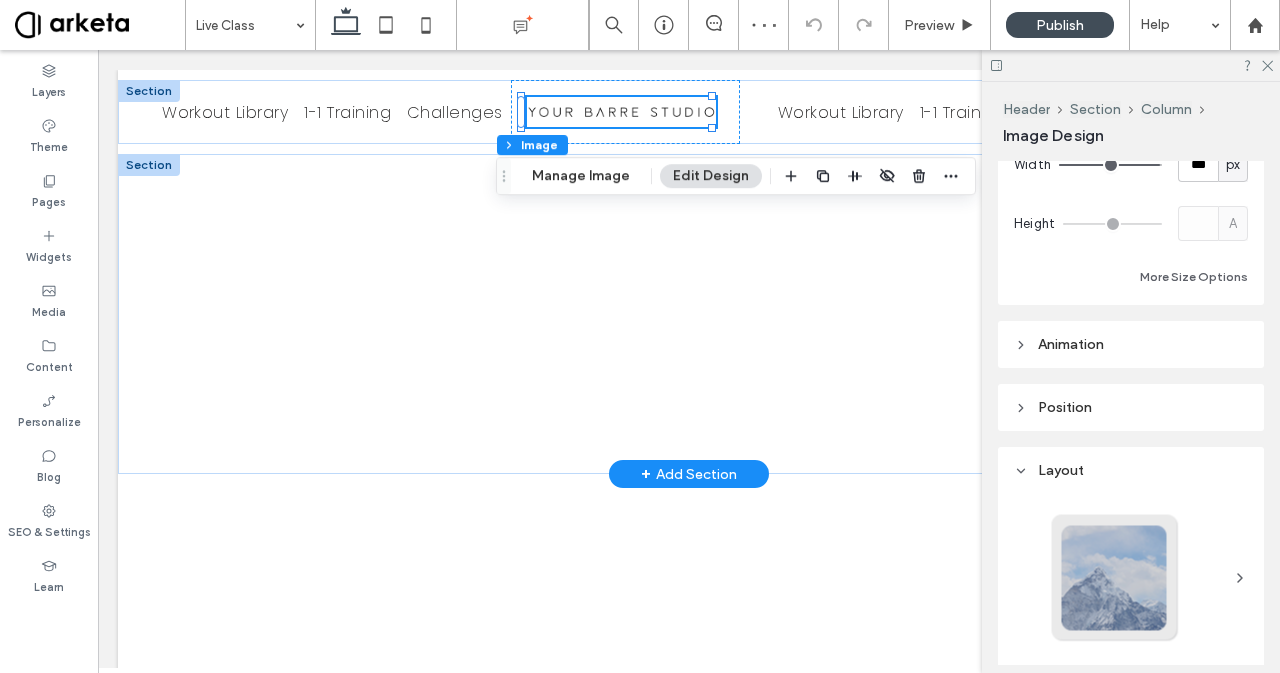 drag, startPoint x: 1230, startPoint y: 308, endPoint x: 1206, endPoint y: 358, distance: 55.461697 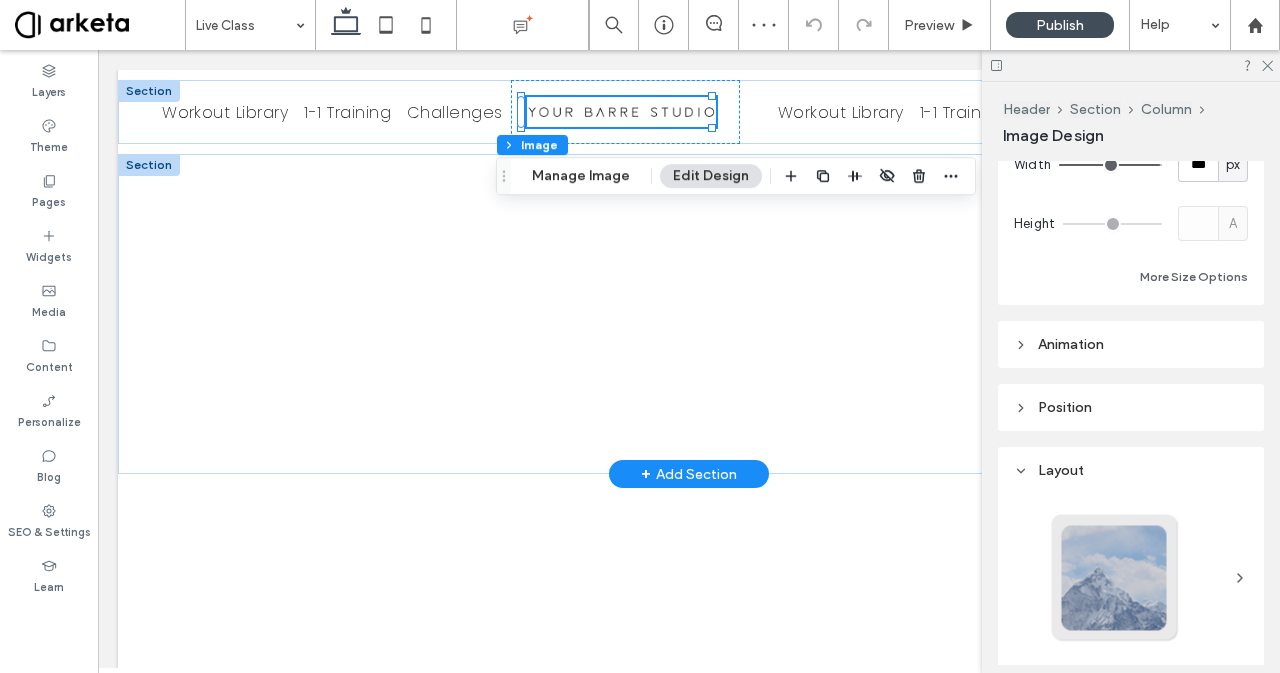 click on "Alignment Spacing Set margins and padding 0px 0% 0px 0% * px 0px * px 0px Reset padding Size Keep proportions Width *** px Height A More Size Options Animation Trigger None Position Position type Default Layout Image style Cover Full image No repeat Position Do not optimize this image Border *** Corner radius * px Shadow Hover effect for desktop None Zoom out Opacity Float Forward Grayscale Reverse grayscale Blur Blur and Grayscale" at bounding box center (1137, 413) 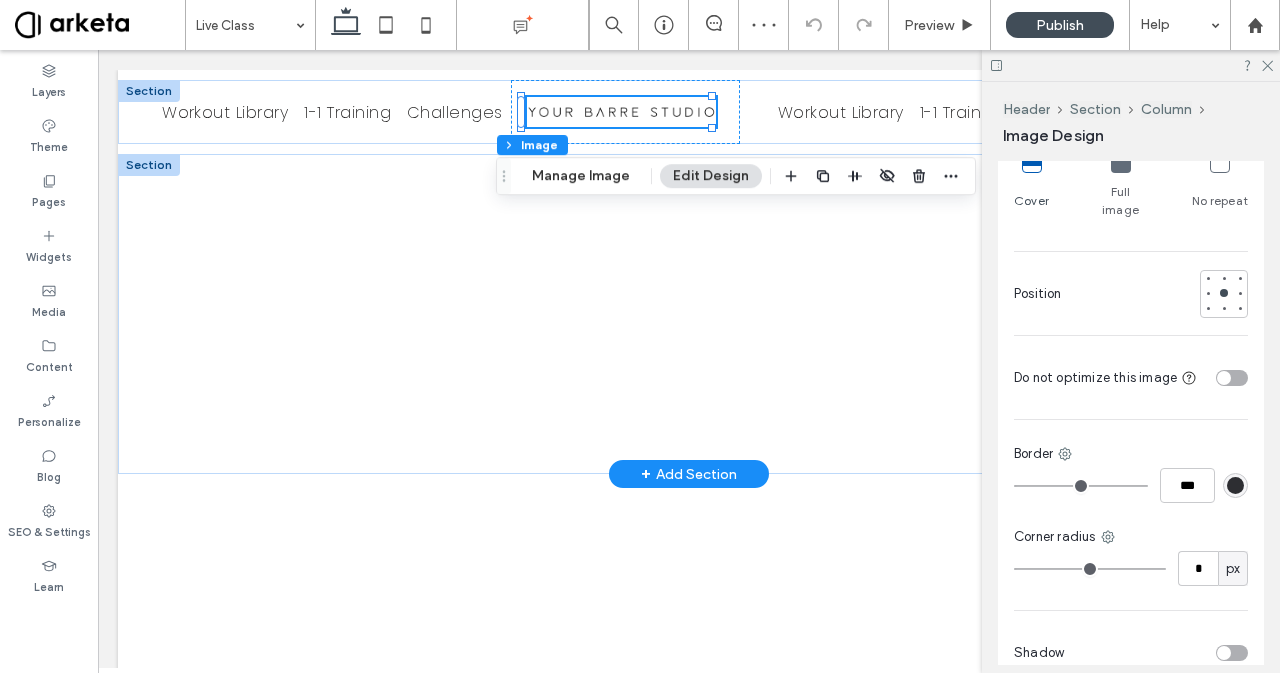 scroll, scrollTop: 1217, scrollLeft: 0, axis: vertical 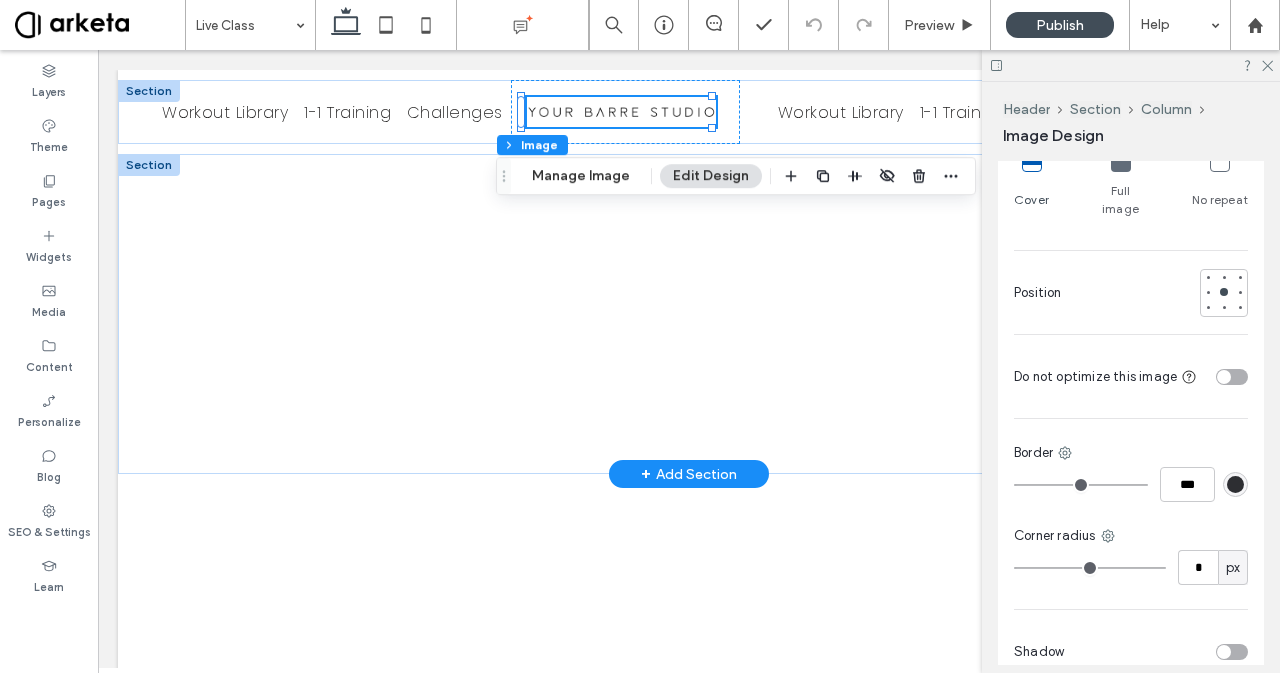 click on "Full image" at bounding box center [1121, 200] 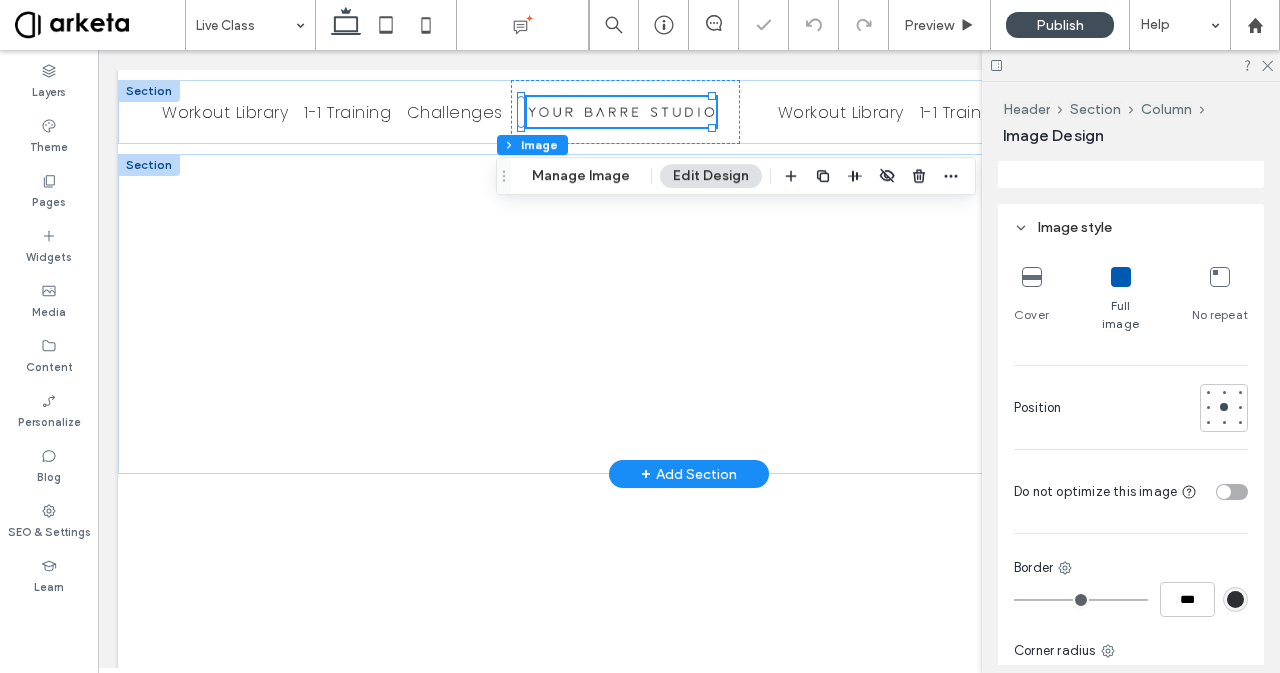 scroll, scrollTop: 1098, scrollLeft: 0, axis: vertical 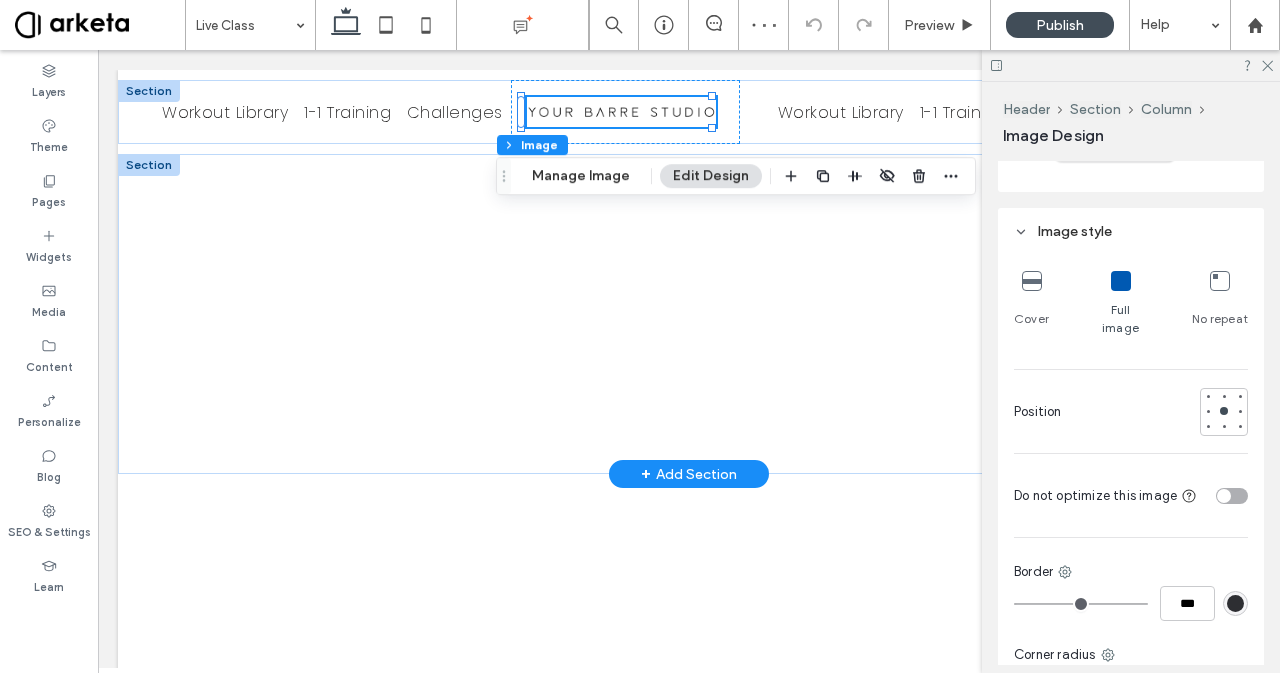 click on "Cover" at bounding box center [1031, 319] 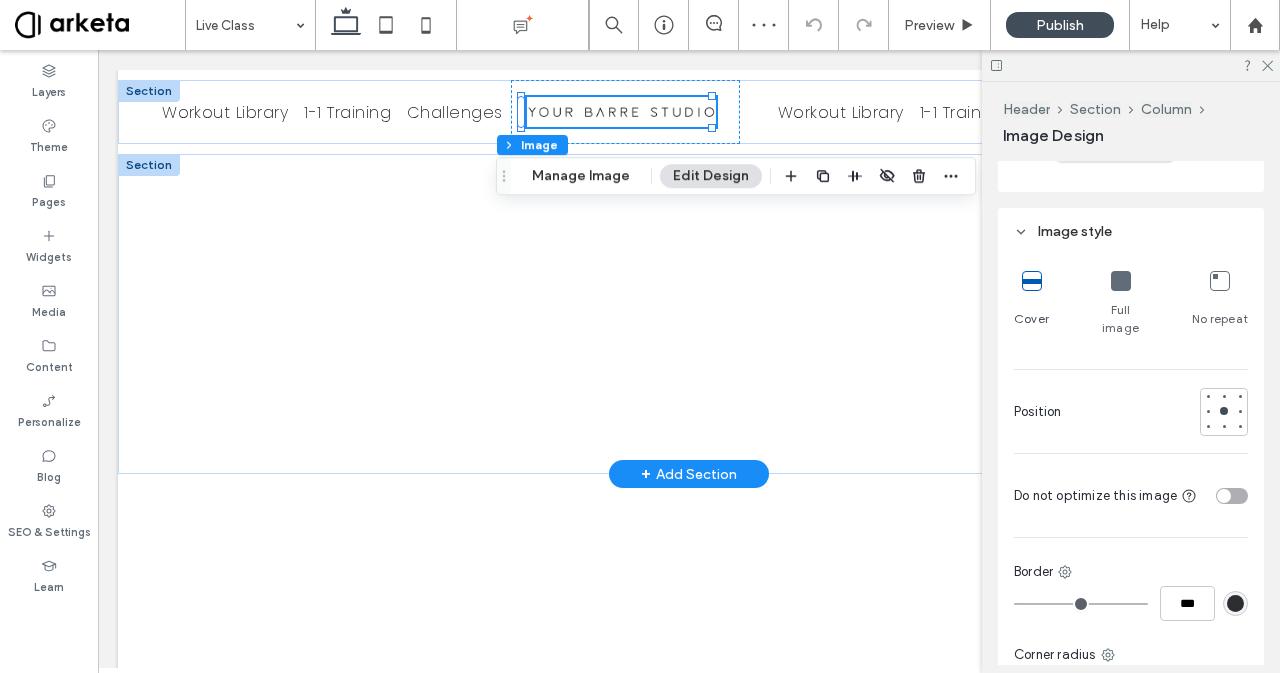 click on "Full image" at bounding box center [1121, 304] 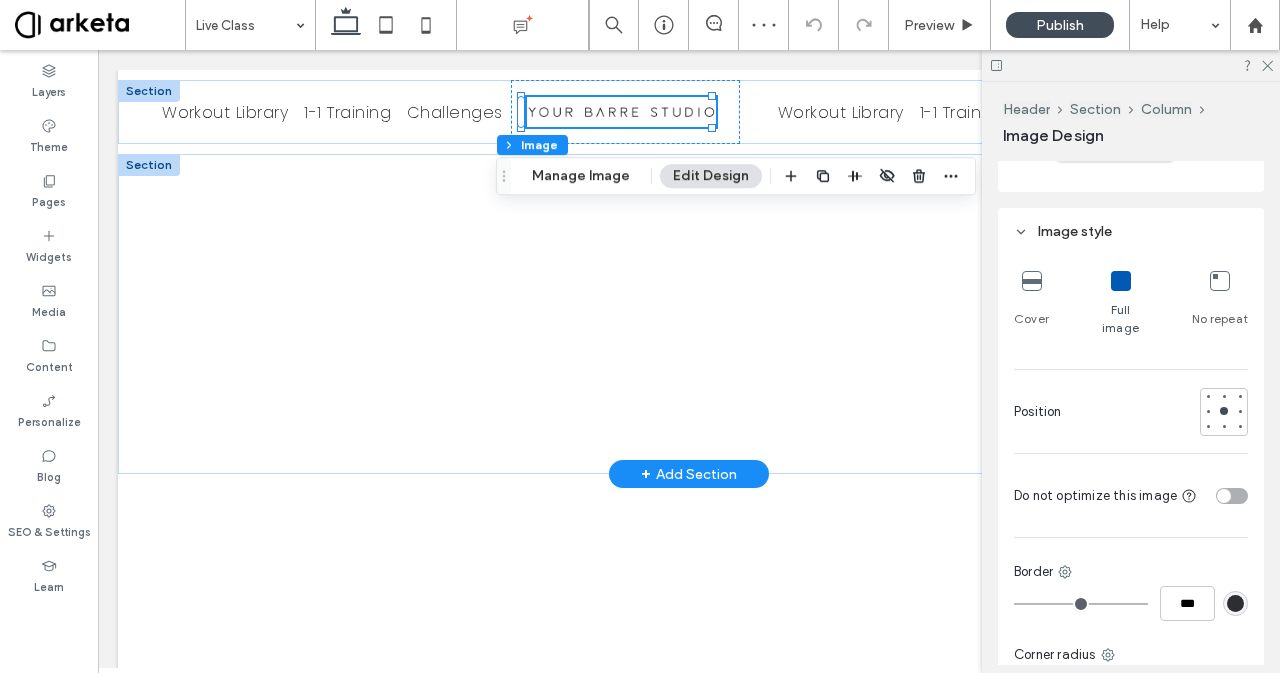 click at bounding box center (1220, 281) 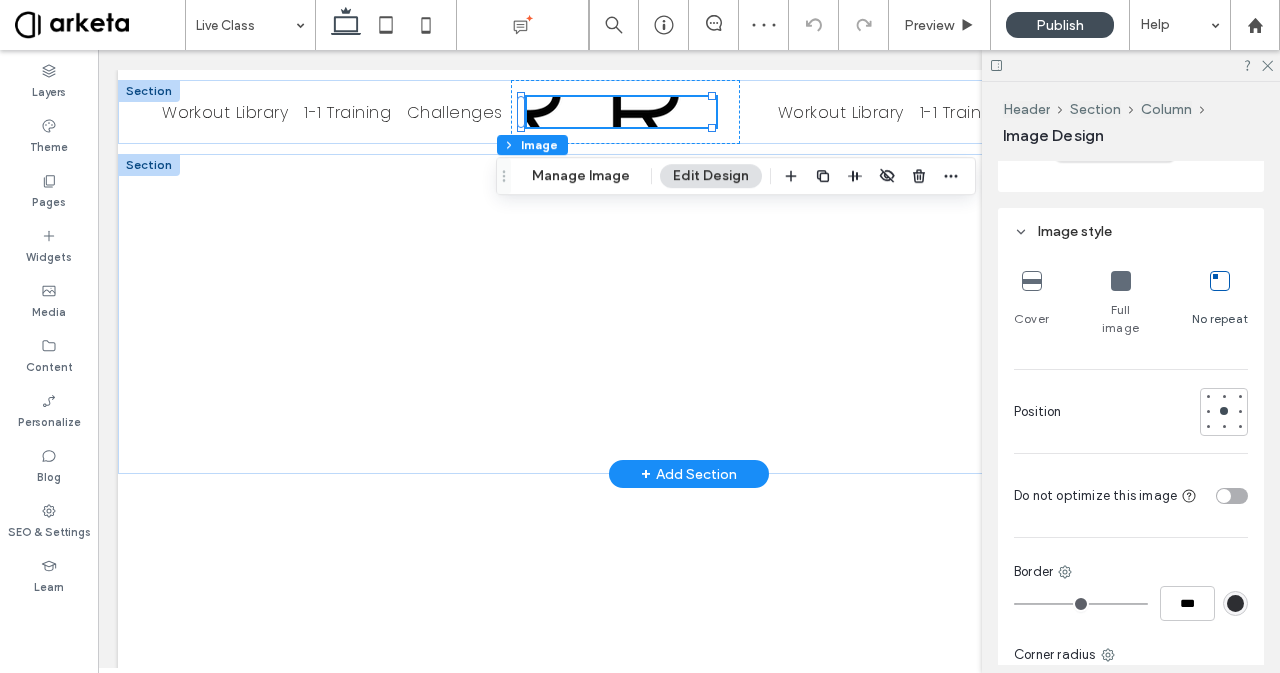 click at bounding box center [1121, 281] 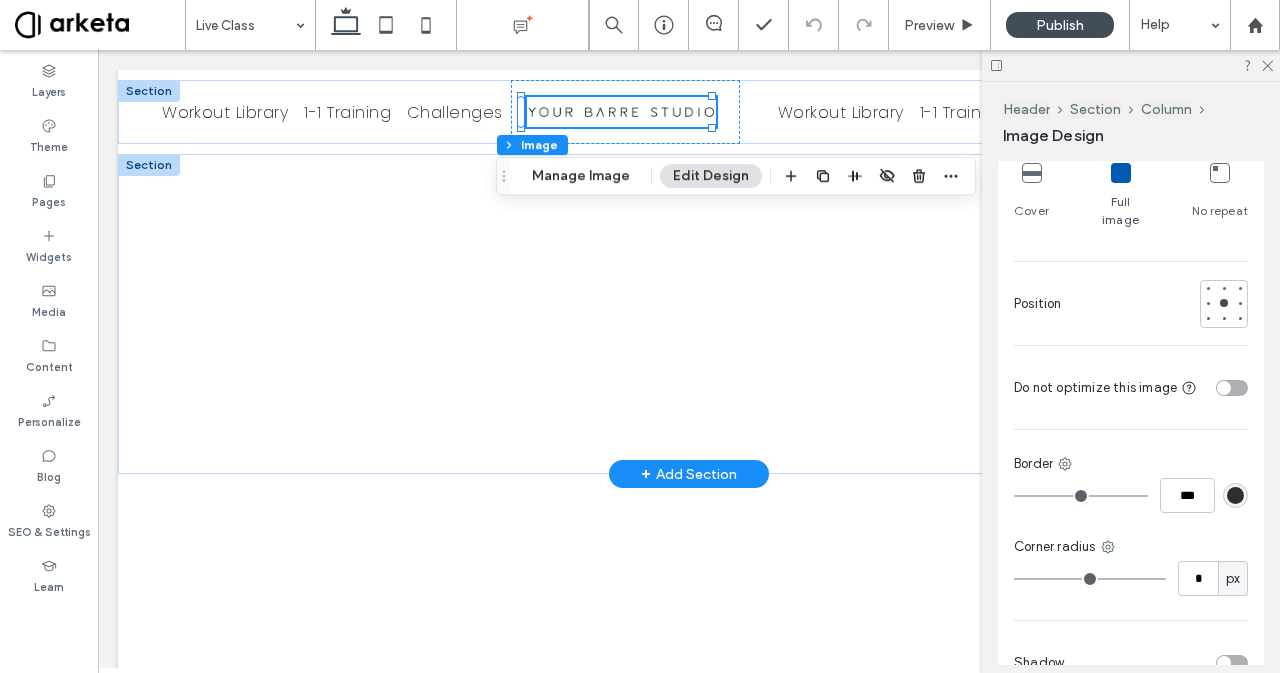 scroll, scrollTop: 1206, scrollLeft: 0, axis: vertical 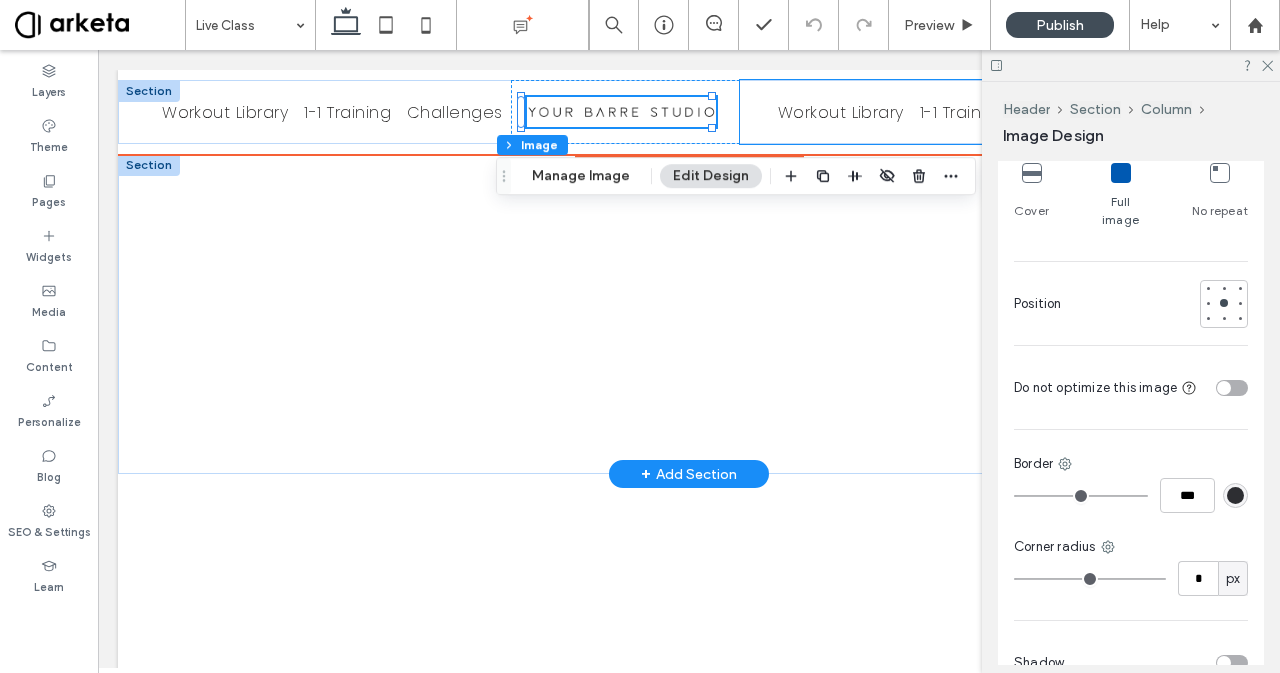 click on "Workout Library" at bounding box center (841, 112) 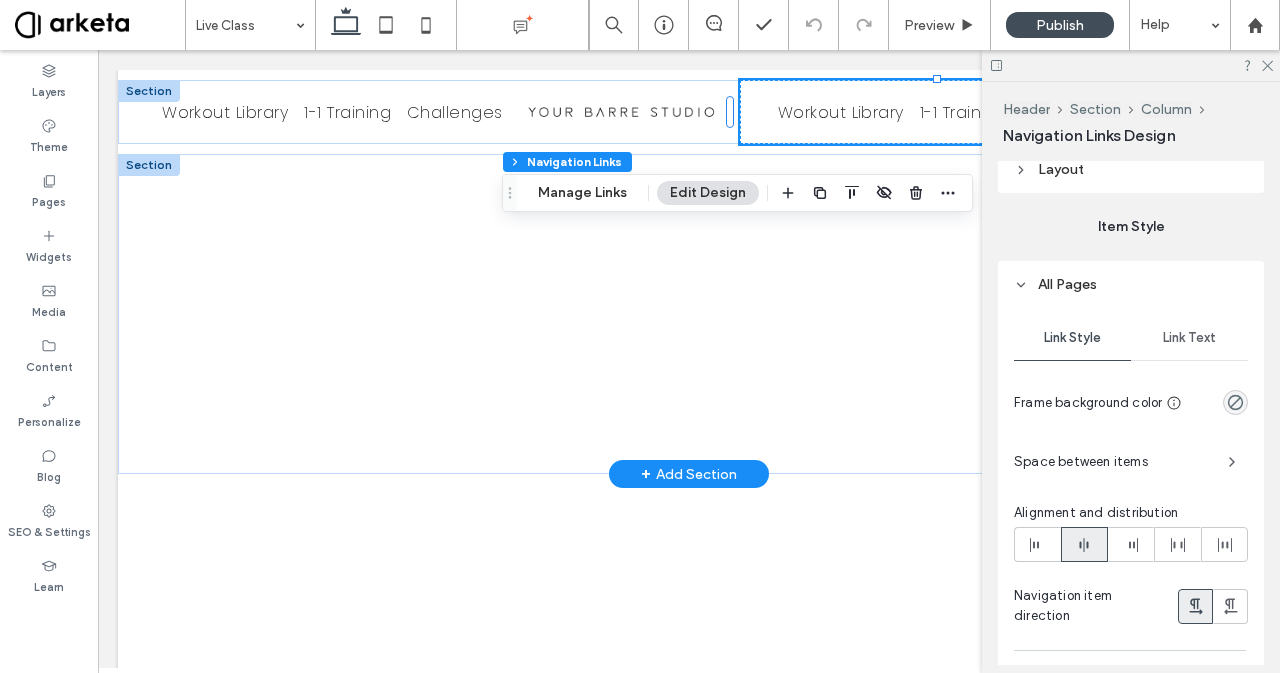 scroll, scrollTop: 917, scrollLeft: 0, axis: vertical 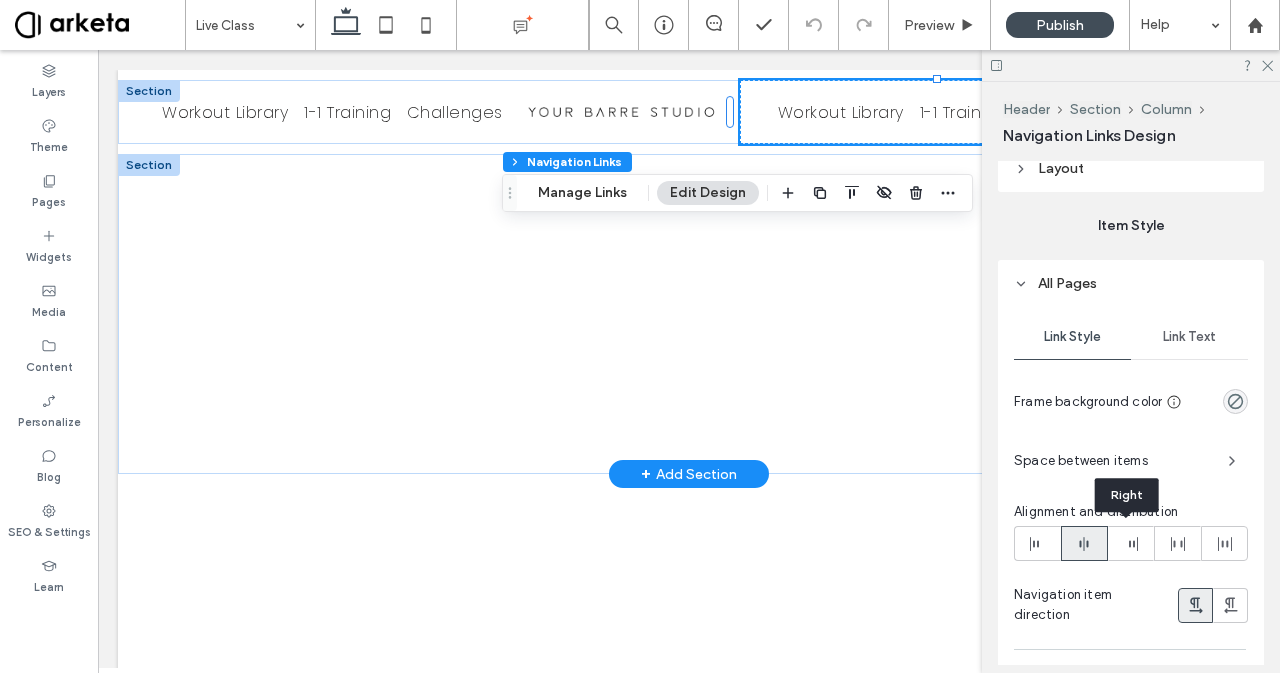 click 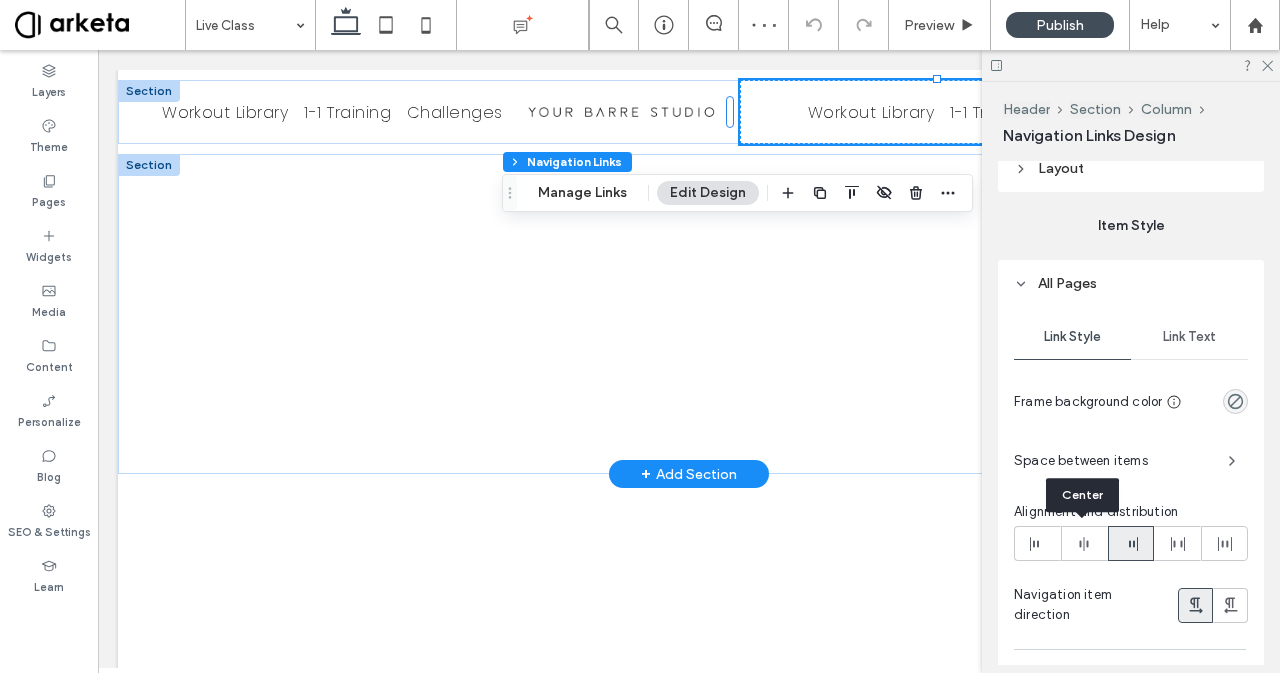 click at bounding box center (1084, 543) 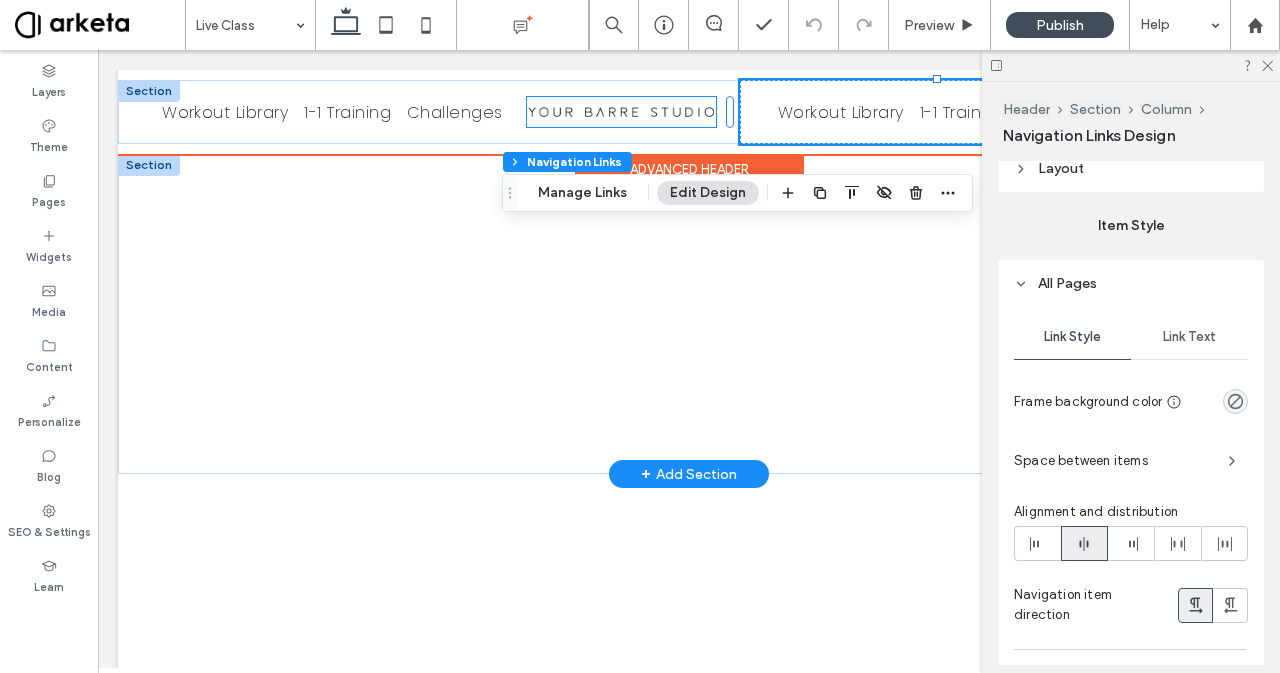 click at bounding box center [621, 112] 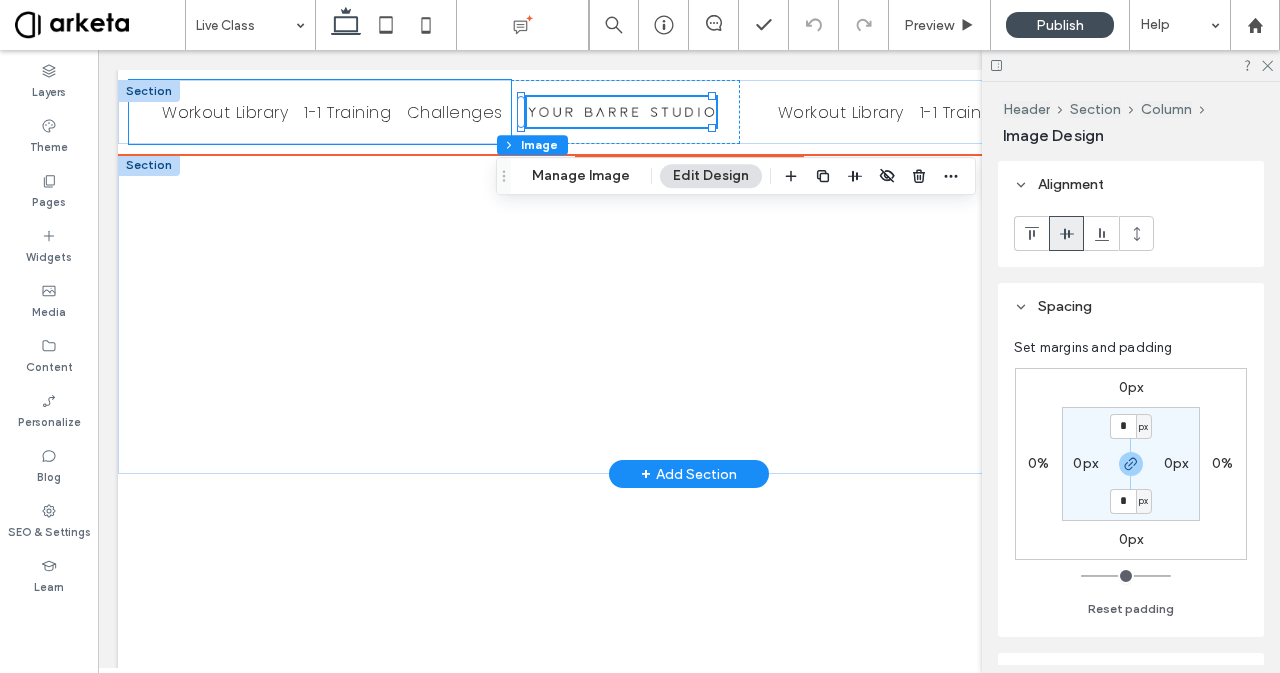 click on "Challenges" at bounding box center [455, 112] 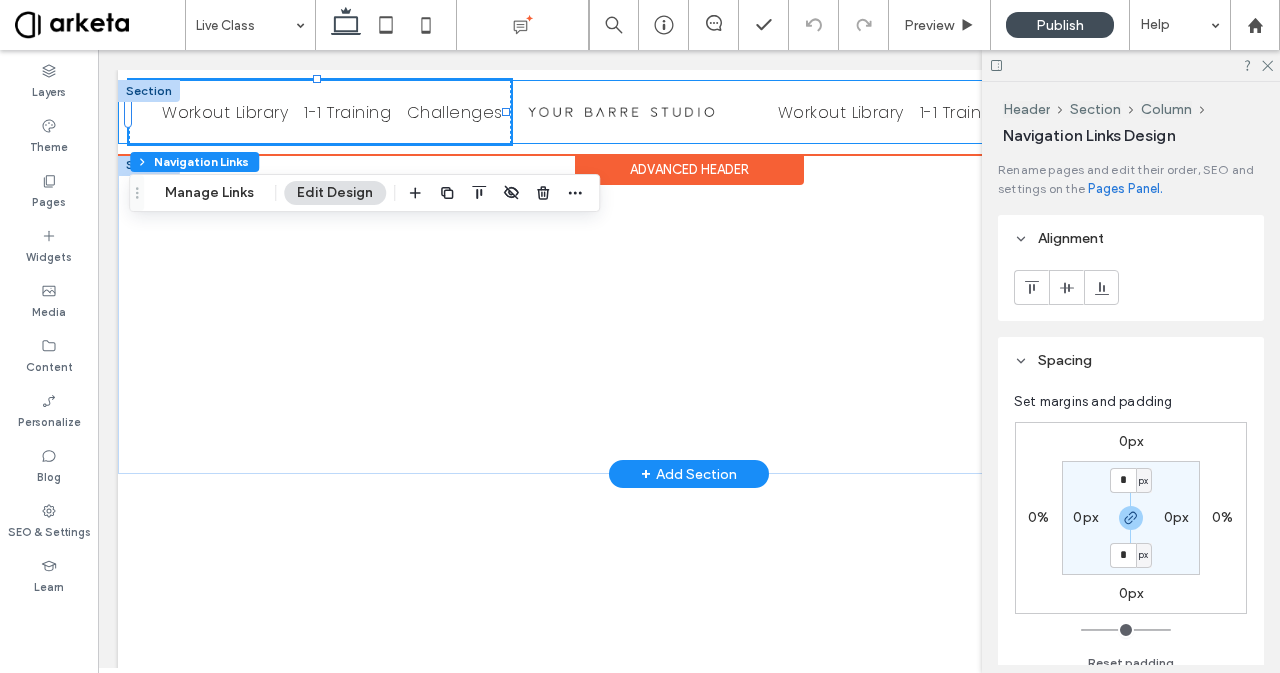 click on "Workout Library
1-1 Training
Challenges
Workout Library
1-1 Training
Challenges
*[PHONE]
Contact us" at bounding box center (689, 112) 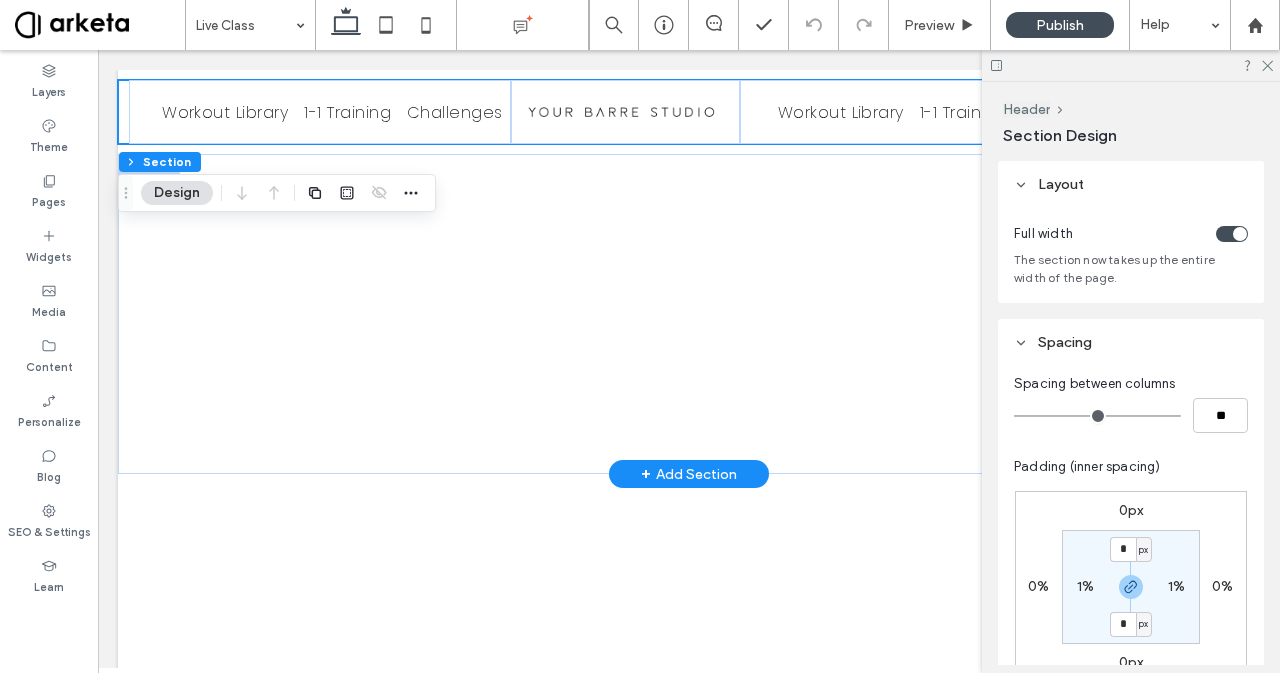 click on "1%" at bounding box center [1085, 586] 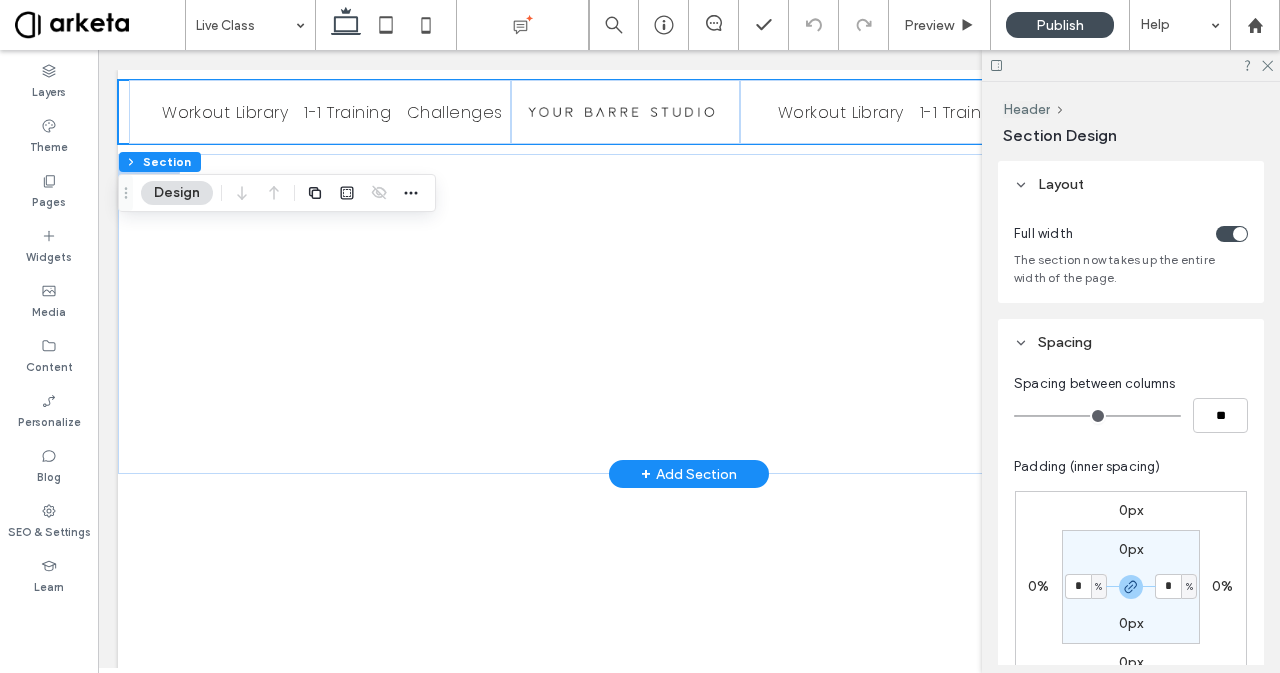 type on "*" 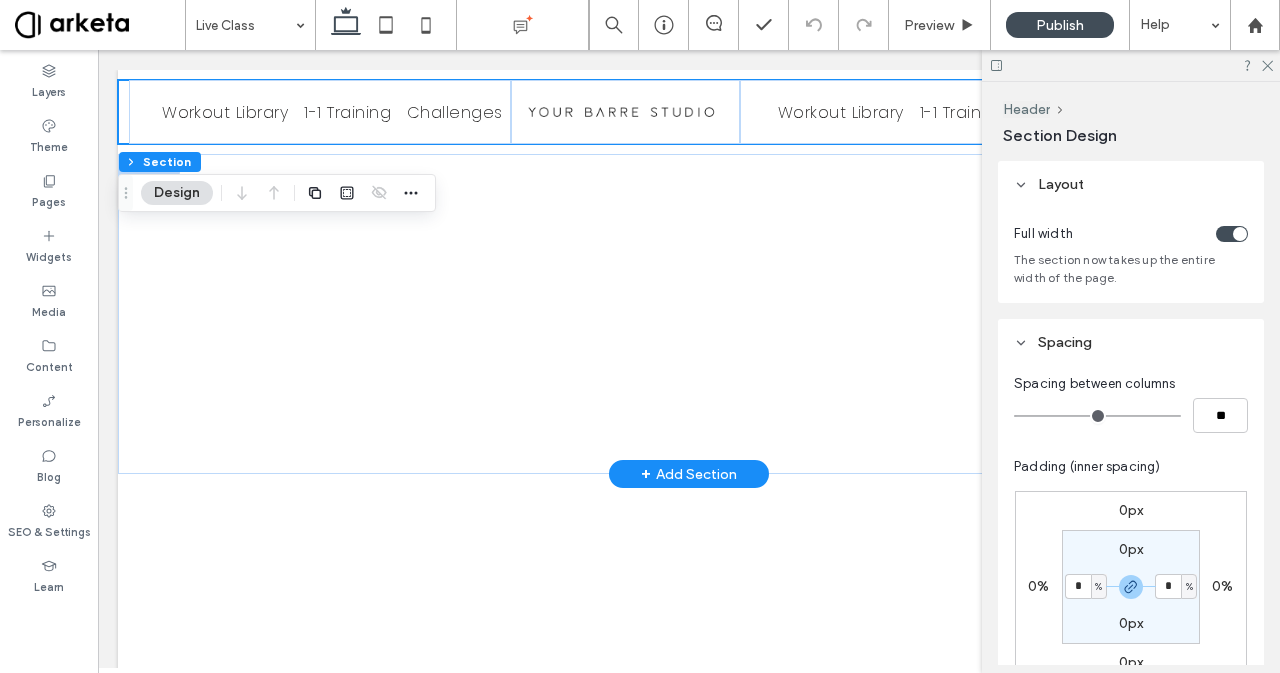 type on "*" 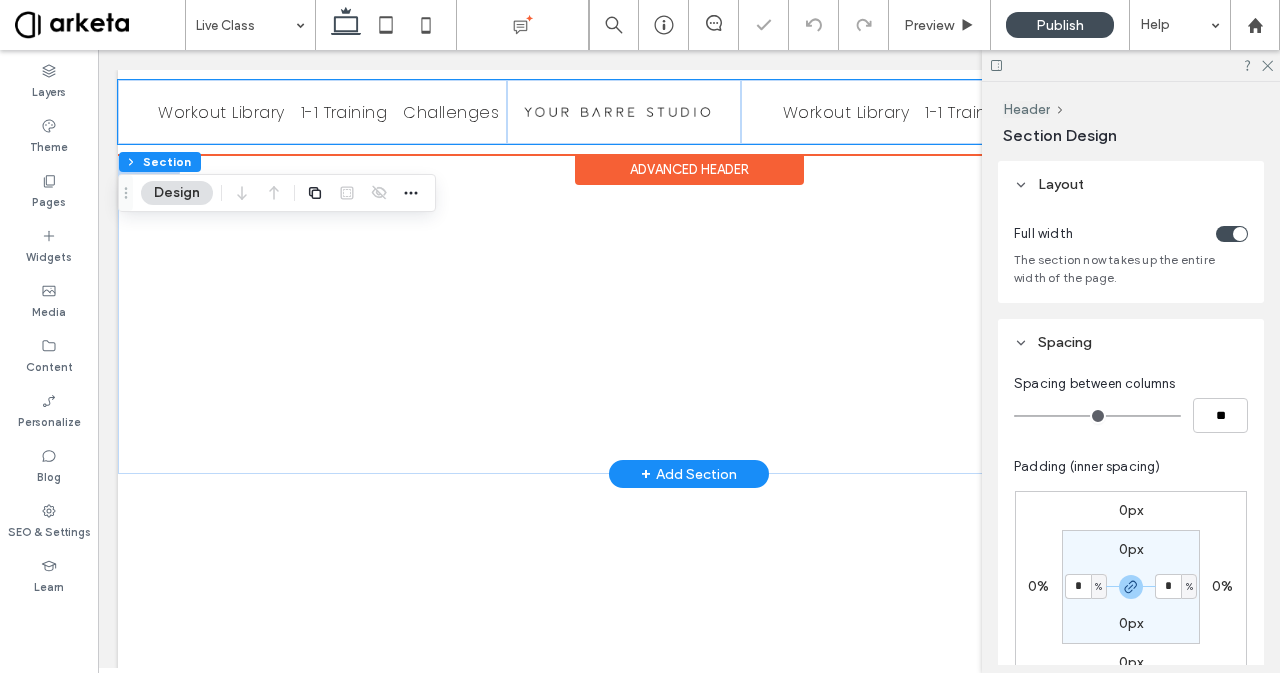 click on "1-1 Training" at bounding box center [344, 112] 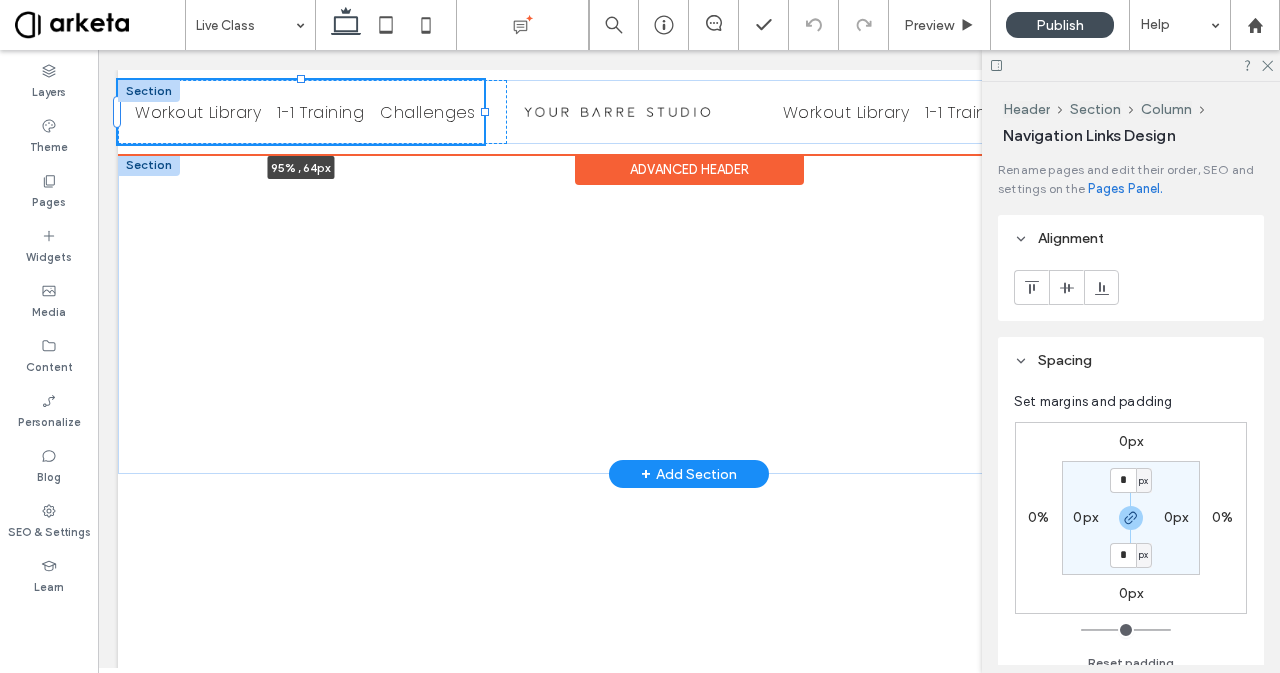 drag, startPoint x: 502, startPoint y: 109, endPoint x: 484, endPoint y: 111, distance: 18.110771 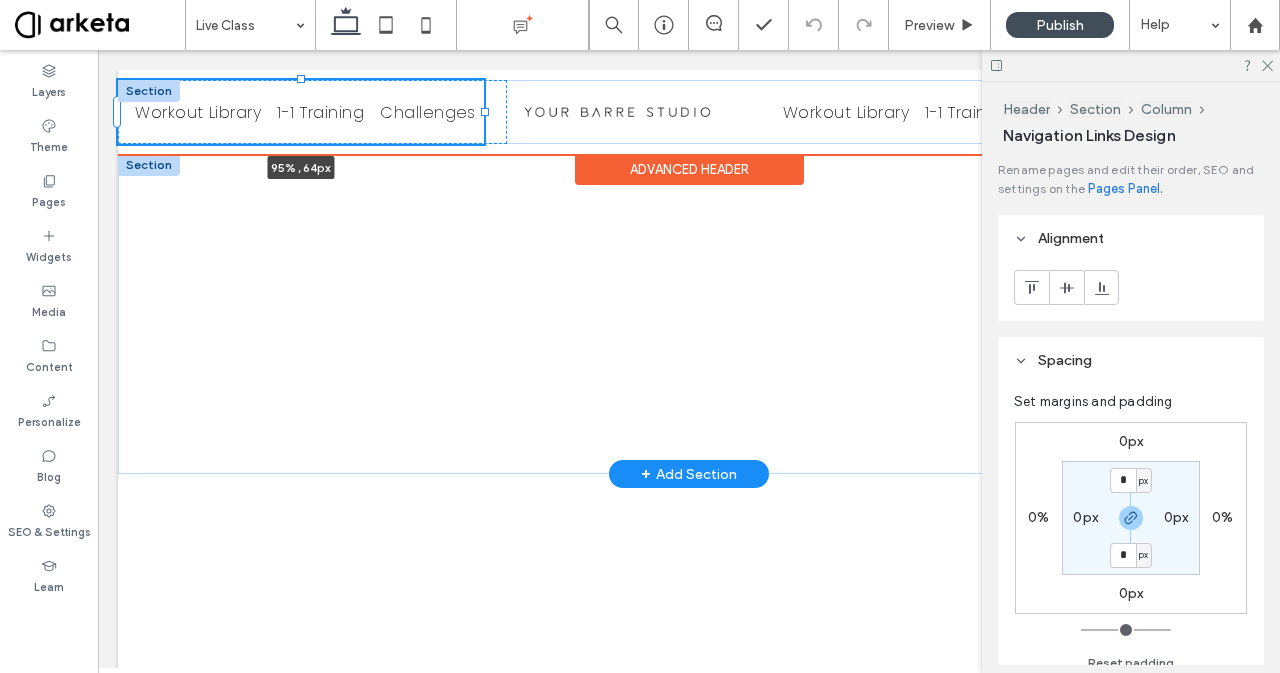 click at bounding box center [485, 112] 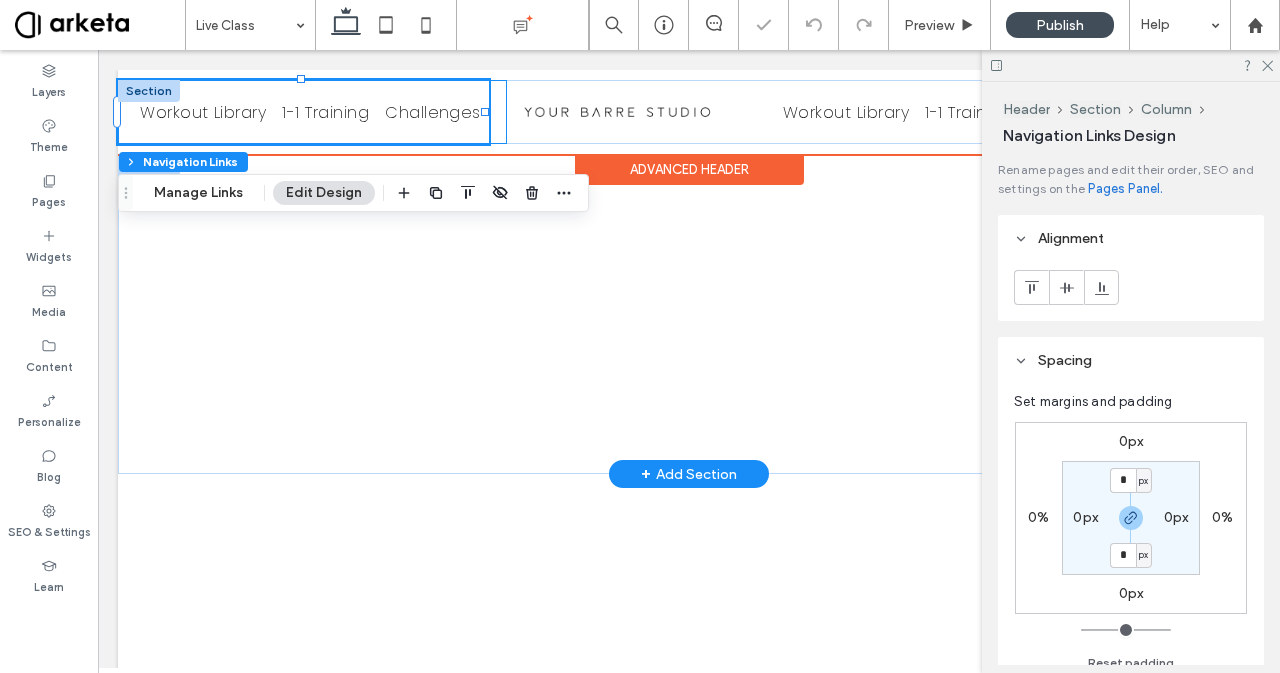 click on "Workout Library
1-1 Training
Challenges
95% , 64px" at bounding box center [312, 112] 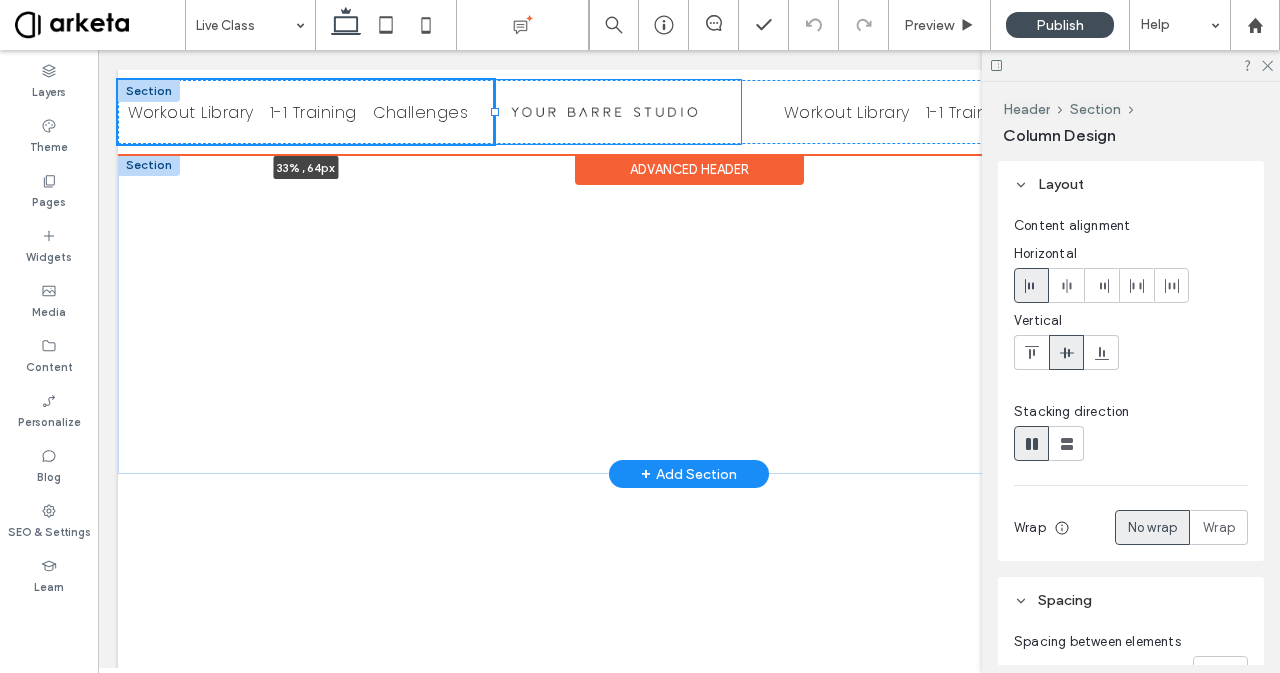 click at bounding box center [495, 112] 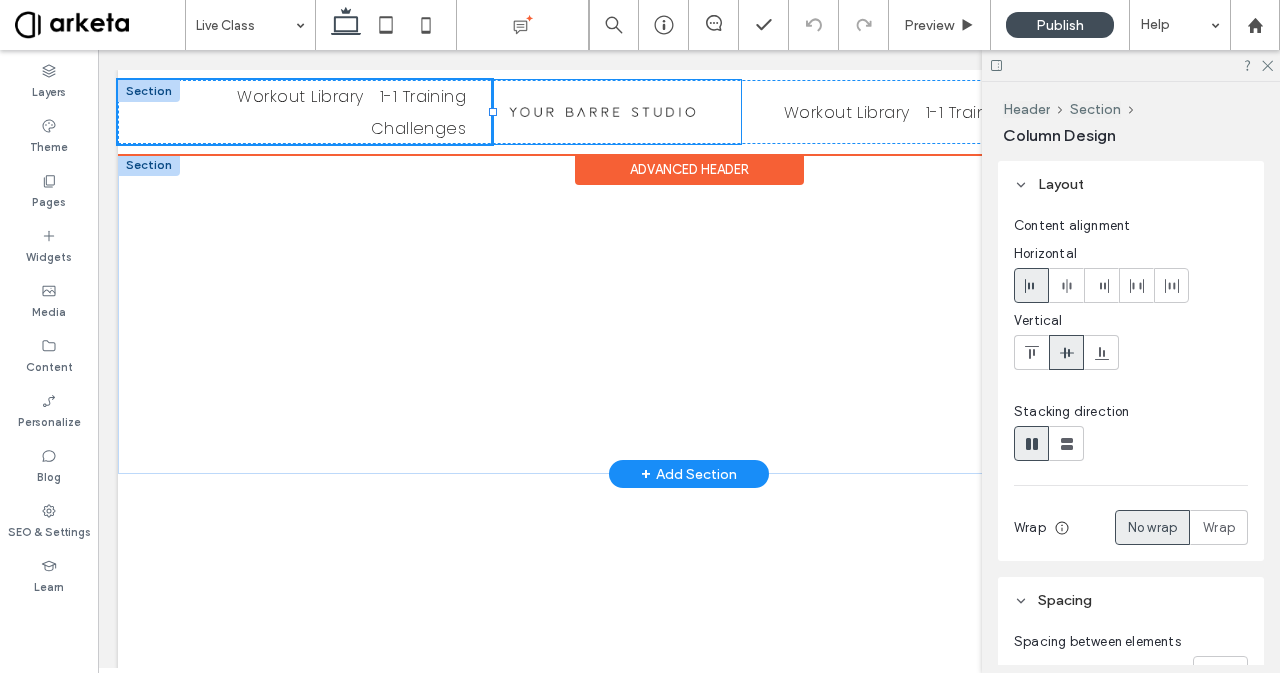 type on "**" 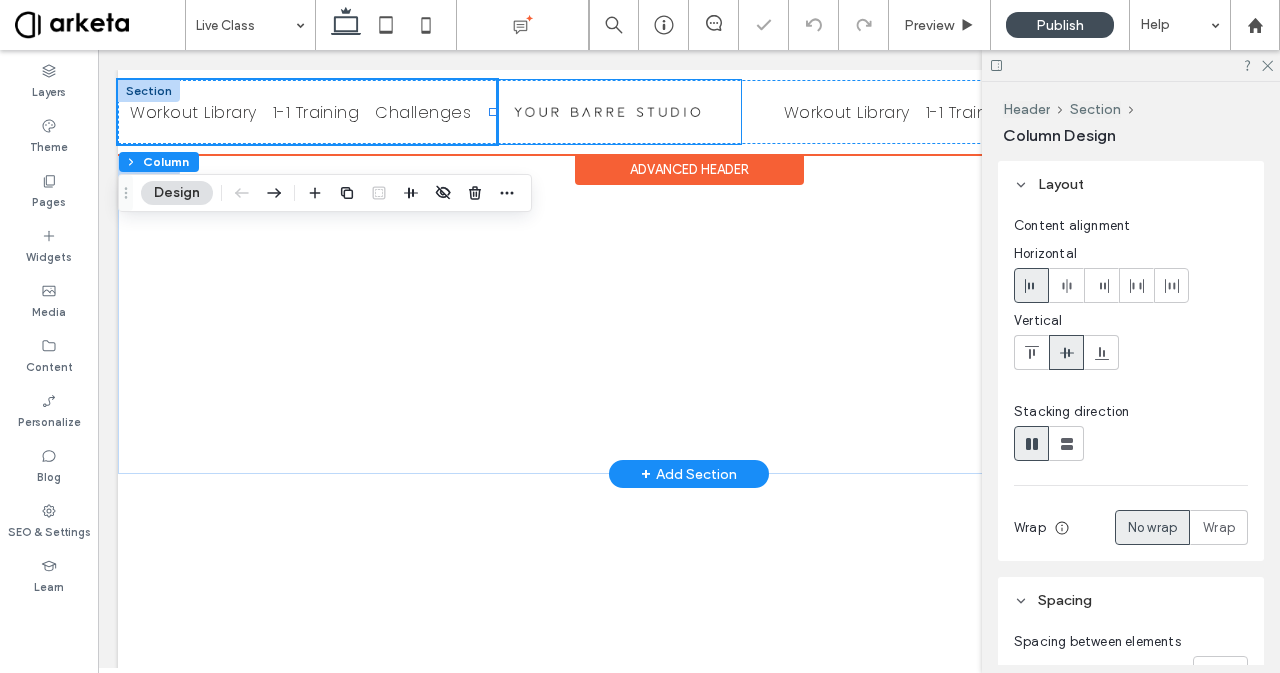 click at bounding box center [619, 112] 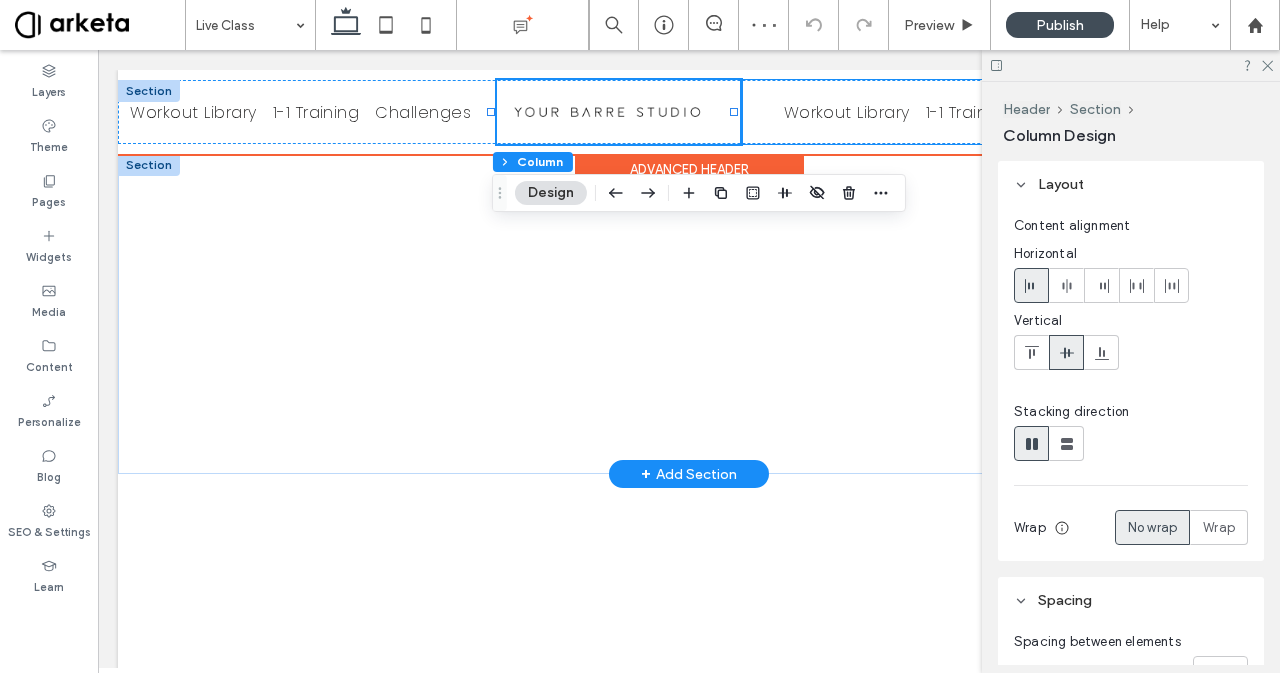click on "Workout Library
1-1 Training
Challenges" at bounding box center [954, 112] 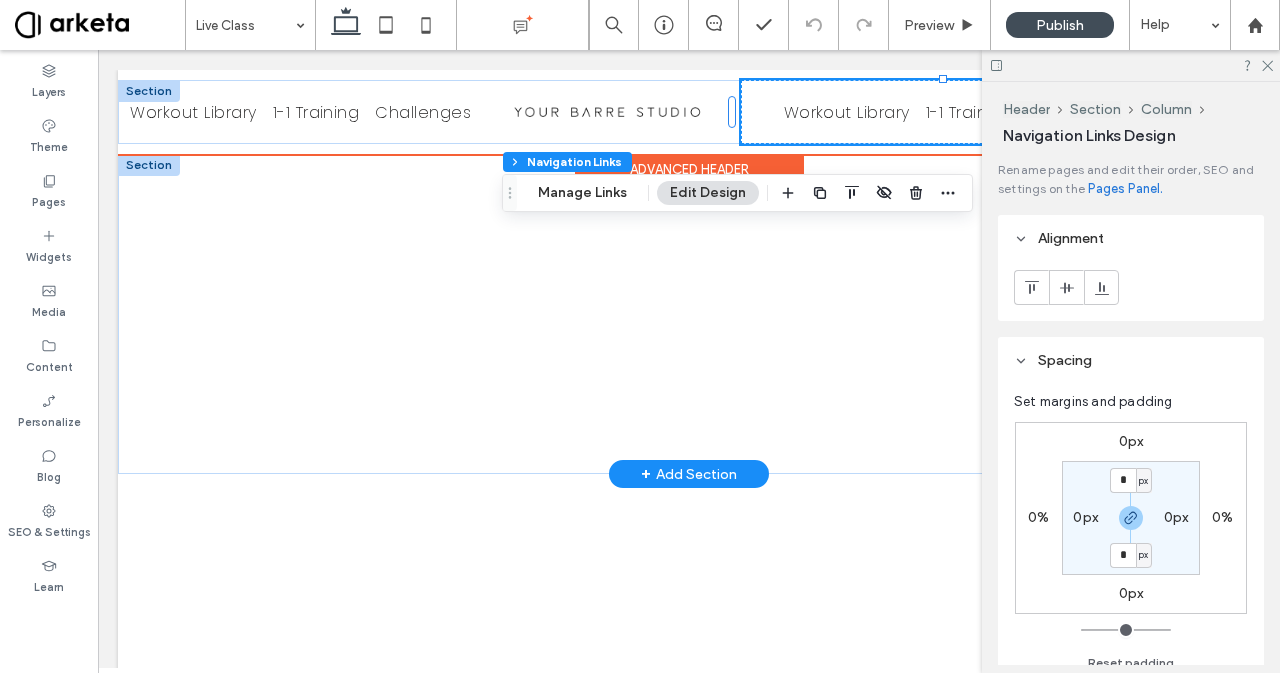 scroll, scrollTop: 0, scrollLeft: 298, axis: horizontal 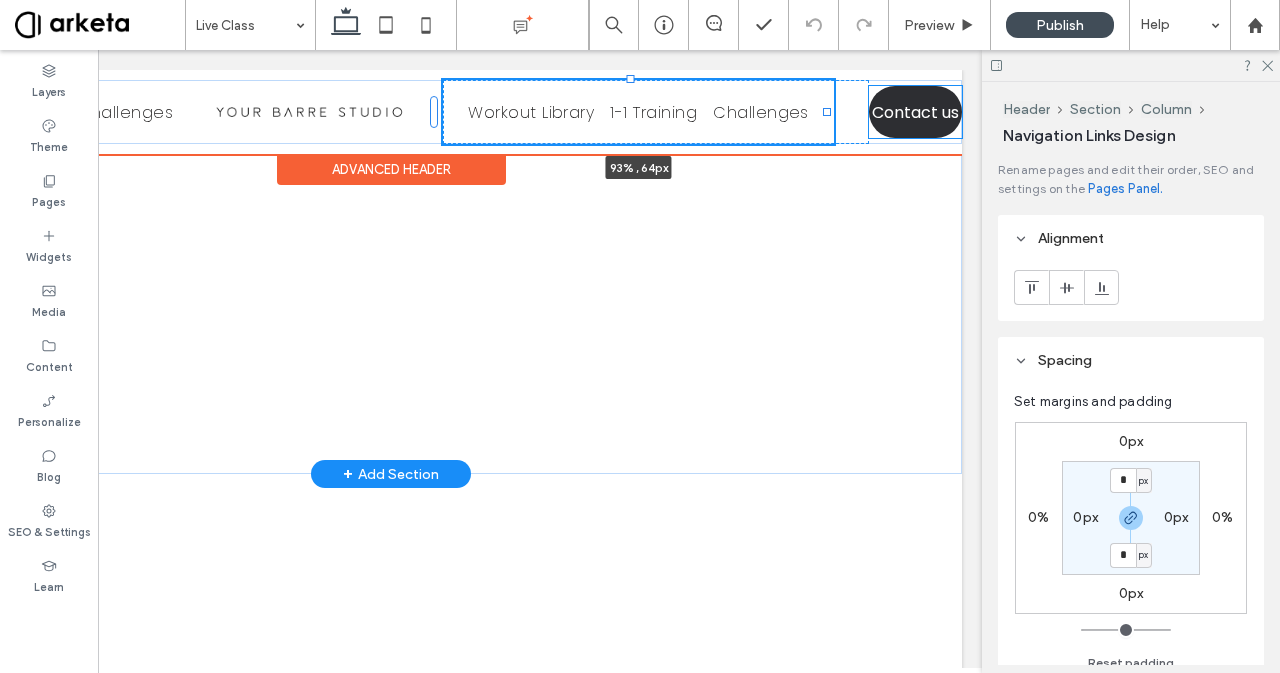 drag, startPoint x: 857, startPoint y: 115, endPoint x: 828, endPoint y: 117, distance: 29.068884 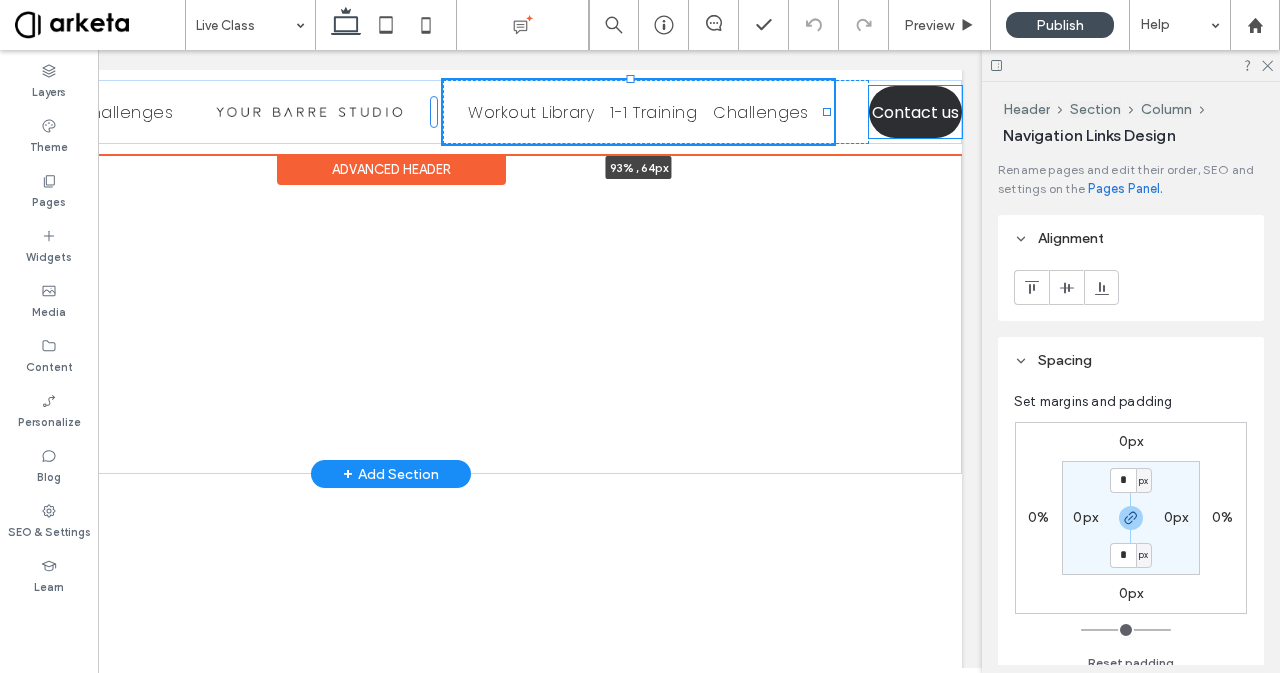 click on "Workout Library
1-1 Training
Challenges
Workout Library
1-1 Training
Challenges
93% , 64px
*[PHONE]
Contact us" at bounding box center (391, 112) 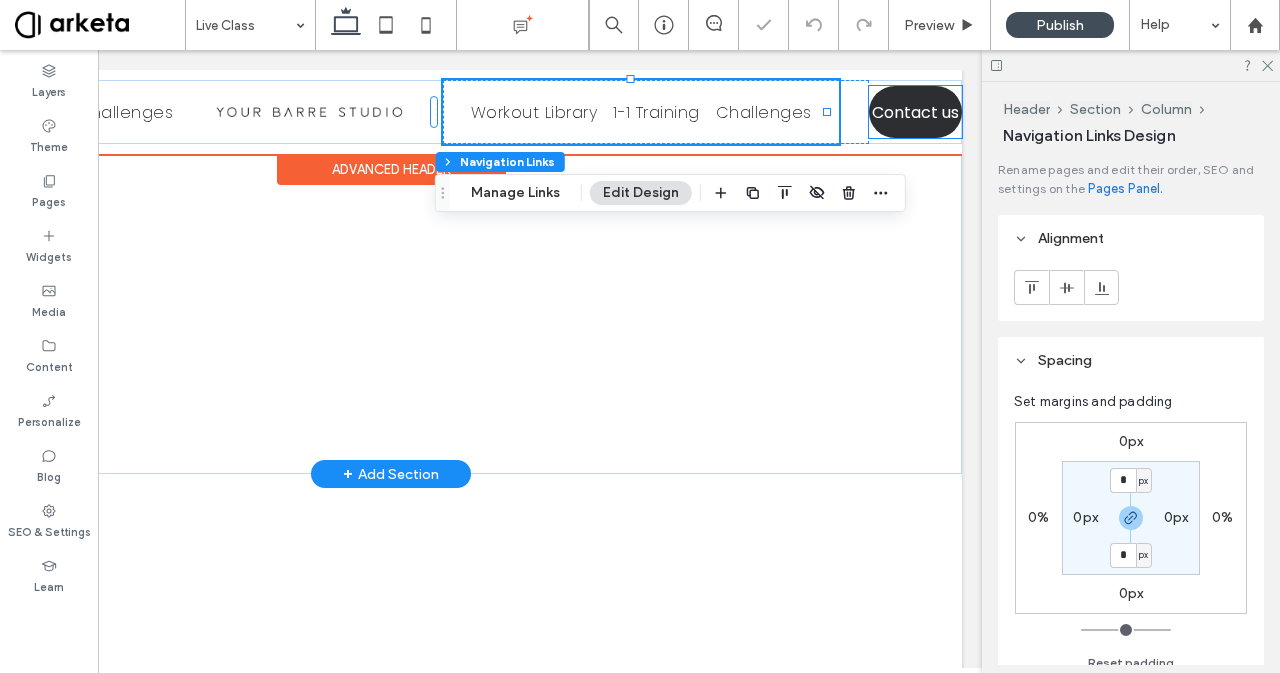 click on "Workout Library
1-1 Training
Challenges
93% , 64px" at bounding box center (656, 112) 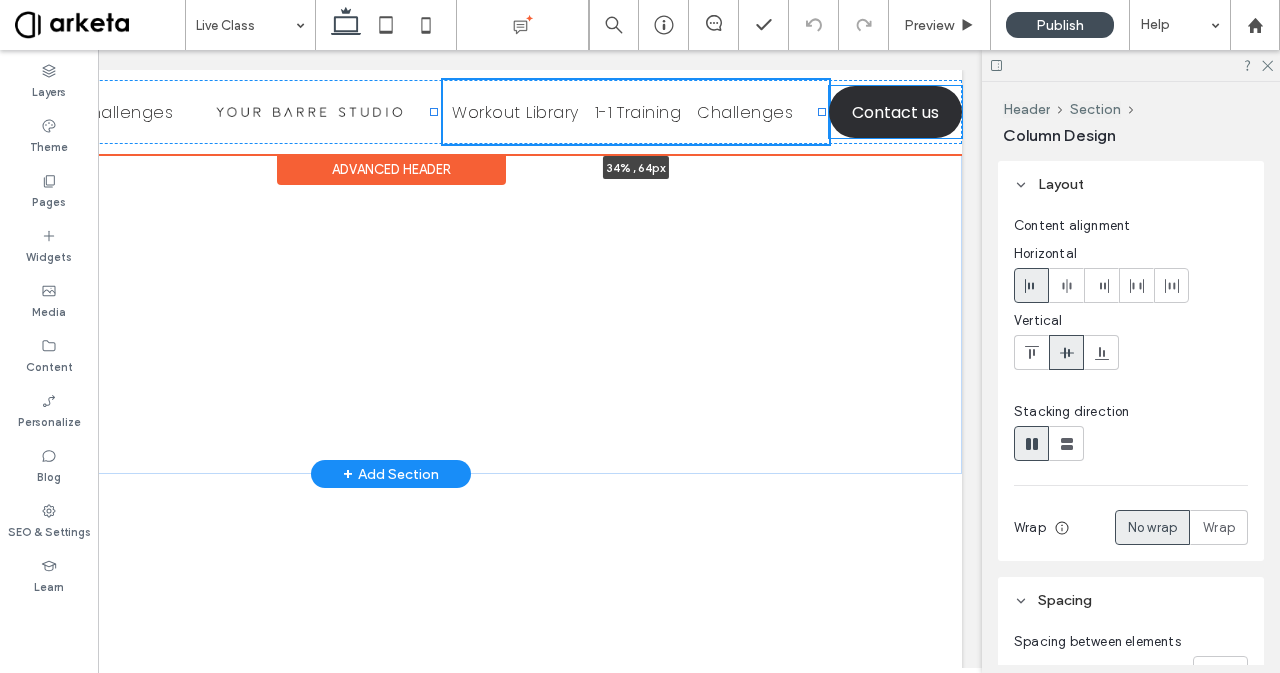 drag, startPoint x: 853, startPoint y: 112, endPoint x: 817, endPoint y: 115, distance: 36.124783 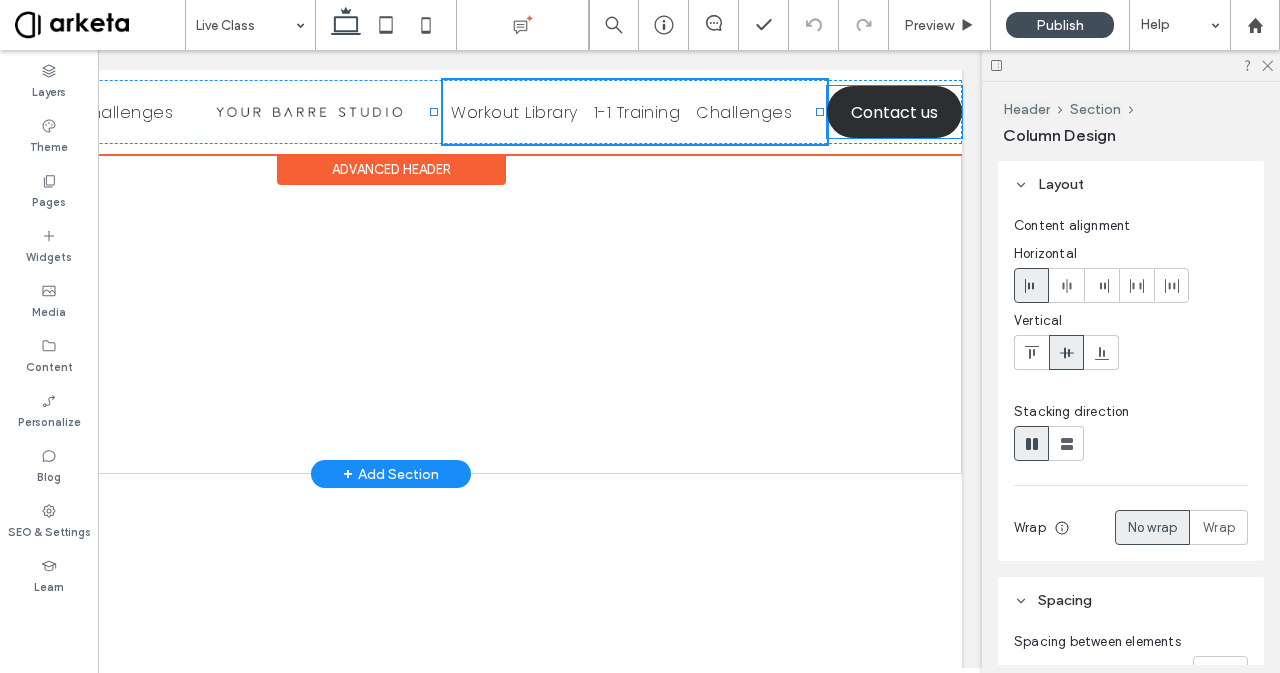 type on "**" 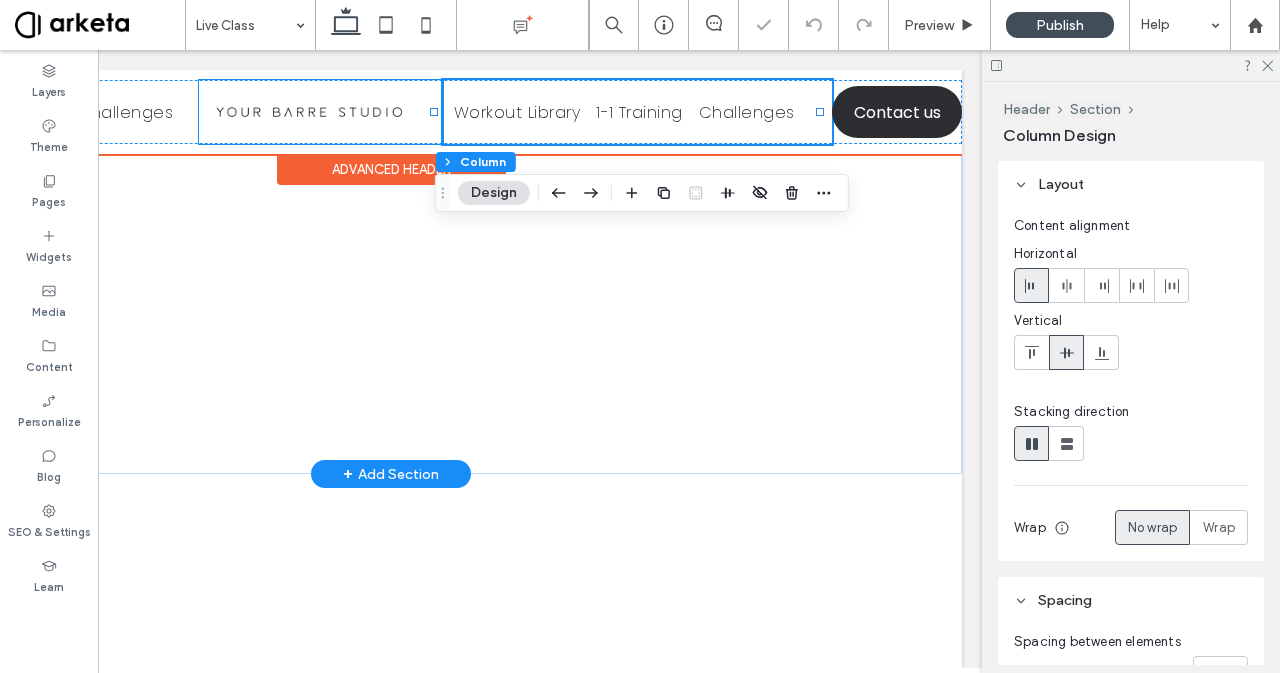 click at bounding box center (321, 112) 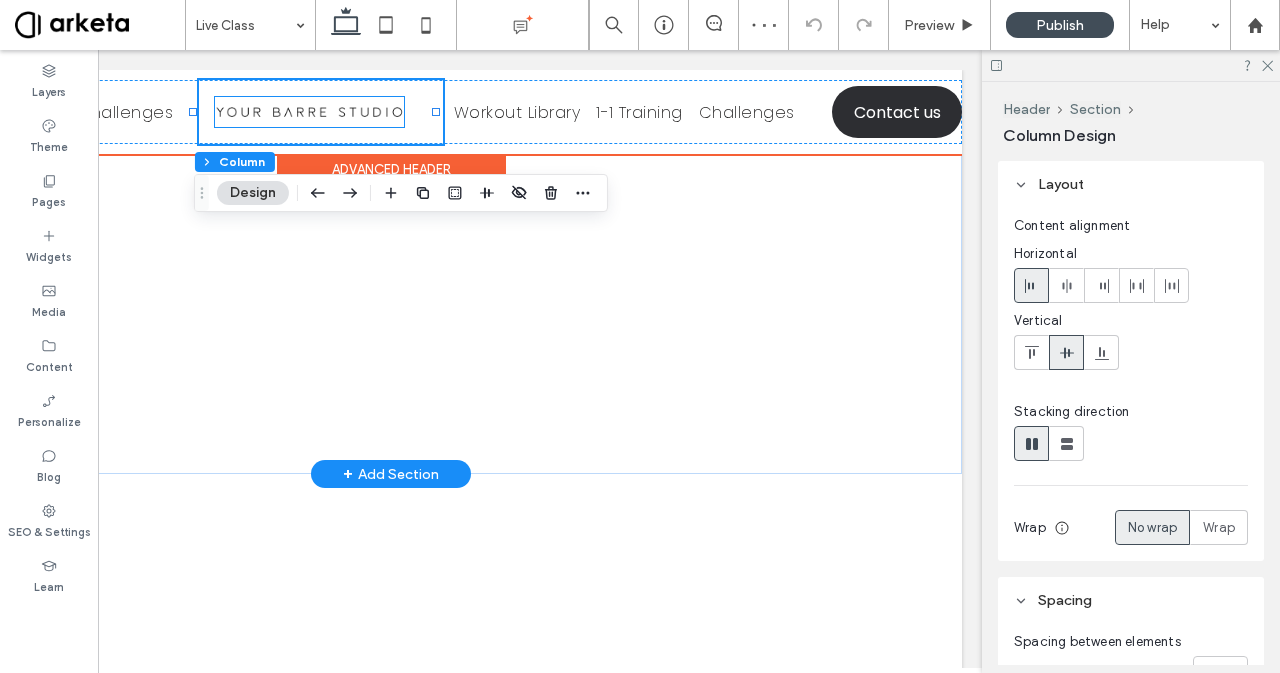 click at bounding box center [309, 112] 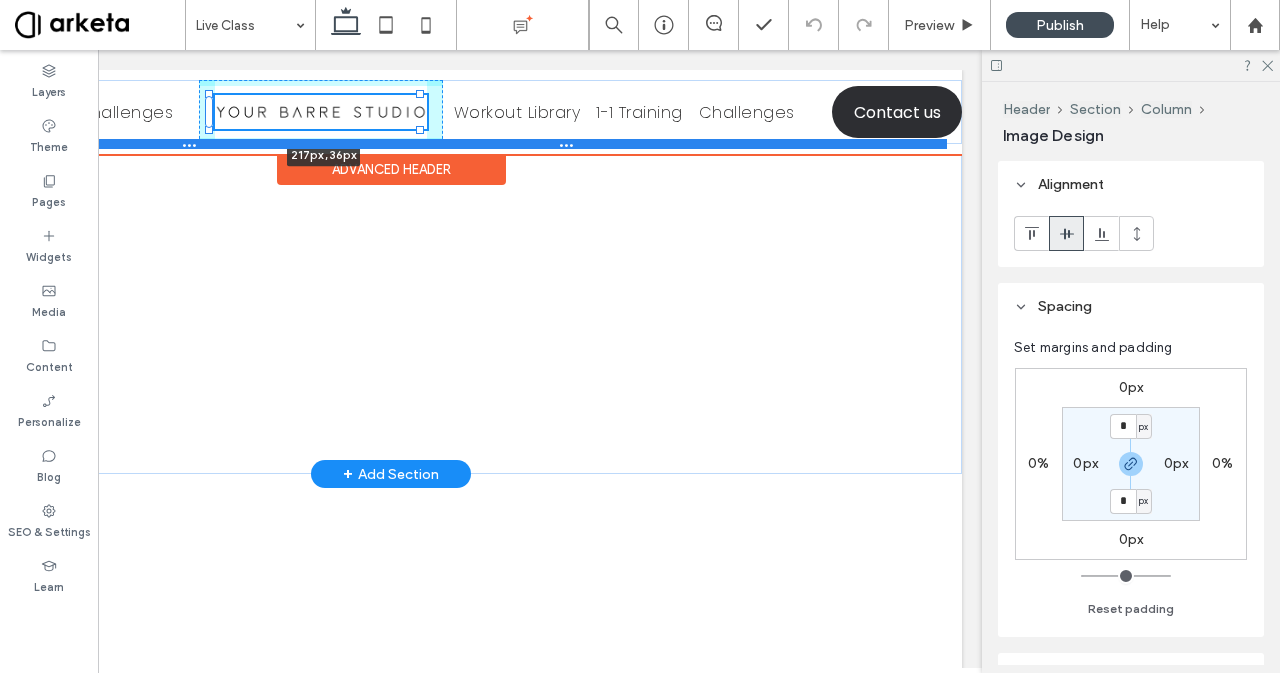 drag, startPoint x: 400, startPoint y: 125, endPoint x: 424, endPoint y: 141, distance: 28.84441 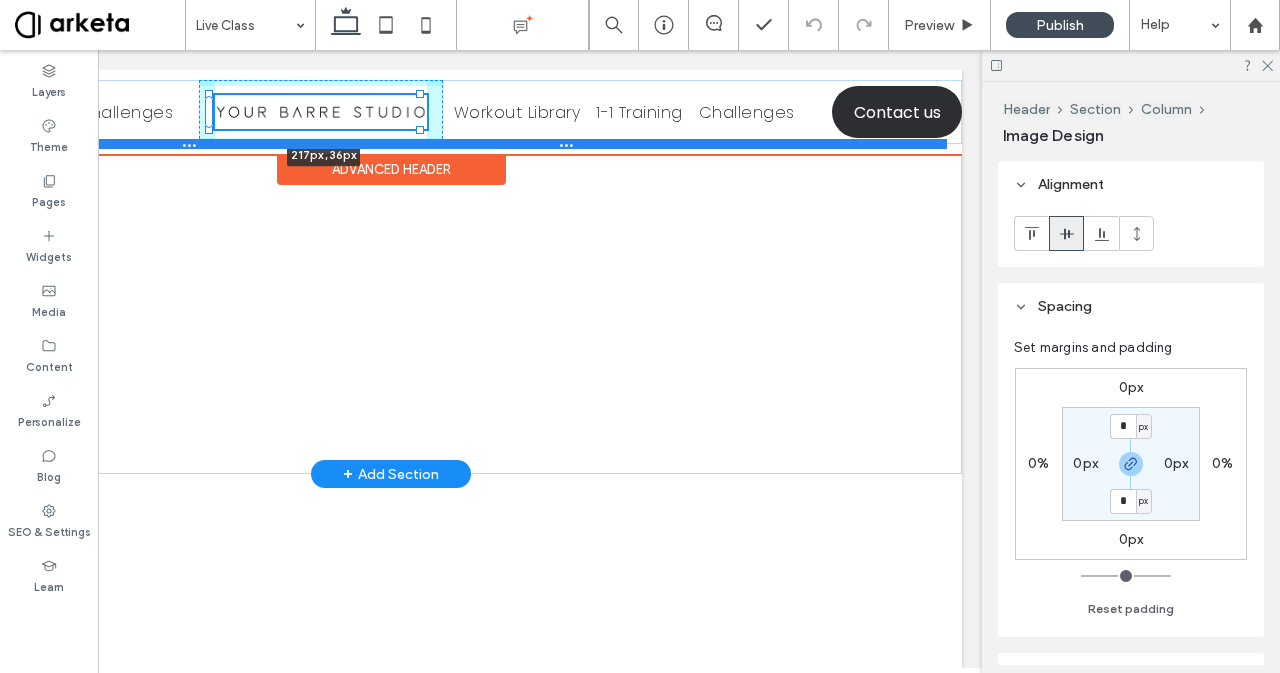 click on "Workout Library
1-1 Training
Challenges
217px , 36px
Workout Library
1-1 Training
Challenges
*[PHONE]
Contact us
Section" at bounding box center [391, 112] 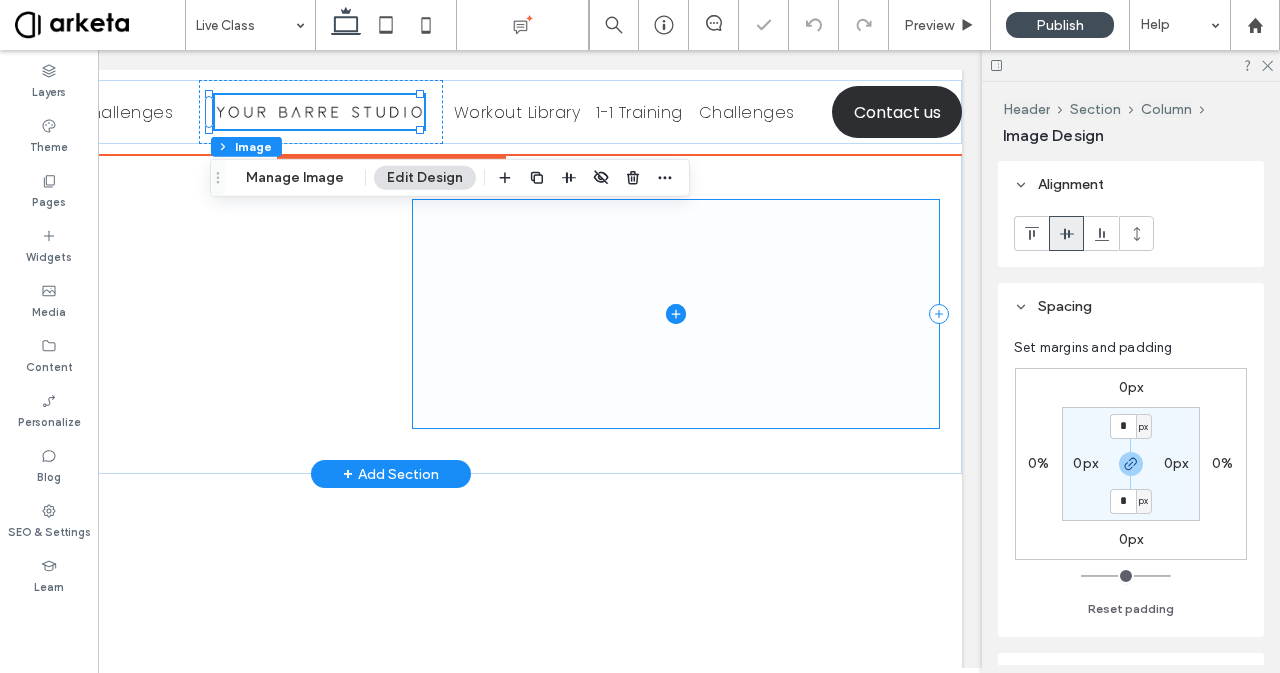 click at bounding box center [676, 314] 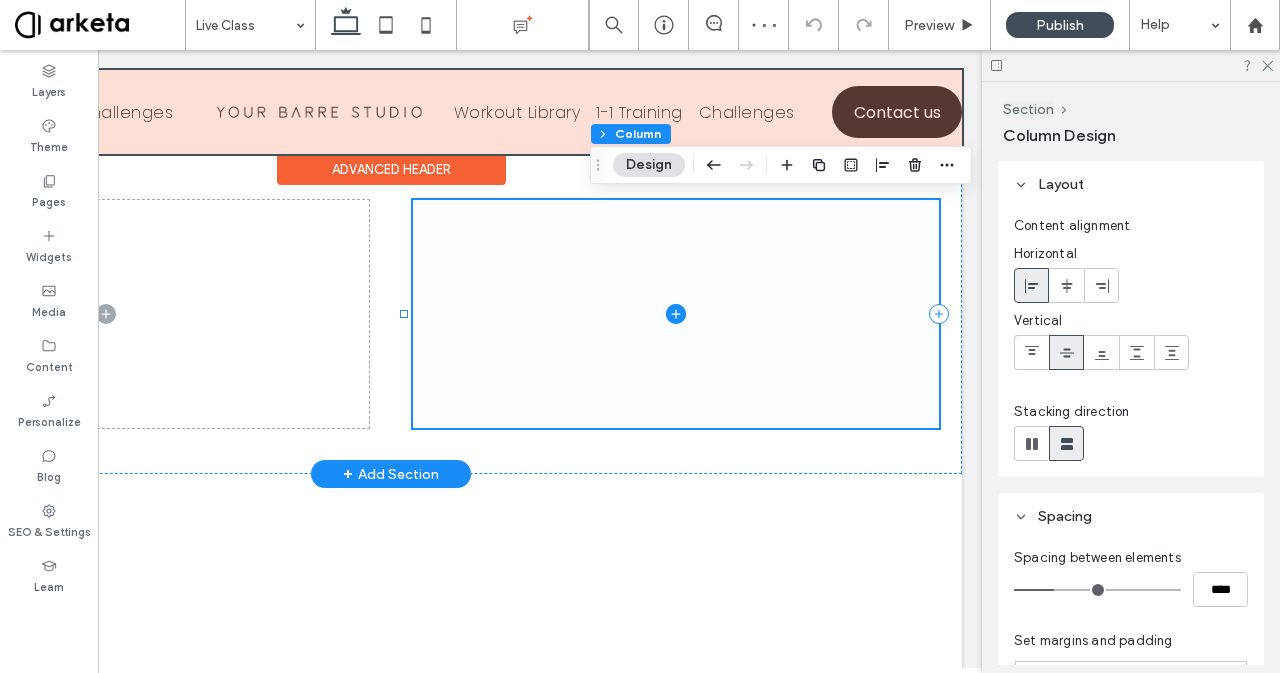 scroll, scrollTop: 0, scrollLeft: 0, axis: both 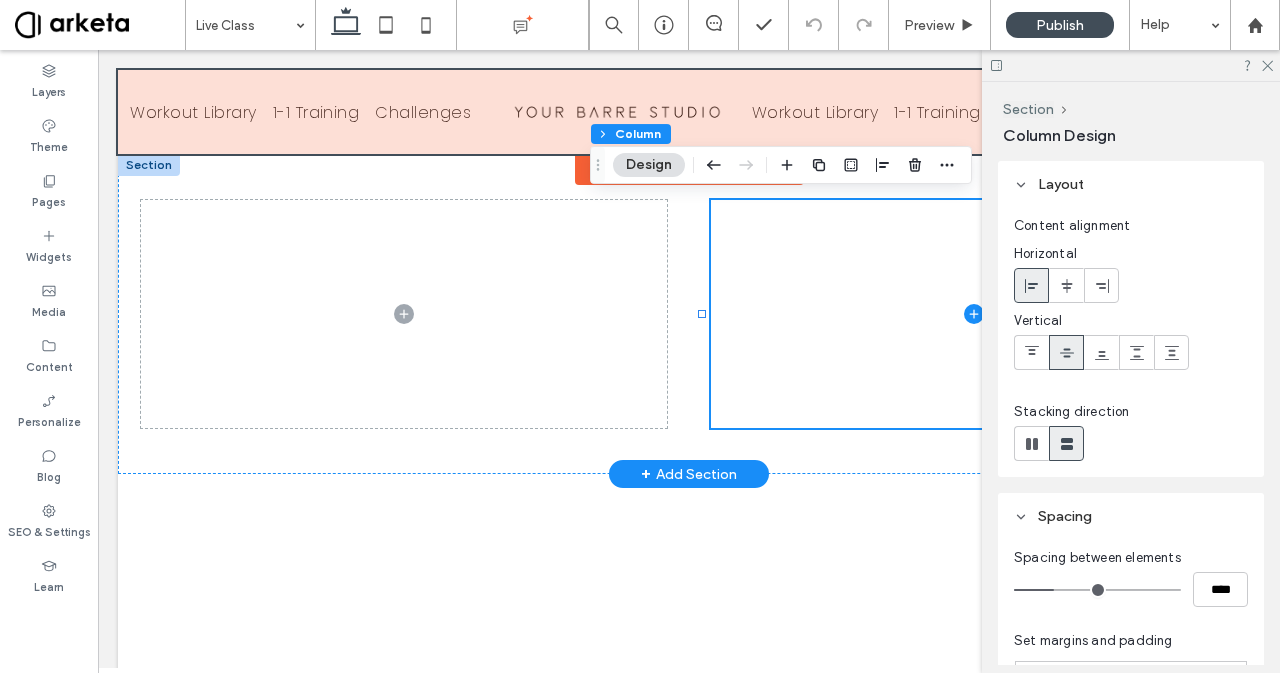 click at bounding box center (689, 112) 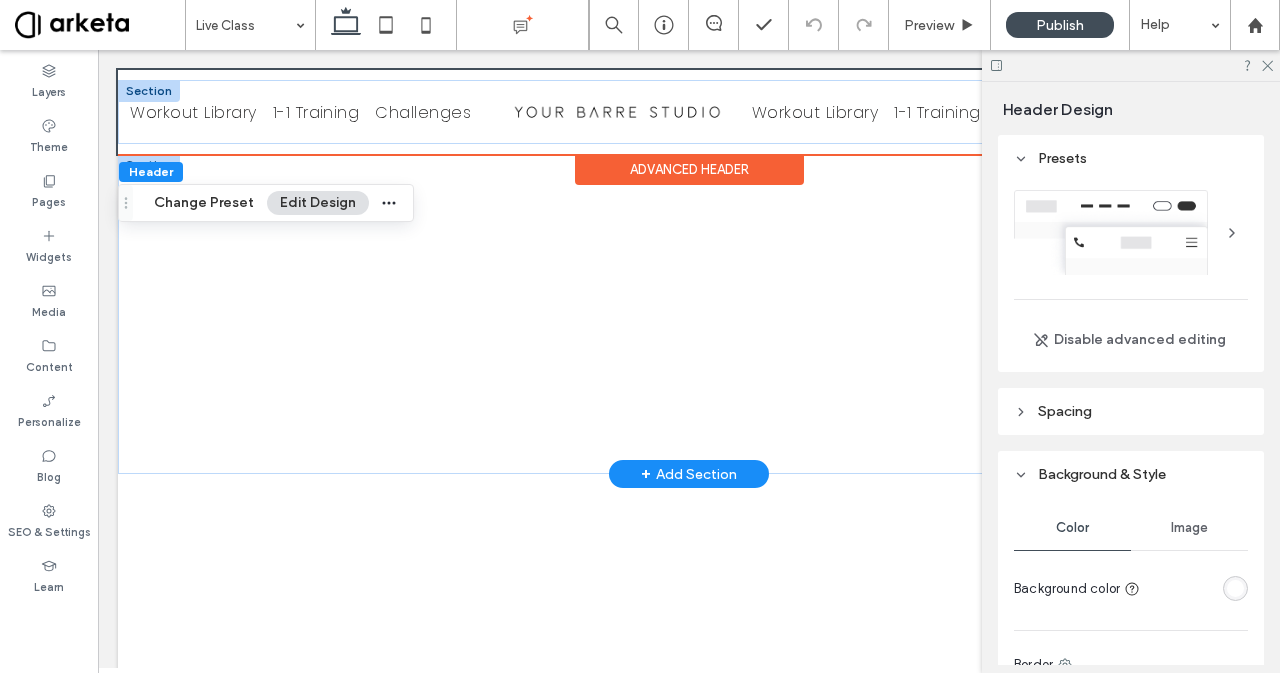 click at bounding box center [149, 91] 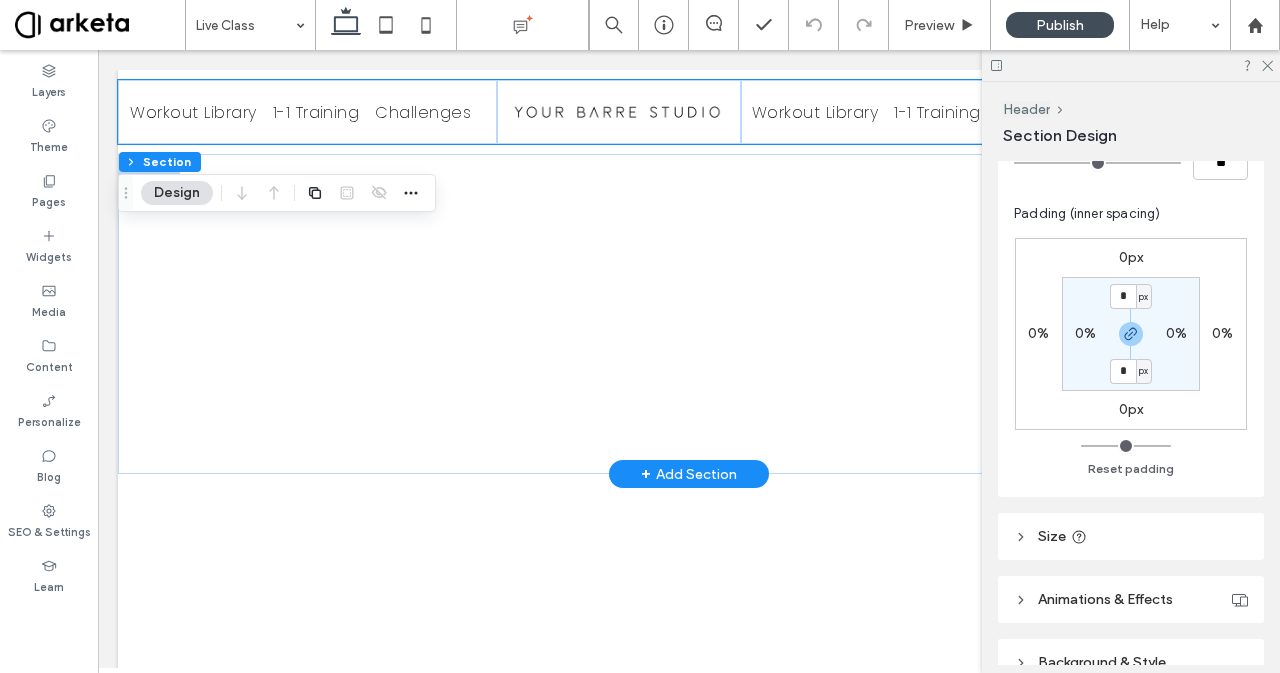 scroll, scrollTop: 353, scrollLeft: 0, axis: vertical 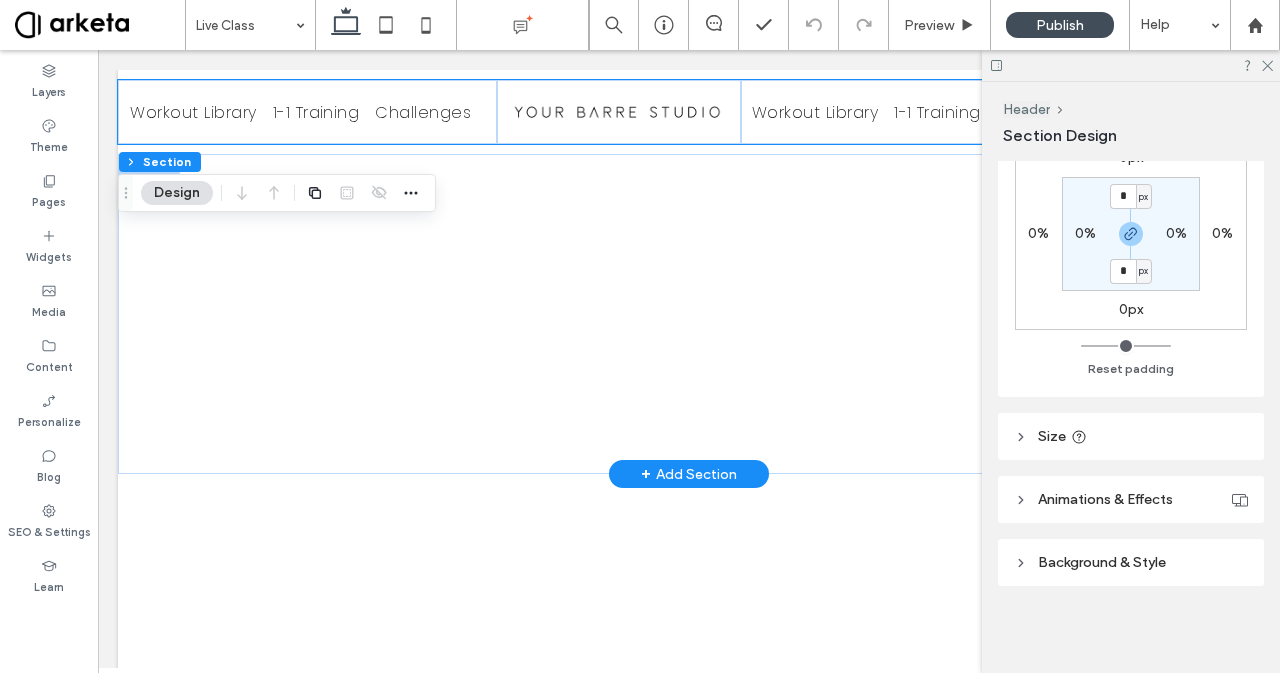 click on "Size" at bounding box center (1131, 436) 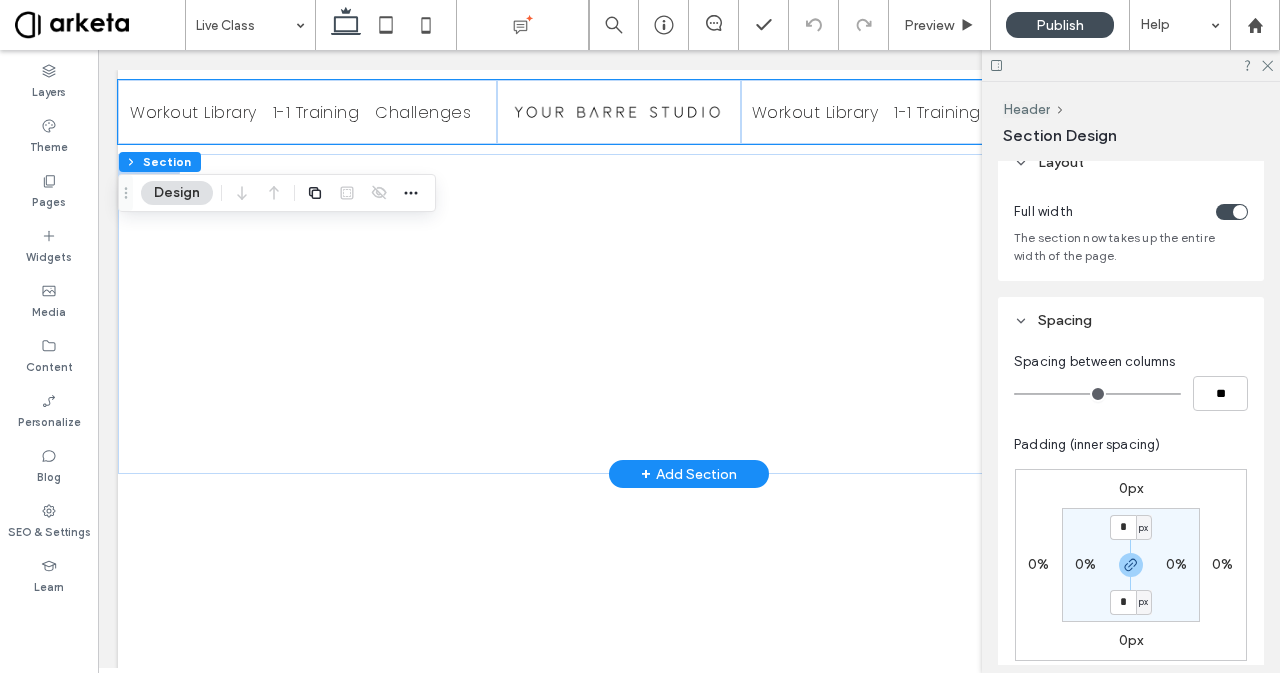 scroll, scrollTop: 0, scrollLeft: 0, axis: both 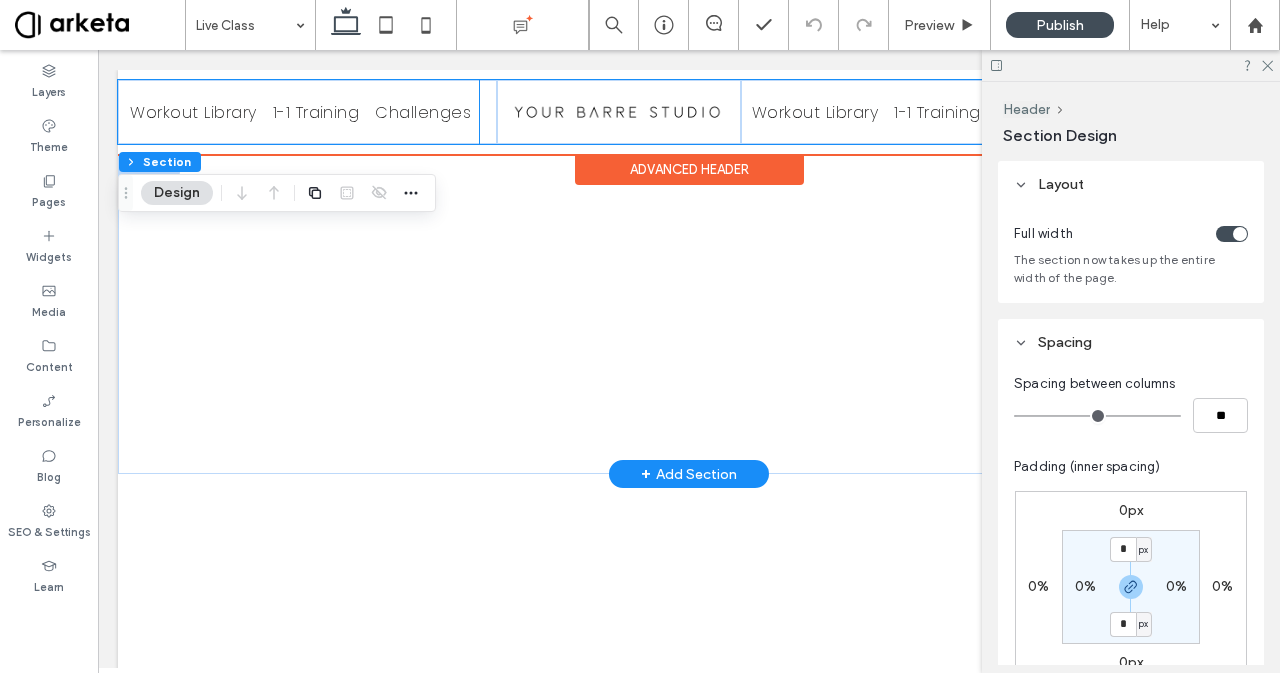 click on "1-1 Training" at bounding box center [316, 112] 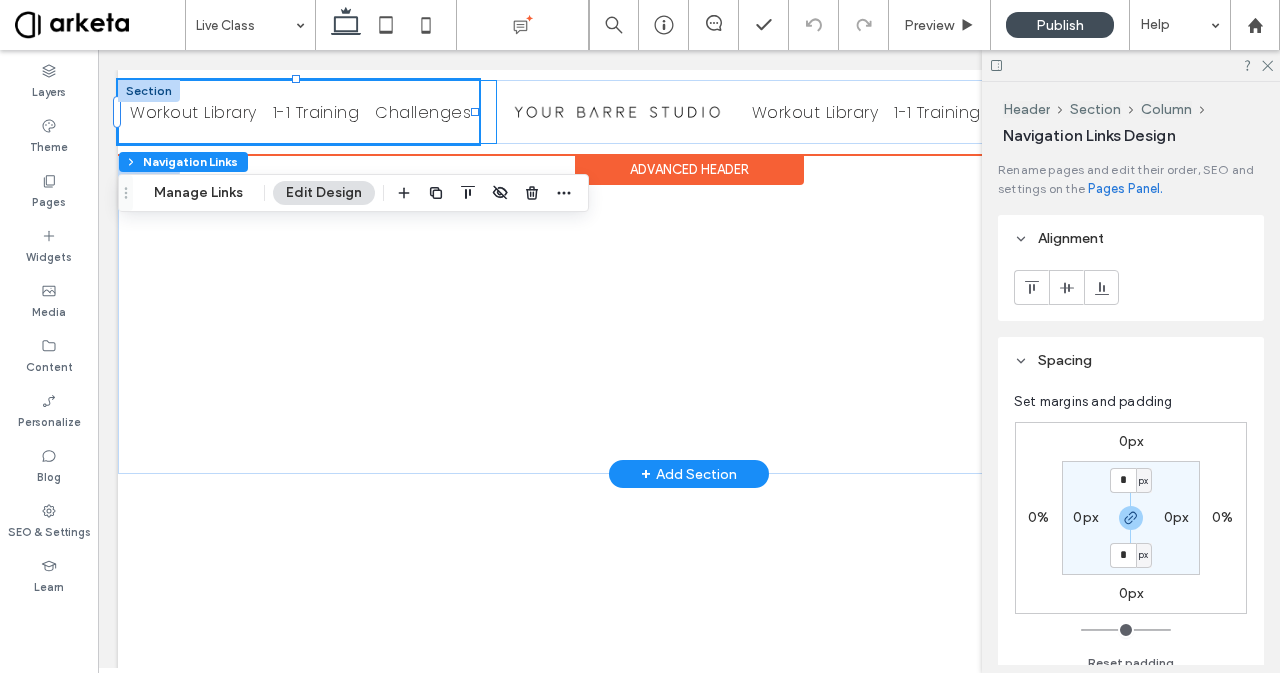 click on "Workout Library
1-1 Training
Challenges" at bounding box center (307, 112) 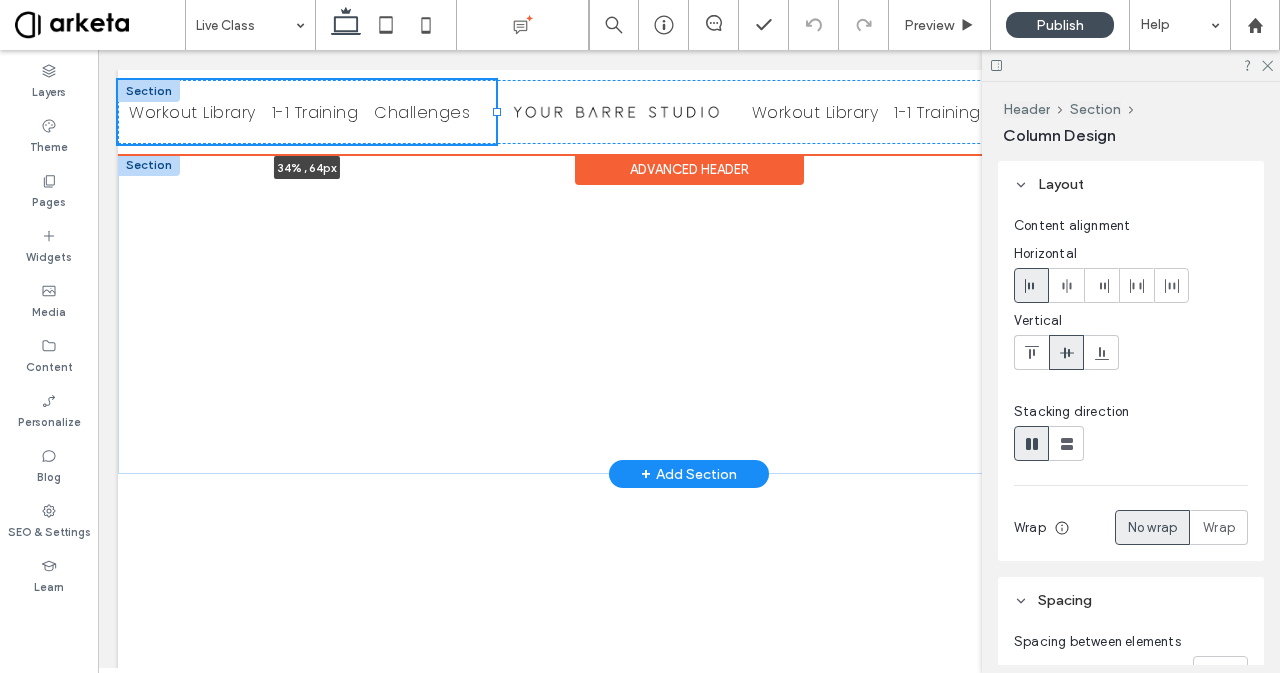 click at bounding box center [497, 112] 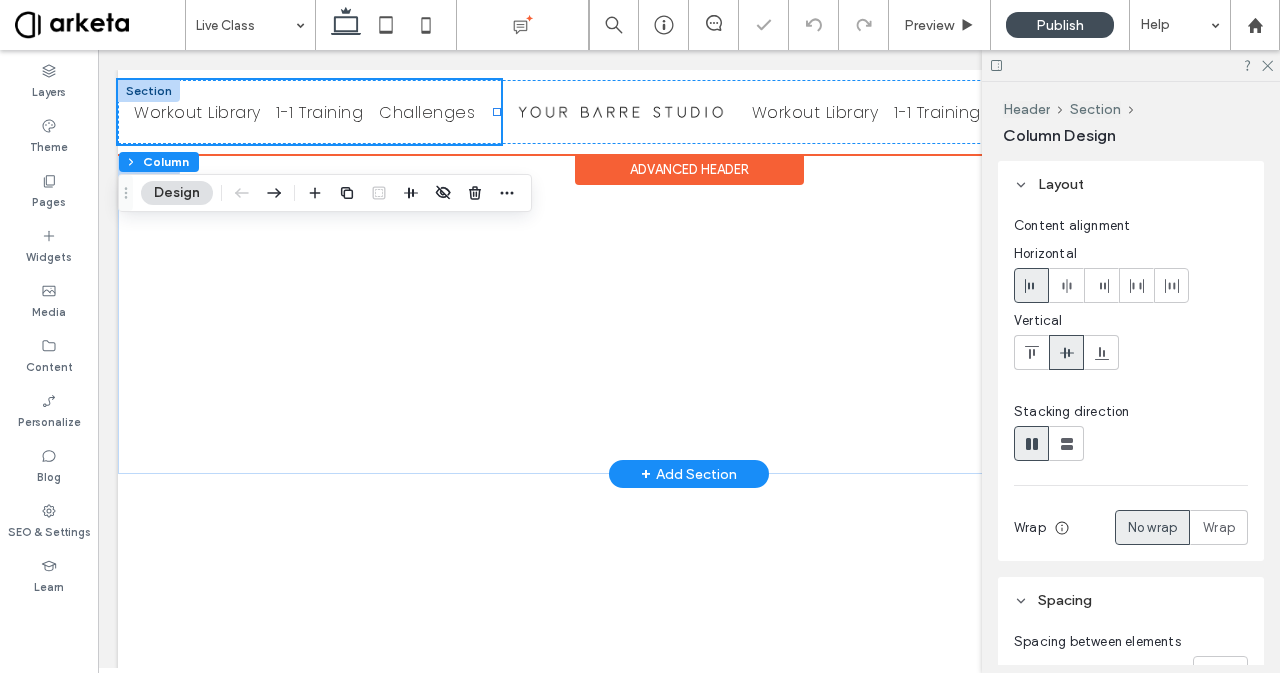 click on "Workout Library
1-1 Training
Challenges
34% , 64px" at bounding box center (309, 112) 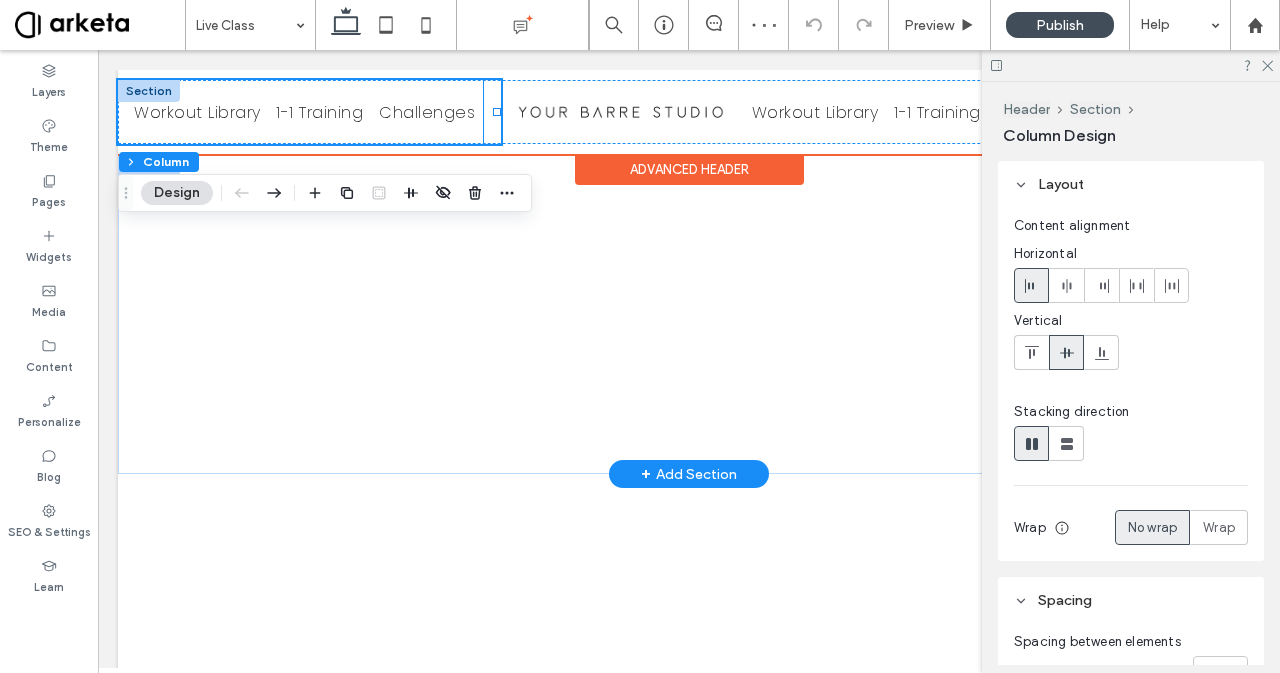 click on "Challenges" at bounding box center [427, 112] 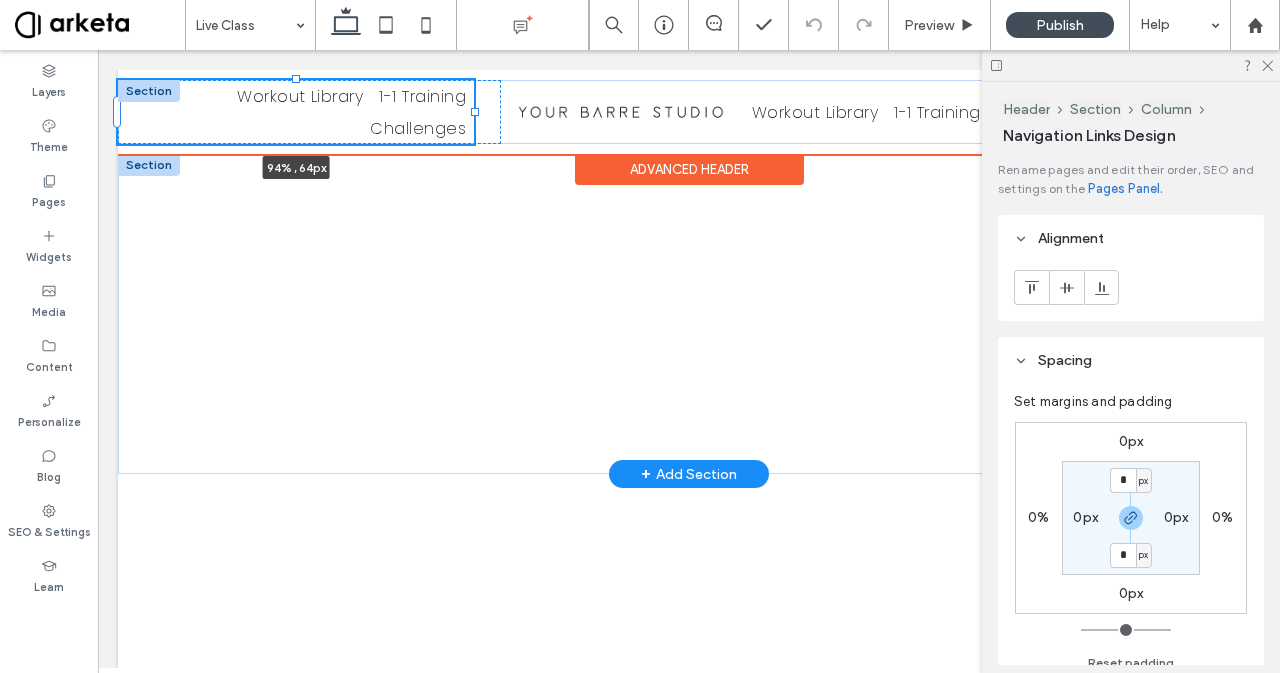 click at bounding box center (475, 112) 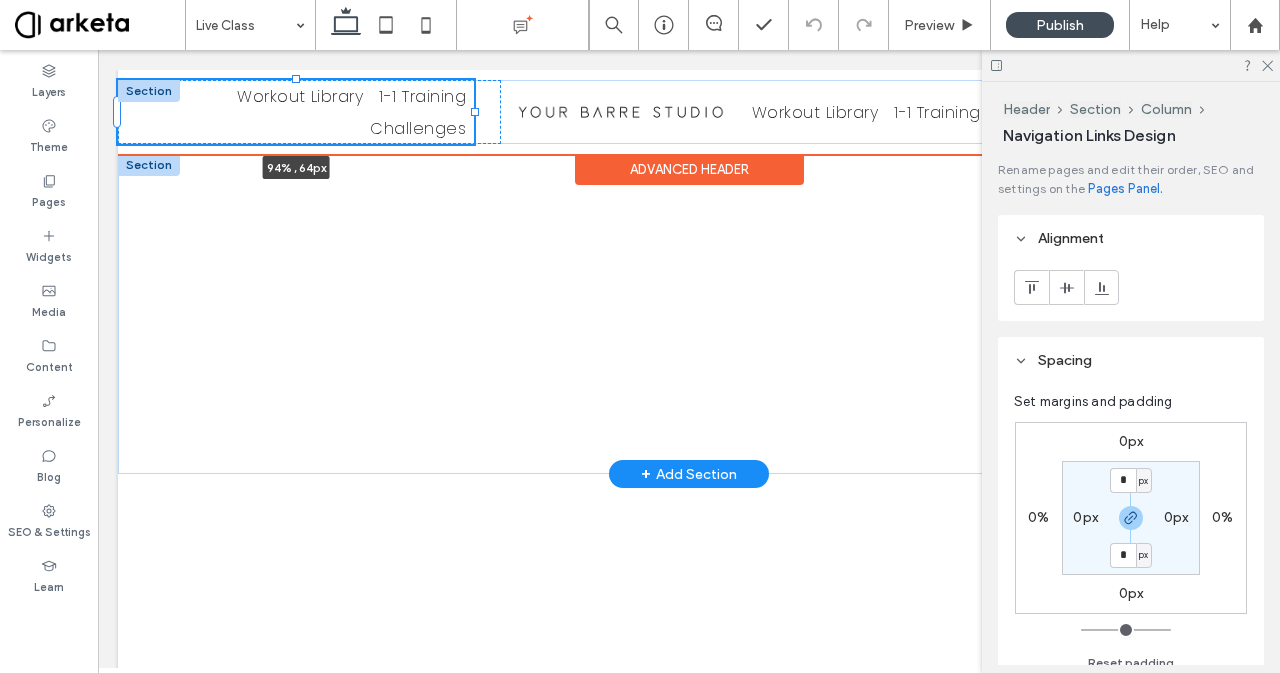 type on "****" 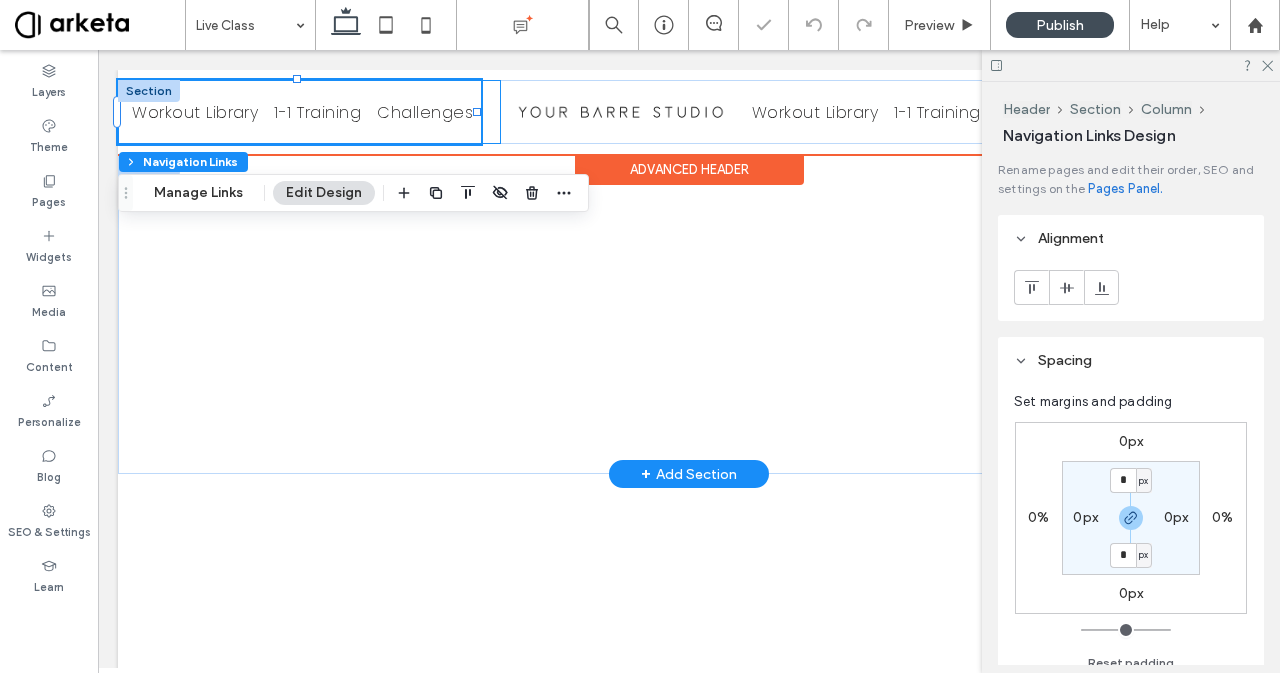 click on "Workout Library
1-1 Training
Challenges
95% , 64px" at bounding box center [309, 112] 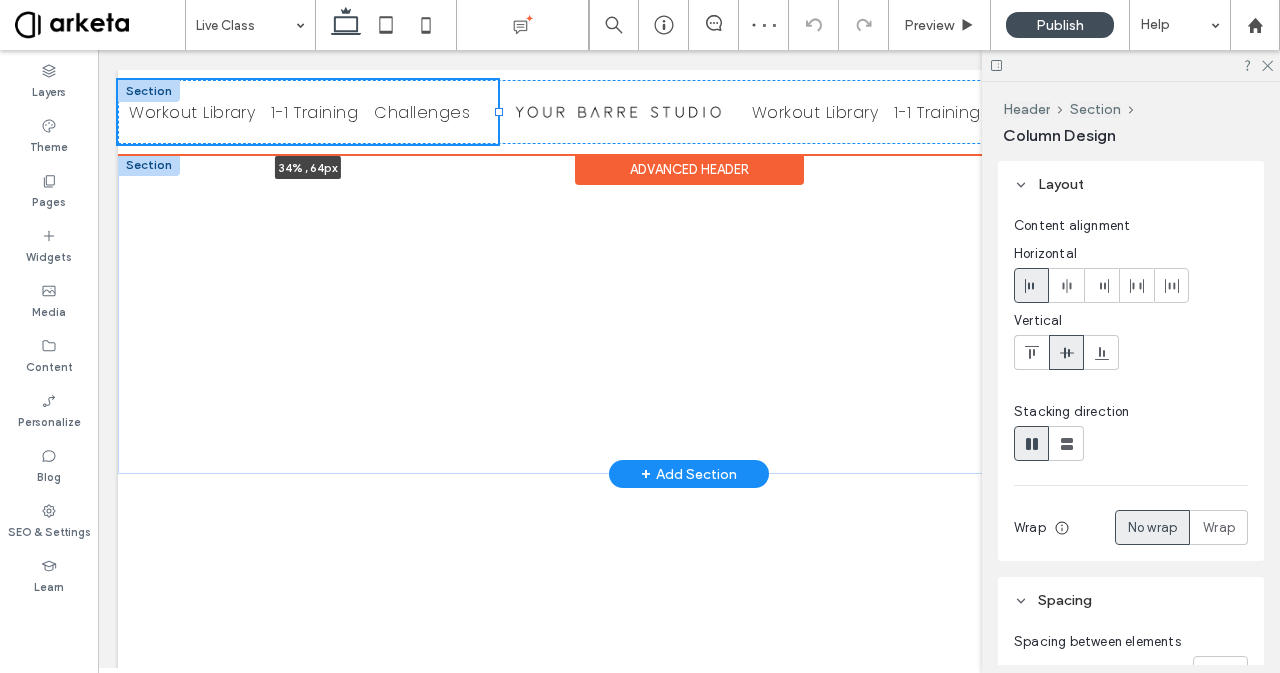 click at bounding box center [499, 112] 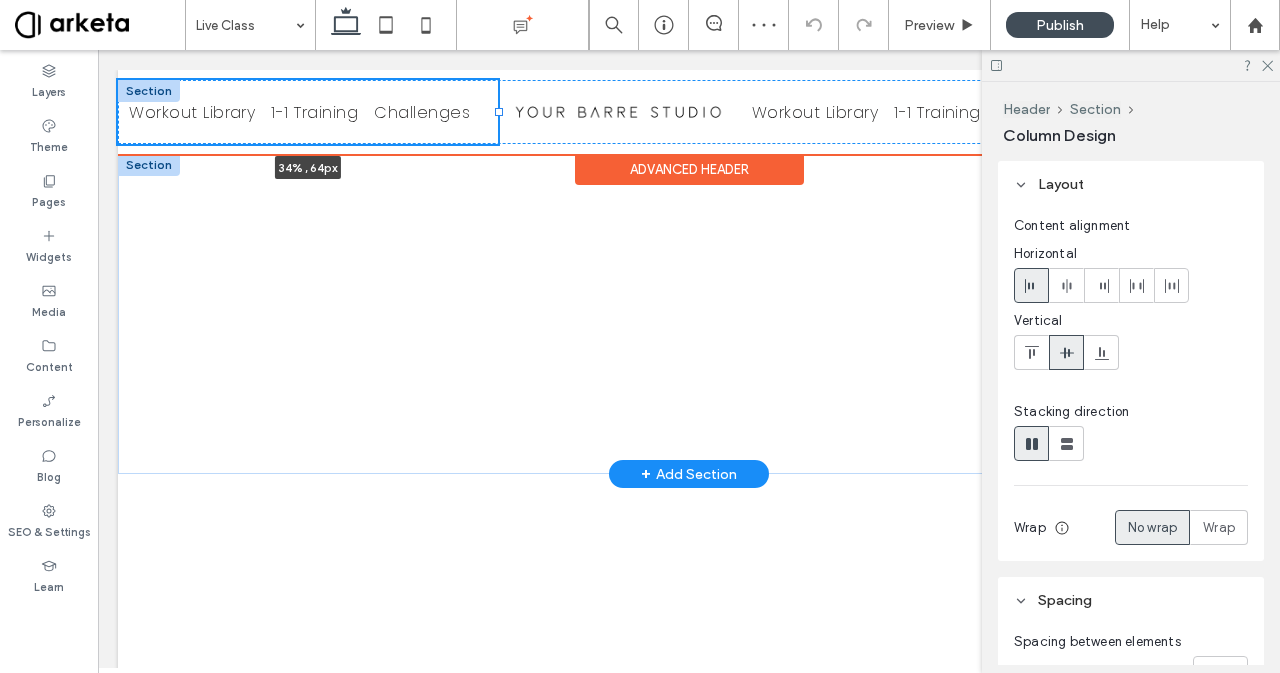 type on "*****" 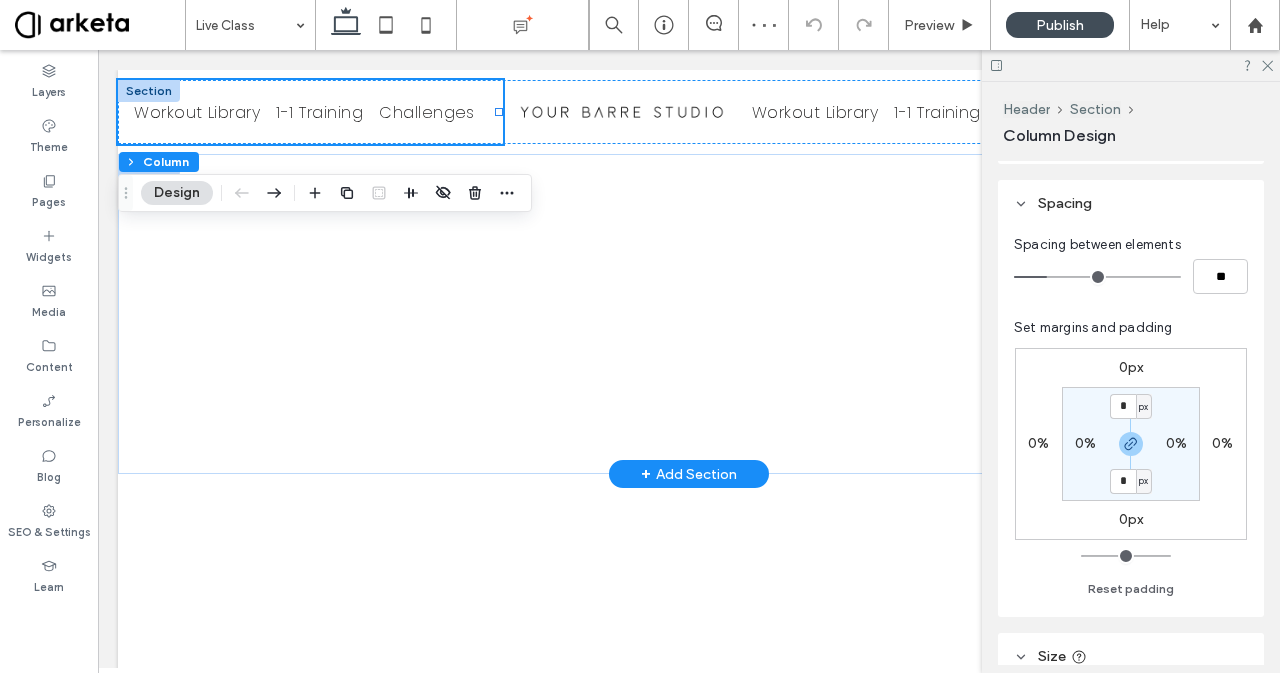 scroll, scrollTop: 396, scrollLeft: 0, axis: vertical 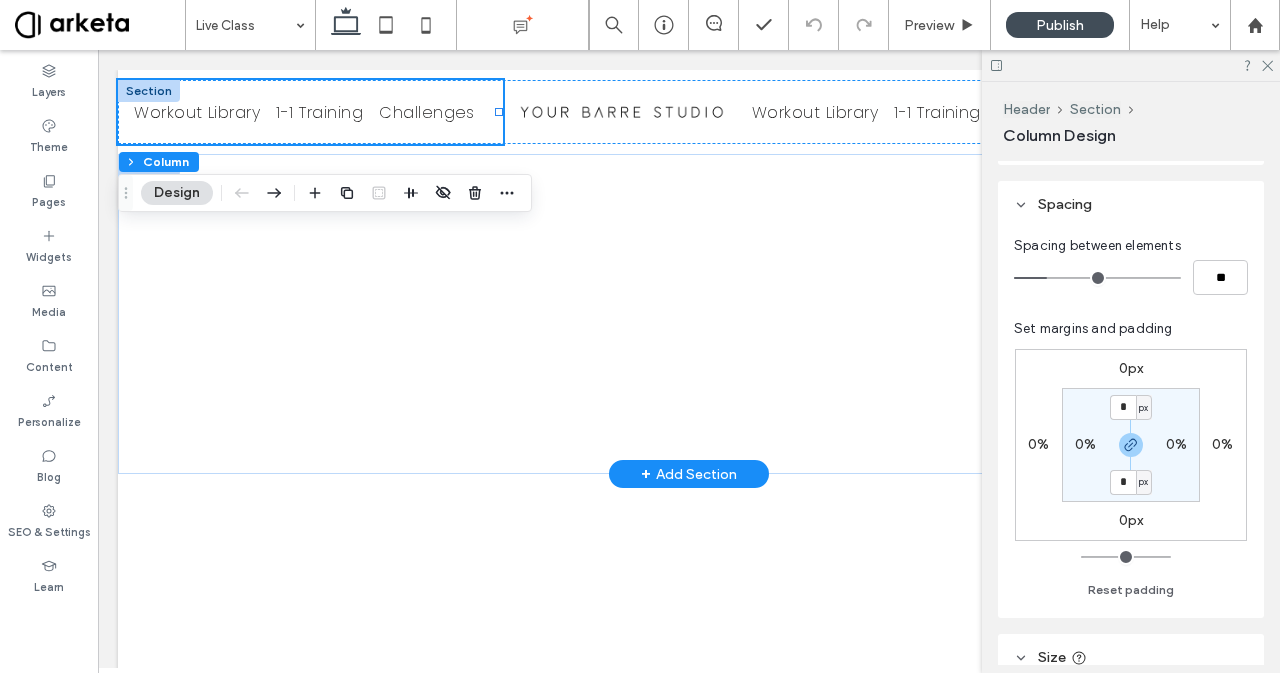 type on "*" 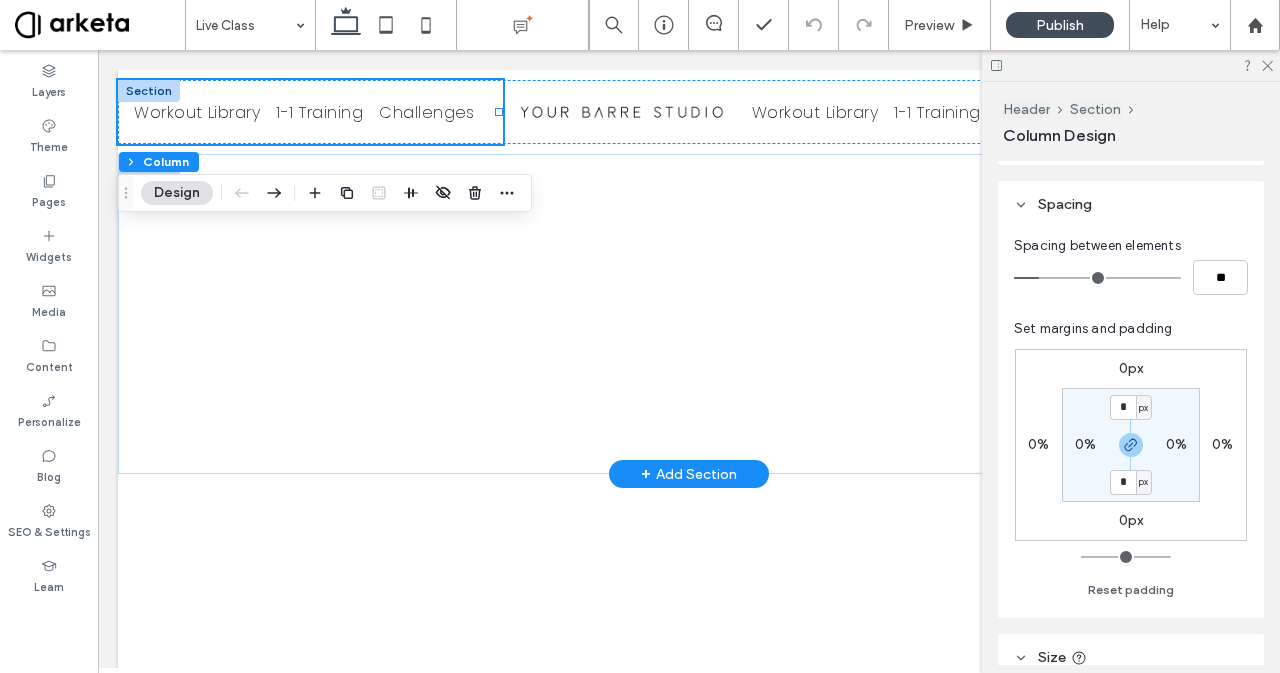 type on "*" 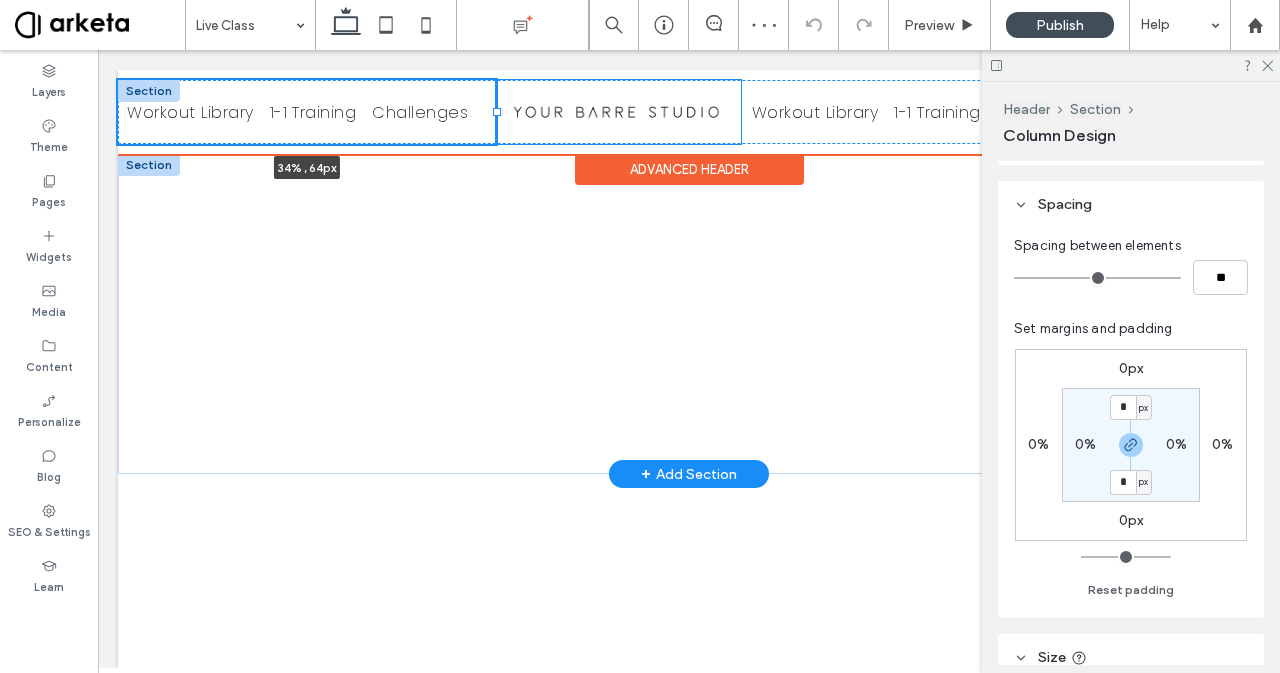 click at bounding box center [497, 112] 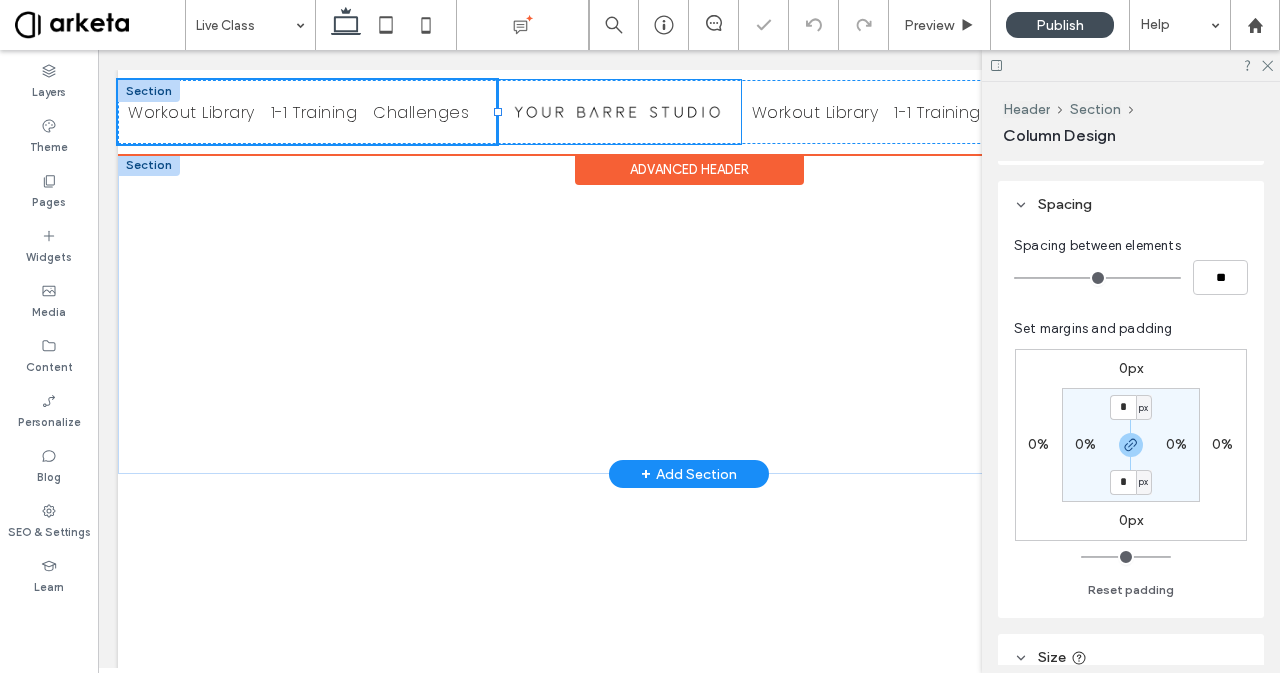type on "*****" 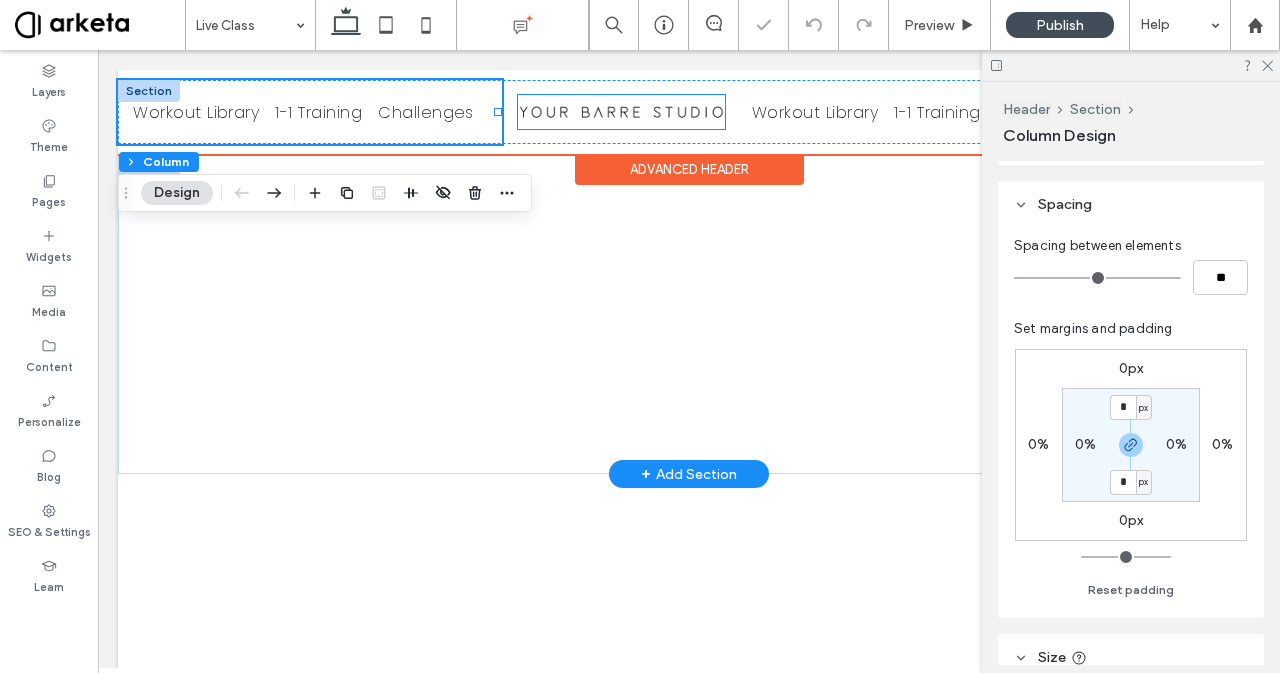 click at bounding box center (621, 111) 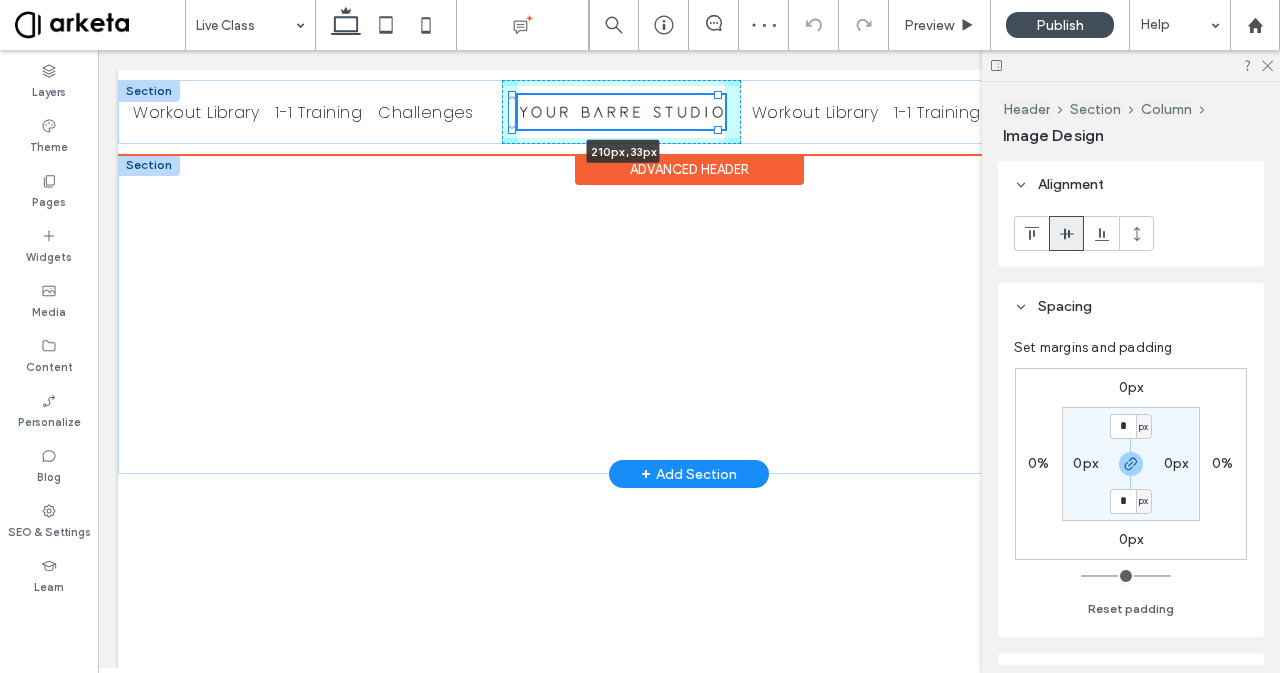 click on "Workout Library
1-1 Training
Challenges
210px , 33px
Workout Library
1-1 Training
Challenges
*5555
Contact us" at bounding box center [689, 112] 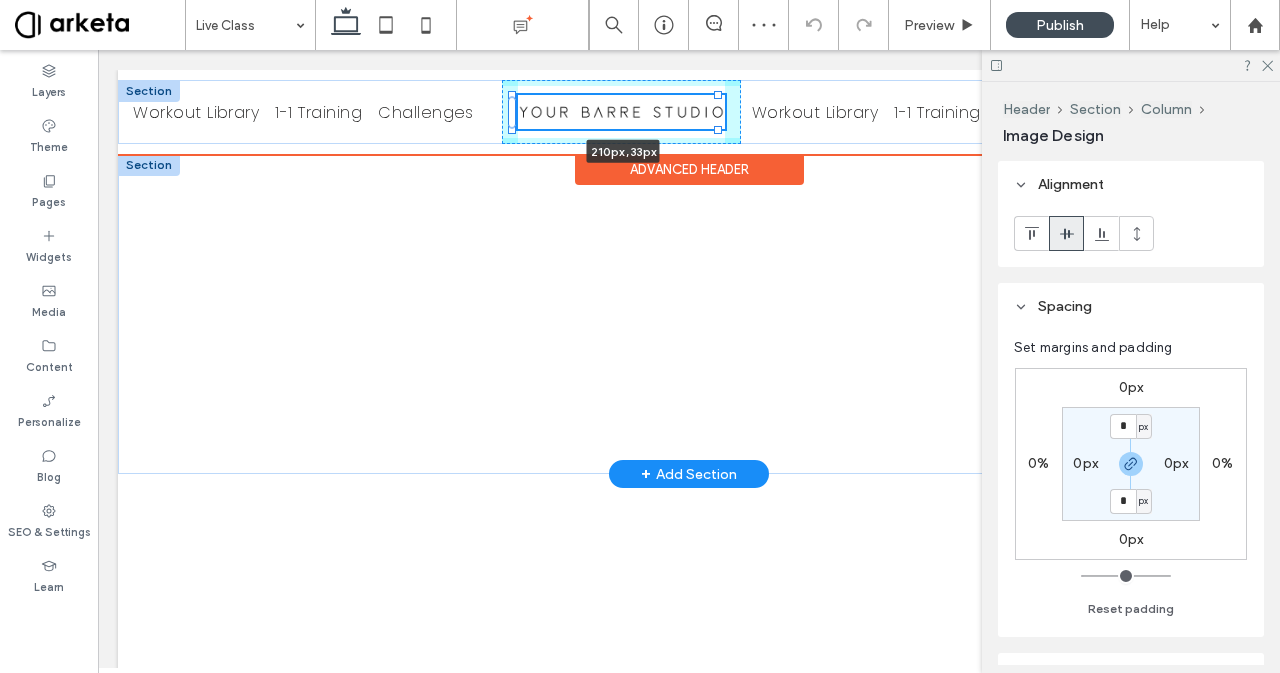 type on "***" 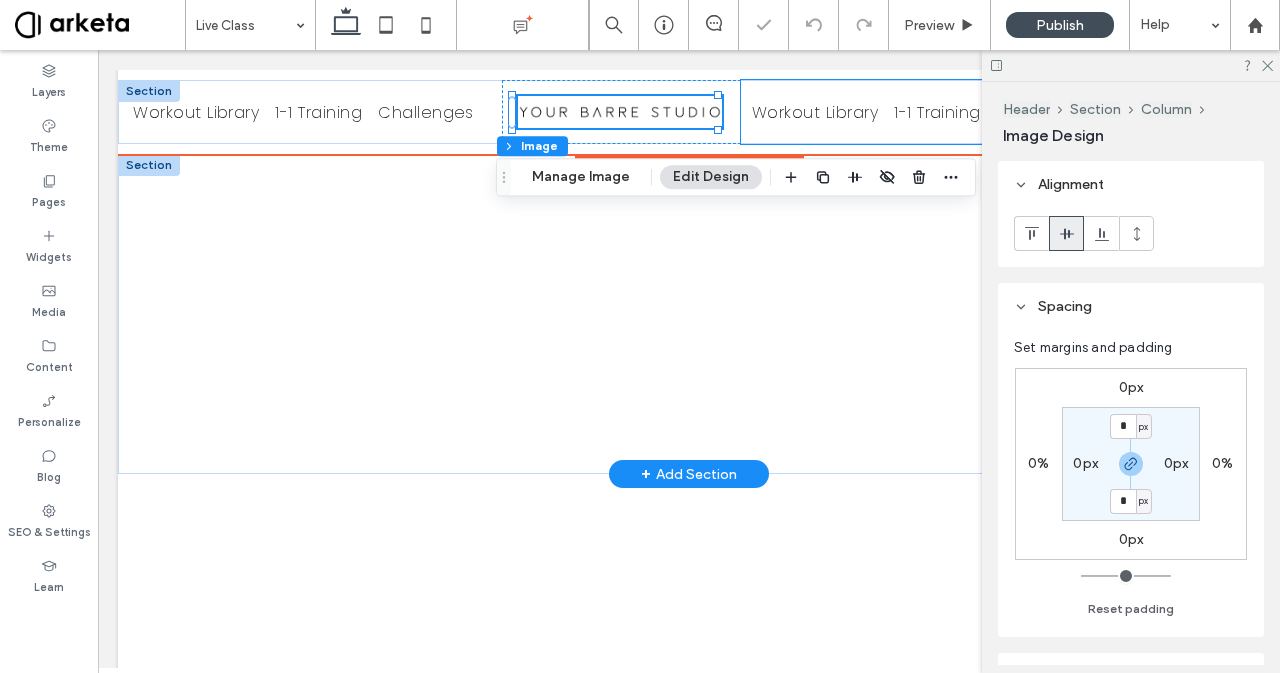 click on "Workout Library" at bounding box center [815, 112] 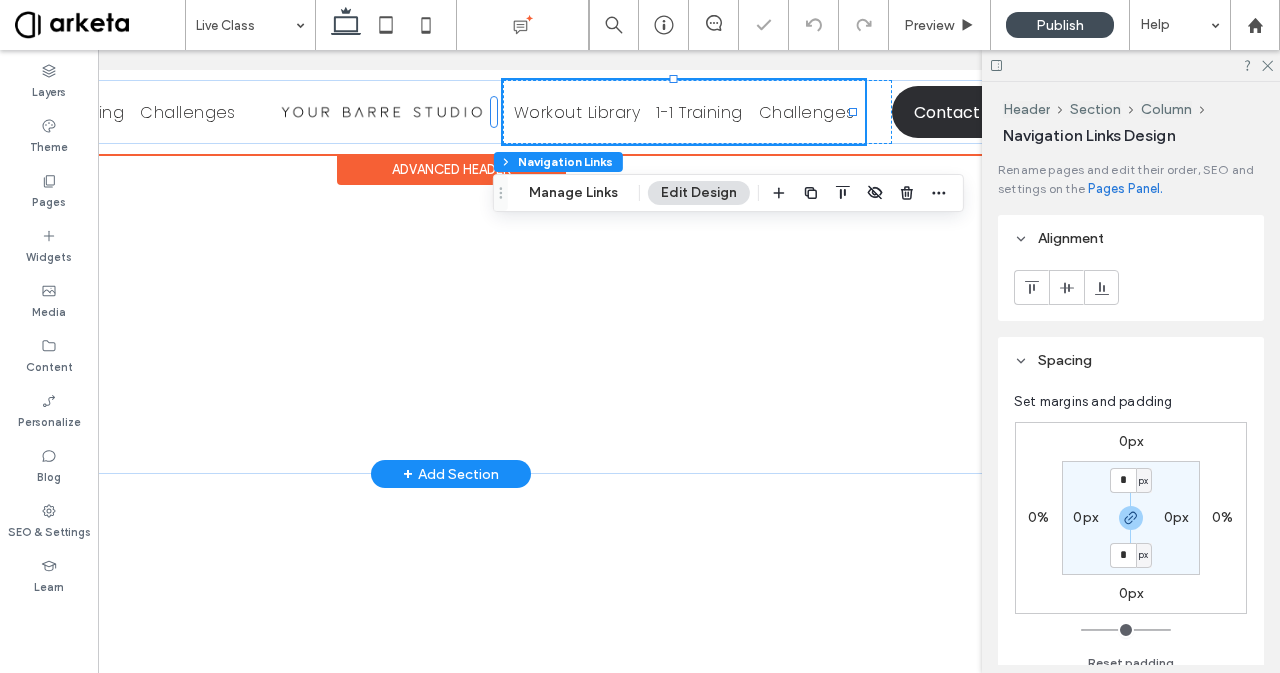 scroll, scrollTop: 0, scrollLeft: 240, axis: horizontal 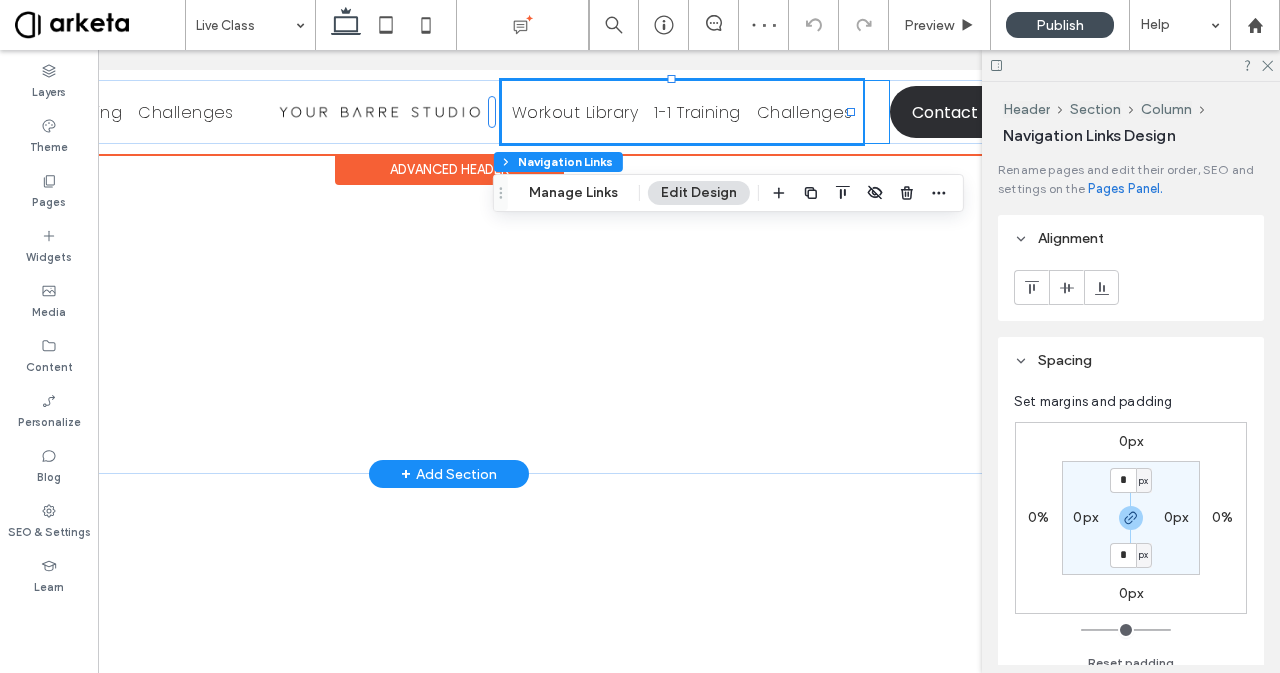 click on "Workout Library
1-1 Training
Challenges" at bounding box center (695, 112) 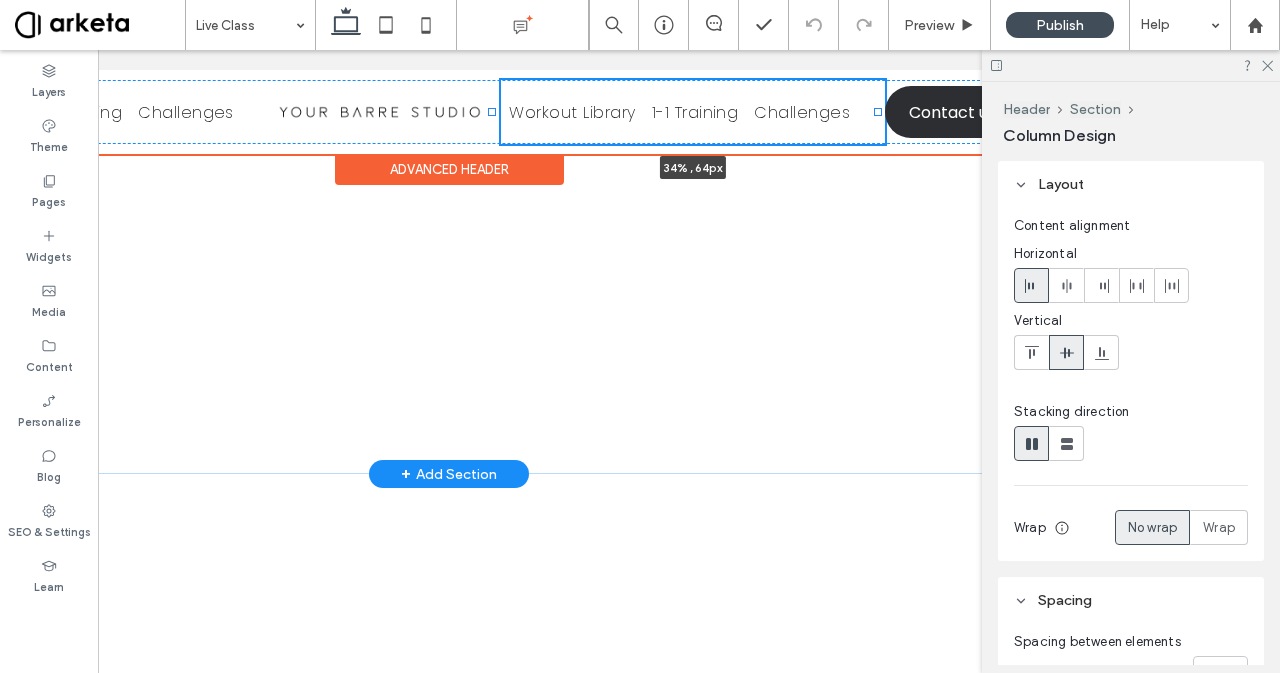 click at bounding box center (878, 112) 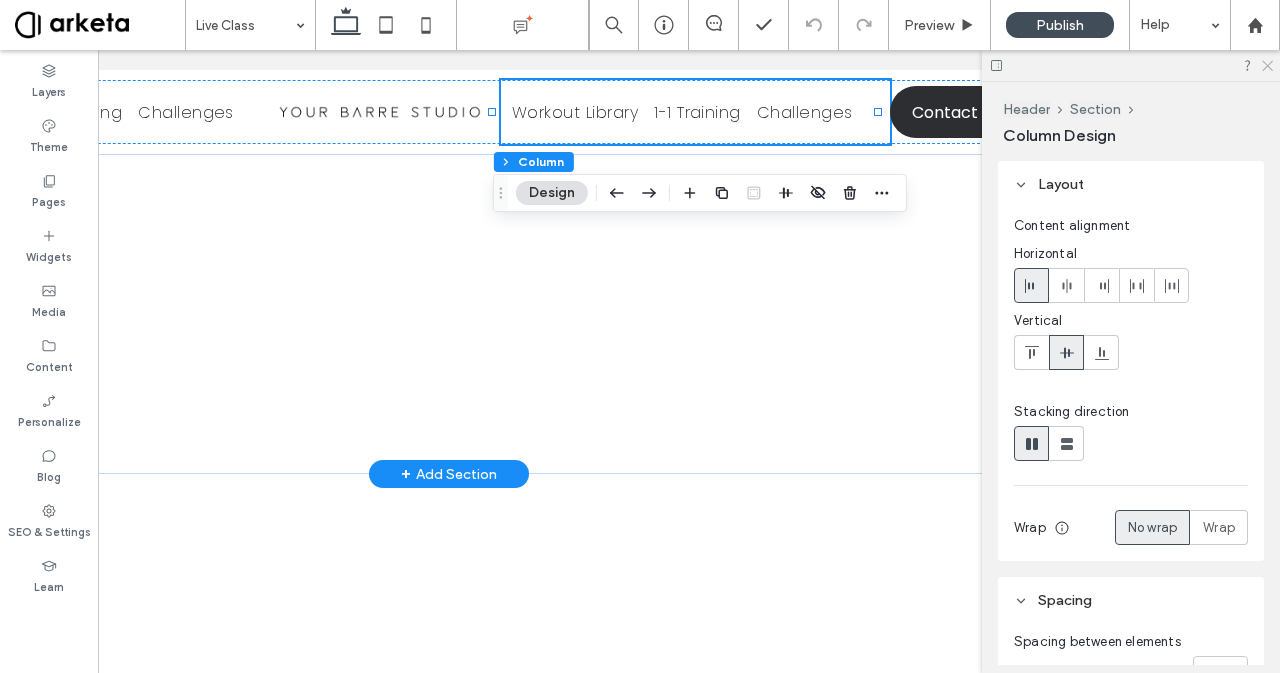 click 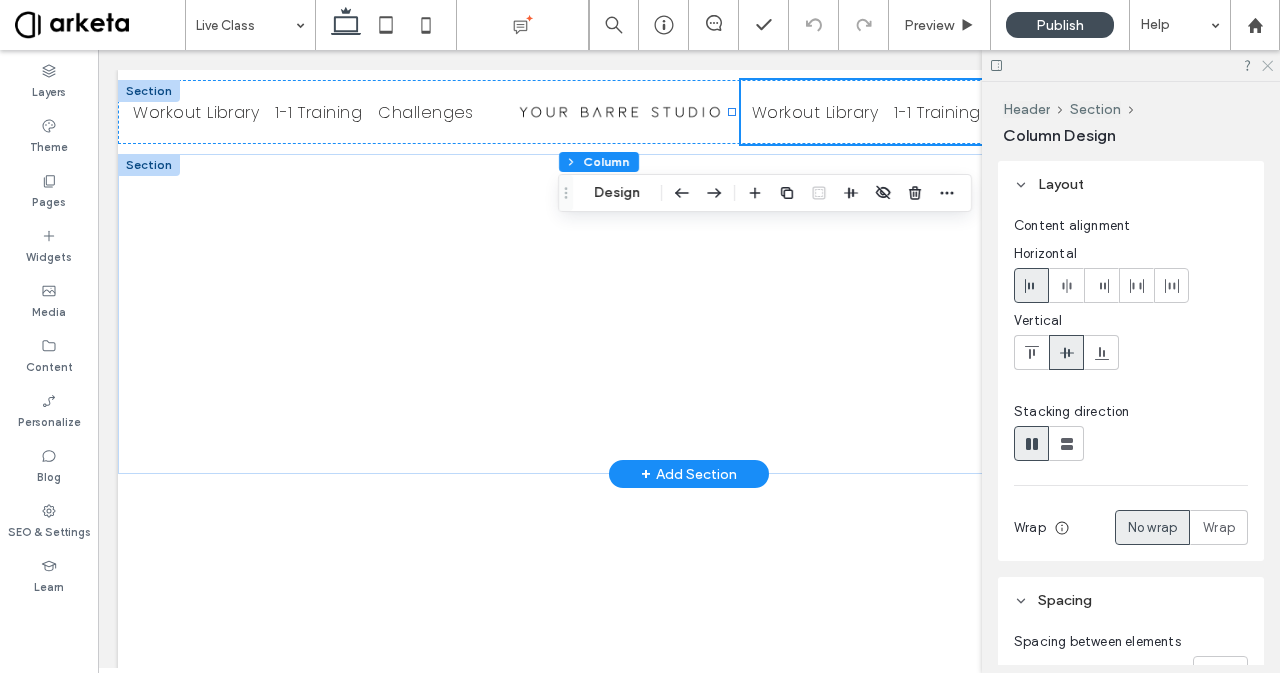 scroll, scrollTop: 0, scrollLeft: 0, axis: both 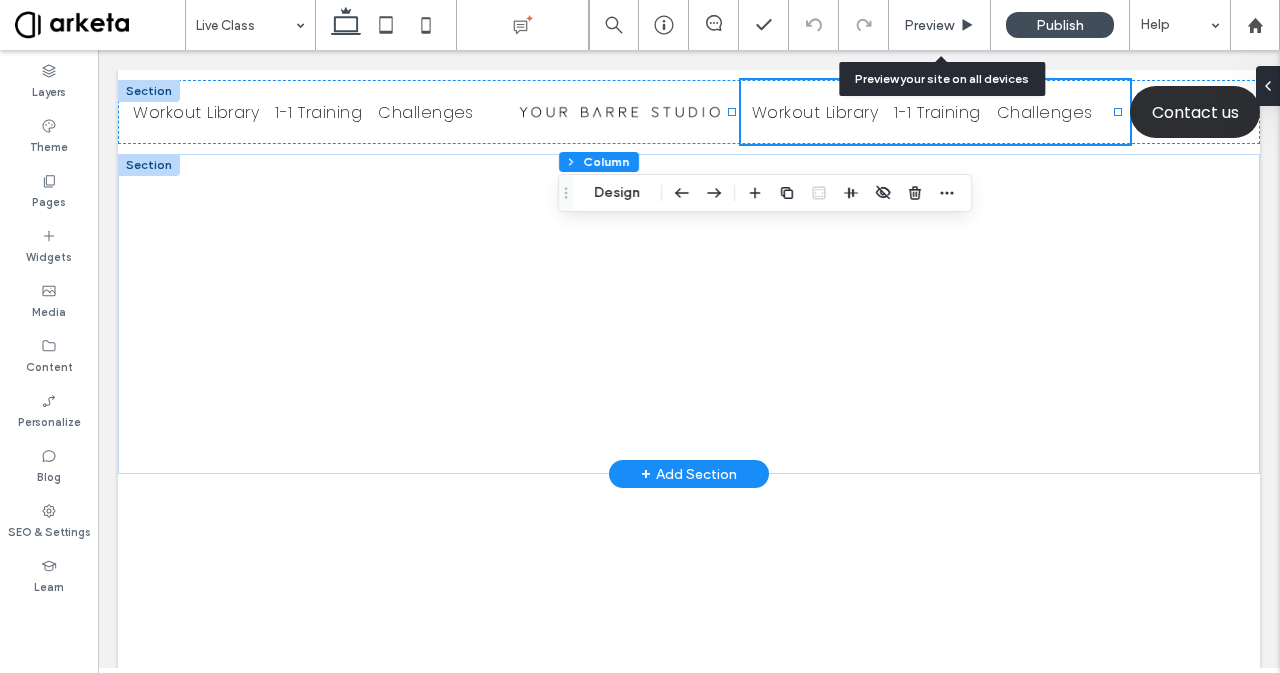 click on "Preview" at bounding box center (939, 25) 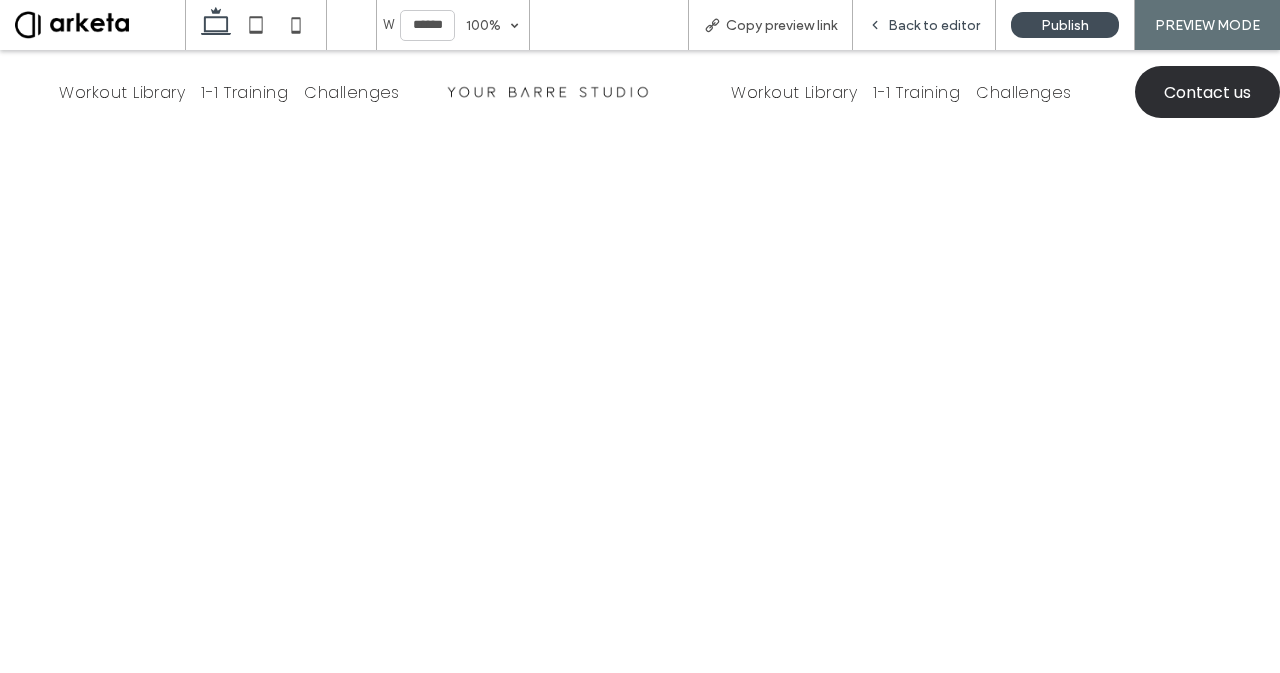 click on "Back to editor" at bounding box center (934, 25) 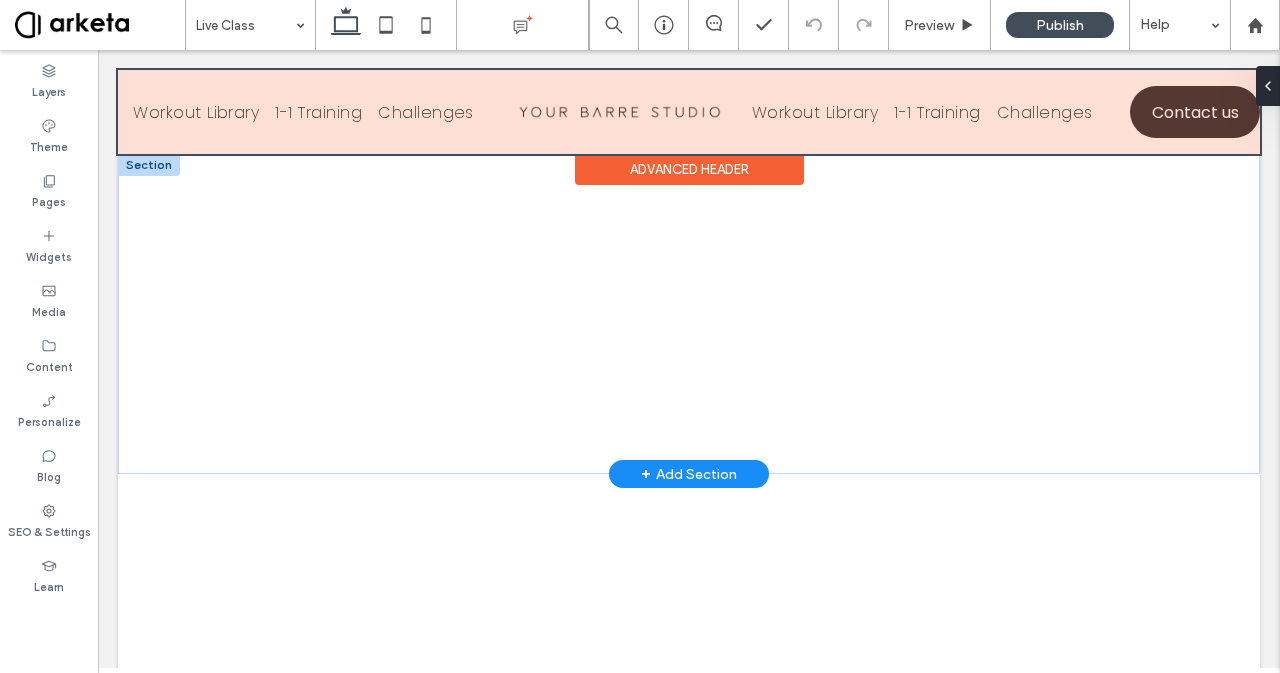 click at bounding box center (689, 112) 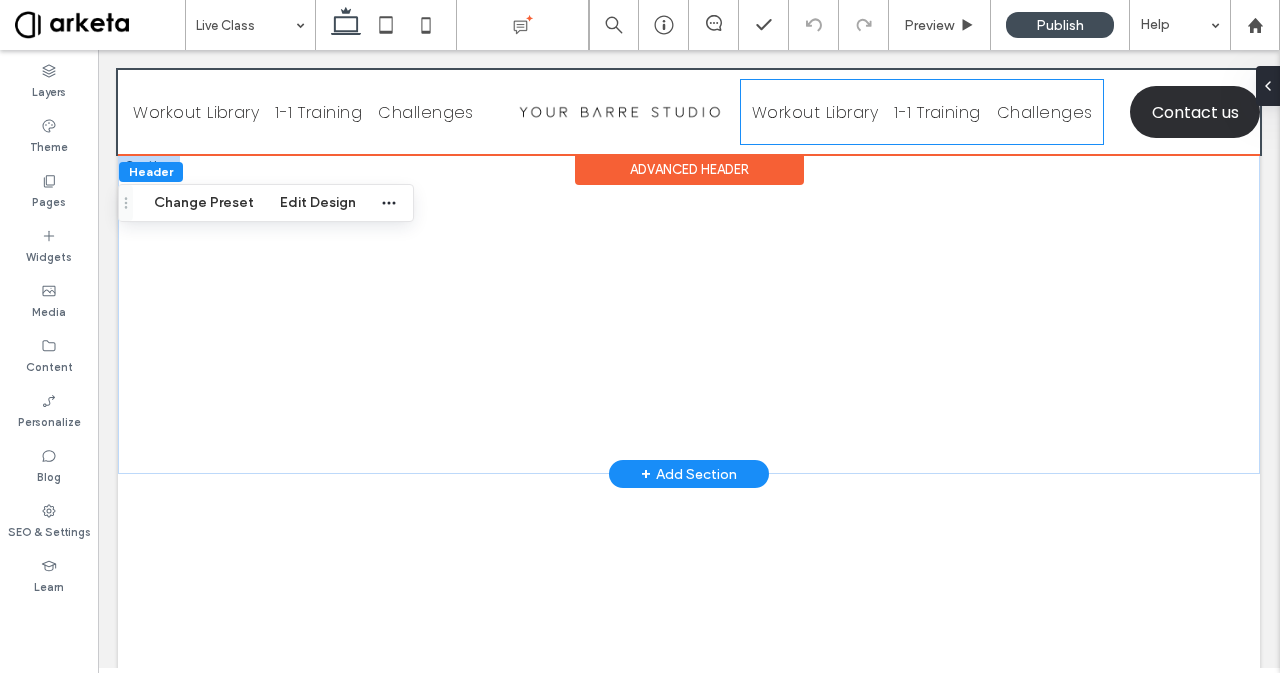 click on "Workout Library" at bounding box center (815, 112) 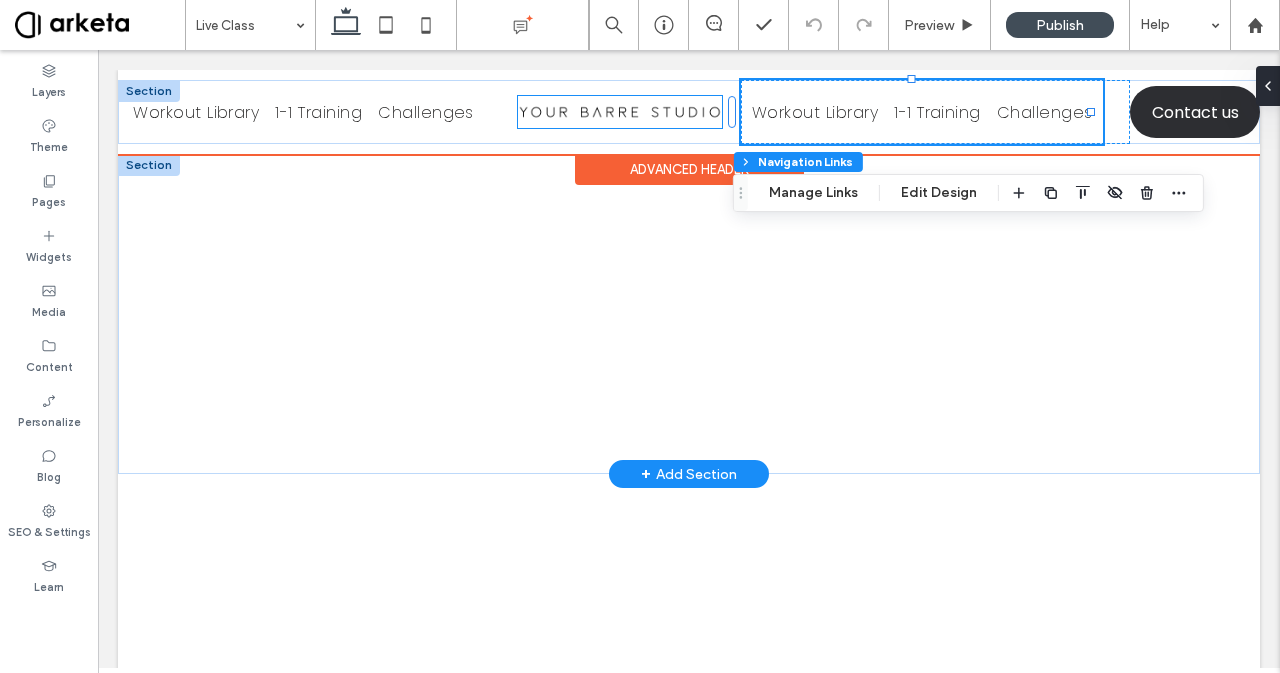 click at bounding box center [620, 112] 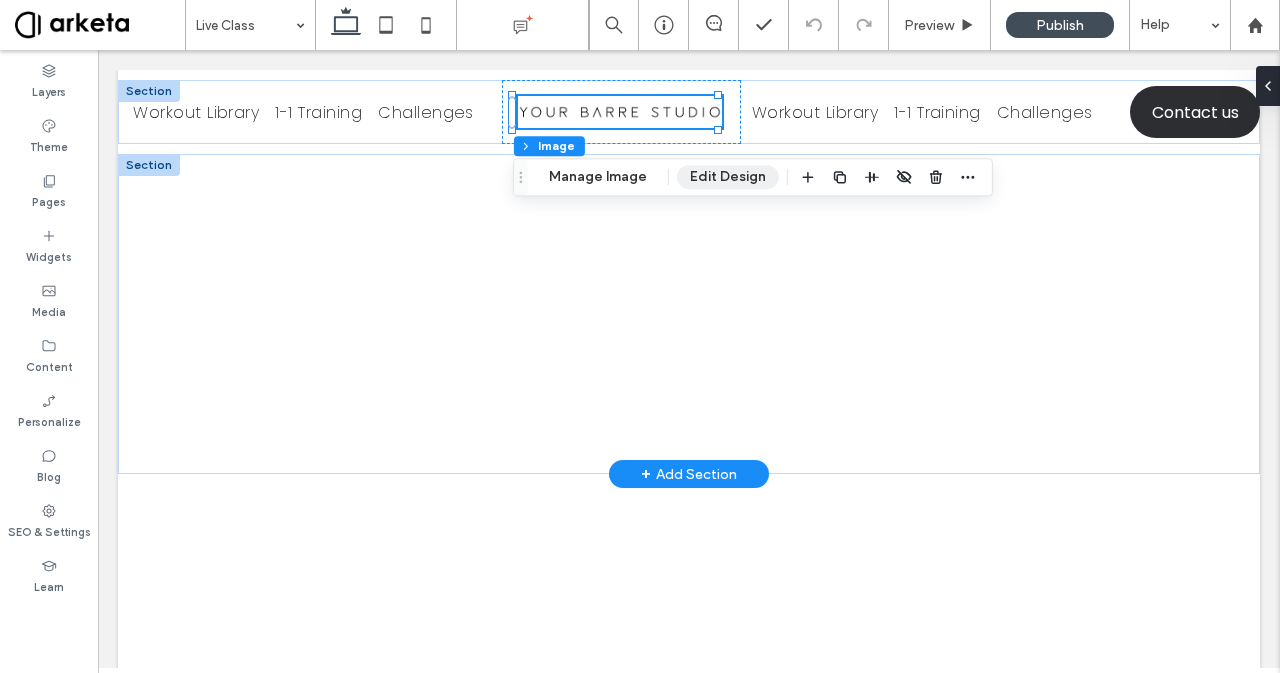 click on "Edit Design" at bounding box center [728, 177] 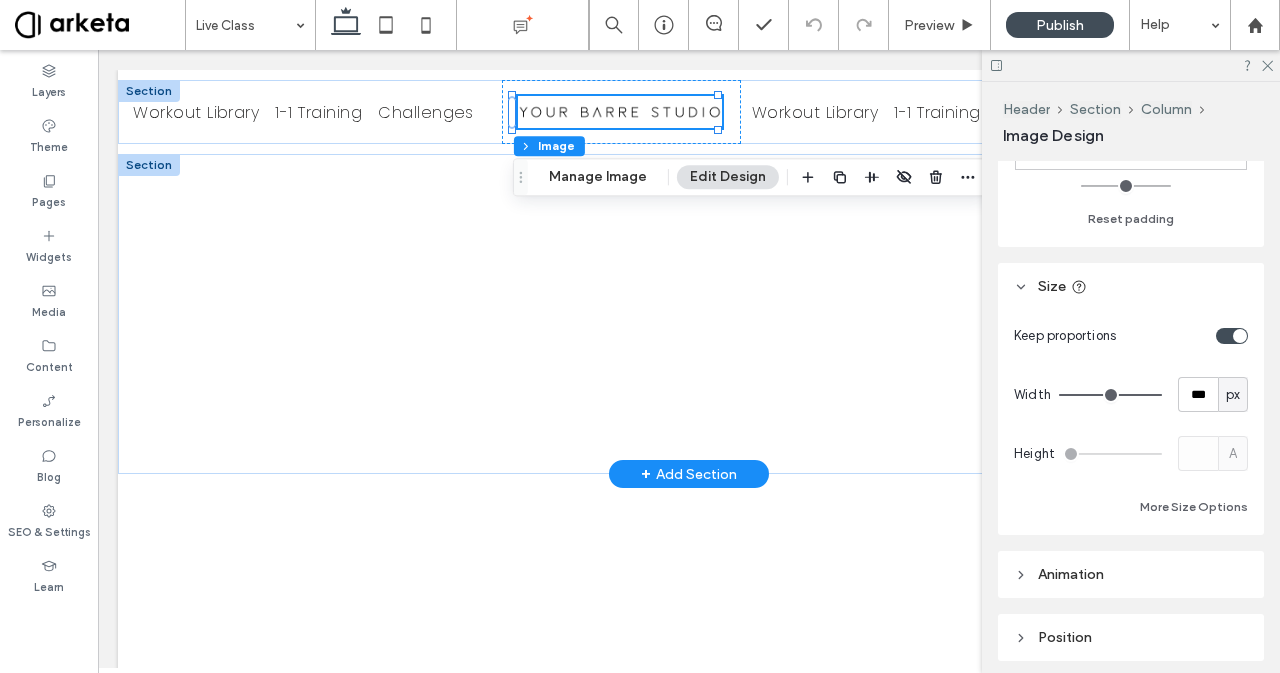 scroll, scrollTop: 416, scrollLeft: 0, axis: vertical 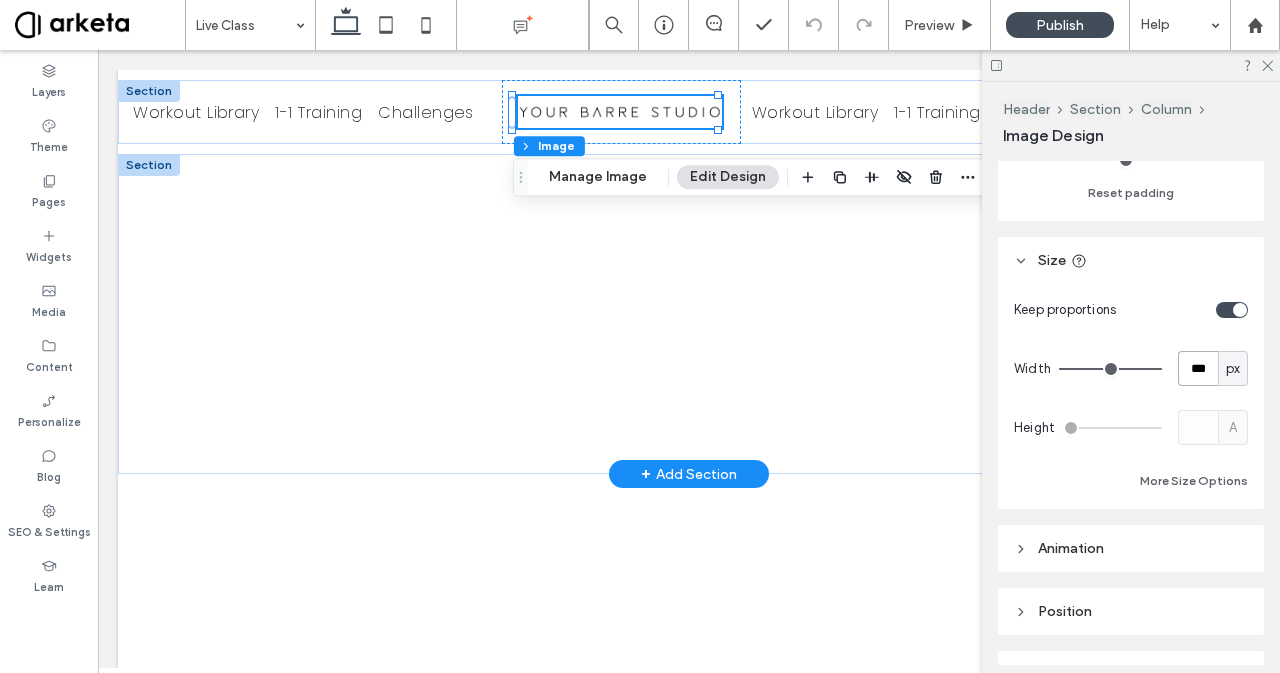 click on "***" at bounding box center (1198, 368) 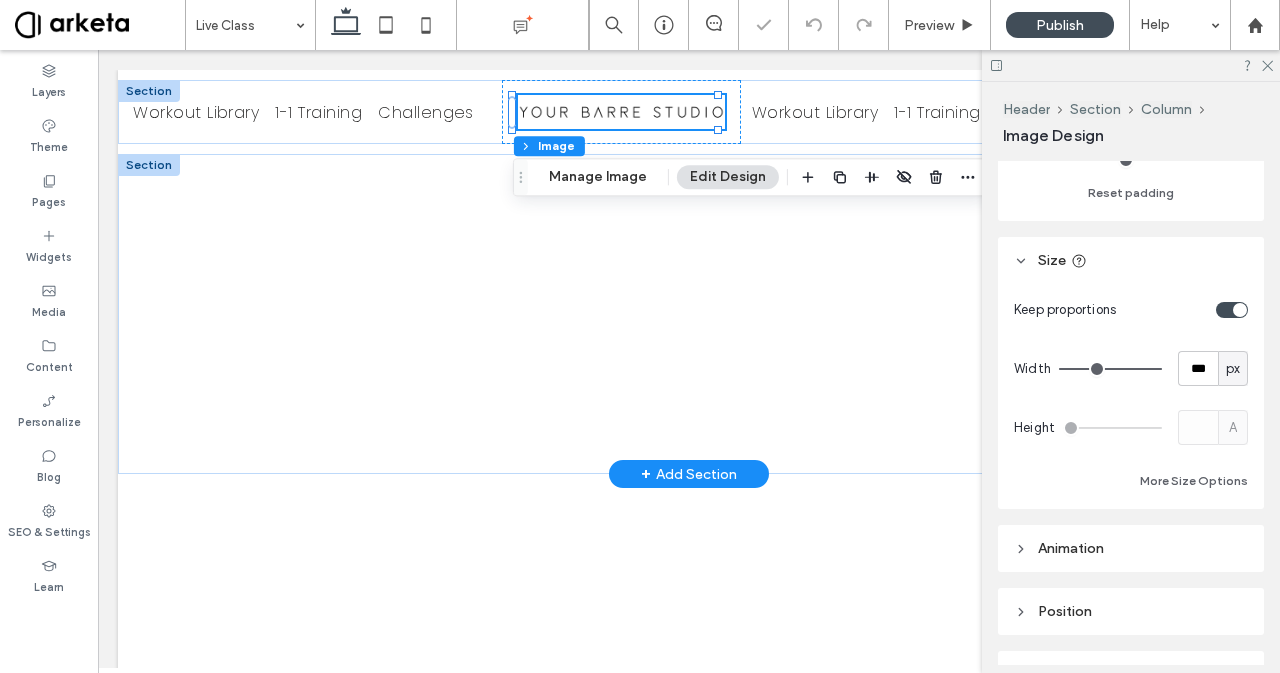 click on "px" at bounding box center [1233, 369] 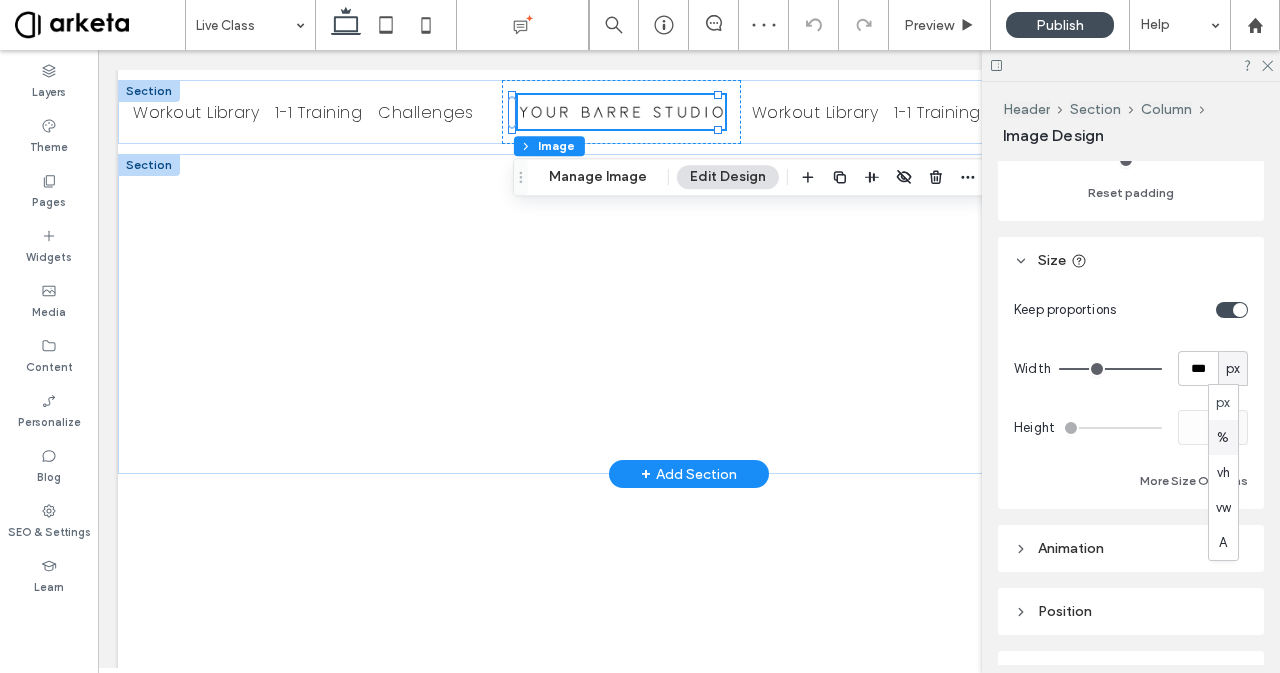 click on "%" at bounding box center (1223, 438) 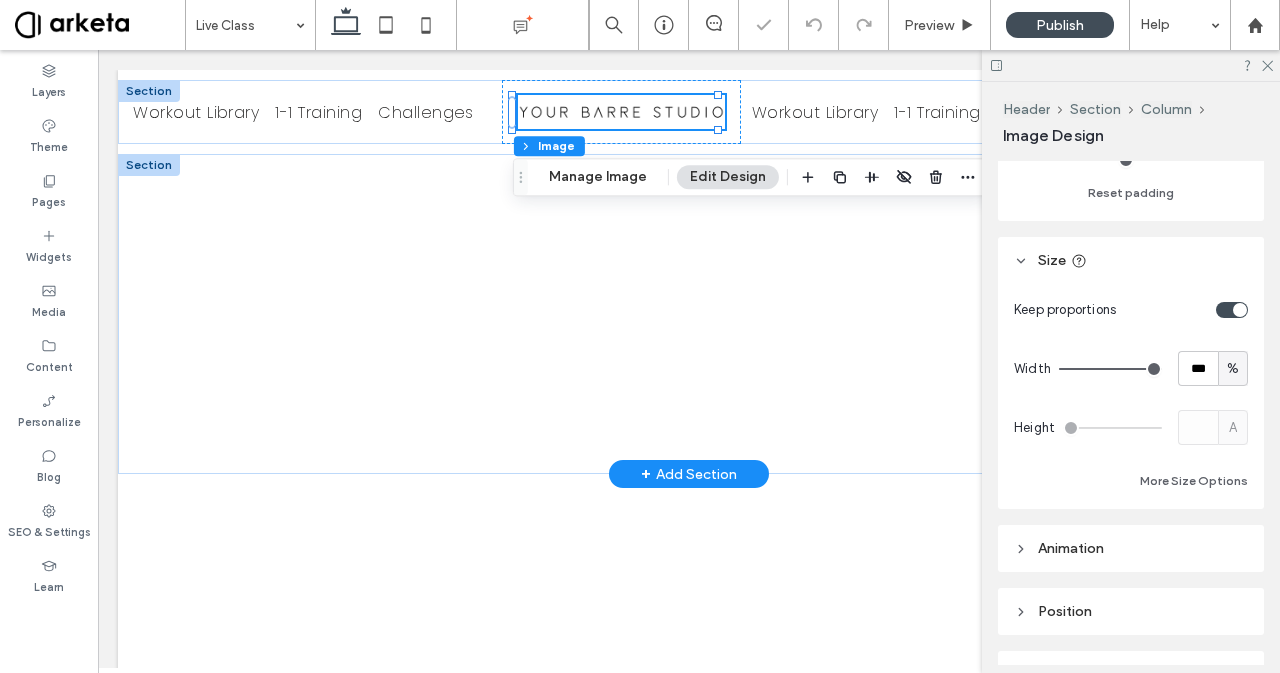 click at bounding box center (1232, 310) 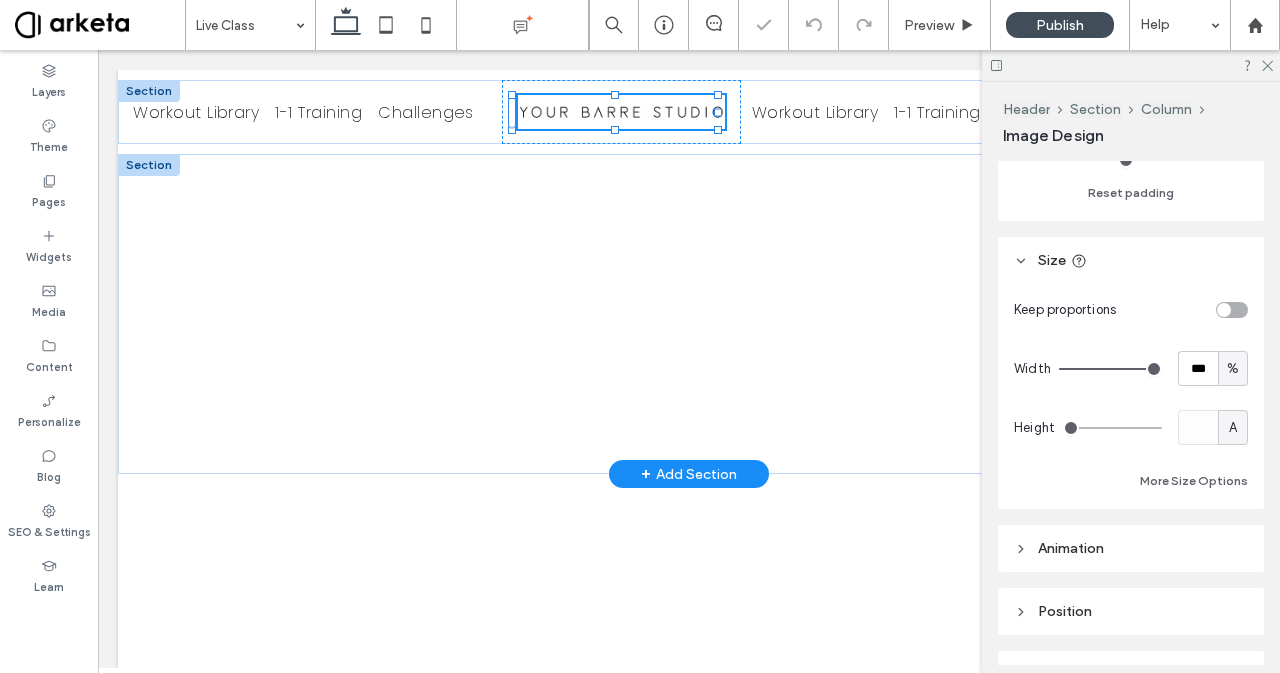 type on "**" 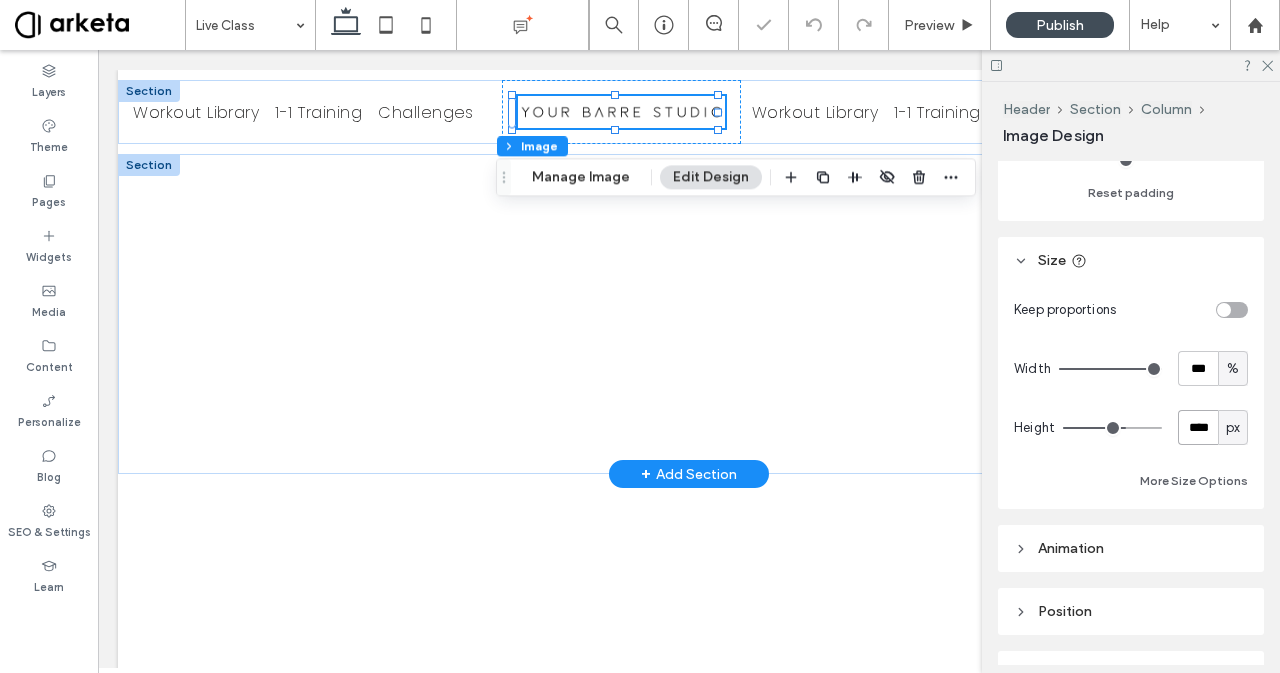 click on "****" at bounding box center [1198, 427] 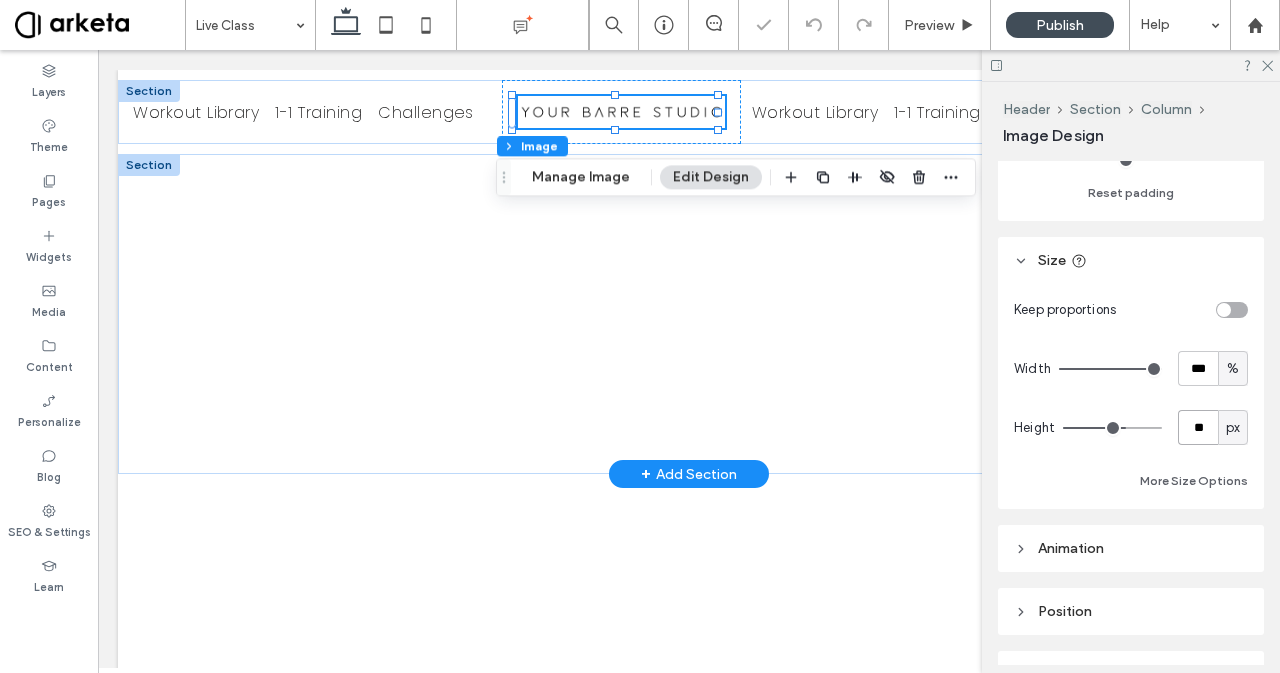 type on "**" 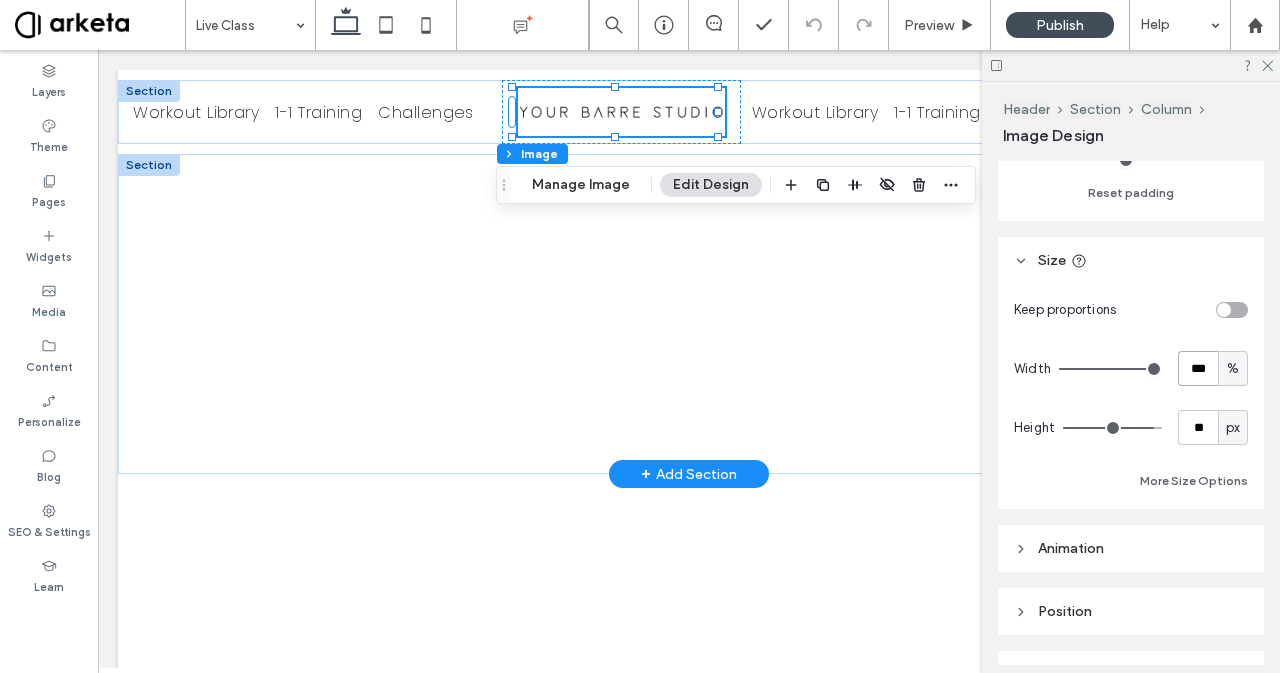click on "***" at bounding box center (1198, 368) 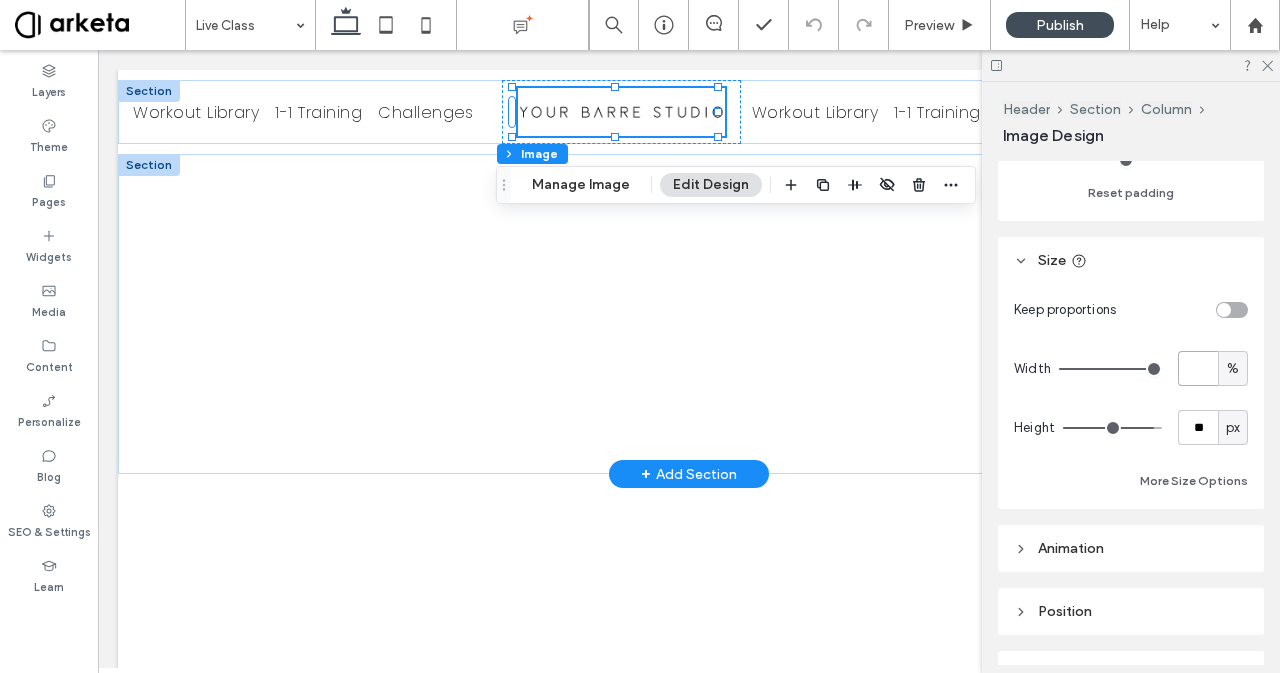 type 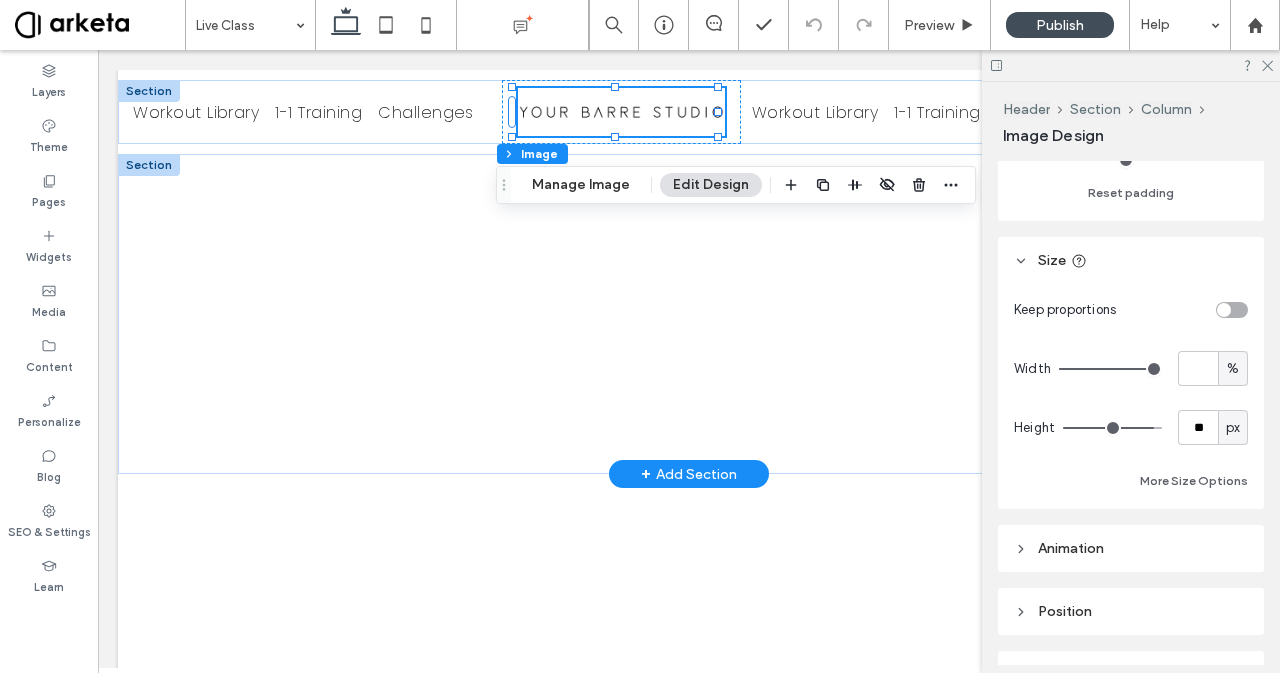 type on "*" 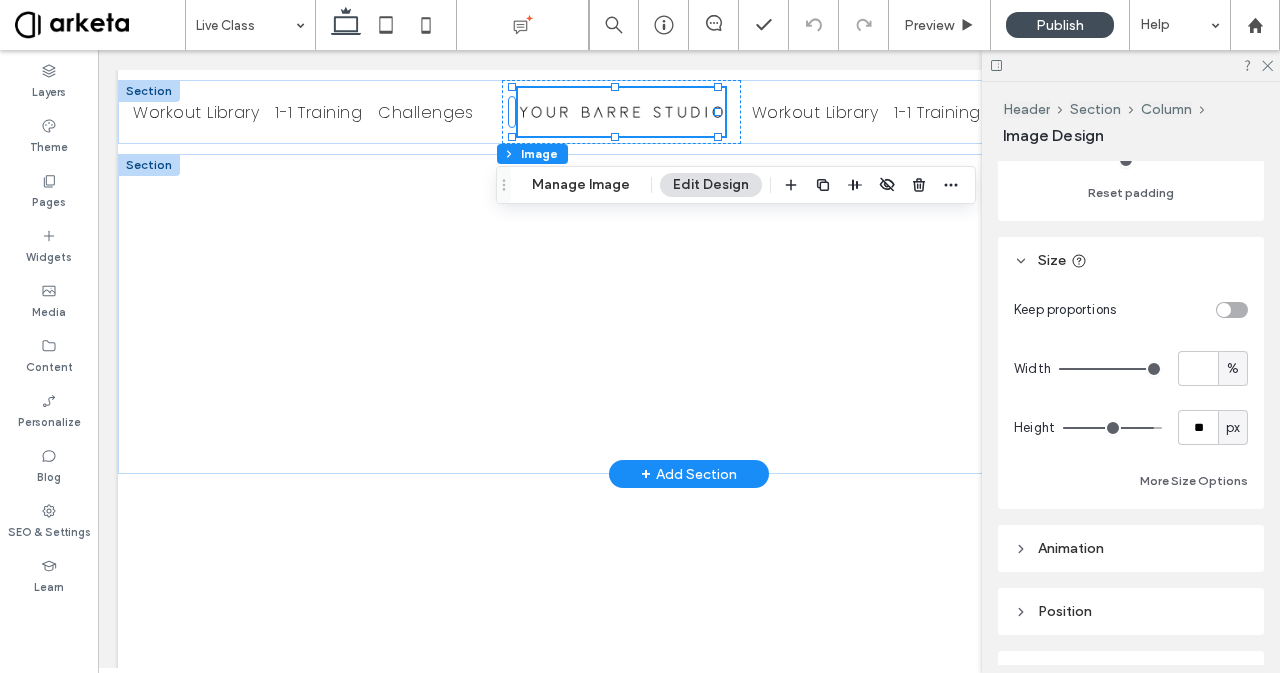 type on "*" 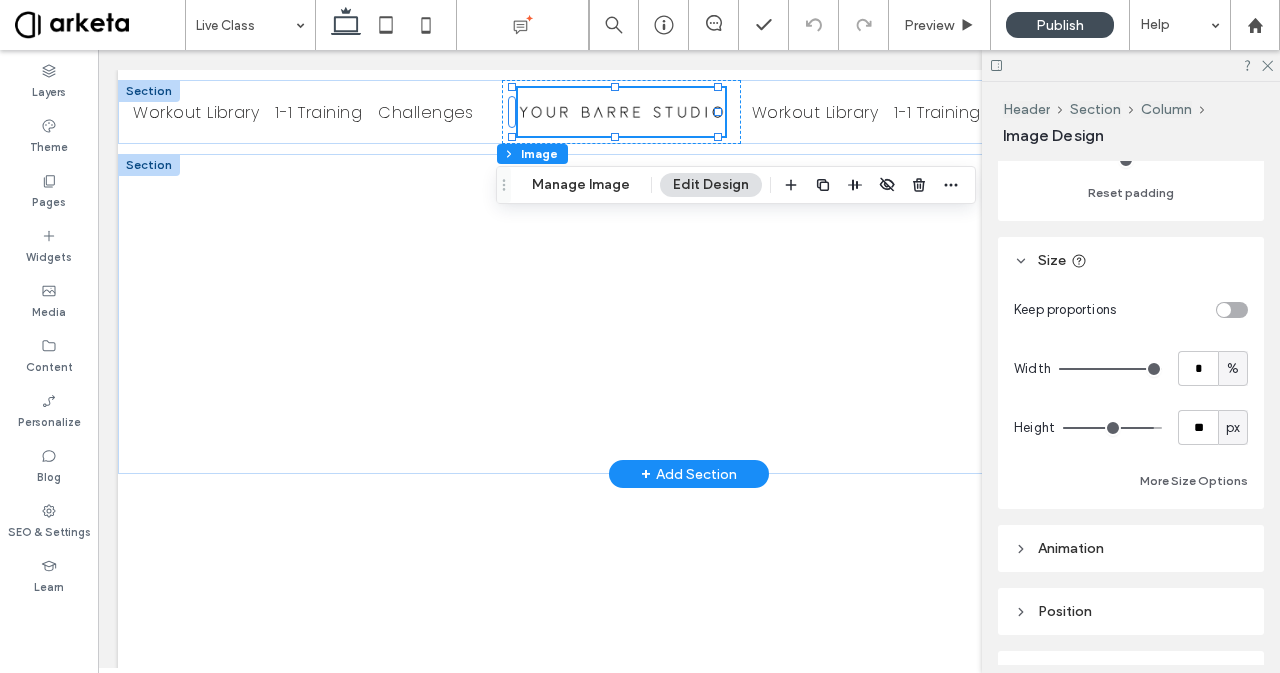 click on "%" at bounding box center (1233, 369) 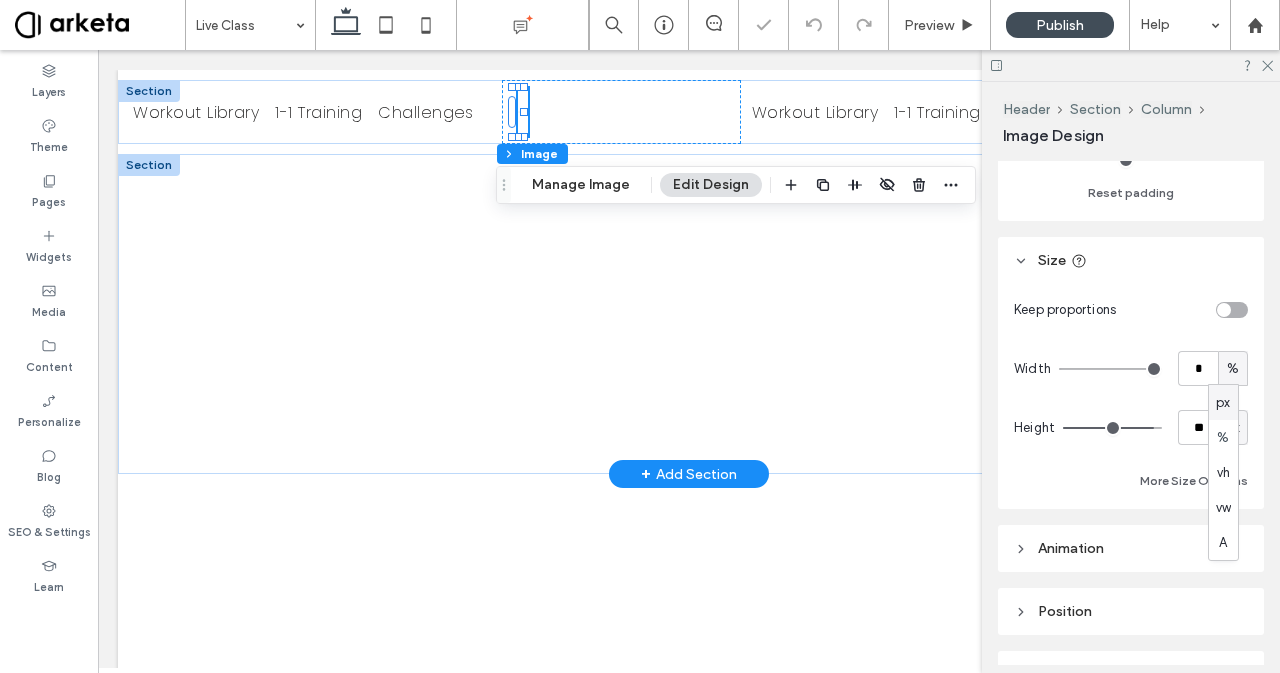 click on "px" at bounding box center (1223, 402) 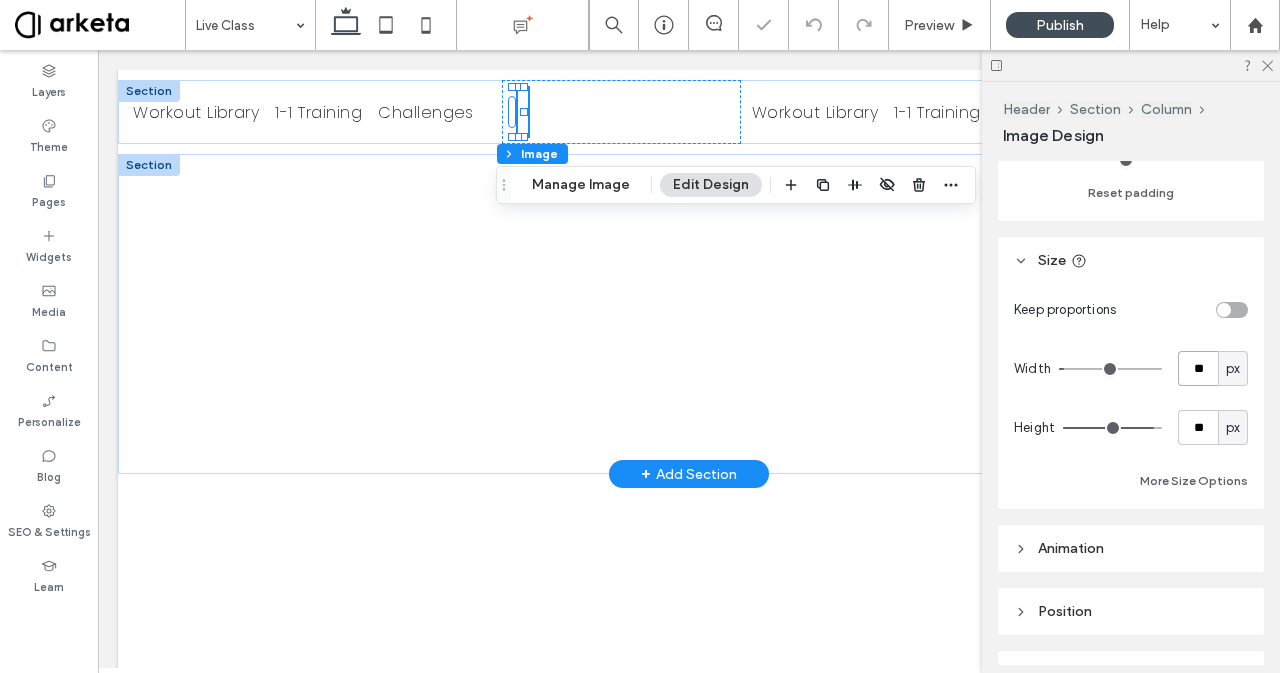 click on "**" at bounding box center [1198, 368] 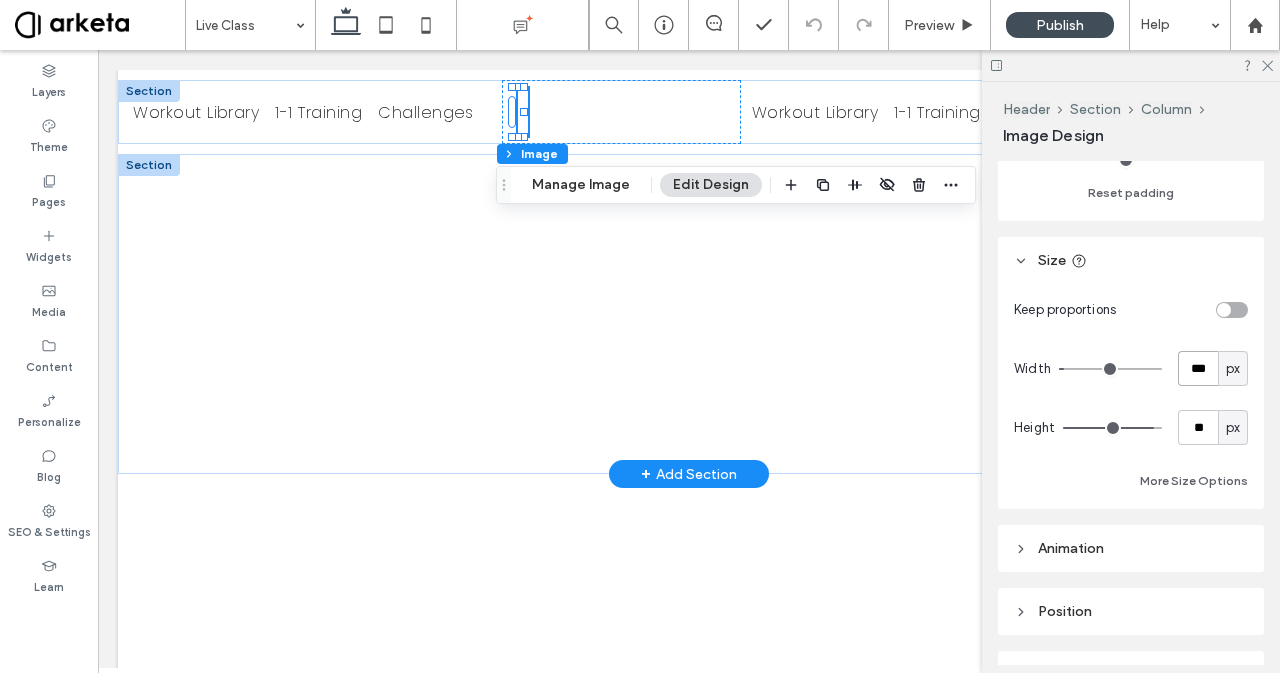 type on "***" 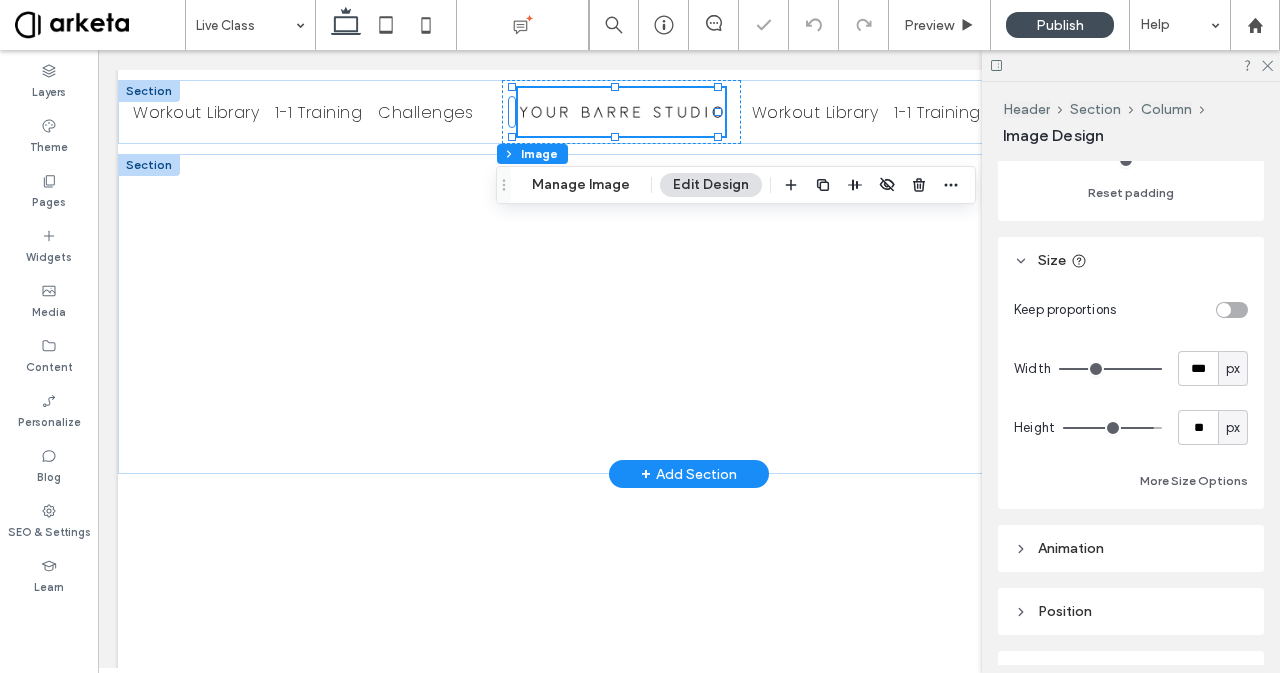 click on "px" at bounding box center (1233, 369) 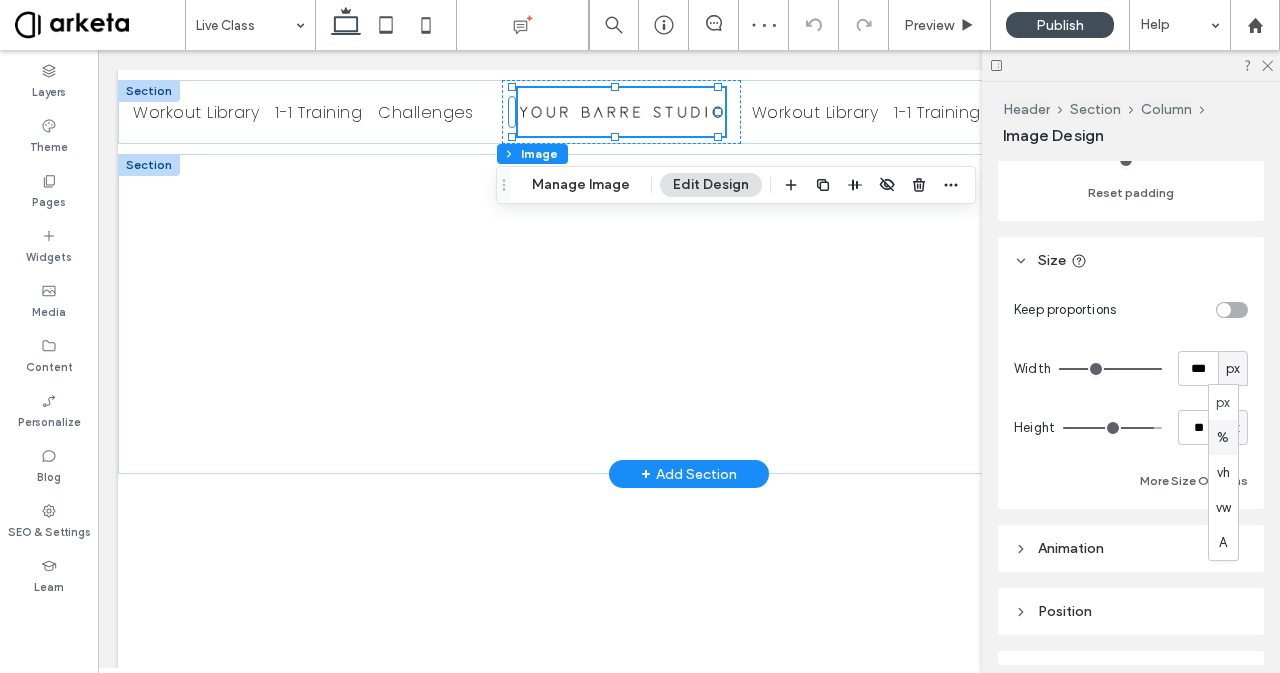 click on "%" at bounding box center (1223, 438) 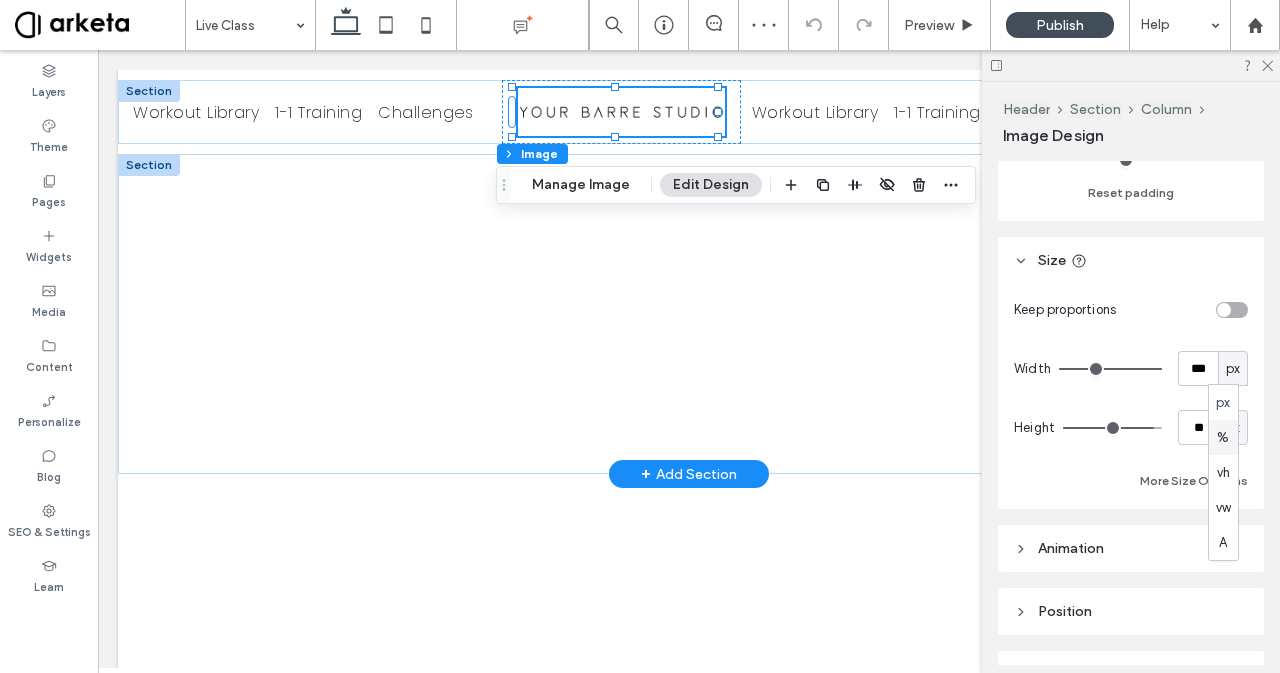 type on "***" 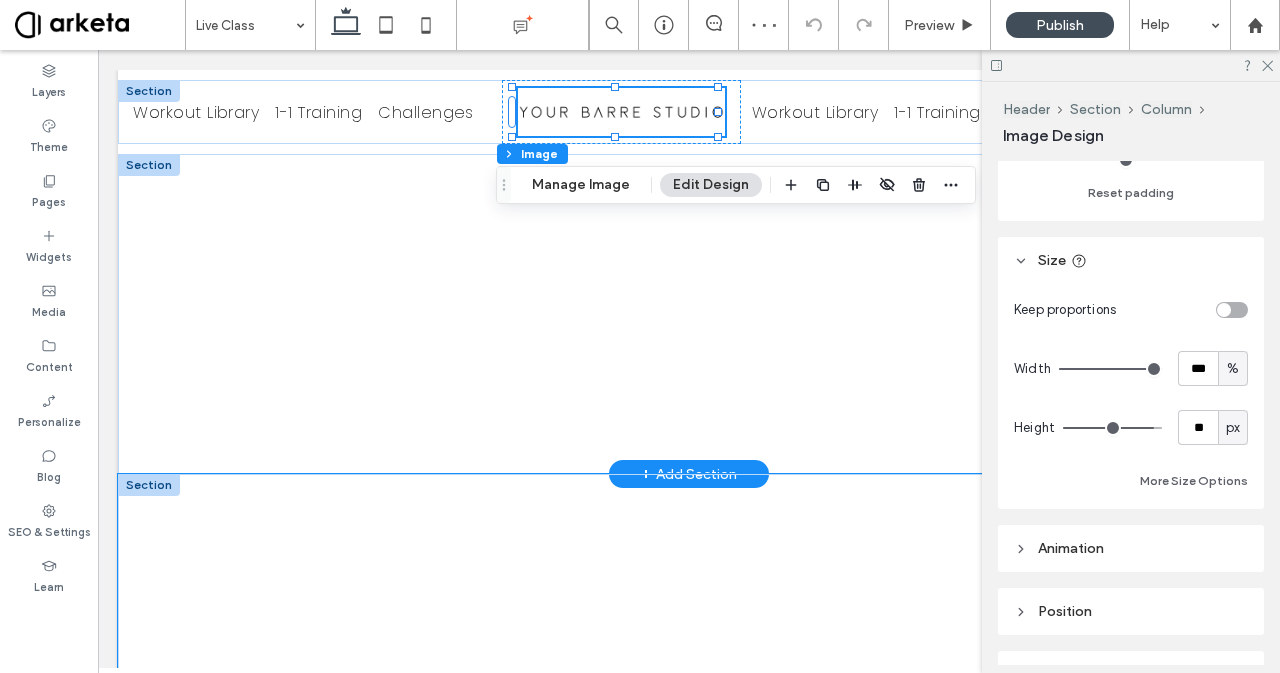 click at bounding box center (689, 634) 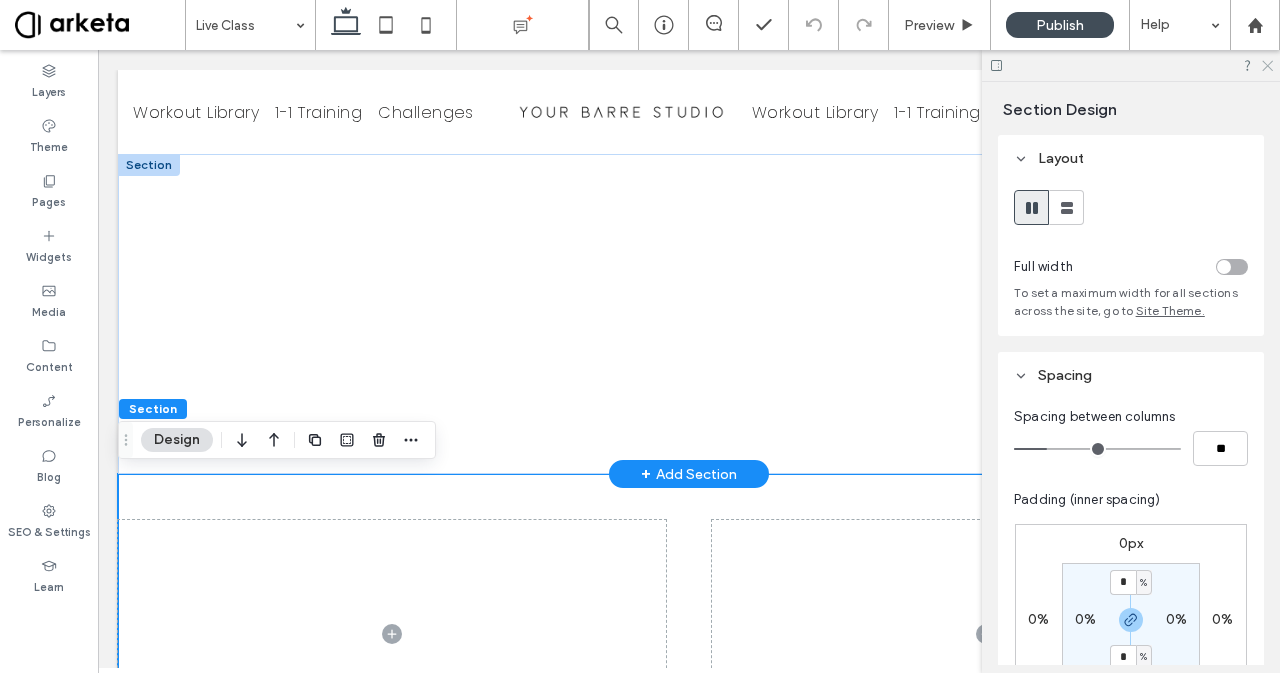 click 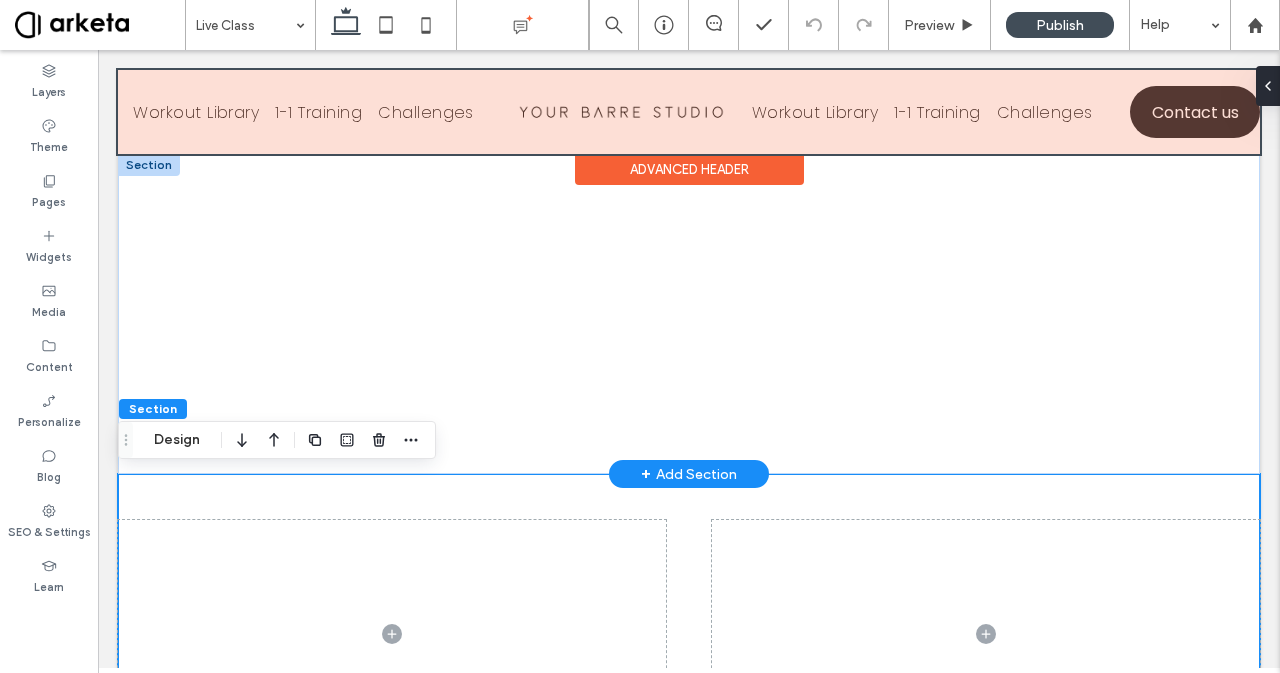 click at bounding box center [689, 112] 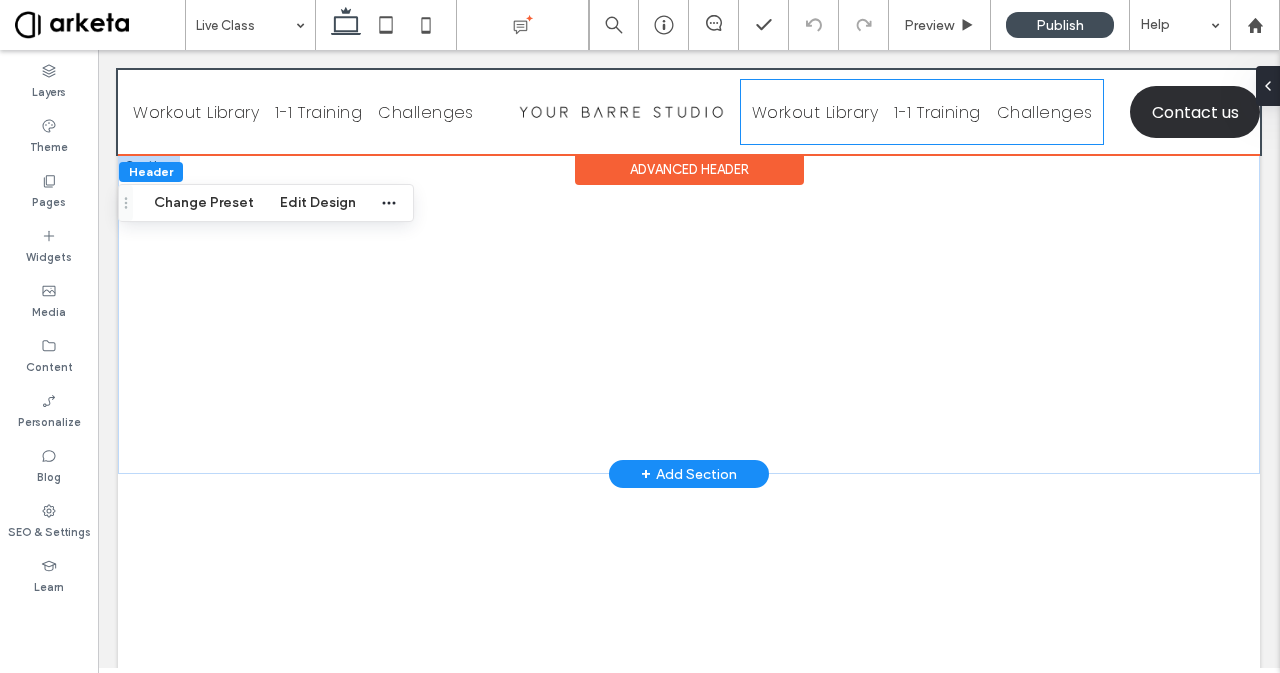 click on "1-1 Training" at bounding box center [937, 112] 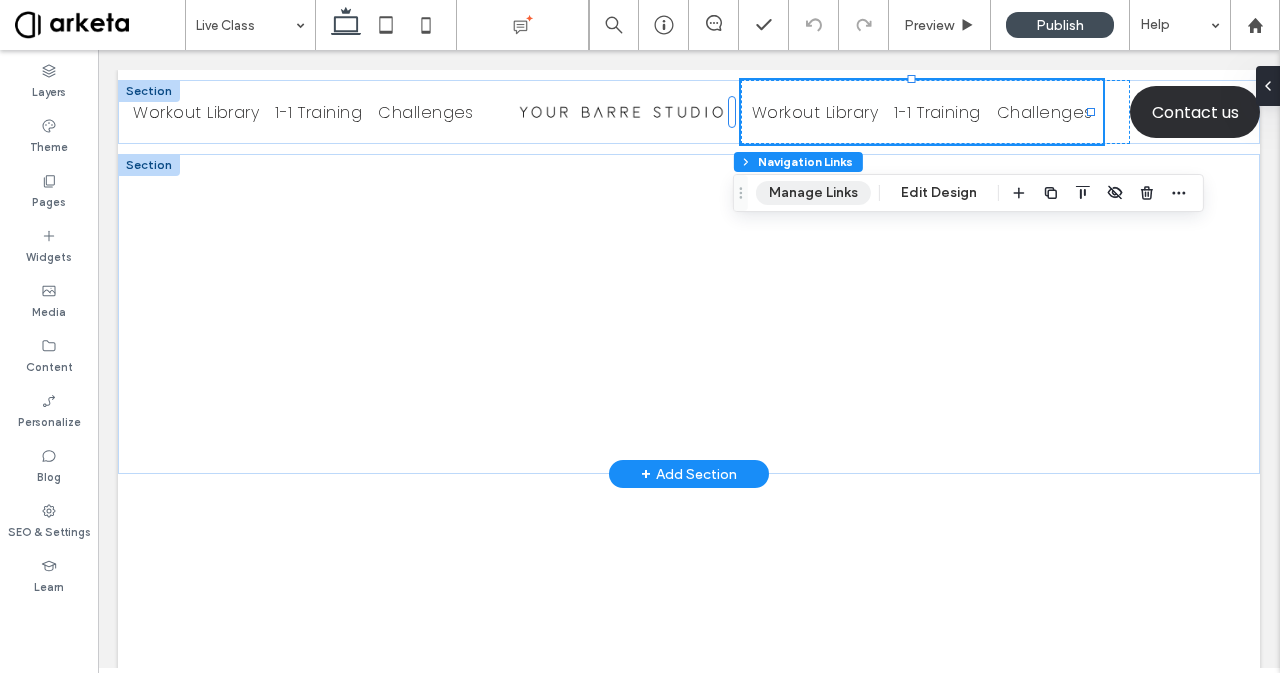 click on "Manage Links" at bounding box center [813, 193] 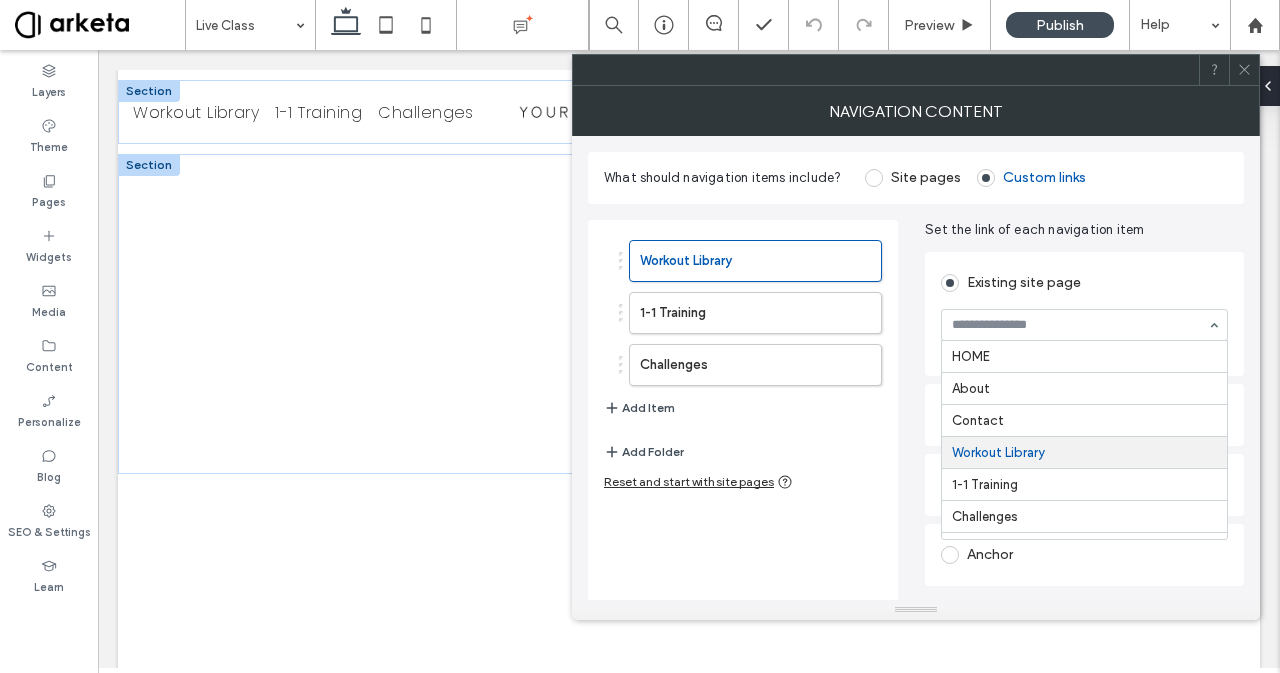 scroll, scrollTop: 62, scrollLeft: 0, axis: vertical 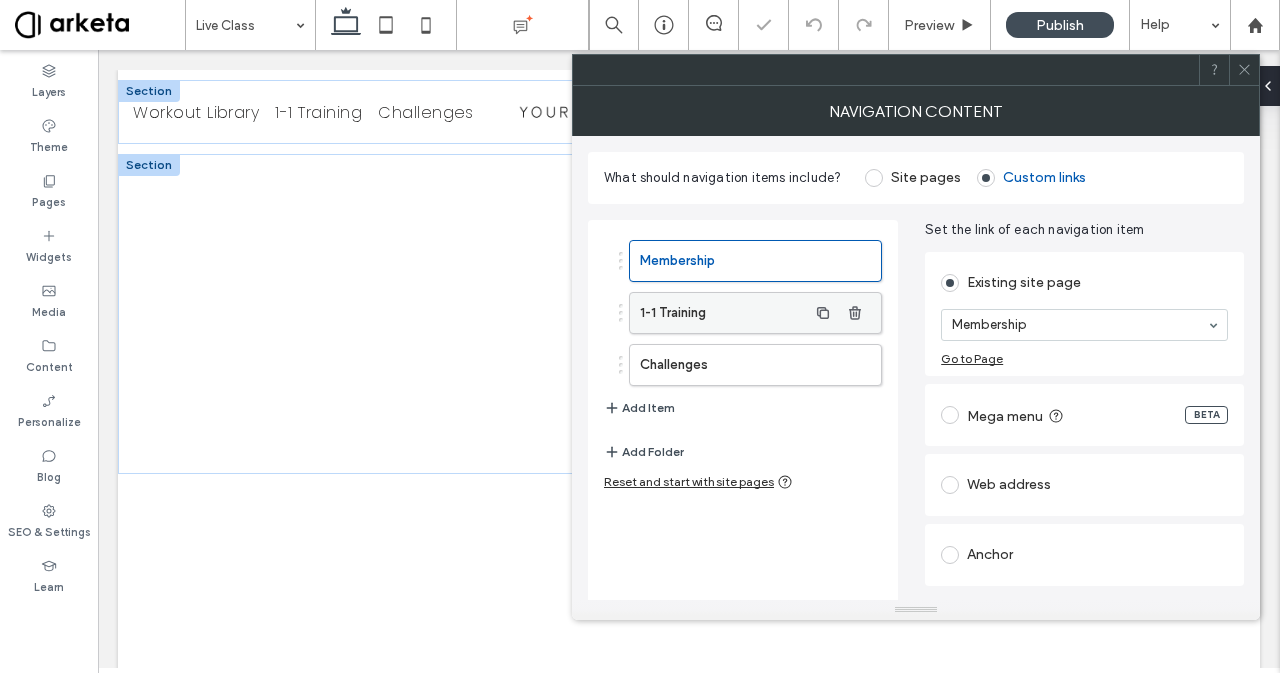 click on "1-1 Training" at bounding box center [723, 313] 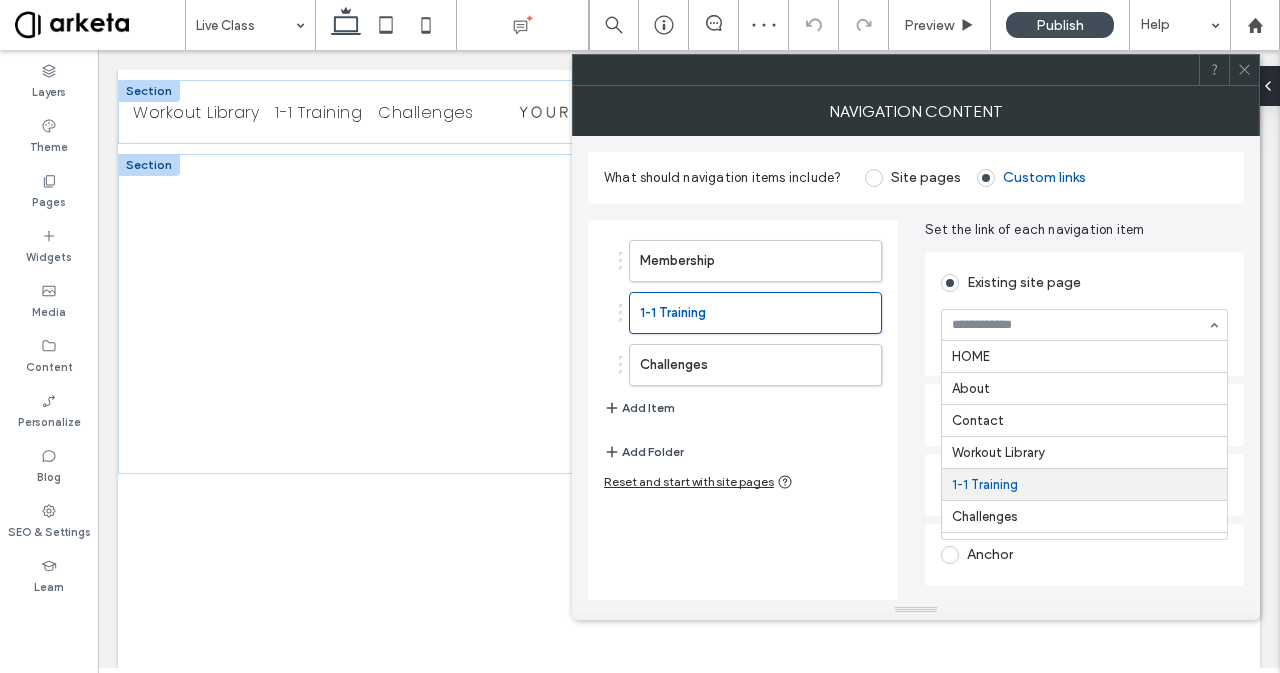 scroll, scrollTop: 62, scrollLeft: 0, axis: vertical 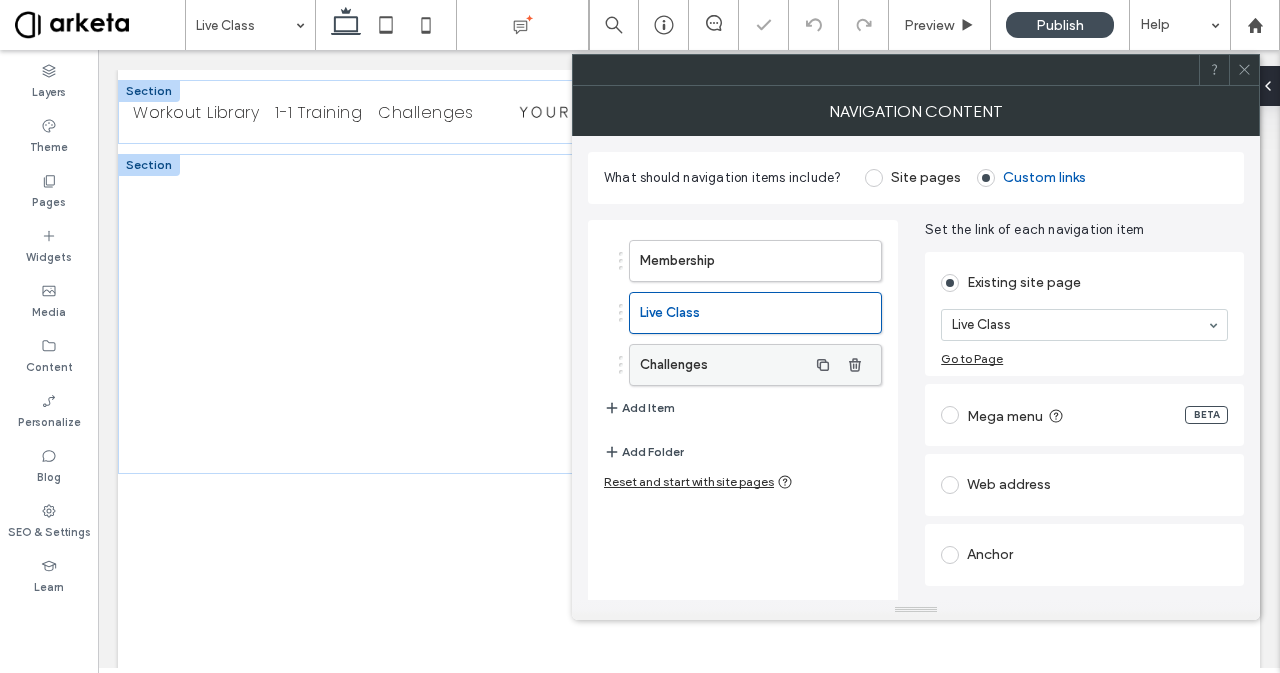 click on "Challenges" at bounding box center (723, 365) 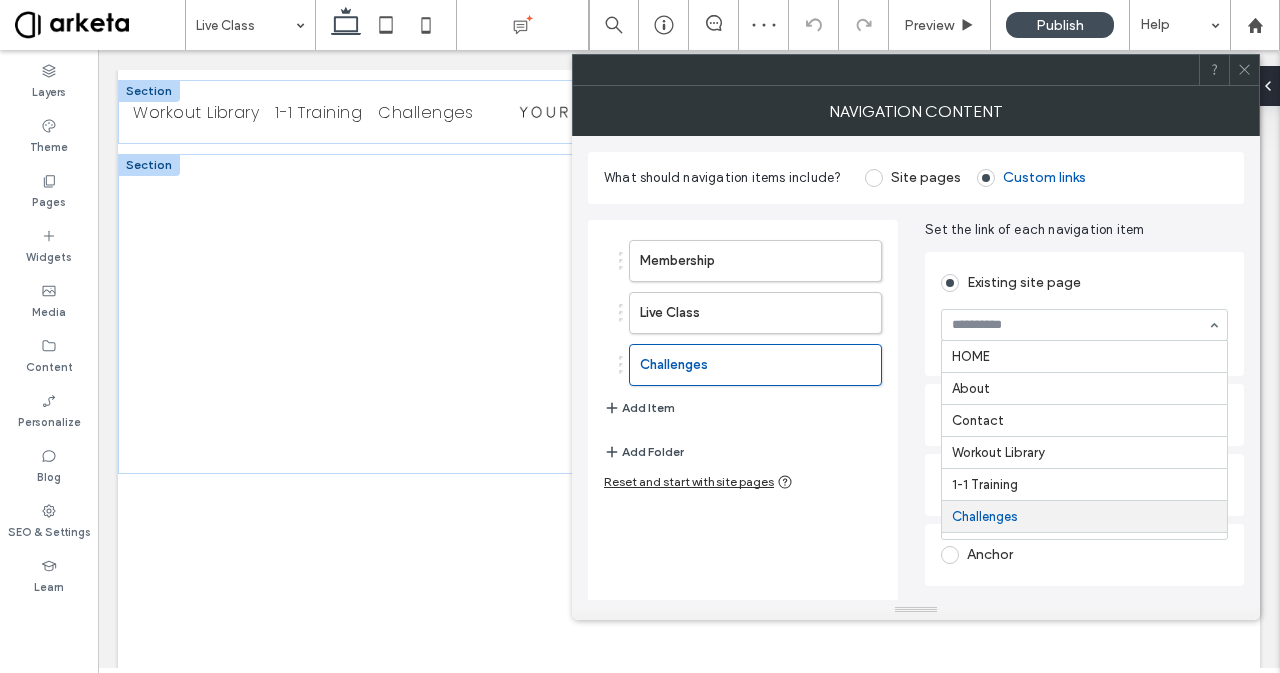 scroll, scrollTop: 62, scrollLeft: 0, axis: vertical 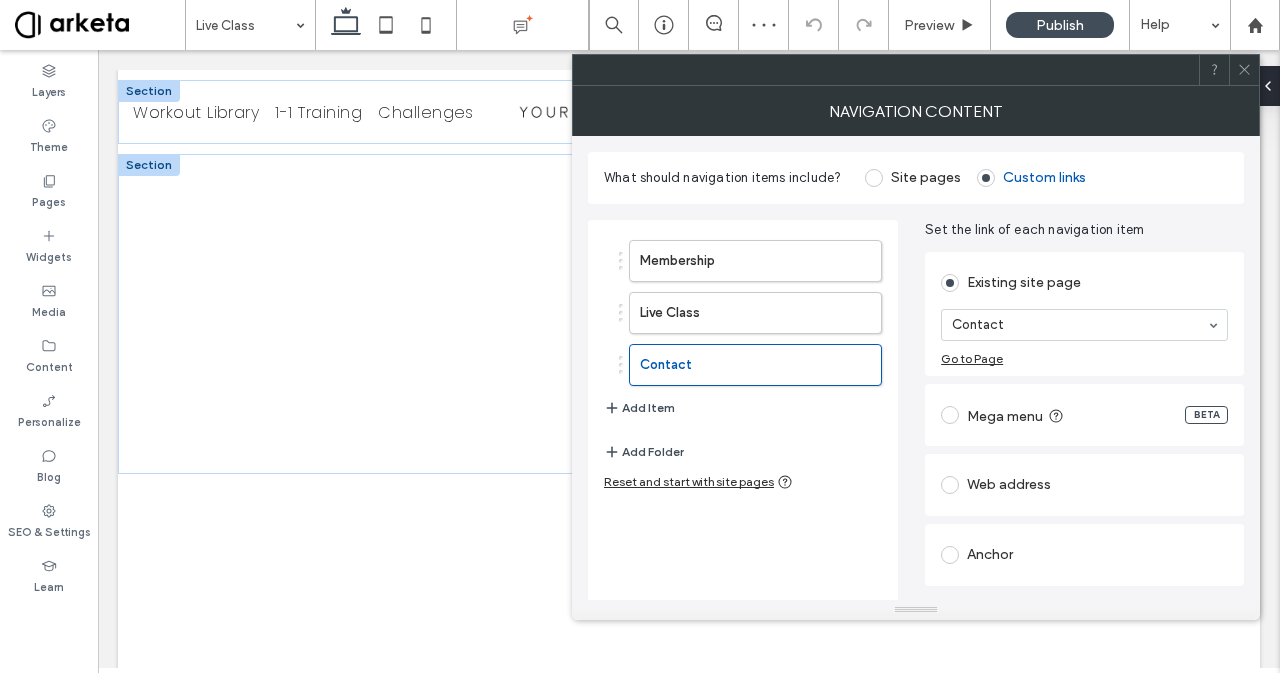 click 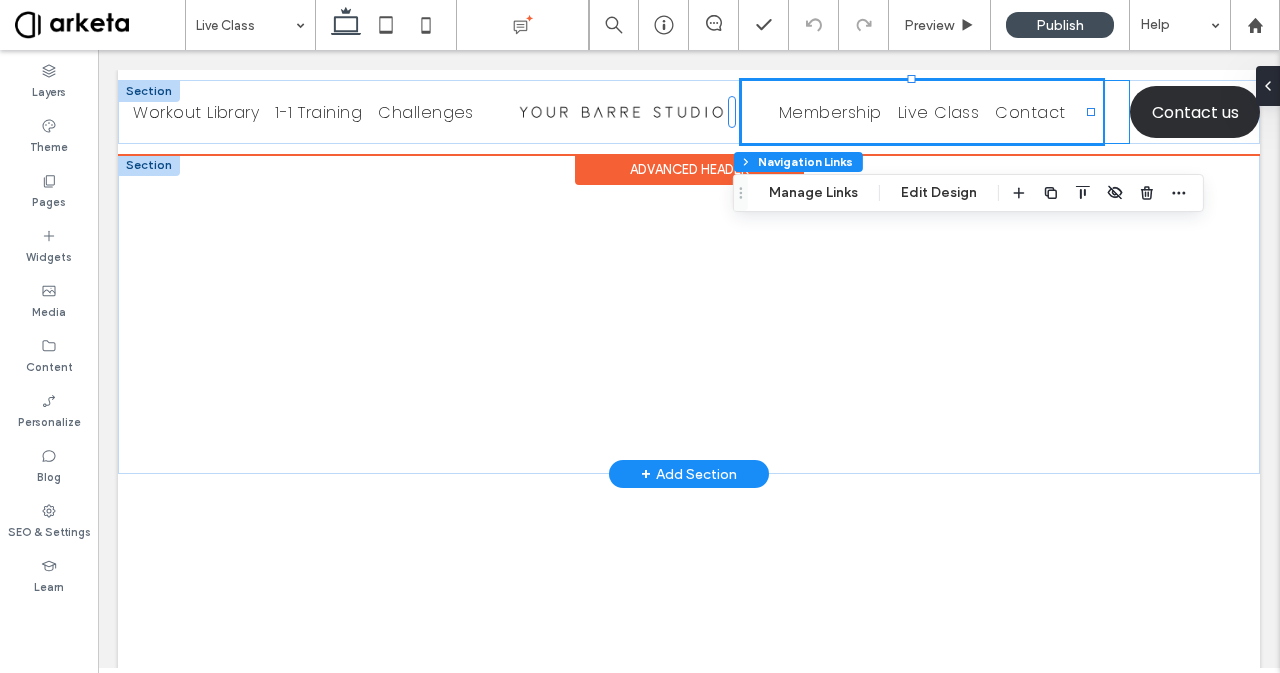 click on "Membership
Live Class
Contact" at bounding box center (935, 112) 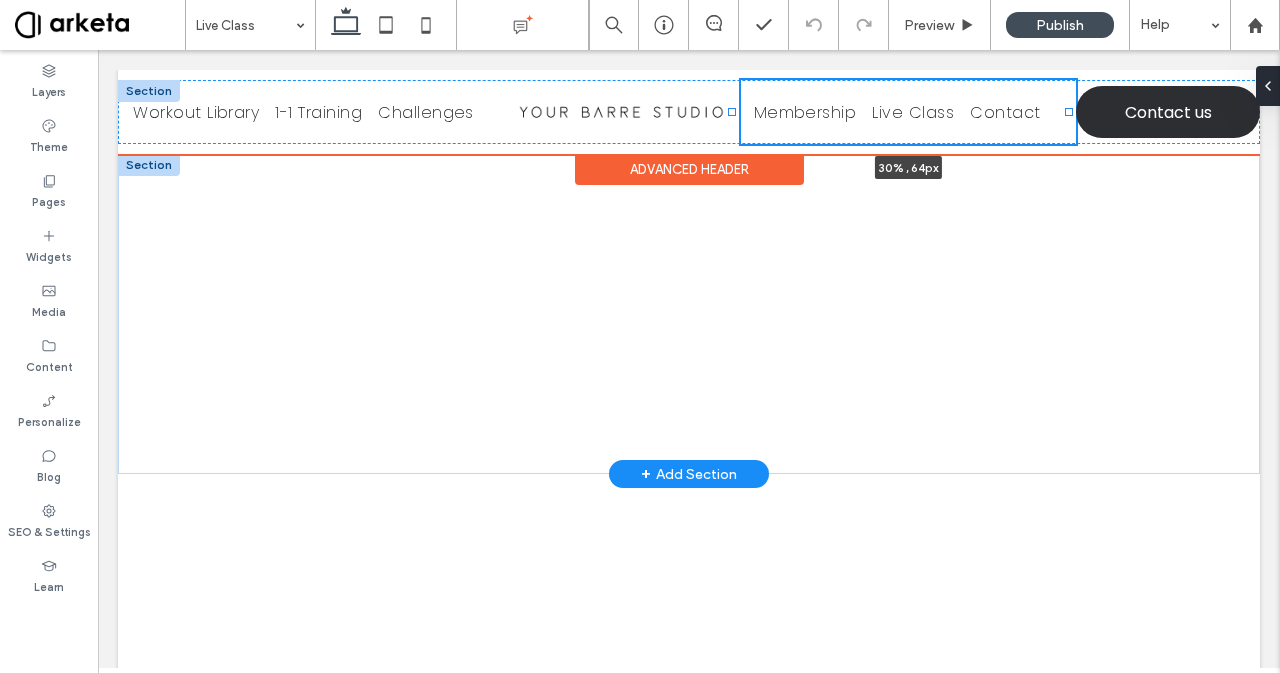 drag, startPoint x: 1116, startPoint y: 111, endPoint x: 1070, endPoint y: 119, distance: 46.69047 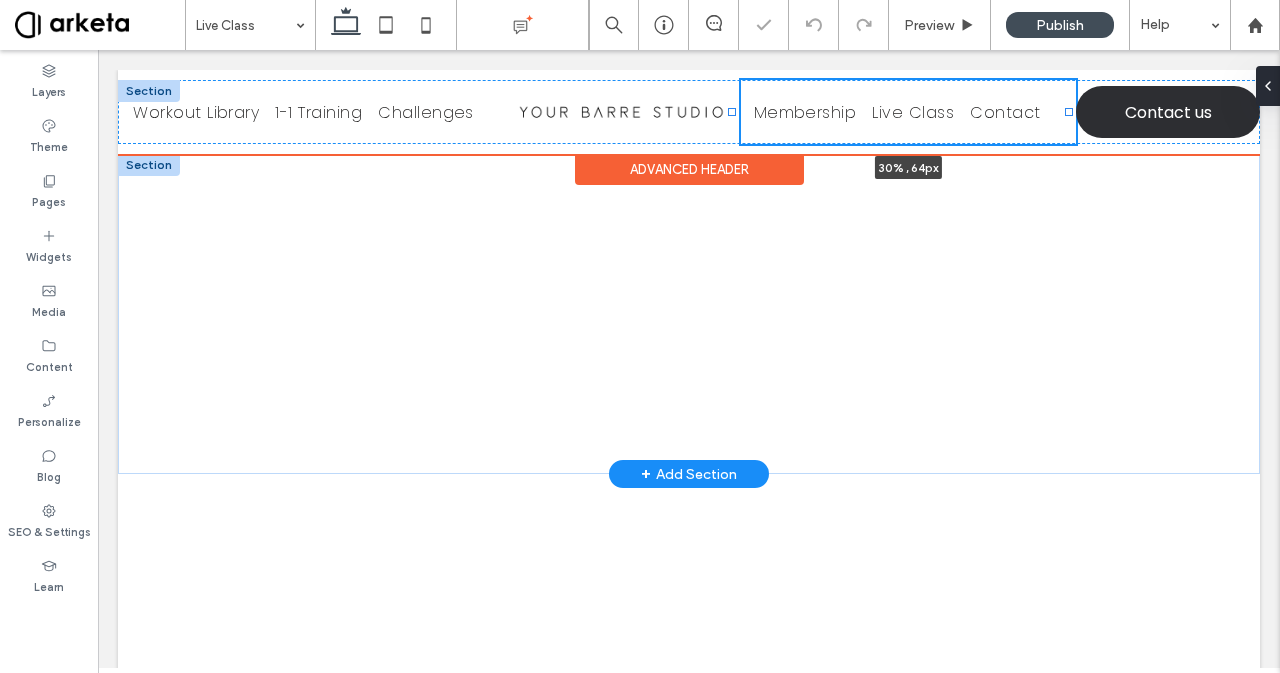 type on "**" 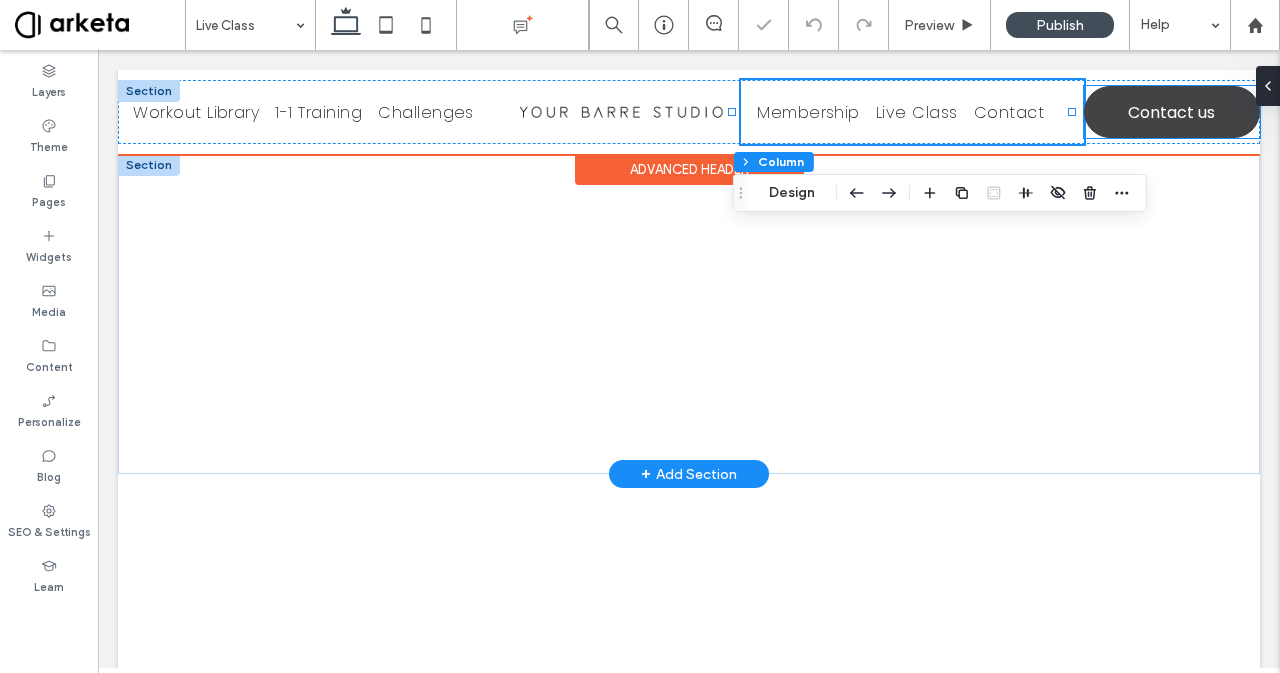 click on "Contact us" at bounding box center [1171, 112] 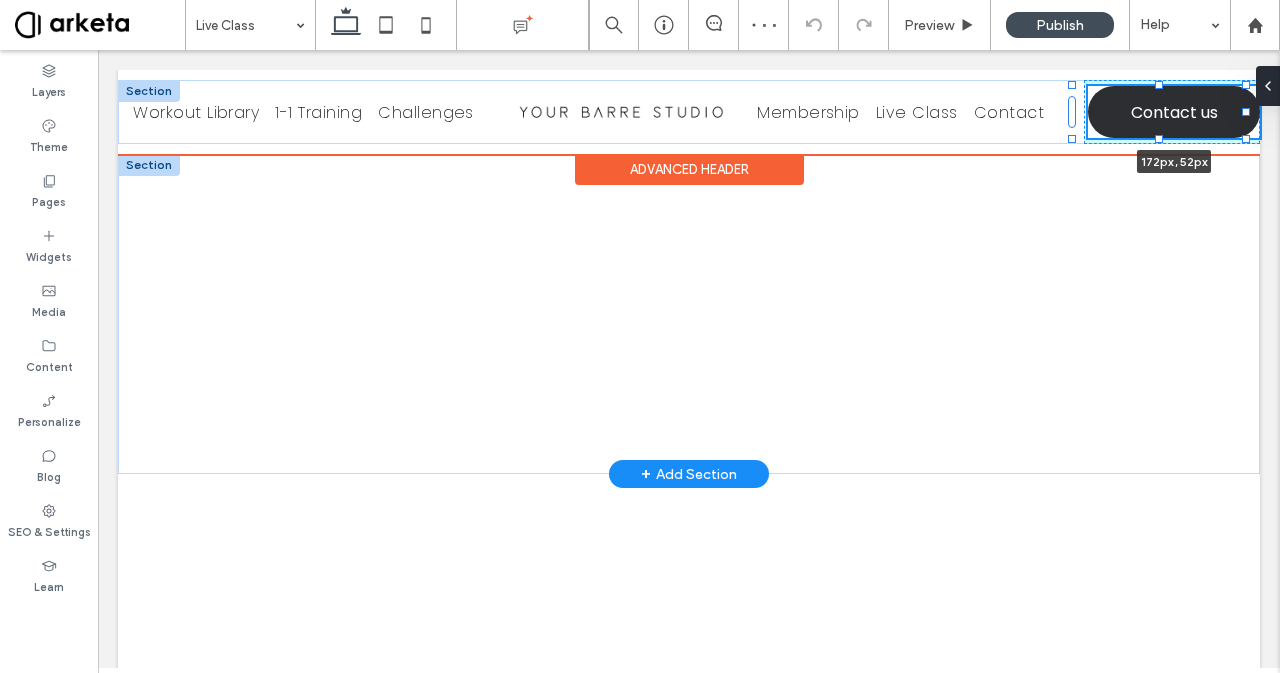 click at bounding box center (1073, 86) 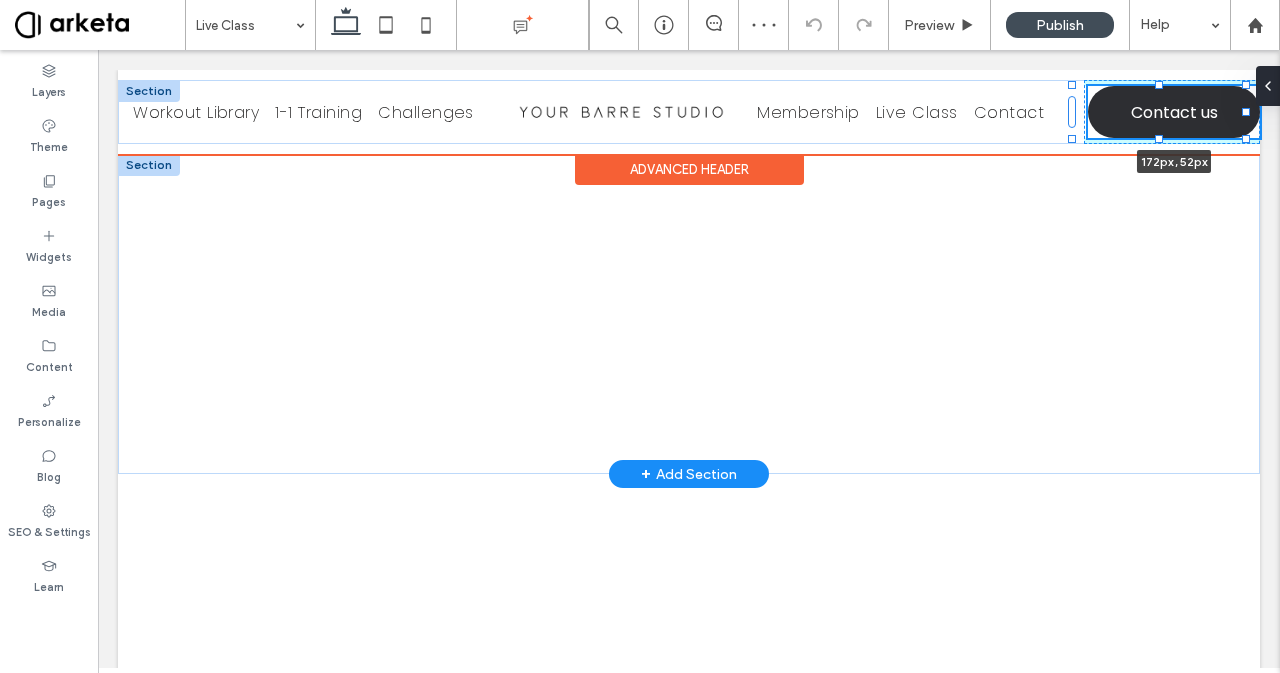 type on "***" 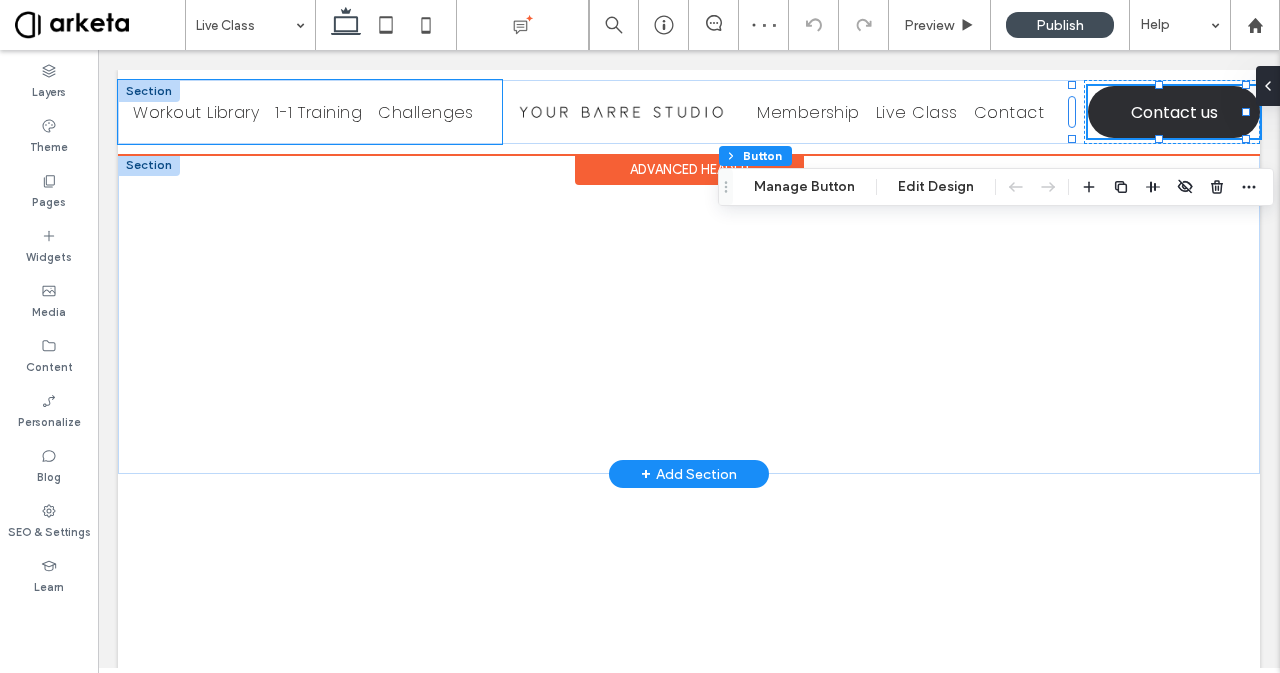 click on "Workout Library
1-1 Training
Challenges" at bounding box center (310, 112) 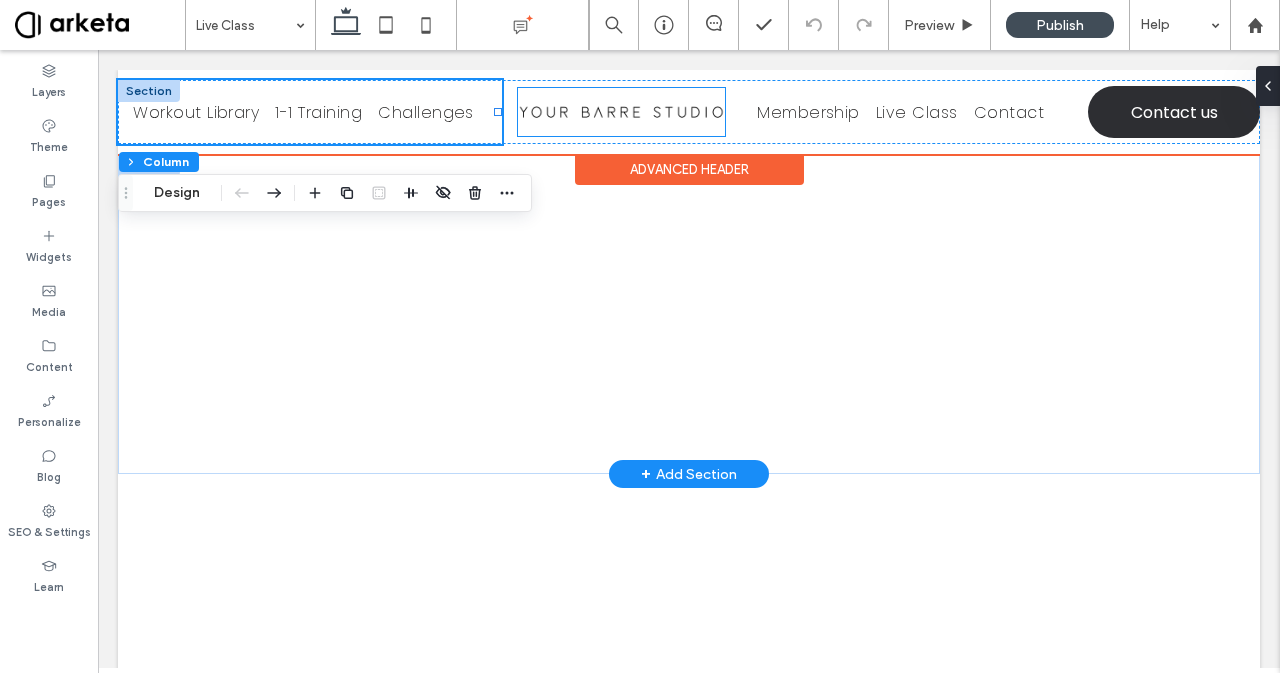 click at bounding box center (621, 112) 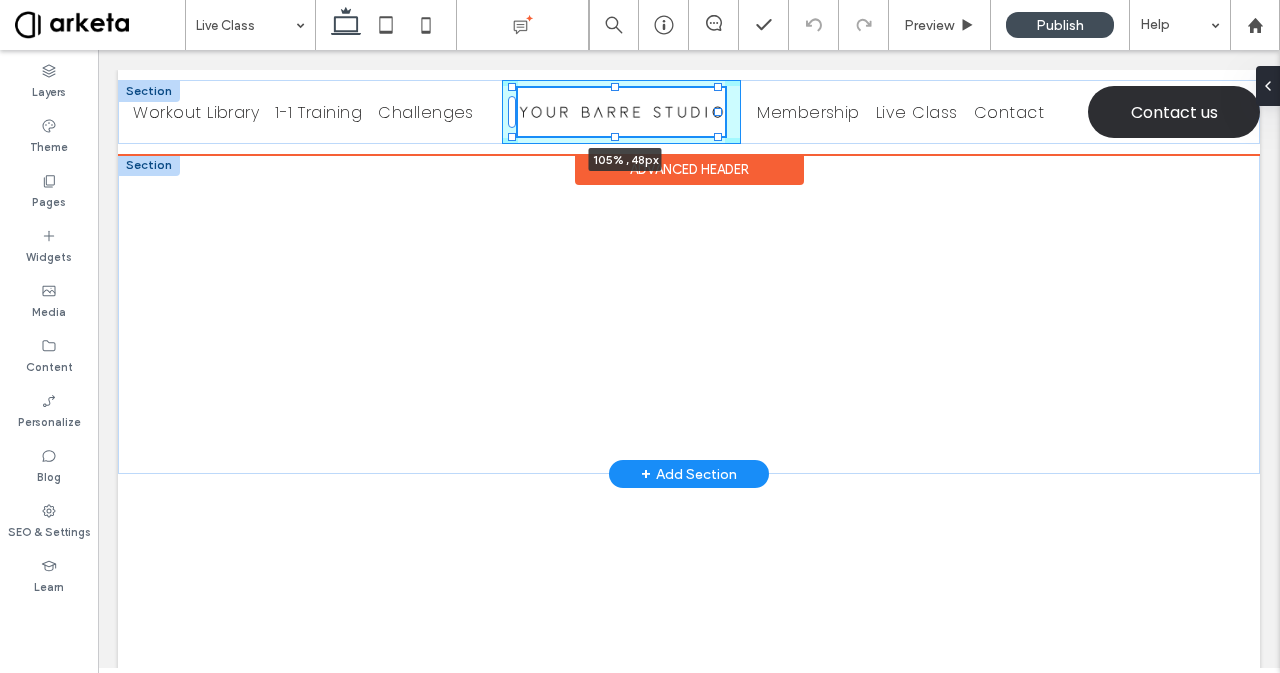 drag, startPoint x: 716, startPoint y: 111, endPoint x: 727, endPoint y: 111, distance: 11 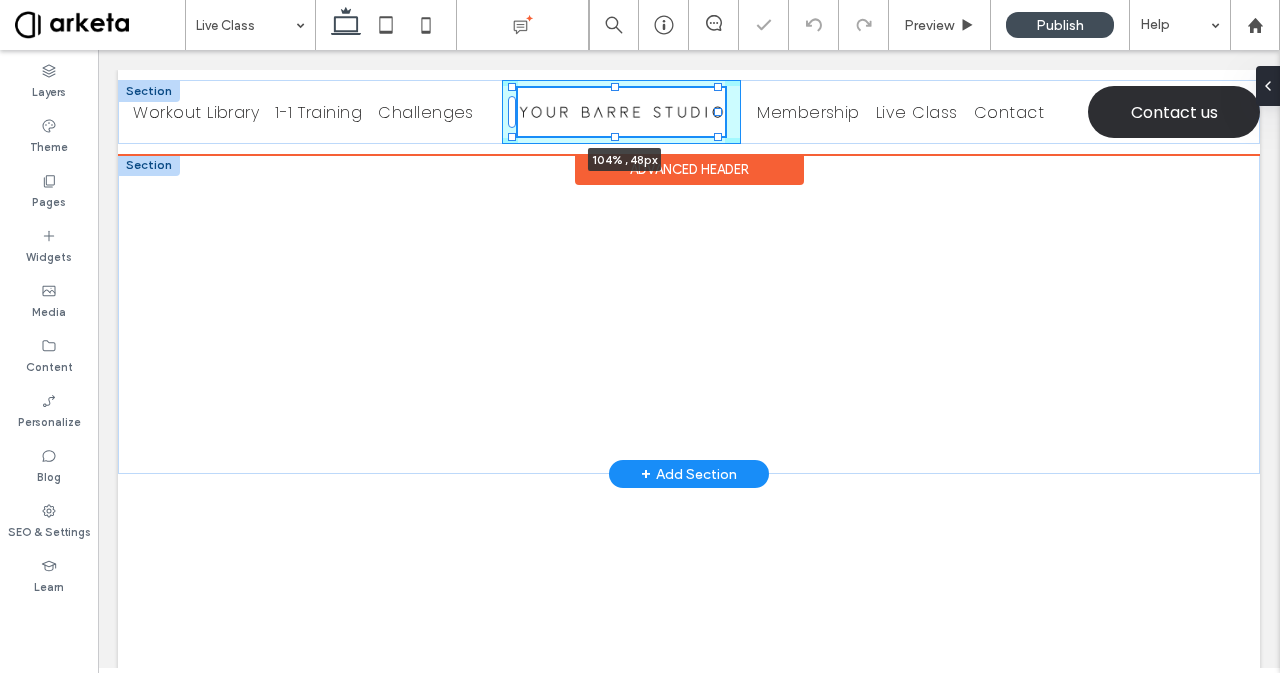 drag, startPoint x: 715, startPoint y: 111, endPoint x: 725, endPoint y: 112, distance: 10.049875 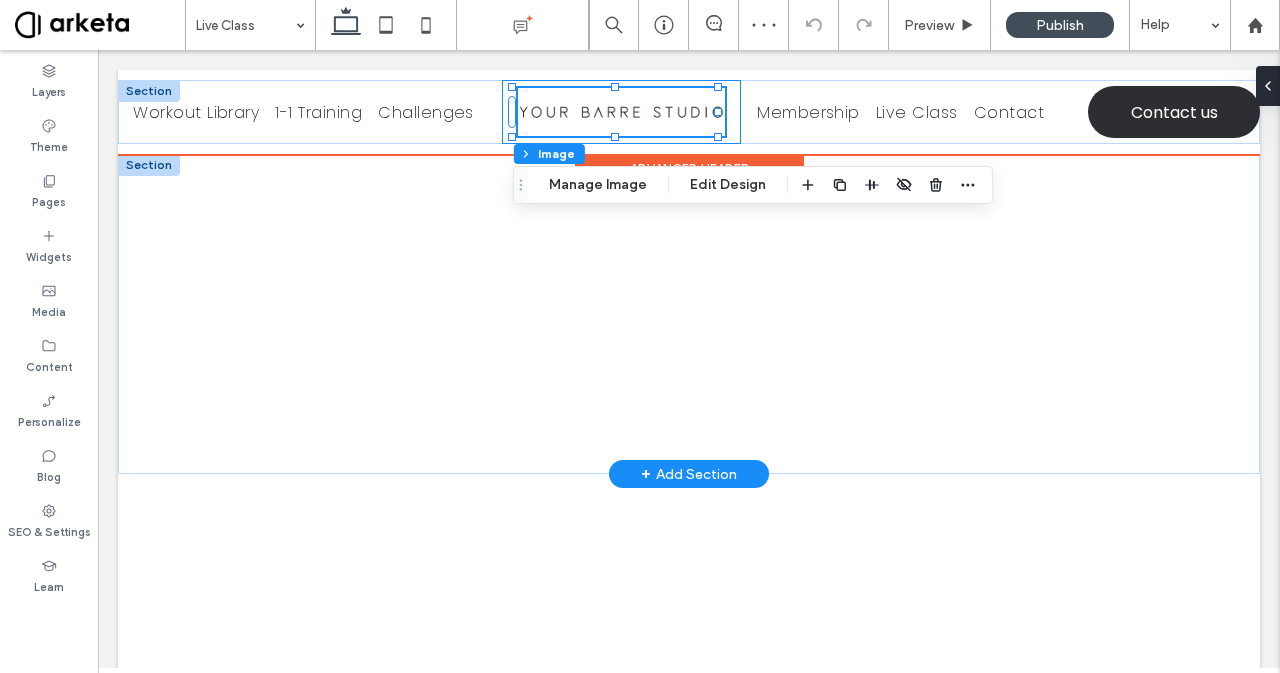 click on "105% , 48px" at bounding box center (621, 112) 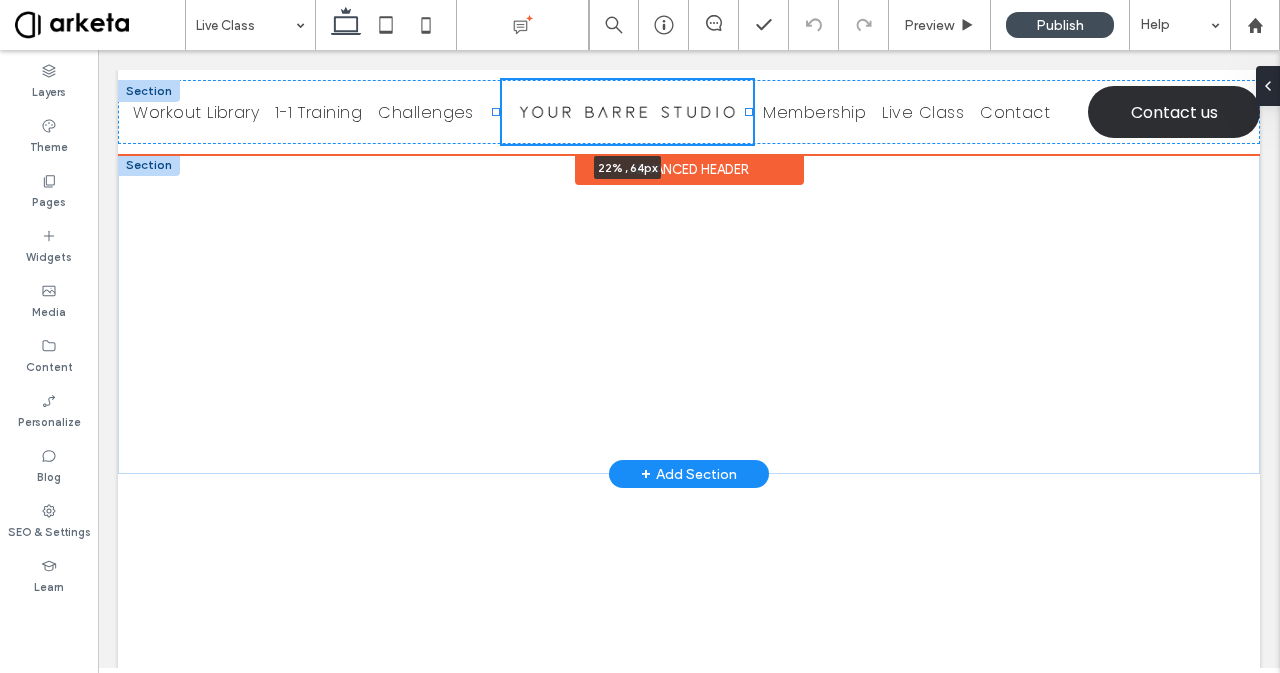 drag, startPoint x: 732, startPoint y: 113, endPoint x: 746, endPoint y: 114, distance: 14.035668 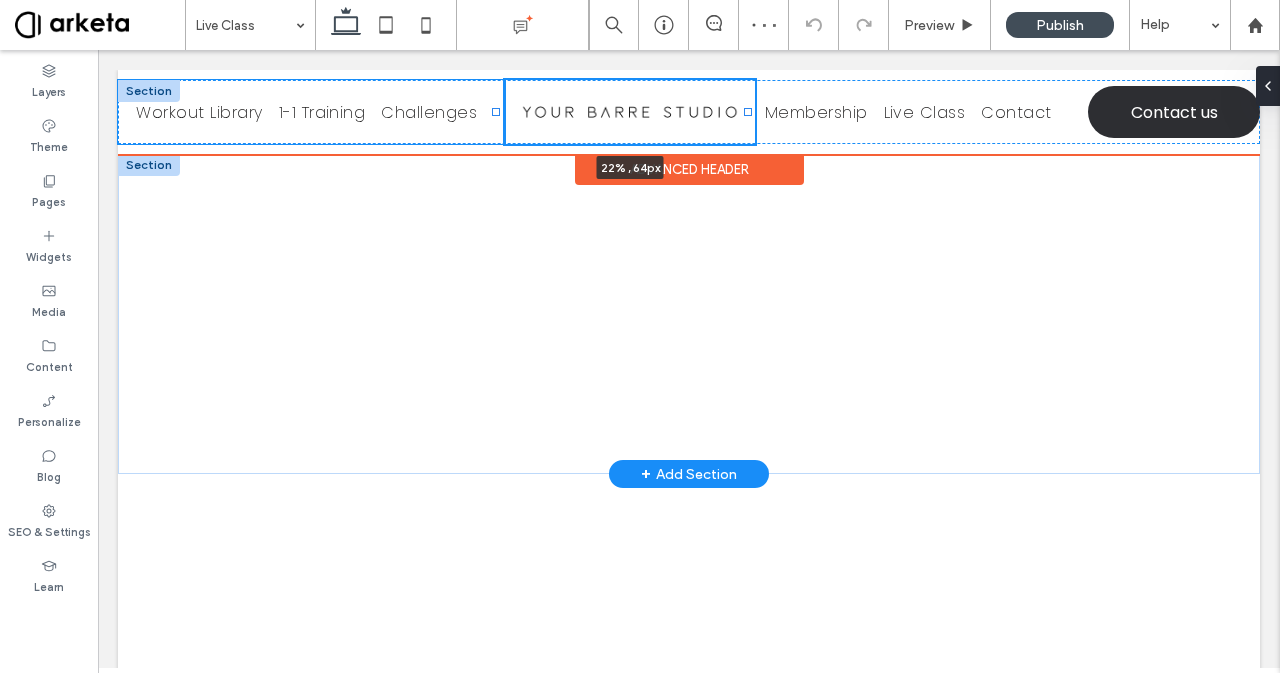 click at bounding box center (496, 112) 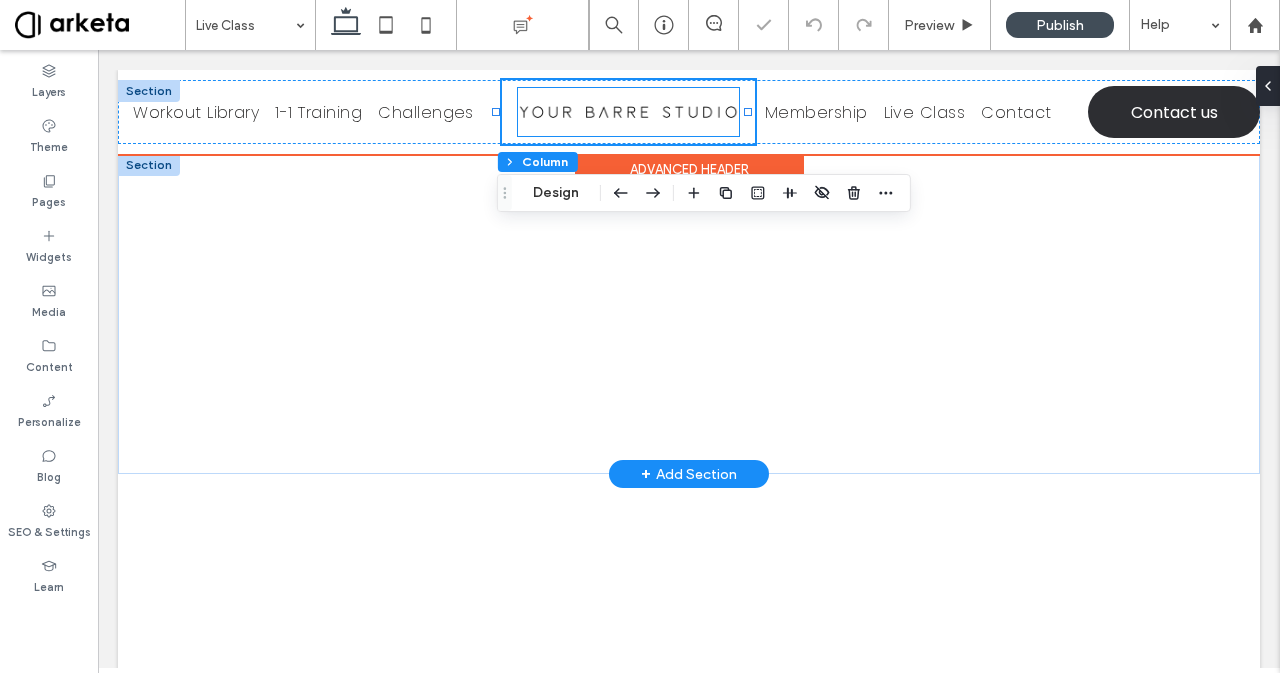 click at bounding box center (628, 112) 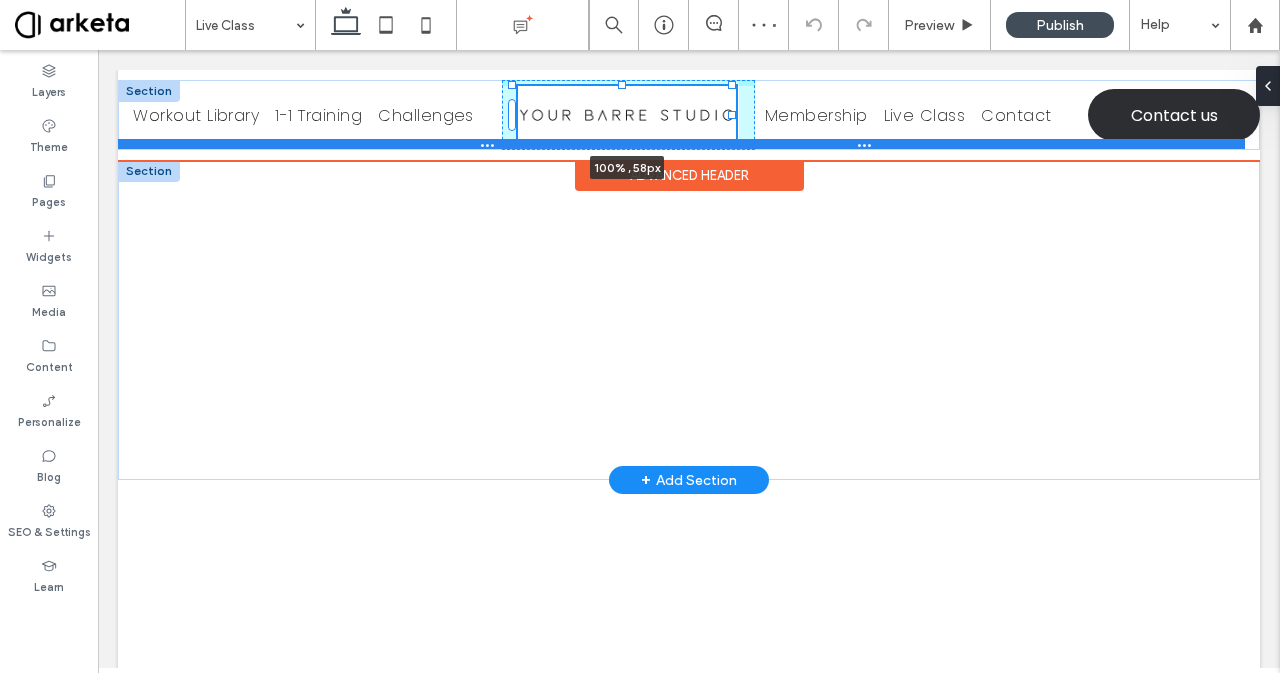 click on "Workout Library
1-1 Training
Challenges
100% , 58px
Membership
Live Class
Contact
*5555
Contact us
Section" at bounding box center (689, 115) 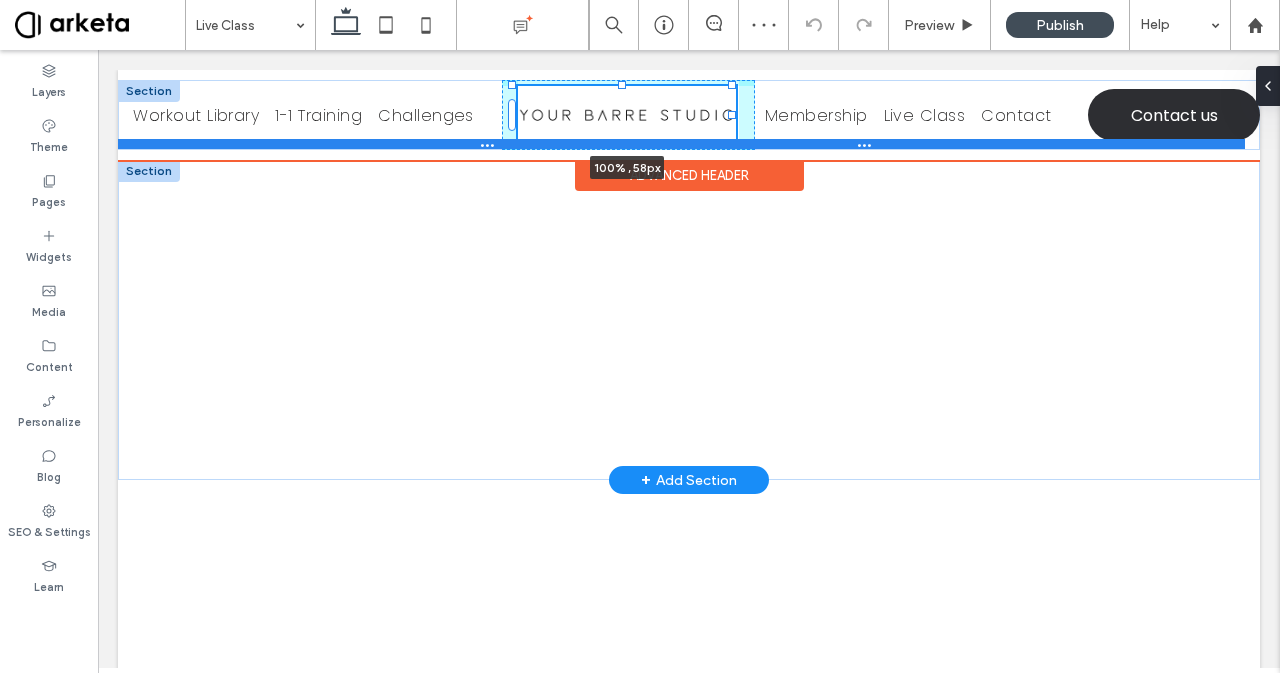 type on "**" 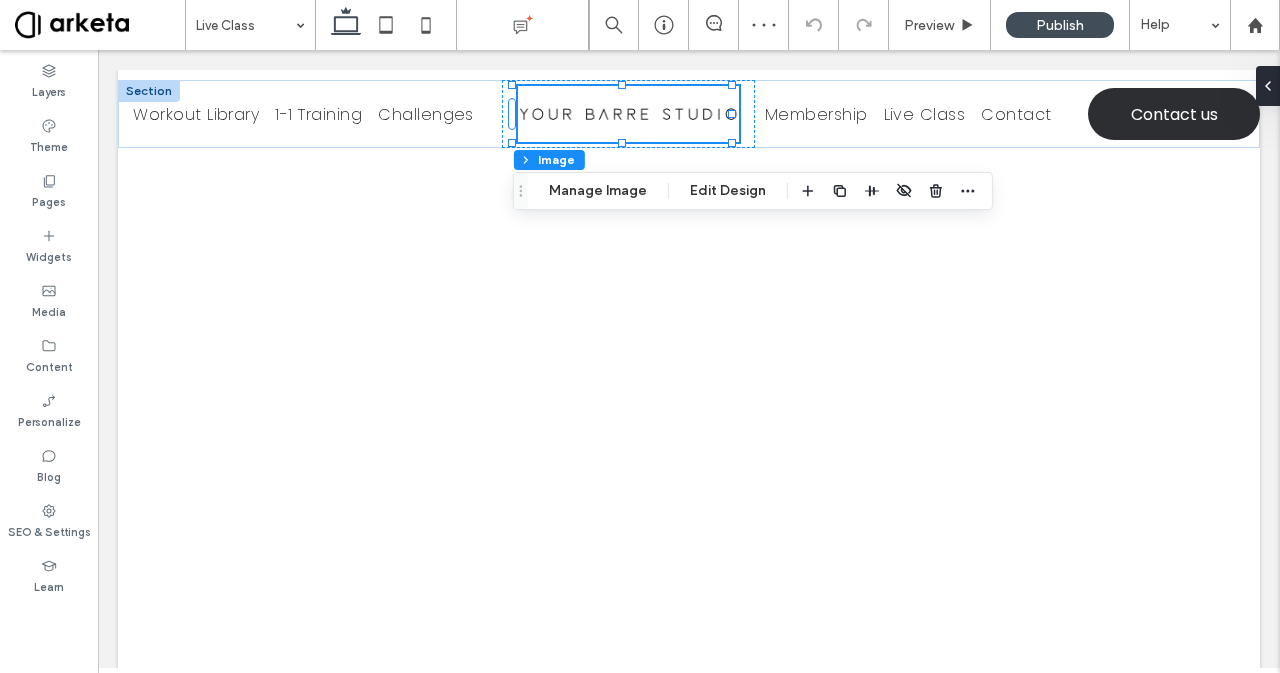 scroll, scrollTop: 0, scrollLeft: 0, axis: both 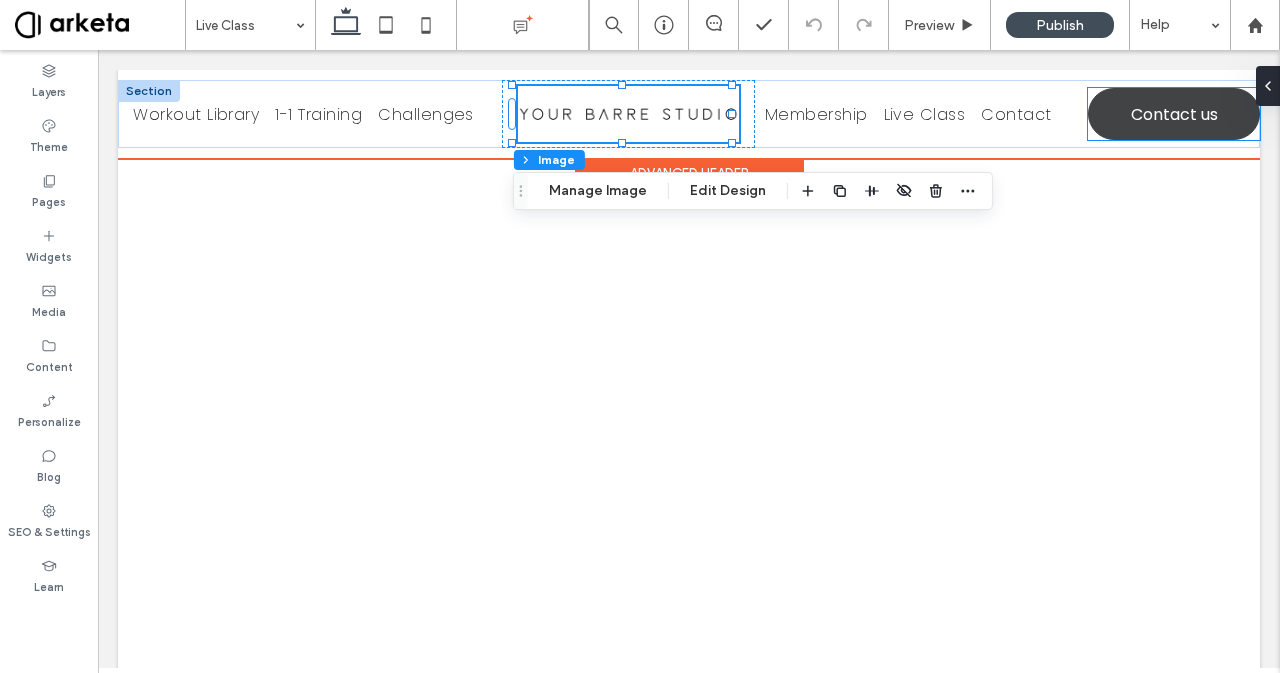 click on "Contact us" at bounding box center [1174, 114] 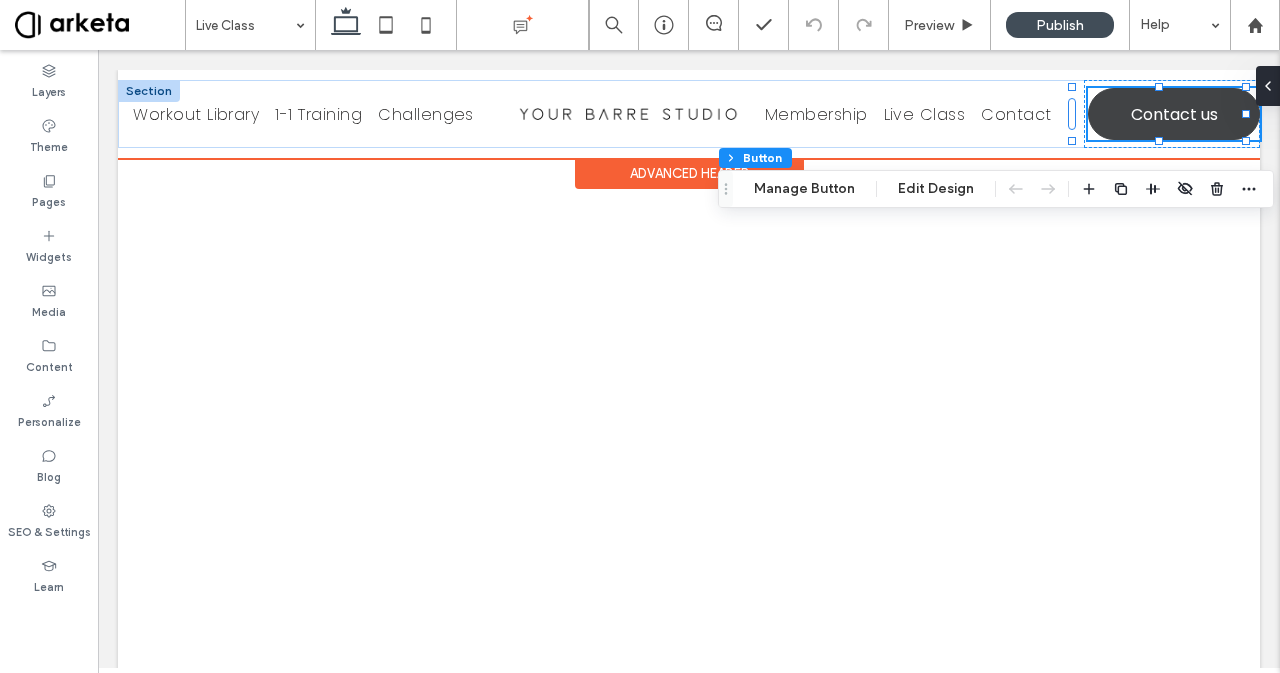 type on "**" 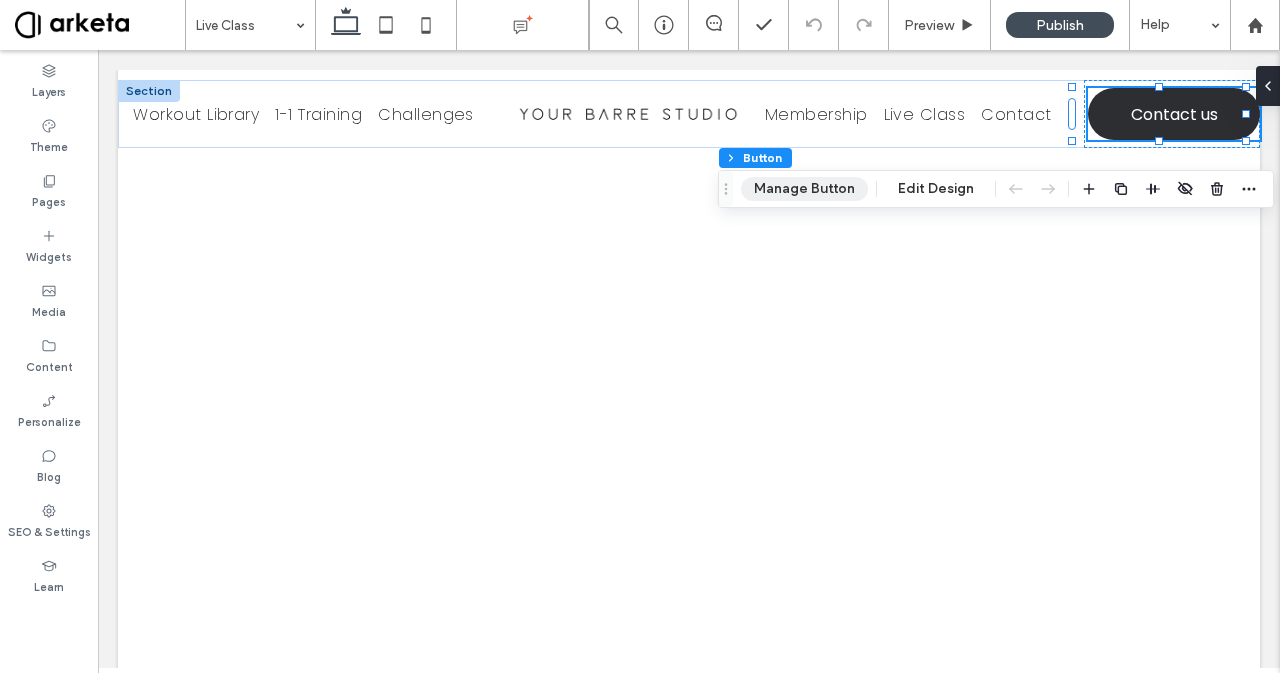 click on "Manage Button" at bounding box center (804, 189) 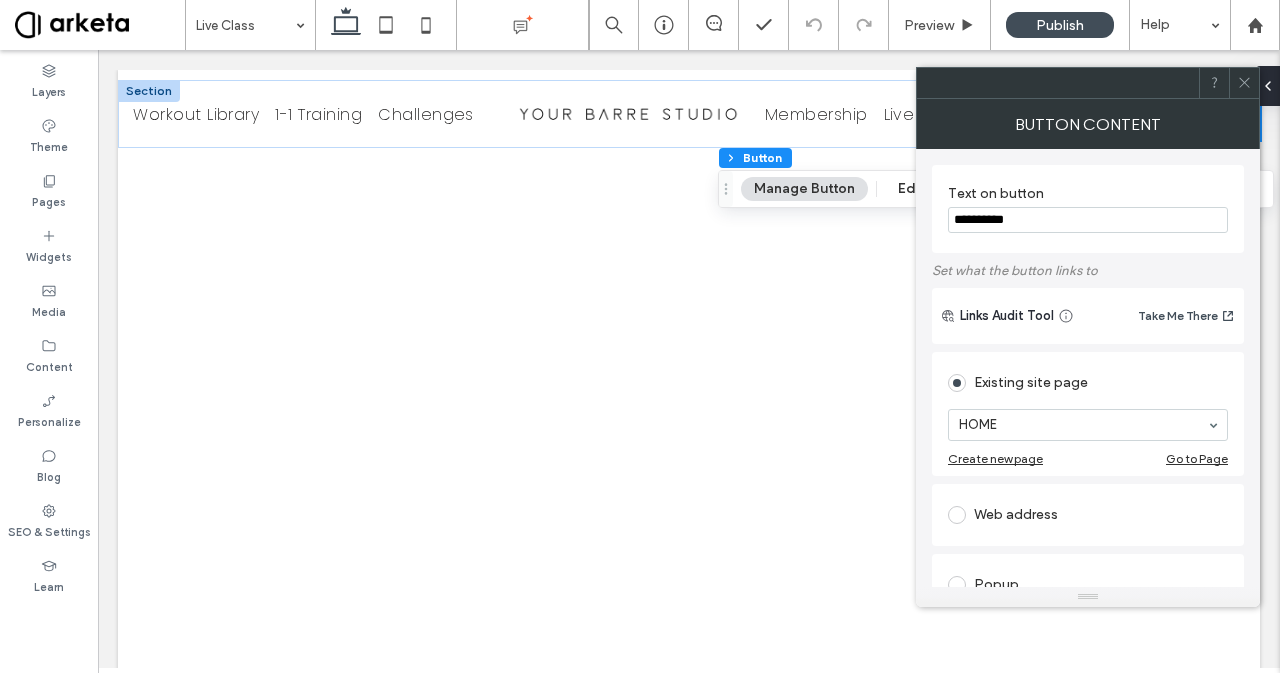 click on "**********" at bounding box center (1088, 220) 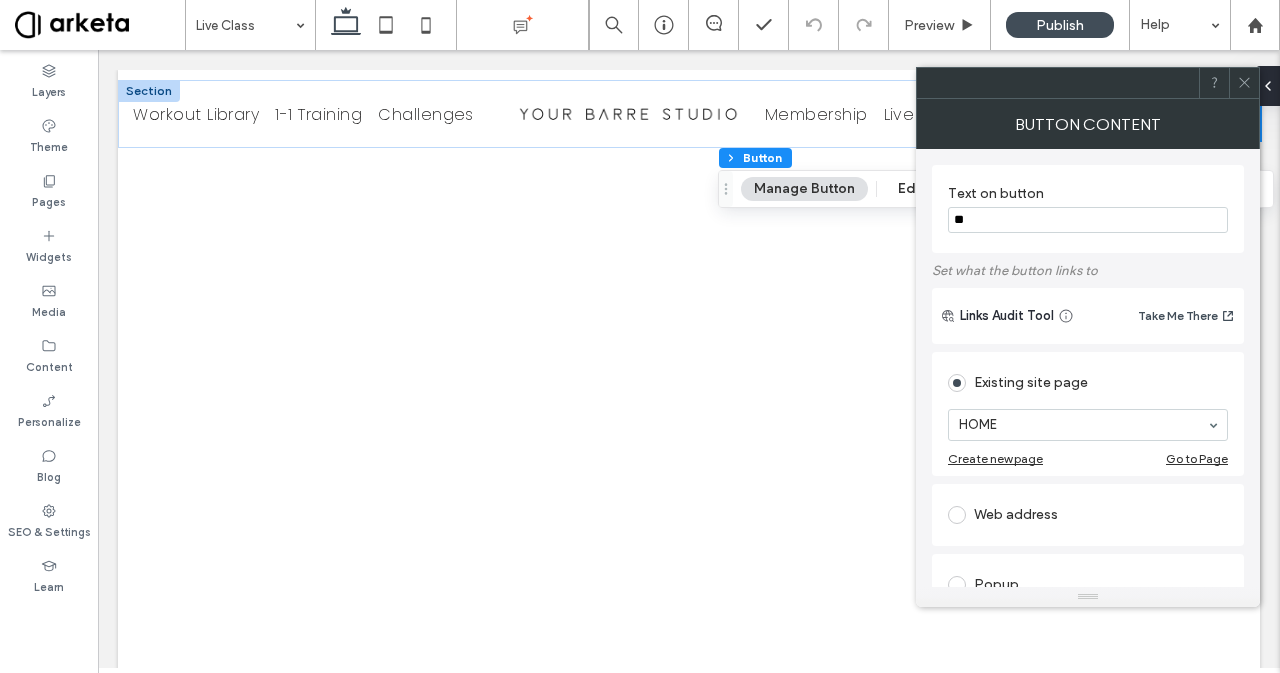 type on "*" 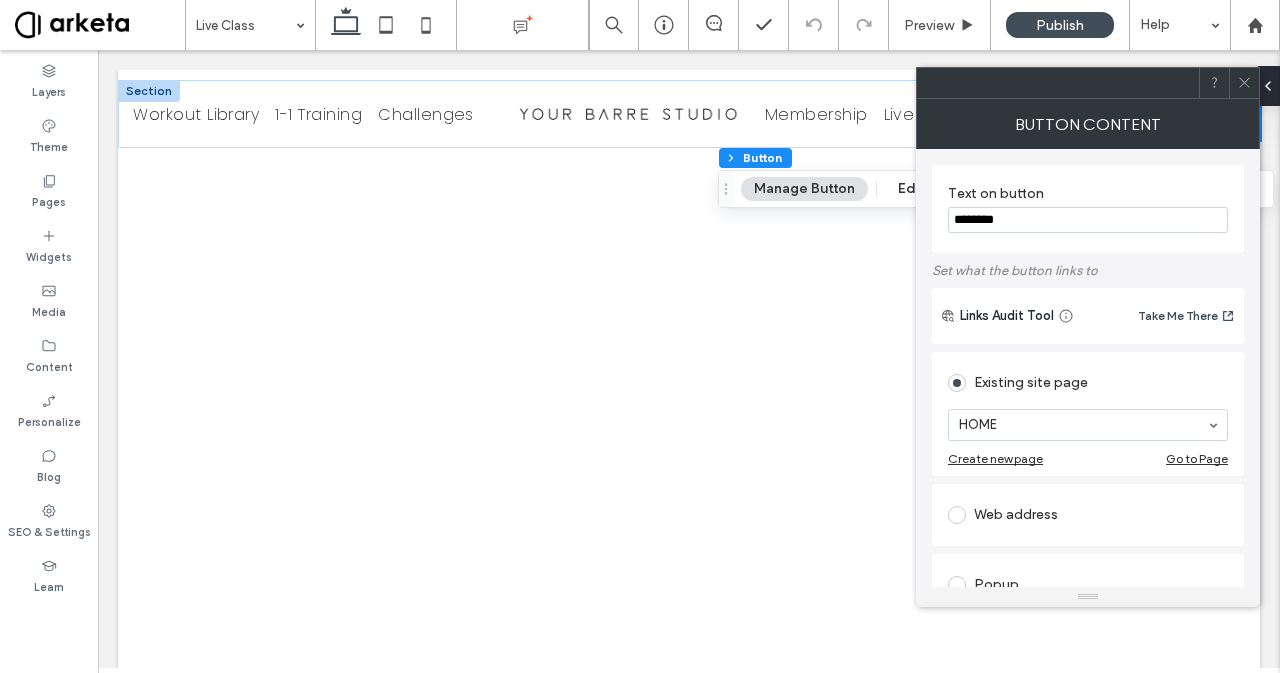 type on "********" 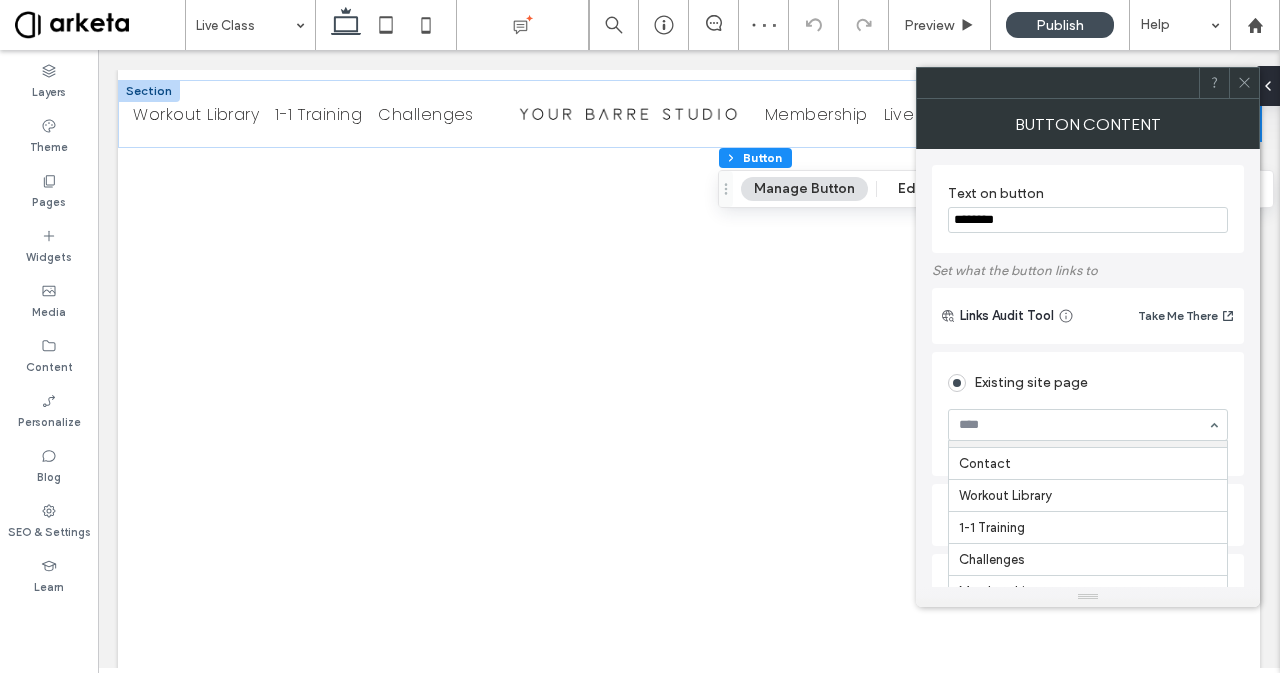 scroll, scrollTop: 62, scrollLeft: 0, axis: vertical 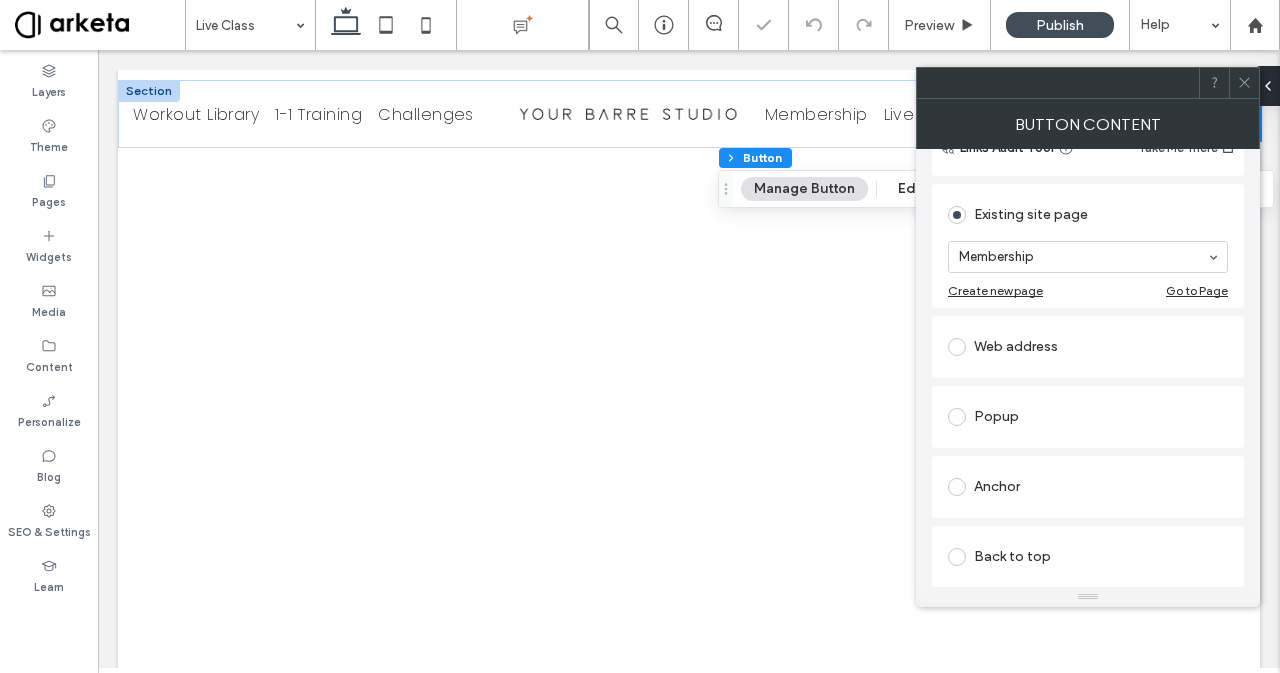 click at bounding box center [1244, 83] 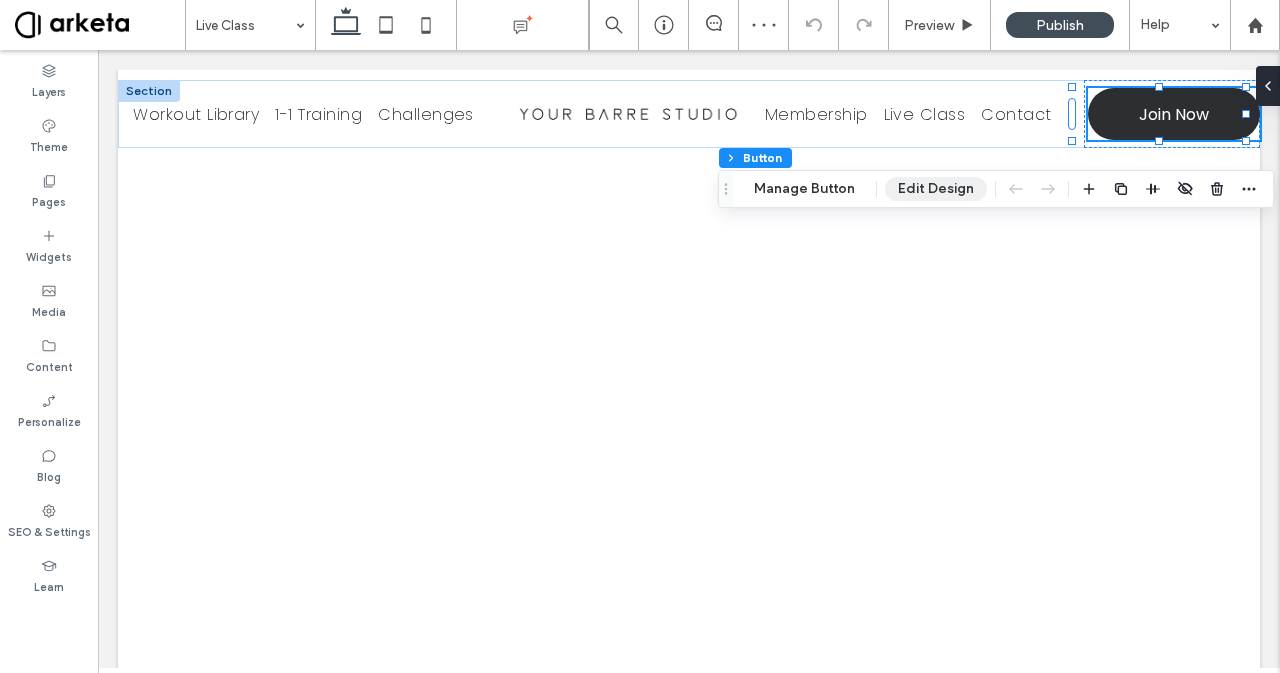 click on "Edit Design" at bounding box center (936, 189) 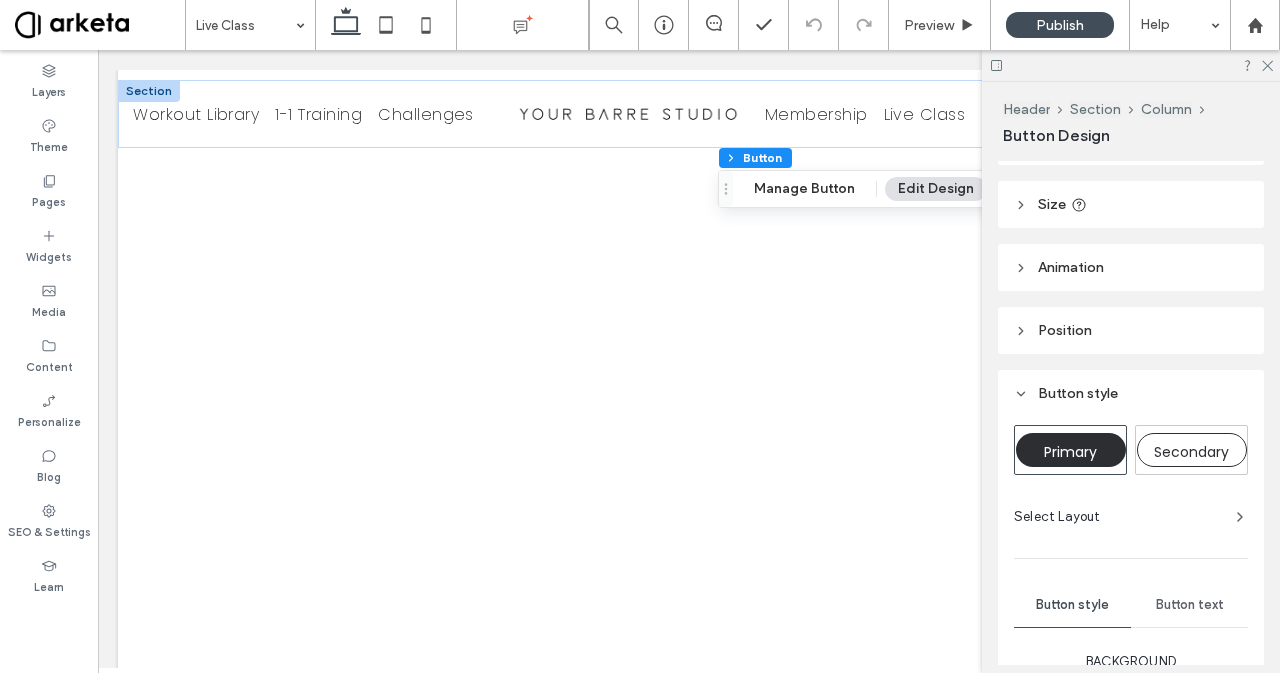 scroll, scrollTop: 506, scrollLeft: 0, axis: vertical 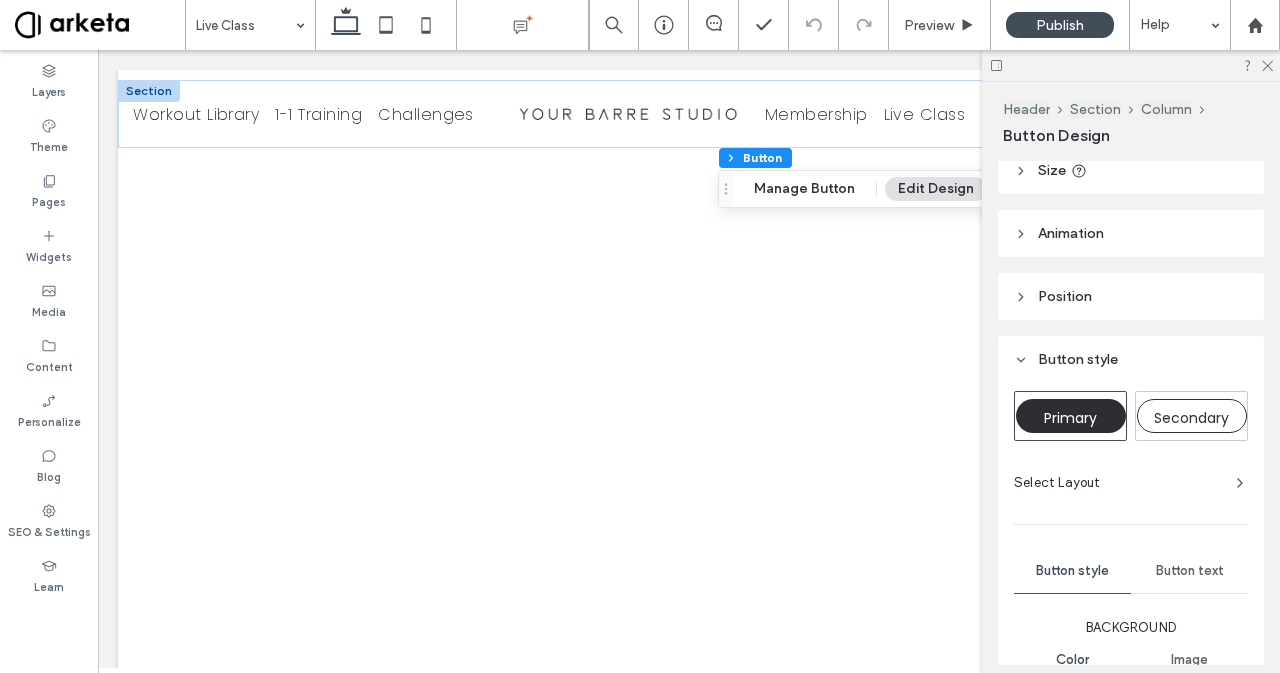 click on "Secondary" at bounding box center [1191, 418] 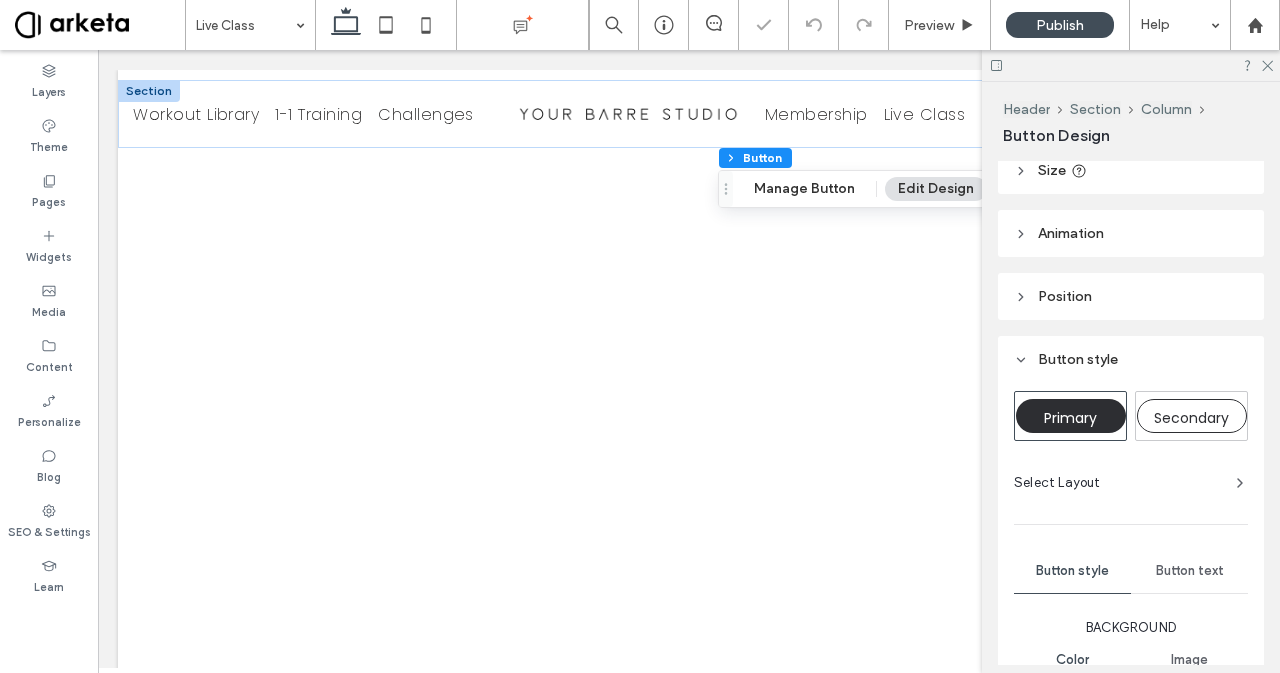 click 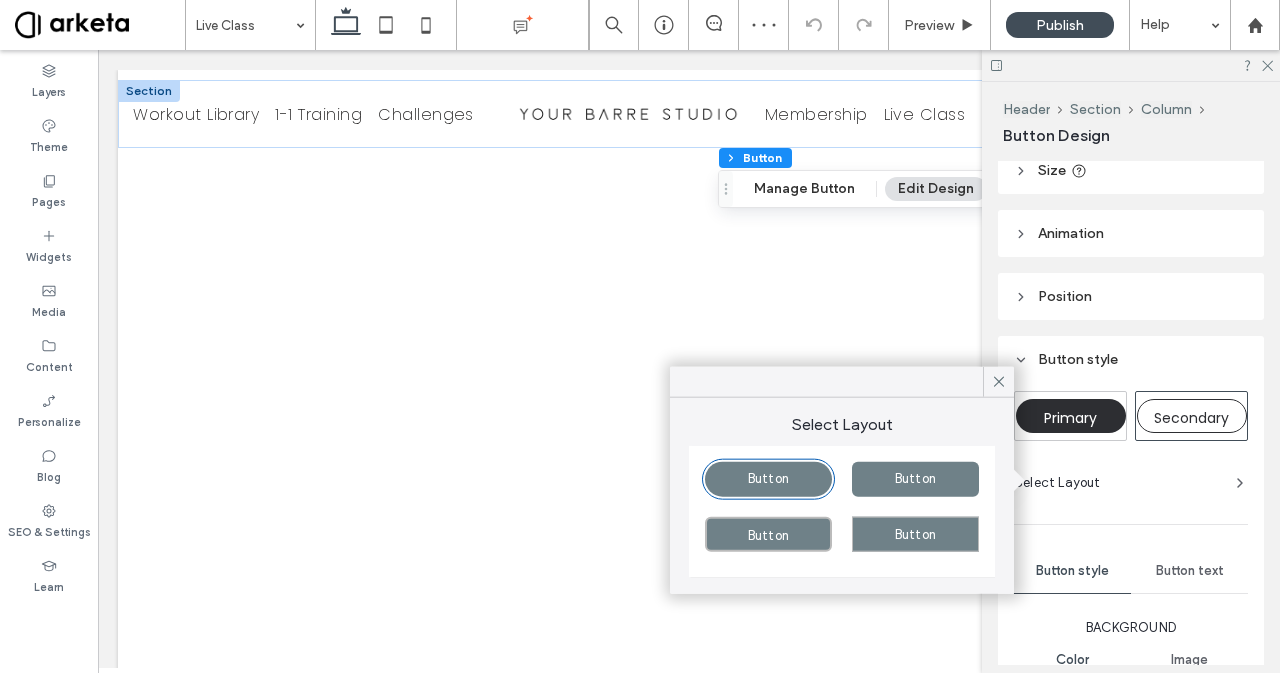 click on "Button" at bounding box center (915, 479) 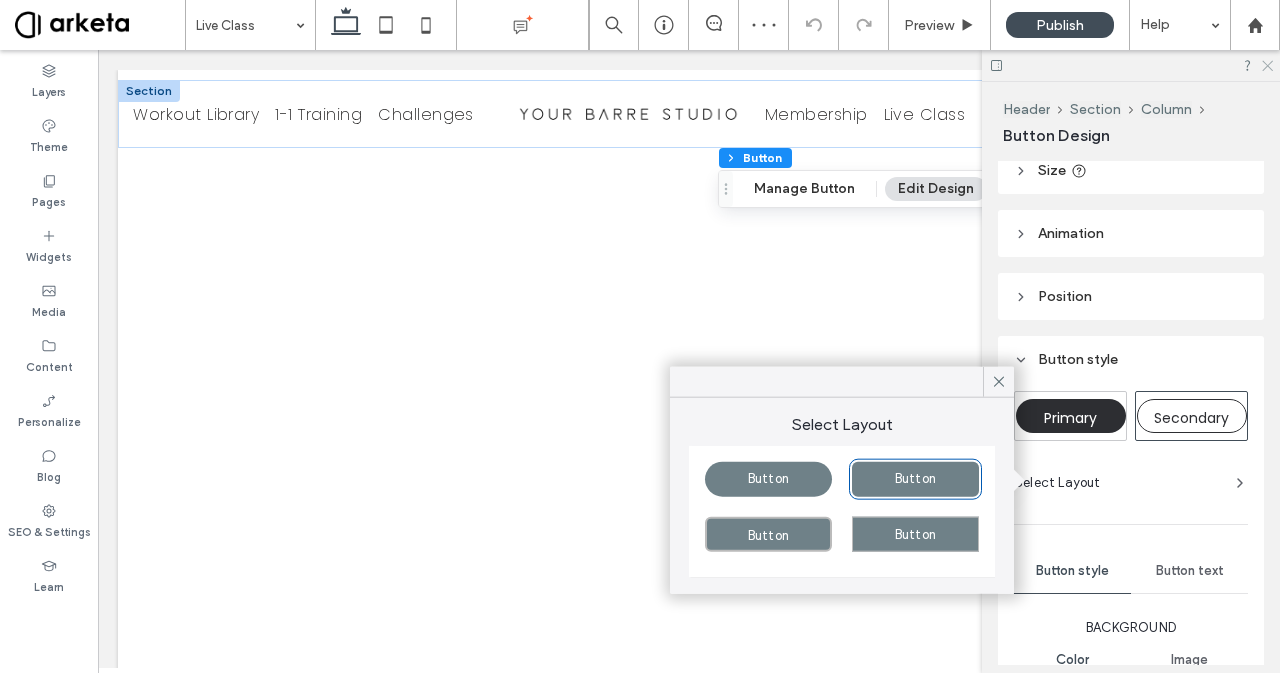 type on "*" 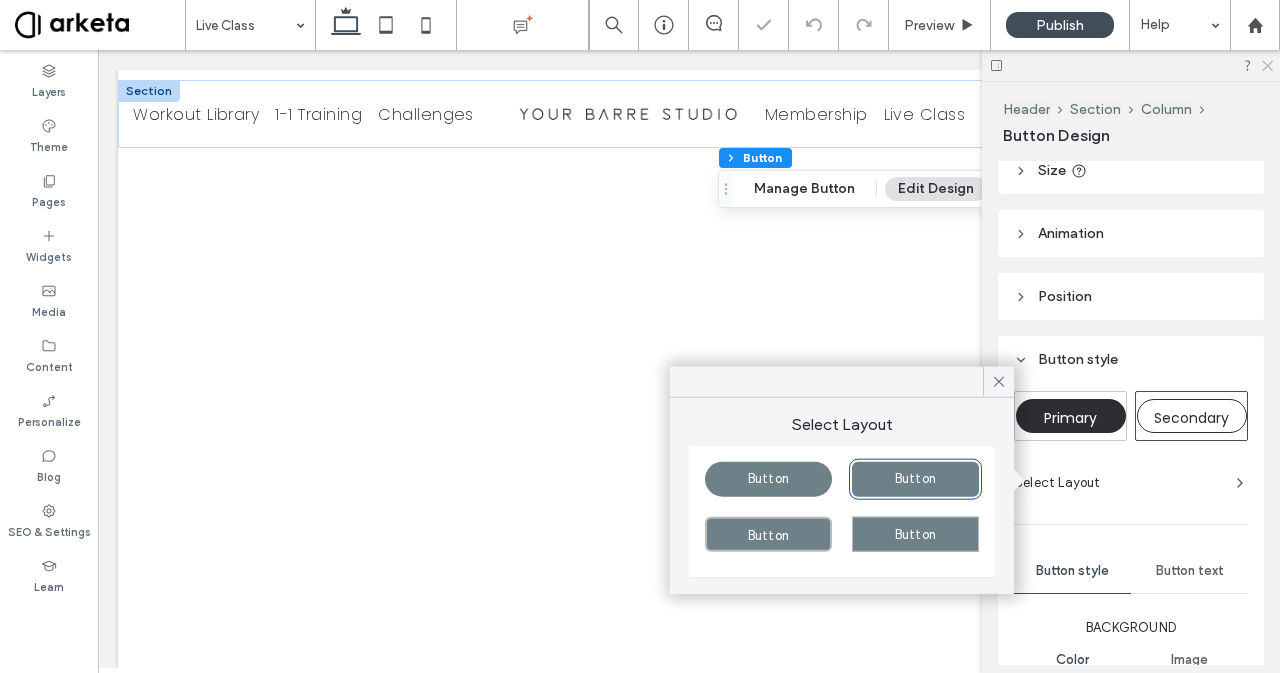 click 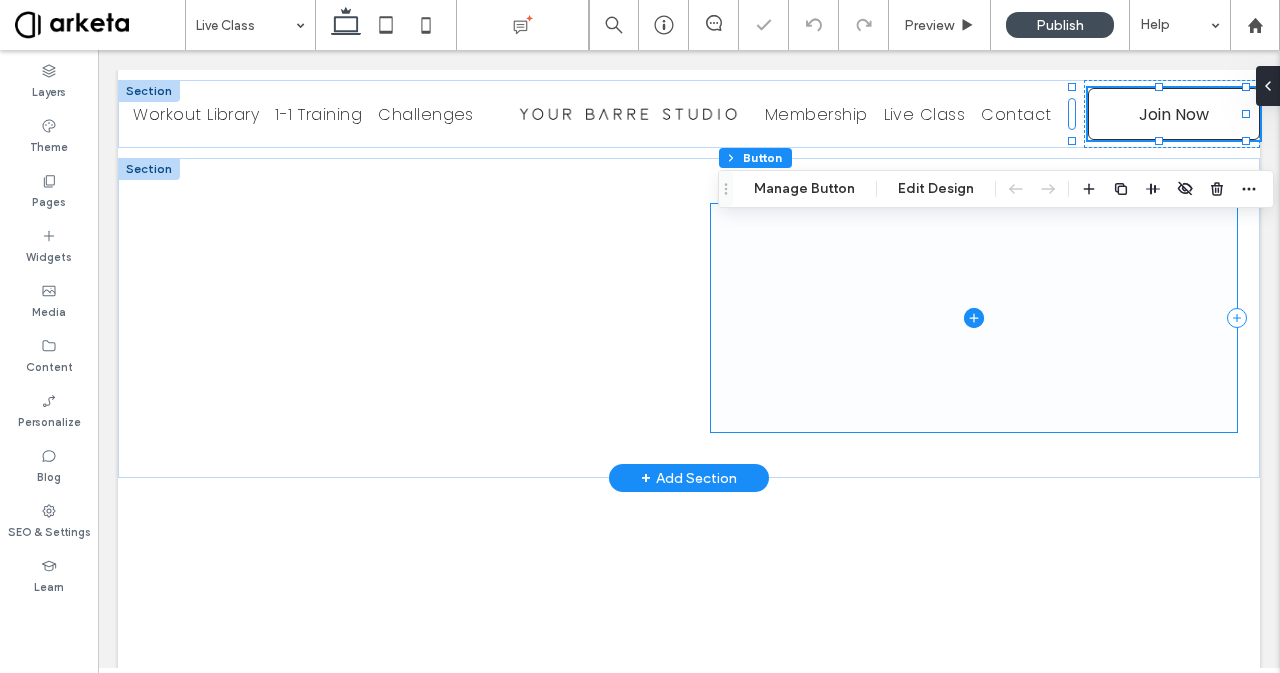 click at bounding box center [974, 318] 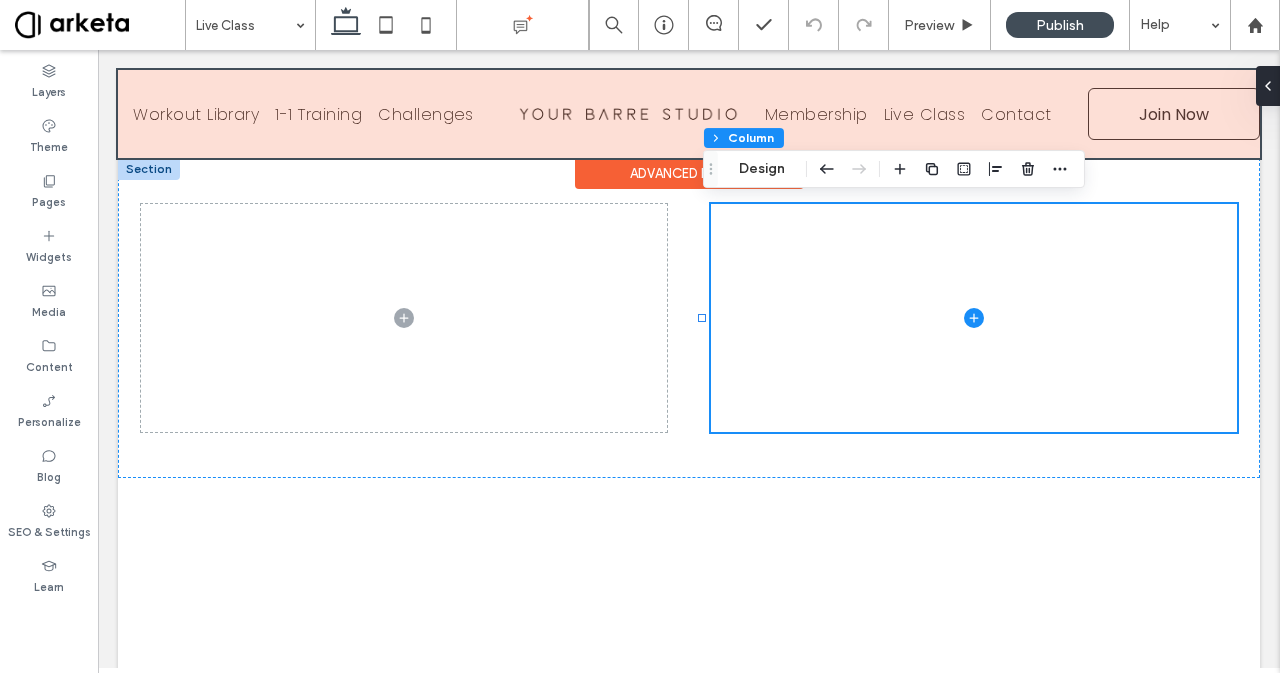 click at bounding box center (689, 114) 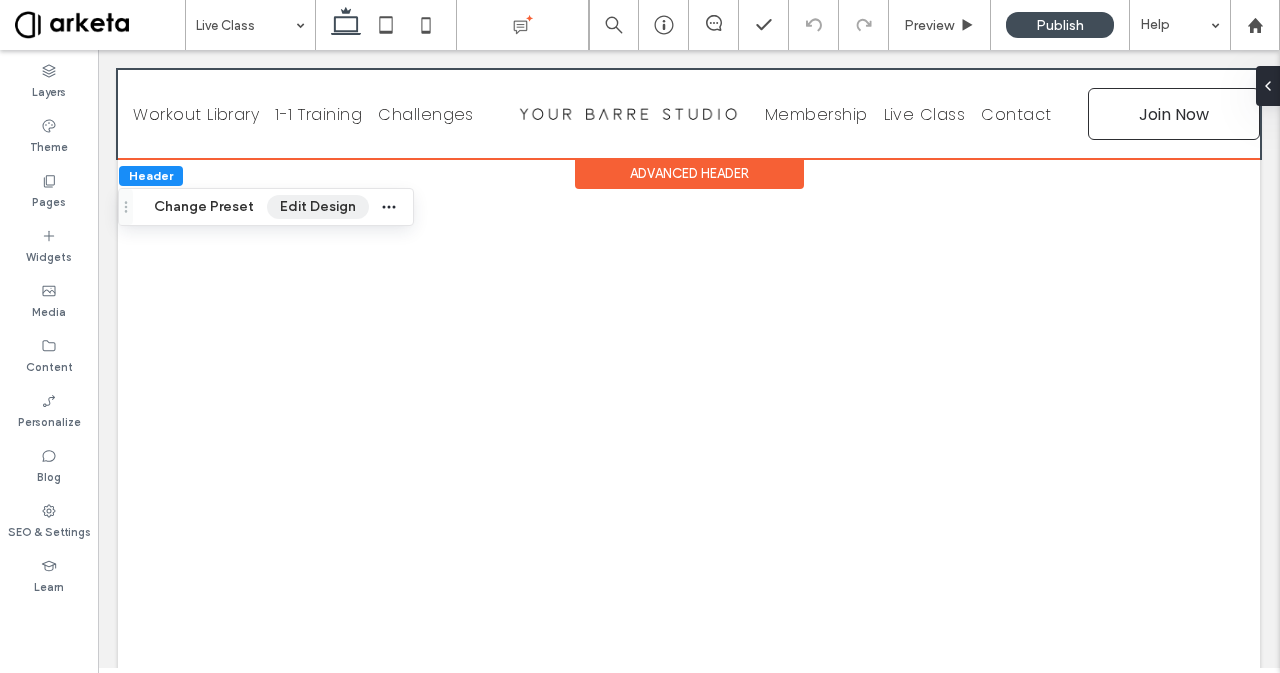 click on "Edit Design" at bounding box center (318, 207) 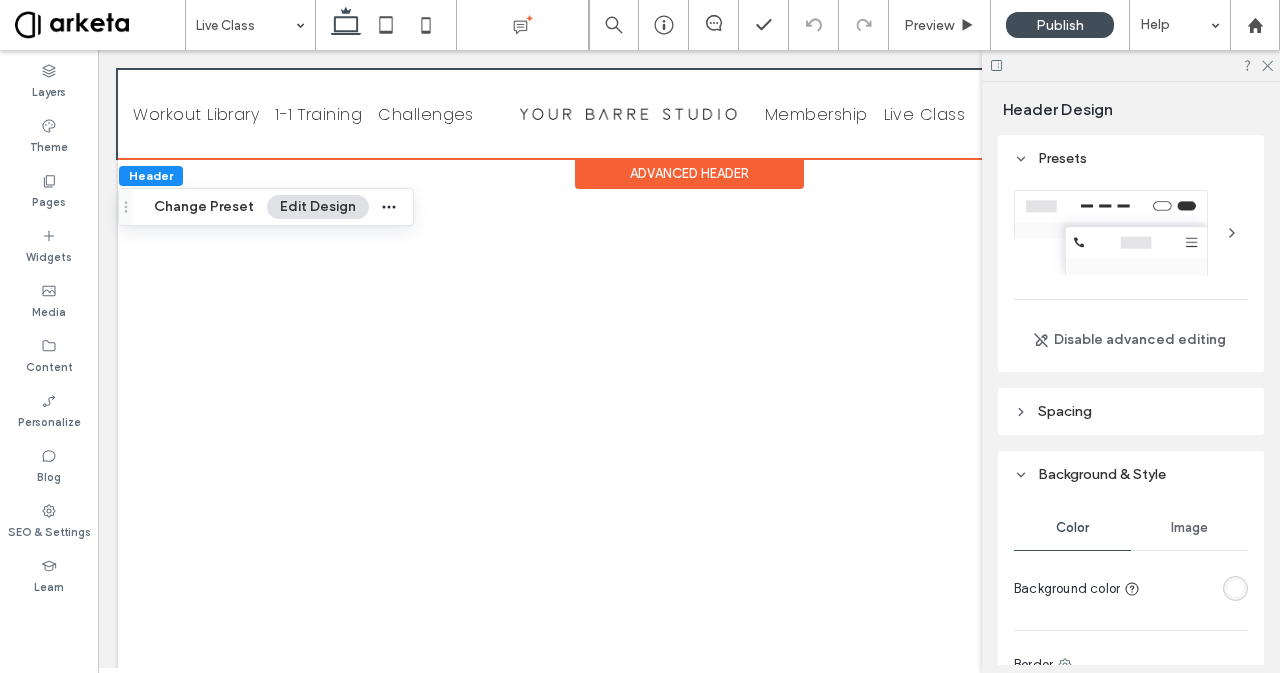 click on "Spacing" at bounding box center [1131, 411] 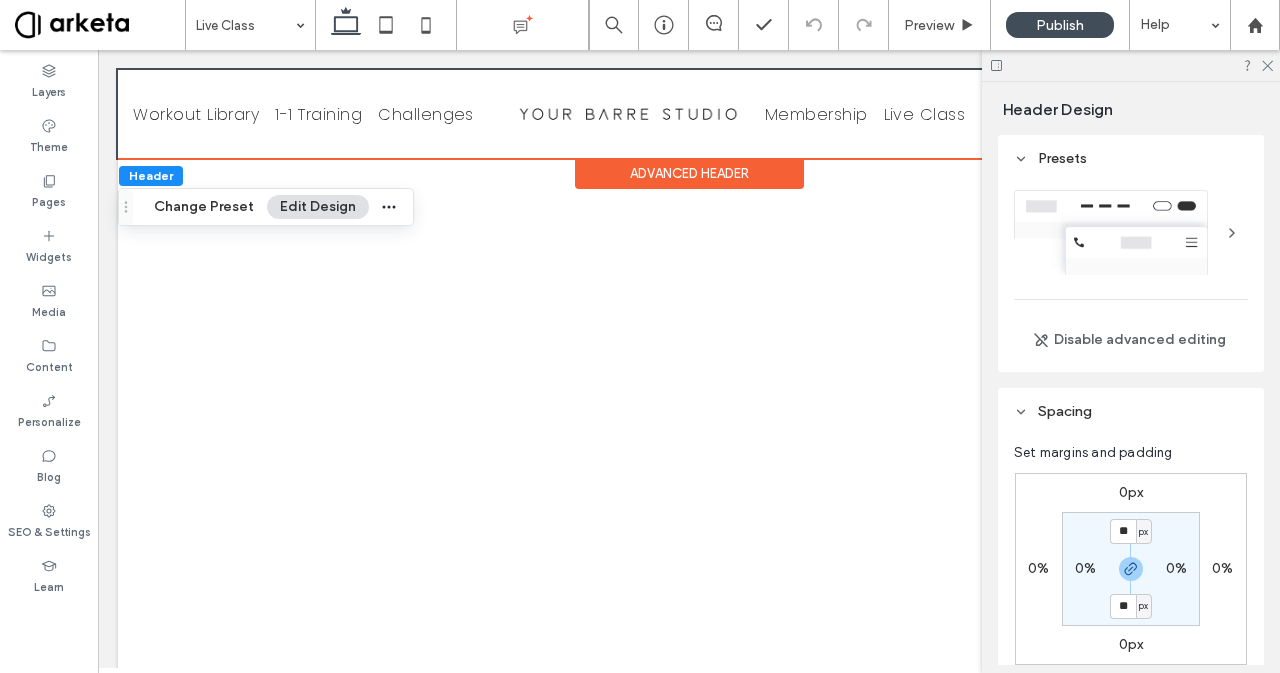 click on "0%" at bounding box center (1085, 568) 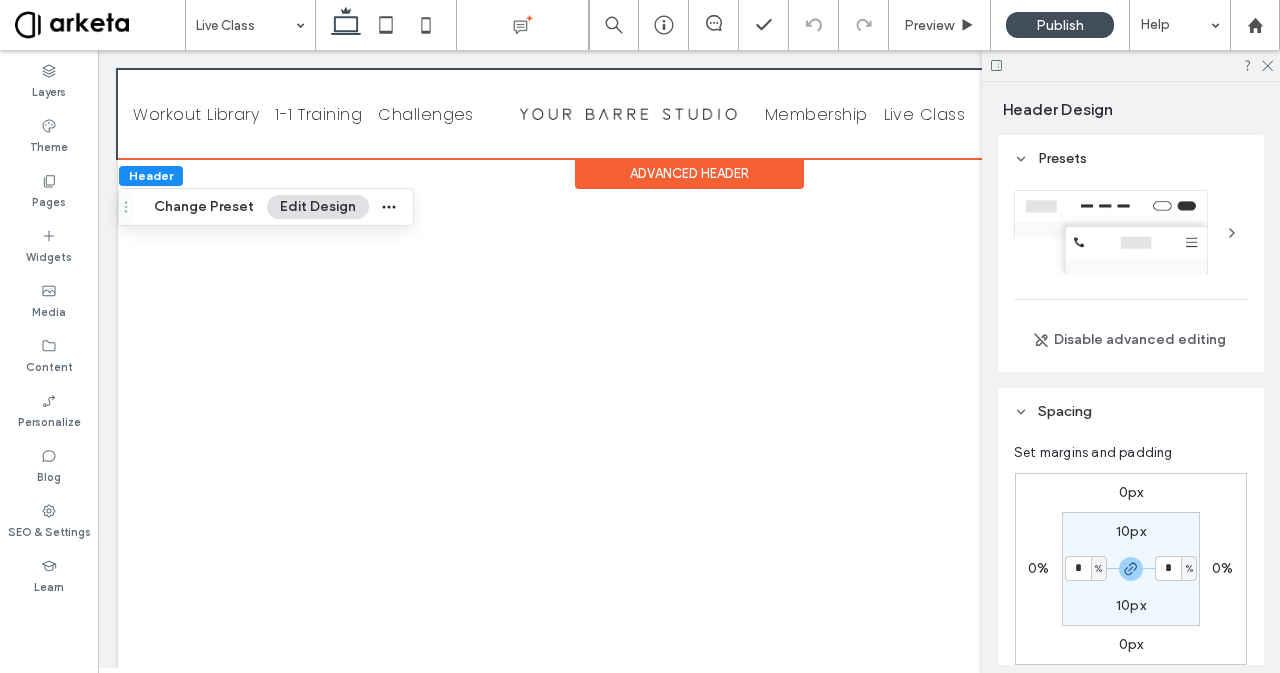 type on "*" 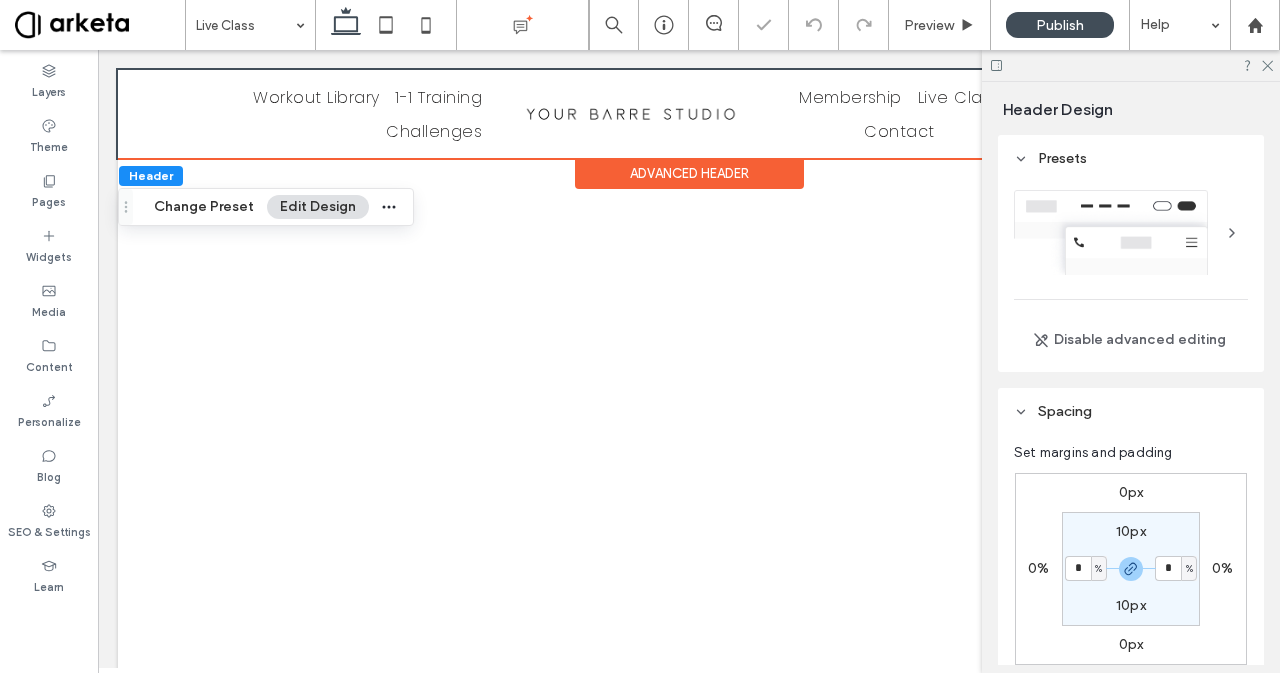 type on "*" 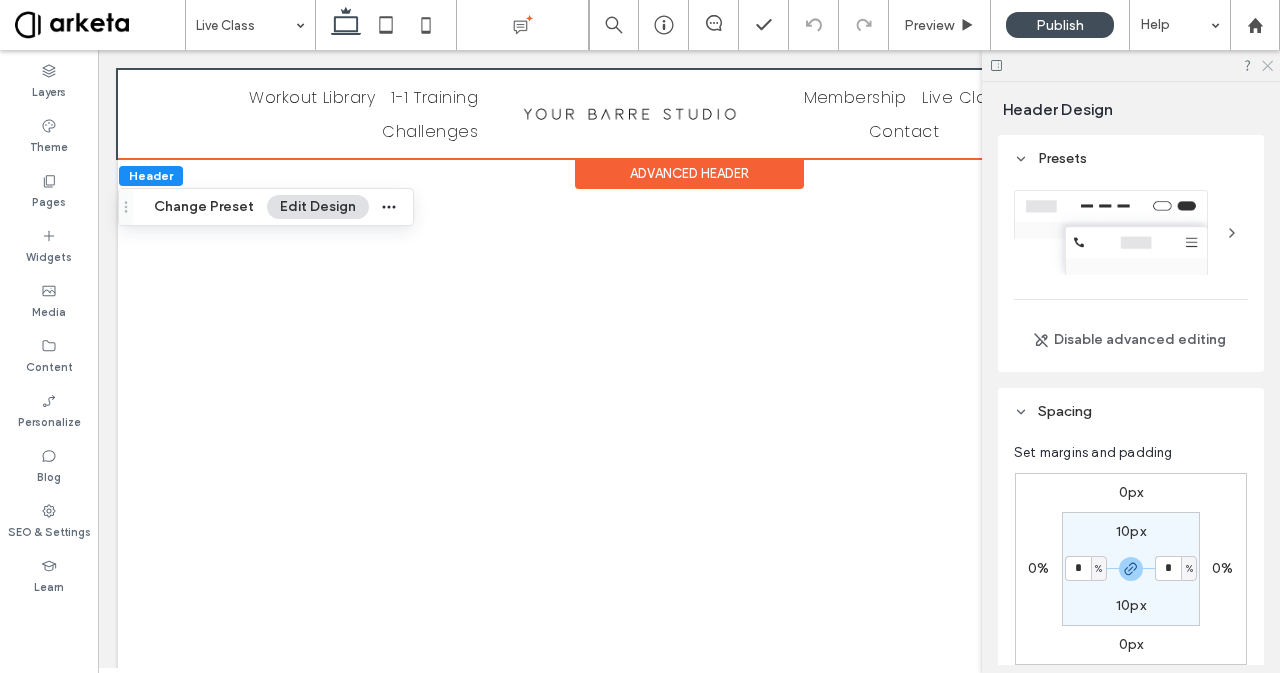 click 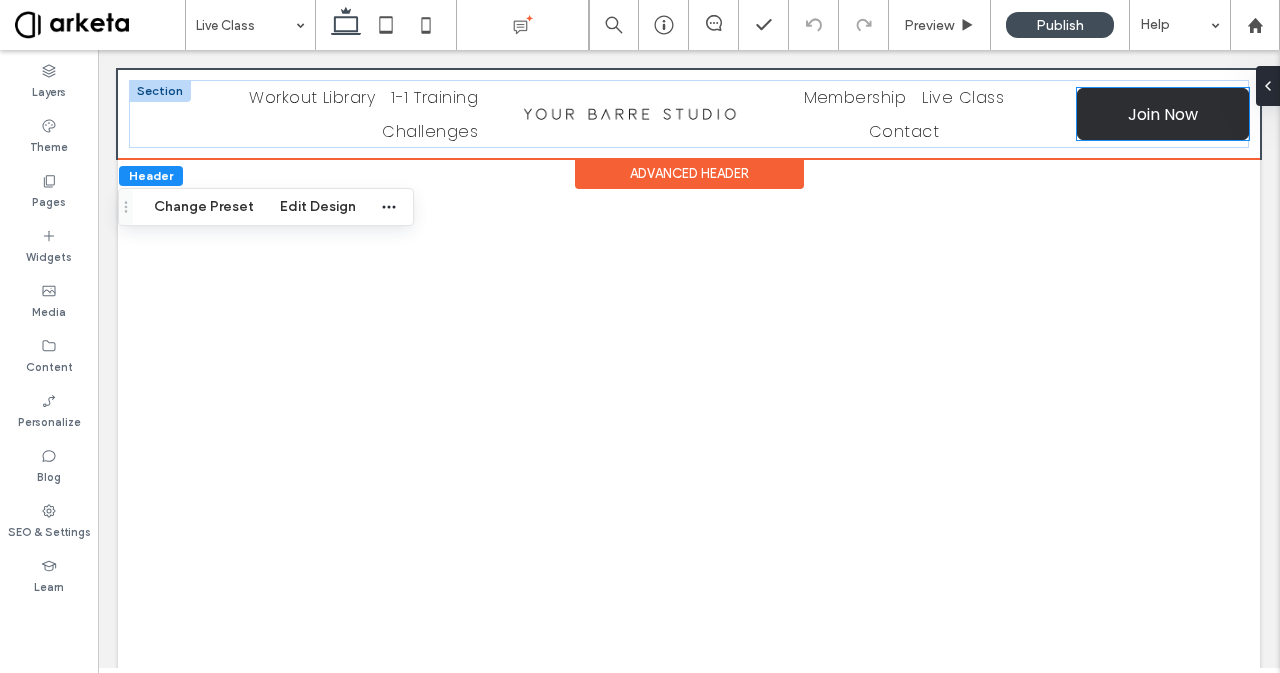 click on "Join Now" at bounding box center (1163, 114) 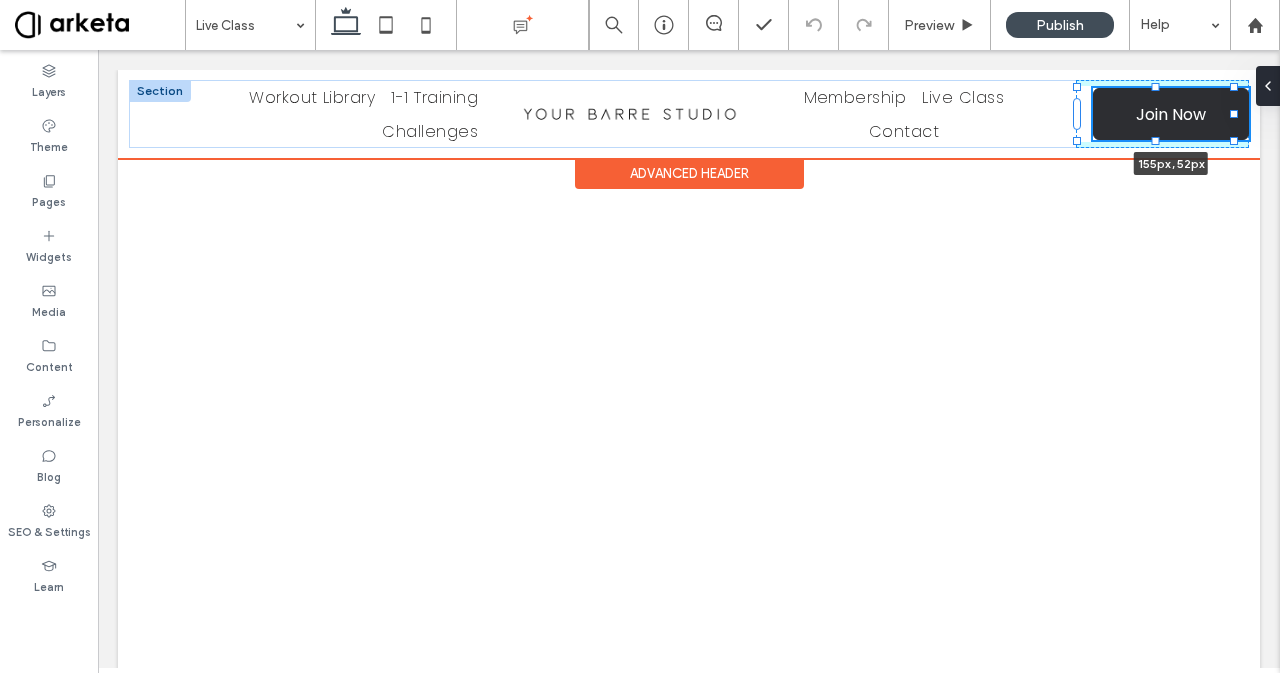drag, startPoint x: 1233, startPoint y: 112, endPoint x: 1218, endPoint y: 112, distance: 15 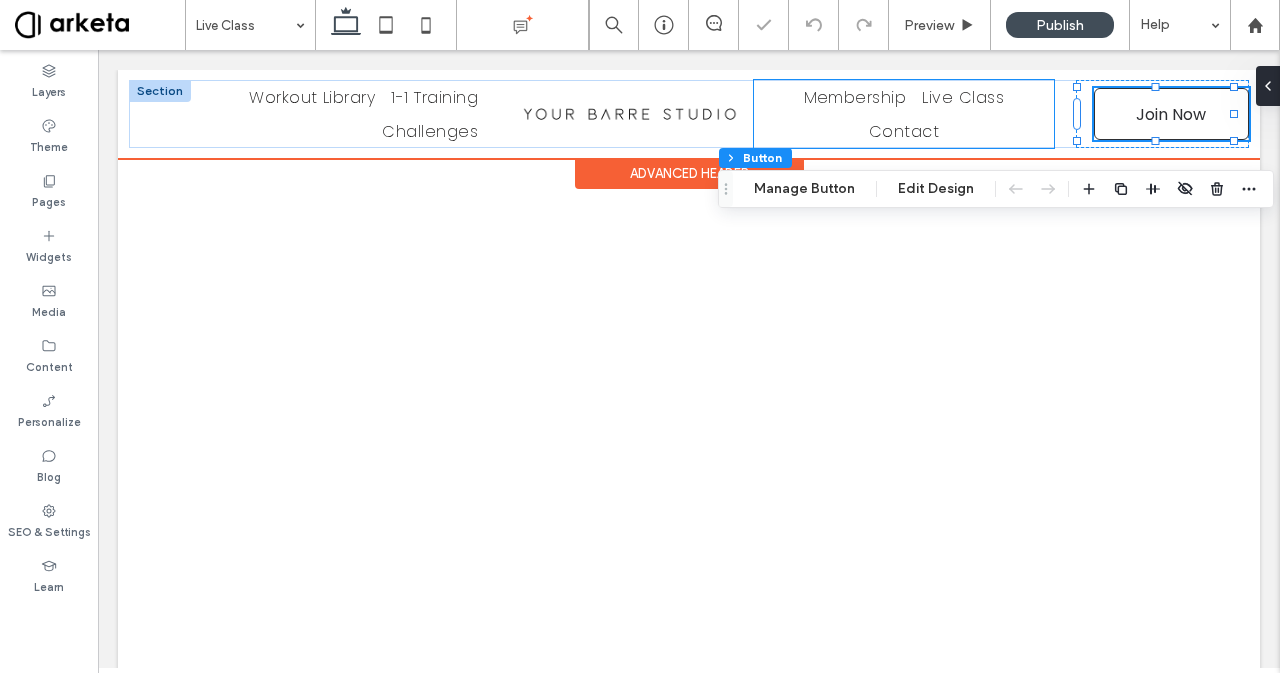 click on "Membership
Live Class
Contact" at bounding box center [903, 114] 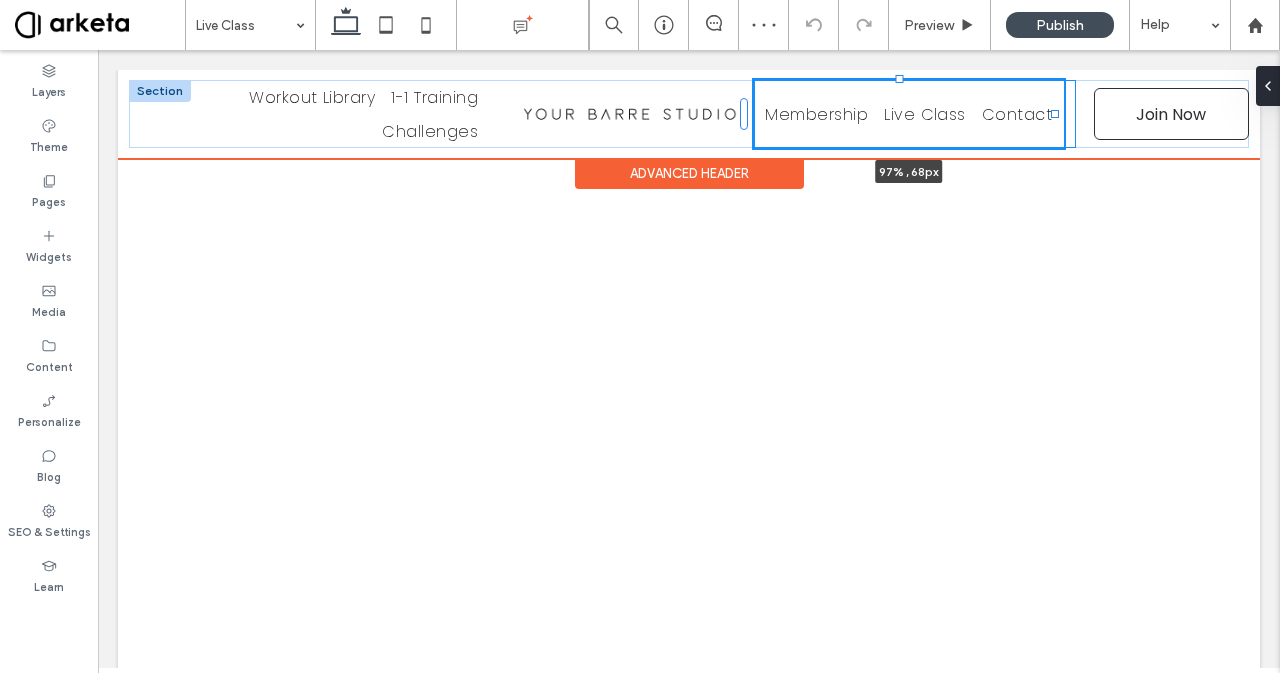 drag, startPoint x: 1039, startPoint y: 114, endPoint x: 1053, endPoint y: 116, distance: 14.142136 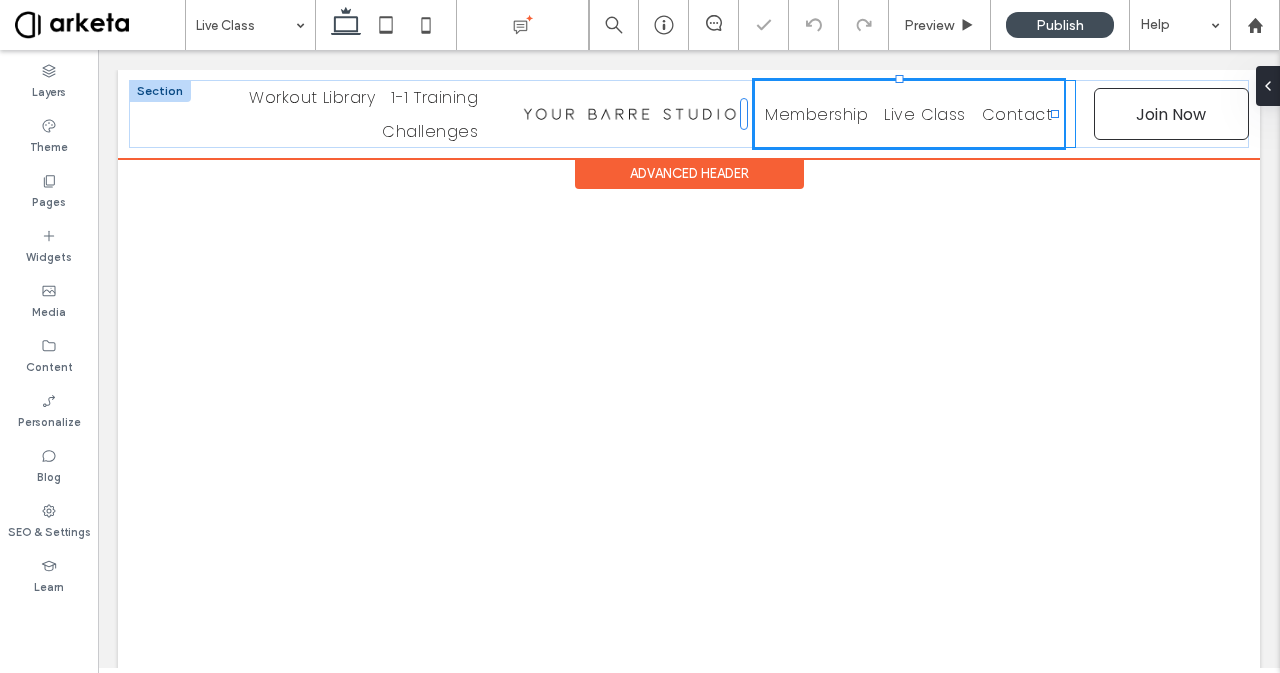 type on "**" 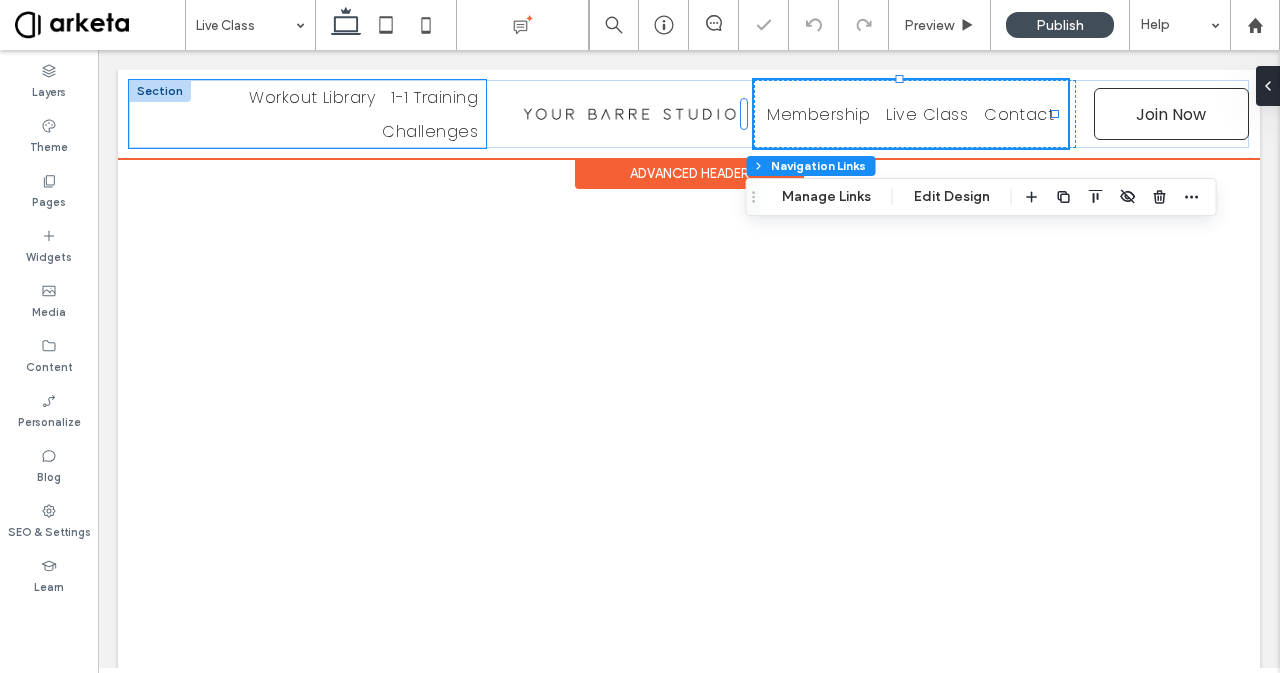 click on "Challenges" at bounding box center (430, 131) 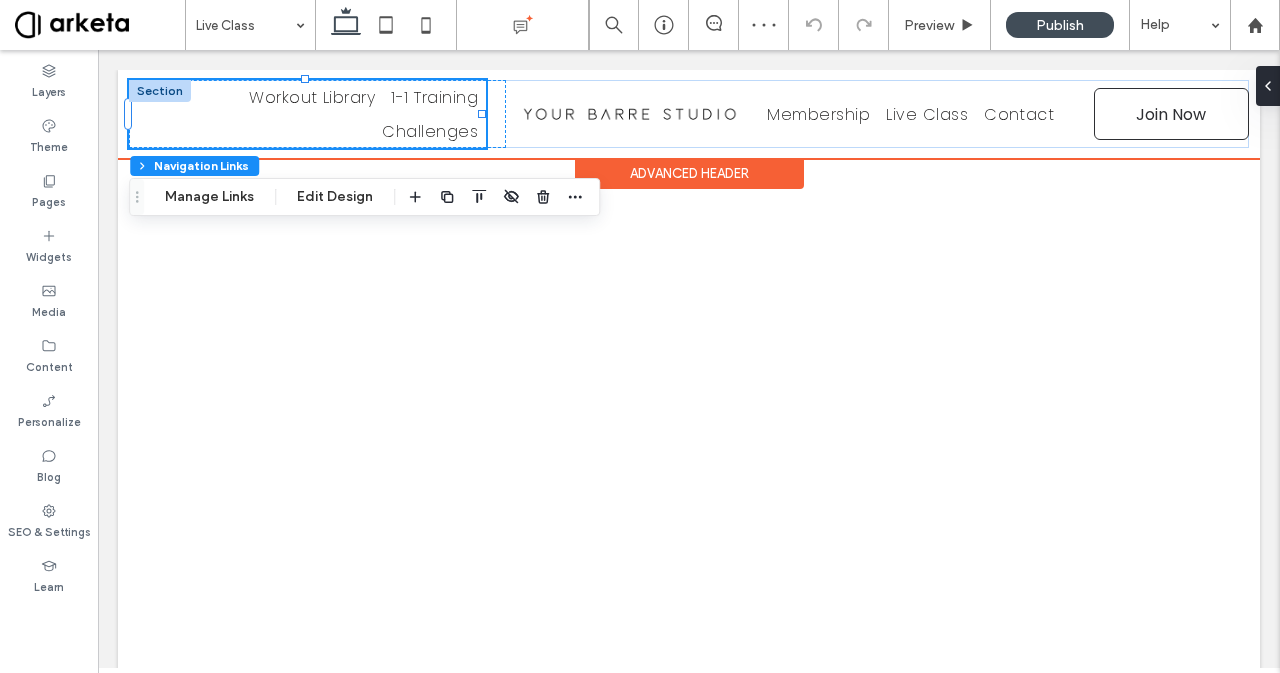 click on "Workout Library
1-1 Training
Challenges" at bounding box center (307, 114) 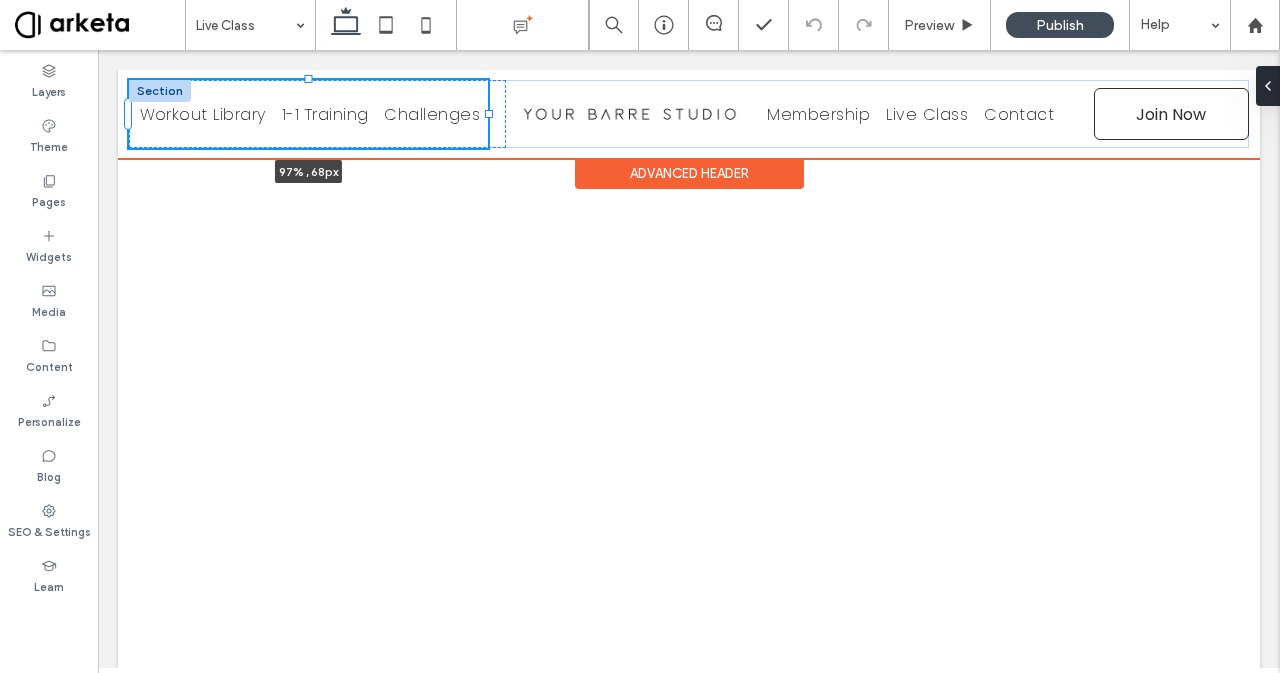 click at bounding box center [489, 114] 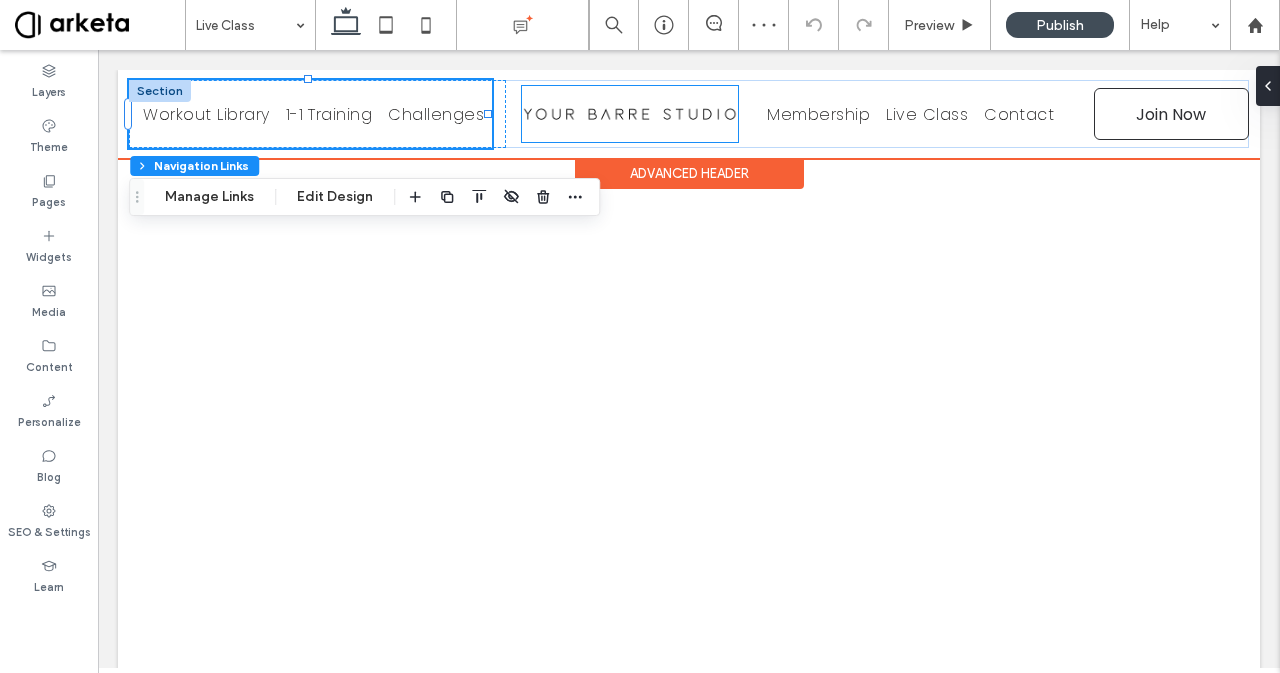 click at bounding box center (630, 114) 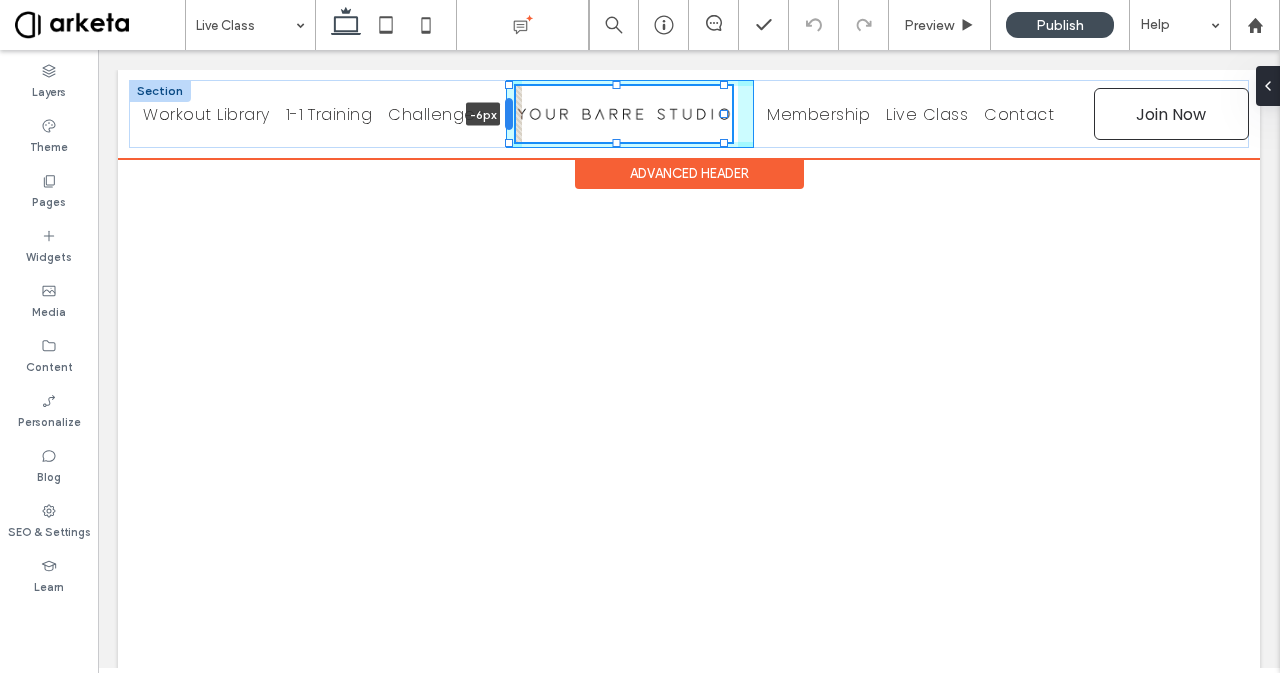 click at bounding box center [509, 114] 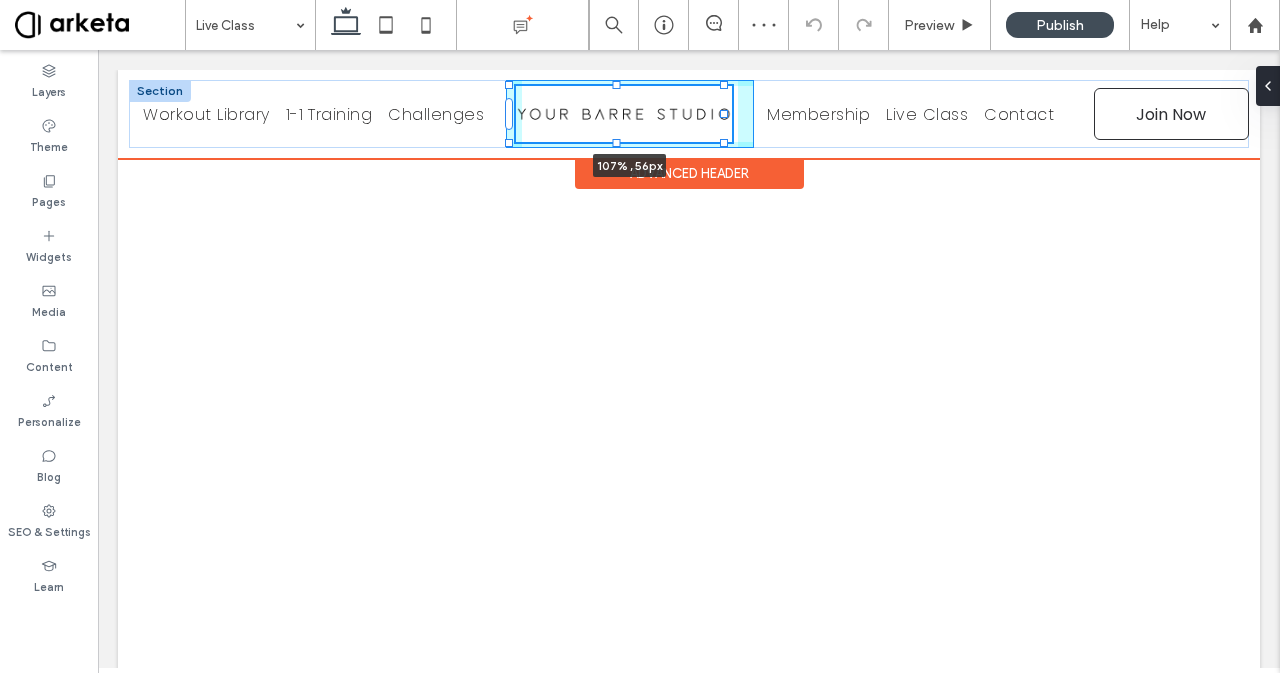drag, startPoint x: 721, startPoint y: 117, endPoint x: 732, endPoint y: 117, distance: 11 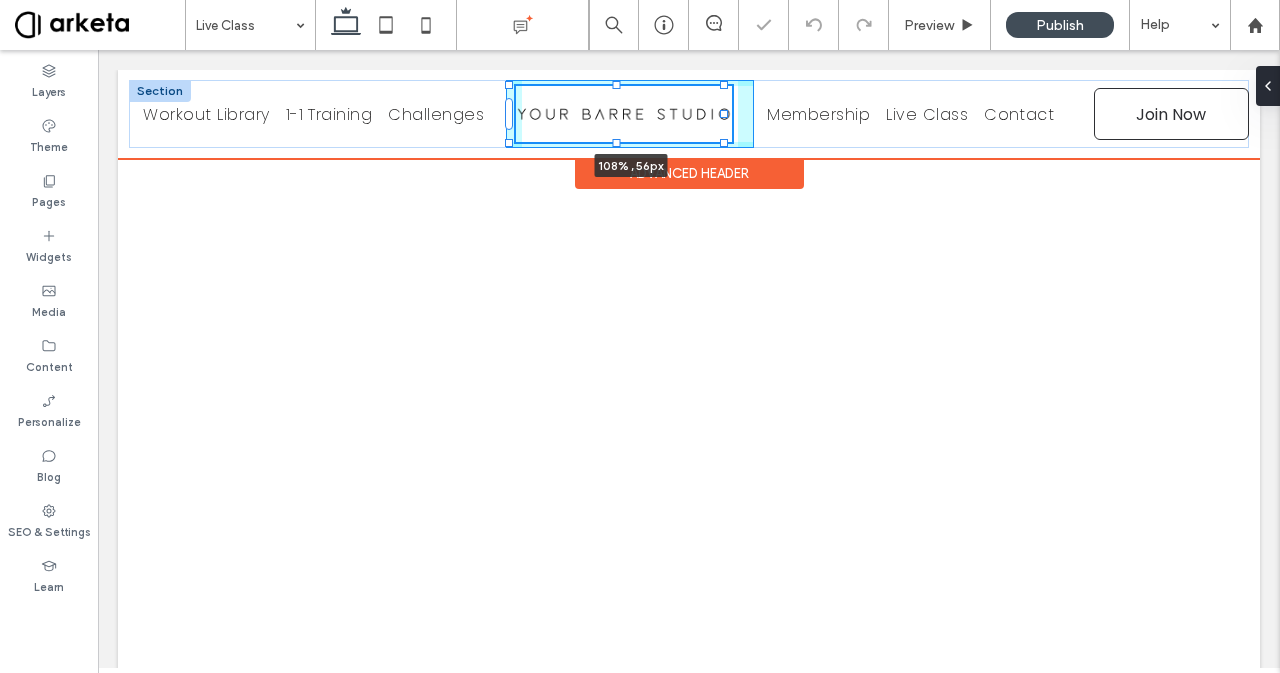 drag, startPoint x: 722, startPoint y: 112, endPoint x: 740, endPoint y: 113, distance: 18.027756 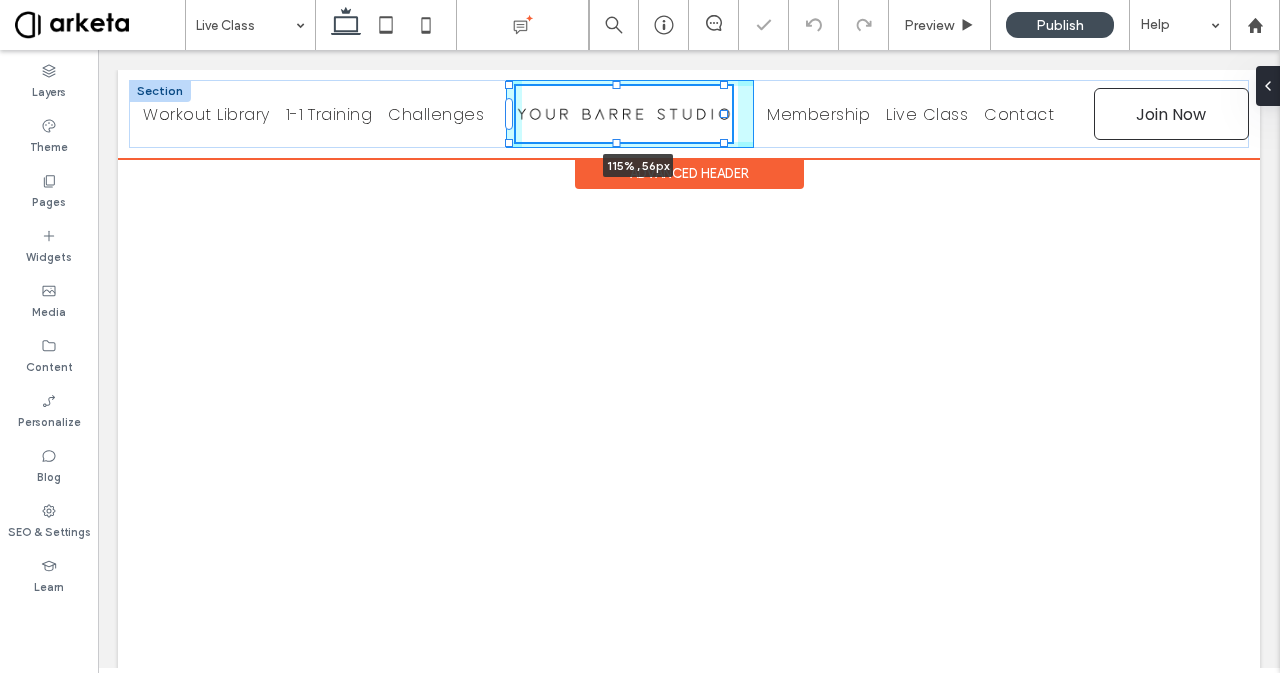 drag, startPoint x: 721, startPoint y: 139, endPoint x: 752, endPoint y: 139, distance: 31 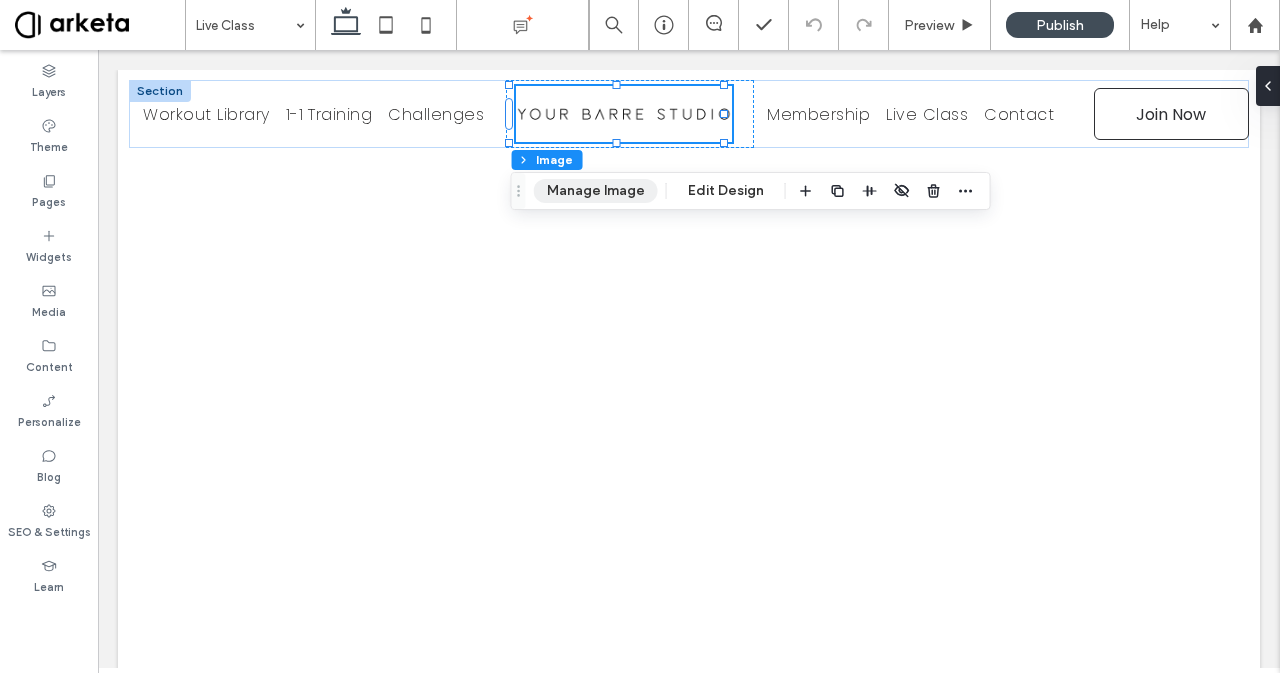 click on "Manage Image" at bounding box center (596, 191) 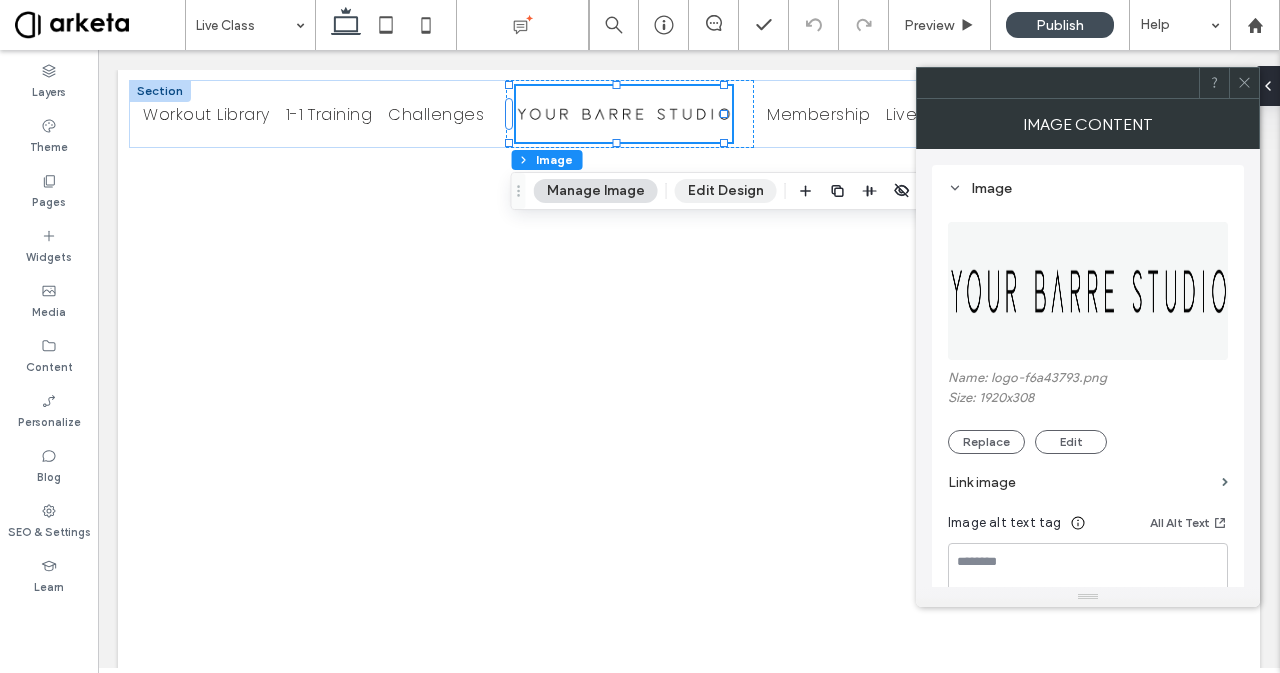 click on "Edit Design" at bounding box center (726, 191) 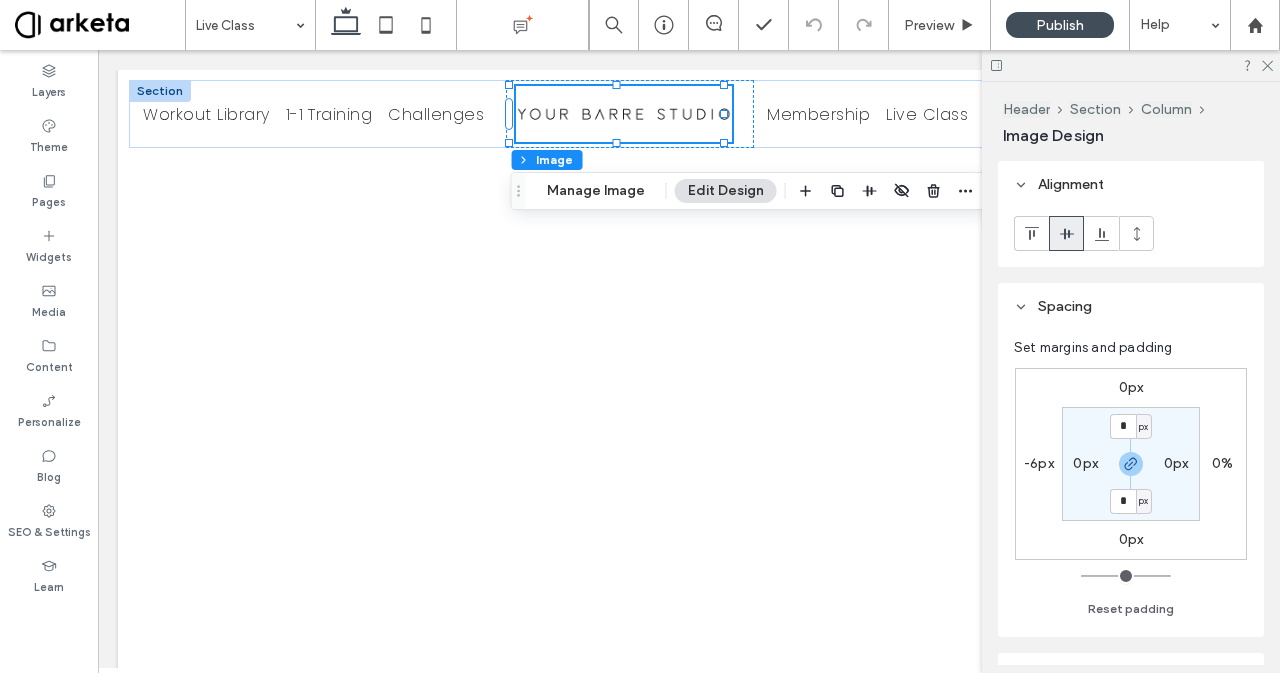 click on "-6px" at bounding box center (1039, 463) 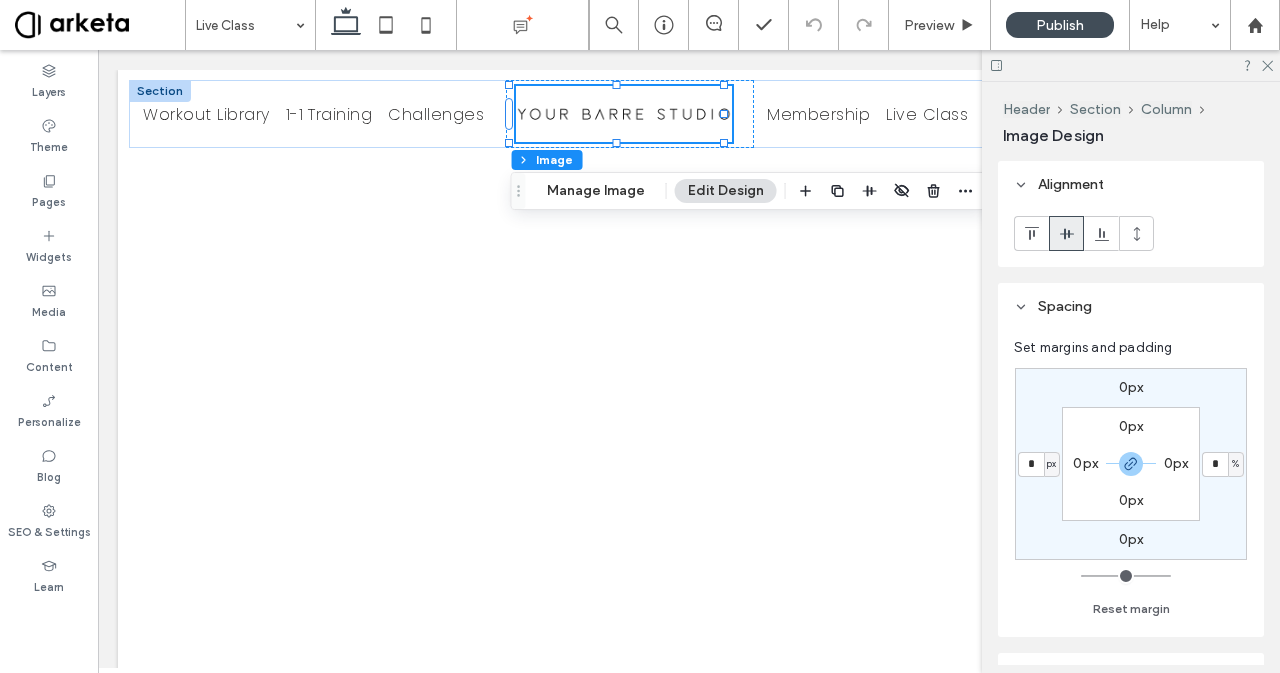 type on "*" 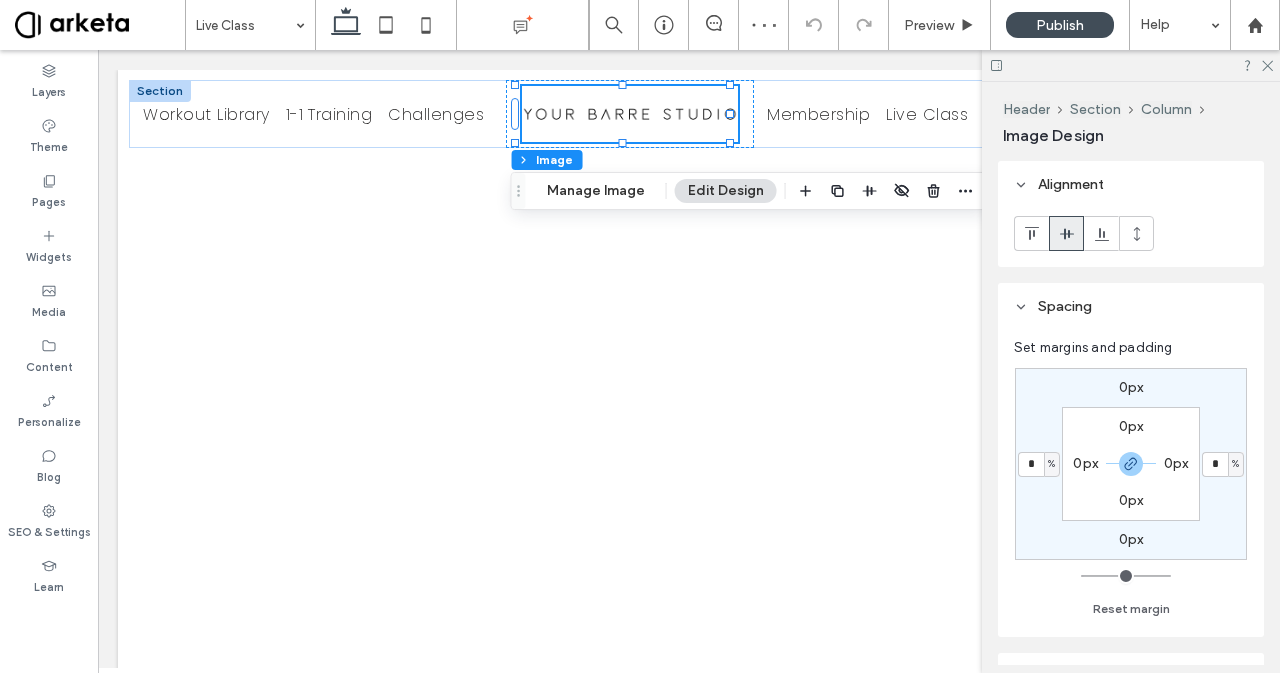 click at bounding box center (1131, 65) 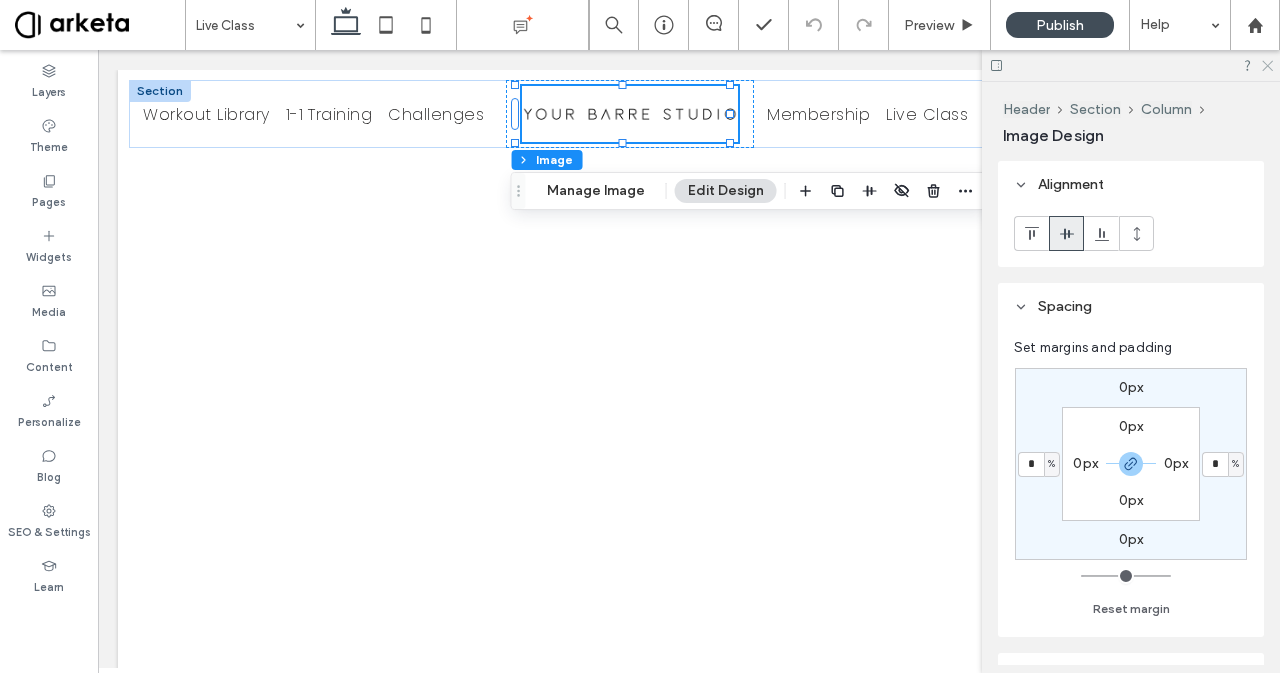 click 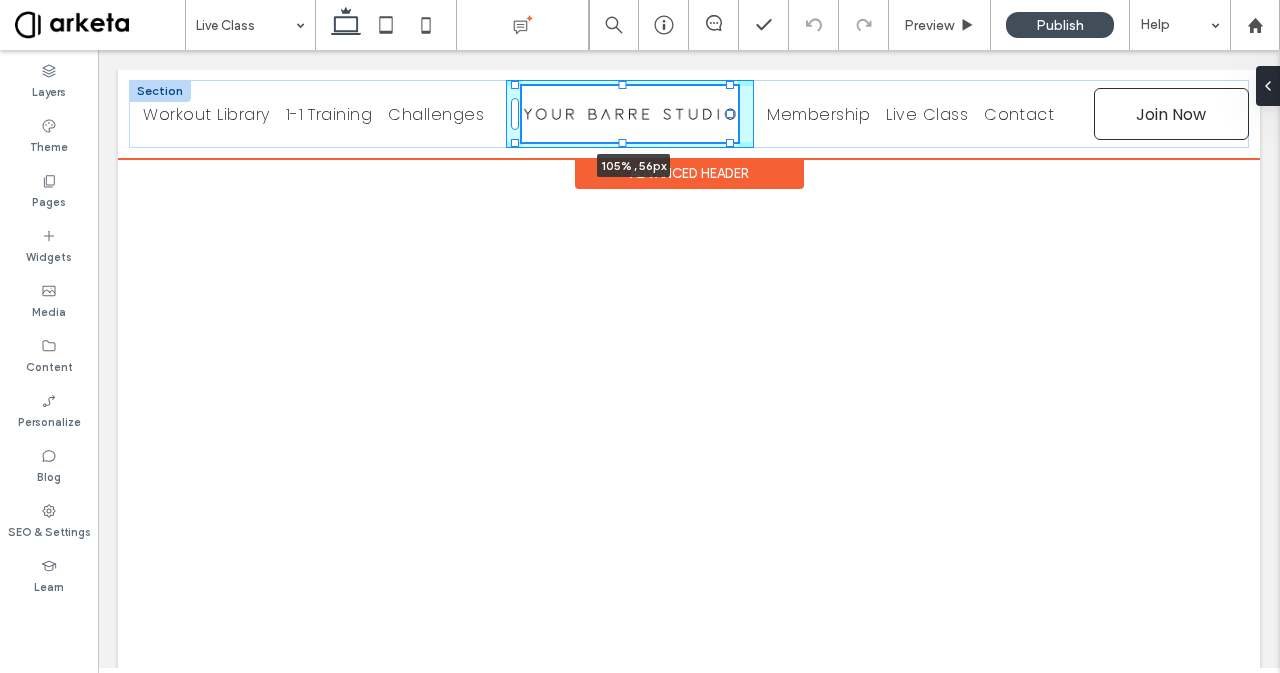 click on "Workout Library
1-1 Training
Challenges
105% , 56px
Membership
Live Class
Contact
*5555
Join Now" at bounding box center (688, 114) 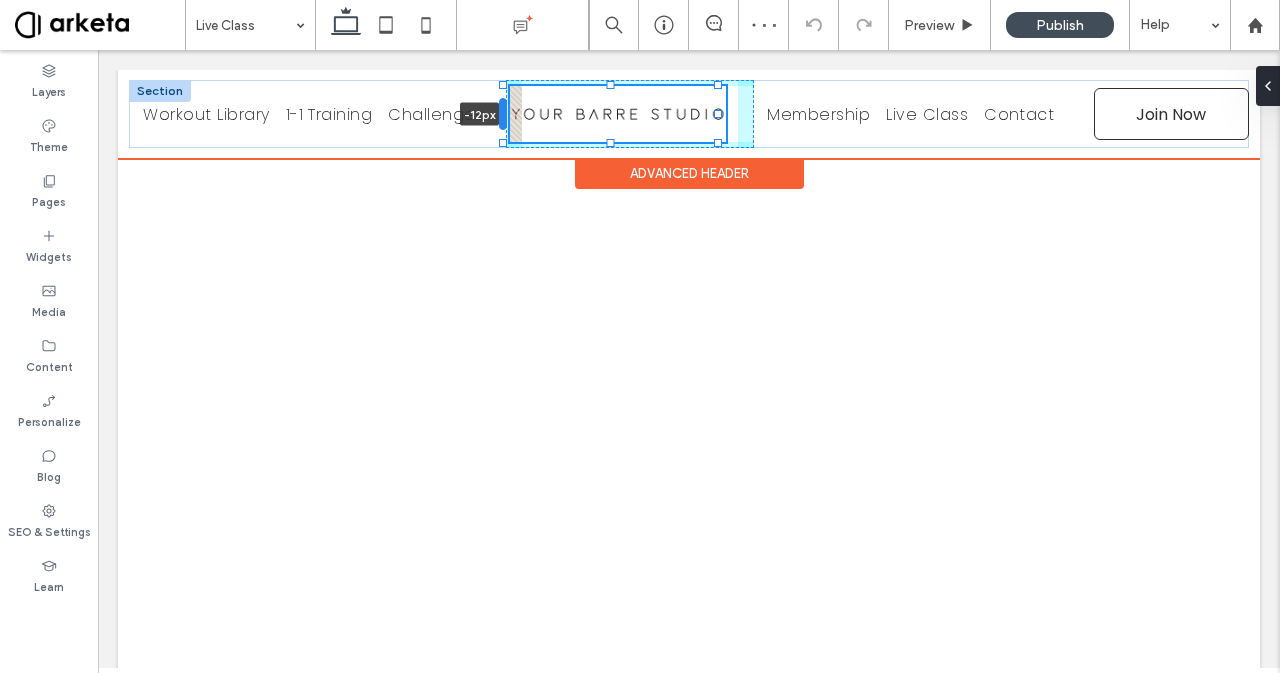 drag, startPoint x: 519, startPoint y: 115, endPoint x: 507, endPoint y: 115, distance: 12 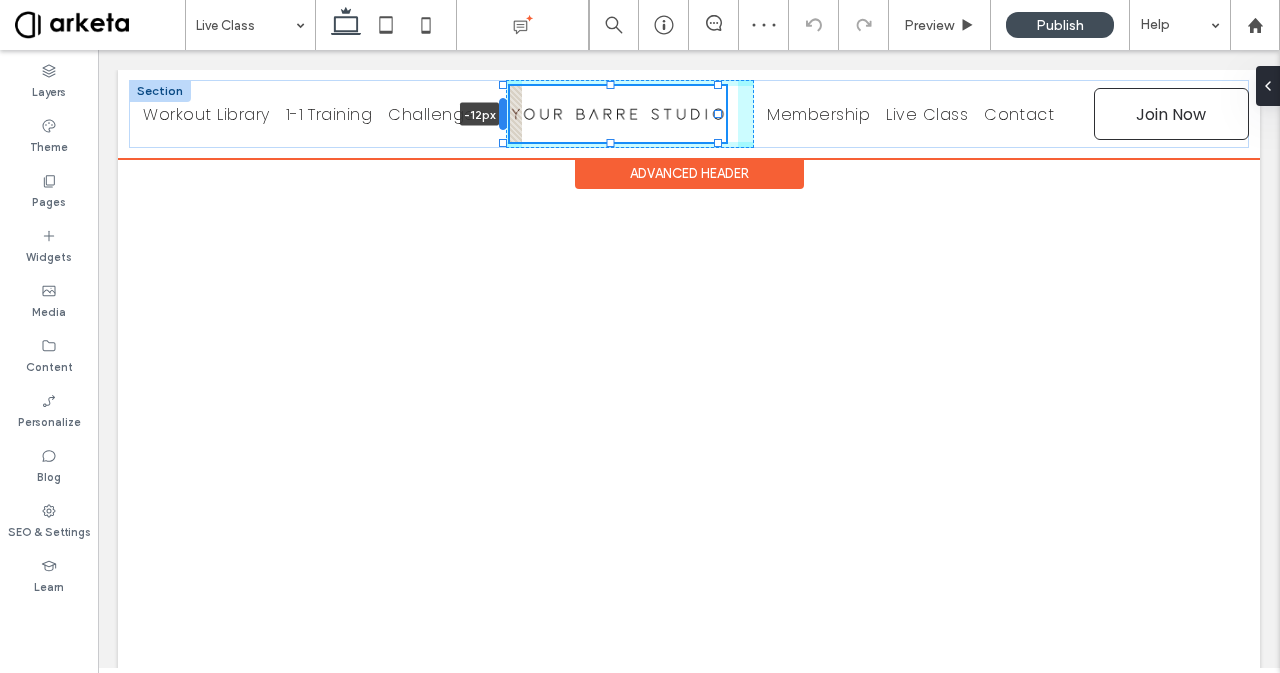 click at bounding box center [503, 114] 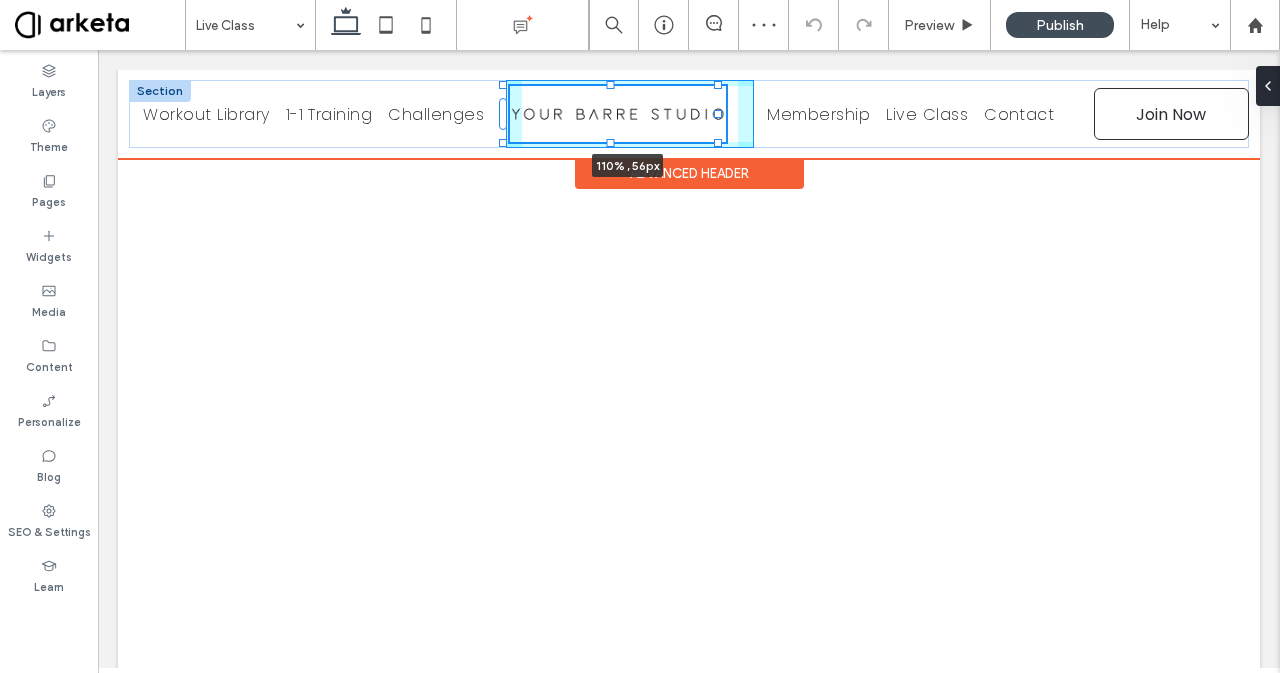 drag, startPoint x: 717, startPoint y: 113, endPoint x: 740, endPoint y: 112, distance: 23.021729 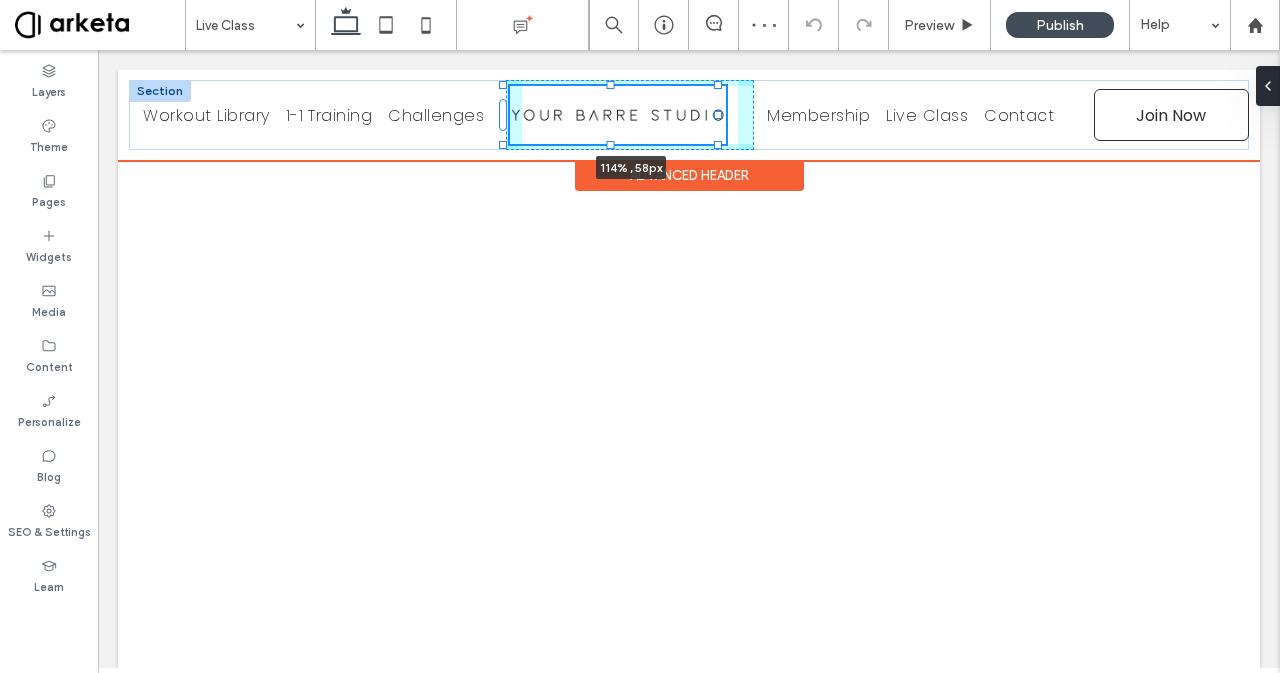 drag, startPoint x: 716, startPoint y: 141, endPoint x: 746, endPoint y: 142, distance: 30.016663 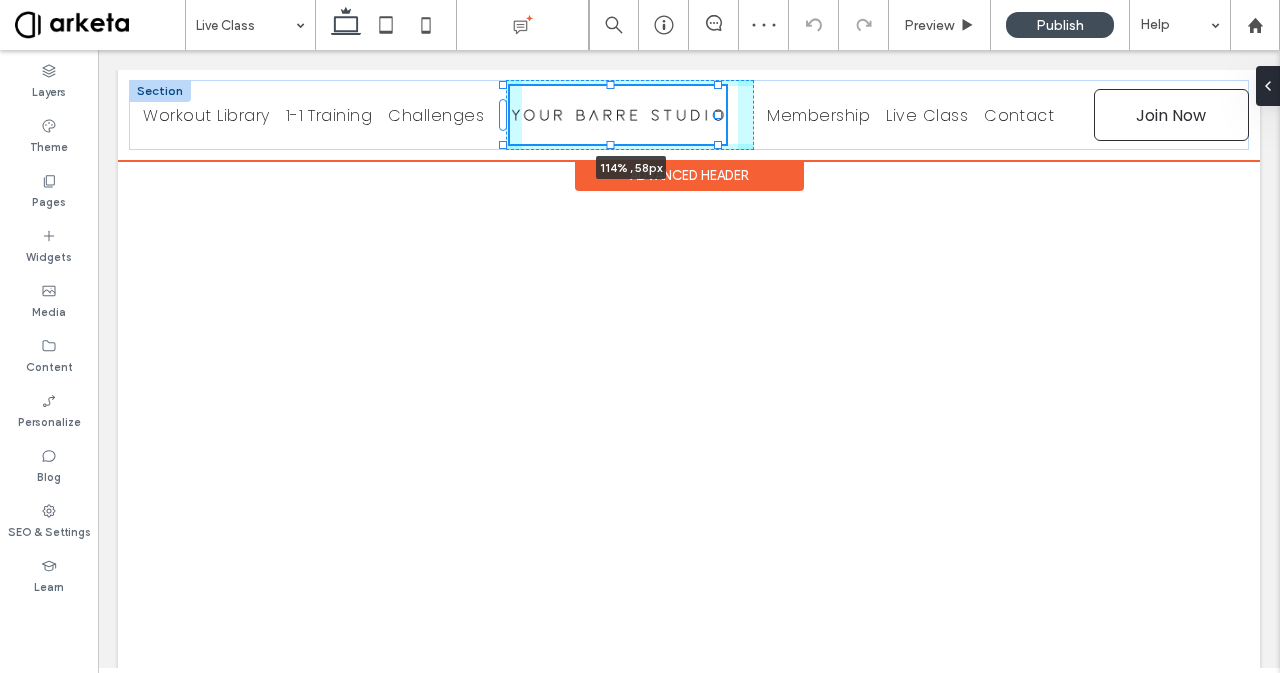click on "Workout Library
1-1 Training
Challenges
114% , 58px
Membership
Live Class
Contact
*5555
Join Now" at bounding box center (688, 115) 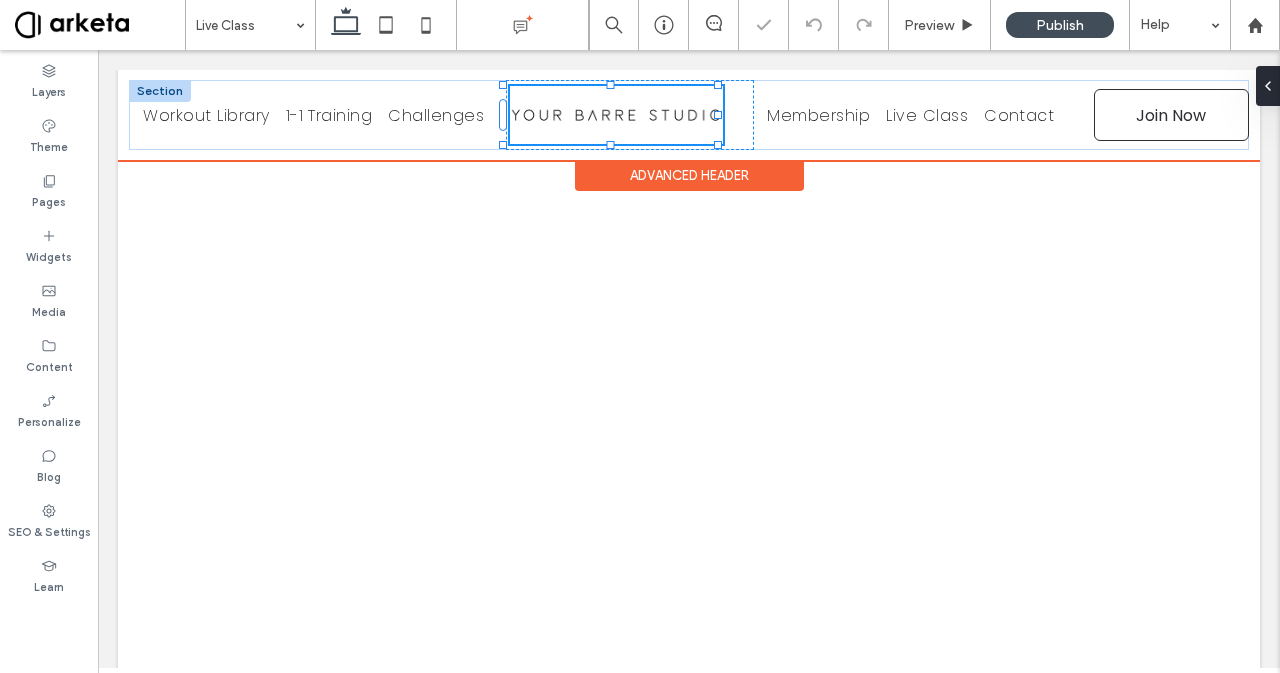 type on "*" 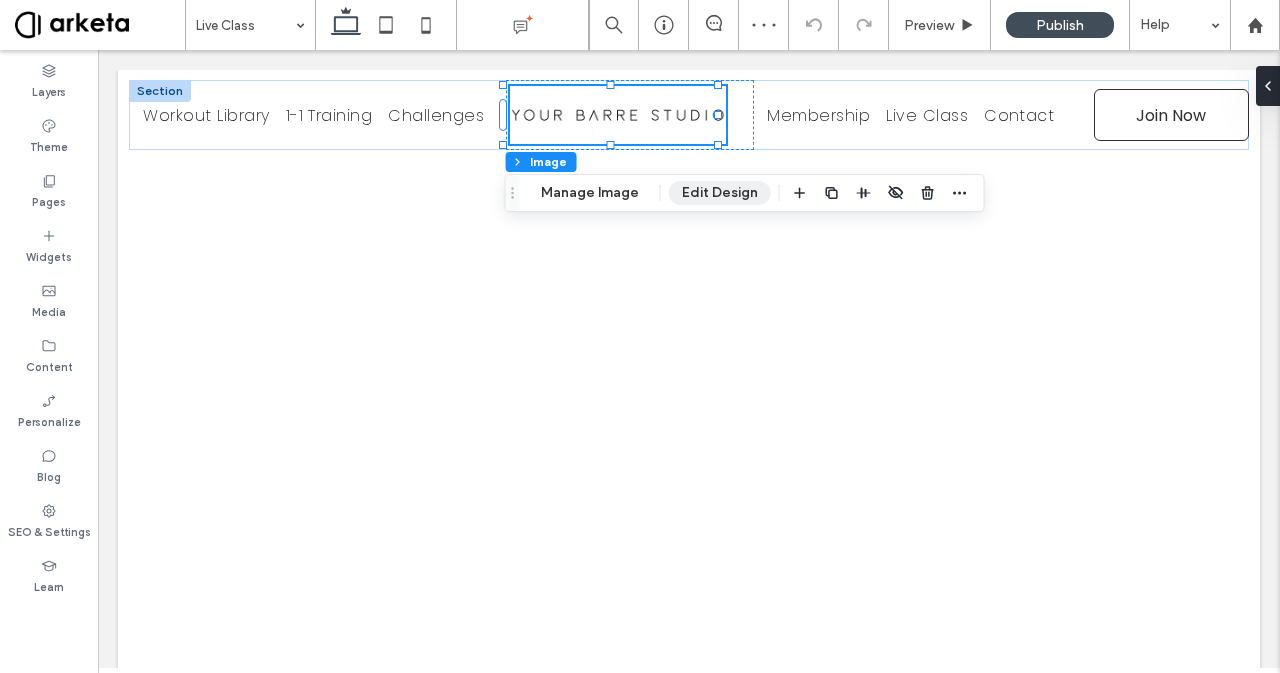 click on "Edit Design" at bounding box center [720, 193] 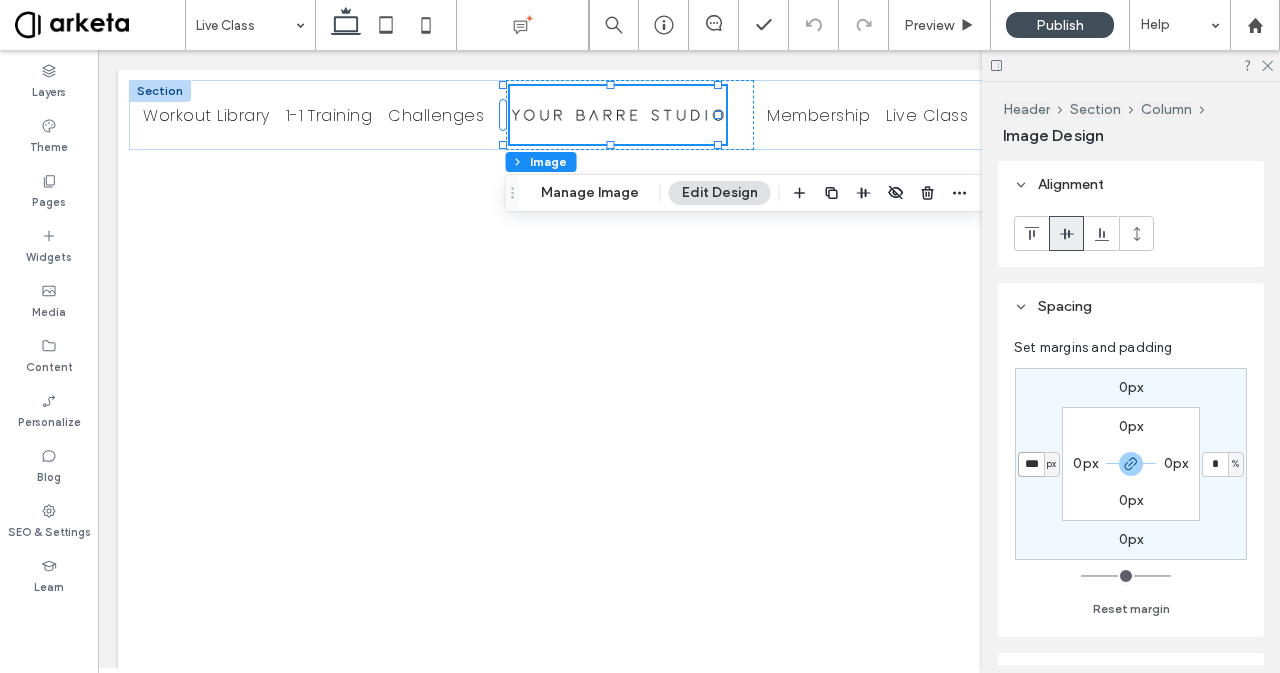 click on "***" at bounding box center [1031, 464] 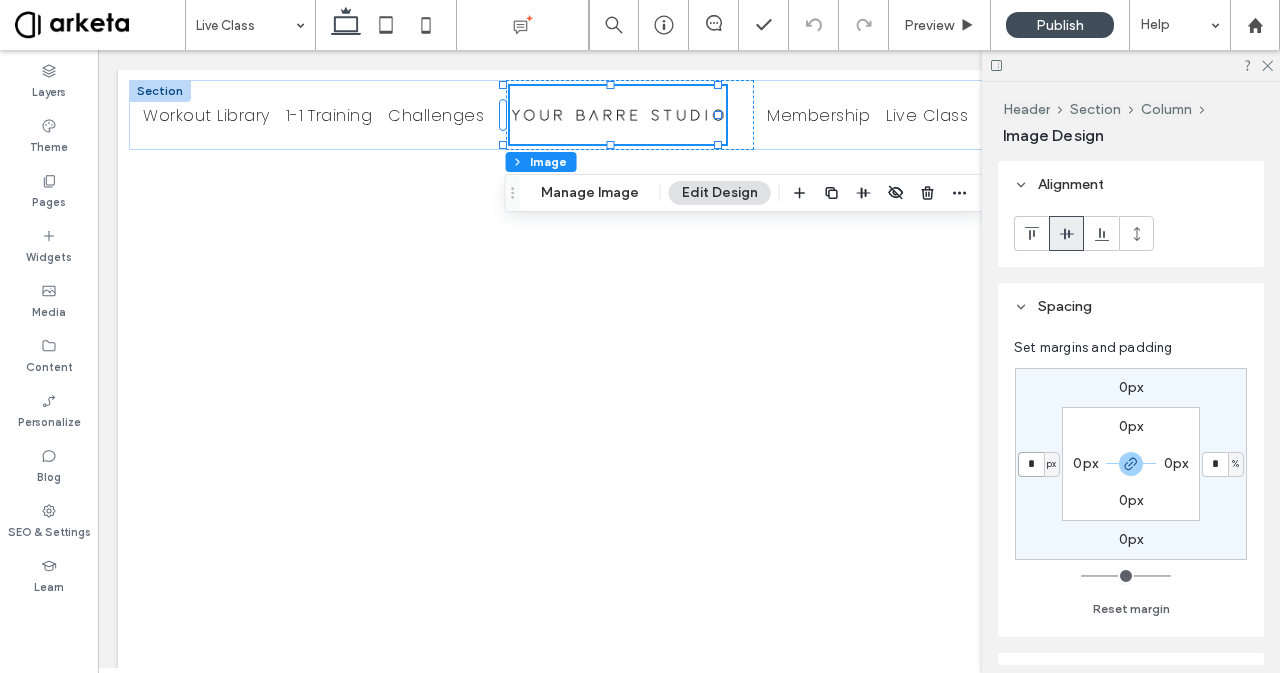 type on "*" 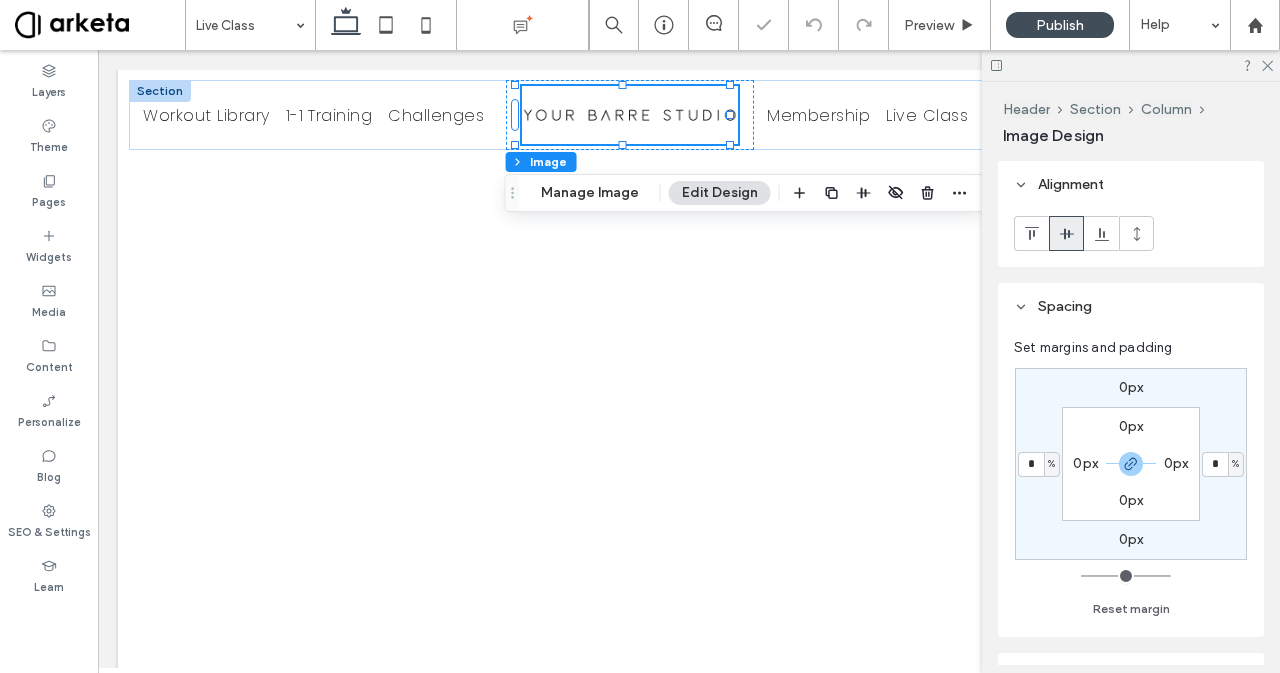 click on "Set margins and padding 0px * % 0px * % 0px 0px 0px 0px Reset margin" at bounding box center (1131, 479) 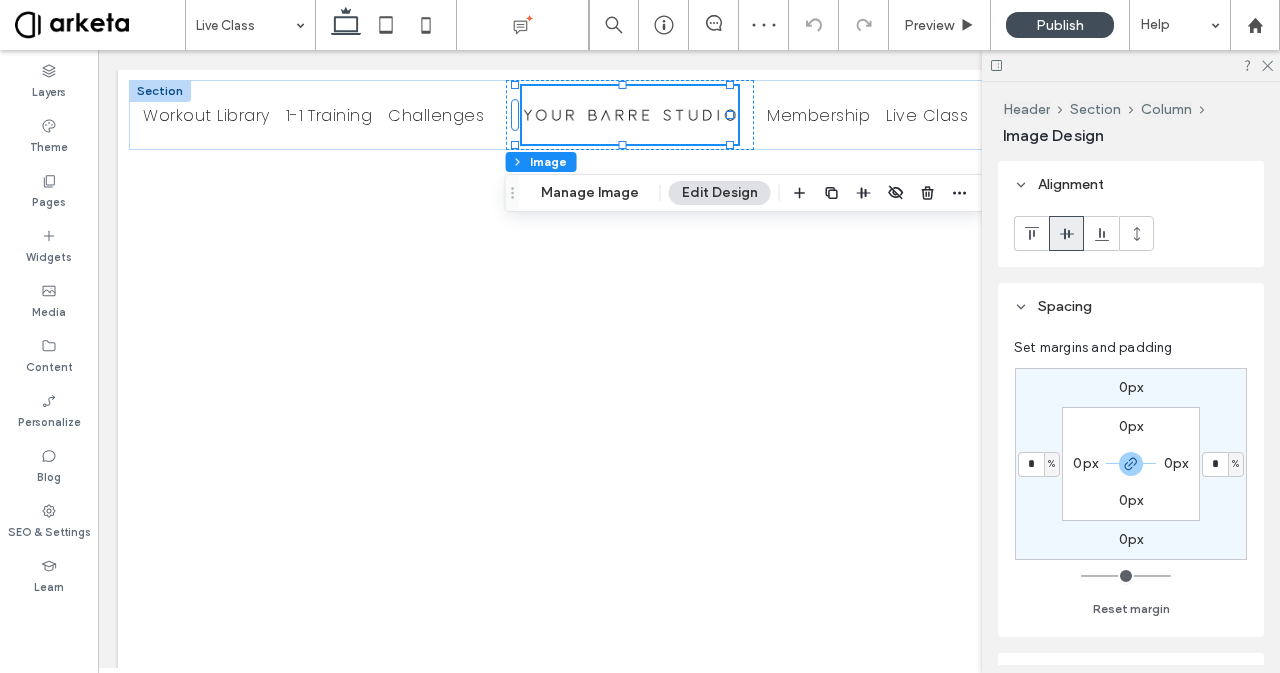 click at bounding box center (1131, 65) 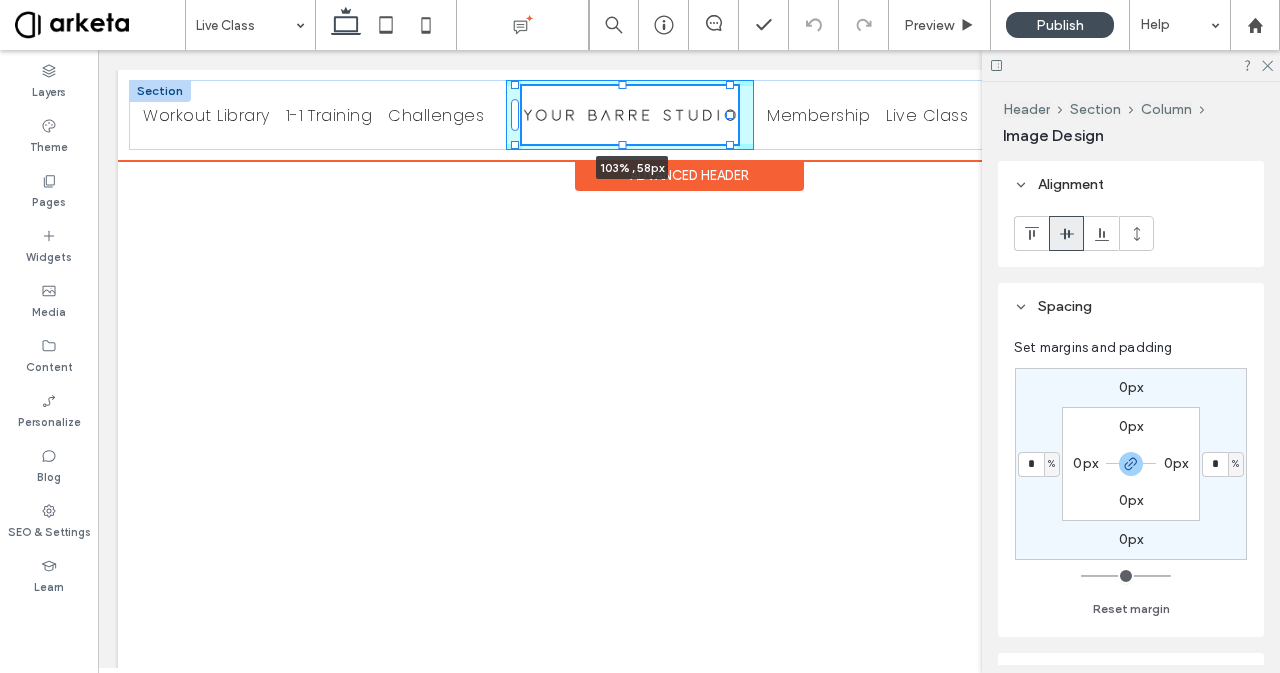 click on "Workout Library
1-1 Training
Challenges
103% , 58px
Membership
Live Class
Contact
*5555
Join Now" at bounding box center [688, 115] 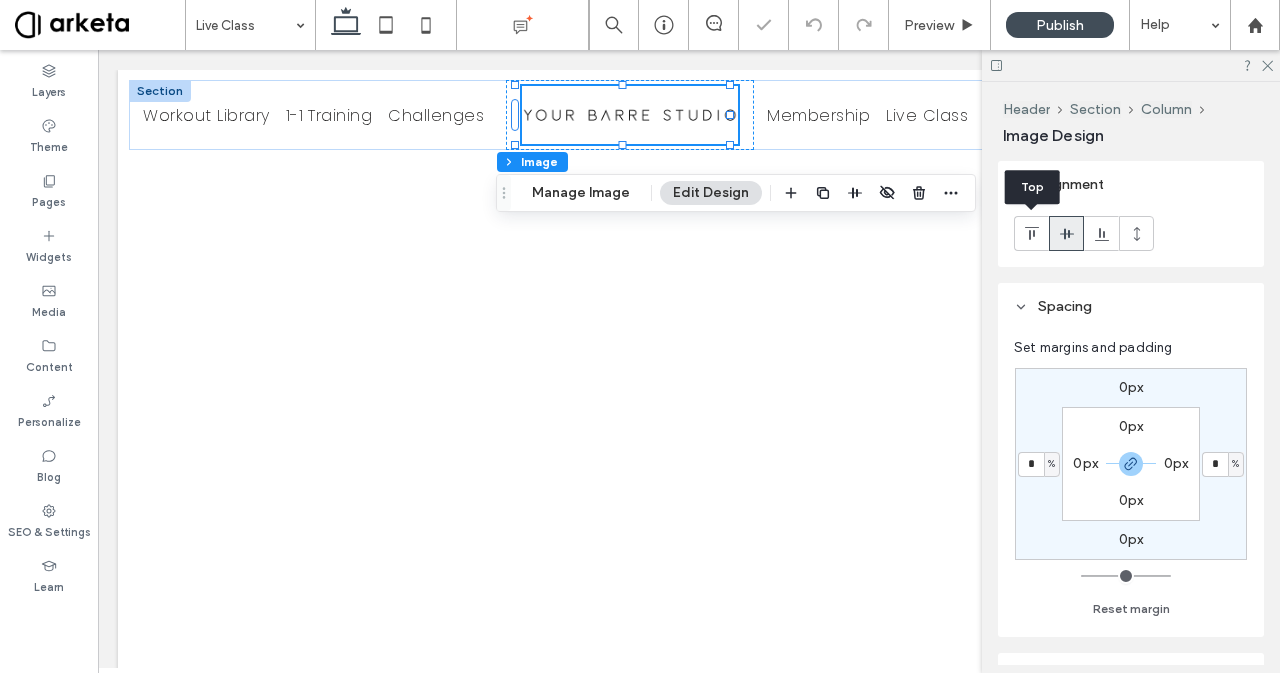 click 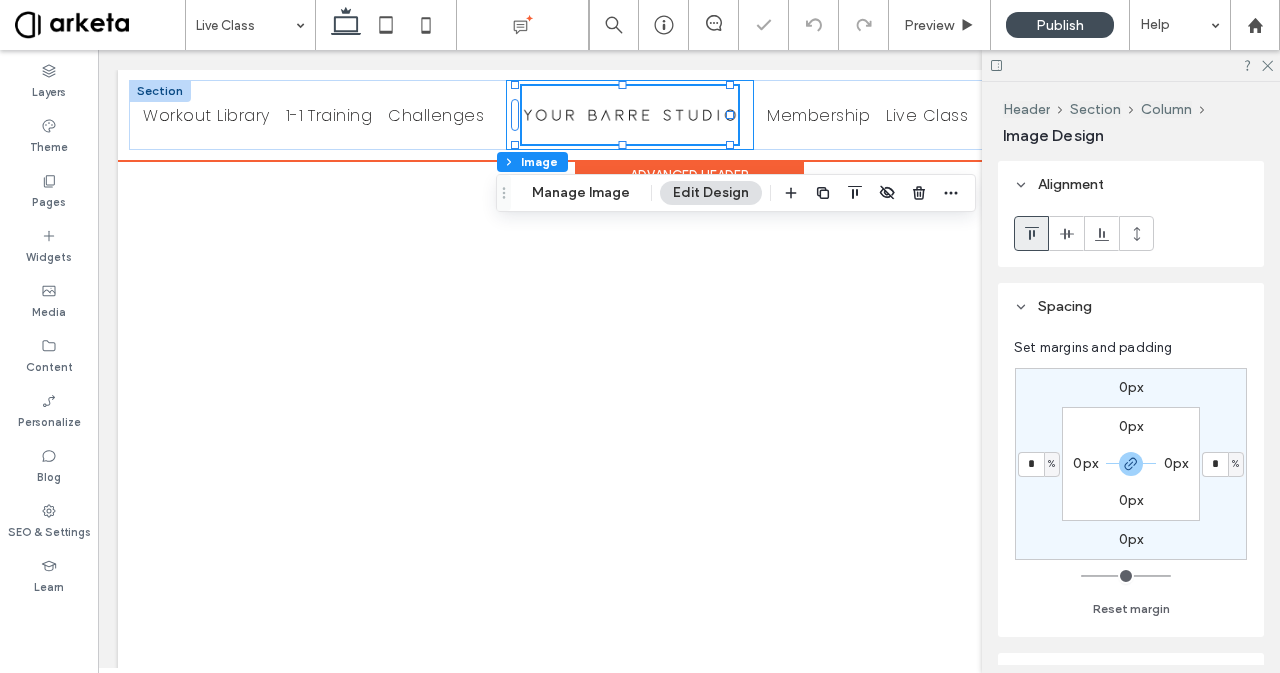 click on "104% , 58px" at bounding box center (630, 115) 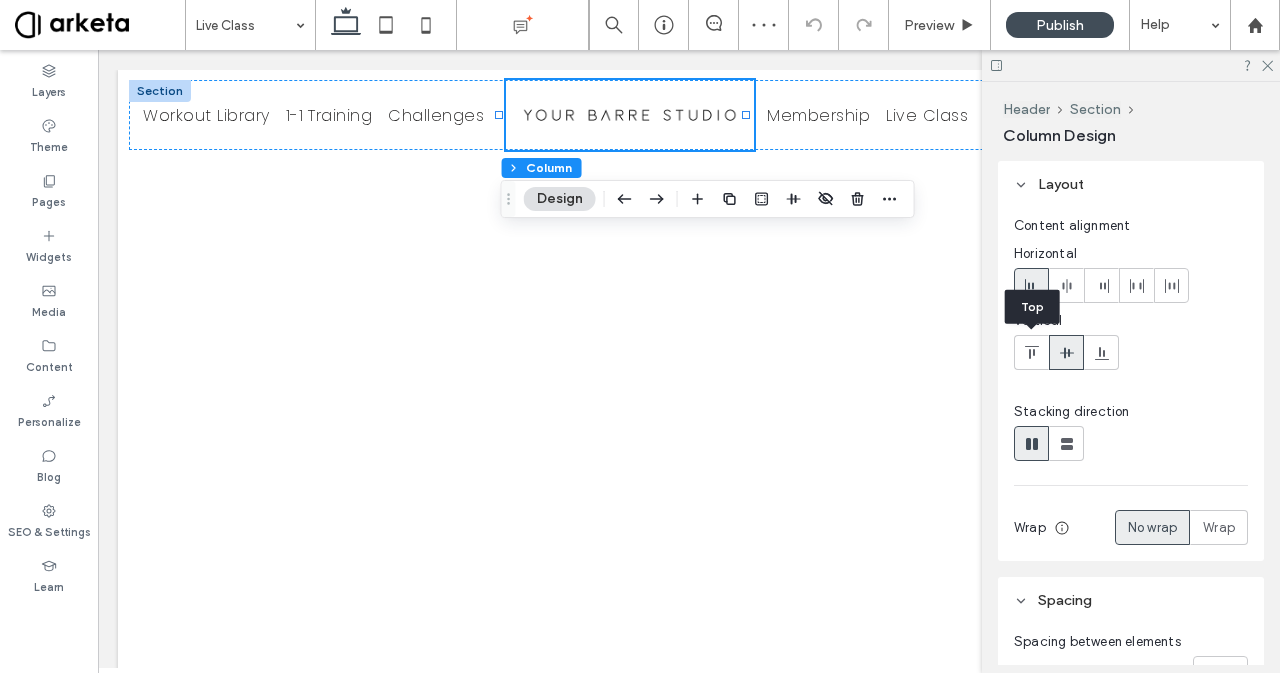 click 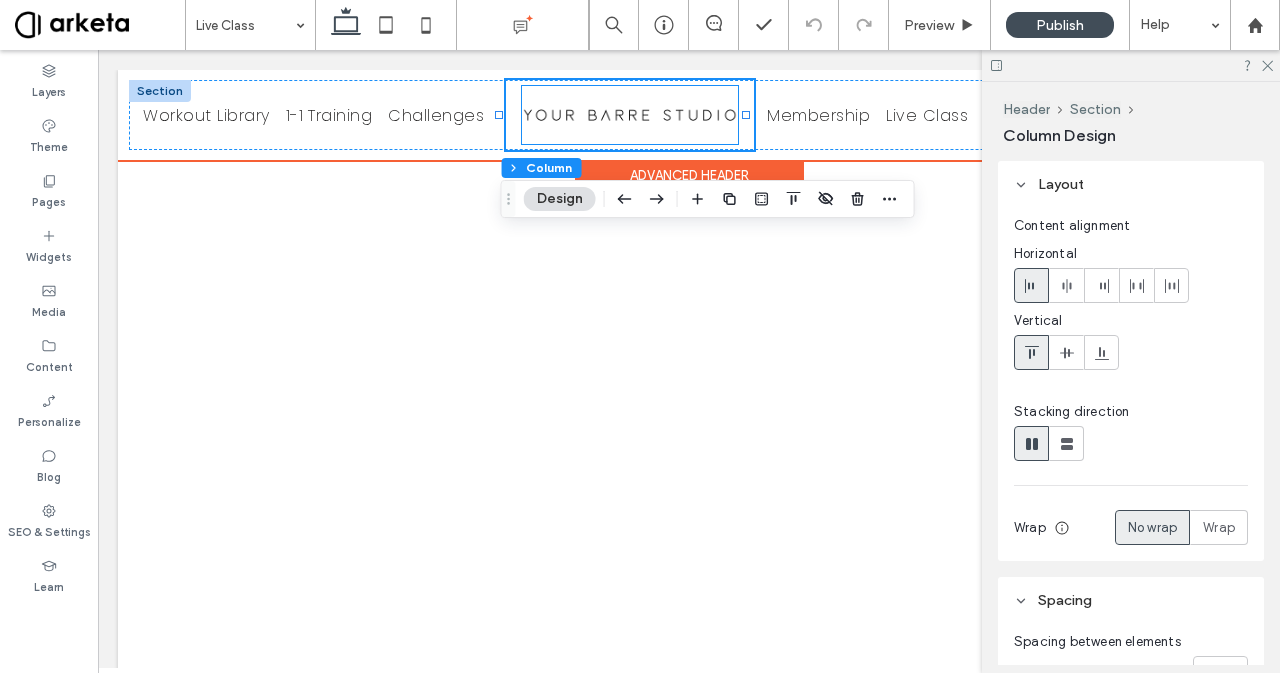 click at bounding box center (630, 115) 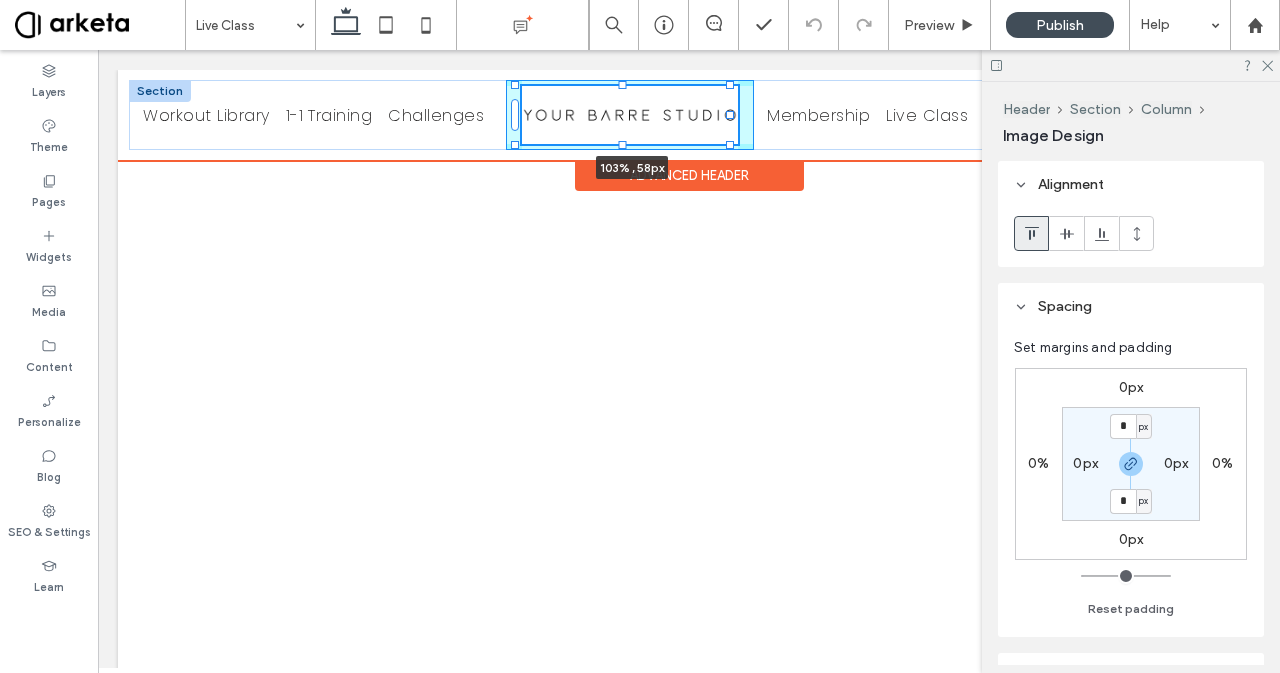 click on "Workout Library
1-1 Training
Challenges
103% , 58px
Membership
Live Class
Contact
*5555
Join Now" at bounding box center [688, 115] 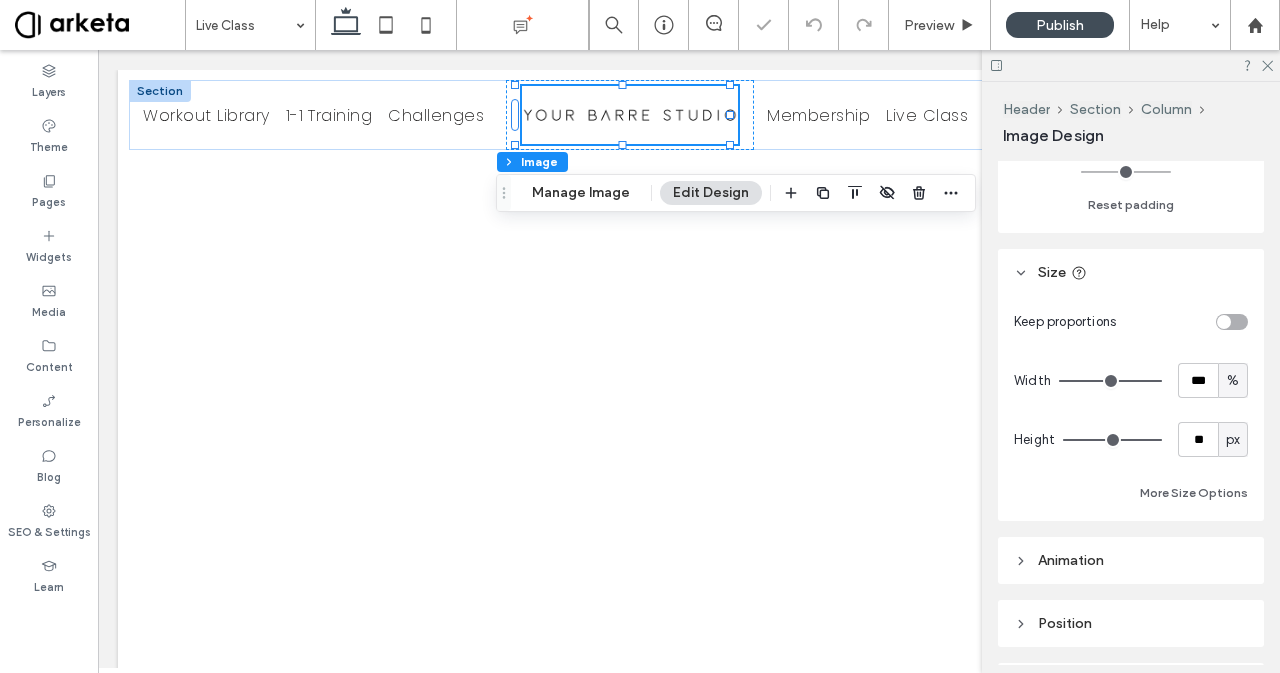 scroll, scrollTop: 447, scrollLeft: 0, axis: vertical 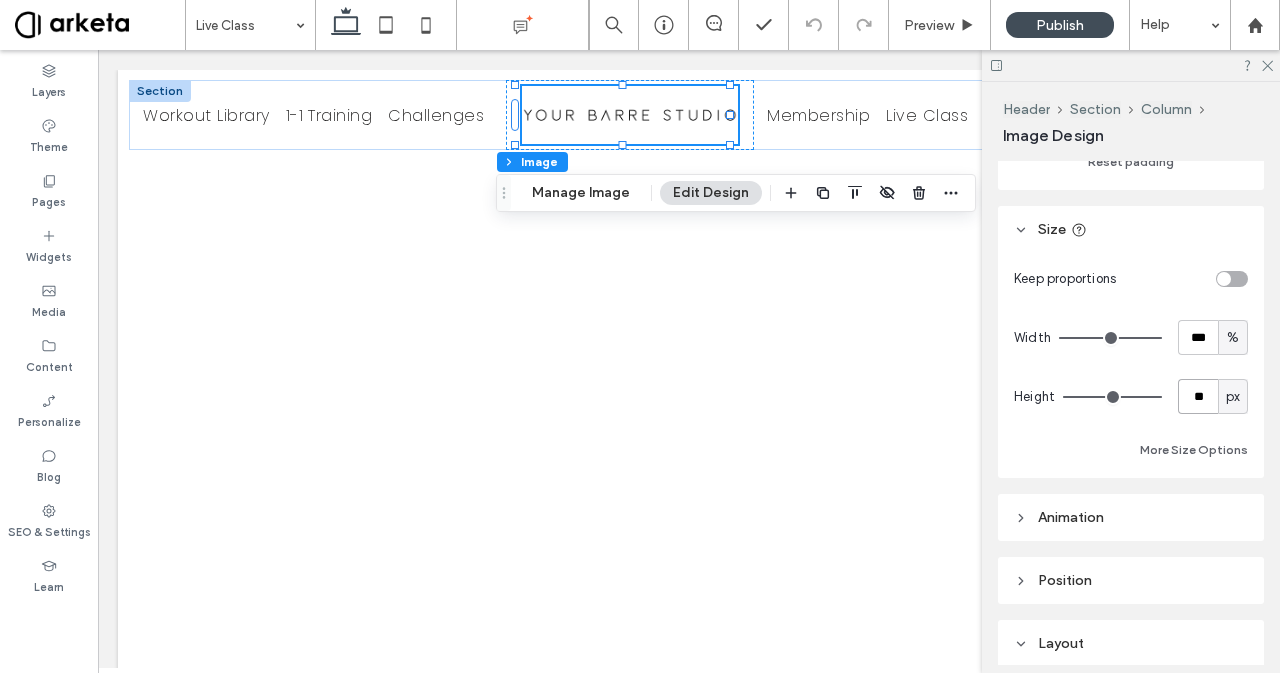 click on "**" at bounding box center [1198, 396] 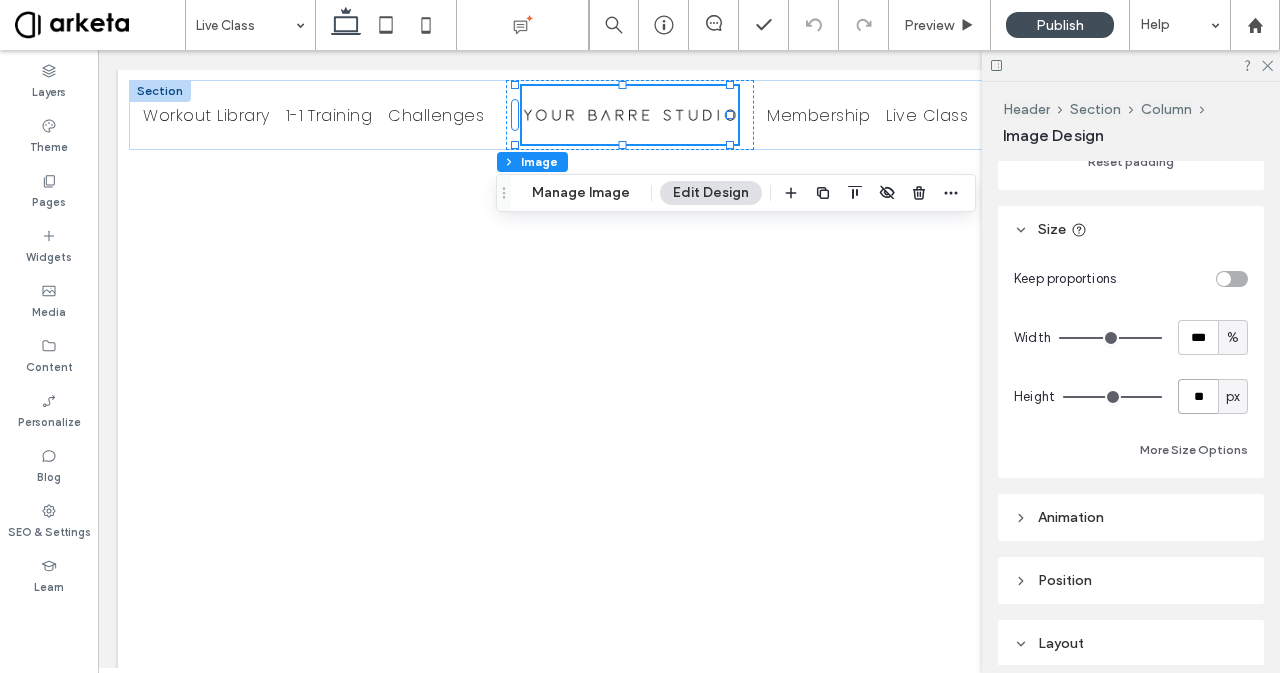 type on "**" 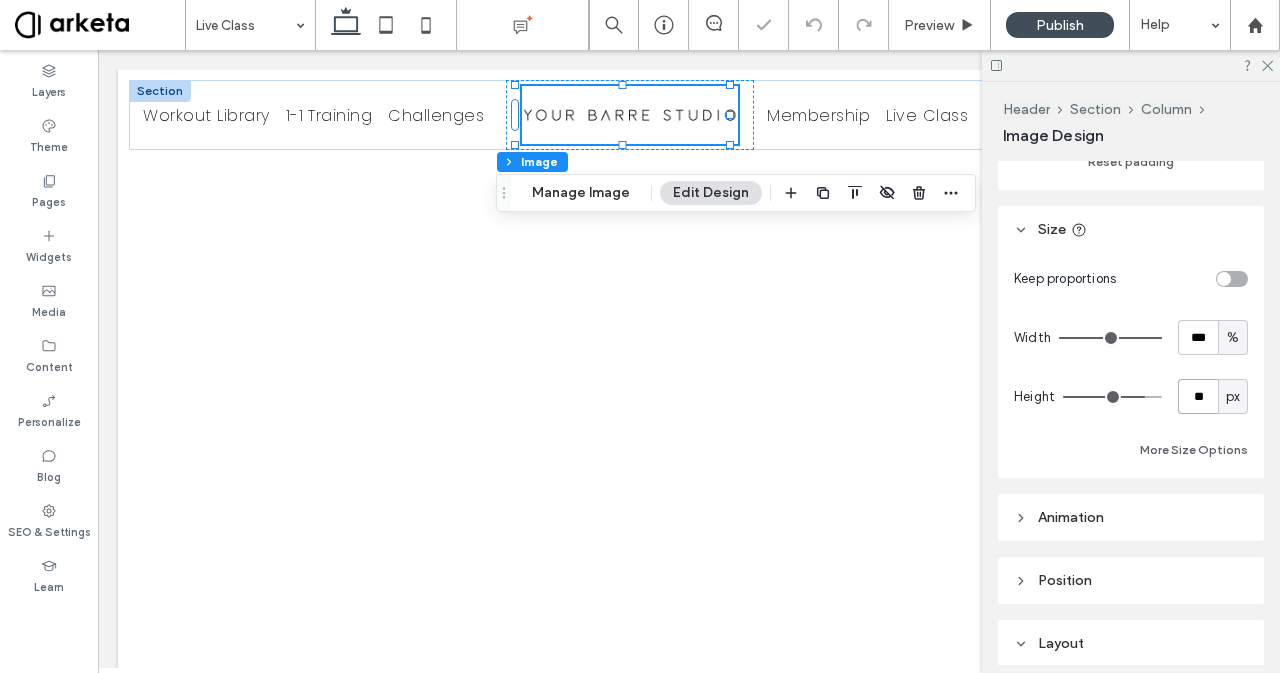 type on "**" 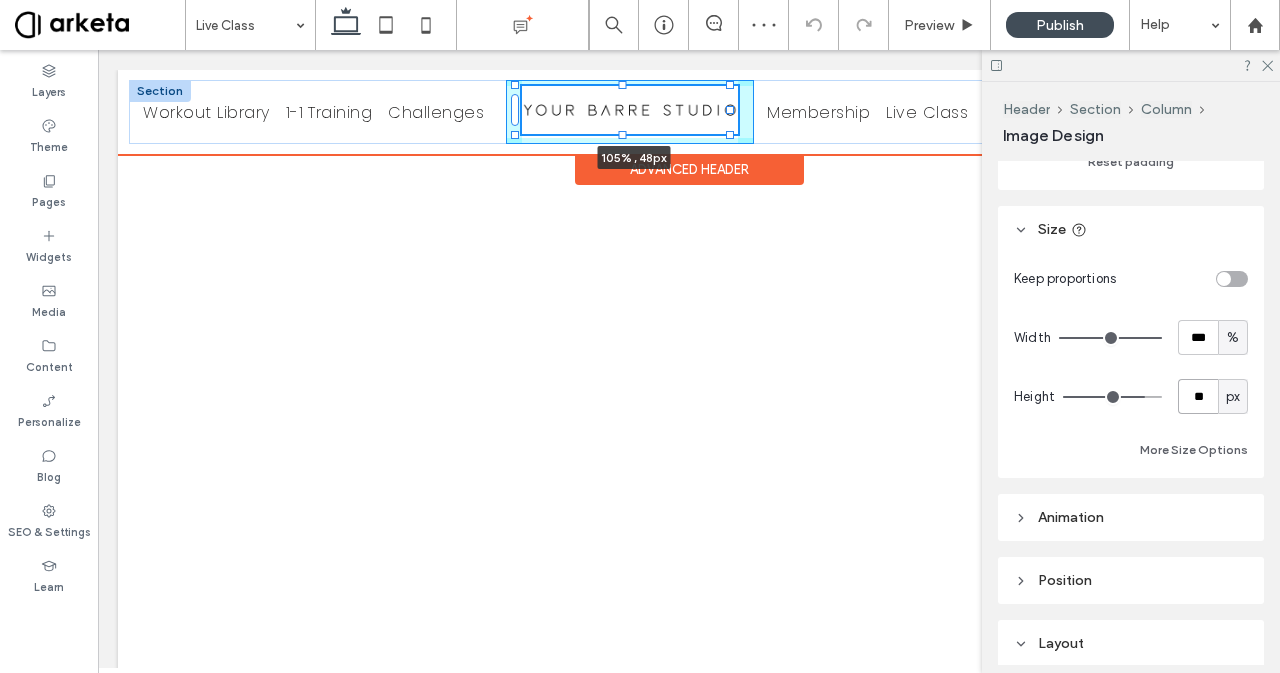 drag, startPoint x: 729, startPoint y: 107, endPoint x: 741, endPoint y: 107, distance: 12 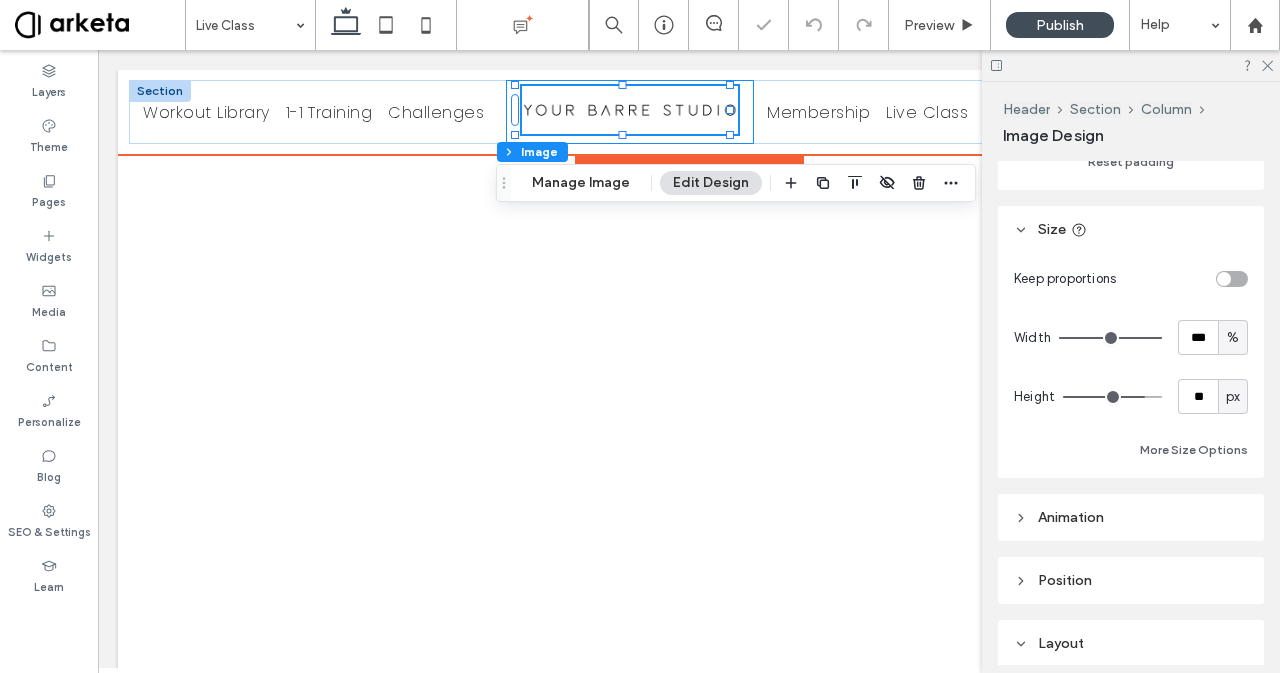 click on "106% , 48px" at bounding box center [630, 112] 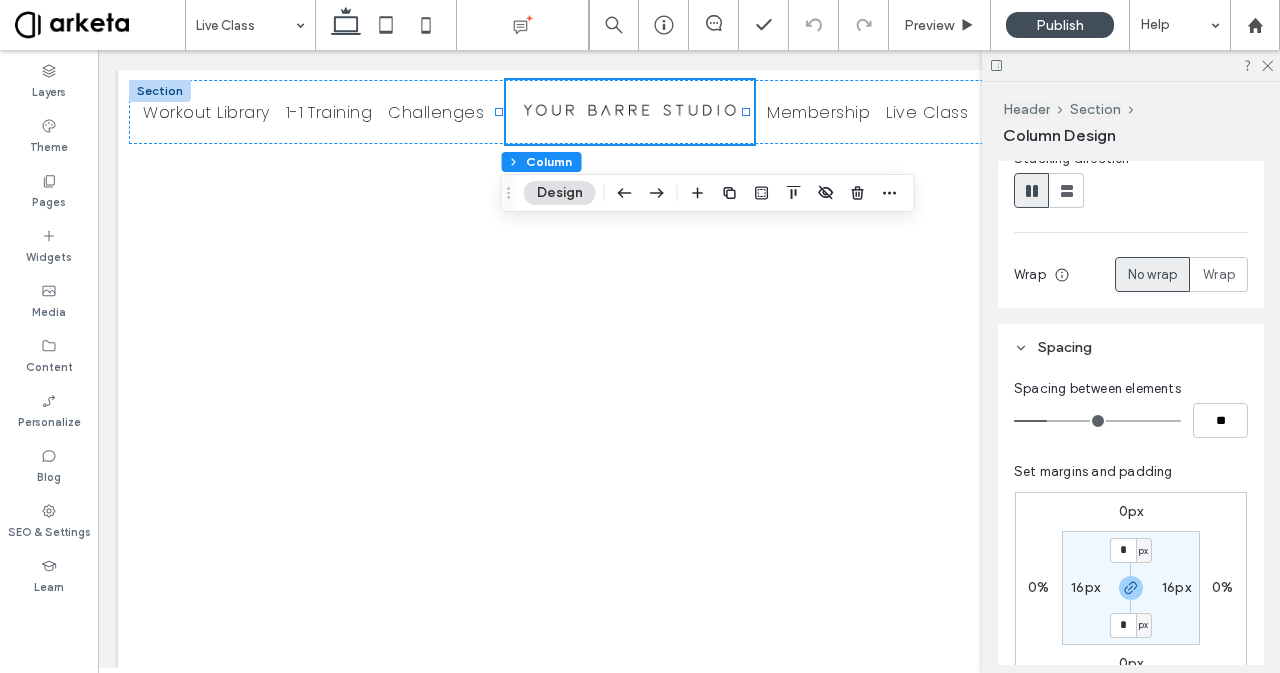 scroll, scrollTop: 276, scrollLeft: 0, axis: vertical 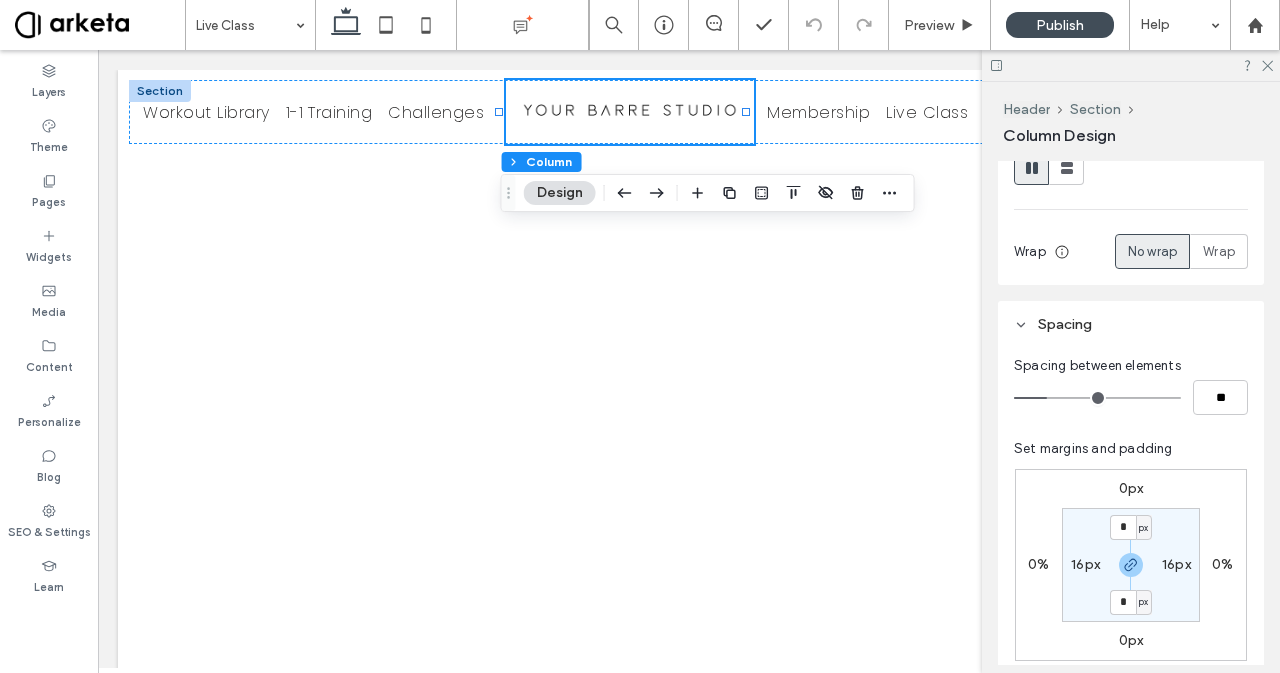 click on "16px" at bounding box center [1085, 564] 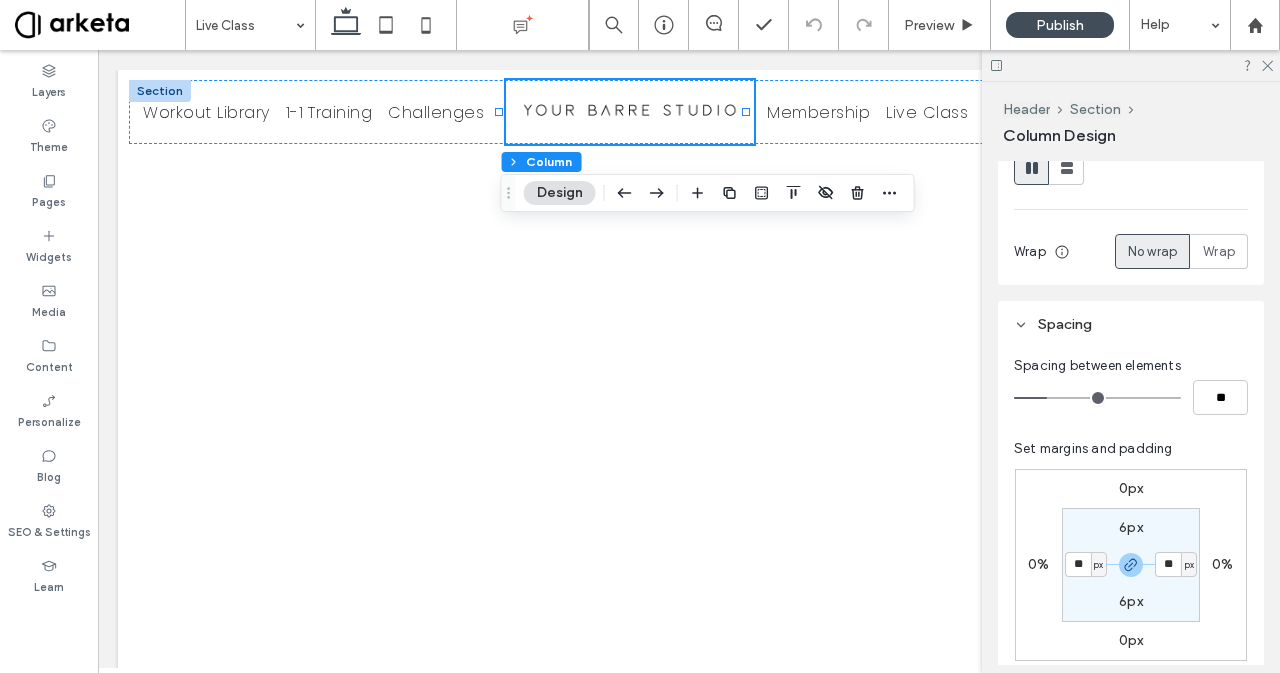 type on "**" 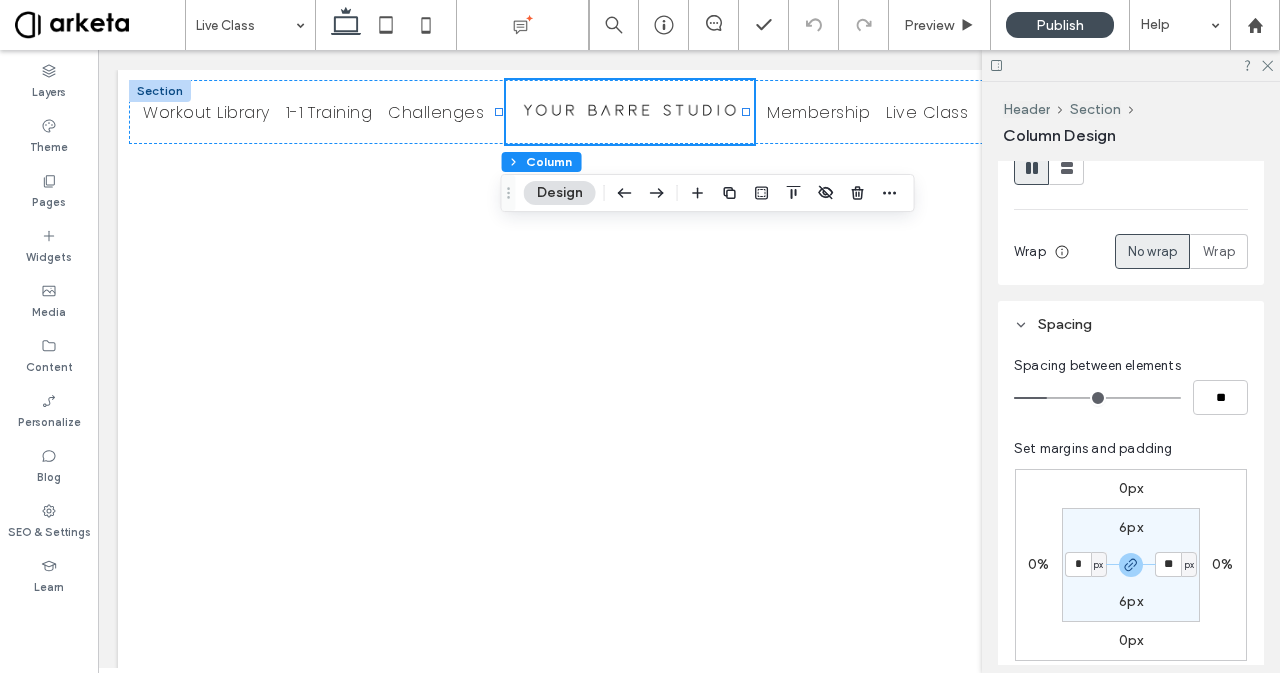 type on "*" 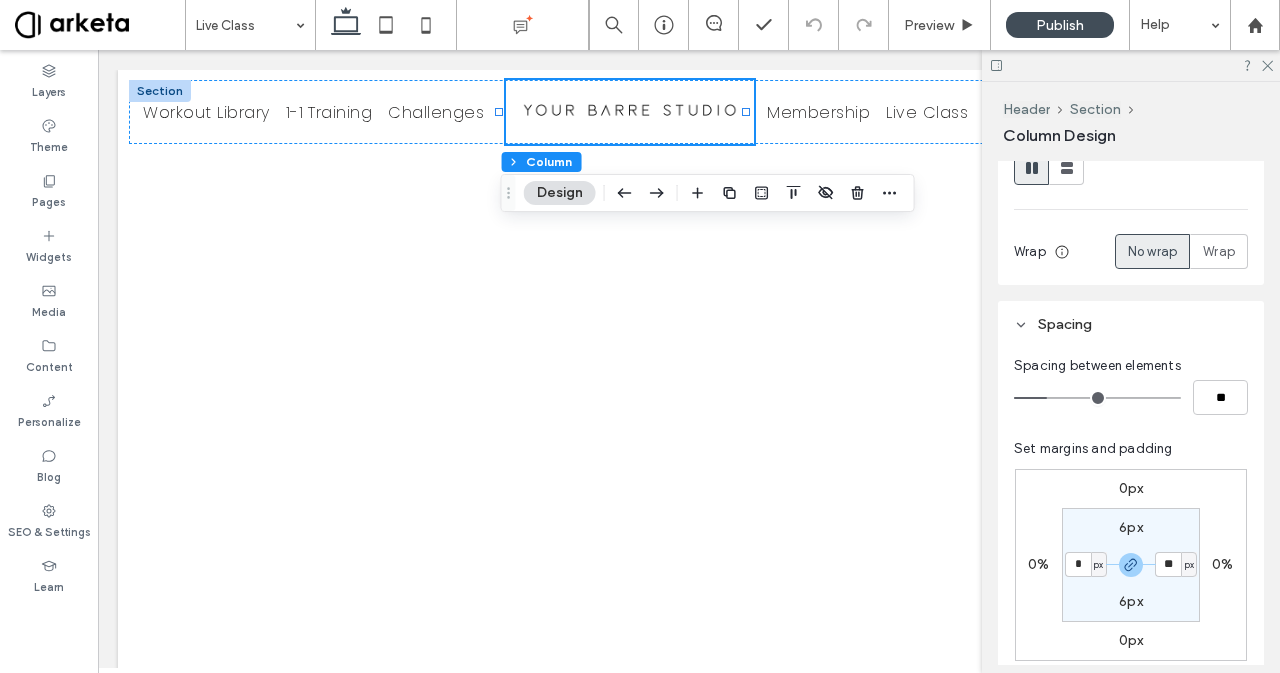 type on "*" 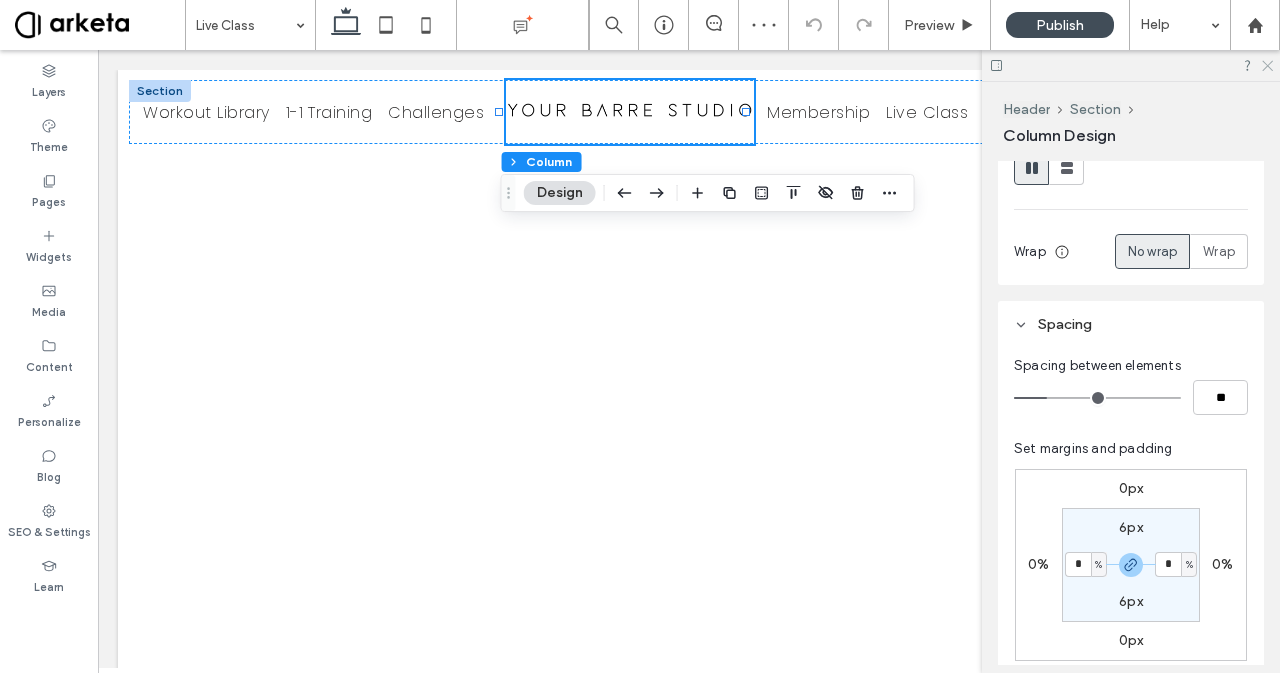 click 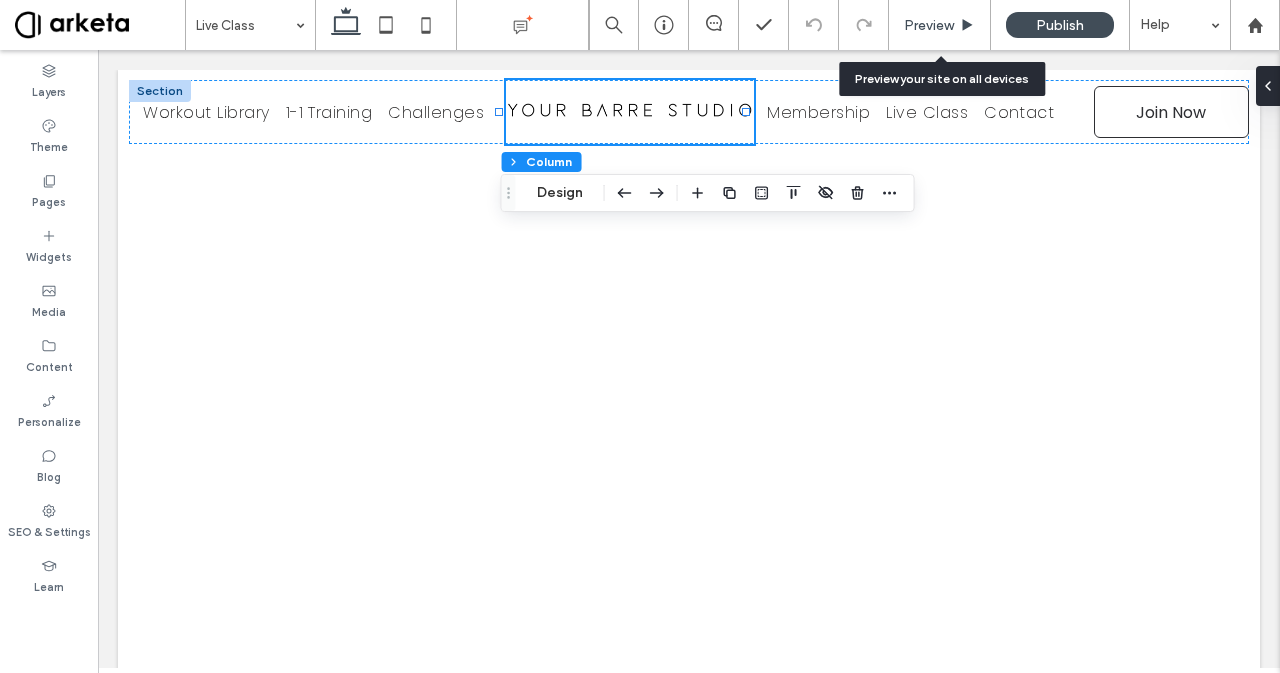 click on "Preview" at bounding box center (929, 25) 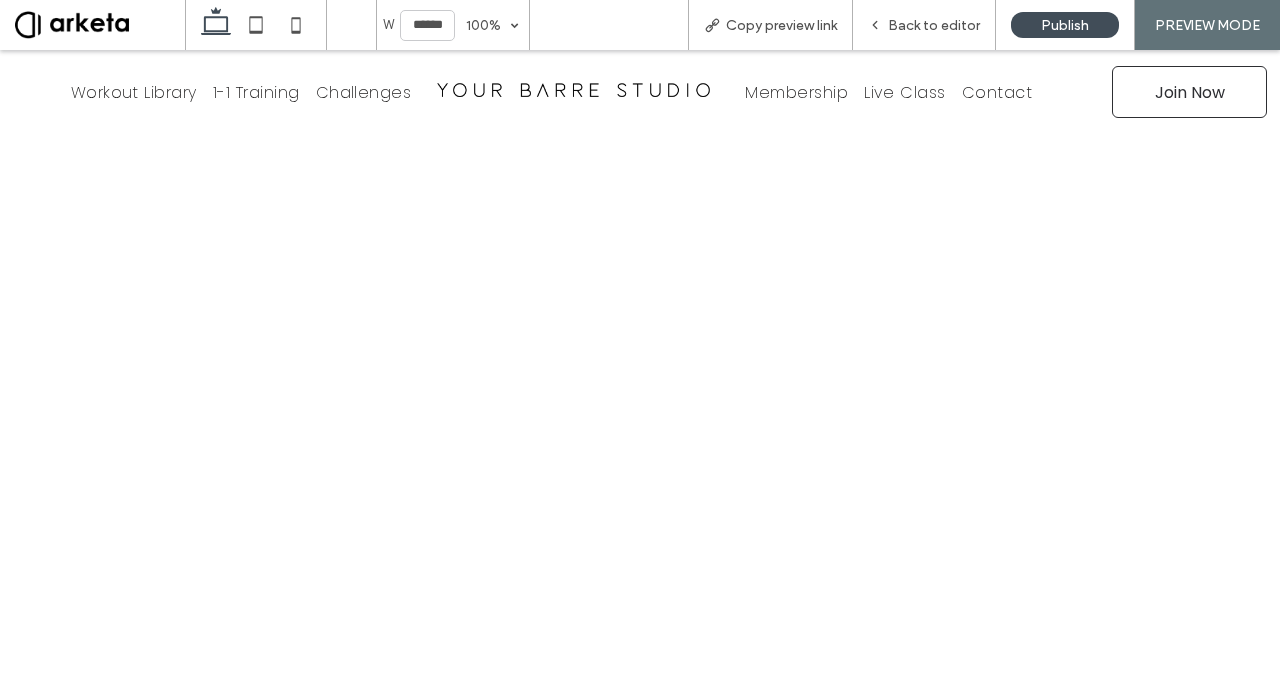 click on "Back to editor" at bounding box center [934, 25] 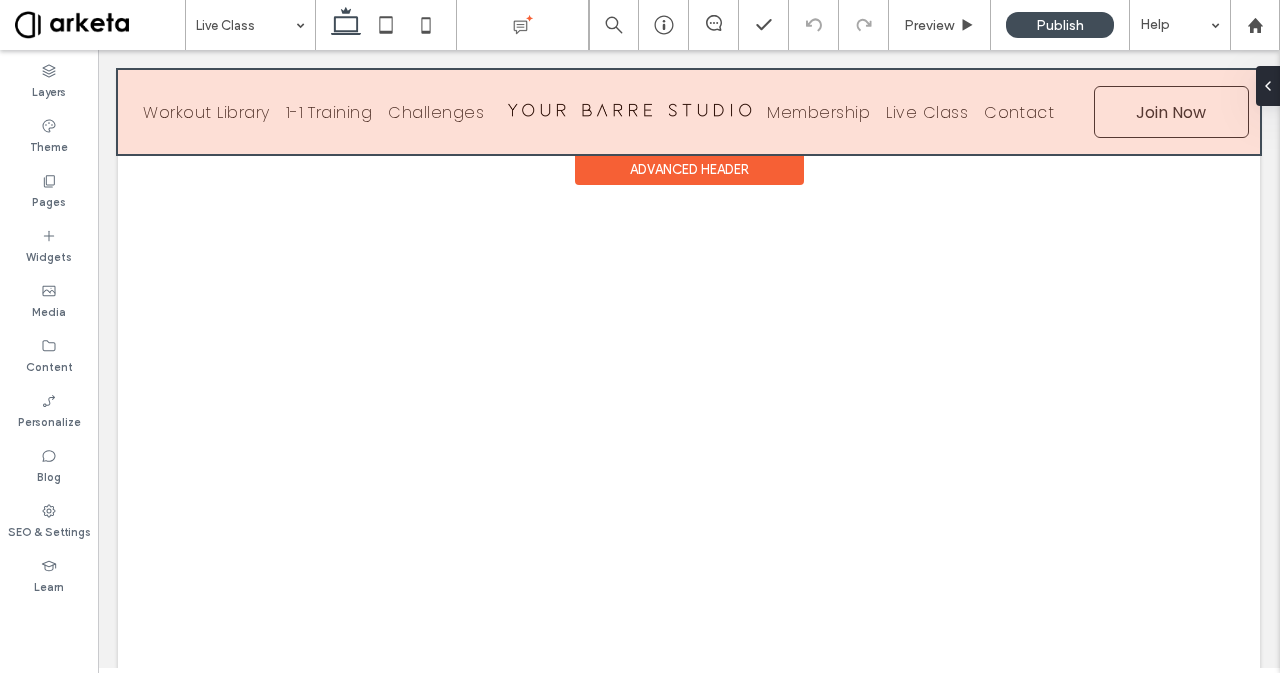 click at bounding box center (689, 112) 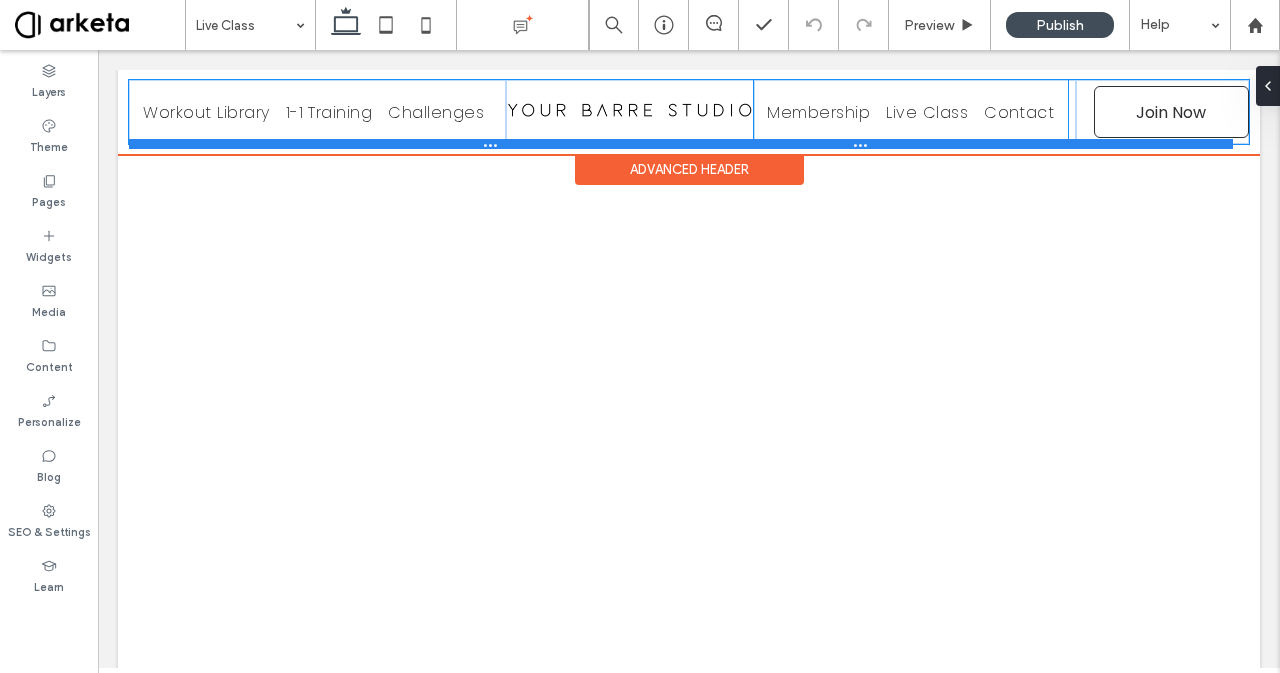 click at bounding box center (681, 144) 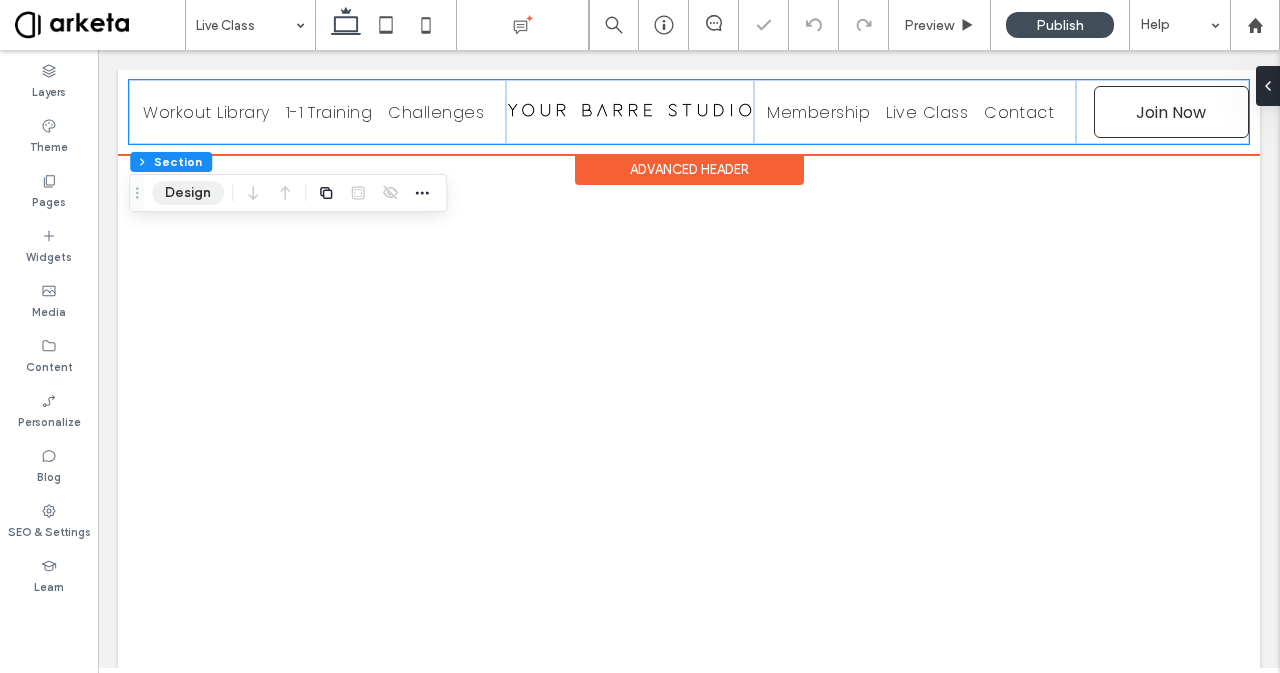 click on "Design" at bounding box center [188, 193] 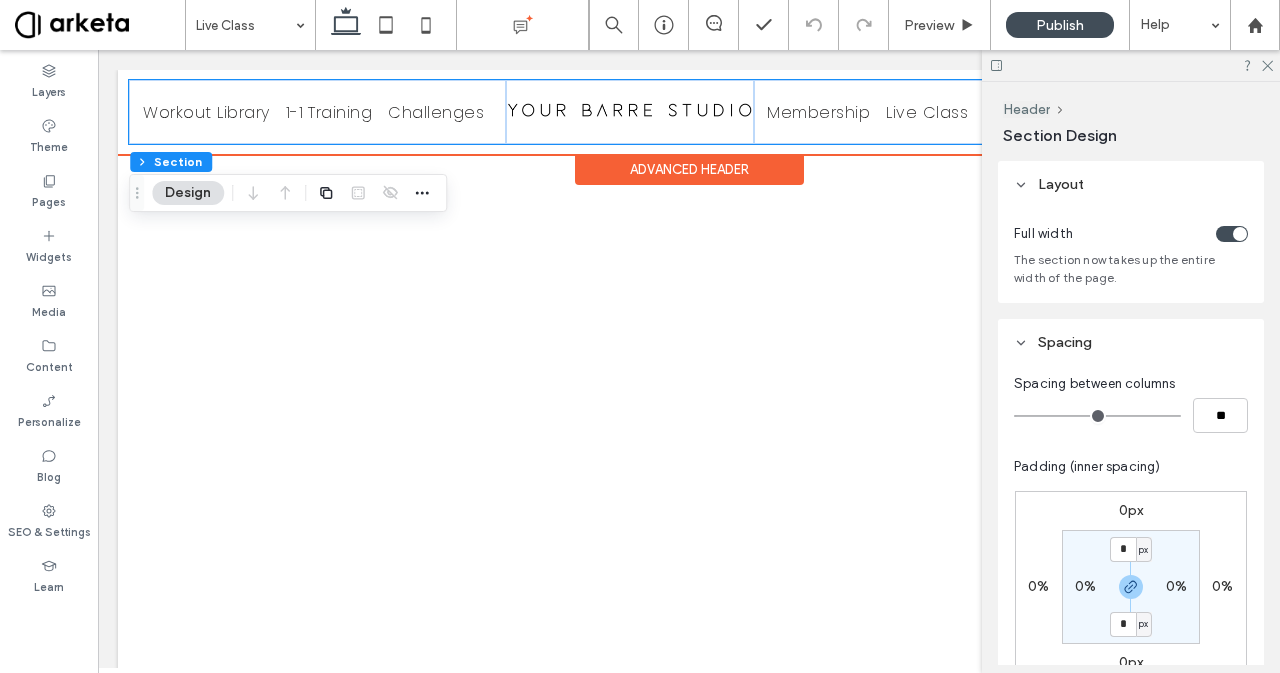 click on "Workout Library
1-1 Training
Challenges
Membership
Live Class
Contact
*5555
Join Now
Section
Advanced Header" at bounding box center (689, 112) 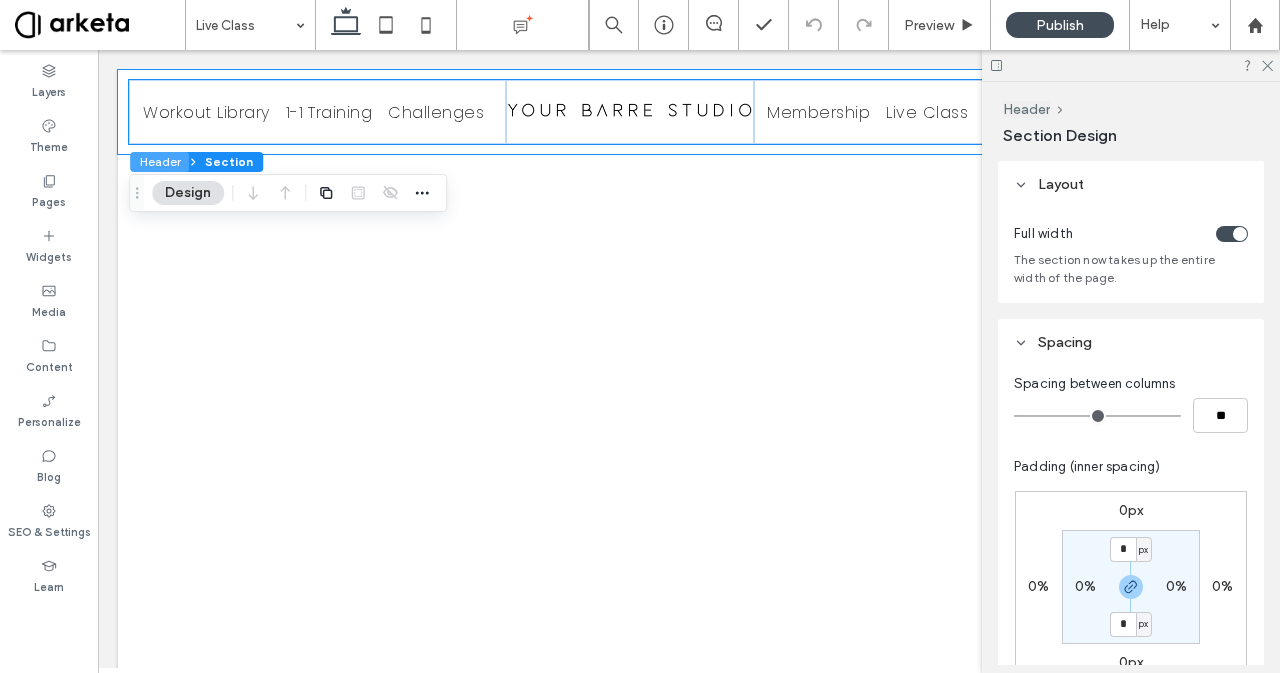 click on "Header" at bounding box center [159, 162] 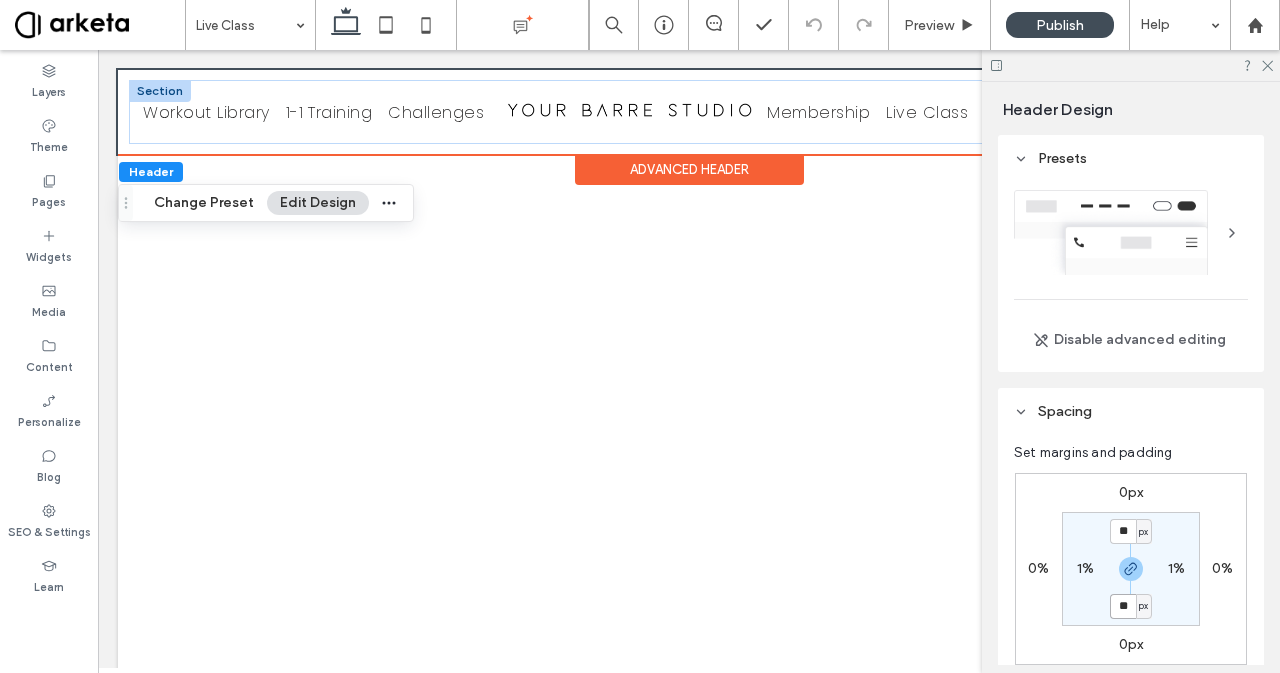 click on "**" at bounding box center [1123, 606] 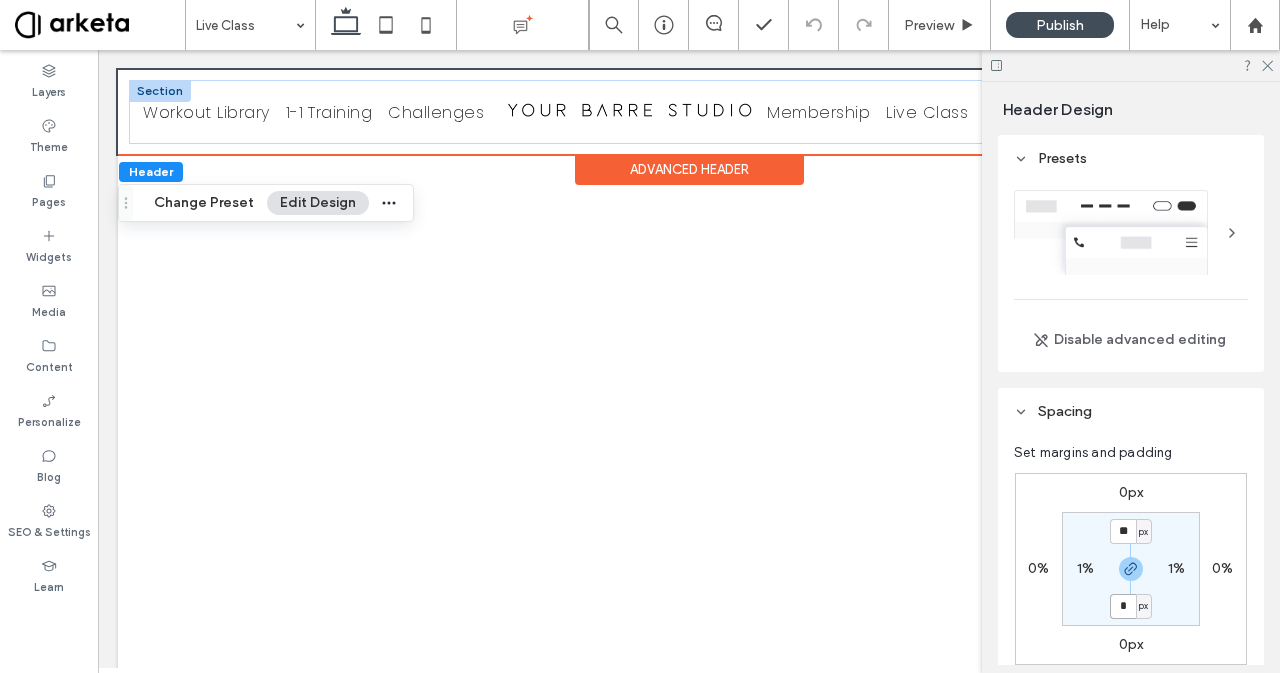 type on "*" 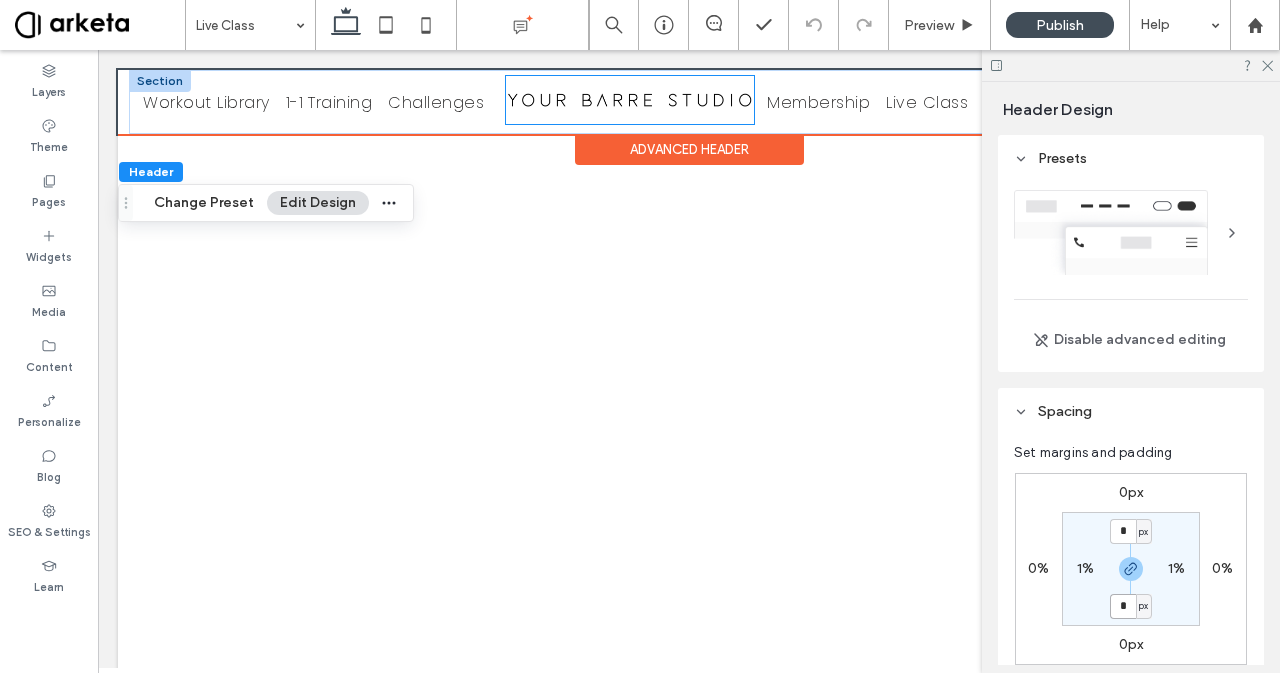 click at bounding box center [630, 100] 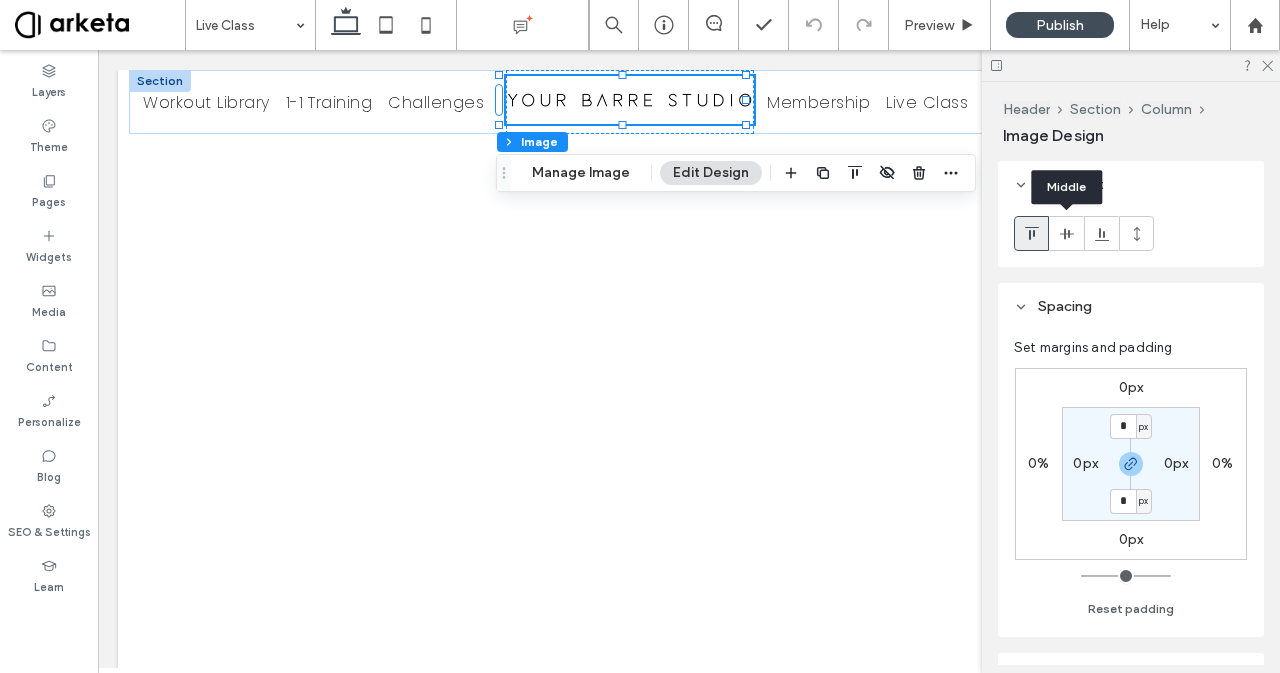 click 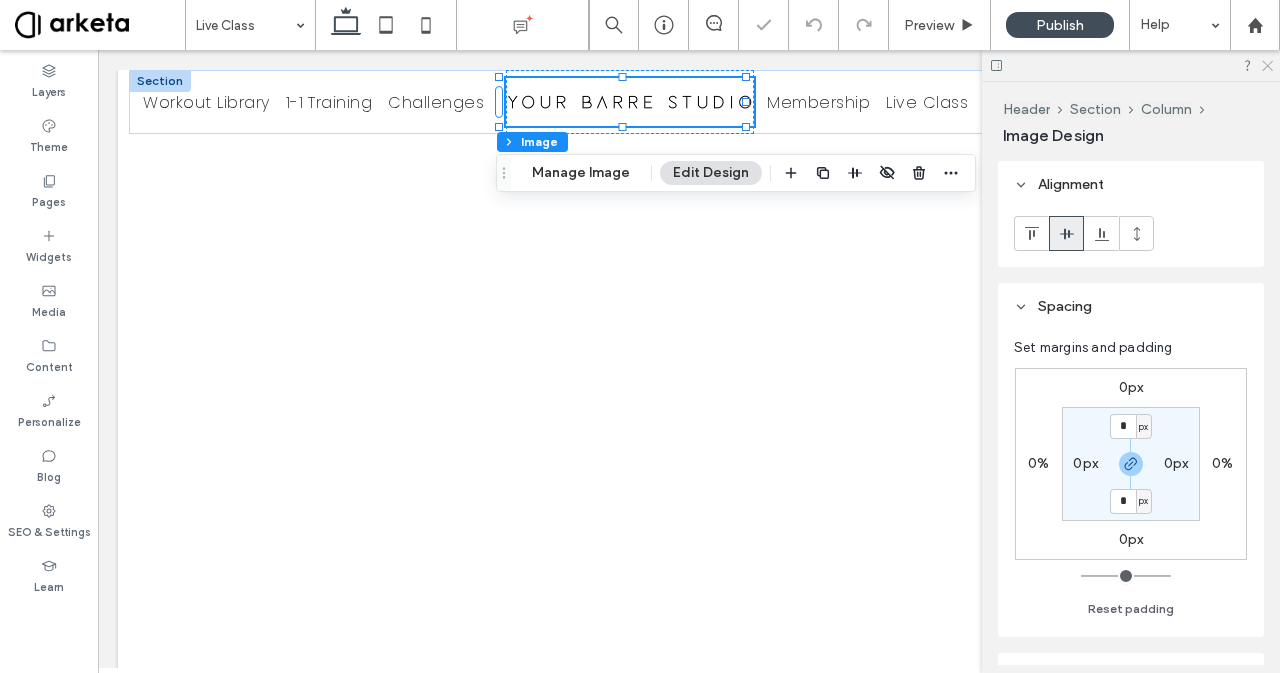 click 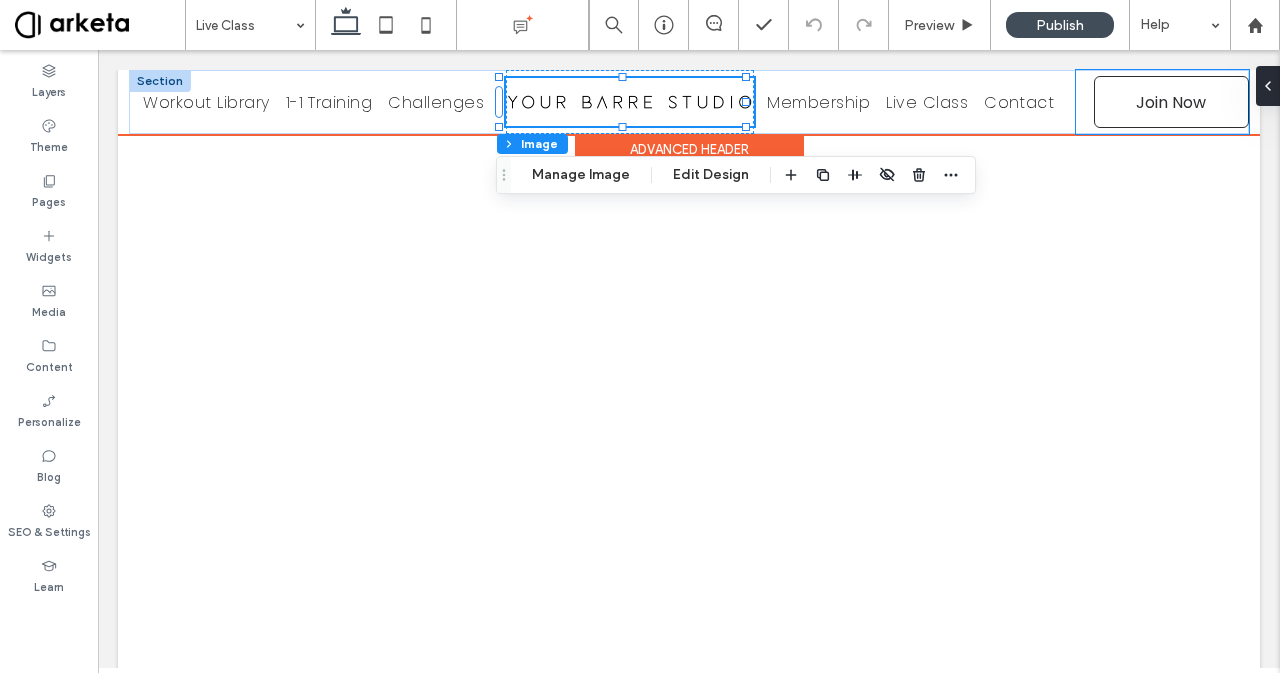click on "*[PHONE]
Join Now" at bounding box center [1162, 102] 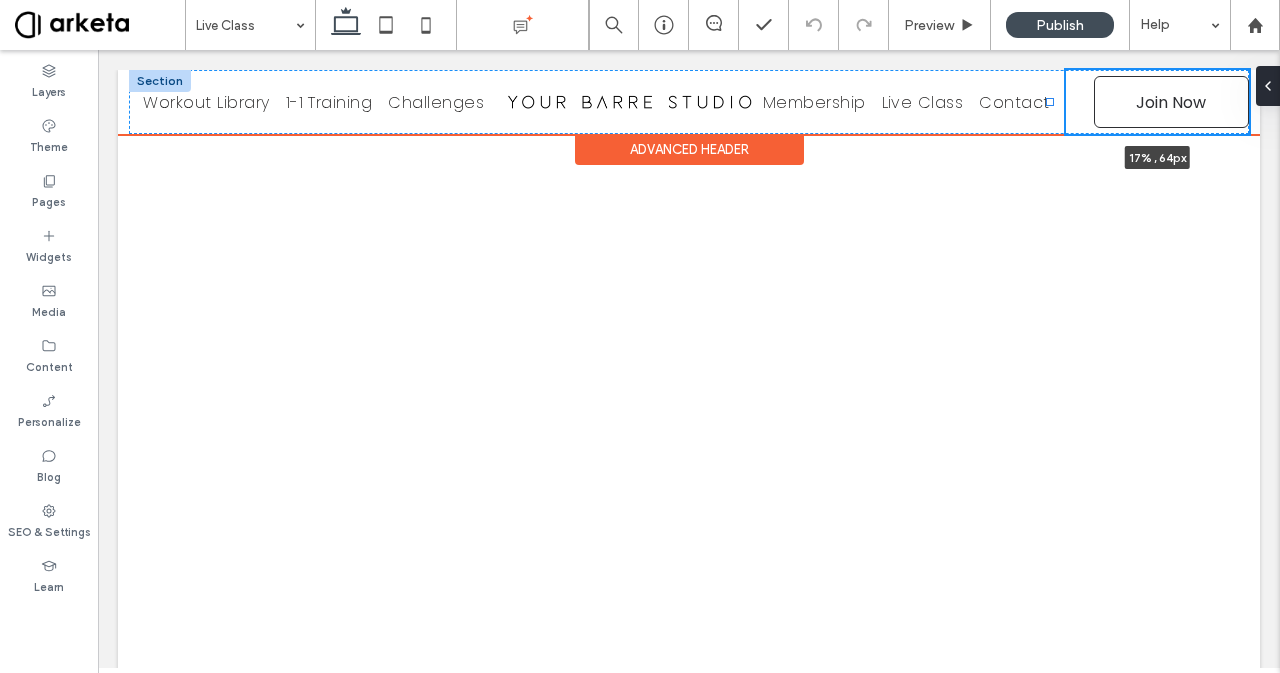 drag, startPoint x: 1062, startPoint y: 104, endPoint x: 1050, endPoint y: 105, distance: 12.0415945 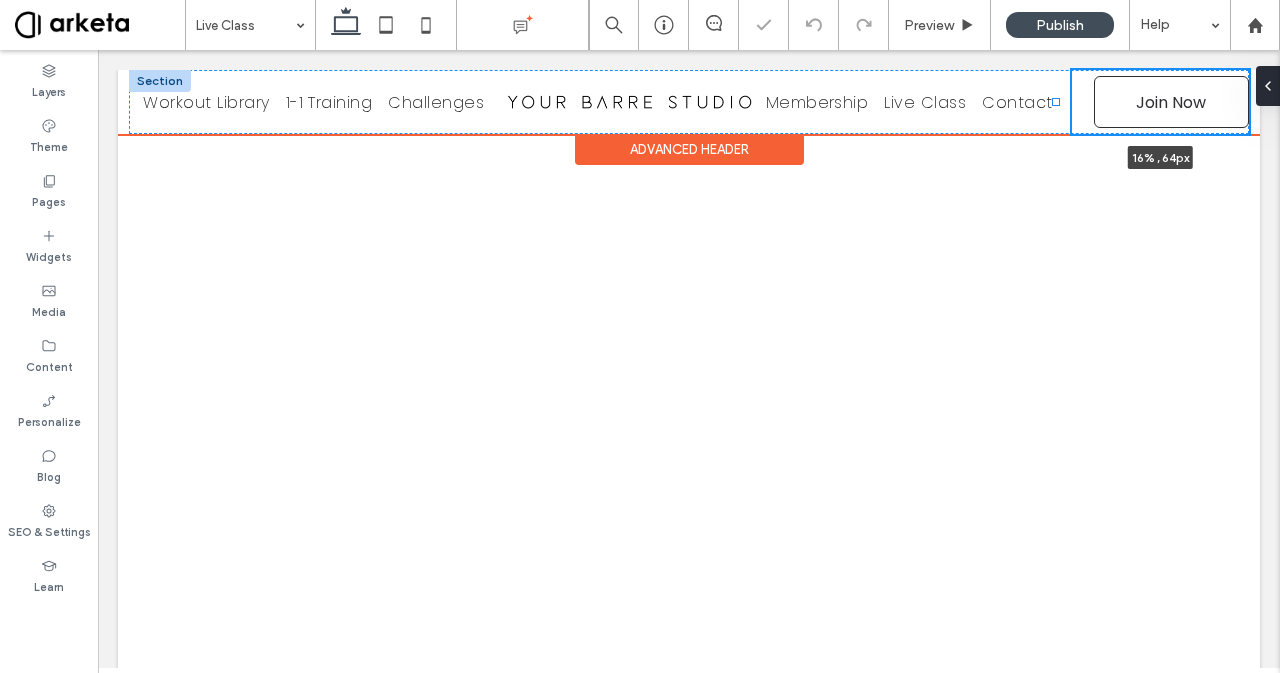 click at bounding box center [1056, 102] 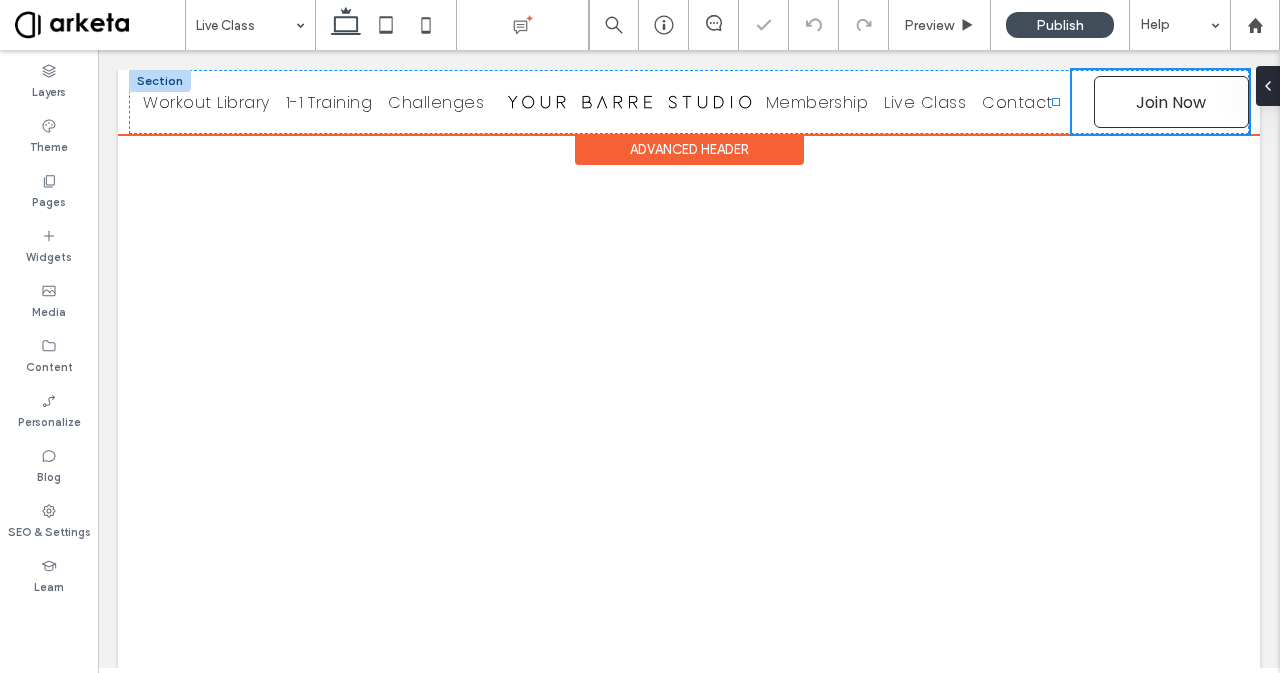 type on "**" 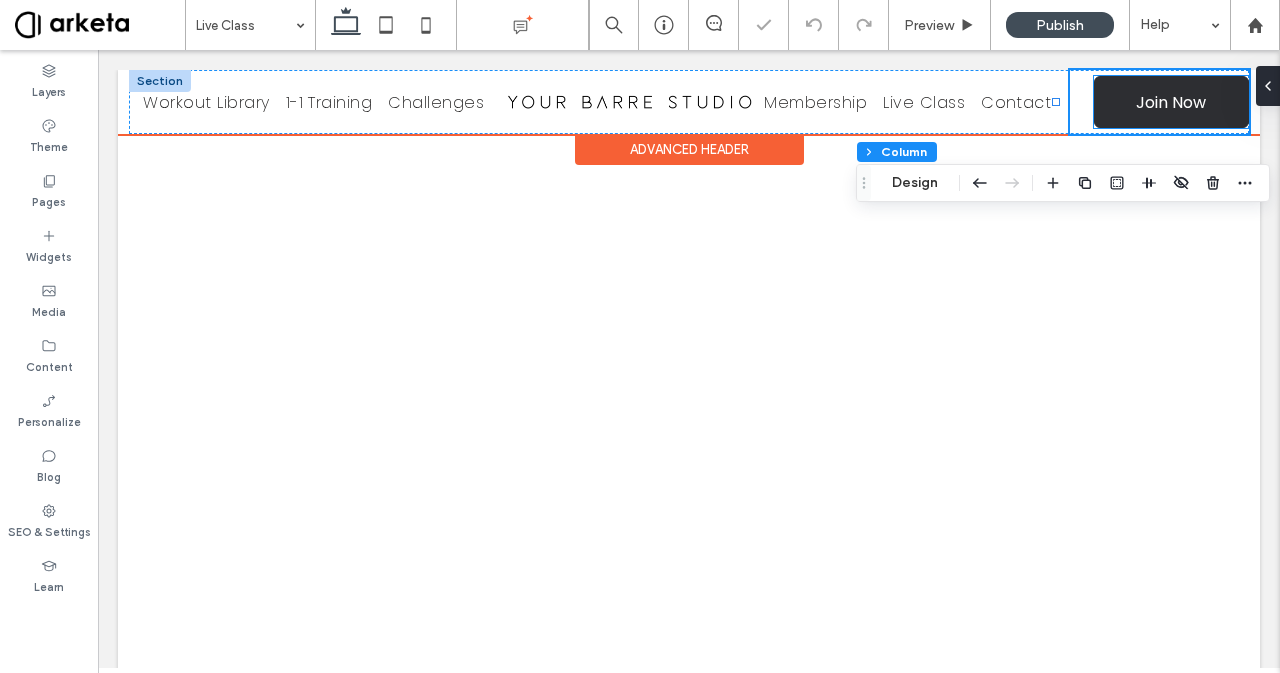 click on "Join Now" at bounding box center [1171, 102] 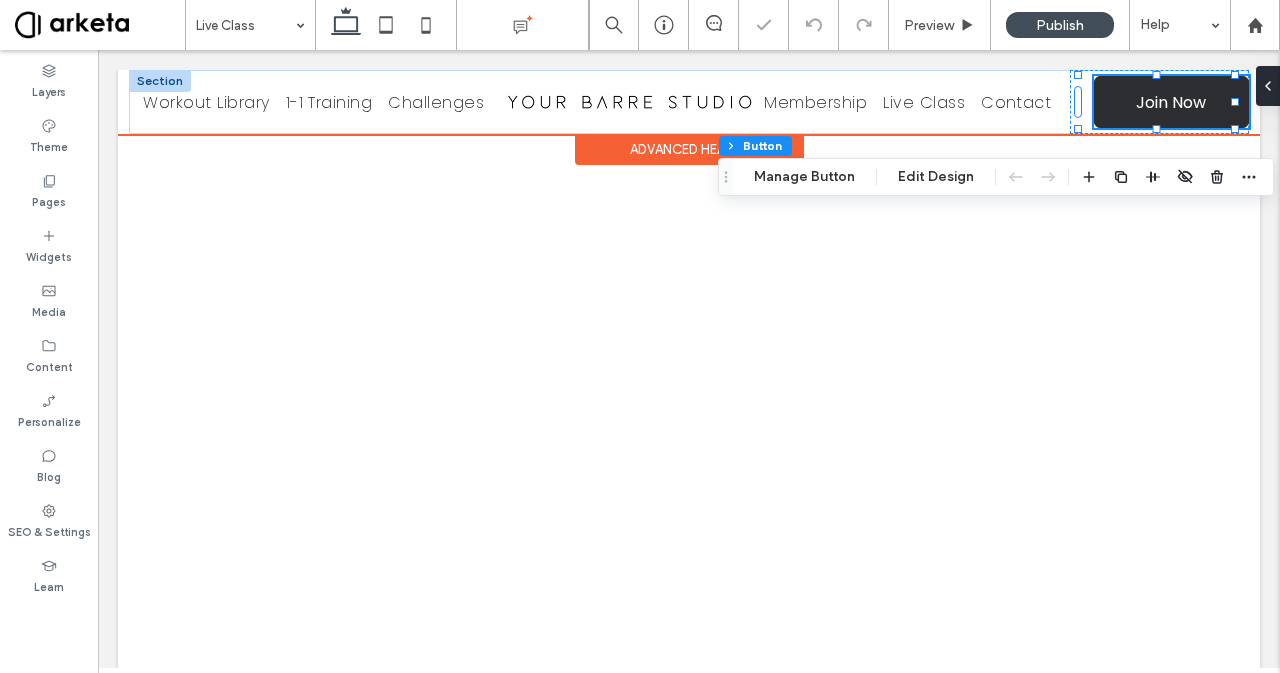 type on "**" 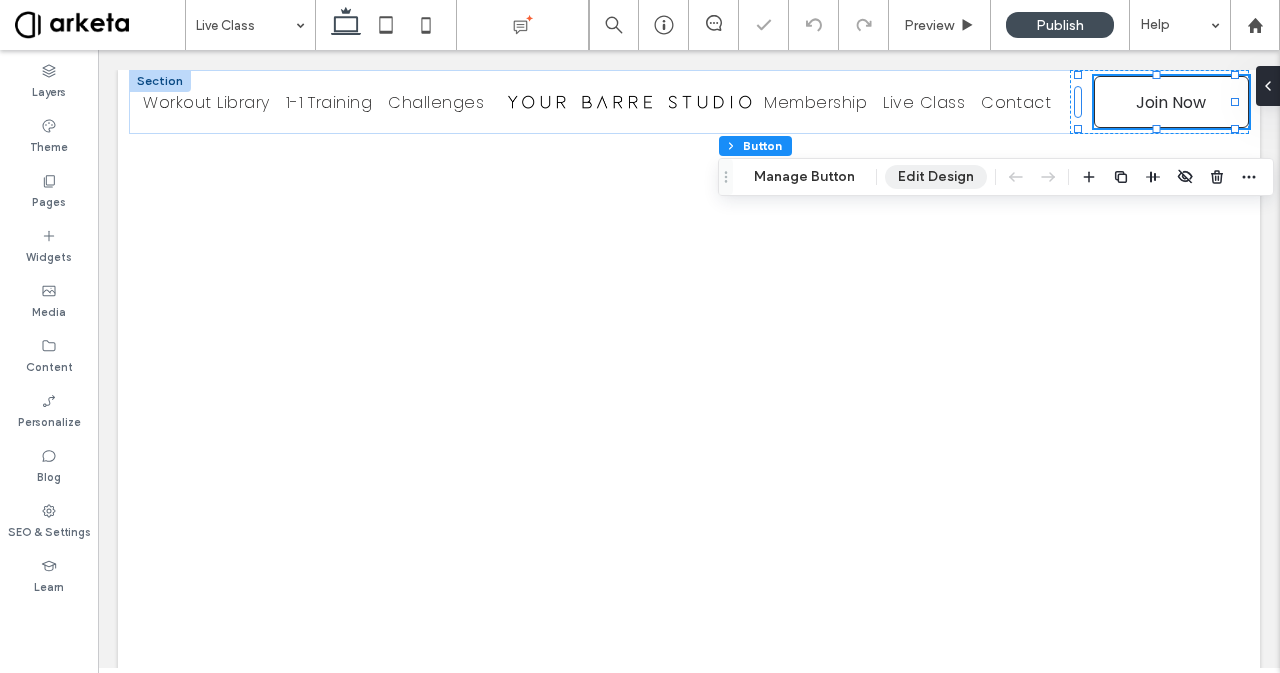 click on "Edit Design" at bounding box center (936, 177) 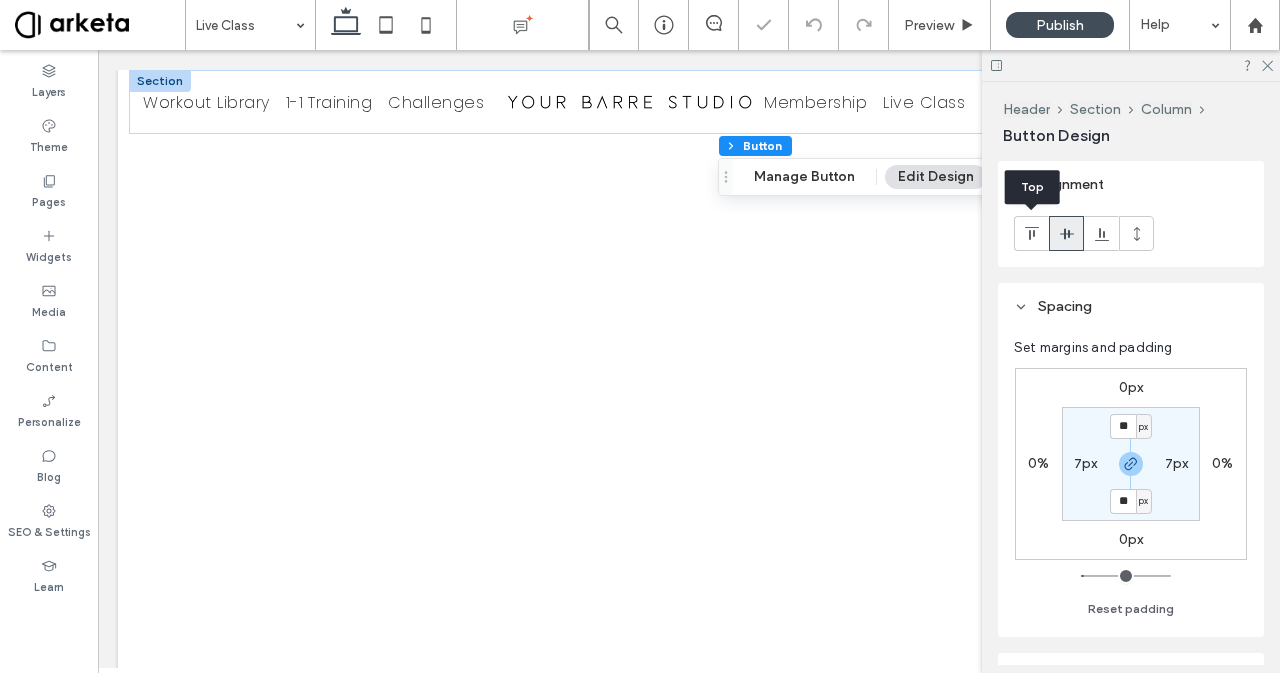 click 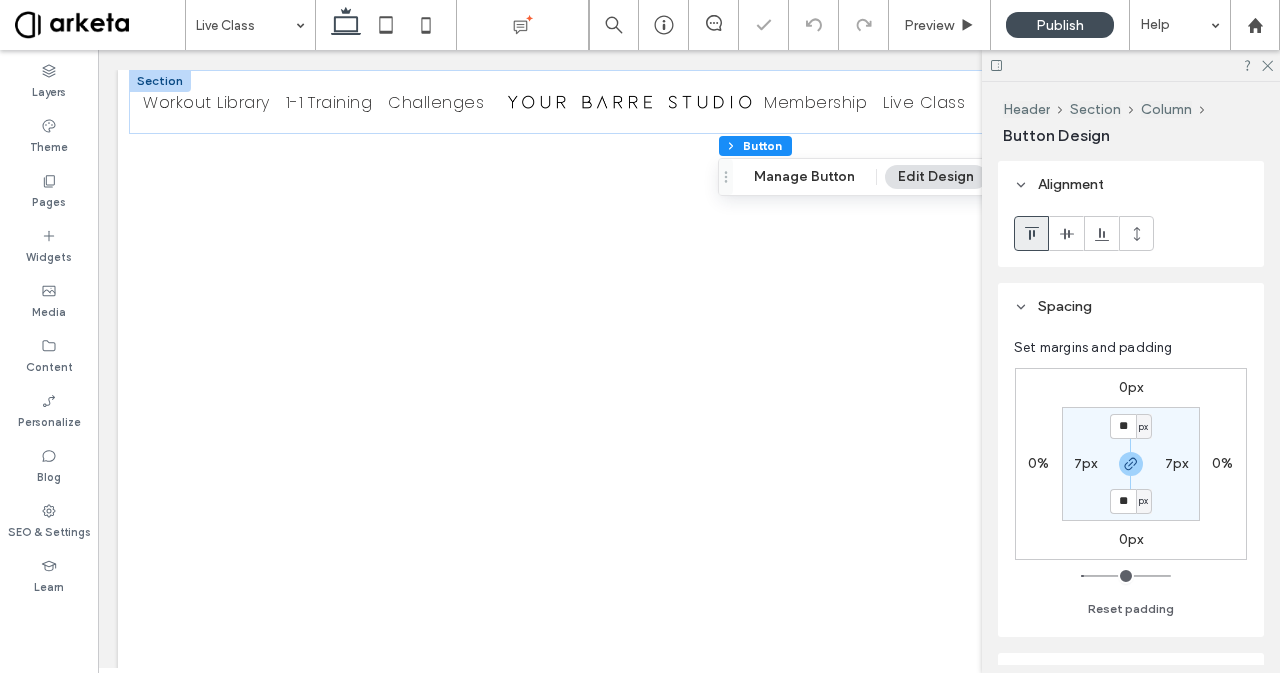 click on "7px" at bounding box center [1086, 463] 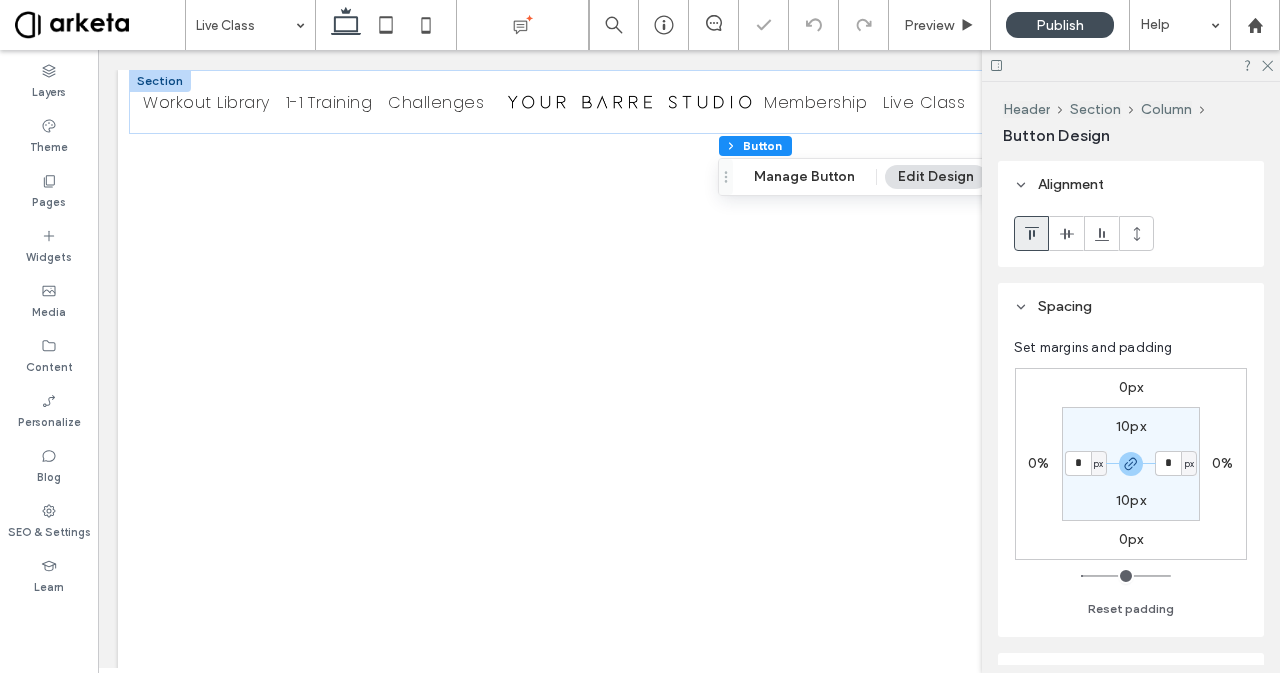 type on "*" 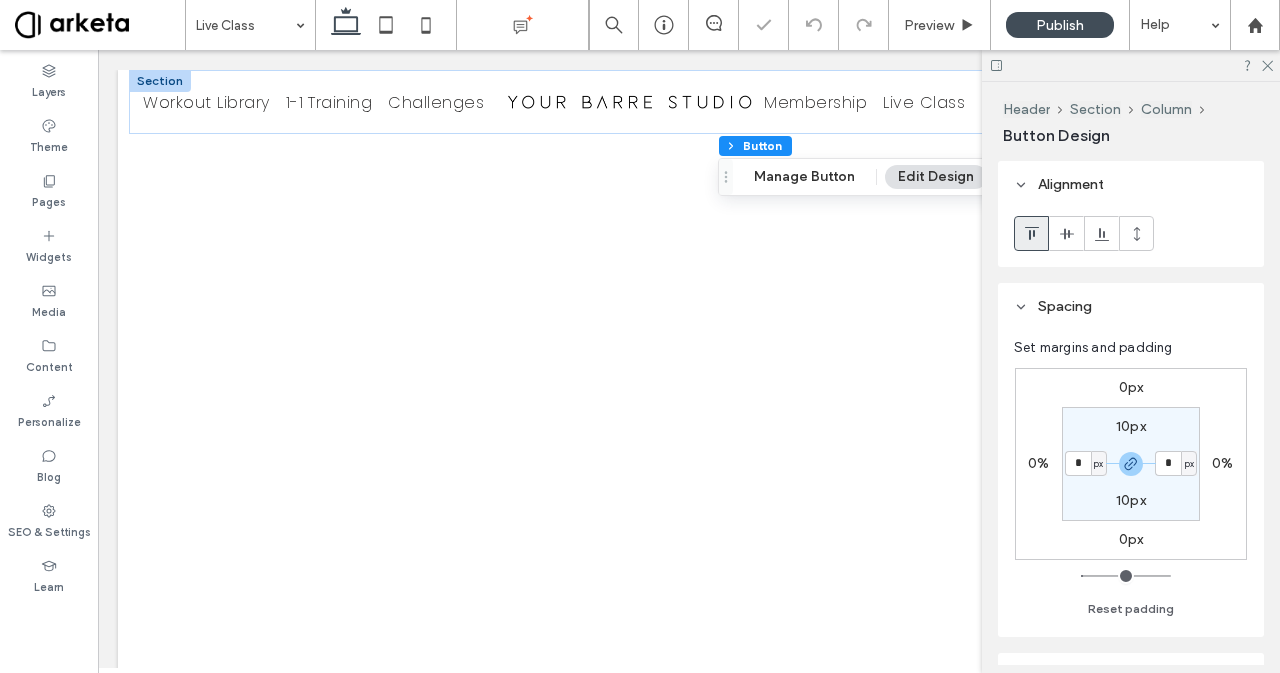 type on "*" 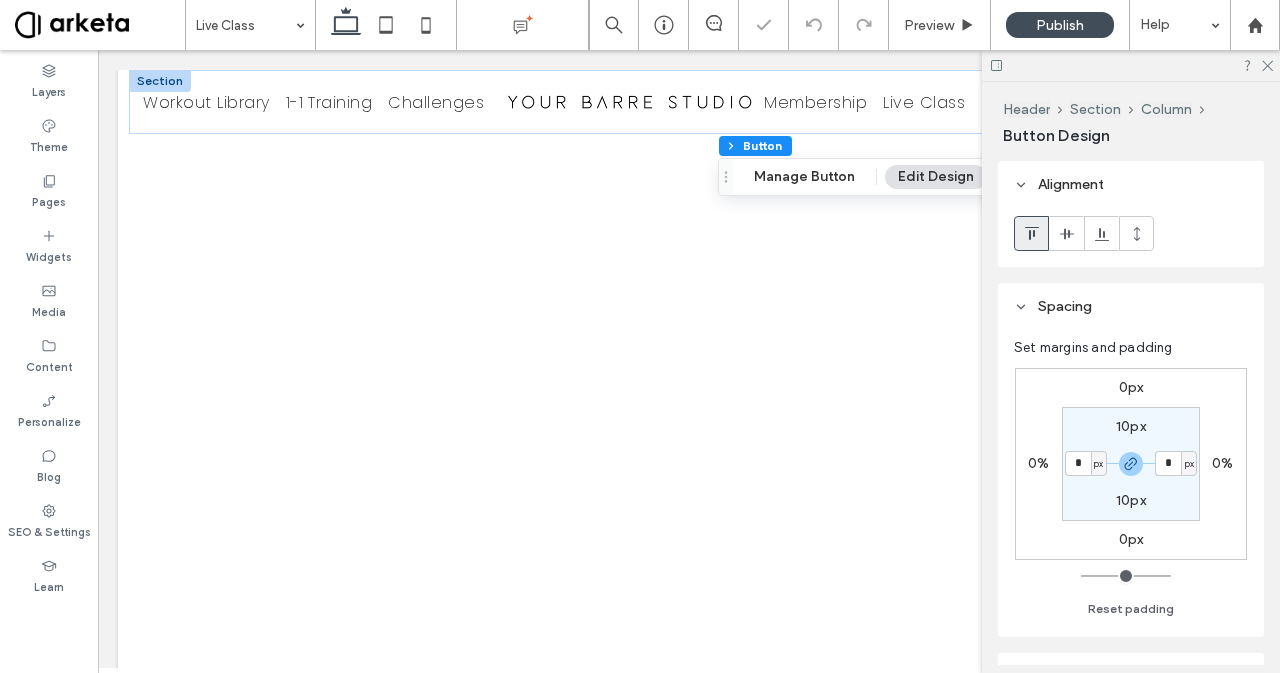 click at bounding box center (1131, 65) 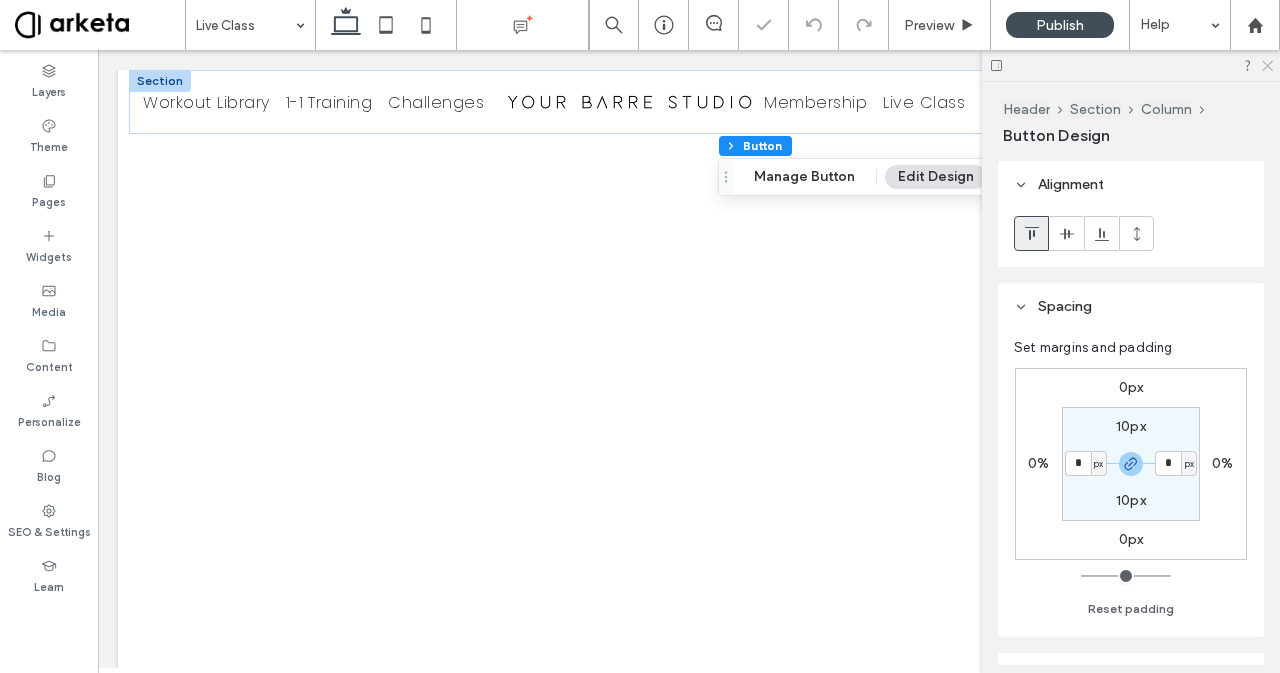 click 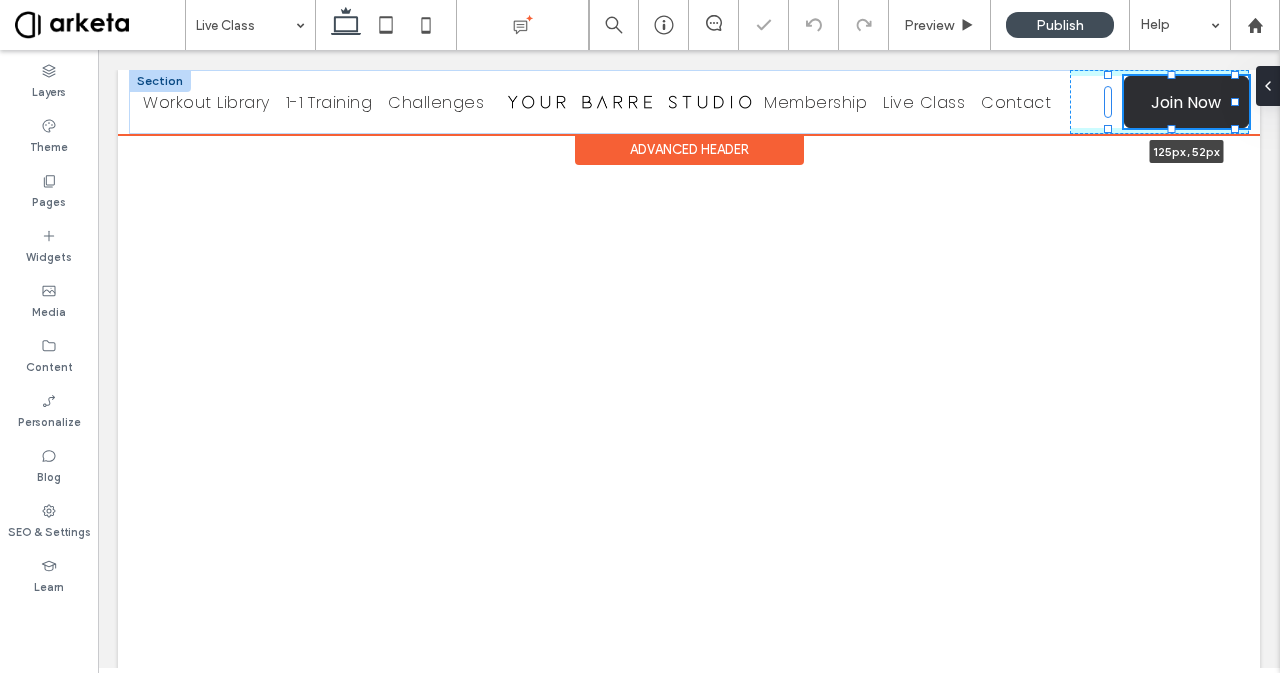 drag, startPoint x: 1234, startPoint y: 101, endPoint x: 1206, endPoint y: 106, distance: 28.442924 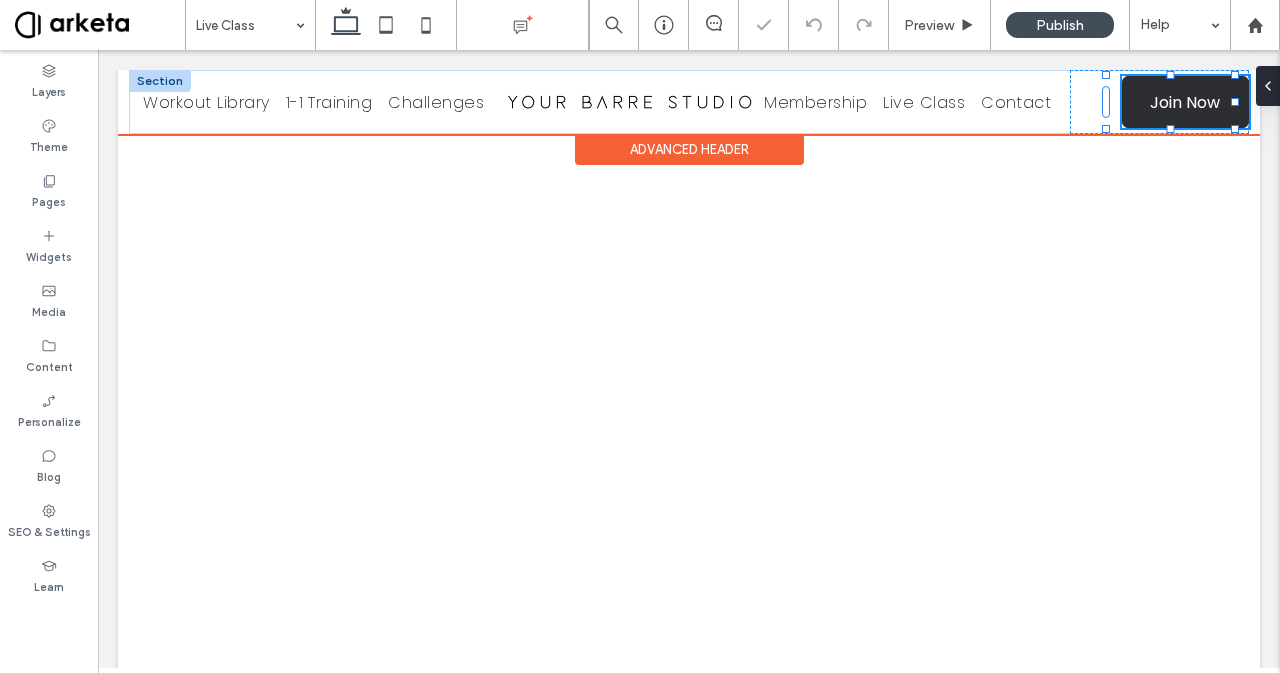 type on "***" 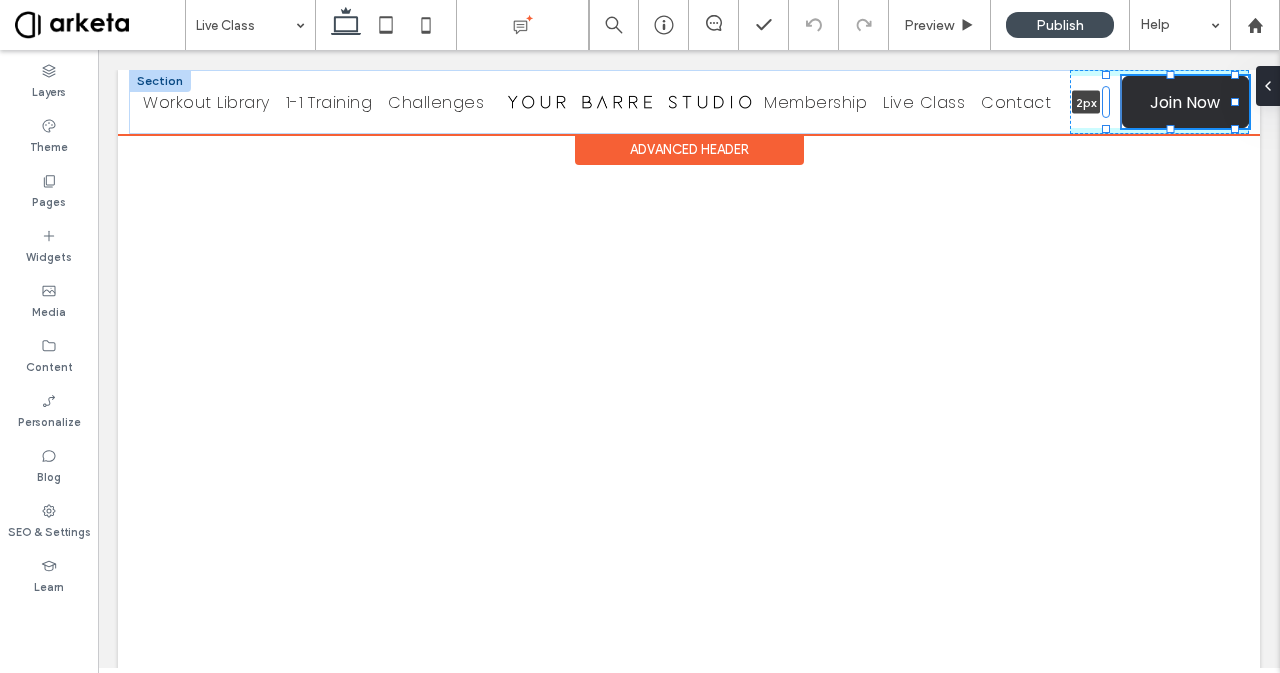 click on "Workout Library
1-1 Training
Challenges
Membership
Live Class
Contact
*5555
Join Now
2px" at bounding box center (688, 102) 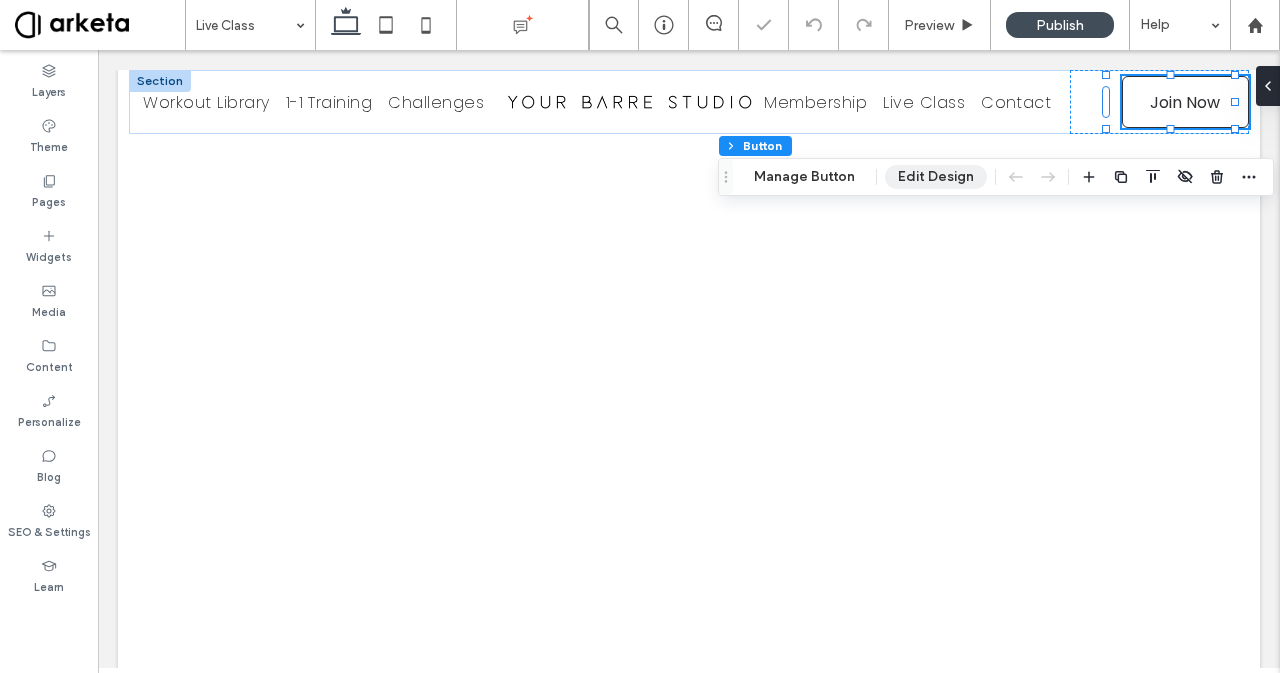 click on "Edit Design" at bounding box center [936, 177] 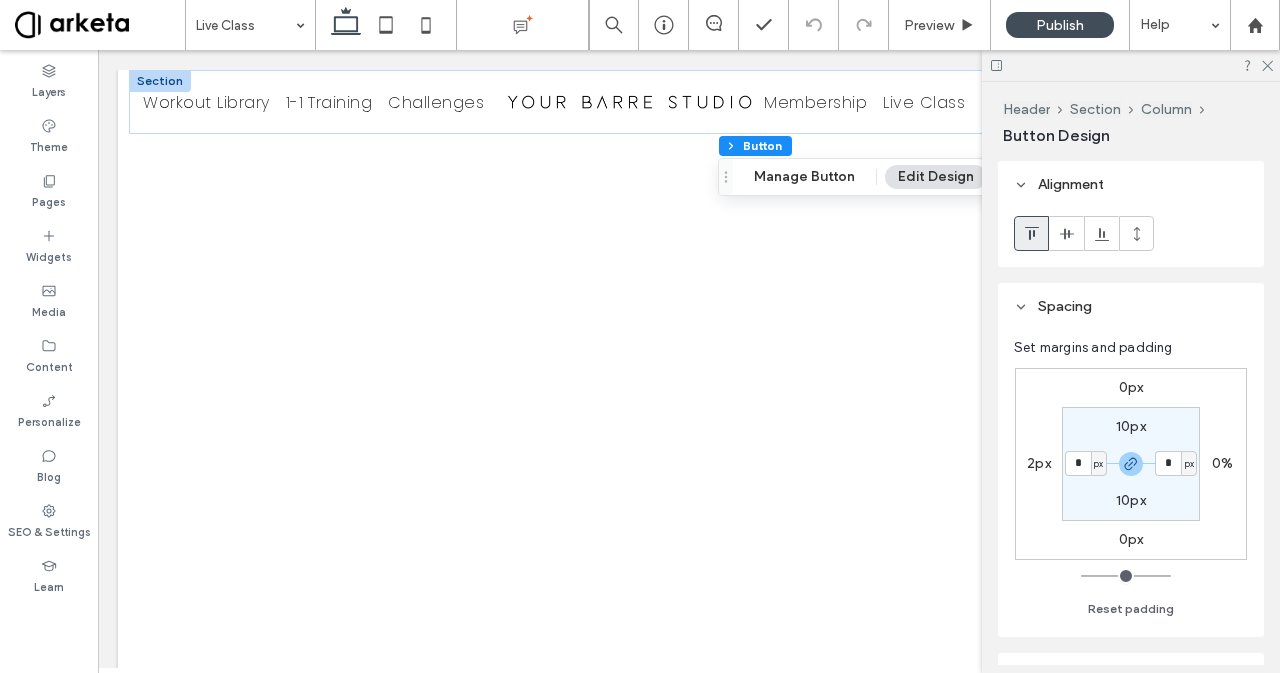 click on "2px" at bounding box center [1039, 463] 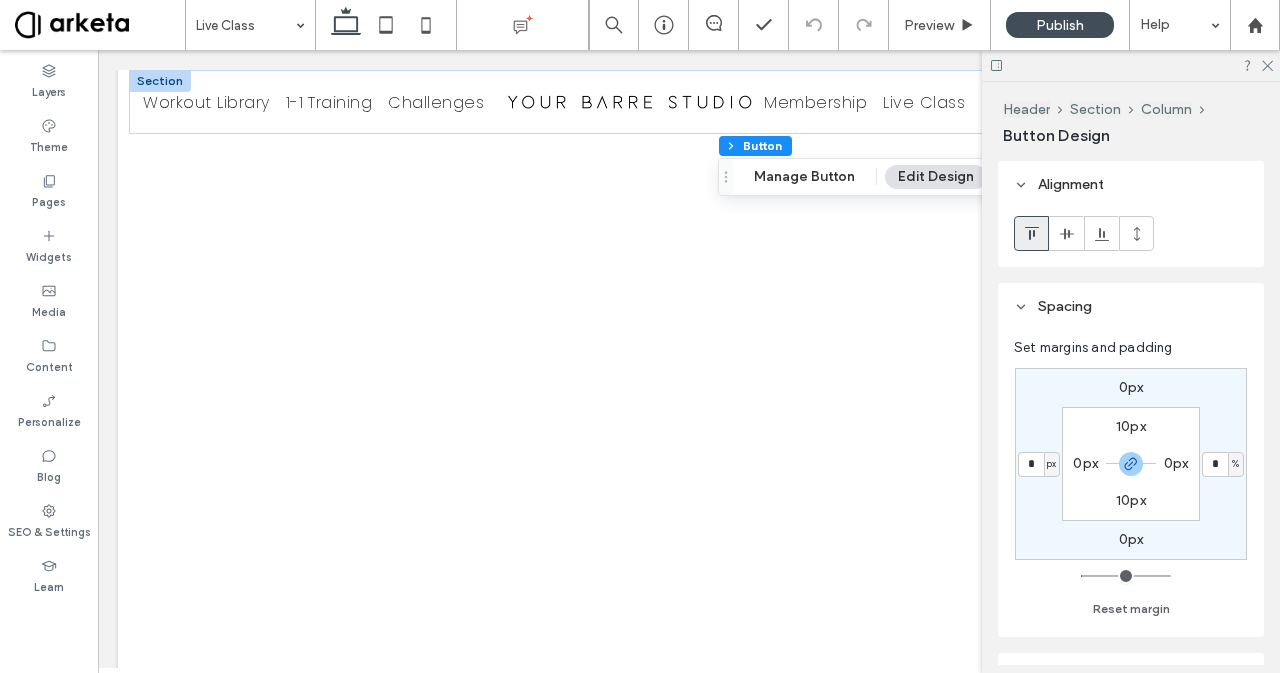 type on "*" 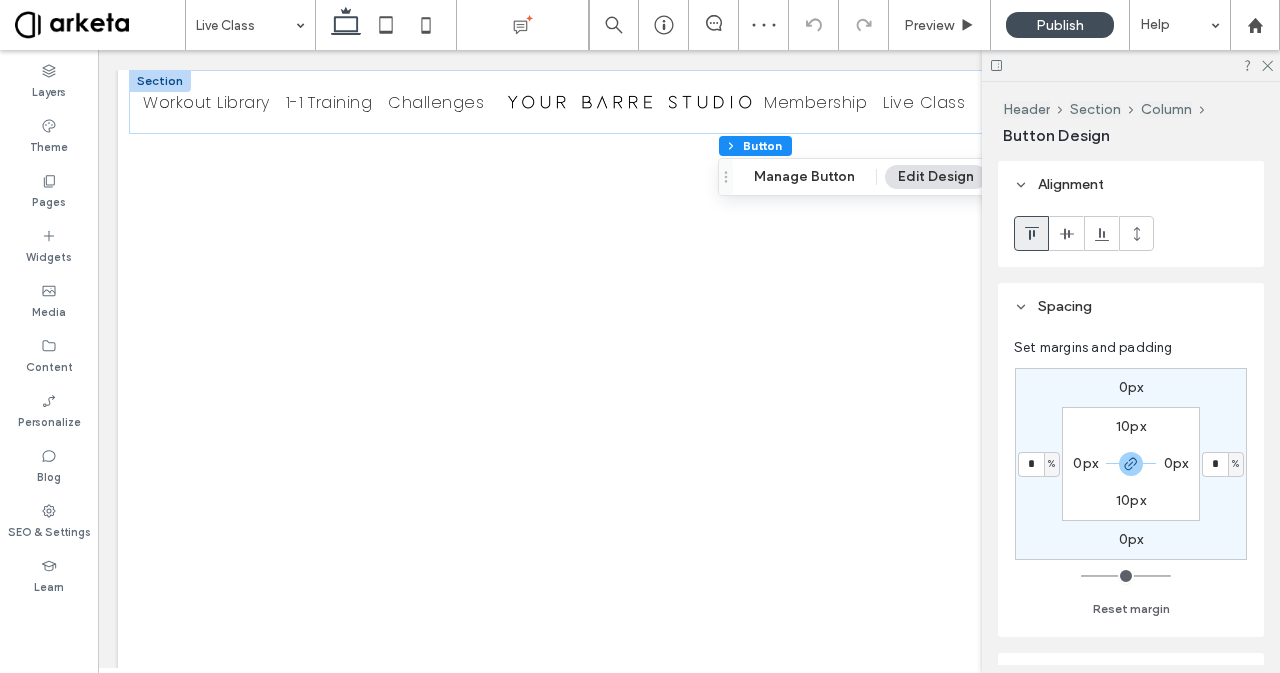 click at bounding box center (1131, 65) 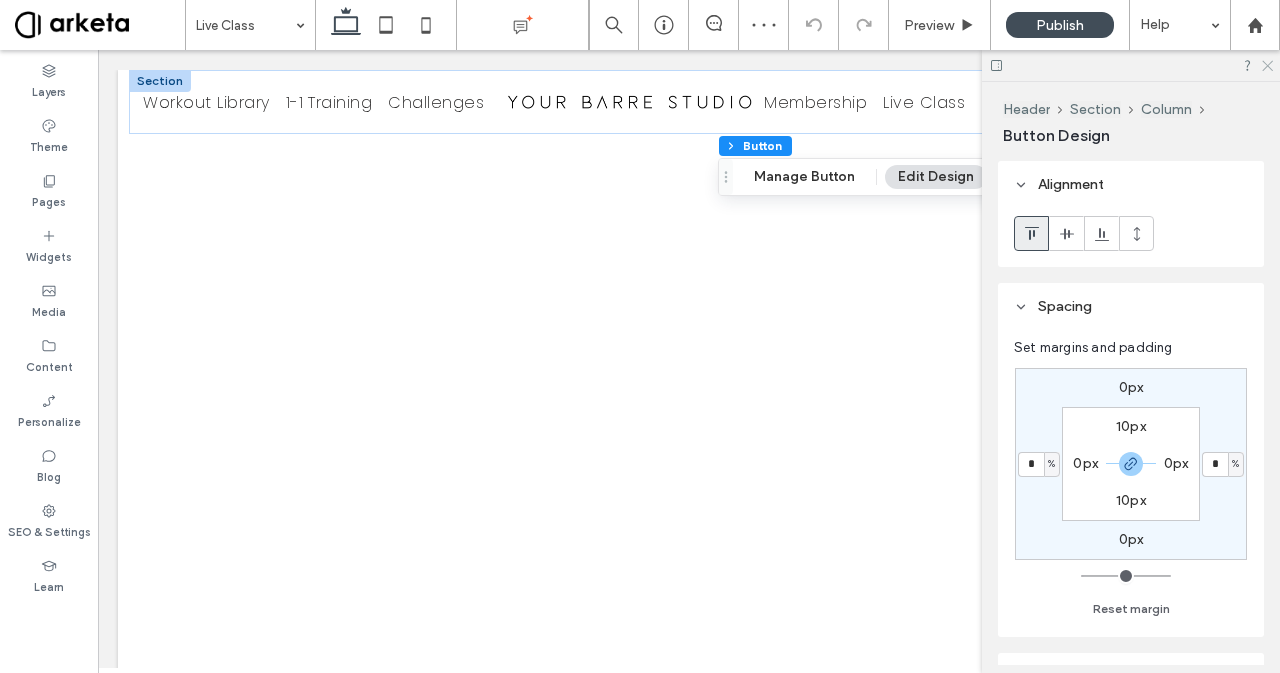 click 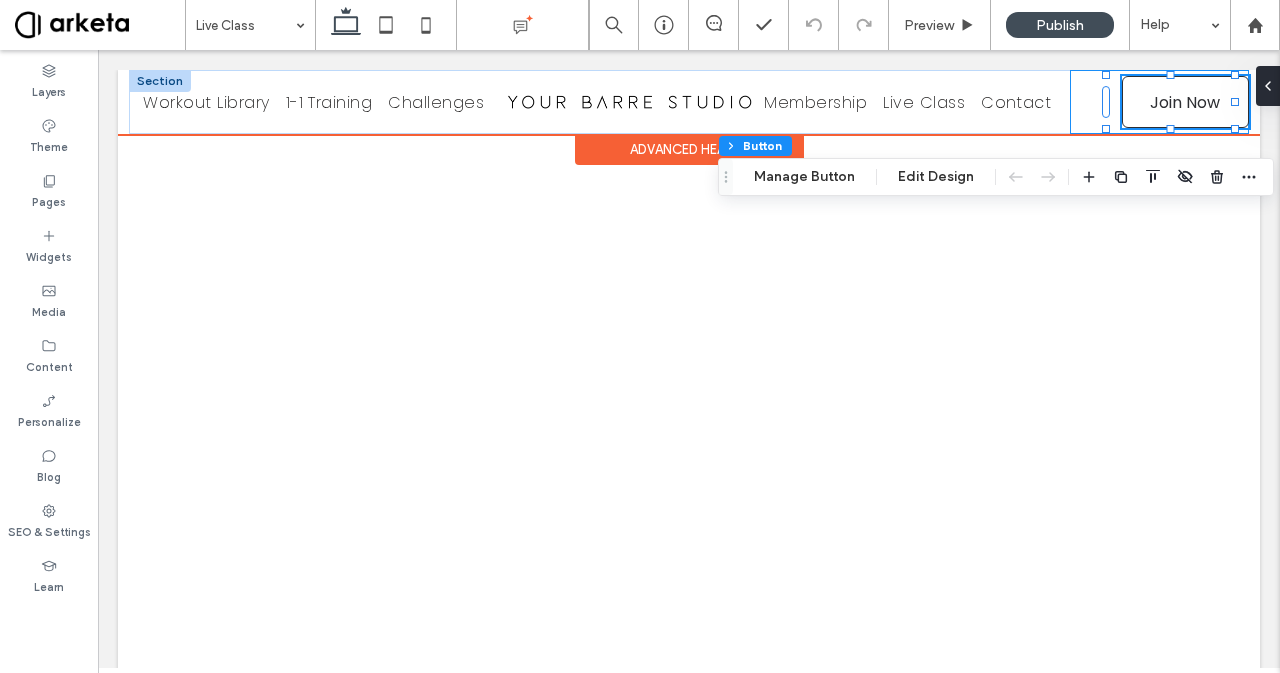 click on "*5555
Join Now
2px" at bounding box center [1159, 102] 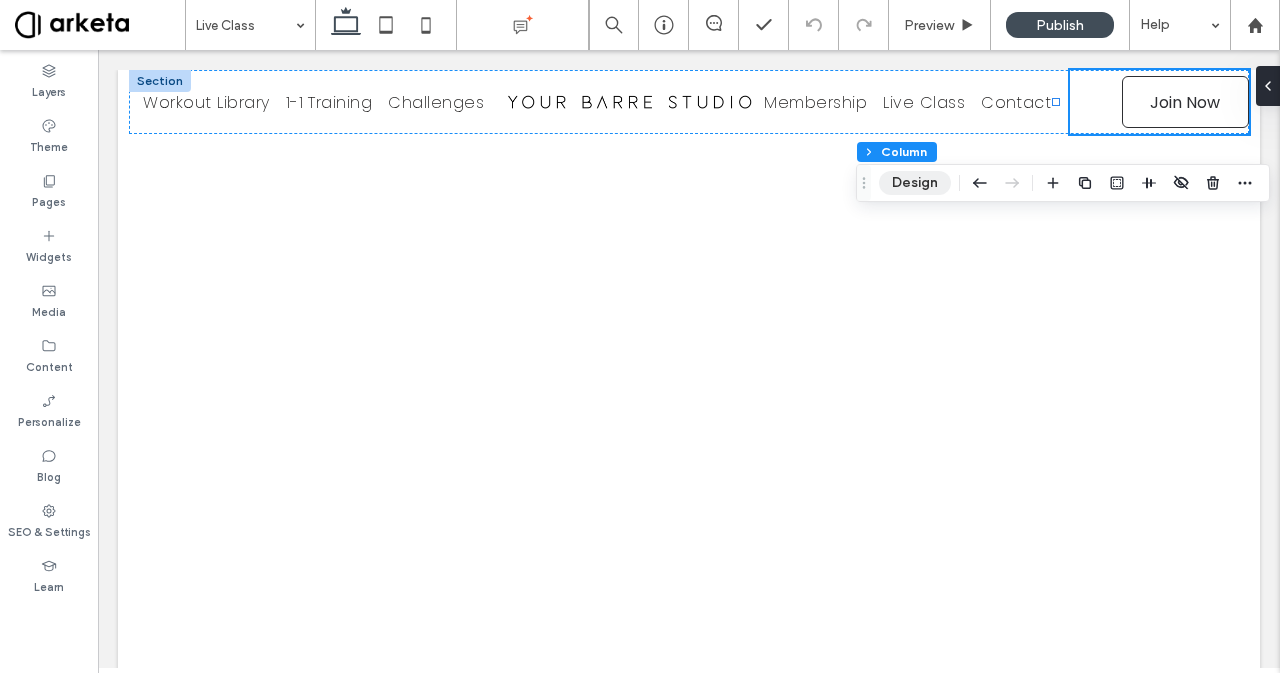 click on "Design" at bounding box center [915, 183] 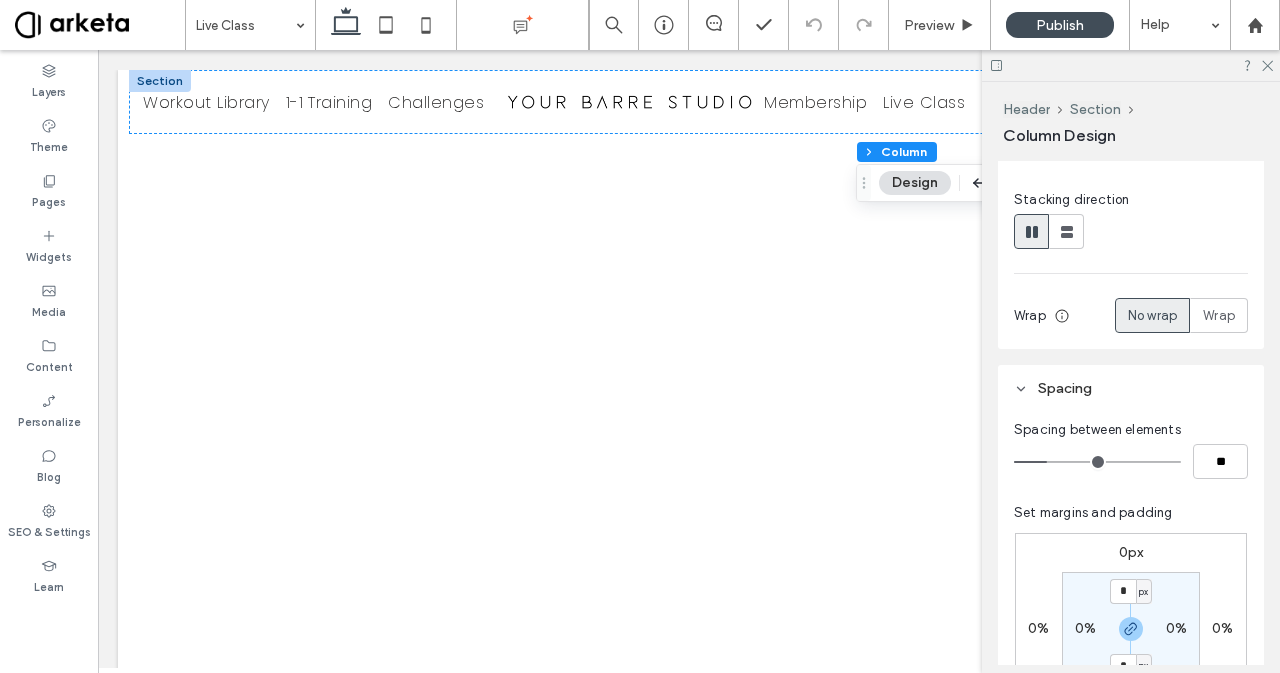 scroll, scrollTop: 208, scrollLeft: 0, axis: vertical 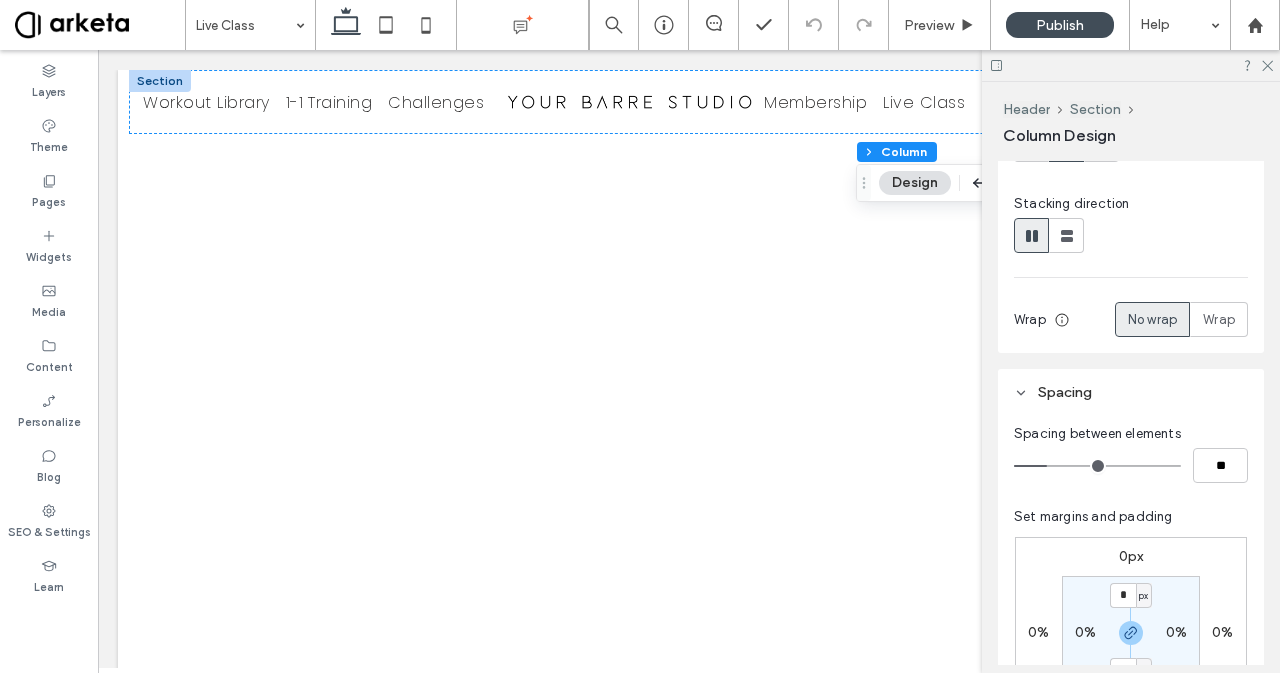type on "*" 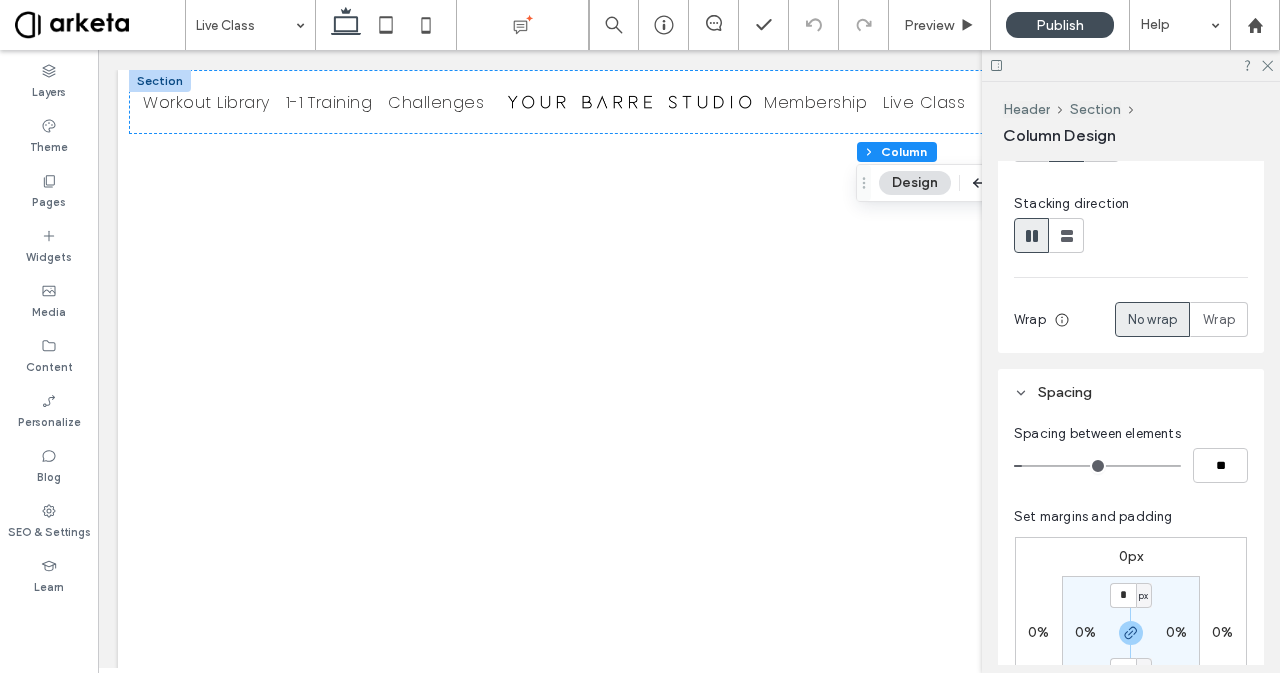 type on "*" 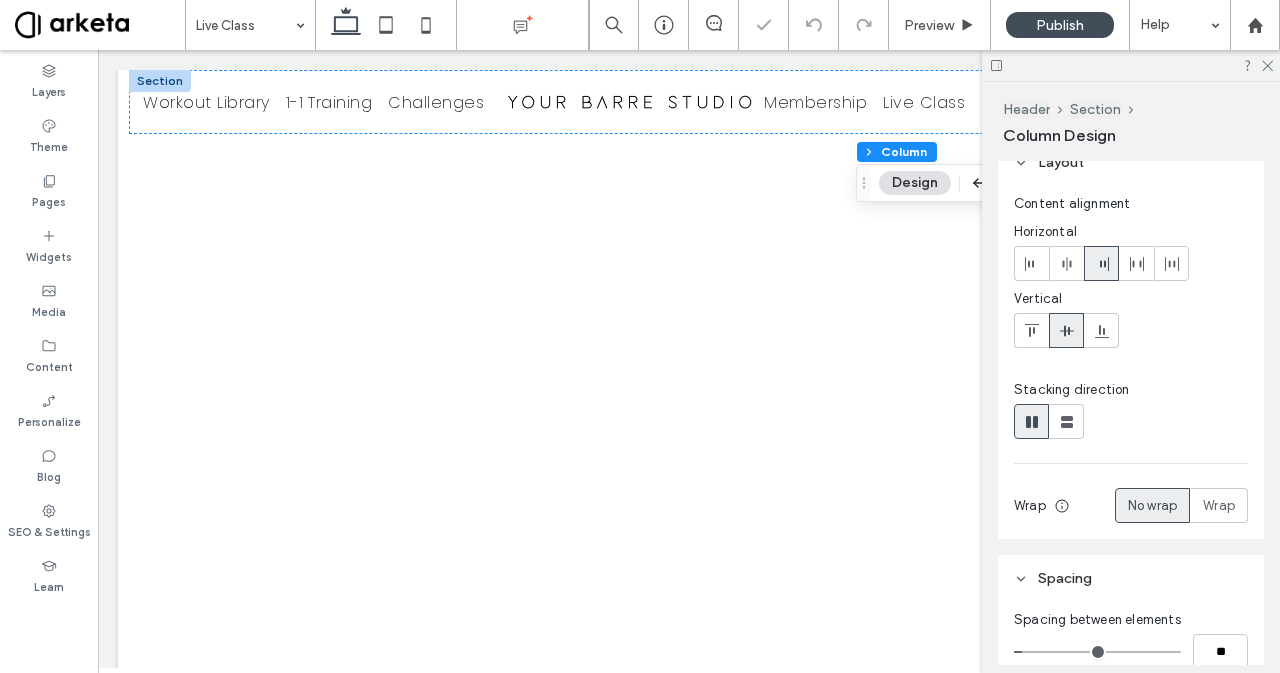 scroll, scrollTop: 18, scrollLeft: 0, axis: vertical 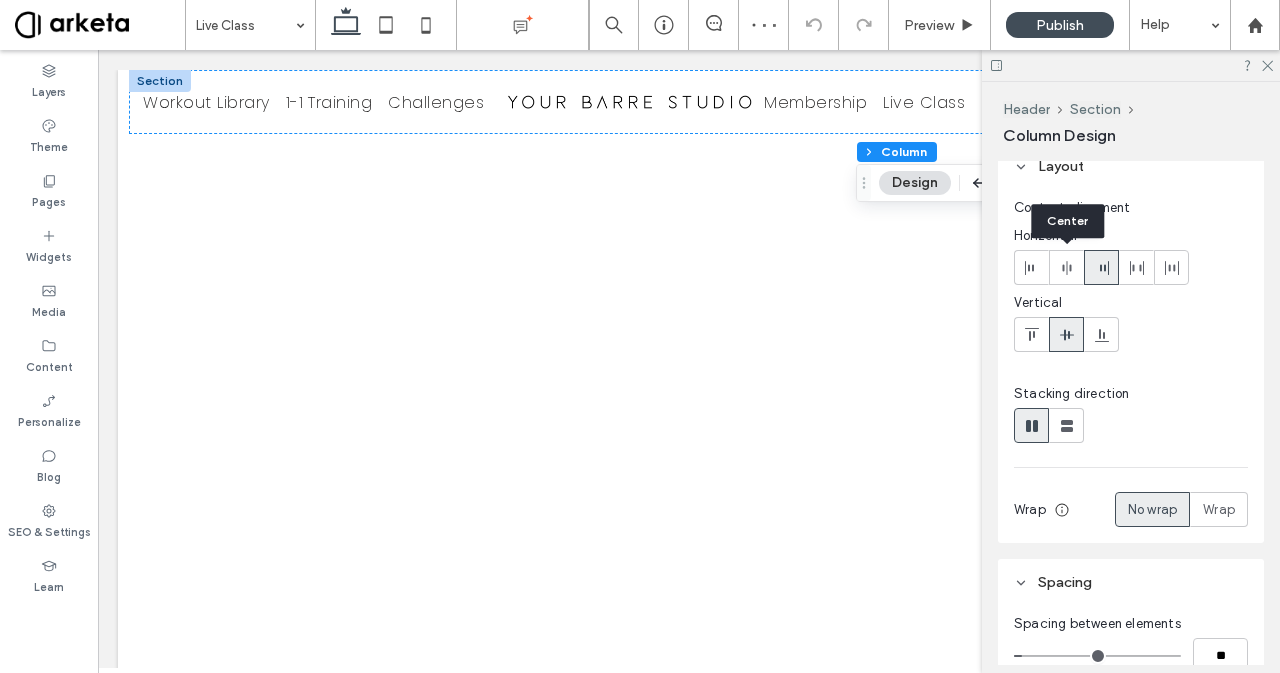 click 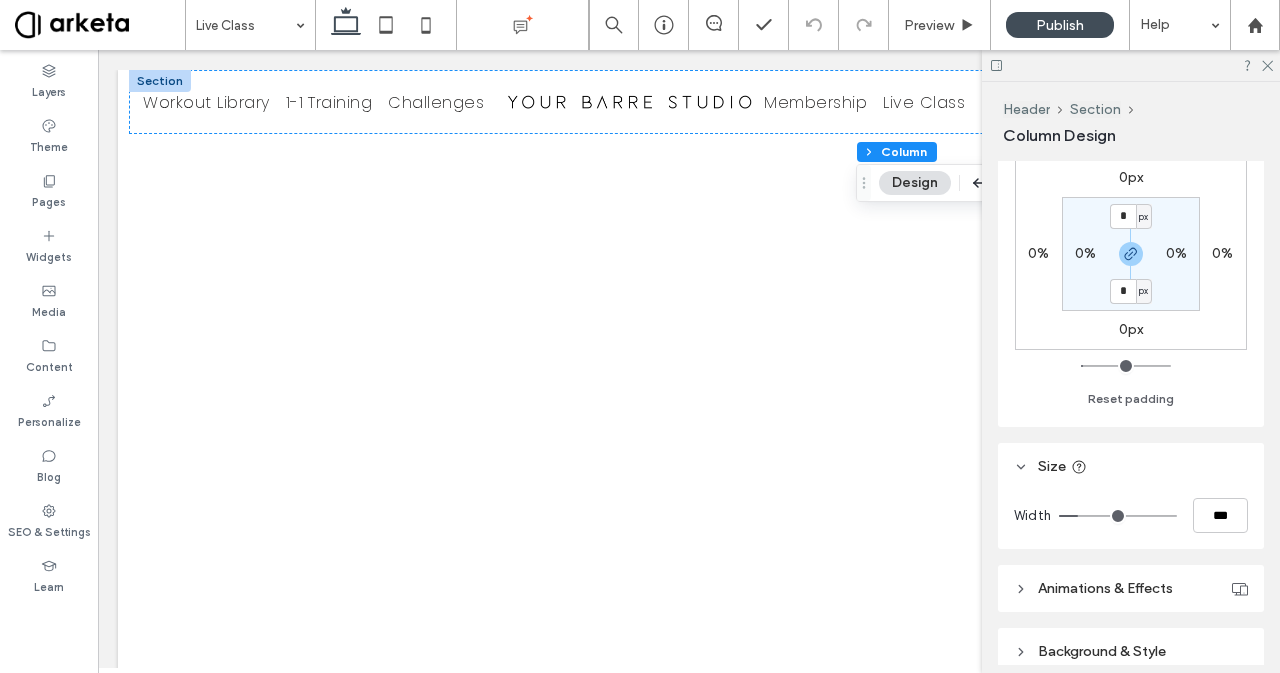 scroll, scrollTop: 674, scrollLeft: 0, axis: vertical 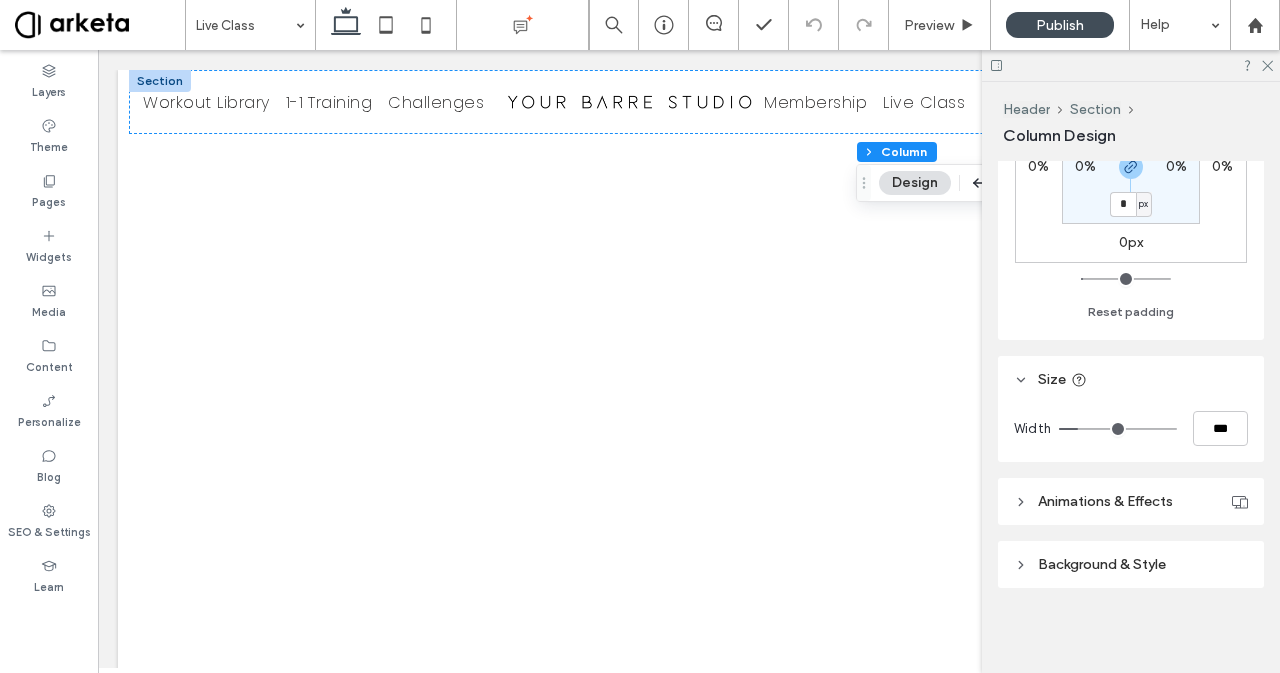 click at bounding box center (1131, 65) 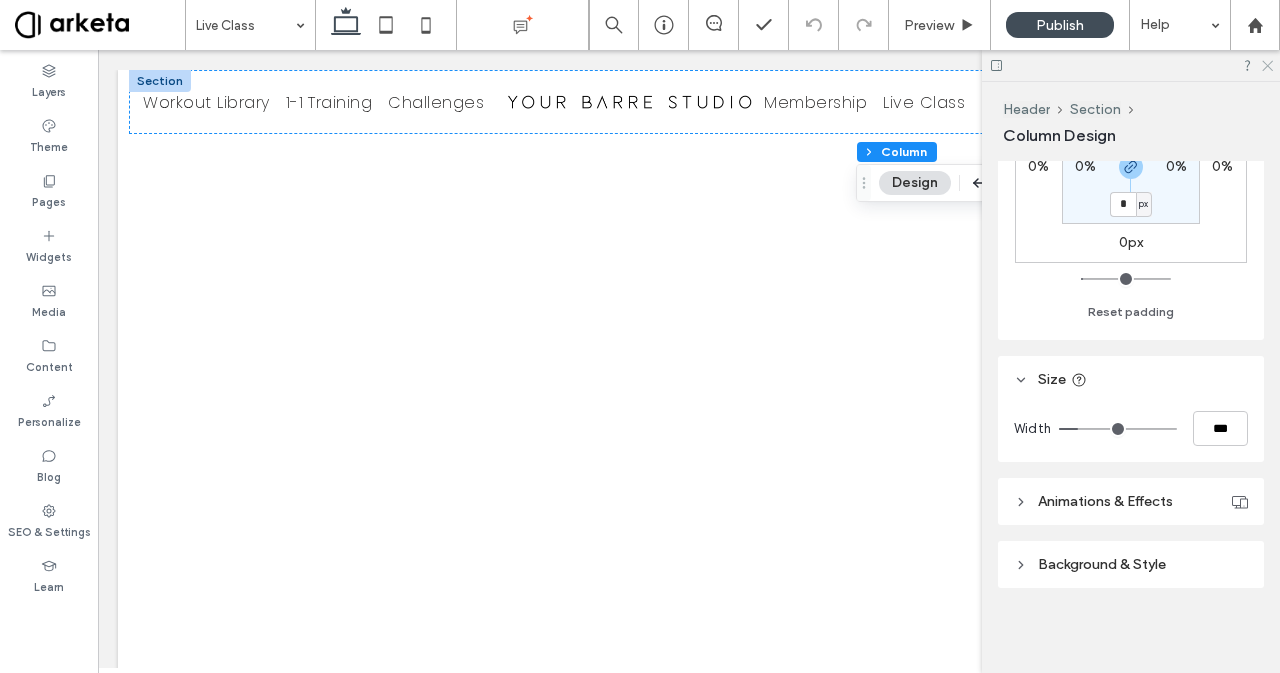 click 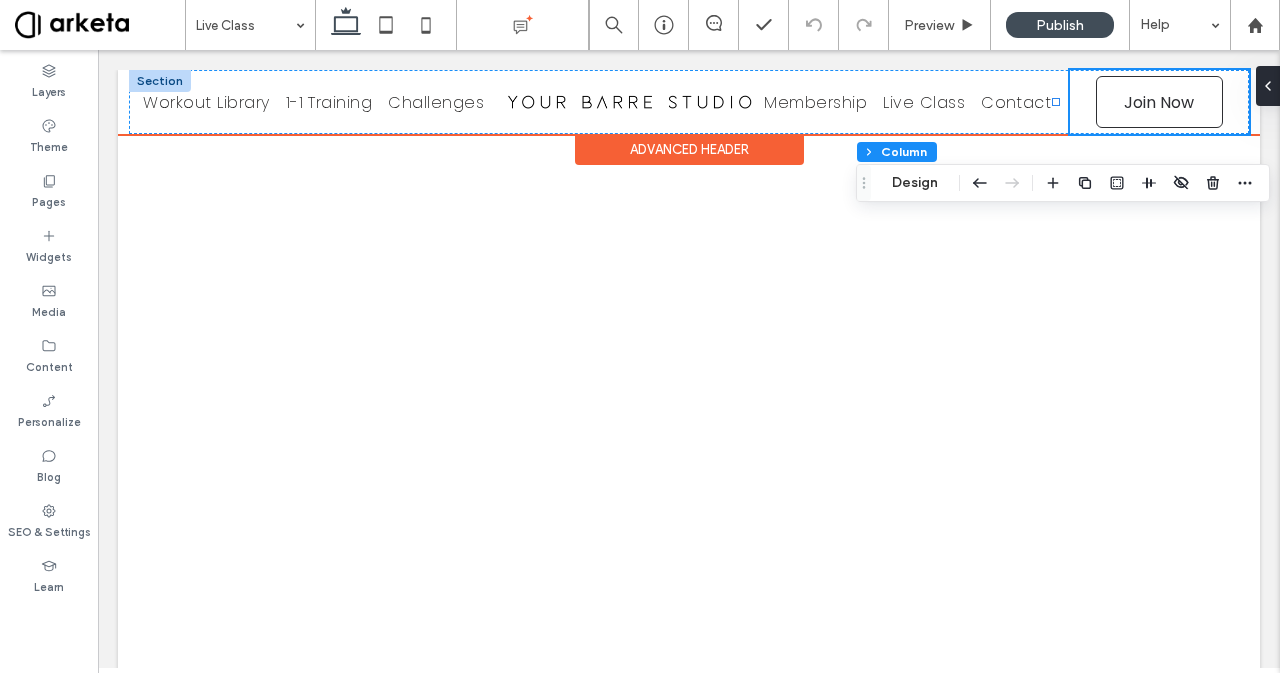 click on "*5555
Join Now" at bounding box center (1159, 102) 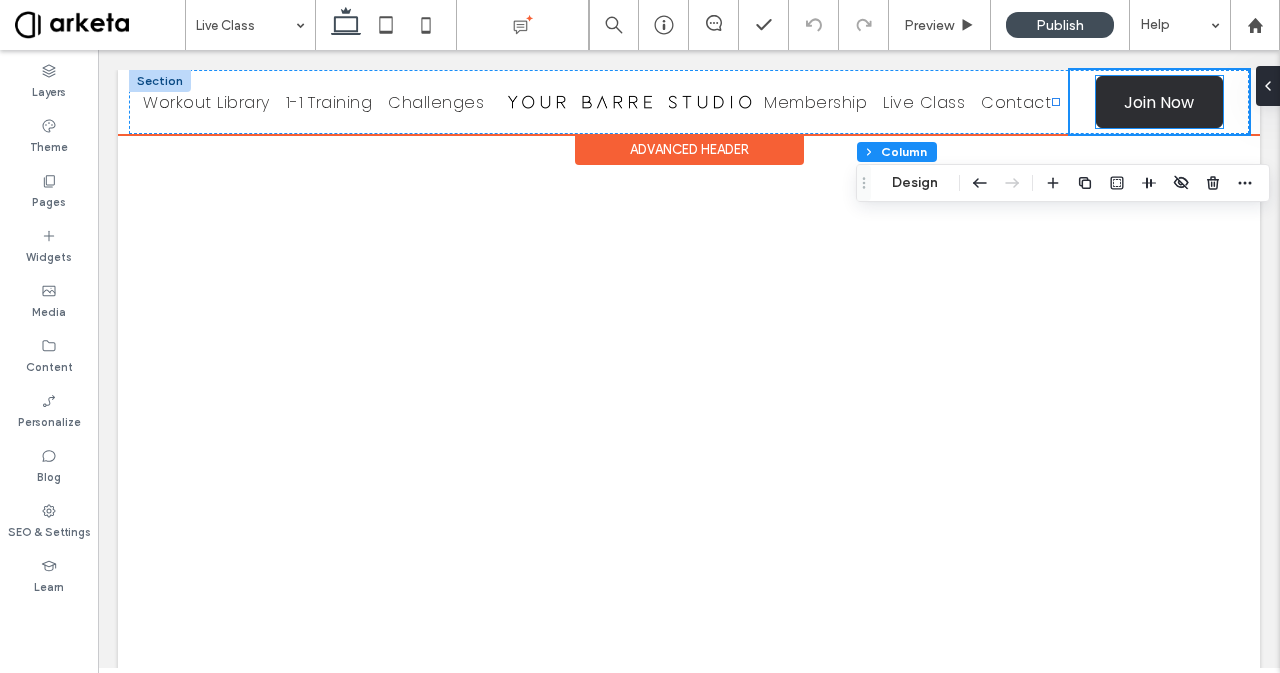 click on "Join Now" at bounding box center (1159, 102) 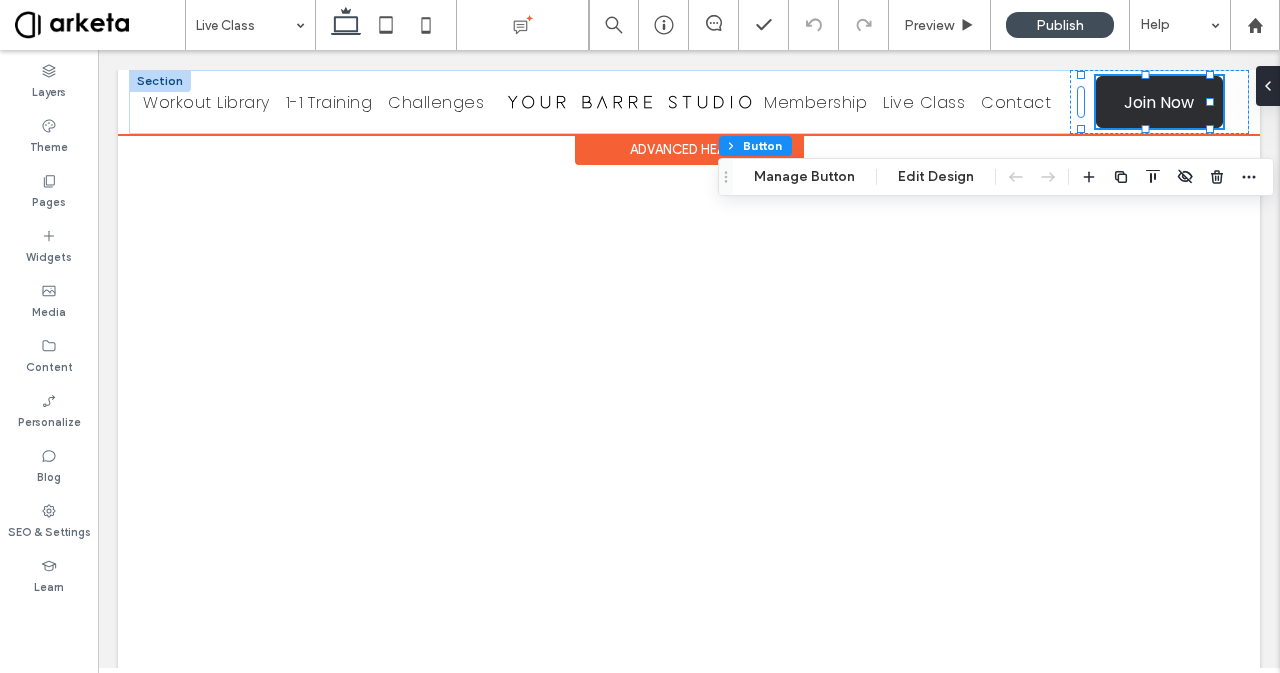 type on "**" 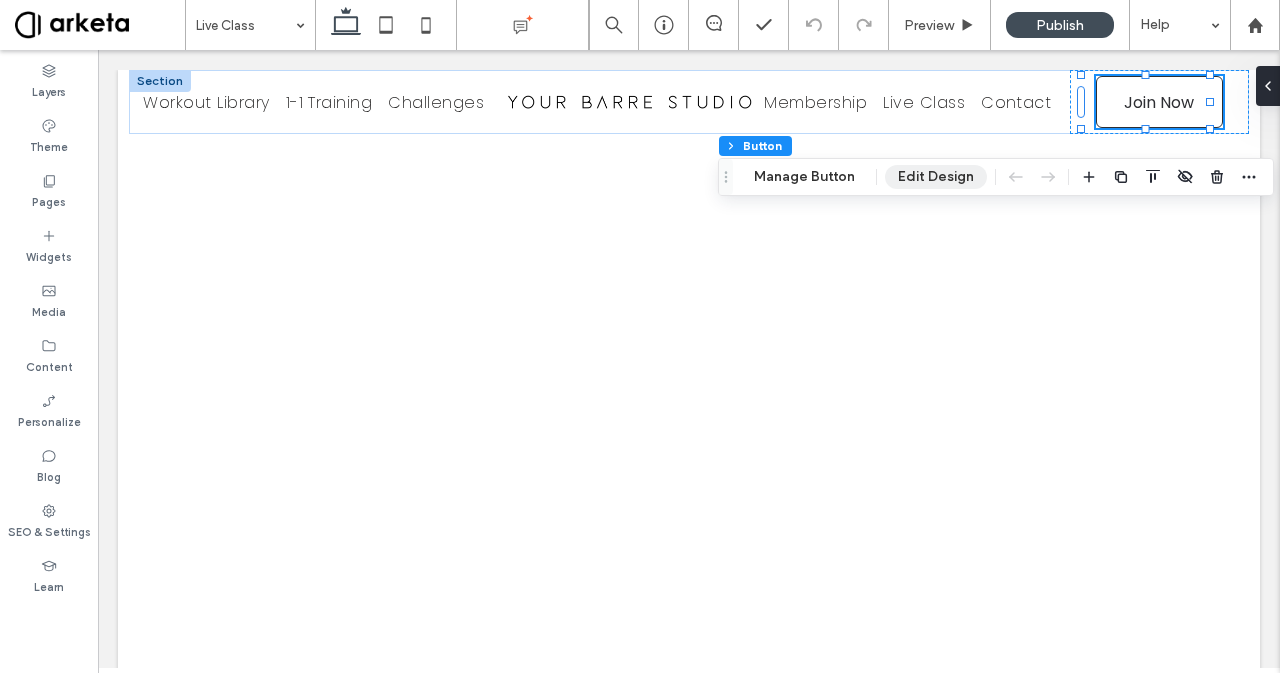 click on "Edit Design" at bounding box center [936, 177] 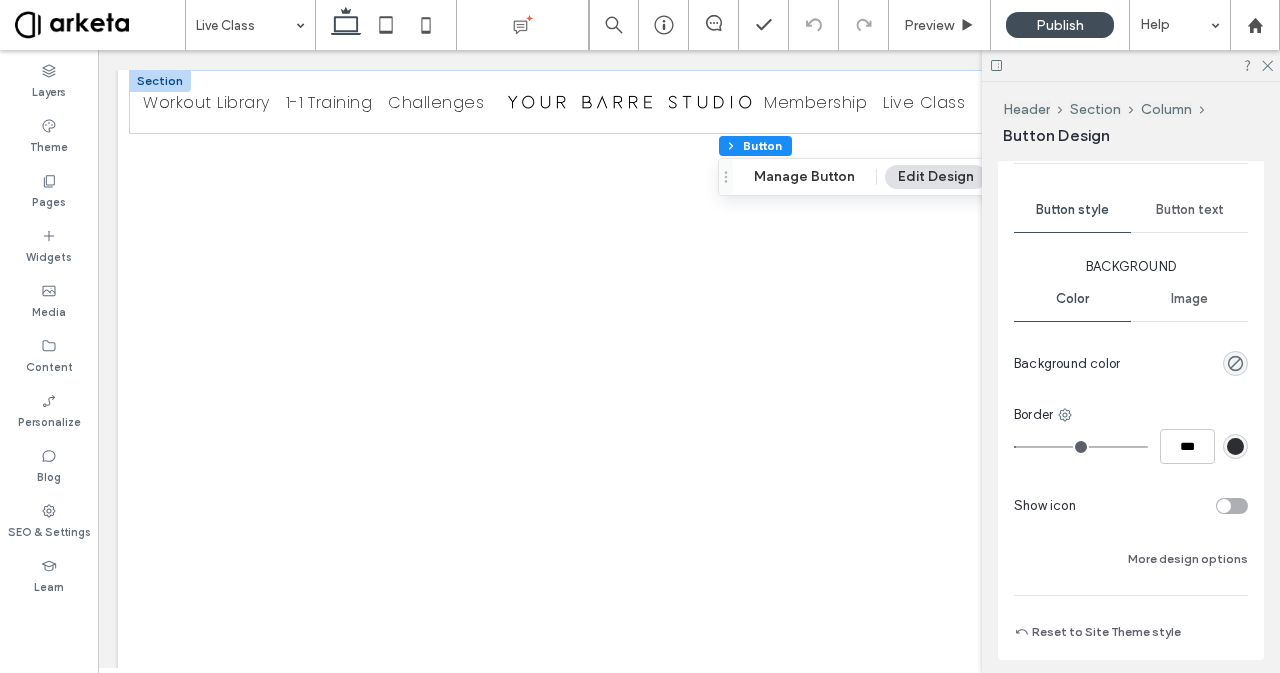 scroll, scrollTop: 865, scrollLeft: 0, axis: vertical 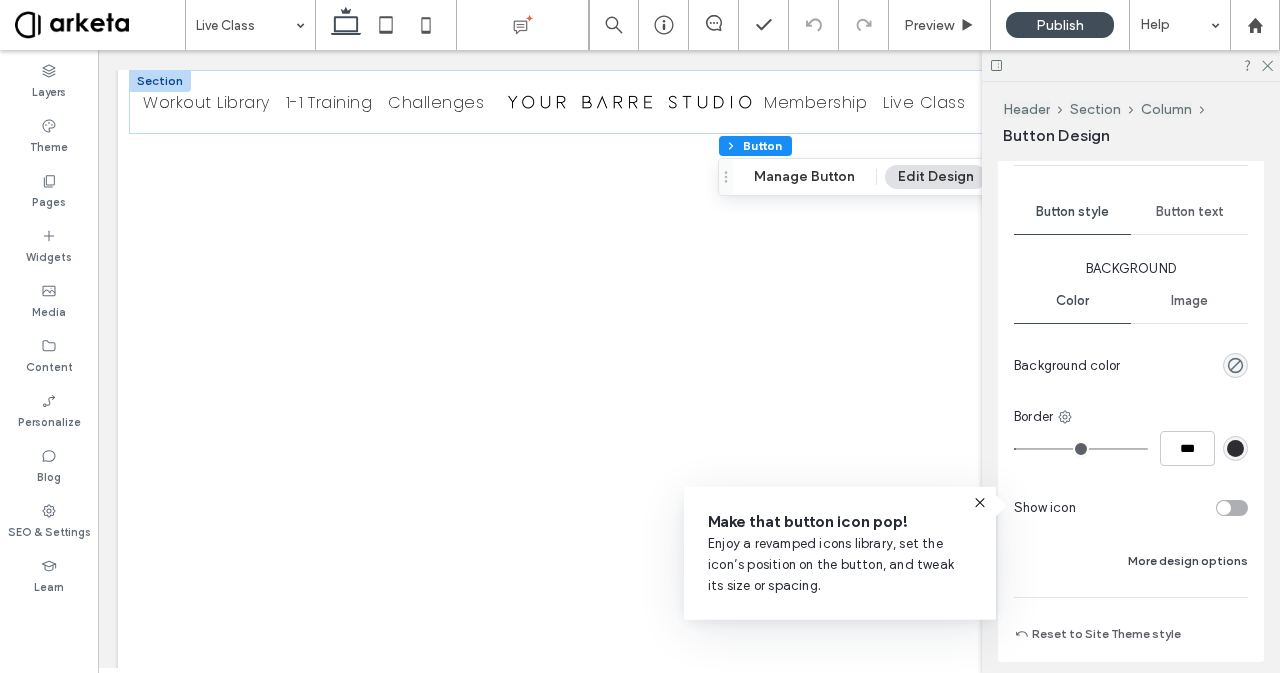 click on "More design options" at bounding box center (1188, 561) 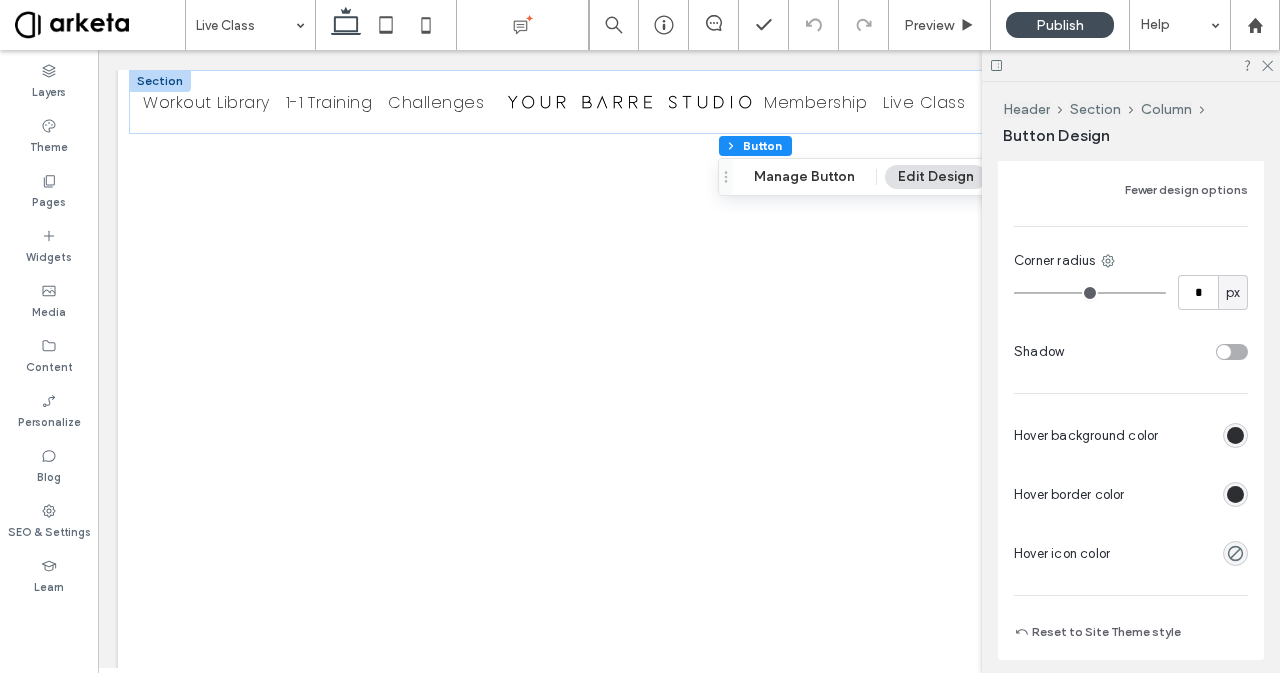 scroll, scrollTop: 1246, scrollLeft: 0, axis: vertical 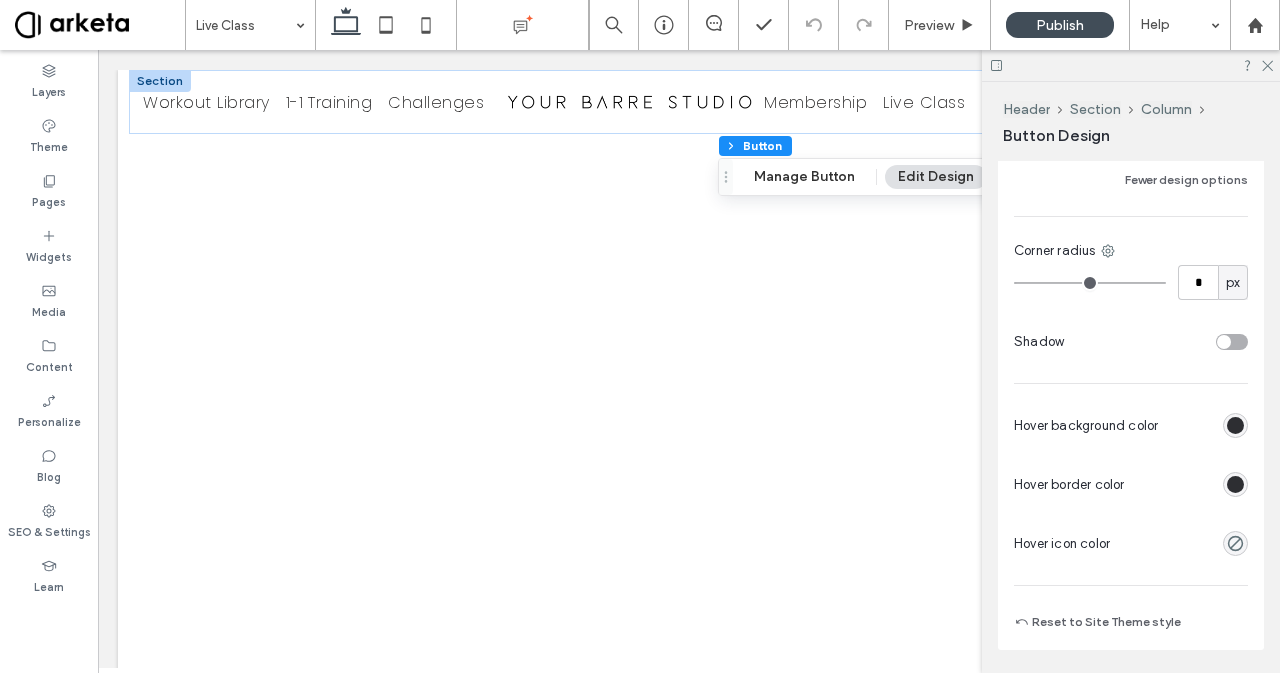 click at bounding box center [1235, 484] 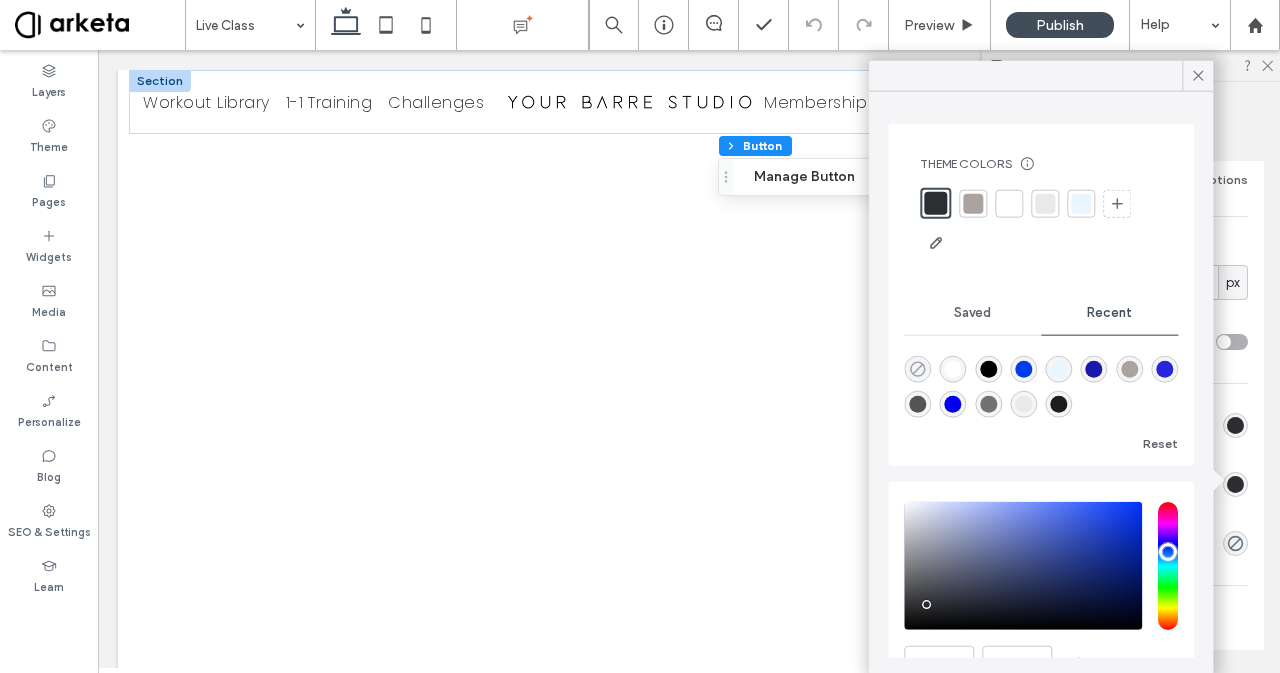 click 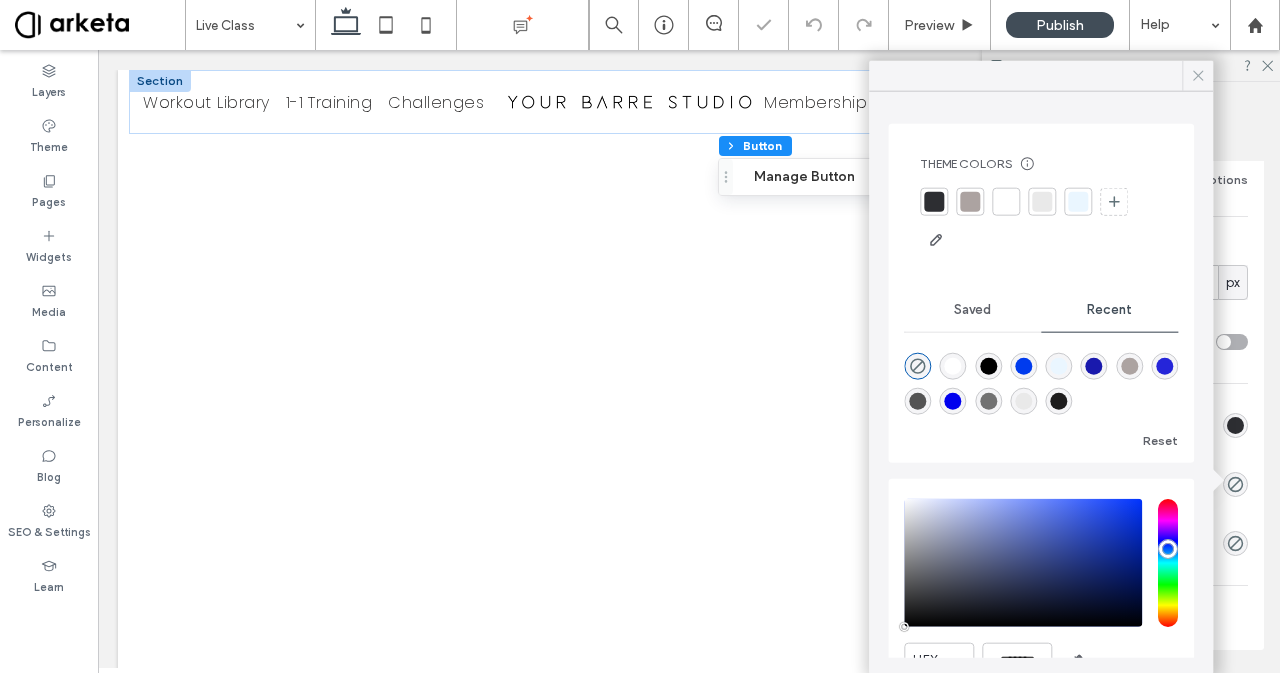 click 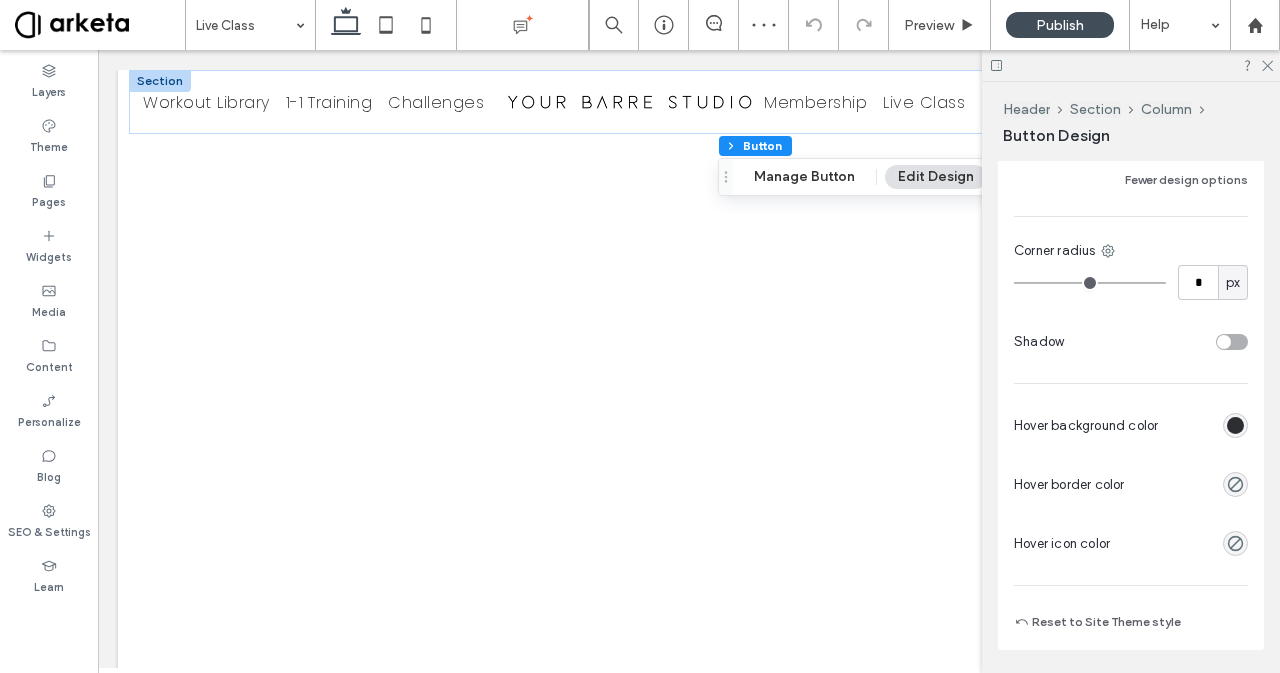 click at bounding box center [1235, 425] 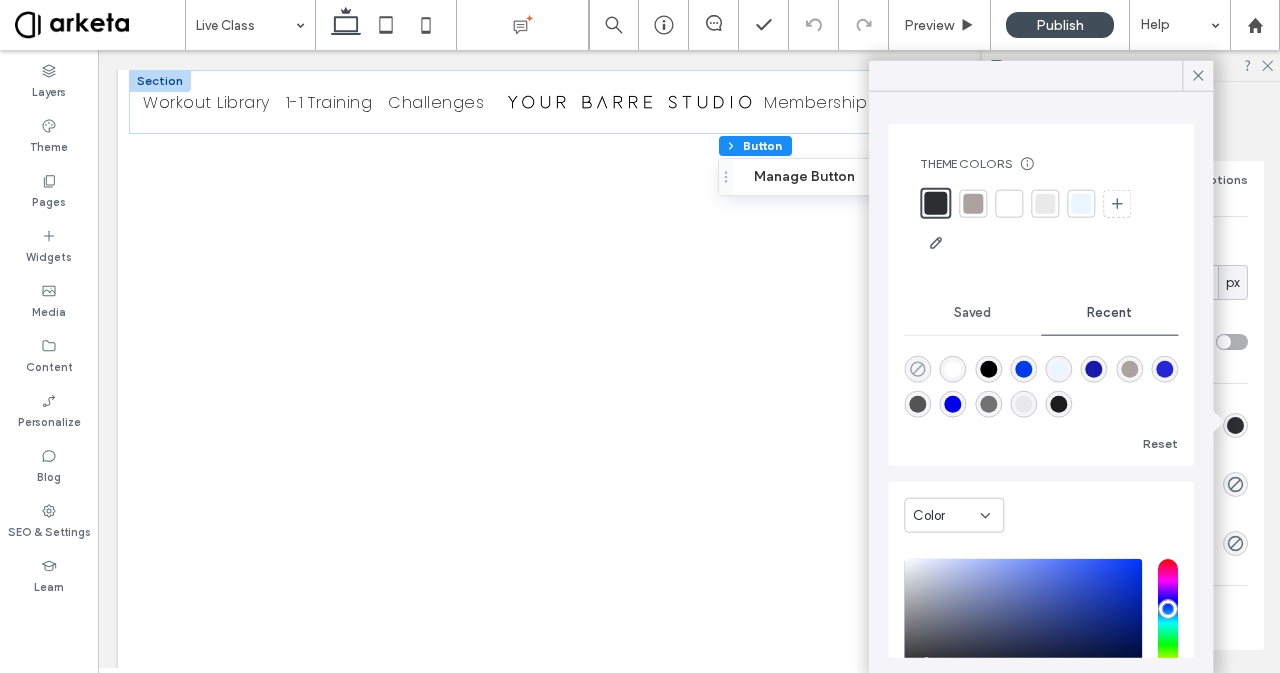 click 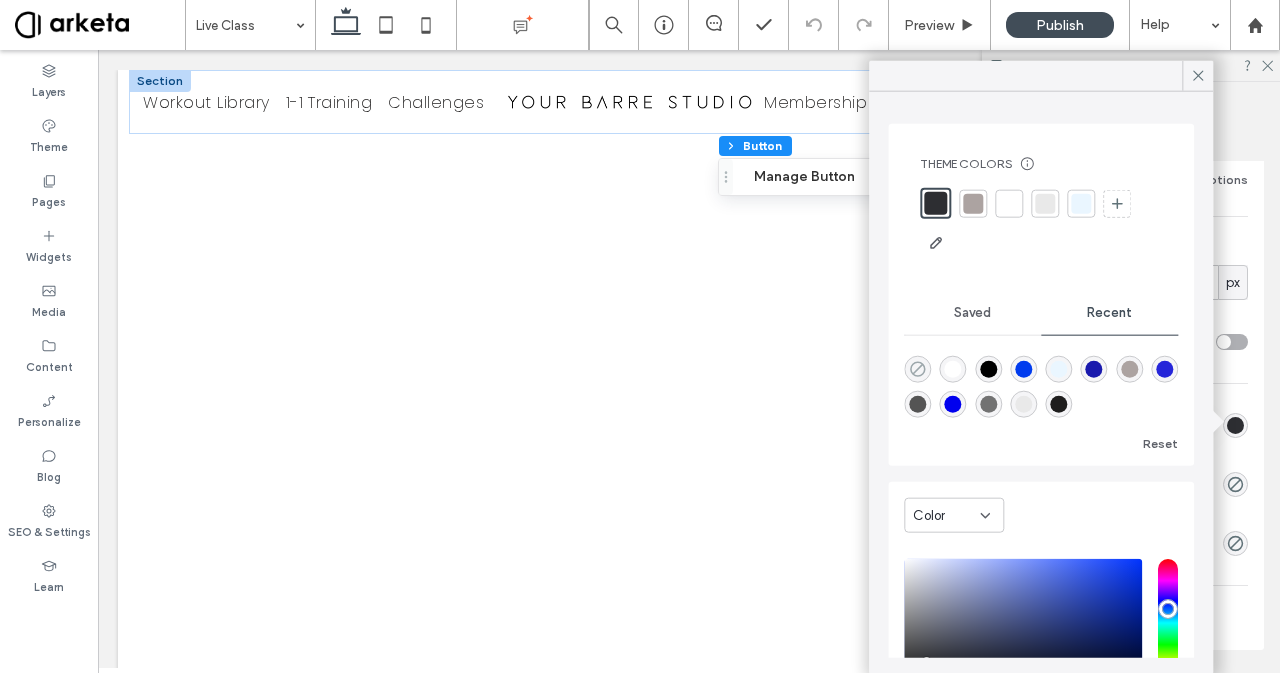 type on "*" 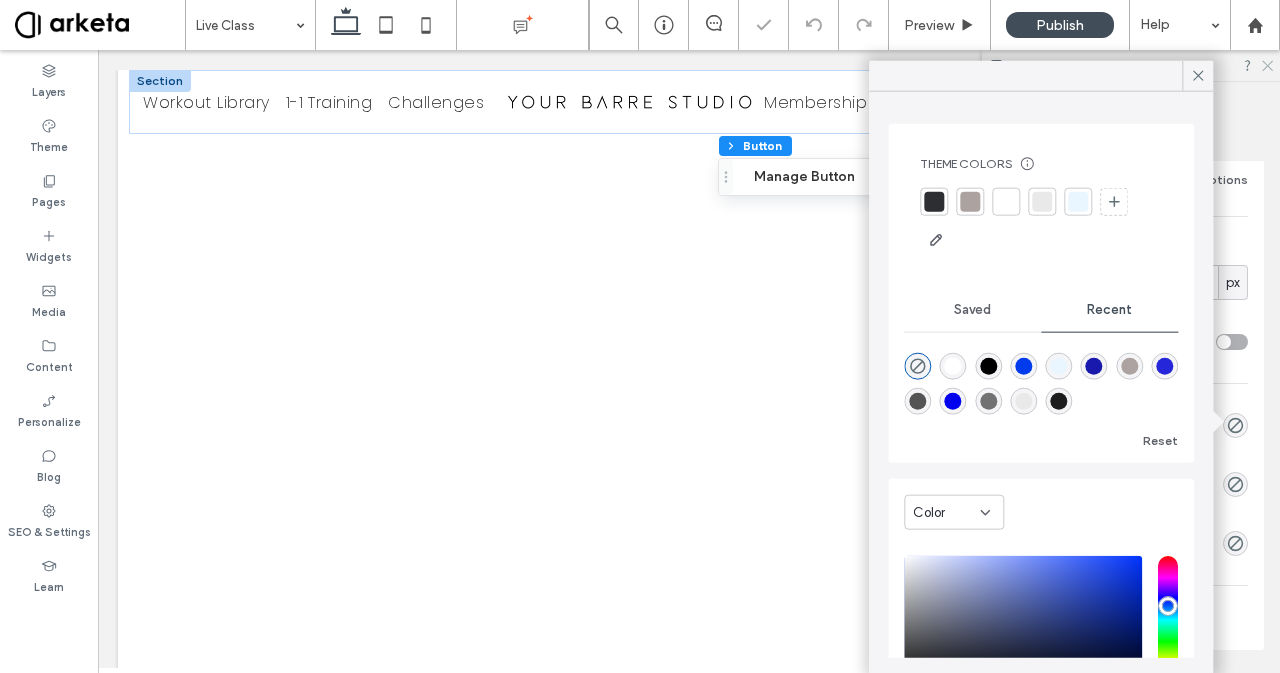 type on "*" 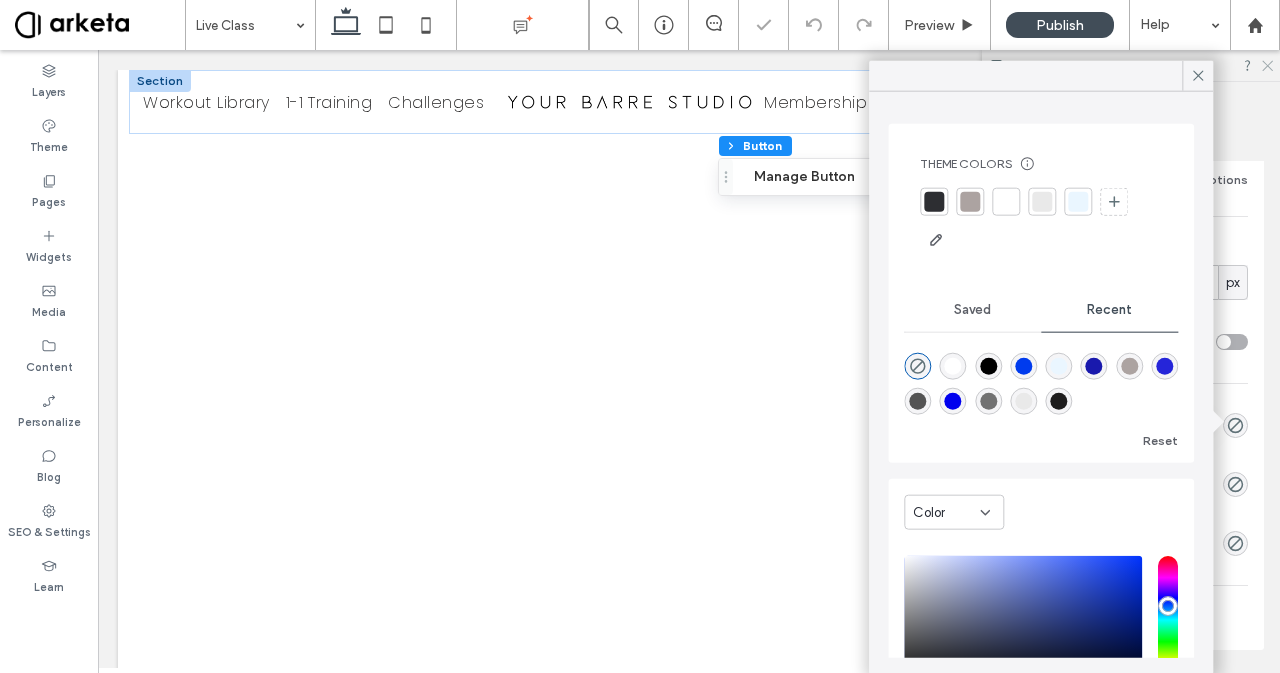 click 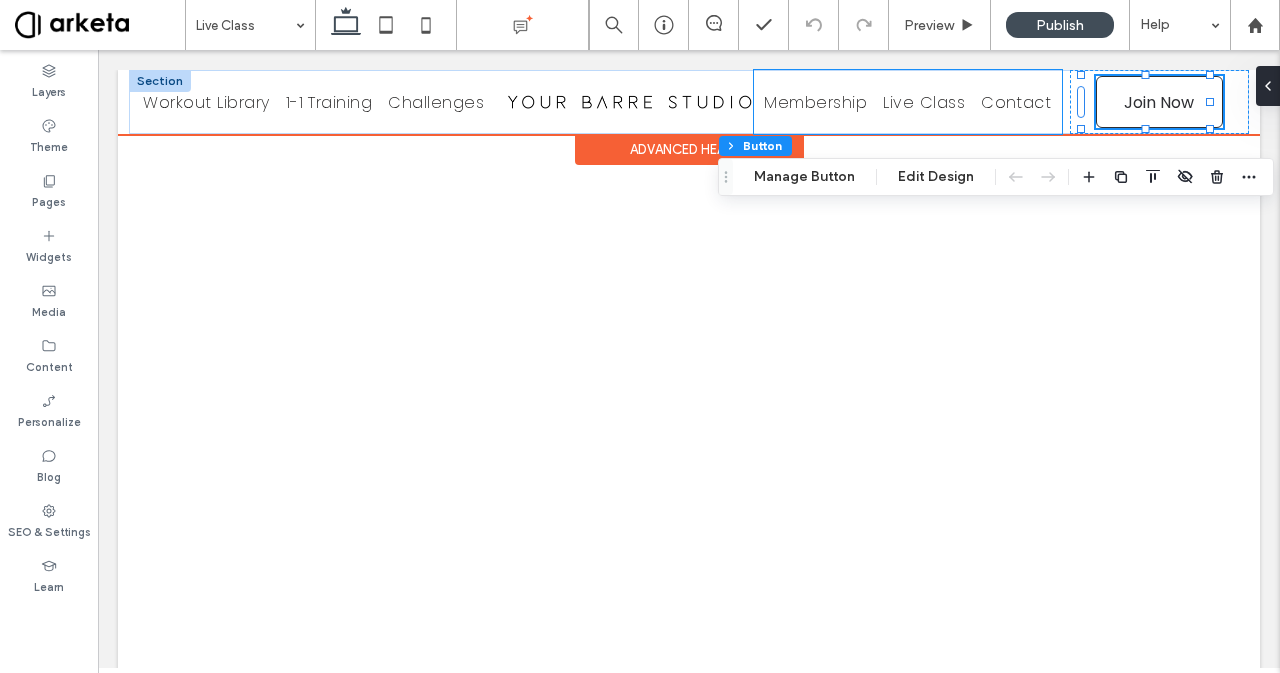 click on "Contact" at bounding box center (1016, 102) 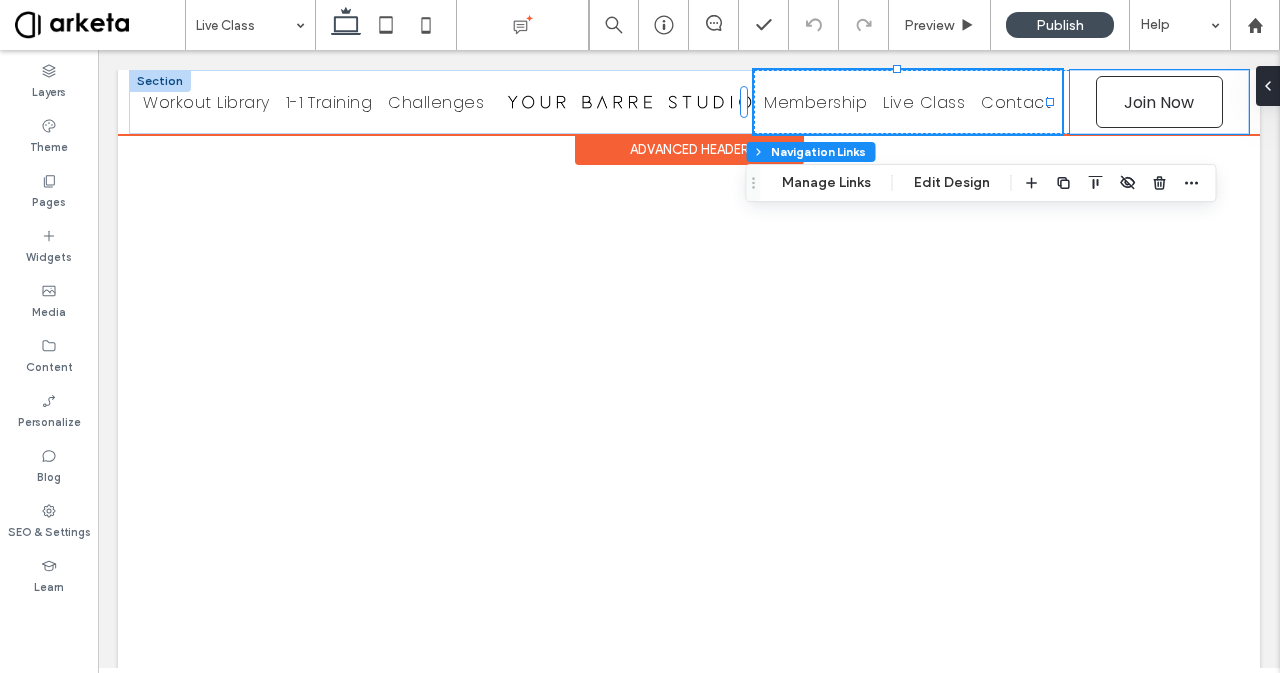 click on "*5555
Join Now" at bounding box center [1159, 102] 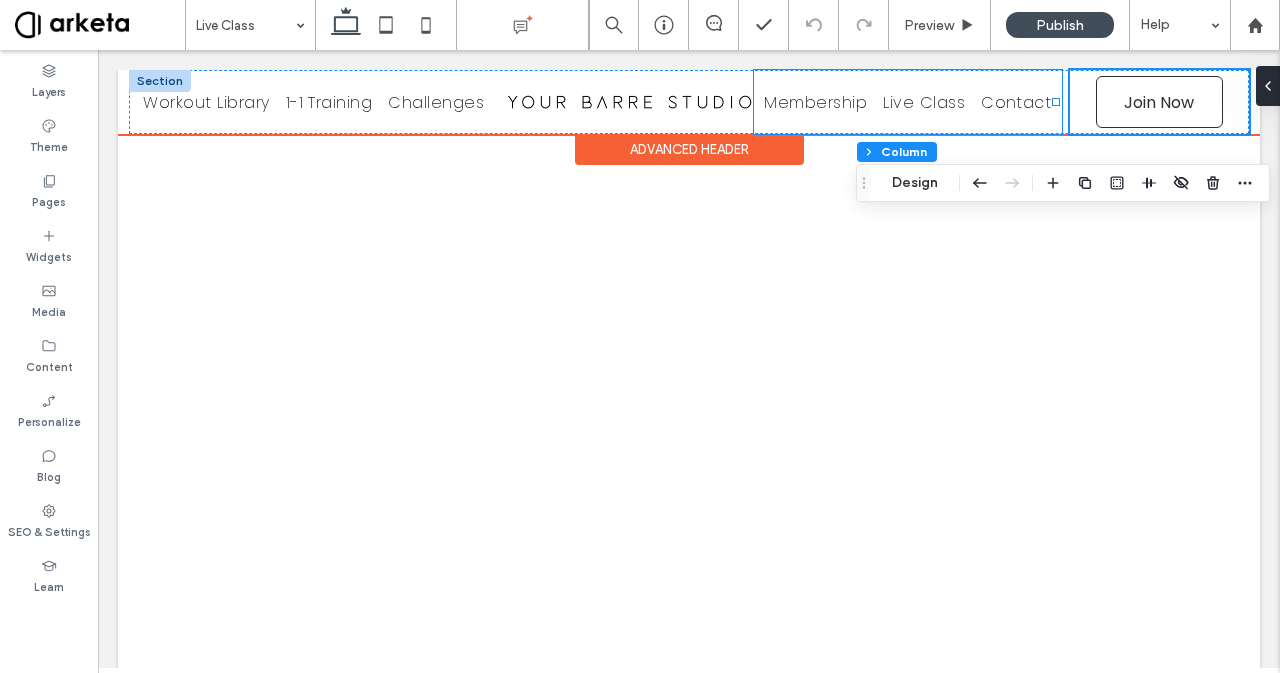 click on "Contact" at bounding box center (1016, 102) 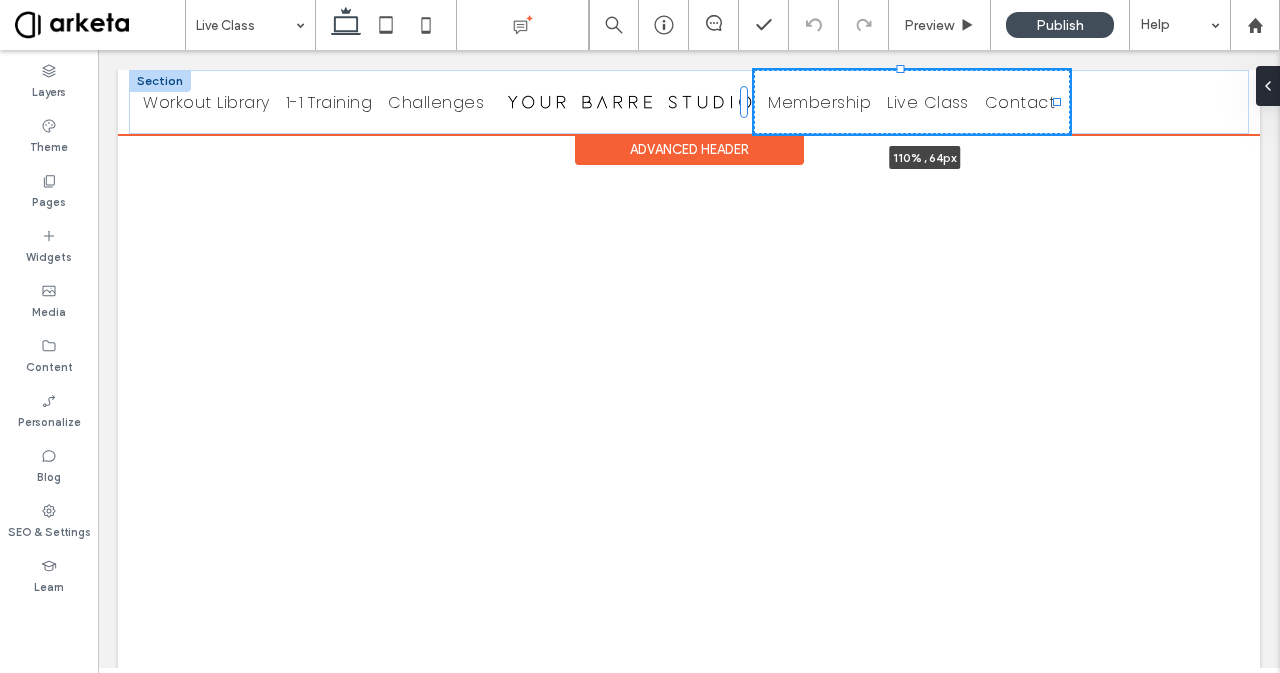 drag, startPoint x: 1047, startPoint y: 102, endPoint x: 1083, endPoint y: 109, distance: 36.67424 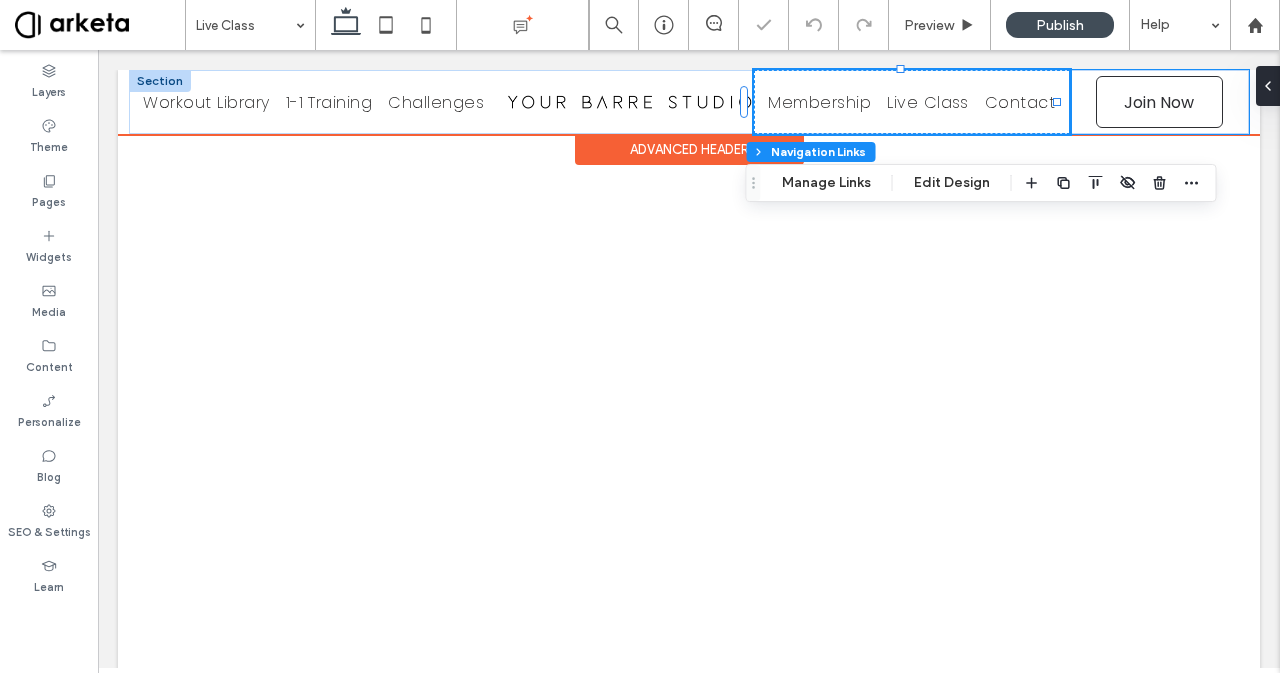 click on "*5555
Join Now" at bounding box center (1159, 102) 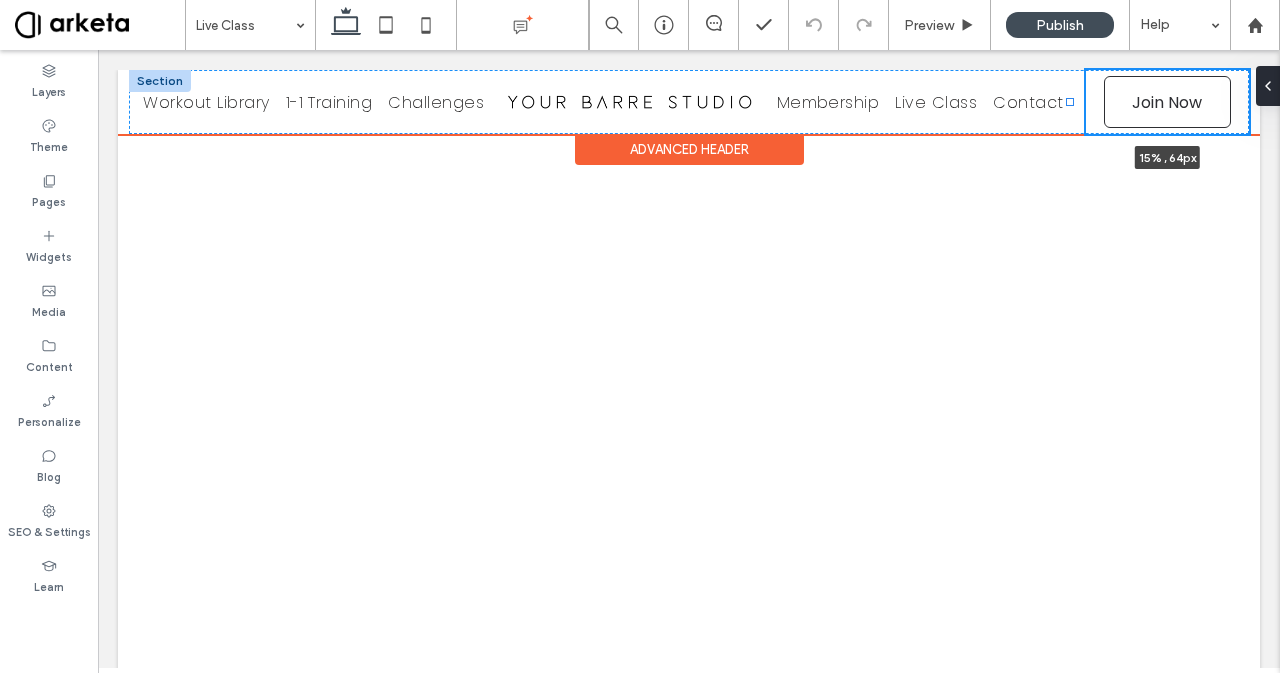 drag, startPoint x: 1054, startPoint y: 102, endPoint x: 1068, endPoint y: 109, distance: 15.652476 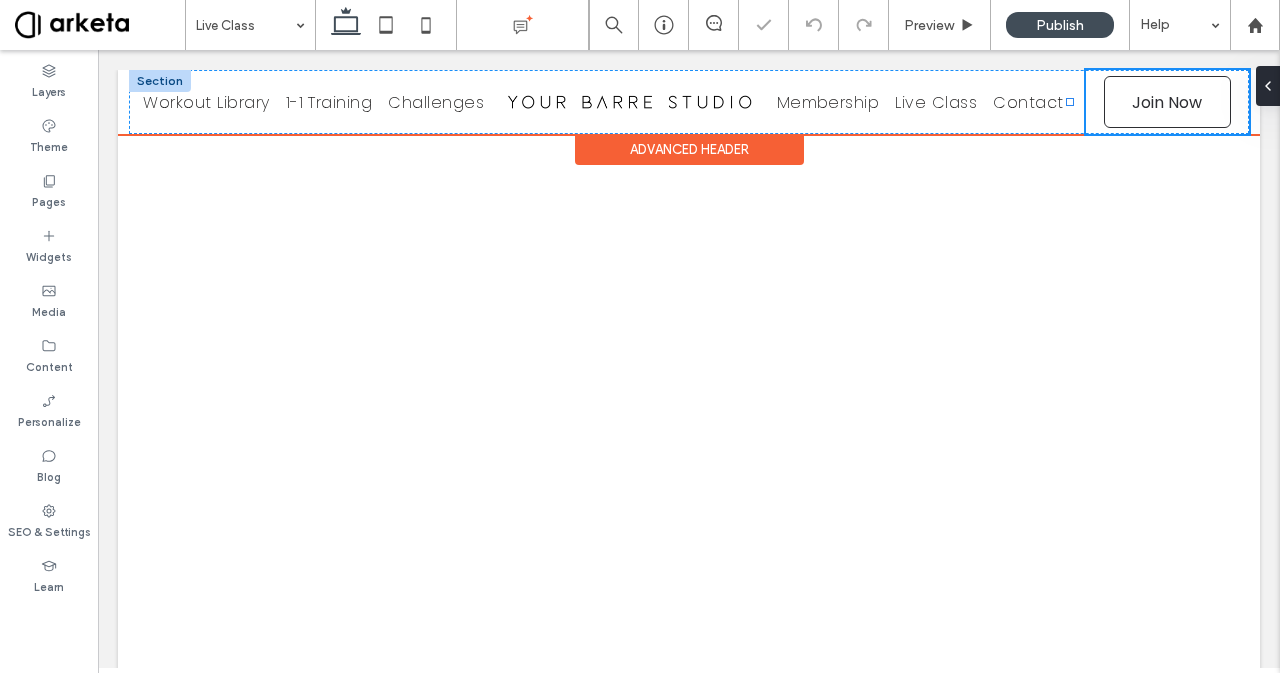type on "**" 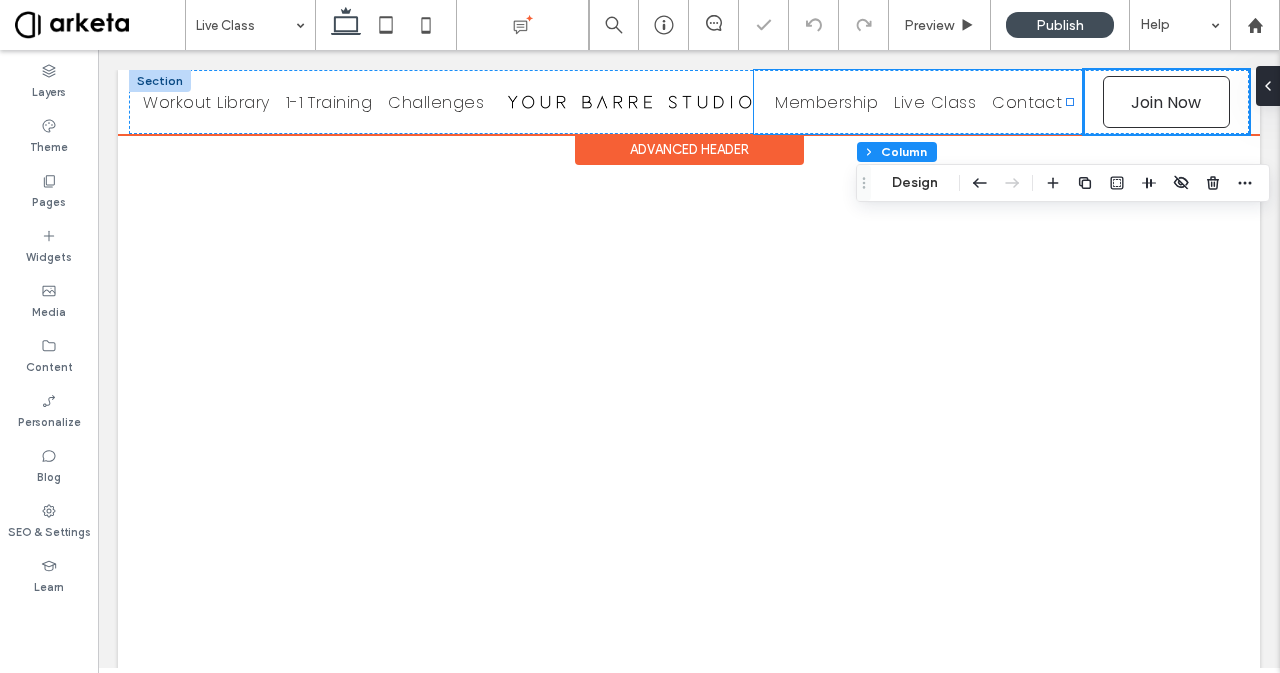 click on "Contact" at bounding box center [1027, 102] 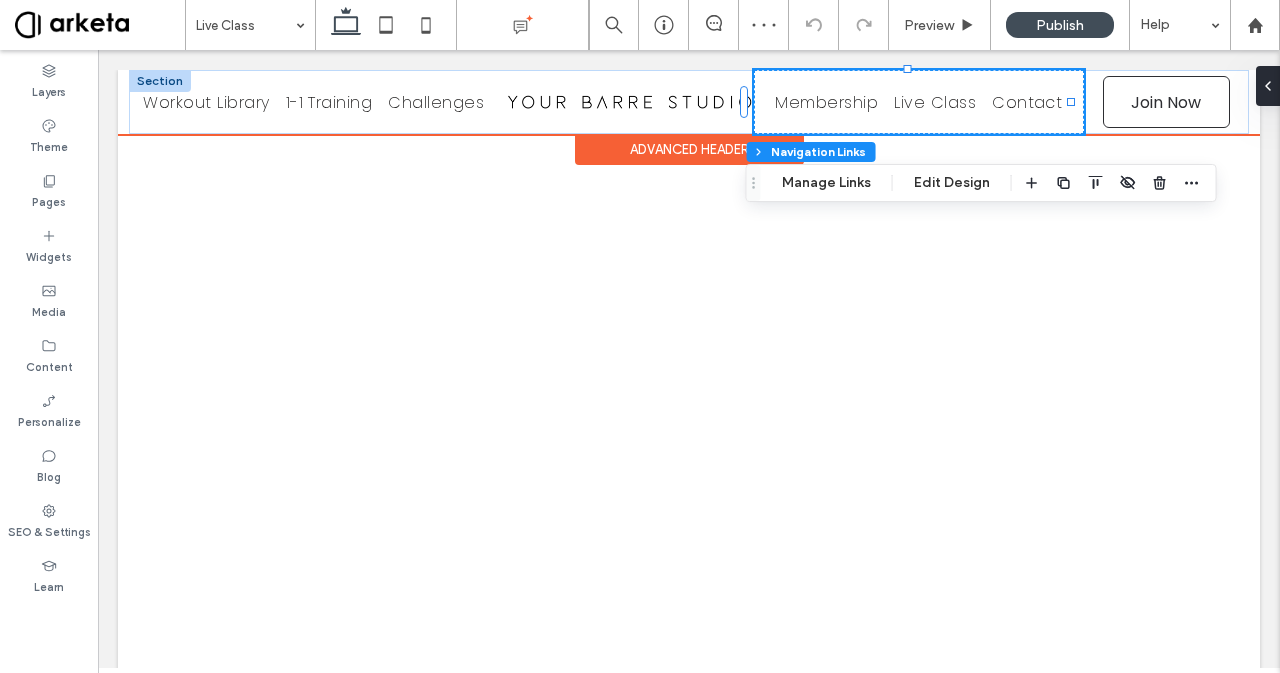 click on "Contact" at bounding box center [1027, 102] 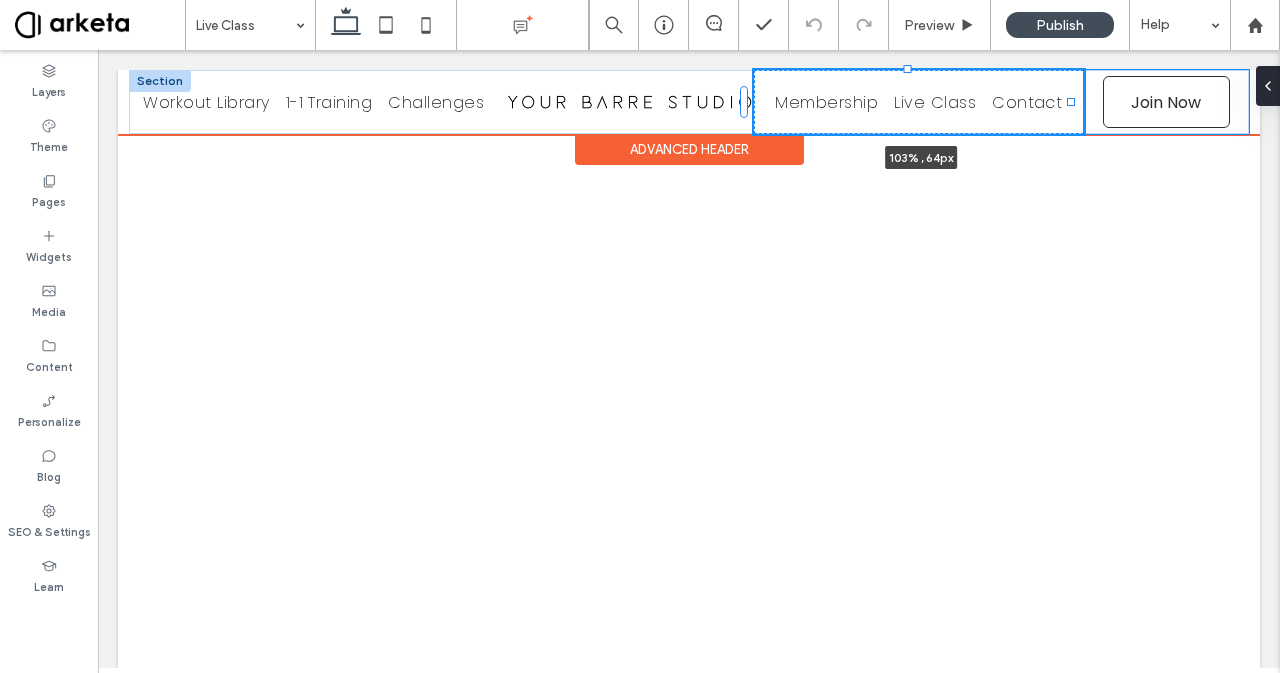drag, startPoint x: 1070, startPoint y: 105, endPoint x: 1079, endPoint y: 110, distance: 10.29563 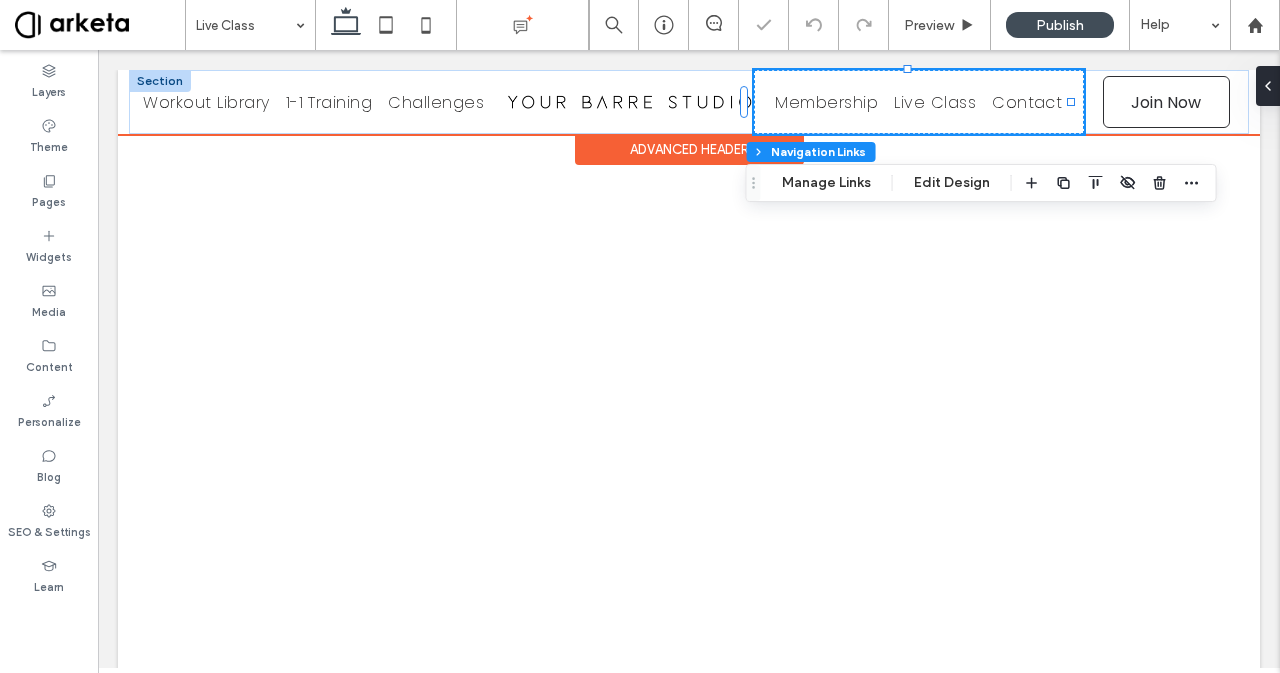 click on "Contact" at bounding box center [1027, 102] 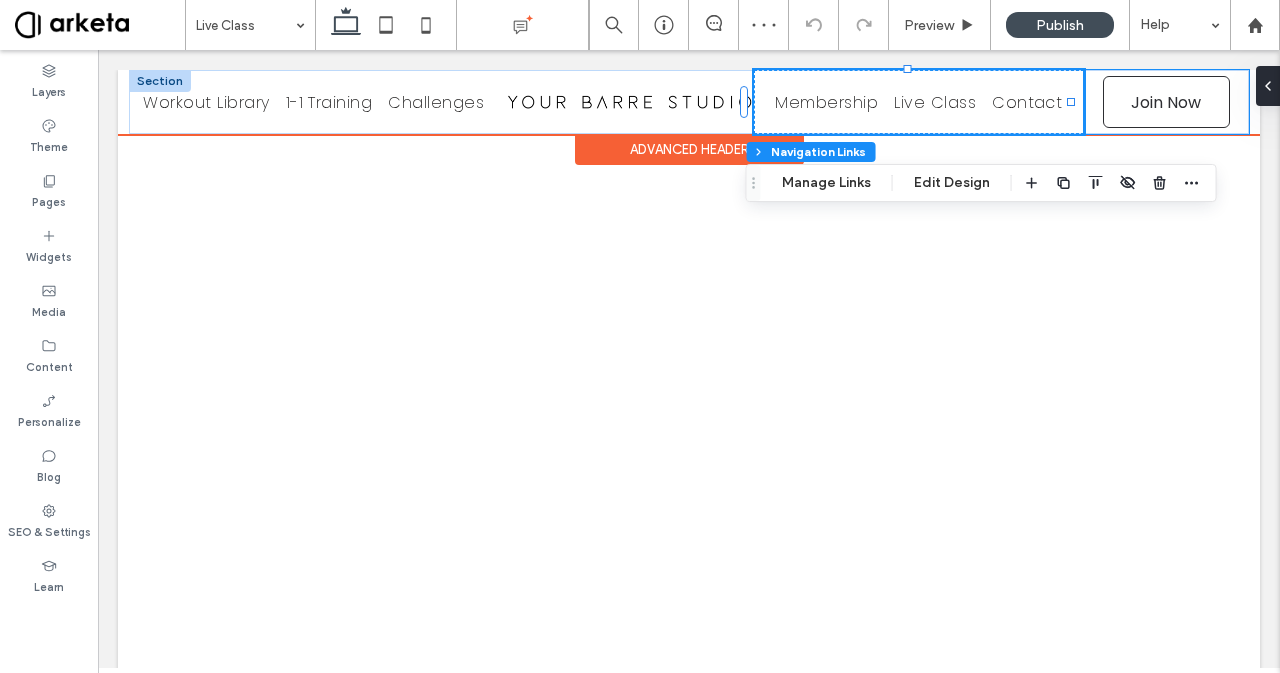 click on "*5555
Join Now" at bounding box center [1166, 102] 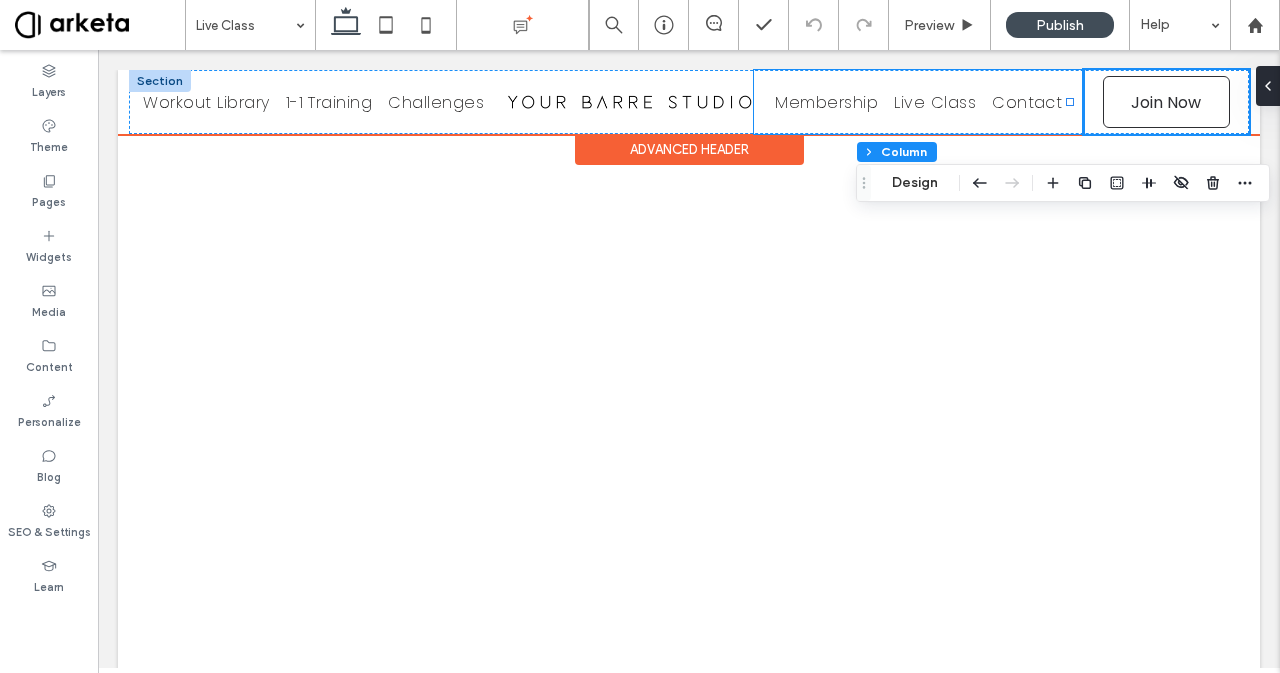 click on "Contact" at bounding box center (1027, 102) 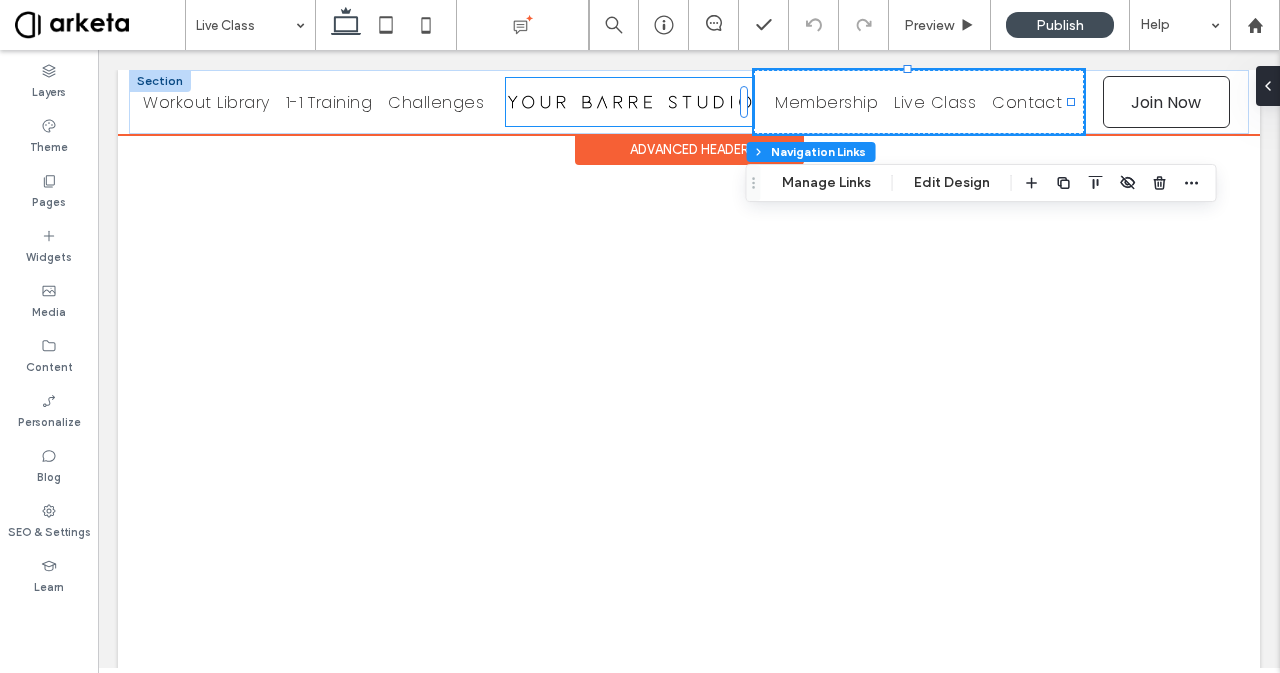 click at bounding box center (630, 102) 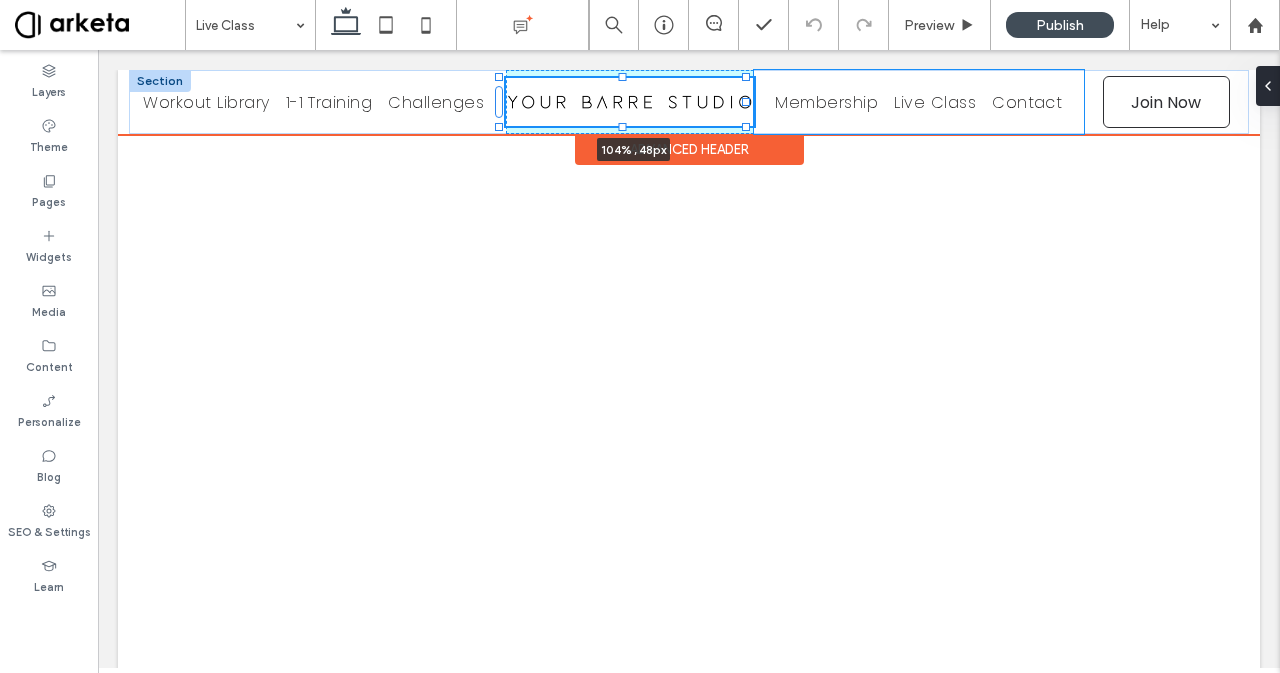 drag, startPoint x: 746, startPoint y: 105, endPoint x: 758, endPoint y: 110, distance: 13 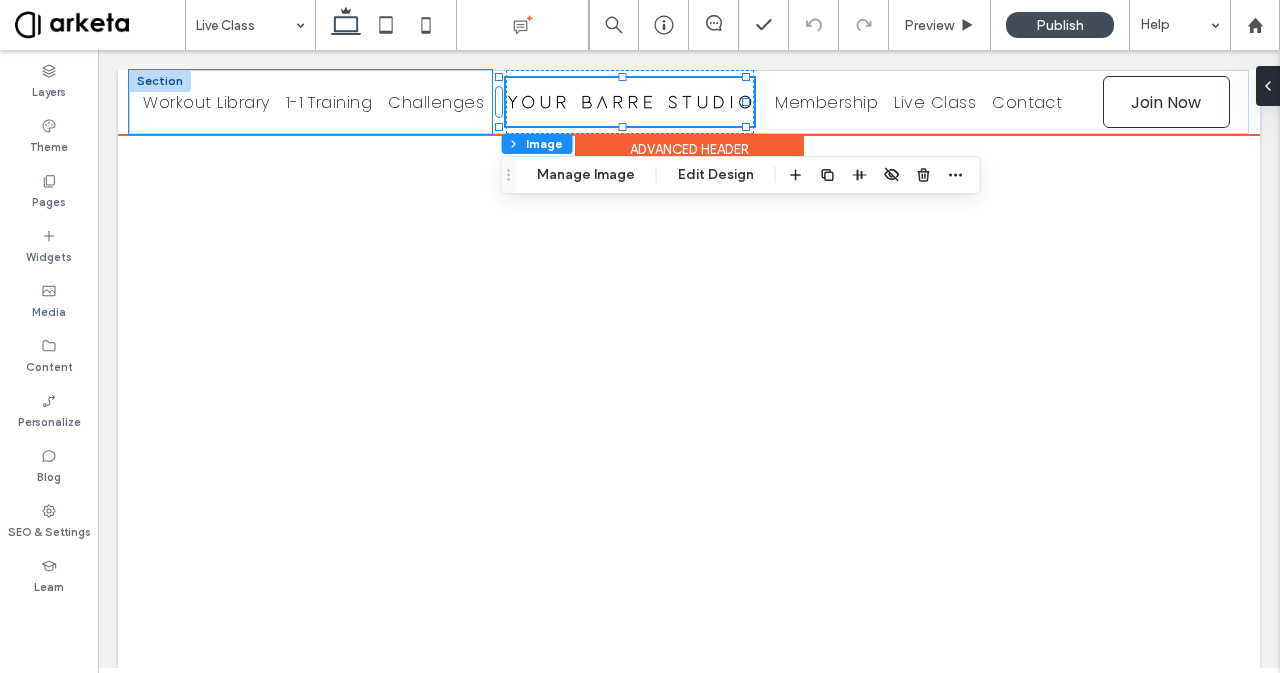 click on "Workout Library" at bounding box center [206, 102] 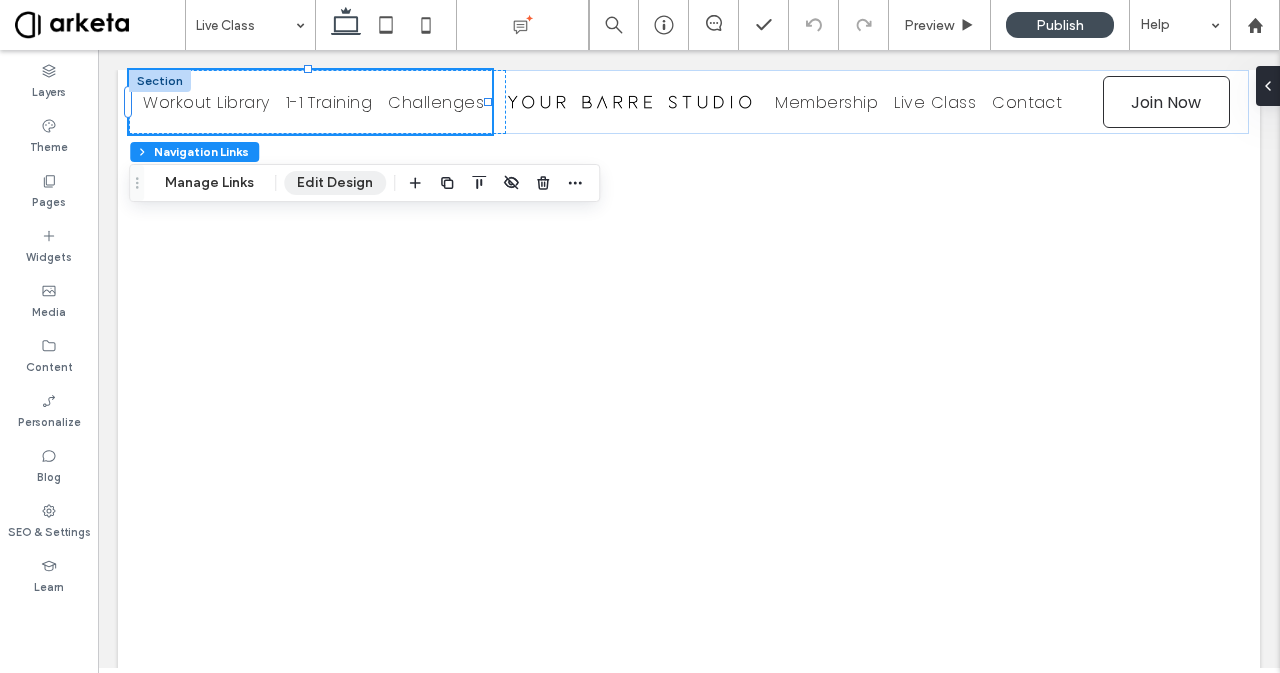 click on "Edit Design" at bounding box center [335, 183] 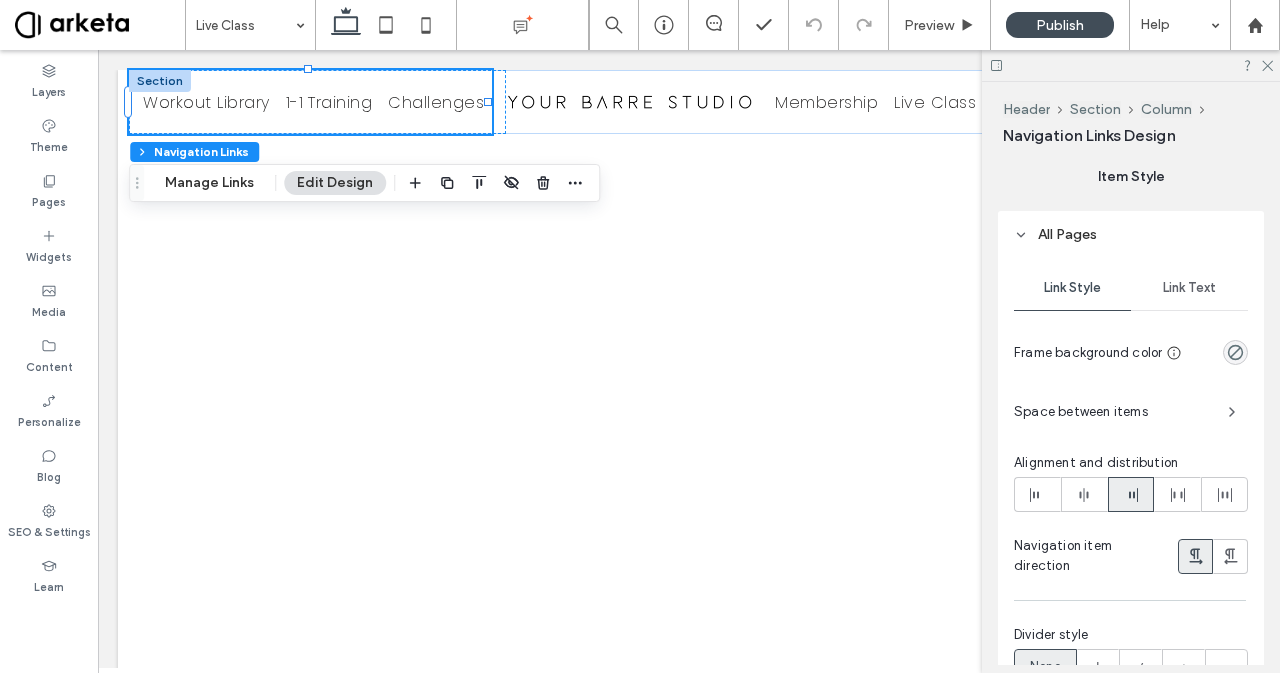 scroll, scrollTop: 944, scrollLeft: 0, axis: vertical 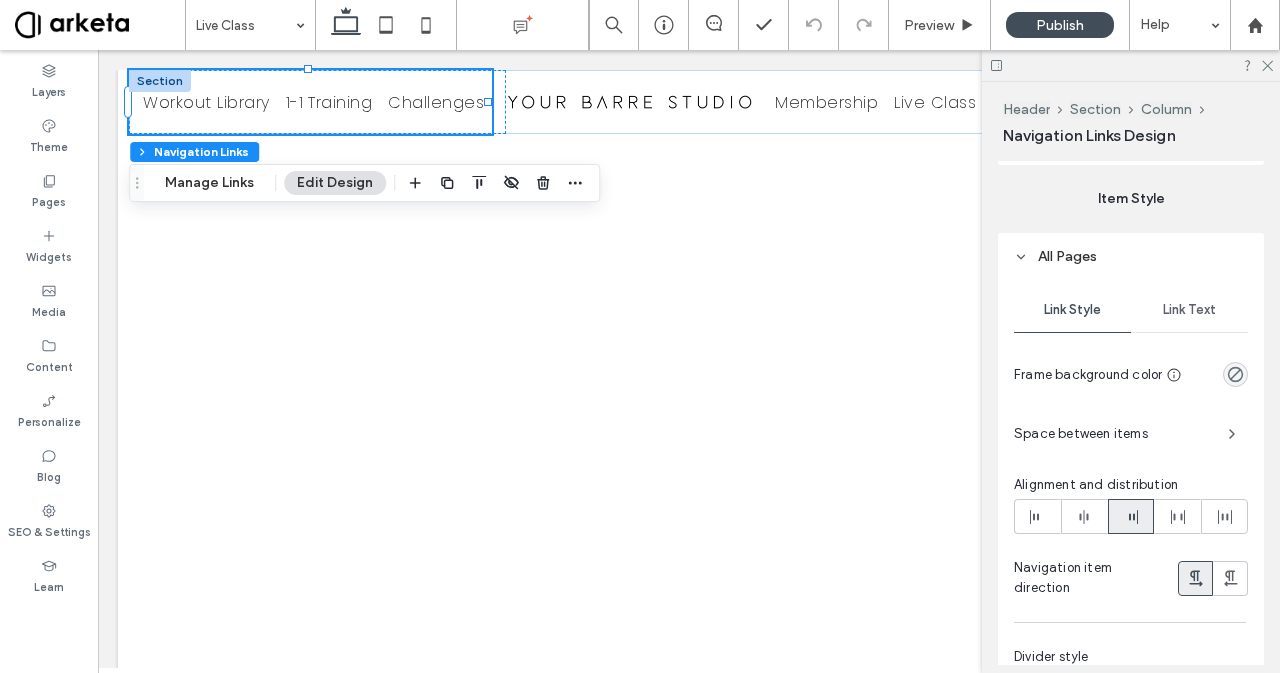 click on "Space between items" at bounding box center [1113, 434] 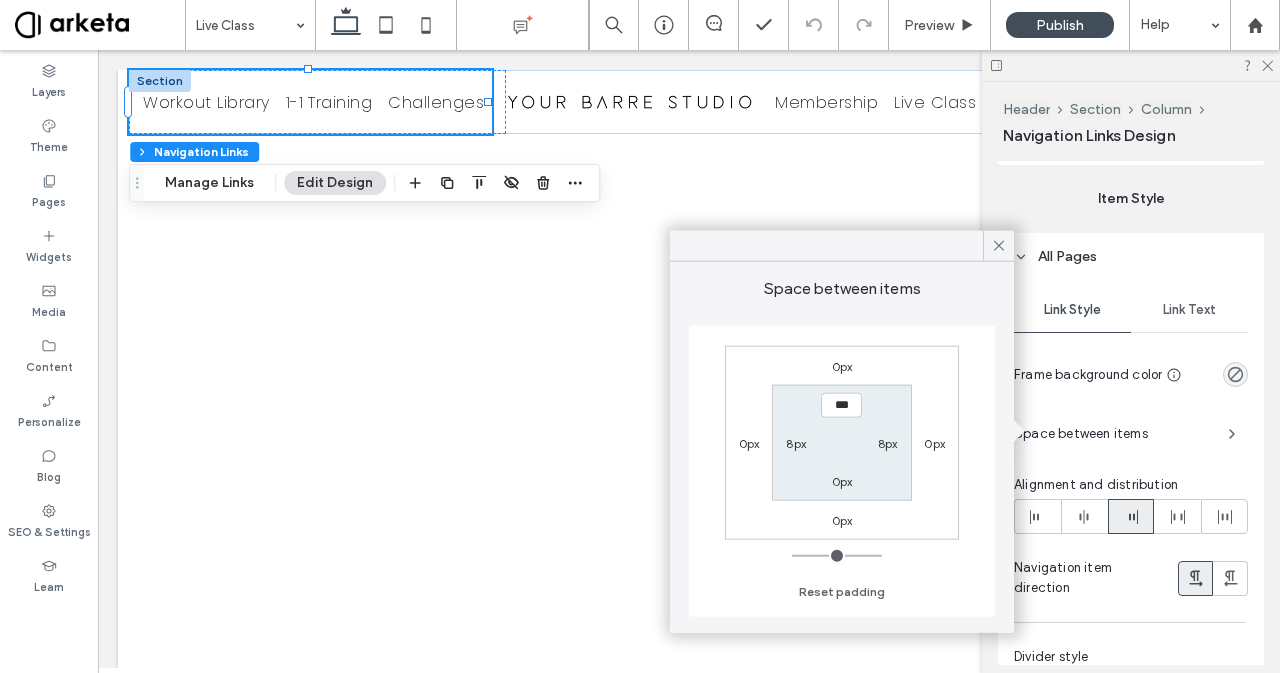click on "8px" at bounding box center (796, 443) 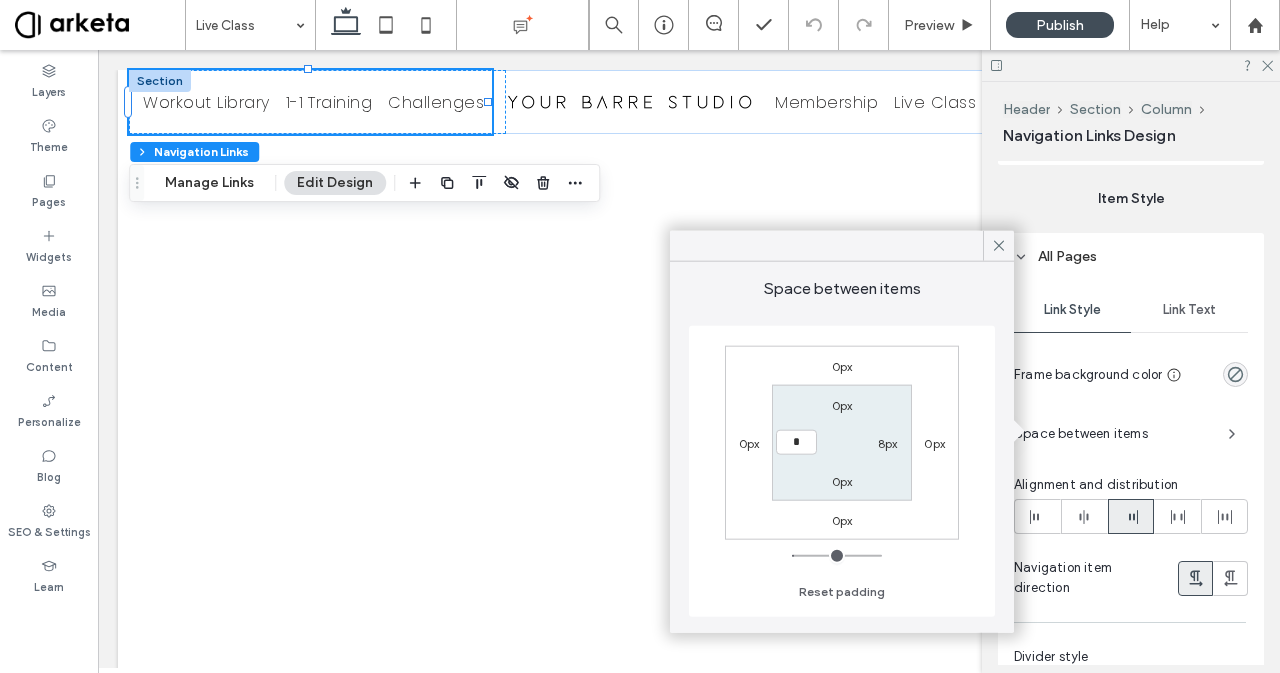 type on "*" 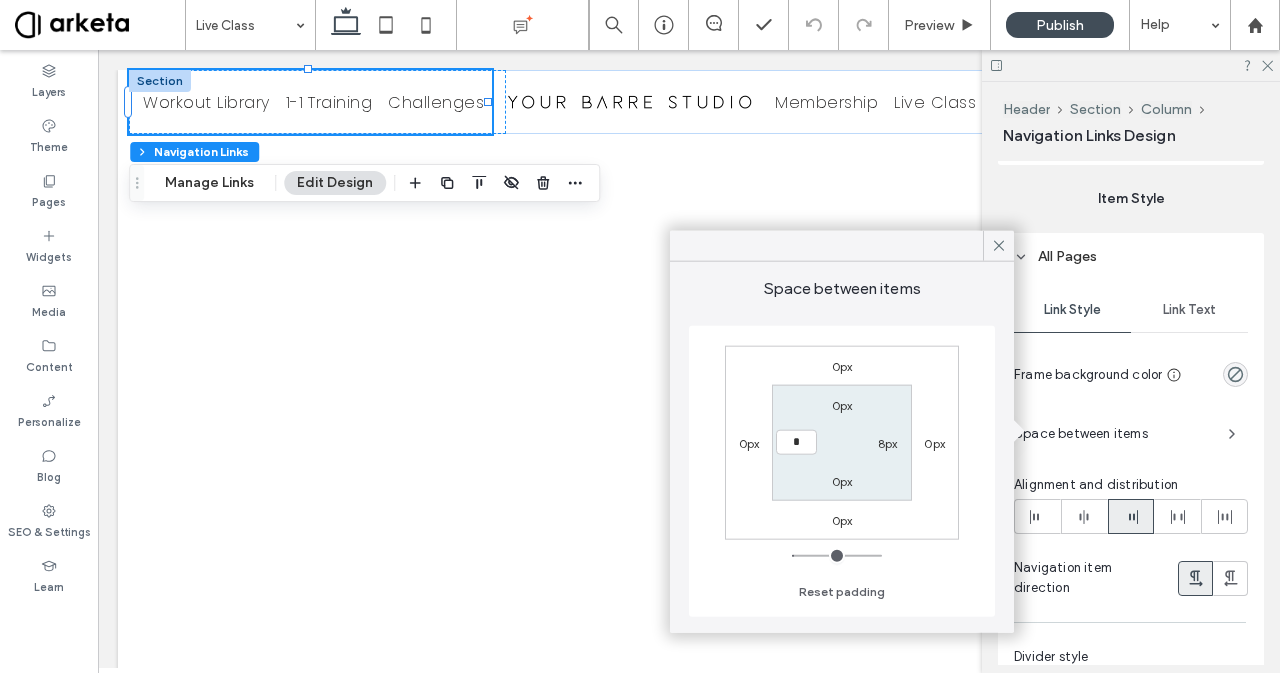 type on "*" 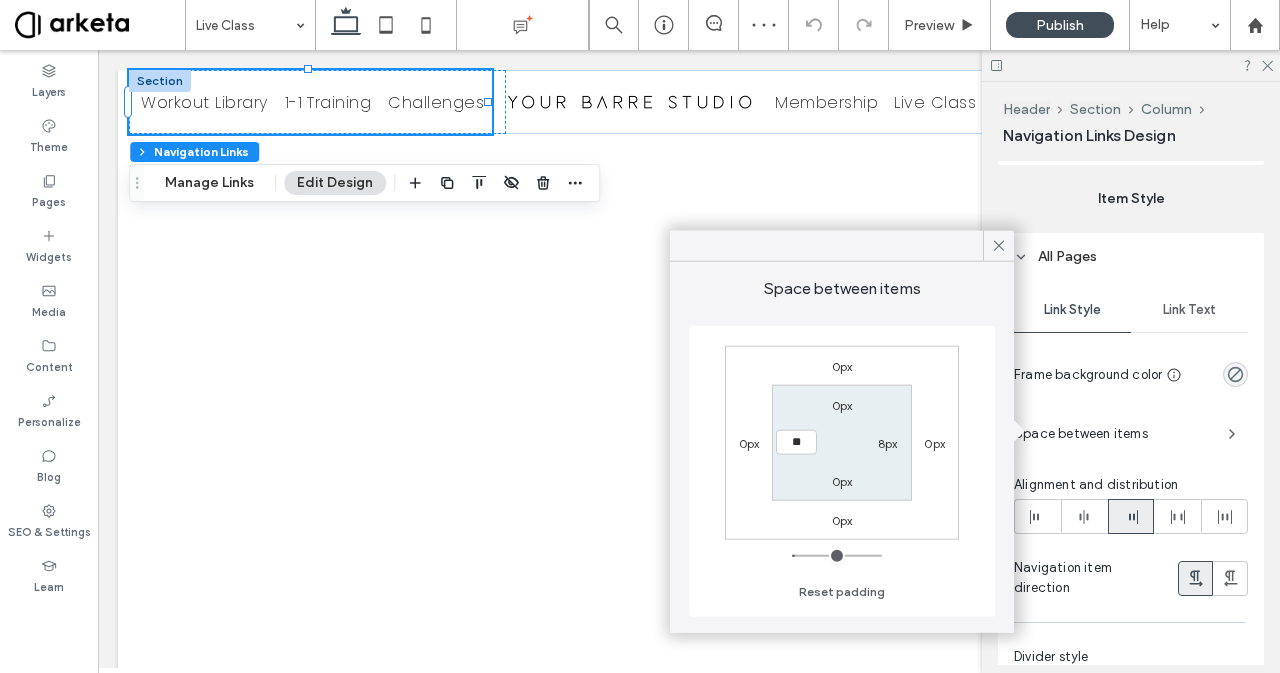 type on "*" 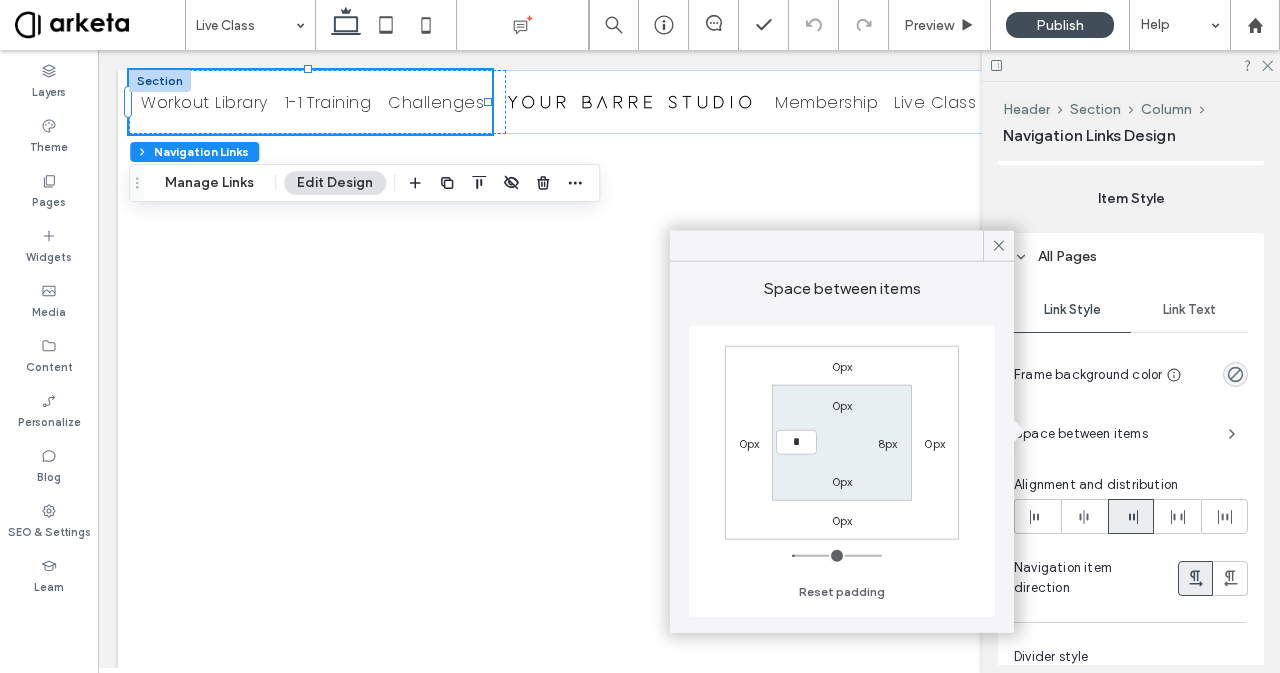 type on "*" 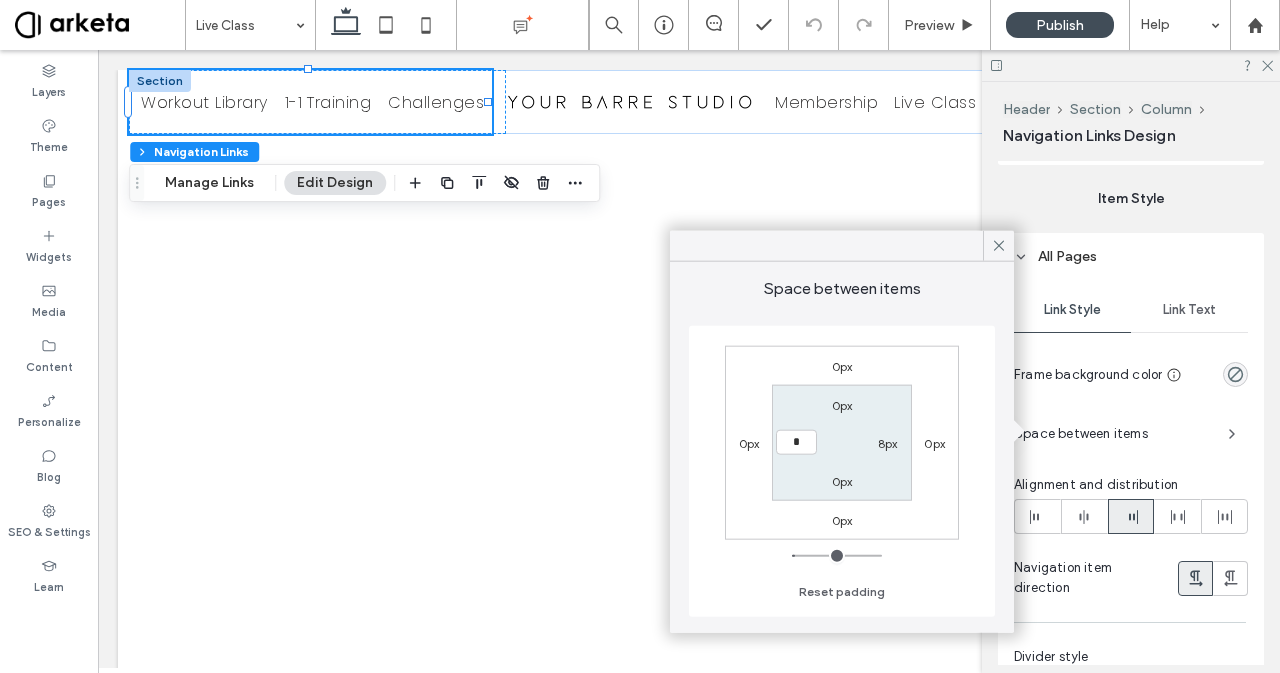 type on "*" 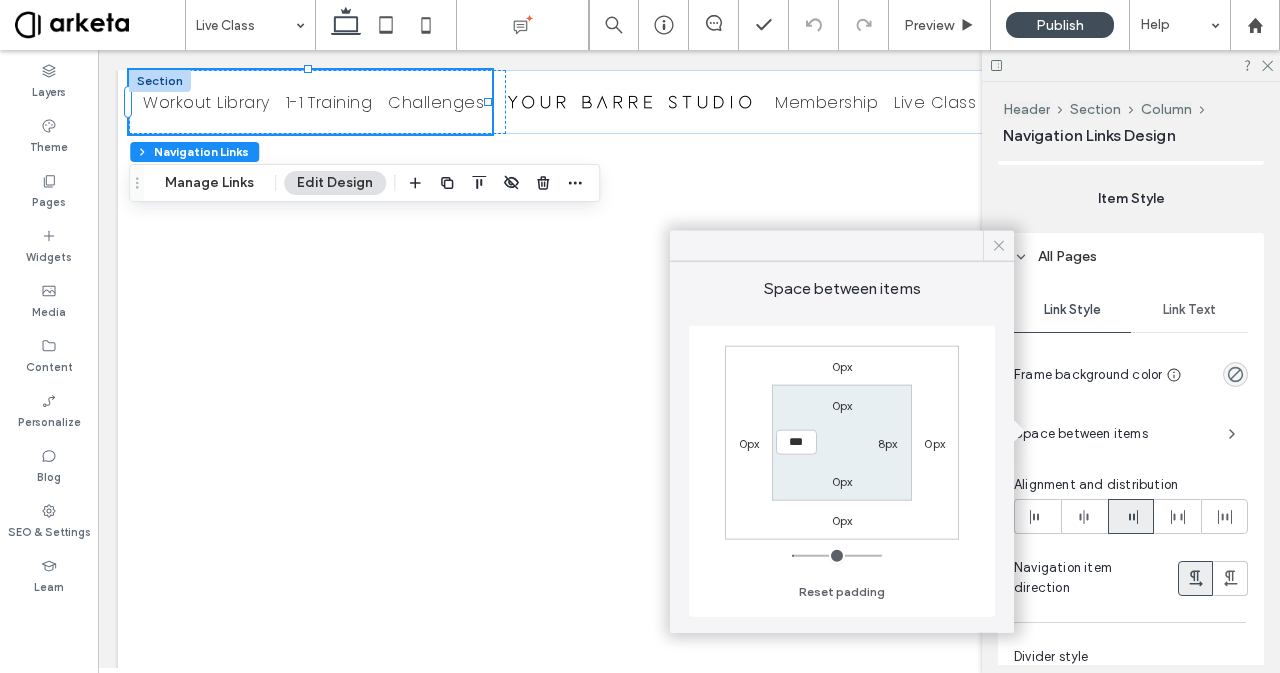 click 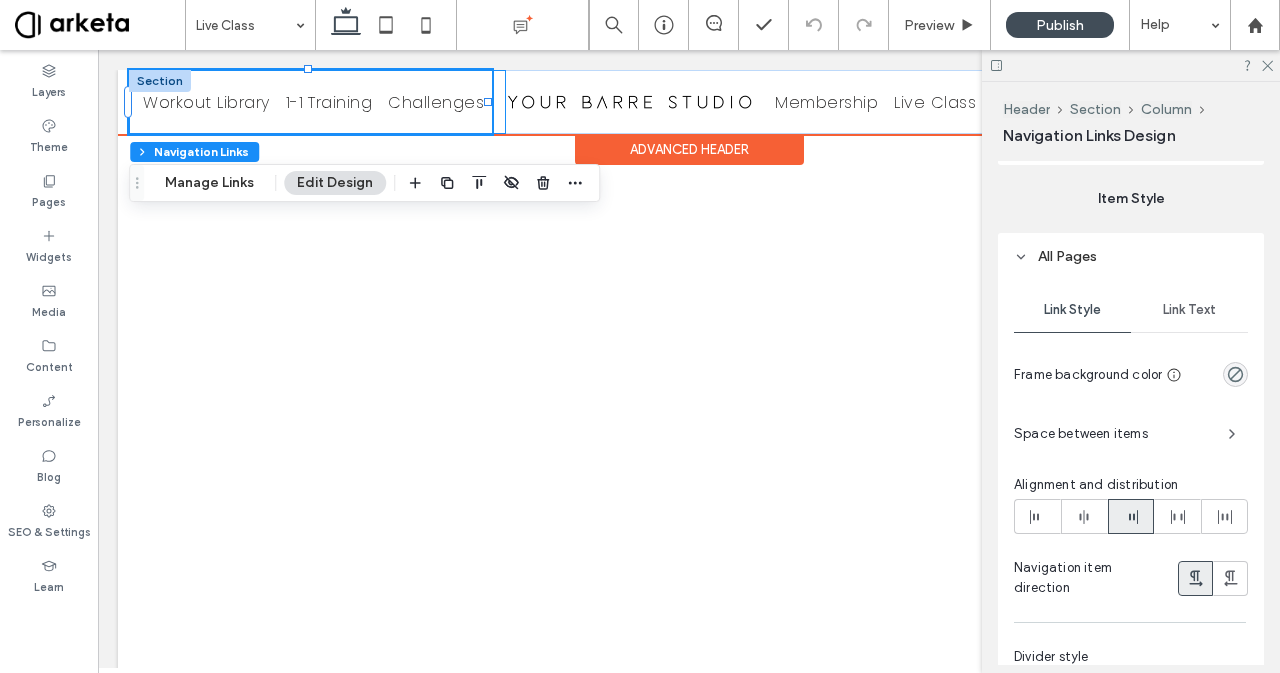 click on "Workout Library
1-1 Training
Challenges" at bounding box center (317, 102) 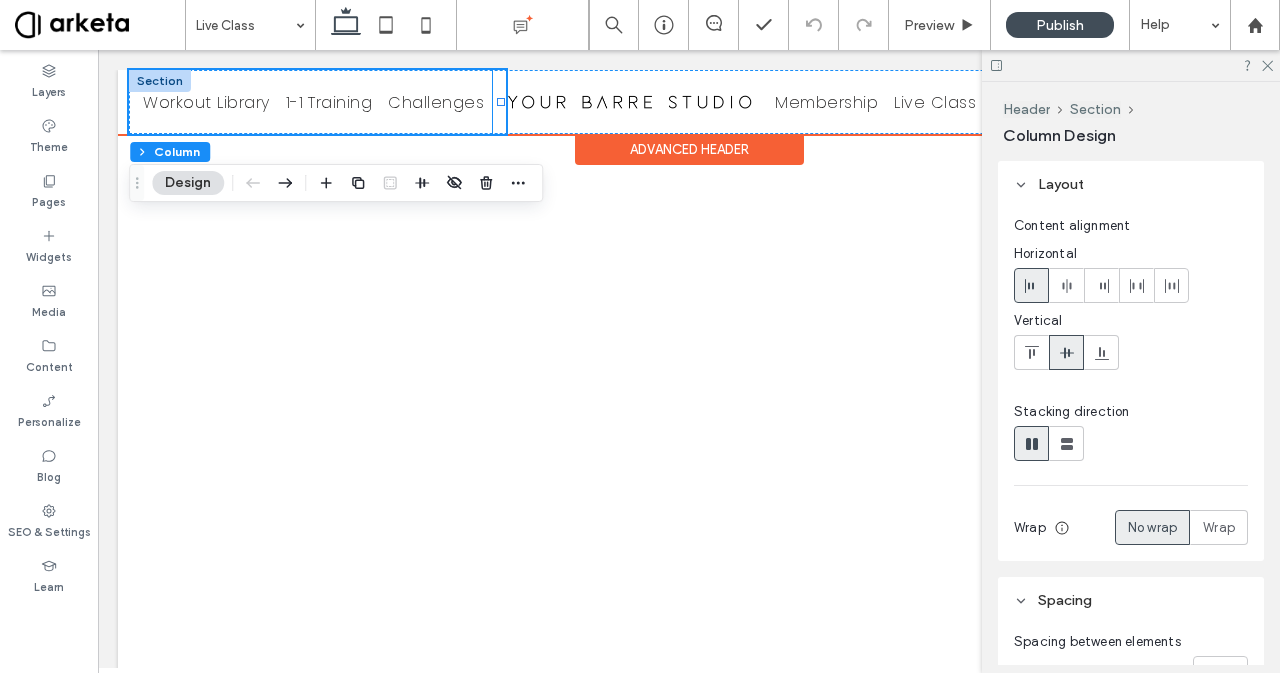 click on "Challenges" at bounding box center (436, 102) 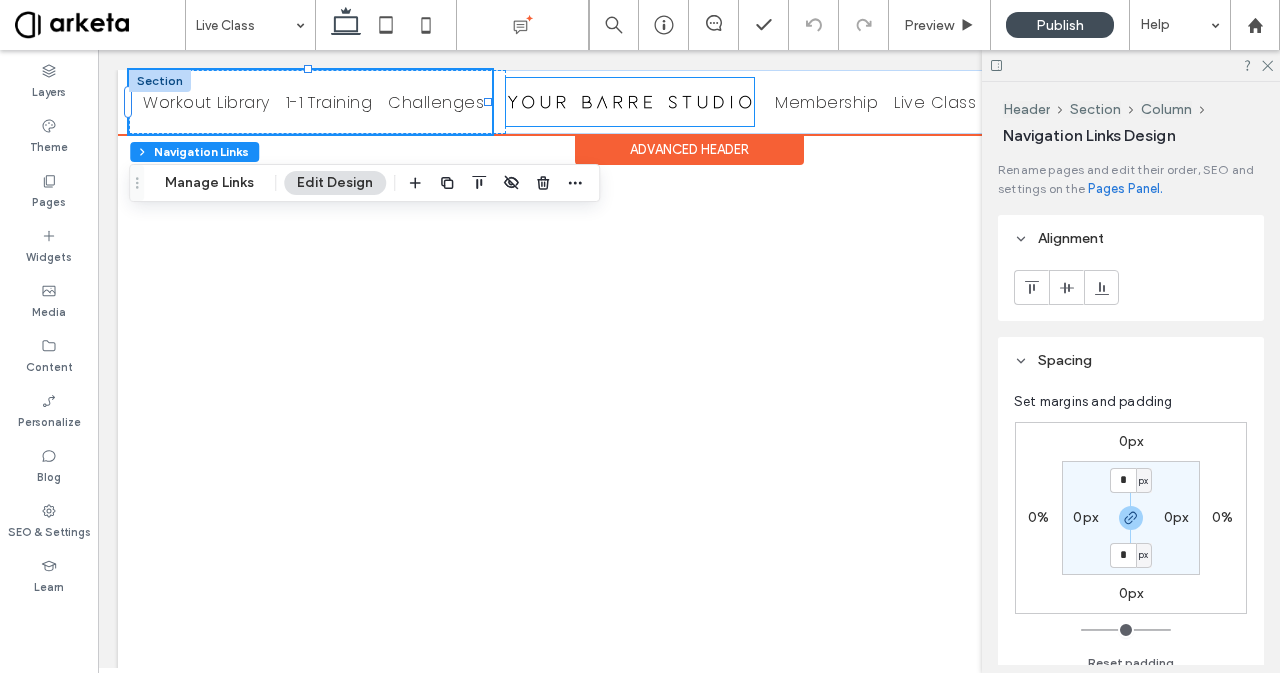 click at bounding box center (630, 102) 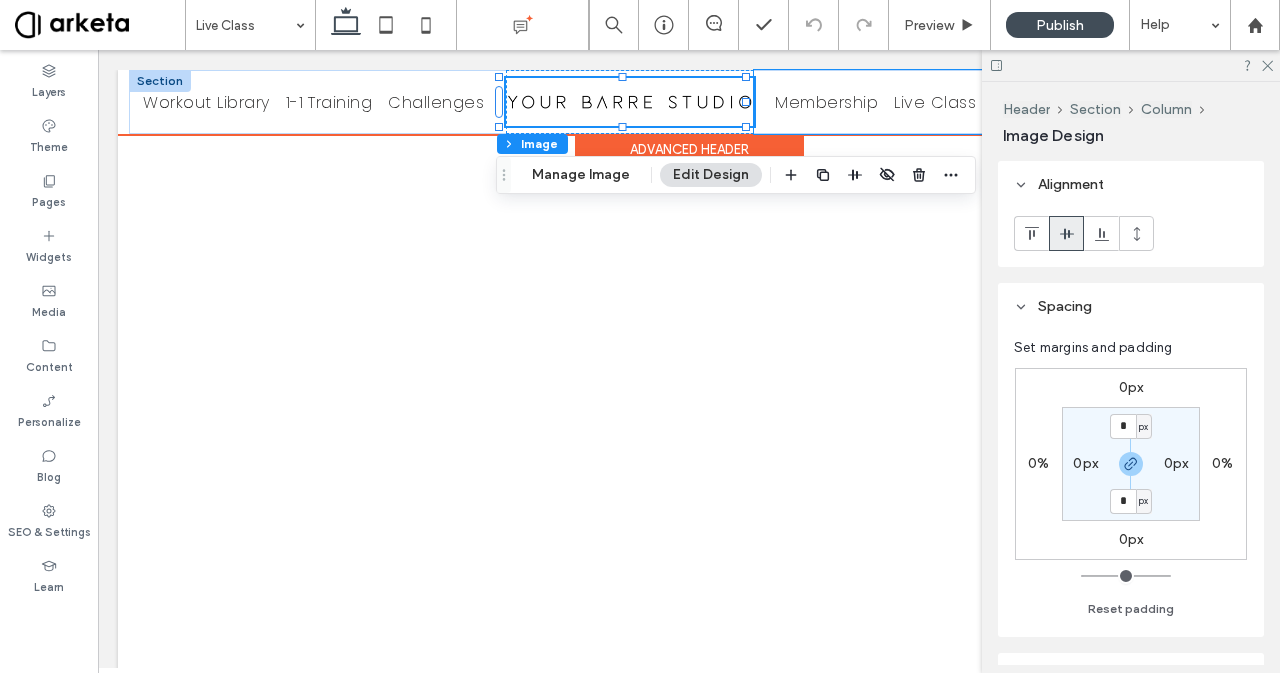 click on "Membership
Live Class
Contact" at bounding box center (919, 102) 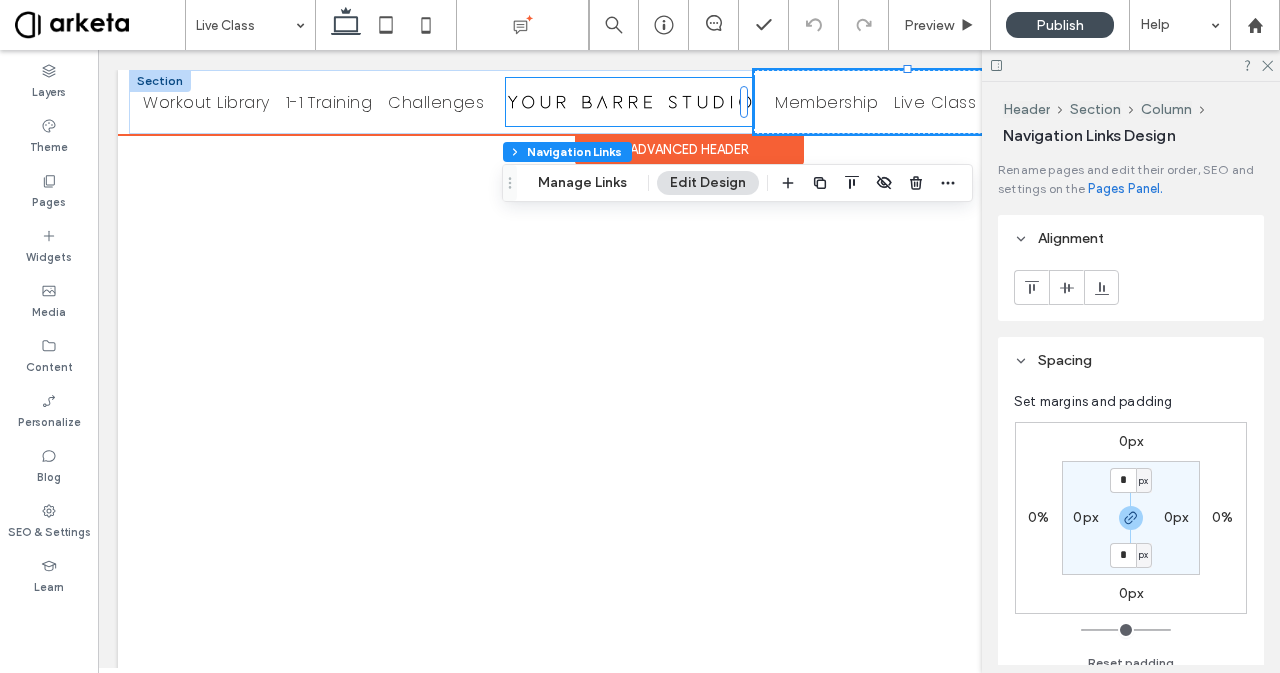 click at bounding box center [630, 102] 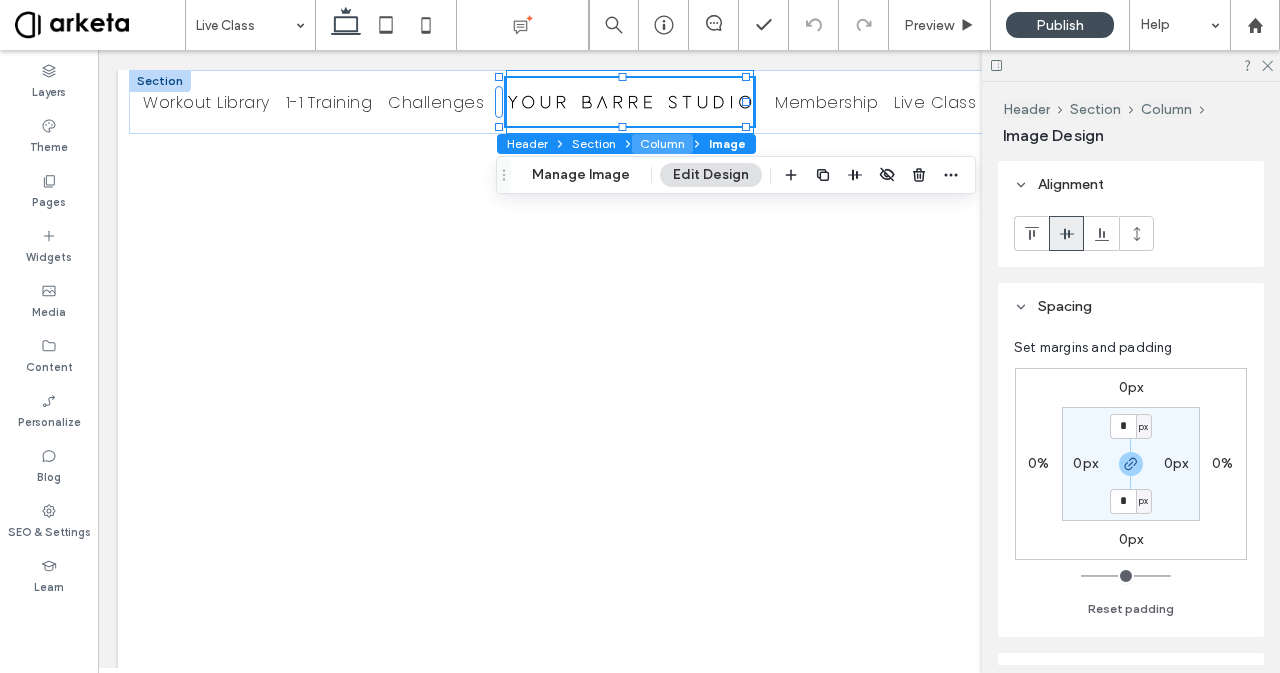 click on "Column" at bounding box center (662, 144) 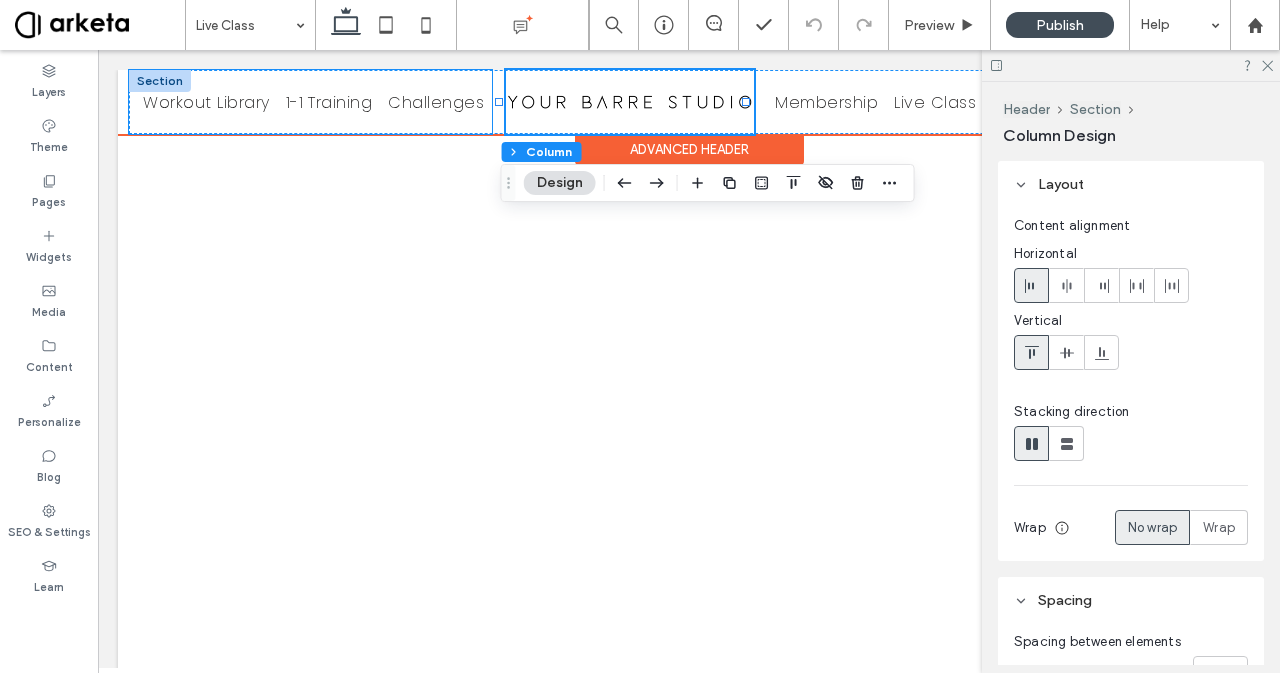 click on "Challenges" at bounding box center (436, 102) 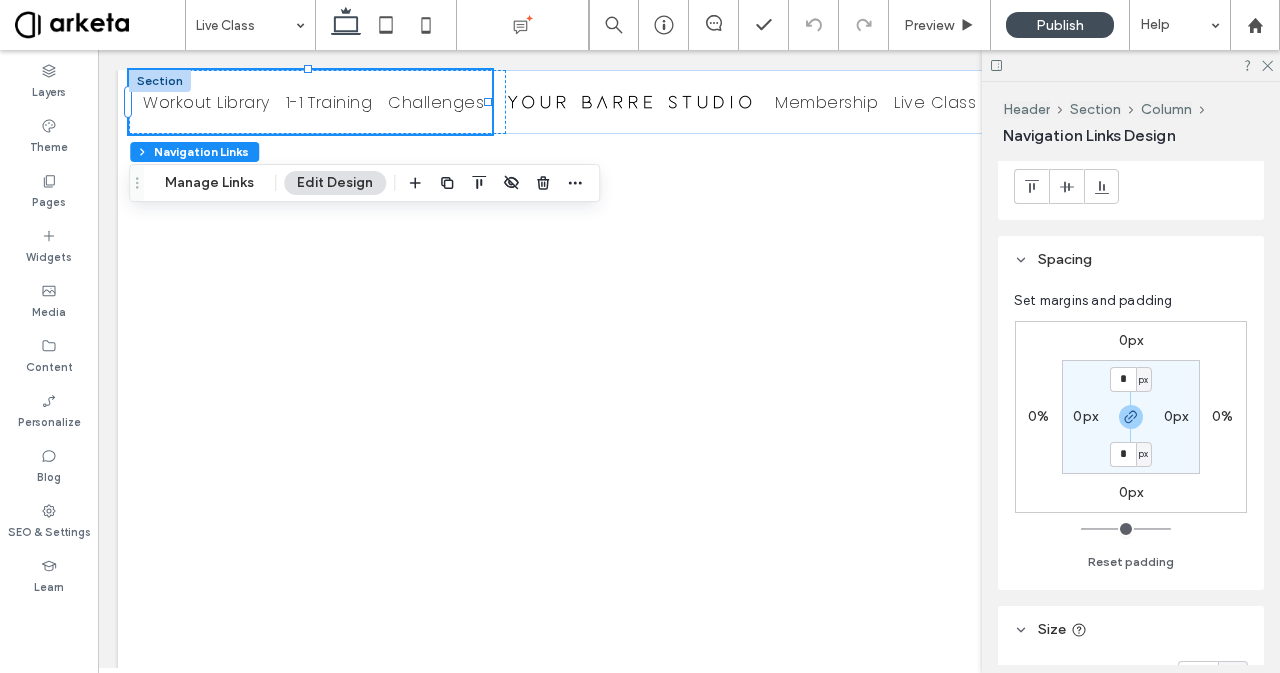 scroll, scrollTop: 104, scrollLeft: 0, axis: vertical 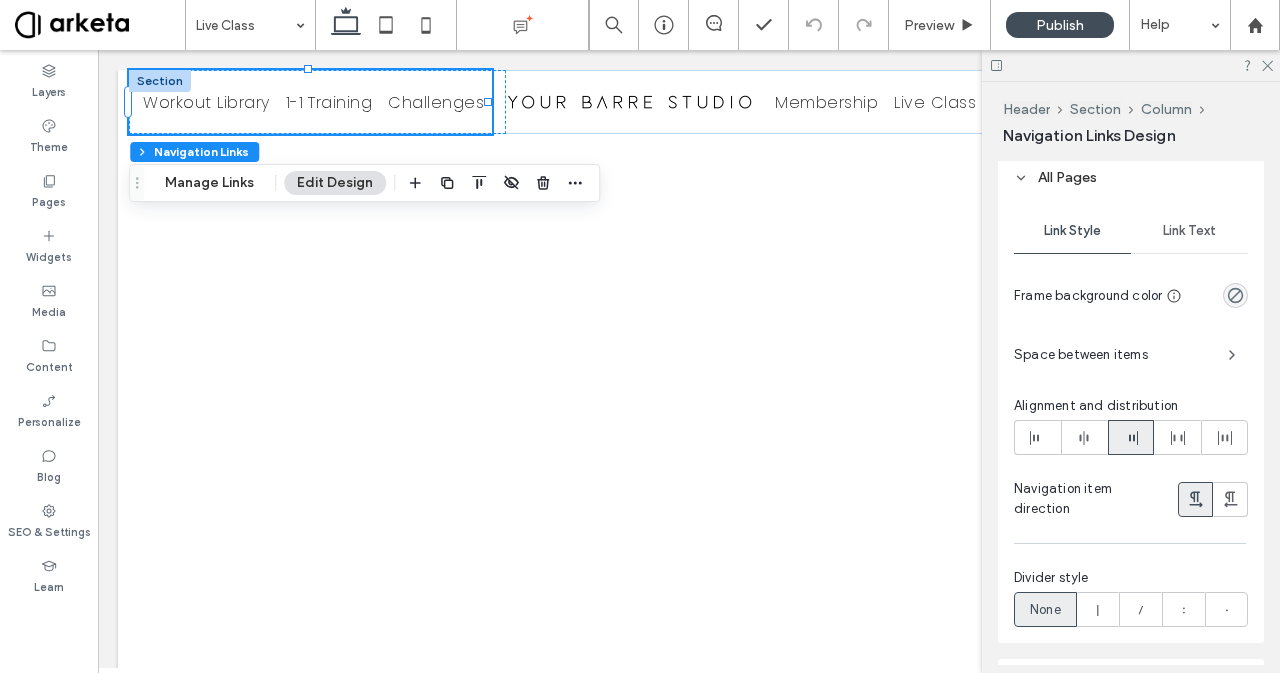 click on "Space between items" at bounding box center (1113, 355) 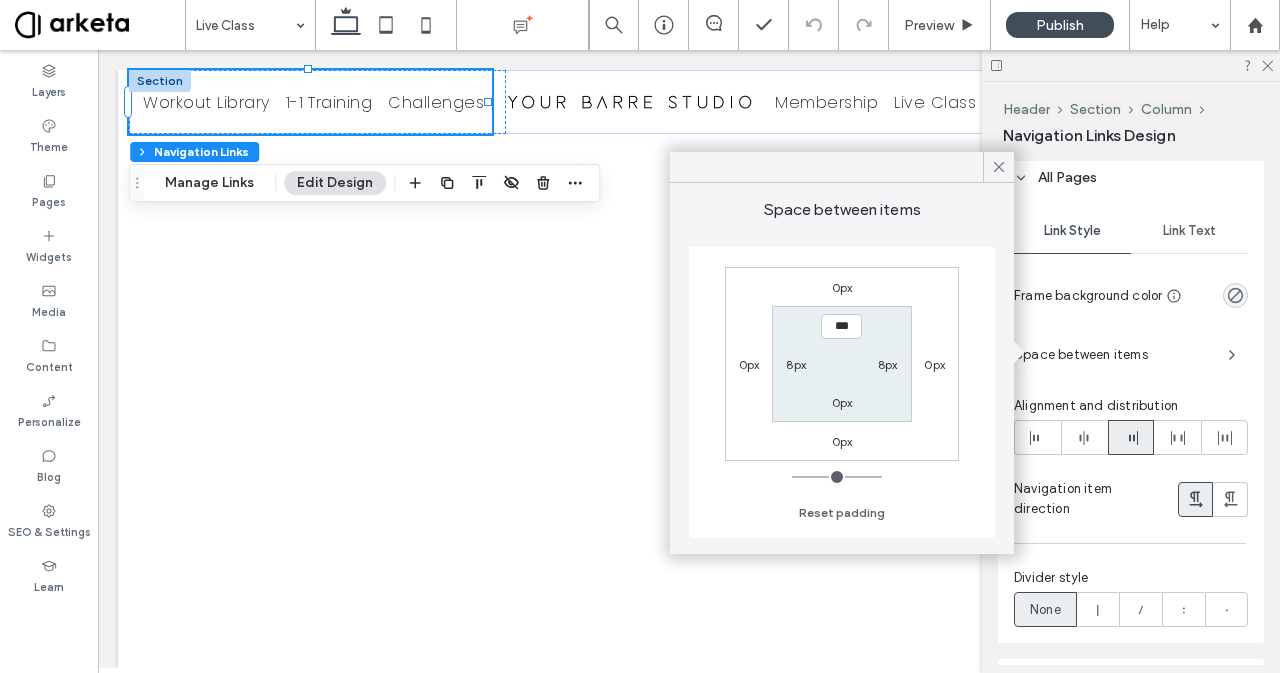 click on "8px" at bounding box center (796, 364) 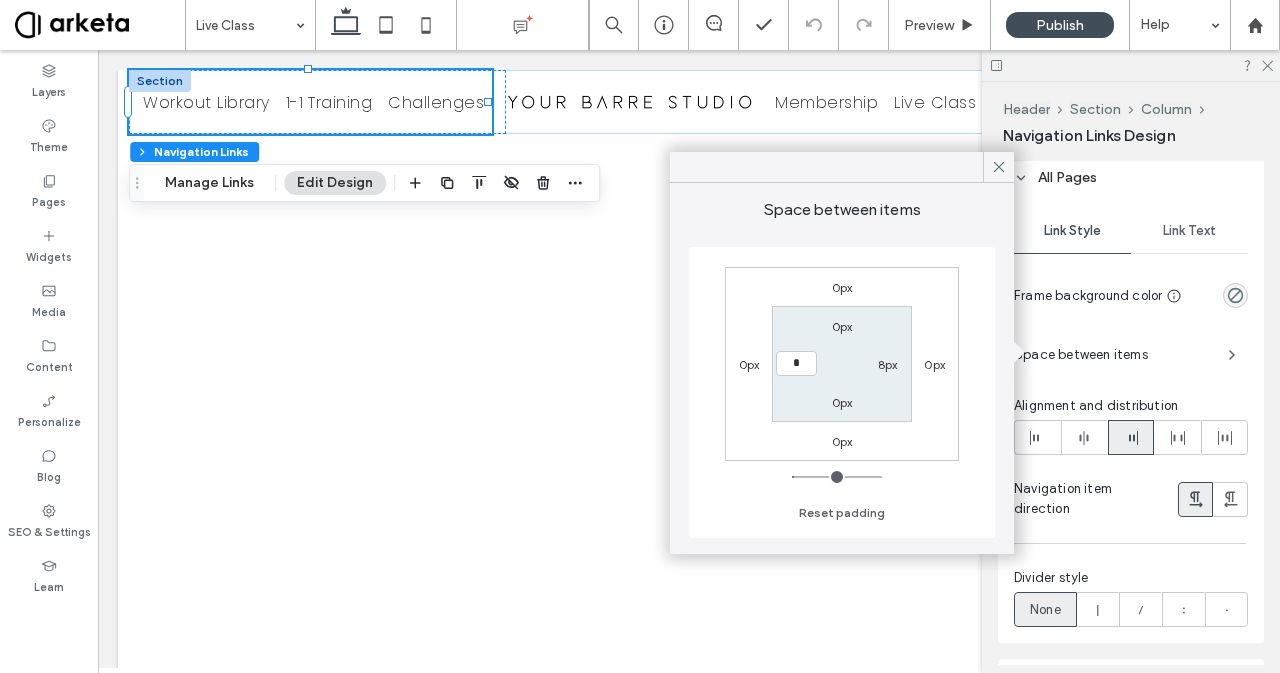 type on "*" 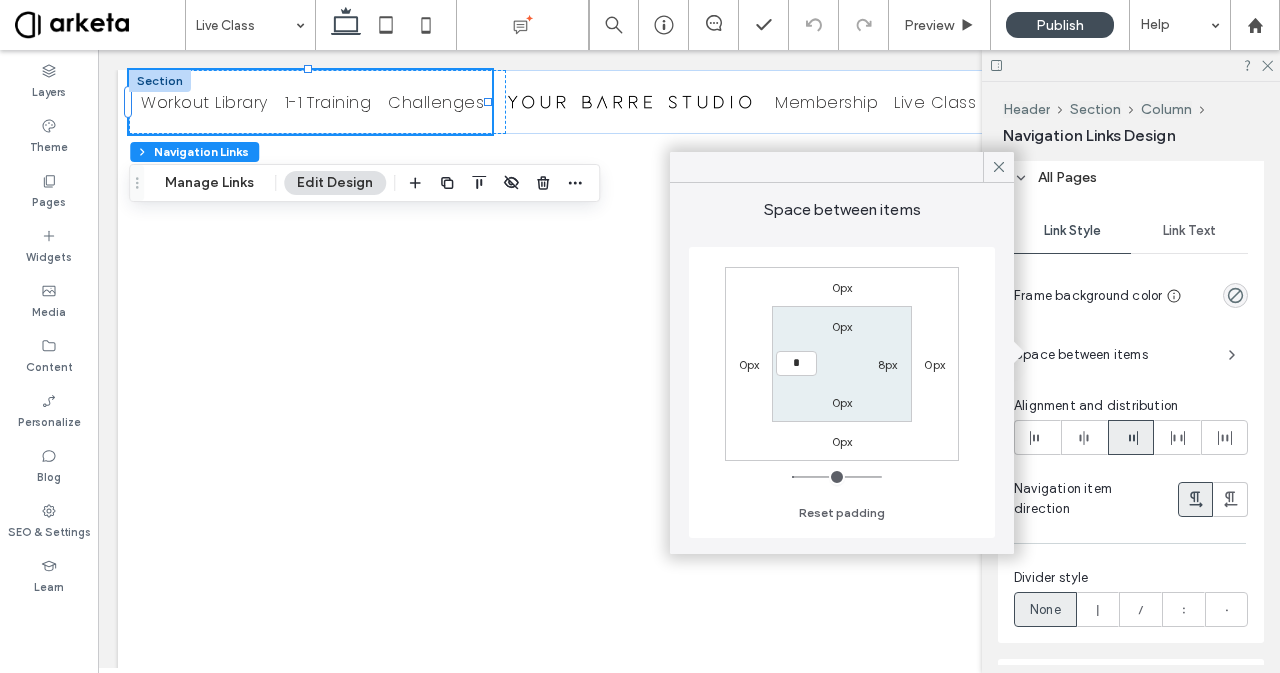 type on "*" 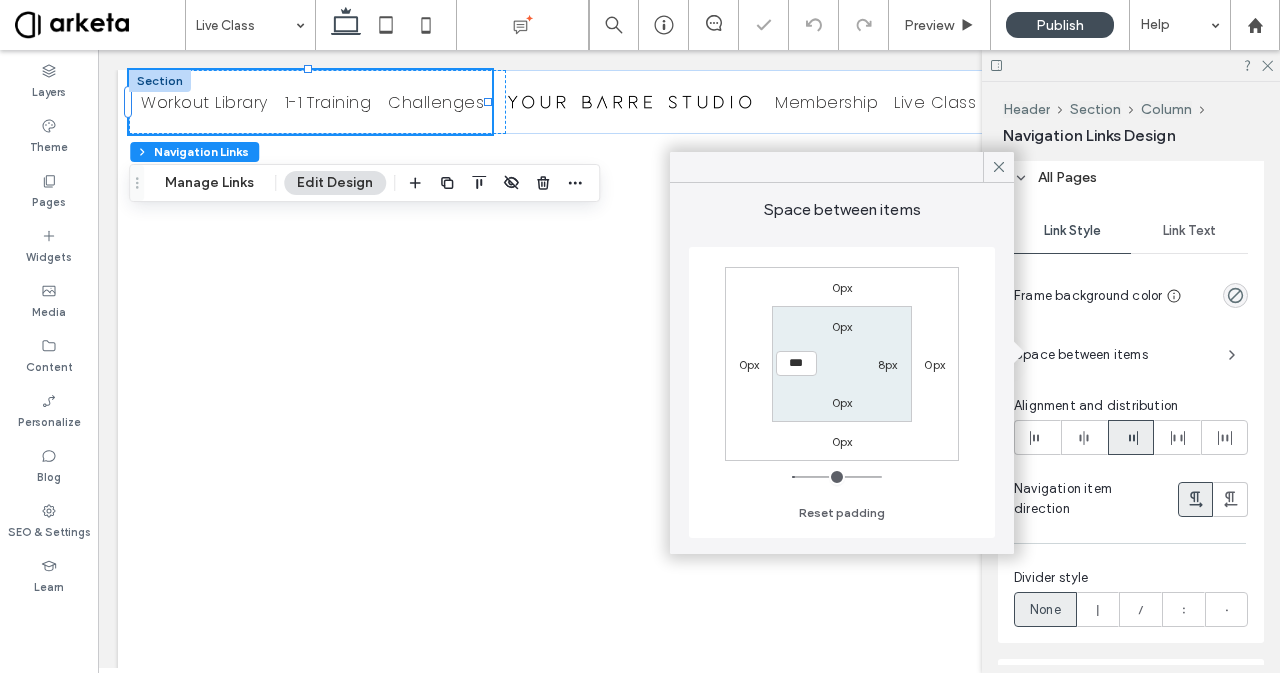 click on "8px" at bounding box center (888, 364) 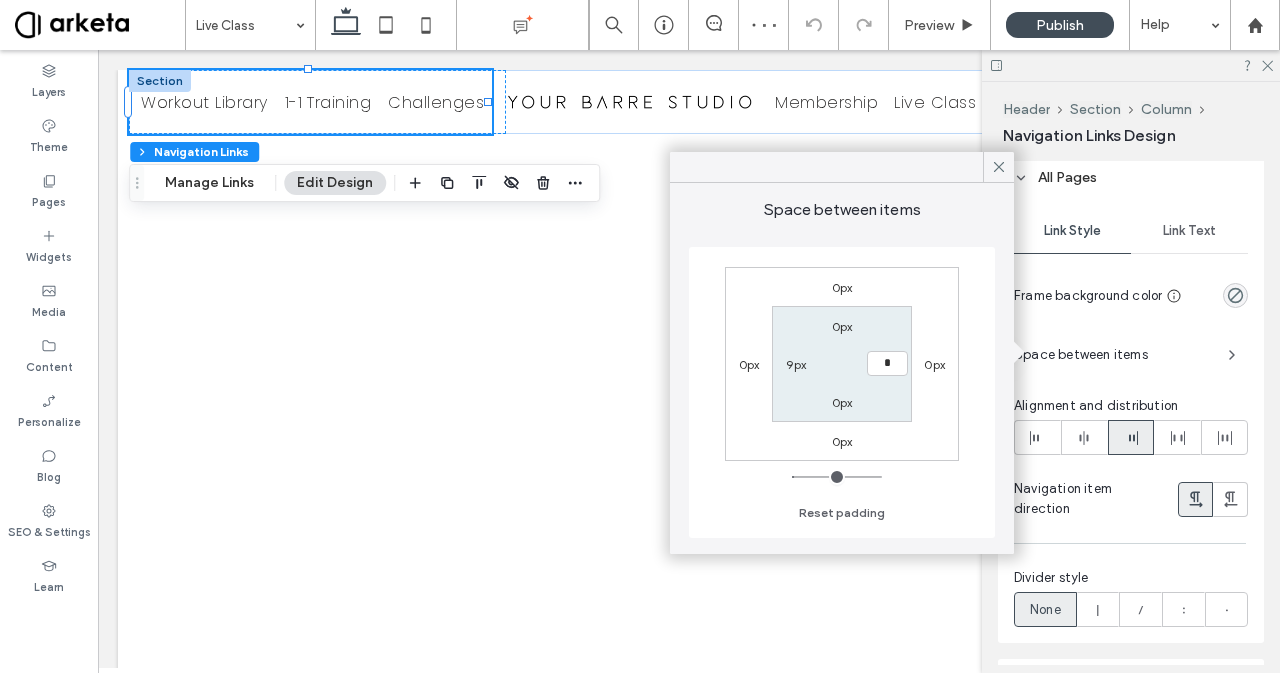 type on "*" 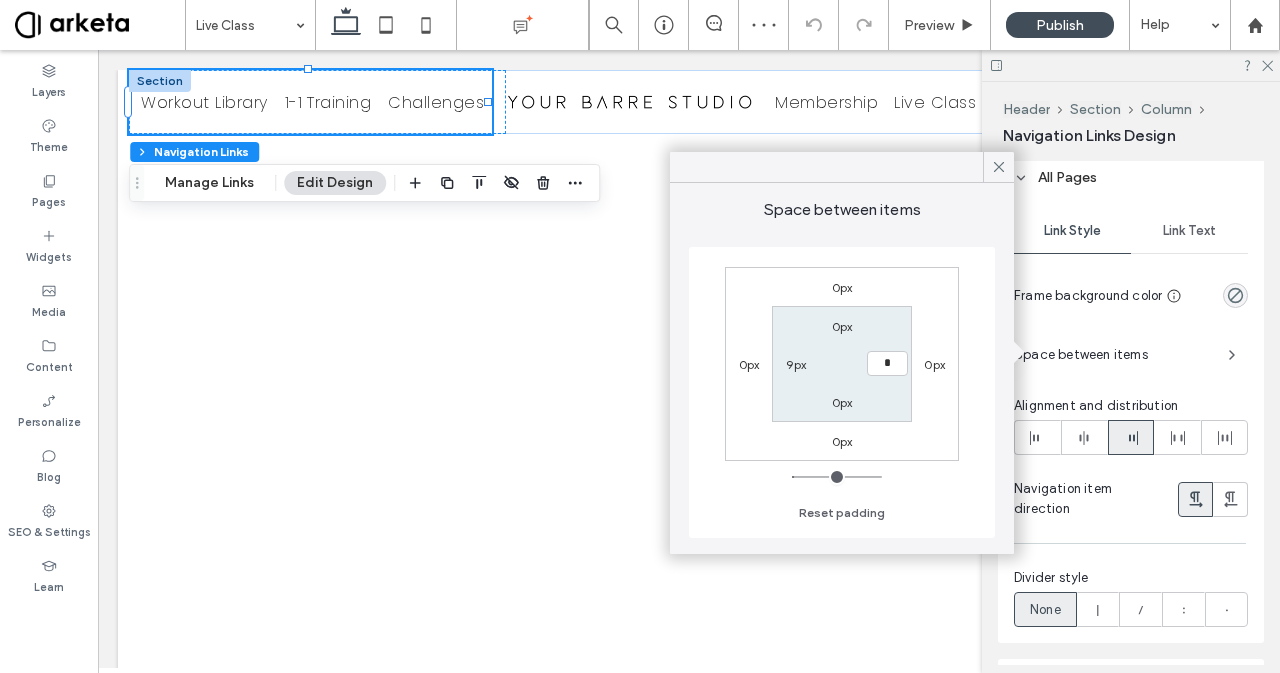 type on "*" 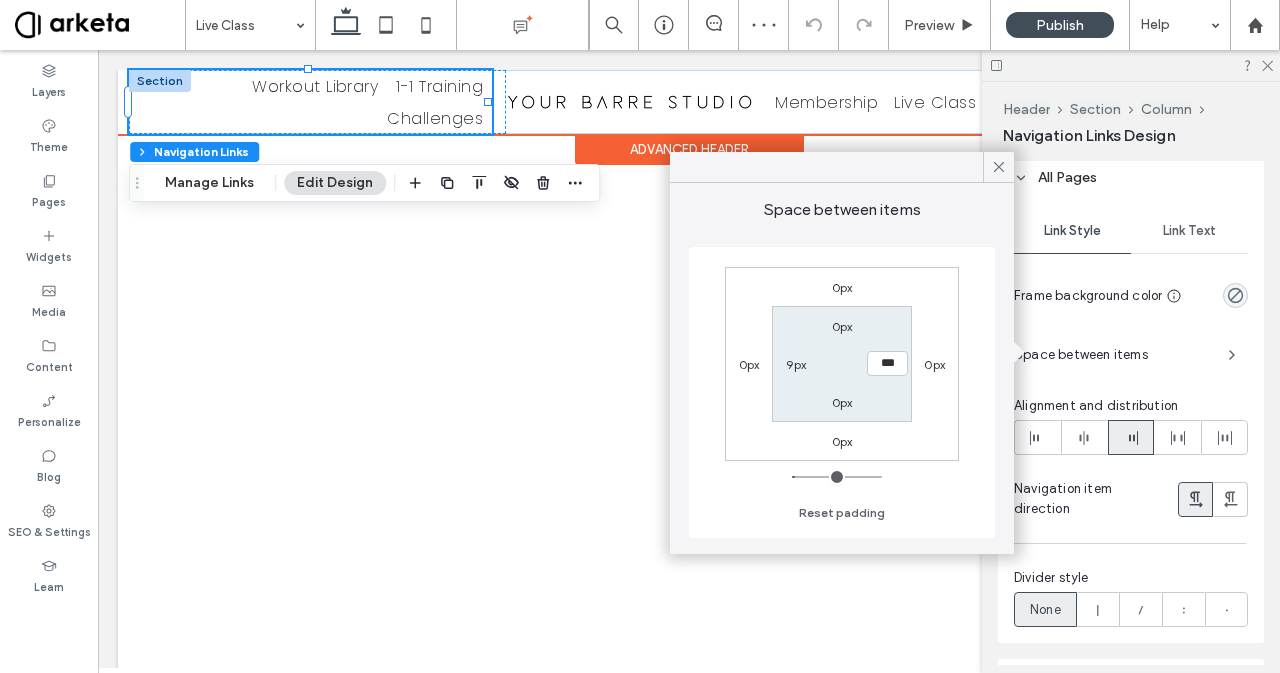 click on "Workout Library
1-1 Training
Challenges" at bounding box center (310, 102) 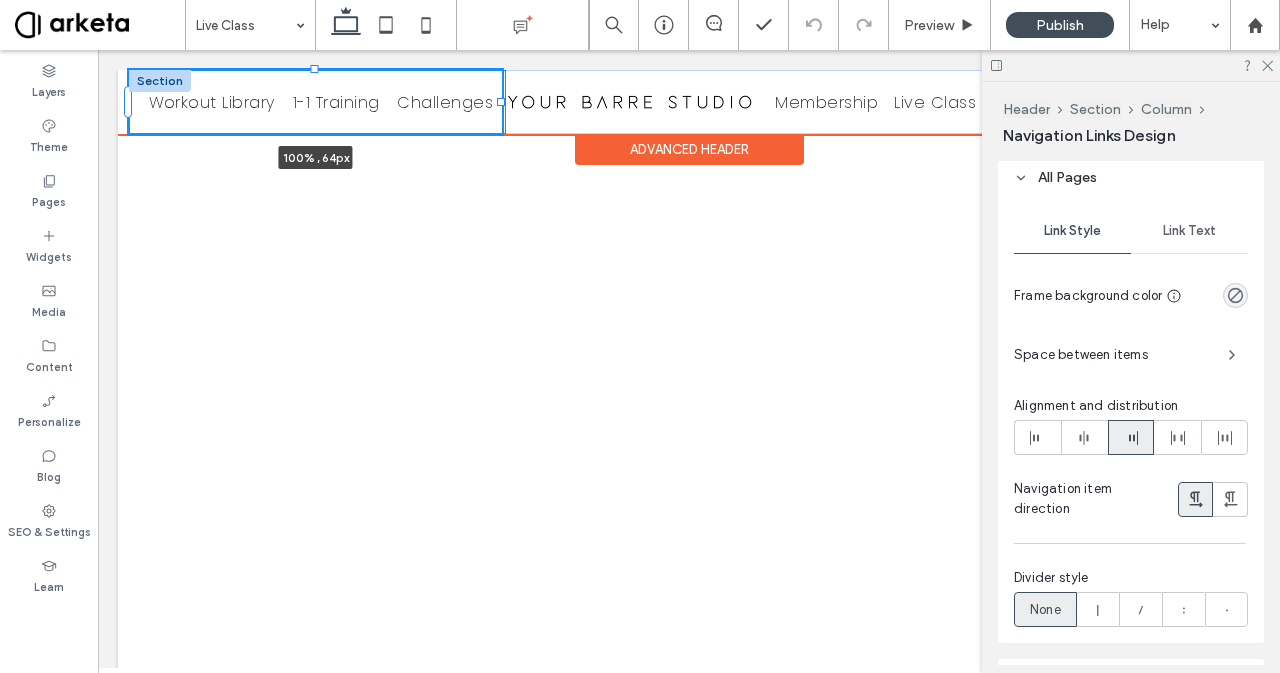 drag, startPoint x: 487, startPoint y: 99, endPoint x: 503, endPoint y: 104, distance: 16.763054 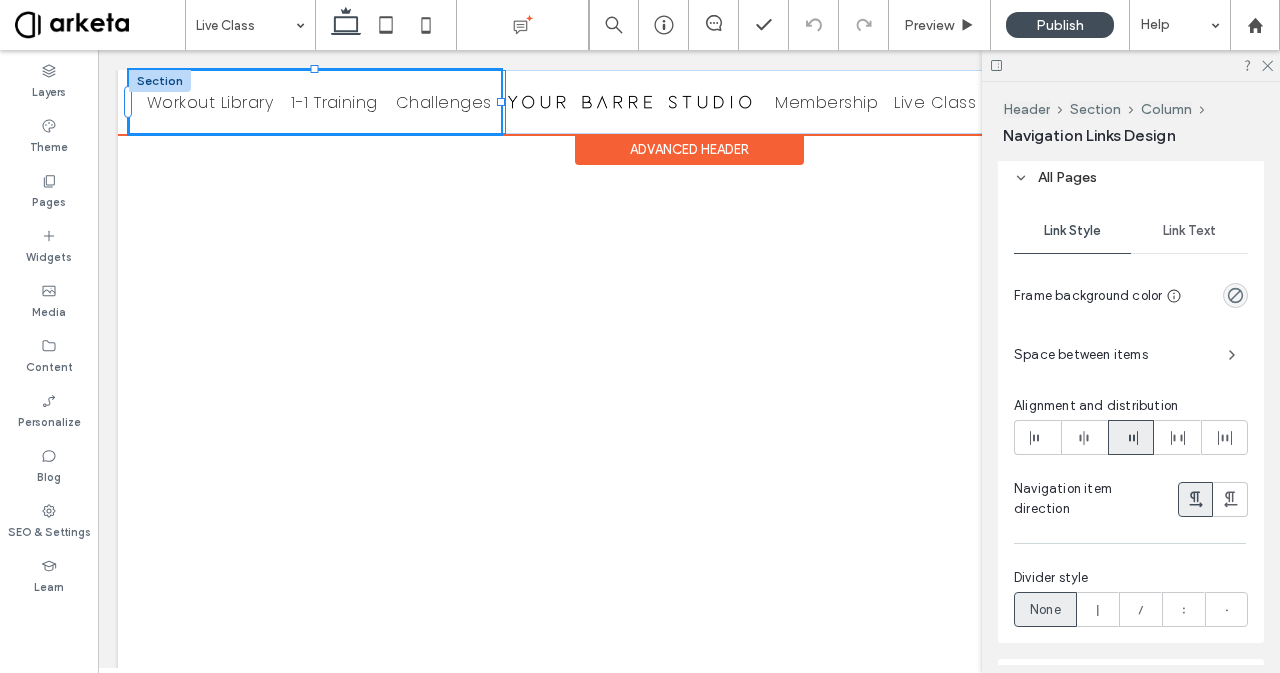 type on "***" 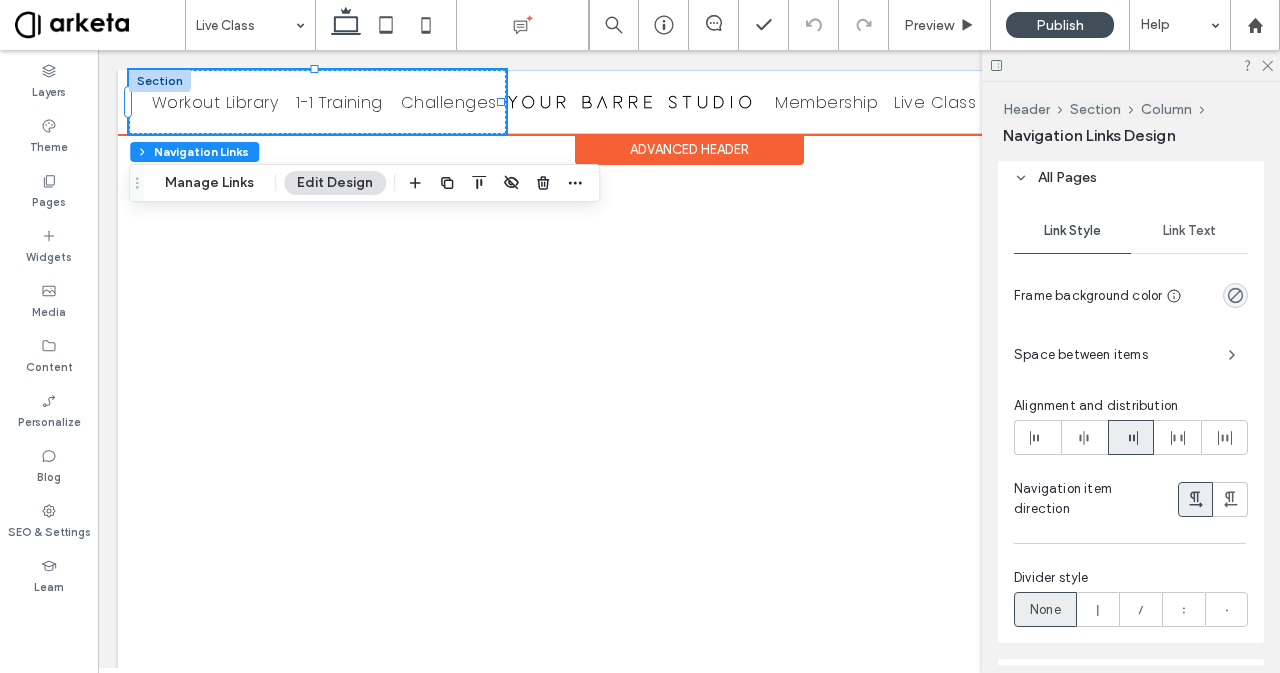 click on "Workout Library" at bounding box center [215, 102] 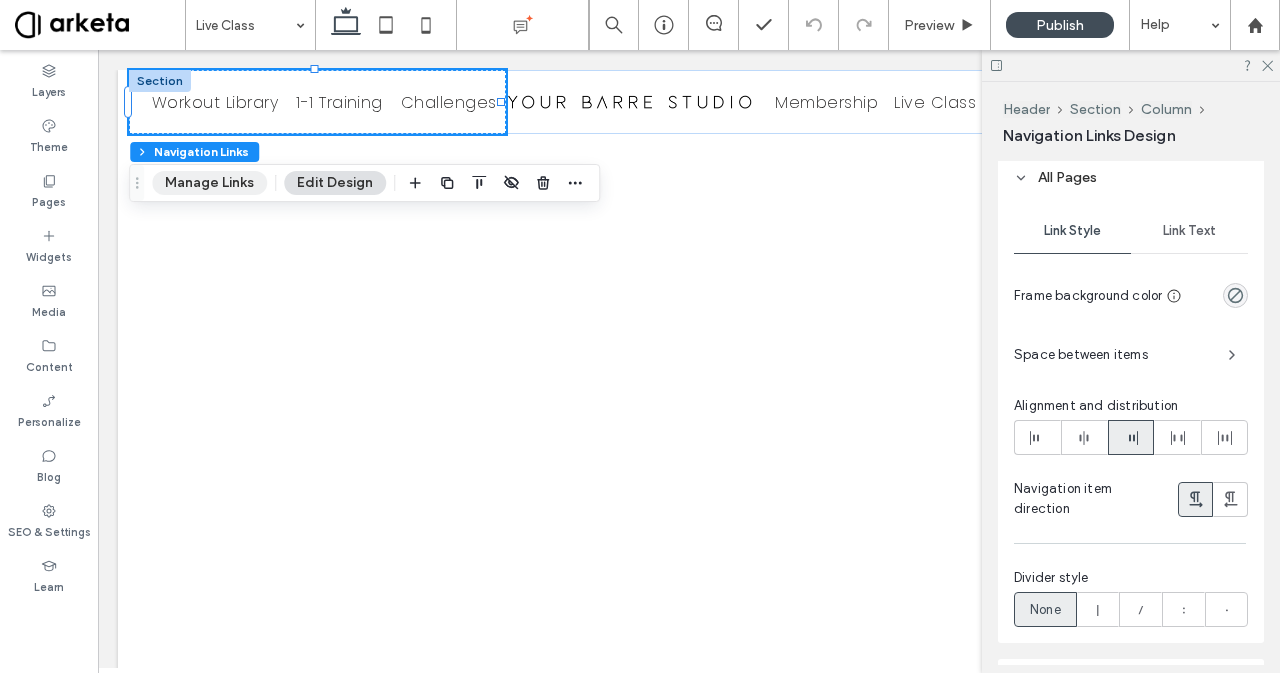 click on "Manage Links" at bounding box center (209, 183) 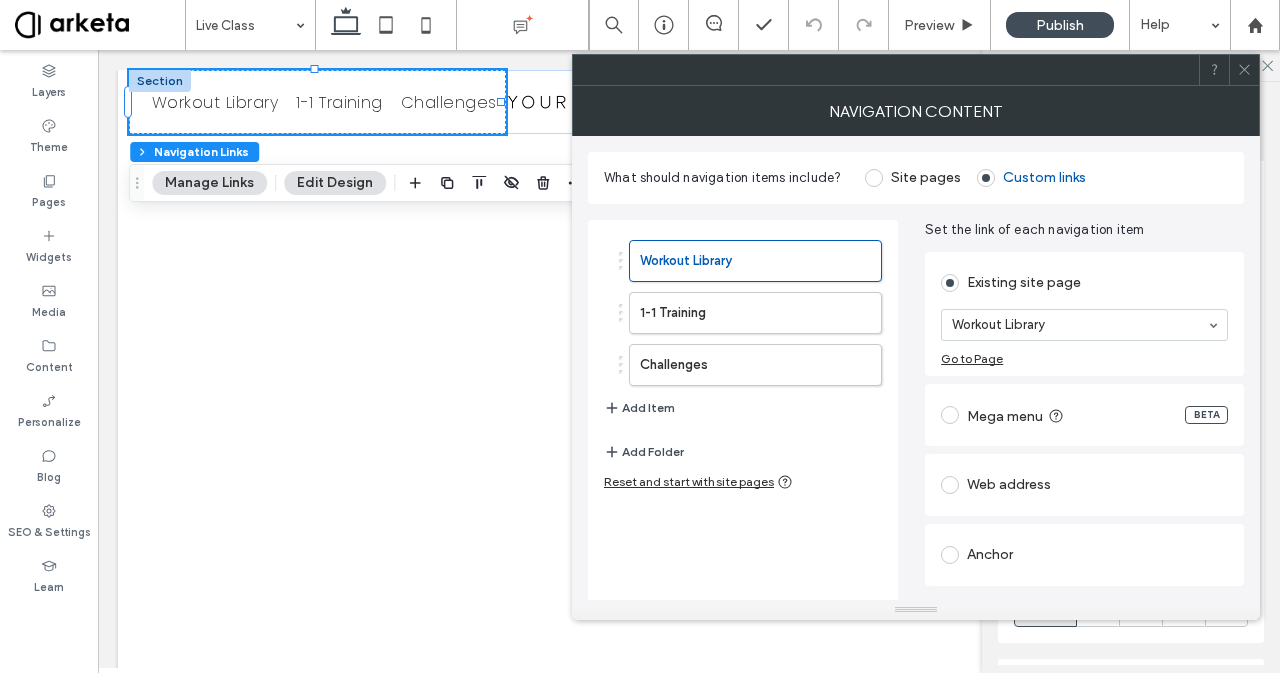 click 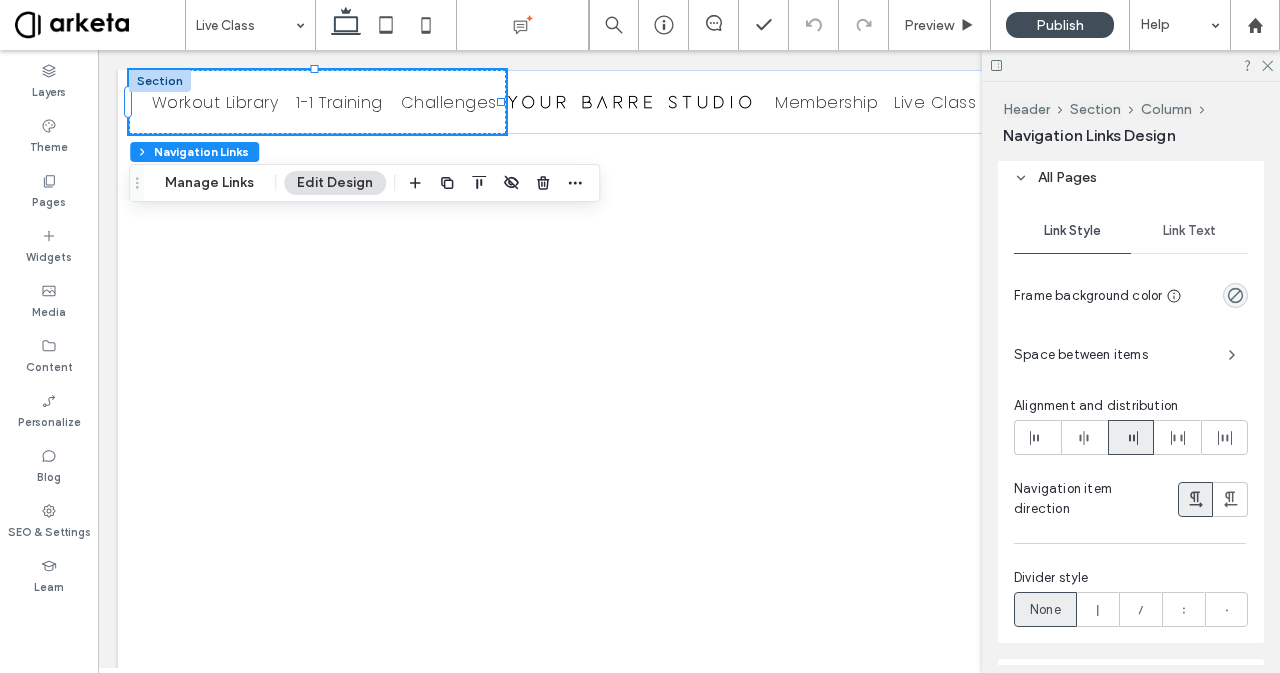 click on "Edit Design" at bounding box center [335, 183] 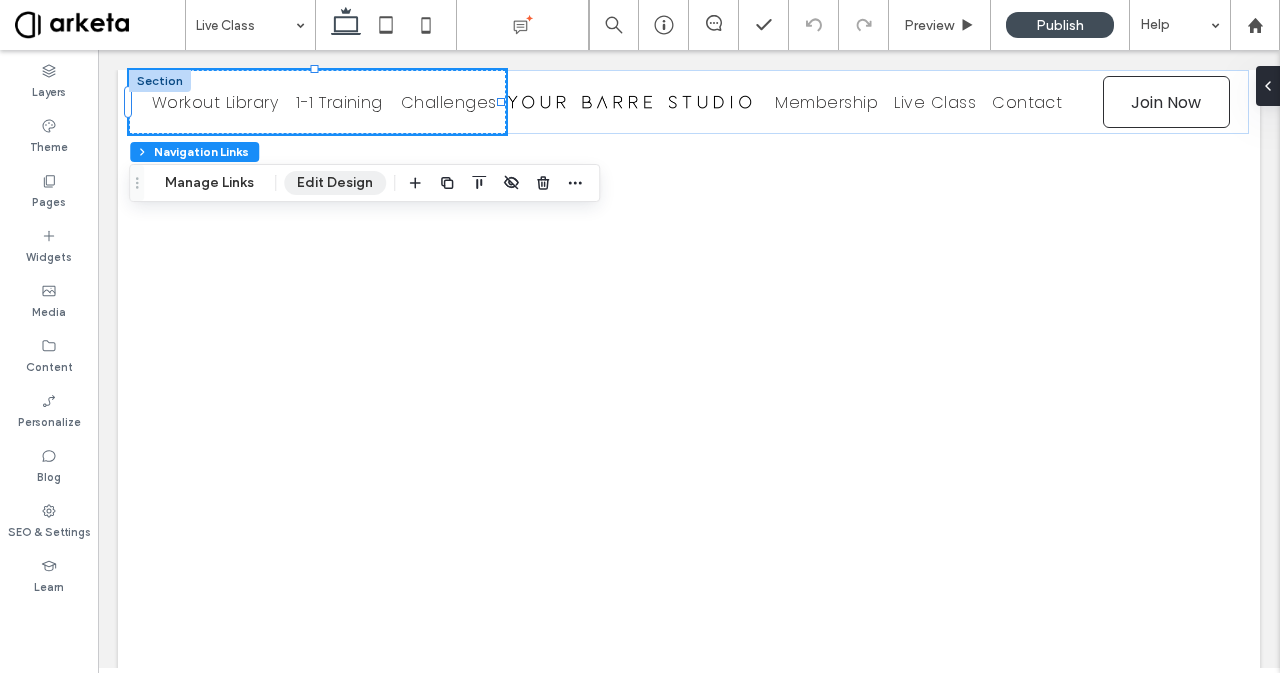 click on "Edit Design" at bounding box center (335, 183) 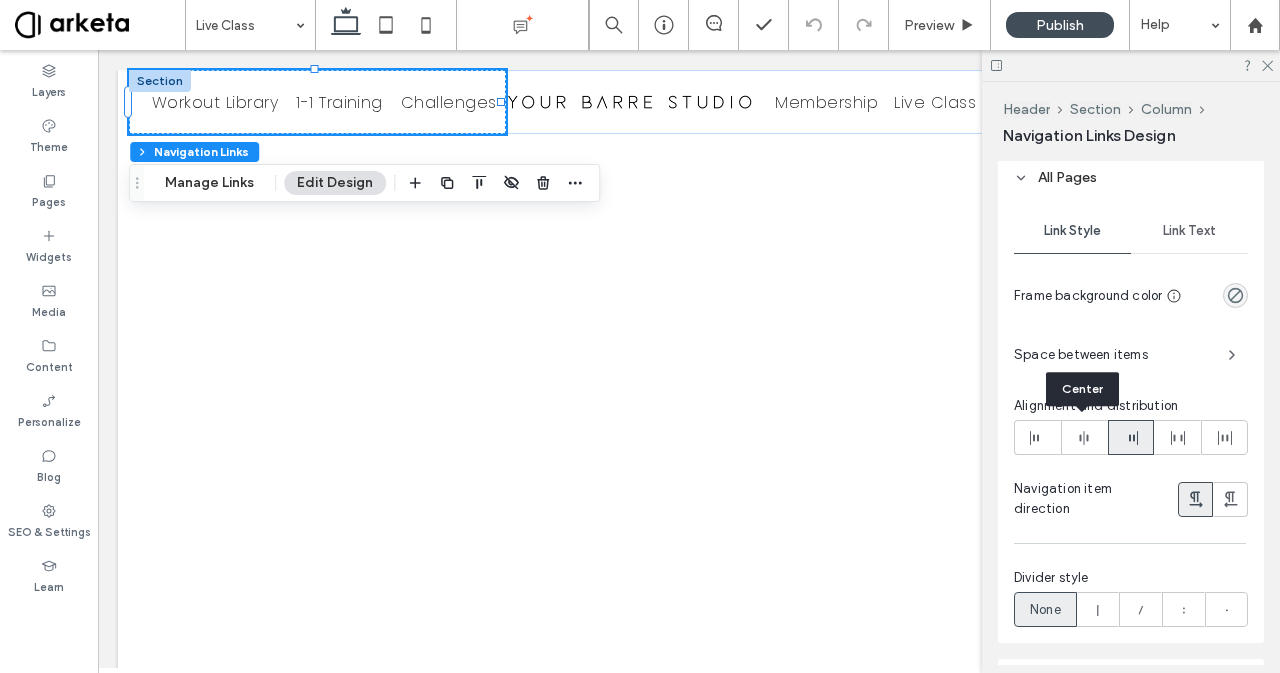click 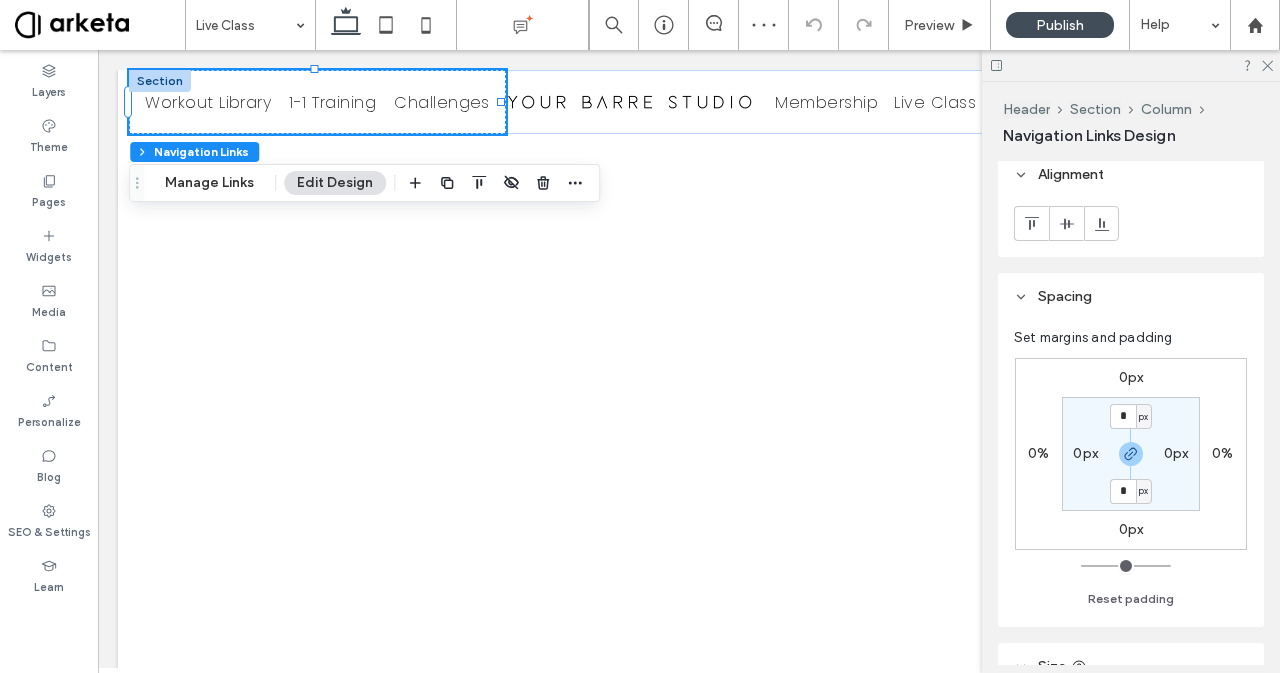 scroll, scrollTop: 0, scrollLeft: 0, axis: both 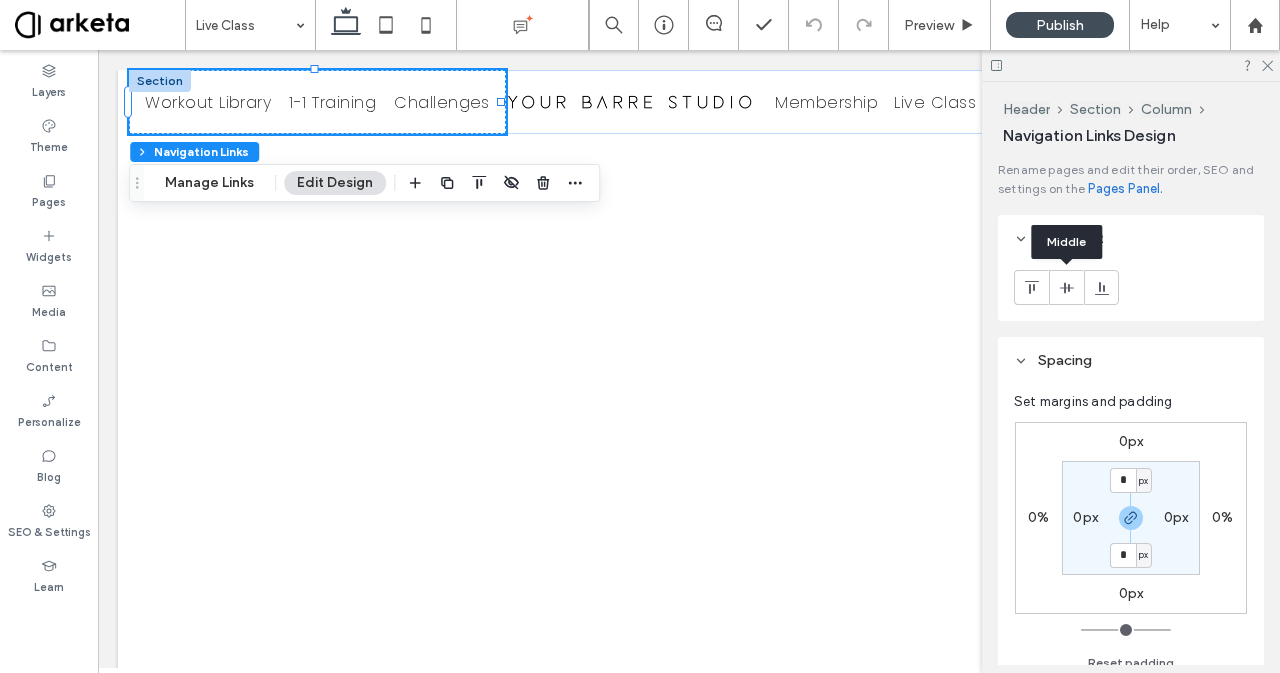 click 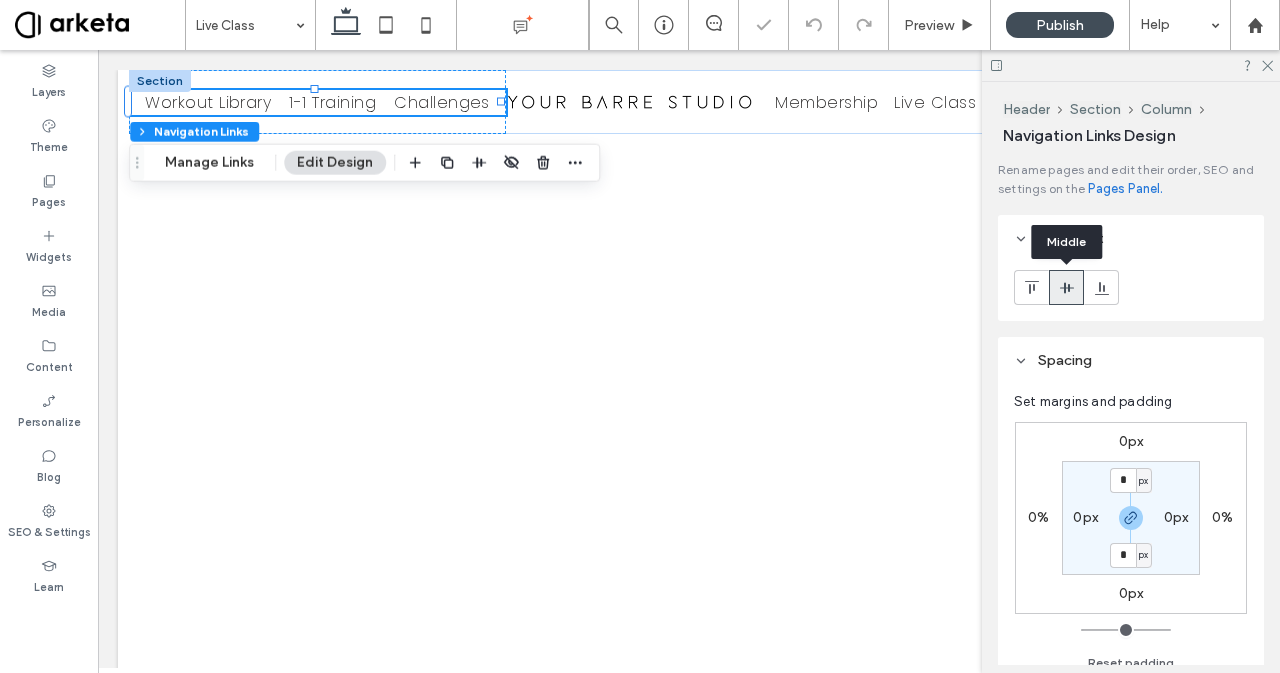 click 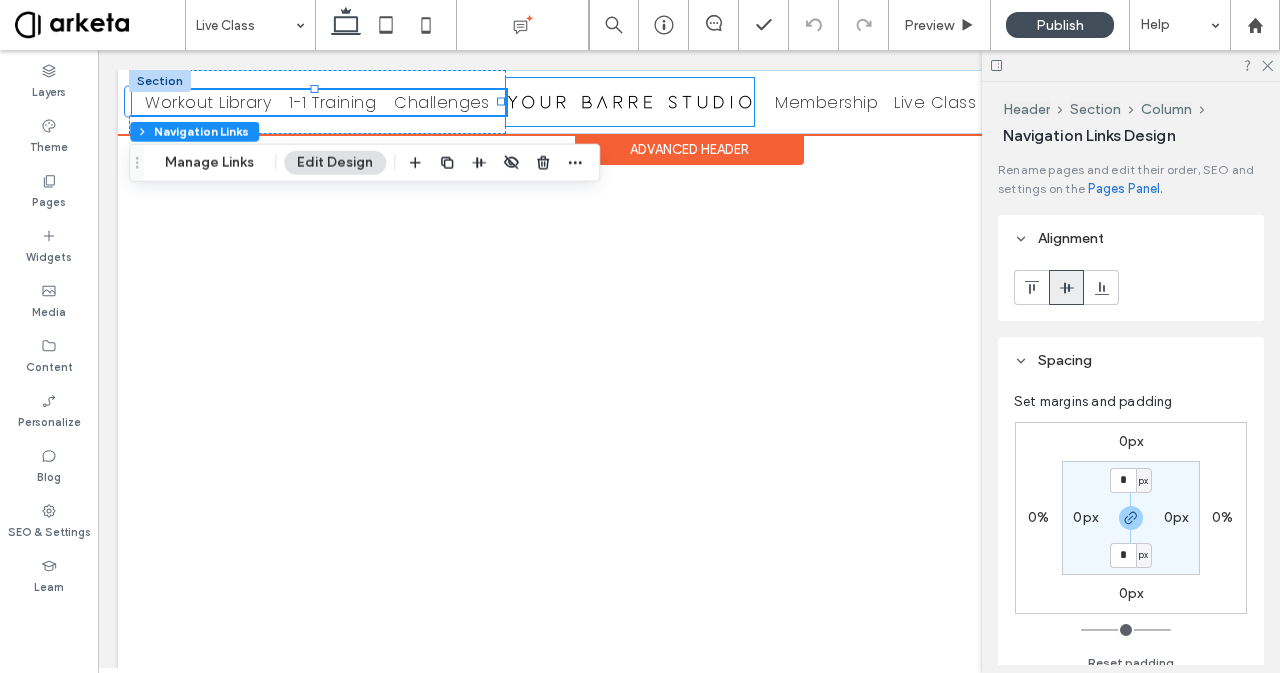 click at bounding box center (630, 102) 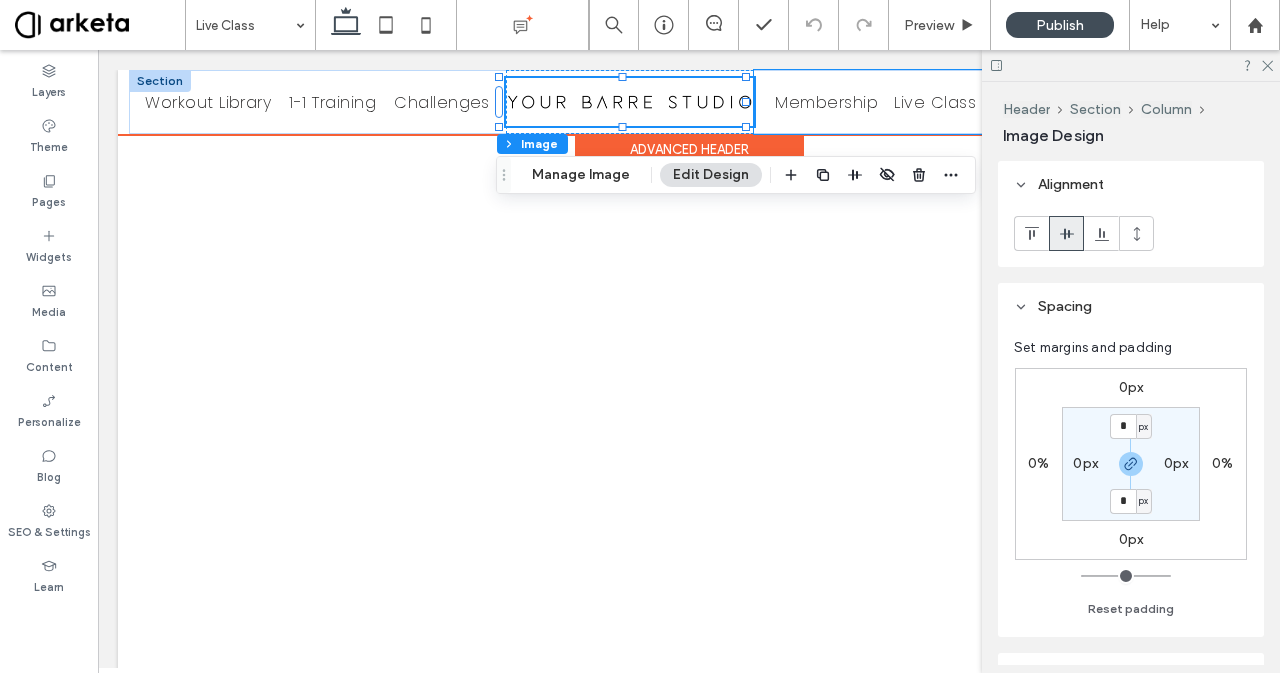 click on "Membership" at bounding box center [826, 102] 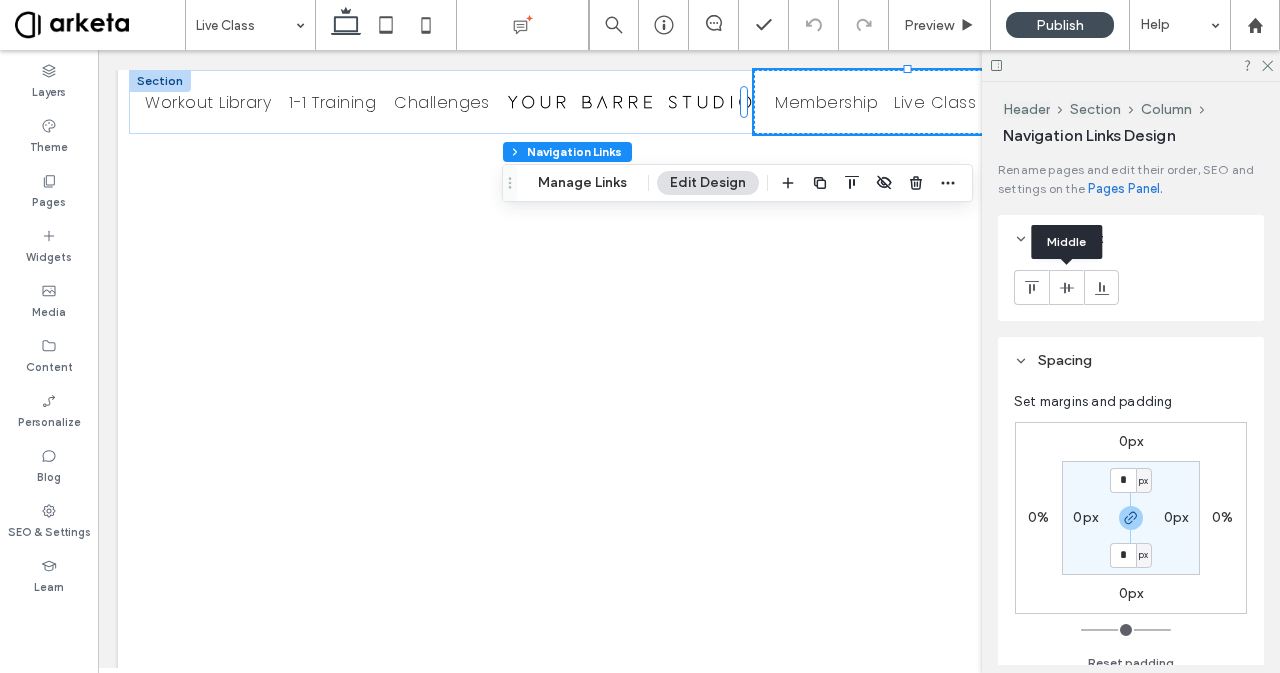 click 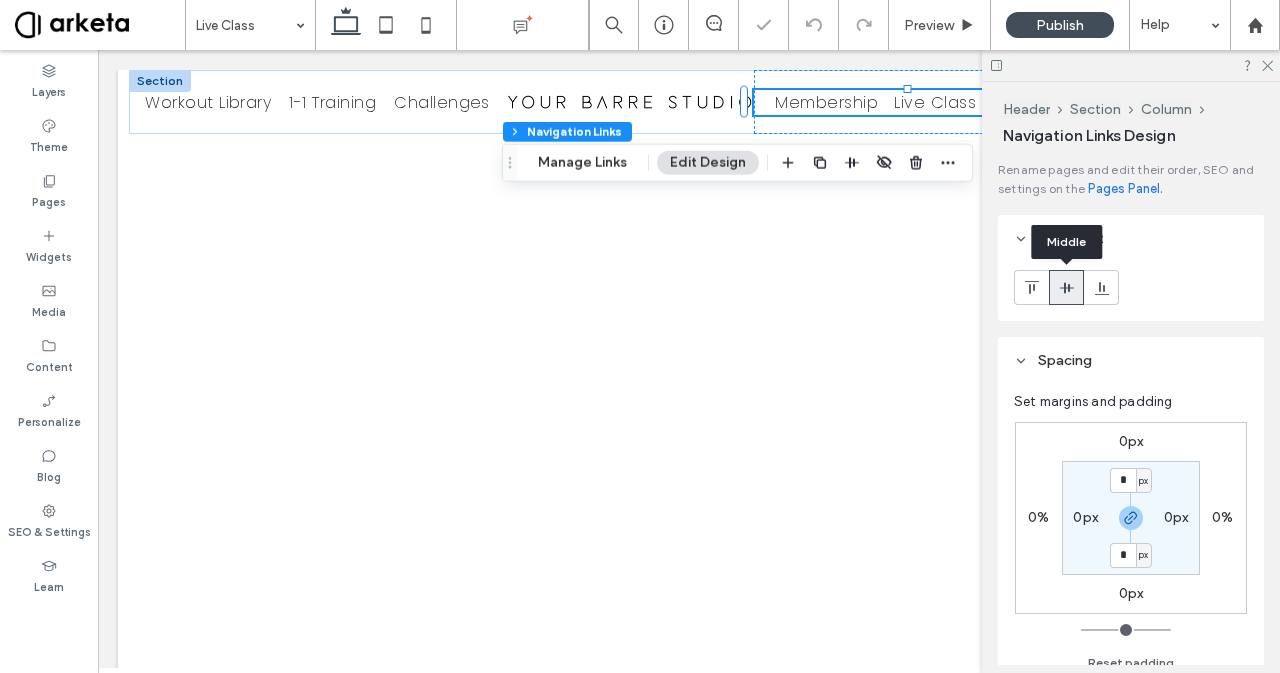 click 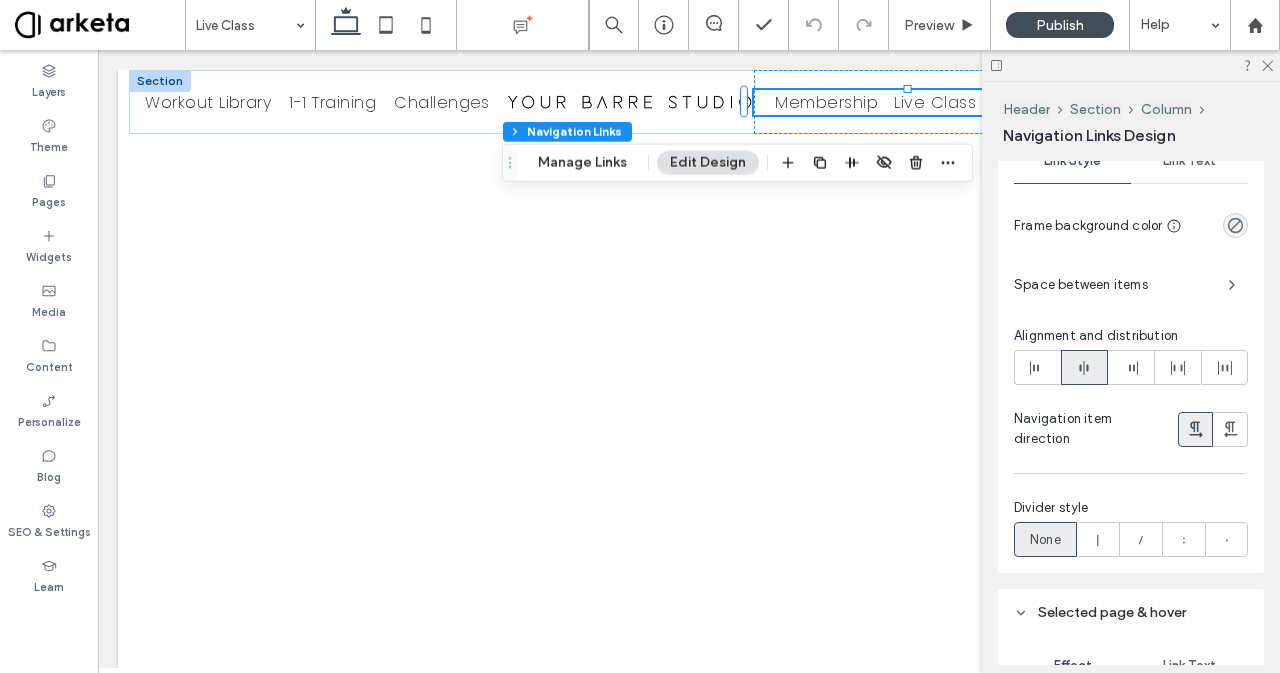 scroll, scrollTop: 1096, scrollLeft: 0, axis: vertical 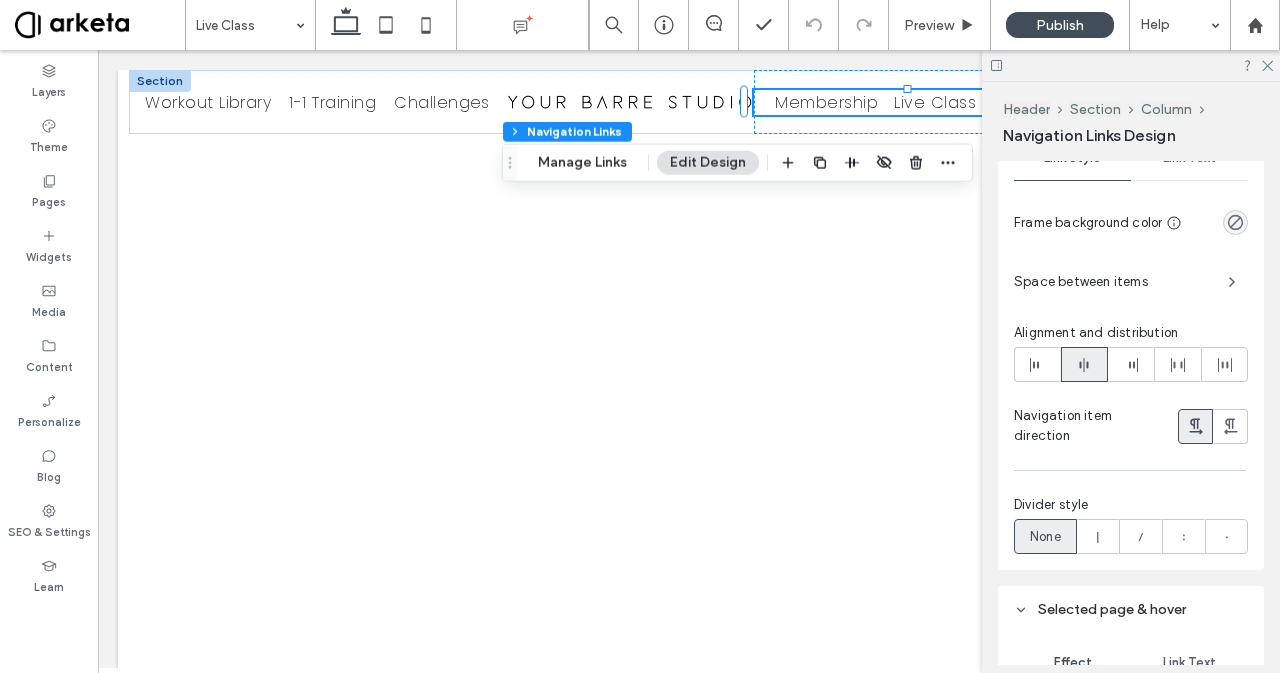 click on "Space between items" at bounding box center (1113, 282) 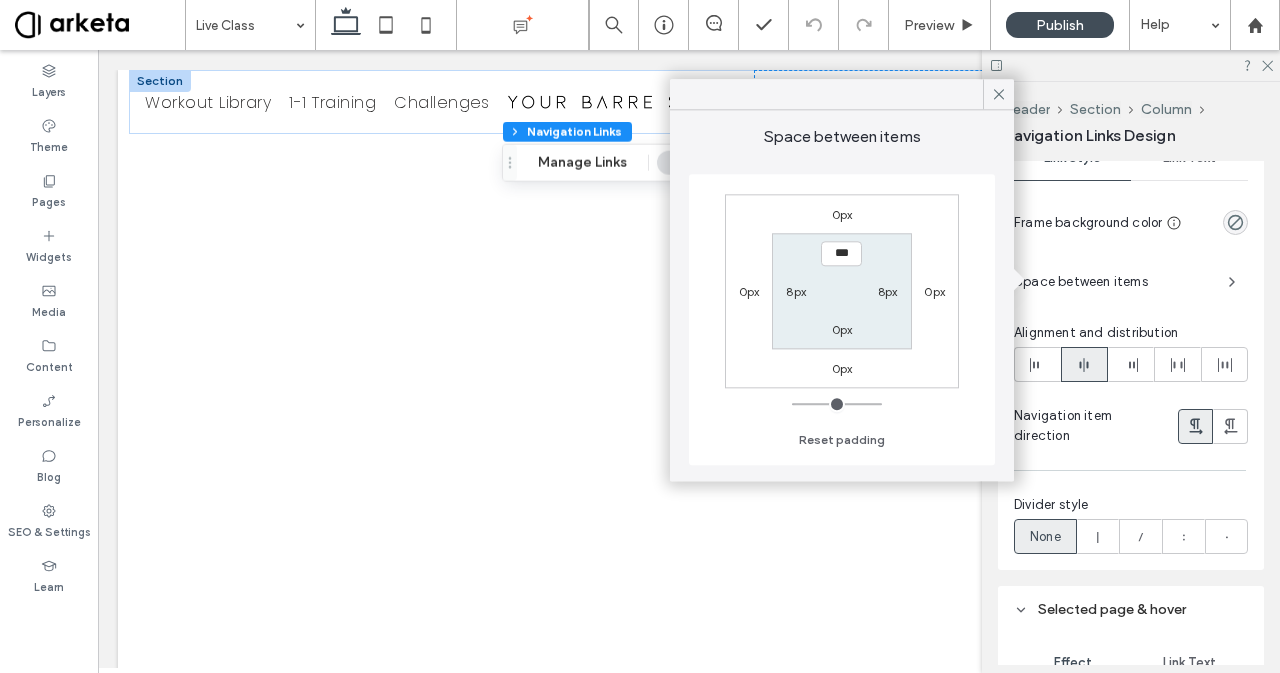 click on "8px" at bounding box center [796, 291] 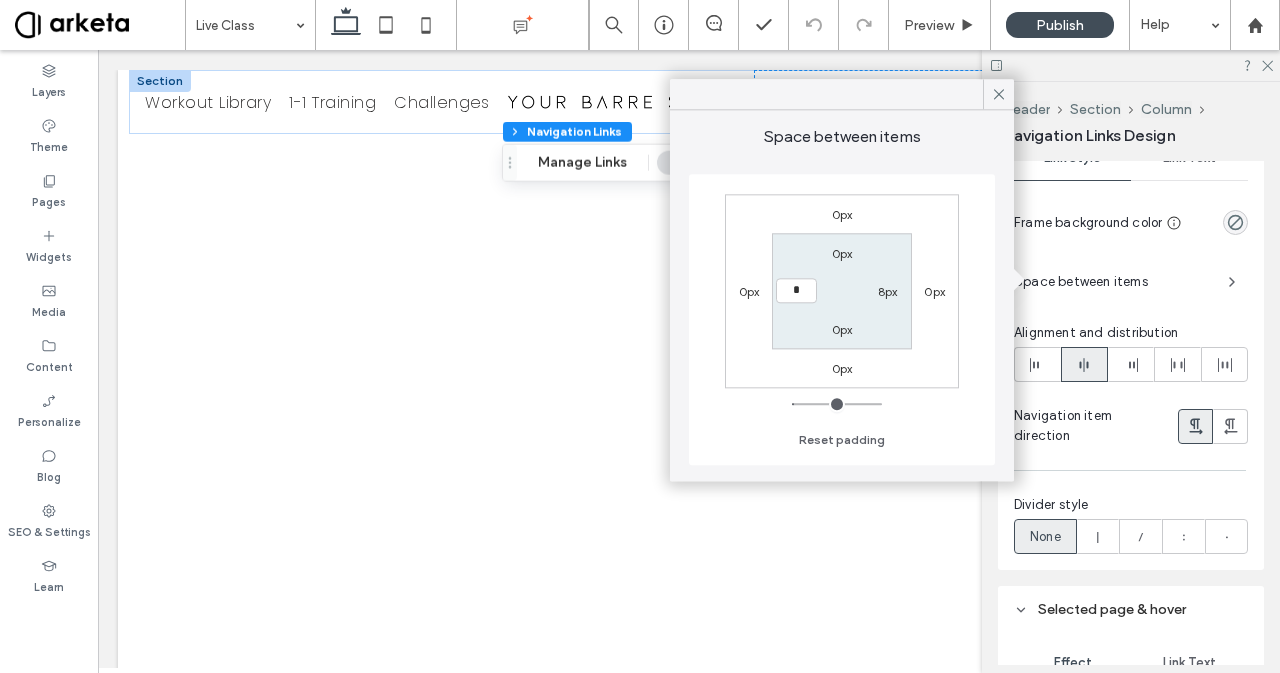 type on "*" 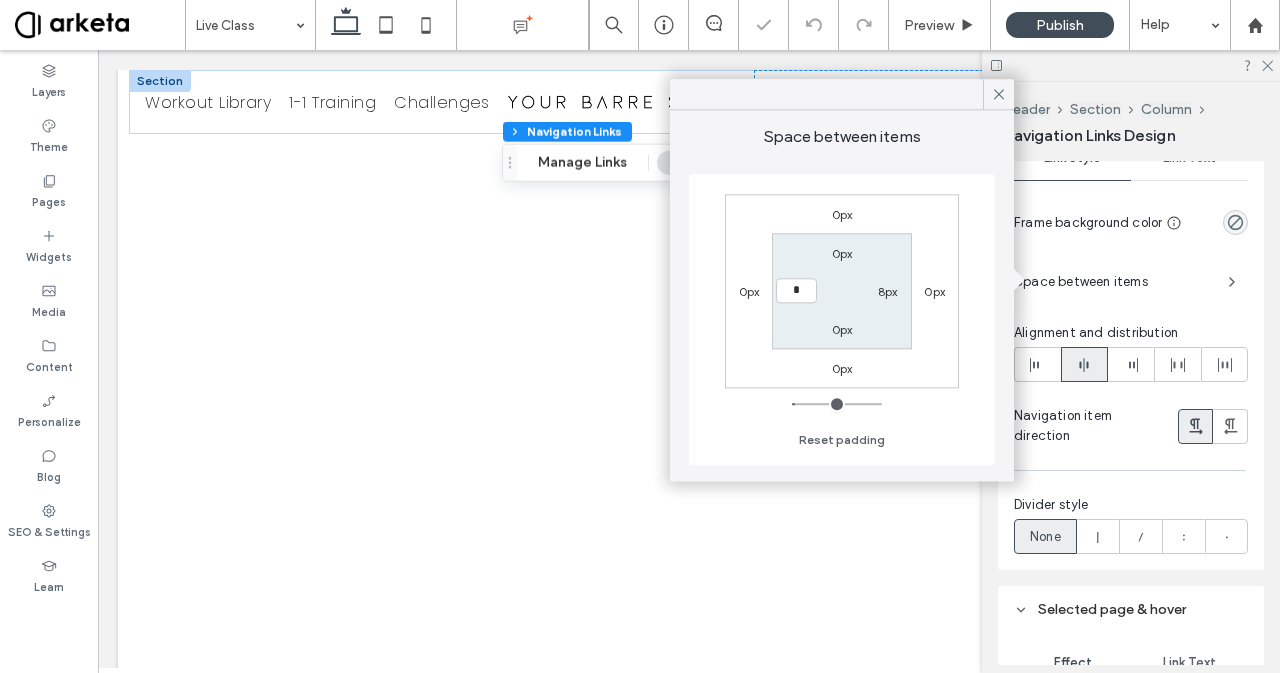 type on "*" 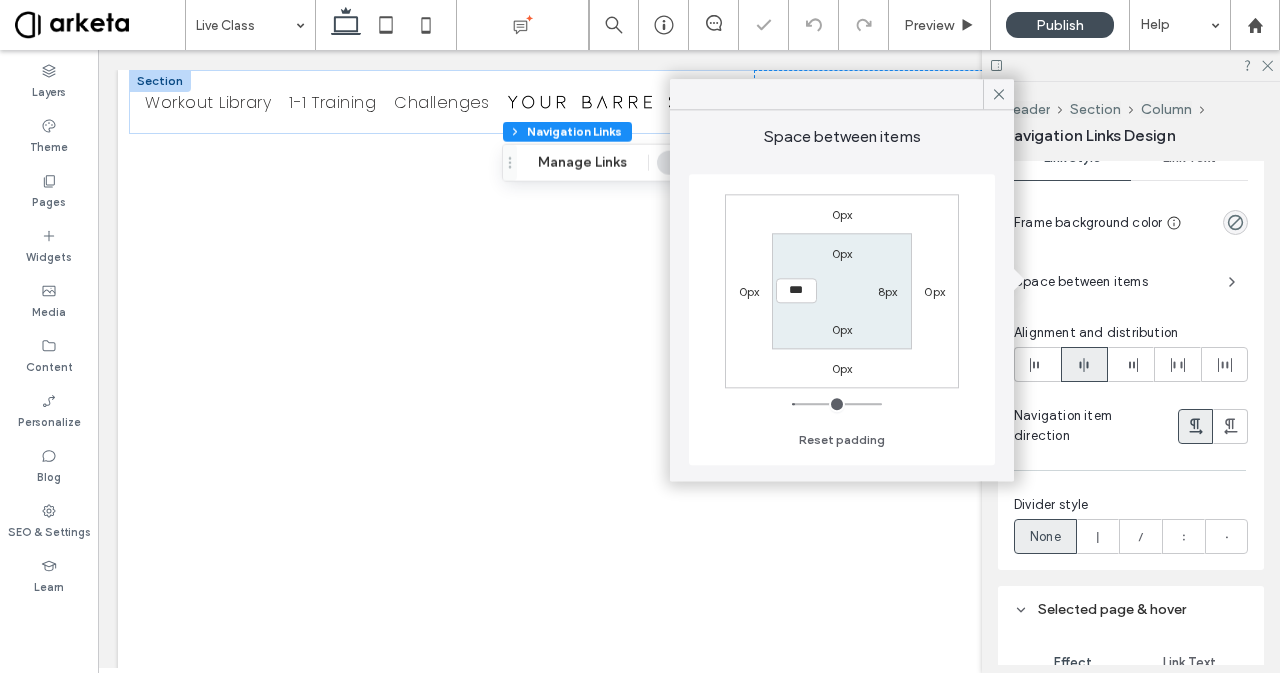 click on "8px" at bounding box center [888, 291] 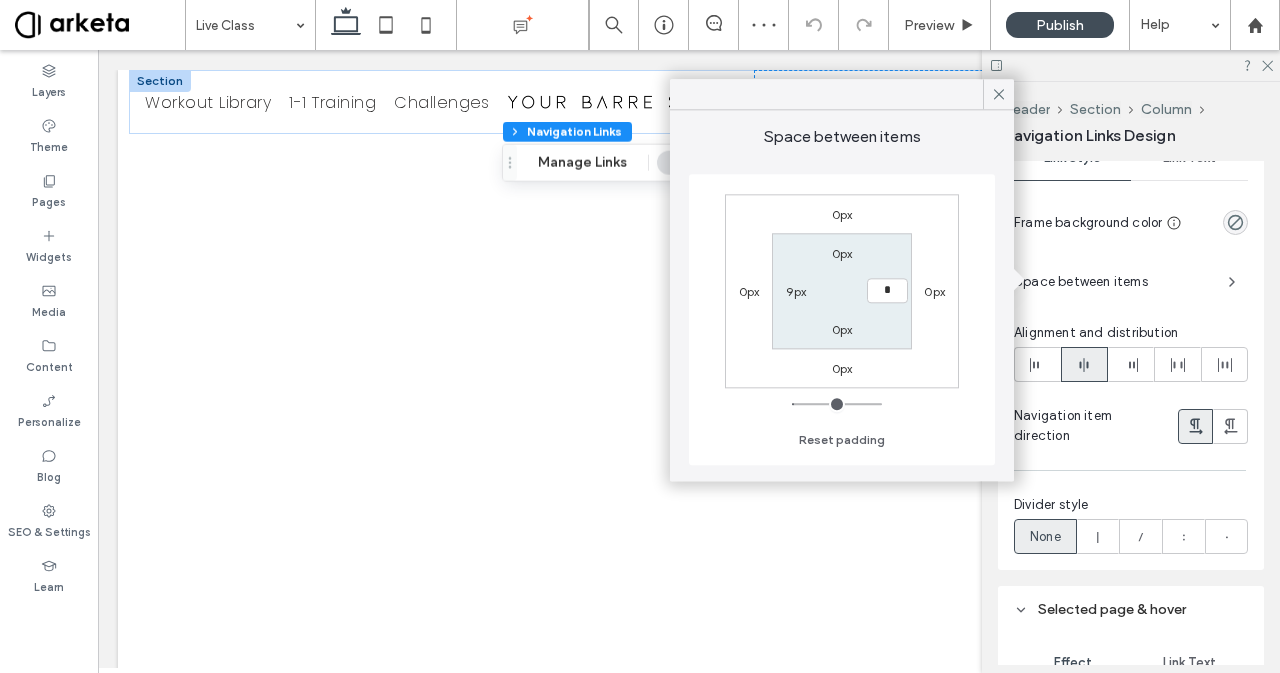 type on "*" 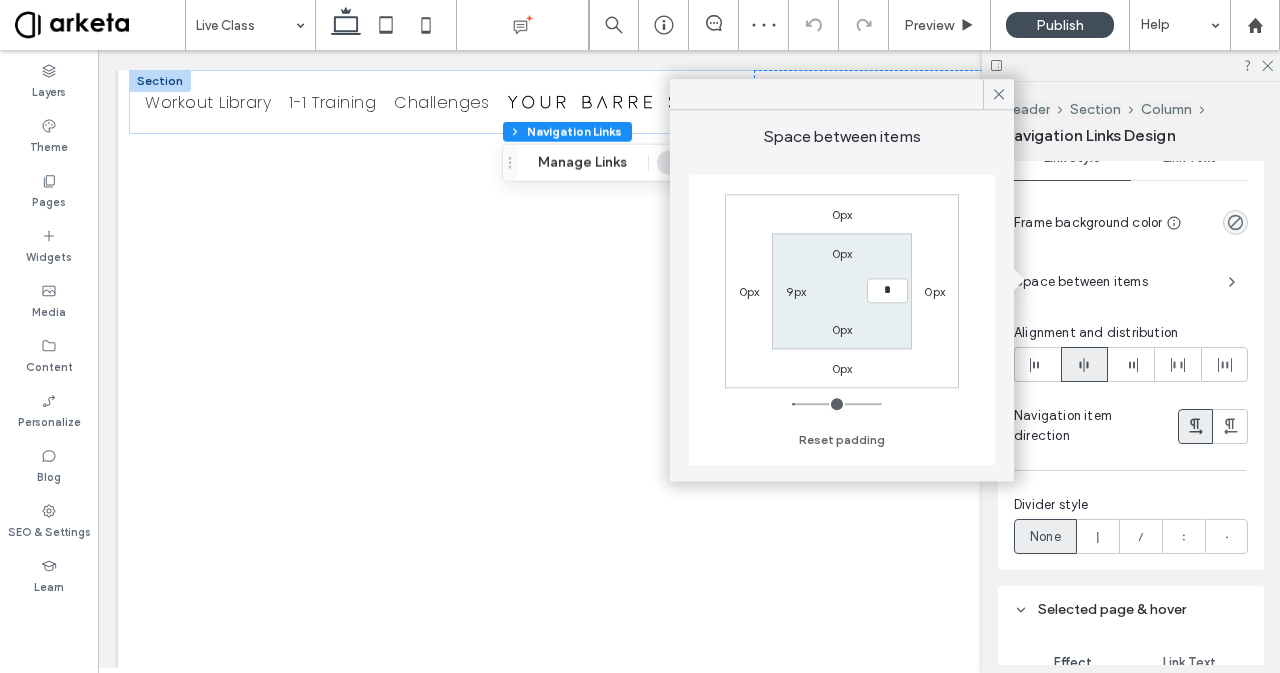 type on "*" 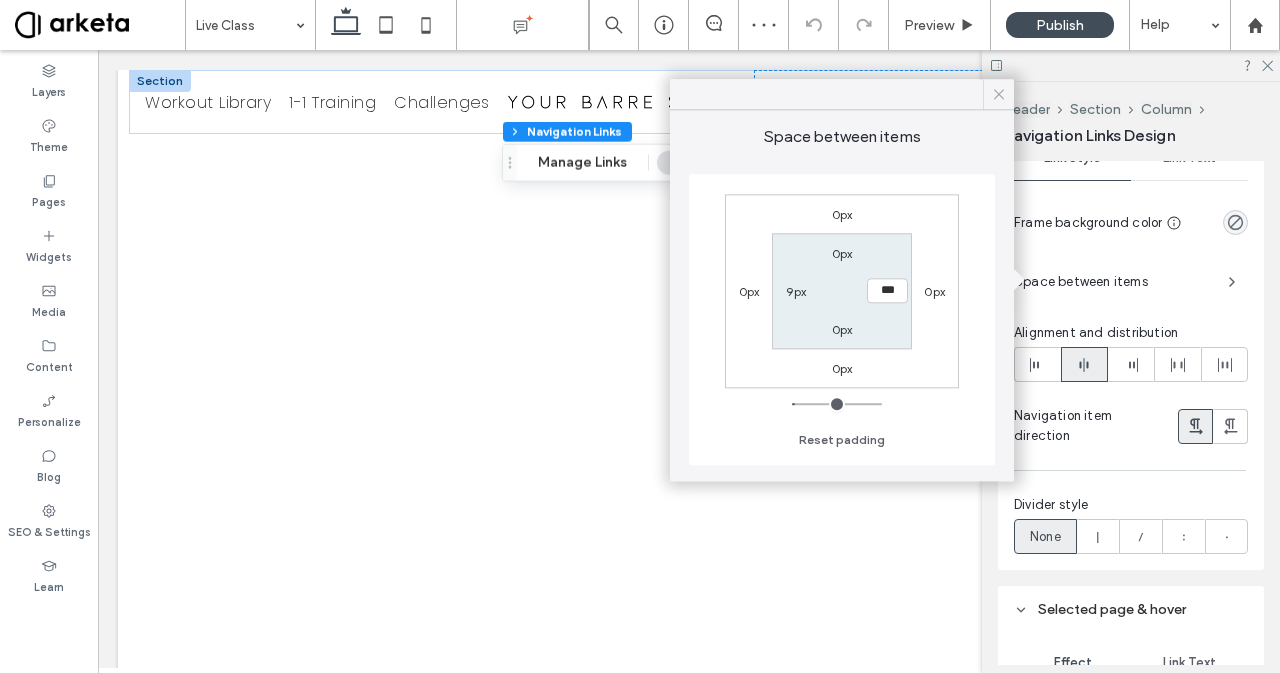 click 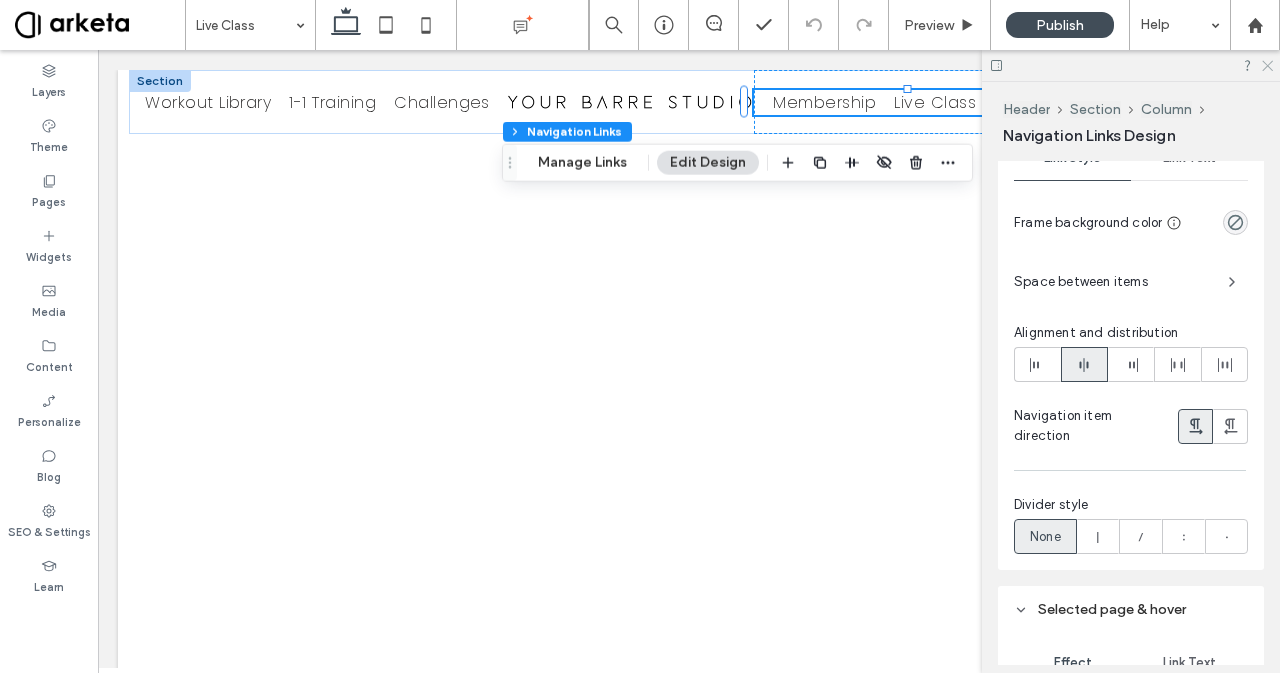 click 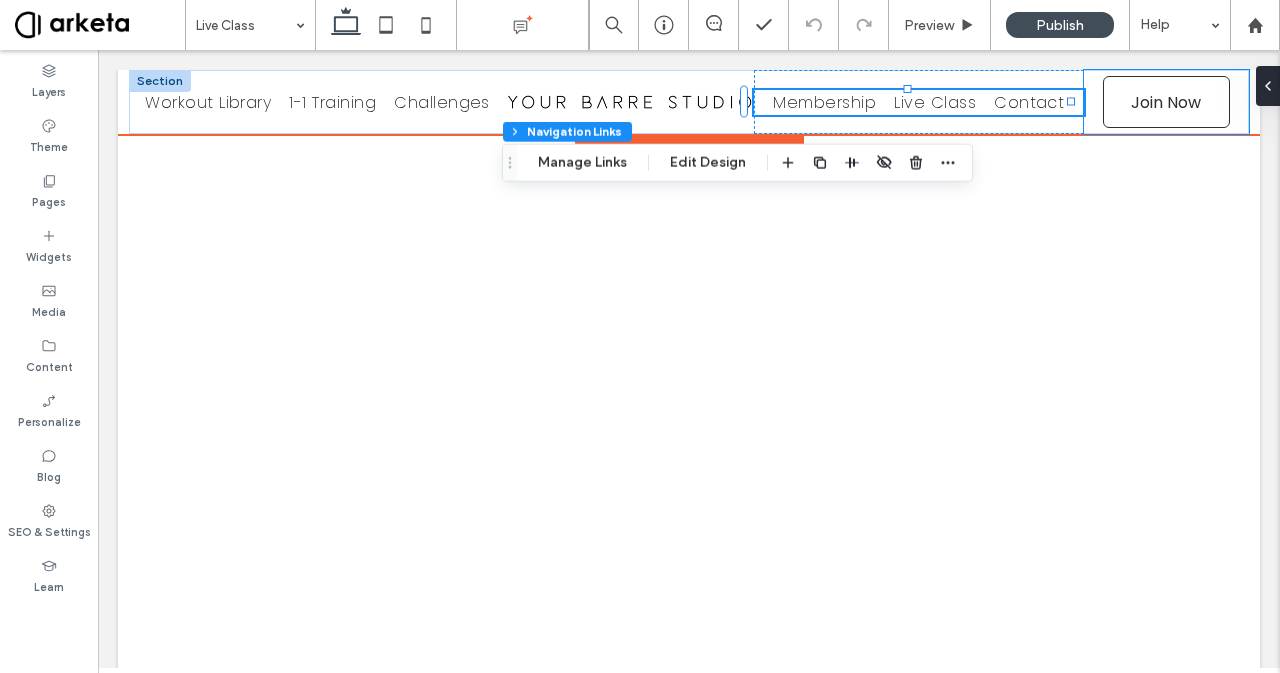 click on "*5555
Join Now" at bounding box center (1166, 102) 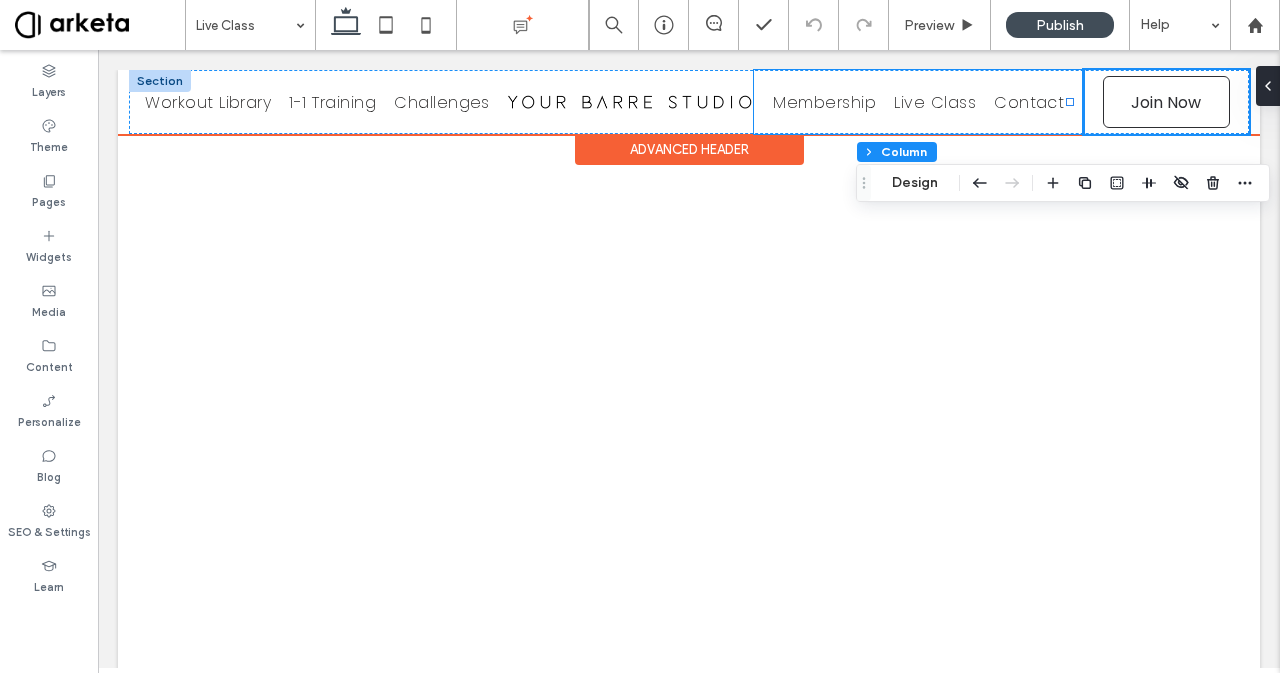 click on "Membership
Live Class
Contact" at bounding box center (919, 102) 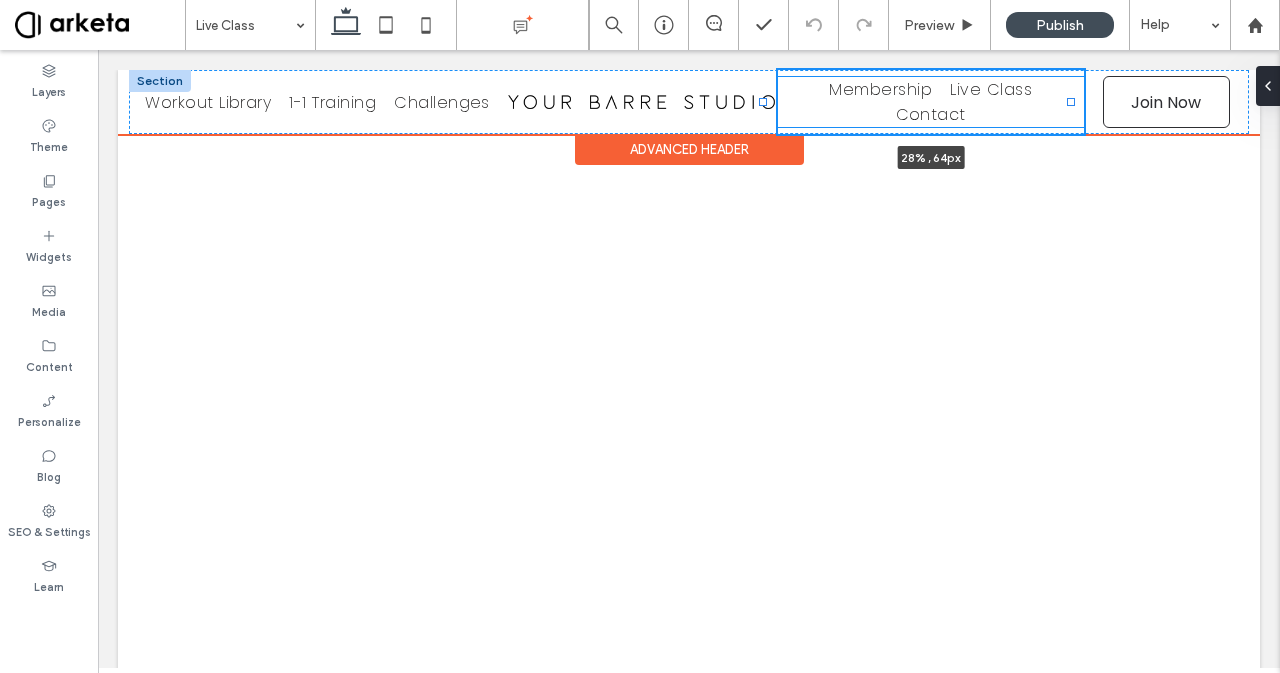 drag, startPoint x: 744, startPoint y: 104, endPoint x: 763, endPoint y: 110, distance: 19.924858 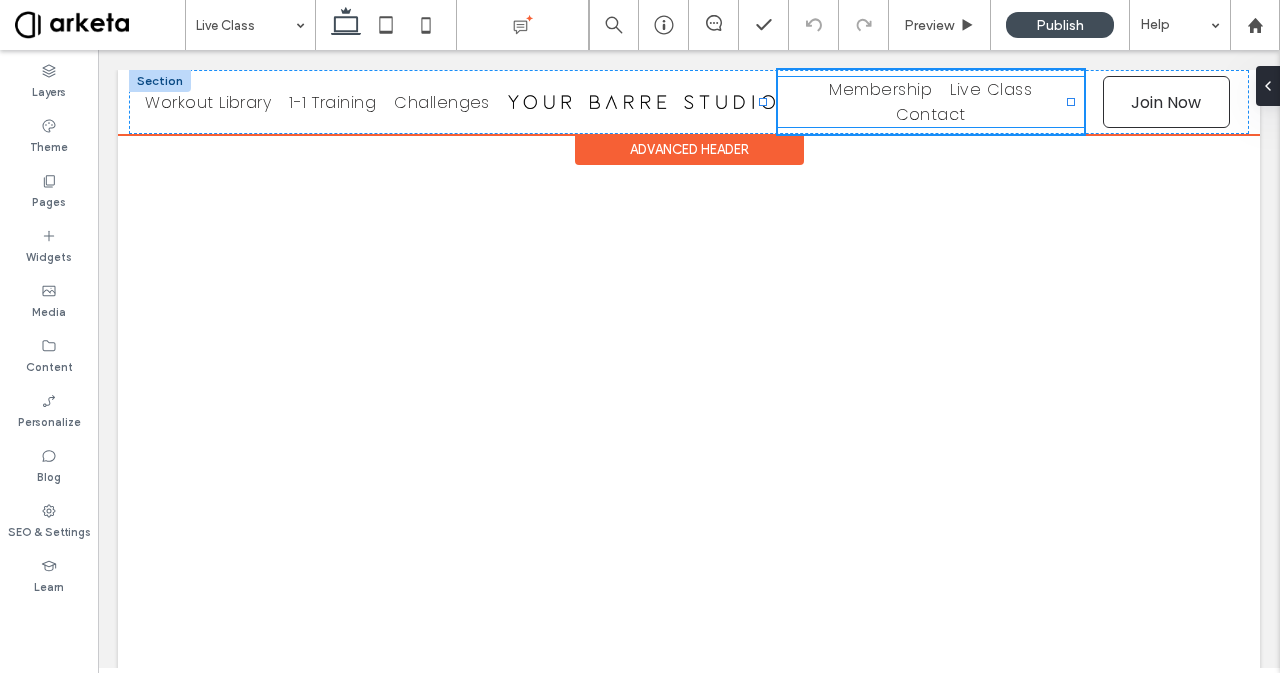 type on "**" 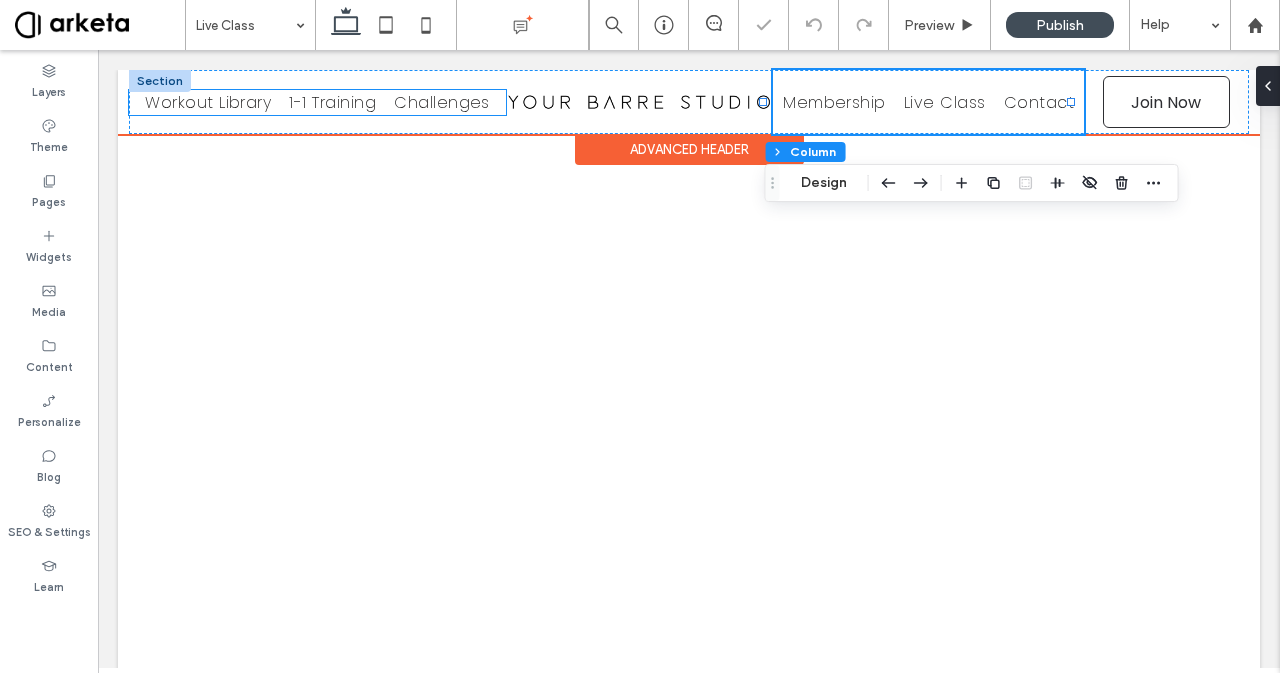 click on "Challenges" at bounding box center (442, 102) 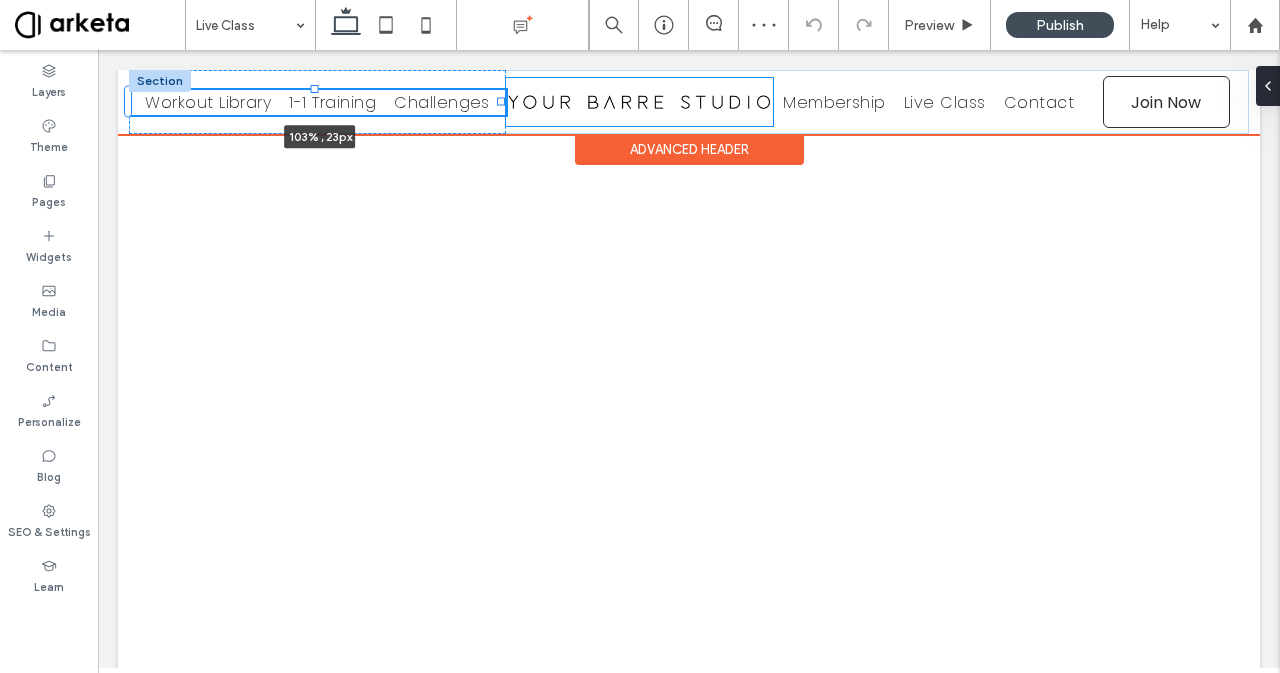 drag, startPoint x: 503, startPoint y: 102, endPoint x: 513, endPoint y: 104, distance: 10.198039 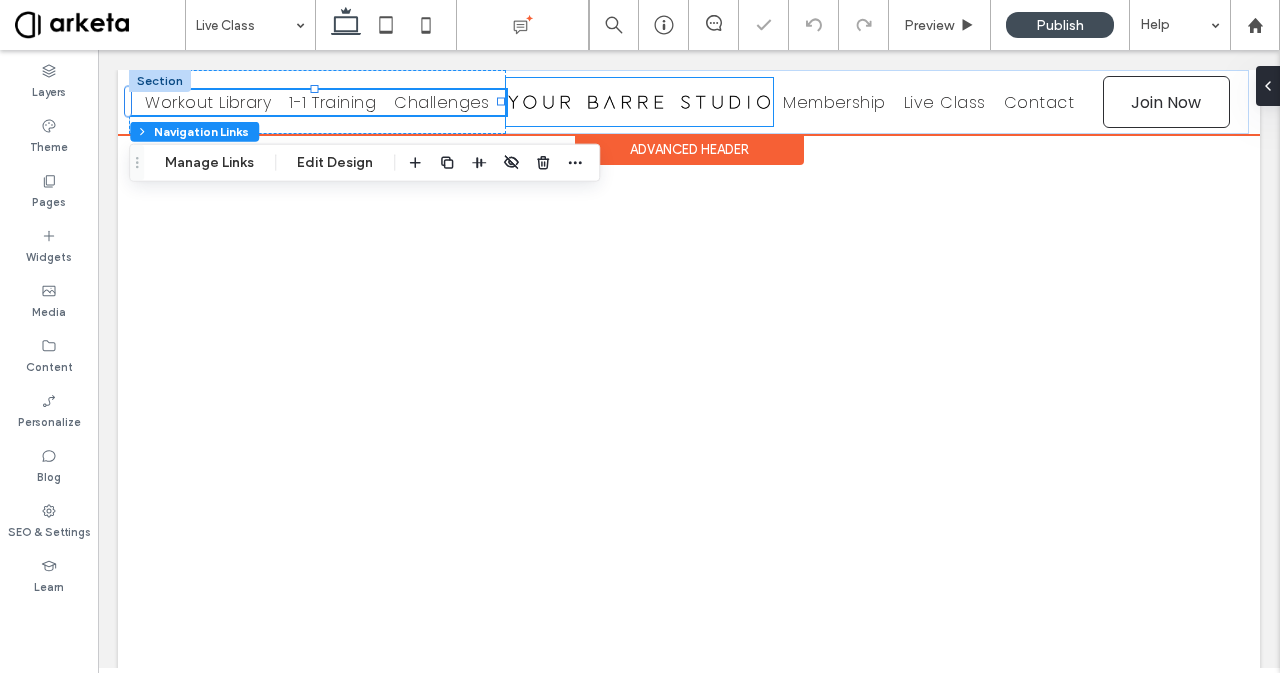 click at bounding box center [640, 102] 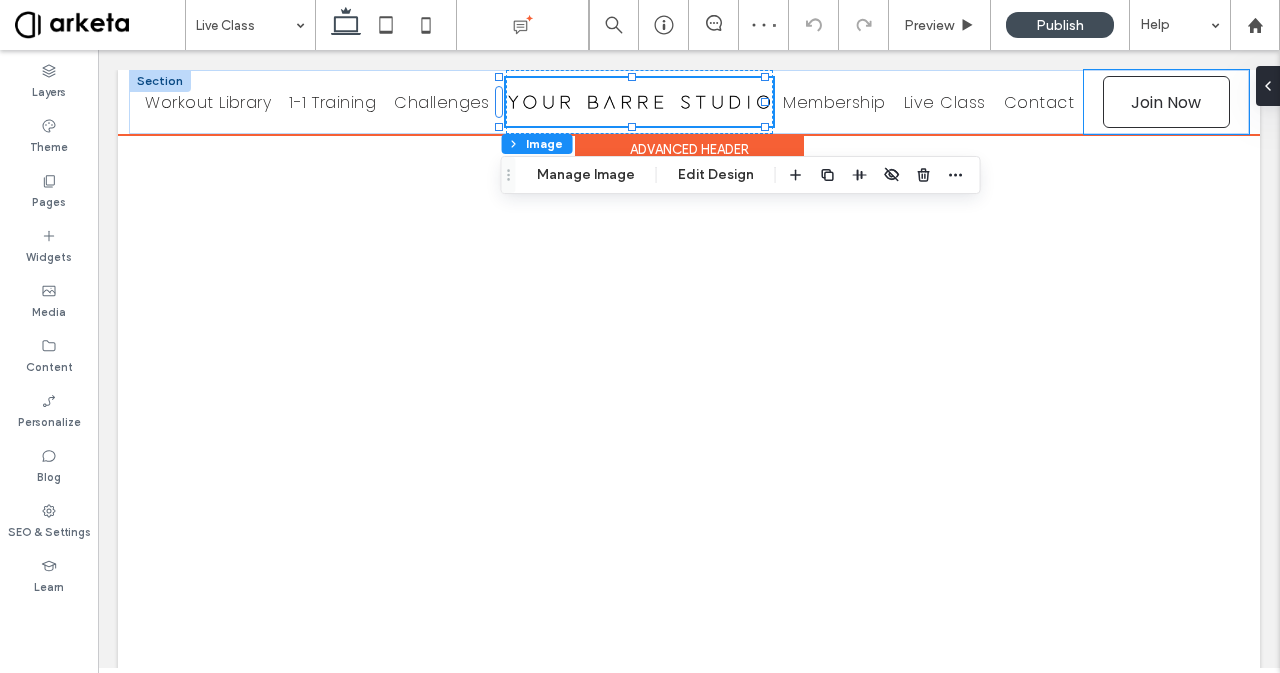 click on "*5555
Join Now" at bounding box center (1166, 102) 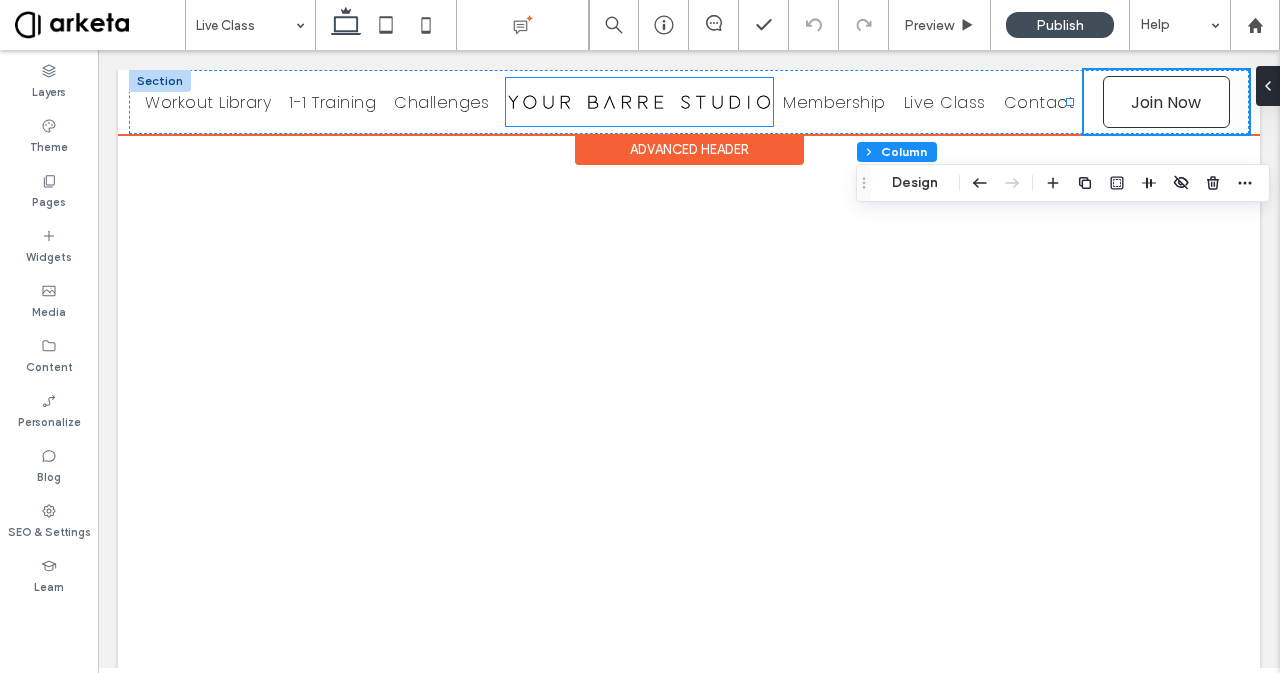click at bounding box center [640, 102] 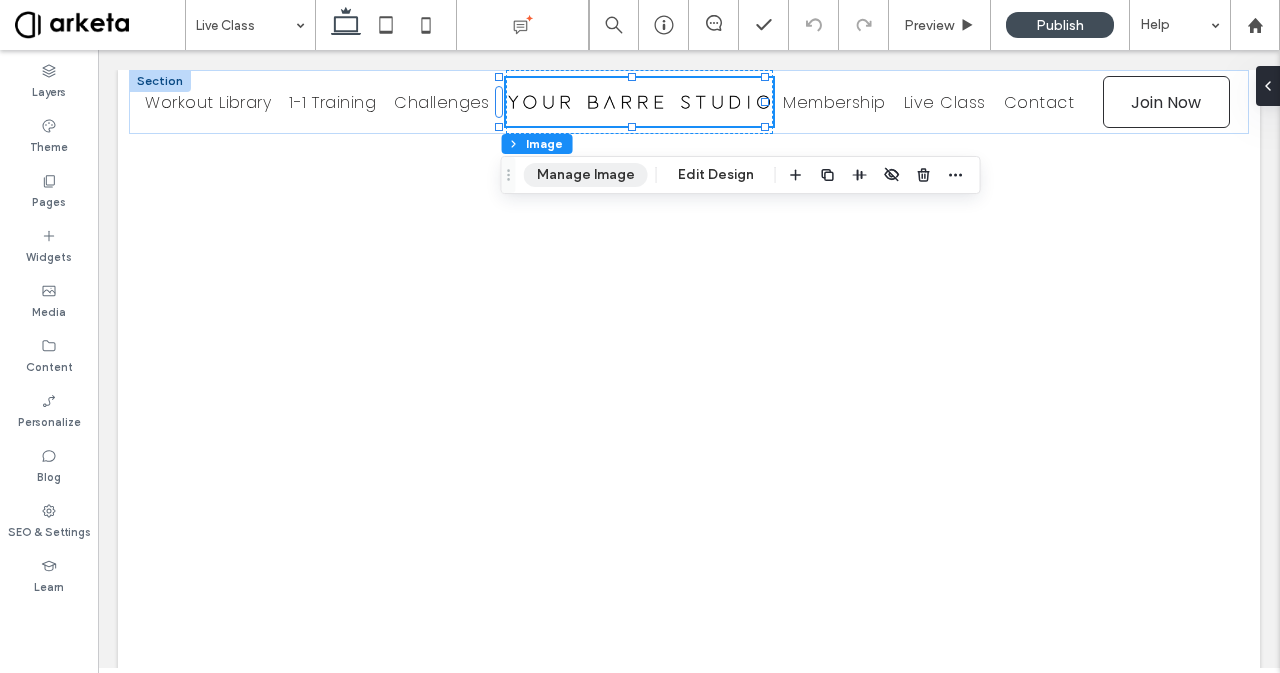 click on "Manage Image" at bounding box center (586, 175) 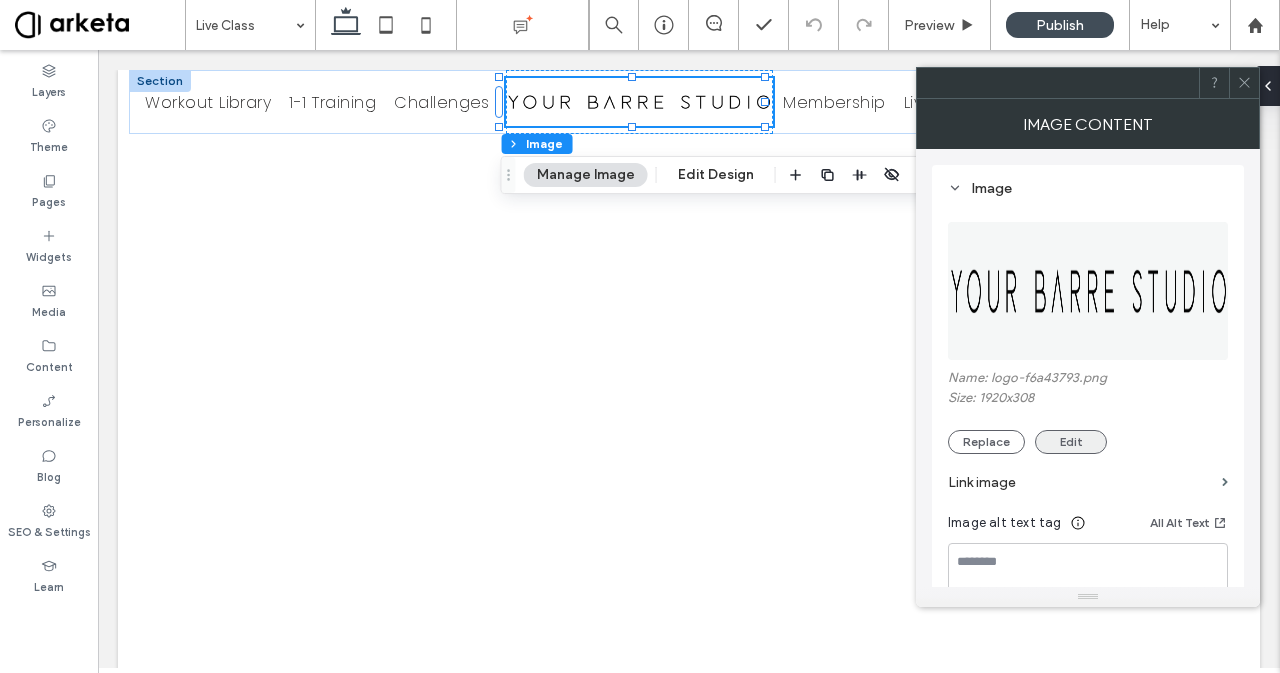click on "Edit" at bounding box center (1071, 442) 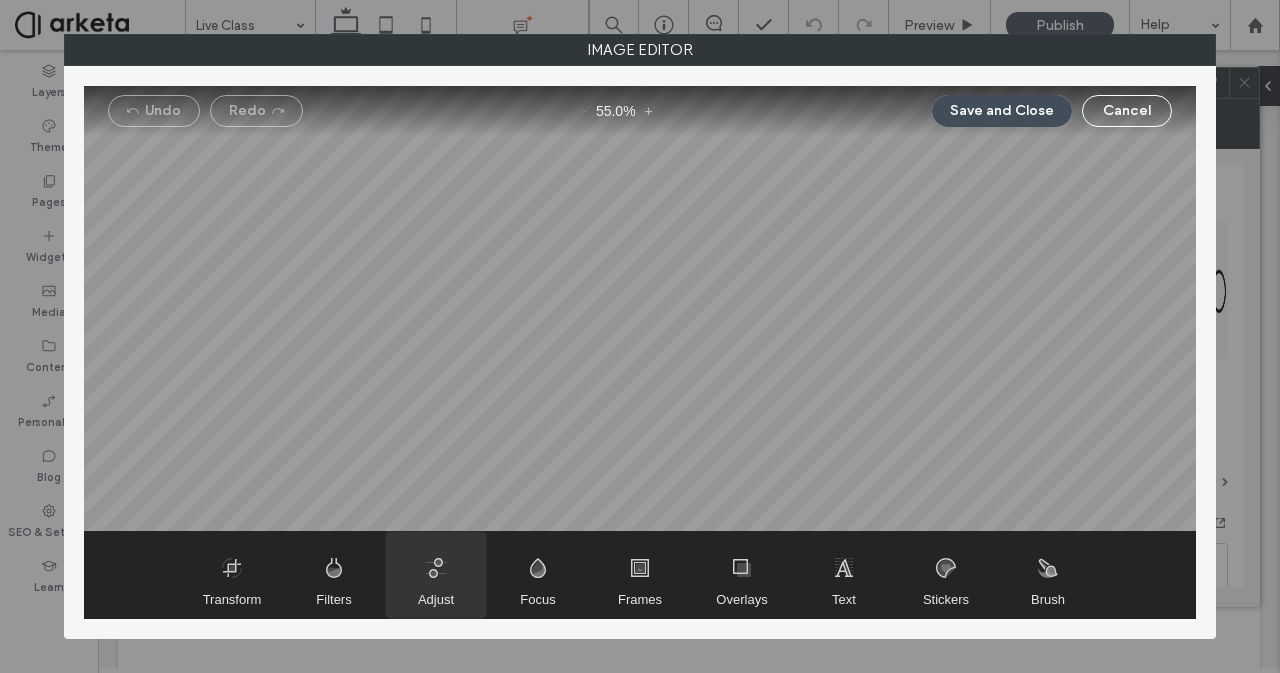 click at bounding box center [436, 575] 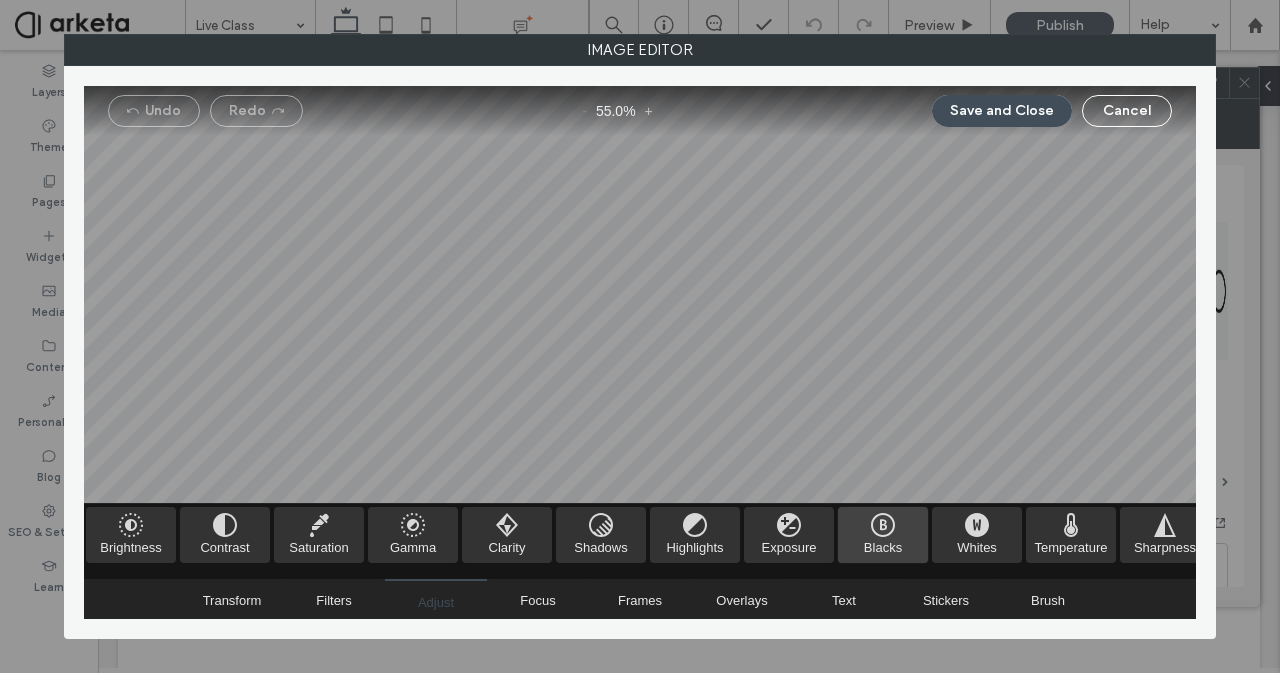 click at bounding box center [883, 535] 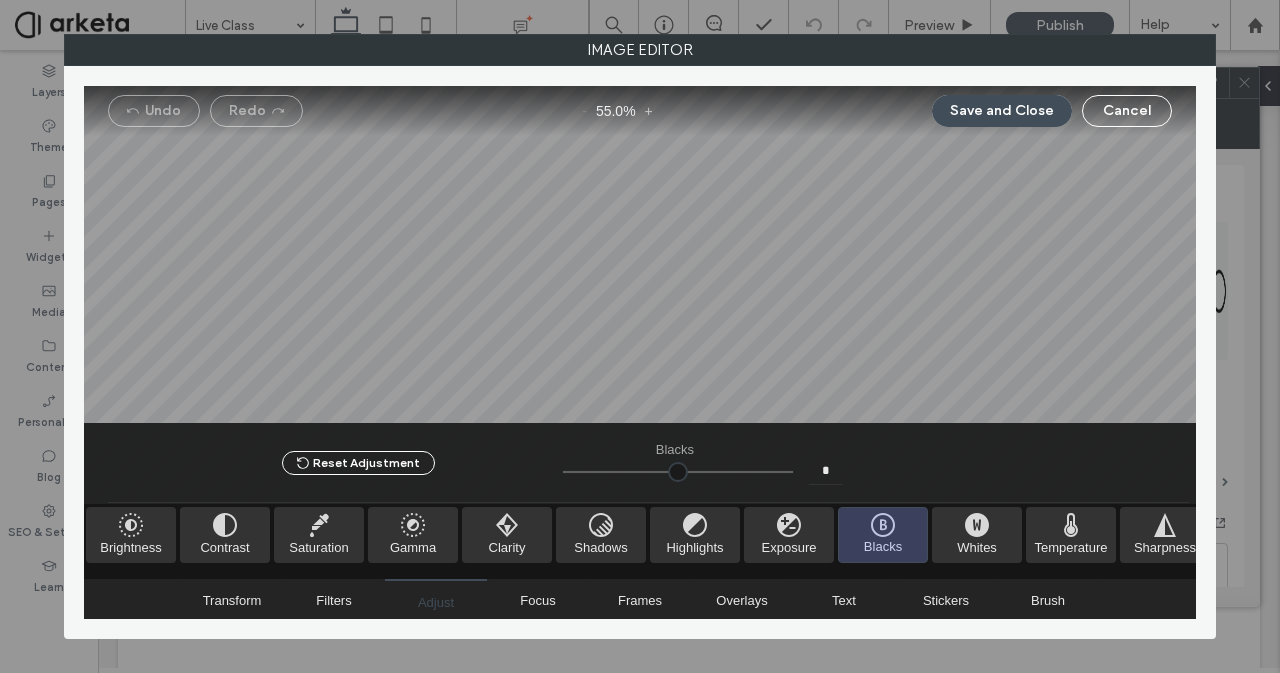 type on "*****" 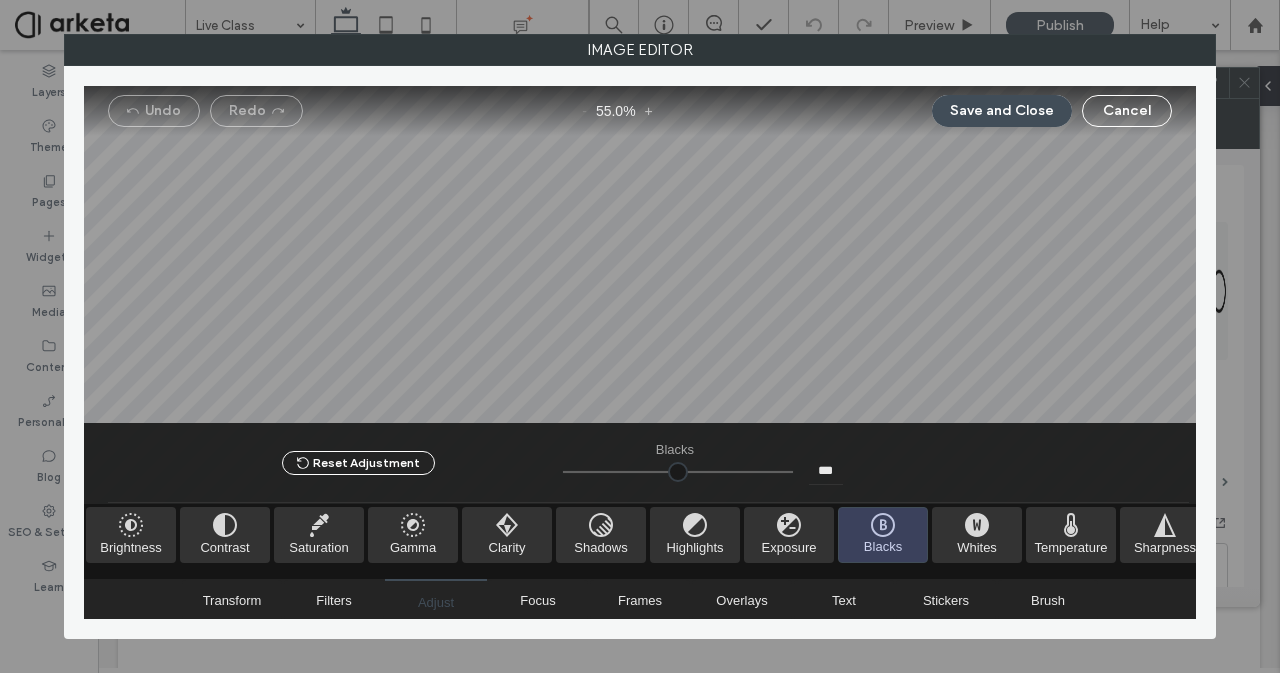 type on "*****" 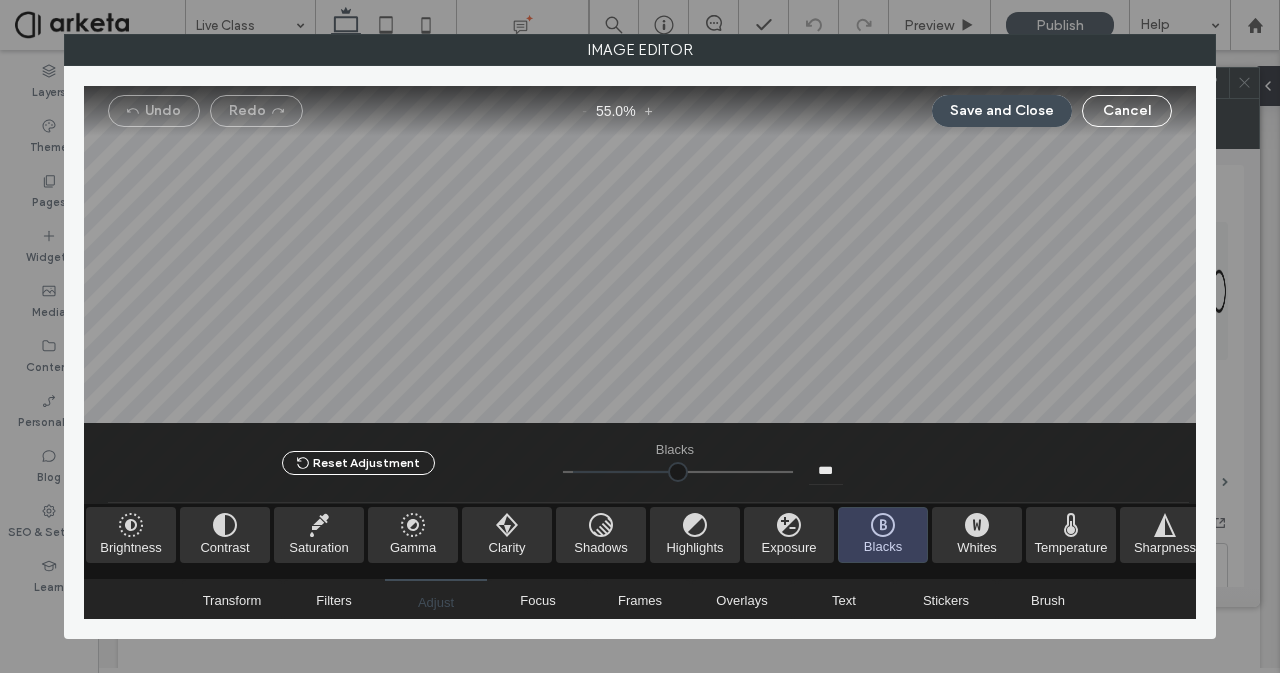type on "*****" 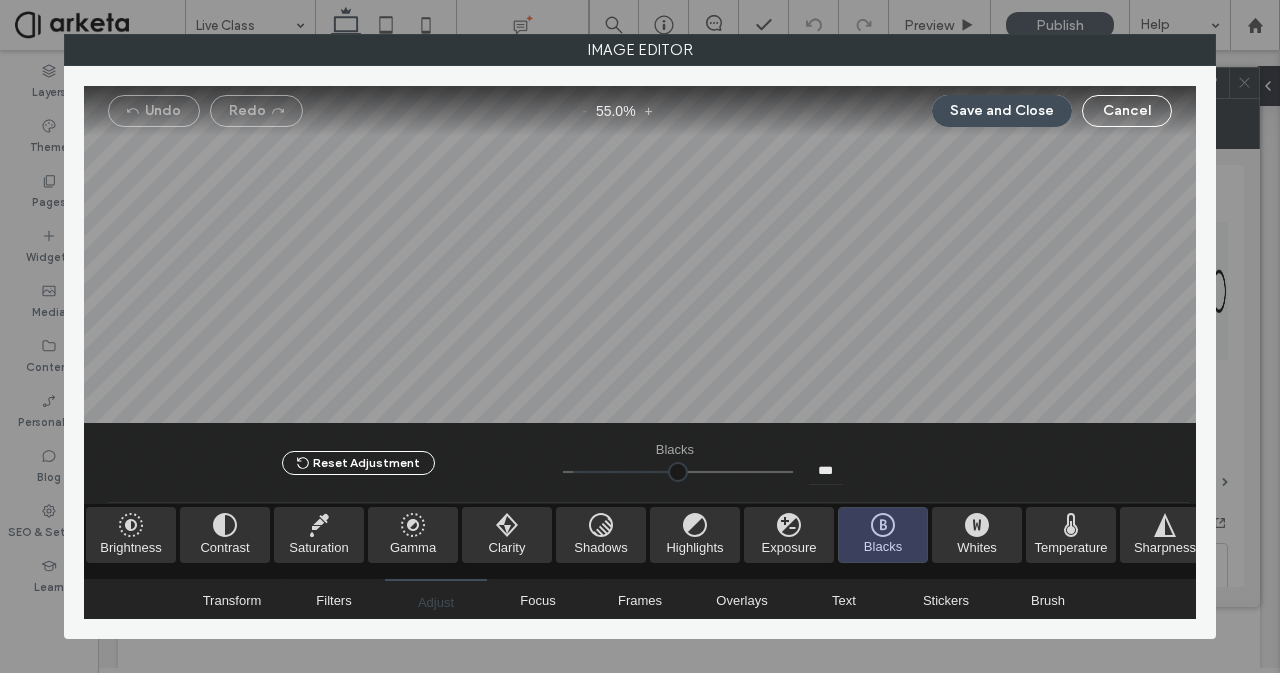 type on "*****" 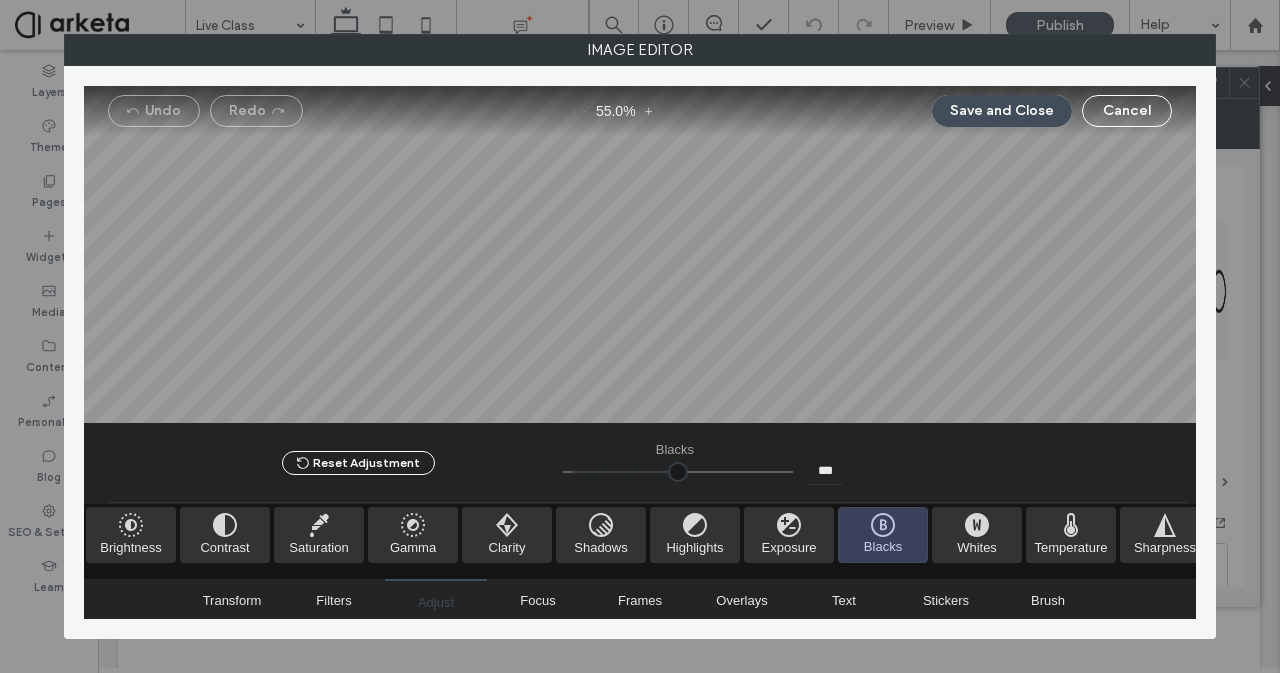 type on "***" 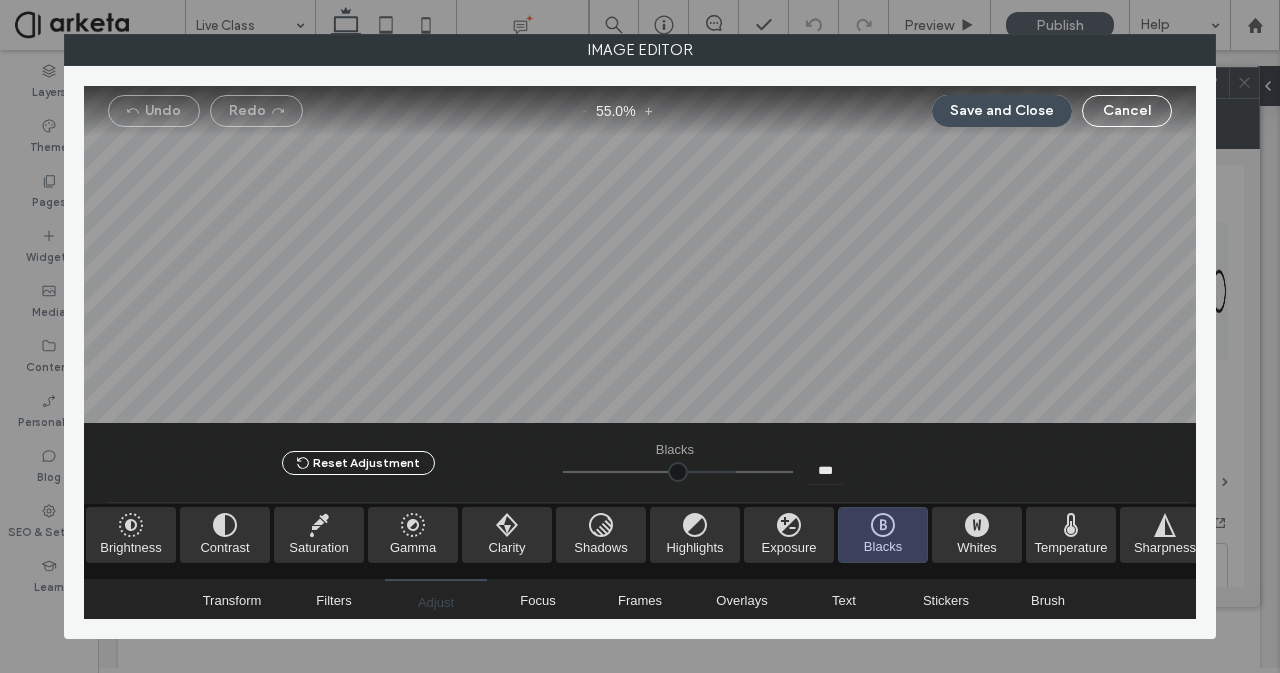 type on "***" 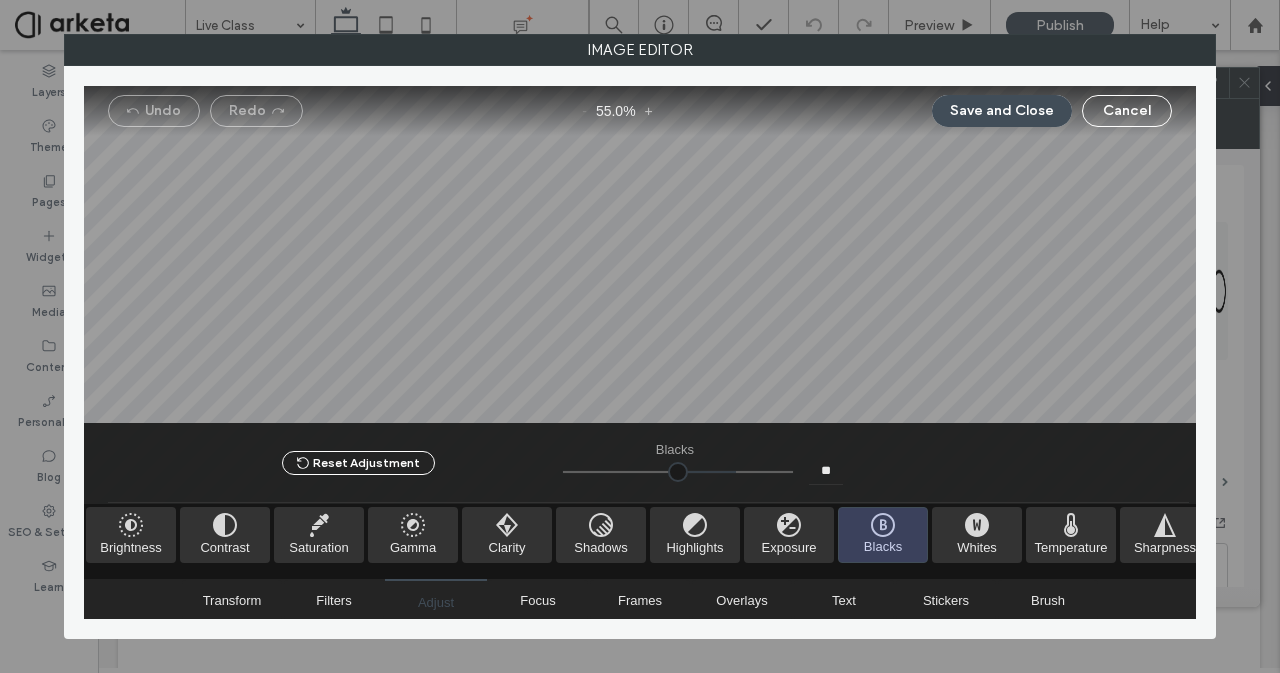 type on "*" 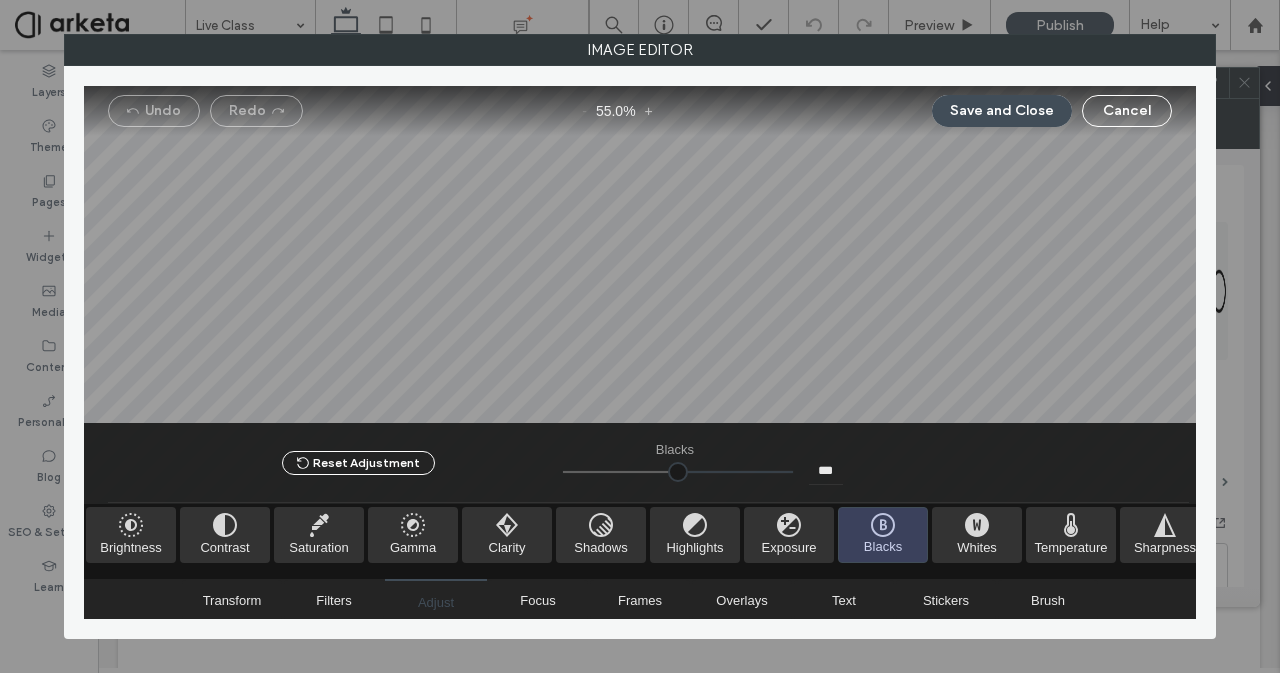 type on "**" 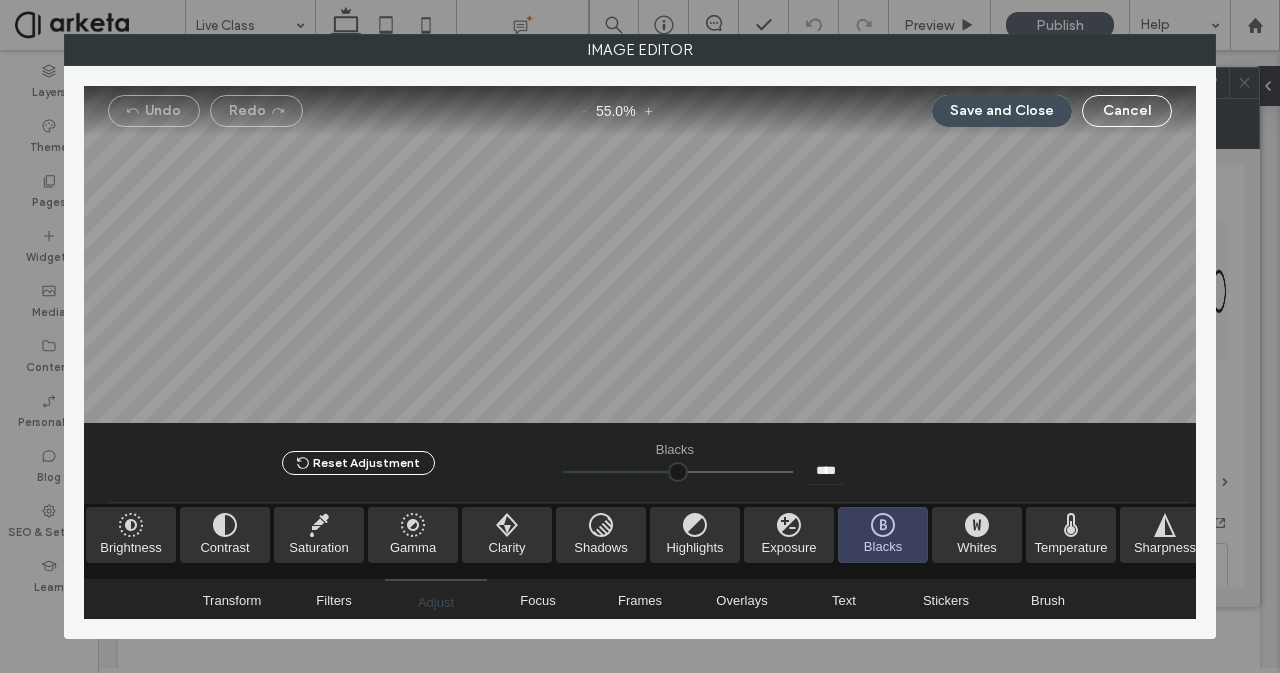 drag, startPoint x: 671, startPoint y: 470, endPoint x: 492, endPoint y: 460, distance: 179.27911 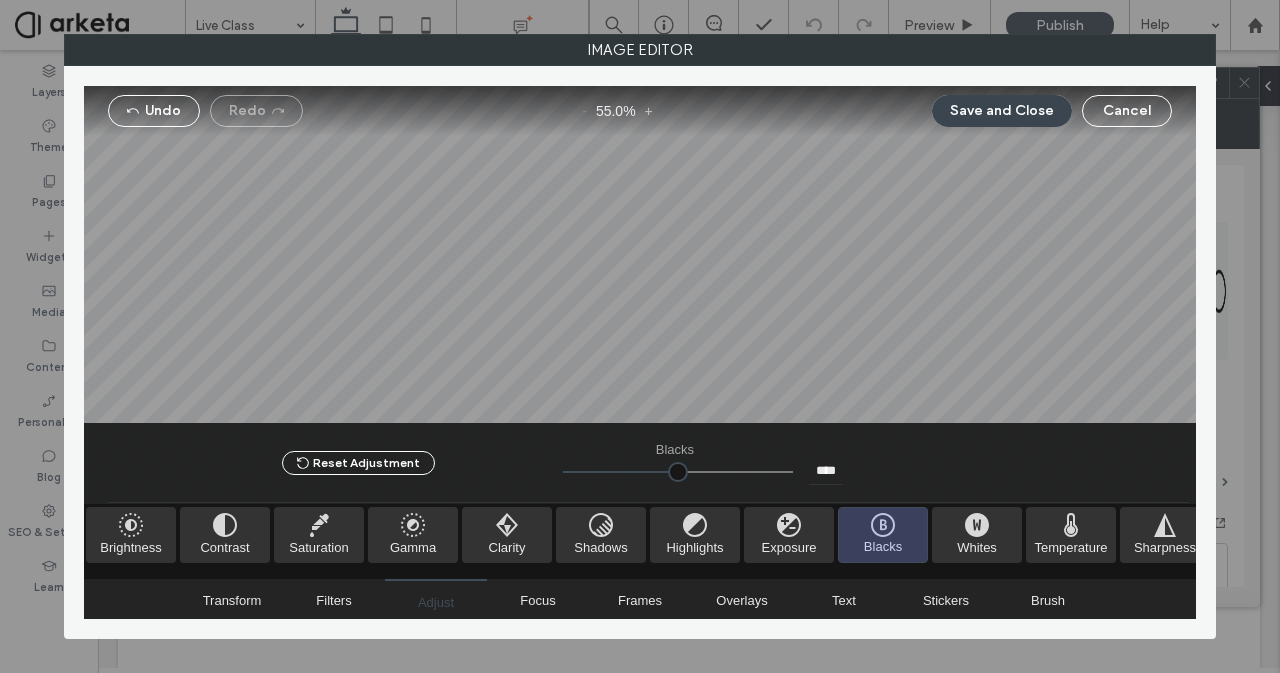 click on "Save and Close" at bounding box center (1002, 111) 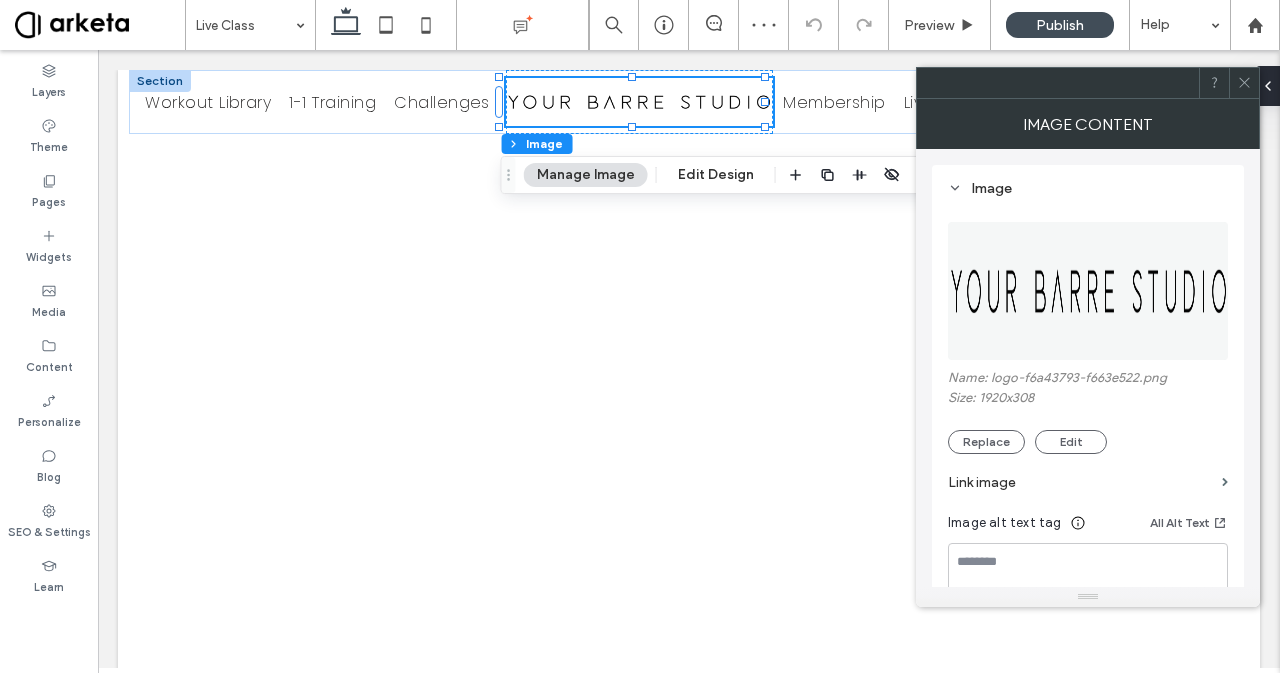 click 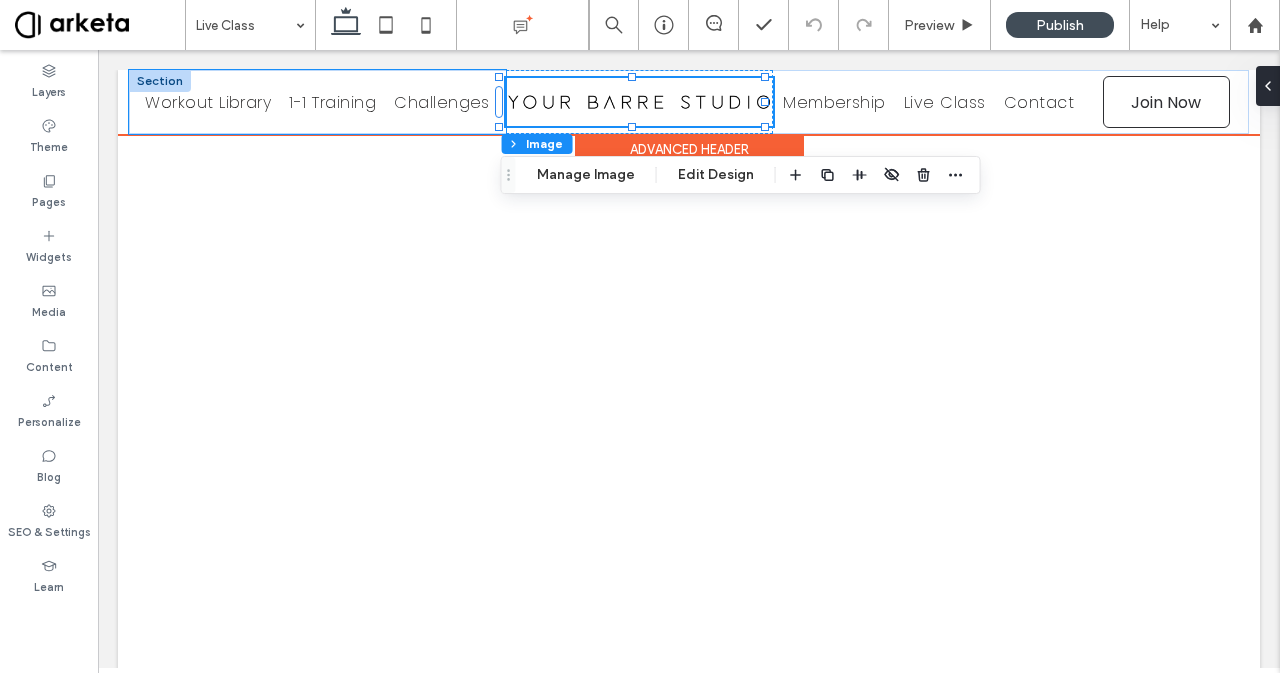 click on "Workout Library
1-1 Training
Challenges" at bounding box center [317, 102] 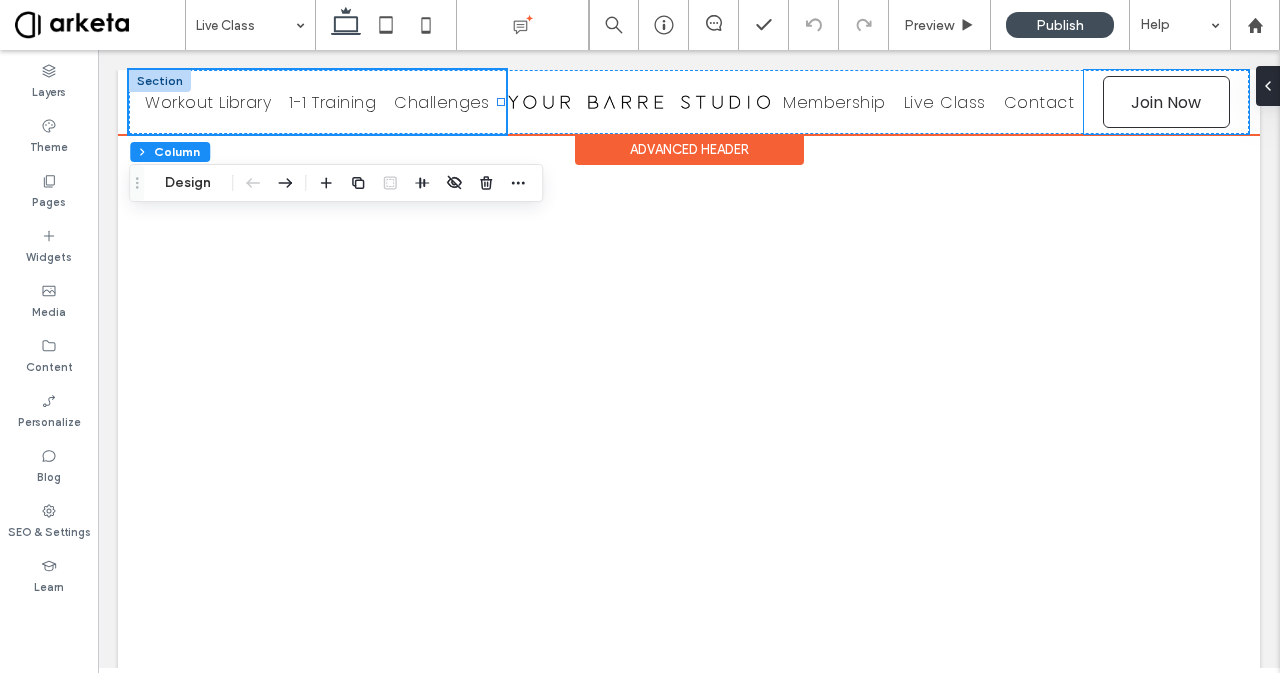 click on "*5555
Join Now" at bounding box center (1166, 102) 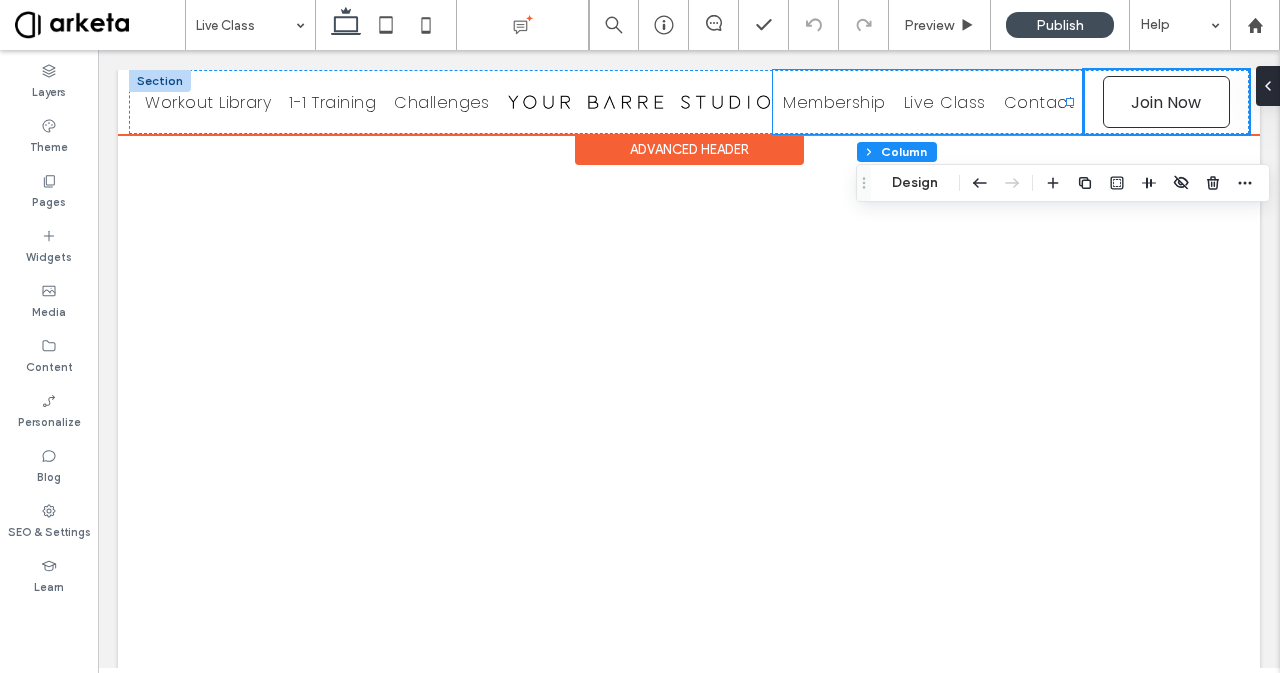 click on "Membership
Live Class
Contact" at bounding box center (928, 102) 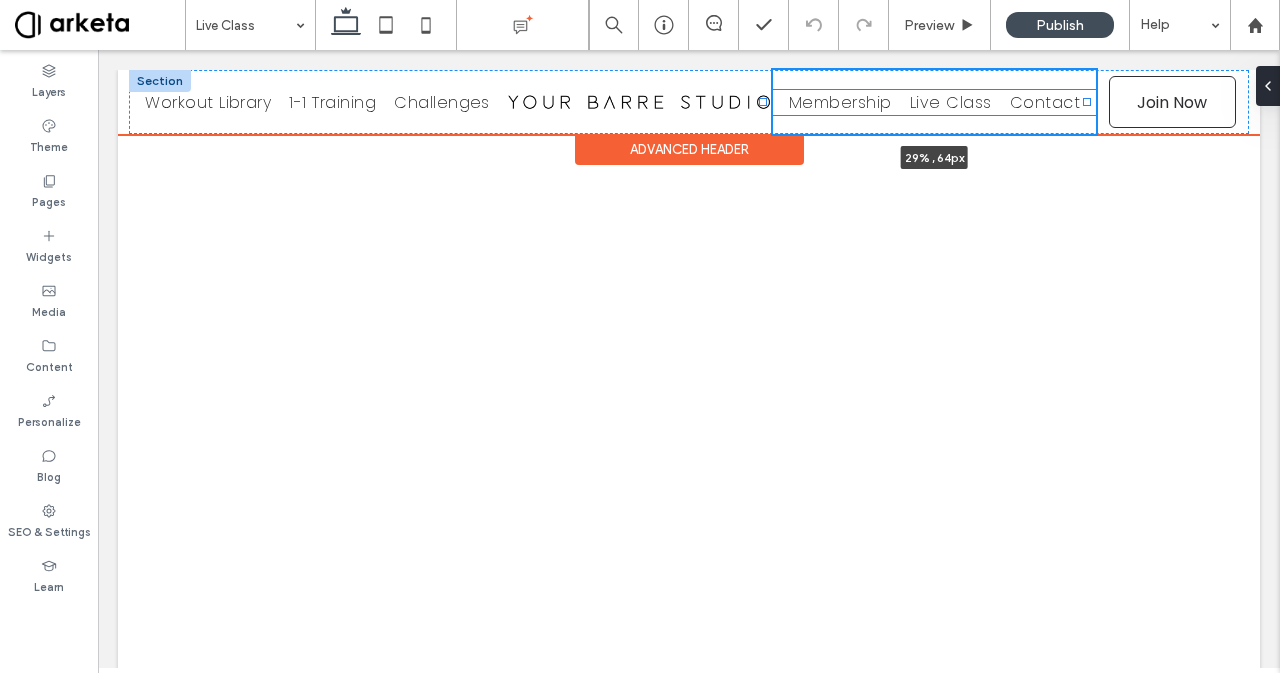 drag, startPoint x: 1070, startPoint y: 100, endPoint x: 1086, endPoint y: 103, distance: 16.27882 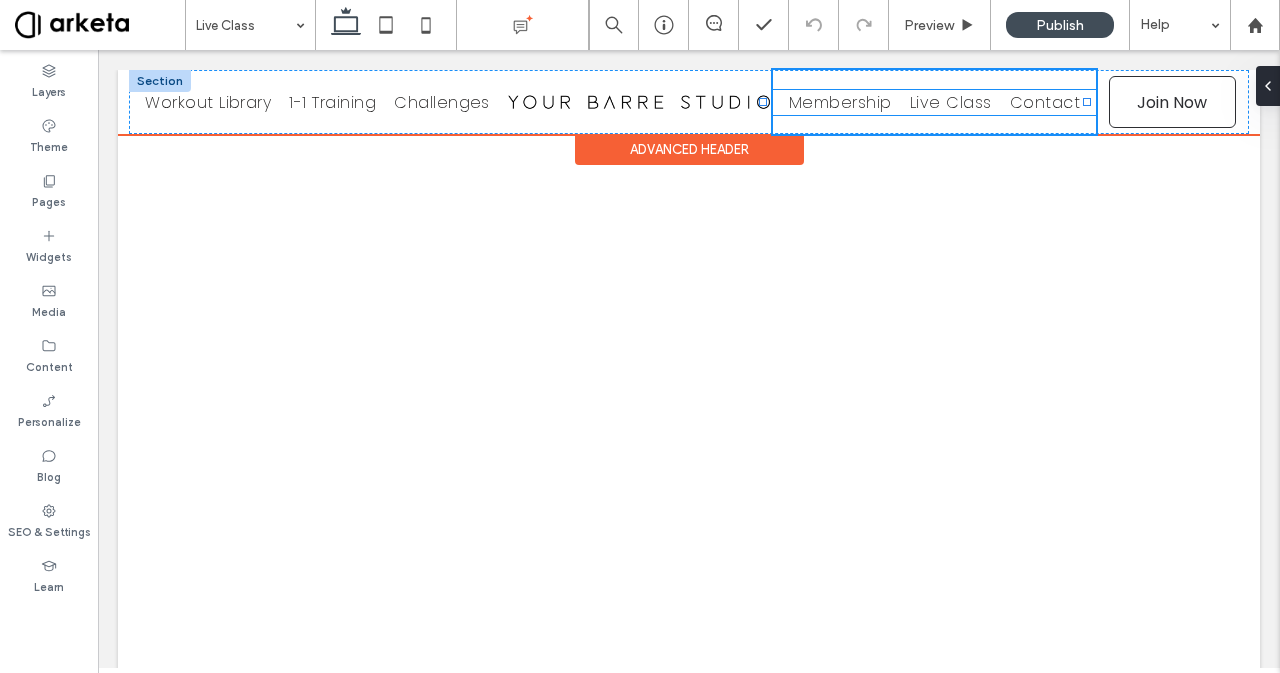 type on "**" 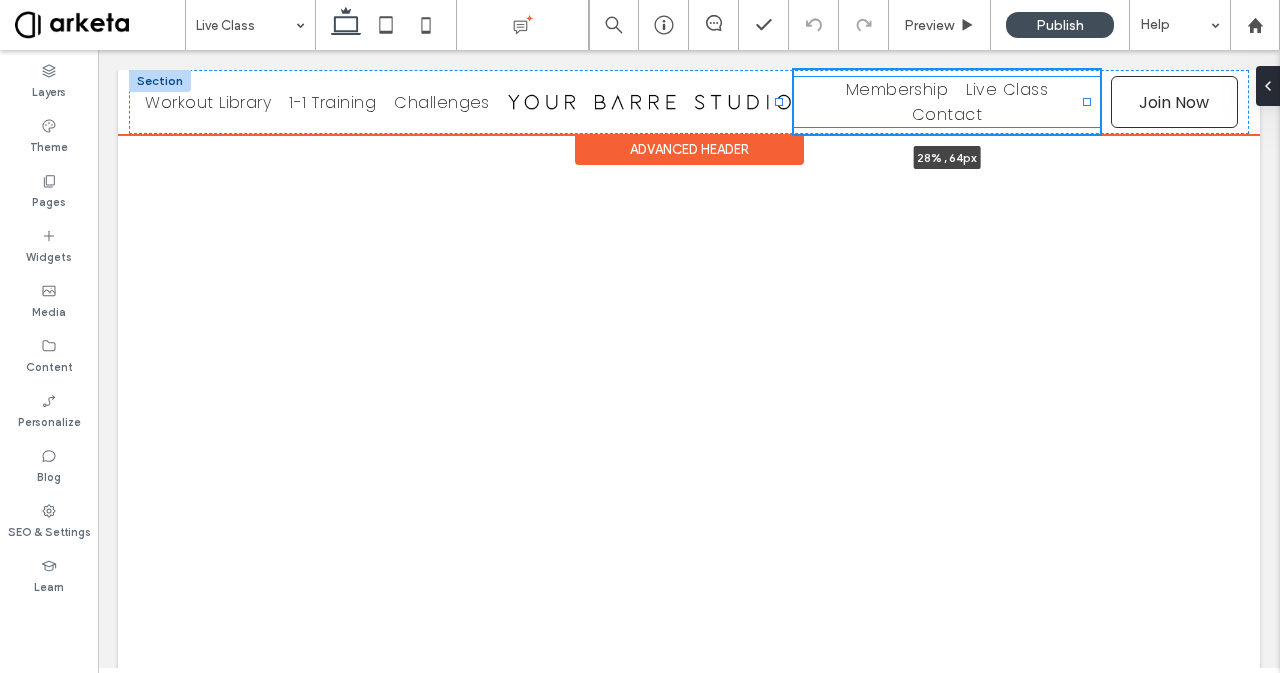 drag, startPoint x: 764, startPoint y: 104, endPoint x: 780, endPoint y: 109, distance: 16.763054 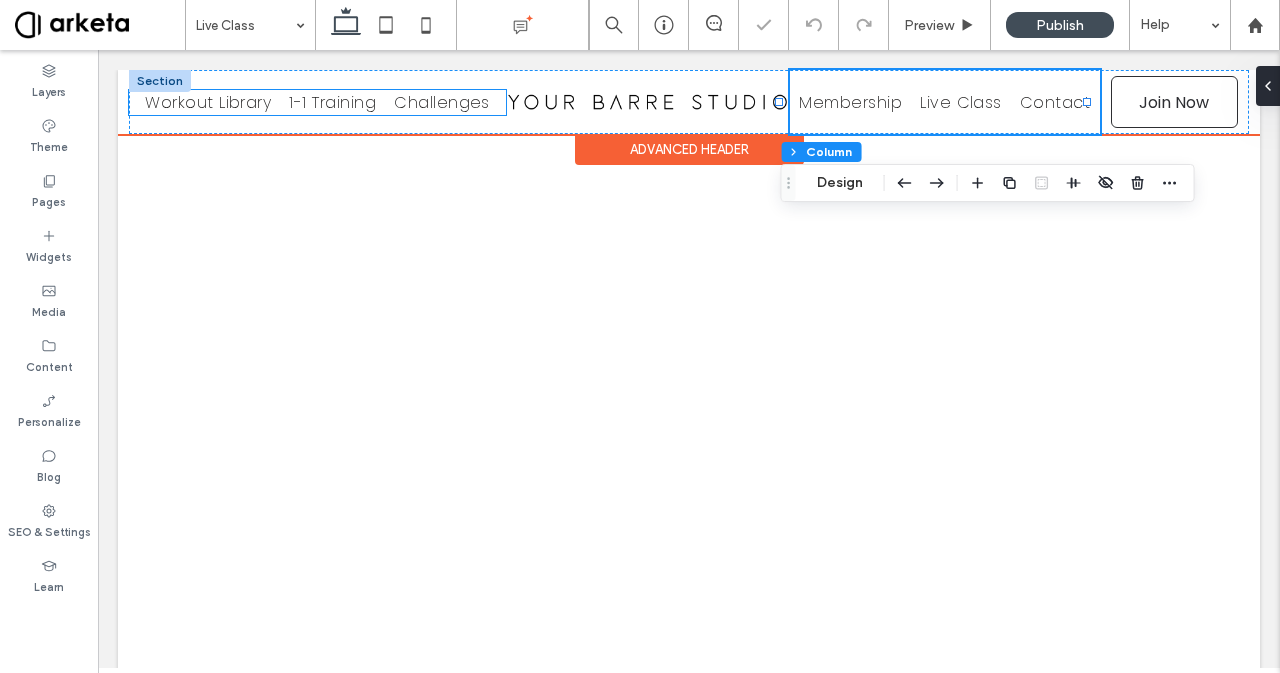 click on "Workout Library
1-1 Training
Challenges" at bounding box center (317, 102) 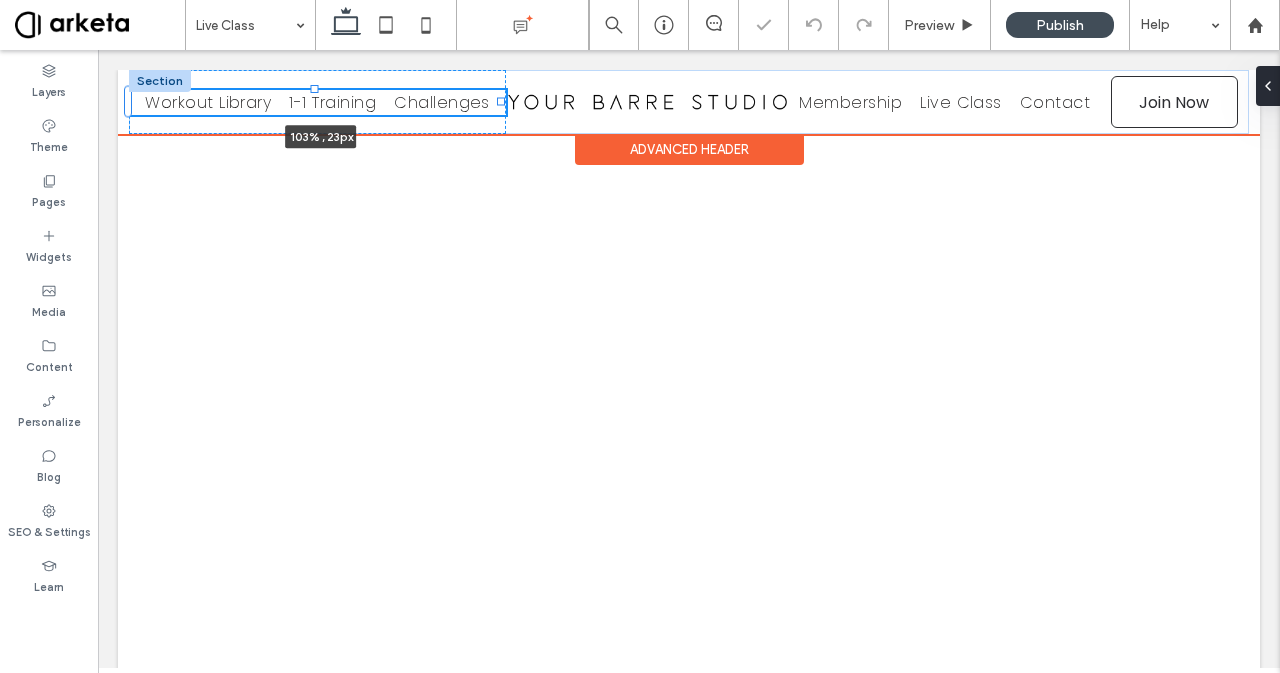 drag, startPoint x: 502, startPoint y: 101, endPoint x: 514, endPoint y: 103, distance: 12.165525 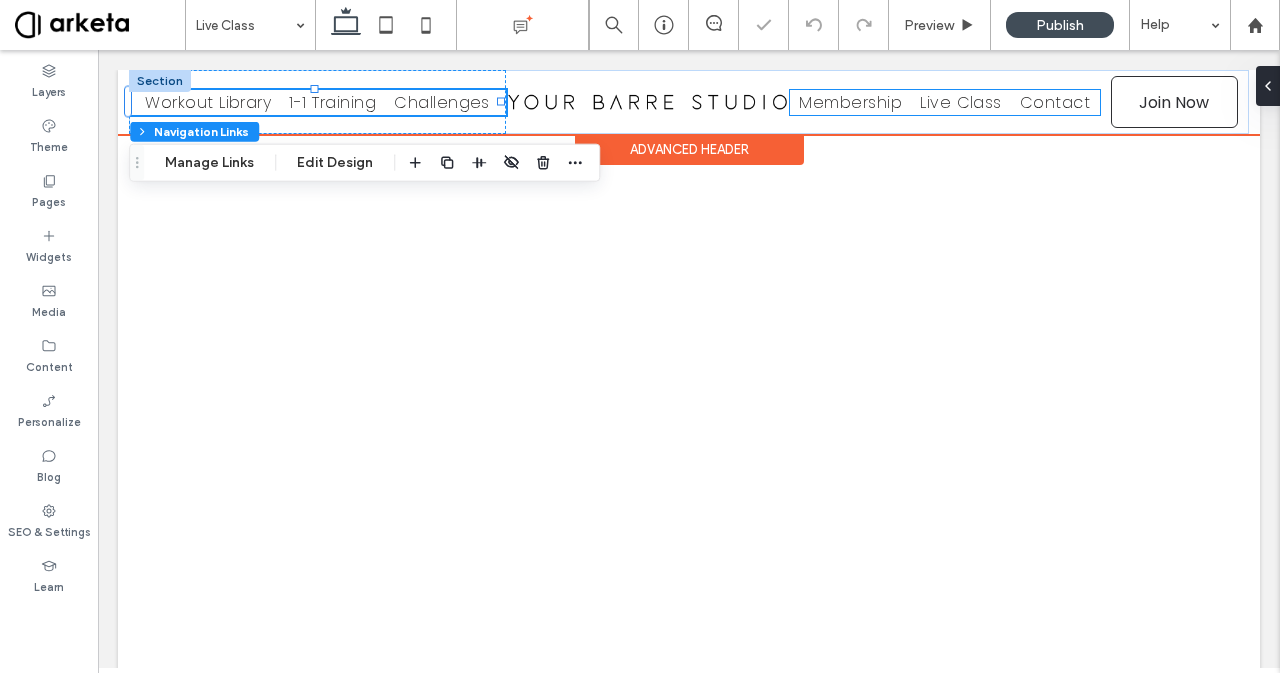 click on "Membership" at bounding box center [850, 102] 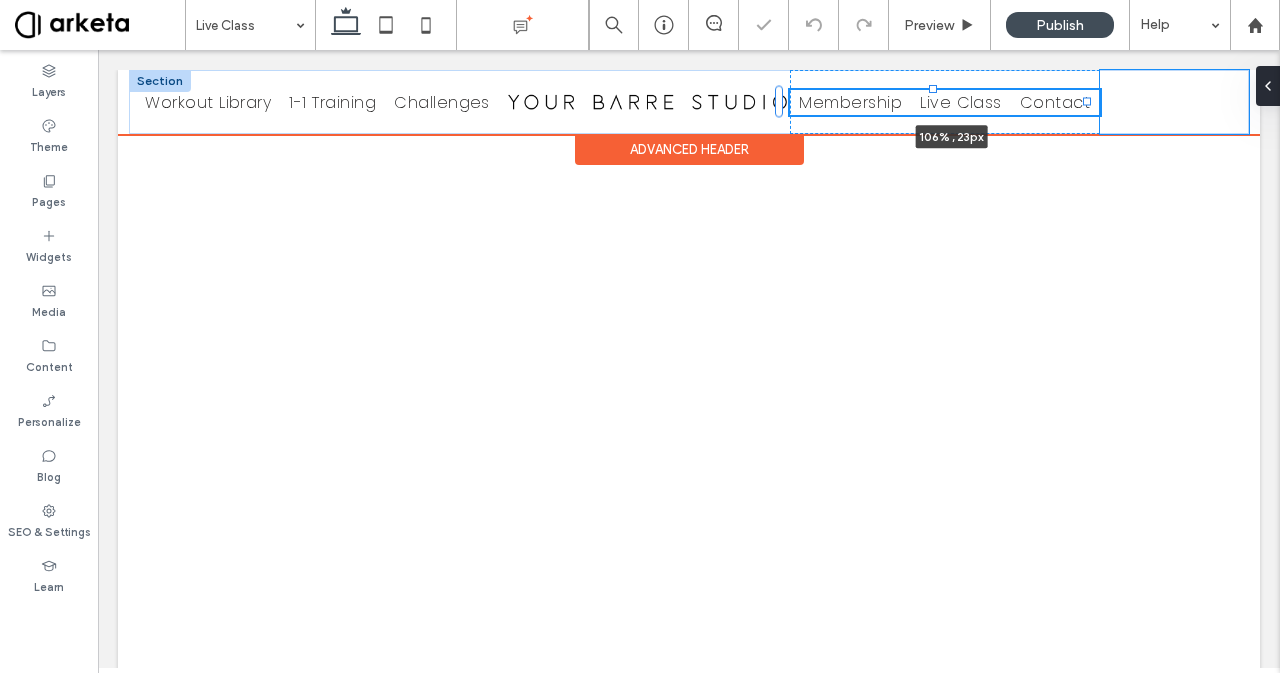 drag, startPoint x: 1088, startPoint y: 102, endPoint x: 1103, endPoint y: 101, distance: 15.033297 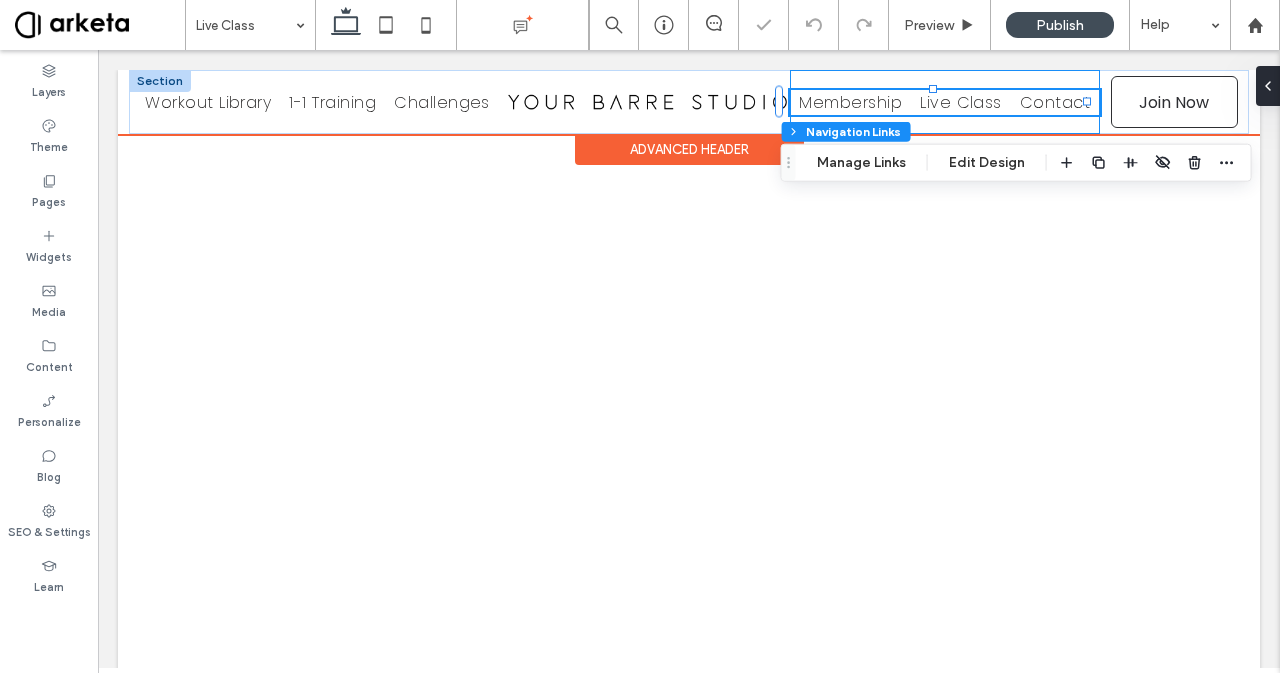 click on "Membership
Live Class
Contact
105% , 23px" at bounding box center [945, 102] 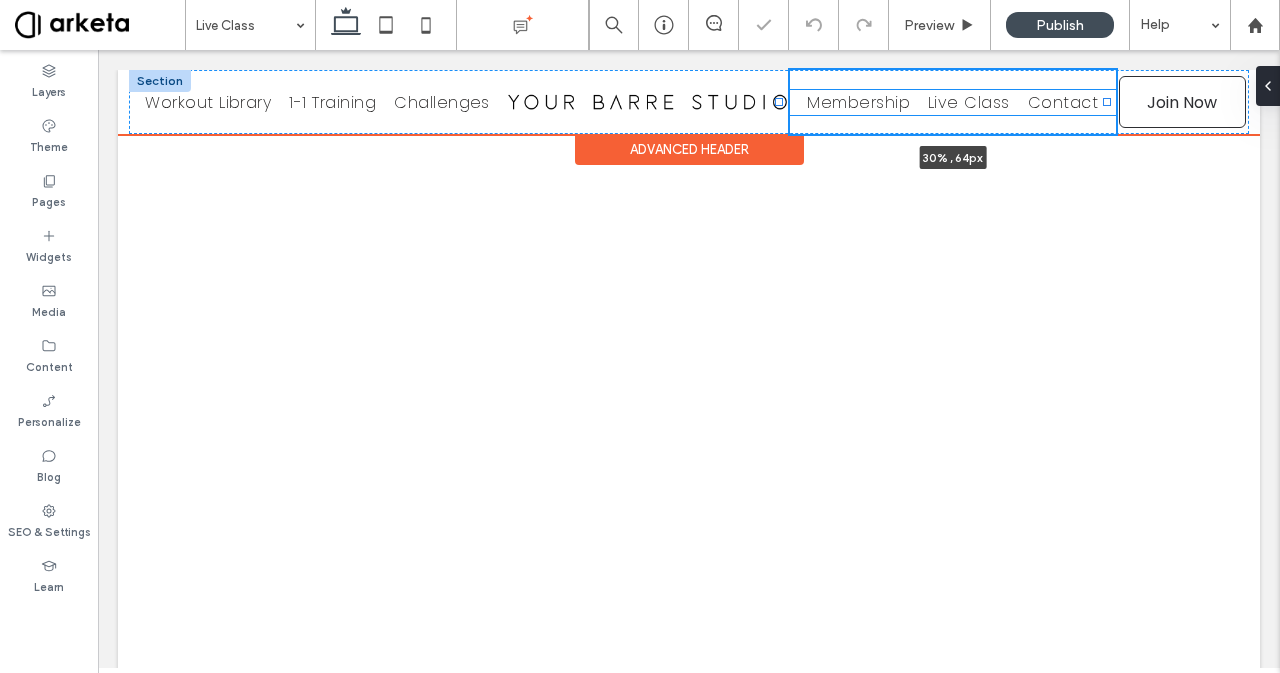 click at bounding box center (1107, 102) 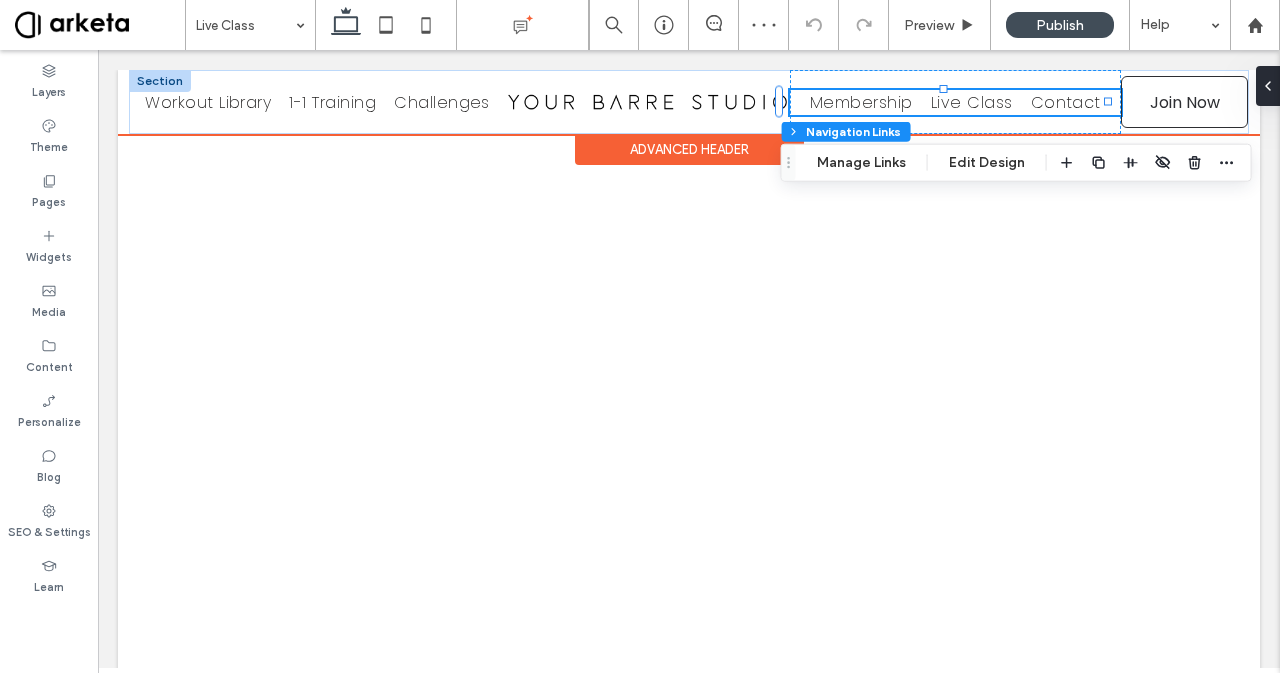 scroll, scrollTop: 54, scrollLeft: 0, axis: vertical 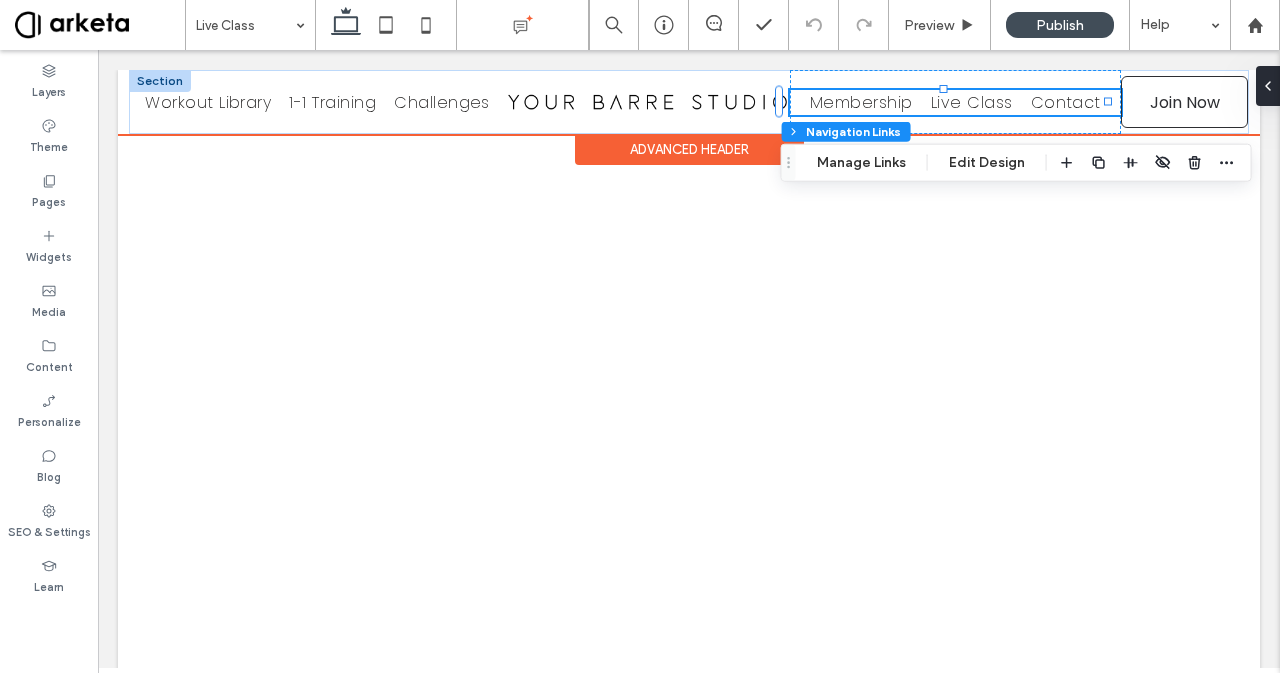 click on "Membership" at bounding box center [861, 102] 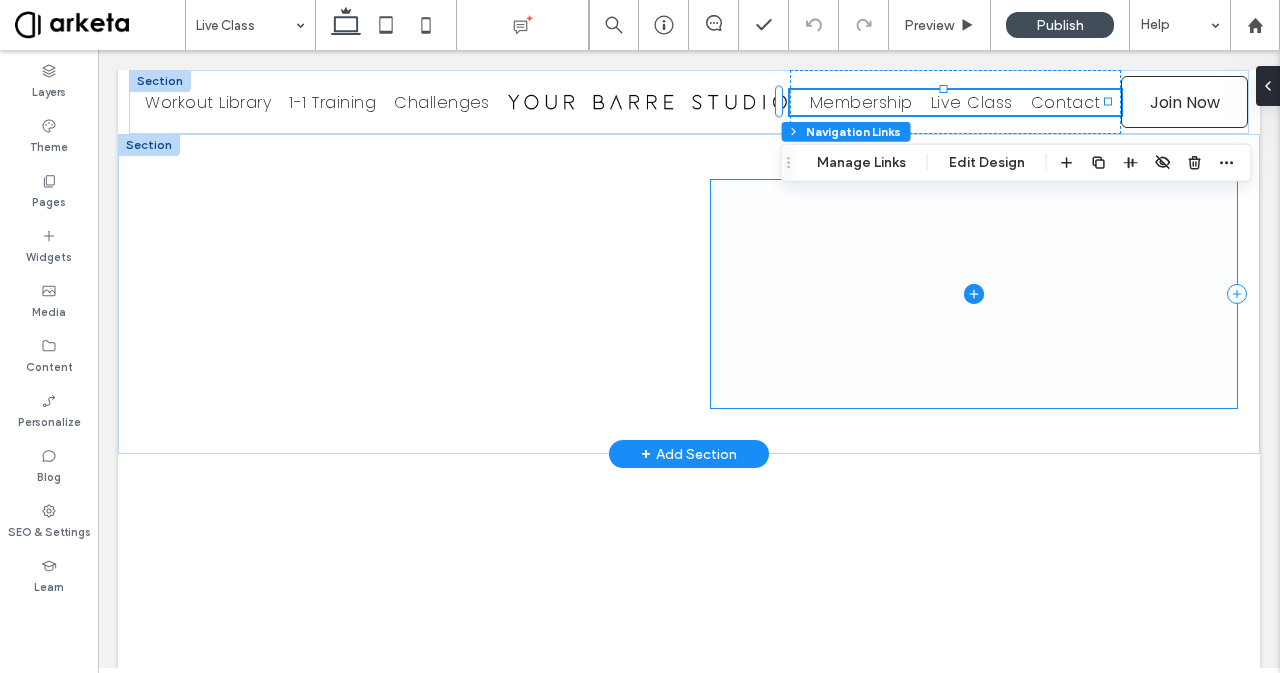 click at bounding box center (974, 294) 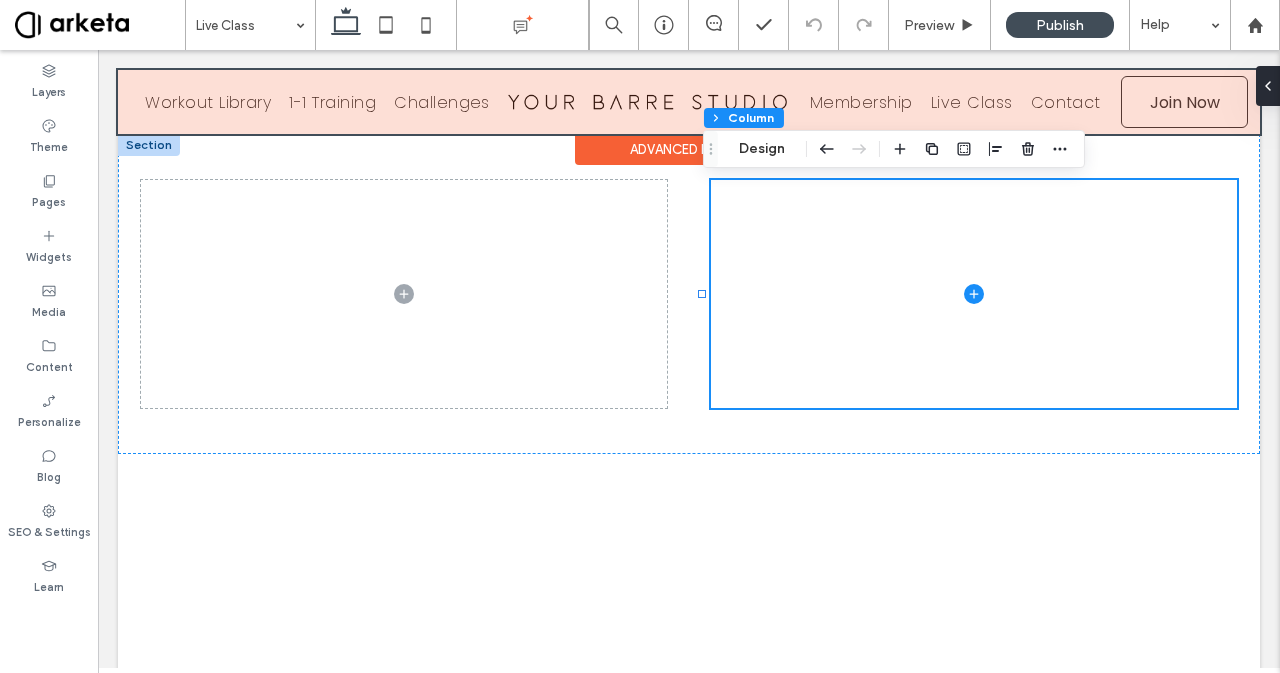 click at bounding box center [689, 102] 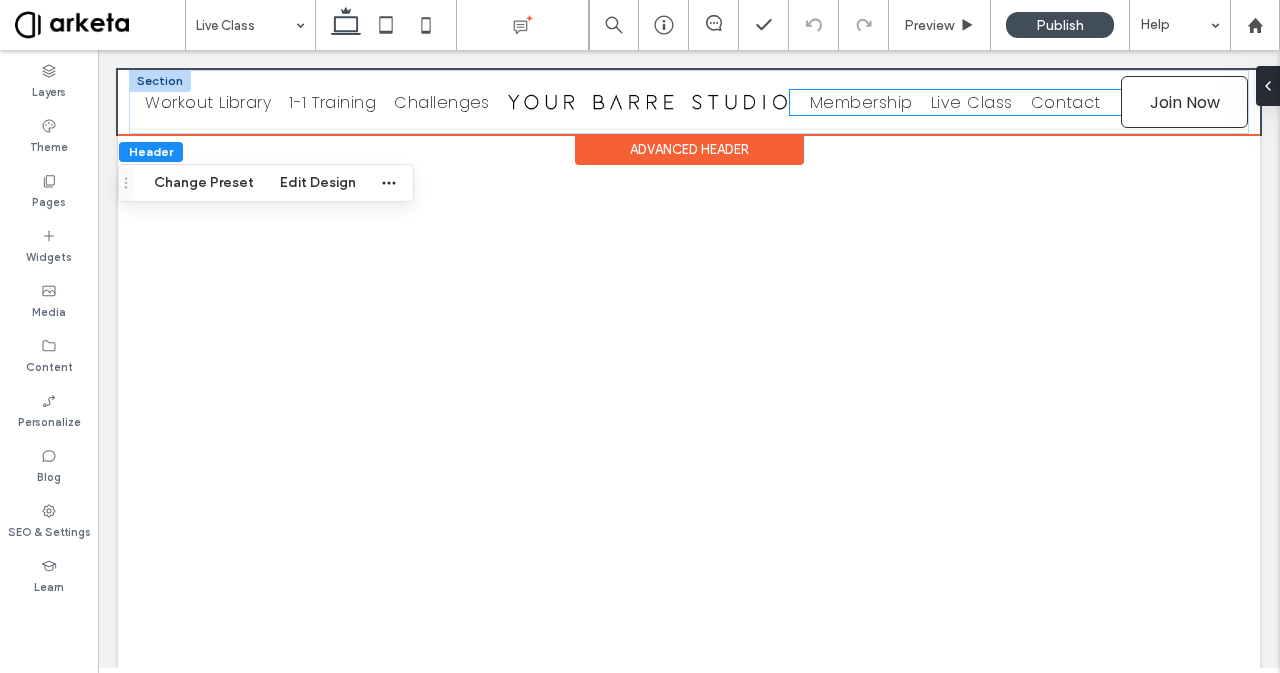 click on "Membership" at bounding box center [861, 102] 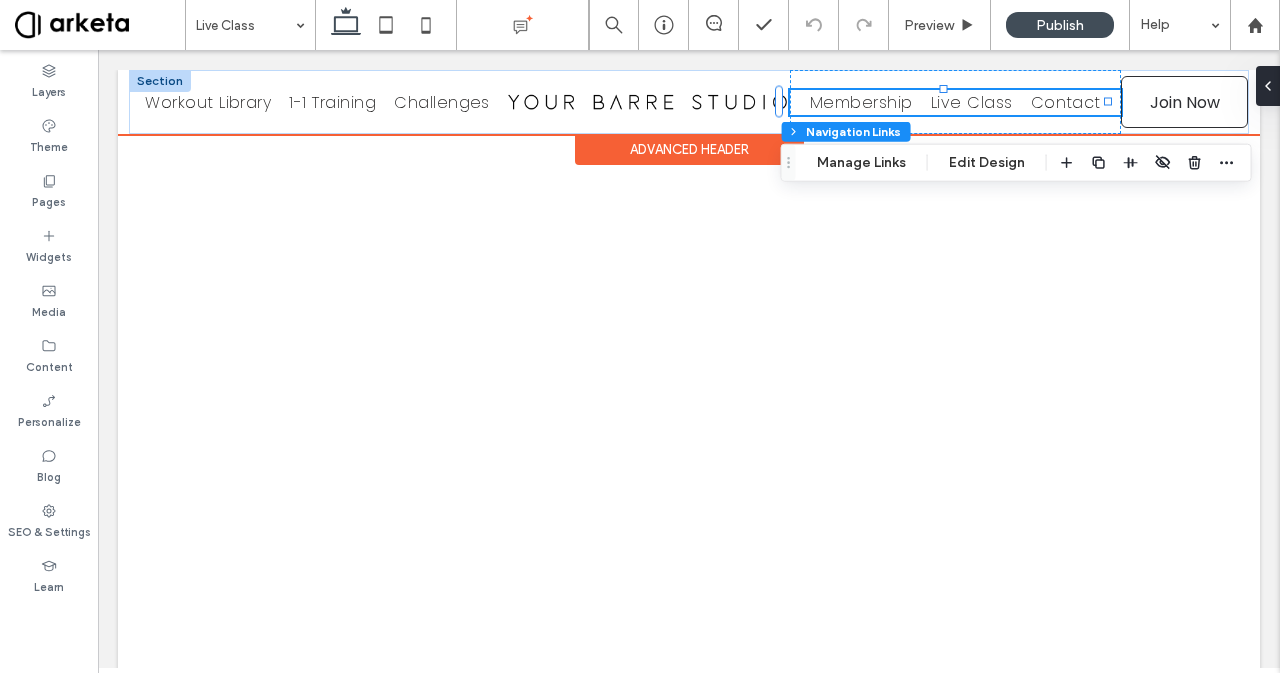 click on "Membership" at bounding box center [861, 102] 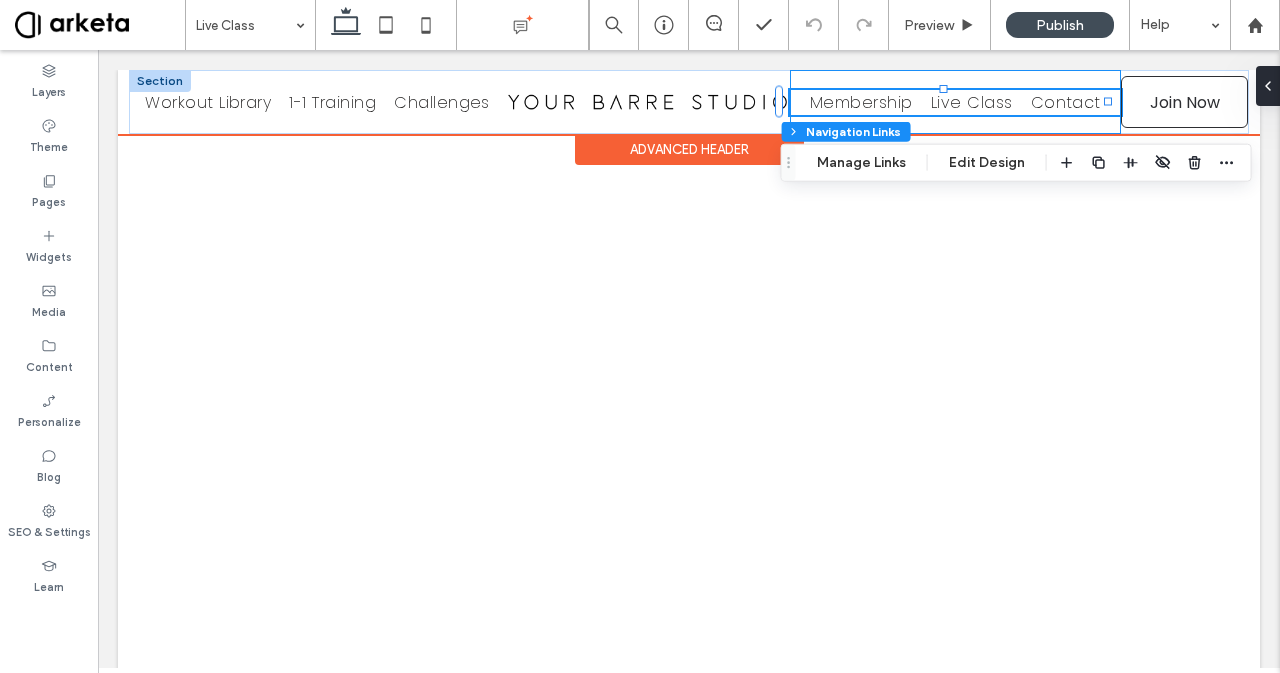 click on "Membership
Live Class
Contact" at bounding box center (956, 102) 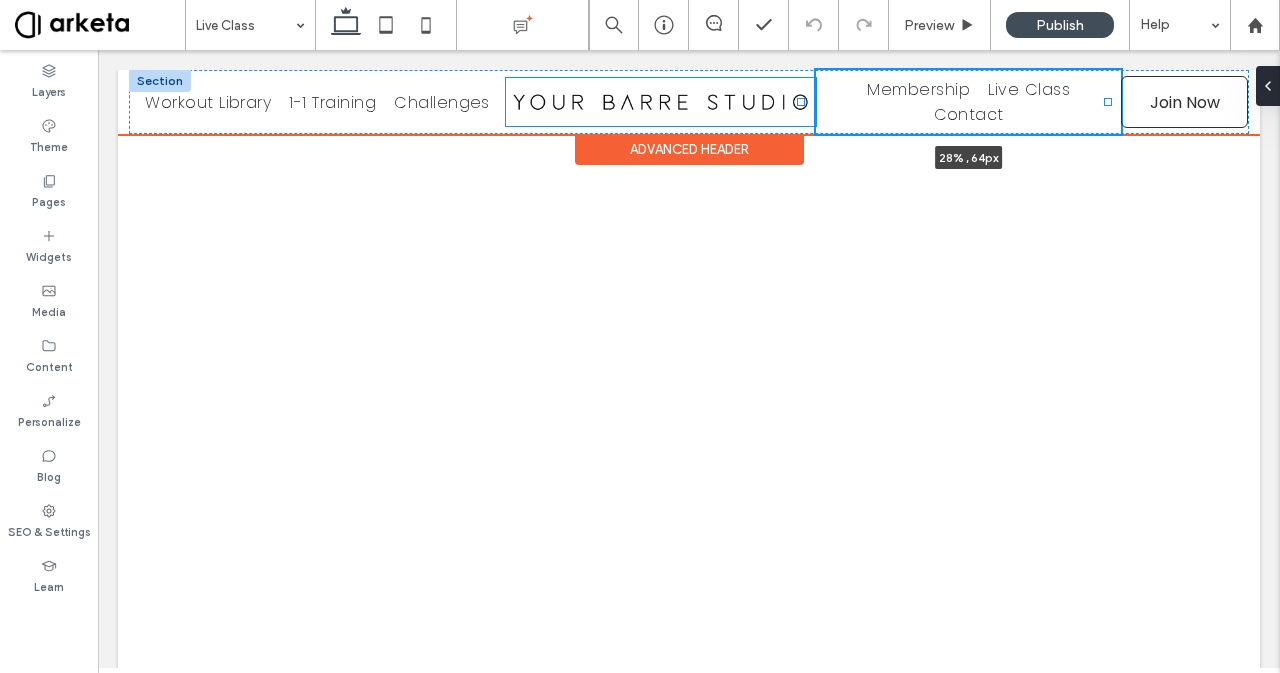 drag, startPoint x: 776, startPoint y: 102, endPoint x: 798, endPoint y: 103, distance: 22.022715 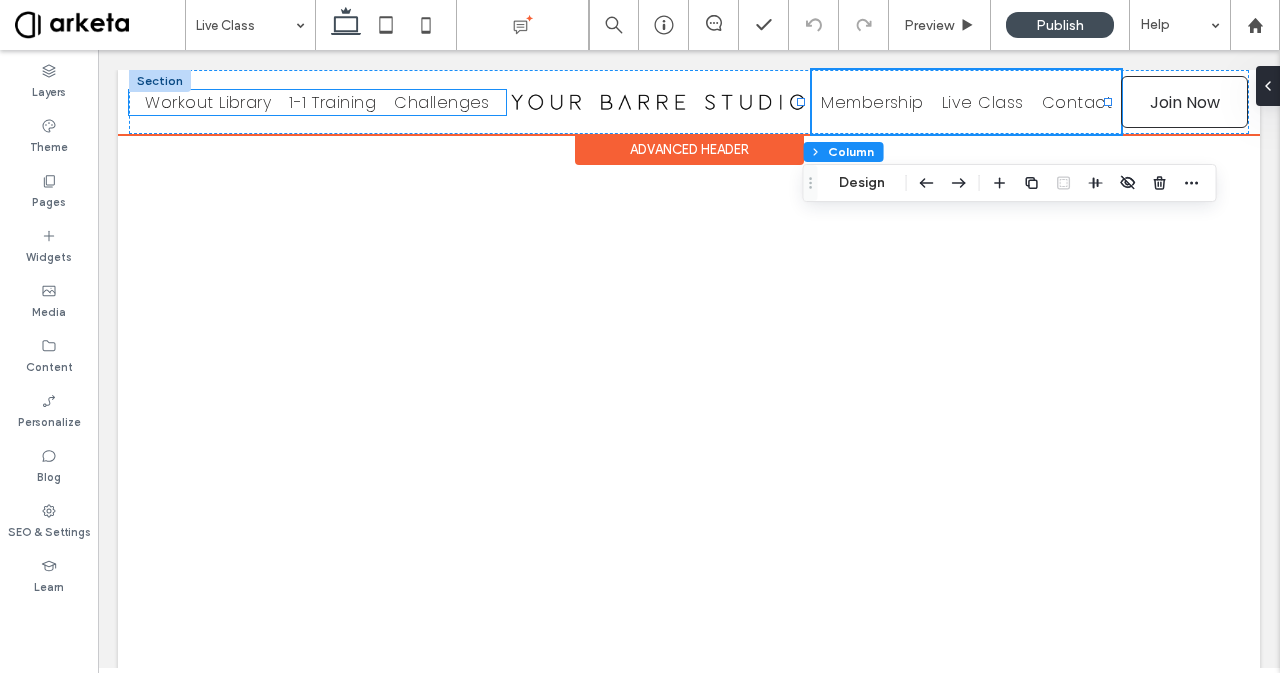 click on "Challenges" at bounding box center (442, 102) 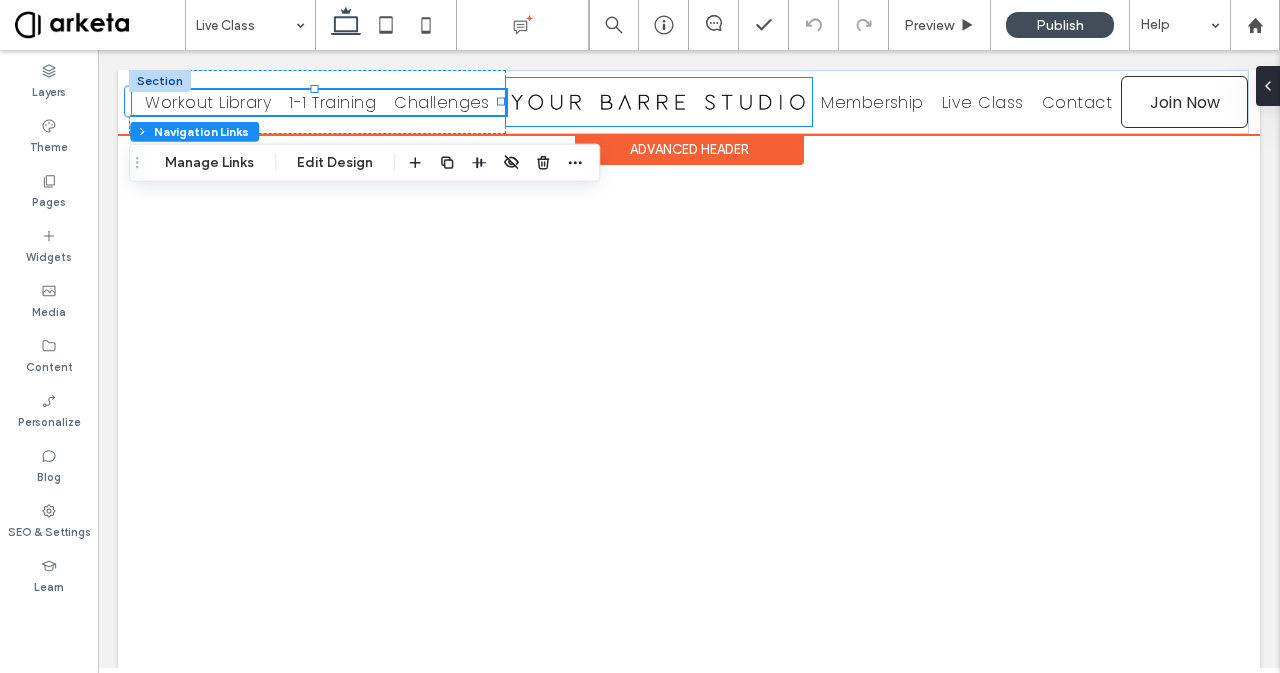 click at bounding box center [659, 102] 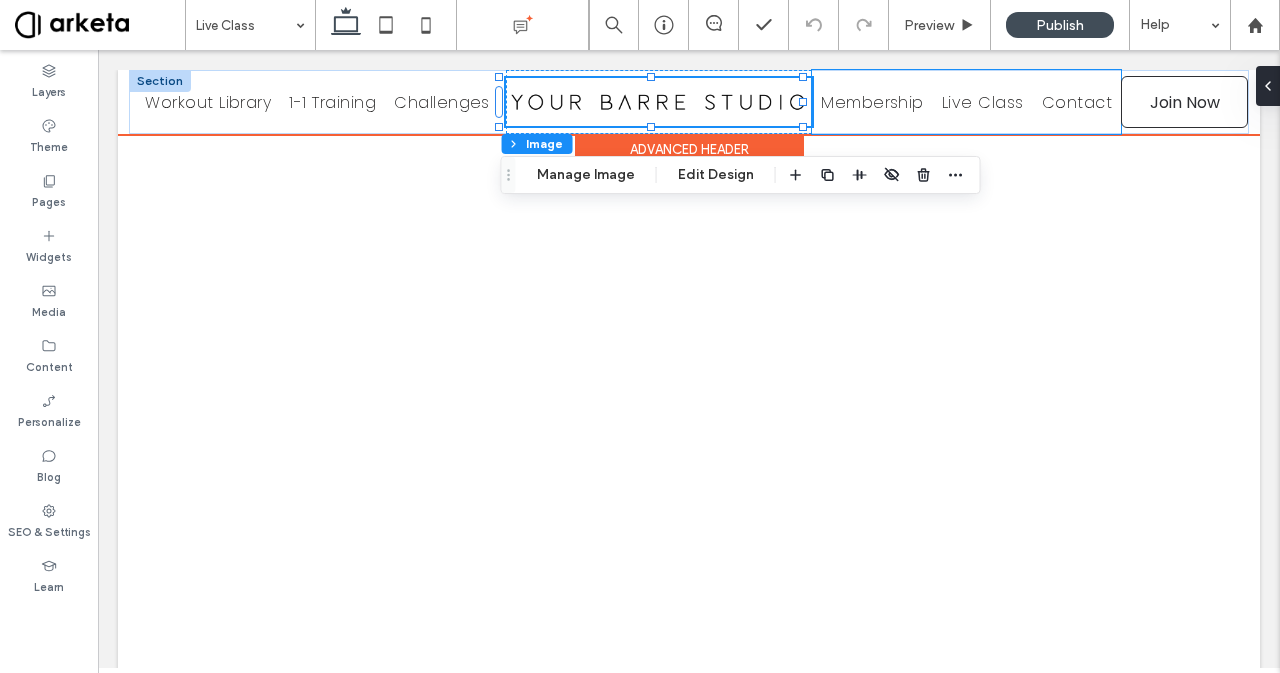 click on "Membership
Live Class
Contact" at bounding box center [966, 102] 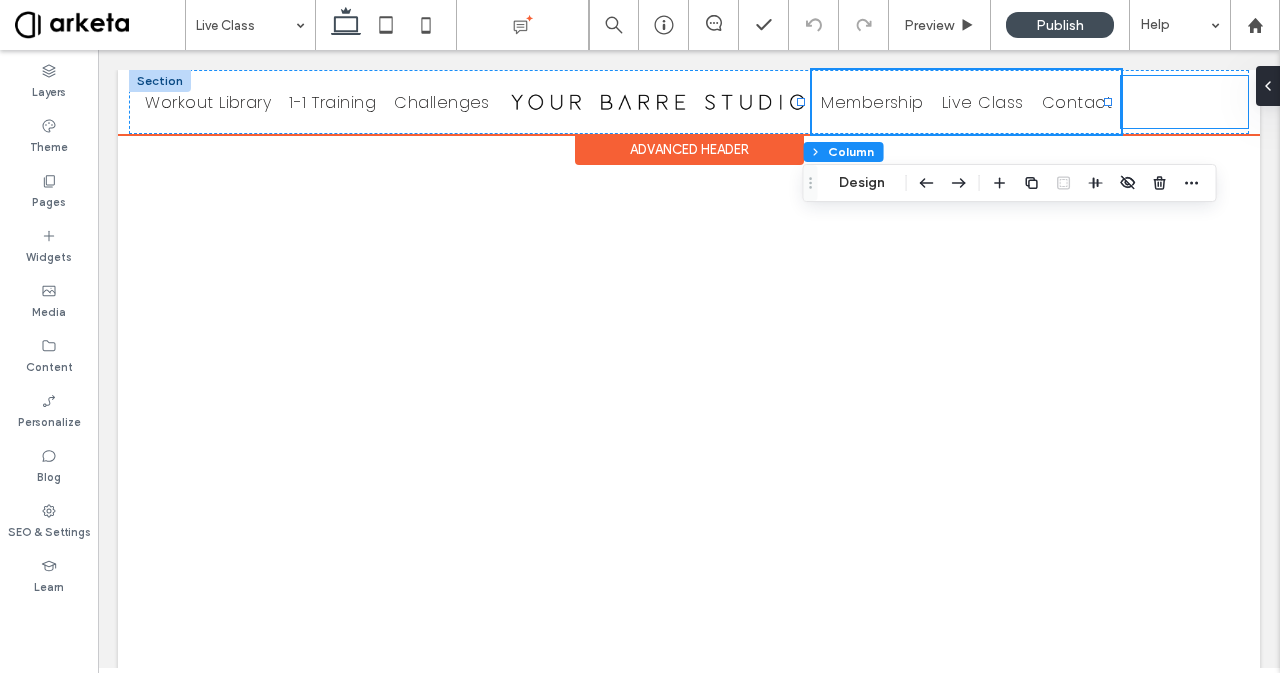 click on "Join Now" at bounding box center [1184, 102] 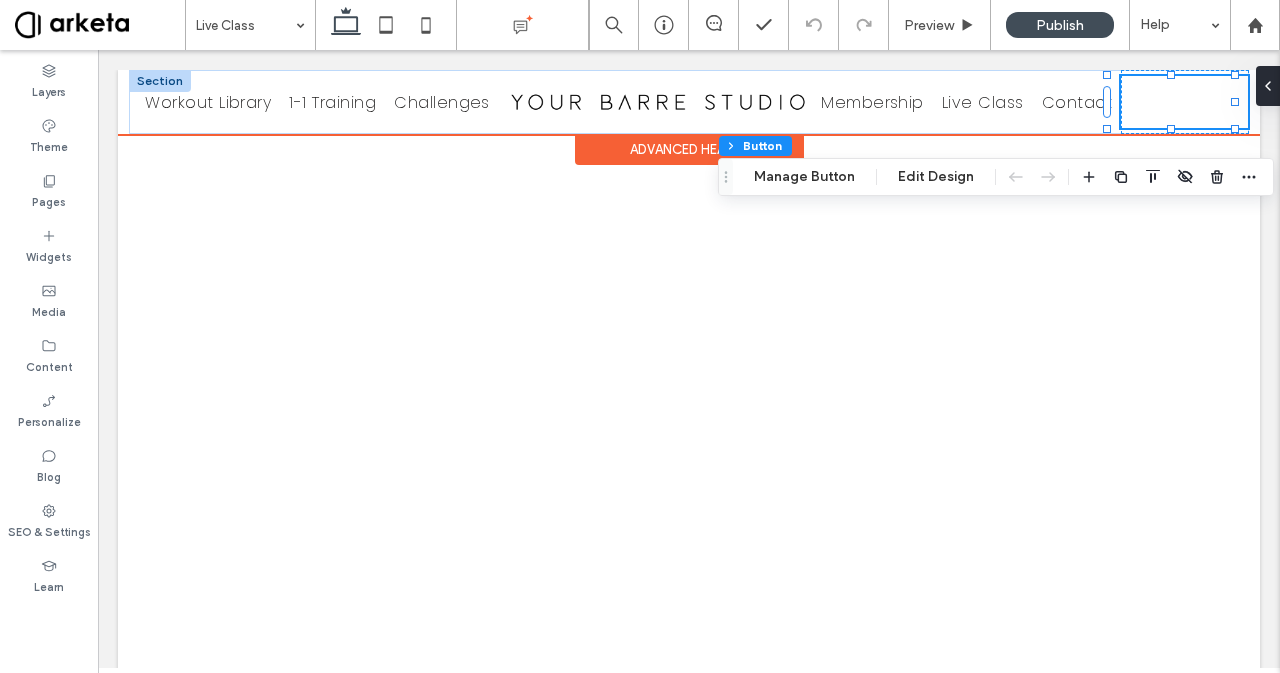 type on "**" 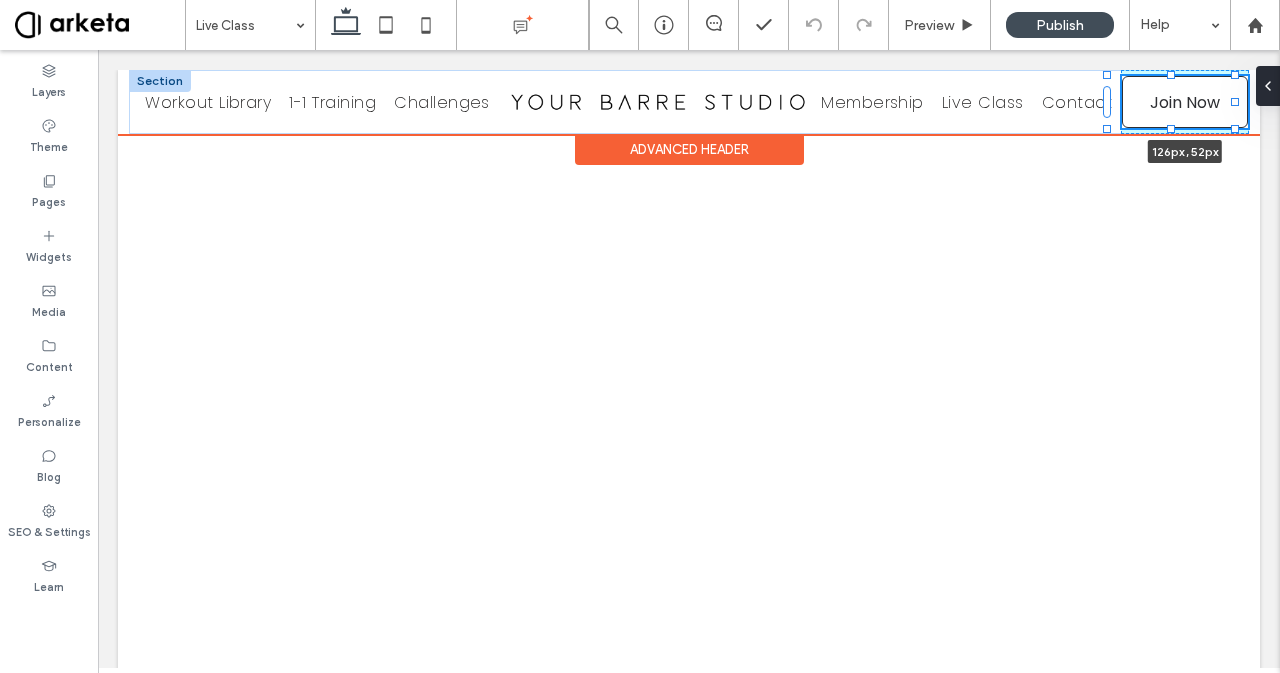 click at bounding box center [1107, 129] 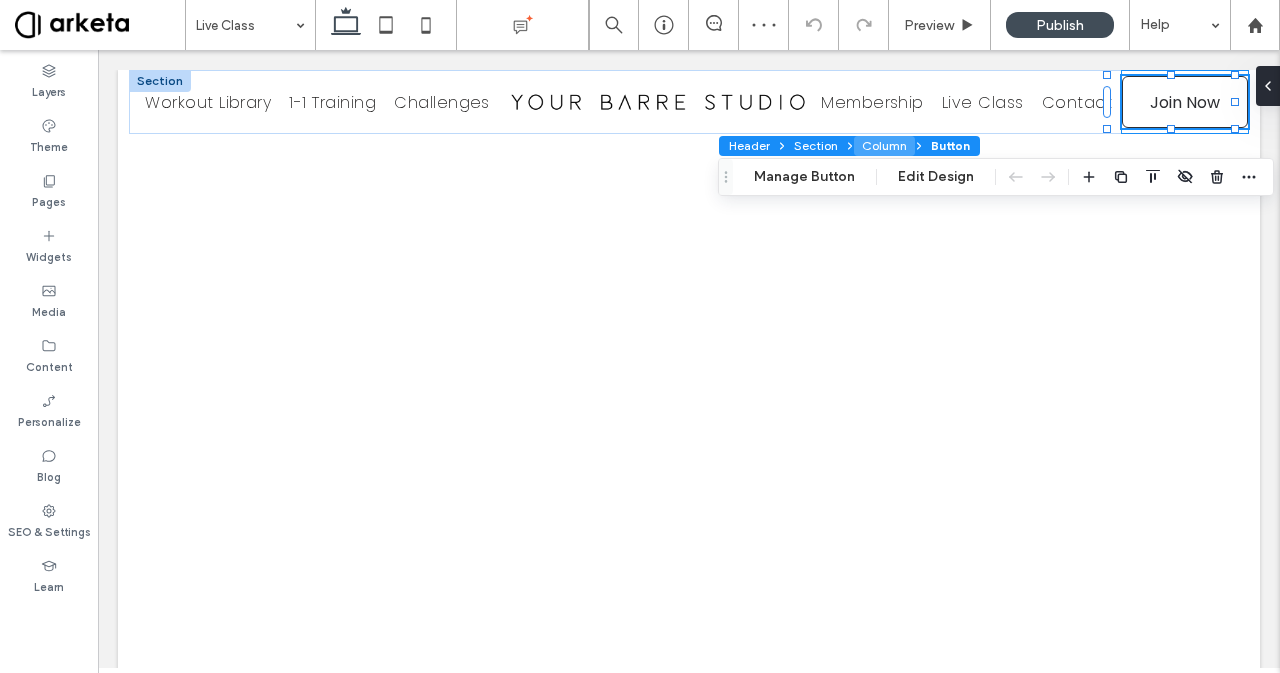 click on "Column" at bounding box center [884, 146] 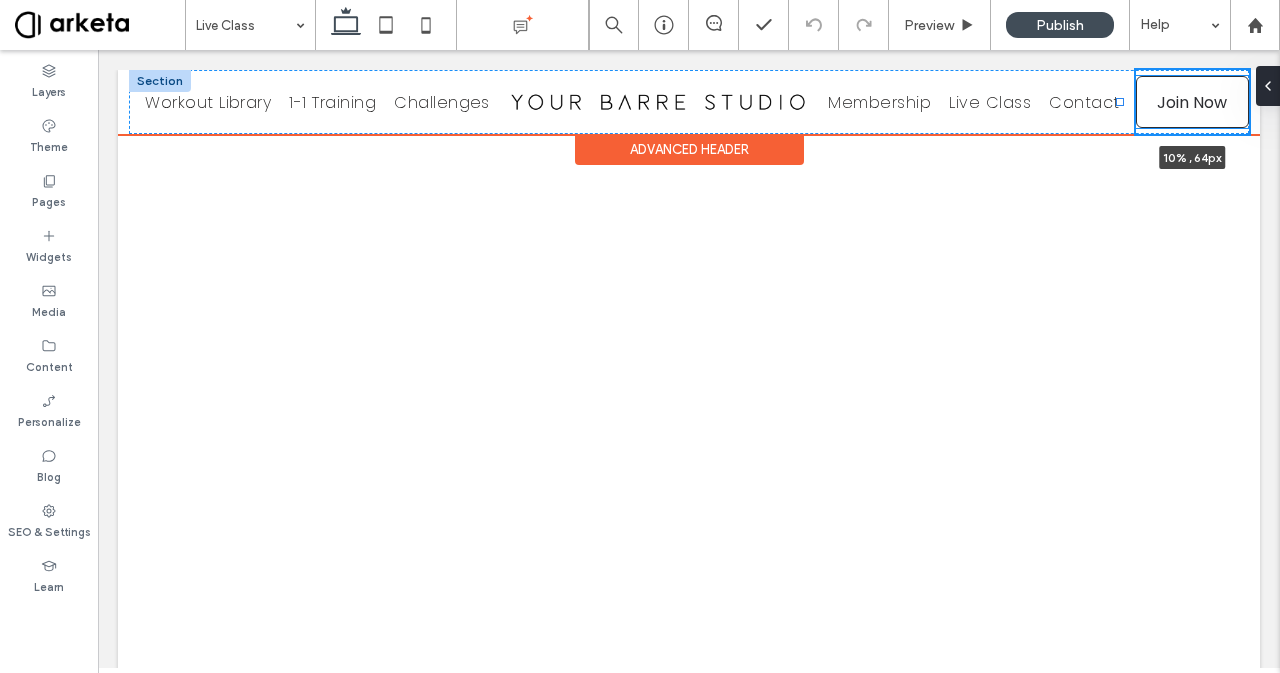 drag, startPoint x: 1104, startPoint y: 103, endPoint x: 1116, endPoint y: 107, distance: 12.649111 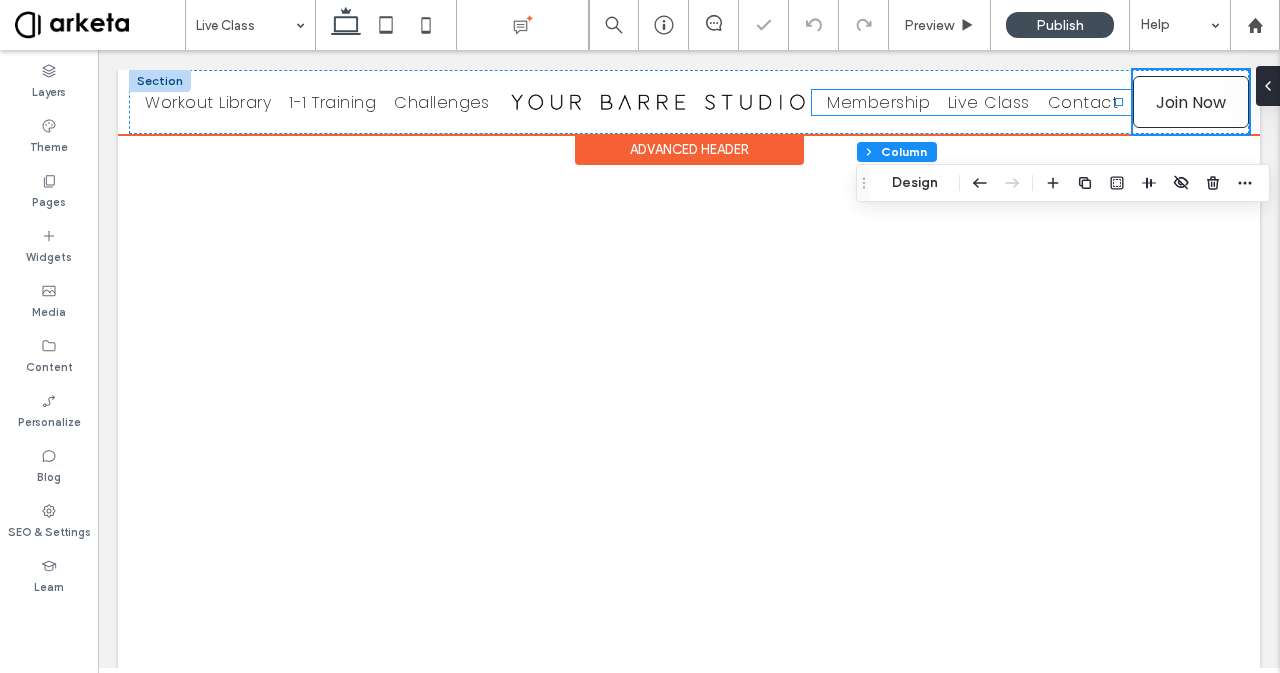 click on "Contact" at bounding box center [1083, 102] 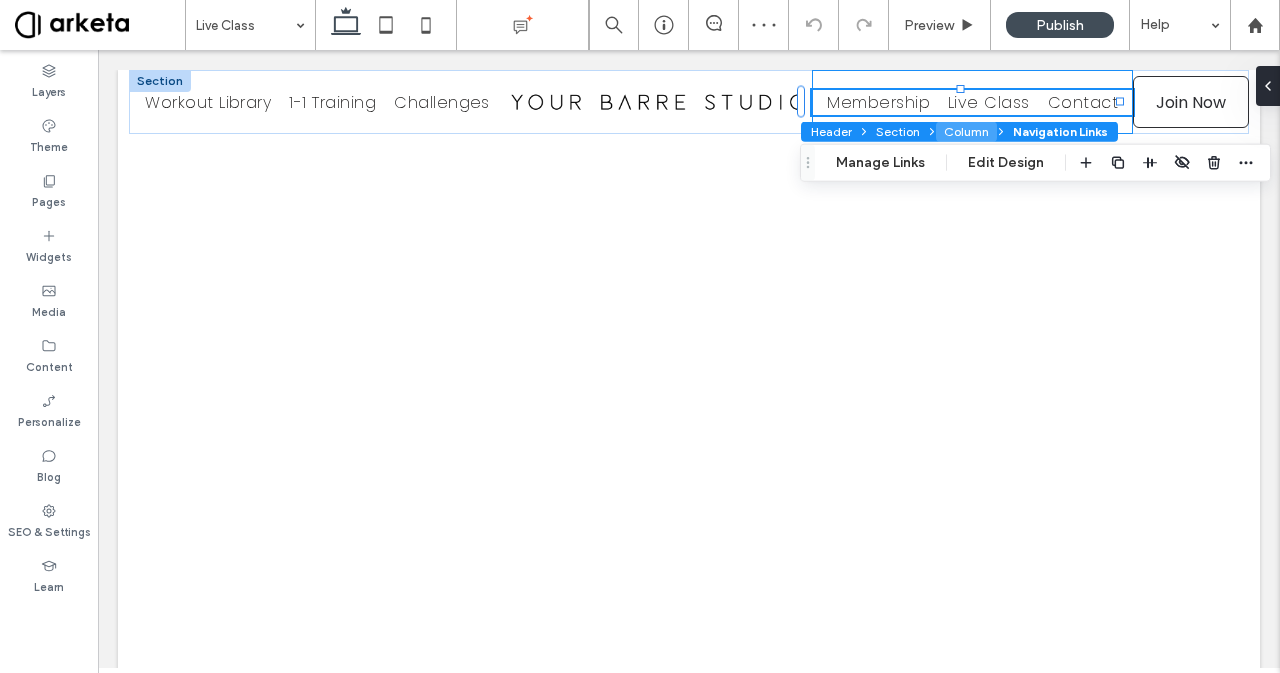 click on "Column" at bounding box center [966, 132] 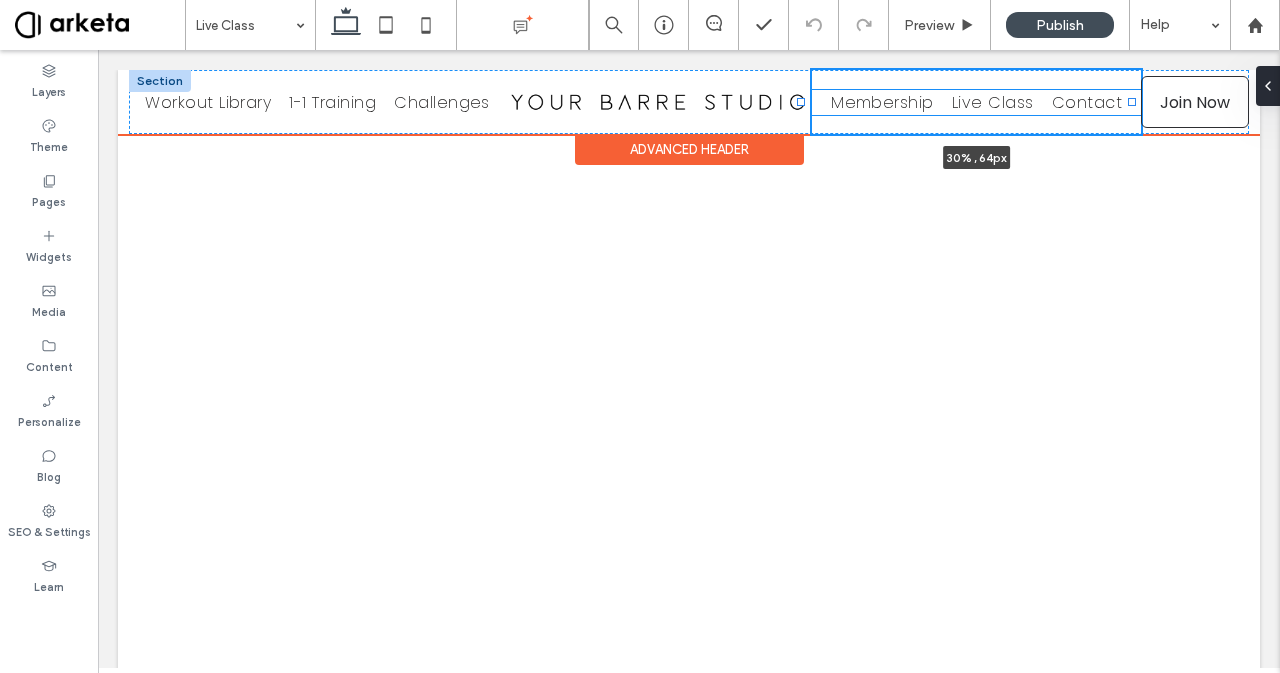 drag, startPoint x: 1120, startPoint y: 100, endPoint x: 1133, endPoint y: 104, distance: 13.601471 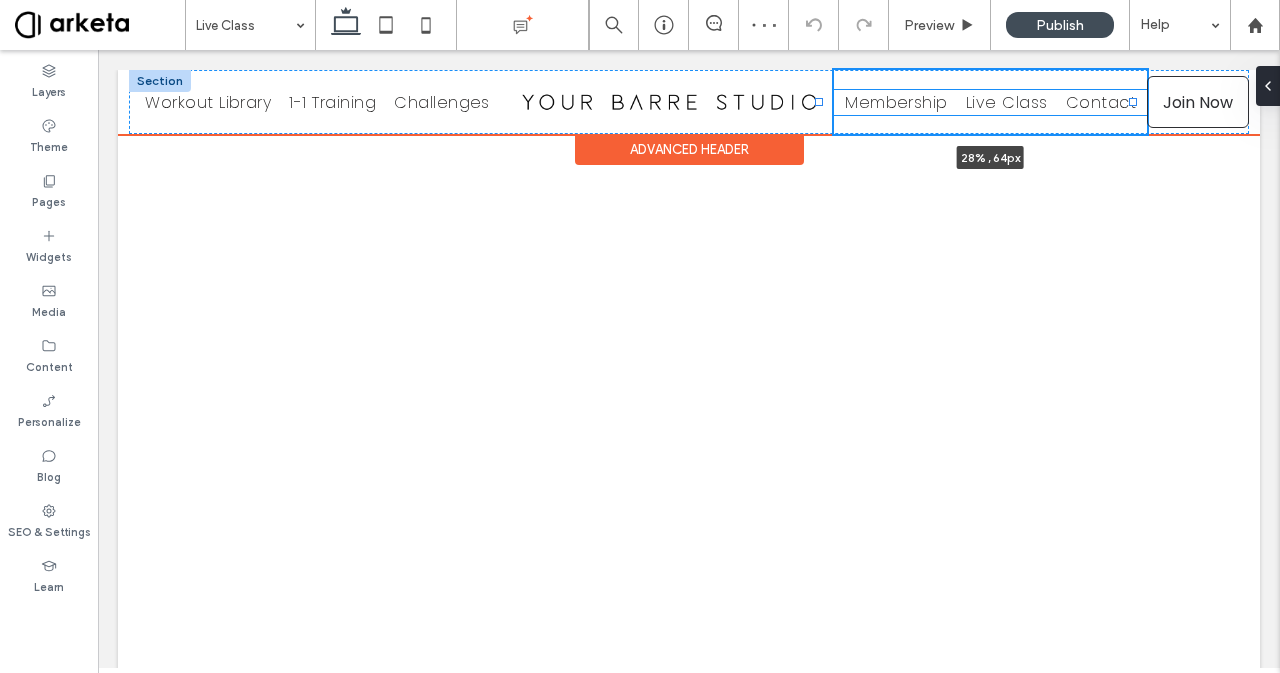 drag, startPoint x: 802, startPoint y: 104, endPoint x: 820, endPoint y: 107, distance: 18.248287 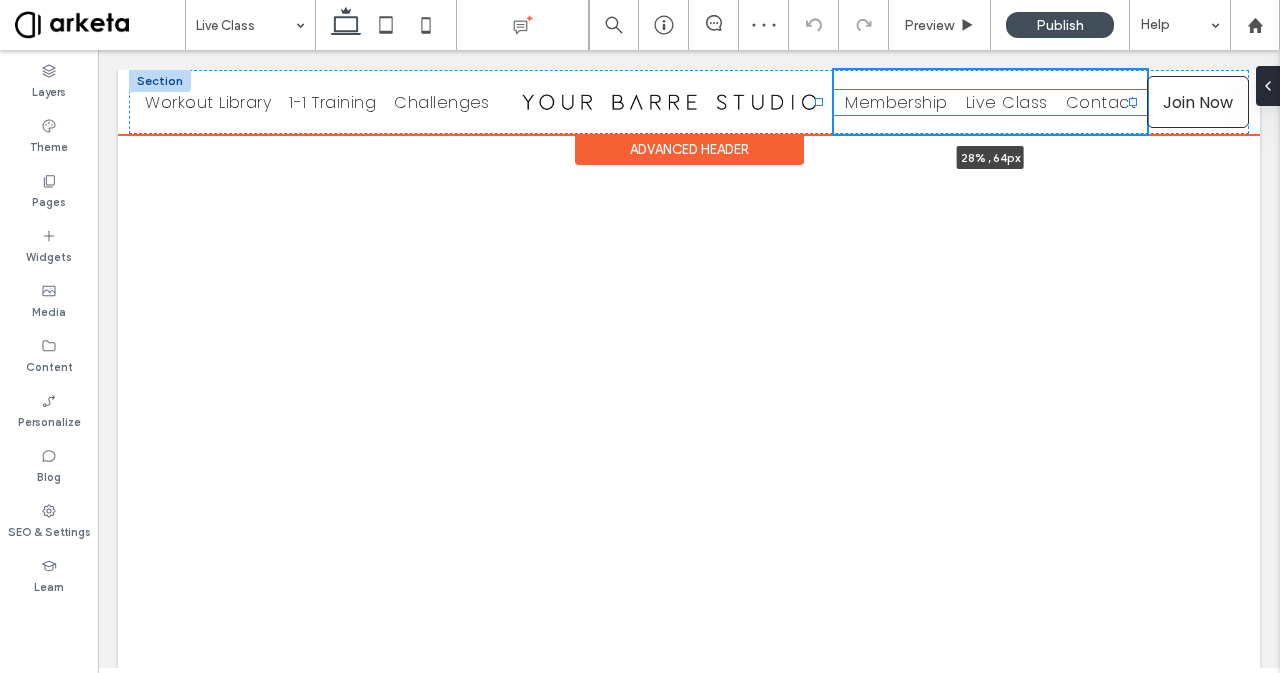 click at bounding box center (820, 70) 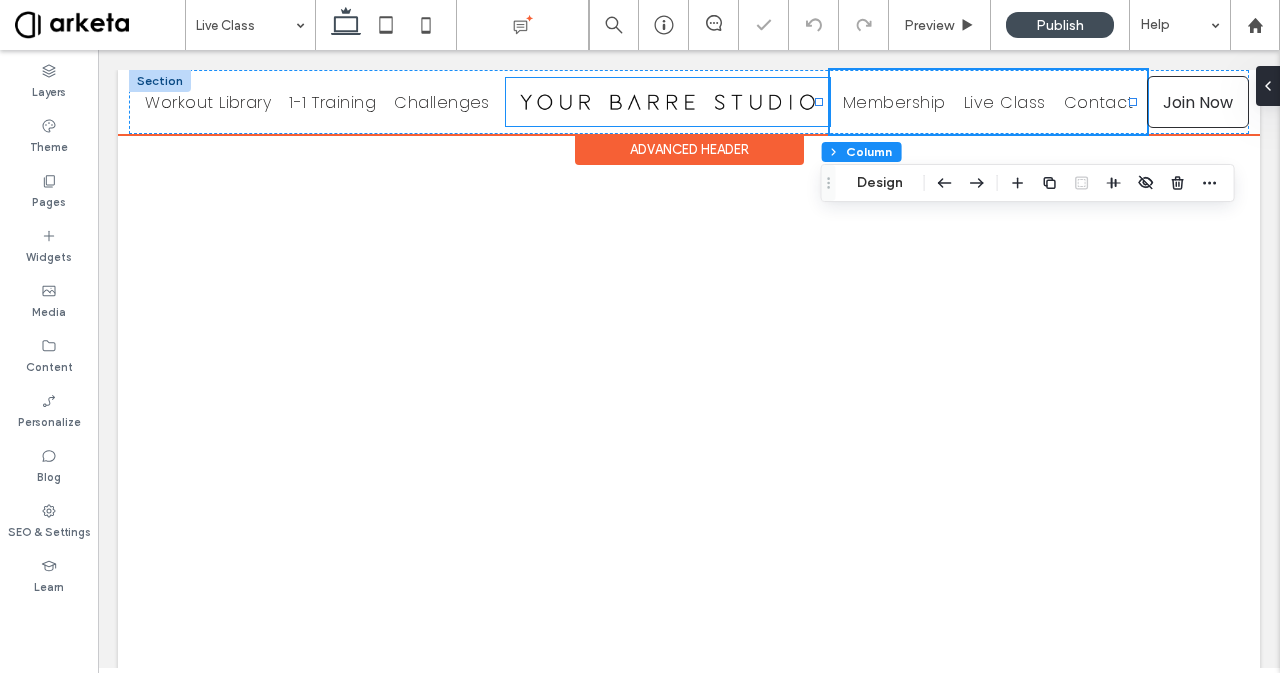 click at bounding box center (668, 102) 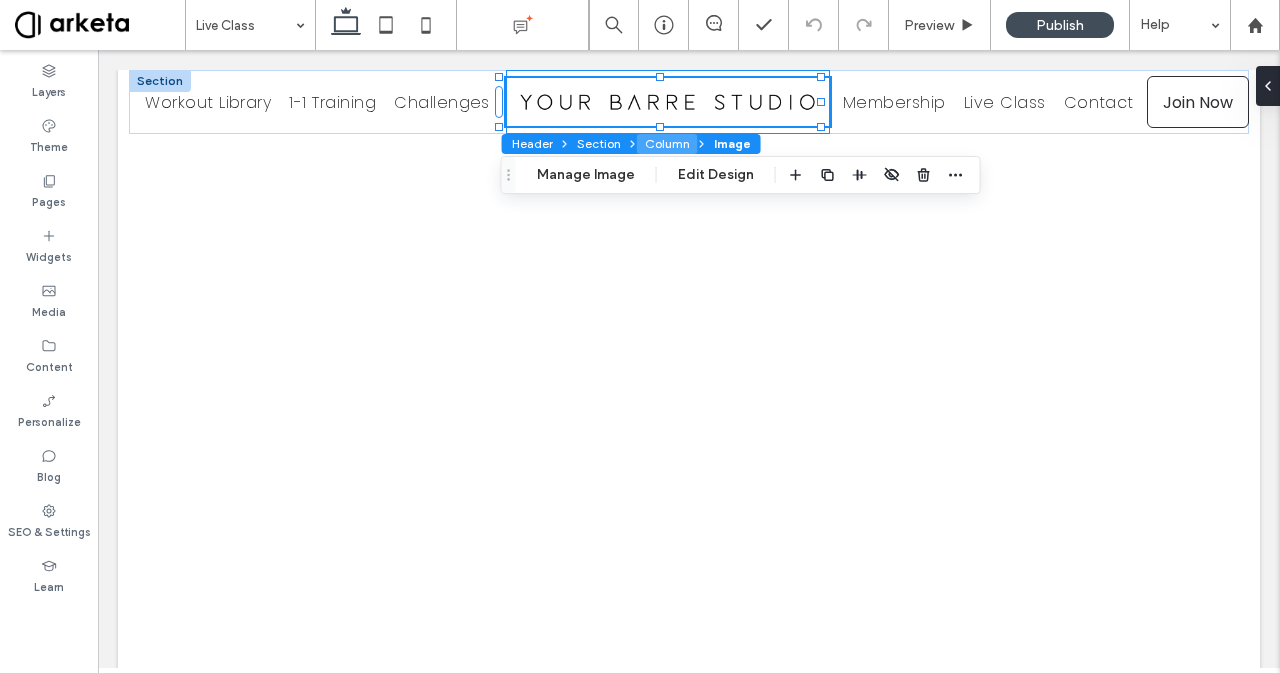 click on "Column" at bounding box center [667, 144] 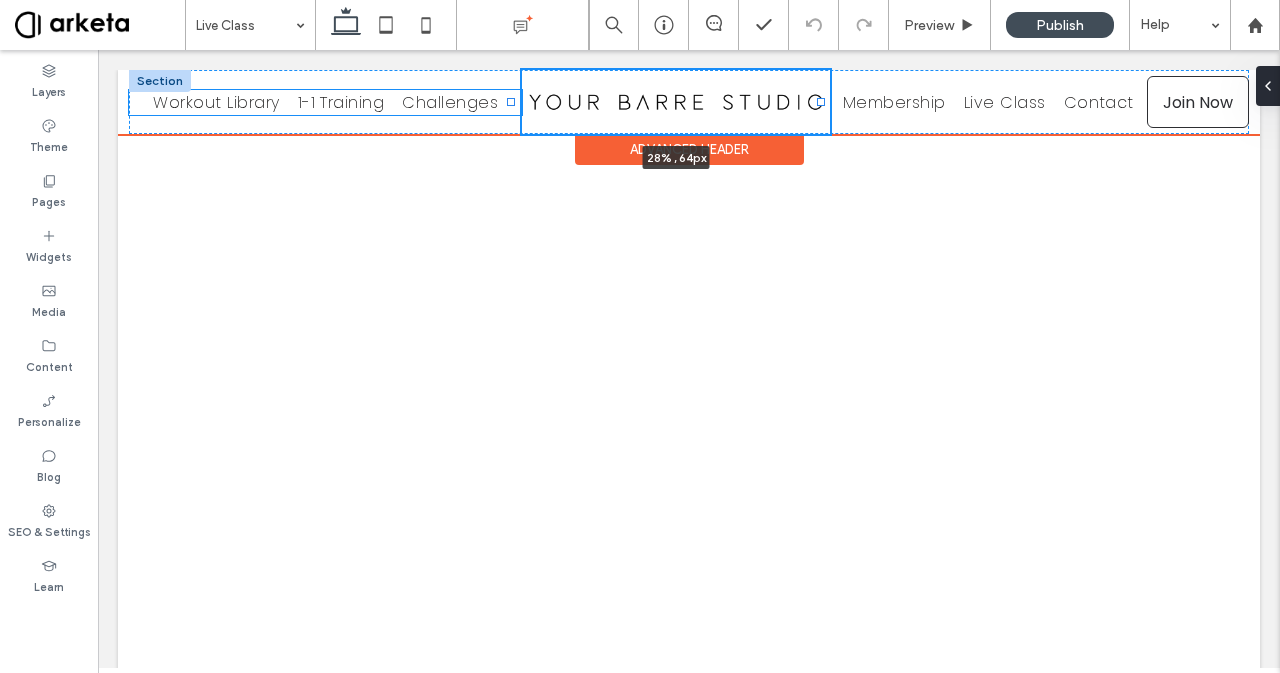 drag, startPoint x: 498, startPoint y: 102, endPoint x: 511, endPoint y: 104, distance: 13.152946 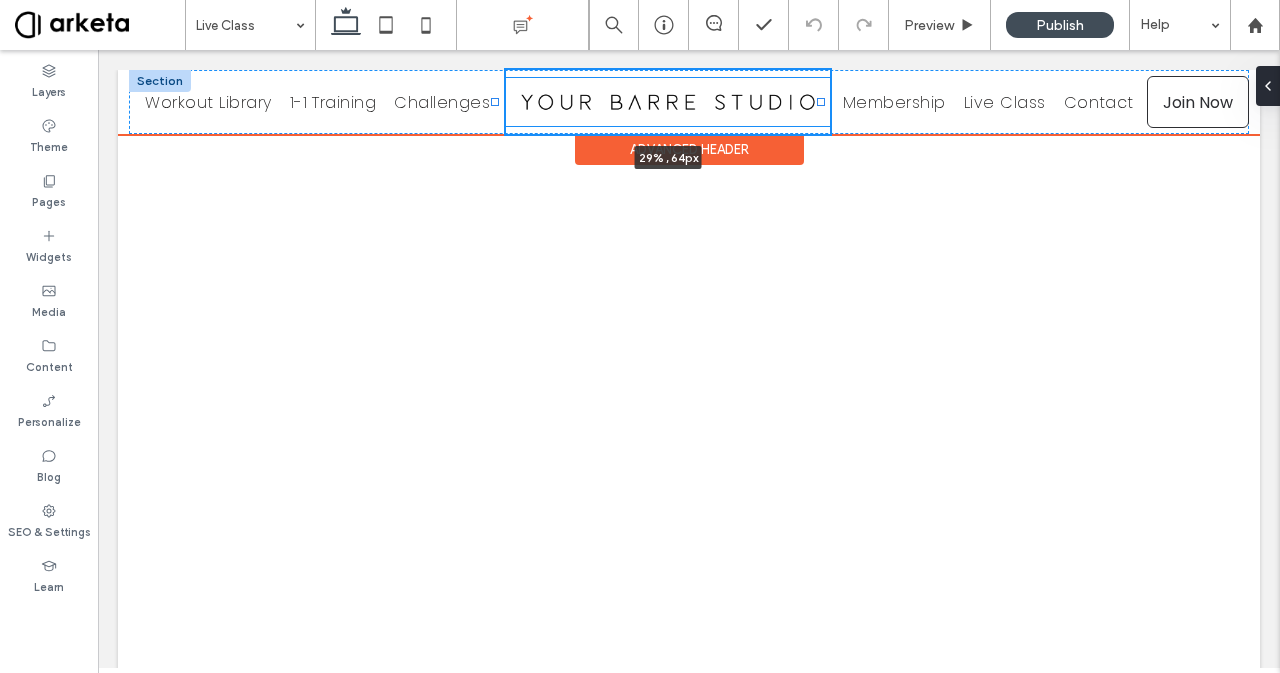 drag, startPoint x: 512, startPoint y: 100, endPoint x: 527, endPoint y: 106, distance: 16.155495 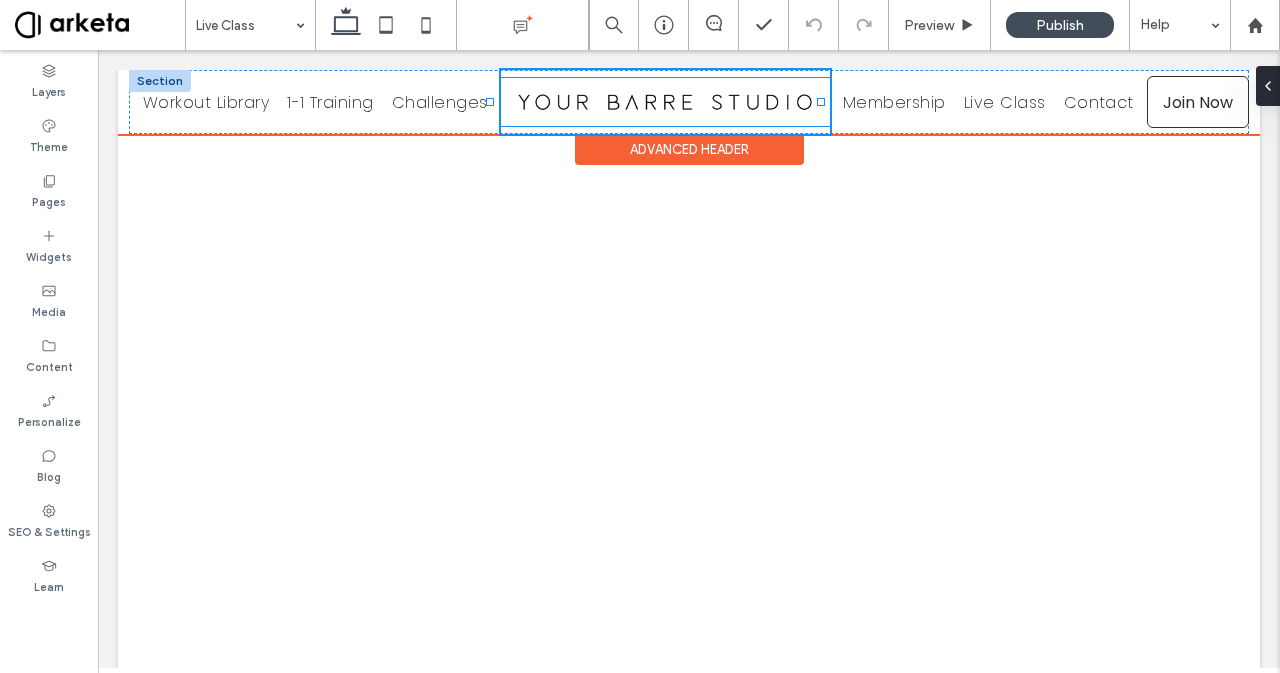 type on "**" 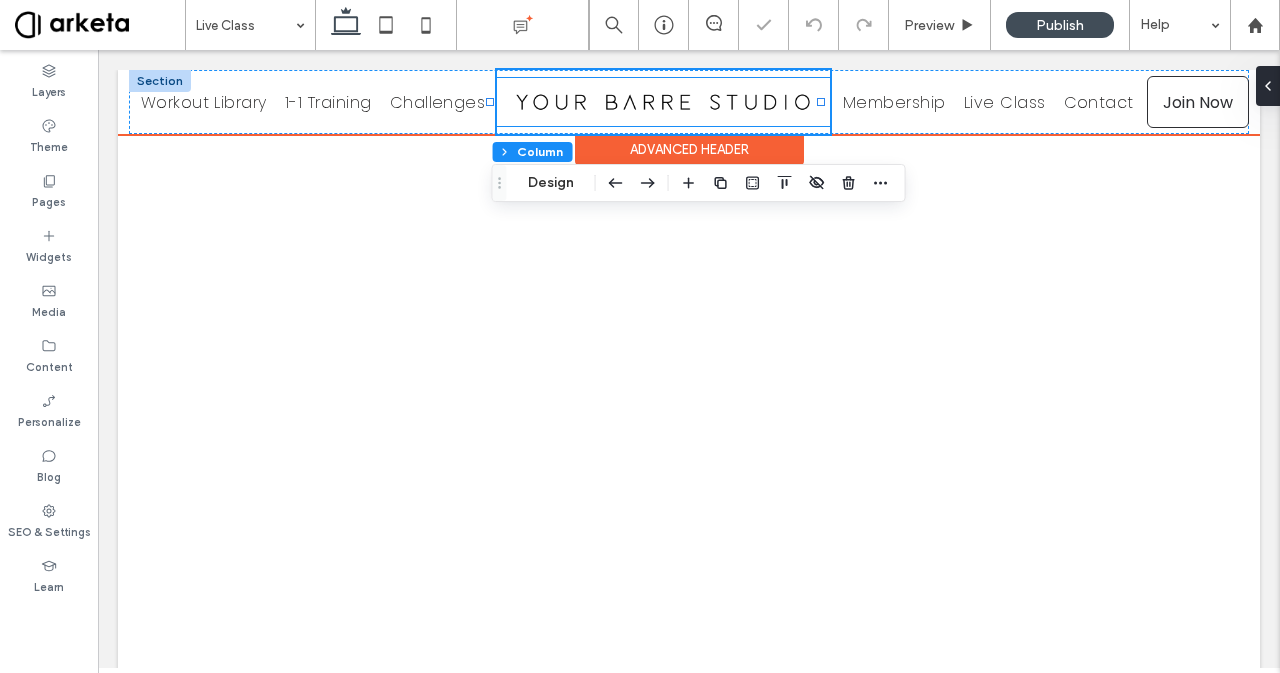 click at bounding box center (664, 102) 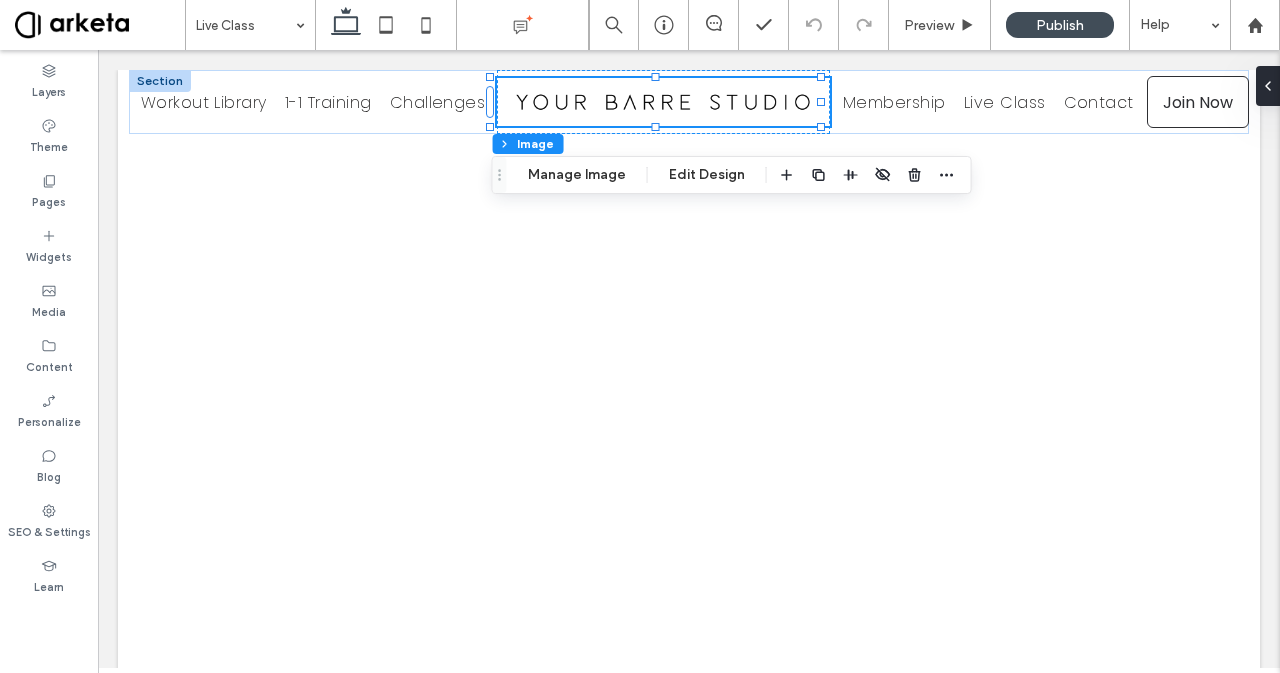 scroll, scrollTop: 0, scrollLeft: 0, axis: both 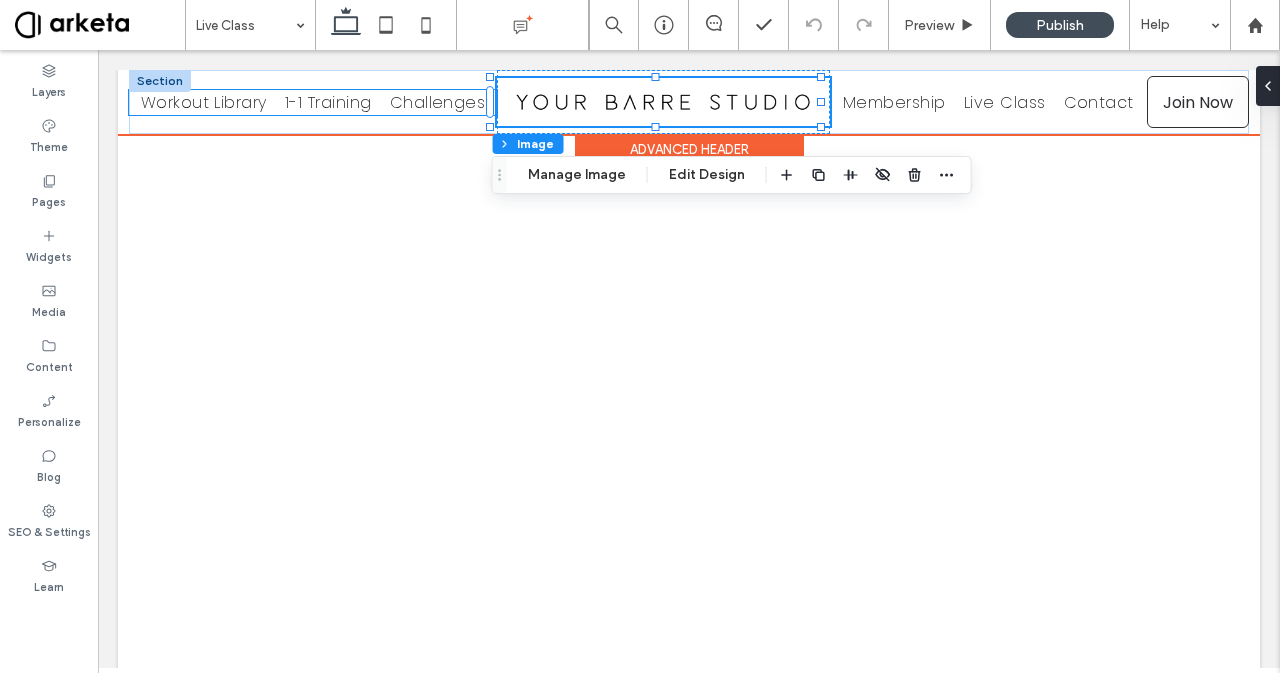 click on "1-1 Training" at bounding box center [328, 102] 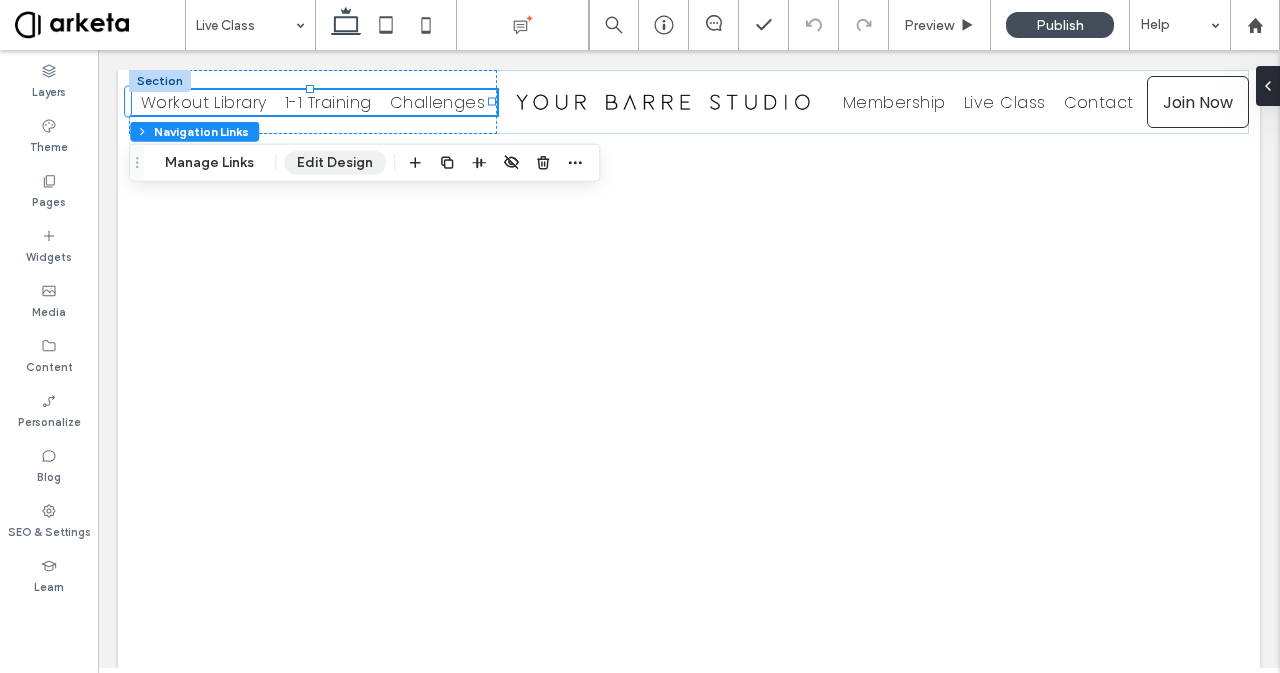 click on "Edit Design" at bounding box center [335, 163] 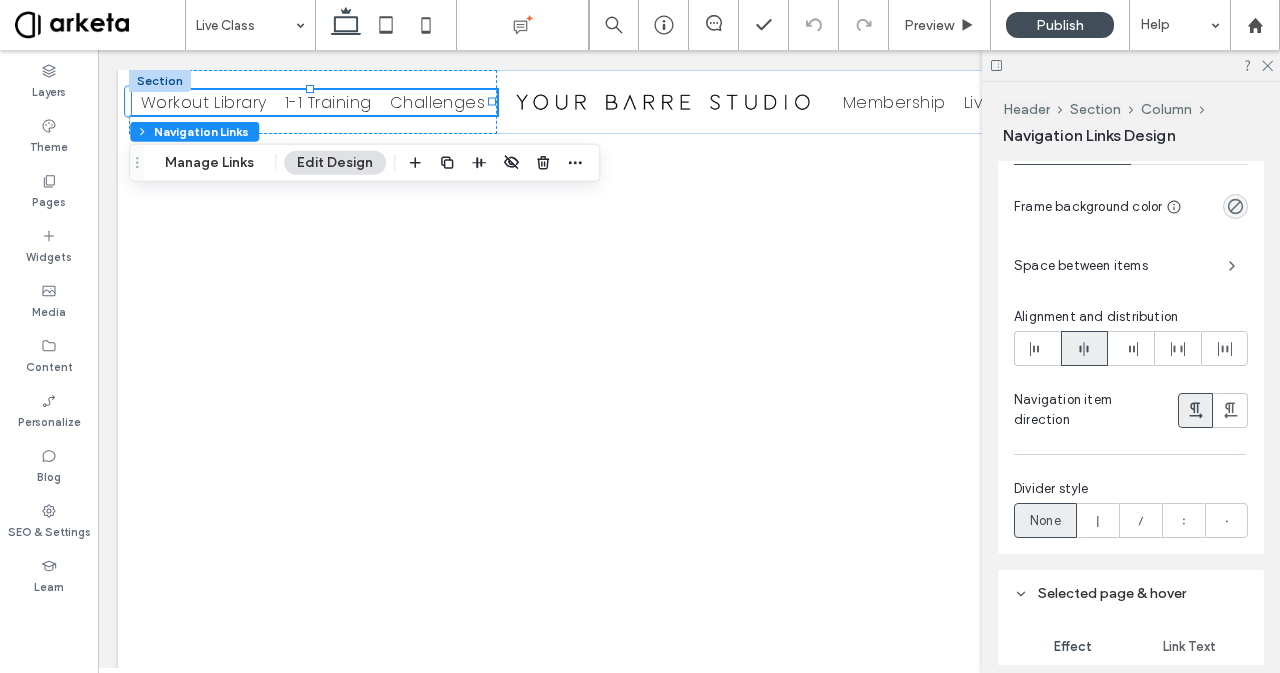 scroll, scrollTop: 985, scrollLeft: 0, axis: vertical 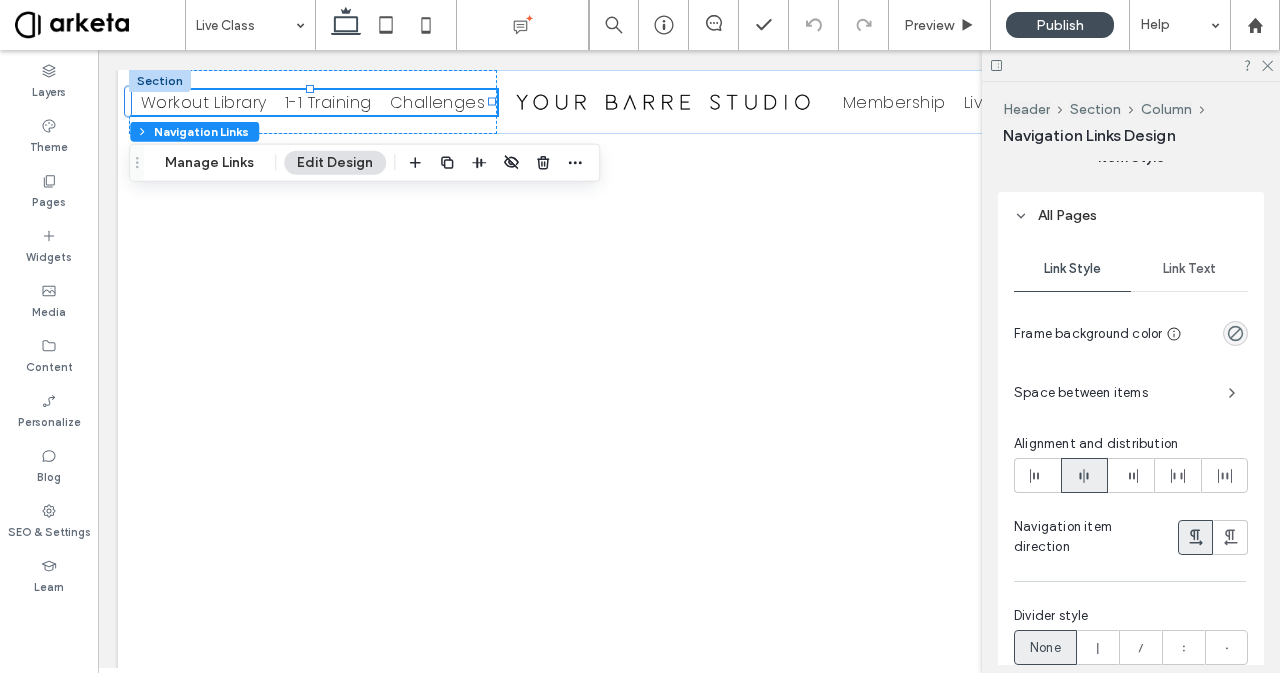 click on "Space between items" at bounding box center (1113, 393) 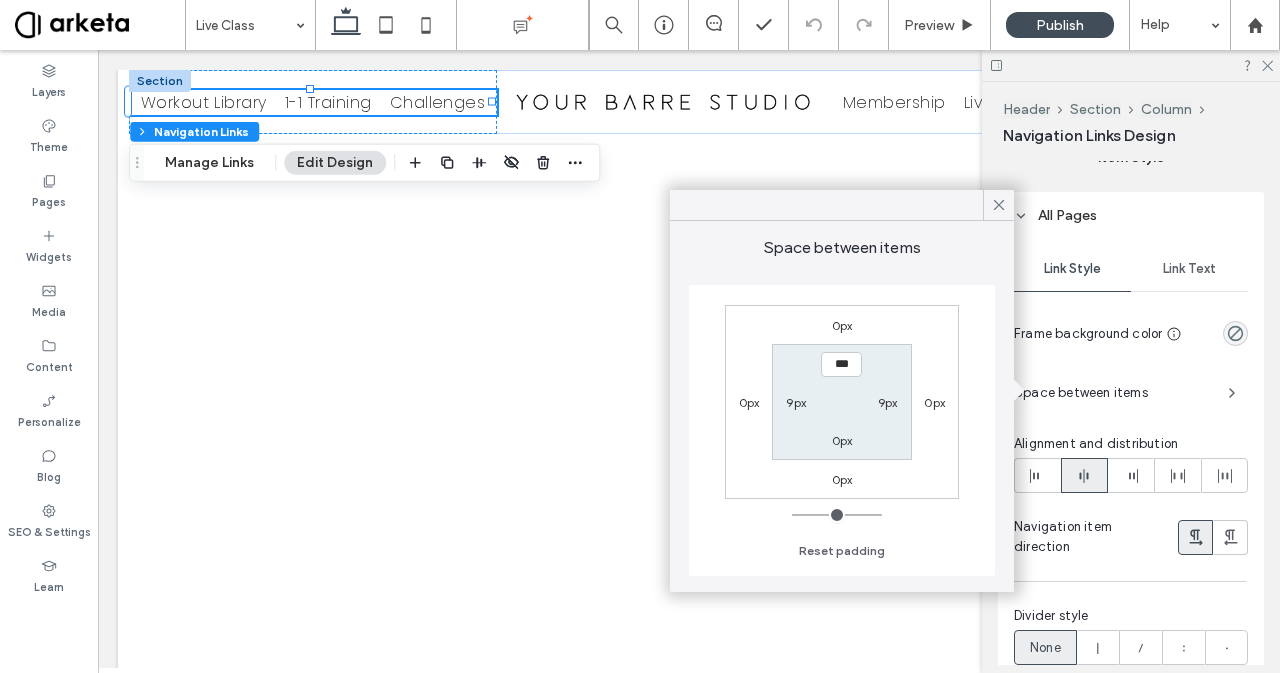 click on "9px" at bounding box center [888, 402] 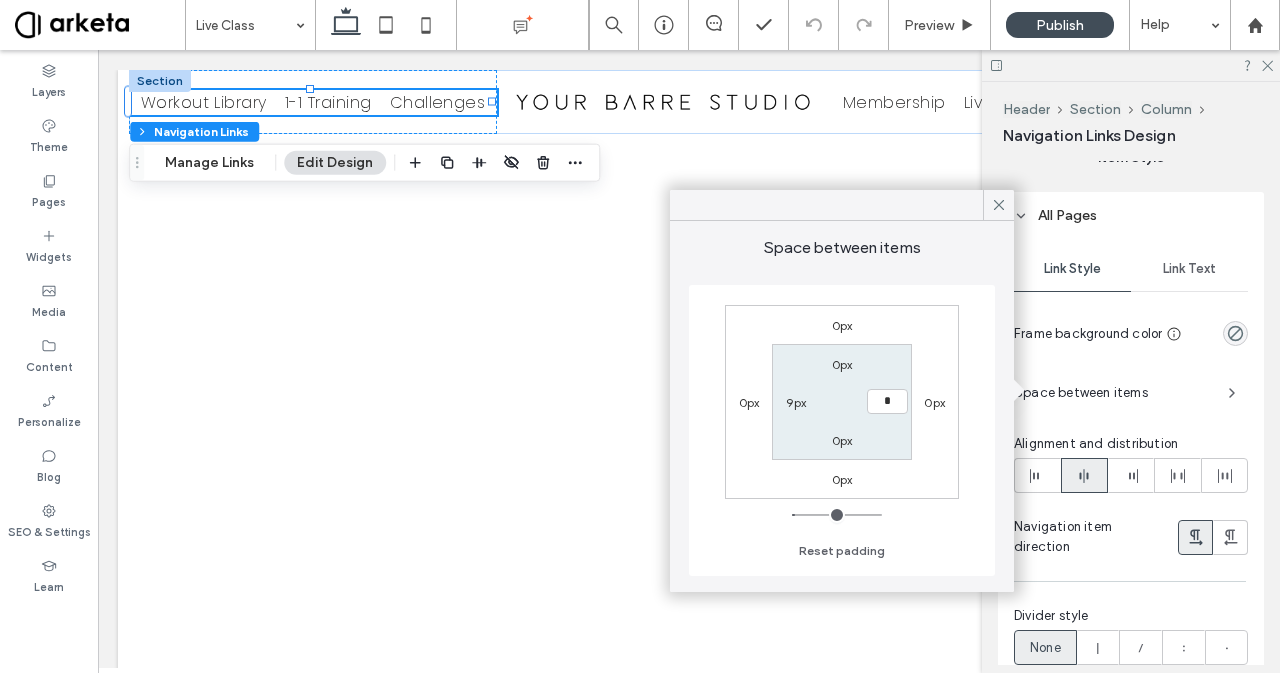 type on "*" 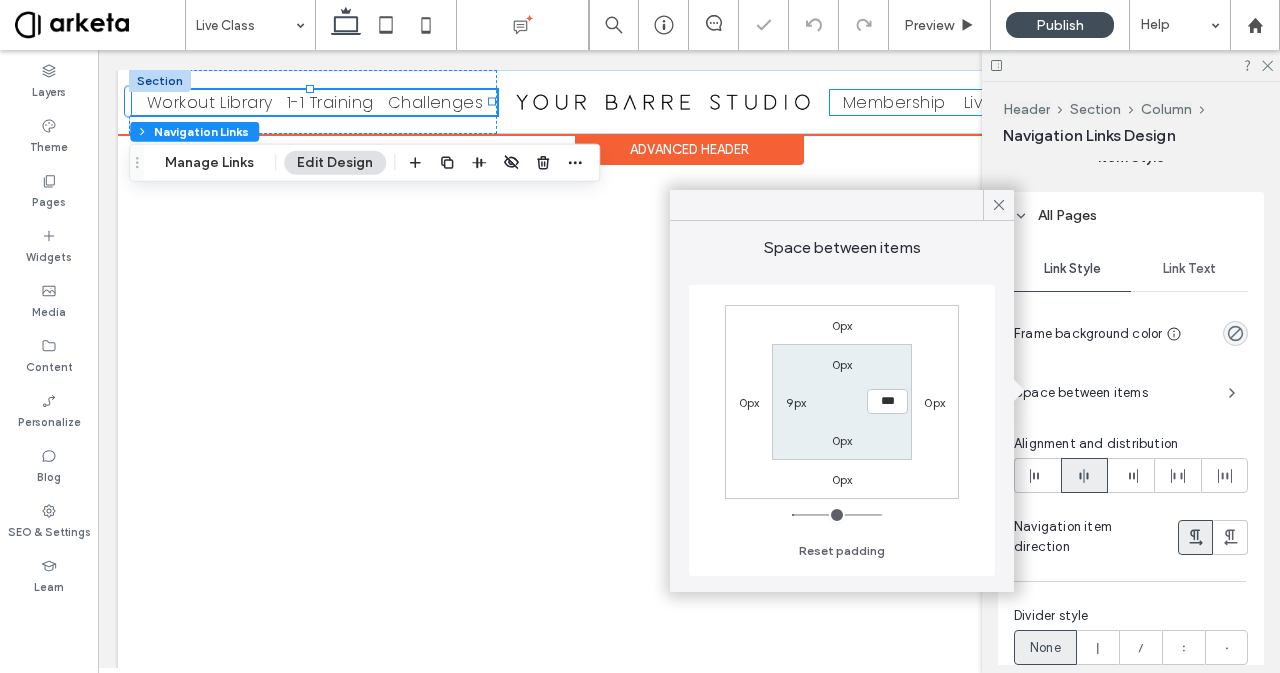 click on "Membership" at bounding box center (894, 102) 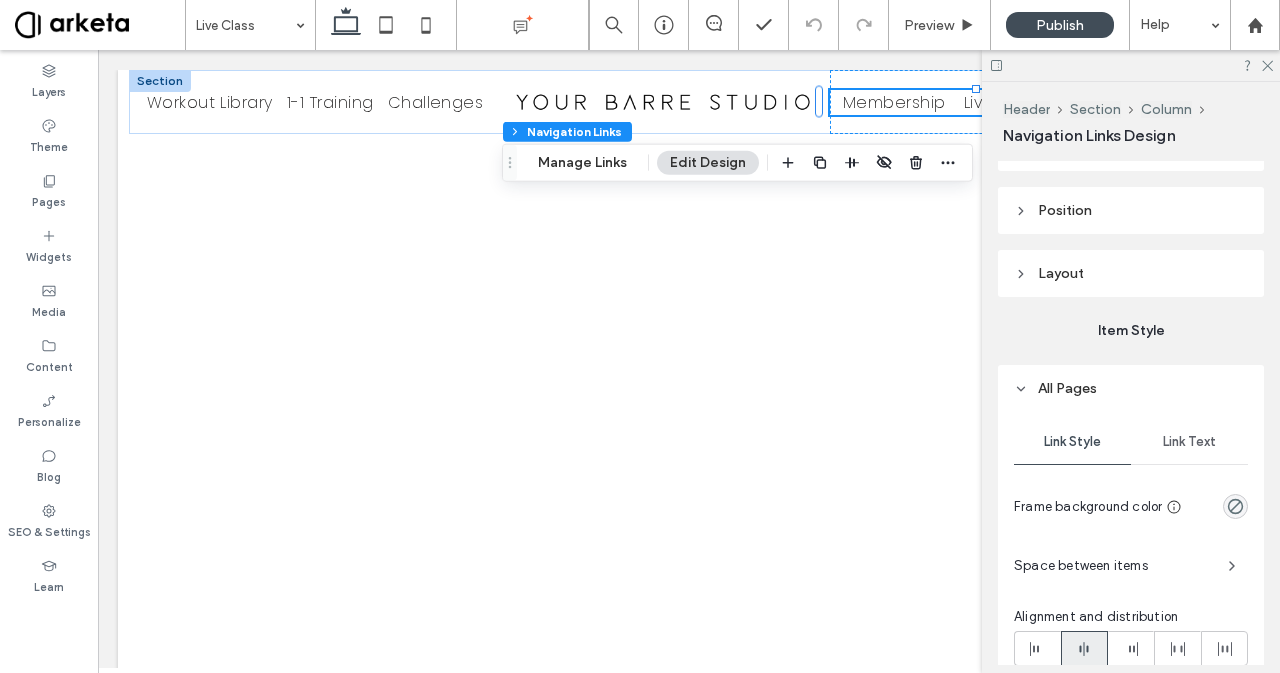 scroll, scrollTop: 806, scrollLeft: 0, axis: vertical 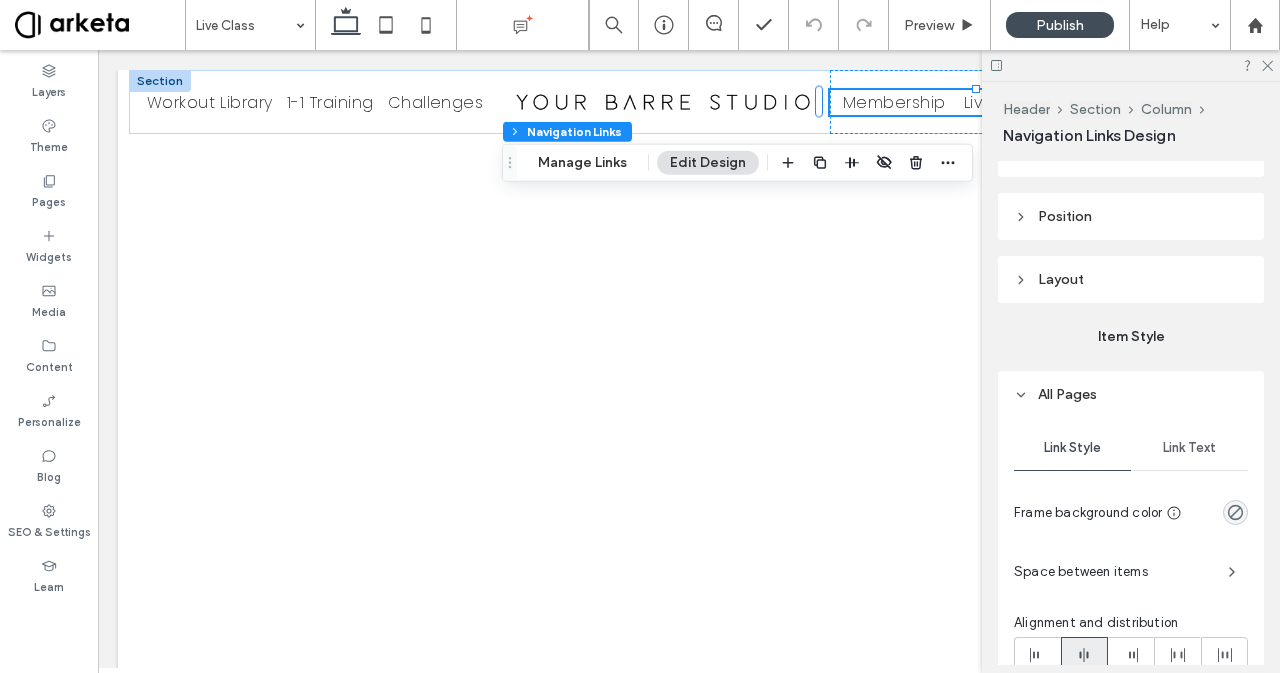 click on "Space between items" at bounding box center [1113, 572] 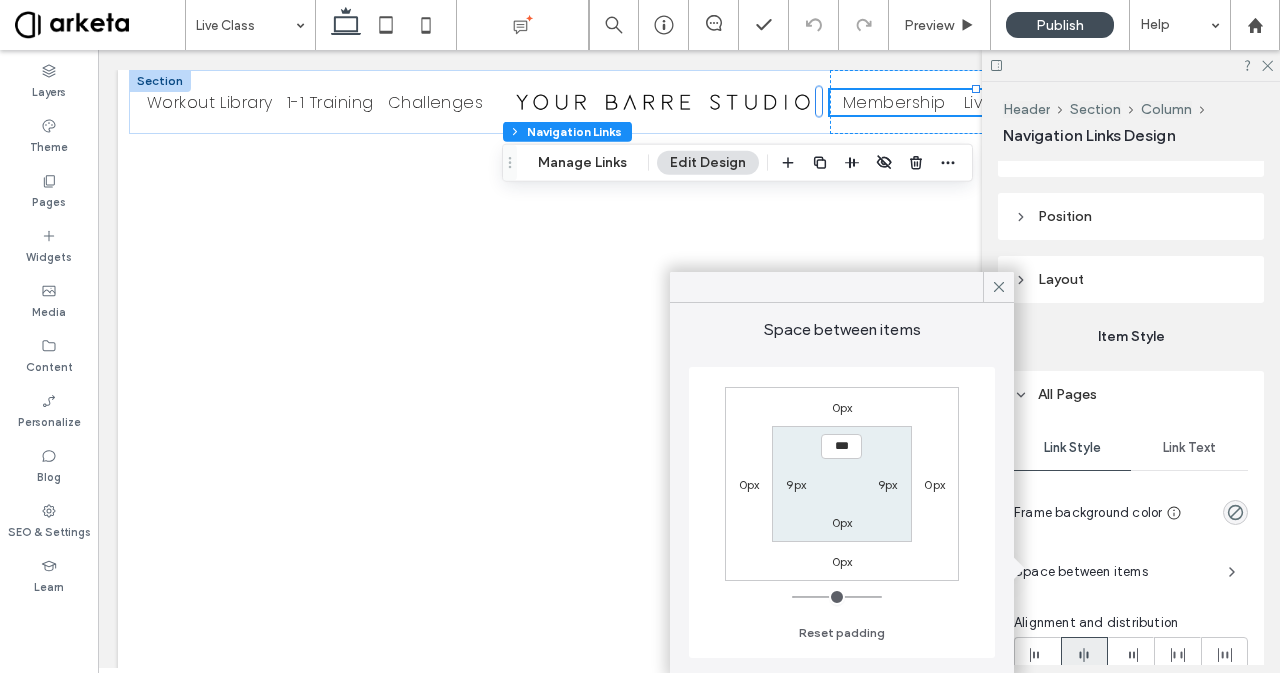 click on "9px" at bounding box center (888, 484) 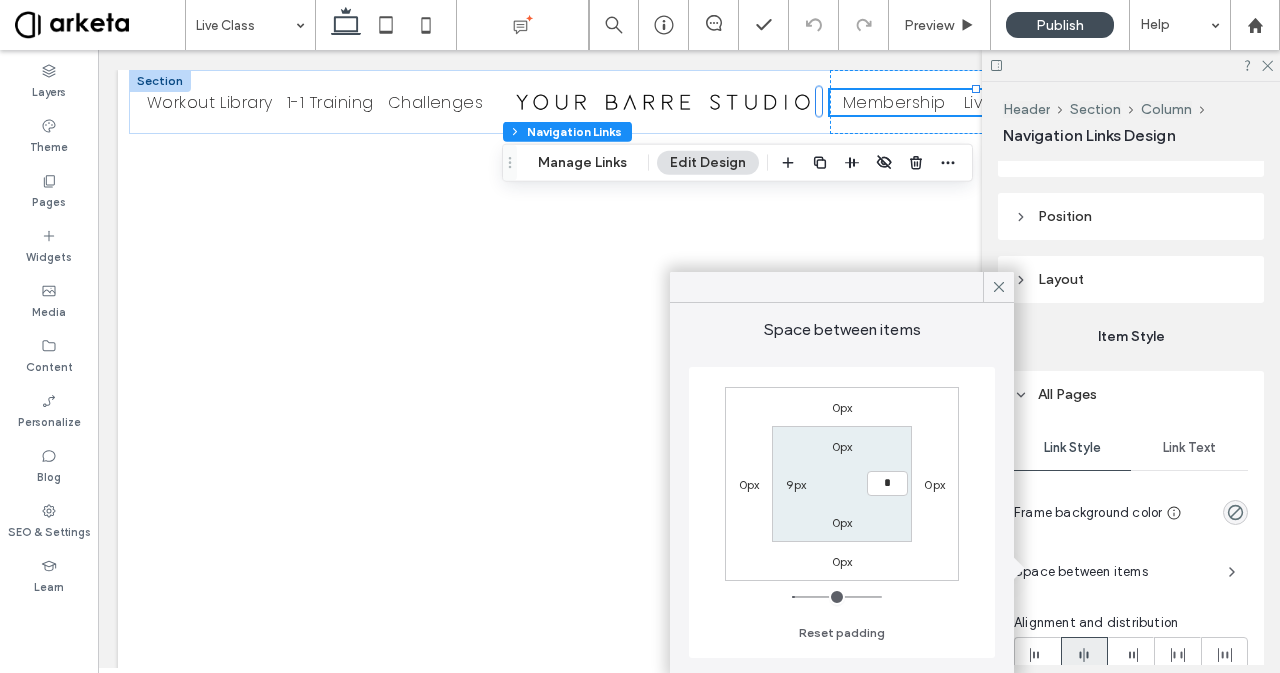 type on "*" 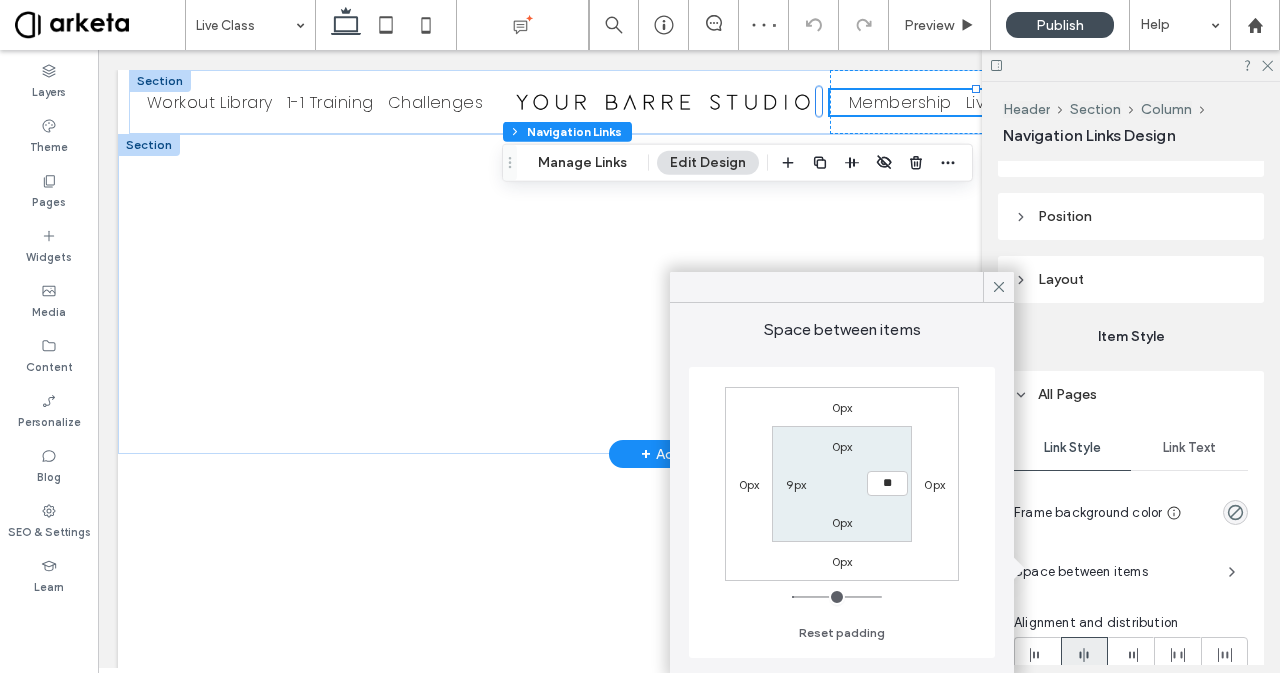 type on "*" 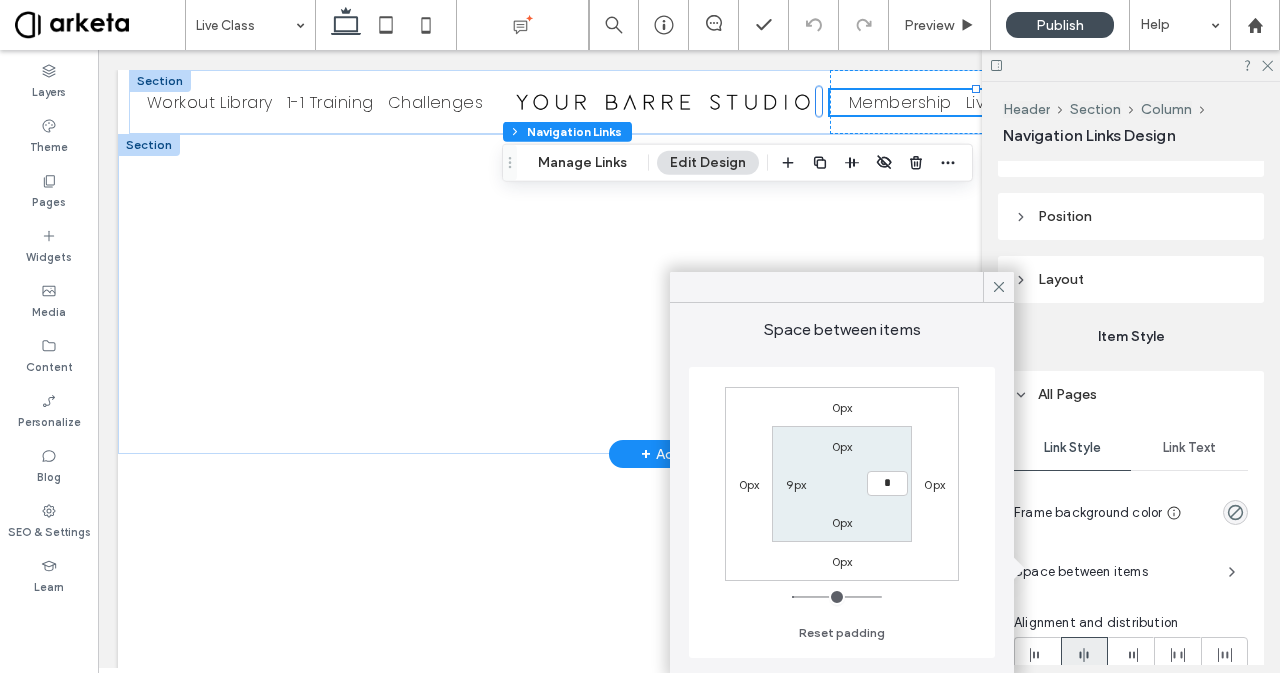 type on "*" 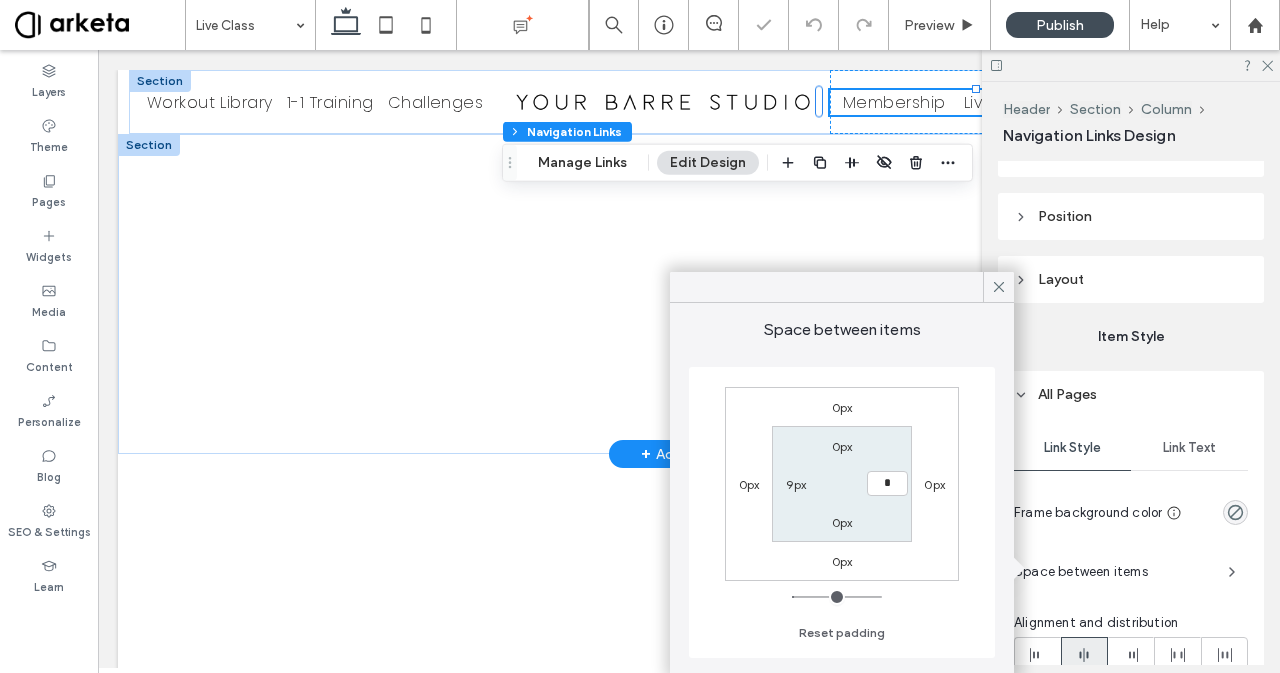 type on "*" 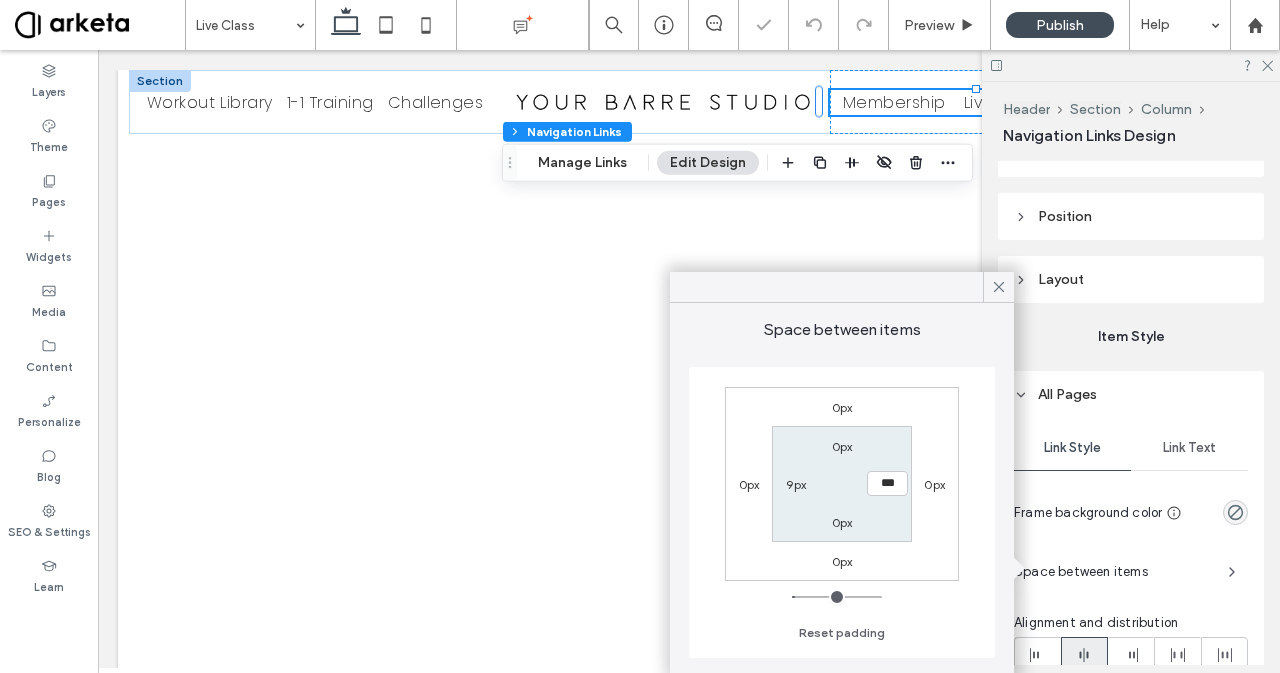 click on "9px" at bounding box center (796, 484) 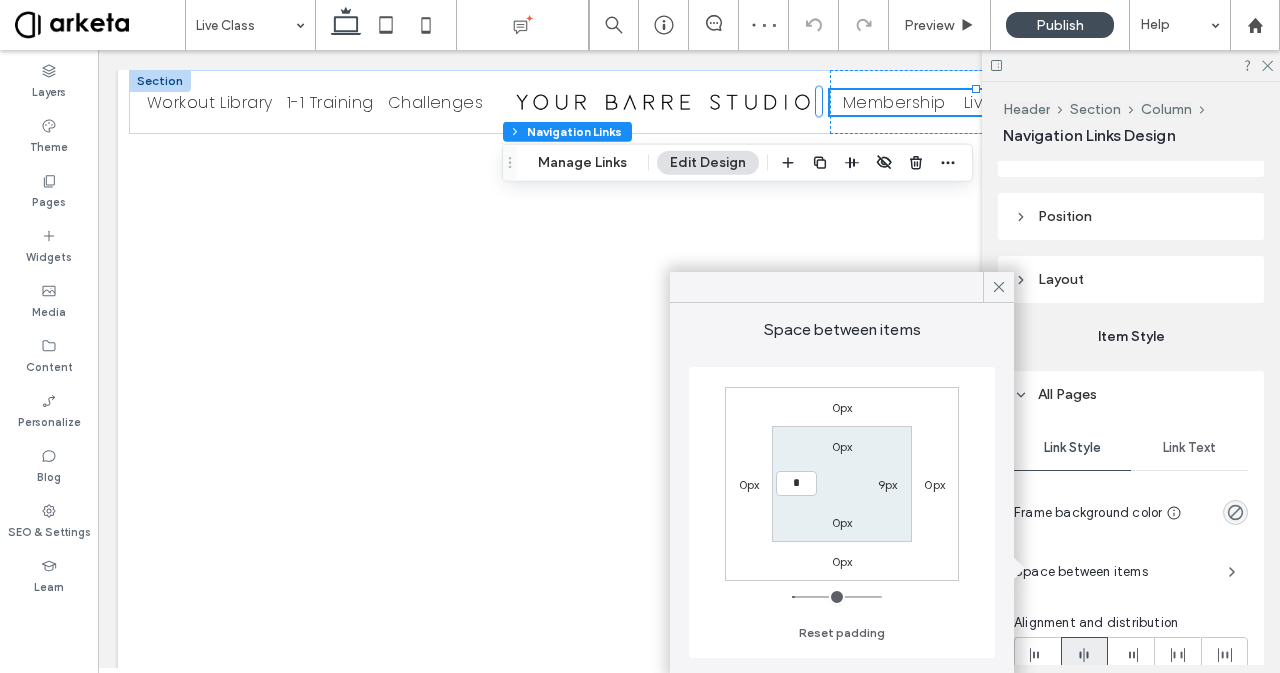 type on "*" 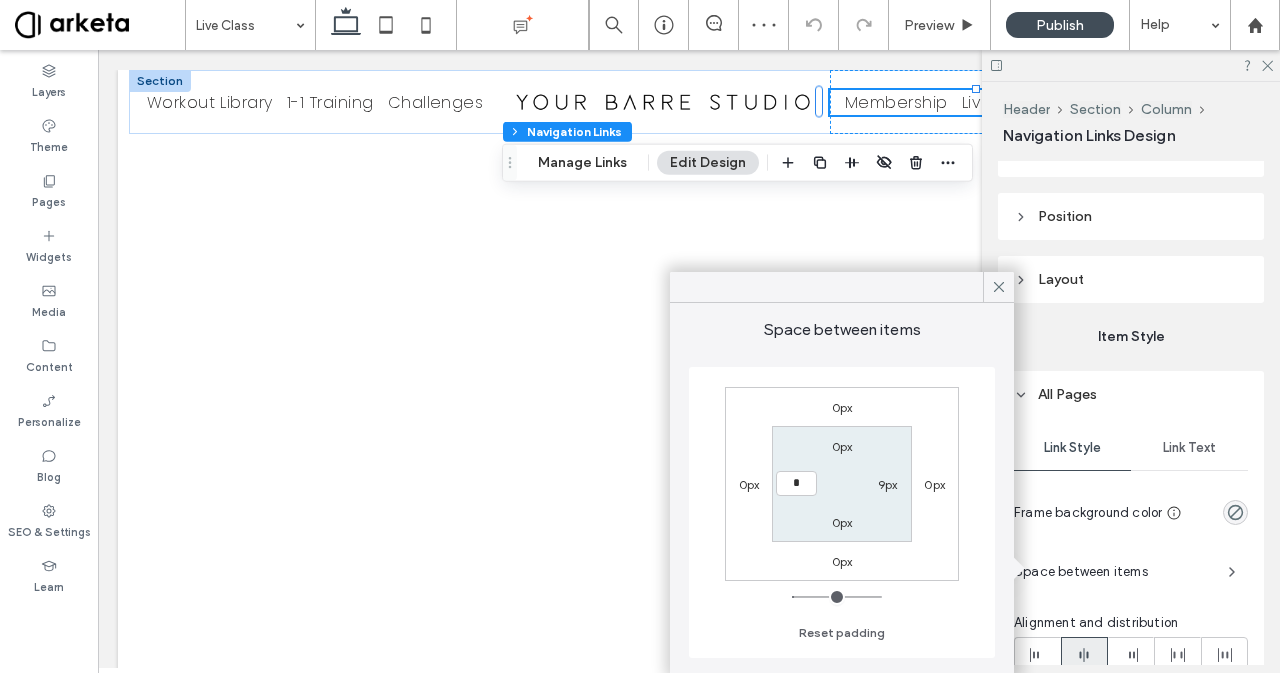 type on "*" 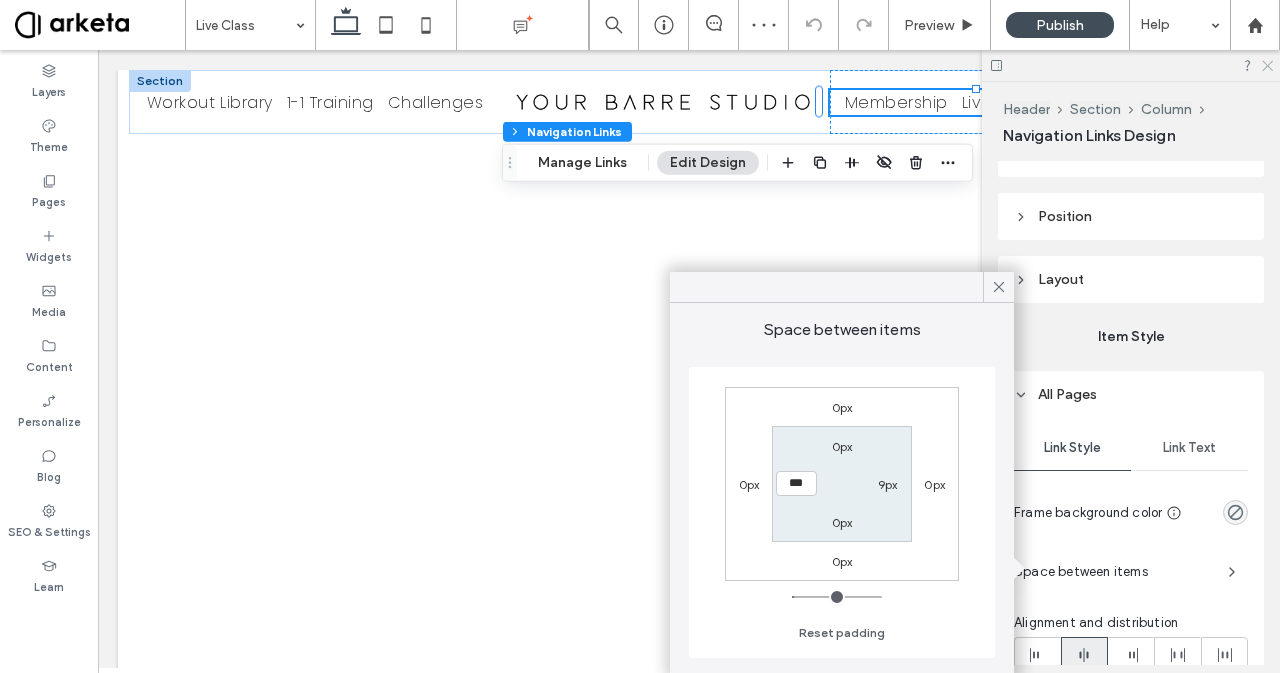 click 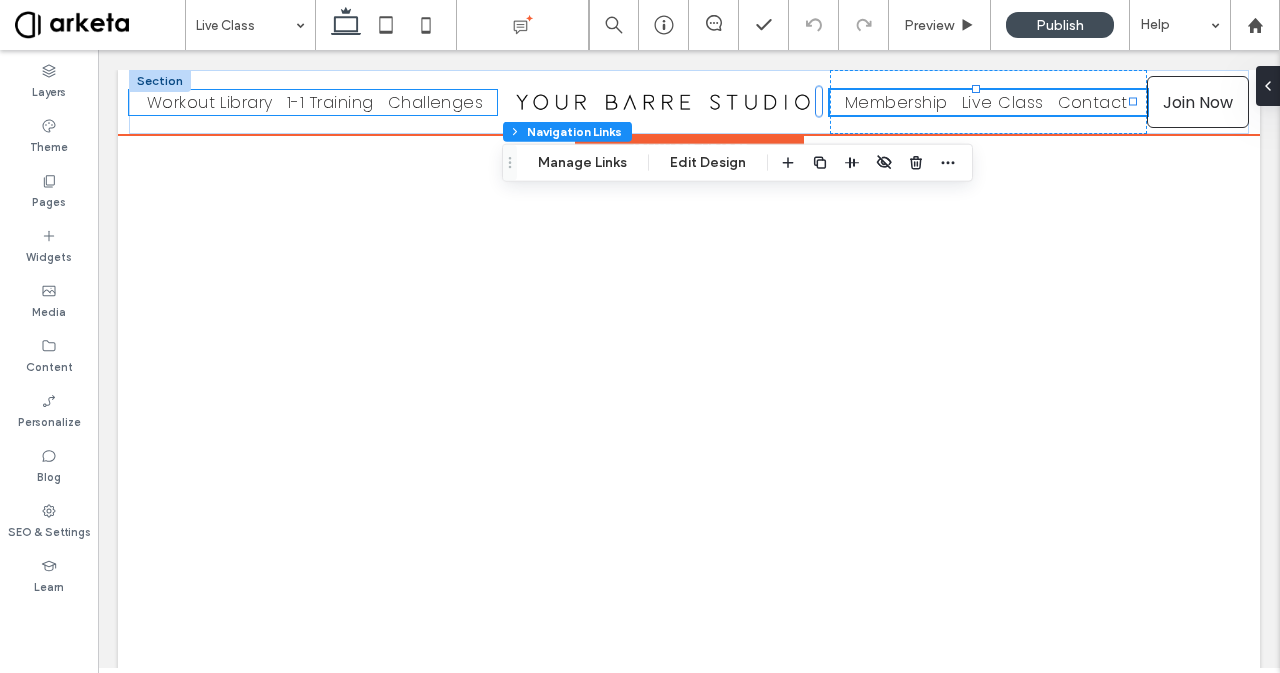 click on "Challenges" at bounding box center [436, 102] 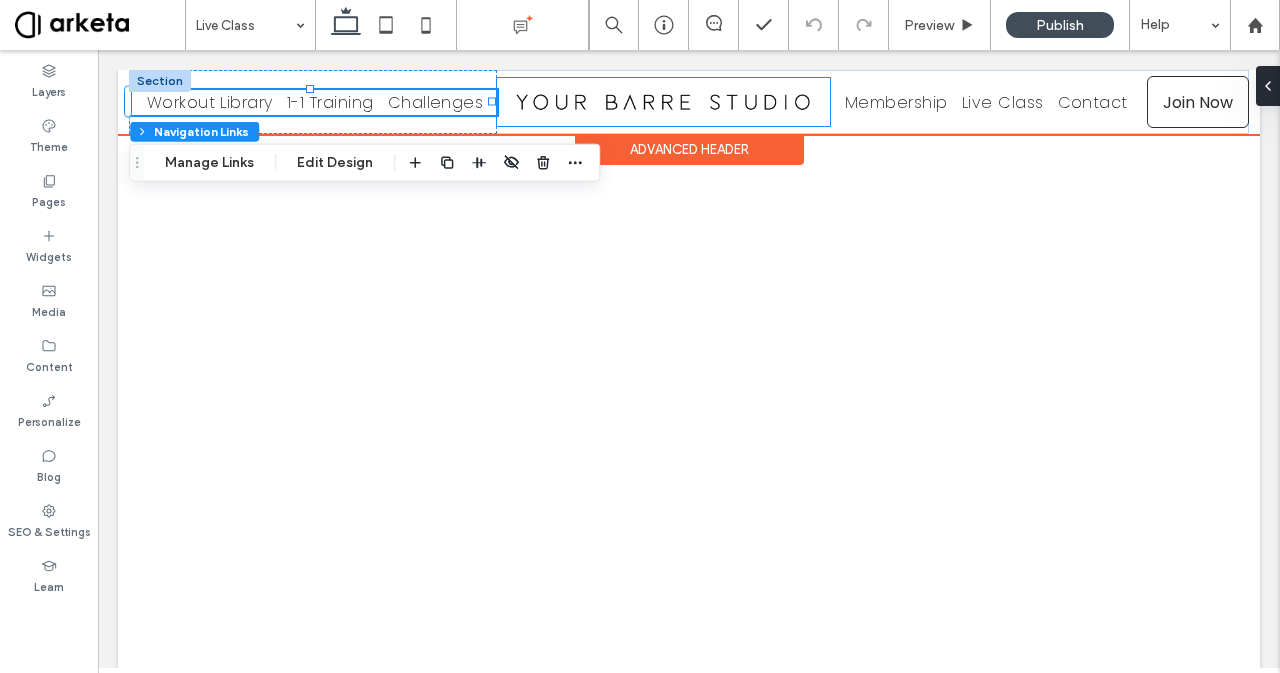 click at bounding box center [664, 102] 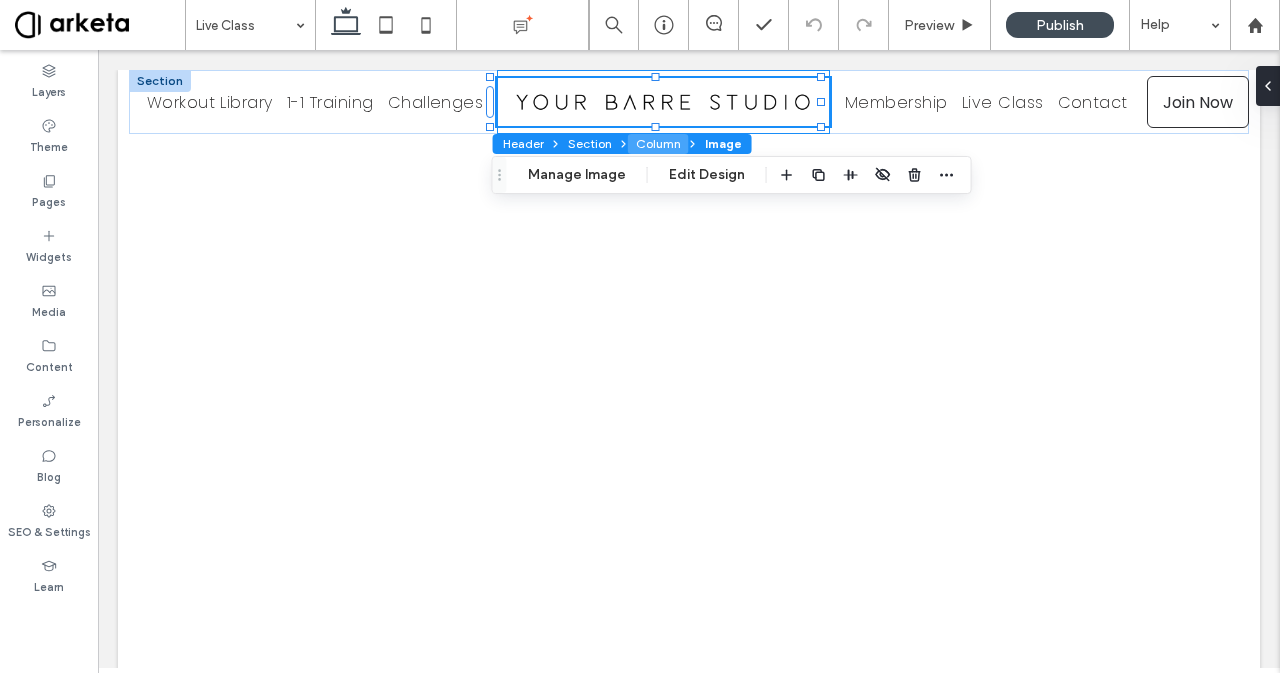 click on "Column" at bounding box center (658, 144) 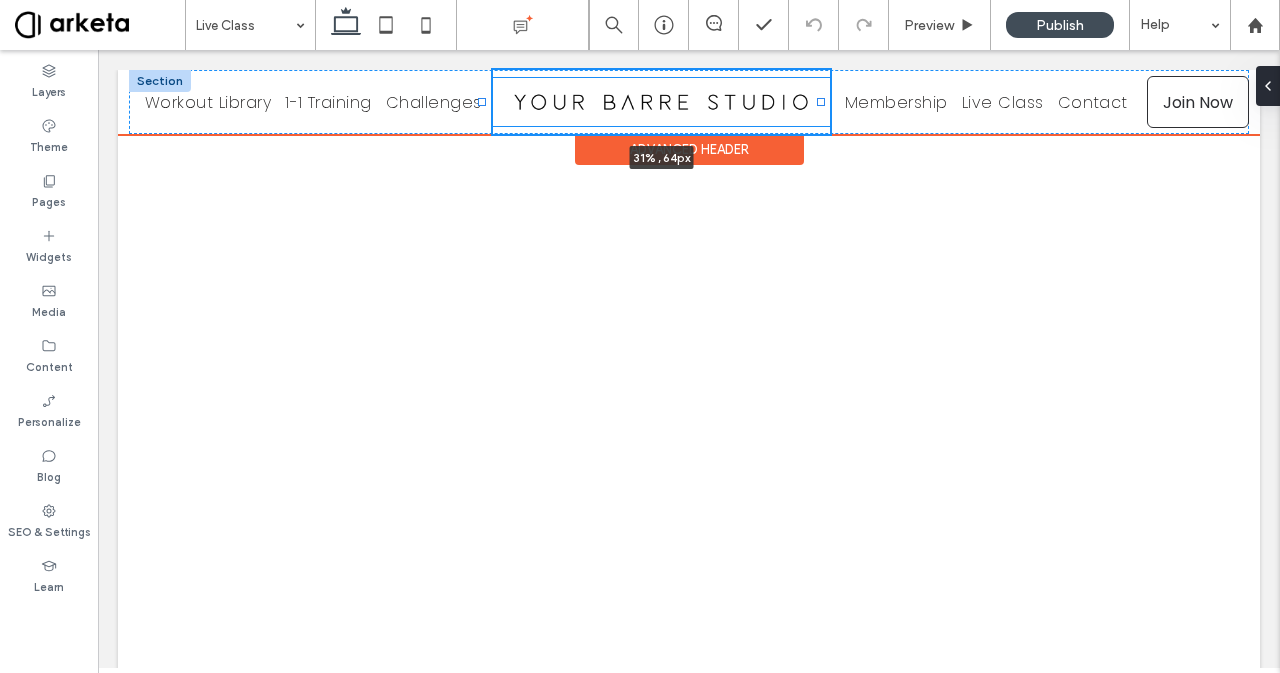 click at bounding box center (482, 102) 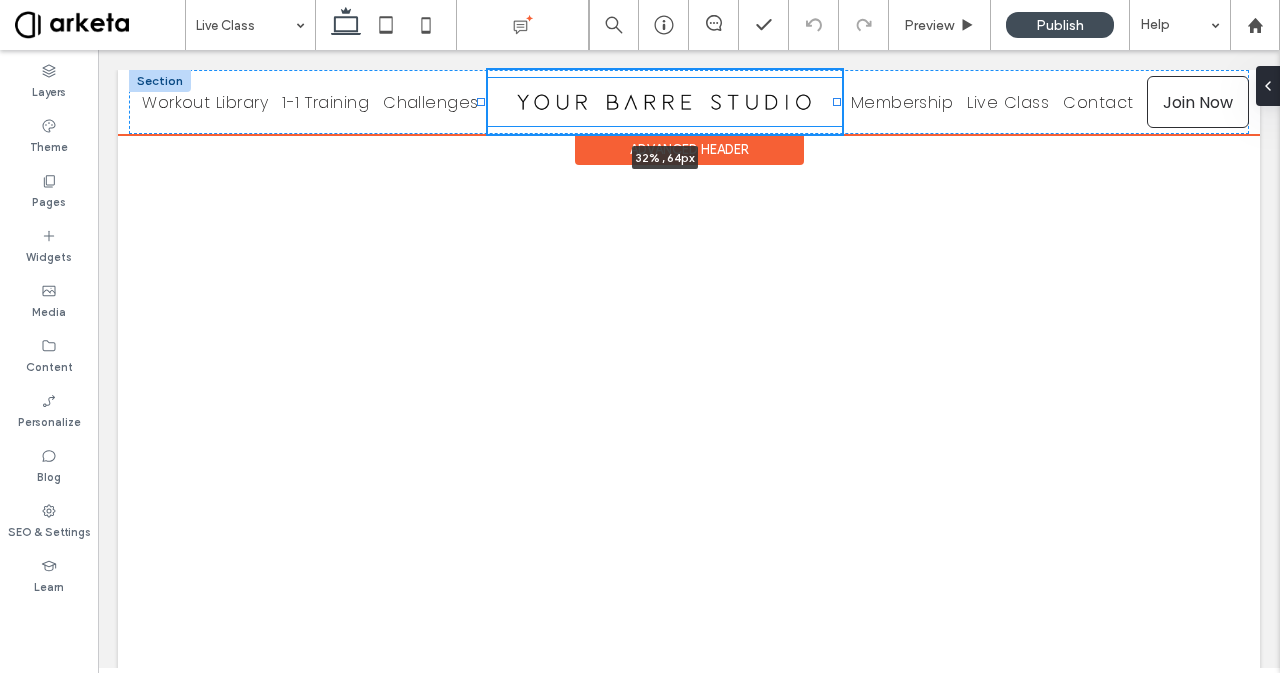 drag, startPoint x: 820, startPoint y: 101, endPoint x: 836, endPoint y: 105, distance: 16.492422 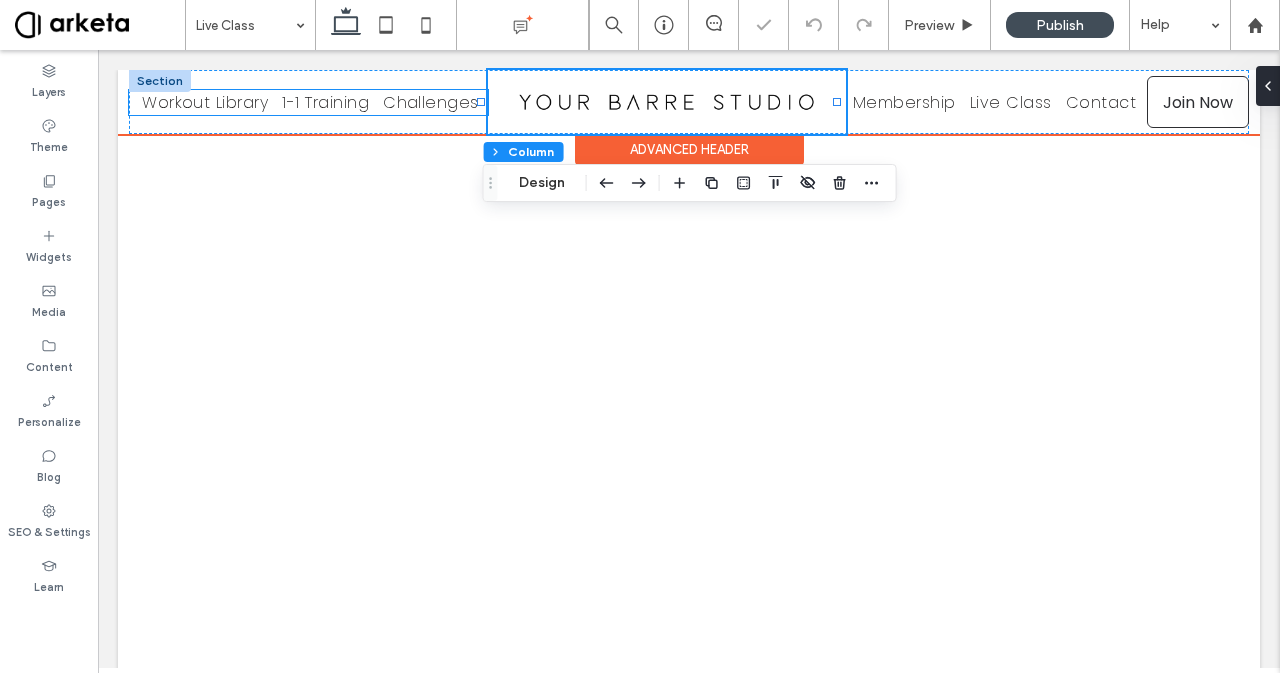 click on "Challenges" at bounding box center [429, 102] 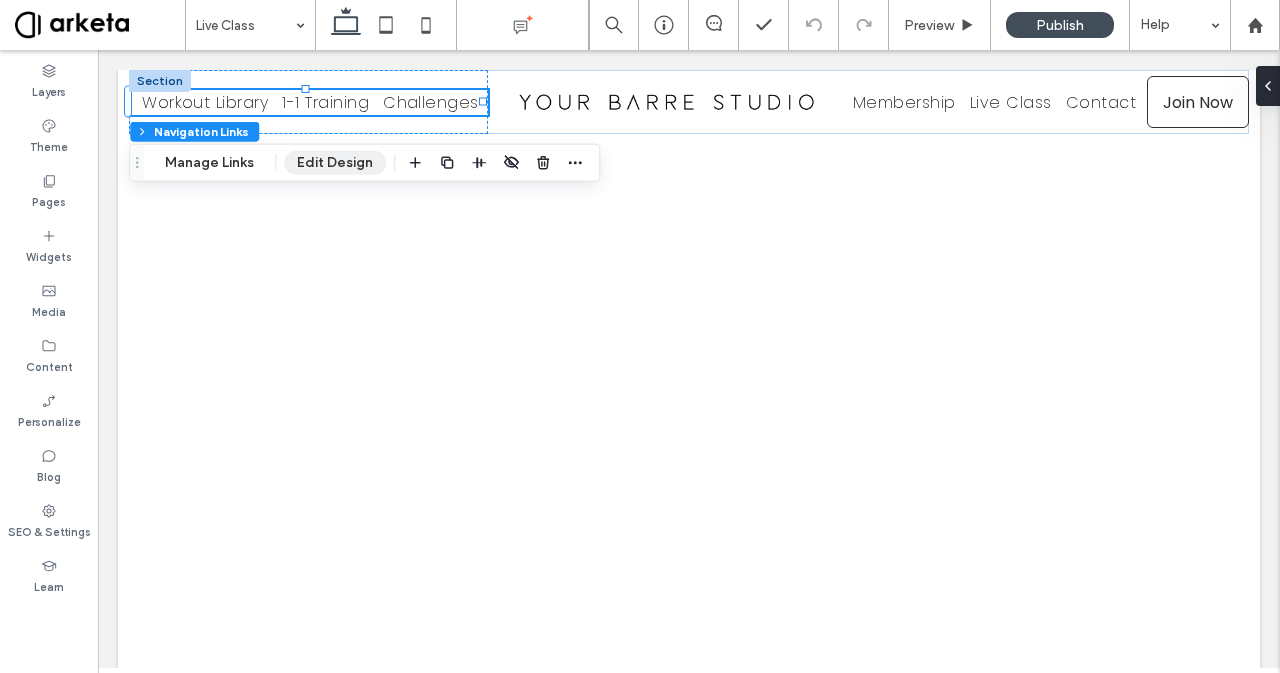 click on "Edit Design" at bounding box center (335, 163) 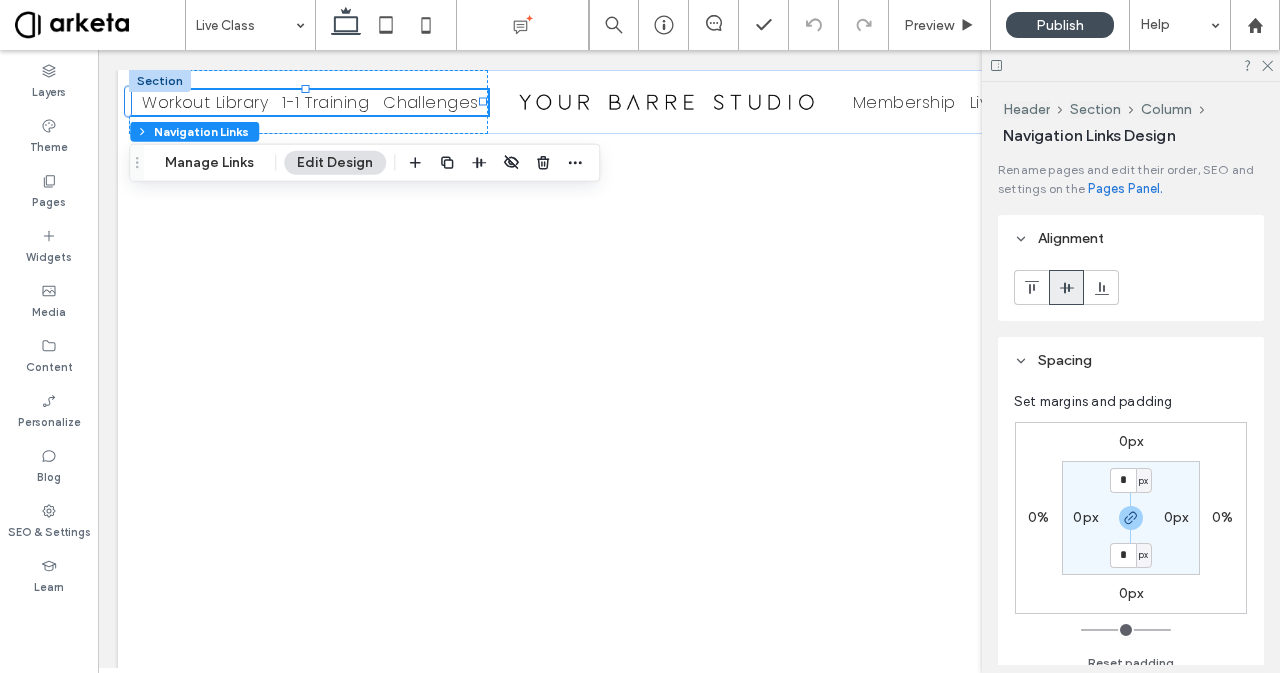 click on "Header Section Column Navigation Links Design Rename pages and edit their order, SEO and settings on the   Pages Panel. Alignment Spacing Set margins and padding 0px 0% 0px 0% * px 0px * px 0px Reset padding Size Width *** % Height A More Size Options Animation Trigger None Position Position type Default Layout Orientation Horizontal Home Services About Contact Item Style All Pages Link Style Link Text Frame background color Space between items Alignment and distribution Navigation item direction Divider style None Selected page & hover Effect Link Text none center underline side underline top & bottom background border text fill roll over float forward text color" at bounding box center (1131, 377) 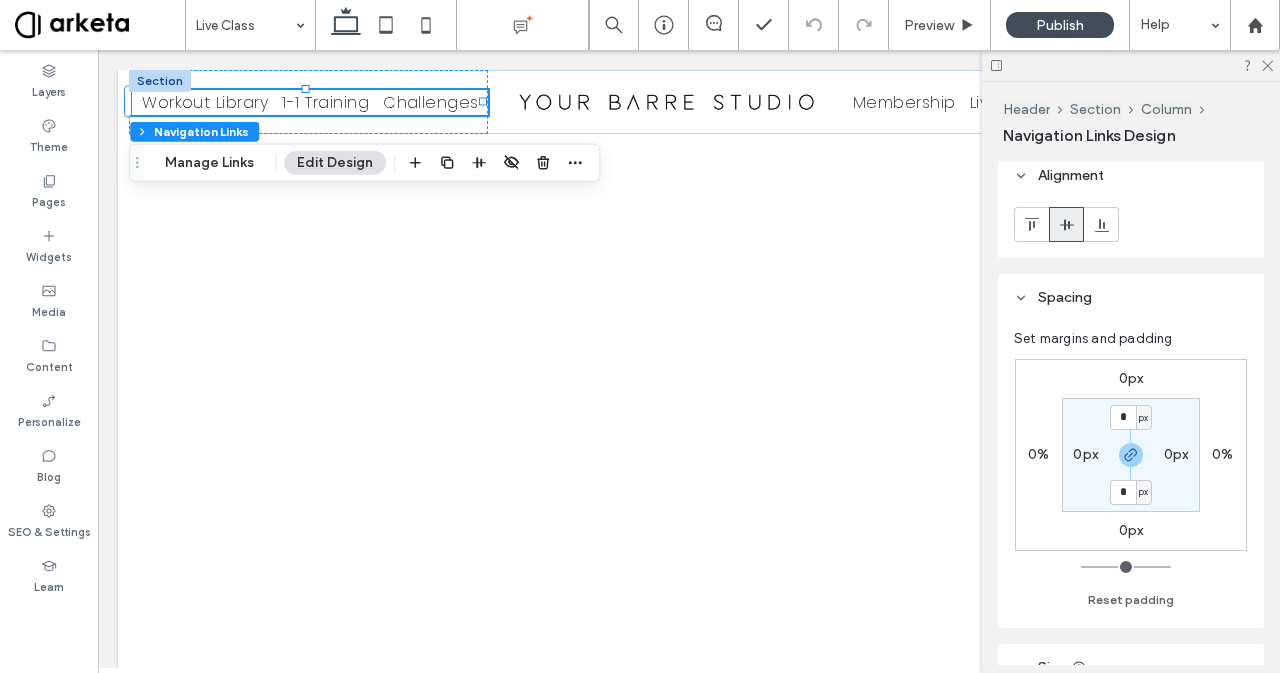scroll, scrollTop: 66, scrollLeft: 0, axis: vertical 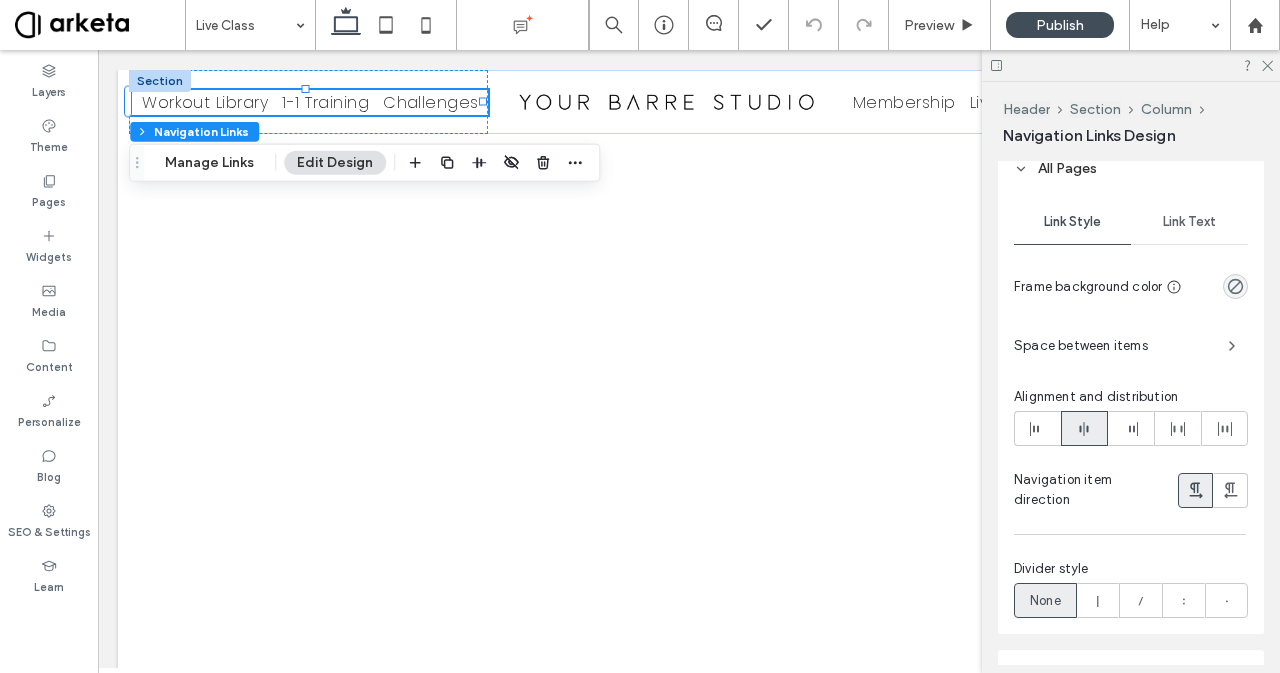 click on "Space between items" at bounding box center [1113, 346] 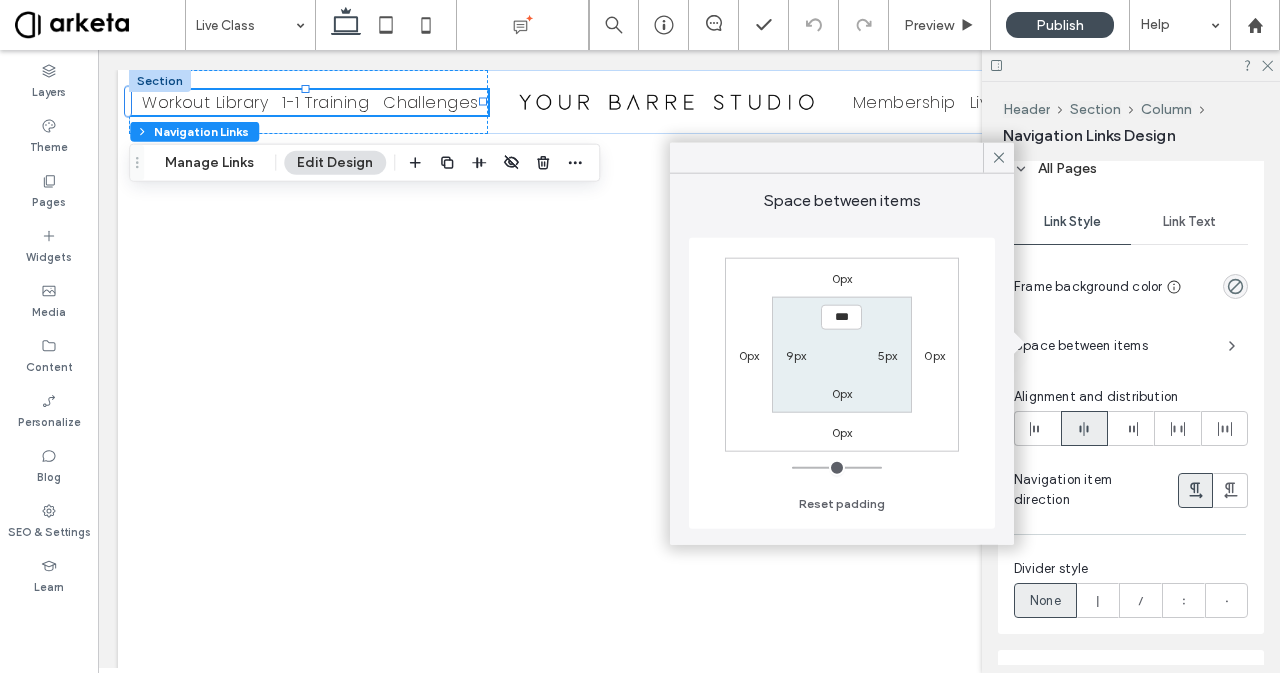 click on "5px" at bounding box center (888, 355) 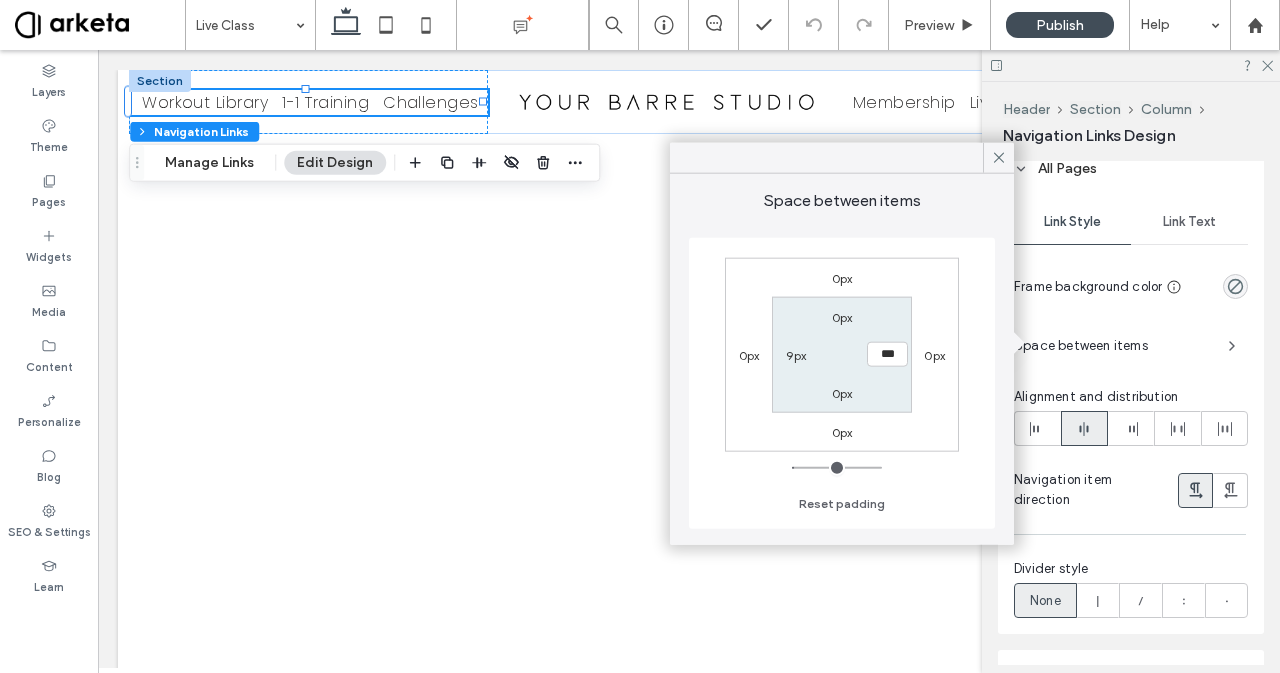 type on "*" 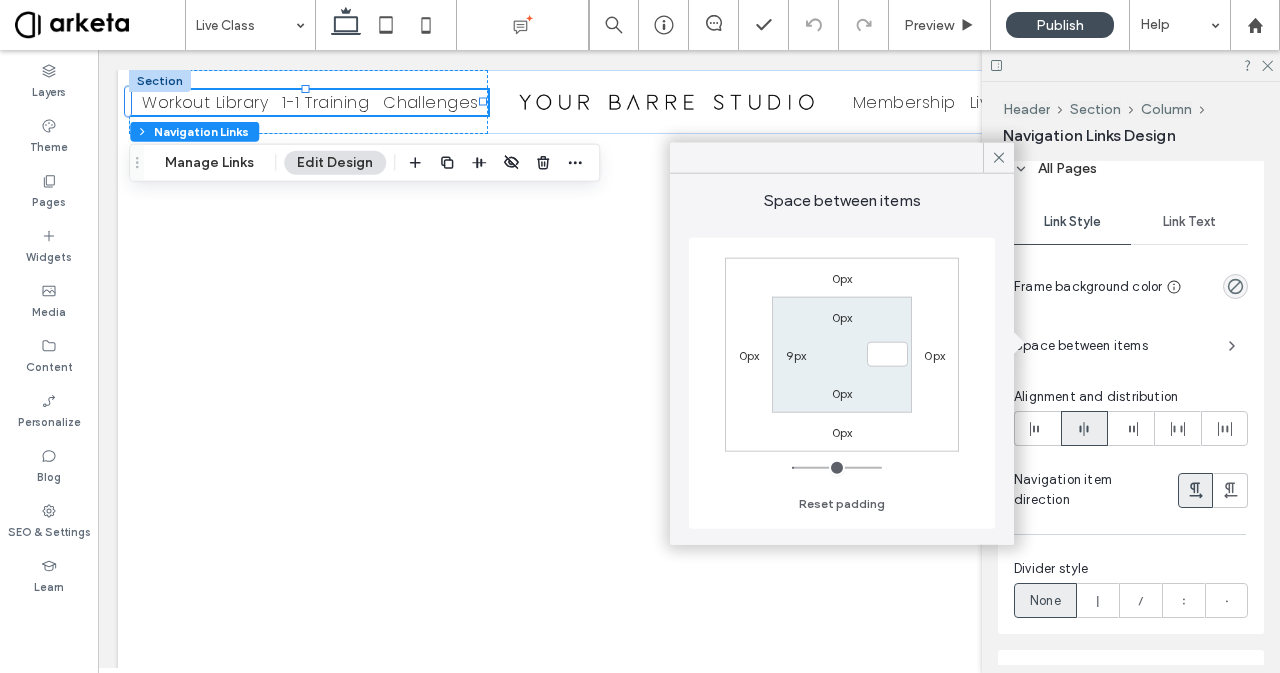 type on "*" 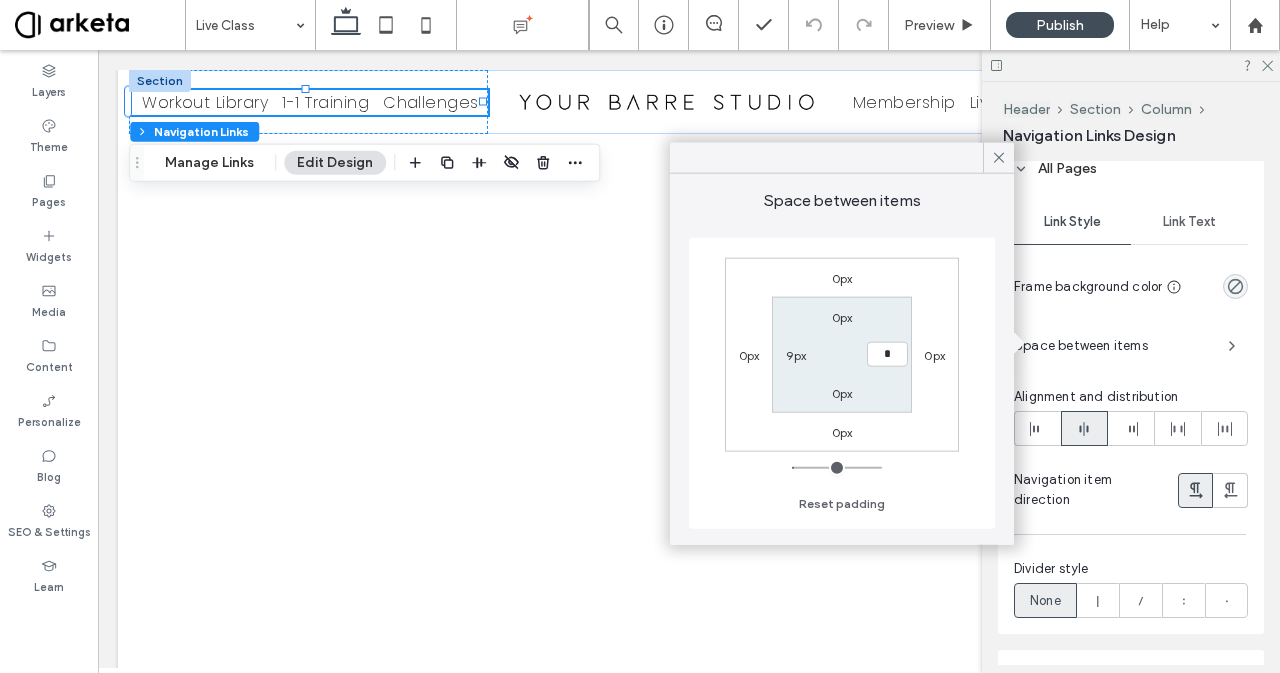 type on "*" 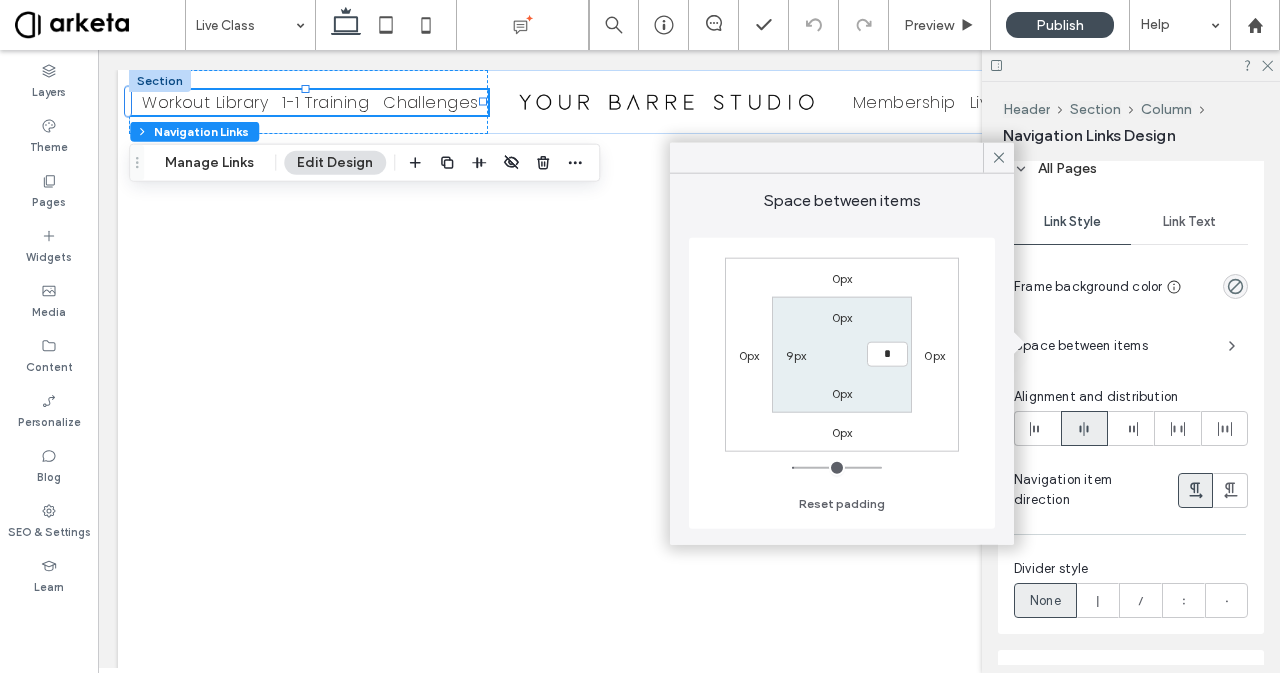 type on "*" 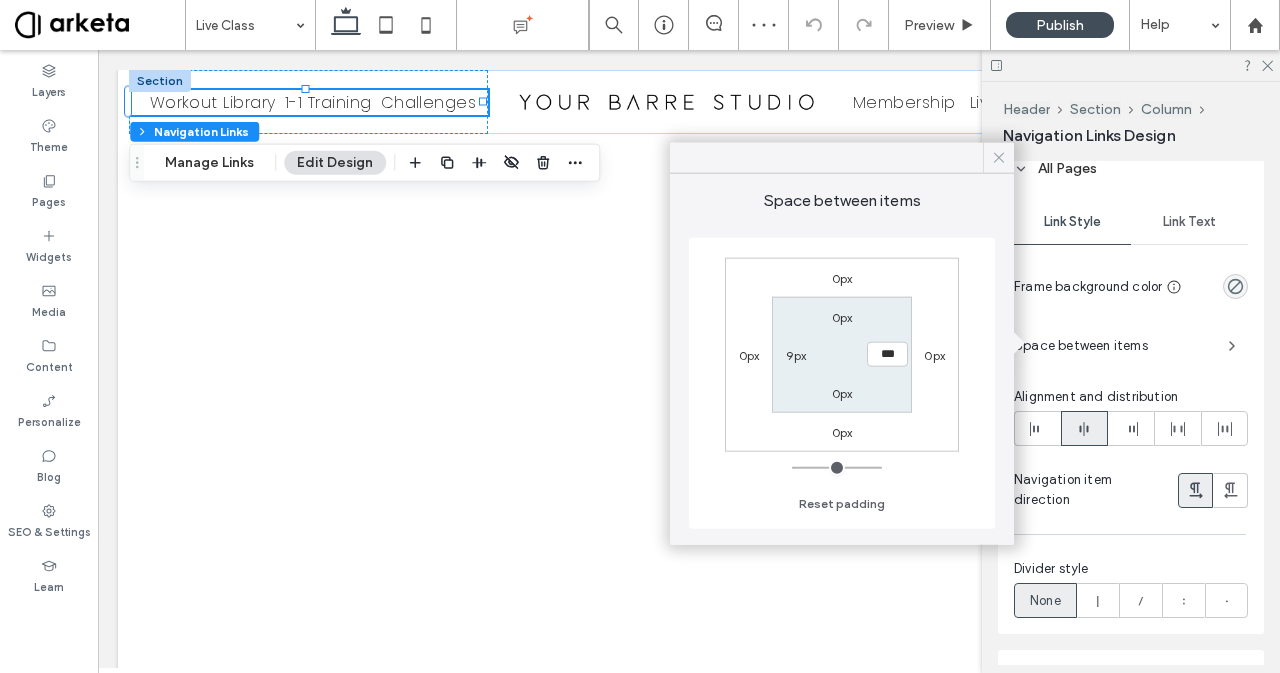 click 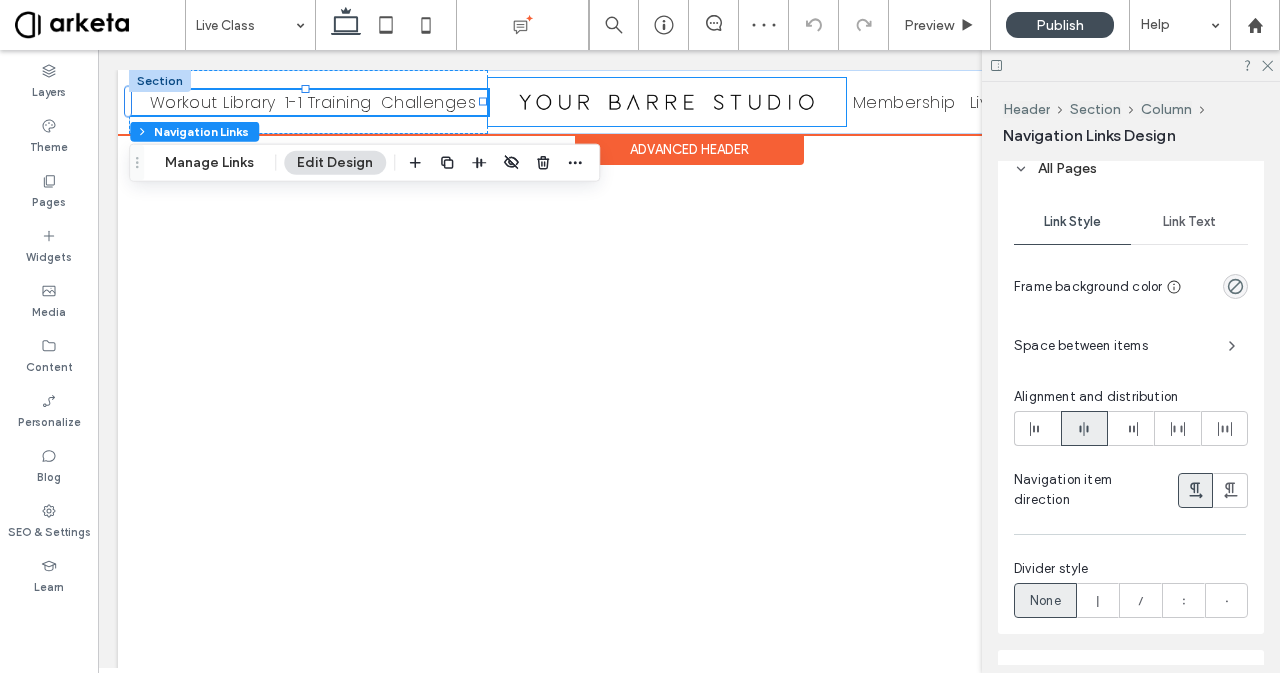 click at bounding box center [667, 102] 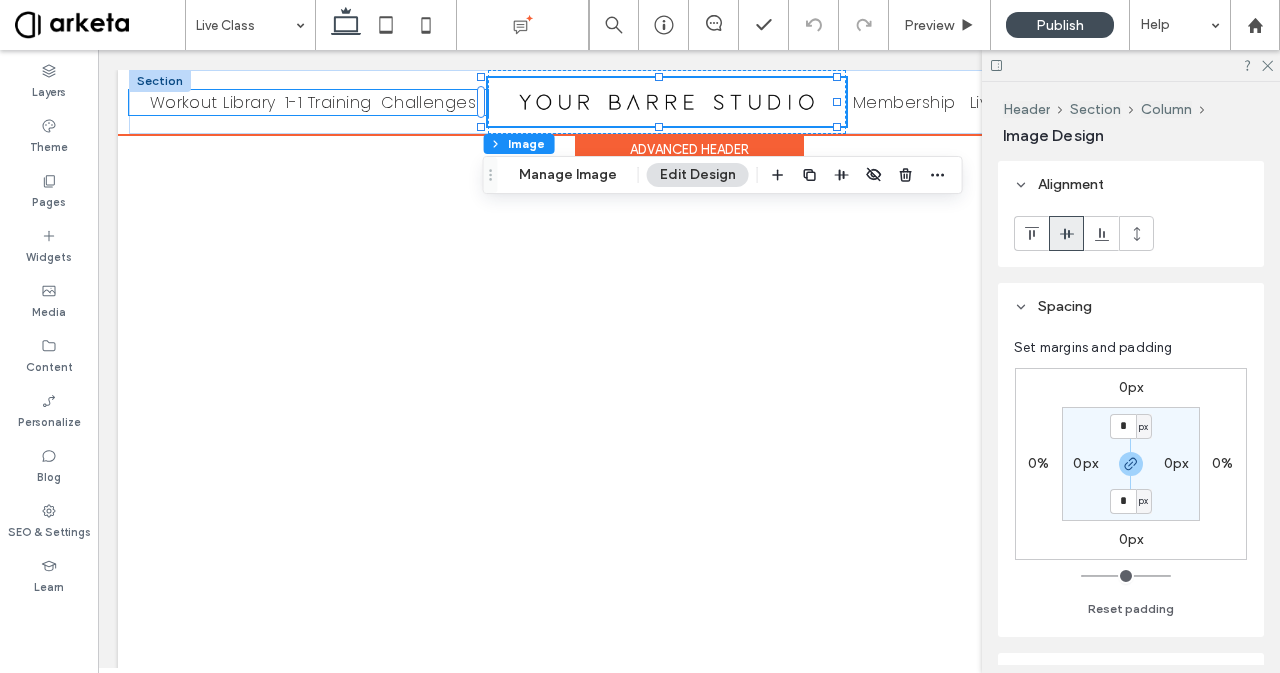 click on "1-1 Training" at bounding box center [328, 102] 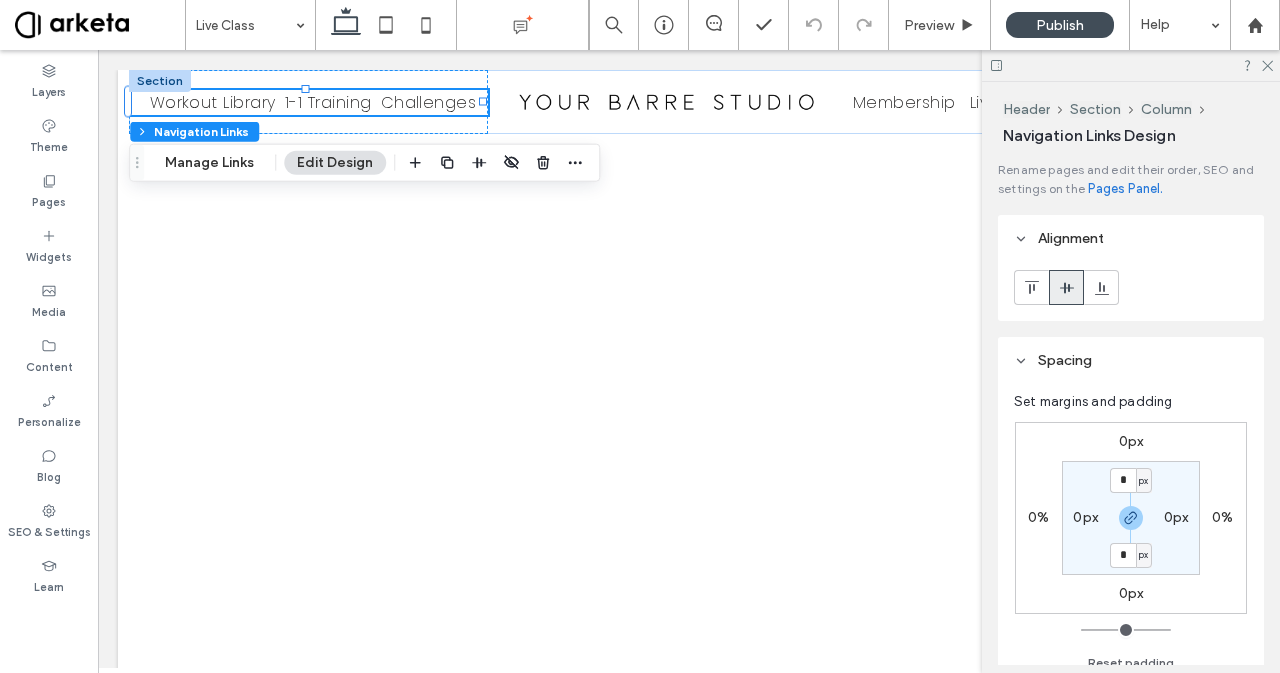 click on "Edit Design" at bounding box center (335, 163) 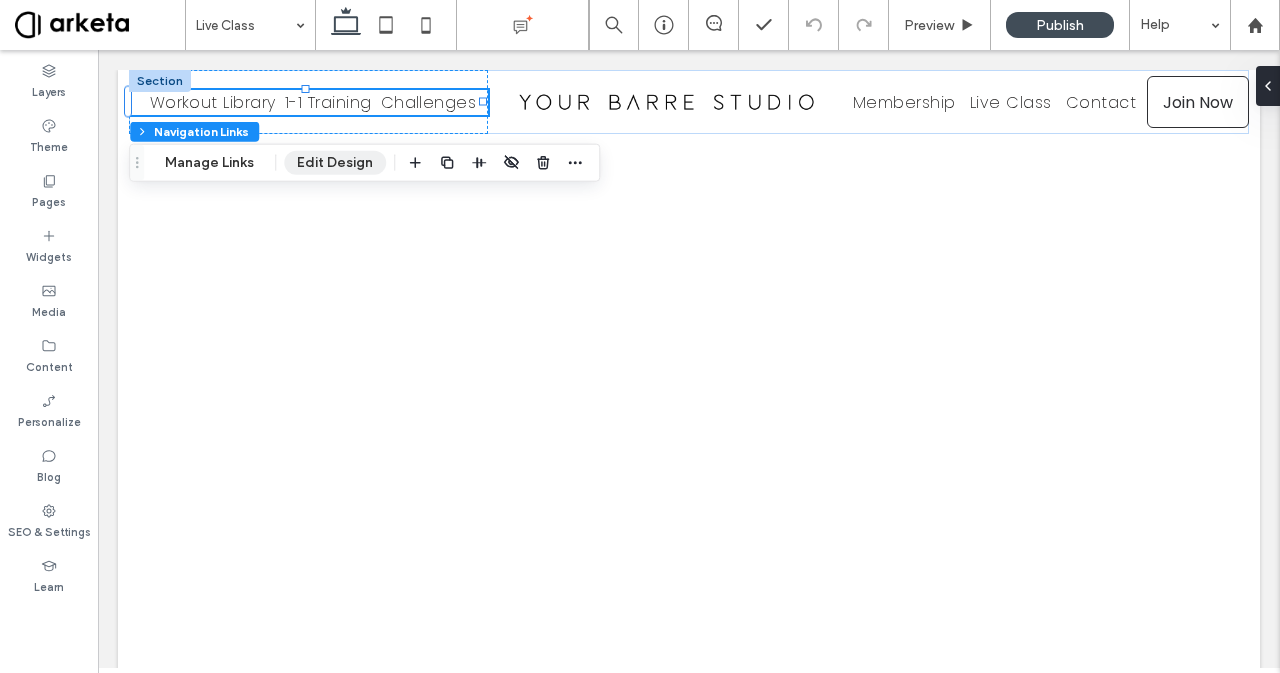 click on "Edit Design" at bounding box center (335, 163) 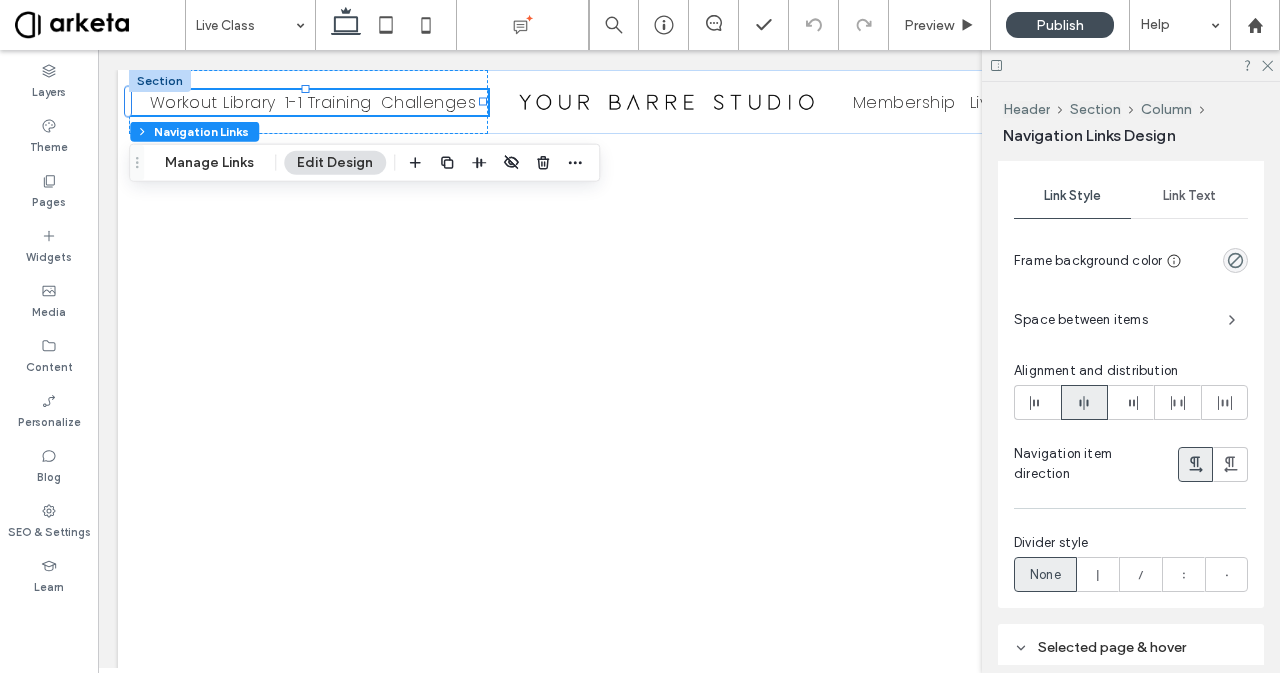 scroll, scrollTop: 1042, scrollLeft: 0, axis: vertical 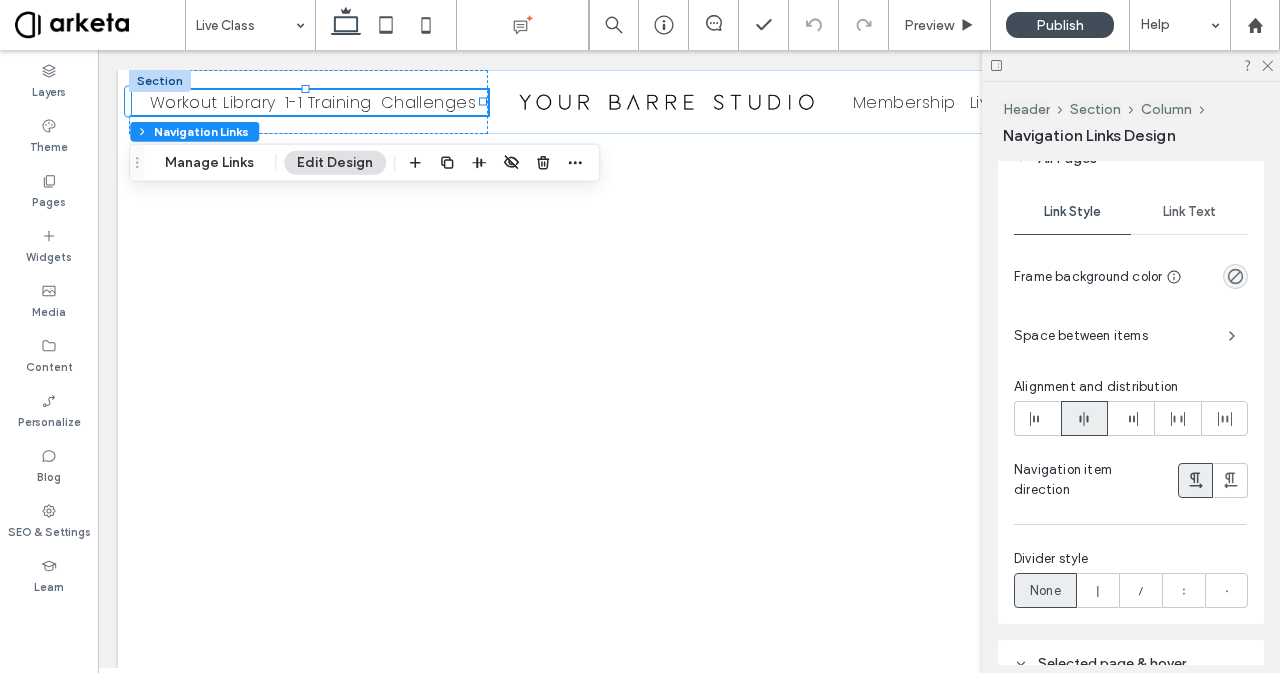 click on "Space between items" at bounding box center [1113, 336] 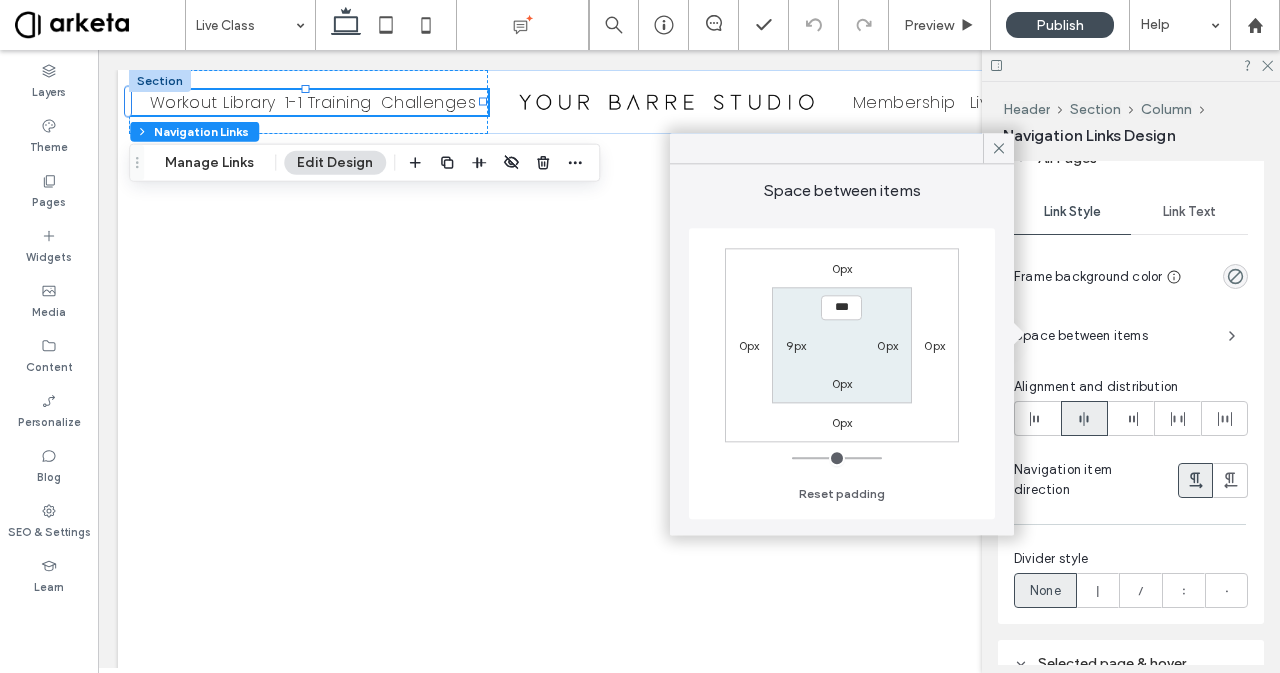 click on "0px" at bounding box center (887, 345) 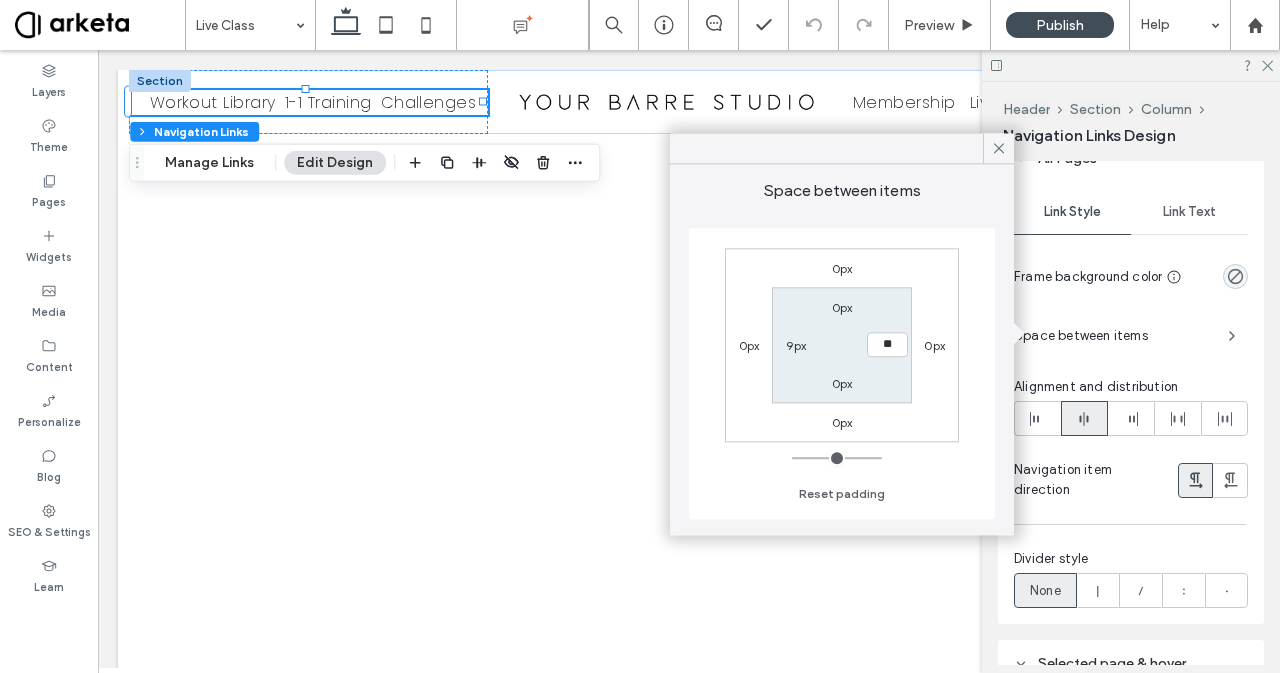 type on "**" 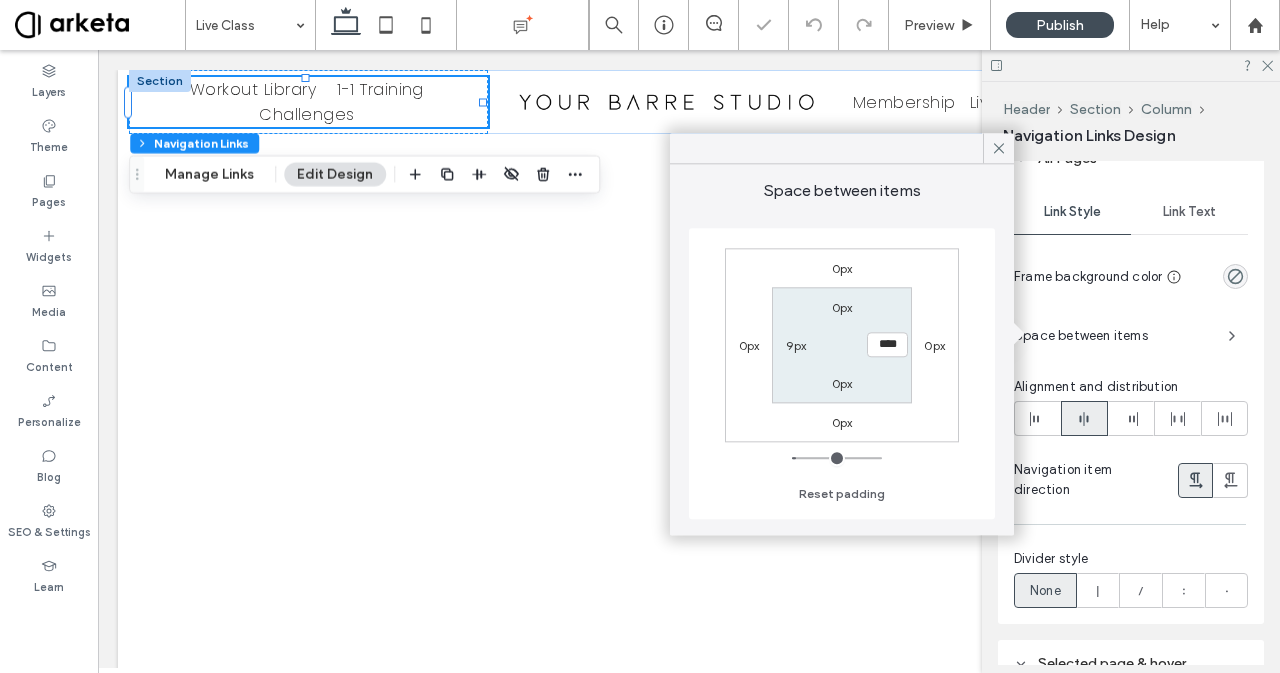 click on "9px" at bounding box center (796, 345) 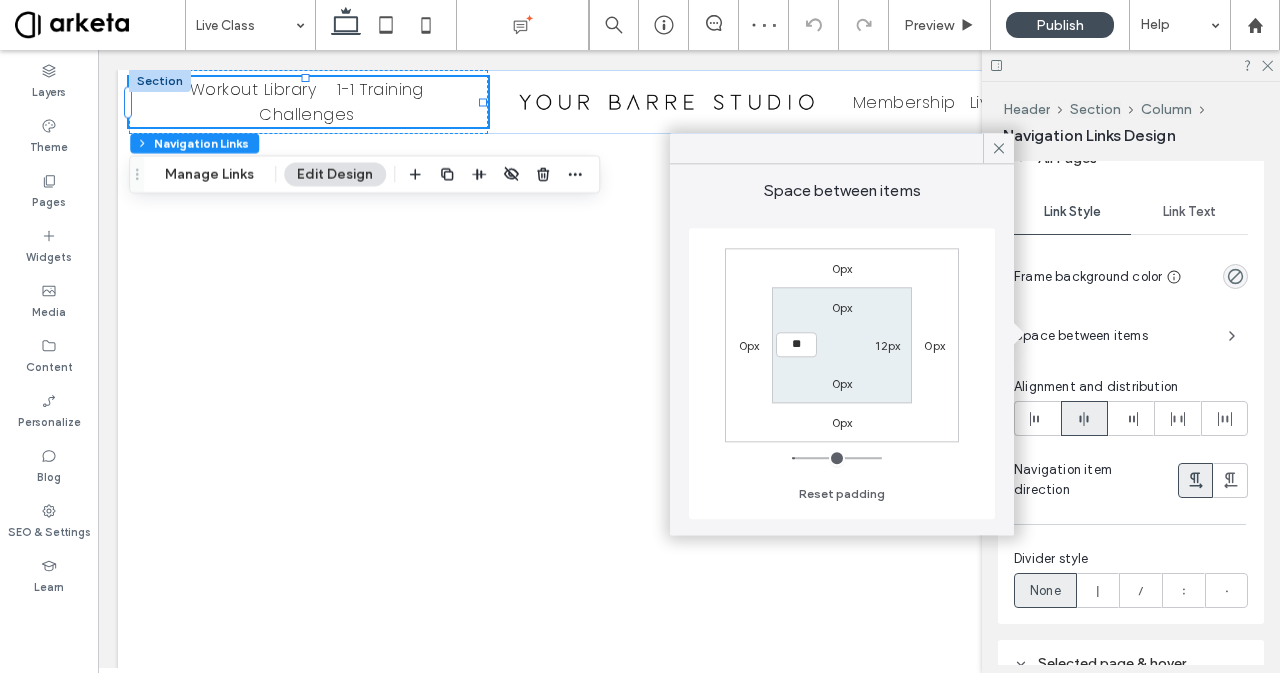type on "**" 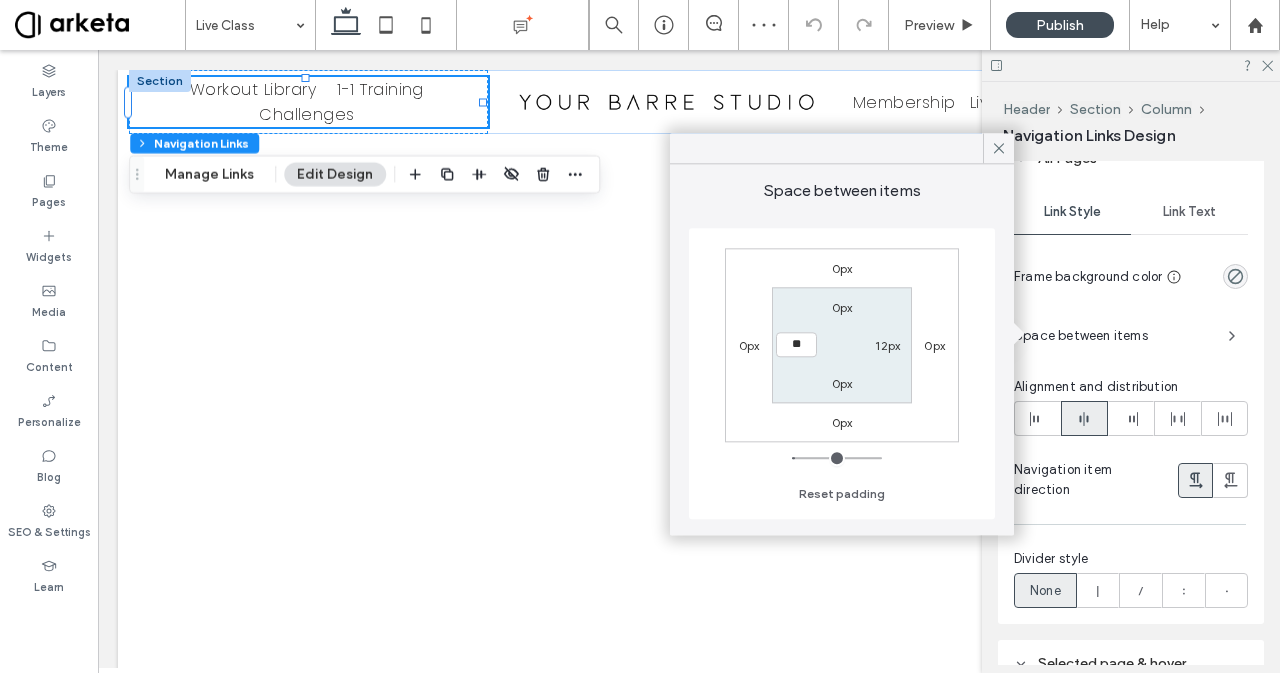 type on "**" 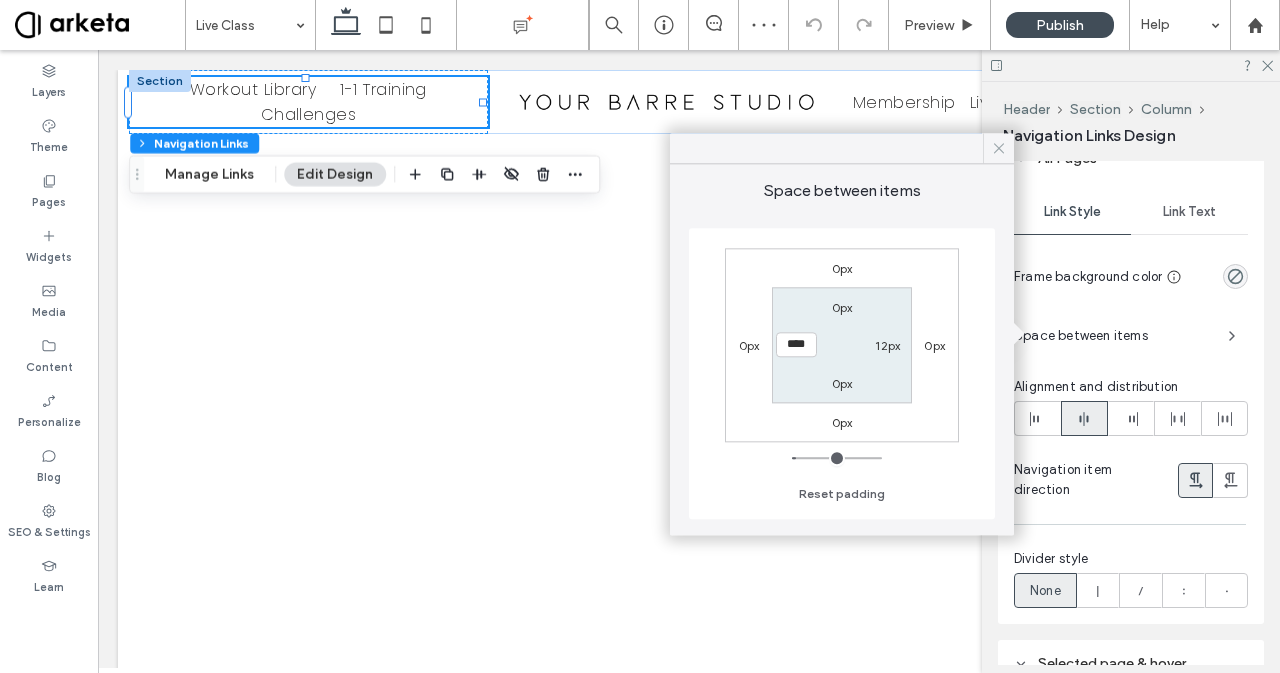 click at bounding box center [999, 148] 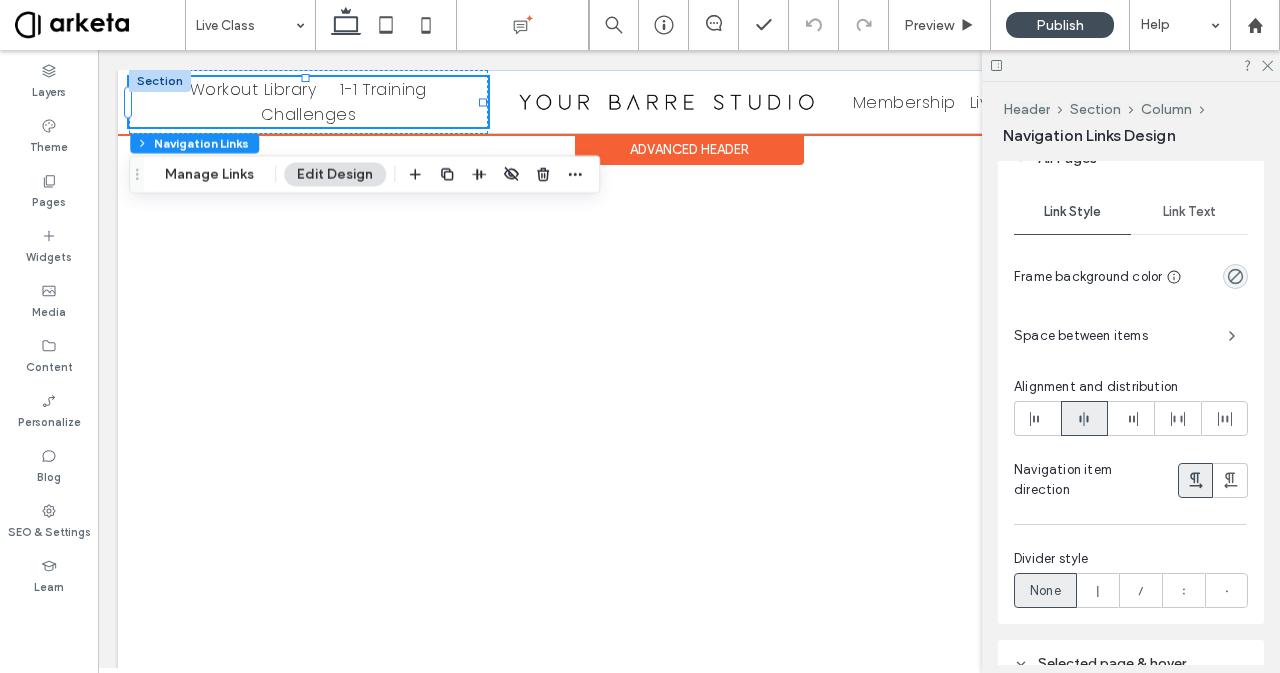click on "Workout Library
1-1 Training
Challenges" at bounding box center (308, 102) 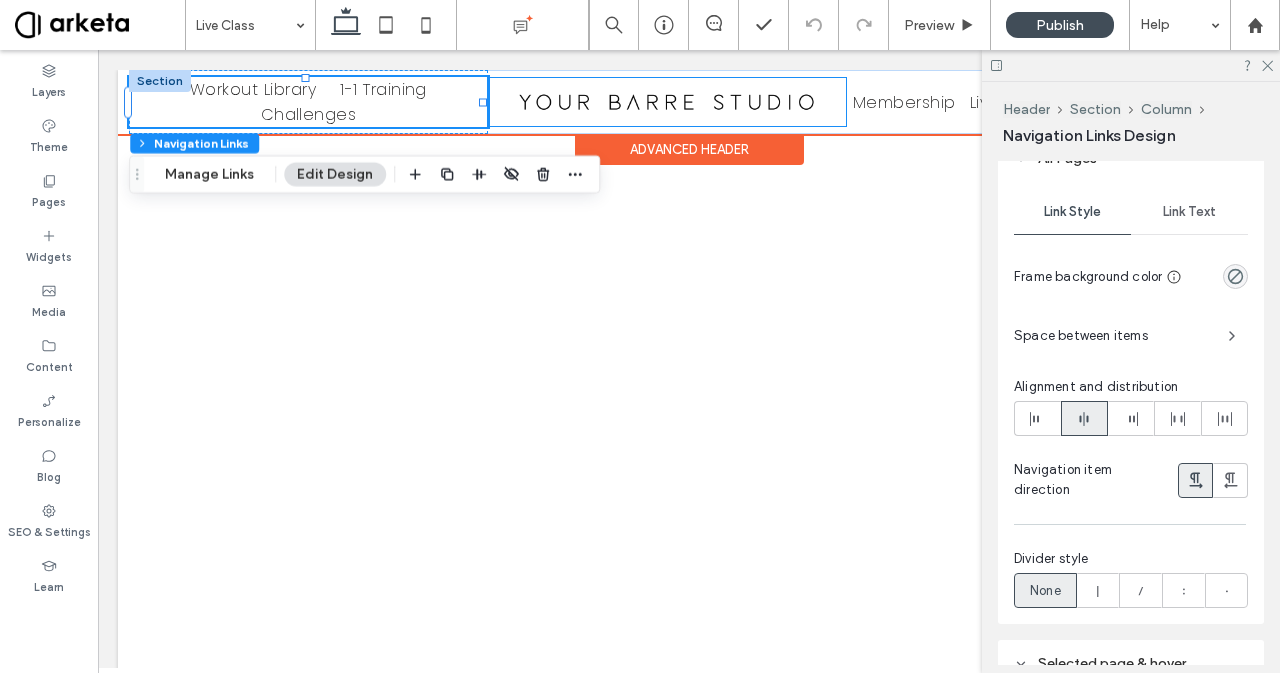 click at bounding box center [667, 102] 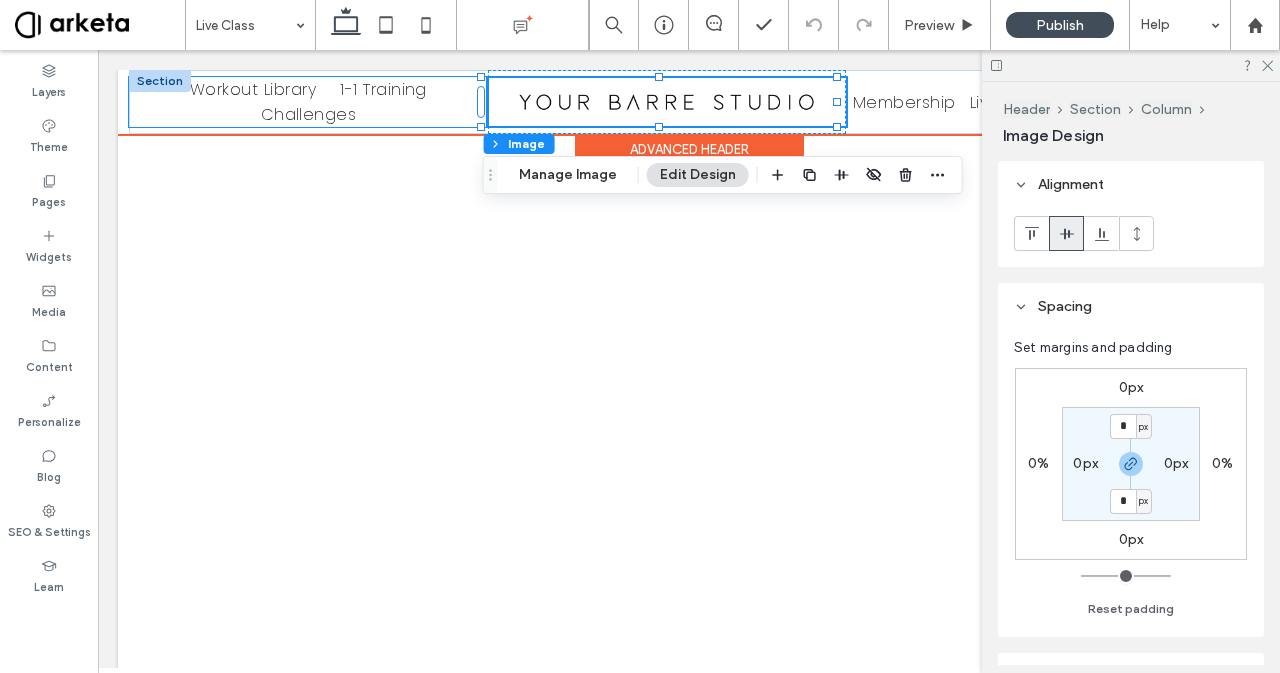 click on "Workout Library
1-1 Training
Challenges" at bounding box center [308, 102] 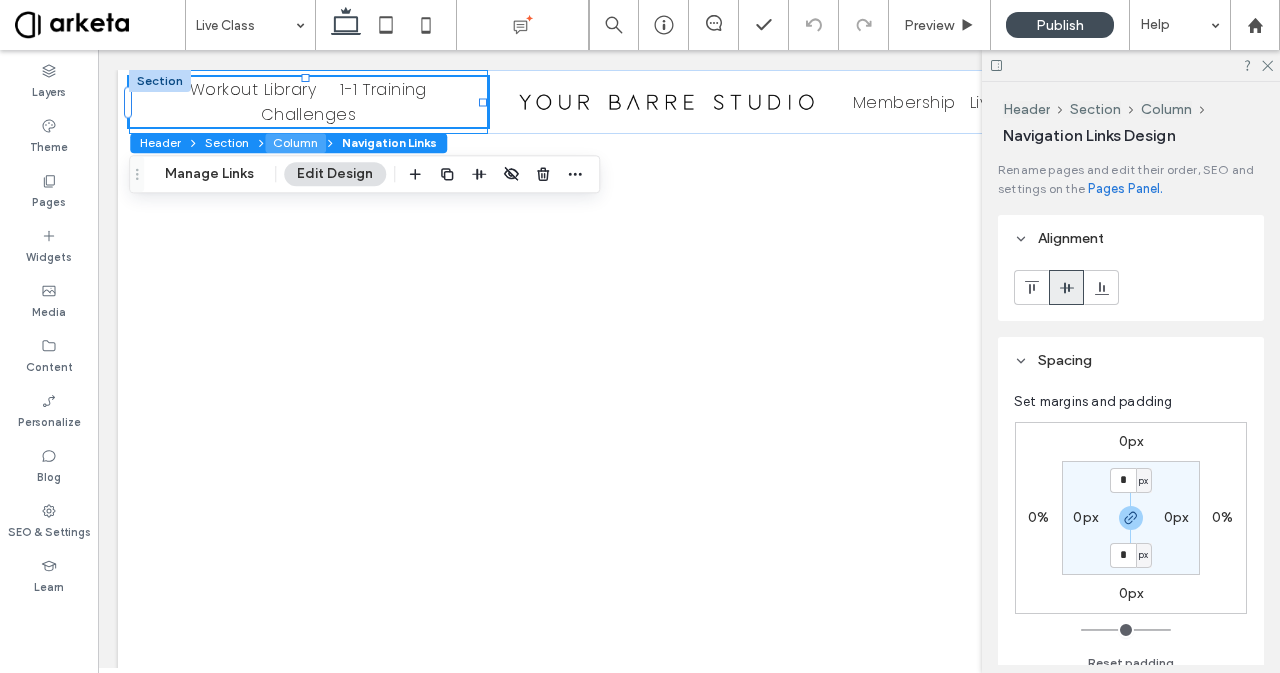 click on "Column" at bounding box center (295, 143) 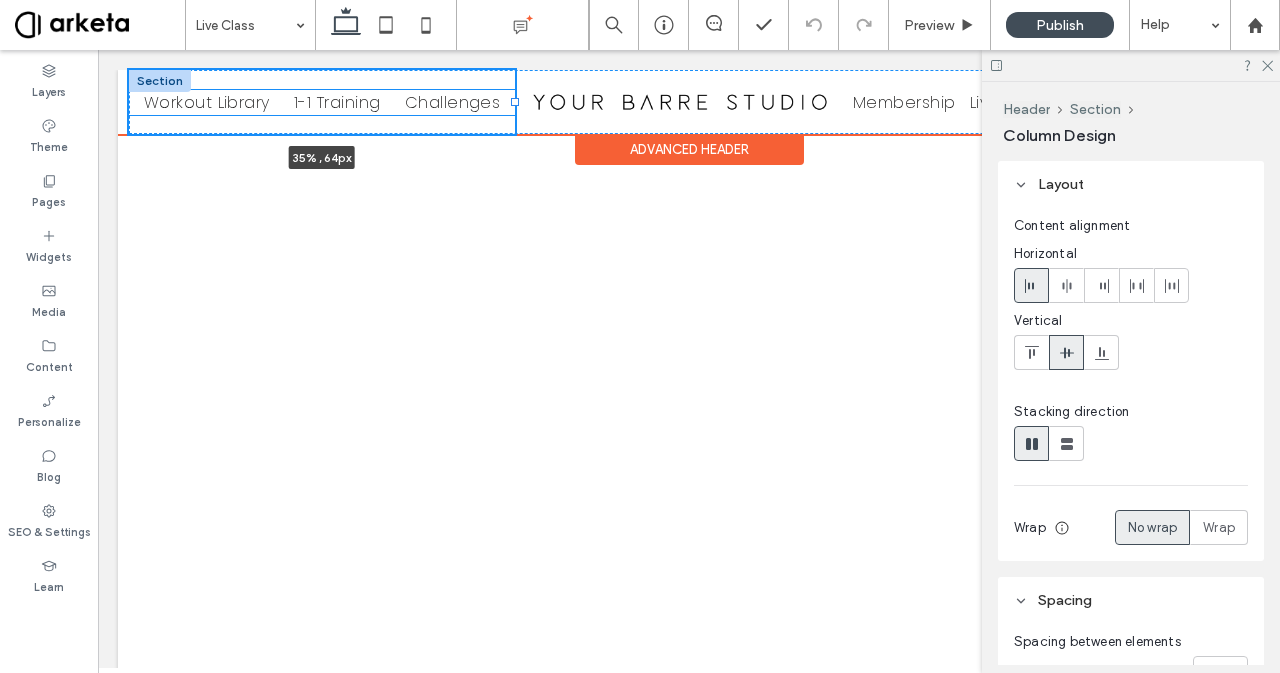 drag, startPoint x: 483, startPoint y: 103, endPoint x: 514, endPoint y: 103, distance: 31 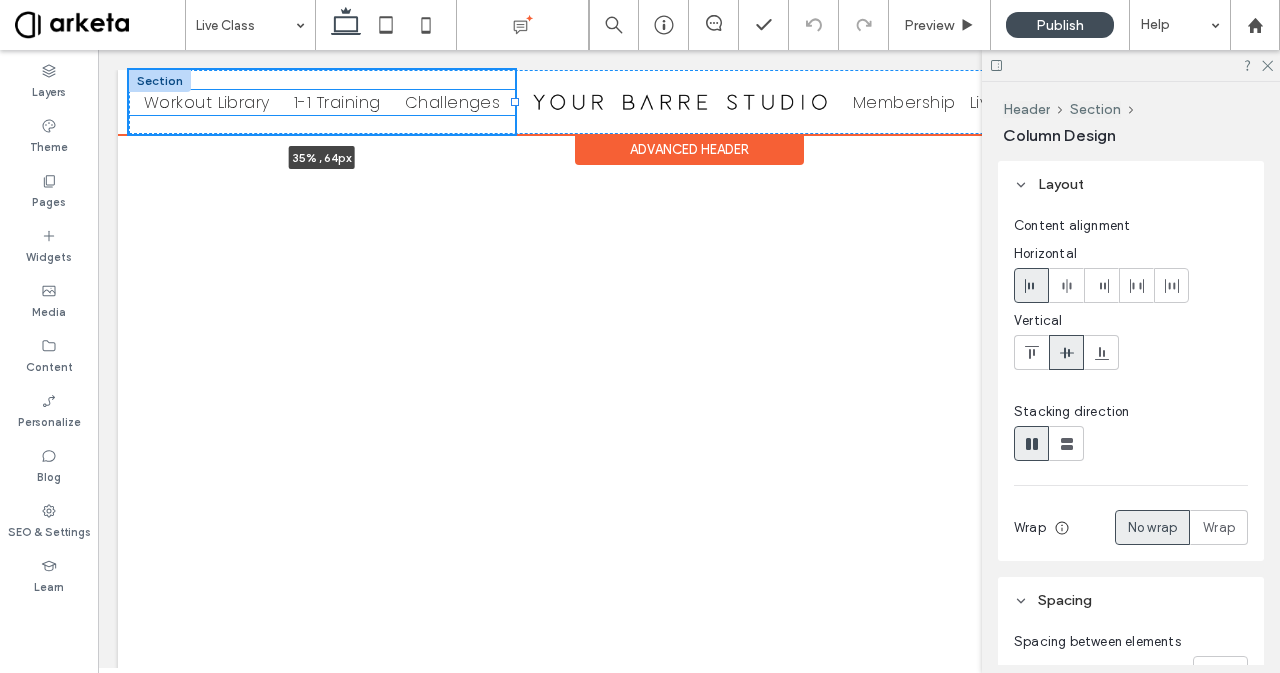 click at bounding box center [515, 102] 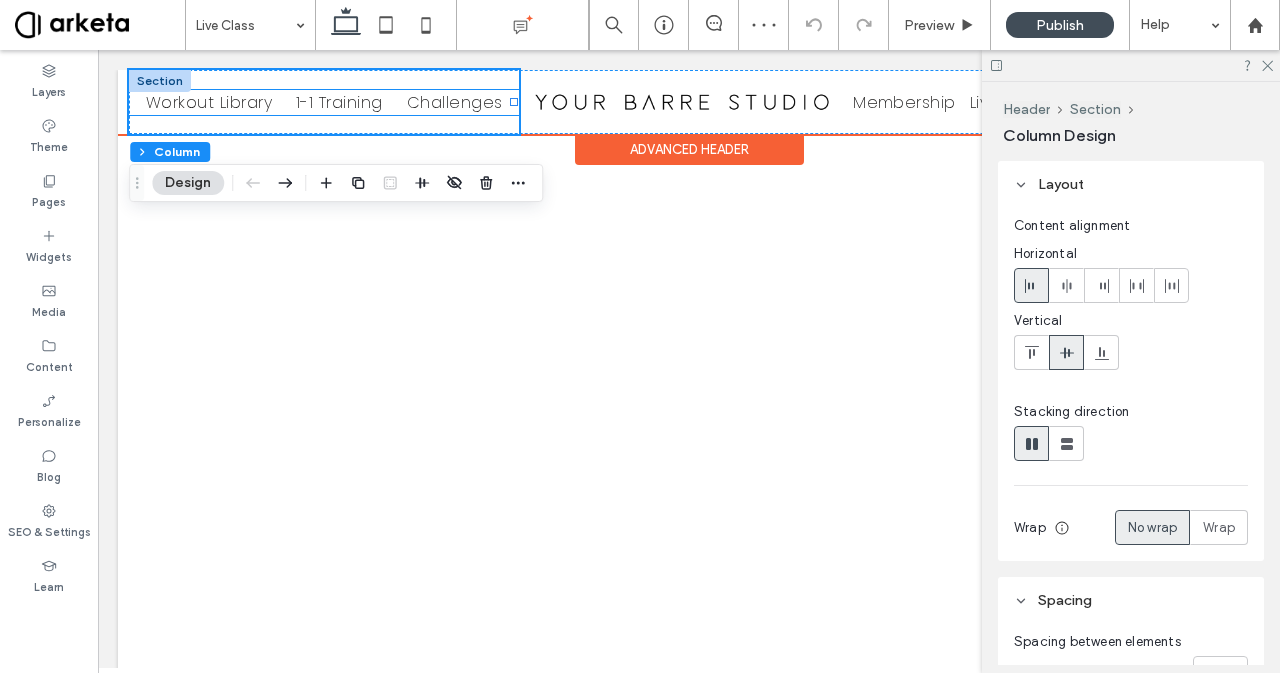 click on "Workout Library" at bounding box center (209, 102) 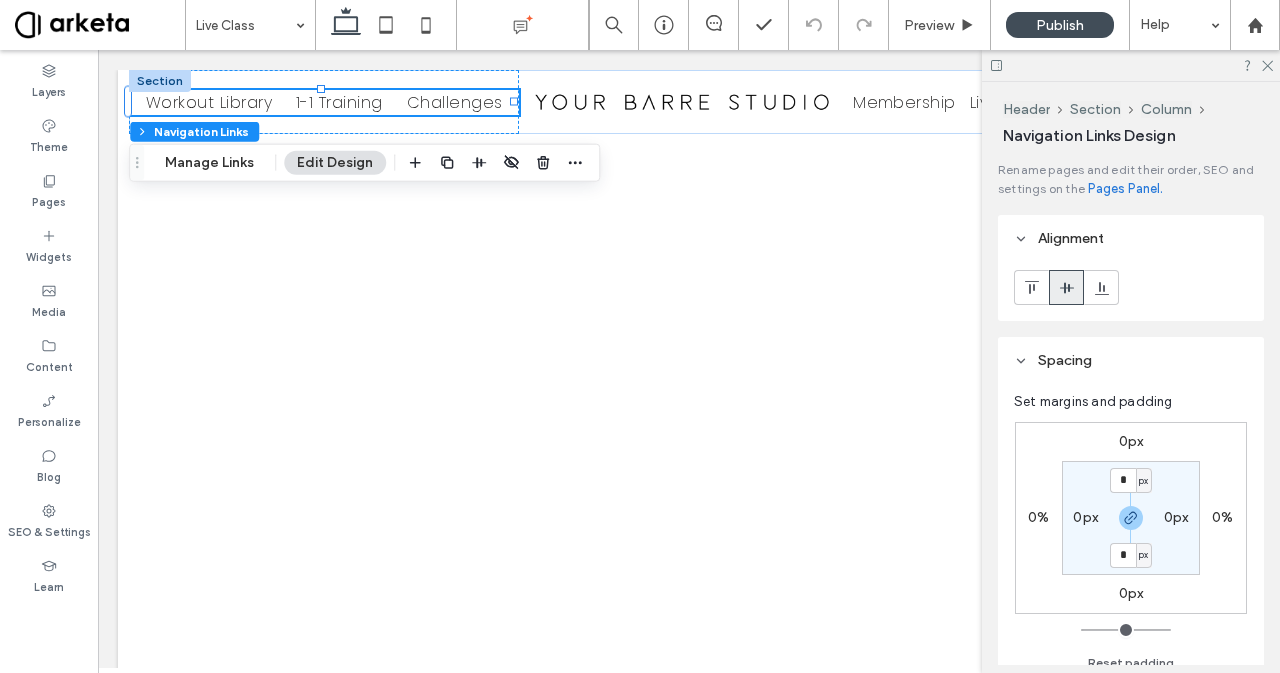 click on "Edit Design" at bounding box center [335, 163] 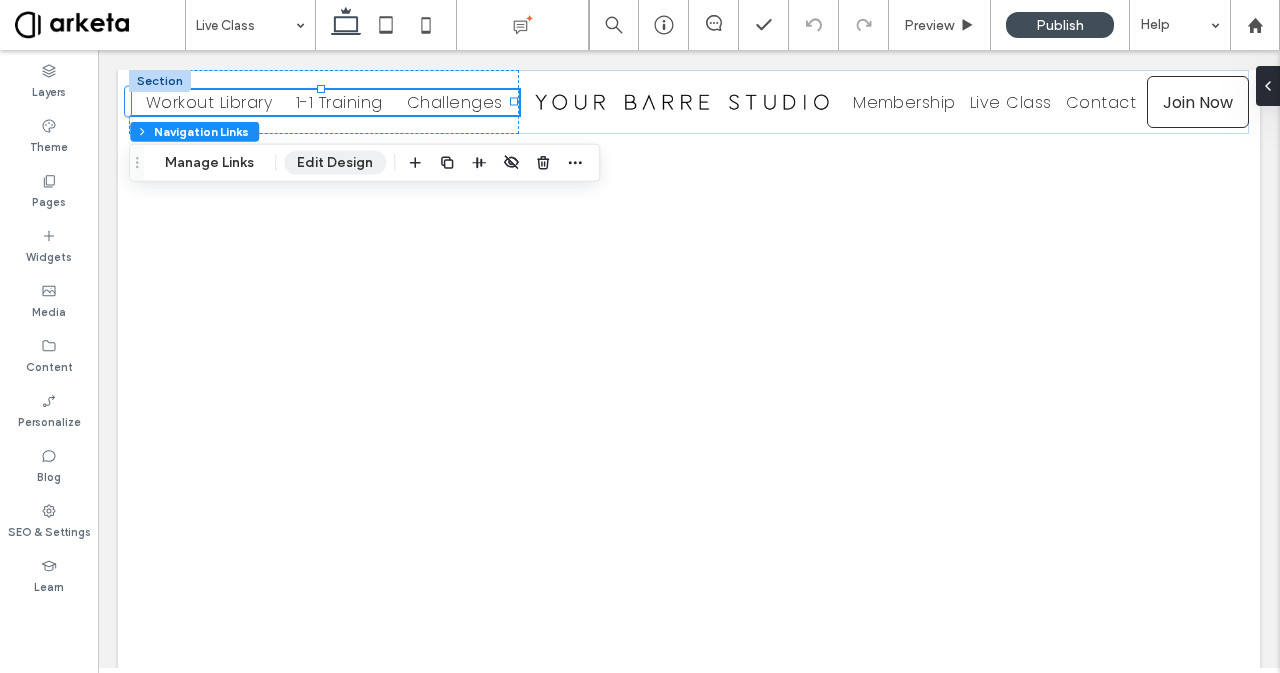 click on "Edit Design" at bounding box center (335, 163) 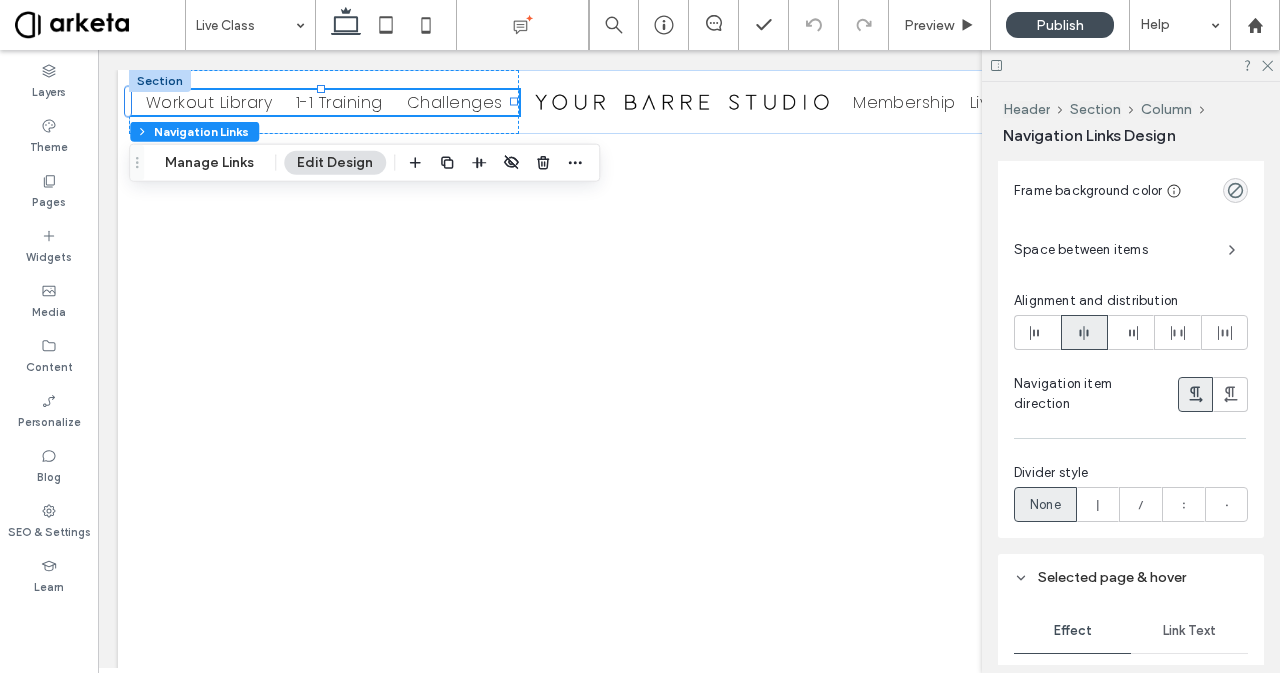 scroll, scrollTop: 1126, scrollLeft: 0, axis: vertical 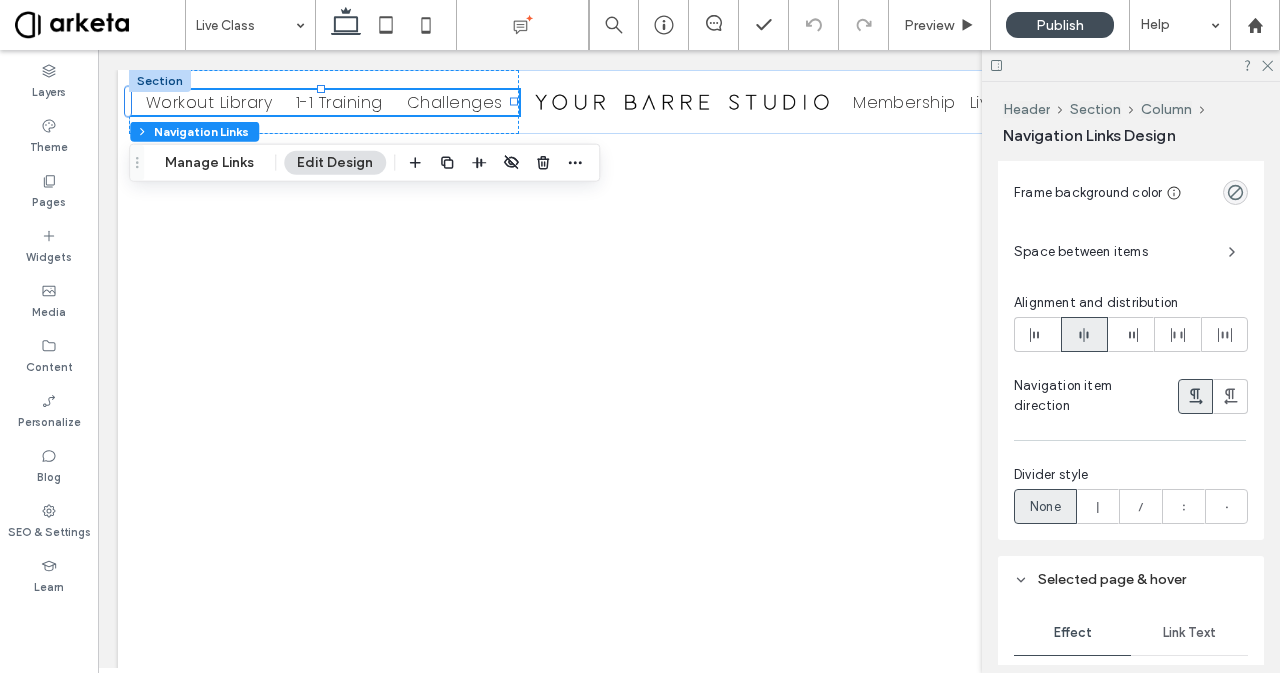click on "Space between items" at bounding box center [1113, 252] 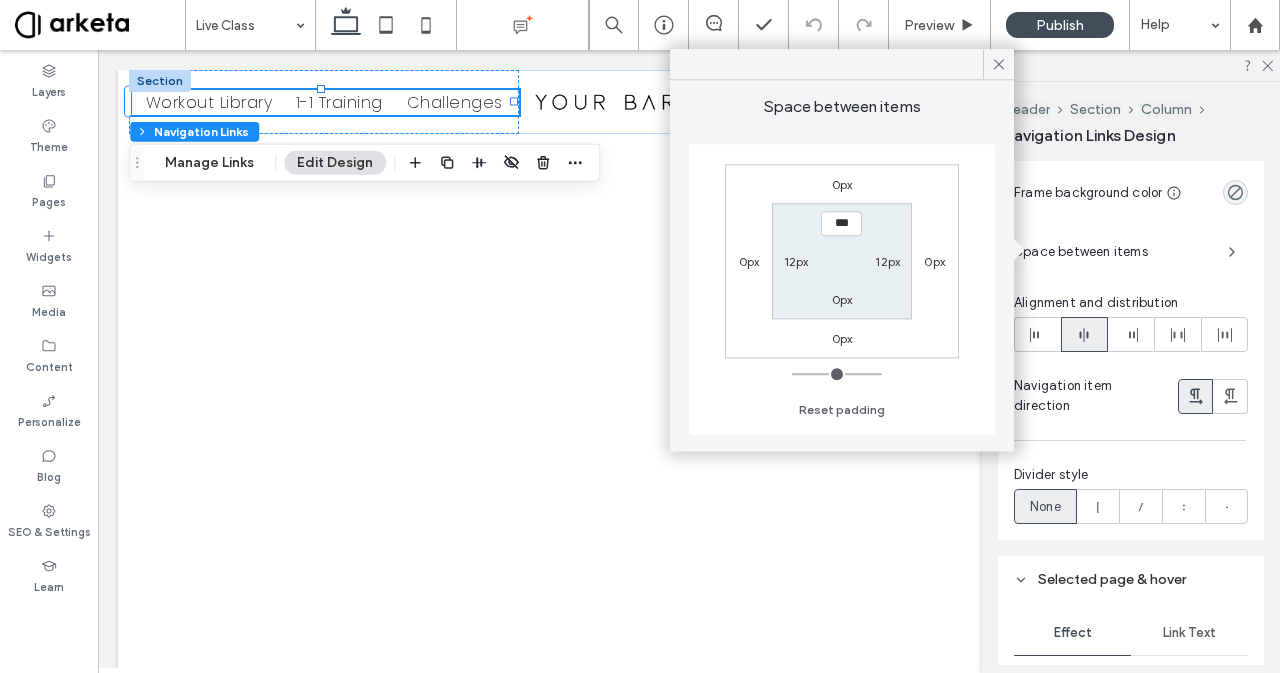 click on "12px" at bounding box center [796, 261] 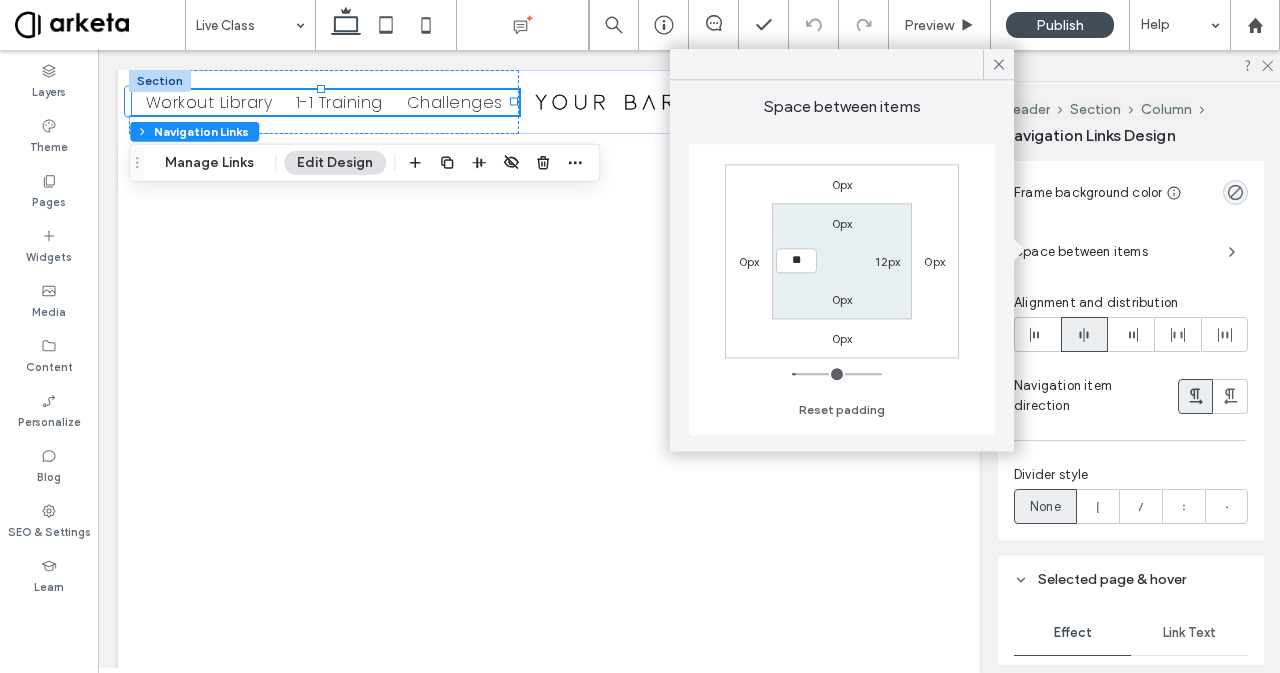 type on "**" 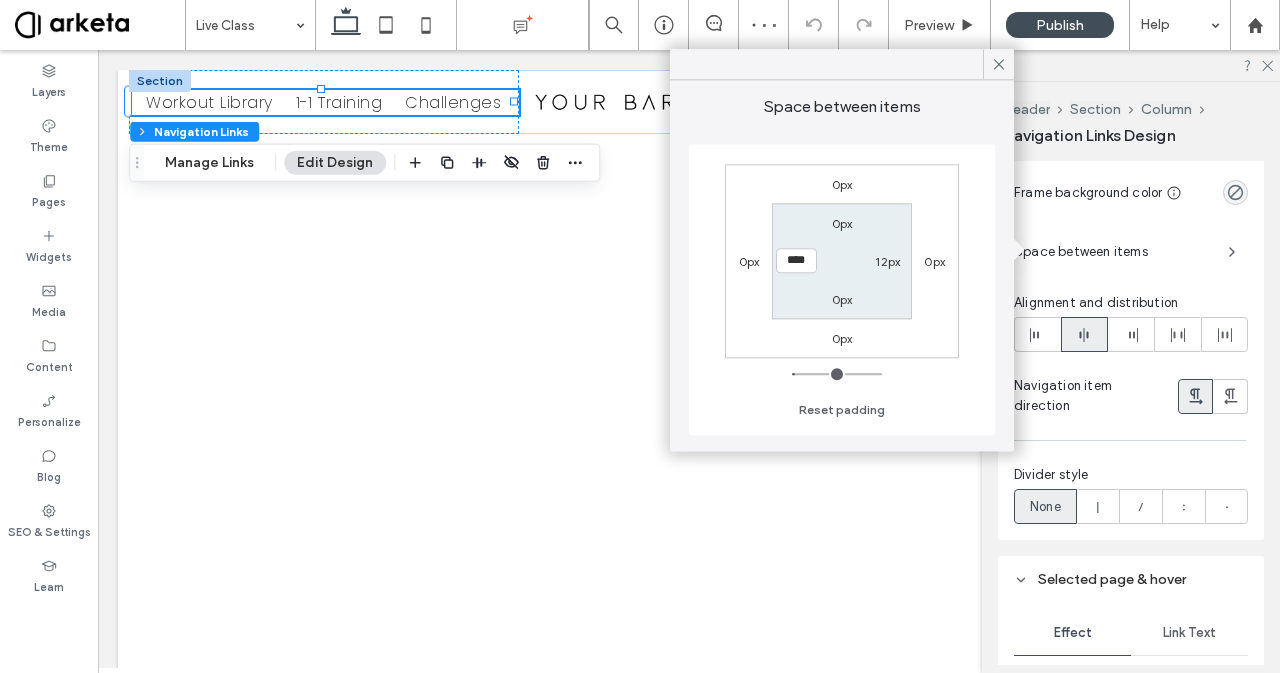 click on "12px" at bounding box center (887, 261) 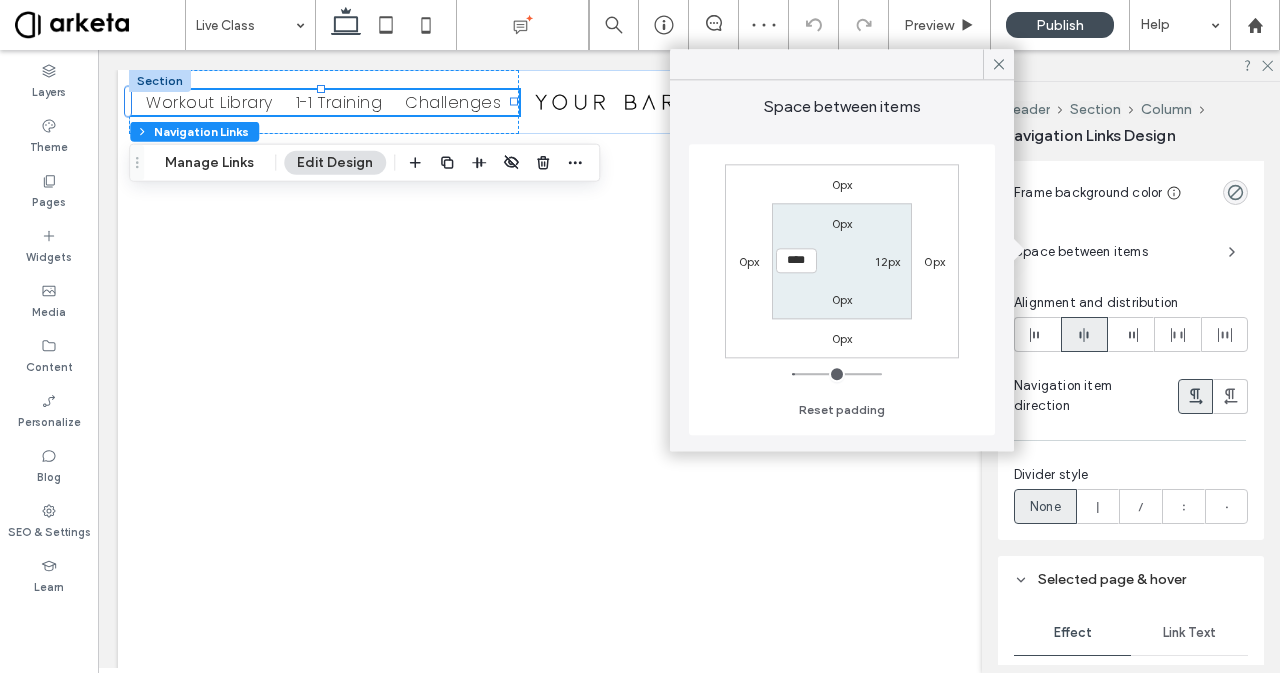 type on "**" 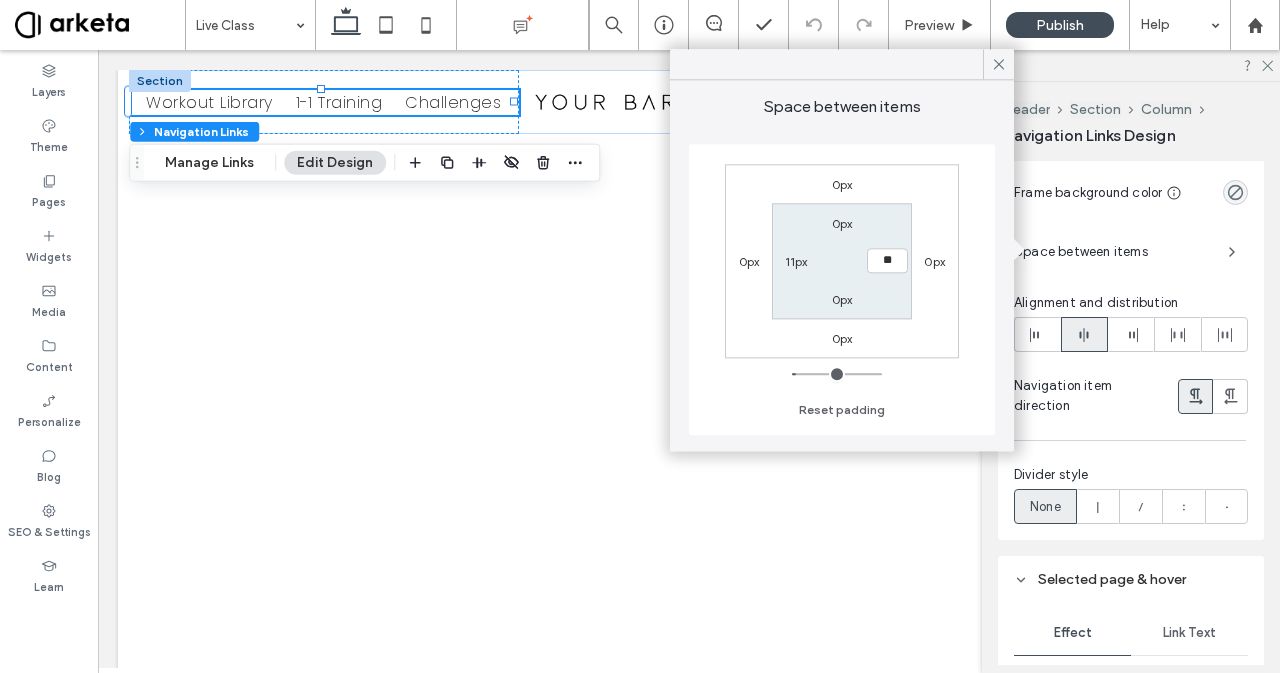 type on "**" 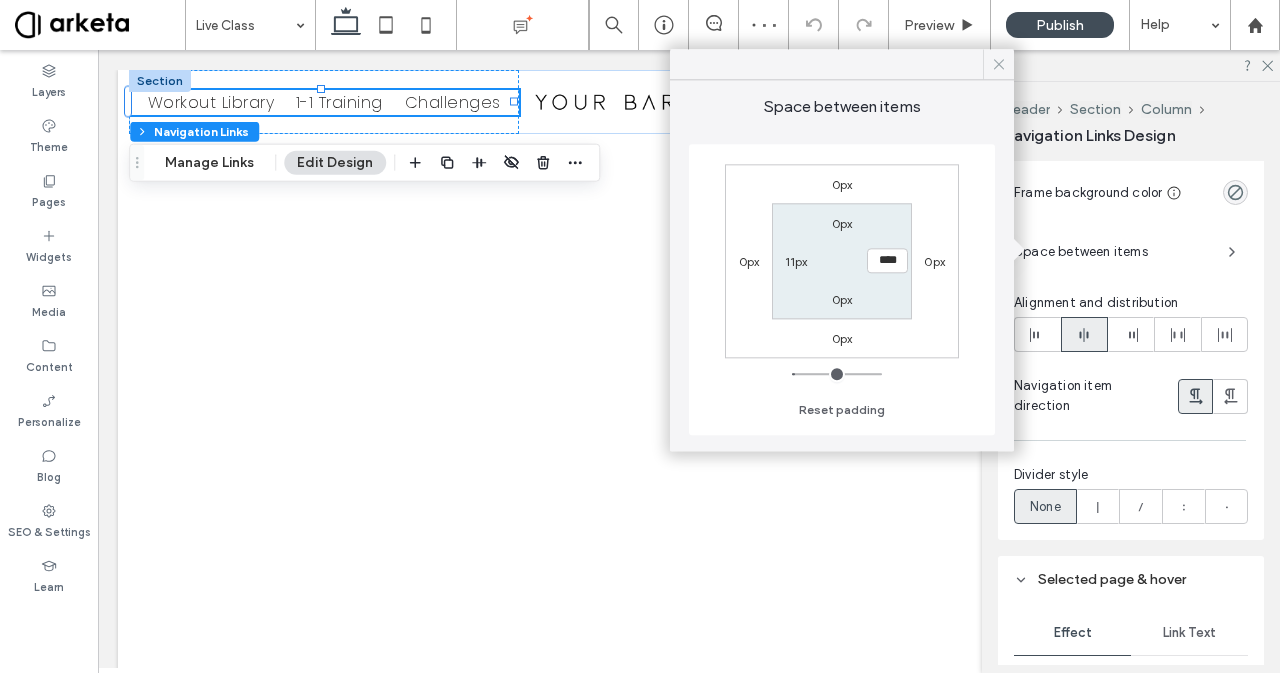 click 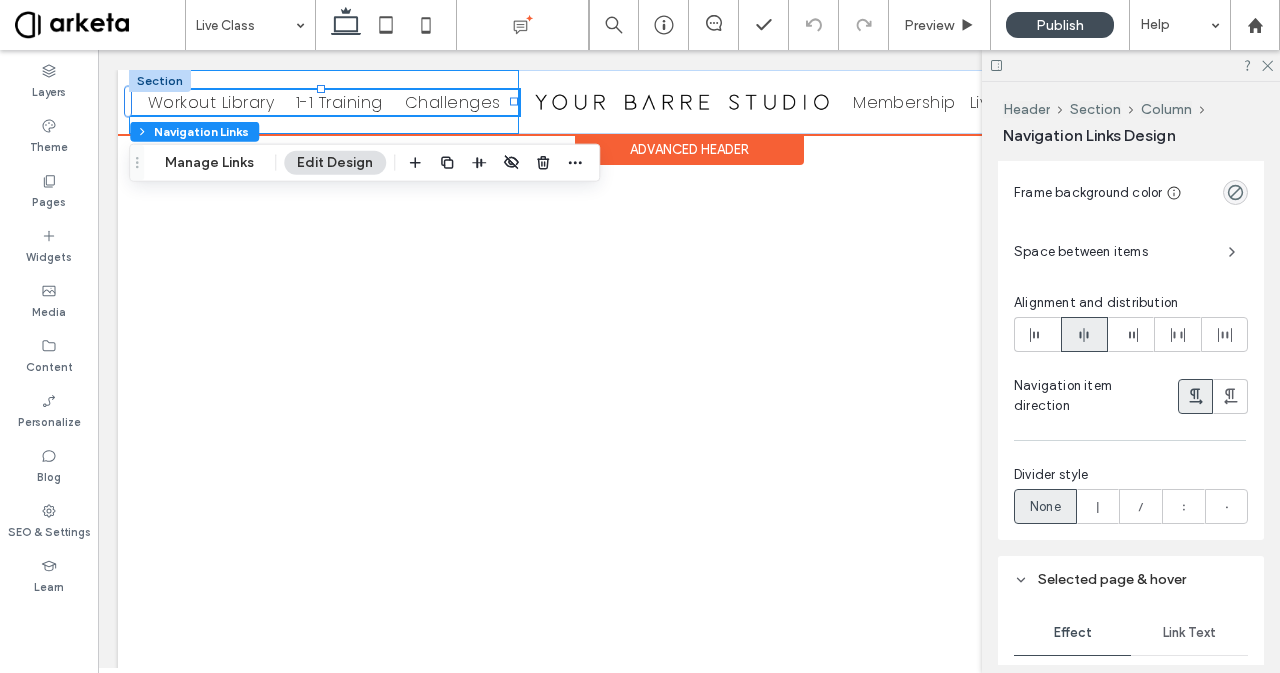 click on "Workout Library
1-1 Training
Challenges" at bounding box center [324, 102] 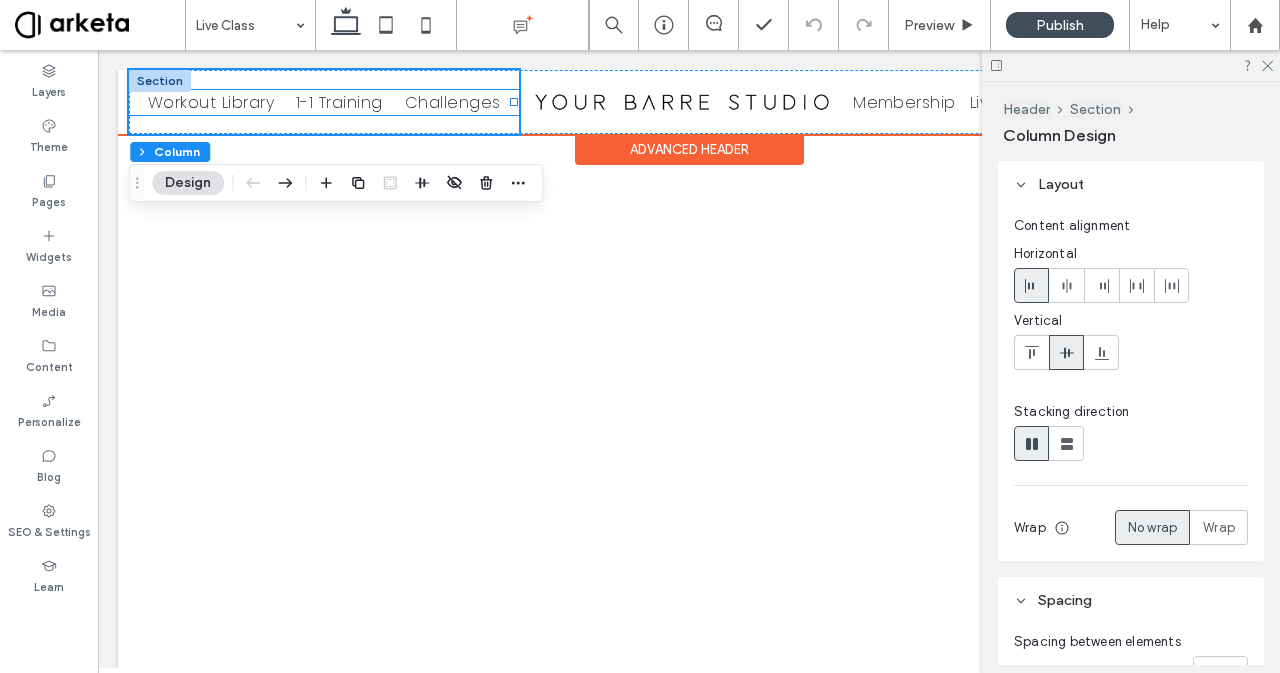 click on "Challenges" at bounding box center [453, 102] 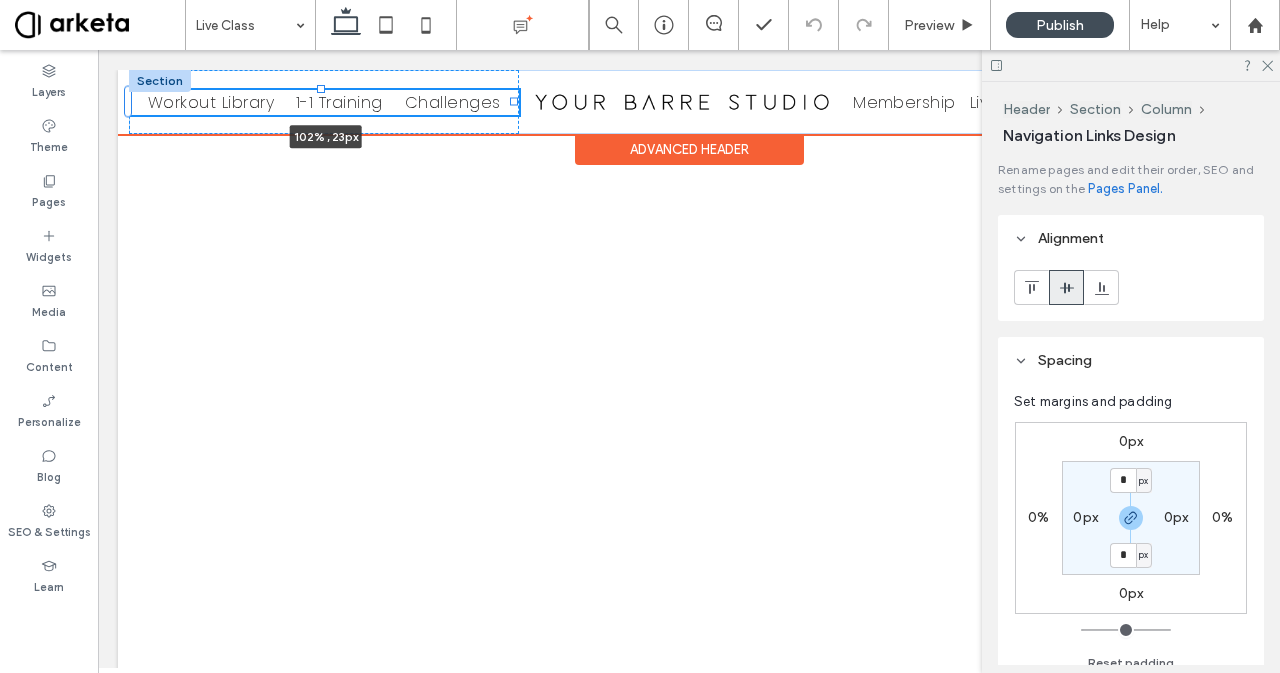 click on "Workout Library
1-1 Training
Challenges
102% , 23px
Membership
Live Class
Contact
*[PHONE]
Join Now" at bounding box center (688, 102) 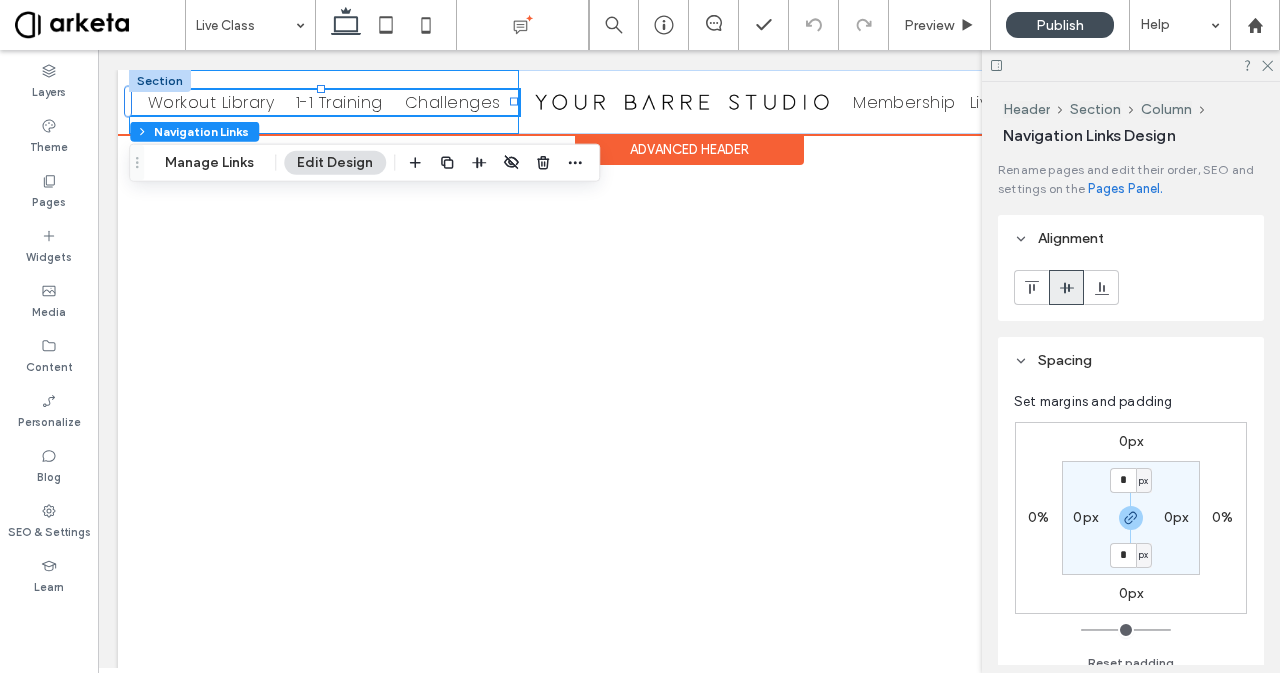 click on "Workout Library
1-1 Training
Challenges
102% , 23px" at bounding box center (324, 102) 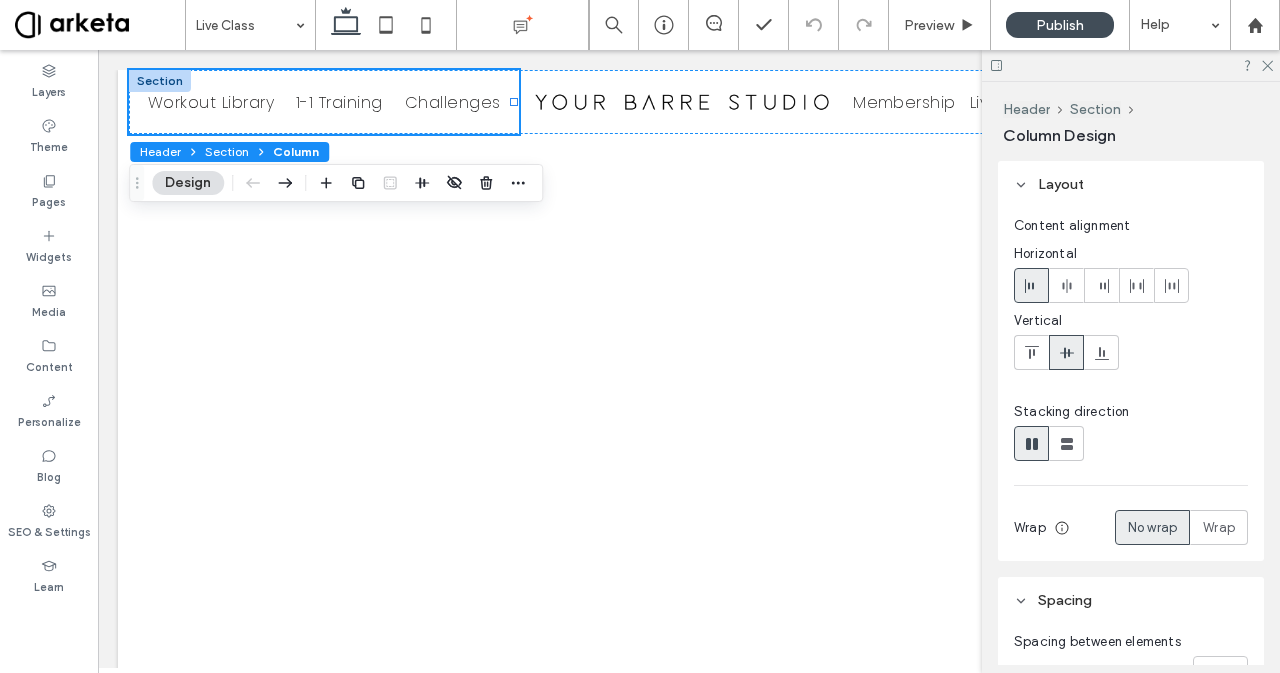 click 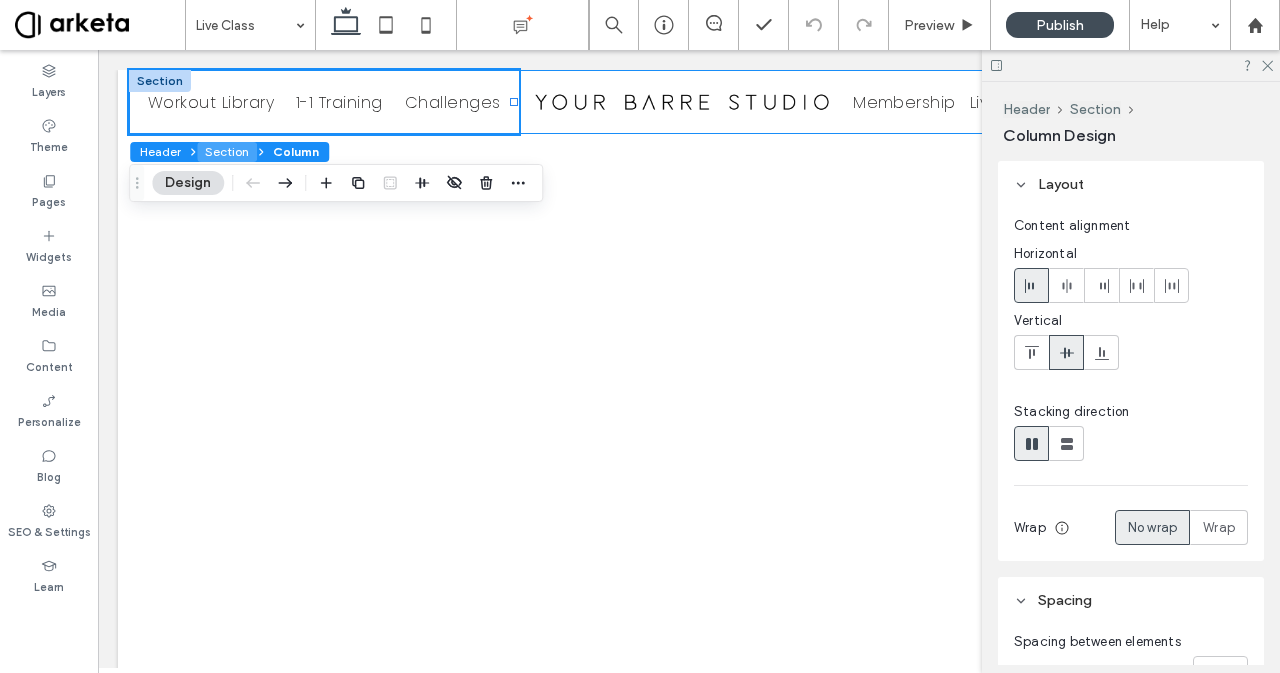 click on "Section" at bounding box center [227, 152] 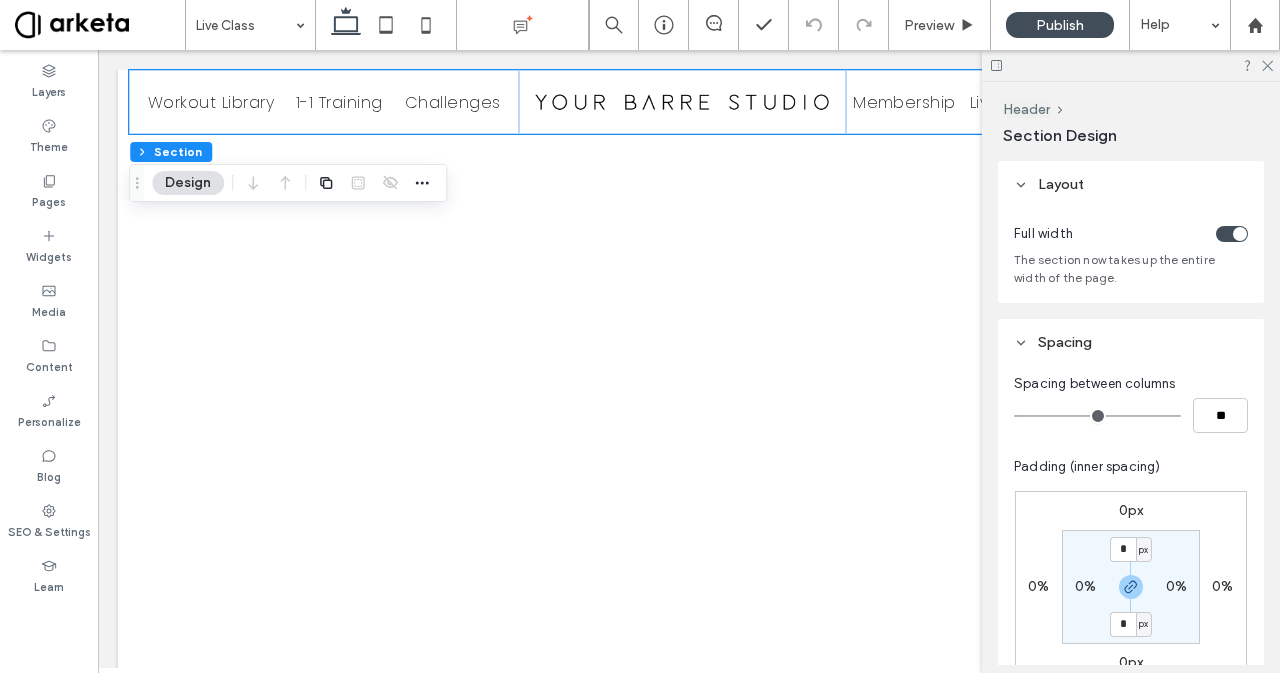 click on "0%" at bounding box center [1085, 586] 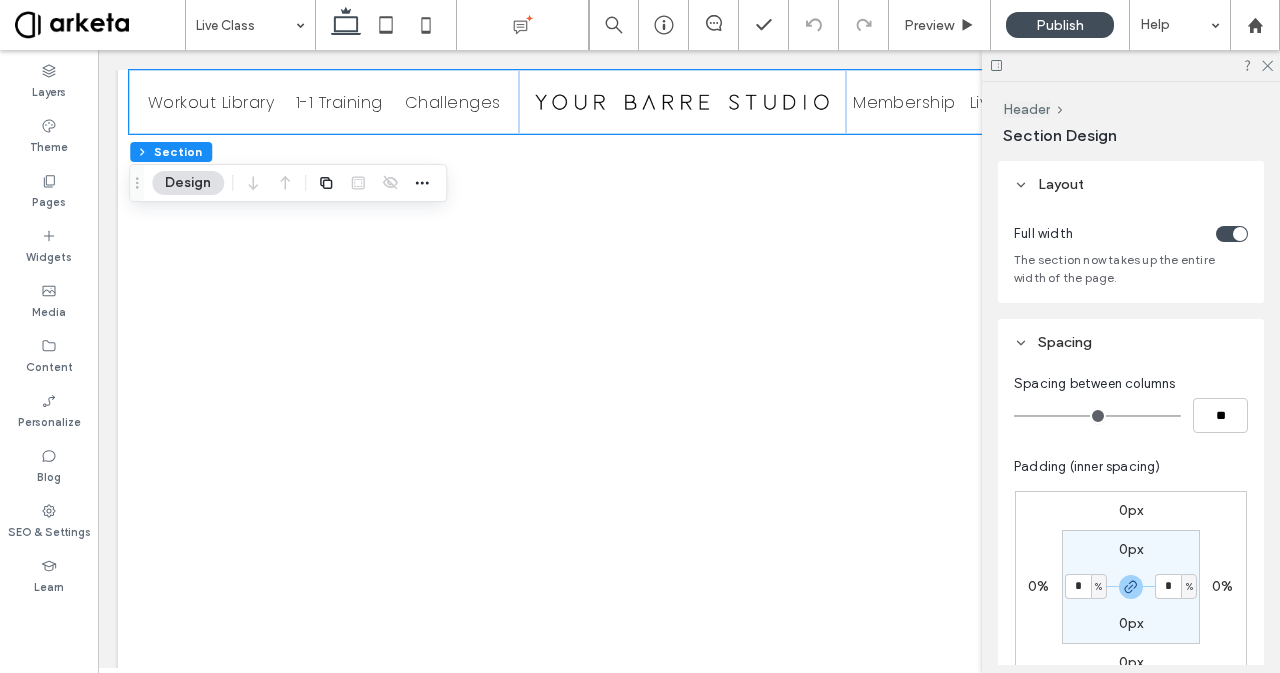 type on "*" 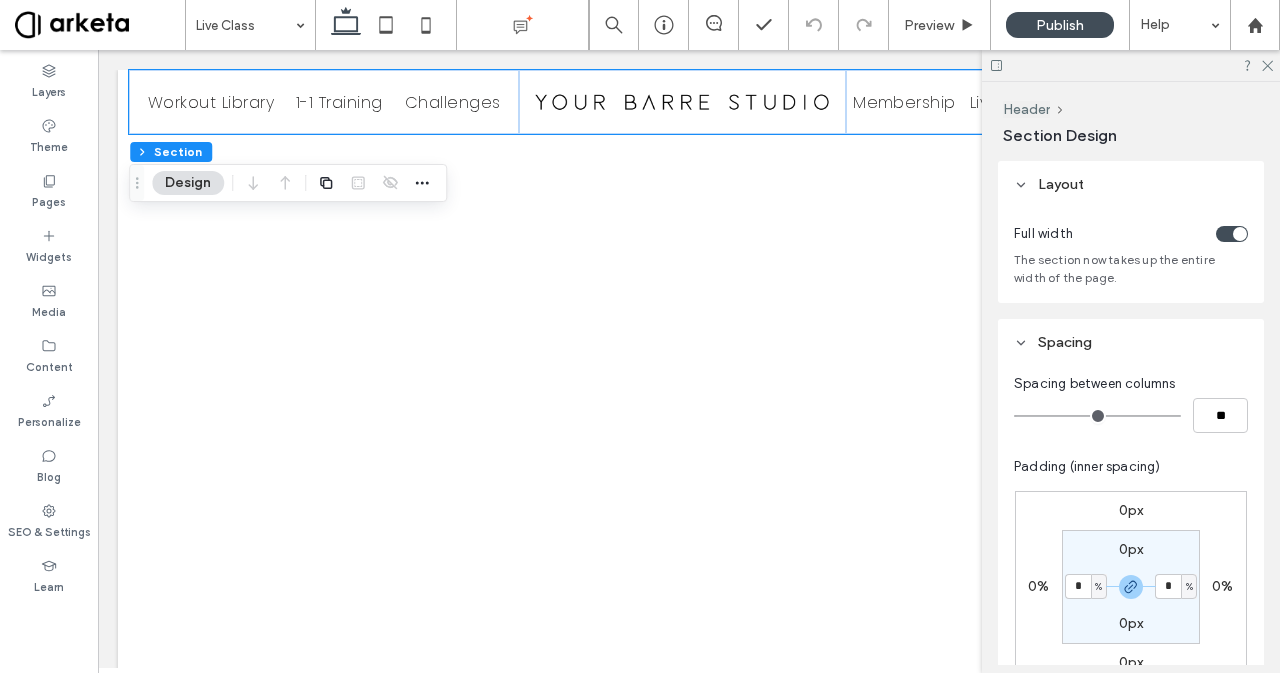 type on "*" 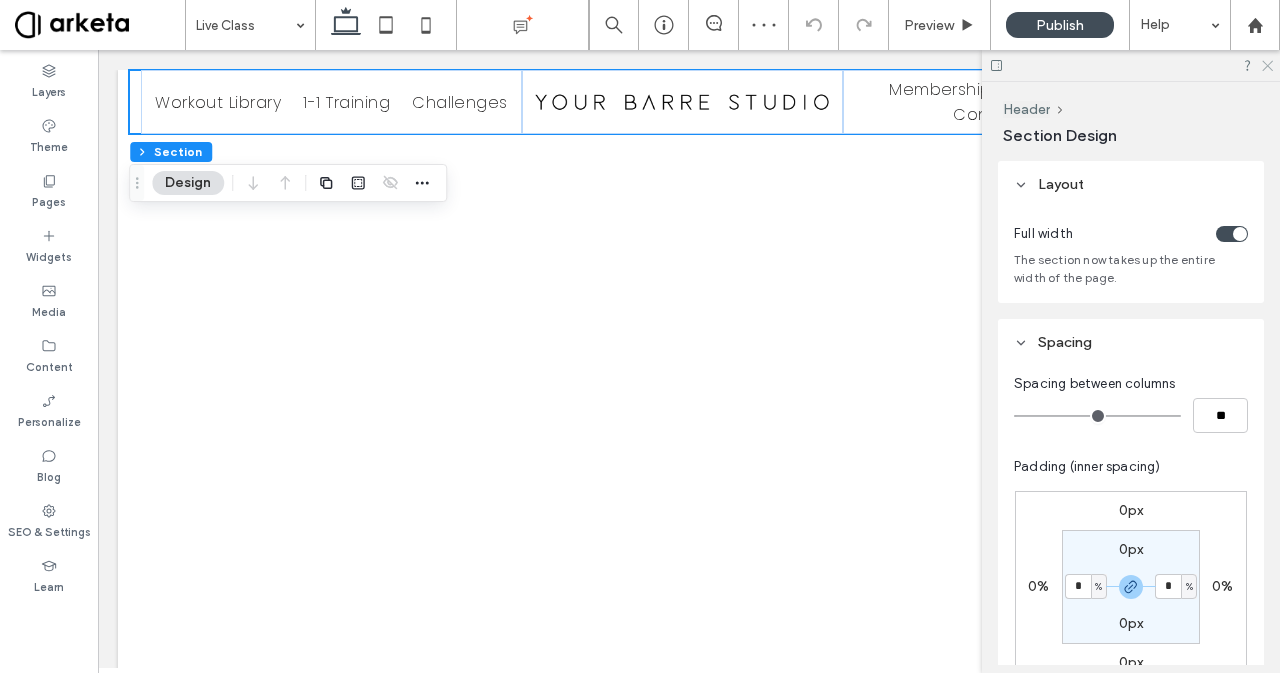 click 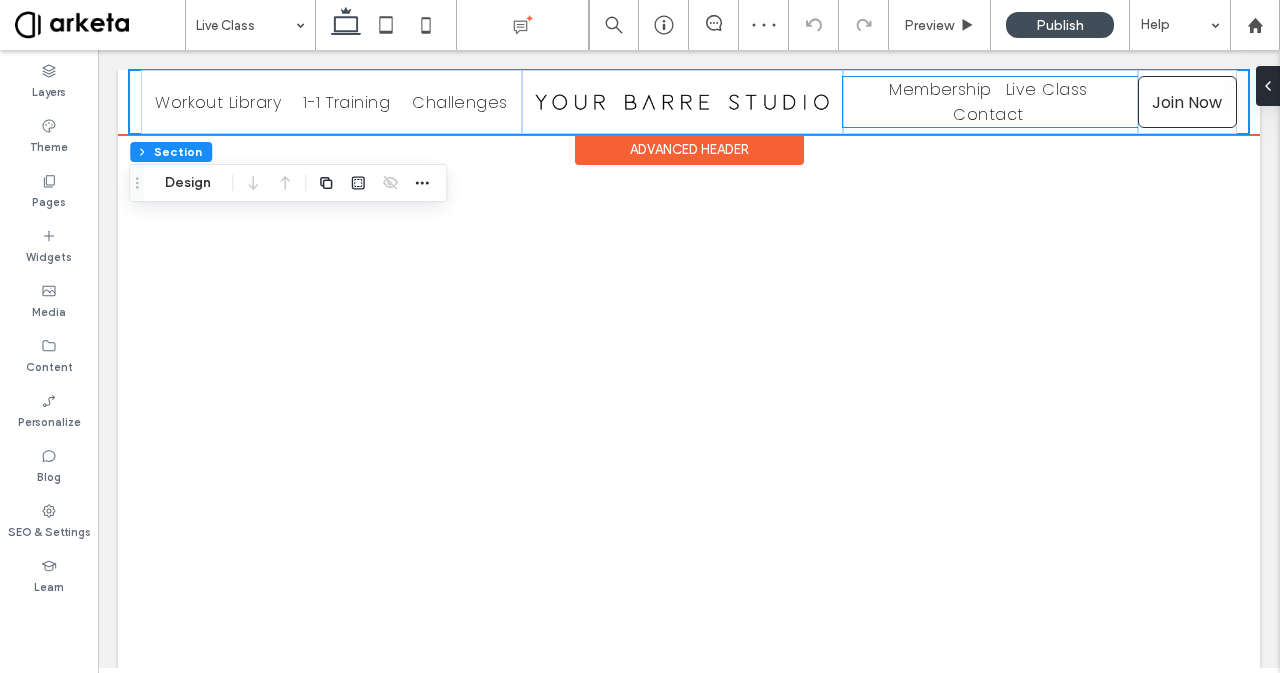 click on "Membership
Live Class
Contact" at bounding box center (990, 102) 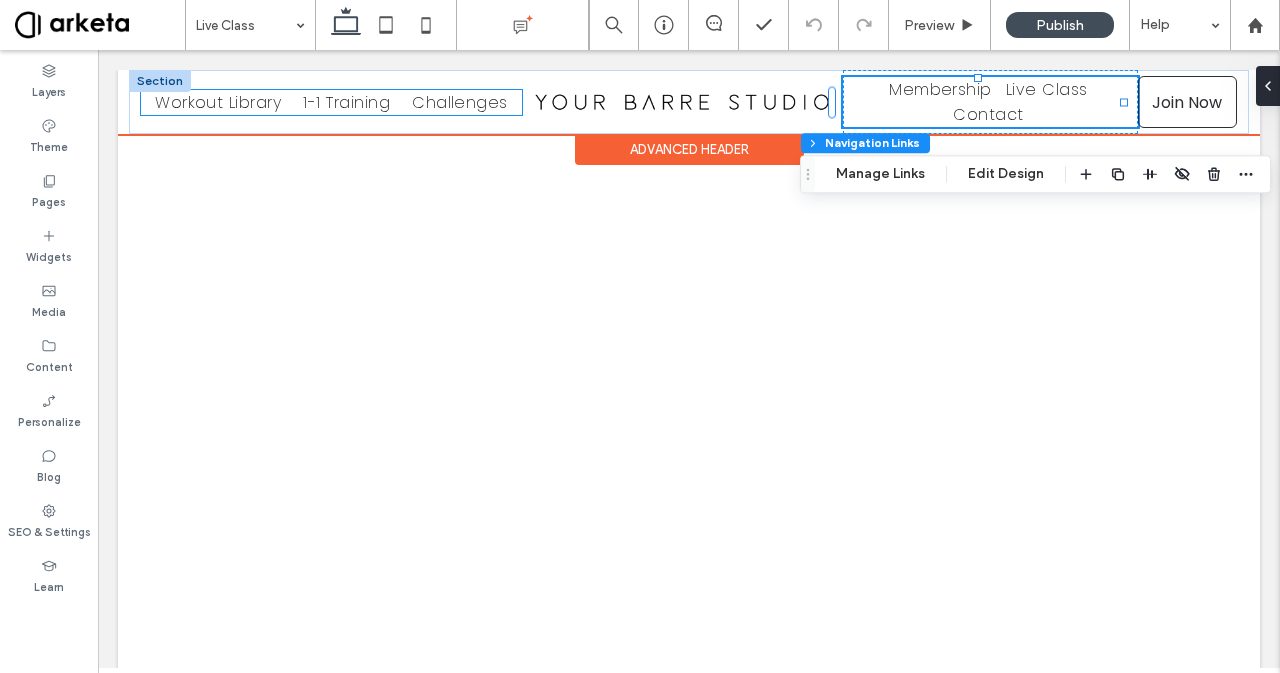 click on "1-1 Training" at bounding box center (346, 102) 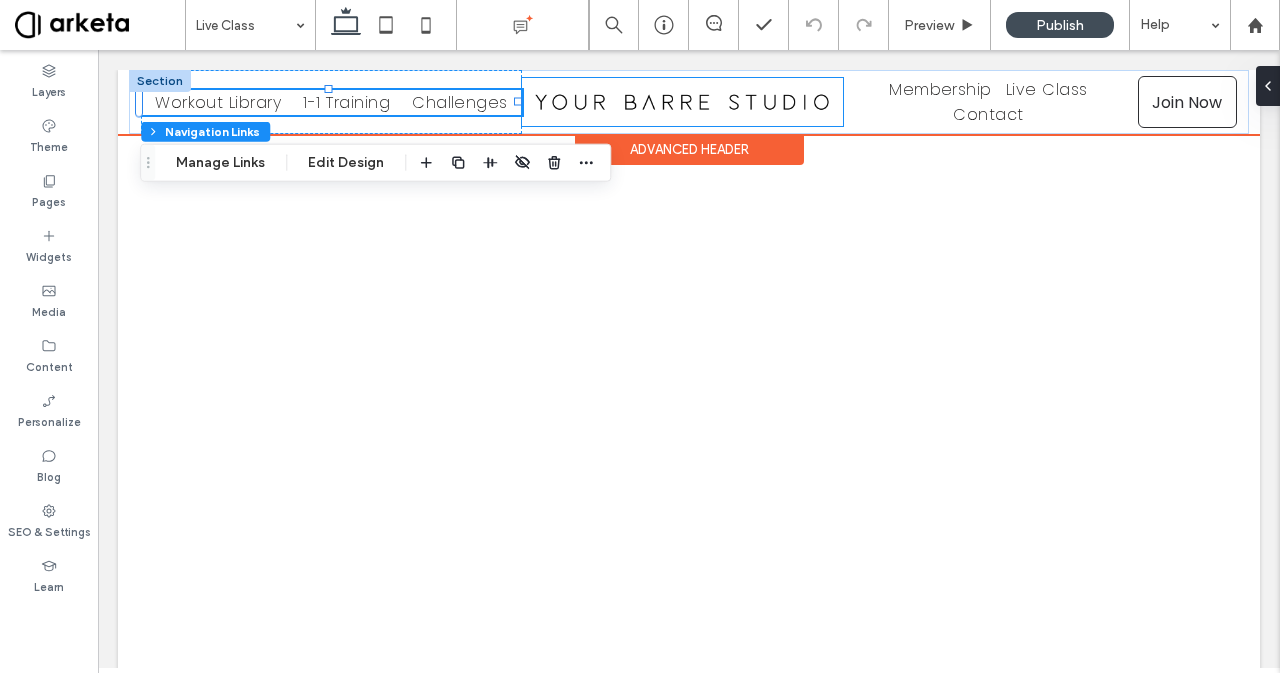 click at bounding box center (682, 102) 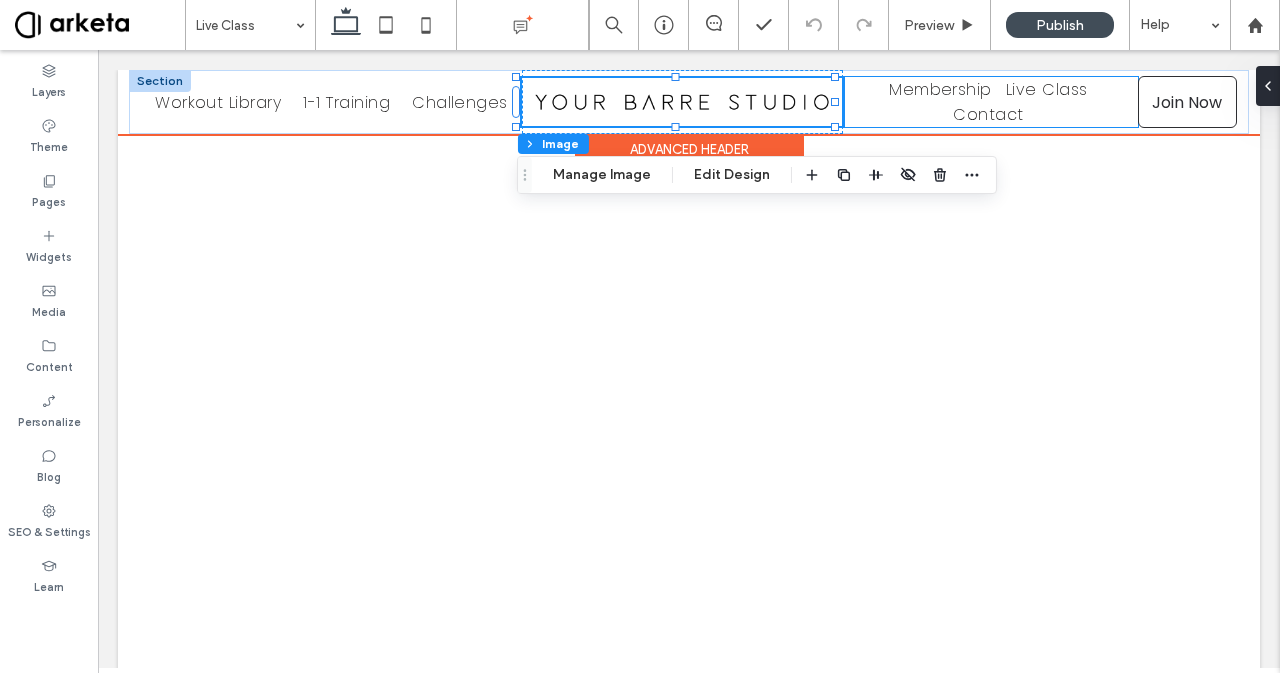 click on "Membership
Live Class
Contact" at bounding box center (990, 102) 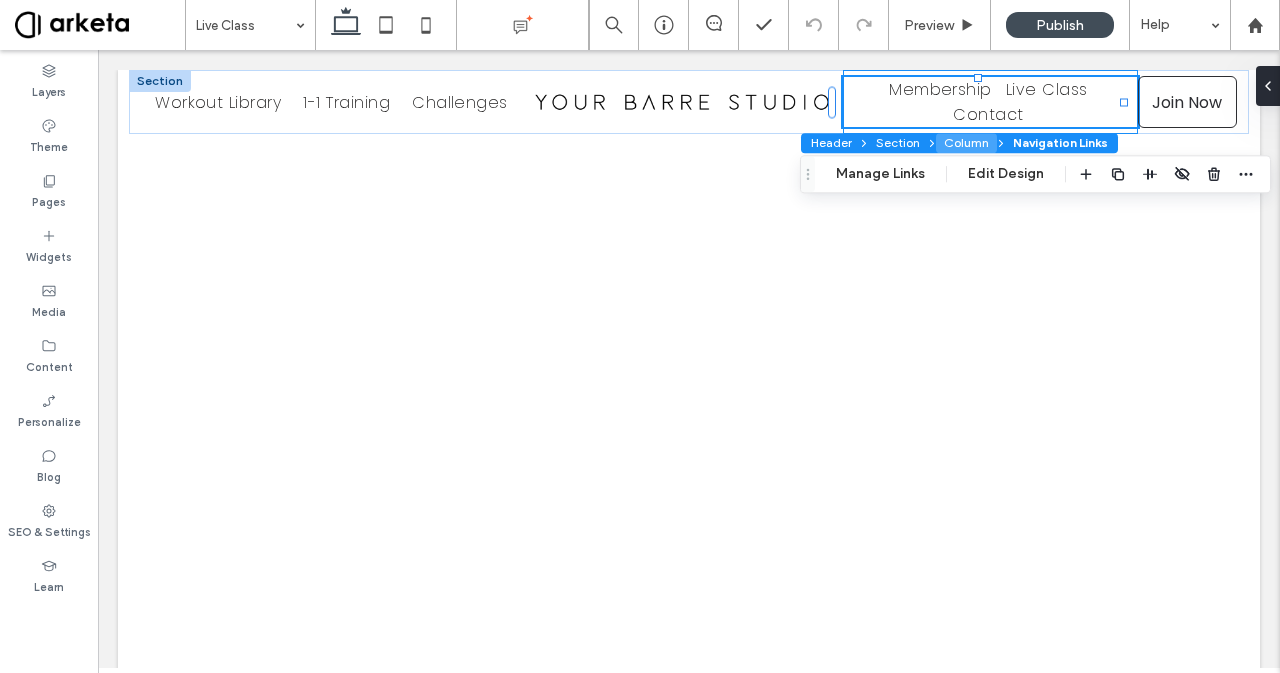 click on "Column" at bounding box center (966, 143) 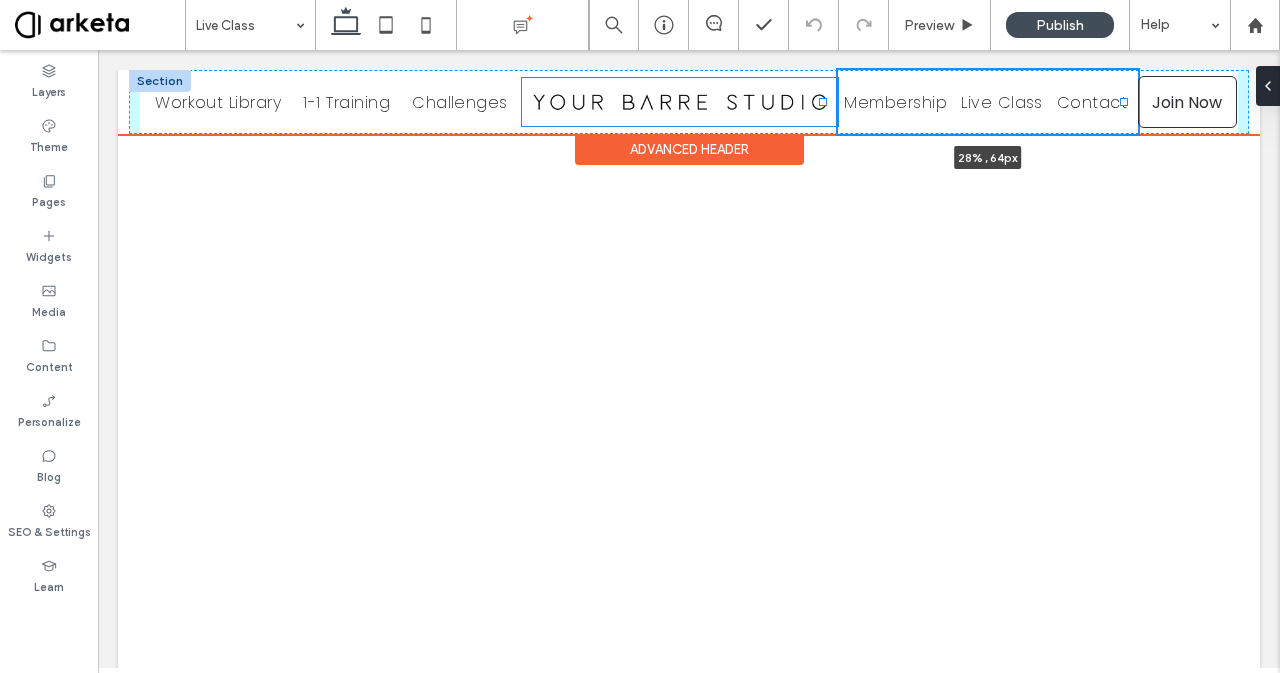 click at bounding box center (823, 102) 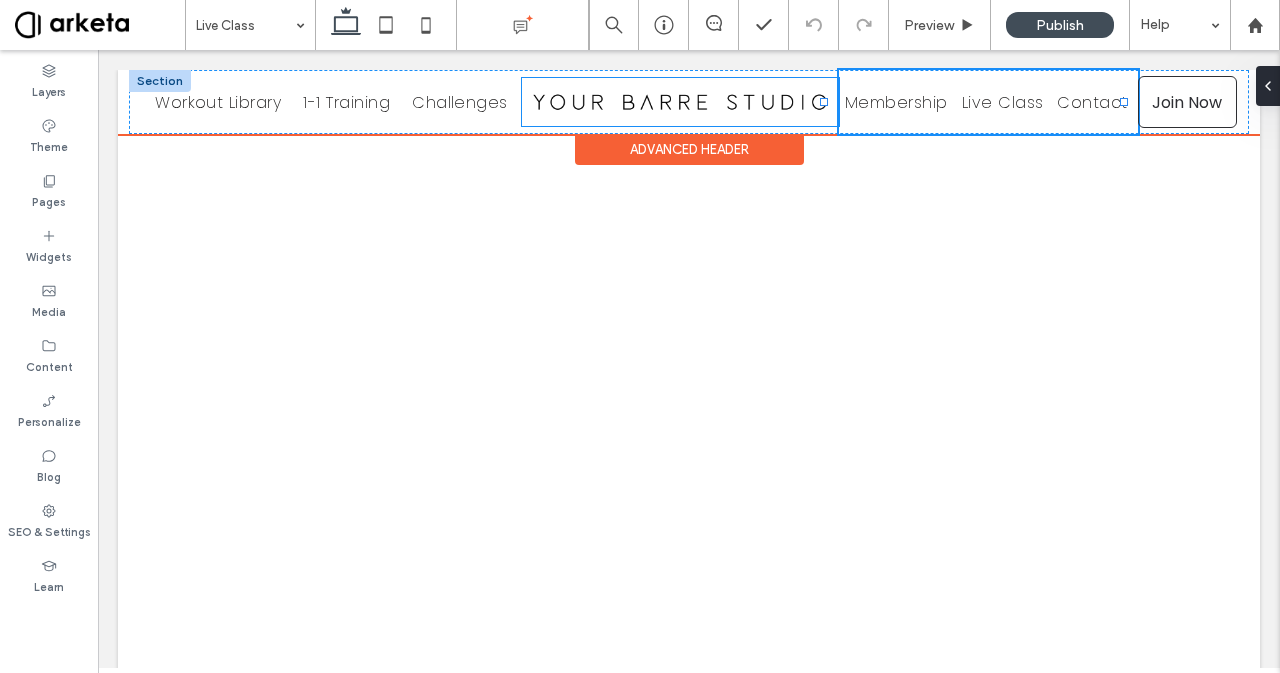 type on "**" 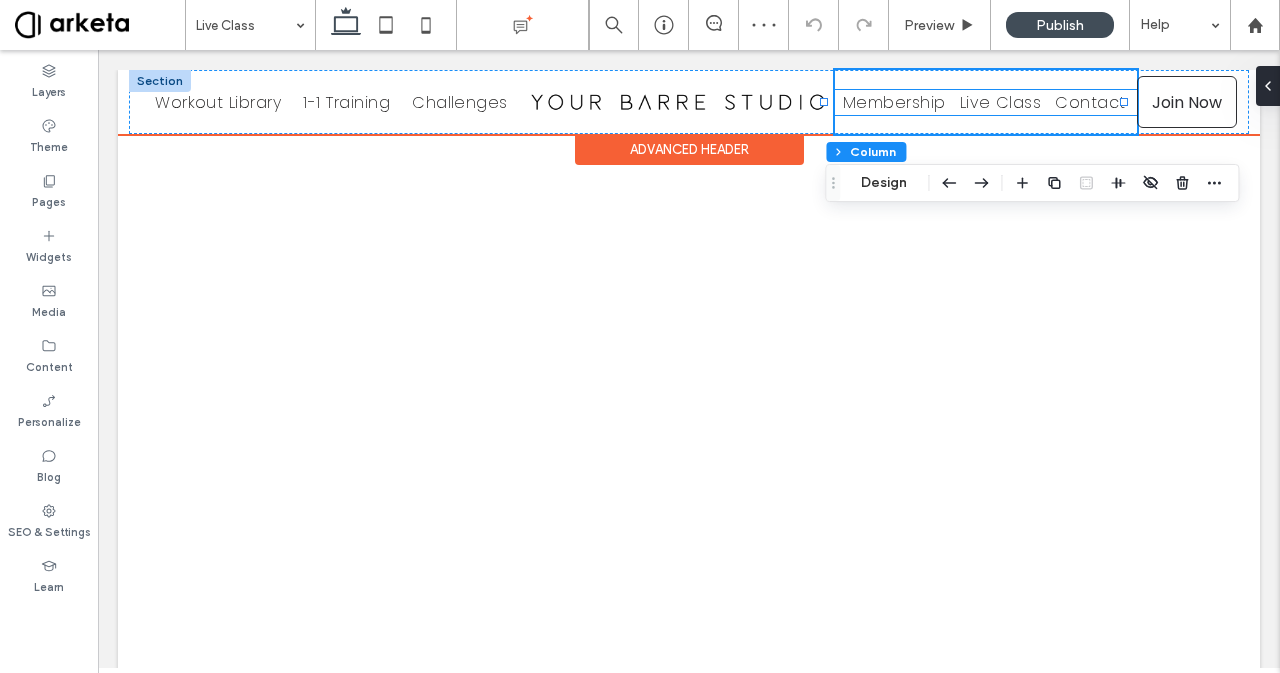 click on "Live Class" at bounding box center (1001, 102) 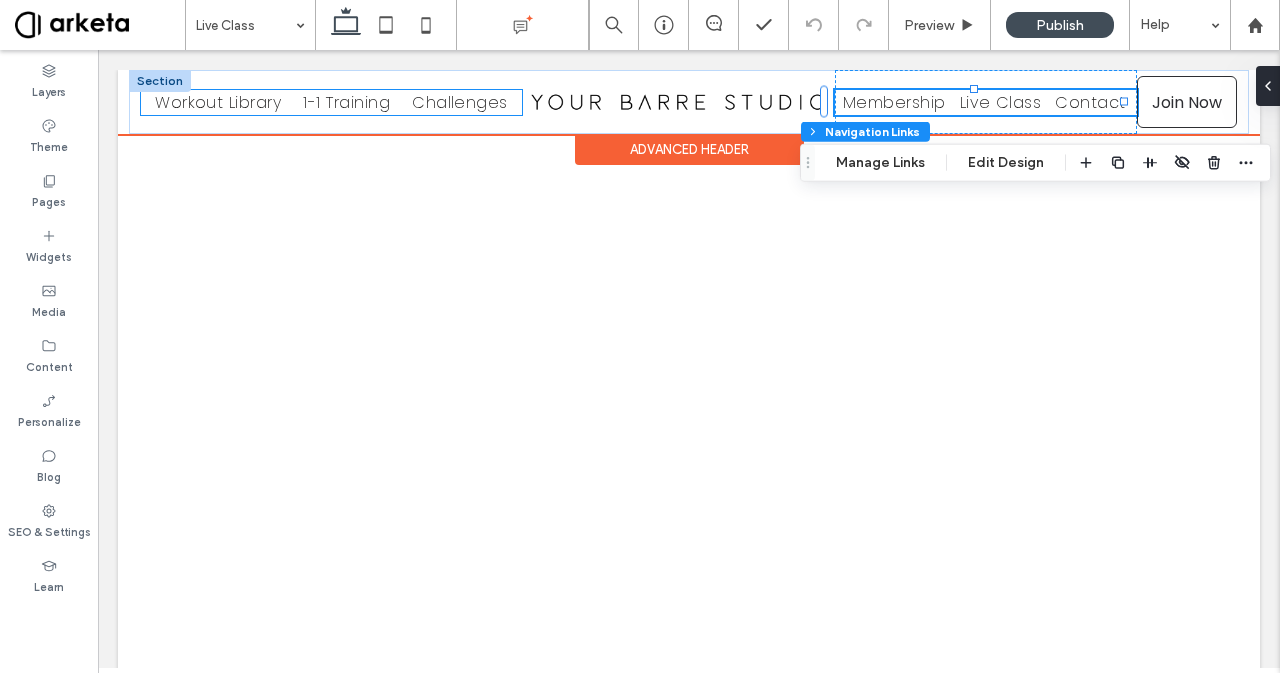 click on "Challenges" at bounding box center (460, 102) 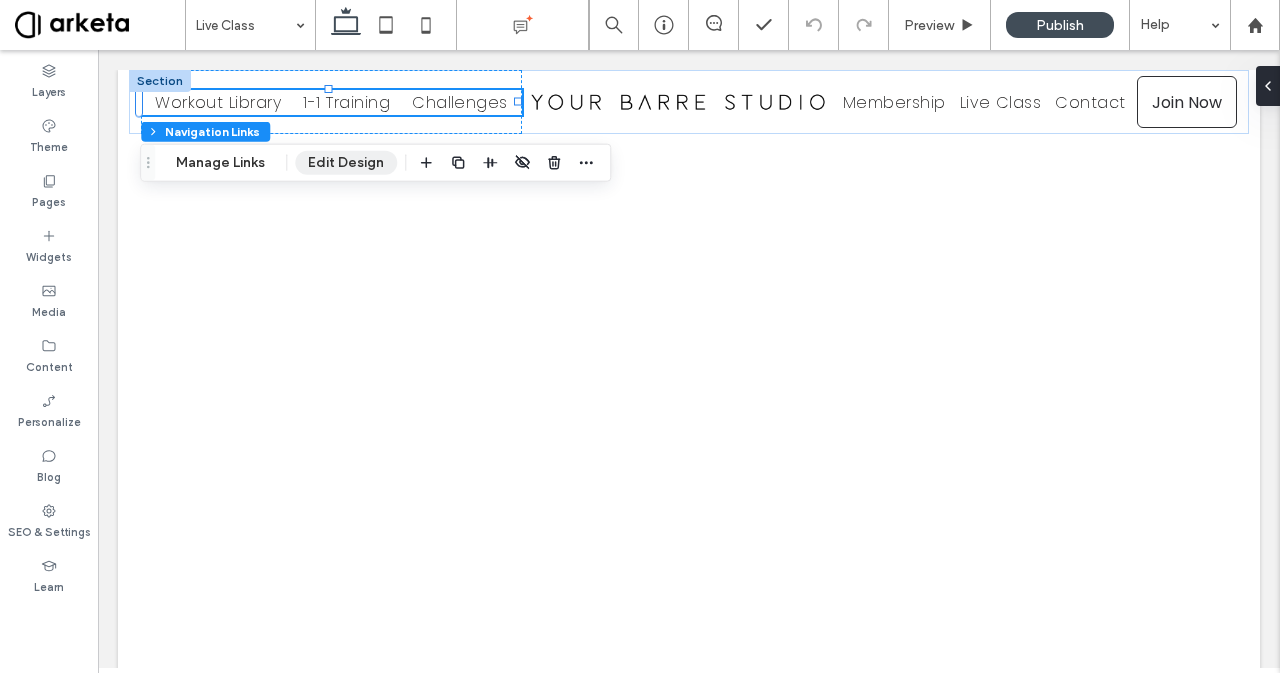 click on "Edit Design" at bounding box center (346, 163) 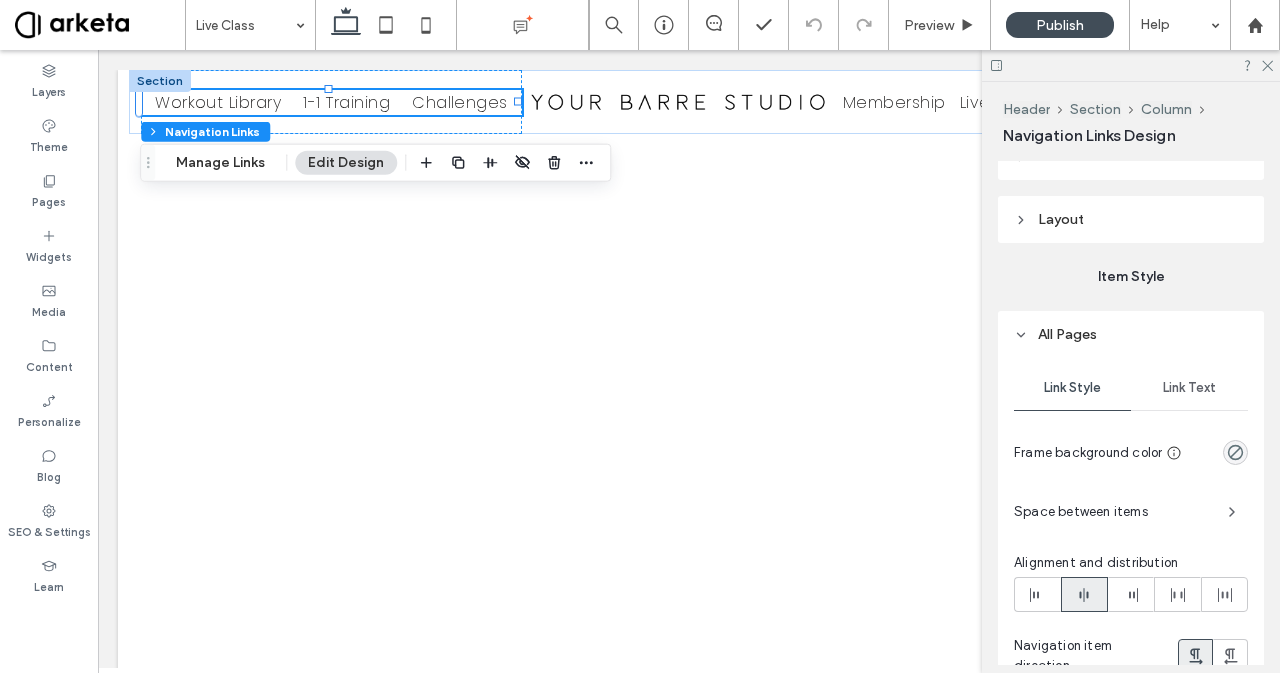 scroll, scrollTop: 1001, scrollLeft: 0, axis: vertical 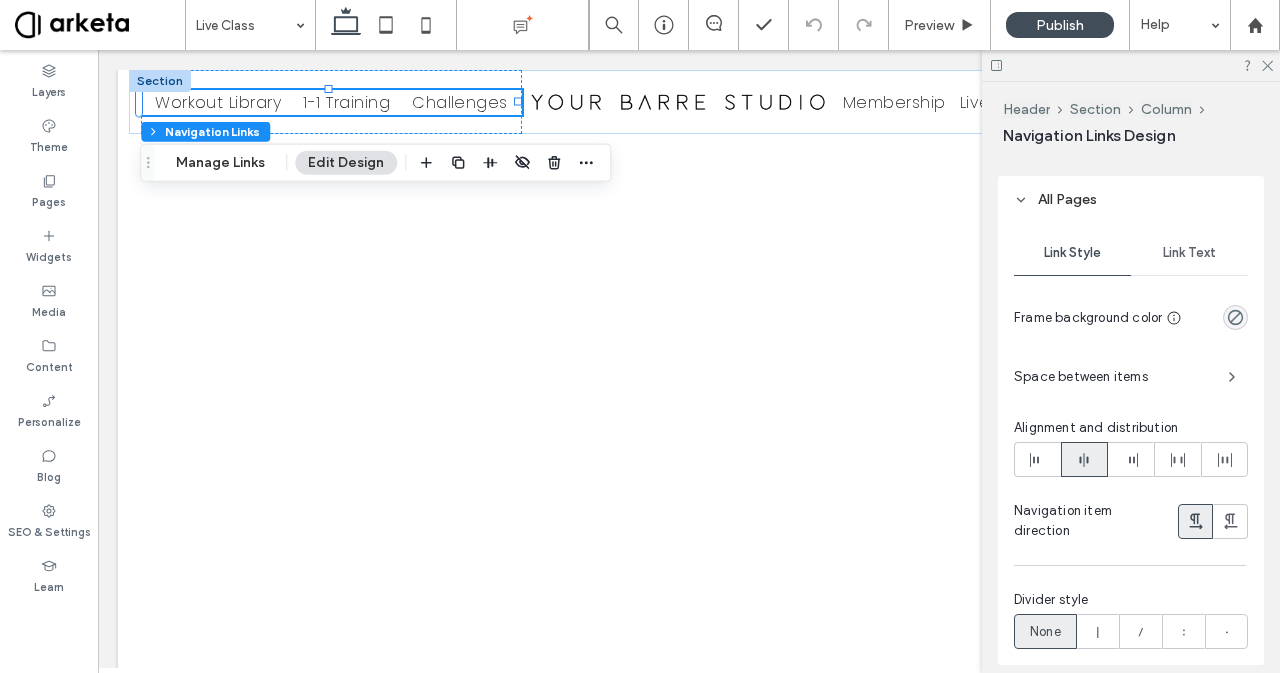 click on "Space between items" at bounding box center (1113, 377) 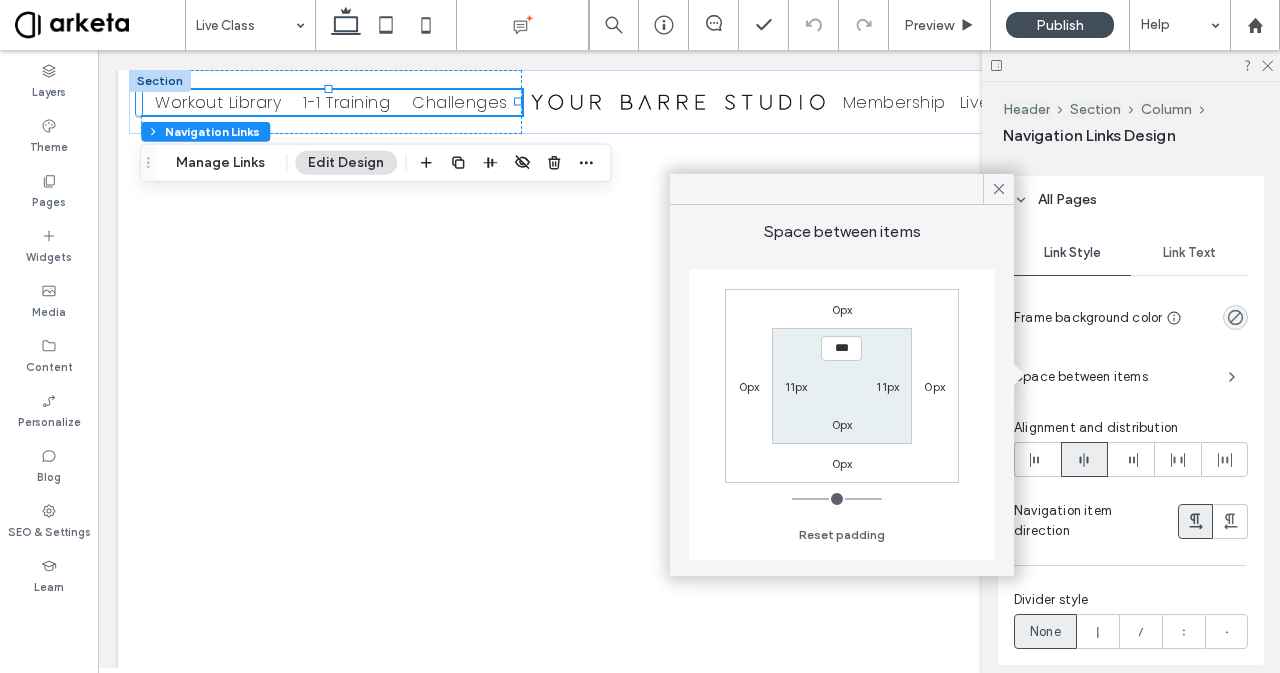 click on "11px" at bounding box center (796, 386) 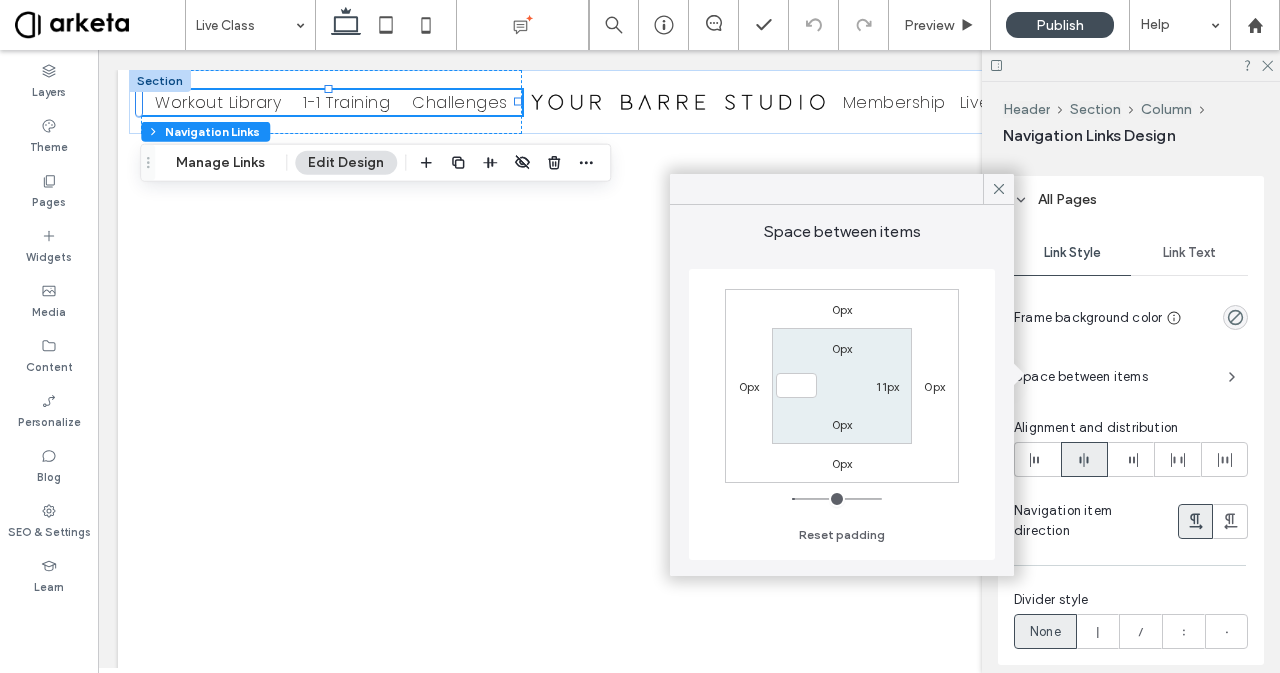 type on "*" 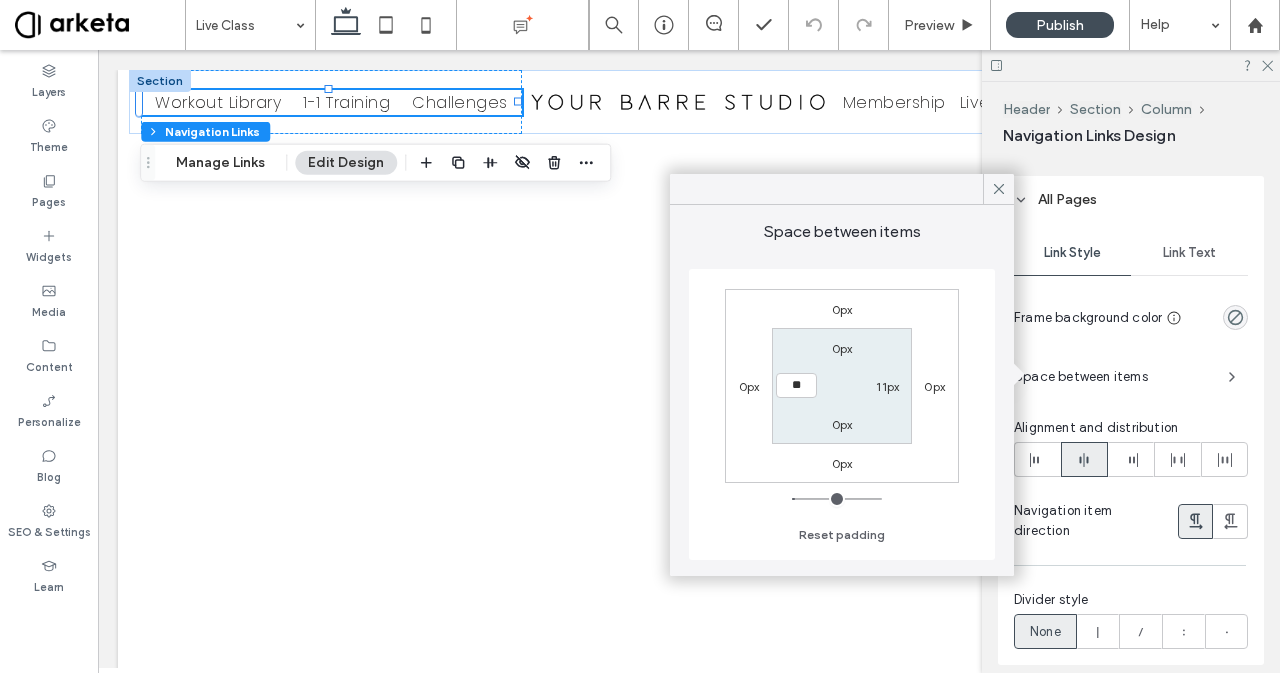 type on "**" 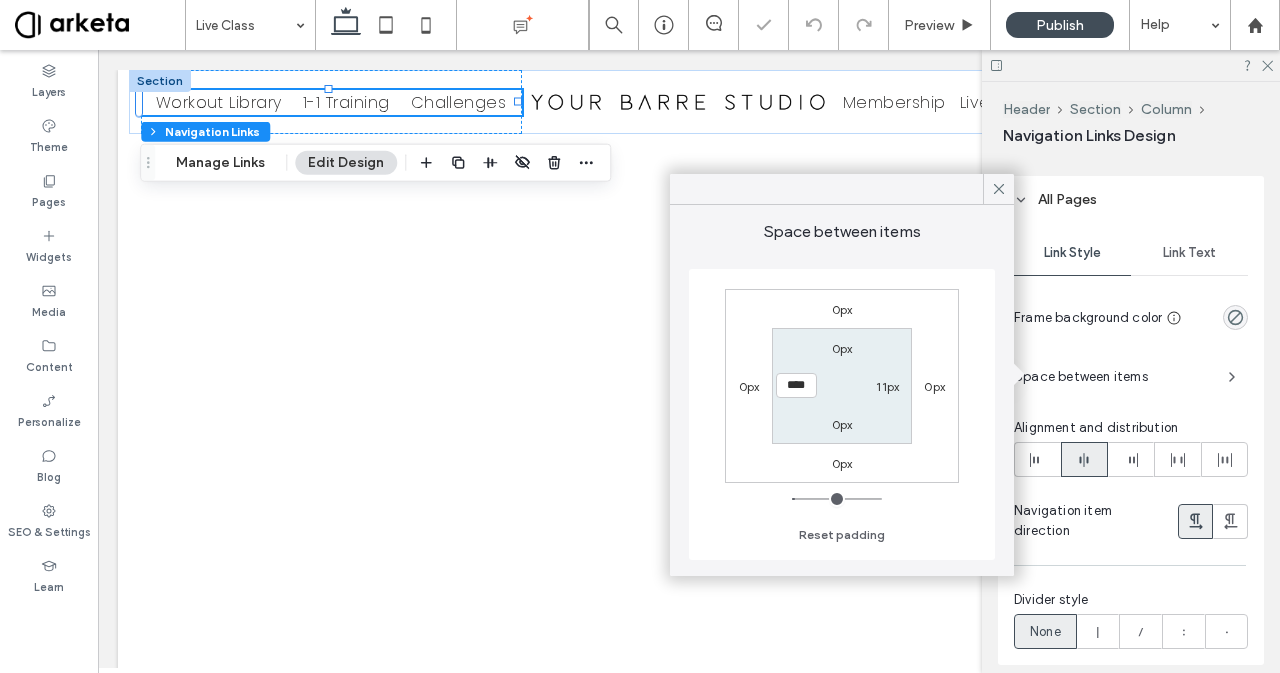 click on "11px" at bounding box center (887, 386) 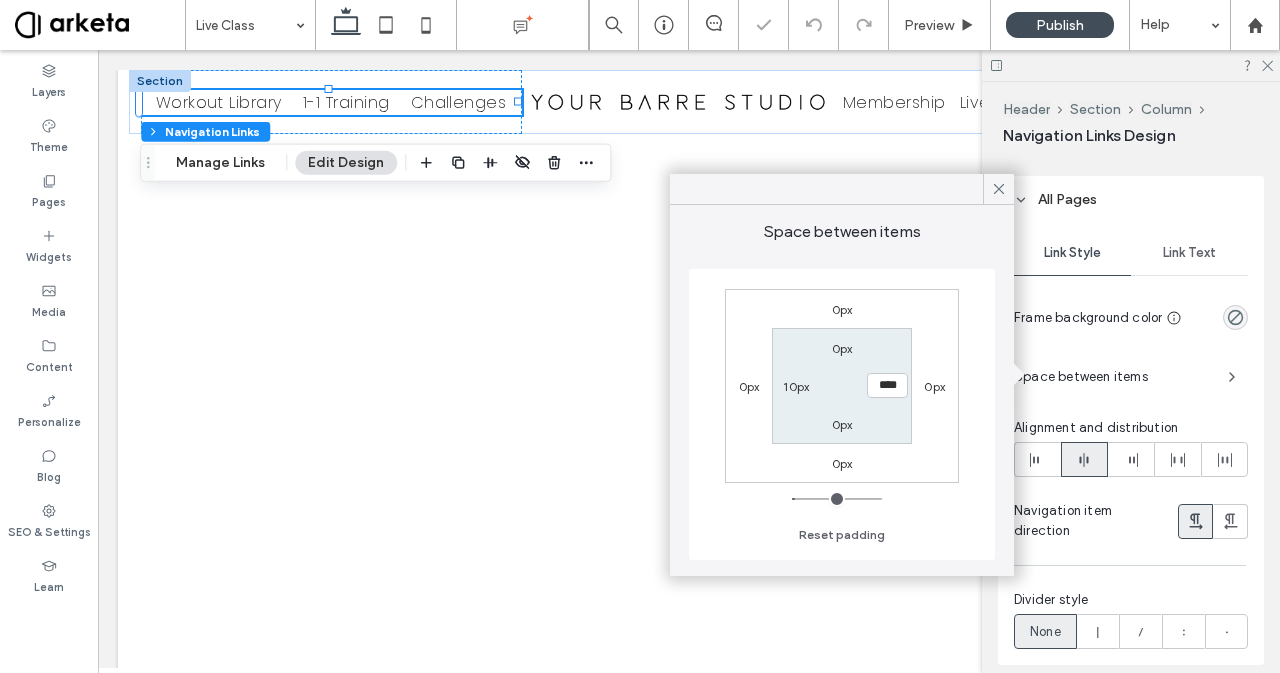 type on "**" 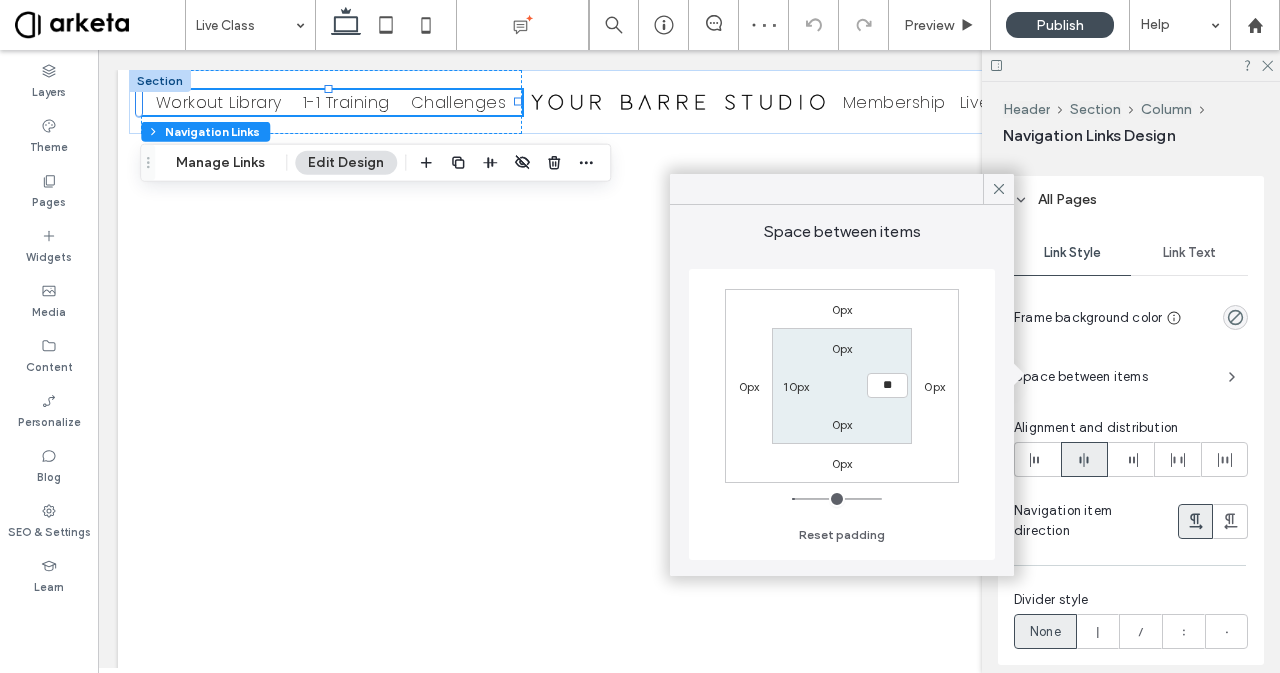 type on "**" 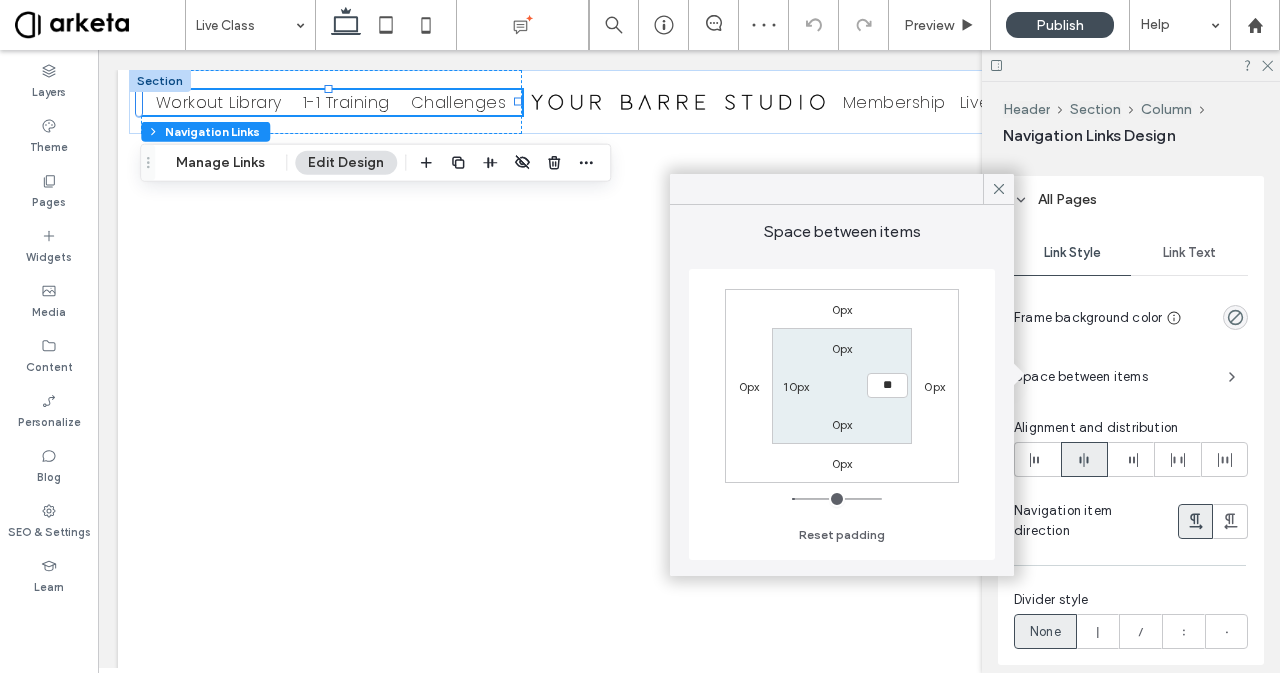 type on "**" 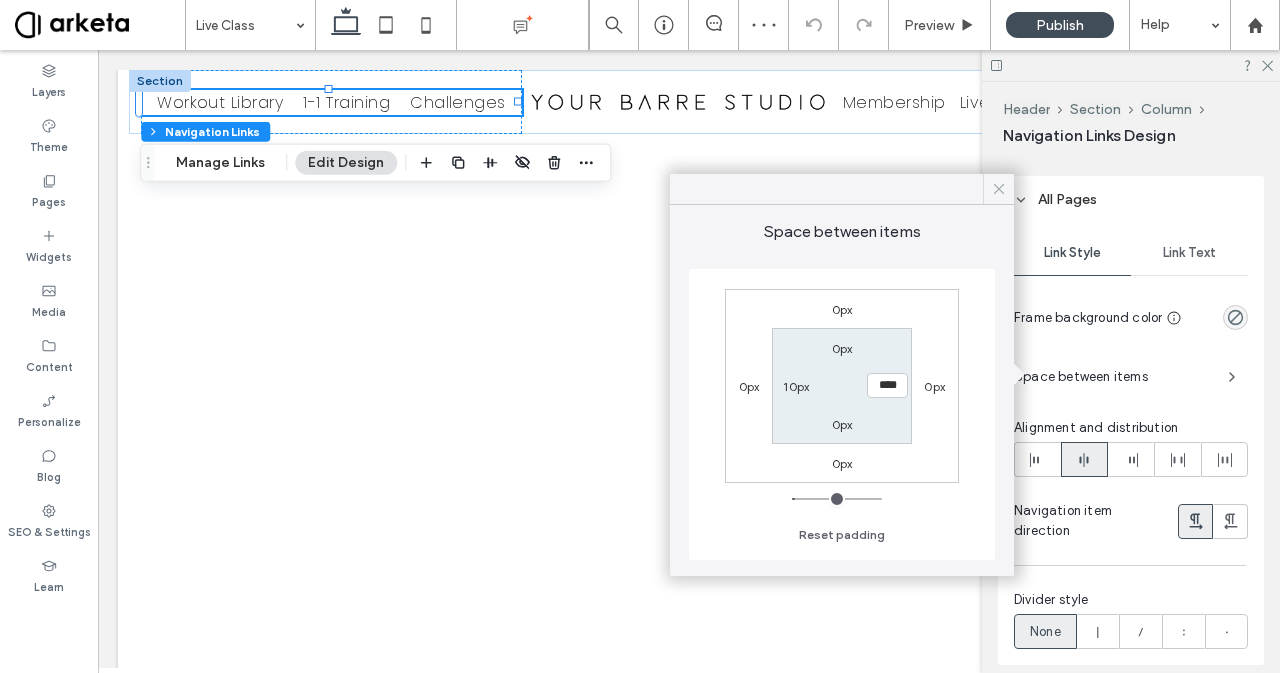 click 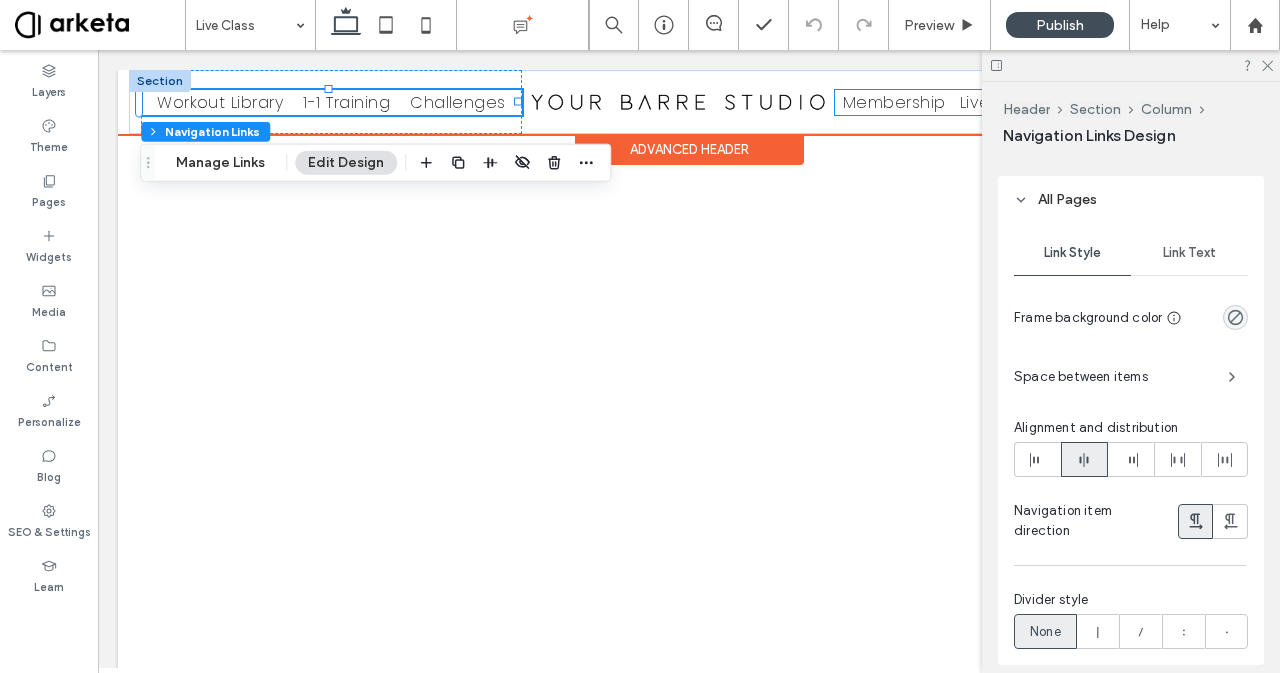 click on "Membership" at bounding box center [894, 102] 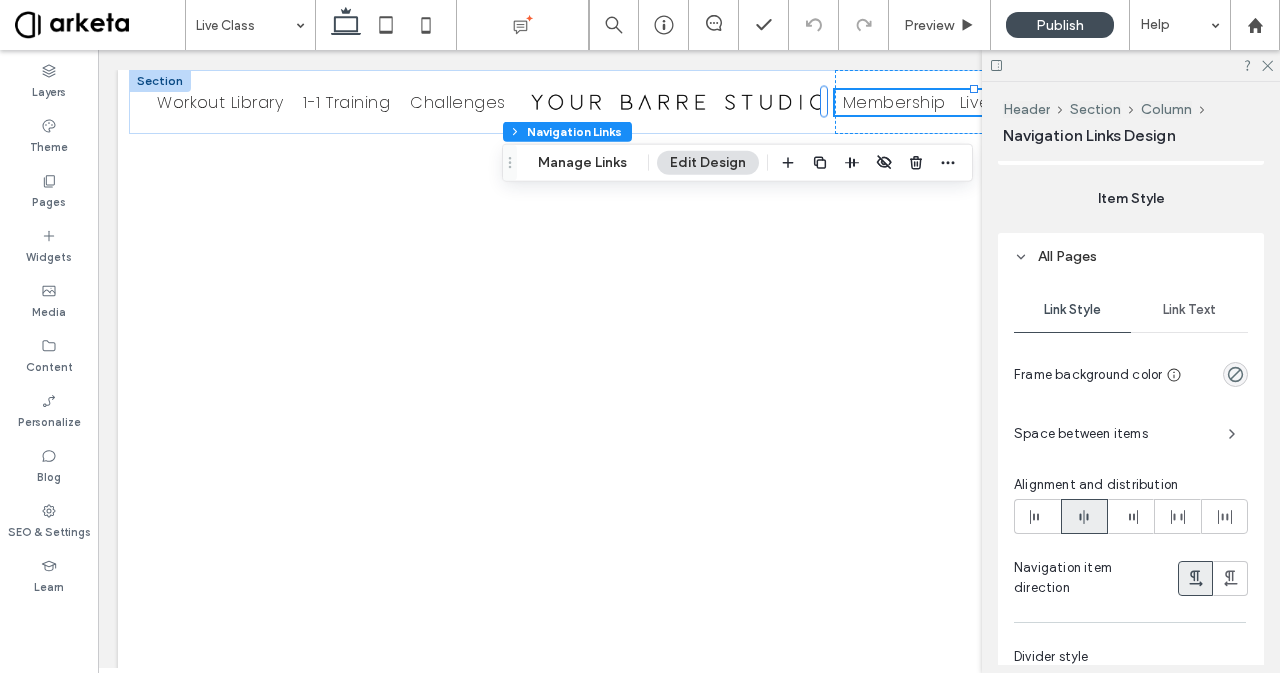 scroll, scrollTop: 939, scrollLeft: 0, axis: vertical 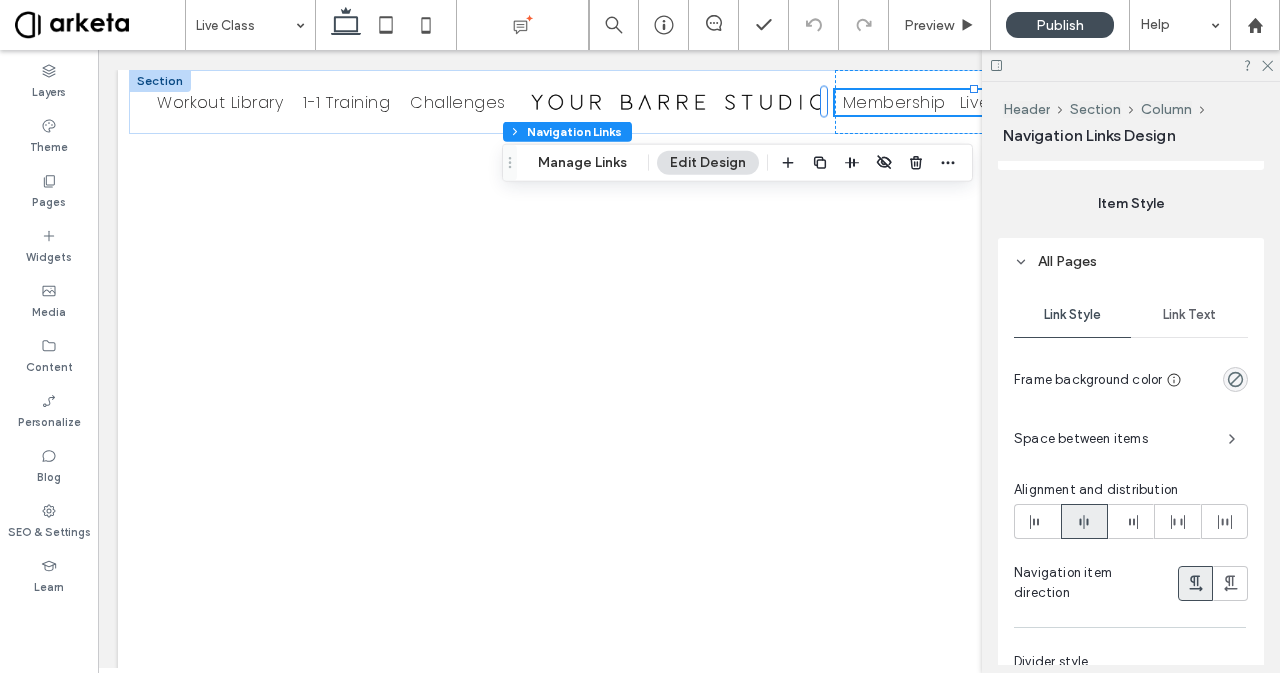click on "Space between items" at bounding box center (1113, 439) 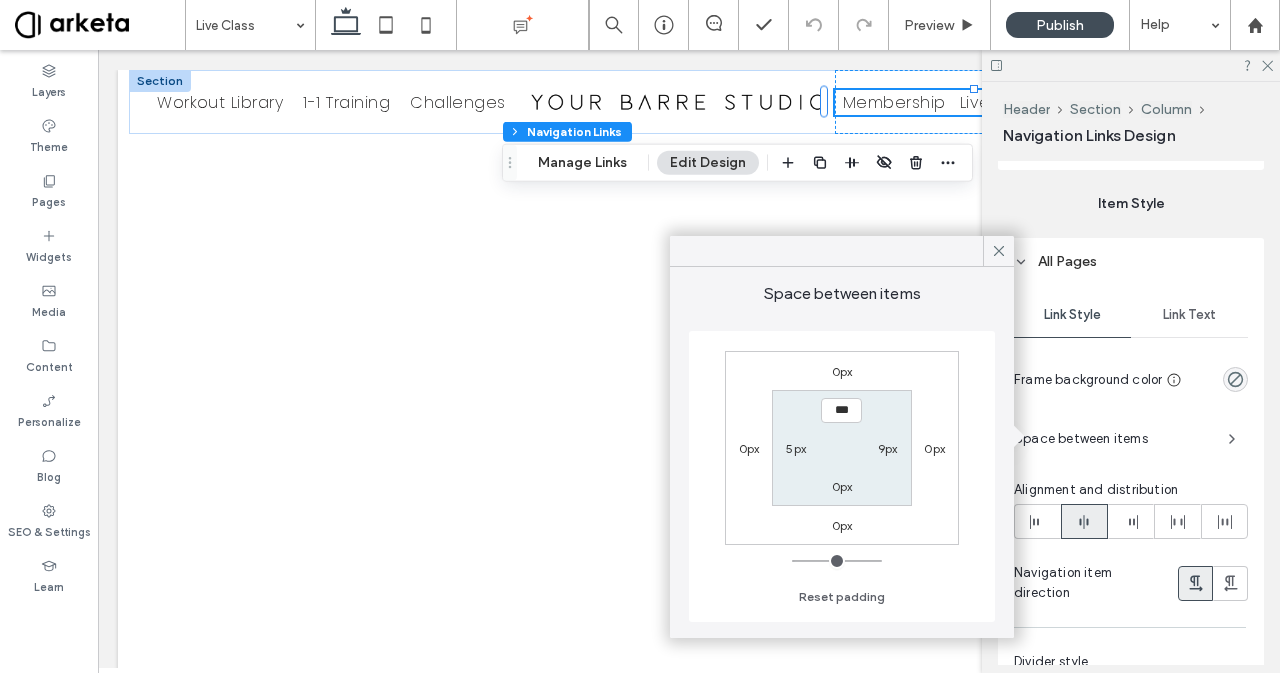 click on "5px" at bounding box center (796, 448) 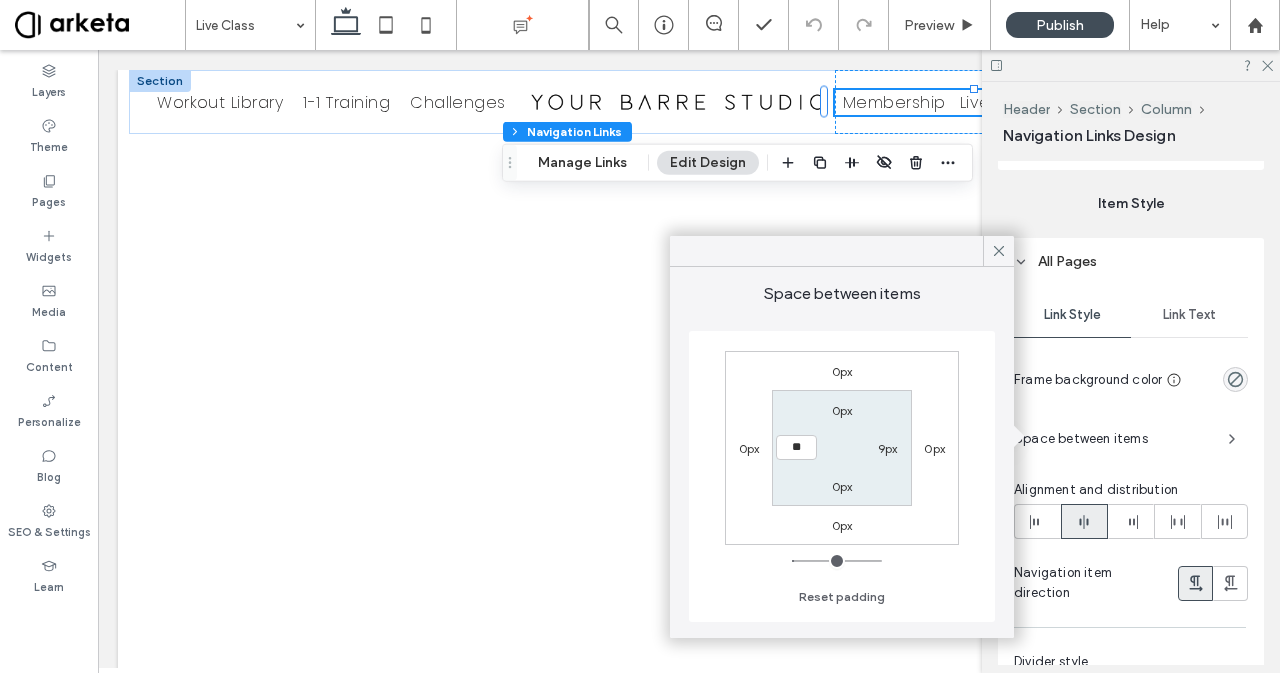 type on "**" 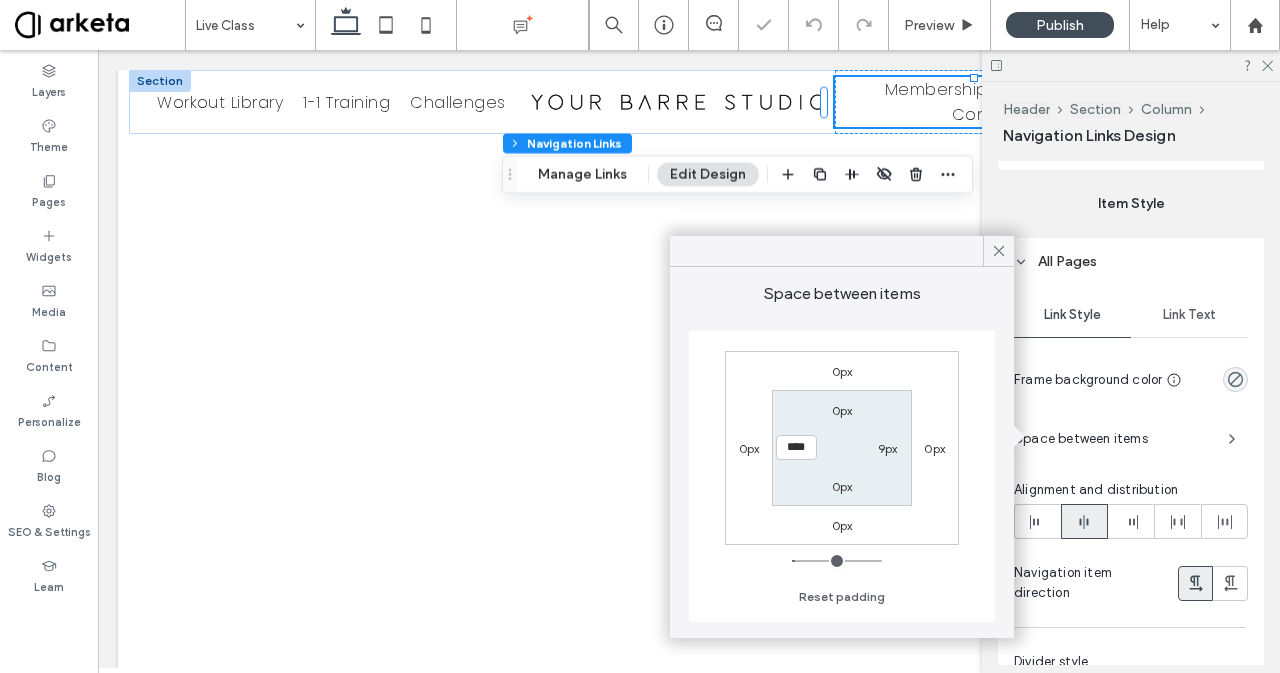 click on "9px" at bounding box center [888, 448] 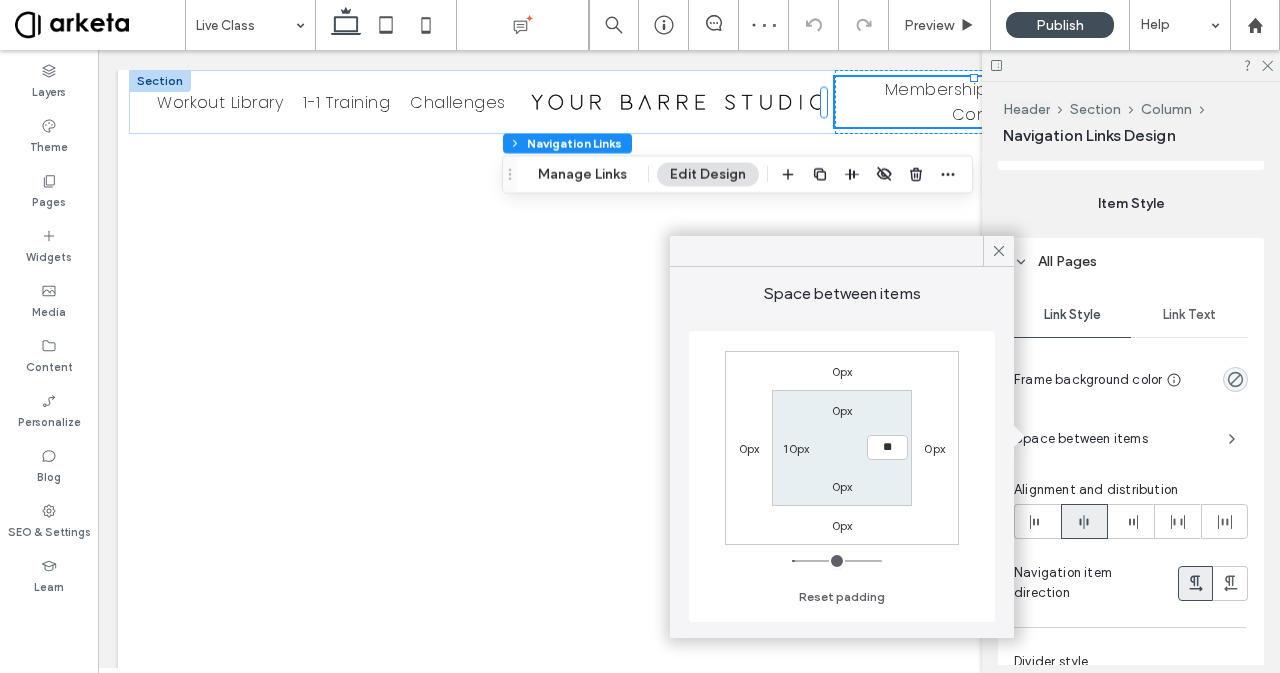 type on "**" 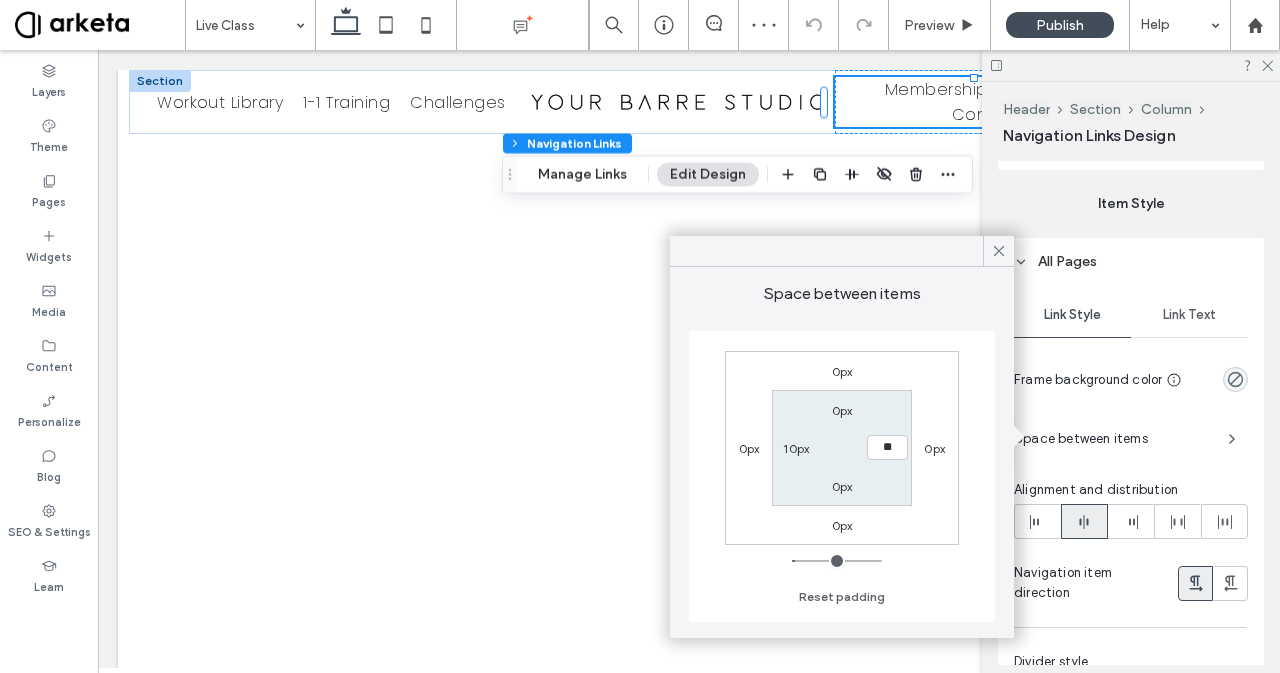 type on "**" 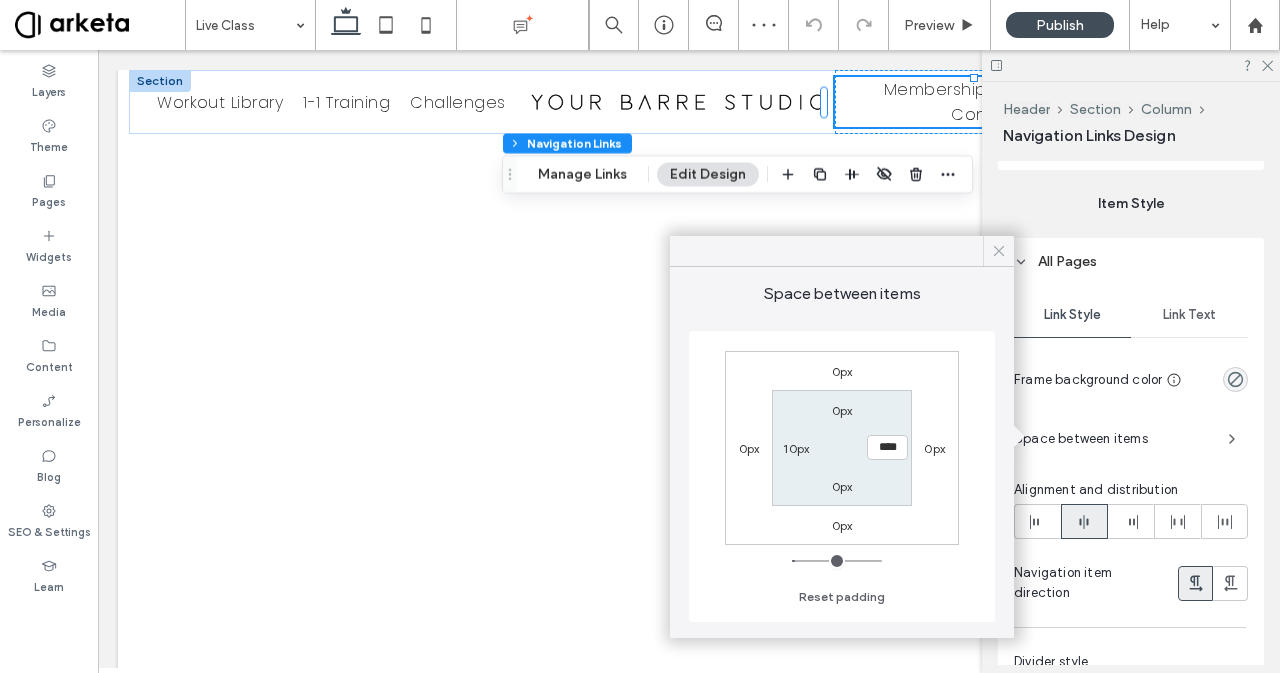 click at bounding box center (998, 251) 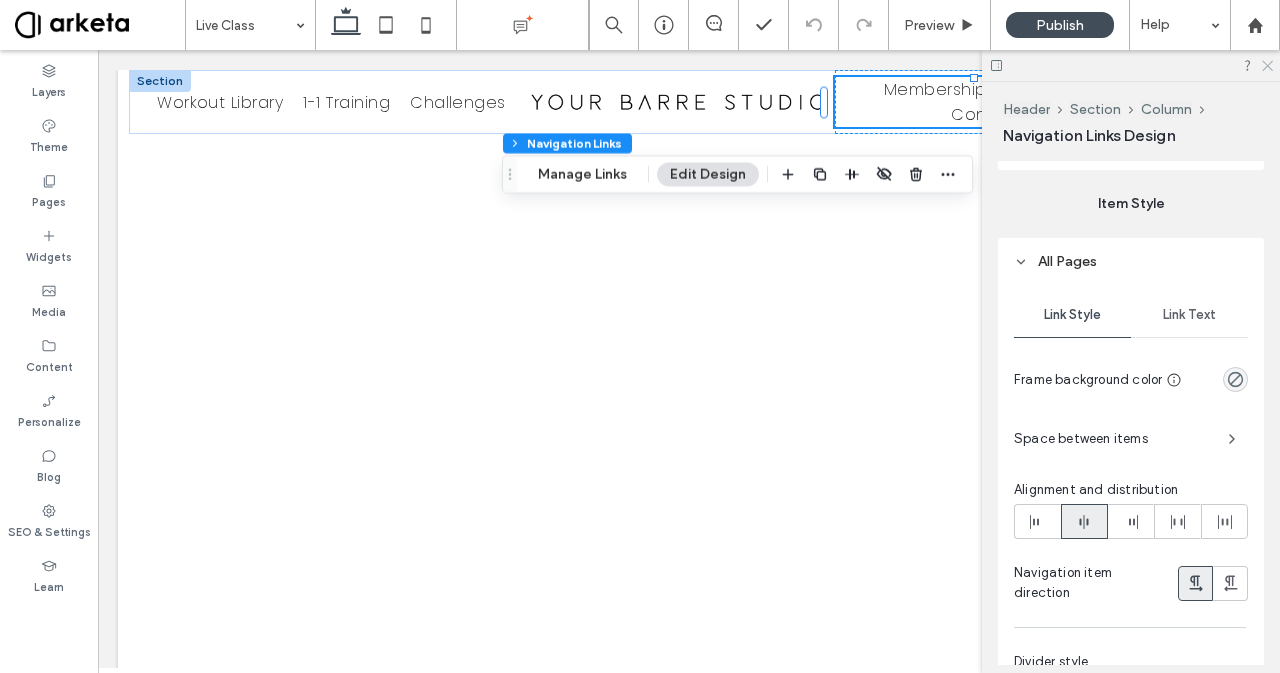 click 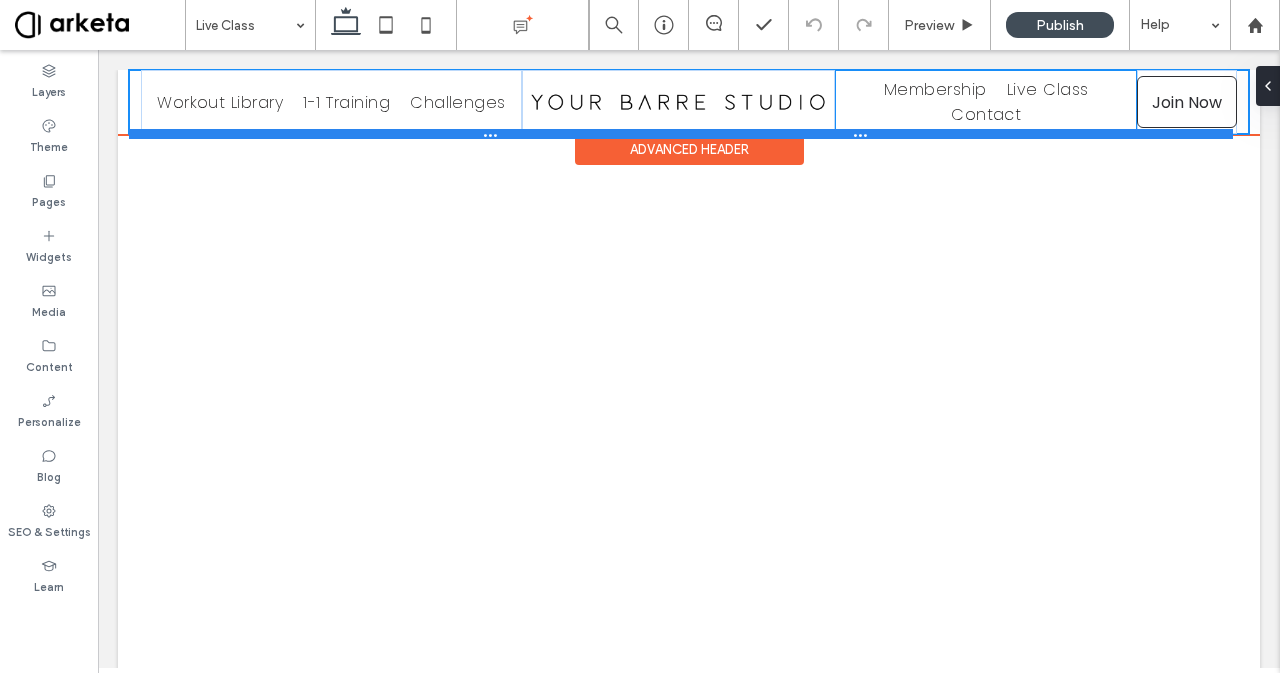 click at bounding box center (681, 134) 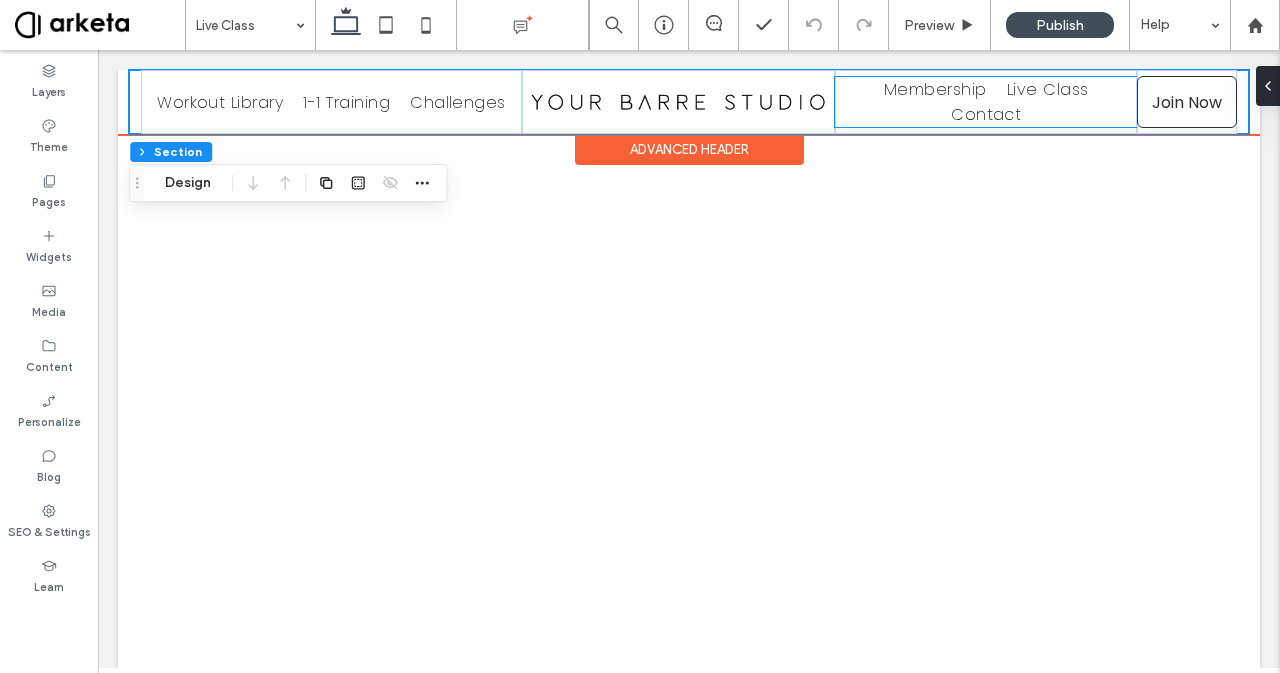 click on "Membership
Live Class
Contact" at bounding box center (986, 102) 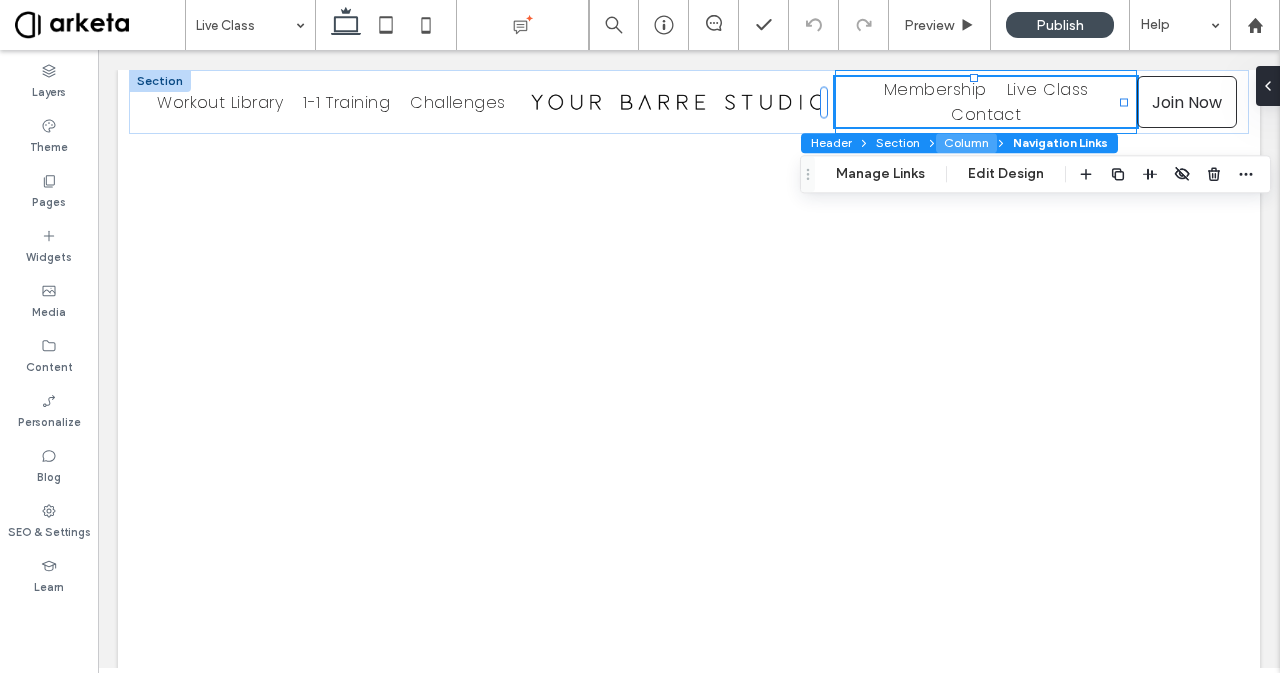 click on "Column" at bounding box center [966, 143] 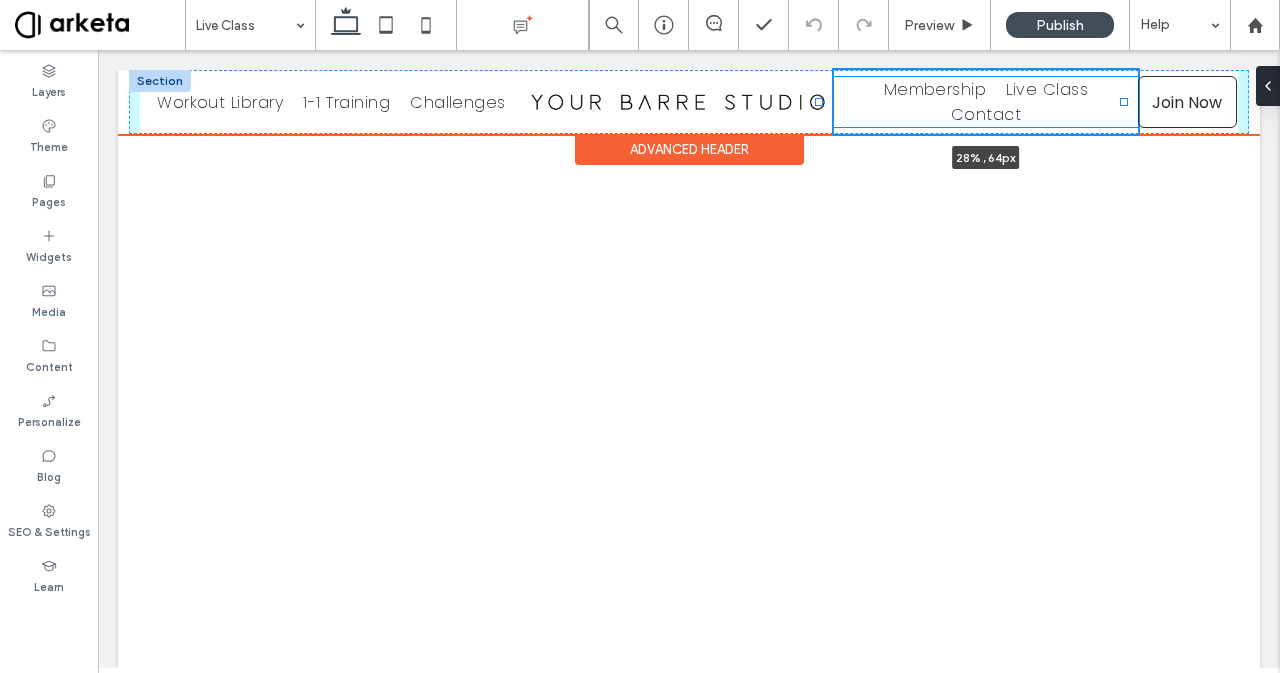 click at bounding box center (820, 70) 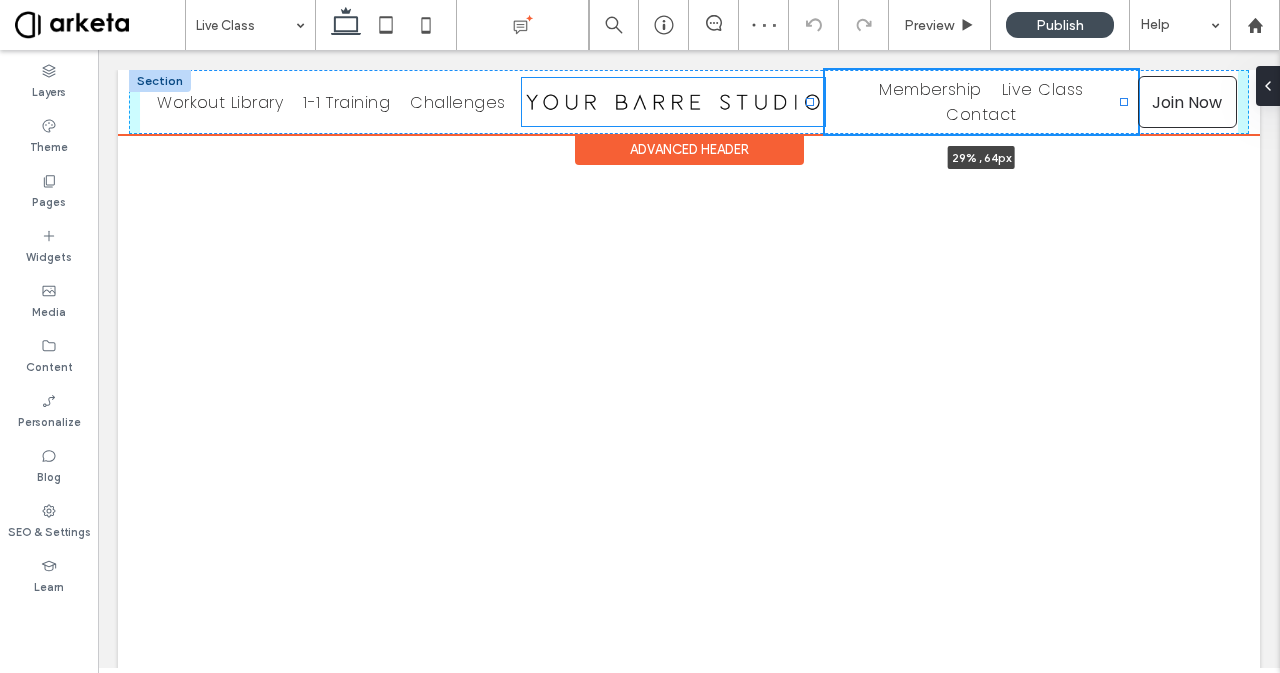 click at bounding box center (810, 102) 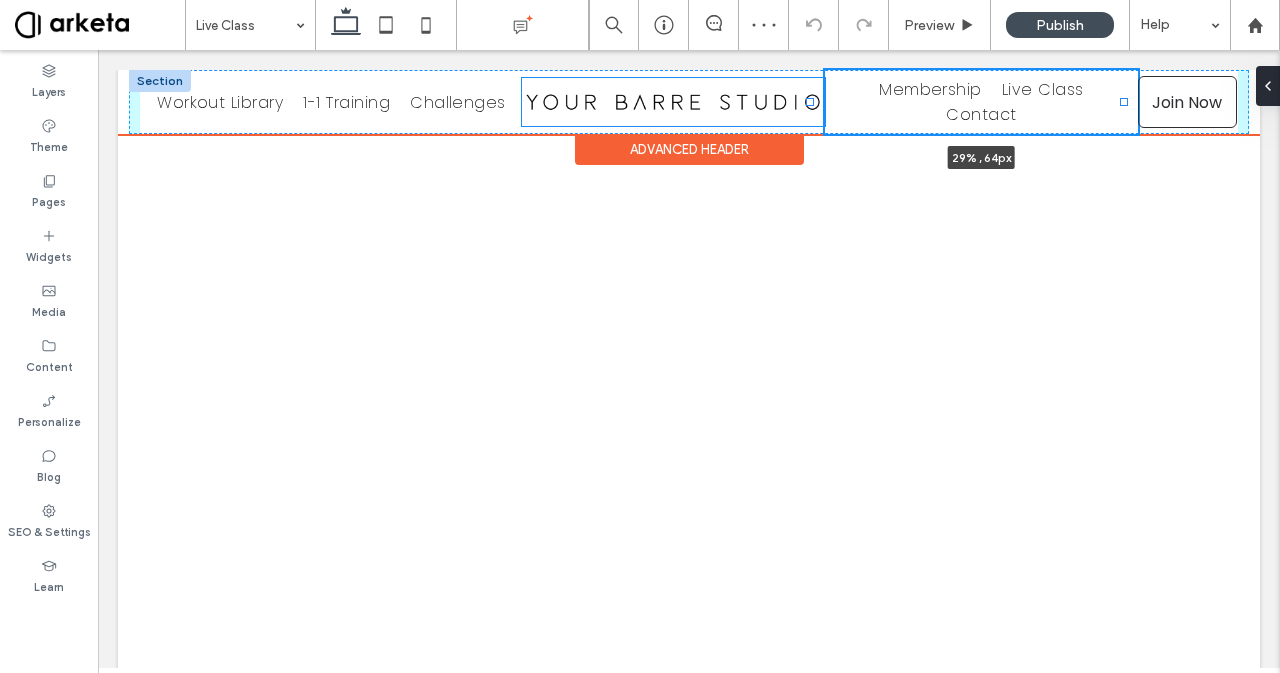 type on "**" 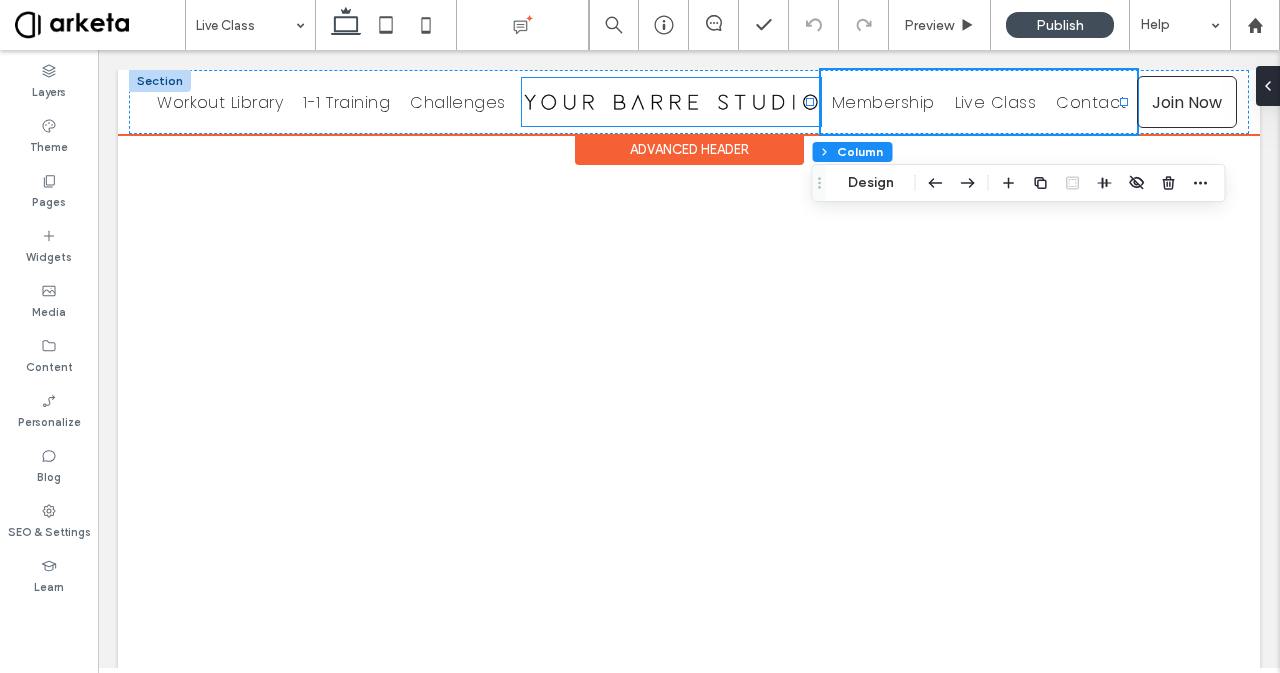click at bounding box center [671, 102] 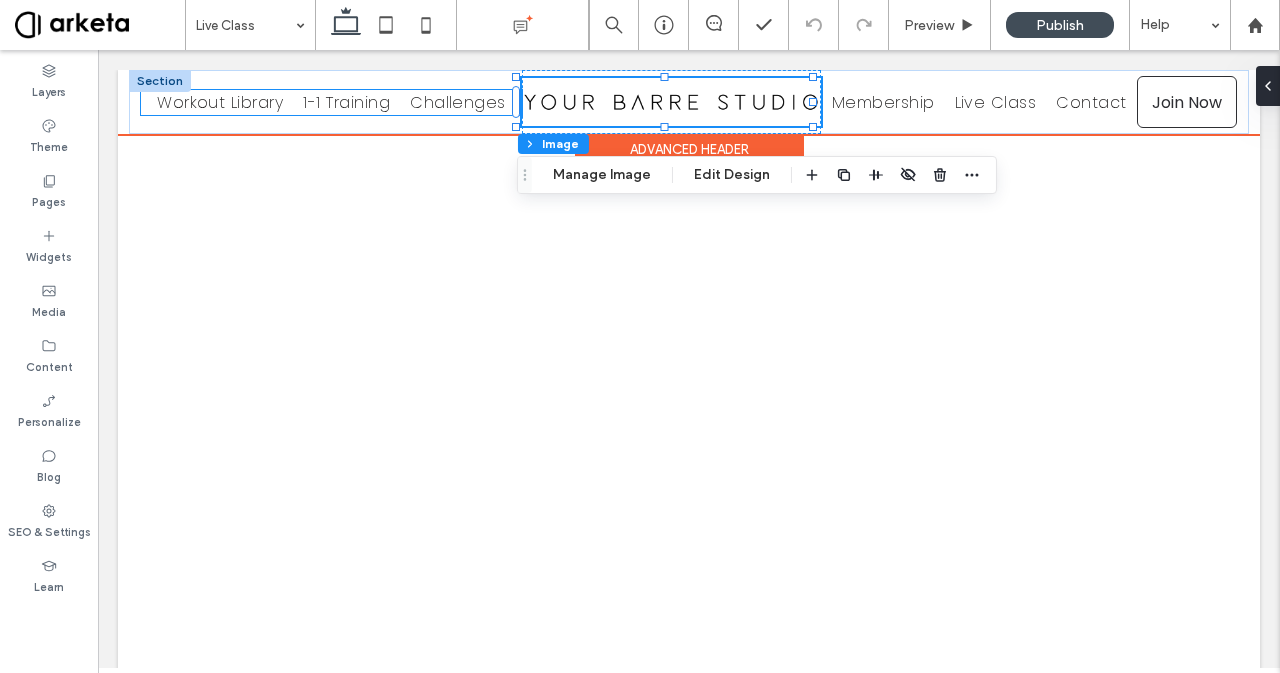 click on "Challenges" at bounding box center [458, 102] 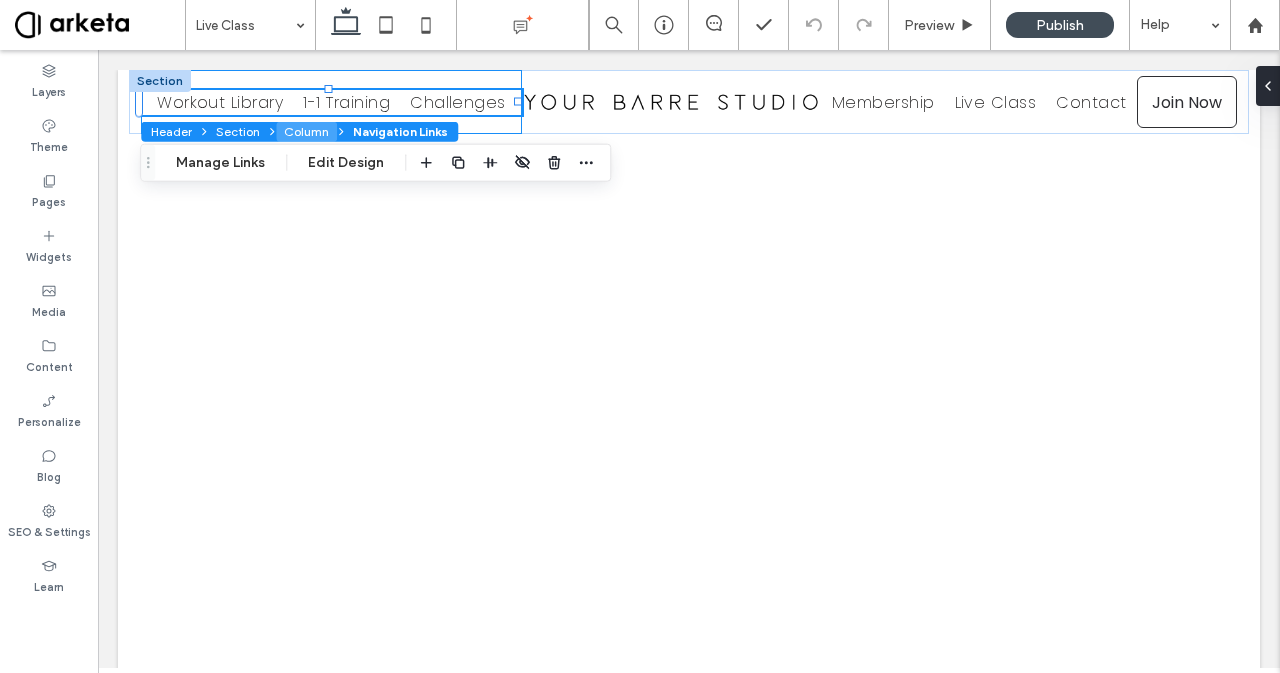 click on "Column" at bounding box center [306, 132] 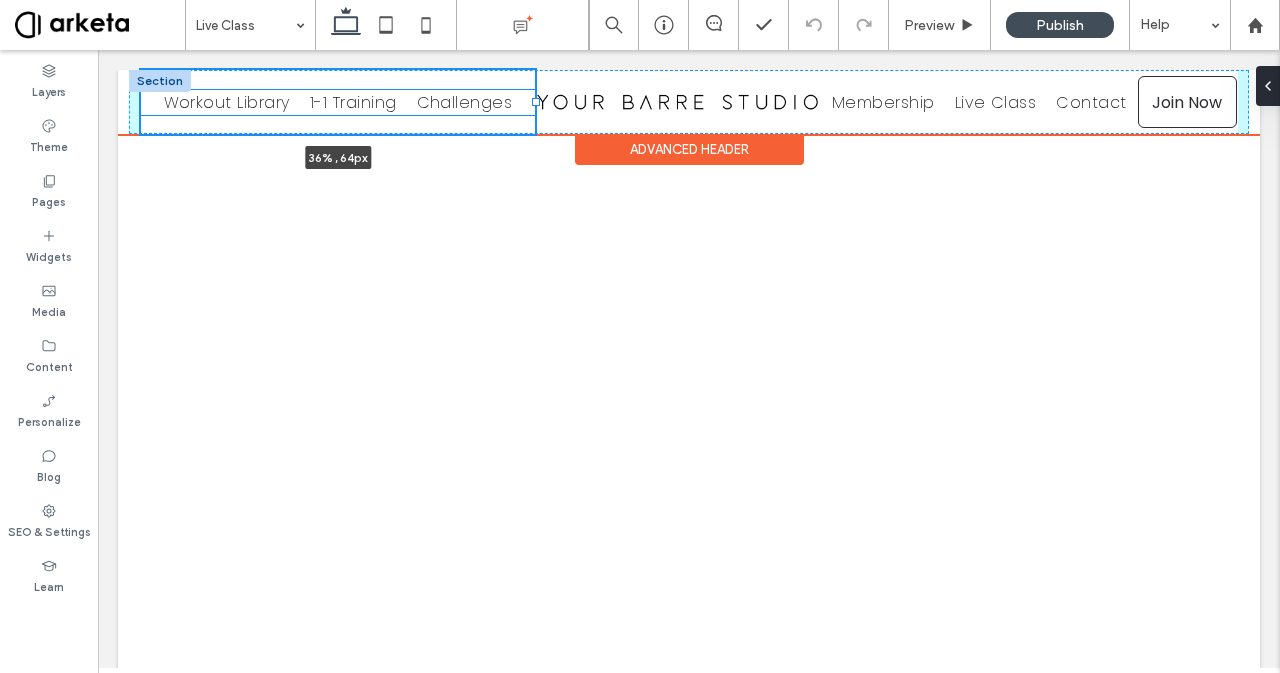 drag, startPoint x: 518, startPoint y: 103, endPoint x: 536, endPoint y: 107, distance: 18.439089 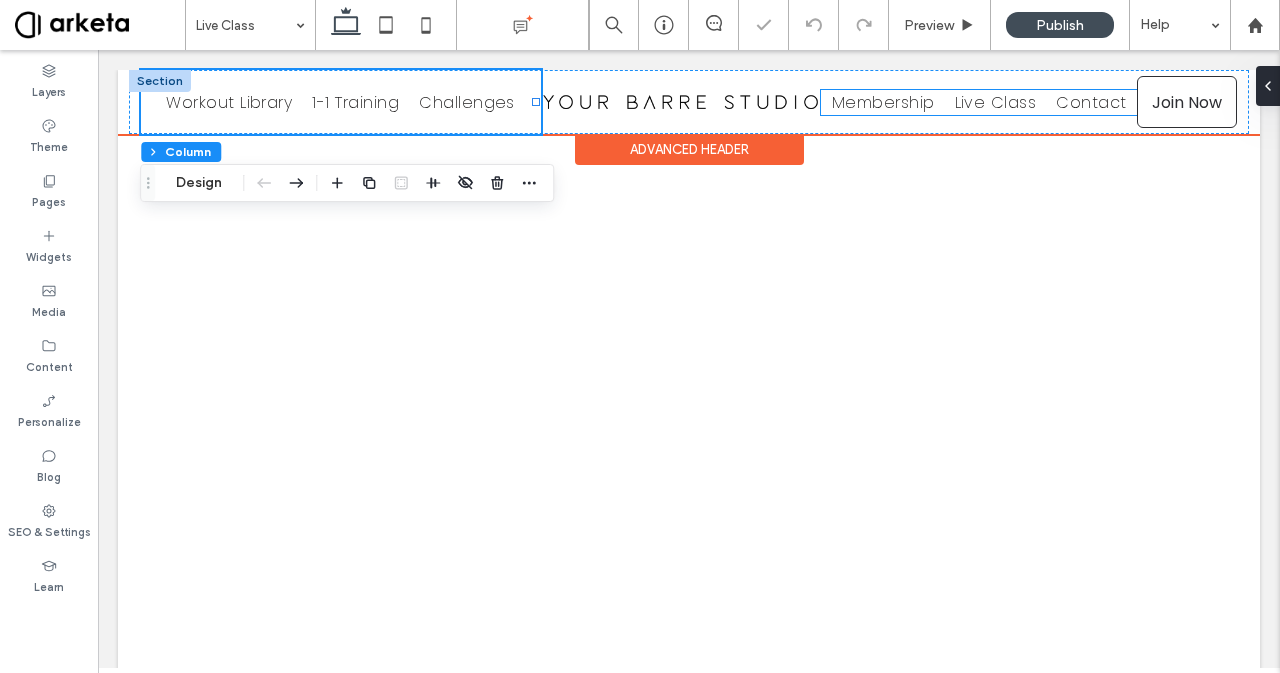 click on "Membership" at bounding box center [883, 102] 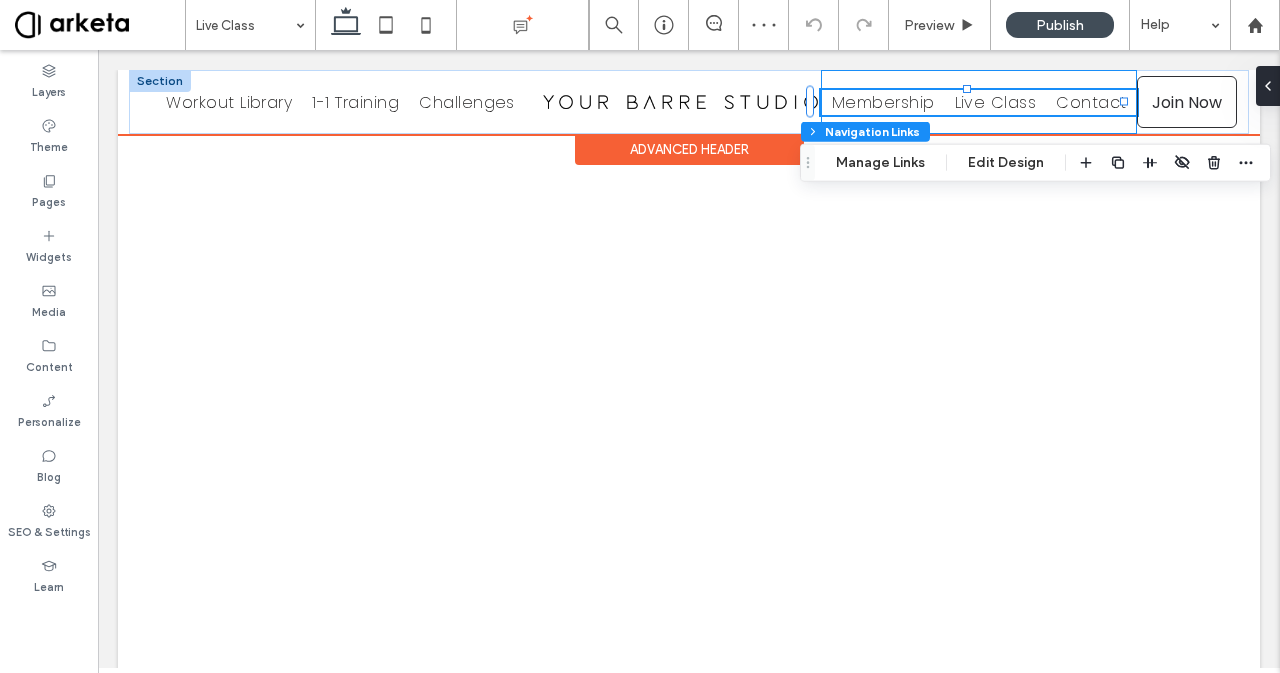 click on "Membership
Live Class
Contact" at bounding box center (979, 102) 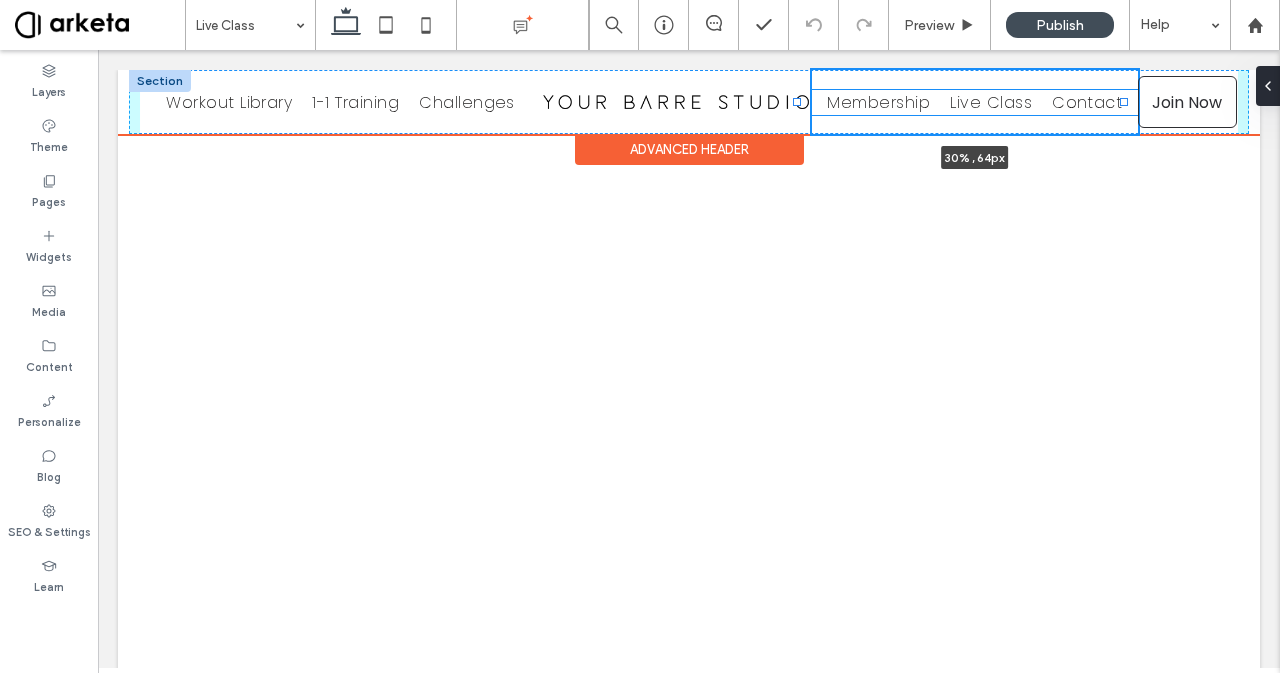 drag, startPoint x: 811, startPoint y: 103, endPoint x: 798, endPoint y: 106, distance: 13.341664 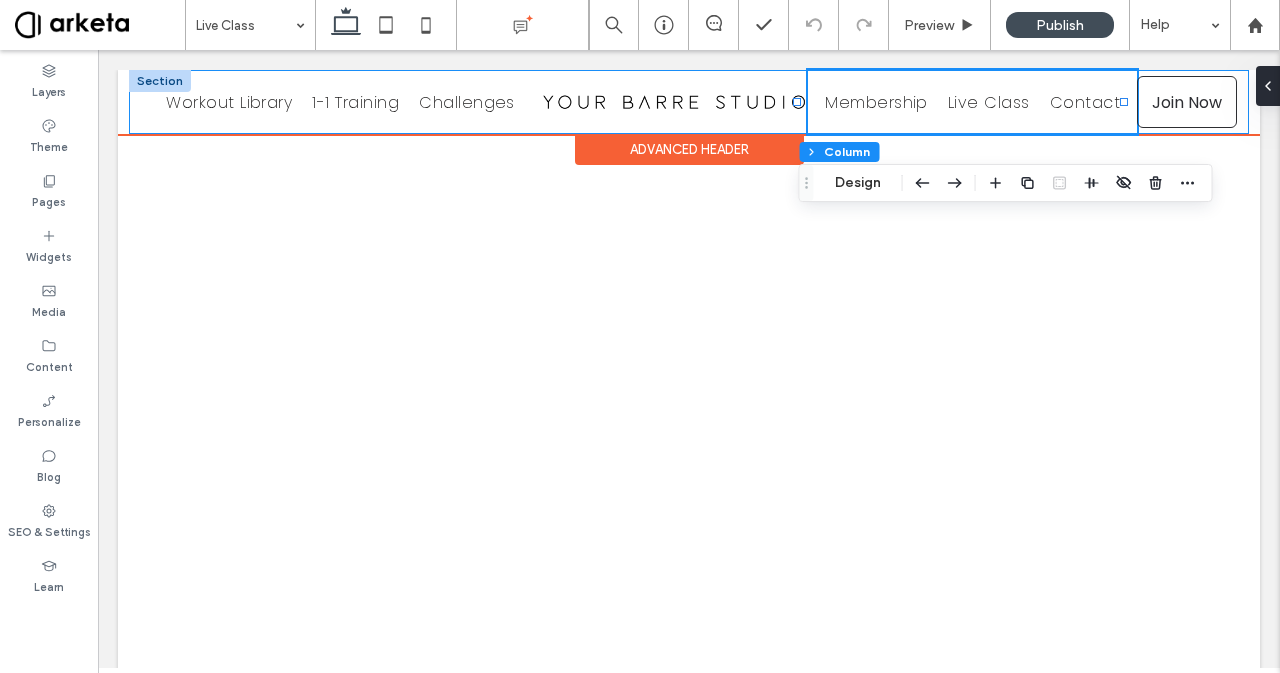 click on "Workout Library
1-1 Training
Challenges
Membership
Live Class
Contact
30% , 64px
*5555
Join Now" at bounding box center [688, 102] 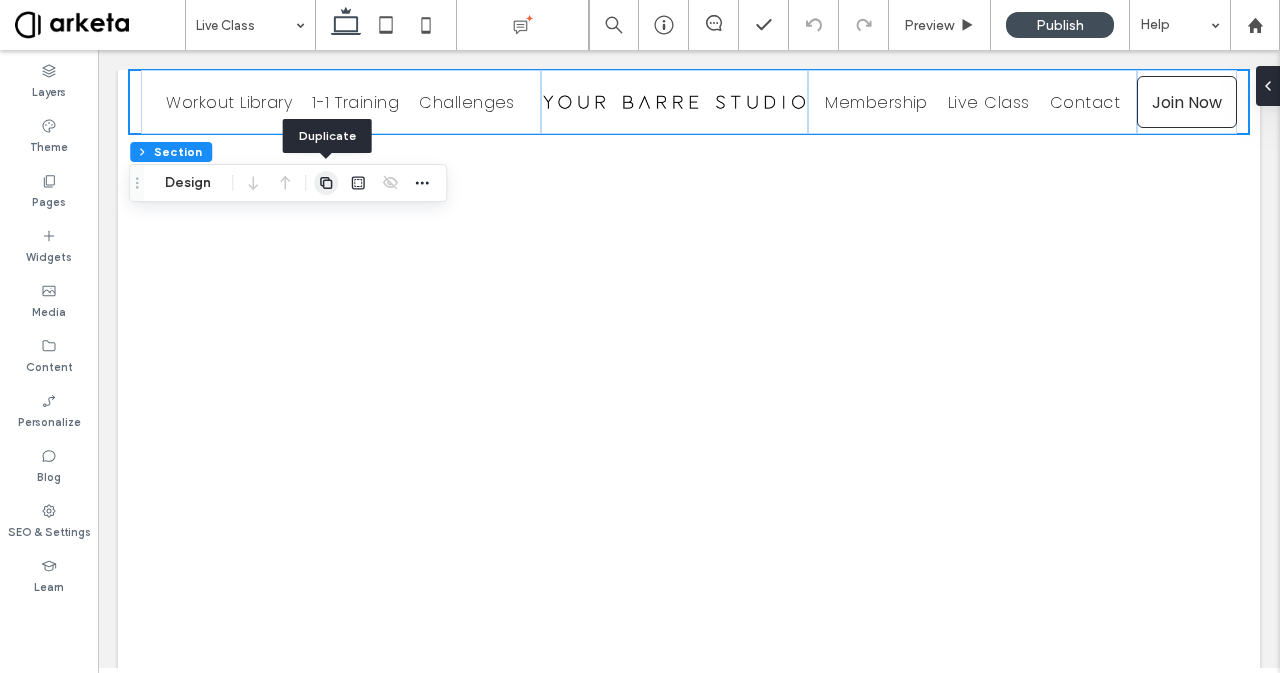 click 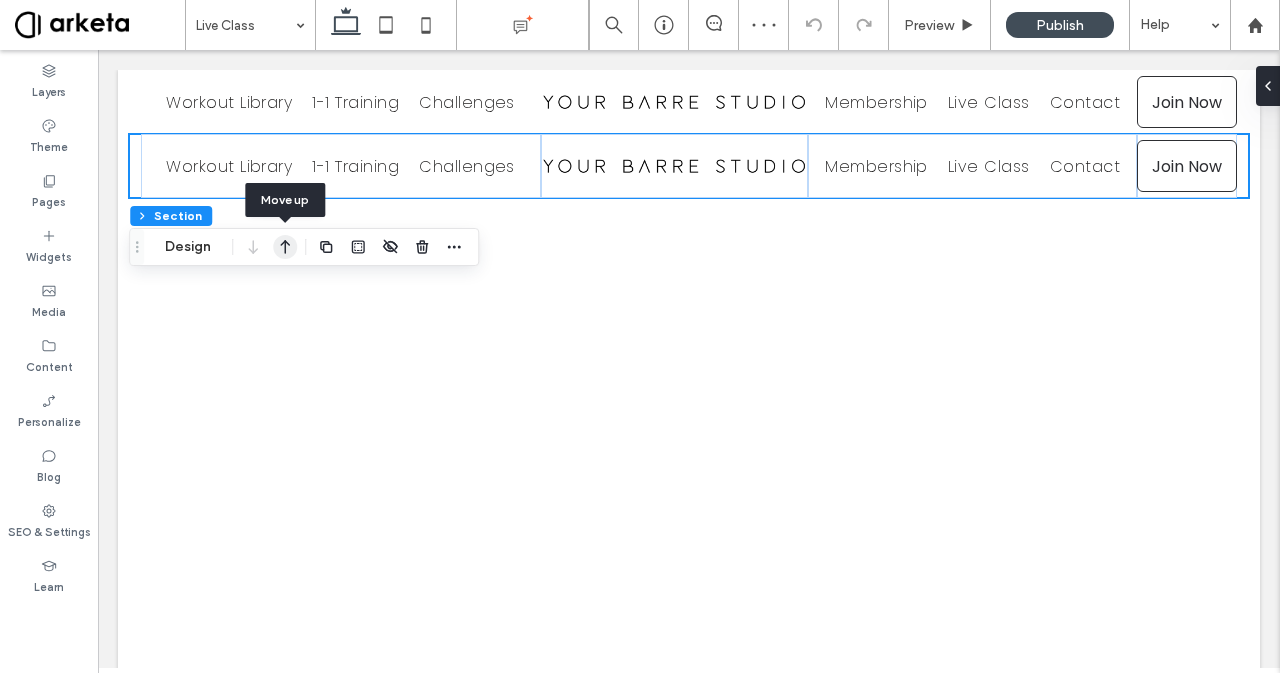 click 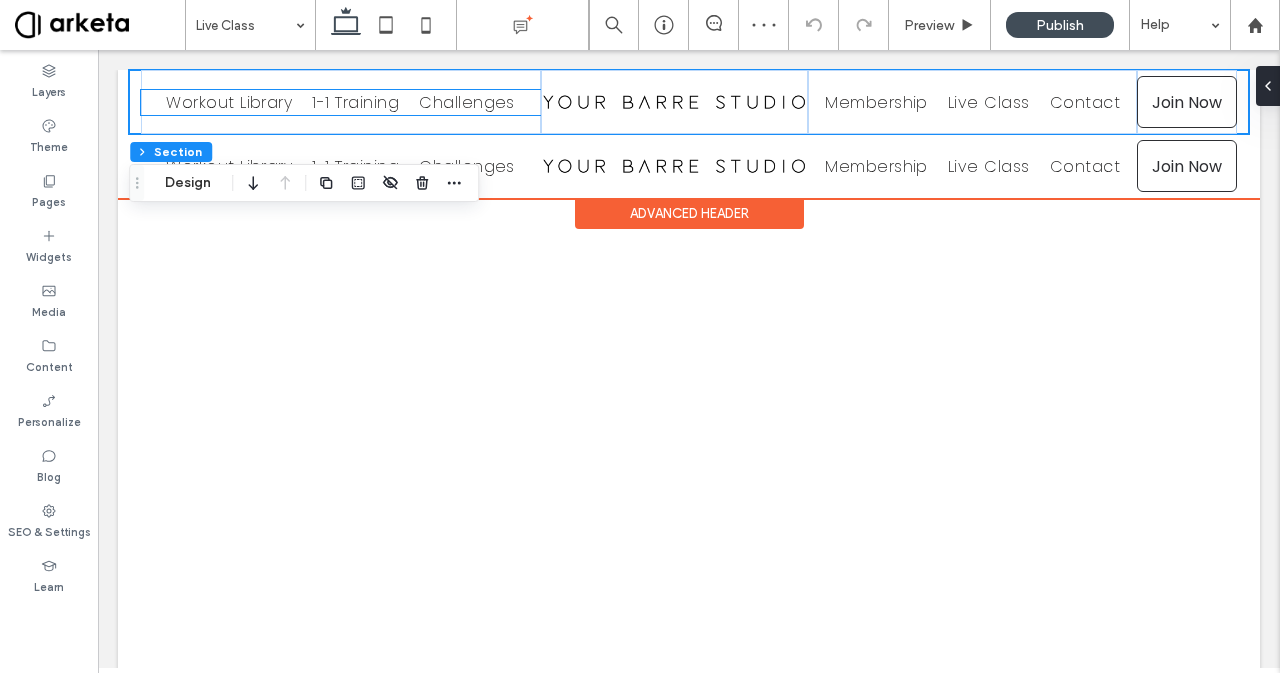 click on "Challenges" at bounding box center [467, 102] 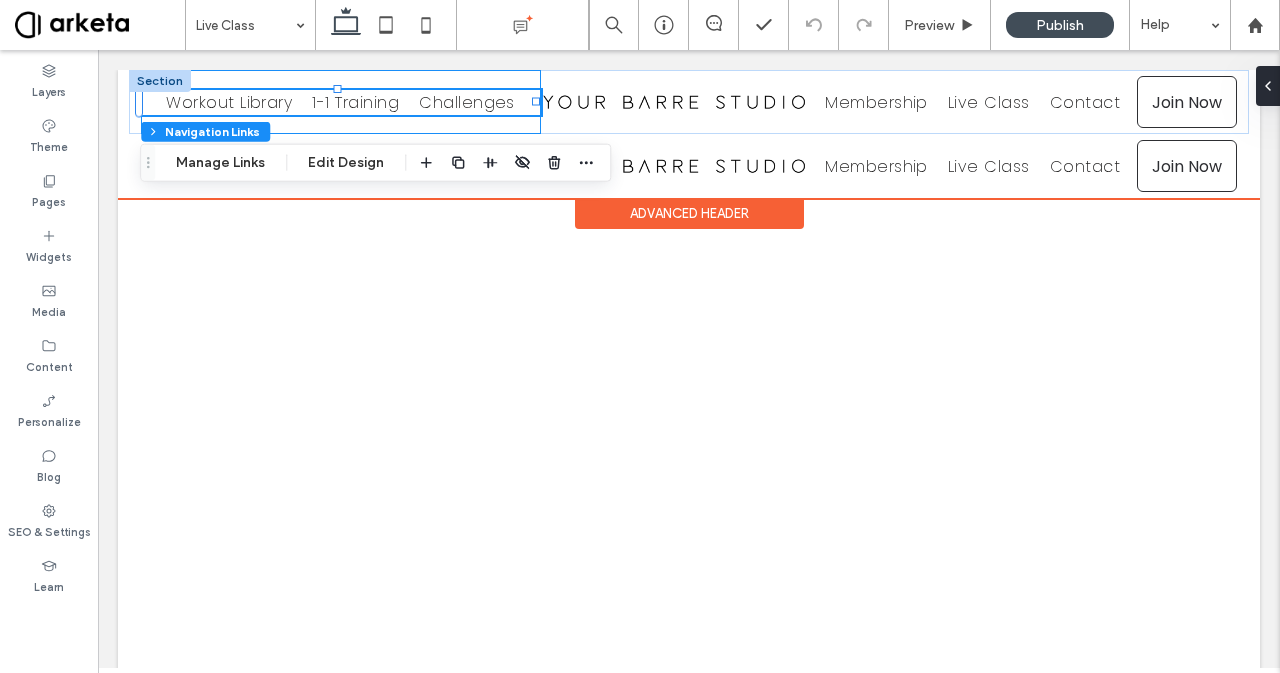 click on "Workout Library
1-1 Training
Challenges" at bounding box center (341, 102) 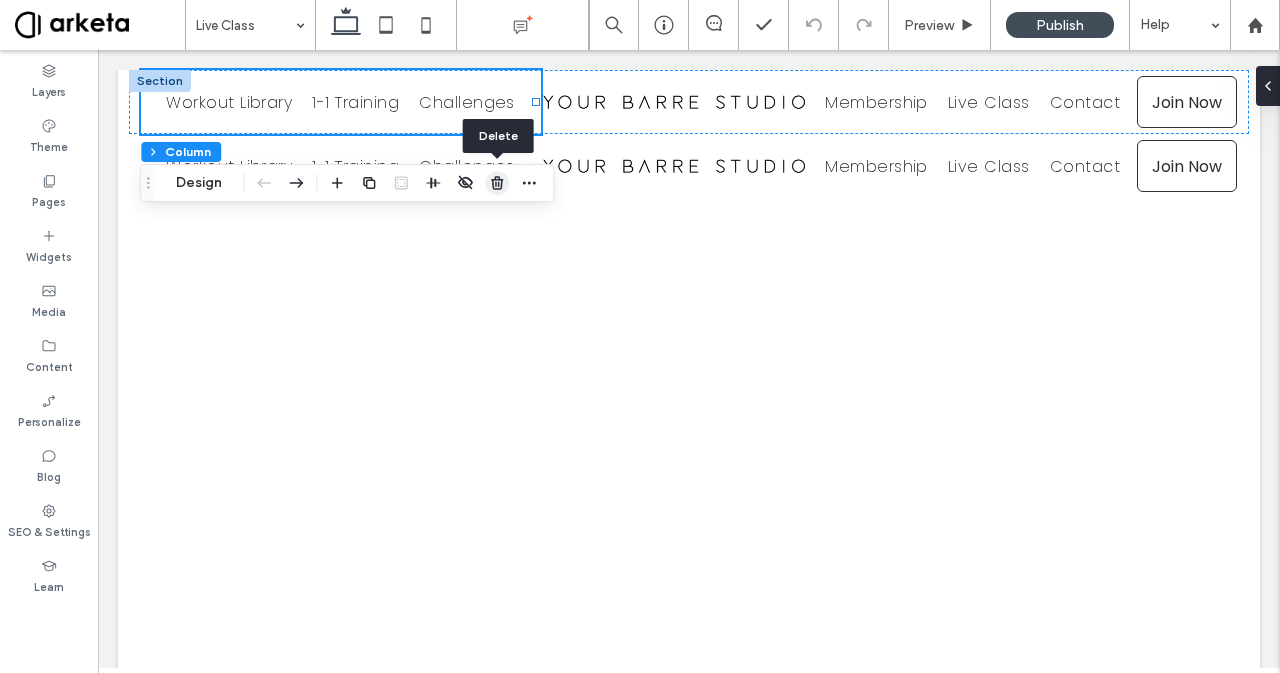 click 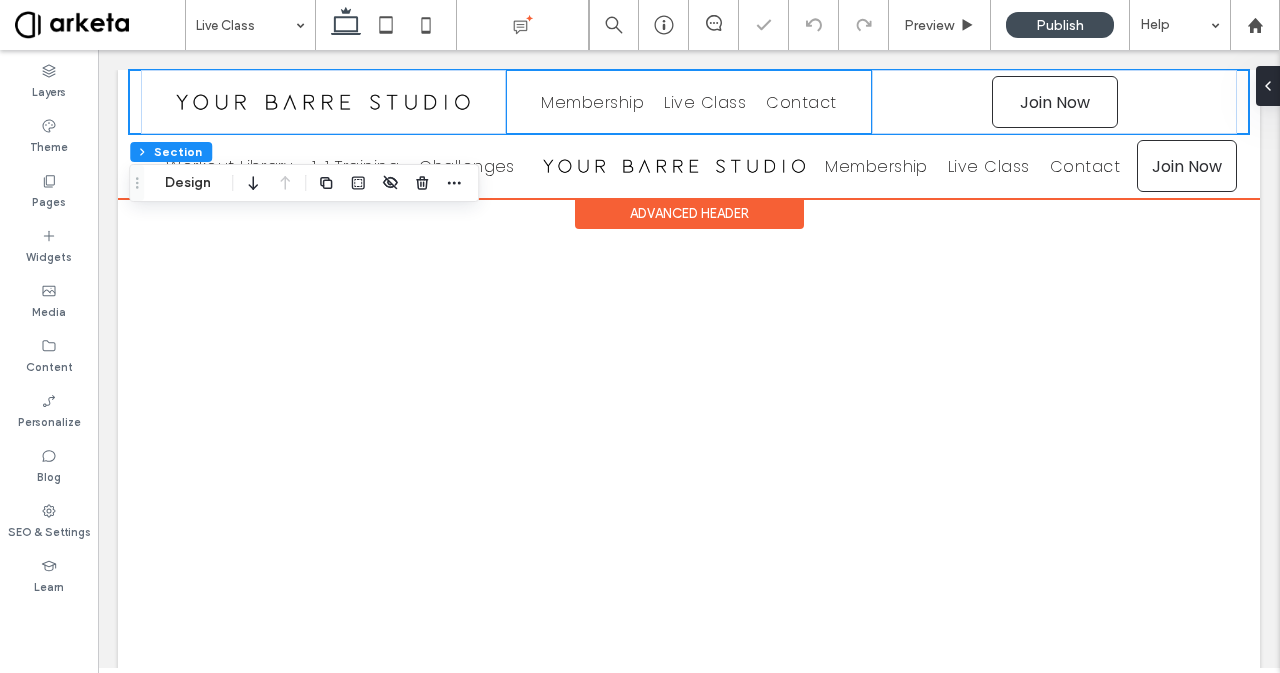 click on "Membership
Live Class
Contact" at bounding box center (689, 102) 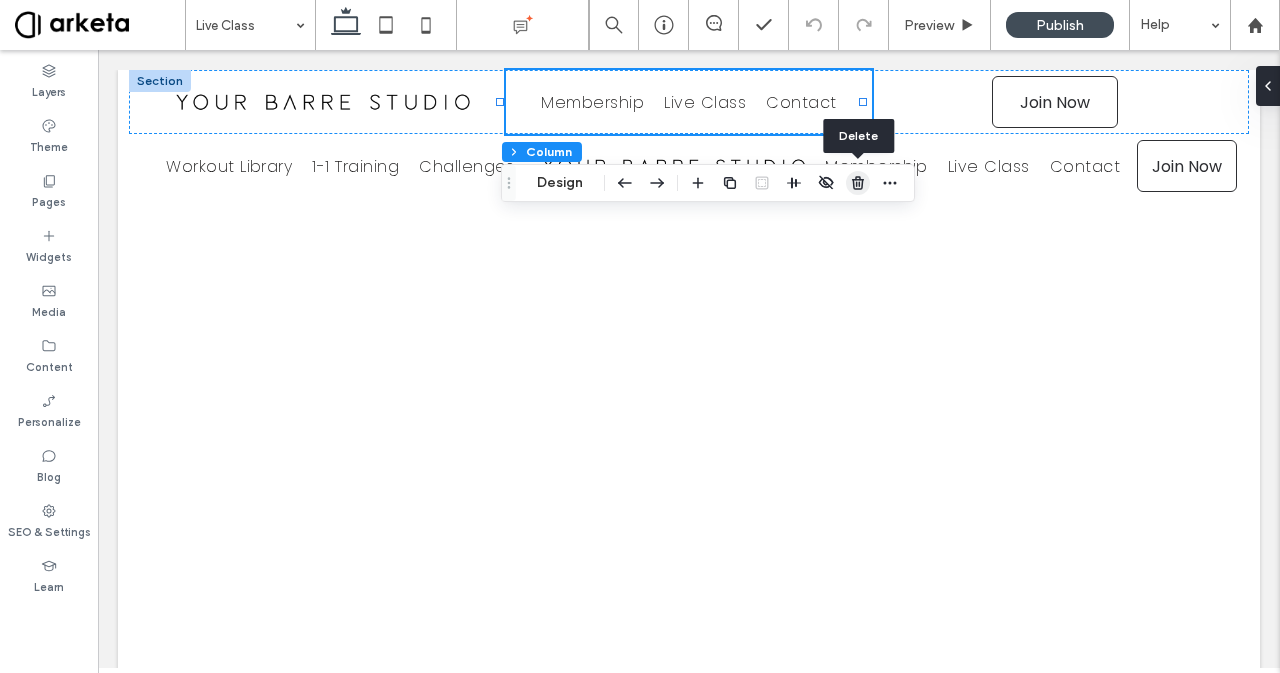 click 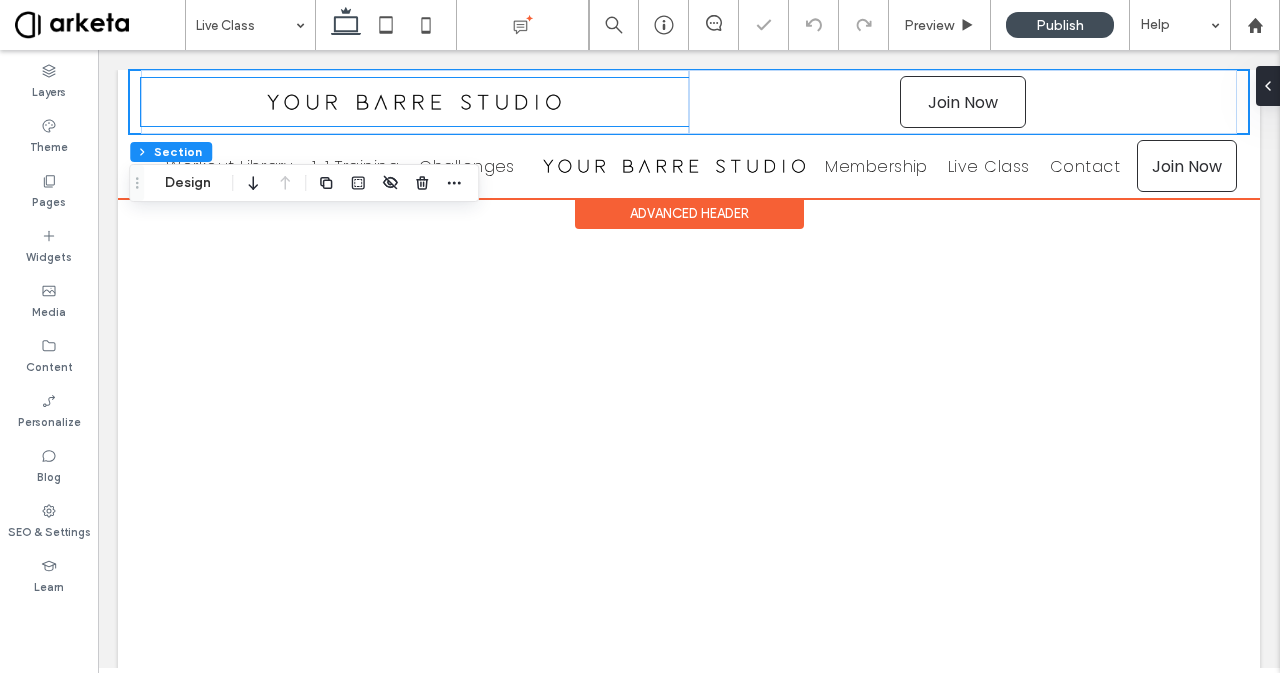 click at bounding box center [415, 102] 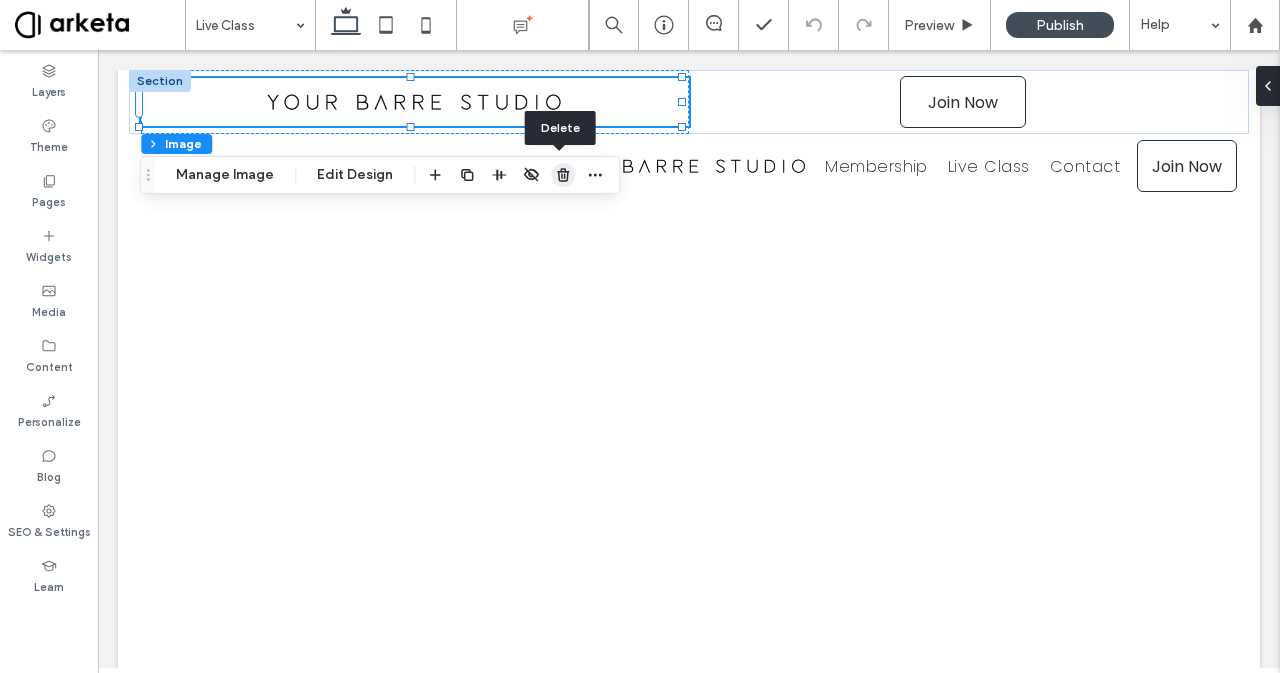 click 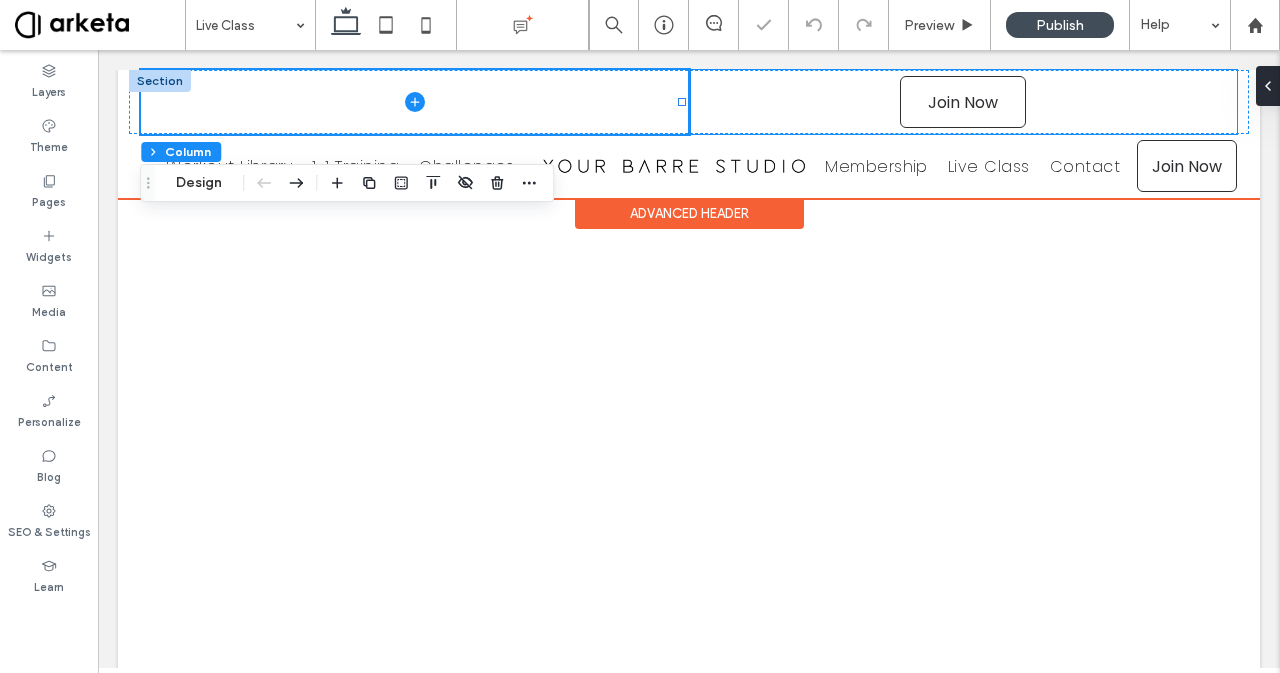 click on "*5555
Join Now" at bounding box center [963, 102] 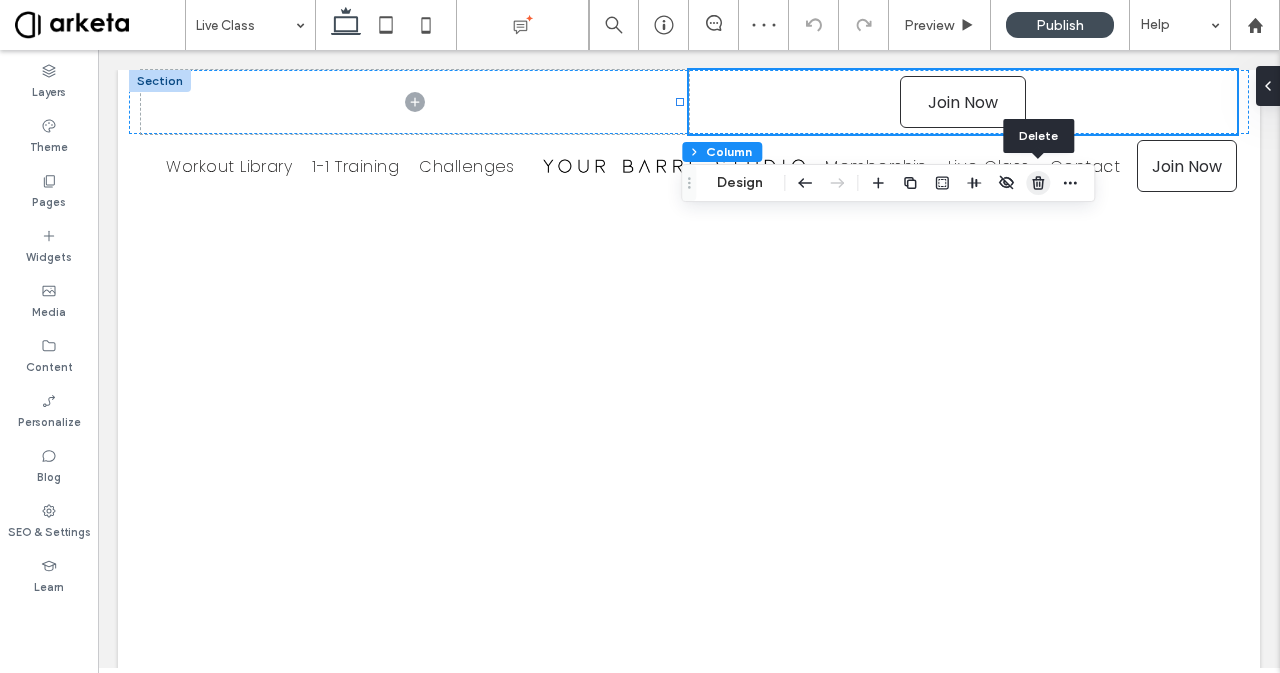 click 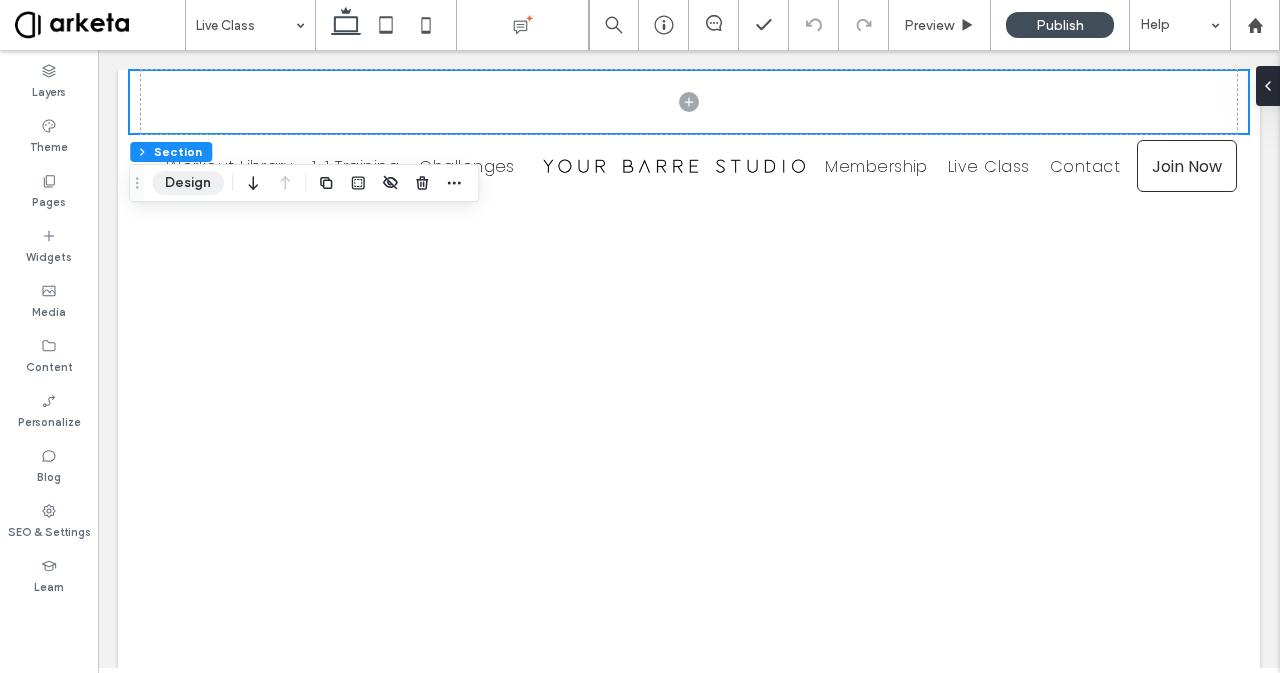 click on "Design" at bounding box center [188, 183] 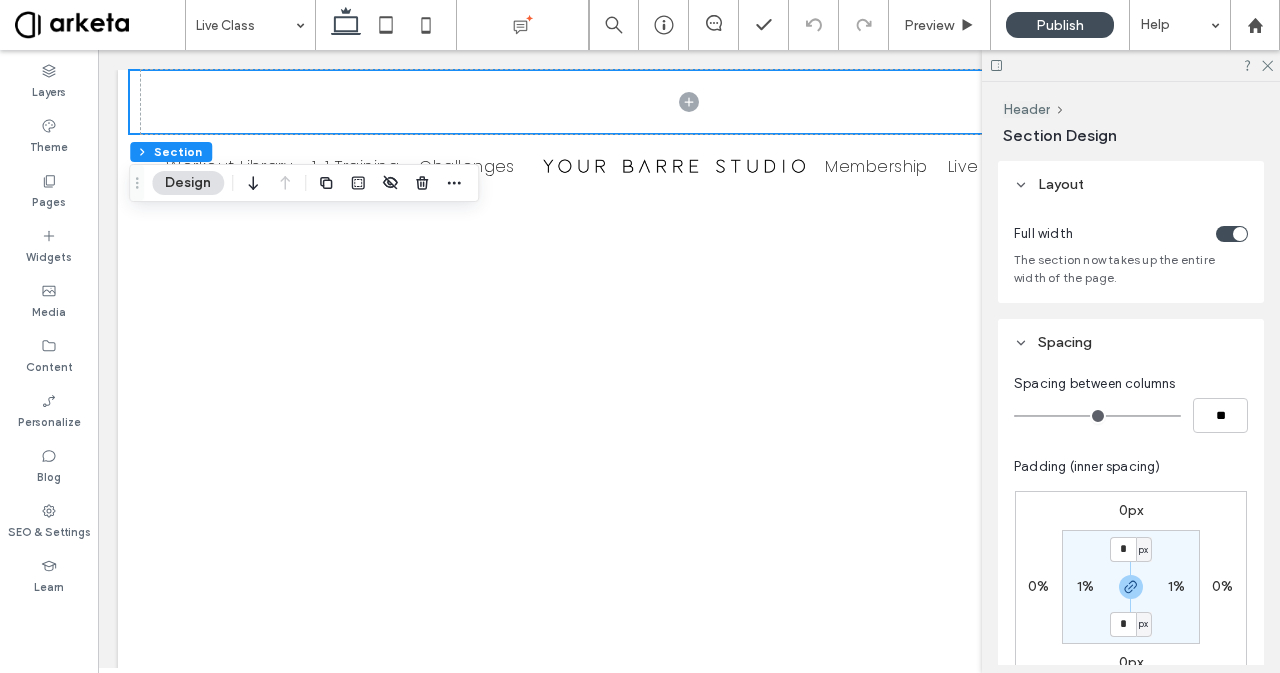 click on "1%" at bounding box center (1176, 586) 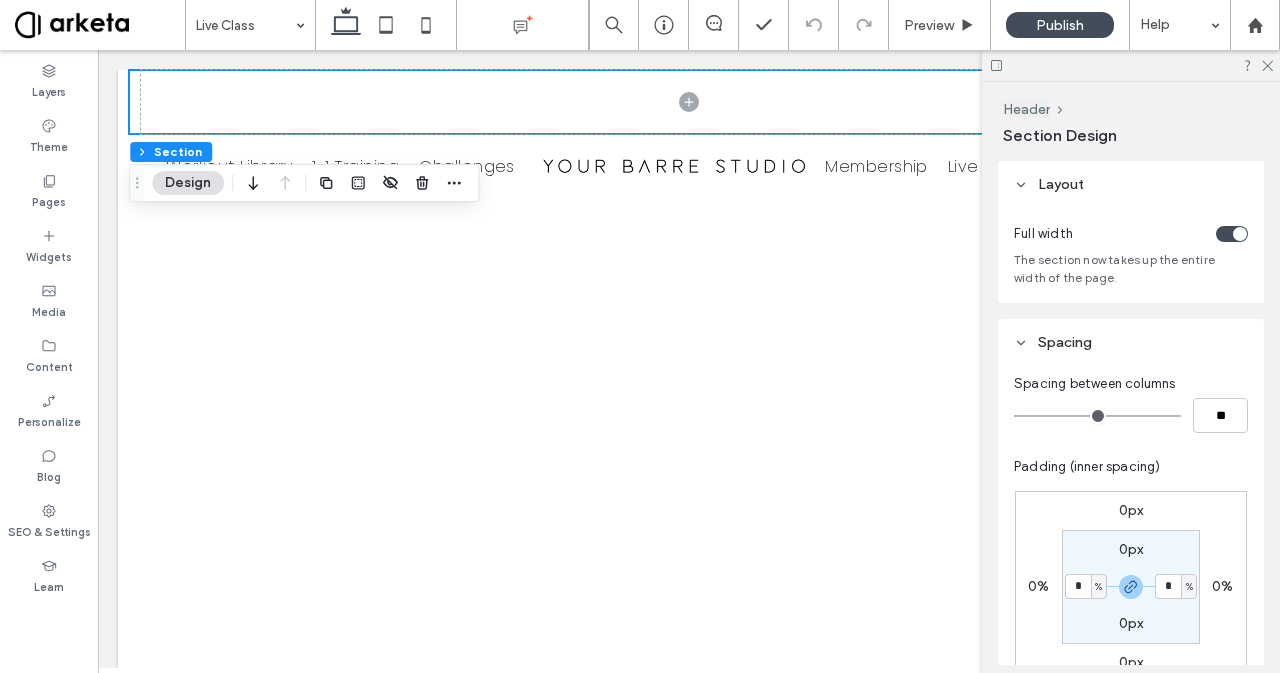 type on "*" 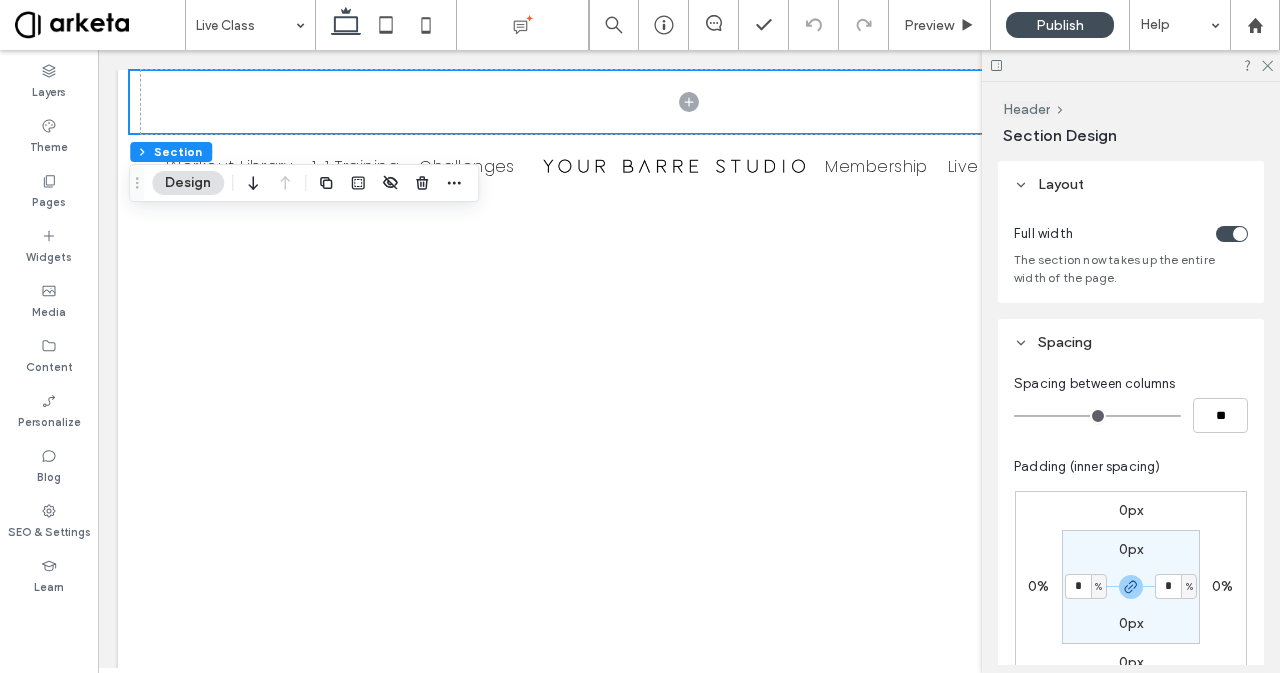type on "*" 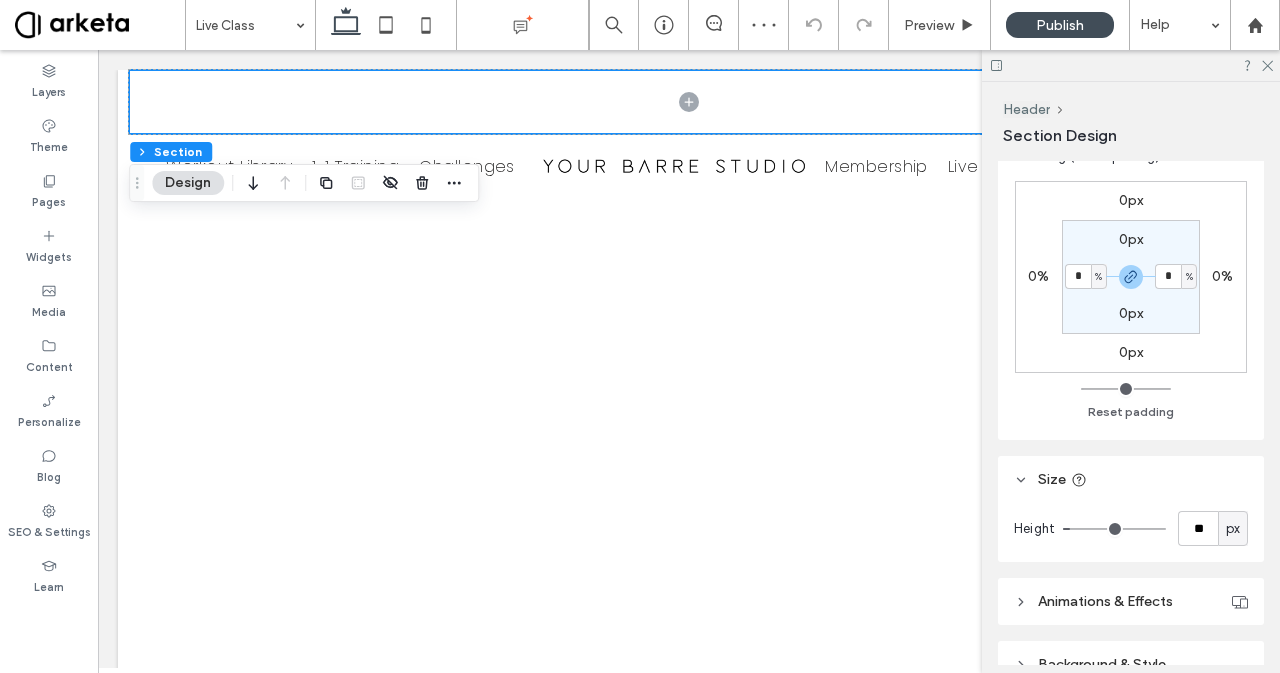 scroll, scrollTop: 310, scrollLeft: 0, axis: vertical 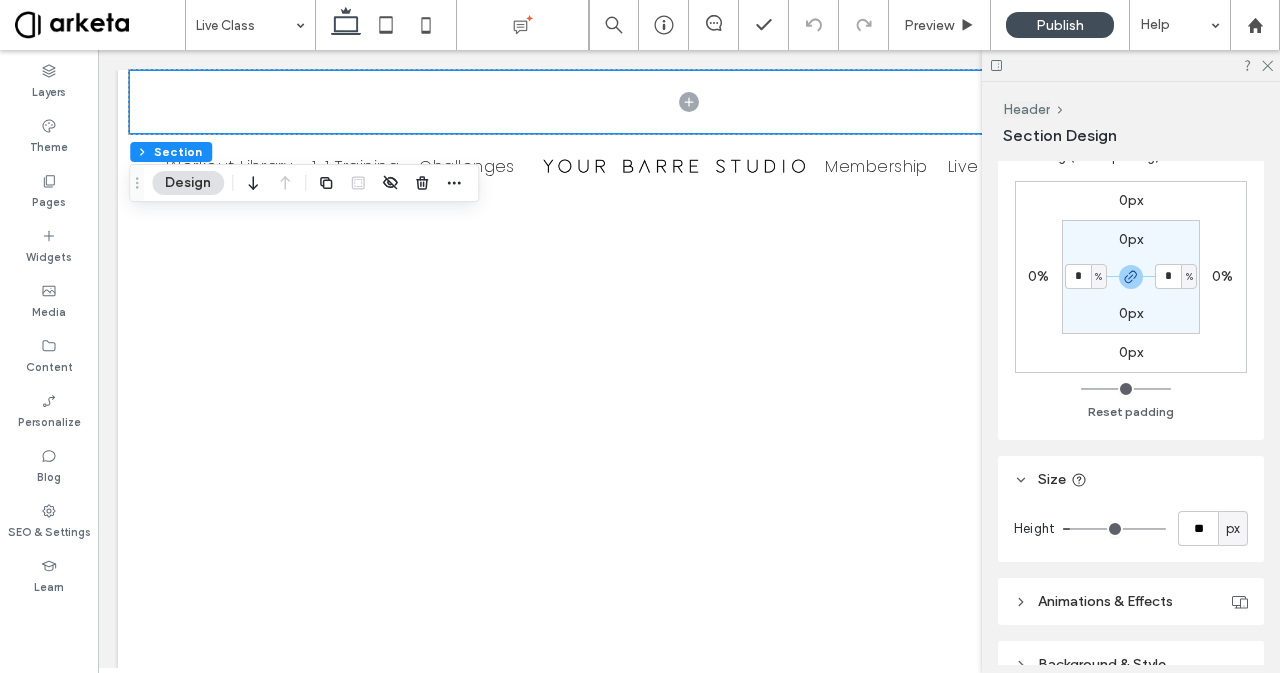 click at bounding box center (1114, 529) 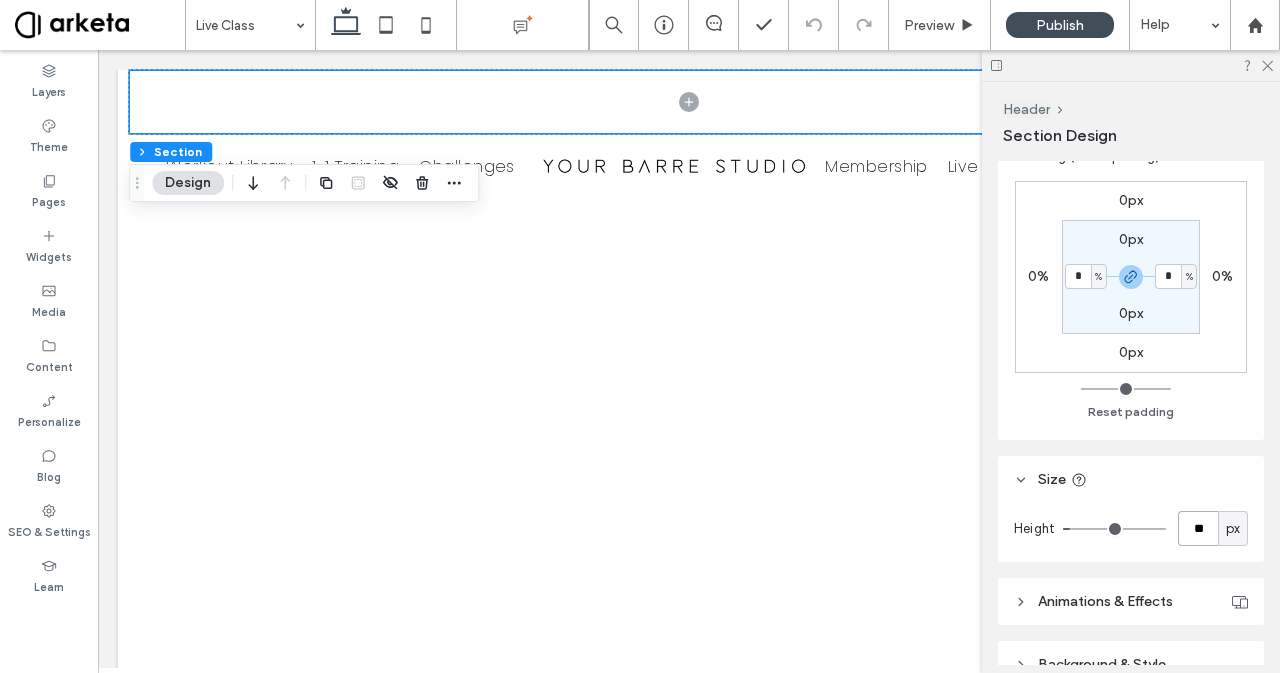 click on "**" at bounding box center (1198, 528) 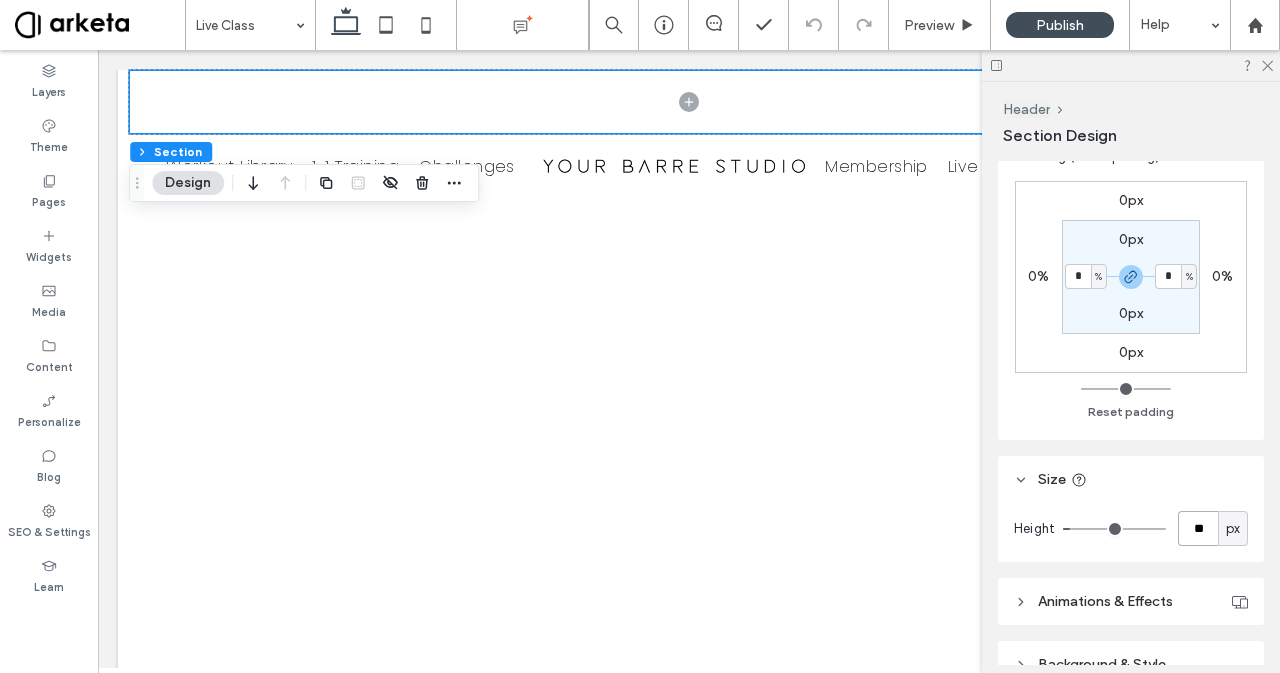type on "**" 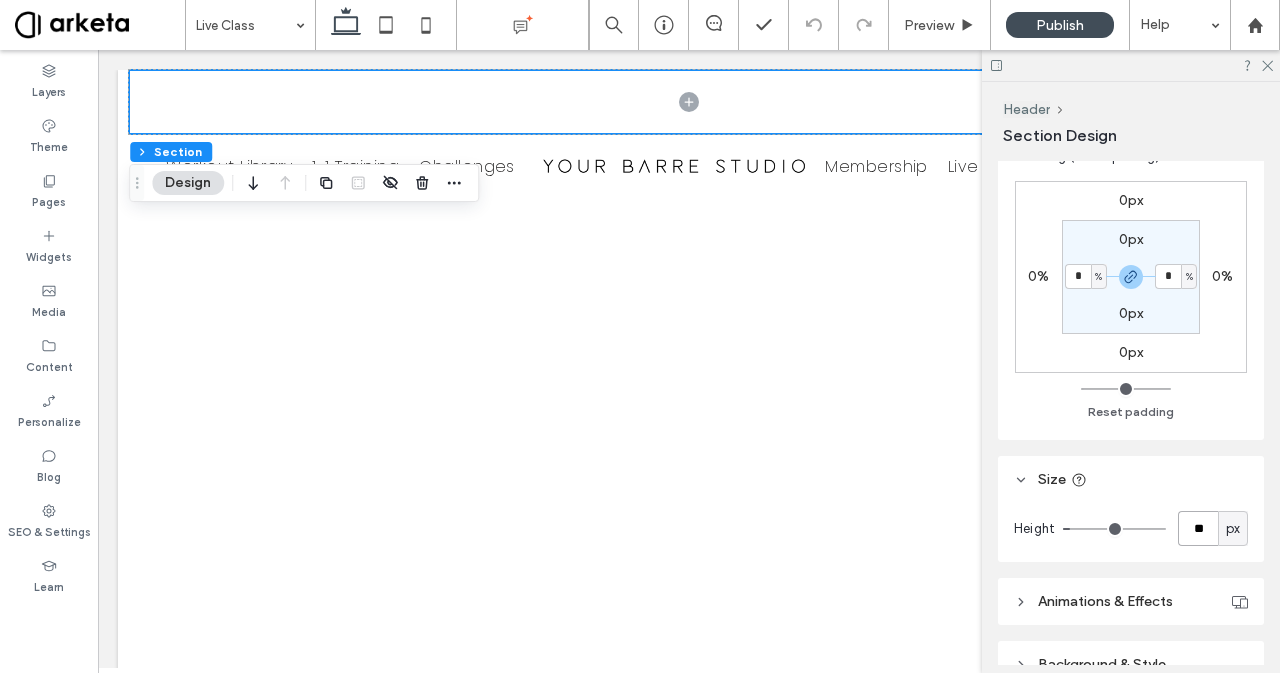 type on "**" 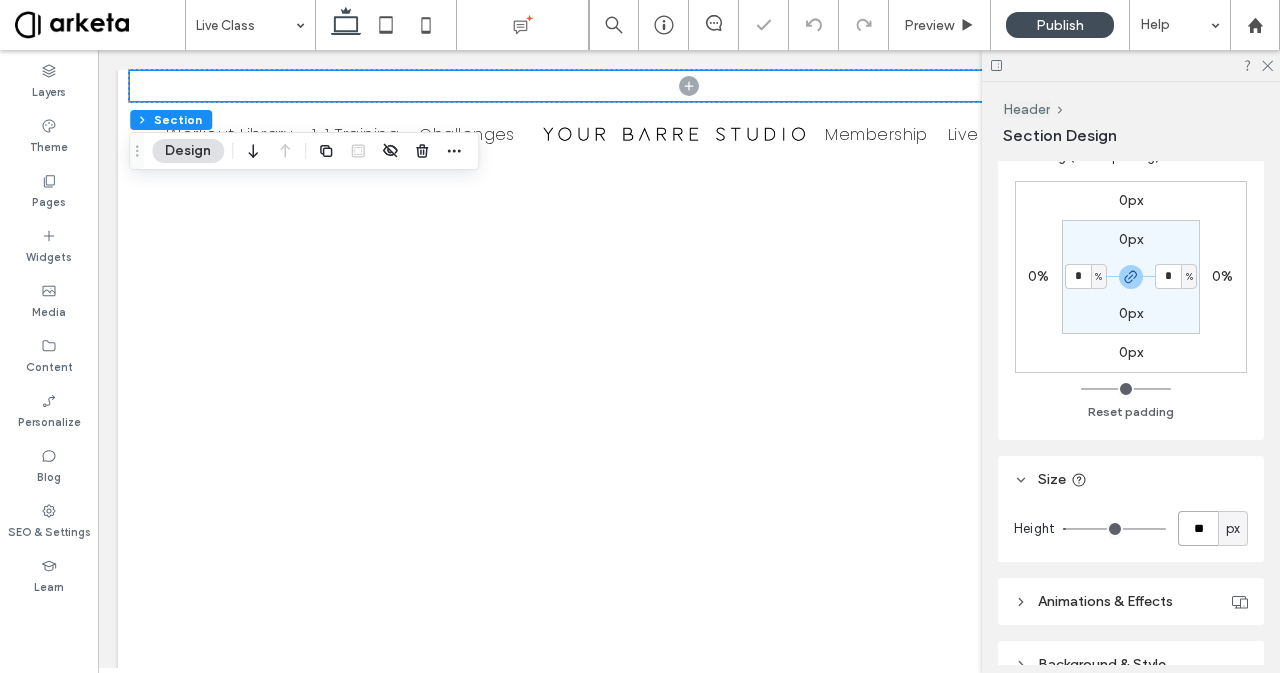 type on "*" 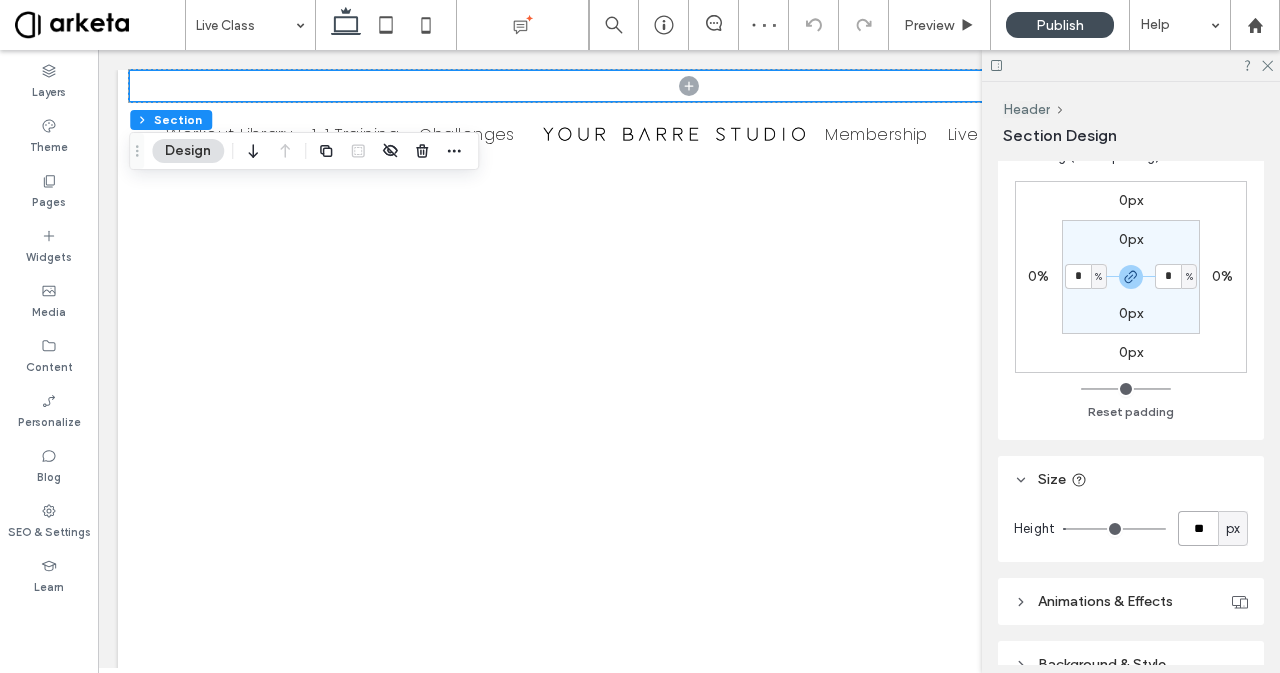 type on "**" 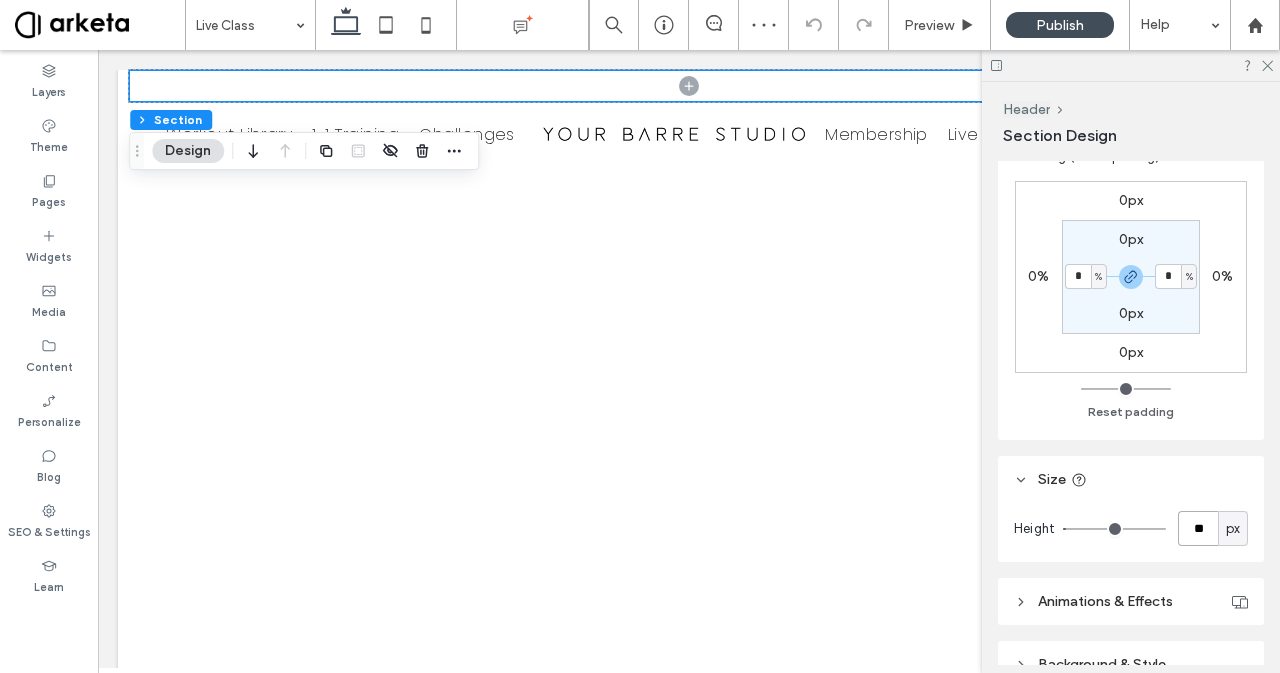 type on "**" 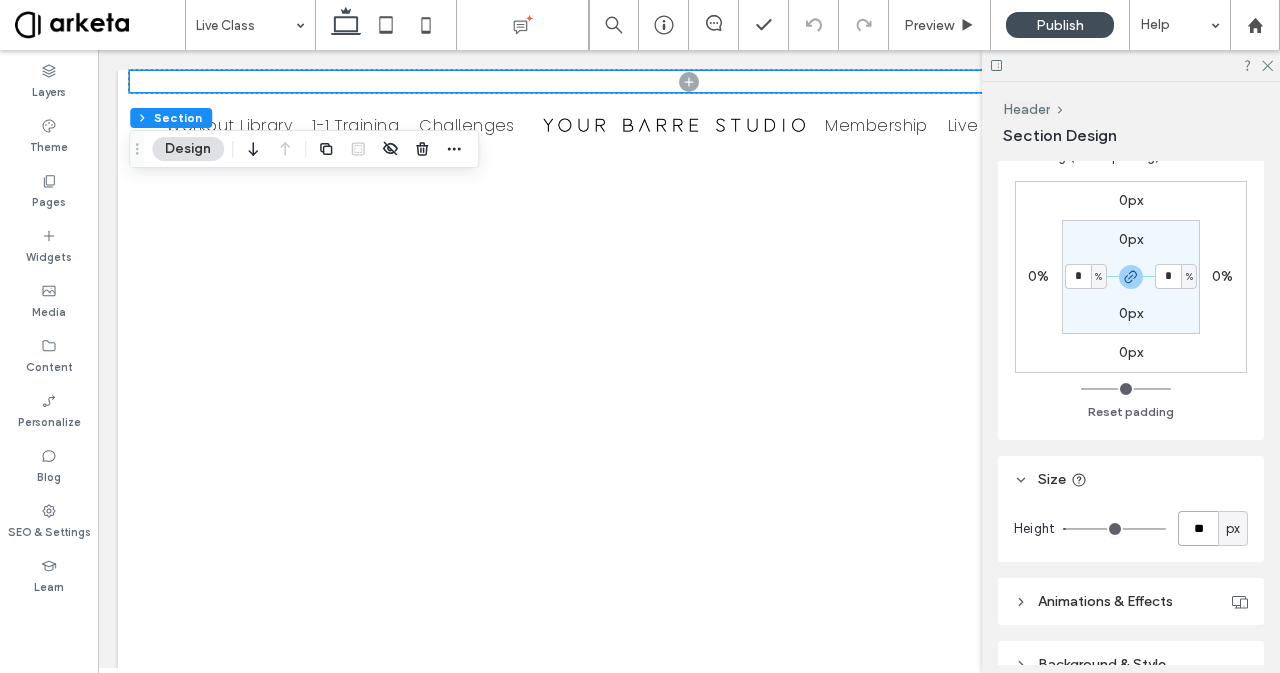 type on "*" 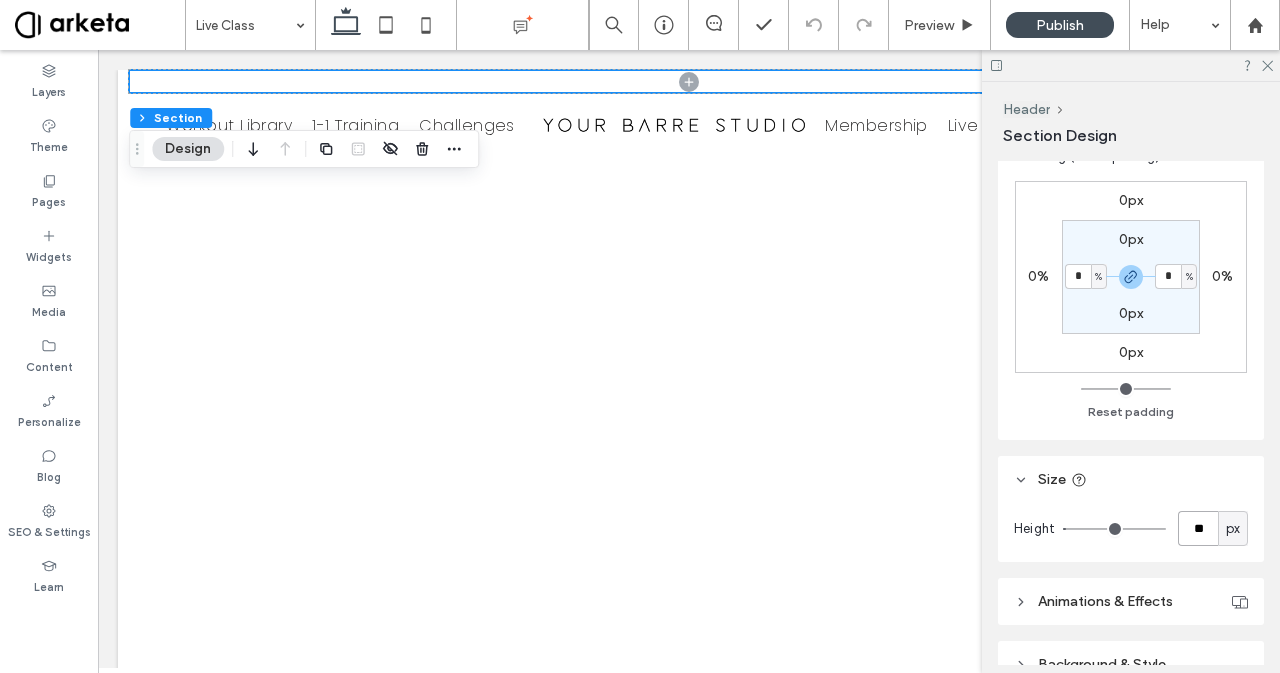 type on "**" 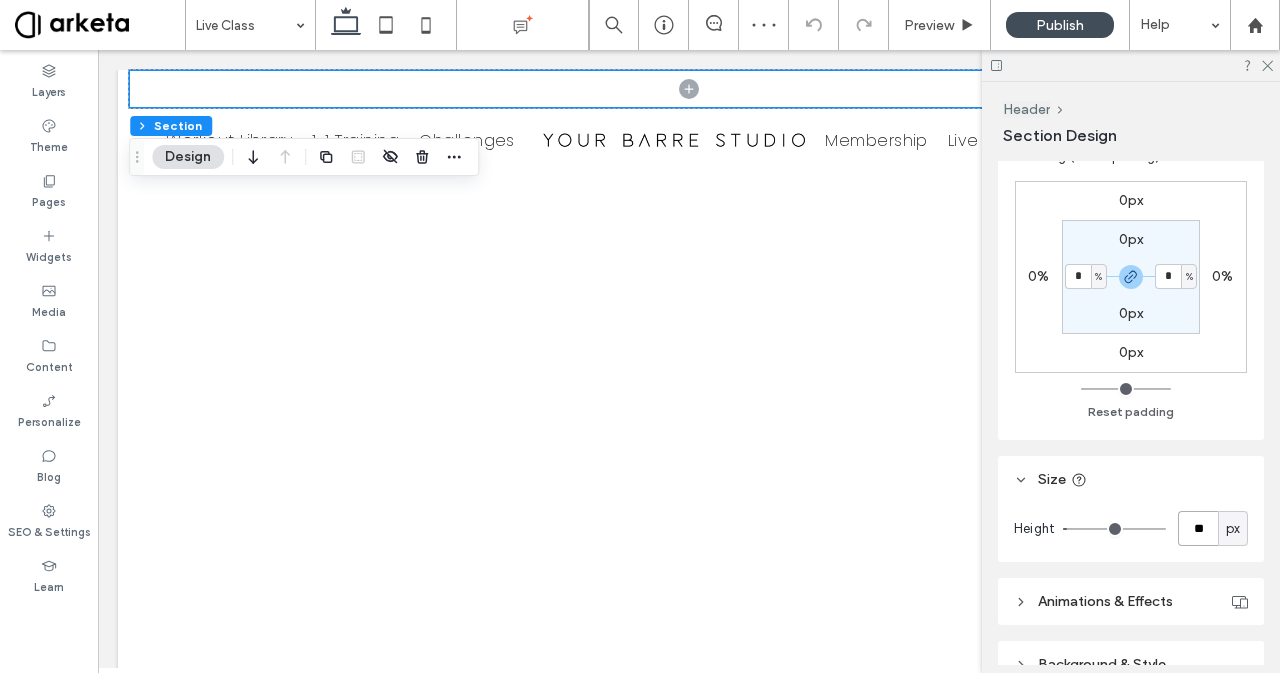 scroll, scrollTop: 0, scrollLeft: 0, axis: both 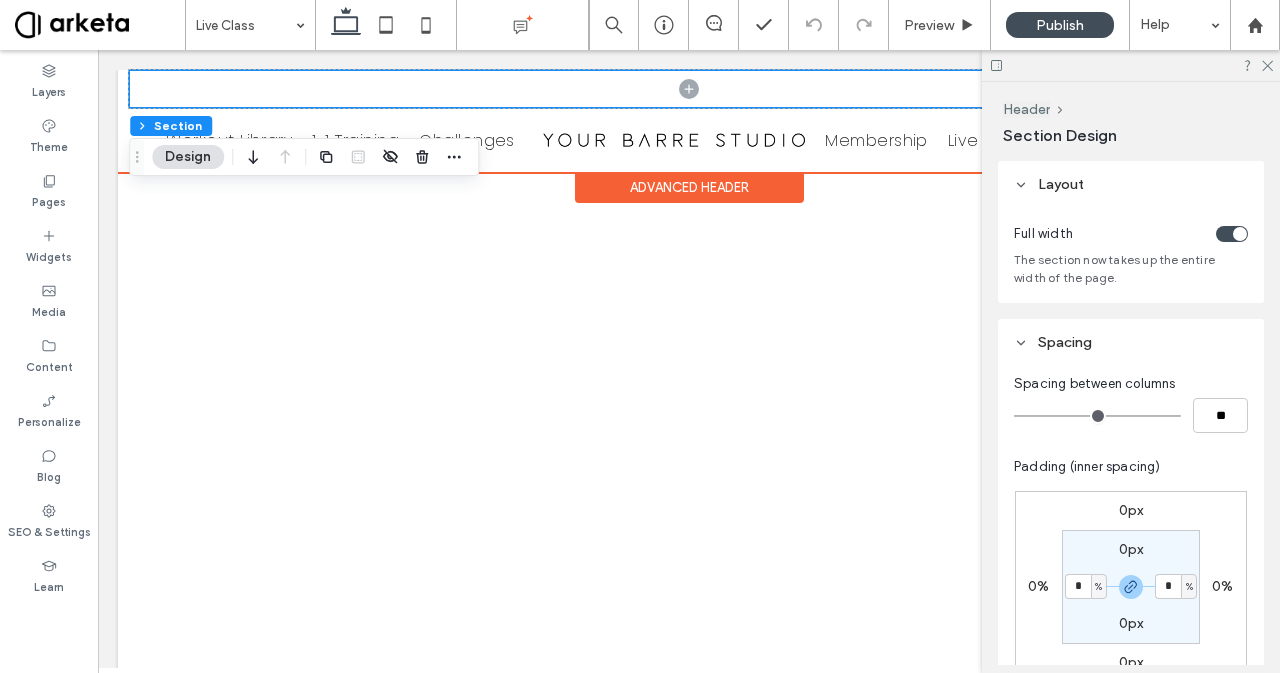 click on "Section
Workout Library
1-1 Training
Challenges
Membership
Live Class
Contact
*5555
Join Now
Section
Advanced Header" at bounding box center (689, 121) 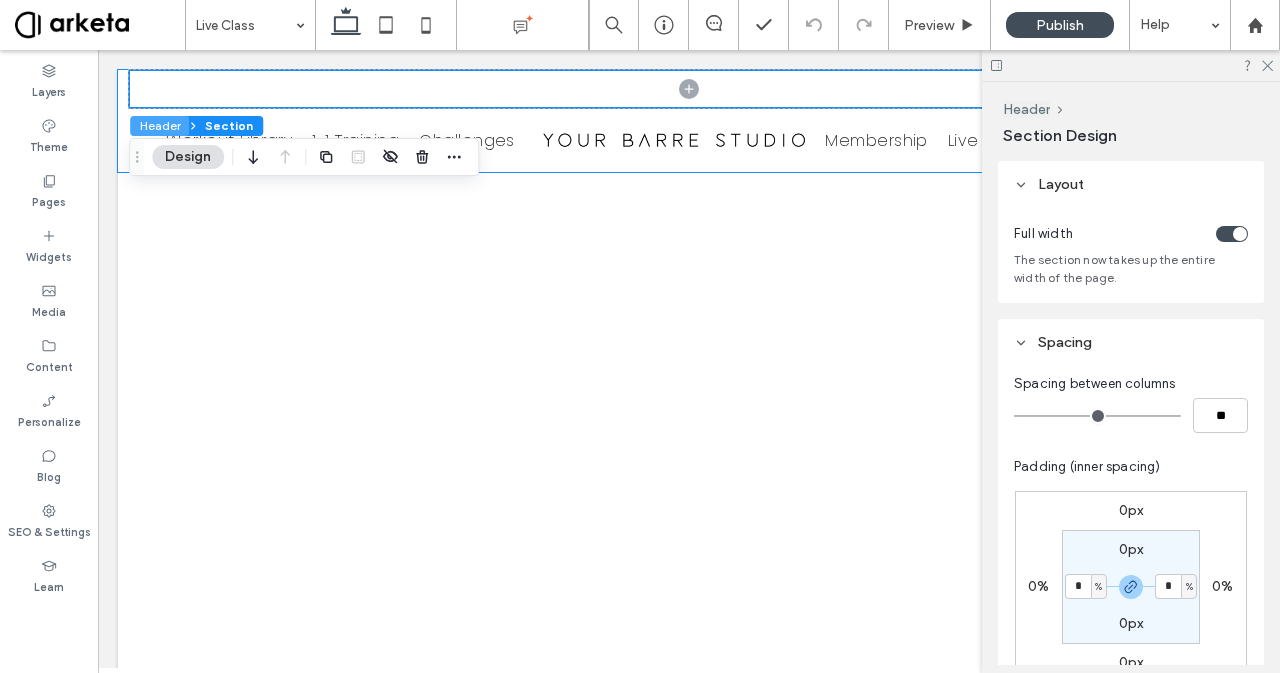 click on "Header" at bounding box center (159, 126) 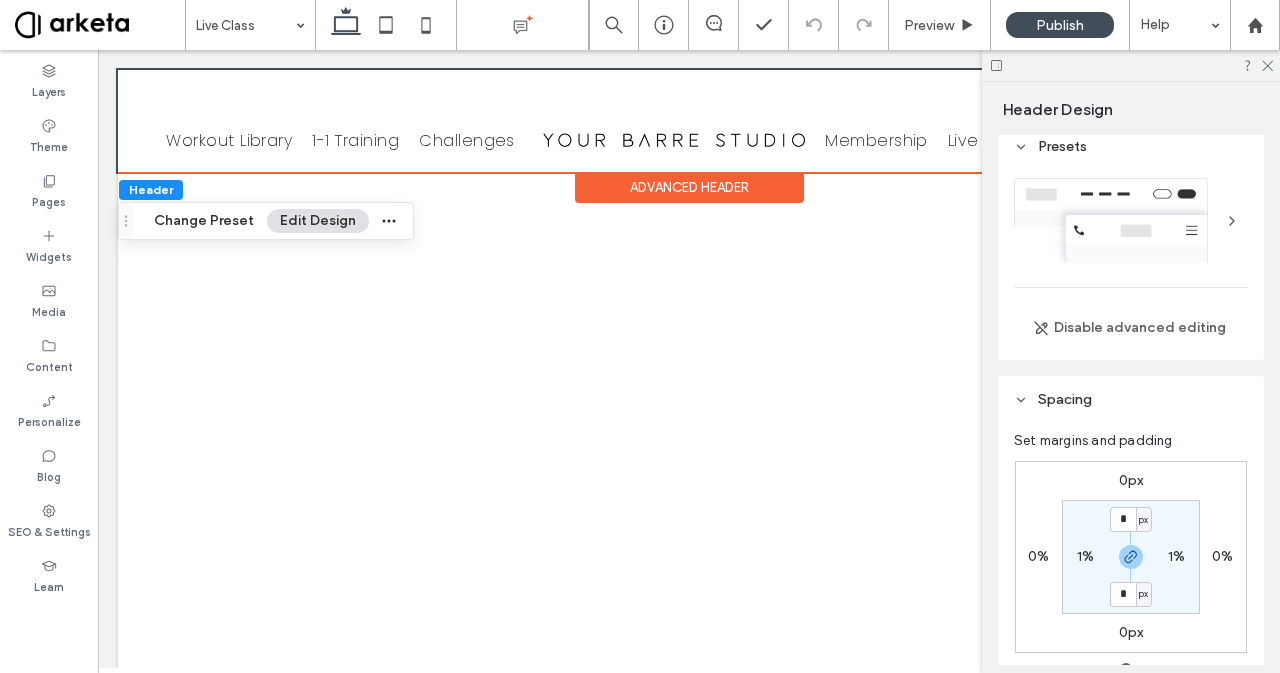 scroll, scrollTop: 0, scrollLeft: 0, axis: both 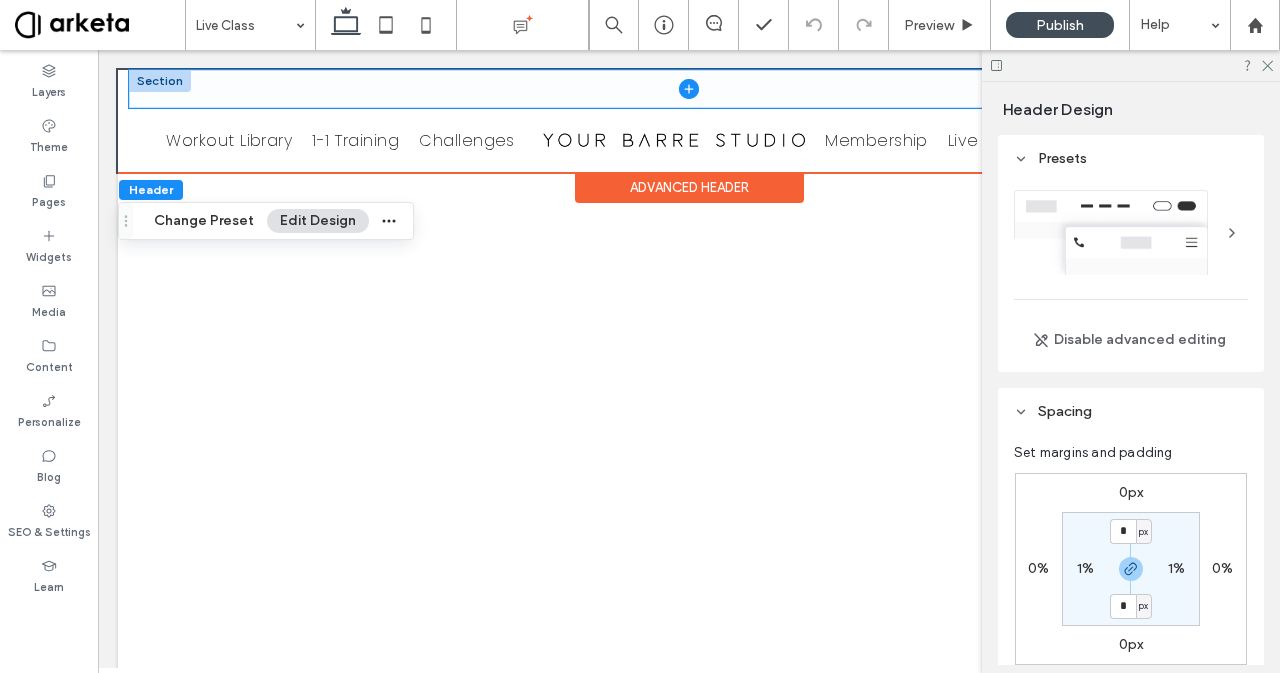 click at bounding box center [688, 89] 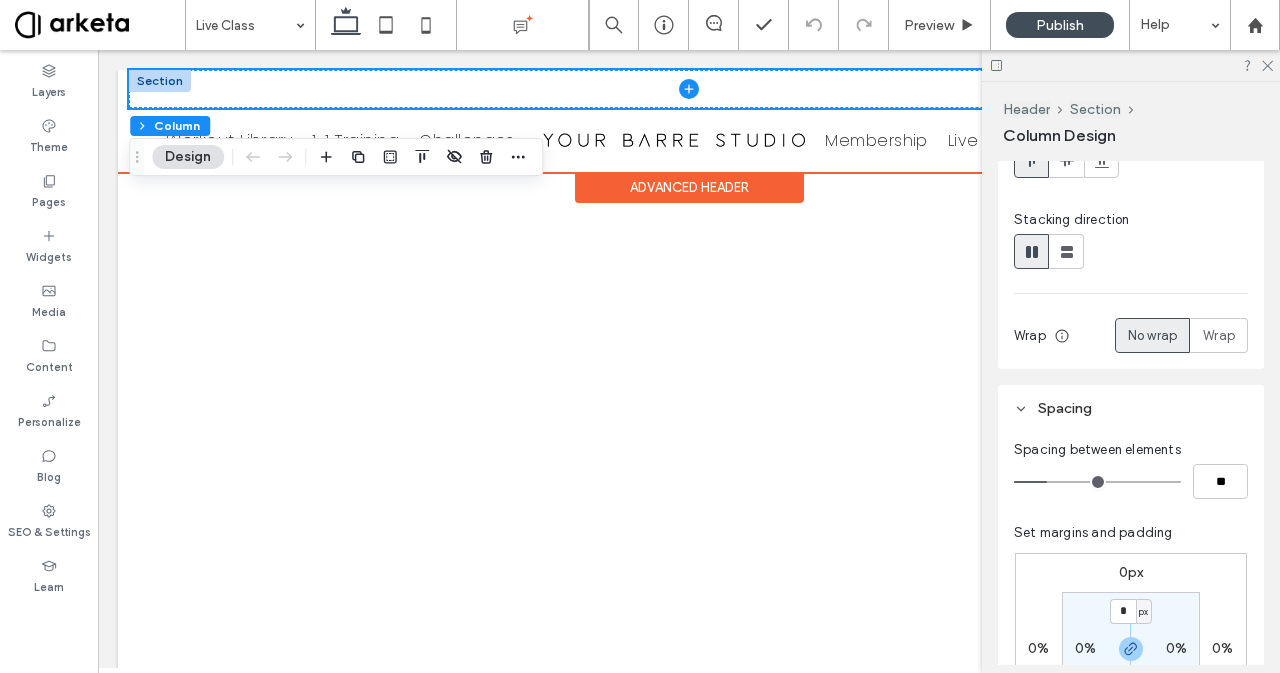 scroll, scrollTop: 196, scrollLeft: 0, axis: vertical 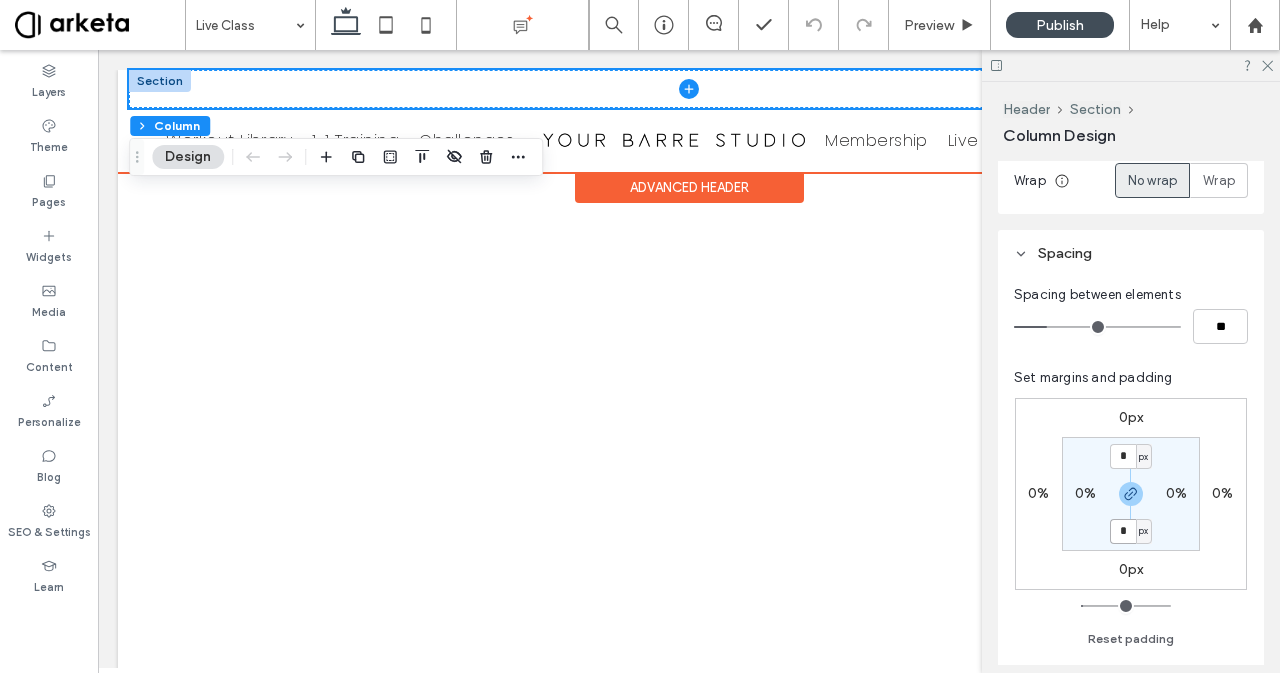 click on "*" at bounding box center (1123, 531) 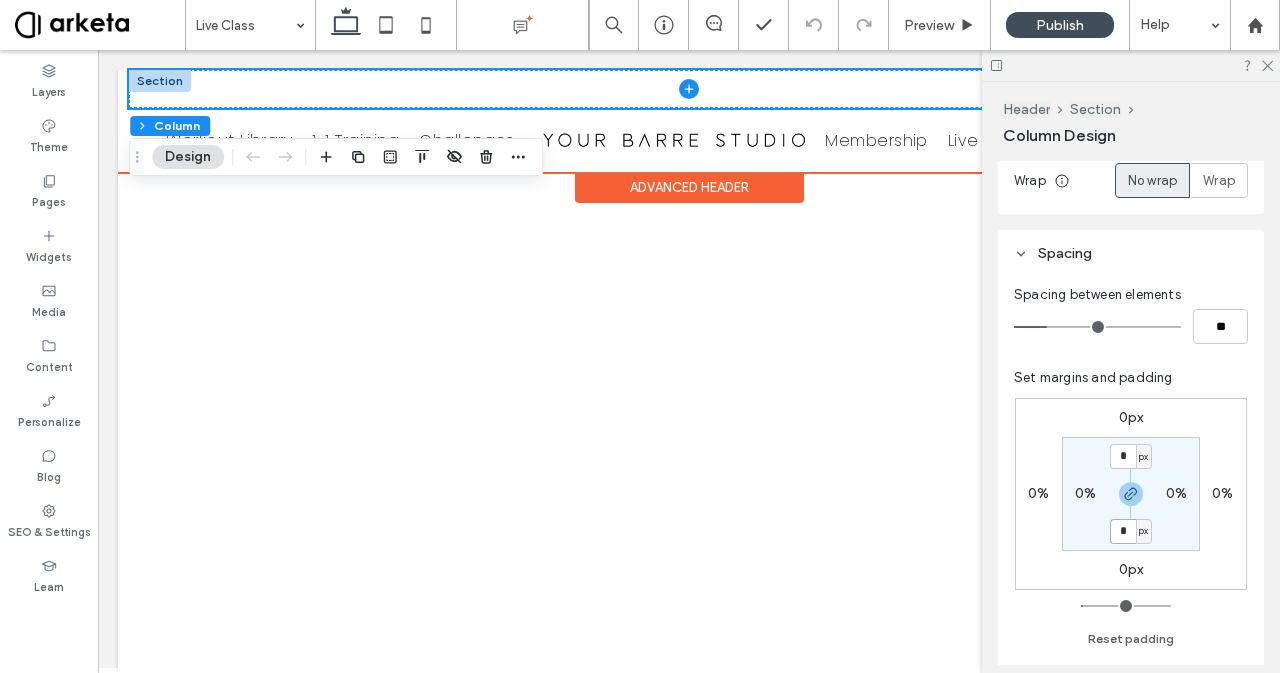 type on "*" 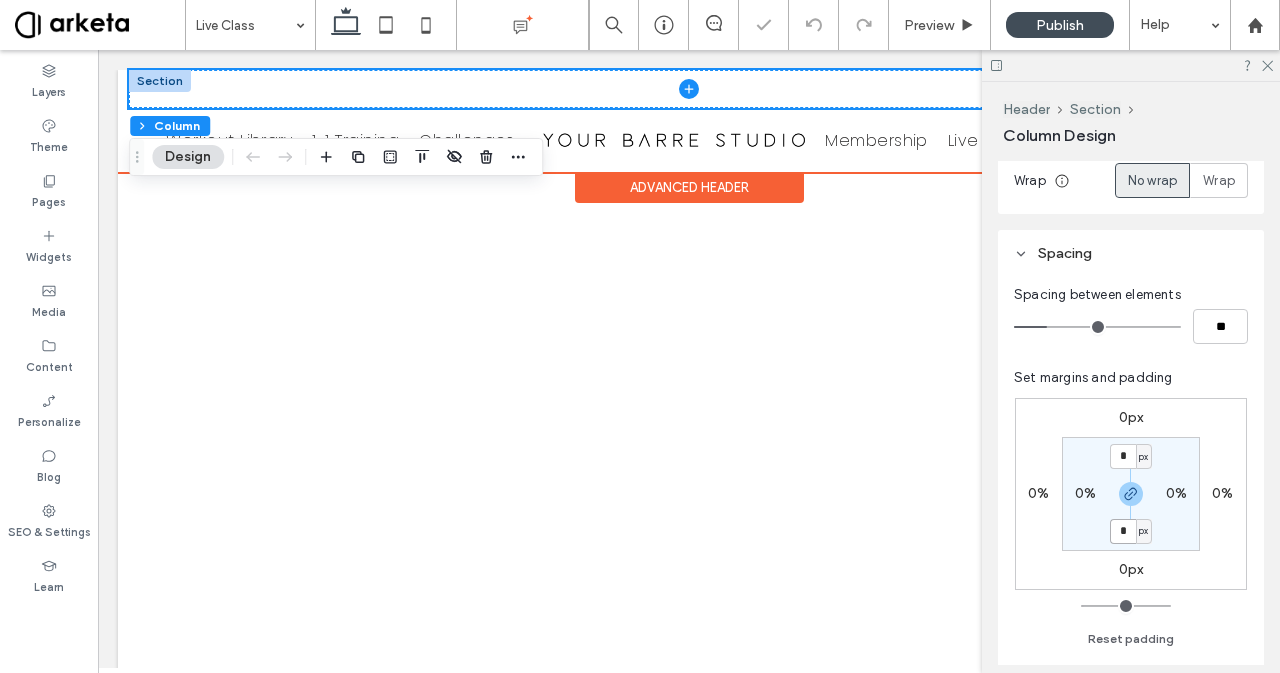 type on "*" 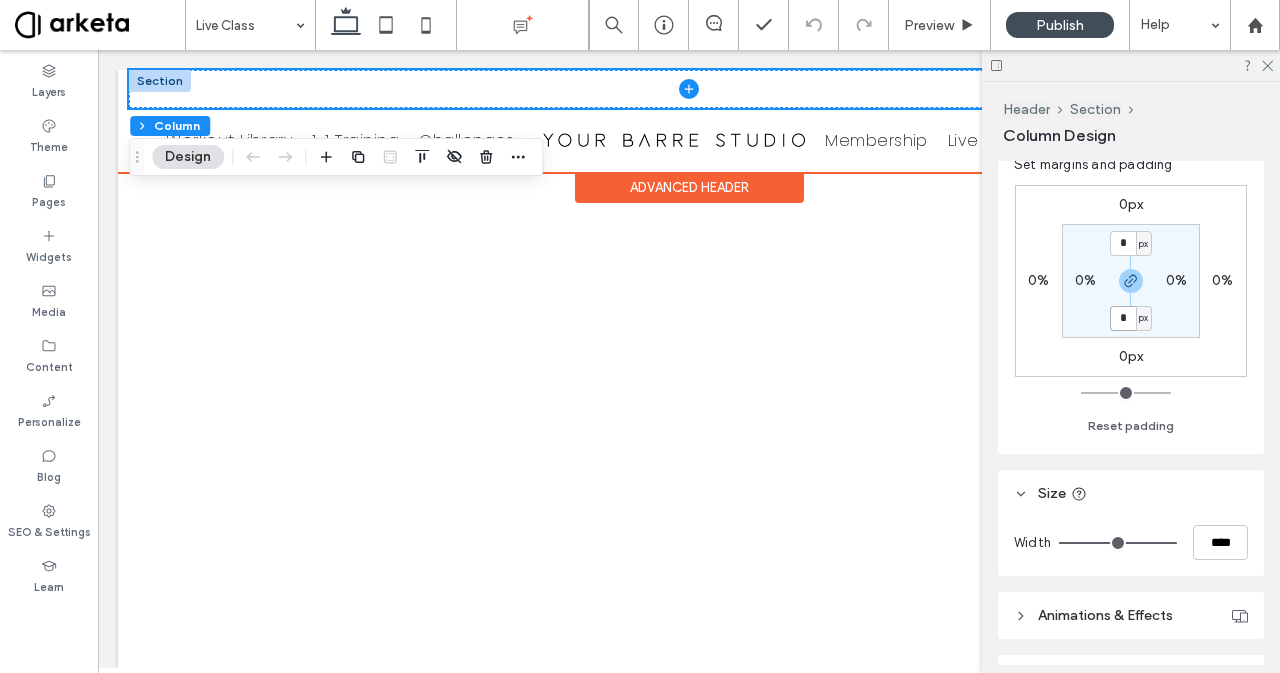 scroll, scrollTop: 620, scrollLeft: 0, axis: vertical 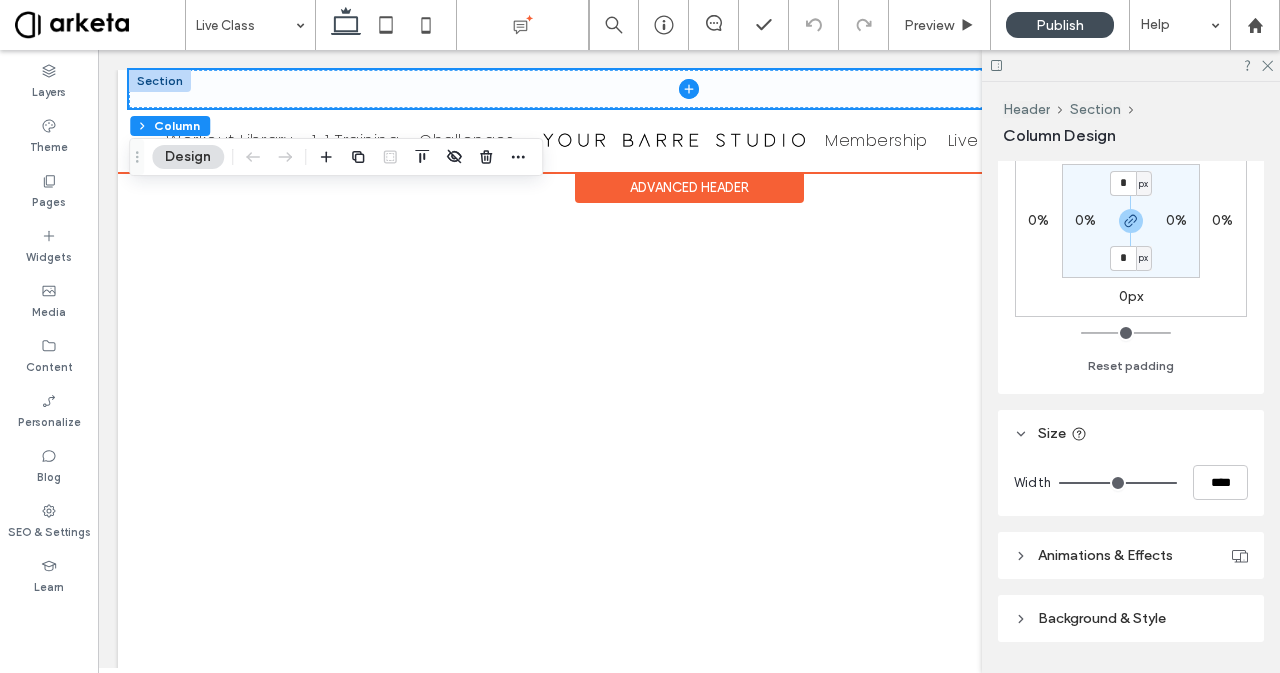 click at bounding box center [688, 89] 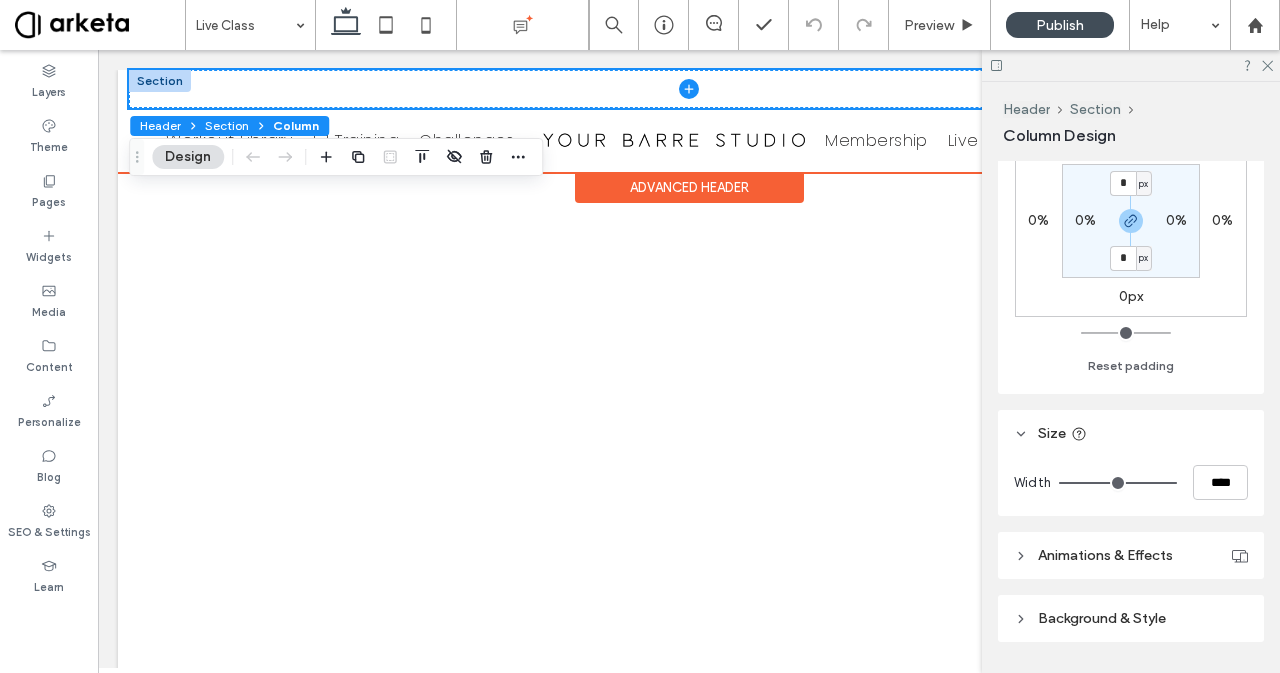 click on "Column" at bounding box center (296, 125) 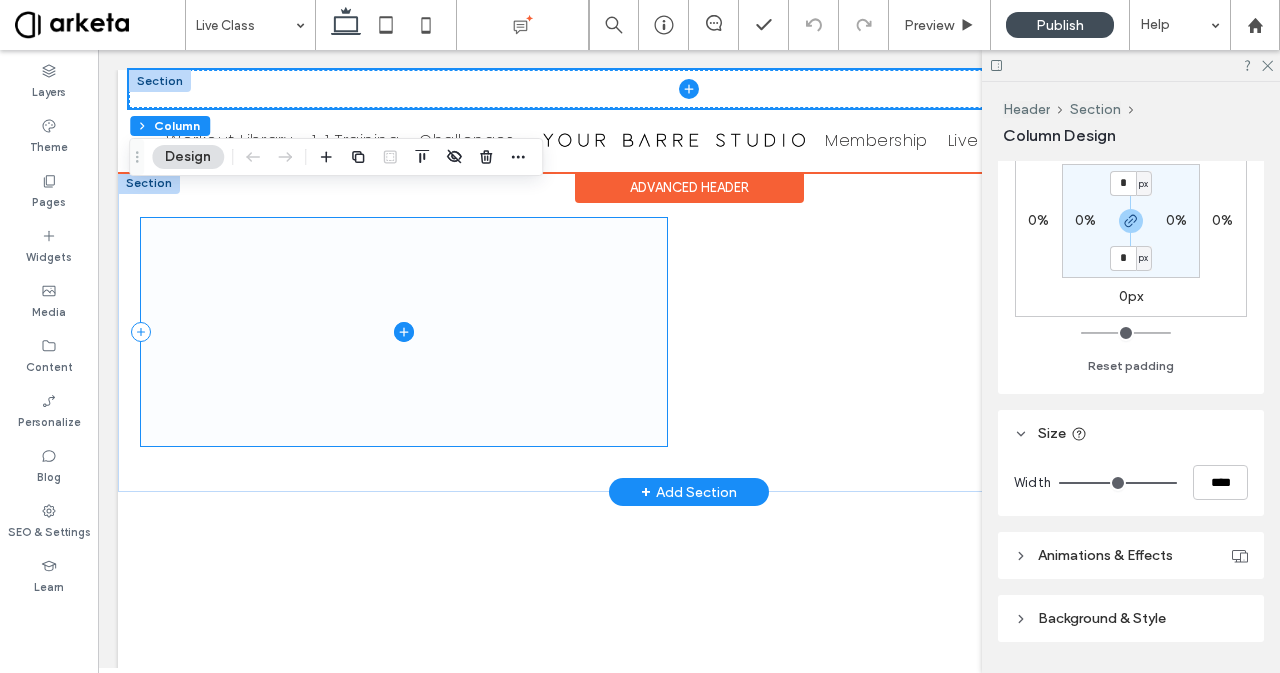 click at bounding box center [404, 332] 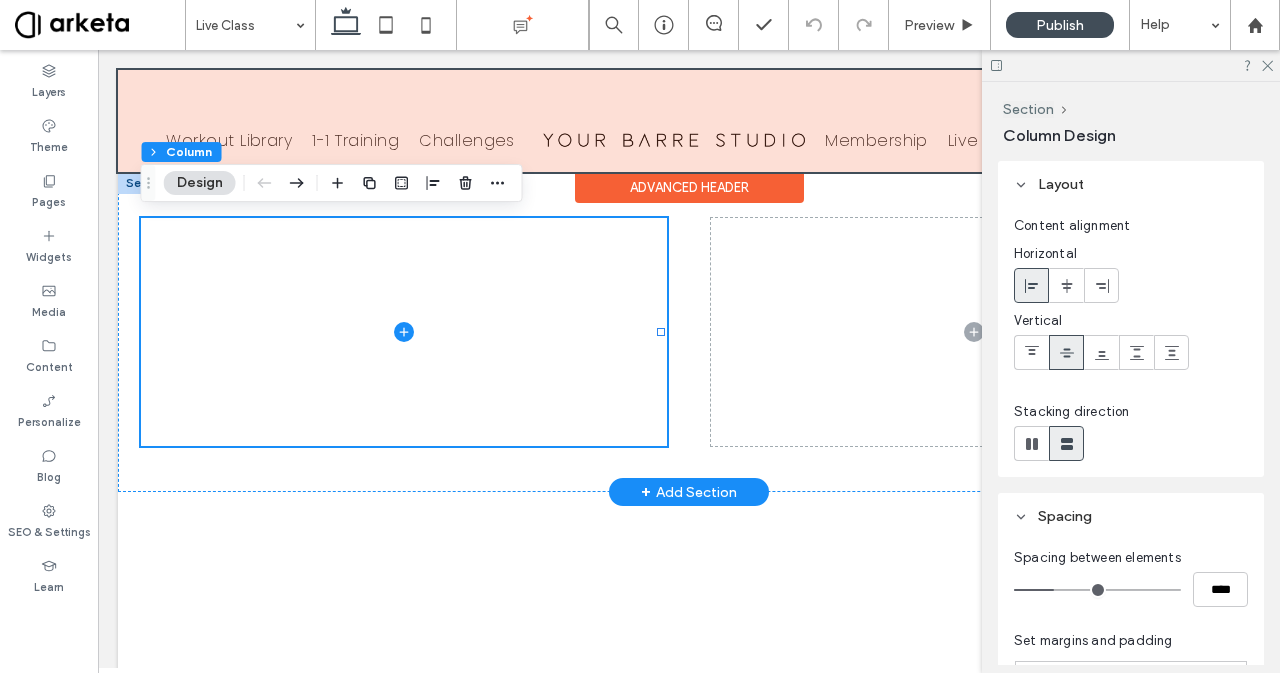 click at bounding box center [689, 121] 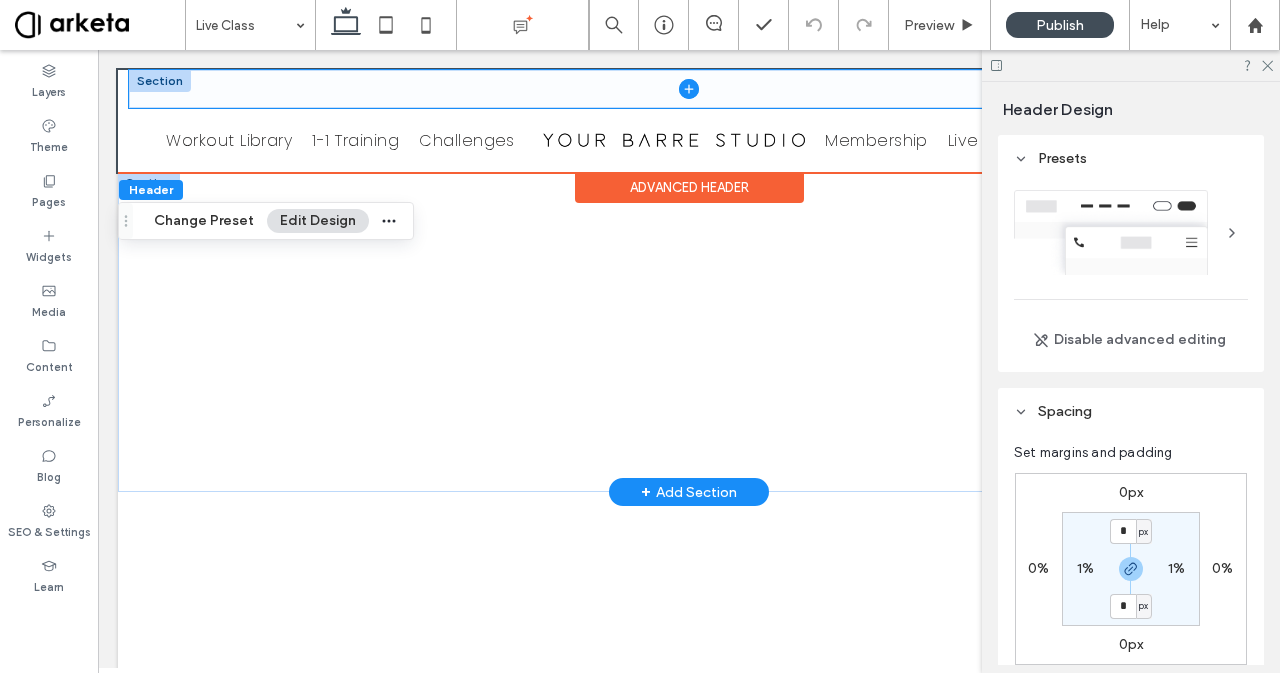 click at bounding box center (688, 89) 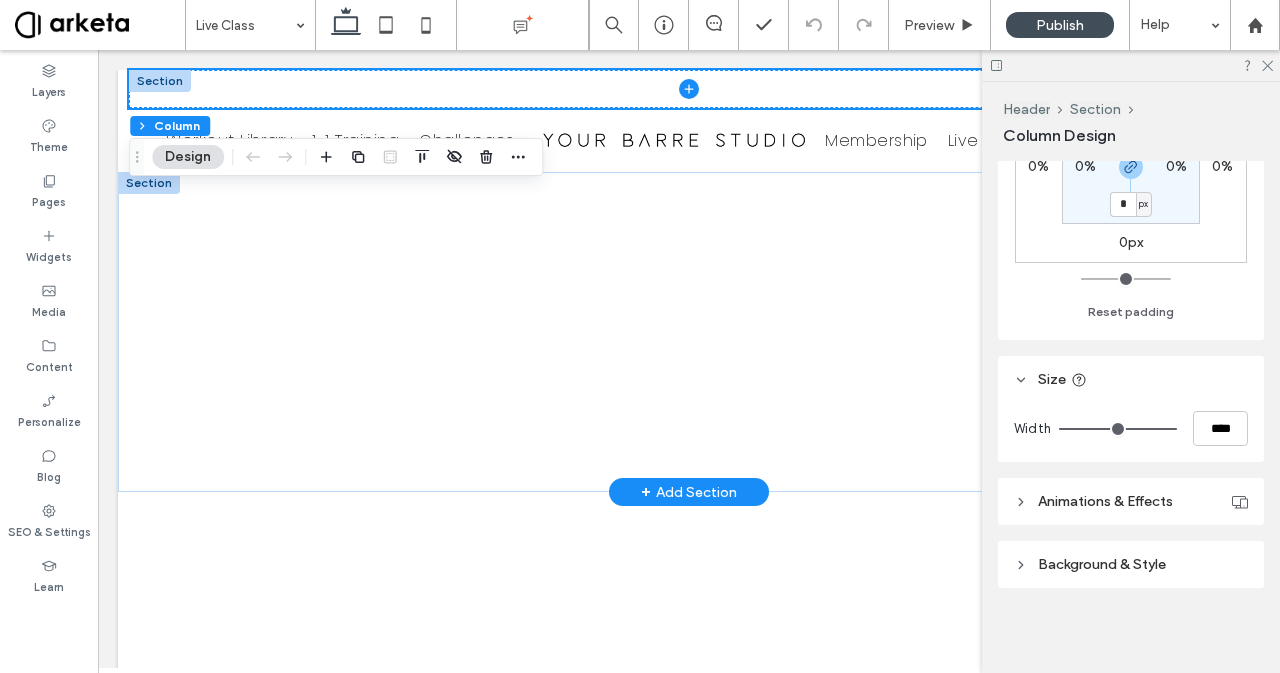 scroll, scrollTop: 674, scrollLeft: 0, axis: vertical 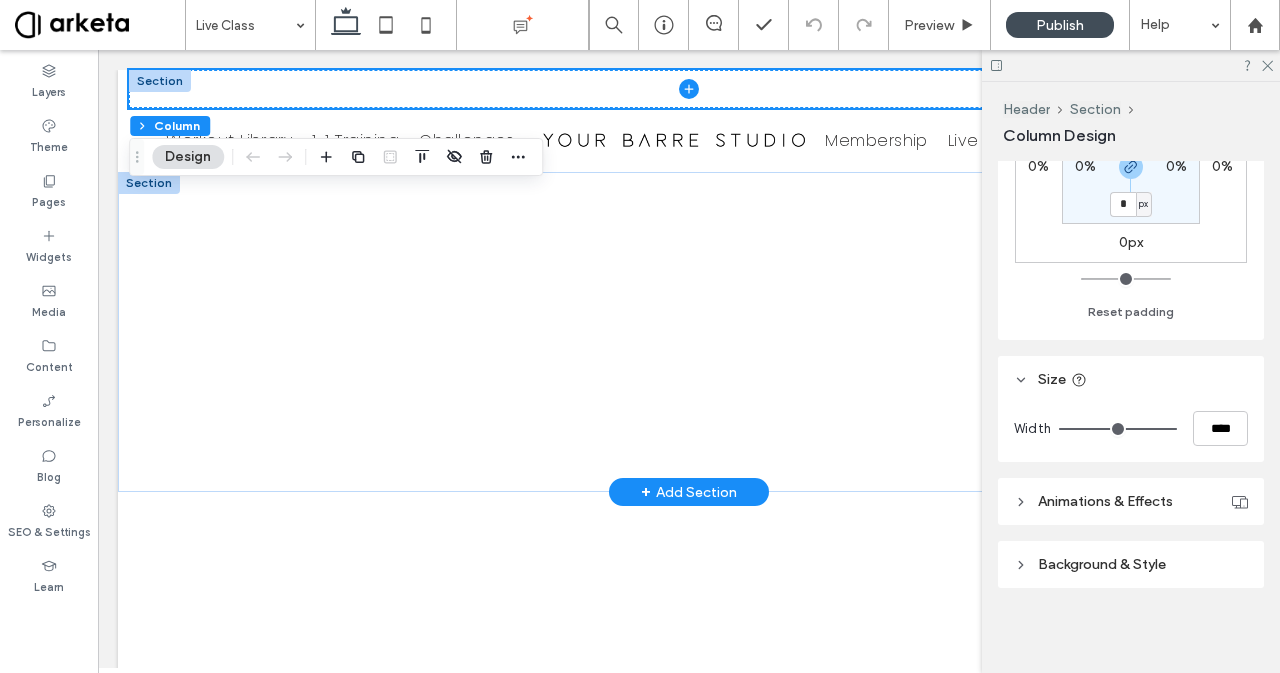 click on "Background & Style" at bounding box center (1102, 564) 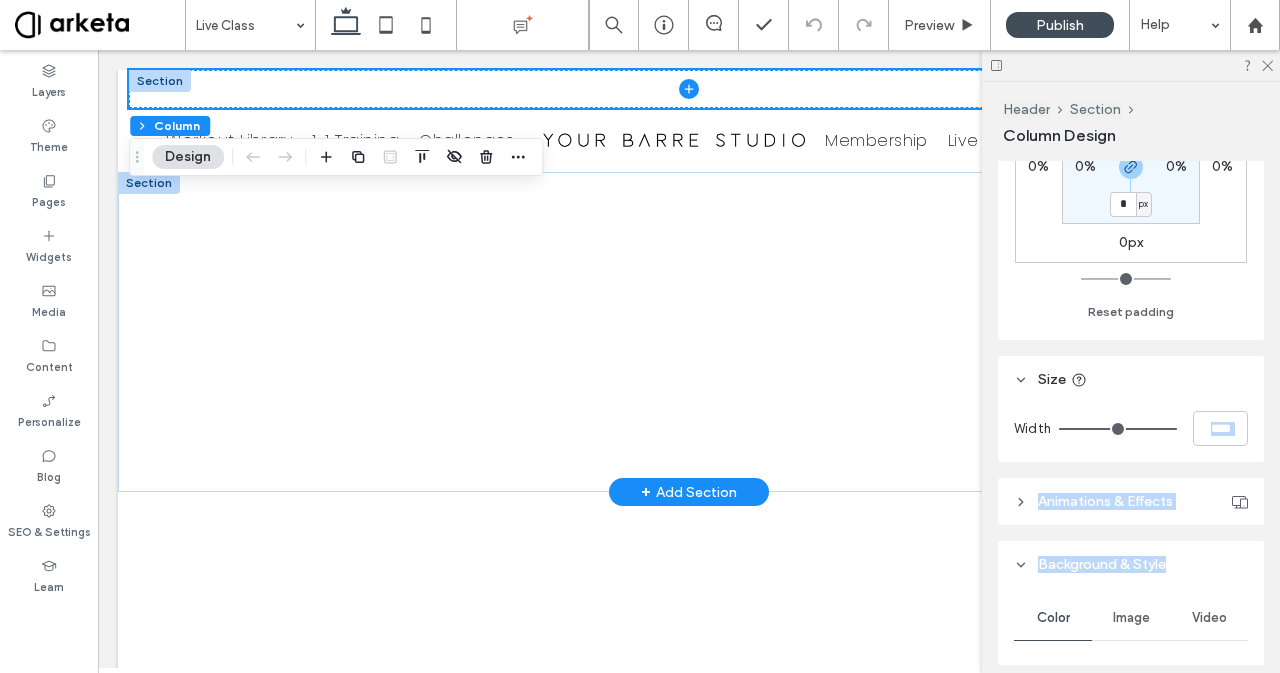 drag, startPoint x: 1278, startPoint y: 449, endPoint x: 1277, endPoint y: 567, distance: 118.004234 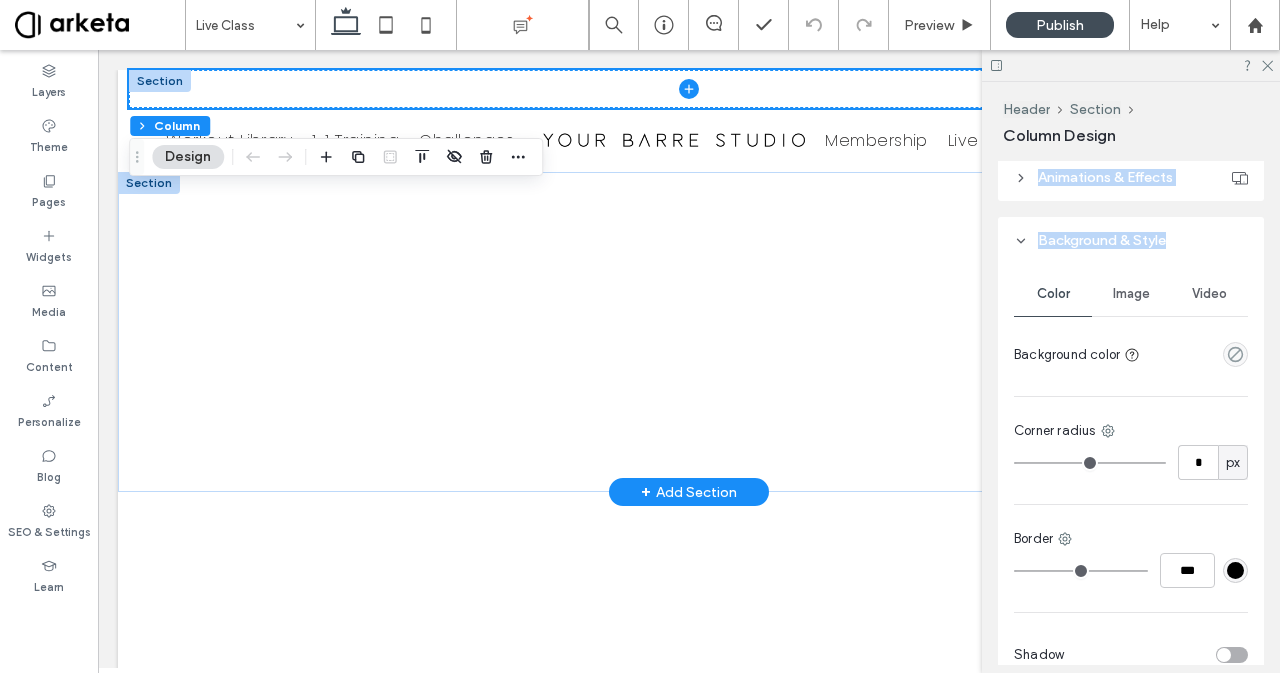 scroll, scrollTop: 1005, scrollLeft: 0, axis: vertical 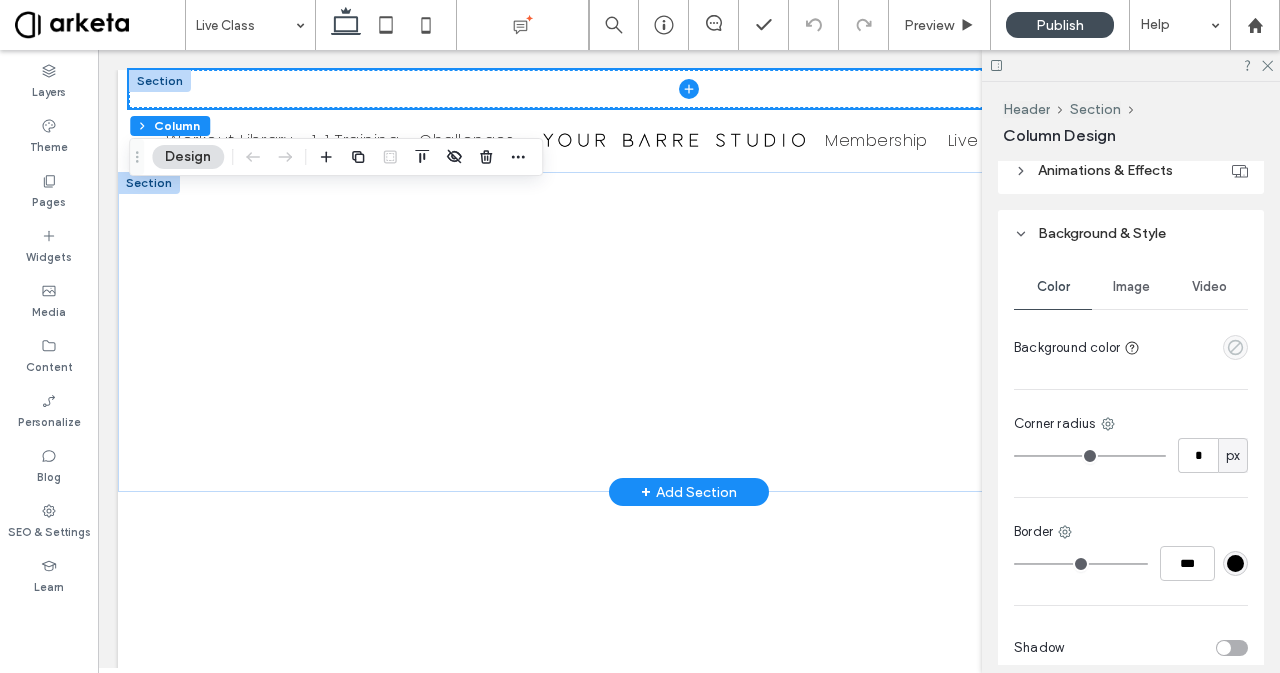 click 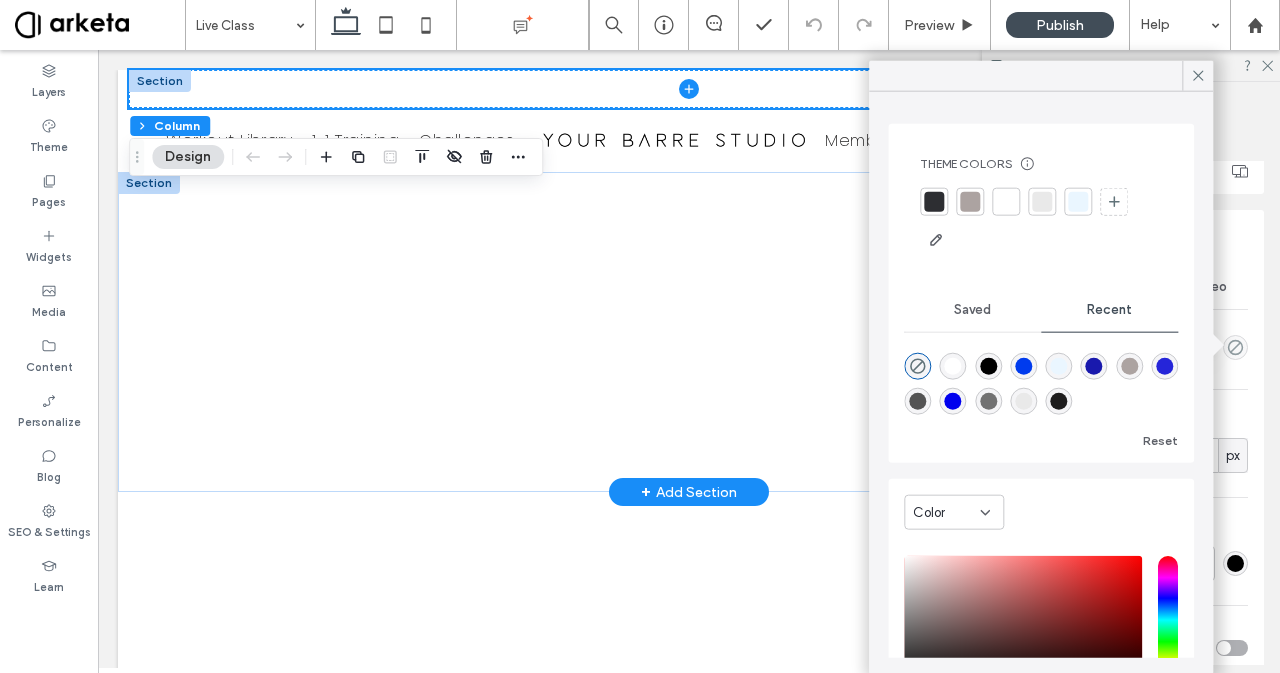 click at bounding box center [988, 366] 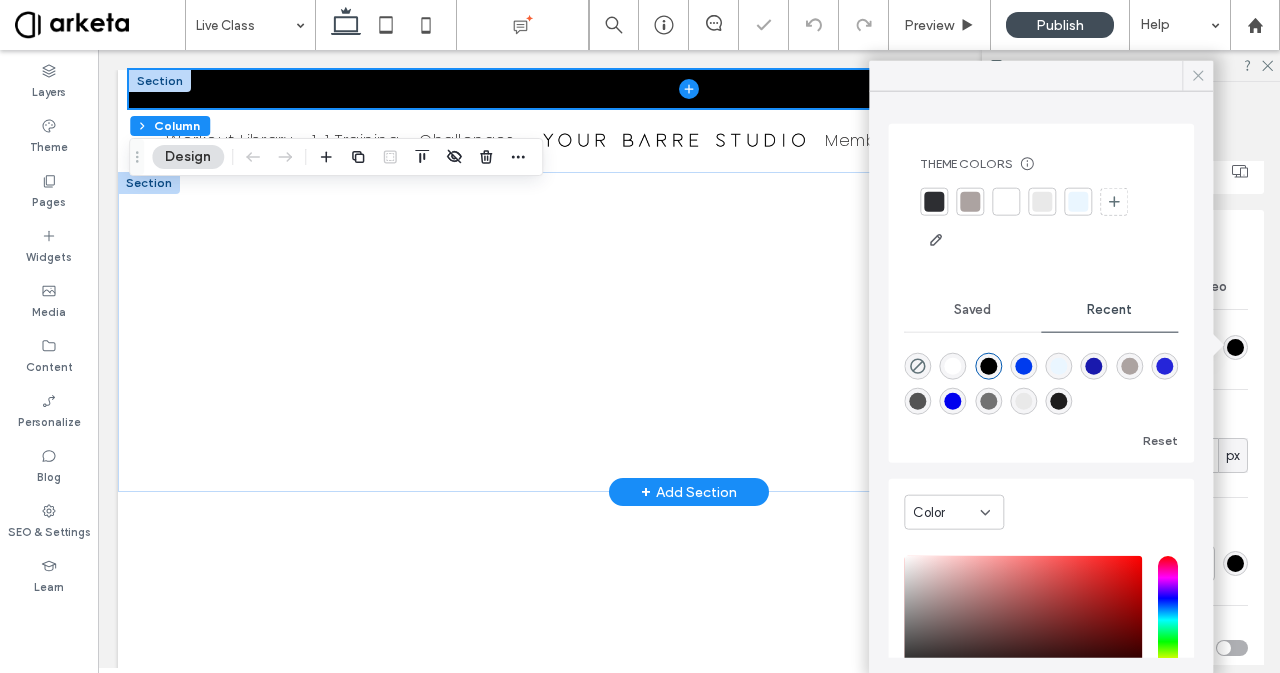 click 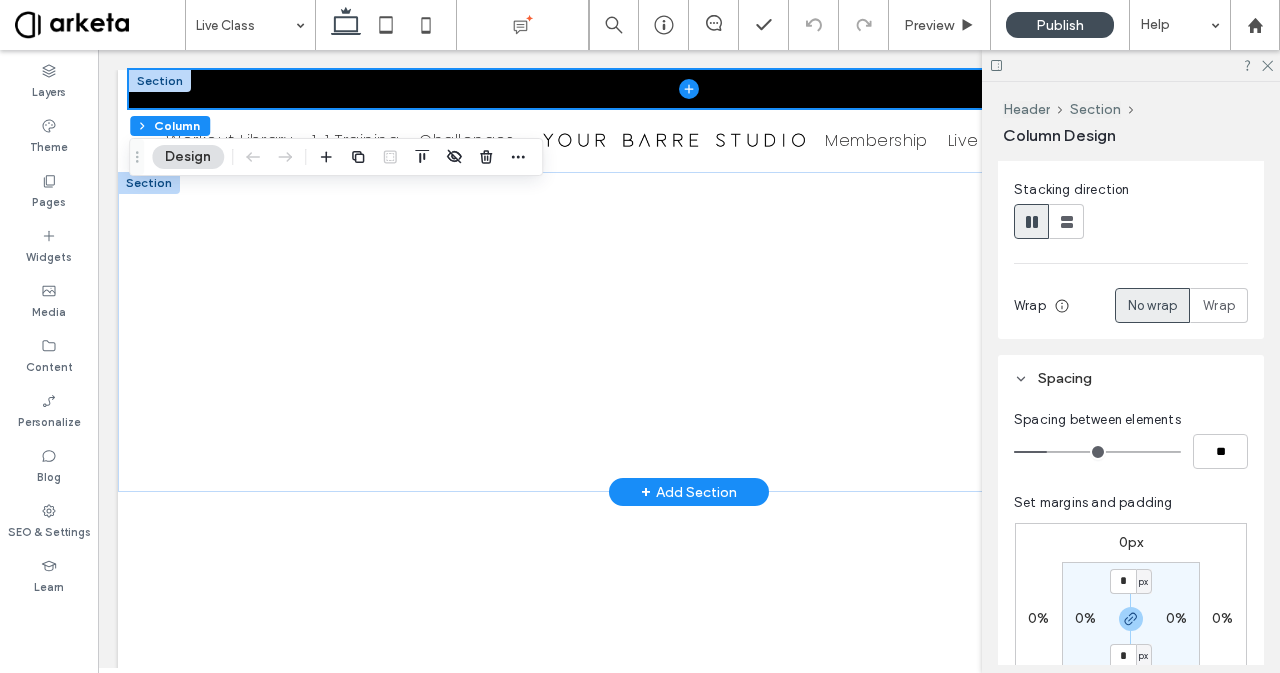 scroll, scrollTop: 236, scrollLeft: 0, axis: vertical 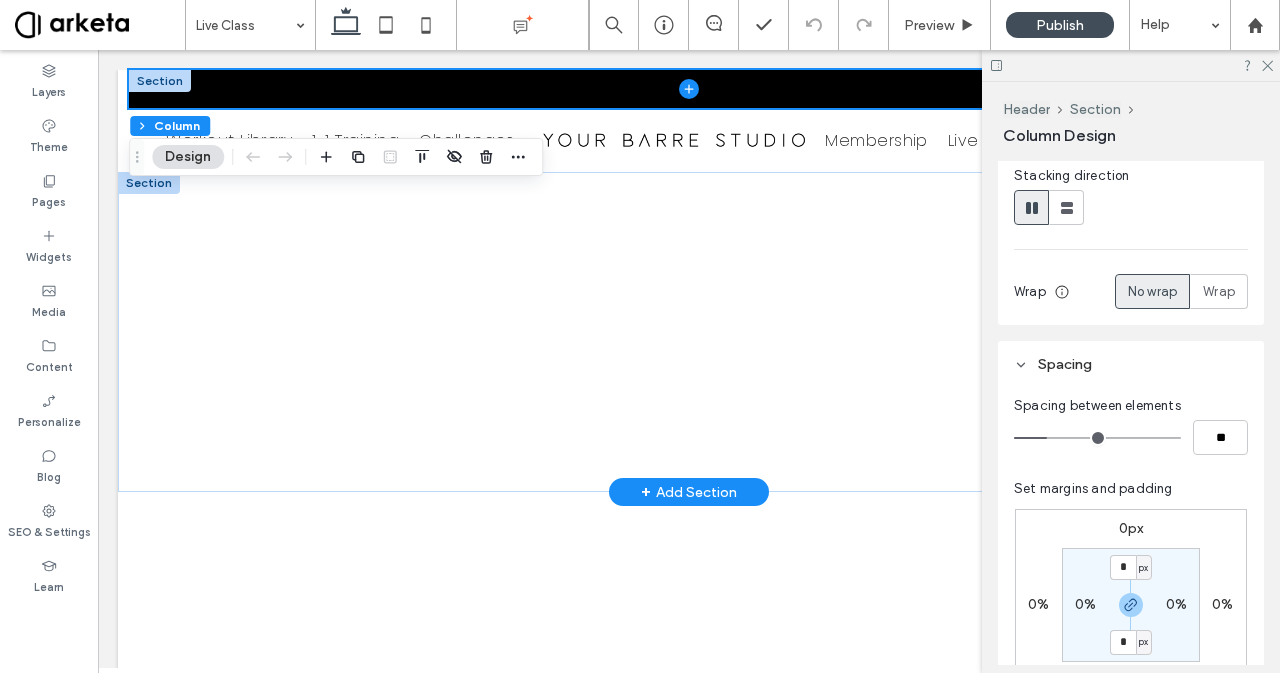 type on "*" 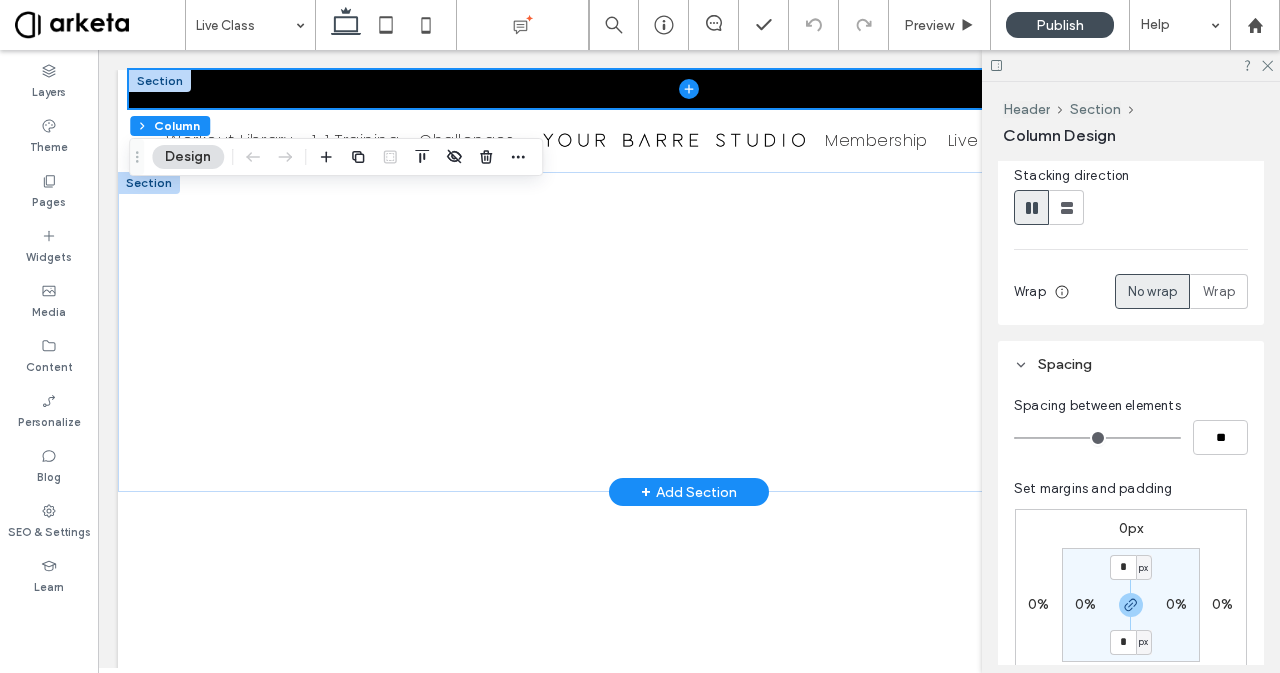 drag, startPoint x: 1052, startPoint y: 435, endPoint x: 959, endPoint y: 428, distance: 93.26307 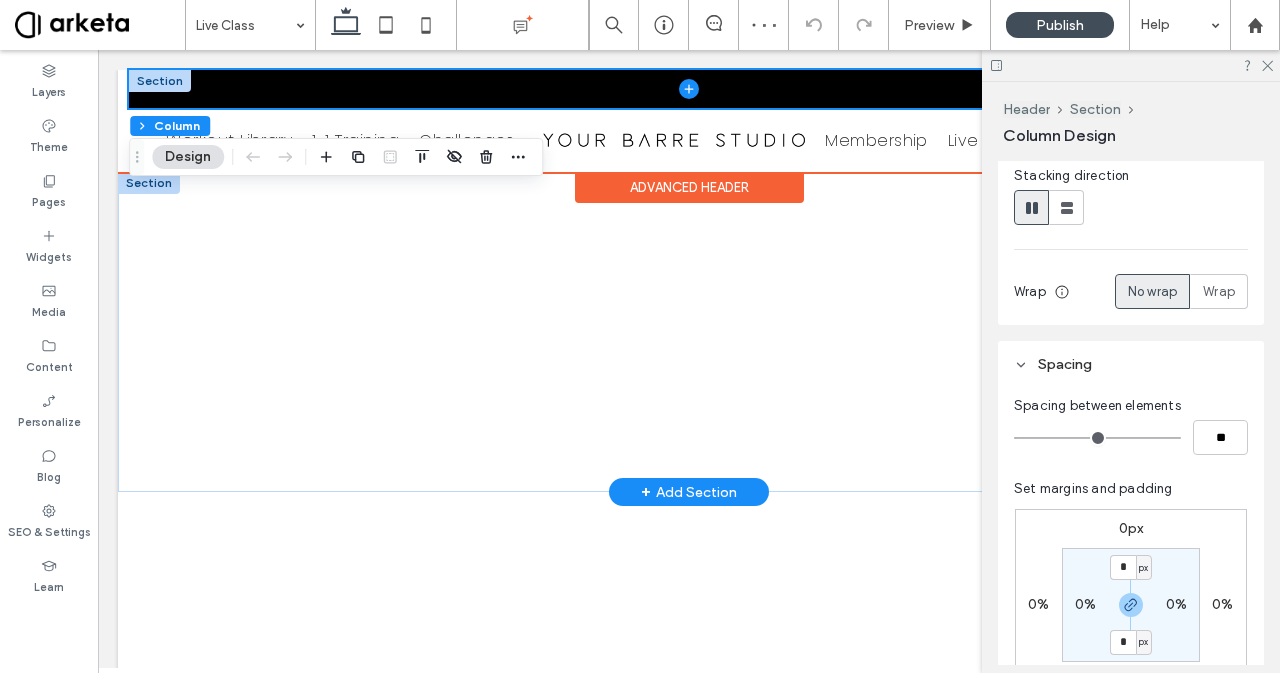 click on "Section
Workout Library
1-1 Training
Challenges
Membership
Live Class
Contact
*5555
Join Now
Section
Advanced Header" at bounding box center (689, 121) 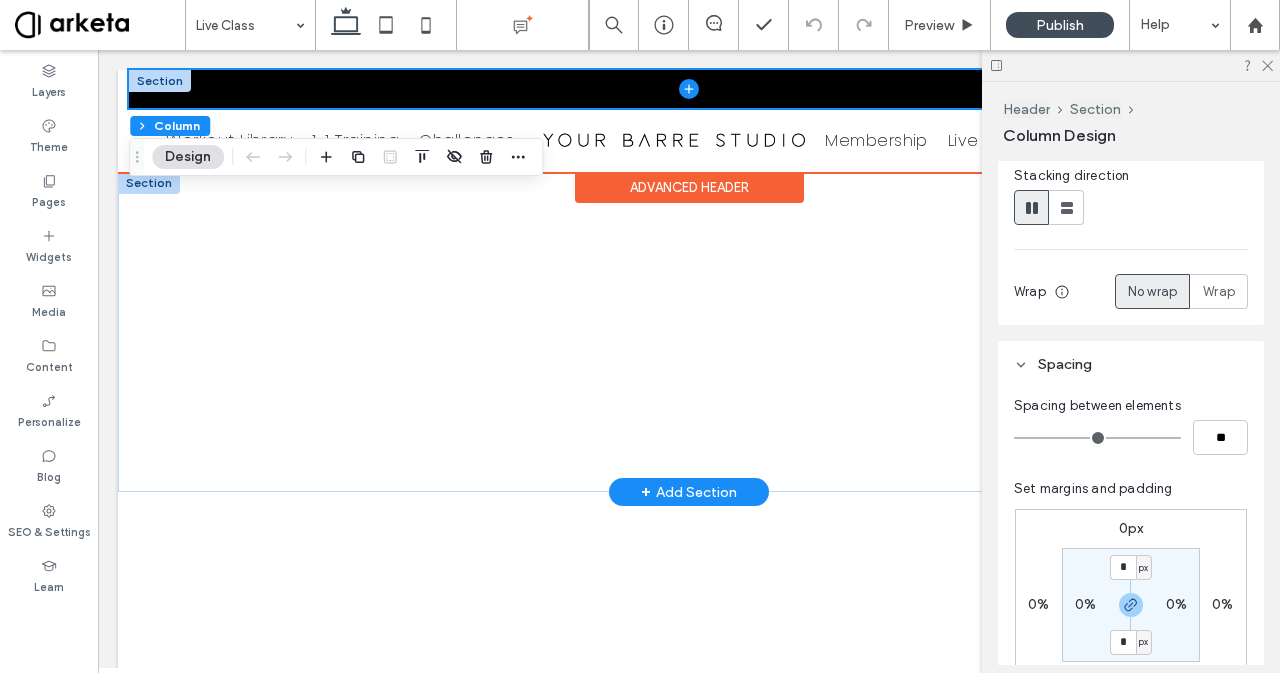 click on "Section
Workout Library
1-1 Training
Challenges
Membership
Live Class
Contact
*5555
Join Now
Section
Advanced Header" at bounding box center (689, 121) 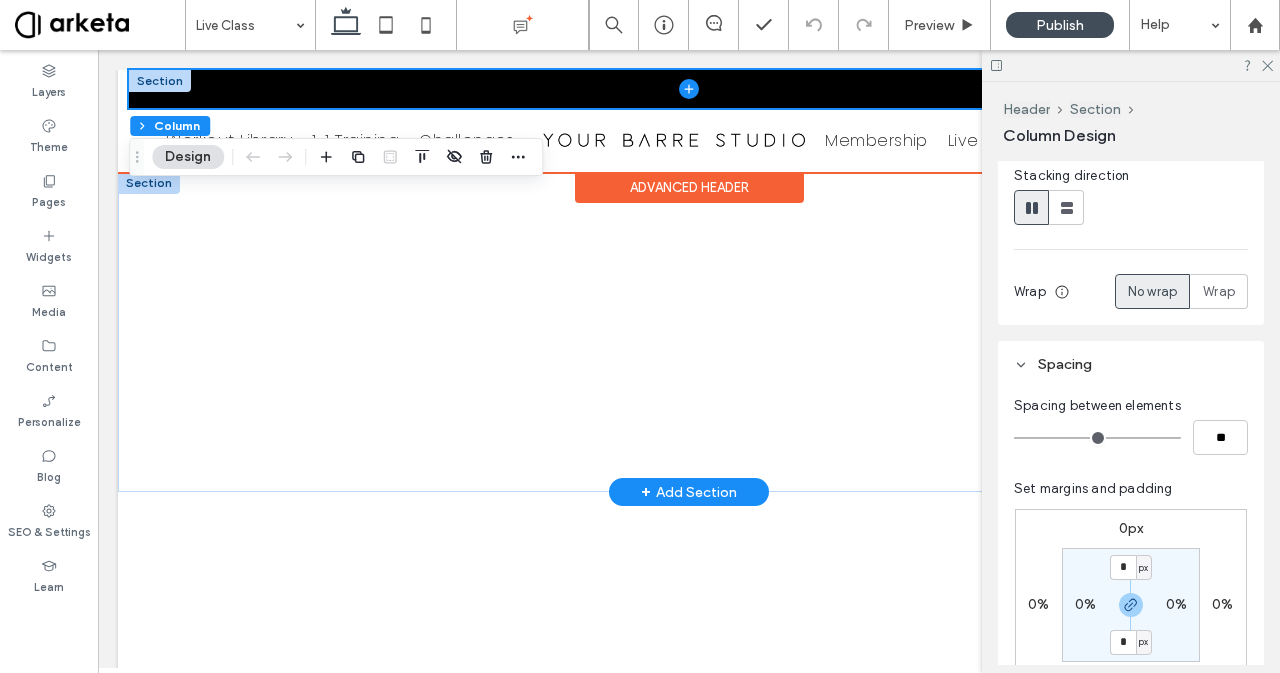 click on "Section
Workout Library
1-1 Training
Challenges
Membership
Live Class
Contact
*5555
Join Now
Section
Advanced Header" at bounding box center (689, 121) 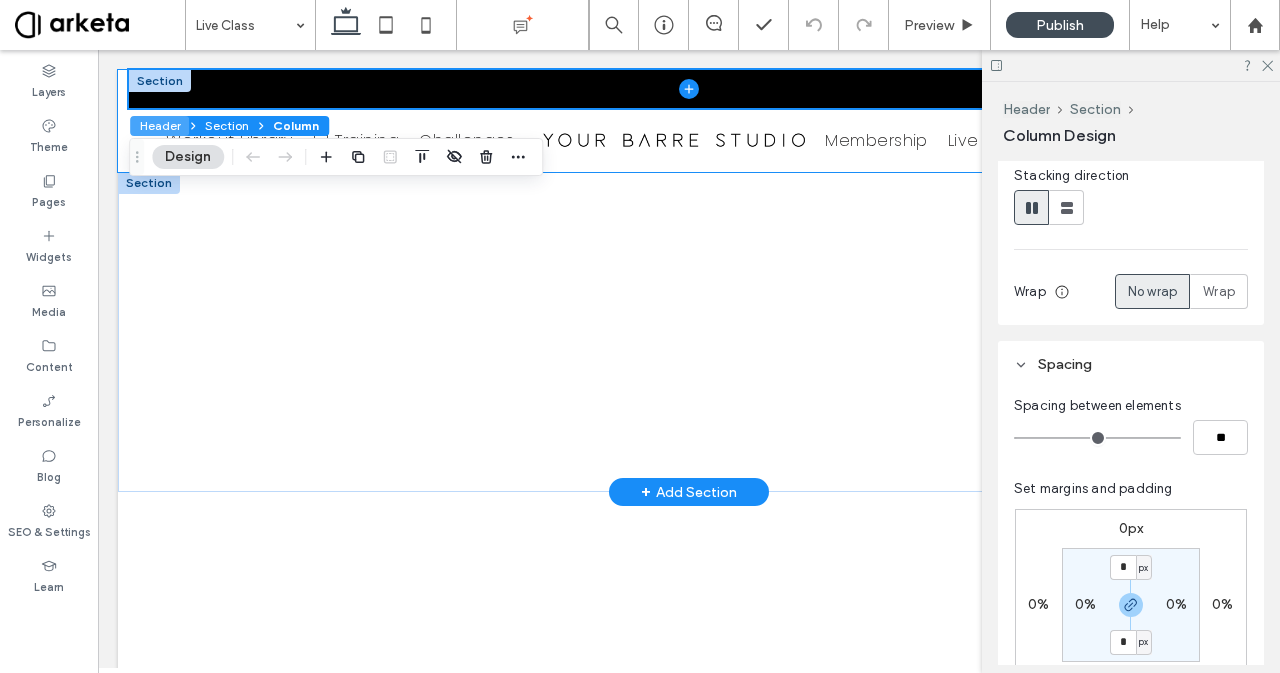 click on "Header" at bounding box center [159, 126] 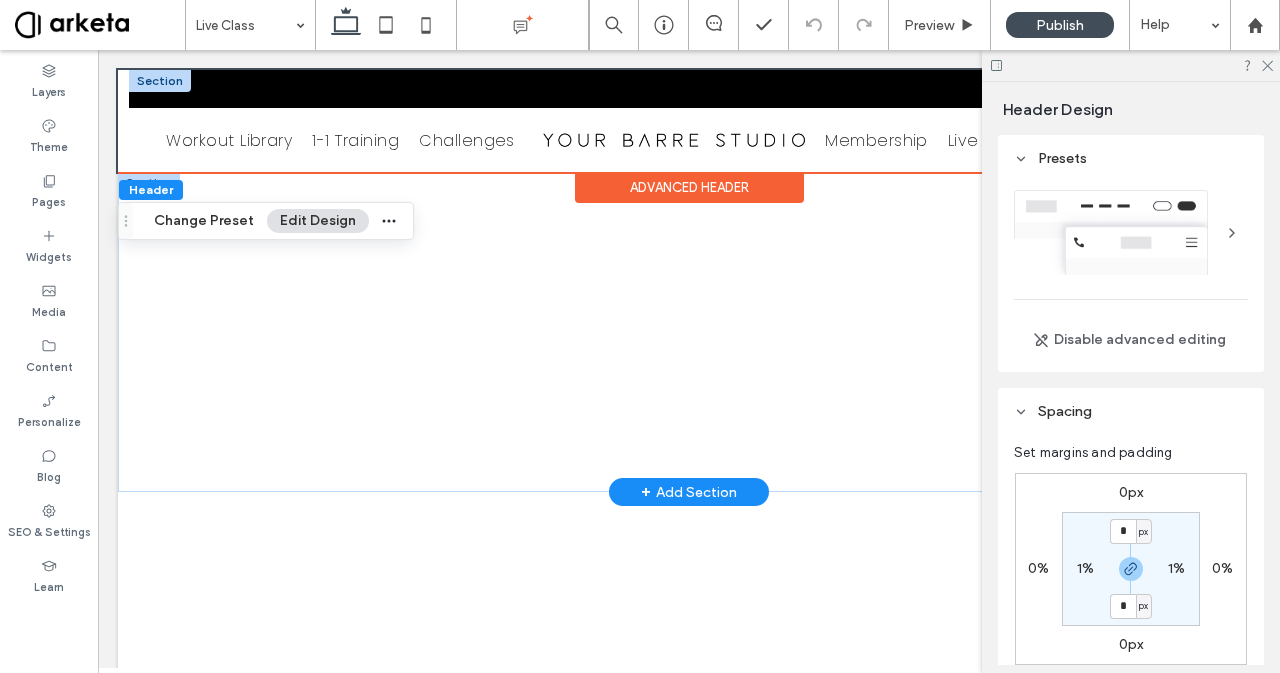 click on "1%" at bounding box center [1085, 568] 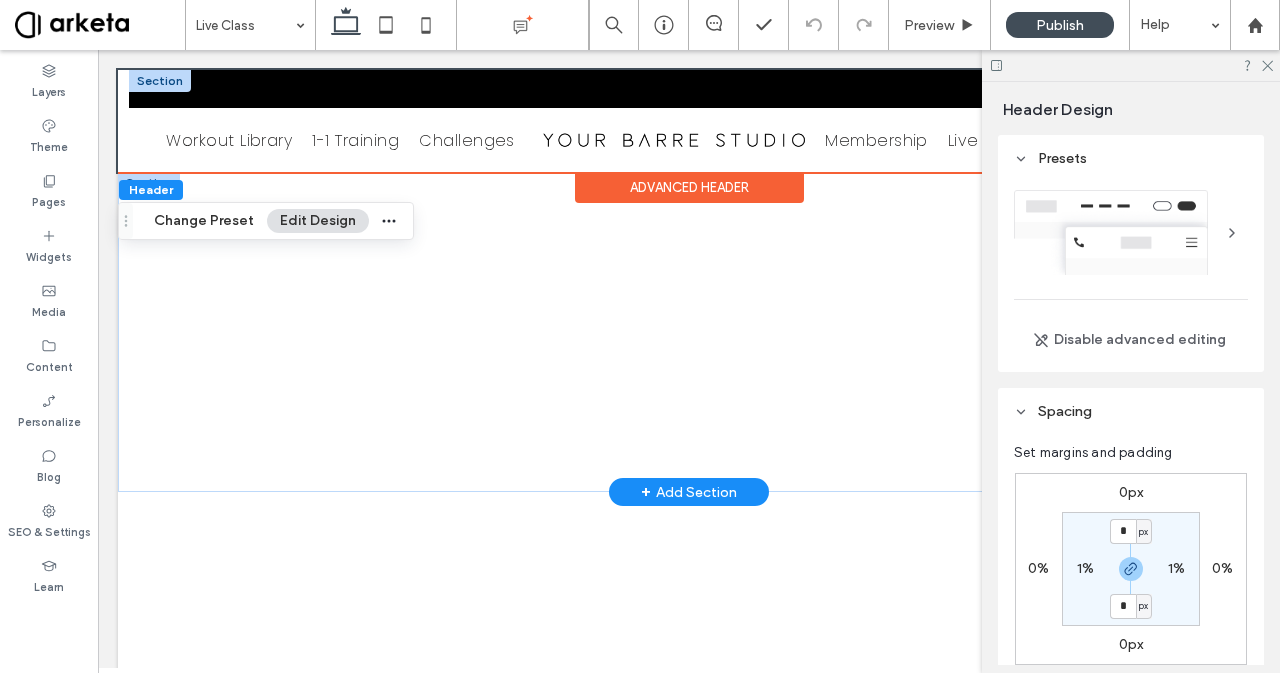 type on "*" 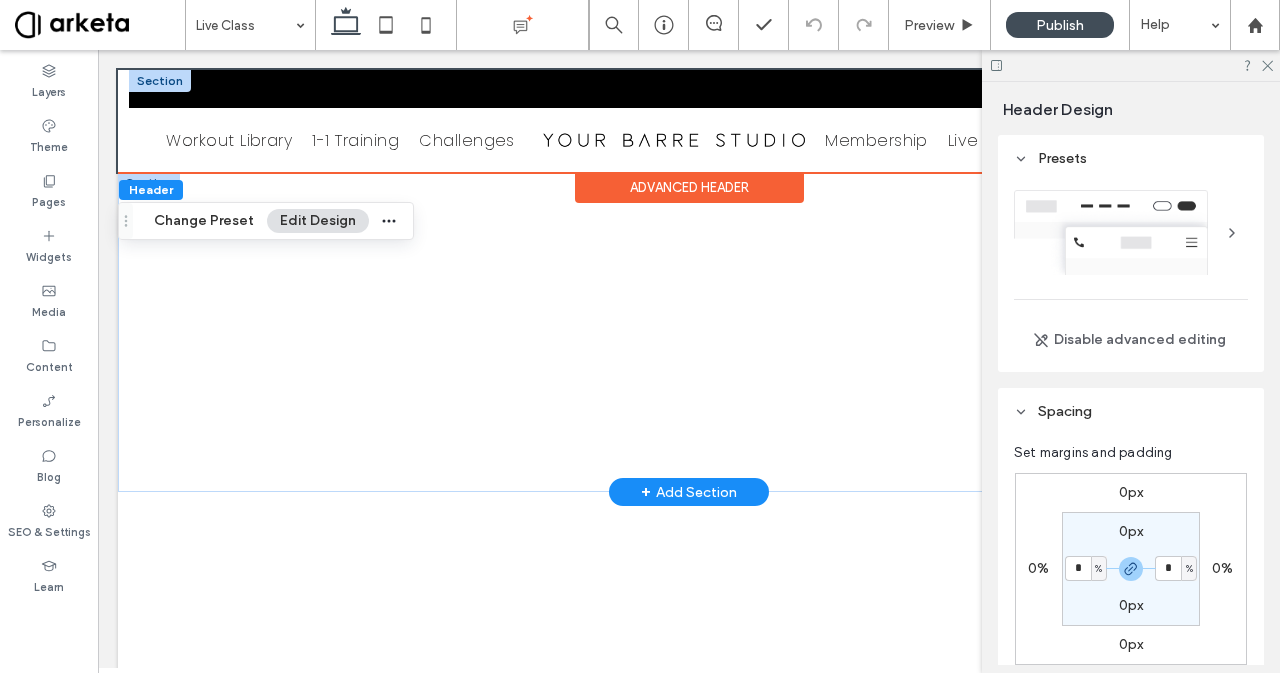 type on "*" 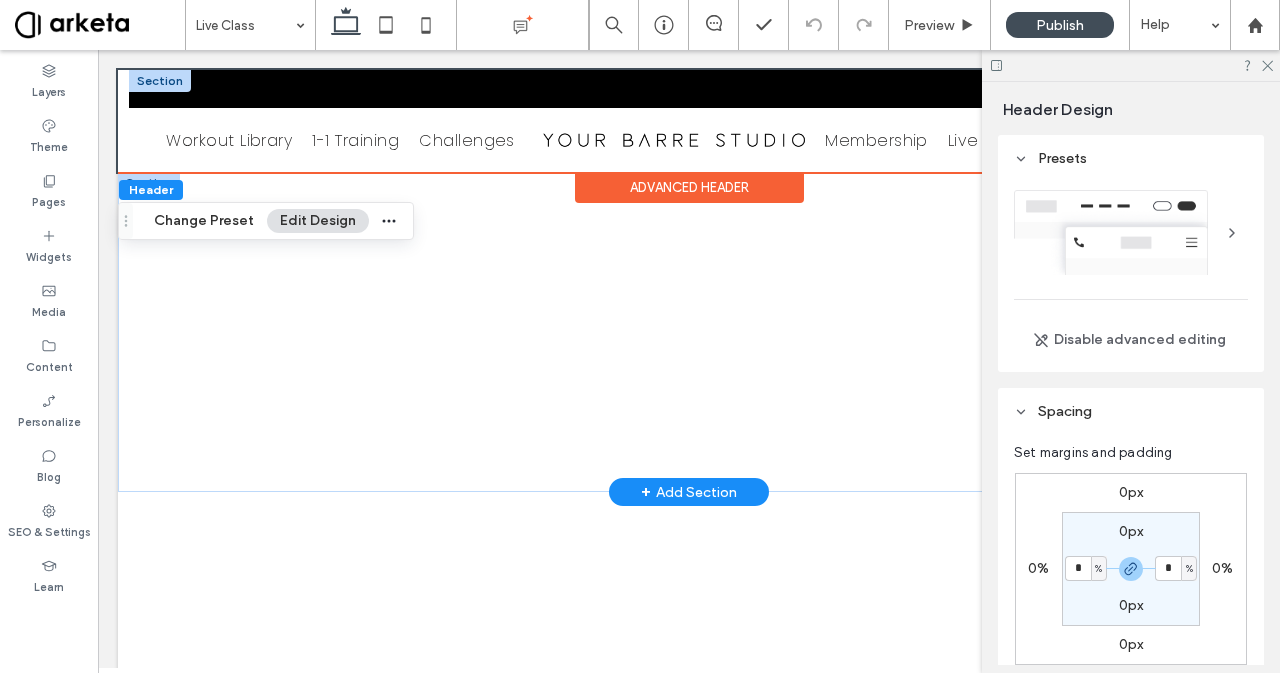 type on "*" 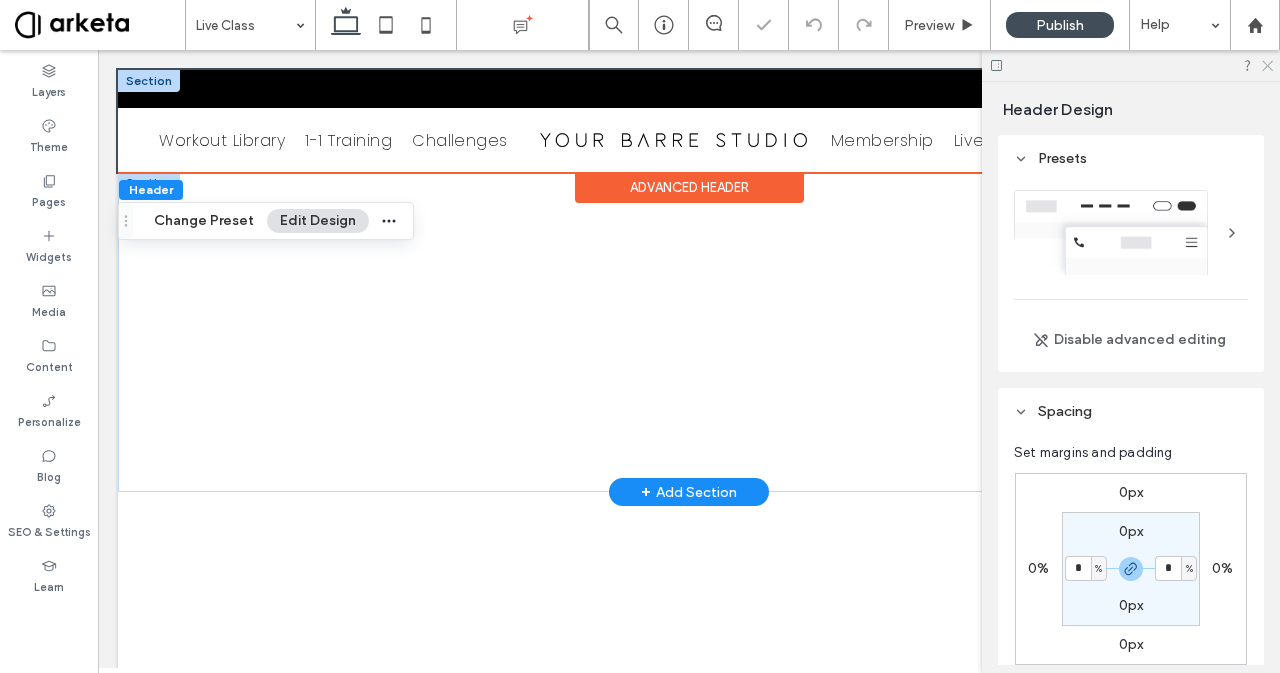 click 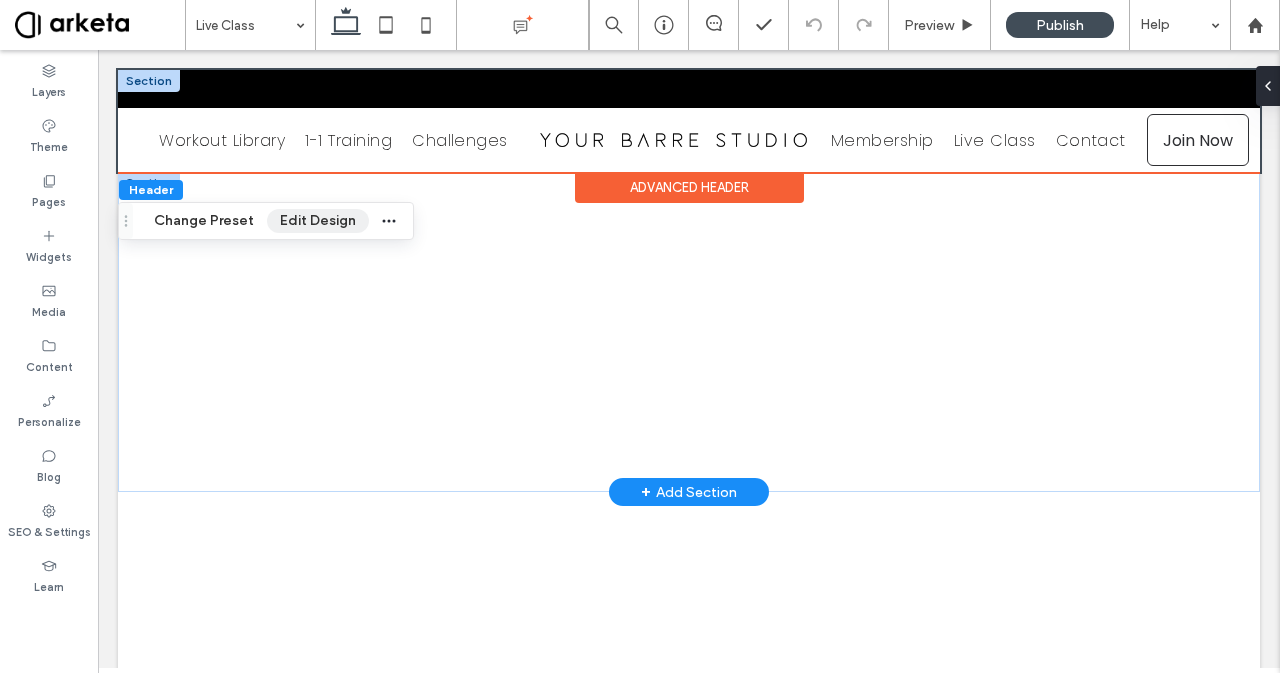 click on "Edit Design" at bounding box center [318, 221] 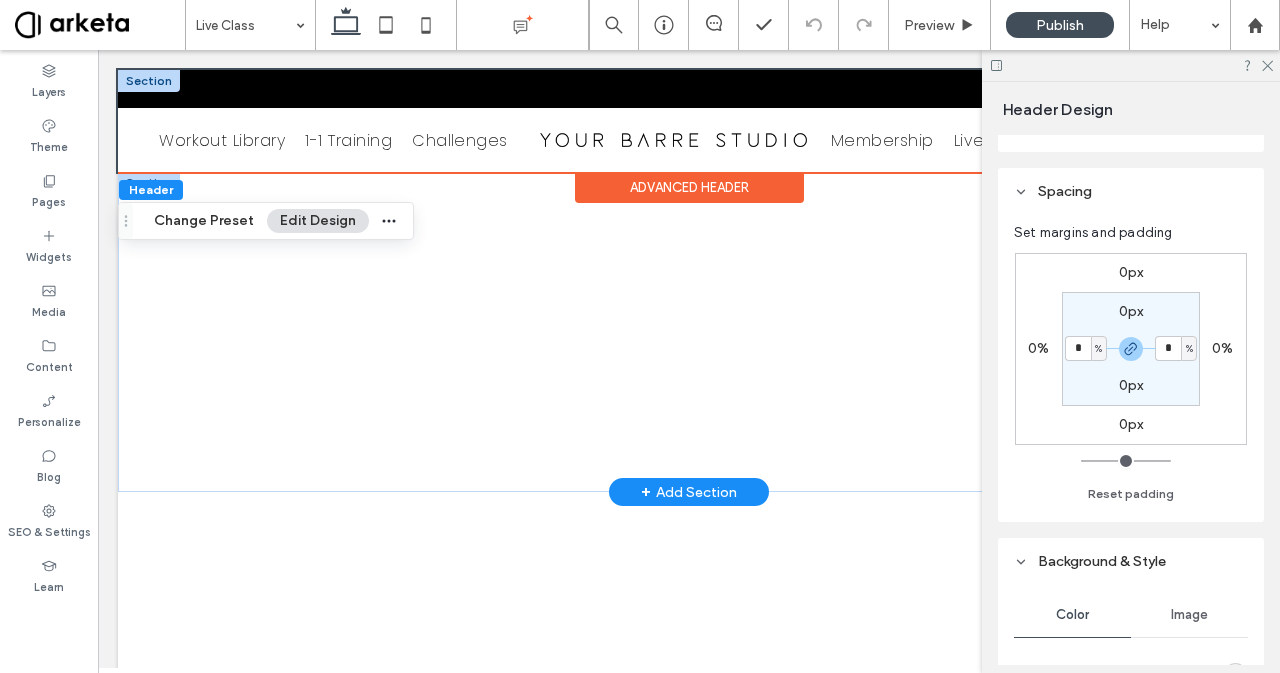 scroll, scrollTop: 190, scrollLeft: 0, axis: vertical 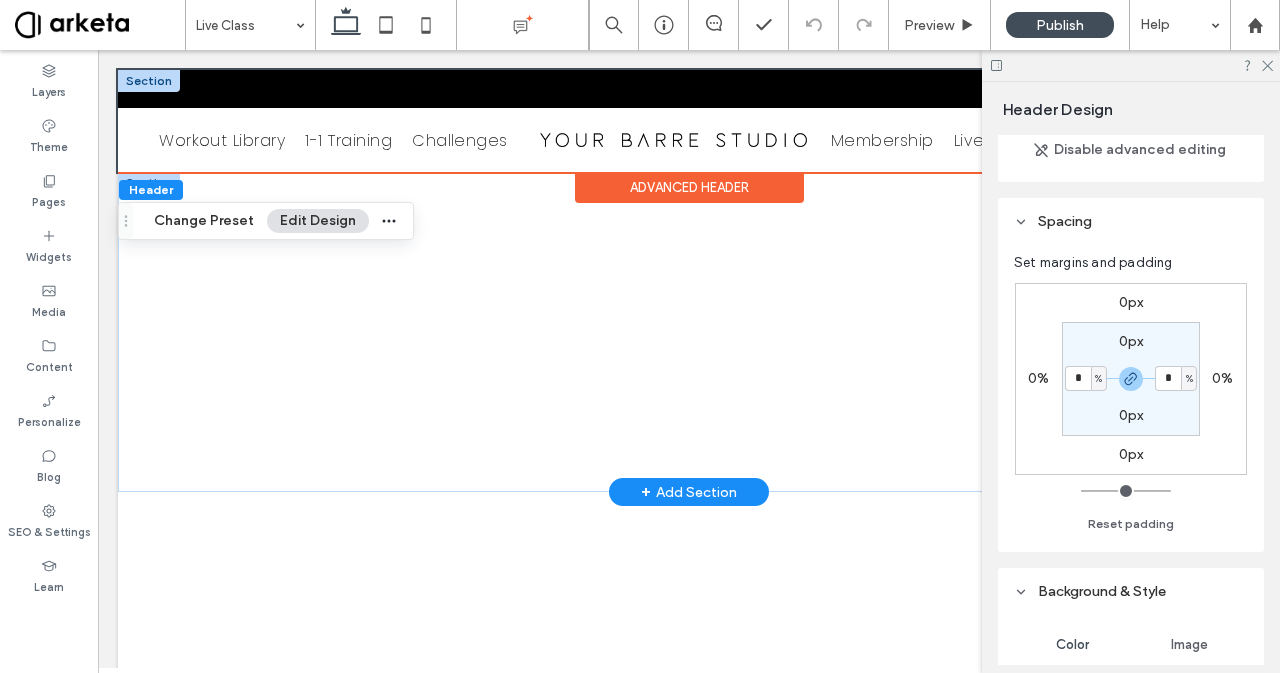 click 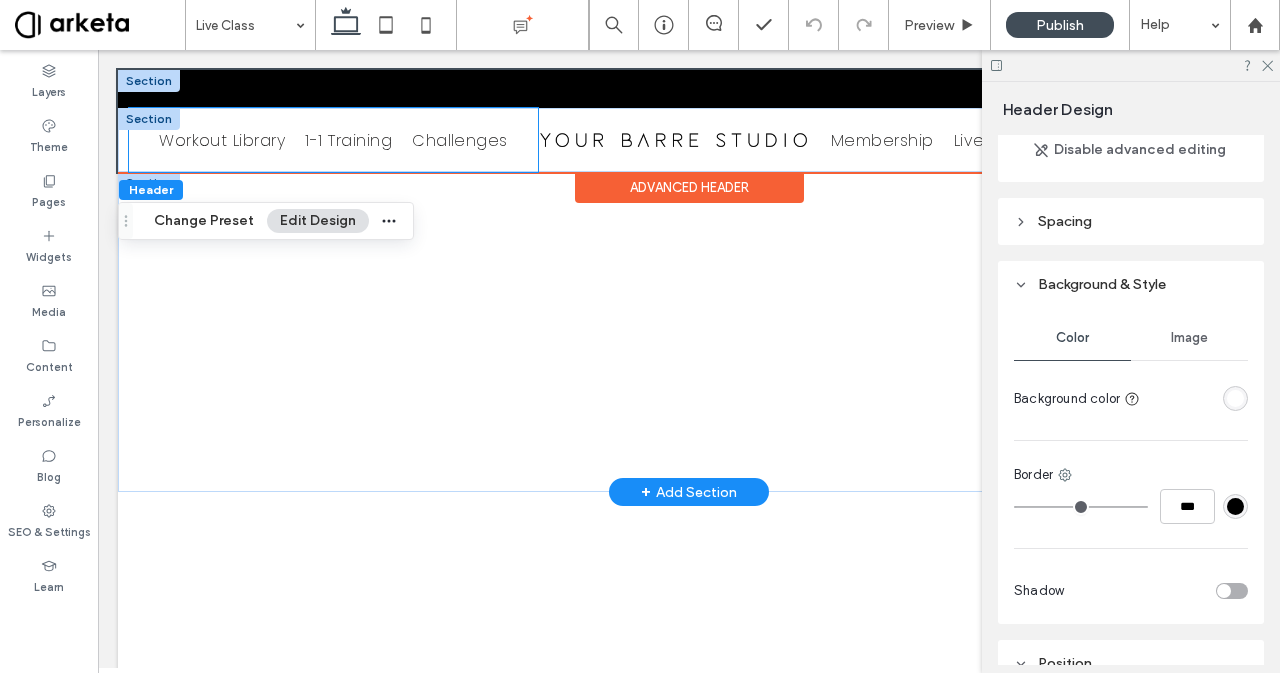 click on "Workout Library
1-1 Training
Challenges" at bounding box center (333, 140) 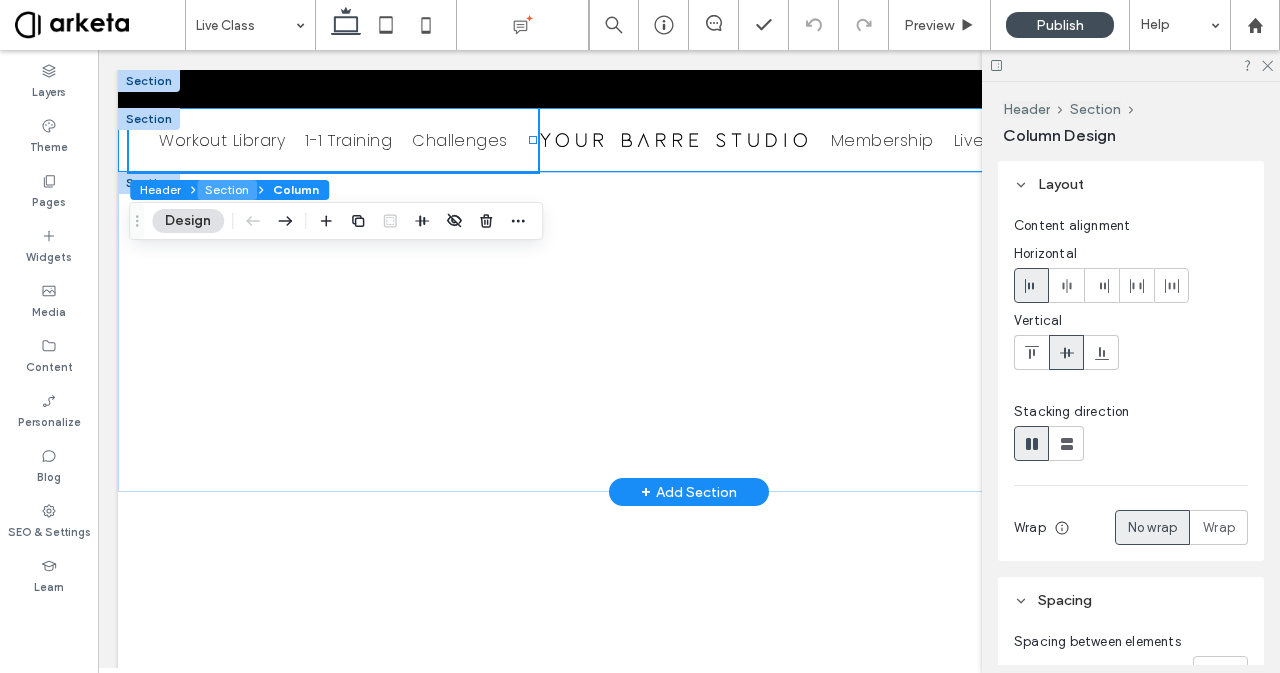 click on "Section" at bounding box center [227, 190] 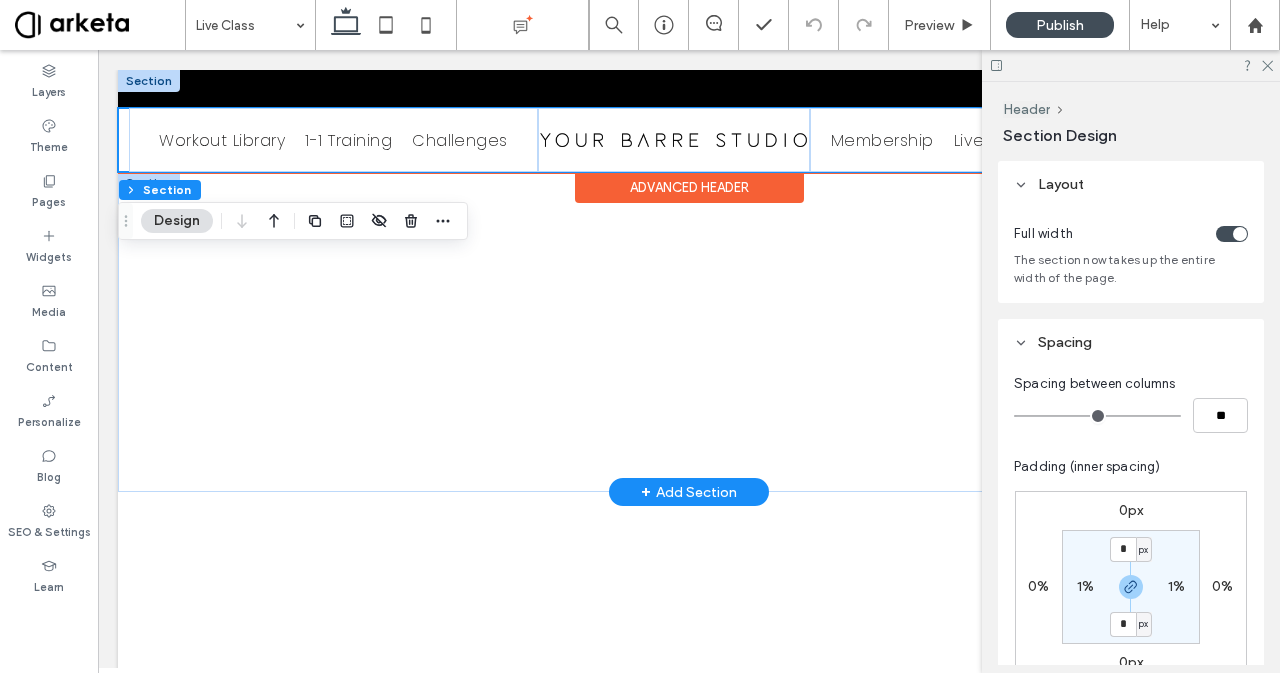 click on "Workout Library
1-1 Training
Challenges
Membership
Live Class
Contact
*5555
Join Now" at bounding box center [689, 140] 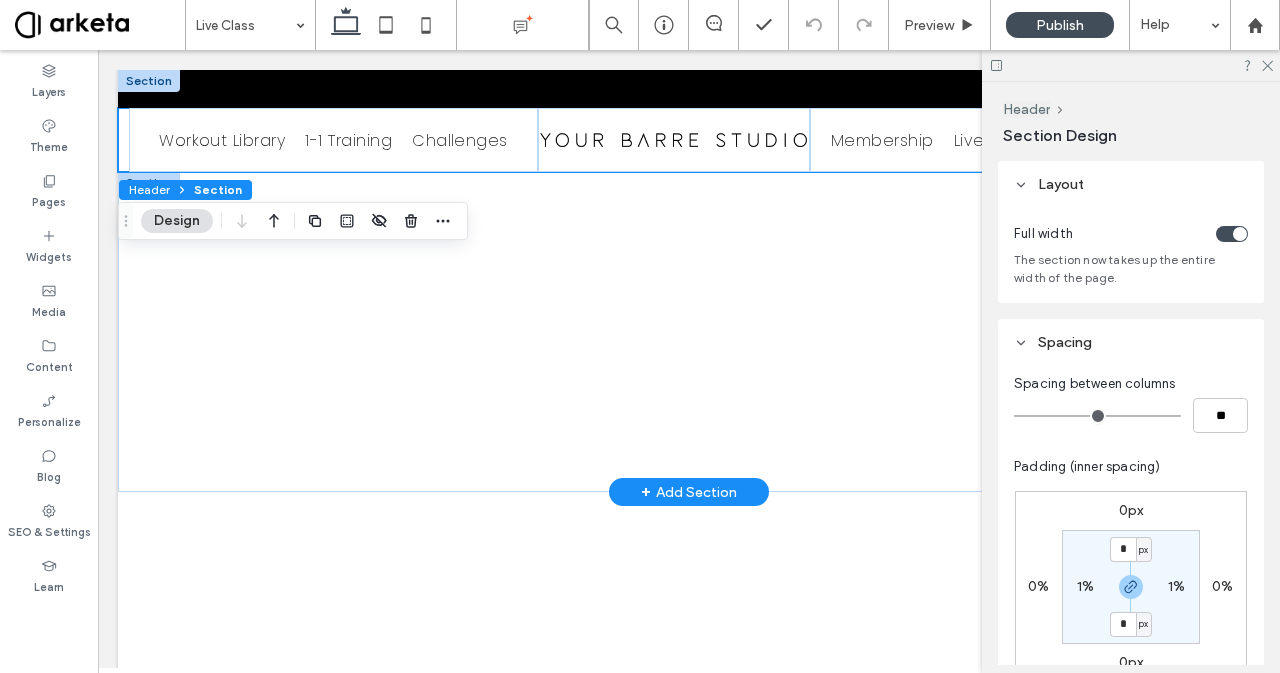 click on "Section" at bounding box center [218, 189] 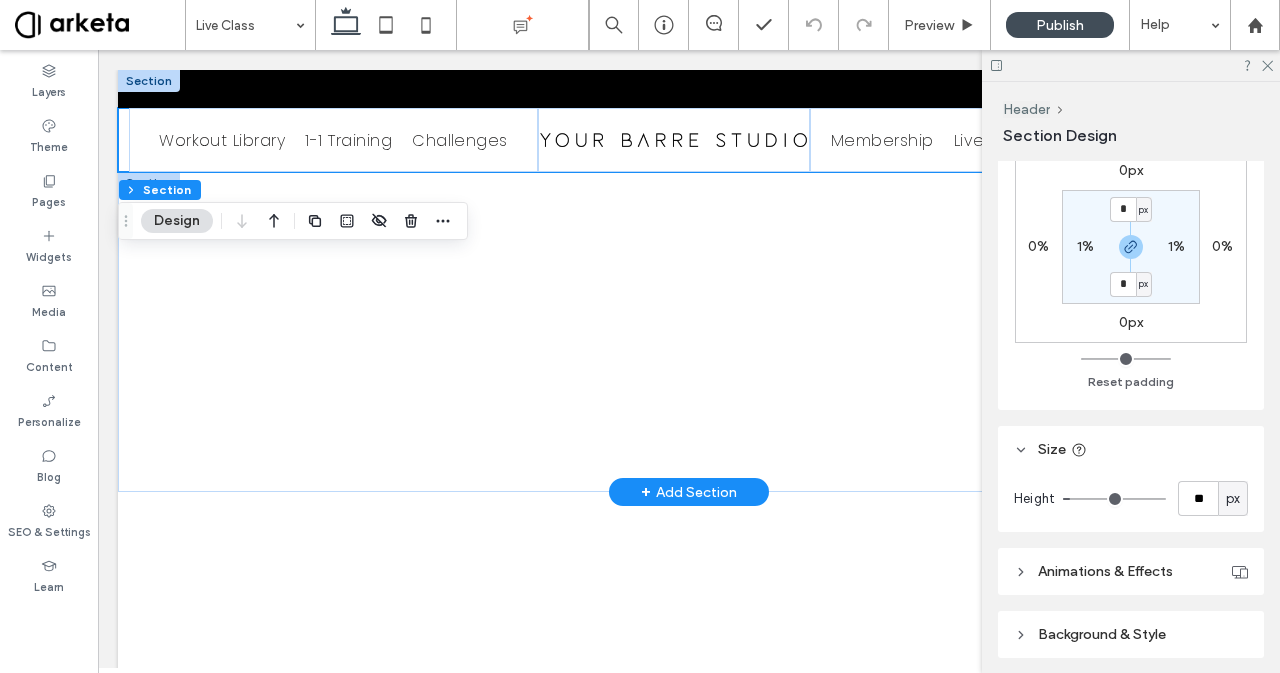 scroll, scrollTop: 339, scrollLeft: 0, axis: vertical 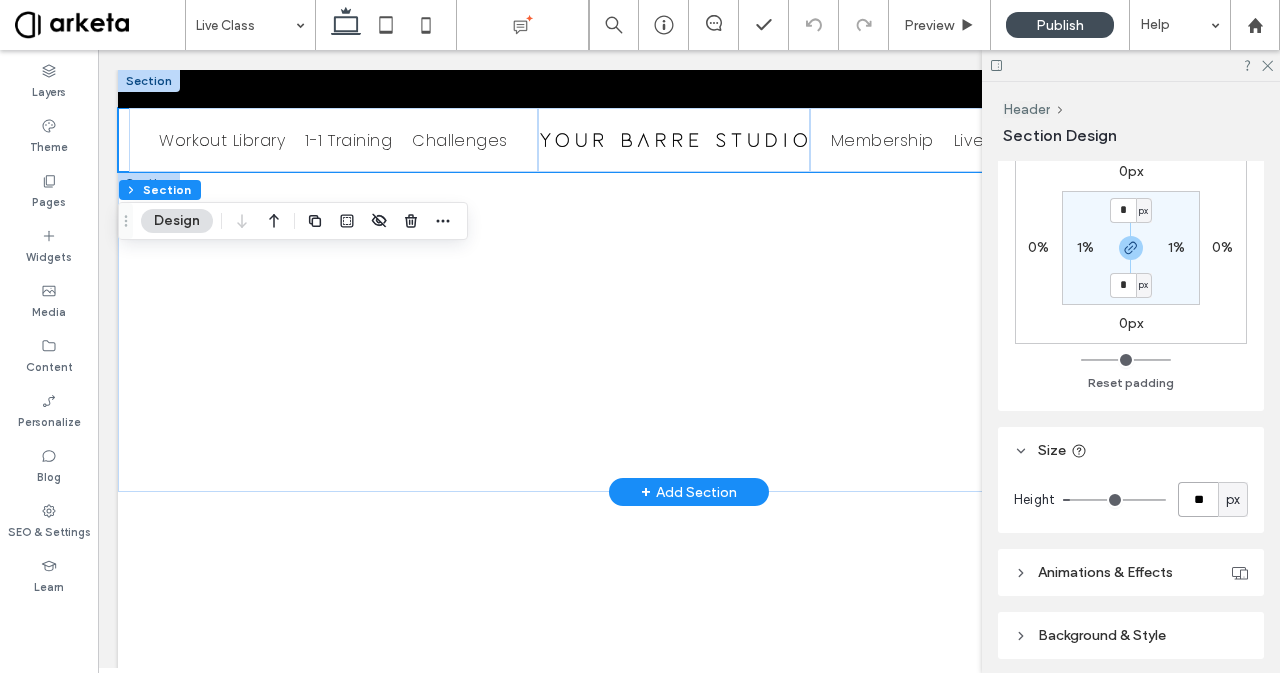 click on "**" at bounding box center [1198, 499] 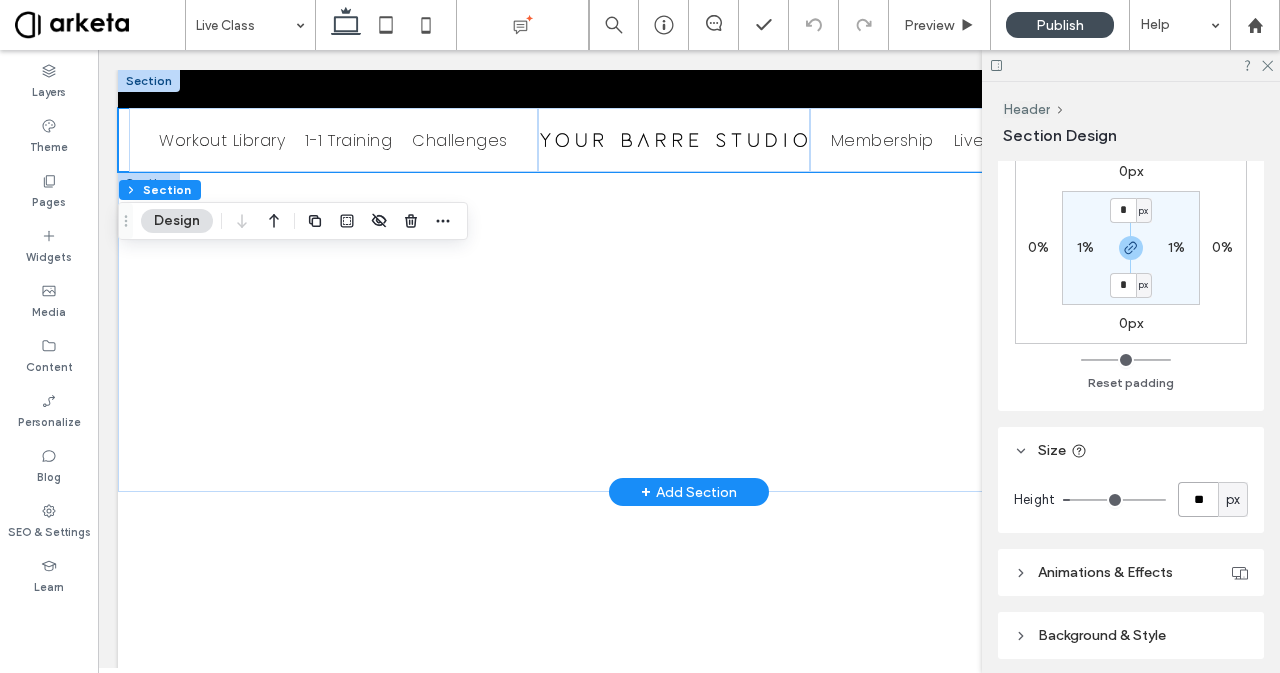 type on "**" 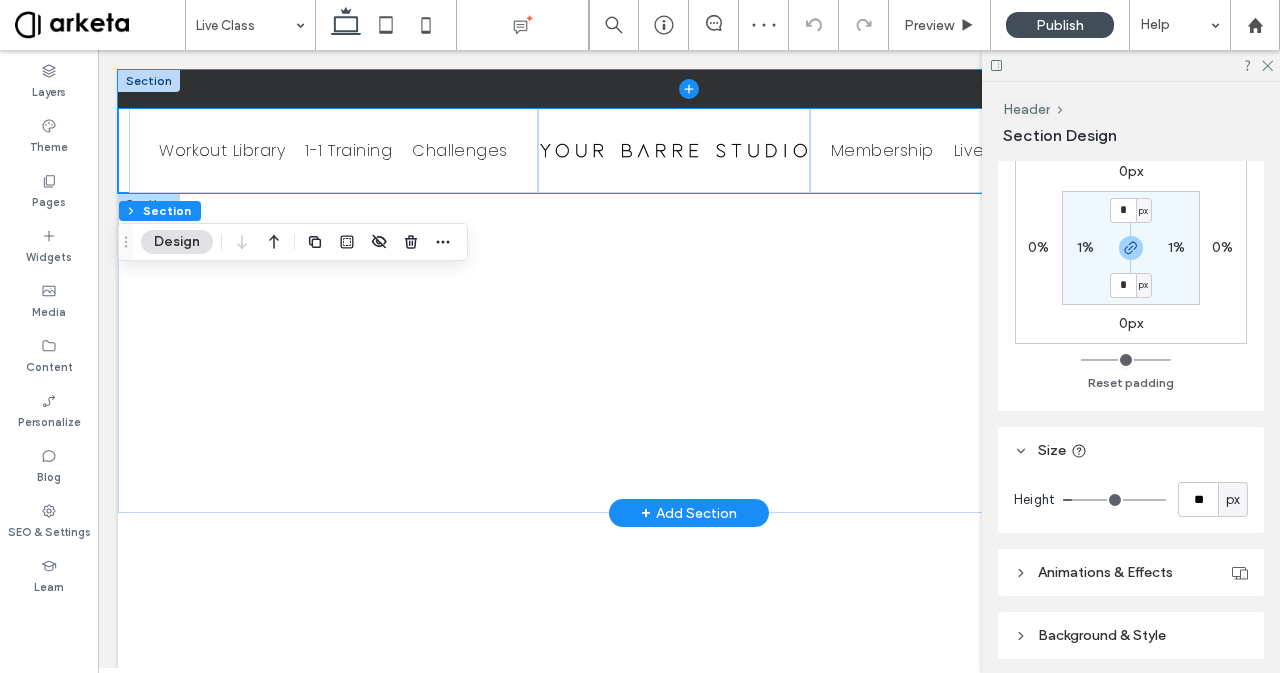 click at bounding box center [689, 89] 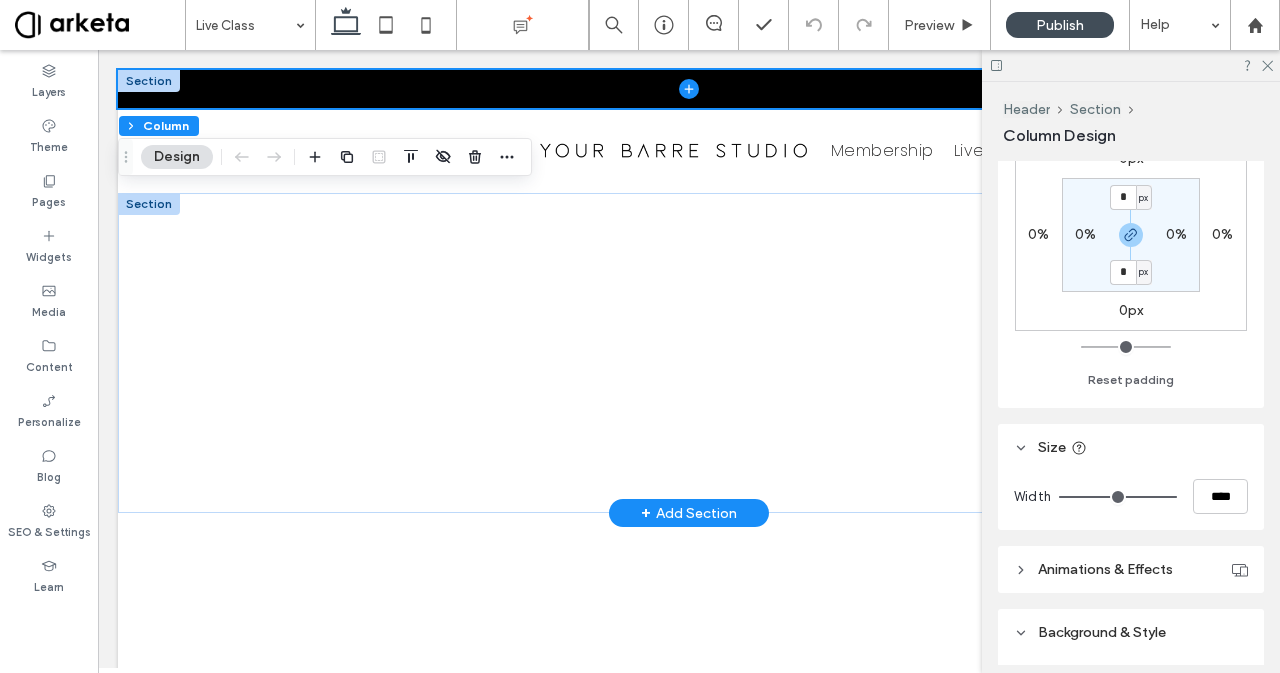 scroll, scrollTop: 631, scrollLeft: 0, axis: vertical 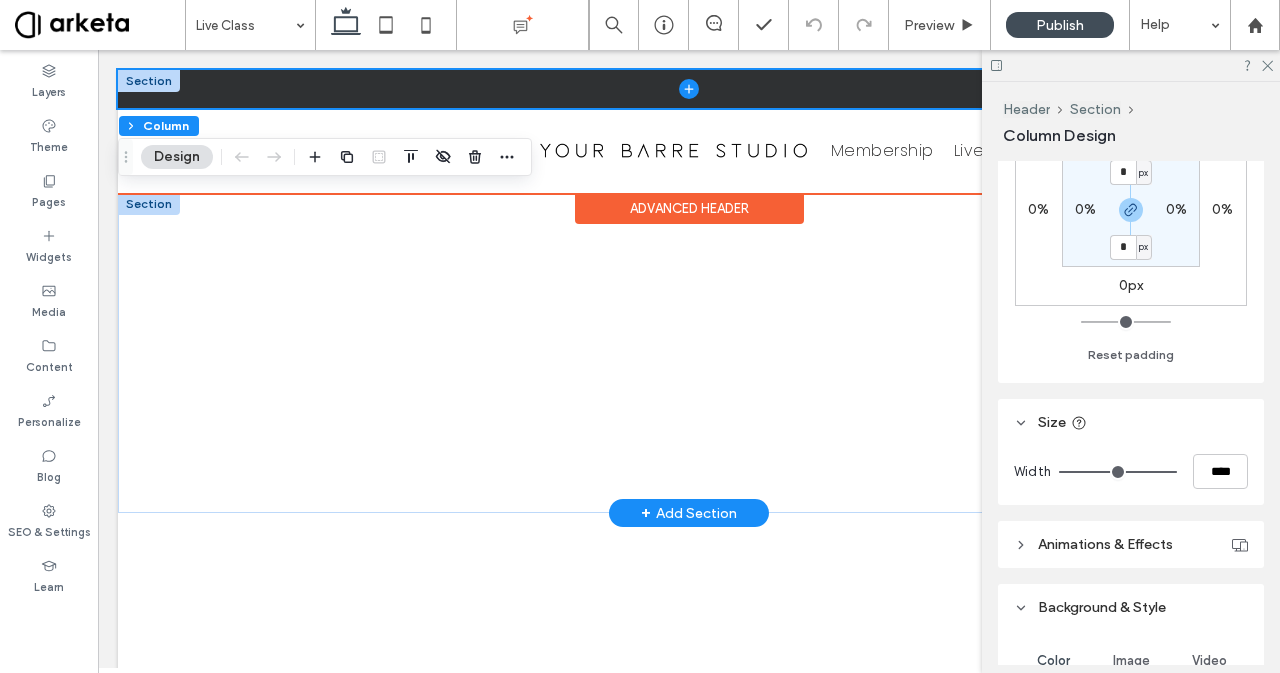 click at bounding box center (689, 89) 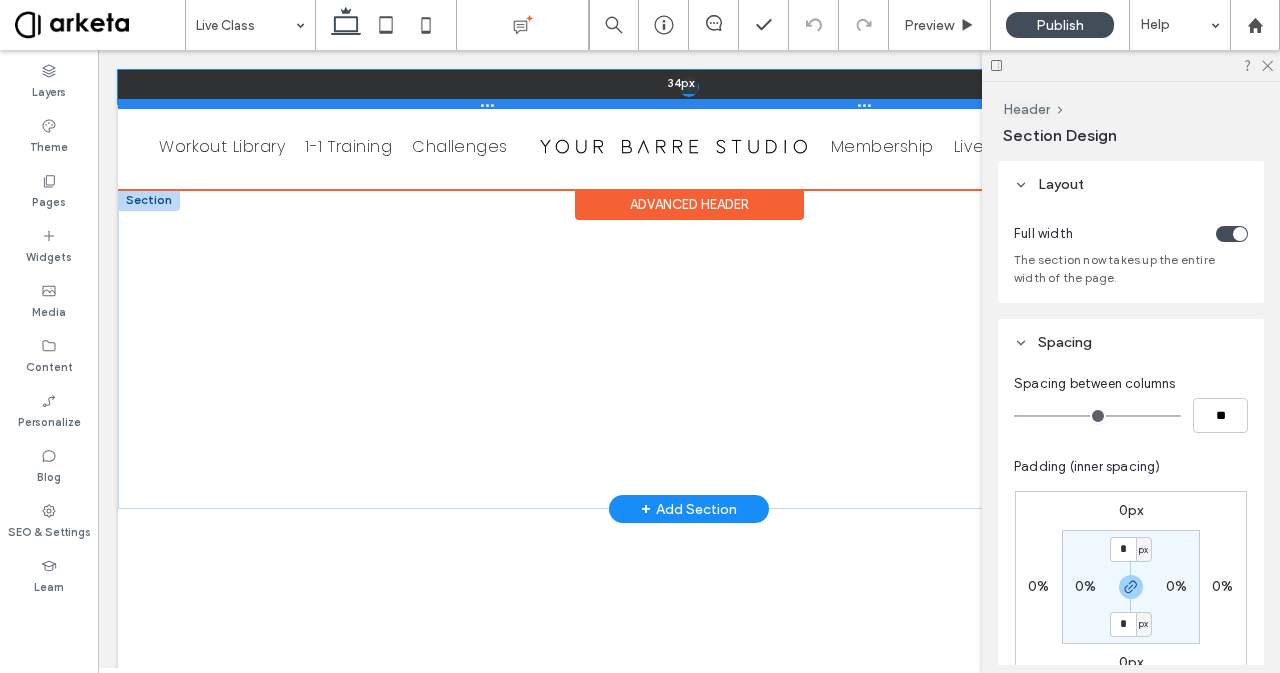click at bounding box center (681, 104) 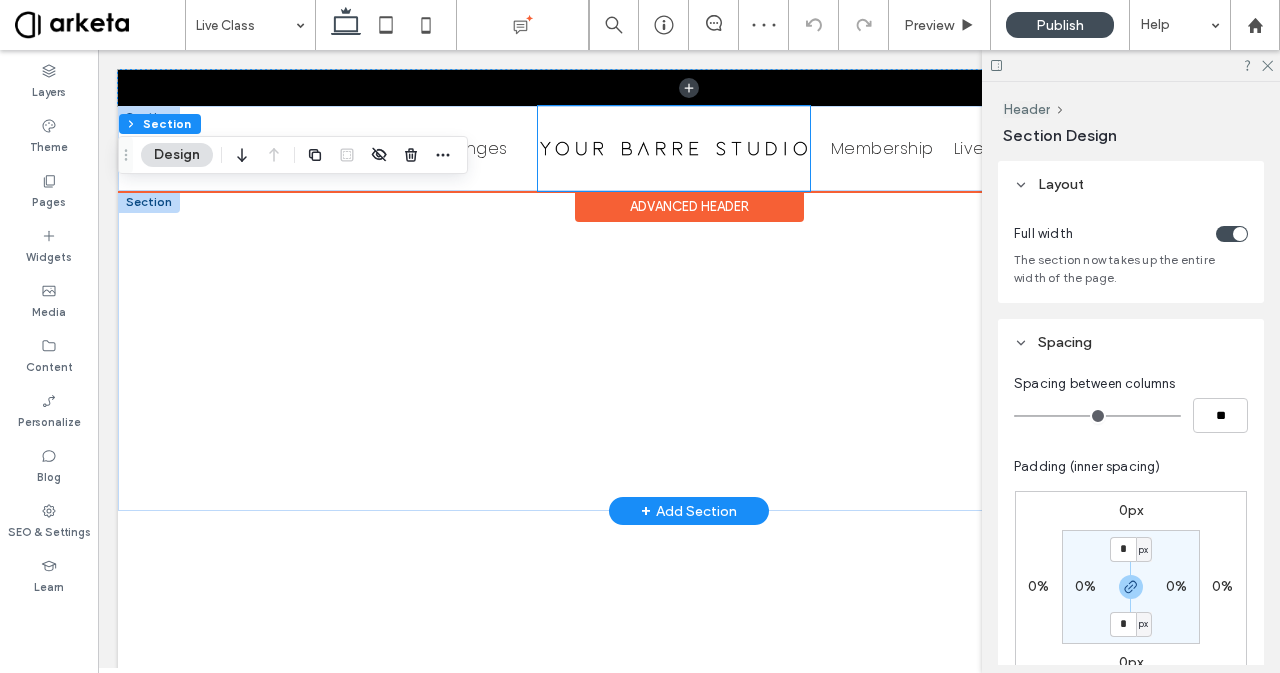 click at bounding box center [674, 148] 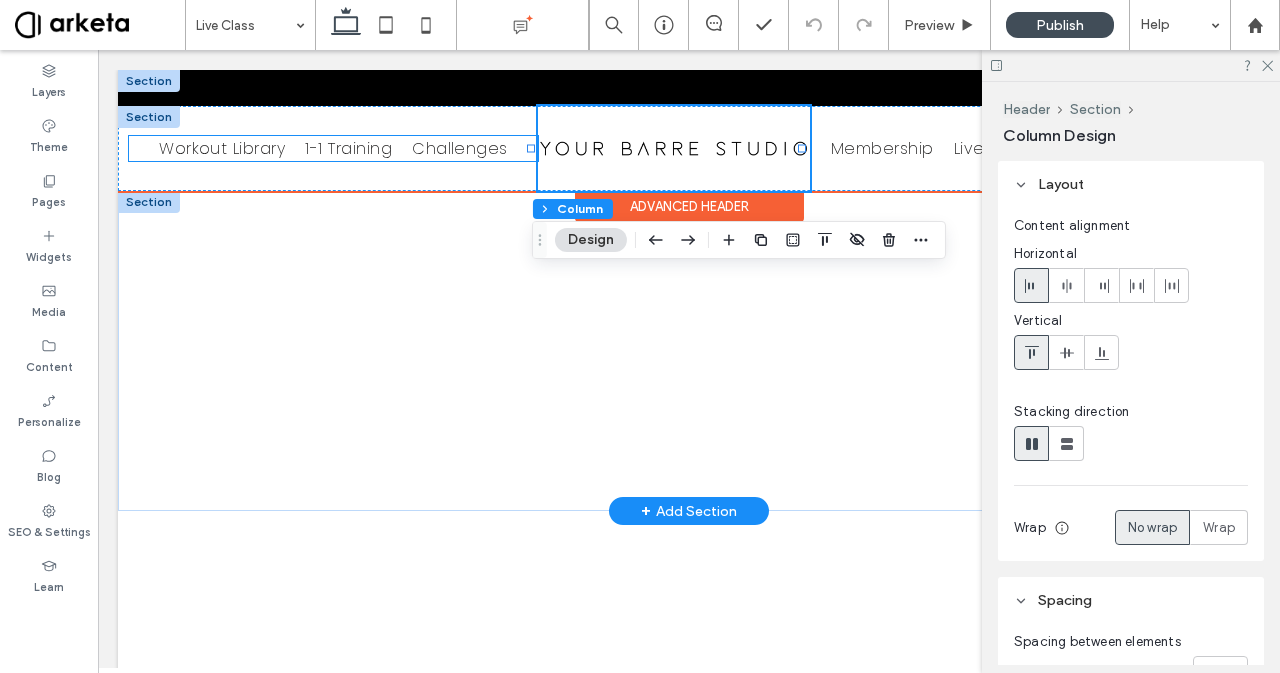 click on "1-1 Training" at bounding box center [348, 148] 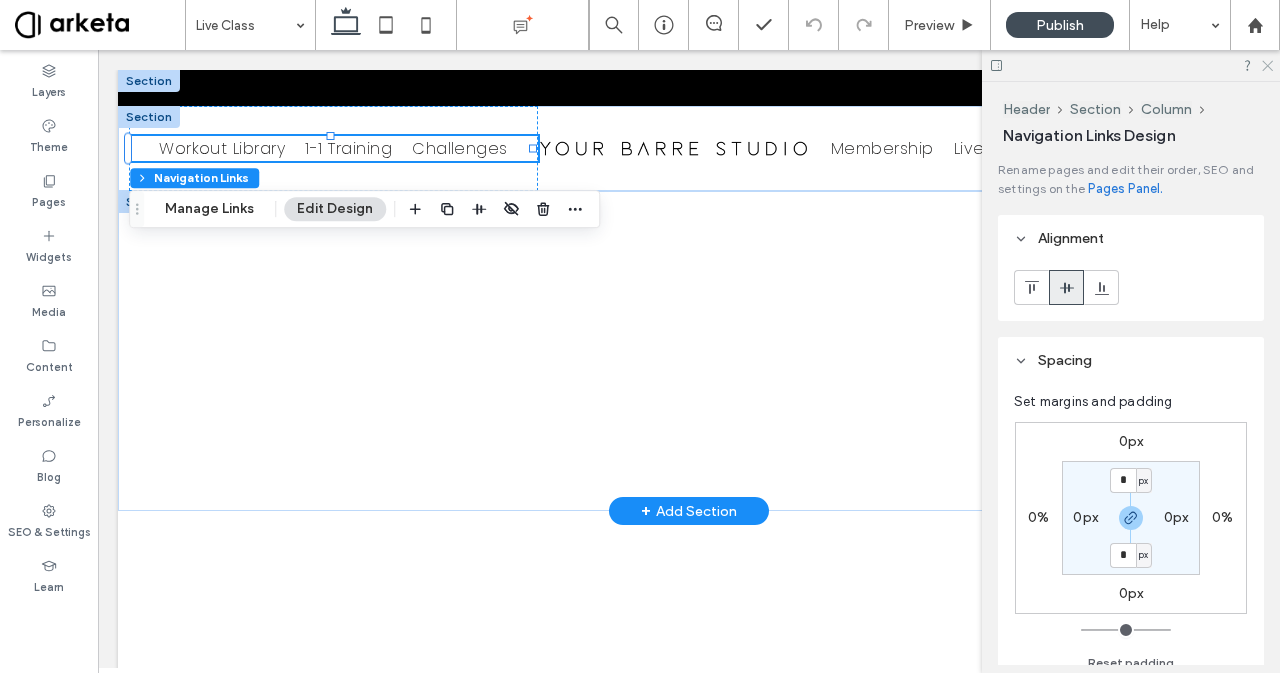 click 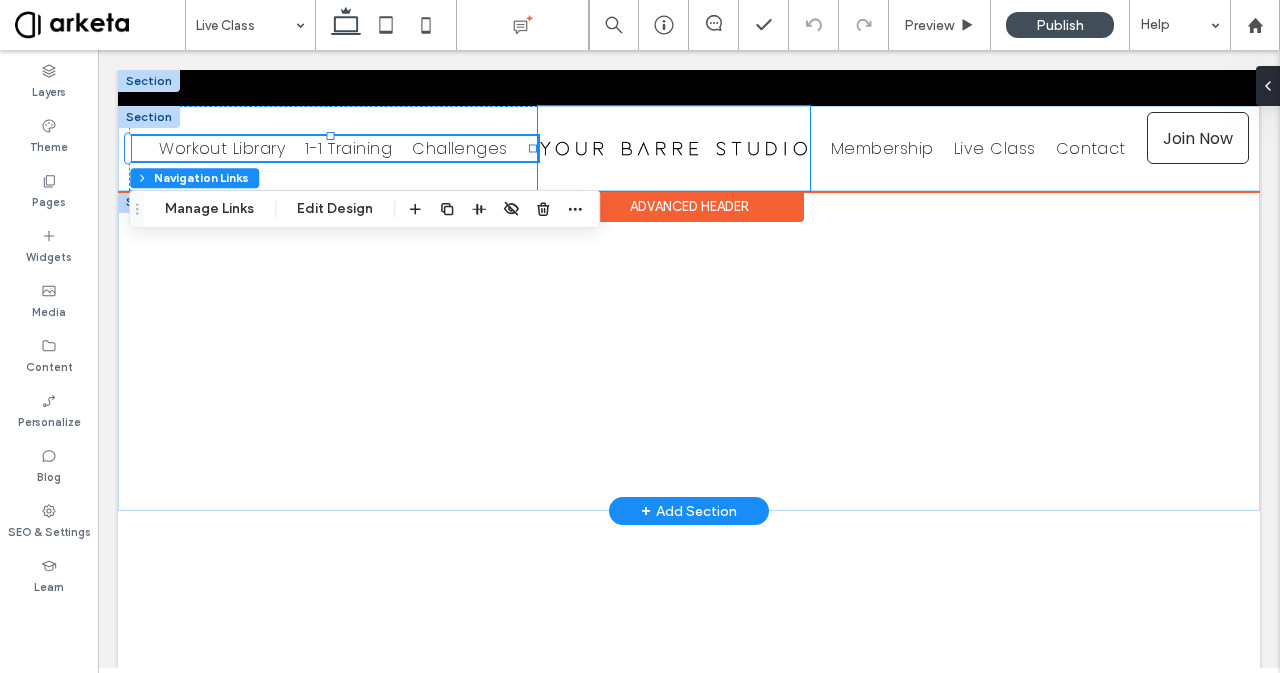 click at bounding box center [674, 148] 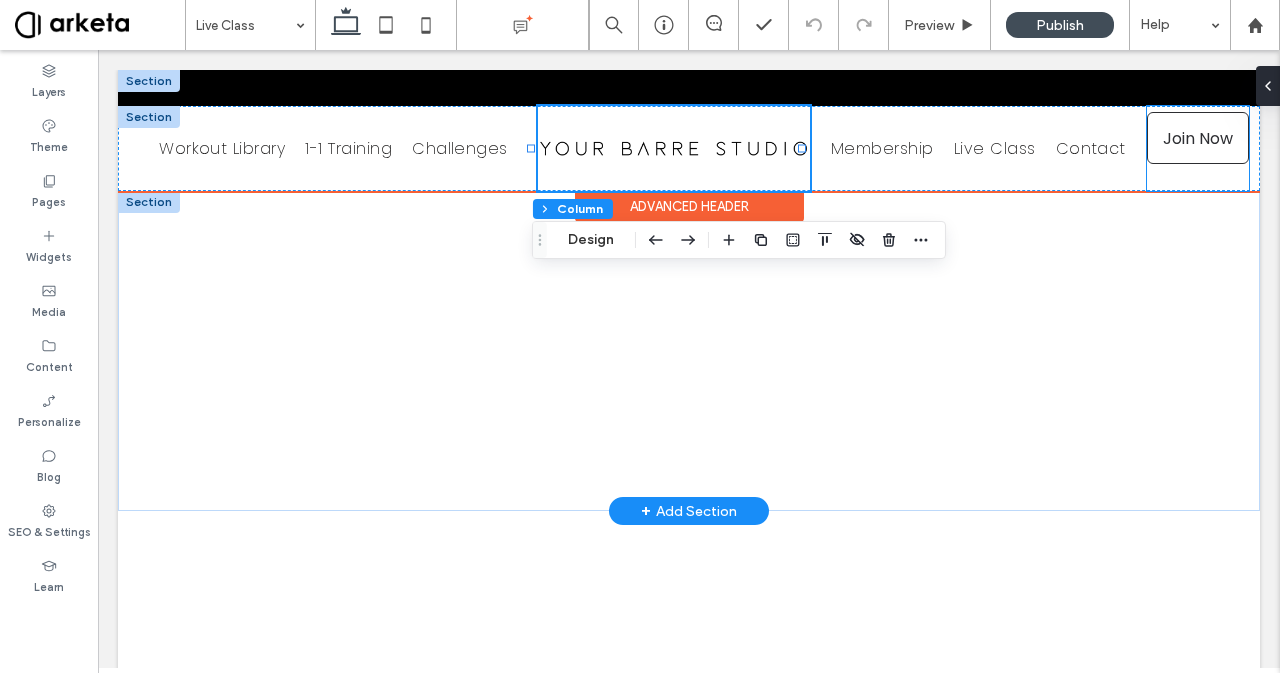 click on "*5555
Join Now" at bounding box center (1198, 148) 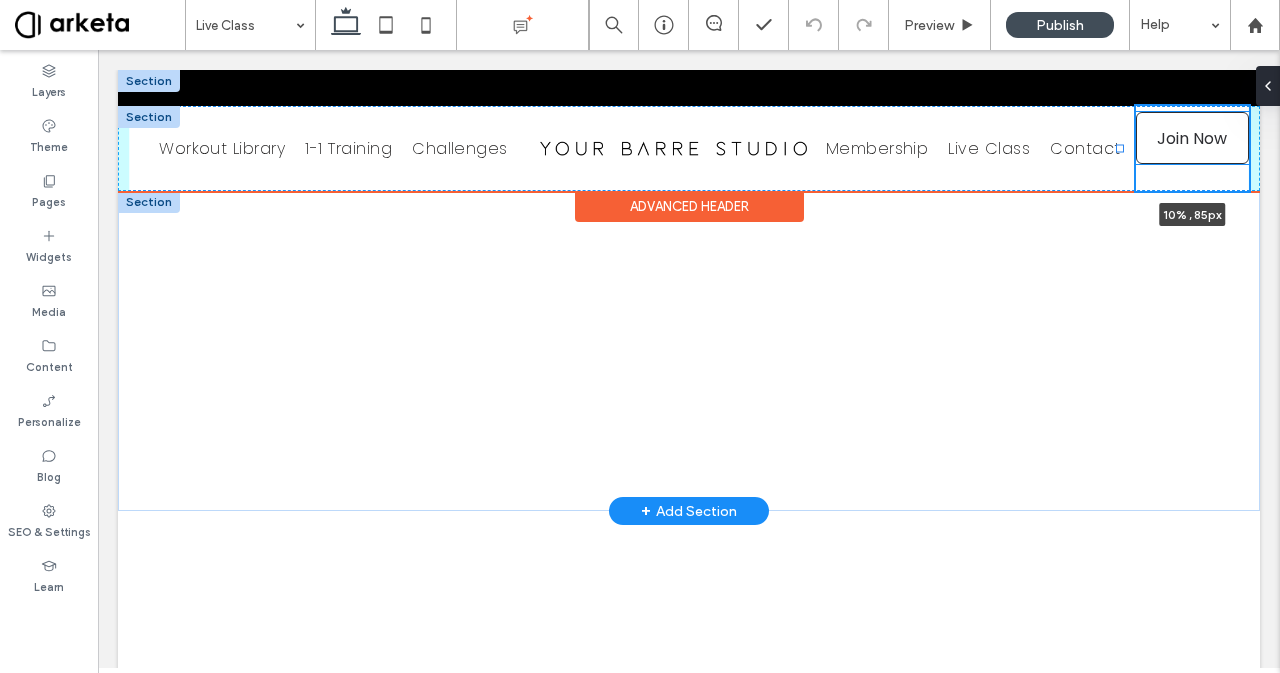 drag, startPoint x: 1132, startPoint y: 149, endPoint x: 1121, endPoint y: 151, distance: 11.18034 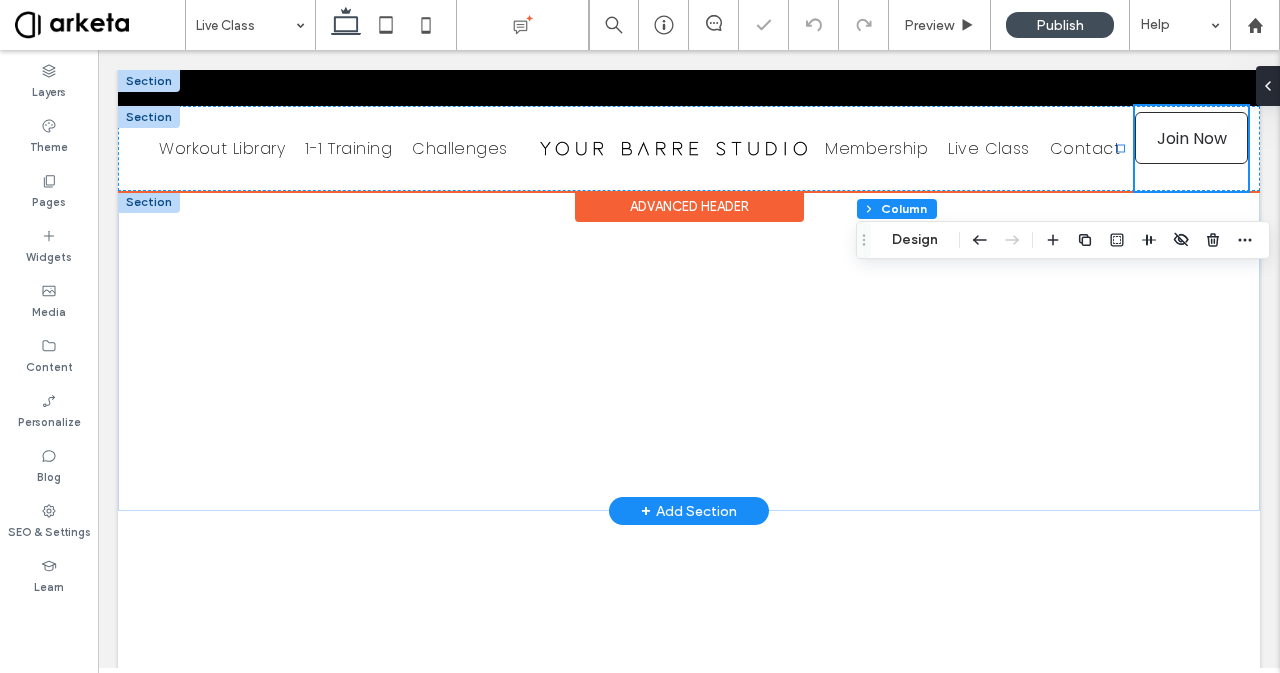 click on "*5555
Join Now
10% , 85px" at bounding box center (1191, 148) 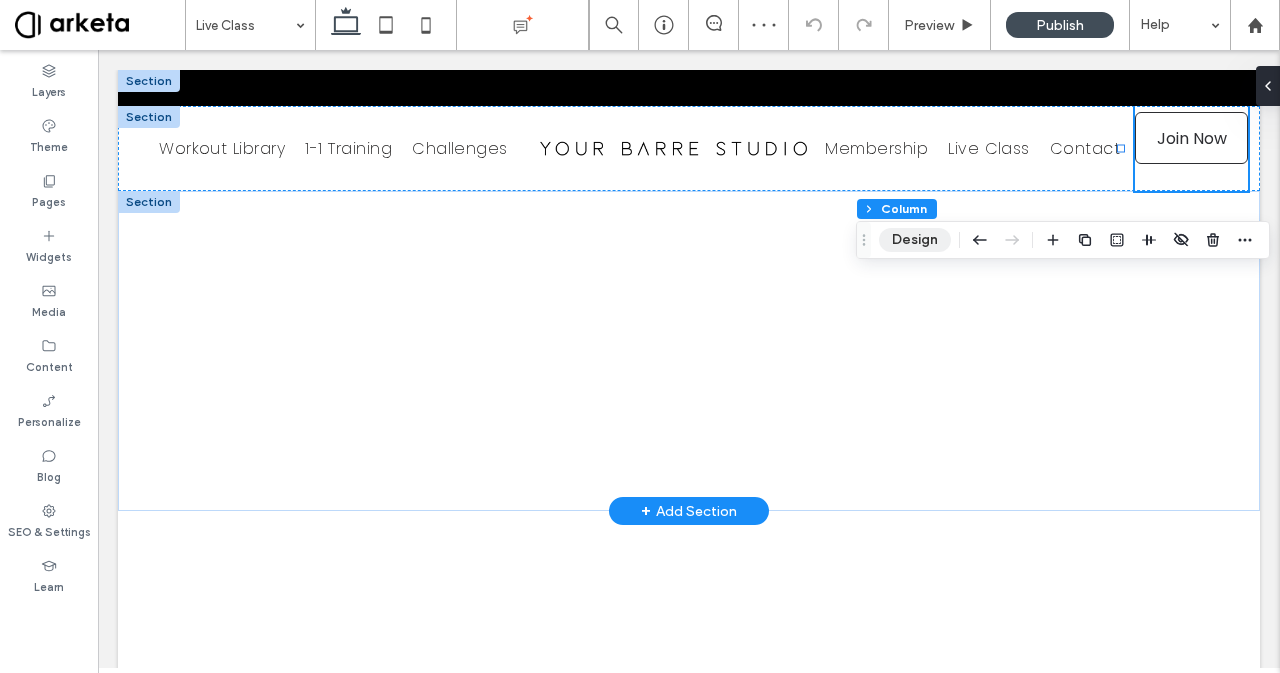click on "Design" at bounding box center (915, 240) 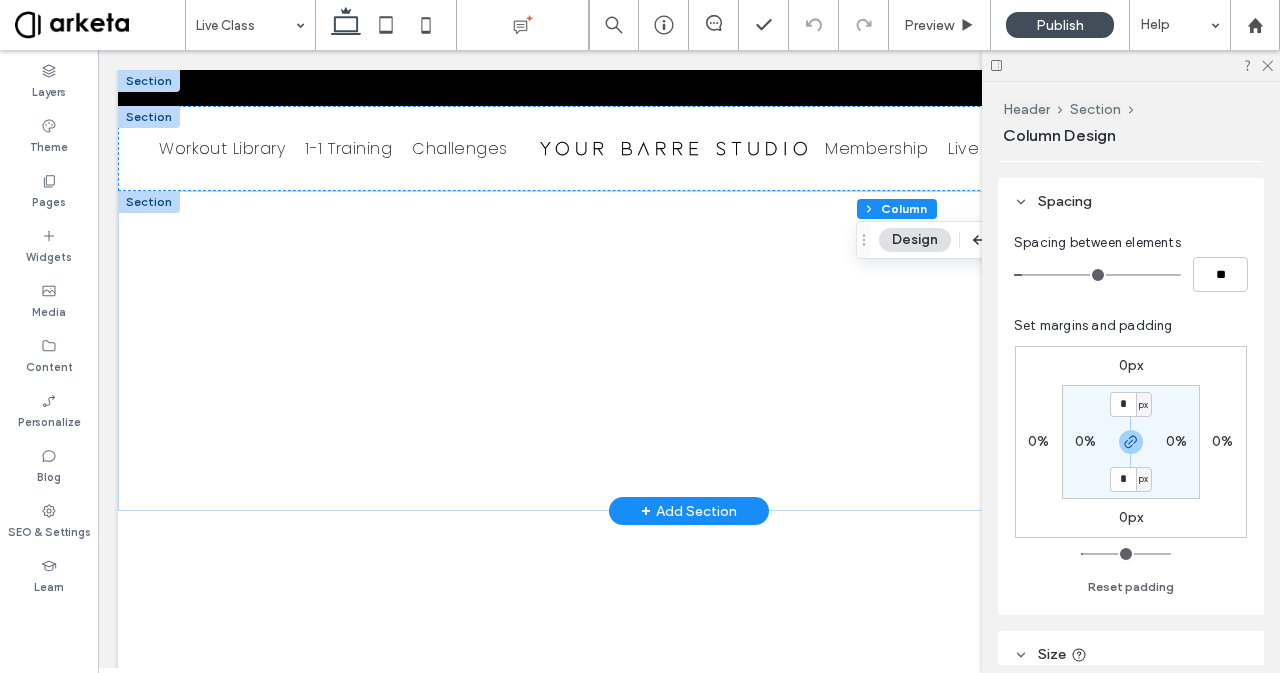 scroll, scrollTop: 428, scrollLeft: 0, axis: vertical 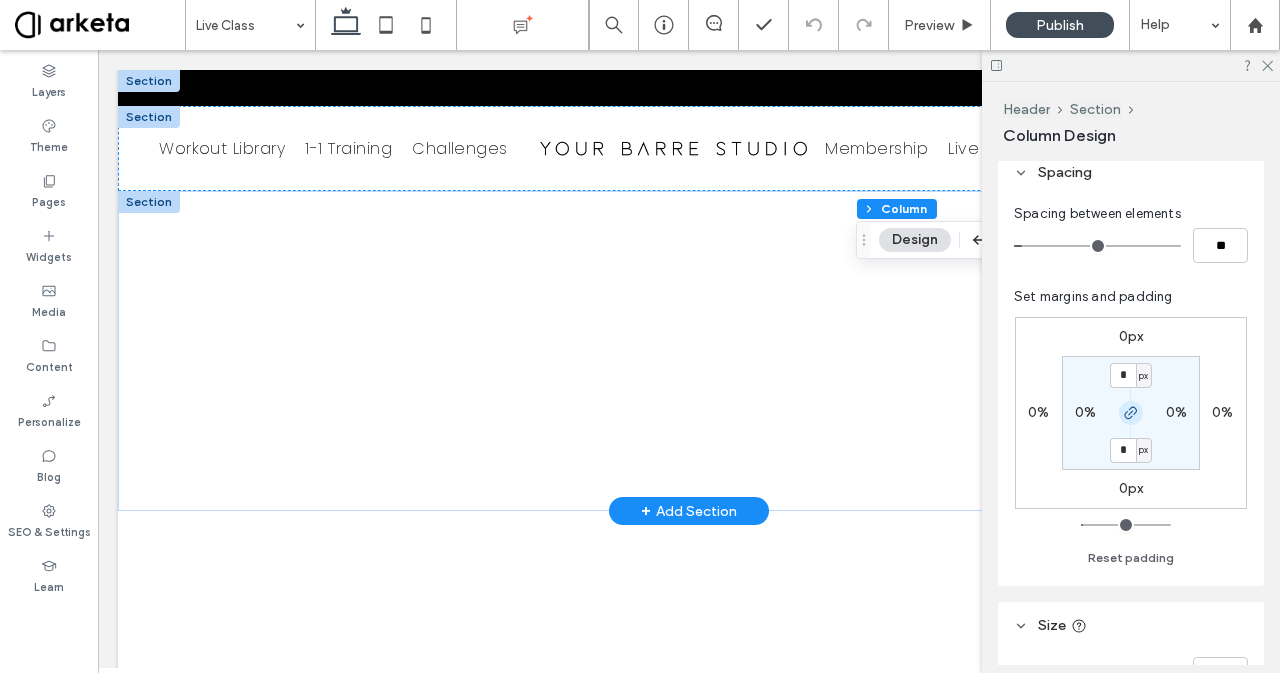 click 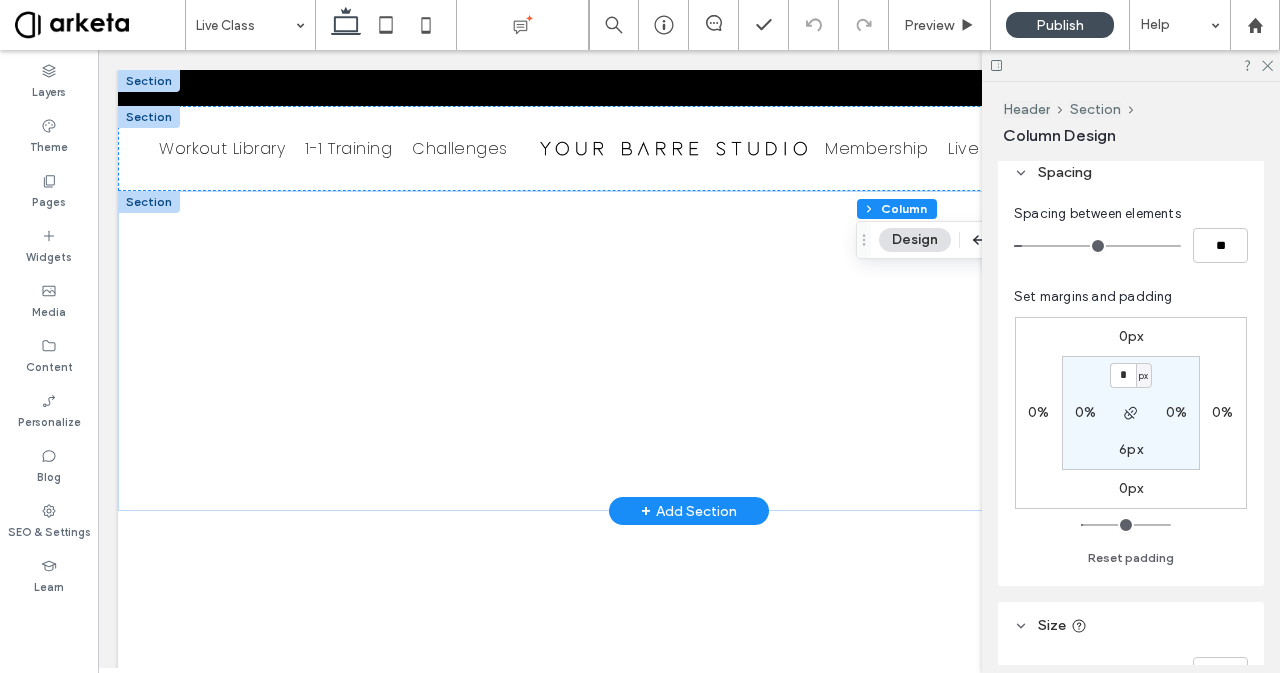 click on "0%" at bounding box center (1176, 412) 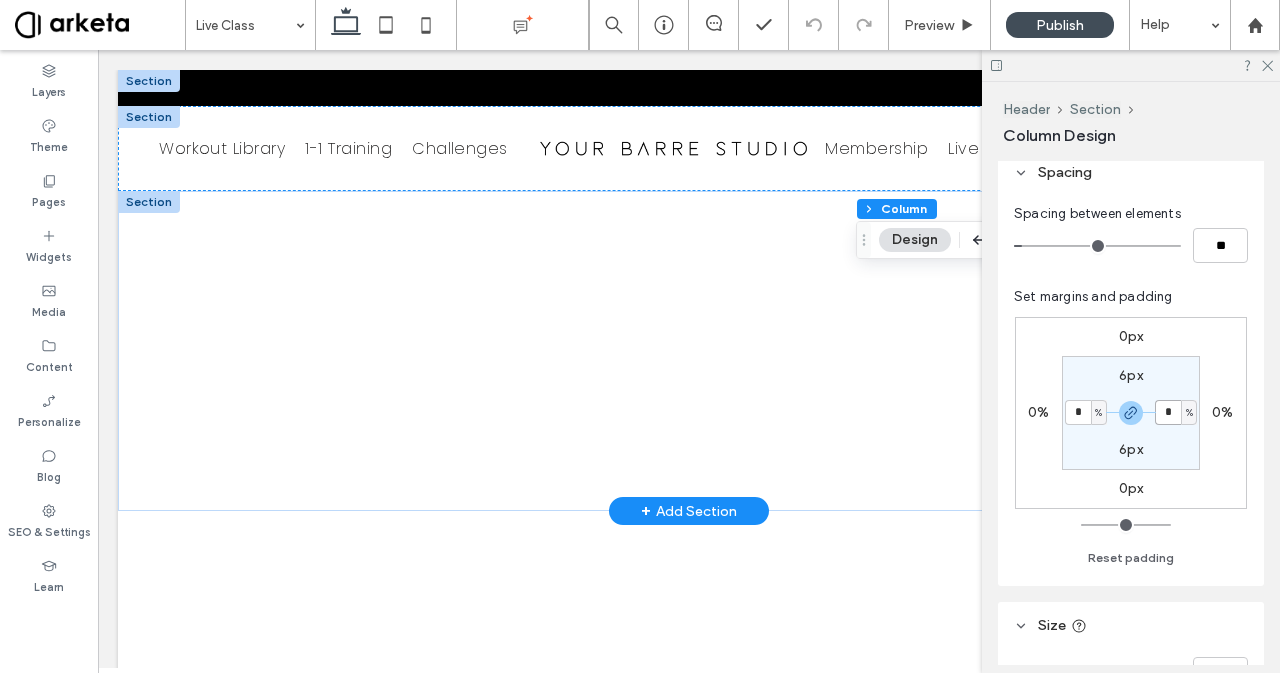 click on "*" at bounding box center [1168, 412] 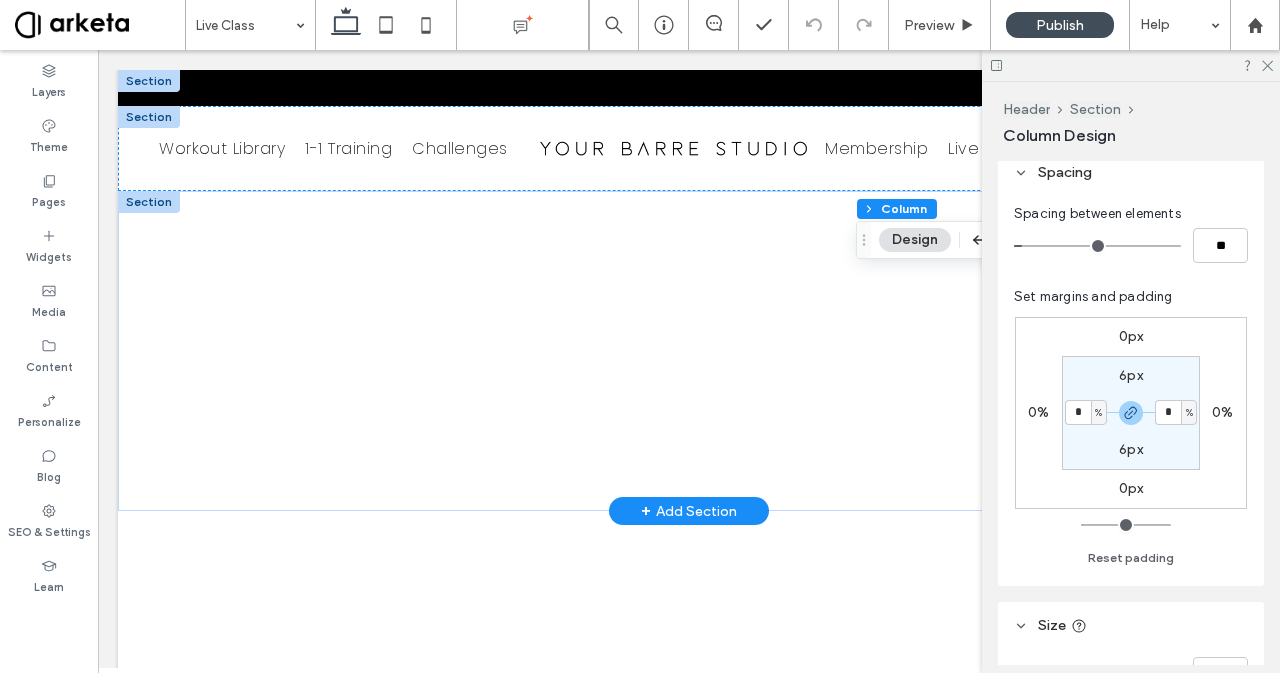 click on "0%" at bounding box center (1222, 412) 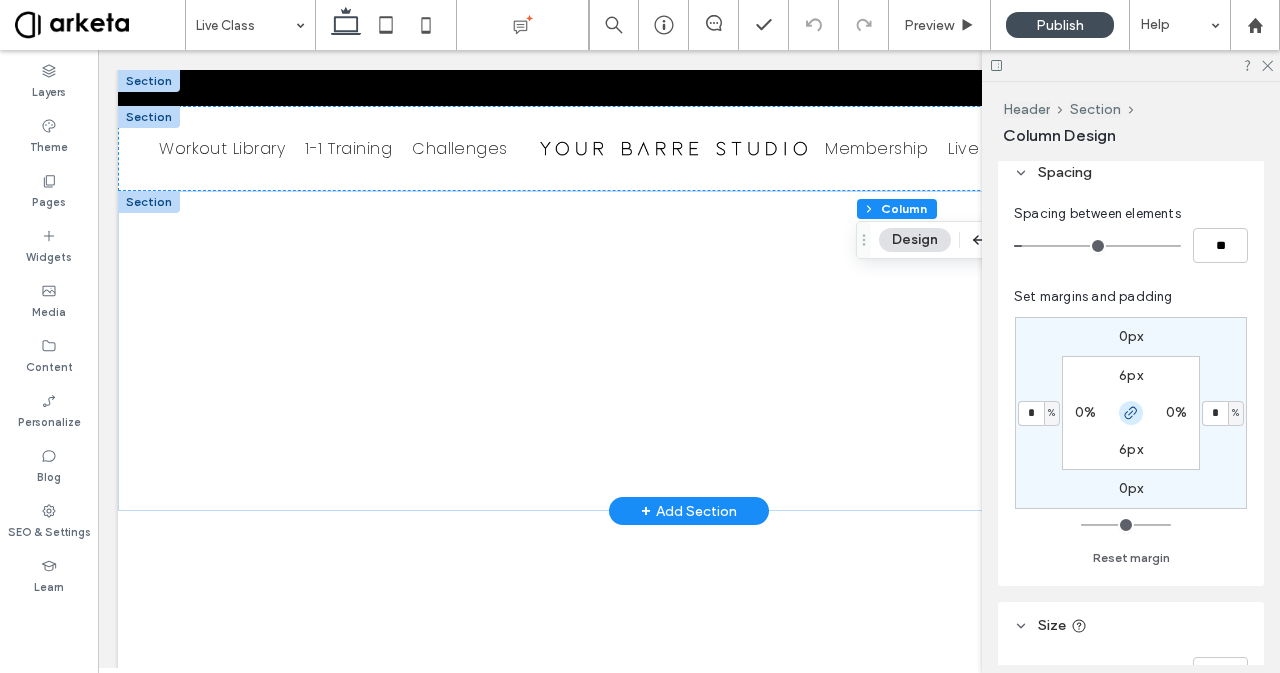 click 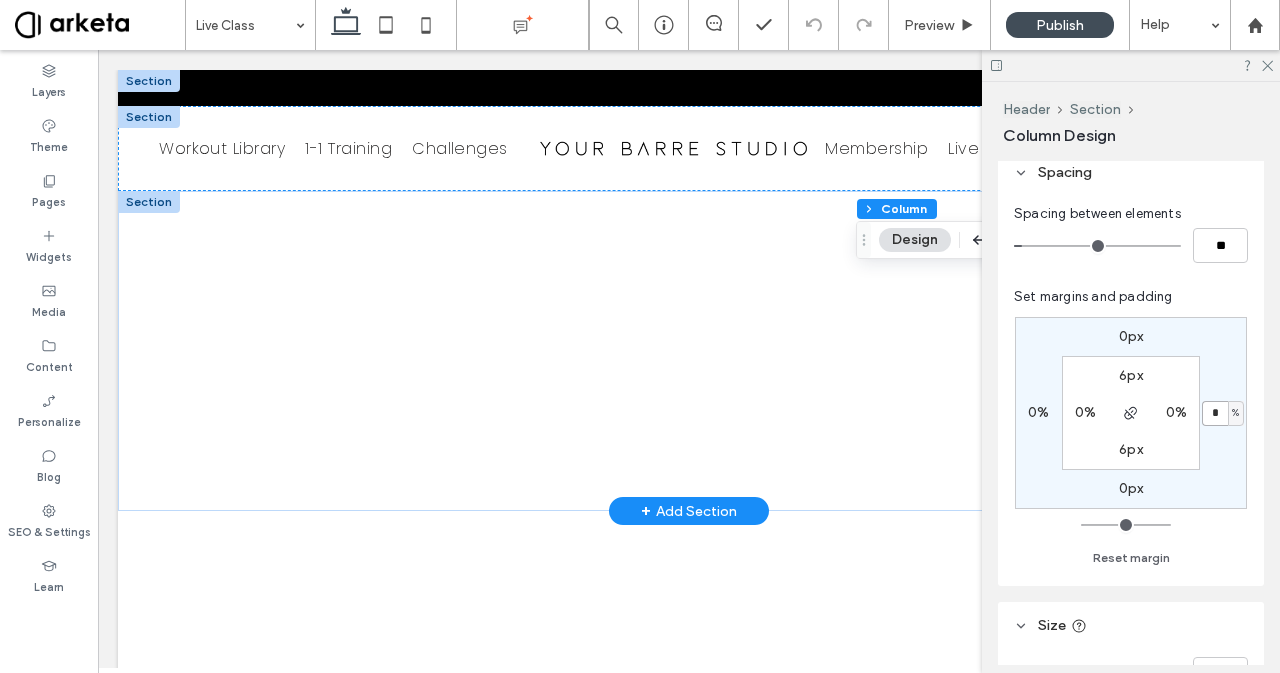 click on "*" at bounding box center (1215, 413) 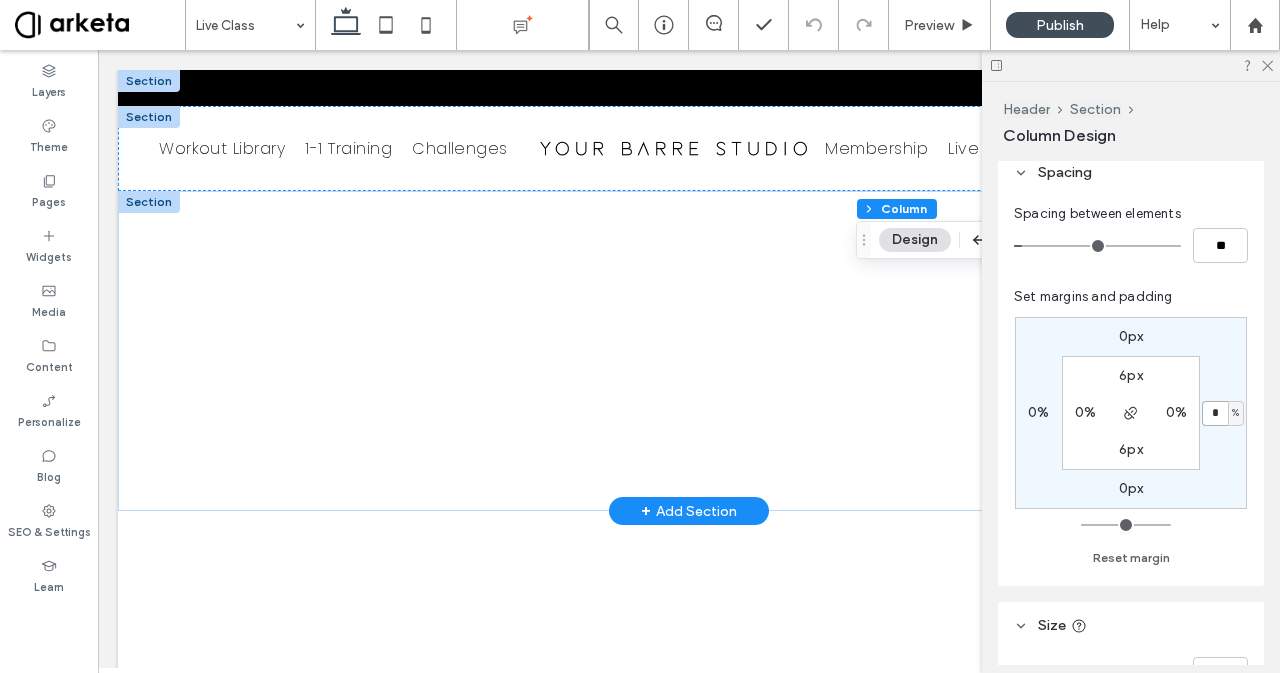 type on "*" 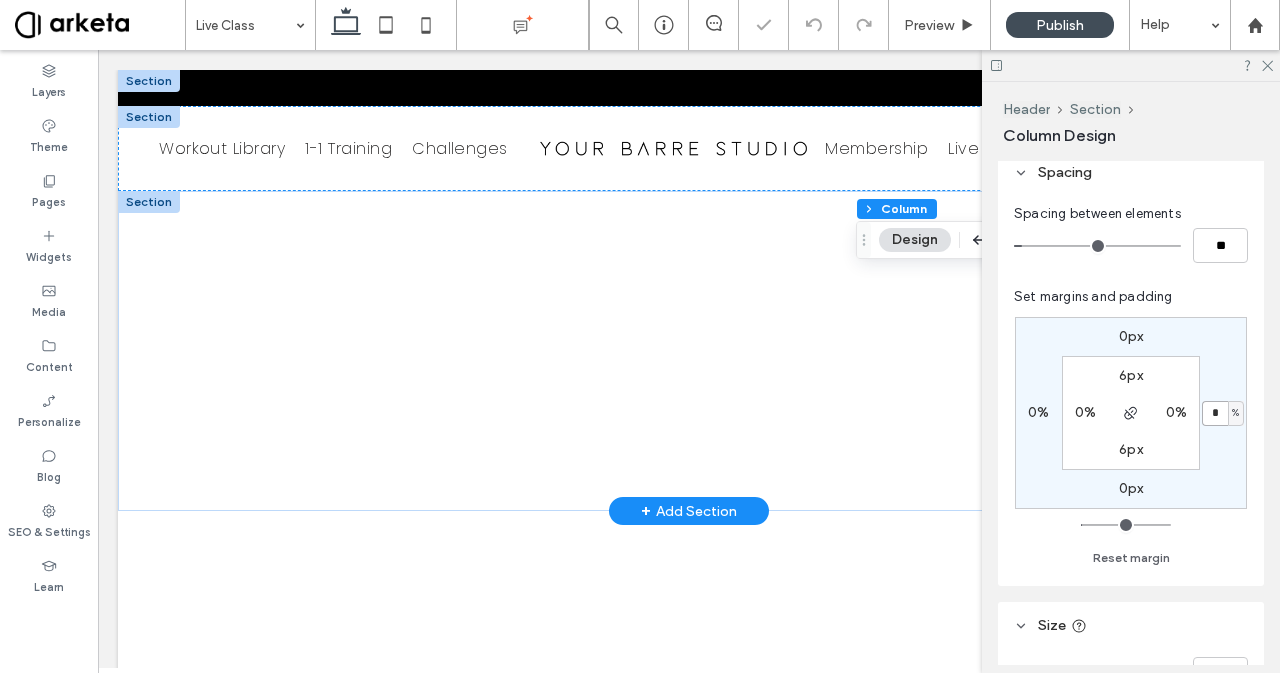 type on "****" 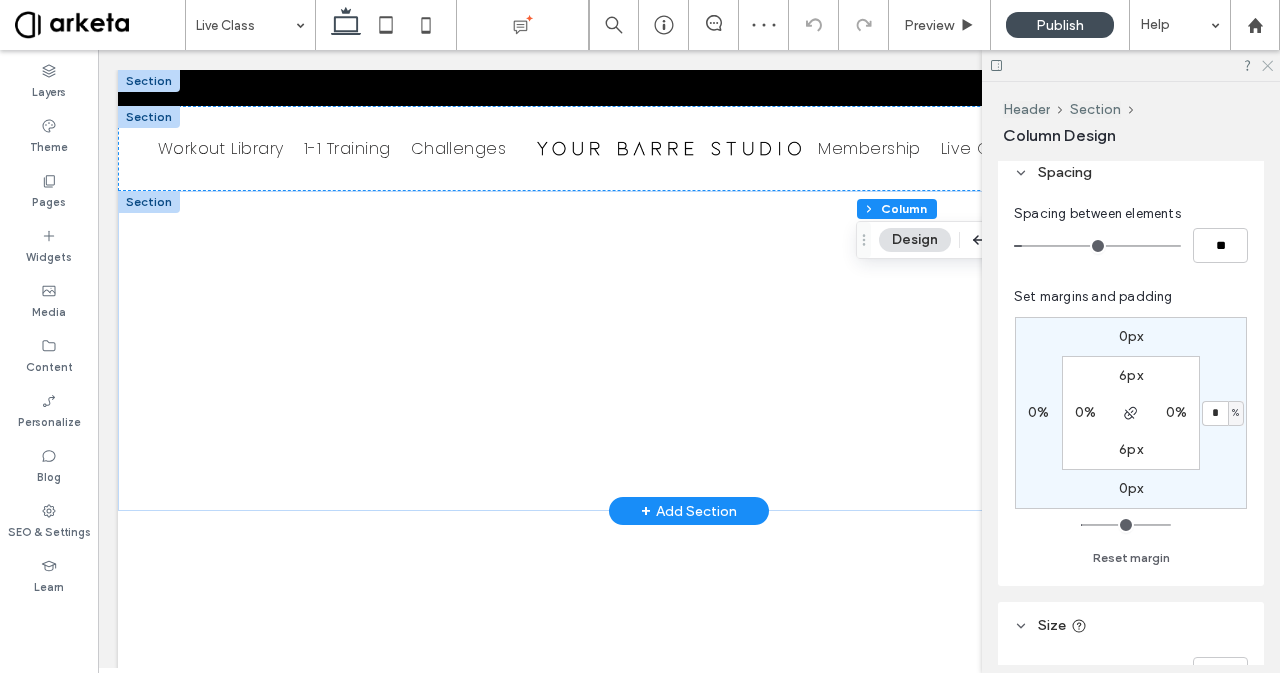 click 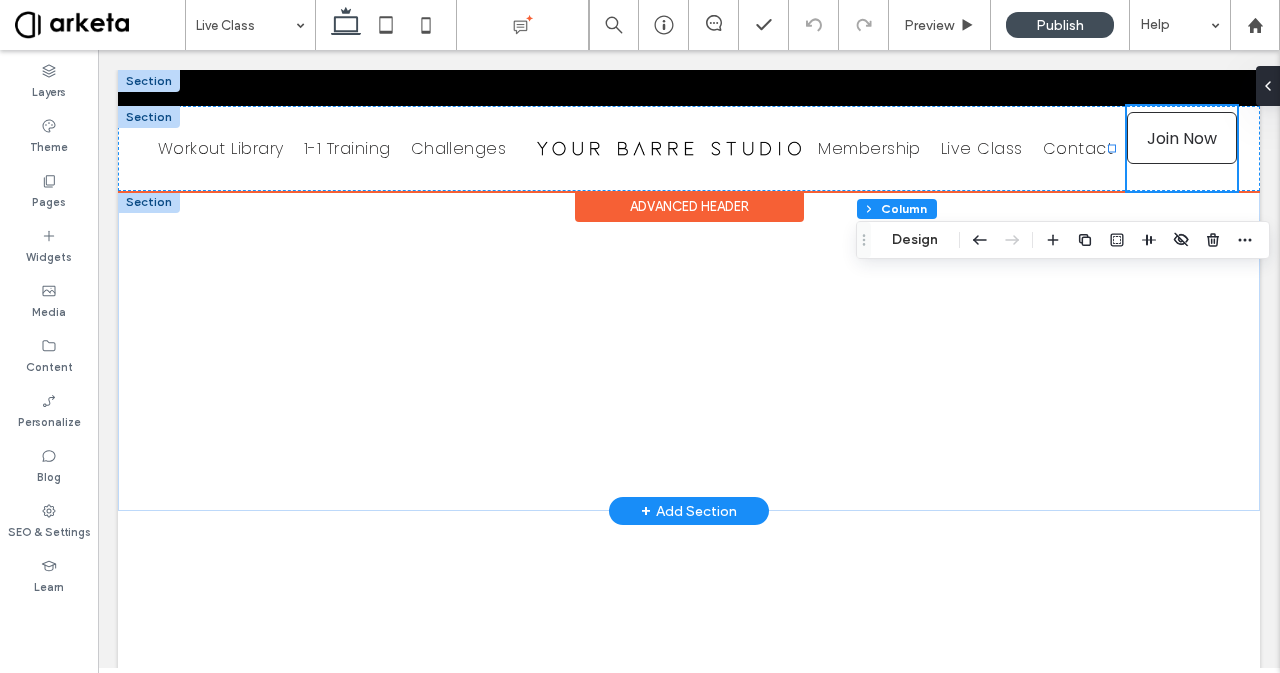 click on "*5555
Join Now" at bounding box center (1182, 148) 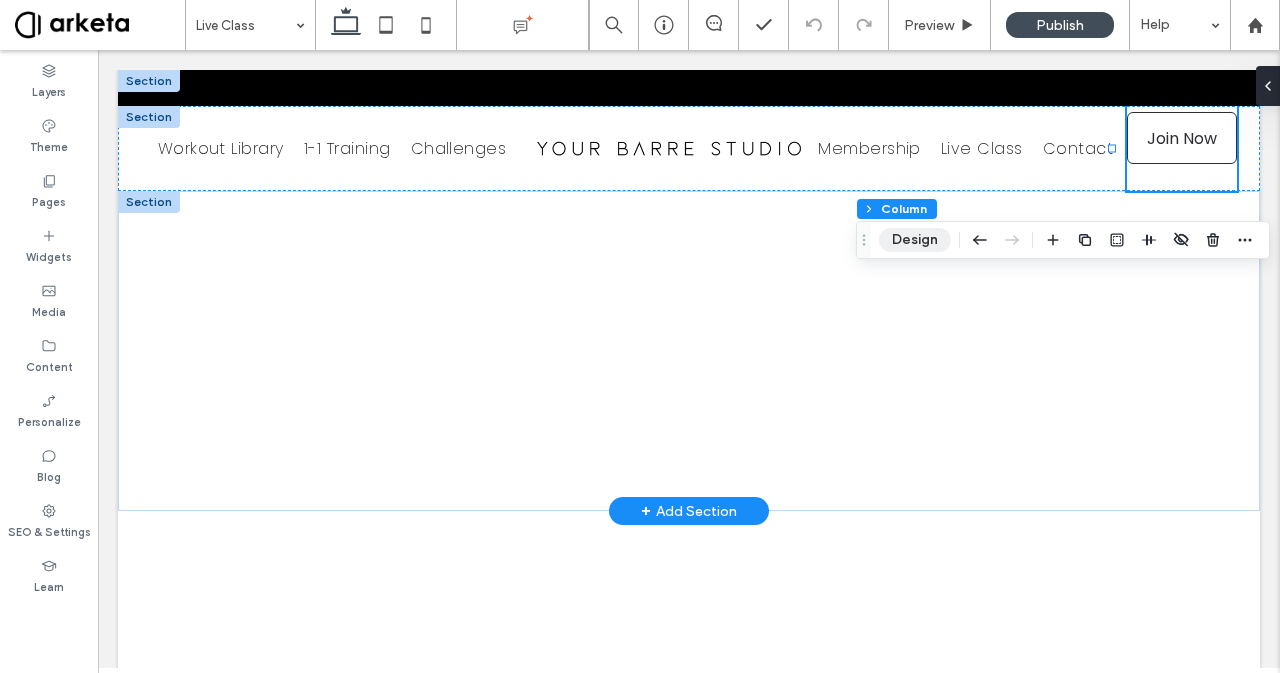 click on "Design" at bounding box center [915, 240] 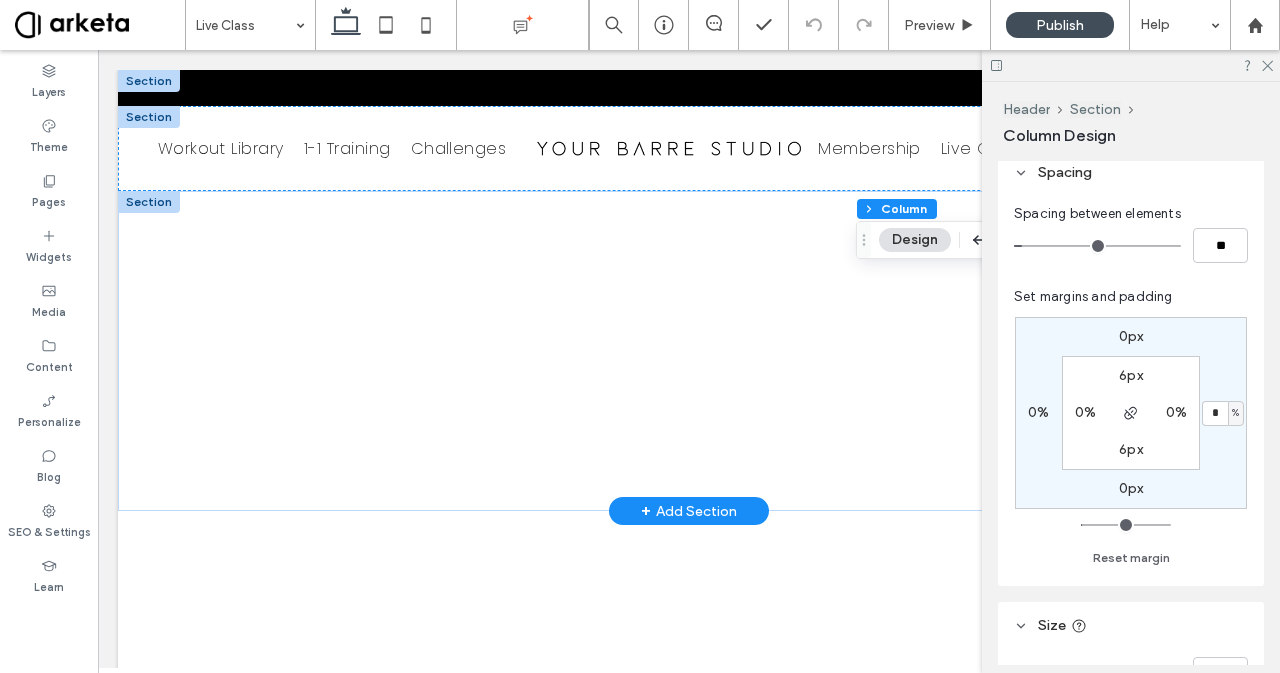 scroll, scrollTop: 407, scrollLeft: 0, axis: vertical 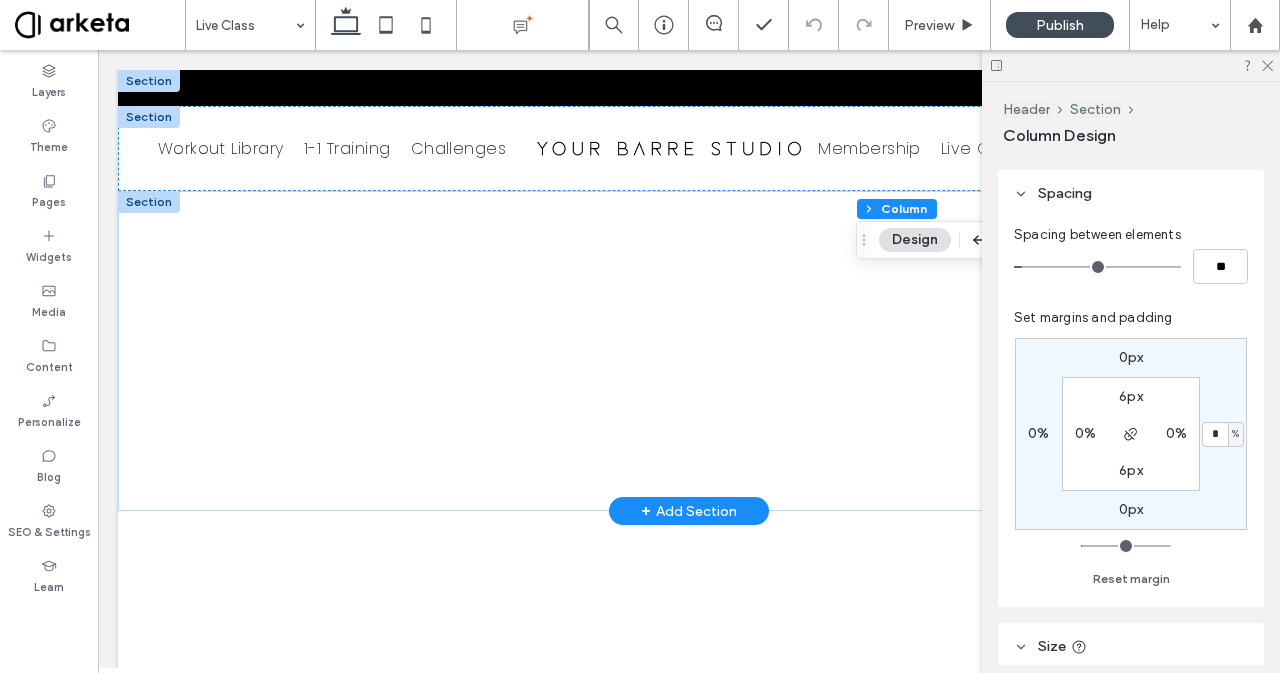 type on "*" 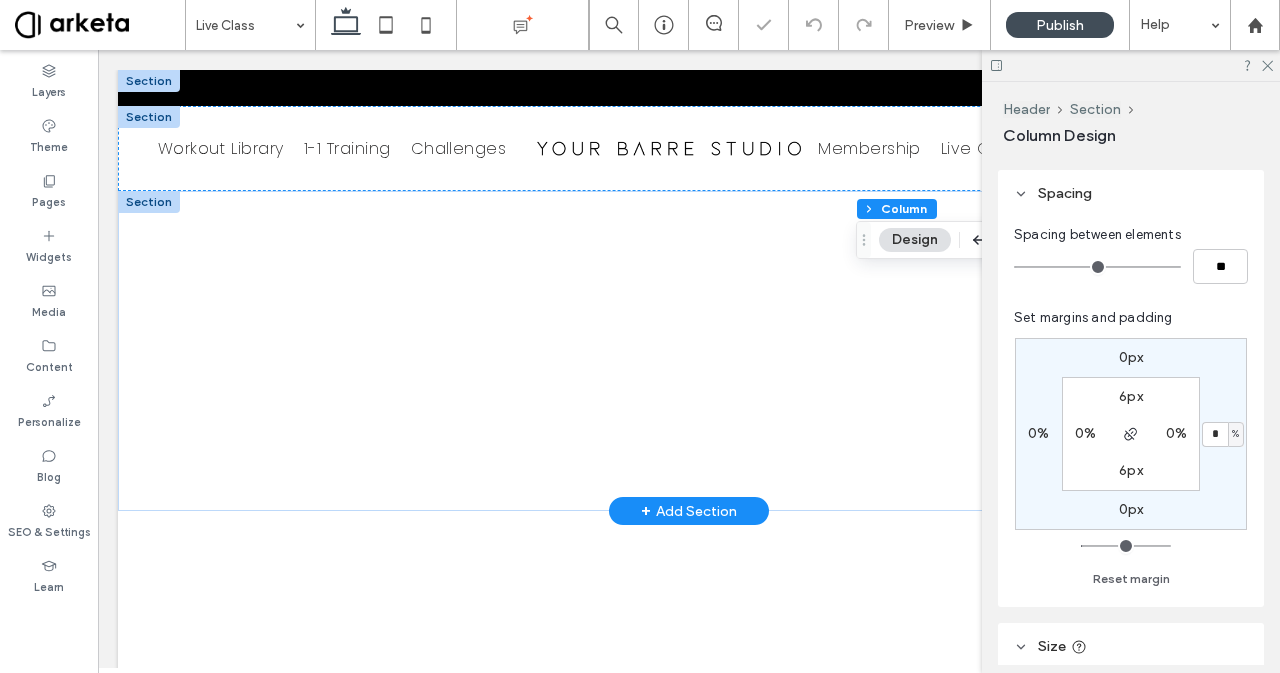 scroll, scrollTop: 0, scrollLeft: 0, axis: both 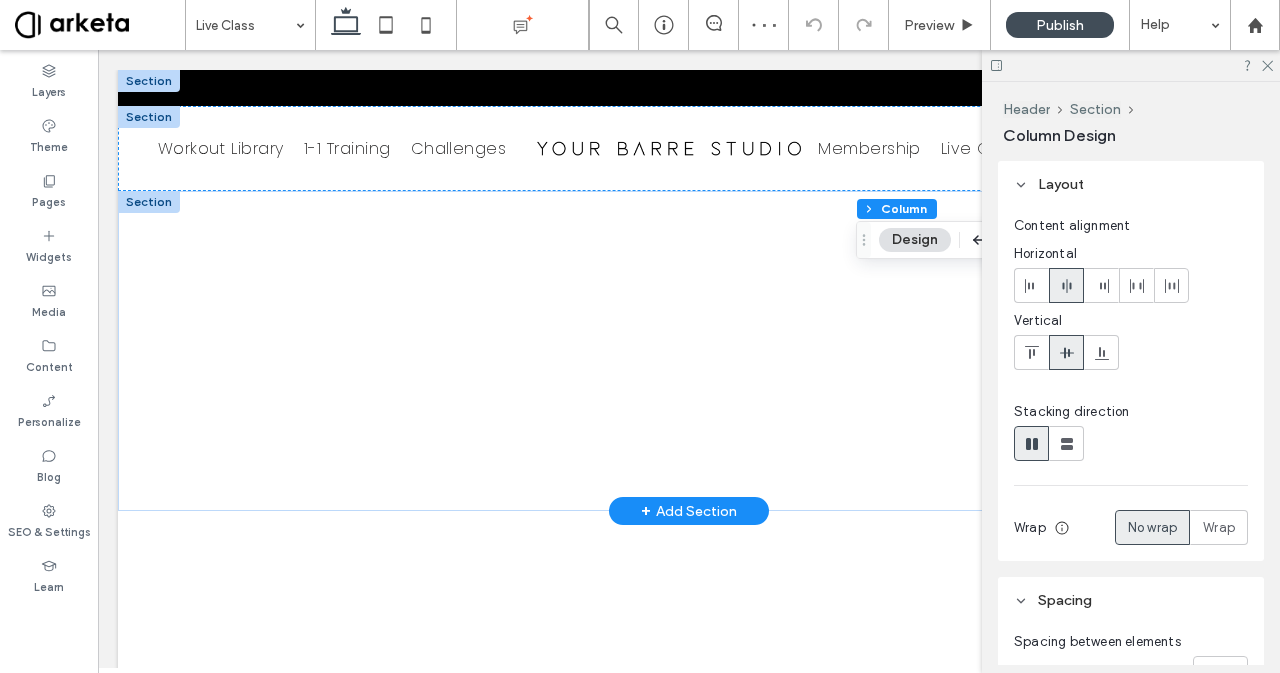 click at bounding box center (1131, 65) 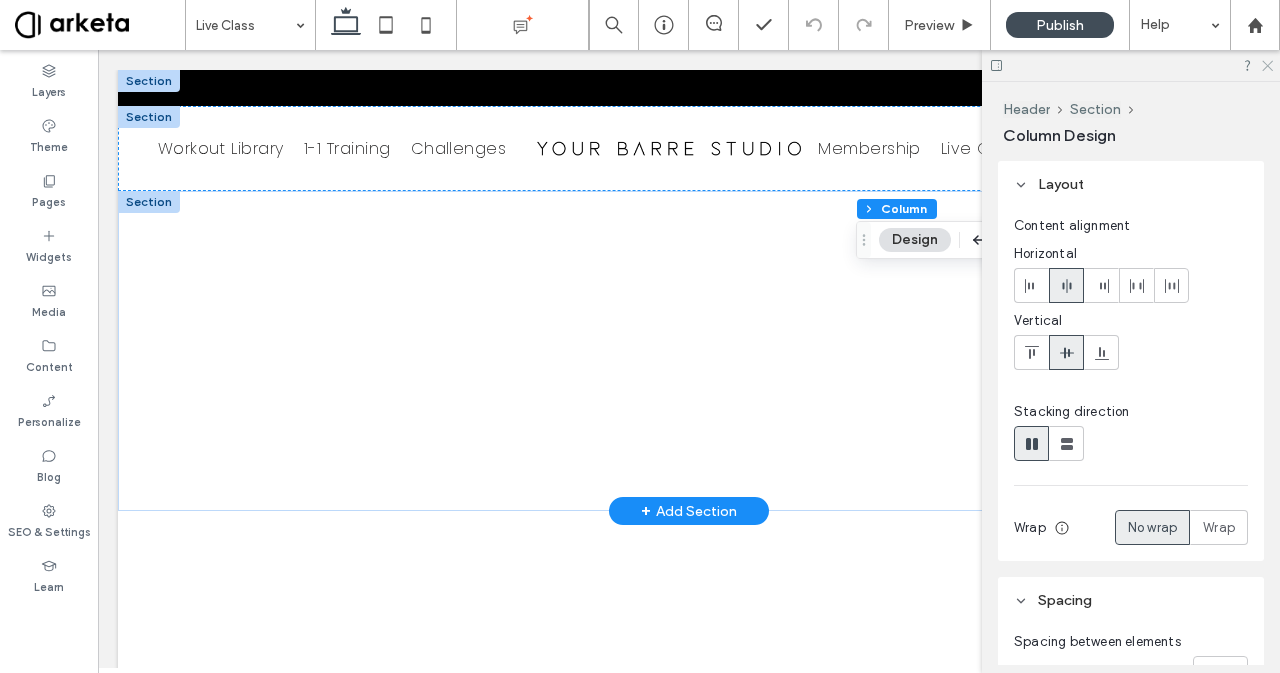 click 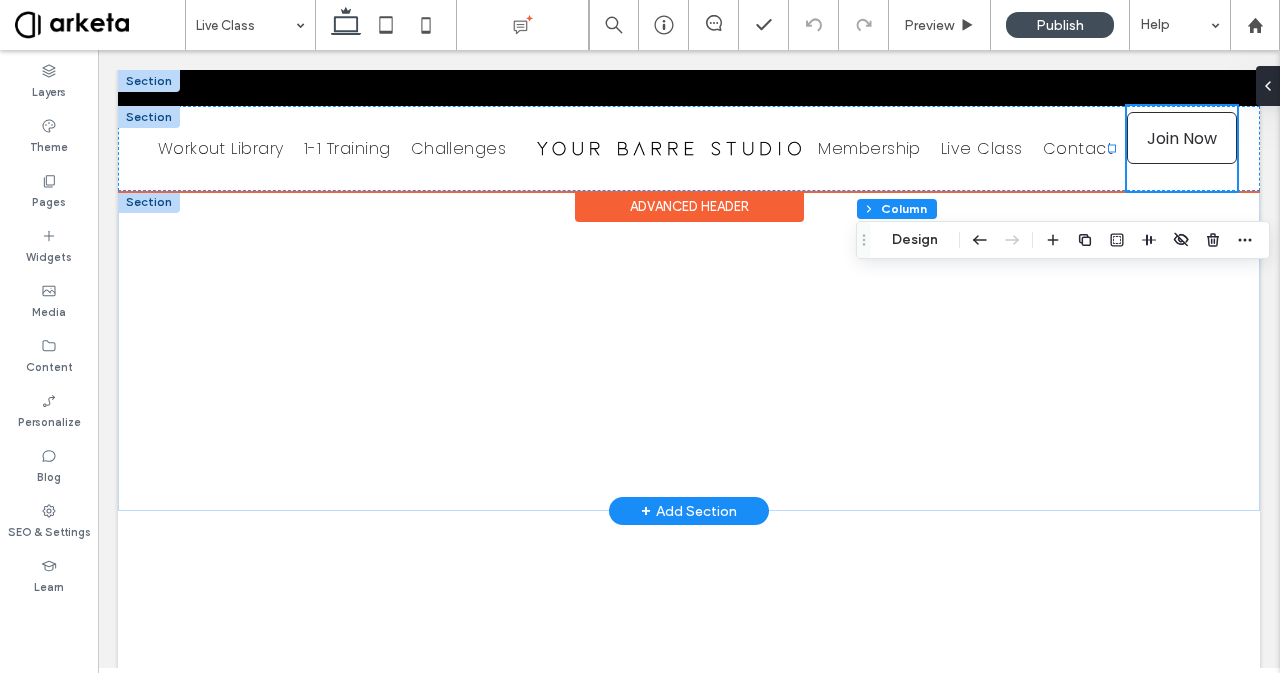 click on "*5555
Join Now" at bounding box center [1182, 148] 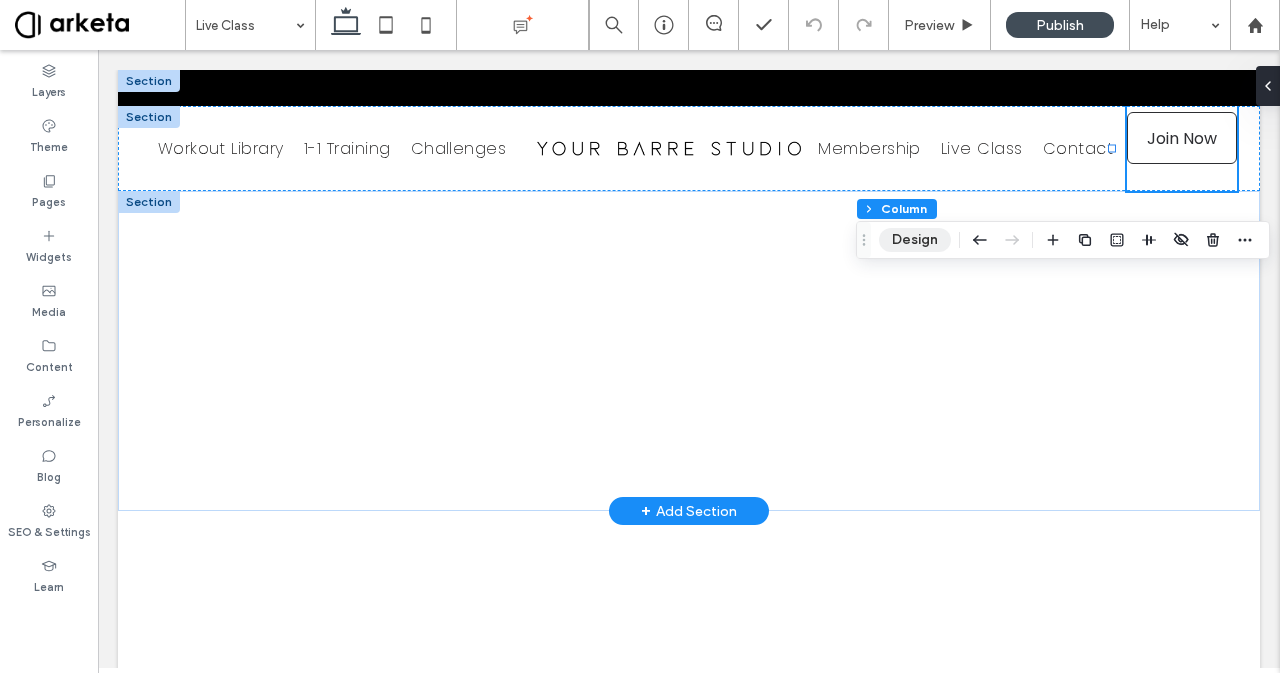 click on "Design" at bounding box center (915, 240) 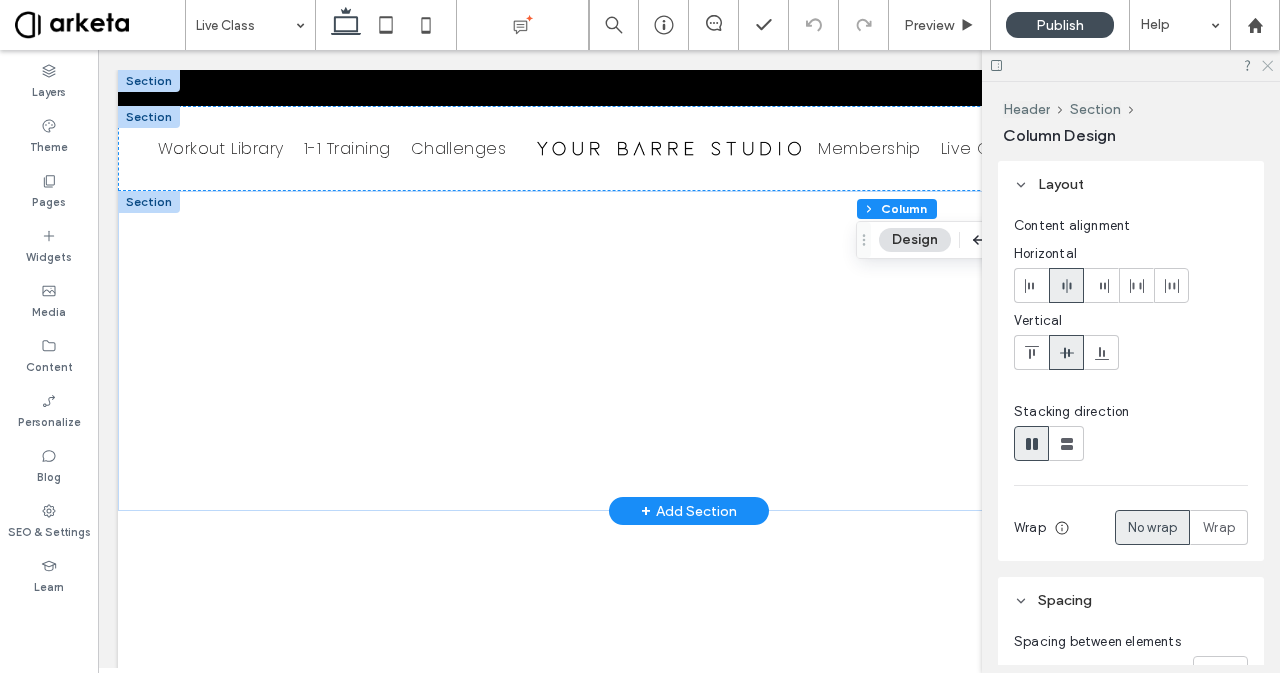 click 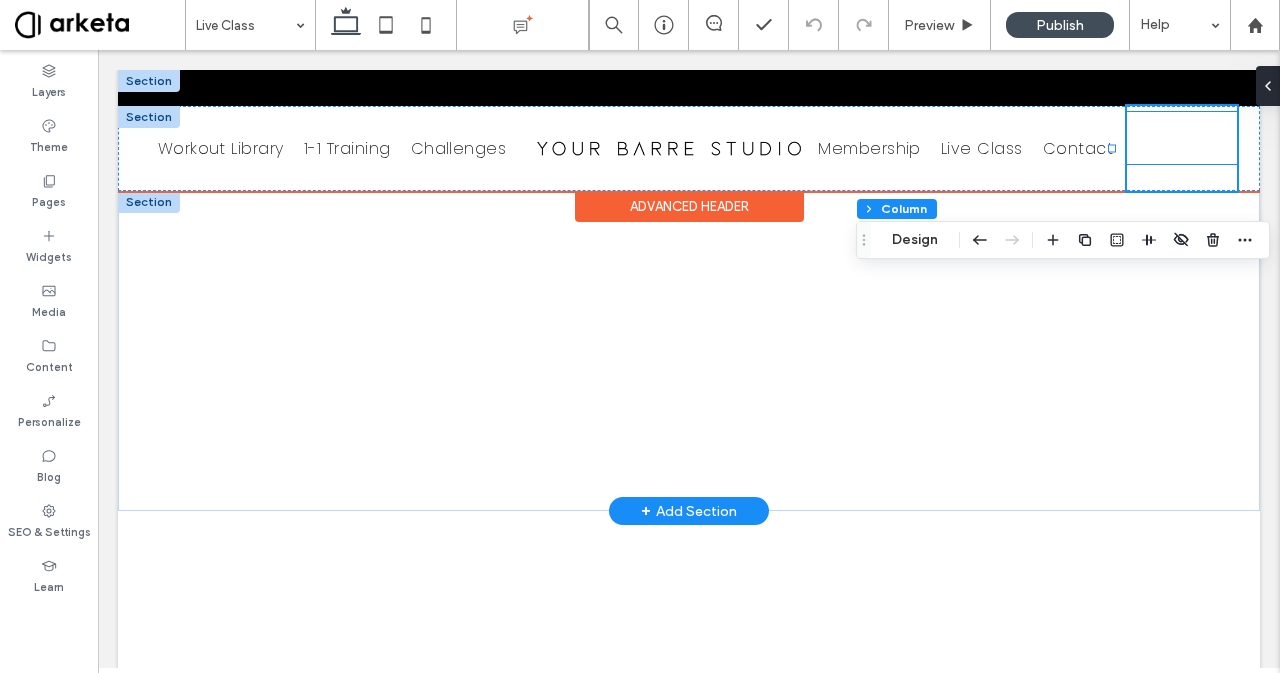 click on "Join Now" at bounding box center [1182, 138] 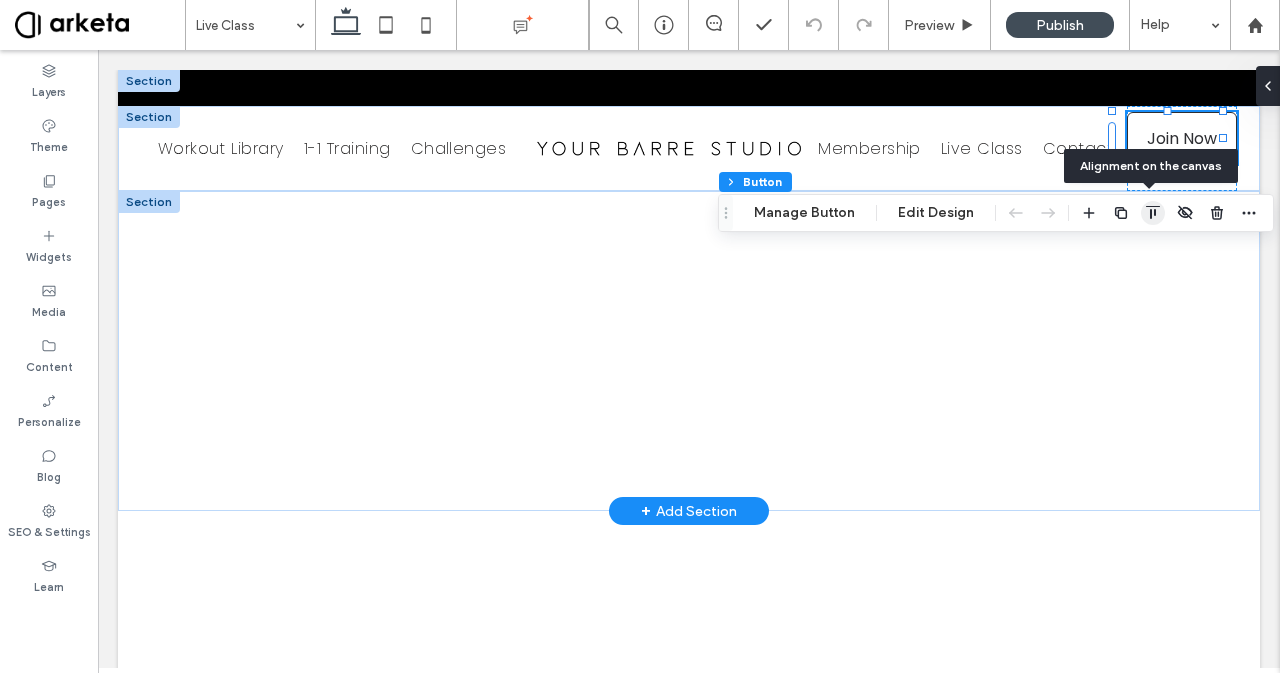 click 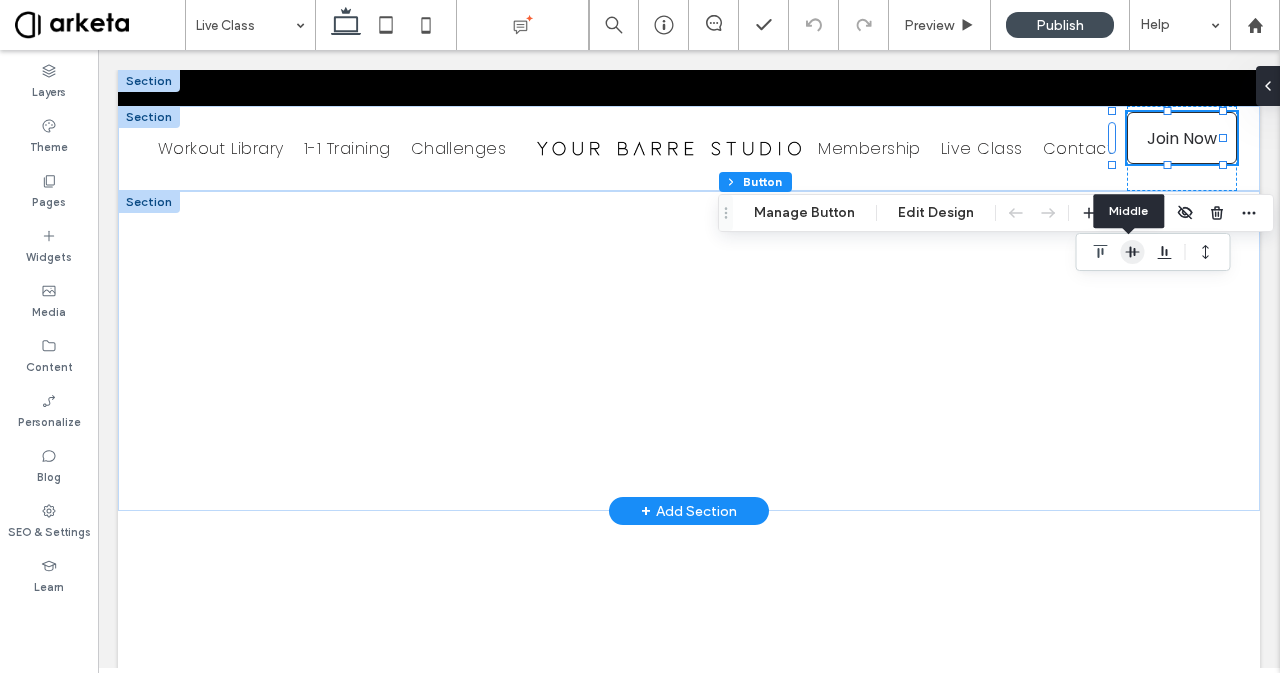 click 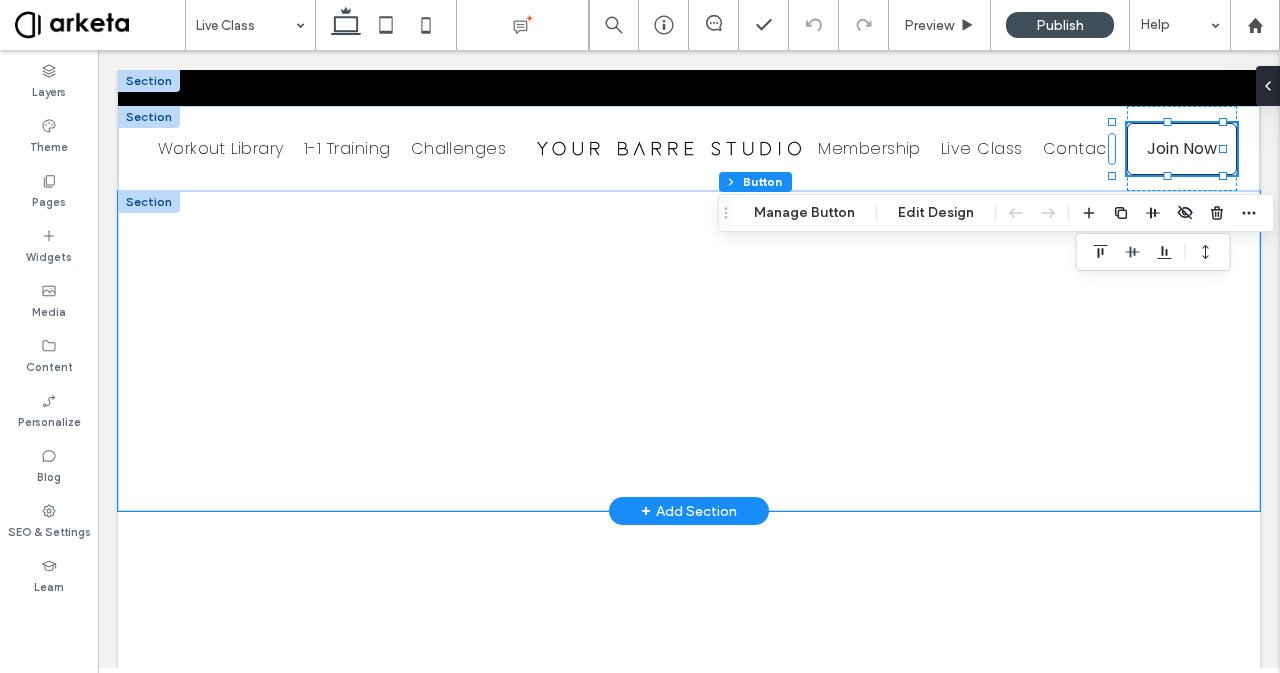 click at bounding box center [689, 351] 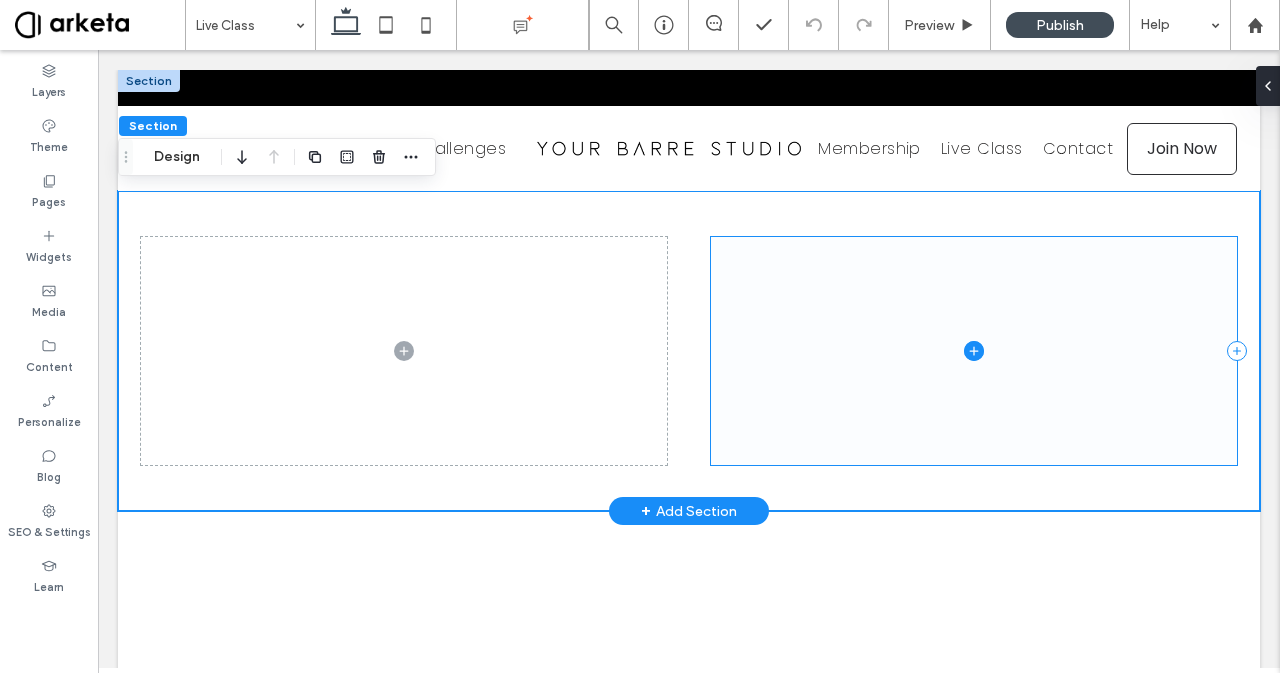 click at bounding box center (974, 351) 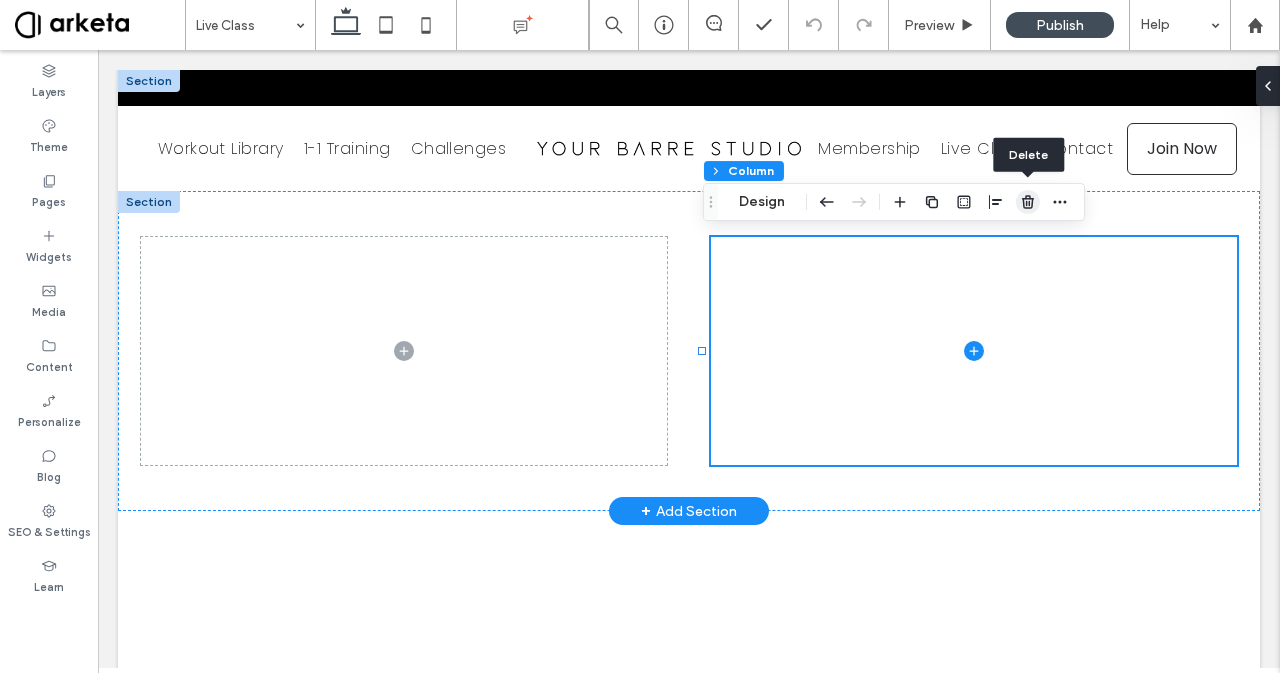 click 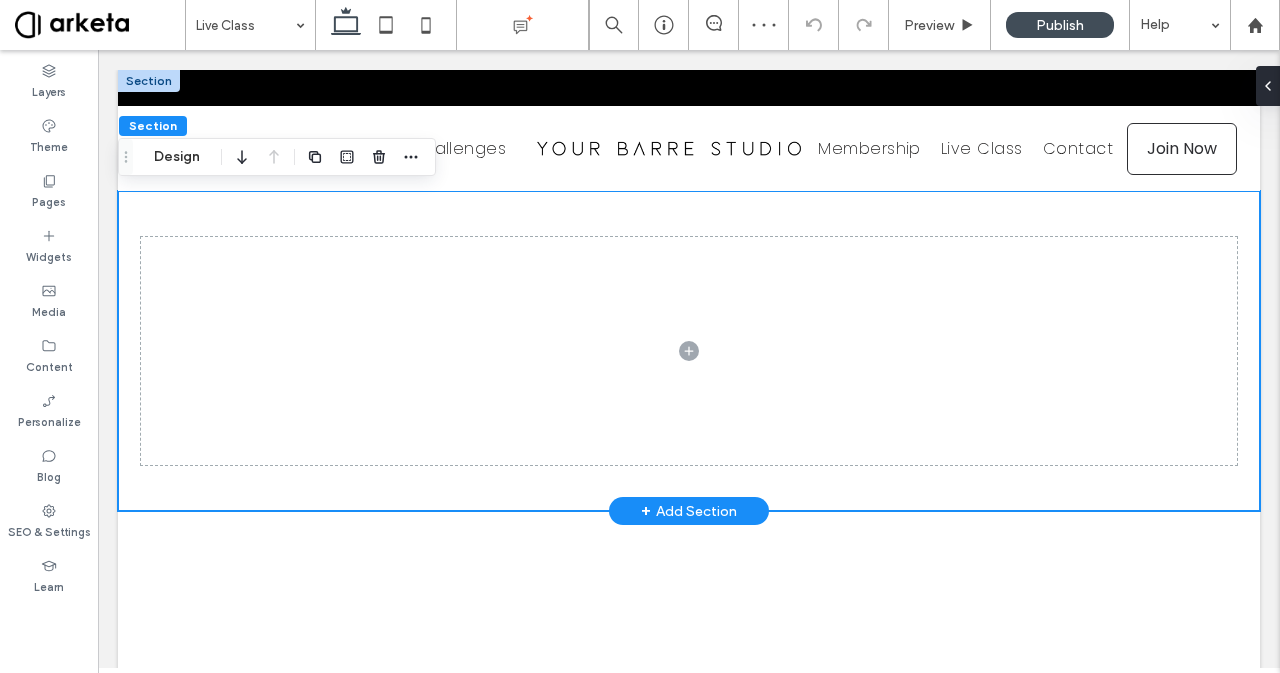 click at bounding box center (689, 351) 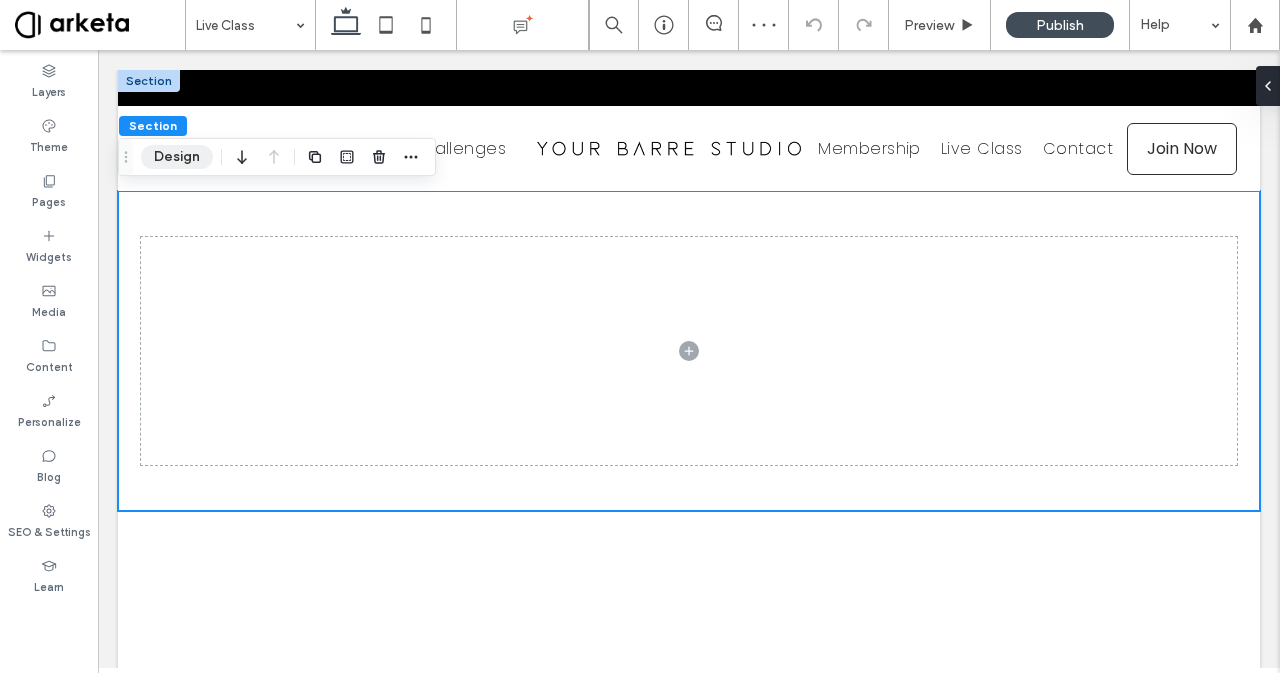 click on "Design" at bounding box center [177, 157] 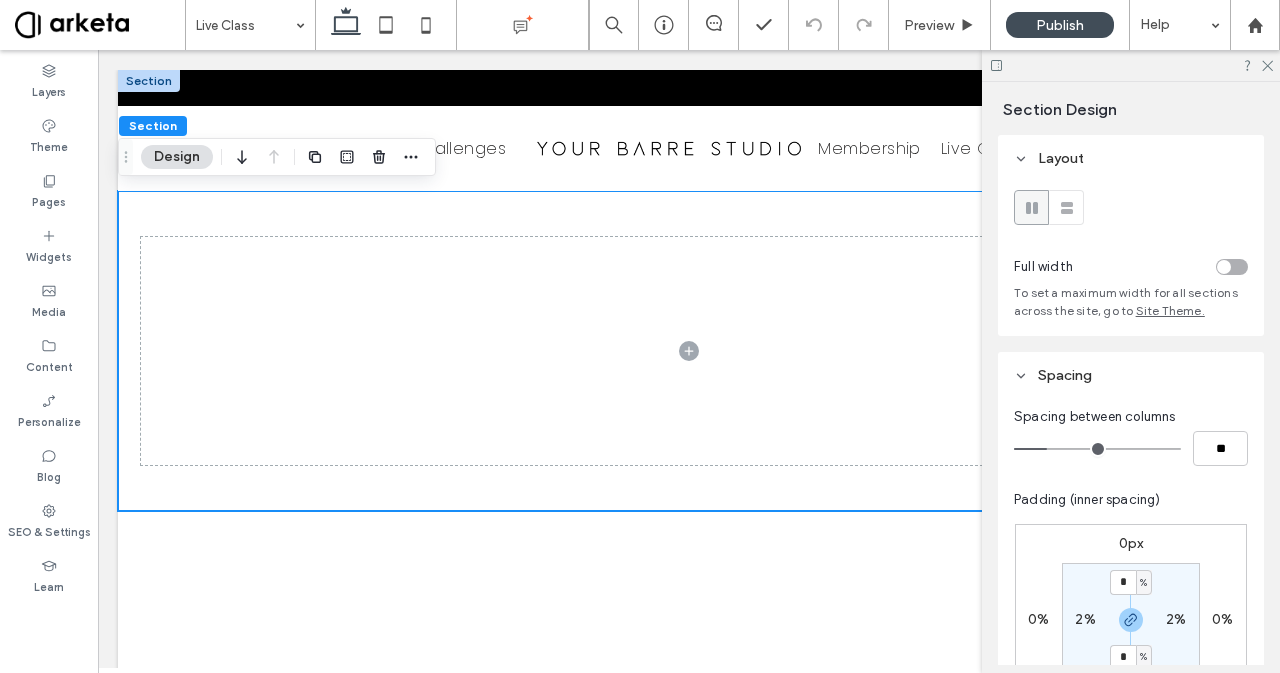 click at bounding box center (1232, 267) 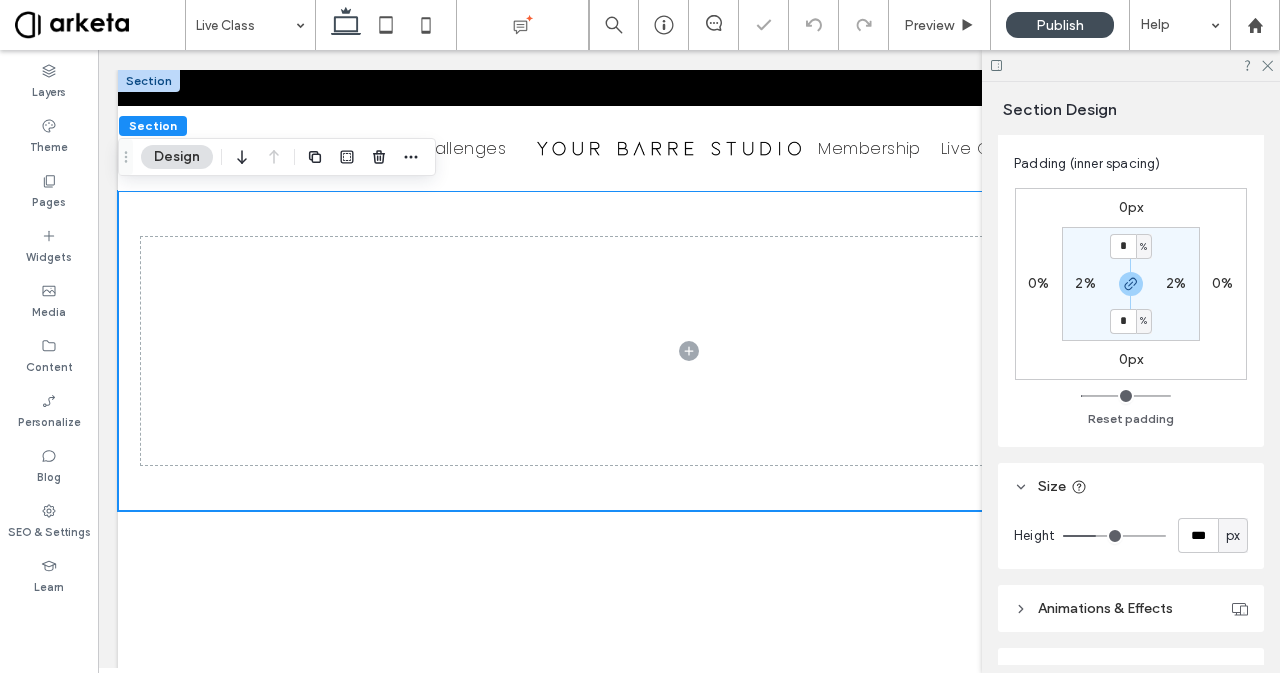 scroll, scrollTop: 366, scrollLeft: 0, axis: vertical 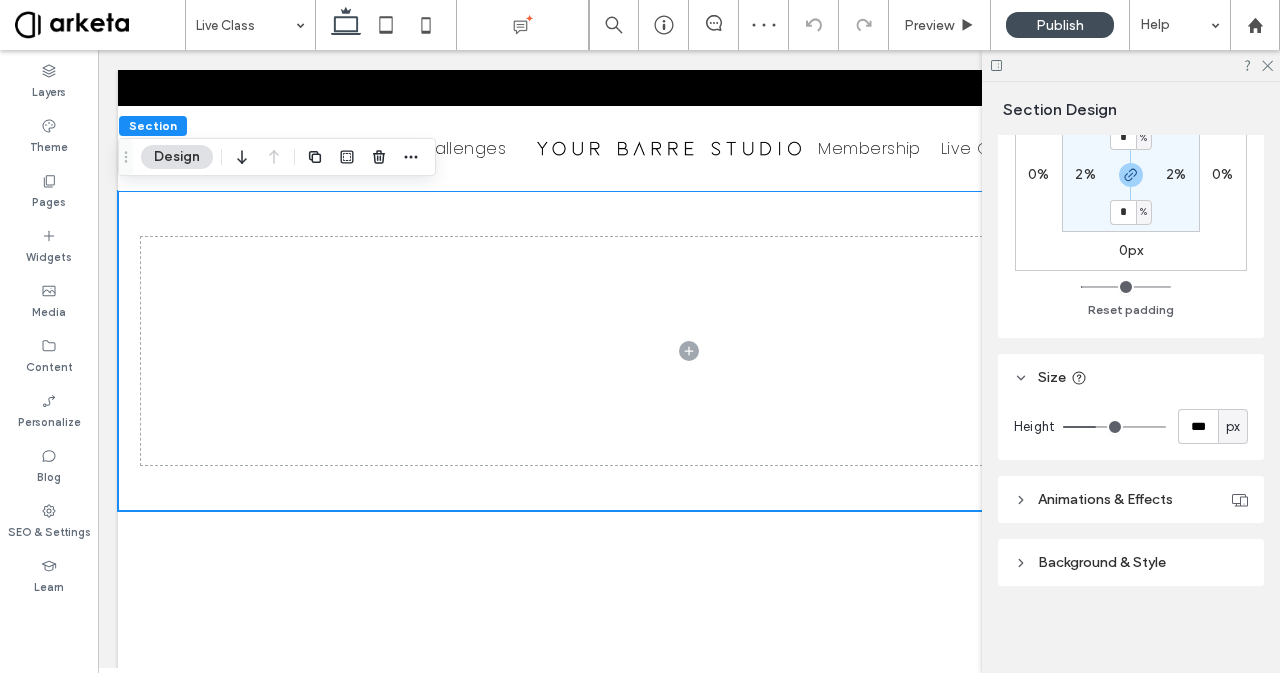 click on "Background & Style" at bounding box center (1102, 562) 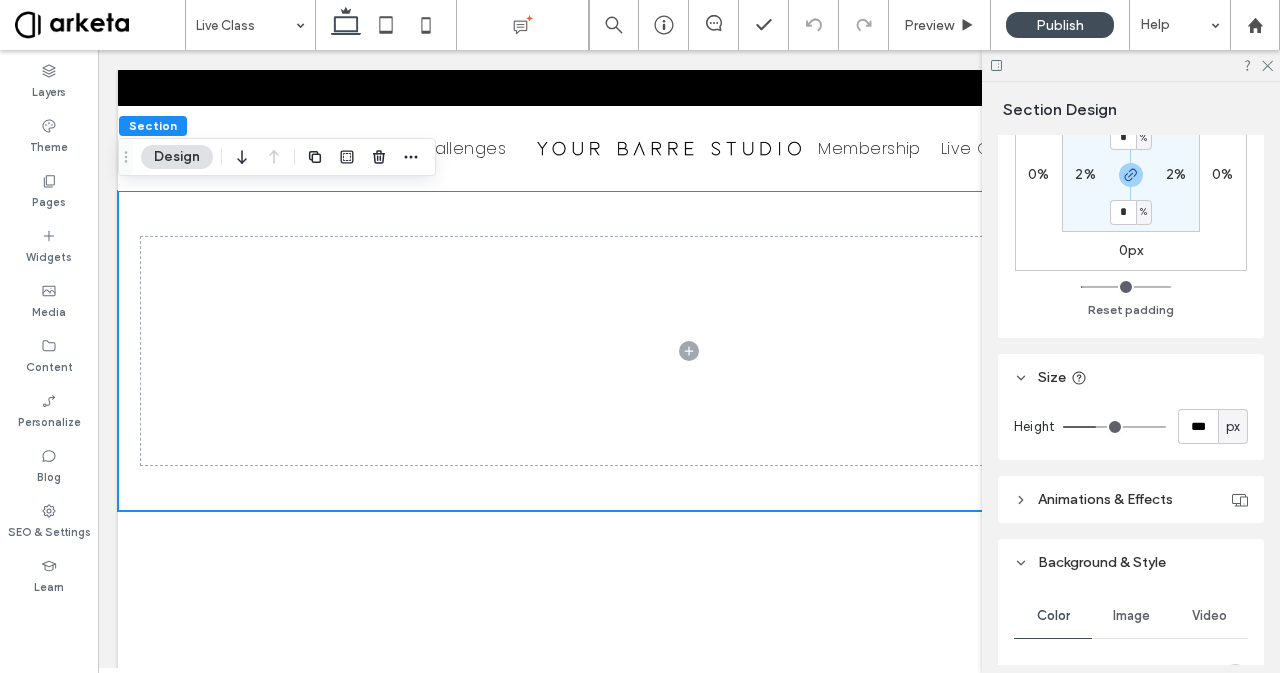 click on "Image" at bounding box center [1131, 616] 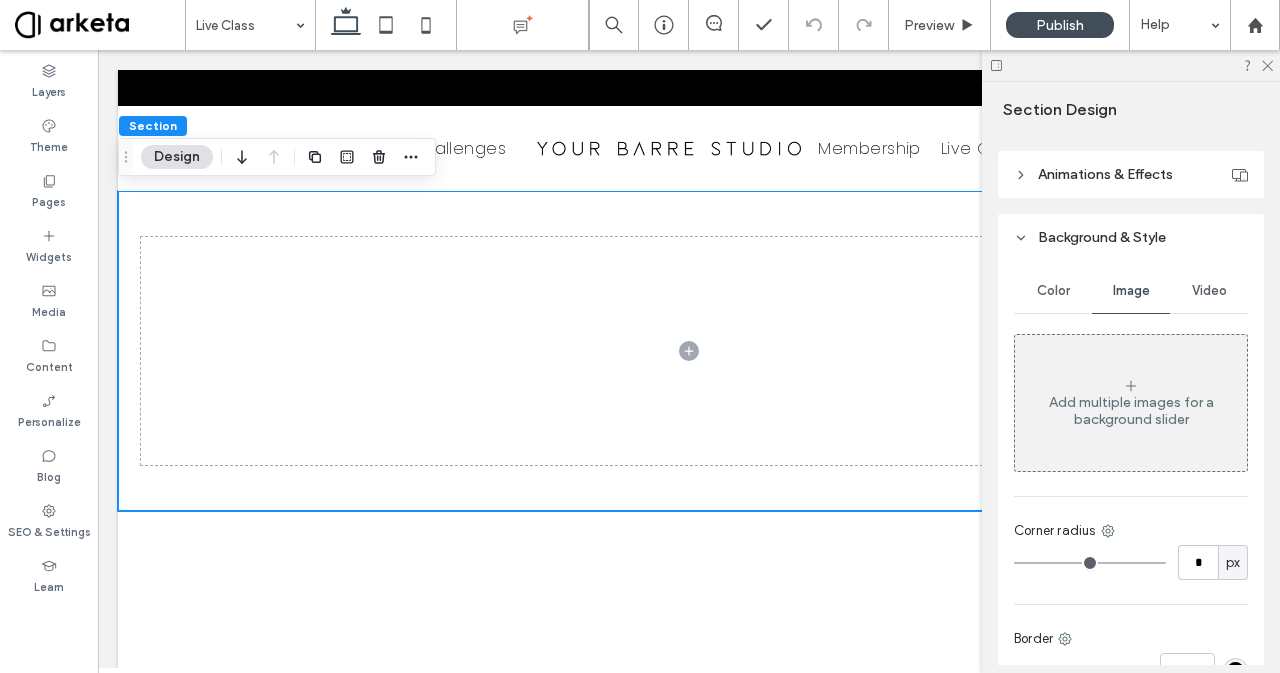 scroll, scrollTop: 776, scrollLeft: 0, axis: vertical 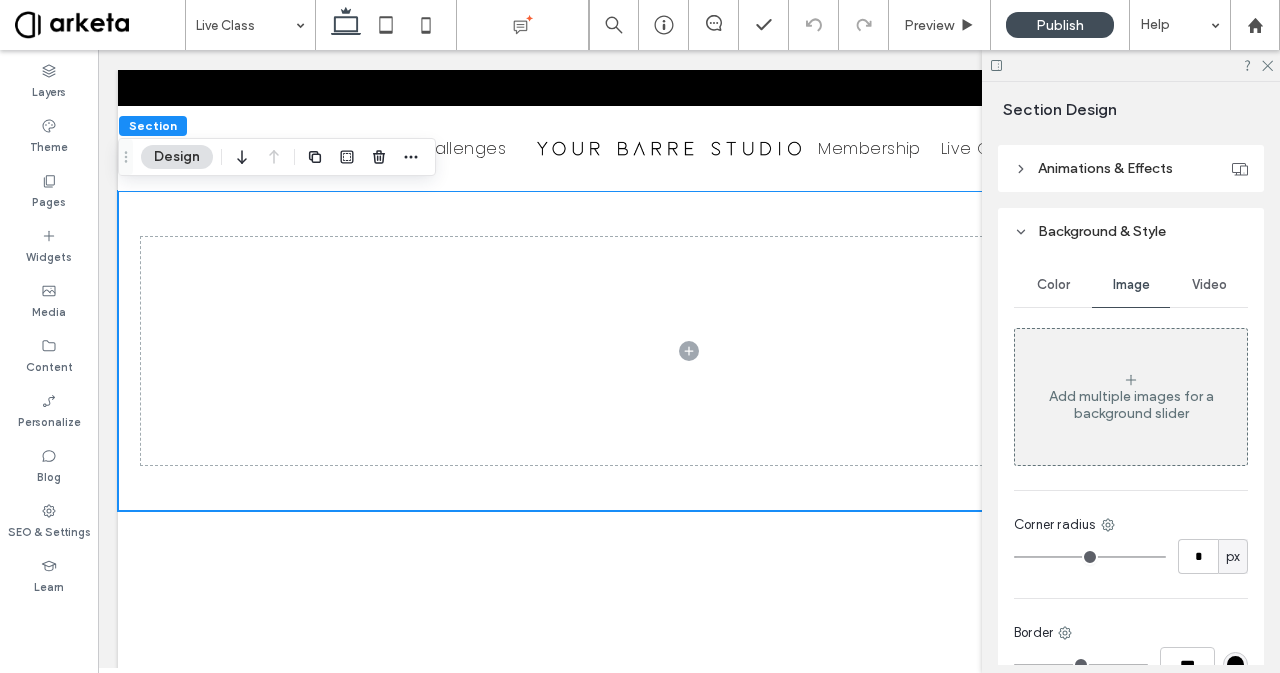 click on "Add multiple images for a background slider" at bounding box center [1131, 397] 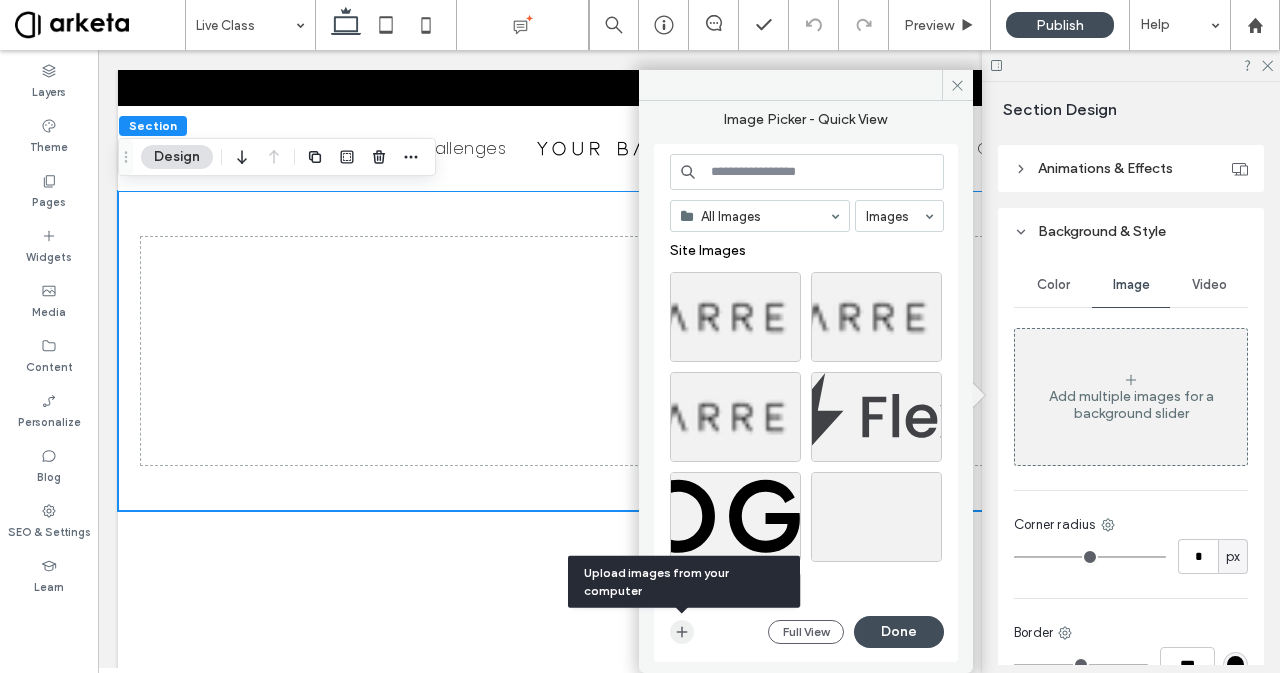 click 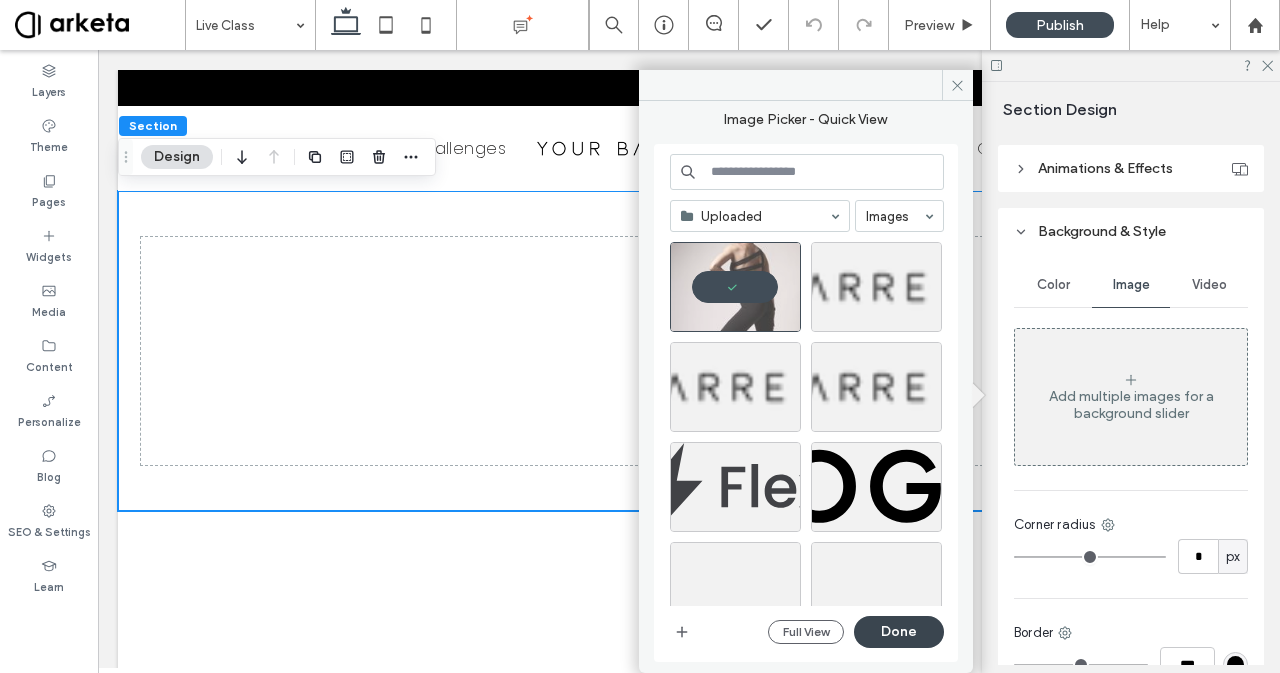 click on "Done" at bounding box center (899, 632) 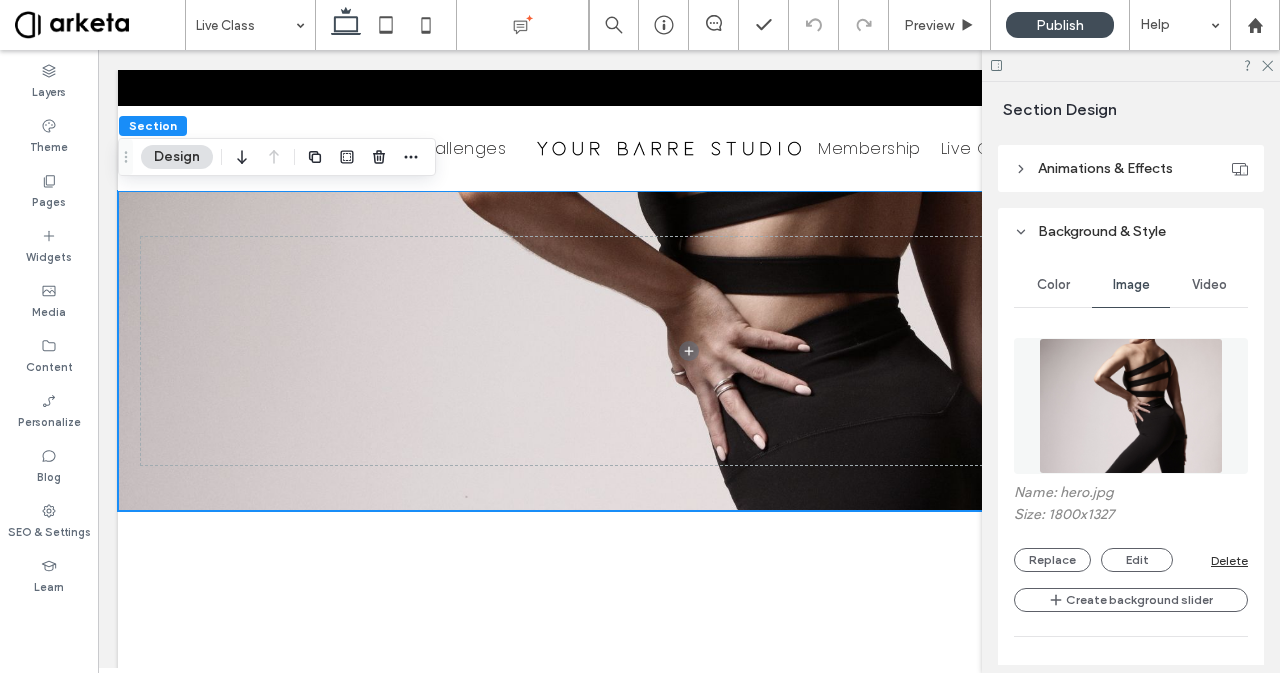 scroll, scrollTop: 830, scrollLeft: 0, axis: vertical 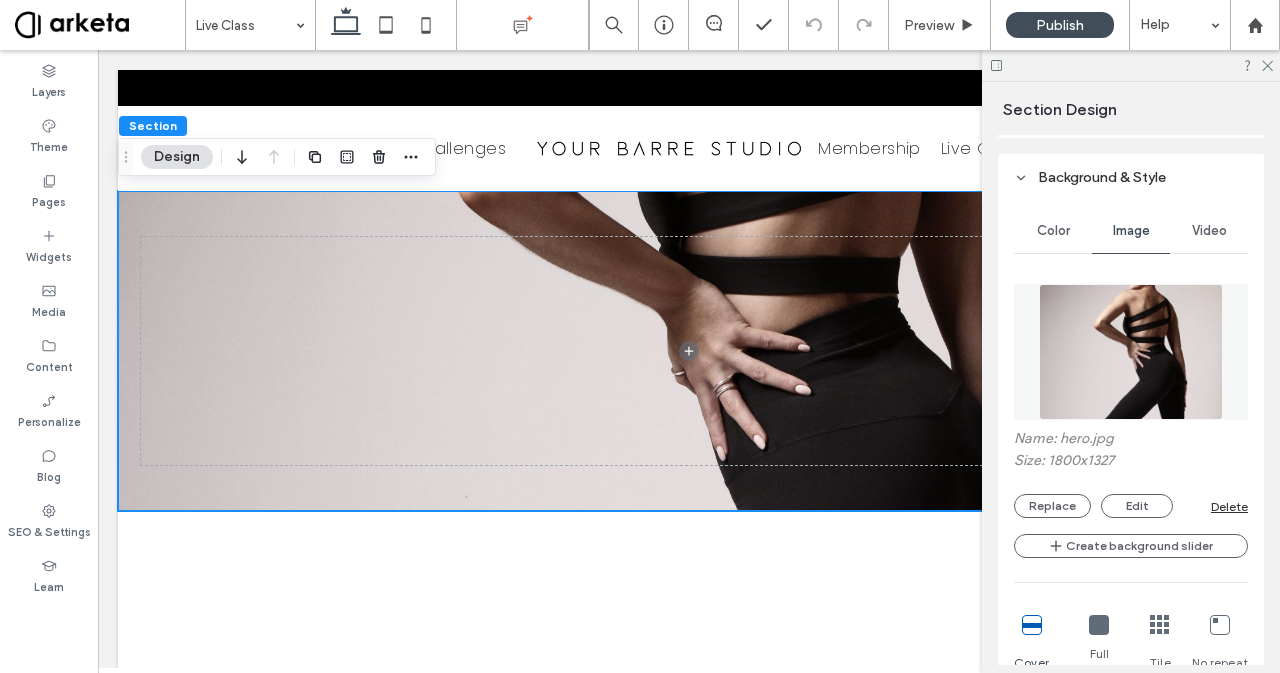 click on "Design" at bounding box center [177, 157] 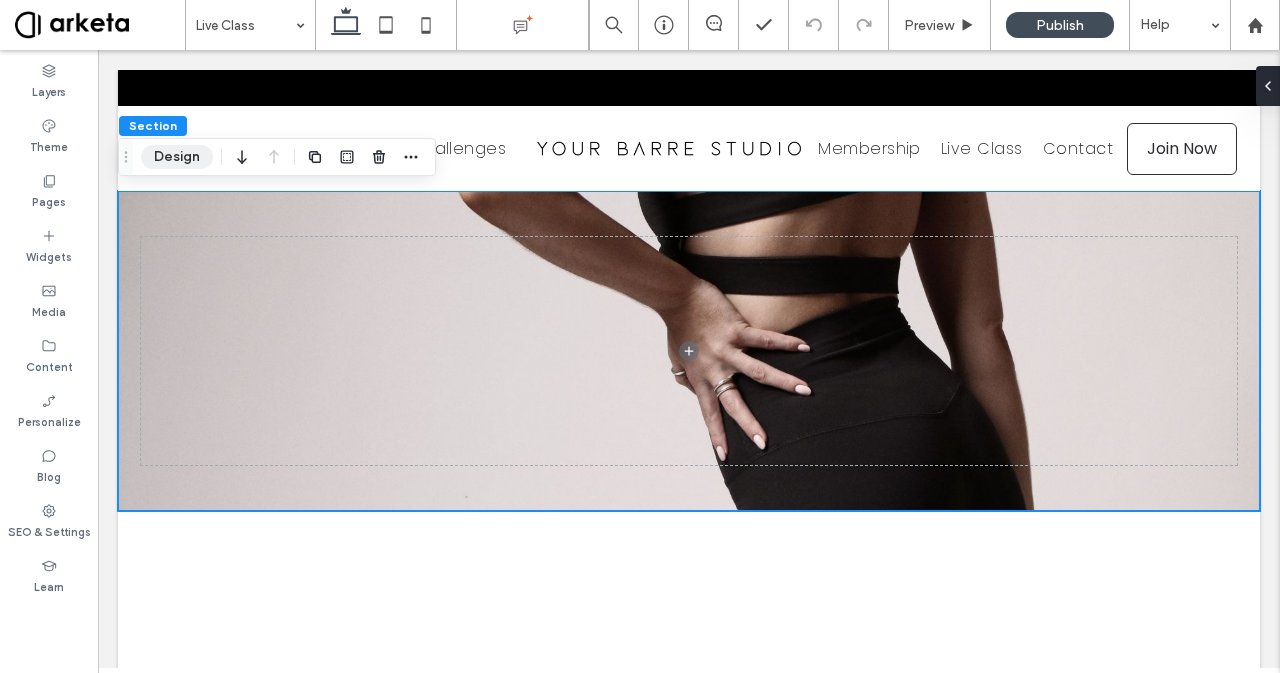 click on "Design" at bounding box center [177, 157] 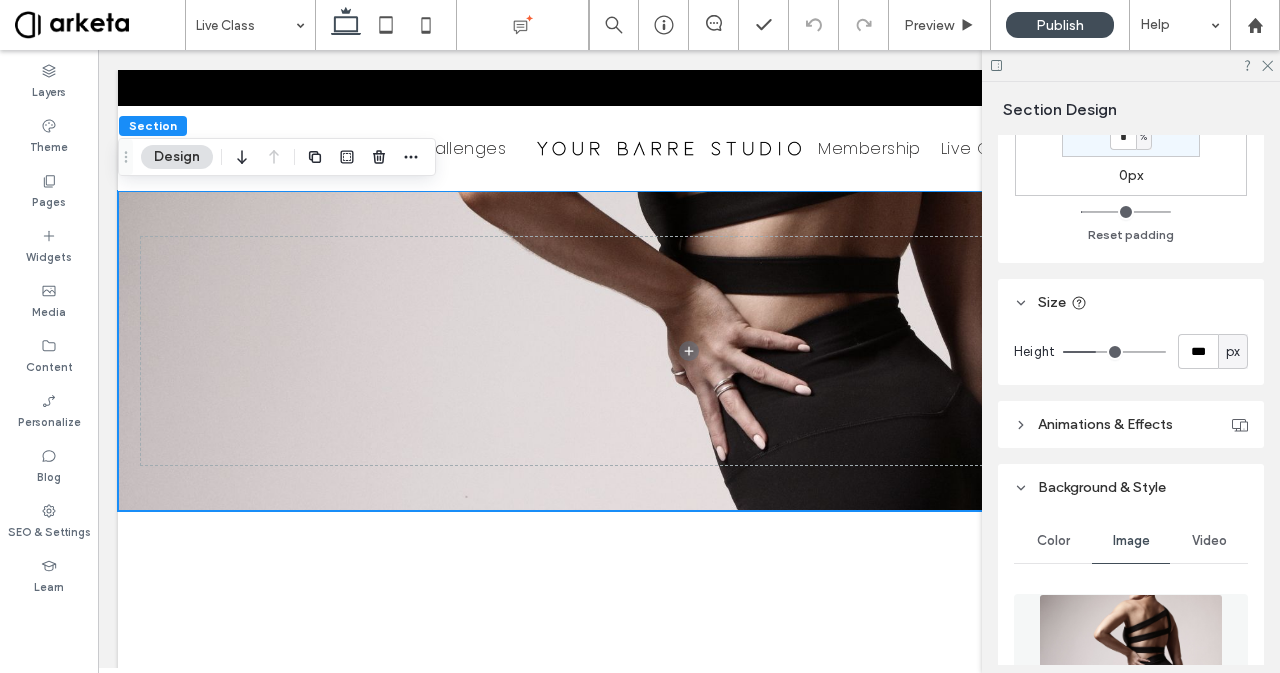 scroll, scrollTop: 528, scrollLeft: 0, axis: vertical 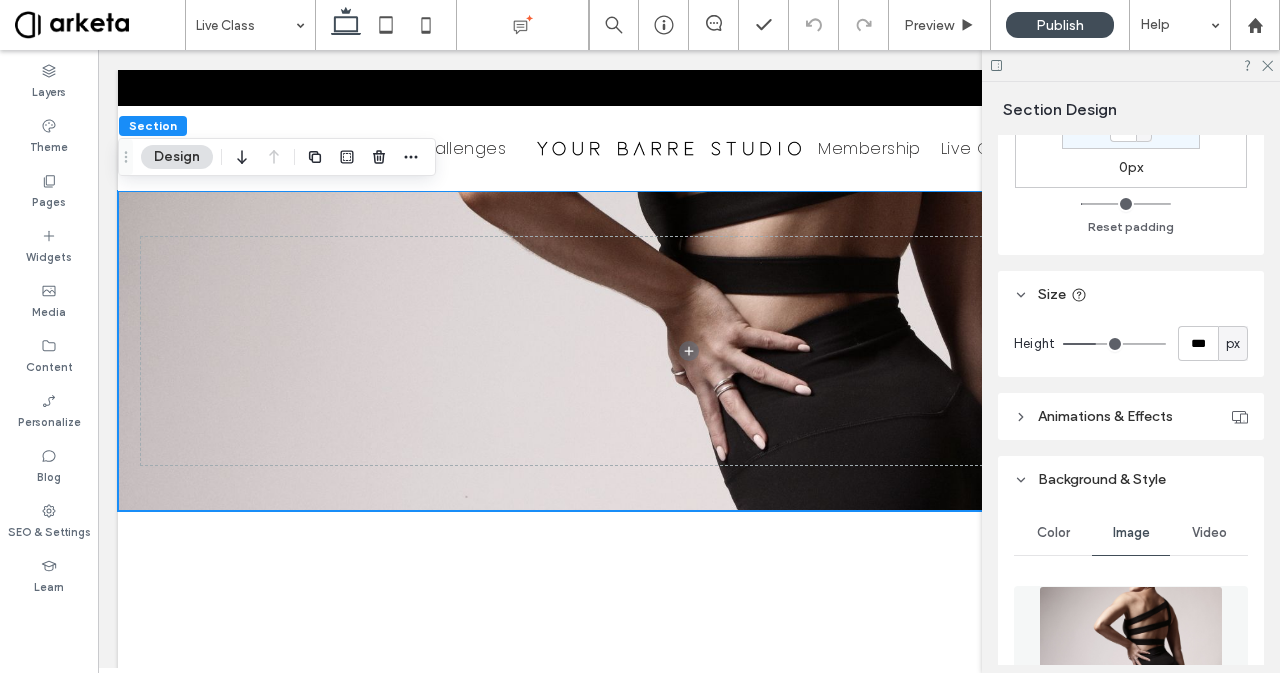 click on "px" at bounding box center (1233, 344) 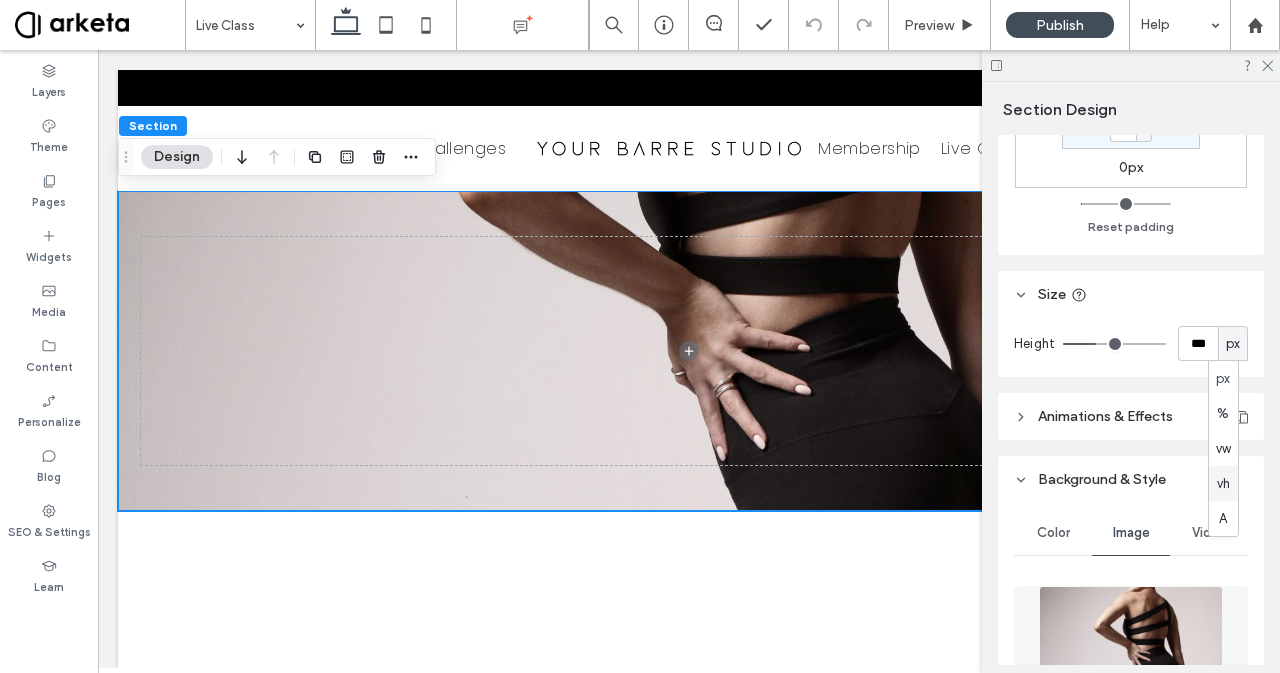 click on "vh" at bounding box center [1223, 483] 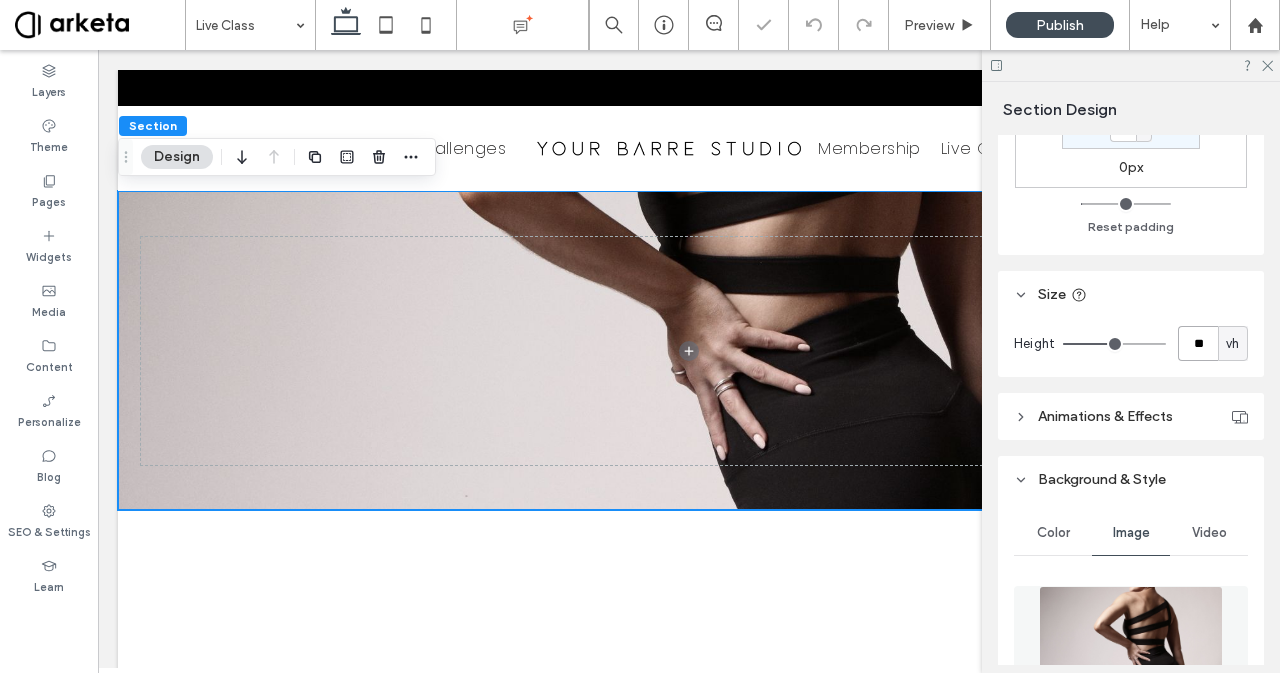 click on "**" at bounding box center (1198, 343) 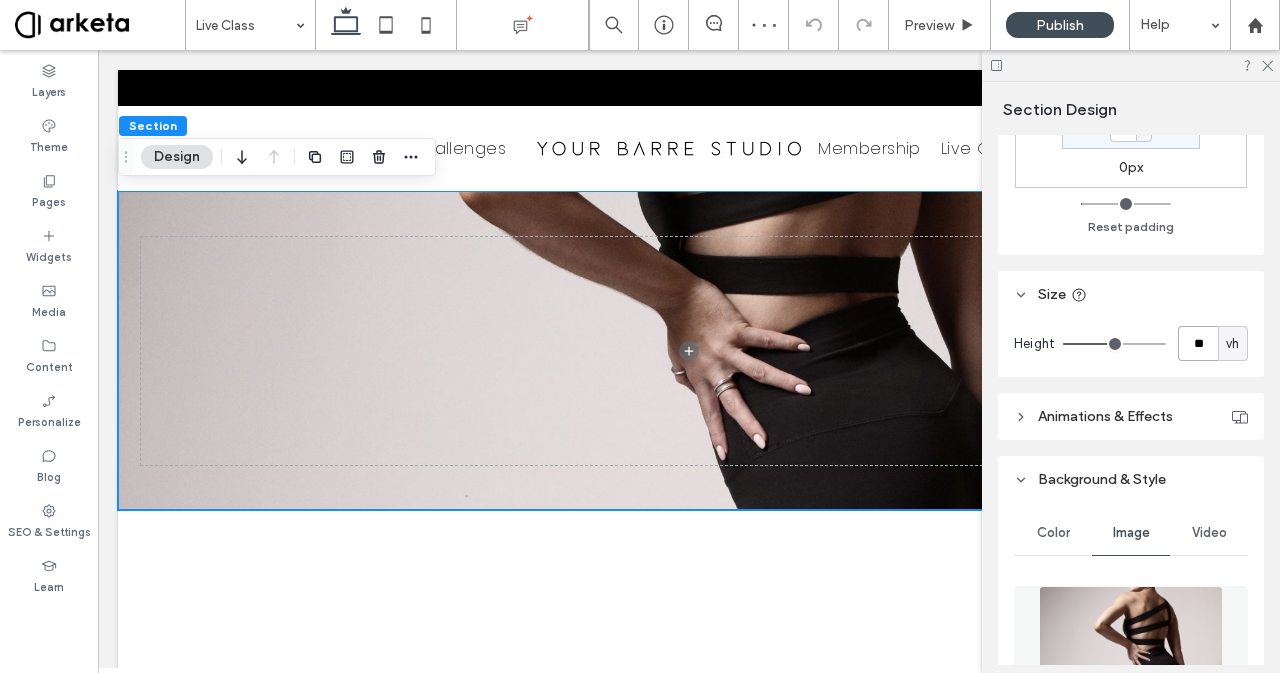 type on "**" 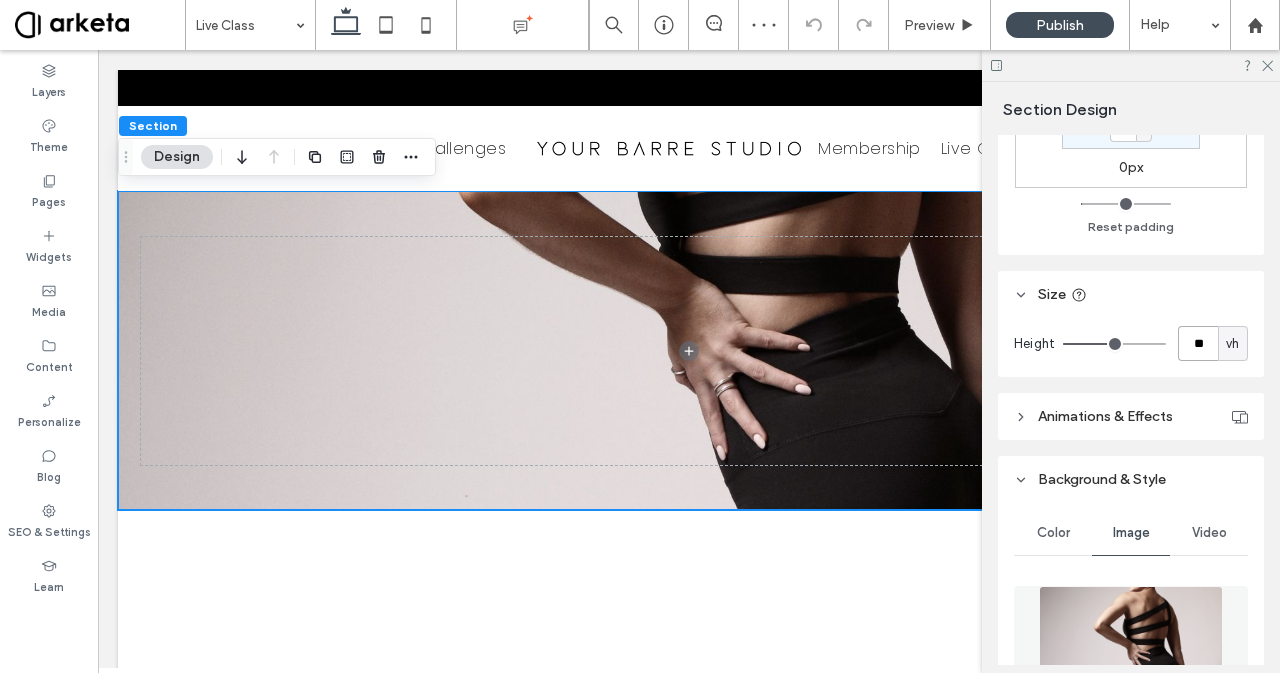 type on "**" 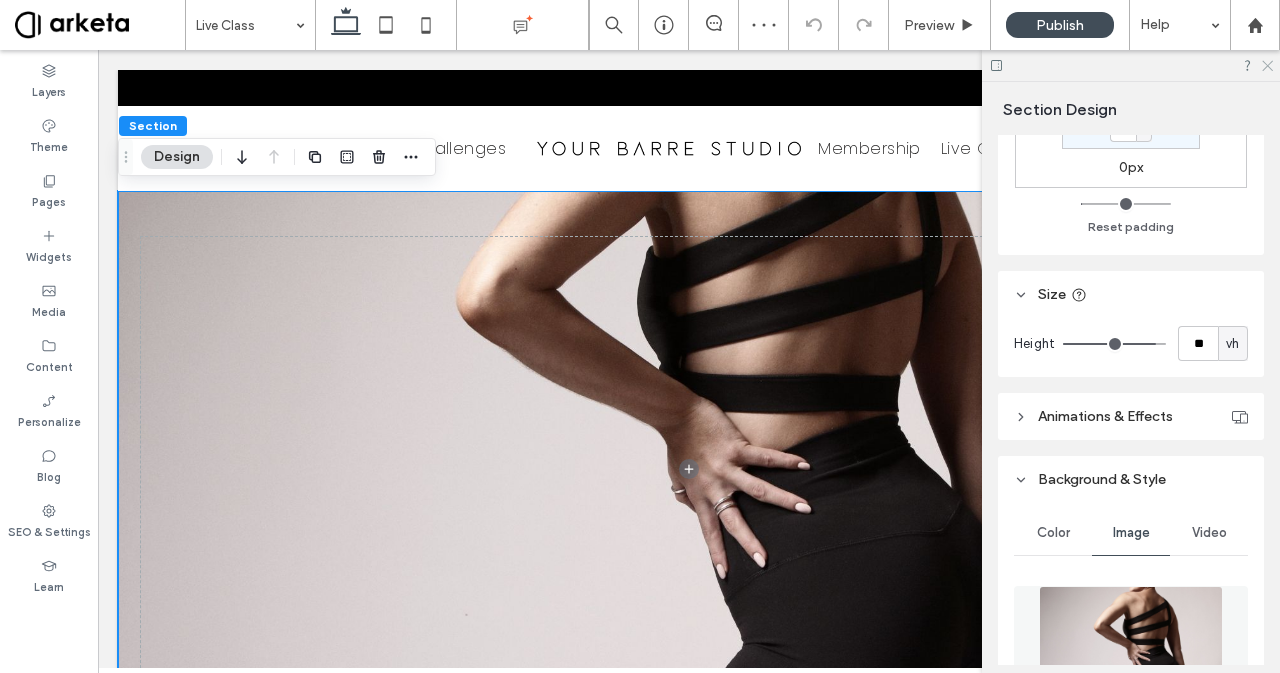 click 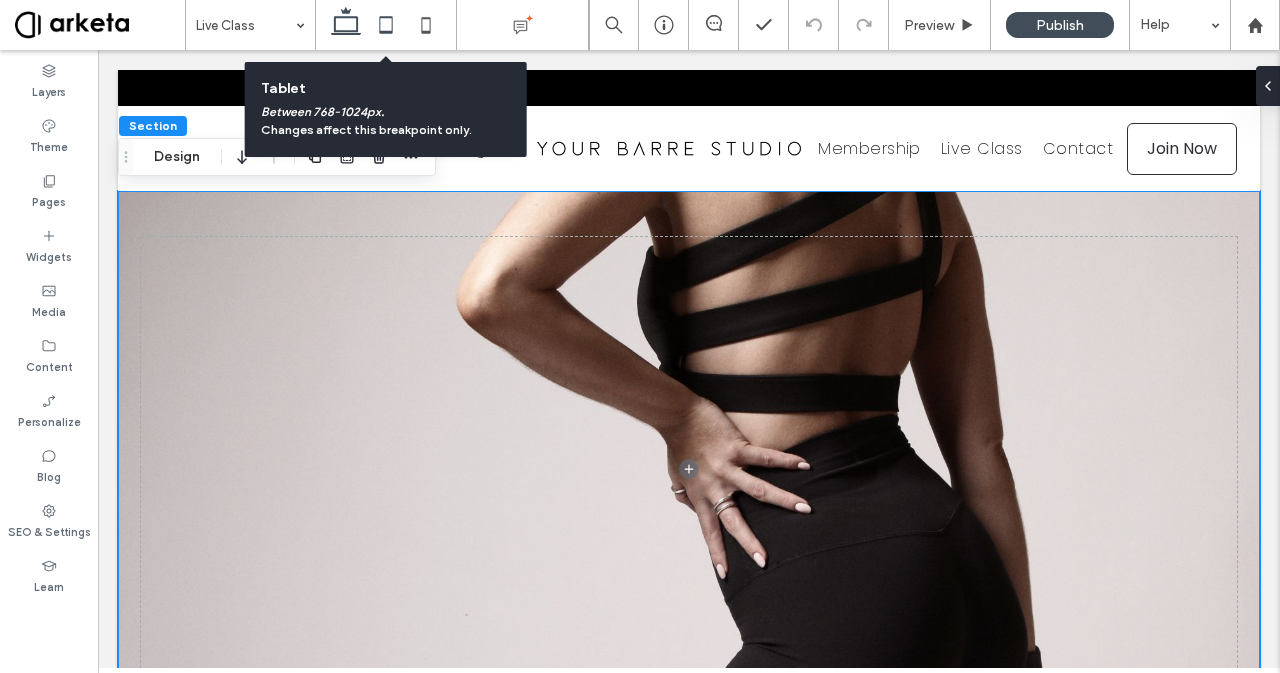 click 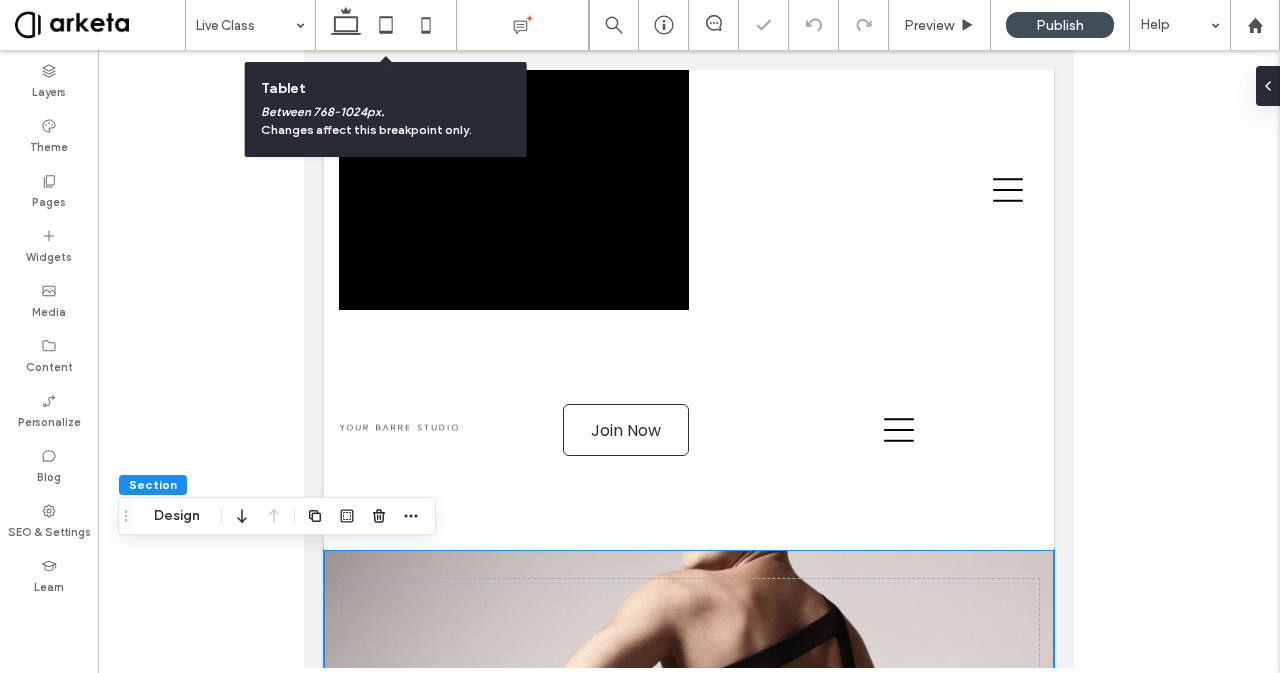 scroll, scrollTop: 432, scrollLeft: 0, axis: vertical 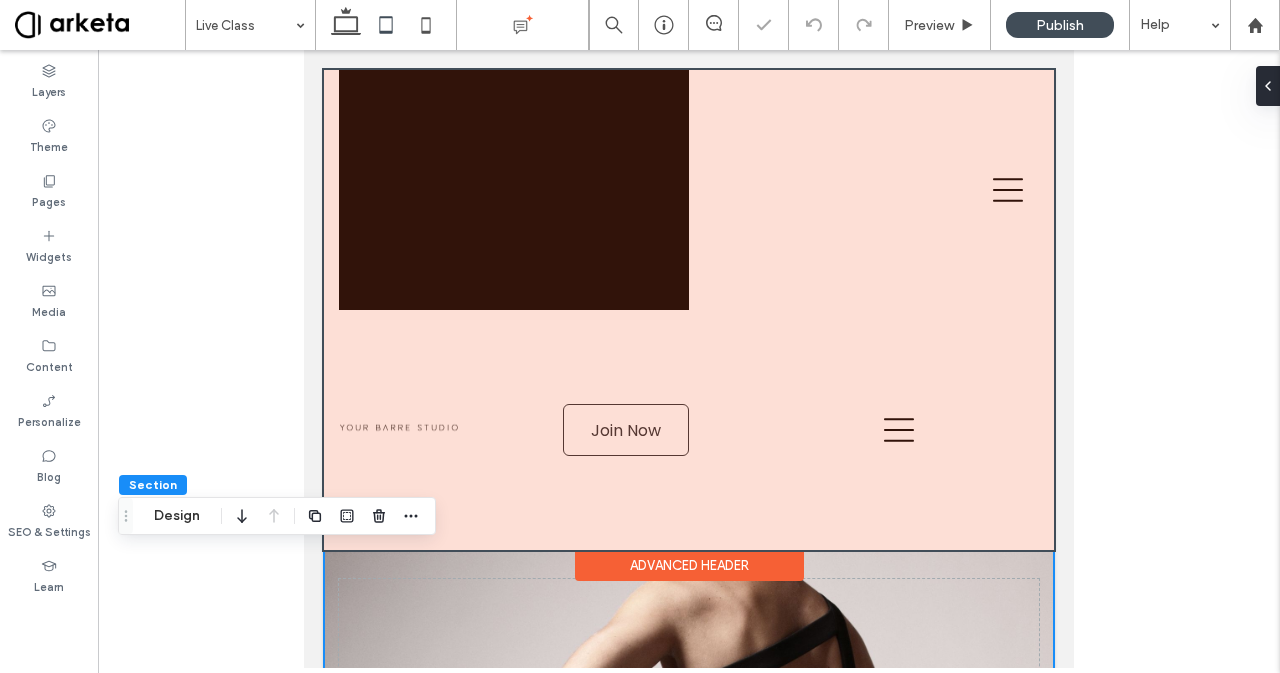 click at bounding box center [689, 310] 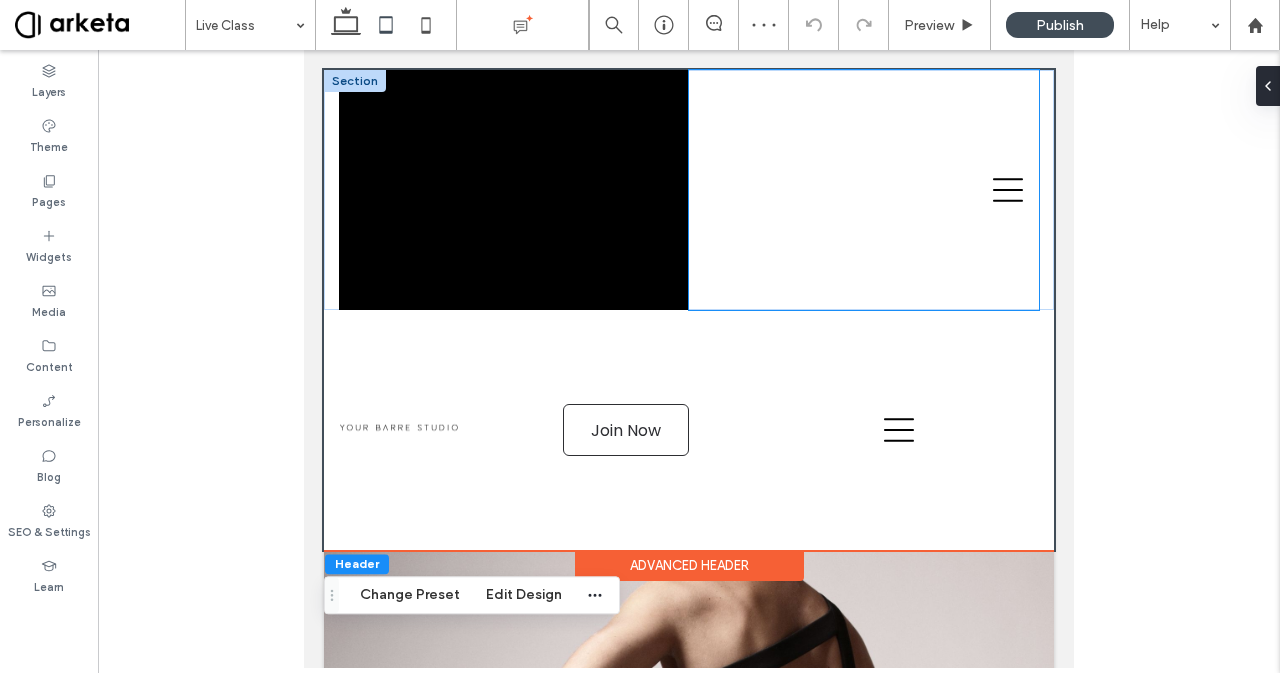 click at bounding box center [864, 190] 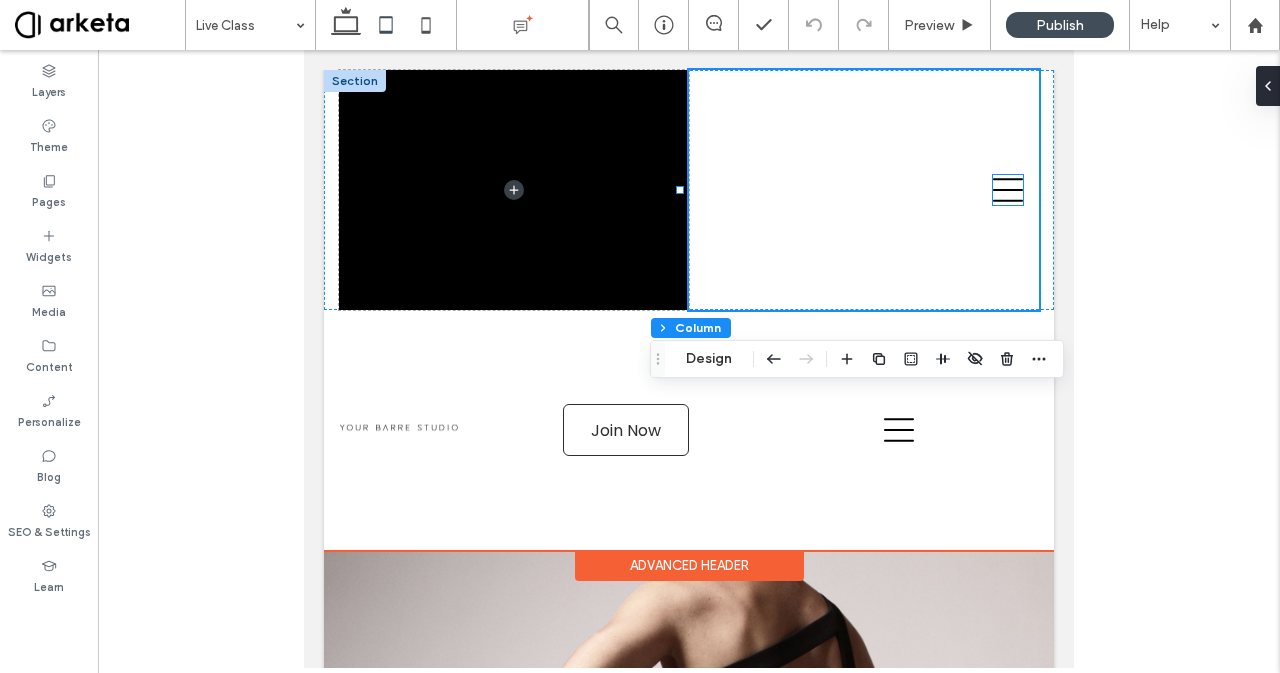 click 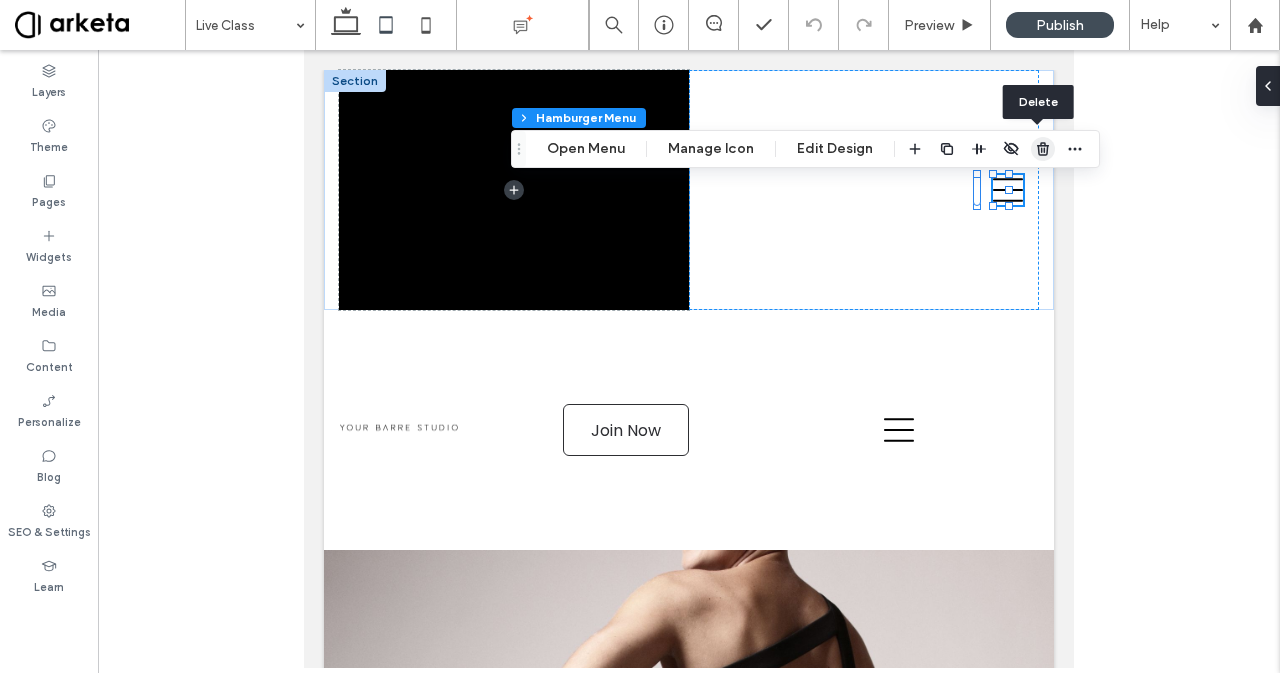 click 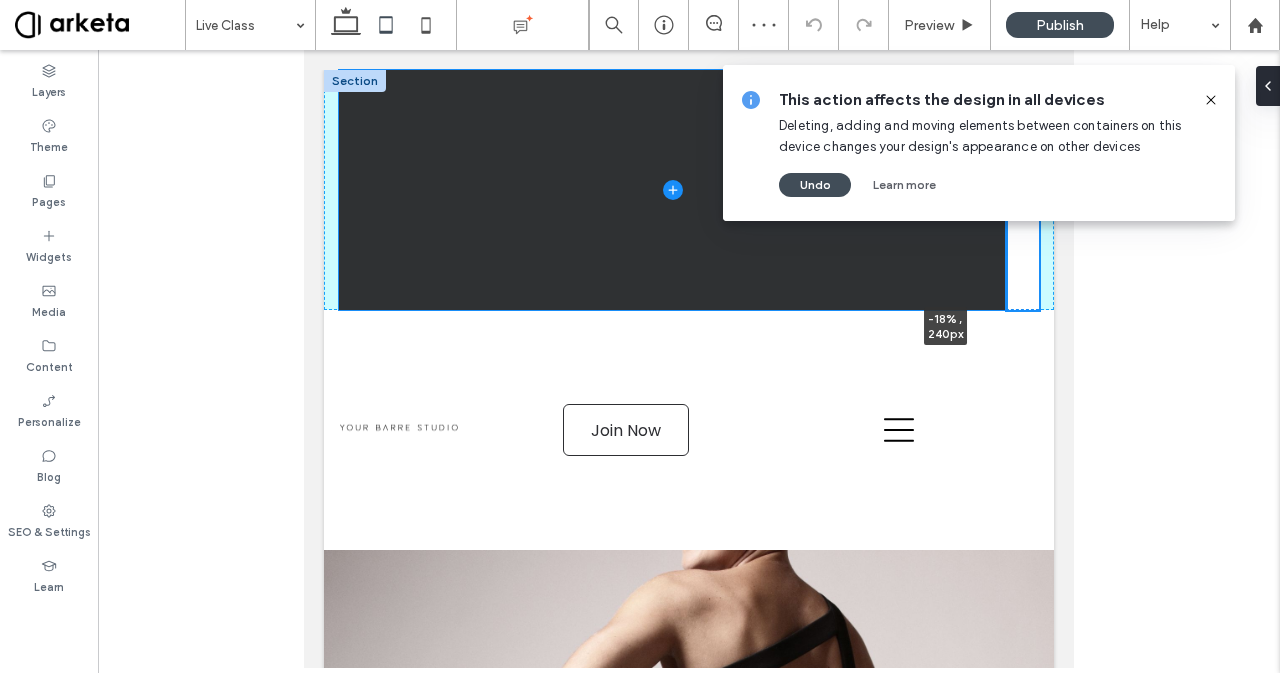 drag, startPoint x: 679, startPoint y: 189, endPoint x: 1182, endPoint y: 151, distance: 504.43335 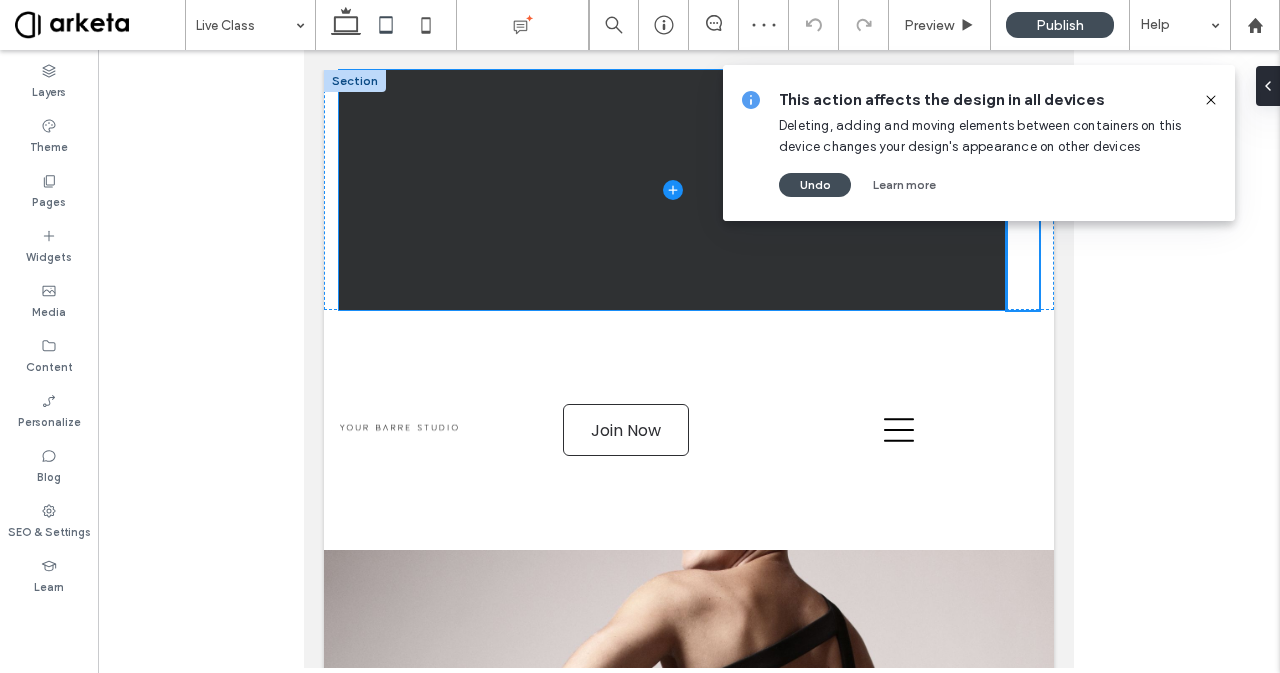 type on "*" 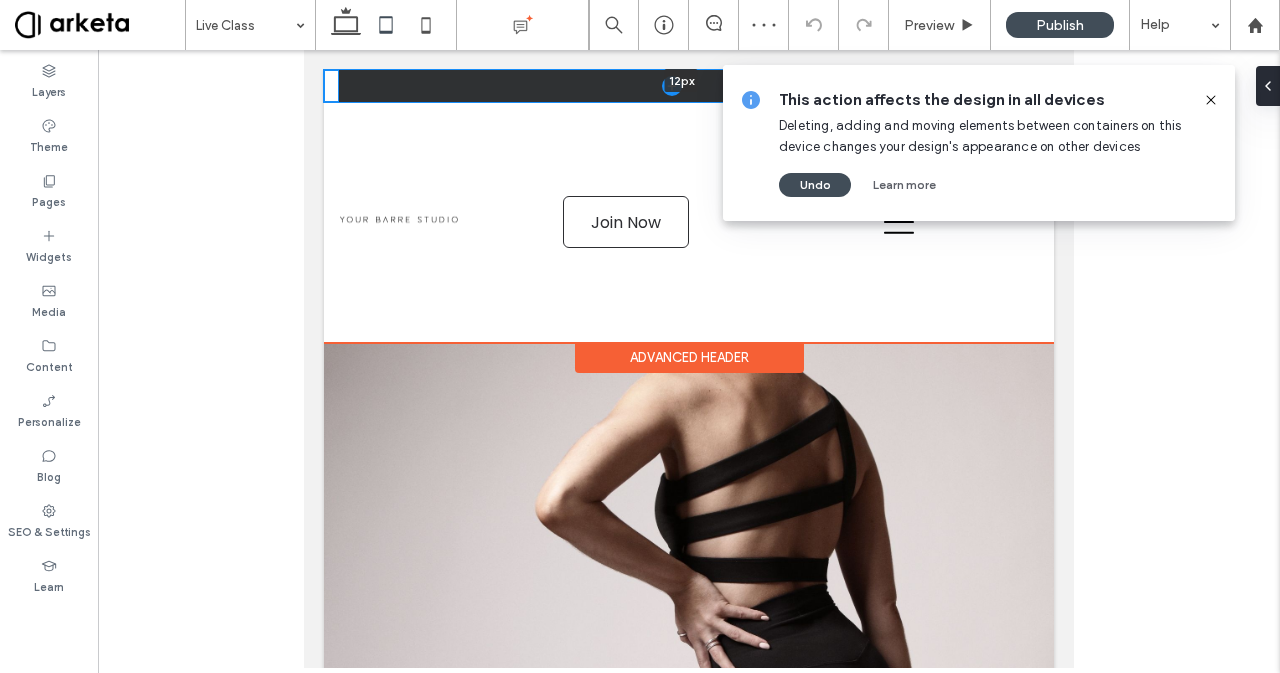 drag, startPoint x: 637, startPoint y: 309, endPoint x: 590, endPoint y: 81, distance: 232.7939 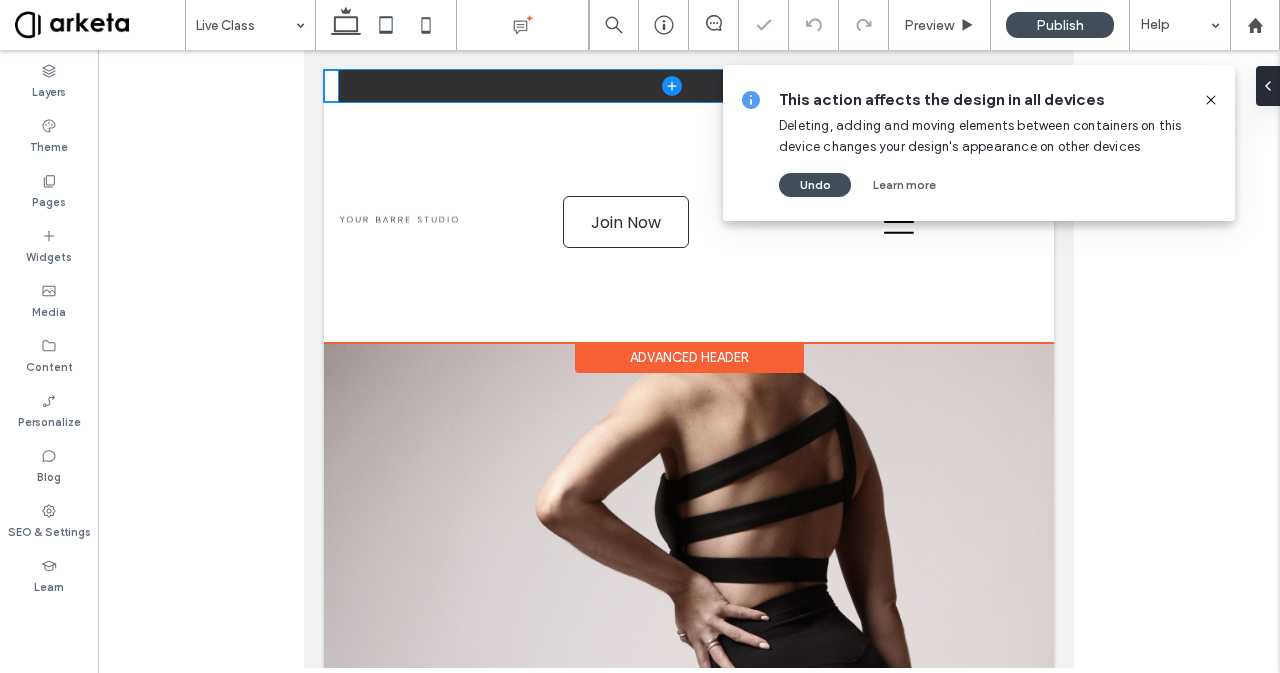 type on "**" 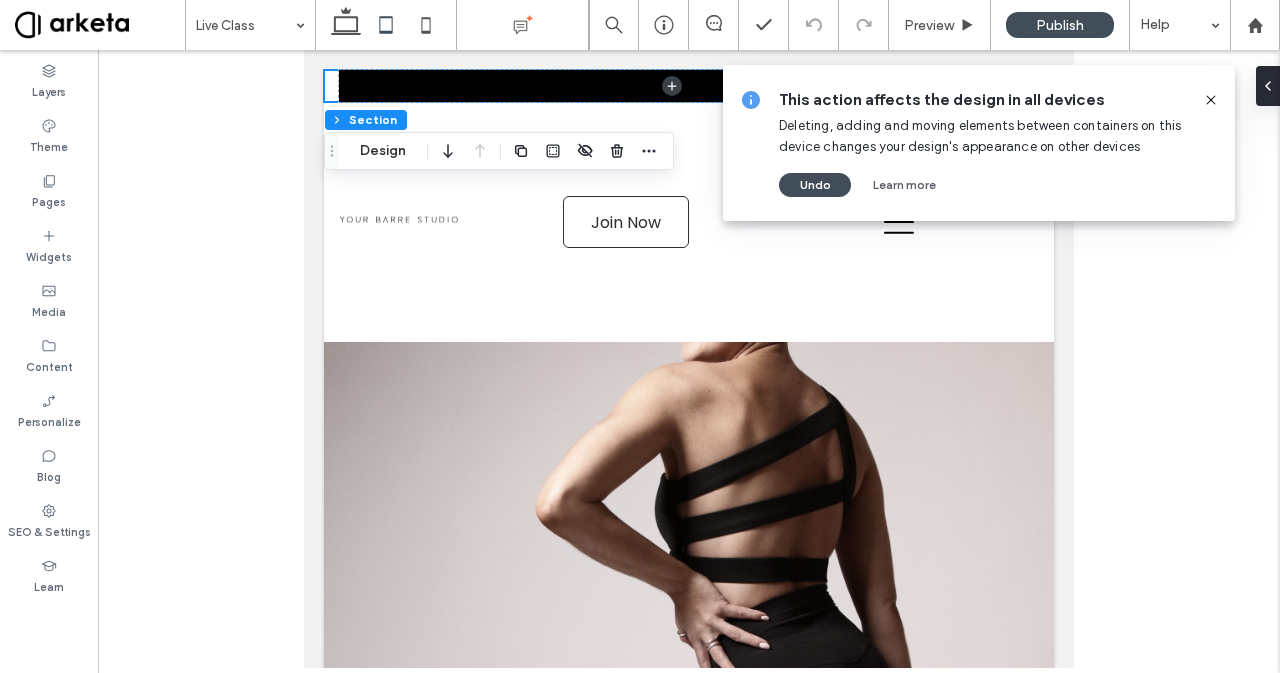 click 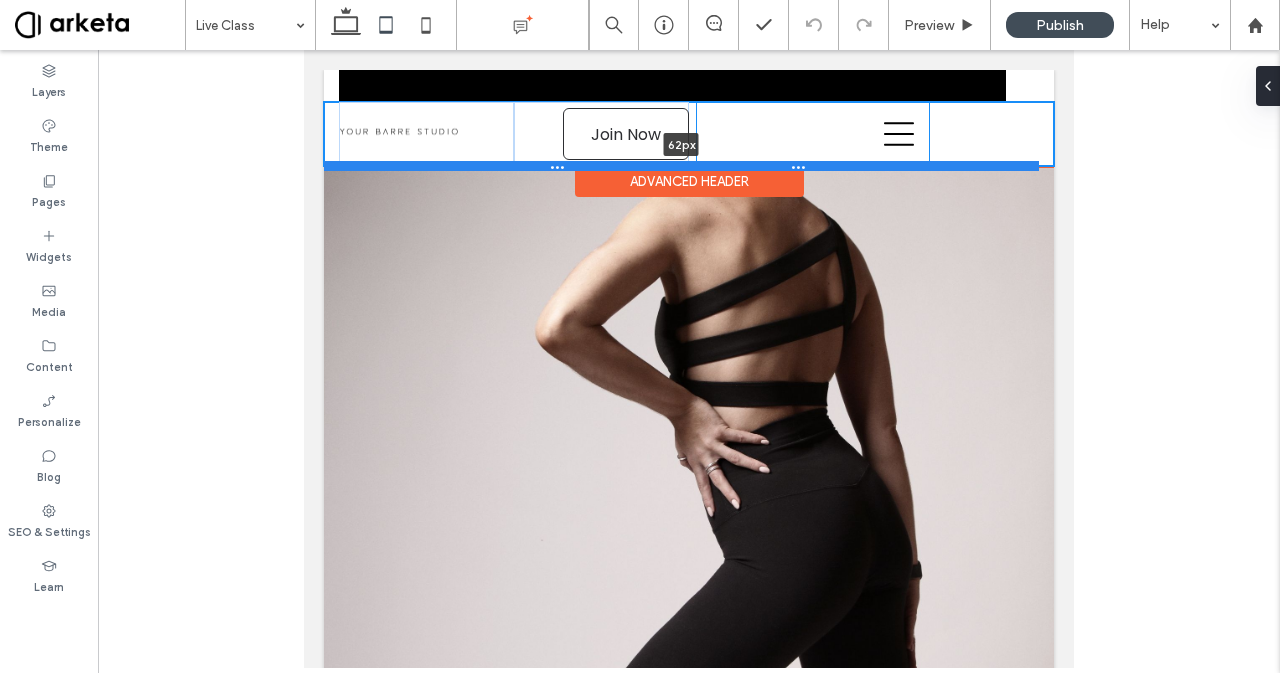 drag, startPoint x: 862, startPoint y: 343, endPoint x: 872, endPoint y: 165, distance: 178.28067 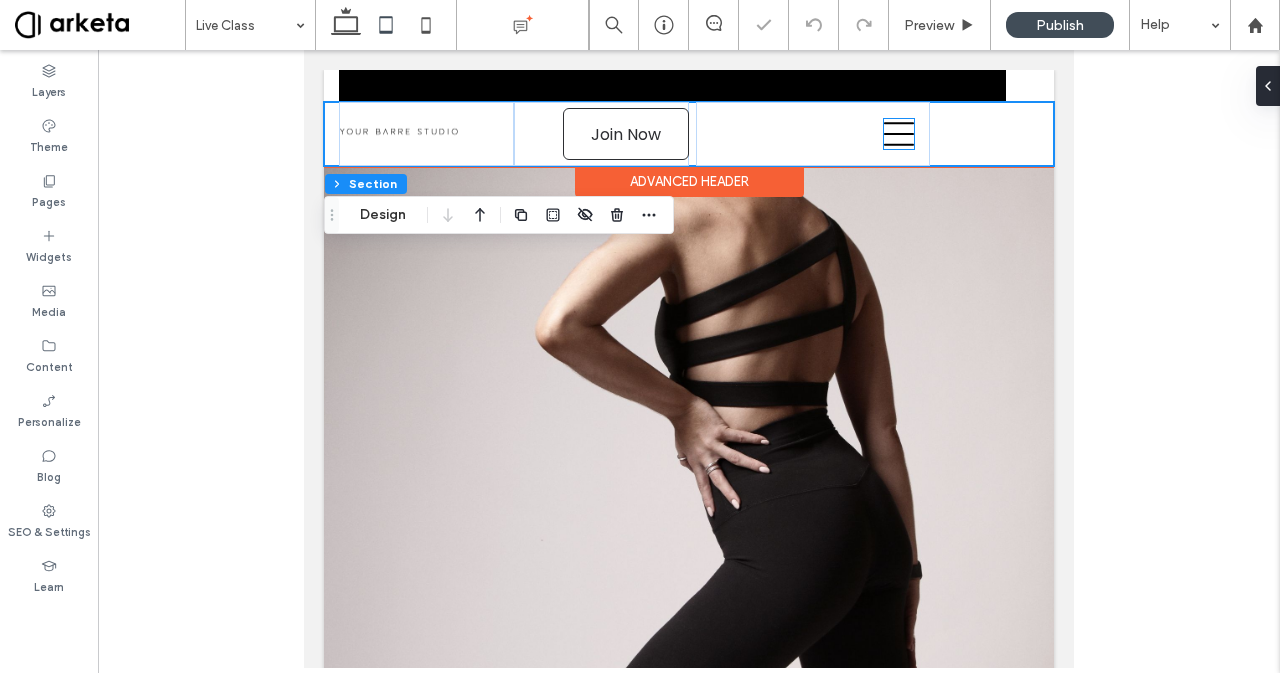 click 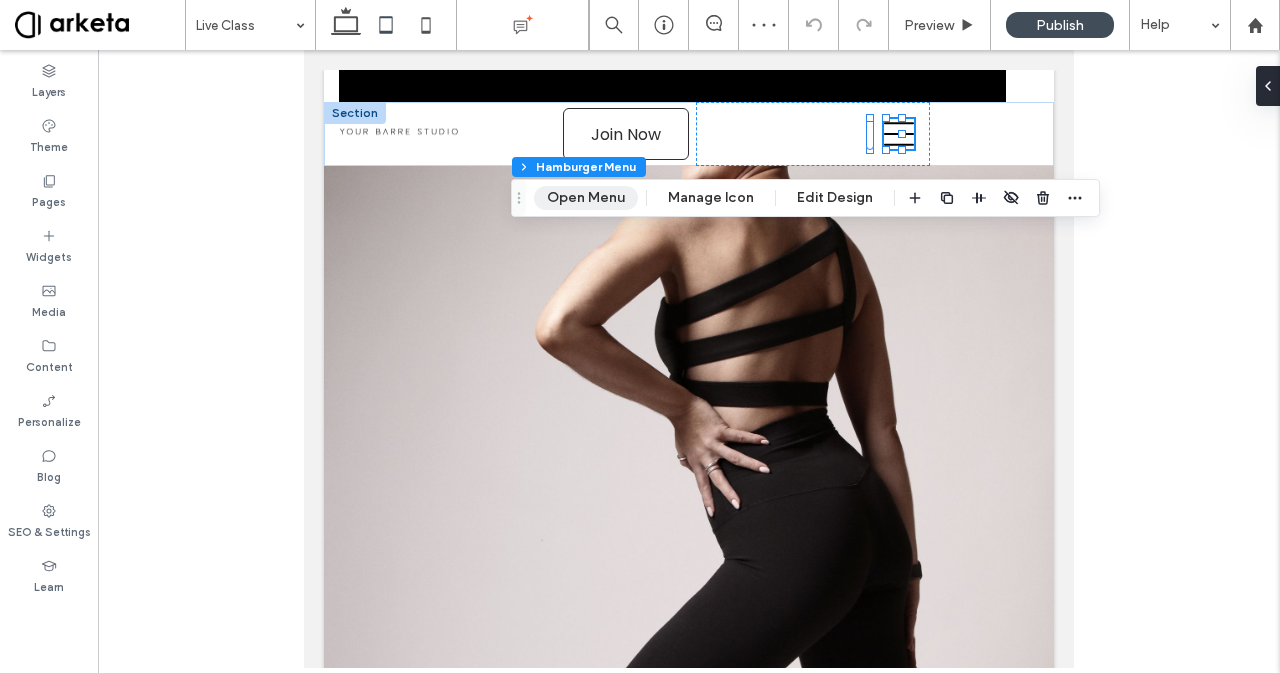 click on "Open Menu" at bounding box center (586, 198) 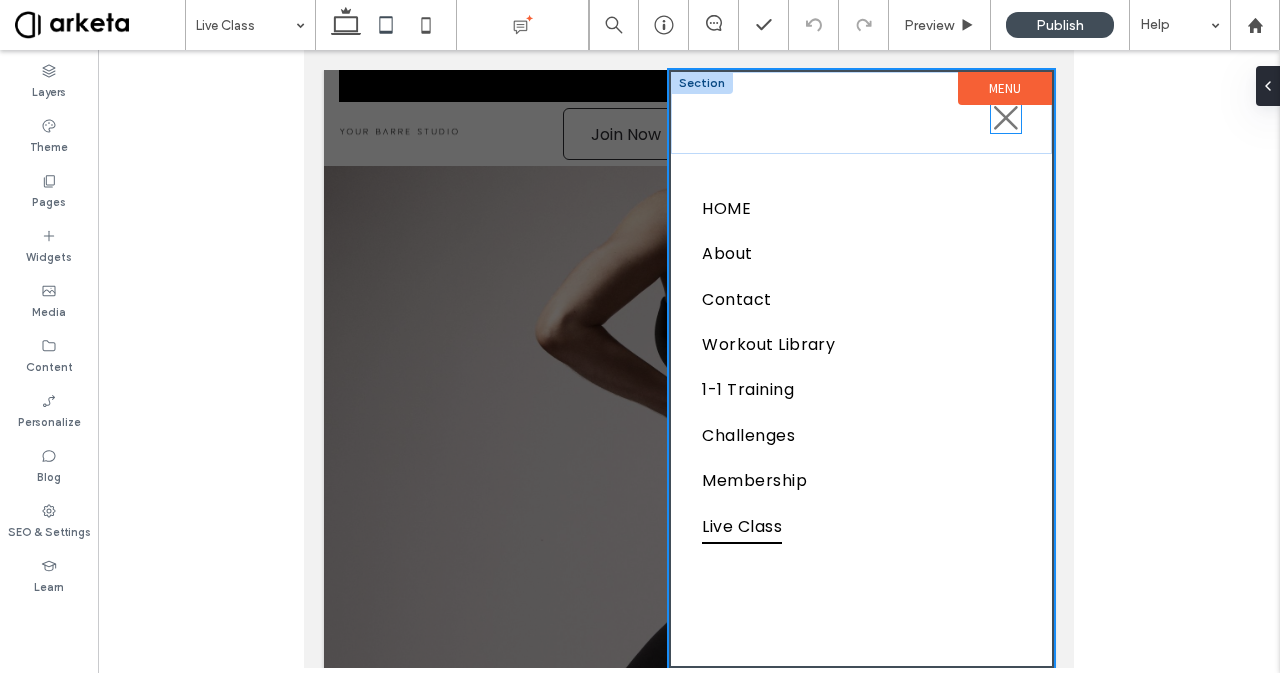 click 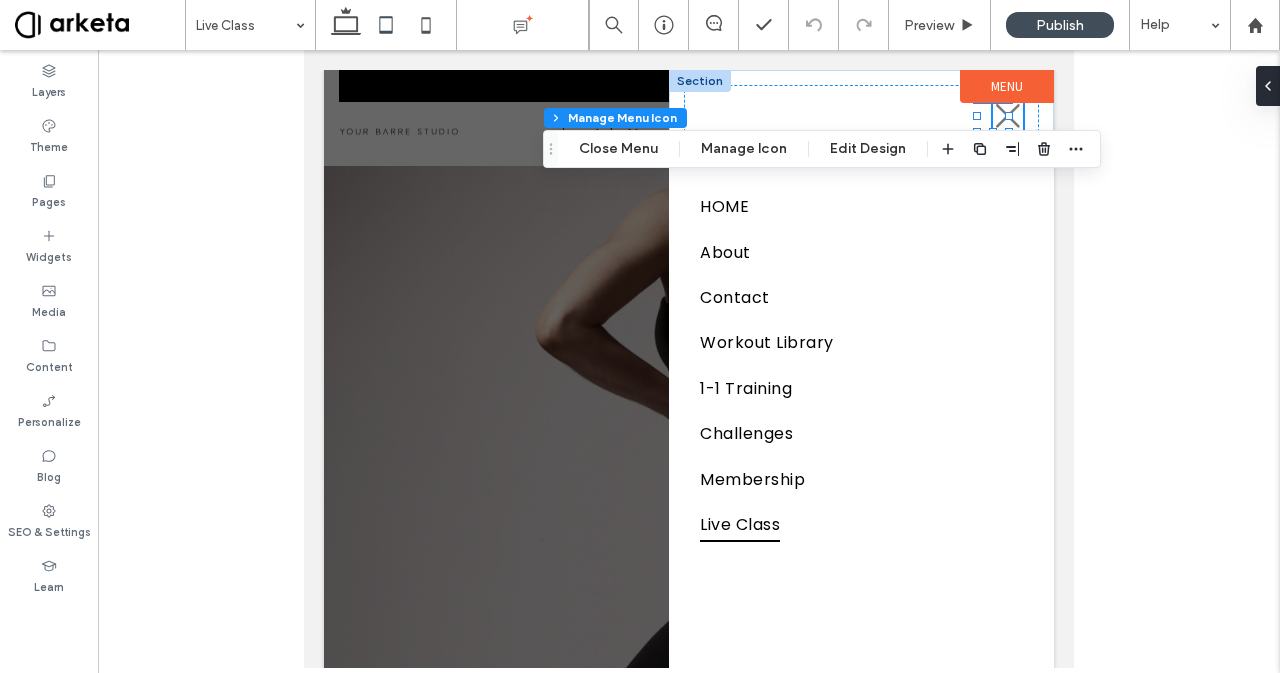 click 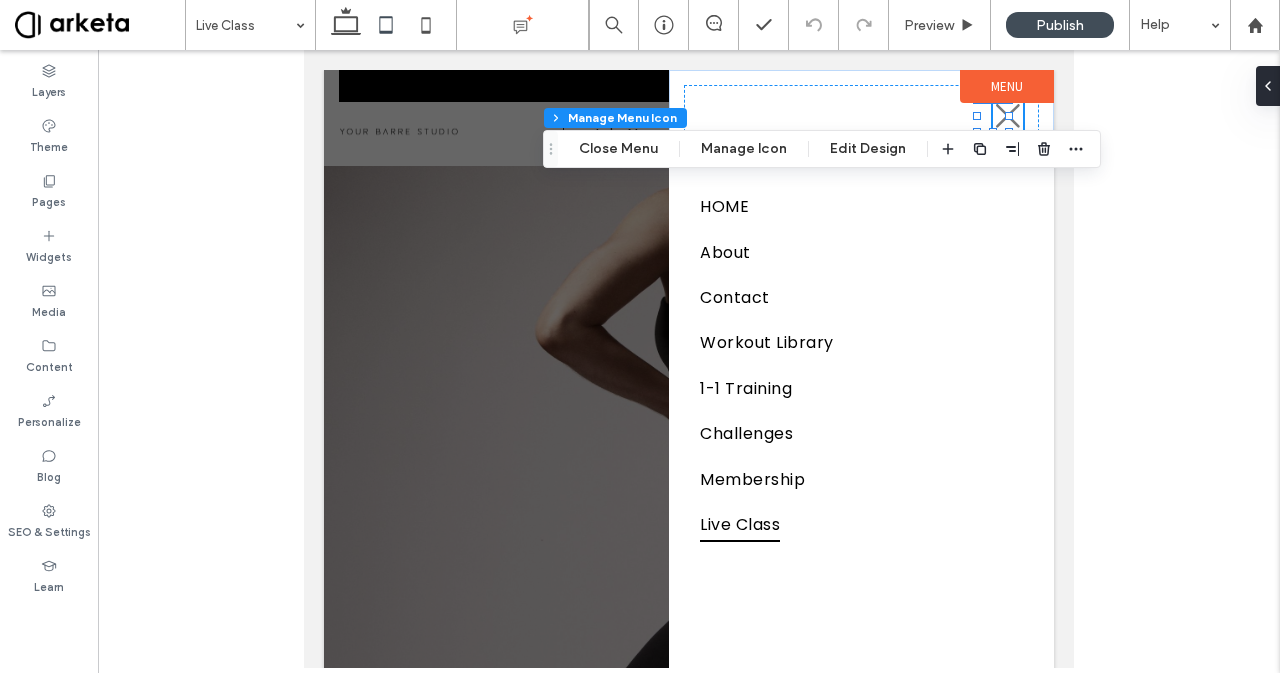 click on "Menu" at bounding box center [1007, 86] 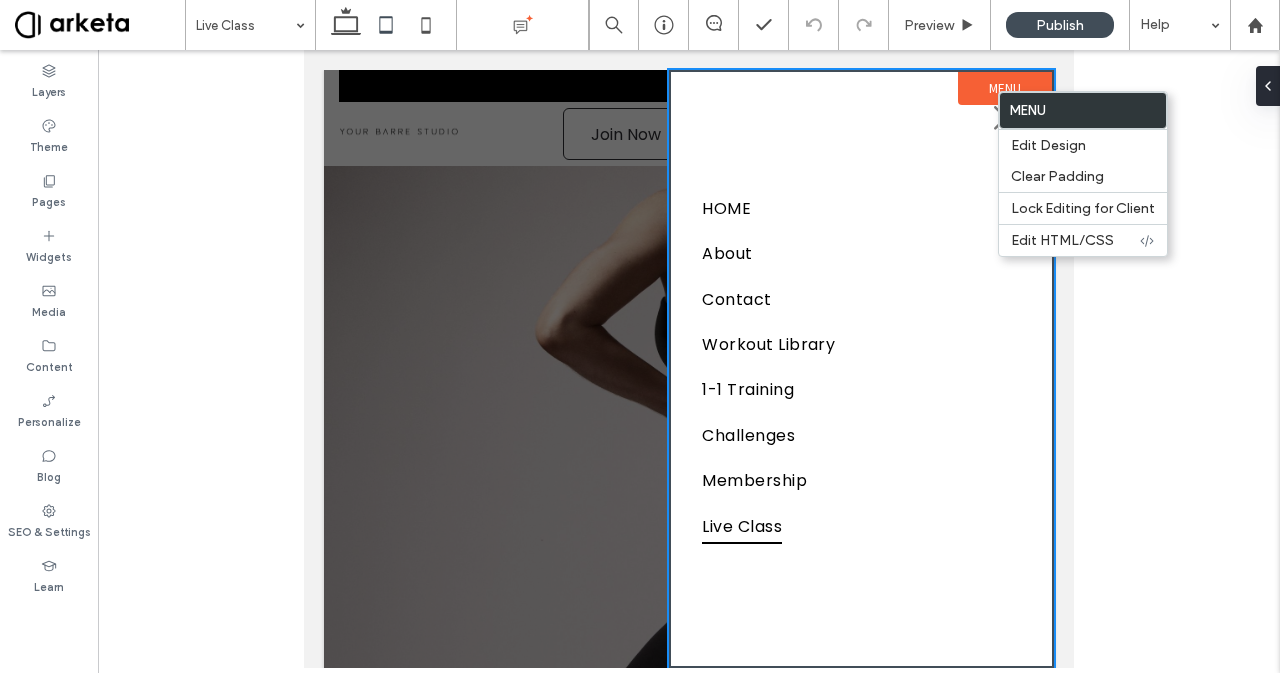 click on "Menu" at bounding box center (1005, 88) 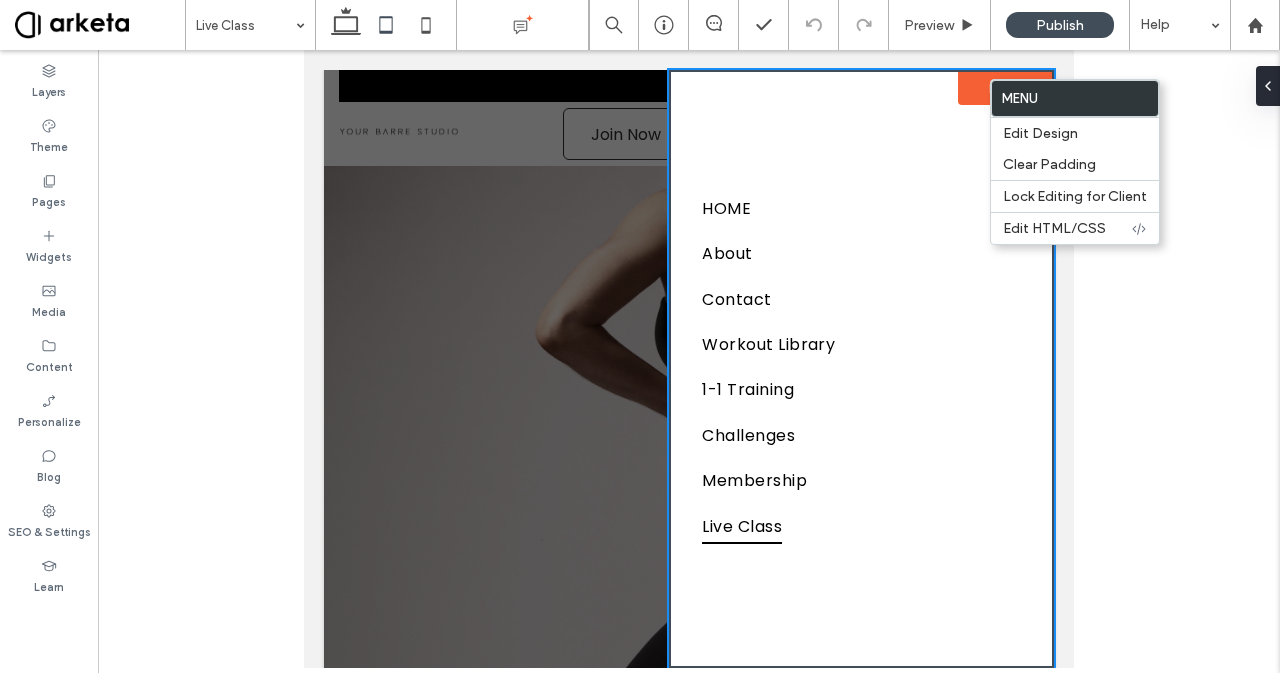 click at bounding box center [689, 359] 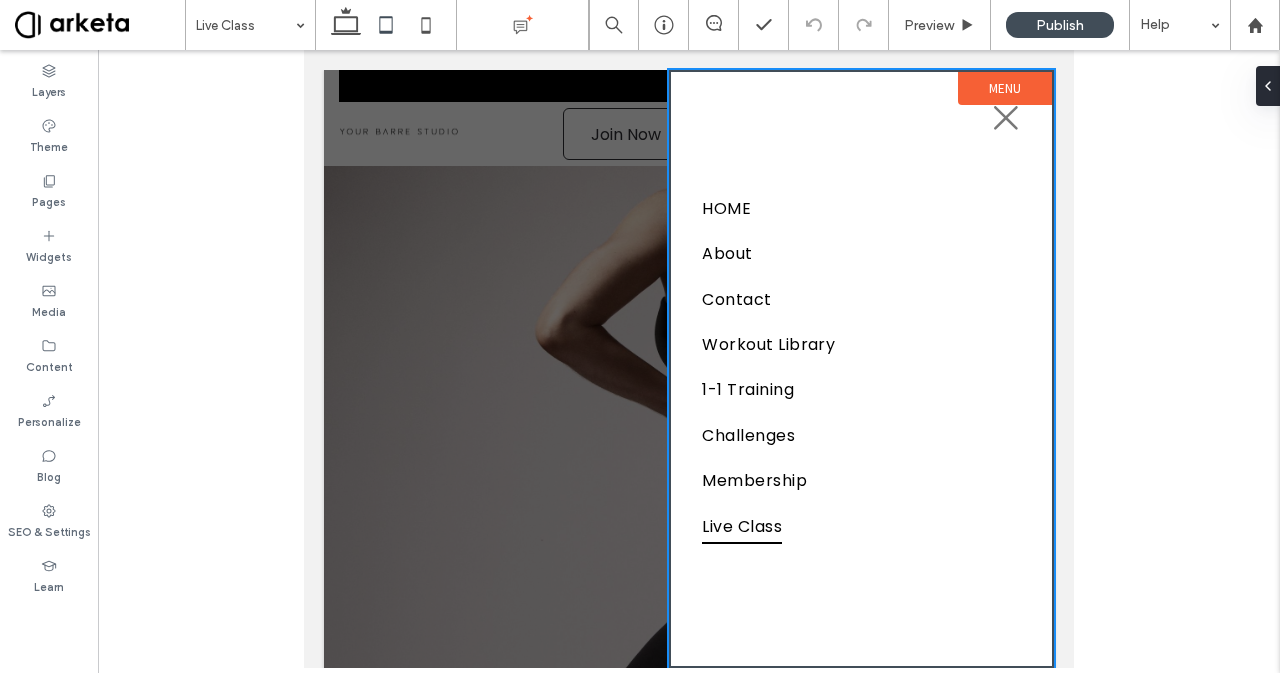click at bounding box center (689, 369) 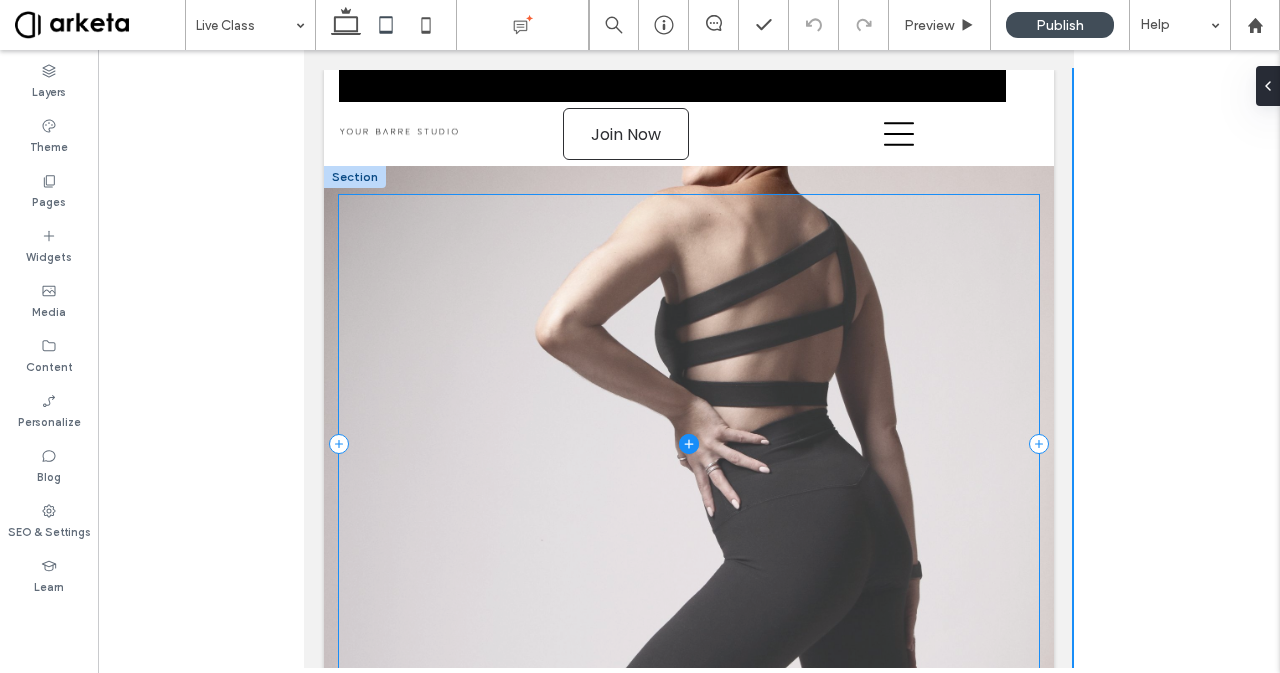 click at bounding box center (689, 444) 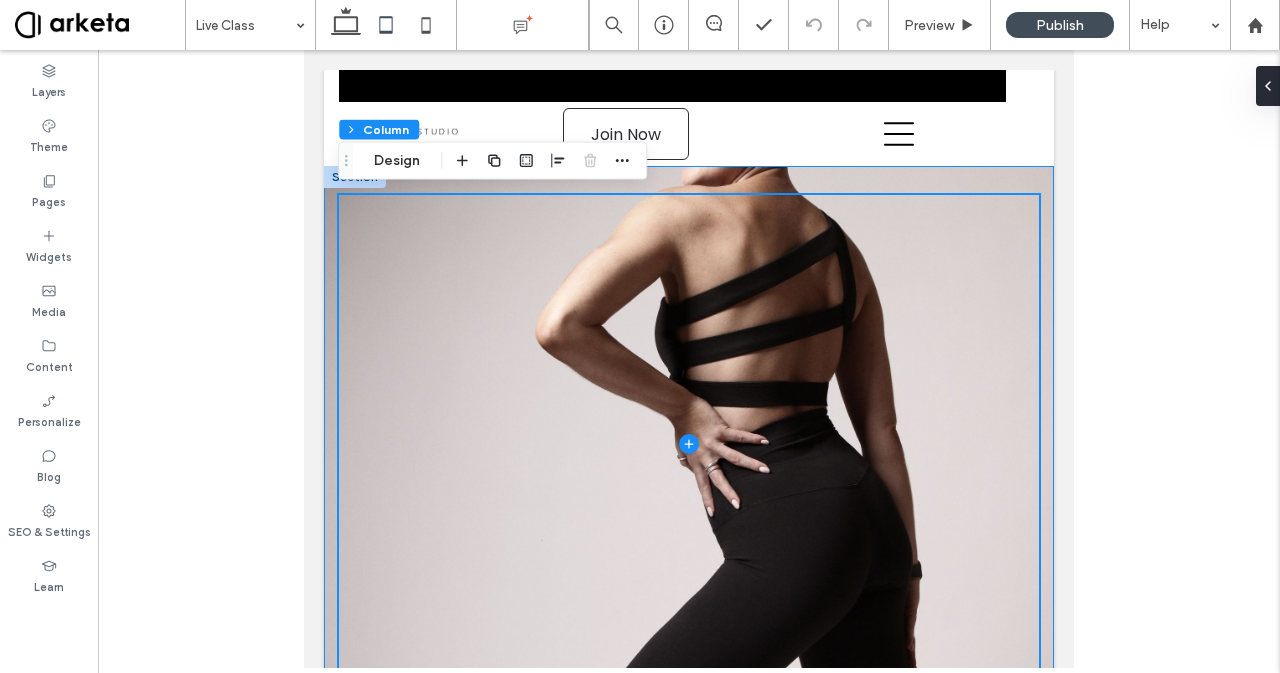 click at bounding box center [689, 444] 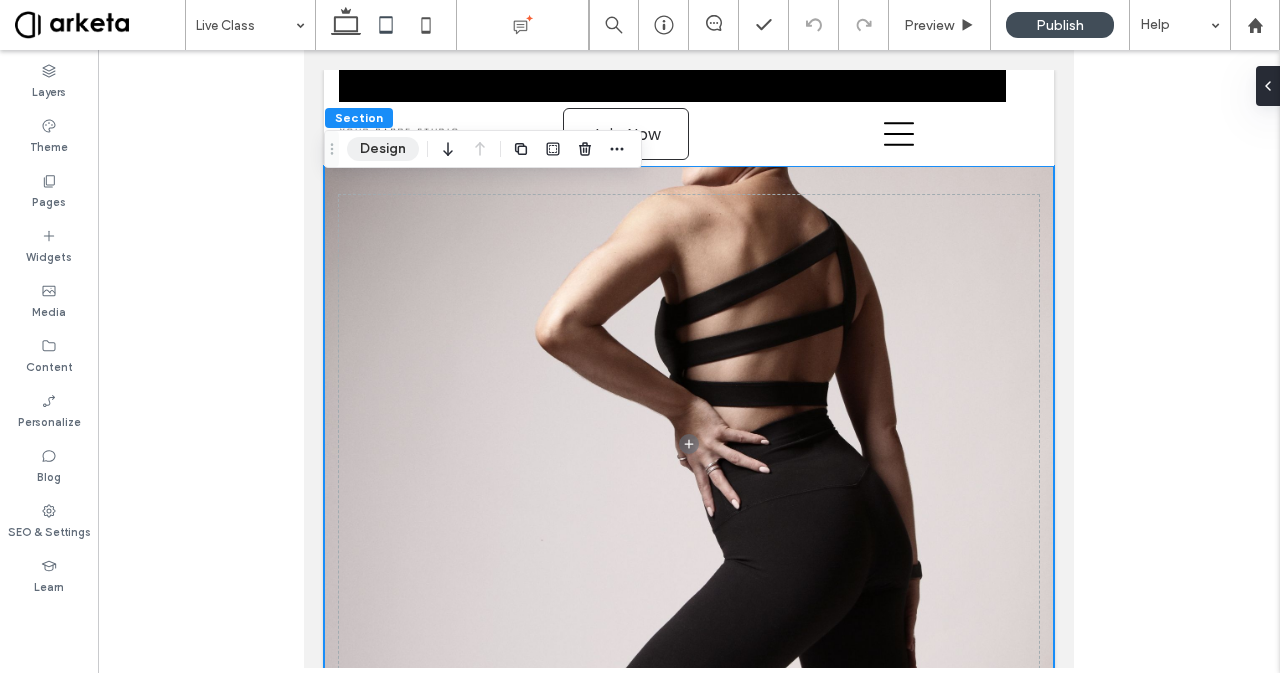 click on "Design" at bounding box center [383, 149] 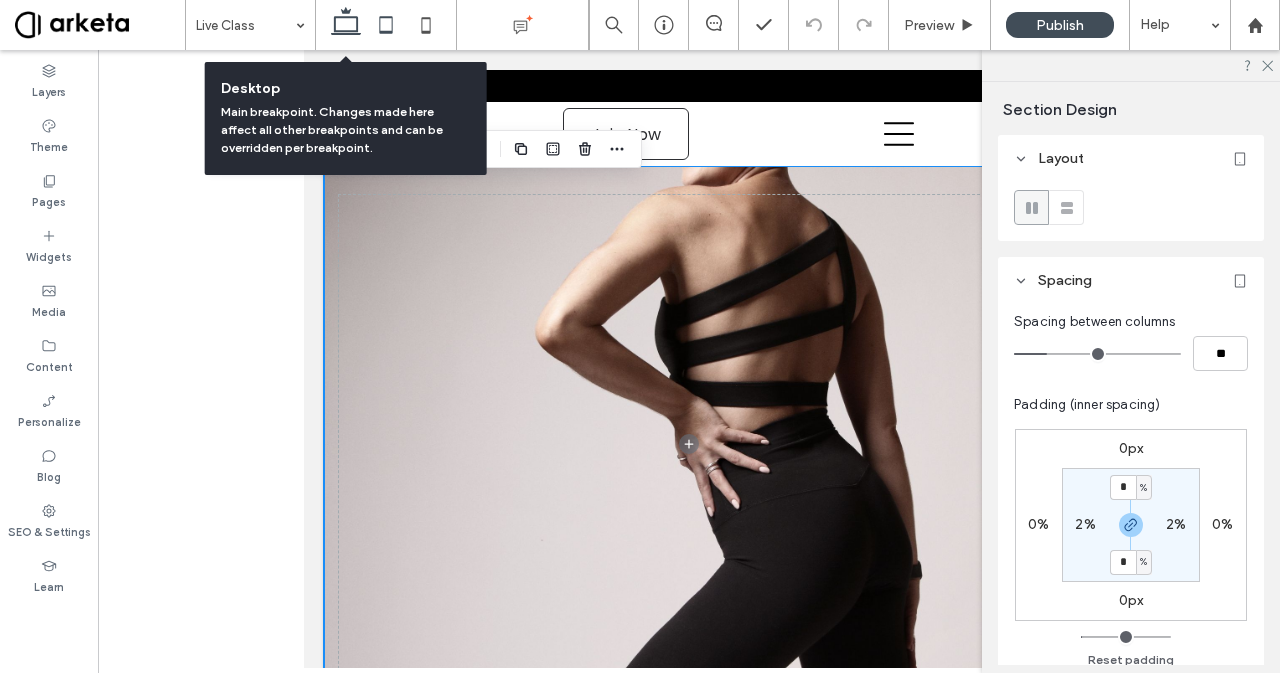 click 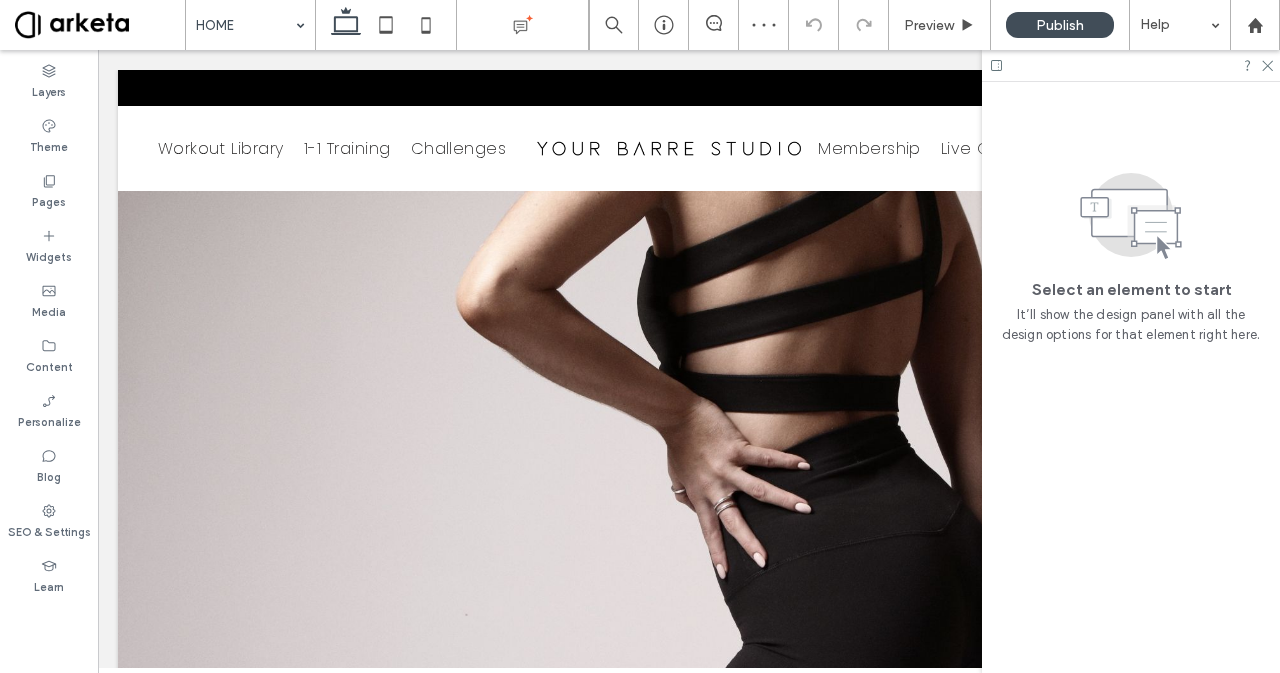 click at bounding box center (1131, 65) 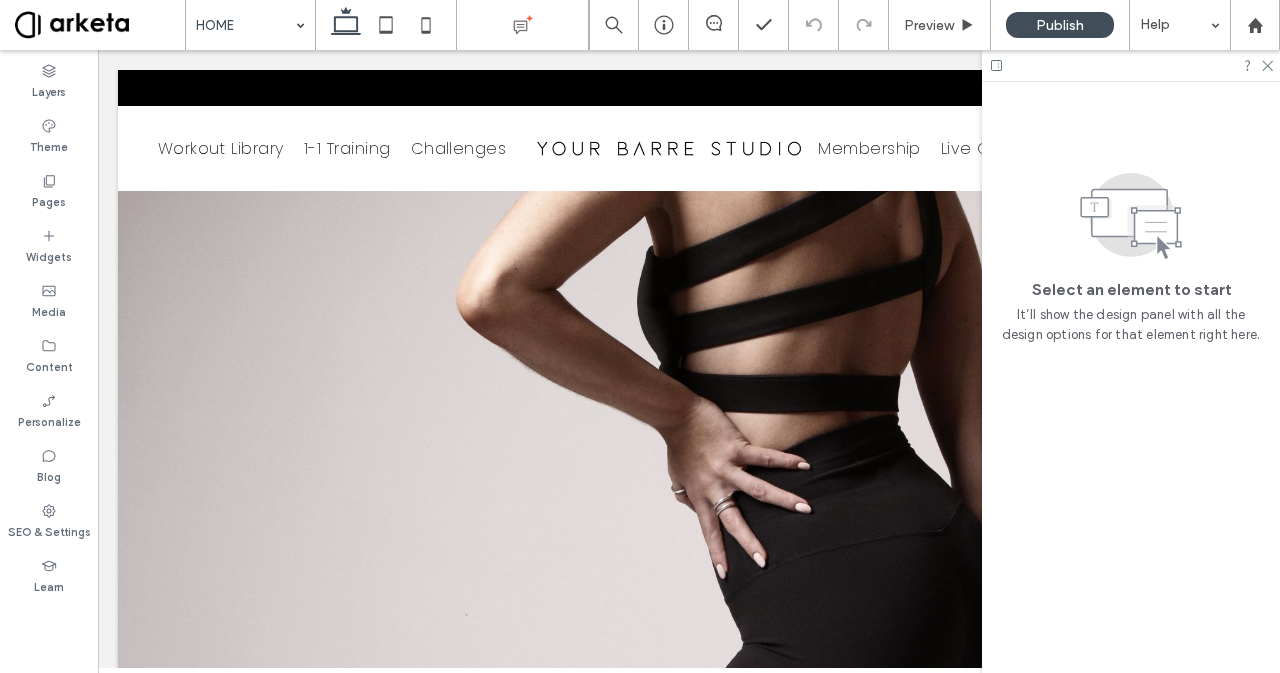 click at bounding box center [1131, 65] 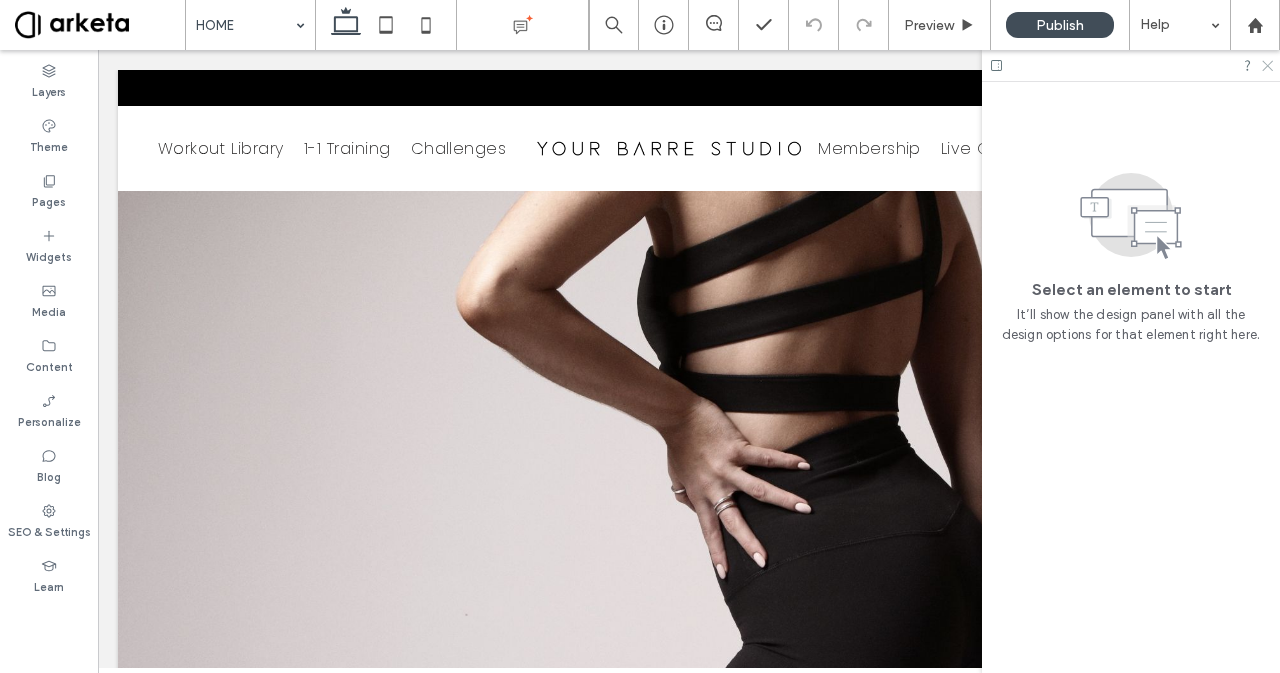 click 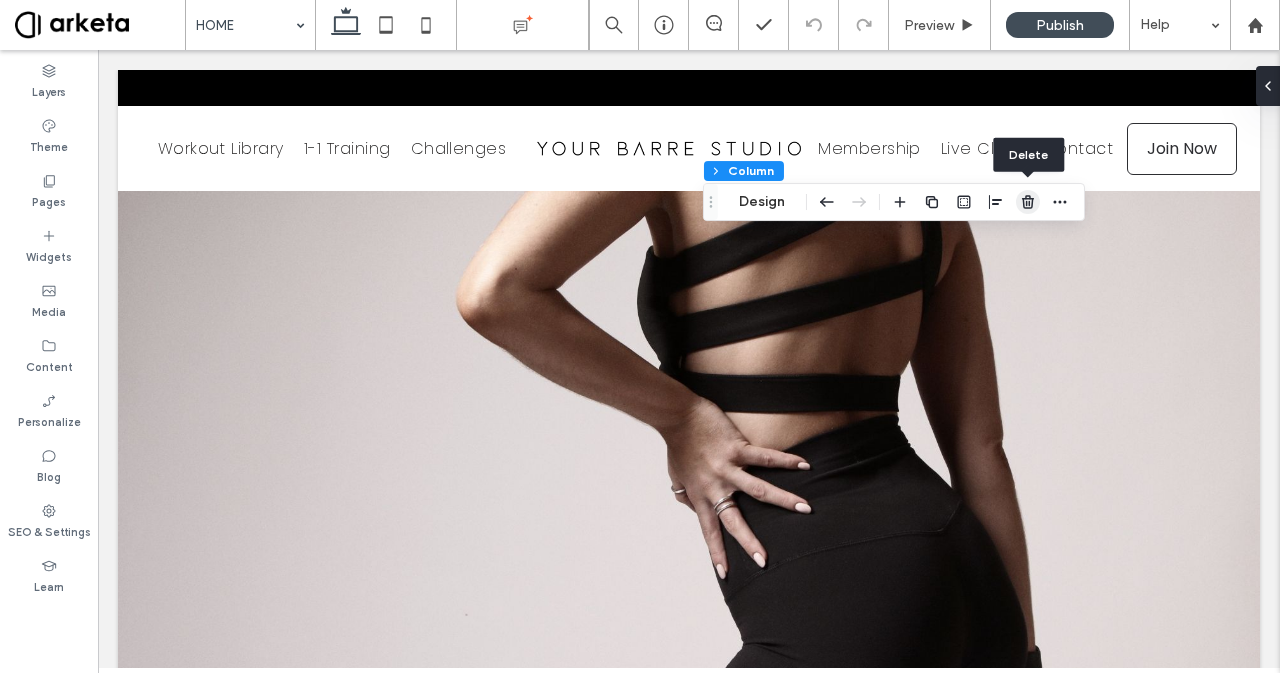 click 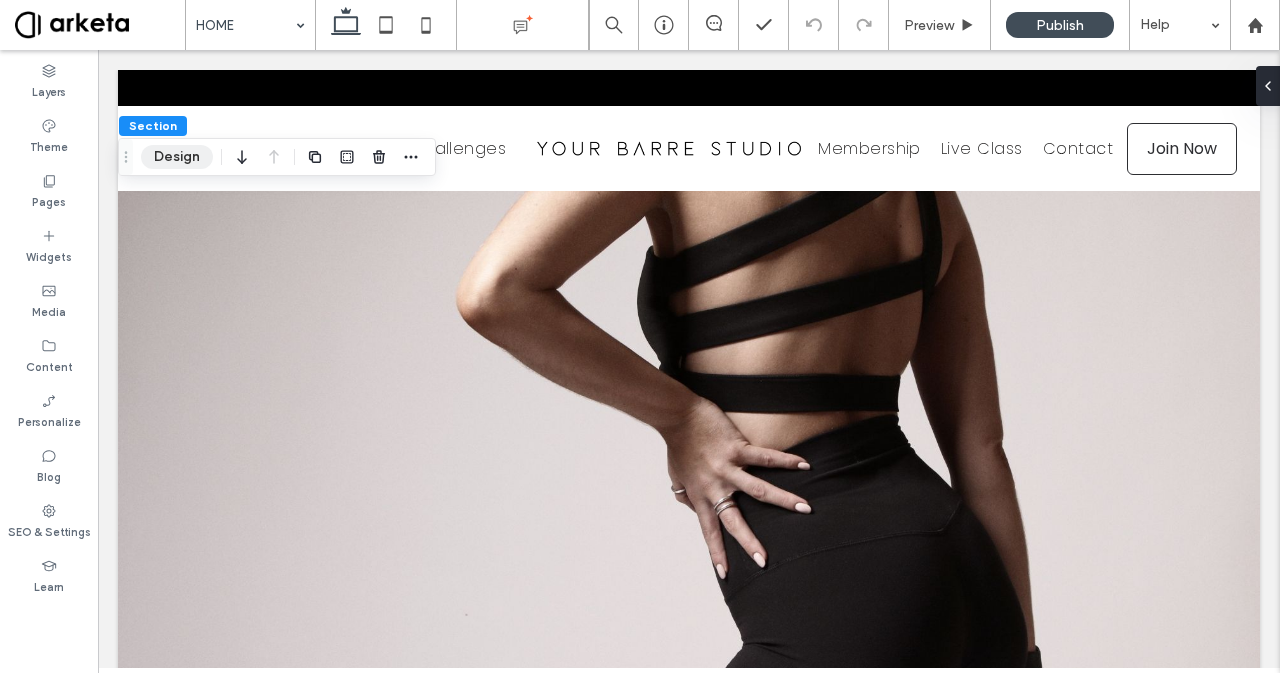 click on "Design" at bounding box center [177, 157] 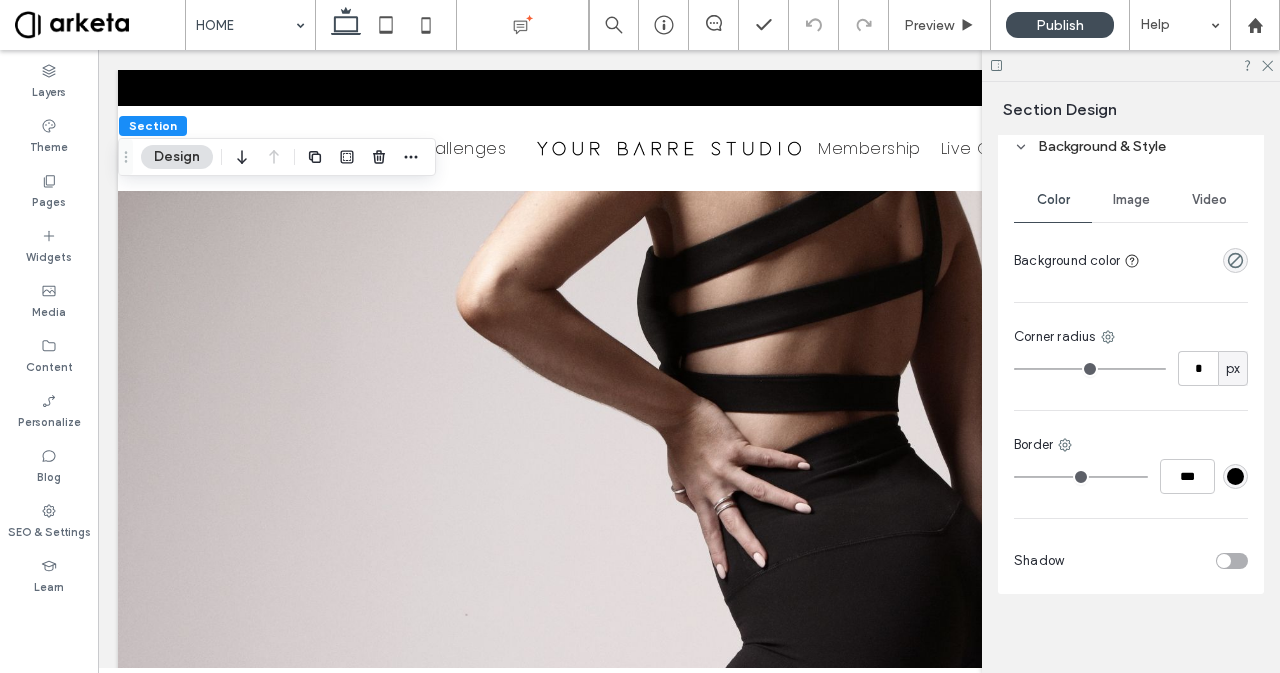 scroll, scrollTop: 868, scrollLeft: 0, axis: vertical 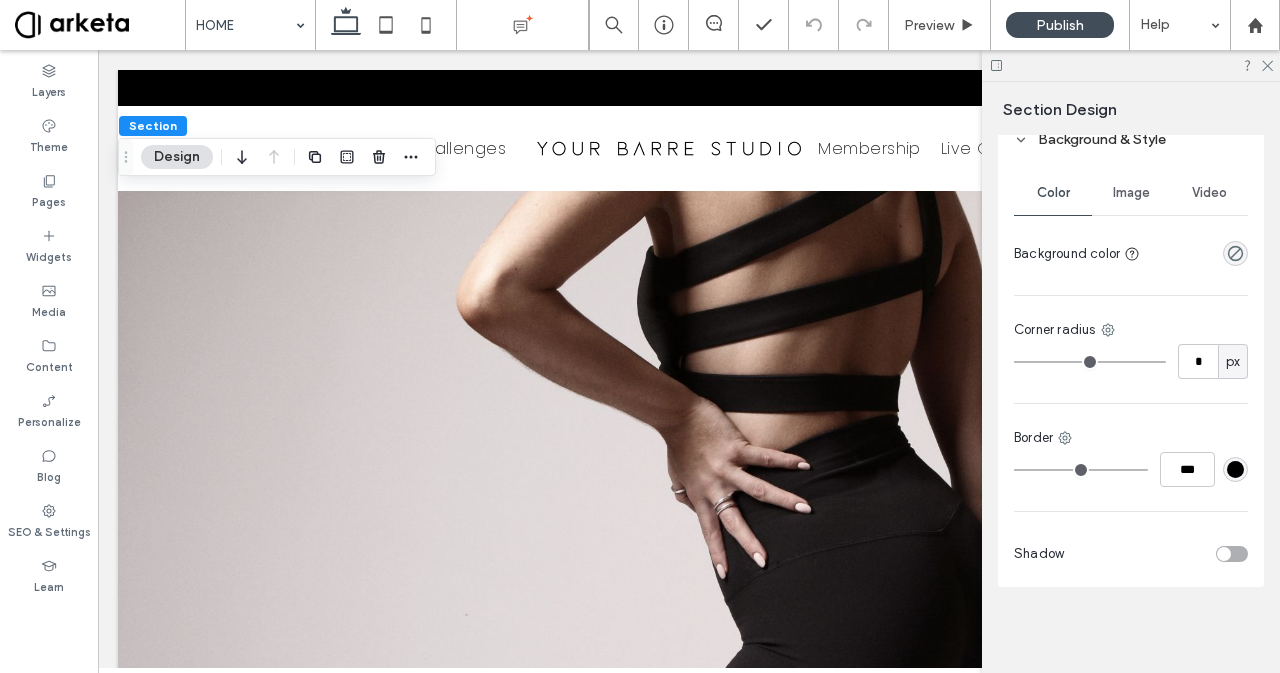 click on "Image" at bounding box center (1131, 193) 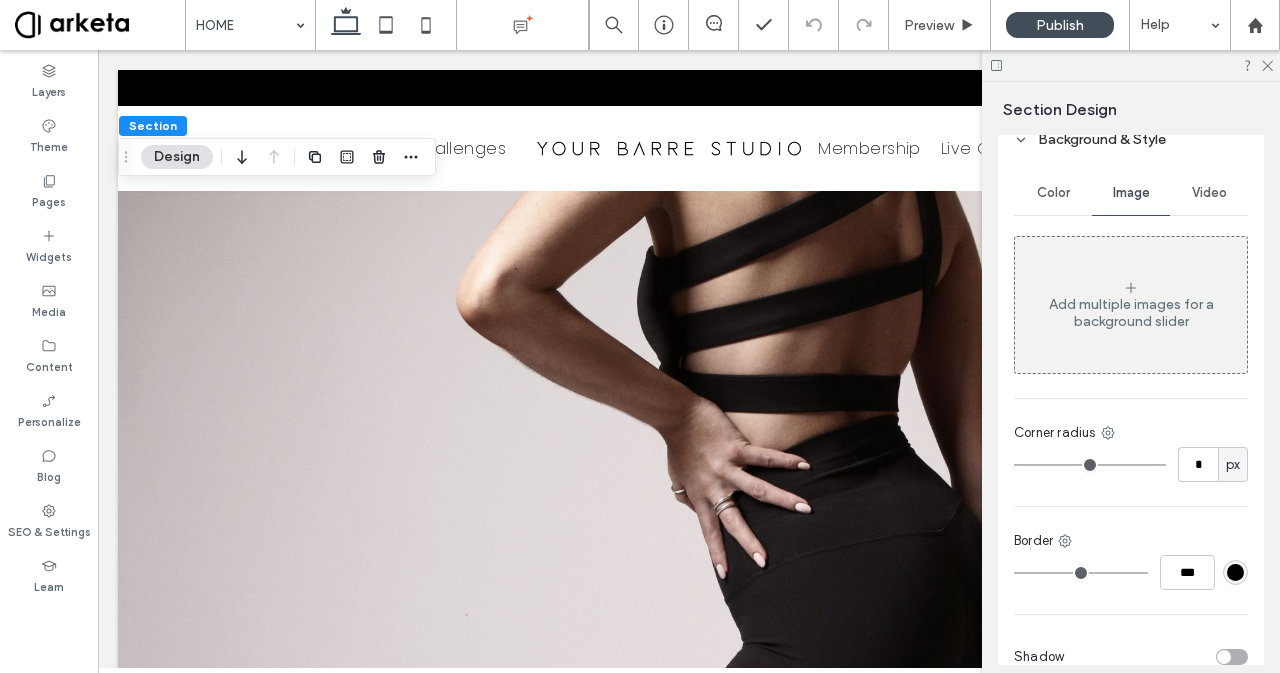 click on "Add multiple images for a background slider" at bounding box center (1131, 313) 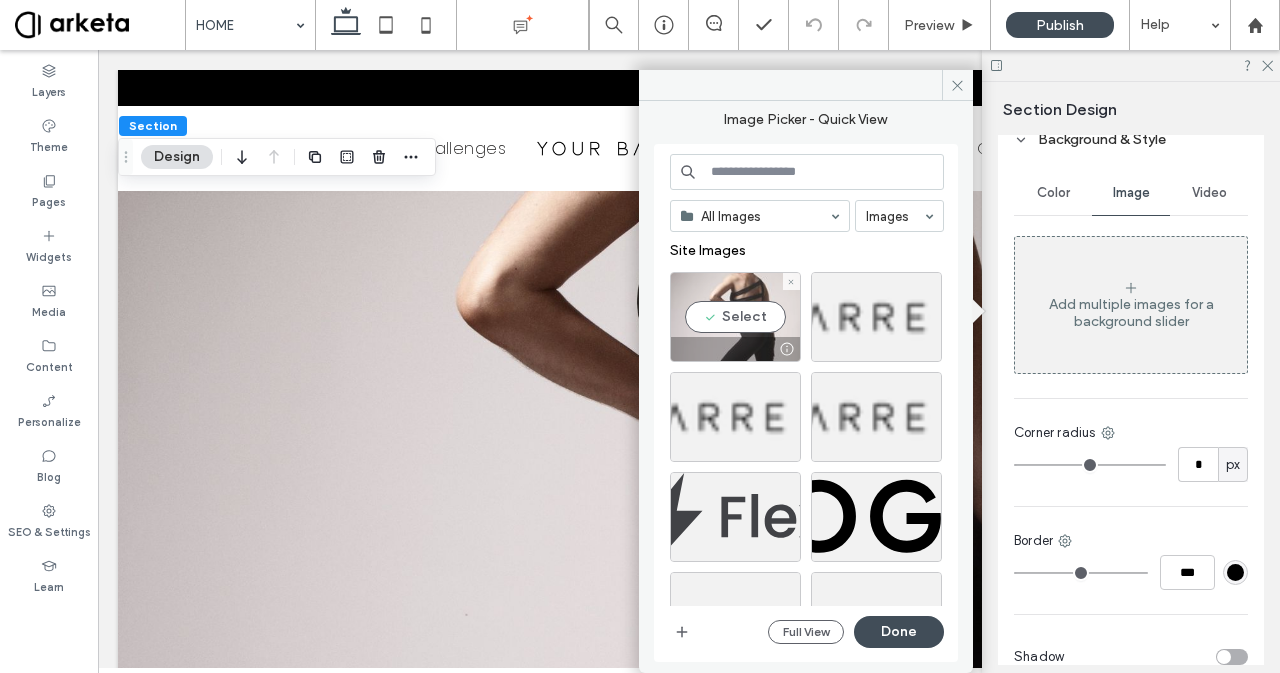 click on "Select" at bounding box center [735, 317] 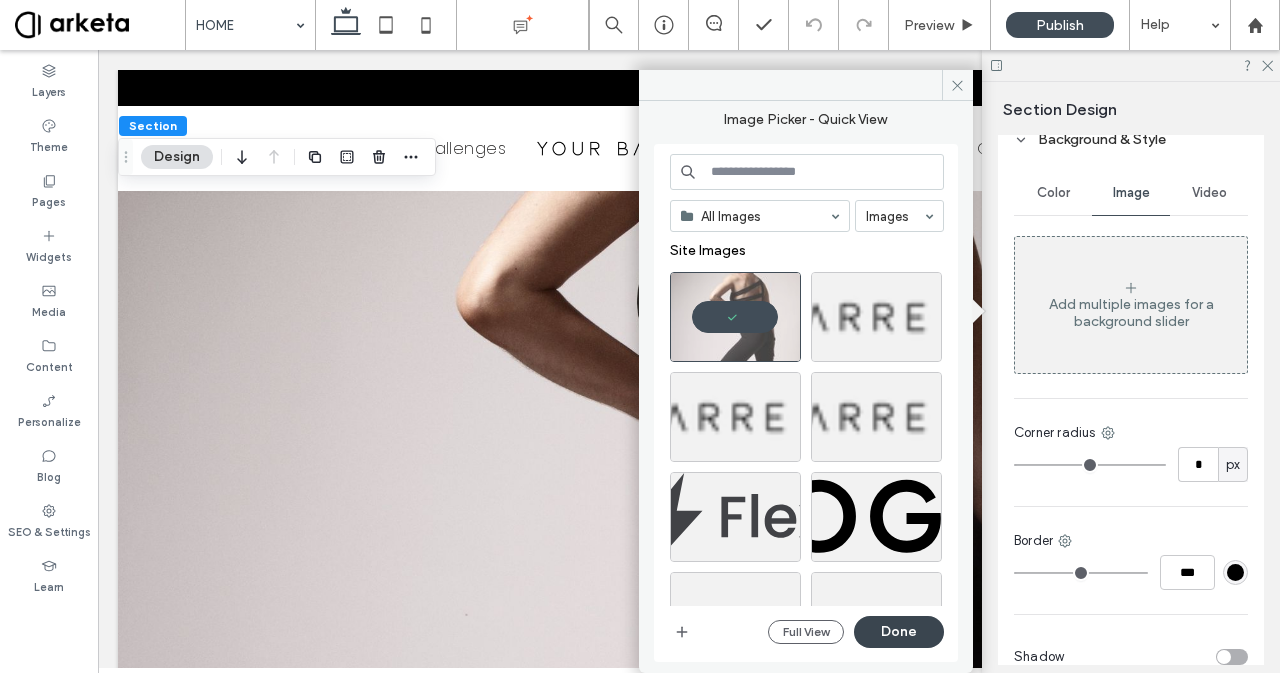 click on "Done" at bounding box center [899, 632] 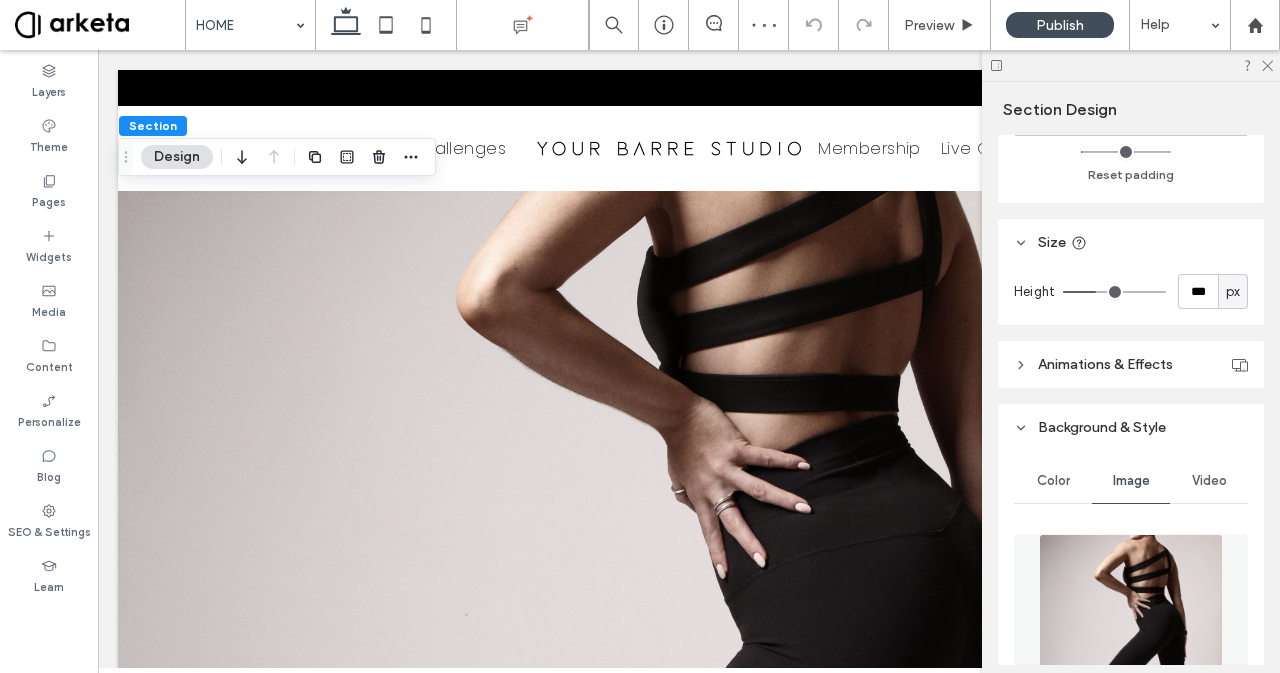 scroll, scrollTop: 568, scrollLeft: 0, axis: vertical 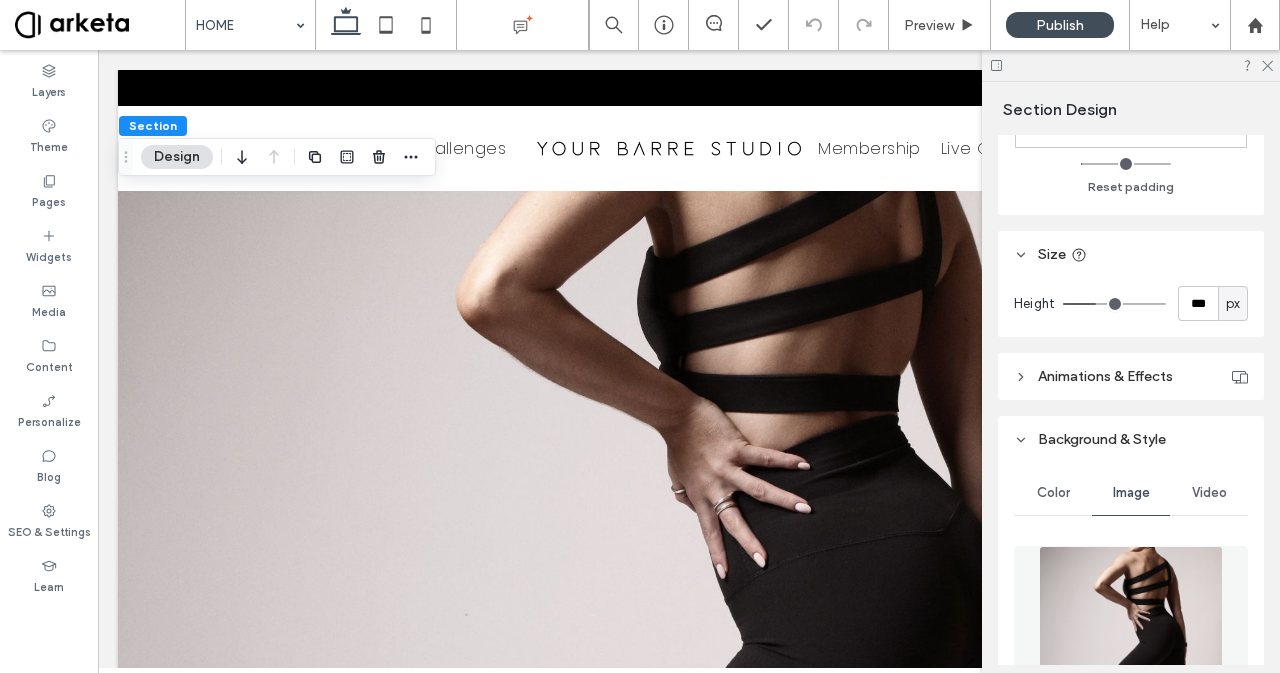 click on "Height *** px" at bounding box center (1131, 307) 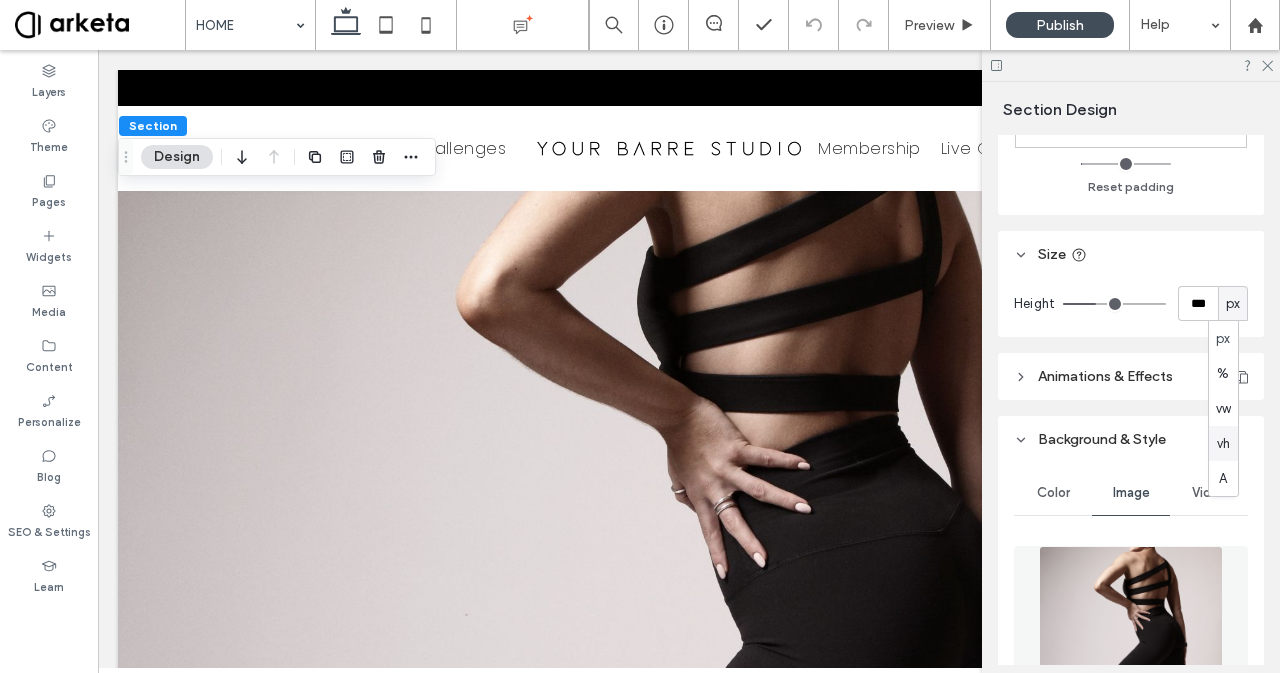 click on "vh" at bounding box center [1223, 443] 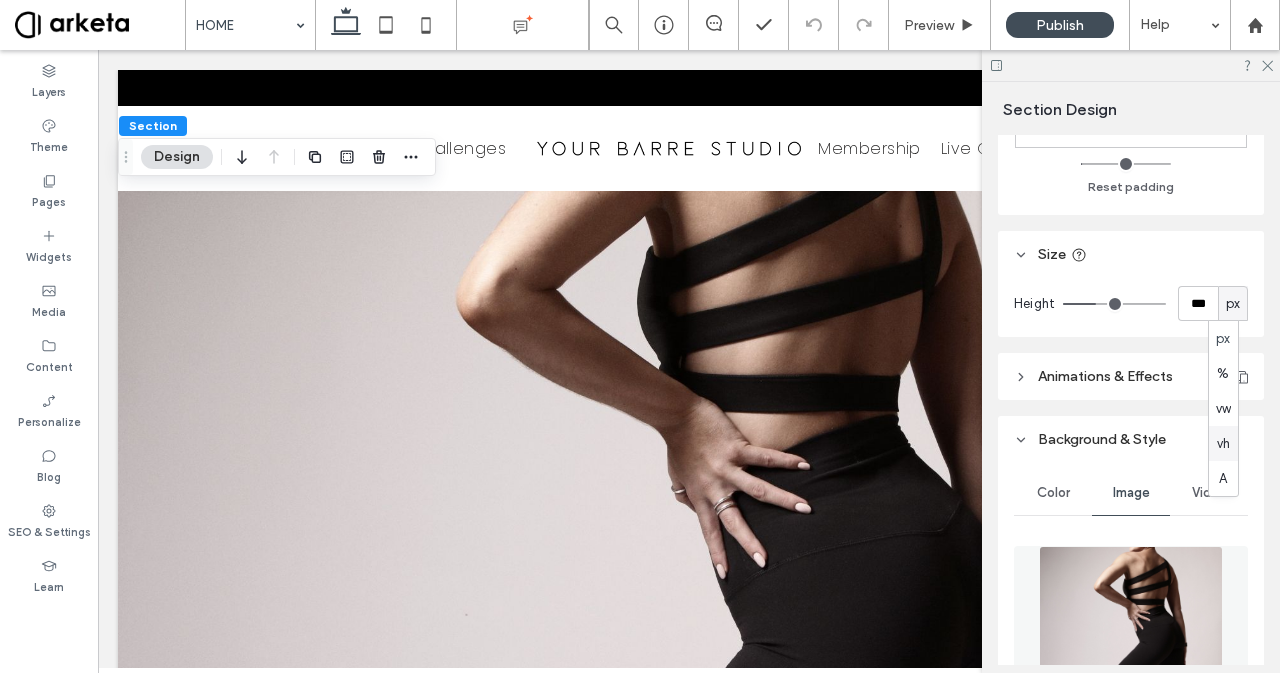 type on "**" 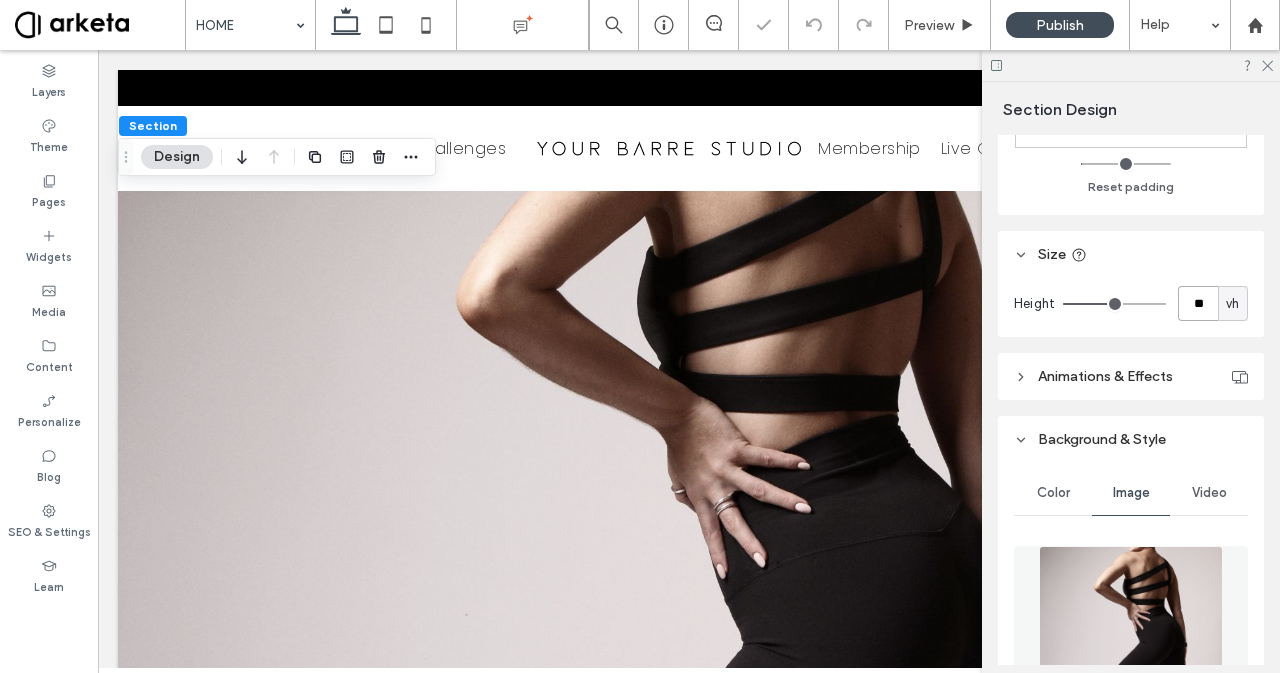 click on "**" at bounding box center [1198, 303] 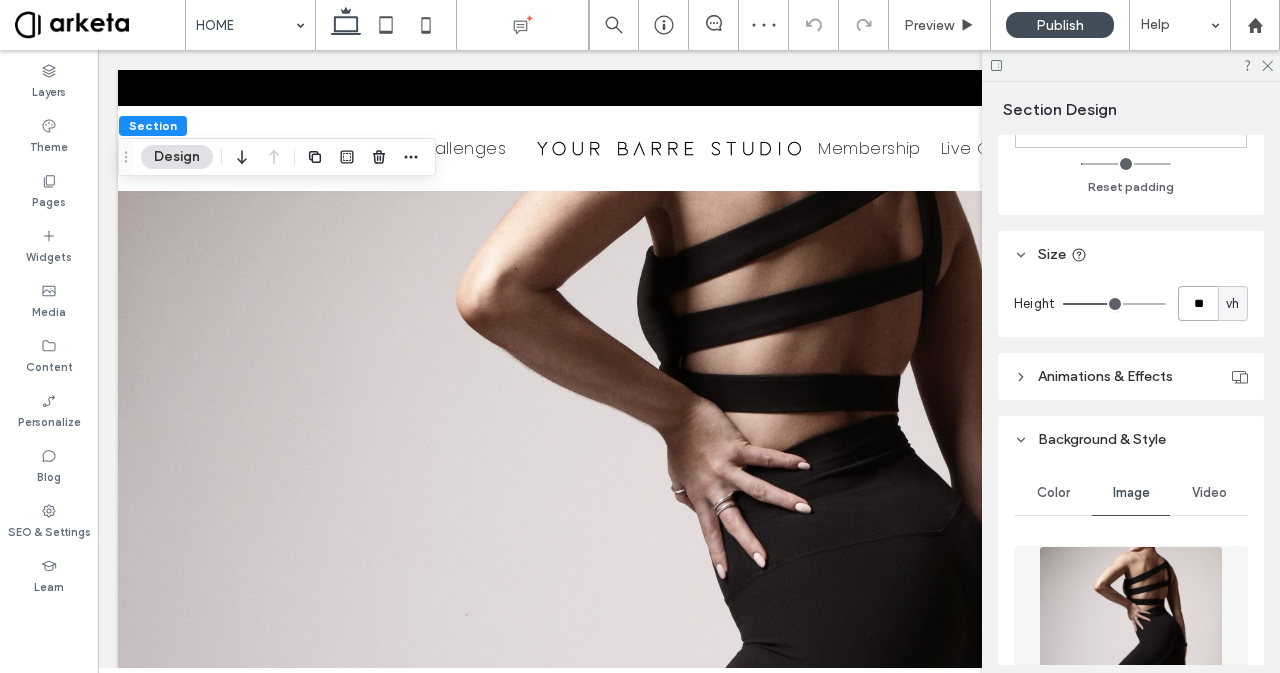 type on "**" 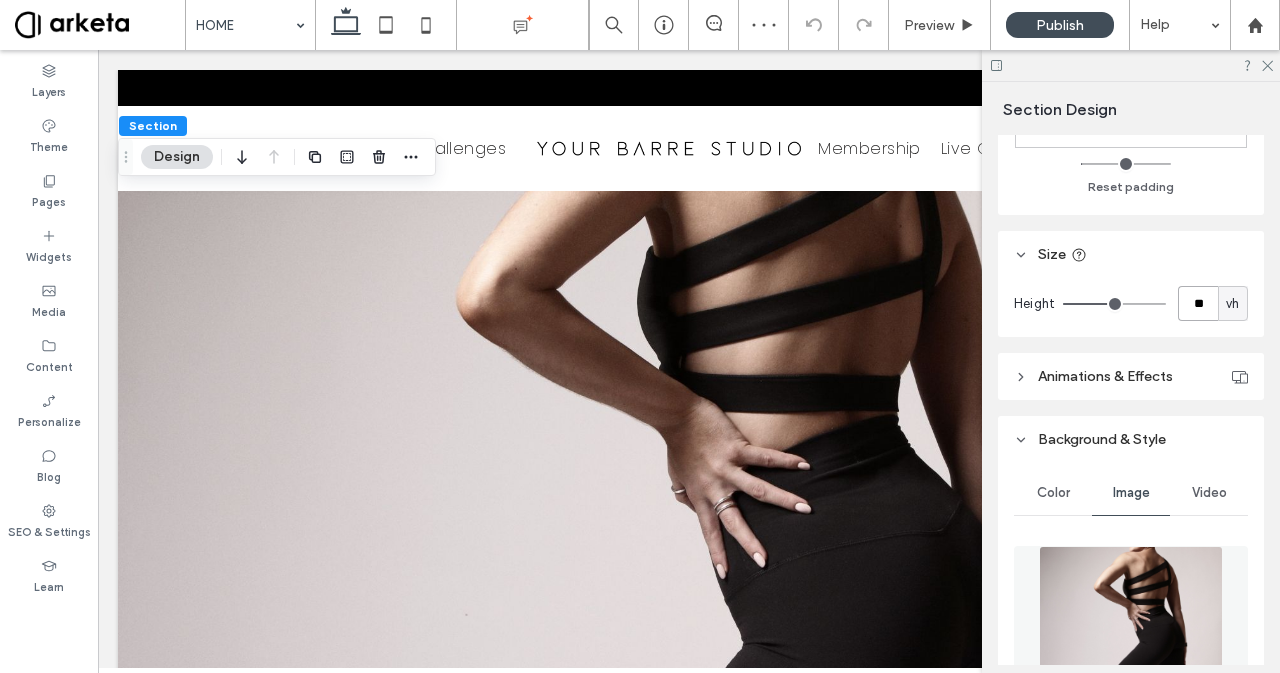 type on "**" 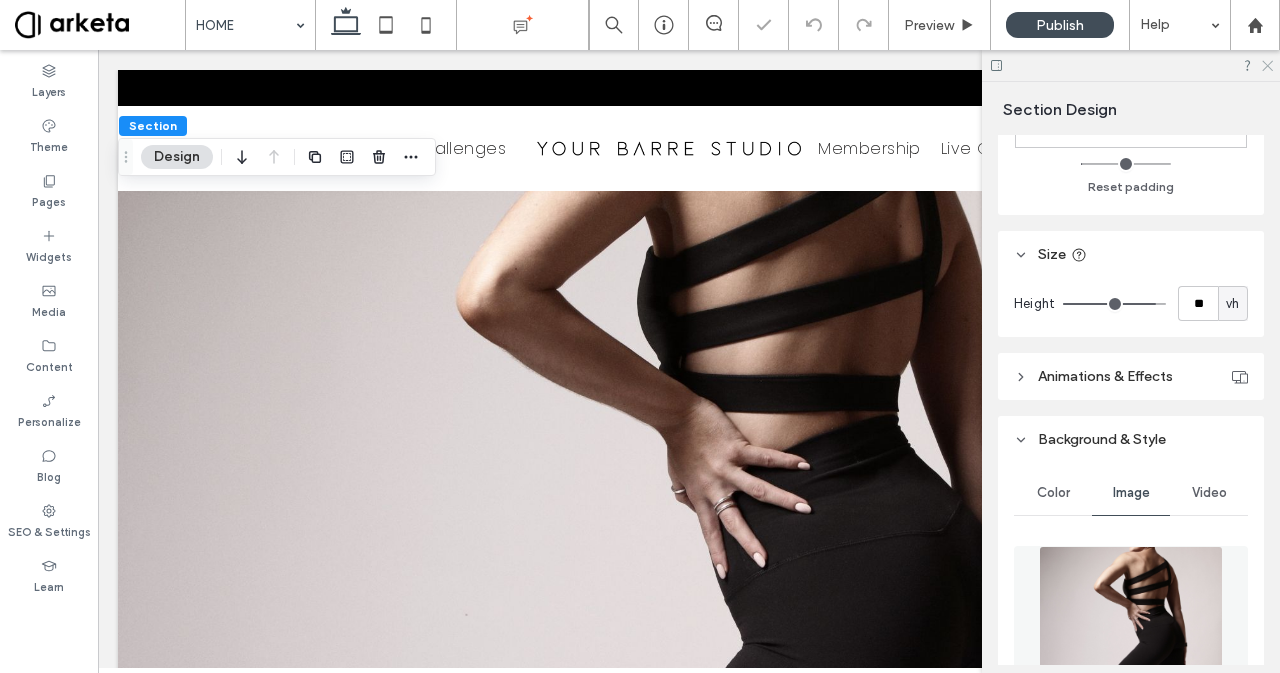 click 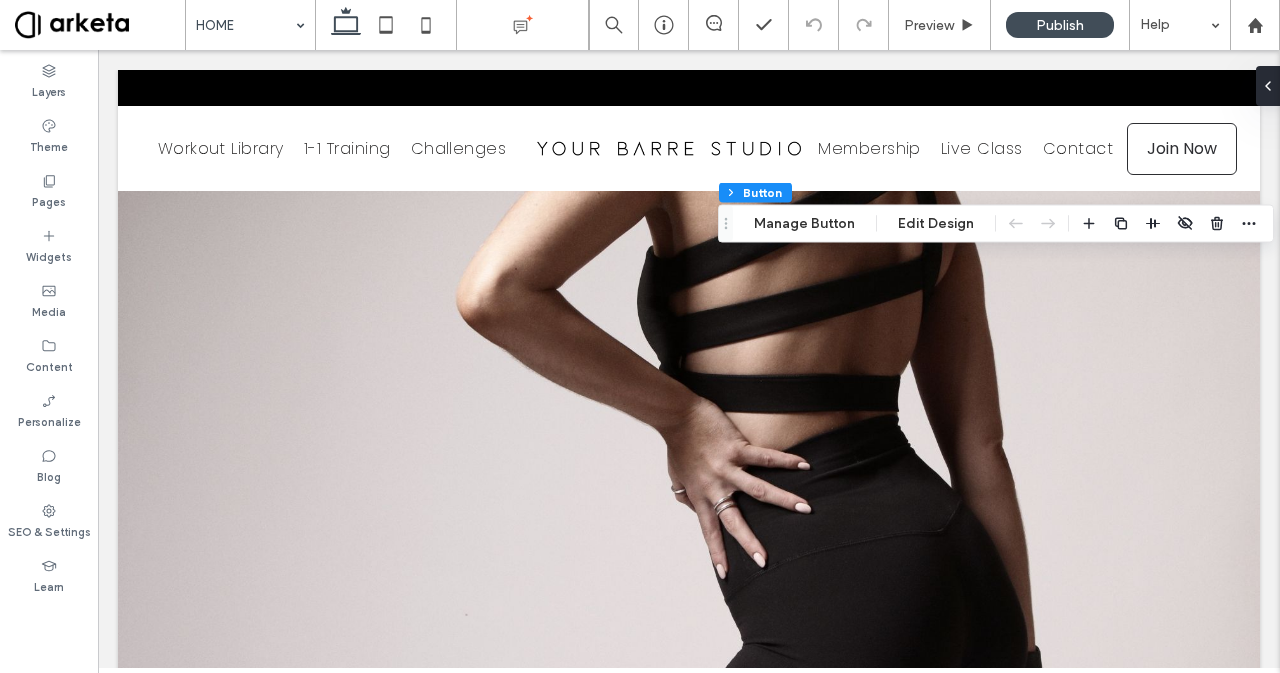 type on "**" 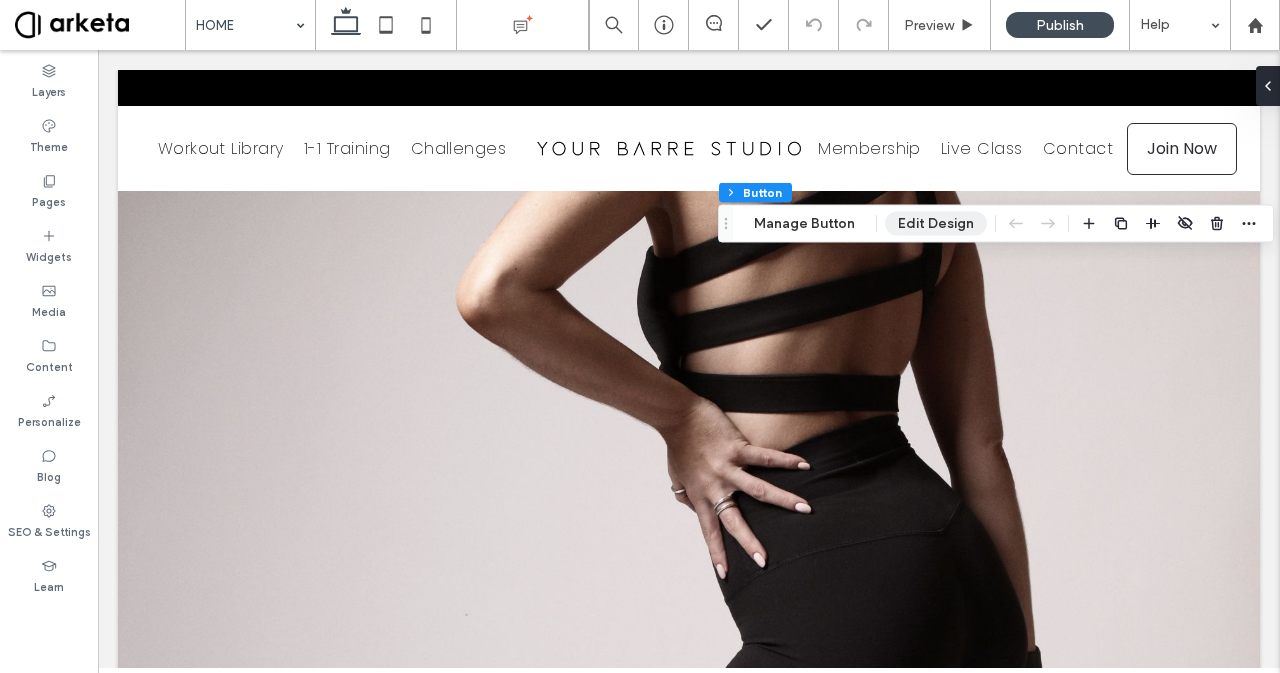 click on "Edit Design" at bounding box center (936, 224) 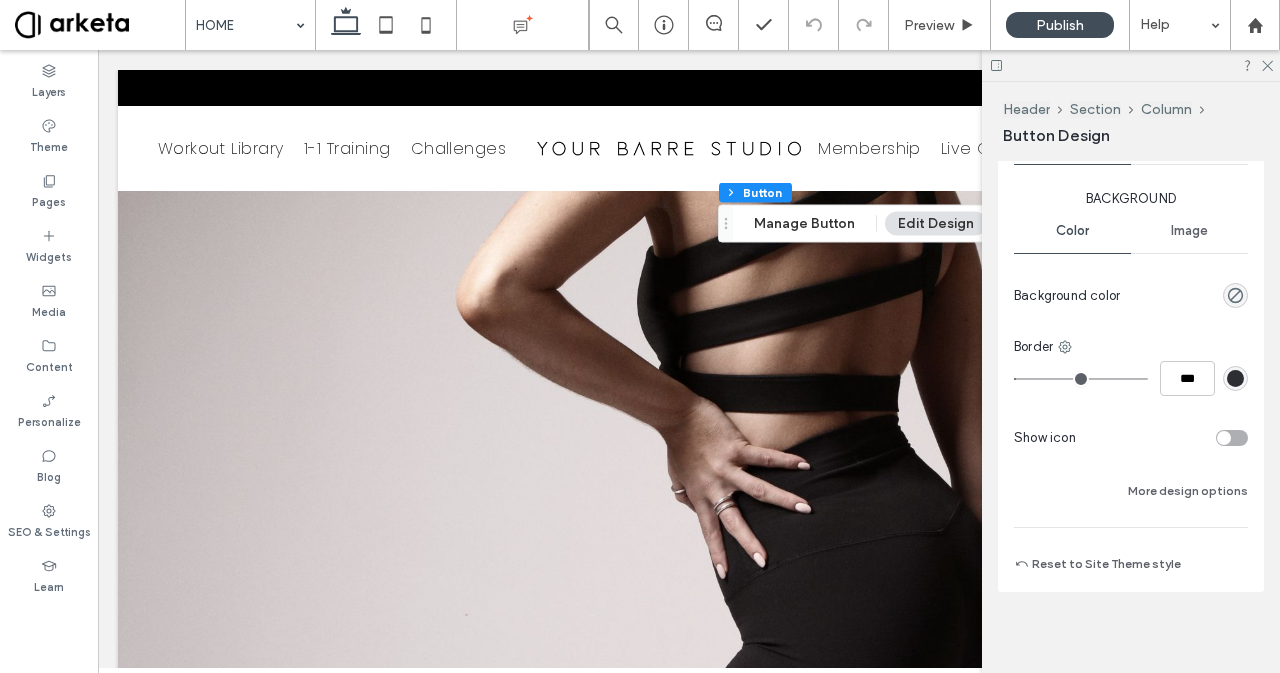 scroll, scrollTop: 938, scrollLeft: 0, axis: vertical 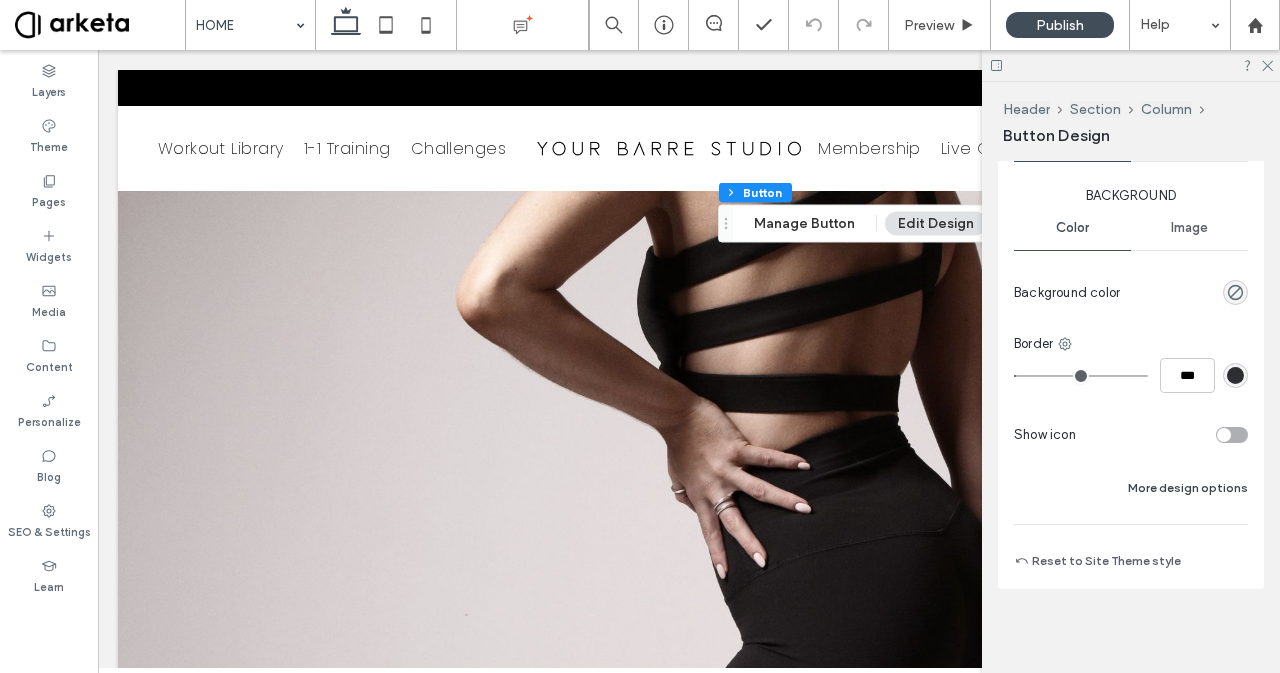 type on "*" 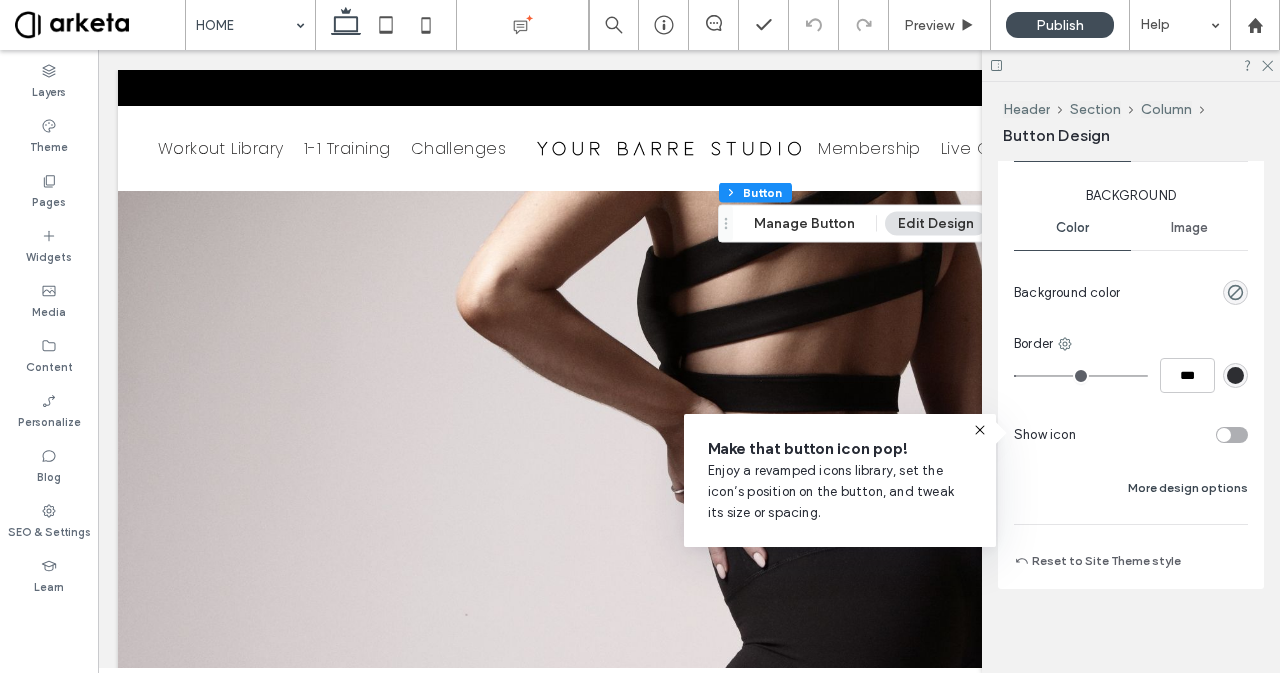 click on "More design options" at bounding box center (1188, 488) 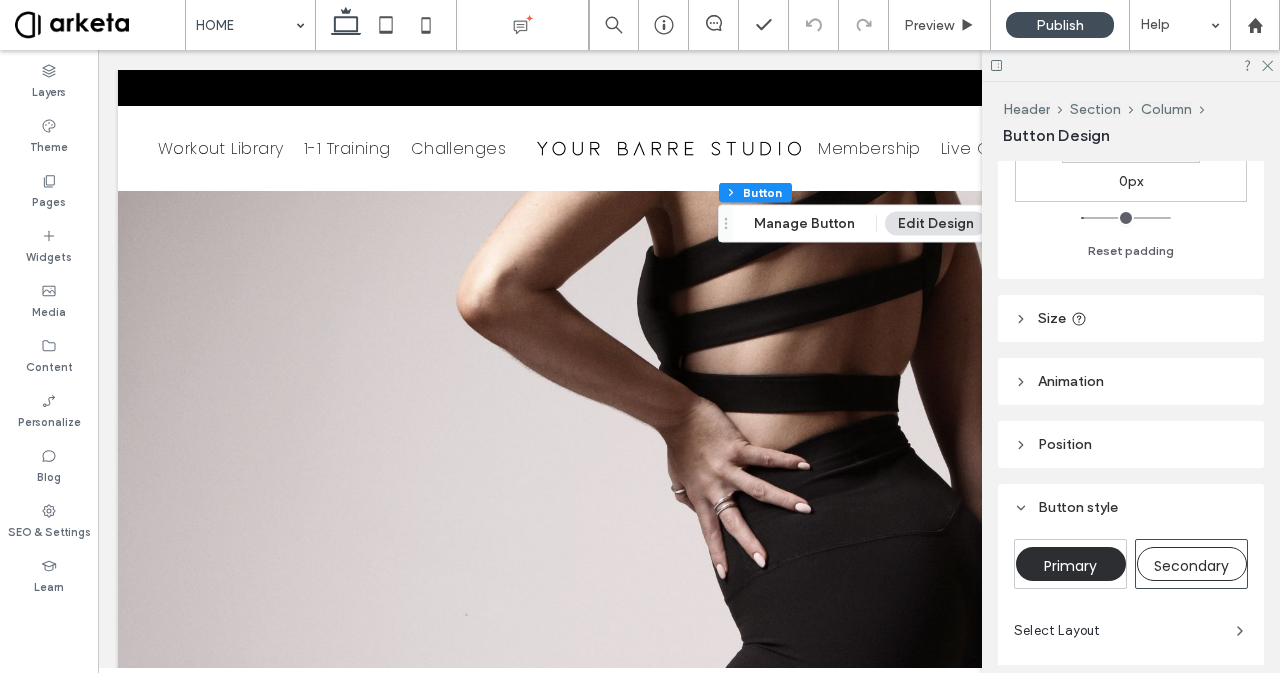 scroll, scrollTop: 448, scrollLeft: 0, axis: vertical 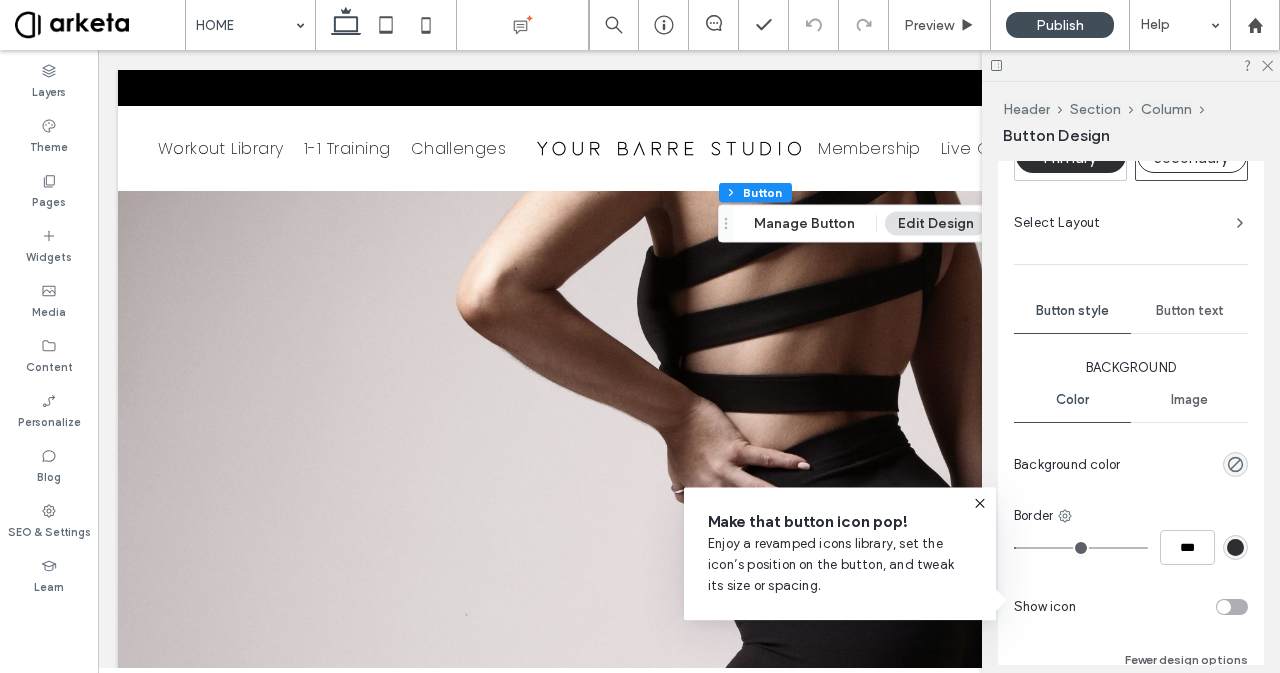 click on "Button text" at bounding box center (1190, 311) 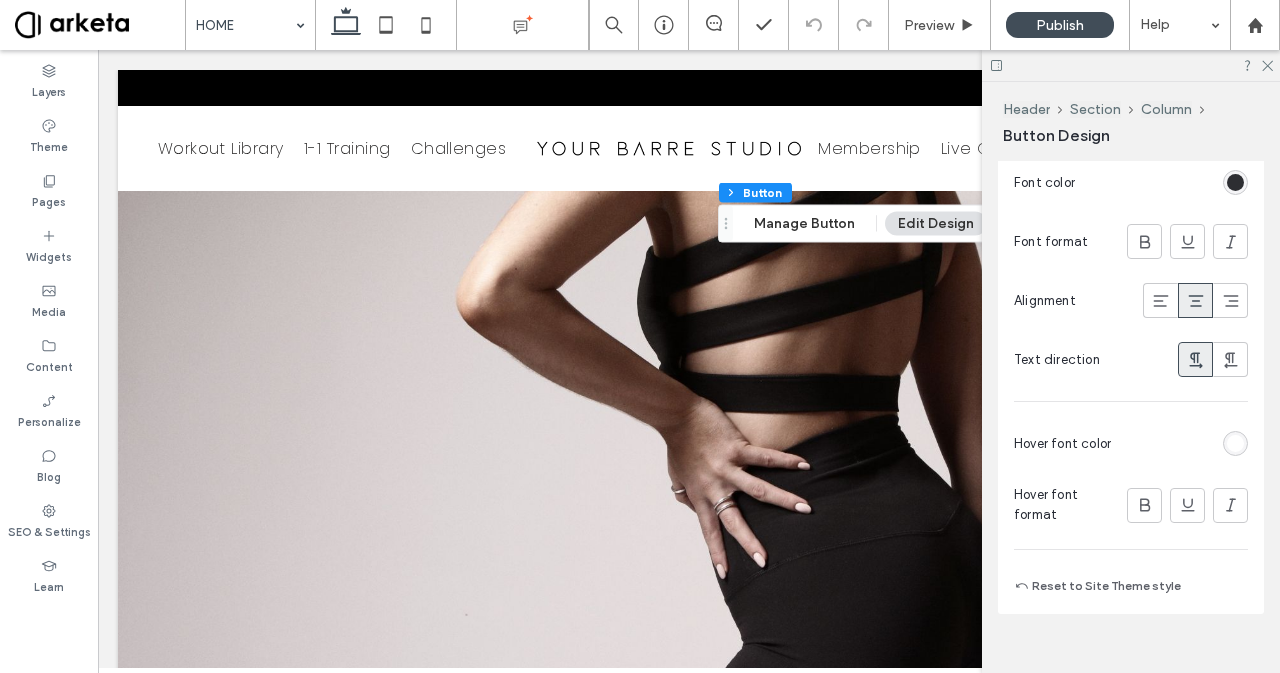 scroll, scrollTop: 1209, scrollLeft: 0, axis: vertical 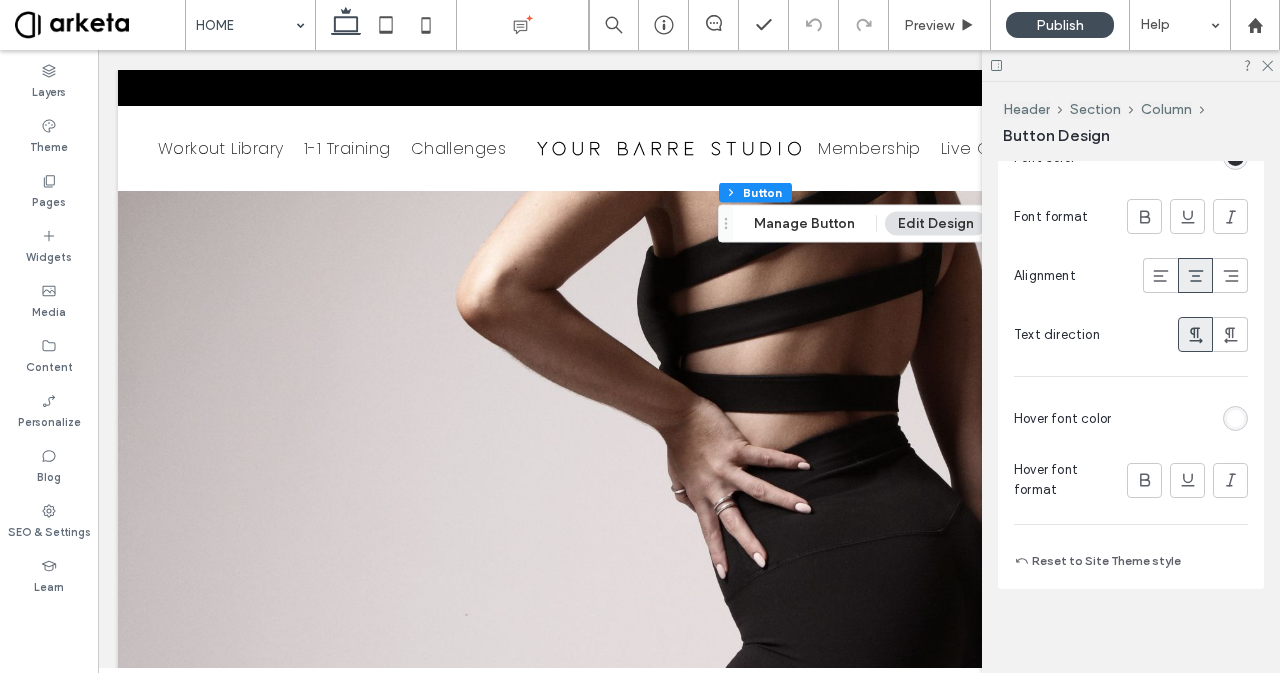 click at bounding box center [1235, 418] 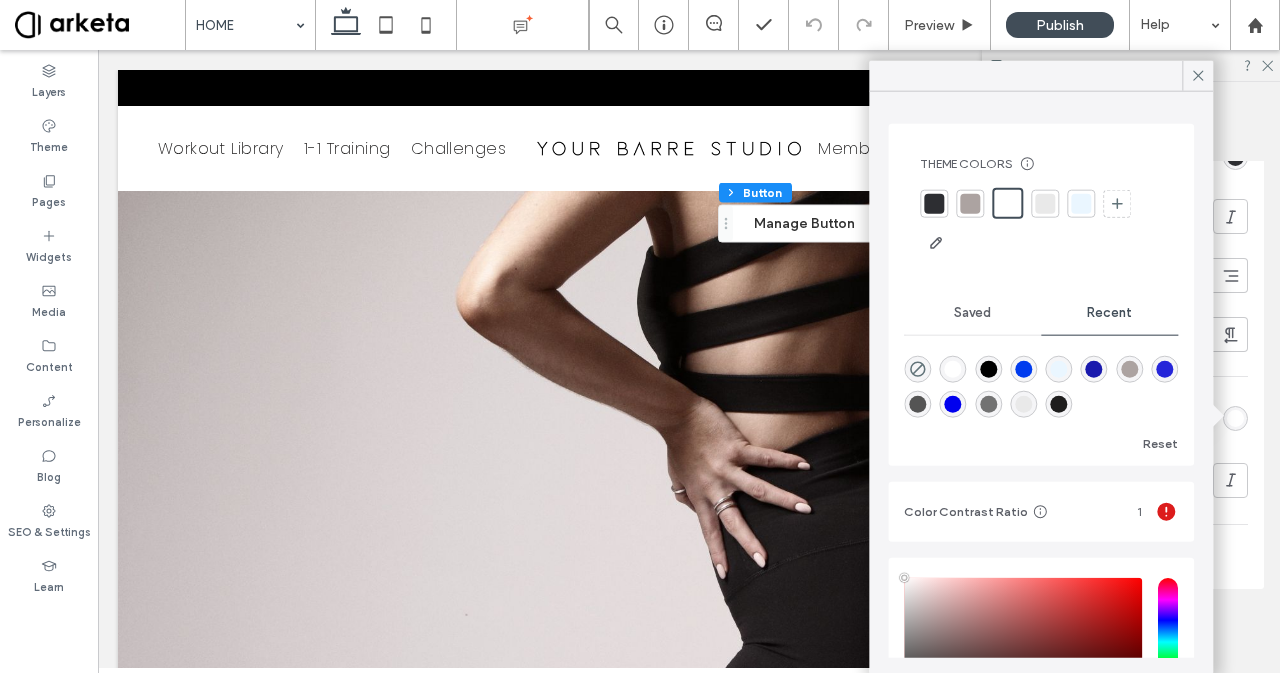 click at bounding box center (988, 369) 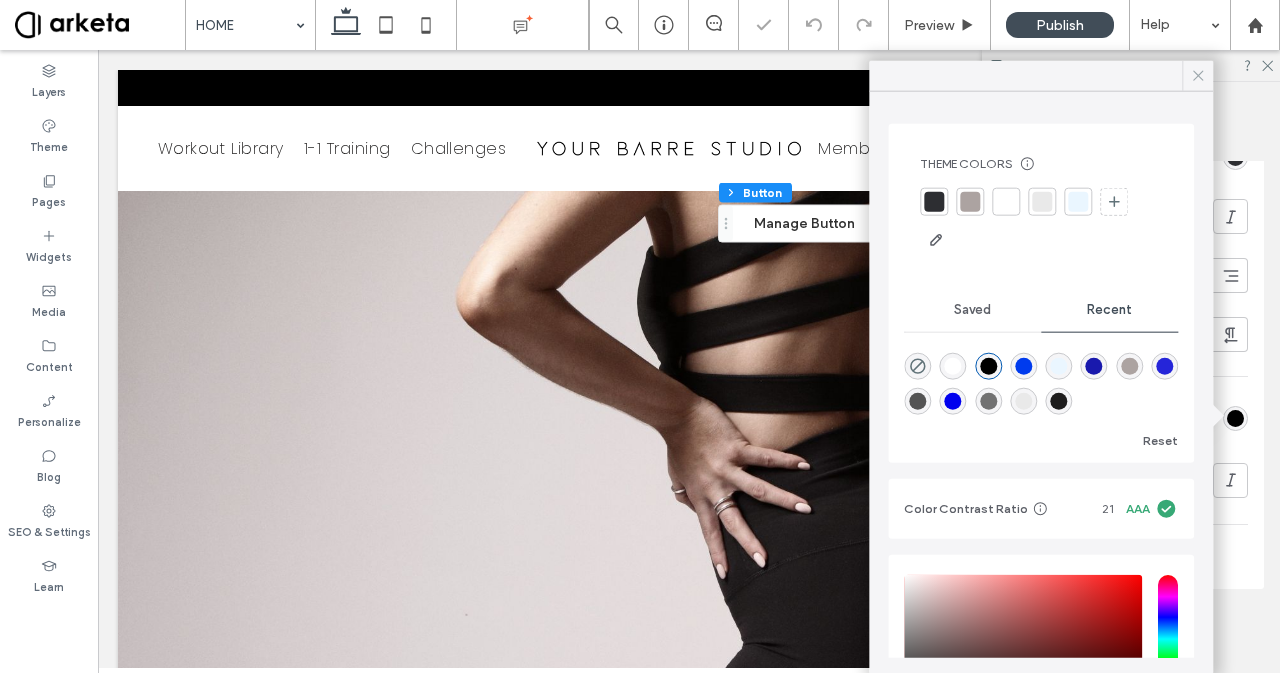 click 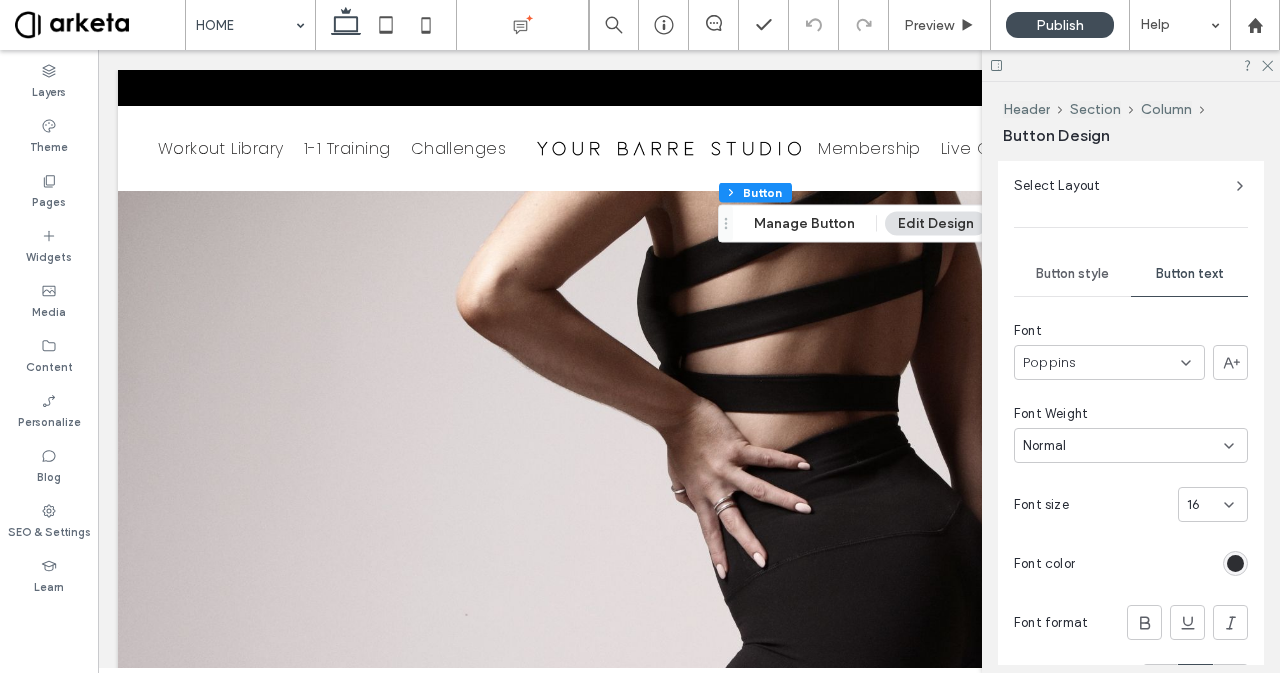scroll, scrollTop: 724, scrollLeft: 0, axis: vertical 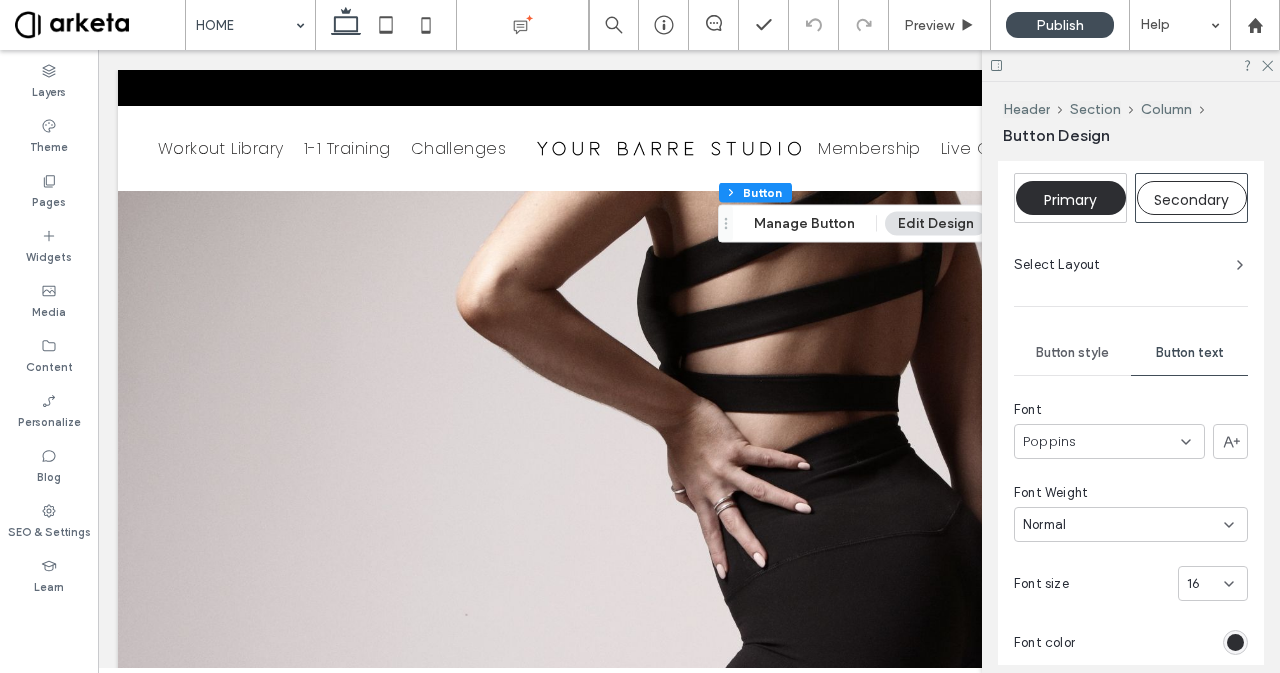 click on "Button style" at bounding box center (1072, 353) 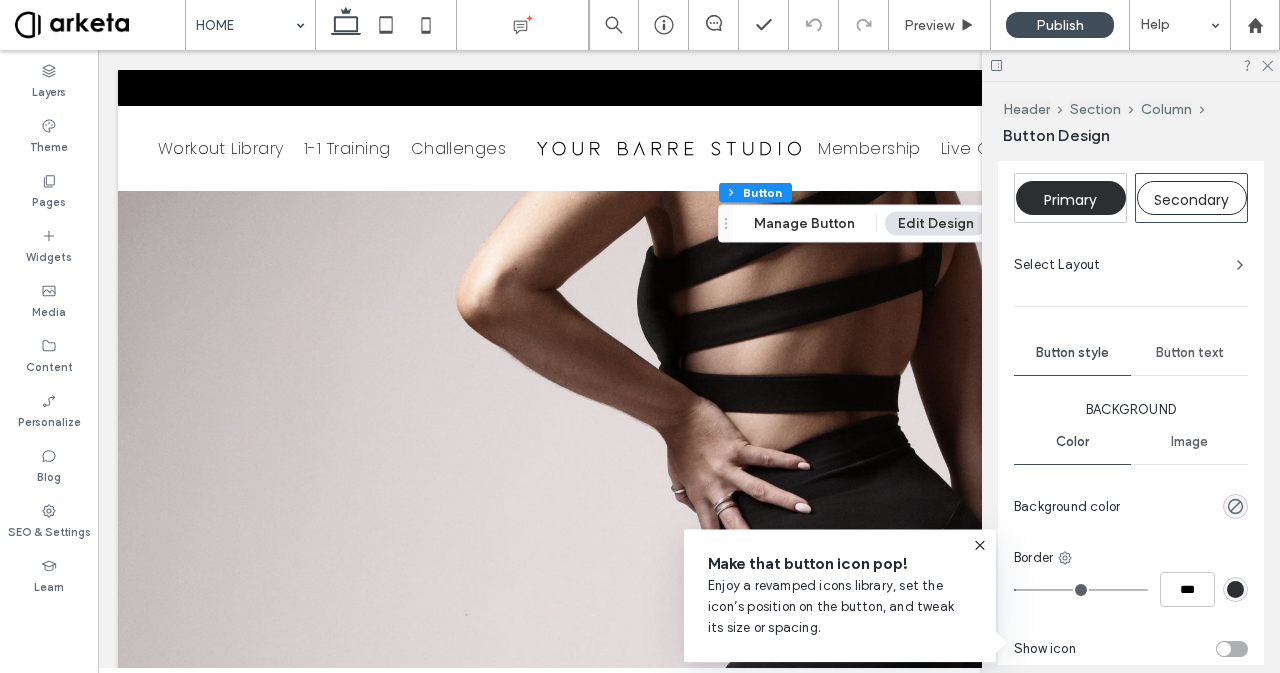 drag, startPoint x: 1279, startPoint y: 475, endPoint x: 1274, endPoint y: 491, distance: 16.763054 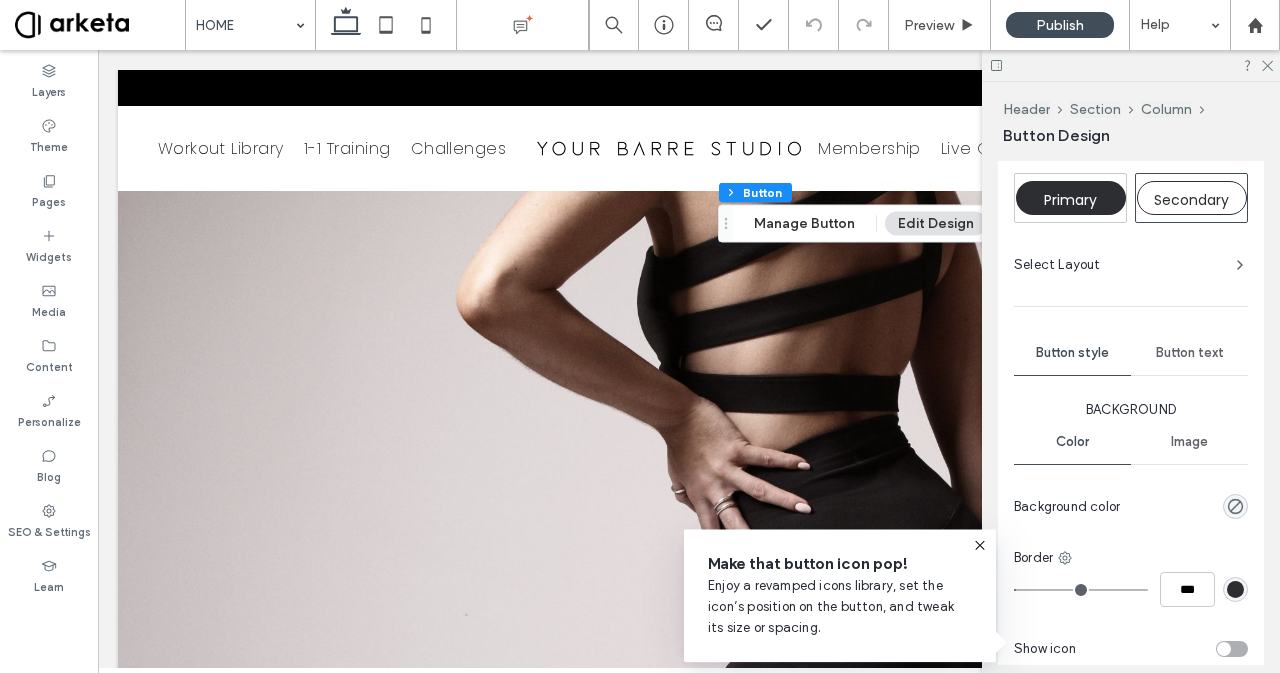 click on "Header Section Column Button Design Alignment Spacing Set margins and padding 0px 0% 0px 0% ** px 0px ** px 0px Reset padding Size Width *** px Height ** px More Size Options Animation Trigger None Position Position type Default Button style Primary Secondary Select Layout Button style Button text Background Color Image Background color Border *** Show icon More design options Reset to Site Theme style" at bounding box center [1131, 377] 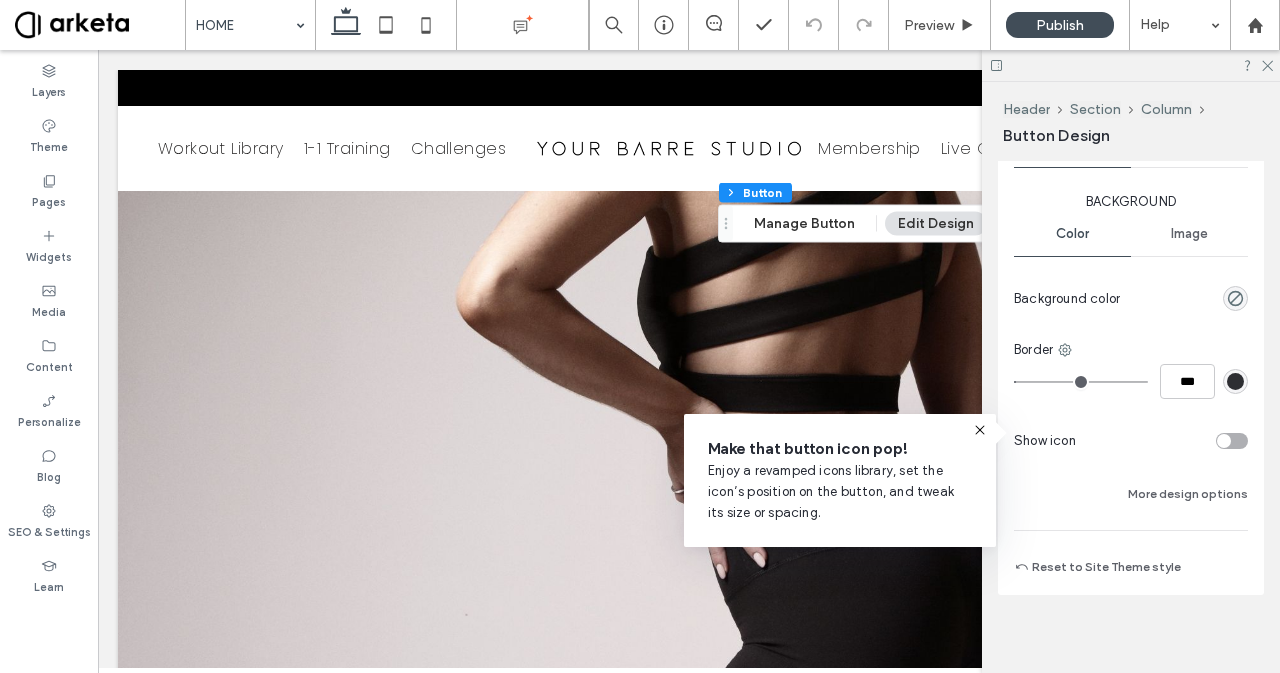 scroll, scrollTop: 938, scrollLeft: 0, axis: vertical 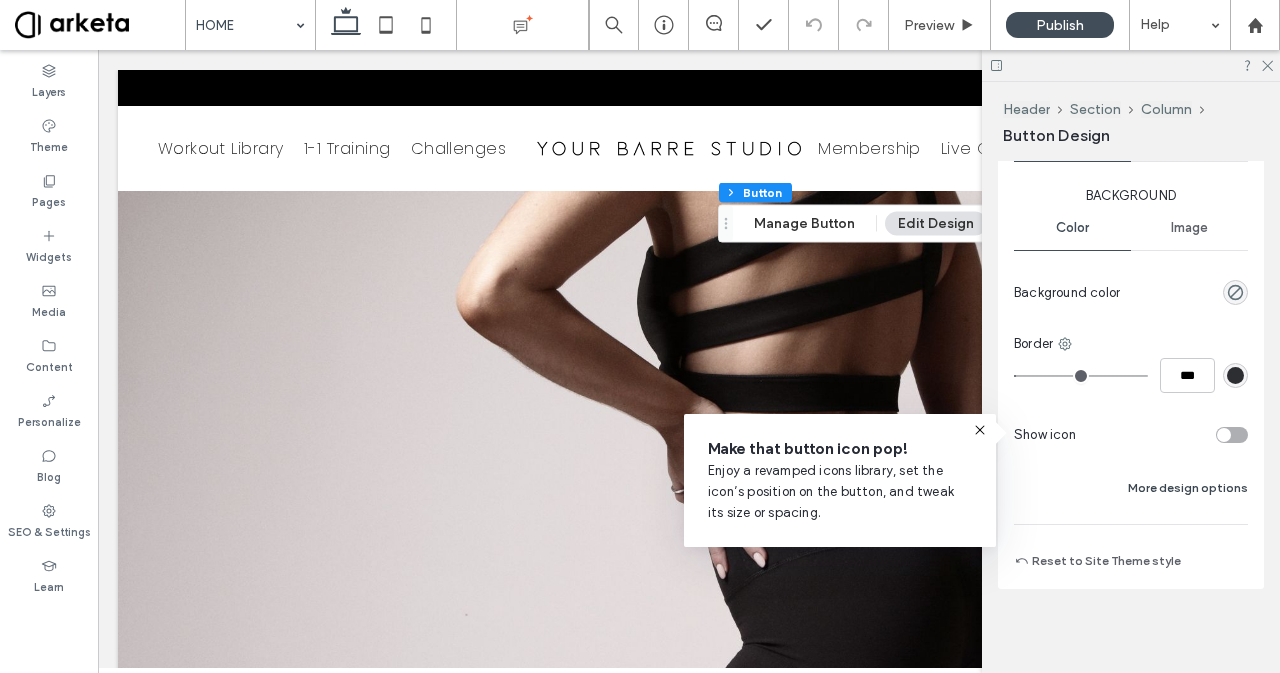 click on "More design options" at bounding box center [1188, 488] 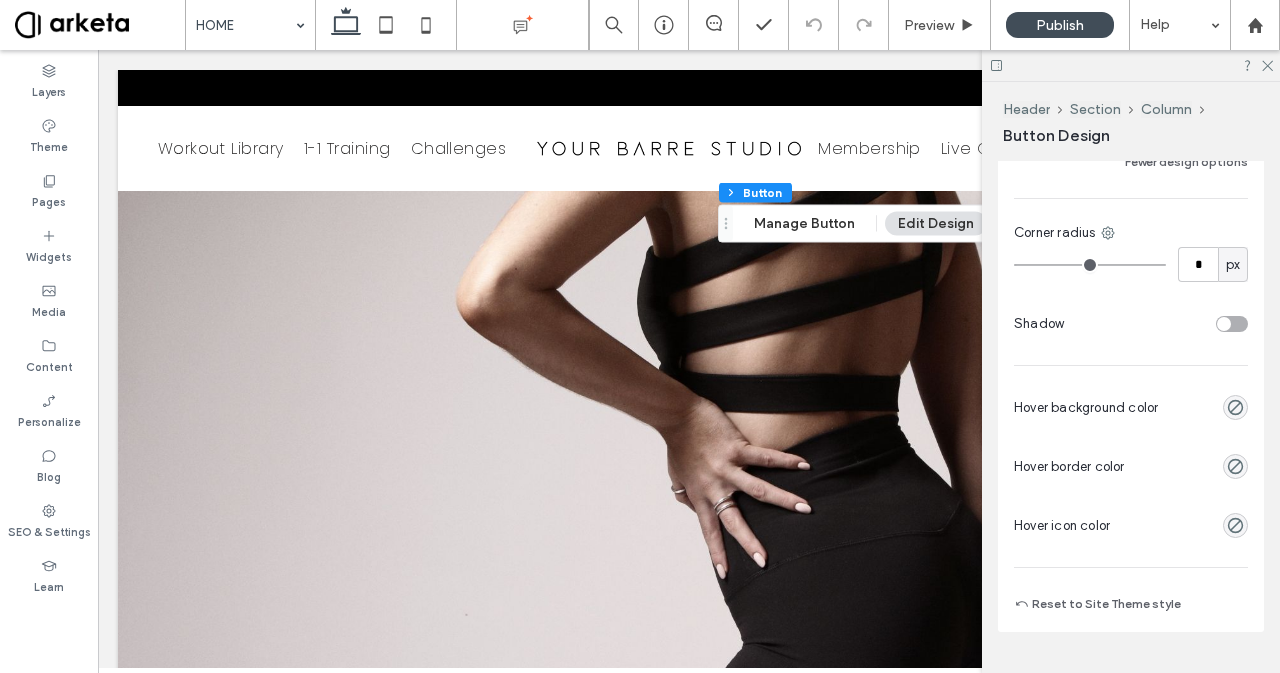scroll, scrollTop: 1306, scrollLeft: 0, axis: vertical 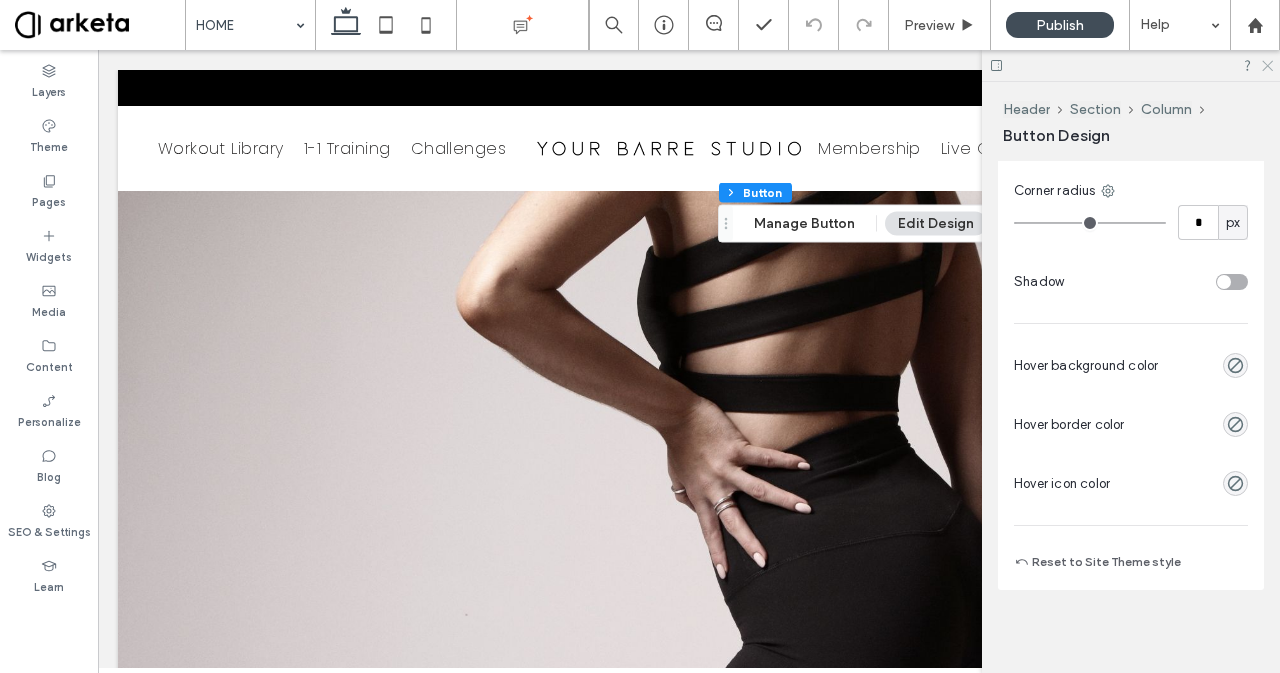 click 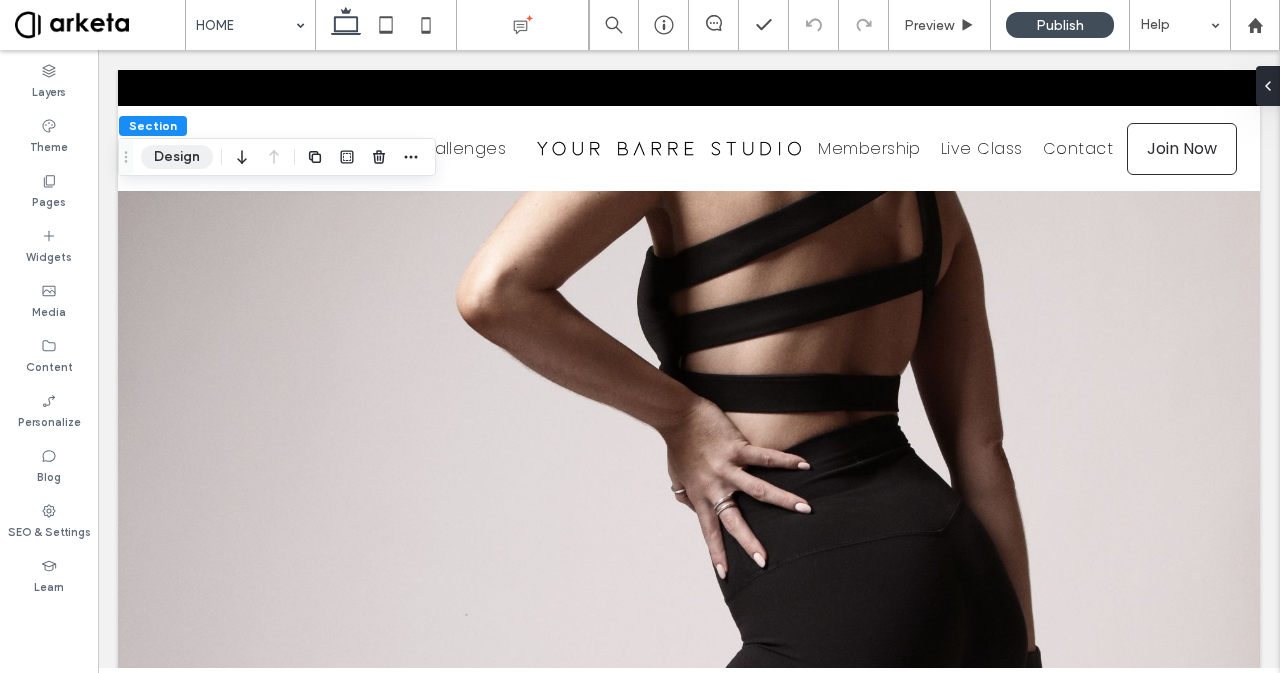 click on "Design" at bounding box center (177, 157) 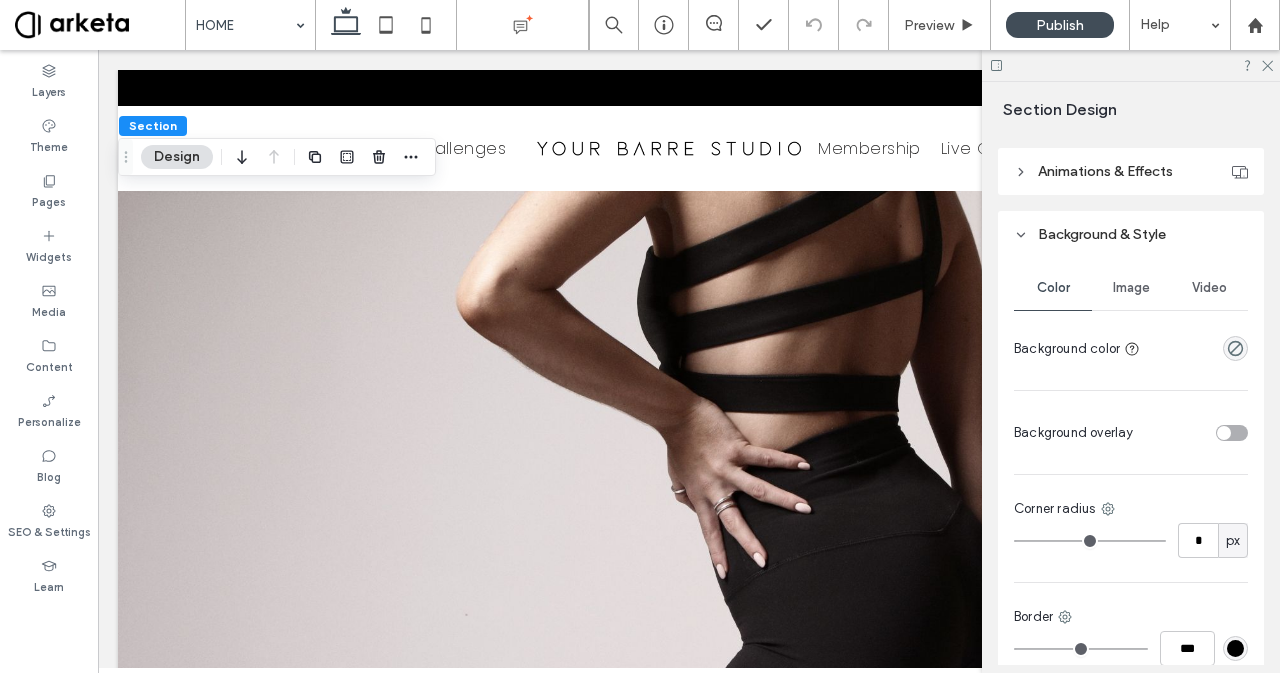 scroll, scrollTop: 740, scrollLeft: 0, axis: vertical 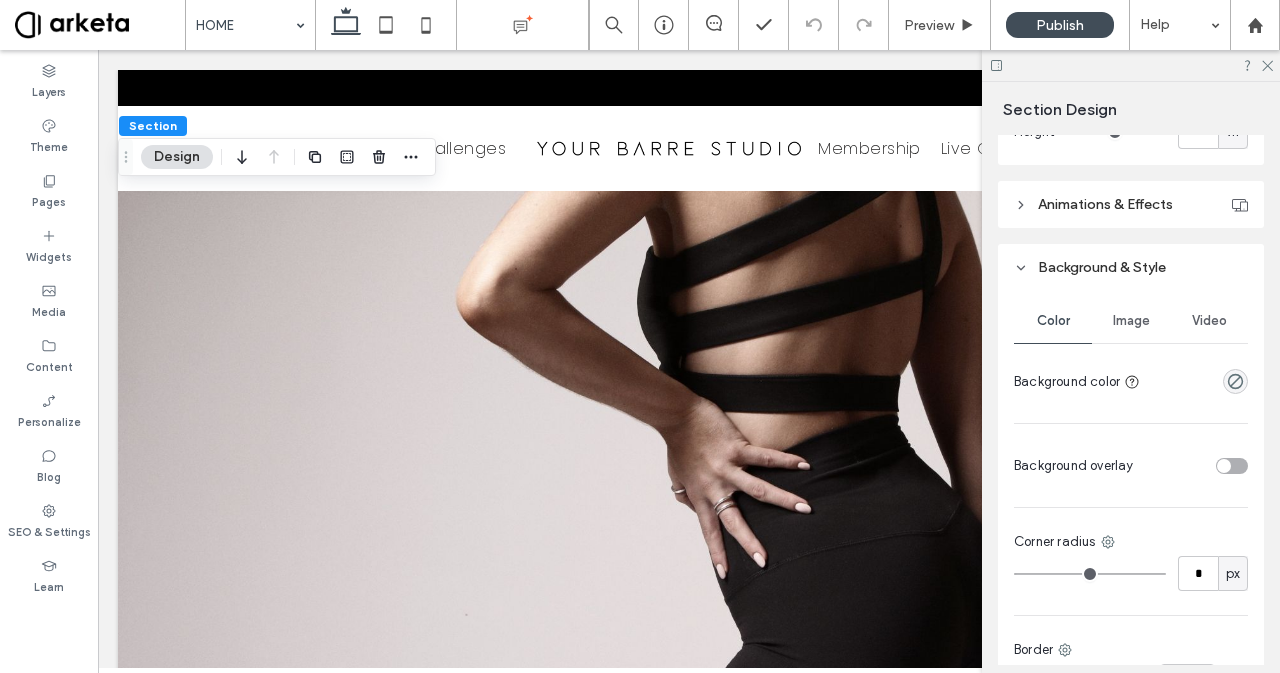 click on "Image" at bounding box center [1131, 321] 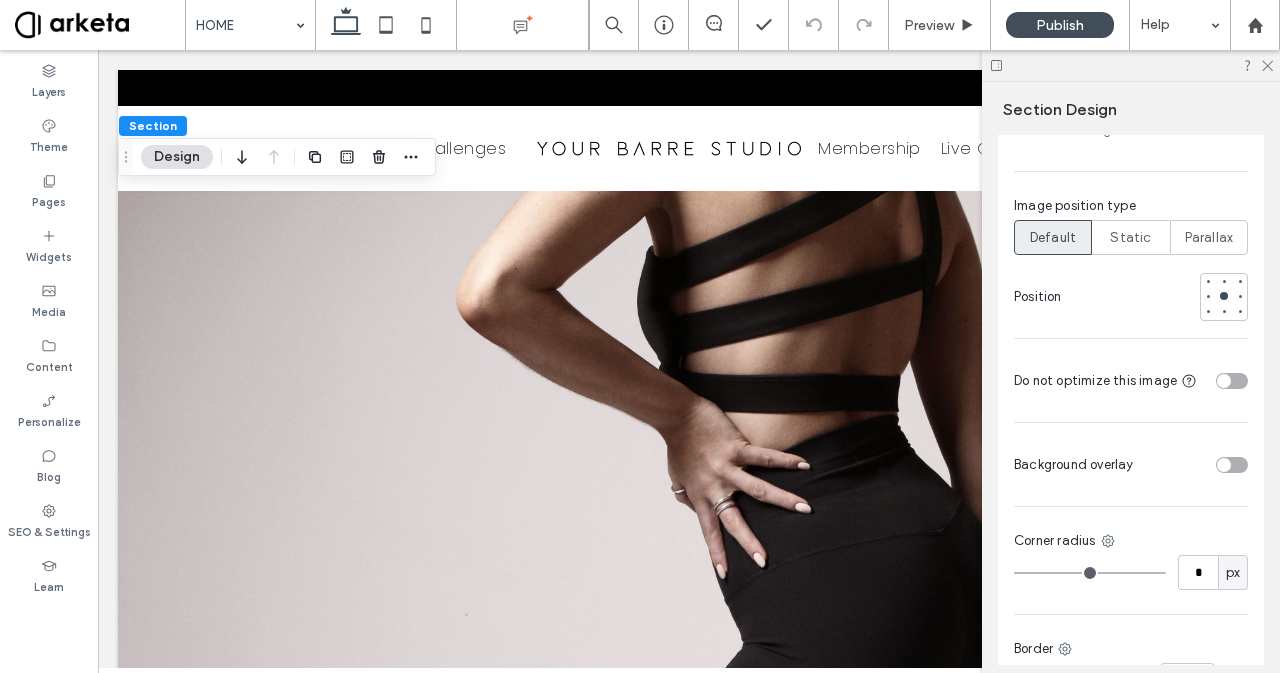 scroll, scrollTop: 1367, scrollLeft: 0, axis: vertical 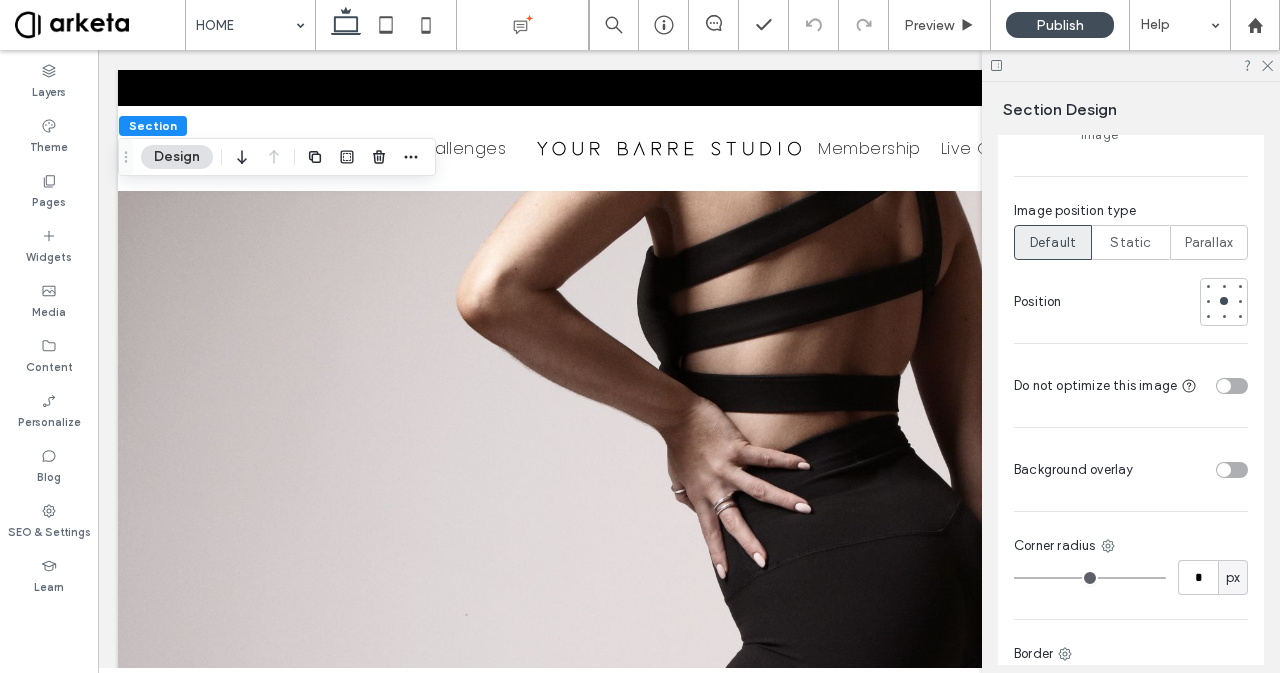 click at bounding box center (1232, 470) 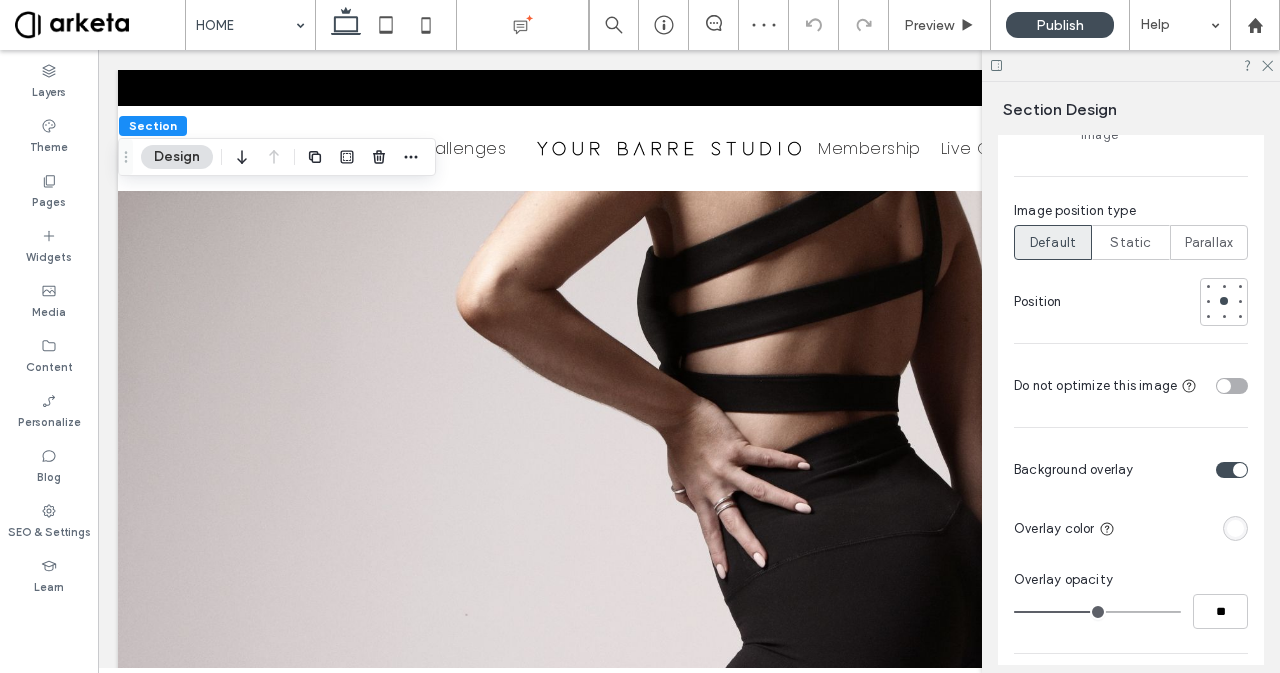 click at bounding box center [1235, 528] 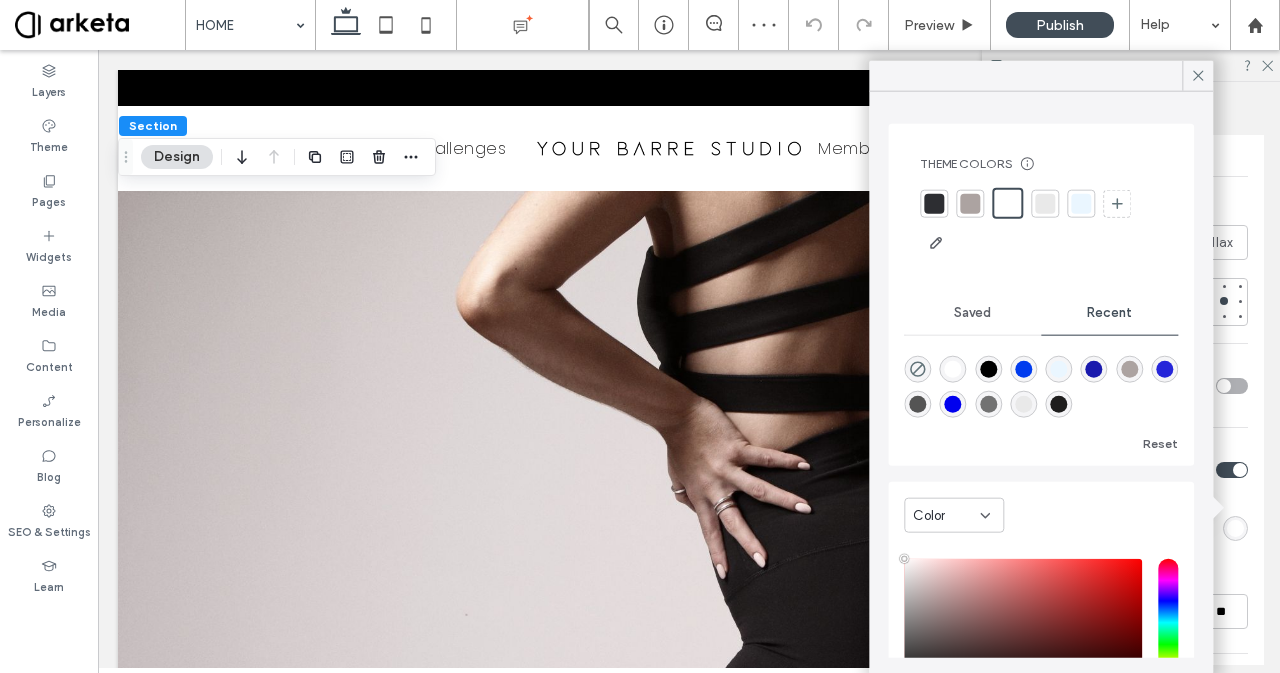 click on "Color" at bounding box center (954, 515) 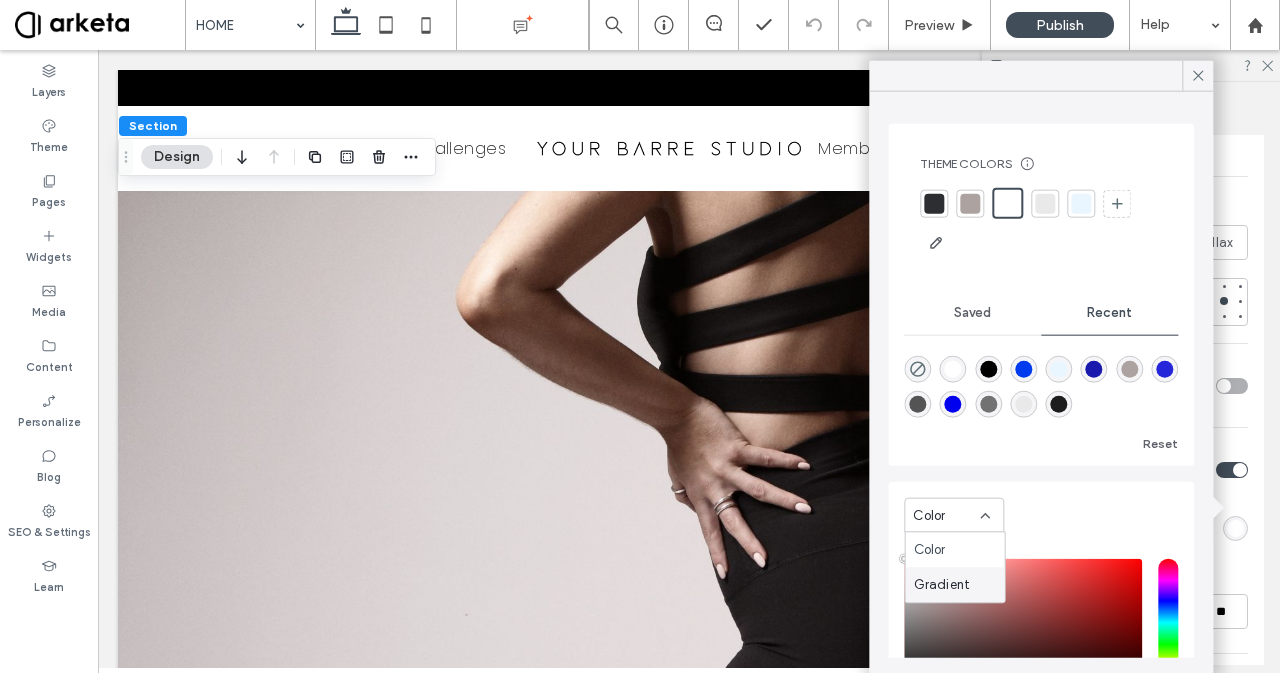 click on "Gradient" at bounding box center (942, 585) 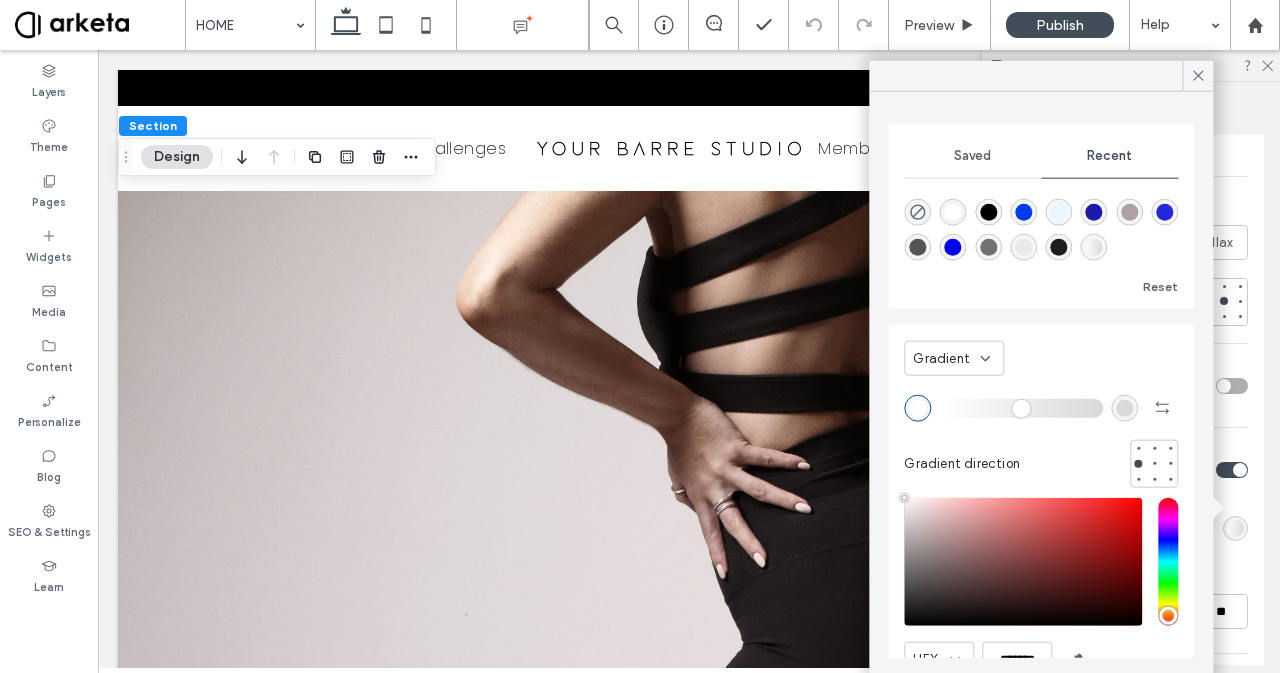 scroll, scrollTop: 44, scrollLeft: 0, axis: vertical 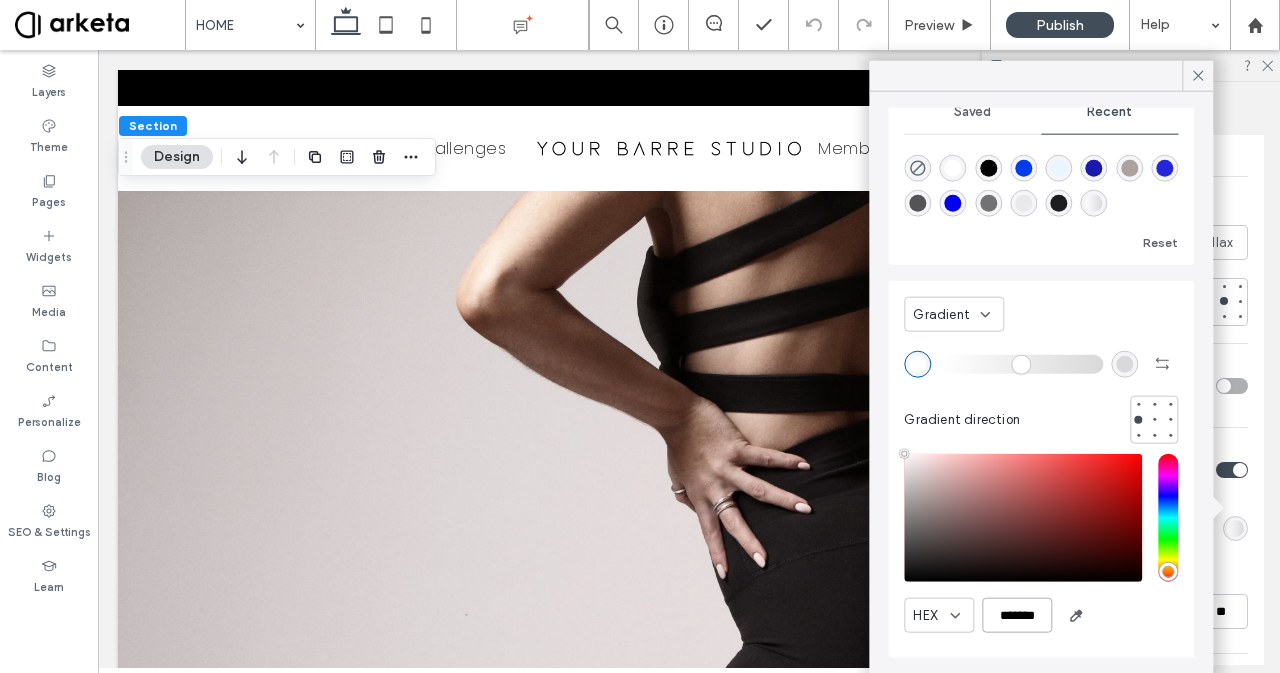 click on "*******" at bounding box center (1017, 615) 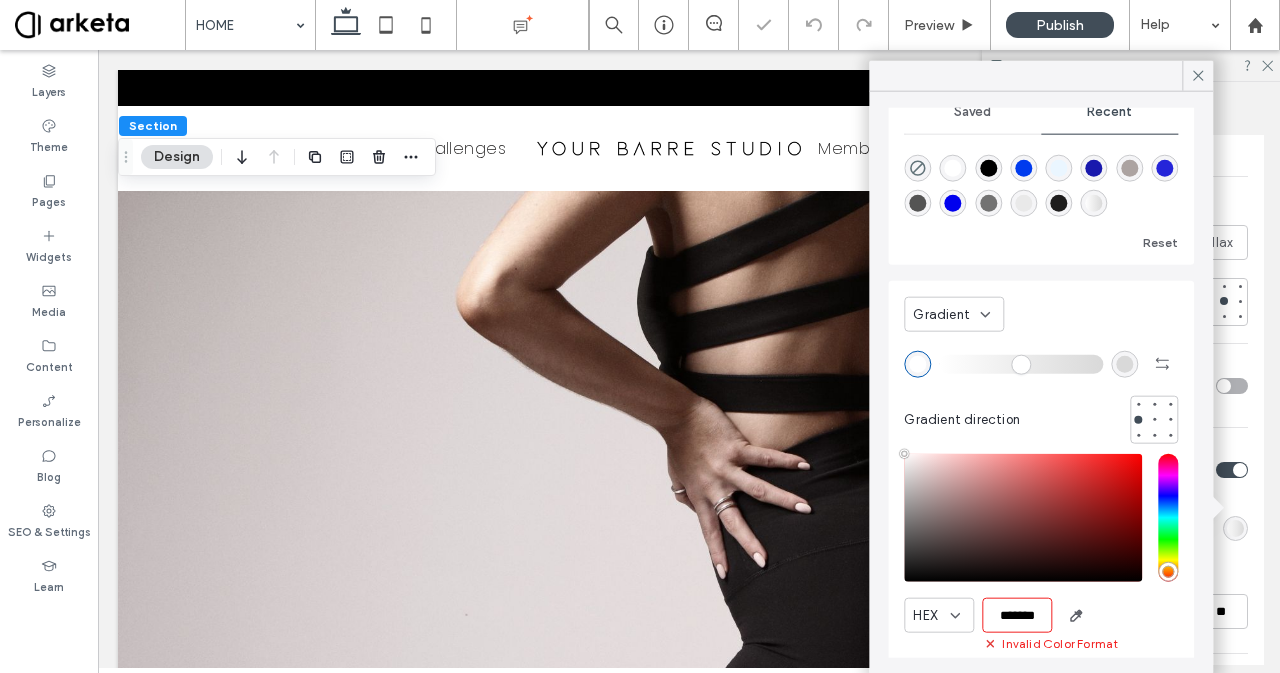 click at bounding box center (1124, 363) 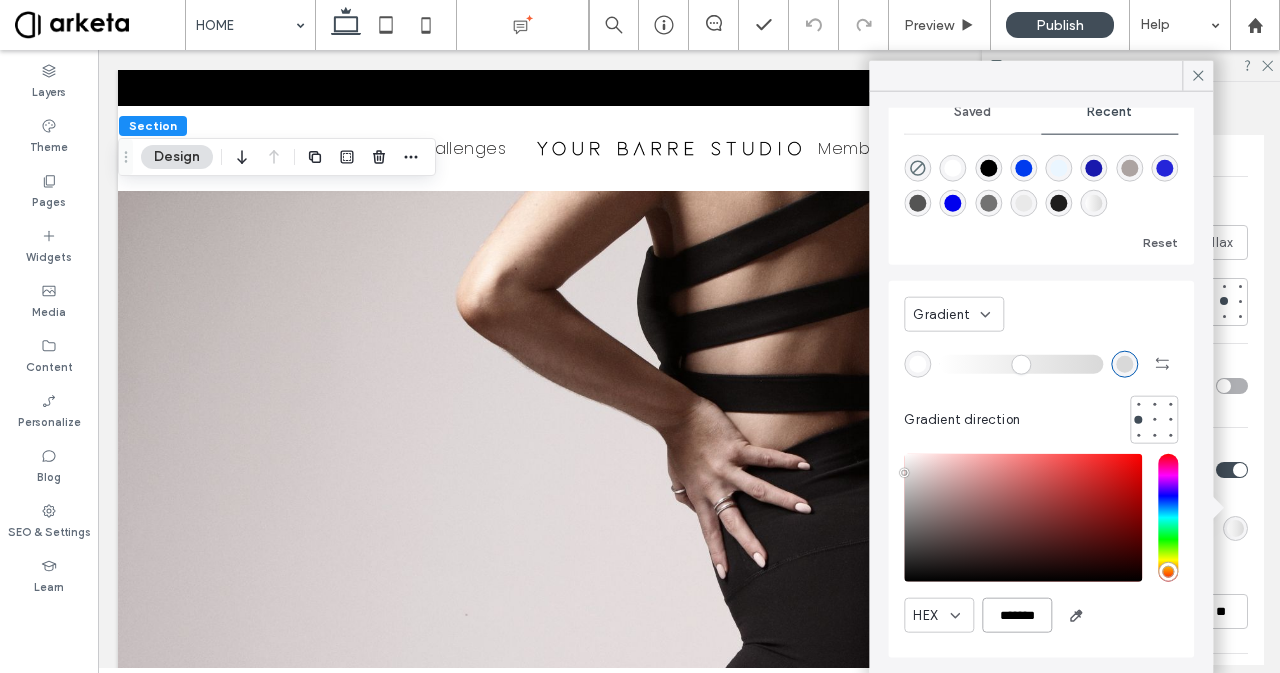 click on "*******" at bounding box center [1017, 615] 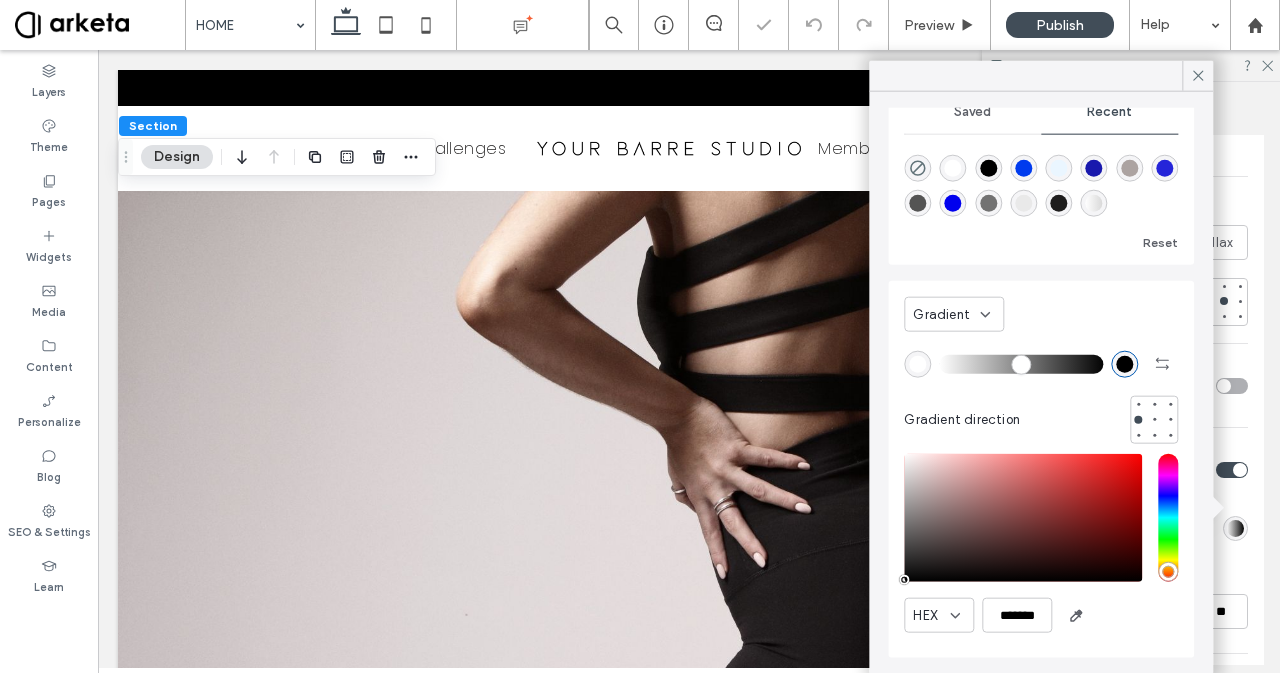 type on "*******" 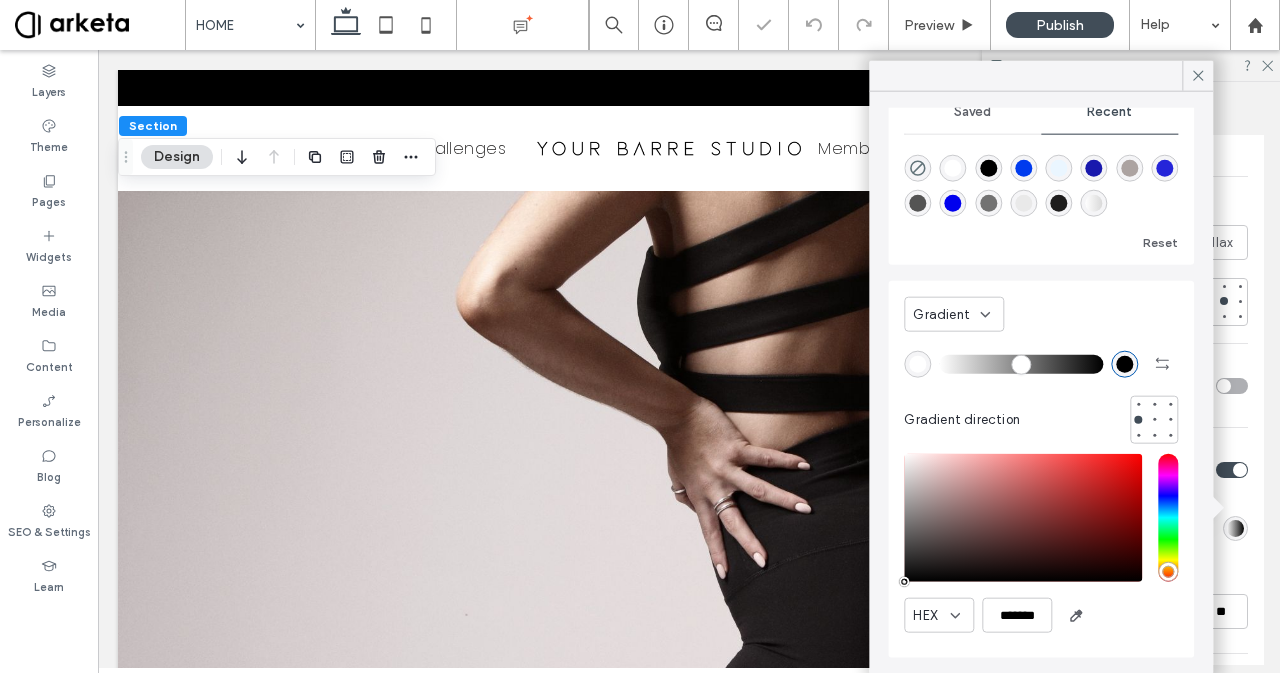 drag, startPoint x: 903, startPoint y: 472, endPoint x: 896, endPoint y: 607, distance: 135.18137 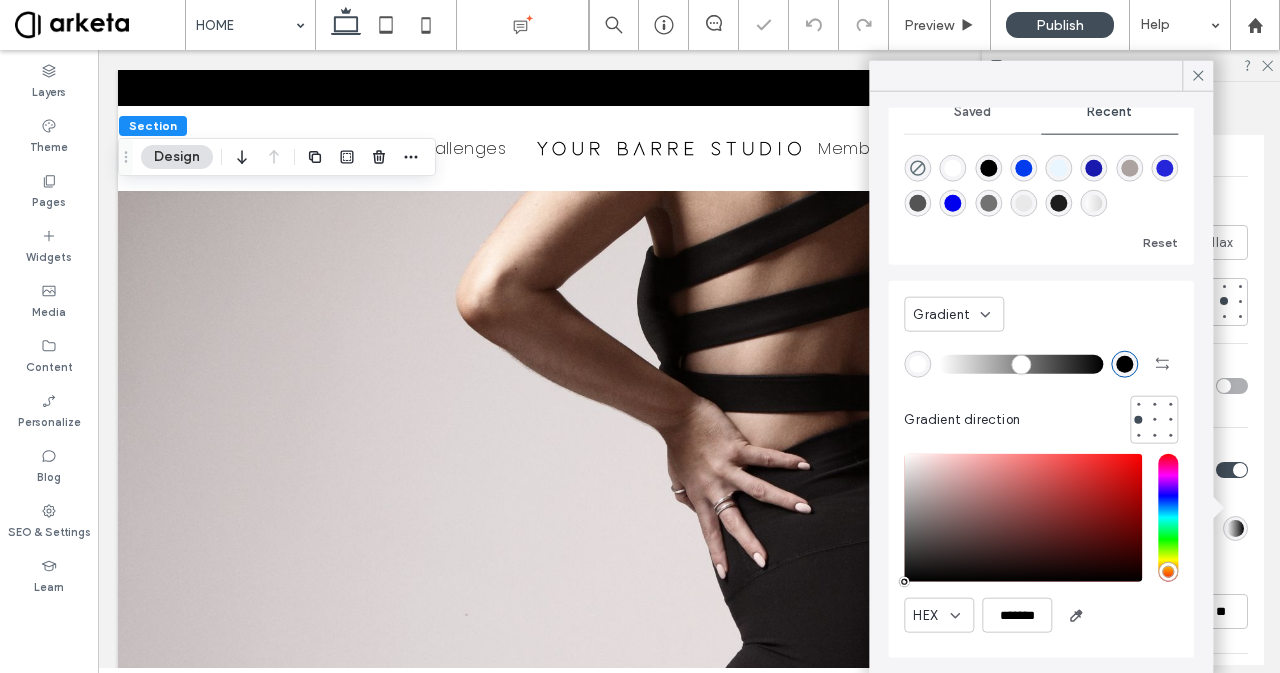 click on "Gradient Gradient direction HEX *******" at bounding box center (1041, 469) 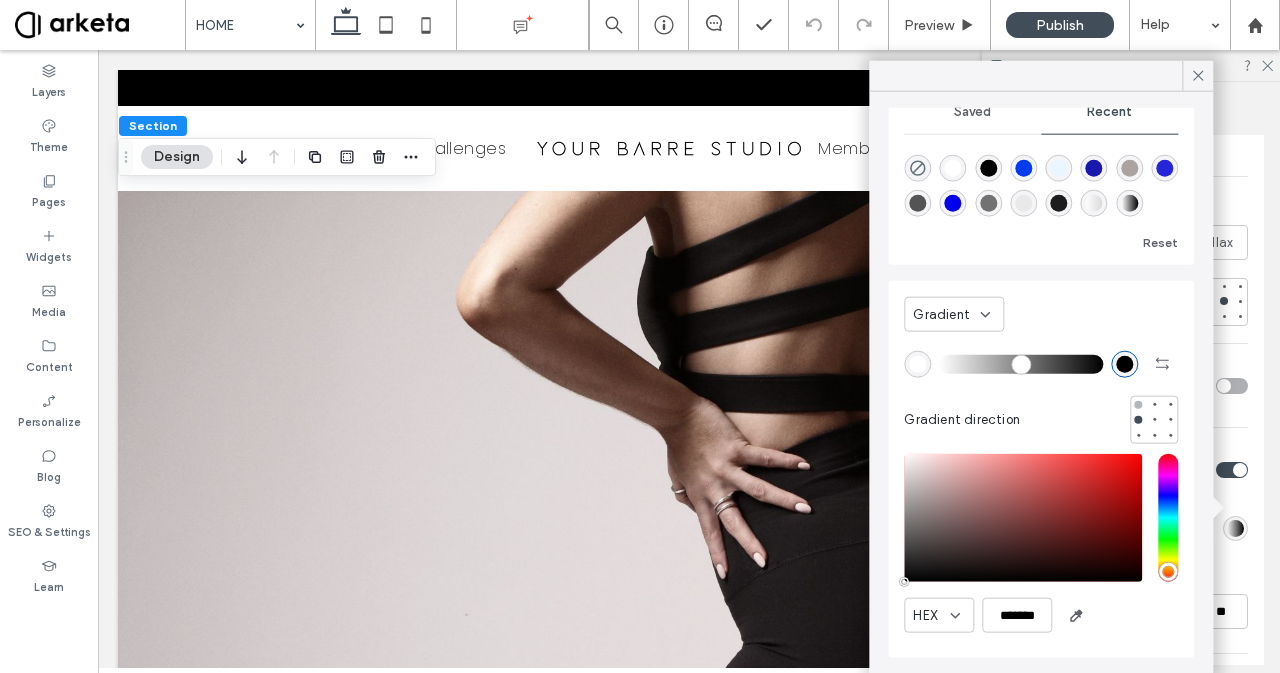 click at bounding box center [1138, 404] 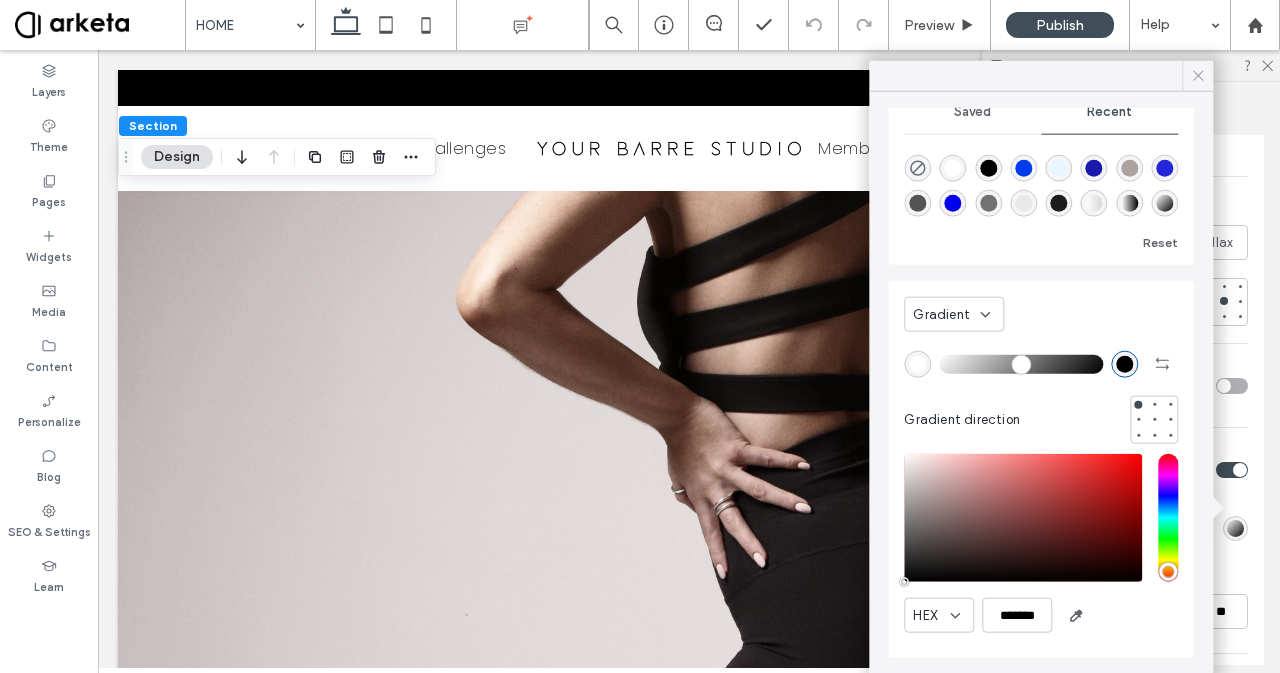 click 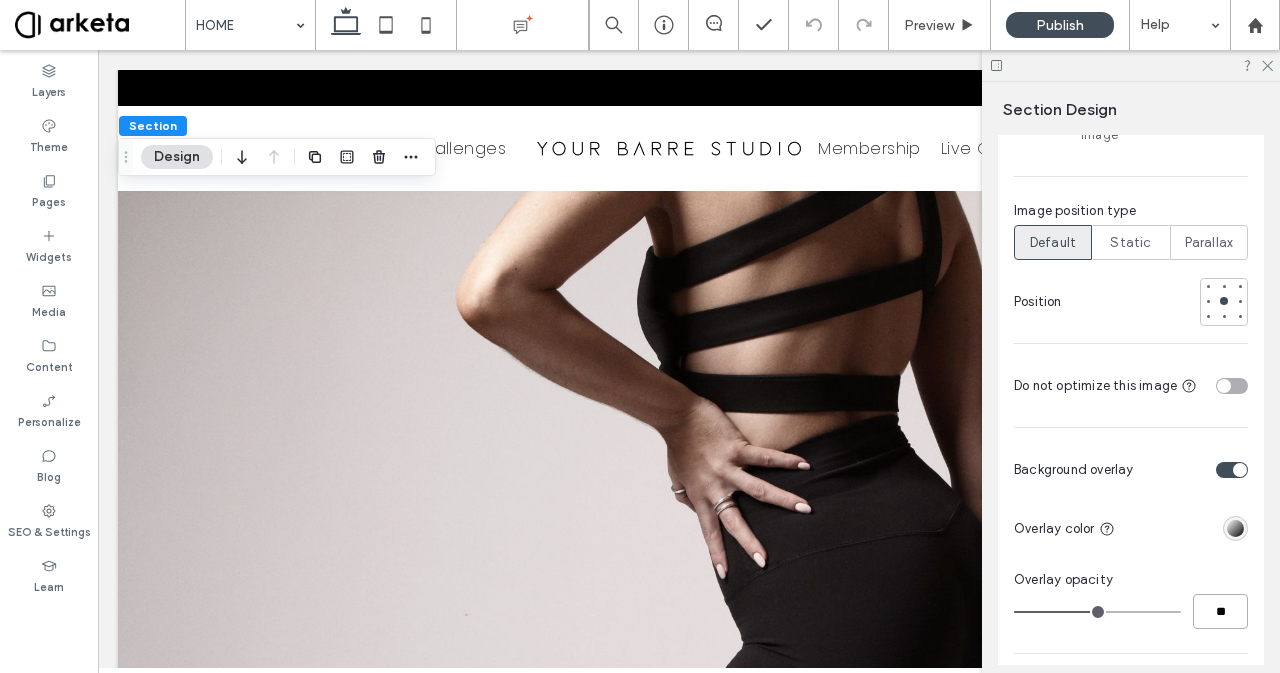 click on "**" at bounding box center [1220, 611] 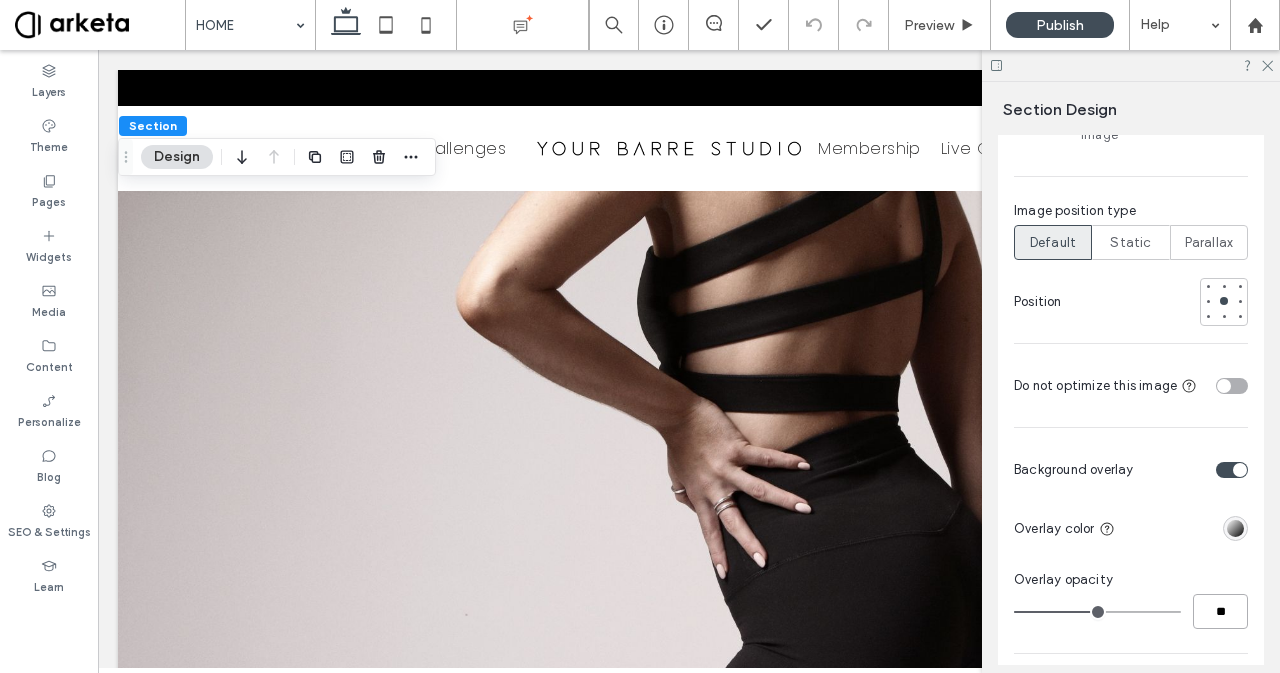 type on "**" 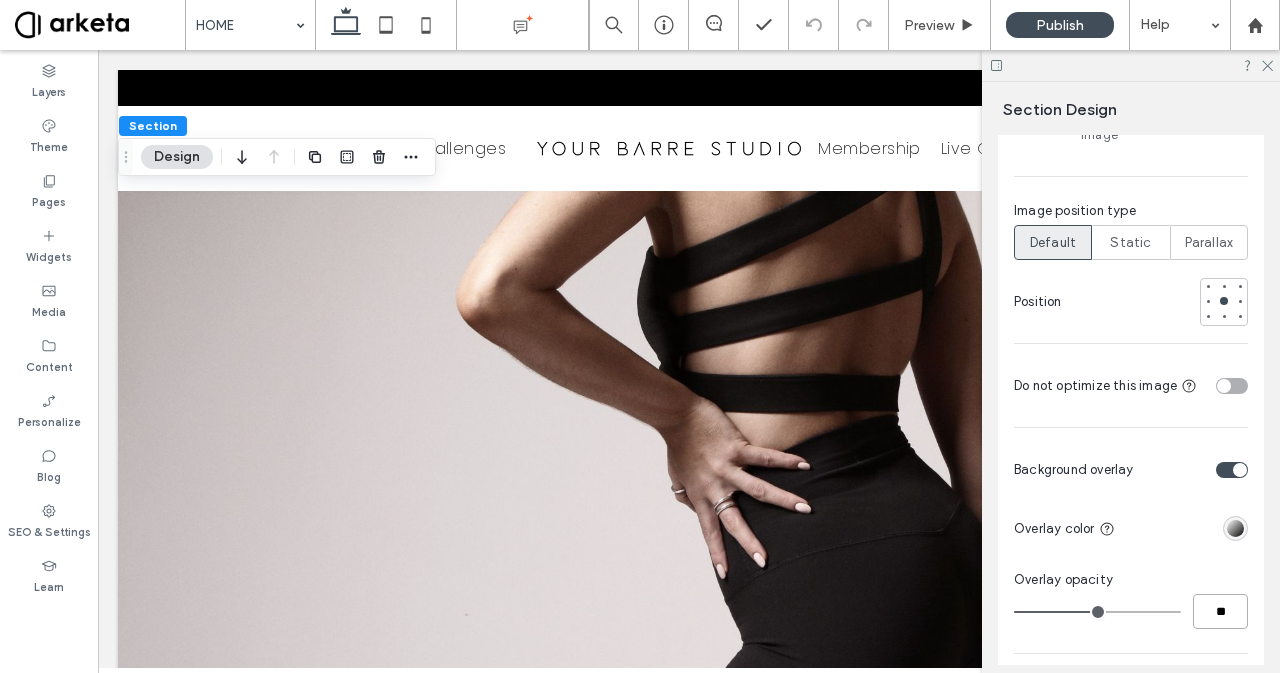 type on "**" 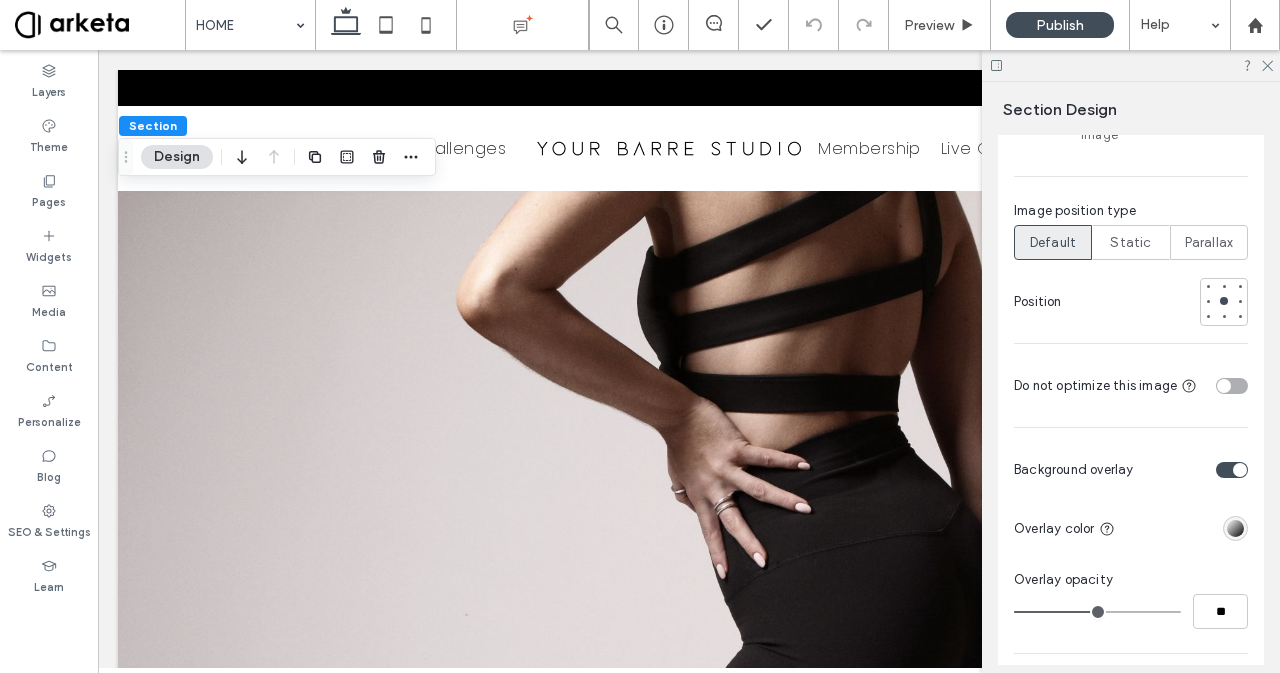 click at bounding box center [1235, 528] 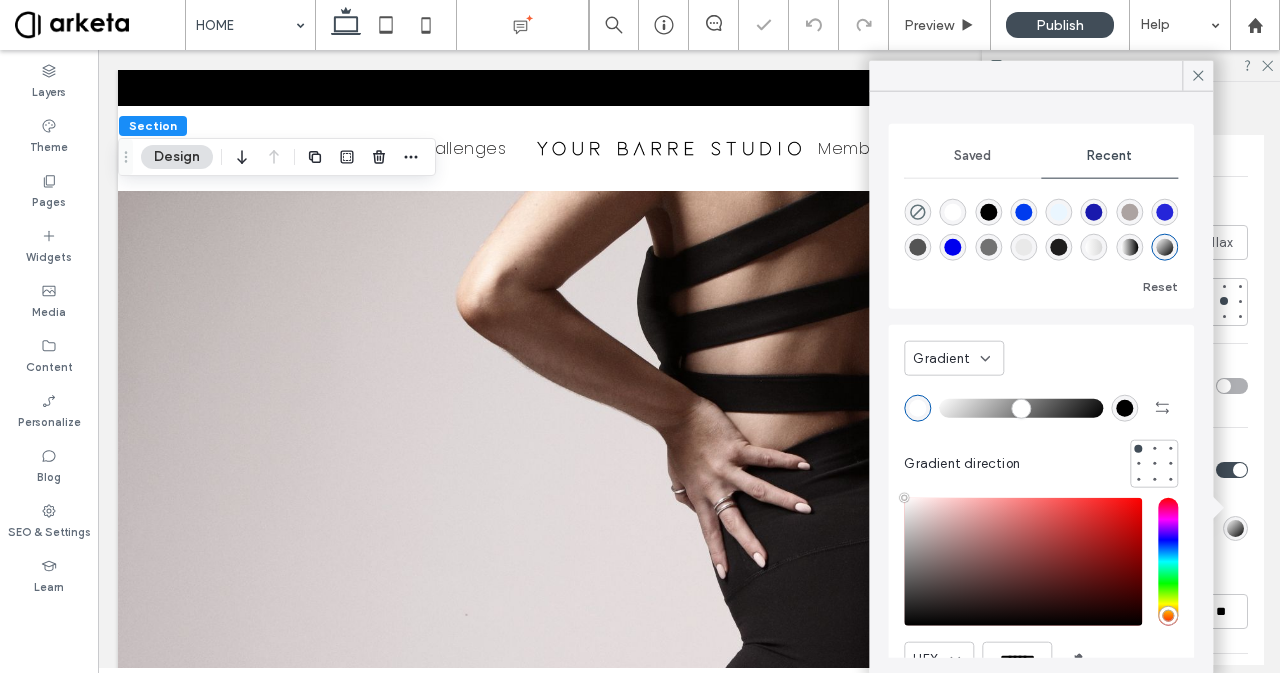 type on "*" 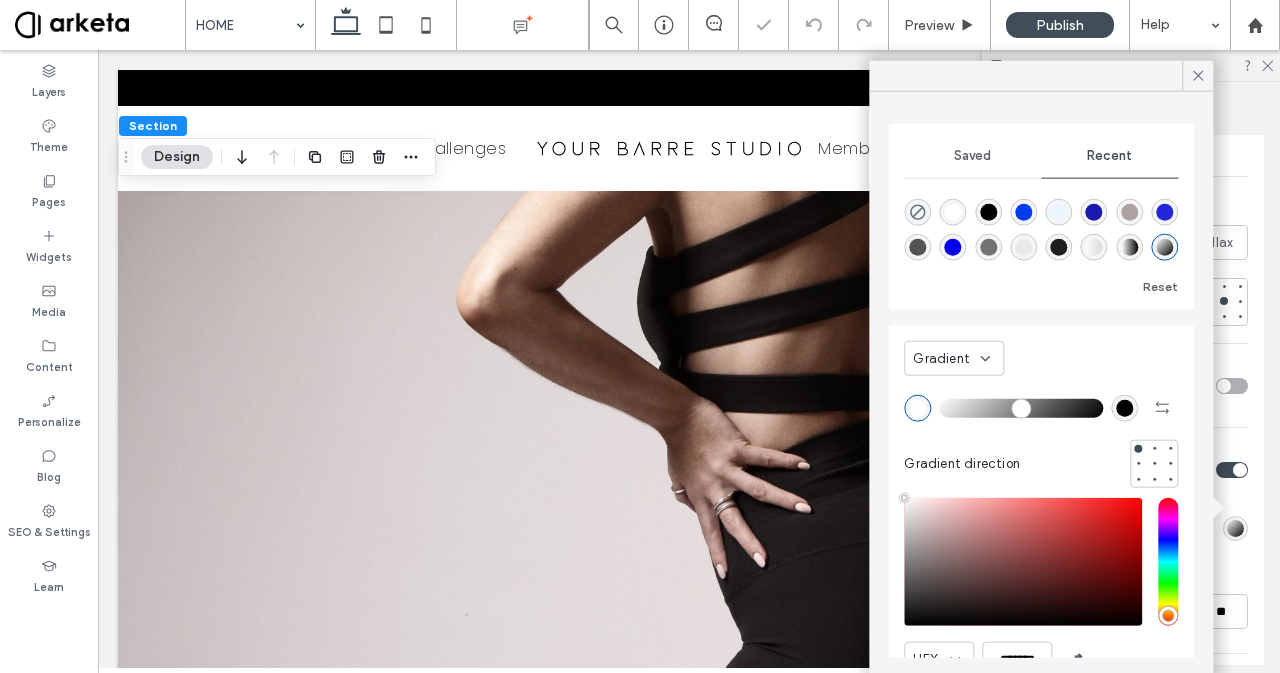 click at bounding box center (1021, 408) 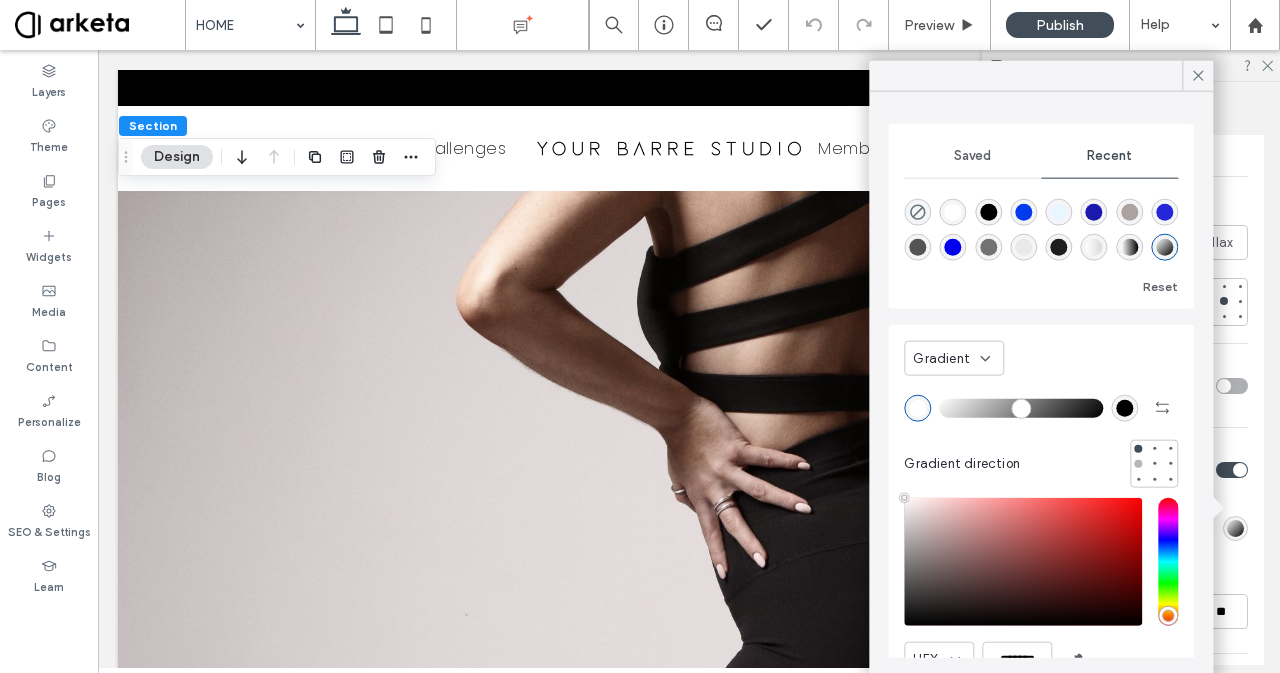 click at bounding box center [1138, 464] 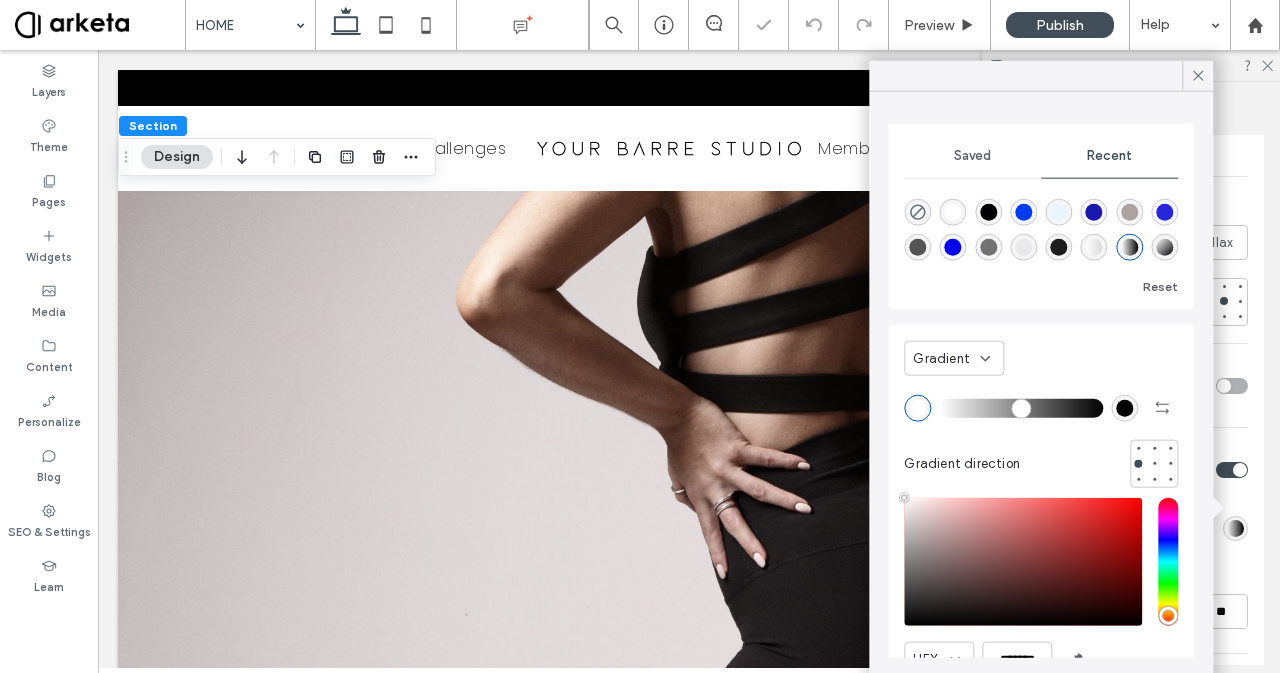 click at bounding box center [1041, 76] 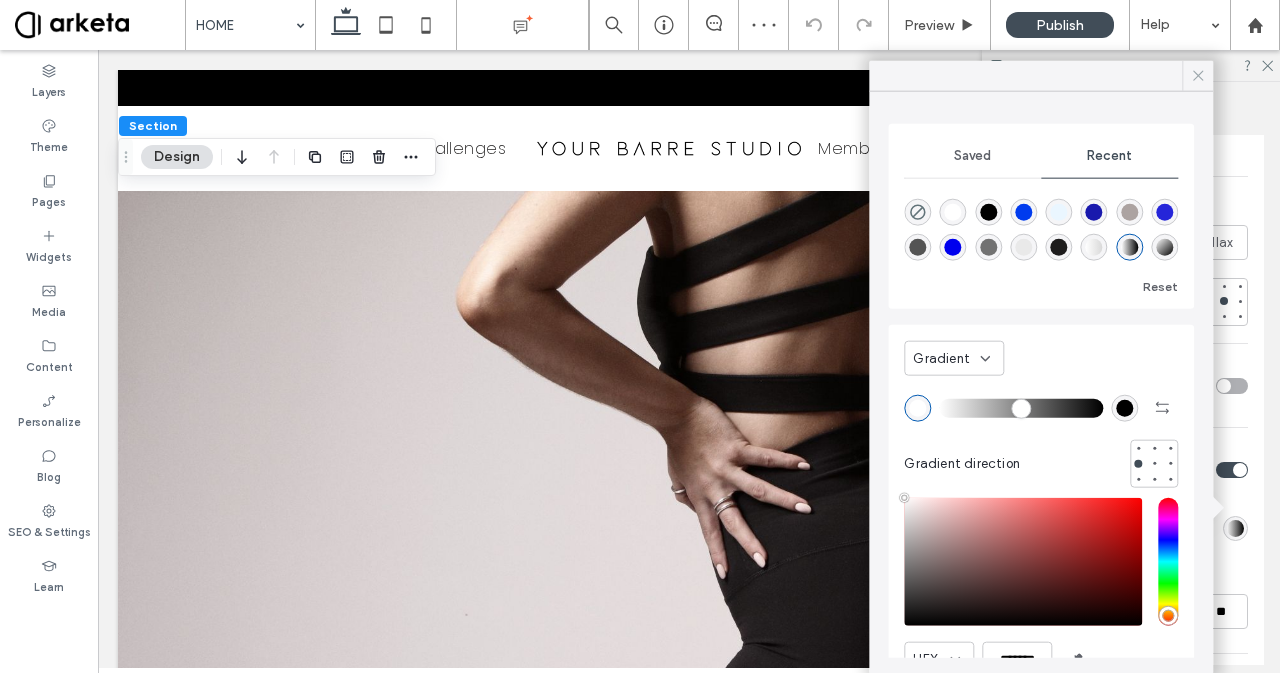 click 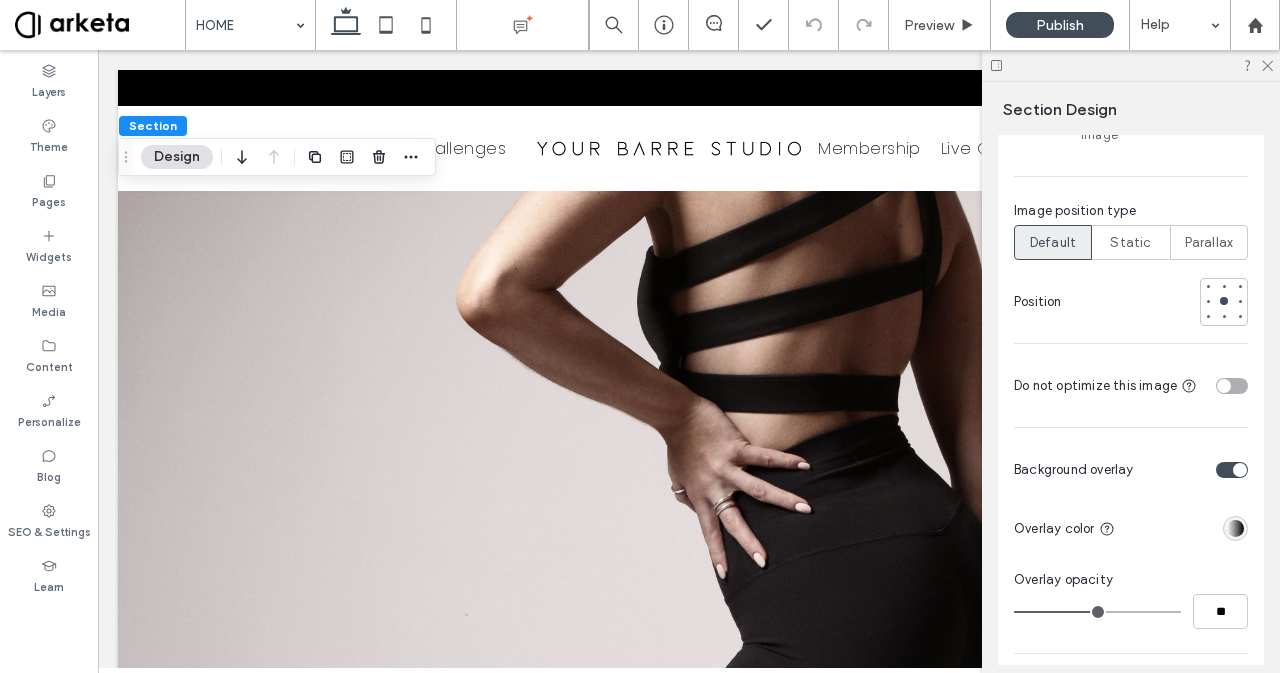 click at bounding box center (1232, 470) 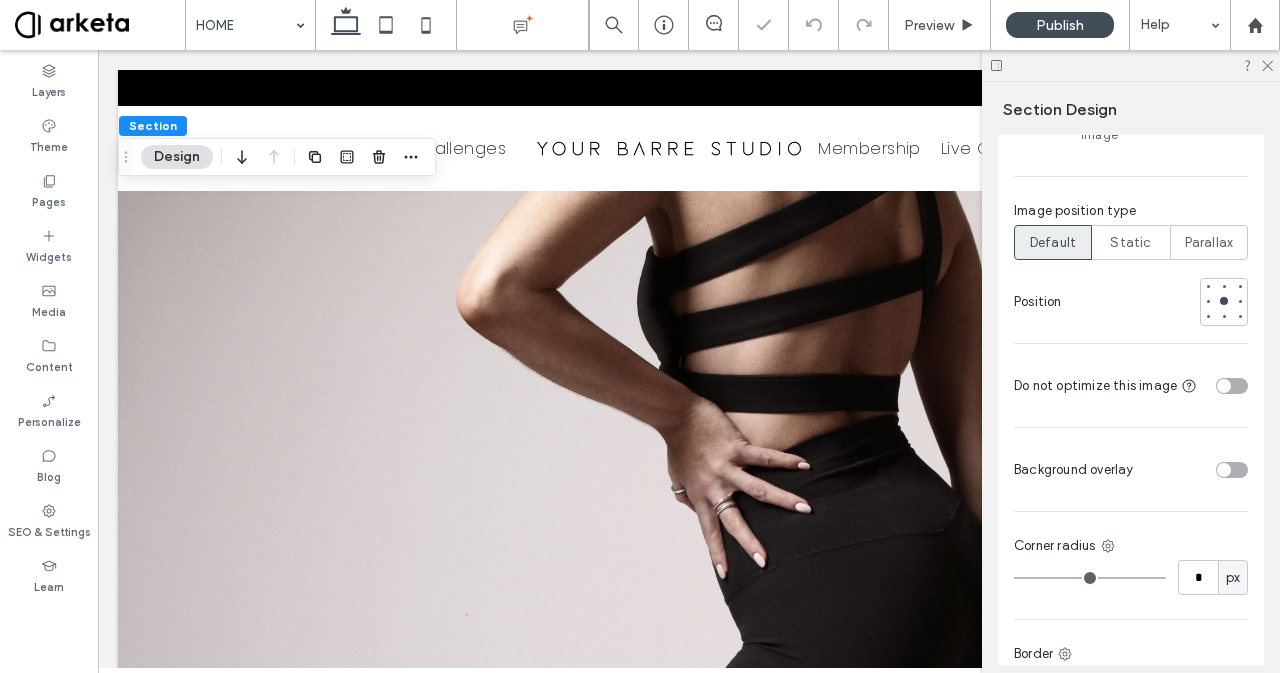 click at bounding box center (1232, 386) 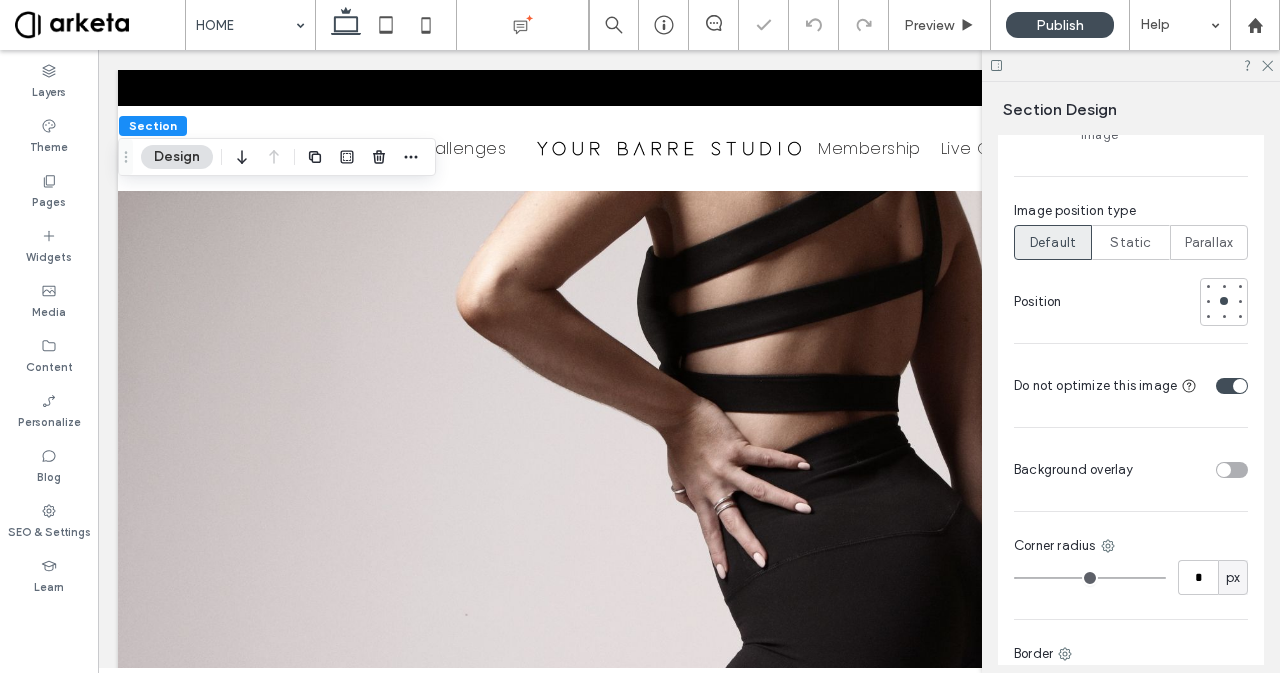 click at bounding box center (1232, 386) 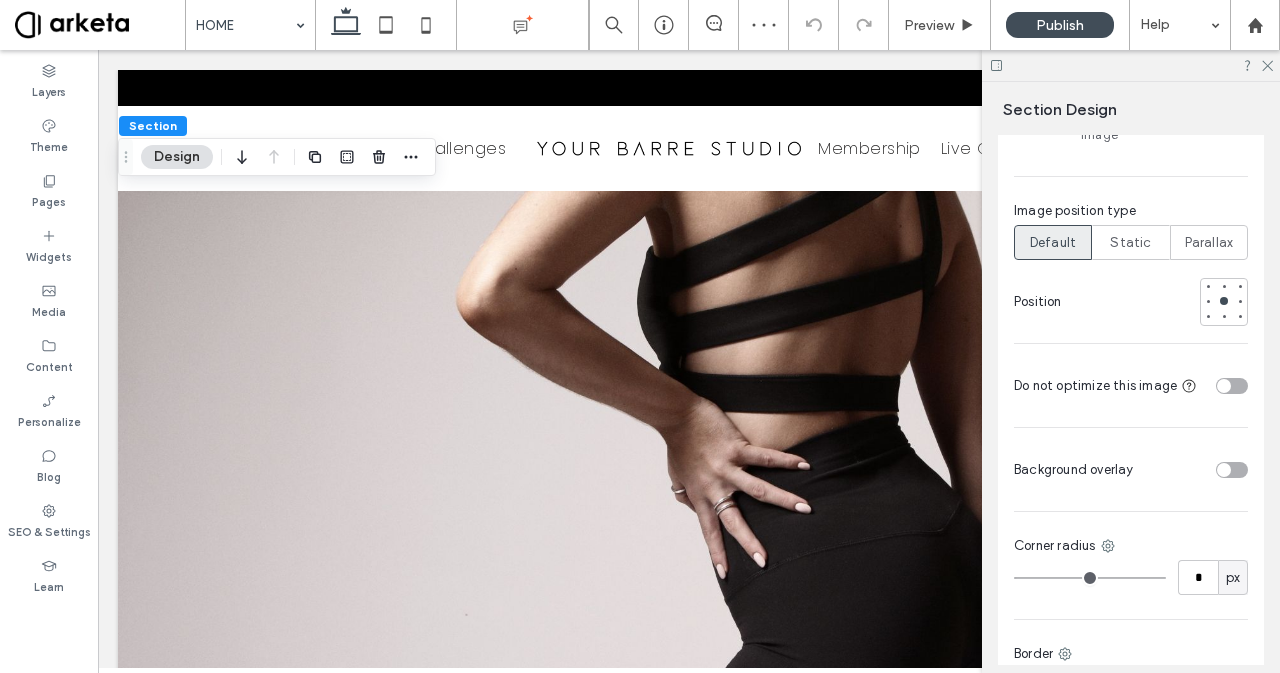 click at bounding box center [1232, 470] 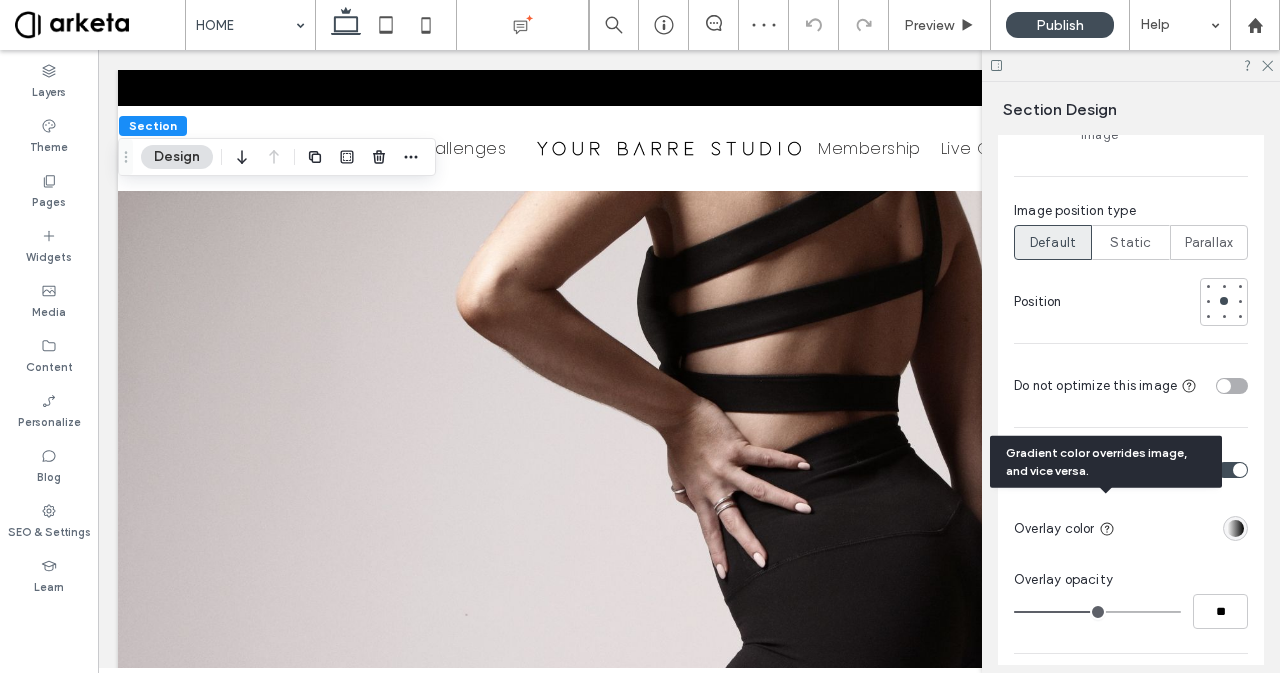 click 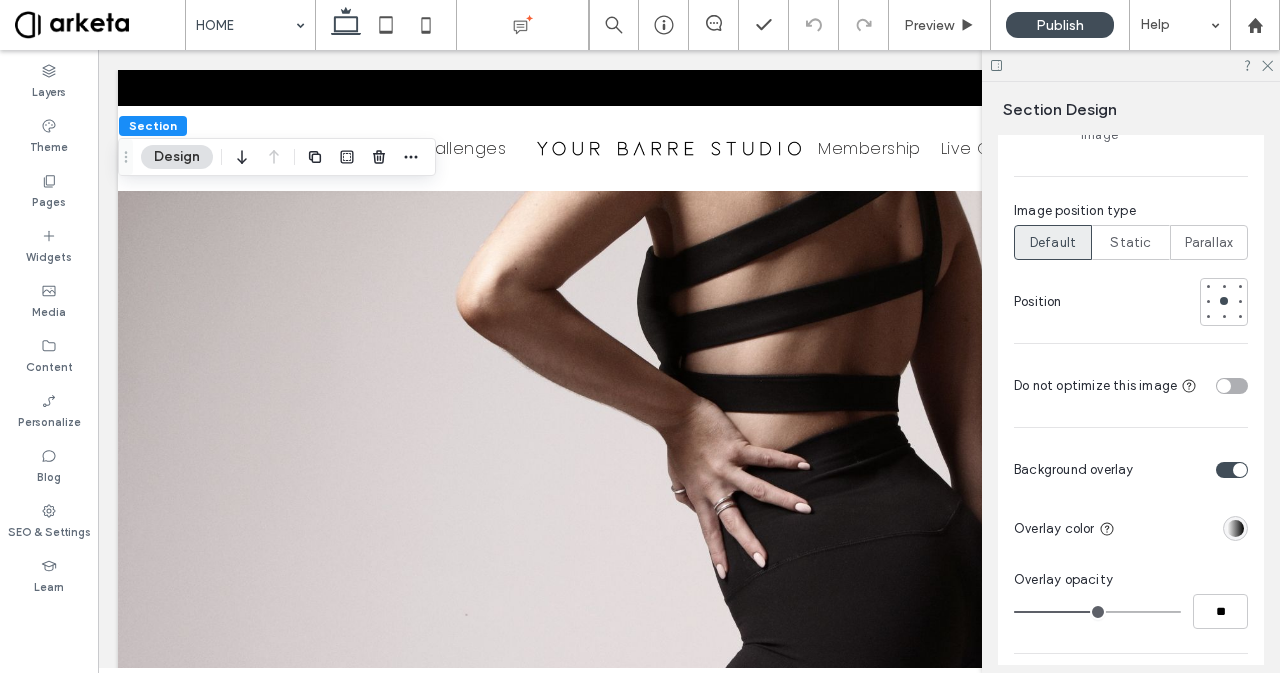 click at bounding box center (1185, 528) 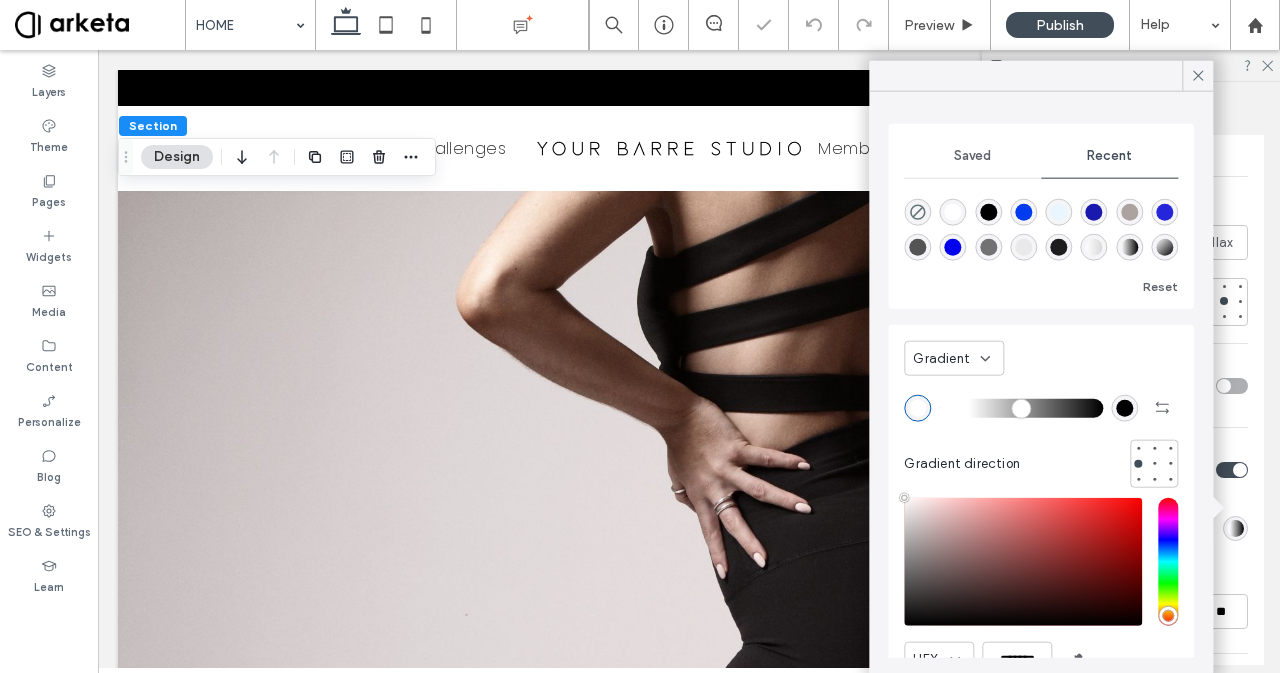 type on "*" 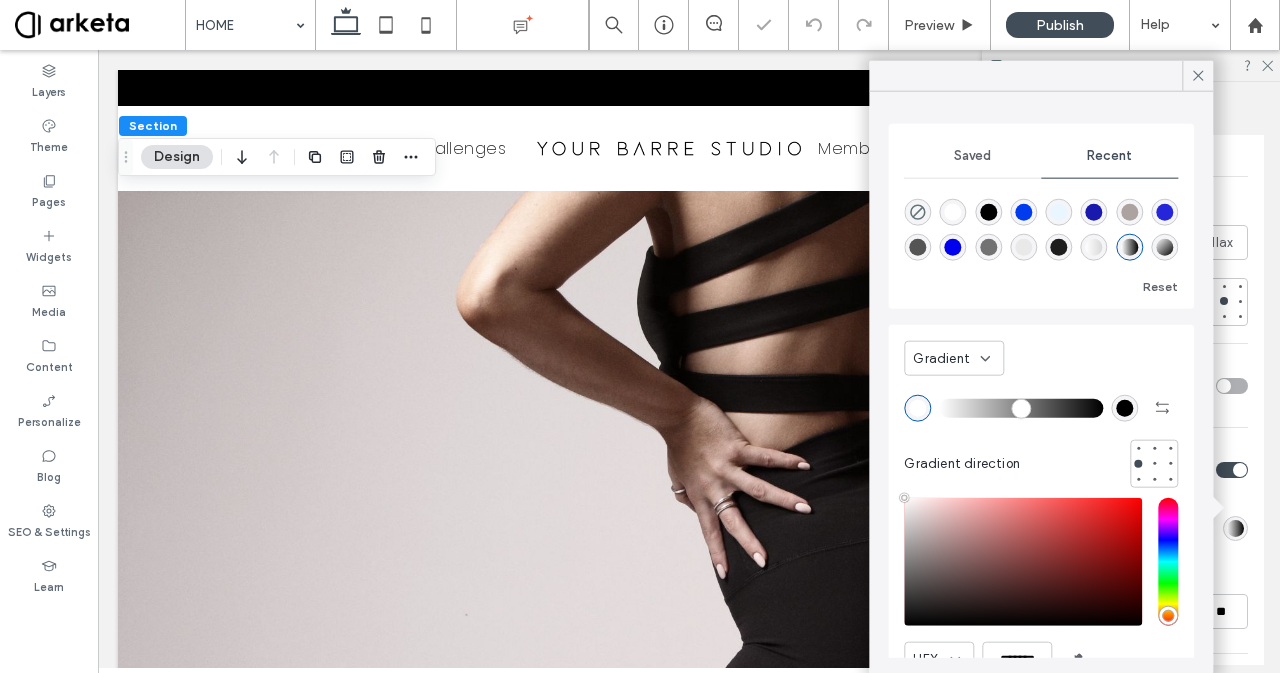 drag, startPoint x: 954, startPoint y: 405, endPoint x: 902, endPoint y: 409, distance: 52.153618 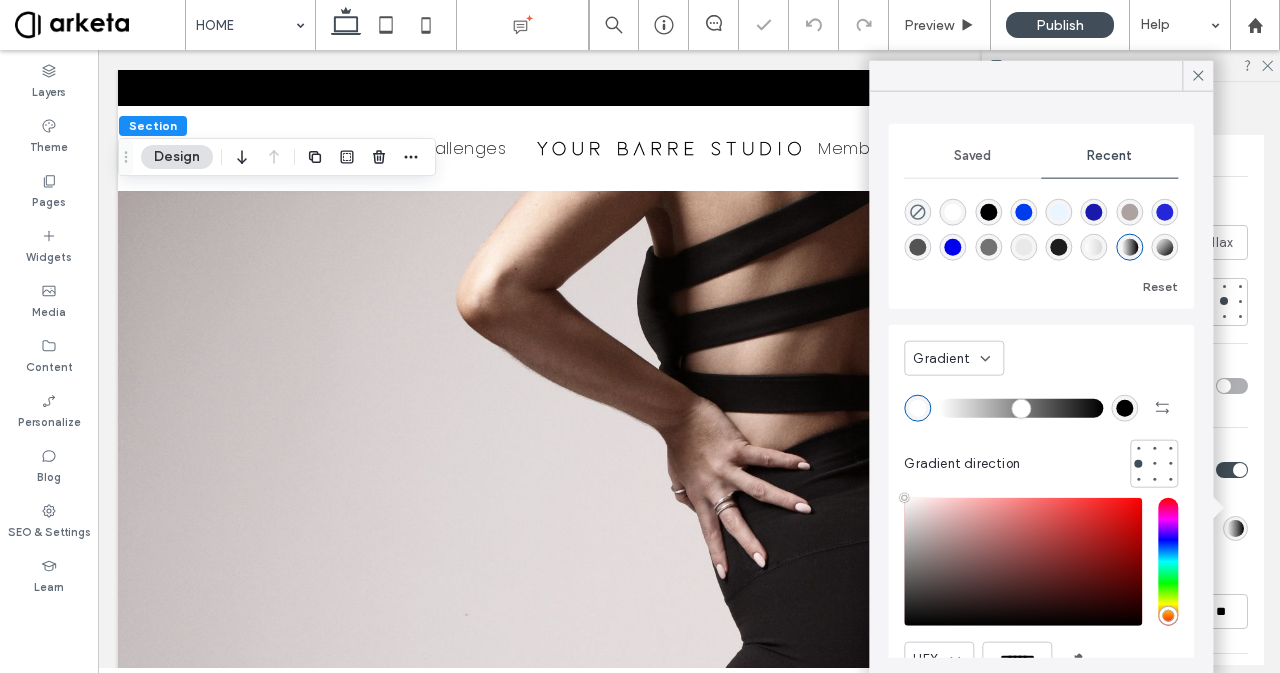 click at bounding box center (1021, 408) 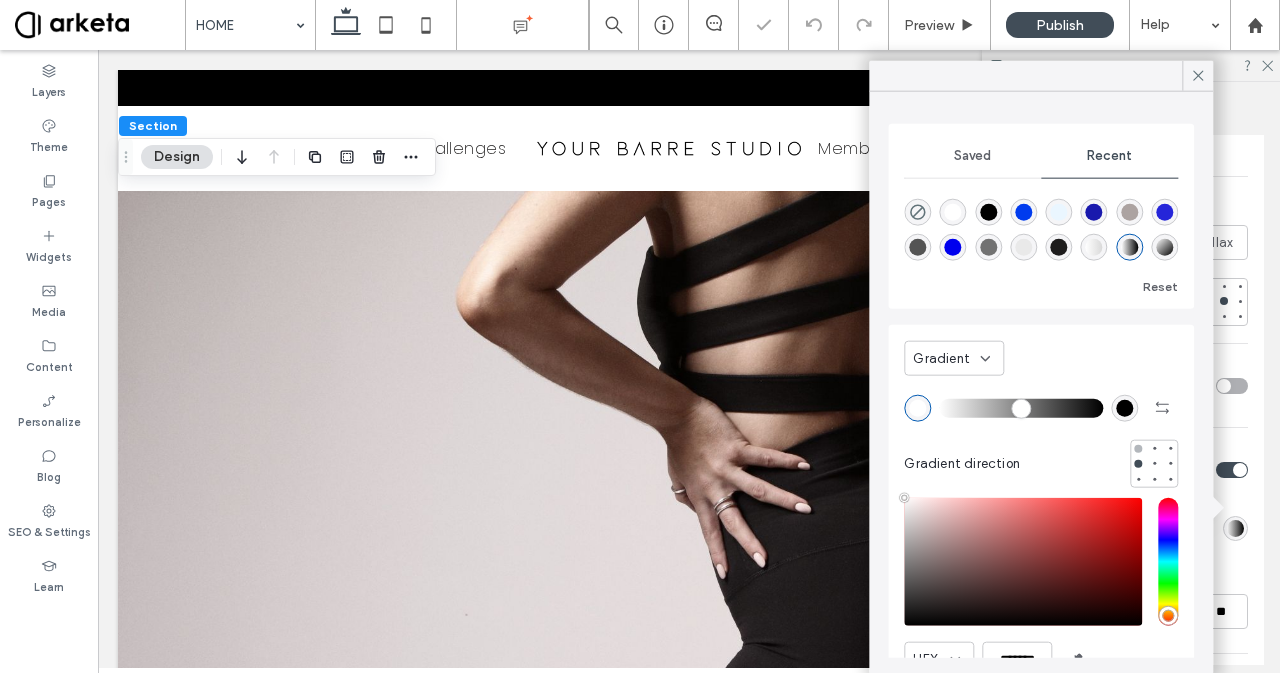 click at bounding box center (1138, 448) 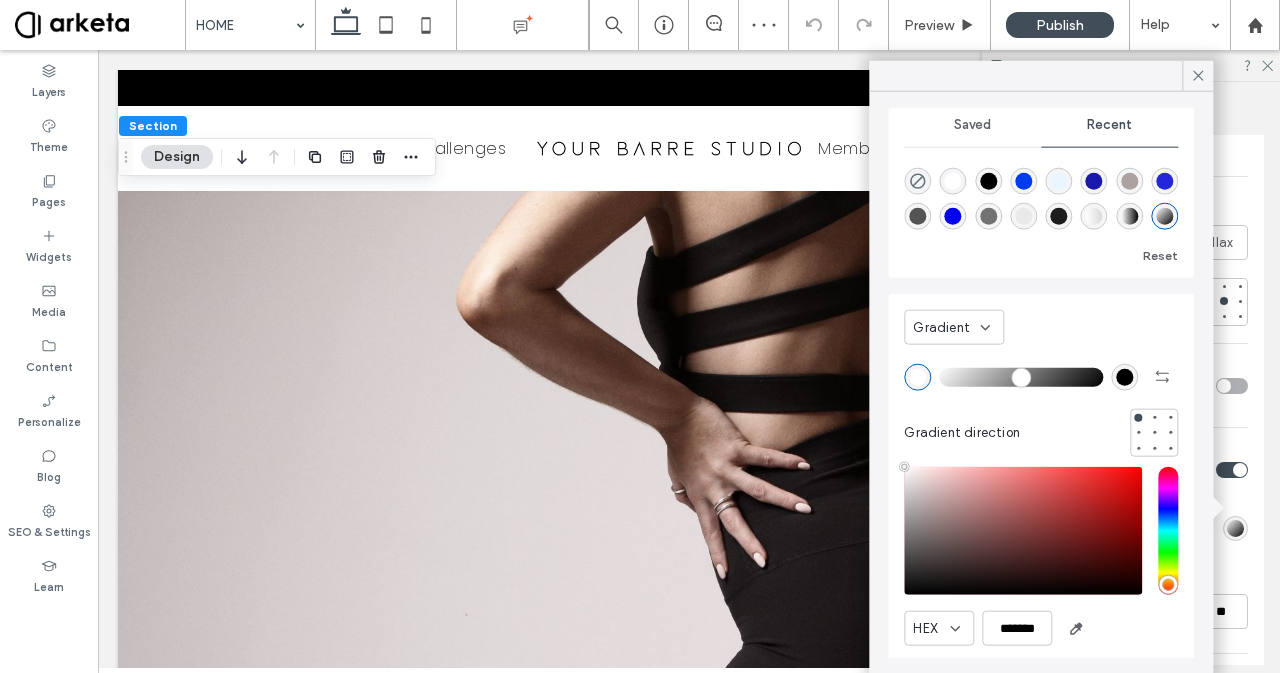 scroll, scrollTop: 44, scrollLeft: 0, axis: vertical 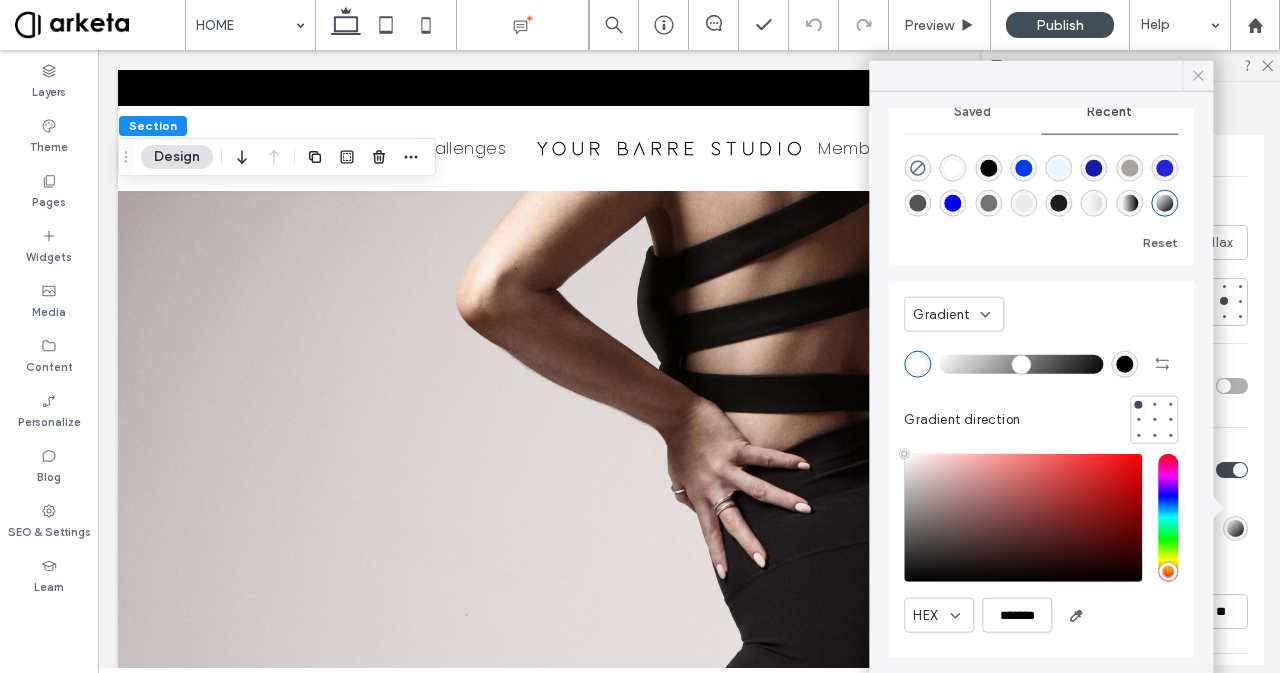 click at bounding box center (1197, 76) 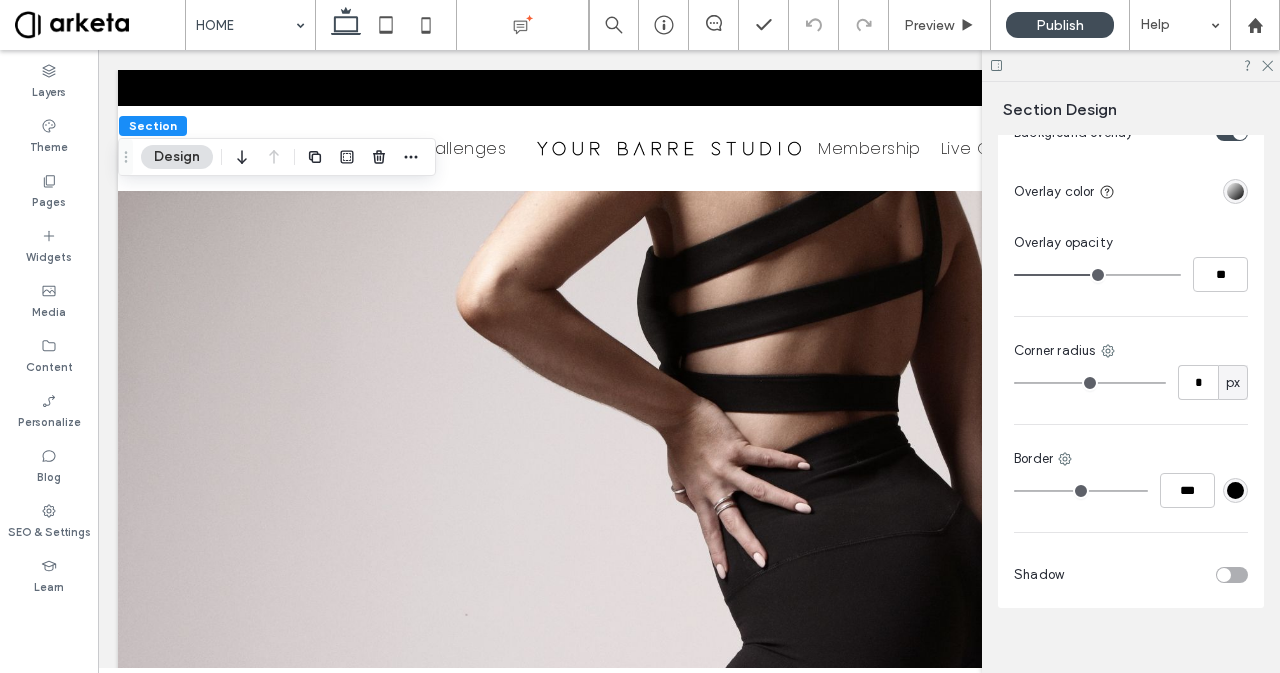 scroll, scrollTop: 1692, scrollLeft: 0, axis: vertical 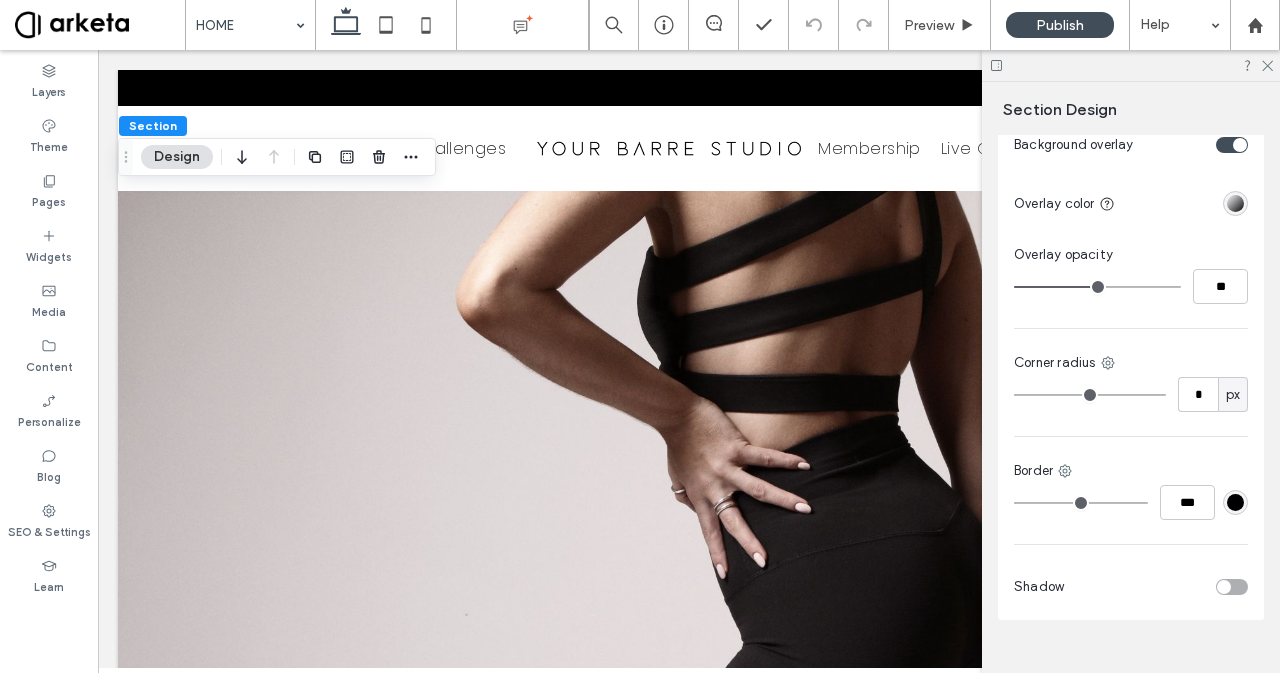 click at bounding box center (1232, 587) 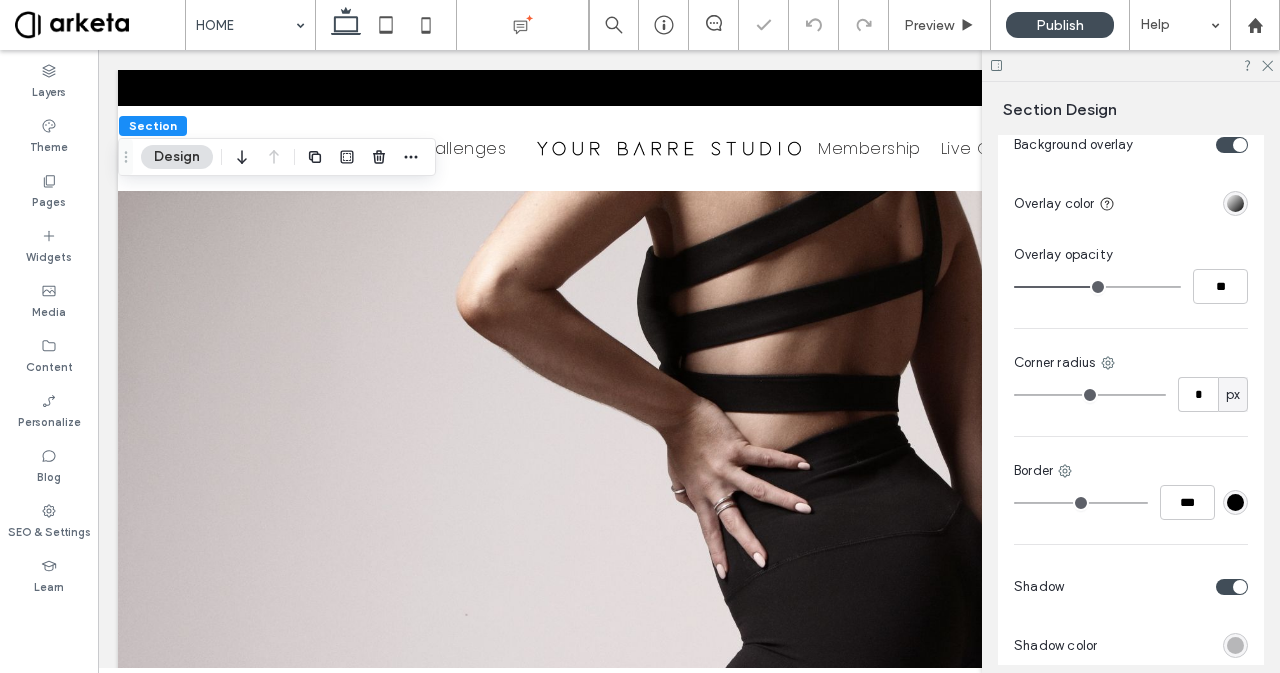 click at bounding box center [1232, 587] 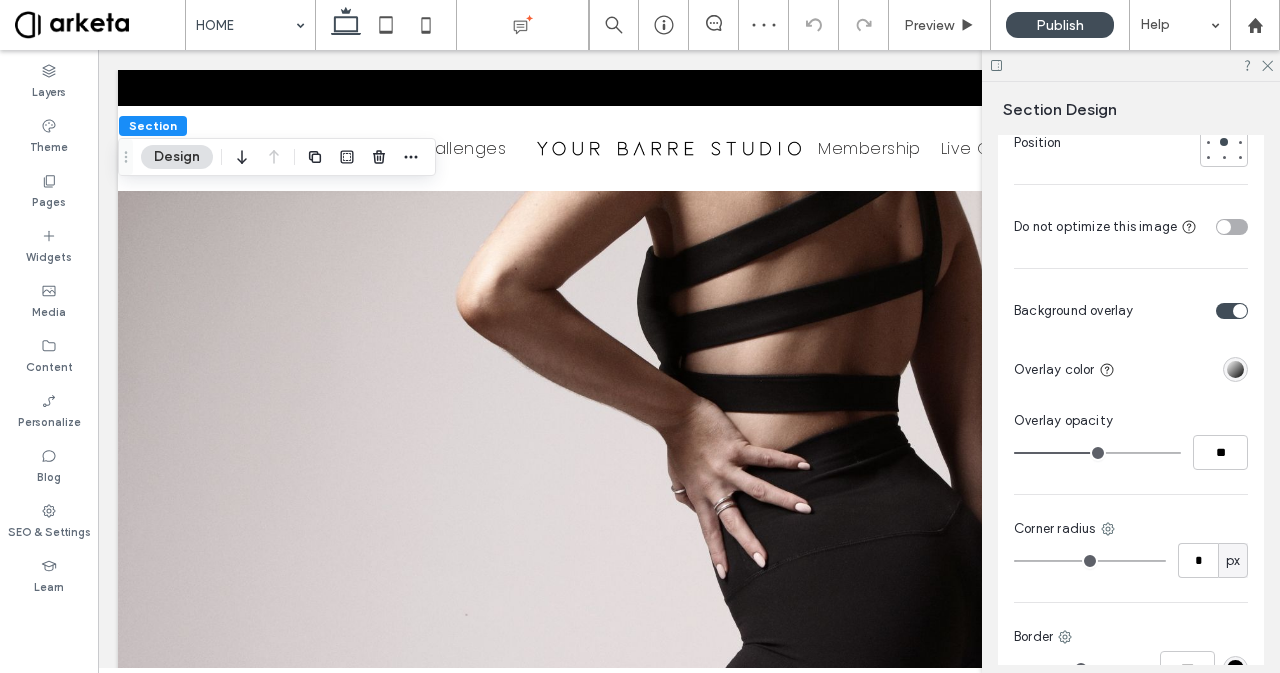 scroll, scrollTop: 1520, scrollLeft: 0, axis: vertical 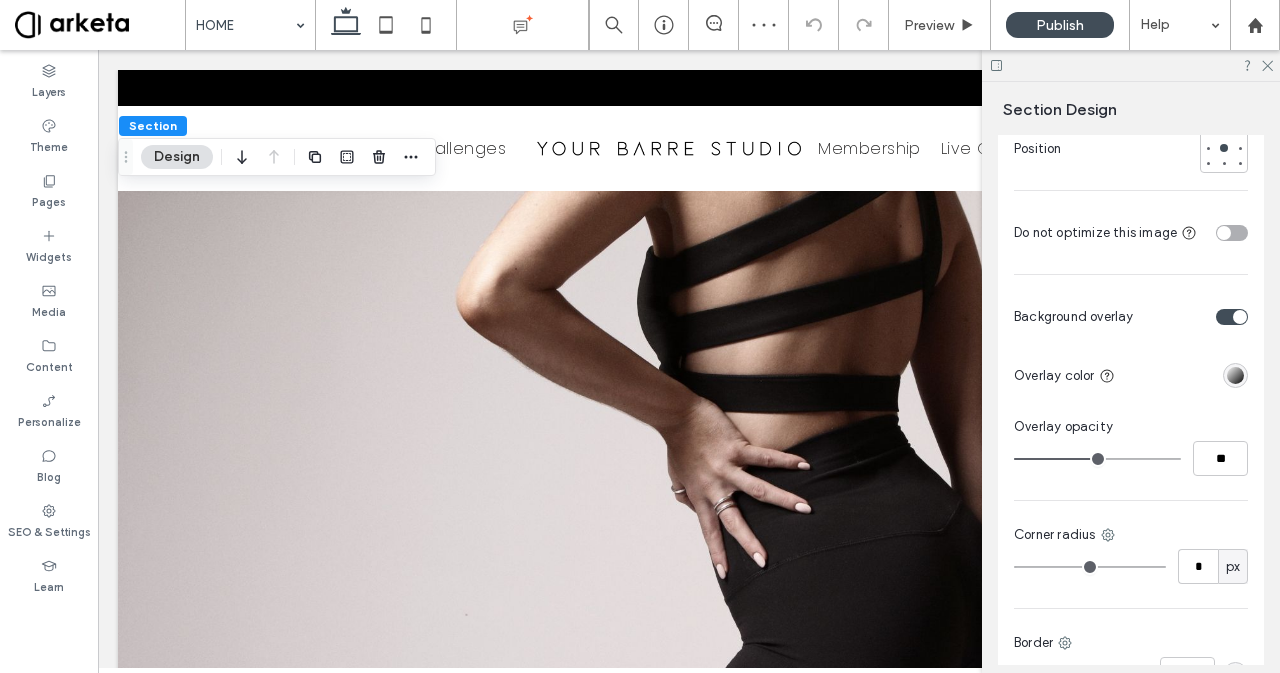 click at bounding box center [1232, 317] 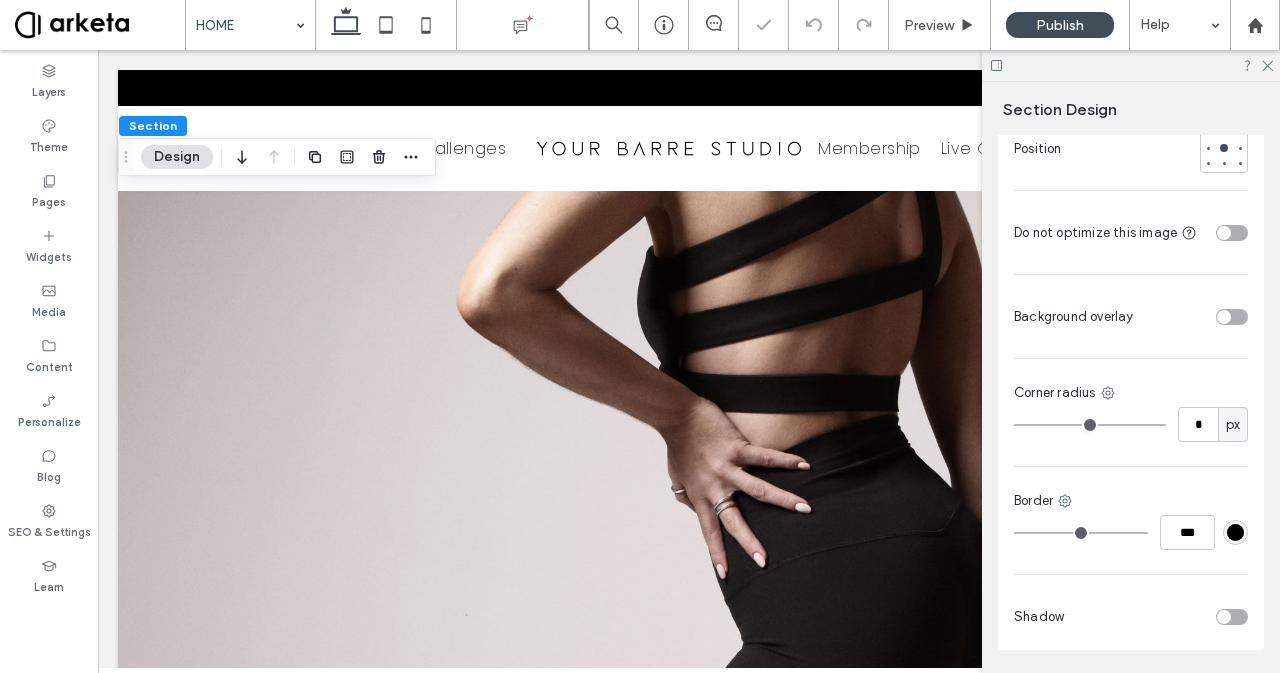 scroll, scrollTop: 1562, scrollLeft: 0, axis: vertical 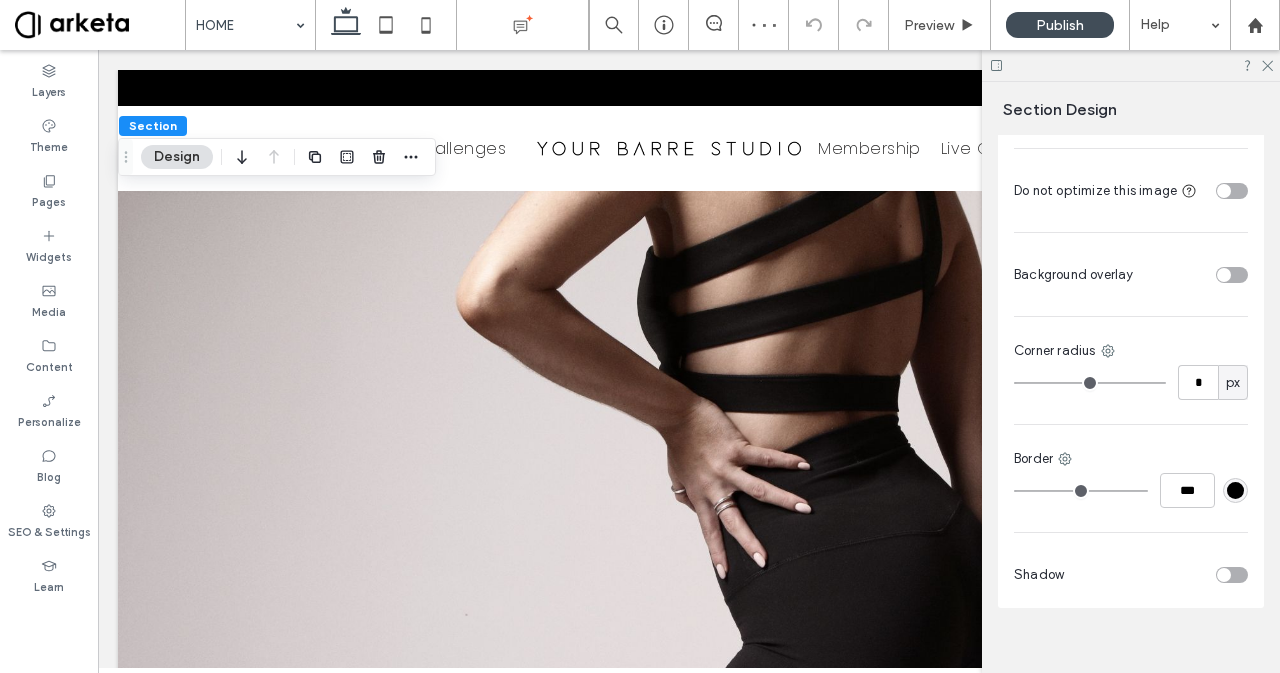 click at bounding box center (1232, 575) 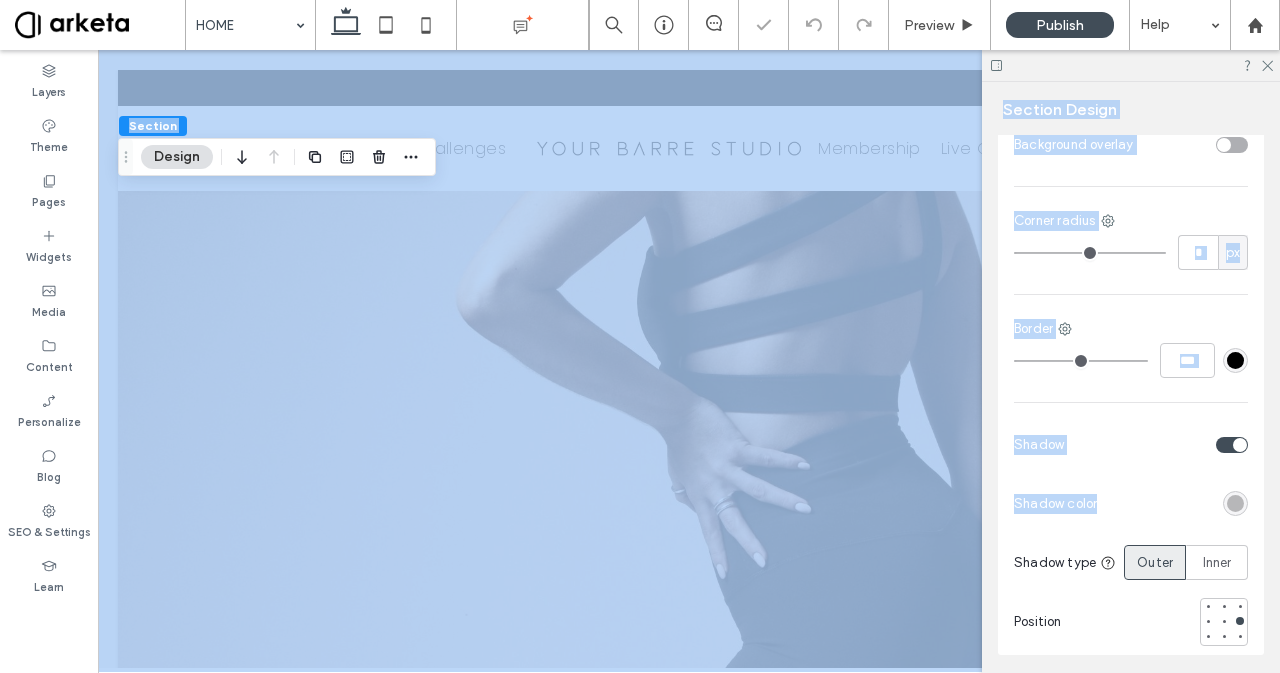 scroll, scrollTop: 1740, scrollLeft: 0, axis: vertical 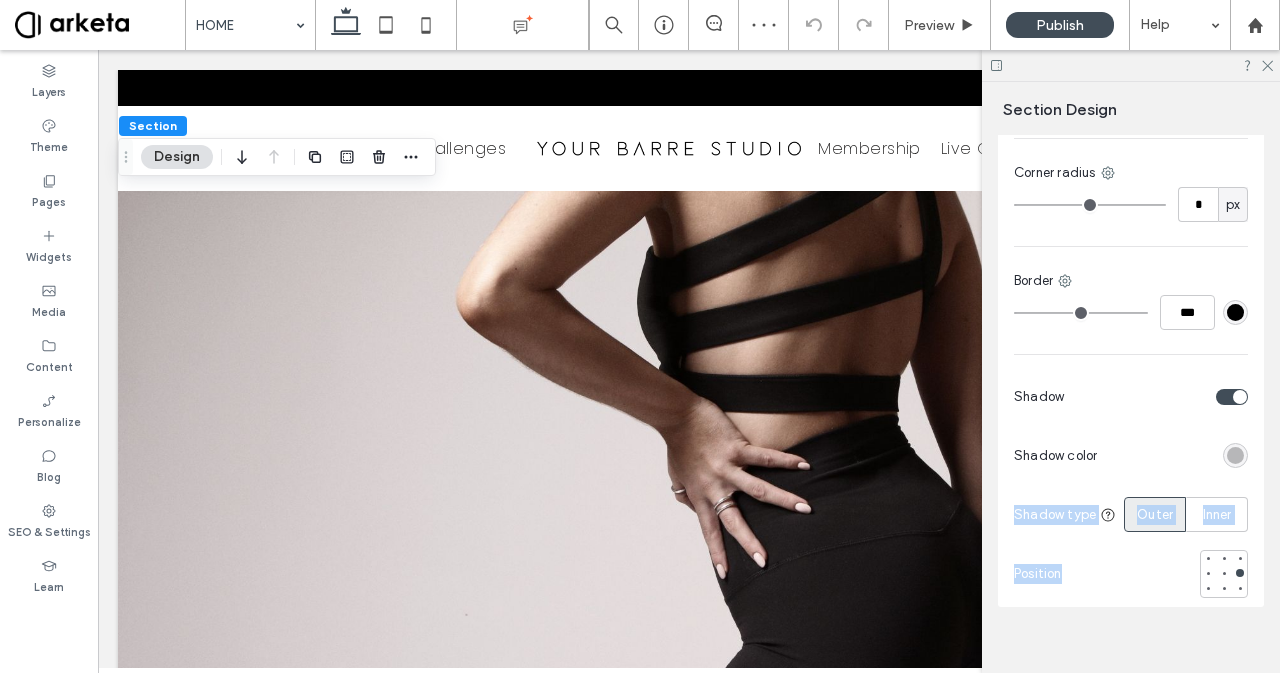 drag, startPoint x: 1279, startPoint y: 575, endPoint x: 1276, endPoint y: 667, distance: 92.0489 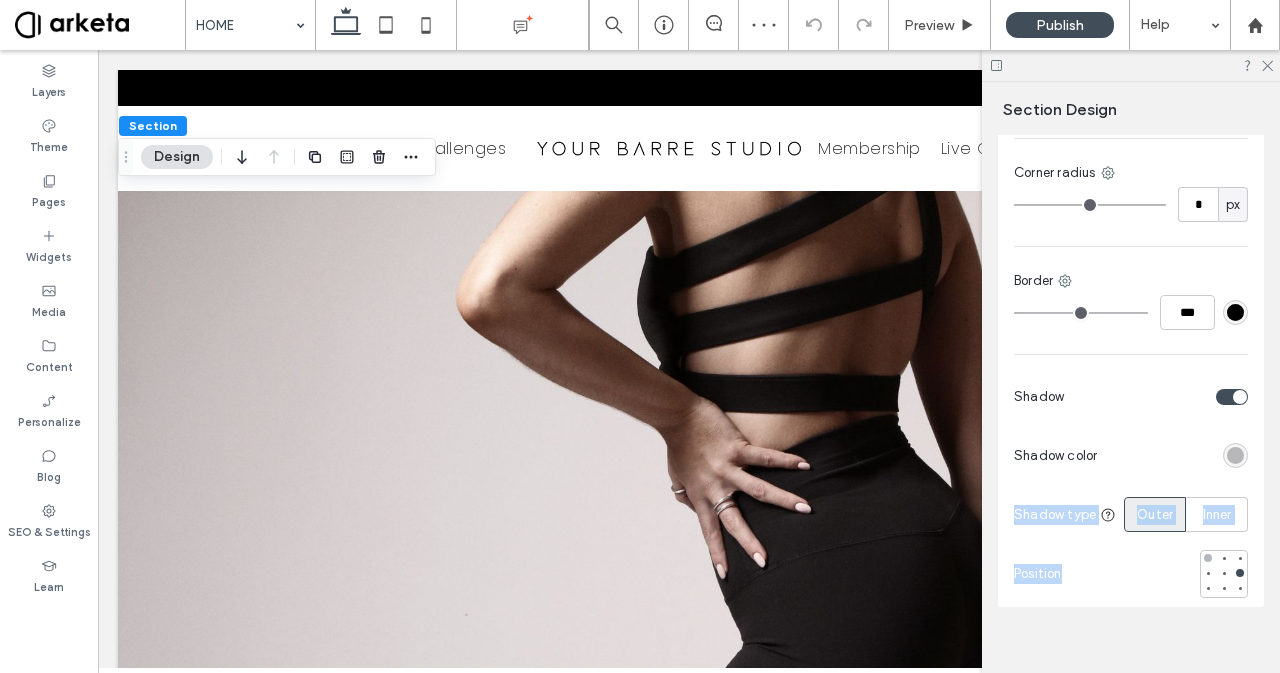 click at bounding box center (1208, 558) 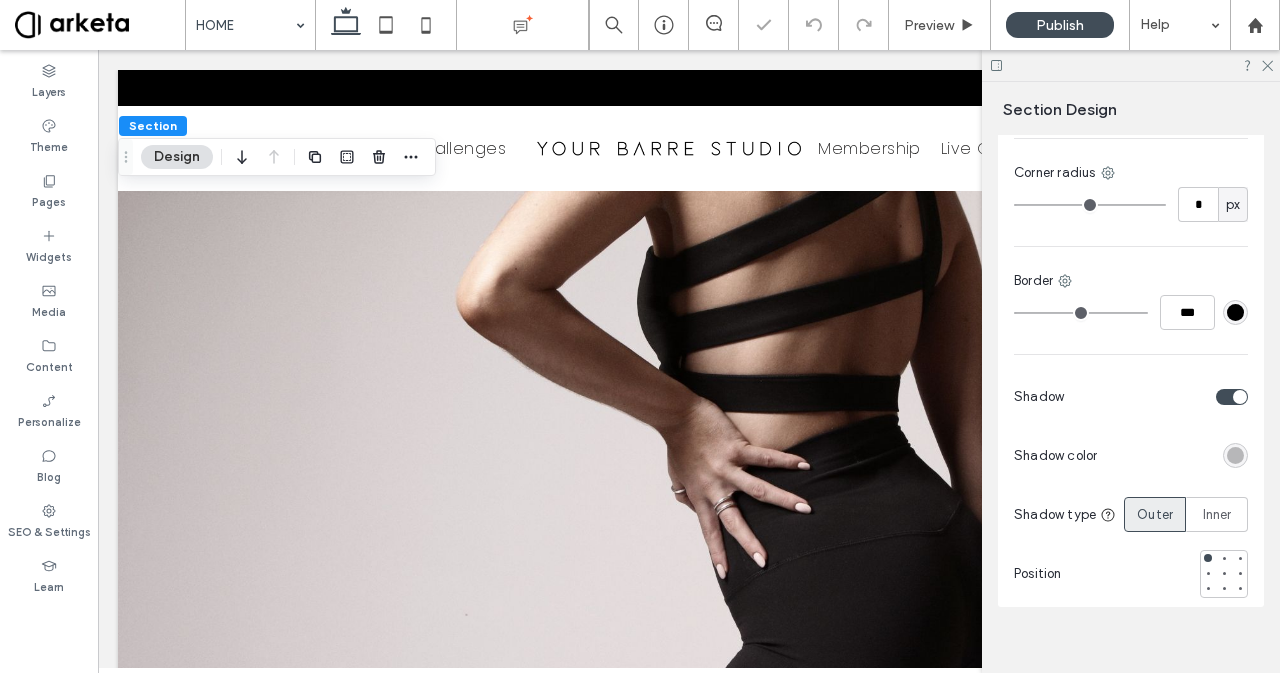 click at bounding box center (1235, 455) 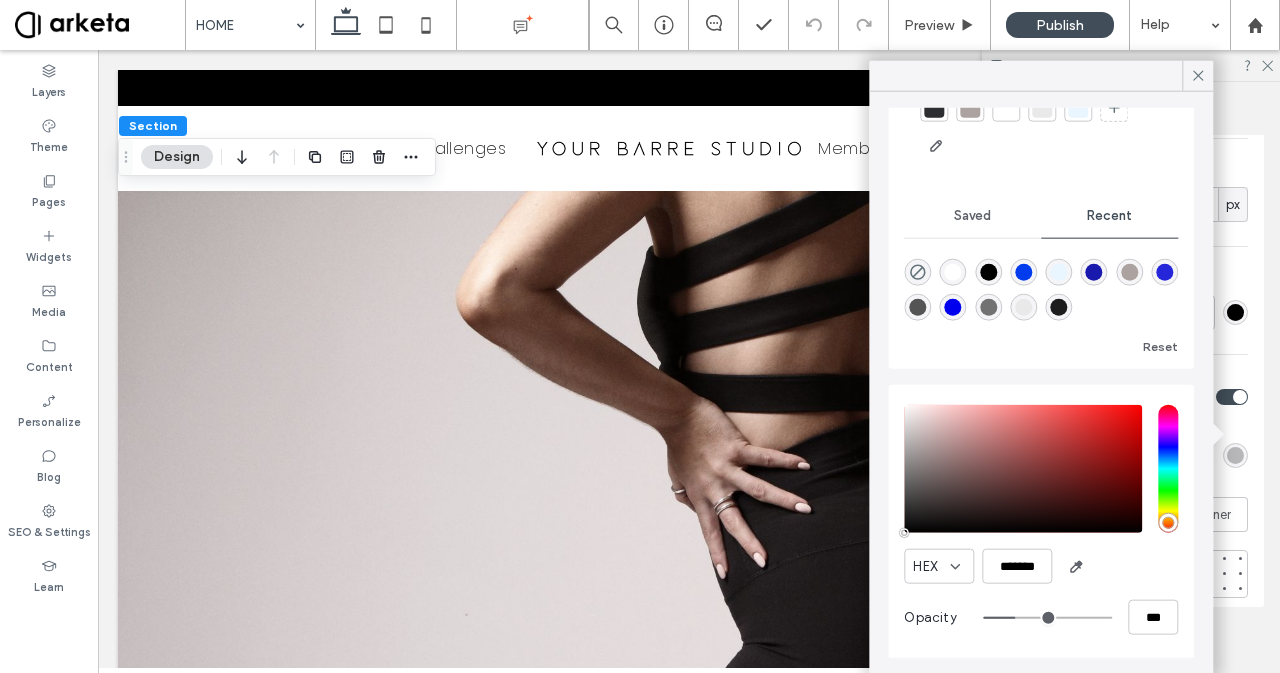 scroll, scrollTop: 94, scrollLeft: 0, axis: vertical 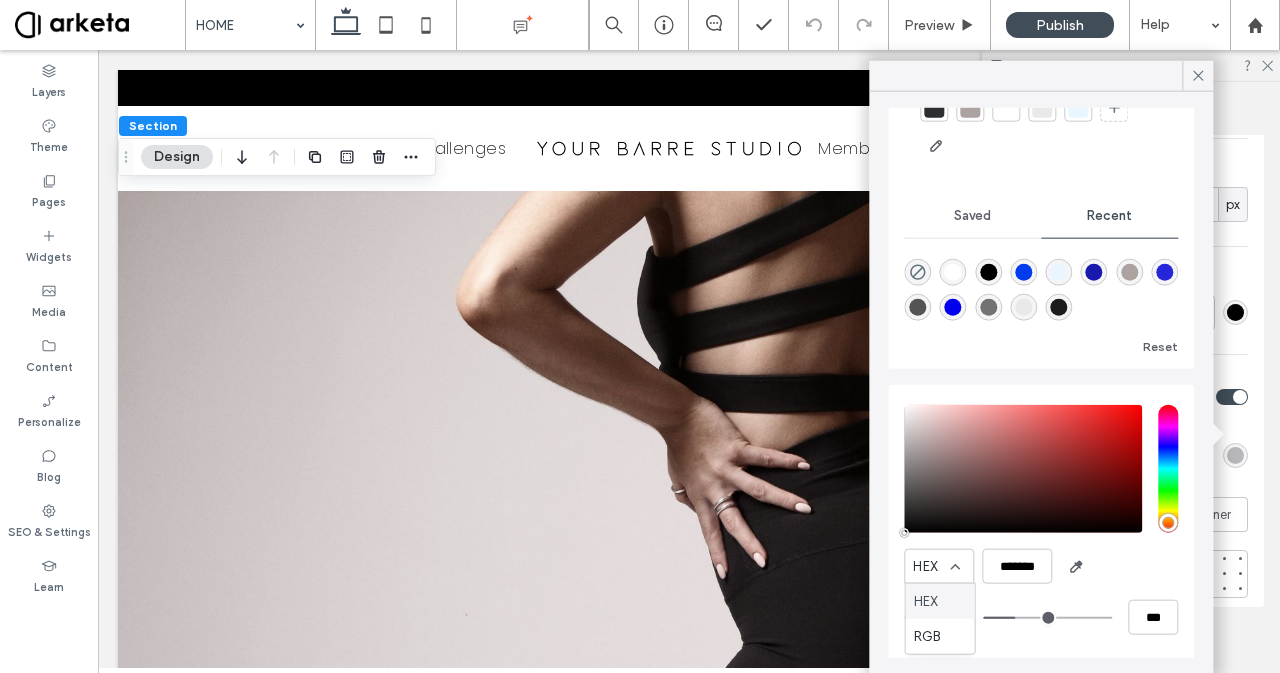 click on "HEX RGB" at bounding box center [940, 619] 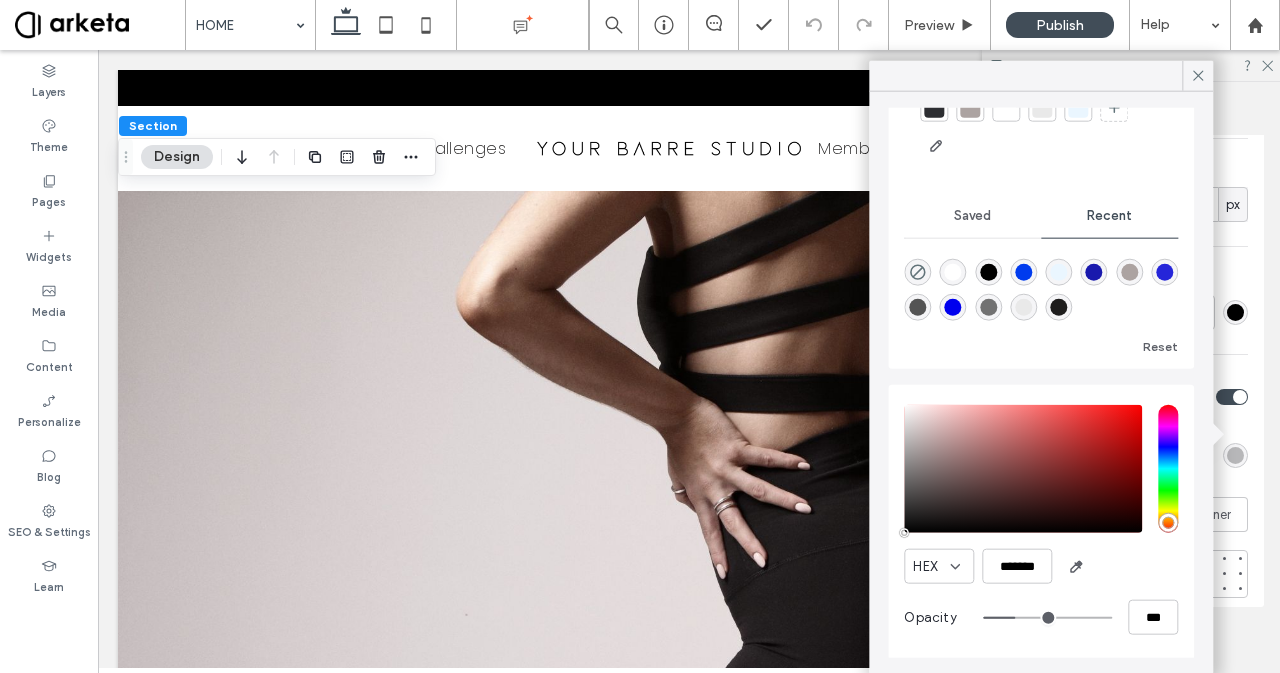 scroll, scrollTop: 96, scrollLeft: 0, axis: vertical 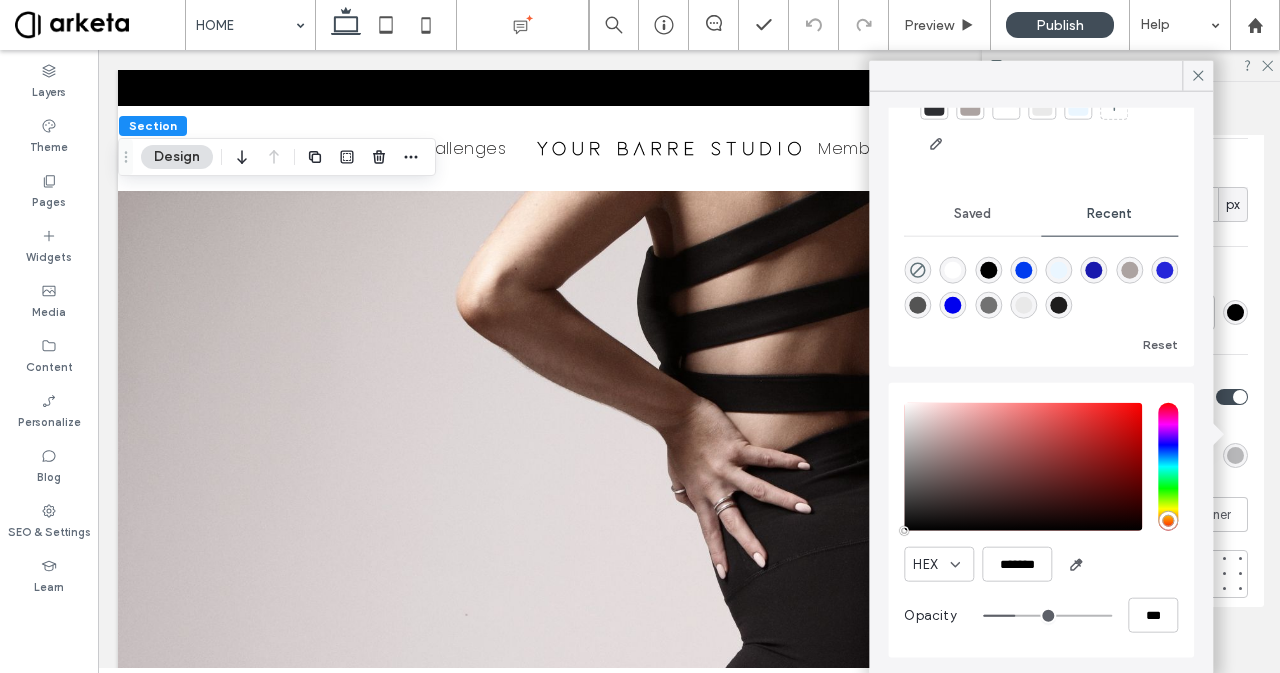type on "**" 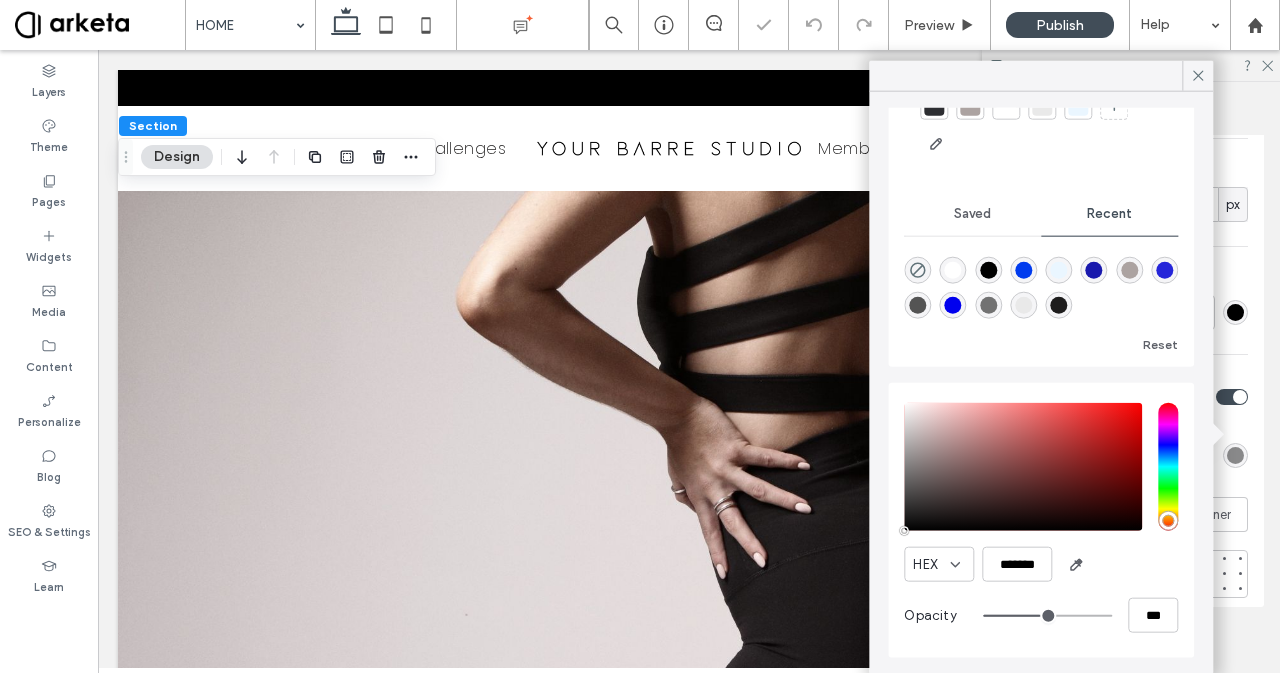 type on "**" 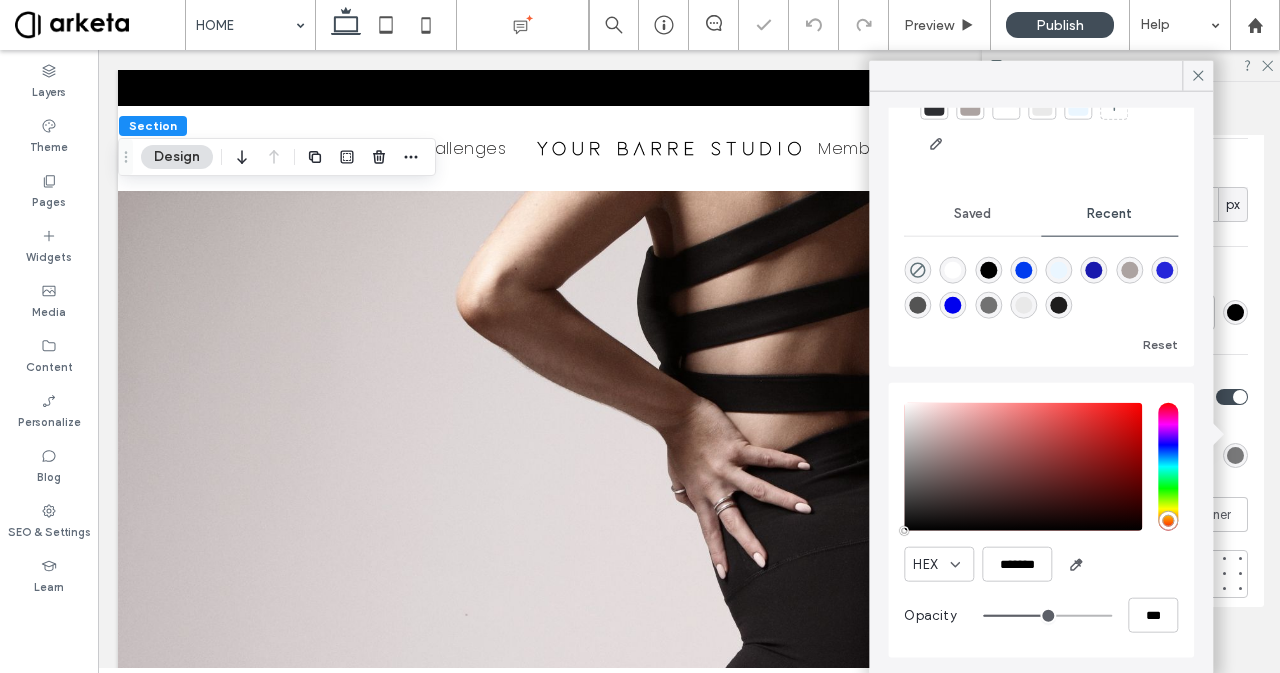 type on "**" 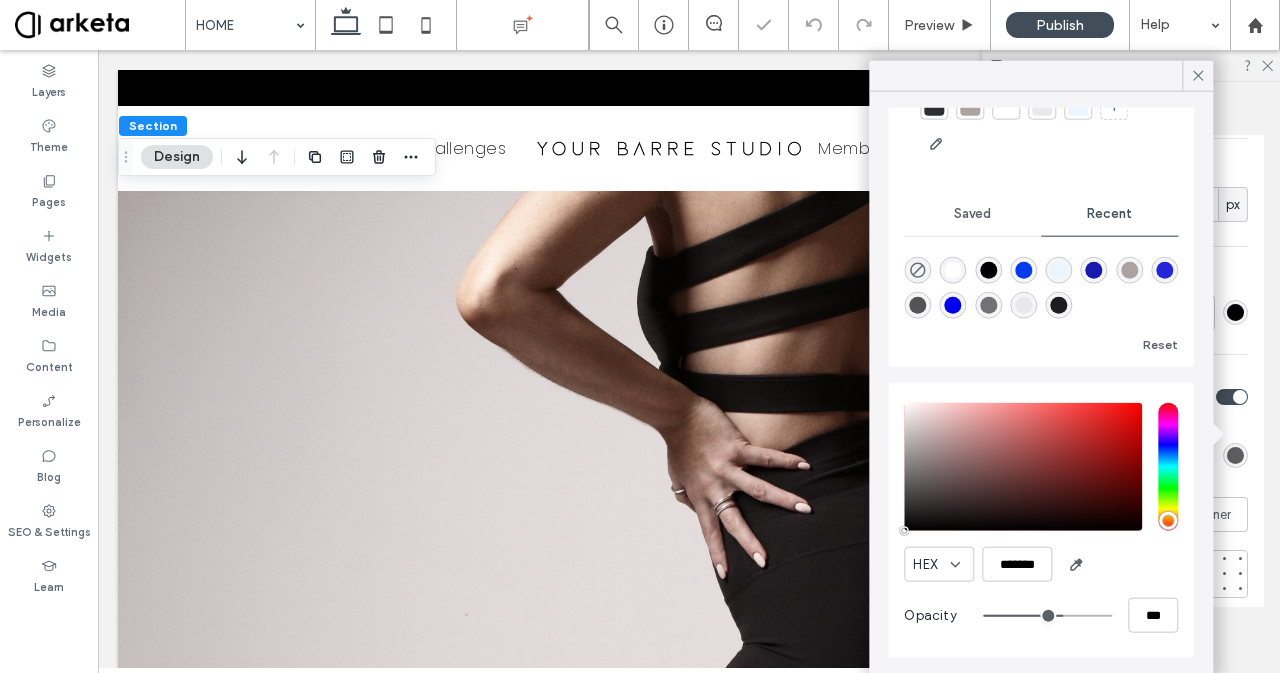 type on "**" 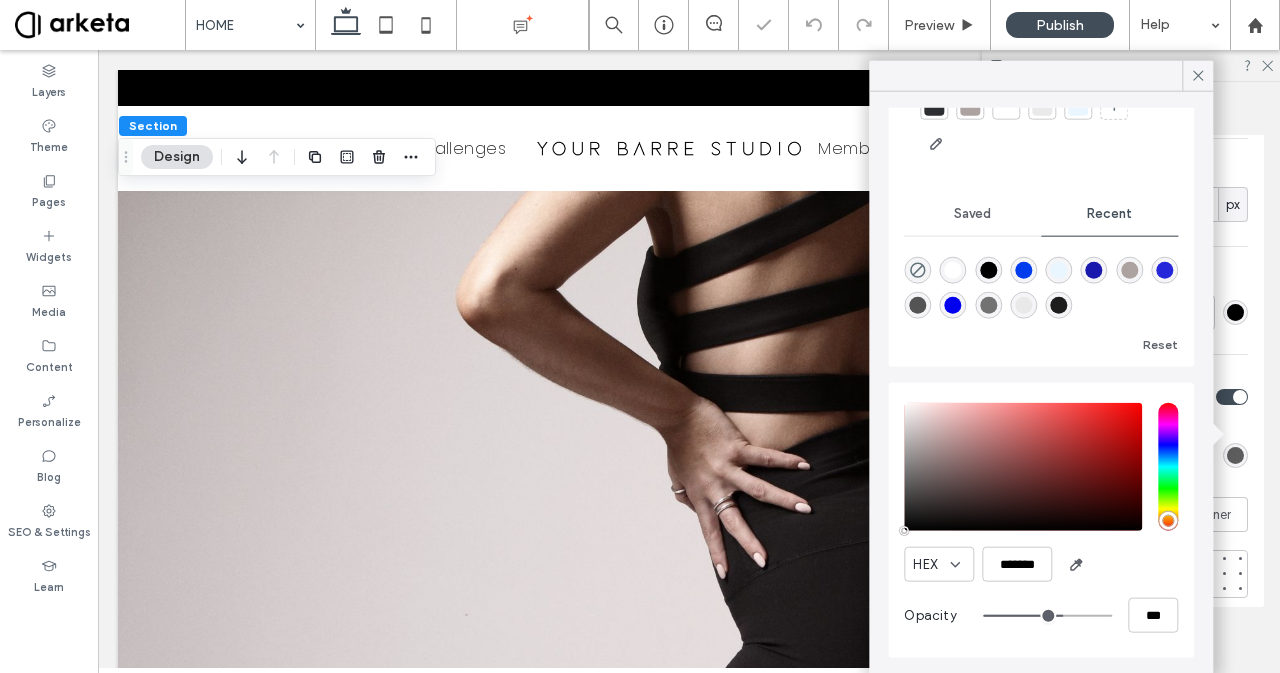 type on "***" 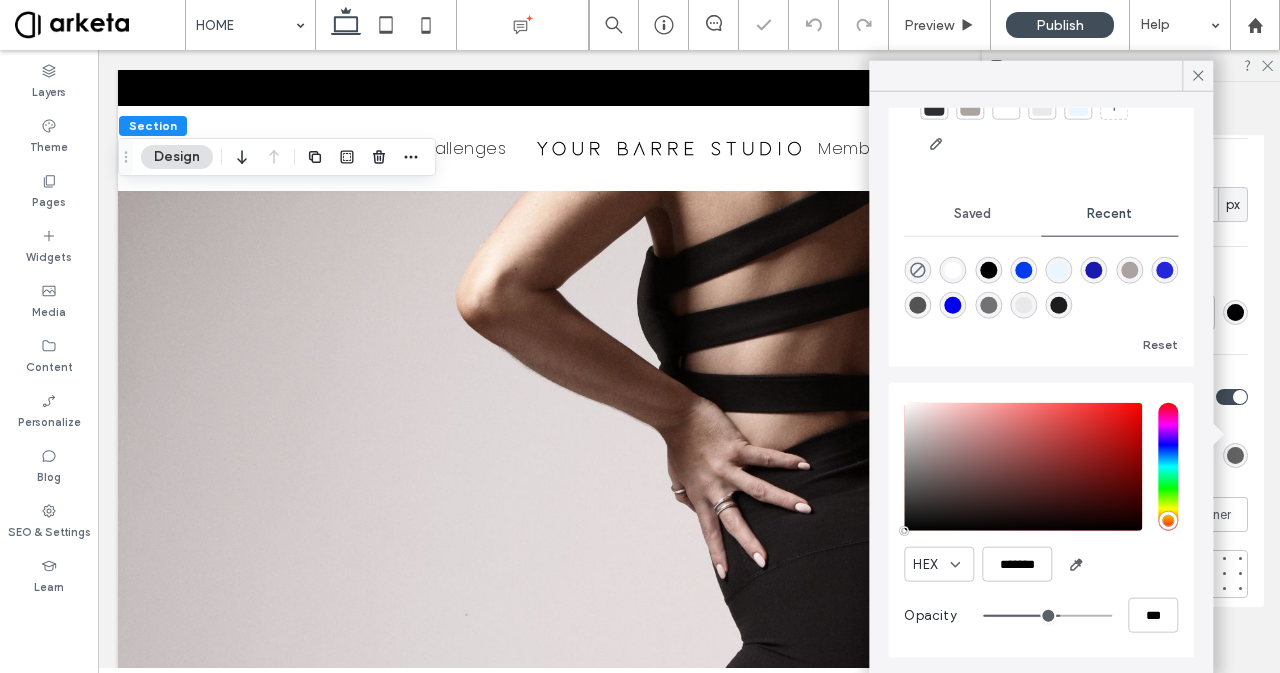 type on "**" 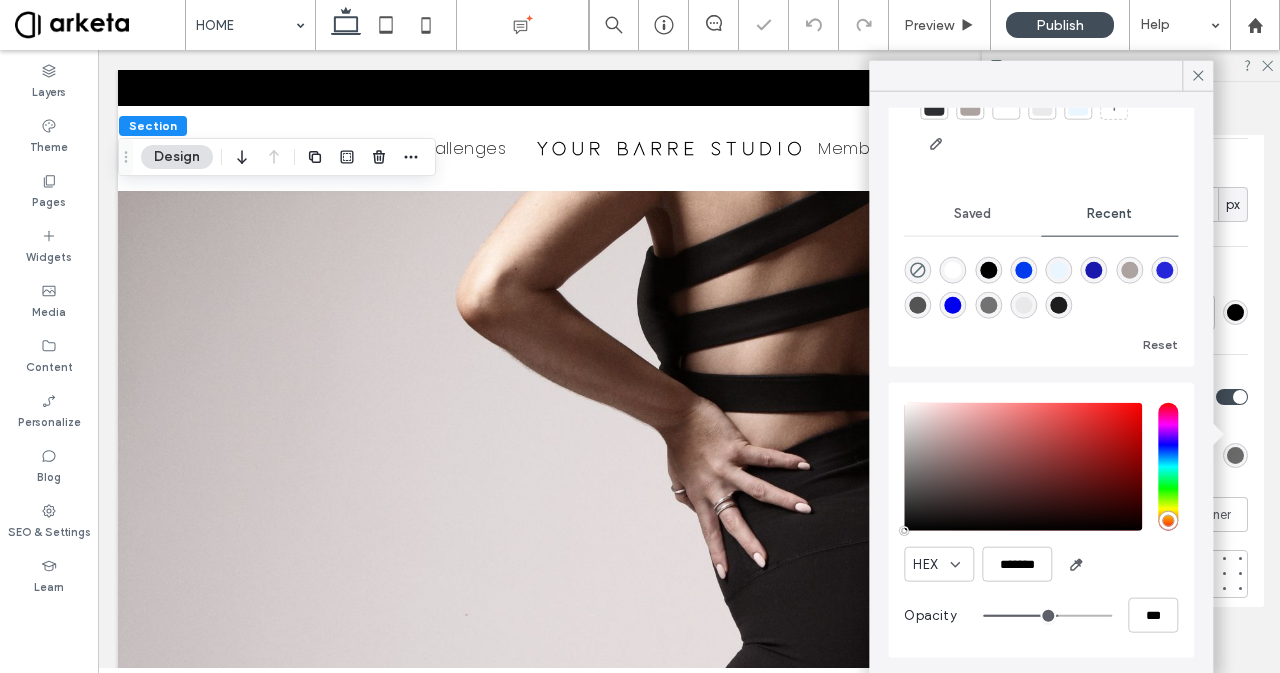 type on "**" 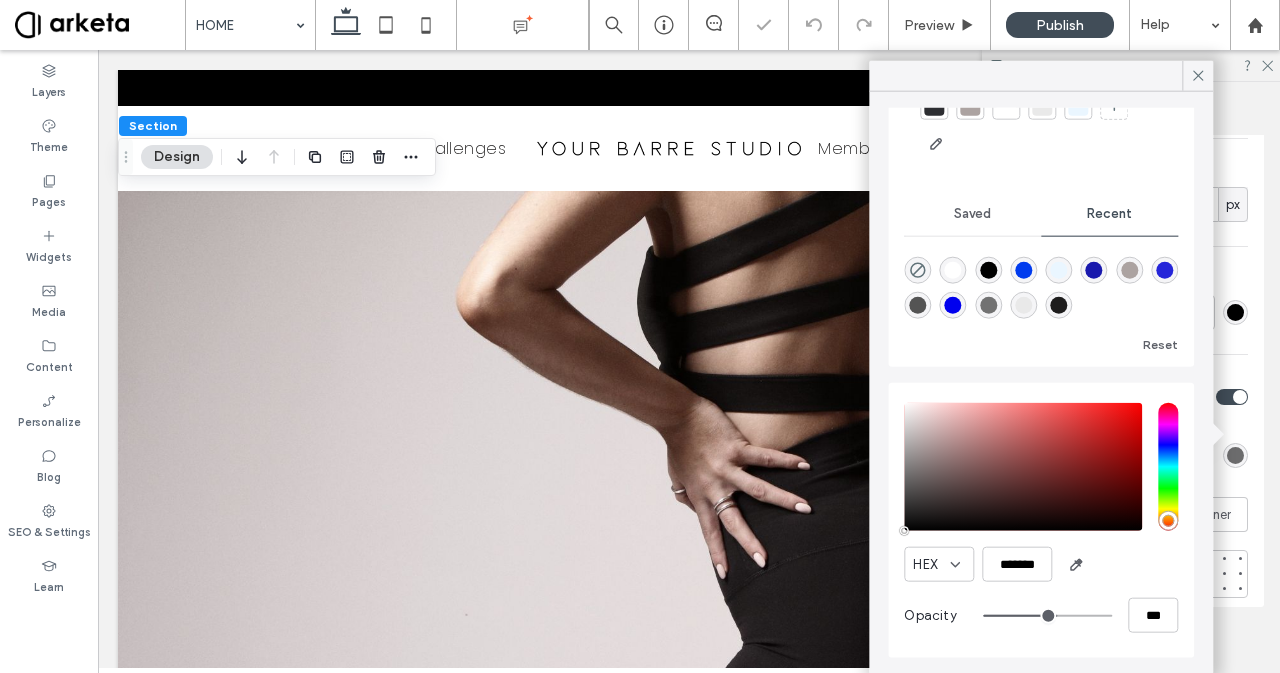 type on "**" 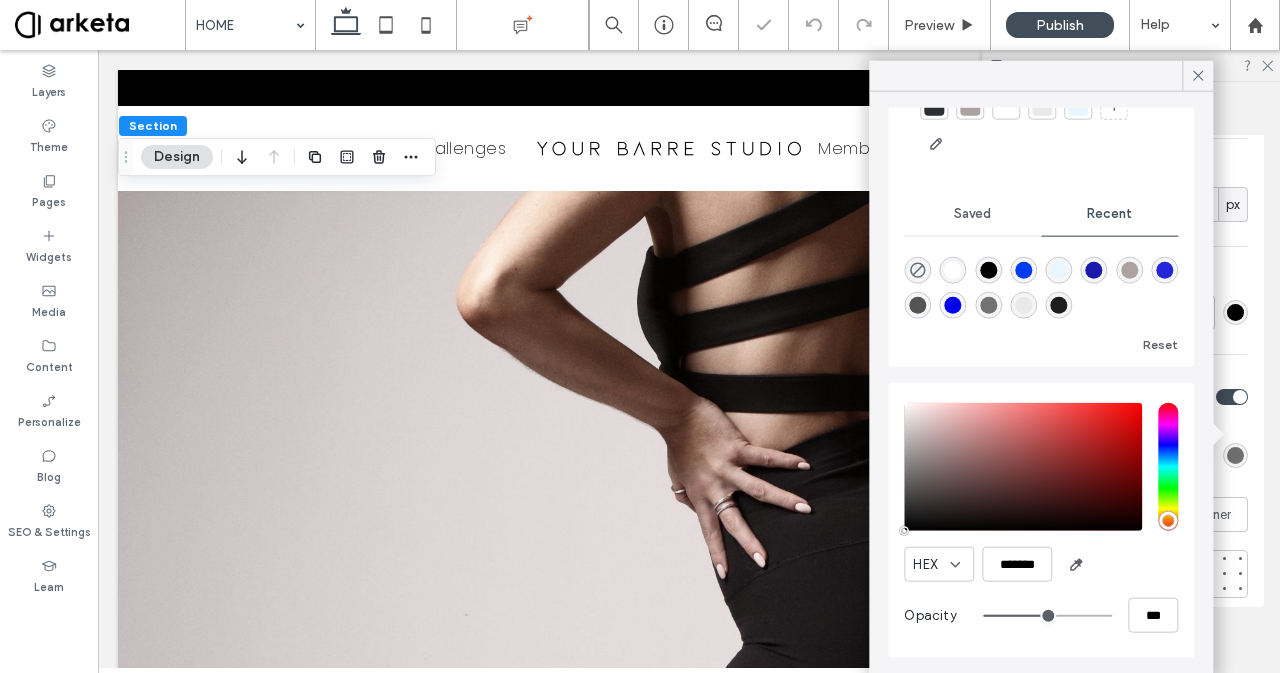 type on "**" 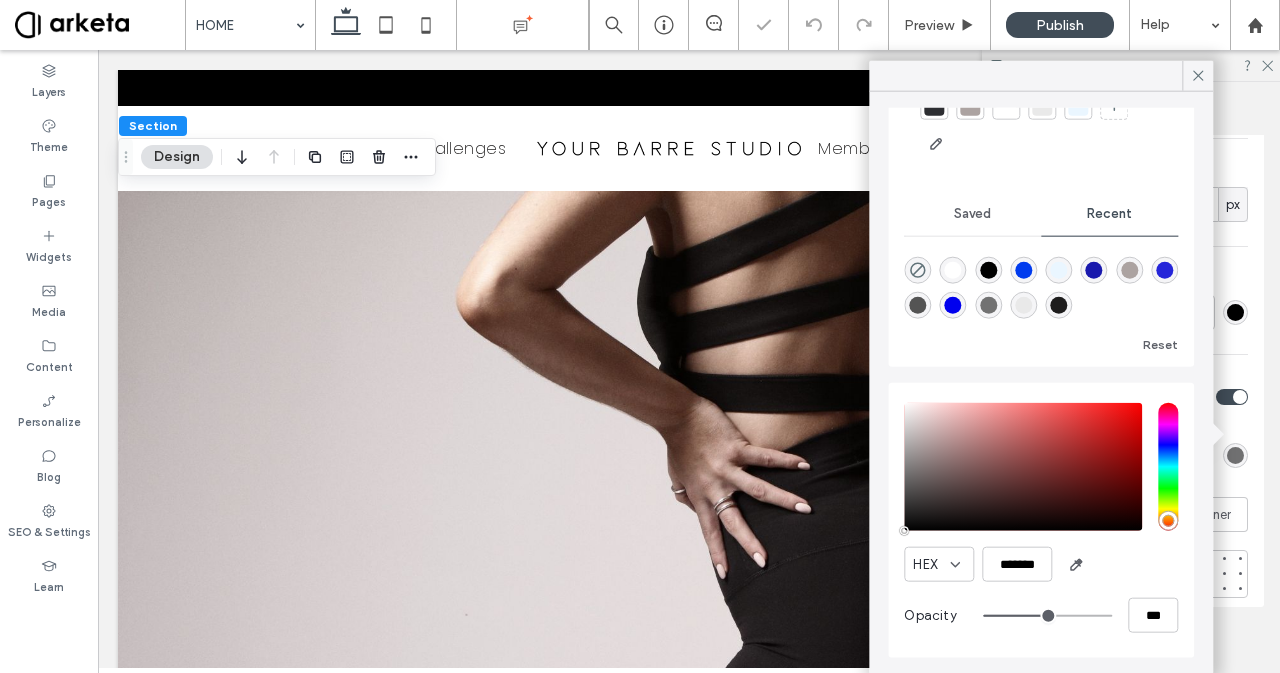 drag, startPoint x: 1002, startPoint y: 609, endPoint x: 1037, endPoint y: 615, distance: 35.510563 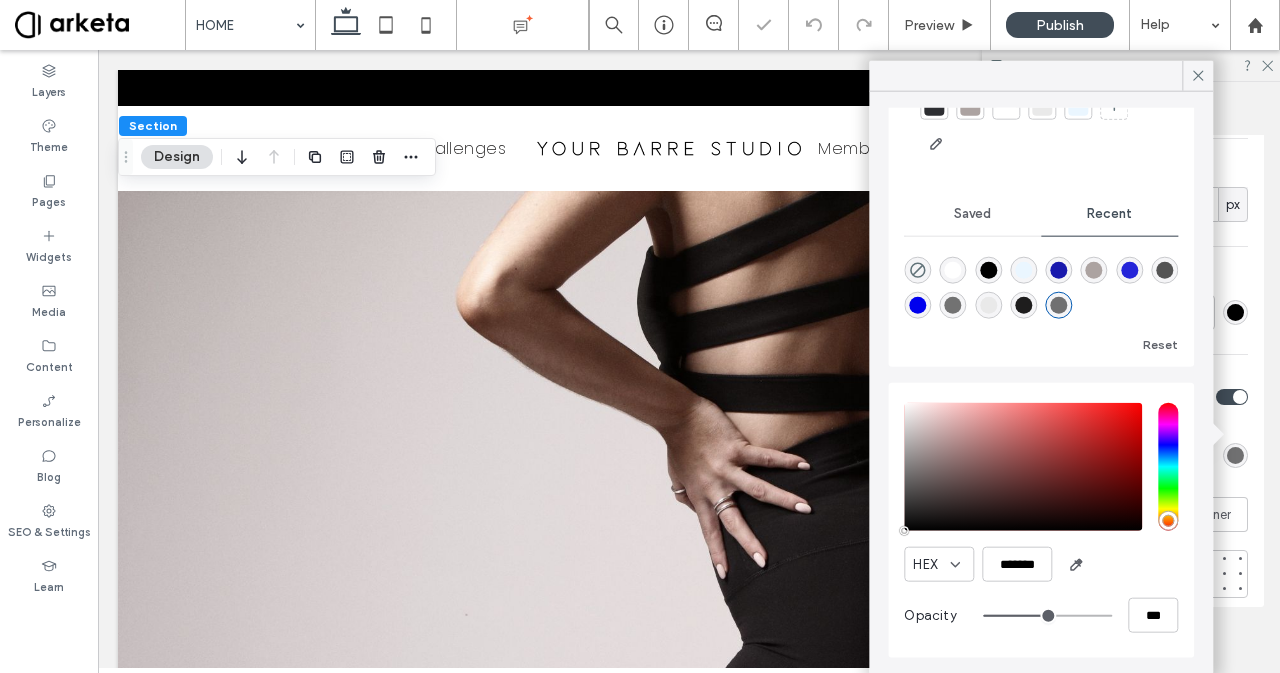 click at bounding box center (1023, 467) 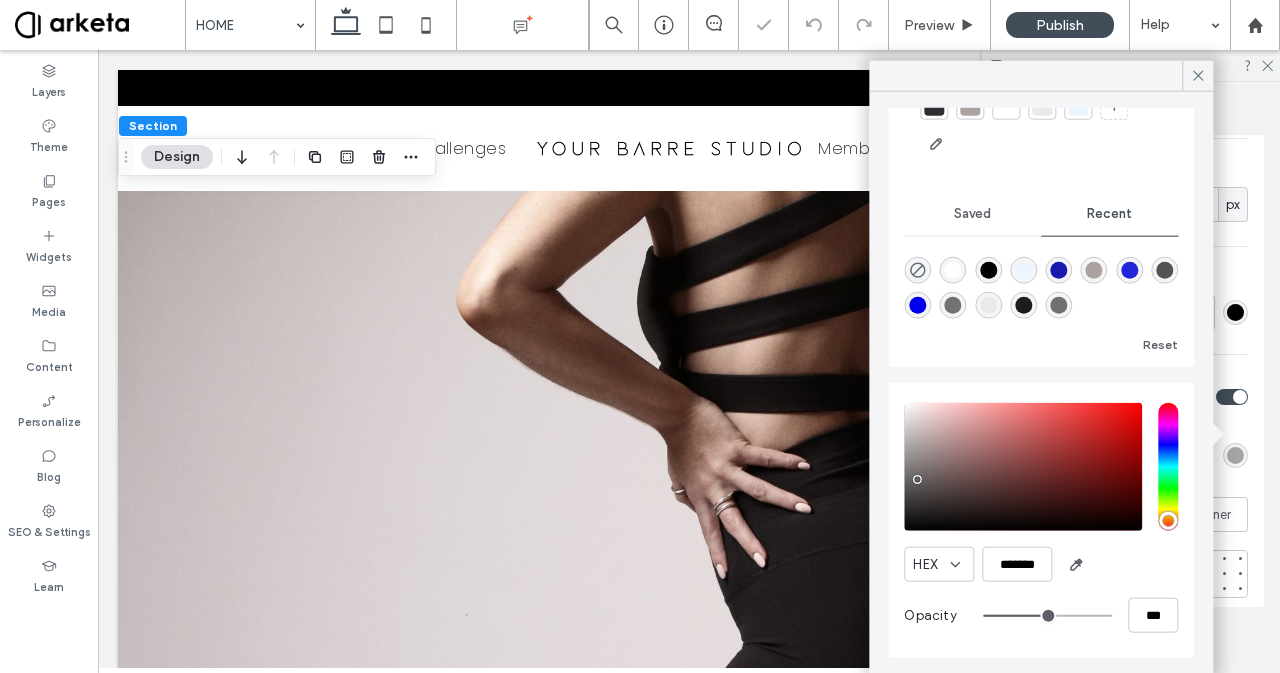 click at bounding box center (1023, 305) 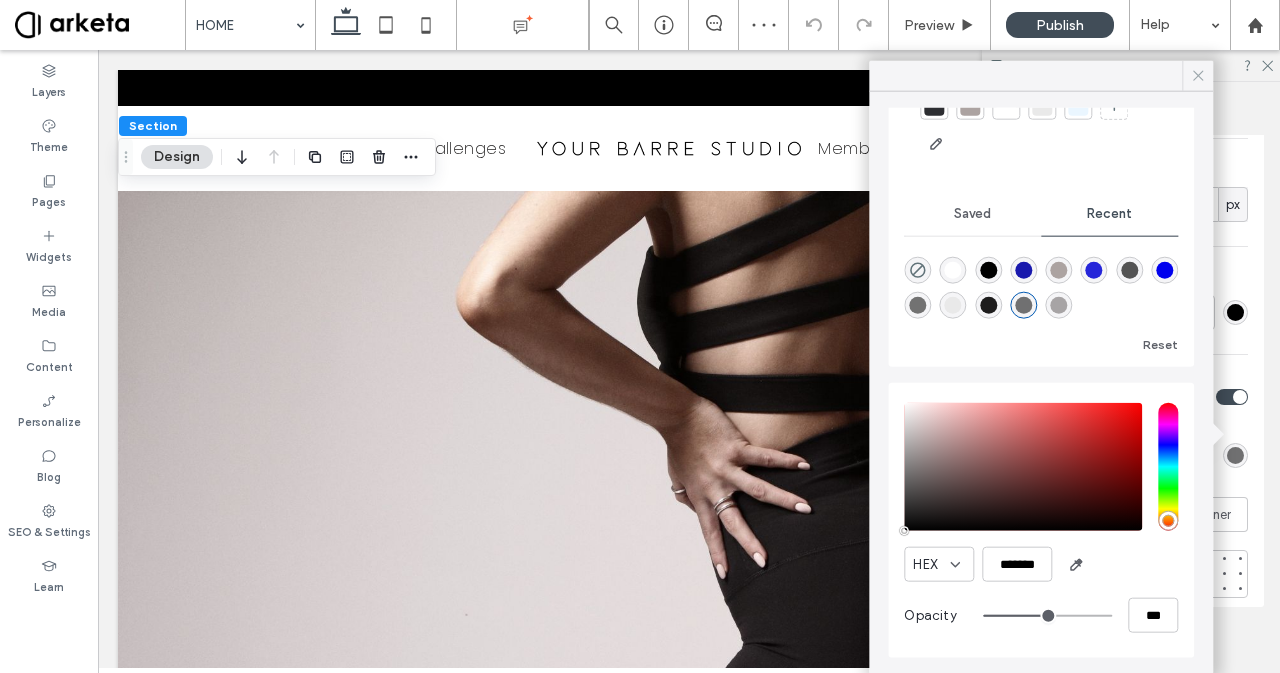 click 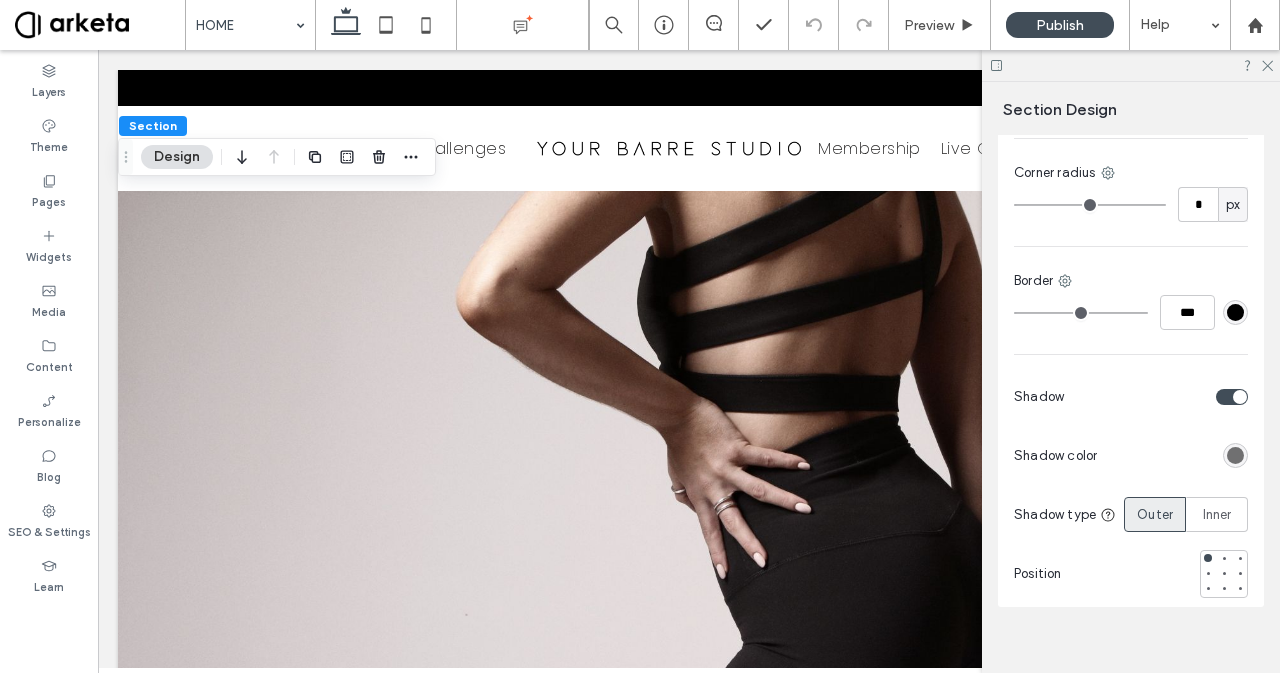 click on "Inner" at bounding box center [1217, 515] 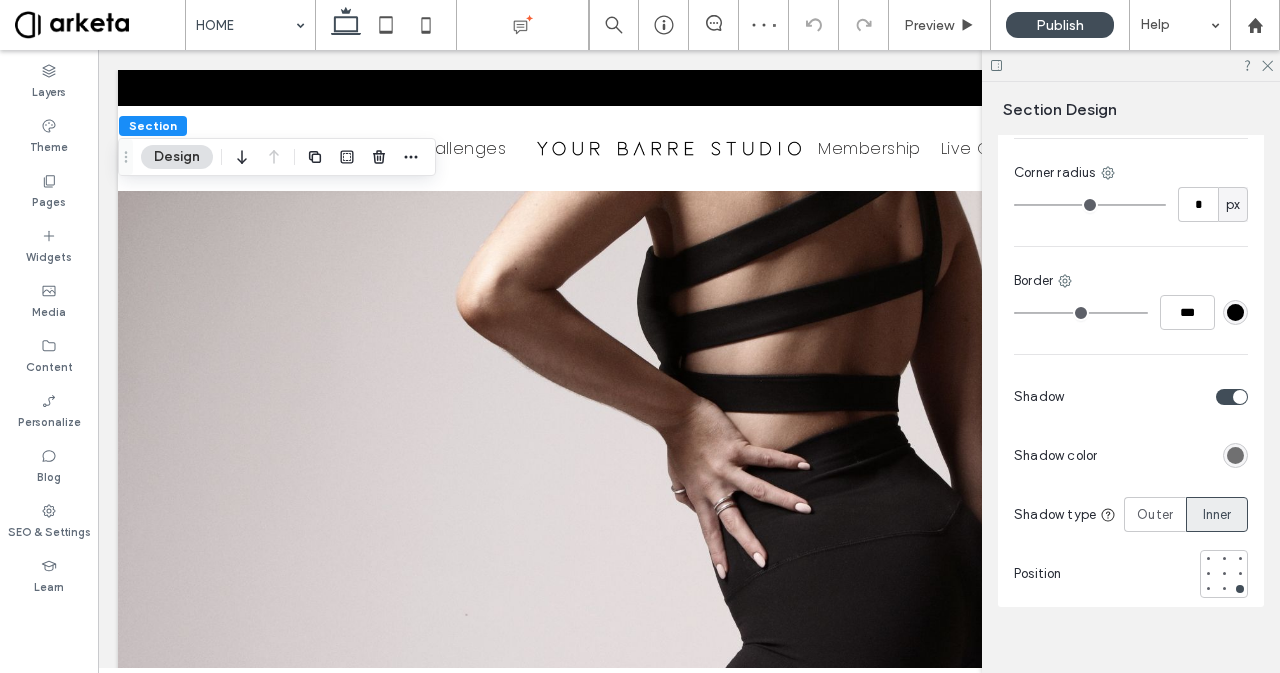 click at bounding box center (1235, 455) 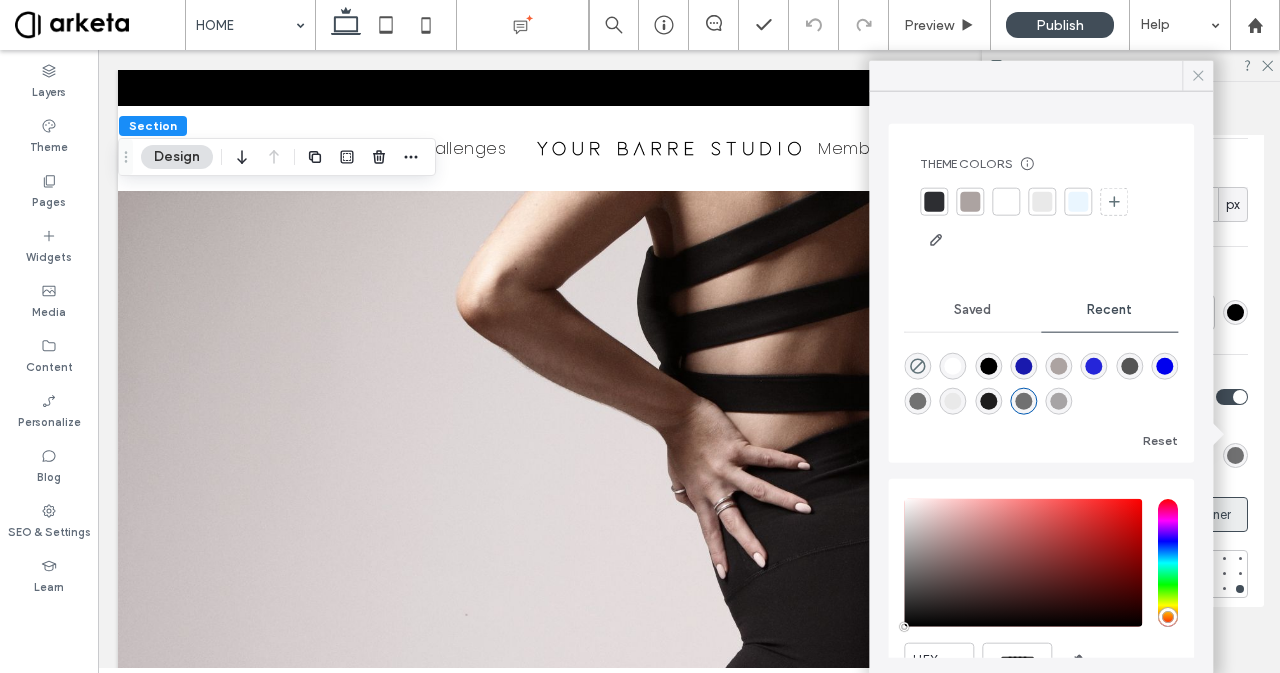 click at bounding box center (1198, 76) 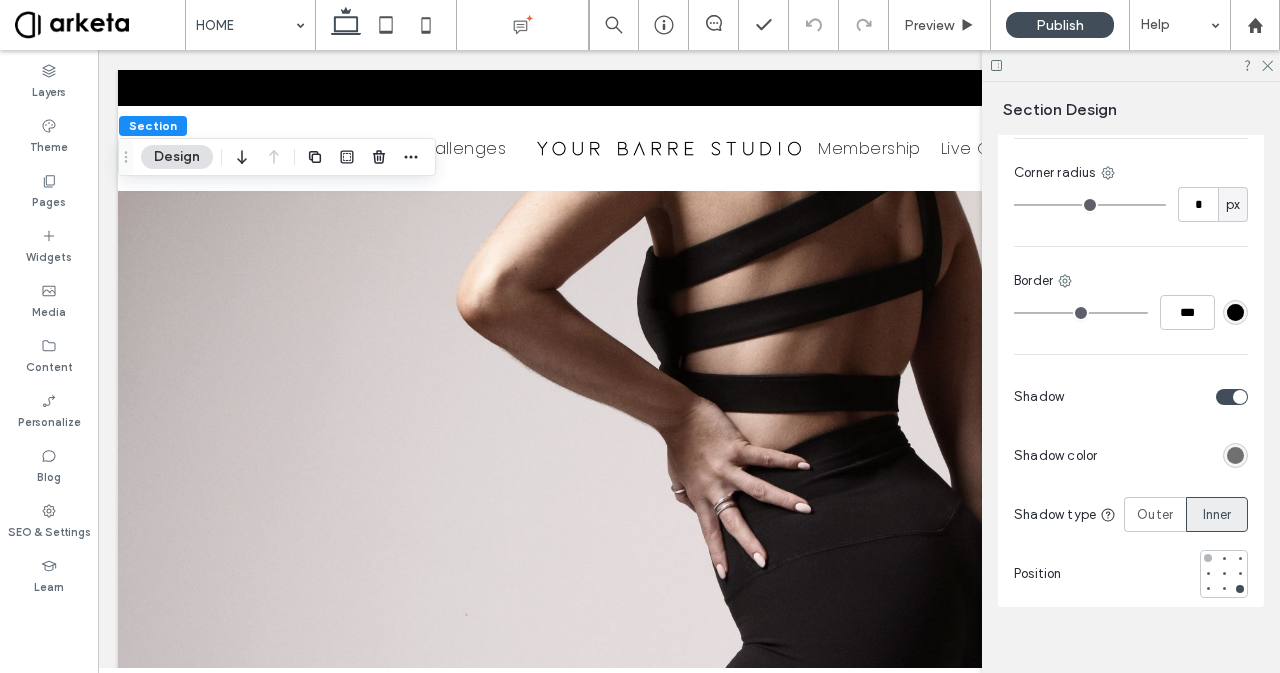 click at bounding box center [1208, 558] 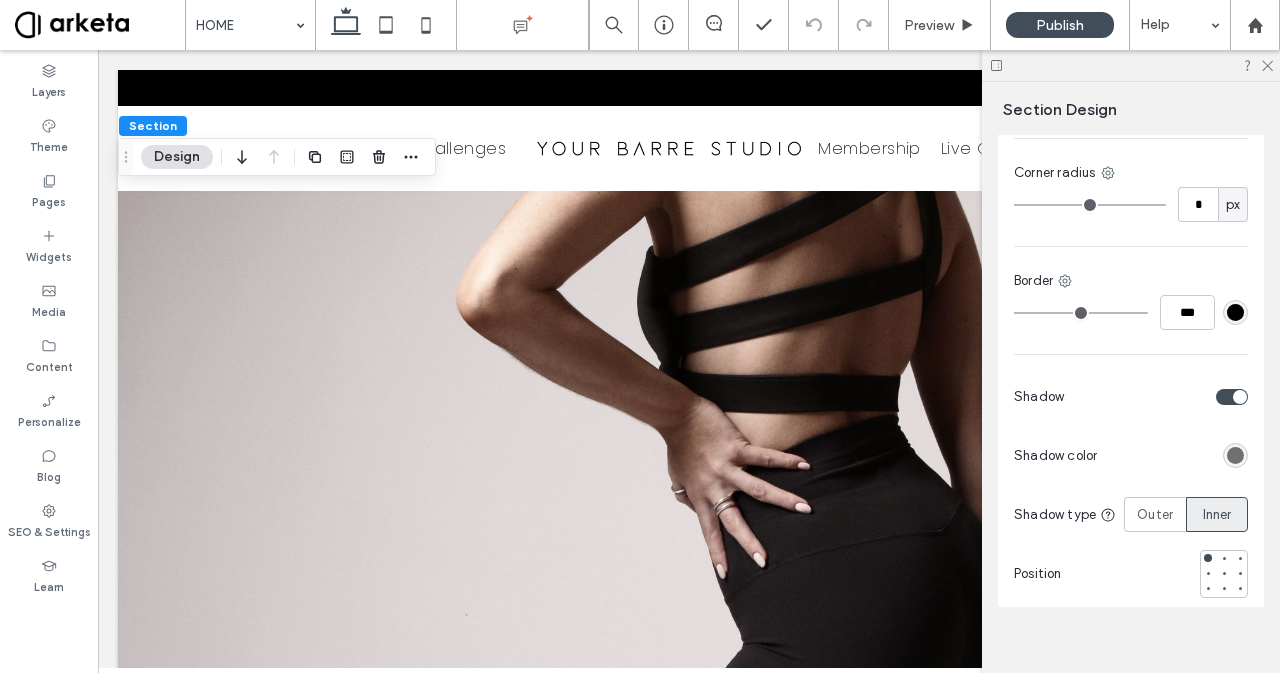 click at bounding box center (1235, 455) 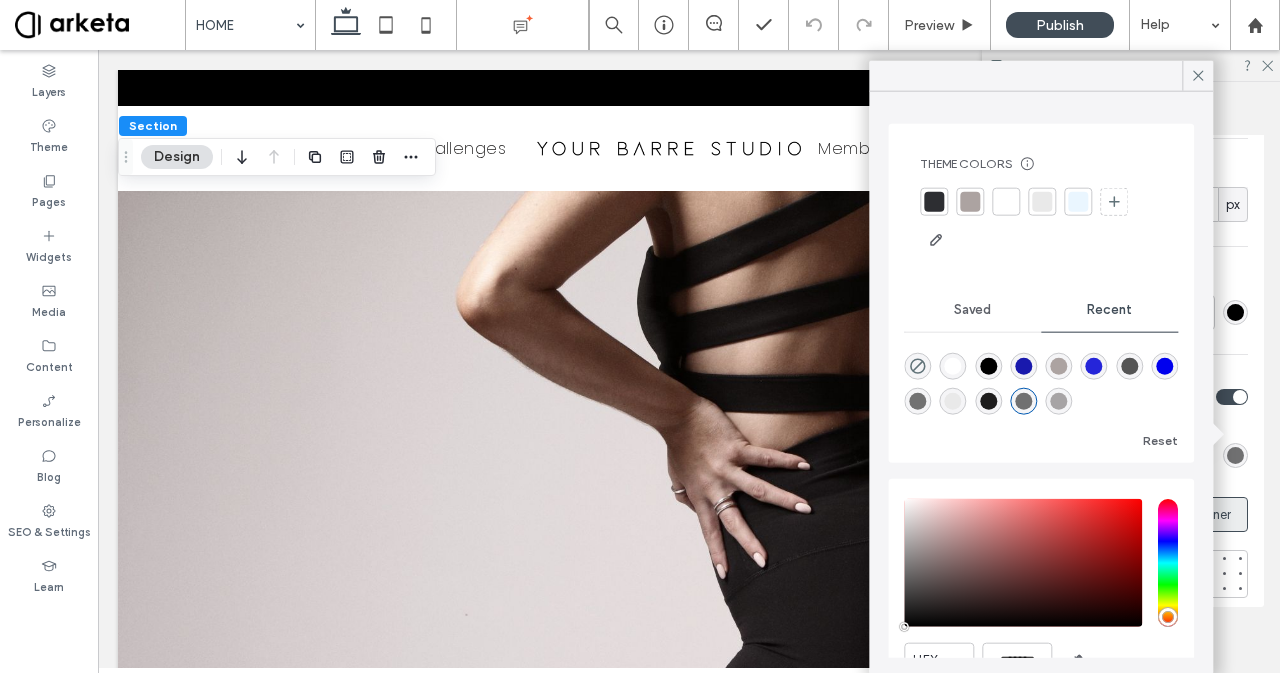 click at bounding box center [1023, 563] 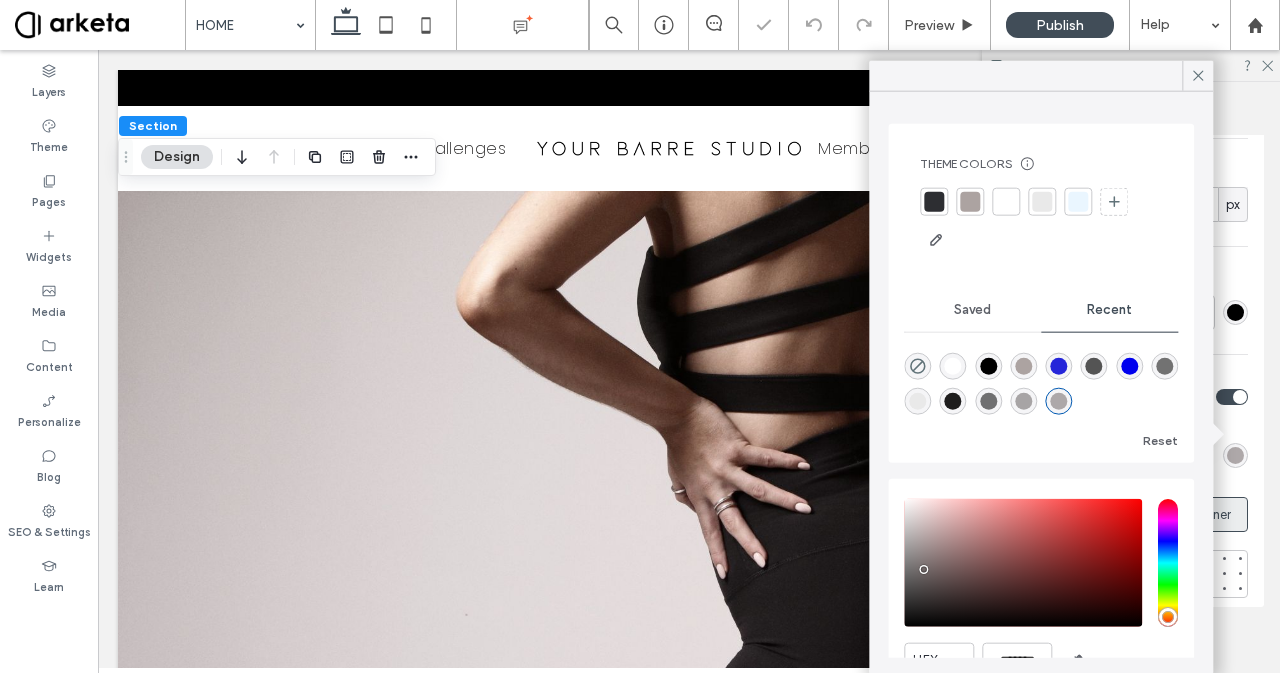 click at bounding box center (1023, 563) 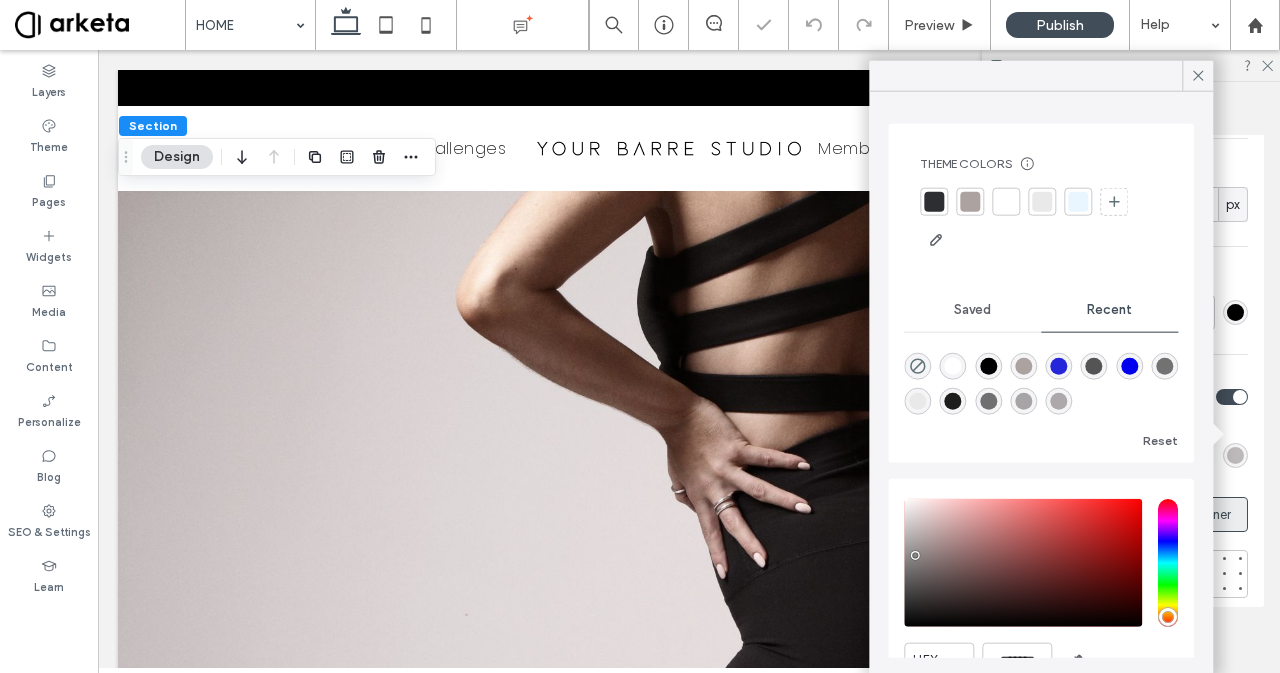 click at bounding box center [1023, 563] 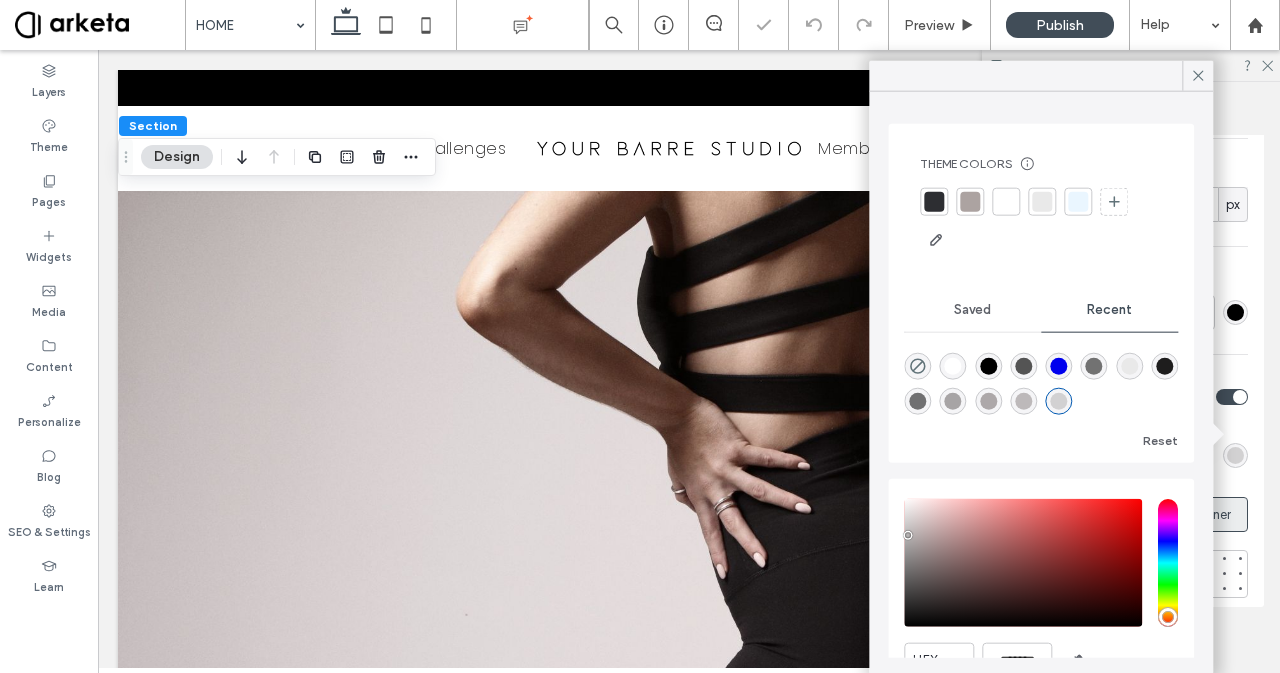 click at bounding box center (1023, 563) 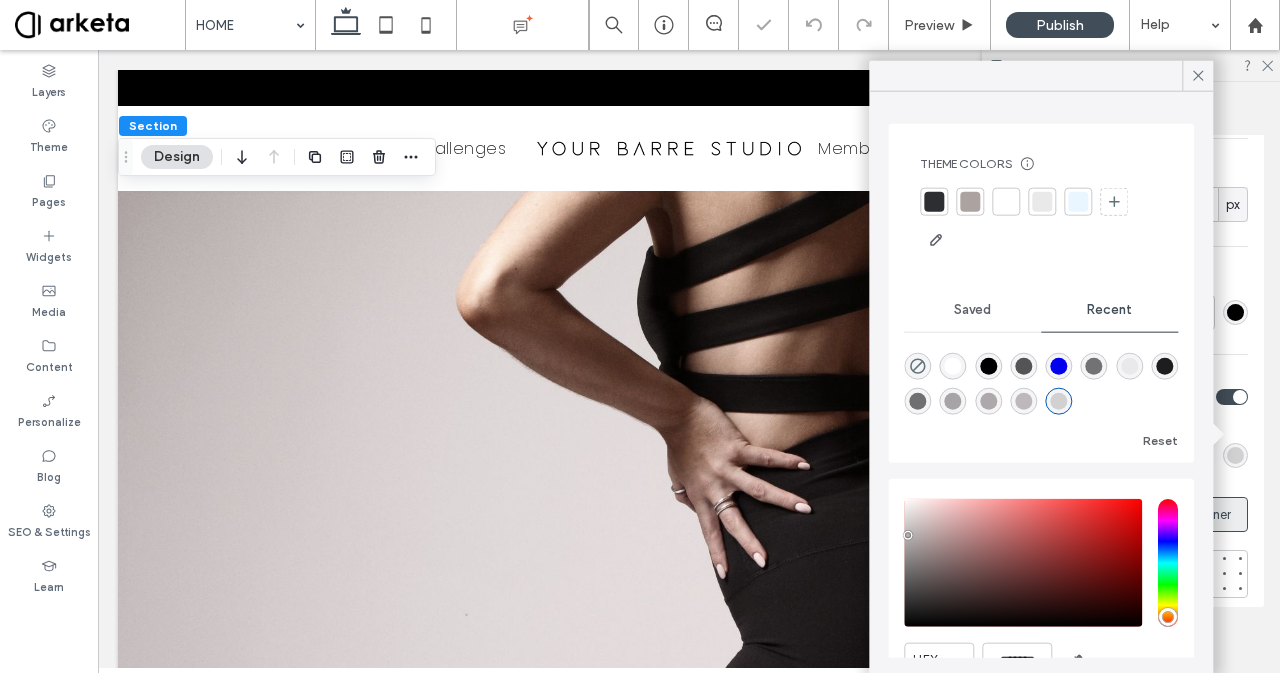 type on "*******" 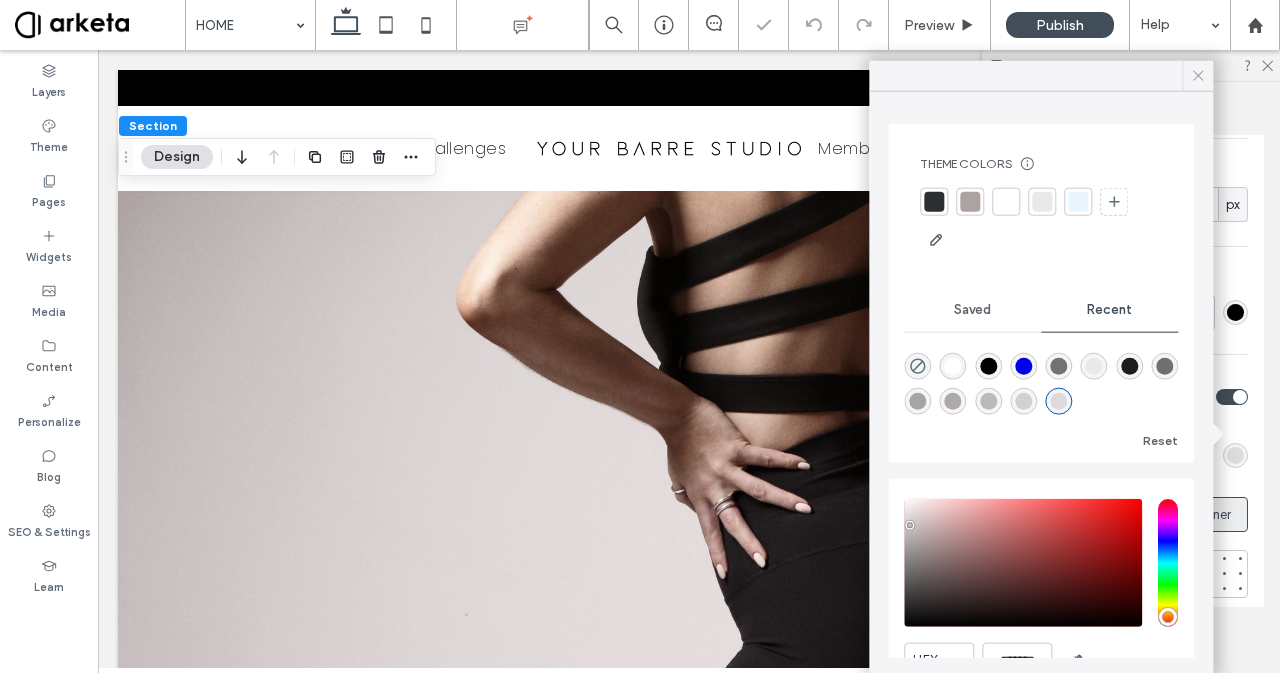 click at bounding box center [1198, 76] 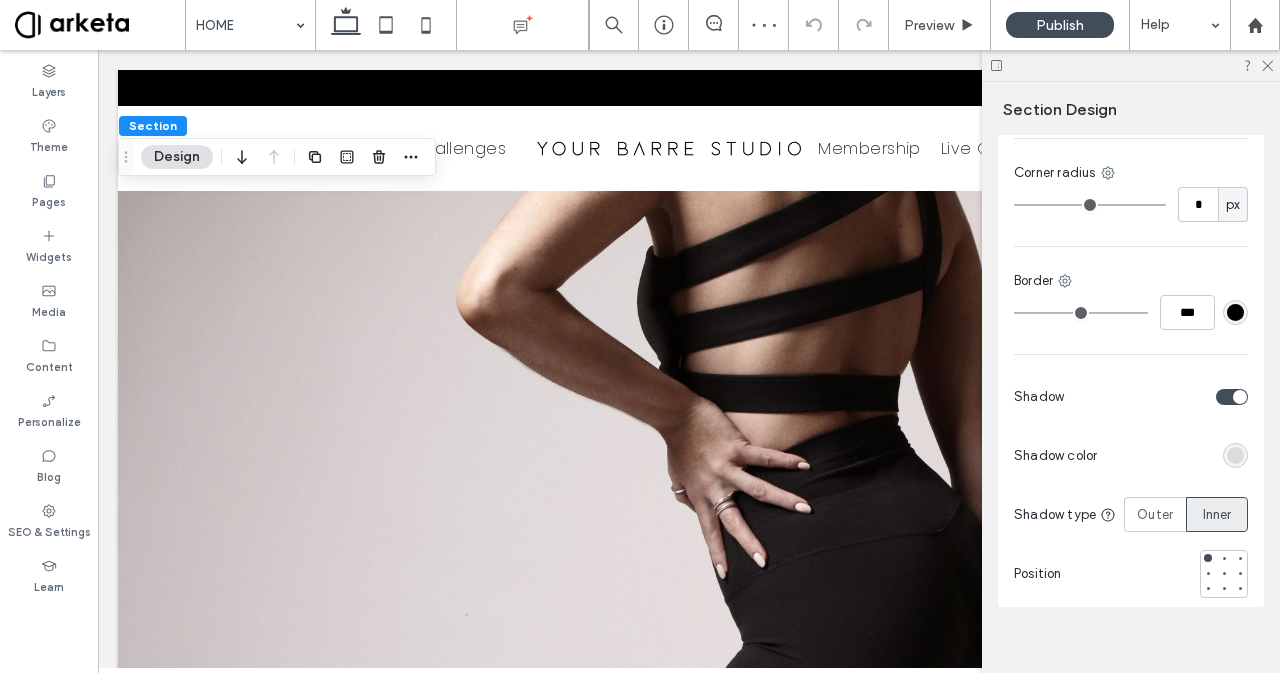 click at bounding box center [1232, 397] 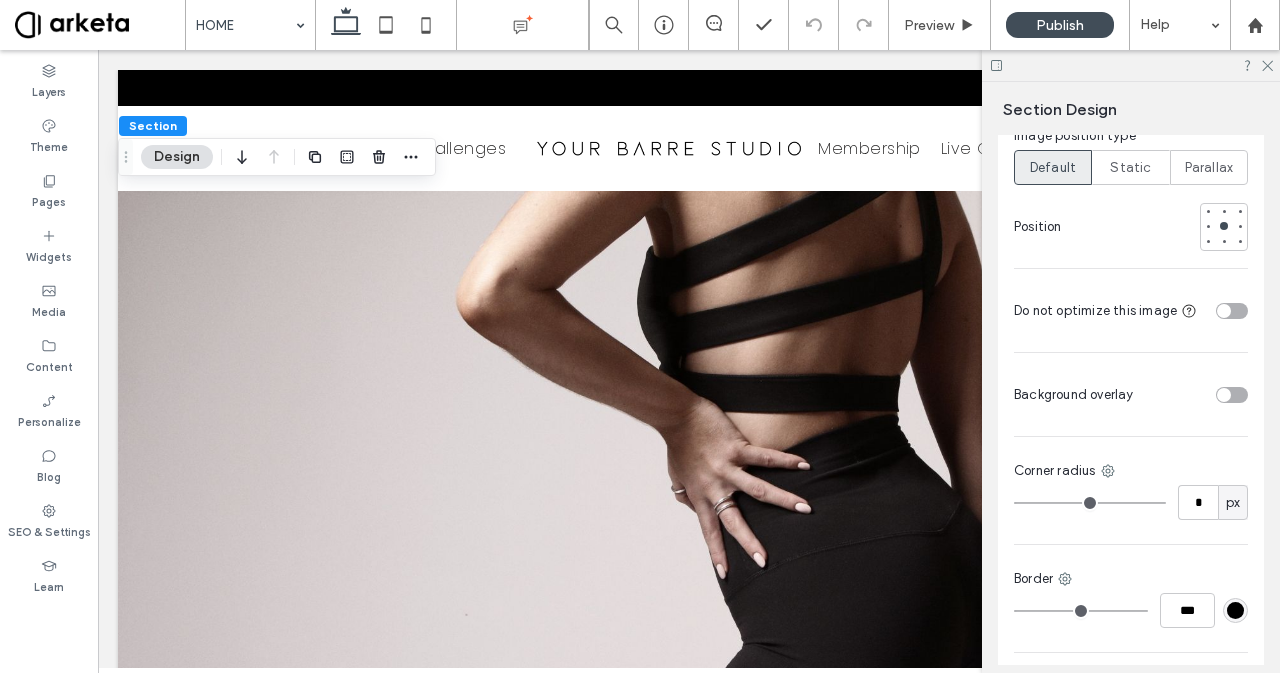 scroll, scrollTop: 1372, scrollLeft: 0, axis: vertical 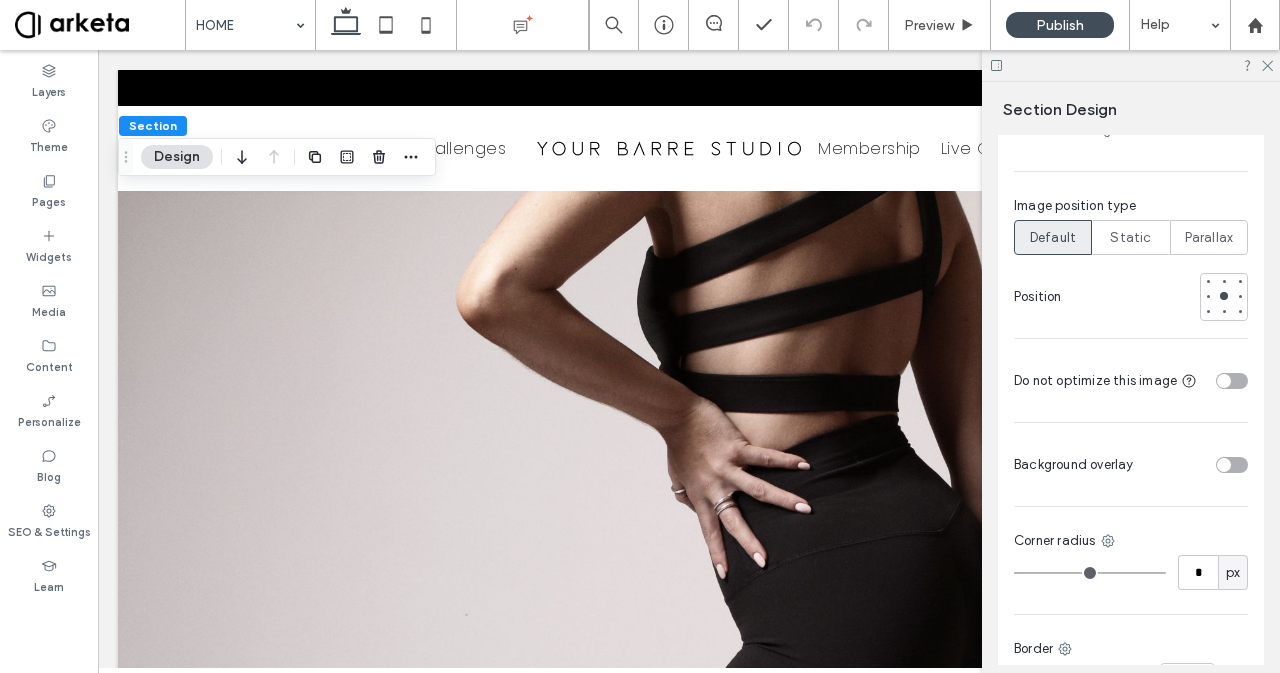 click at bounding box center (1232, 465) 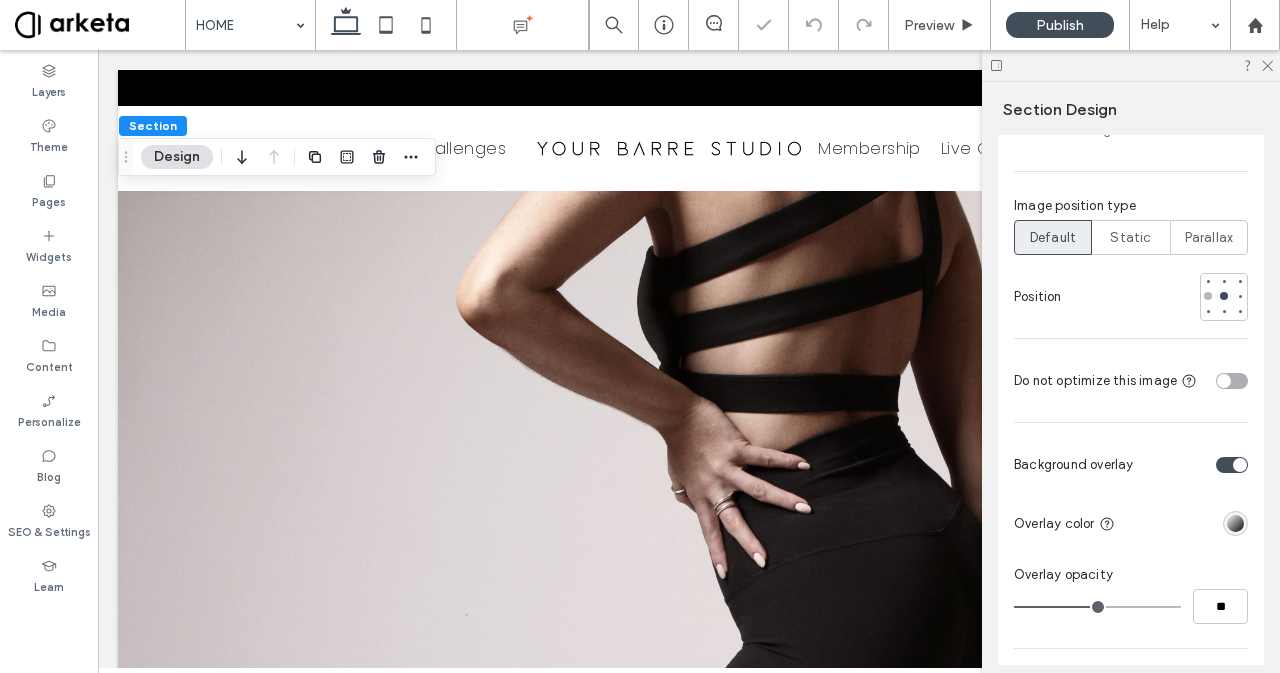 click at bounding box center (1208, 296) 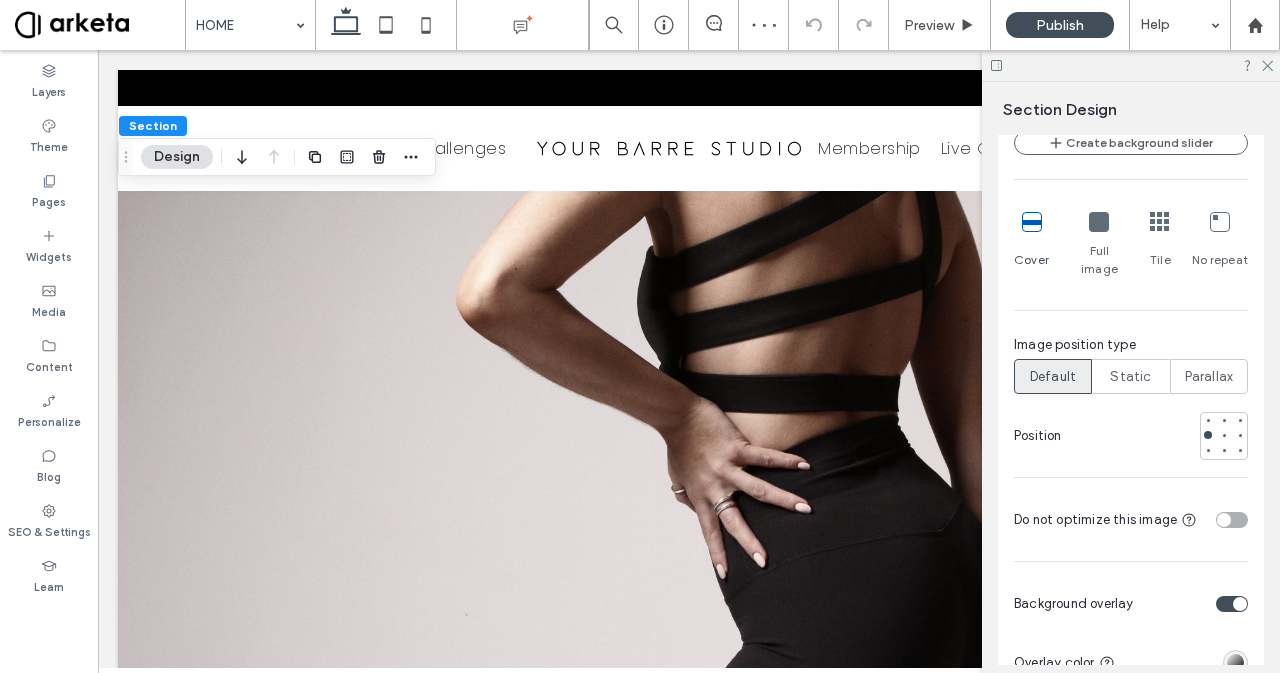 scroll, scrollTop: 1401, scrollLeft: 0, axis: vertical 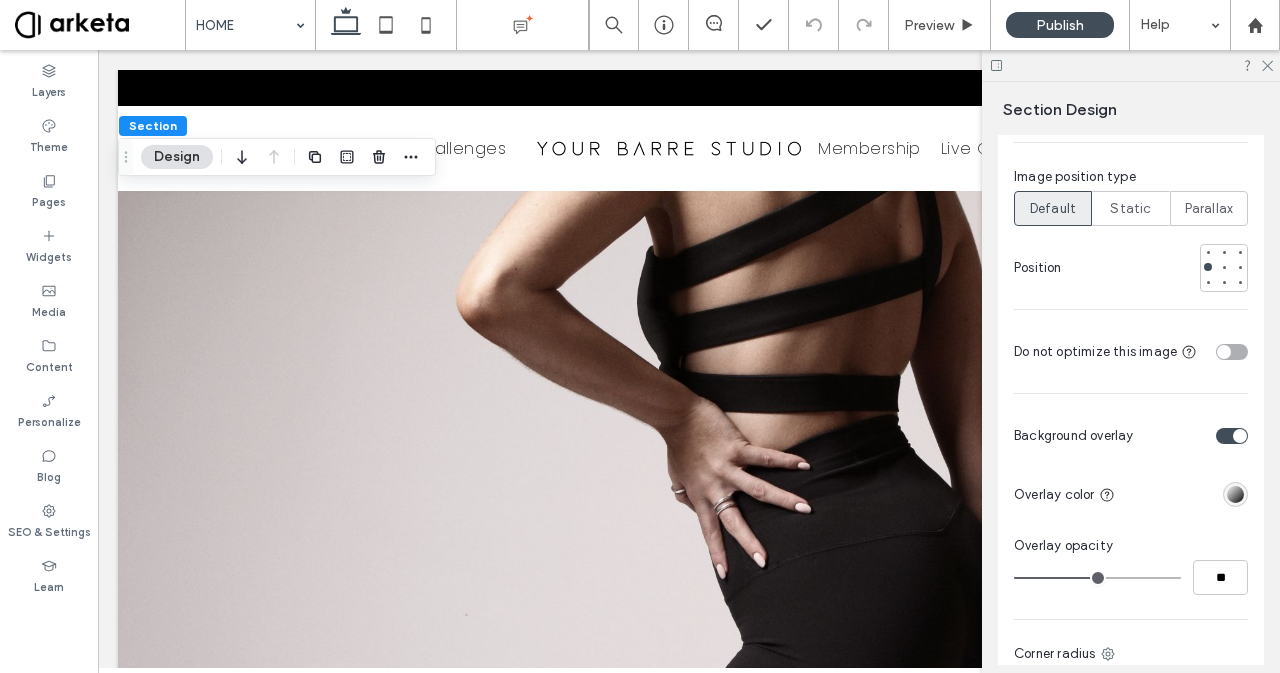 click at bounding box center (1232, 436) 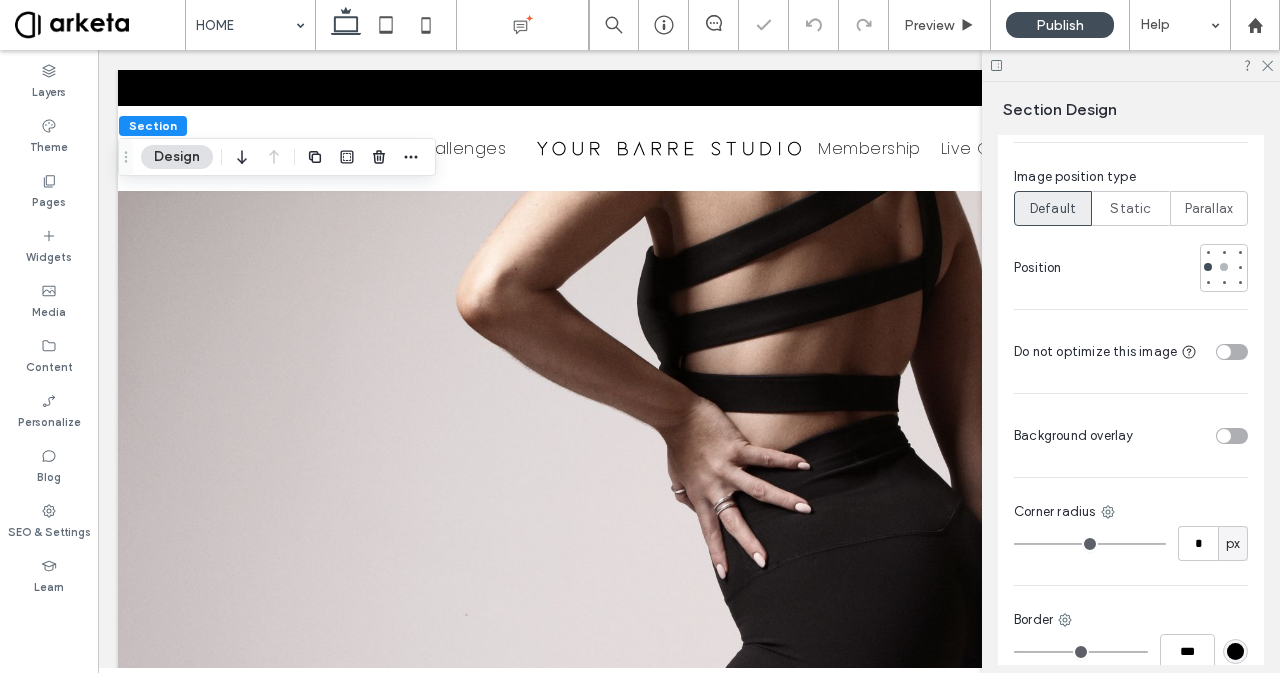 click at bounding box center [1224, 267] 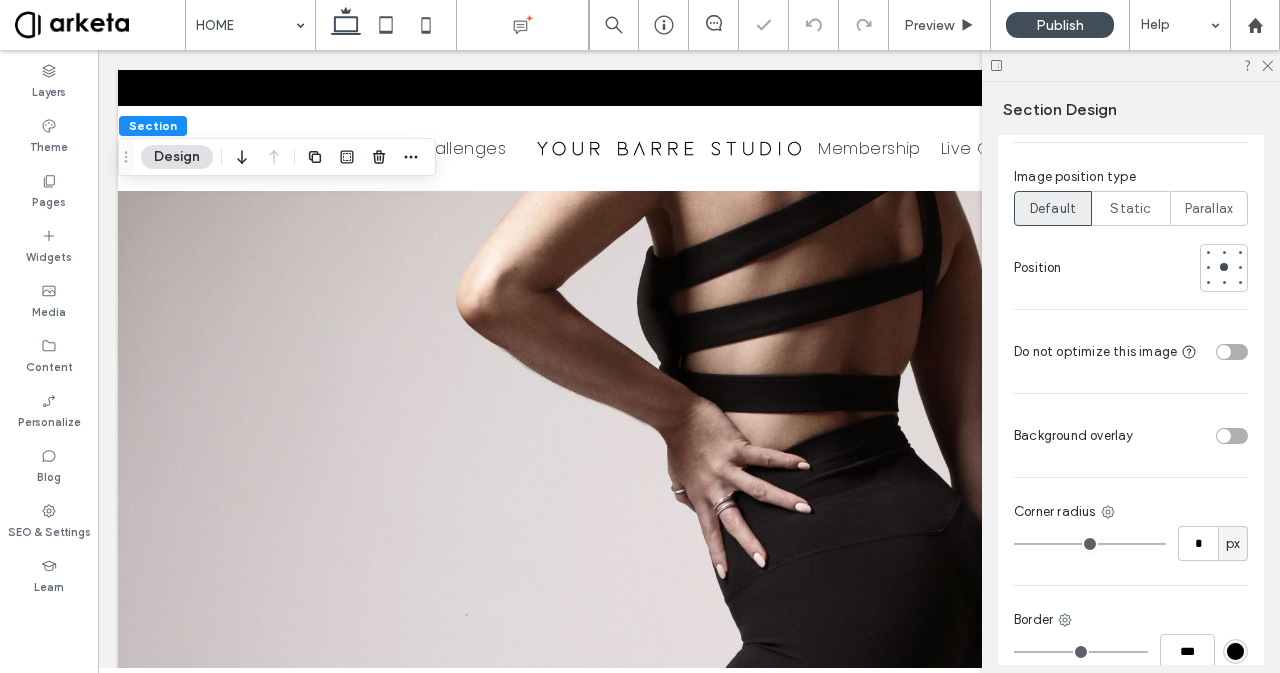 scroll, scrollTop: 1562, scrollLeft: 0, axis: vertical 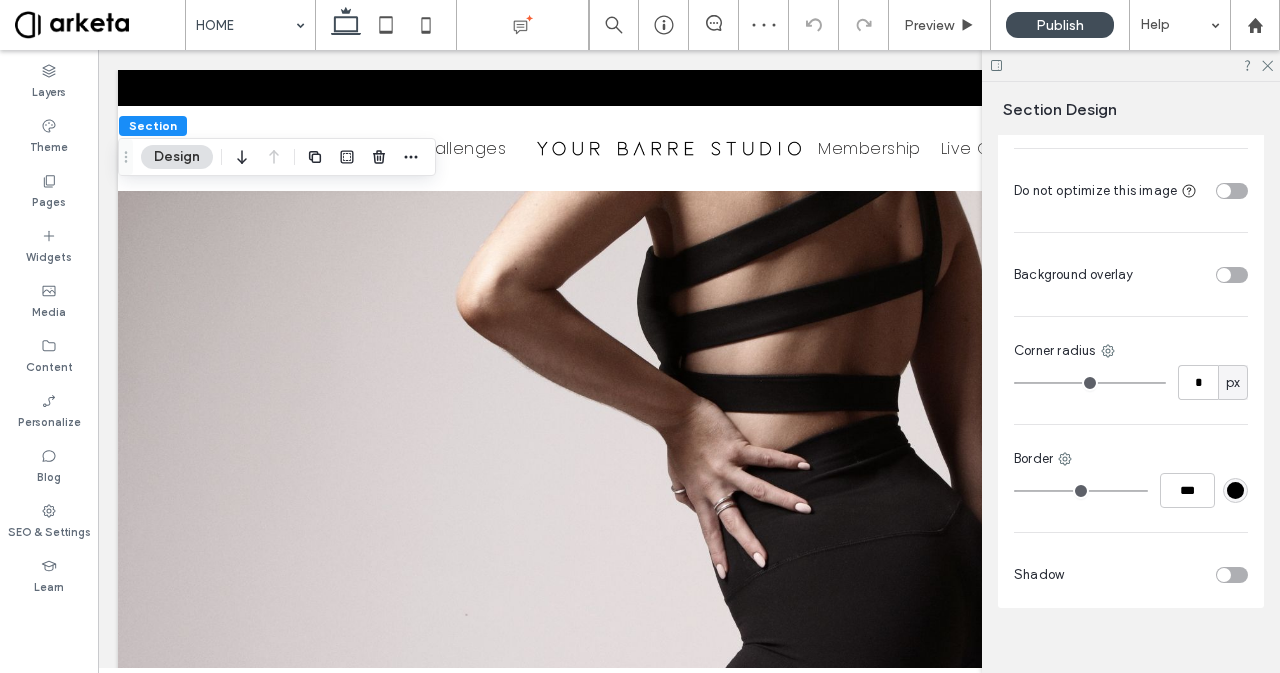 click at bounding box center [1224, 575] 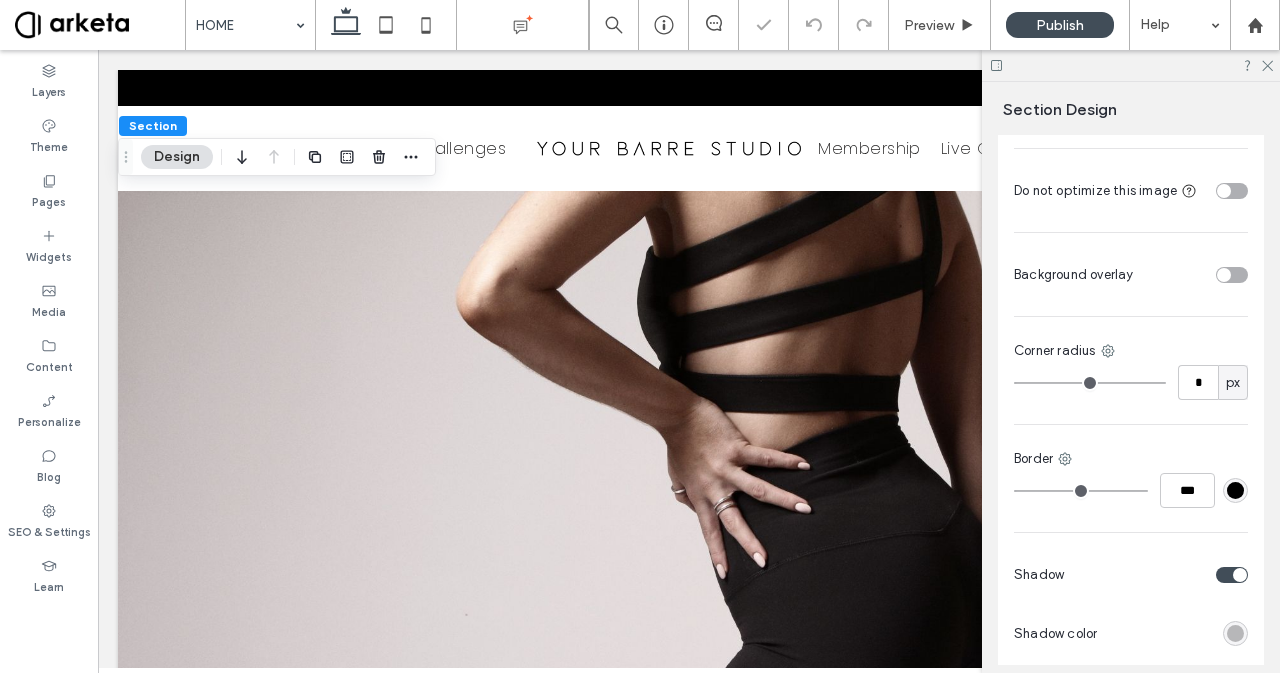 scroll, scrollTop: 1740, scrollLeft: 0, axis: vertical 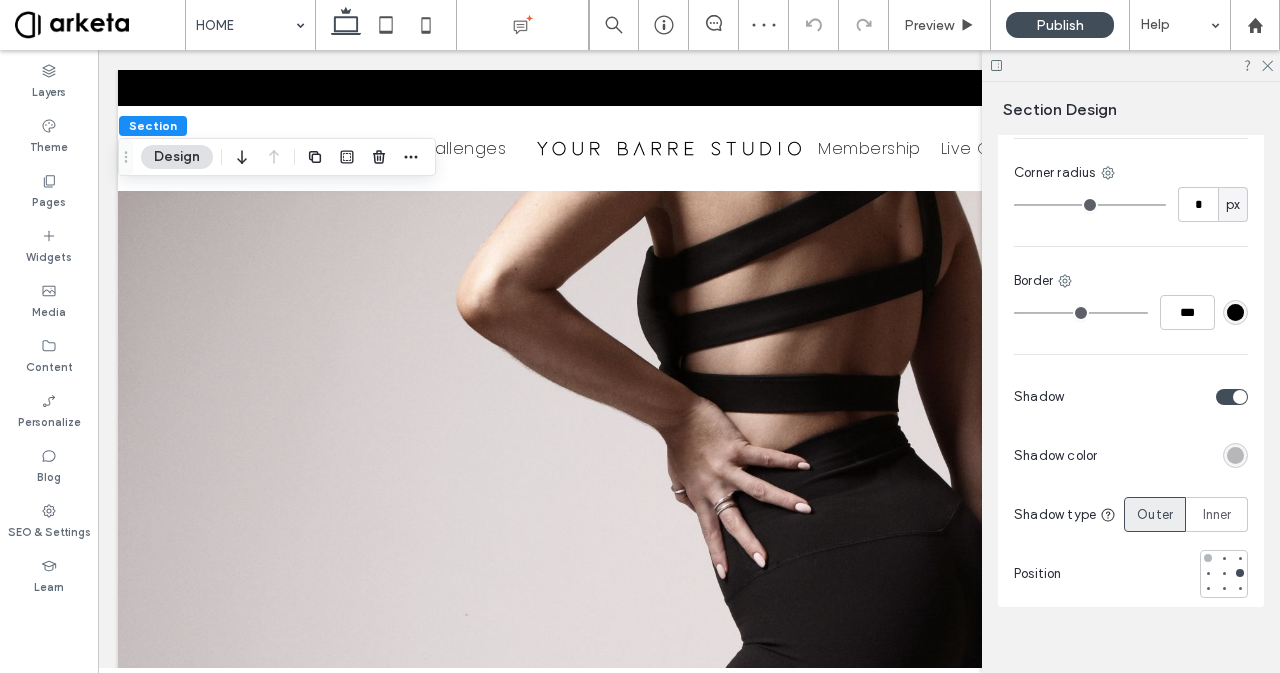 click at bounding box center (1208, 558) 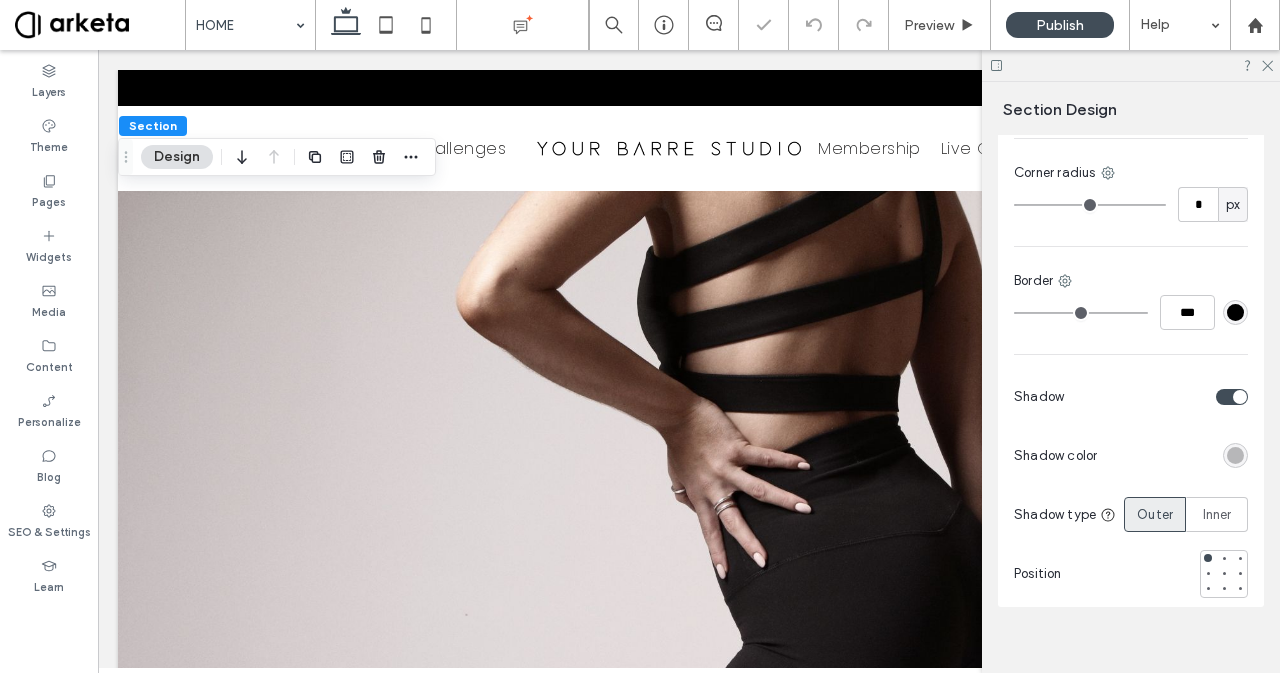 click at bounding box center [1235, 455] 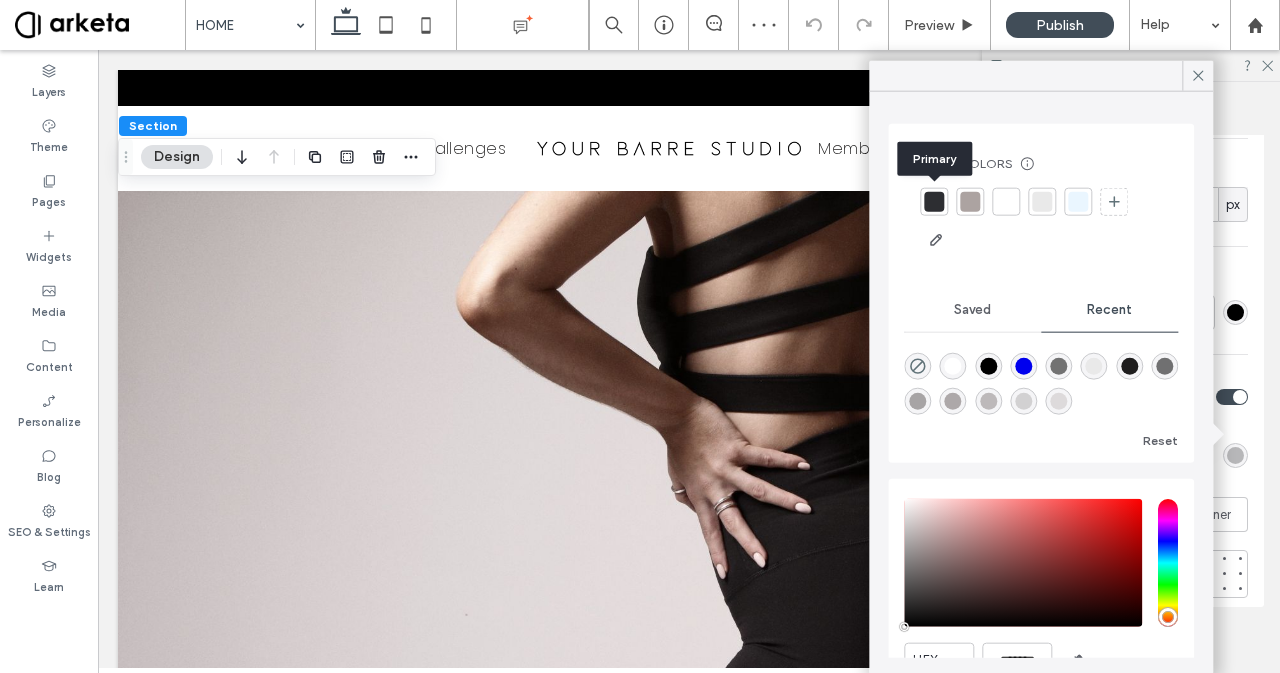 click at bounding box center [934, 202] 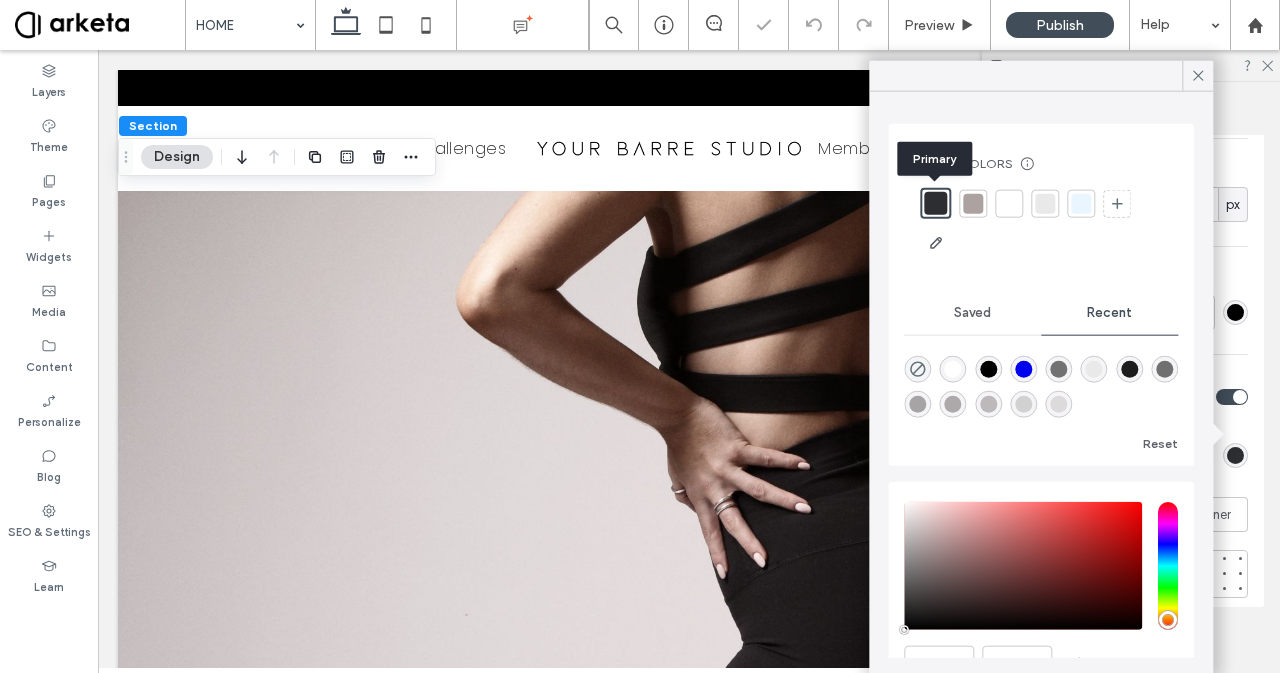 click at bounding box center (935, 203) 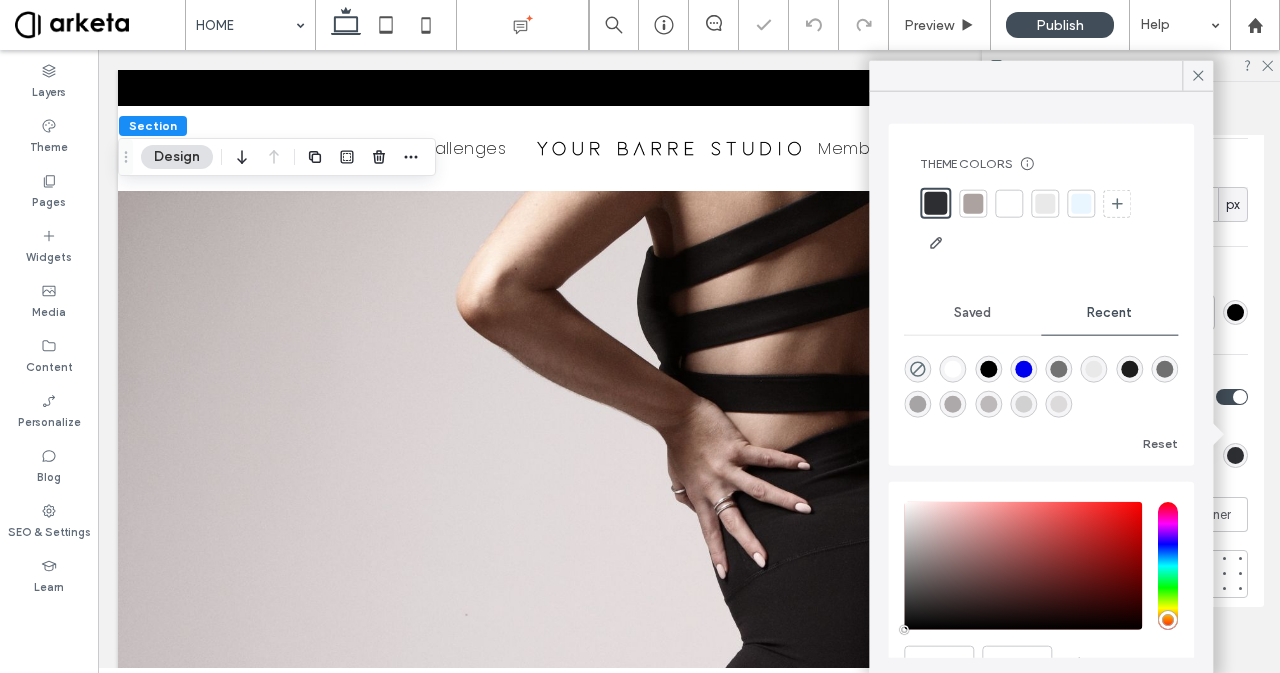 click on "Border" at bounding box center (1131, 281) 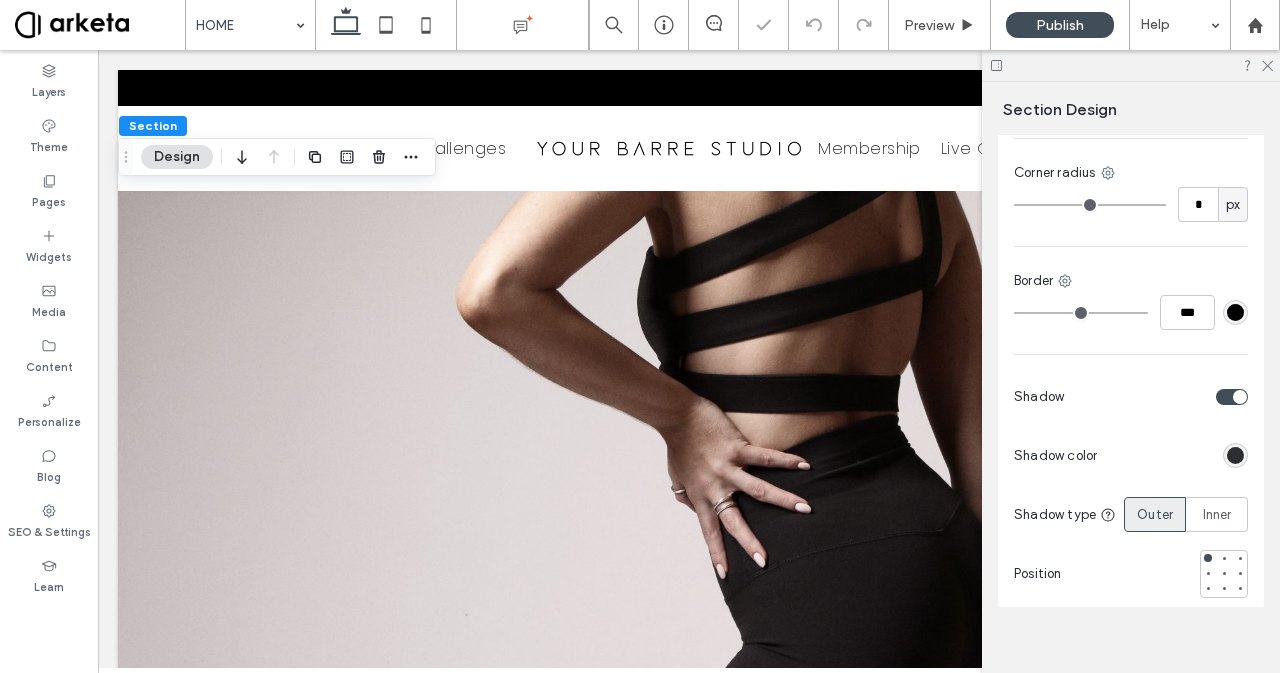 click on "Inner" at bounding box center (1217, 515) 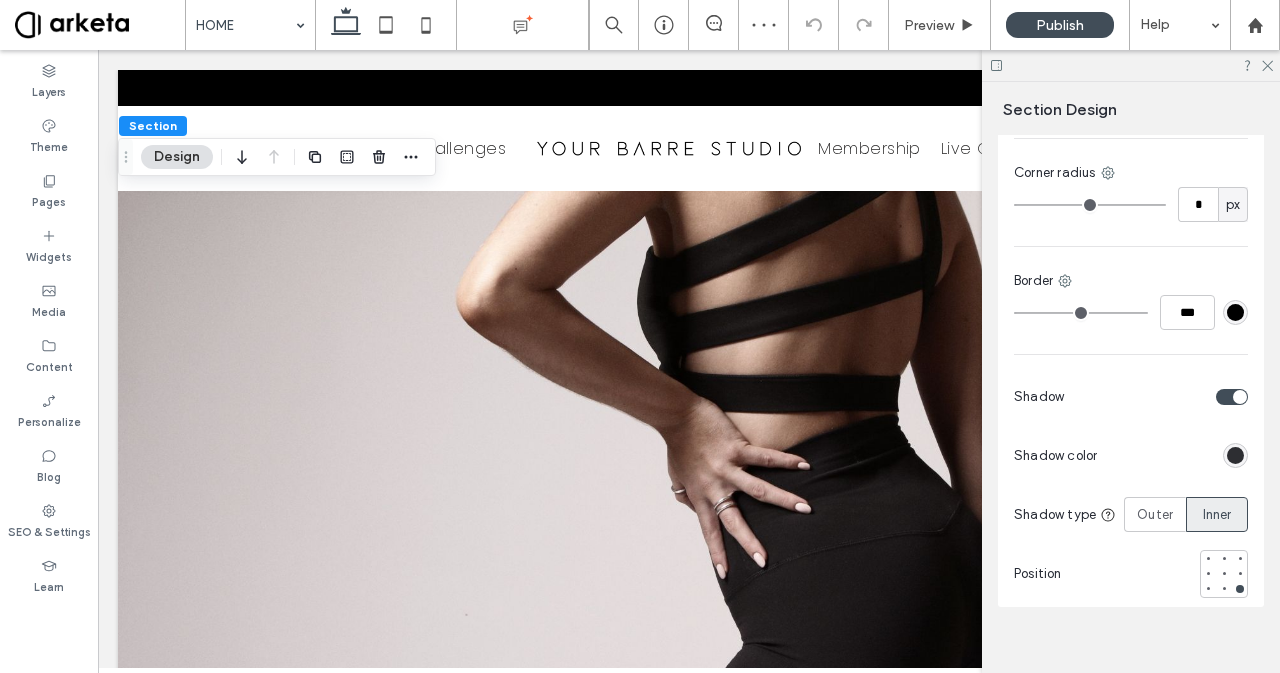 click at bounding box center [1232, 397] 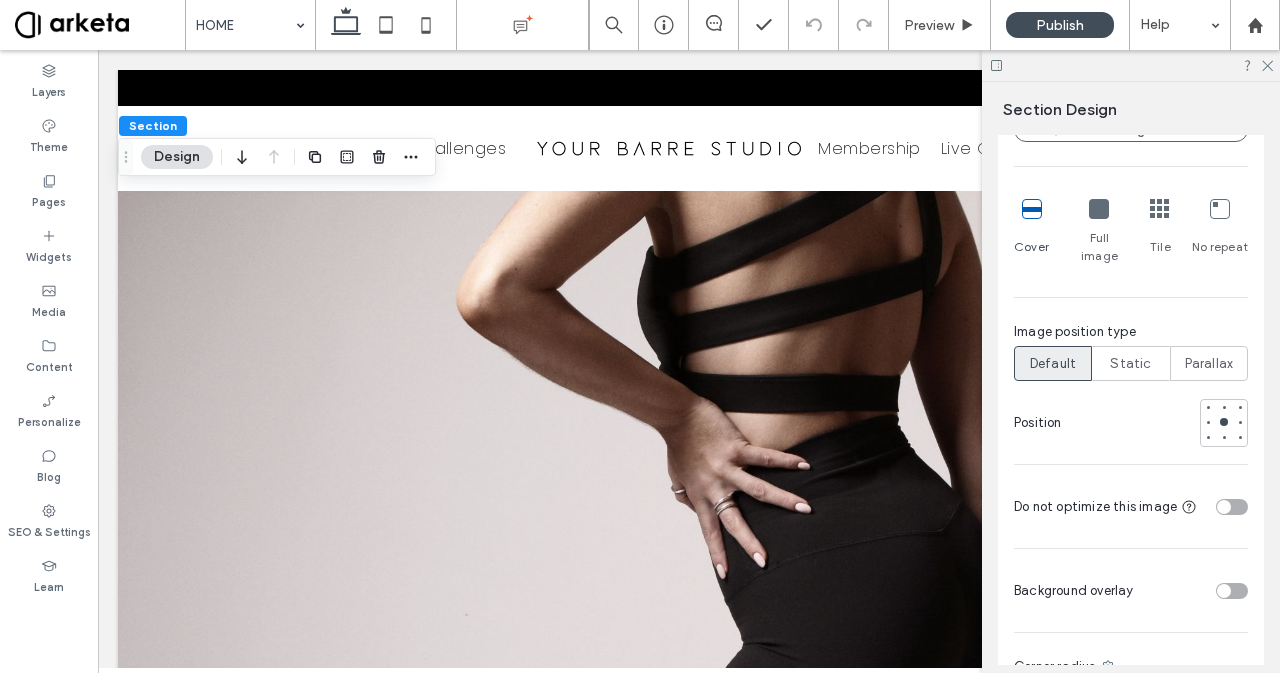scroll, scrollTop: 1446, scrollLeft: 0, axis: vertical 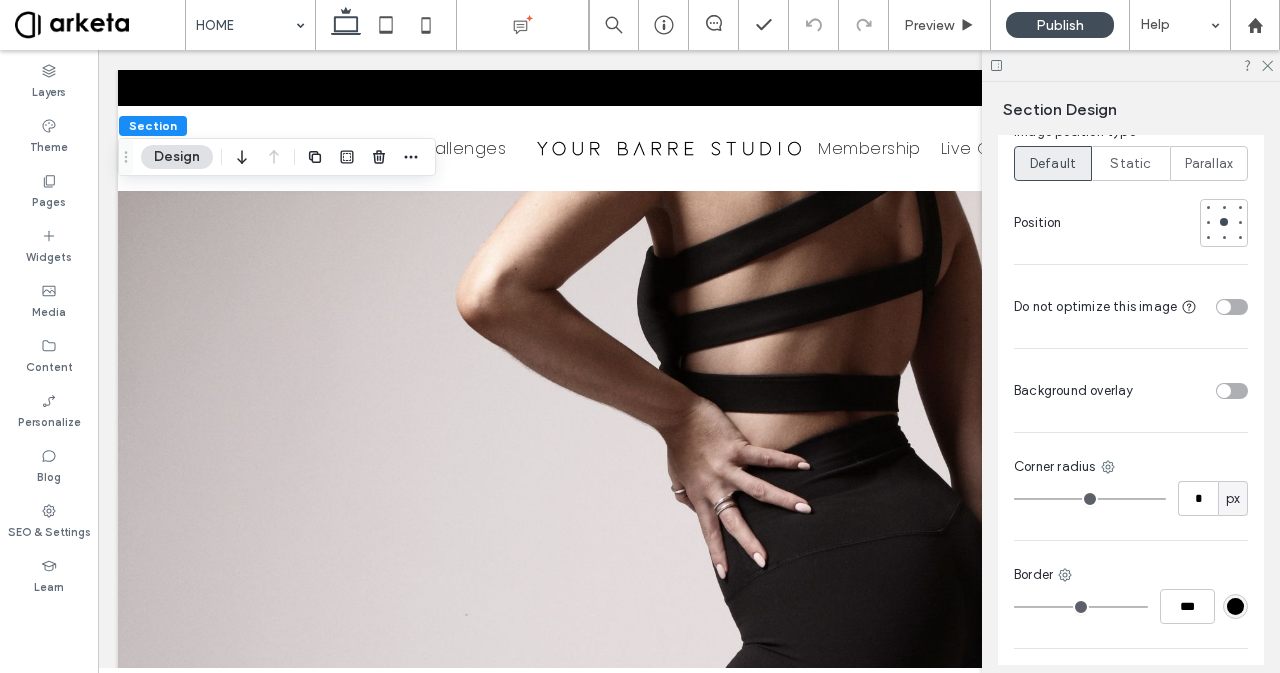 click at bounding box center [1224, 391] 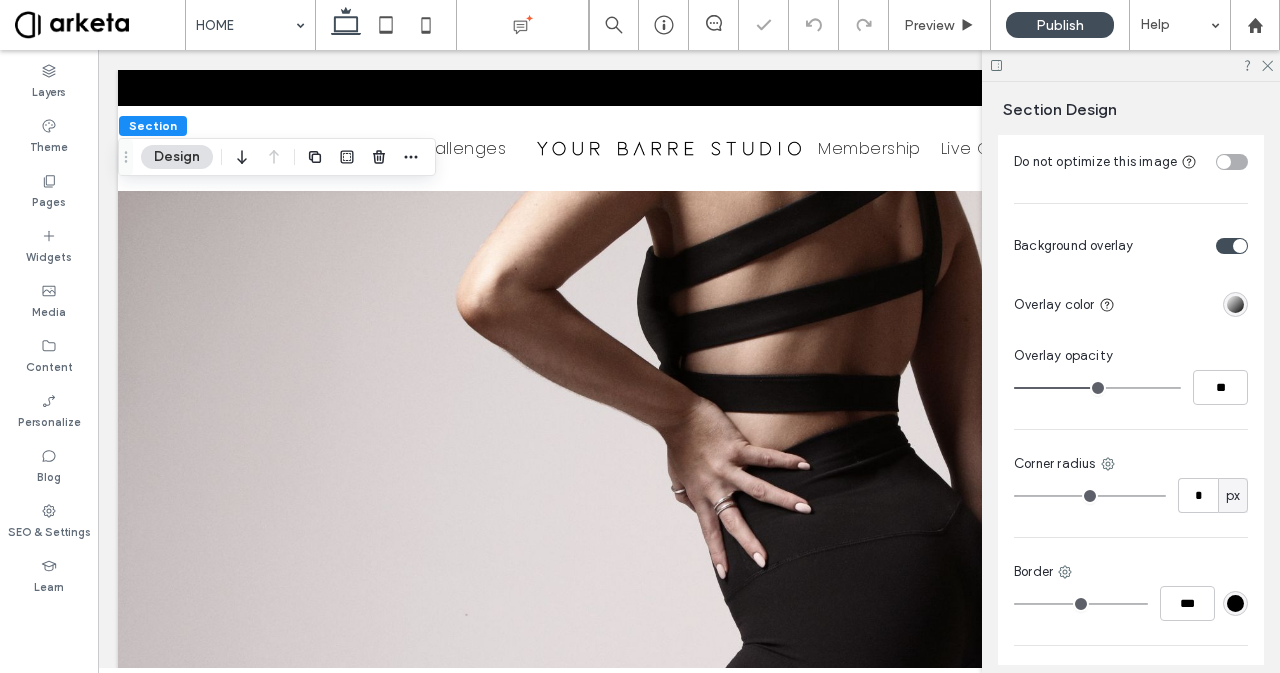 scroll, scrollTop: 1593, scrollLeft: 0, axis: vertical 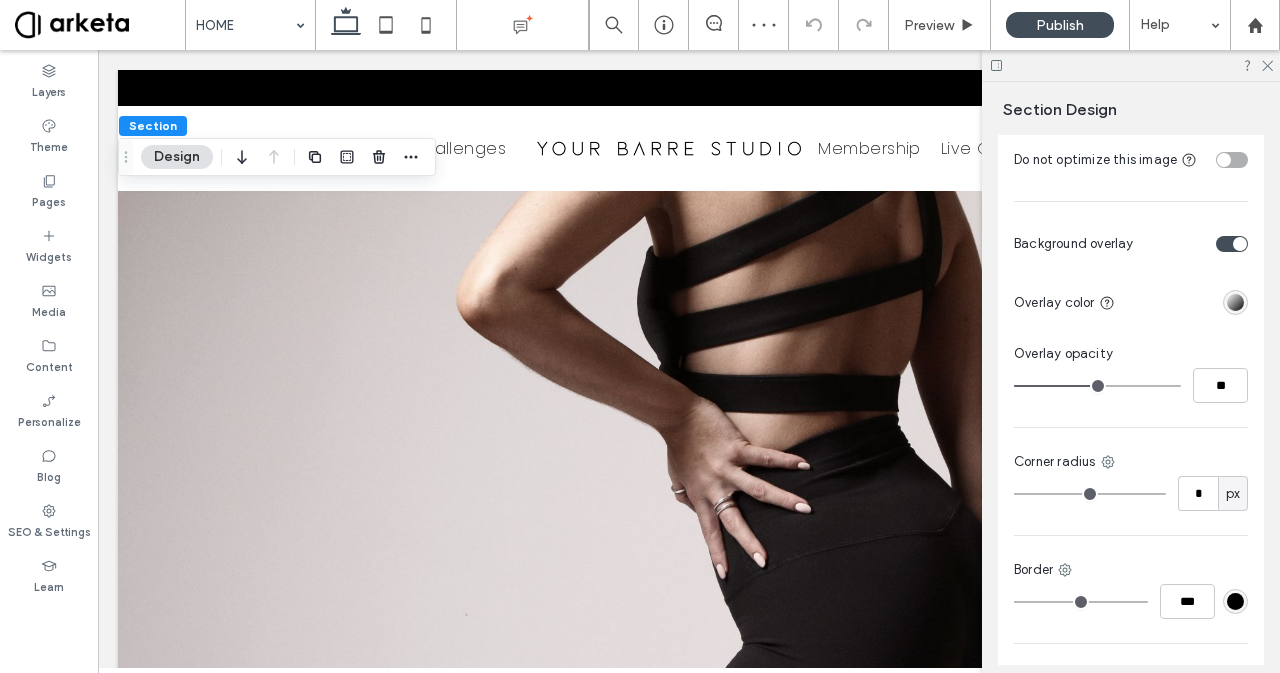 click at bounding box center (1235, 302) 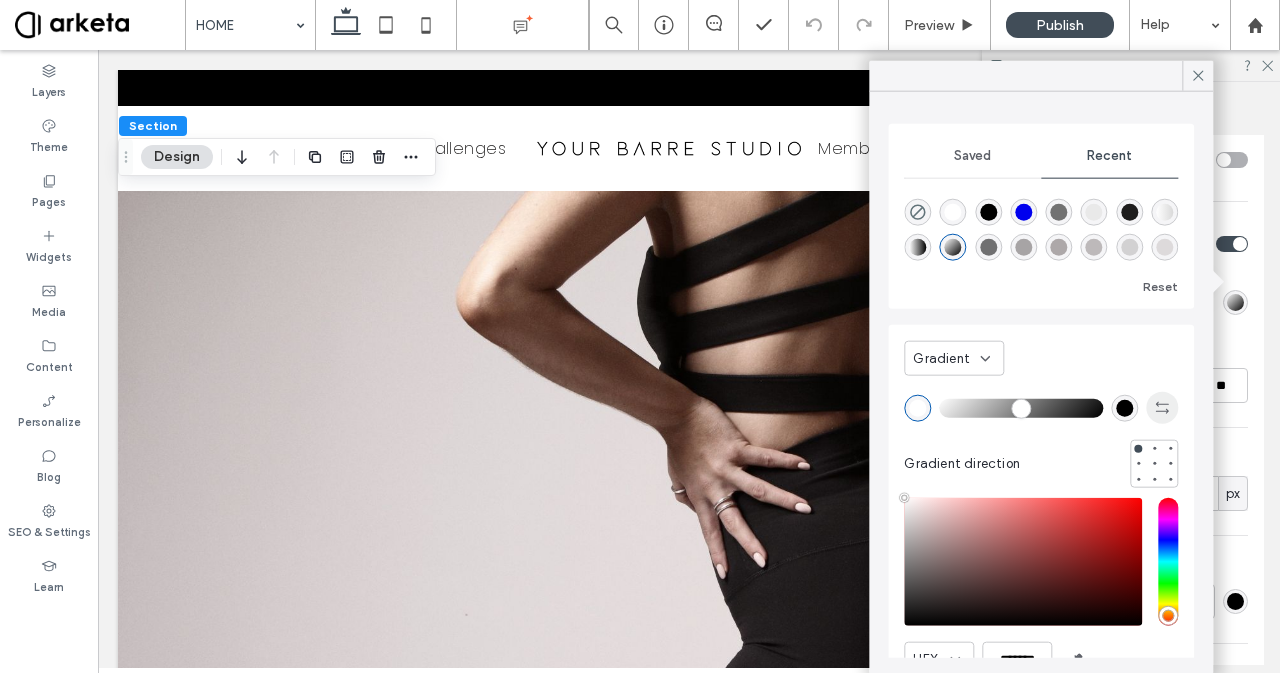 click 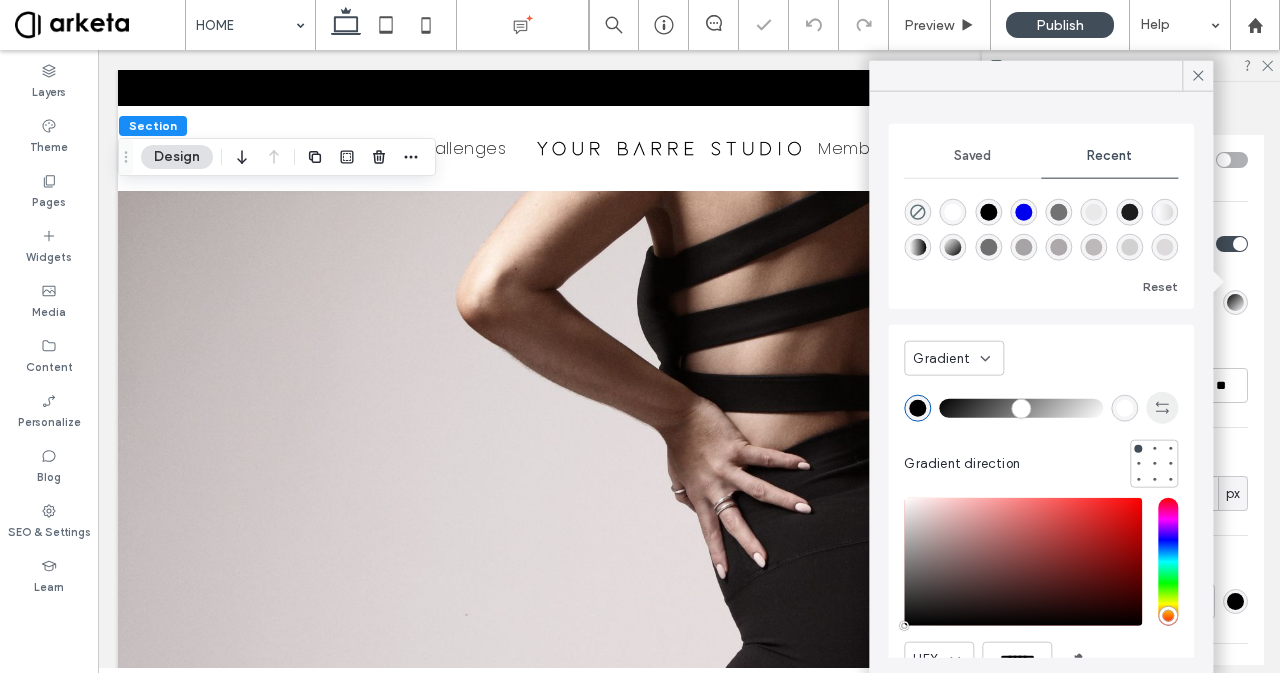type on "*******" 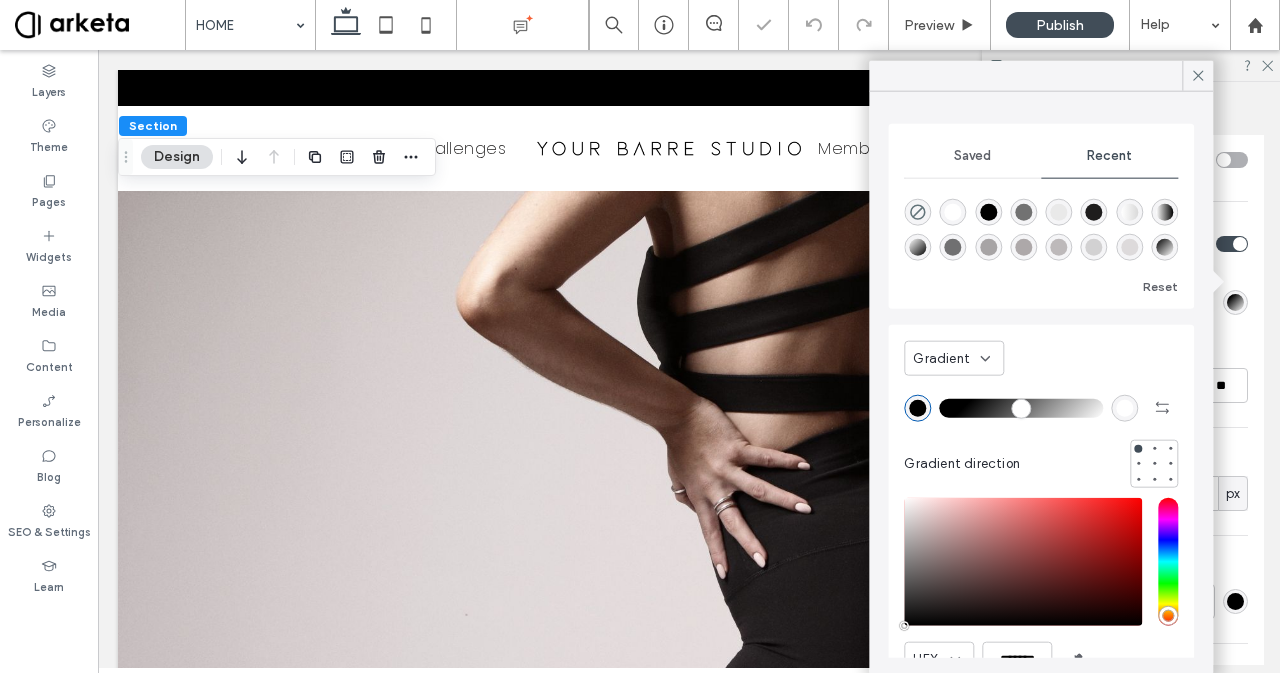 drag, startPoint x: 948, startPoint y: 397, endPoint x: 972, endPoint y: 404, distance: 25 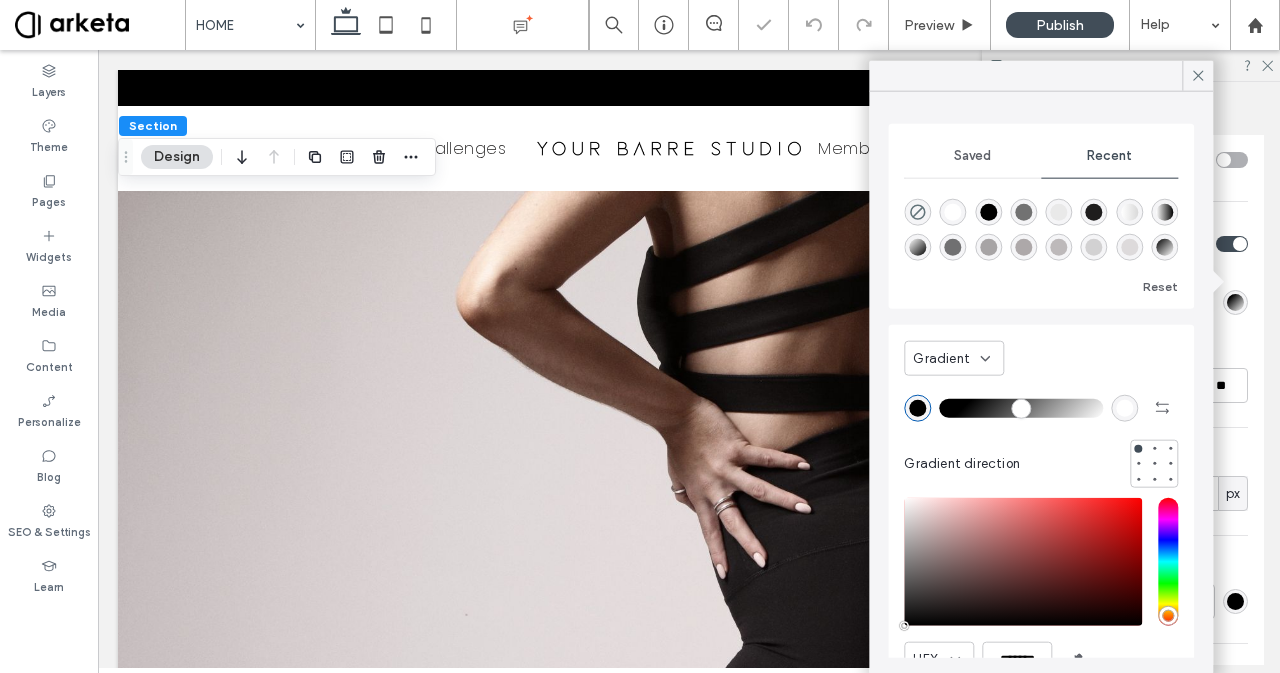 type on "**" 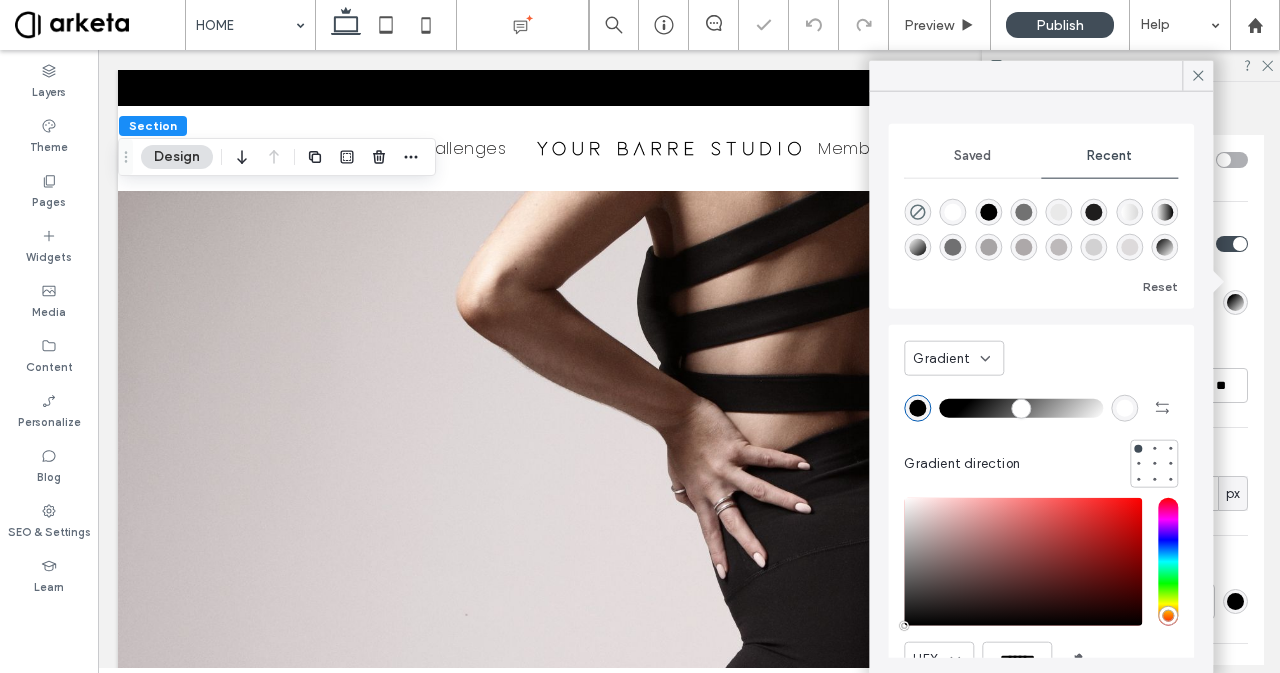 click at bounding box center (1021, 408) 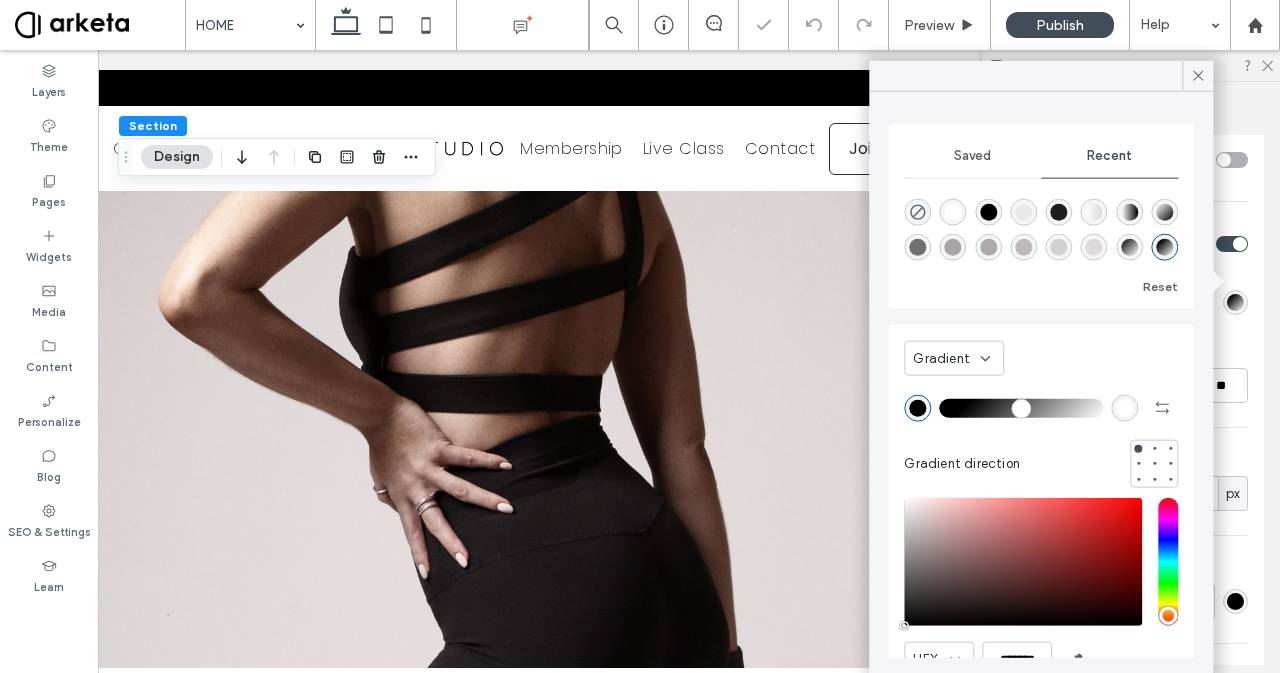 scroll, scrollTop: 0, scrollLeft: 0, axis: both 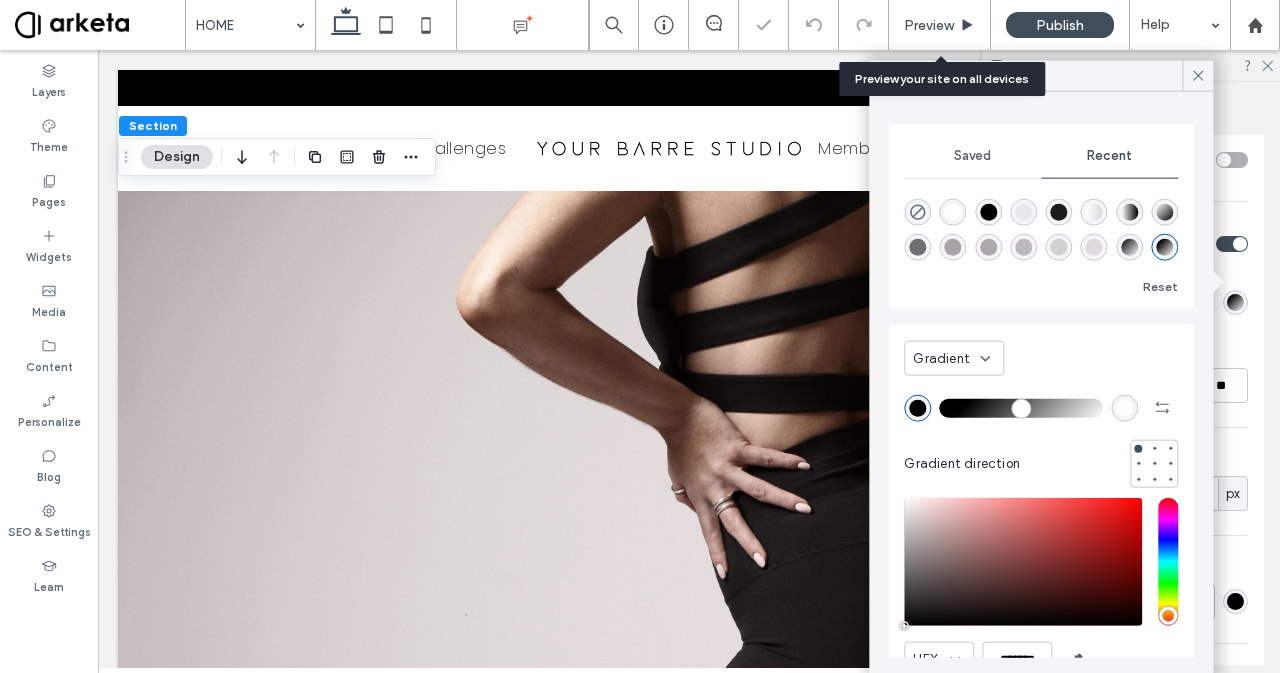 click on "Preview" at bounding box center [929, 25] 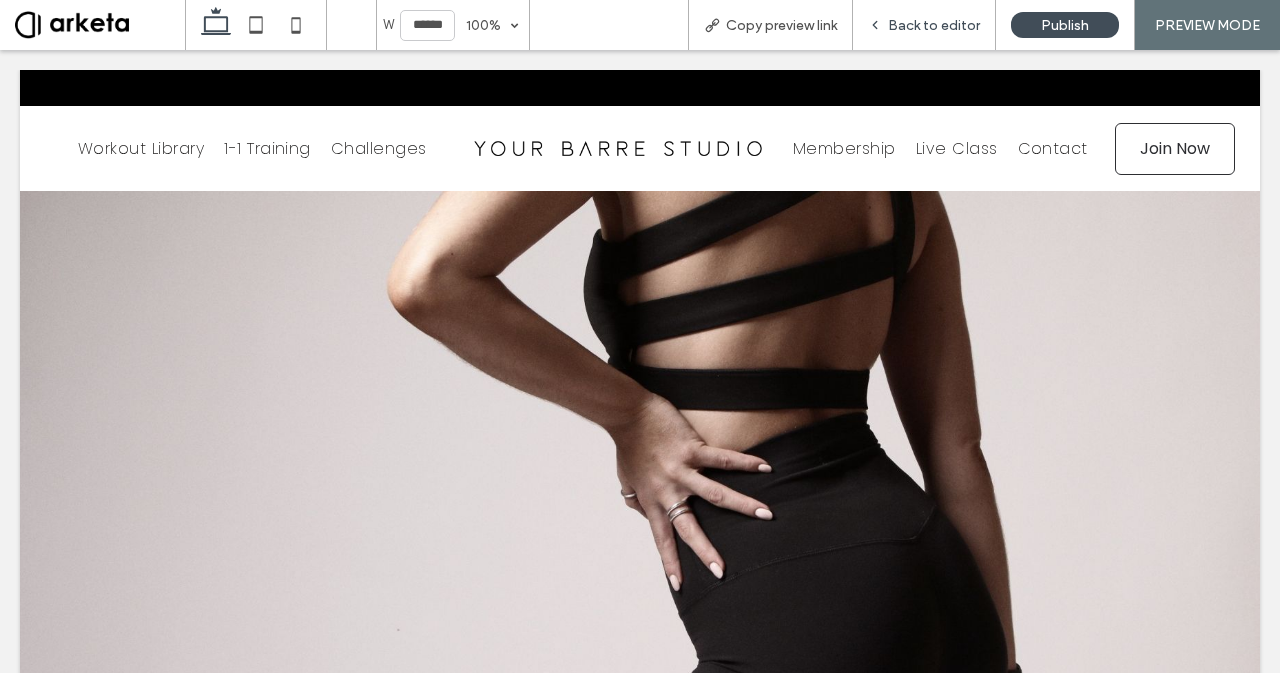 click on "Back to editor" at bounding box center (934, 25) 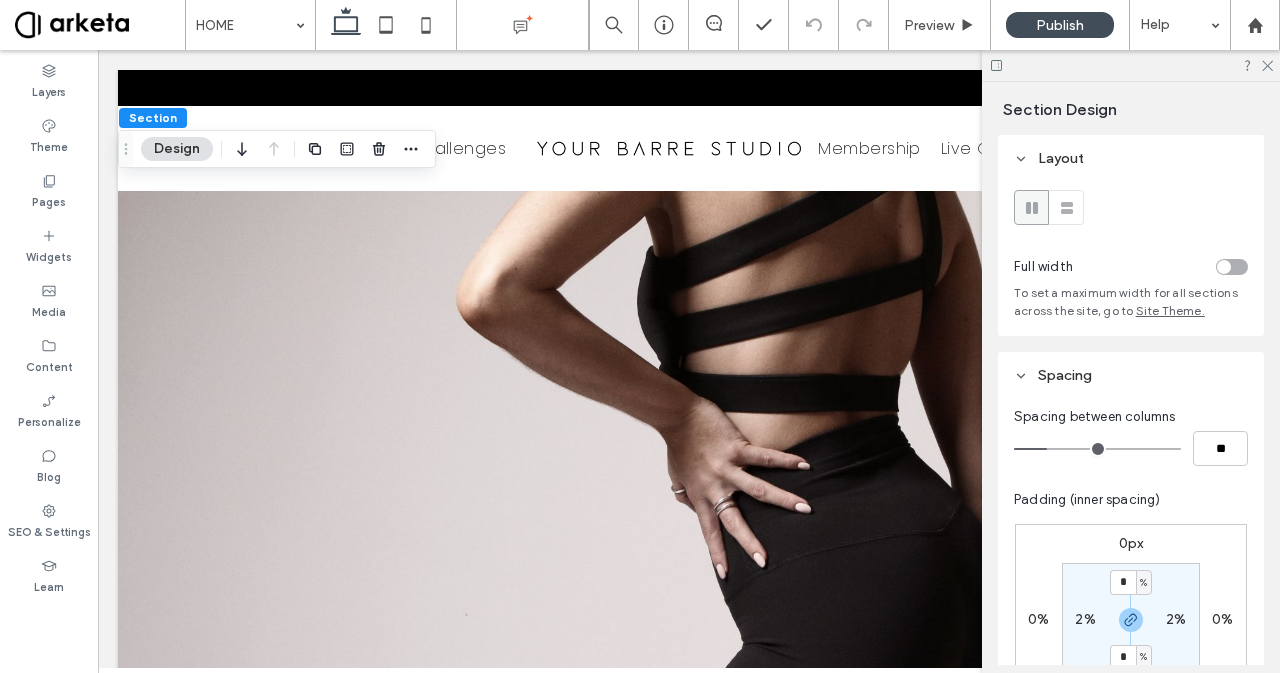 click at bounding box center [1232, 267] 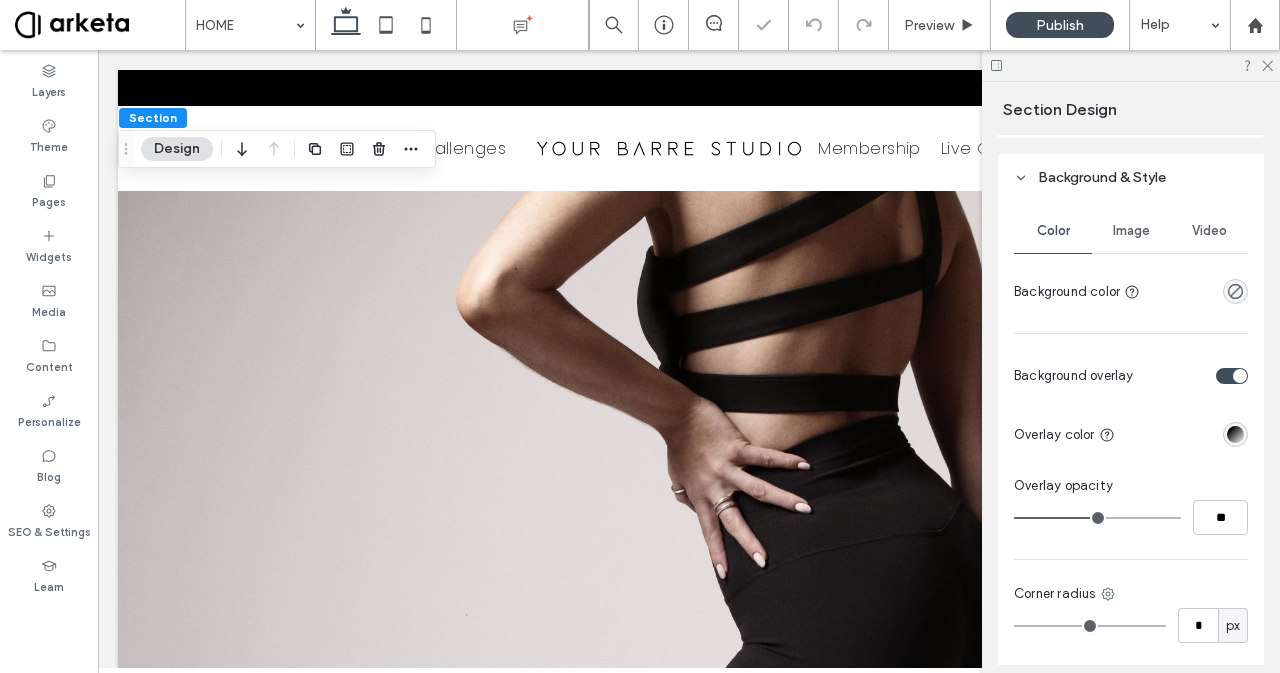 scroll, scrollTop: 986, scrollLeft: 0, axis: vertical 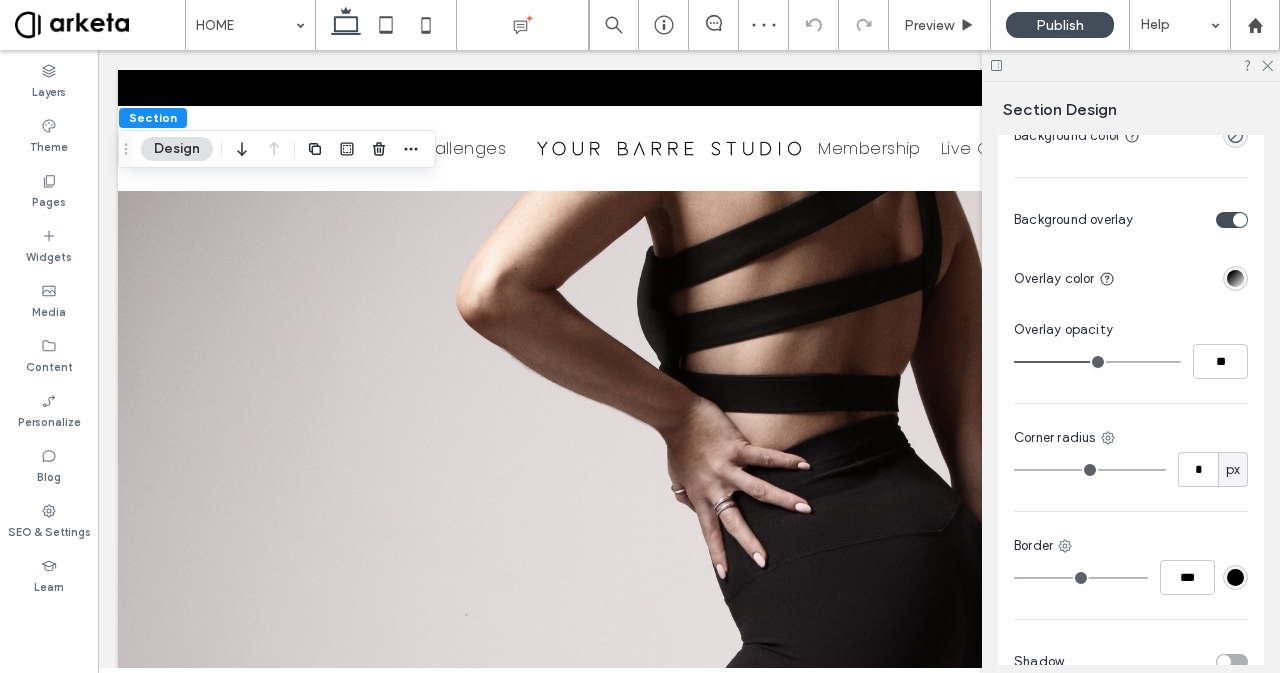 click at bounding box center [1235, 278] 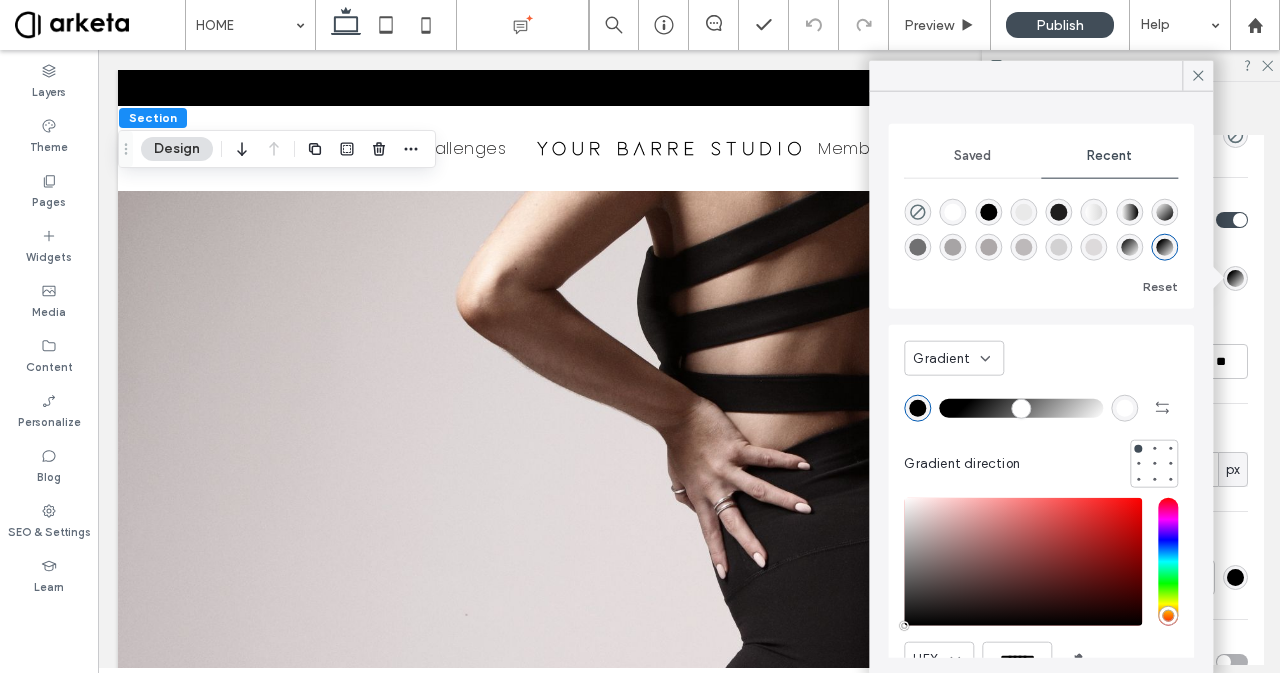 click at bounding box center (1124, 407) 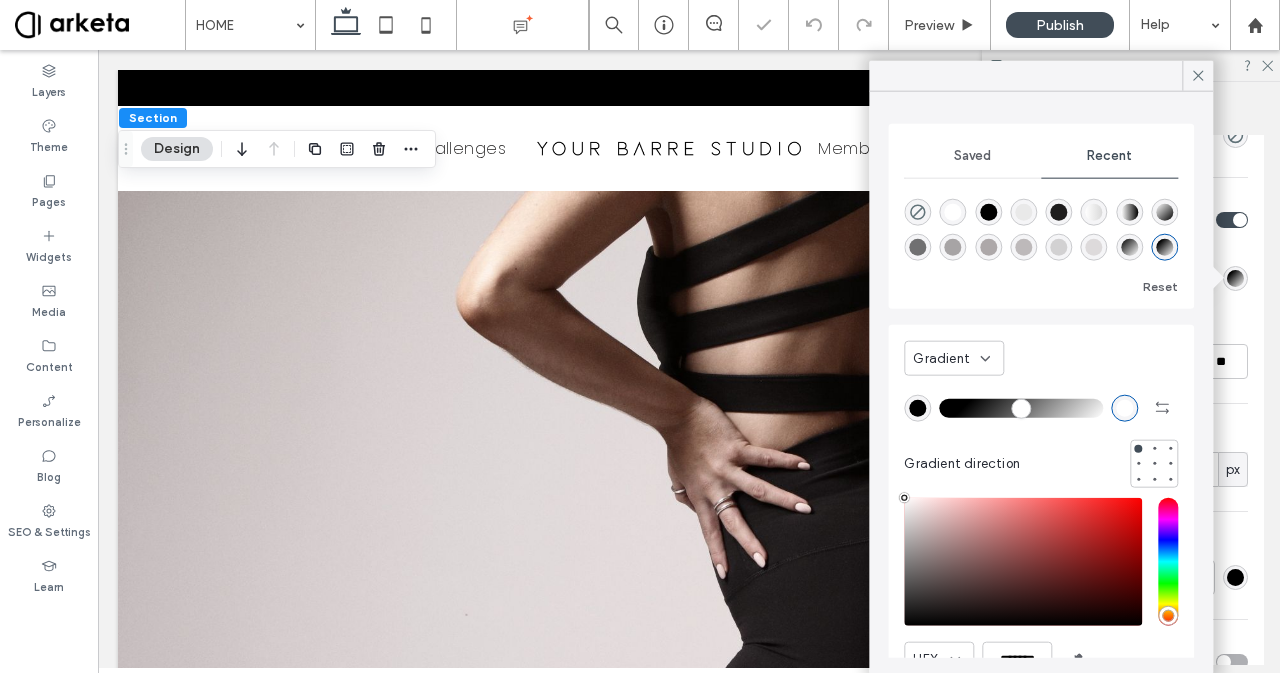 drag, startPoint x: 902, startPoint y: 497, endPoint x: 872, endPoint y: 469, distance: 41.036568 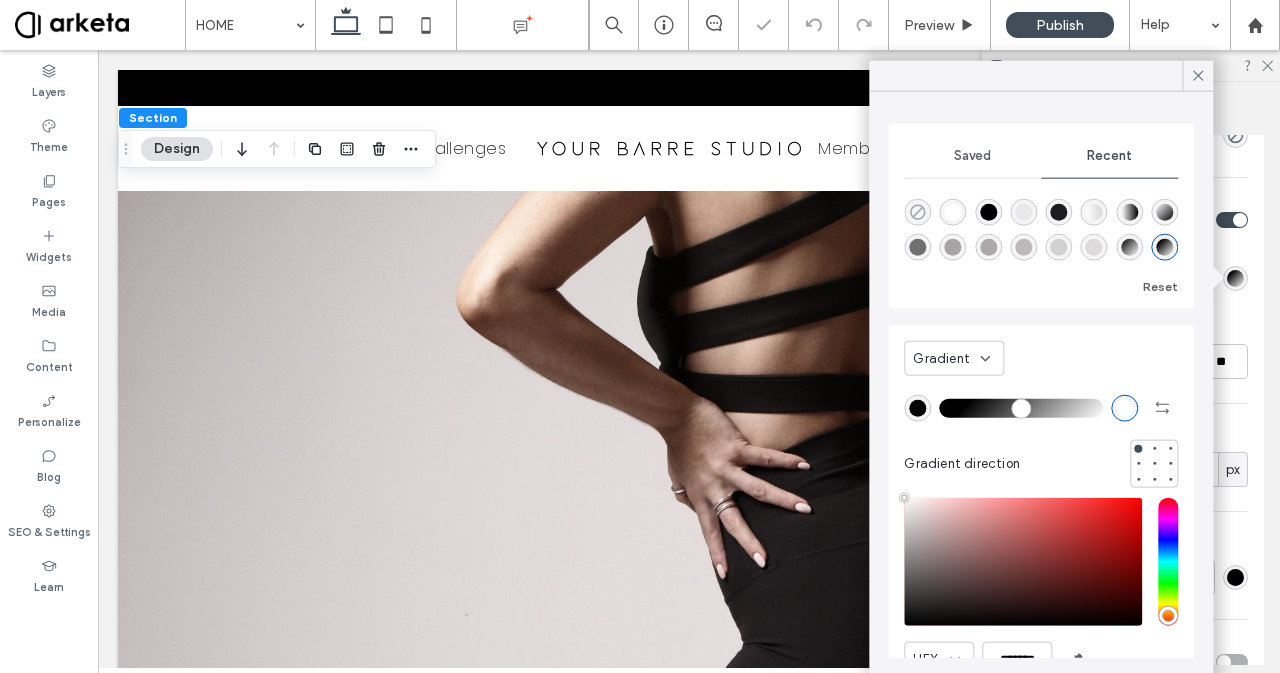 click 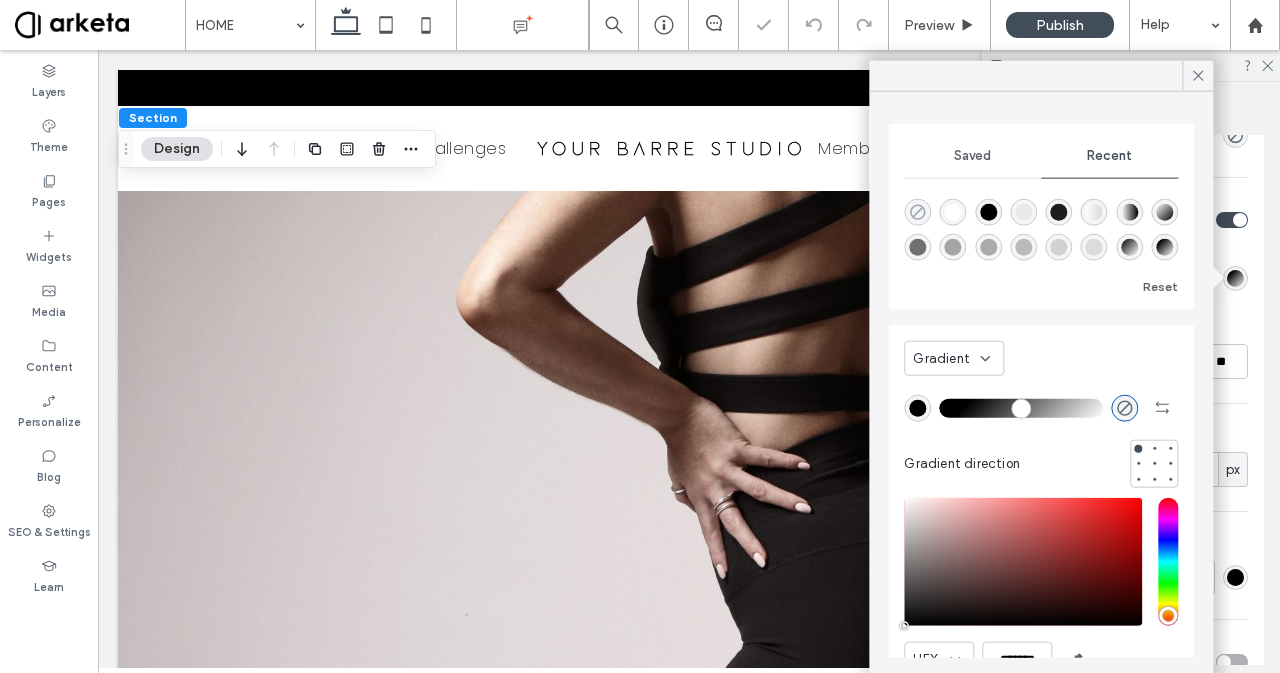 type on "*******" 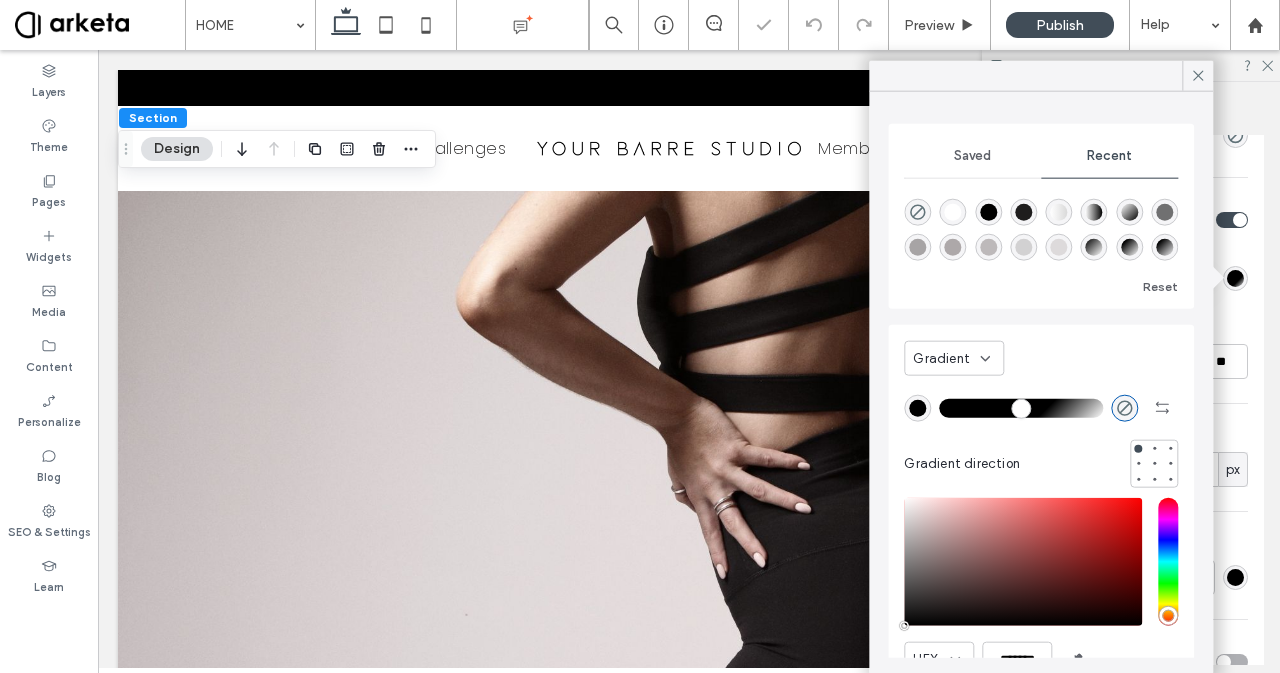 drag, startPoint x: 970, startPoint y: 411, endPoint x: 1032, endPoint y: 425, distance: 63.560993 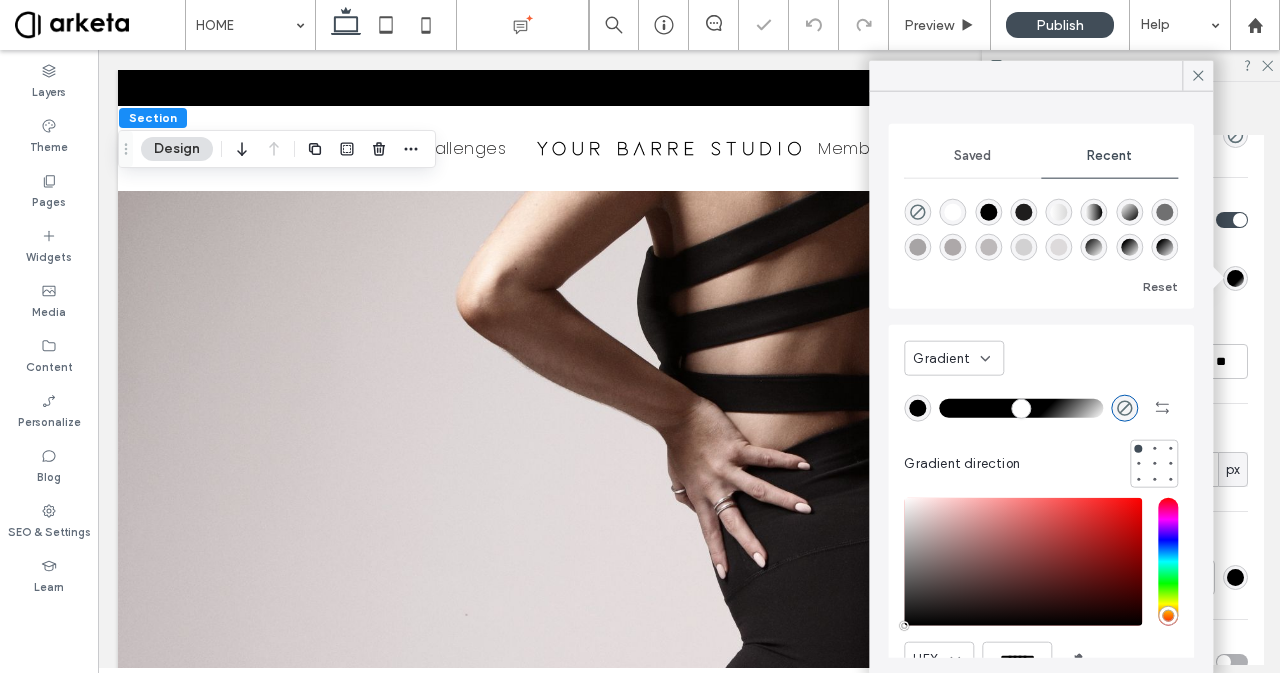 click at bounding box center (1021, 408) 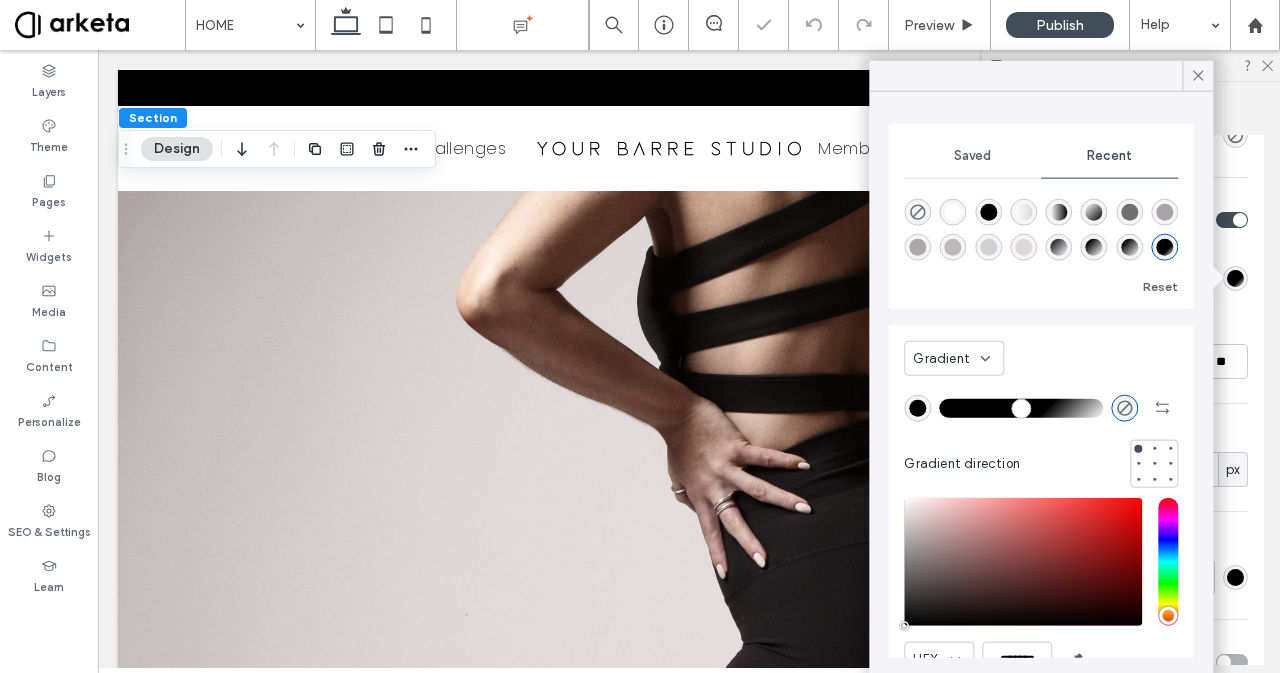 drag, startPoint x: 1032, startPoint y: 425, endPoint x: 973, endPoint y: 418, distance: 59.413803 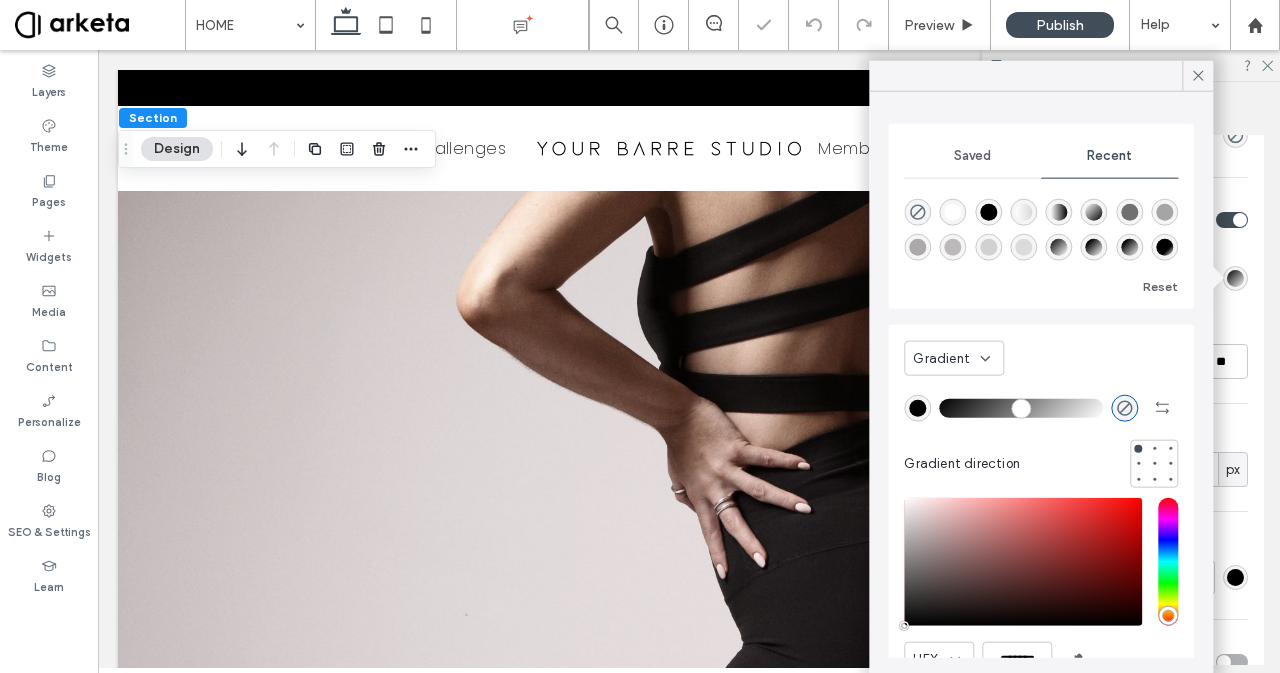drag, startPoint x: 1032, startPoint y: 407, endPoint x: 940, endPoint y: 413, distance: 92.19544 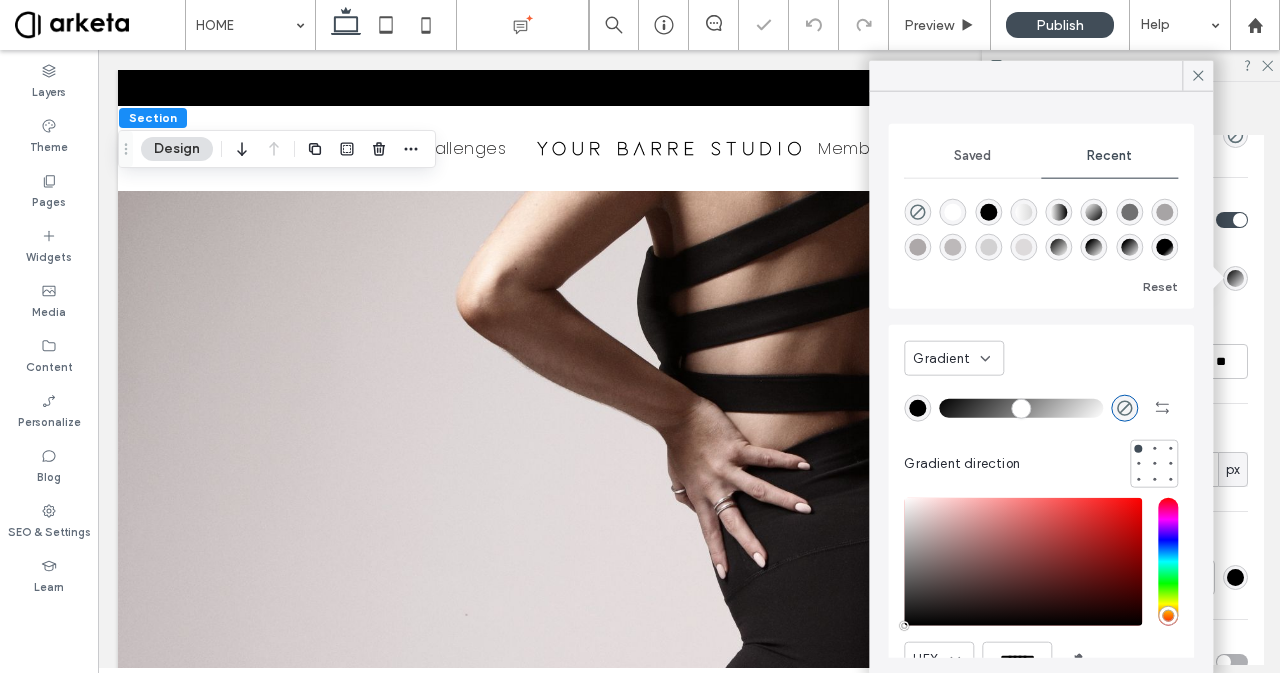click at bounding box center [1021, 408] 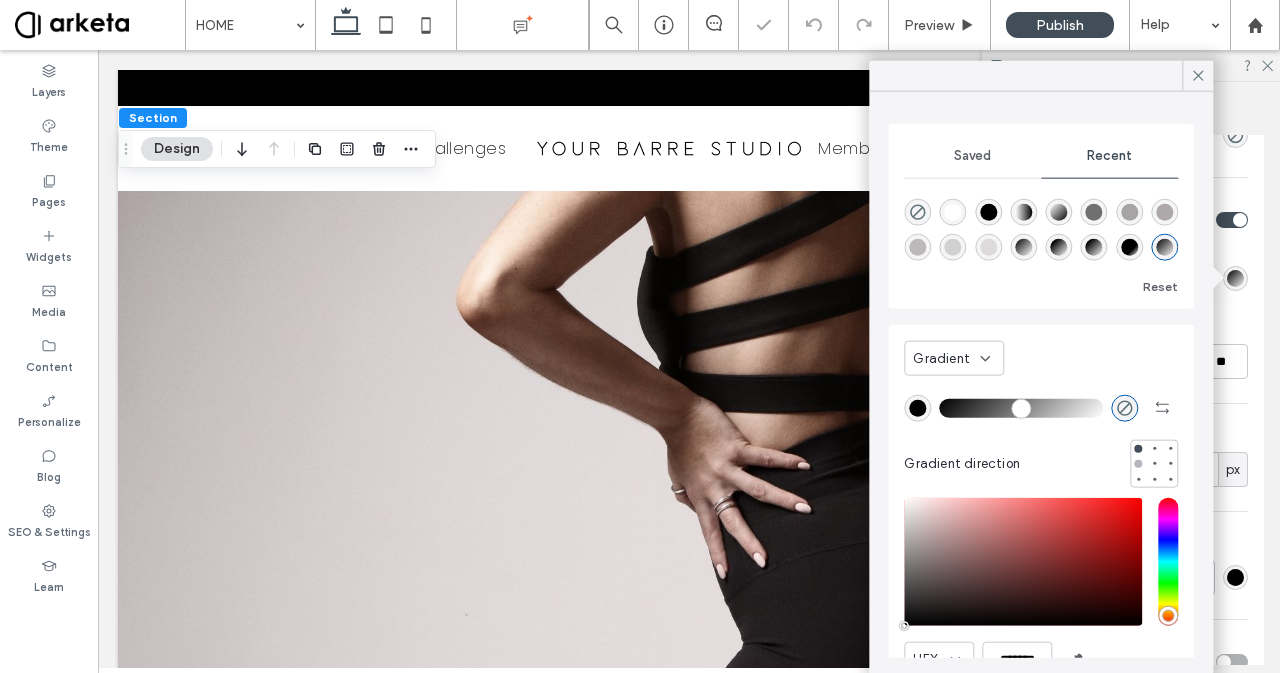 click at bounding box center [1138, 464] 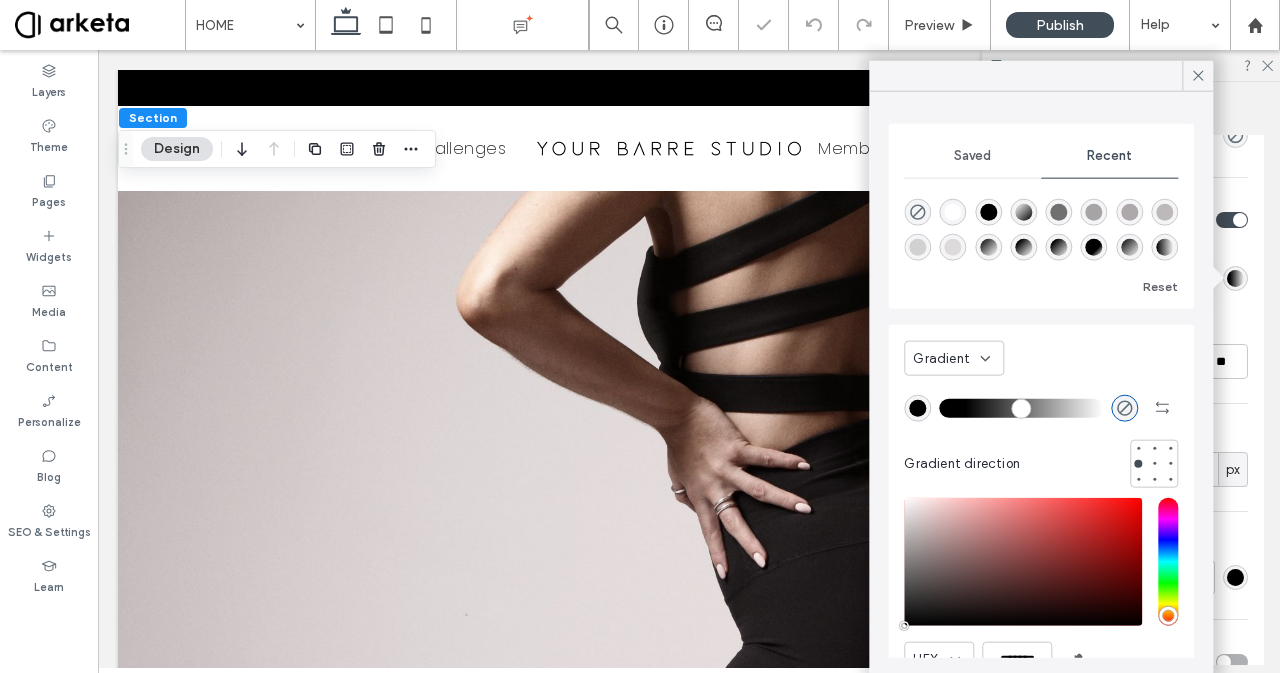 drag, startPoint x: 951, startPoint y: 403, endPoint x: 969, endPoint y: 406, distance: 18.248287 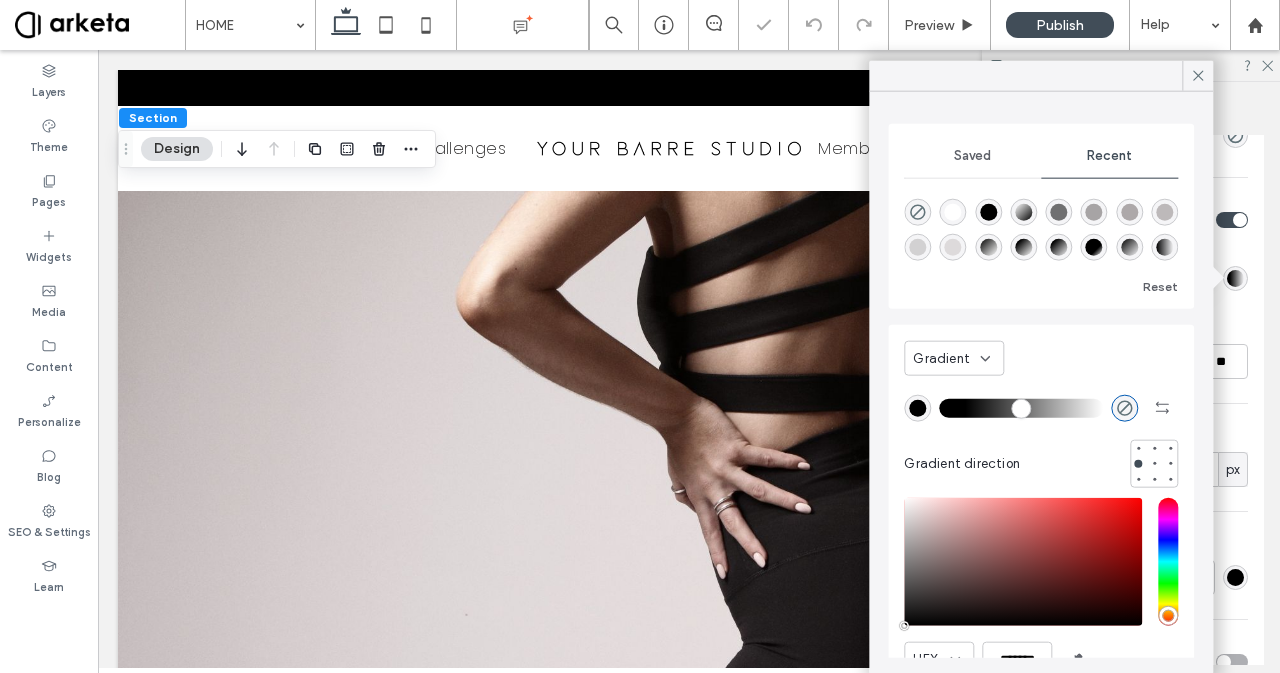 type on "**" 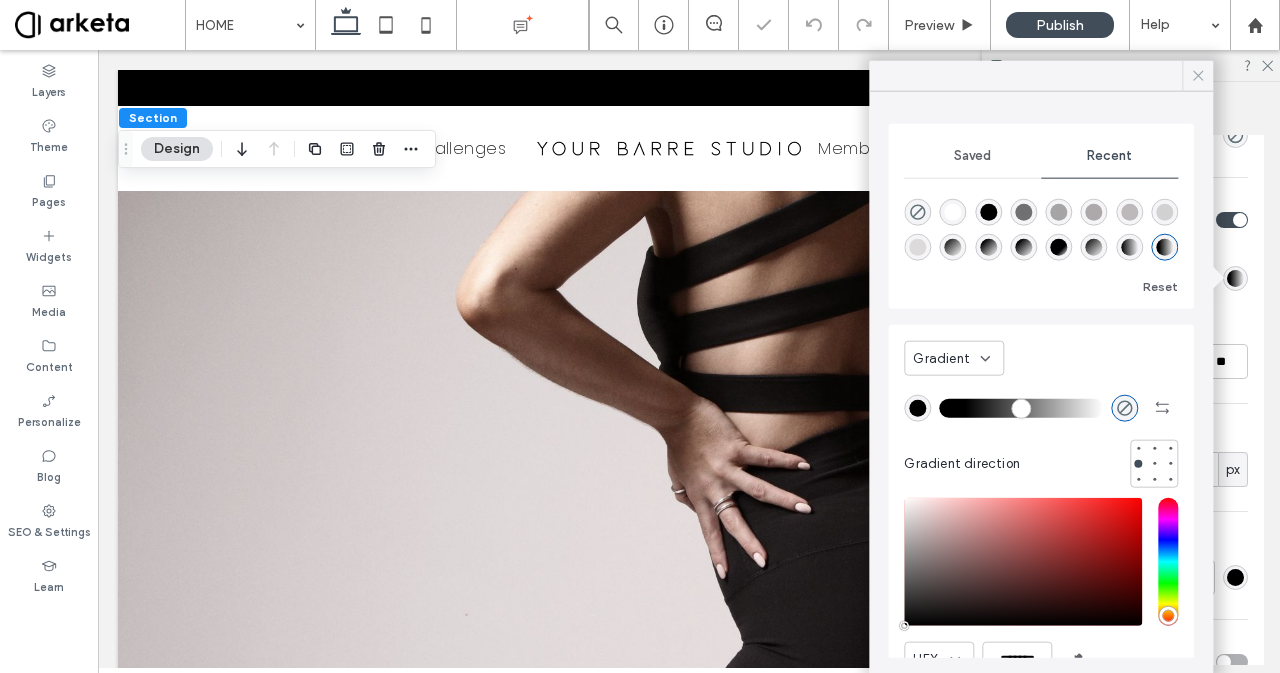 click 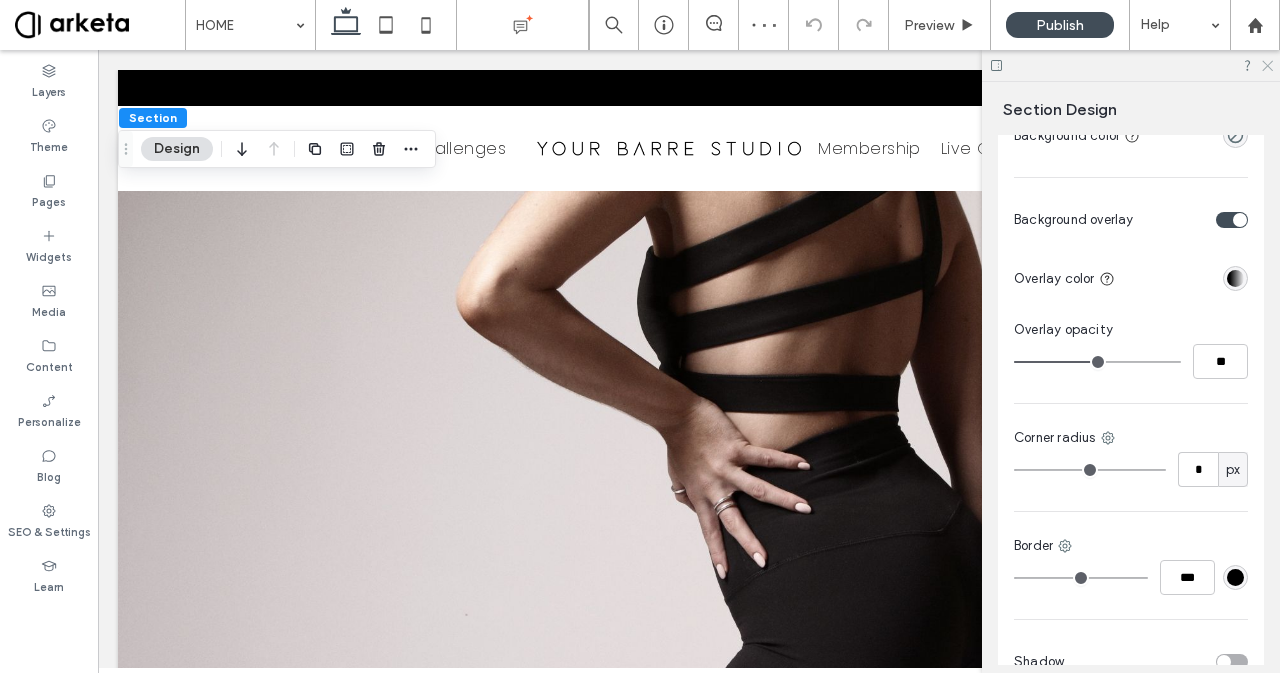 click 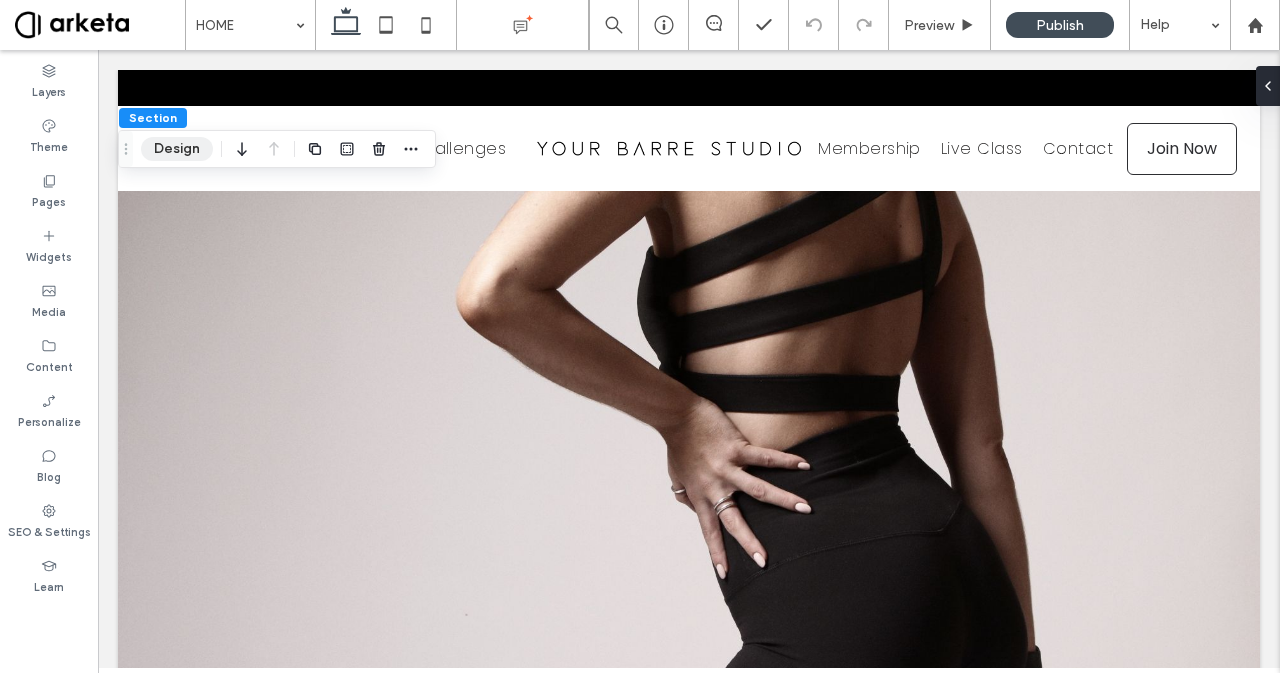 click on "Design" at bounding box center [177, 149] 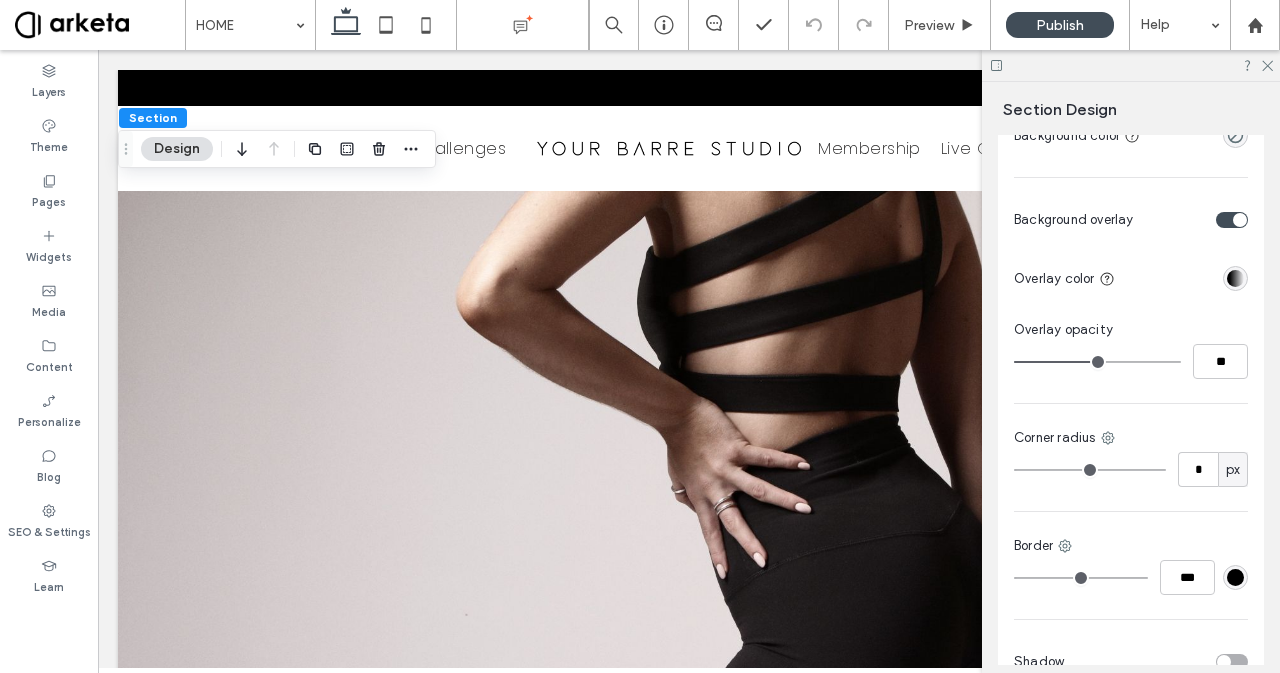 type on "**" 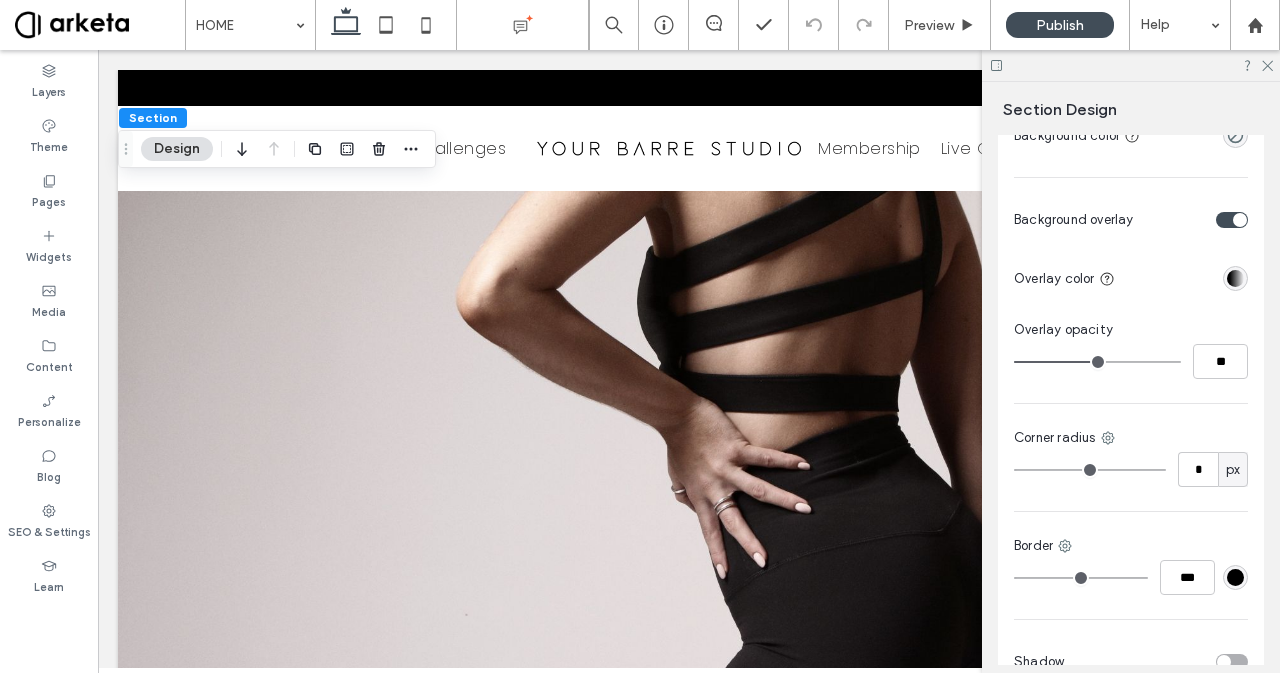 type on "**" 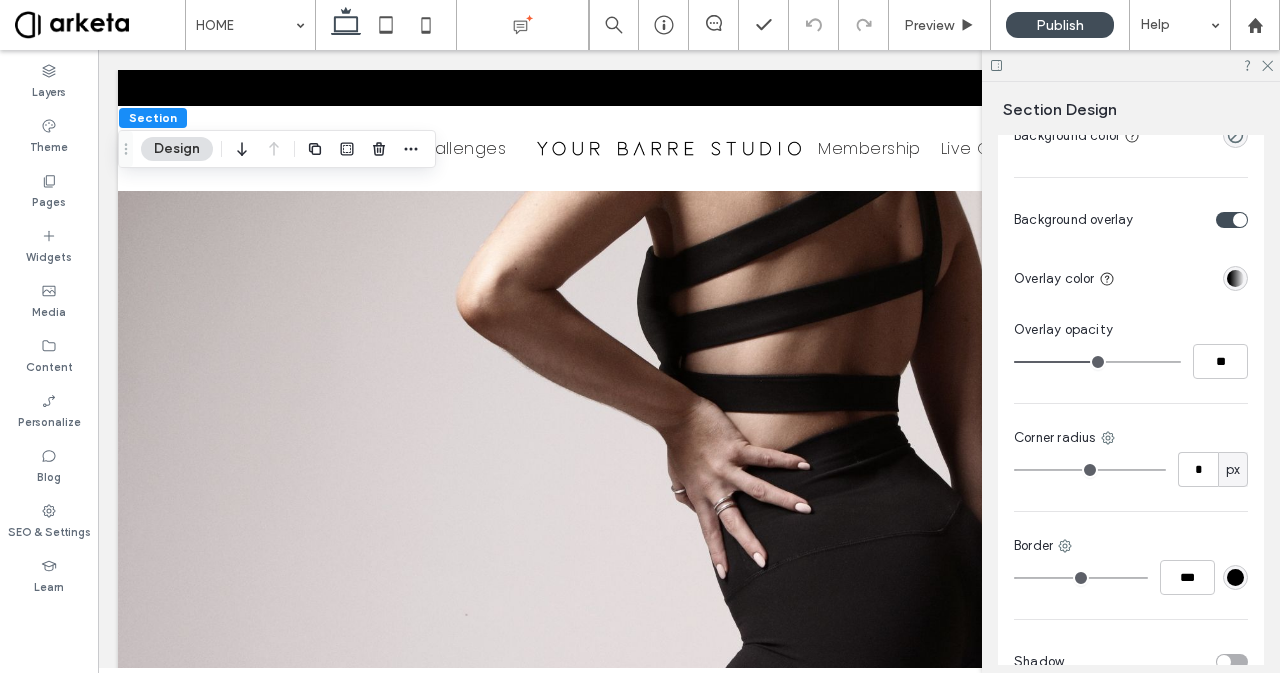 type on "**" 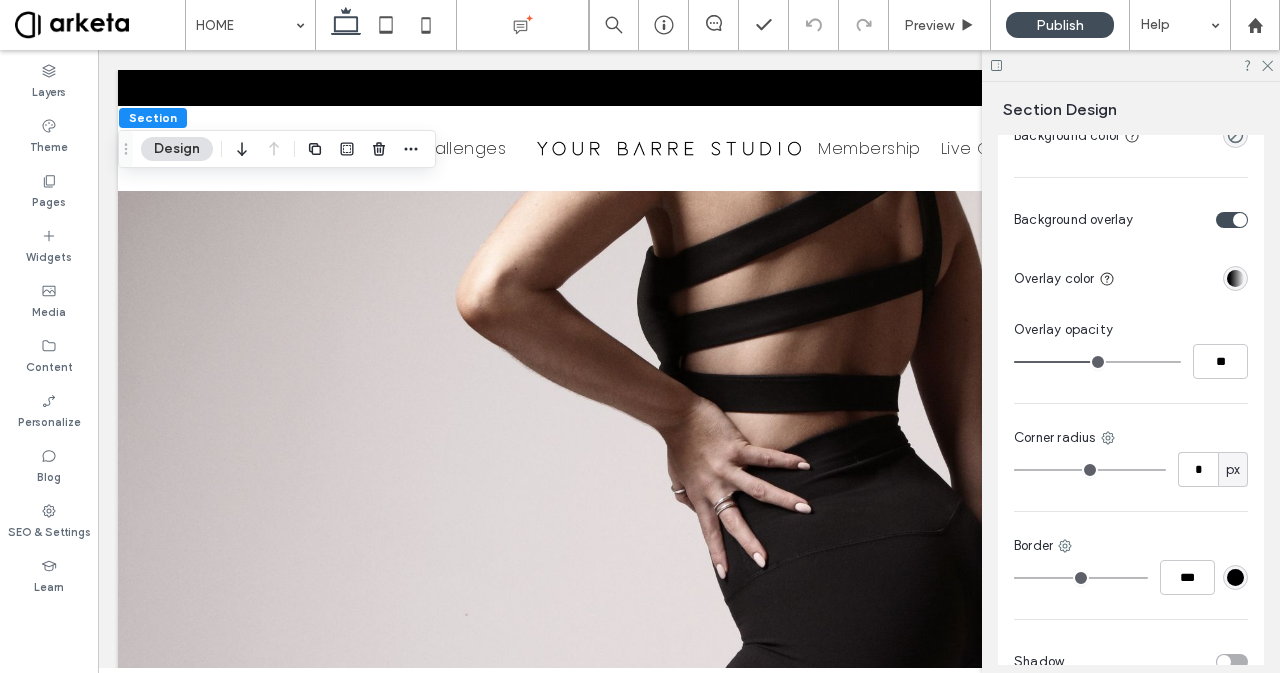 type on "**" 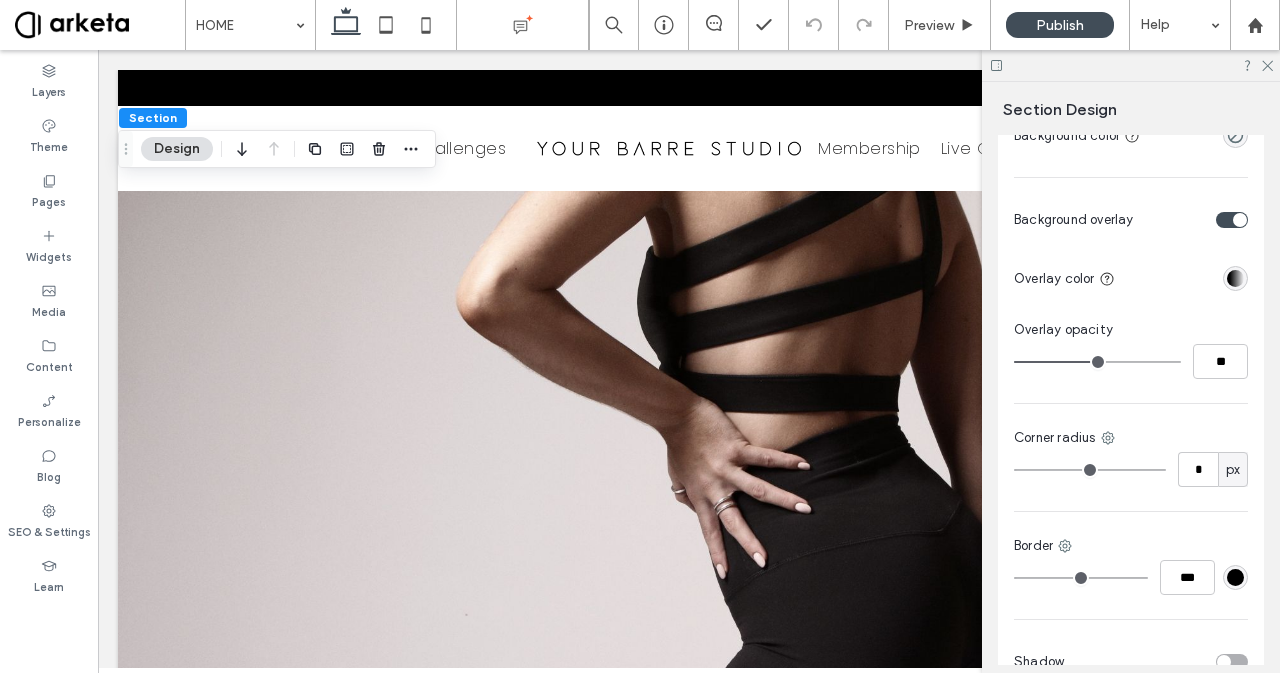 type on "**" 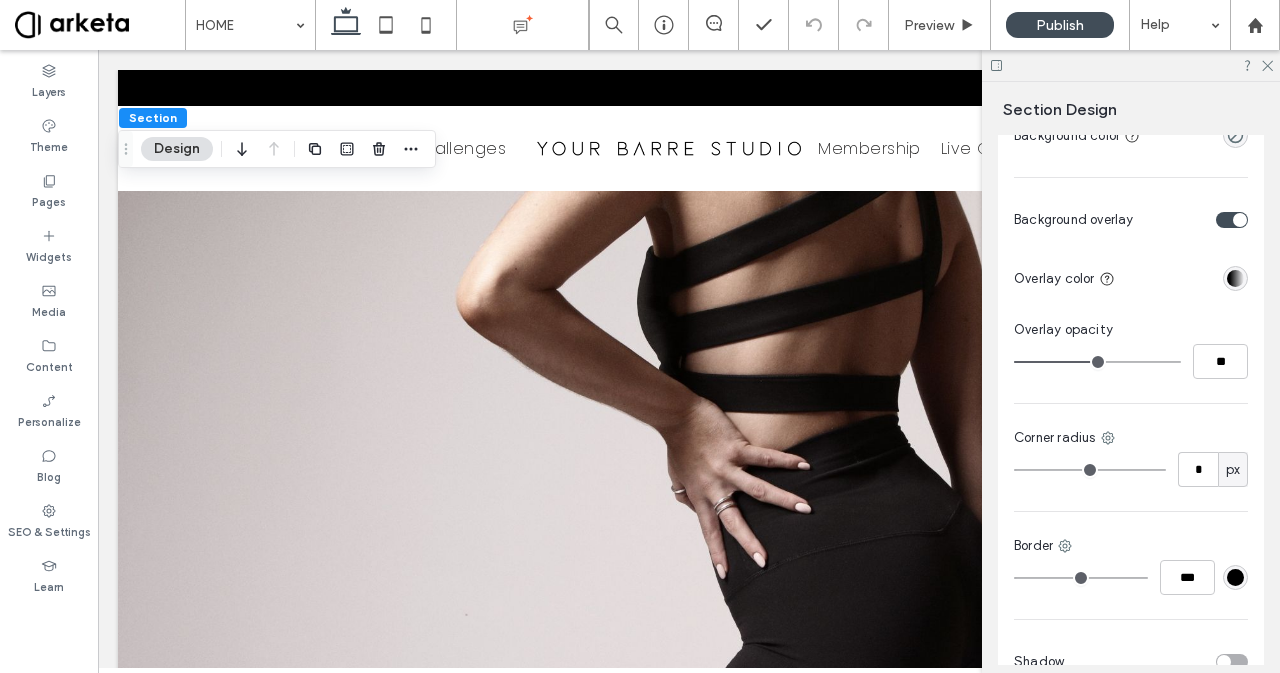 type on "**" 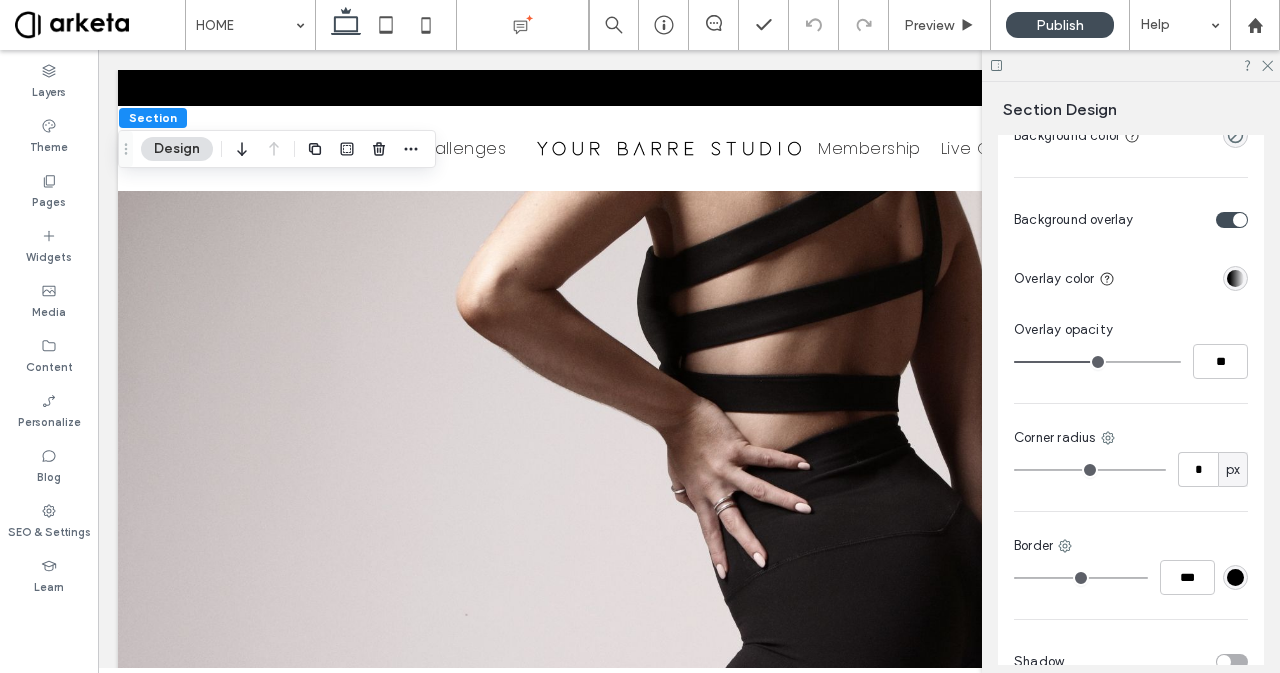 type on "**" 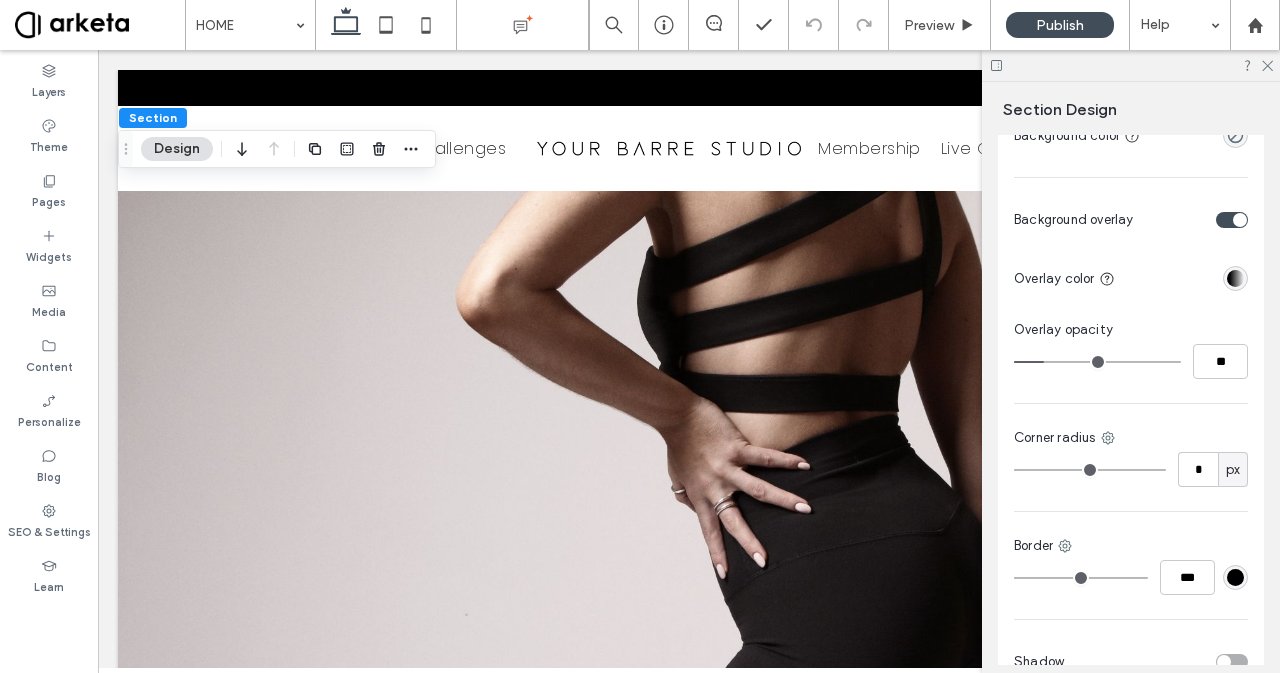 type on "**" 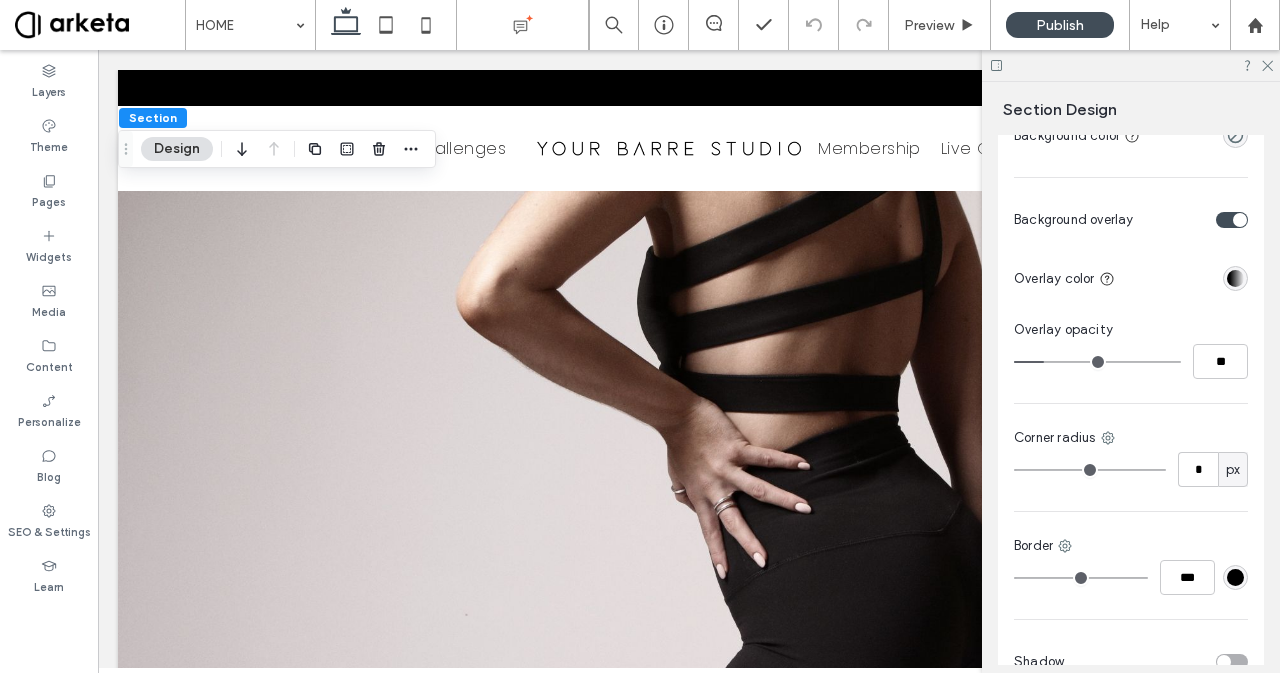 type on "**" 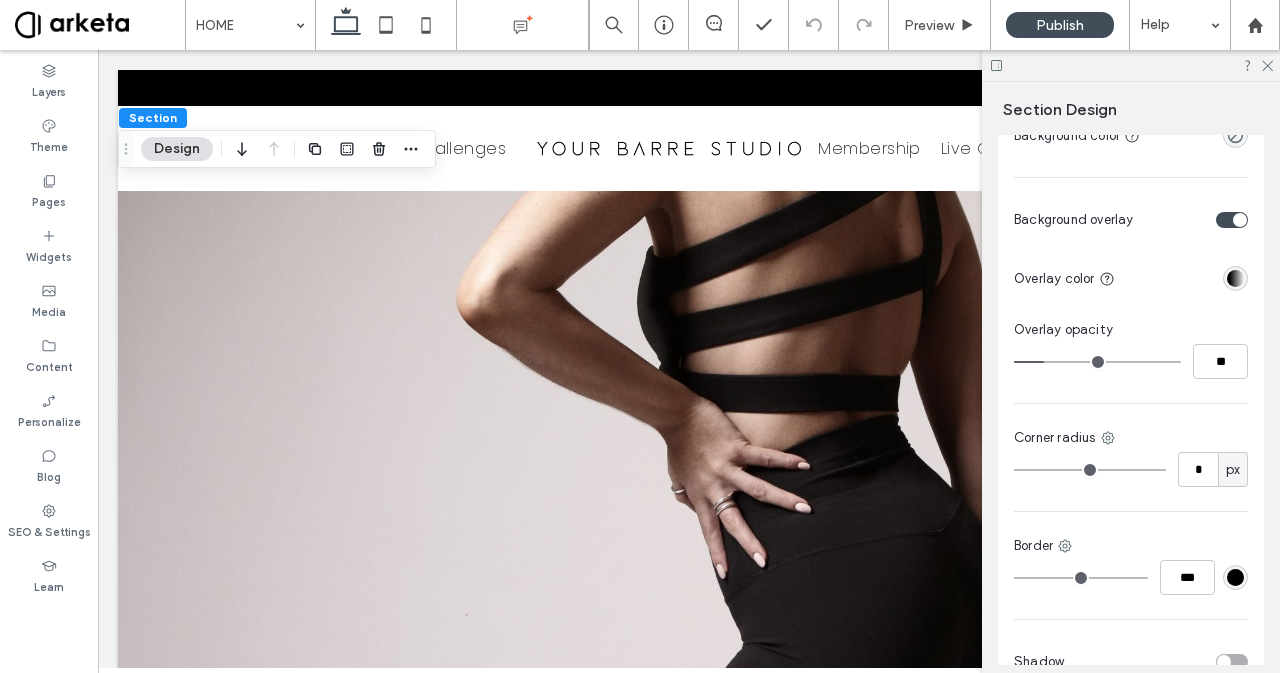 type on "*" 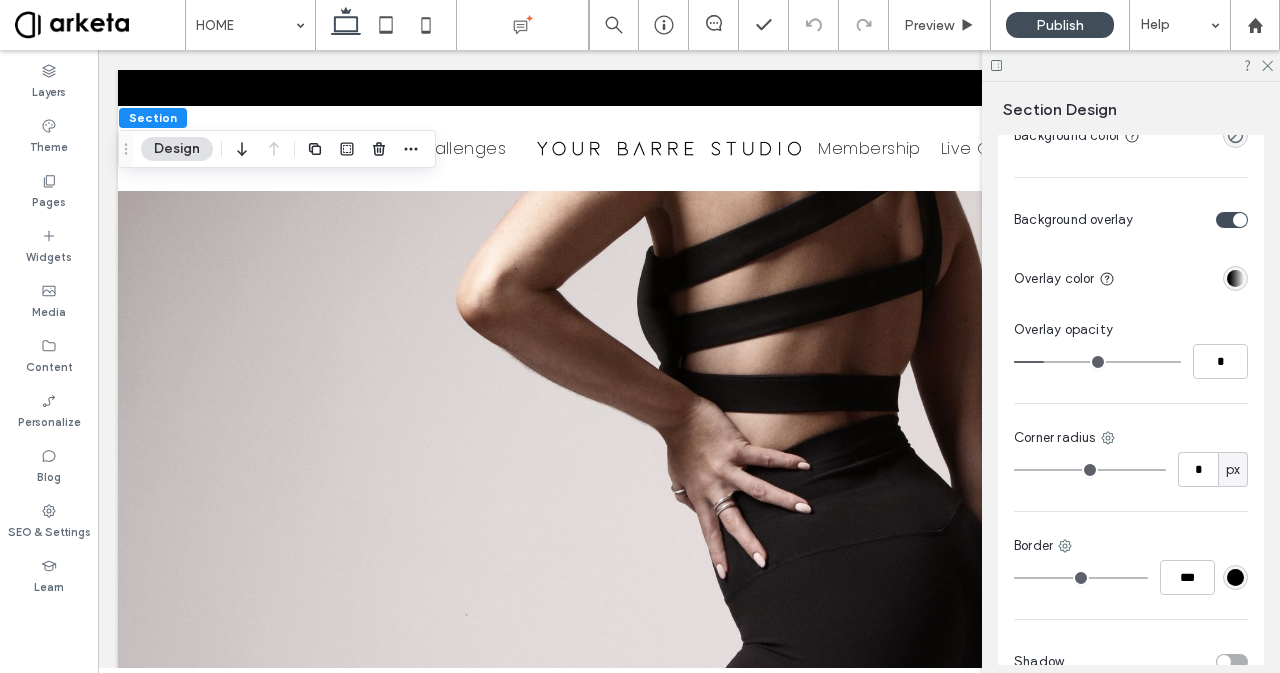 type on "*" 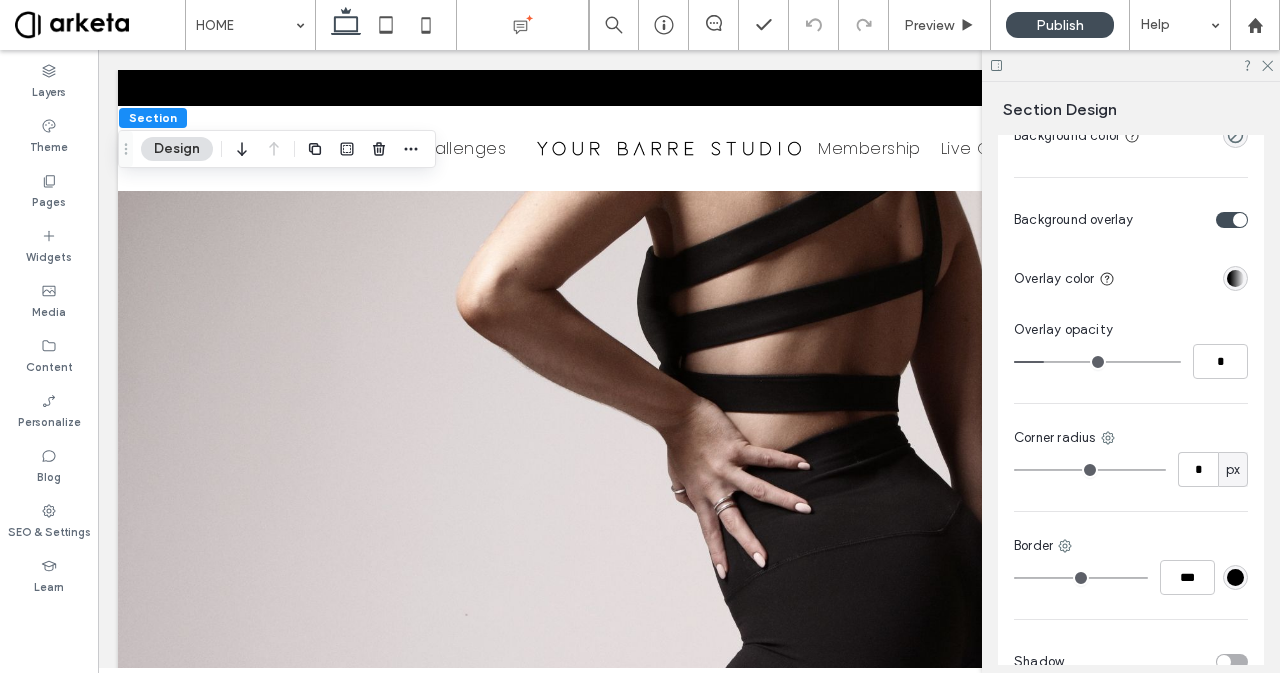 type on "*" 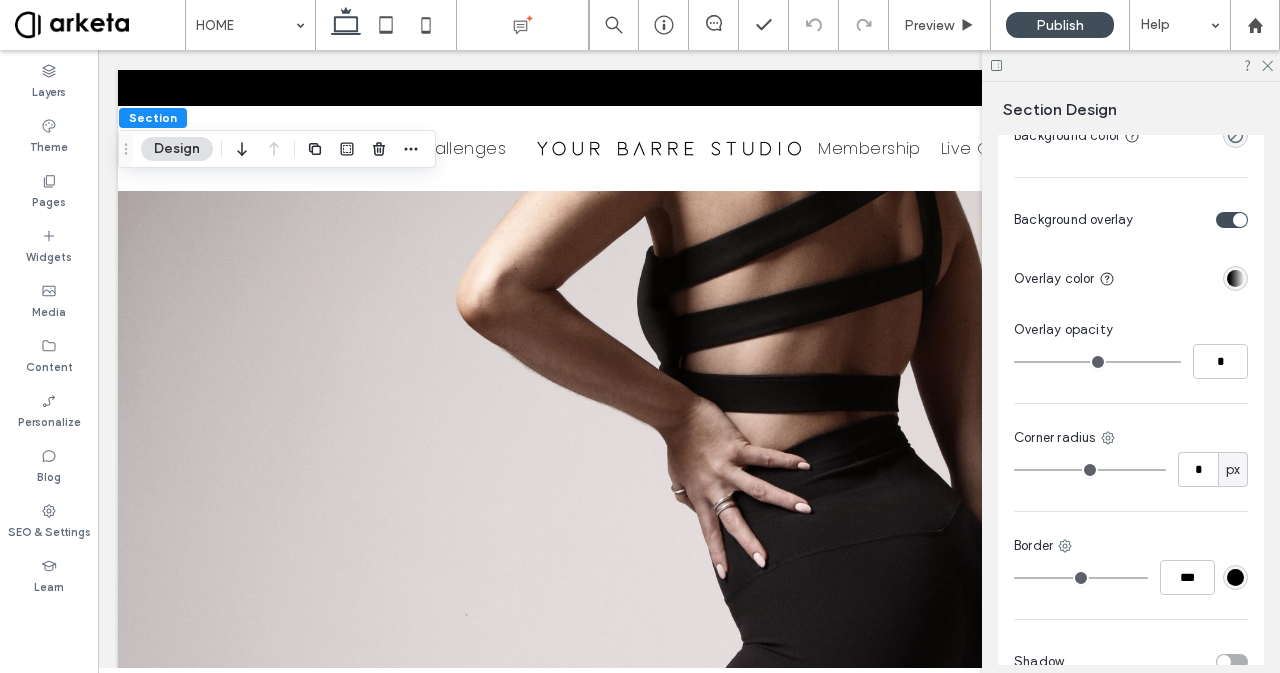 drag, startPoint x: 1094, startPoint y: 361, endPoint x: 1014, endPoint y: 365, distance: 80.09994 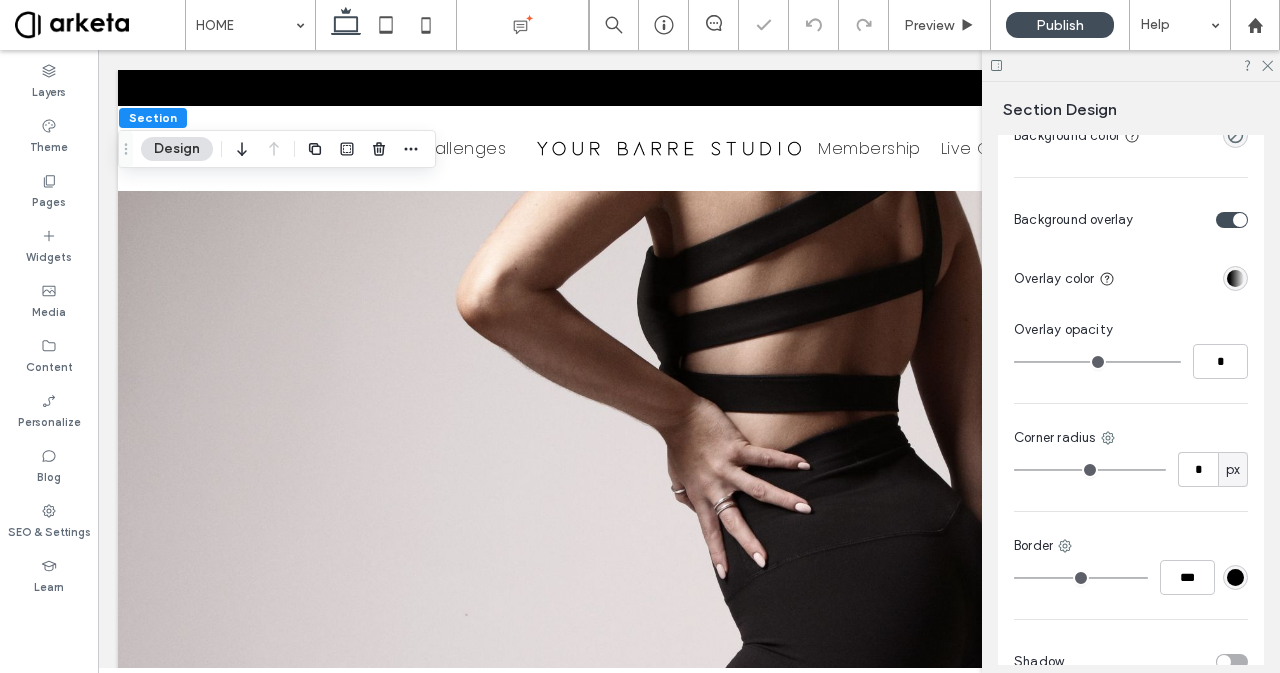 type on "*" 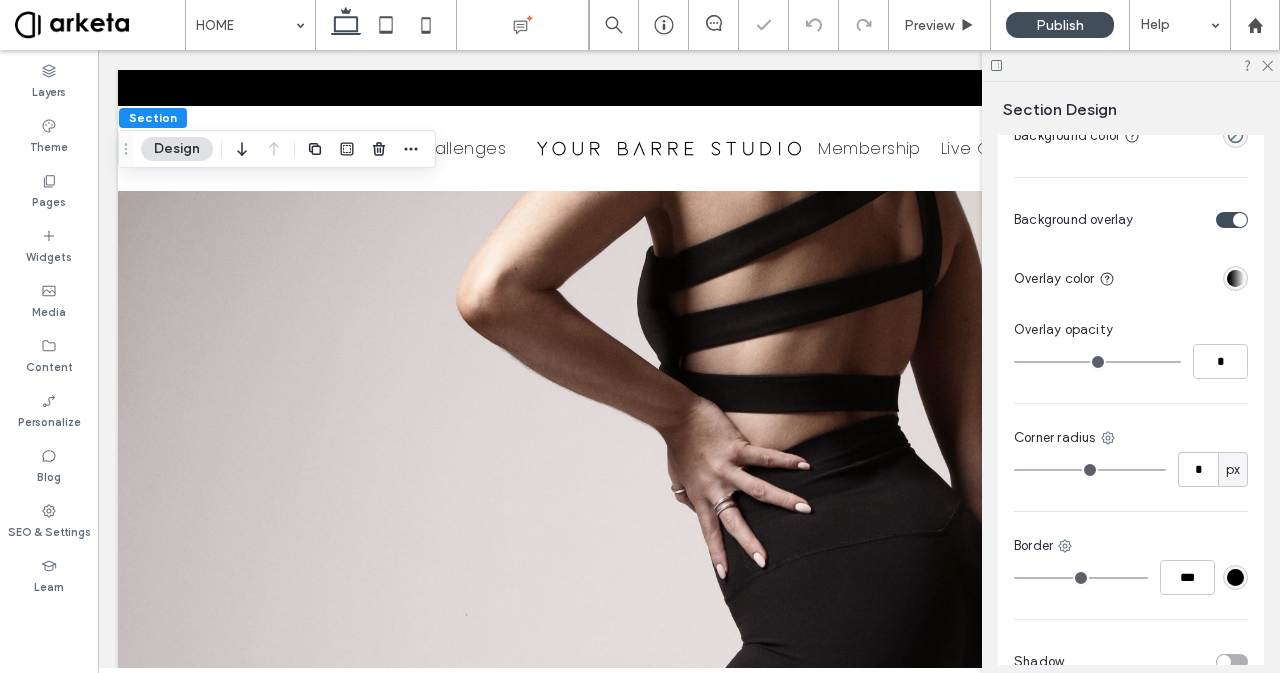 type on "*" 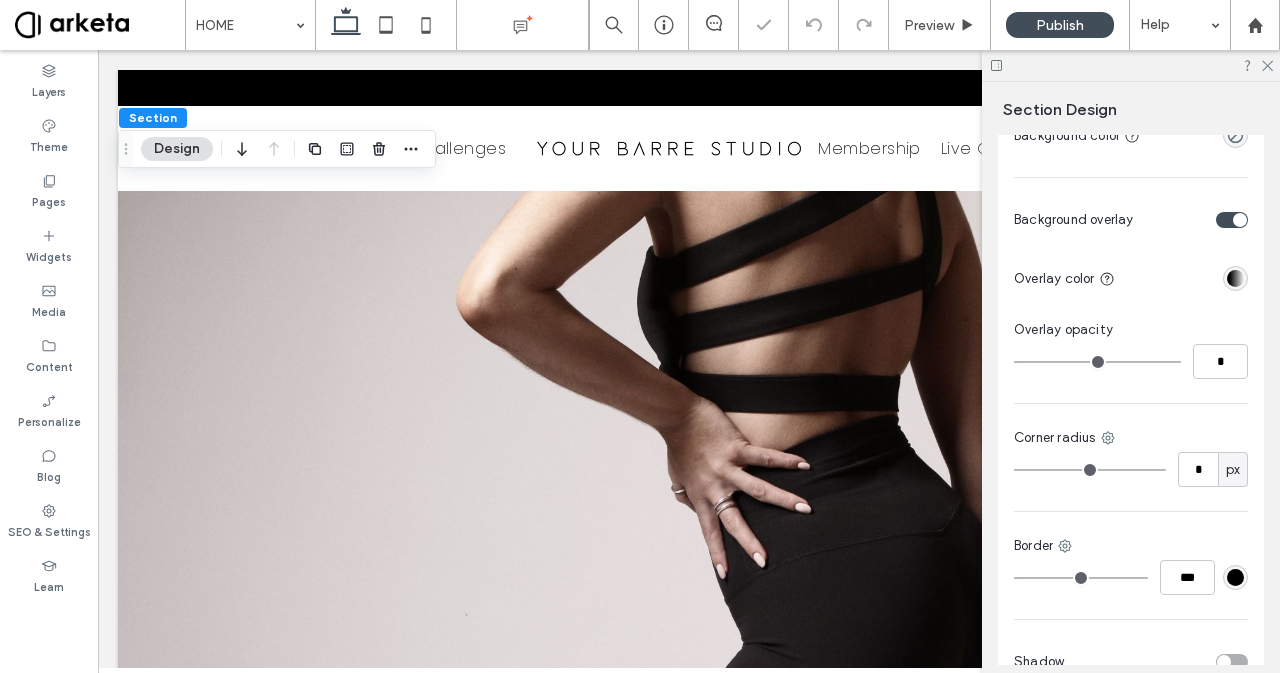 type on "*" 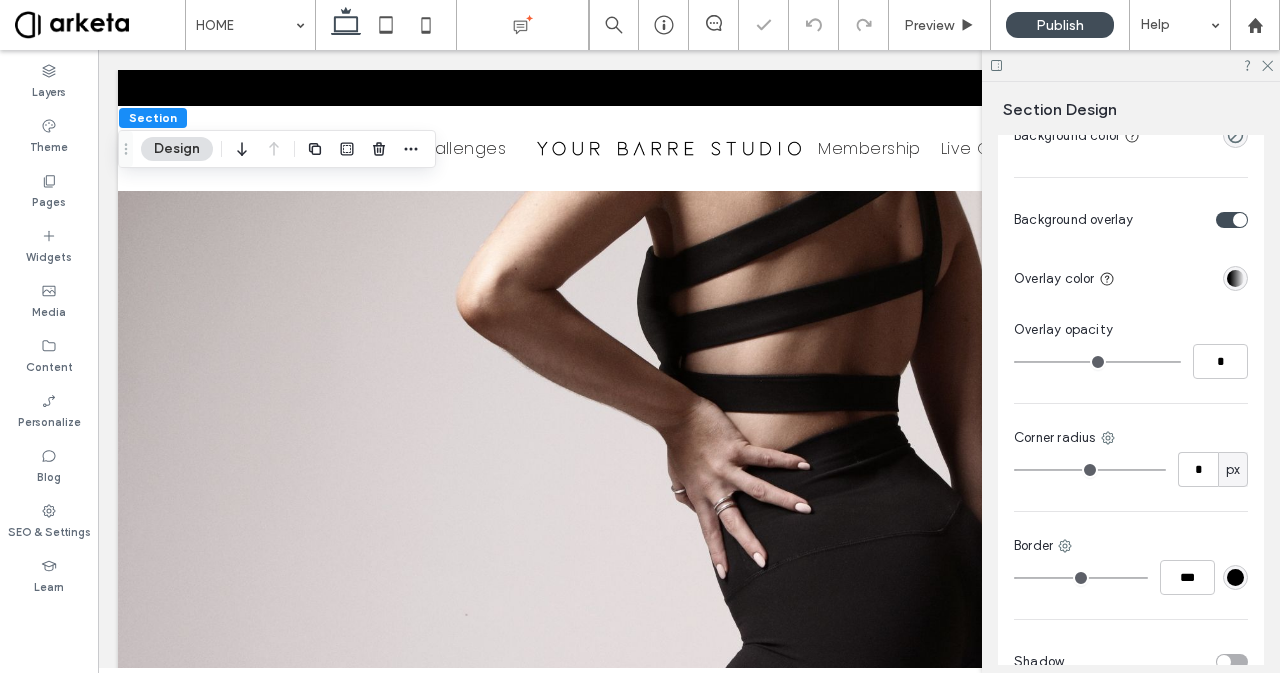 type on "**" 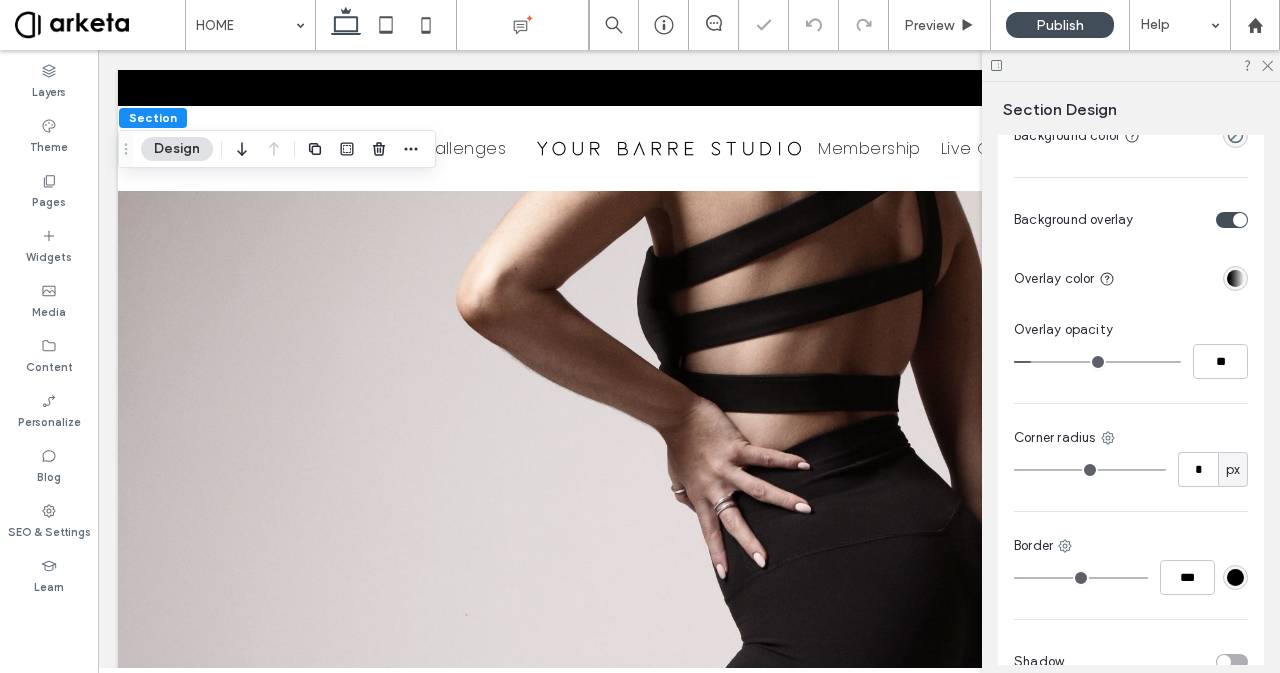 type on "**" 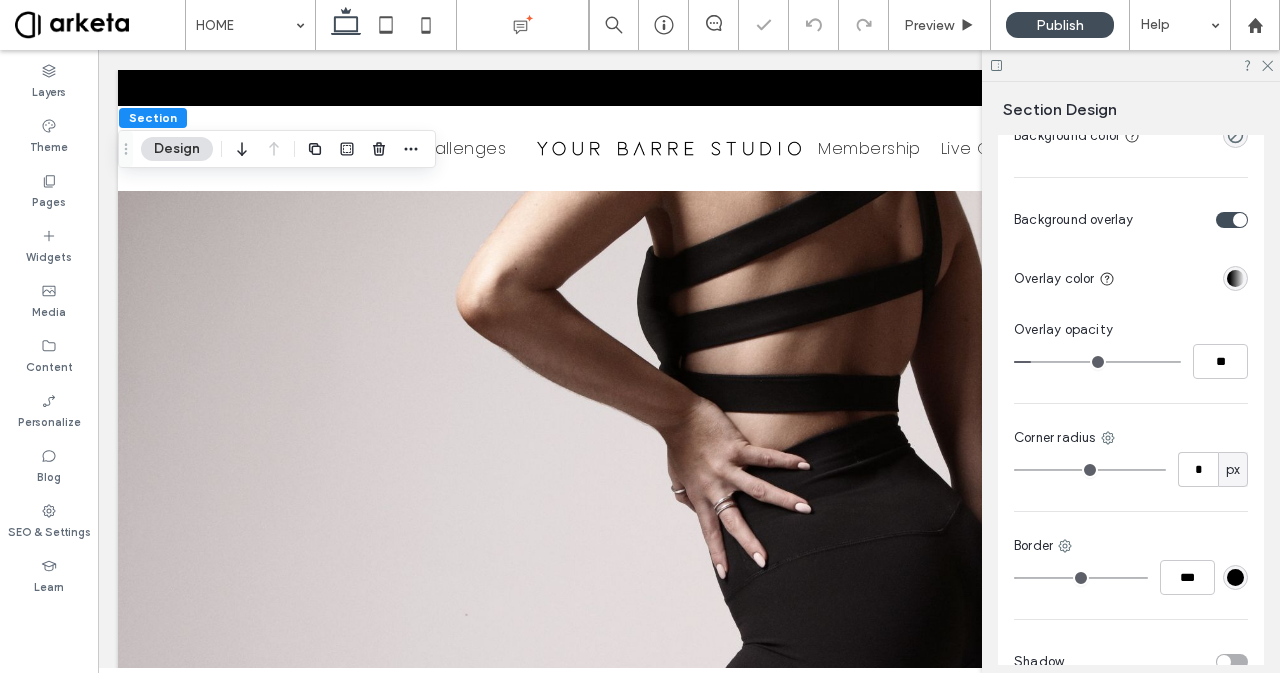 type on "**" 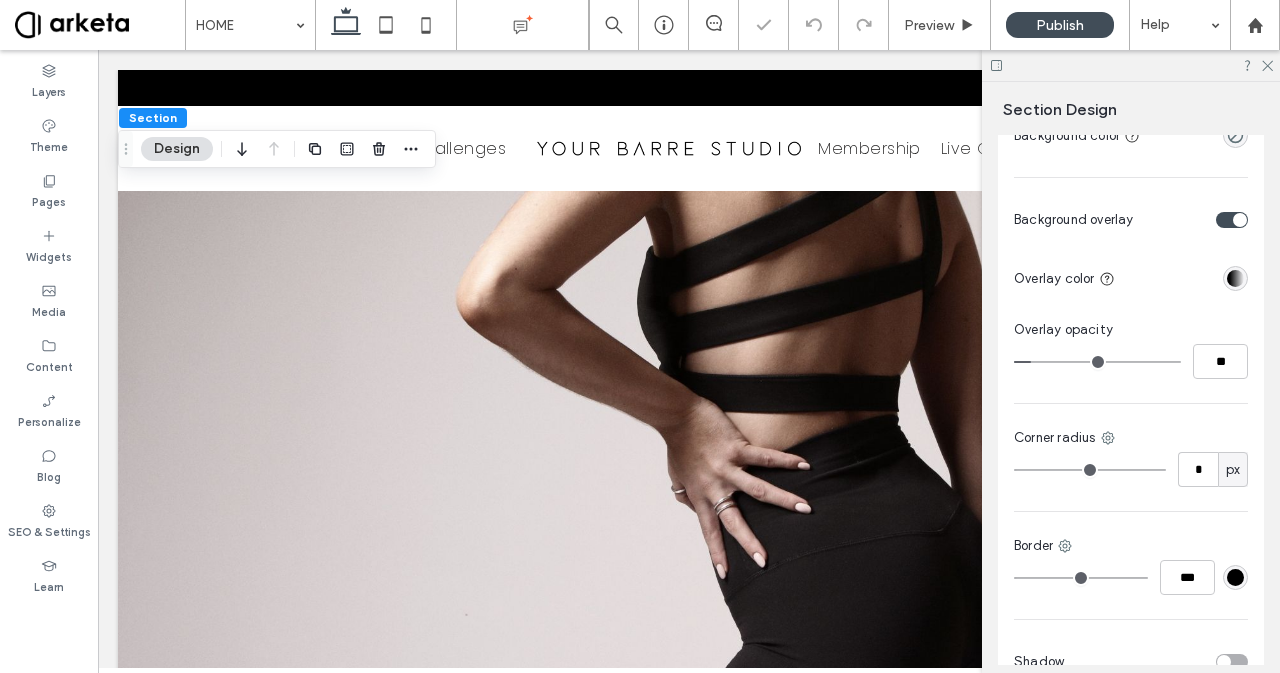 type on "**" 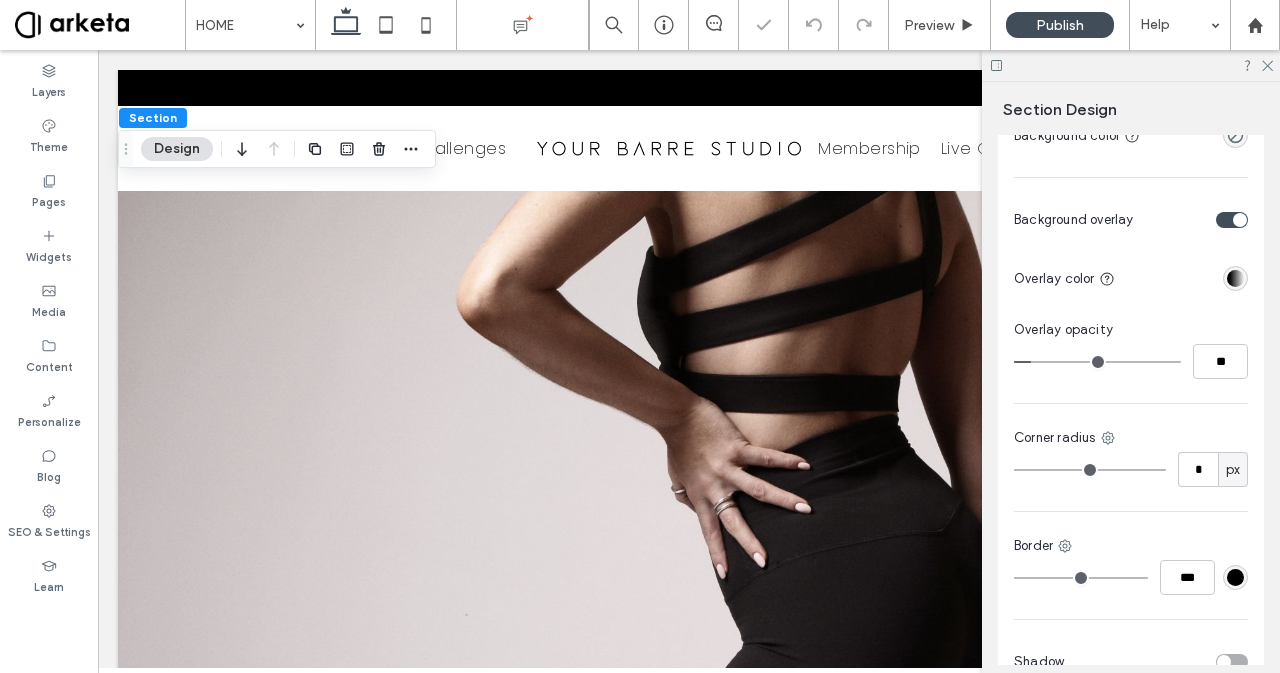 type on "**" 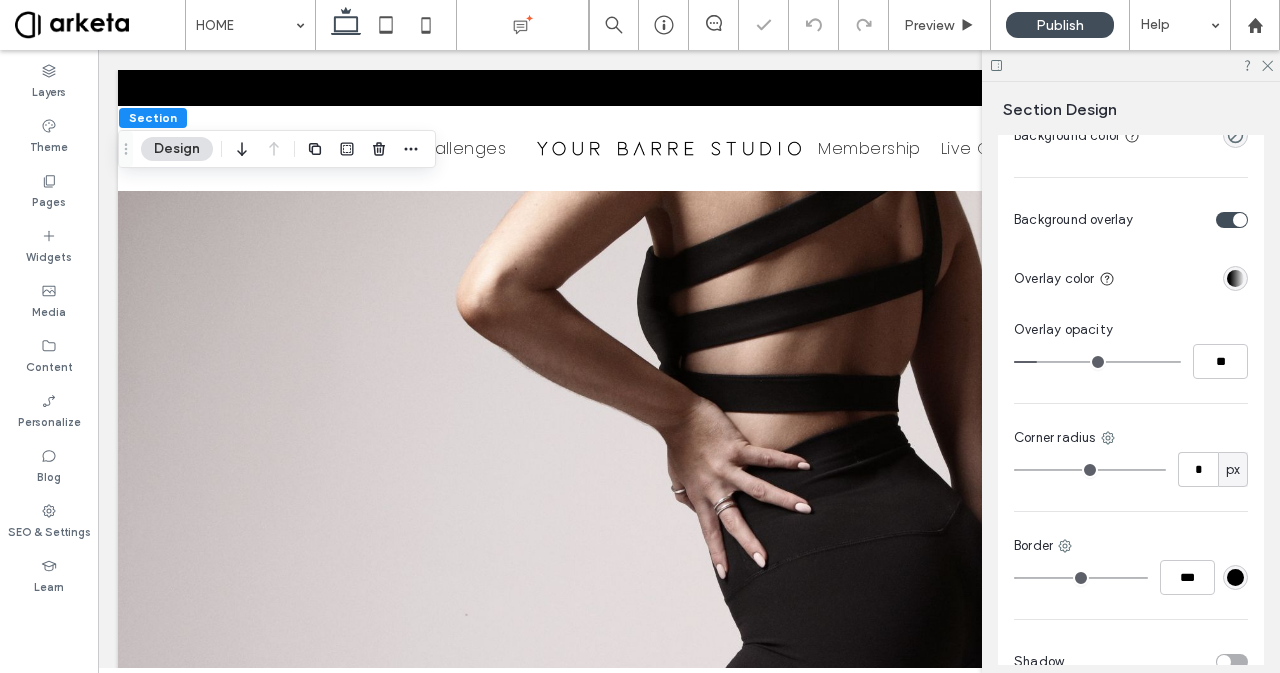 type on "**" 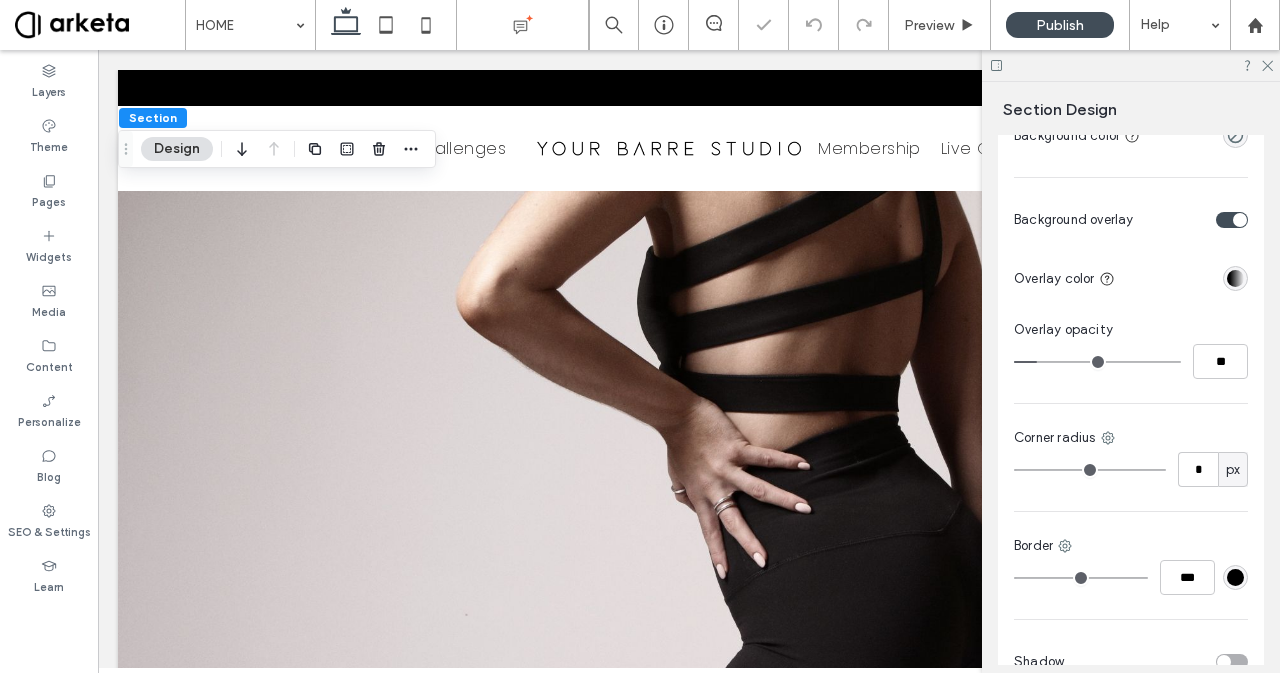 type on "**" 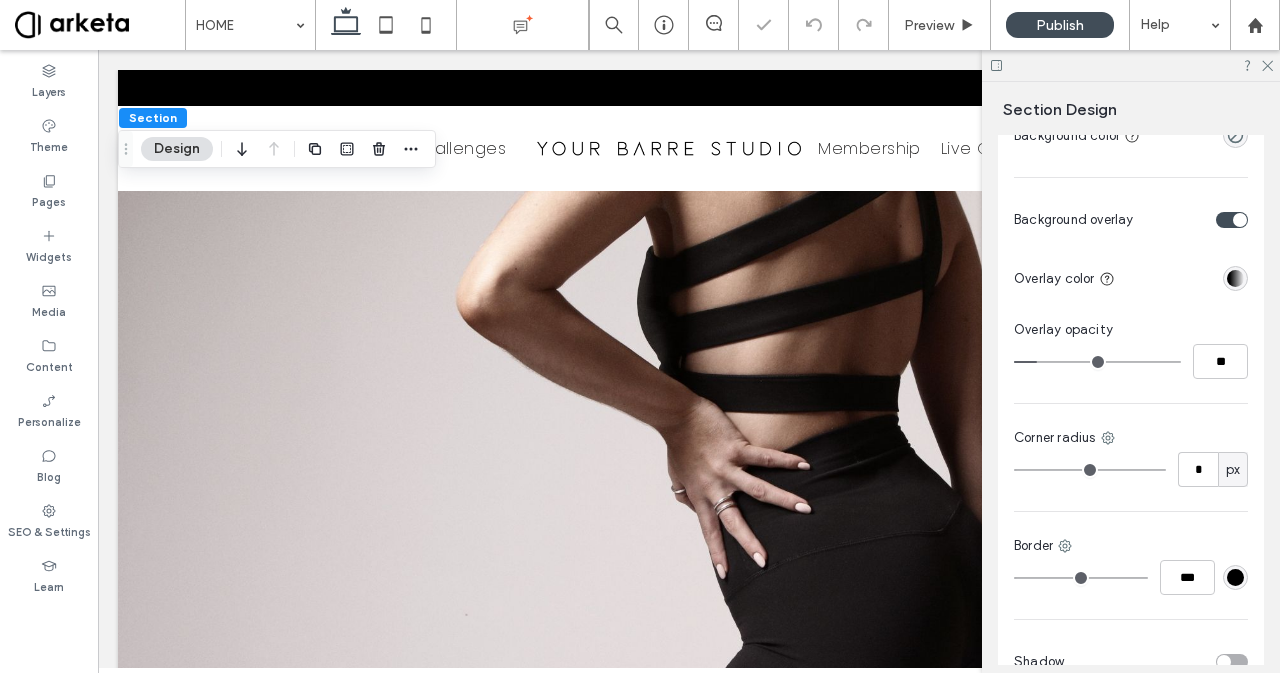 type on "**" 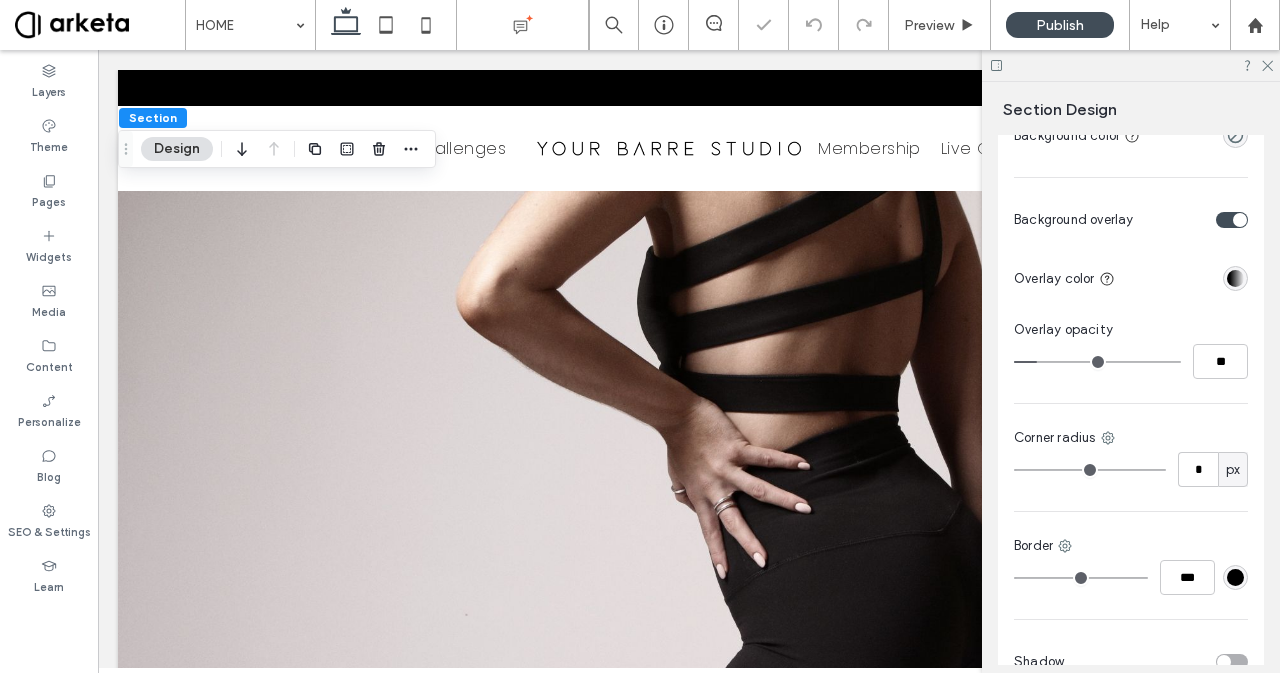 type on "**" 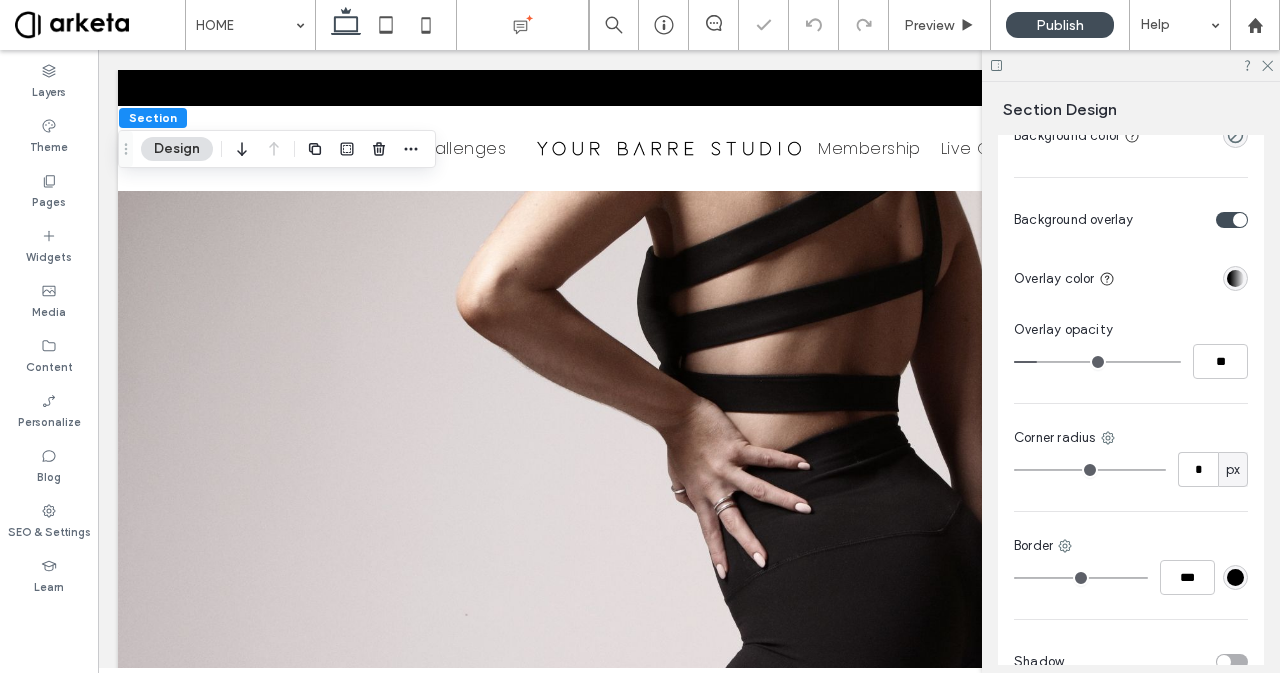 type on "**" 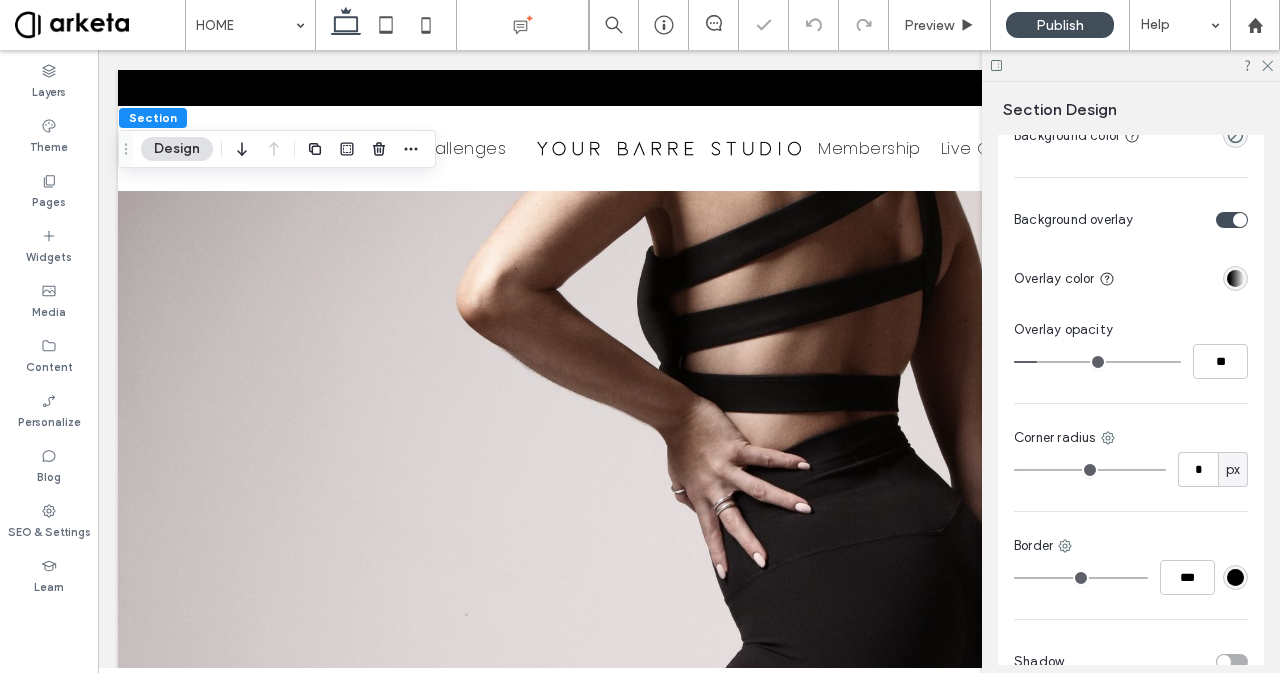 type on "**" 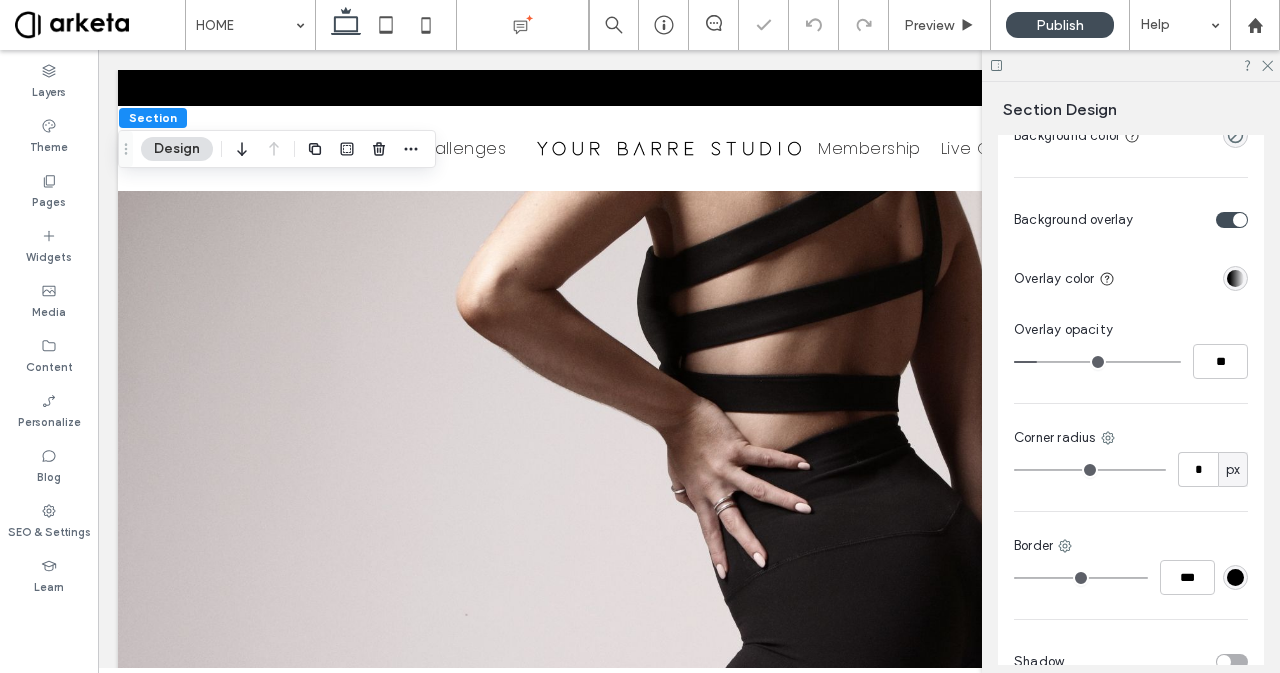 type on "**" 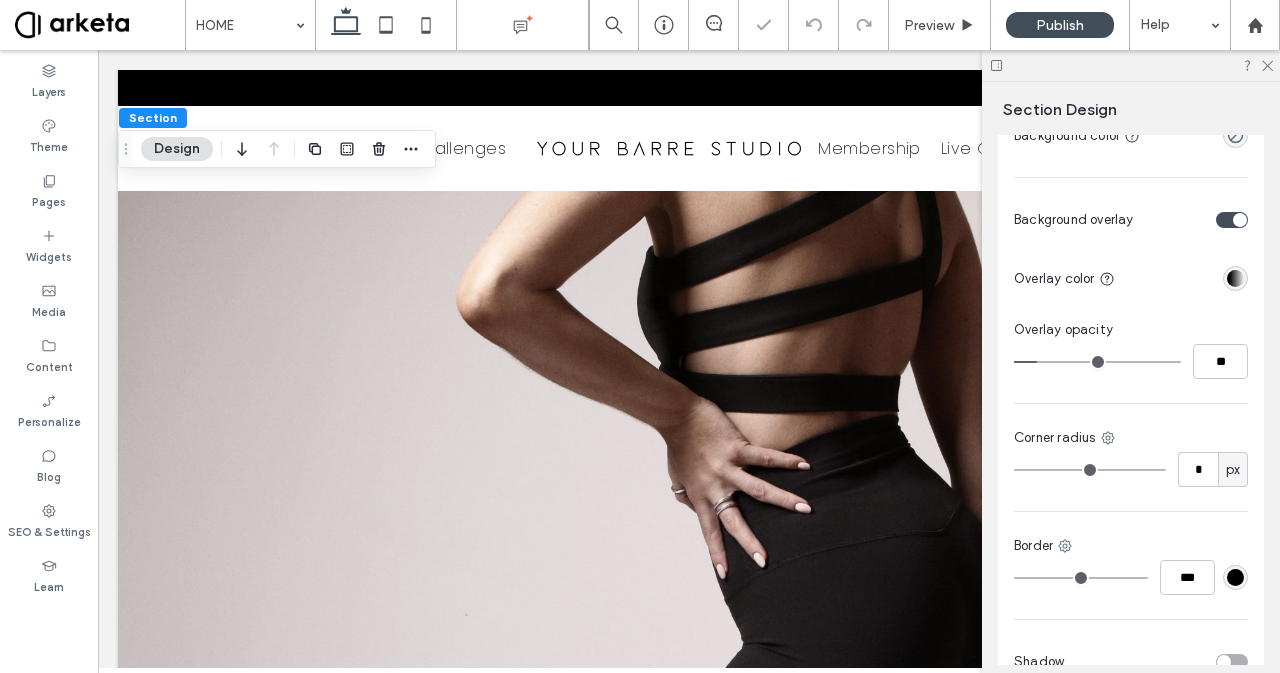 type on "**" 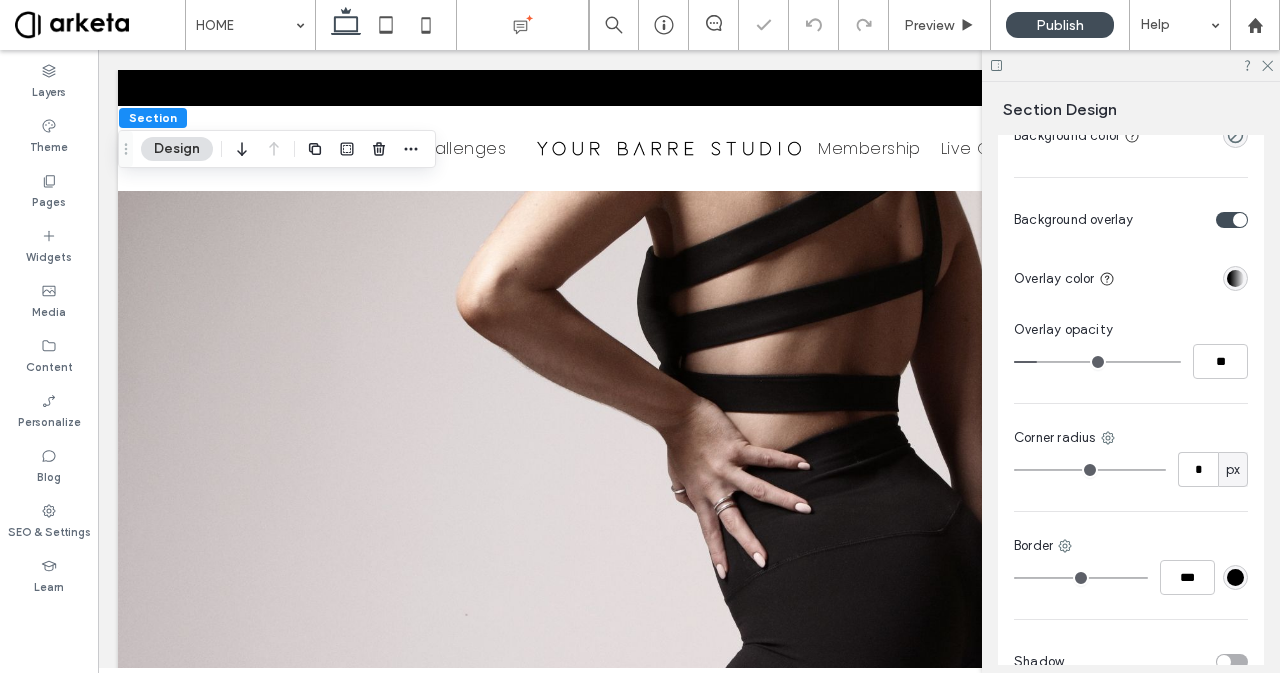 type on "**" 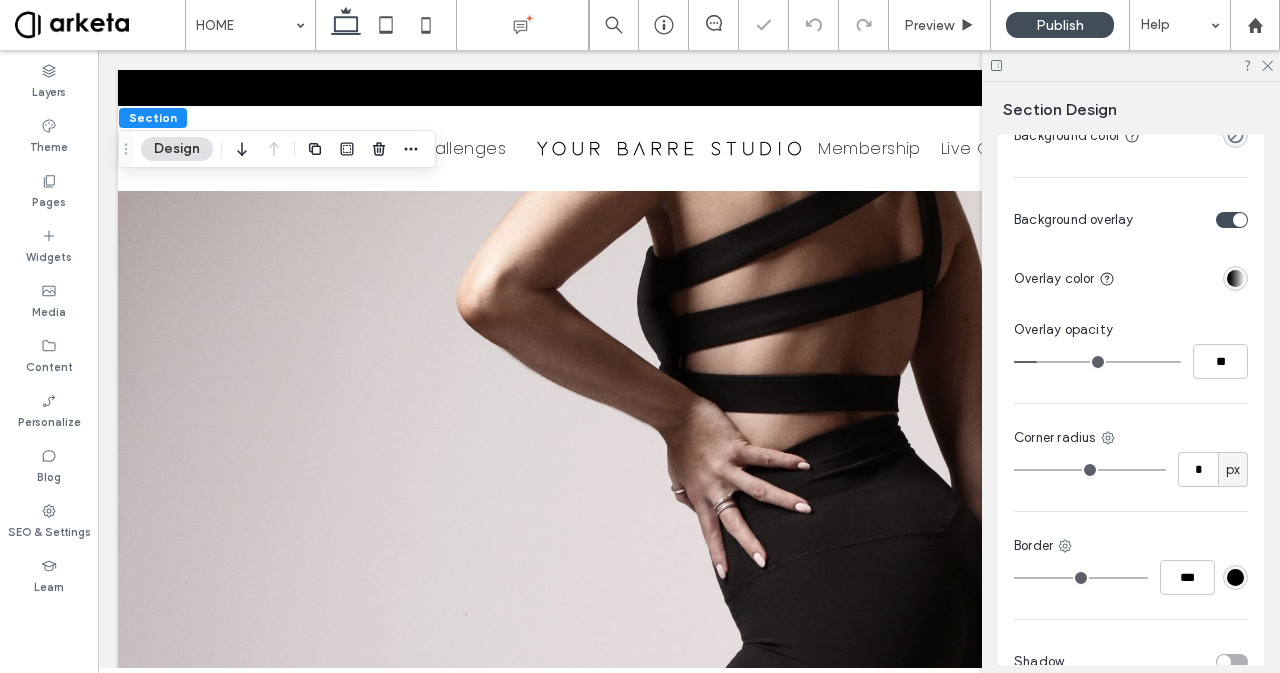 type on "**" 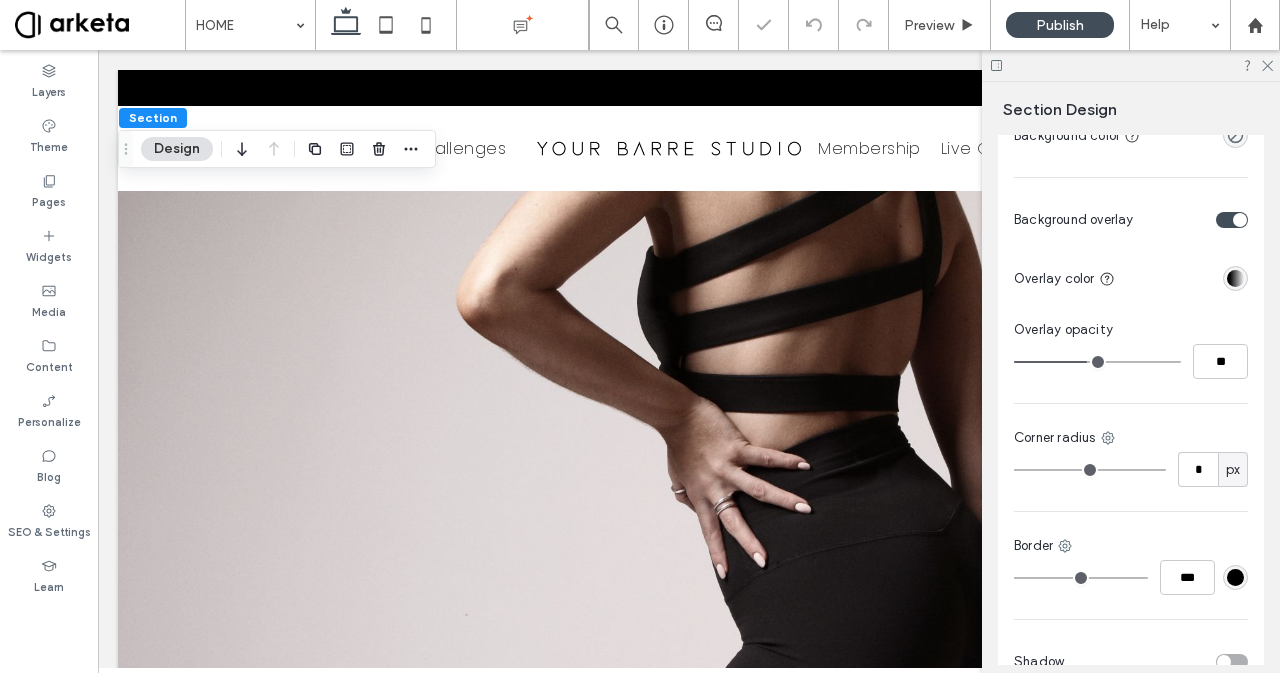 type on "**" 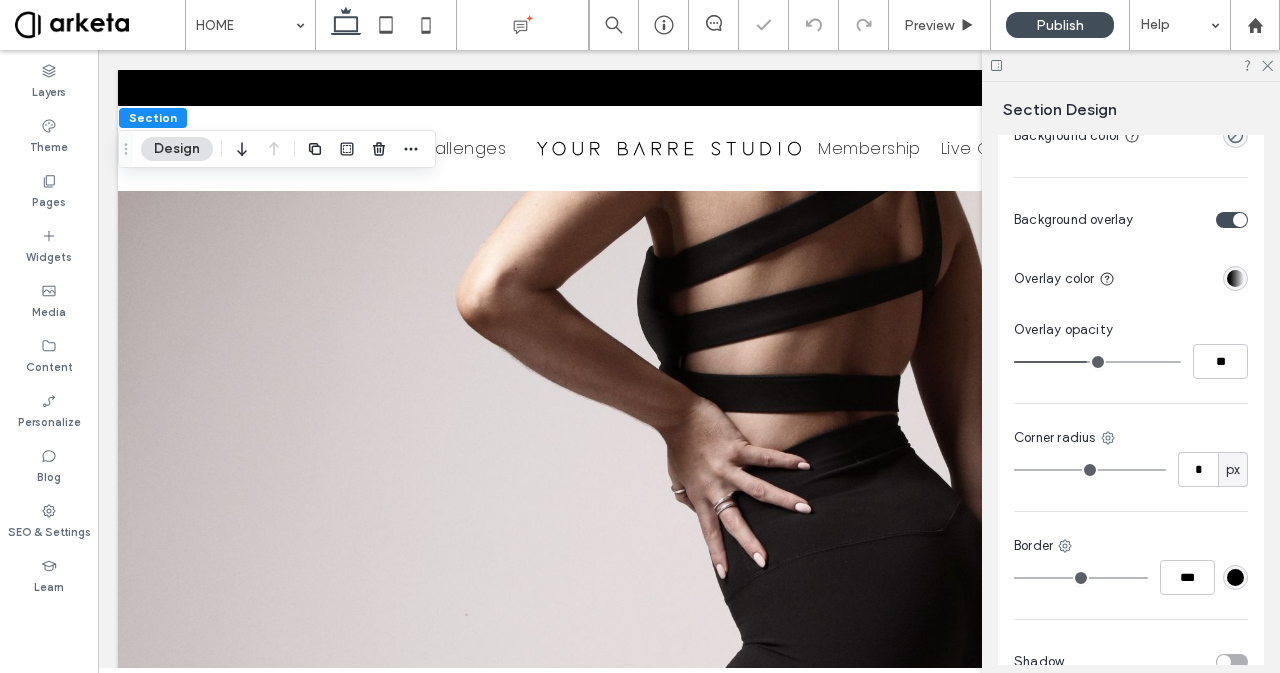 type on "**" 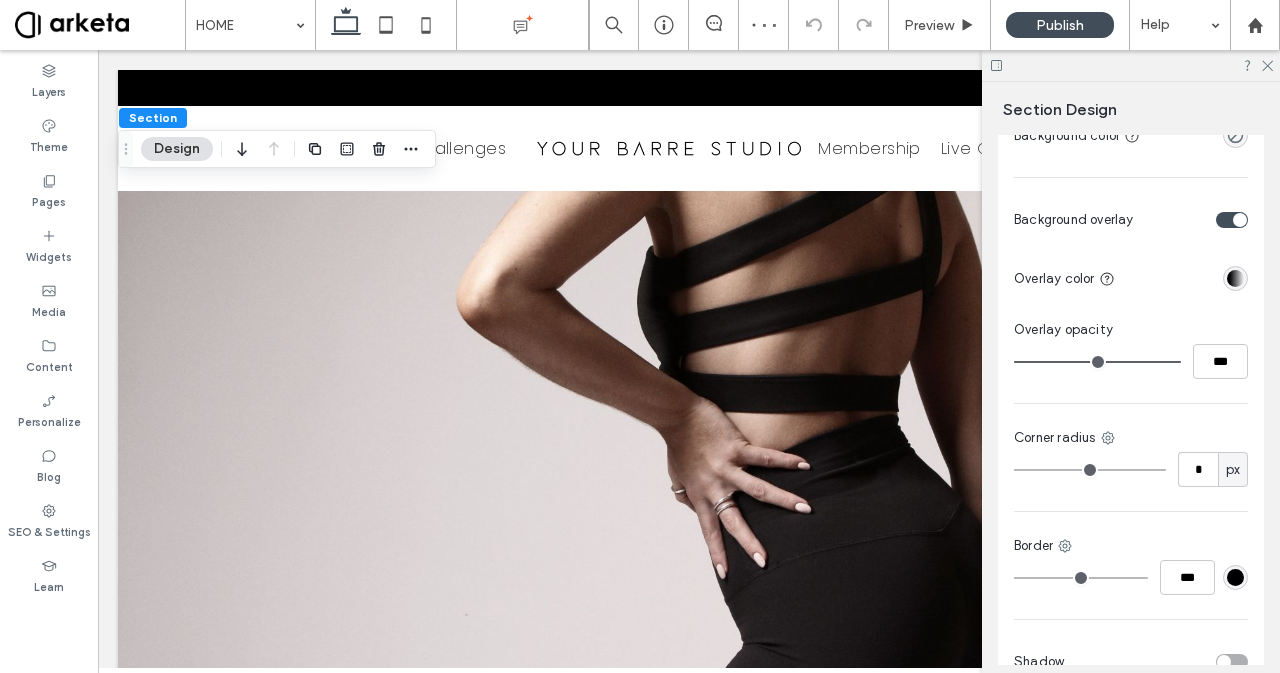 drag, startPoint x: 1021, startPoint y: 361, endPoint x: 1279, endPoint y: 369, distance: 258.124 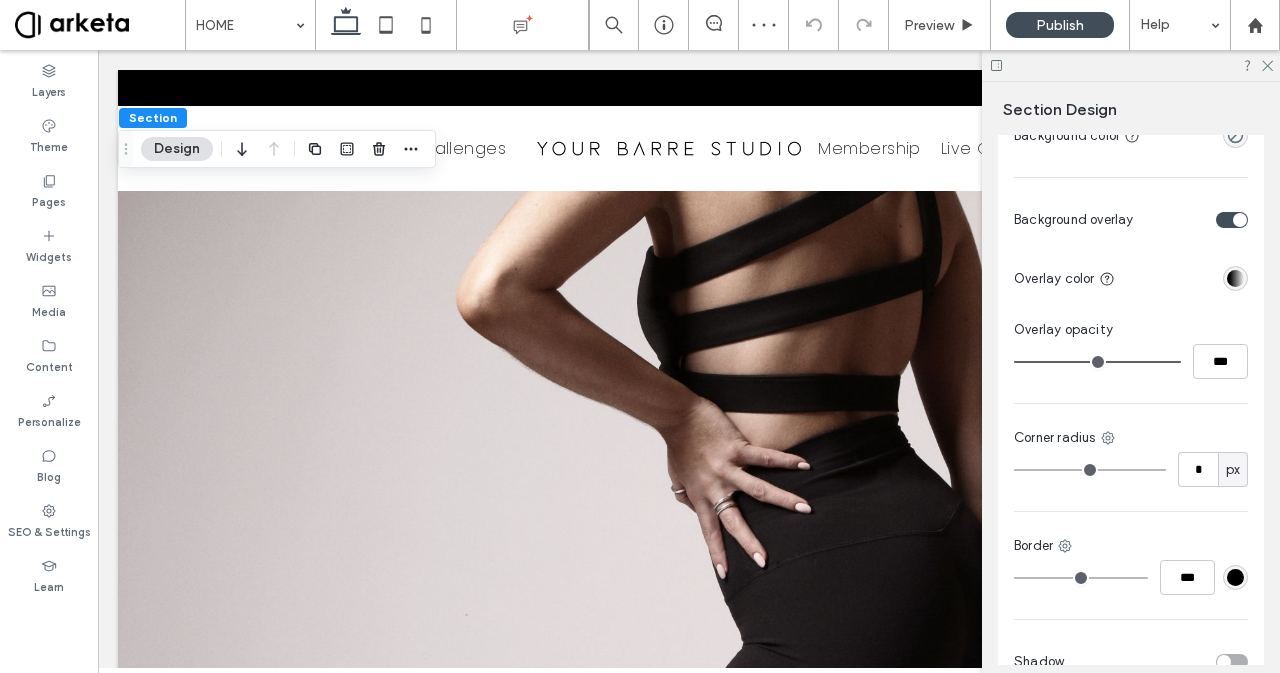 type on "***" 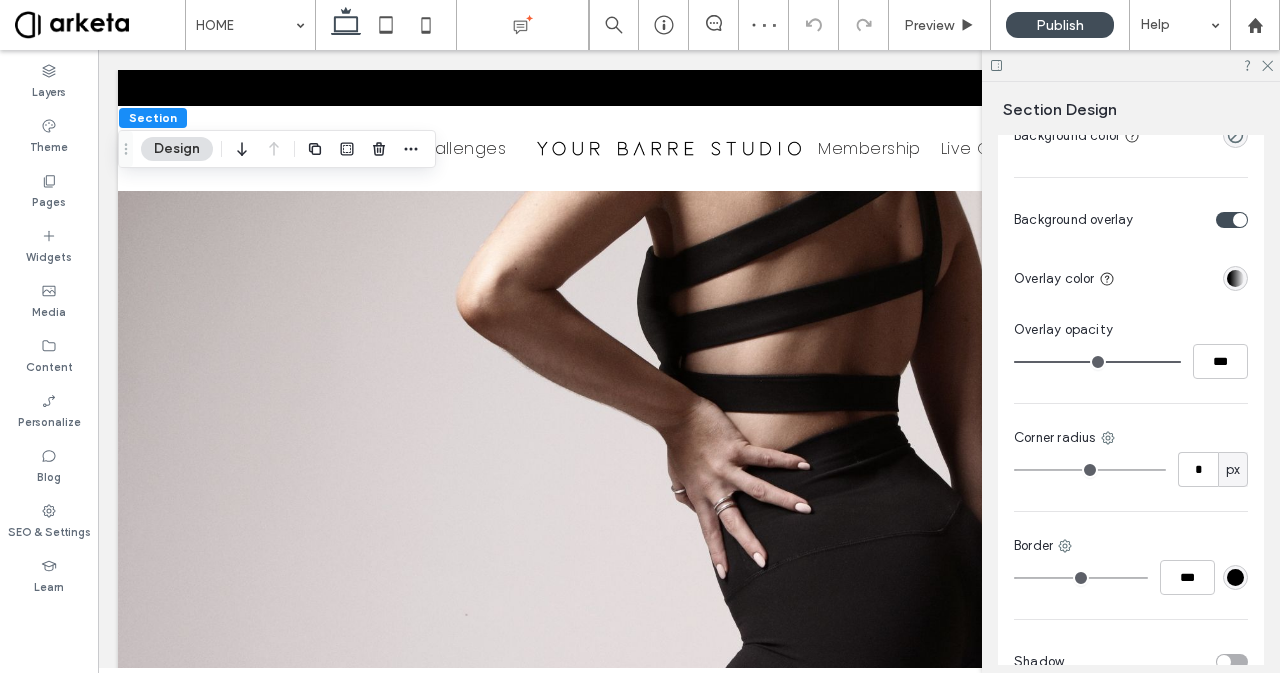 click at bounding box center (1235, 278) 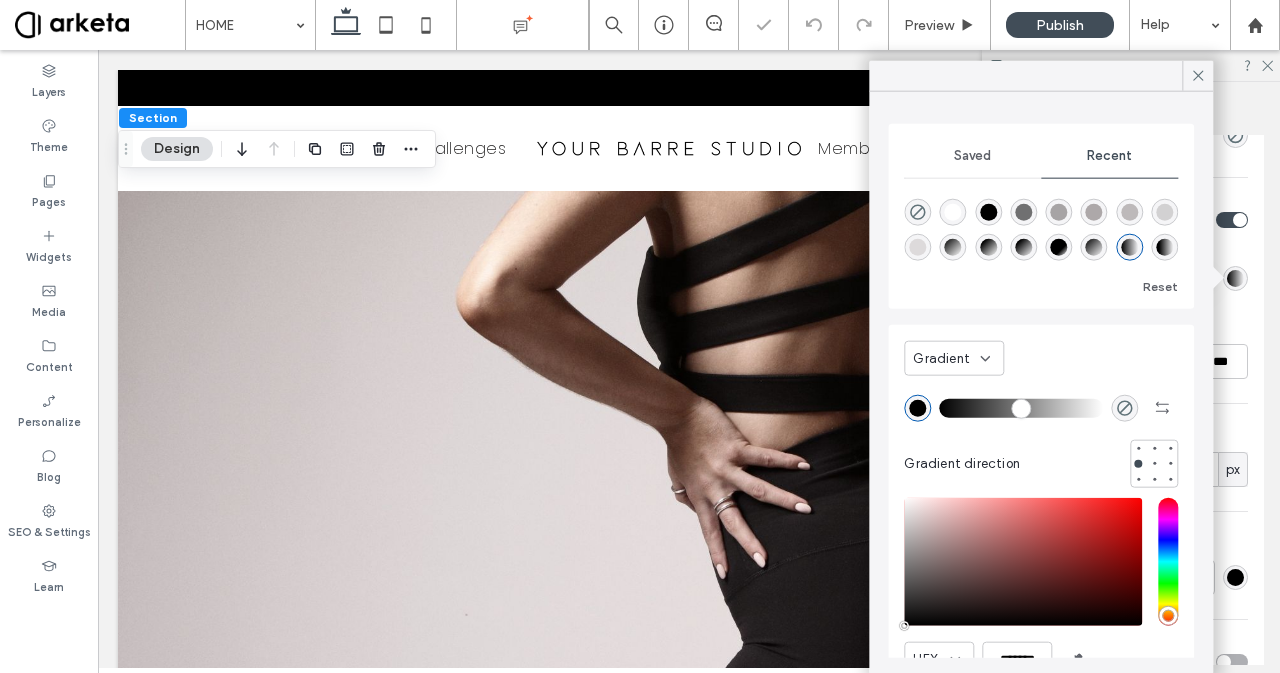 drag, startPoint x: 972, startPoint y: 409, endPoint x: 944, endPoint y: 407, distance: 28.071337 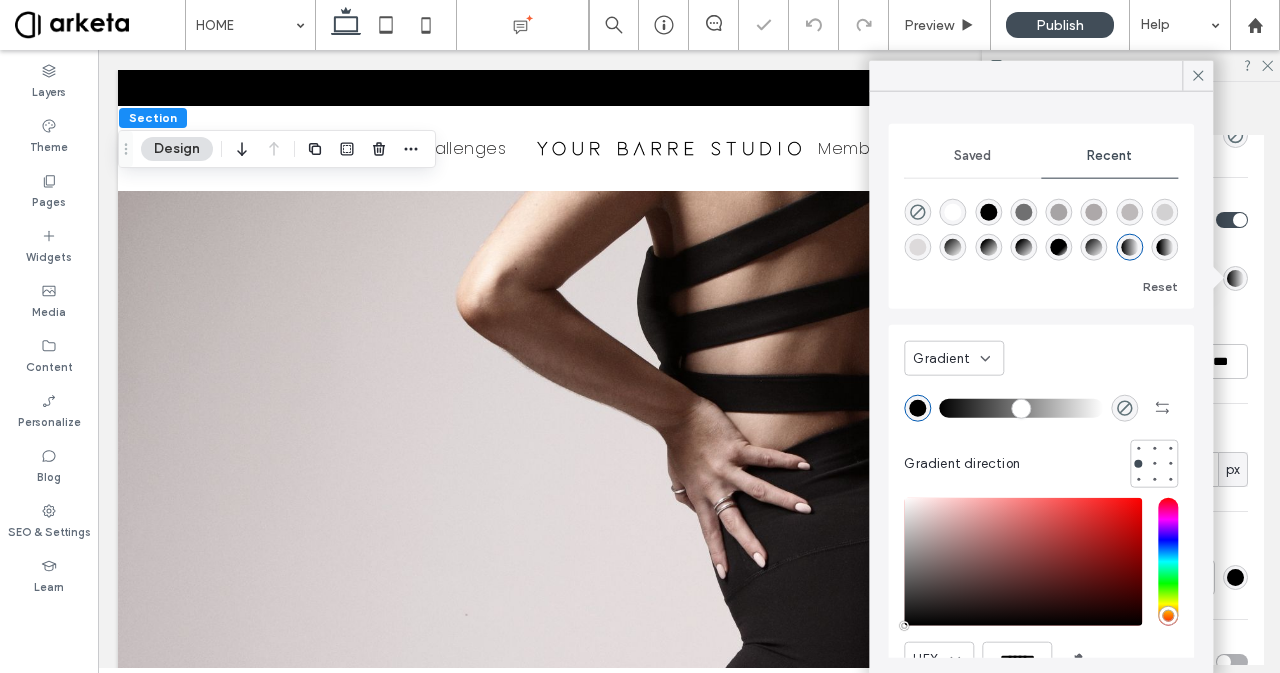 type on "*" 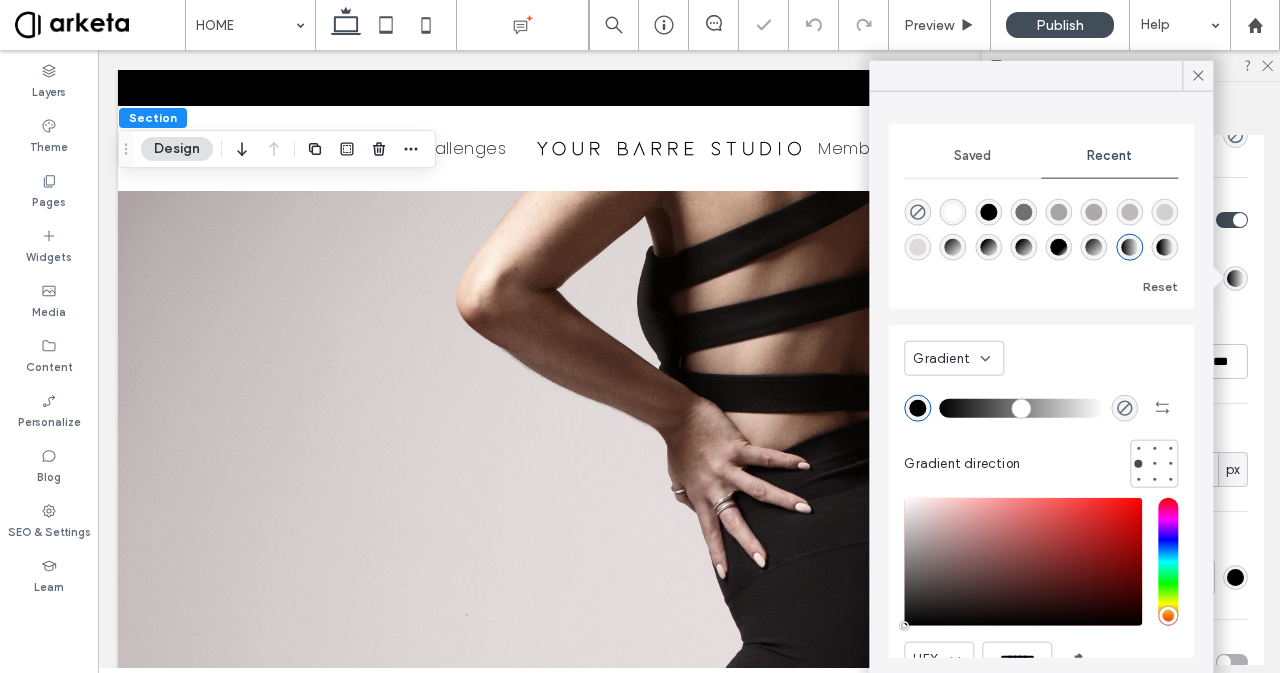 click at bounding box center [1021, 408] 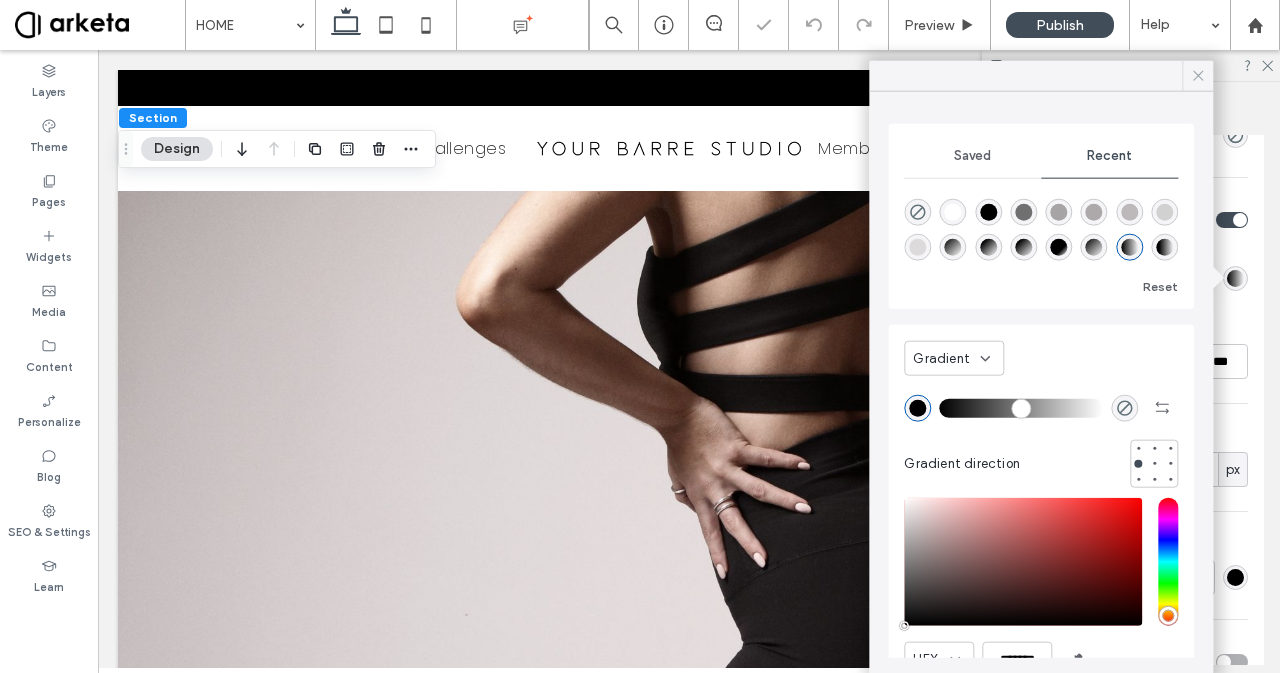 click 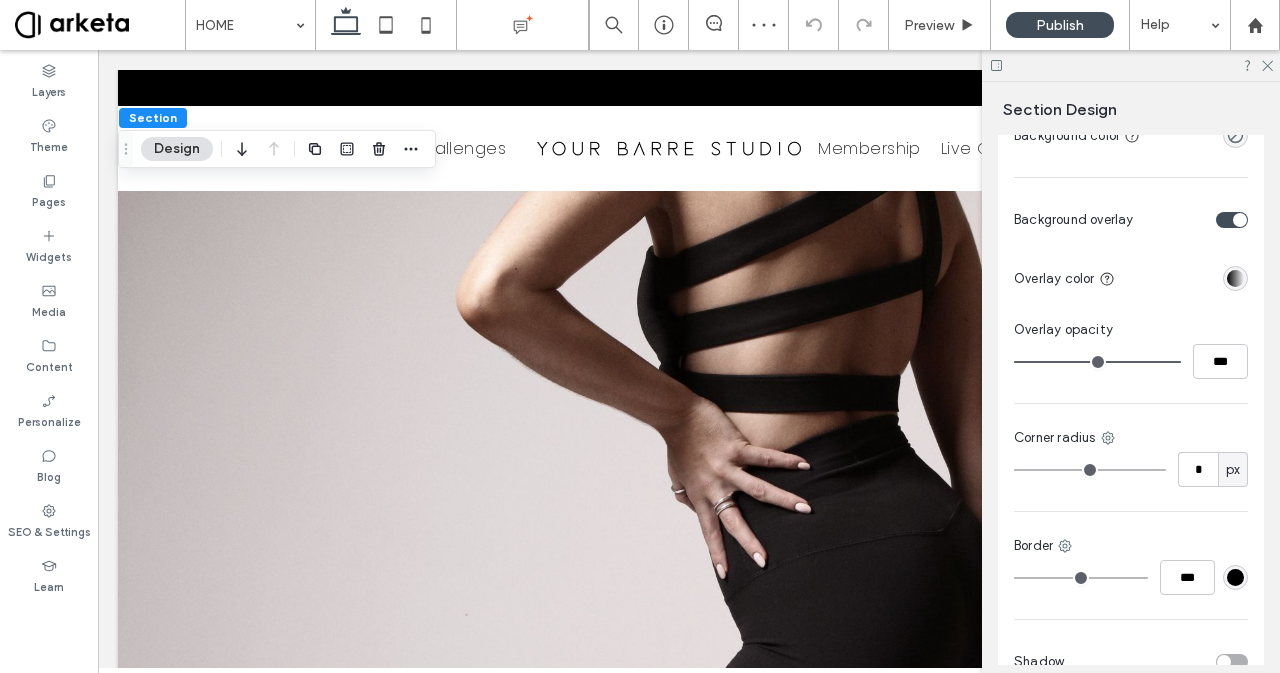 type on "**" 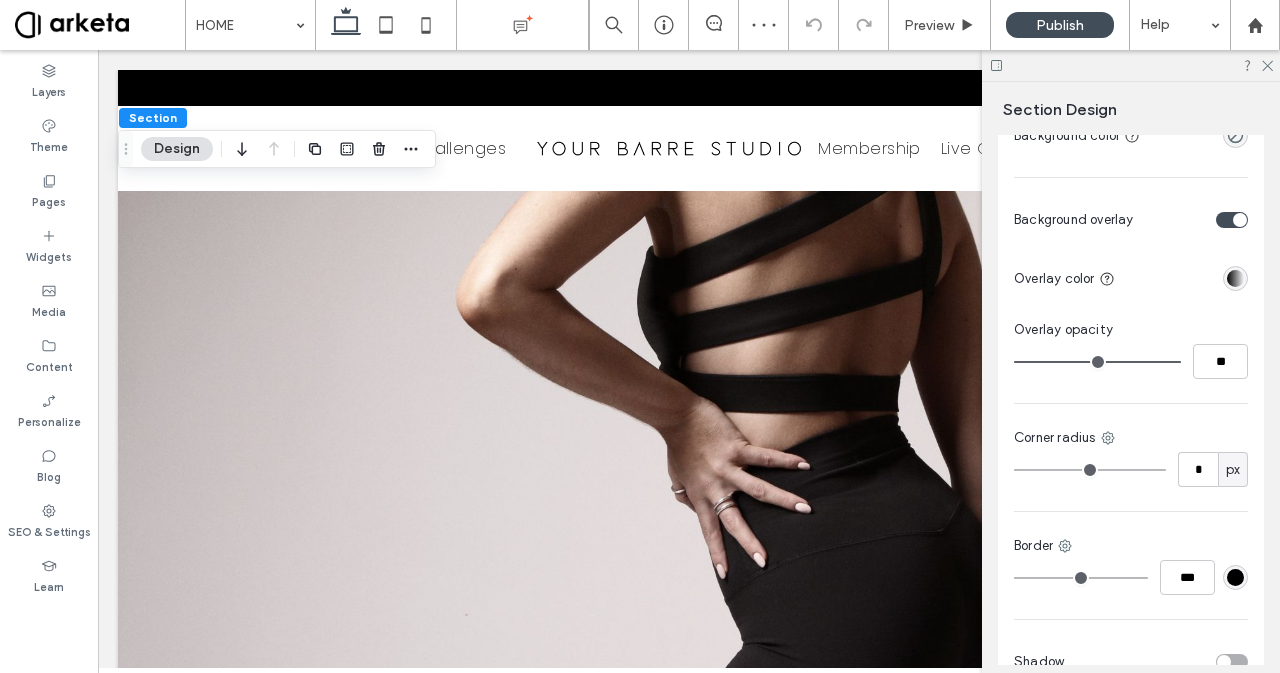 type on "**" 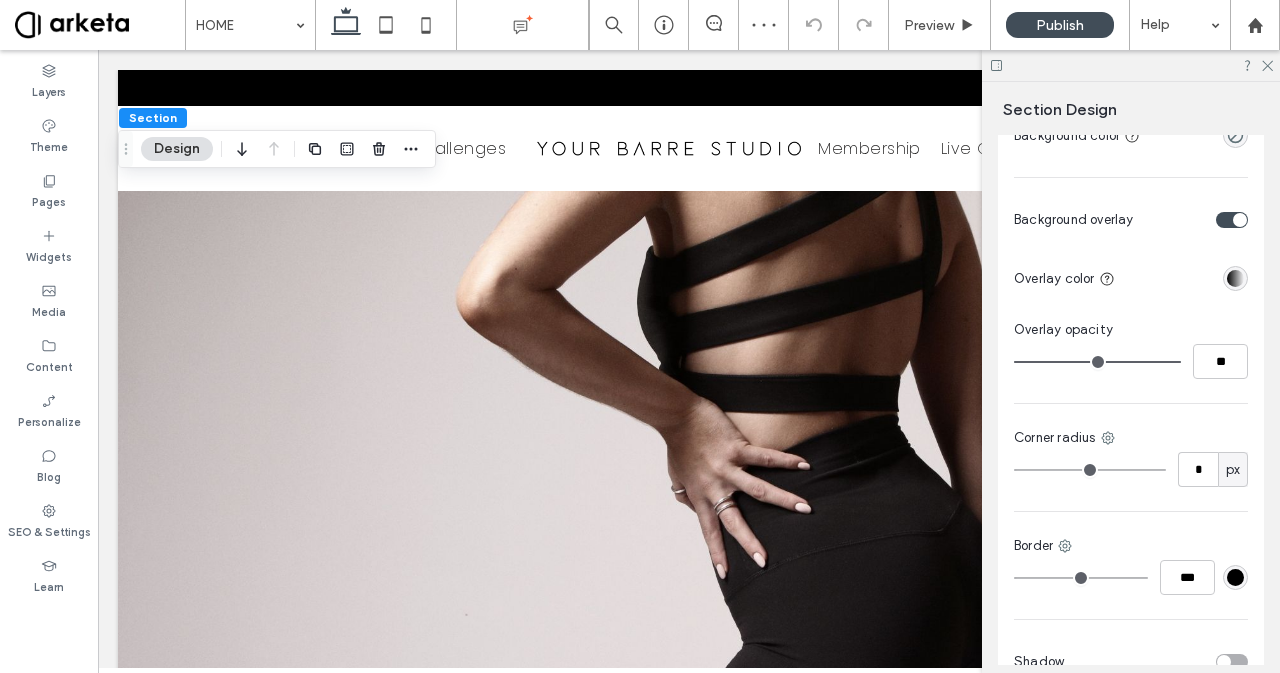 type on "**" 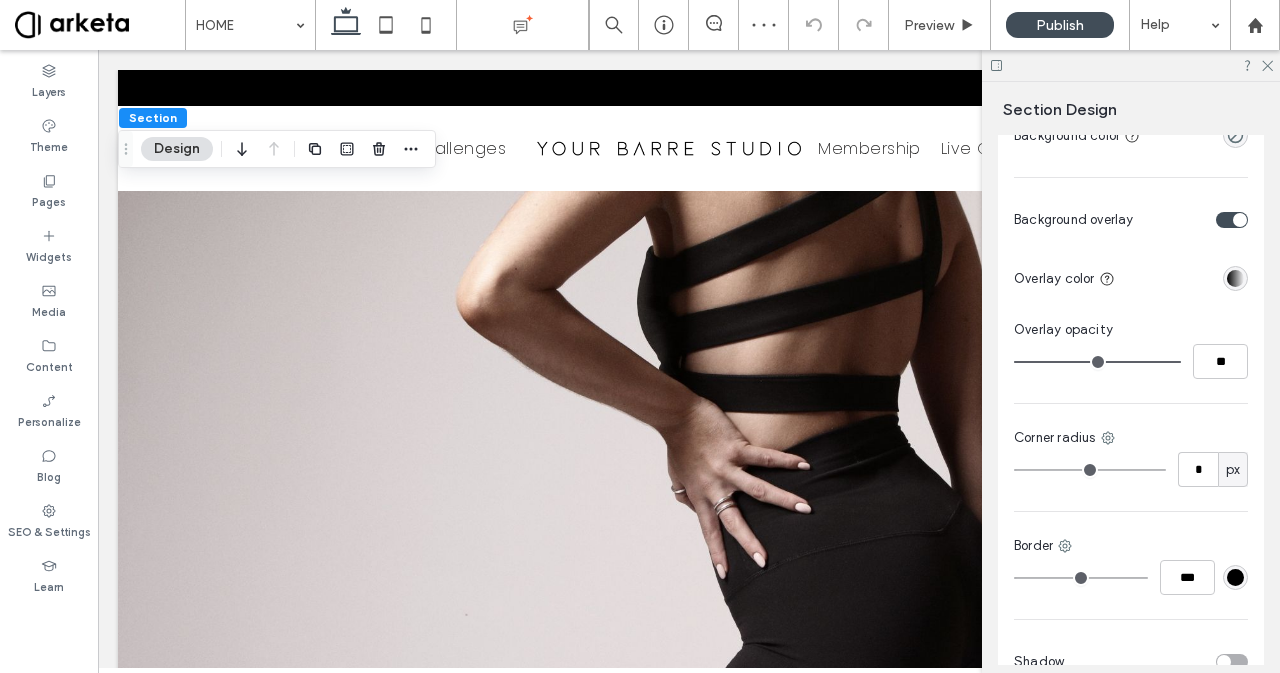 type on "**" 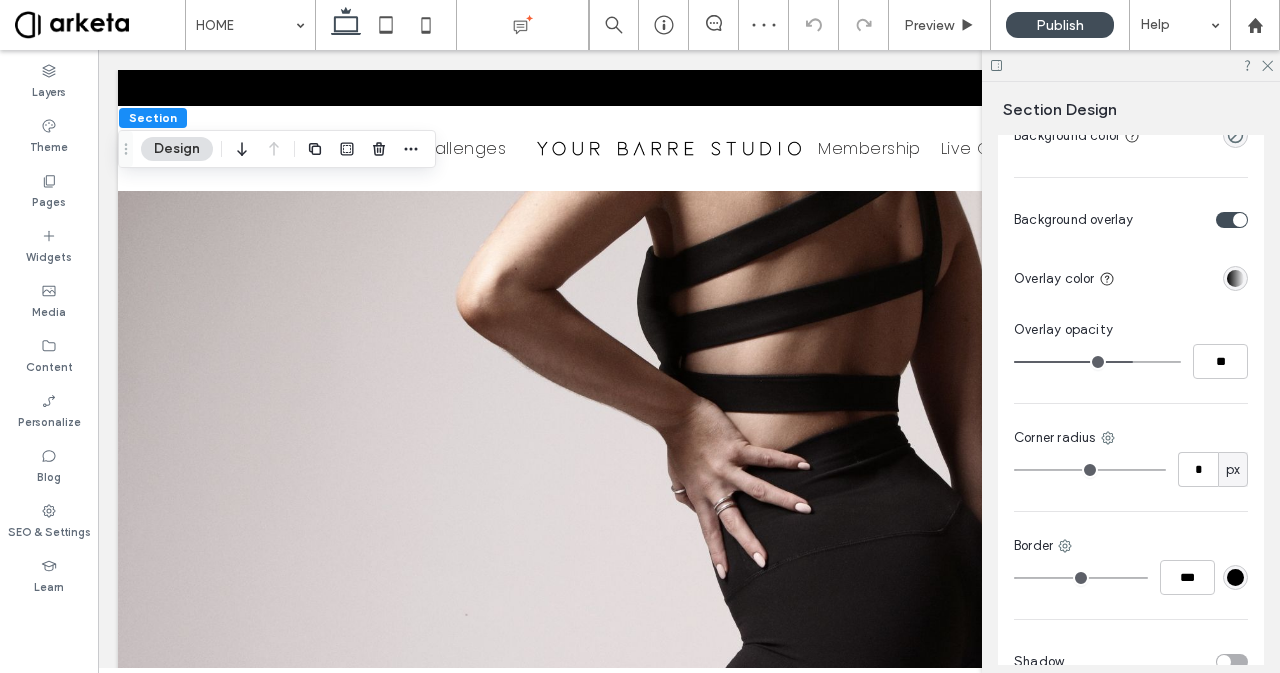 type on "**" 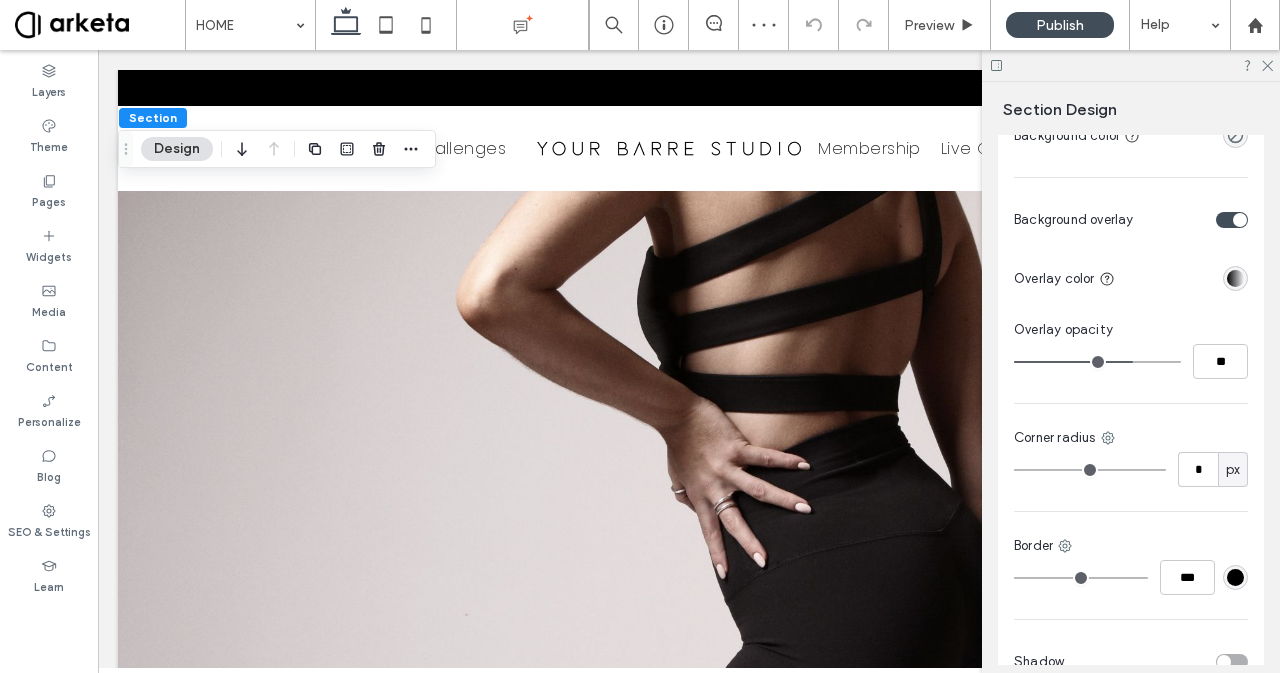 type on "**" 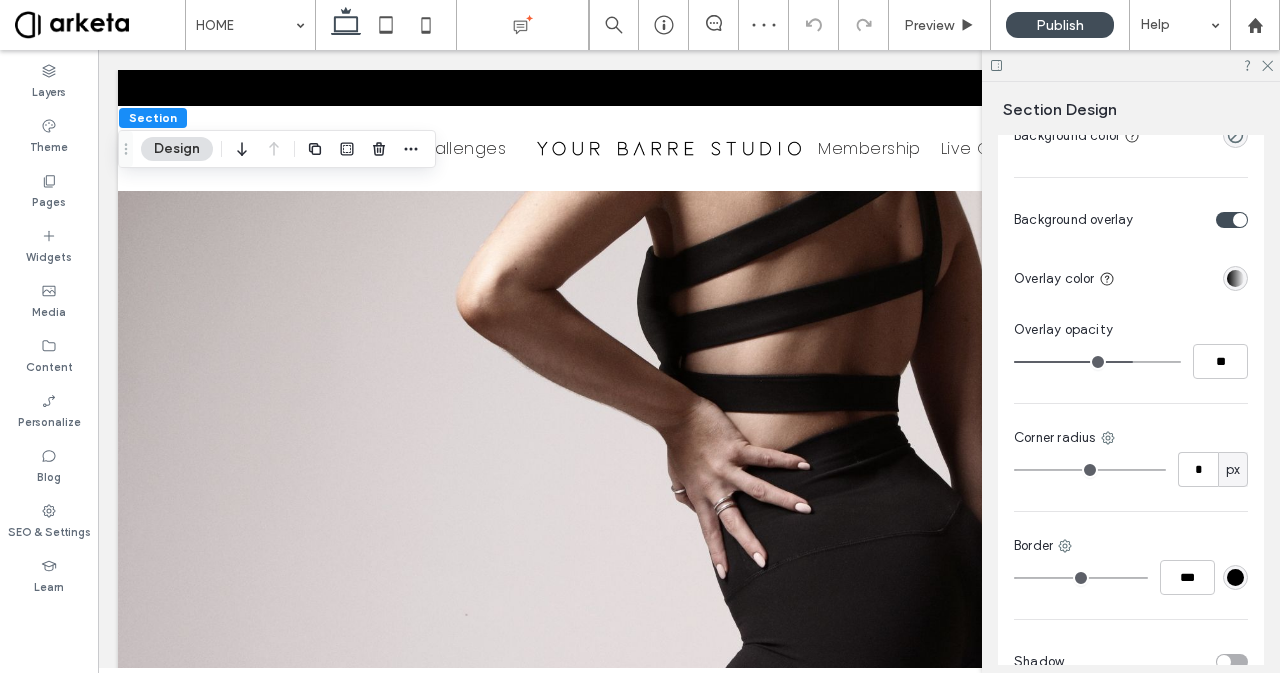 type on "**" 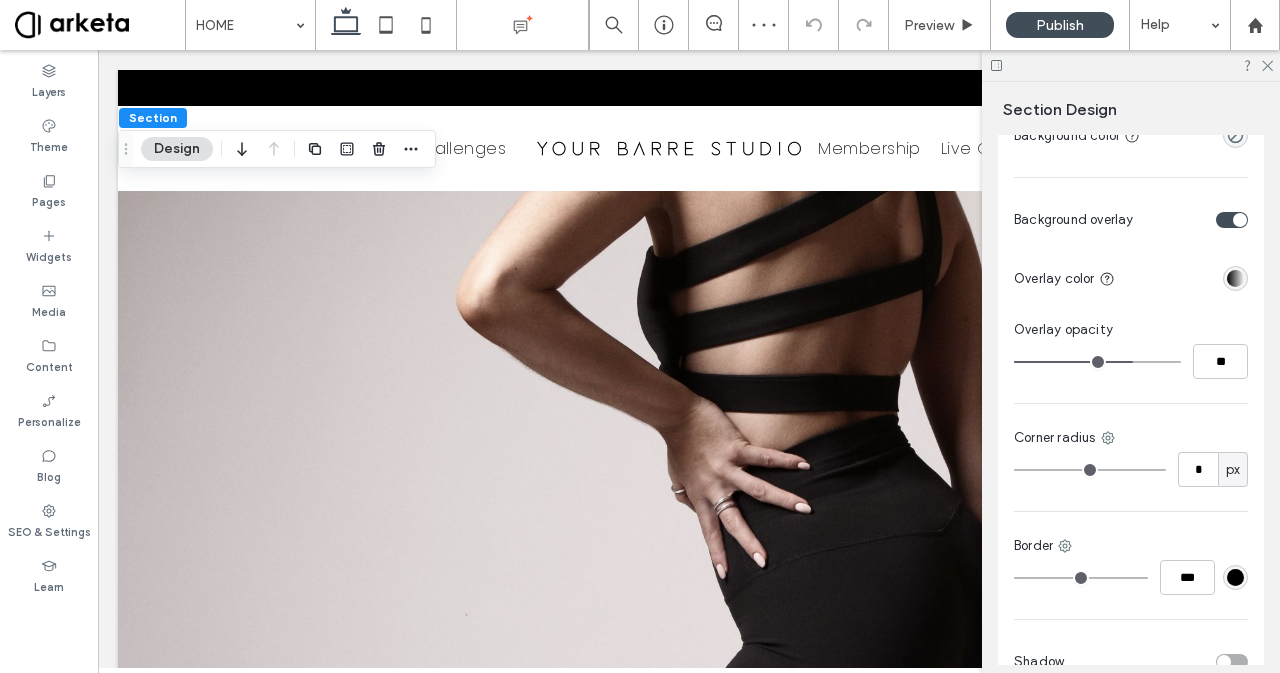 type on "**" 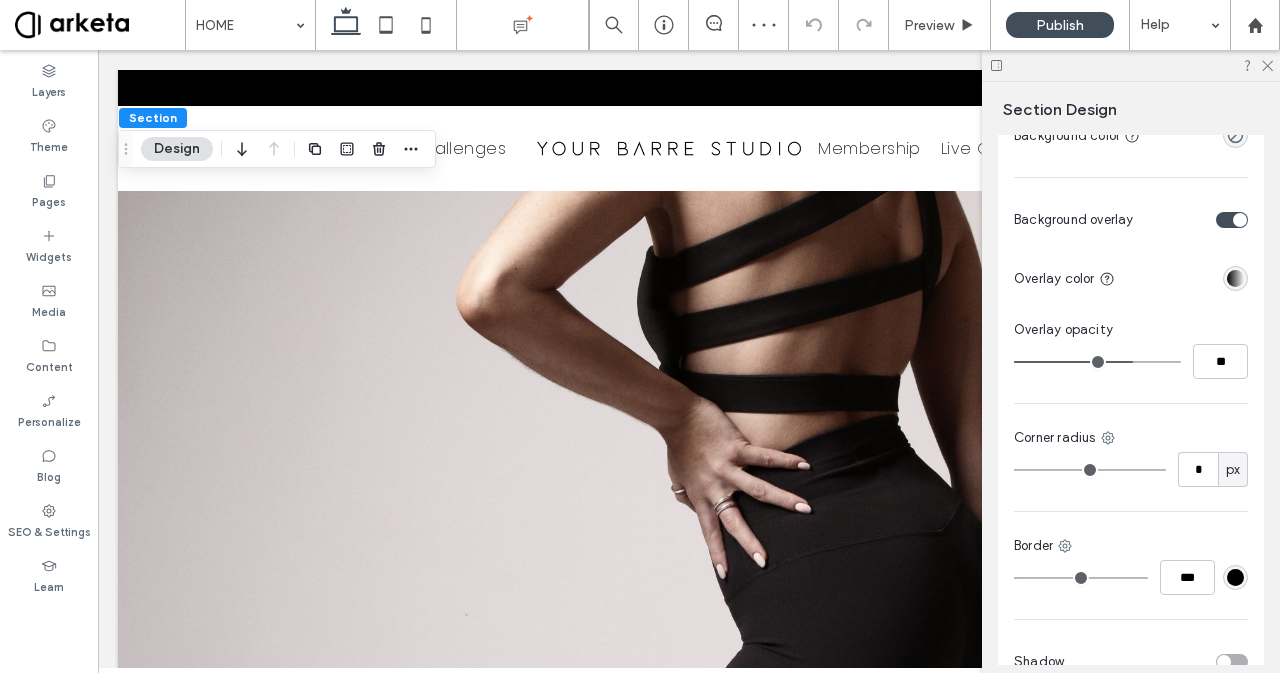 type on "**" 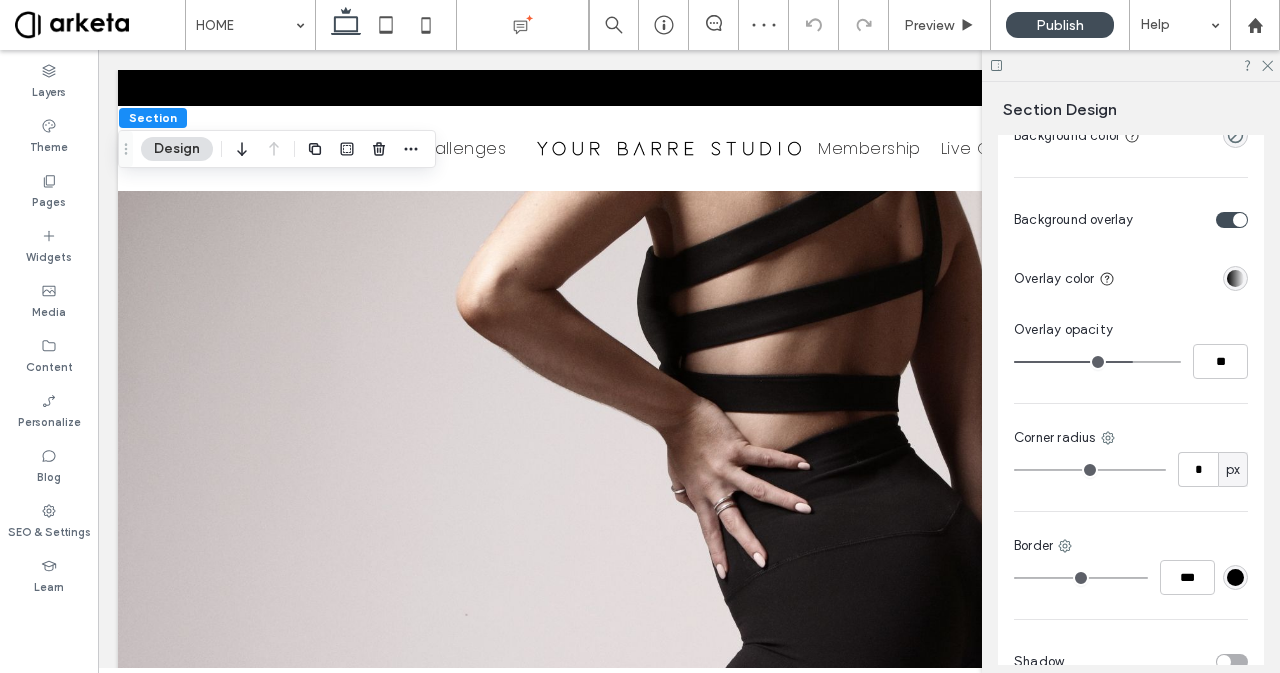 type on "**" 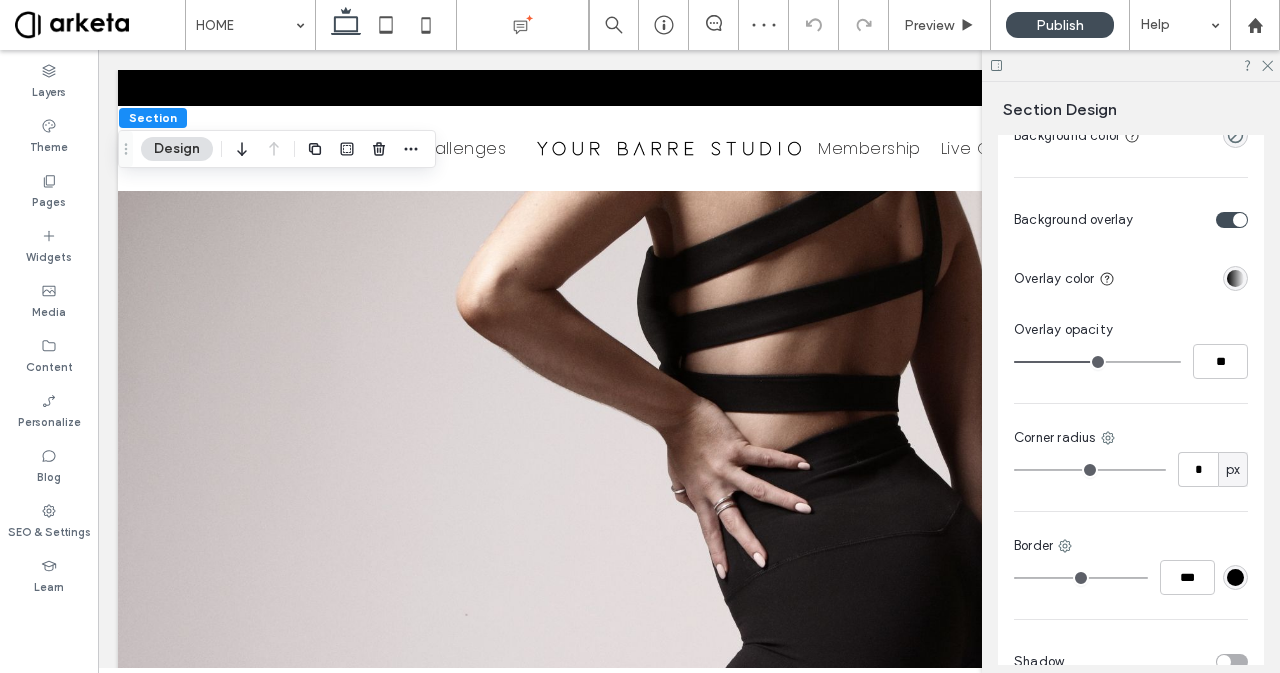 drag, startPoint x: 1161, startPoint y: 361, endPoint x: 1101, endPoint y: 361, distance: 60 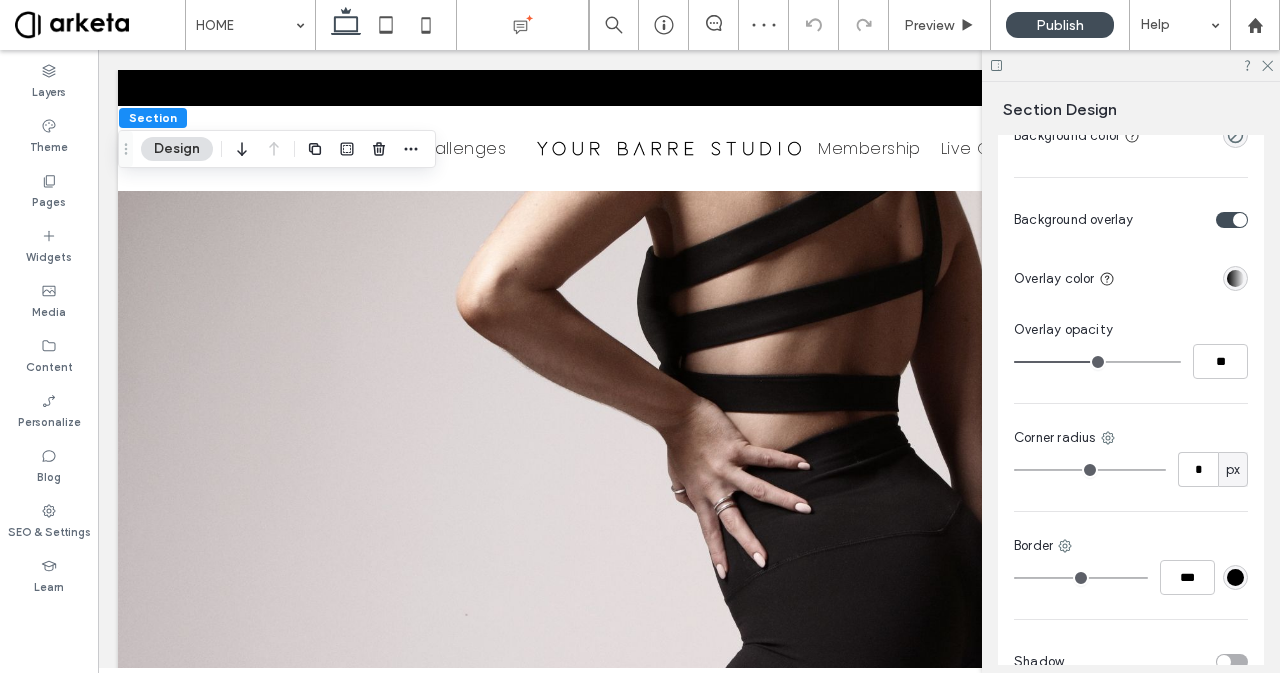 click at bounding box center (1097, 362) 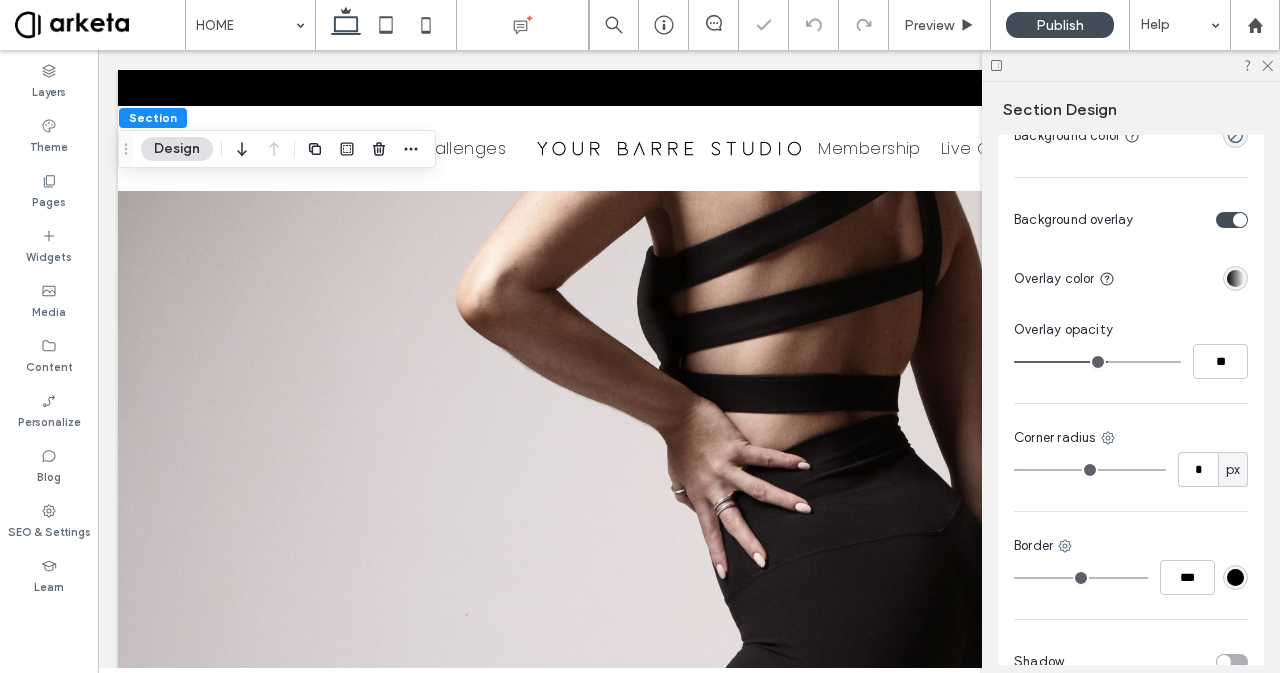 click at bounding box center (1097, 362) 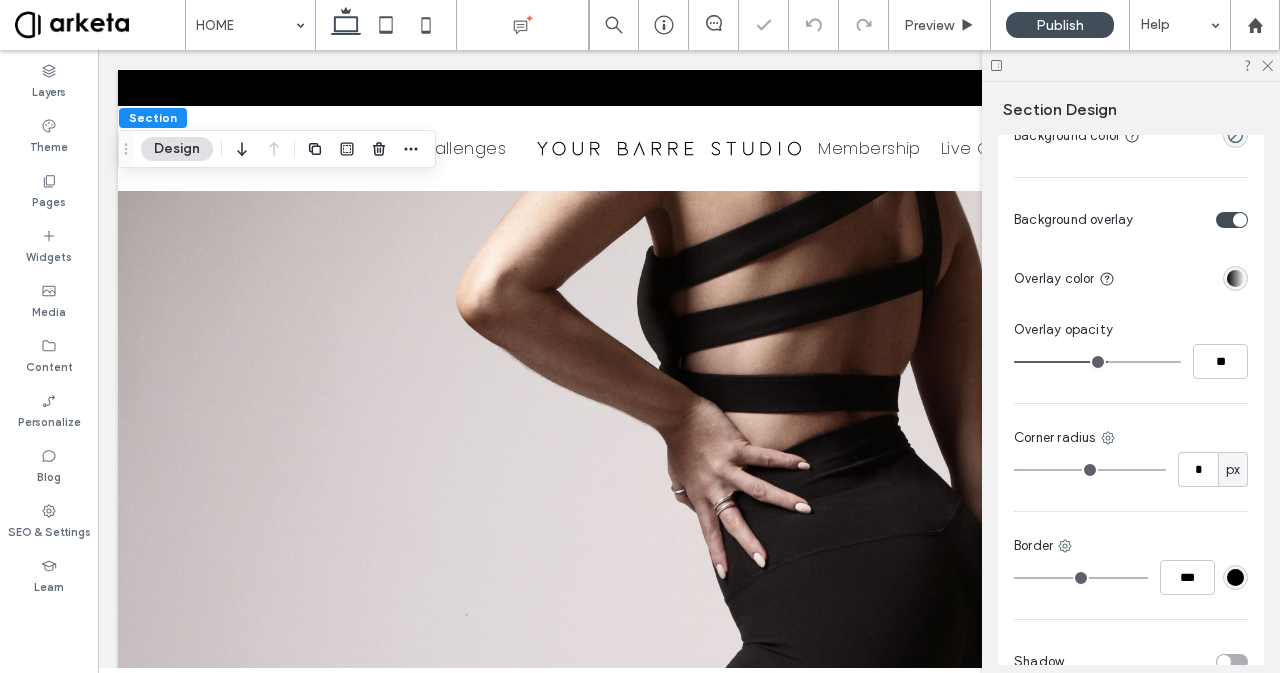 type on "**" 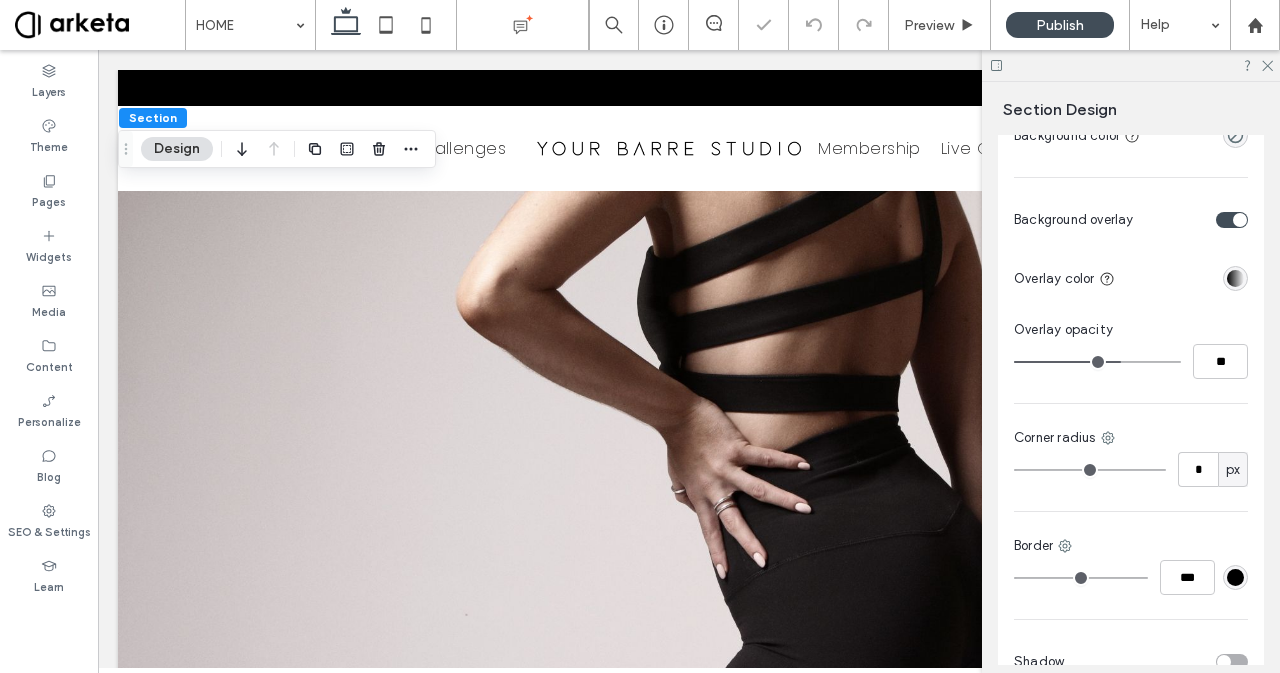 type on "**" 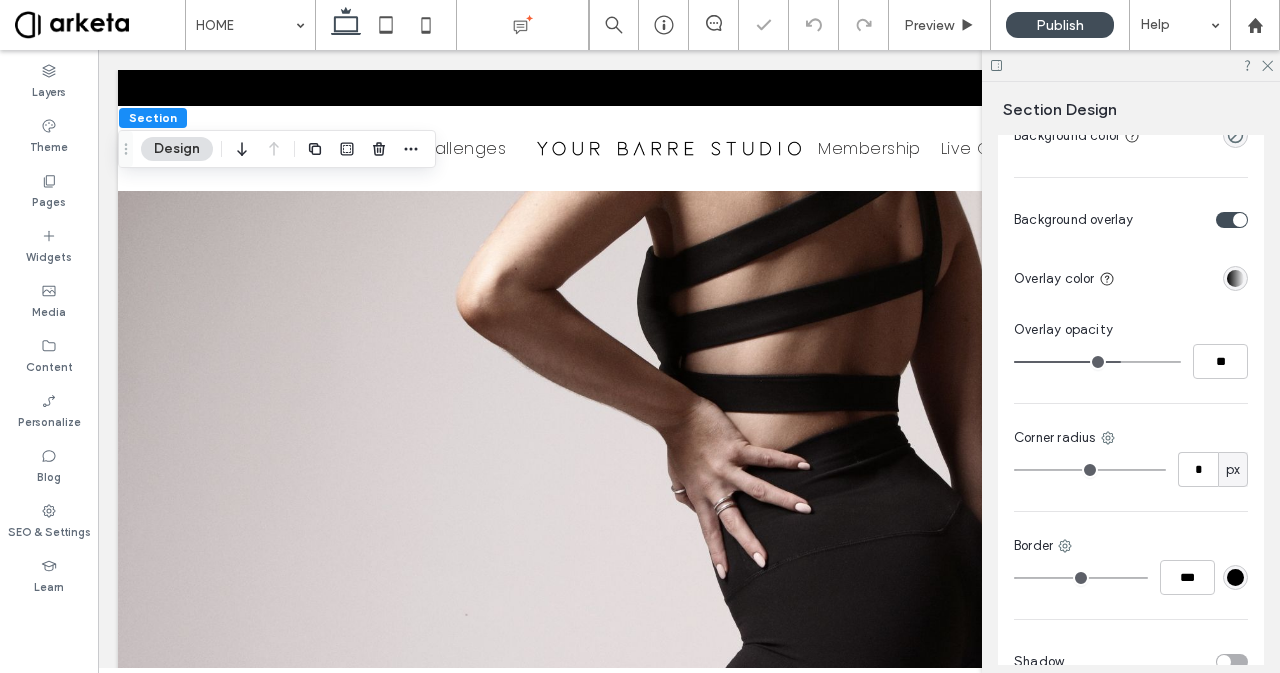 type on "**" 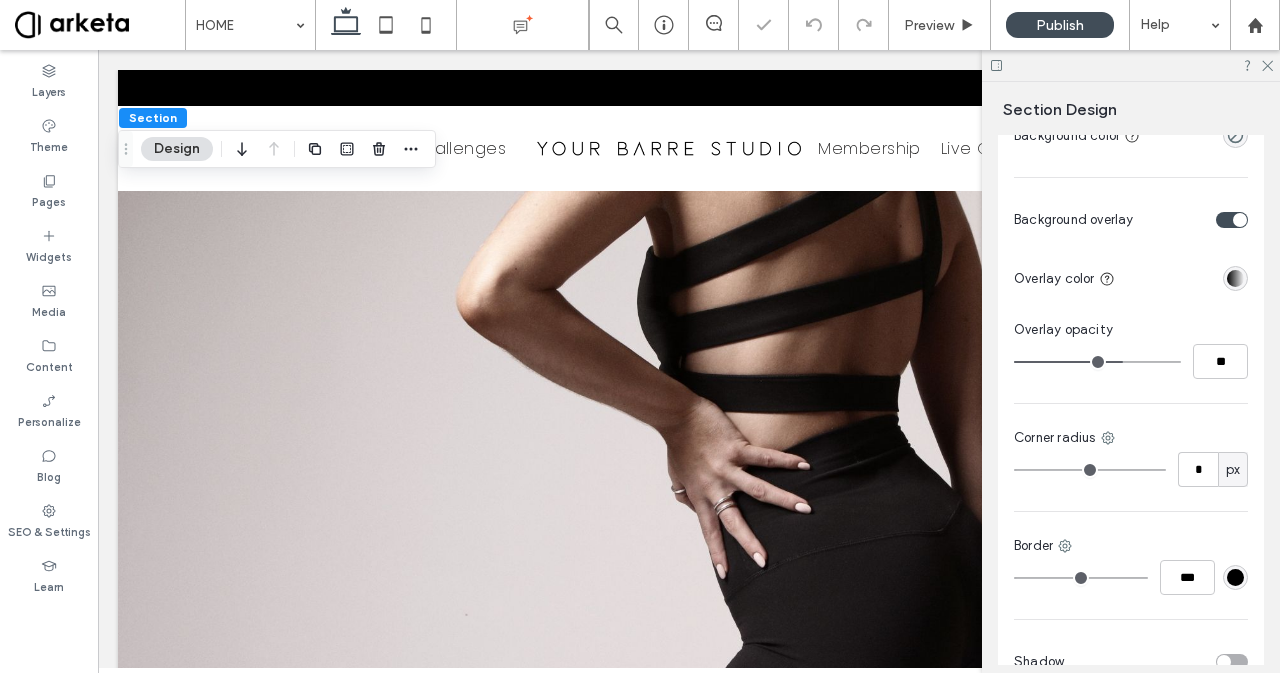 drag, startPoint x: 1101, startPoint y: 361, endPoint x: 1114, endPoint y: 361, distance: 13 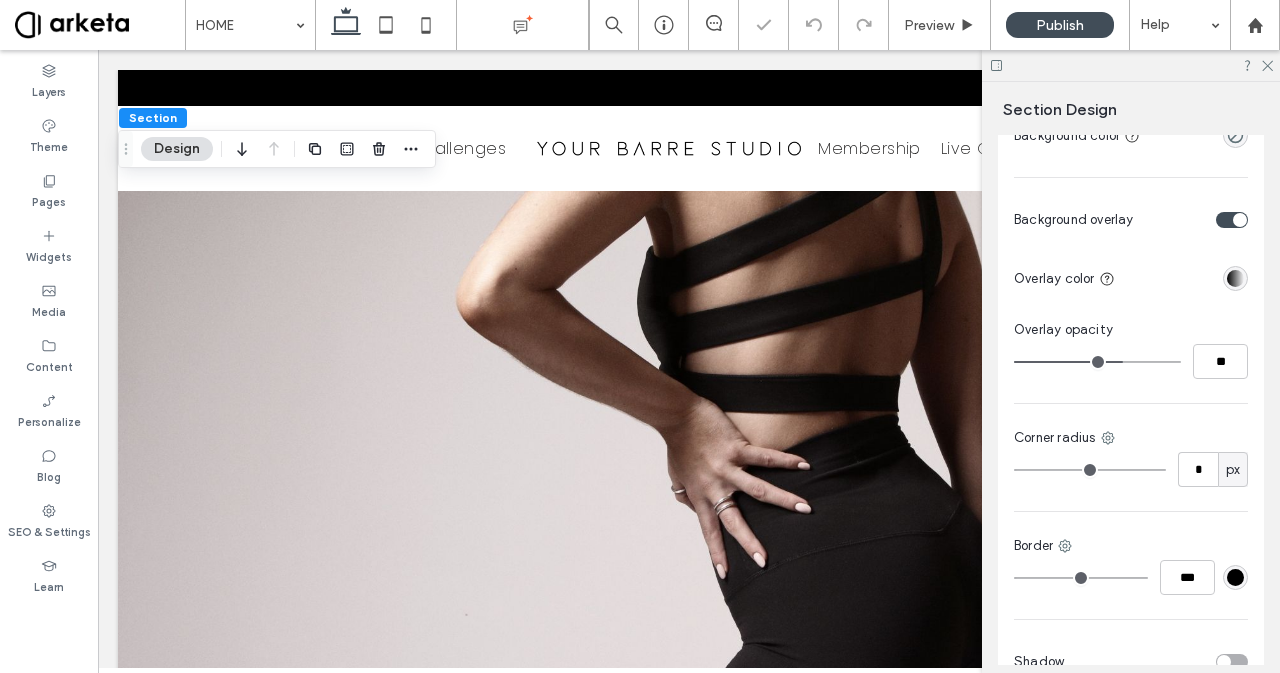 type on "**" 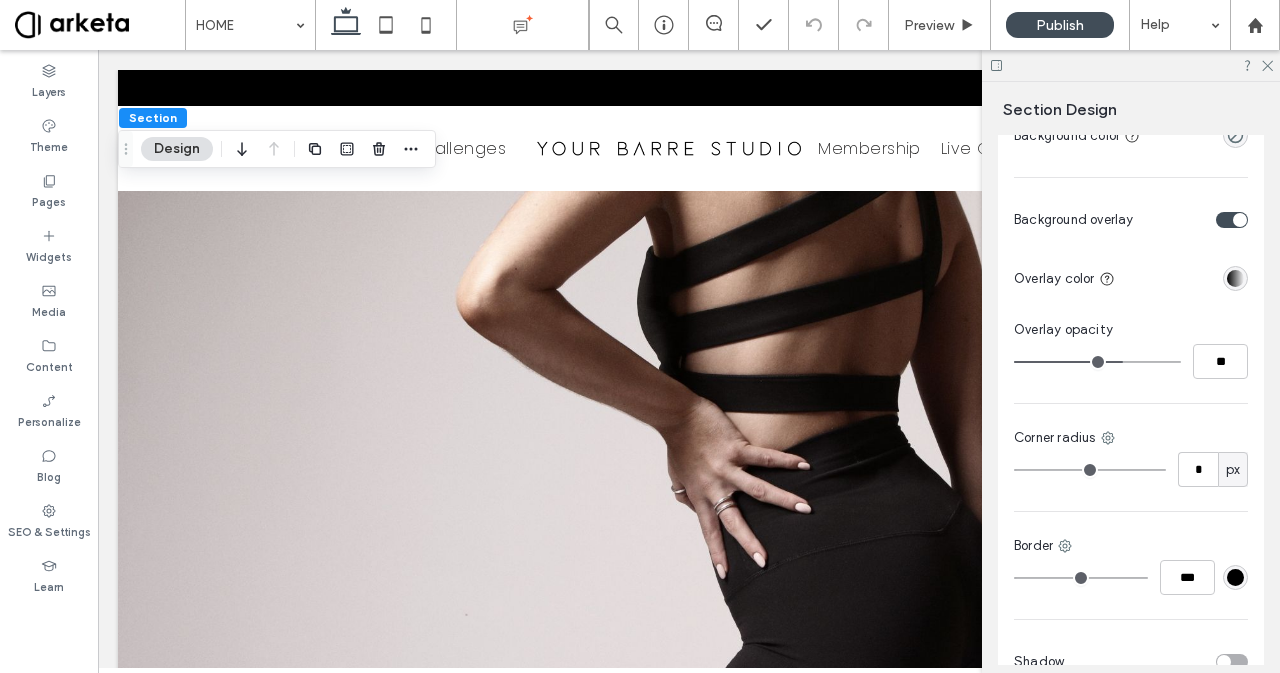 click at bounding box center [1235, 278] 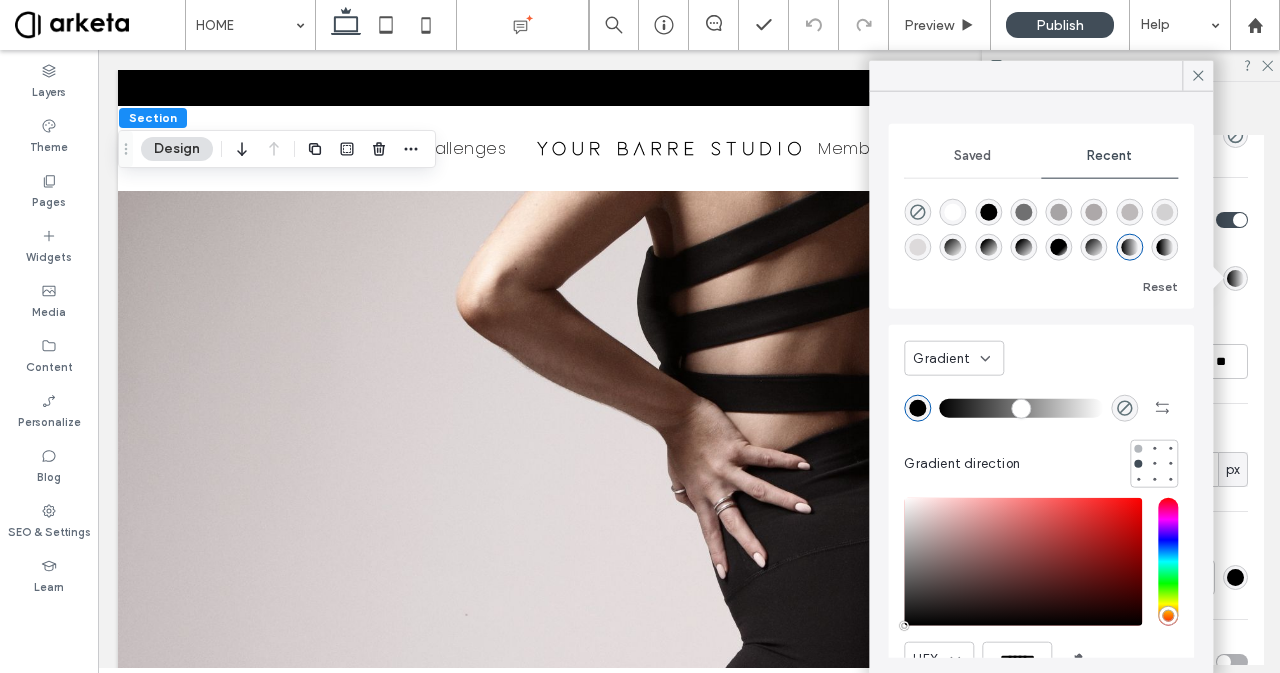 click at bounding box center [1138, 448] 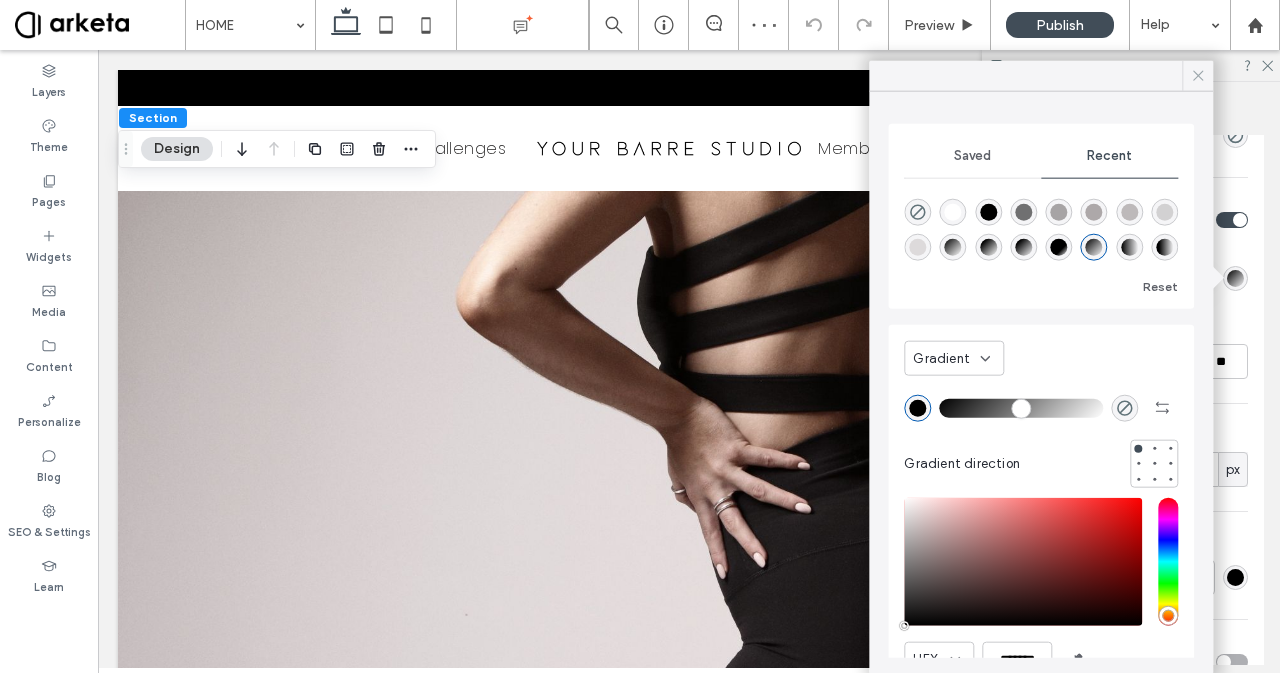 click at bounding box center (1197, 76) 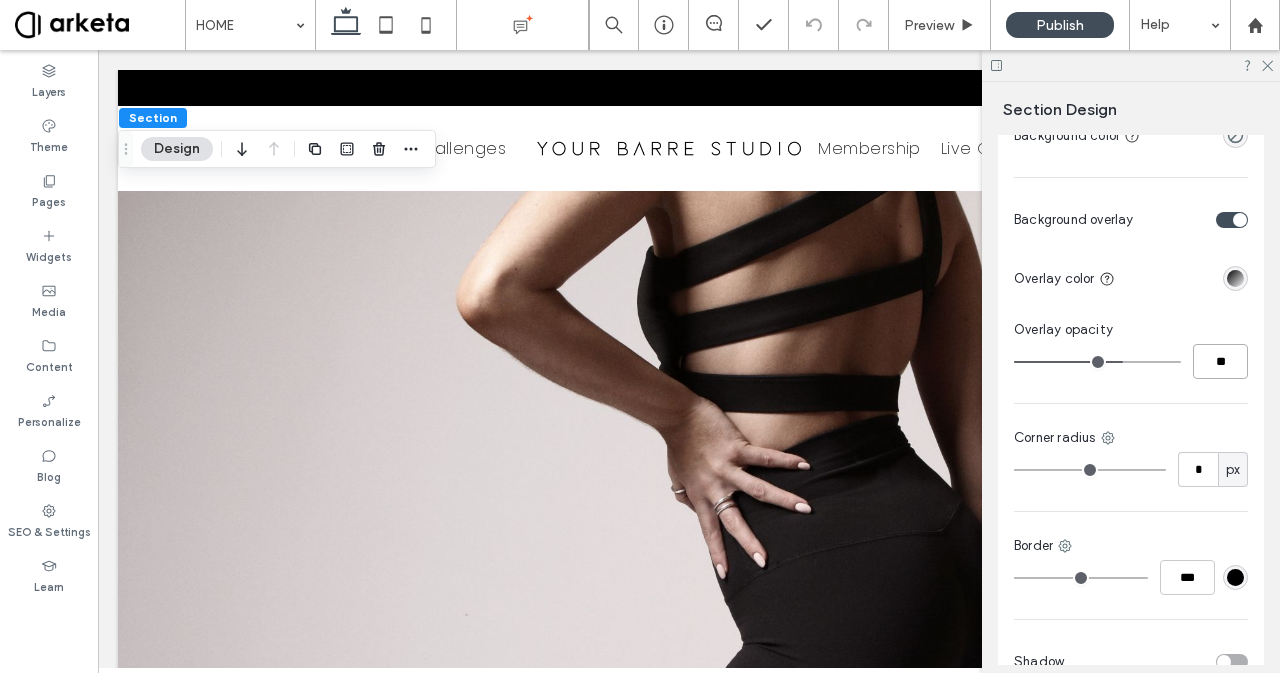 click on "**" at bounding box center [1220, 361] 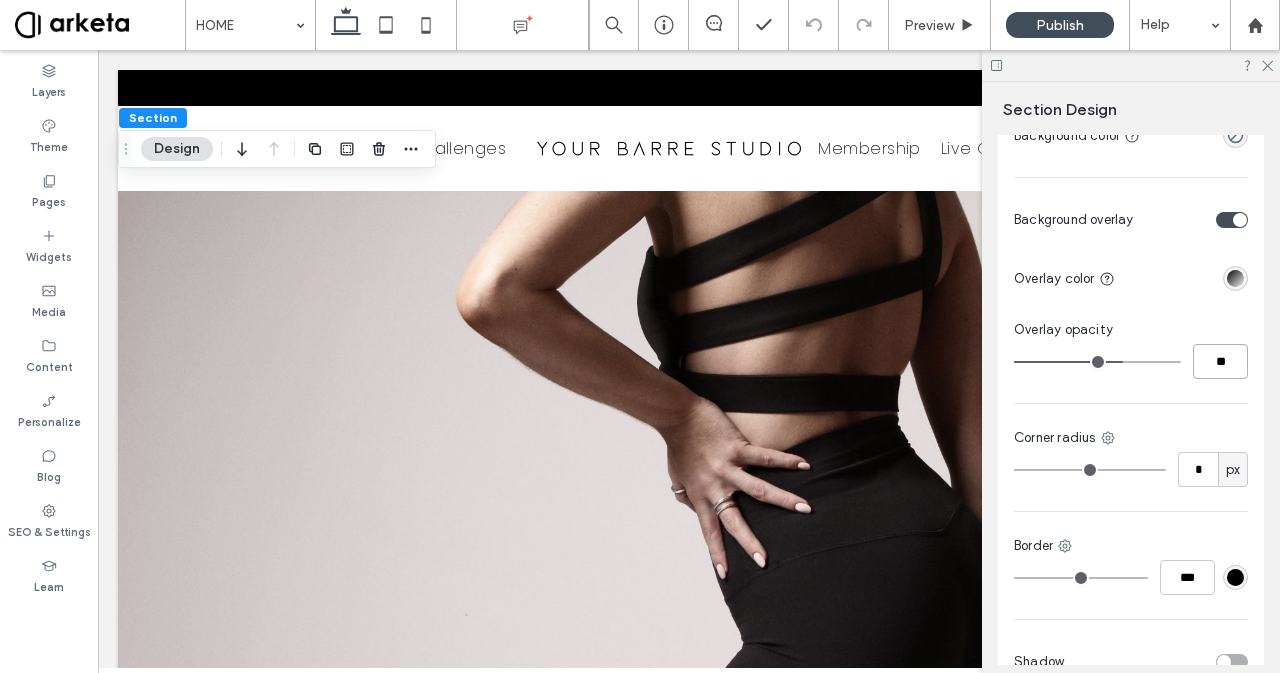type on "**" 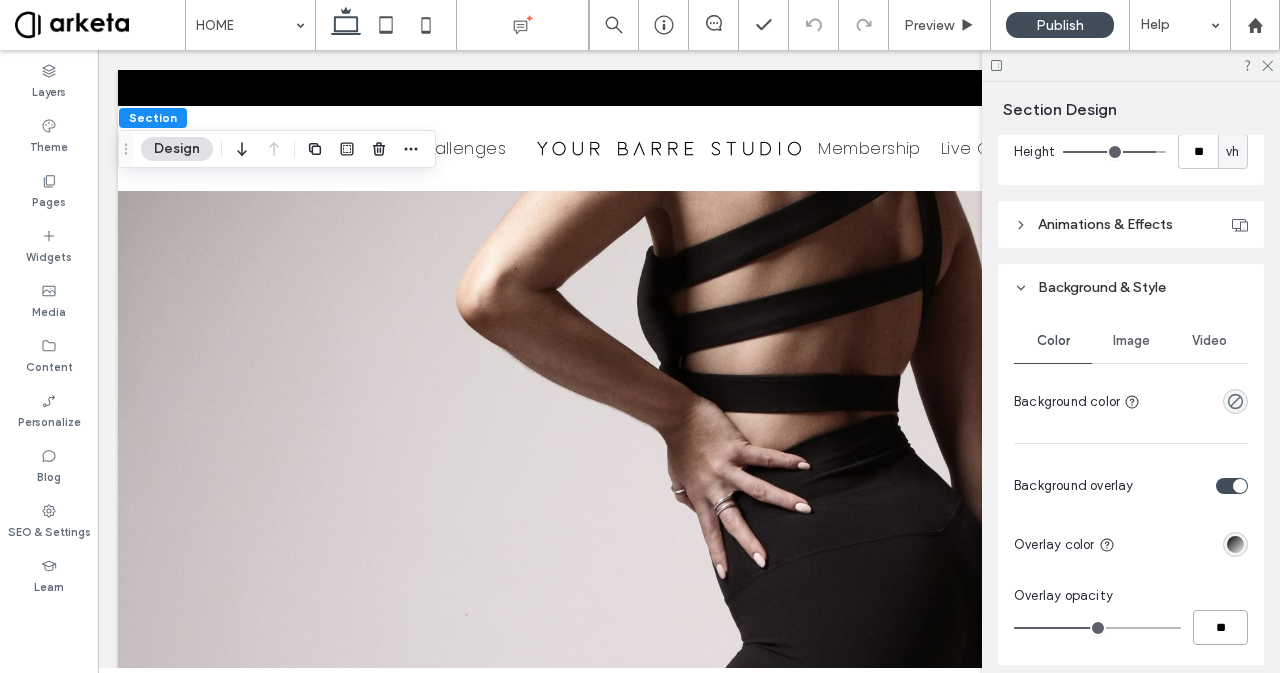 scroll, scrollTop: 710, scrollLeft: 0, axis: vertical 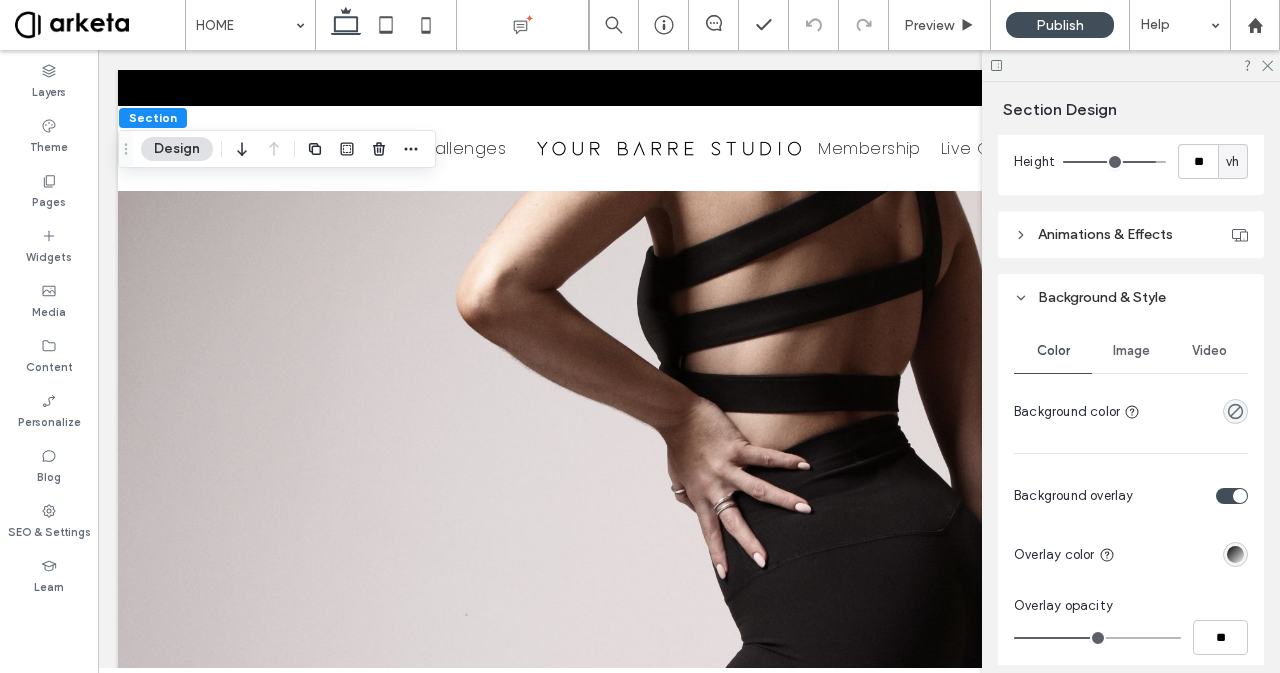 click at bounding box center (1235, 554) 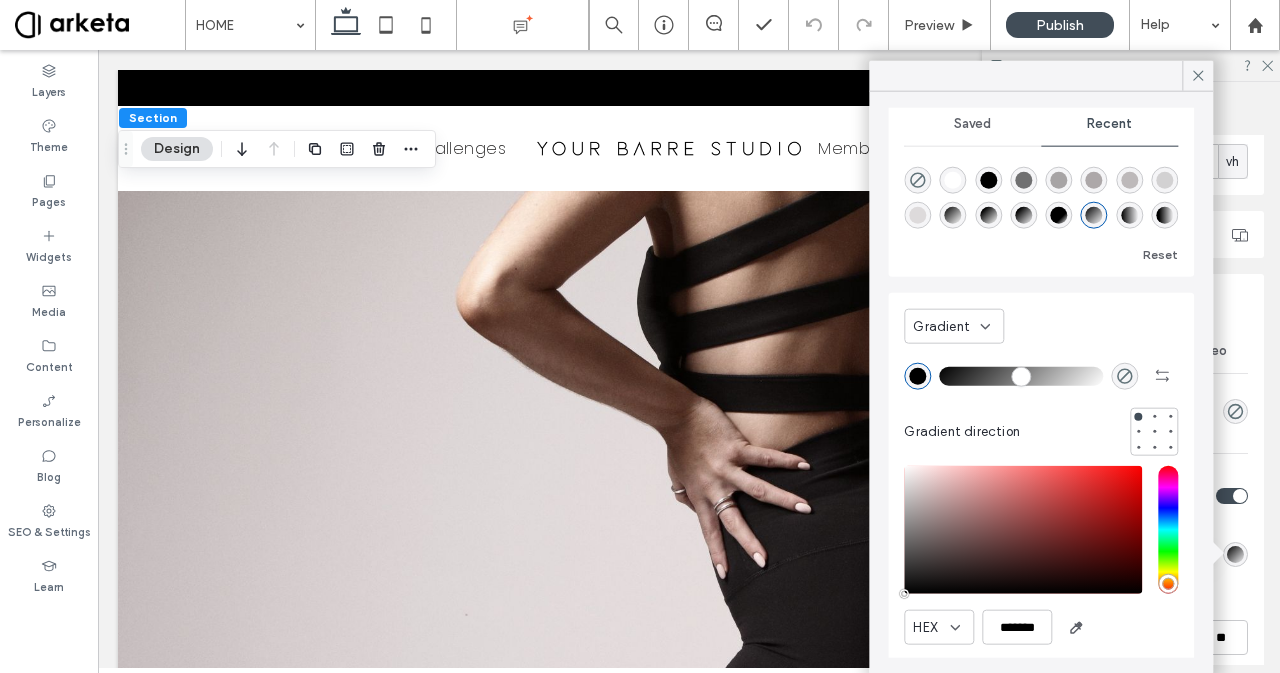 scroll, scrollTop: 34, scrollLeft: 0, axis: vertical 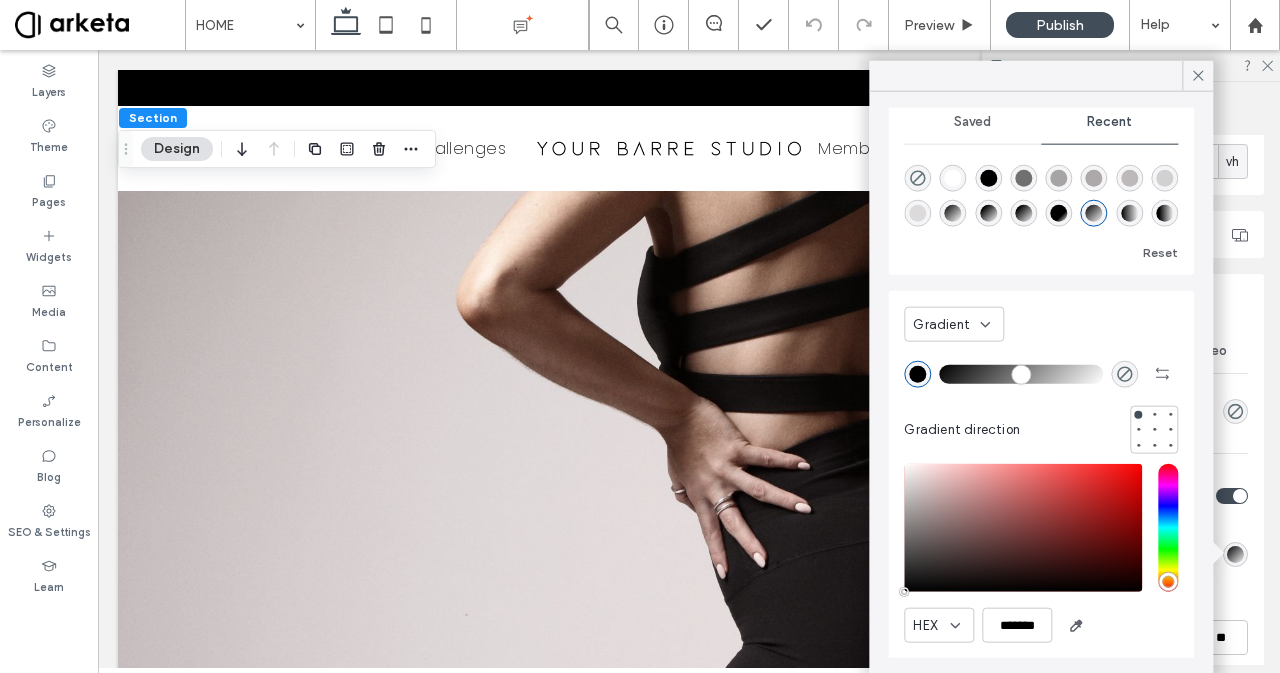 click on "Video" at bounding box center (1209, 351) 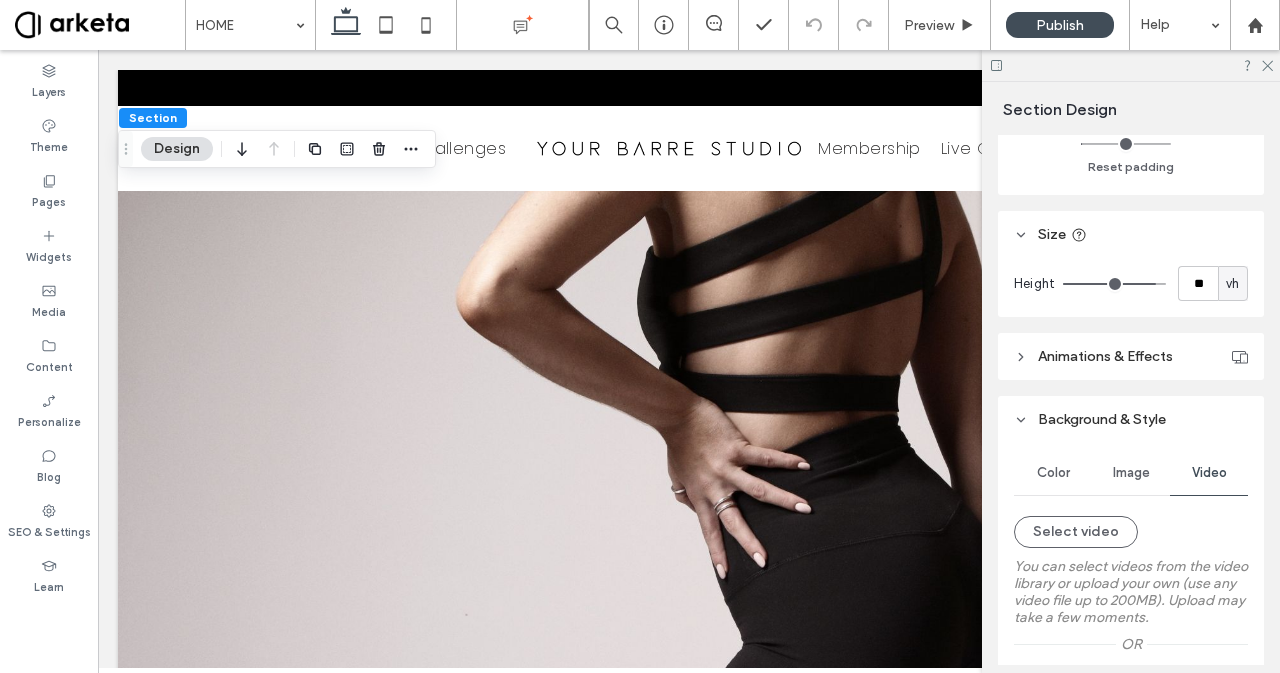 scroll, scrollTop: 659, scrollLeft: 0, axis: vertical 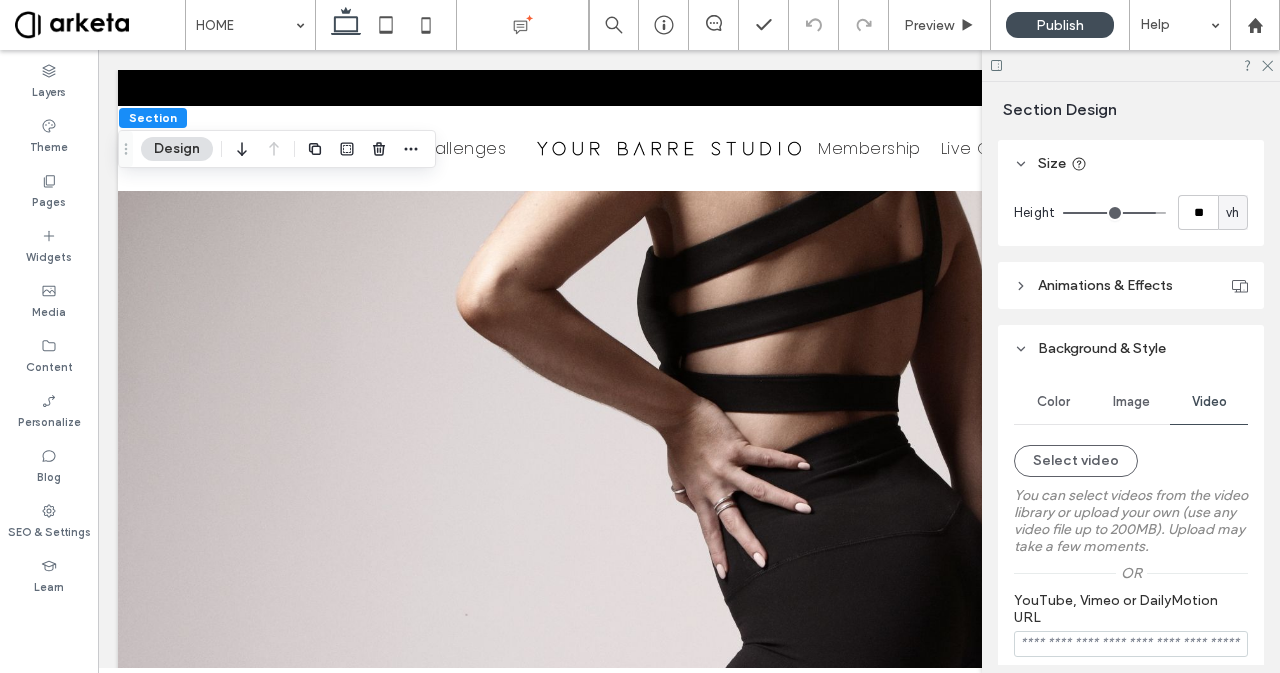 click on "Image" at bounding box center (1131, 402) 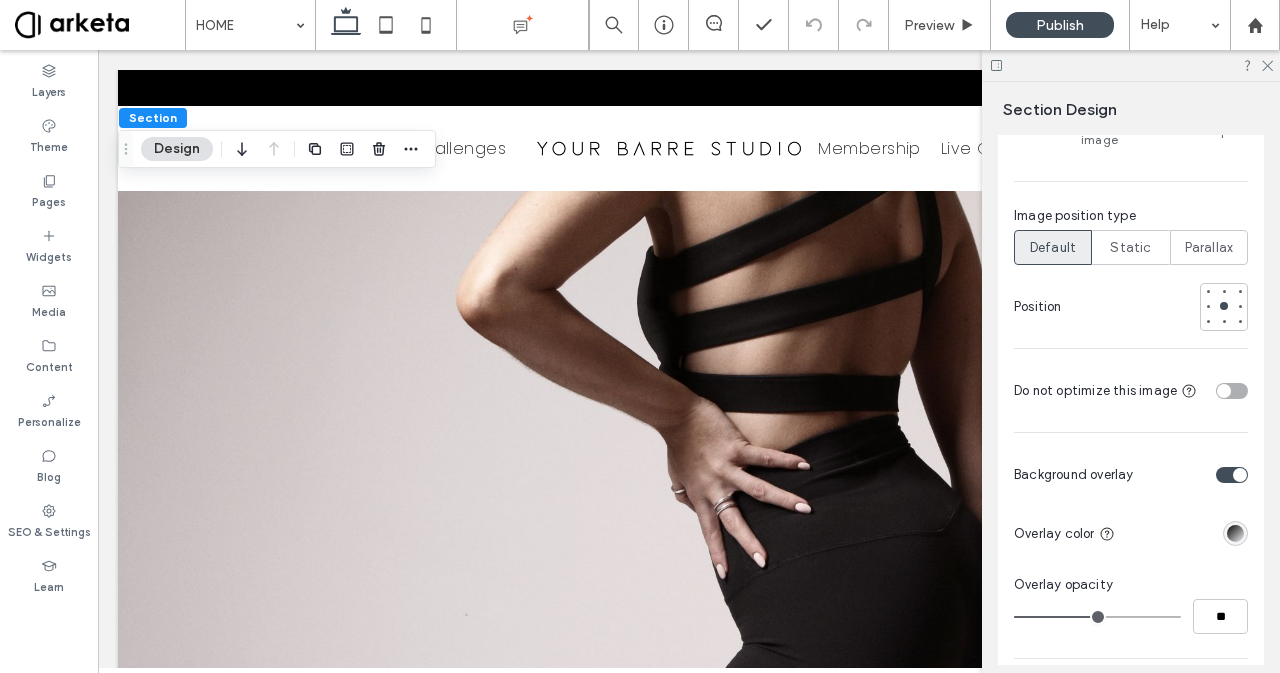 scroll, scrollTop: 1512, scrollLeft: 0, axis: vertical 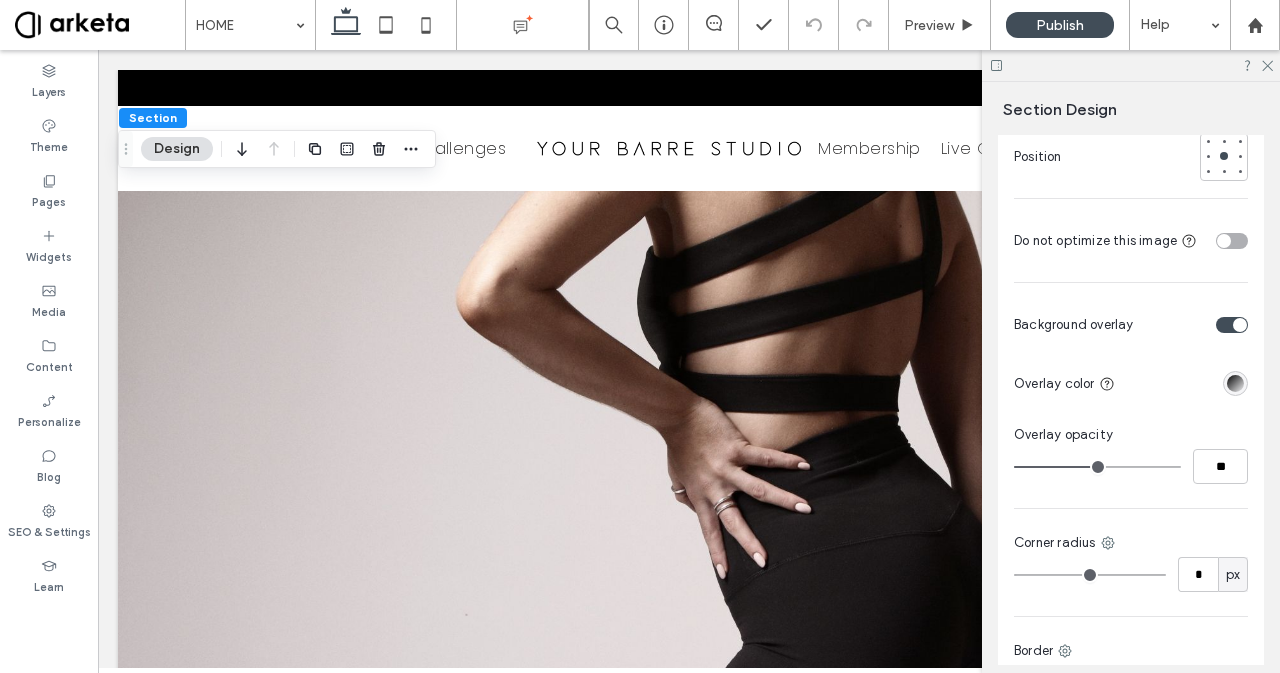 type on "**" 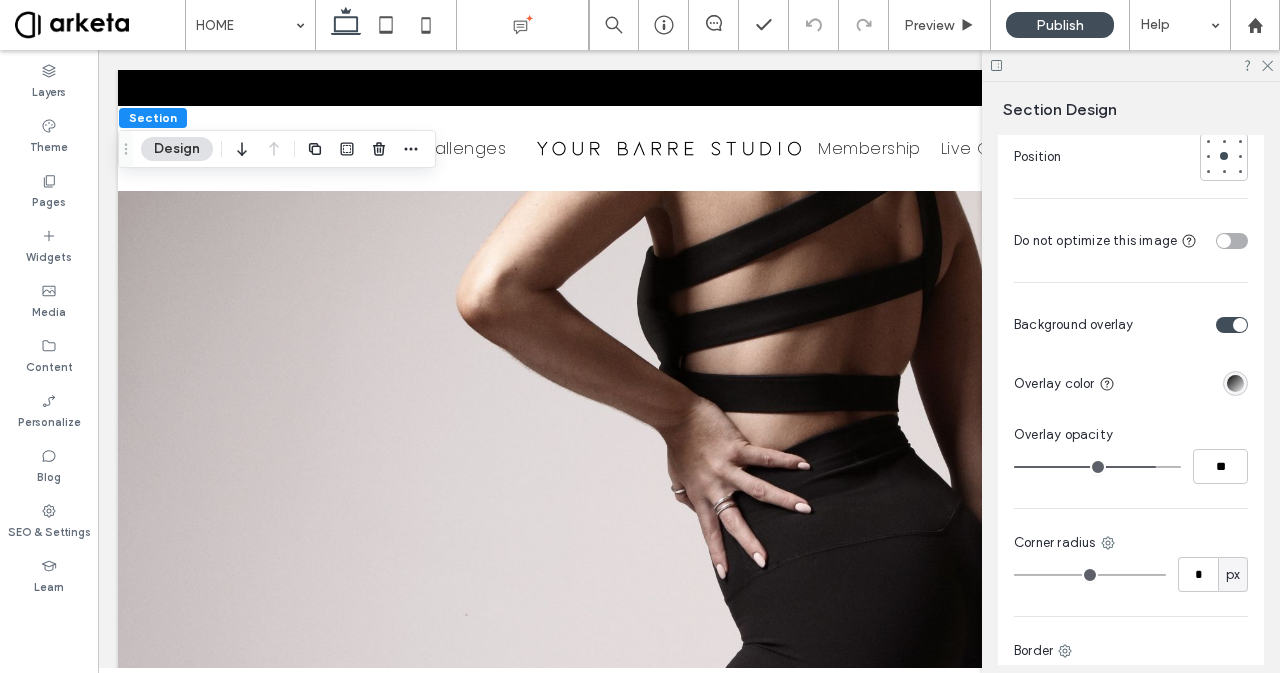 drag, startPoint x: 1096, startPoint y: 450, endPoint x: 1142, endPoint y: 443, distance: 46.52956 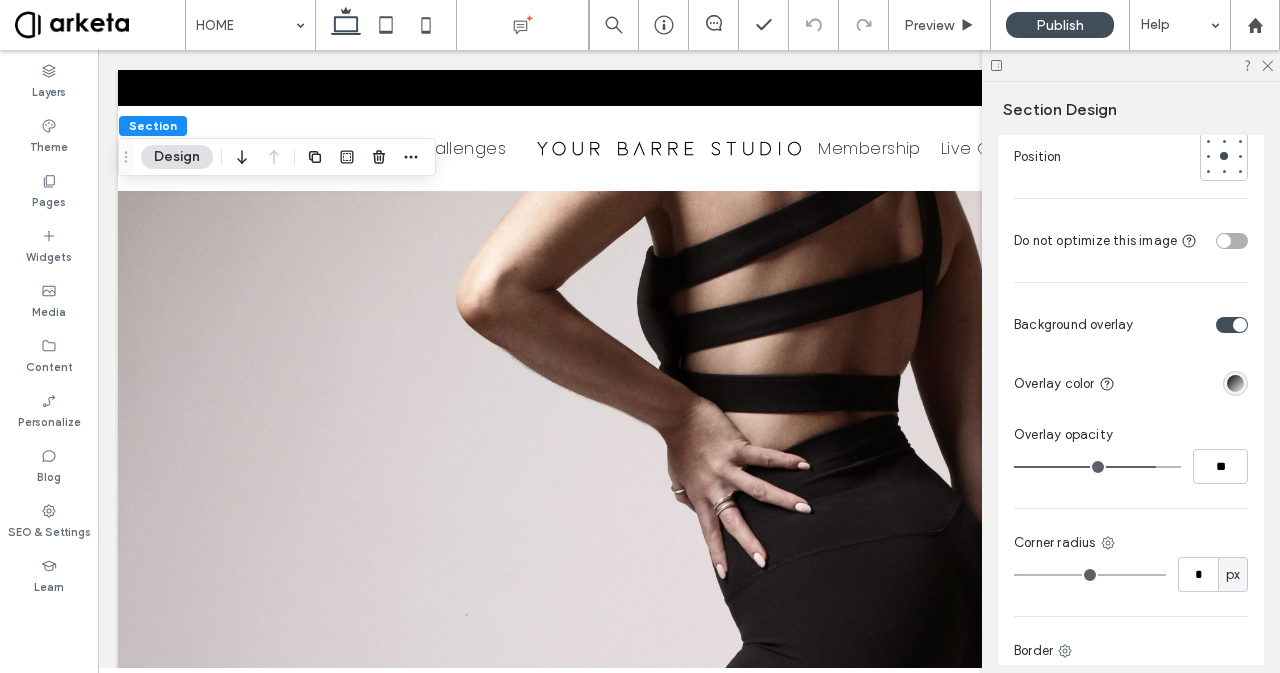 click at bounding box center (1235, 383) 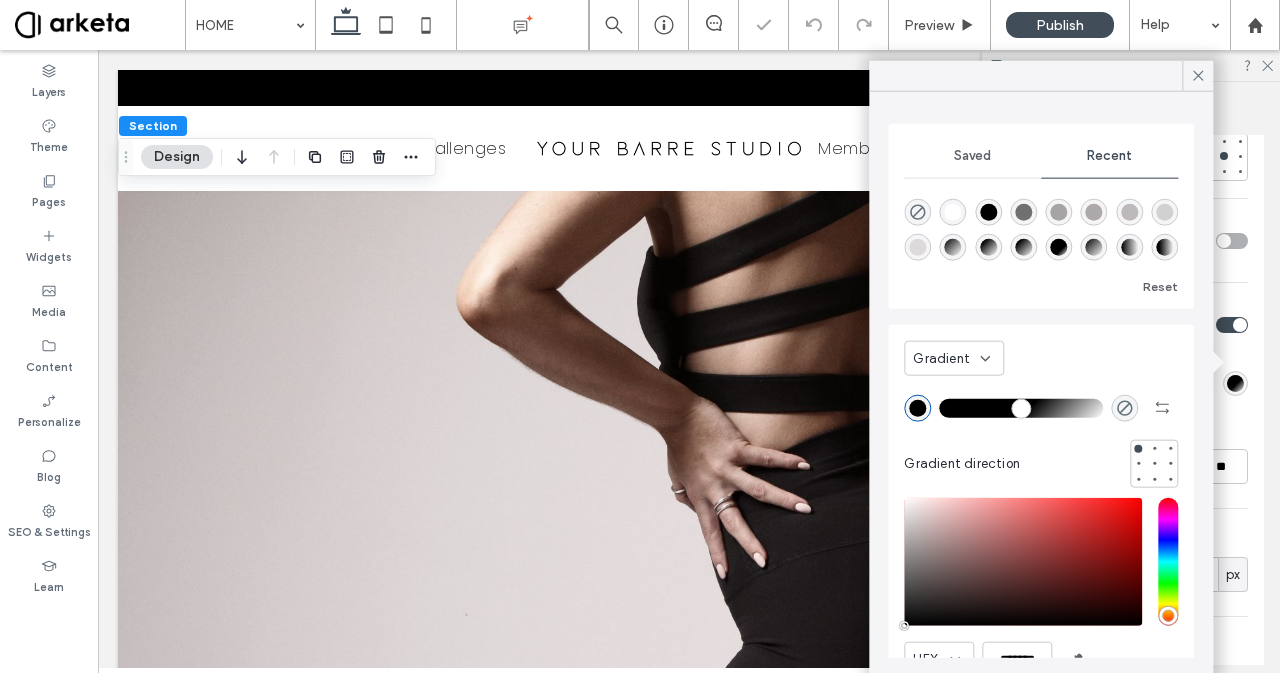 type on "*" 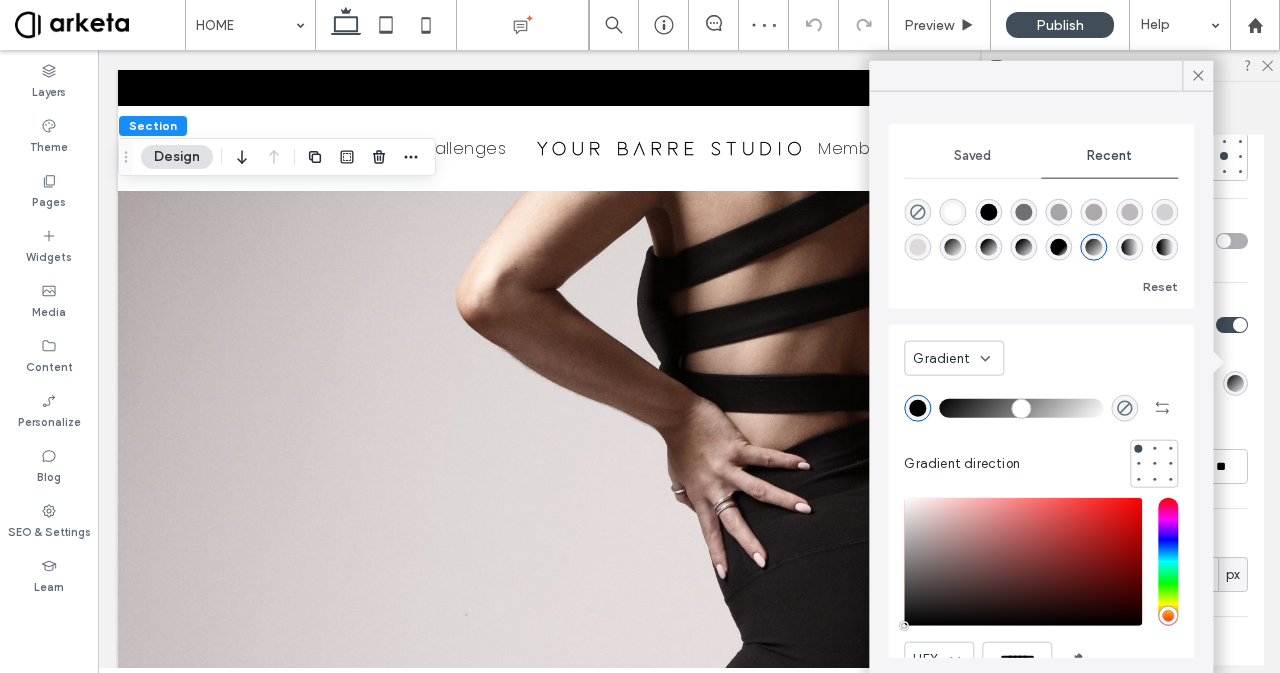 drag, startPoint x: 954, startPoint y: 412, endPoint x: 917, endPoint y: 419, distance: 37.65634 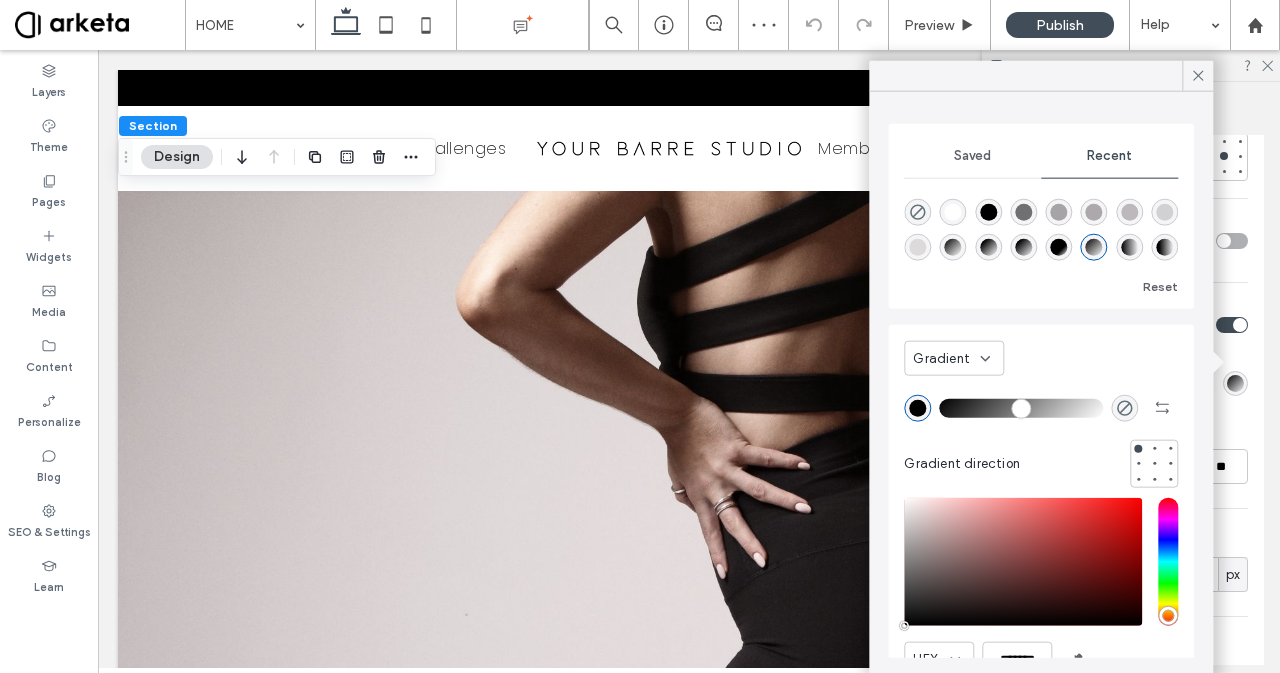 click at bounding box center [1021, 408] 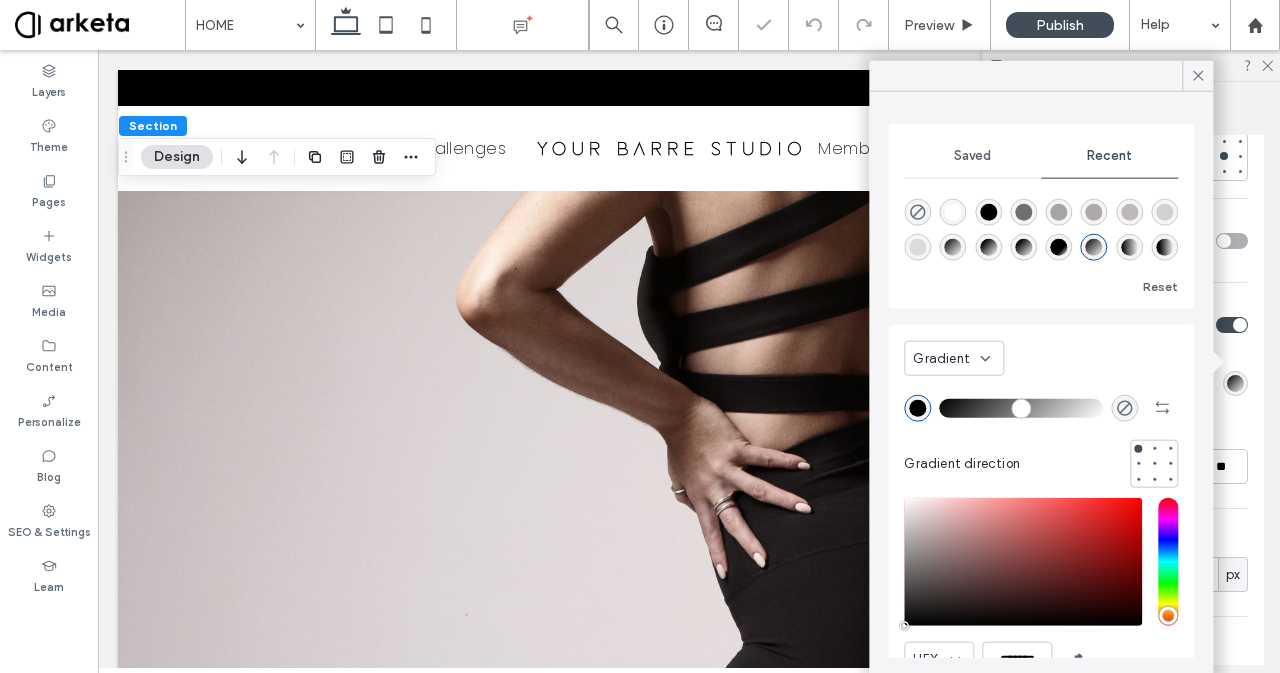 scroll, scrollTop: 44, scrollLeft: 0, axis: vertical 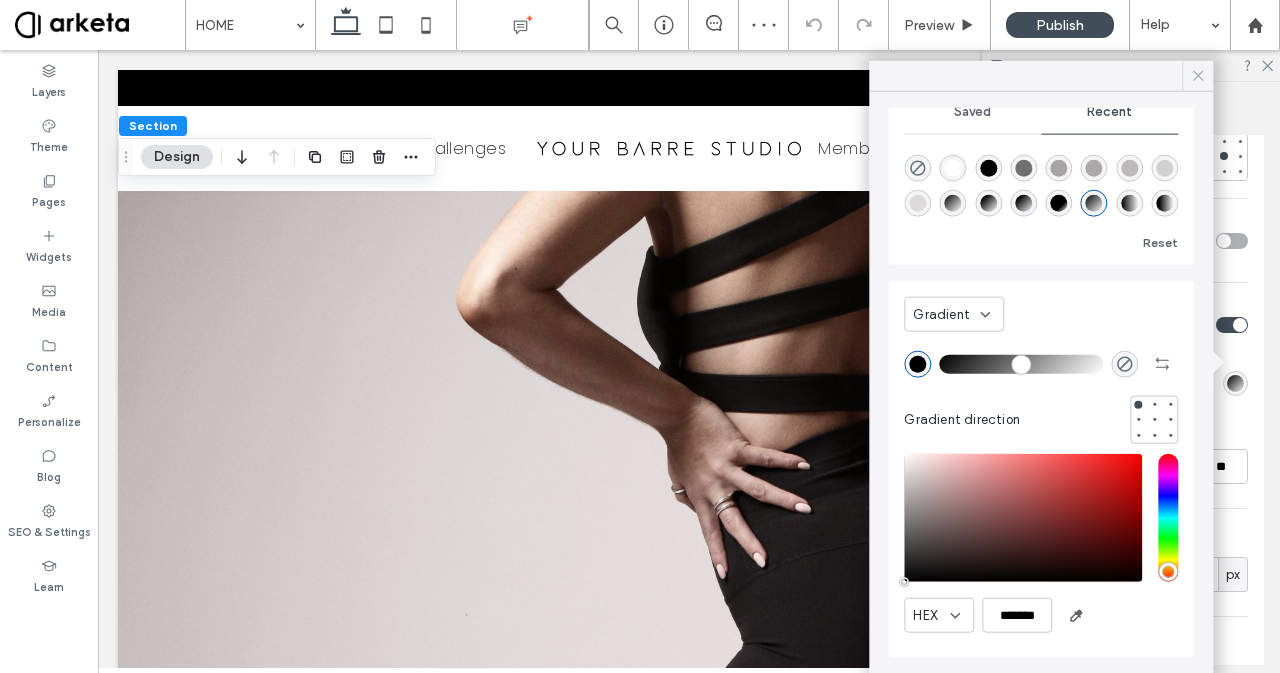 click 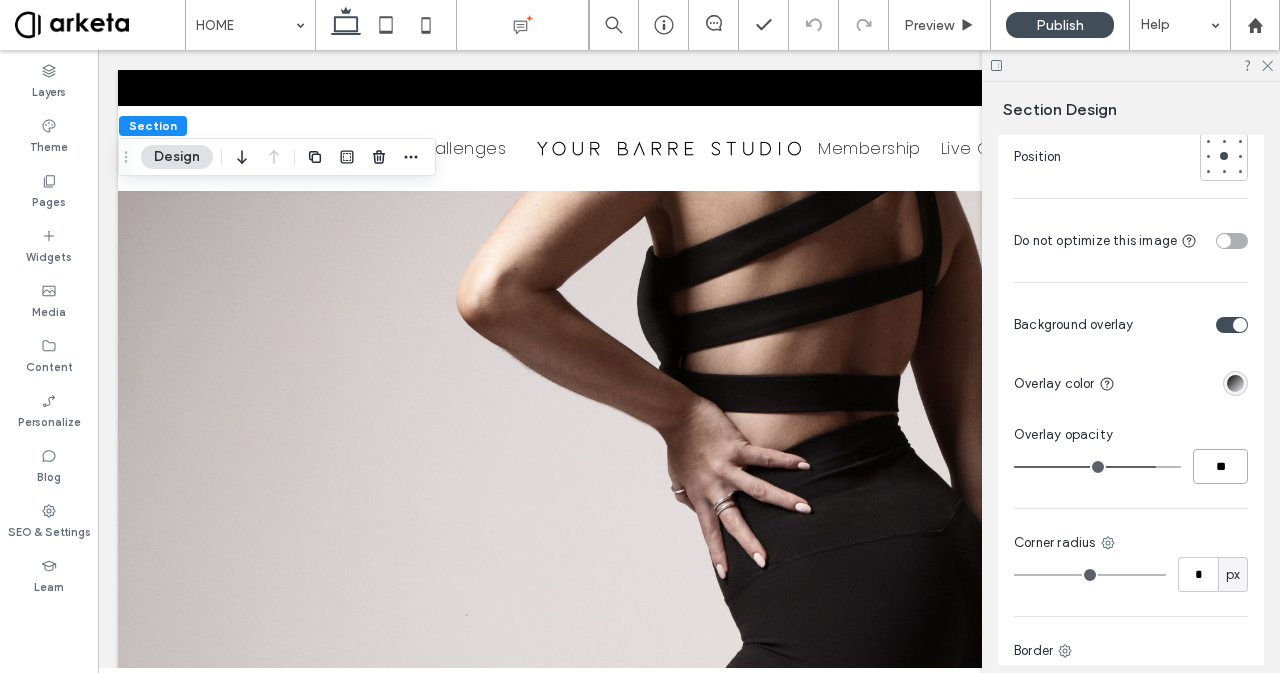 click on "**" at bounding box center [1220, 466] 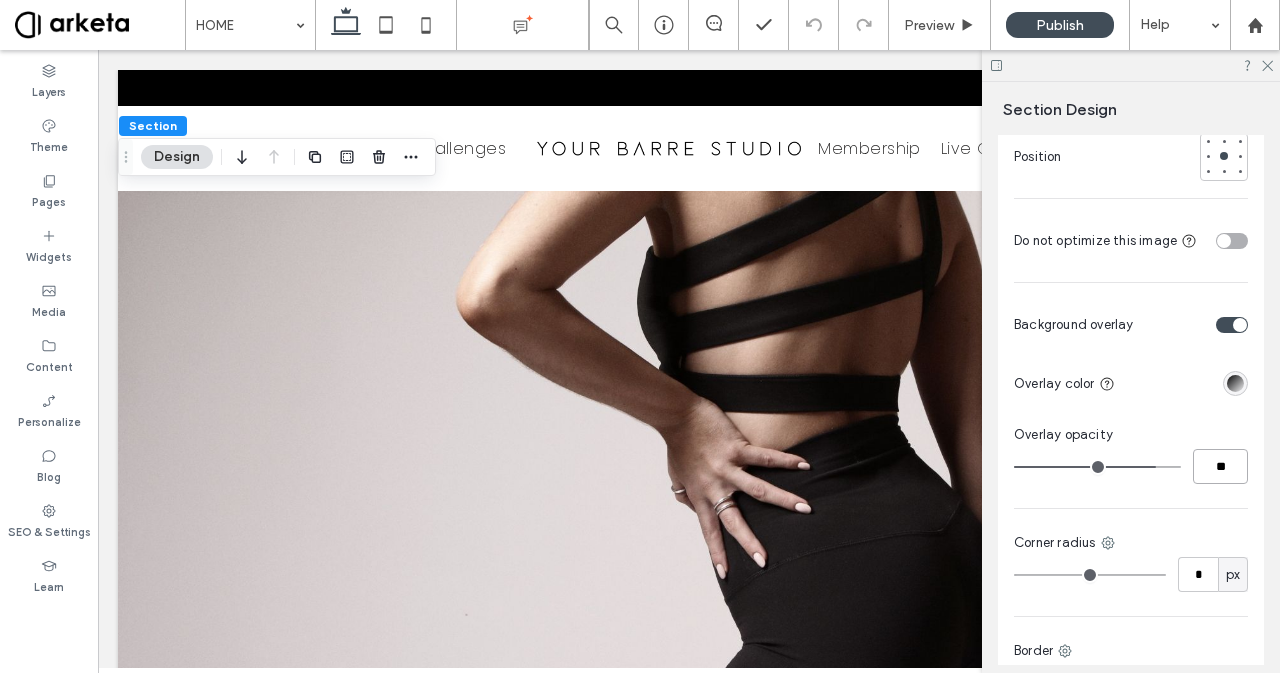 type on "*" 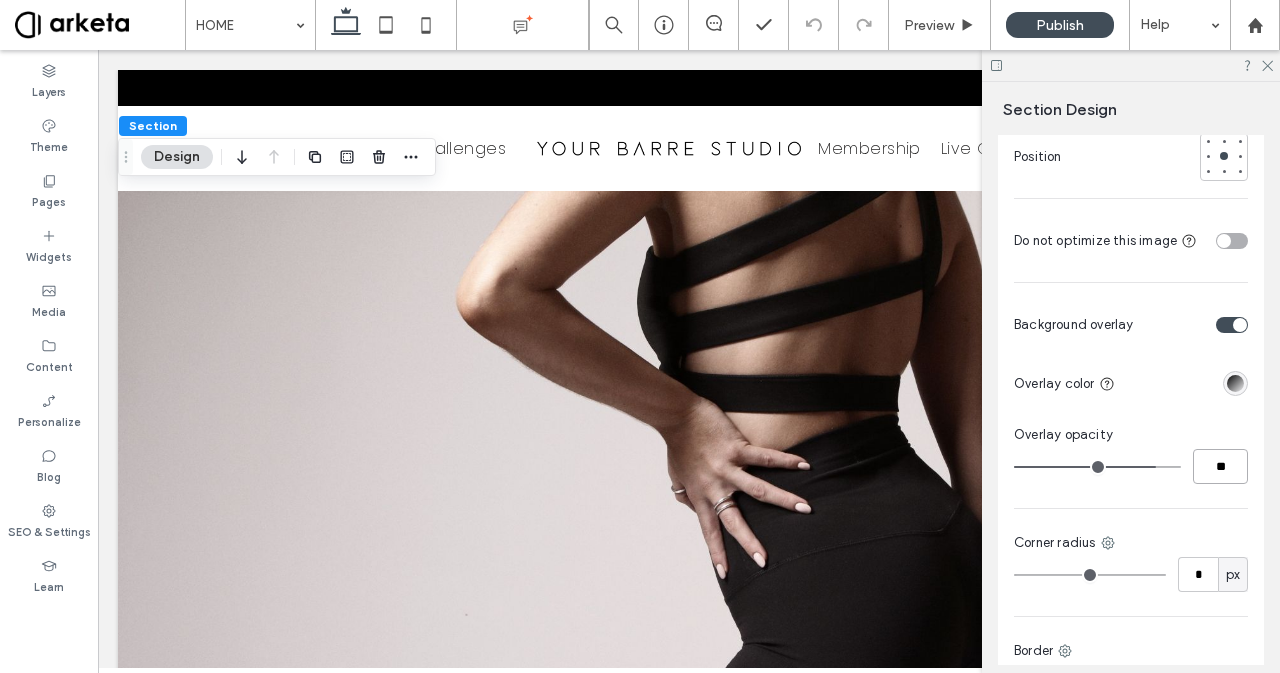 type on "**" 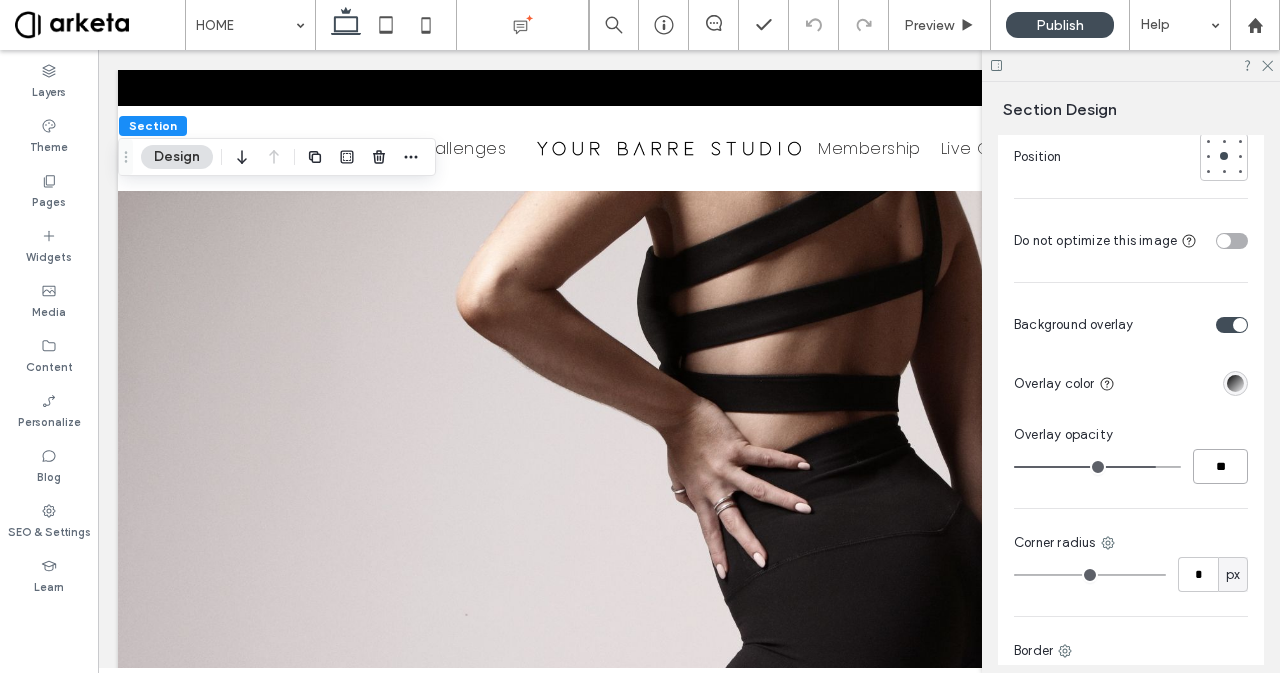 type on "**" 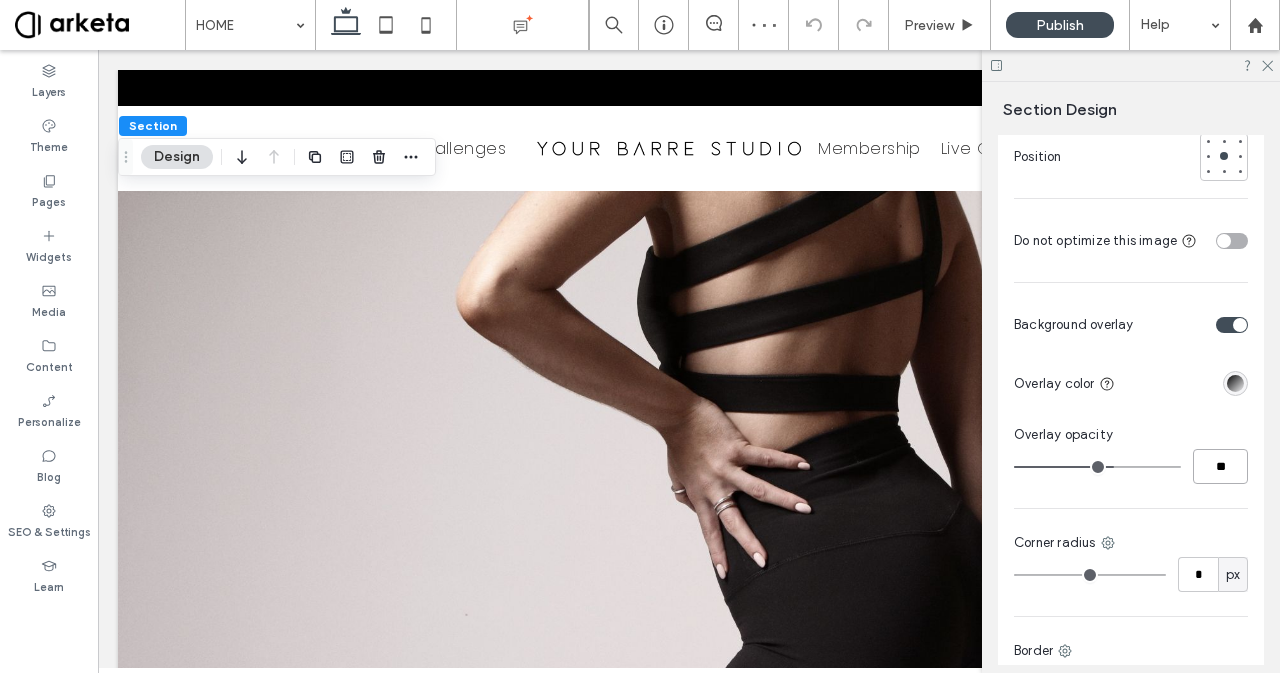 type on "**" 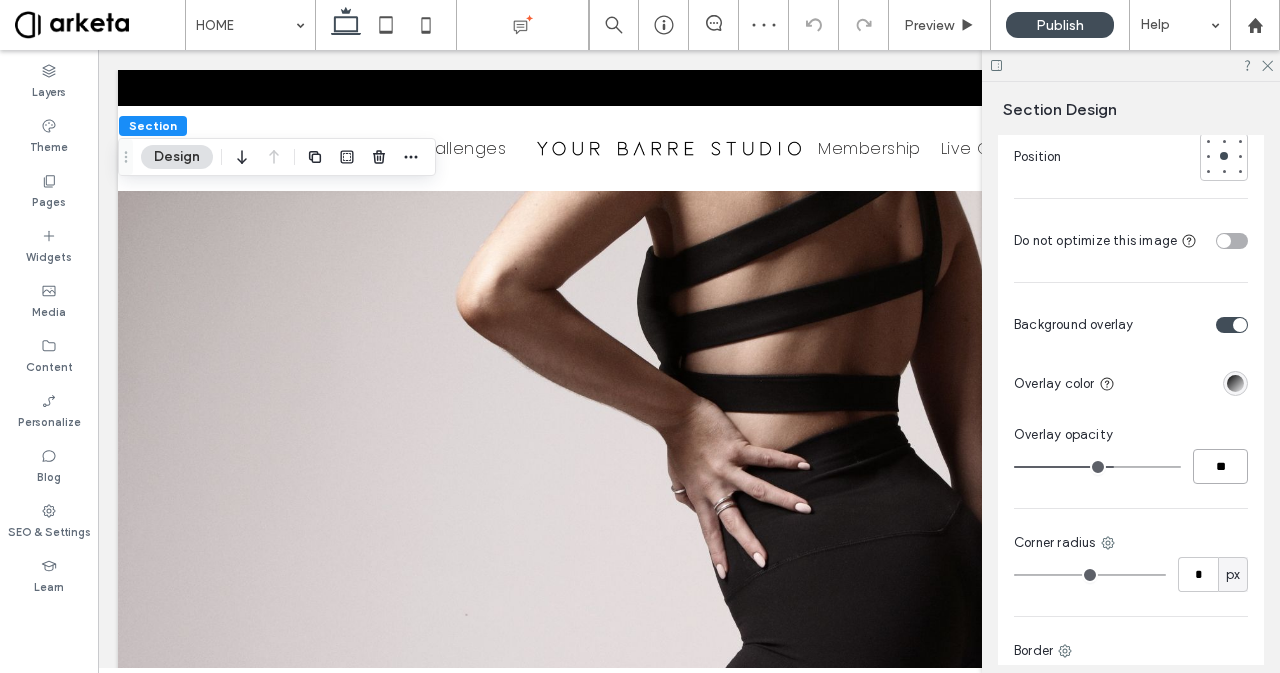 type on "**" 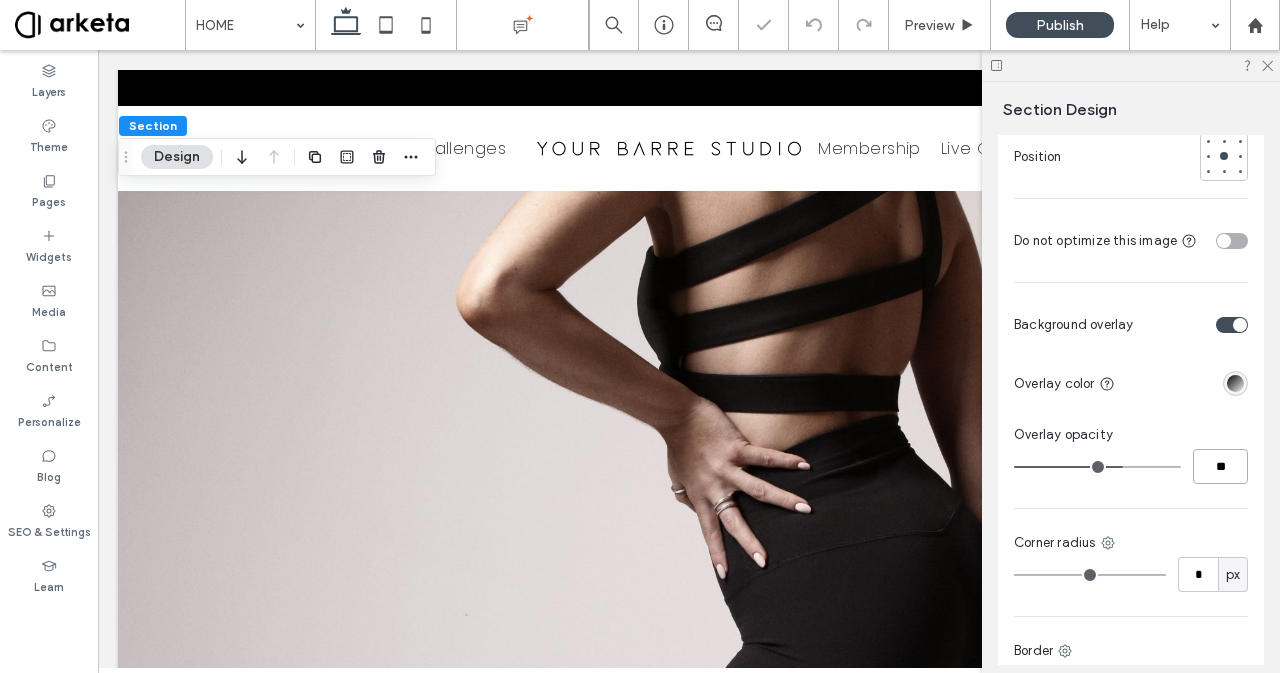 type on "*" 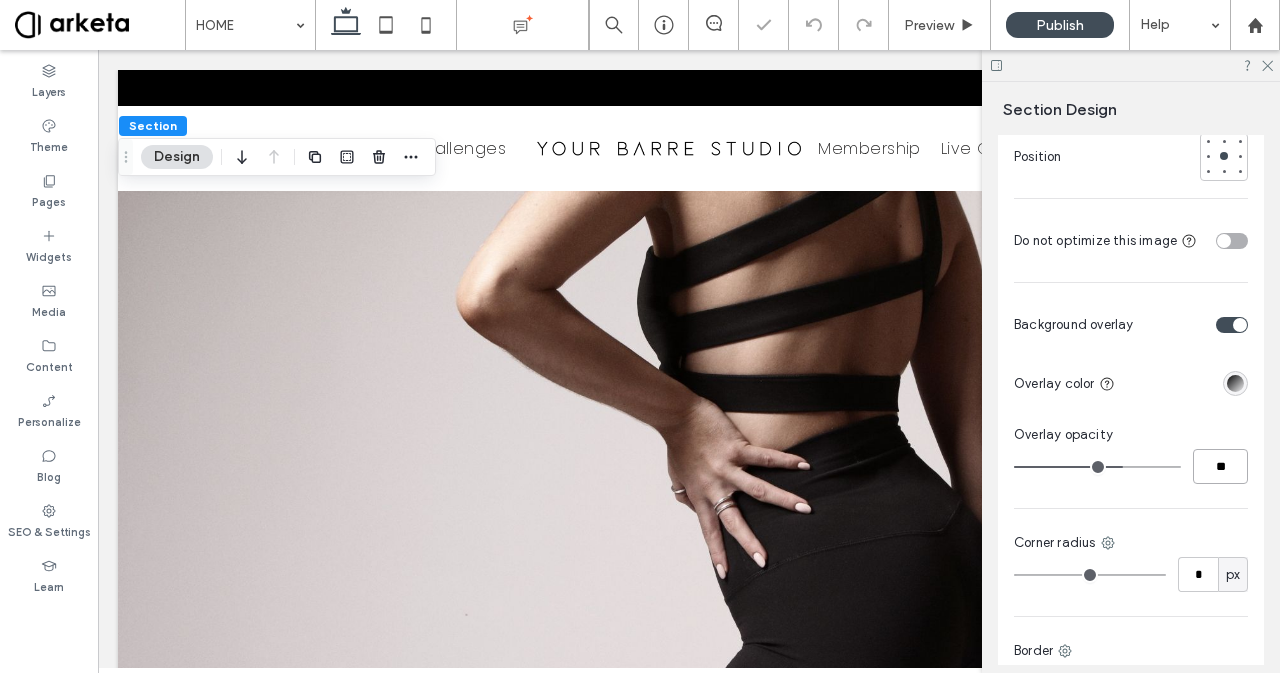type on "**" 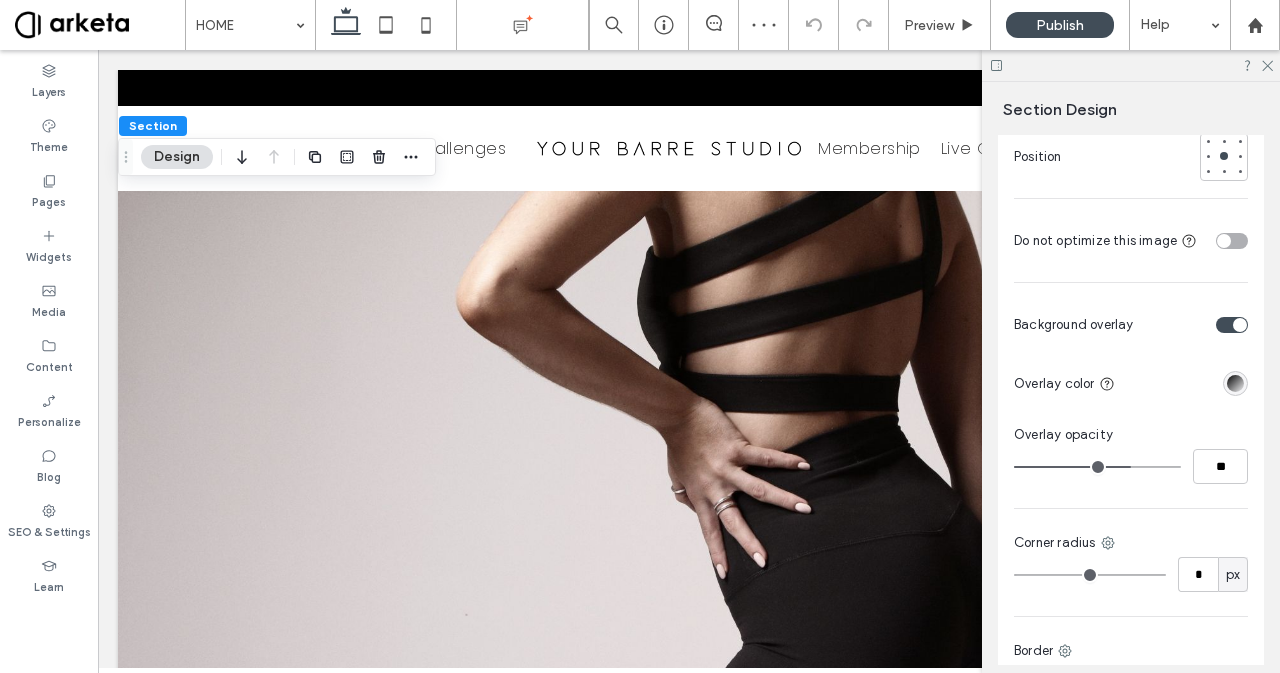click at bounding box center (1235, 383) 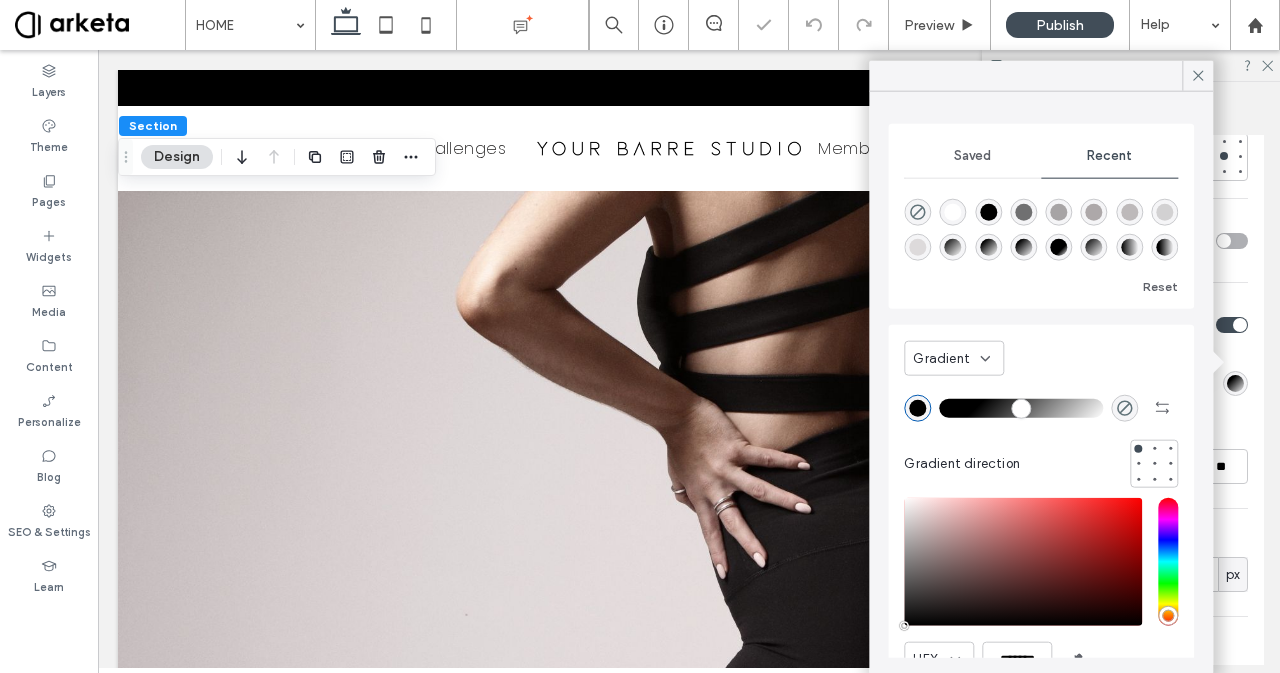 drag, startPoint x: 944, startPoint y: 399, endPoint x: 980, endPoint y: 392, distance: 36.67424 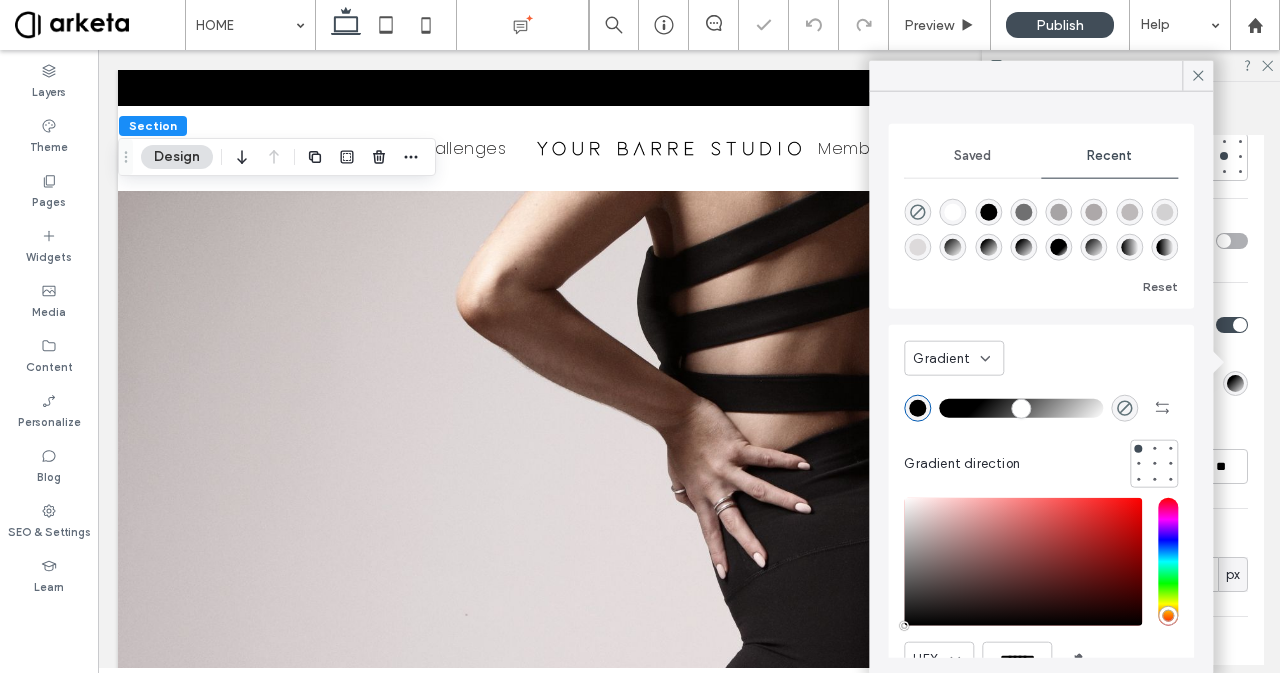 click at bounding box center [1021, 408] 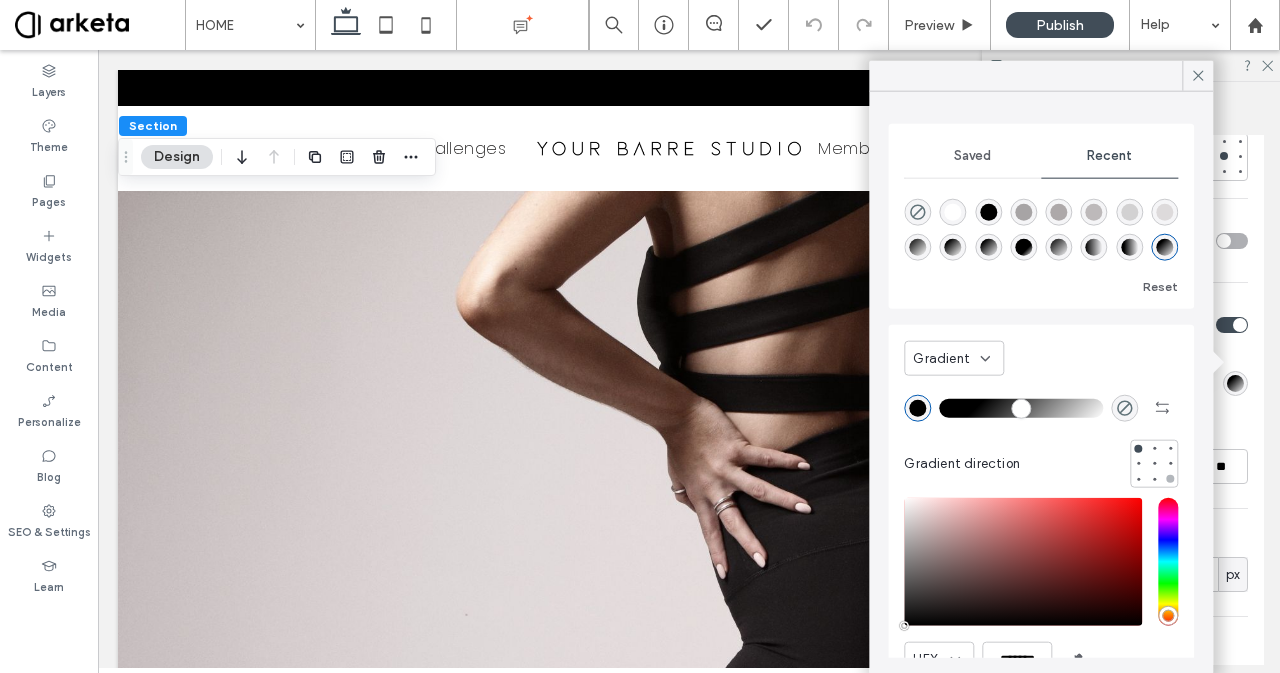 click at bounding box center [1170, 479] 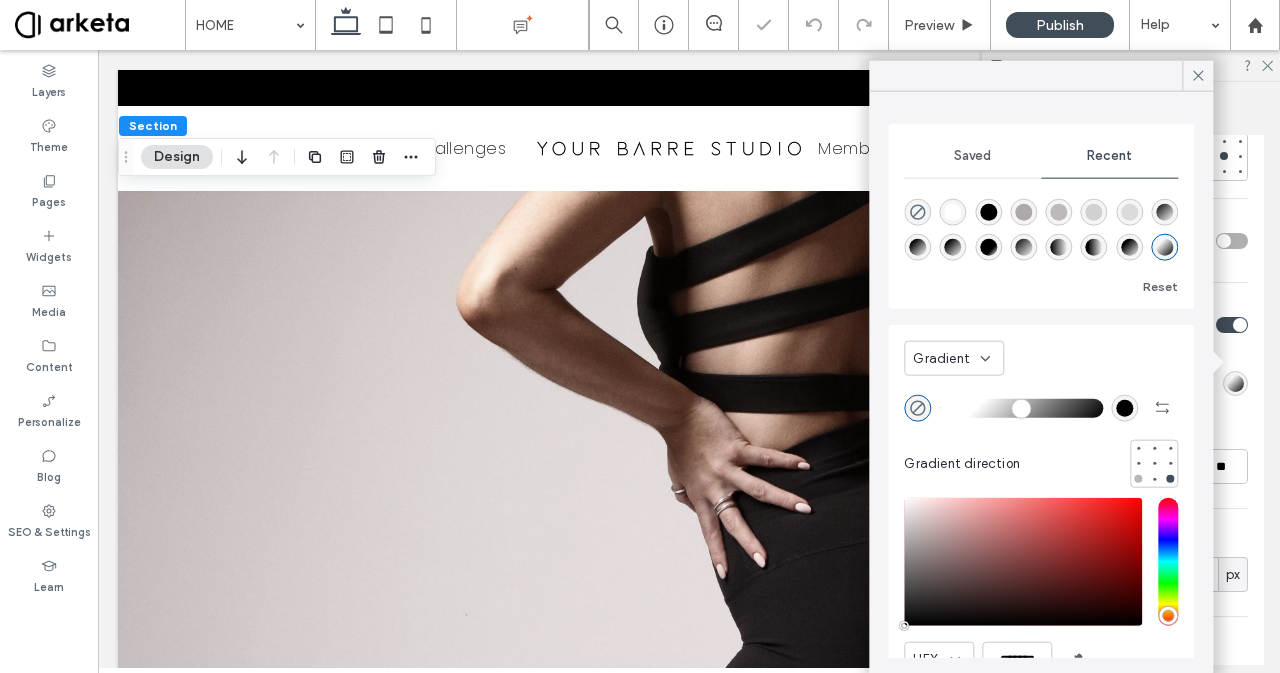 click at bounding box center [1138, 479] 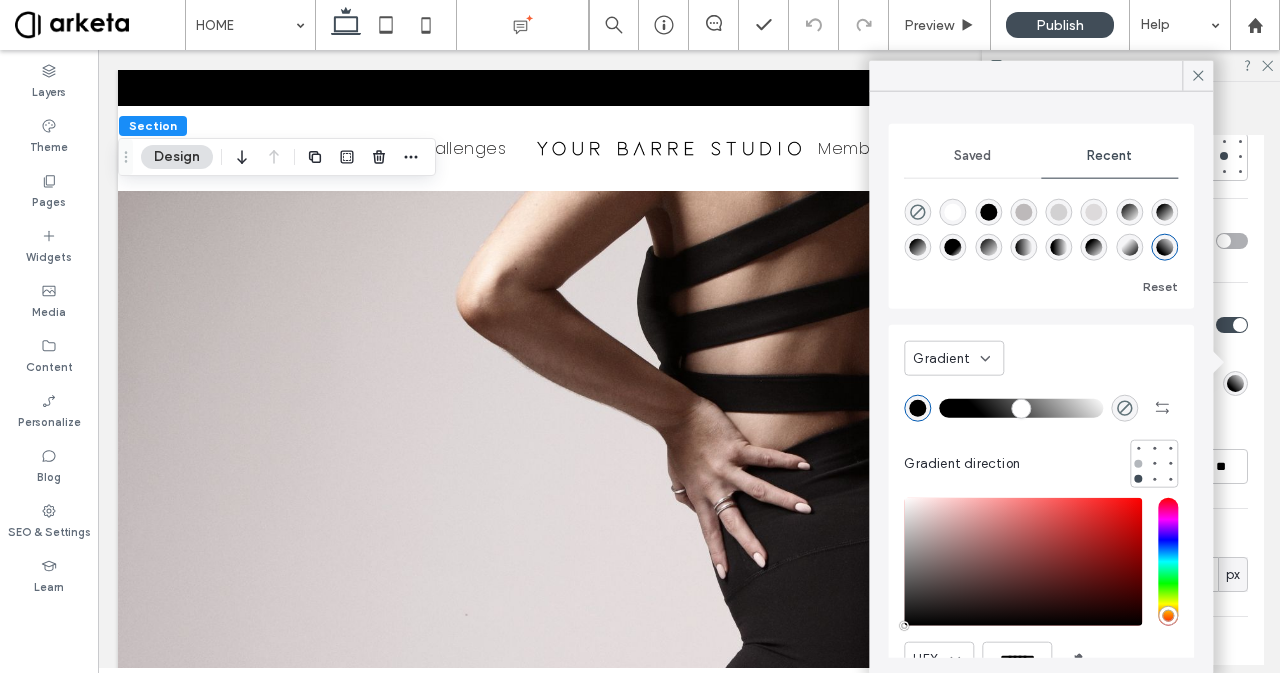 click at bounding box center (1138, 464) 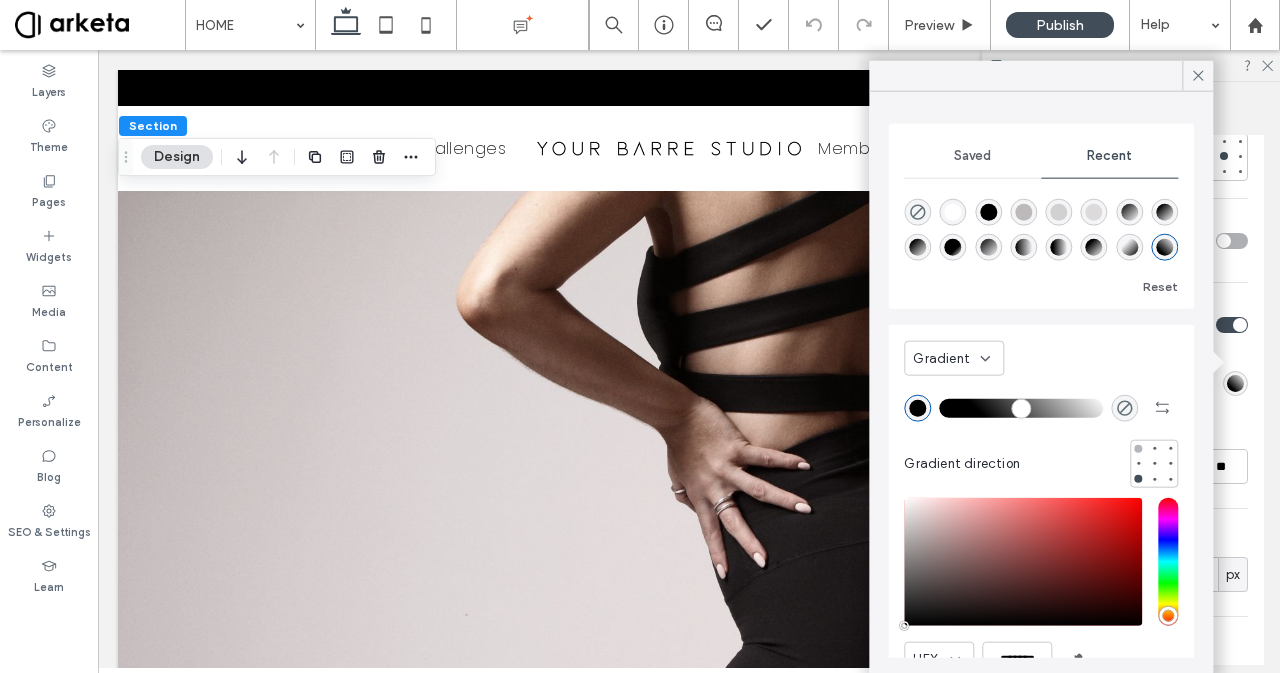 click at bounding box center [1138, 448] 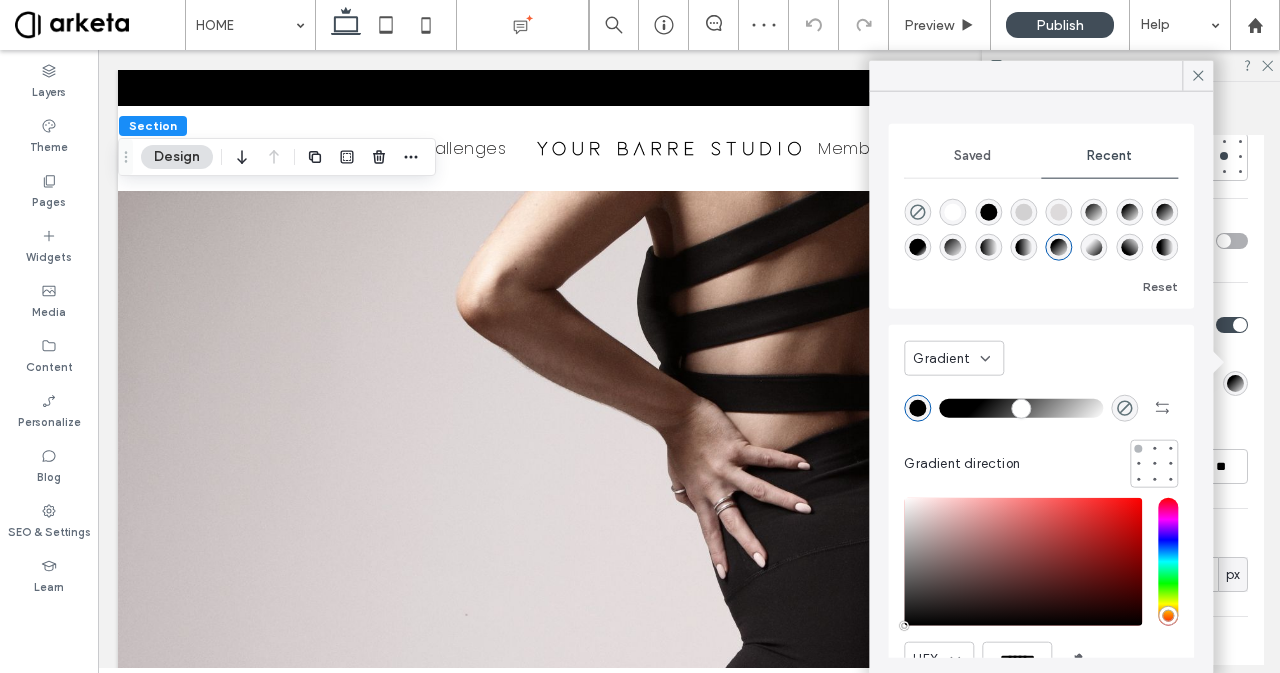 click at bounding box center [1138, 448] 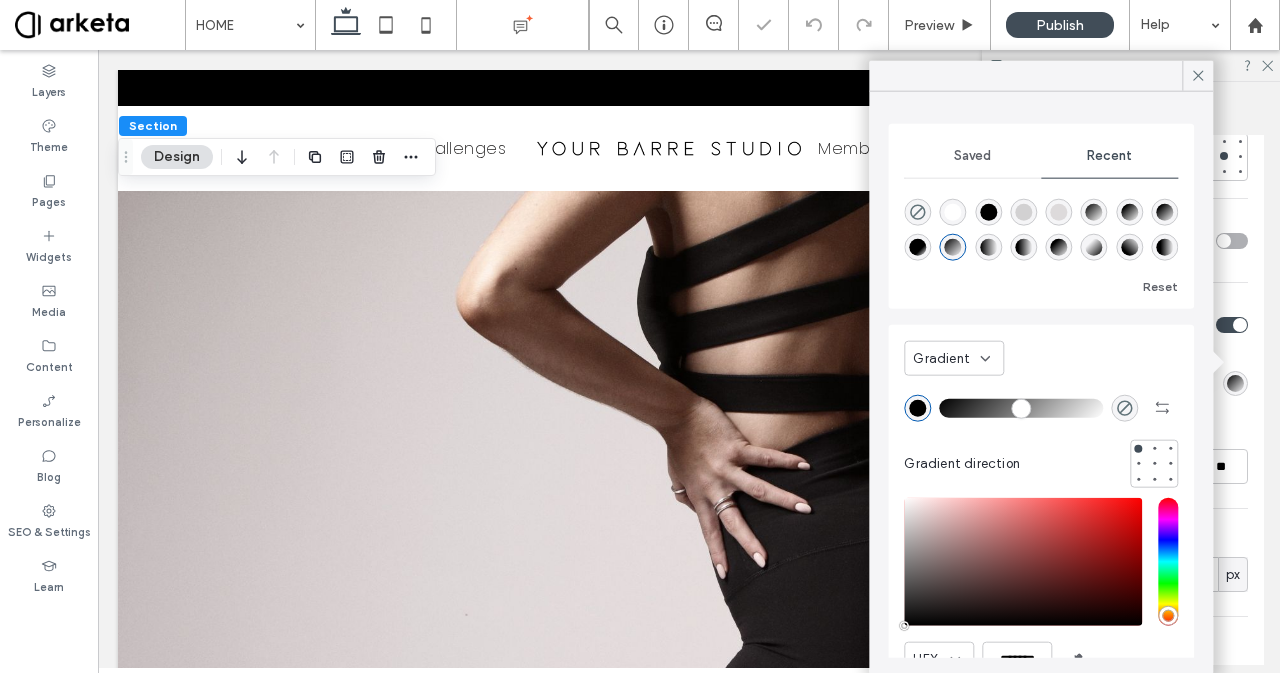drag, startPoint x: 980, startPoint y: 412, endPoint x: 888, endPoint y: 417, distance: 92.13577 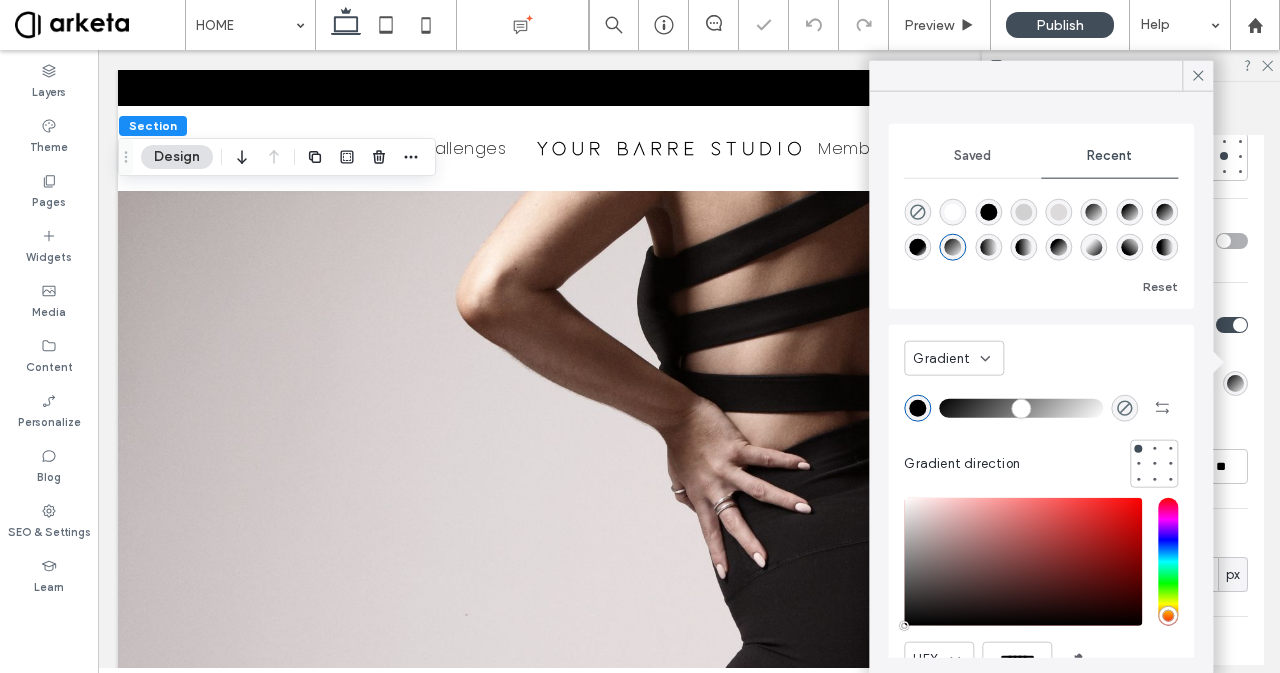 click at bounding box center [1021, 408] 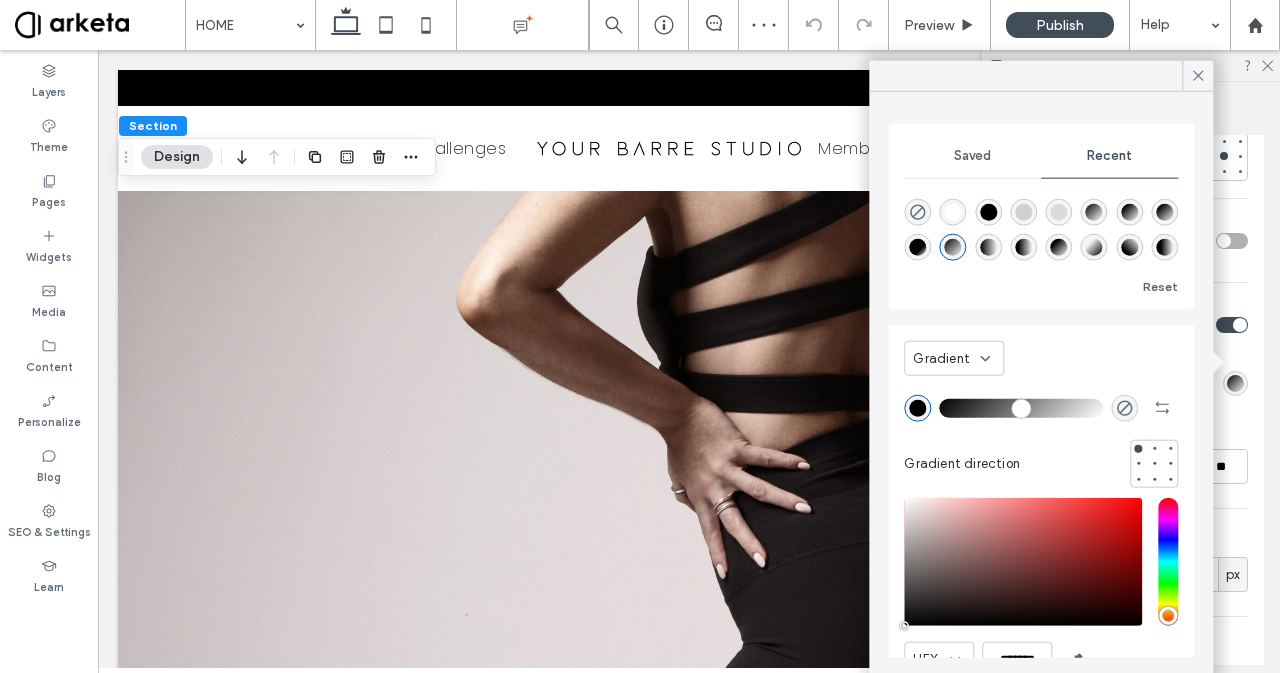 drag, startPoint x: 945, startPoint y: 403, endPoint x: 924, endPoint y: 399, distance: 21.377558 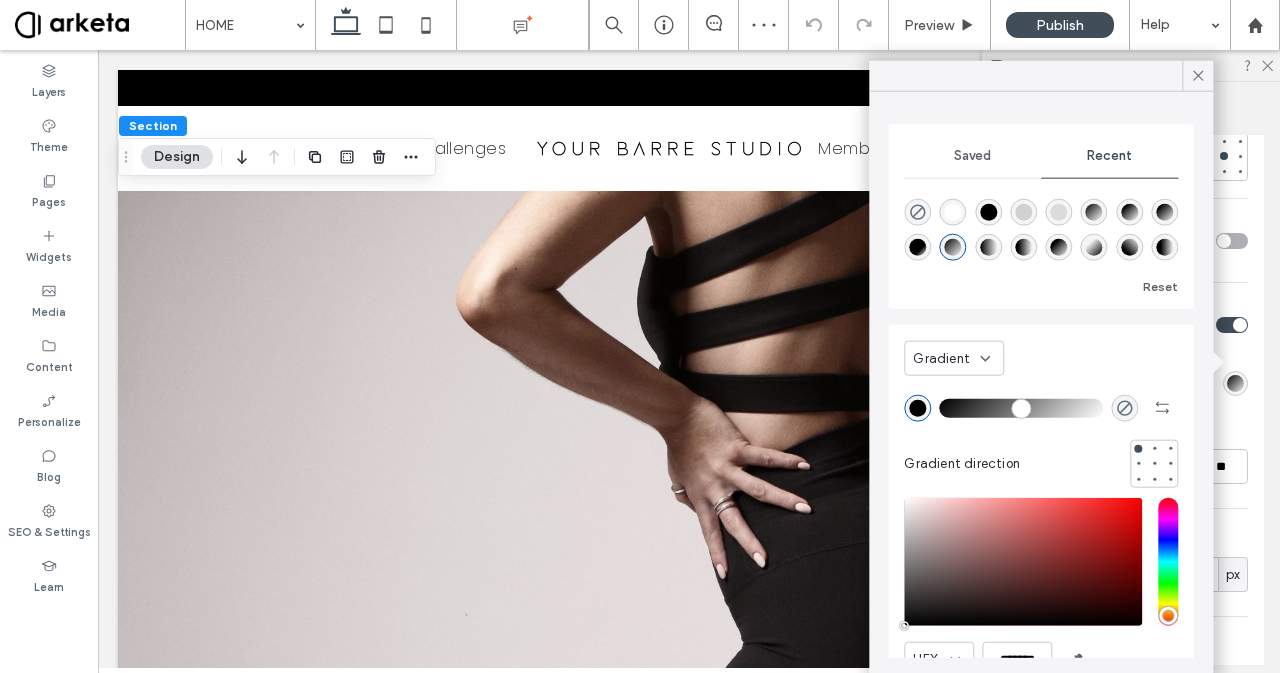 click at bounding box center (1021, 408) 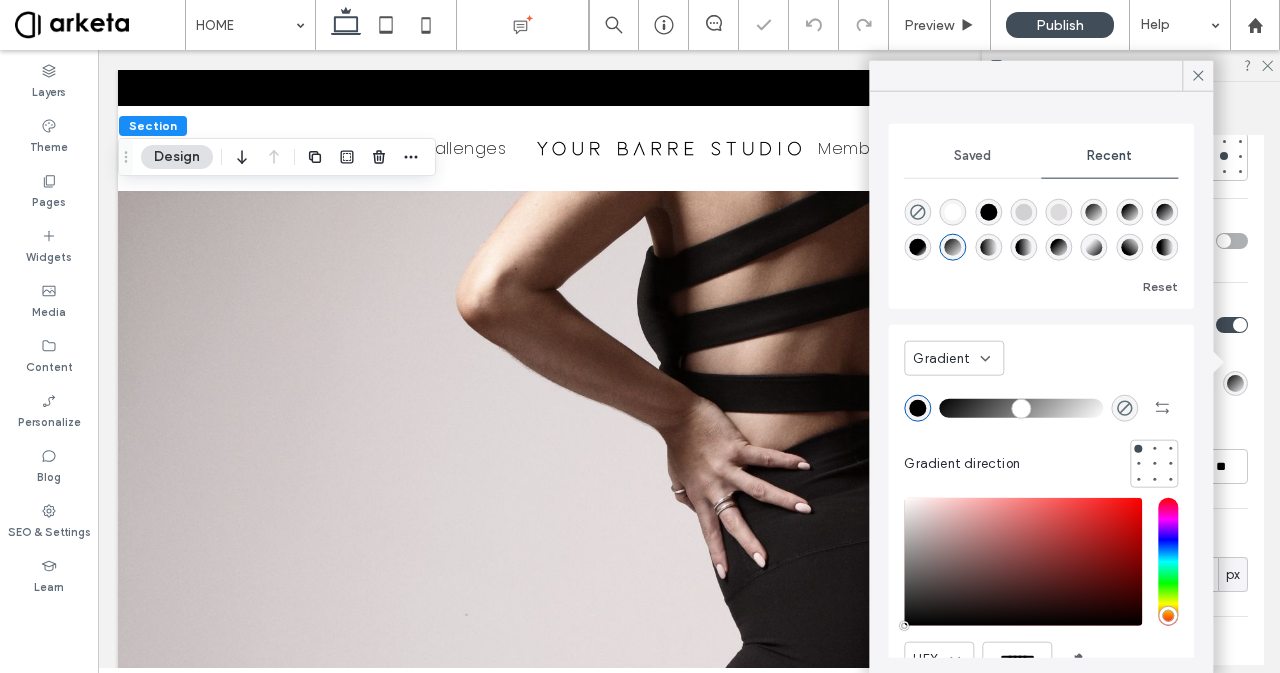 click at bounding box center (1129, 212) 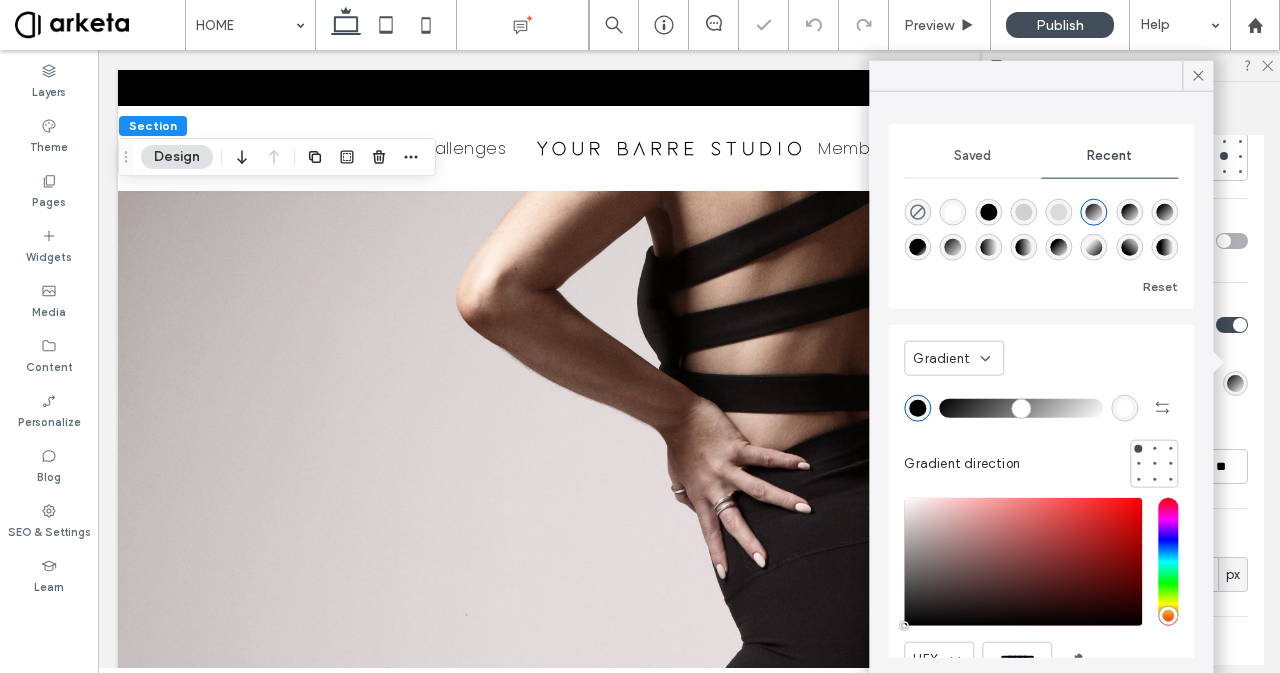 drag, startPoint x: 972, startPoint y: 407, endPoint x: 908, endPoint y: 417, distance: 64.77654 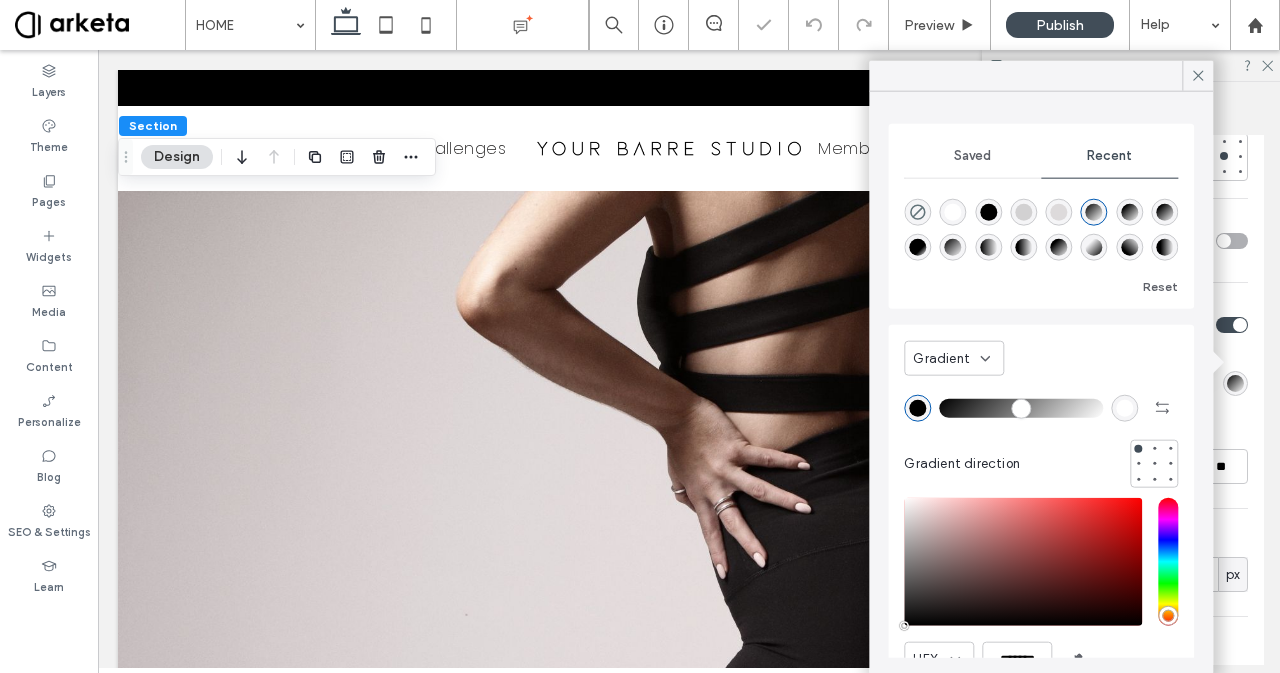 type on "*" 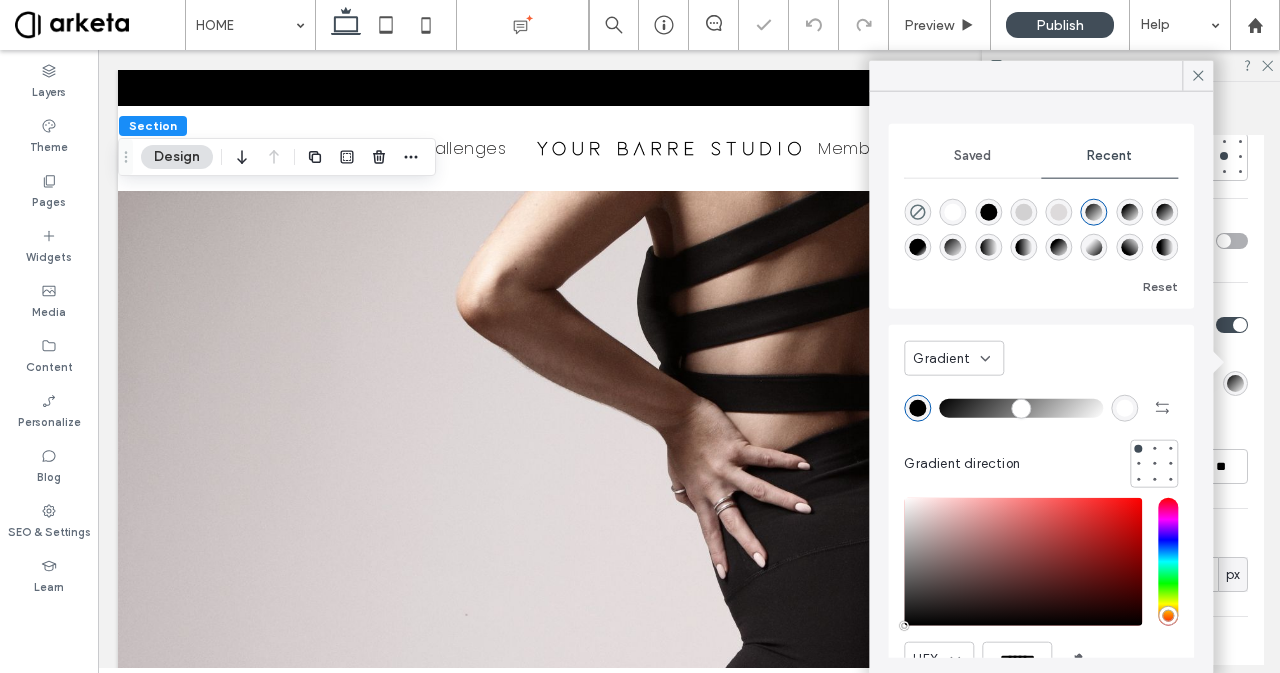click at bounding box center [1021, 408] 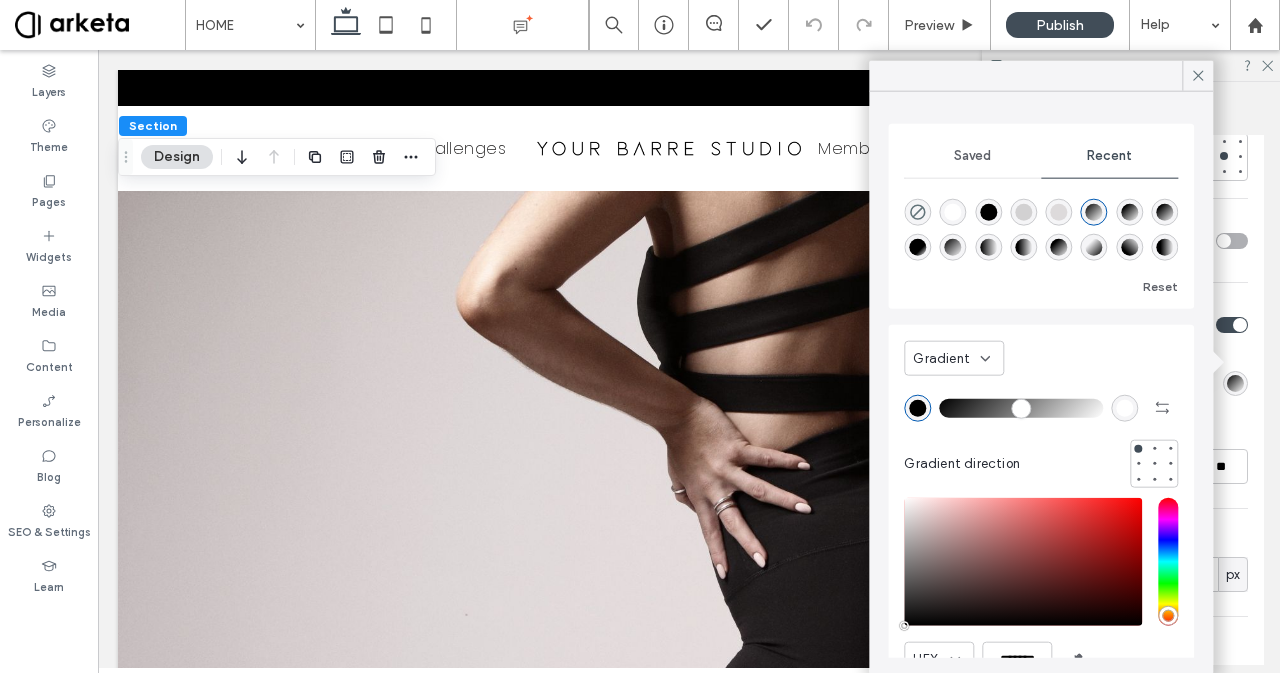 click at bounding box center [1124, 407] 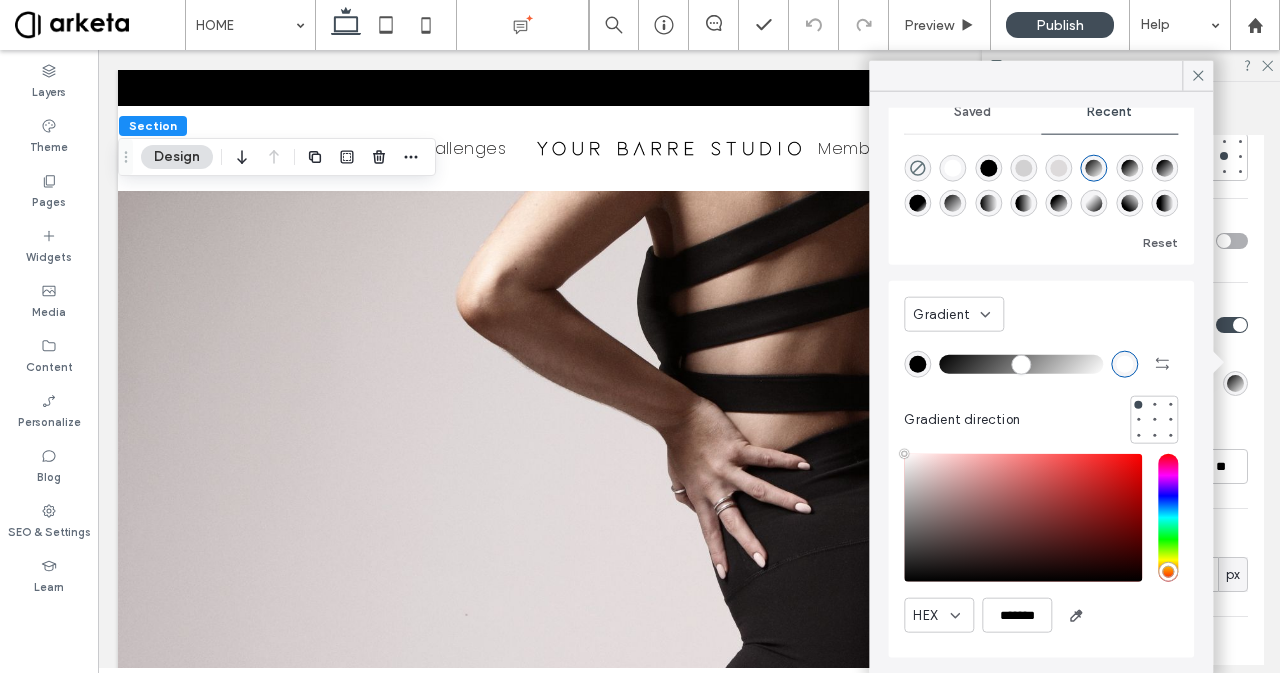 scroll, scrollTop: 0, scrollLeft: 0, axis: both 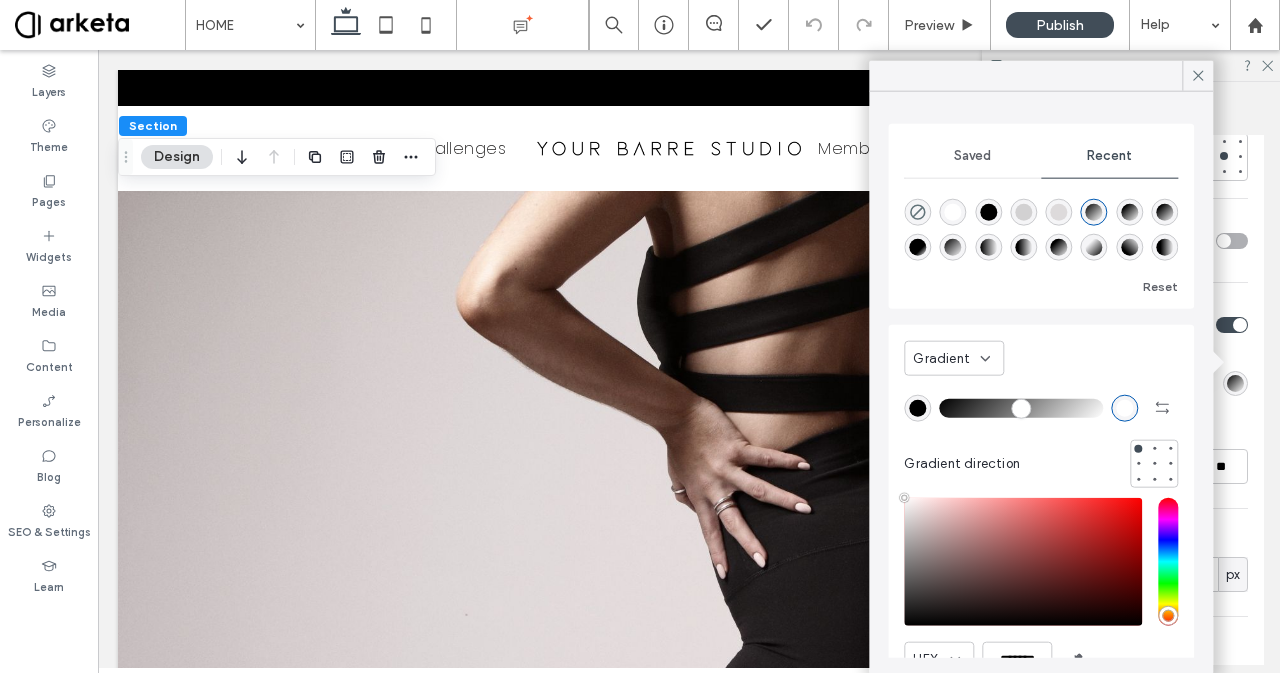 click at bounding box center [1124, 407] 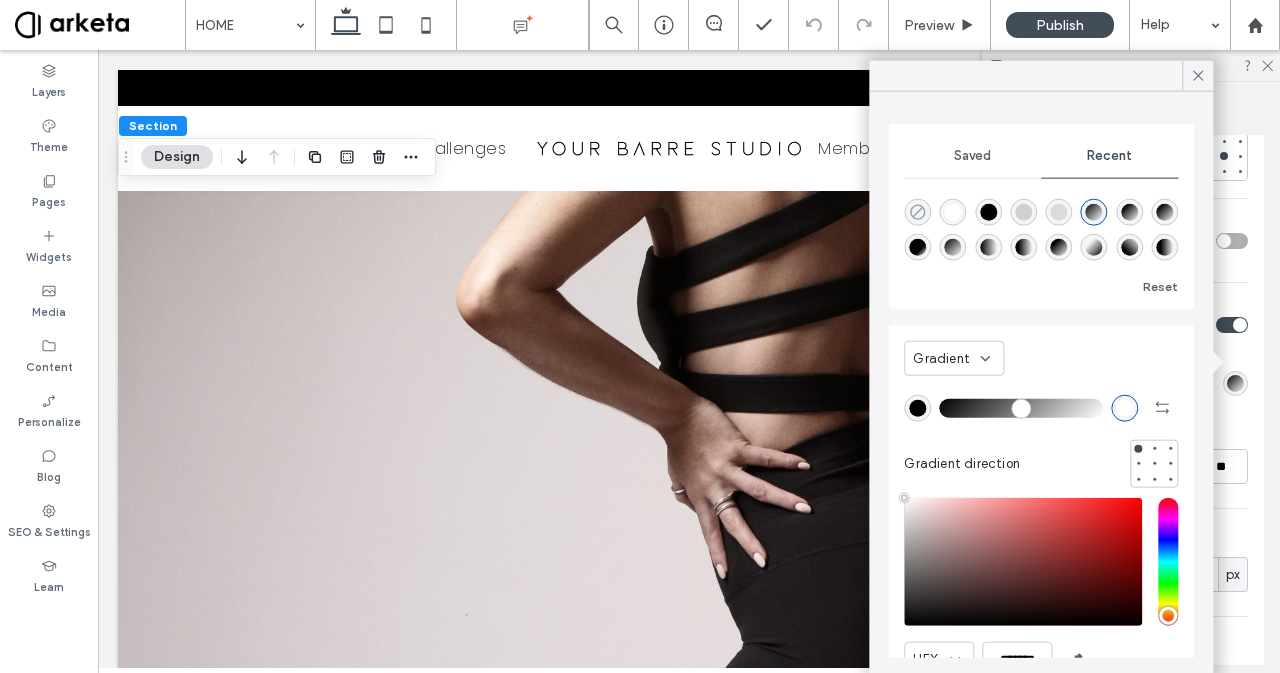 click 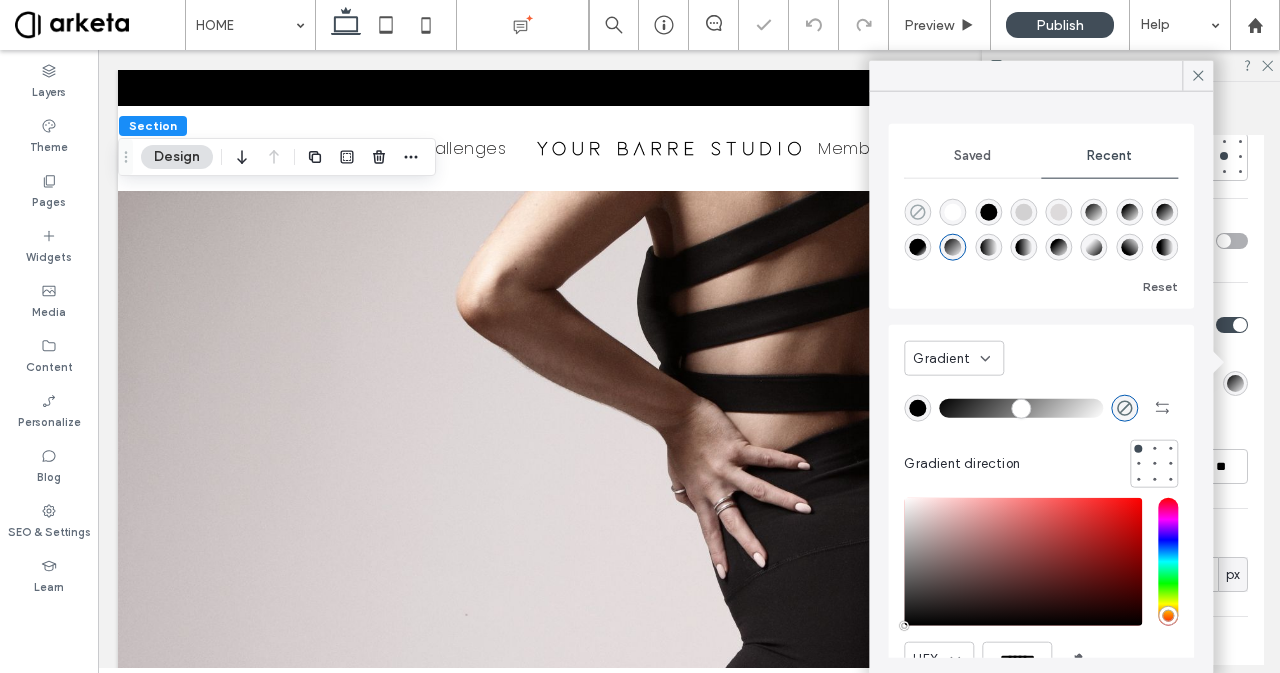 type on "*******" 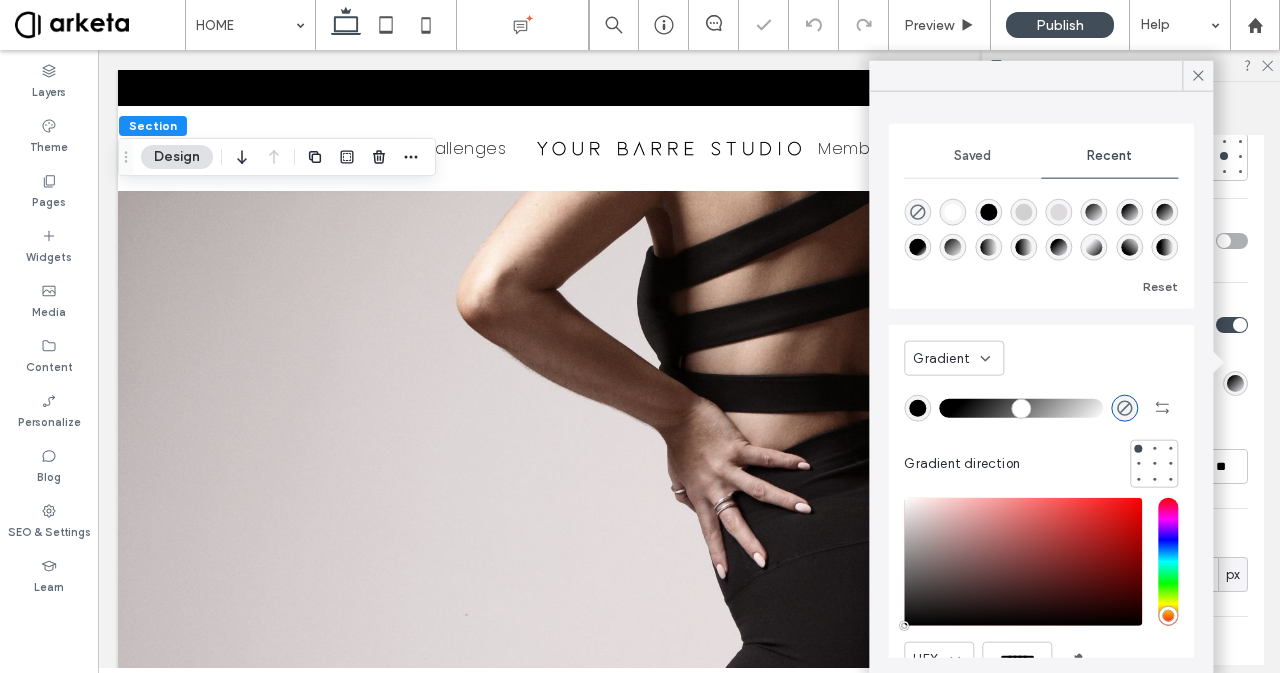 type on "*" 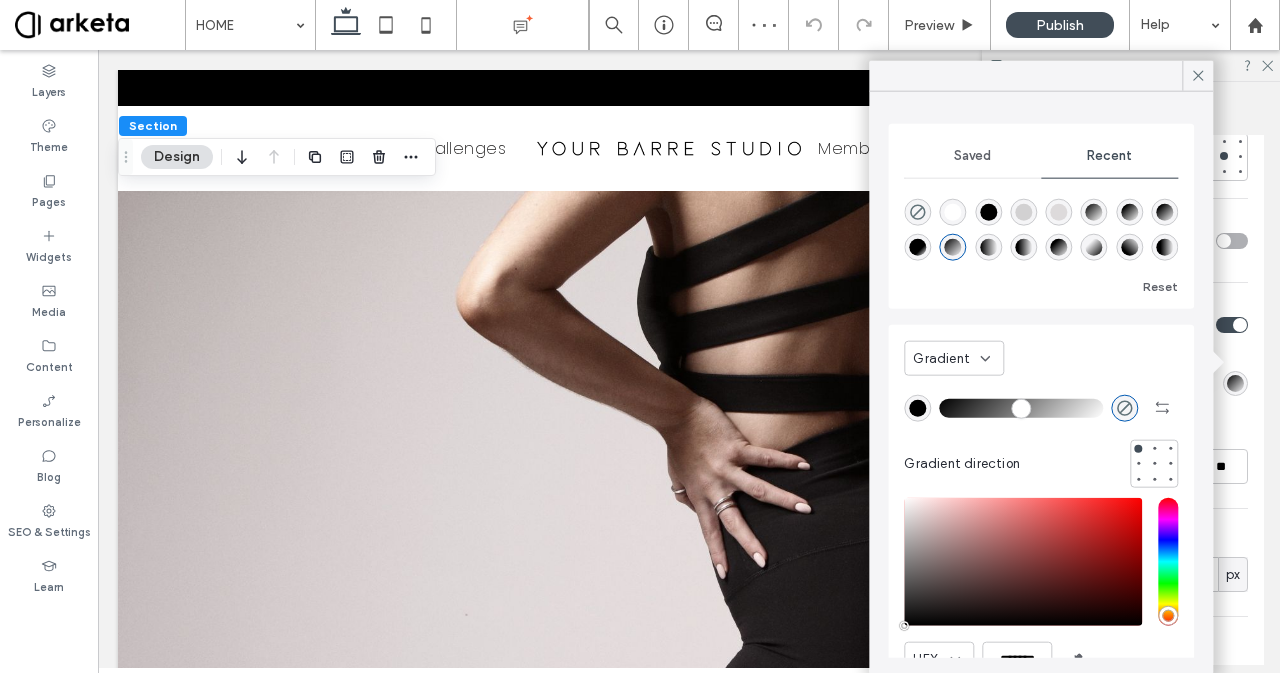 drag, startPoint x: 955, startPoint y: 405, endPoint x: 930, endPoint y: 415, distance: 26.925823 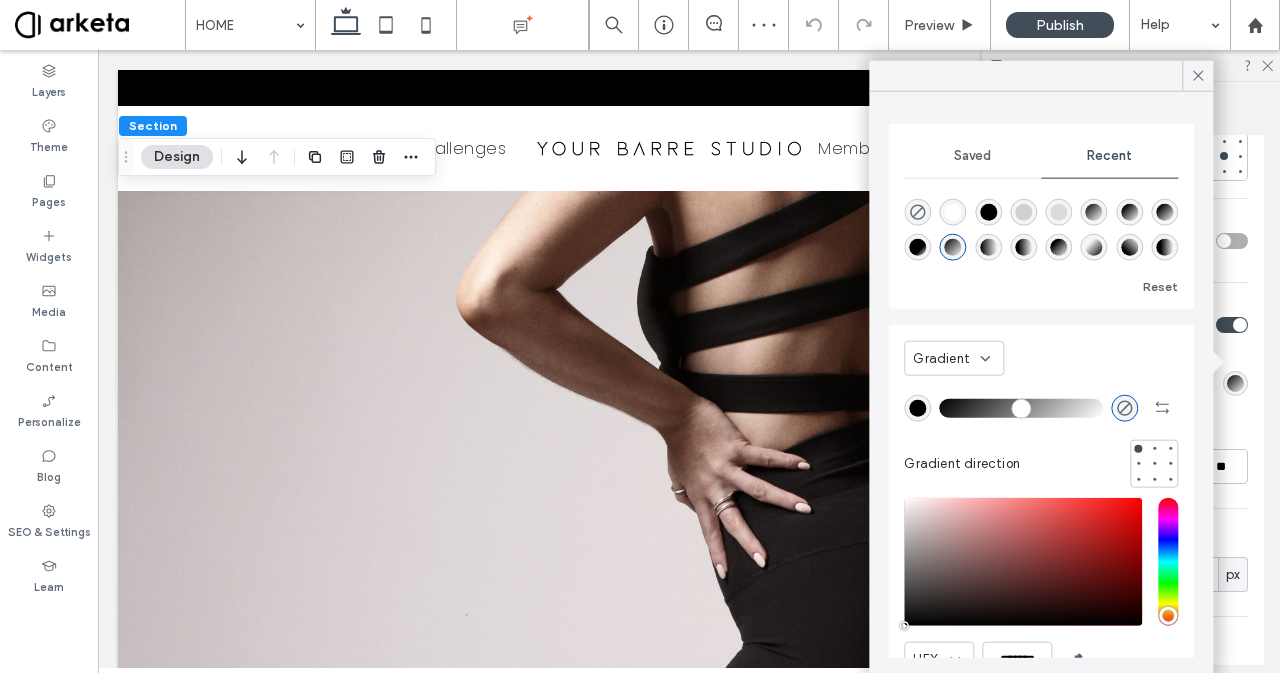 click at bounding box center [1021, 408] 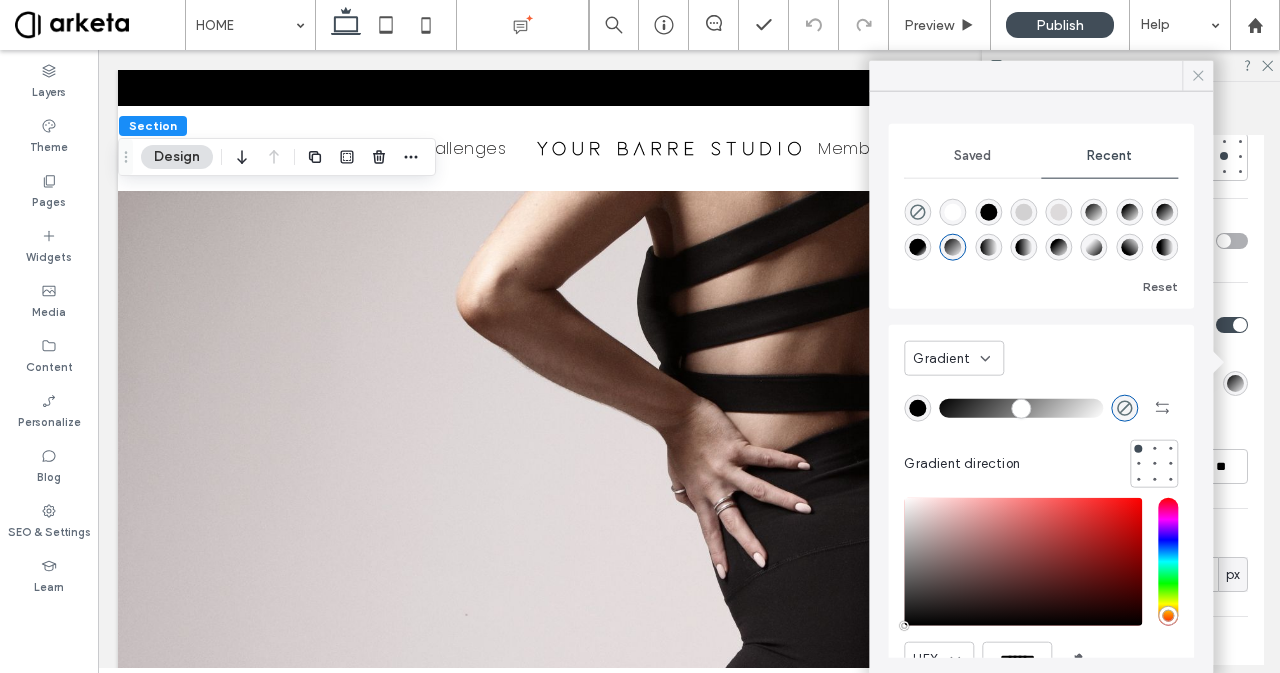 click 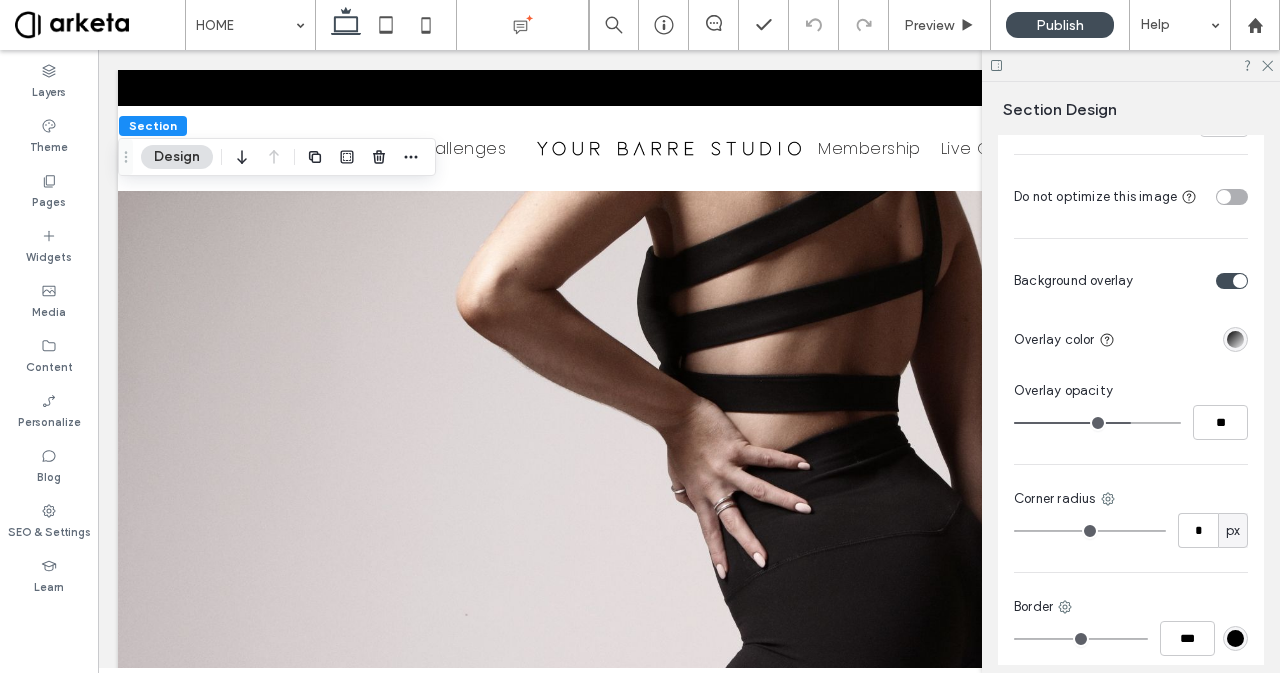scroll, scrollTop: 1556, scrollLeft: 0, axis: vertical 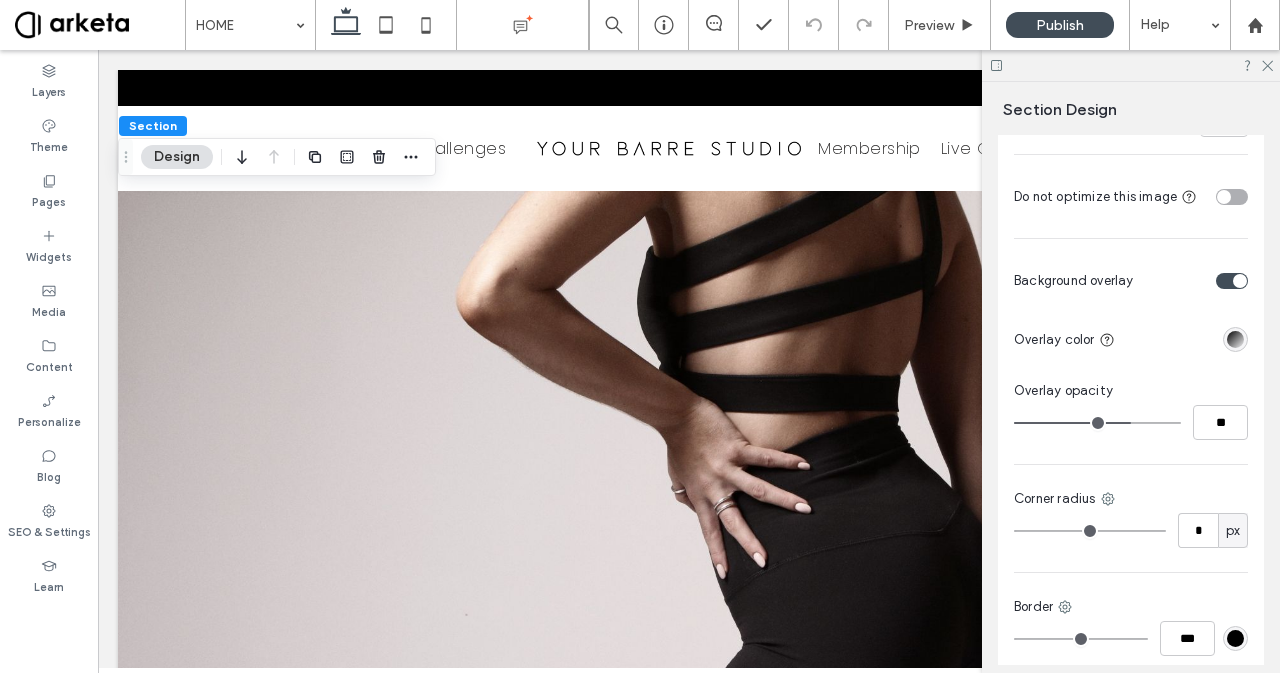 type on "**" 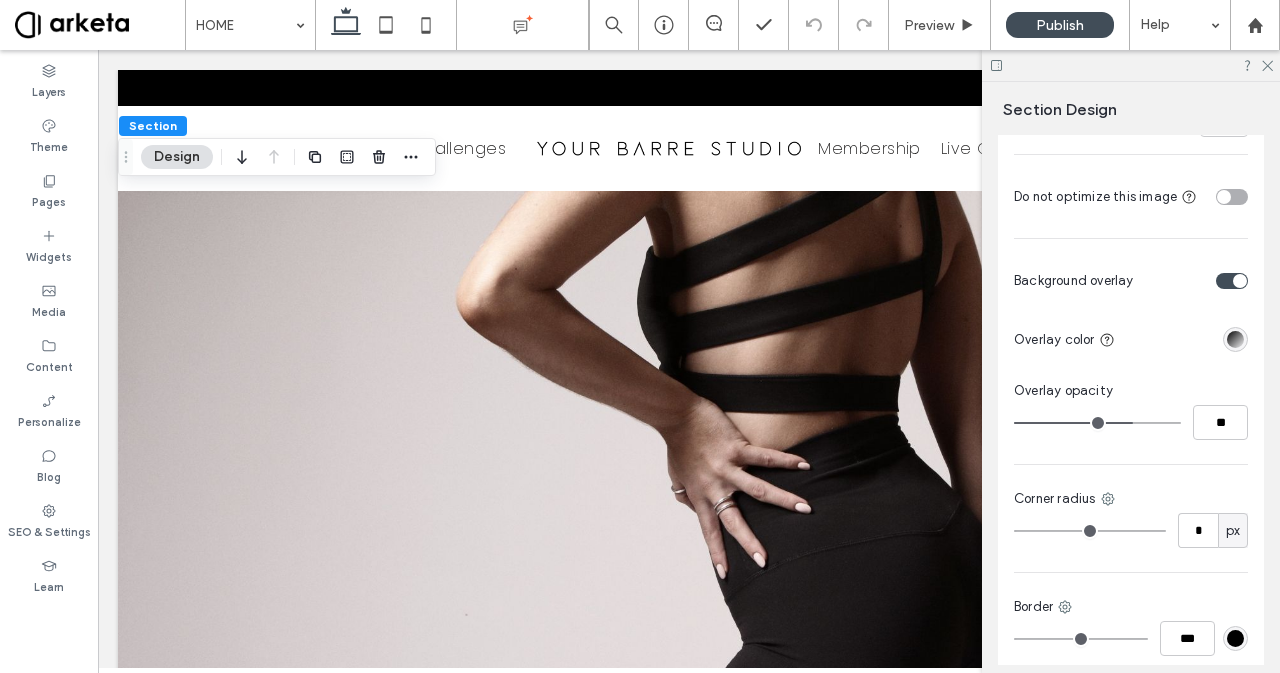 type on "**" 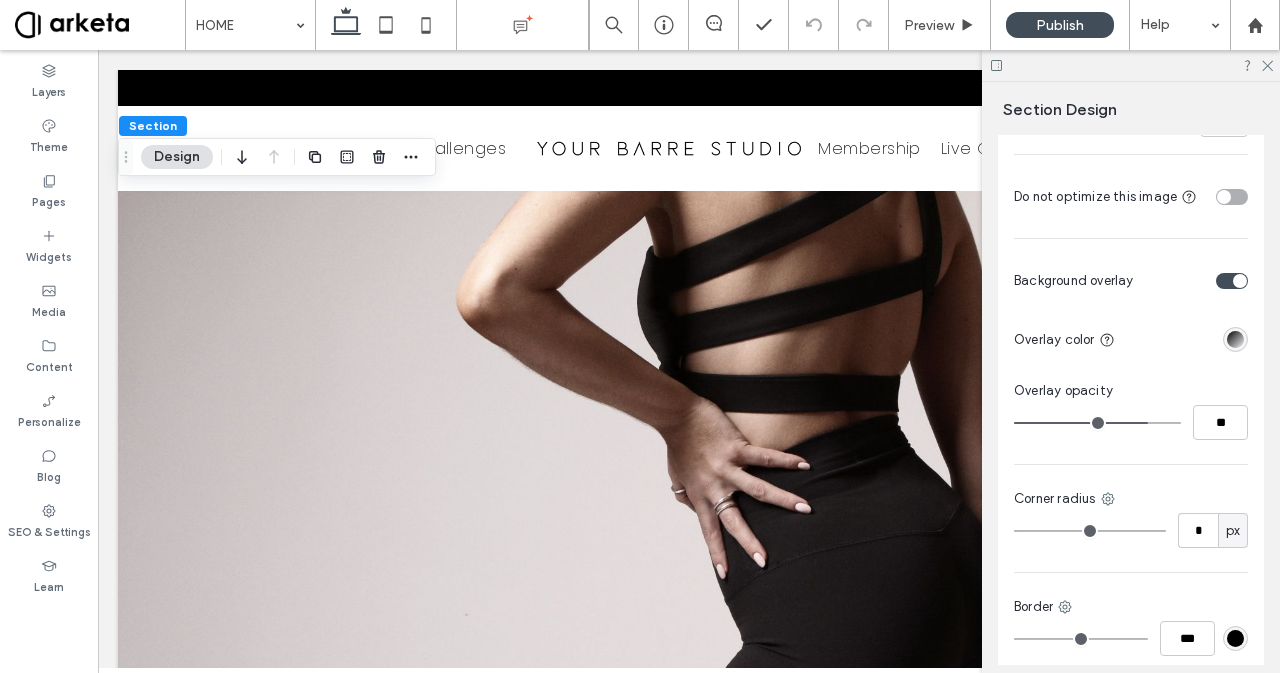 type on "**" 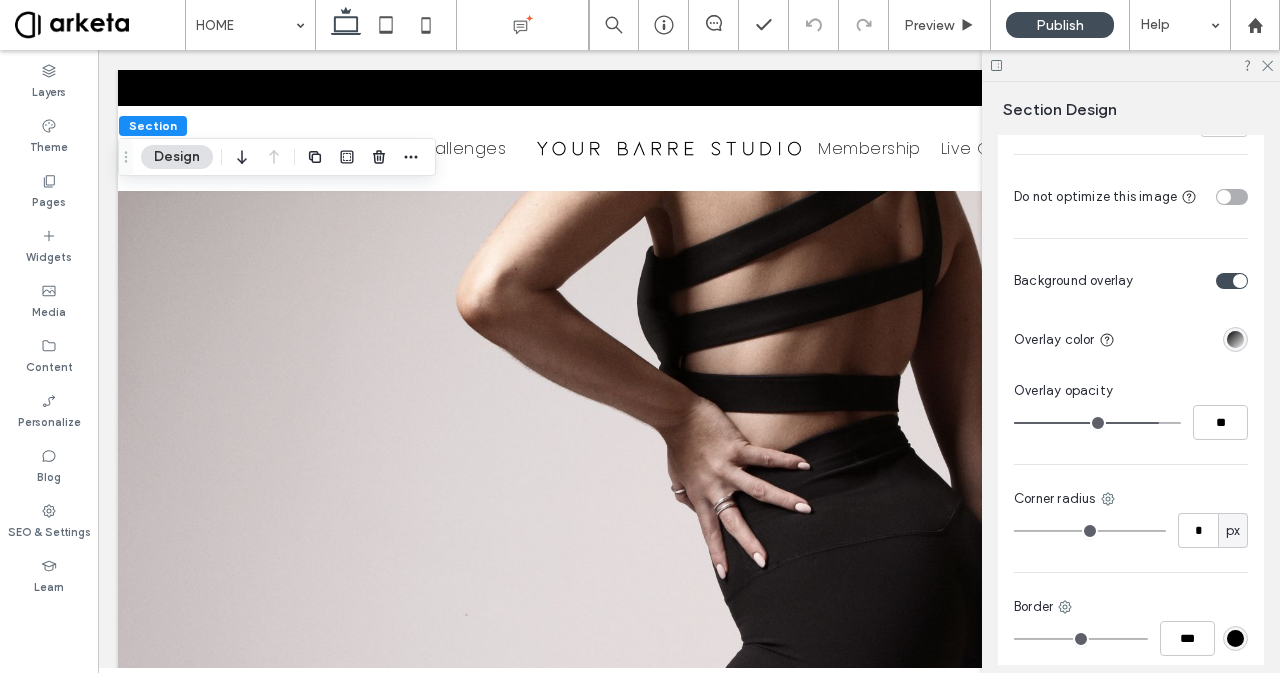 type on "**" 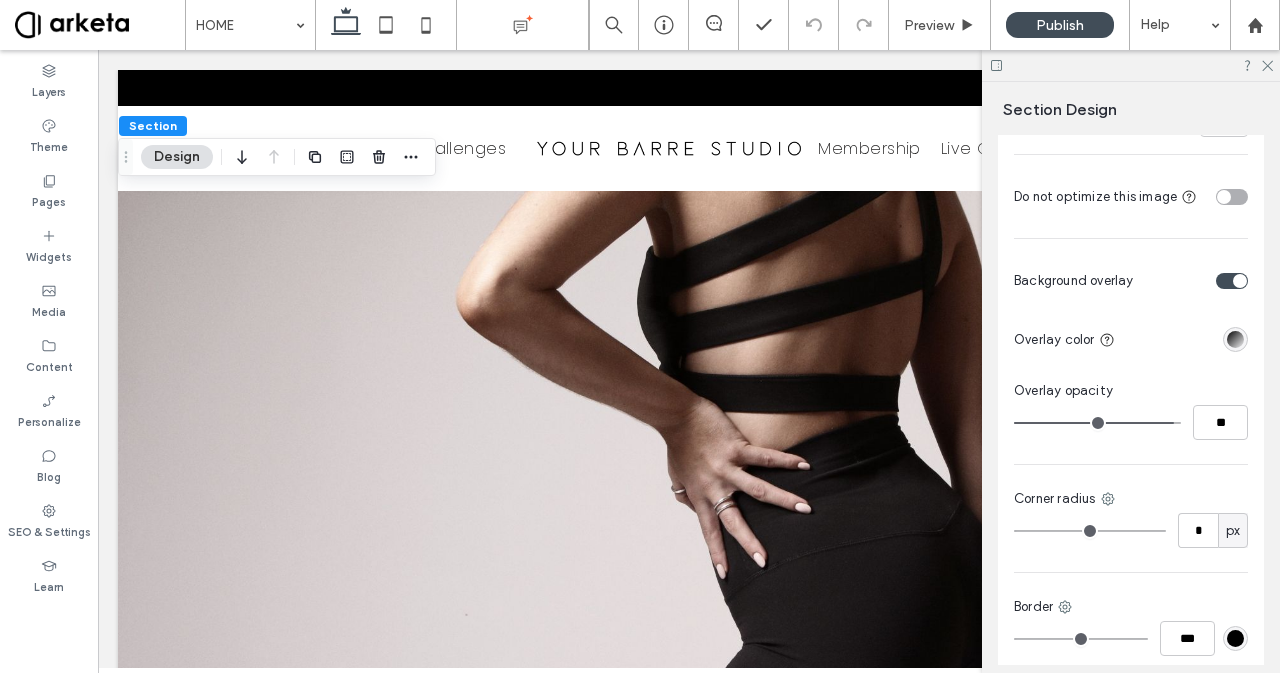 drag, startPoint x: 1120, startPoint y: 401, endPoint x: 1157, endPoint y: 403, distance: 37.054016 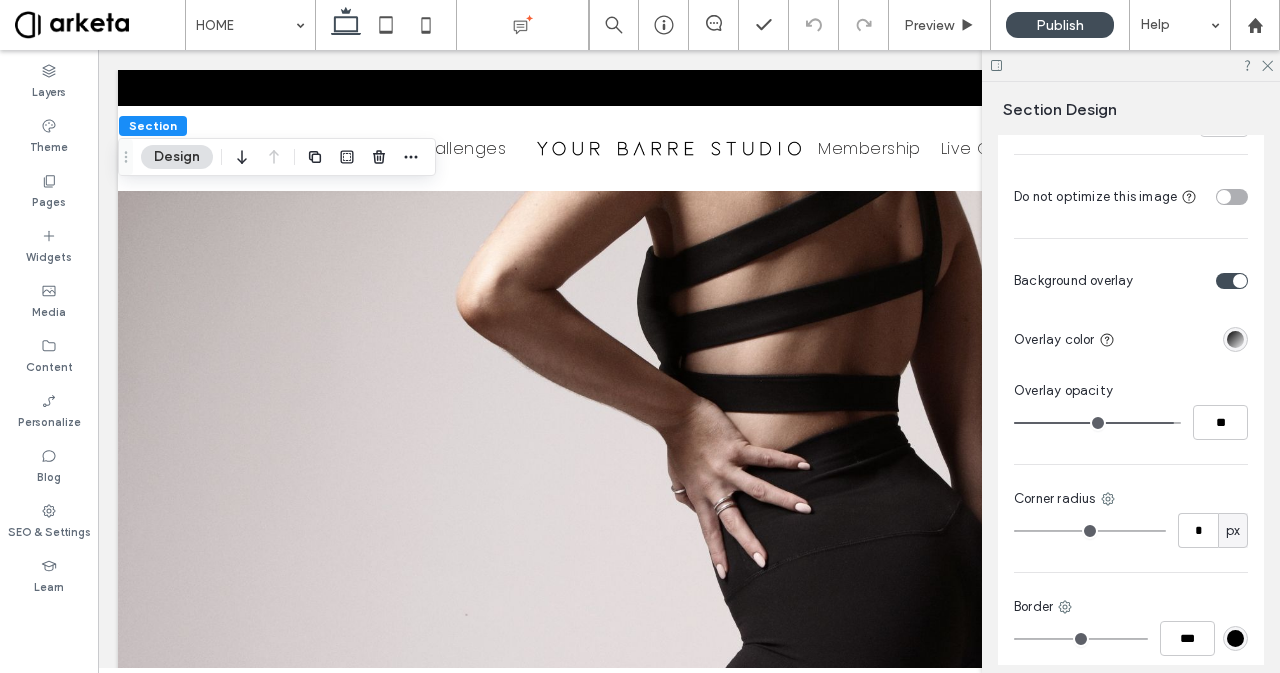 click at bounding box center [1097, 423] 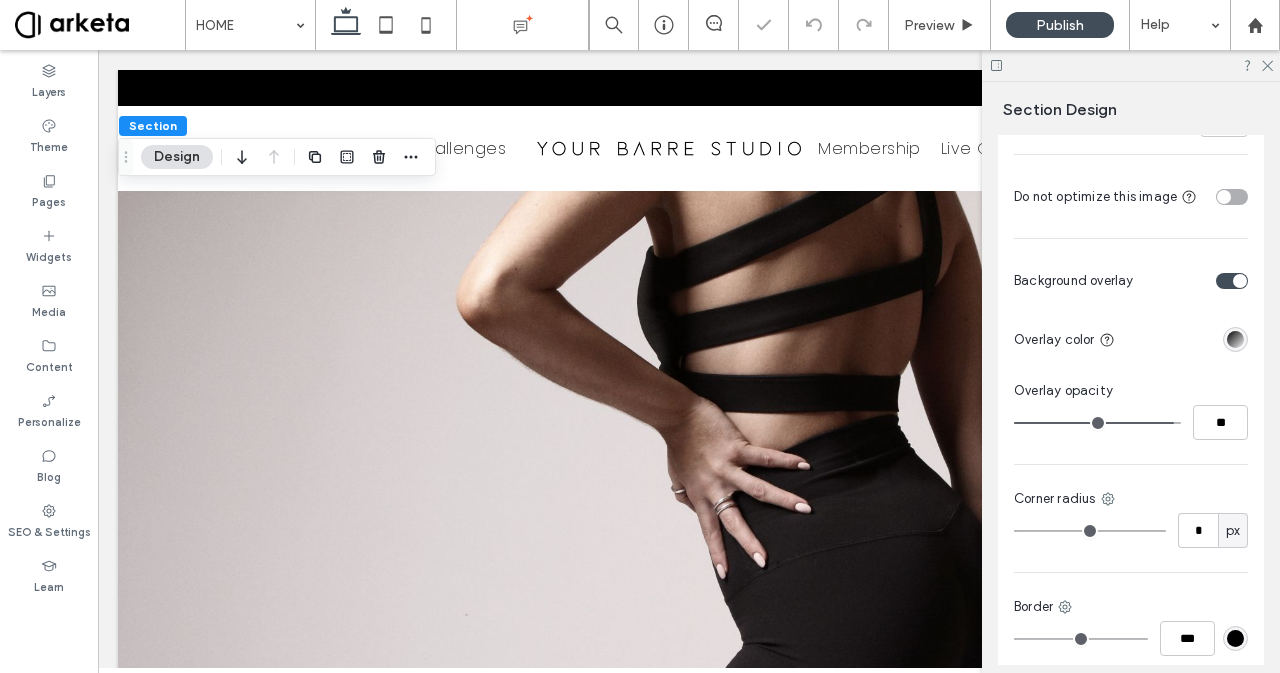 type on "**" 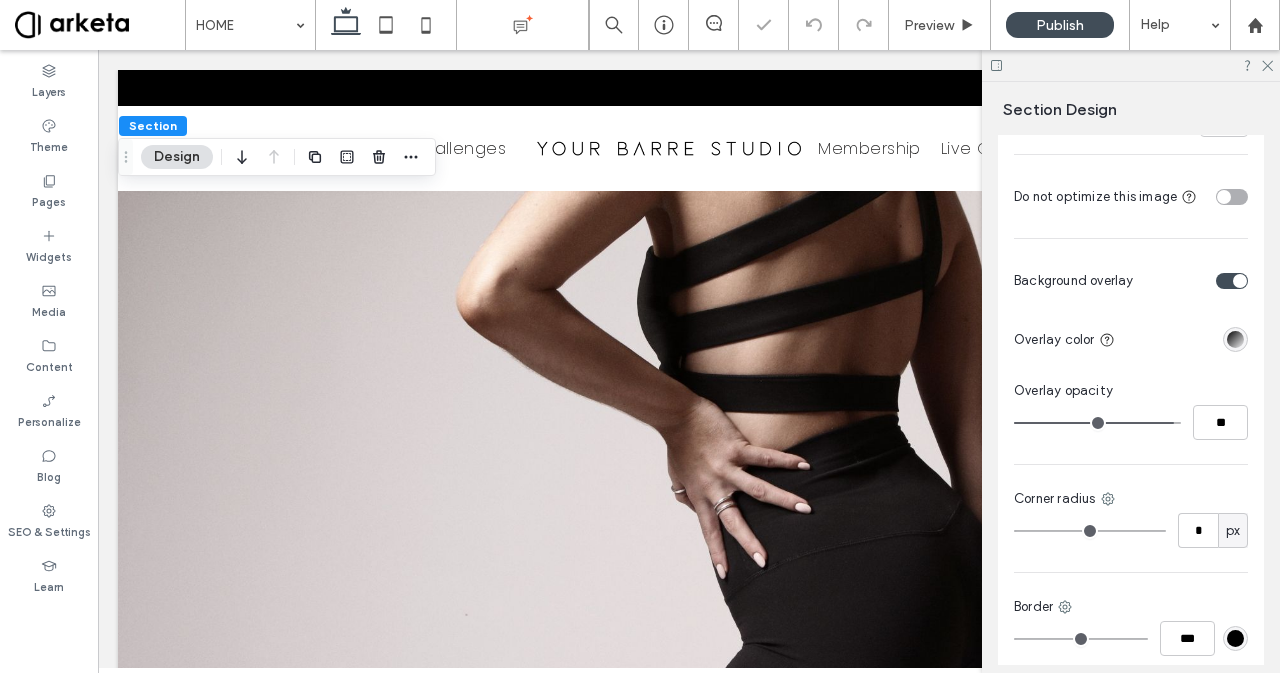 type 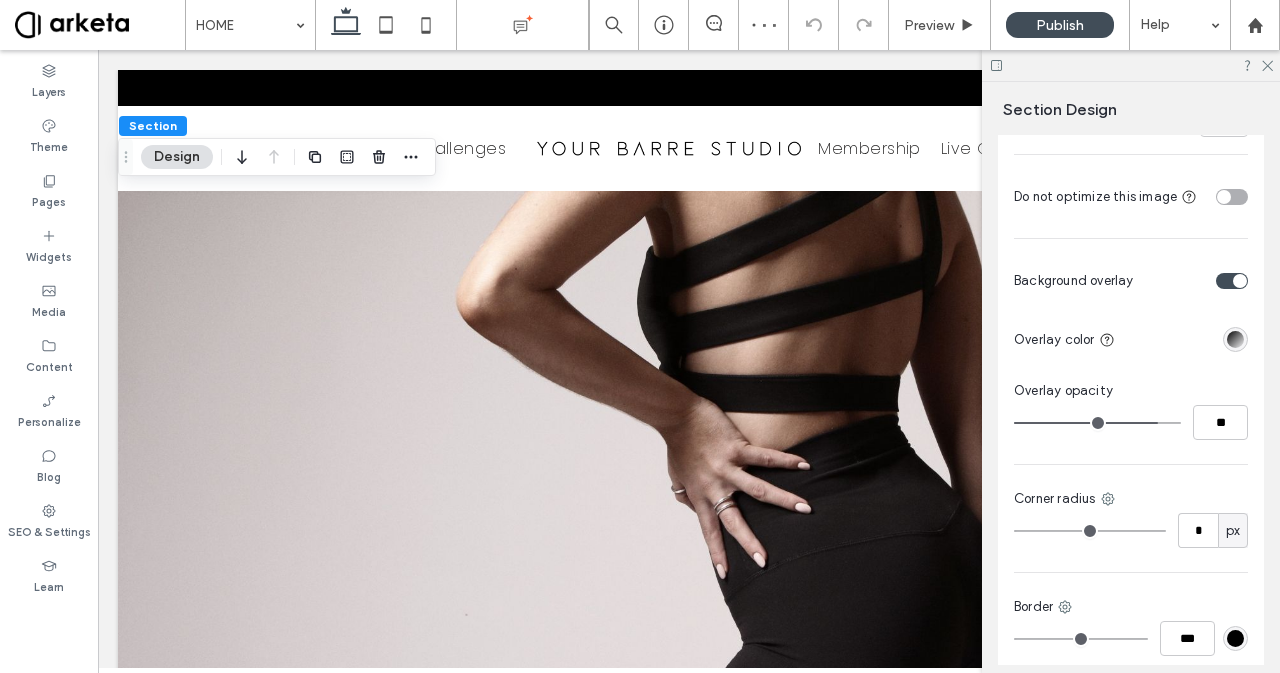 drag, startPoint x: 1156, startPoint y: 403, endPoint x: 1142, endPoint y: 404, distance: 14.035668 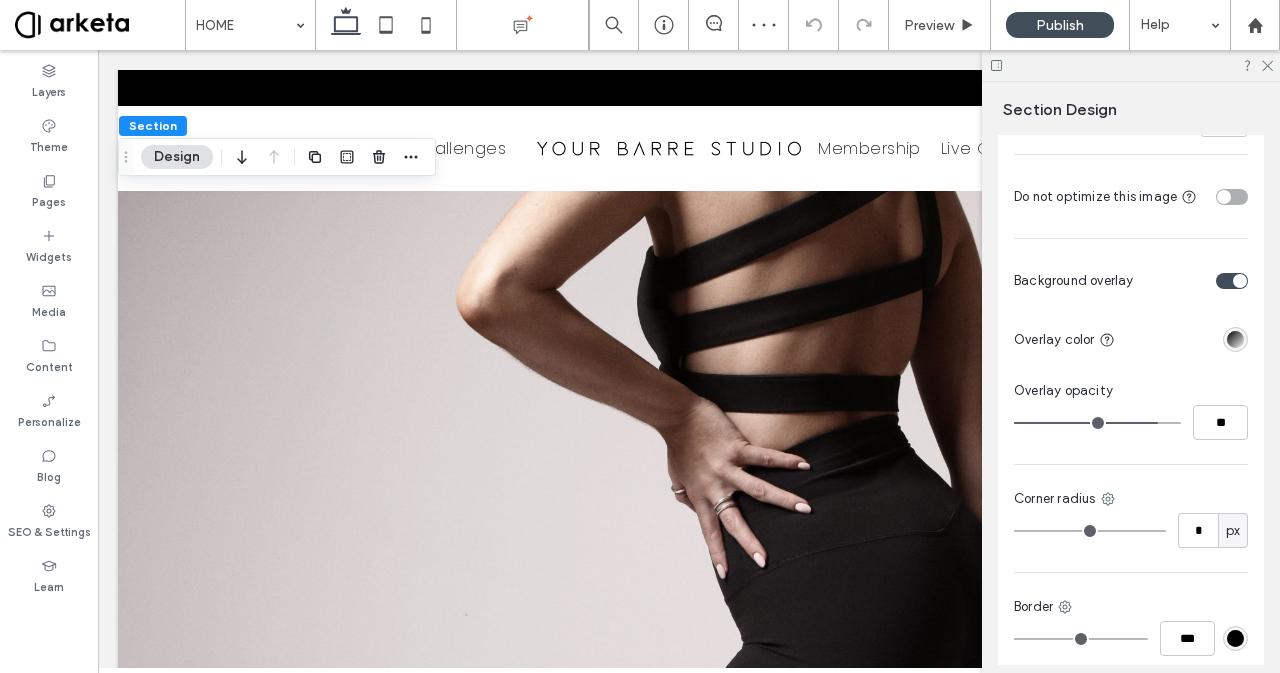 click at bounding box center [1097, 423] 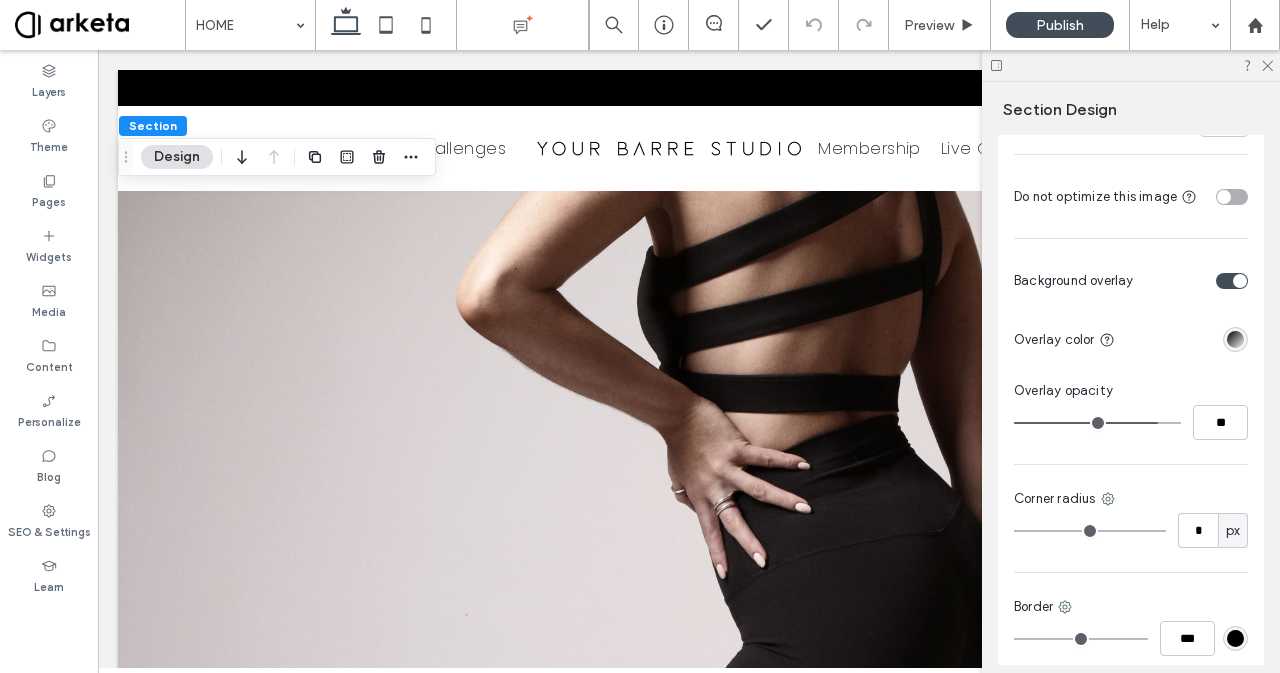 click at bounding box center [1235, 339] 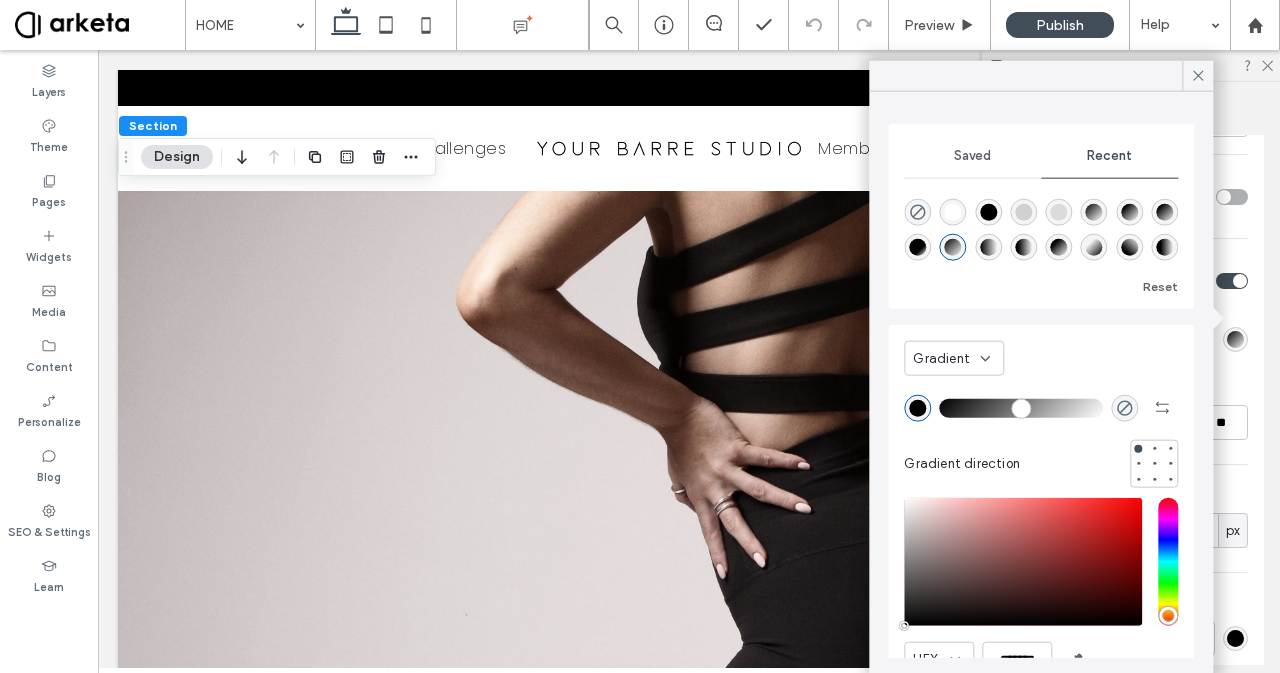drag, startPoint x: 946, startPoint y: 401, endPoint x: 930, endPoint y: 401, distance: 16 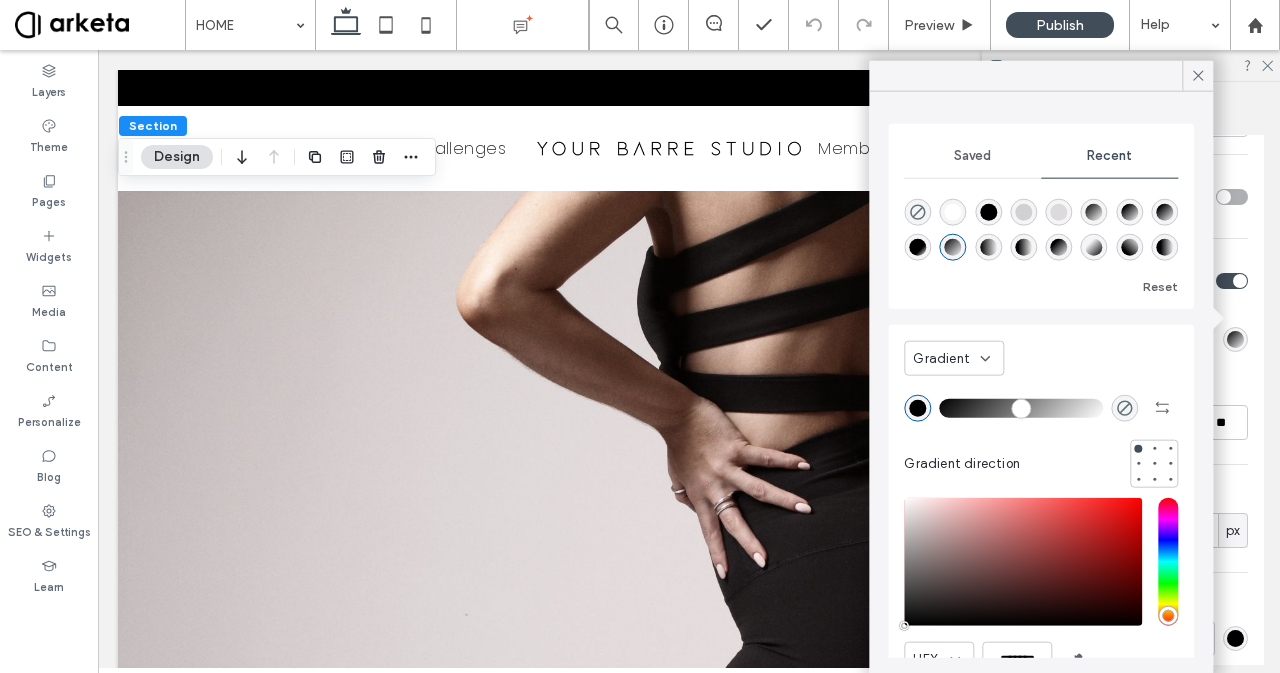 click at bounding box center (1021, 408) 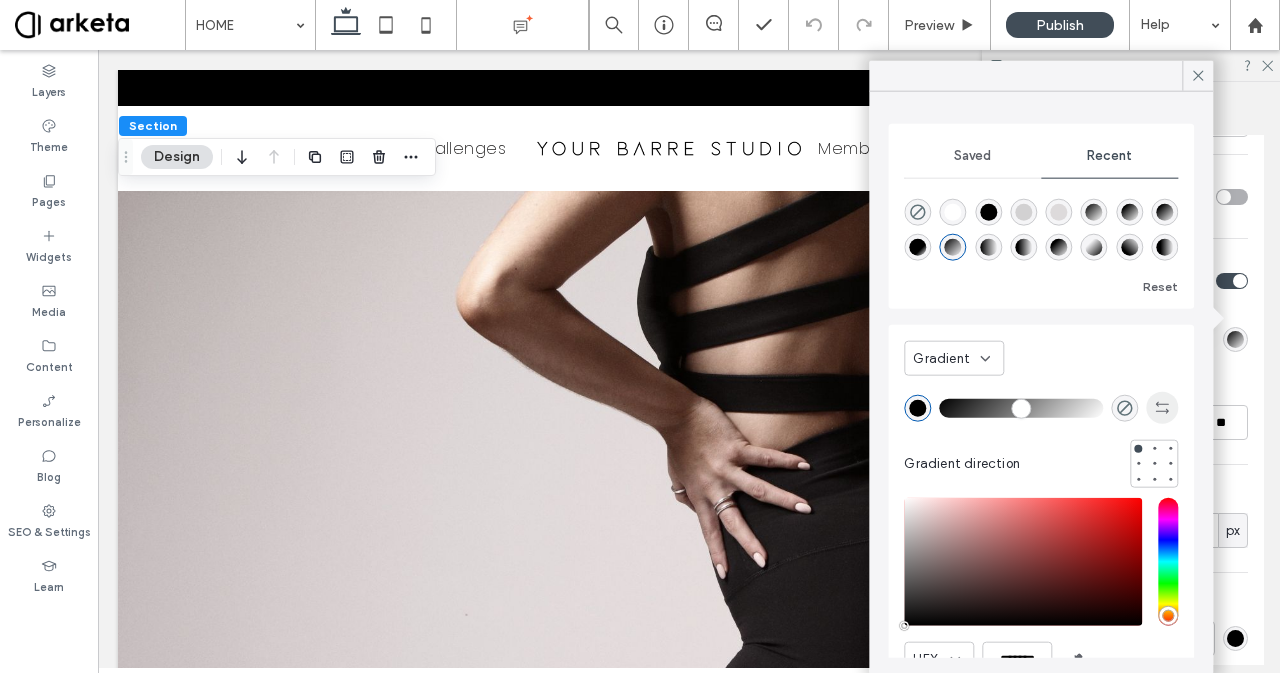 click at bounding box center (1162, 408) 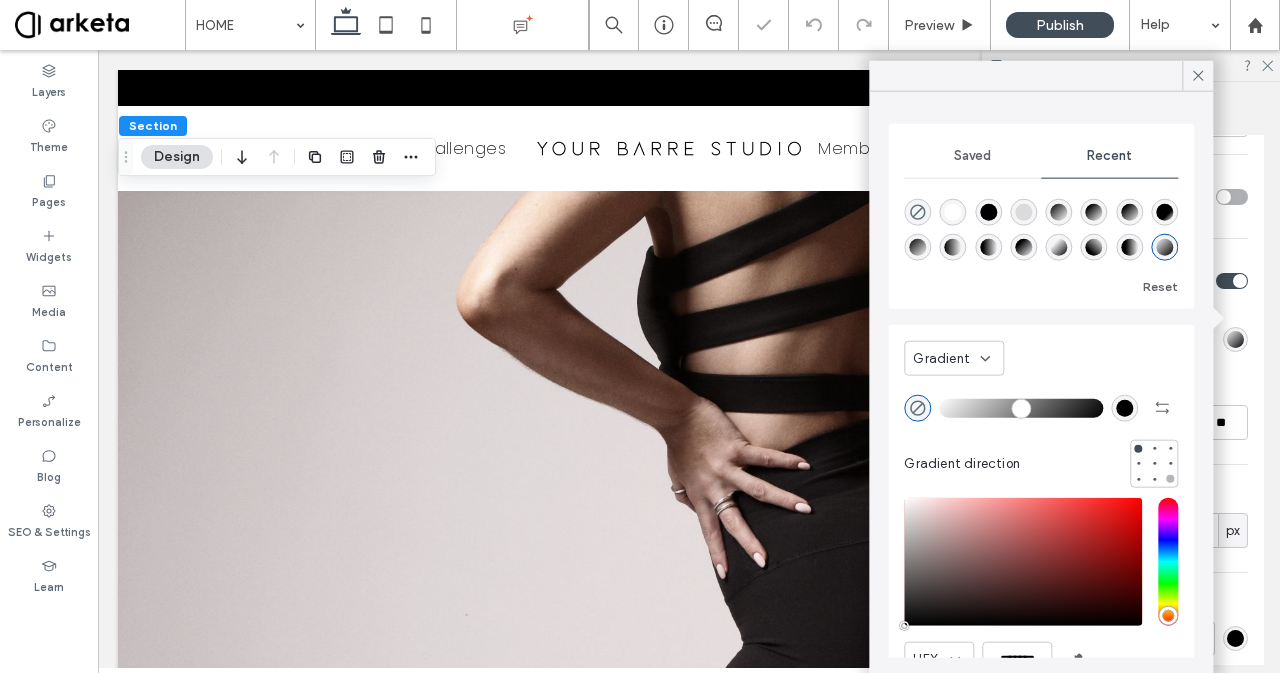 click at bounding box center [1170, 479] 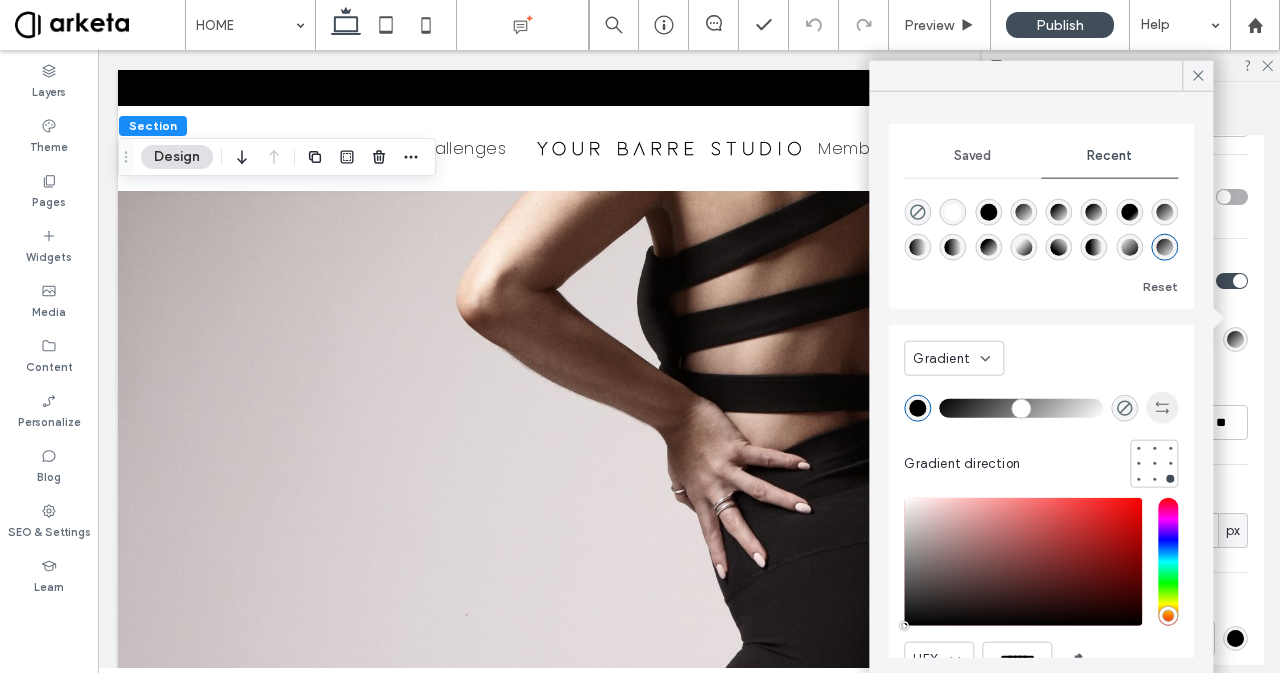 click 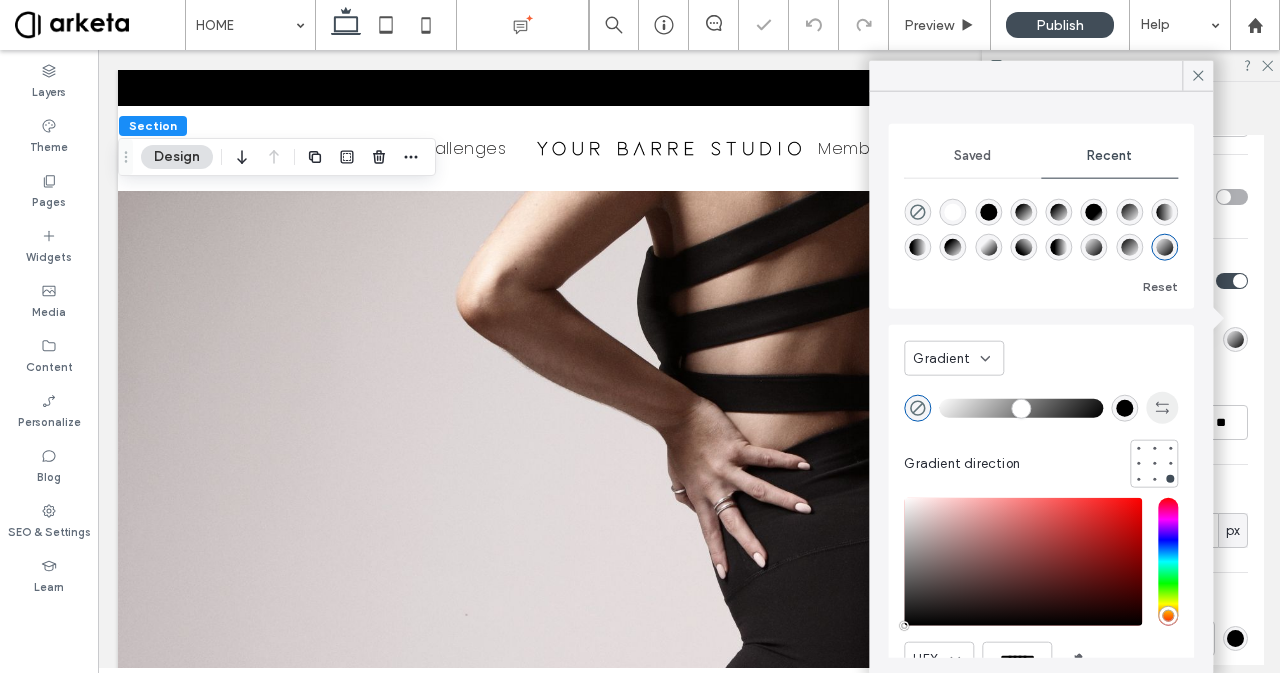 click 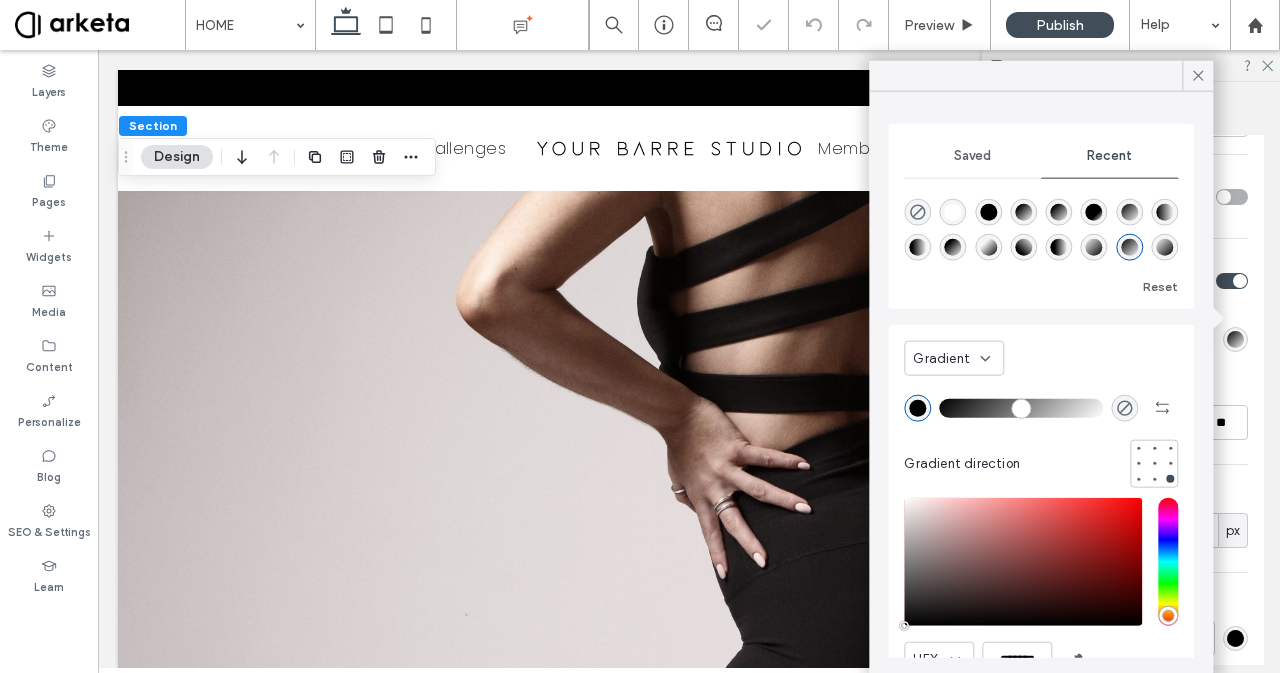drag, startPoint x: 950, startPoint y: 413, endPoint x: 918, endPoint y: 421, distance: 32.984844 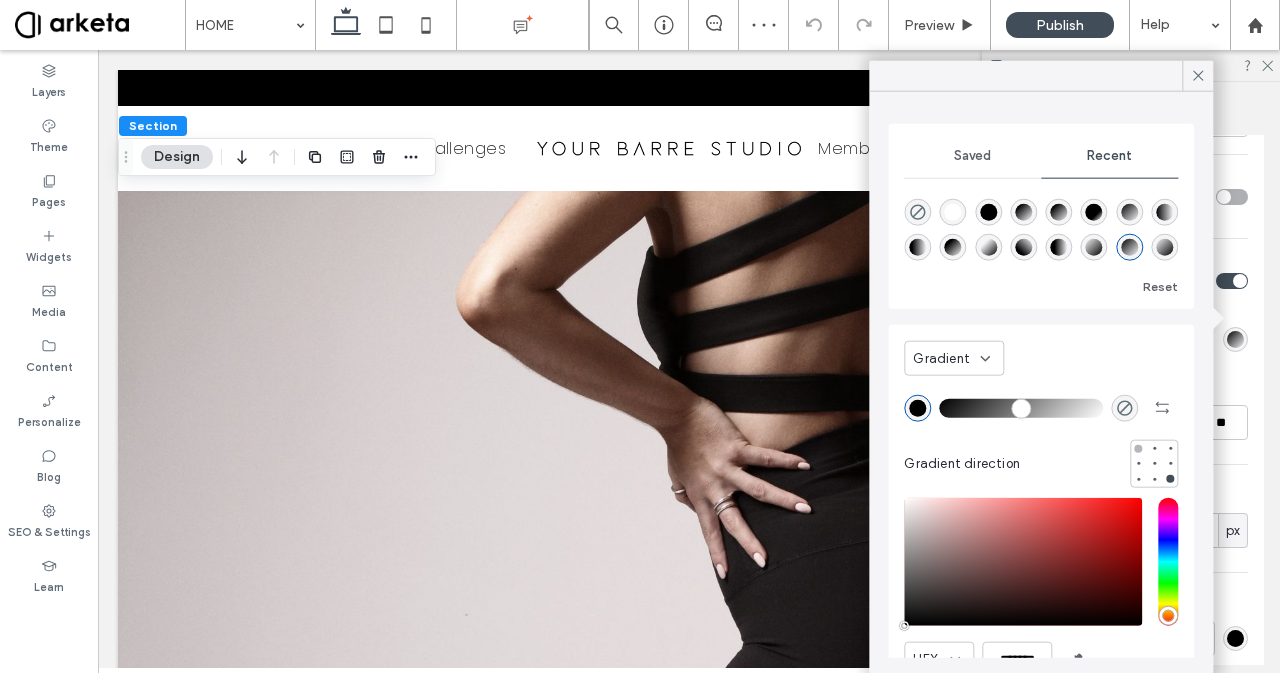 click at bounding box center [1138, 448] 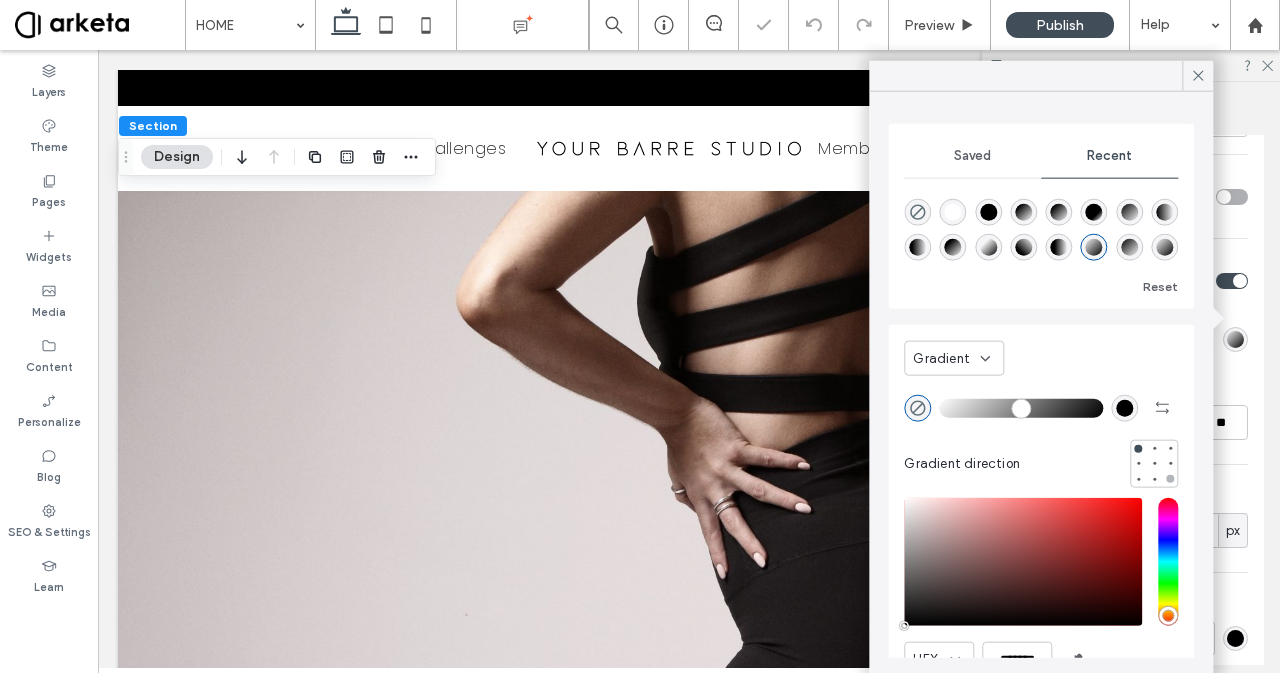 click at bounding box center (1170, 479) 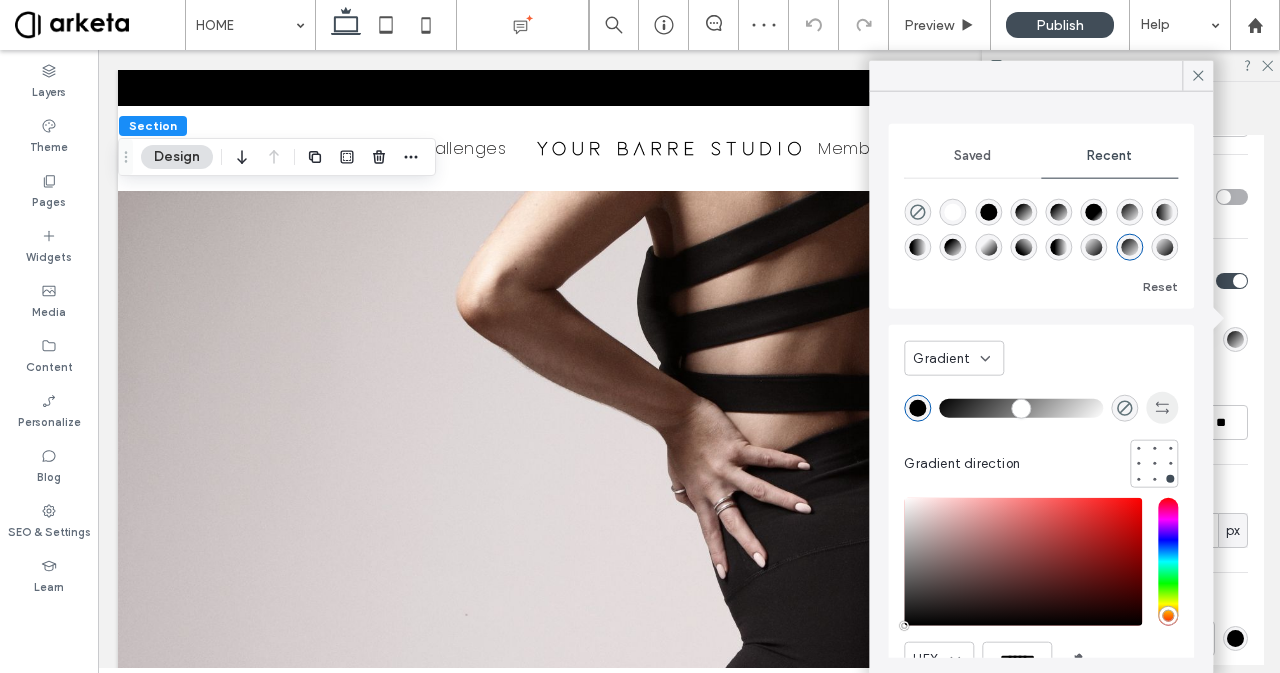 click 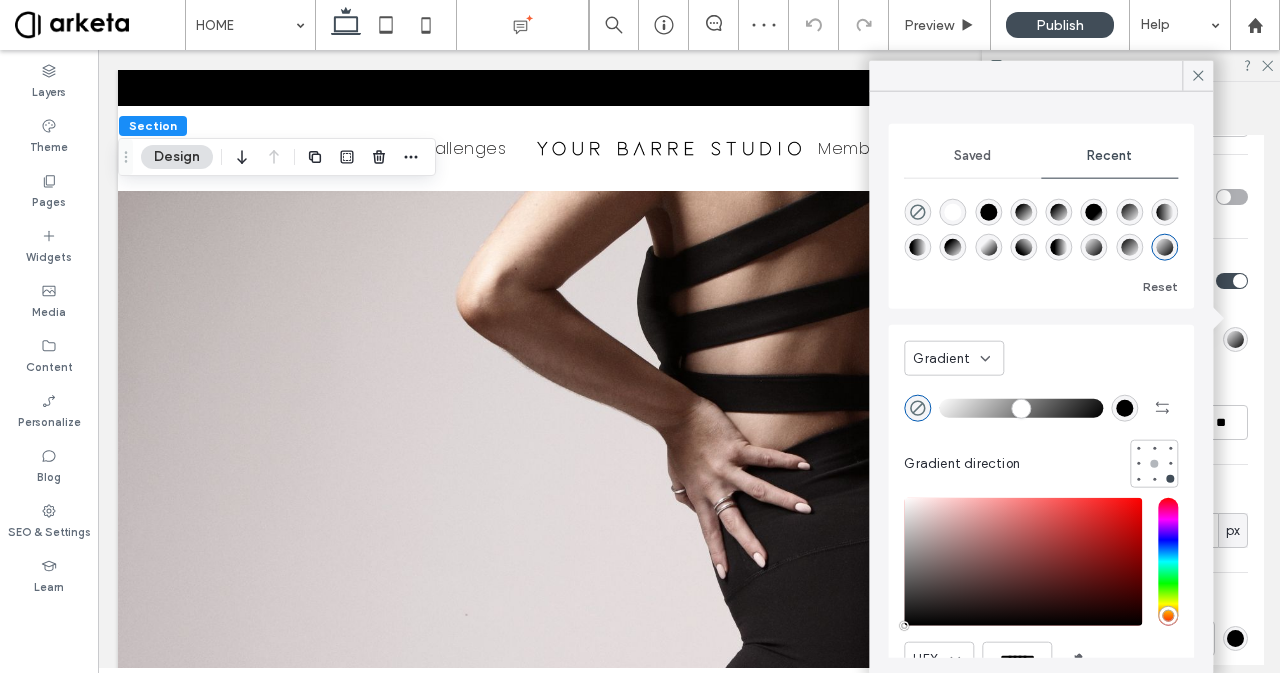 click at bounding box center (1154, 464) 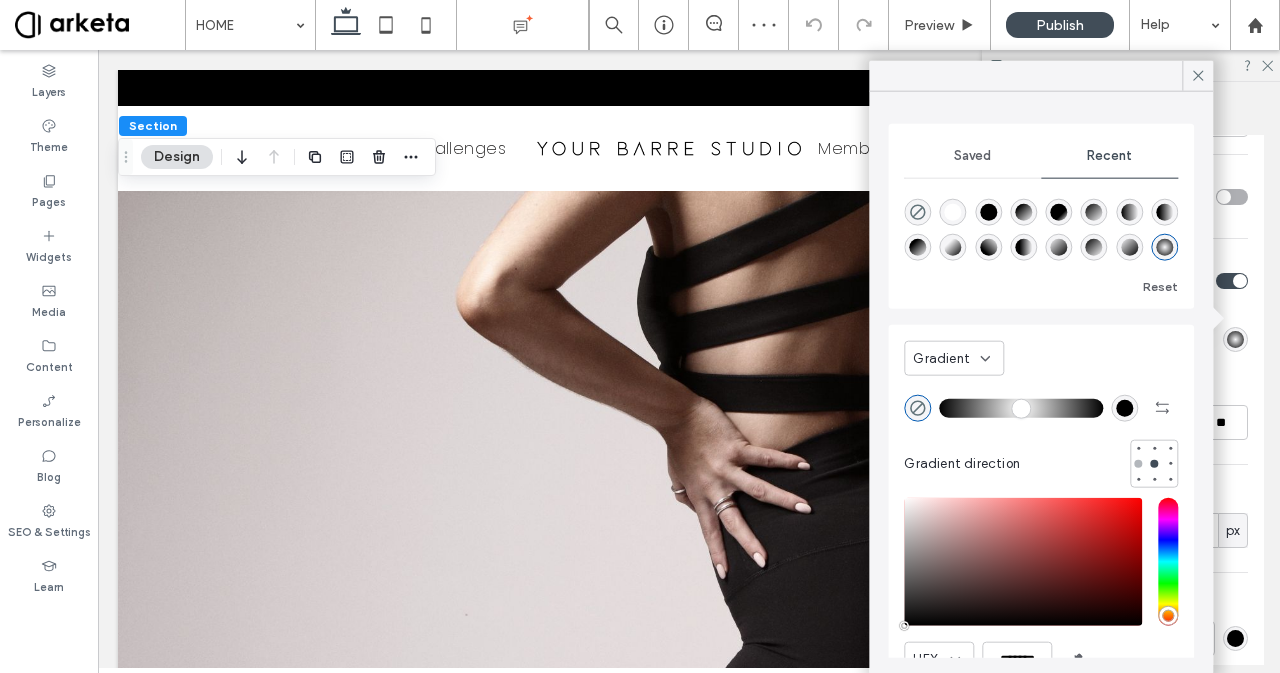 click at bounding box center [1138, 464] 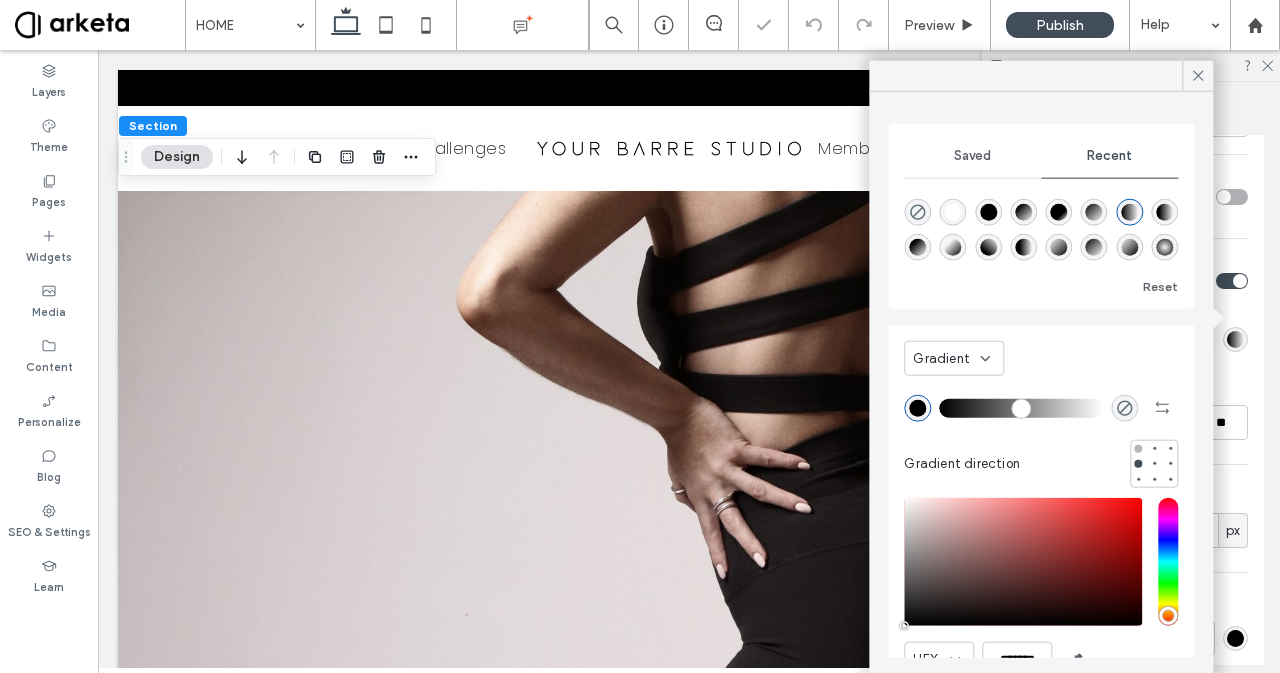 click at bounding box center (1138, 448) 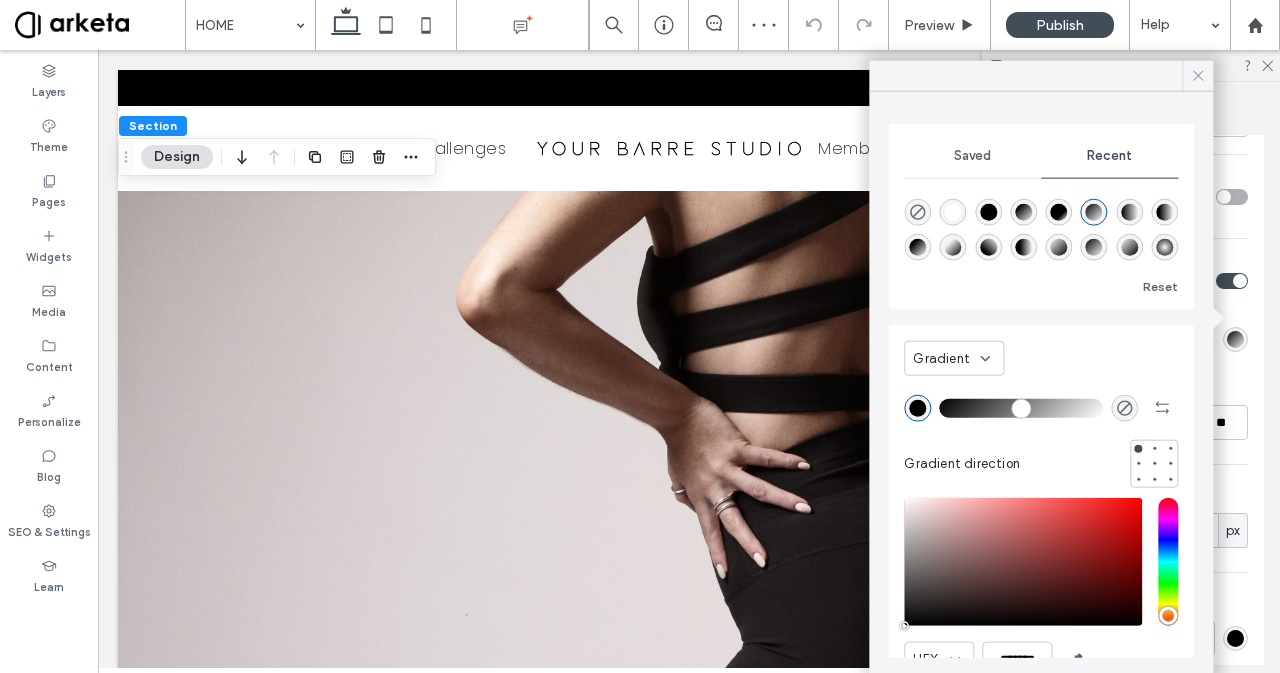 click 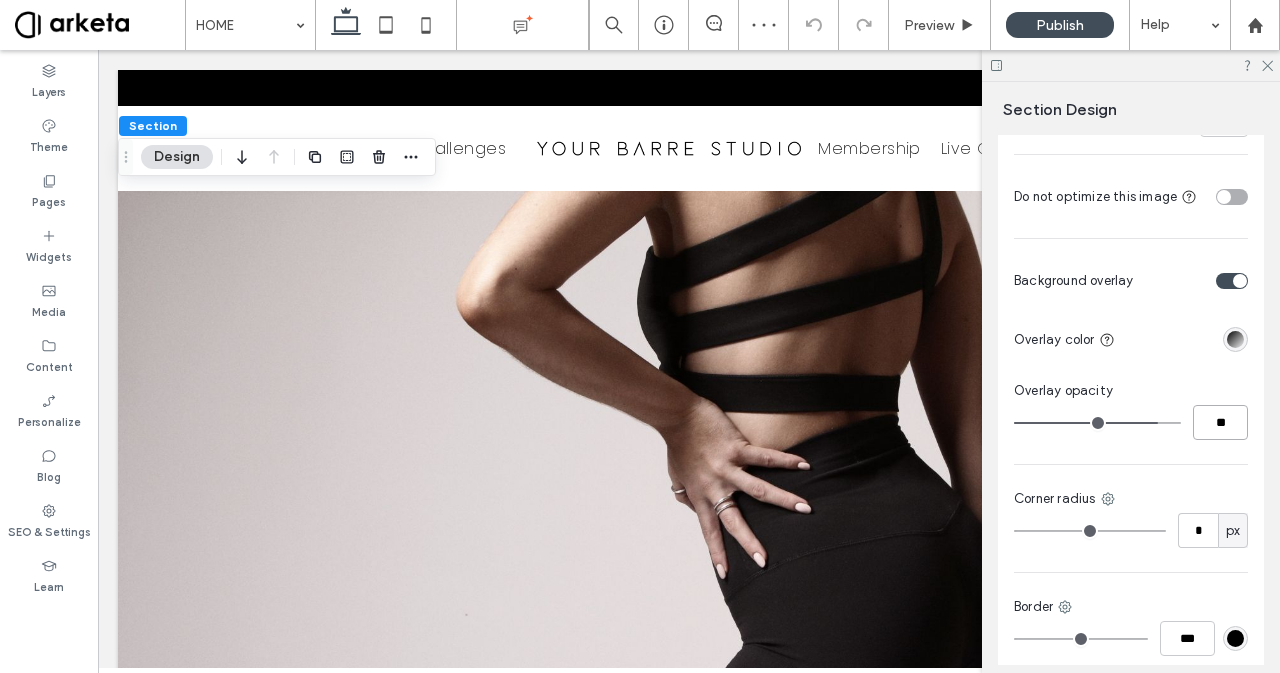 click on "**" at bounding box center (1220, 422) 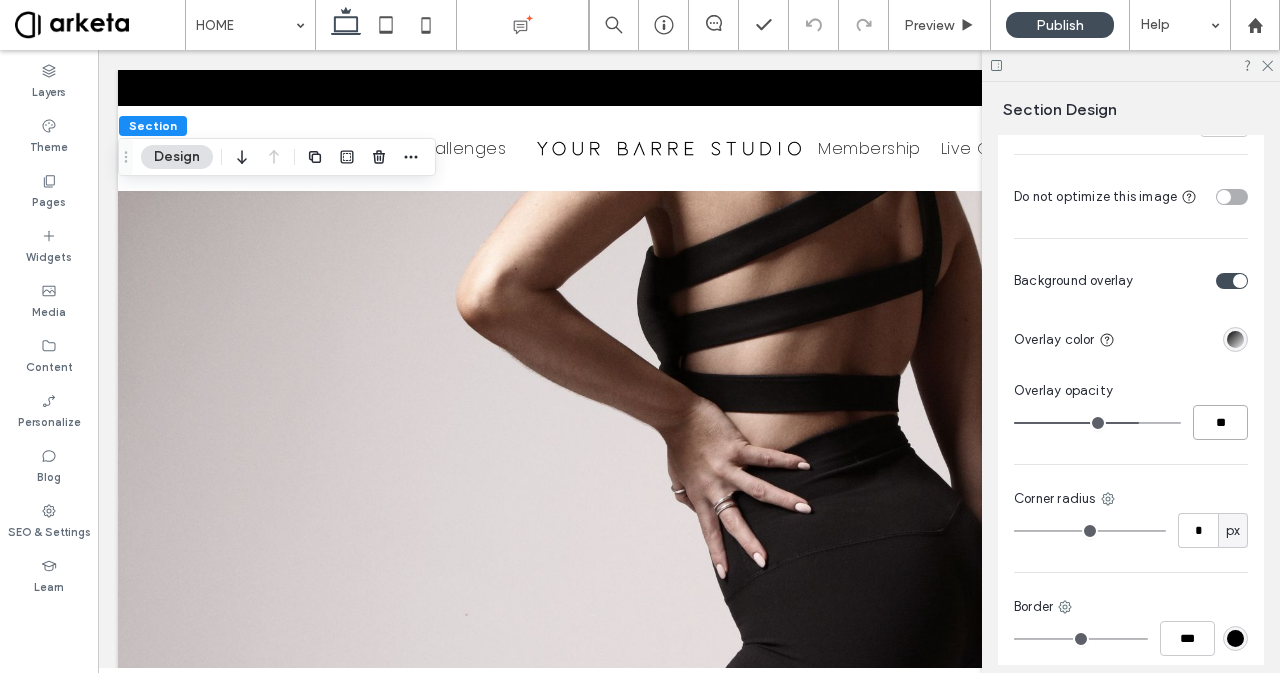 click on "**" at bounding box center (1220, 422) 